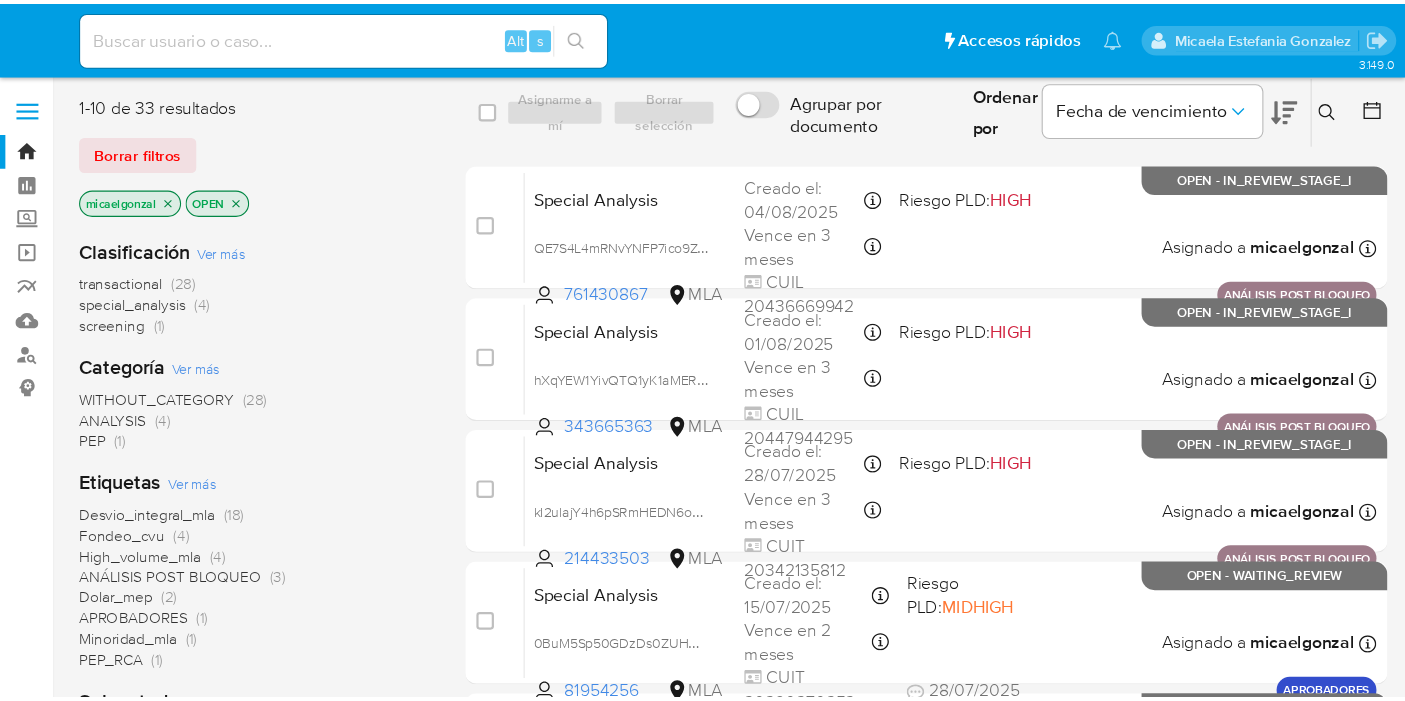 scroll, scrollTop: 0, scrollLeft: 0, axis: both 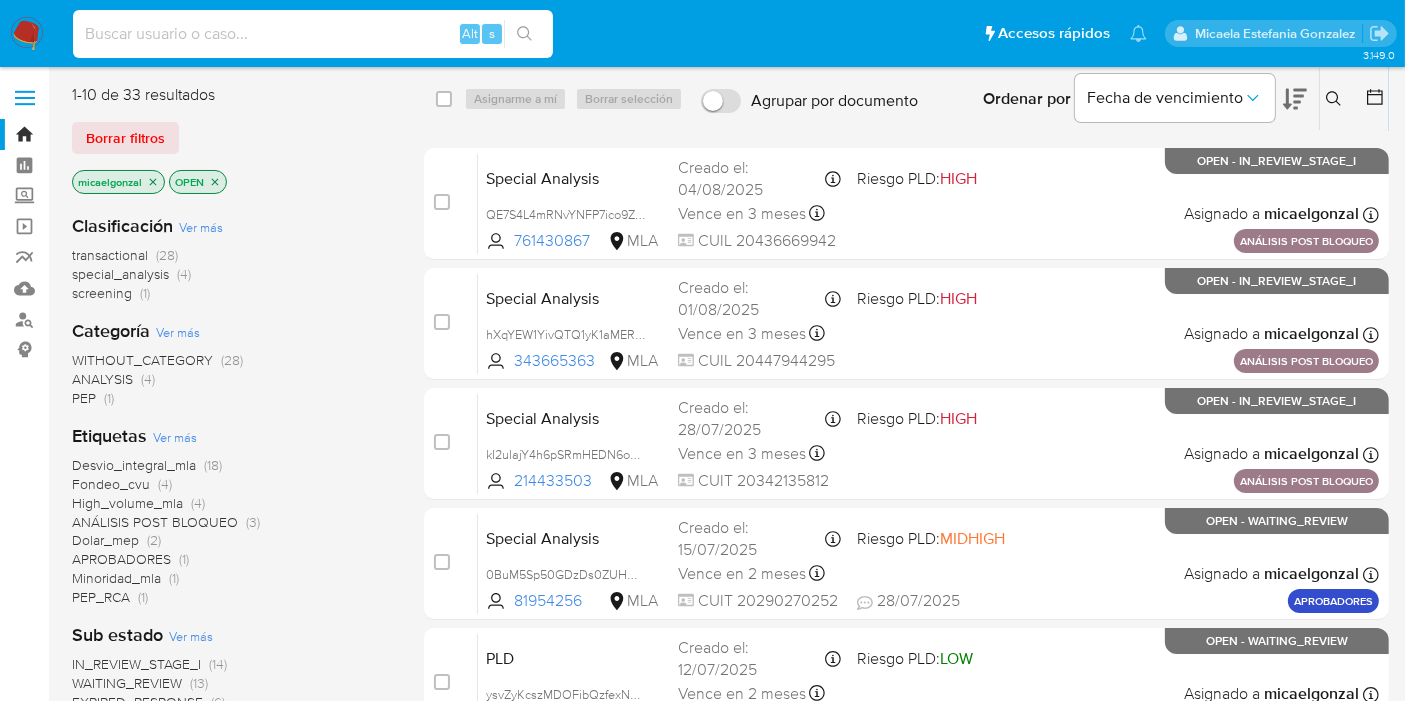 click at bounding box center (313, 34) 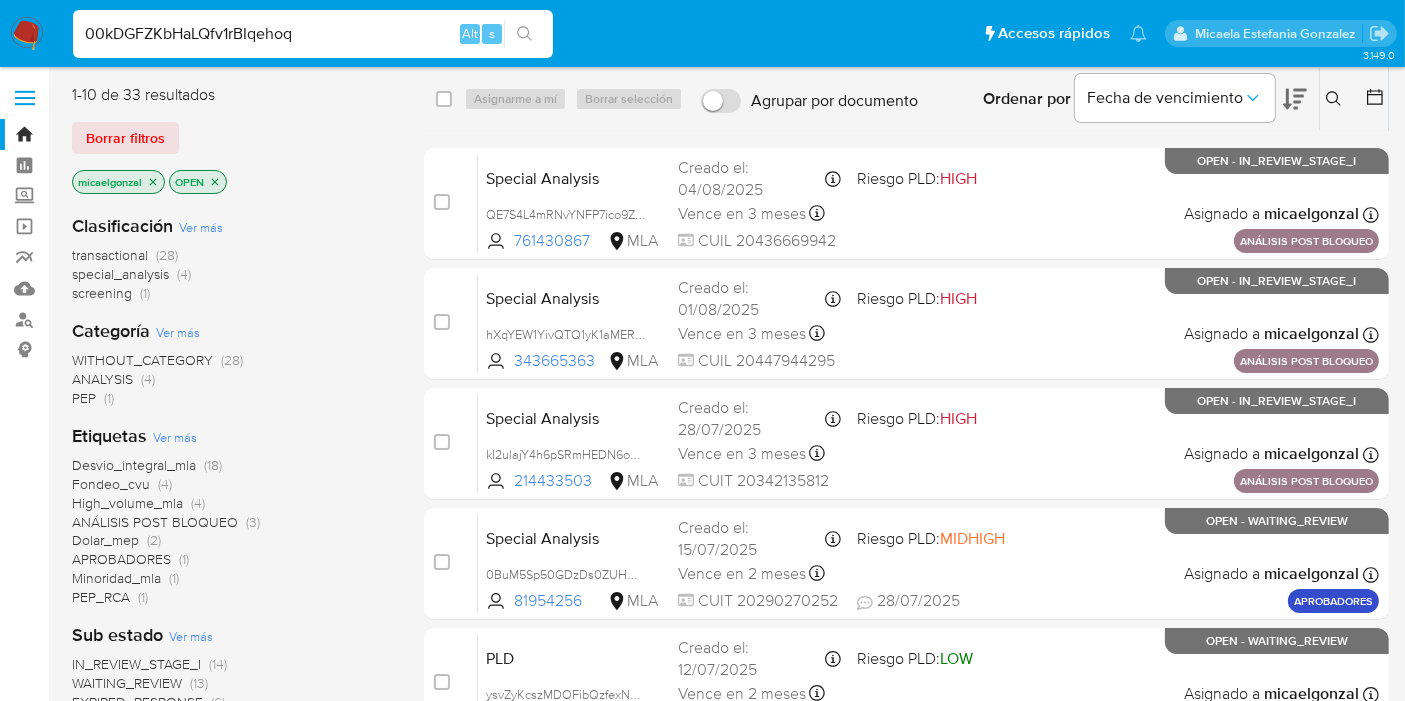 type on "00kDGFZKbHaLQfv1rBIqehoq" 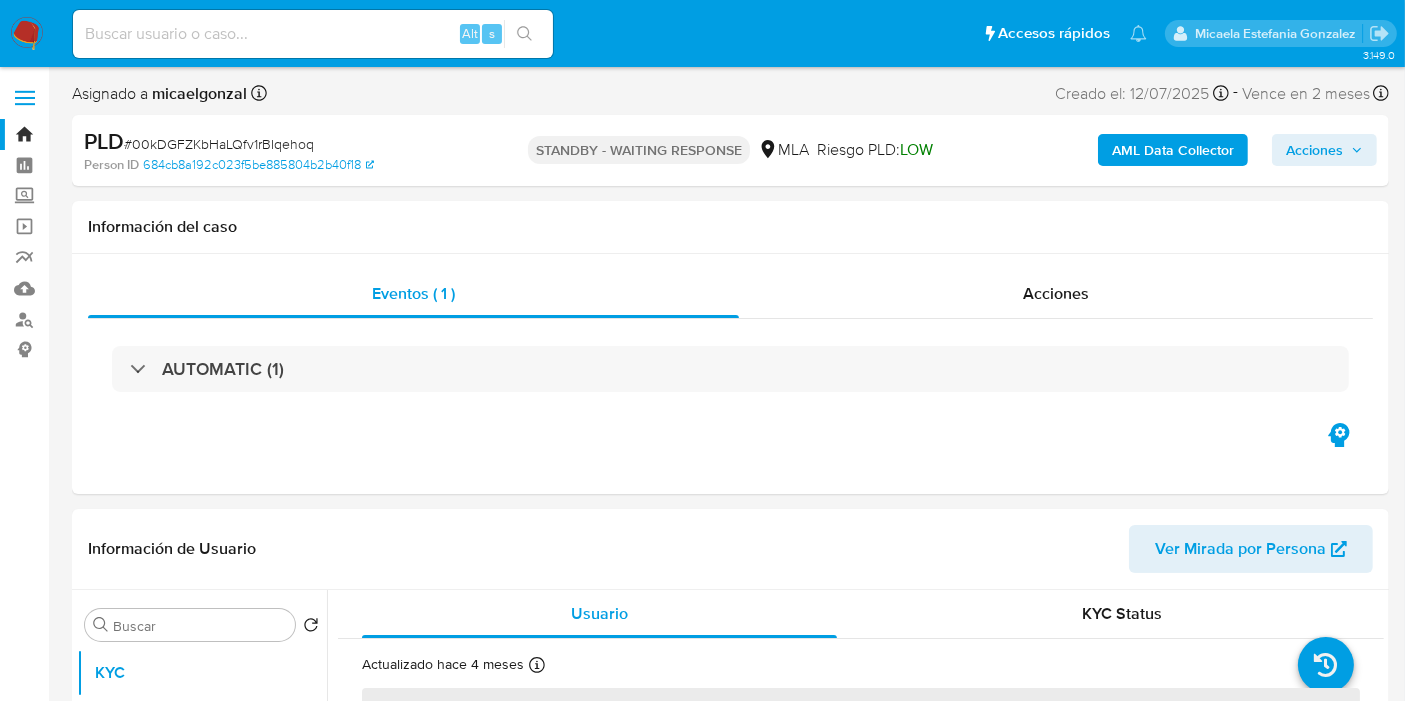 click at bounding box center (27, 34) 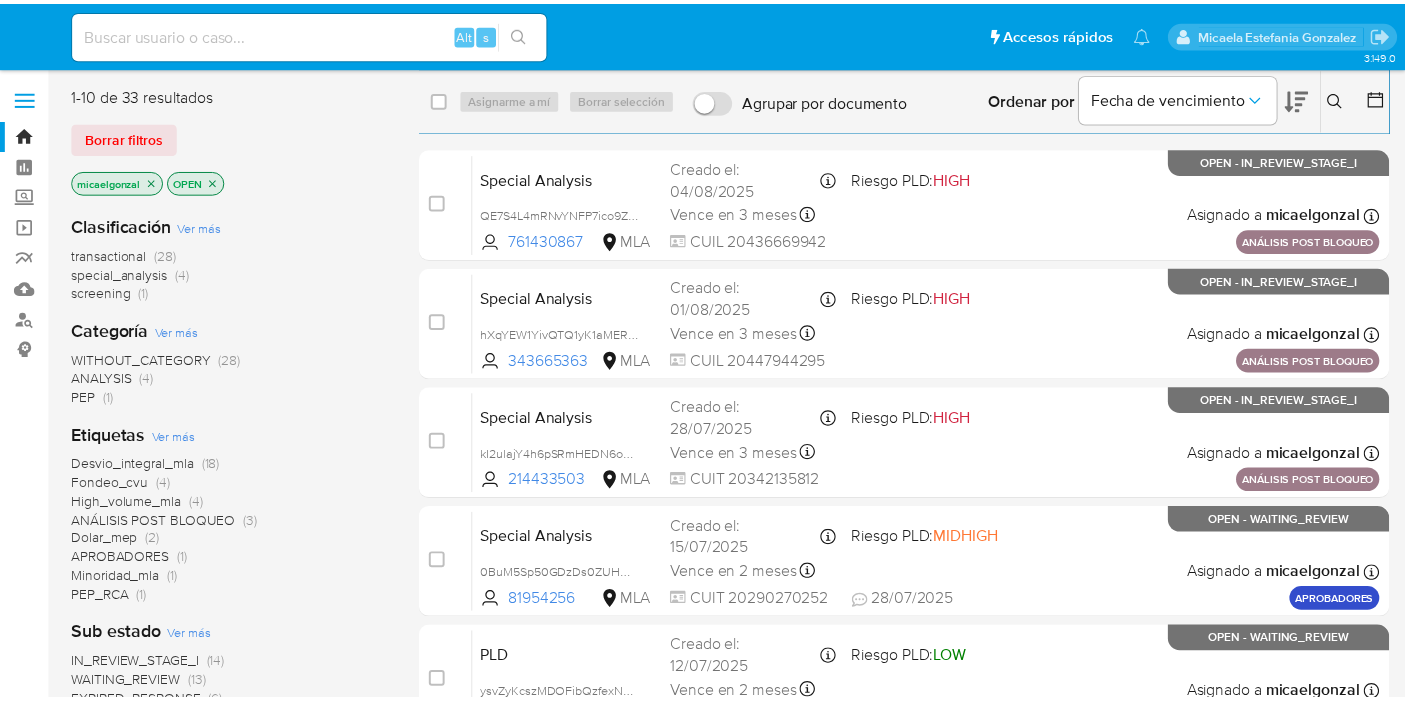 scroll, scrollTop: 0, scrollLeft: 0, axis: both 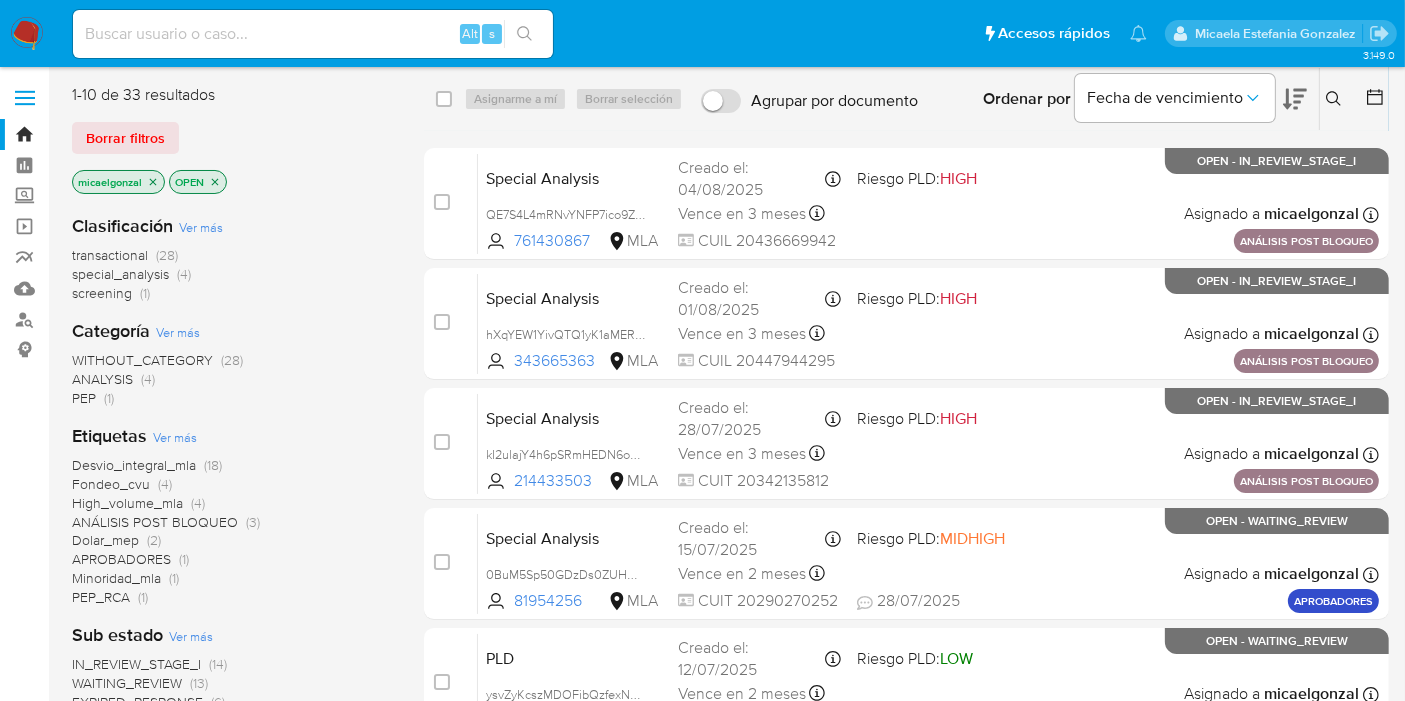 drag, startPoint x: 282, startPoint y: 63, endPoint x: 310, endPoint y: 41, distance: 35.608986 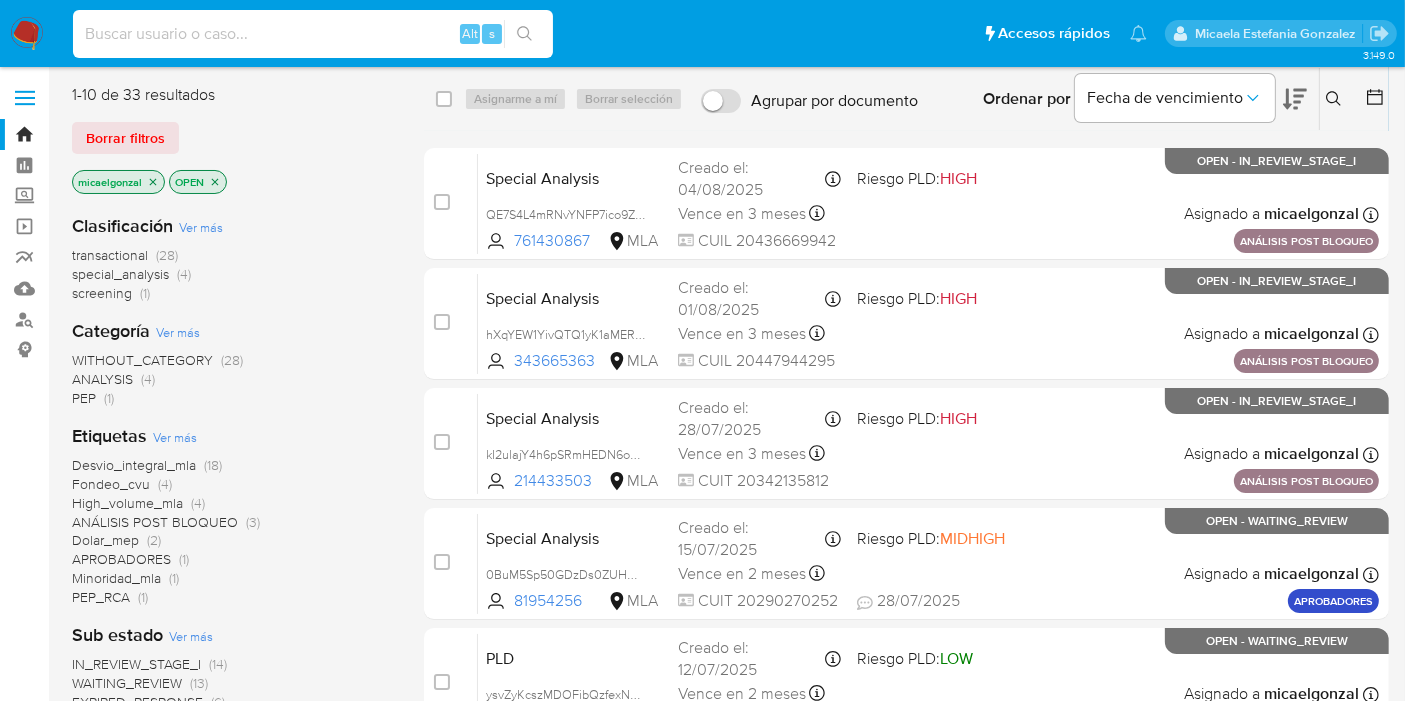 paste on "rog0Lsg31yMjhsVRw4uxwMw6" 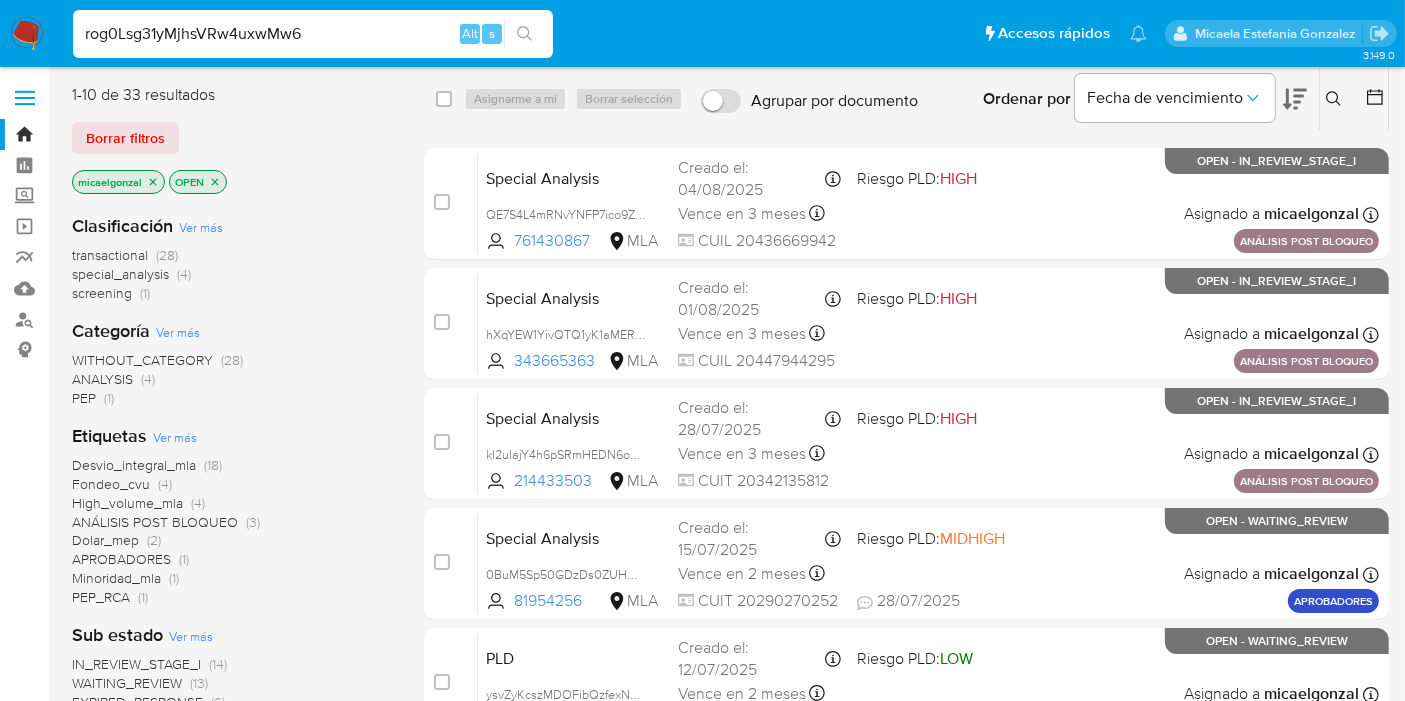 type on "rog0Lsg31yMjhsVRw4uxwMw6" 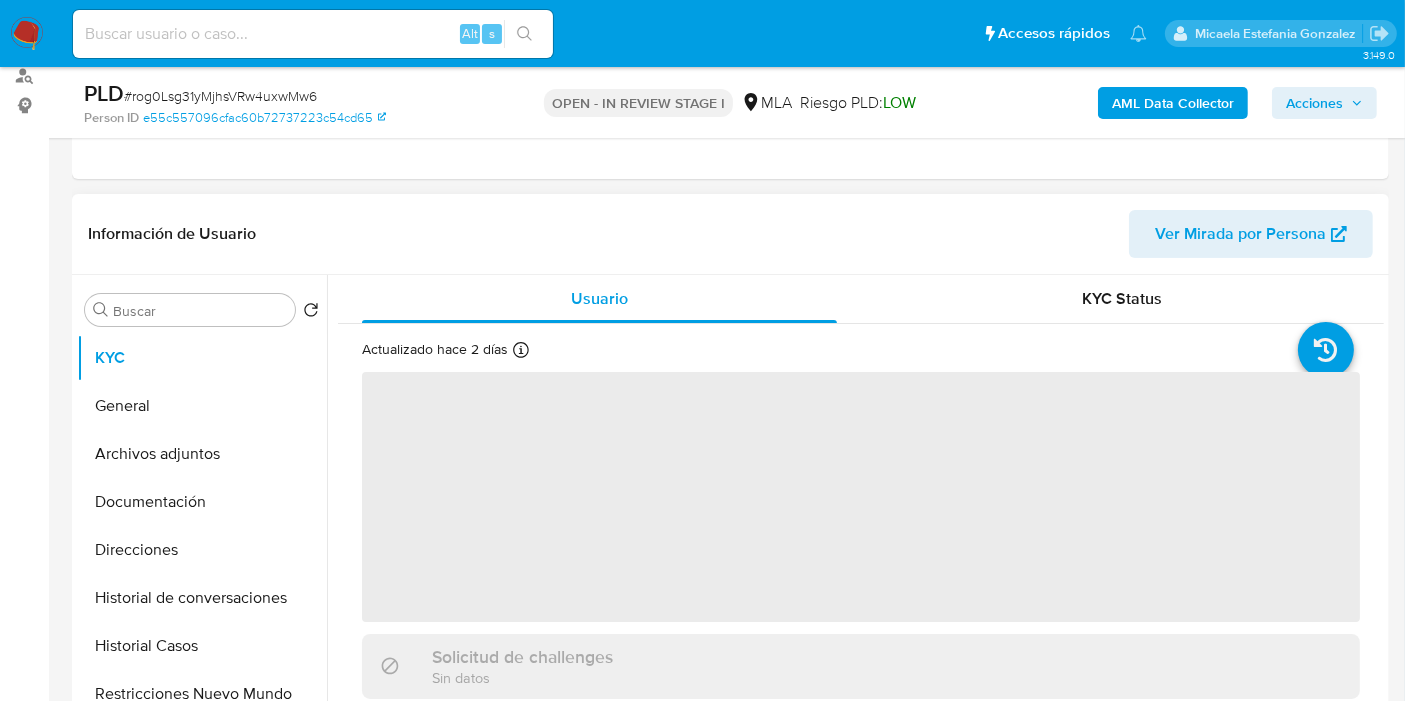 scroll, scrollTop: 444, scrollLeft: 0, axis: vertical 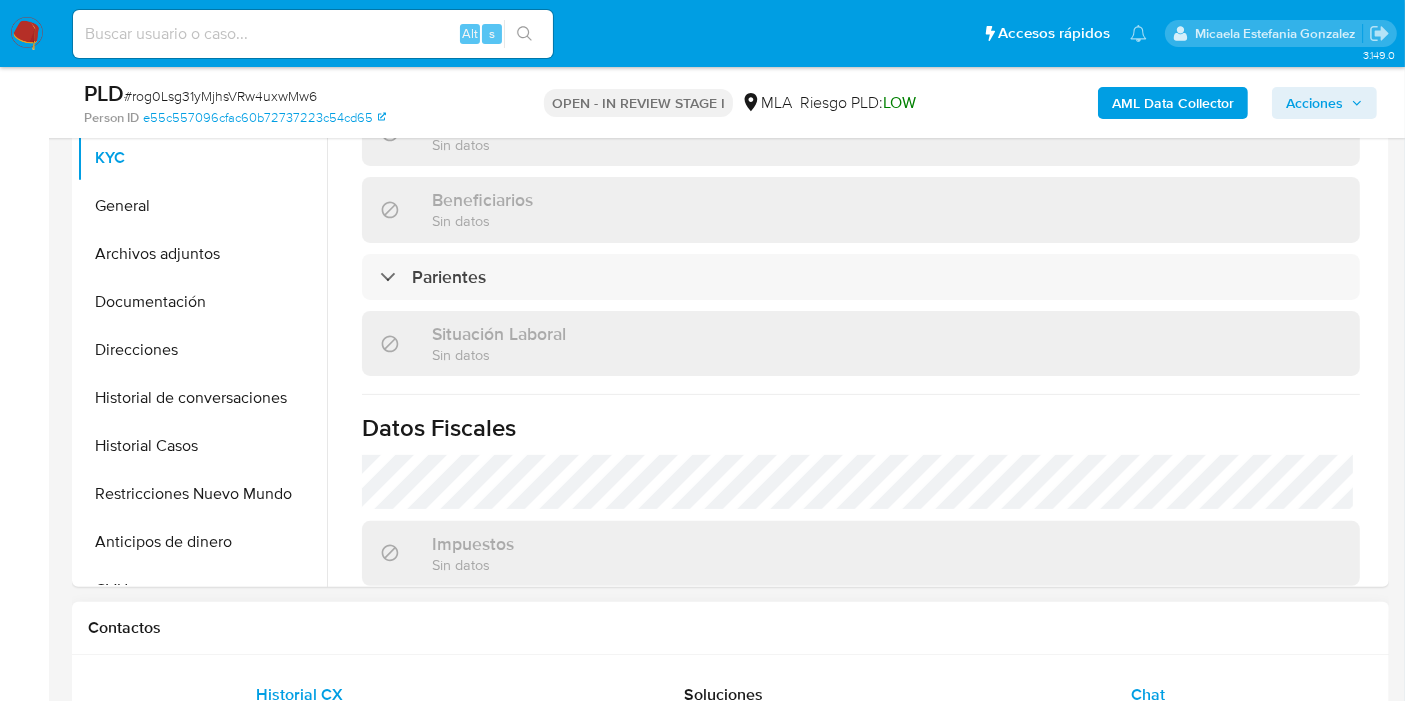 click on "Chat" at bounding box center [1148, 695] 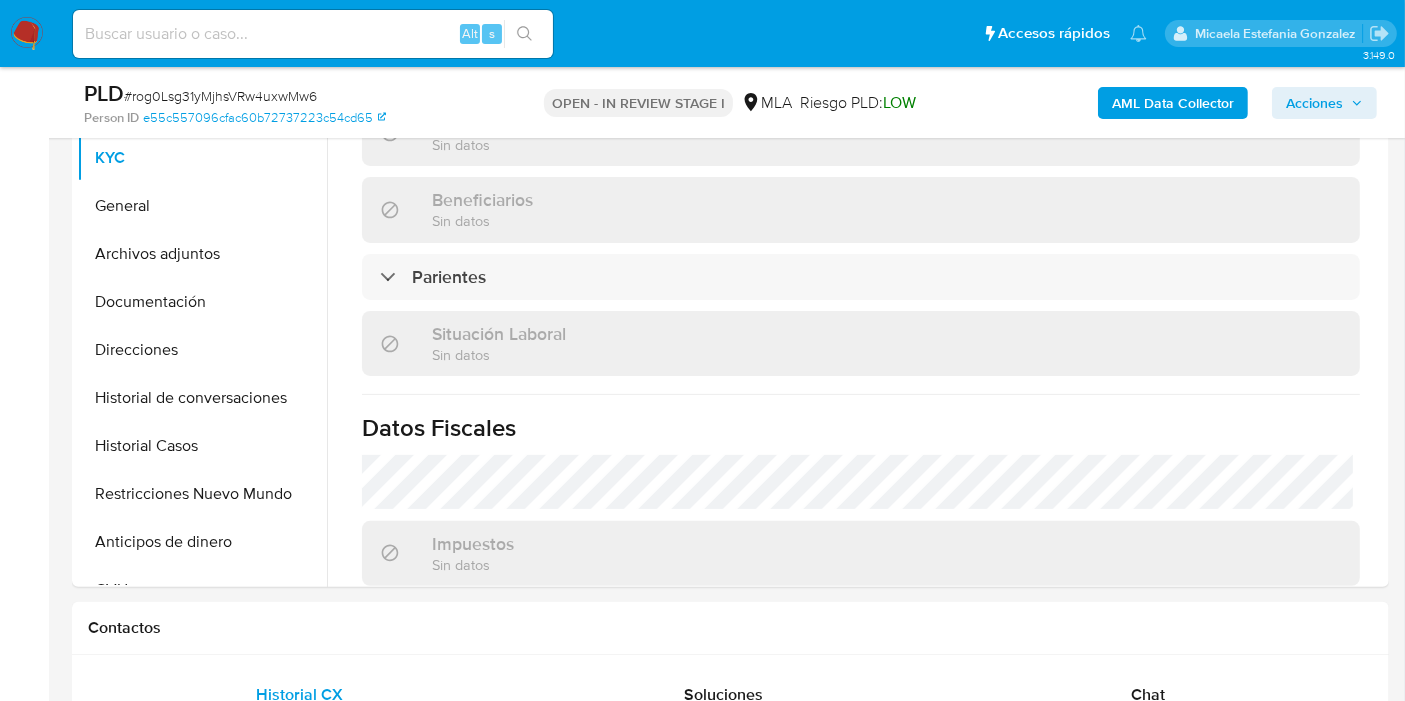 select on "10" 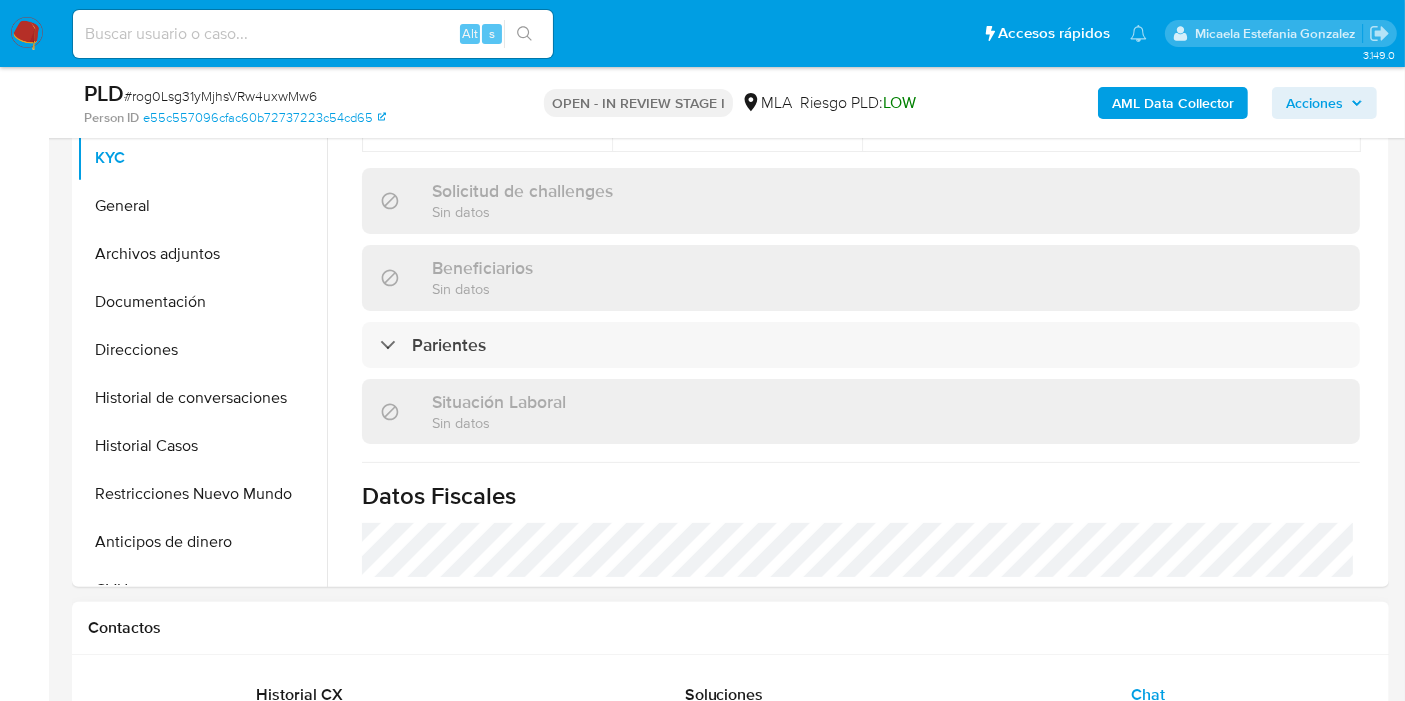 scroll, scrollTop: 777, scrollLeft: 0, axis: vertical 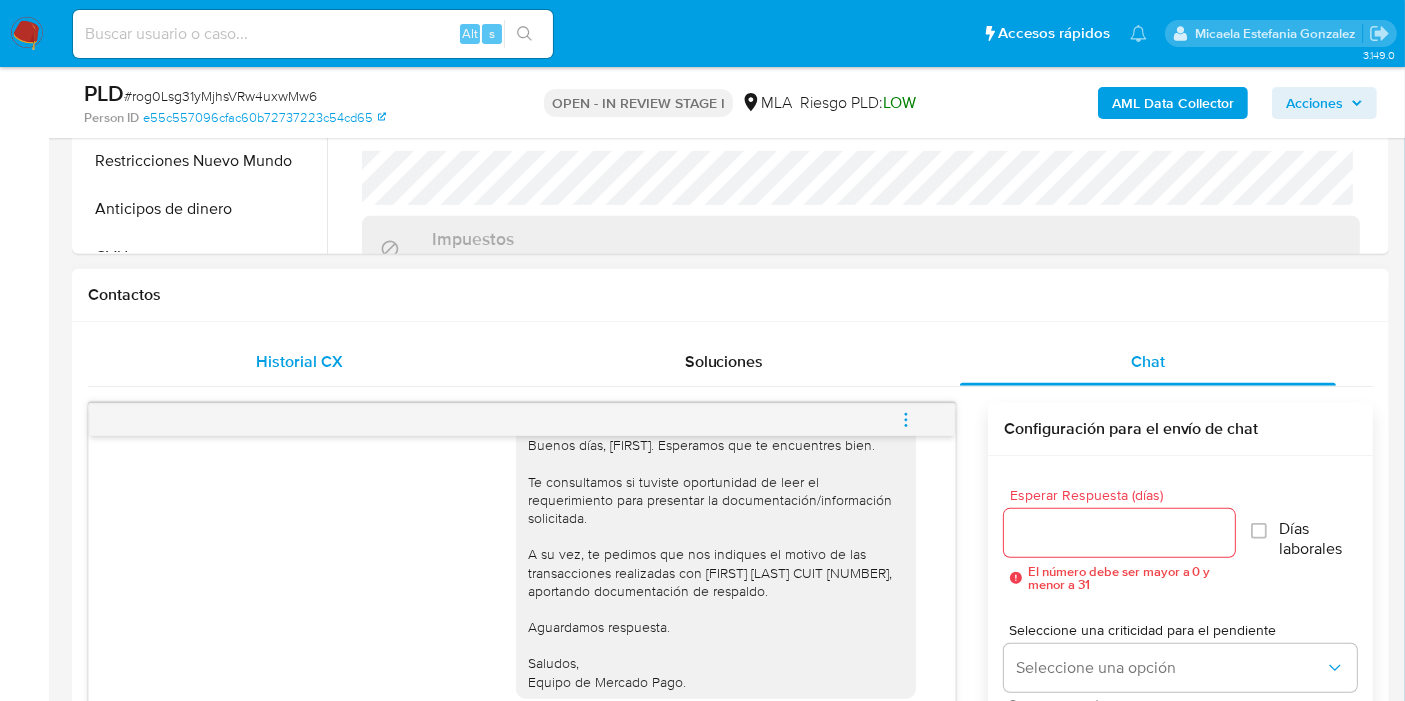 drag, startPoint x: 426, startPoint y: 324, endPoint x: 398, endPoint y: 350, distance: 38.209946 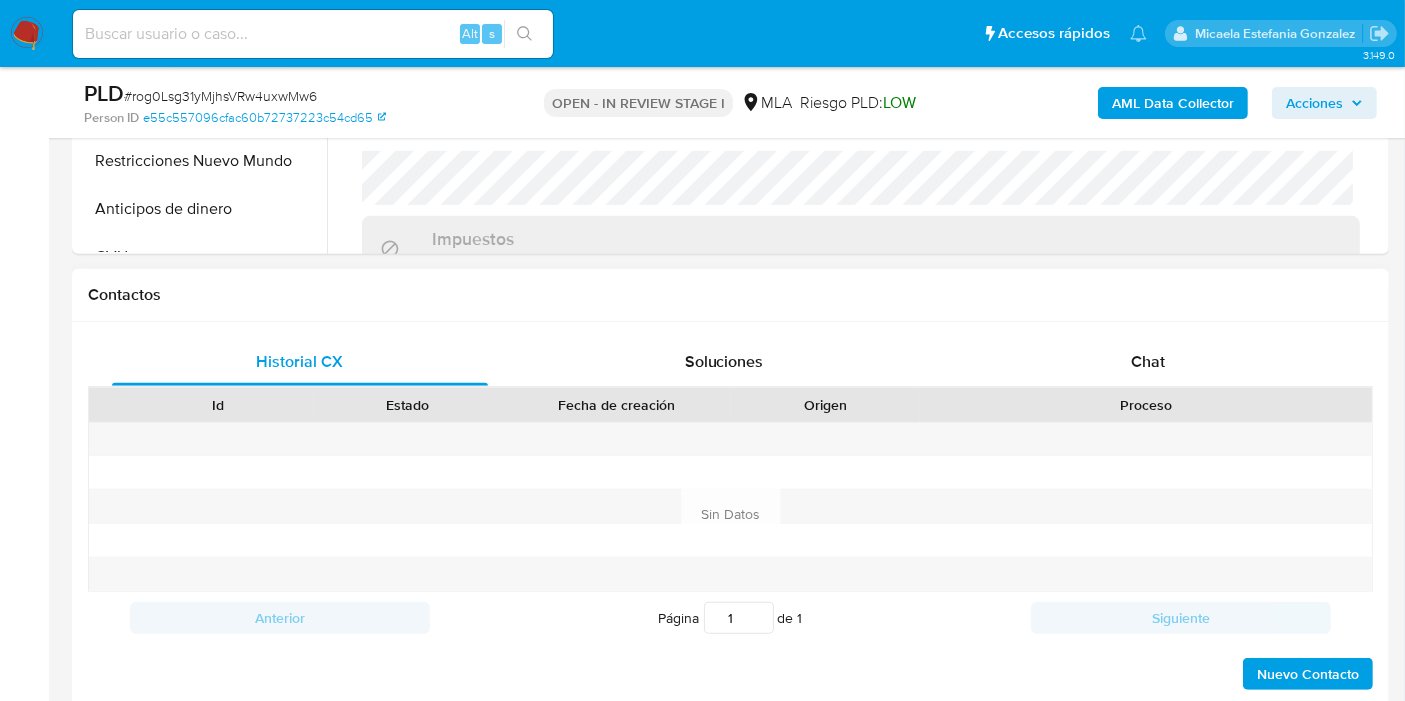 click on "Historial CX Soluciones Chat Id Estado Fecha de creación Origen Proceso                                                             Anterior Página   1   de   1 Siguiente Sin Datos Cargando... Nuevo Contacto 17/07/2025 20:05:13 Hola,
Esperamos que te encuentres muy bien.
Te consultamos si tuviste oportunidad de leer el requerimiento de información/documentación que te enviamos a través de este mismo canal.
Es importante que sepas que, en el caso de que no respondas a lo solicitado, tu cuenta podría ser inhabilitada conforme lo establecido en los términos y condiciones de uso de Mercado P
ago cláusula 1.1.
Aguardamos tu respuesta.
Muchas gracias.
Saludos.
El equipo de Mercado Pago
21/07/2025 14:10:11 29/07/2025 12:52:13 Enviar Configuración para el envío de chat Esperar Respuesta (días) El número debe ser mayor a 0 y menor a 31 Días laborales Seleccione una criticidad para el pendiente Seleccione una opción Campo requerido Solución Seleccione una opción" at bounding box center (730, 515) 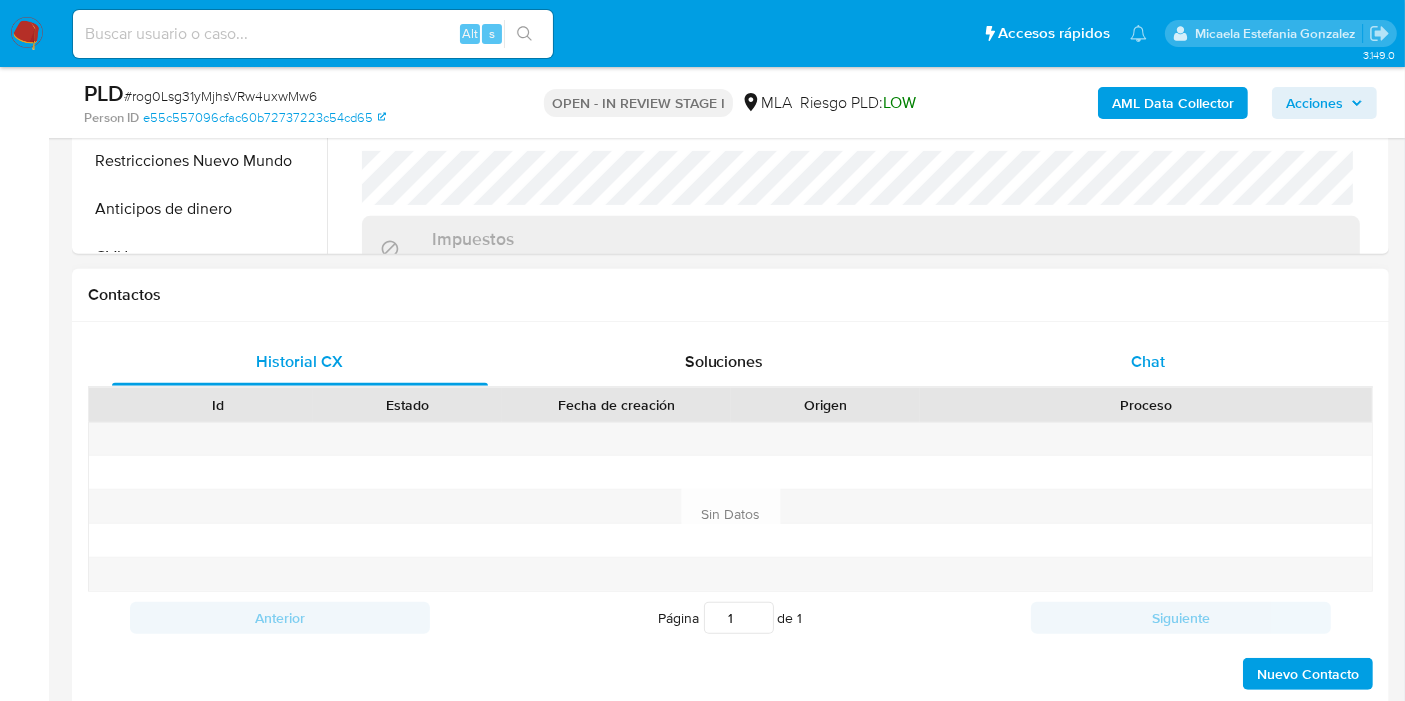 click on "Chat" at bounding box center [1148, 362] 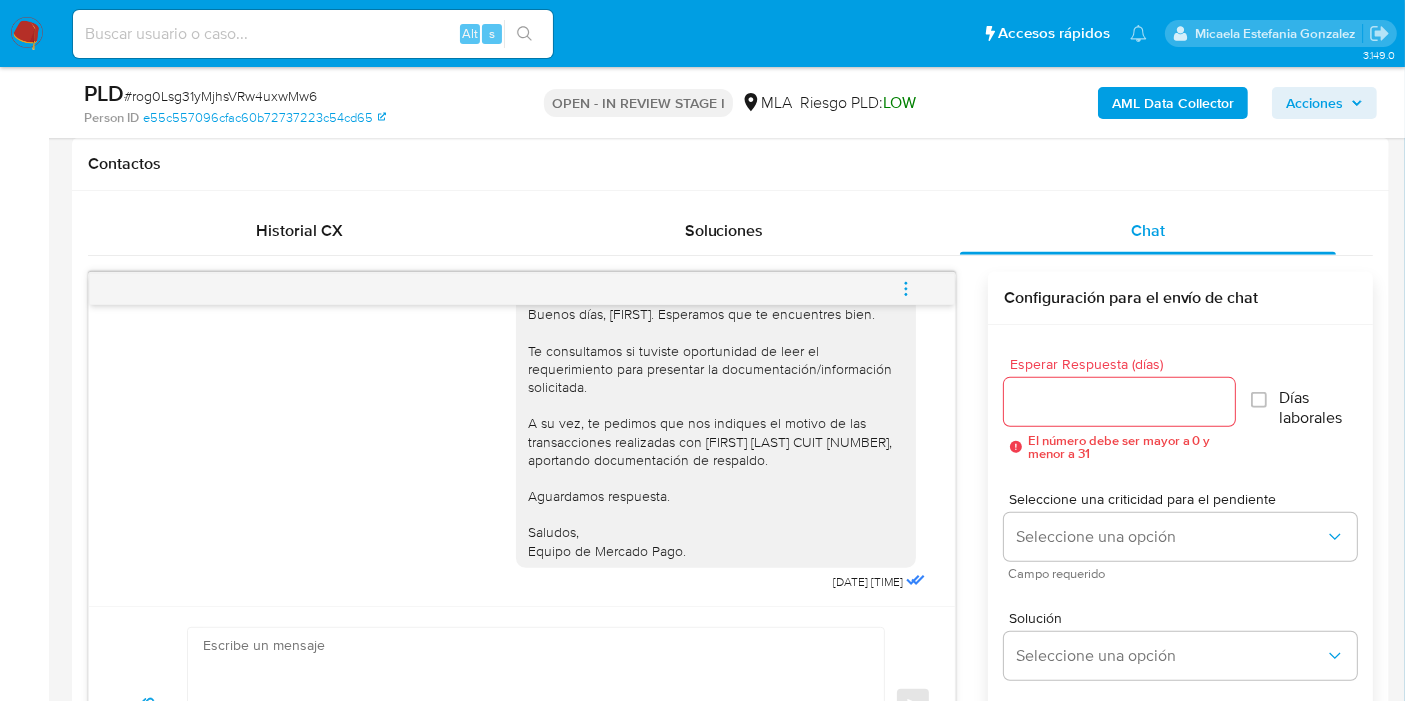 scroll, scrollTop: 1000, scrollLeft: 0, axis: vertical 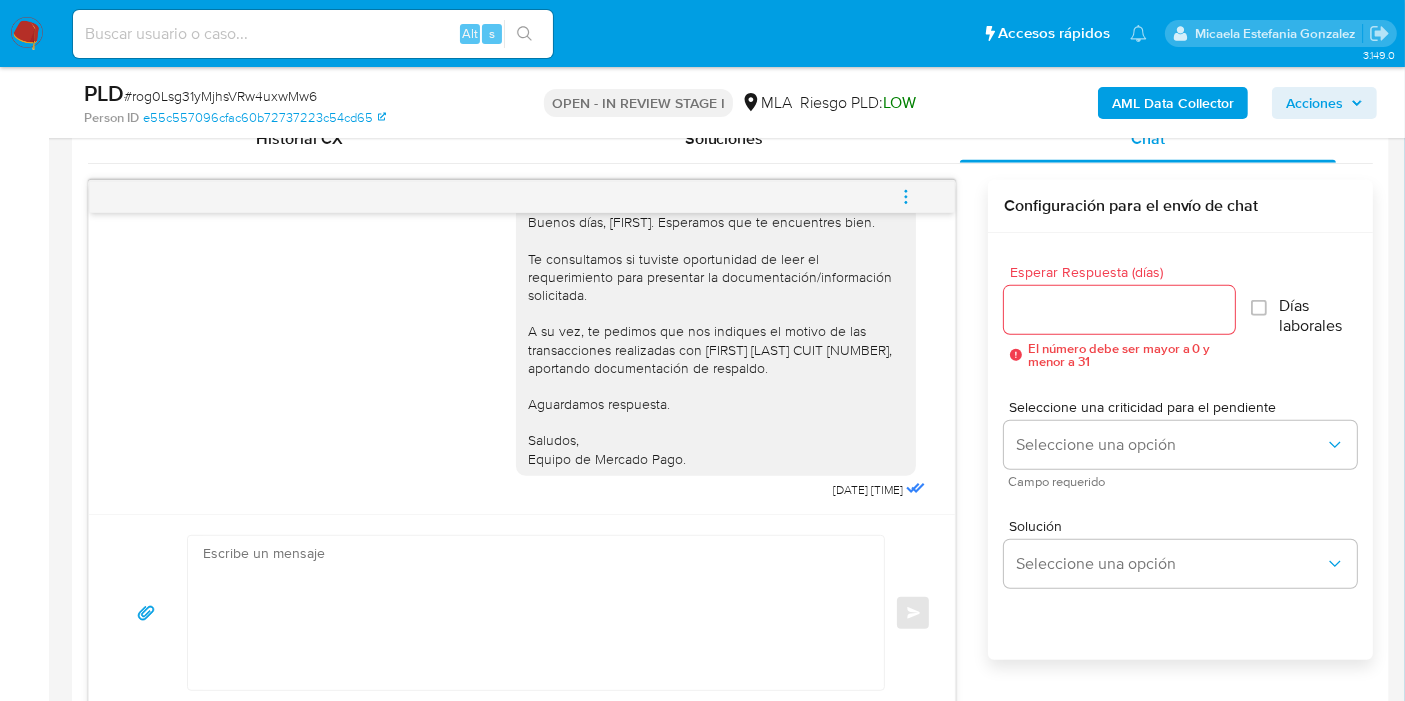 click on "Enviar" at bounding box center [522, 612] 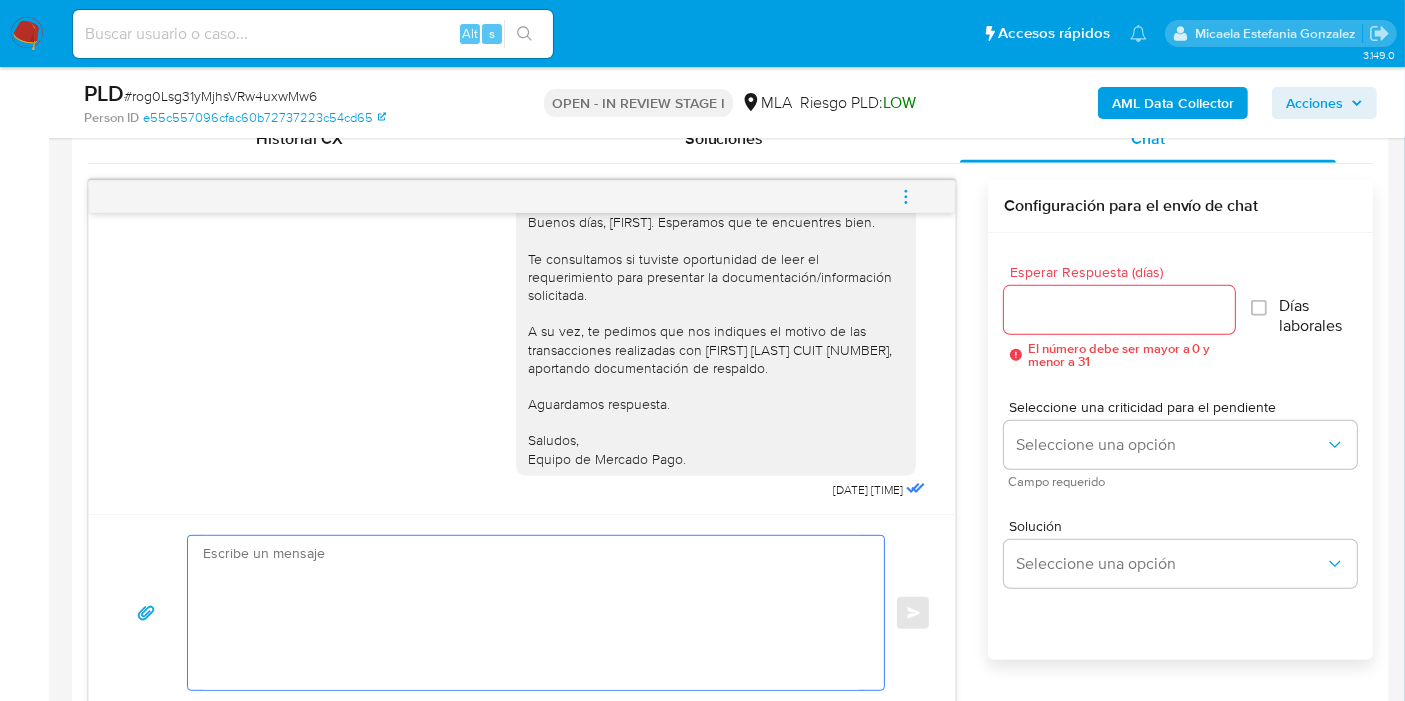 click at bounding box center (531, 613) 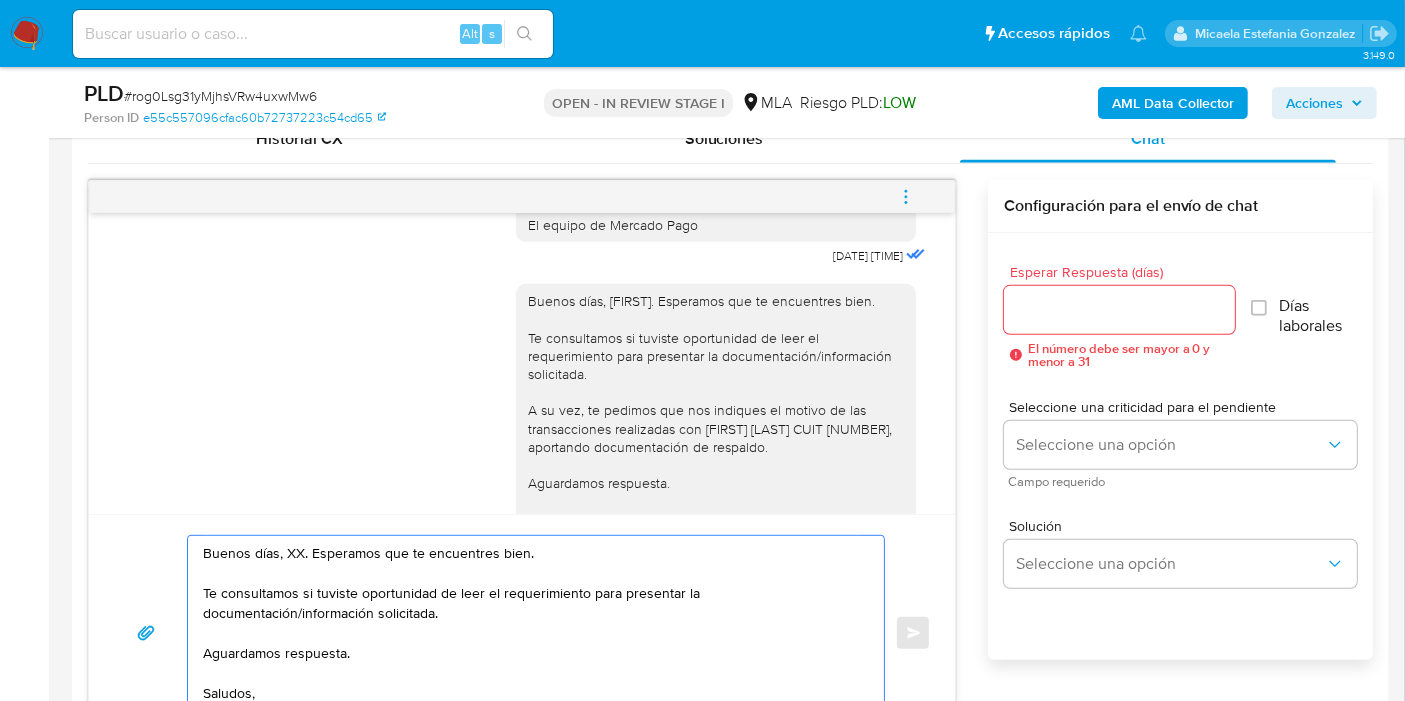 scroll, scrollTop: 1382, scrollLeft: 0, axis: vertical 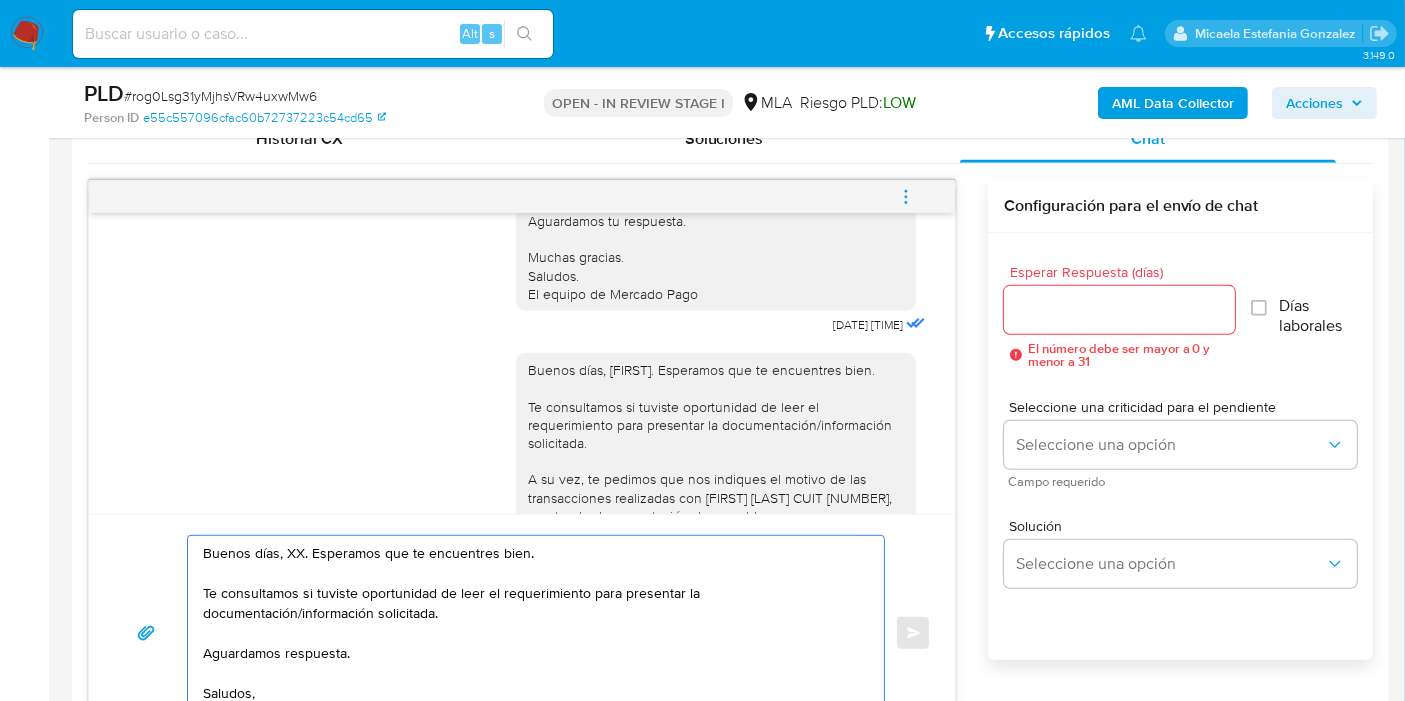 click on "Buenos días, XX. Esperamos que te encuentres bien.
Te consultamos si tuviste oportunidad de leer el requerimiento para presentar la documentación/información solicitada.
Aguardamos respuesta.
Saludos,
Equipo de Mercado Pago." at bounding box center [531, 633] 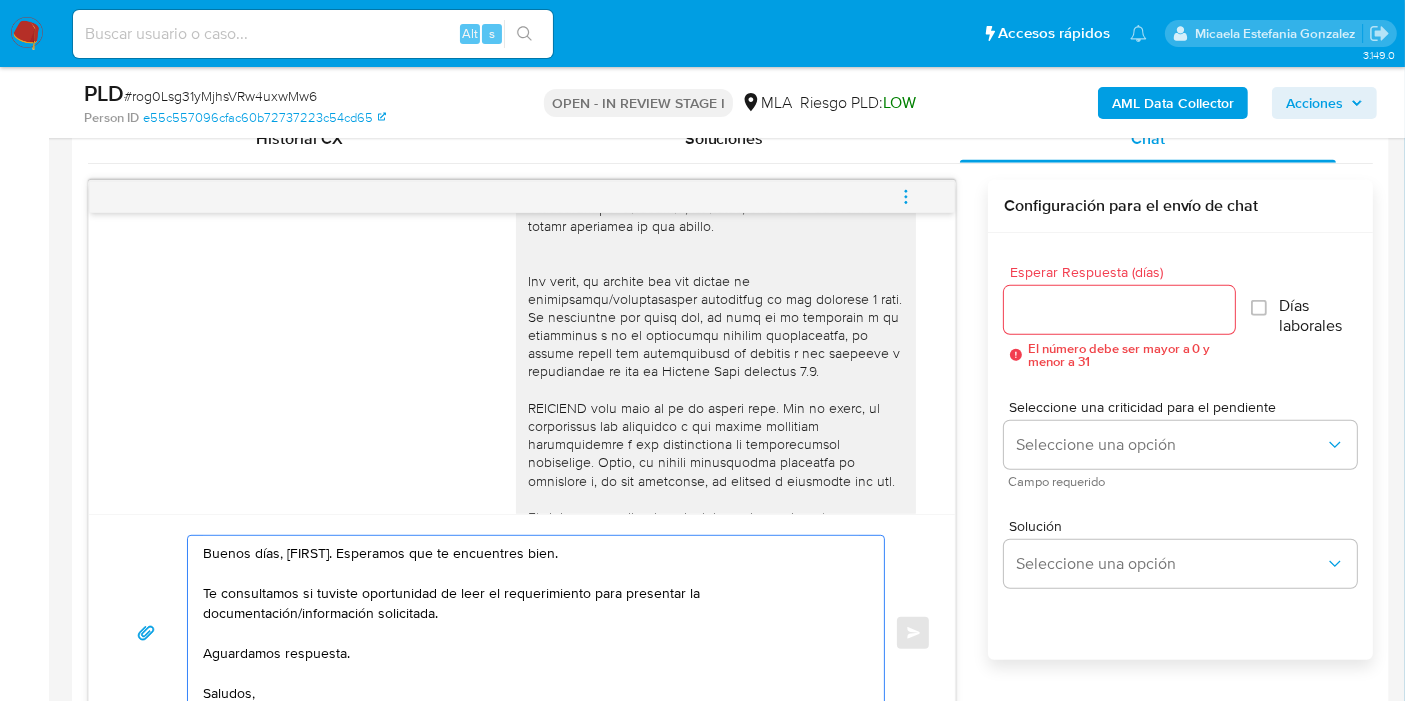 scroll, scrollTop: 604, scrollLeft: 0, axis: vertical 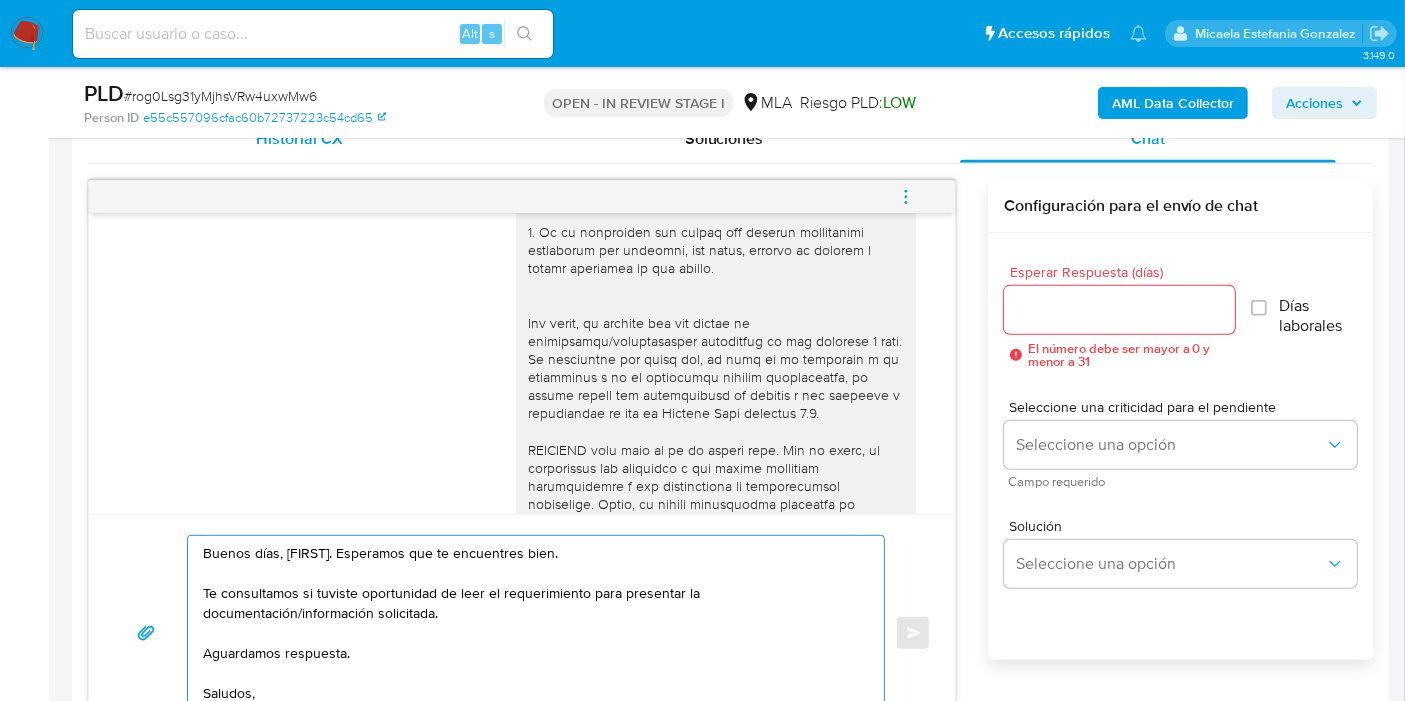 type on "Buenos días, Luis Miguel. Esperamos que te encuentres bien.
Te consultamos si tuviste oportunidad de leer el requerimiento para presentar la documentación/información solicitada.
Aguardamos respuesta.
Saludos,
Equipo de Mercado Pago." 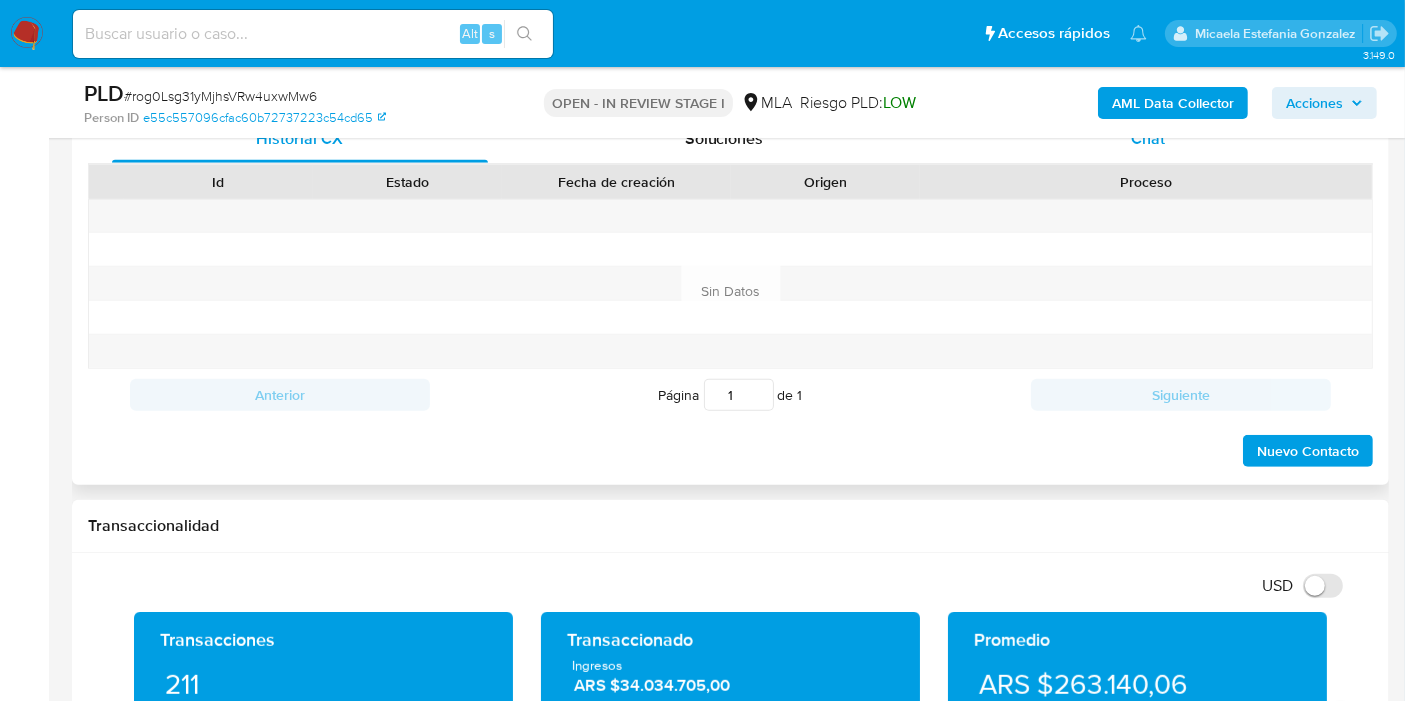 click on "Chat" at bounding box center [1148, 139] 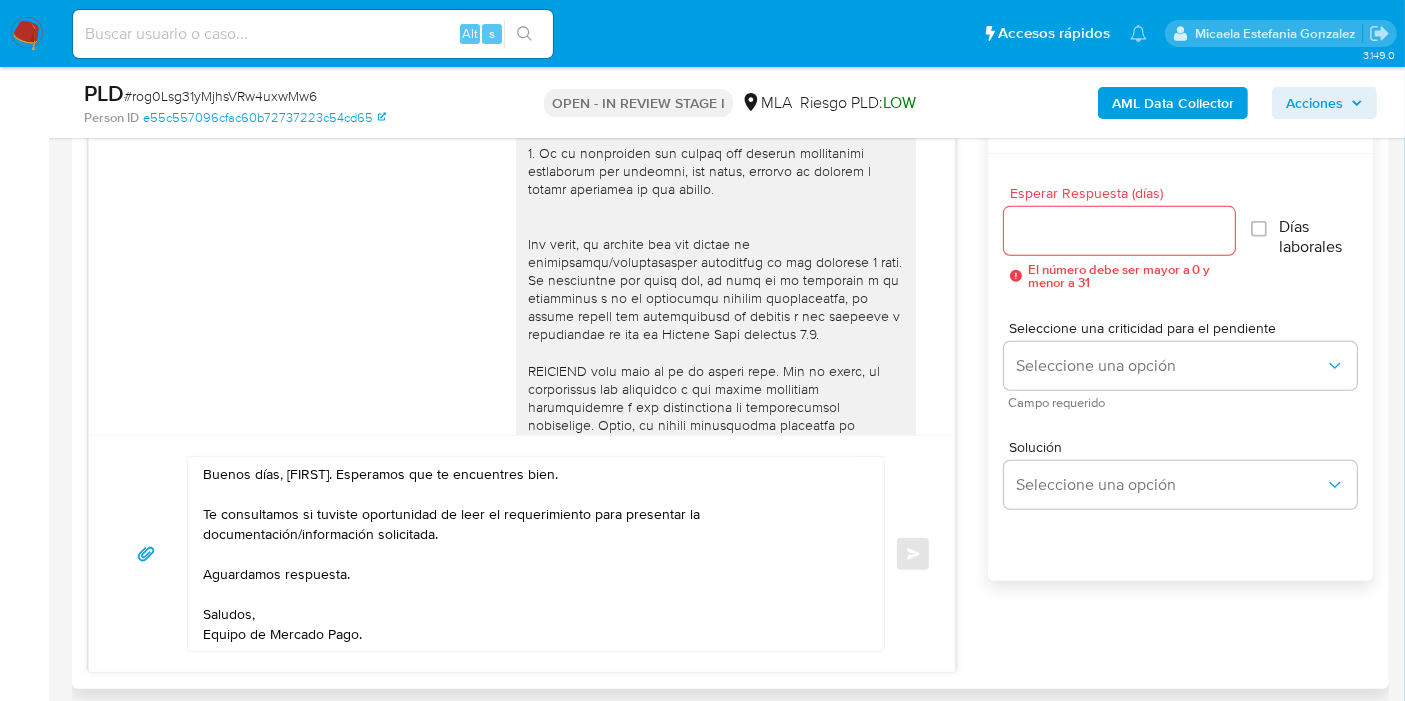 scroll, scrollTop: 1000, scrollLeft: 0, axis: vertical 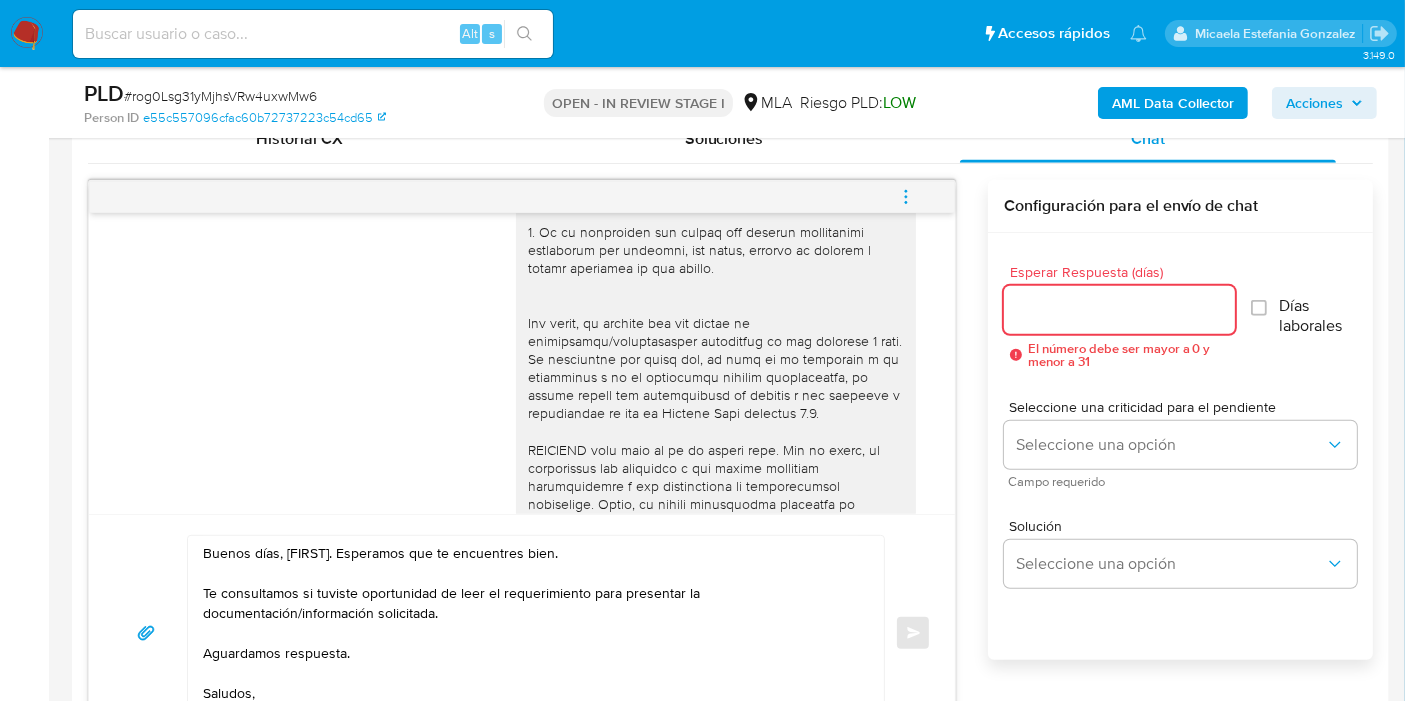 click on "Esperar Respuesta (días)" at bounding box center (1119, 310) 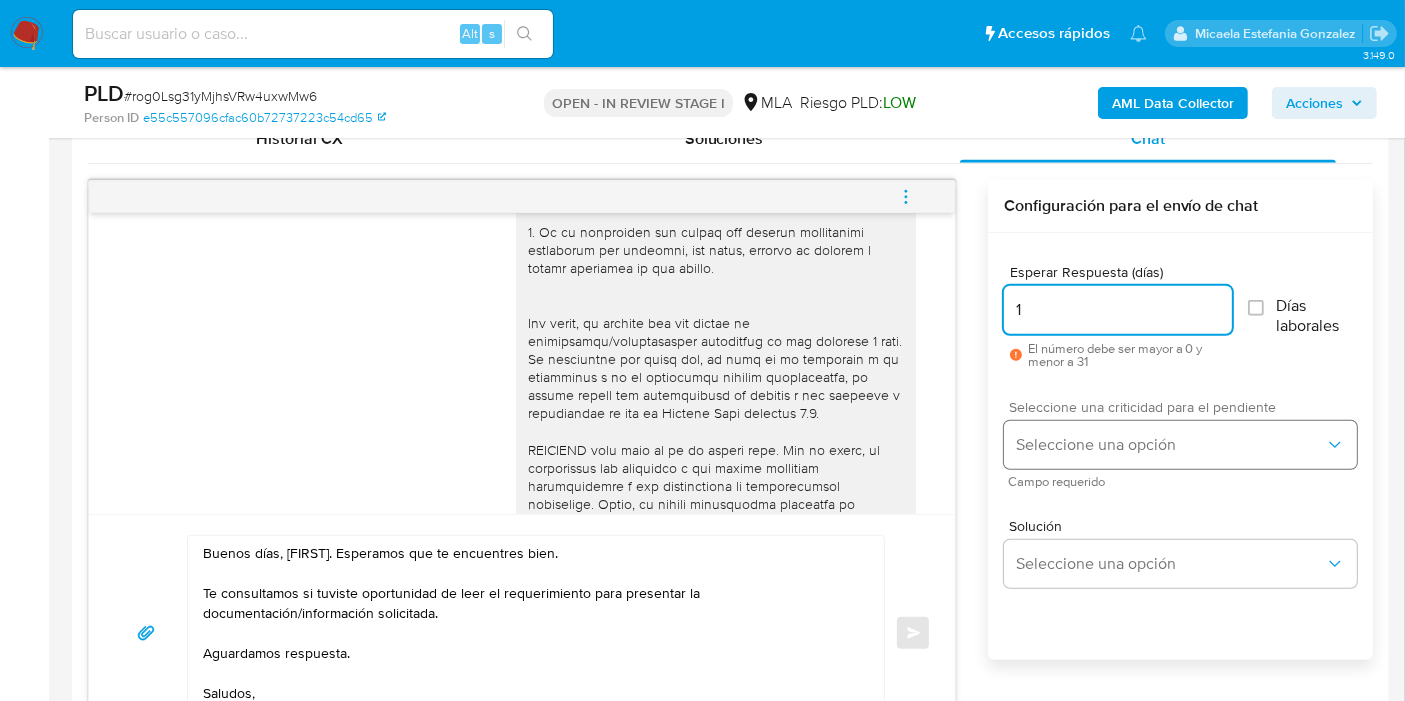 type on "1" 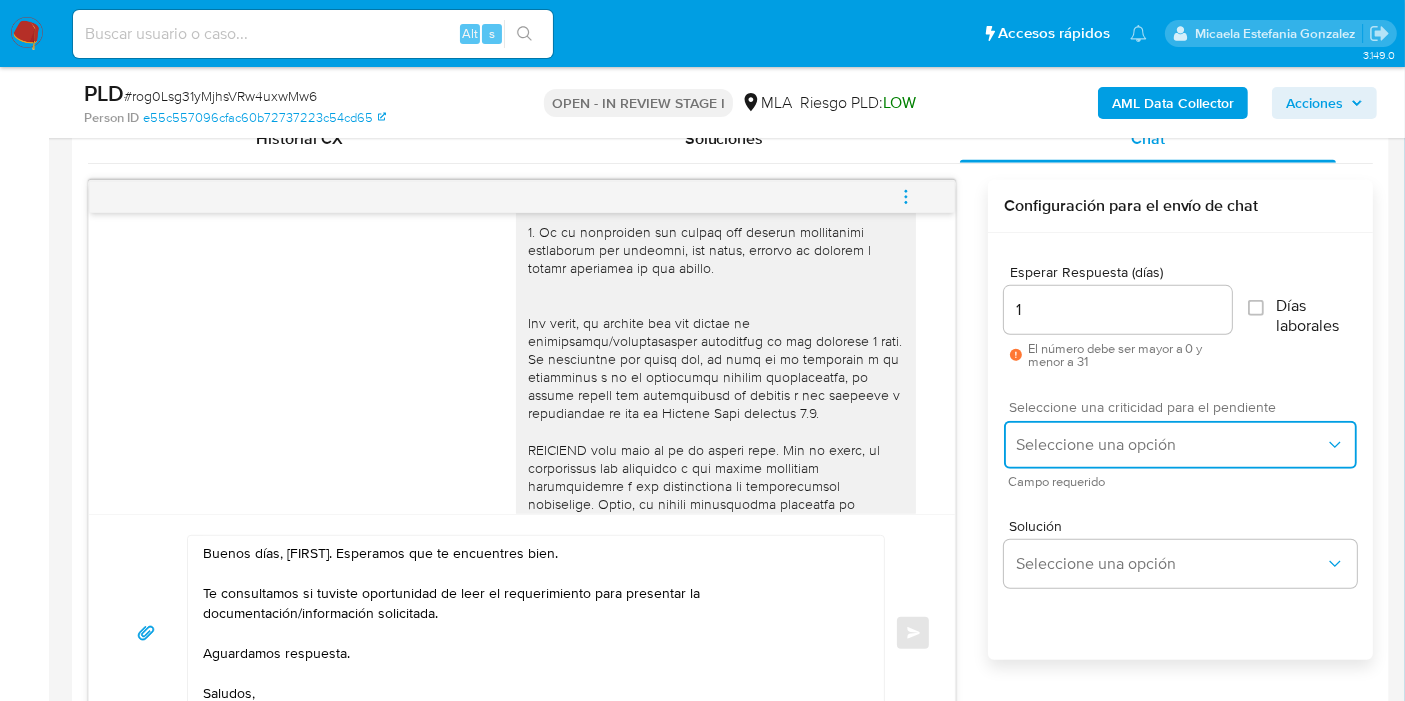 click on "Seleccione una opción" at bounding box center [1170, 445] 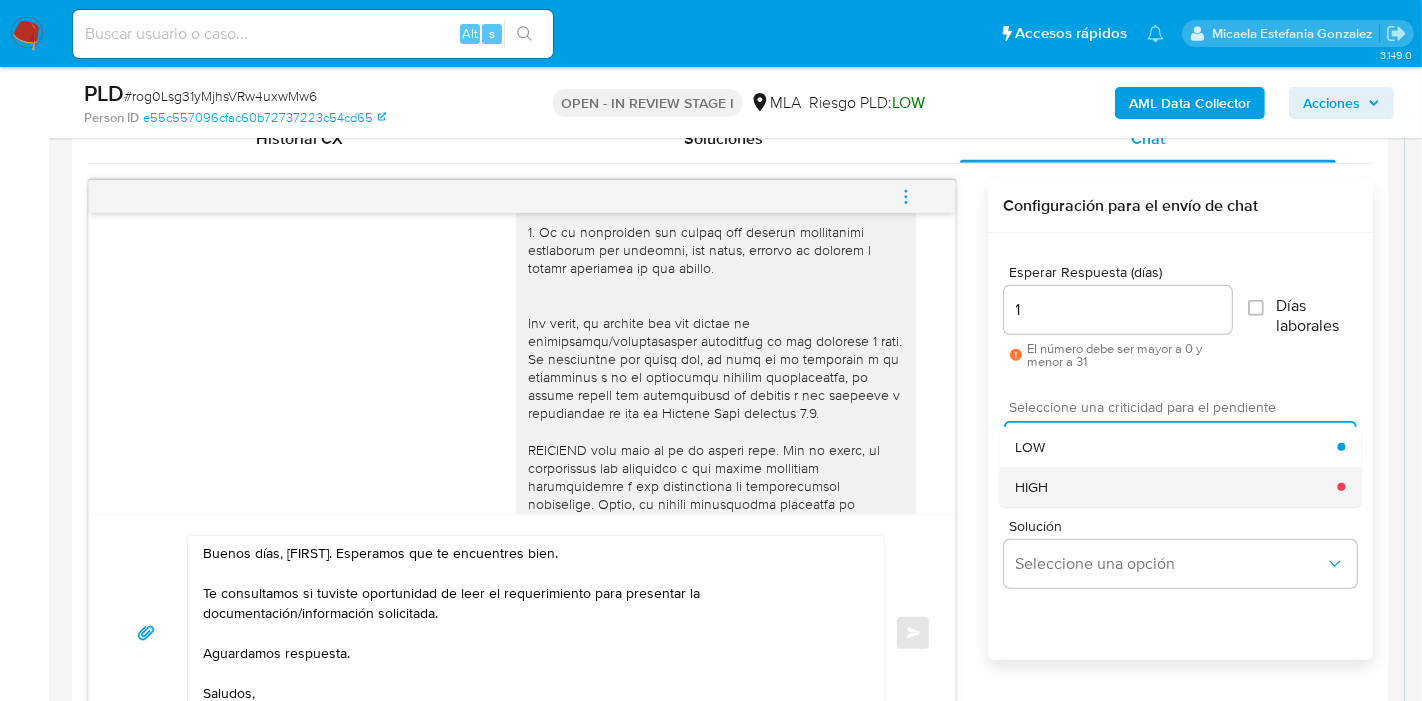 click on "HIGH" at bounding box center (1176, 487) 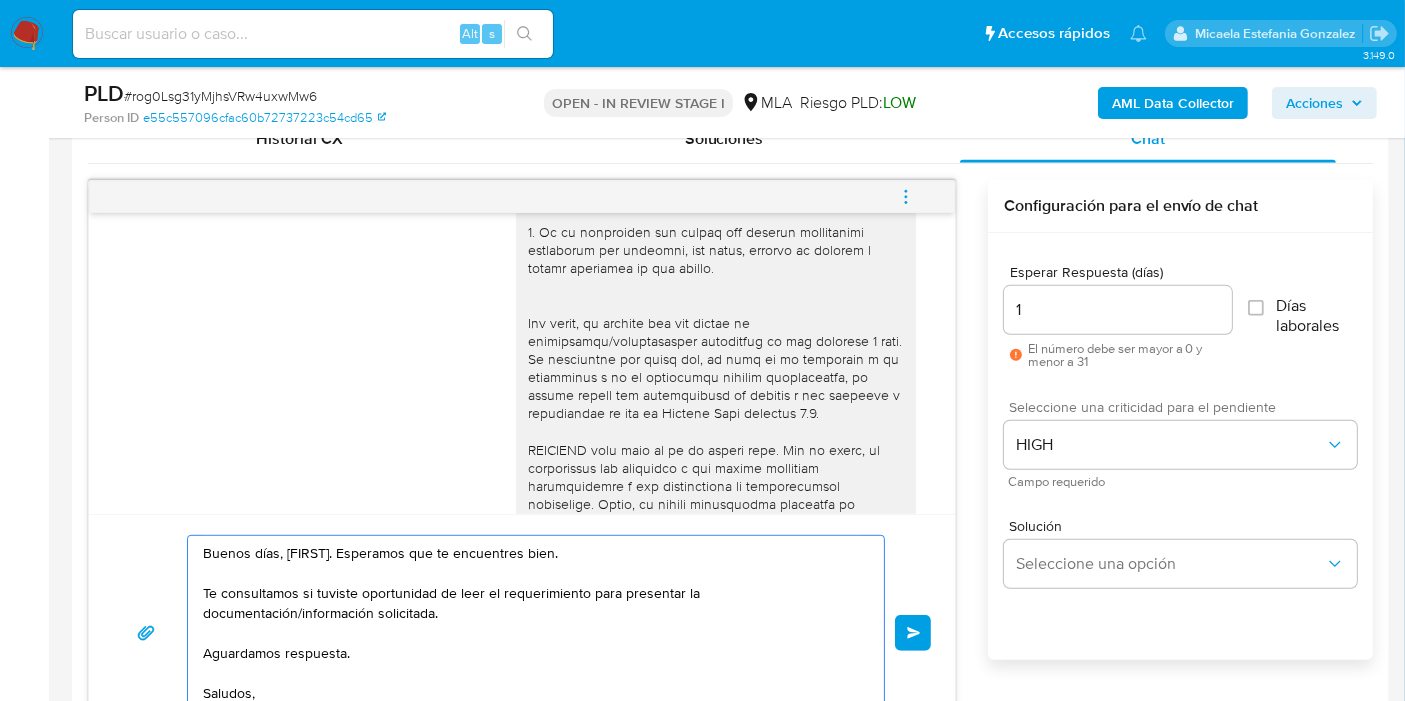 click on "Buenos días, Luis Miguel. Esperamos que te encuentres bien.
Te consultamos si tuviste oportunidad de leer el requerimiento para presentar la documentación/información solicitada.
Aguardamos respuesta.
Saludos,
Equipo de Mercado Pago." at bounding box center (531, 633) 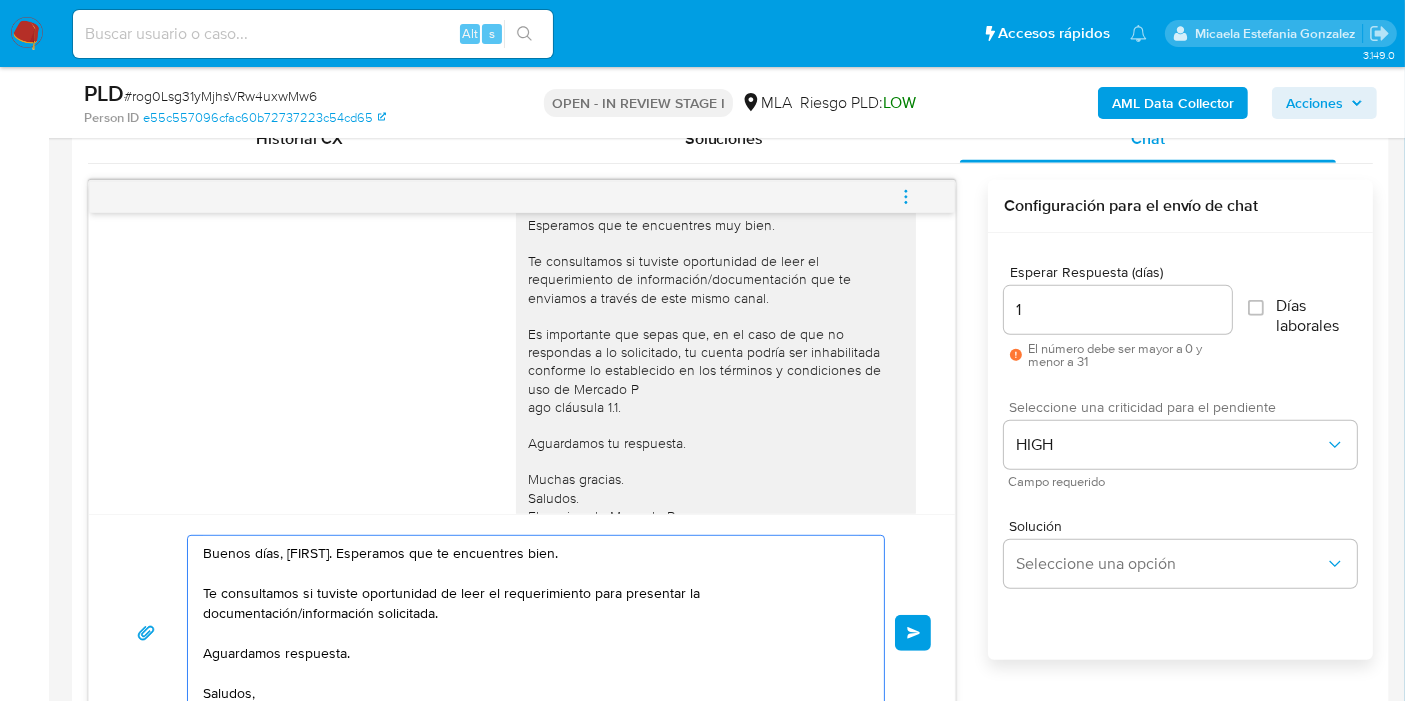 scroll, scrollTop: 1604, scrollLeft: 0, axis: vertical 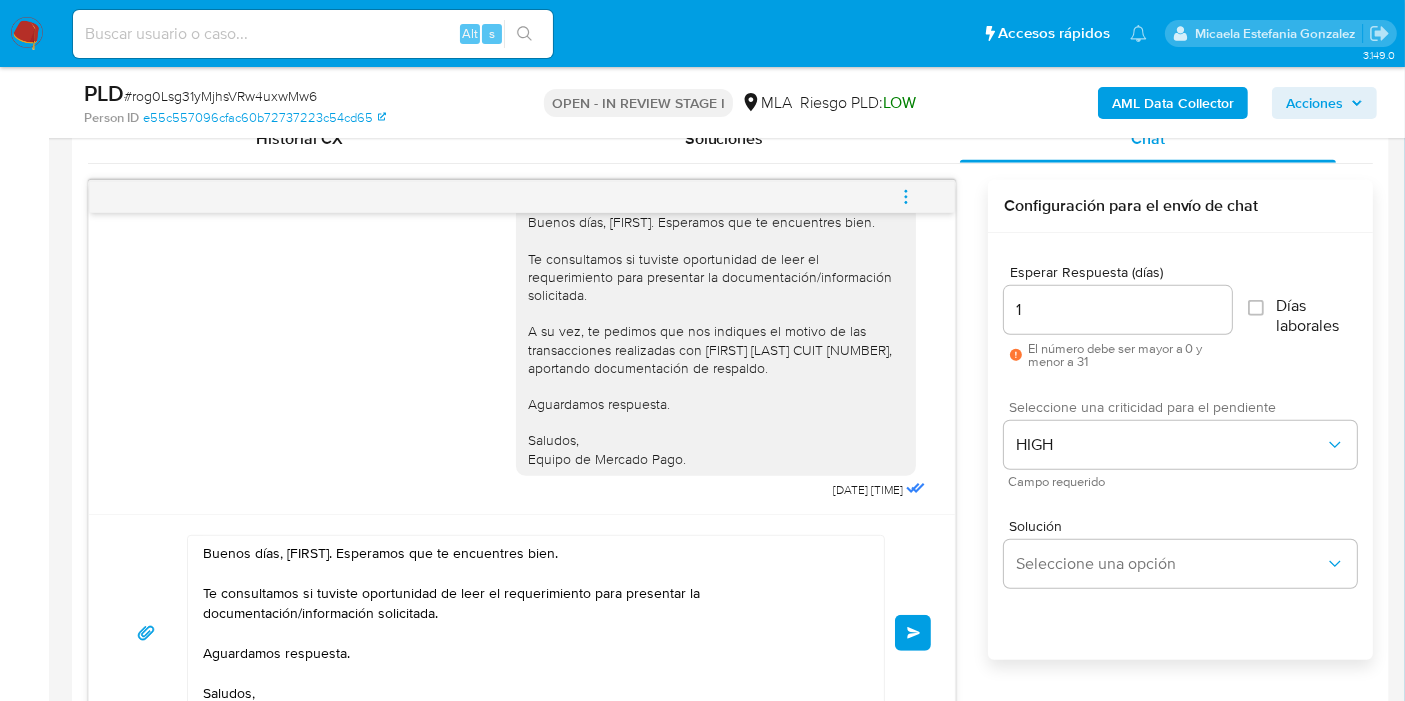 click on "Enviar" at bounding box center [913, 633] 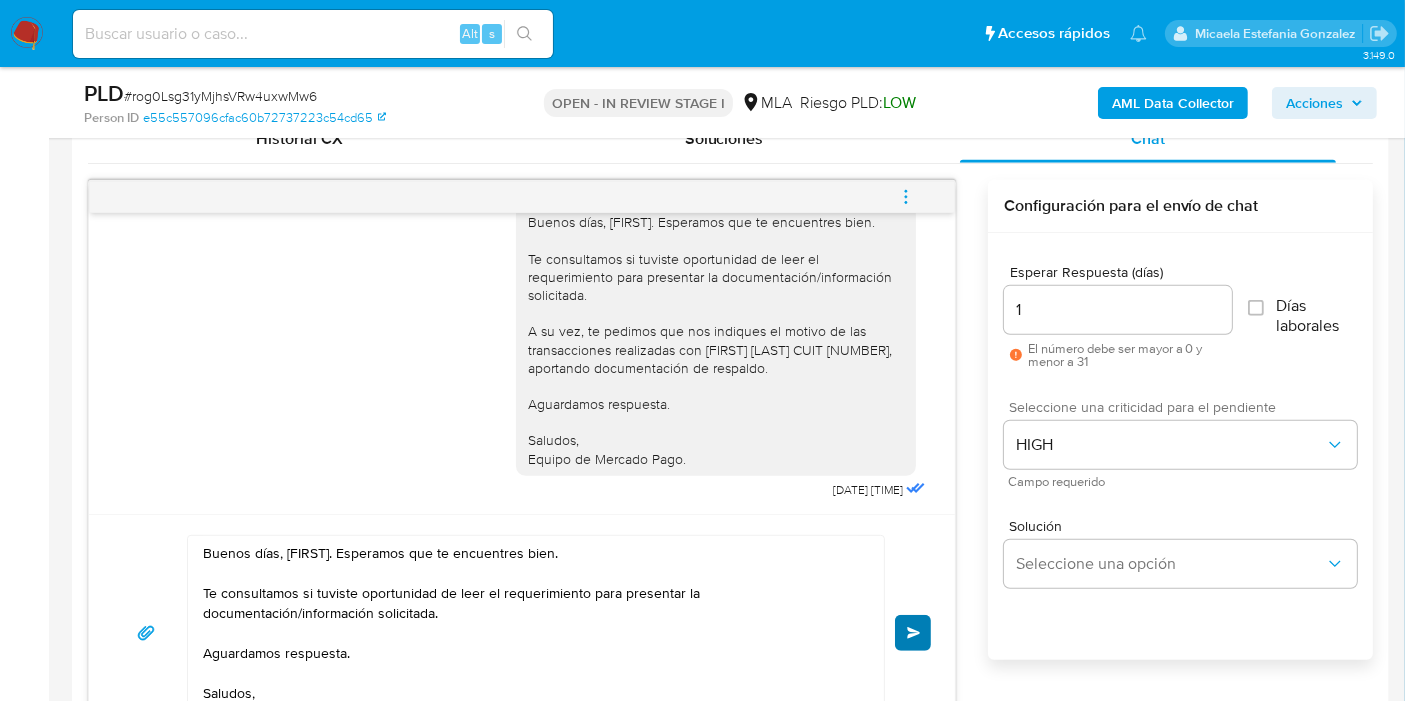 click on "Buenos días, Luis Miguel. Esperamos que te encuentres bien.
Te consultamos si tuviste oportunidad de leer el requerimiento para presentar la documentación/información solicitada.
Aguardamos respuesta.
Saludos,
Equipo de Mercado Pago.  Enviar" at bounding box center [522, 633] 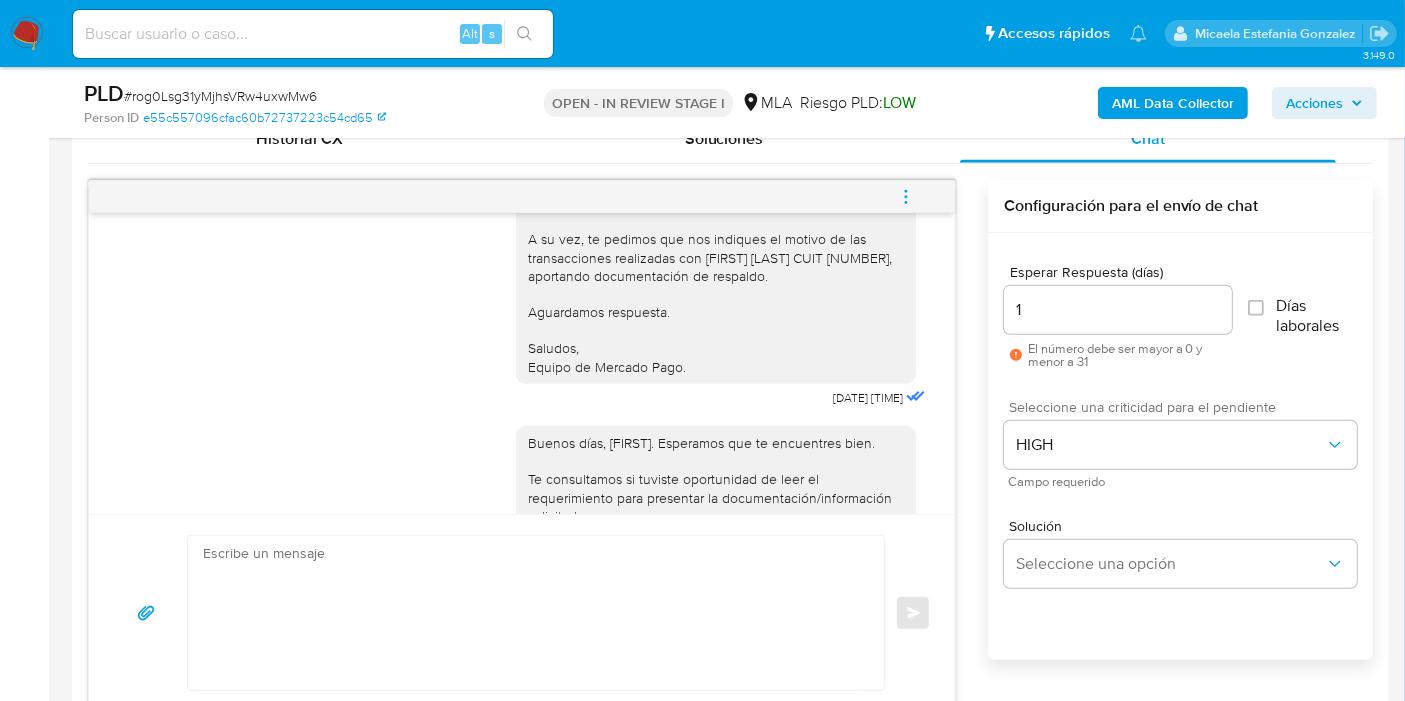 scroll, scrollTop: 1400, scrollLeft: 0, axis: vertical 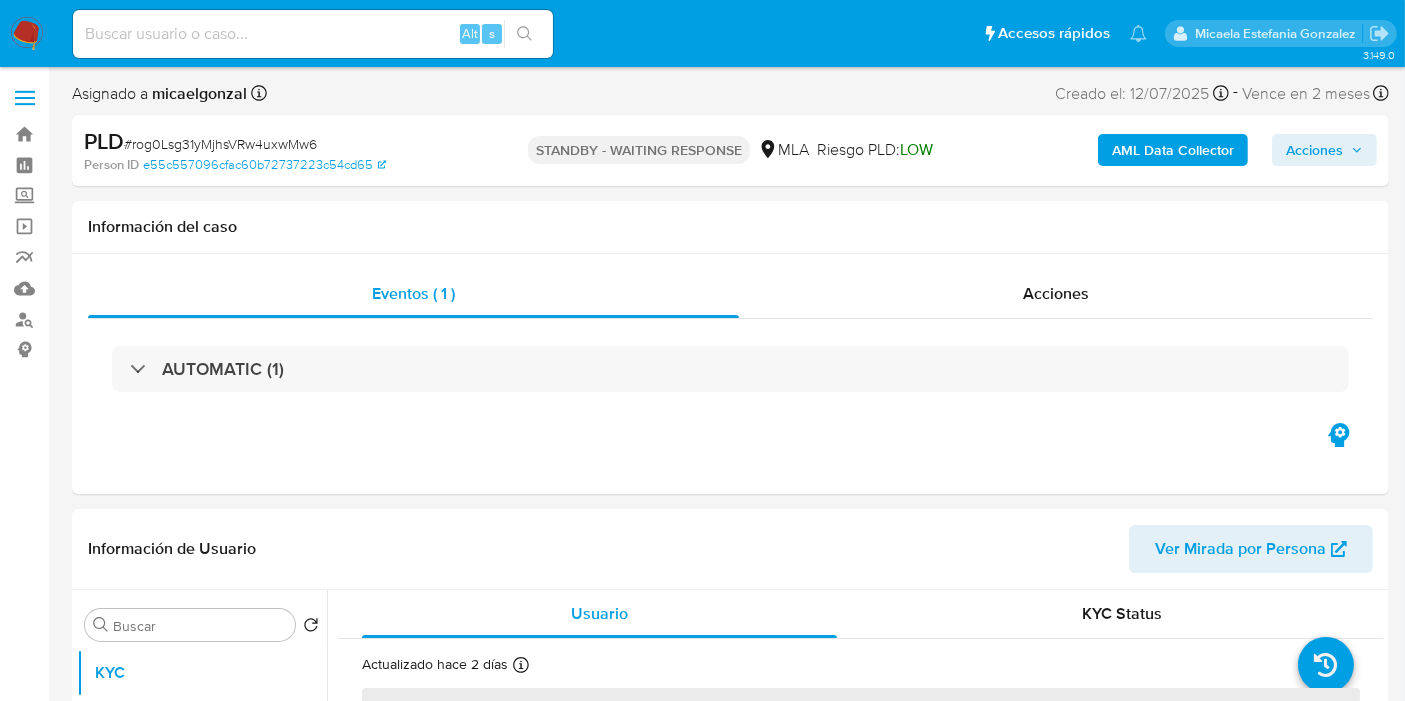 click on "Pausado Ver notificaciones Alt s Accesos rápidos   Presiona las siguientes teclas para acceder a algunas de las funciones Buscar caso o usuario Alt s Volver al home Alt h Agregar un comentario Alt c Ir a la resolucion de un caso Alt r Agregar un archivo adjunto Alt a Micaela Estefania Gonzalez" at bounding box center (702, 33) 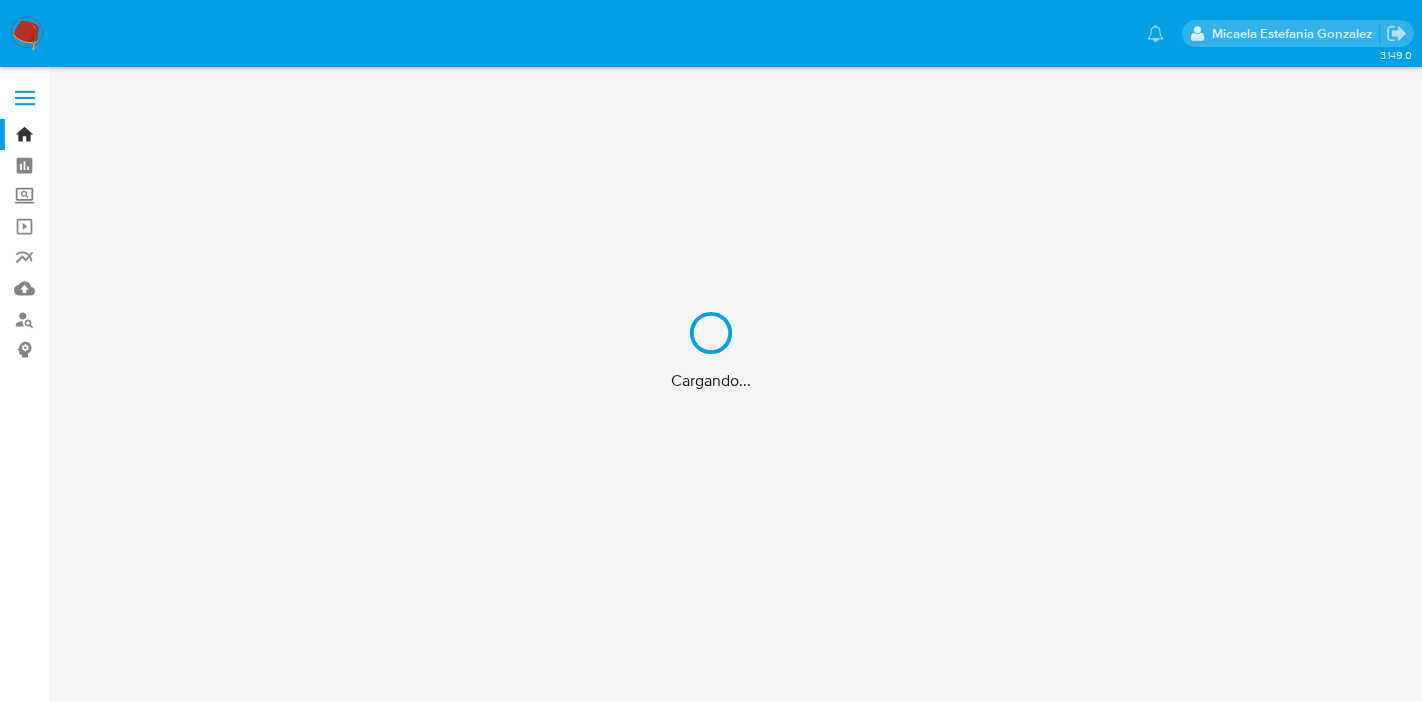 scroll, scrollTop: 0, scrollLeft: 0, axis: both 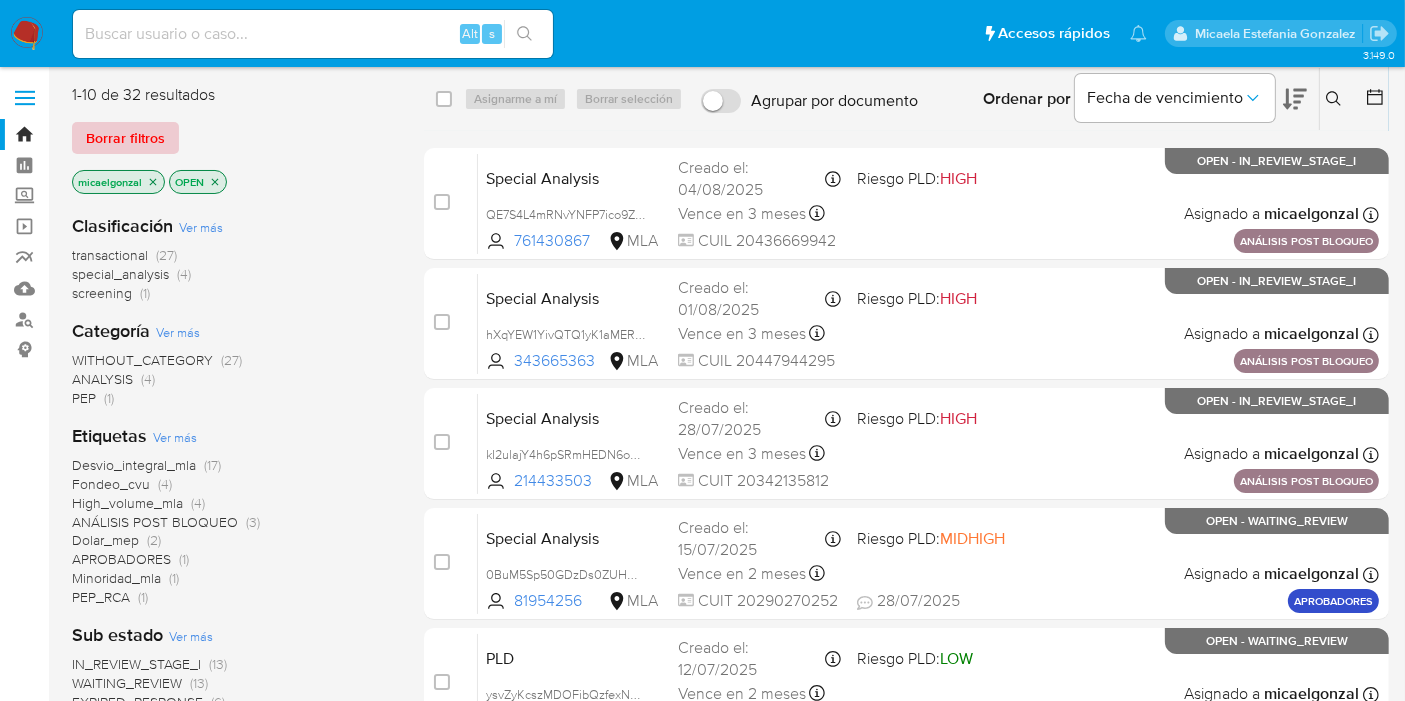 click on "Borrar filtros" at bounding box center (125, 138) 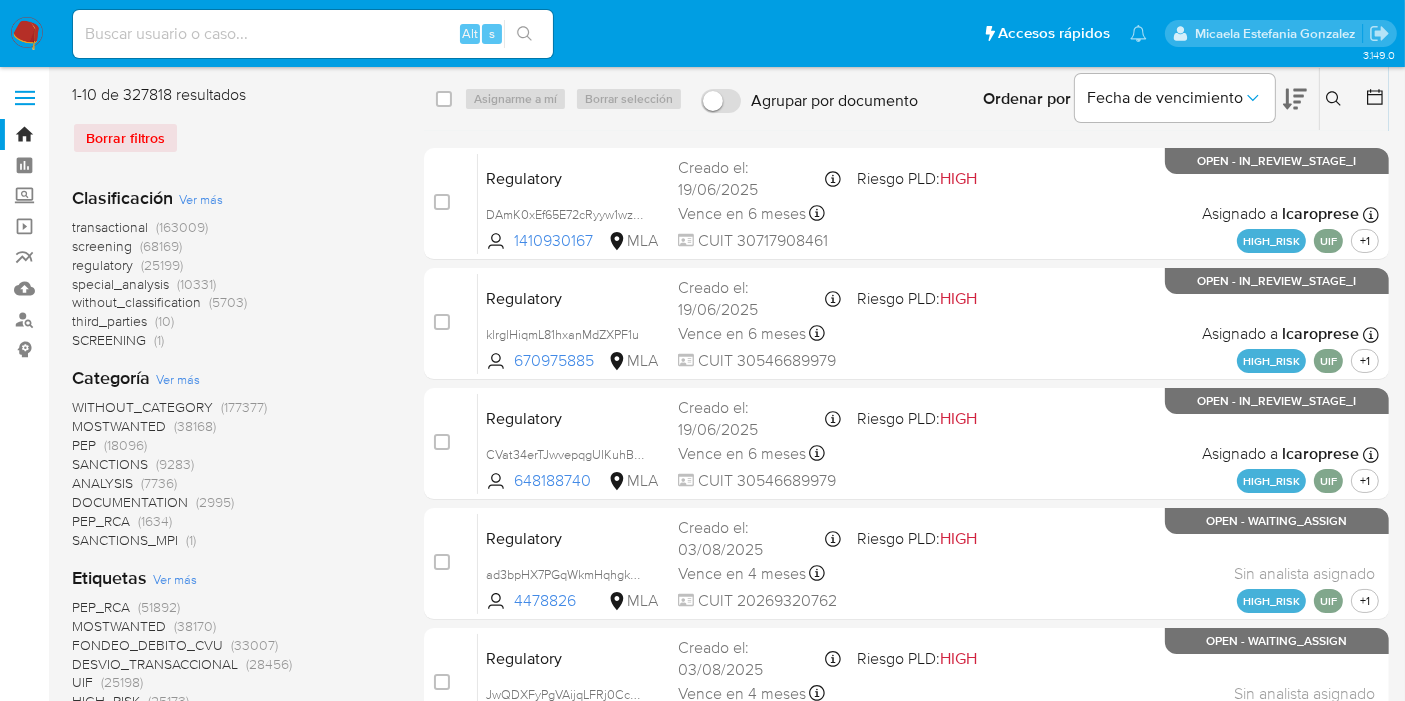 click at bounding box center (1336, 99) 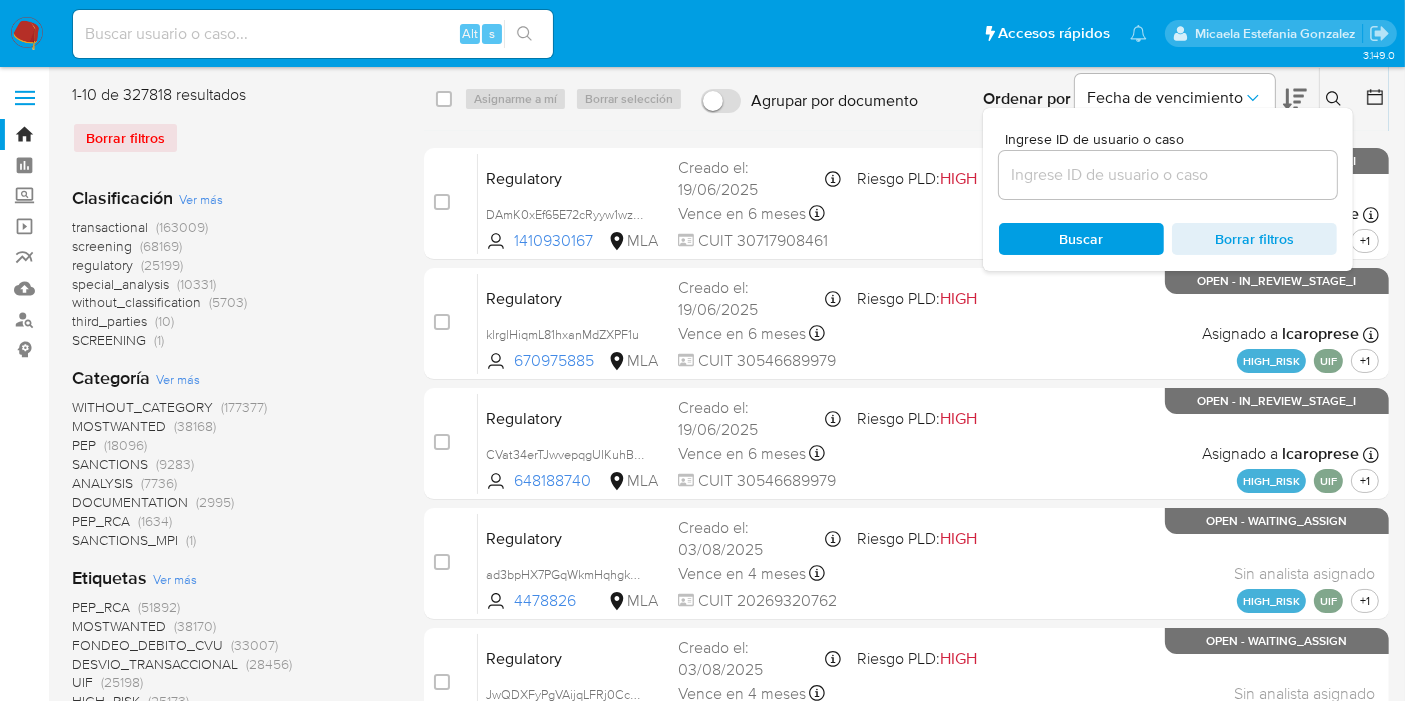 click at bounding box center (1168, 175) 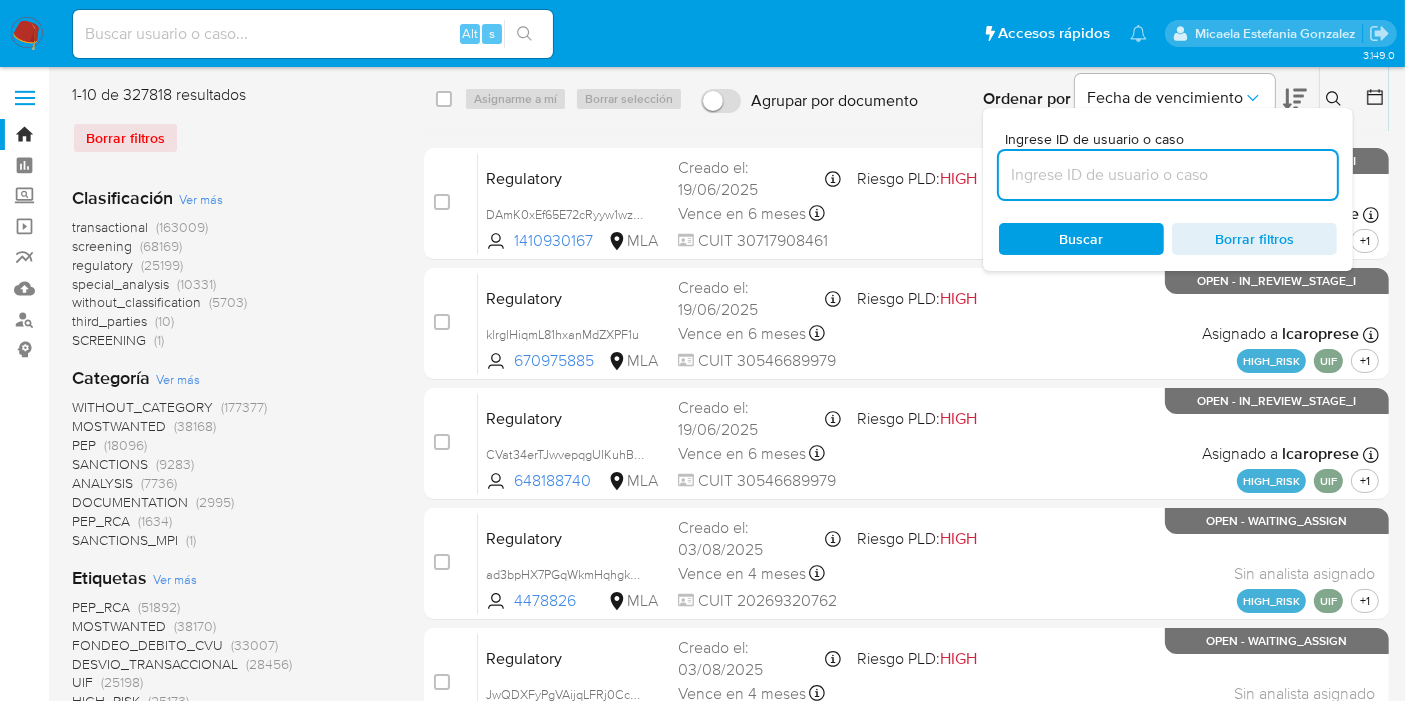click at bounding box center (1168, 175) 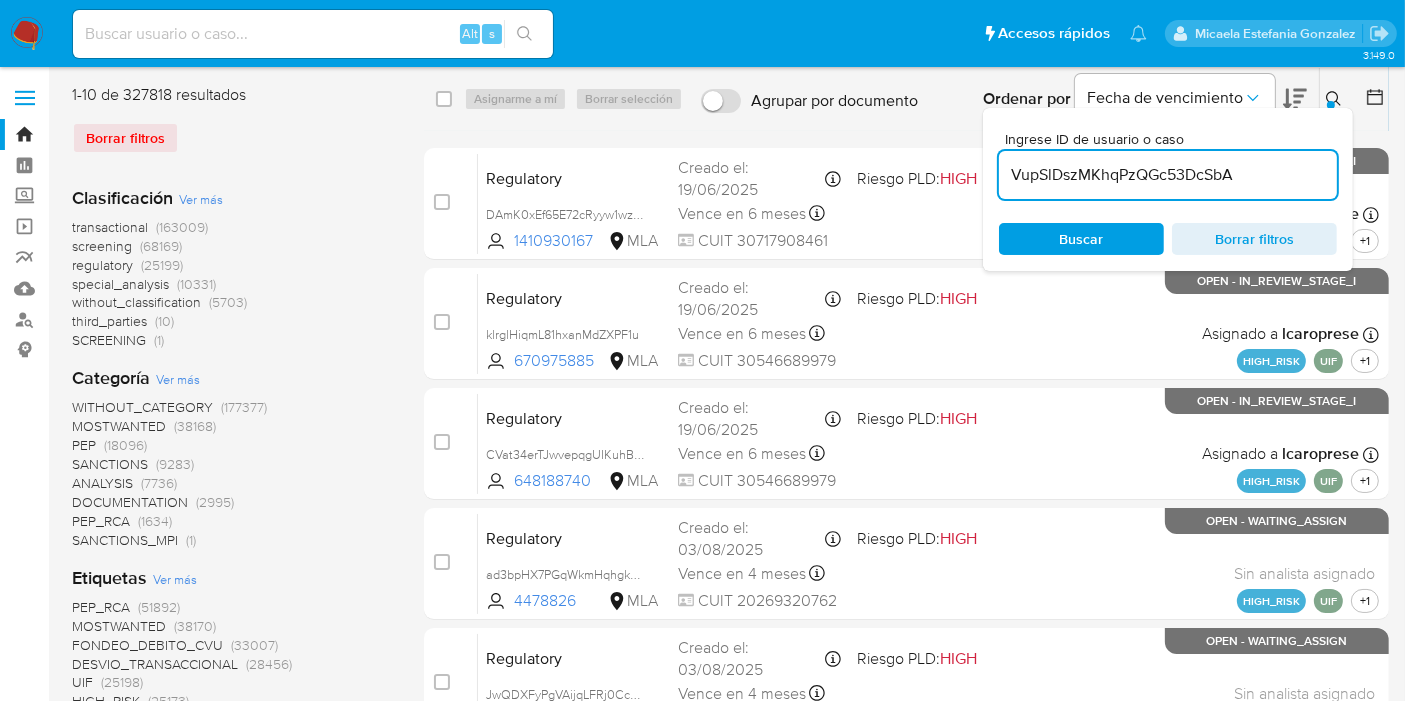 type on "VupSlDszMKhqPzQGc53DcSbA" 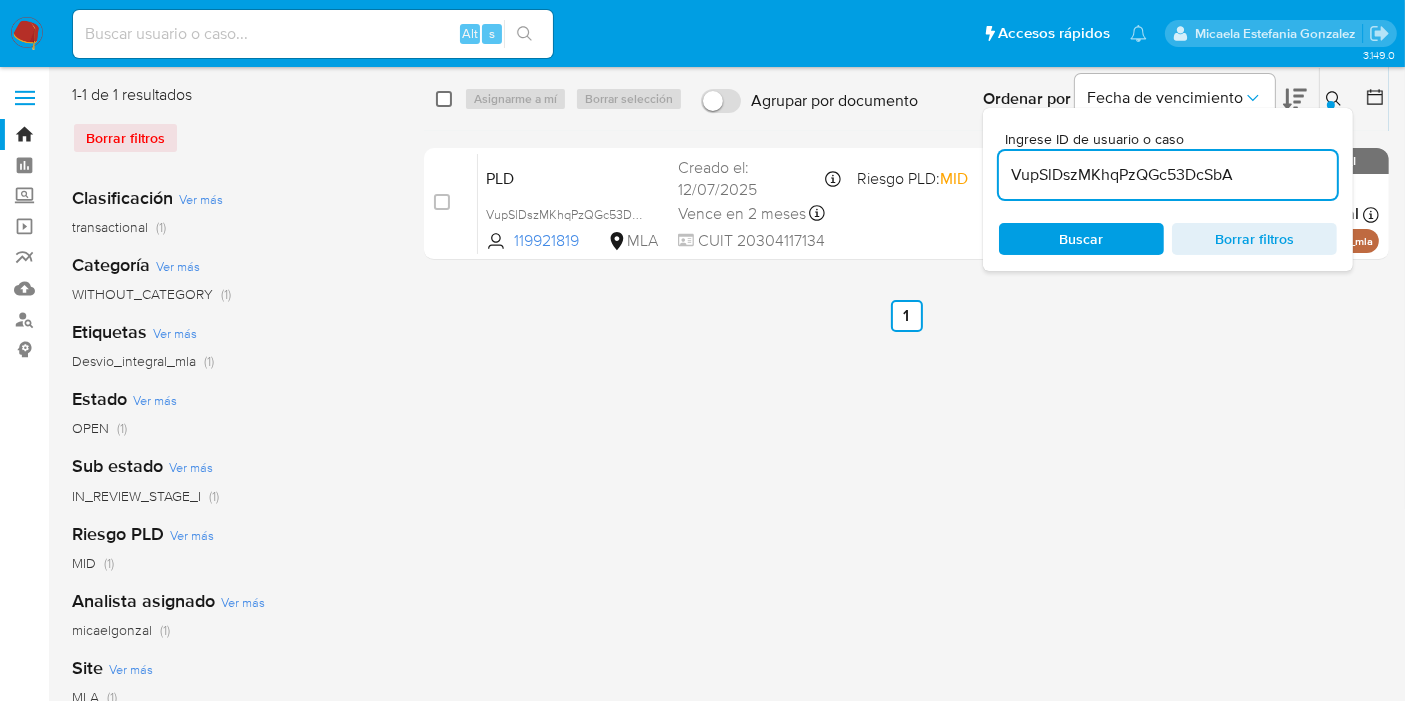 click at bounding box center (444, 99) 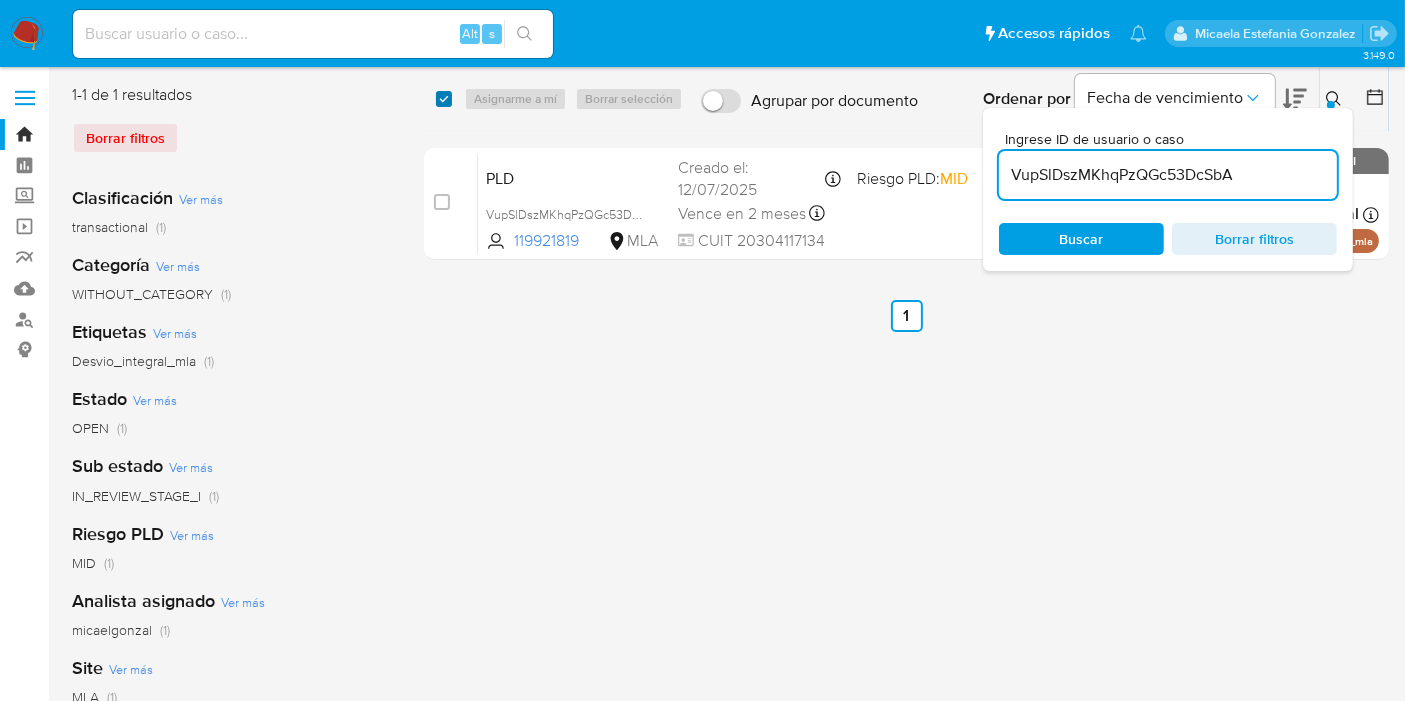 checkbox on "true" 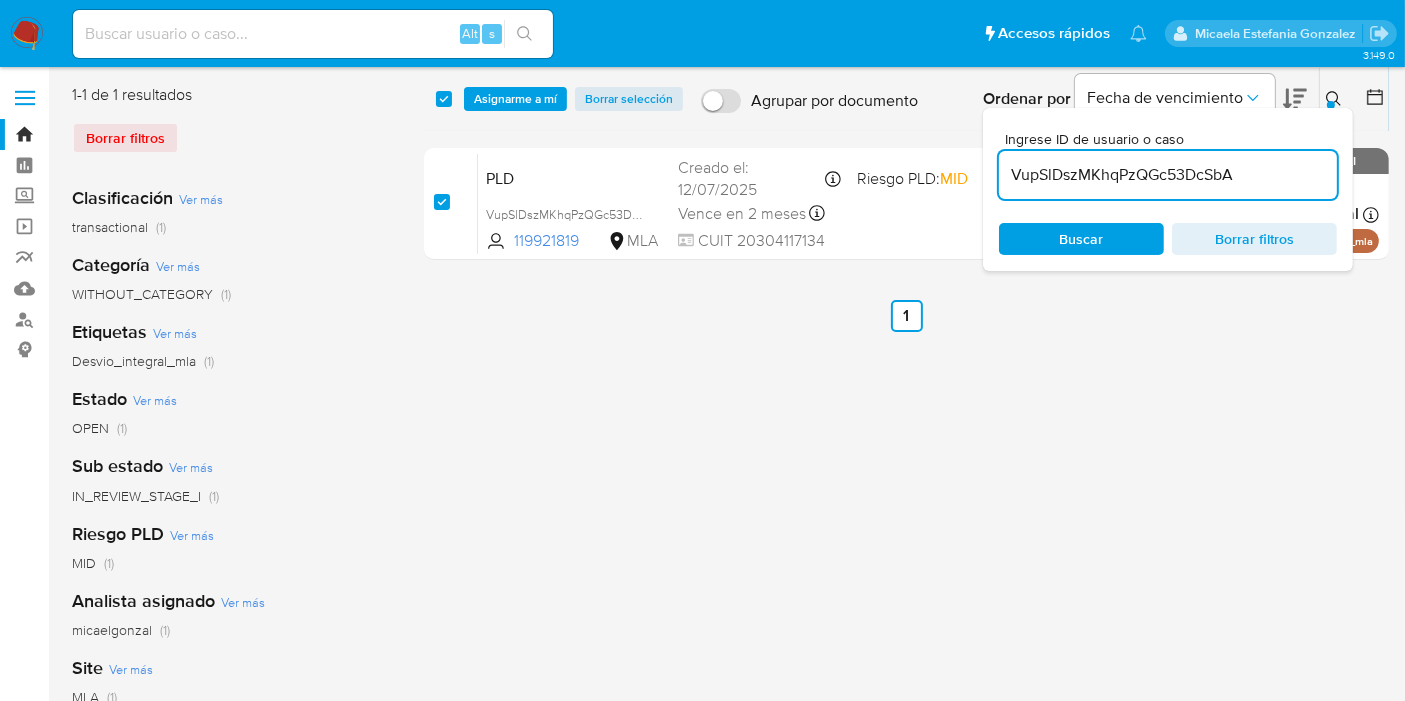 checkbox on "true" 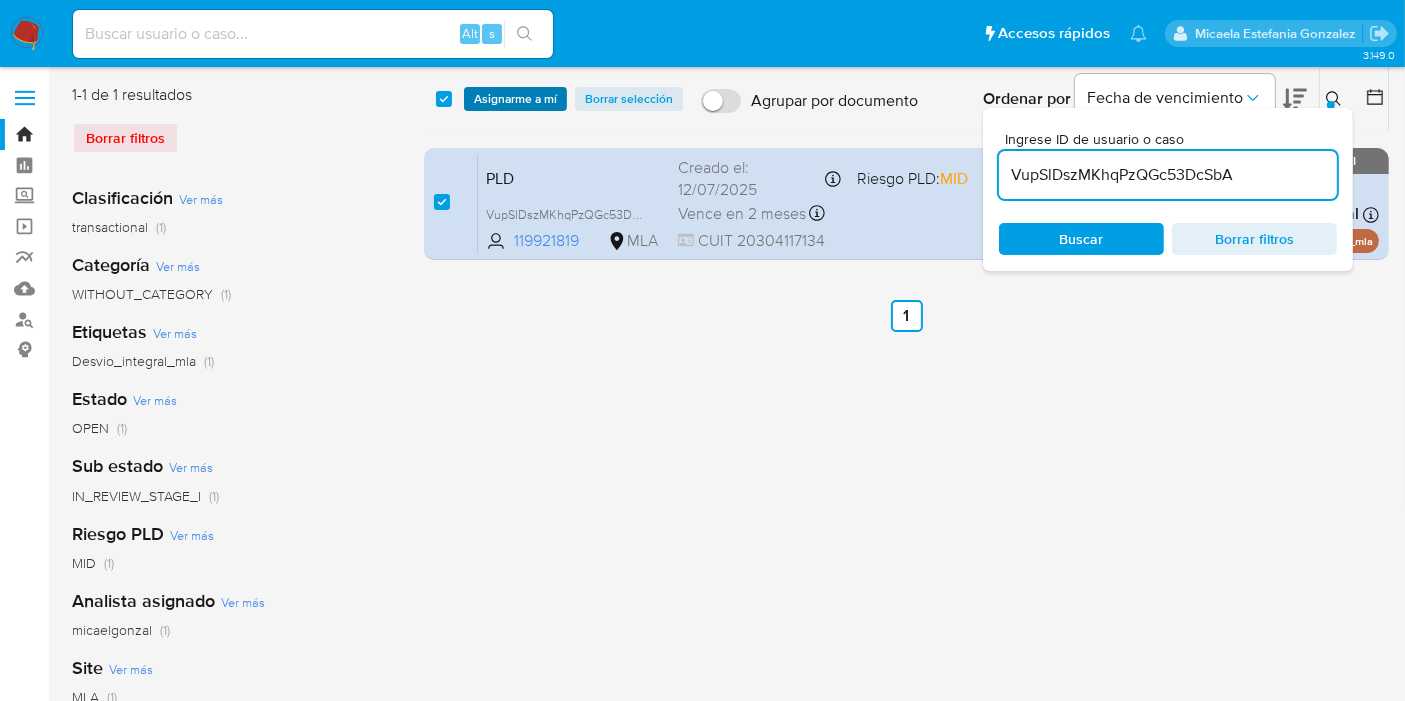 click on "Asignarme a mí" at bounding box center [515, 99] 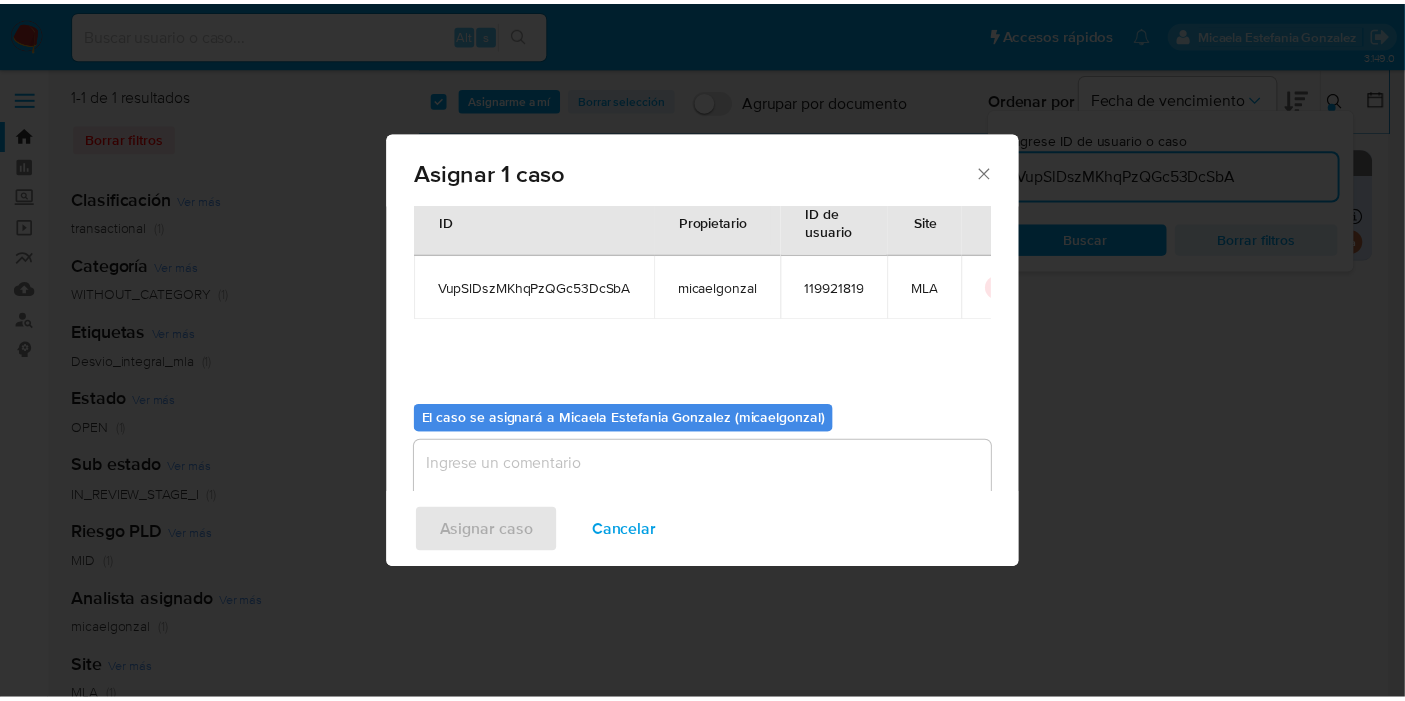 scroll, scrollTop: 102, scrollLeft: 0, axis: vertical 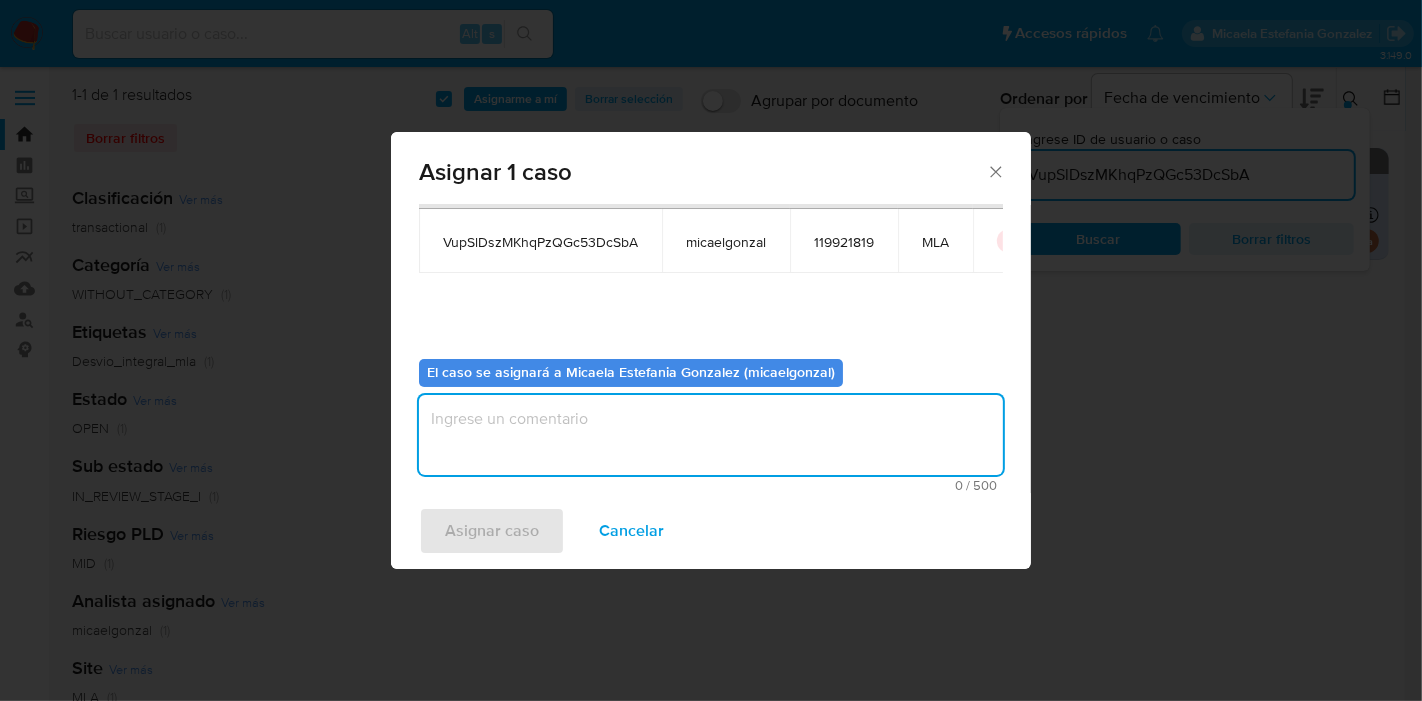 click at bounding box center (711, 435) 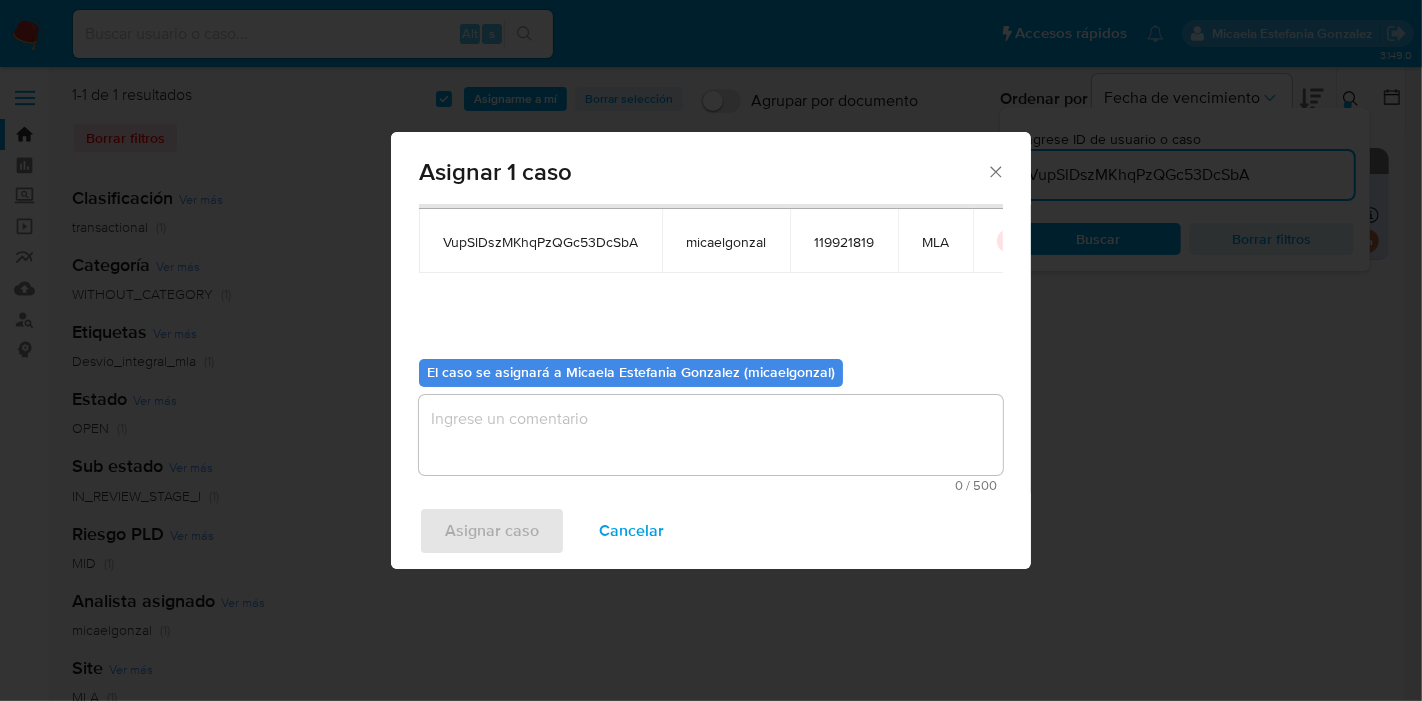 click 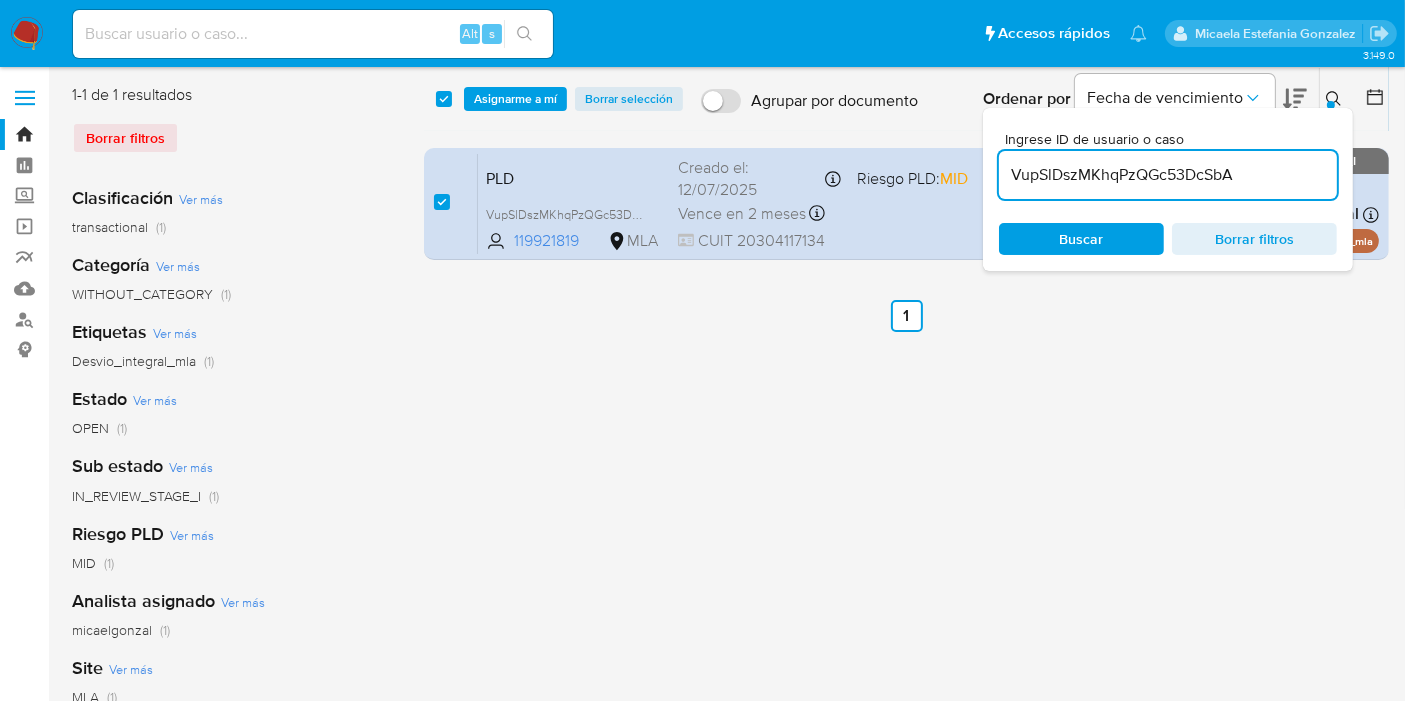 click at bounding box center [313, 34] 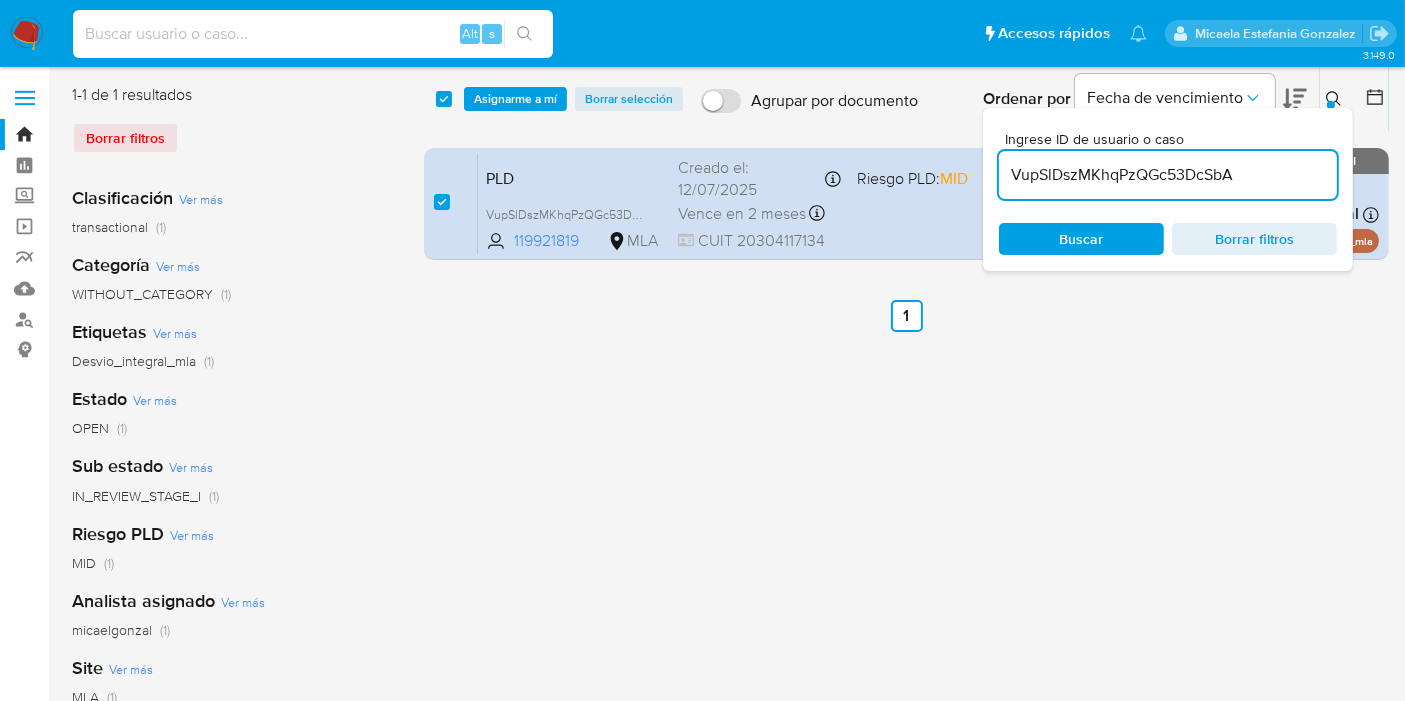 paste on "VupSlDszMKhqPzQGc53DcSbA" 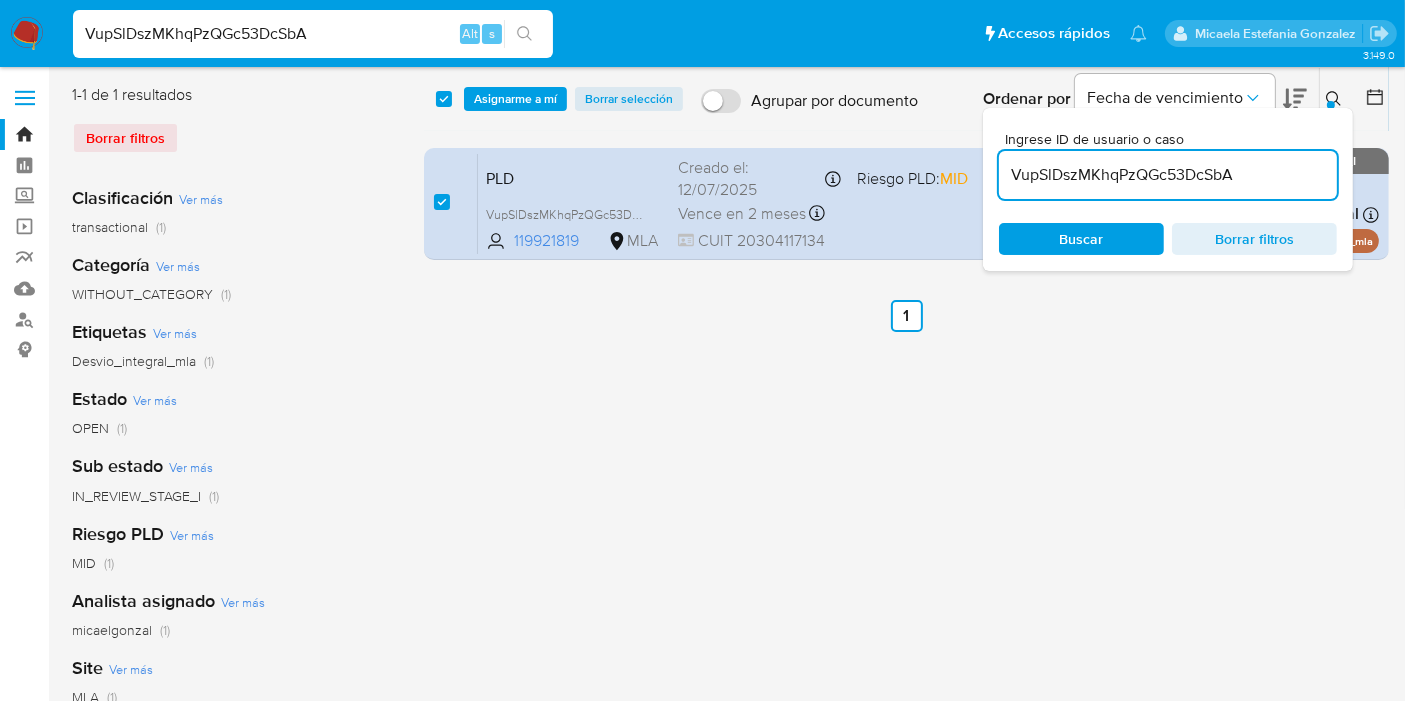 type on "VupSlDszMKhqPzQGc53DcSbA" 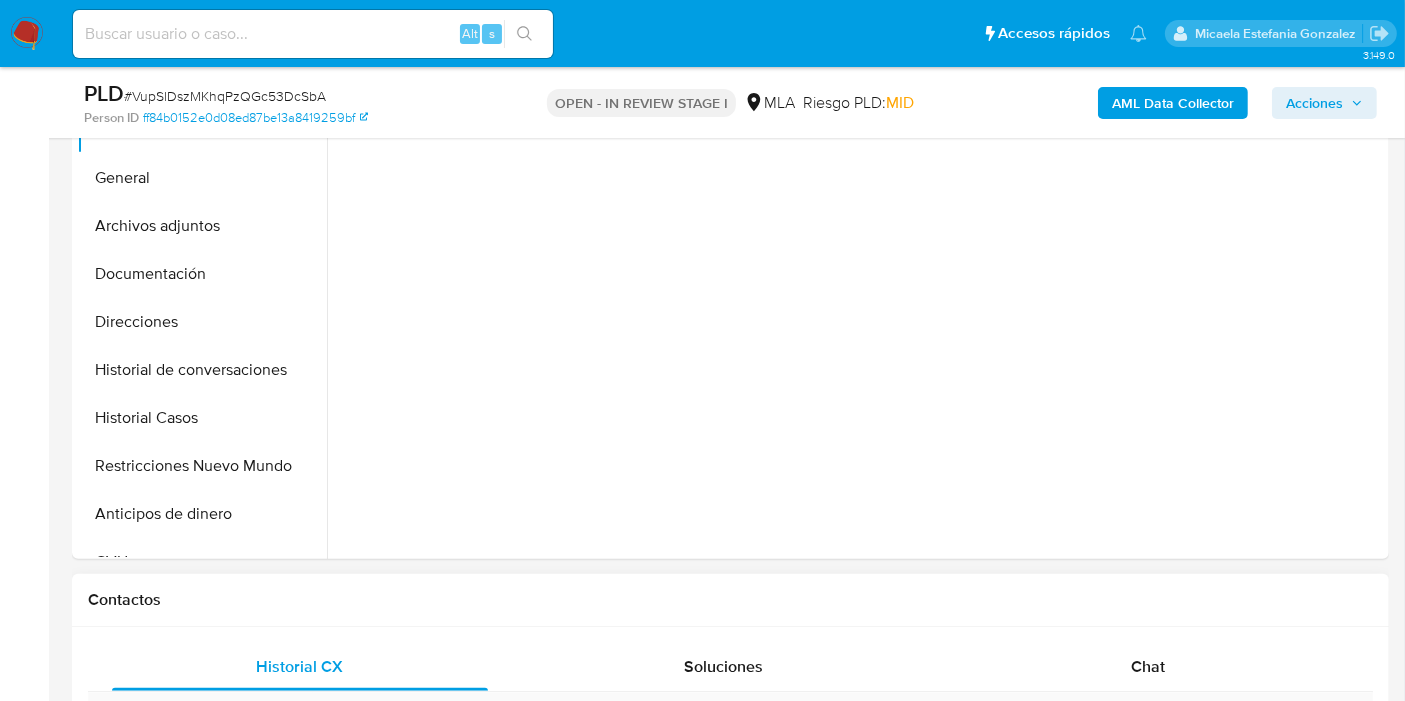 scroll, scrollTop: 888, scrollLeft: 0, axis: vertical 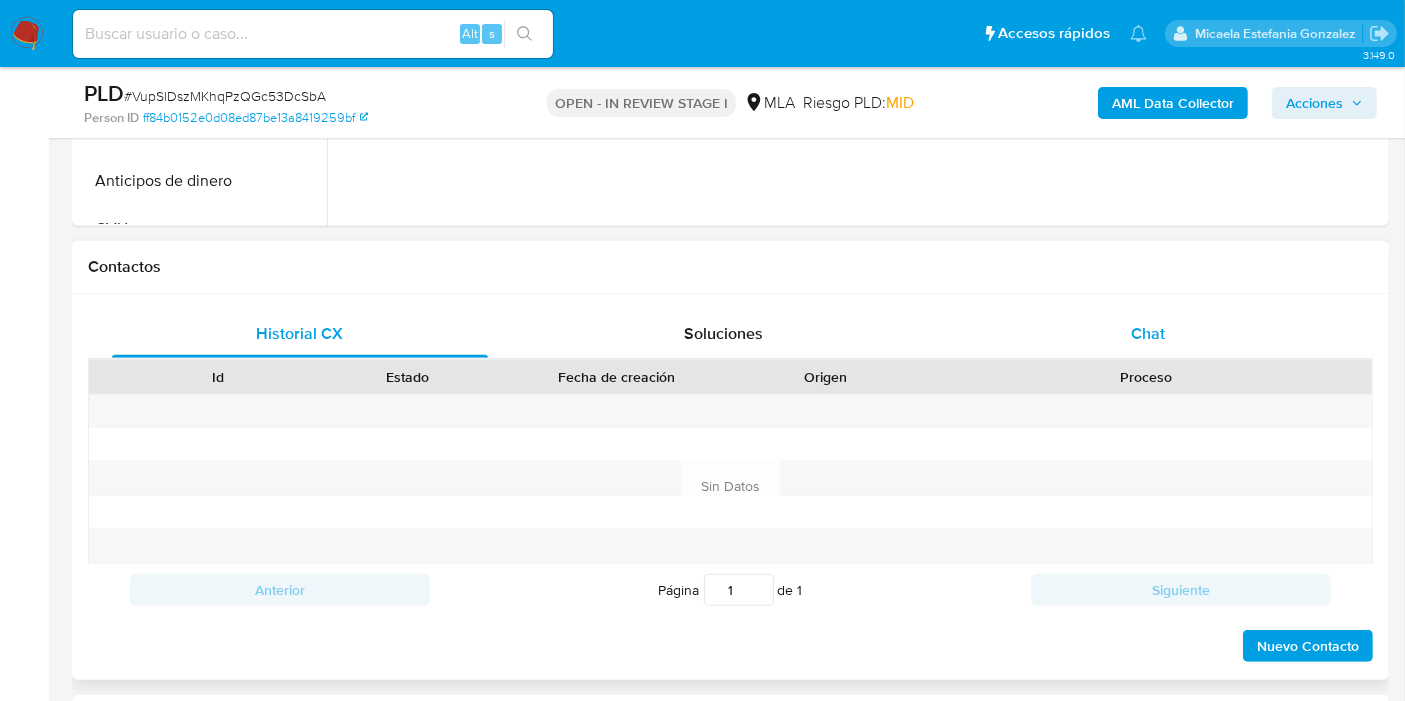 click on "Chat" at bounding box center (1148, 334) 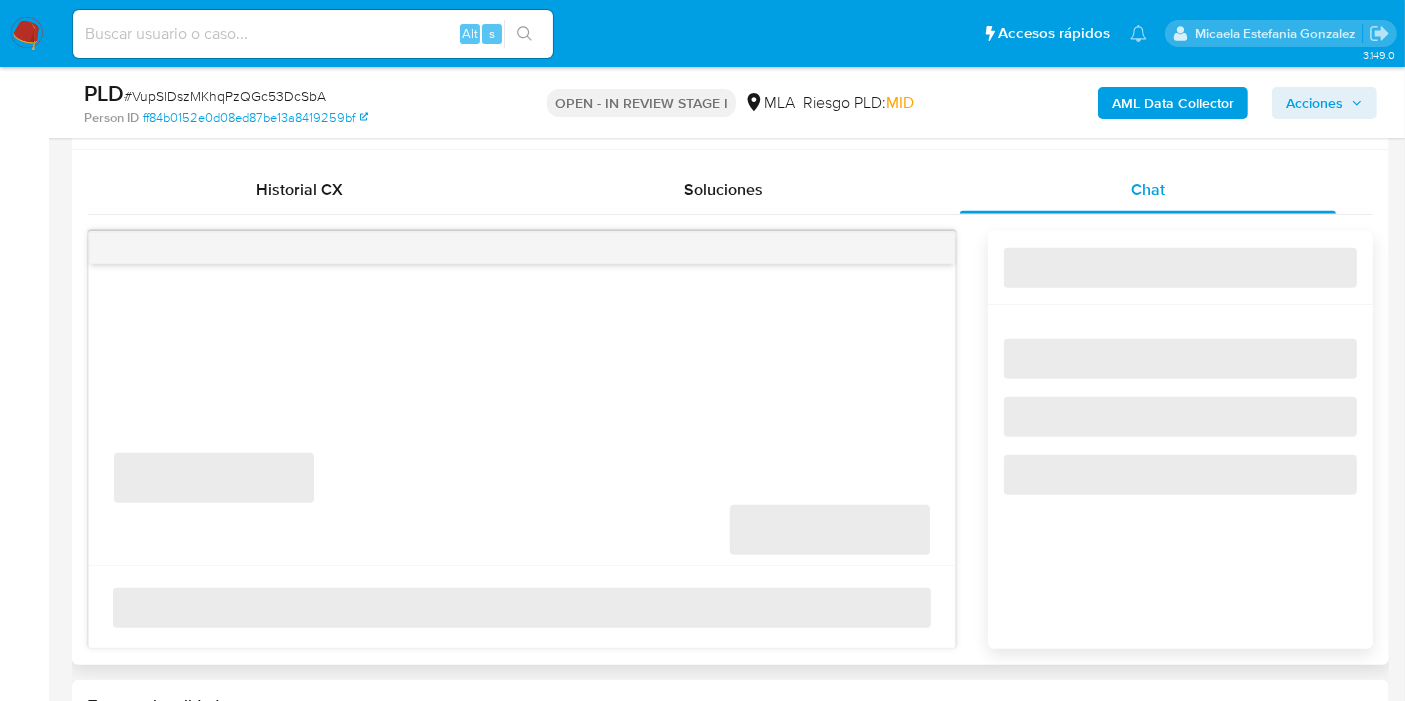 scroll, scrollTop: 1000, scrollLeft: 0, axis: vertical 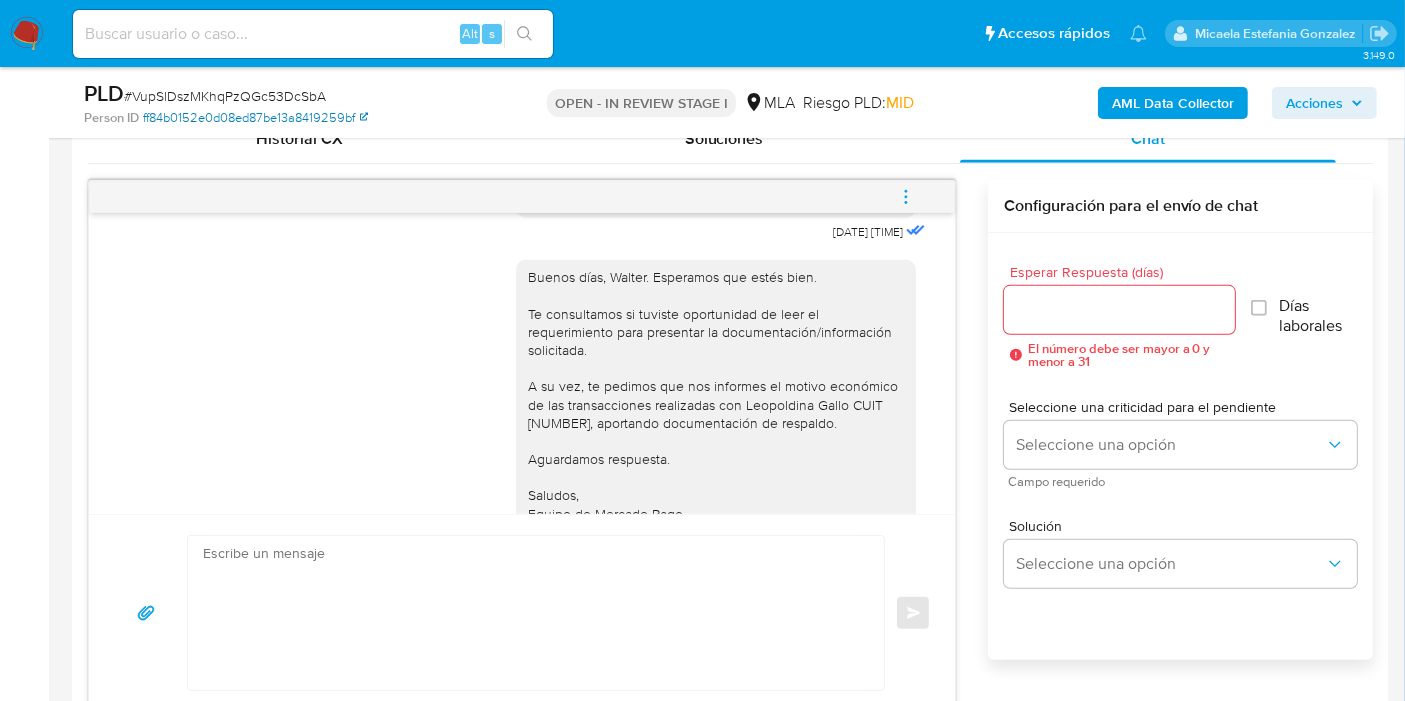 select on "10" 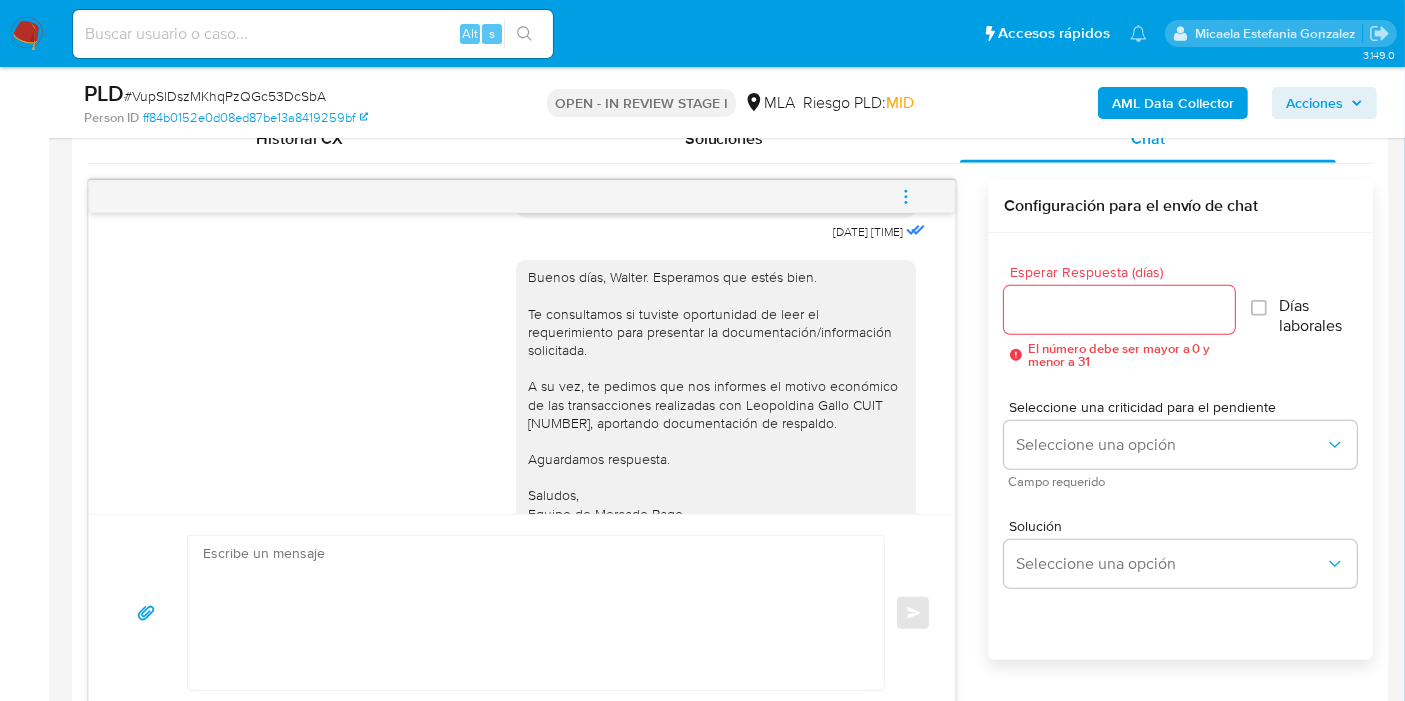click on "PLD # VupSlDszMKhqPzQGc53DcSbA Person ID ff84b0152e0d08ed87be13a8419259bf OPEN - IN REVIEW STAGE I  MLA Riesgo PLD:  MID AML Data Collector Acciones" at bounding box center (730, 102) 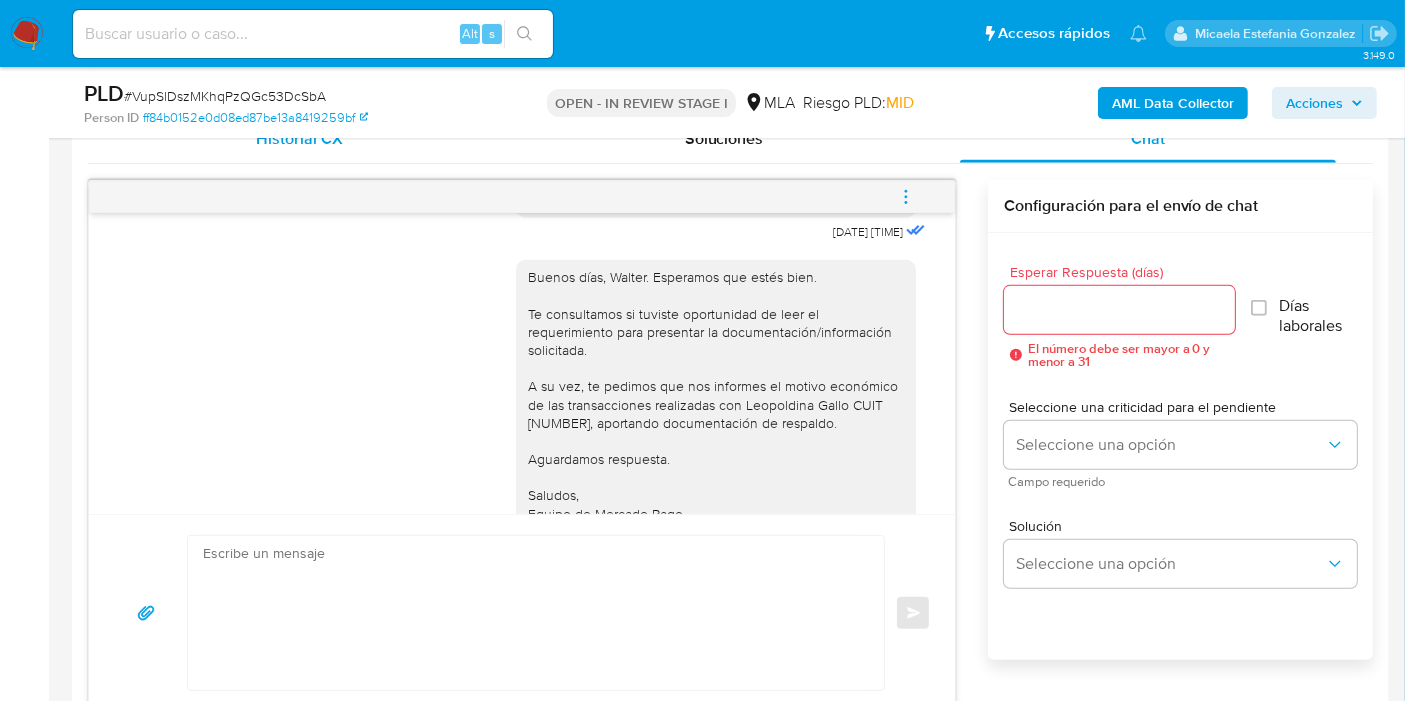 click on "Historial CX" at bounding box center [300, 138] 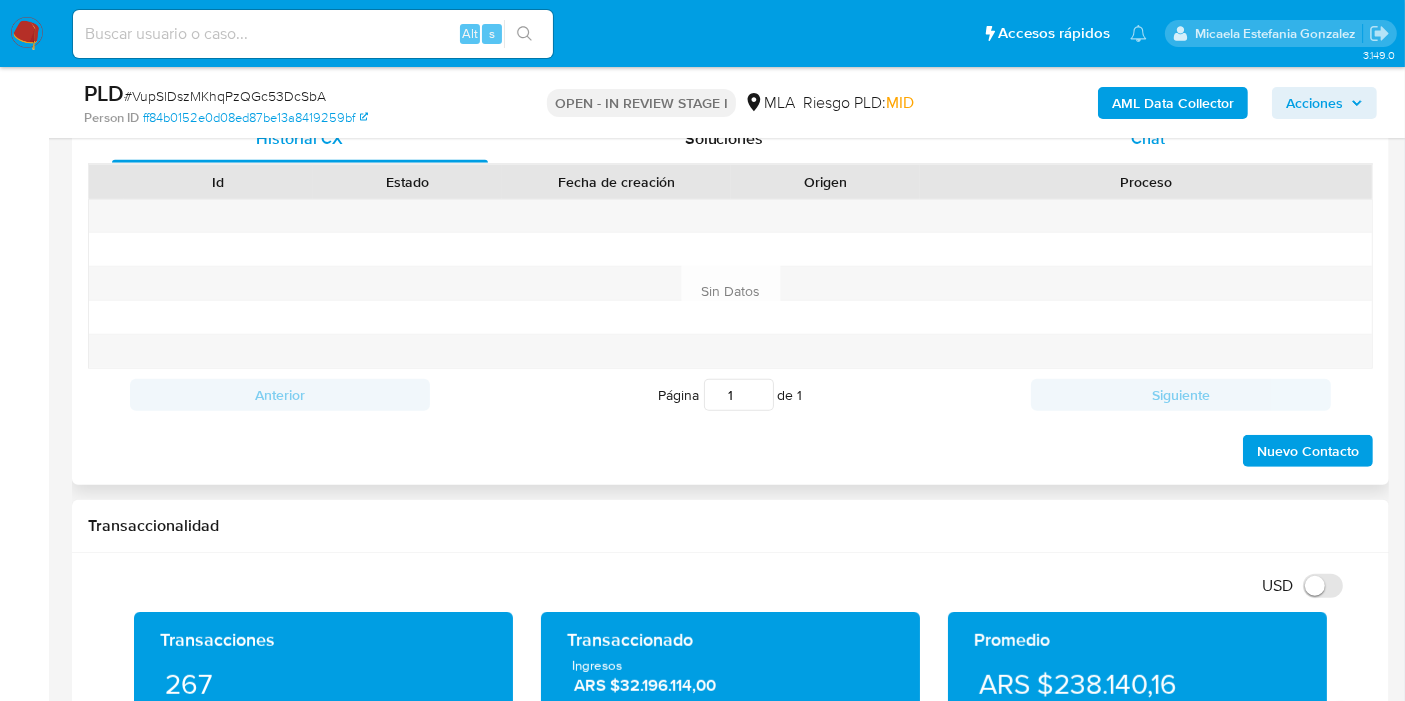 click on "Chat" at bounding box center [1148, 138] 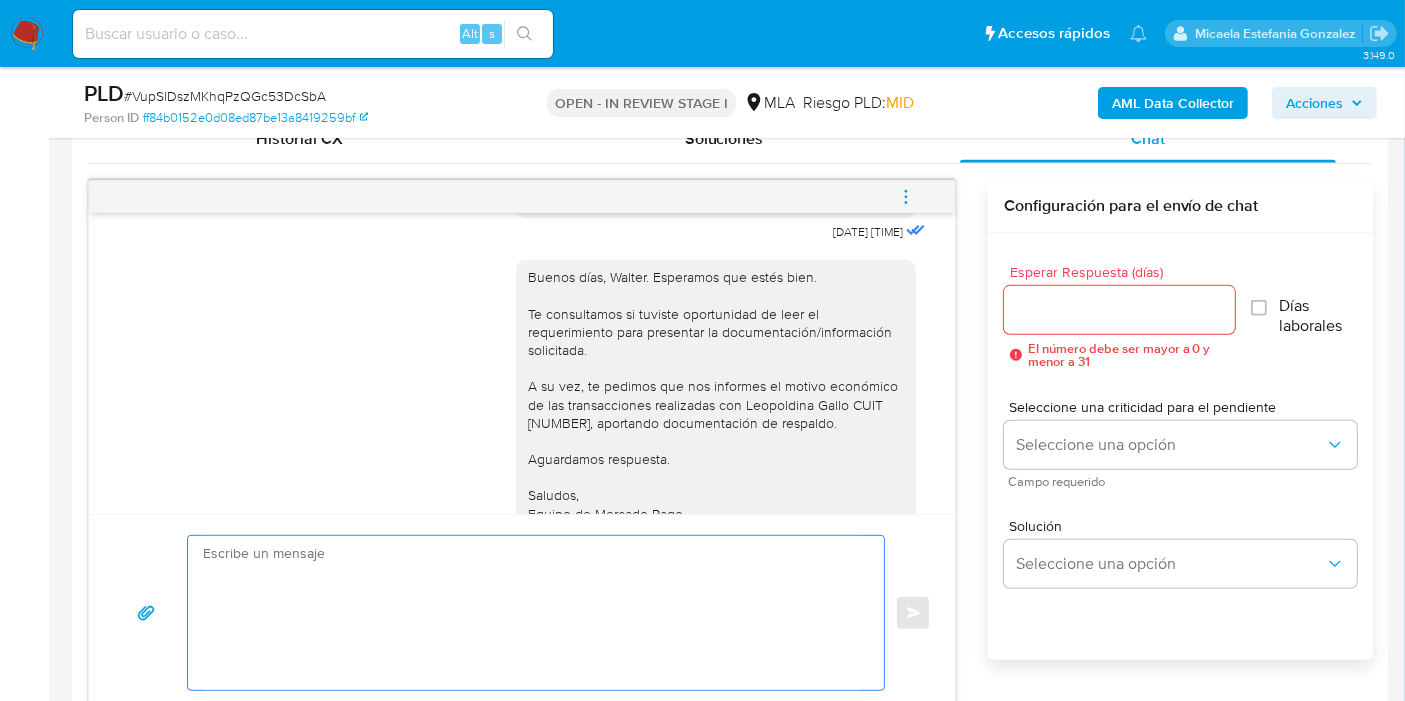 click at bounding box center (531, 613) 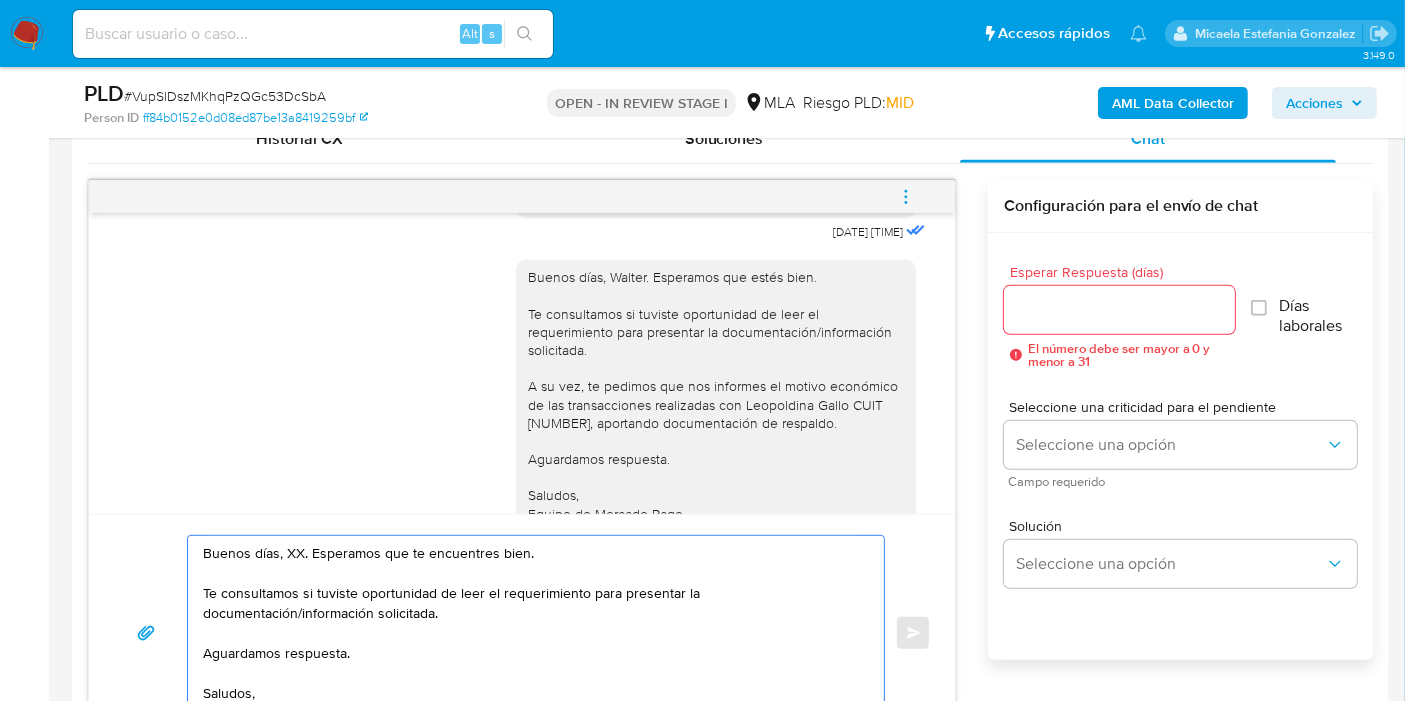 click on "Buenos días, XX. Esperamos que te encuentres bien.
Te consultamos si tuviste oportunidad de leer el requerimiento para presentar la documentación/información solicitada.
Aguardamos respuesta.
Saludos,
Equipo de Mercado Pago." at bounding box center (531, 633) 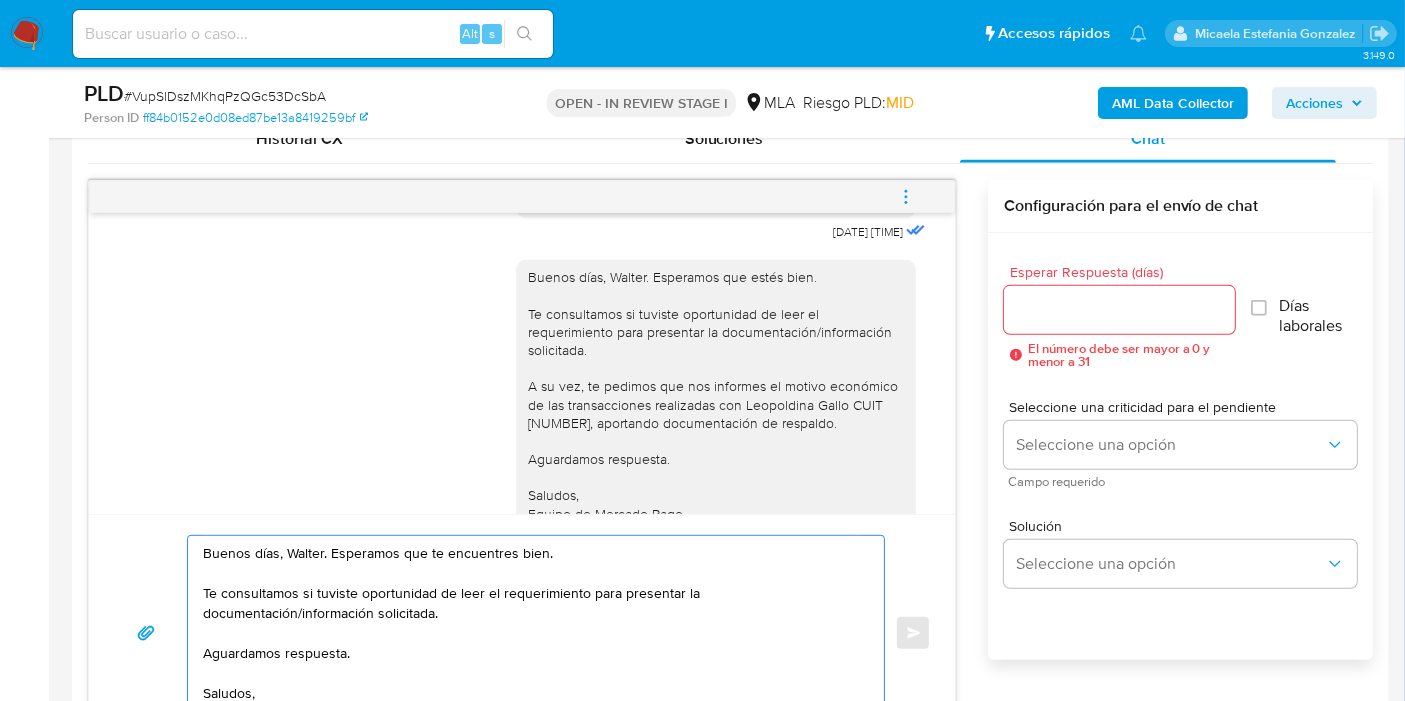 click on "Buenos días, Walter. Esperamos que te encuentres bien.
Te consultamos si tuviste oportunidad de leer el requerimiento para presentar la documentación/información solicitada.
Aguardamos respuesta.
Saludos,
Equipo de Mercado Pago." at bounding box center (531, 633) 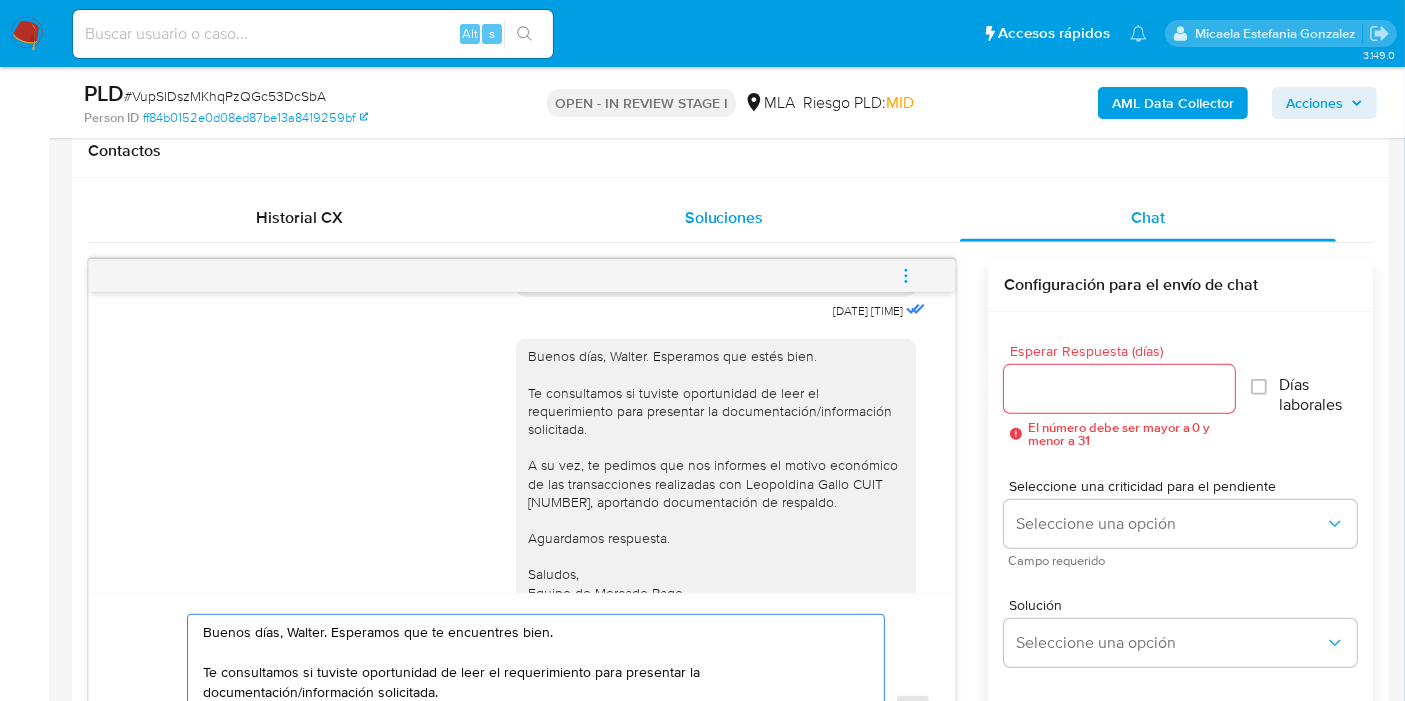 scroll, scrollTop: 777, scrollLeft: 0, axis: vertical 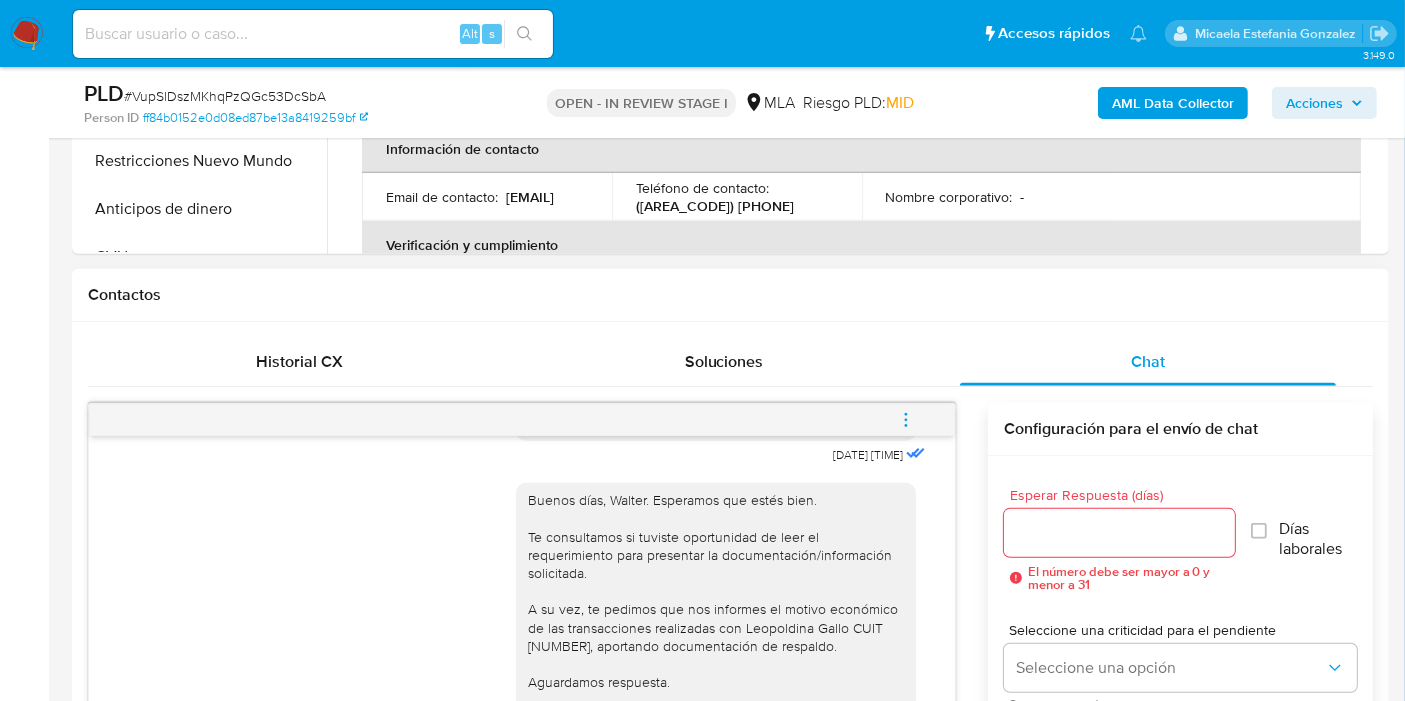 type on "Buenos días, Walter. Esperamos que te encuentres bien.
Te consultamos si tuviste oportunidad de leer el requerimiento para presentar la documentación/información solicitada.
Aguardamos respuesta.
Saludos,
Equipo de Mercado Pago." 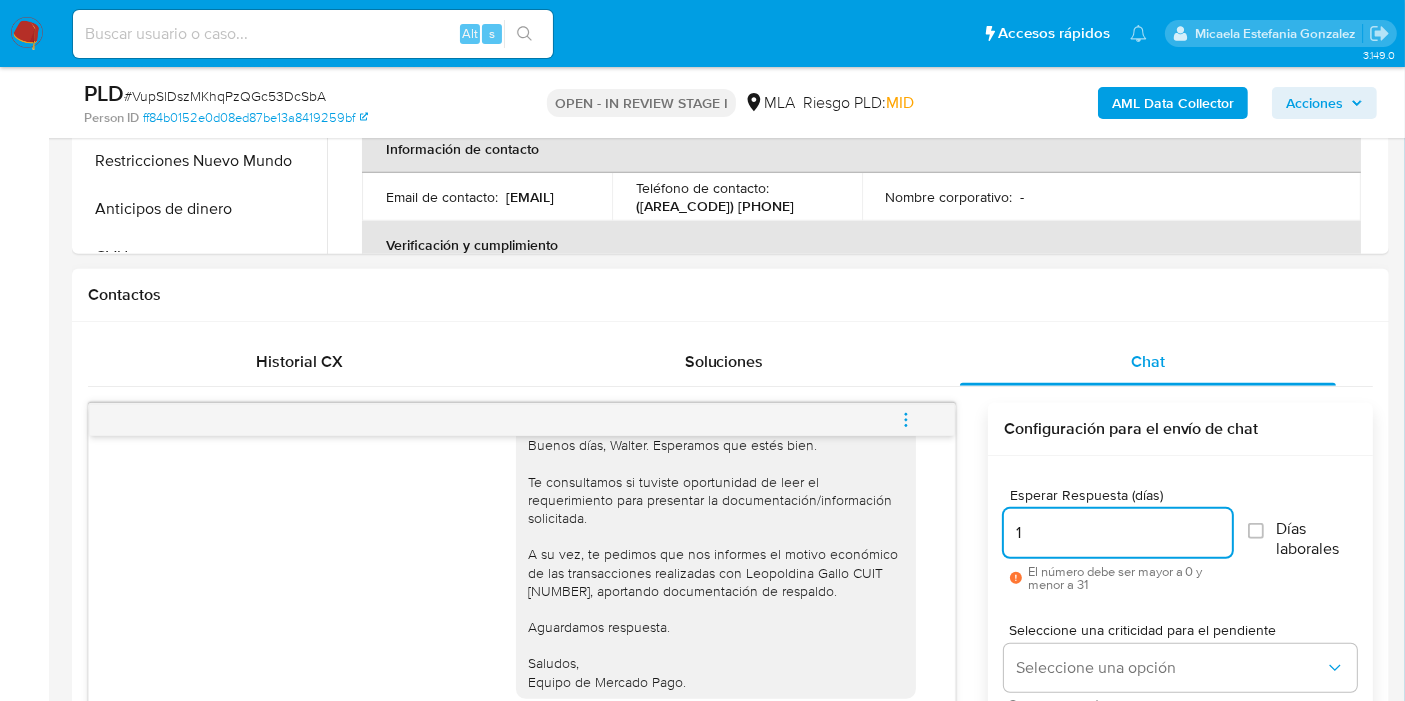scroll, scrollTop: 1586, scrollLeft: 0, axis: vertical 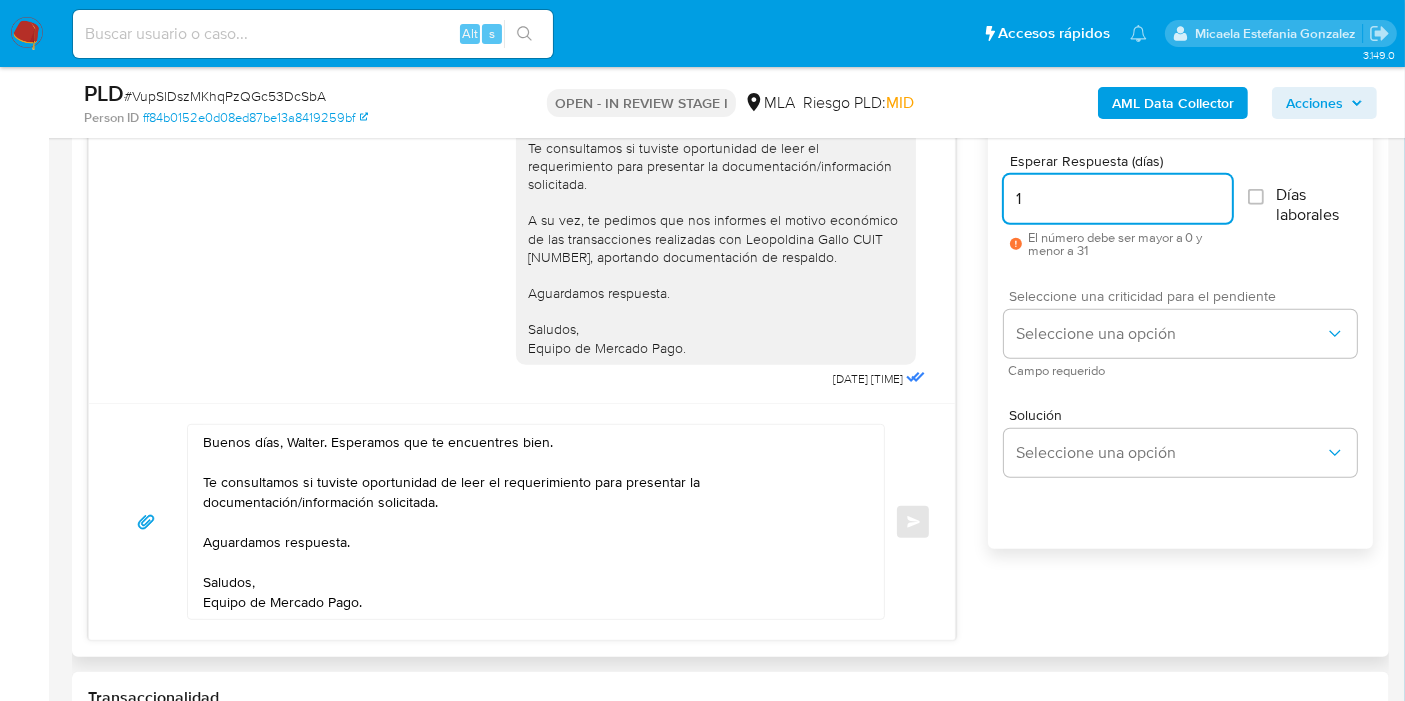 type on "1" 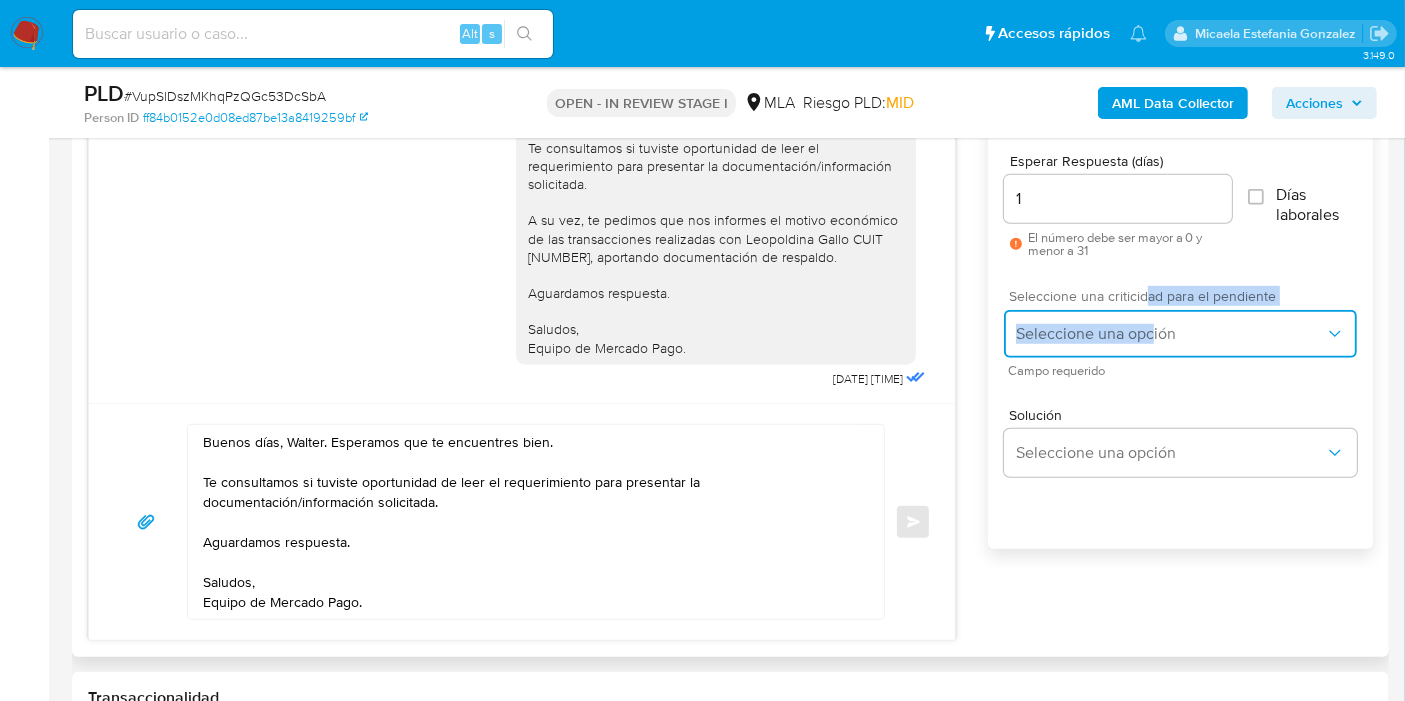 click on "Seleccione una opción" at bounding box center (1170, 334) 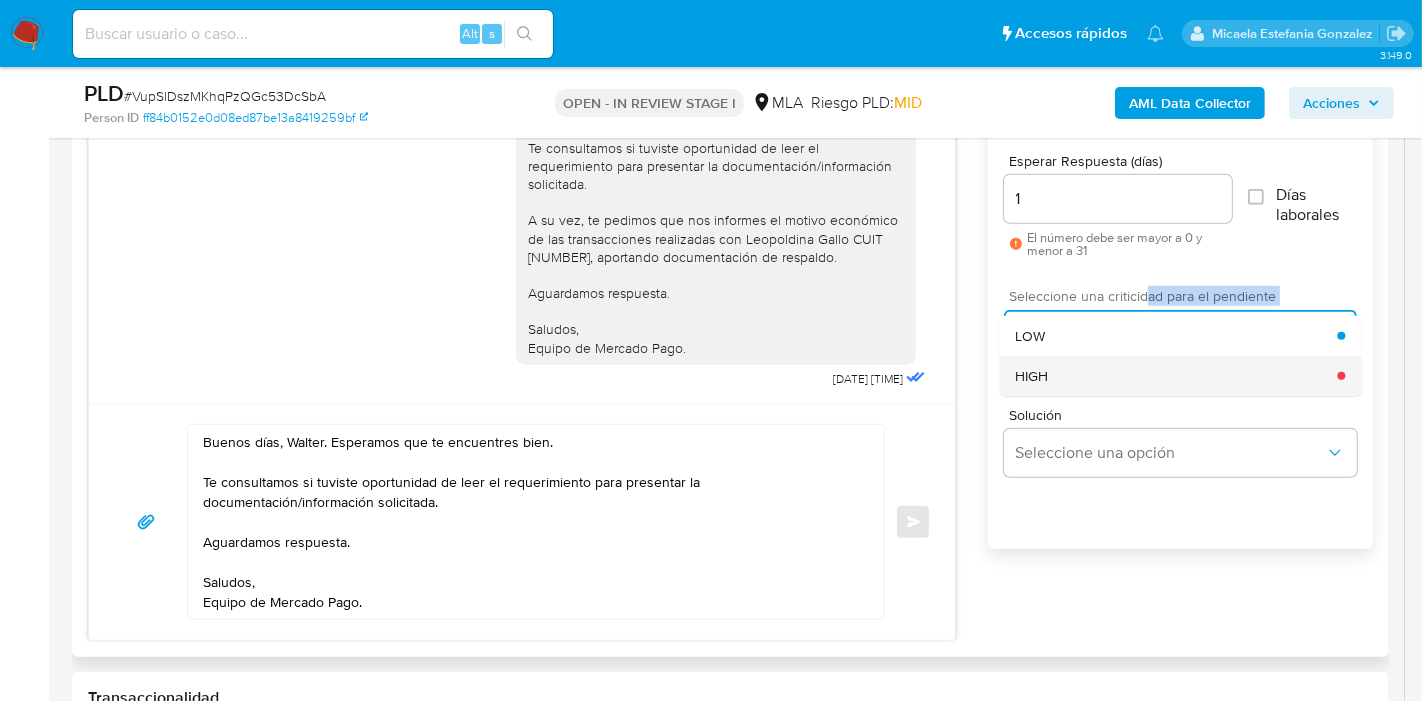click on "HIGH" at bounding box center [1176, 376] 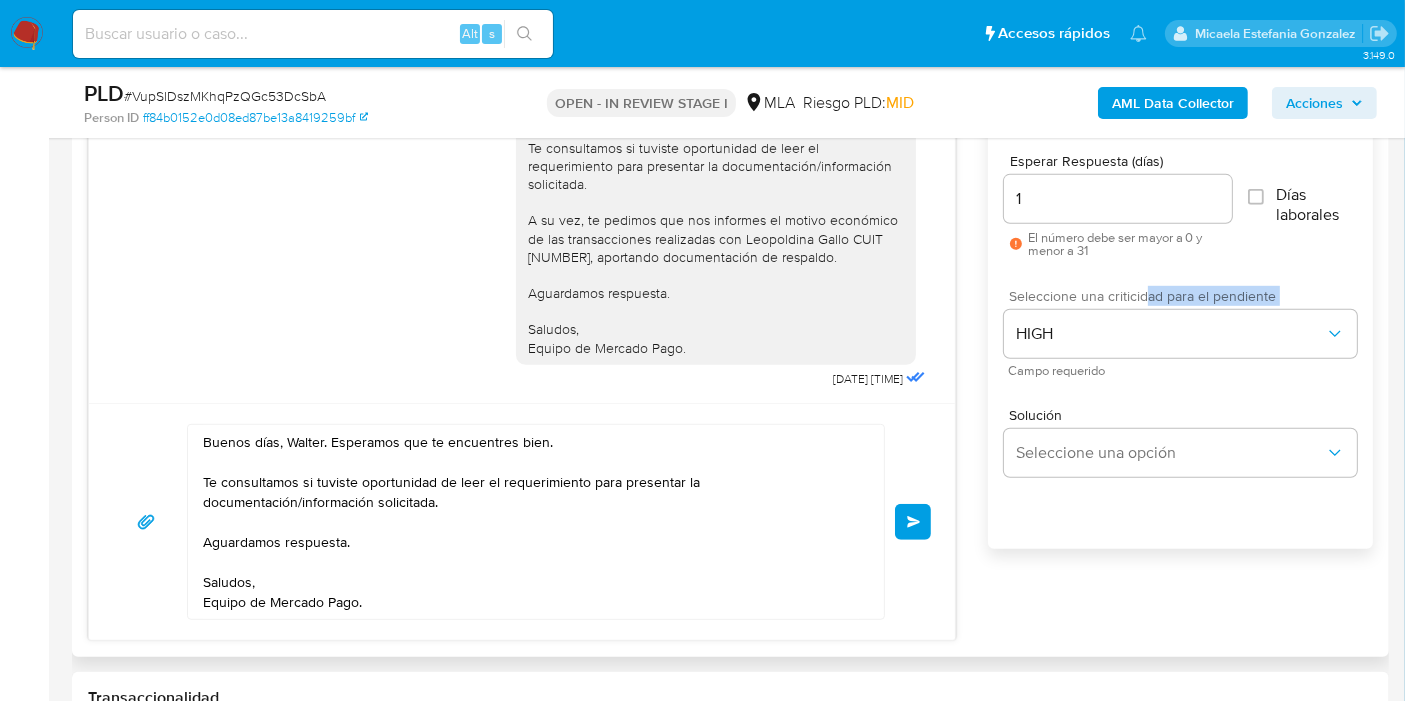 click on "Enviar" at bounding box center (913, 522) 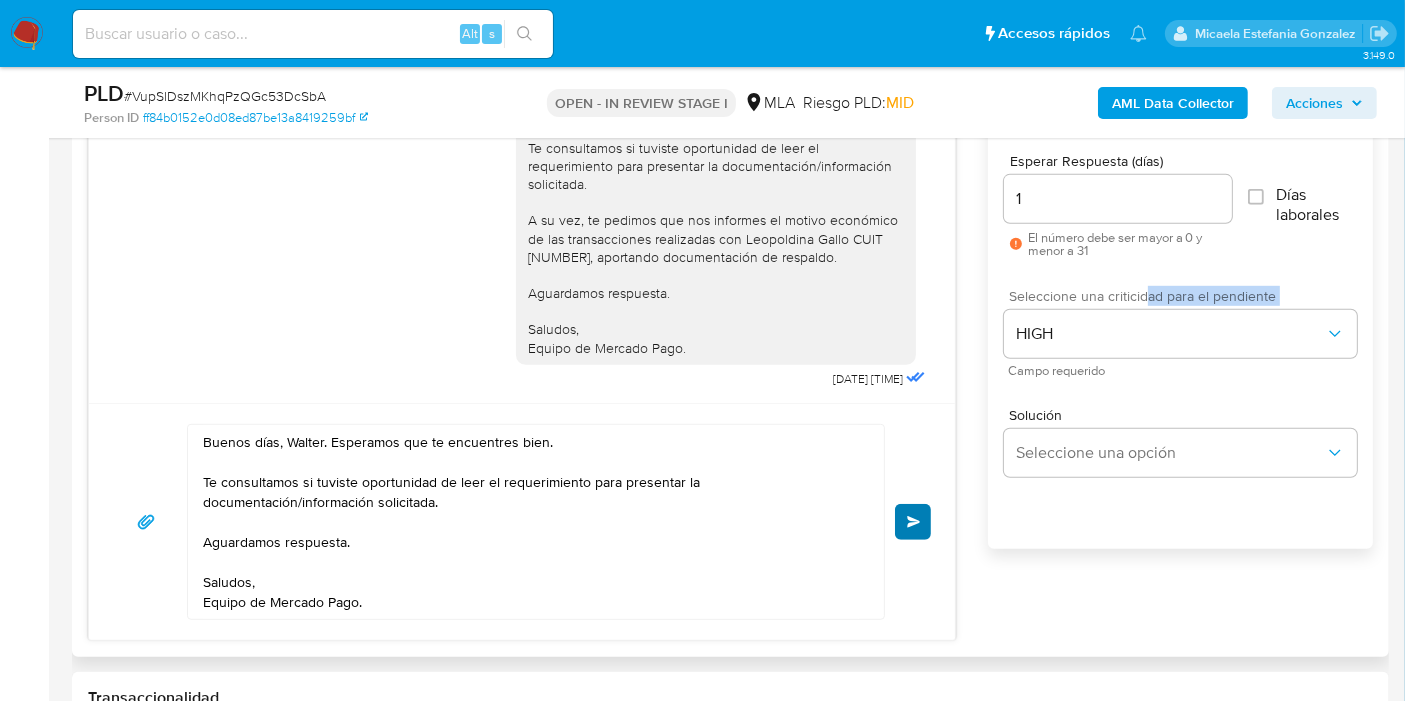 type 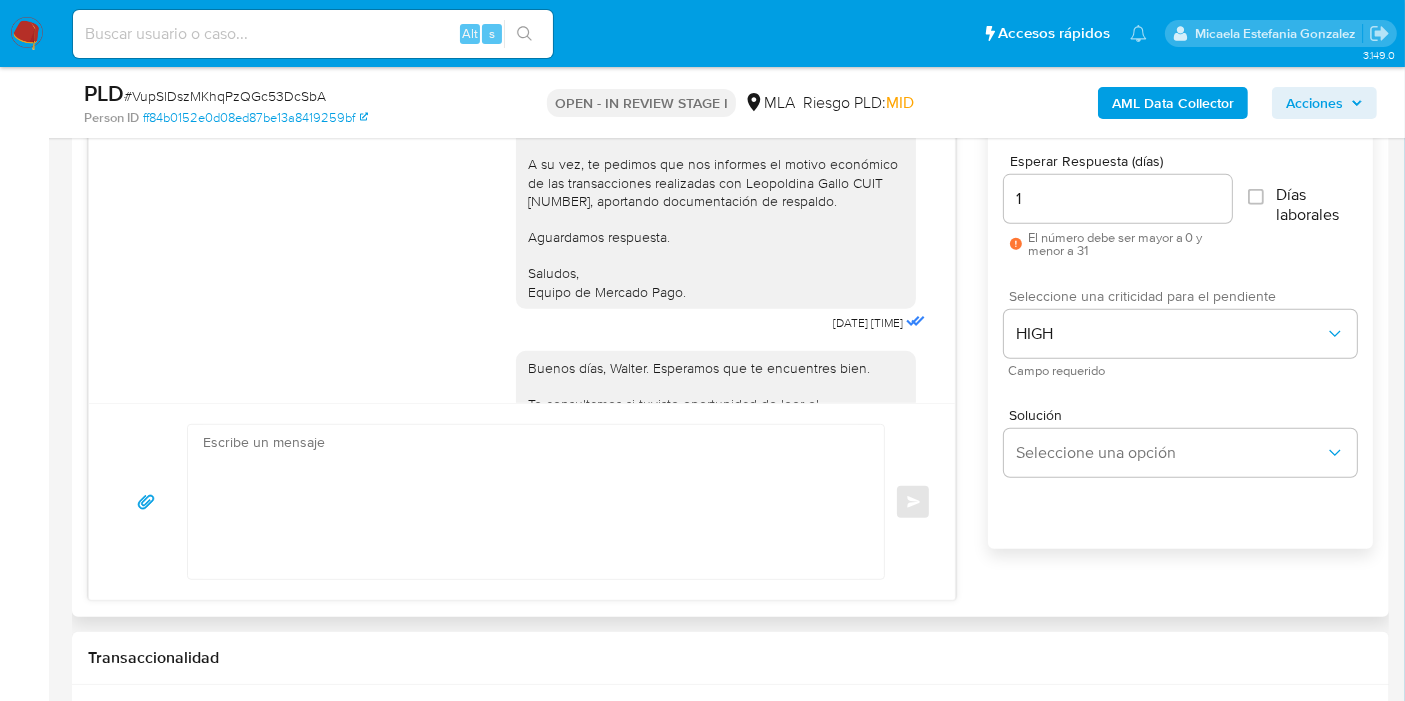 scroll, scrollTop: 1826, scrollLeft: 0, axis: vertical 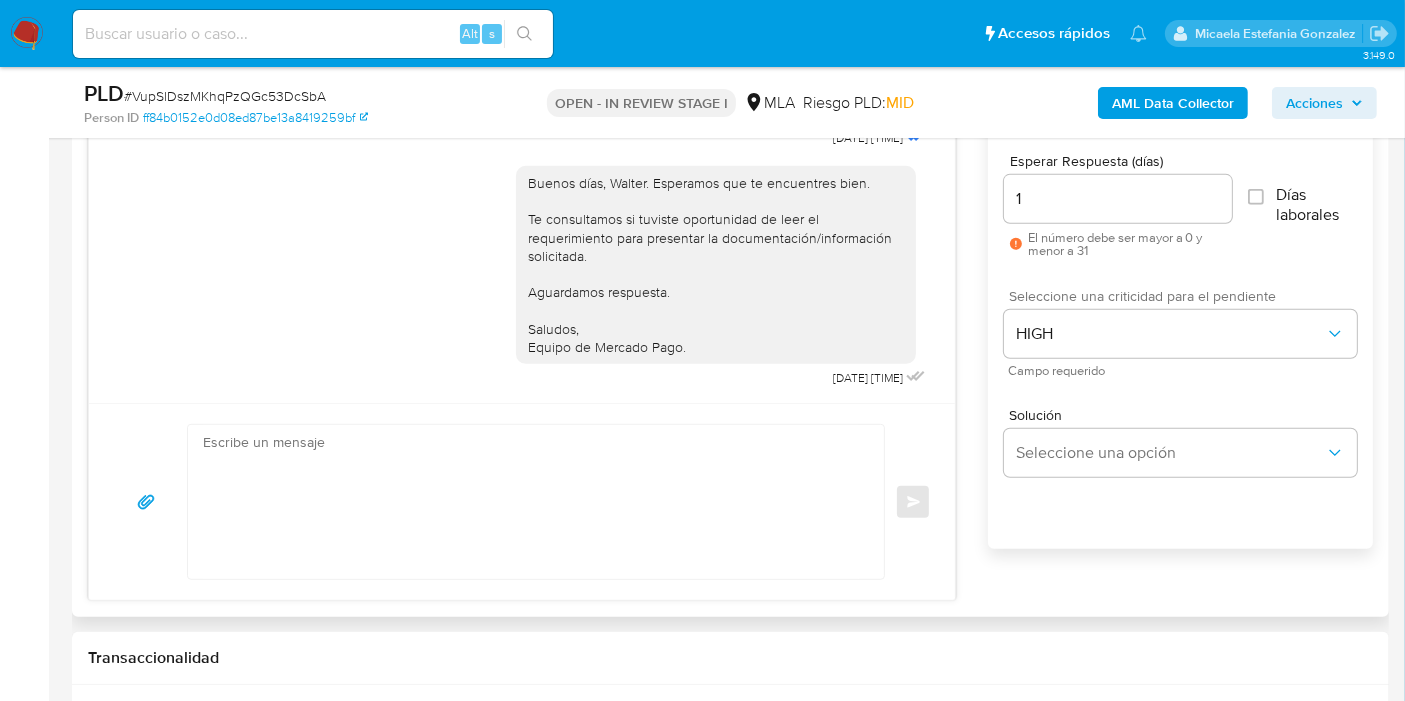 click on "Enviar" at bounding box center (522, 502) 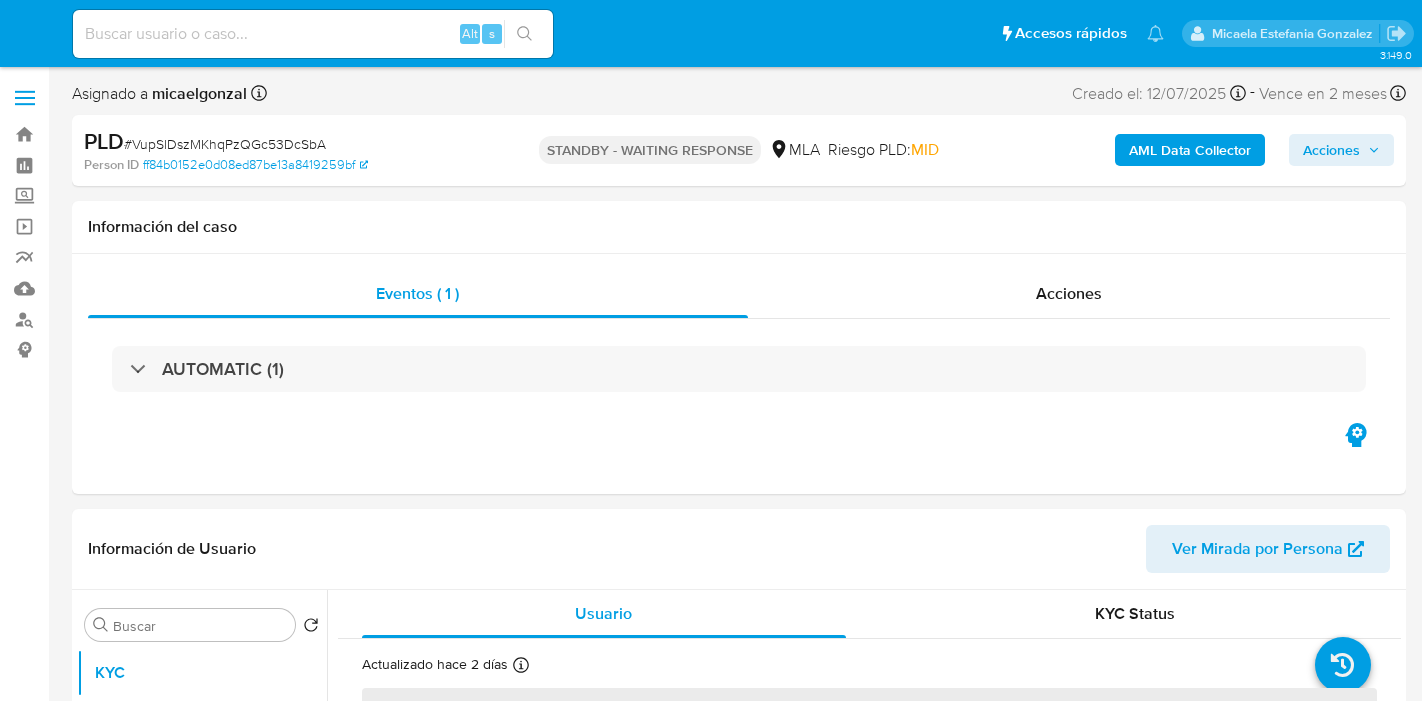 select on "10" 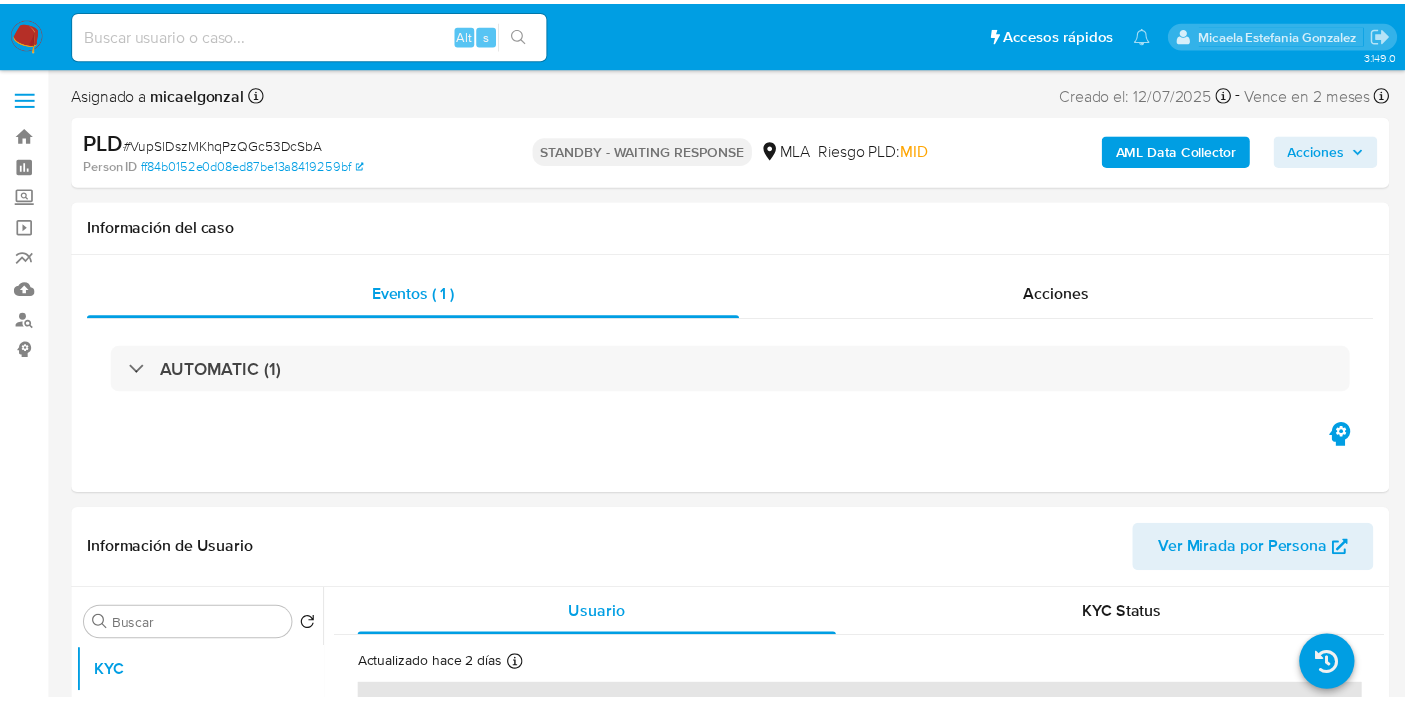scroll, scrollTop: 0, scrollLeft: 0, axis: both 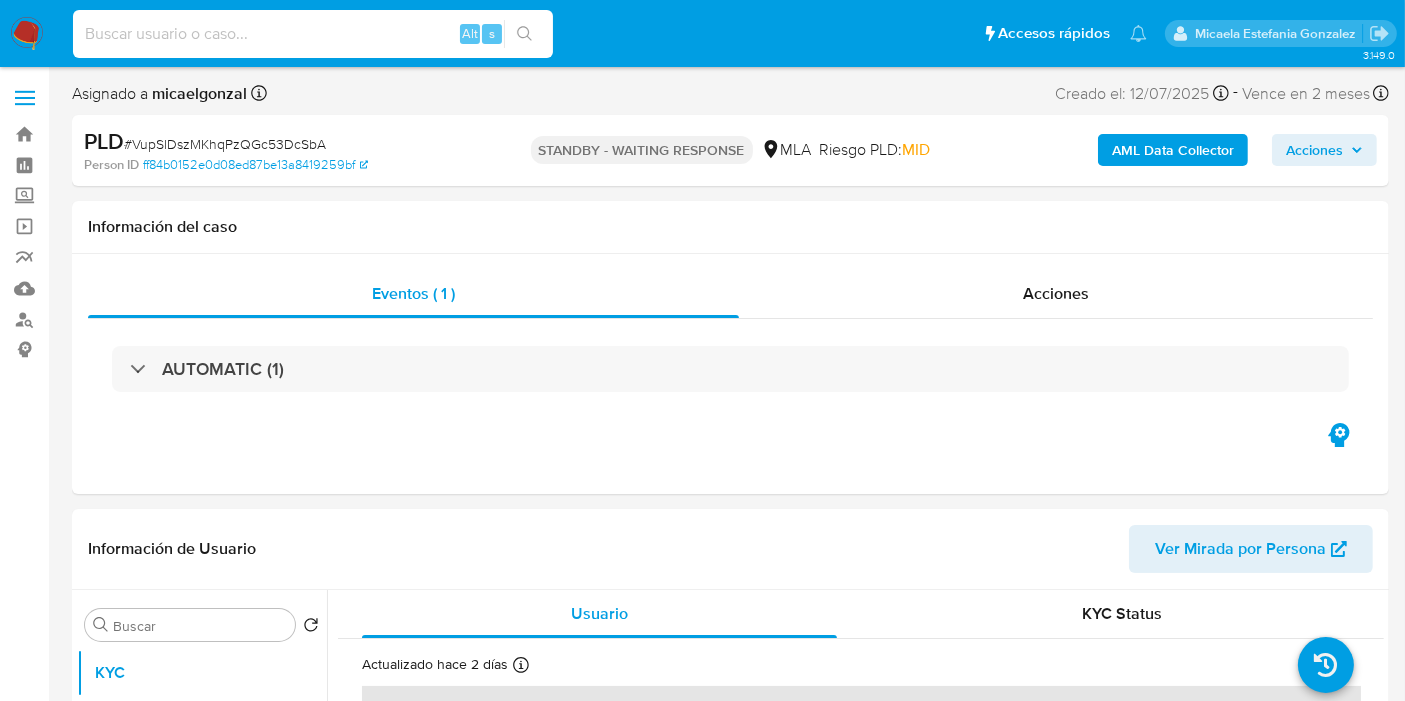 click at bounding box center [313, 34] 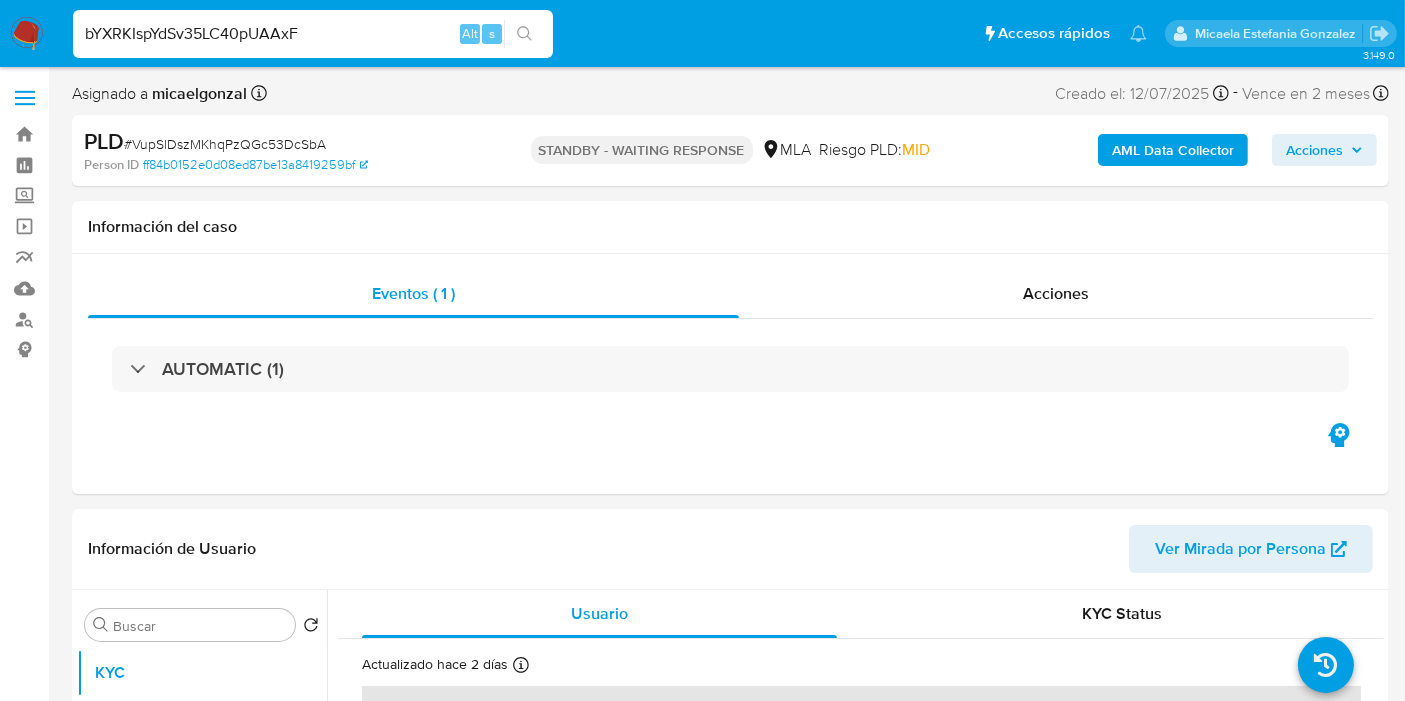 type on "bYXRKIspYdSv35LC40pUAAxF" 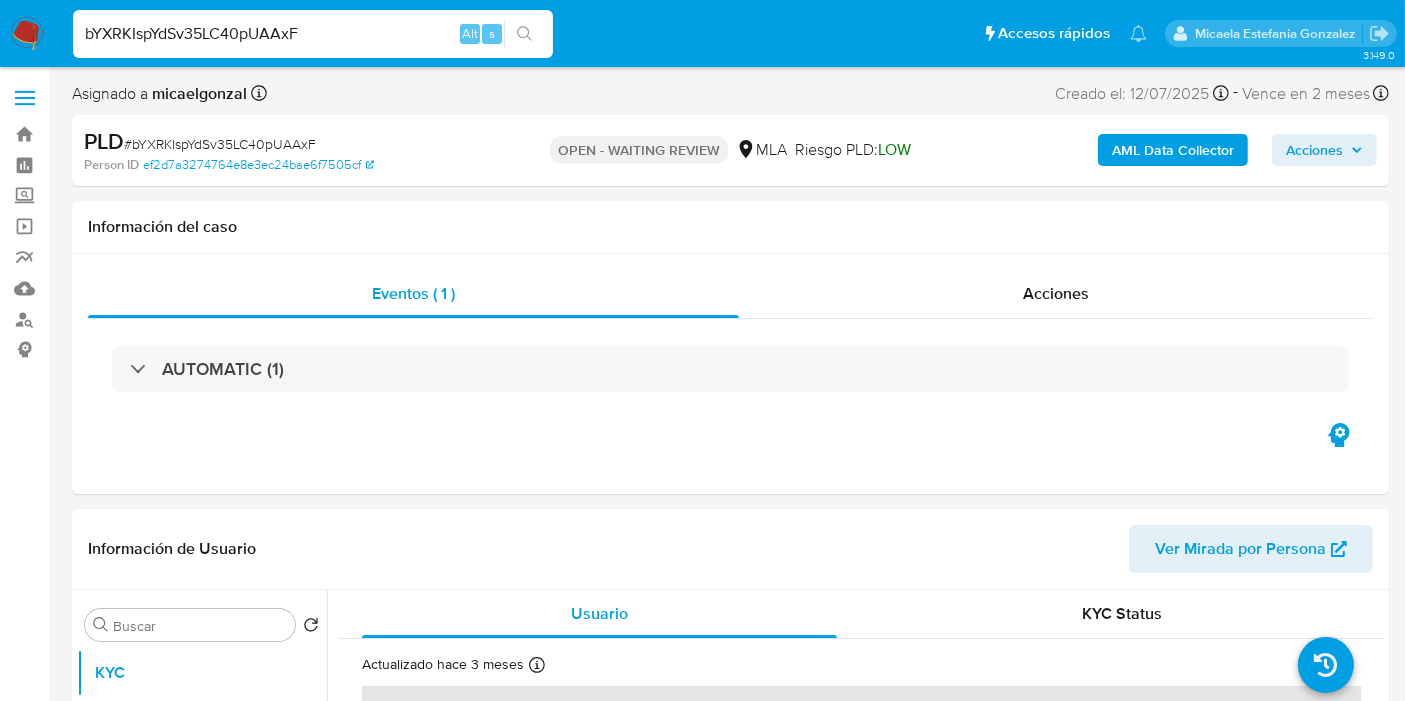 select on "10" 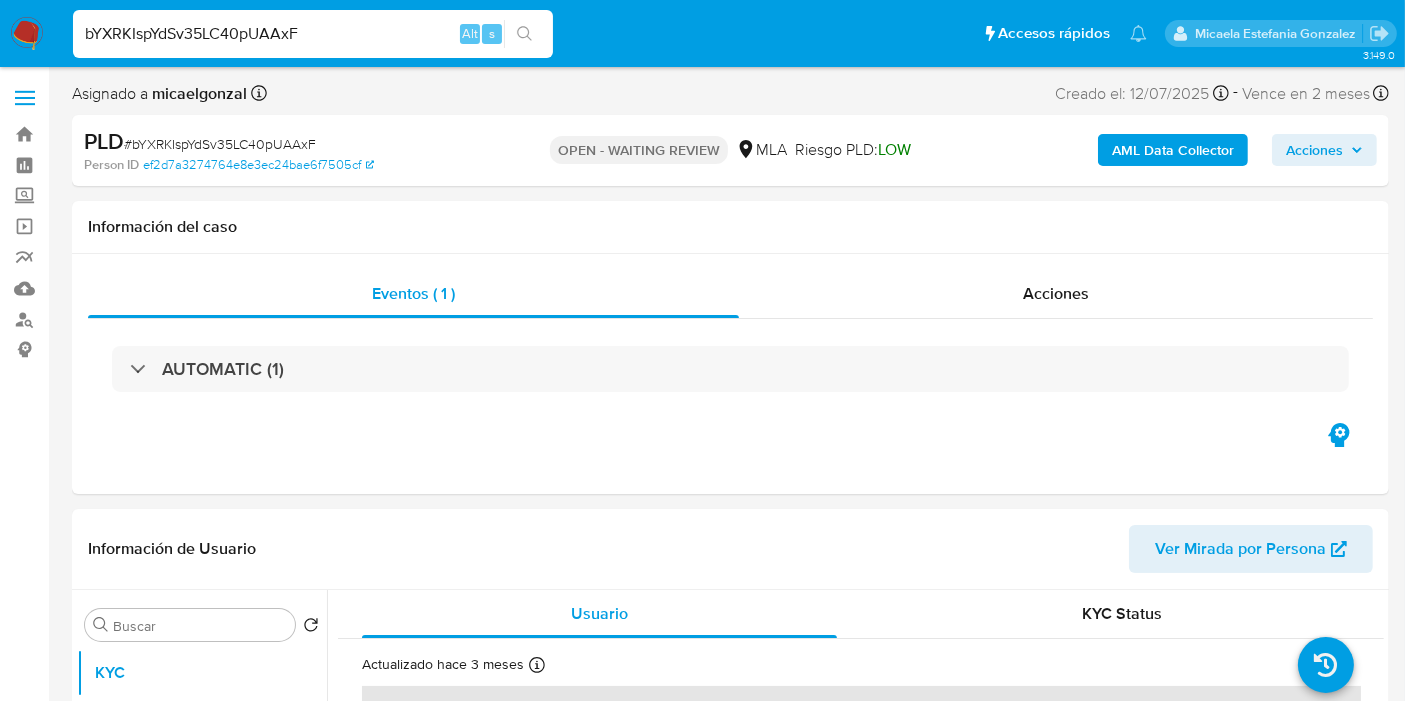 click at bounding box center [27, 34] 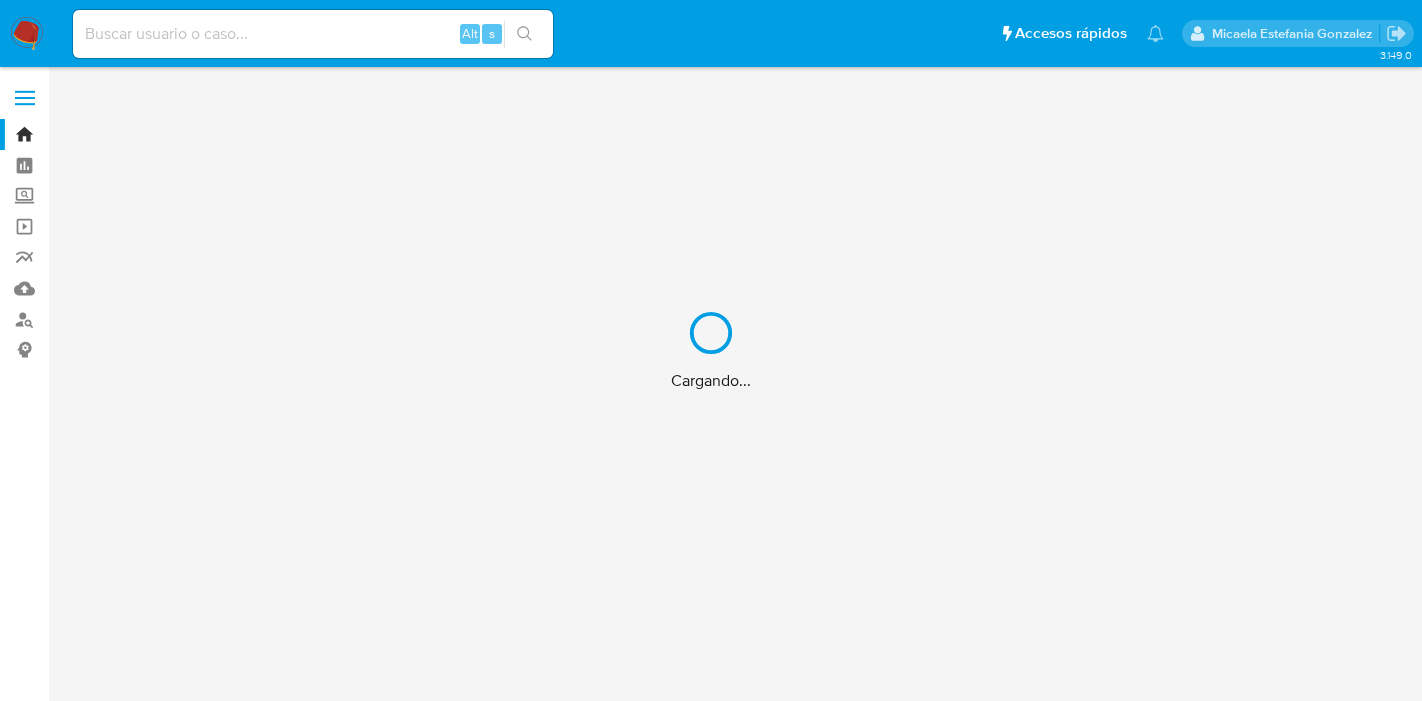 scroll, scrollTop: 0, scrollLeft: 0, axis: both 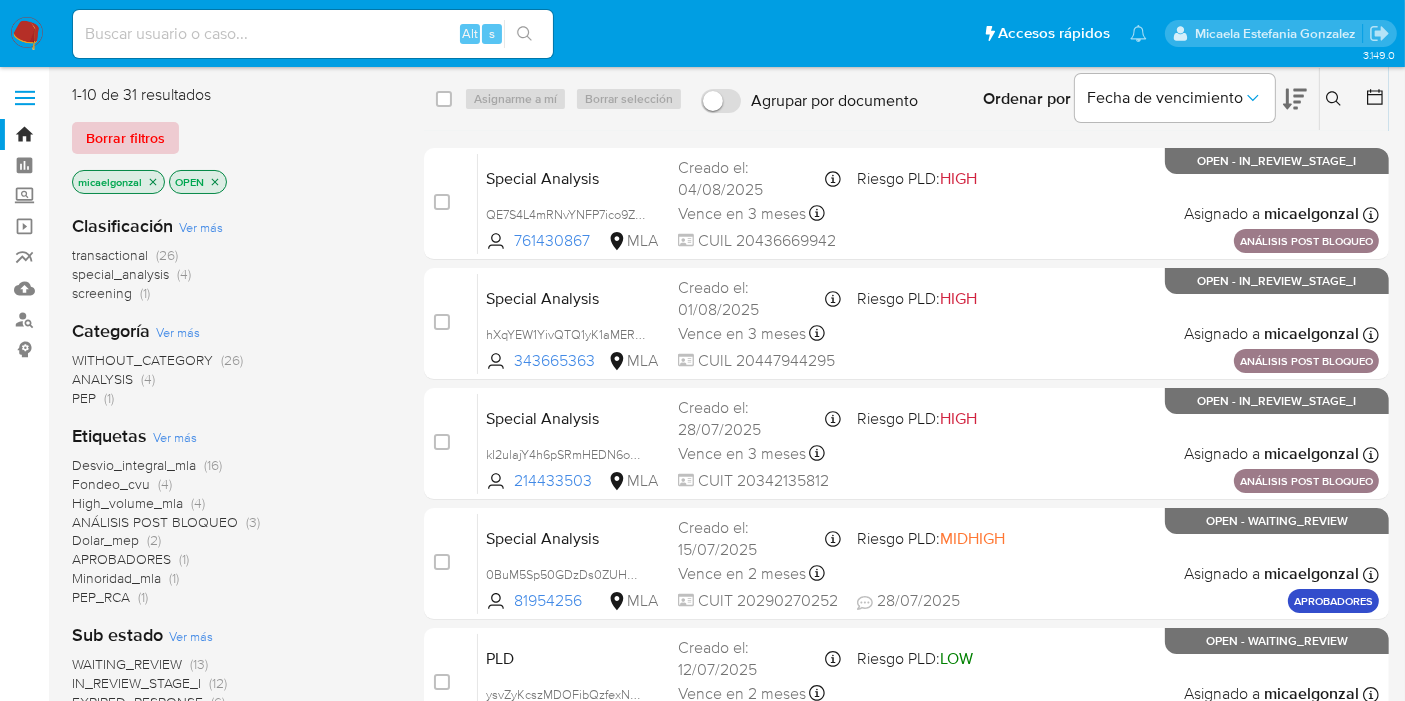click on "Borrar filtros" at bounding box center (125, 138) 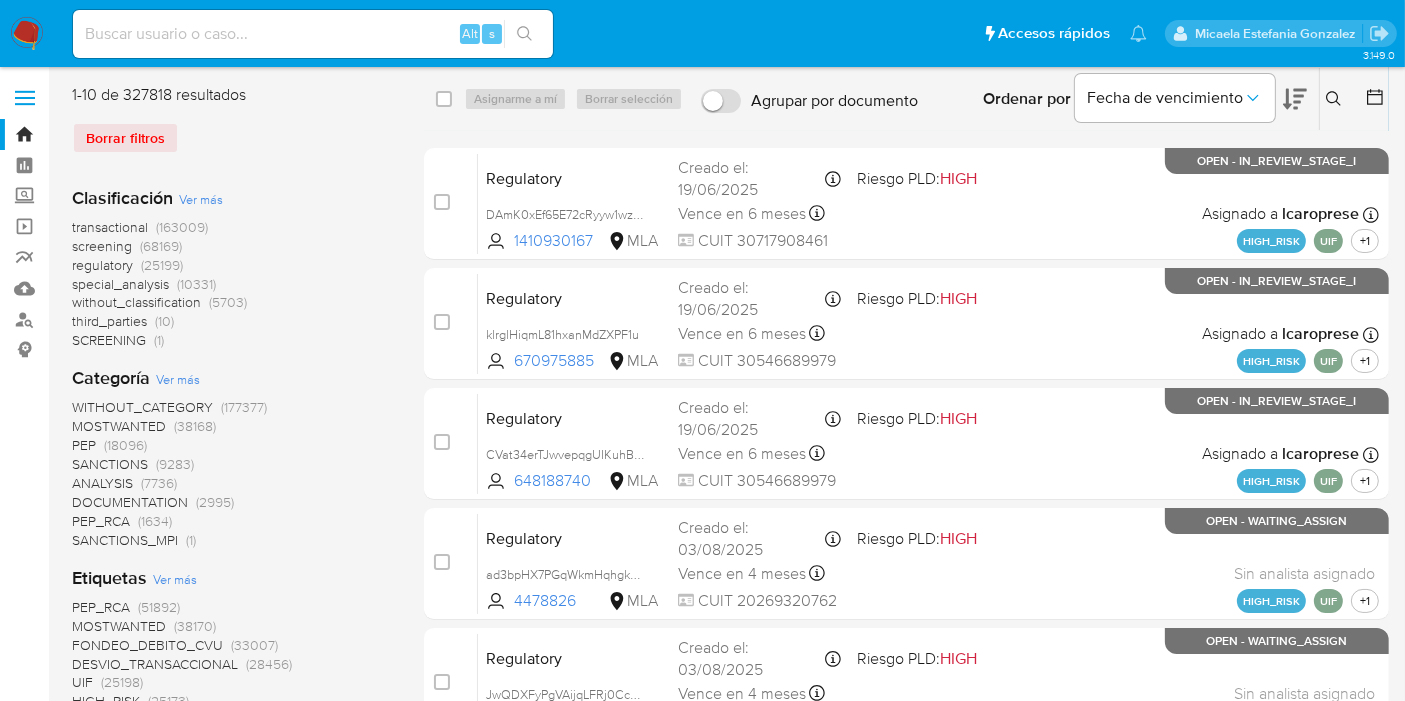 click 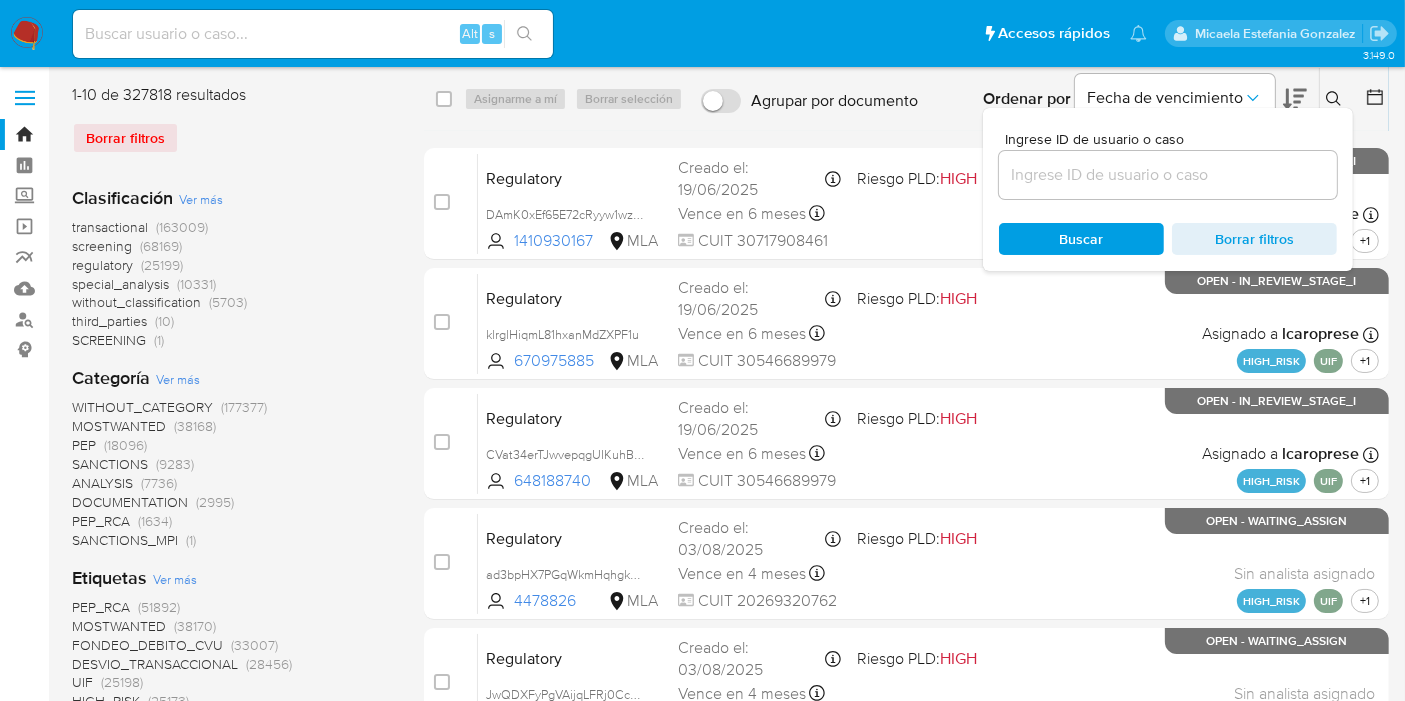 drag, startPoint x: 1035, startPoint y: 157, endPoint x: 1026, endPoint y: 177, distance: 21.931713 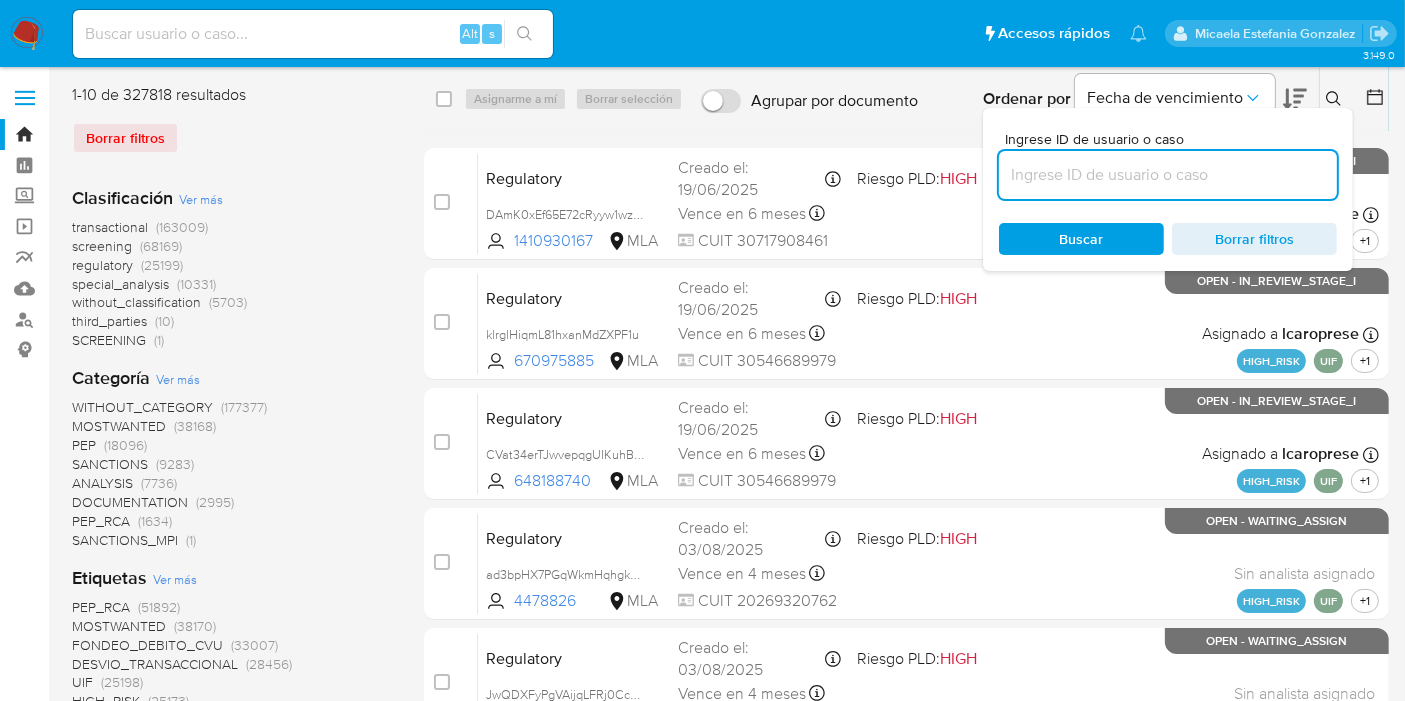 click at bounding box center [1168, 175] 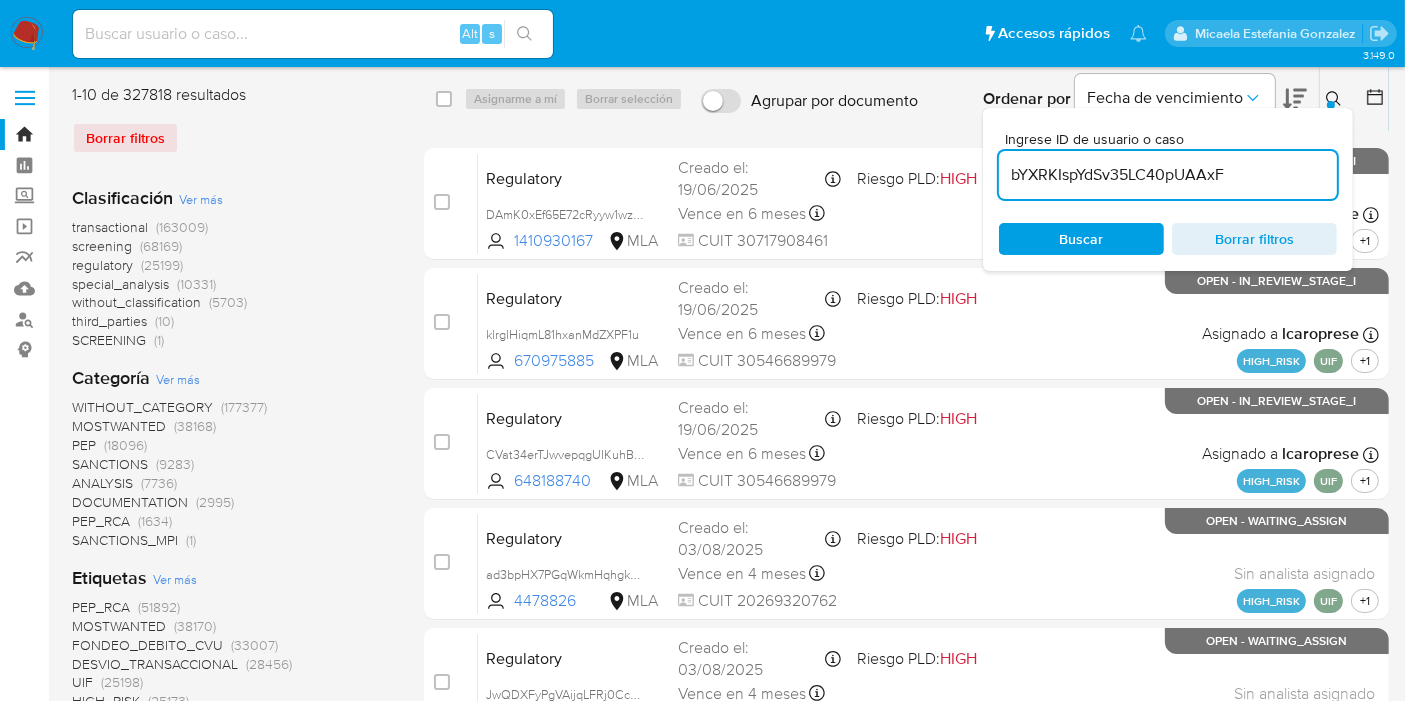 type on "bYXRKIspYdSv35LC40pUAAxF" 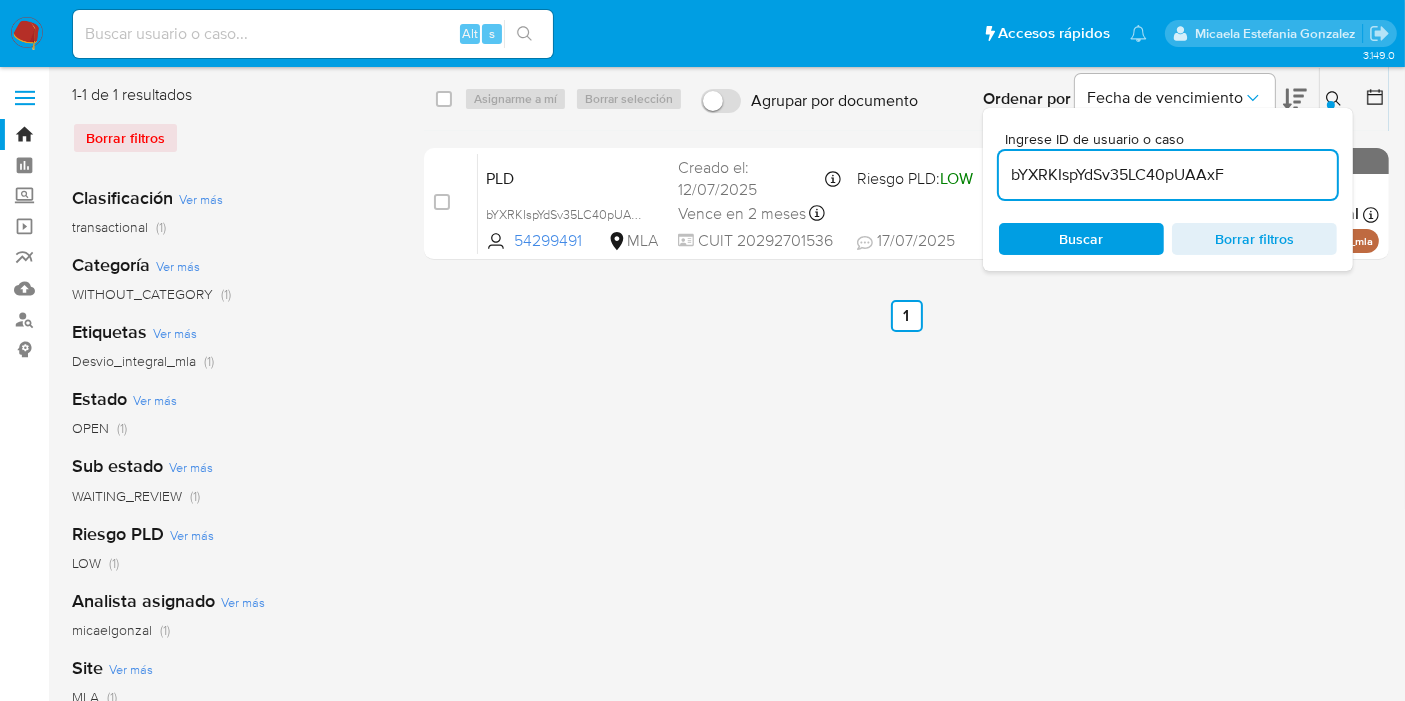 click on "select-all-cases-checkbox" at bounding box center (448, 99) 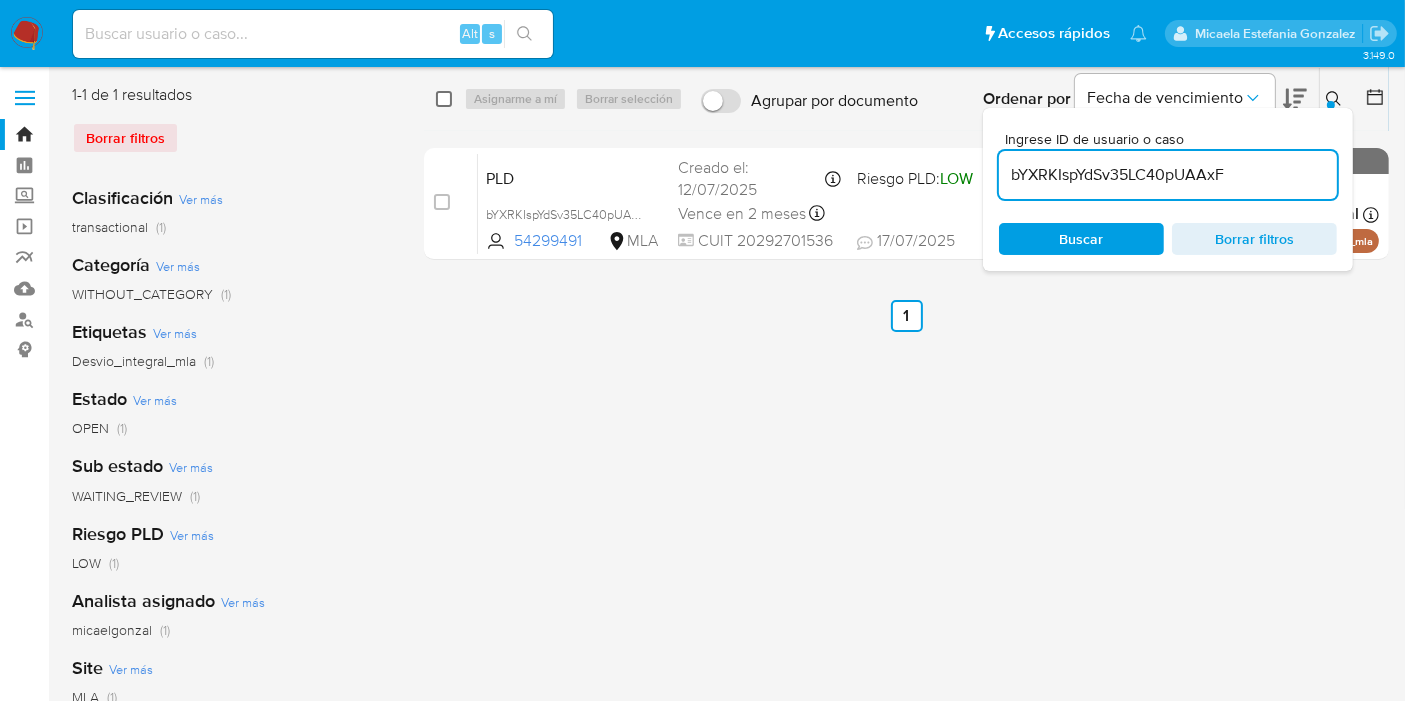 click at bounding box center (444, 99) 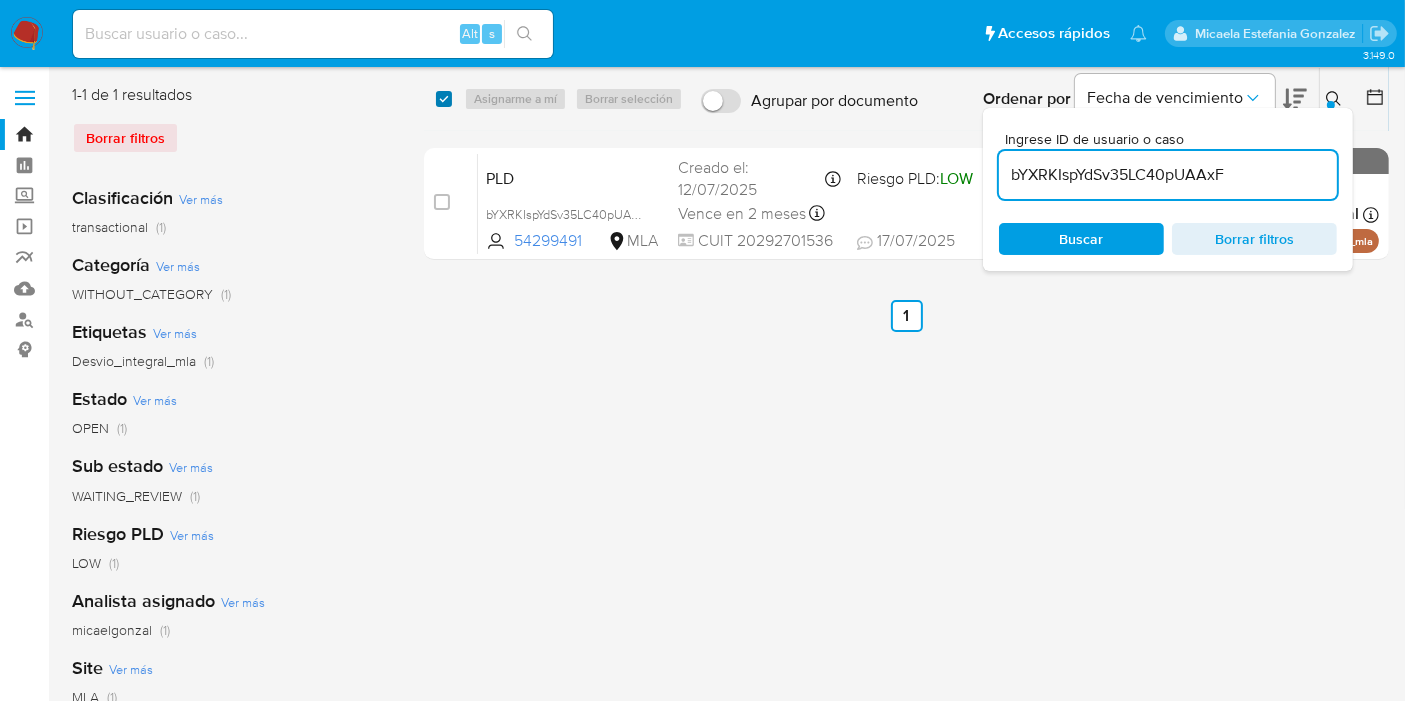 checkbox on "true" 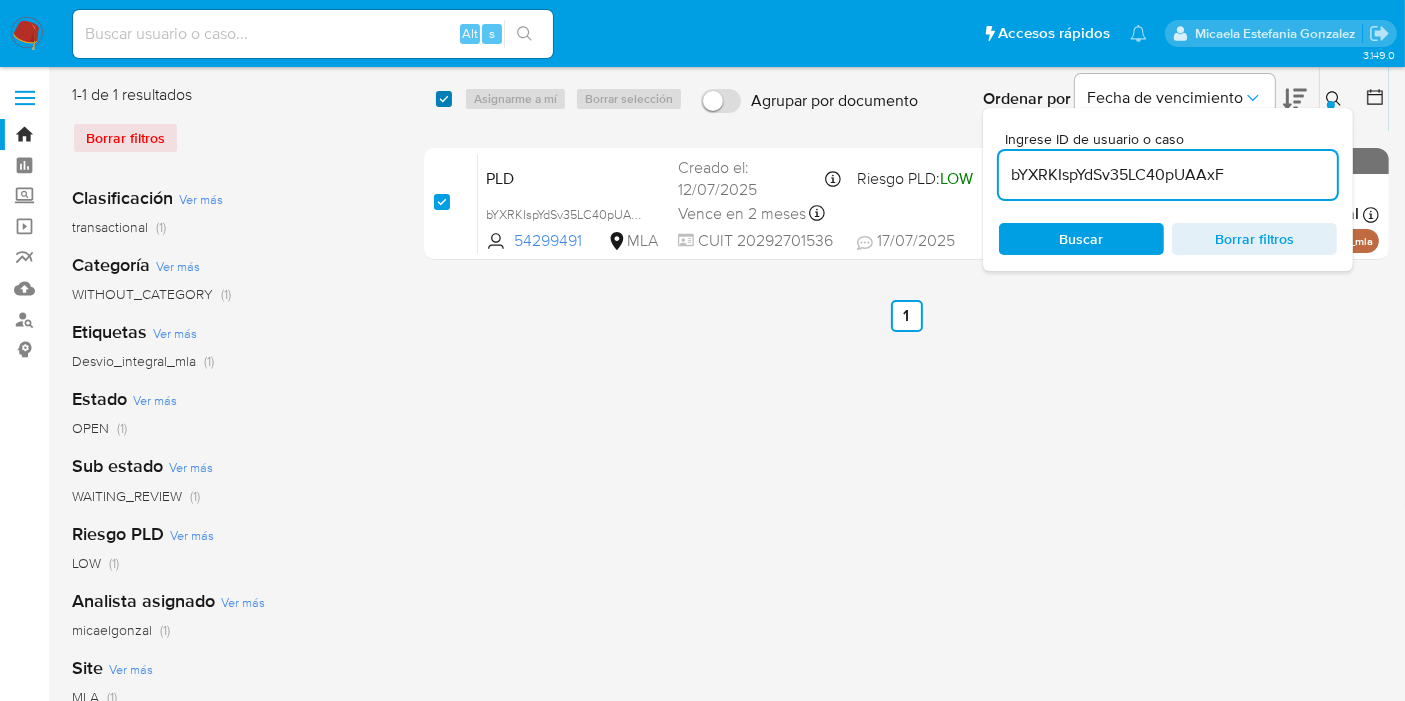 checkbox on "true" 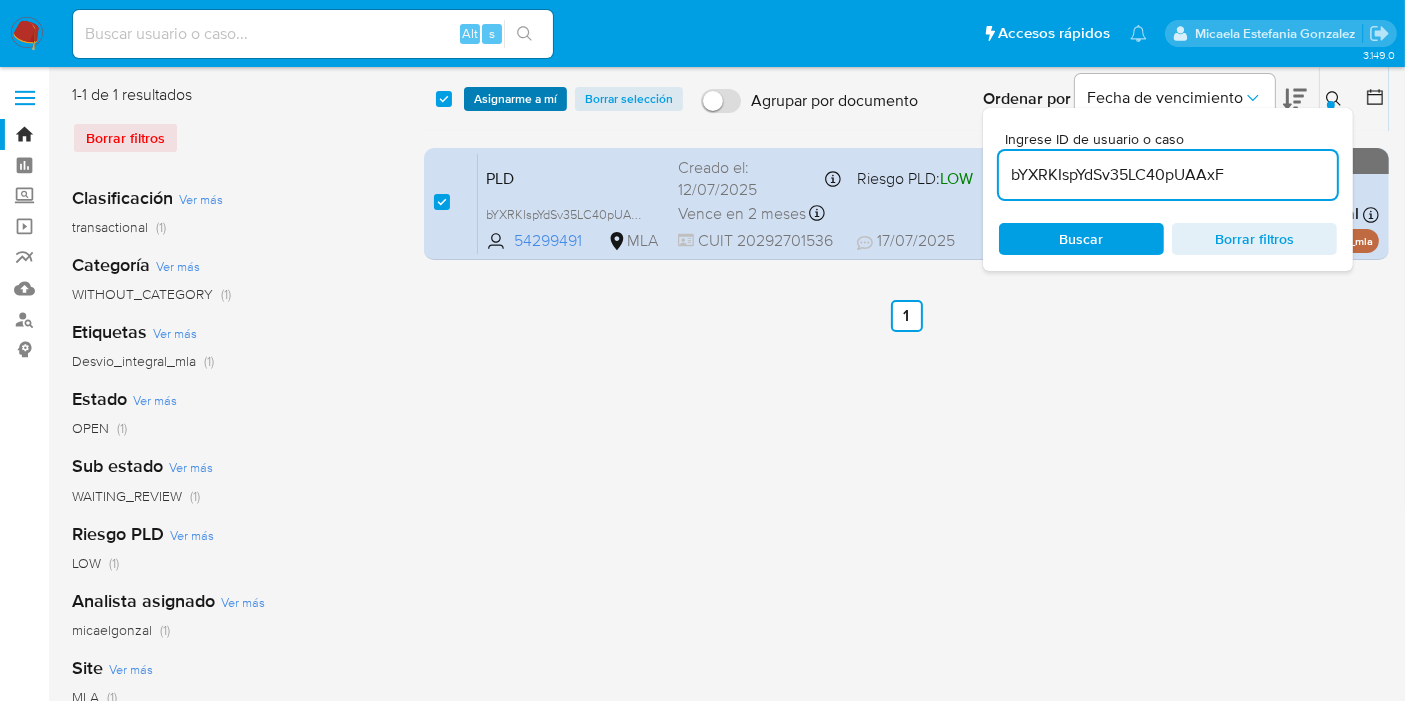 click on "Asignarme a mí" at bounding box center [515, 99] 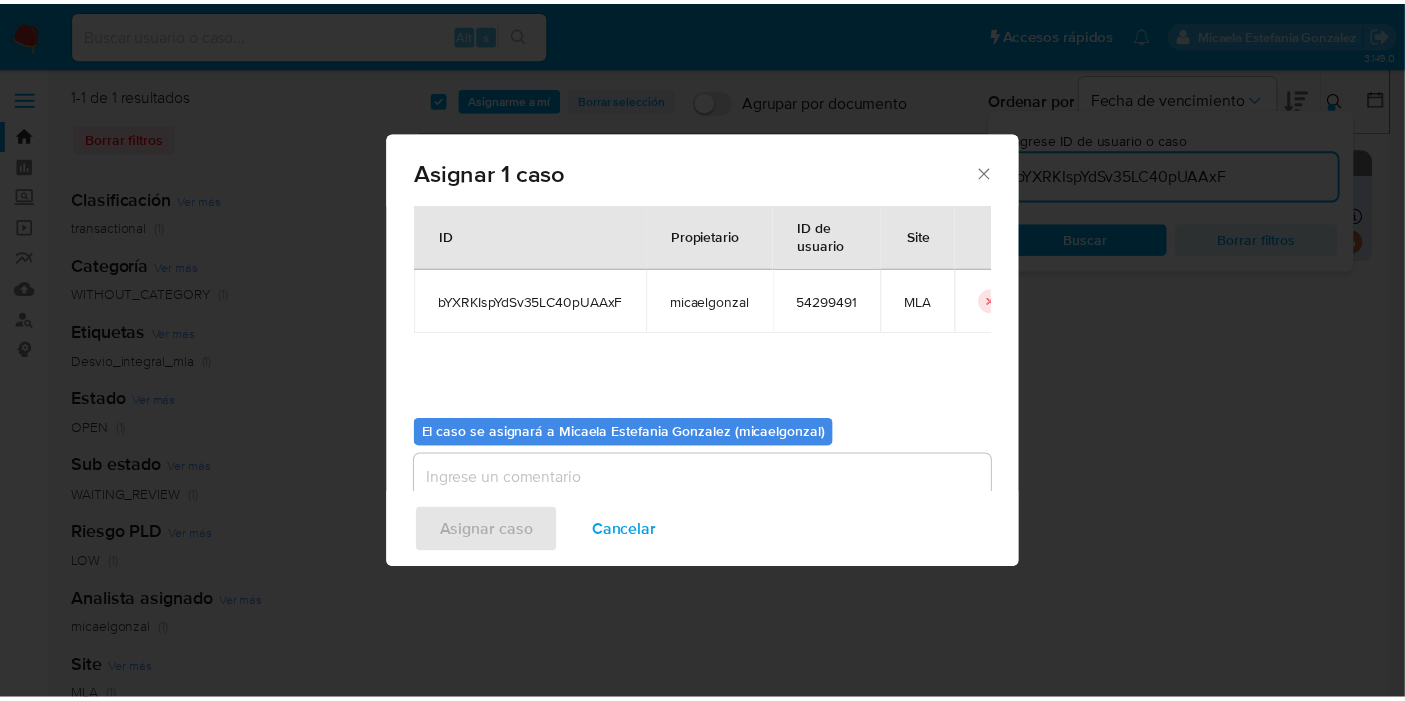 scroll, scrollTop: 102, scrollLeft: 0, axis: vertical 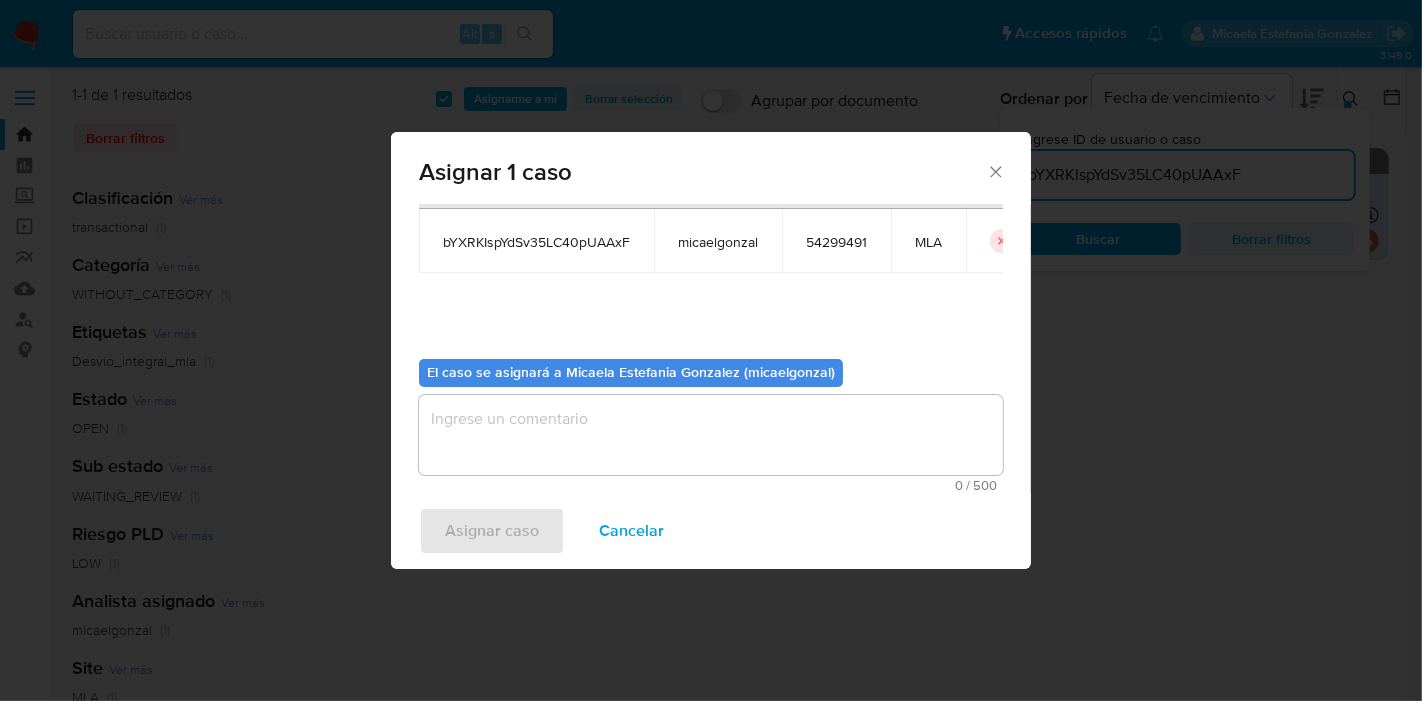 click at bounding box center [711, 435] 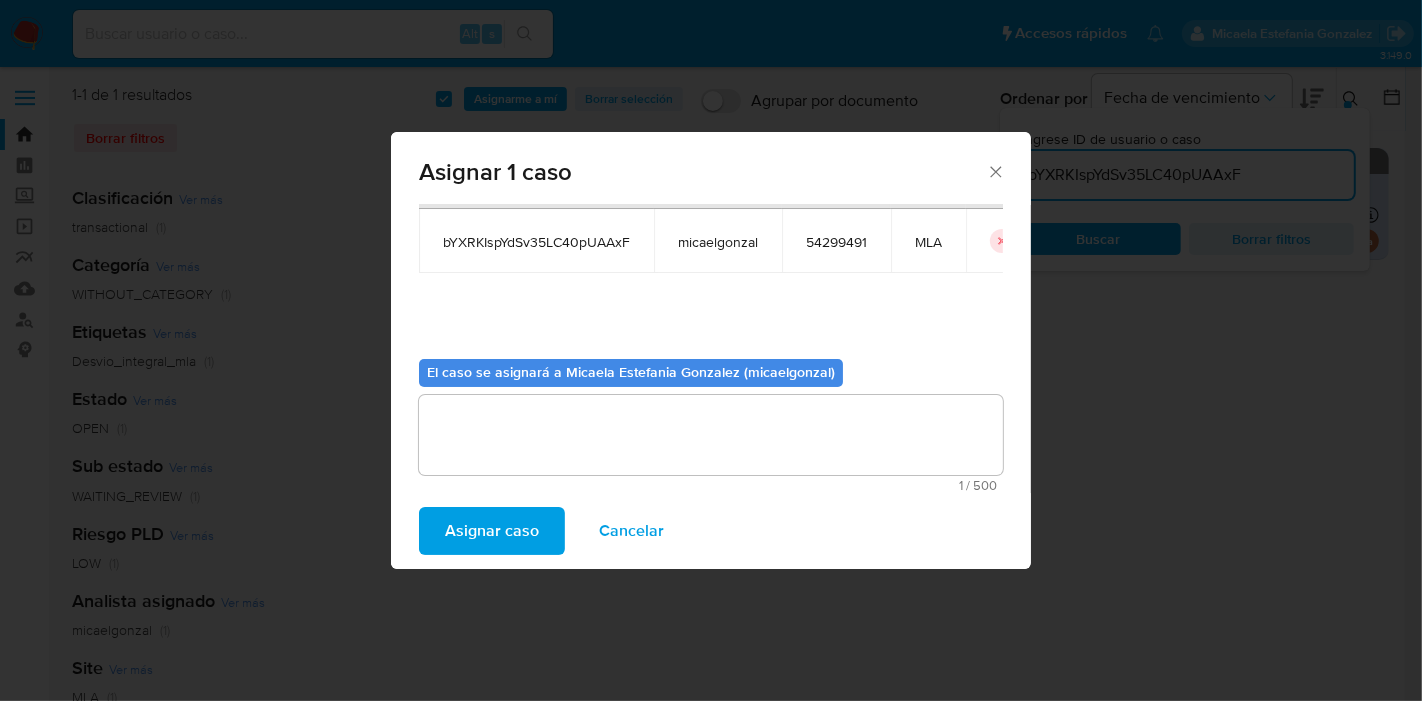 click on "Asignar caso" at bounding box center (492, 531) 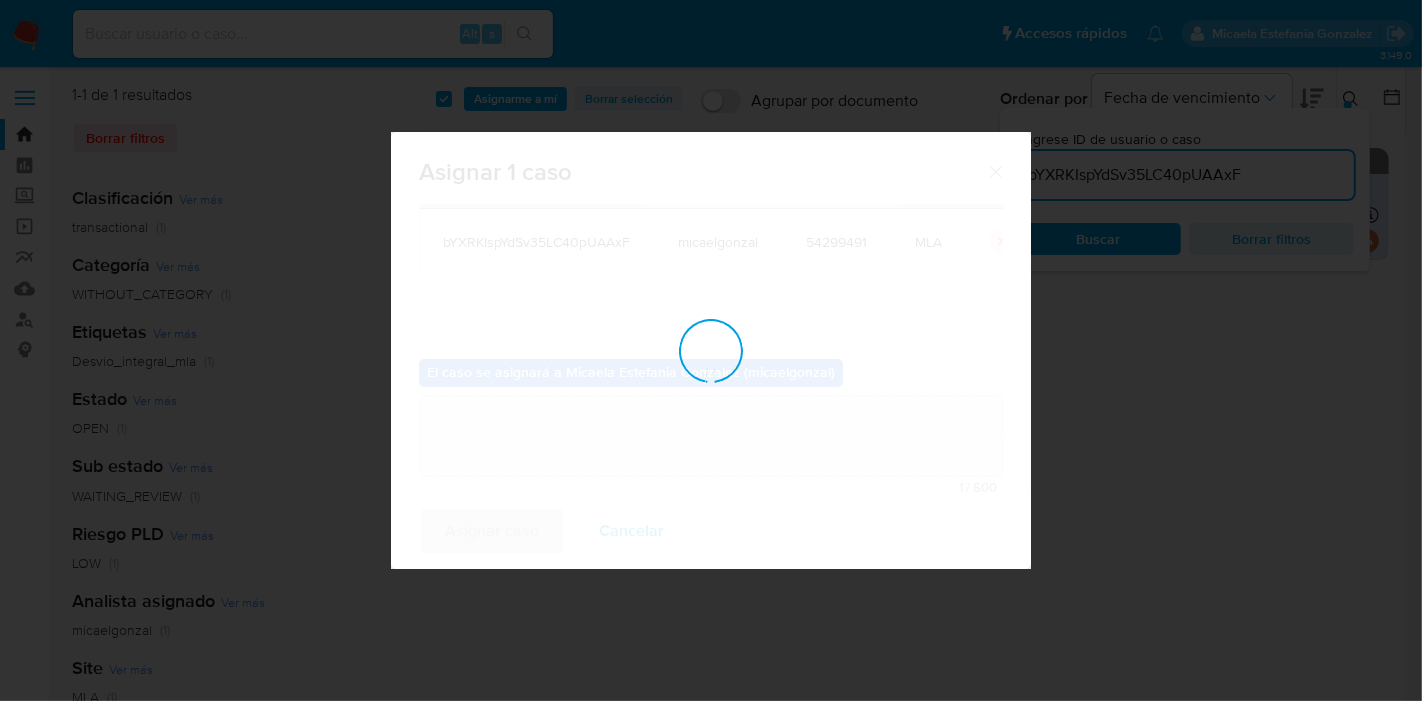type 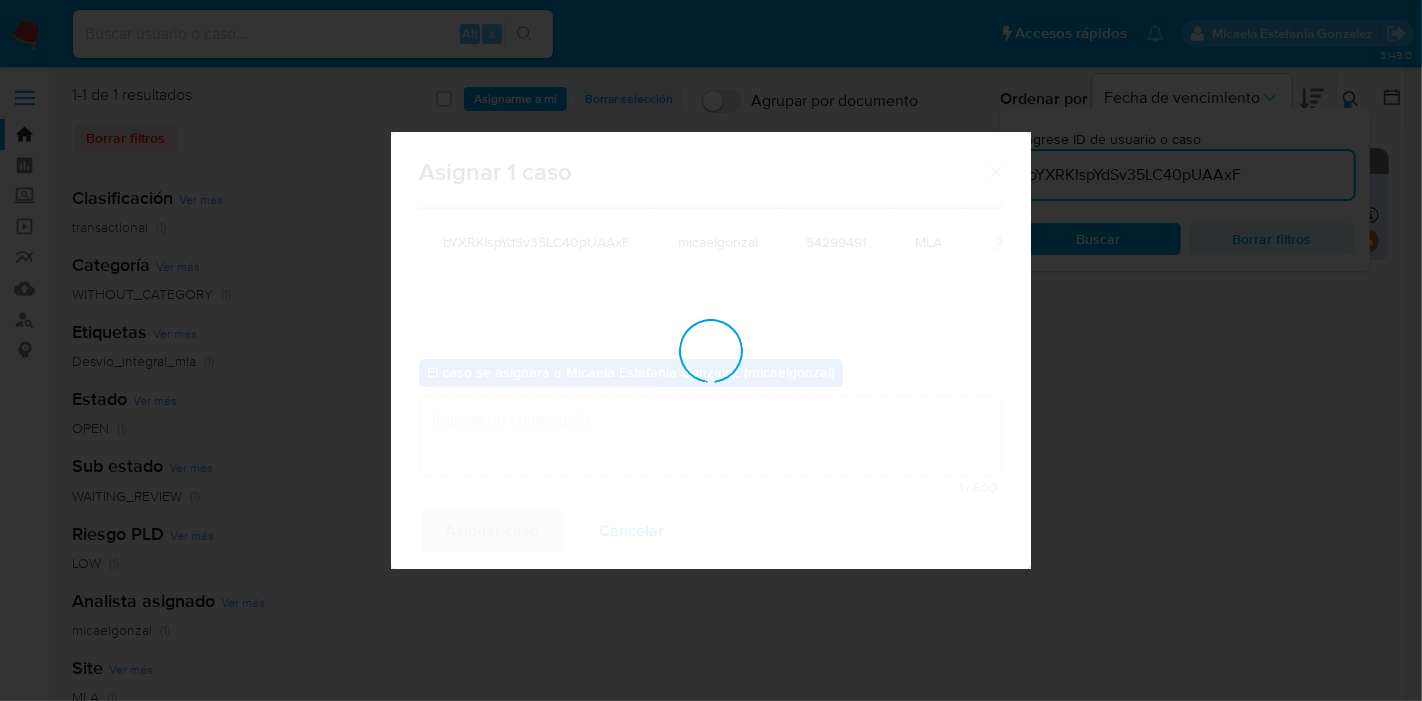 checkbox on "false" 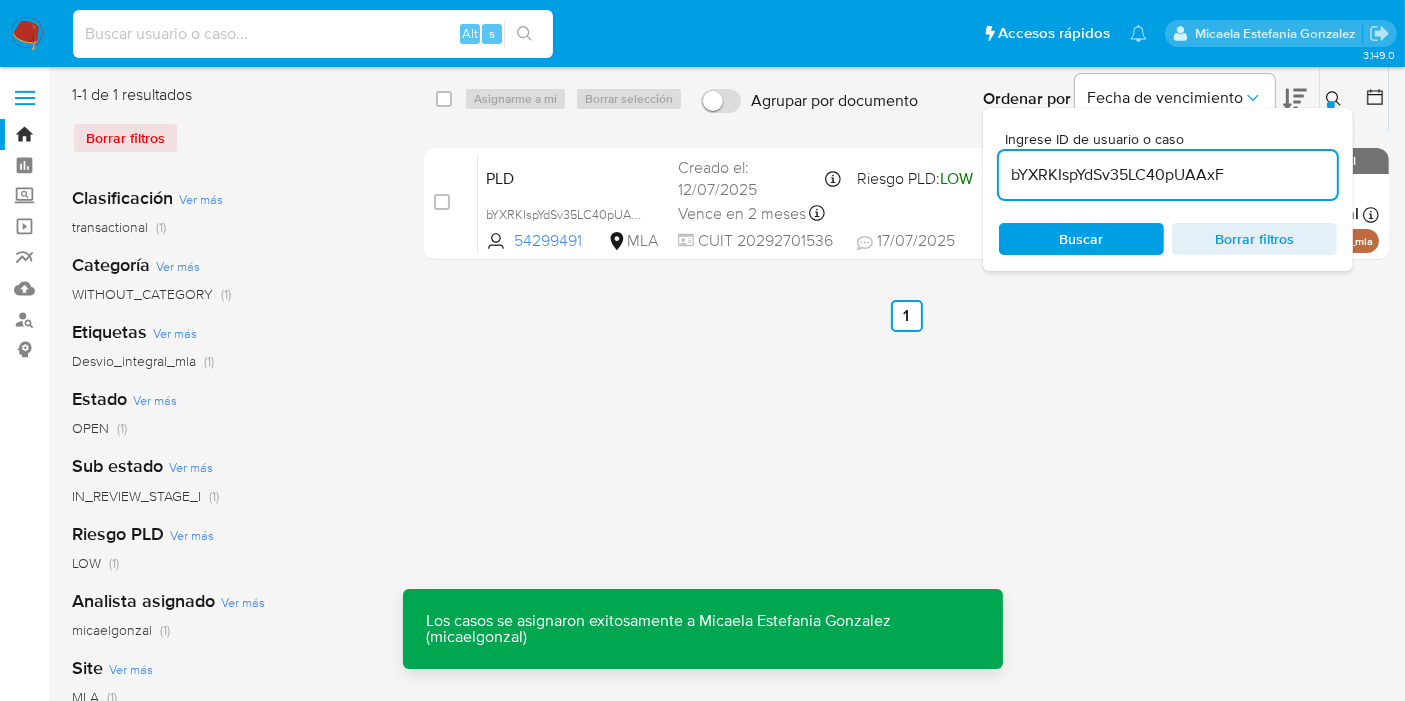 click at bounding box center (313, 34) 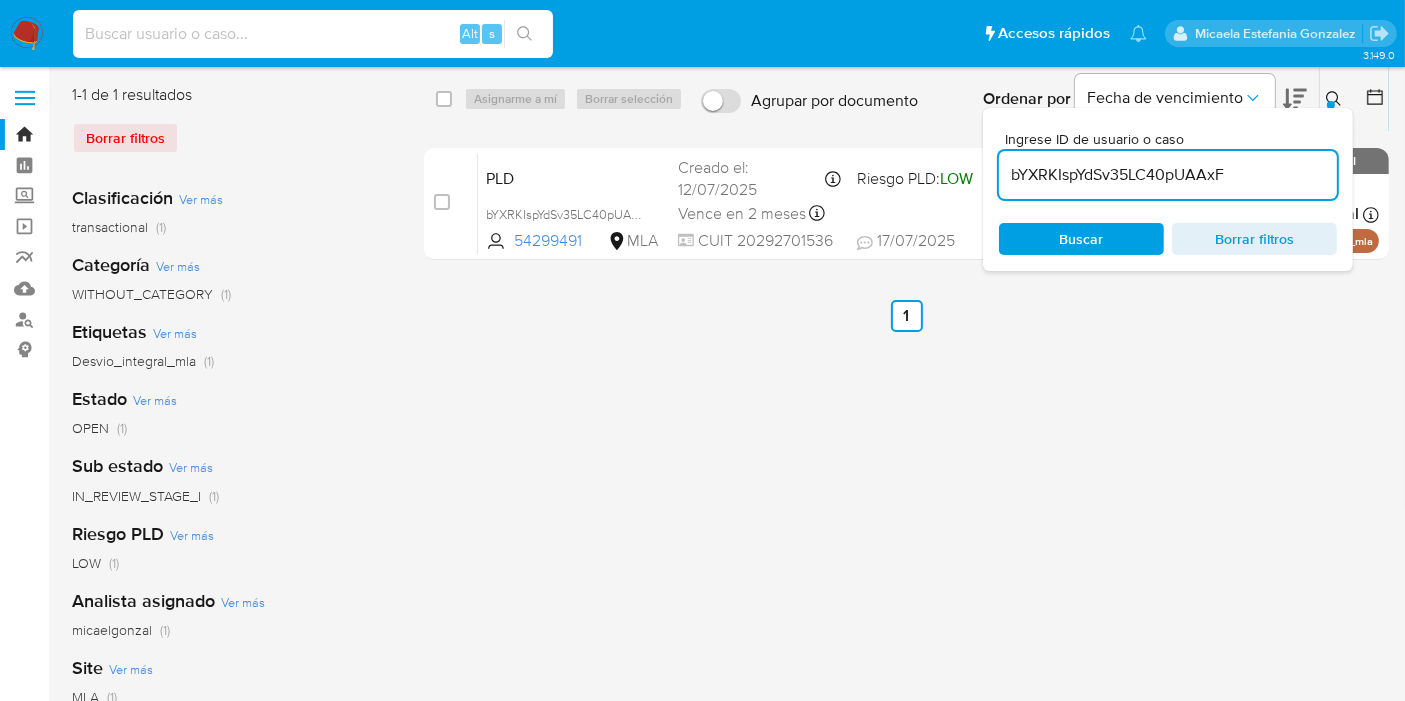 paste on "bYXRKIspYdSv35LC40pUAAxF" 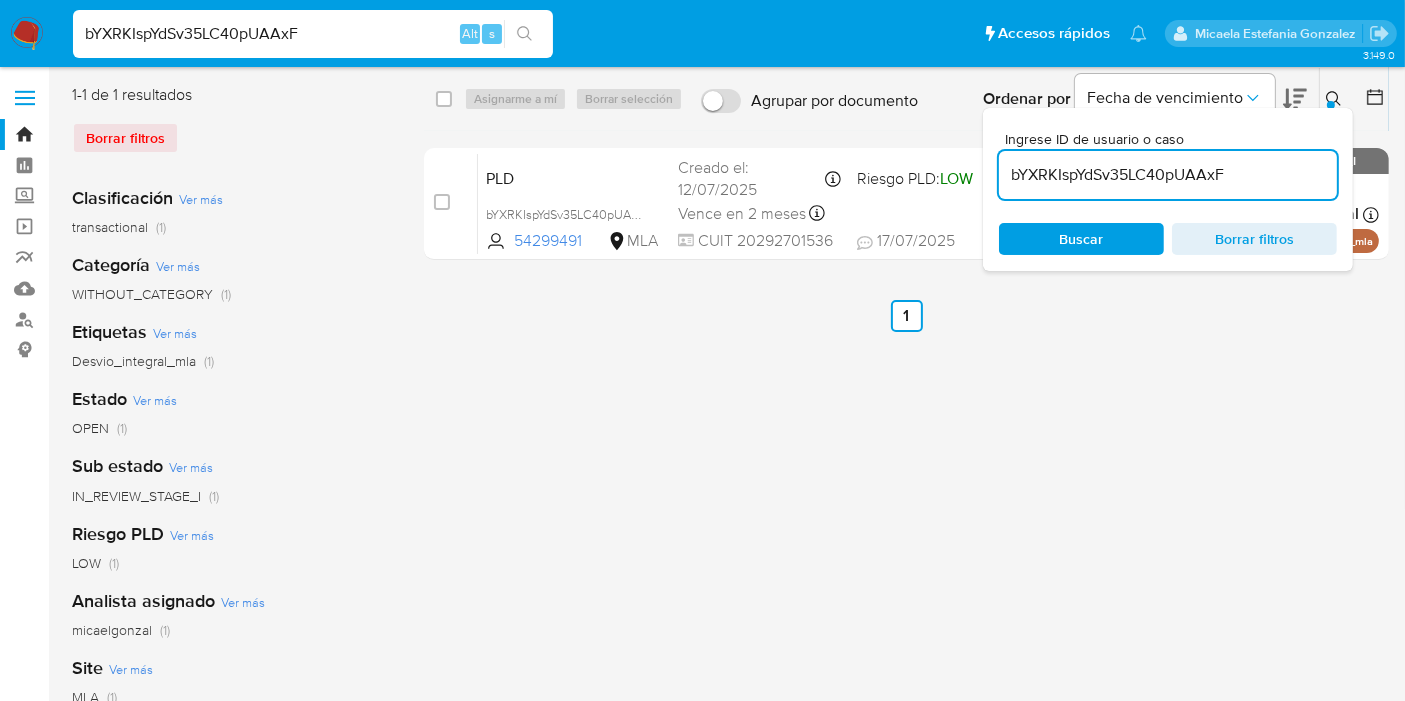 type on "bYXRKIspYdSv35LC40pUAAxF" 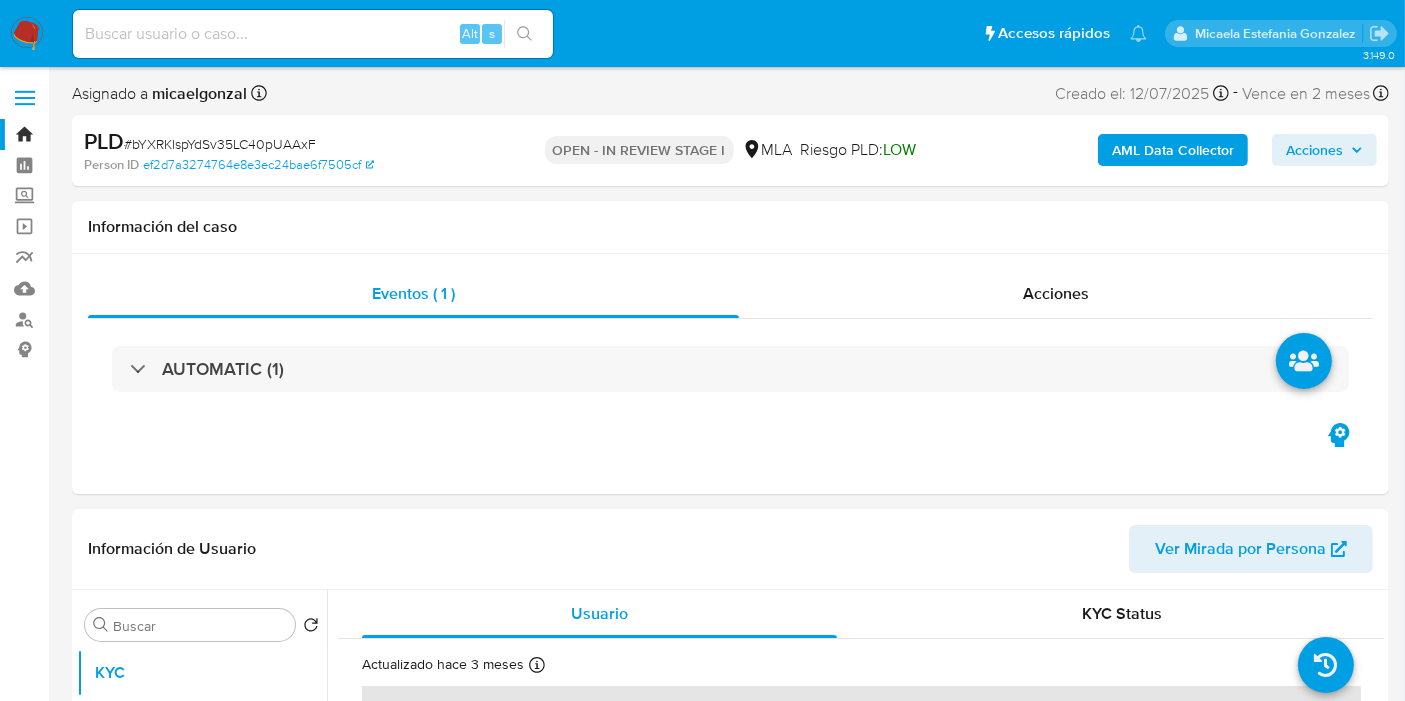 select on "10" 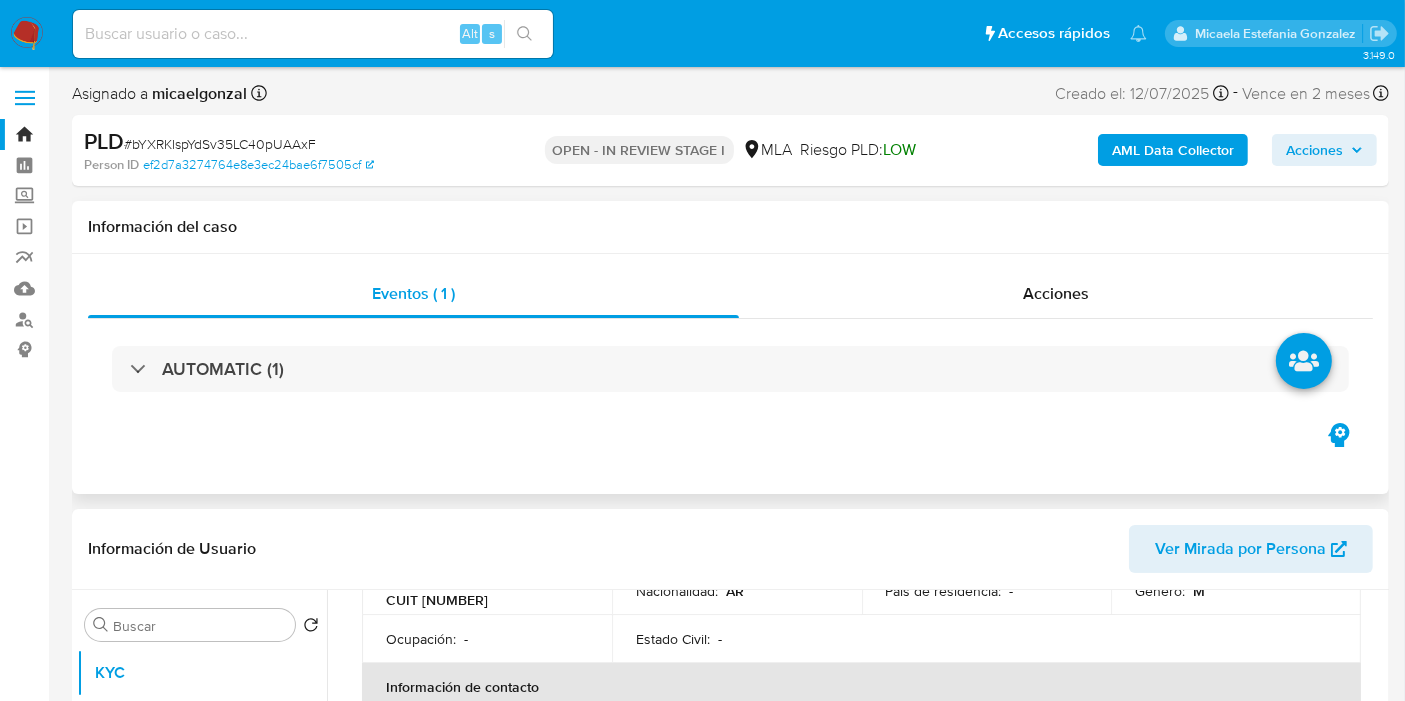 scroll, scrollTop: 333, scrollLeft: 0, axis: vertical 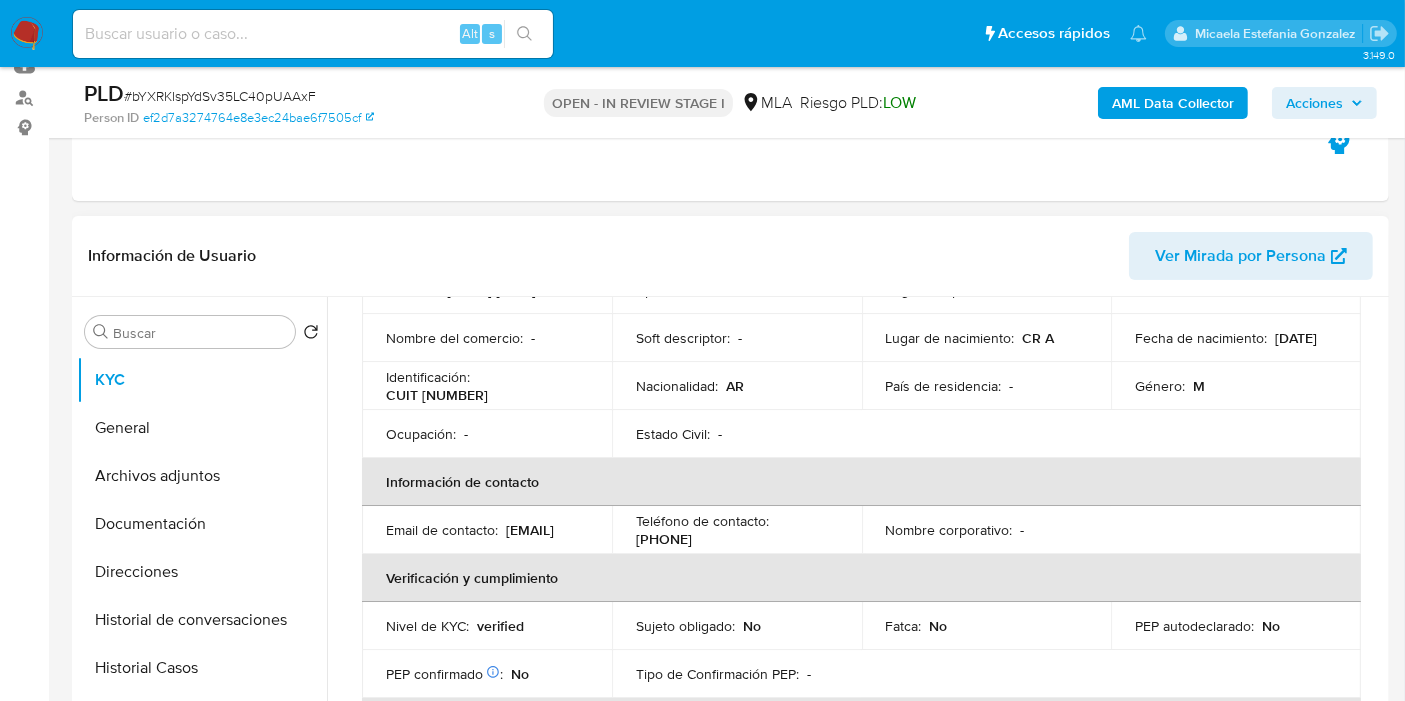 drag, startPoint x: 603, startPoint y: 541, endPoint x: 377, endPoint y: 538, distance: 226.01991 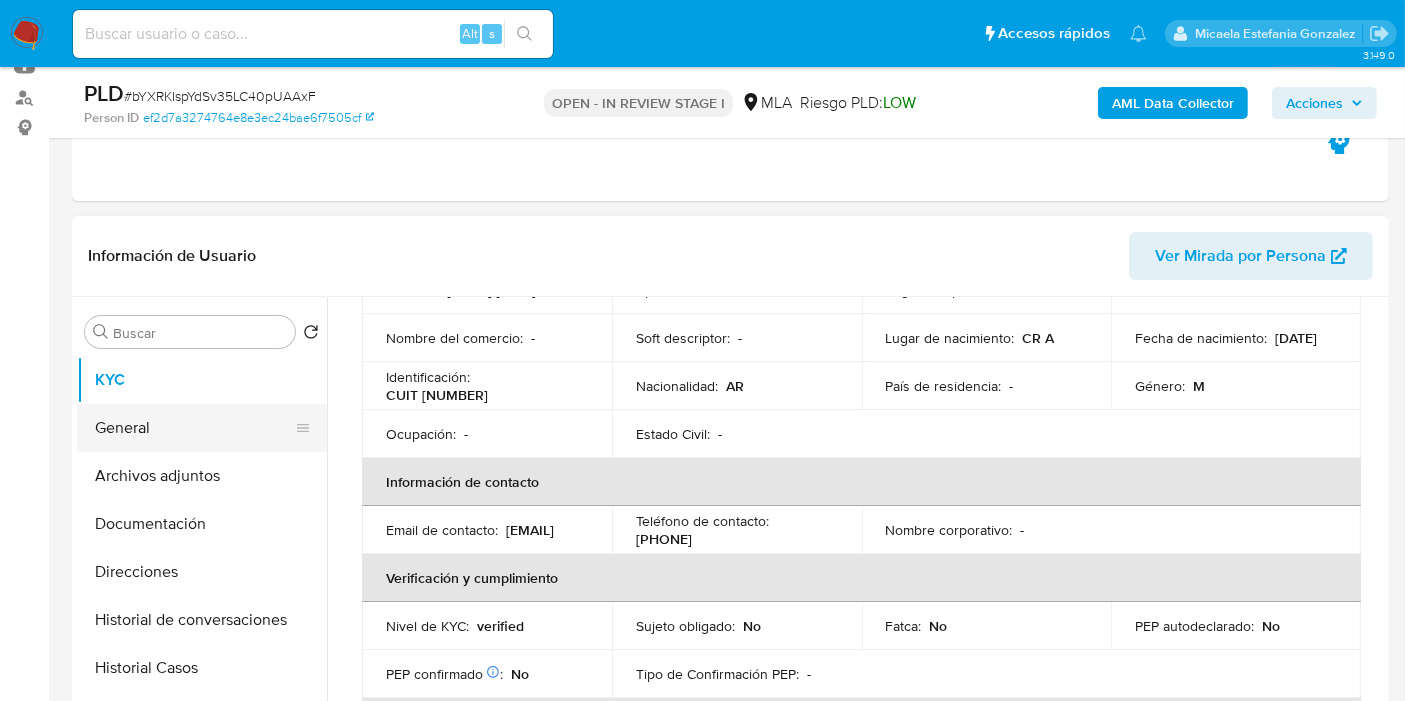 drag, startPoint x: 392, startPoint y: 535, endPoint x: 193, endPoint y: 415, distance: 232.38115 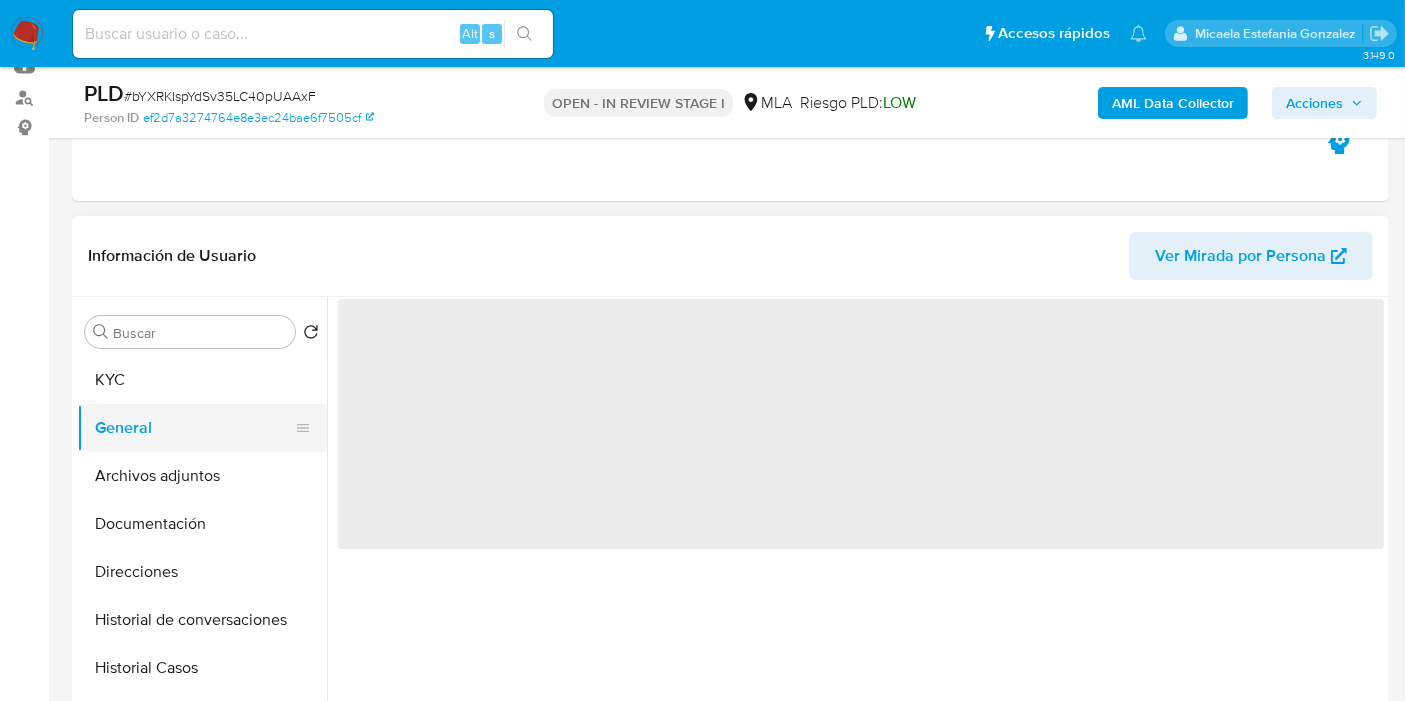 scroll, scrollTop: 0, scrollLeft: 0, axis: both 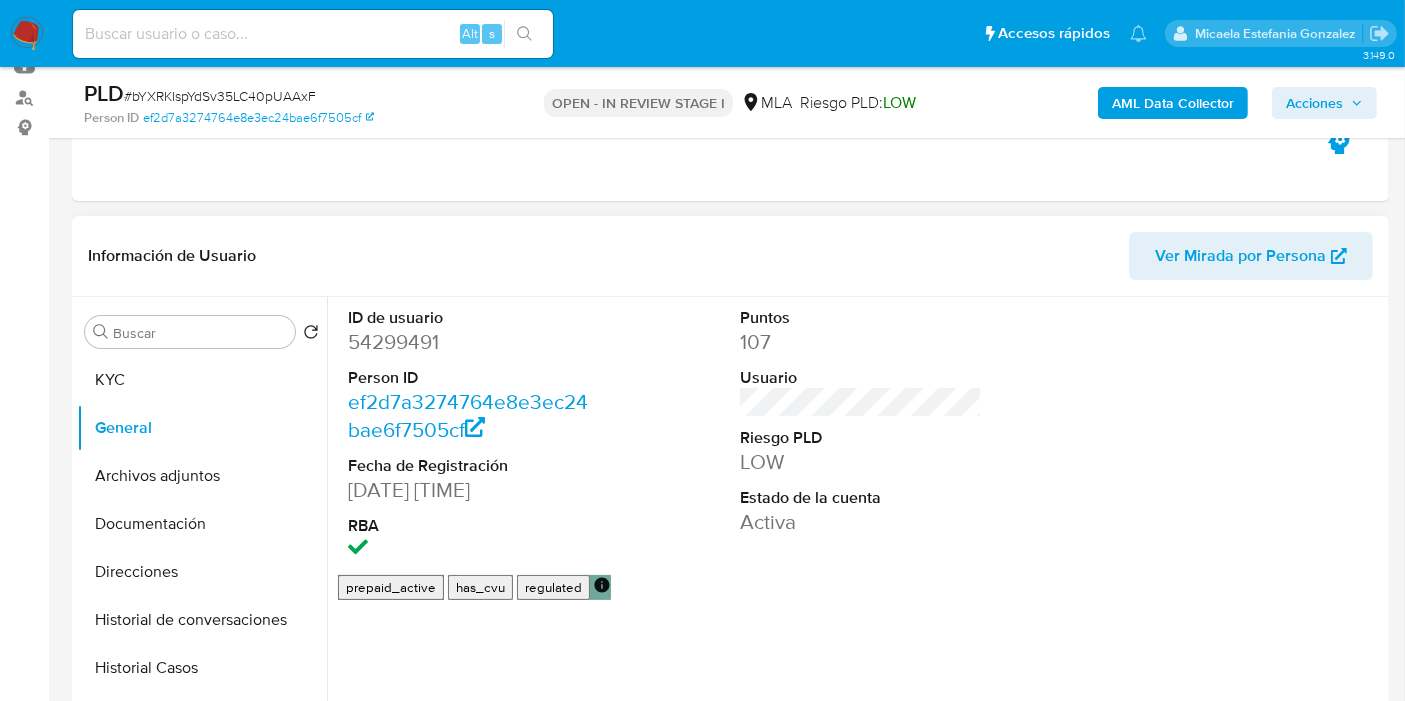 click on "Person ID" at bounding box center (469, 378) 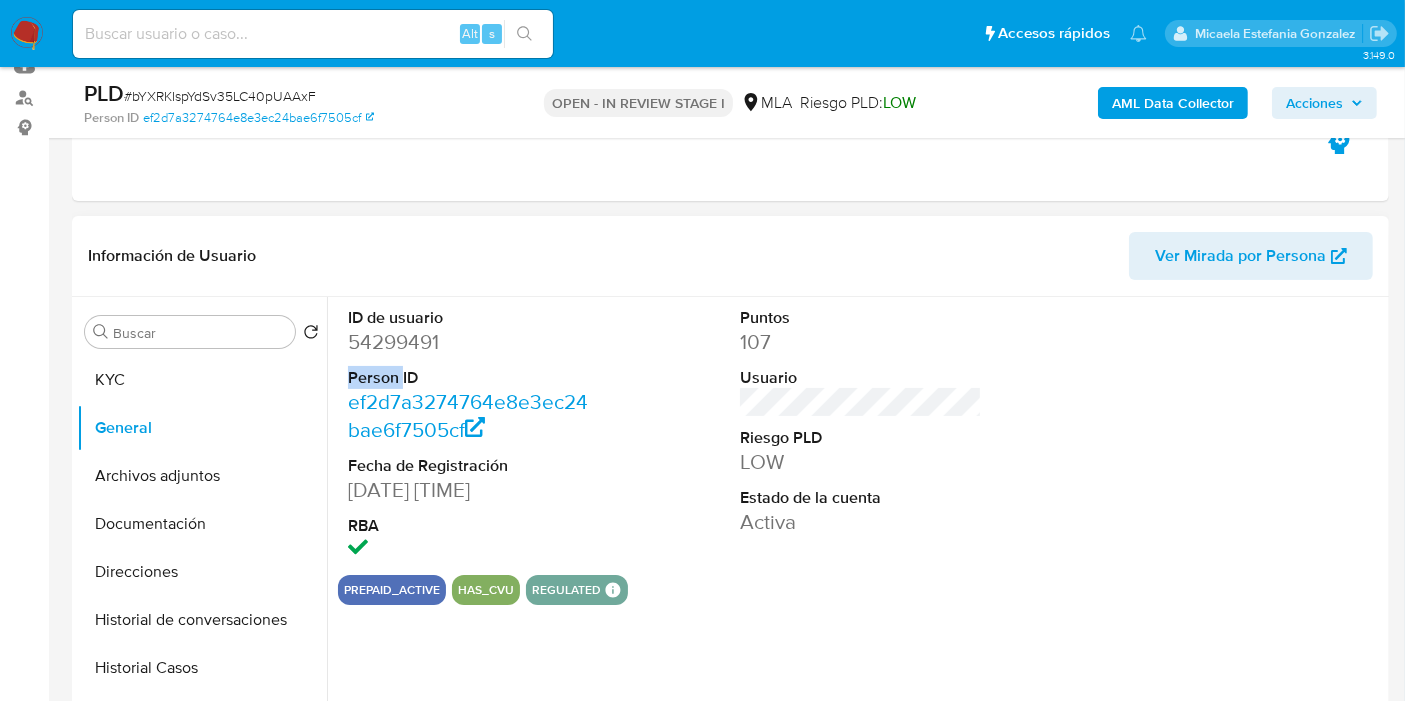 click on "Person ID" at bounding box center [469, 378] 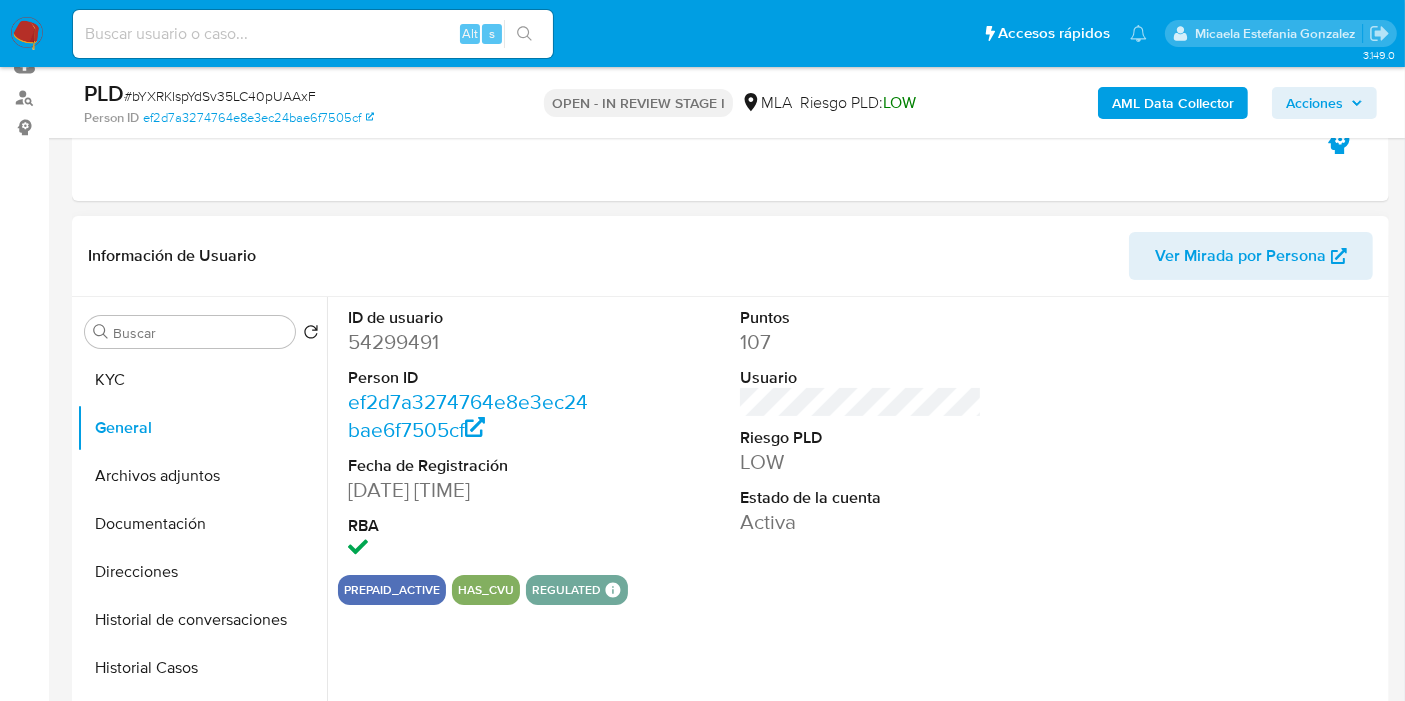 click on "54299491" at bounding box center [469, 342] 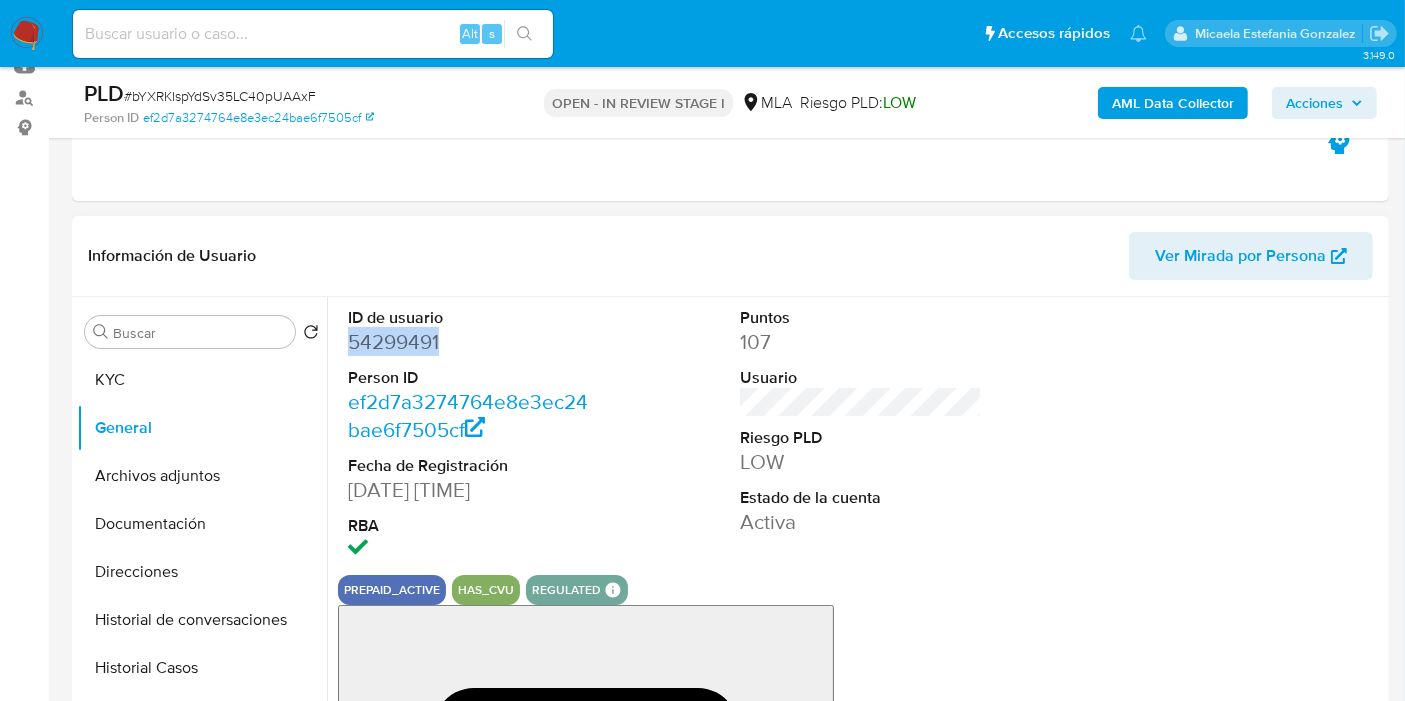 click on "54299491" at bounding box center [469, 342] 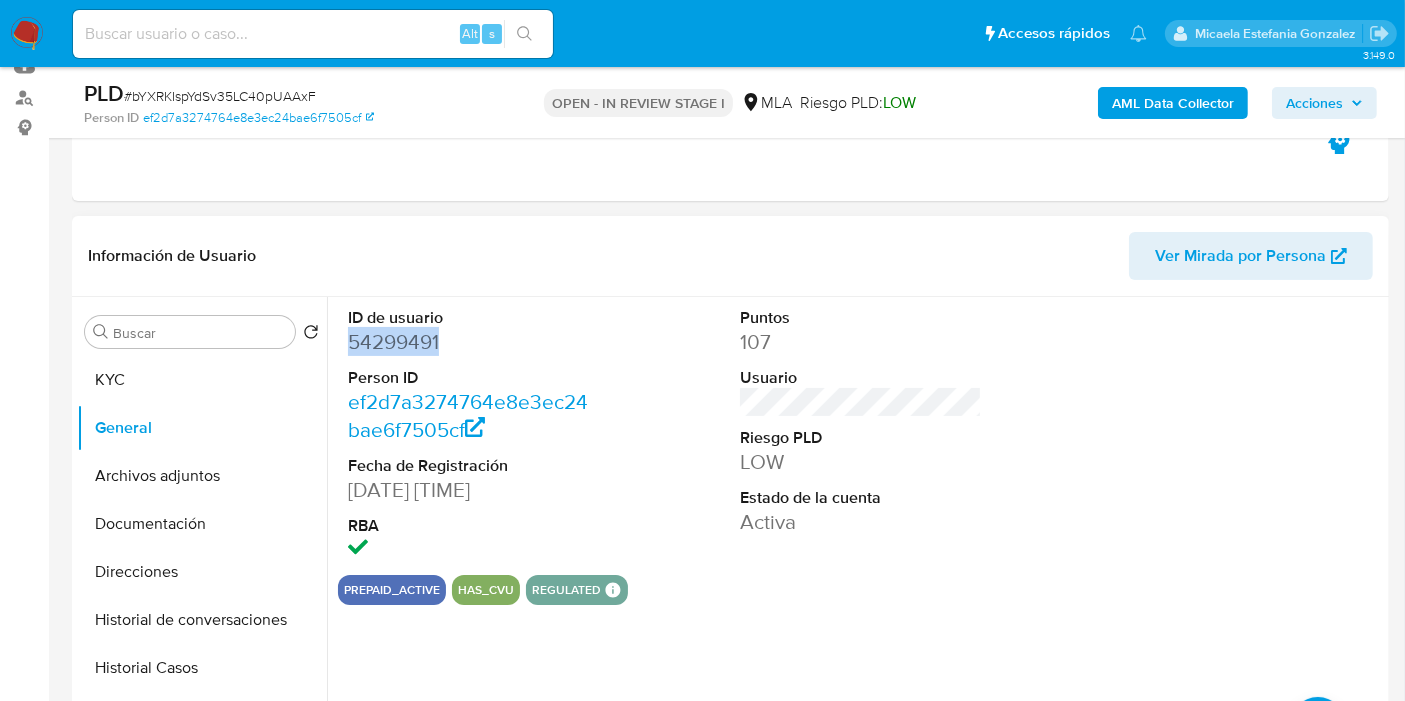 copy on "54299491" 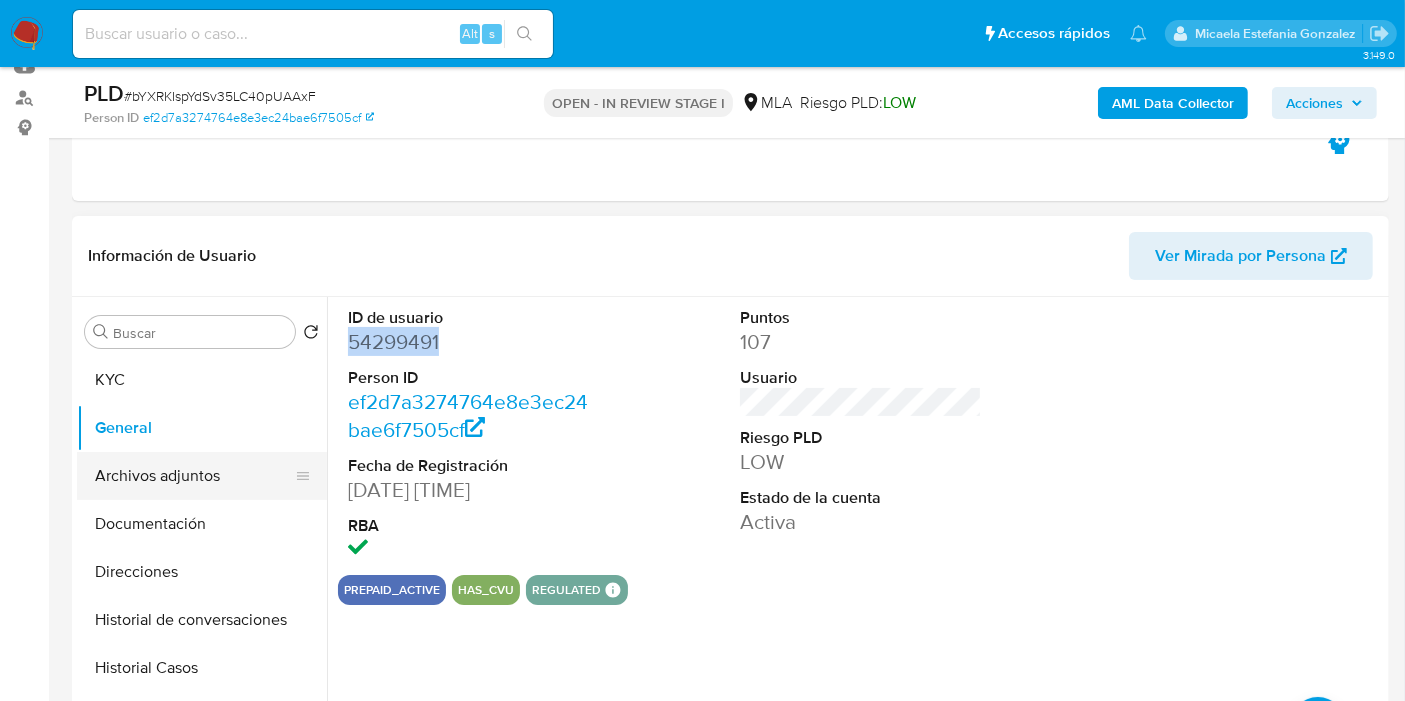 click on "Archivos adjuntos" at bounding box center (194, 476) 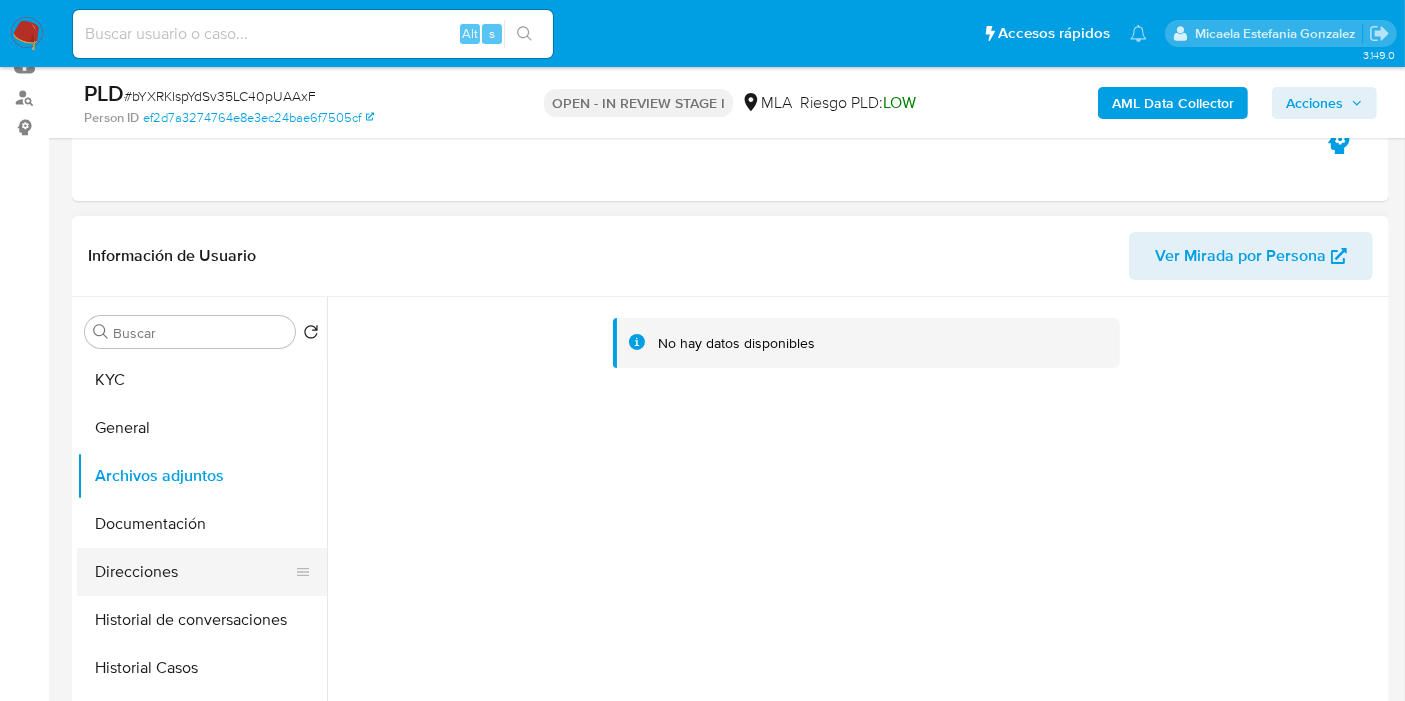 click on "Direcciones" at bounding box center (194, 572) 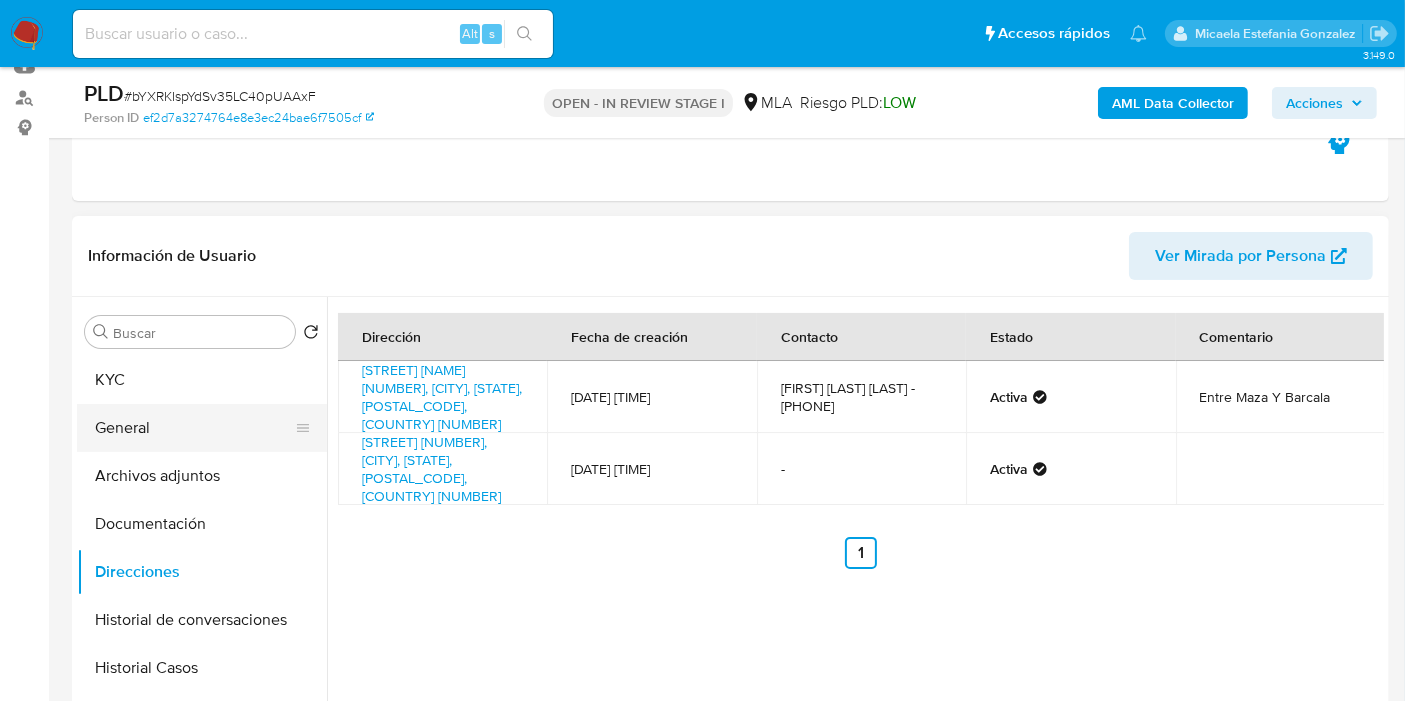 click on "General" at bounding box center (194, 428) 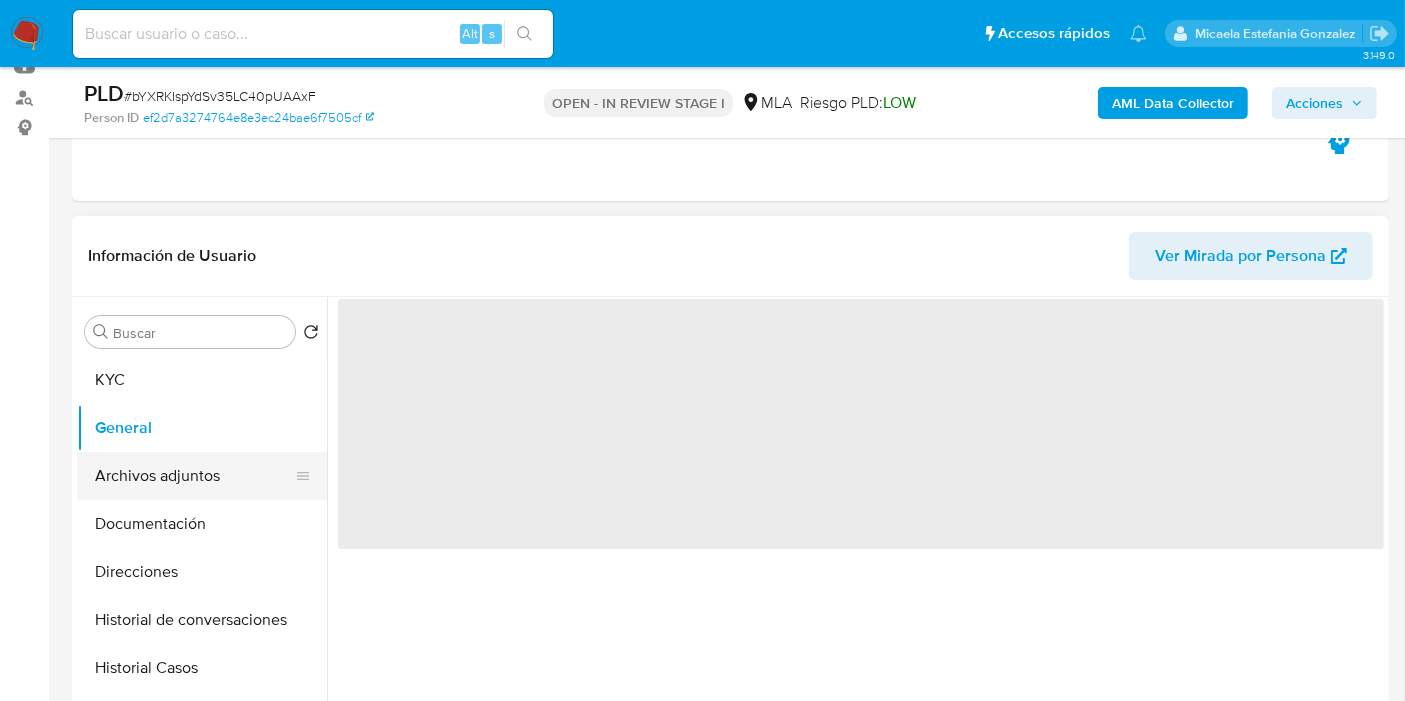 click on "Archivos adjuntos" at bounding box center [194, 476] 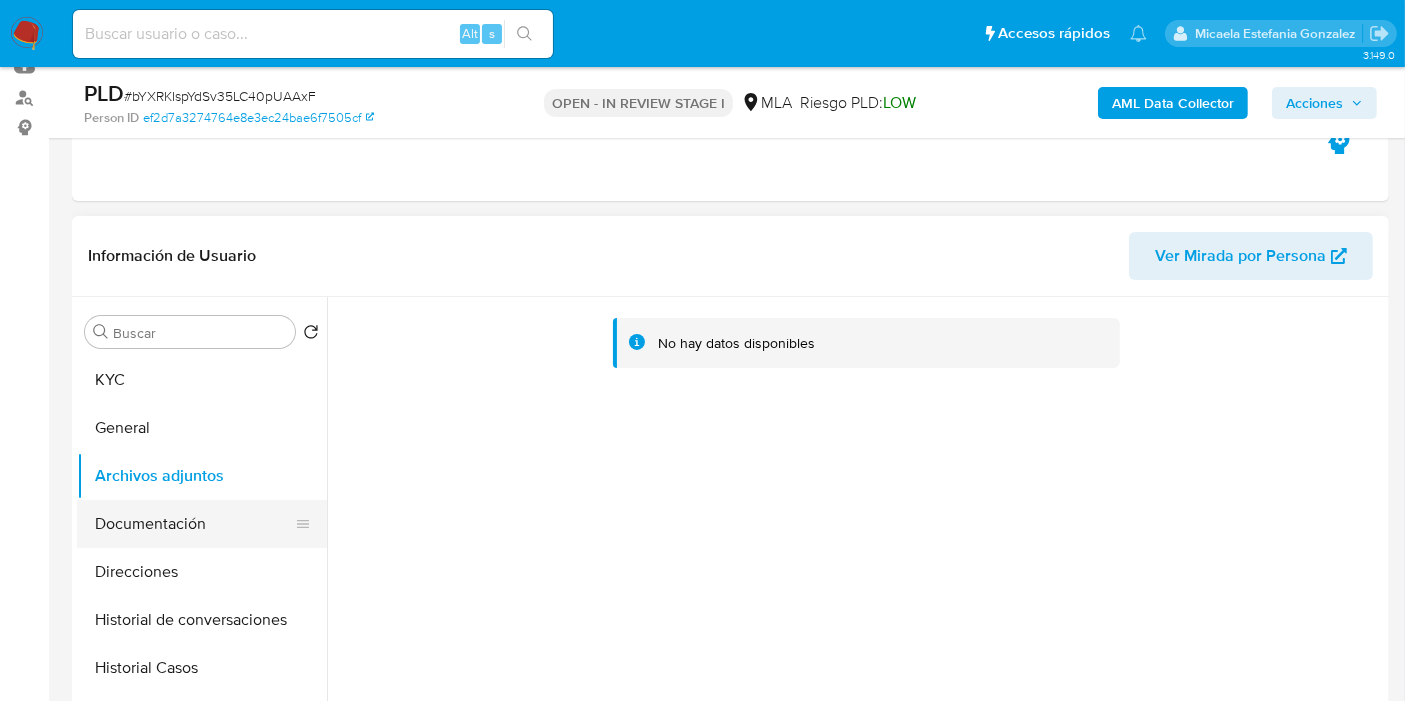click on "Documentación" at bounding box center [194, 524] 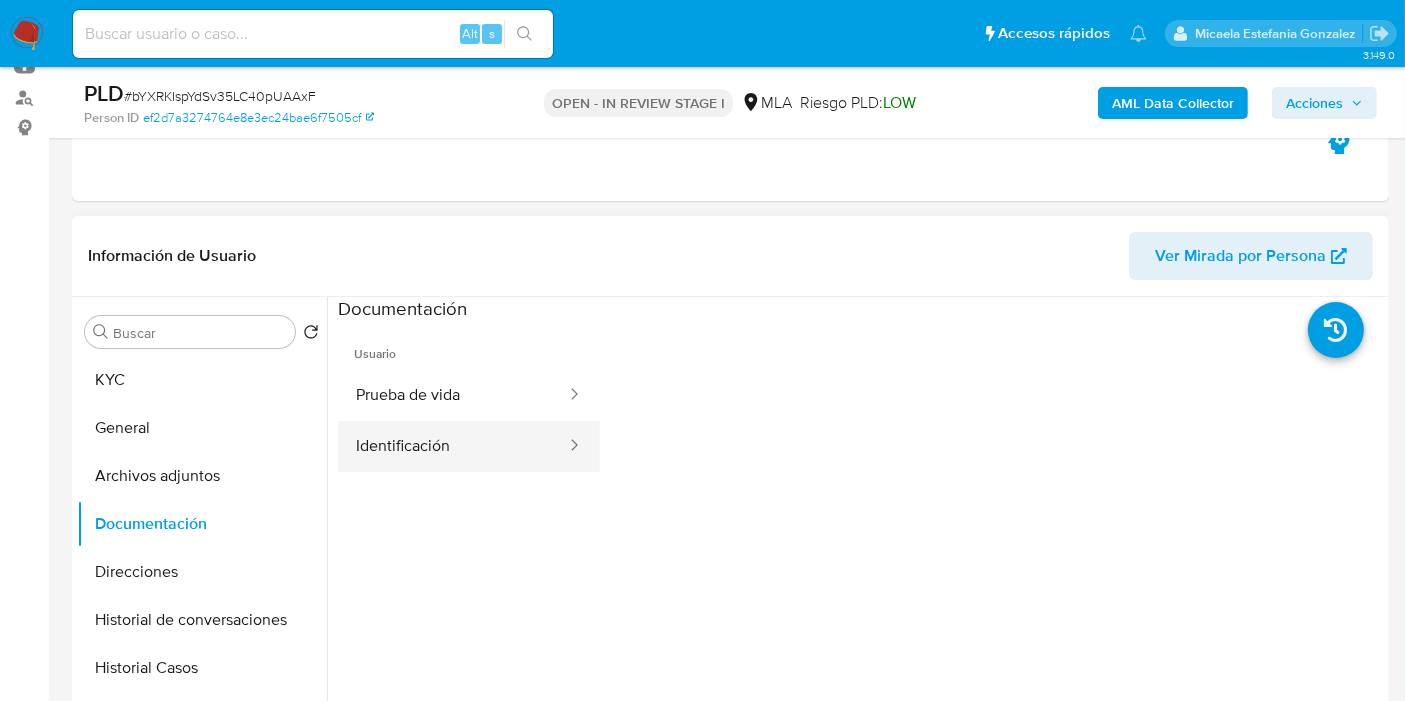 click on "Identificación" at bounding box center (453, 446) 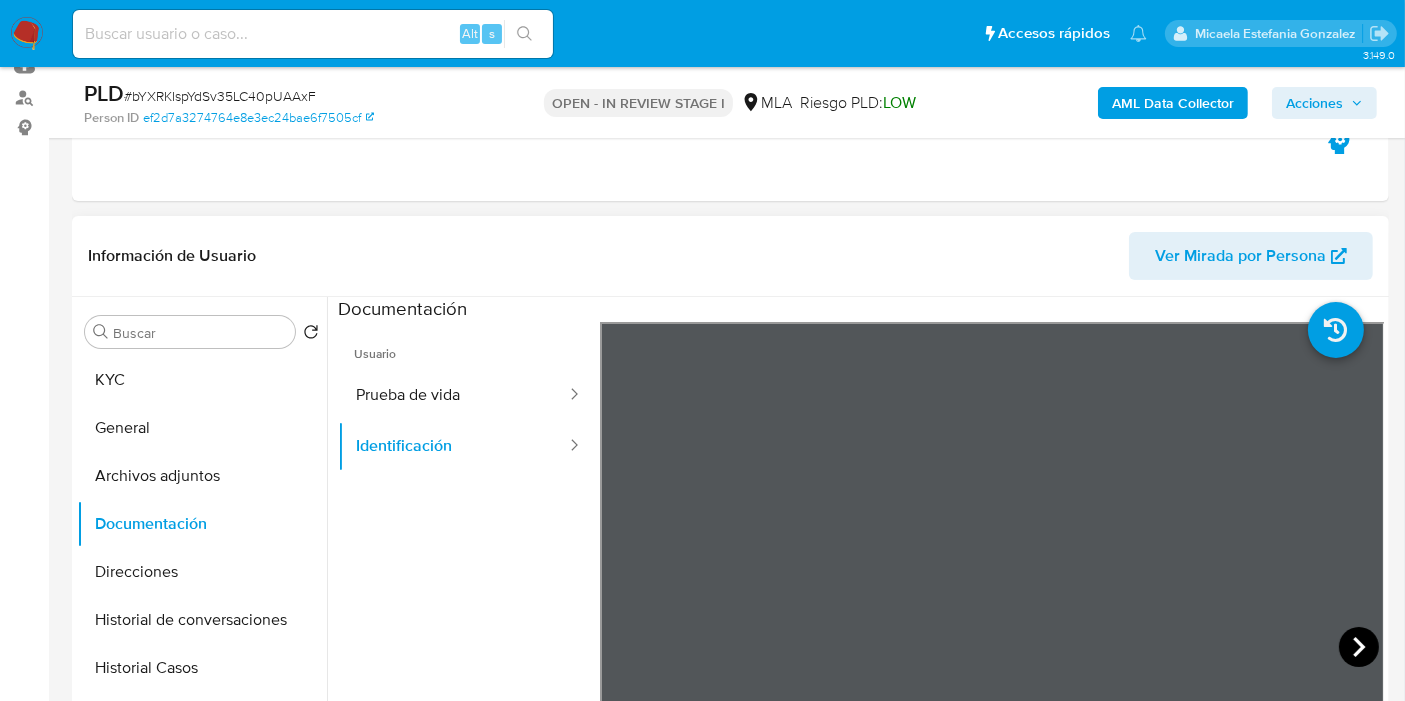 click 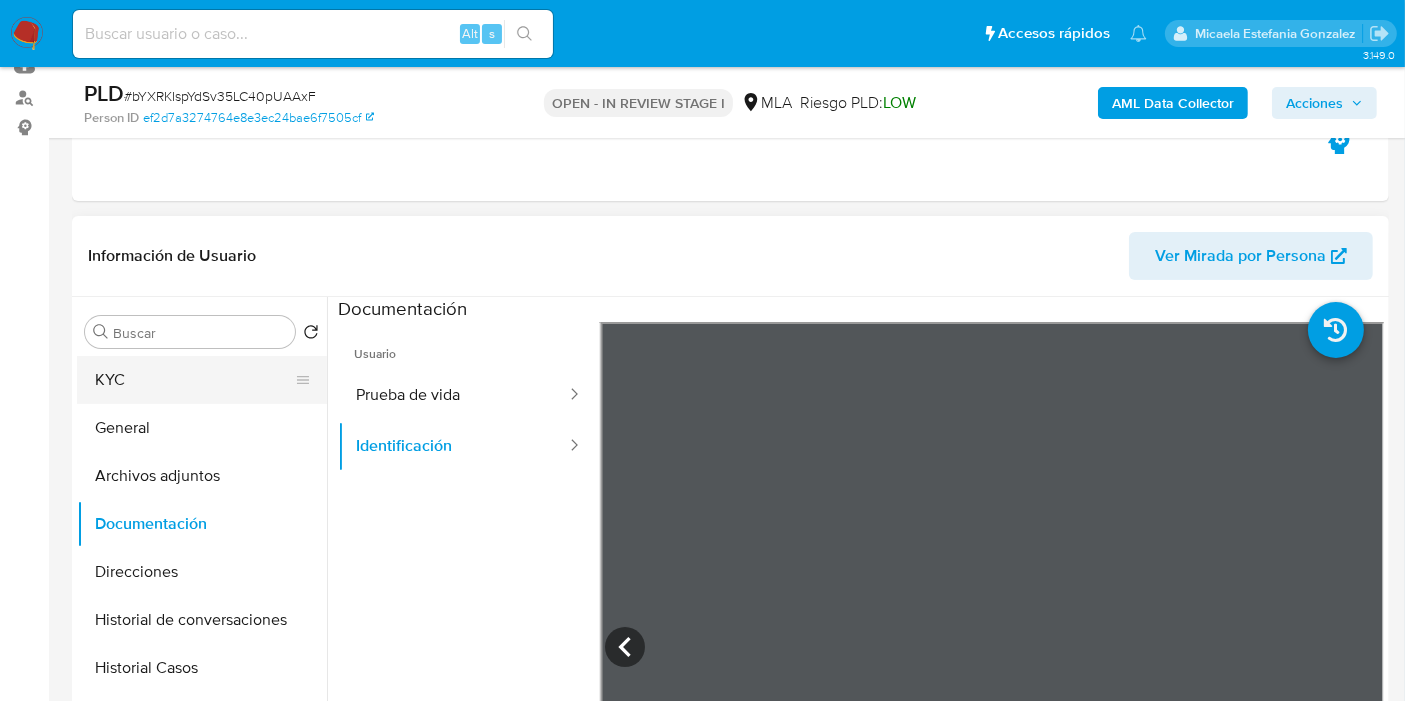 click on "KYC" at bounding box center (194, 380) 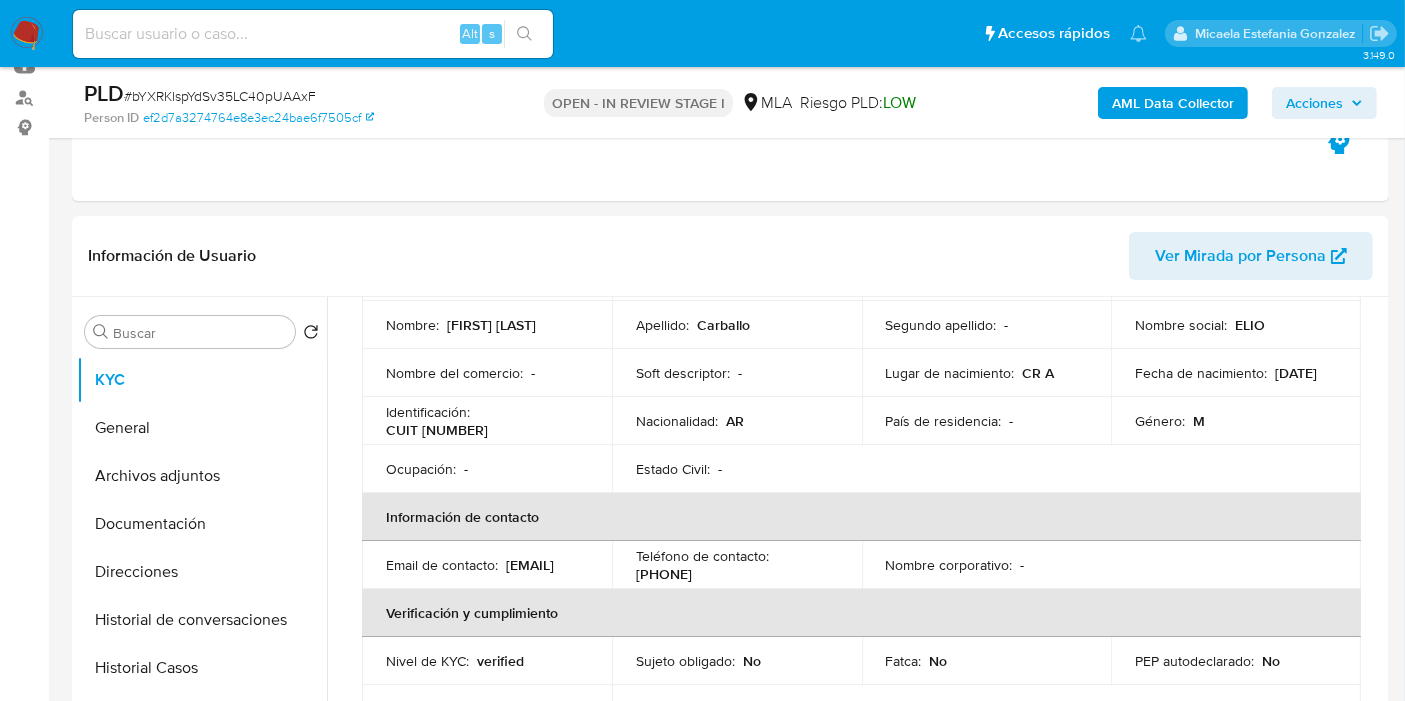 scroll, scrollTop: 222, scrollLeft: 0, axis: vertical 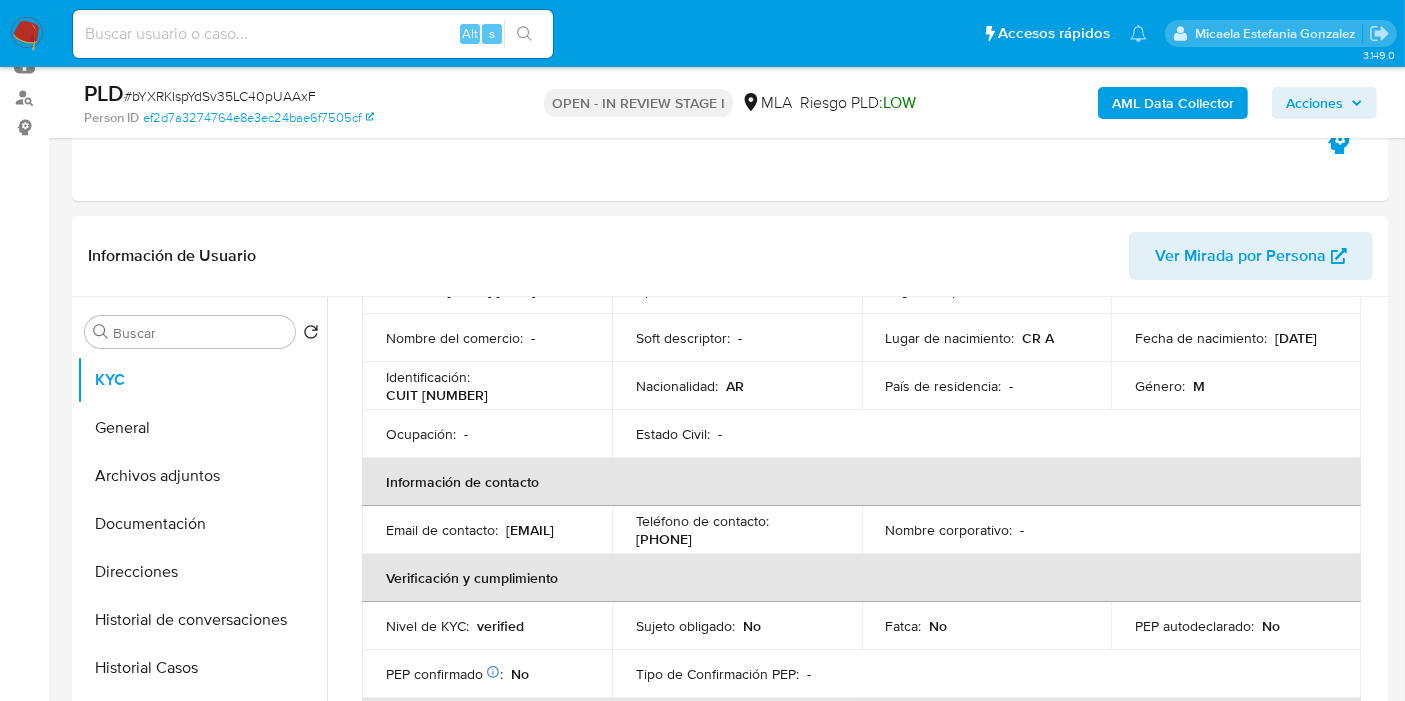 click on "Email de contacto :    elioefraincarballo20@hotmail.com" at bounding box center [487, 530] 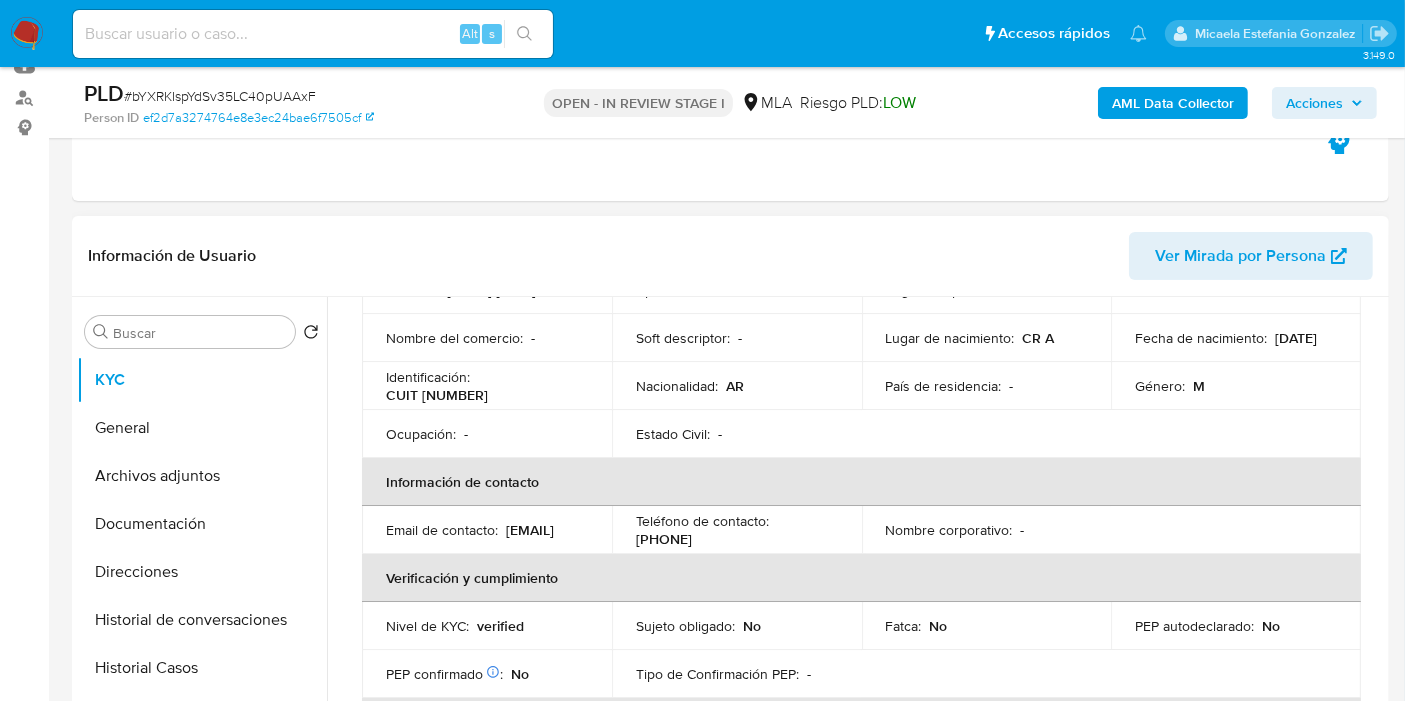 click on "[PHONE]" at bounding box center [664, 539] 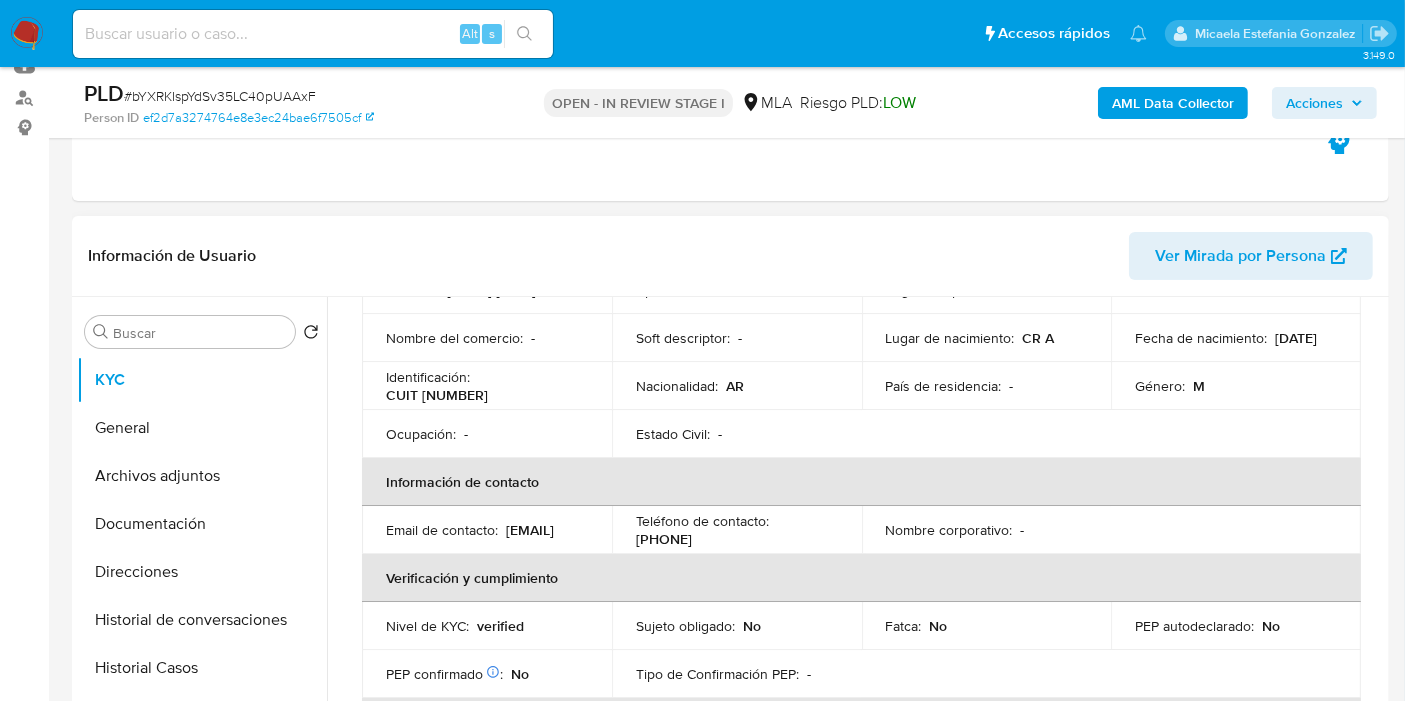 scroll, scrollTop: 0, scrollLeft: 0, axis: both 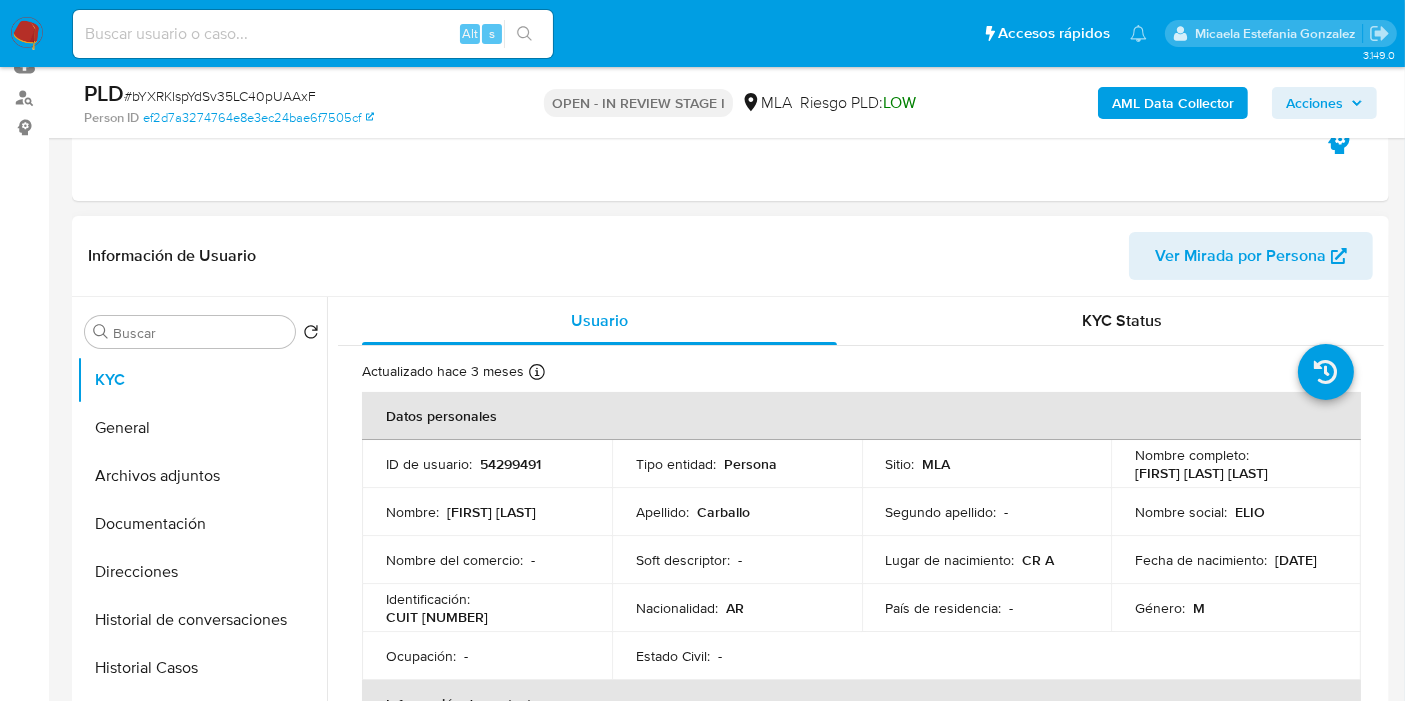 click on "CUIT [NUMBER]" at bounding box center (437, 617) 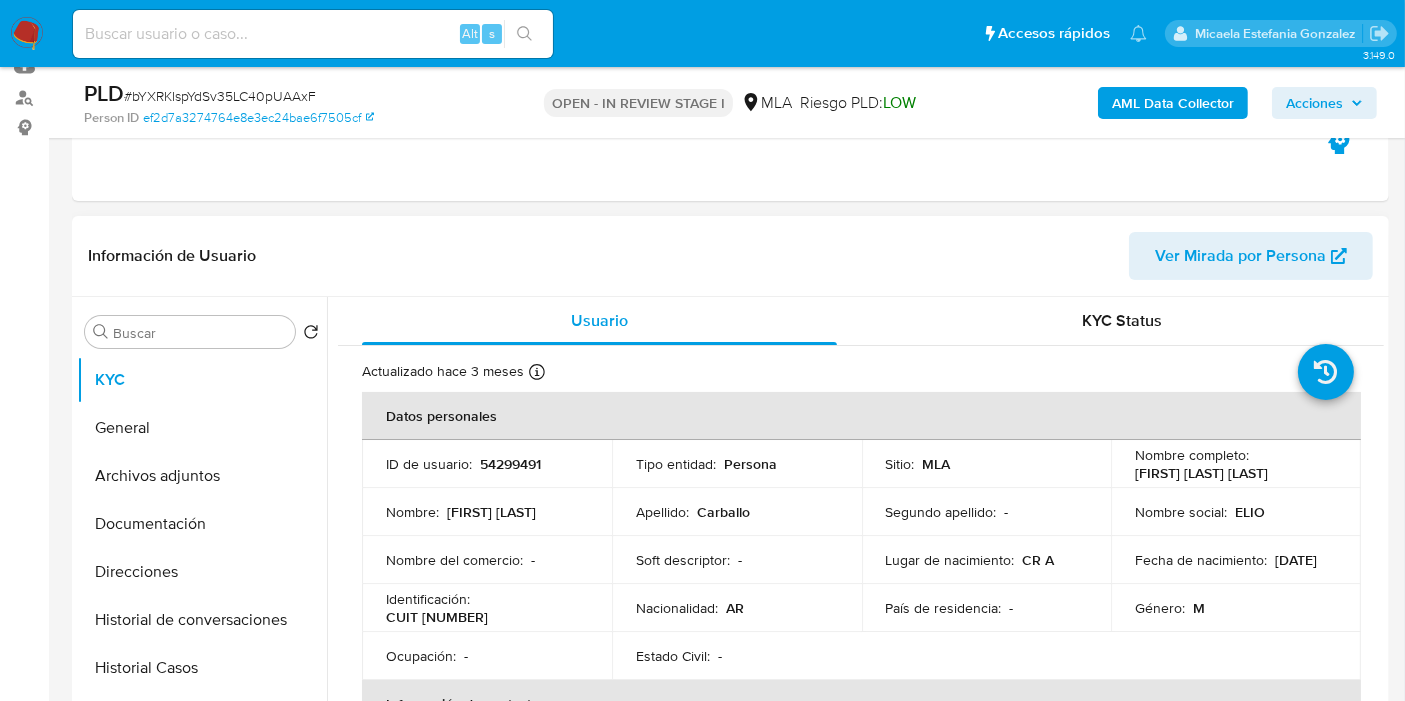 copy on "20292701536" 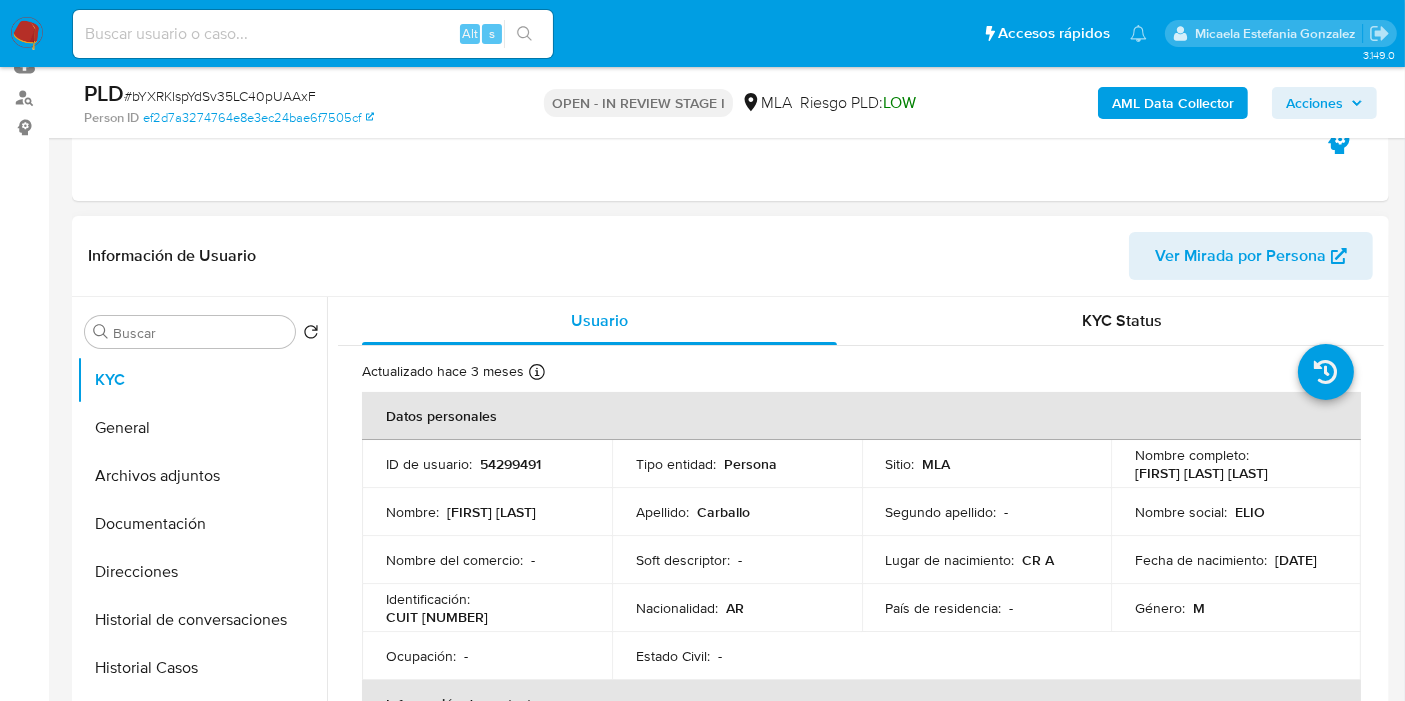 click on "Identificación :" at bounding box center (428, 599) 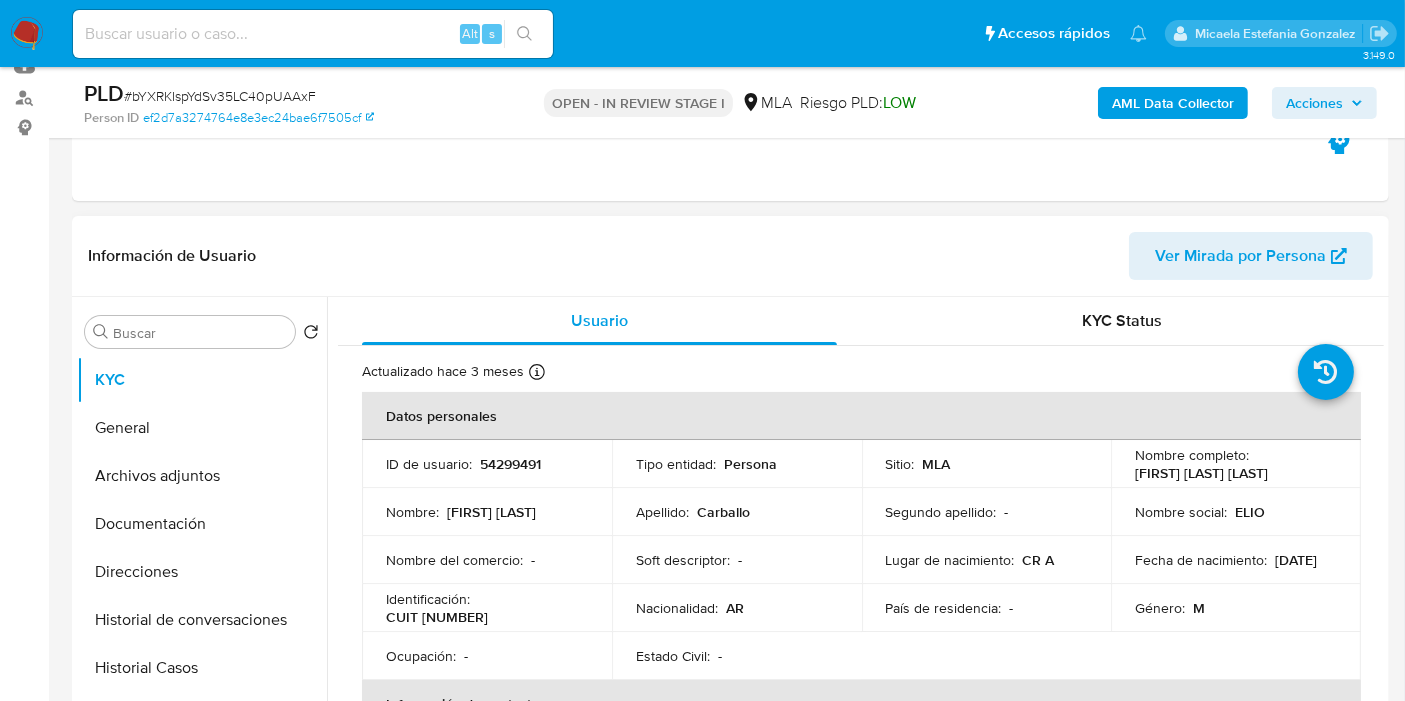 copy on "20292701536" 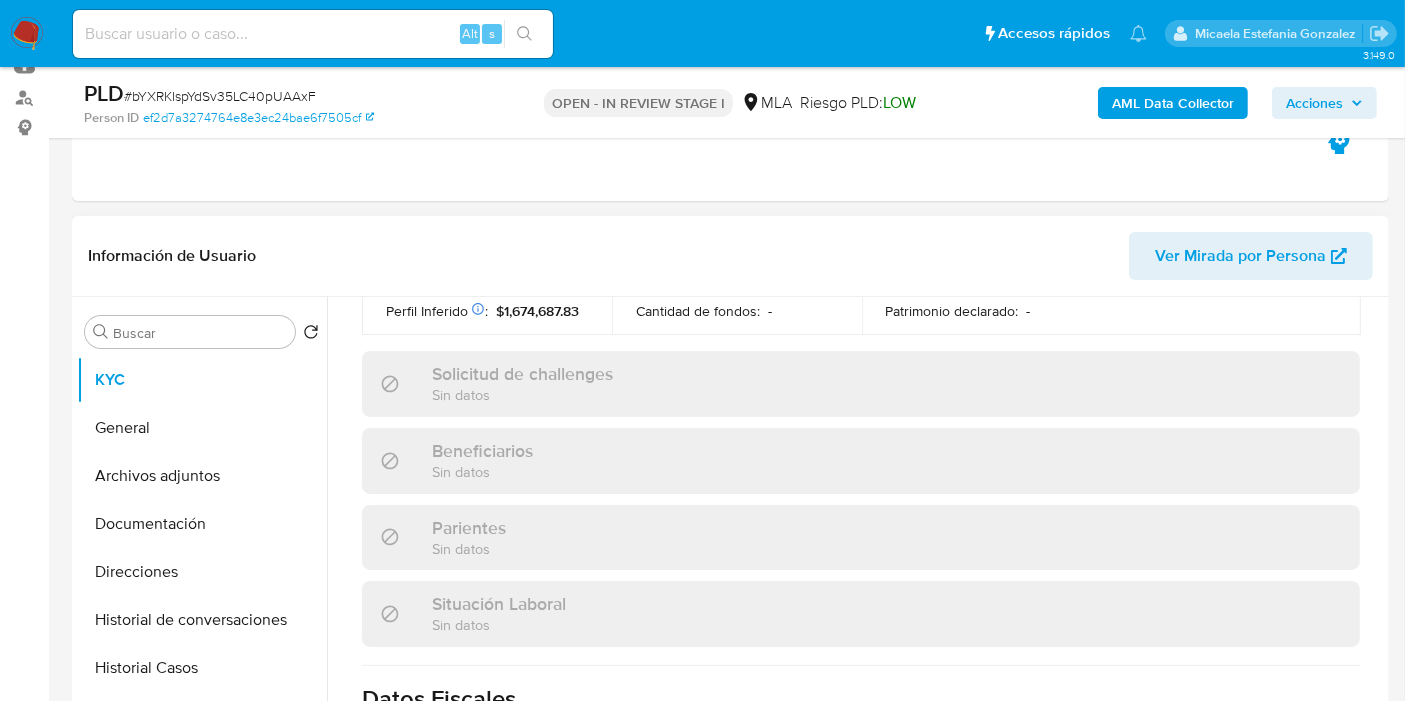 scroll, scrollTop: 1070, scrollLeft: 0, axis: vertical 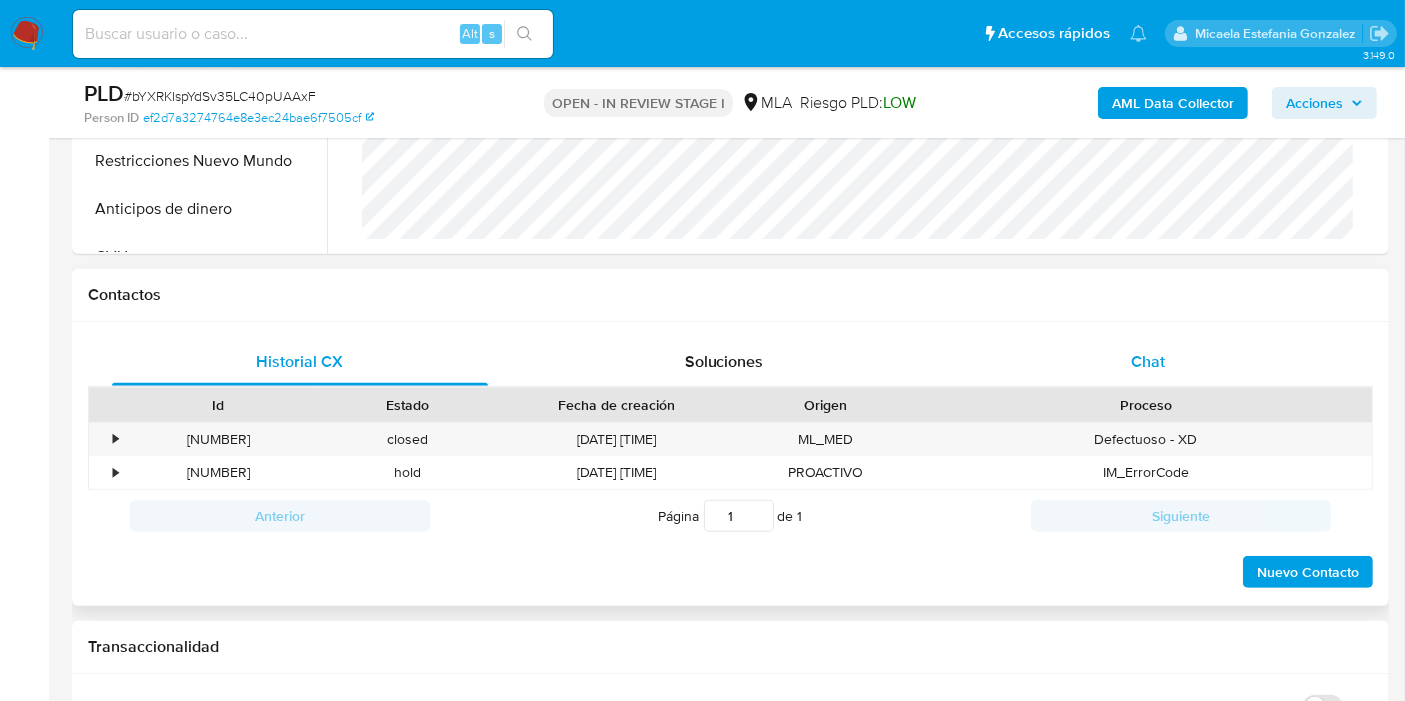 click on "Chat" at bounding box center (1148, 362) 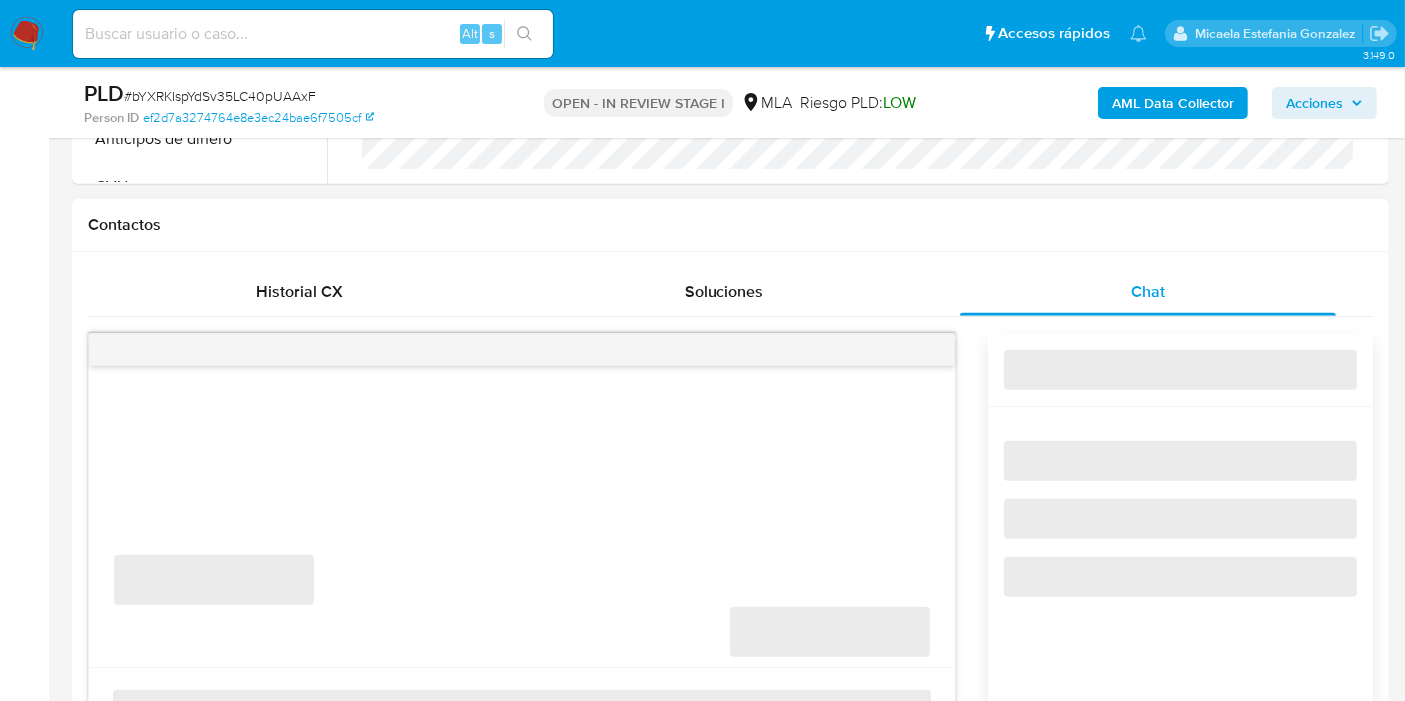scroll, scrollTop: 1000, scrollLeft: 0, axis: vertical 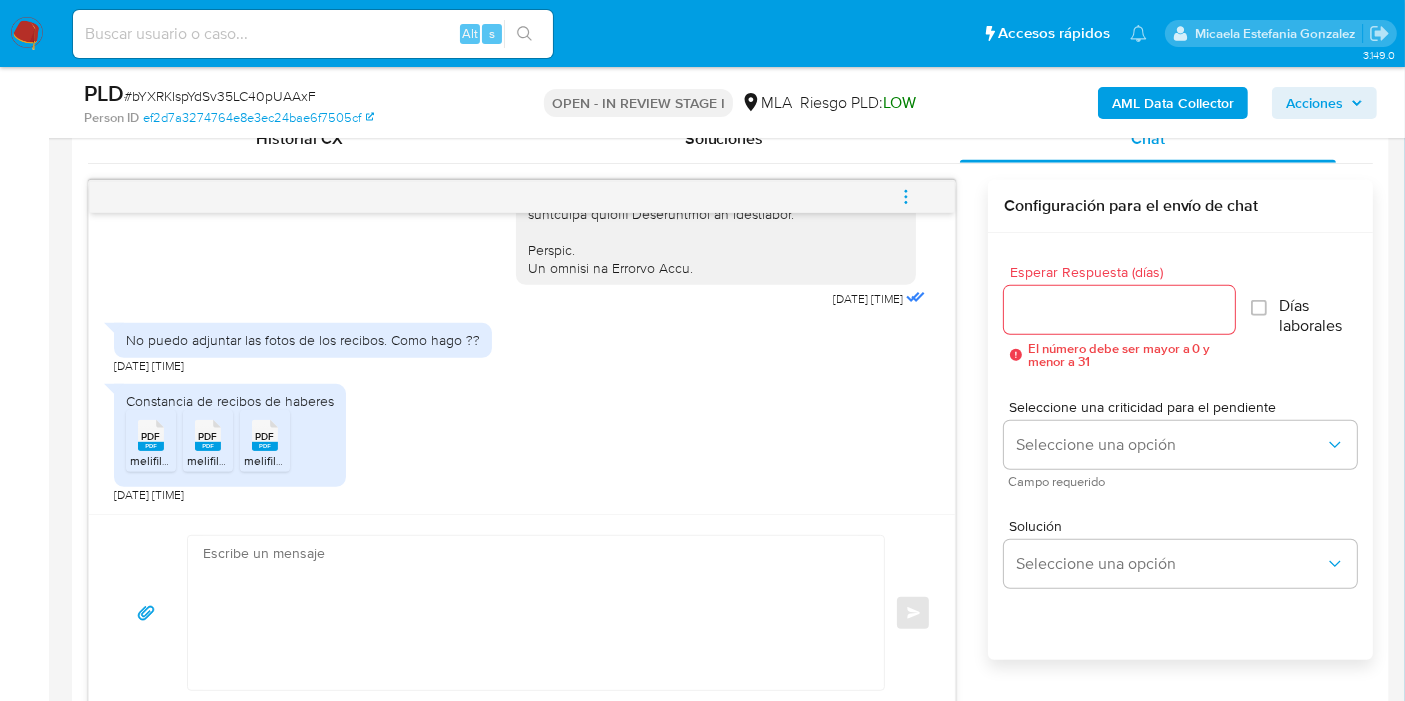 drag, startPoint x: 654, startPoint y: 505, endPoint x: 590, endPoint y: 550, distance: 78.23682 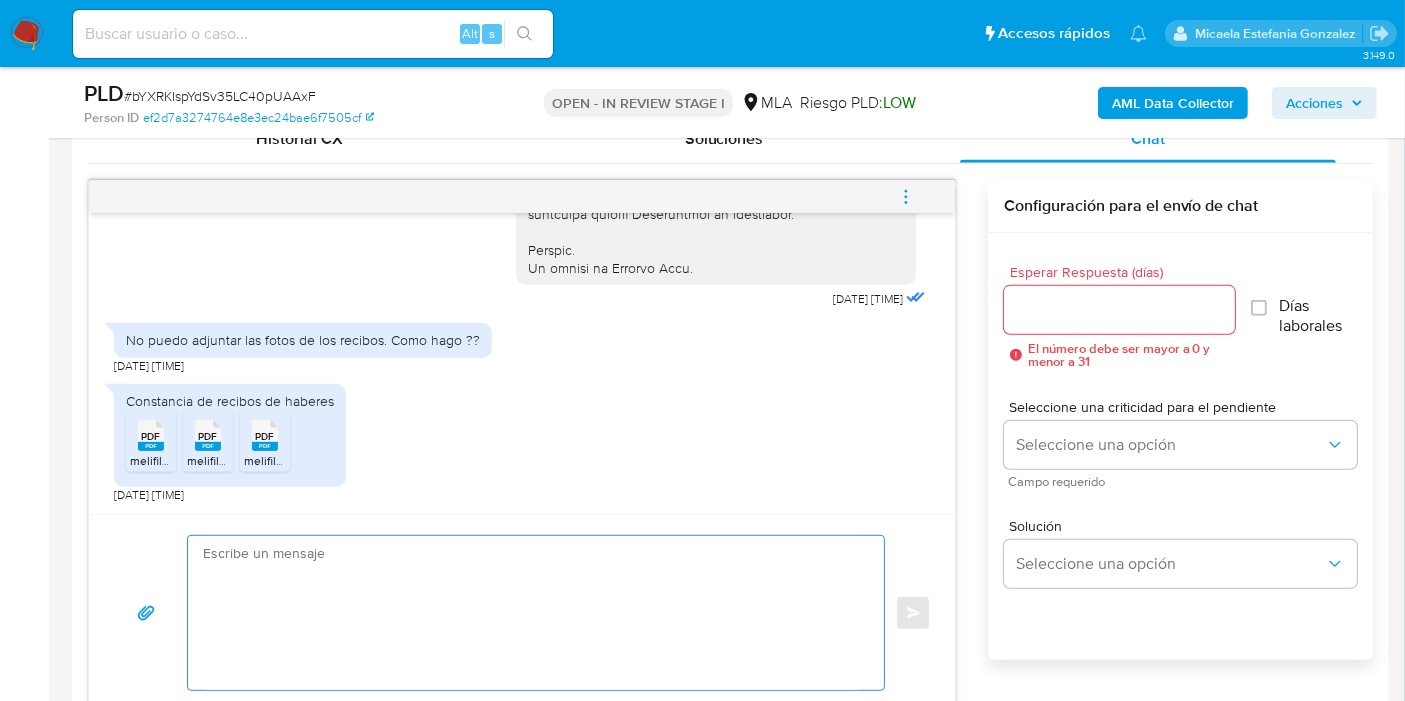 click at bounding box center (531, 613) 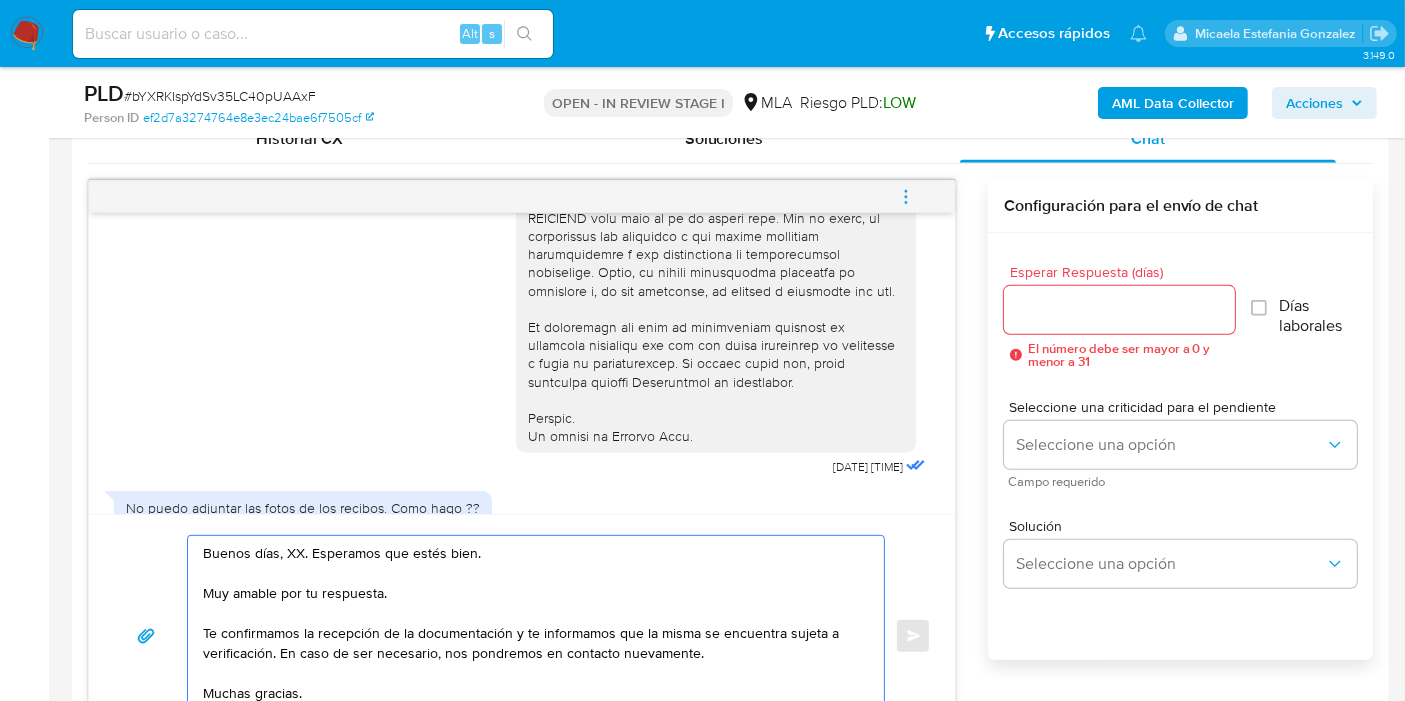 scroll, scrollTop: 818, scrollLeft: 0, axis: vertical 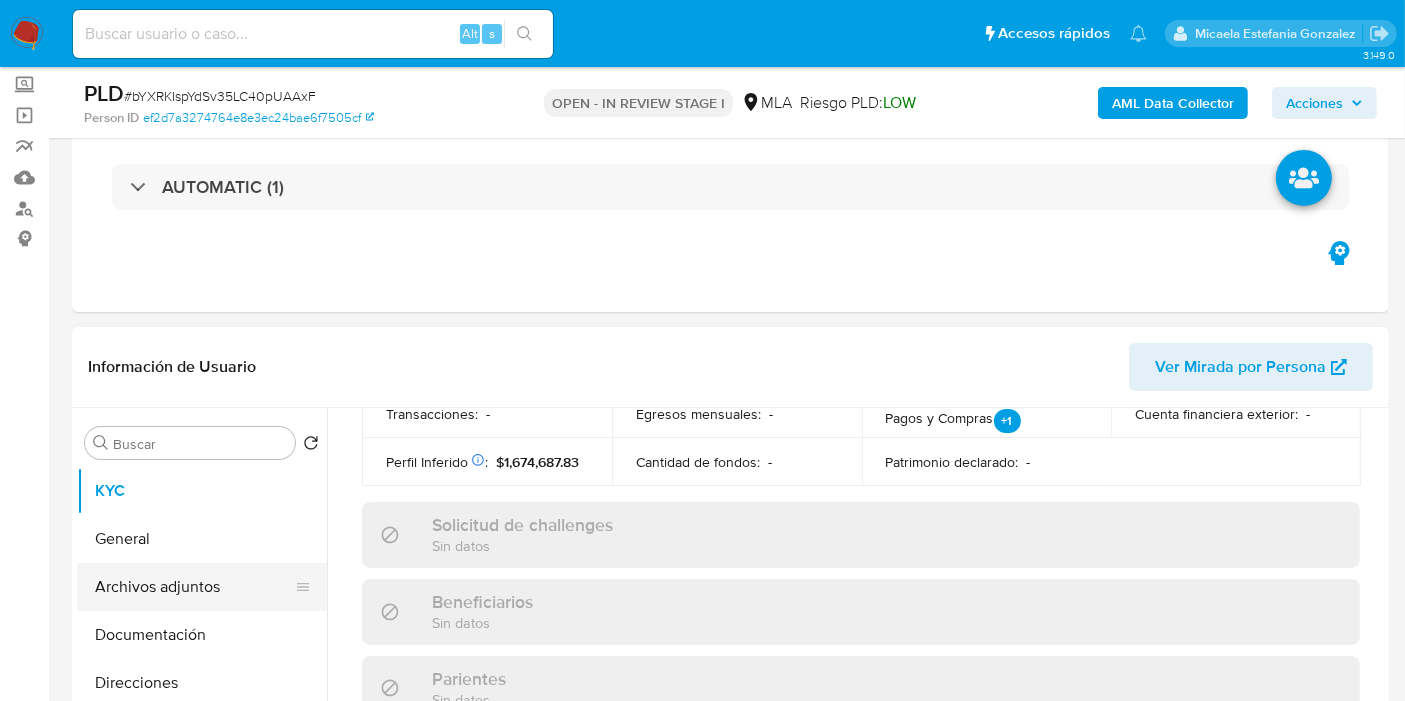 click on "Archivos adjuntos" at bounding box center [194, 587] 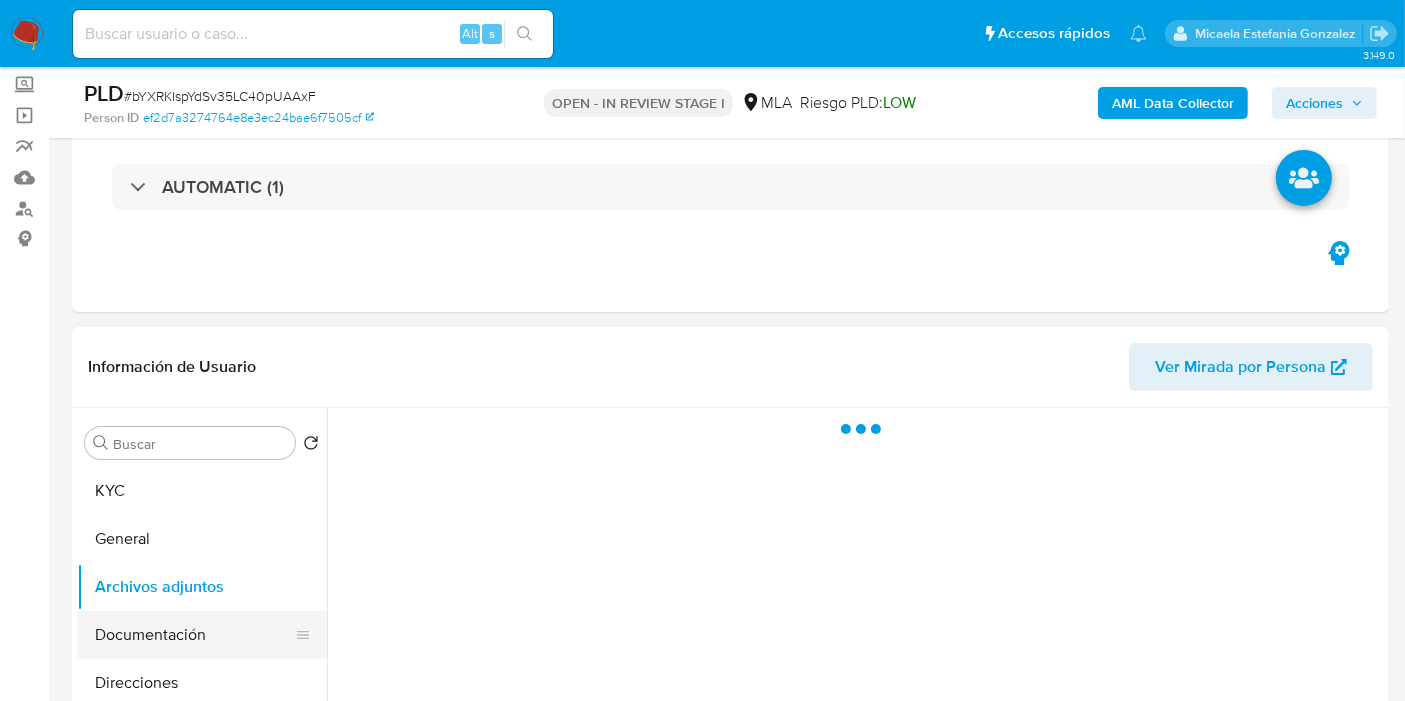 scroll, scrollTop: 0, scrollLeft: 0, axis: both 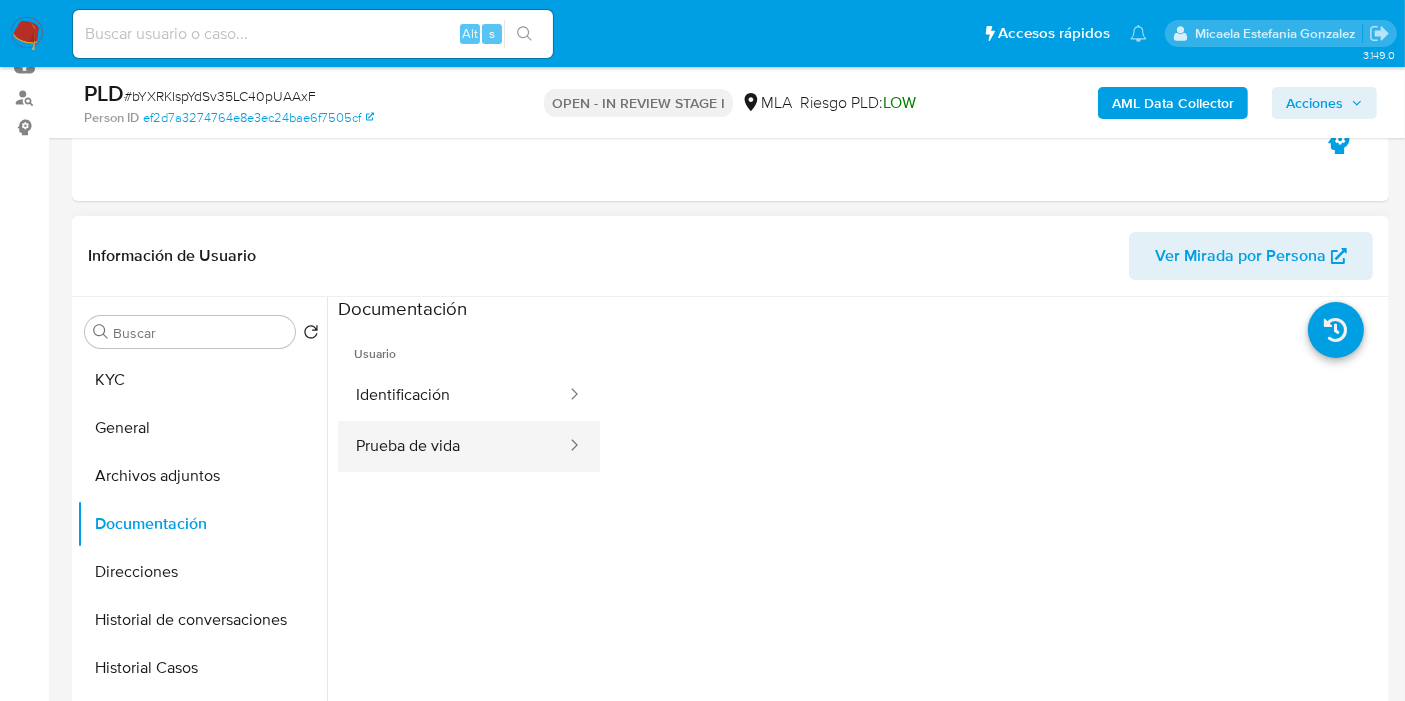 click on "Prueba de vida" at bounding box center (453, 446) 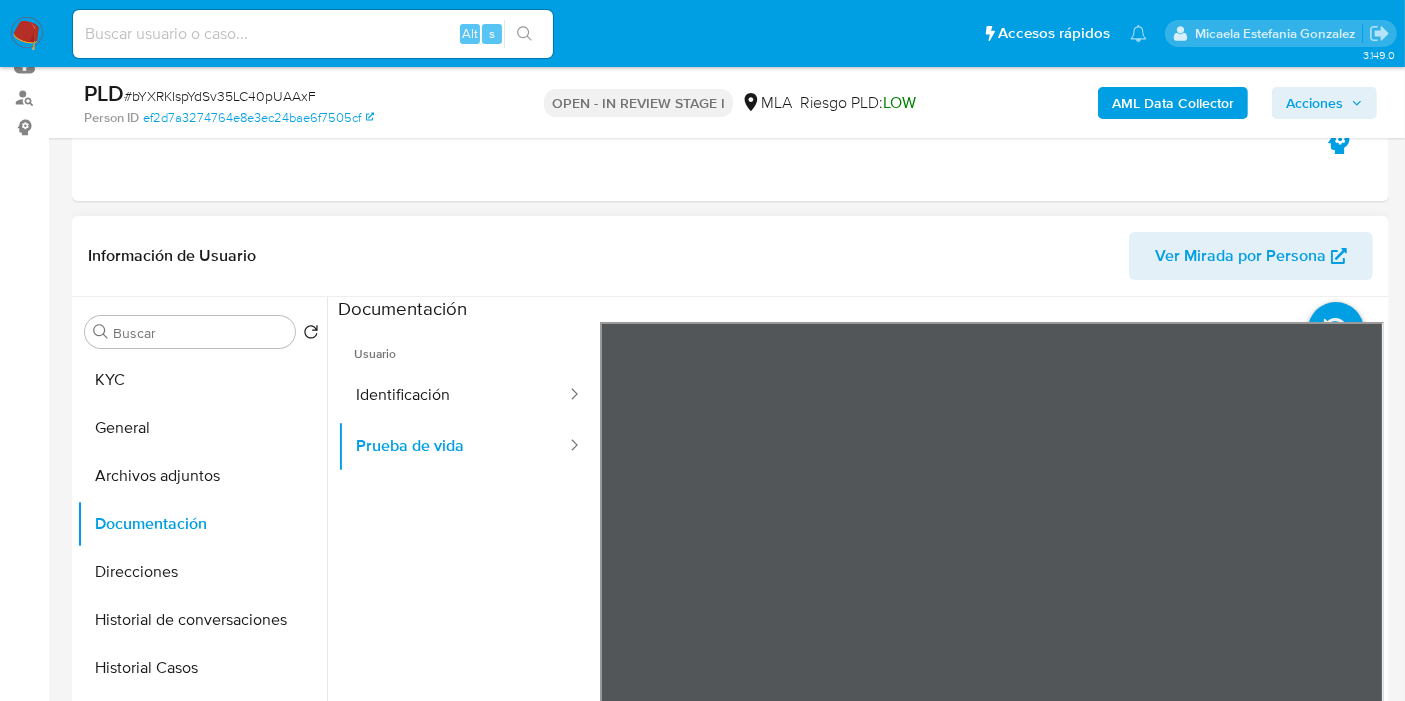 scroll, scrollTop: 33, scrollLeft: 0, axis: vertical 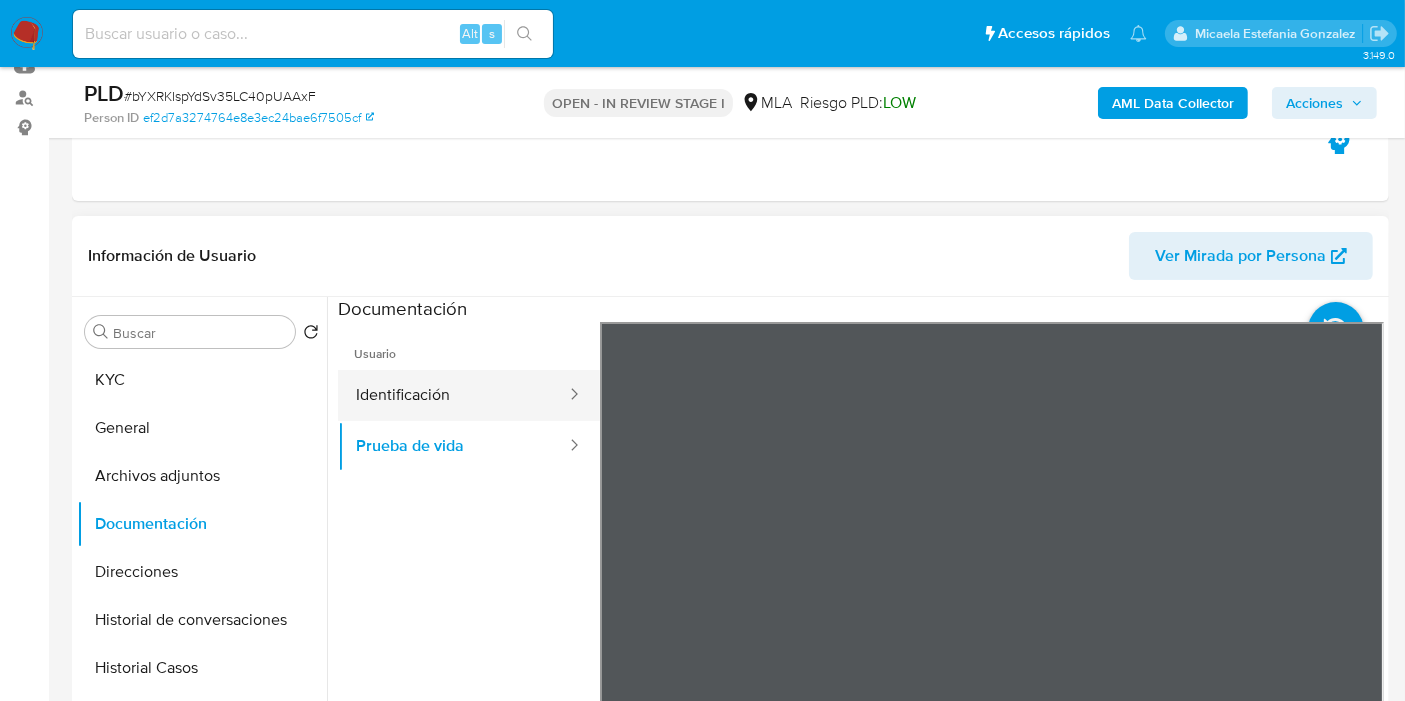 click at bounding box center [568, 395] 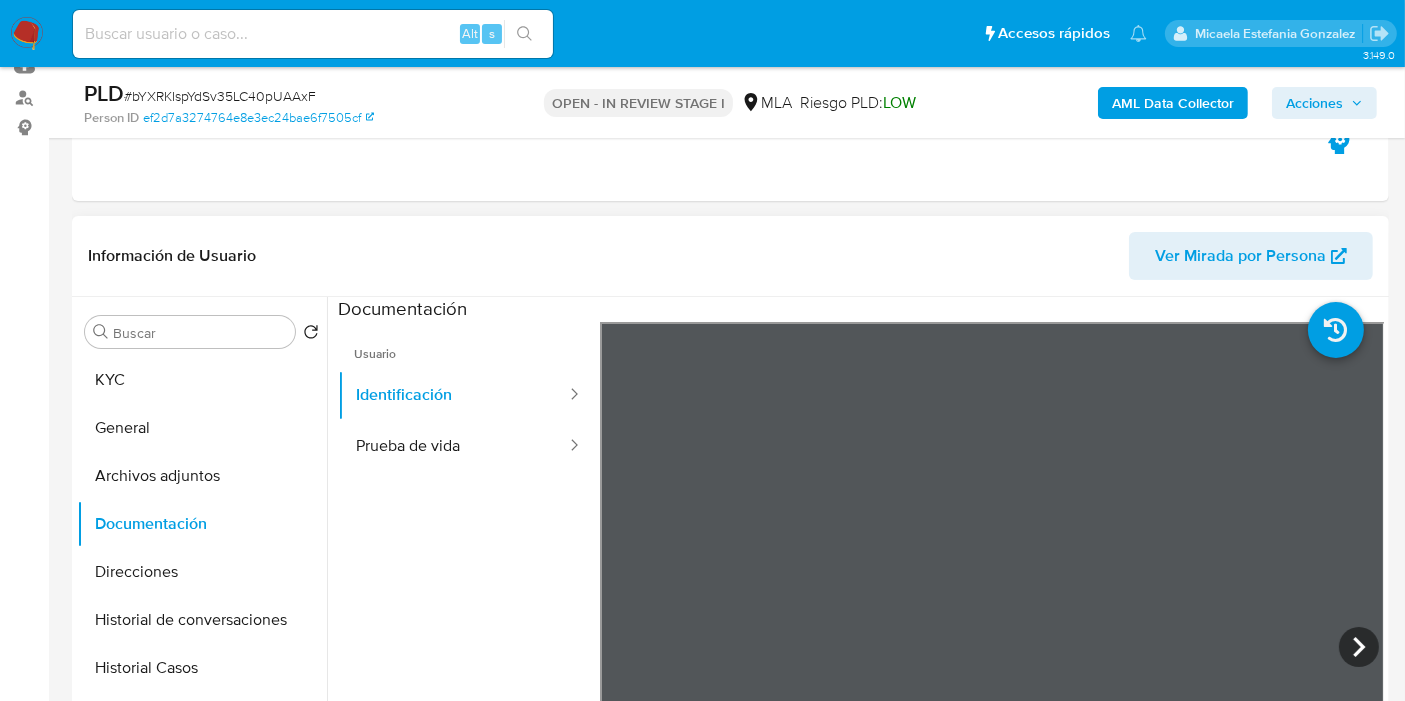 scroll, scrollTop: 144, scrollLeft: 0, axis: vertical 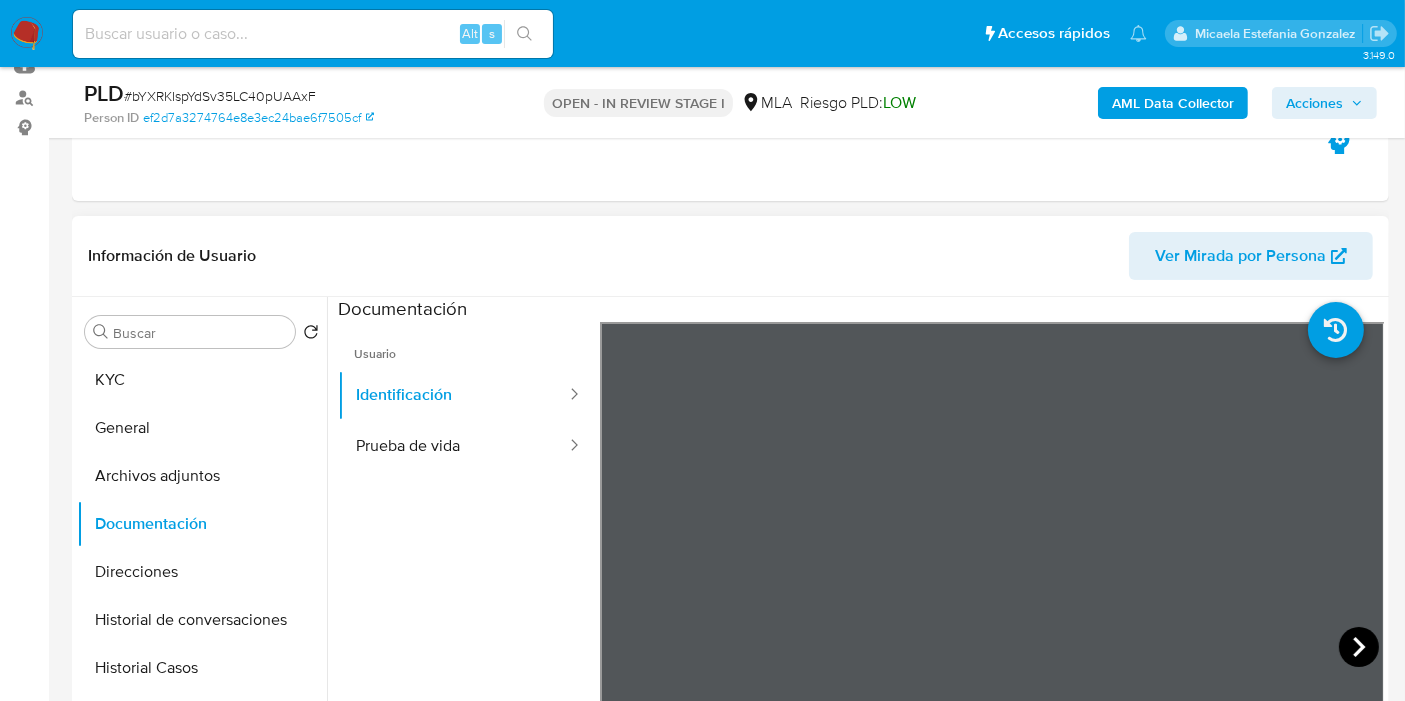 click 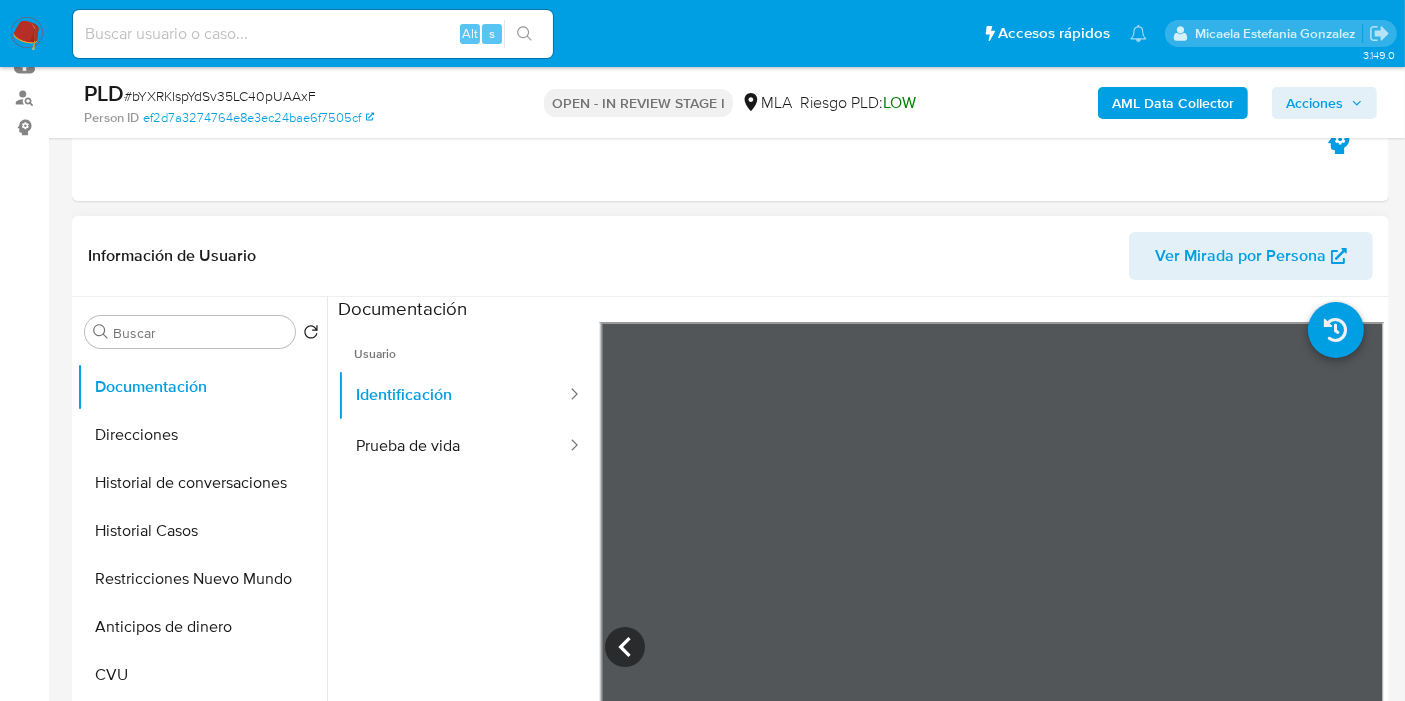 scroll, scrollTop: 222, scrollLeft: 0, axis: vertical 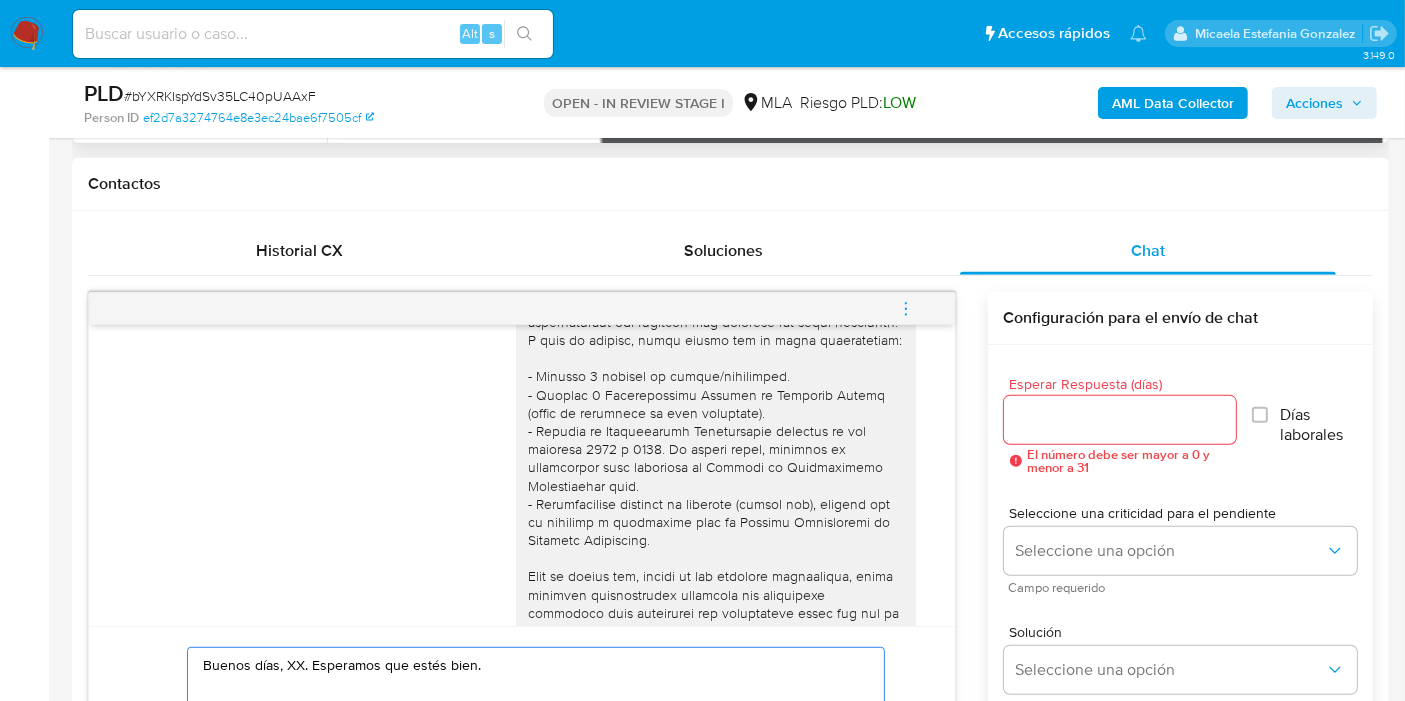 click on "Buenos días, XX. Esperamos que estés bien.
Muy amable por tu respuesta.
Te confirmamos la recepción de la documentación y te informamos que la misma se encuentra sujeta a verificación. En caso de ser necesario, nos pondremos en contacto nuevamente.
Muchas gracias.
Saludos,
Equipo de Mercado Pago." at bounding box center (531, 748) 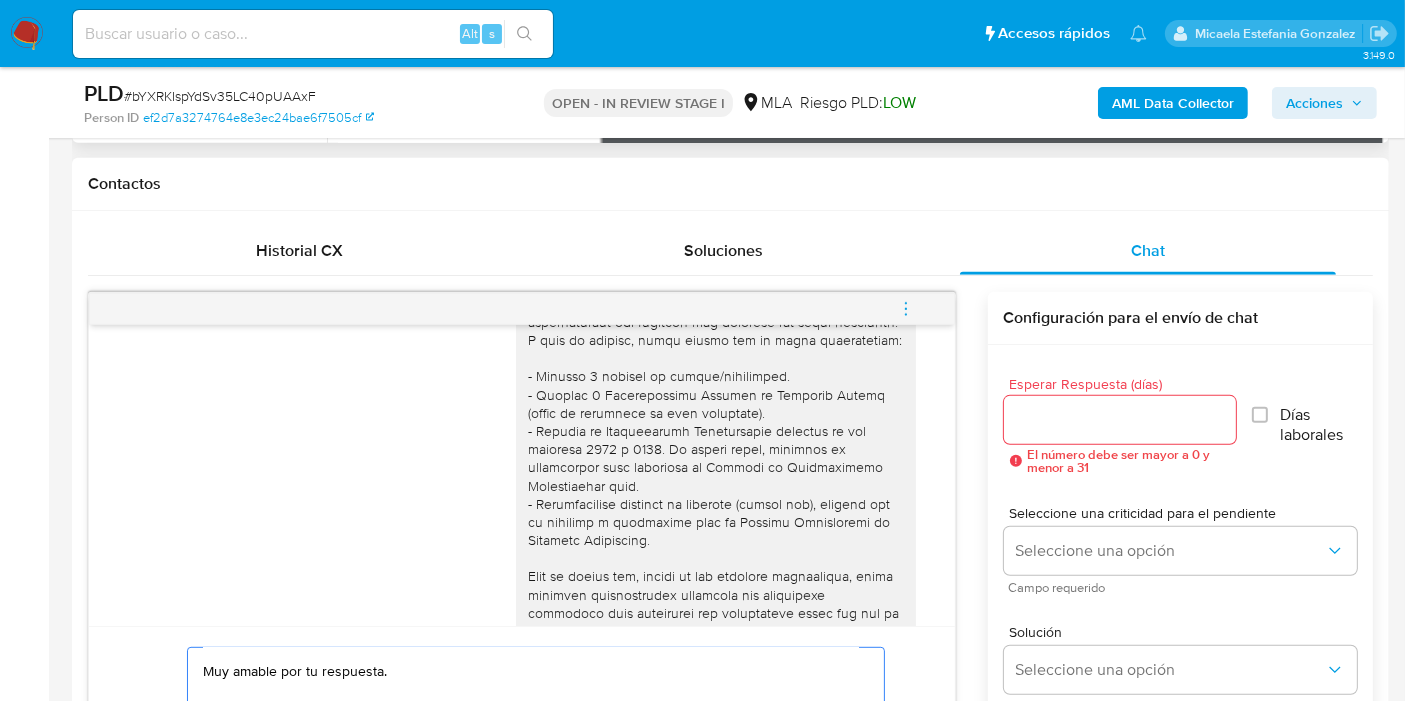 scroll, scrollTop: 94, scrollLeft: 0, axis: vertical 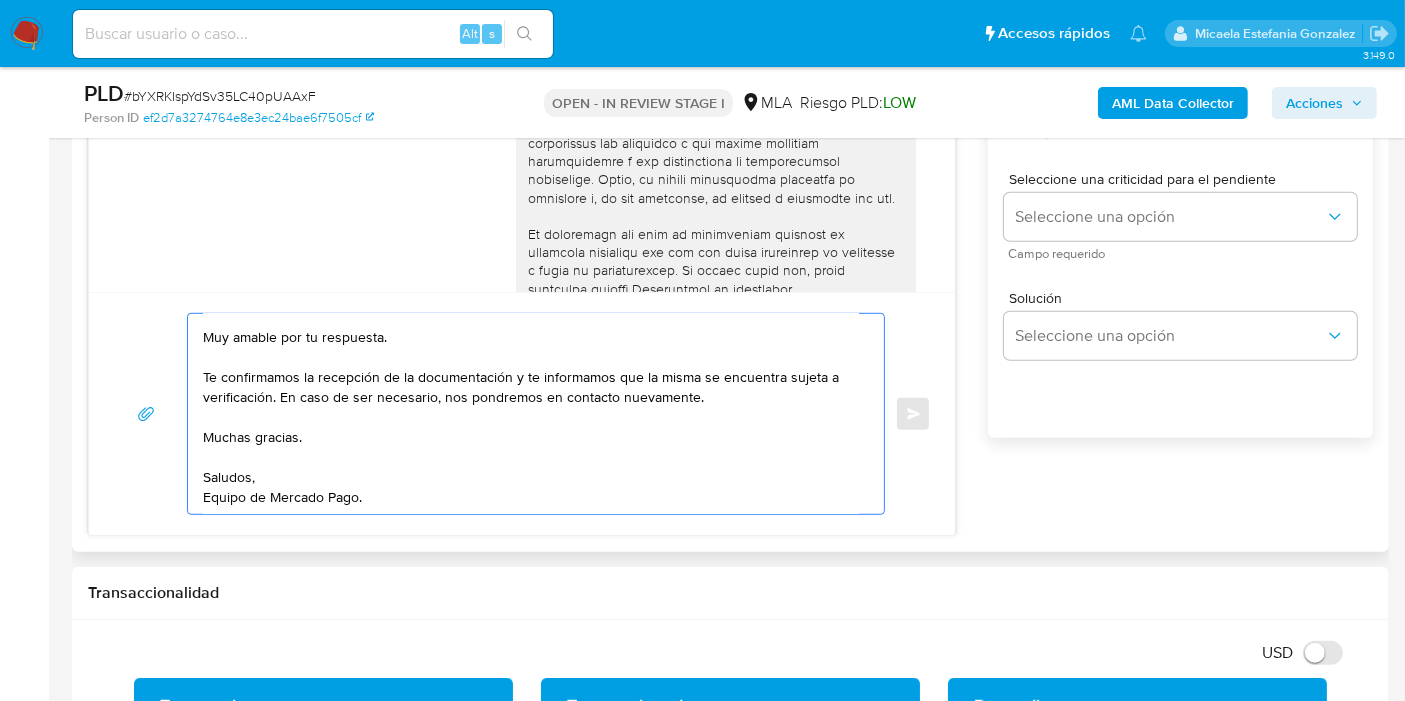 click on "Buenos días, Elio. Esperamos que estés bien.
Muy amable por tu respuesta.
Te confirmamos la recepción de la documentación y te informamos que la misma se encuentra sujeta a verificación. En caso de ser necesario, nos pondremos en contacto nuevamente.
Muchas gracias.
Saludos,
Equipo de Mercado Pago." at bounding box center (531, 414) 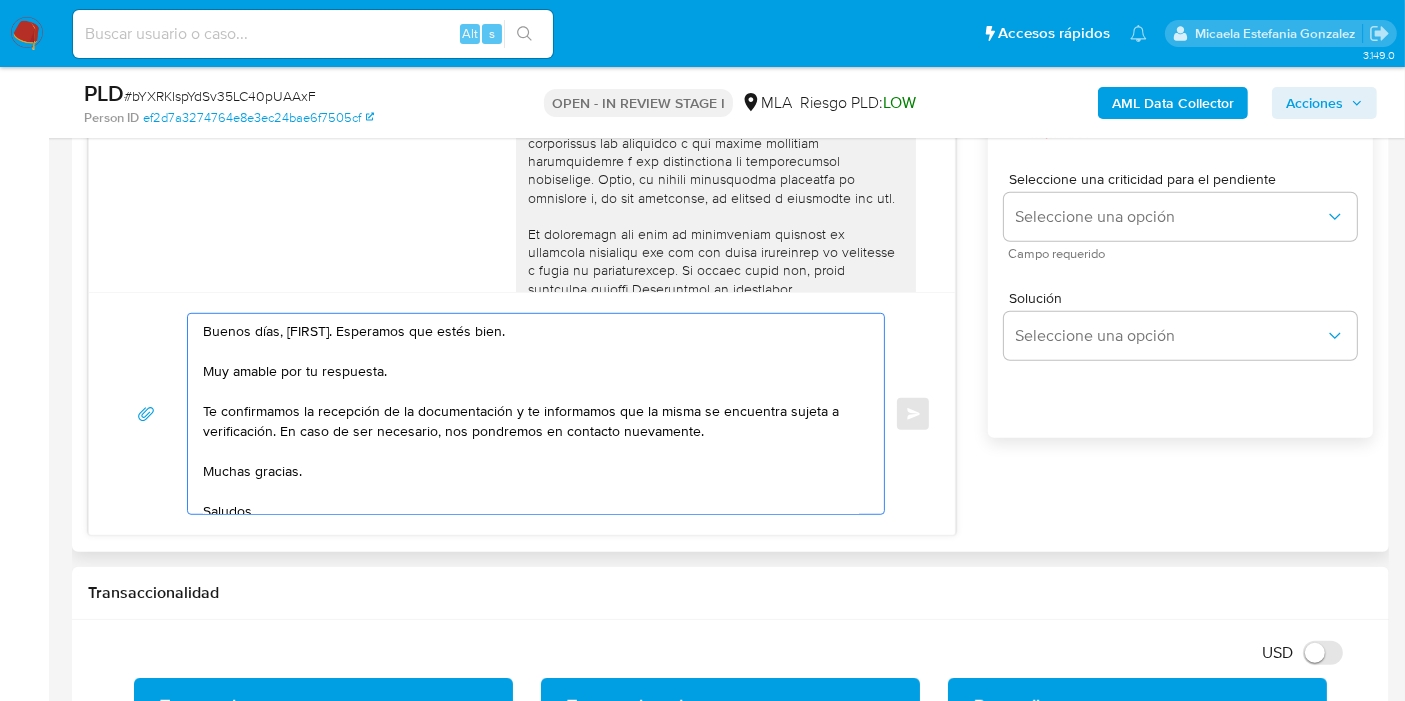 click on "Buenos días, Elio. Esperamos que estés bien.
Muy amable por tu respuesta.
Te confirmamos la recepción de la documentación y te informamos que la misma se encuentra sujeta a verificación. En caso de ser necesario, nos pondremos en contacto nuevamente.
Muchas gracias.
Saludos,
Equipo de Mercado Pago." at bounding box center [531, 414] 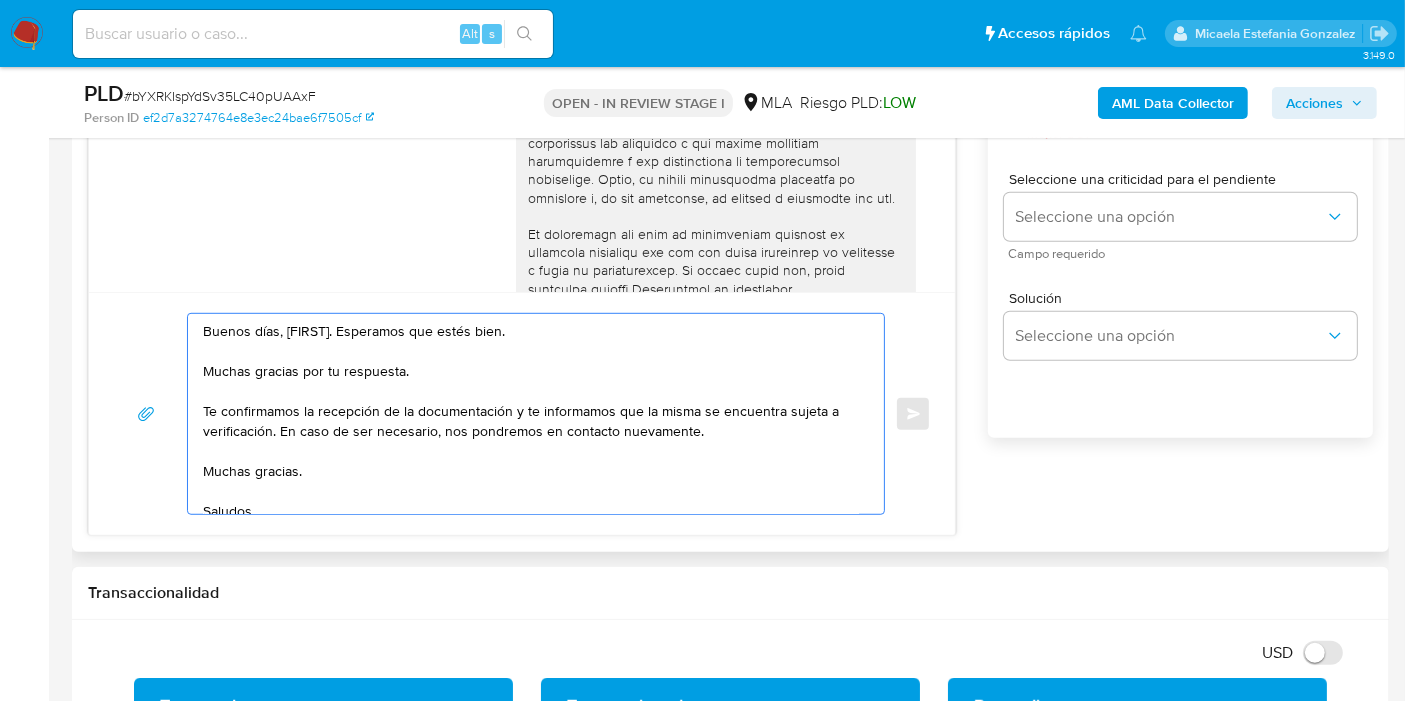 drag, startPoint x: 507, startPoint y: 413, endPoint x: 273, endPoint y: 435, distance: 235.0319 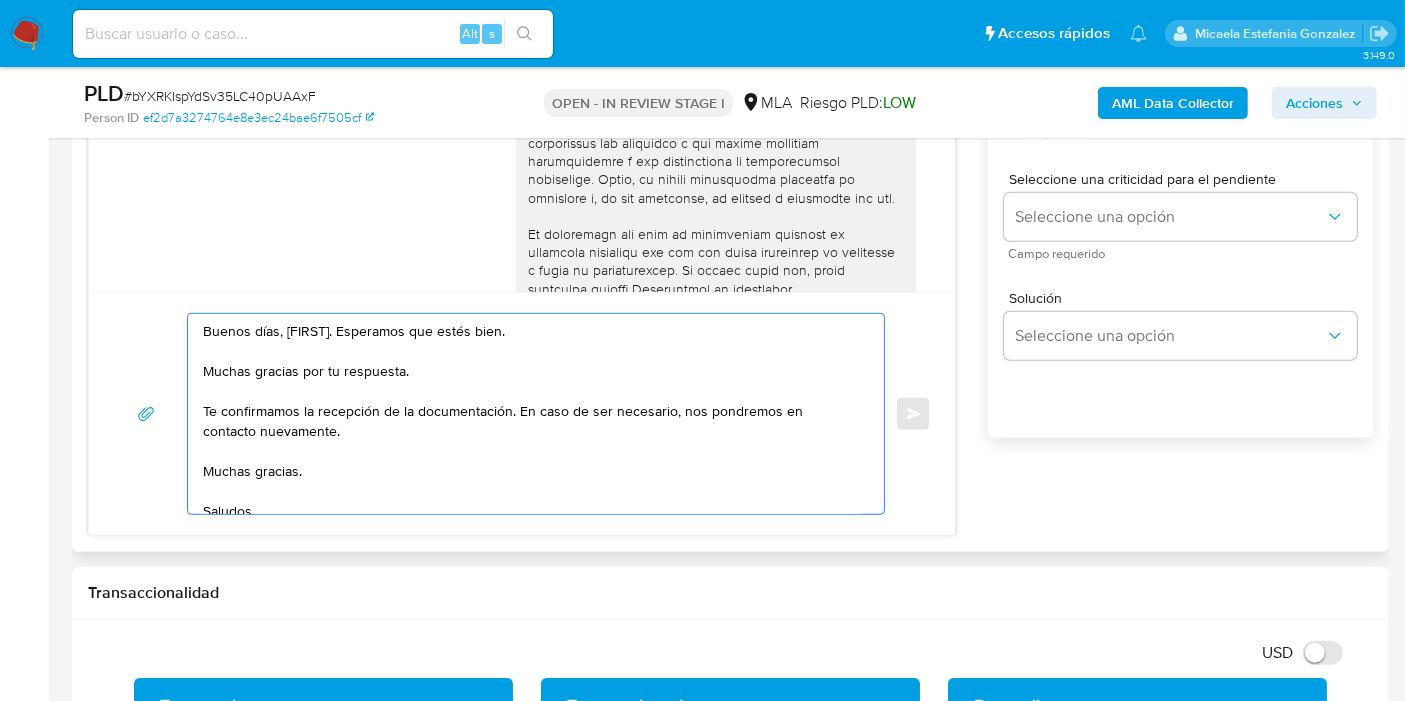click on "Buenos días, Elio. Esperamos que estés bien.
Muchas gracias por tu respuesta.
Te confirmamos la recepción de la documentación. En caso de ser necesario, nos pondremos en contacto nuevamente.
Muchas gracias.
Saludos,
Equipo de Mercado Pago." at bounding box center (531, 414) 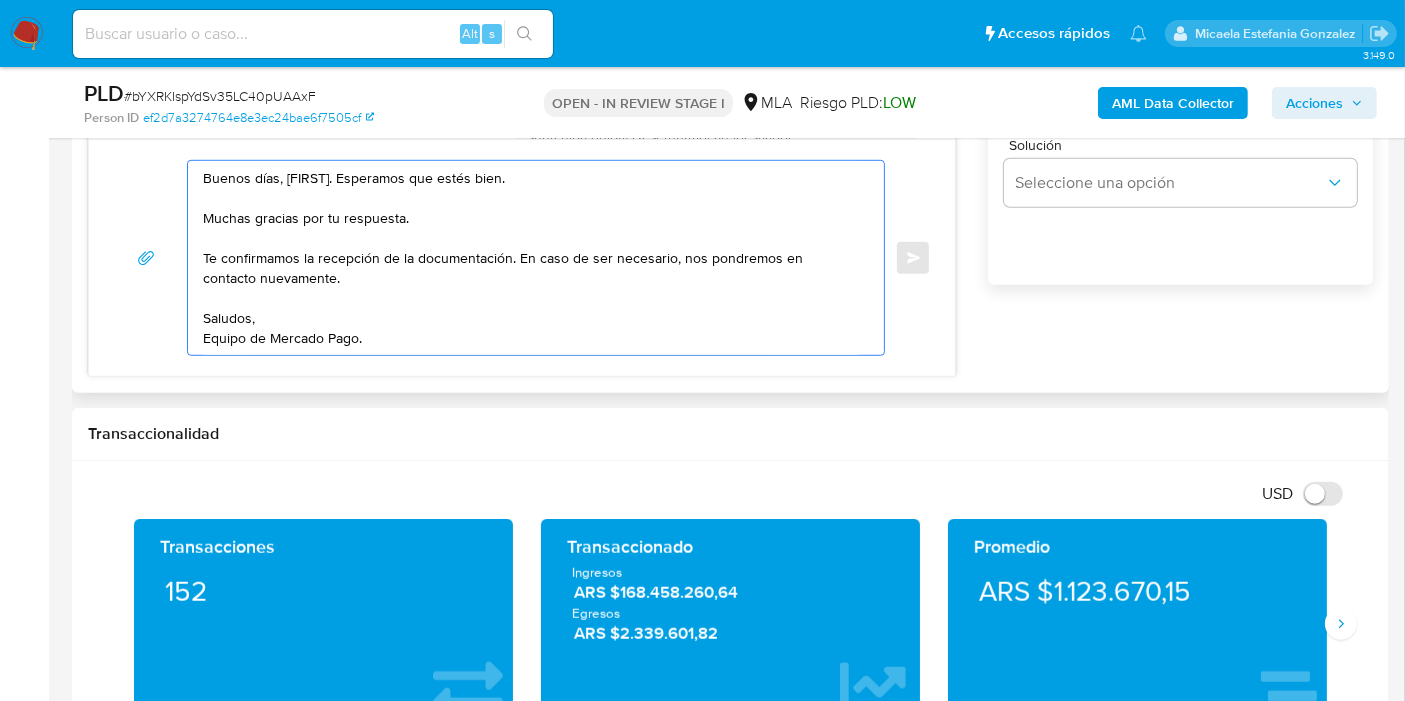 scroll, scrollTop: 1222, scrollLeft: 0, axis: vertical 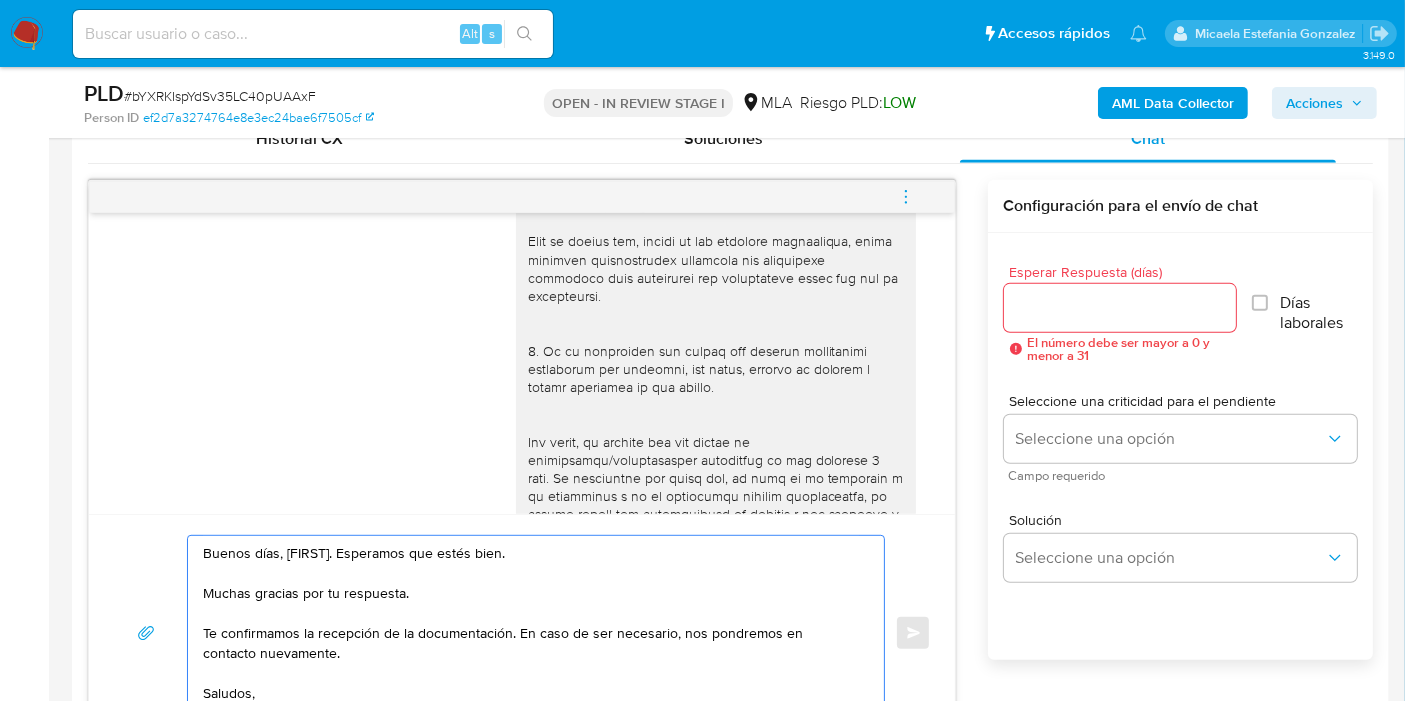 type on "Buenos días, Elio. Esperamos que estés bien.
Muchas gracias por tu respuesta.
Te confirmamos la recepción de la documentación. En caso de ser necesario, nos pondremos en contacto nuevamente.
Saludos,
Equipo de Mercado Pago." 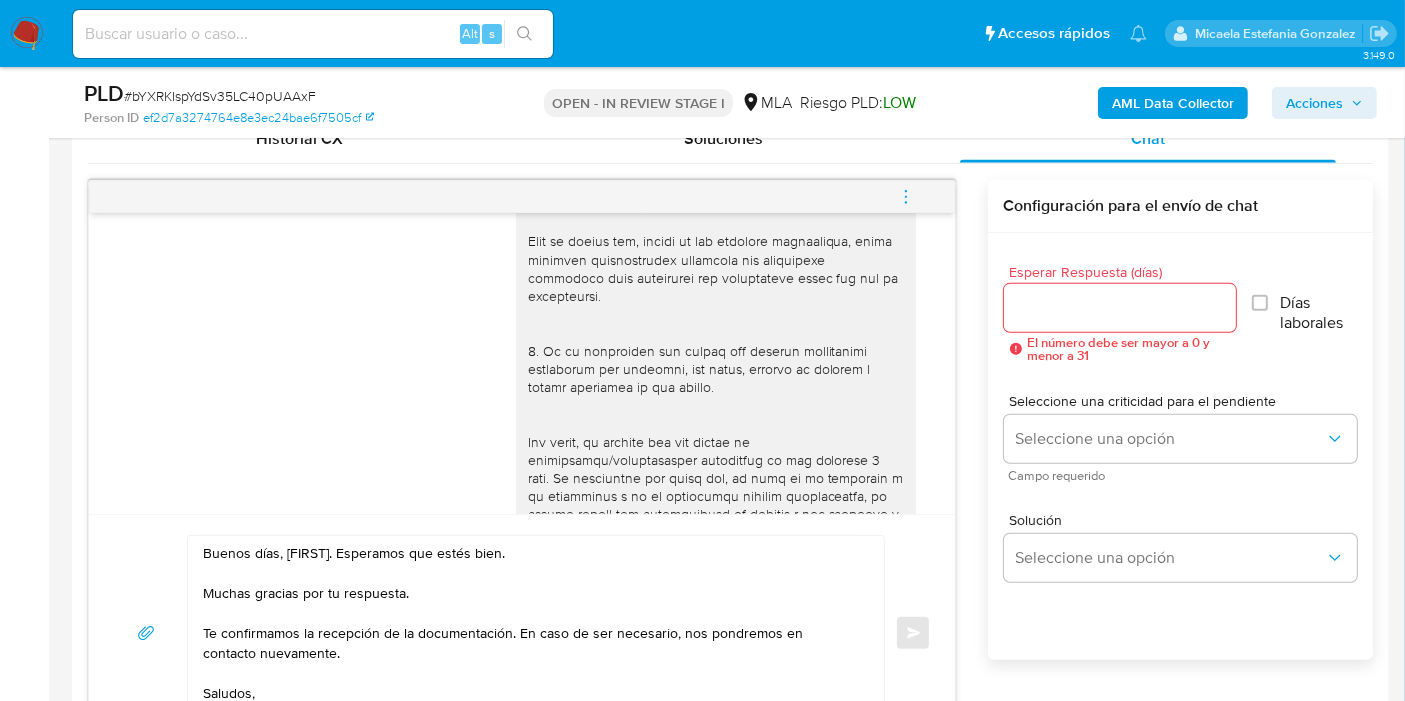 click on "Esperar Respuesta (días)" at bounding box center (1120, 308) 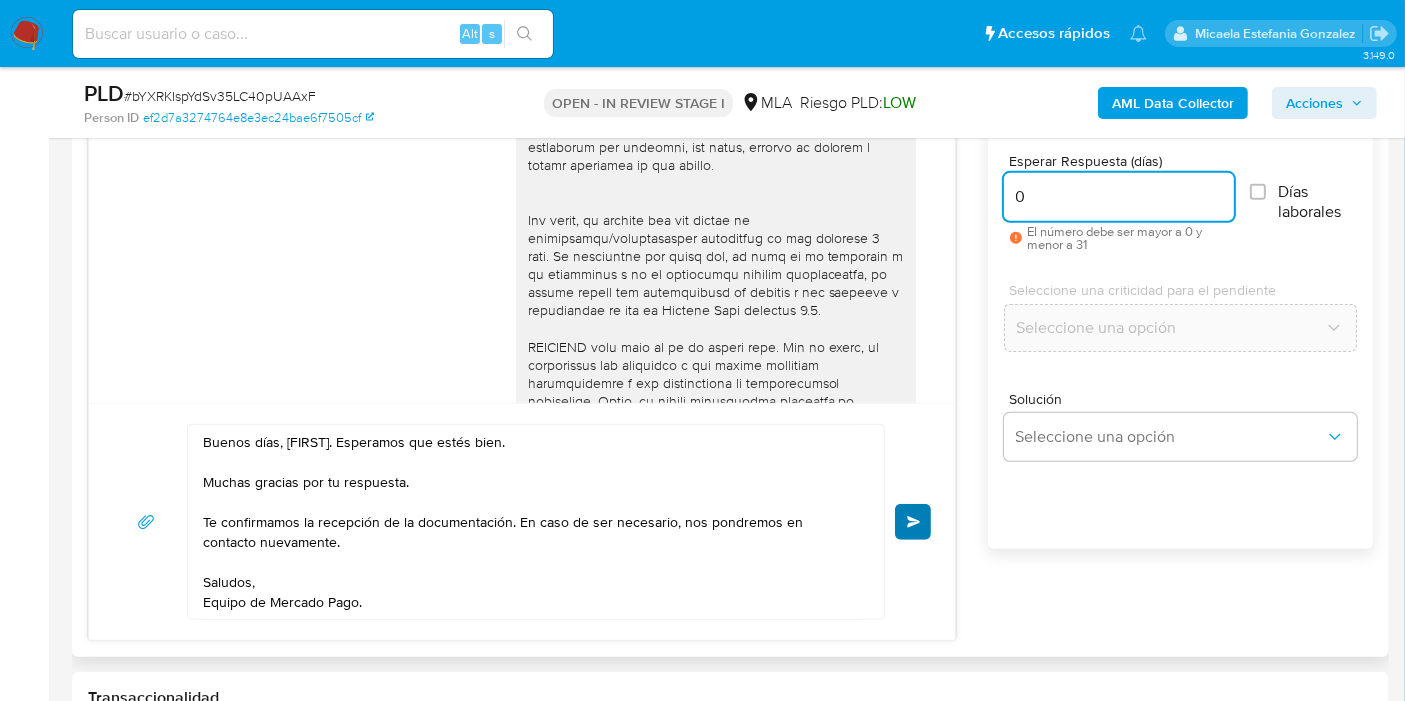type on "0" 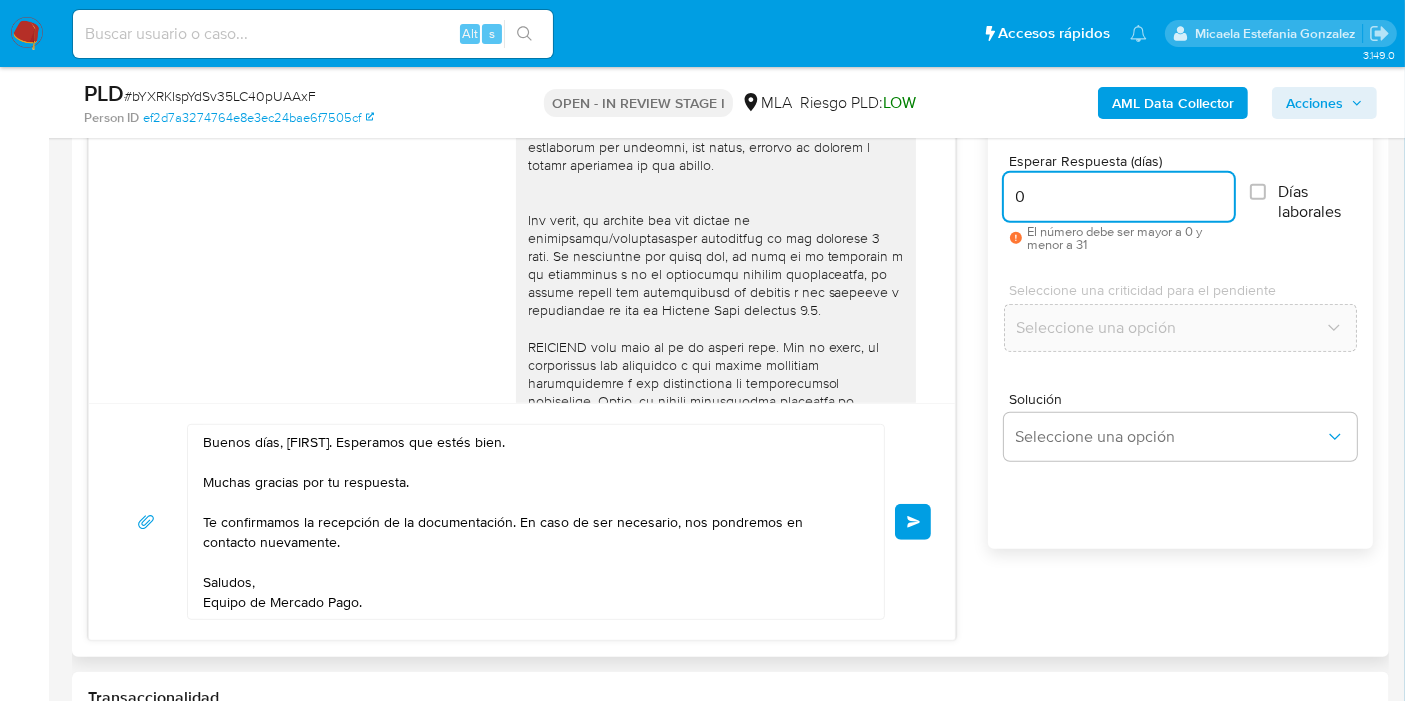 click on "Enviar" at bounding box center [913, 522] 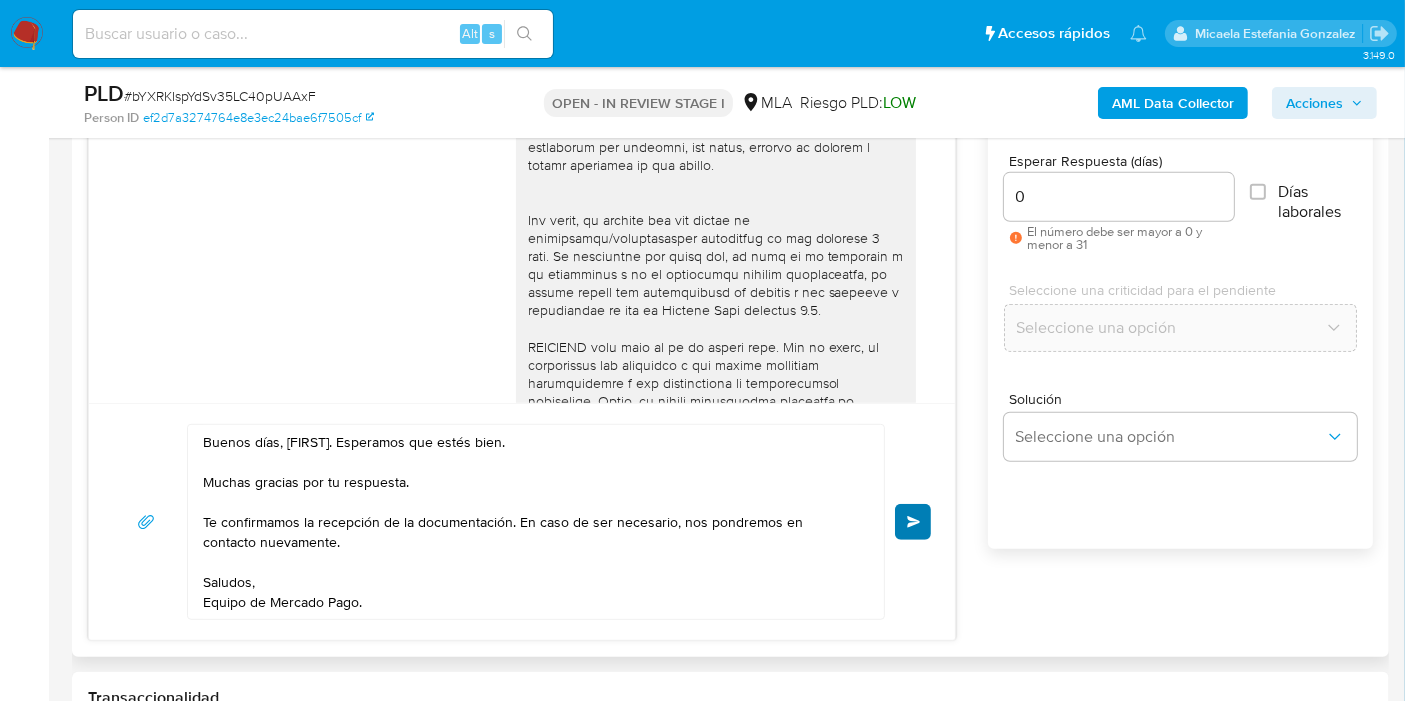 type 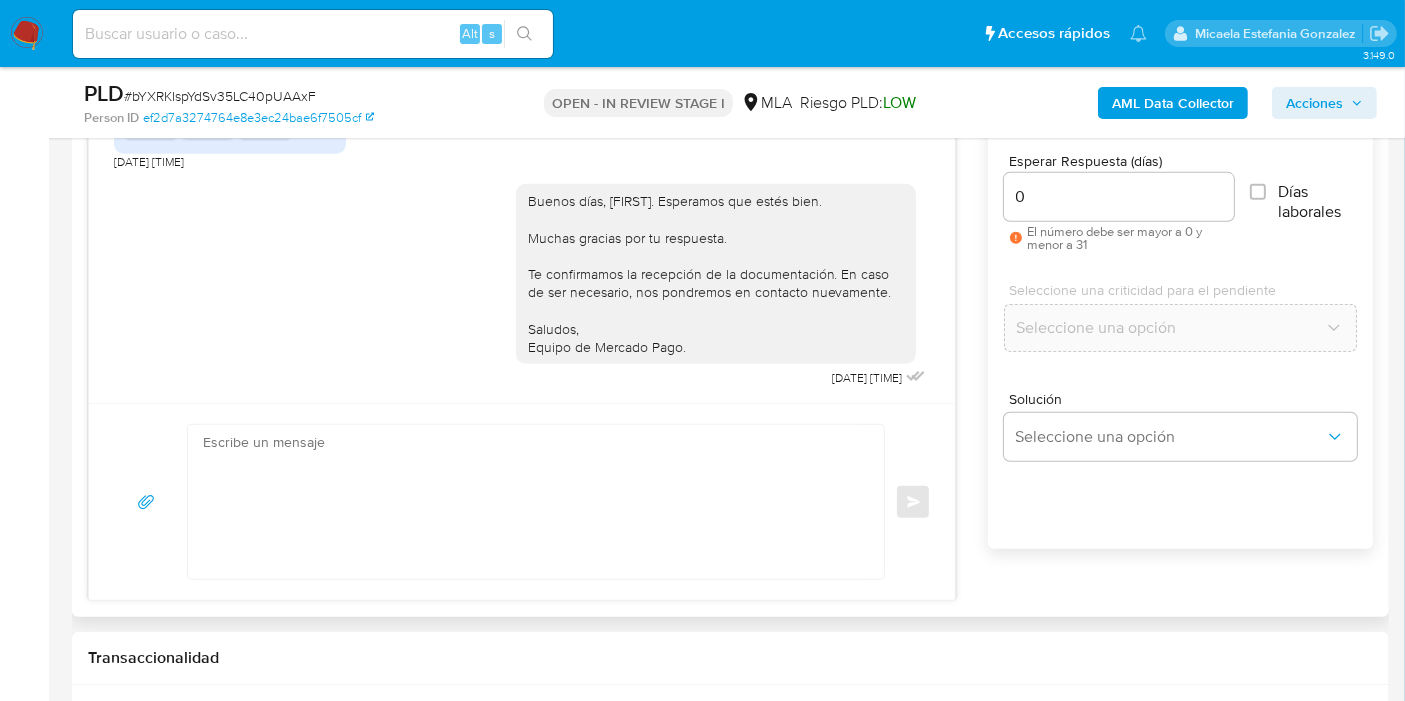 click on "Enviar" at bounding box center [522, 502] 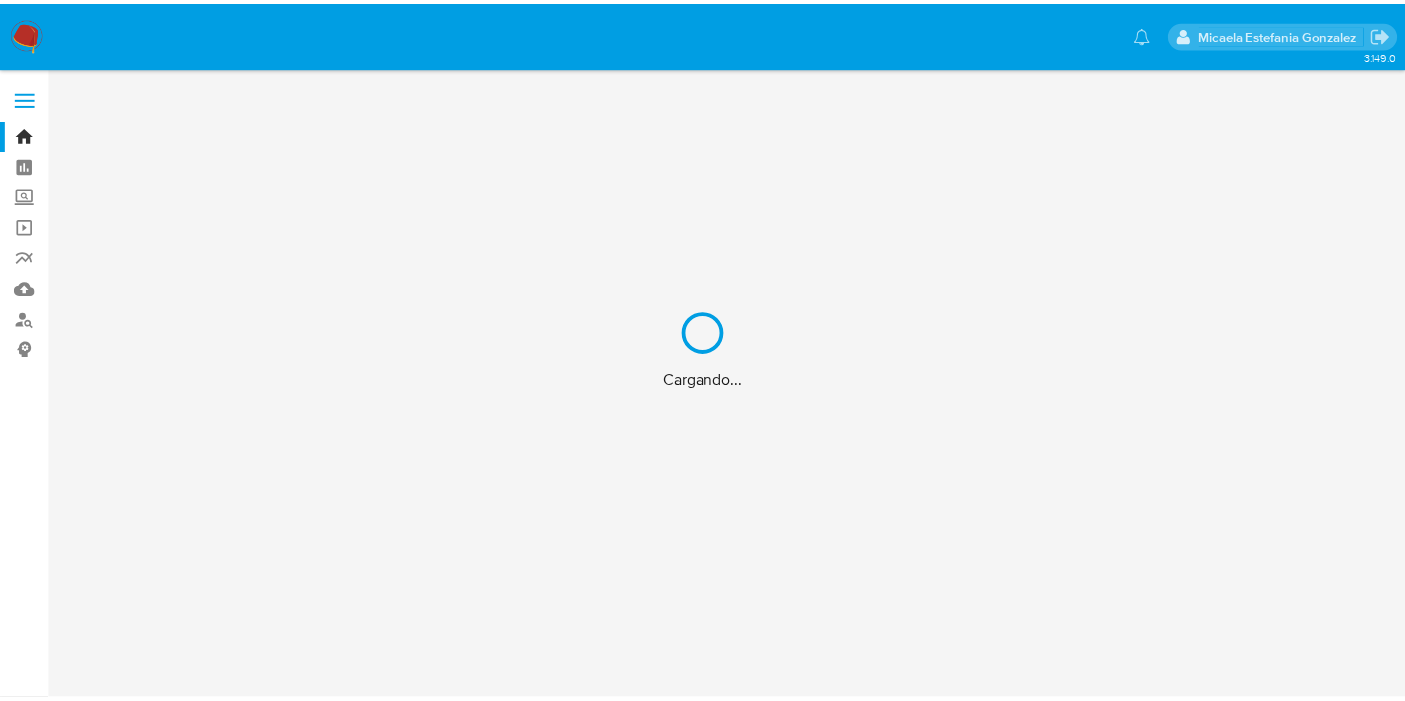 scroll, scrollTop: 0, scrollLeft: 0, axis: both 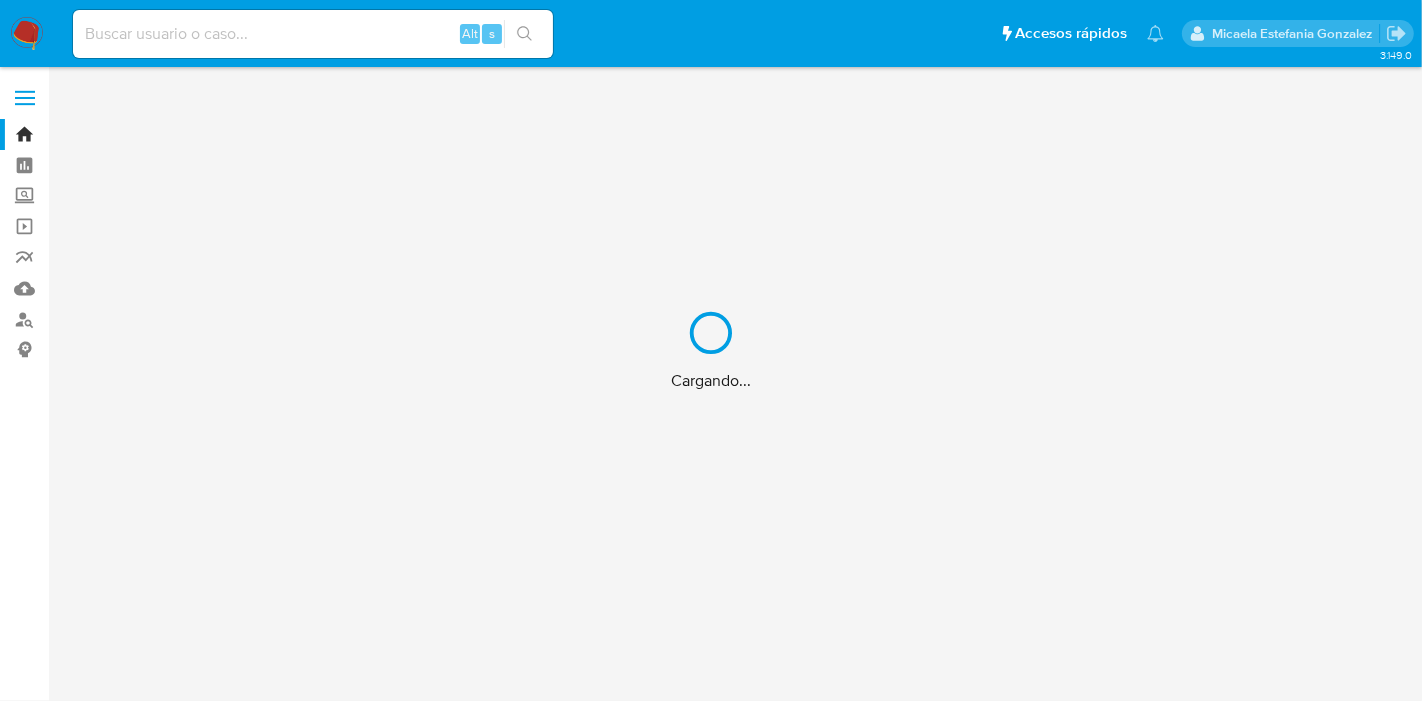 click on "Cargando..." at bounding box center [711, 350] 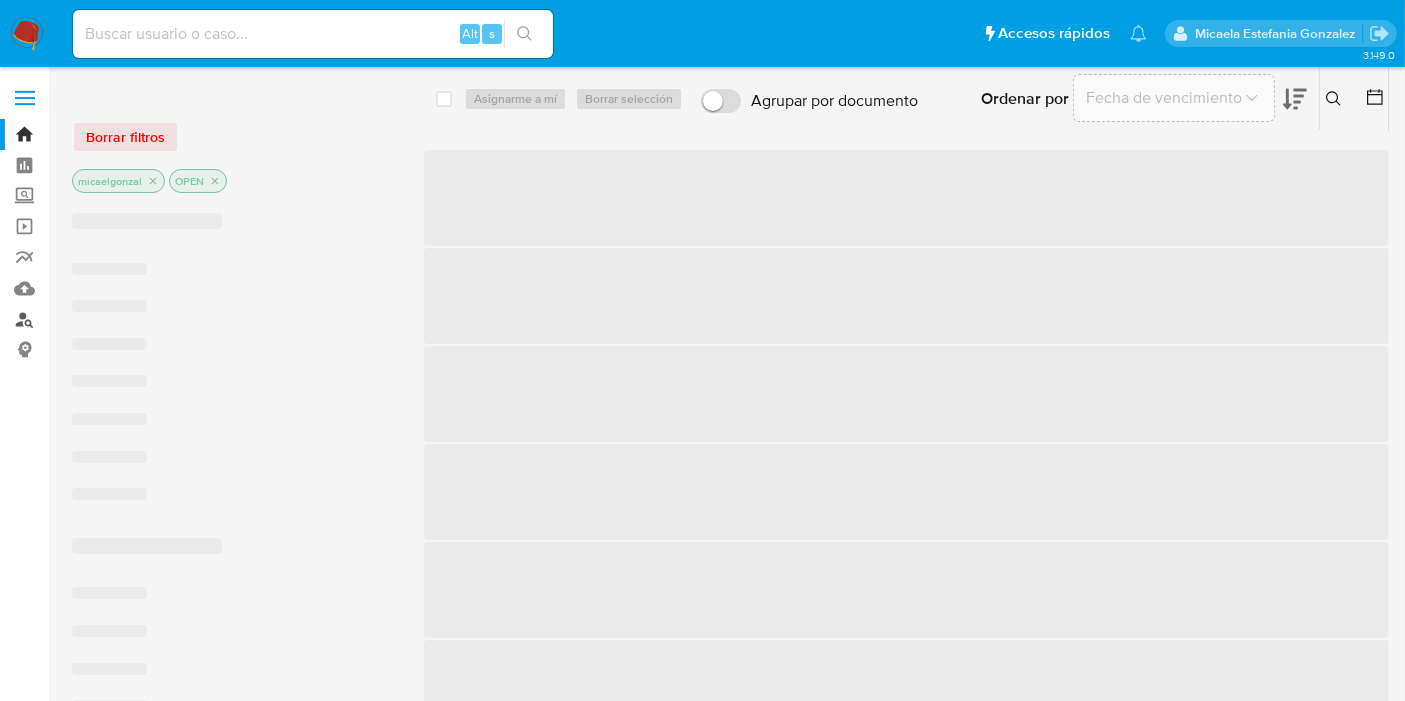 click on "Buscador de personas" at bounding box center (119, 319) 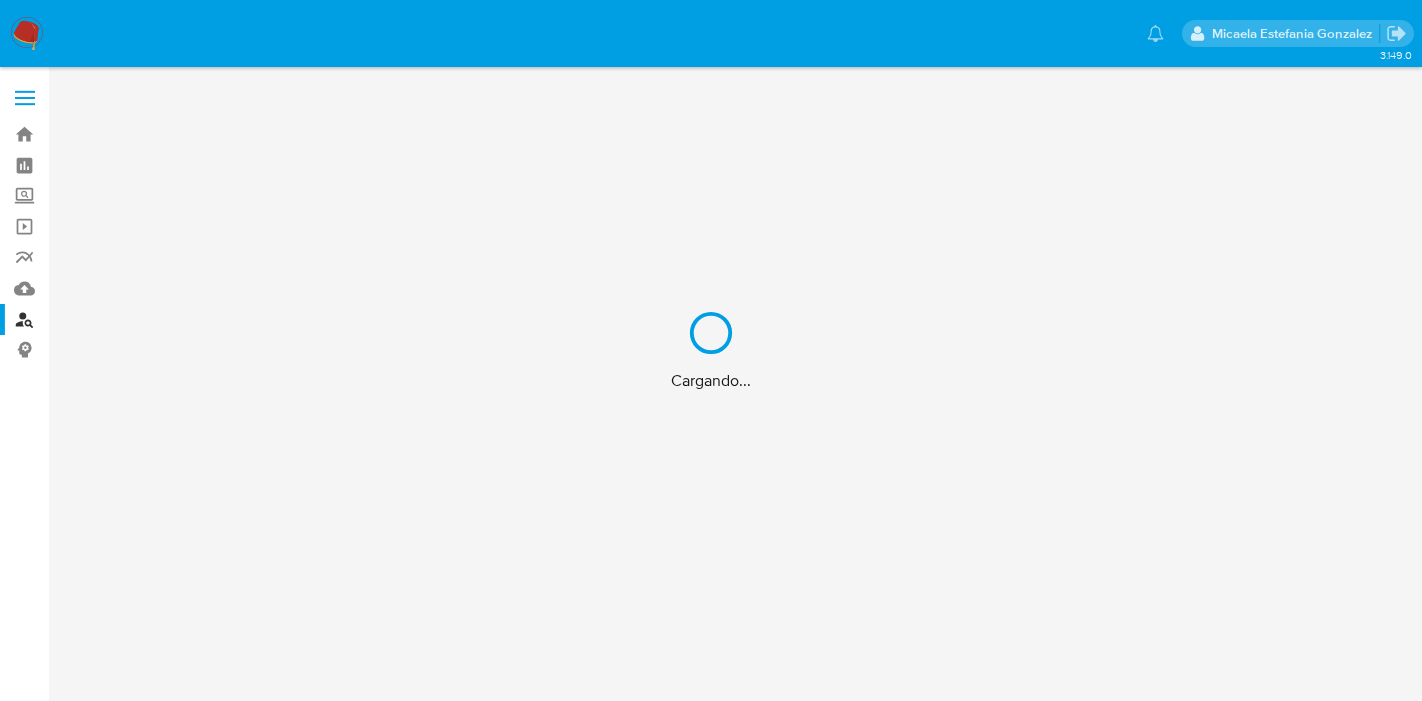 scroll, scrollTop: 0, scrollLeft: 0, axis: both 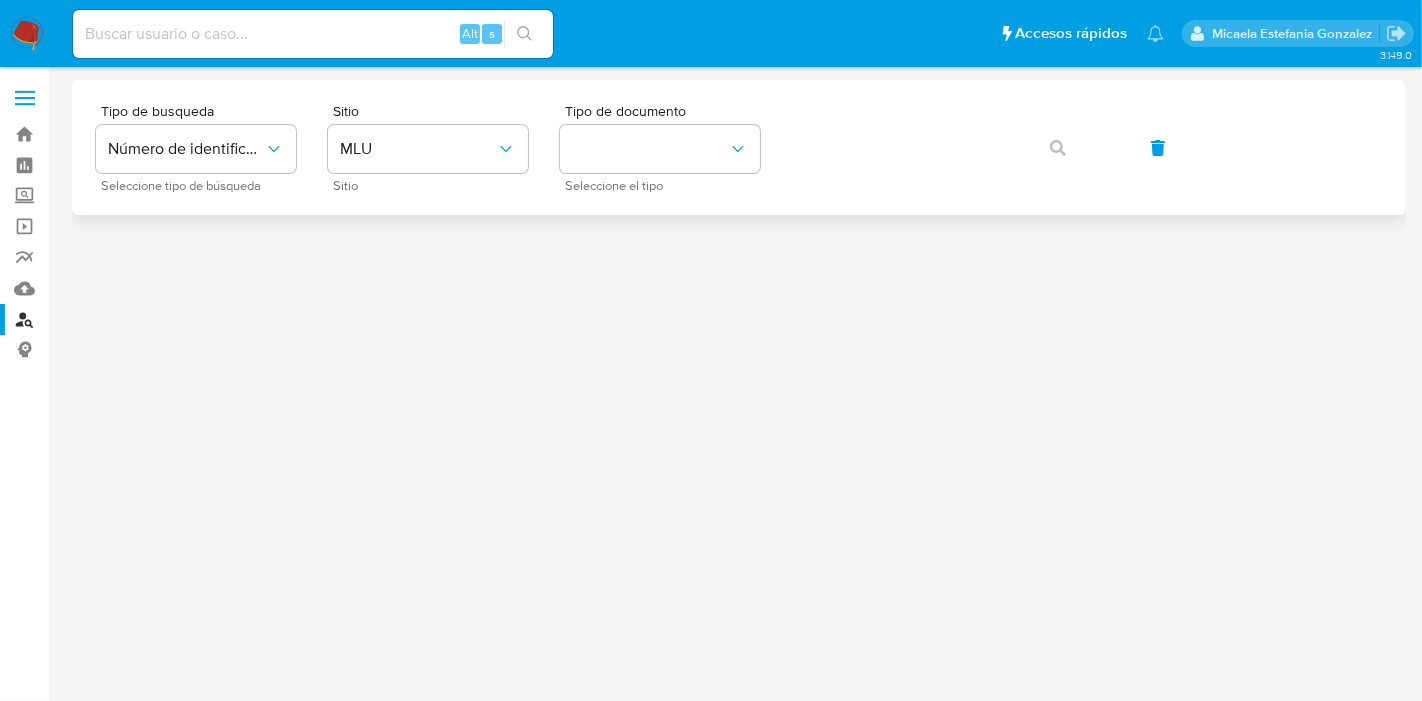 click on "Tipo de busqueda Número de identificación Seleccione tipo de búsqueda Sitio MLU Sitio Tipo de documento Seleccione el tipo" at bounding box center [739, 147] 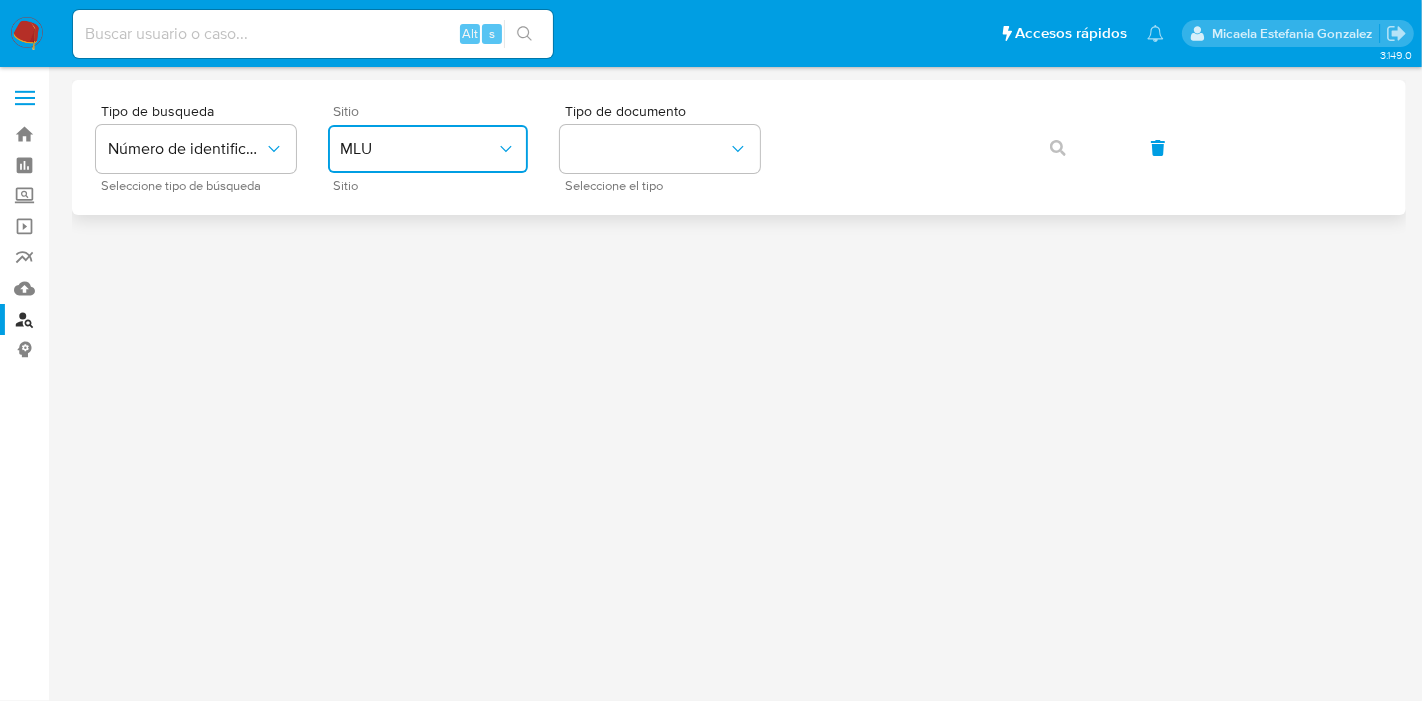 click on "MLU" at bounding box center [418, 149] 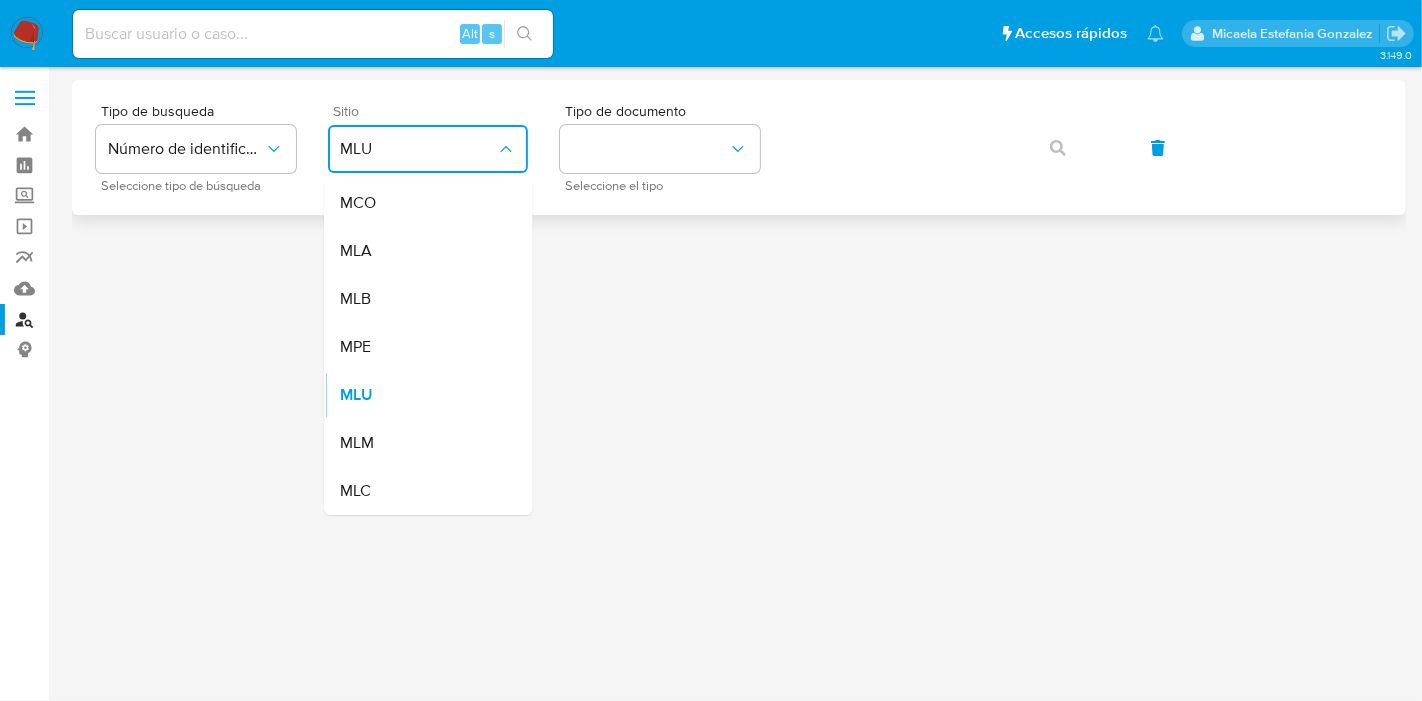 click on "MLA" at bounding box center (422, 251) 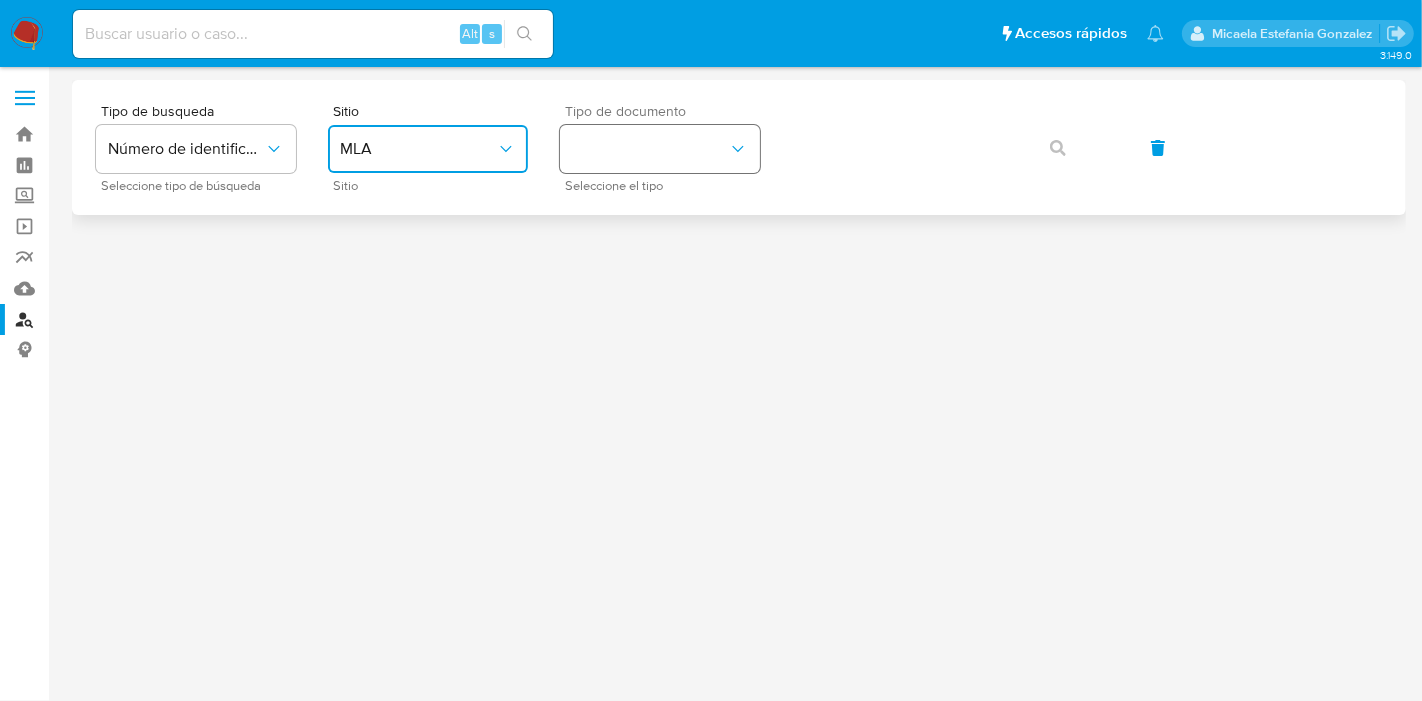 click at bounding box center [660, 149] 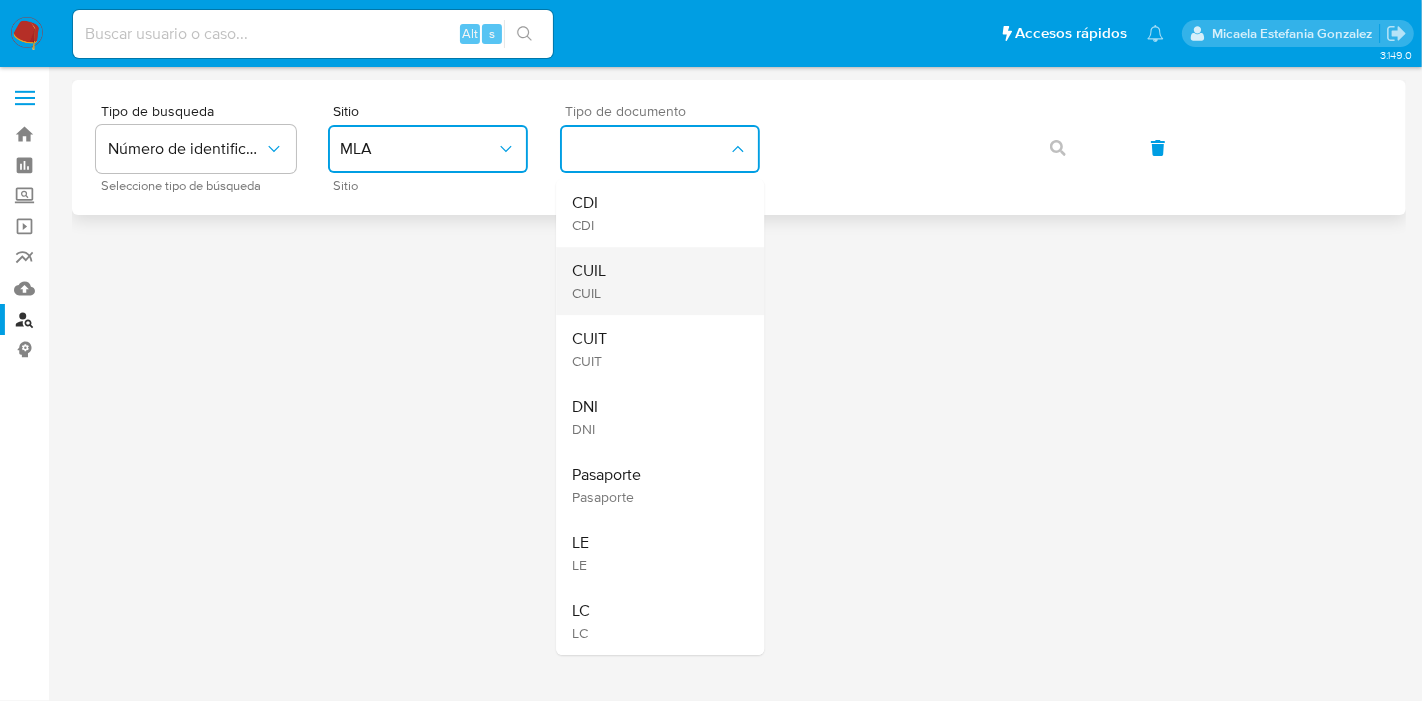 click on "CUIL" at bounding box center [589, 271] 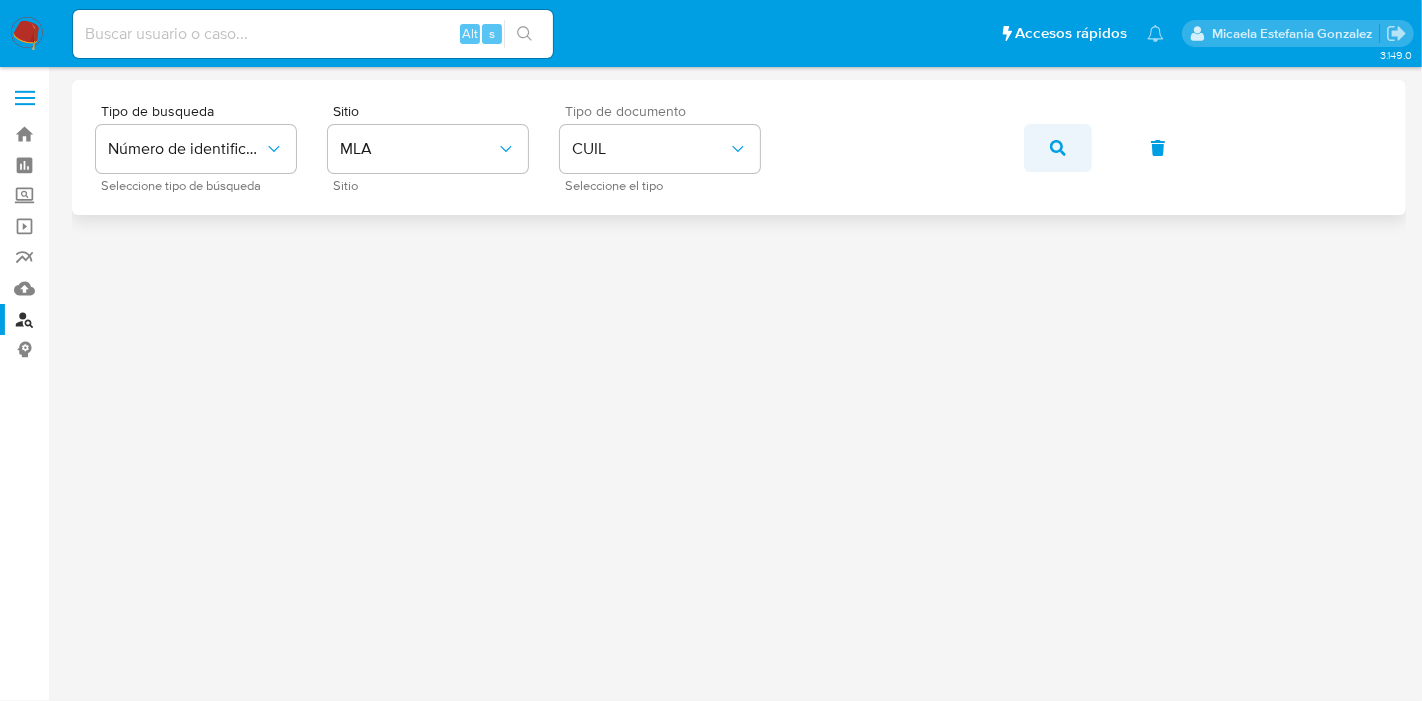 click at bounding box center [1058, 148] 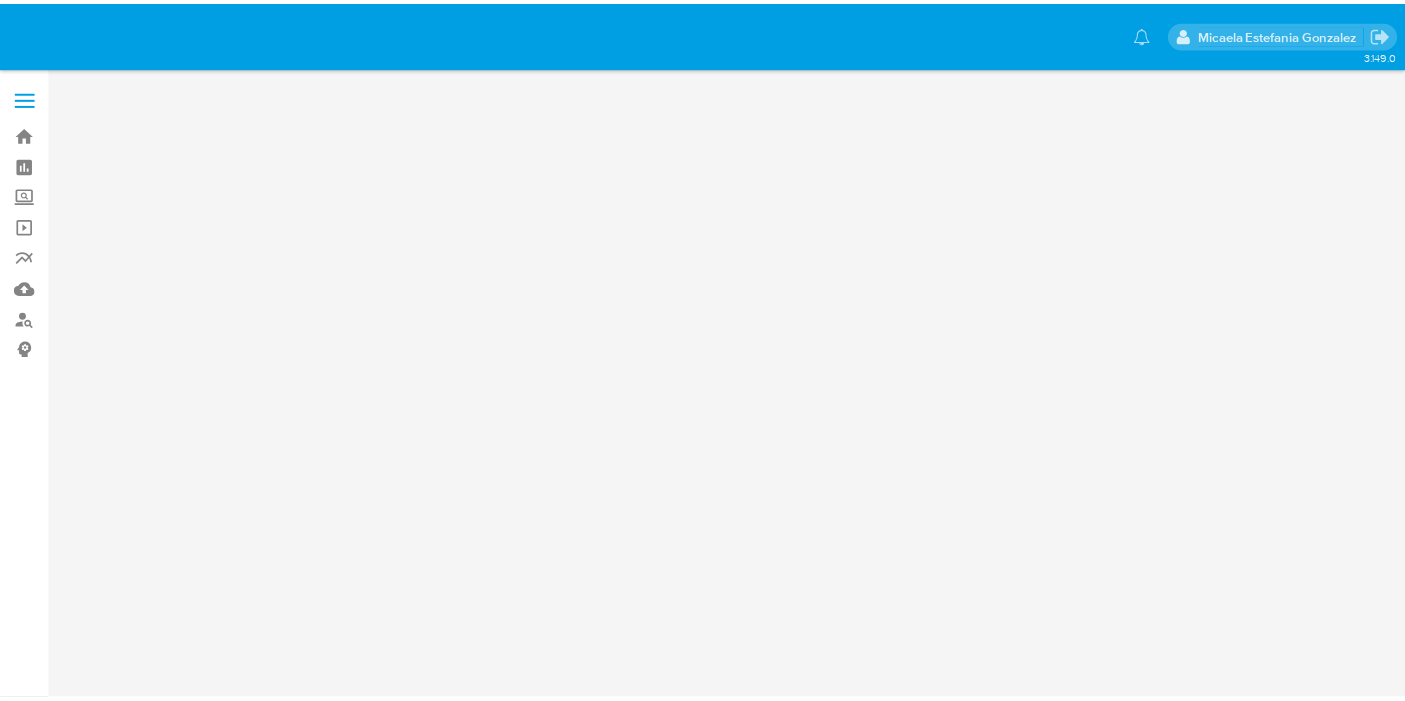 scroll, scrollTop: 0, scrollLeft: 0, axis: both 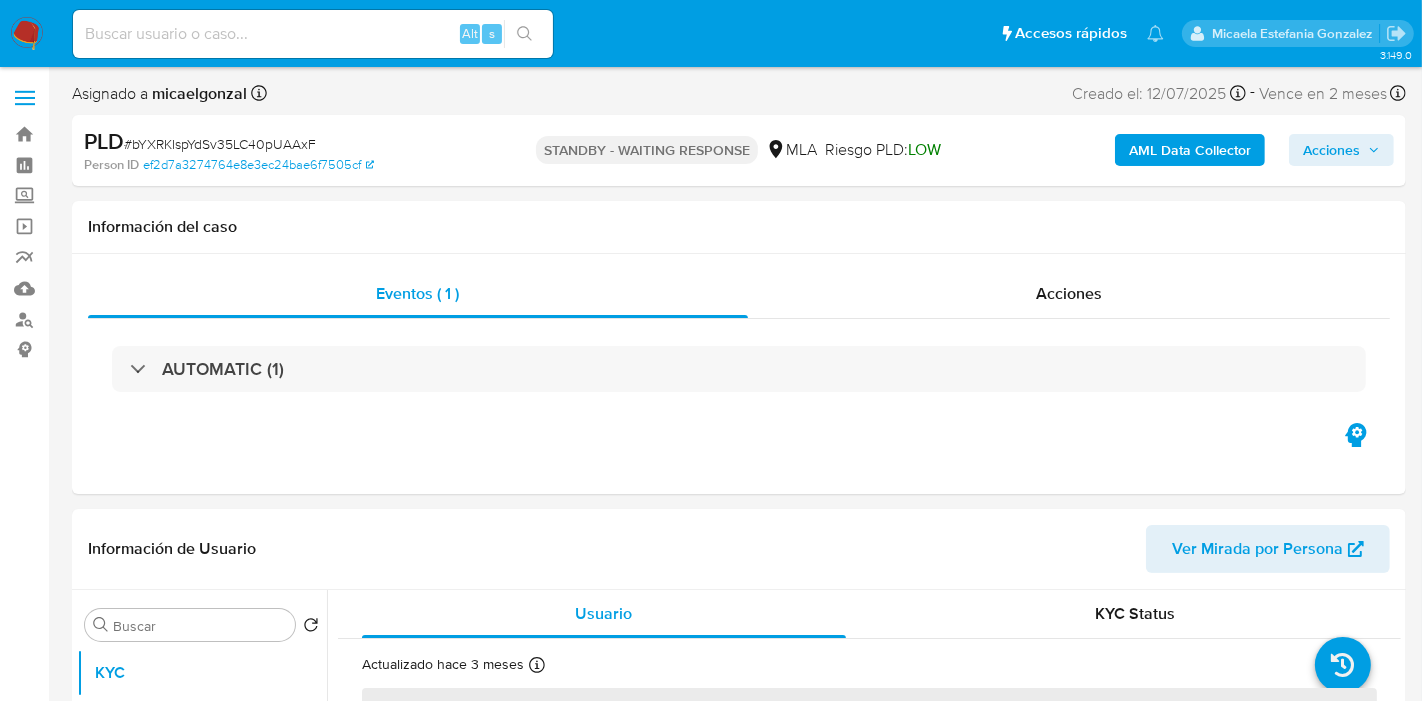 select on "10" 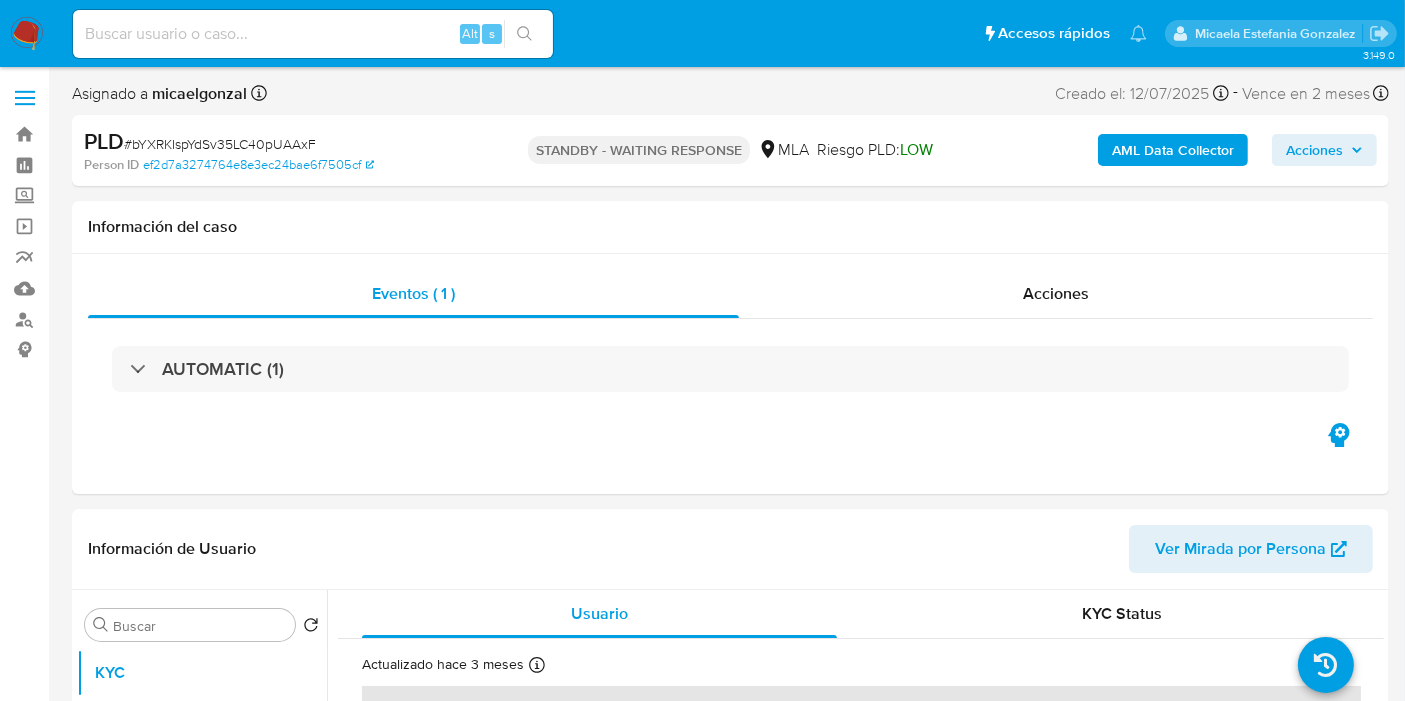 click on "PLD # bYXRKIspYdSv35LC40pUAAxF" at bounding box center (296, 142) 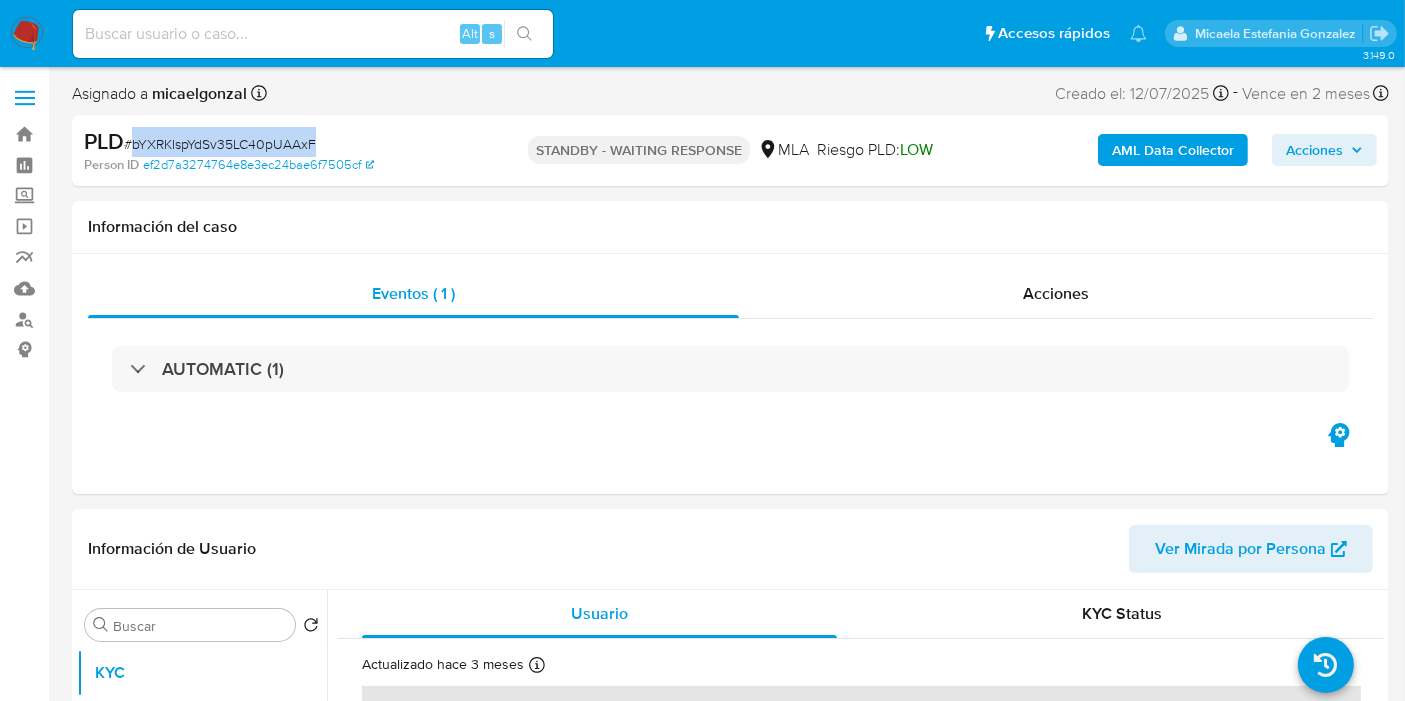 click on "# bYXRKIspYdSv35LC40pUAAxF" at bounding box center (220, 144) 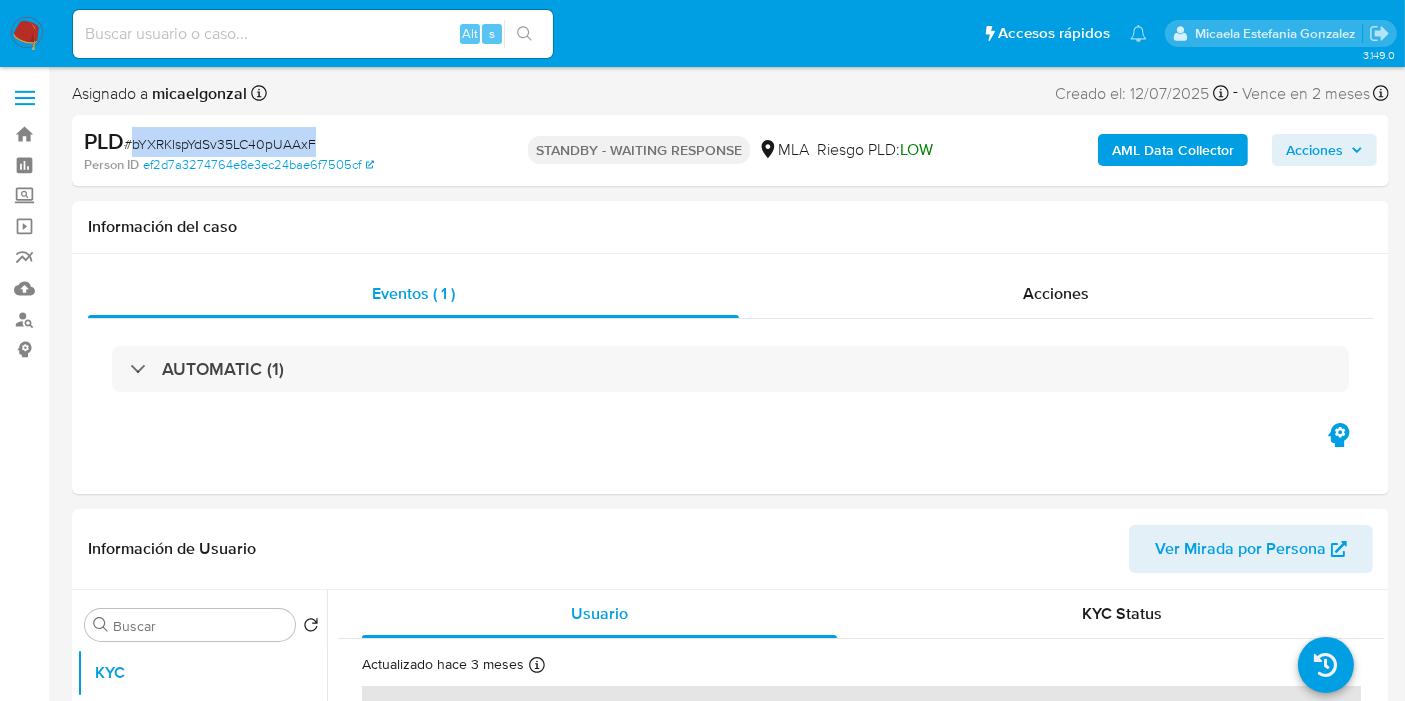 click at bounding box center [27, 34] 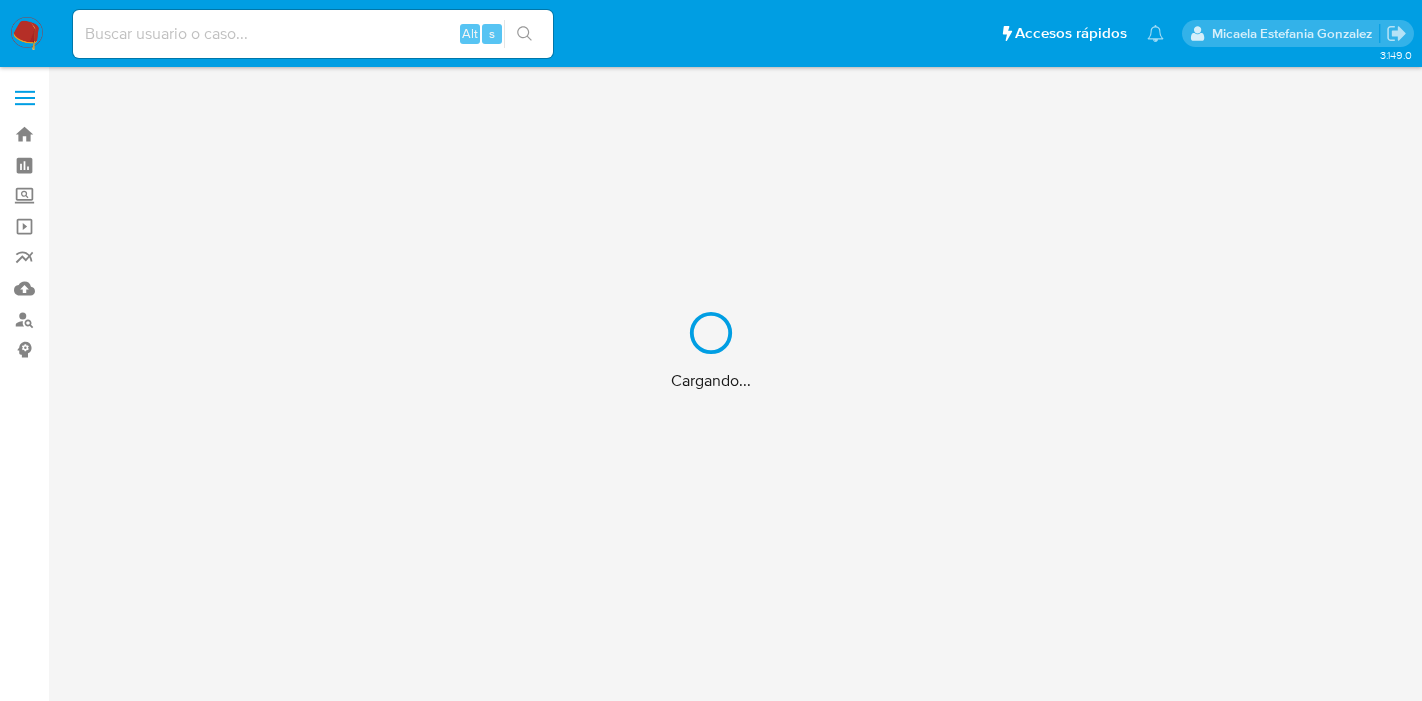 scroll, scrollTop: 0, scrollLeft: 0, axis: both 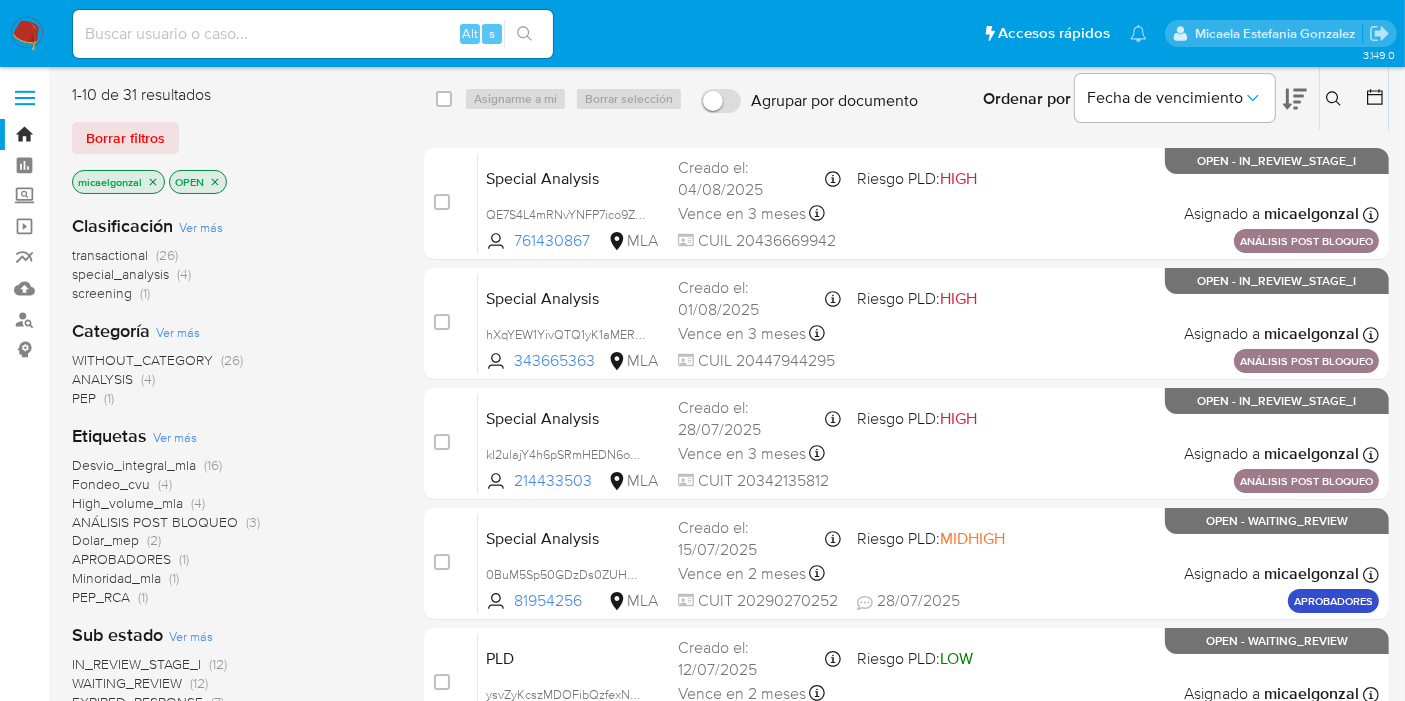 click on "1-10 de 31 resultados" at bounding box center [232, 95] 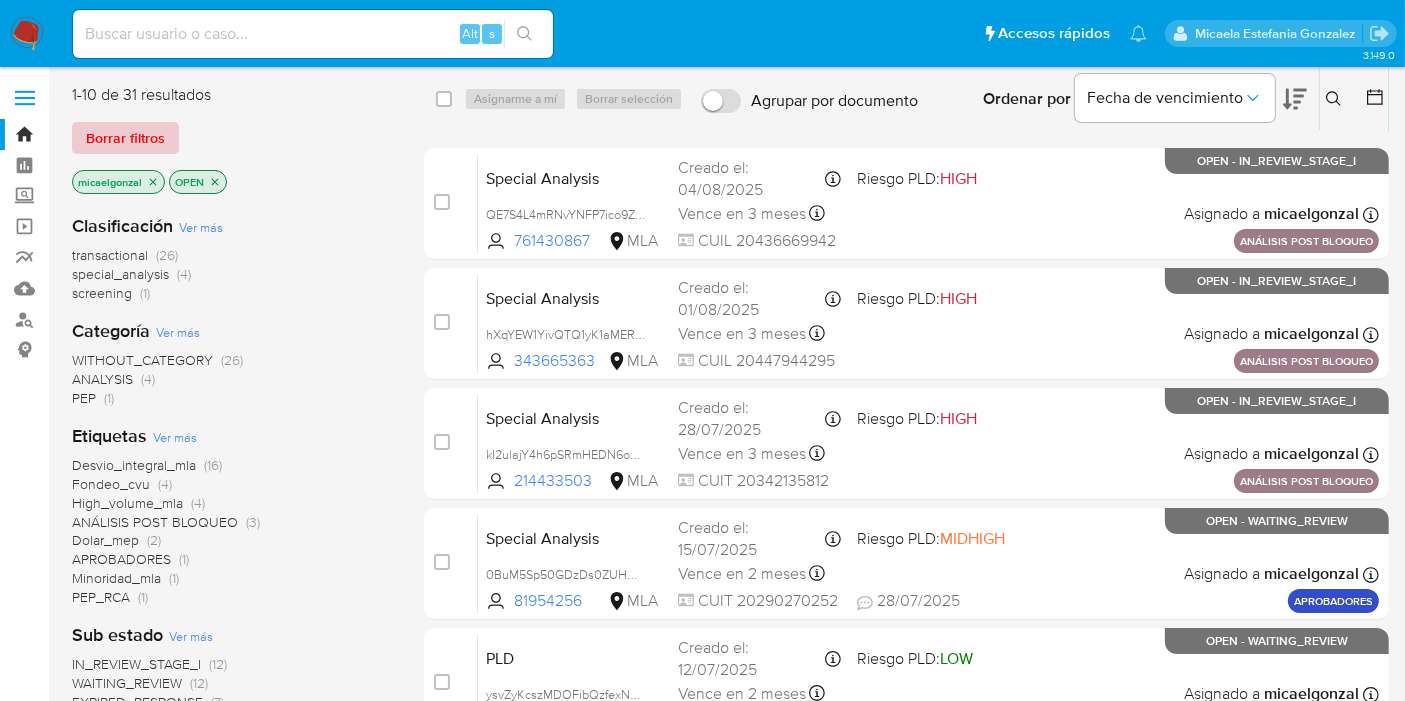 click on "Borrar filtros" at bounding box center [125, 138] 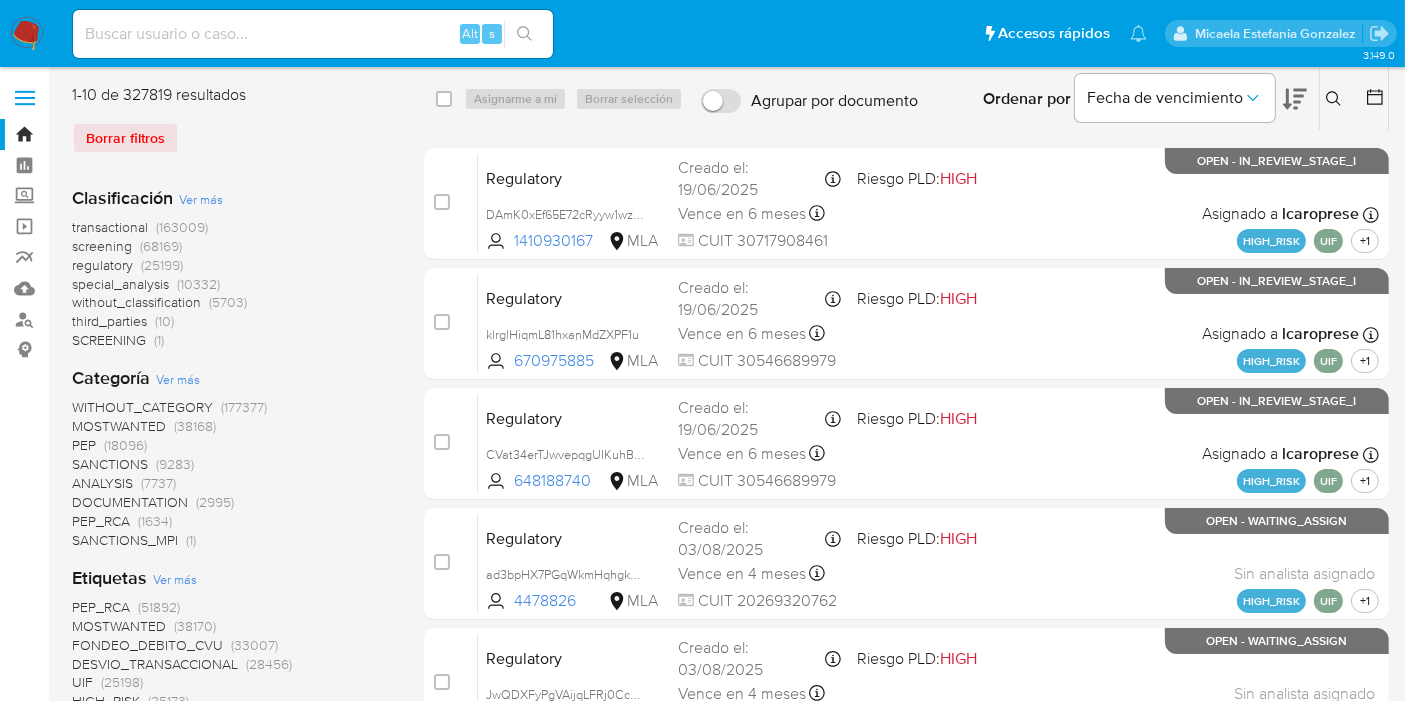 click 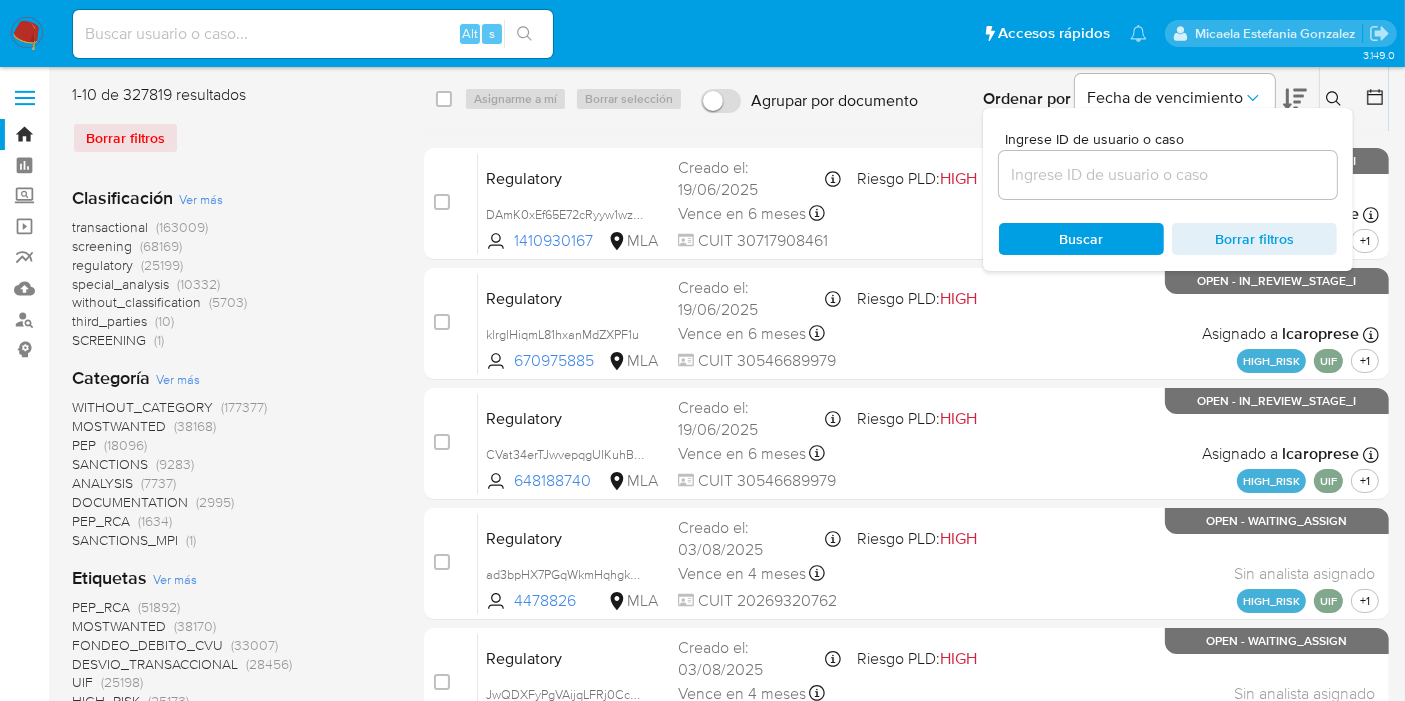 click at bounding box center [1168, 175] 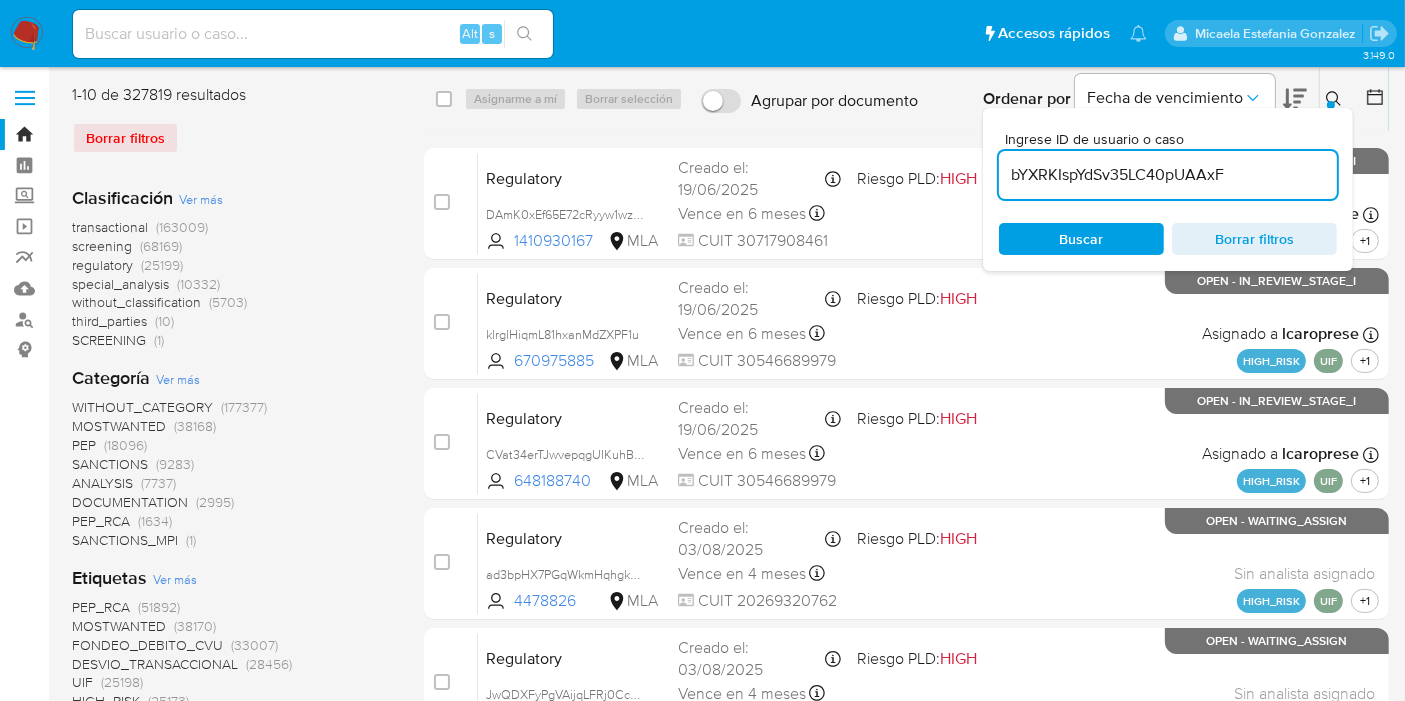 type on "bYXRKIspYdSv35LC40pUAAxF" 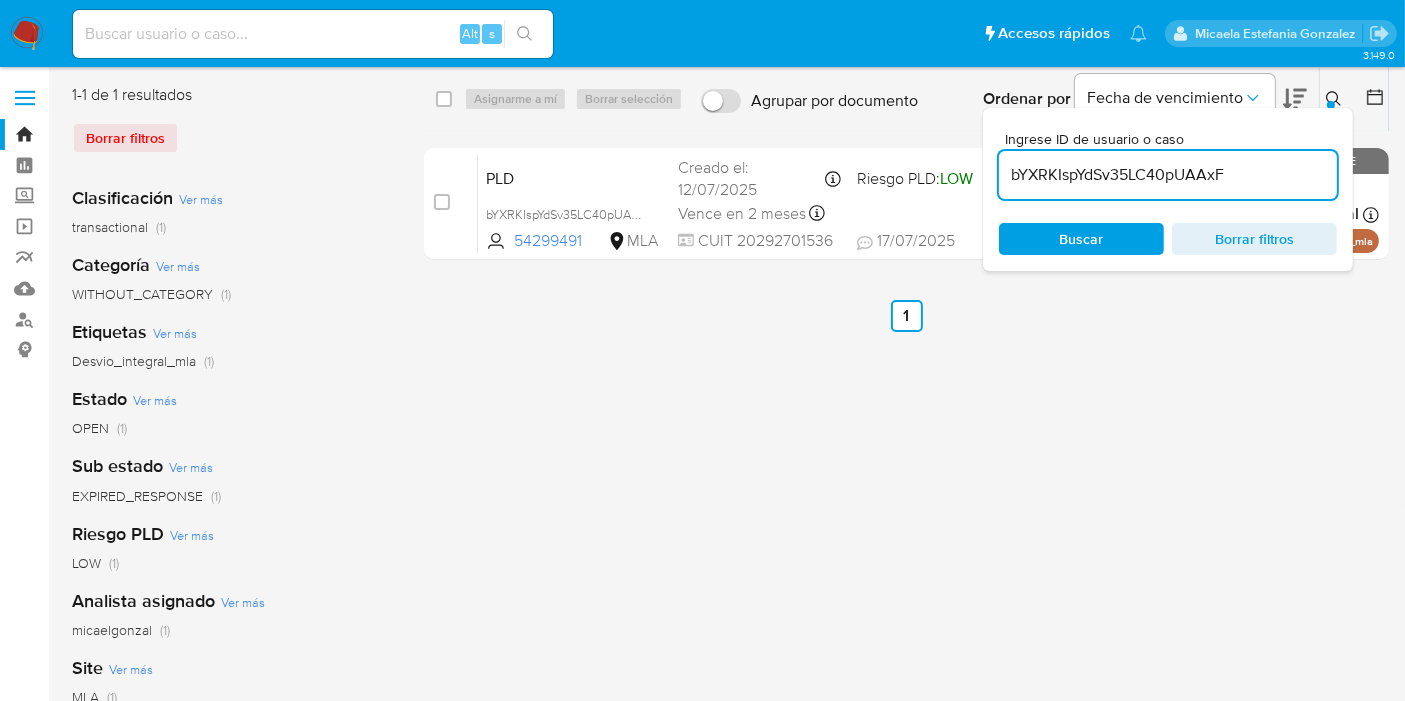 drag, startPoint x: 443, startPoint y: 99, endPoint x: 493, endPoint y: 90, distance: 50.803543 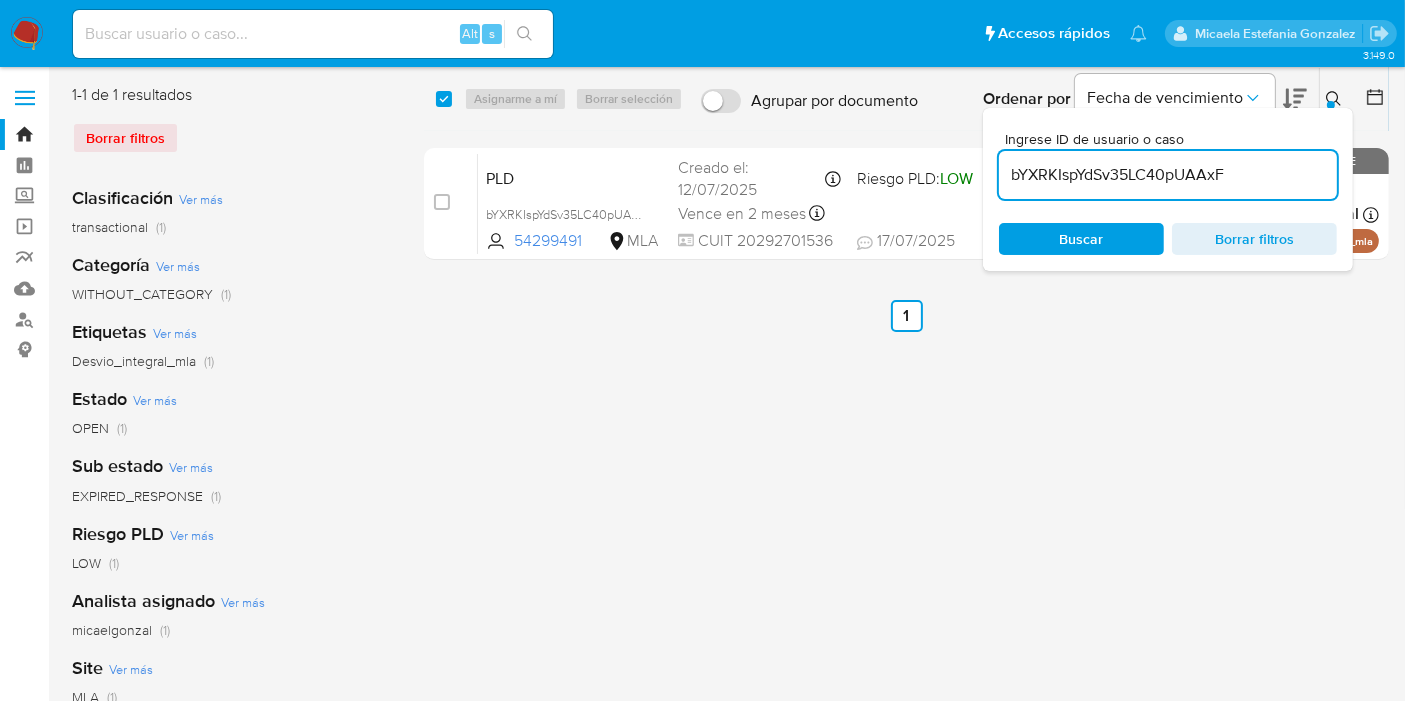 checkbox on "true" 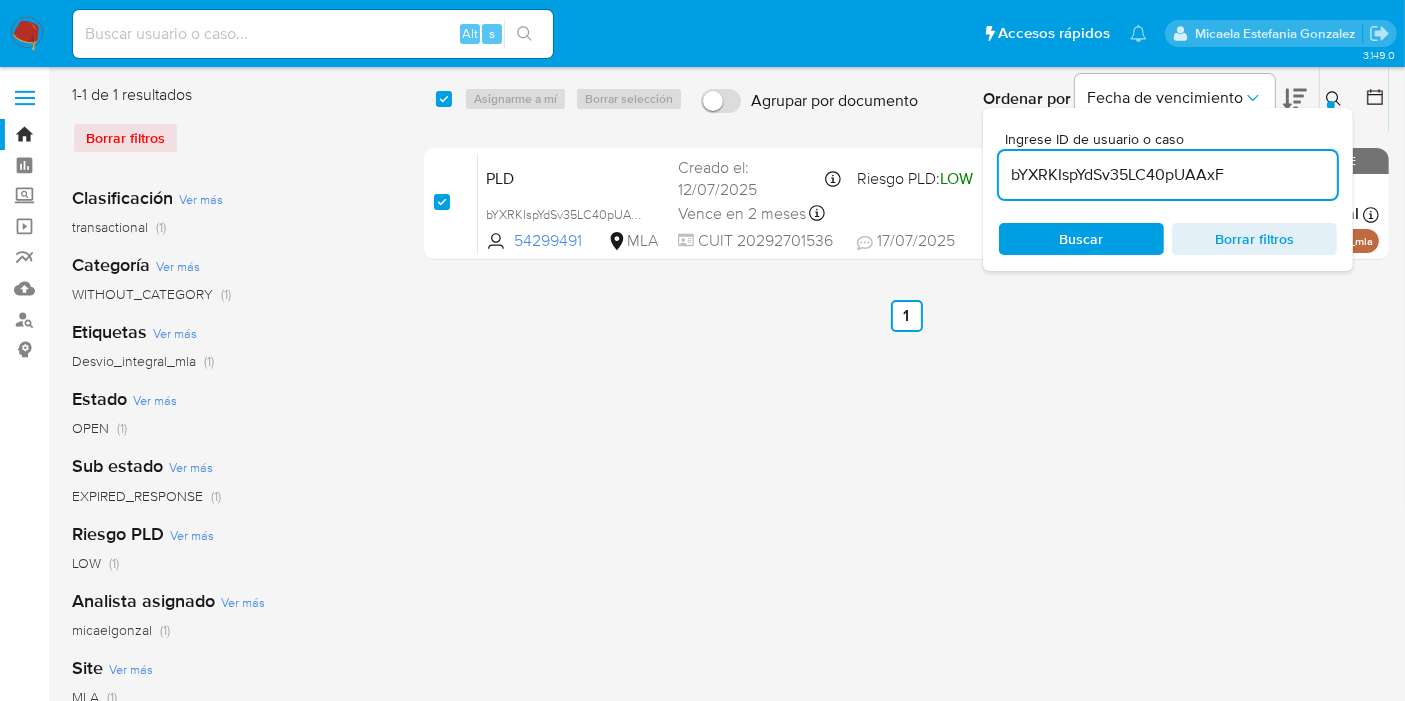 checkbox on "true" 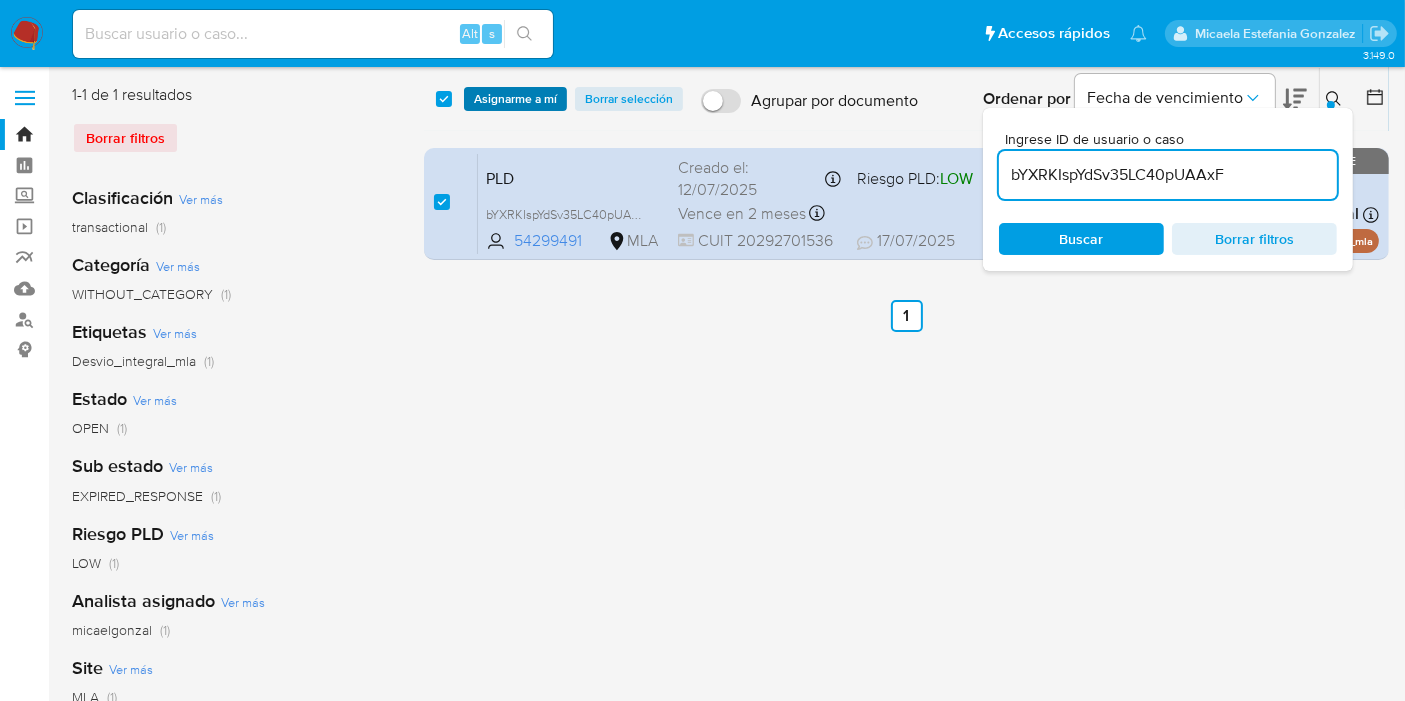 click on "Asignarme a mí" at bounding box center [515, 99] 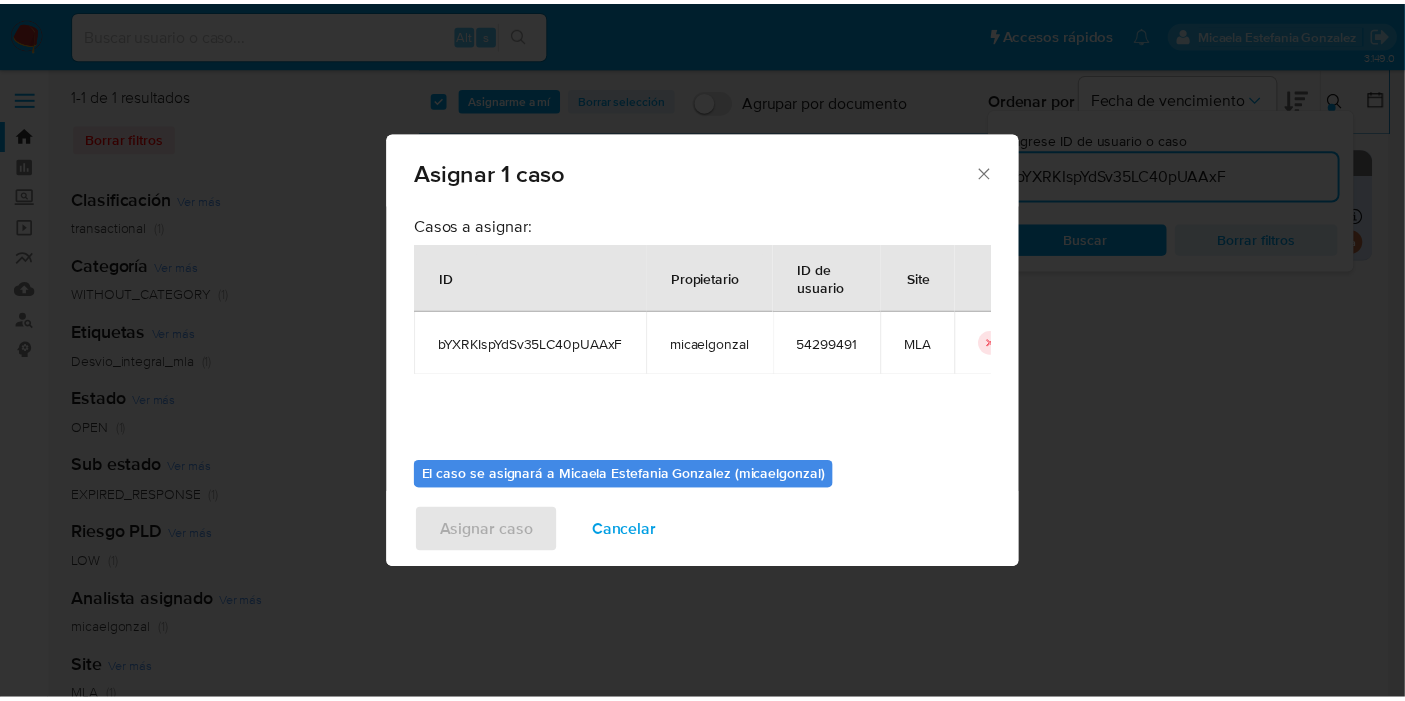 scroll, scrollTop: 102, scrollLeft: 0, axis: vertical 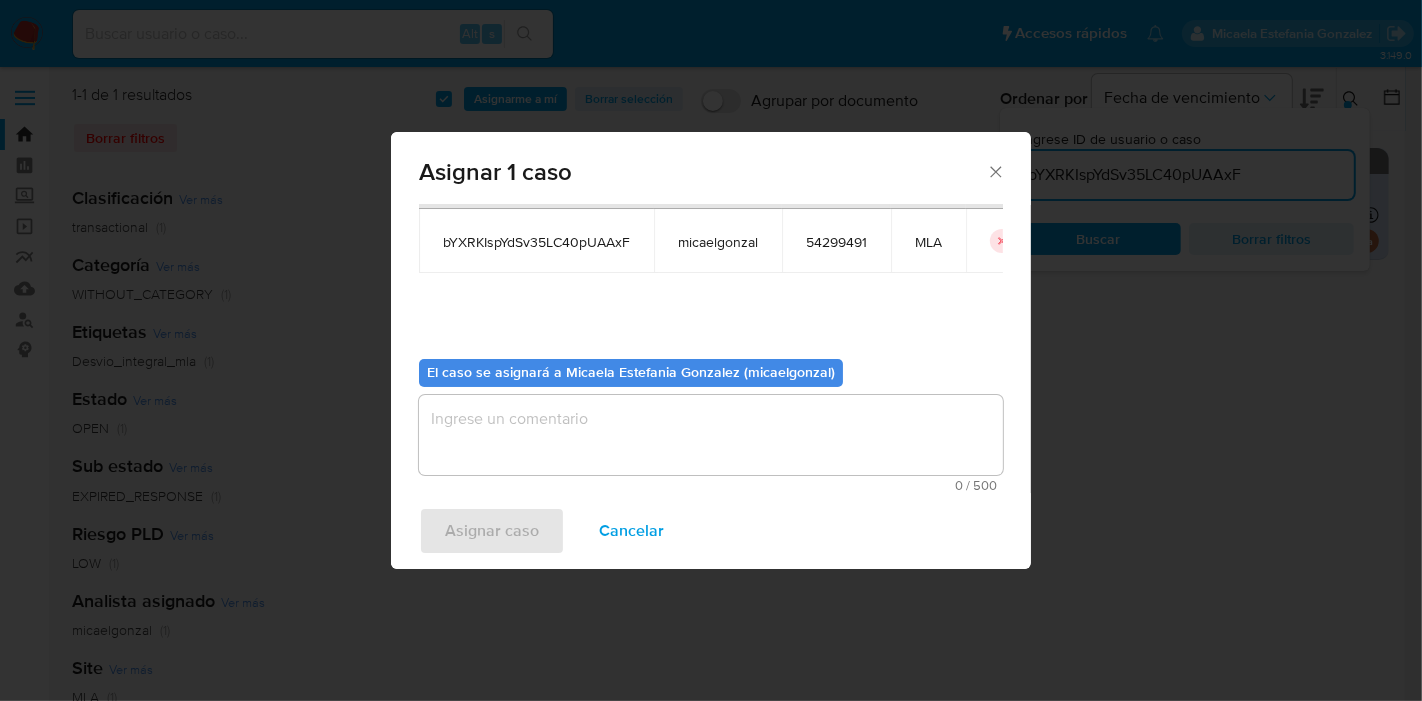 click at bounding box center [711, 435] 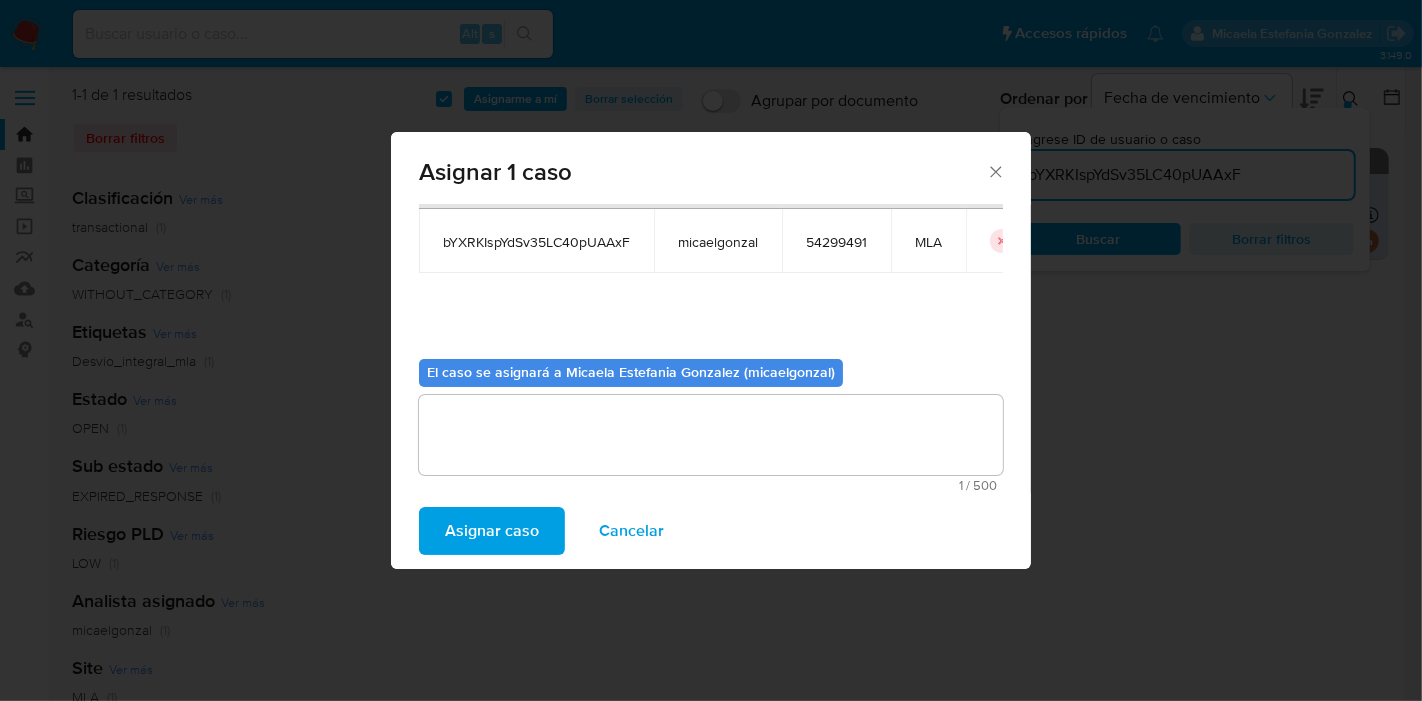 click on "Asignar caso" at bounding box center [492, 531] 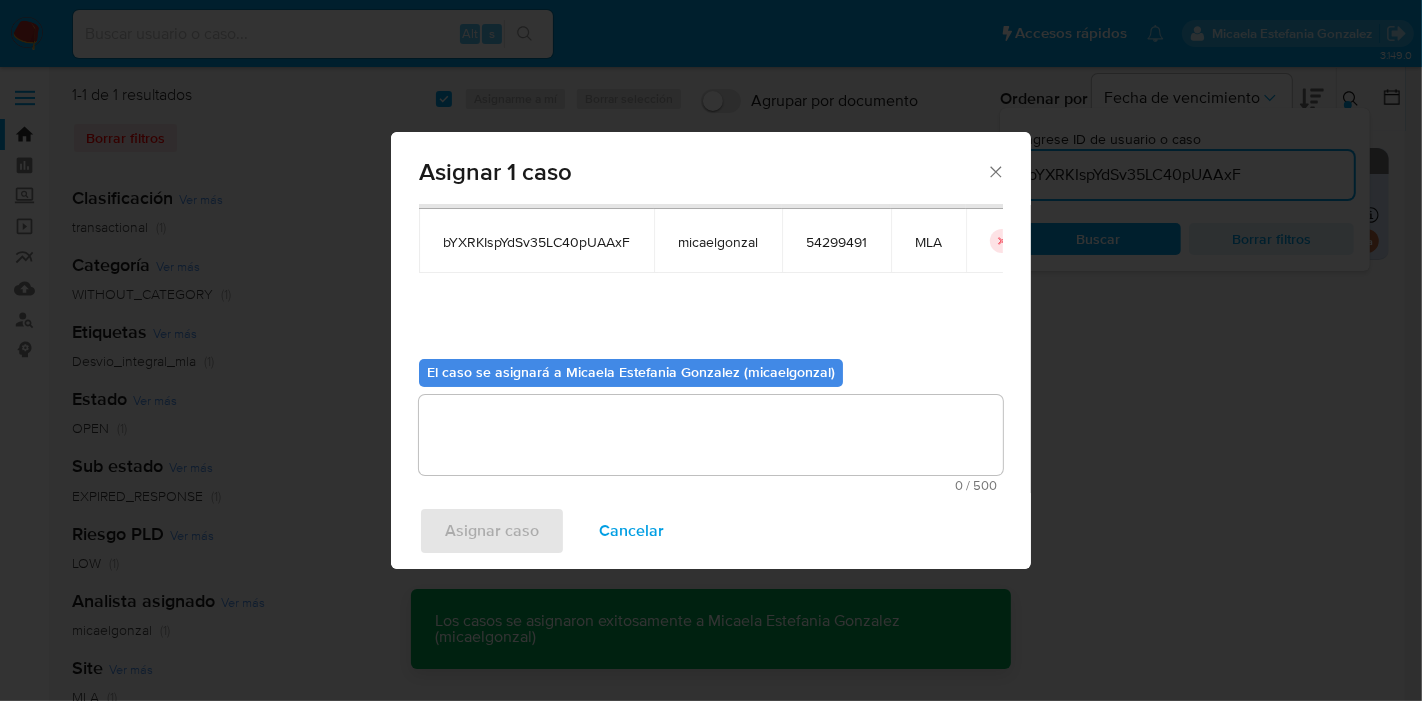 type 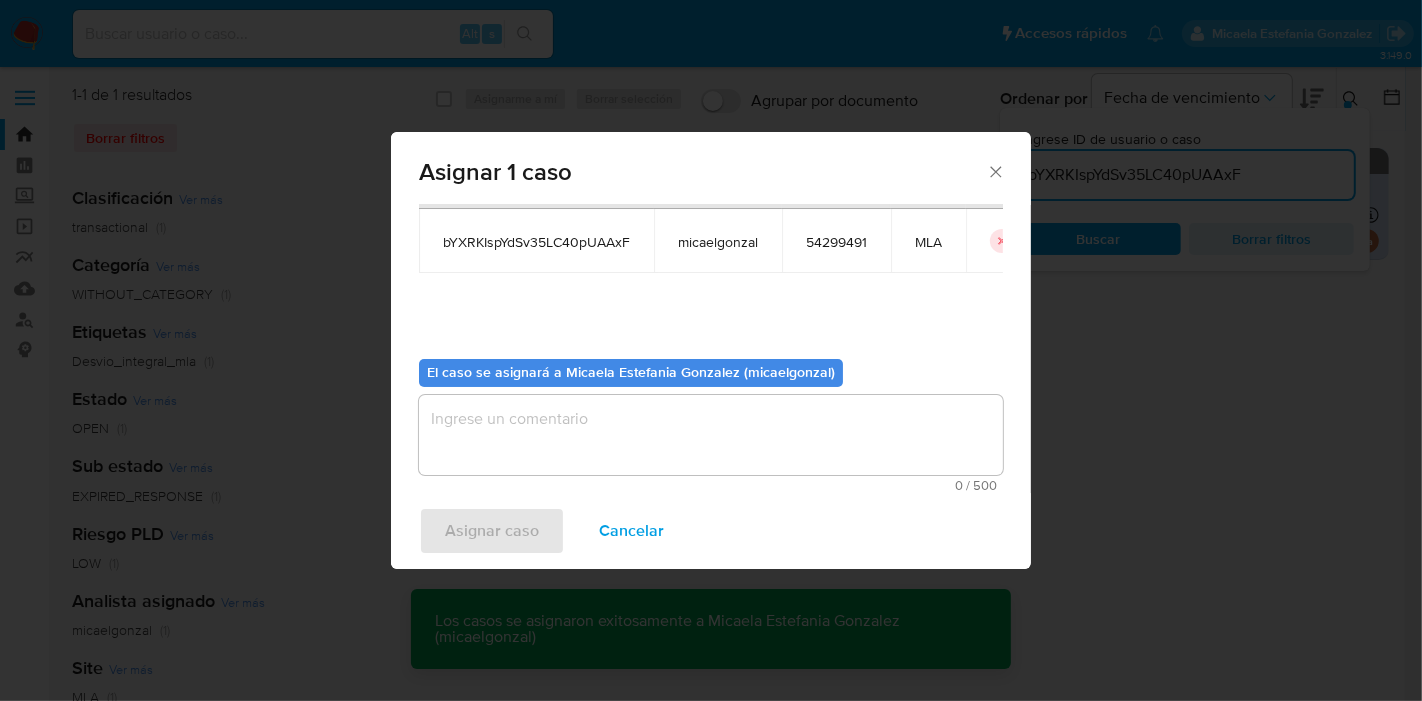 checkbox on "false" 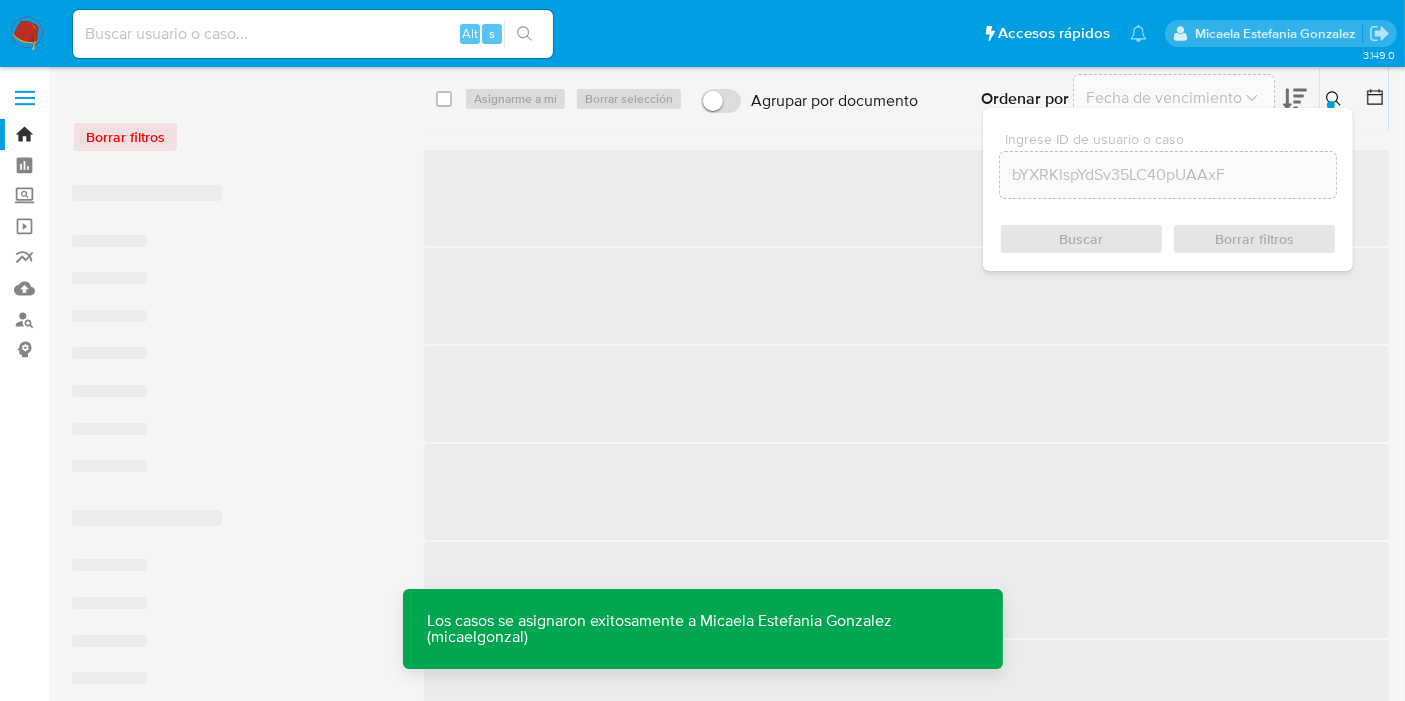 click at bounding box center (313, 34) 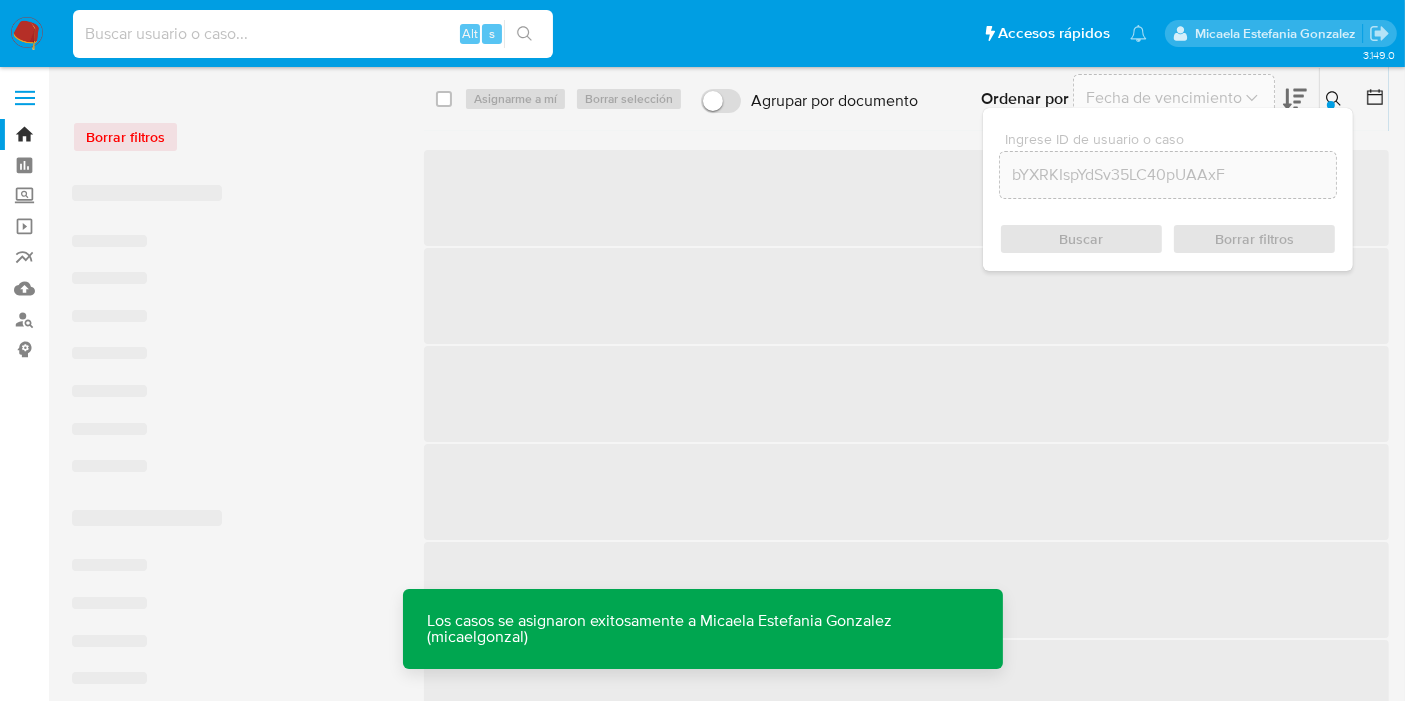 paste on "bYXRKIspYdSv35LC40pUAAxF" 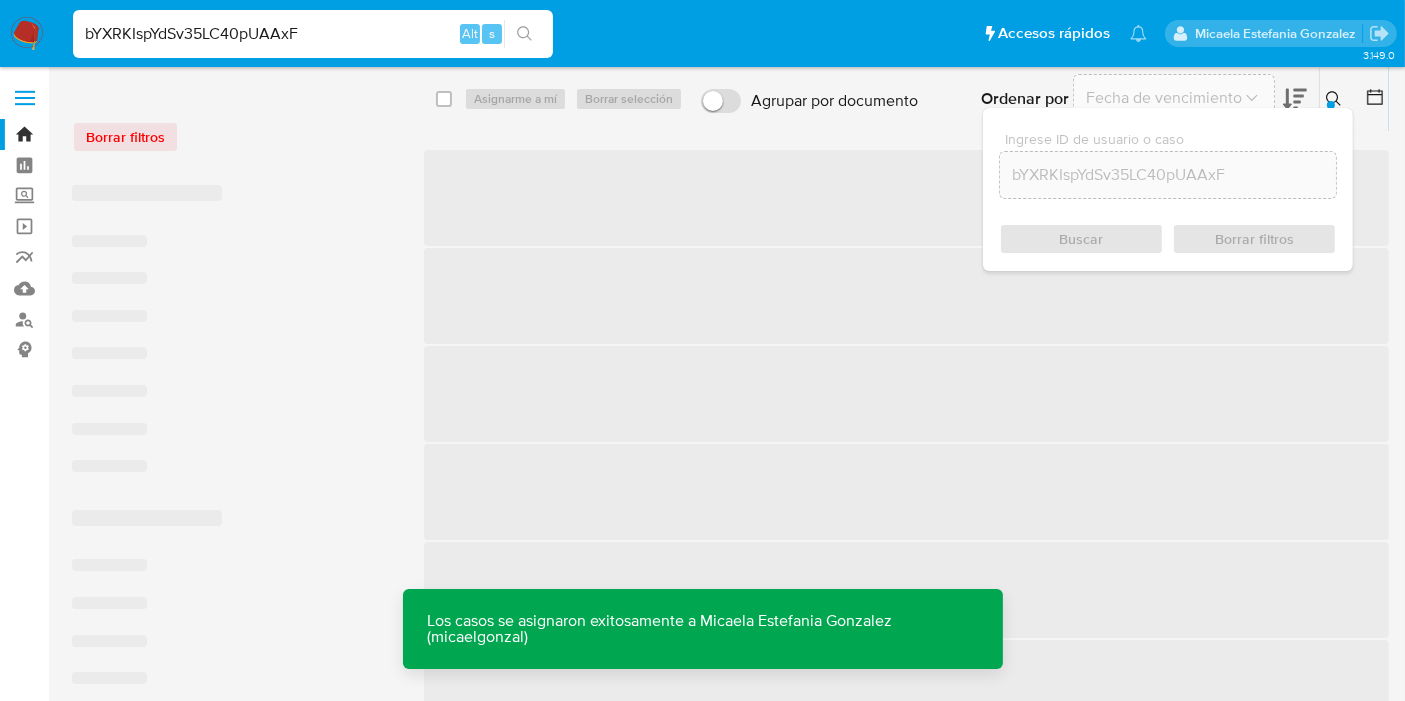 type on "bYXRKIspYdSv35LC40pUAAxF" 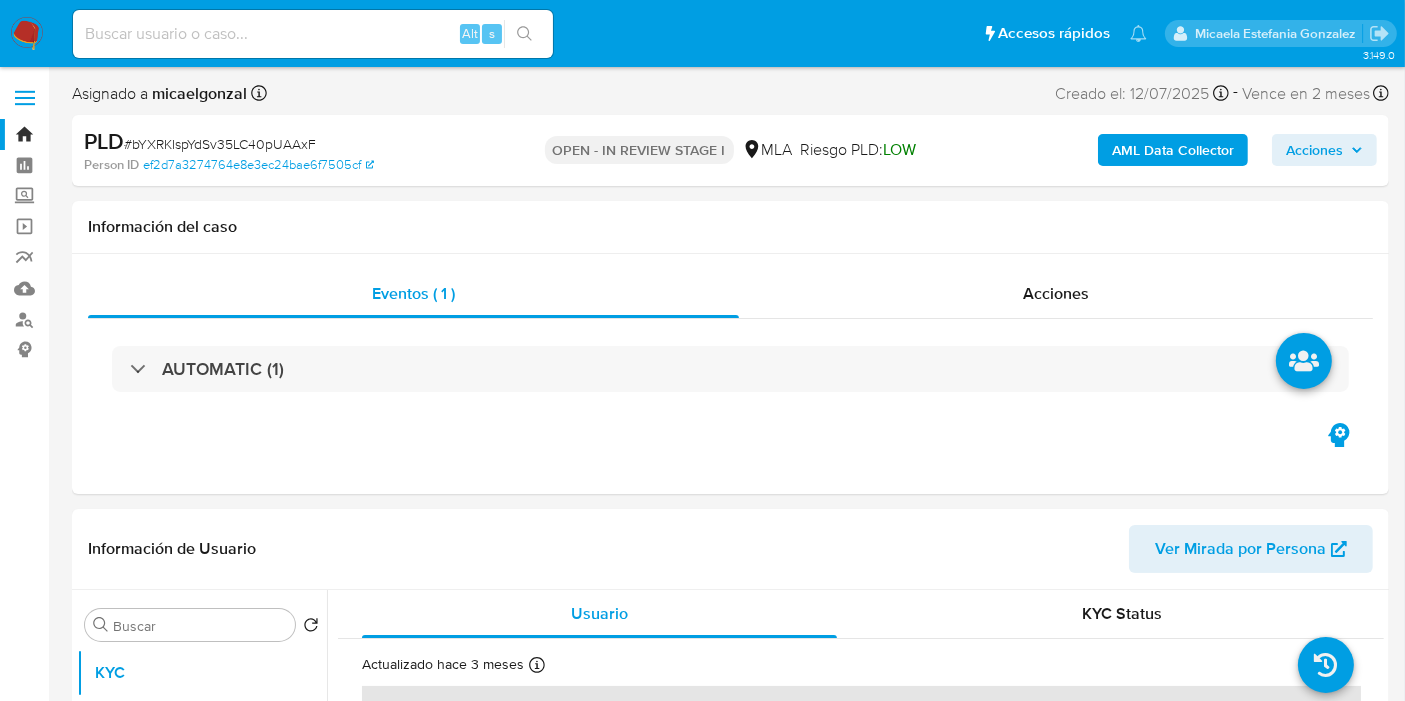 select on "10" 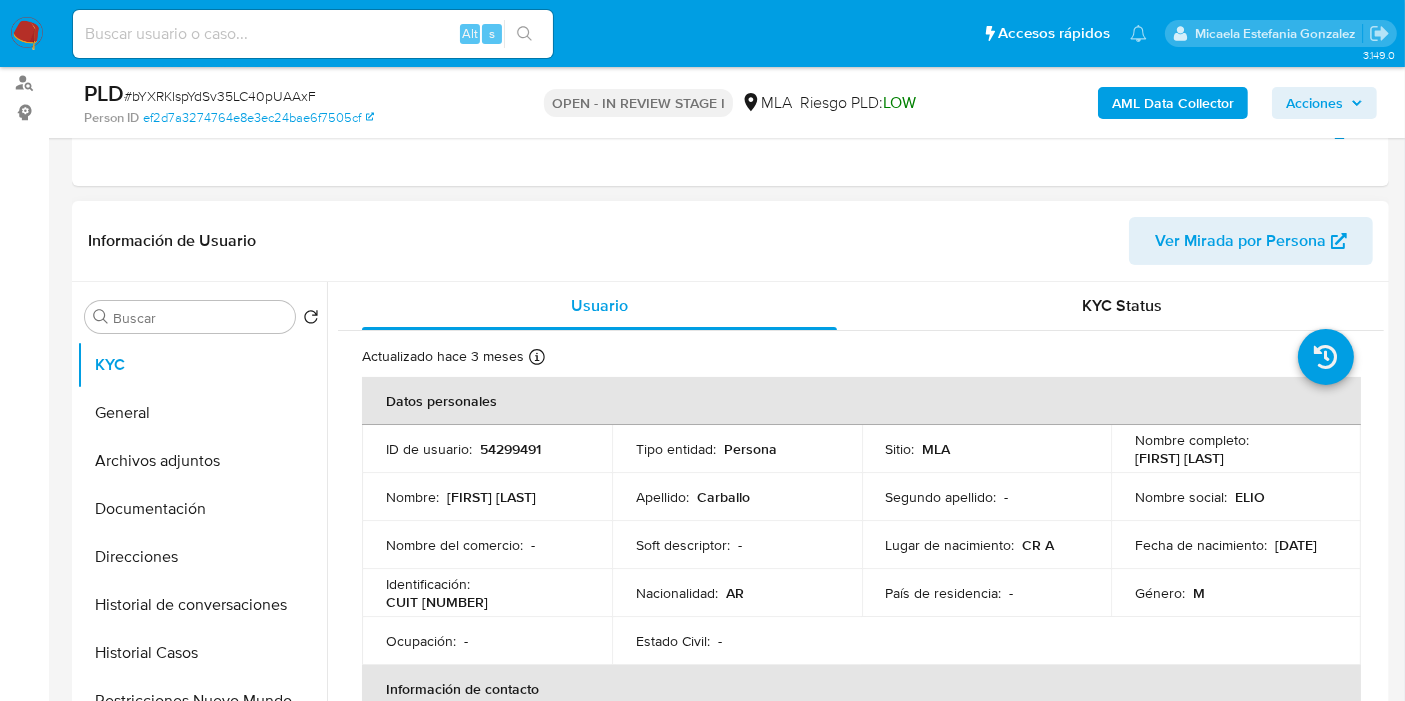 scroll, scrollTop: 333, scrollLeft: 0, axis: vertical 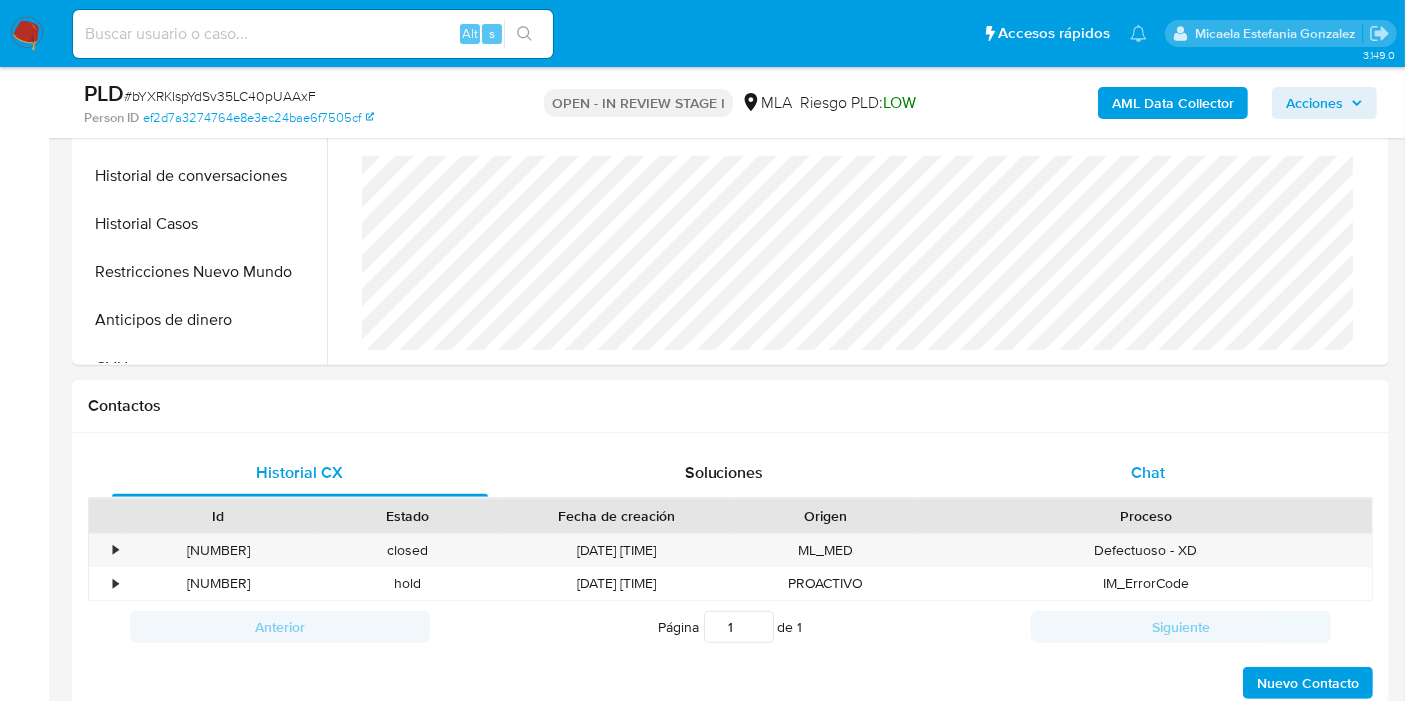 click on "Chat" at bounding box center [1148, 473] 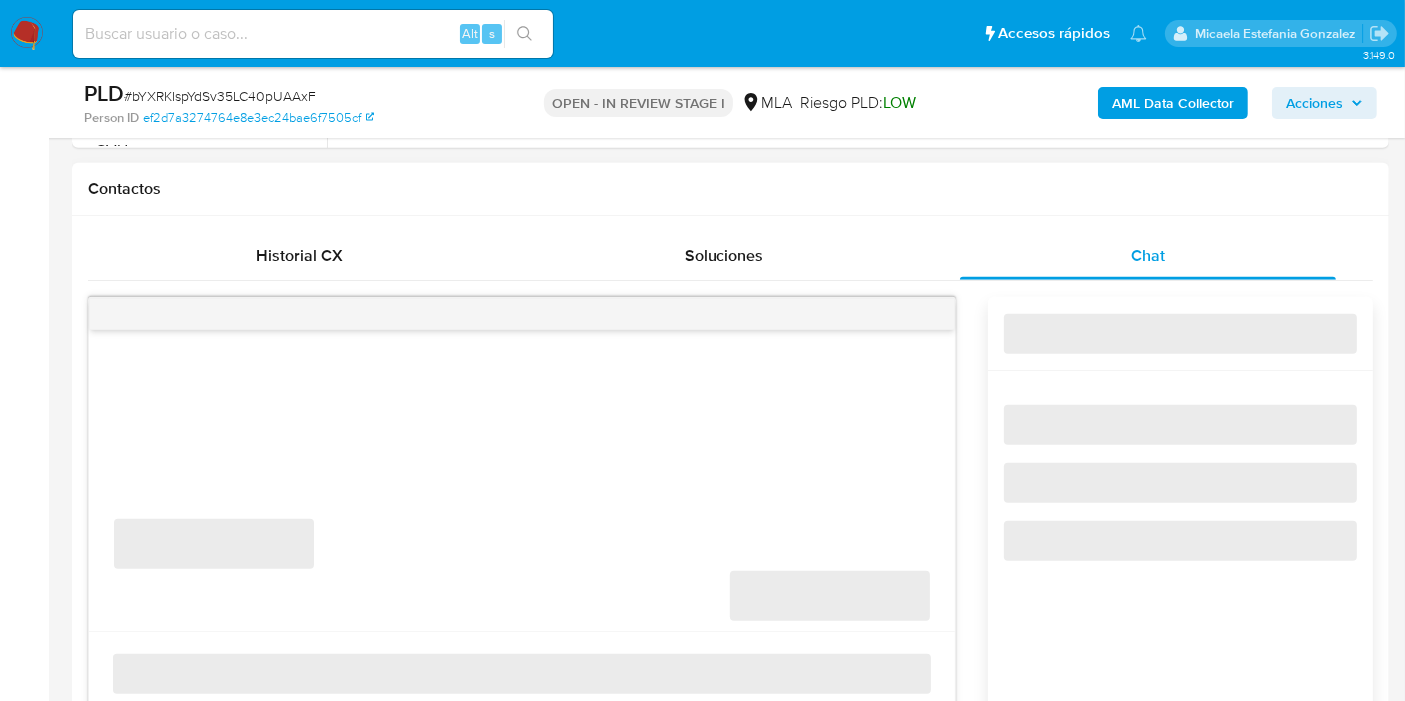scroll, scrollTop: 888, scrollLeft: 0, axis: vertical 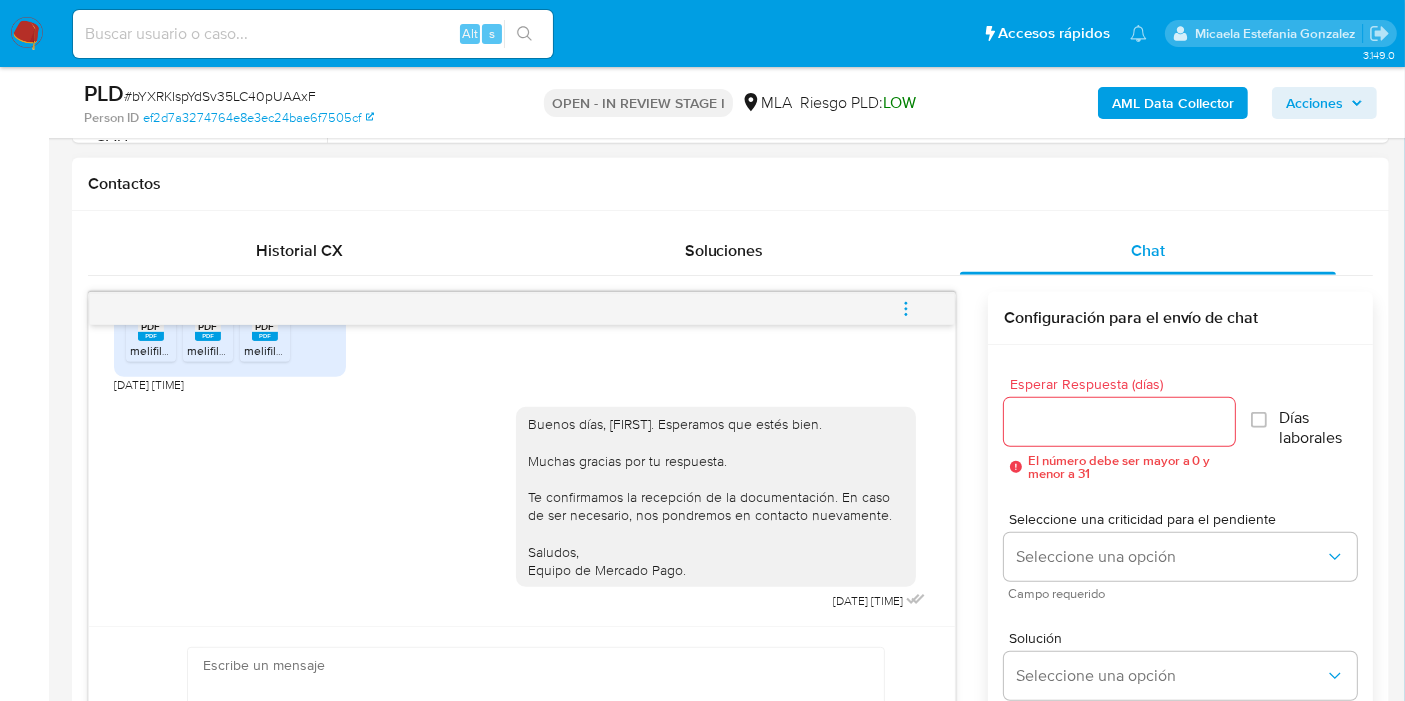 click 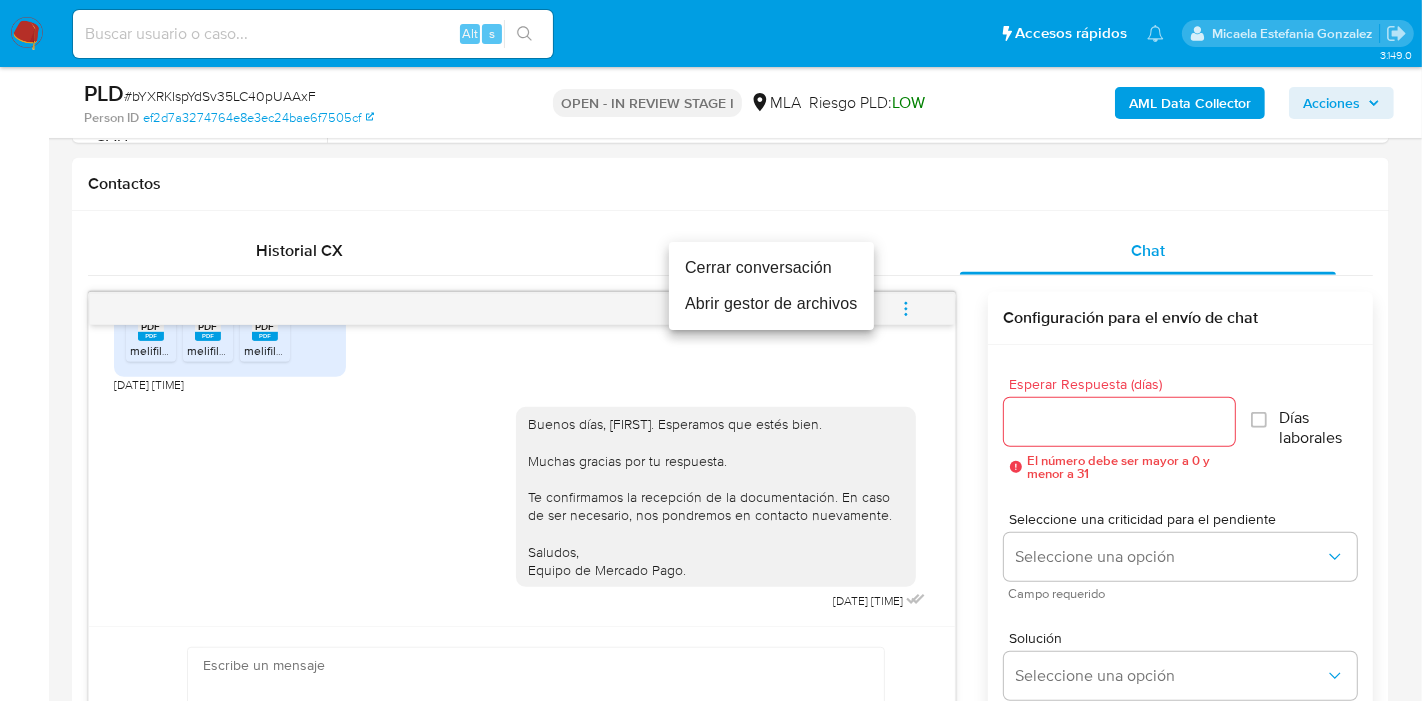 click on "Cerrar conversación" at bounding box center [771, 268] 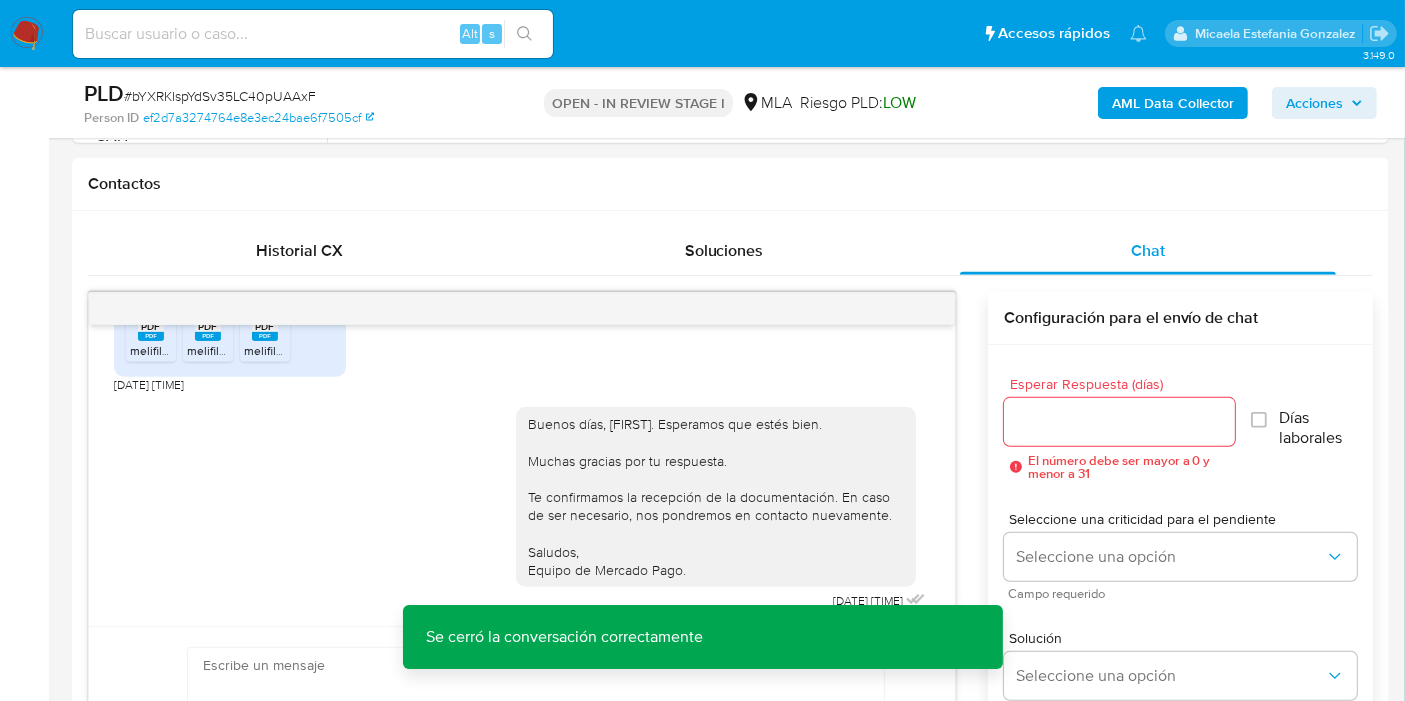 click on "AML Data Collector" at bounding box center [1173, 103] 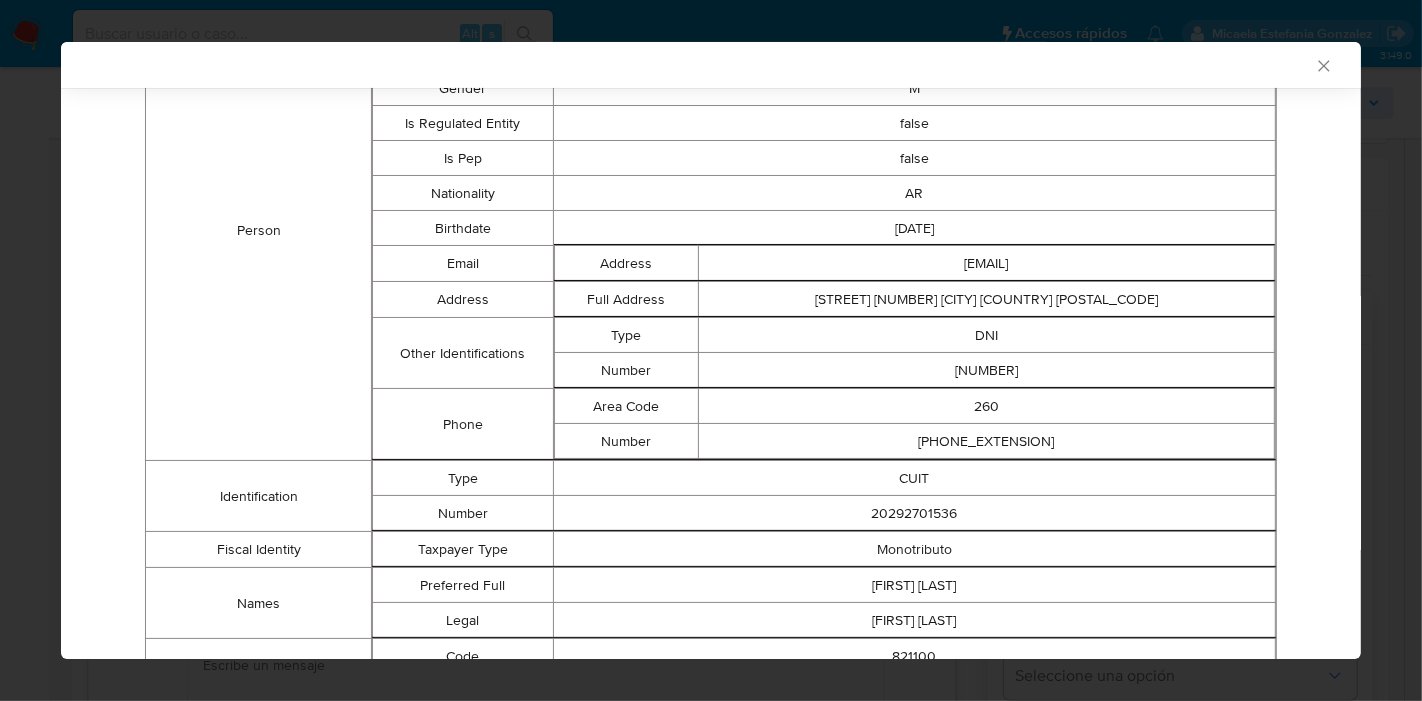 scroll, scrollTop: 25, scrollLeft: 0, axis: vertical 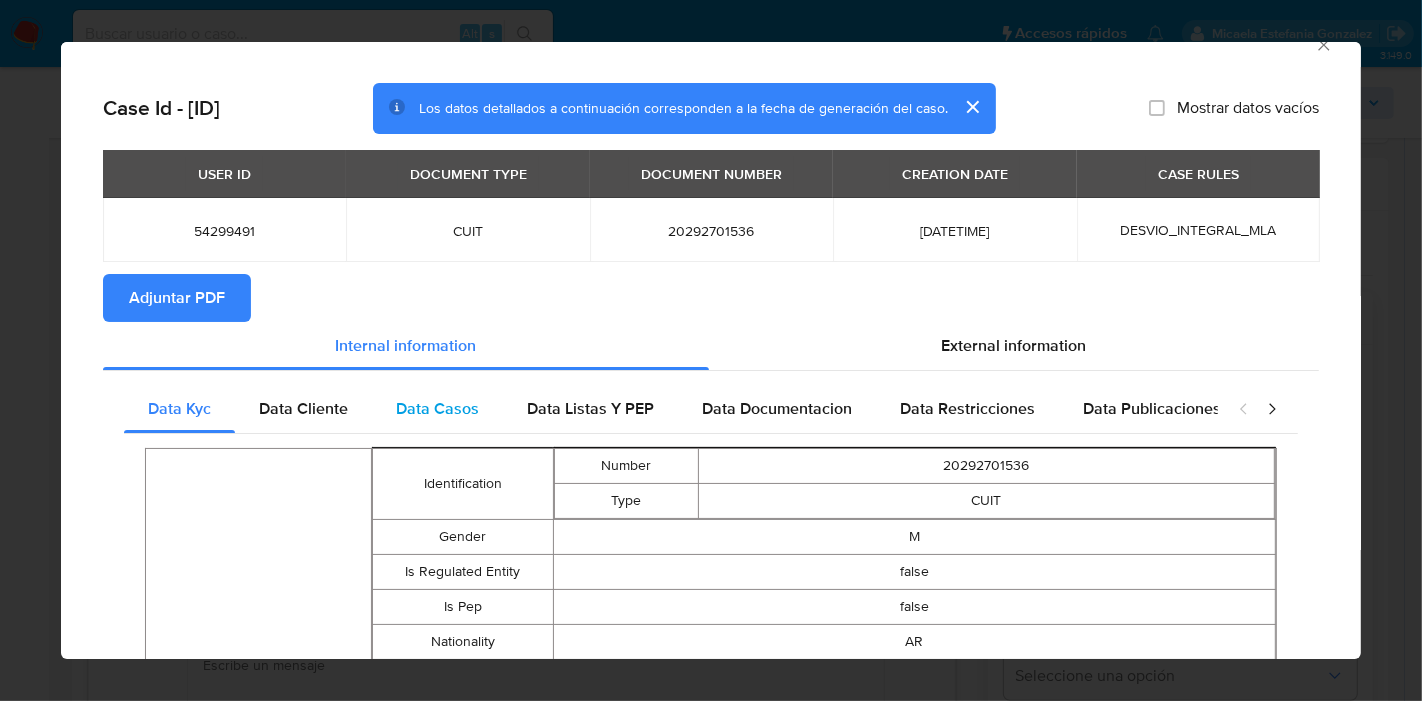 drag, startPoint x: 282, startPoint y: 410, endPoint x: 380, endPoint y: 418, distance: 98.32599 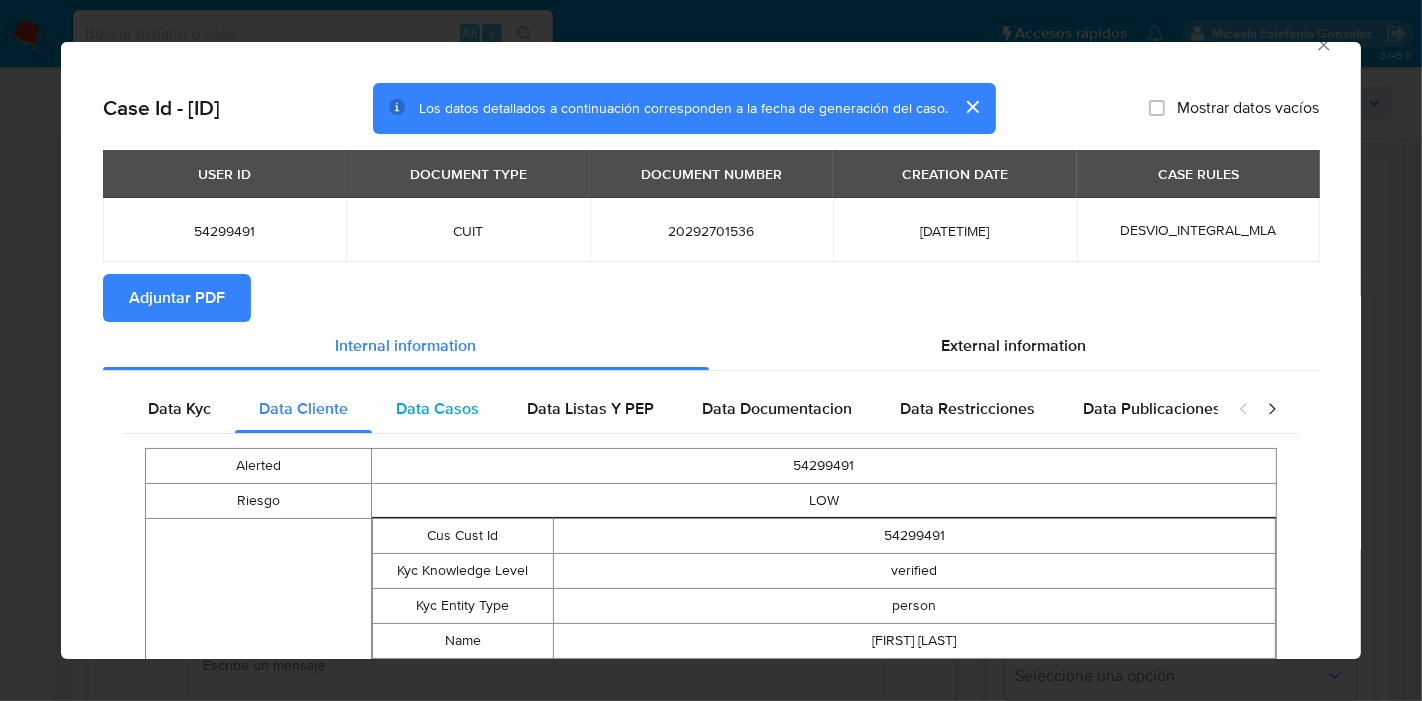 click on "Data Casos" at bounding box center (437, 408) 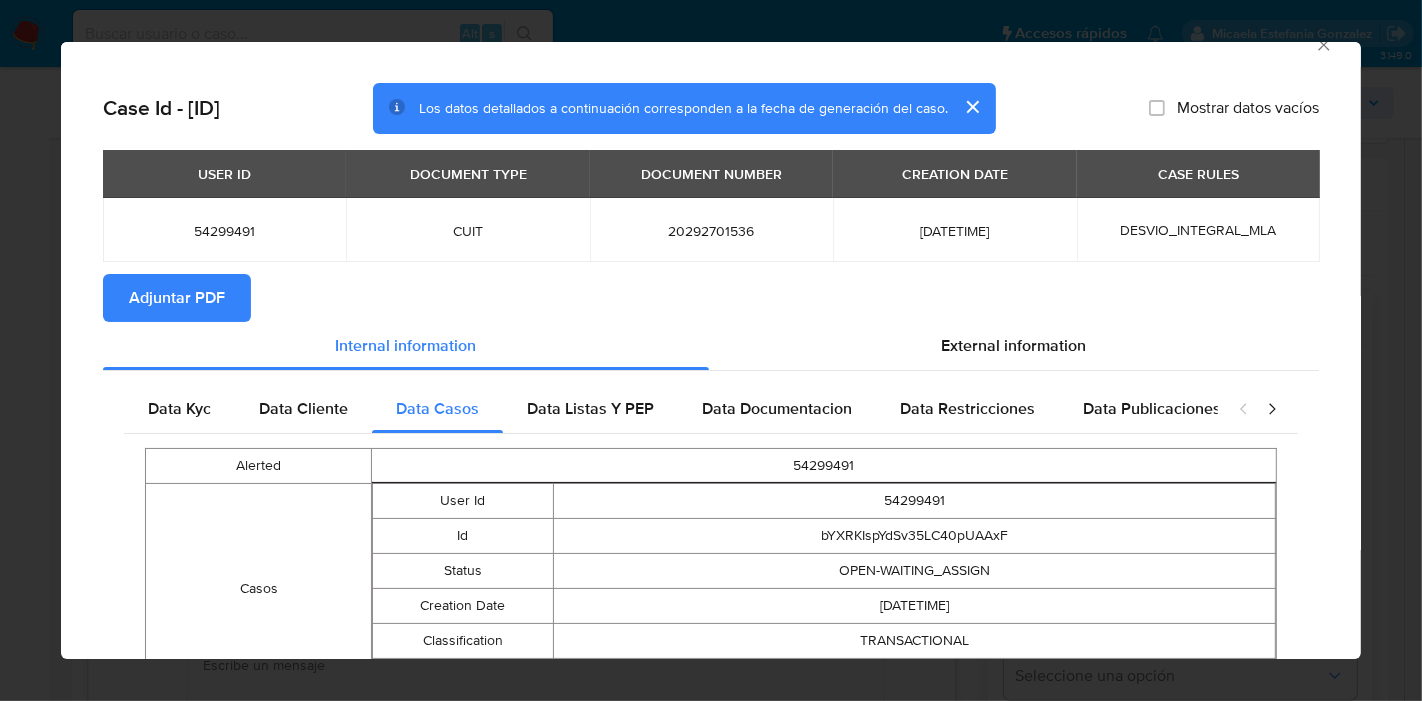 scroll, scrollTop: 133, scrollLeft: 0, axis: vertical 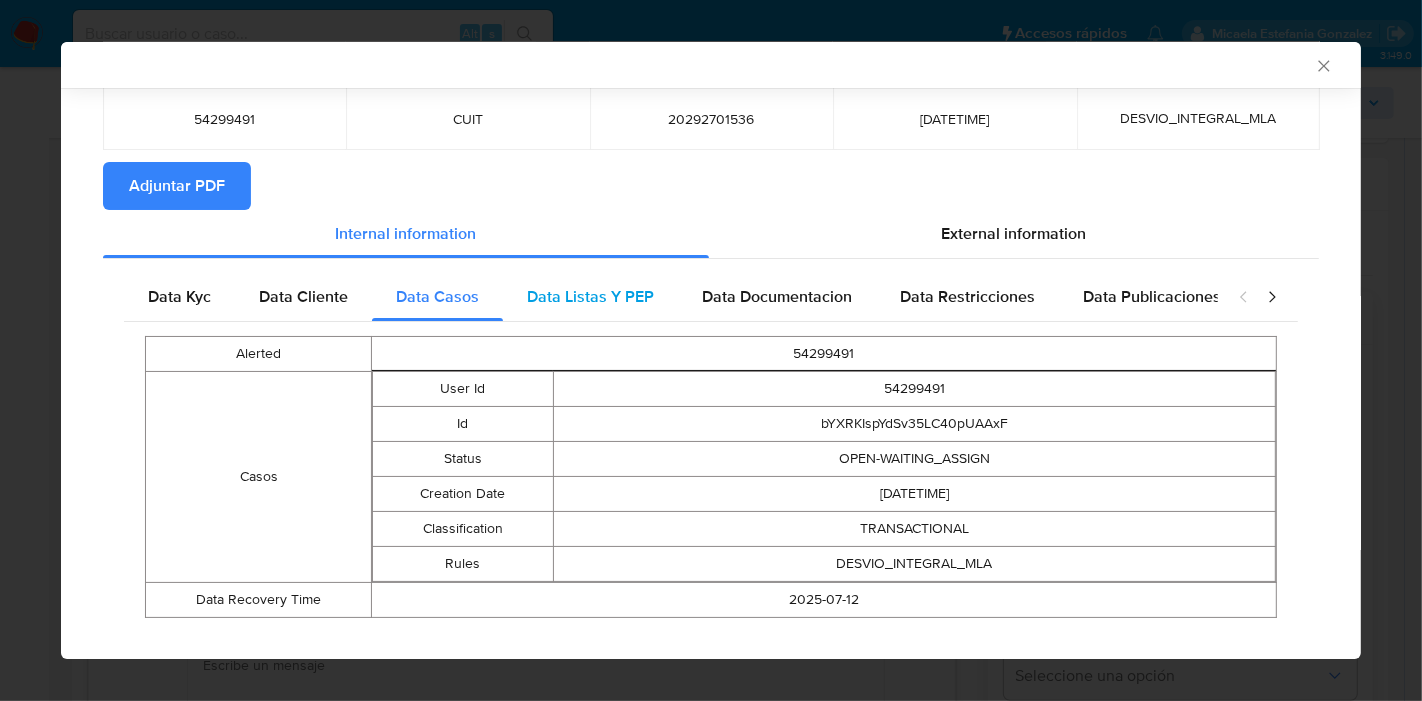 click on "Data Listas Y PEP" at bounding box center (590, 296) 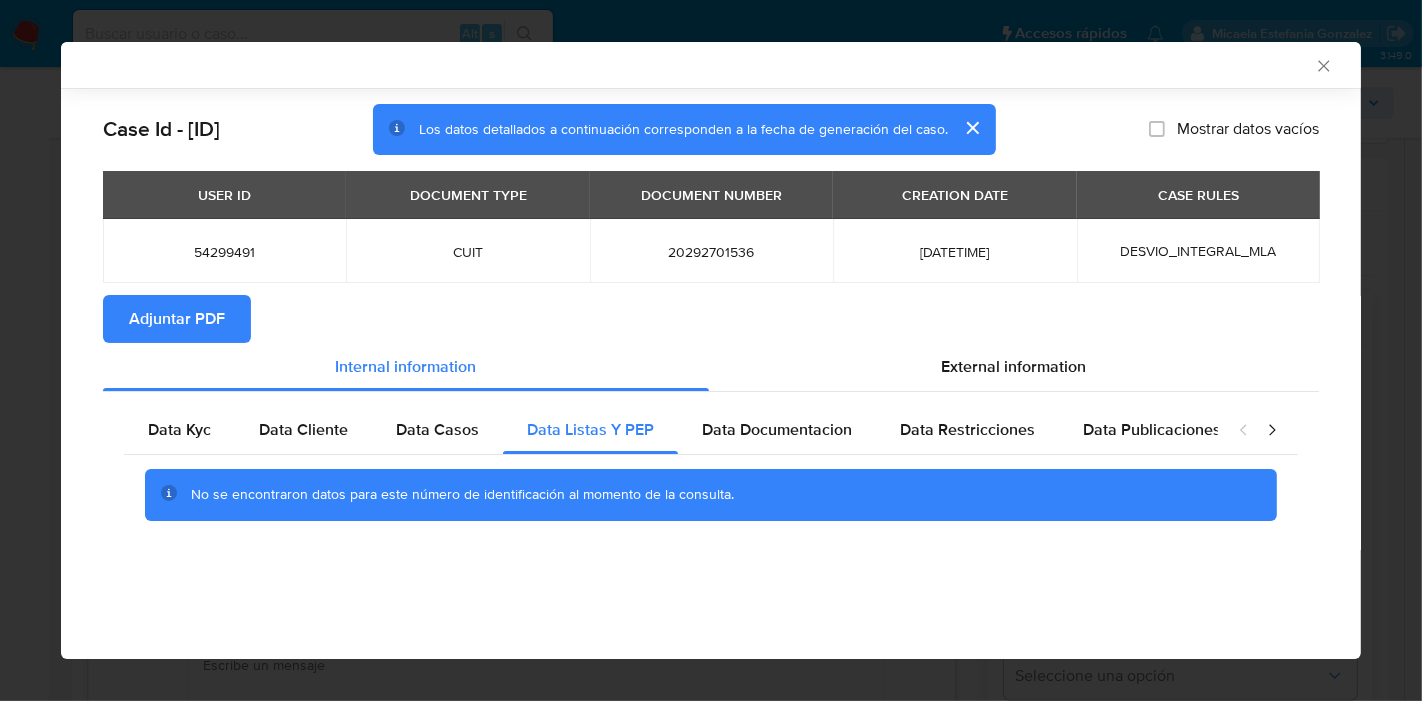 scroll, scrollTop: 0, scrollLeft: 0, axis: both 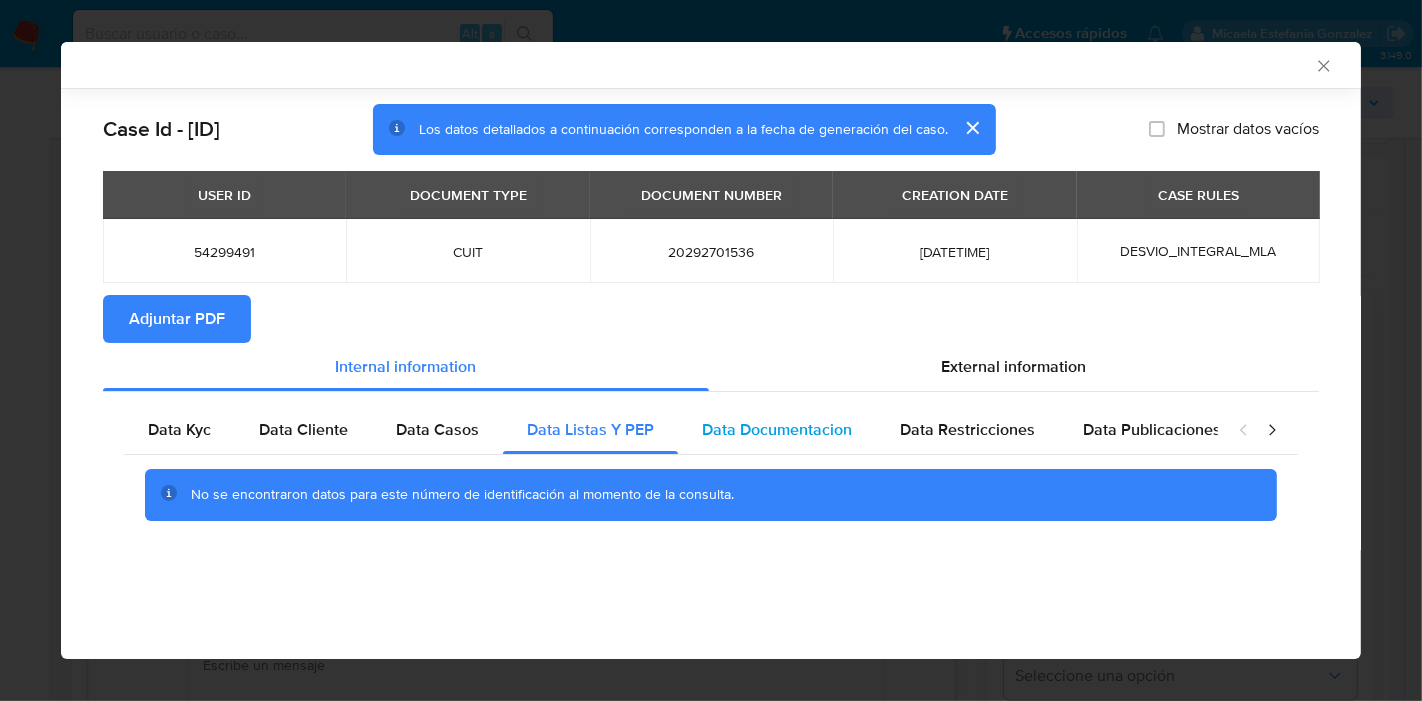 click on "Data Documentacion" at bounding box center [777, 429] 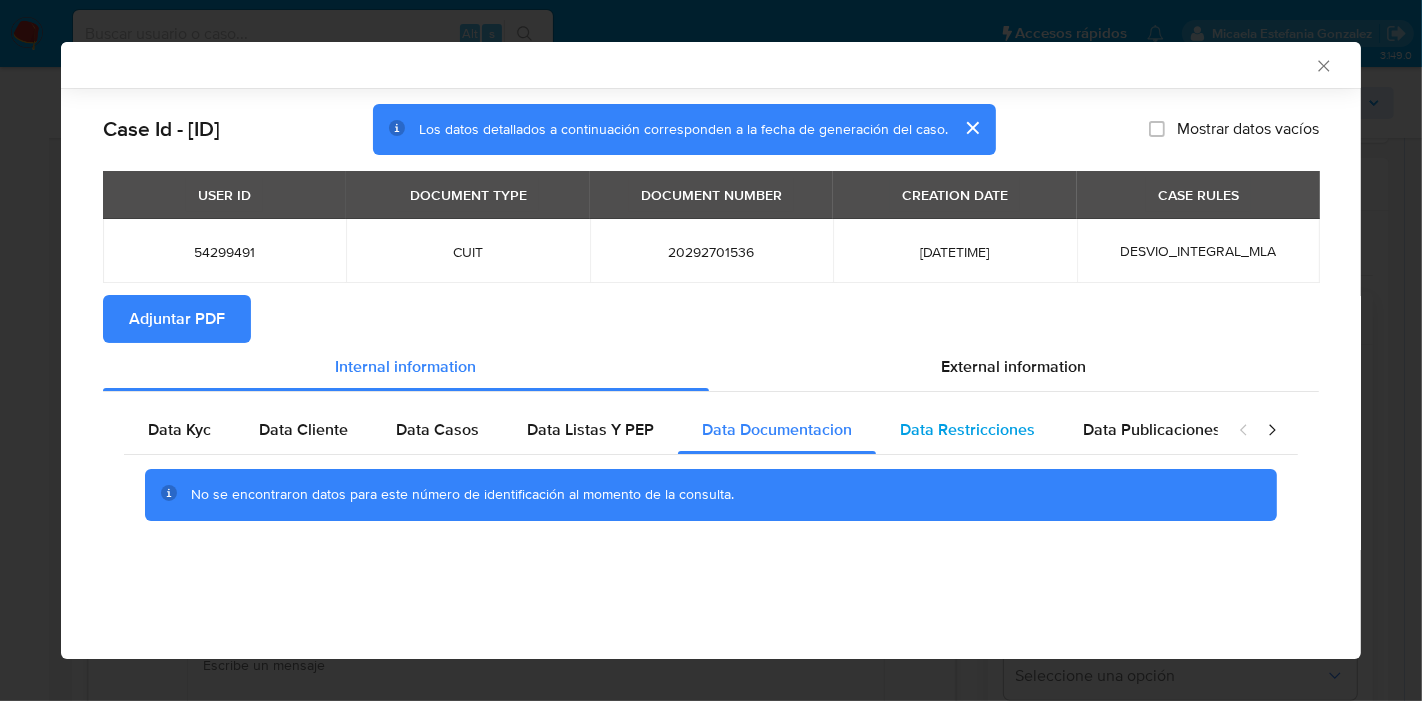 click on "Data Restricciones" at bounding box center (967, 429) 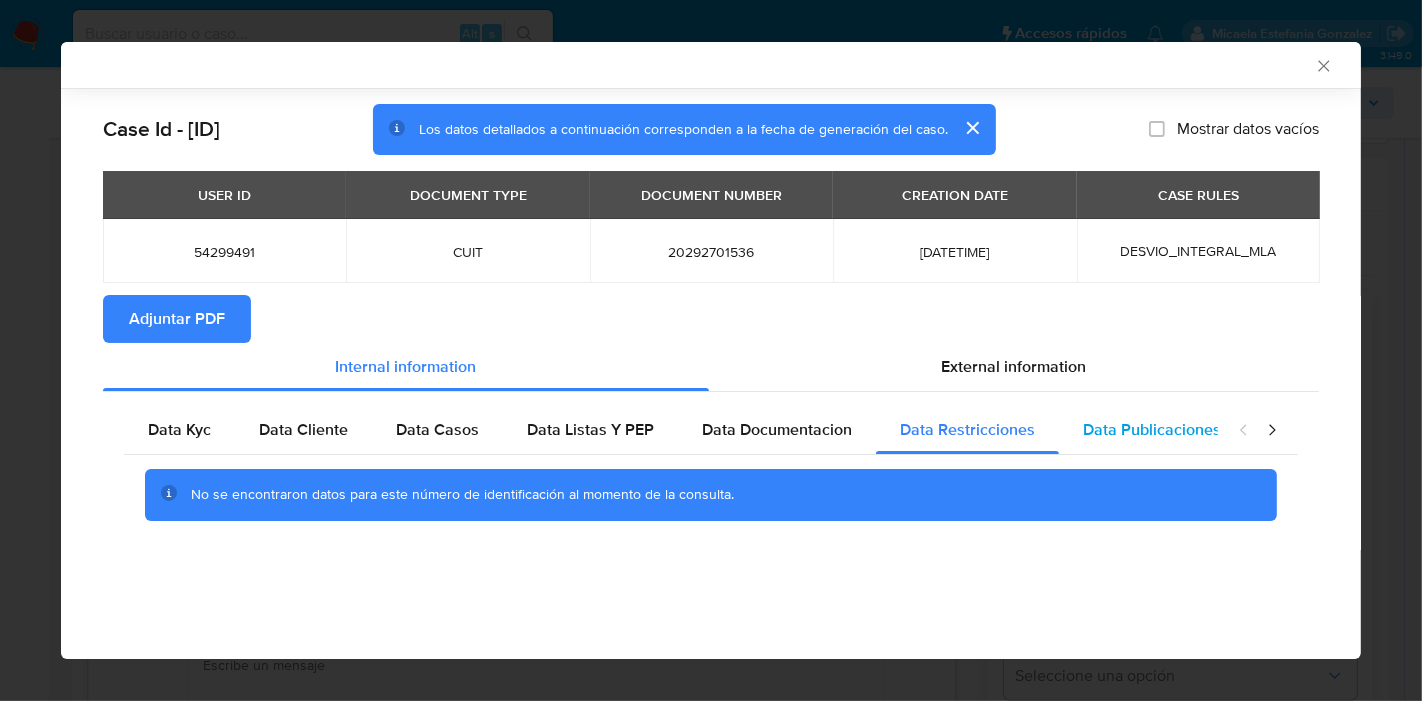 click on "Data Publicaciones" at bounding box center (1152, 429) 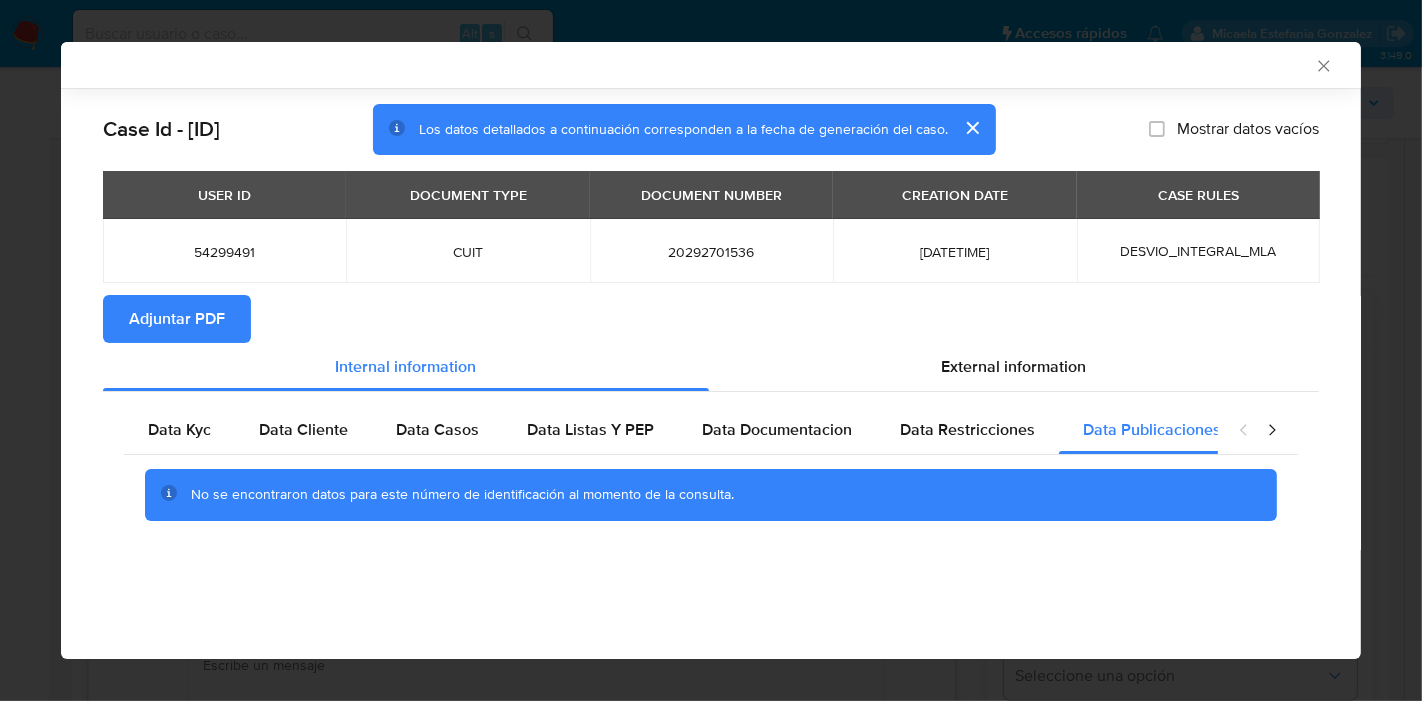 click 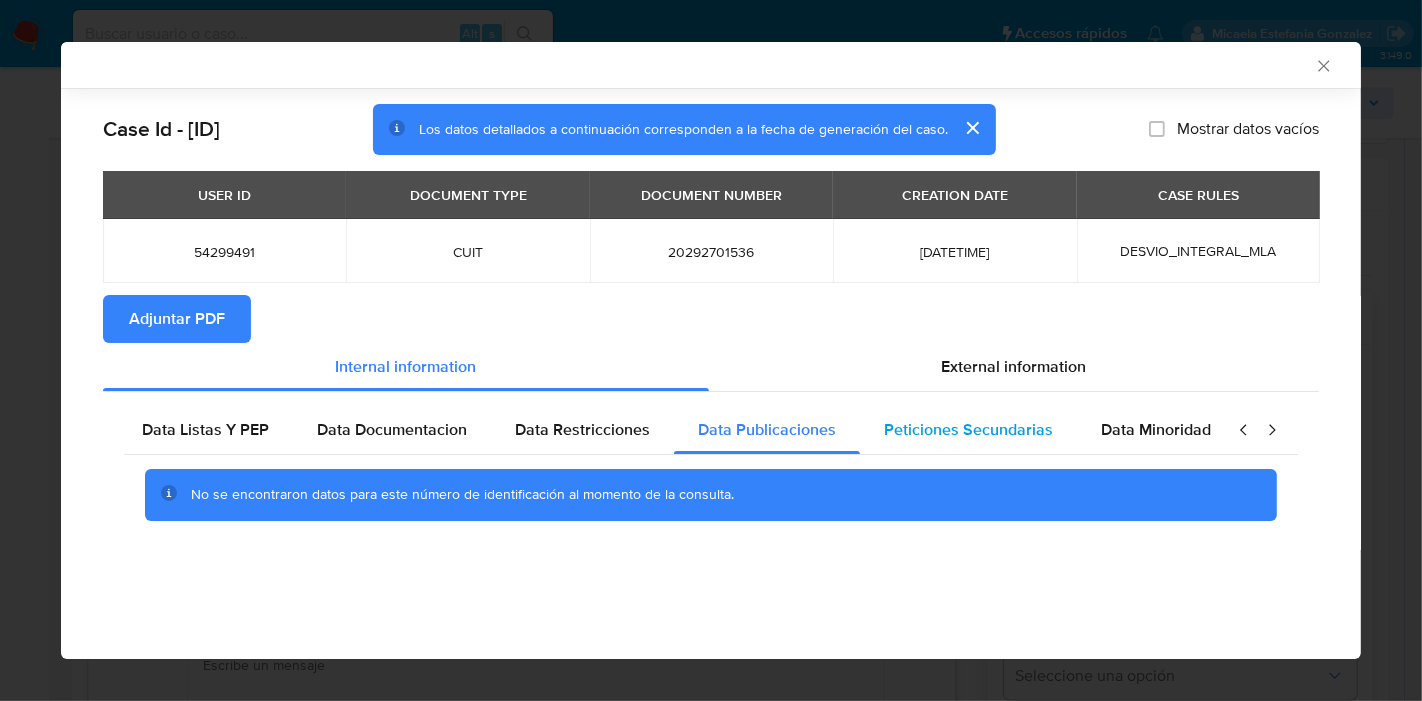 scroll, scrollTop: 0, scrollLeft: 391, axis: horizontal 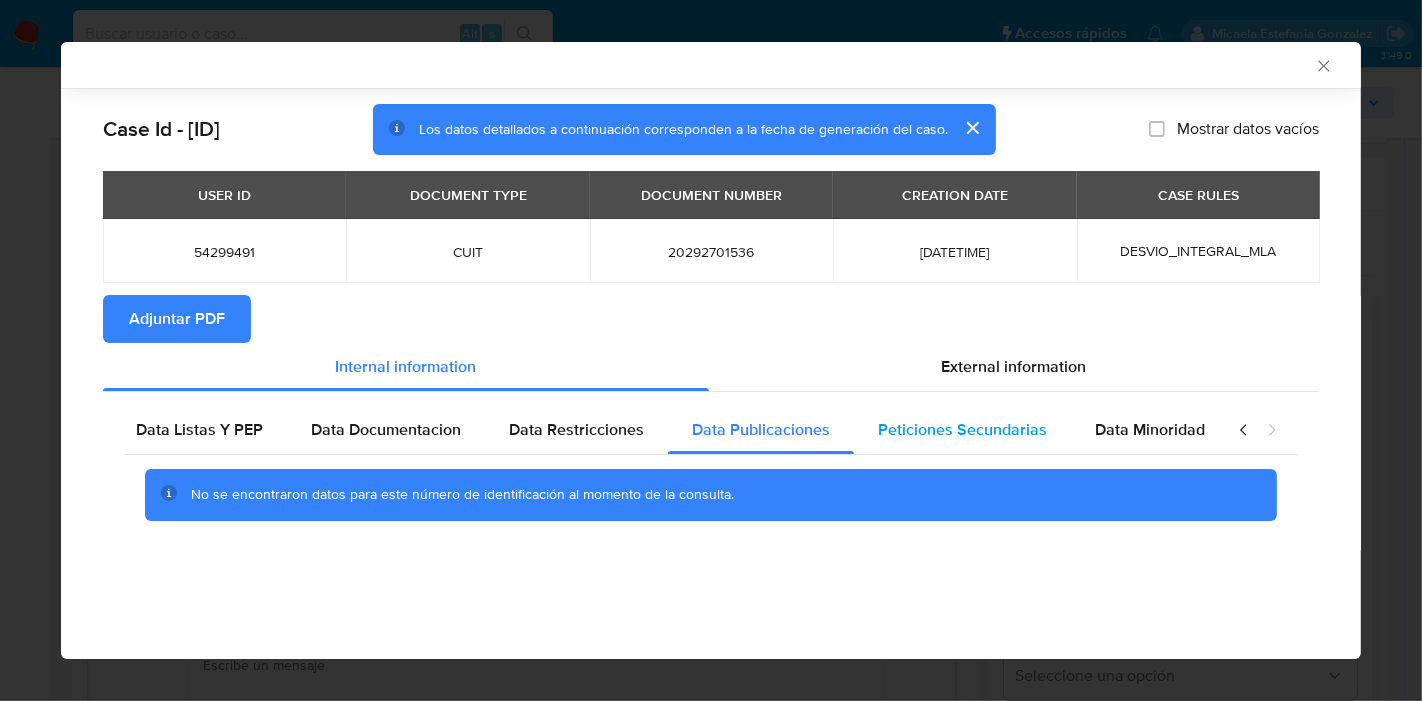 click on "Data Minoridad" at bounding box center (1150, 430) 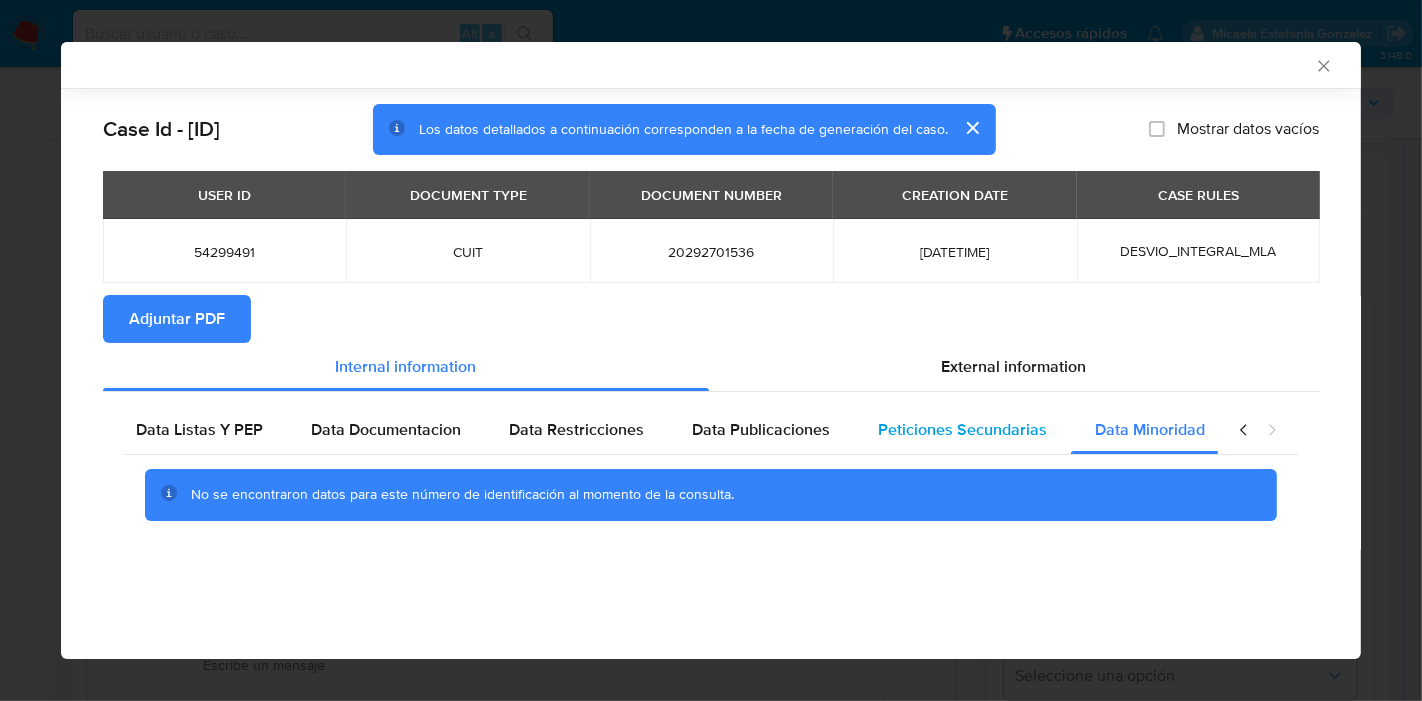 drag, startPoint x: 951, startPoint y: 438, endPoint x: 975, endPoint y: 432, distance: 24.738634 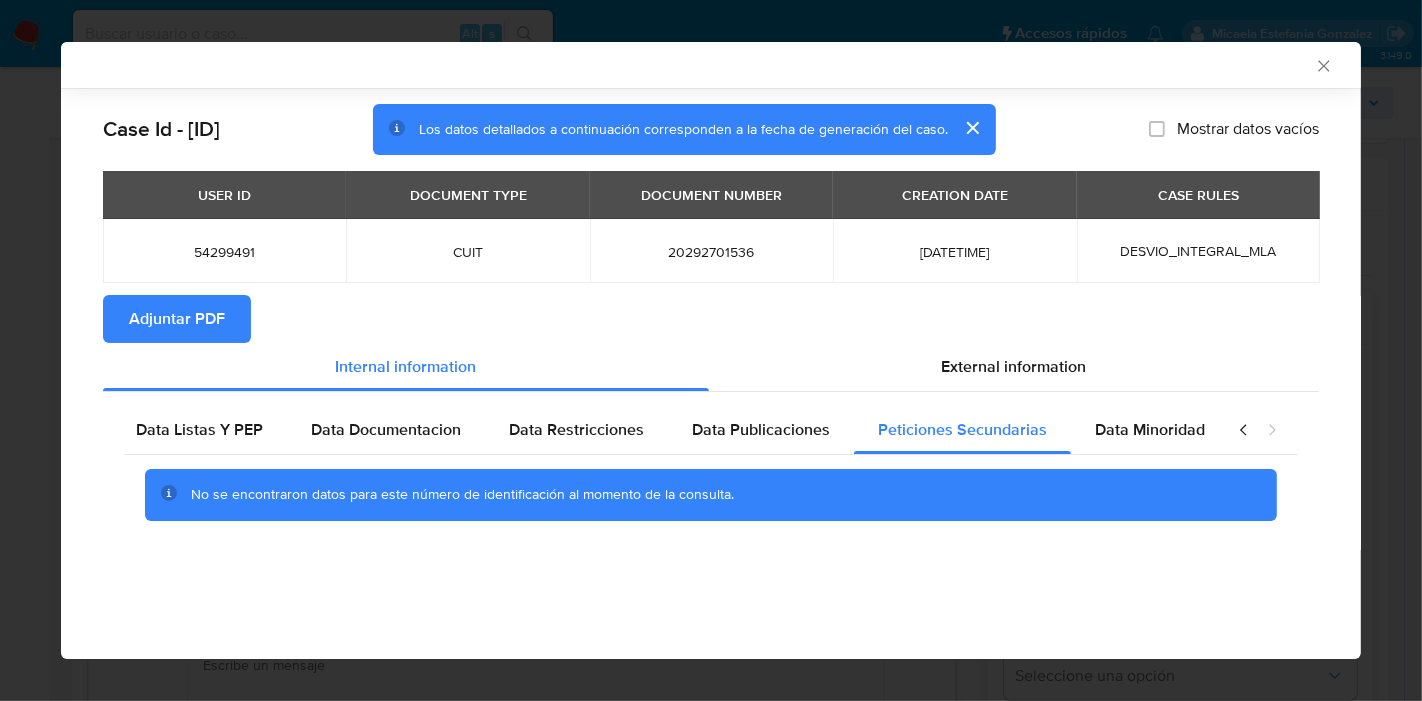 click 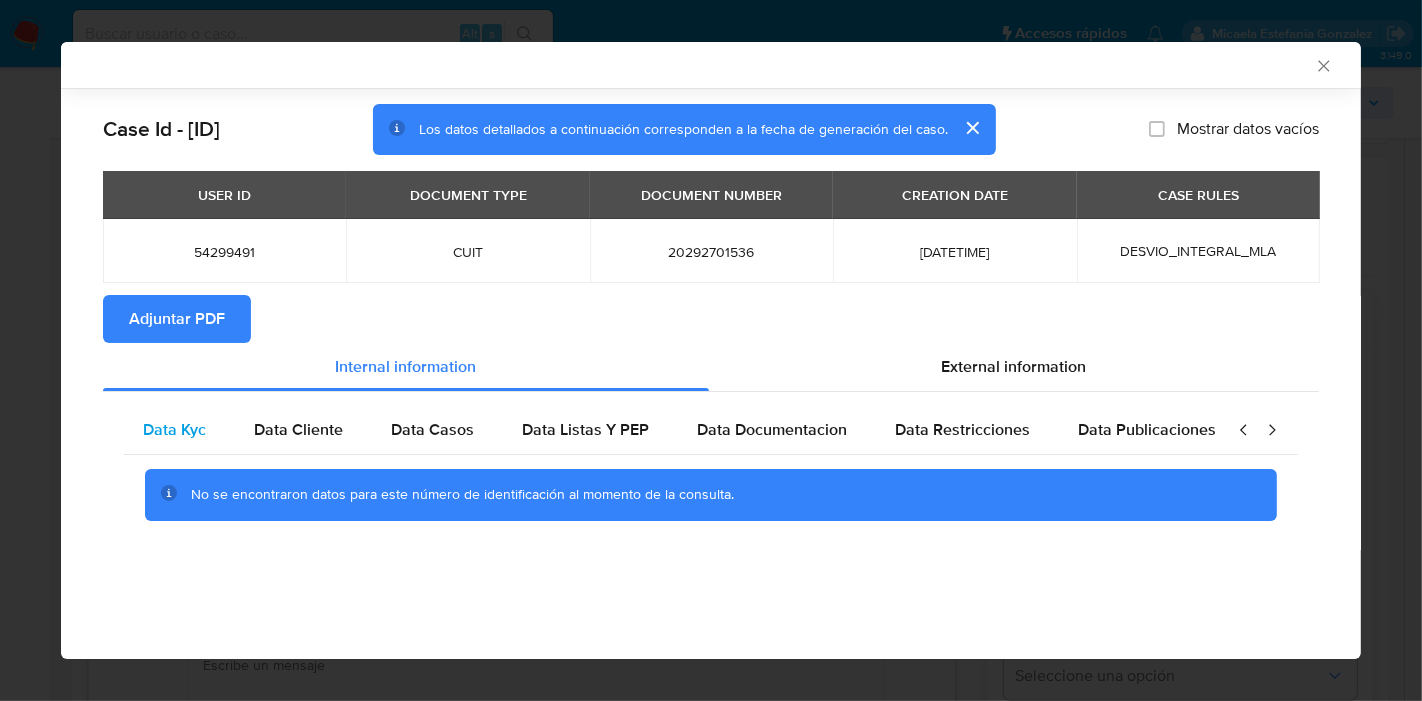 scroll, scrollTop: 0, scrollLeft: 0, axis: both 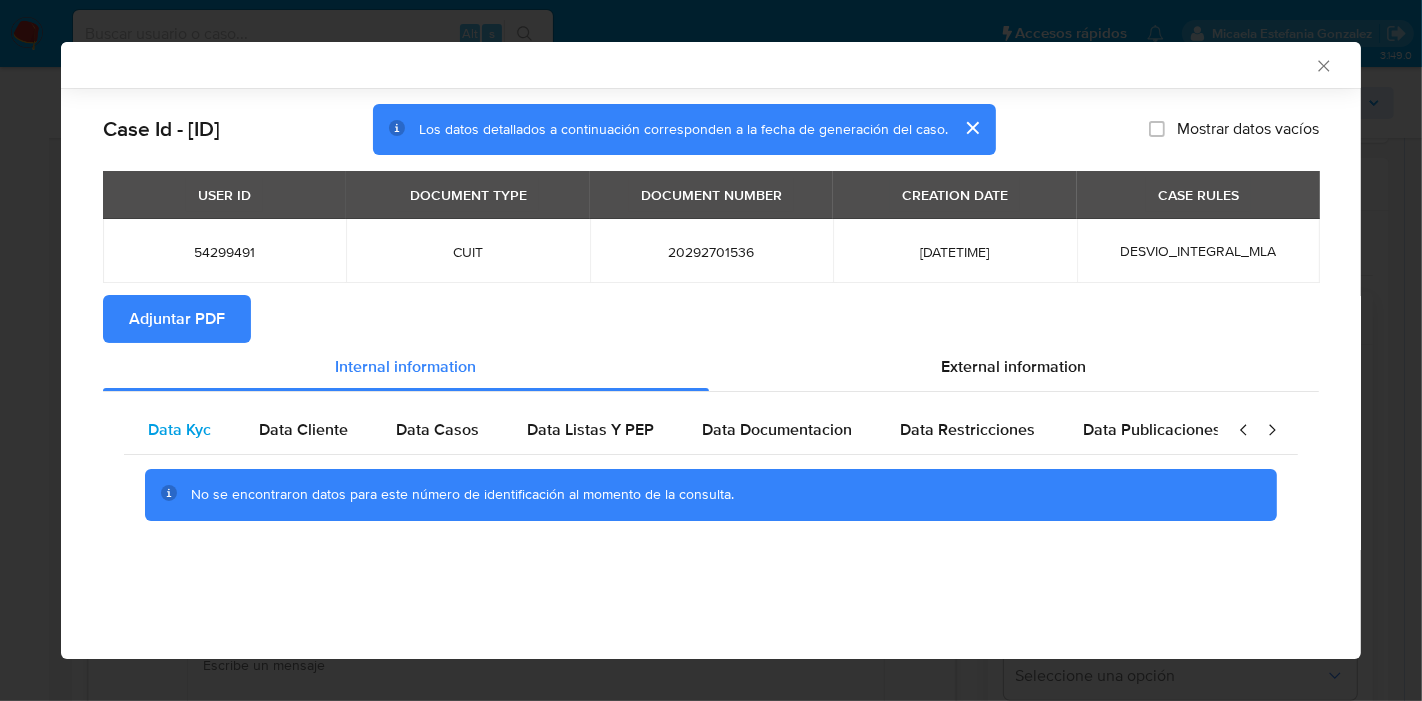 click on "Data Kyc" at bounding box center [179, 429] 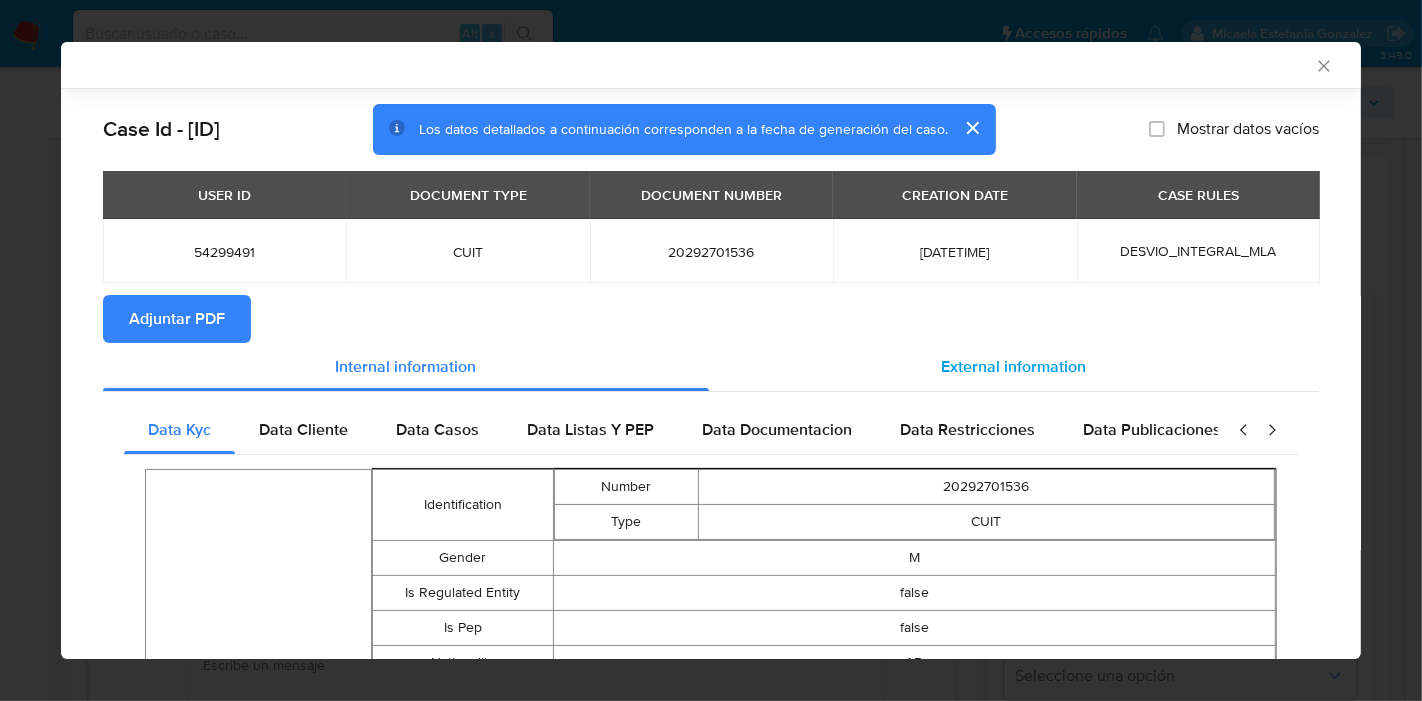 click on "External information" at bounding box center (1014, 367) 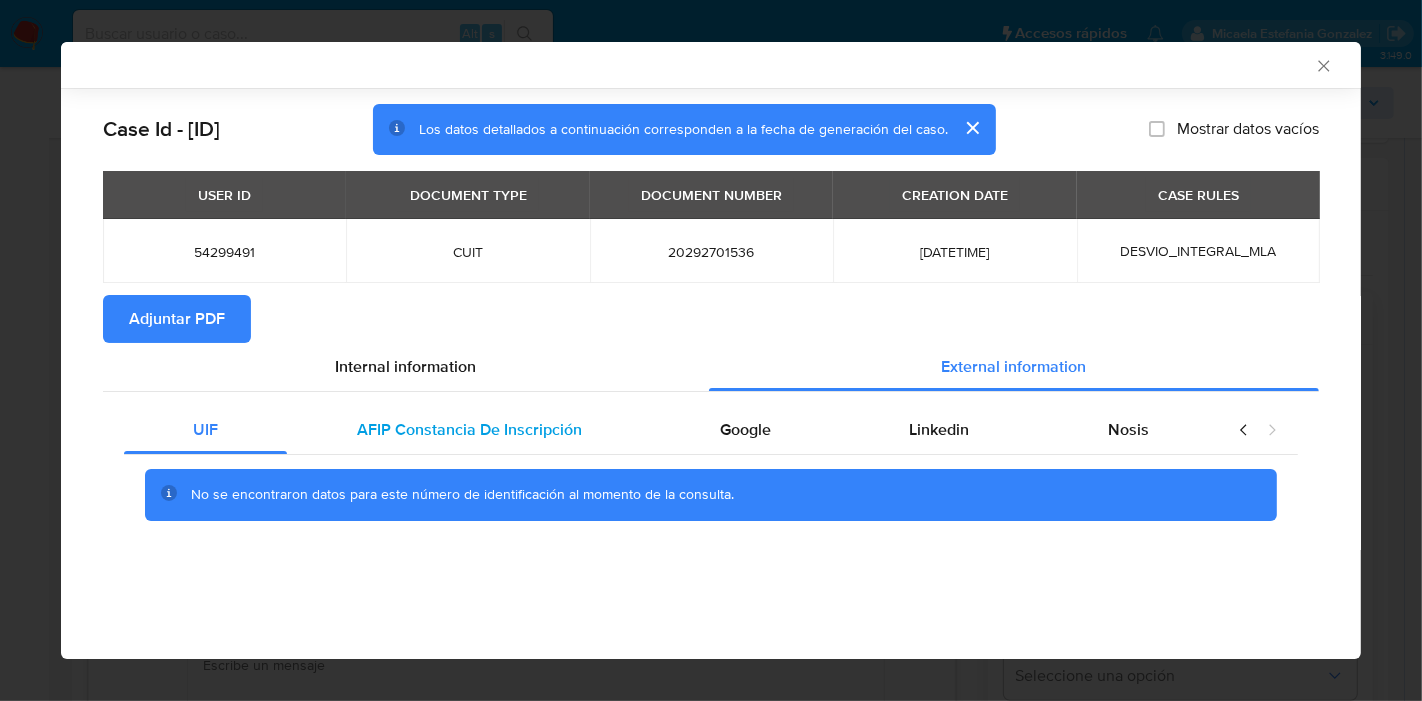 drag, startPoint x: 485, startPoint y: 398, endPoint x: 469, endPoint y: 414, distance: 22.627417 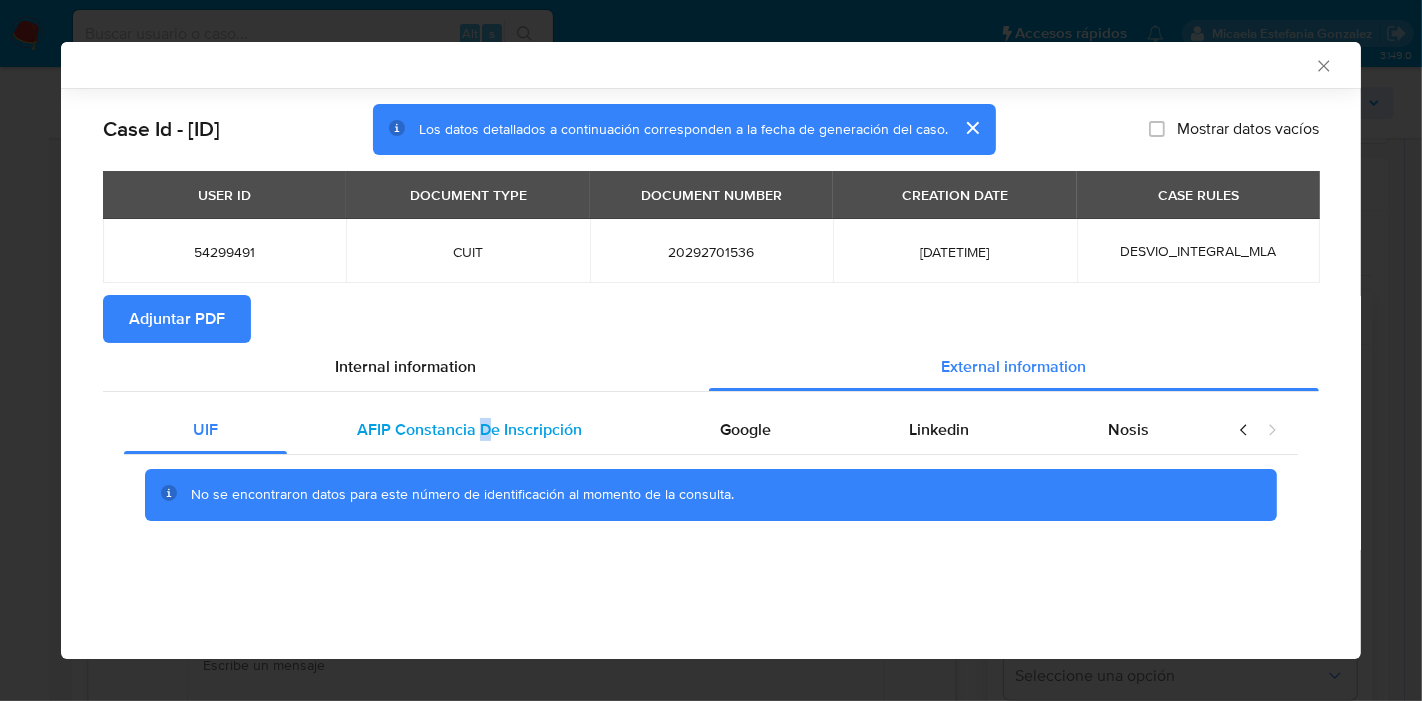 click on "AFIP Constancia De Inscripción" at bounding box center (468, 430) 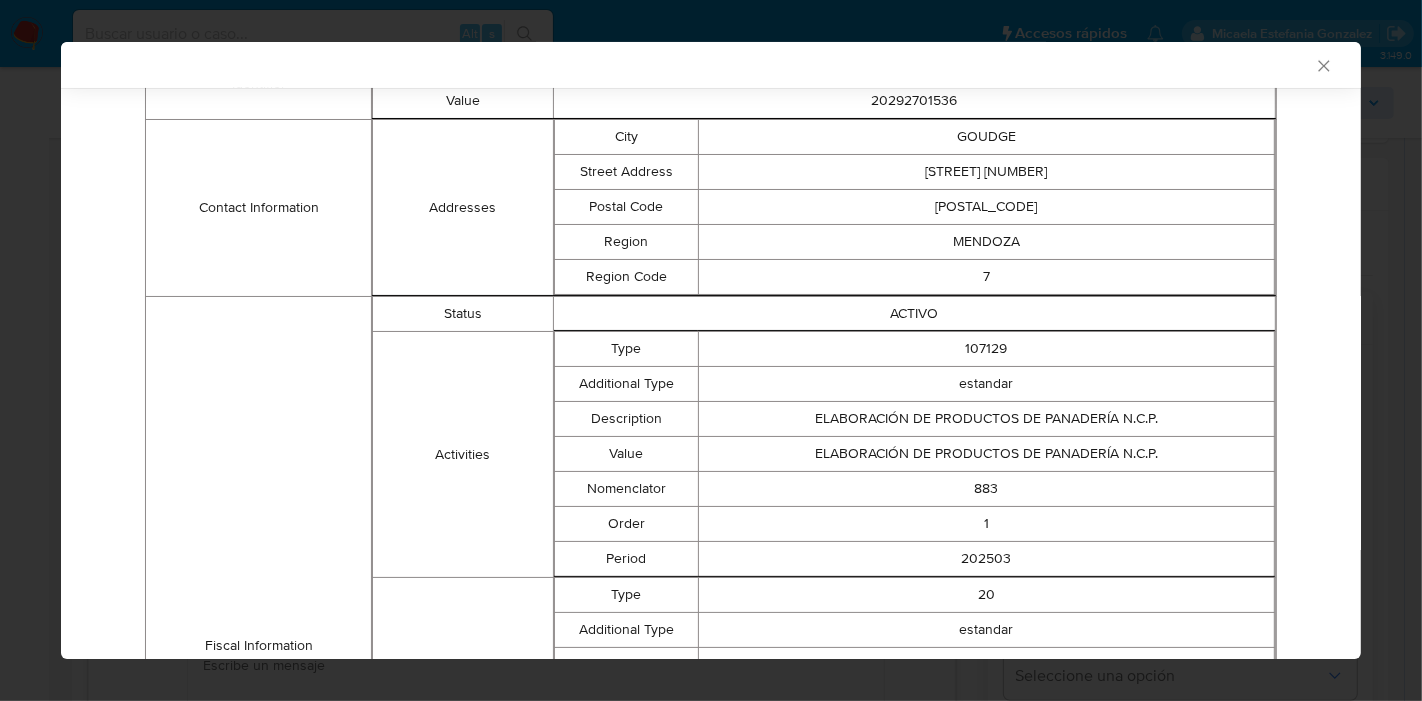 scroll, scrollTop: 46, scrollLeft: 0, axis: vertical 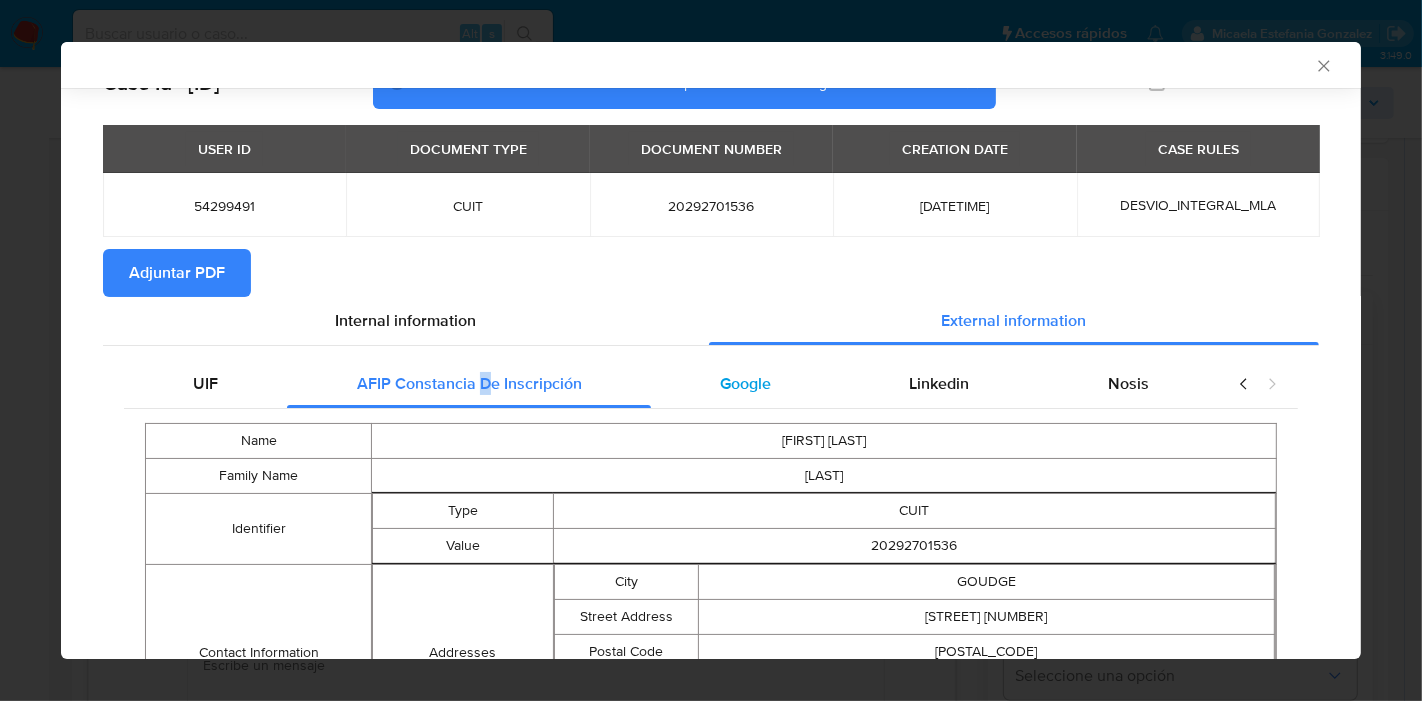 click on "Google" at bounding box center (745, 384) 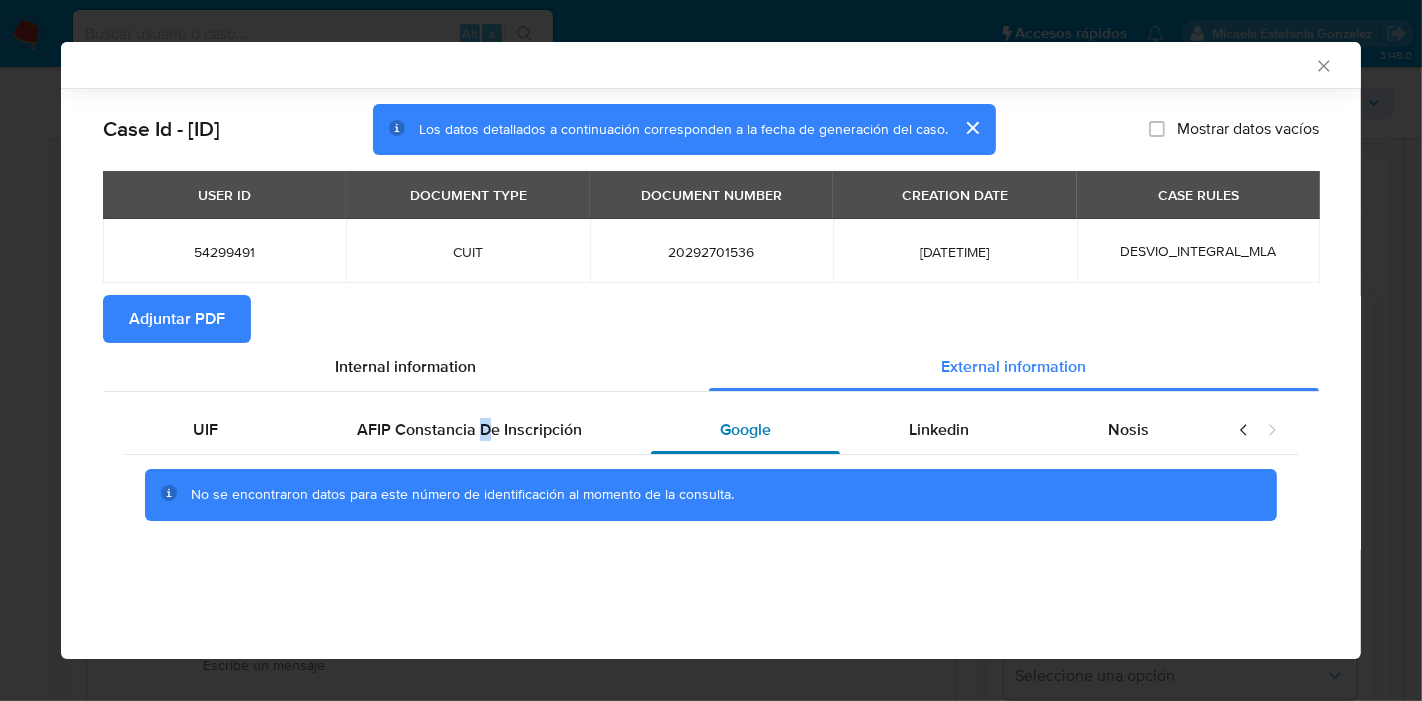 scroll, scrollTop: 0, scrollLeft: 0, axis: both 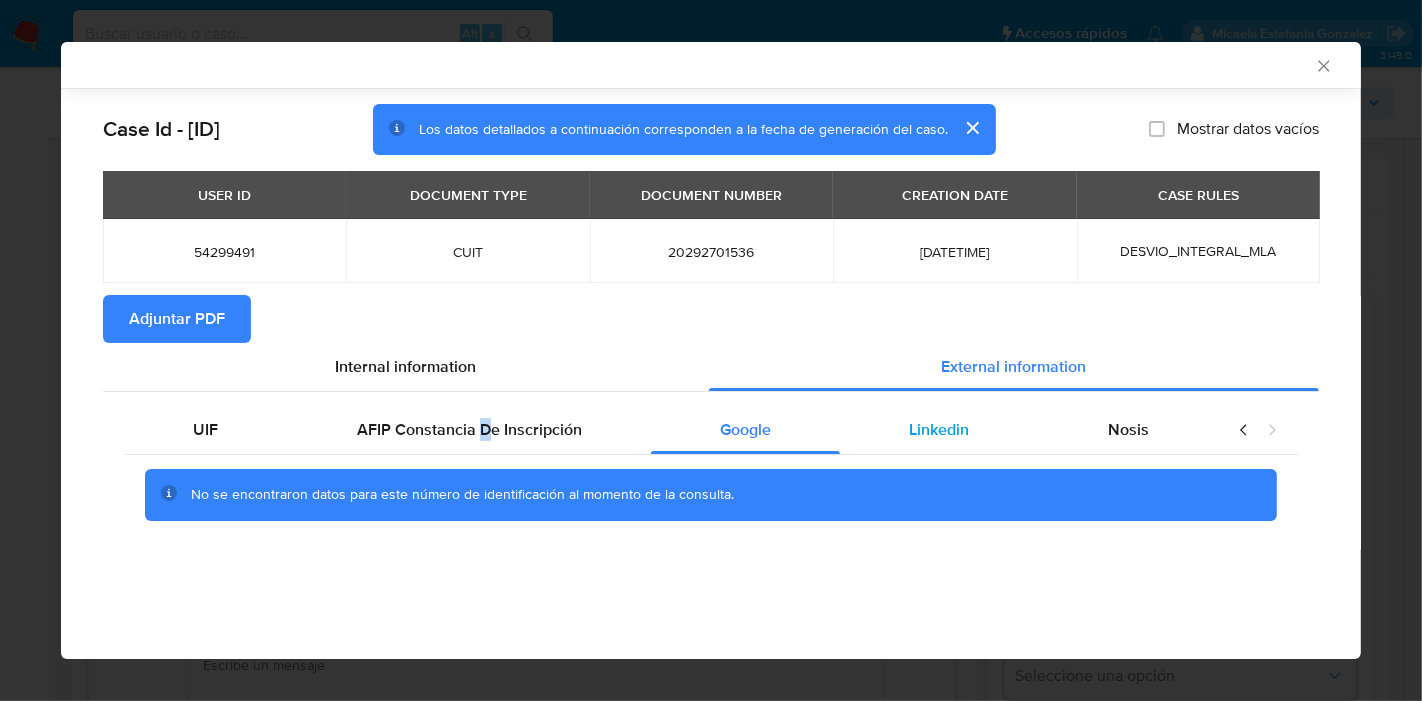 click on "Linkedin" at bounding box center (939, 429) 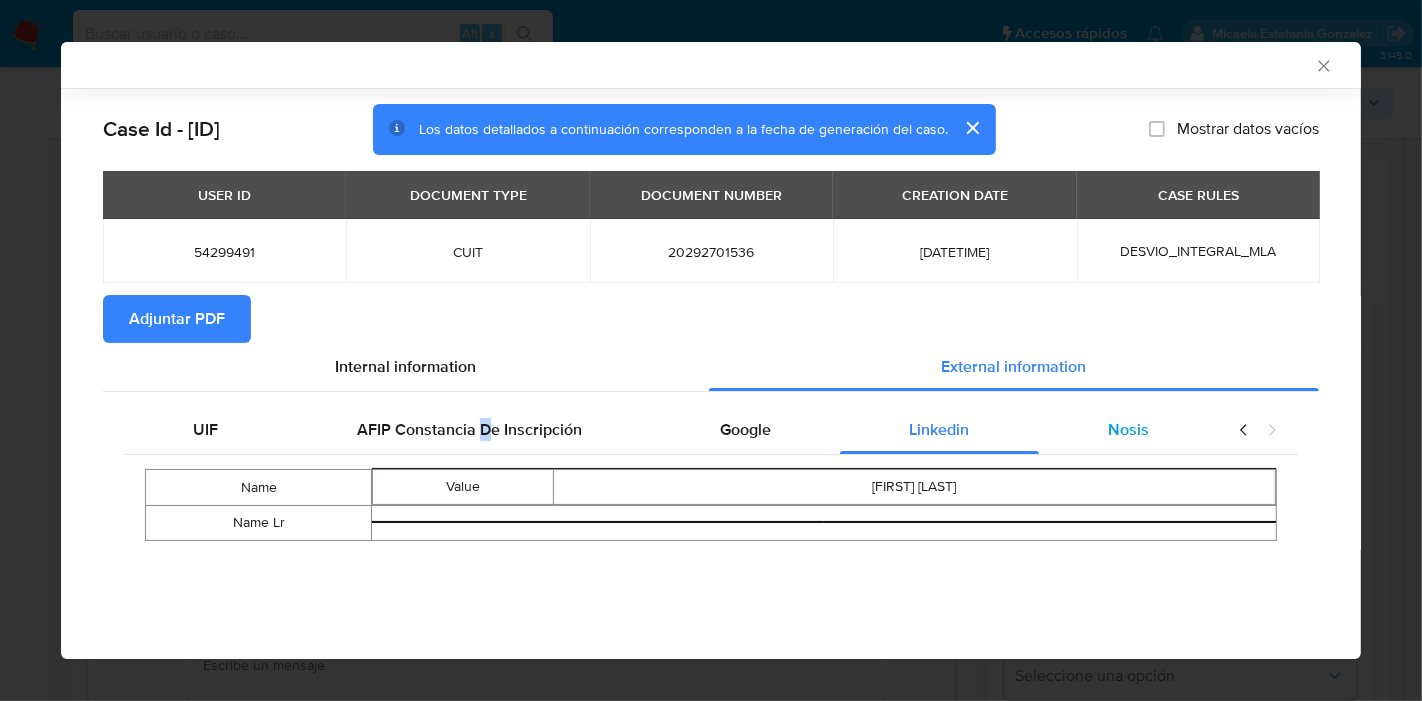 click on "Nosis" at bounding box center [1128, 429] 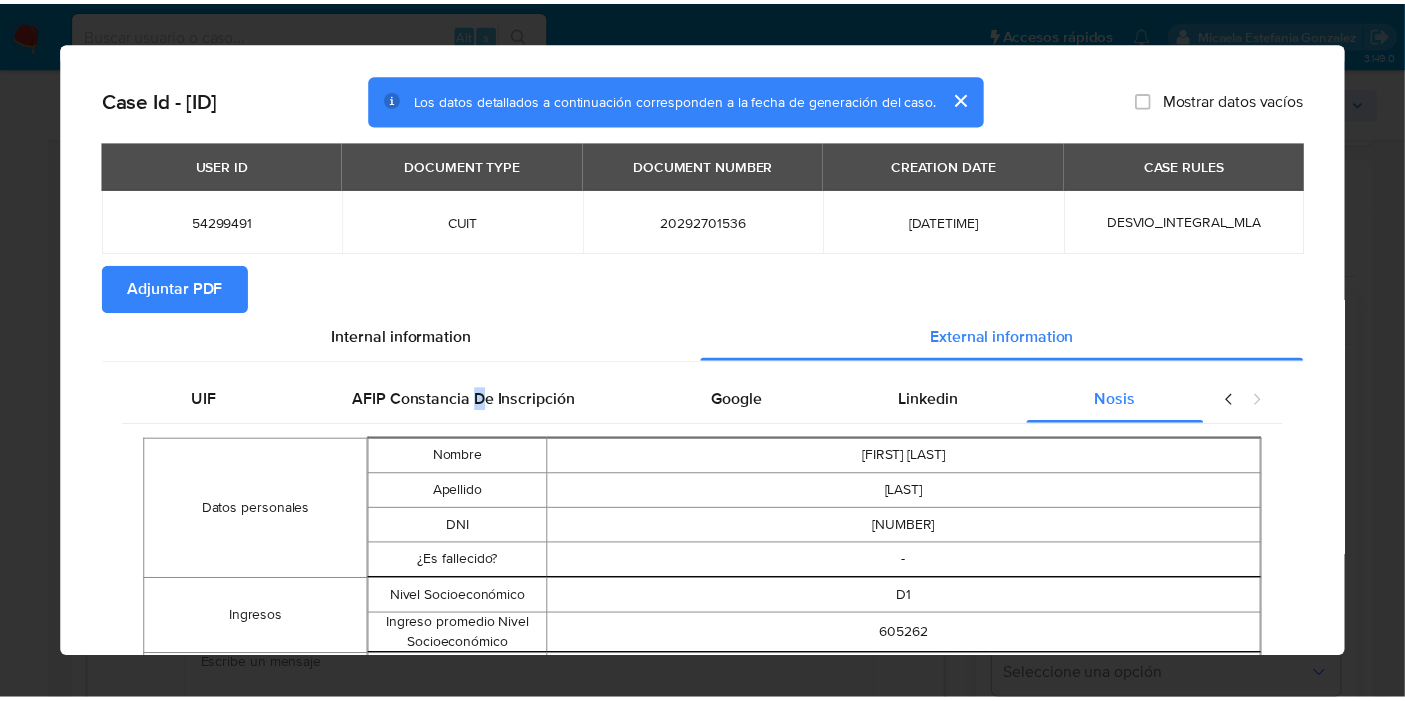 scroll, scrollTop: 0, scrollLeft: 0, axis: both 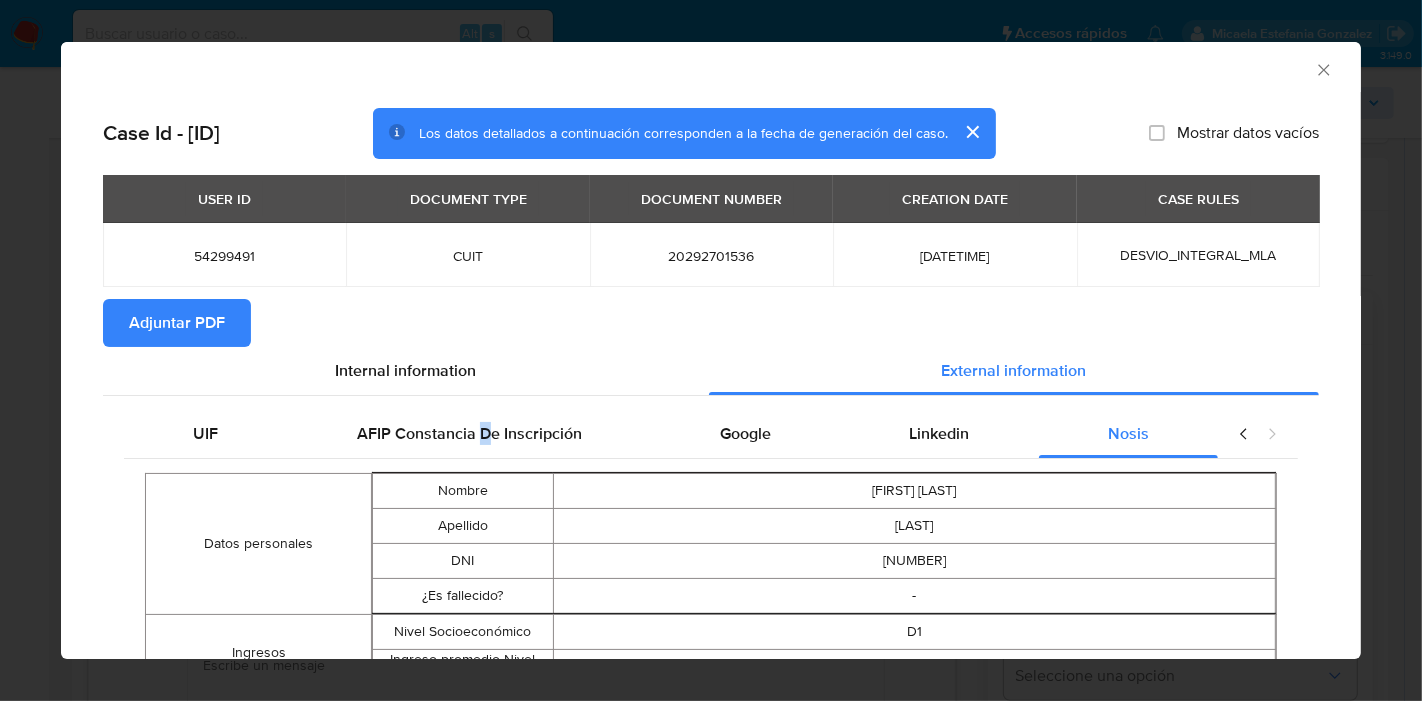 drag, startPoint x: 220, startPoint y: 428, endPoint x: 305, endPoint y: 404, distance: 88.32327 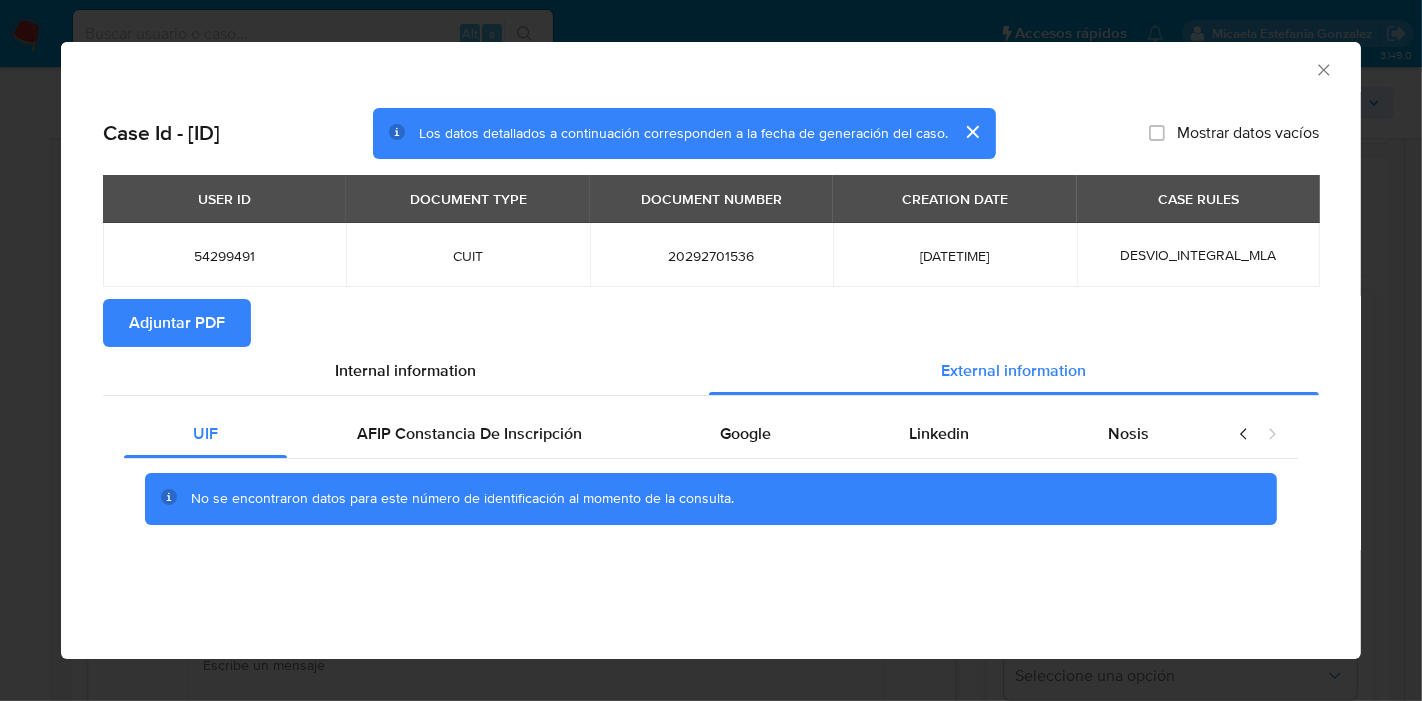 click on "UIF AFIP Constancia De Inscripción Google Linkedin Nosis No se encontraron datos para este número de identificación al momento de la consulta." at bounding box center [711, 474] 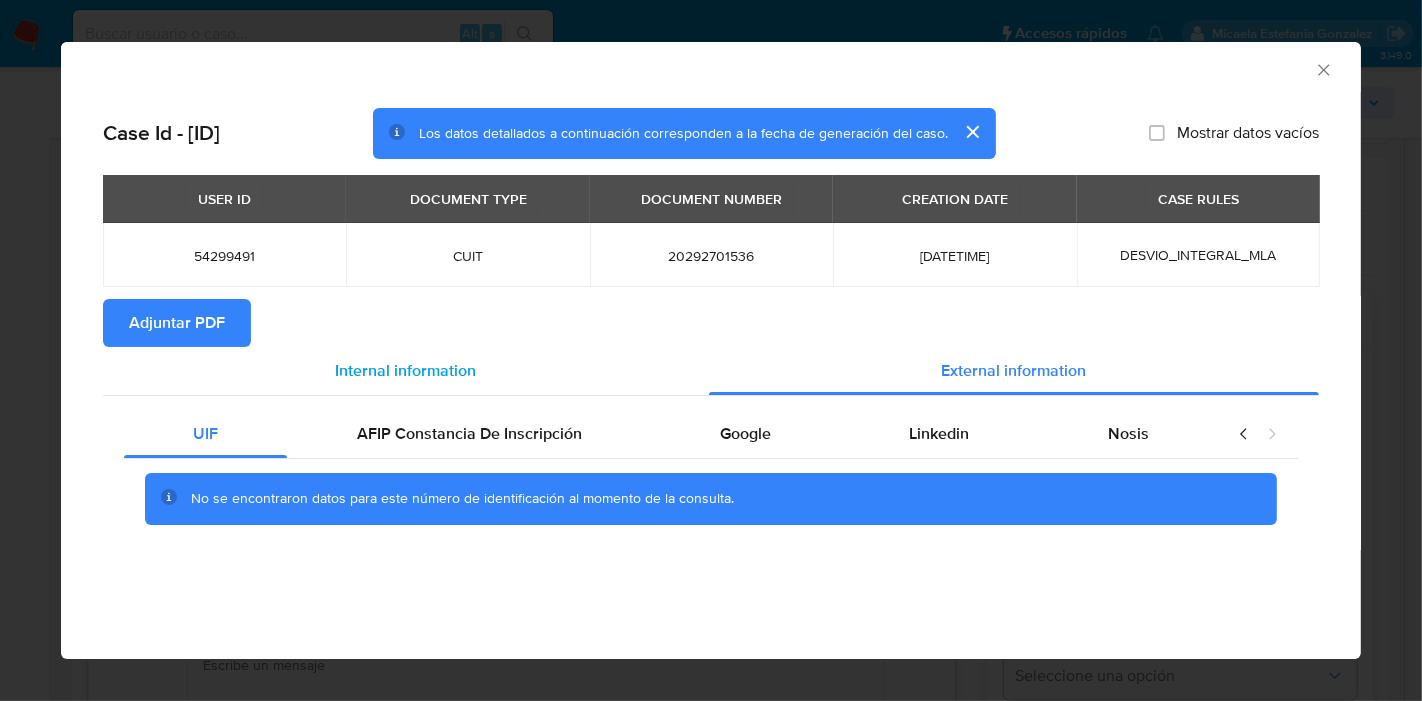 click on "Internal information" at bounding box center [406, 370] 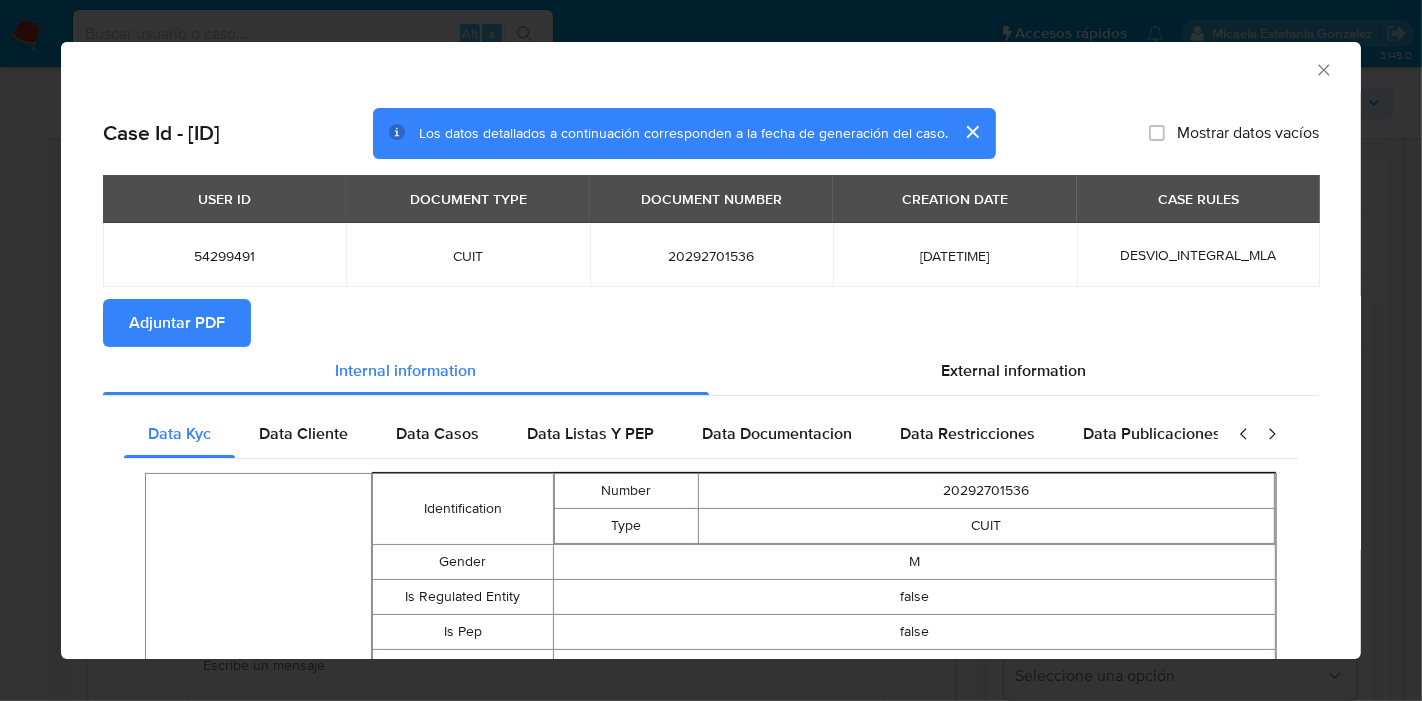 click on "Adjuntar PDF" at bounding box center (177, 323) 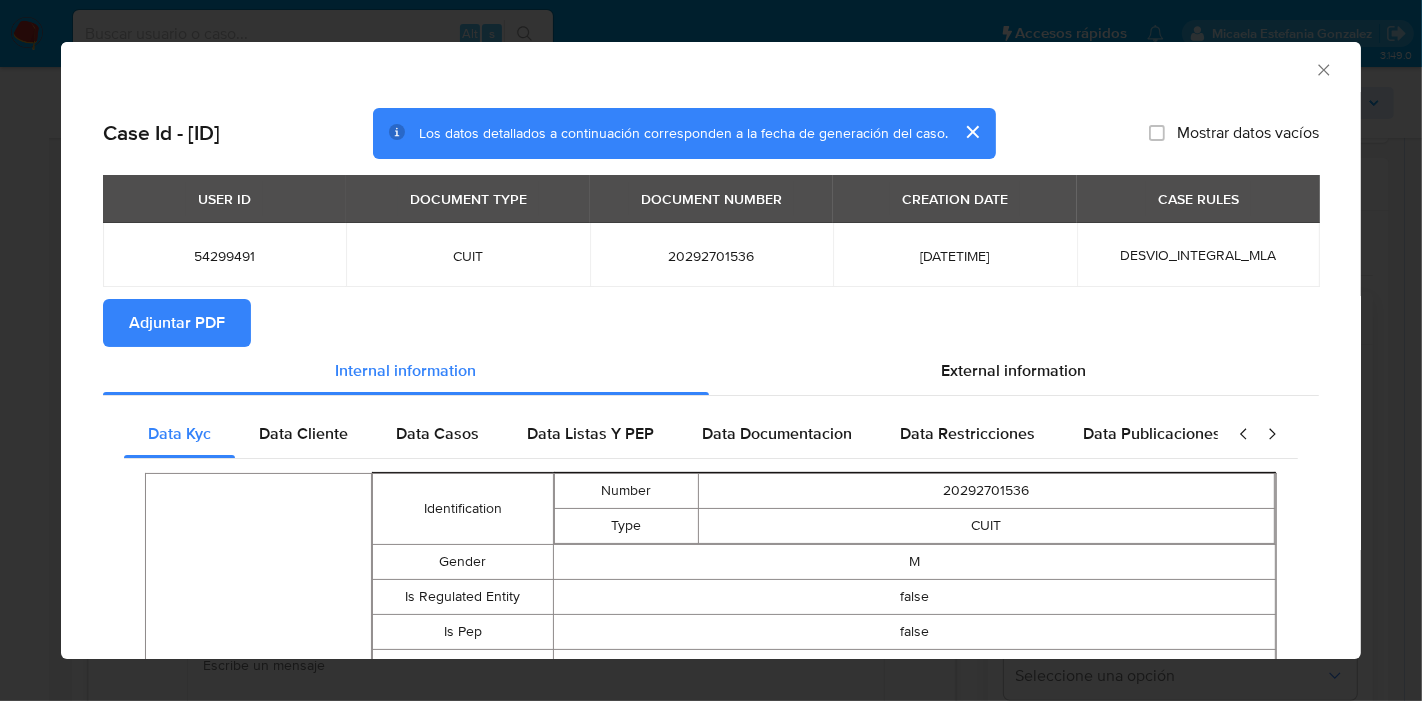click 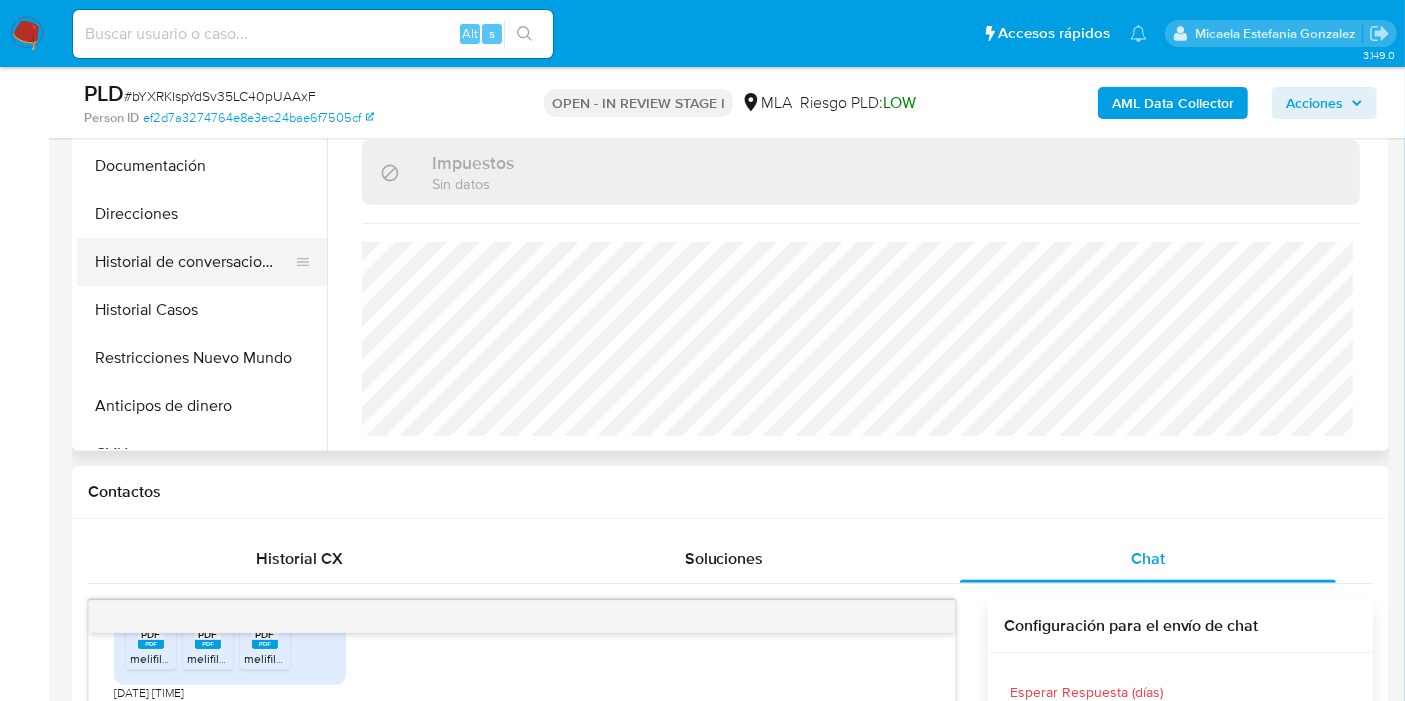 scroll, scrollTop: 555, scrollLeft: 0, axis: vertical 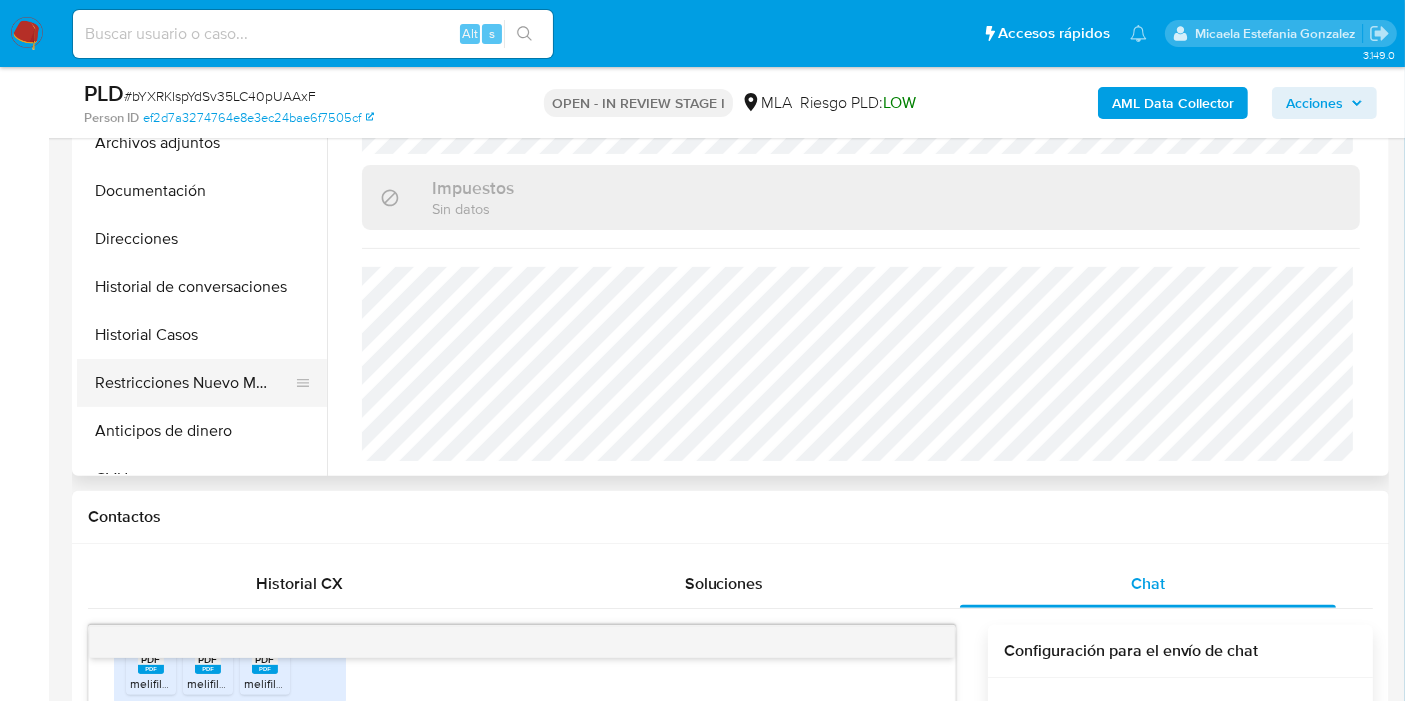 click on "Restricciones Nuevo Mundo" at bounding box center (194, 383) 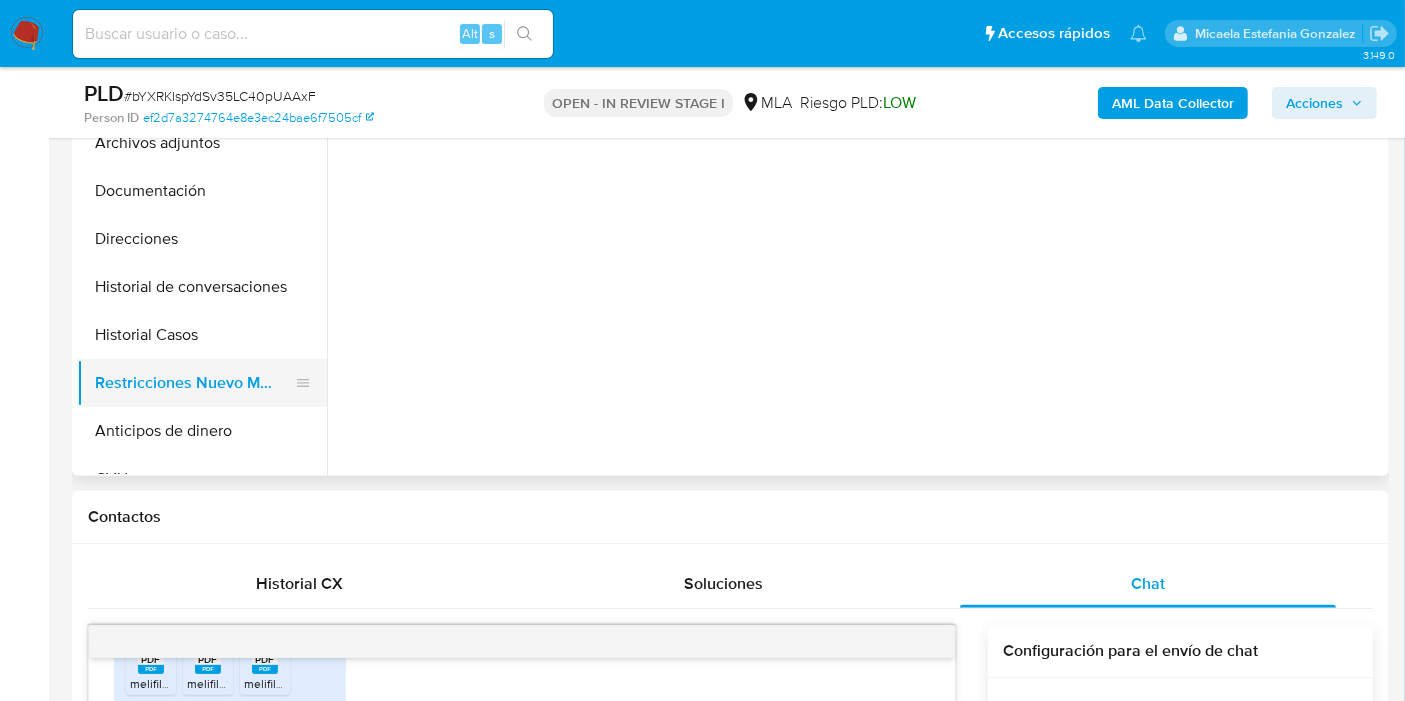 scroll, scrollTop: 0, scrollLeft: 0, axis: both 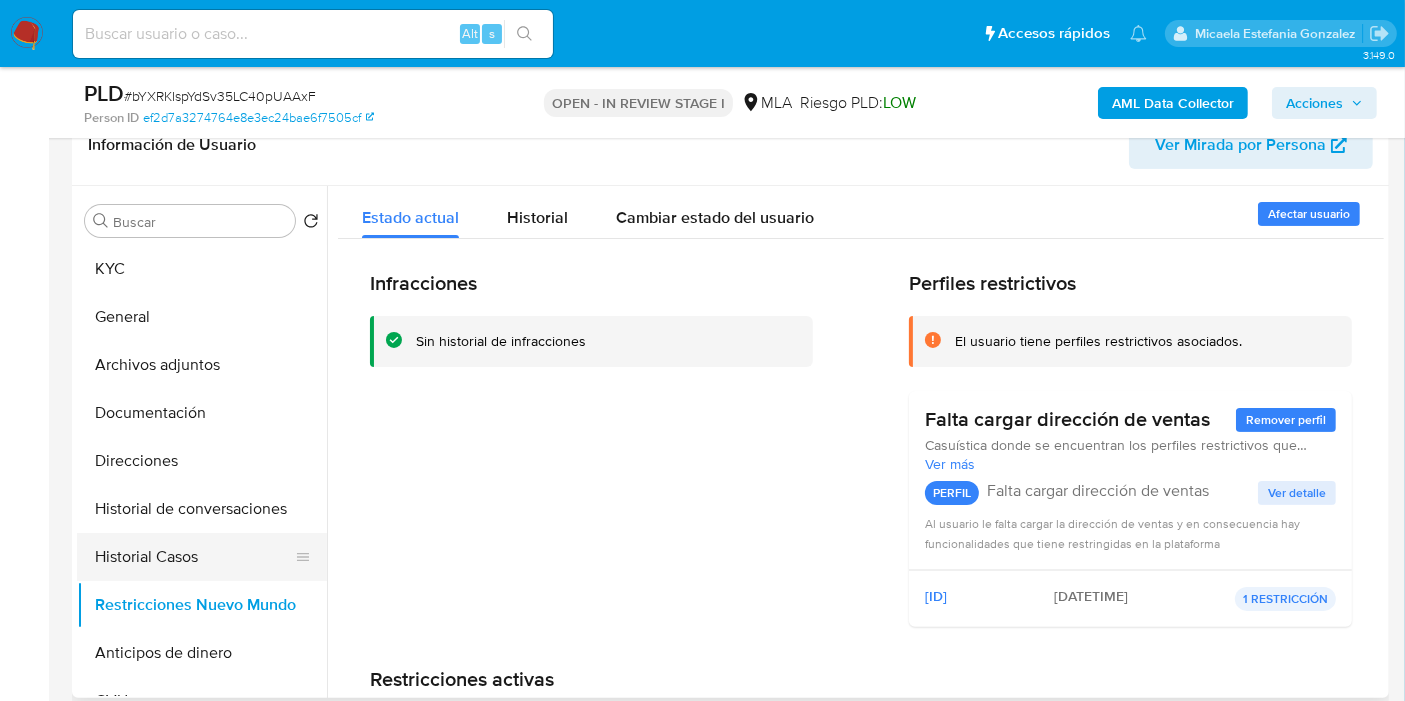 click on "Historial Casos" at bounding box center (194, 557) 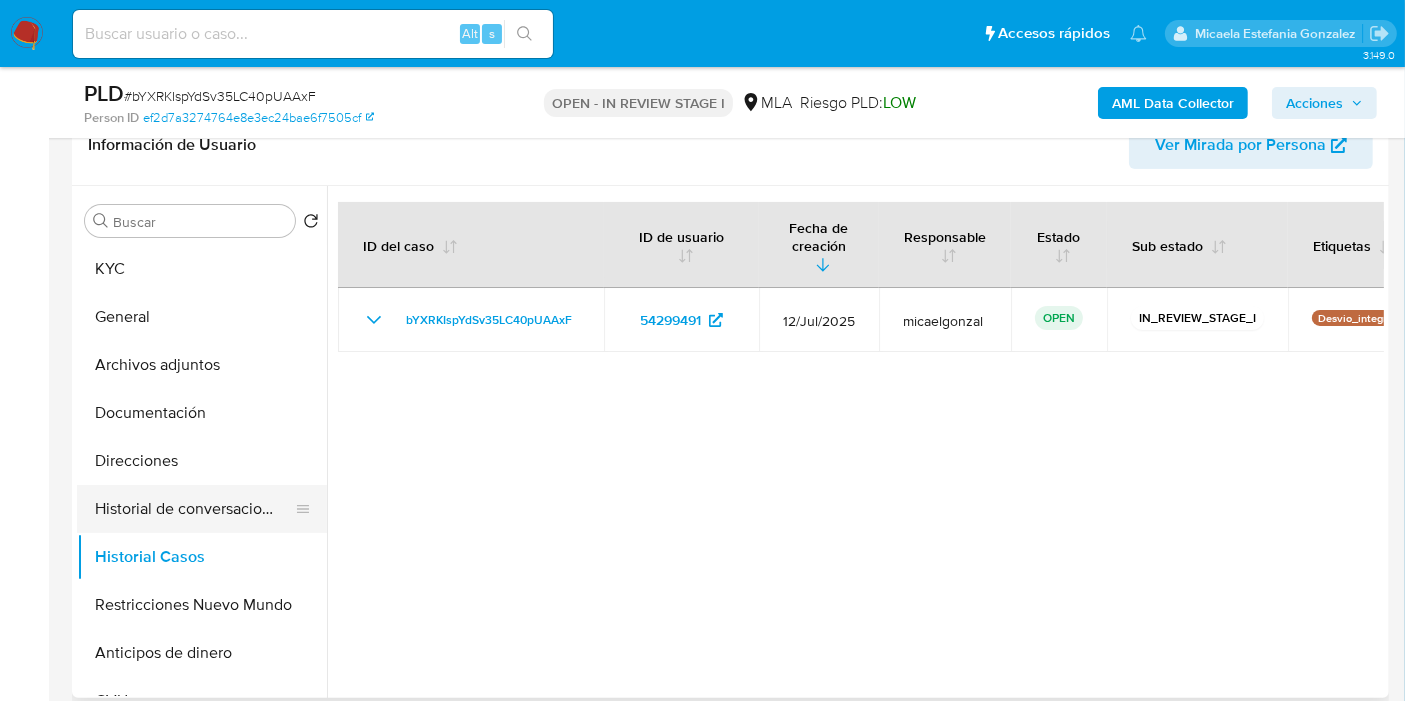 click on "Historial de conversaciones" at bounding box center (194, 509) 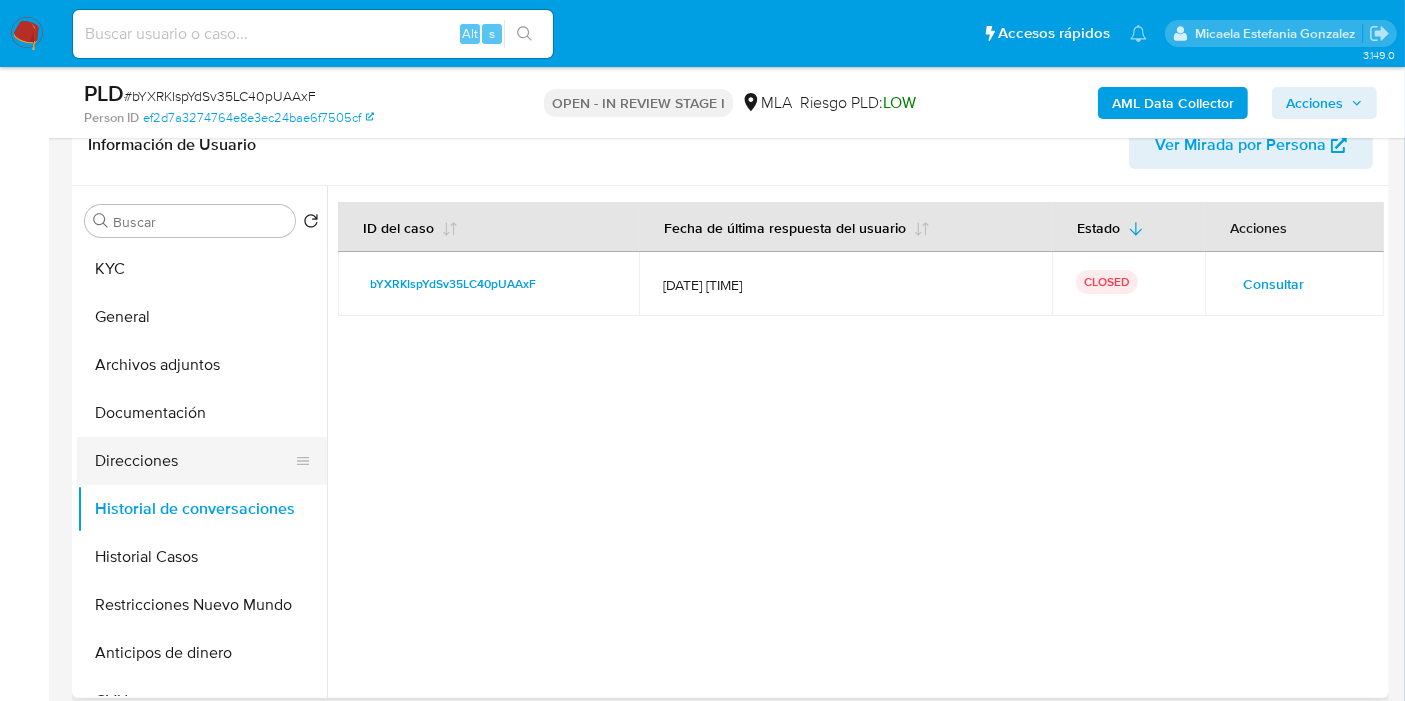 click on "Direcciones" at bounding box center (194, 461) 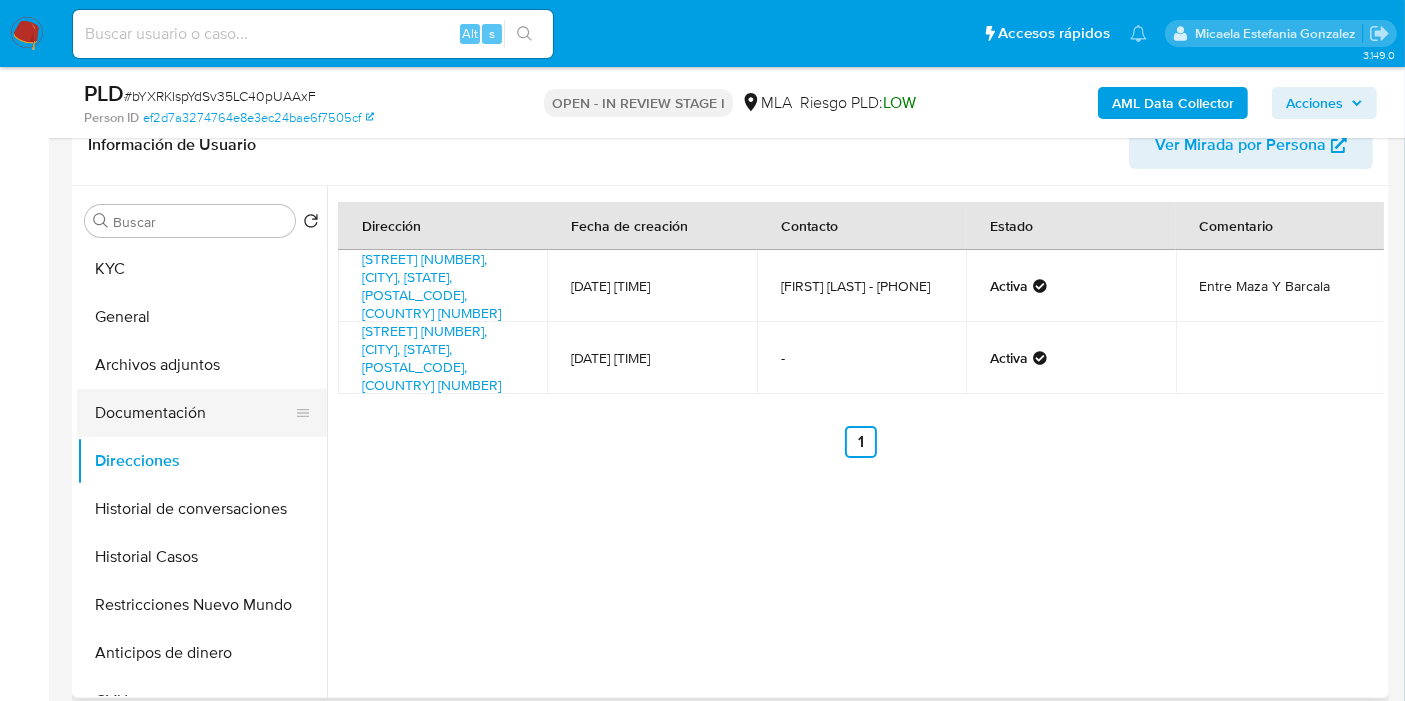 click on "Documentación" at bounding box center (194, 413) 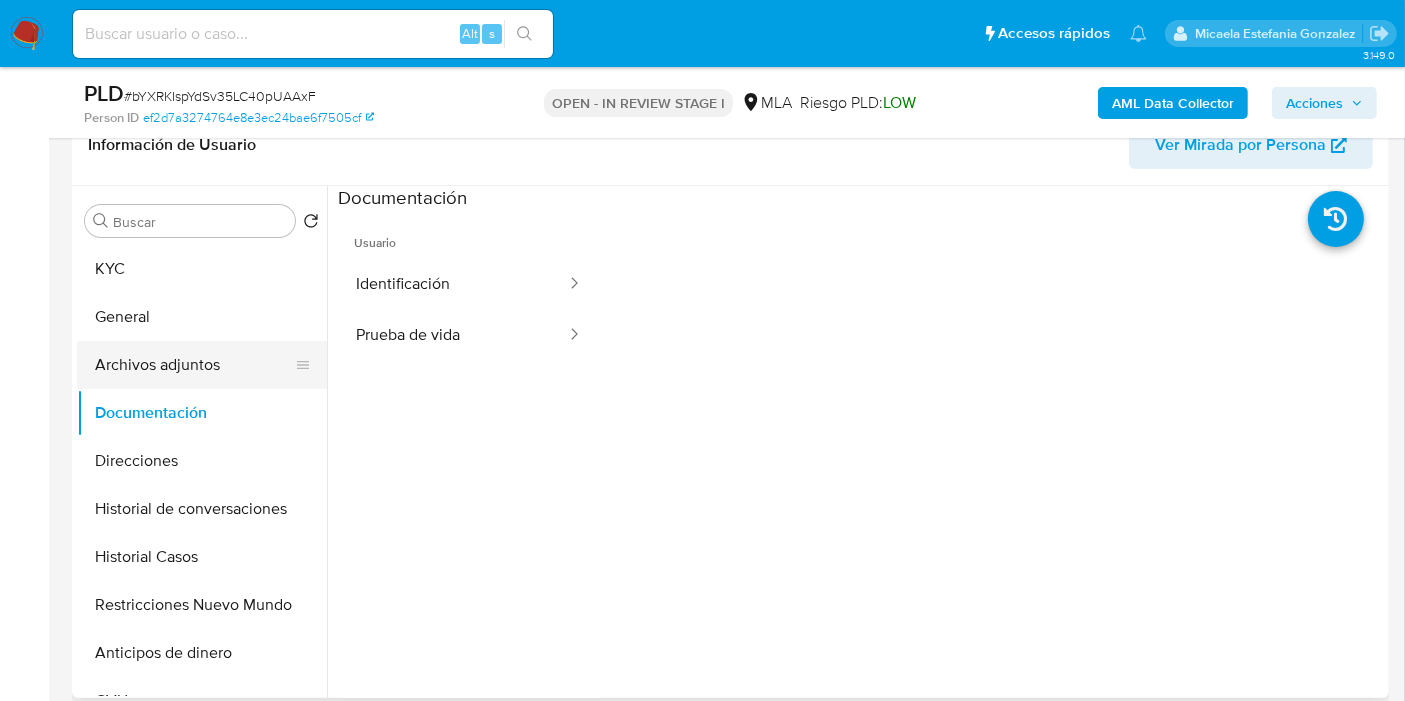 click on "Archivos adjuntos" at bounding box center [194, 365] 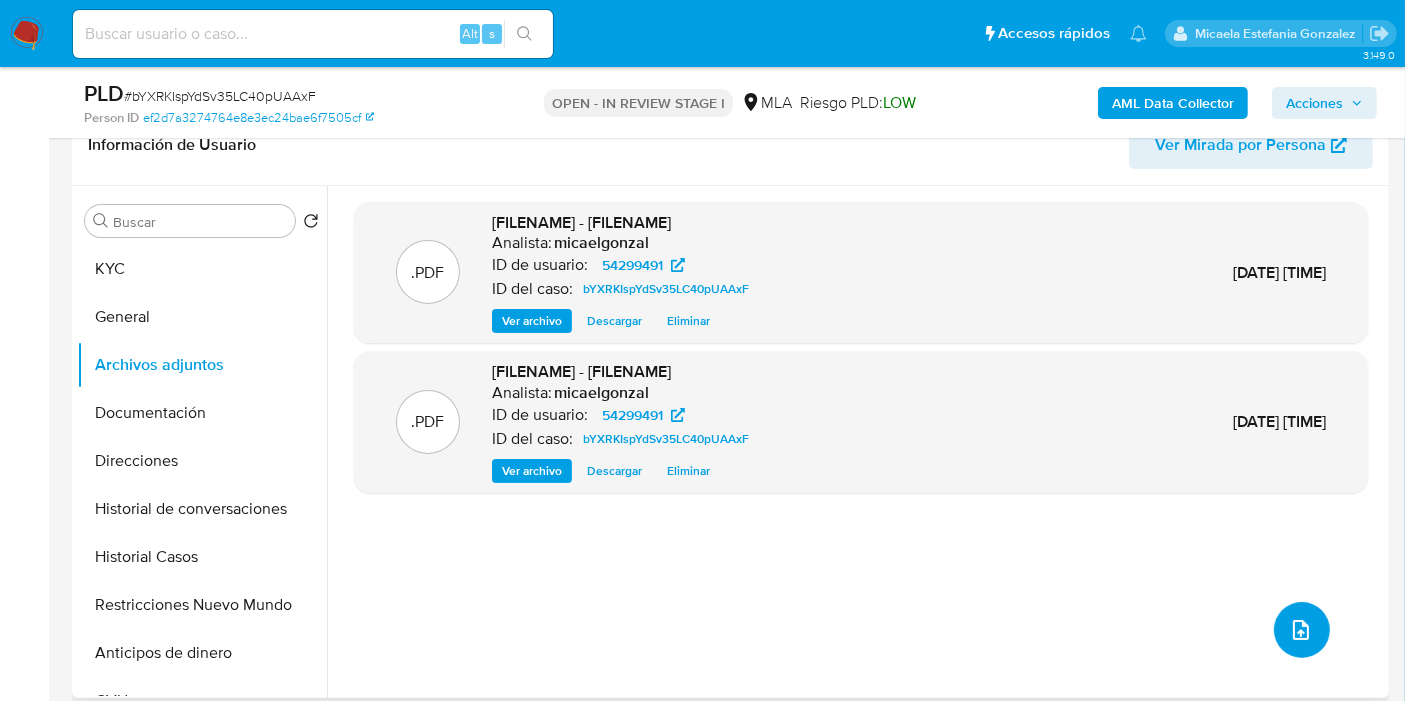 click 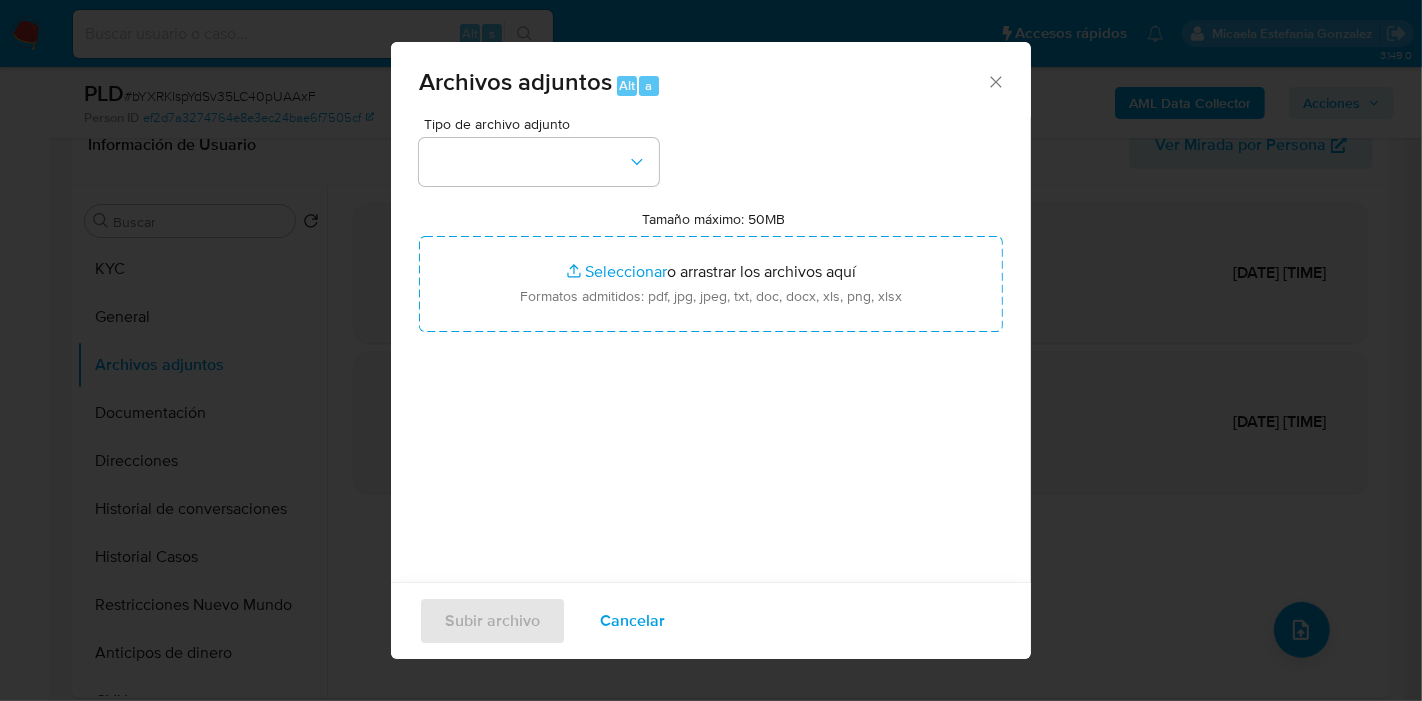 click at bounding box center (539, 162) 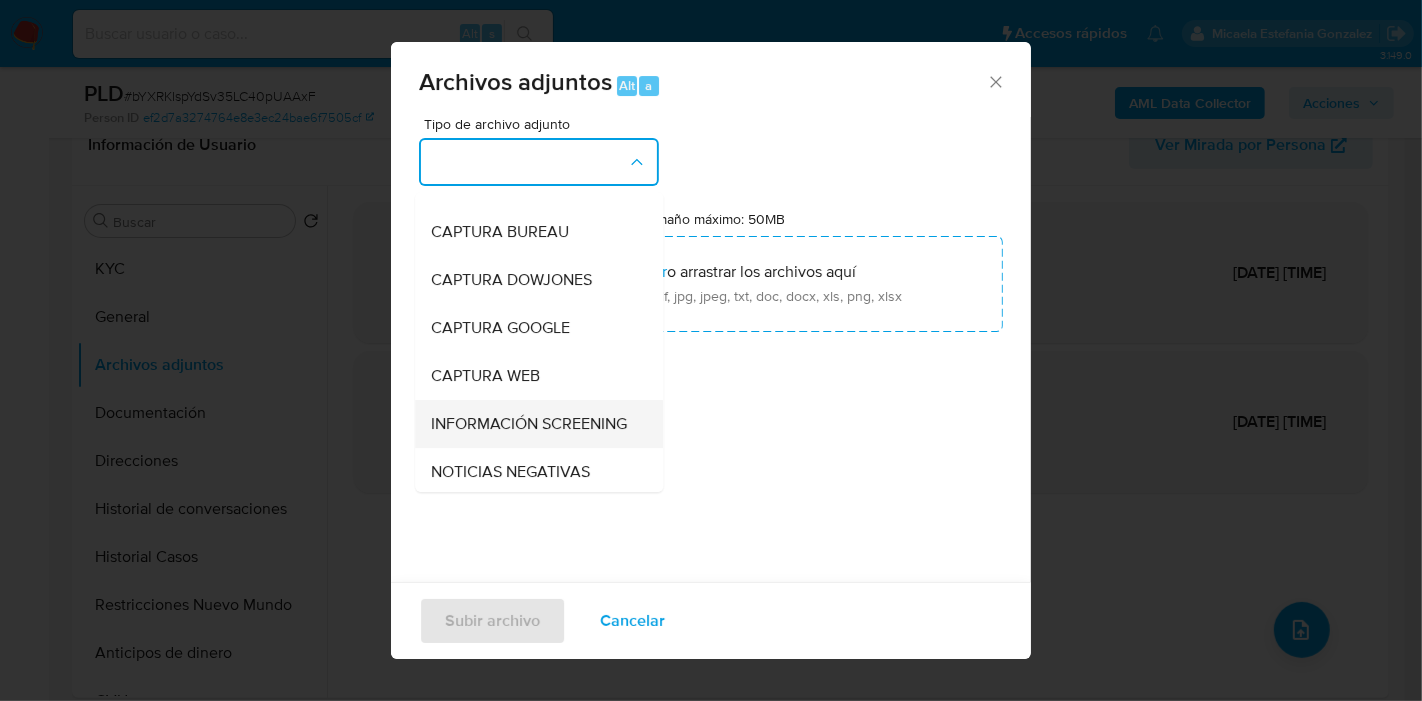 scroll, scrollTop: 0, scrollLeft: 0, axis: both 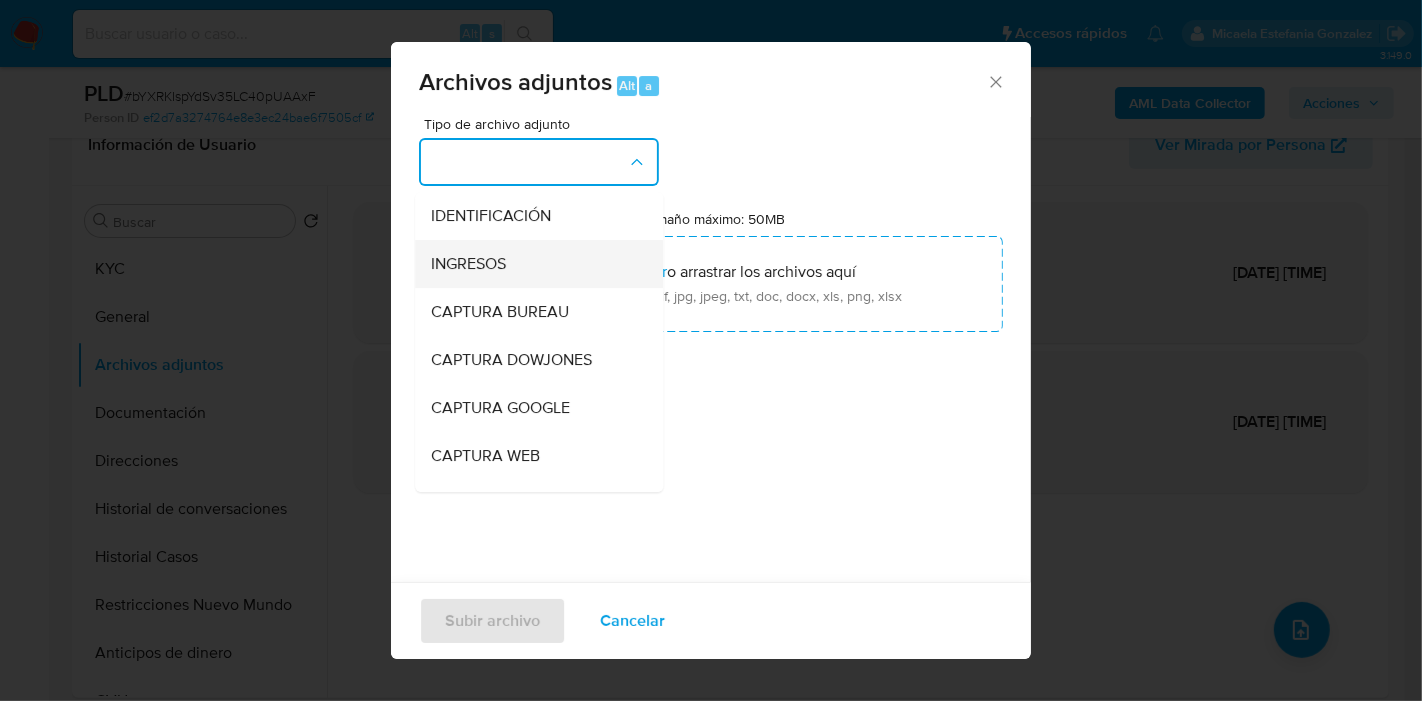 drag, startPoint x: 531, startPoint y: 363, endPoint x: 520, endPoint y: 253, distance: 110.54863 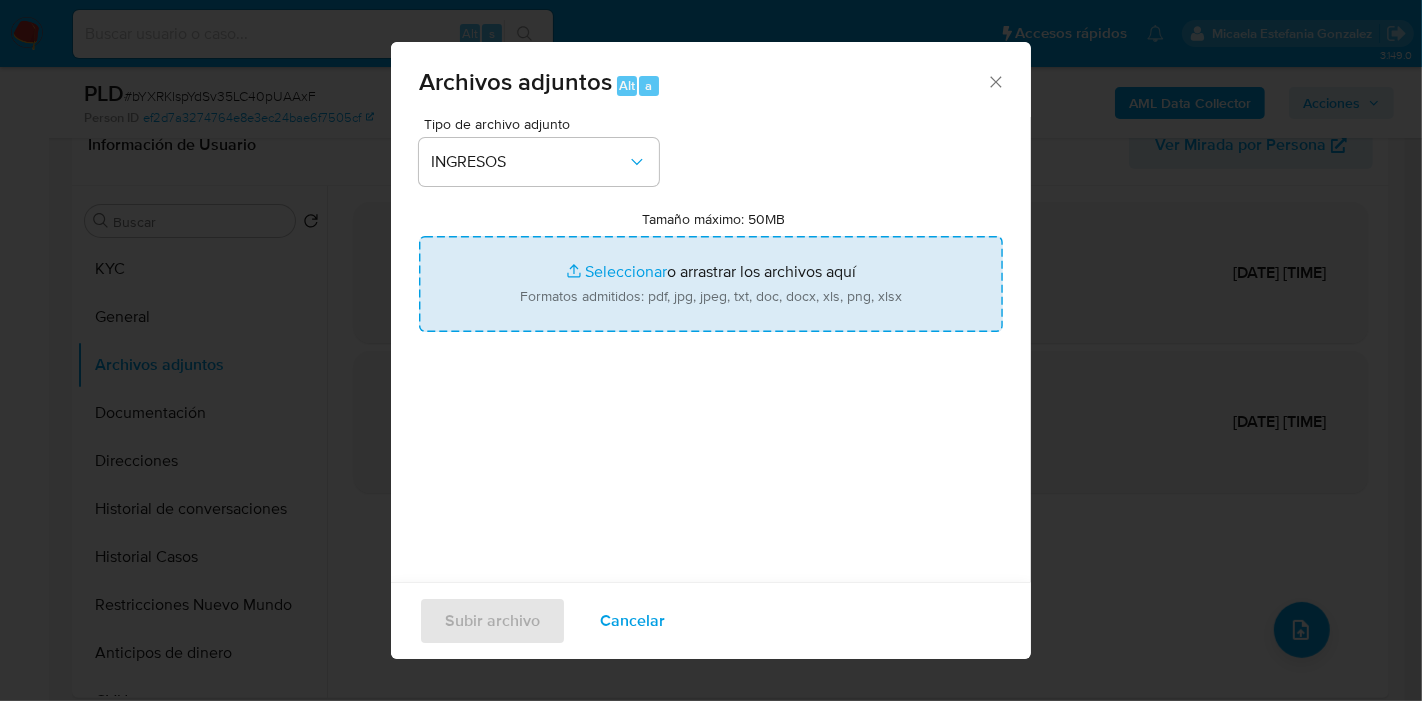 click on "Tamaño máximo: 50MB Seleccionar archivos" at bounding box center (711, 284) 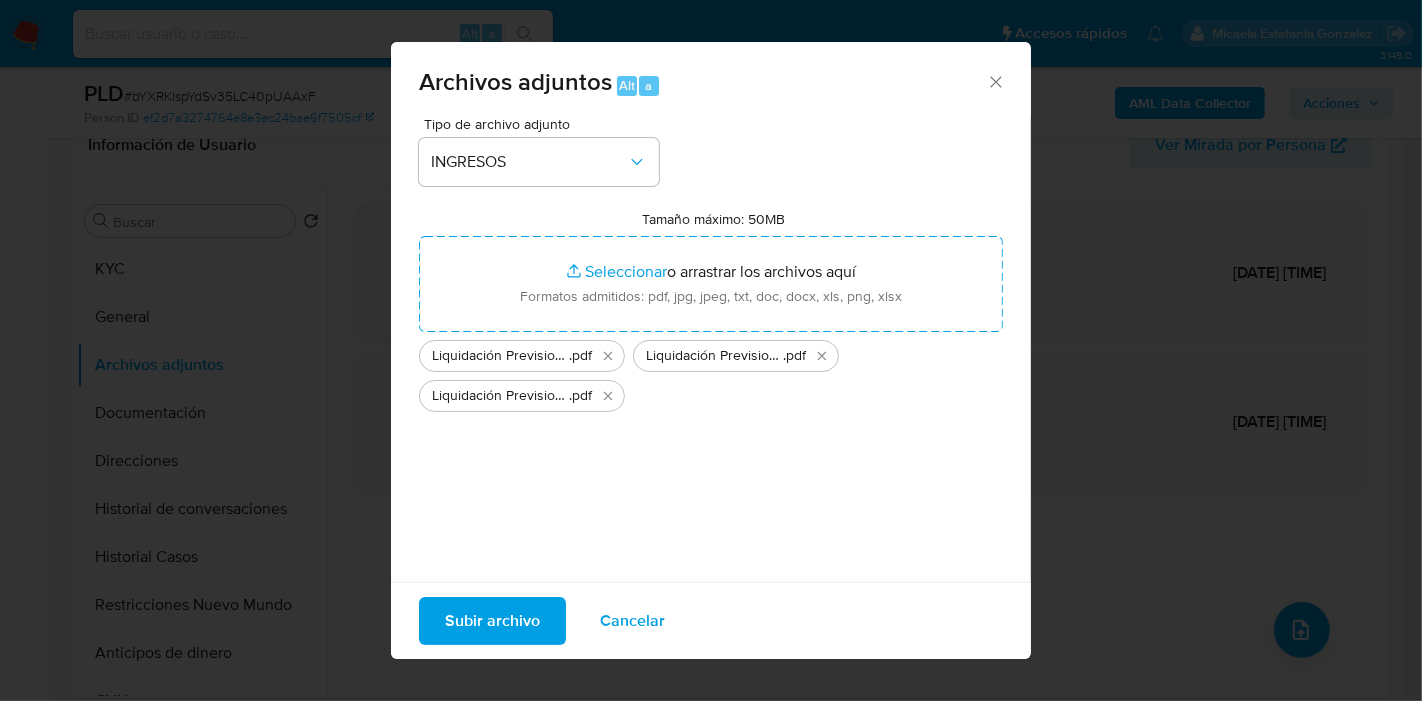 click on "Subir archivo" at bounding box center (492, 621) 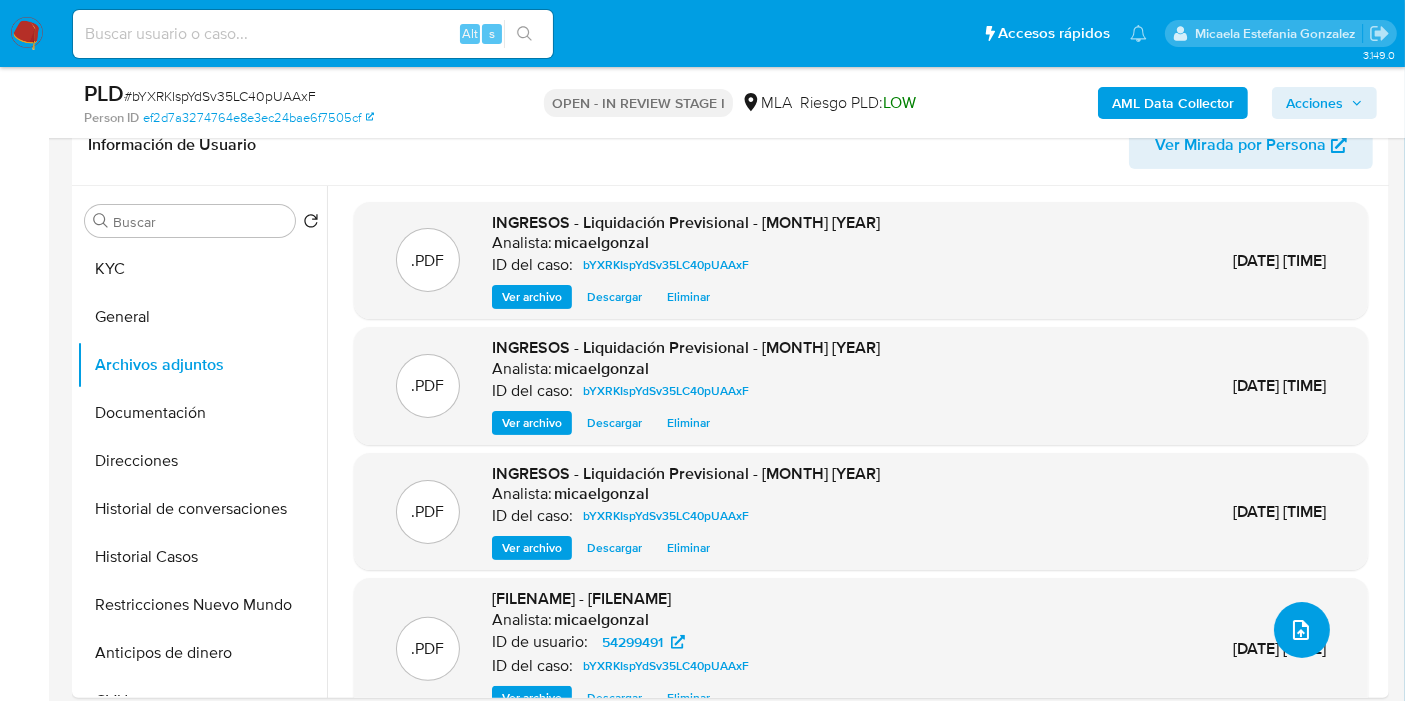 click 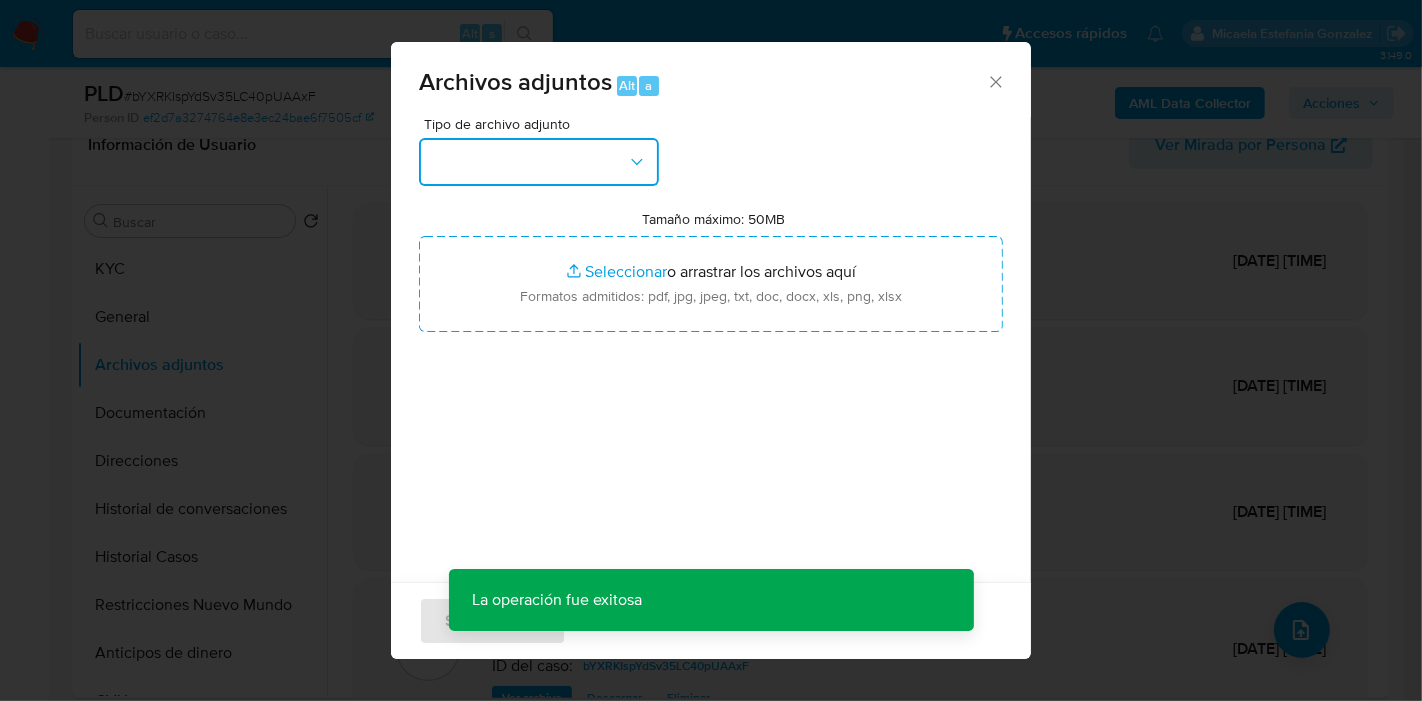 click at bounding box center [539, 162] 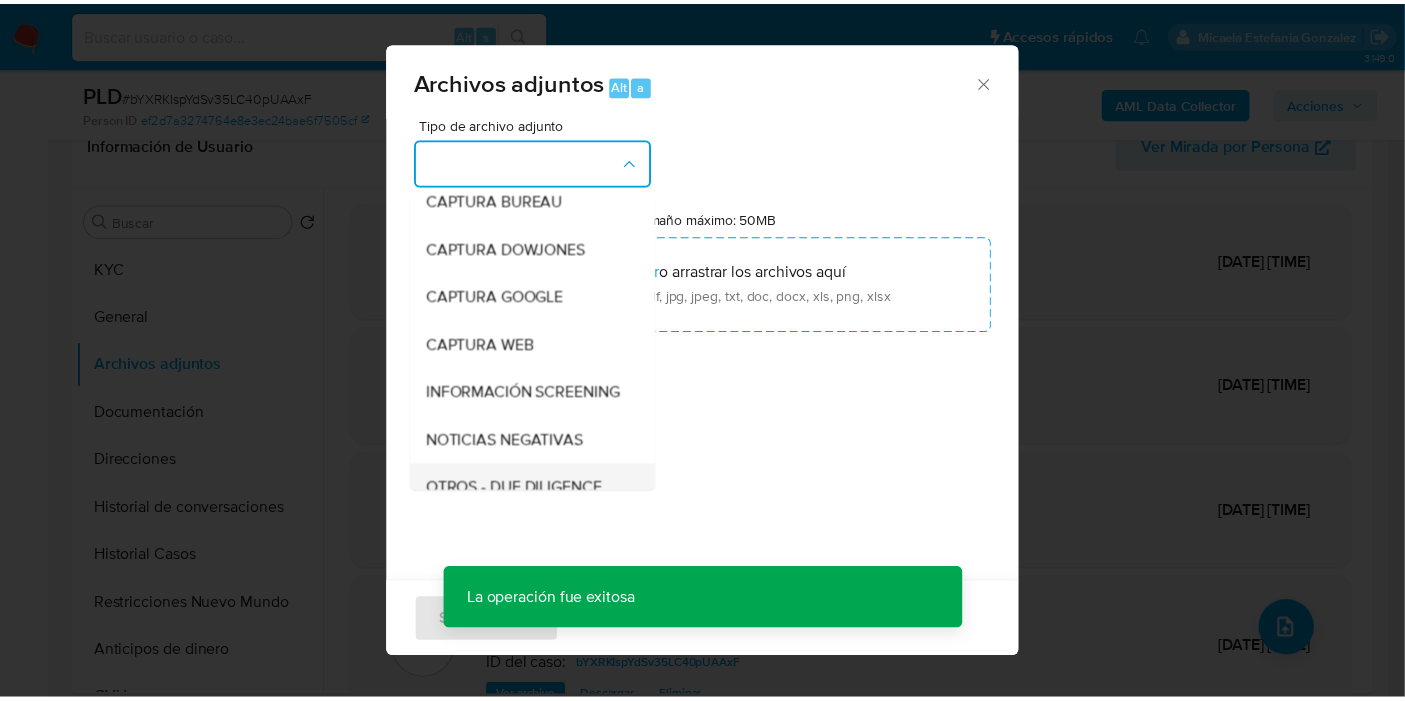 scroll, scrollTop: 222, scrollLeft: 0, axis: vertical 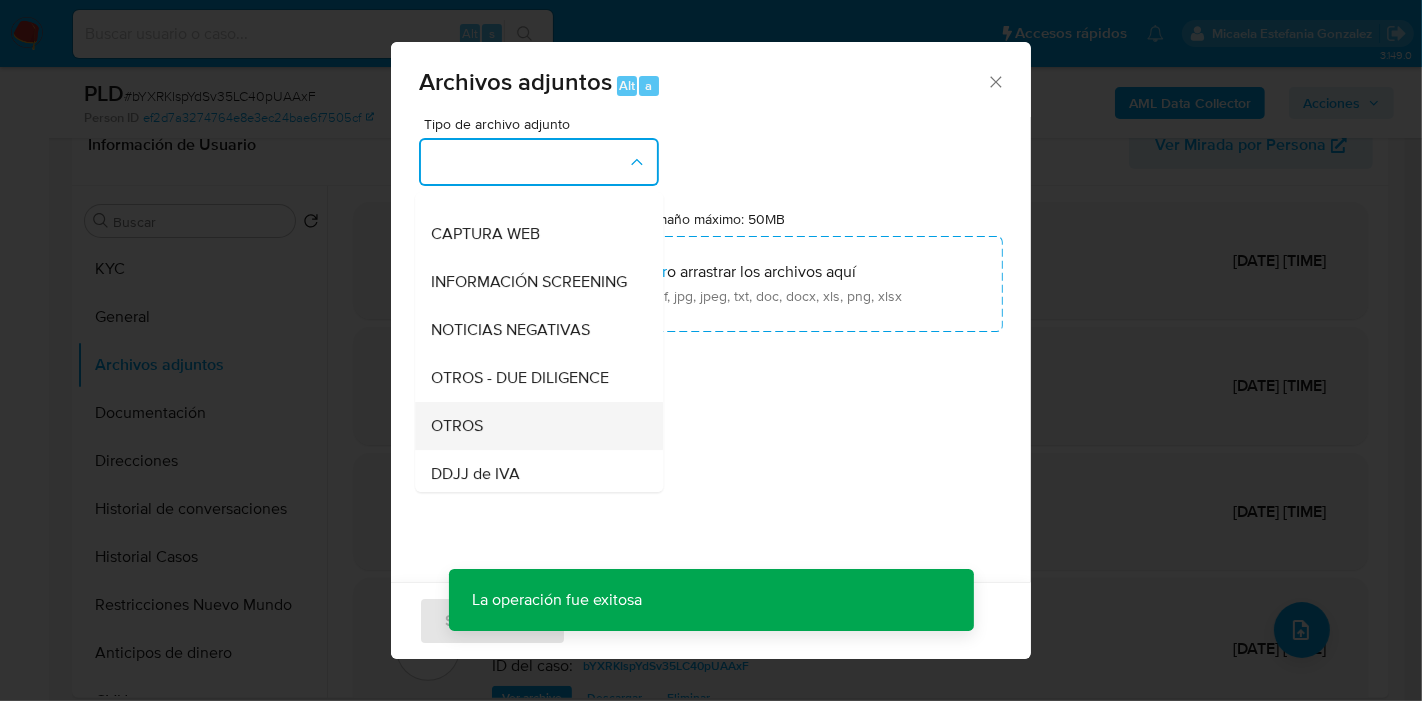 click on "OTROS" at bounding box center (533, 426) 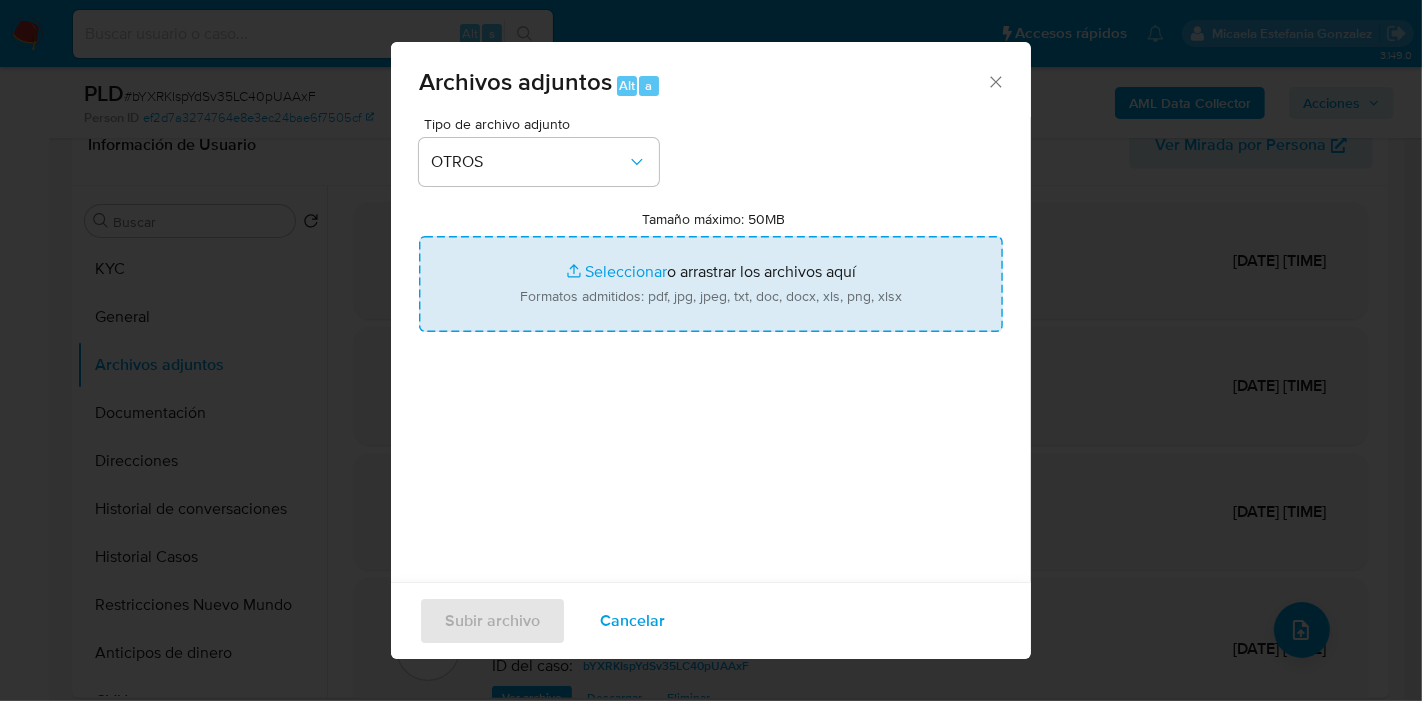 click on "Tamaño máximo: 50MB Seleccionar archivos" at bounding box center (711, 284) 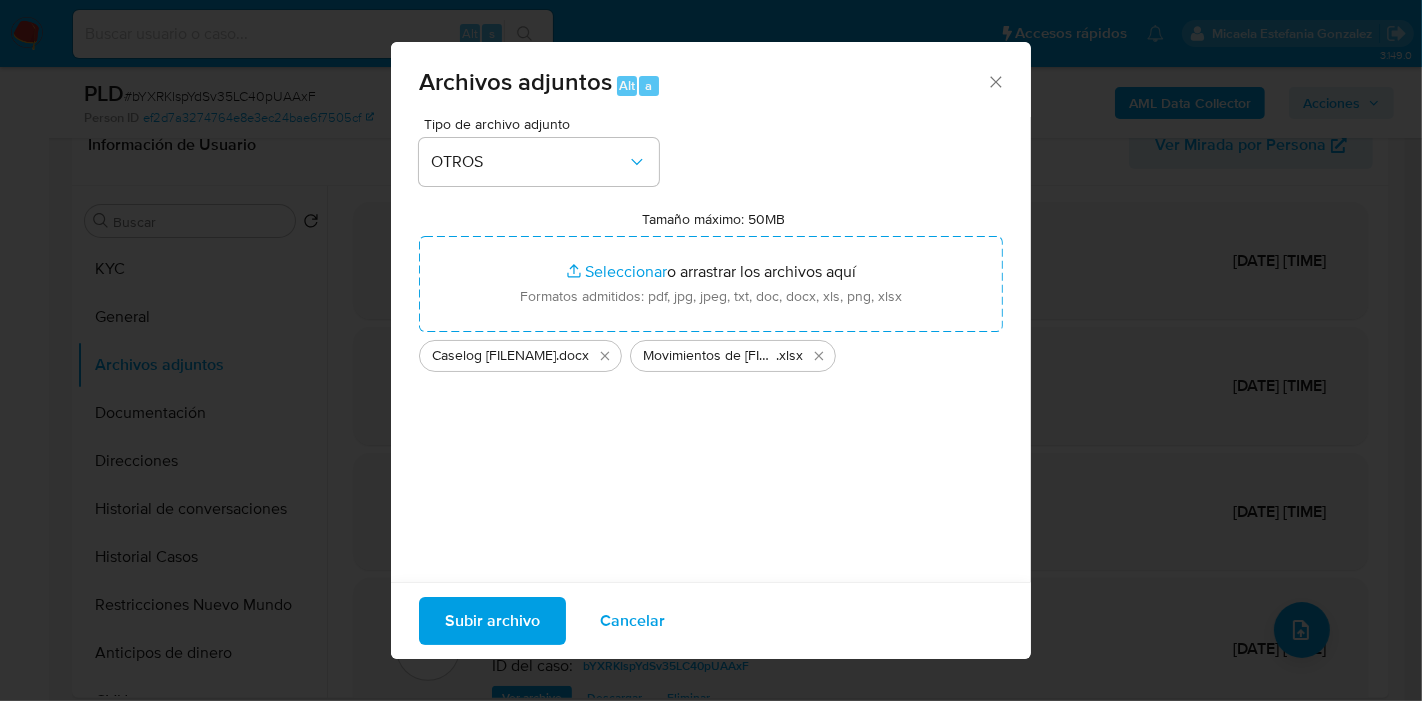 click on "Subir archivo" at bounding box center (492, 621) 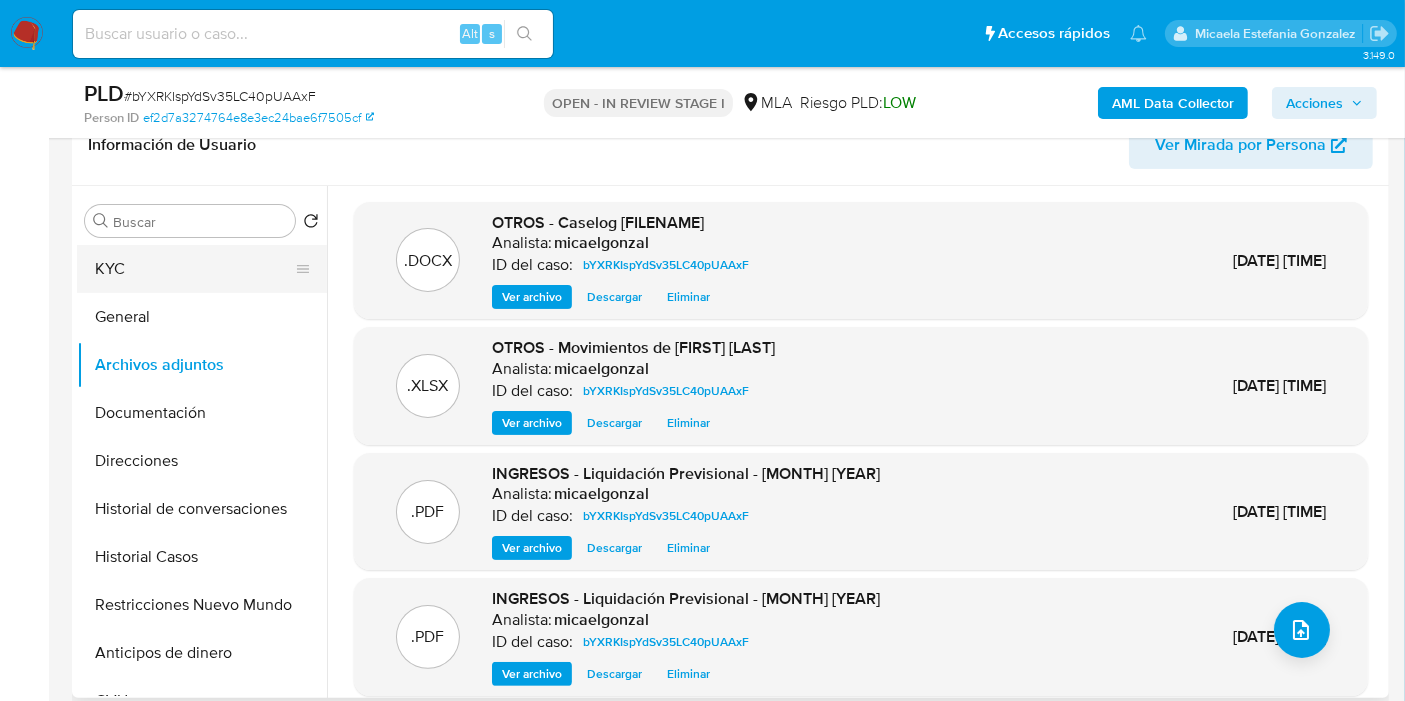 click on "KYC" at bounding box center (194, 269) 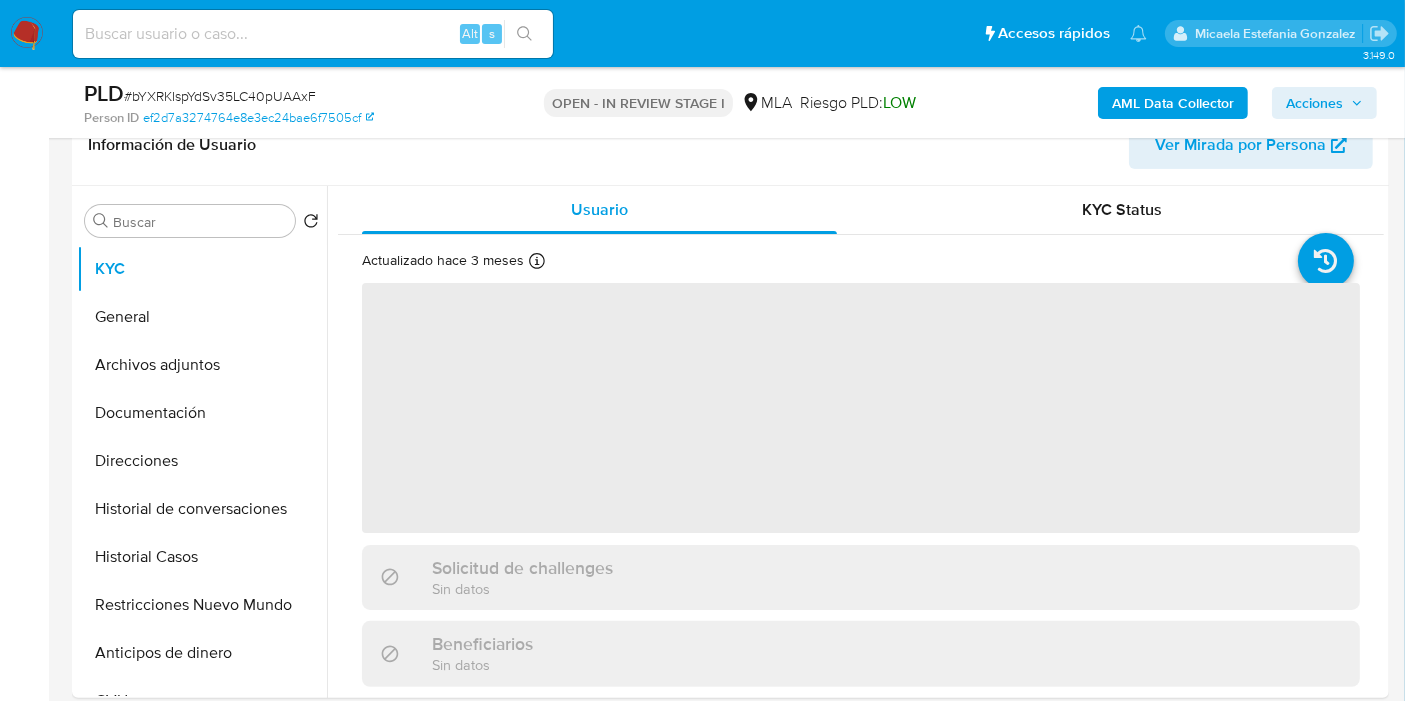 click on "Acciones" at bounding box center [1314, 103] 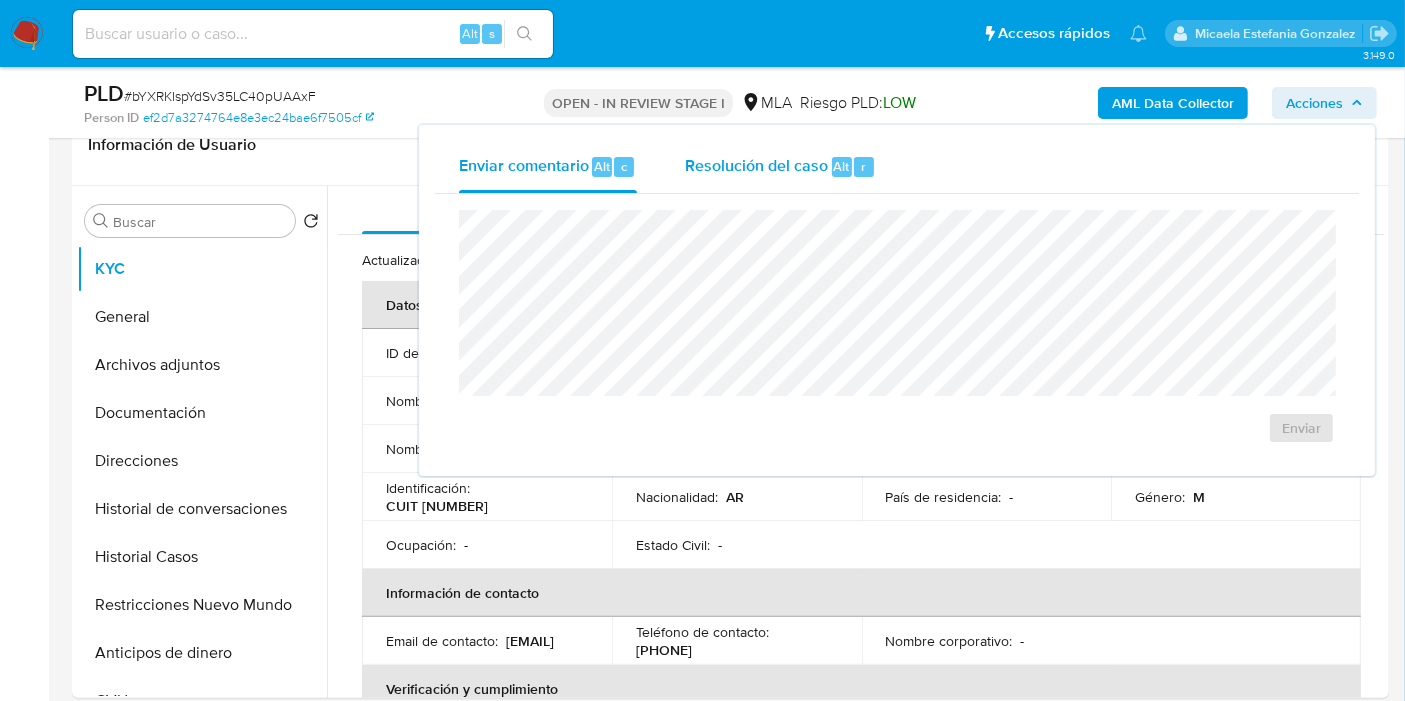 click on "Resolución del caso" at bounding box center [756, 165] 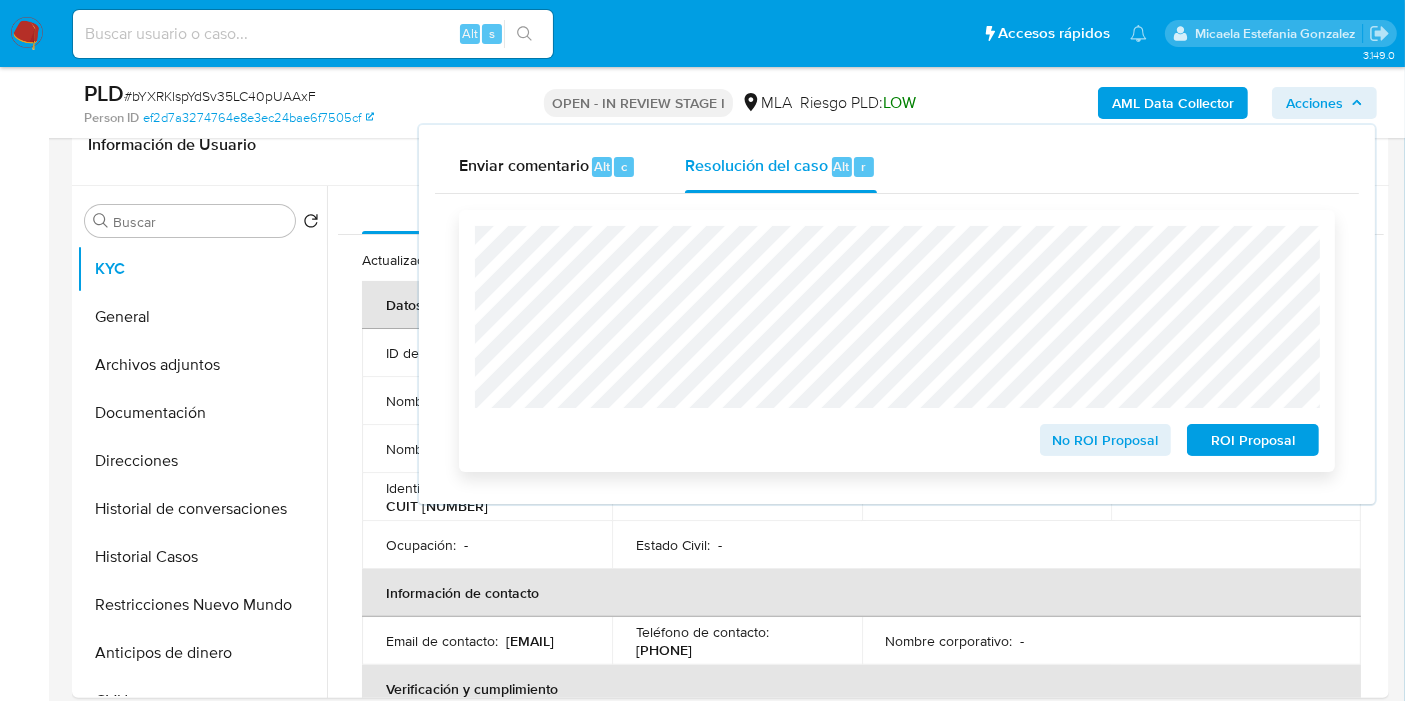 click on "No ROI Proposal" at bounding box center [1106, 440] 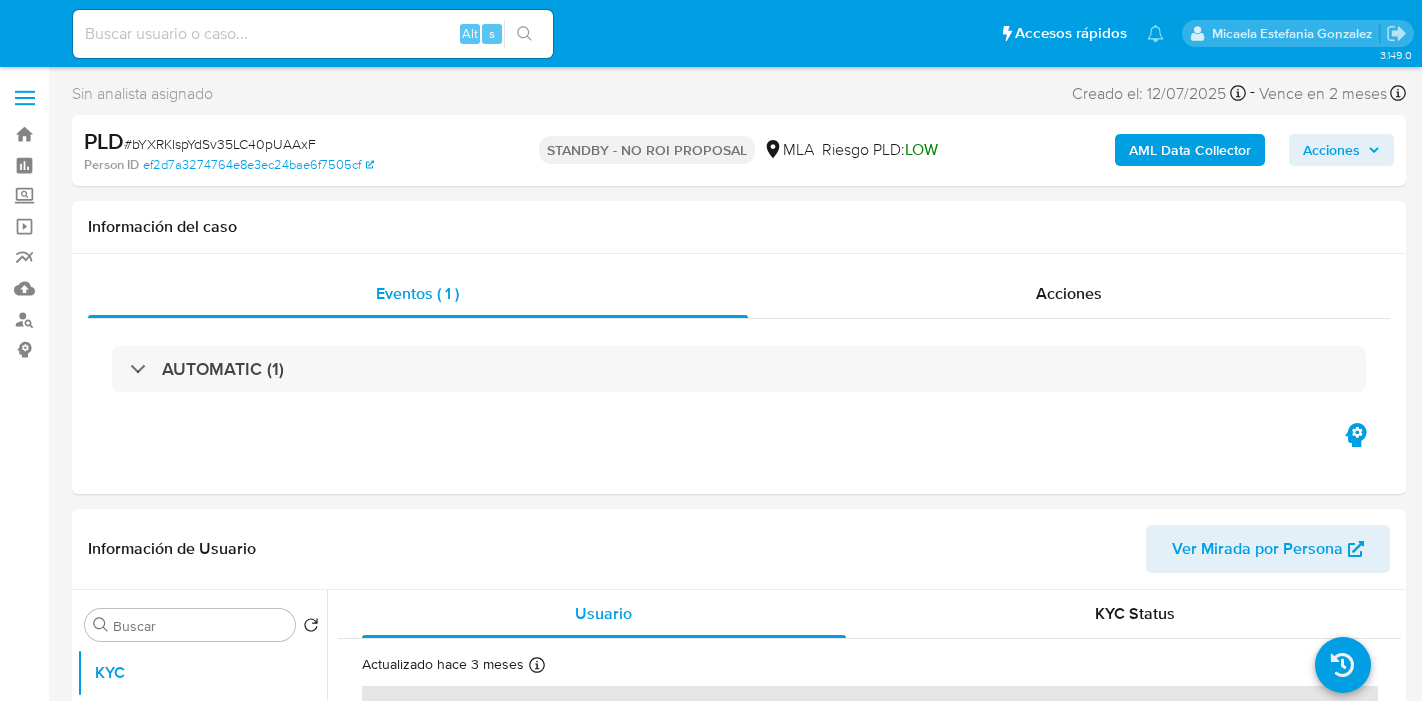 select on "10" 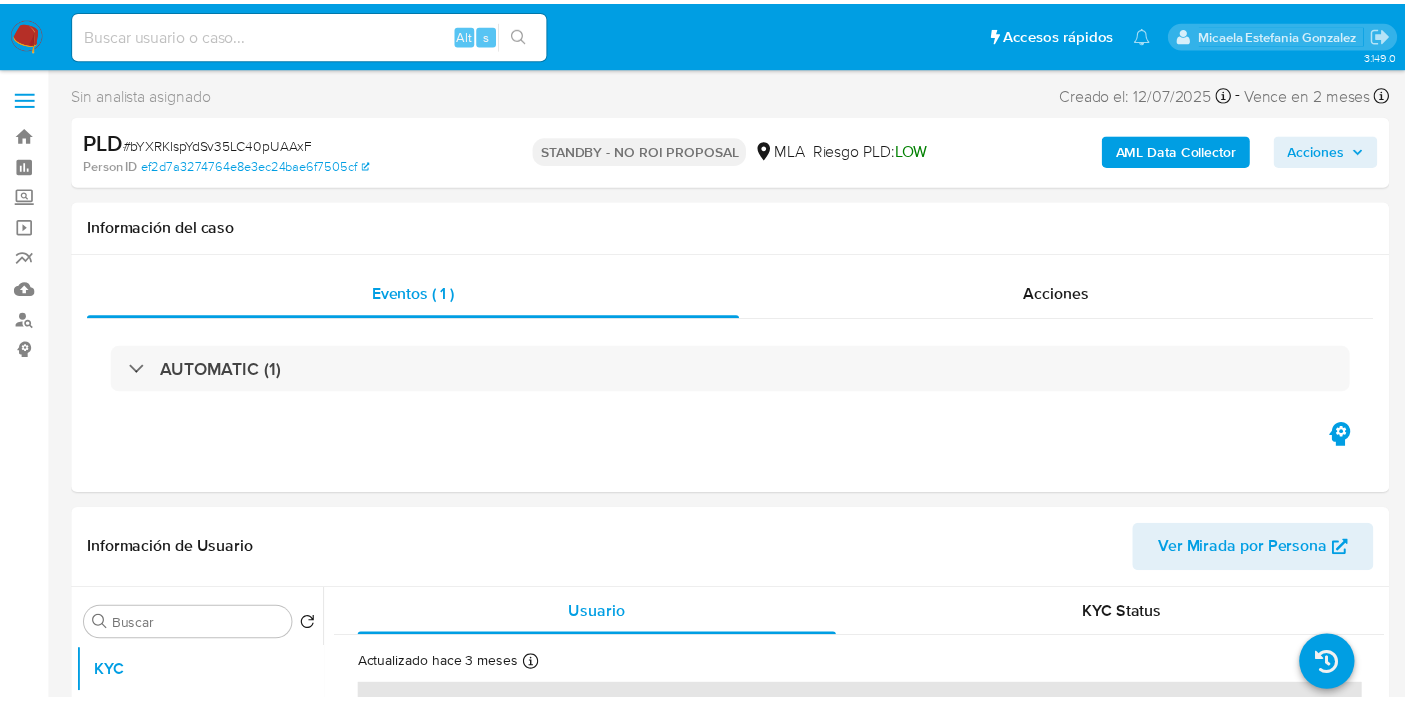 scroll, scrollTop: 0, scrollLeft: 0, axis: both 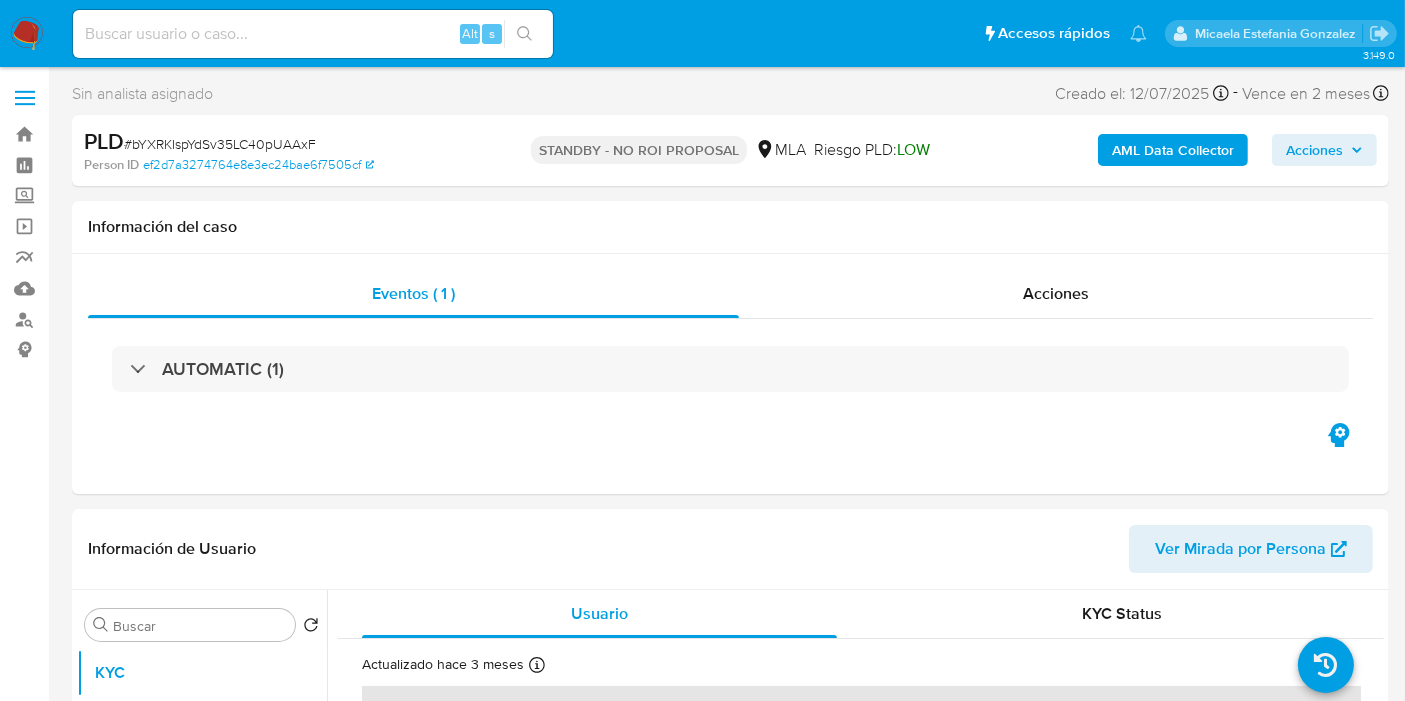 click on "Pausado Ver notificaciones Alt s Accesos rápidos   Presiona las siguientes teclas para acceder a algunas de las funciones Buscar caso o usuario Alt s Volver al home Alt h Agregar un comentario Alt c Agregar un archivo adjunto Alt a [FIRST] [LAST]" at bounding box center (702, 33) 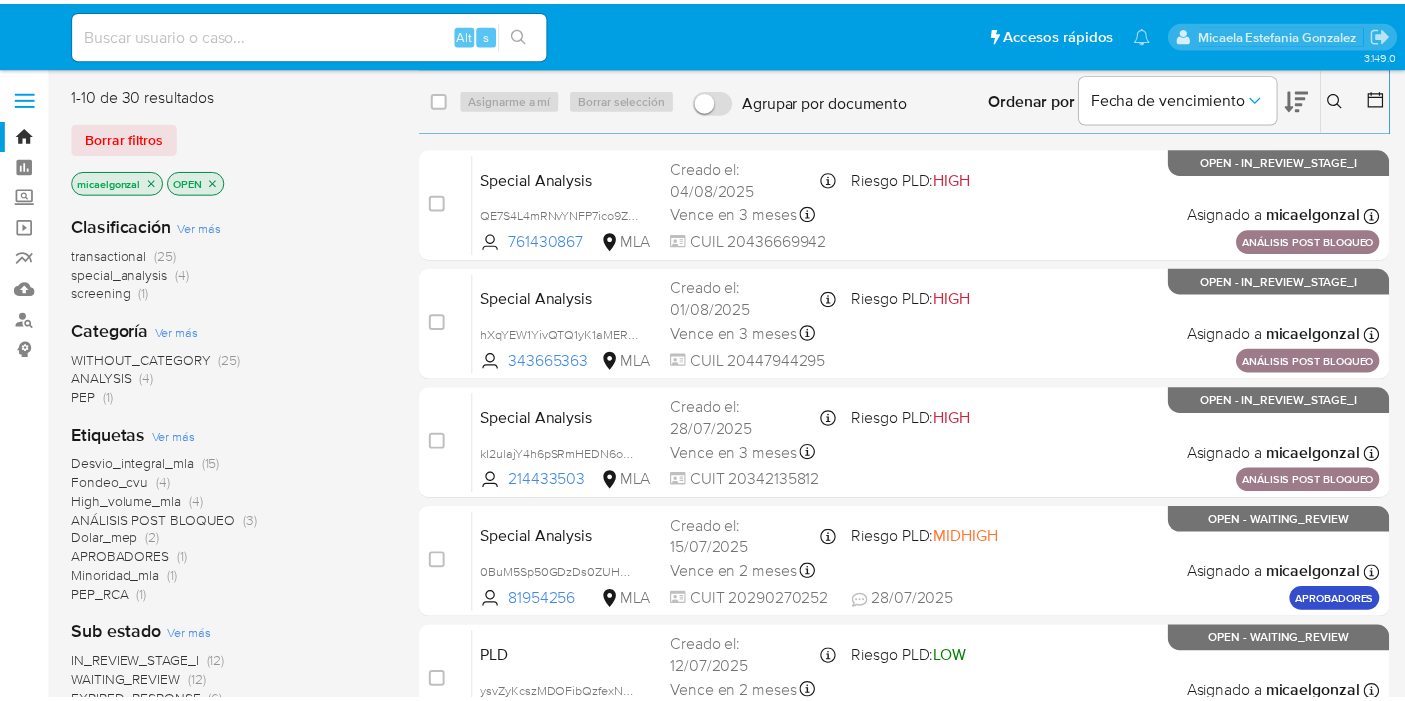 scroll, scrollTop: 0, scrollLeft: 0, axis: both 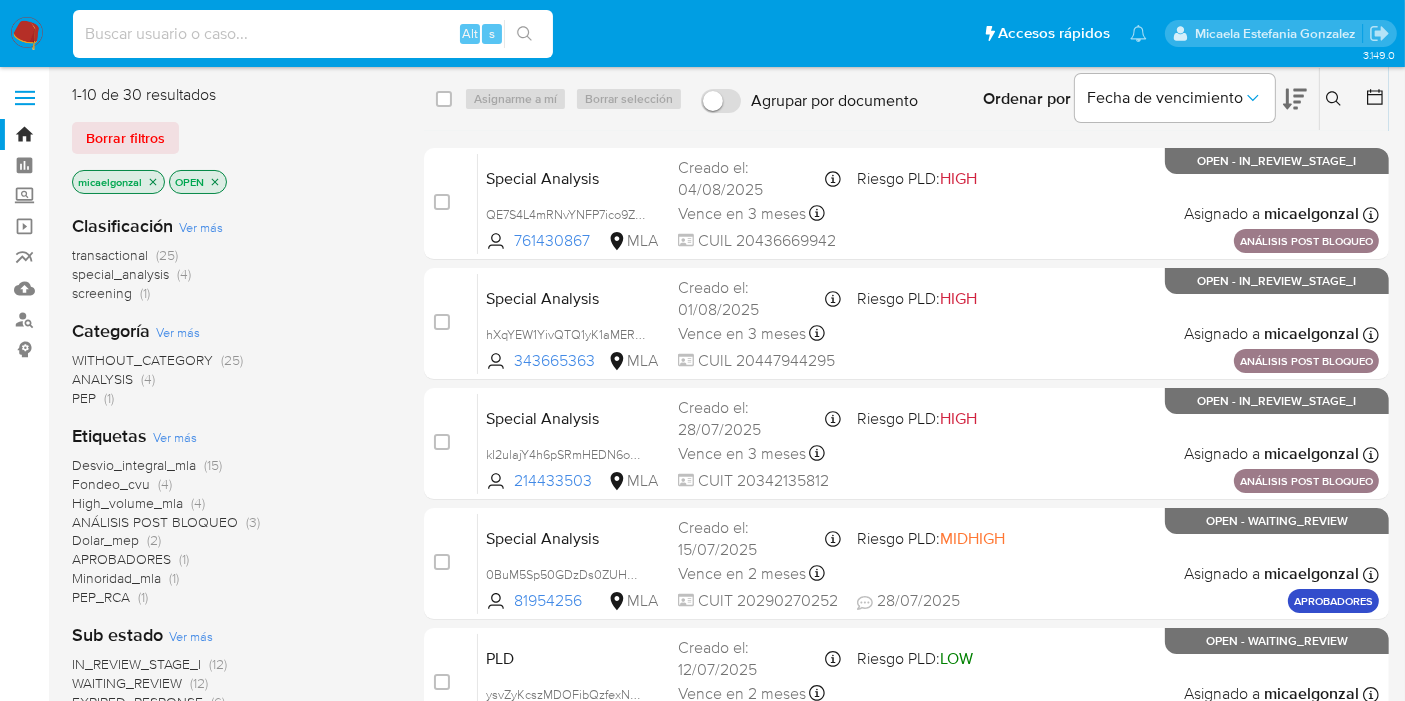 click at bounding box center (313, 34) 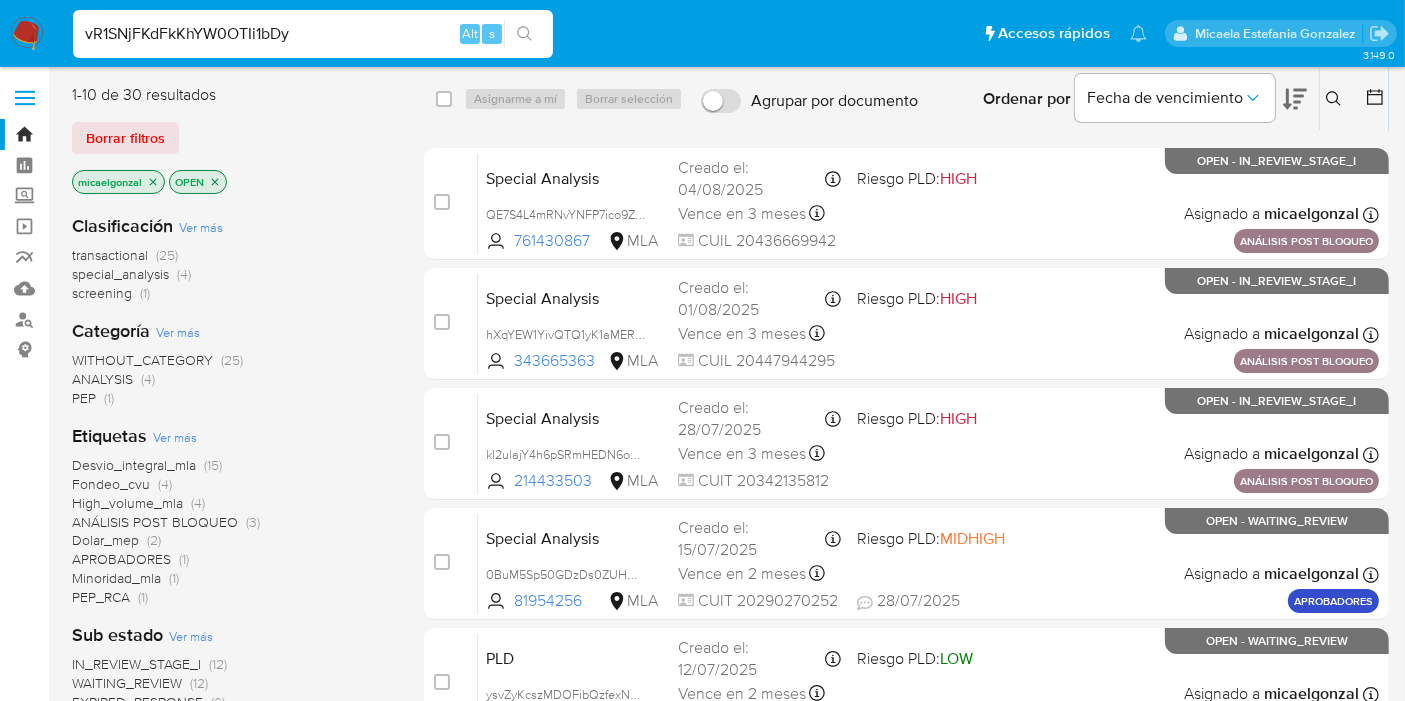 type on "vR1SNjFKdFkKhYW0OTIi1bDy" 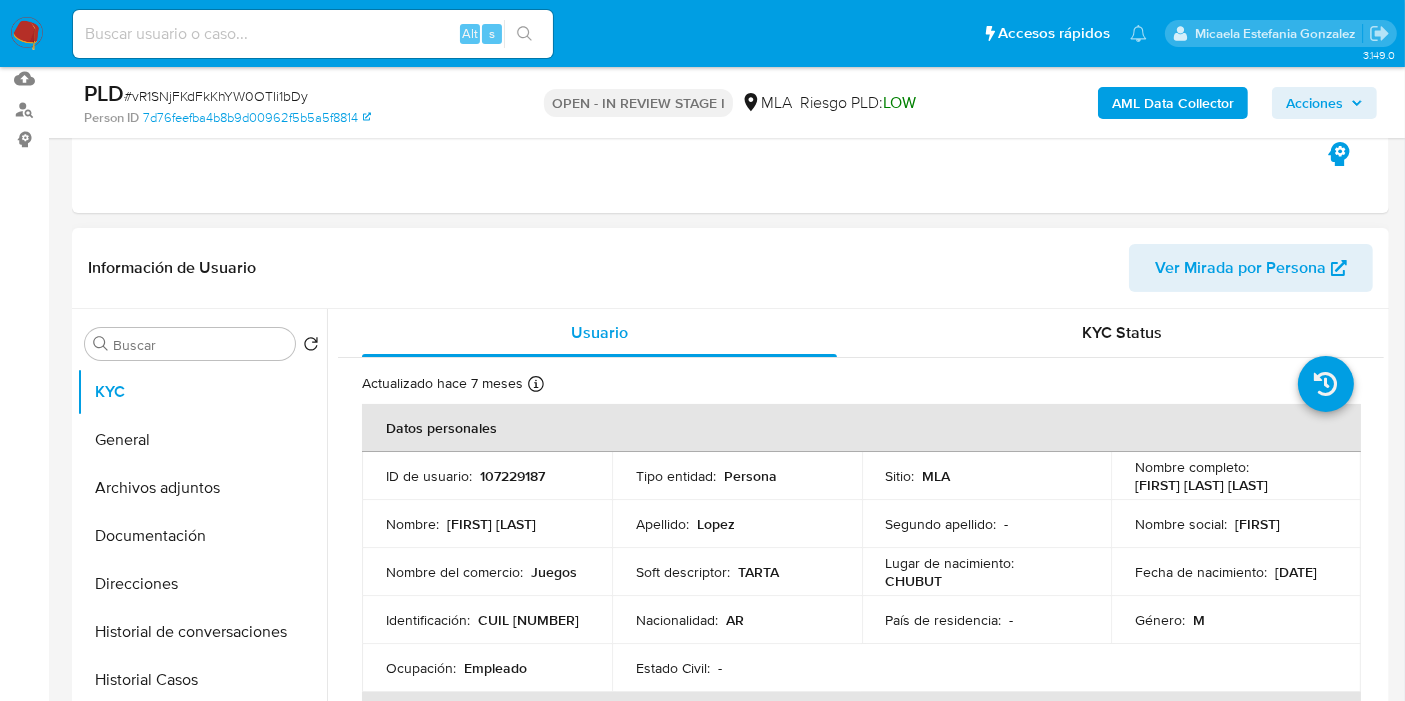 scroll, scrollTop: 444, scrollLeft: 0, axis: vertical 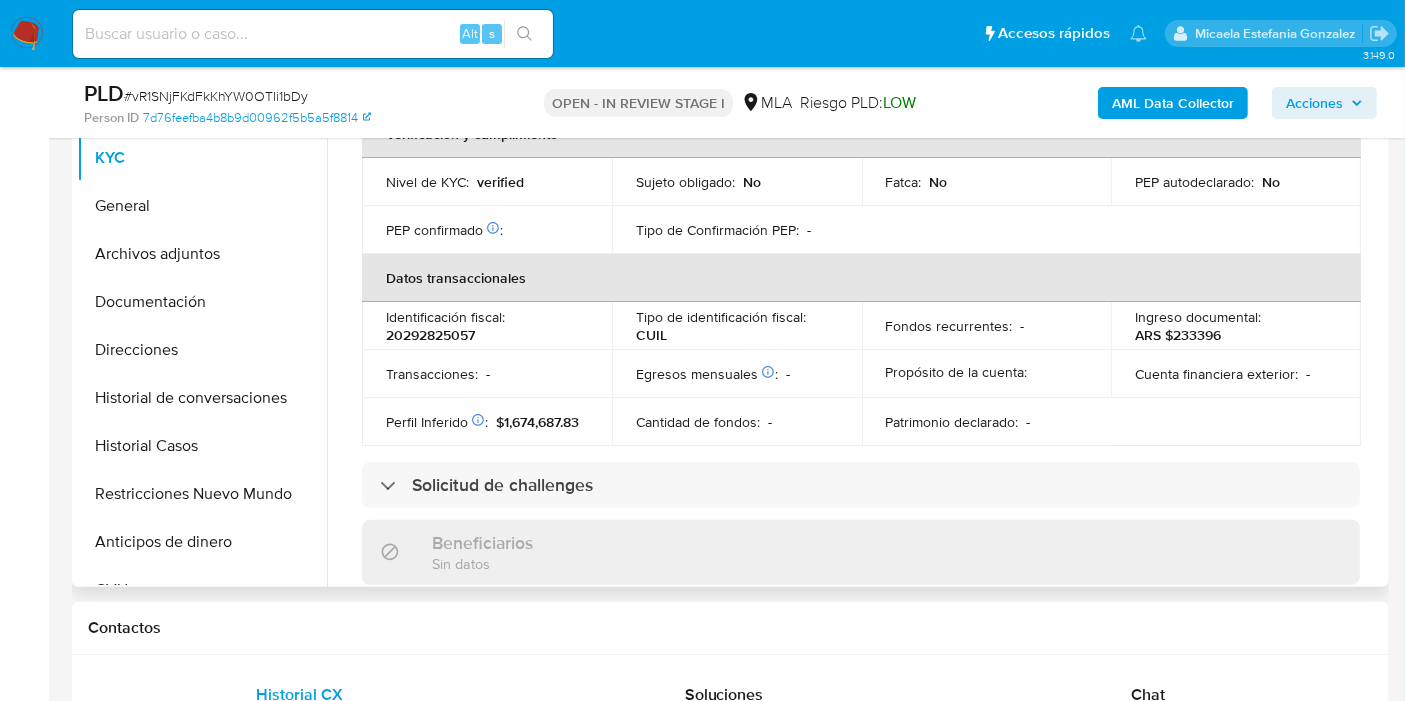 select on "10" 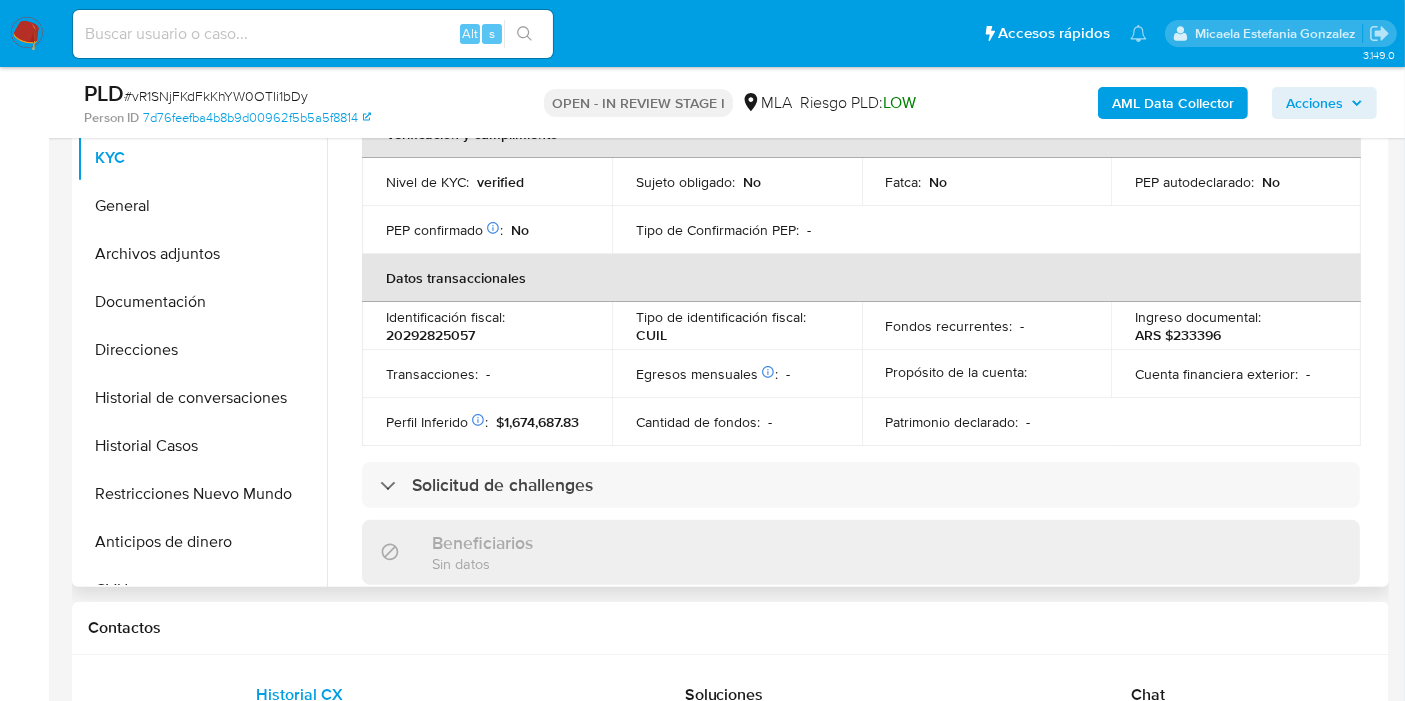 scroll, scrollTop: 666, scrollLeft: 0, axis: vertical 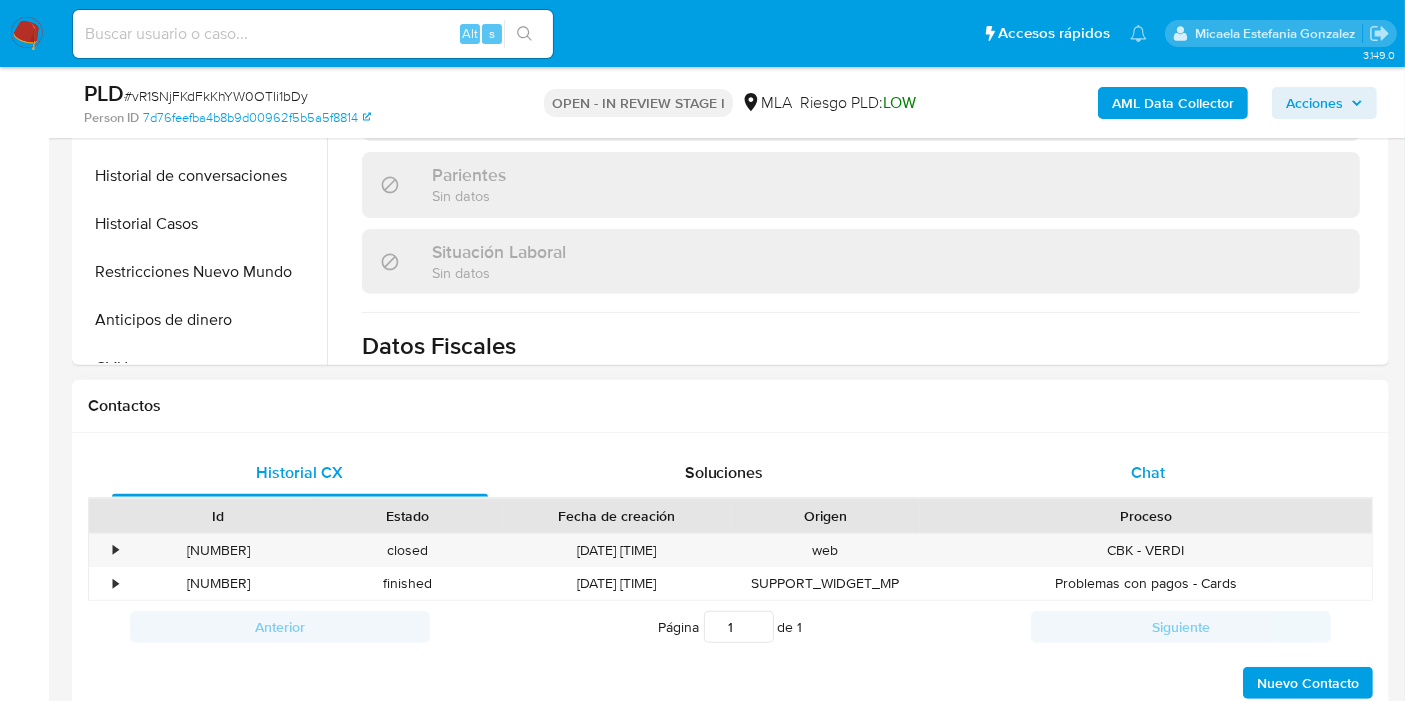 click on "Chat" at bounding box center (1148, 473) 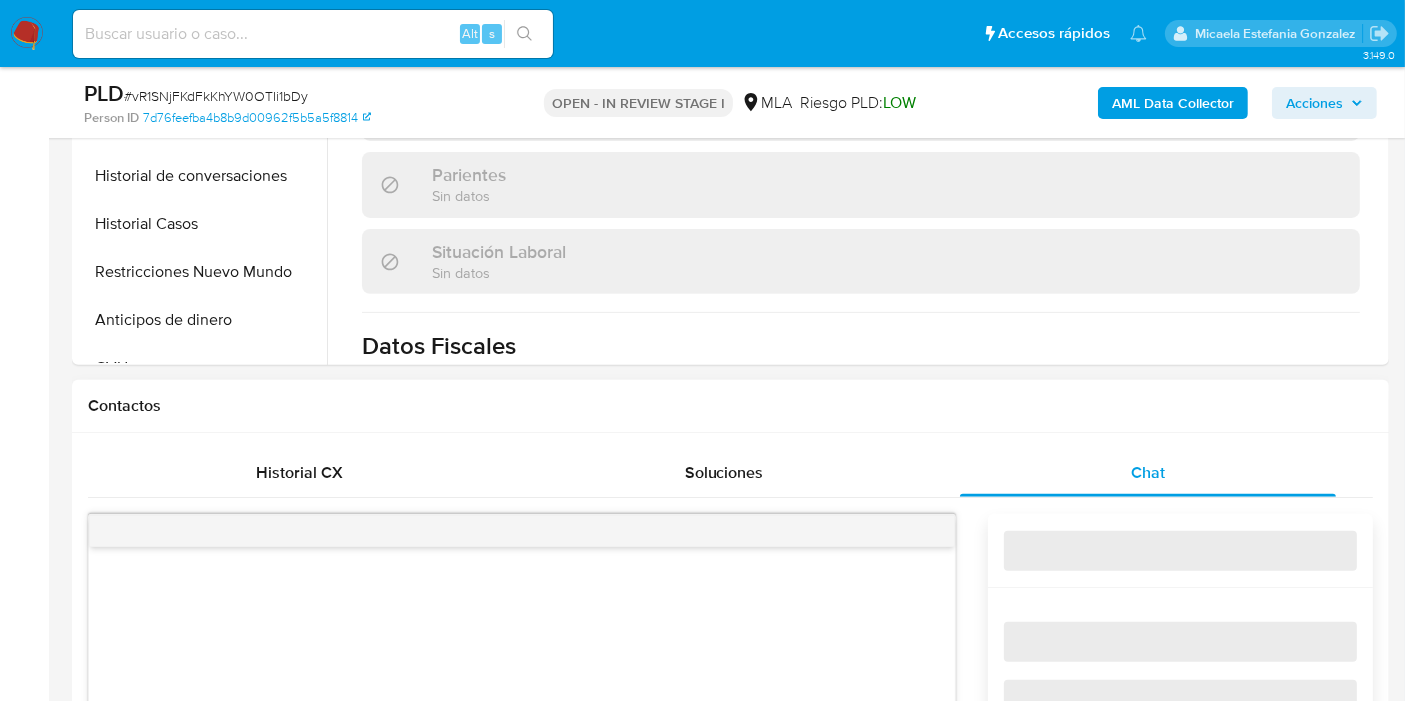 scroll, scrollTop: 1000, scrollLeft: 0, axis: vertical 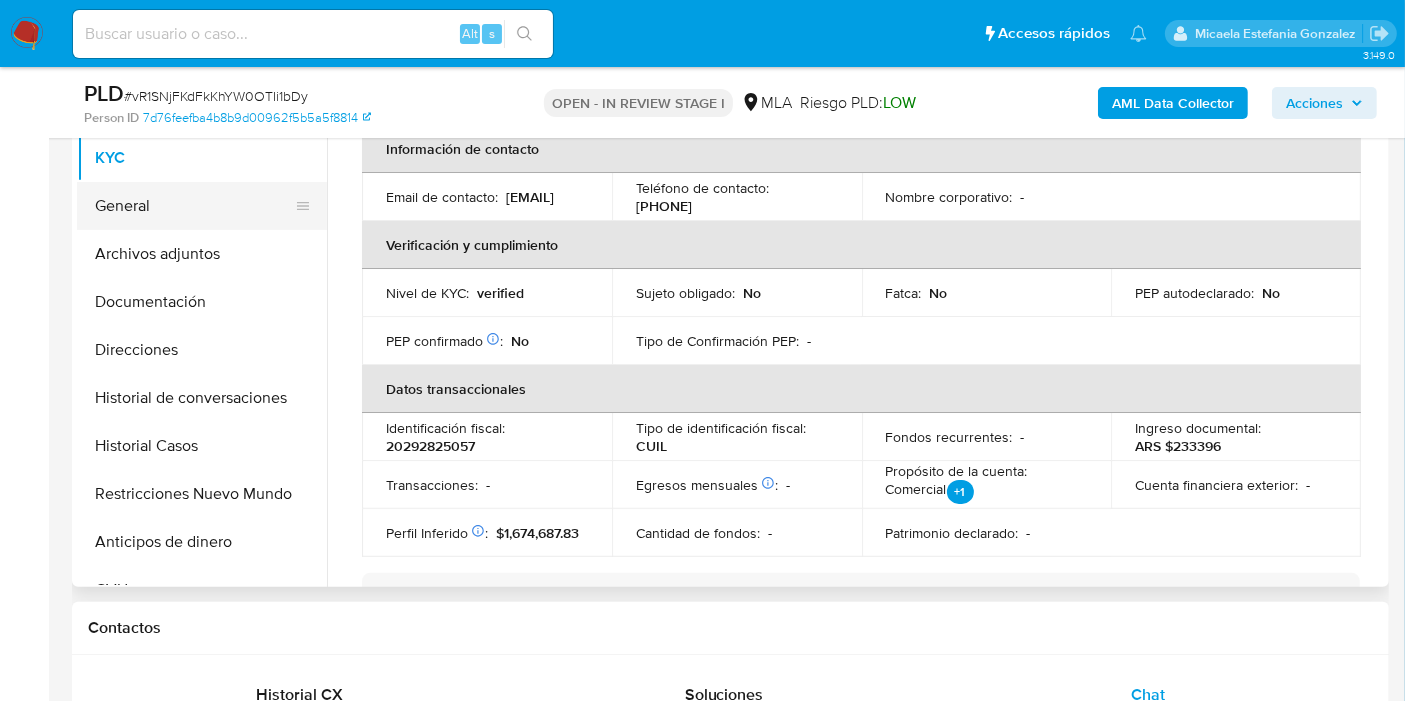 click on "General" at bounding box center [194, 206] 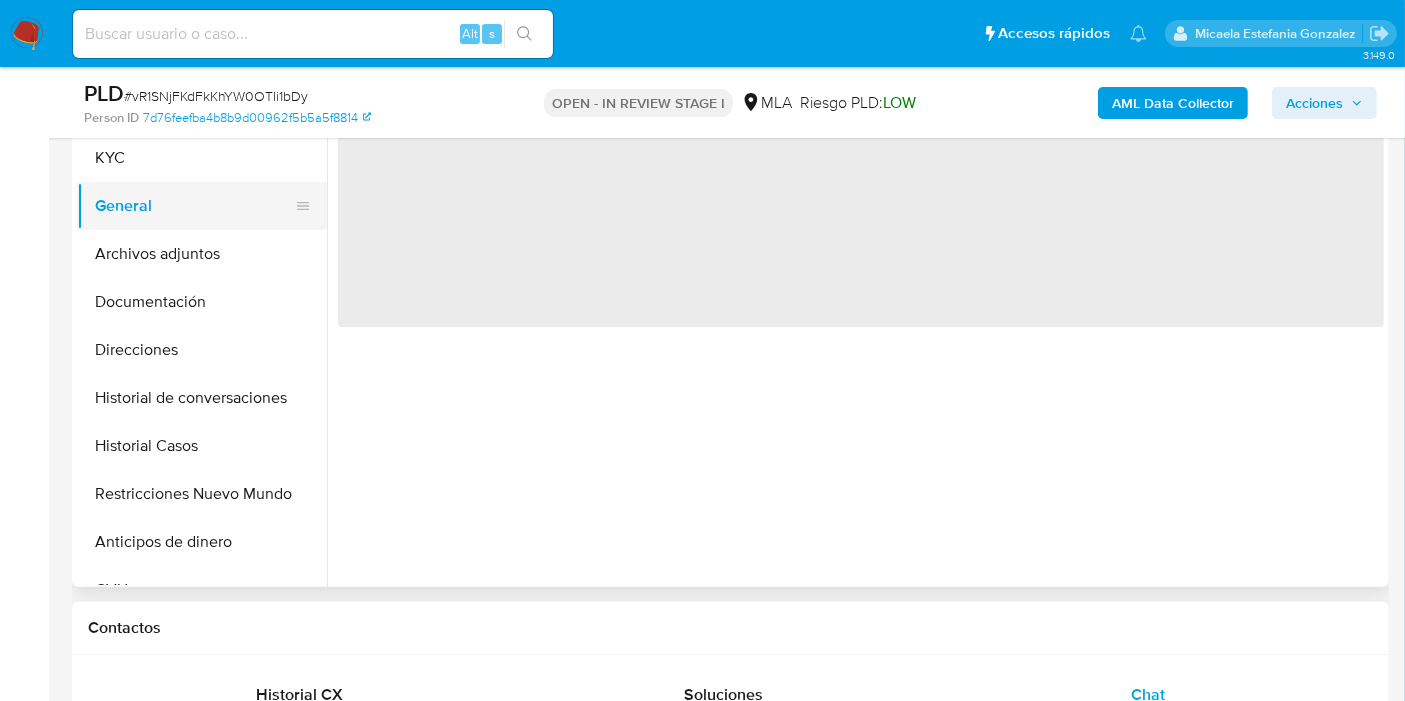 scroll, scrollTop: 0, scrollLeft: 0, axis: both 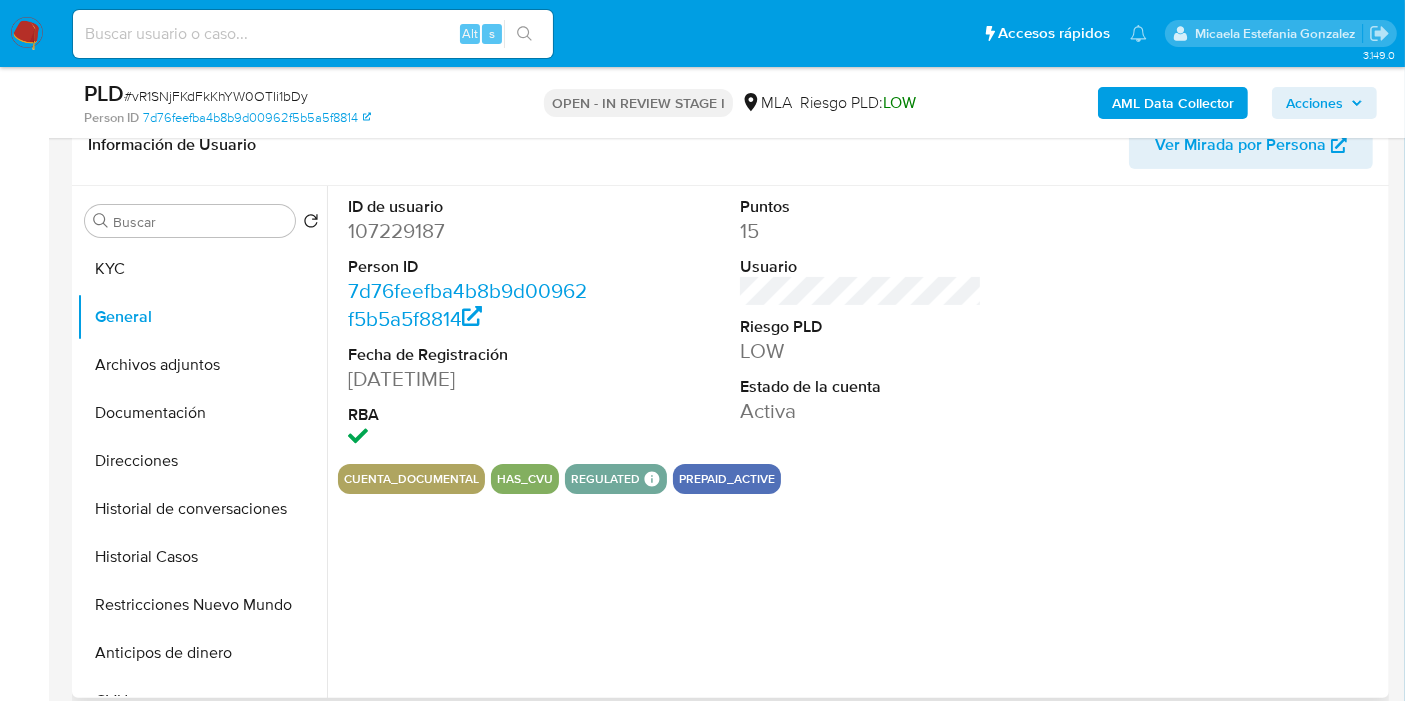 click on "107229187" at bounding box center [469, 231] 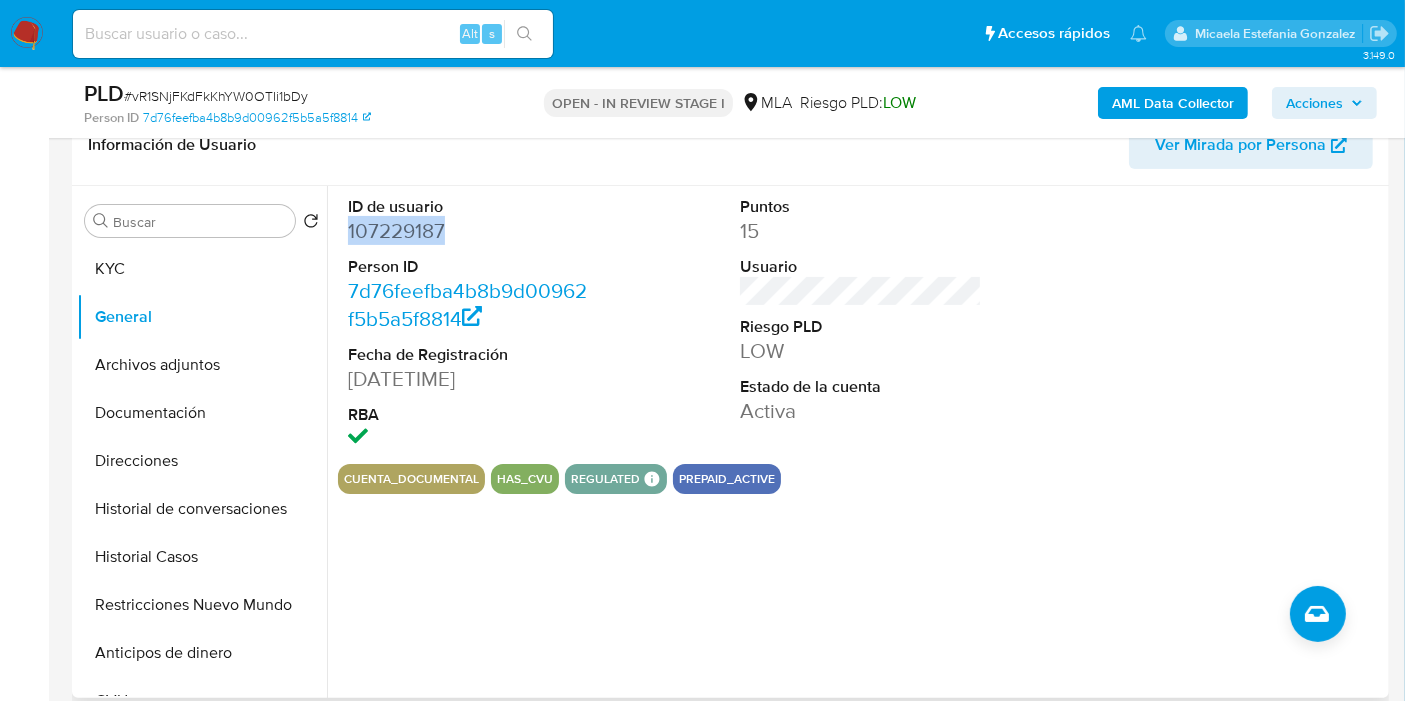 click on "107229187" at bounding box center (469, 231) 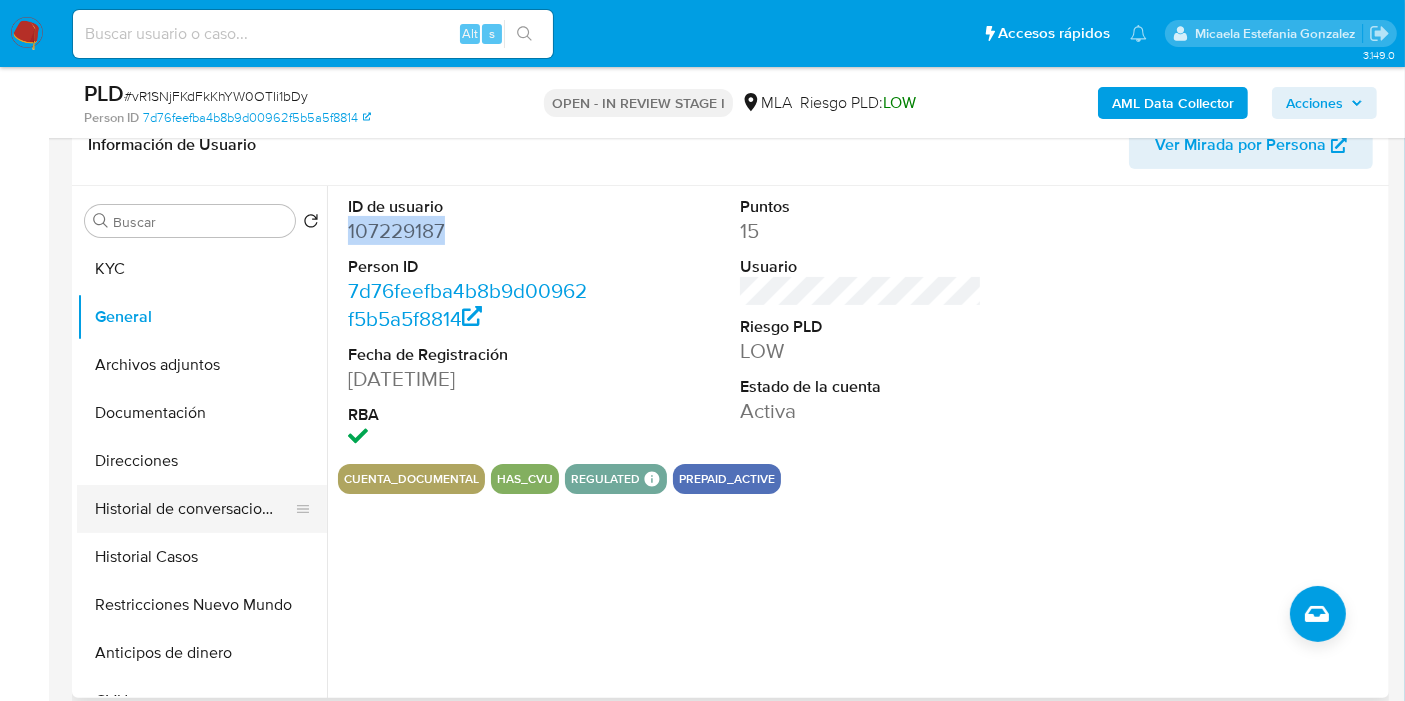 click on "Historial de conversaciones" at bounding box center [194, 509] 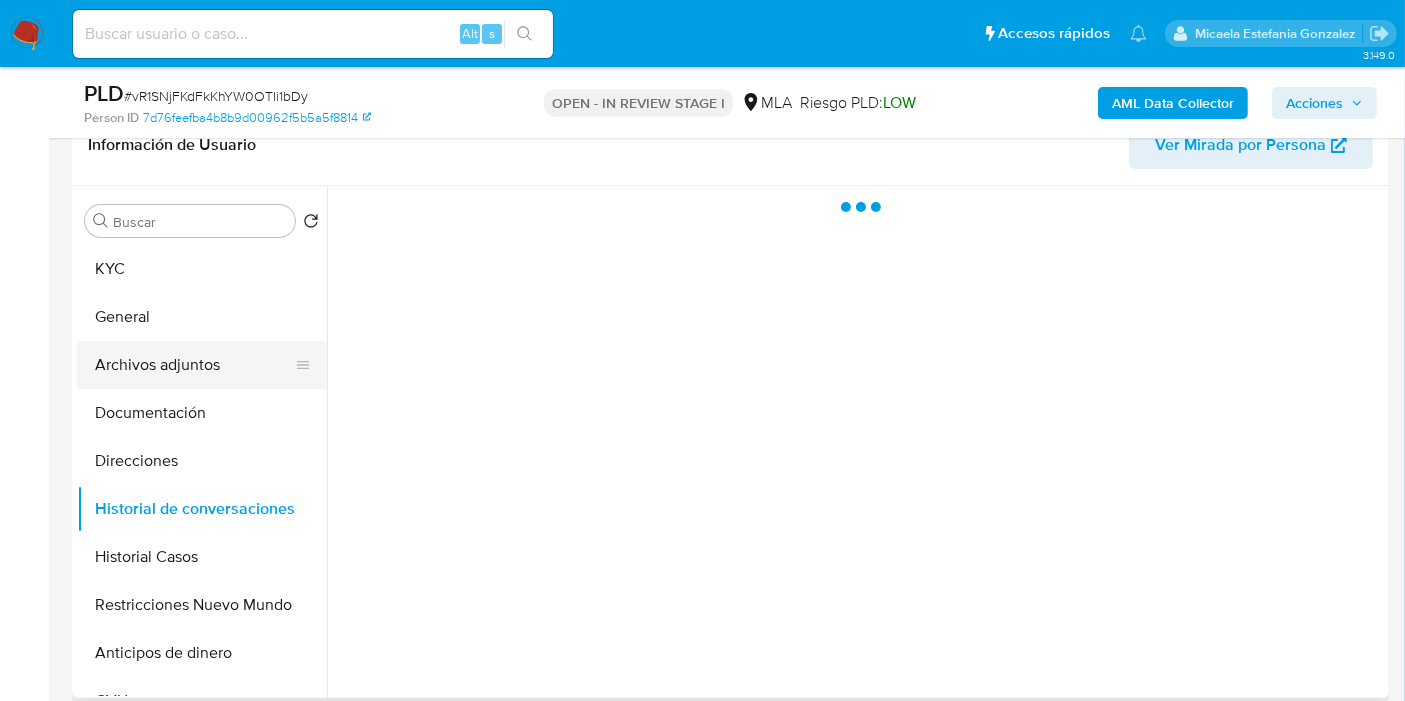 click on "Archivos adjuntos" at bounding box center (194, 365) 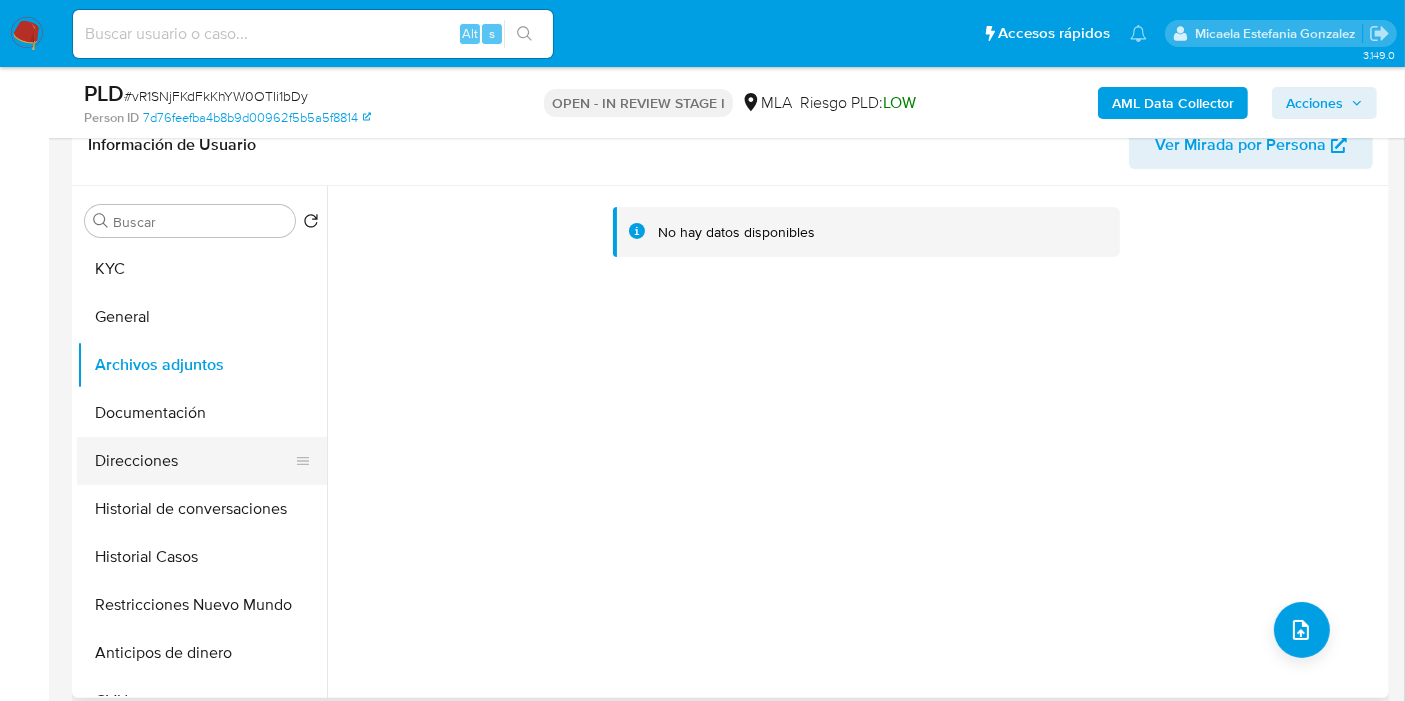 click on "Direcciones" at bounding box center [194, 461] 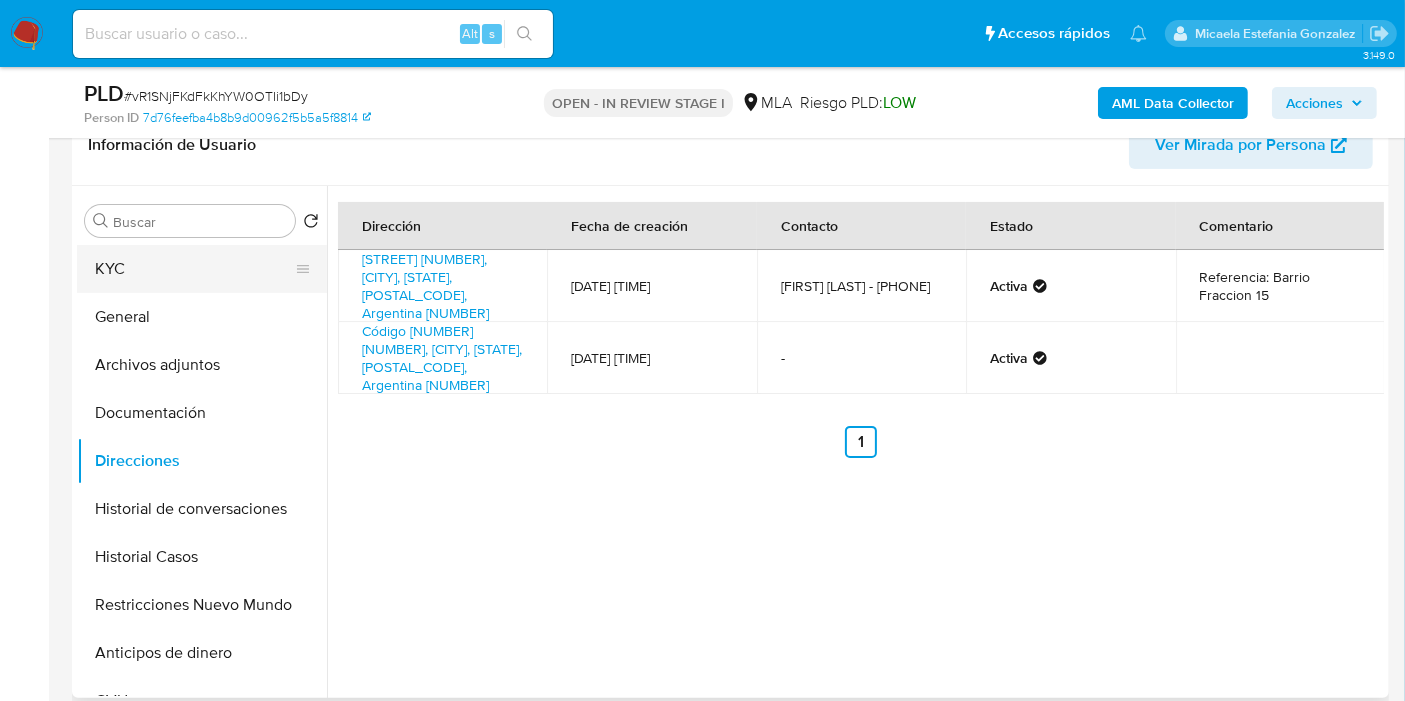 click on "KYC" at bounding box center [194, 269] 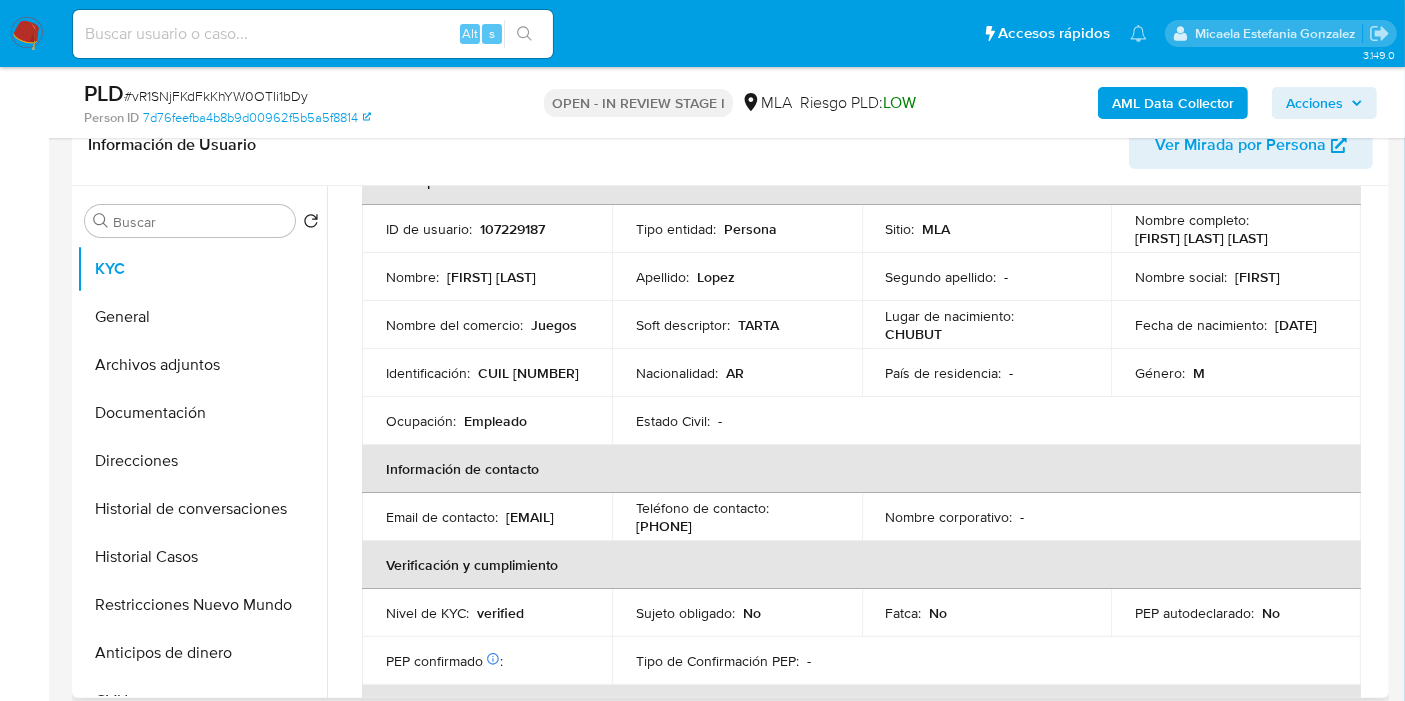 scroll, scrollTop: 222, scrollLeft: 0, axis: vertical 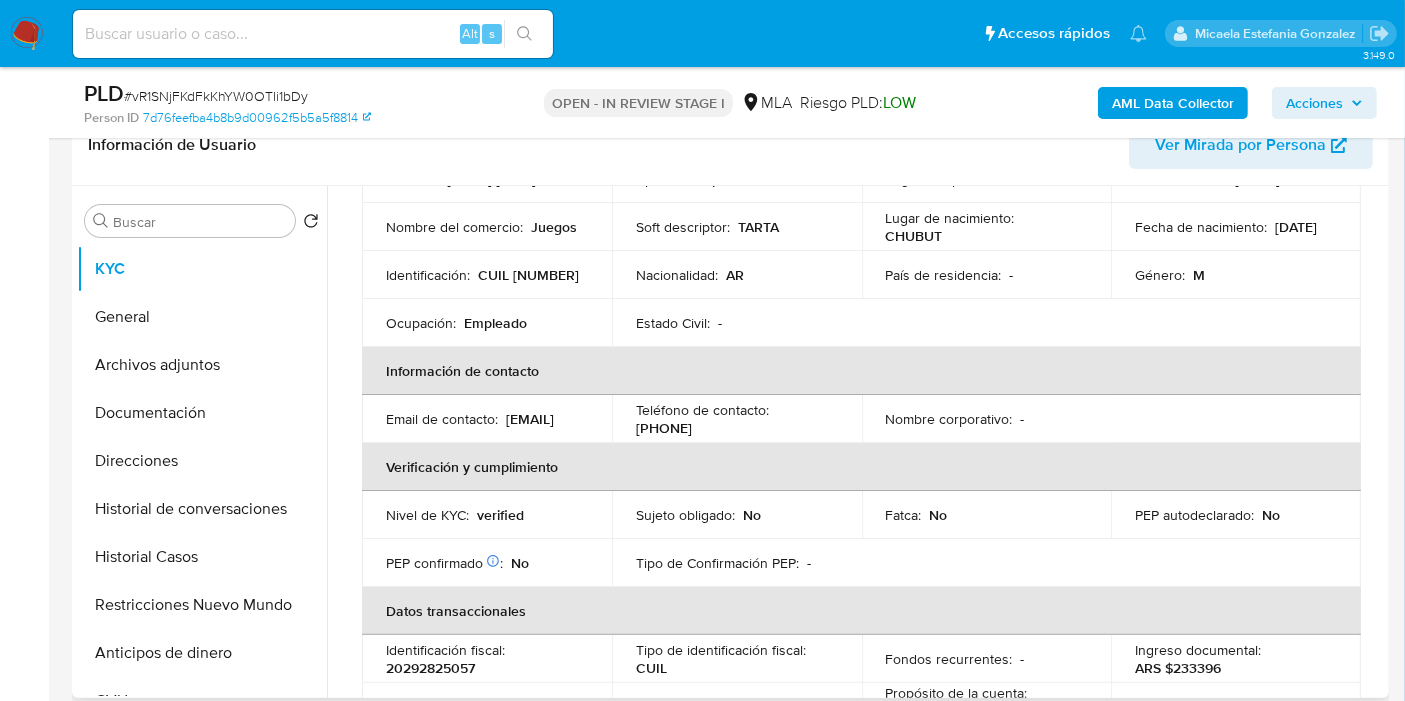 drag, startPoint x: 589, startPoint y: 424, endPoint x: 374, endPoint y: 431, distance: 215.11392 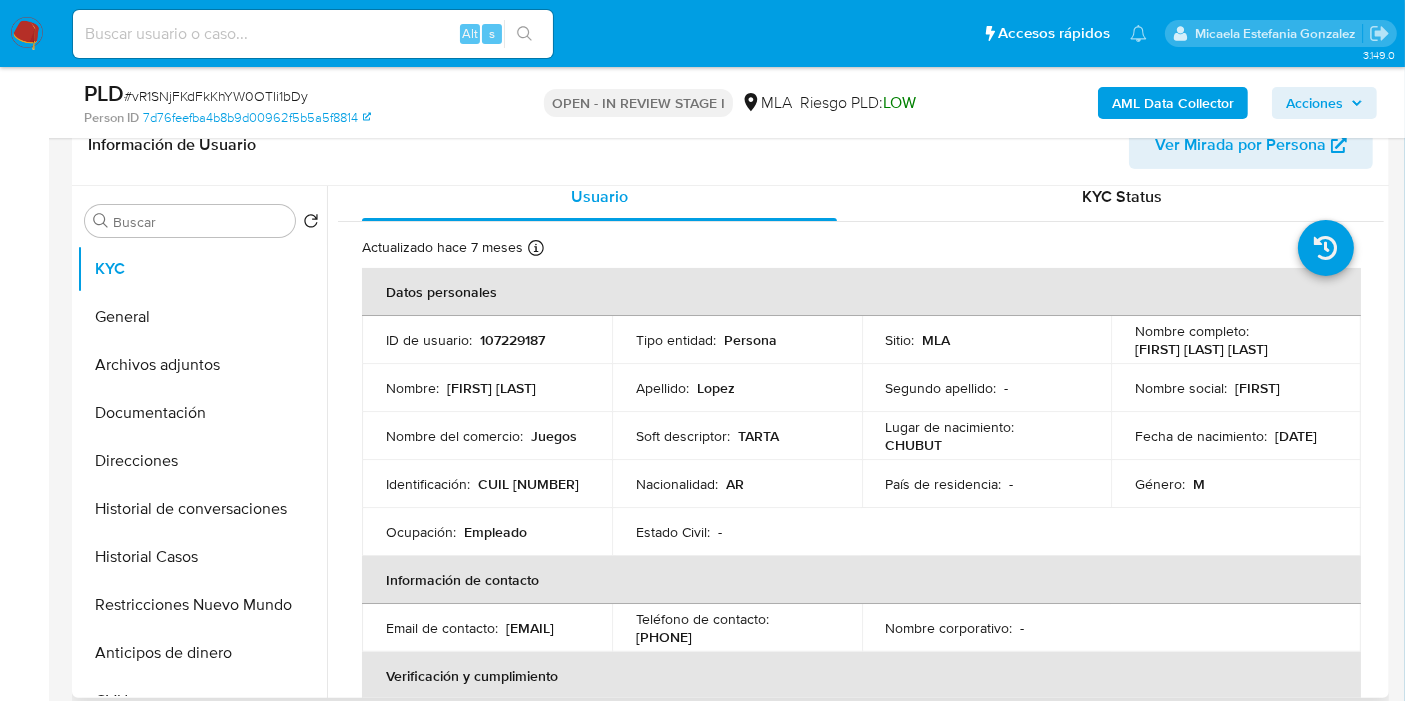 scroll, scrollTop: 0, scrollLeft: 0, axis: both 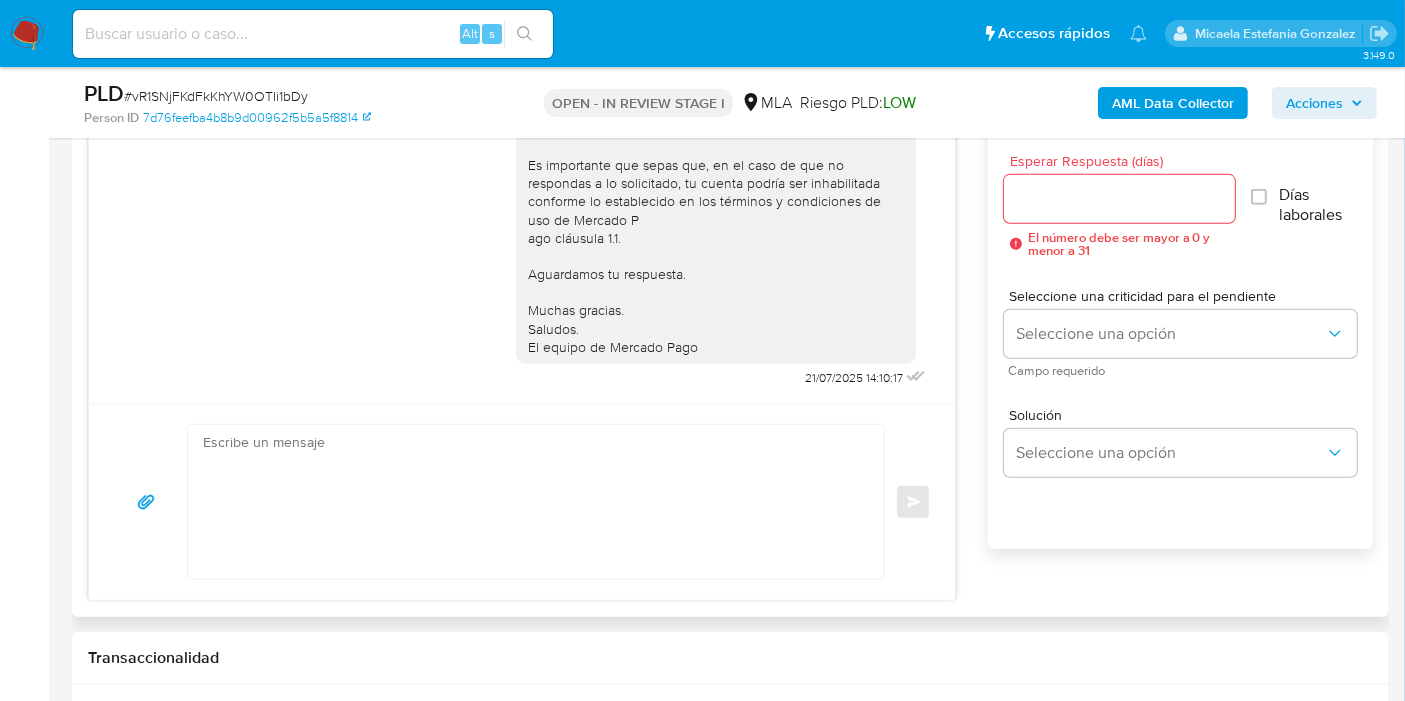click at bounding box center [531, 502] 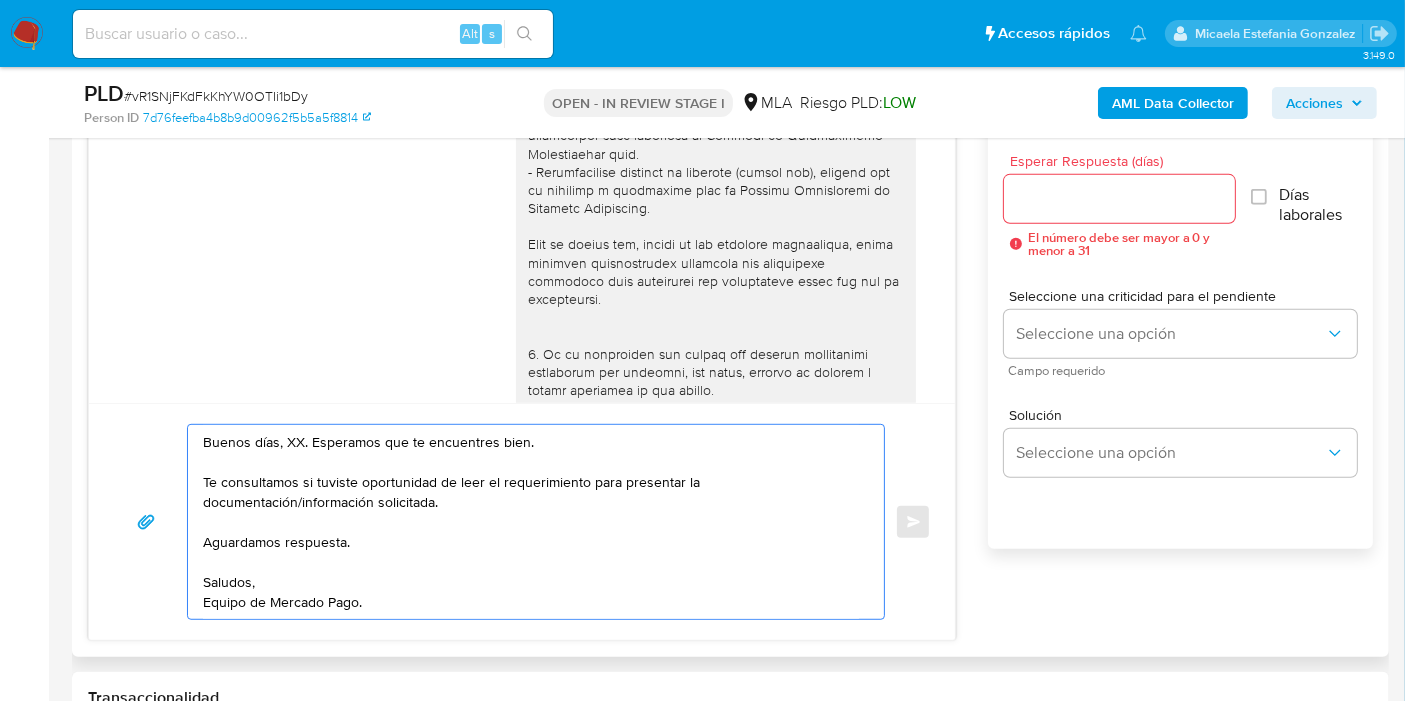 scroll, scrollTop: 273, scrollLeft: 0, axis: vertical 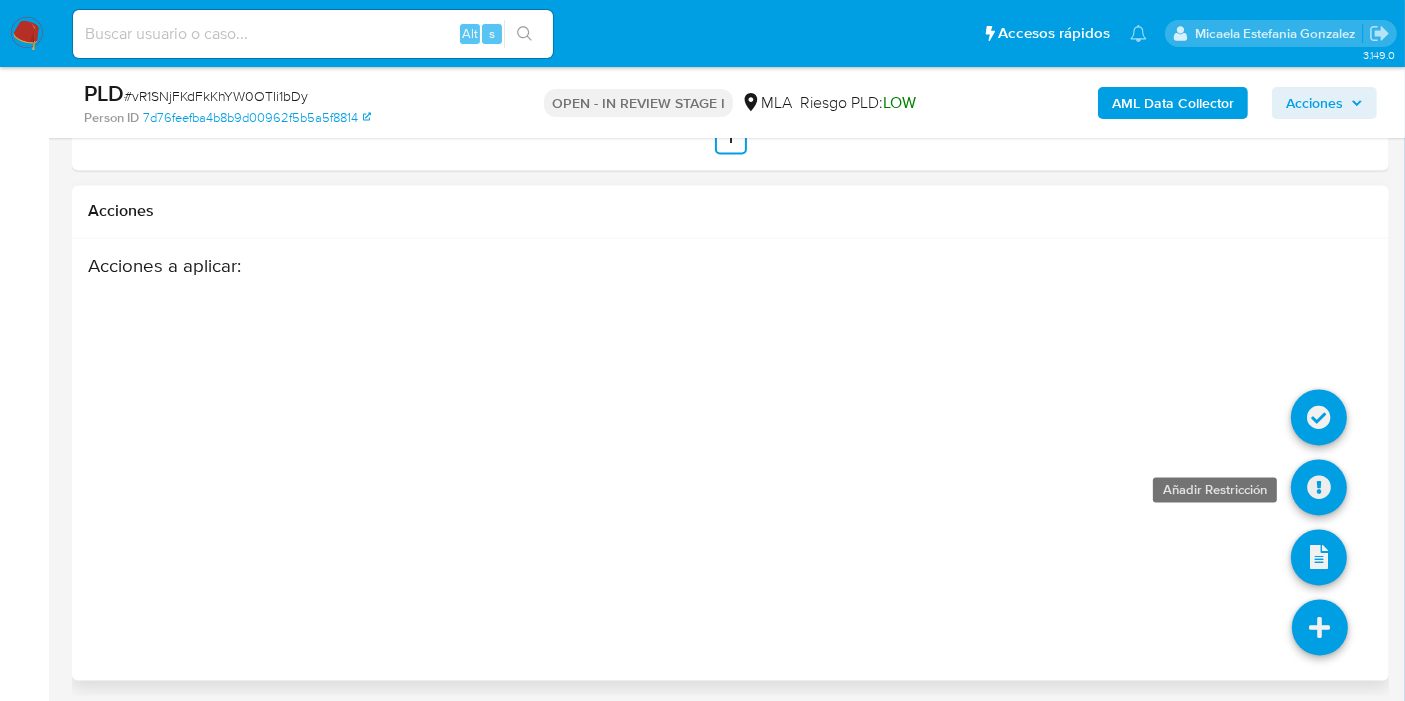 type on "Buenos días, XX. Esperamos que te encuentres bien.
Te consultamos si tuviste oportunidad de leer el requerimiento para presentar la documentación/información solicitada.
Aguardamos respuesta.
Saludos,
Equipo de Mercado Pago." 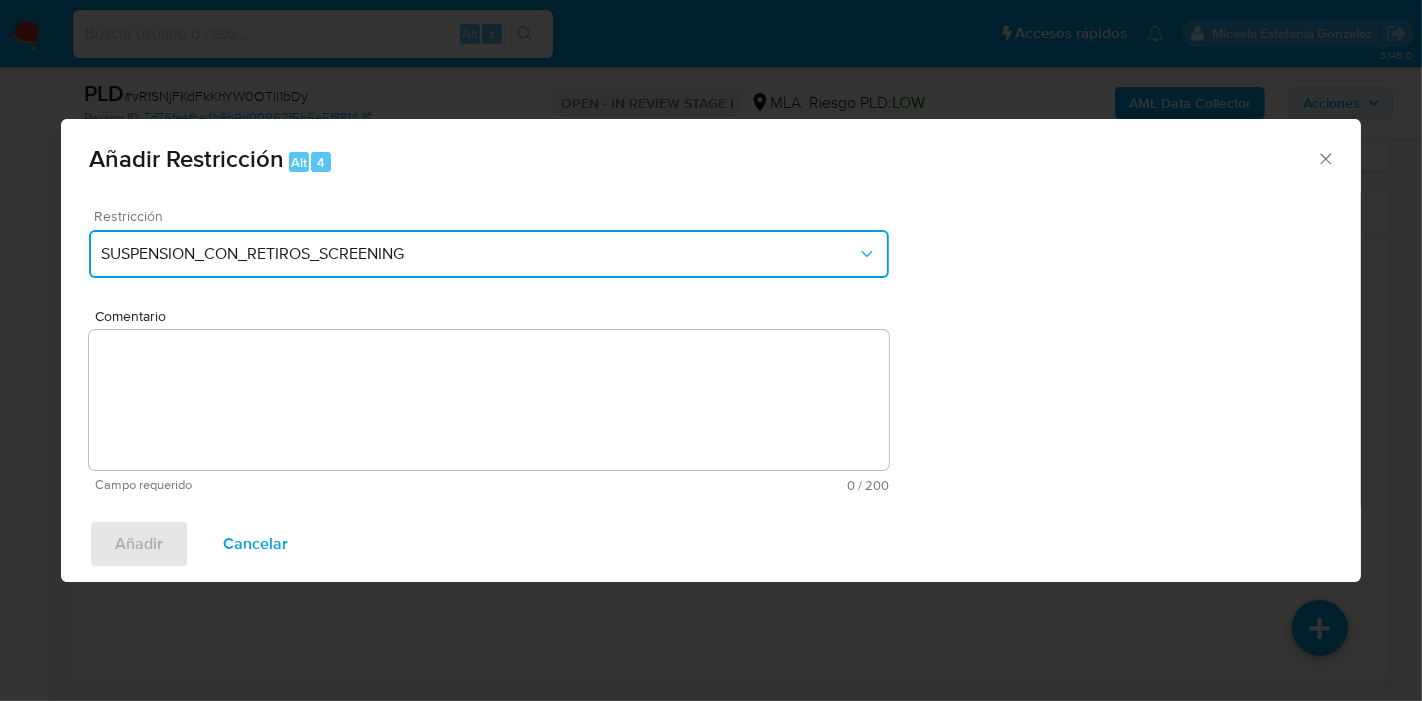 click on "SUSPENSION_CON_RETIROS_SCREENING" at bounding box center (489, 254) 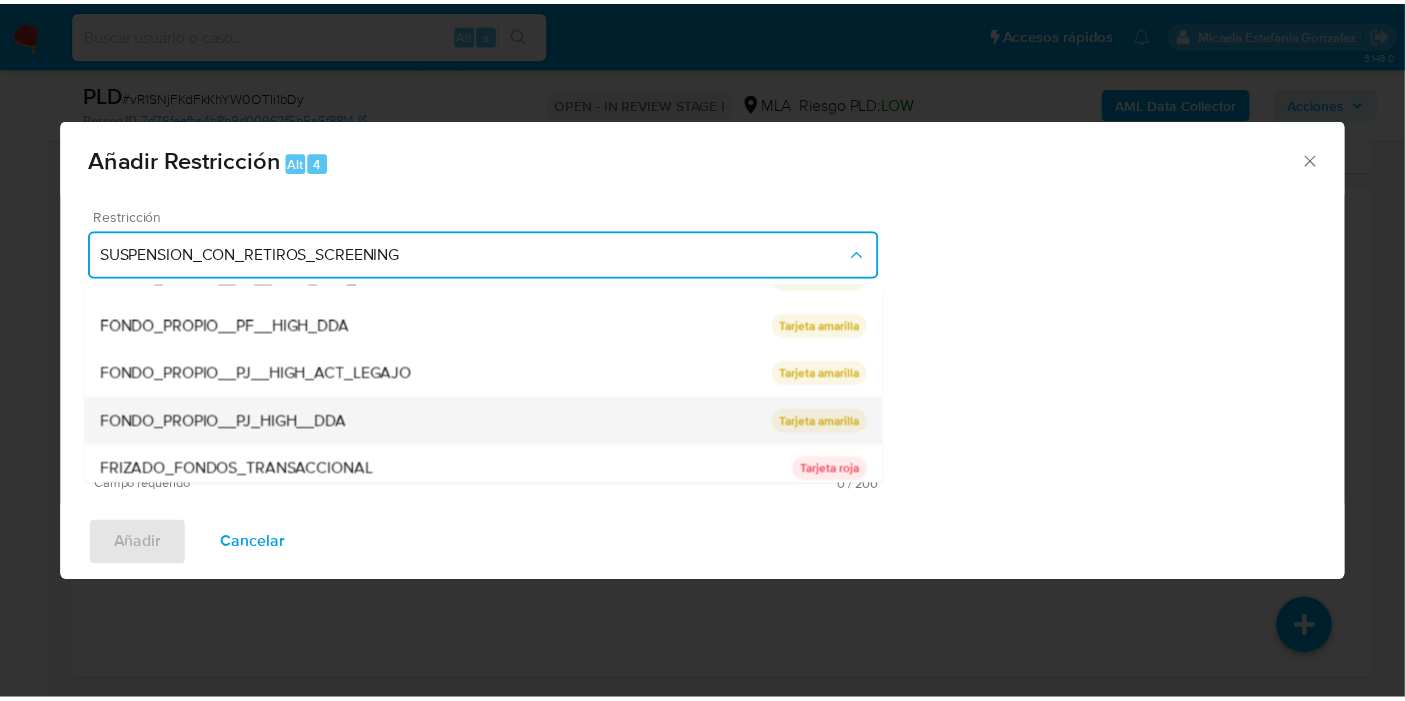scroll, scrollTop: 328, scrollLeft: 0, axis: vertical 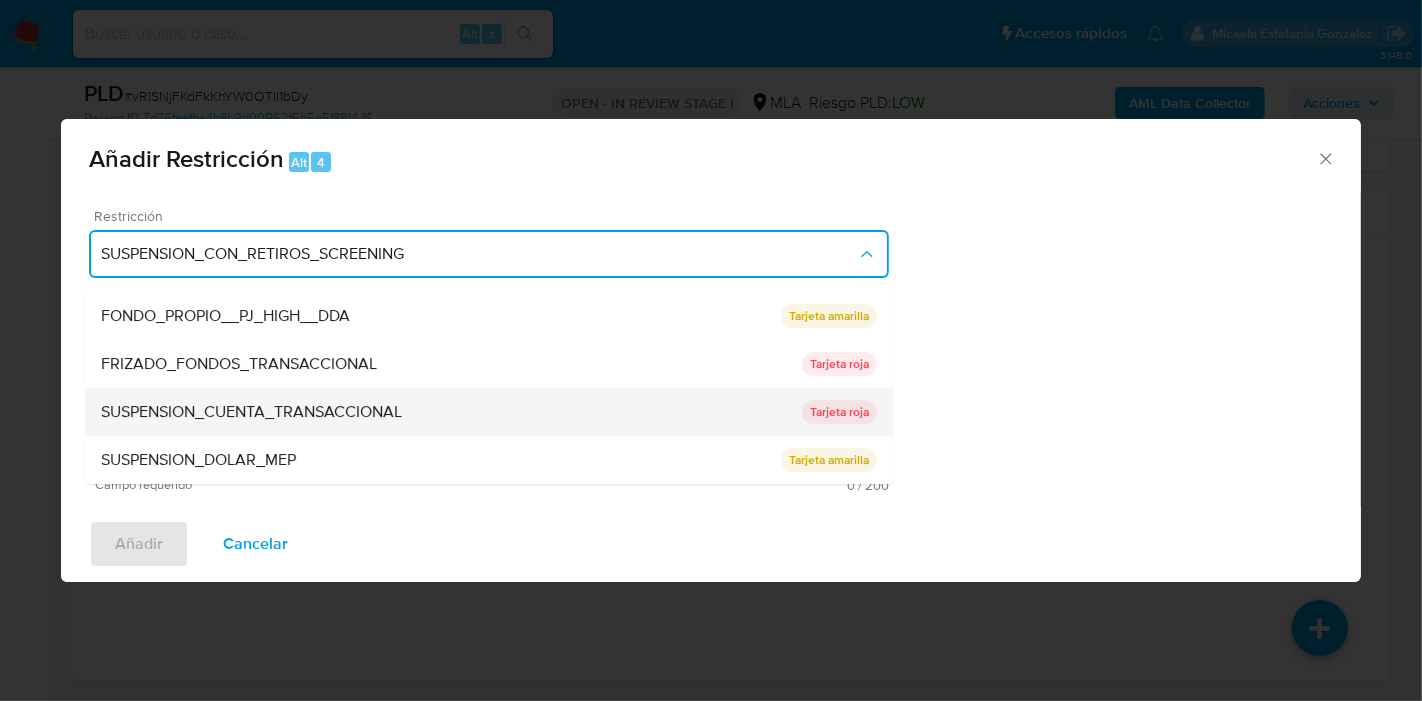 click on "SUSPENSION_CUENTA_TRANSACCIONAL" at bounding box center [451, 412] 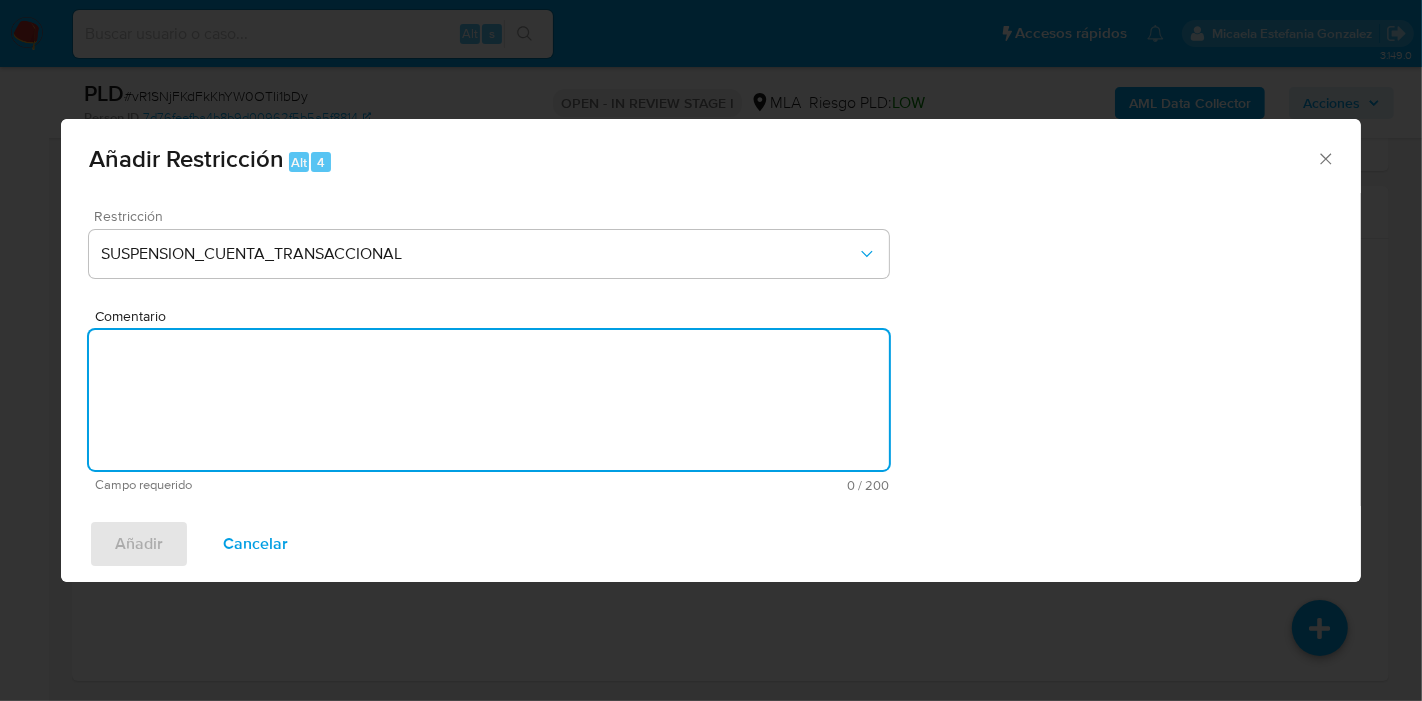 click on "Comentario" at bounding box center (489, 400) 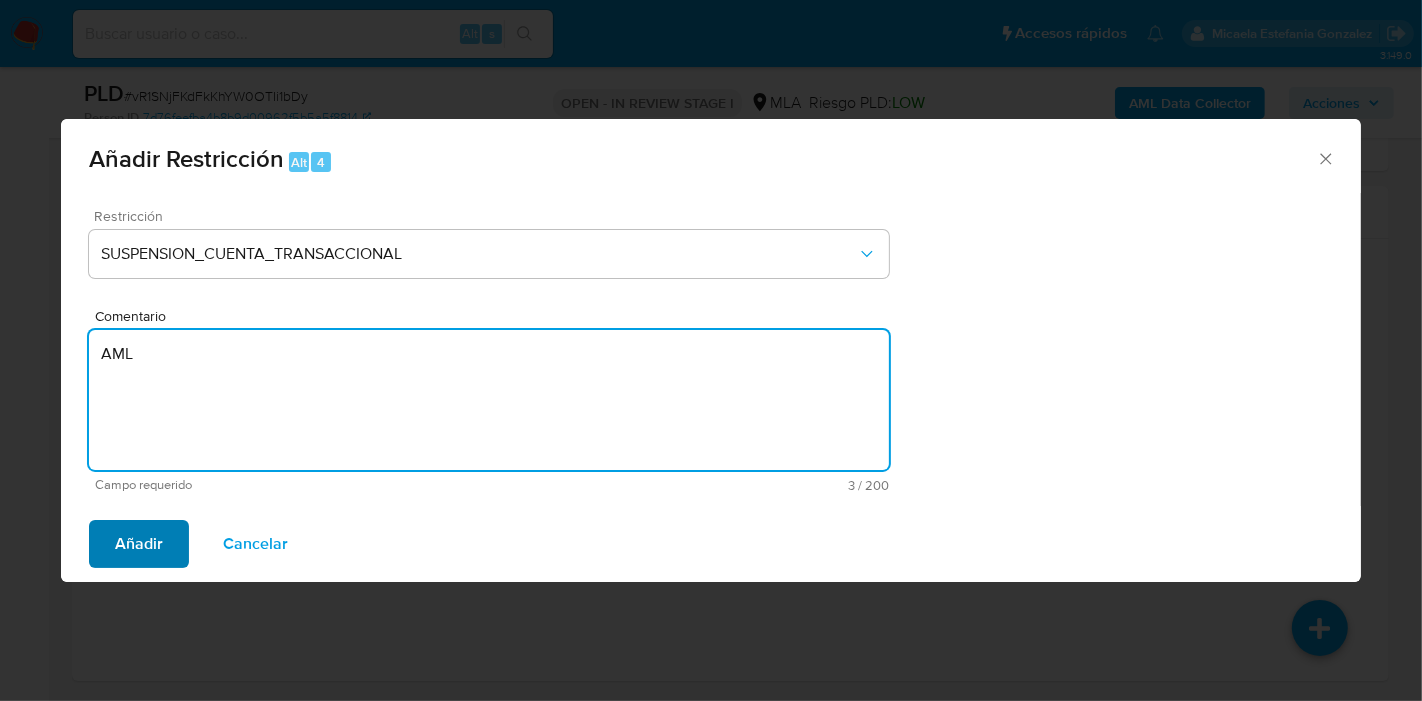 type on "AML" 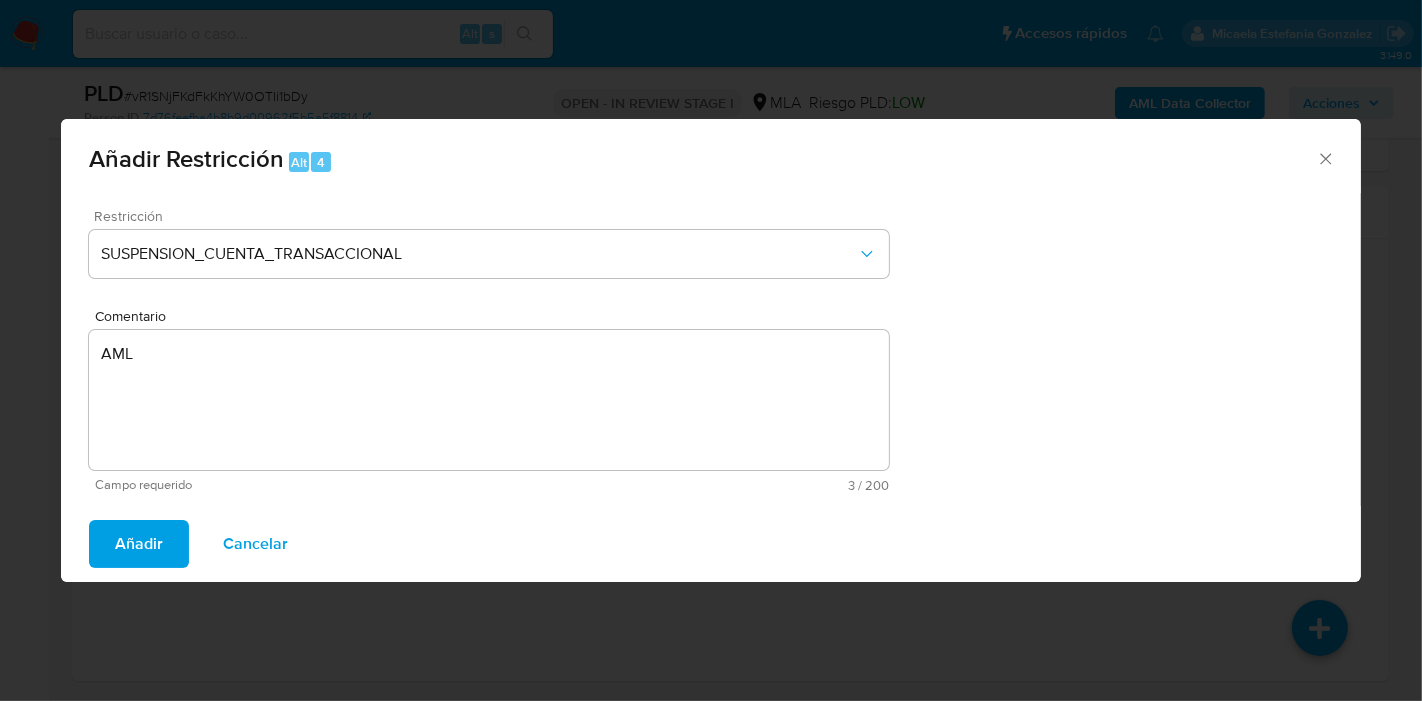 click on "Añadir" at bounding box center [139, 544] 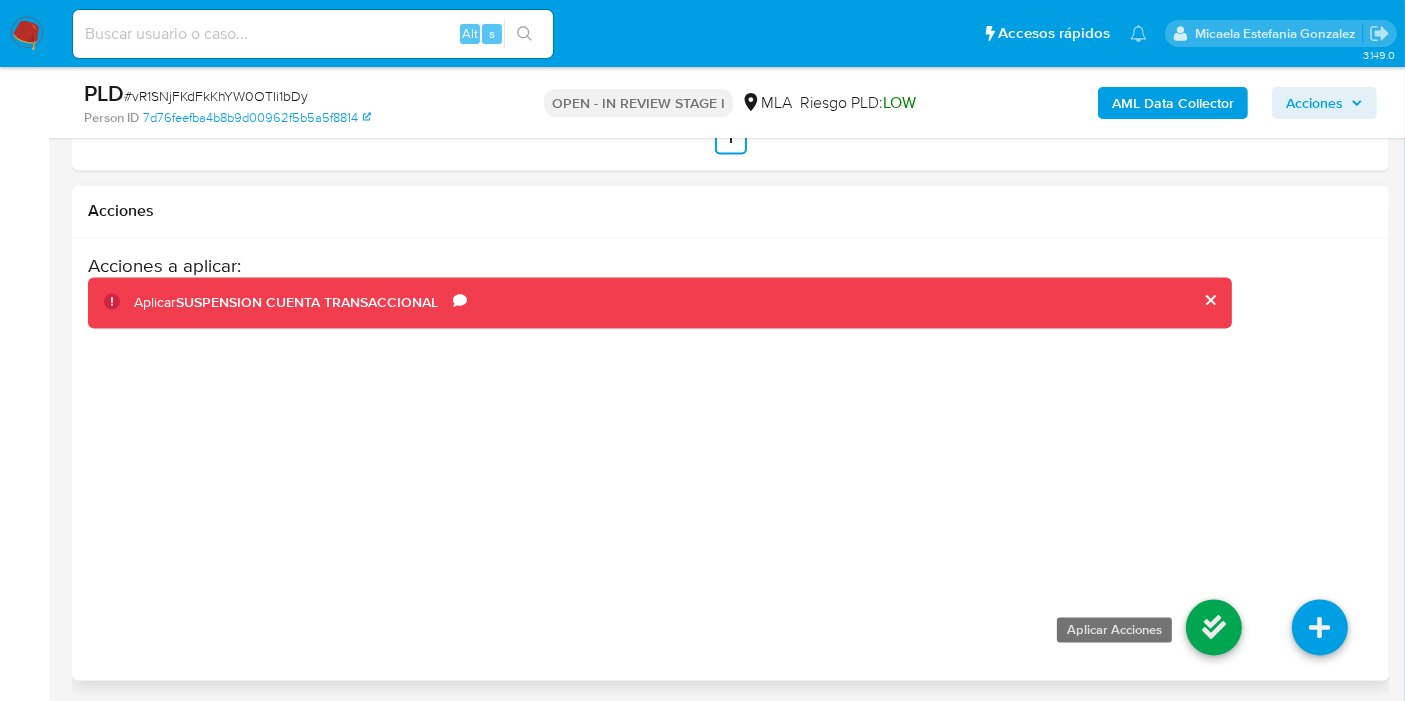 click at bounding box center [1214, 628] 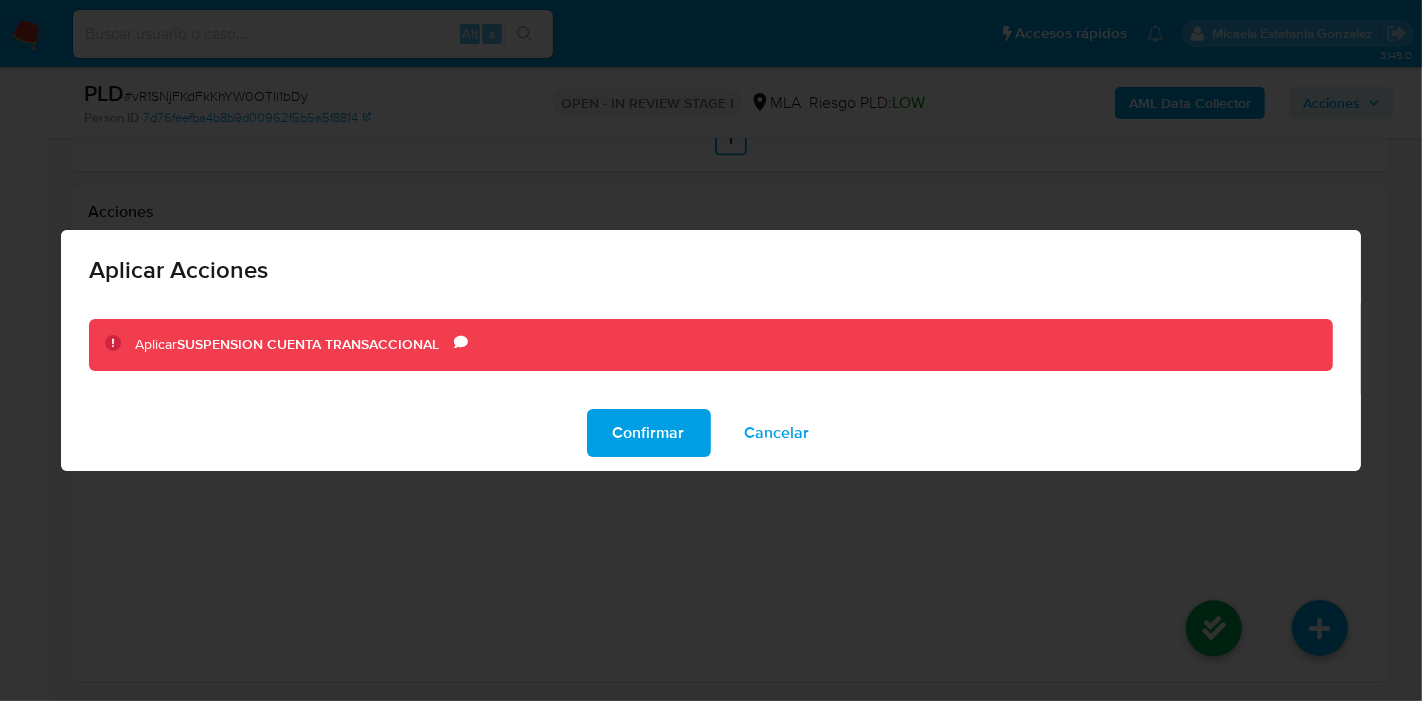 click on "Confirmar" at bounding box center [649, 433] 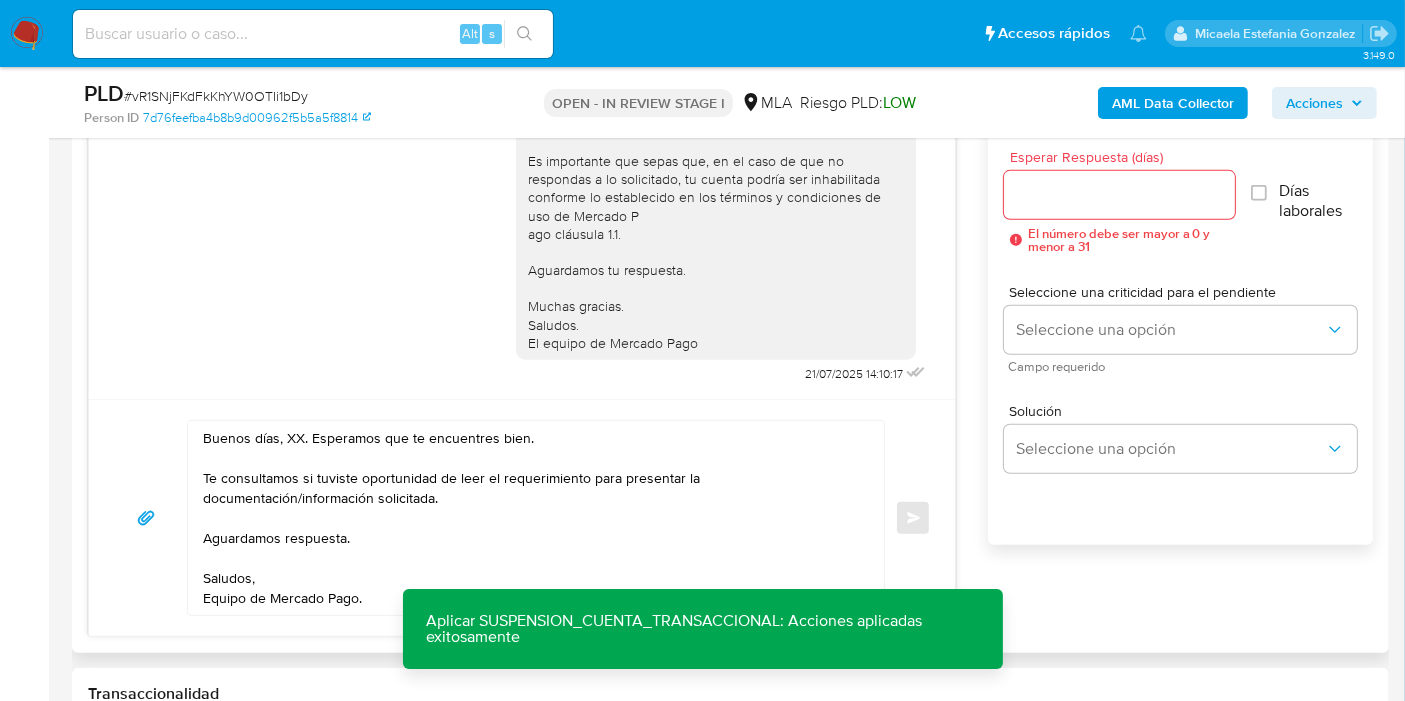 scroll, scrollTop: 1214, scrollLeft: 0, axis: vertical 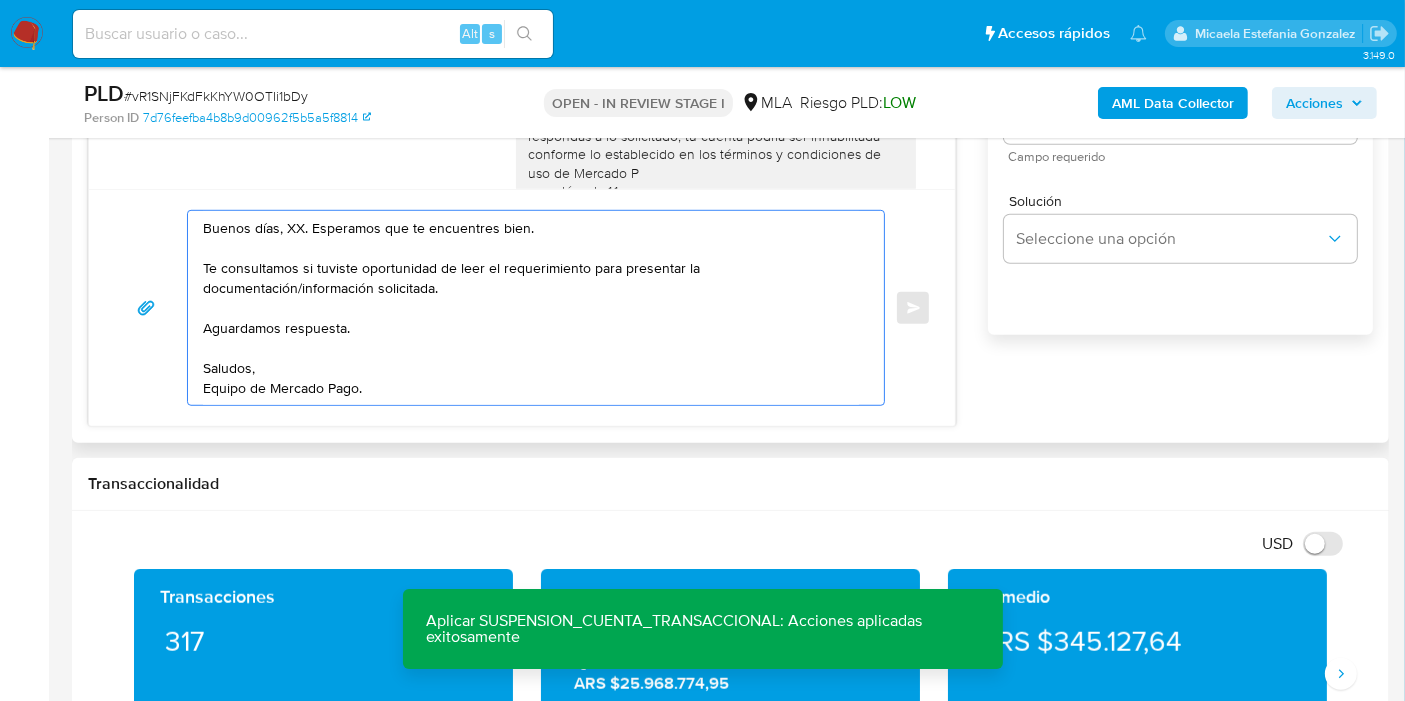 click on "Buenos días, XX. Esperamos que te encuentres bien.
Te consultamos si tuviste oportunidad de leer el requerimiento para presentar la documentación/información solicitada.
Aguardamos respuesta.
Saludos,
Equipo de Mercado Pago." at bounding box center (531, 308) 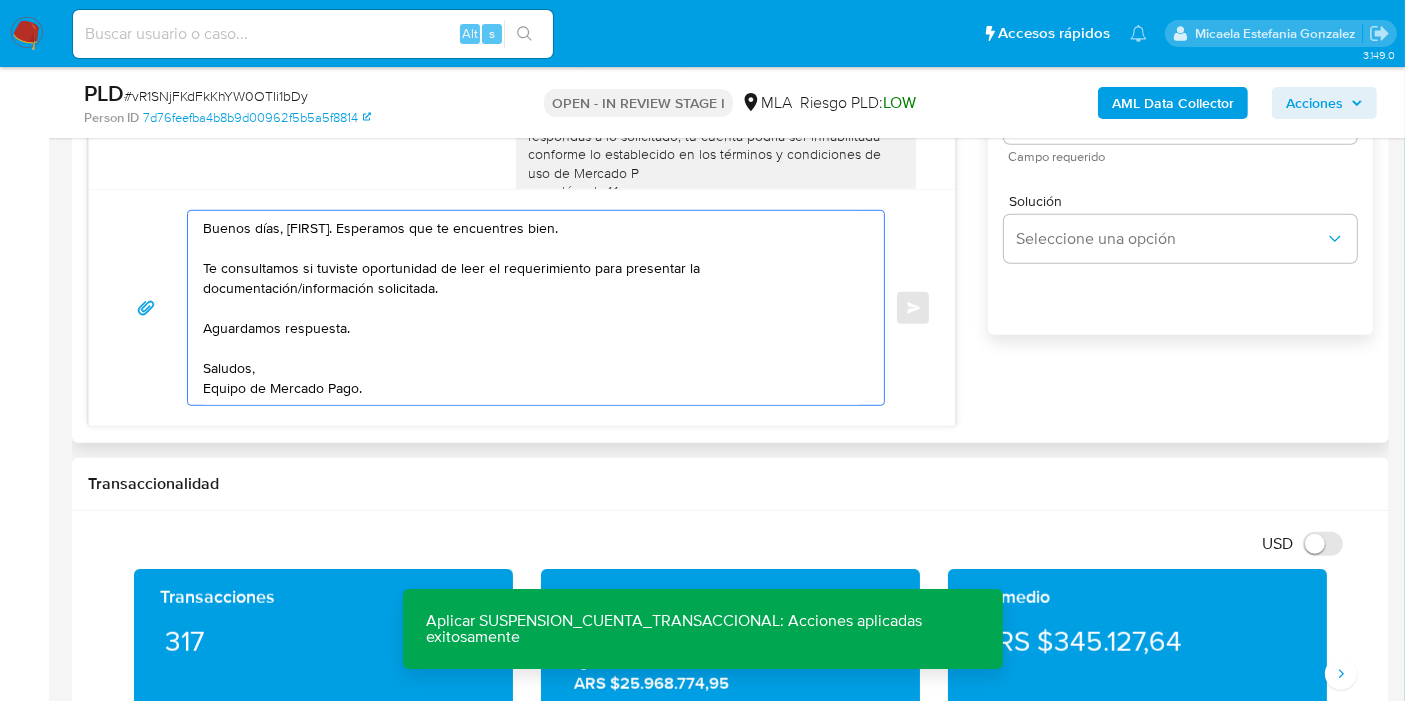click on "Buenos días, Marcelo. Esperamos que te encuentres bien.
Te consultamos si tuviste oportunidad de leer el requerimiento para presentar la documentación/información solicitada.
Aguardamos respuesta.
Saludos,
Equipo de Mercado Pago." at bounding box center [531, 308] 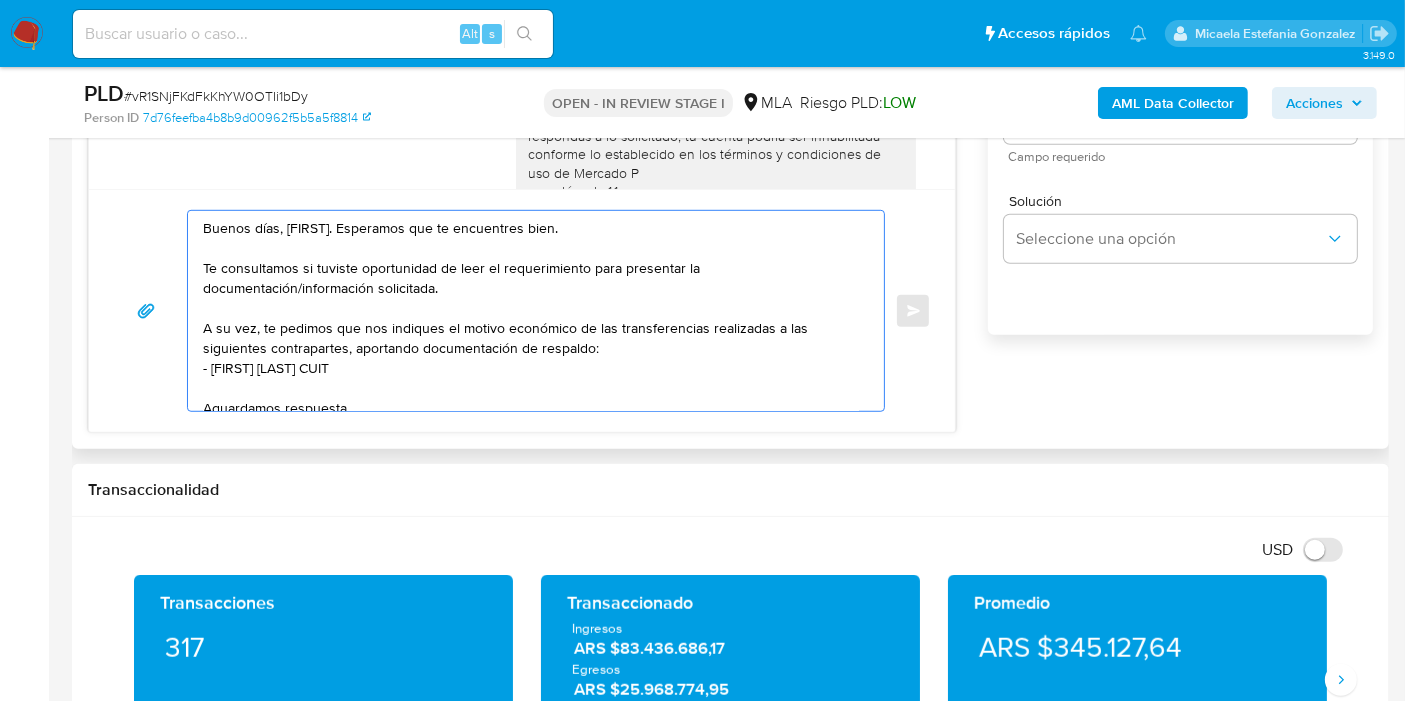 paste on "Mosca" 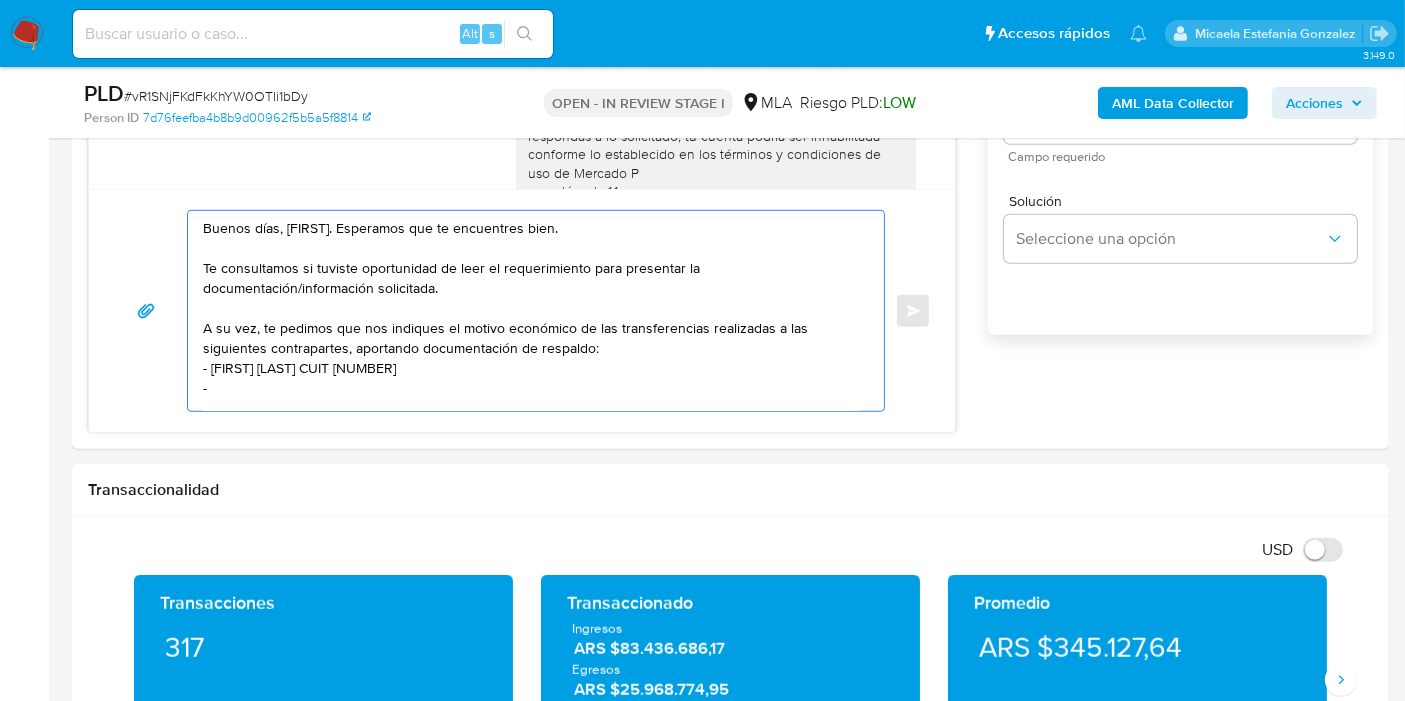 paste on "Claudia Karina Peizzie" 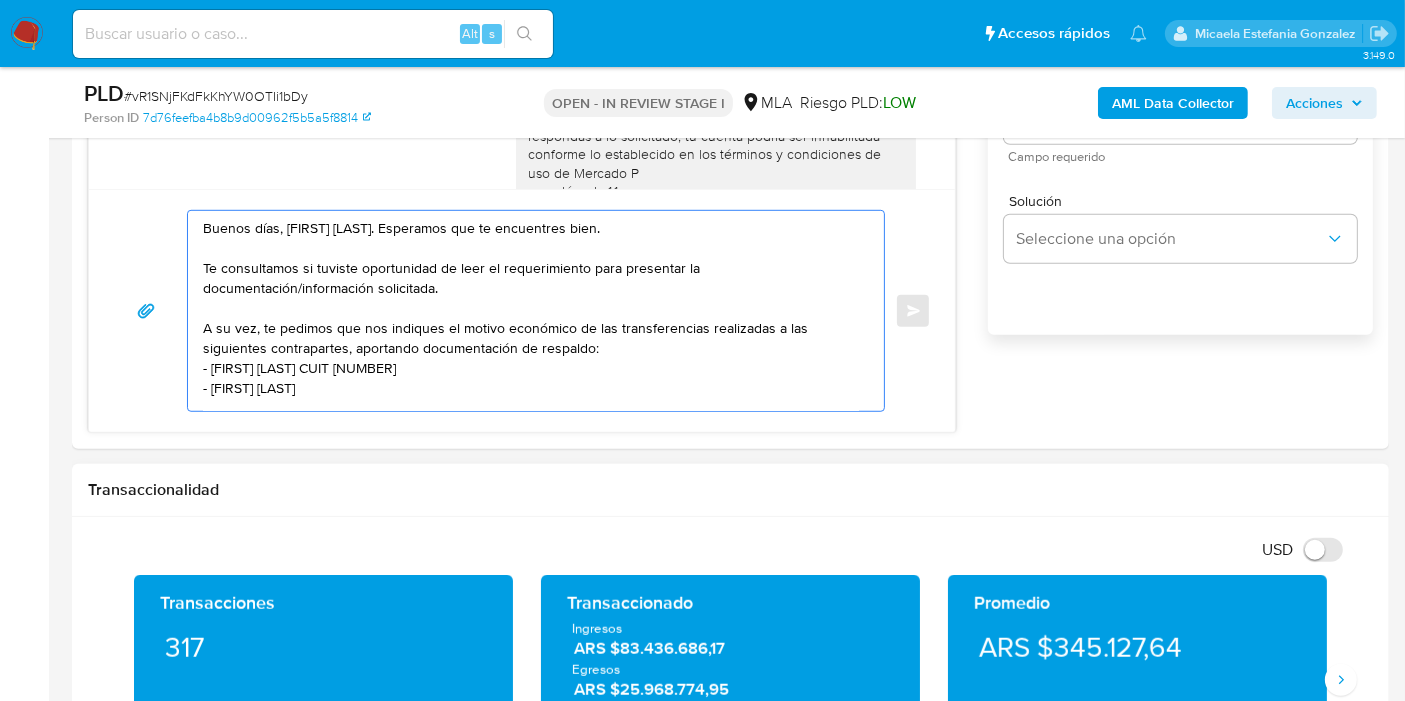scroll, scrollTop: 7, scrollLeft: 0, axis: vertical 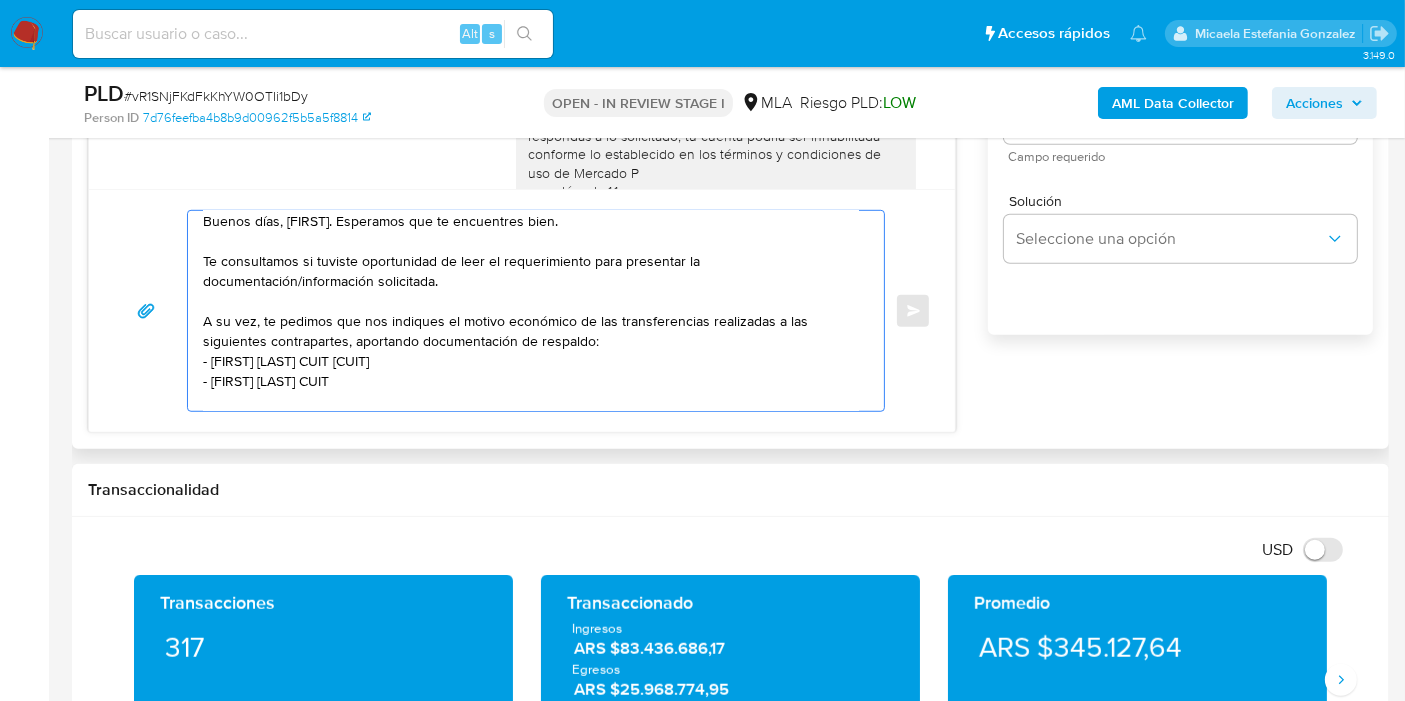 paste on "27243021761" 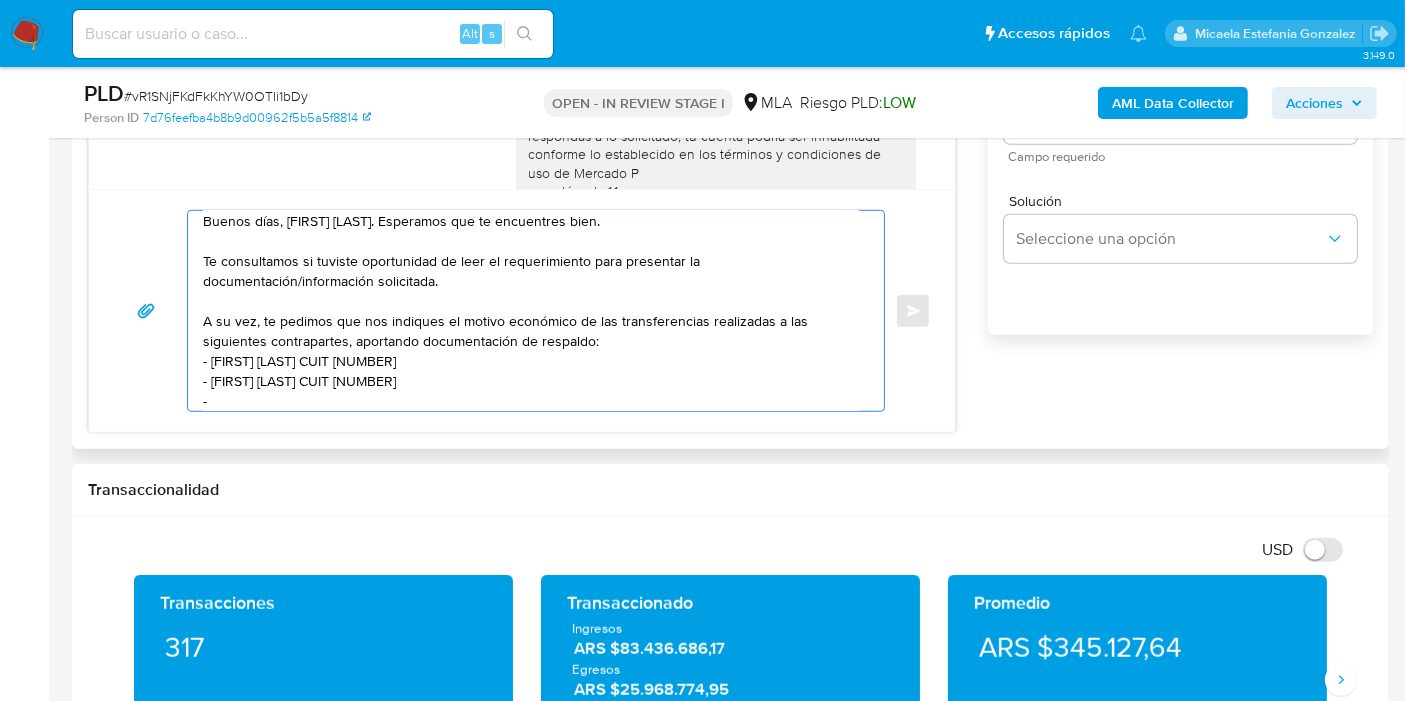 paste on "Juan Francisco Ojeda" 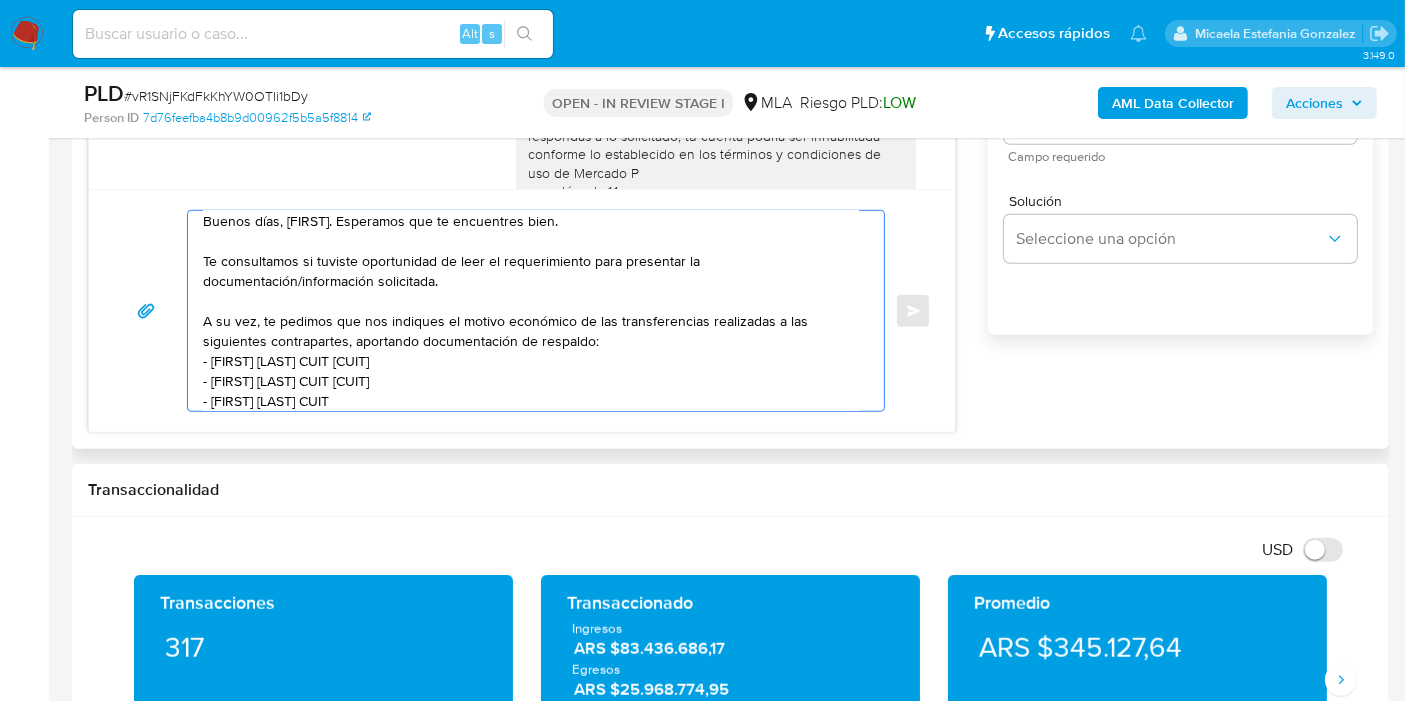 paste on "23422210679" 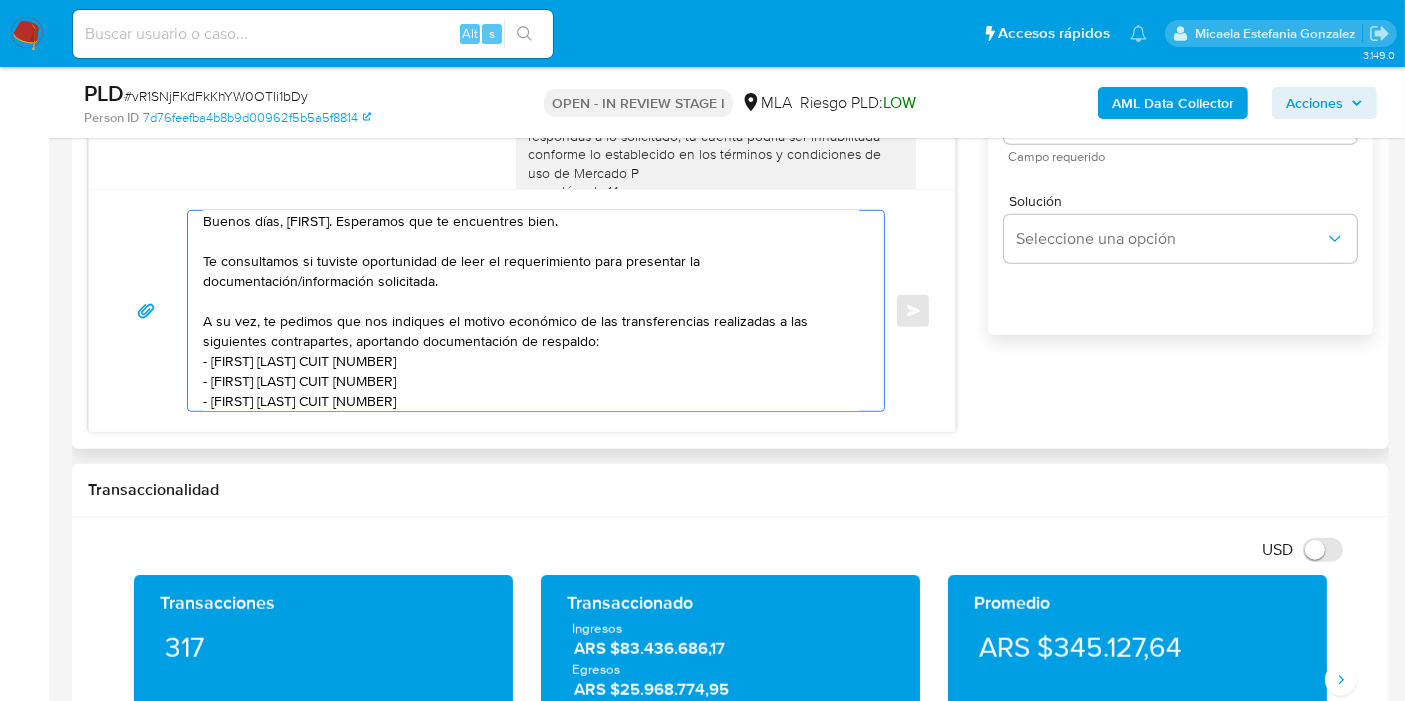 scroll, scrollTop: 27, scrollLeft: 0, axis: vertical 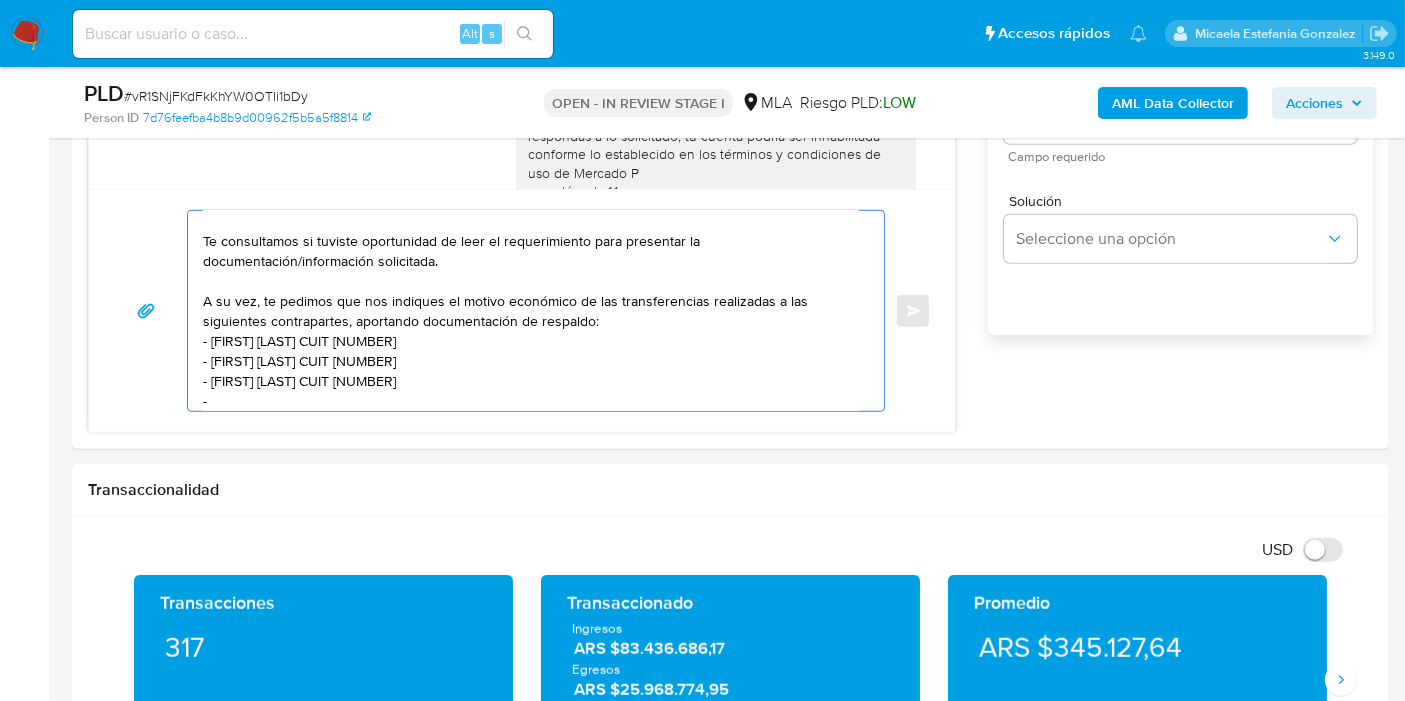 paste on "Salguero Mario Del Jesus" 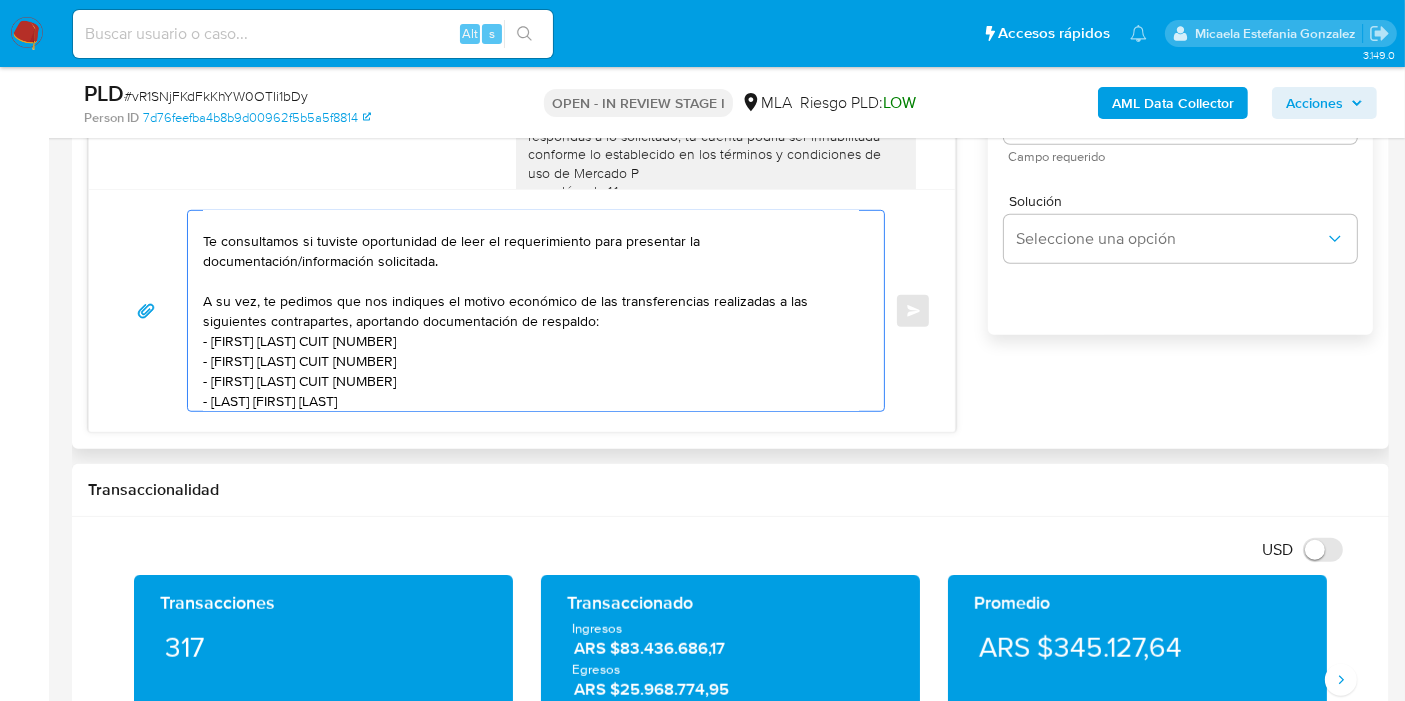 click on "Buenos días, Marcelo. Esperamos que te encuentres bien.
Te consultamos si tuviste oportunidad de leer el requerimiento para presentar la documentación/información solicitada.
A su vez, te pedimos que nos indiques el motivo económico de las transferencias realizadas a las siguientes contrapartes, aportando documentación de respaldo:
- Carlos Mosca CUIT 20266170409
- Claudia Karina Peizzie CUIT 27243021761
- Juan Francisco Ojeda CUIT 23422210679
- Salguero Mario Del Jesus
Aguardamos respuesta.
Saludos,
Equipo de Mercado Pago." at bounding box center (531, 311) 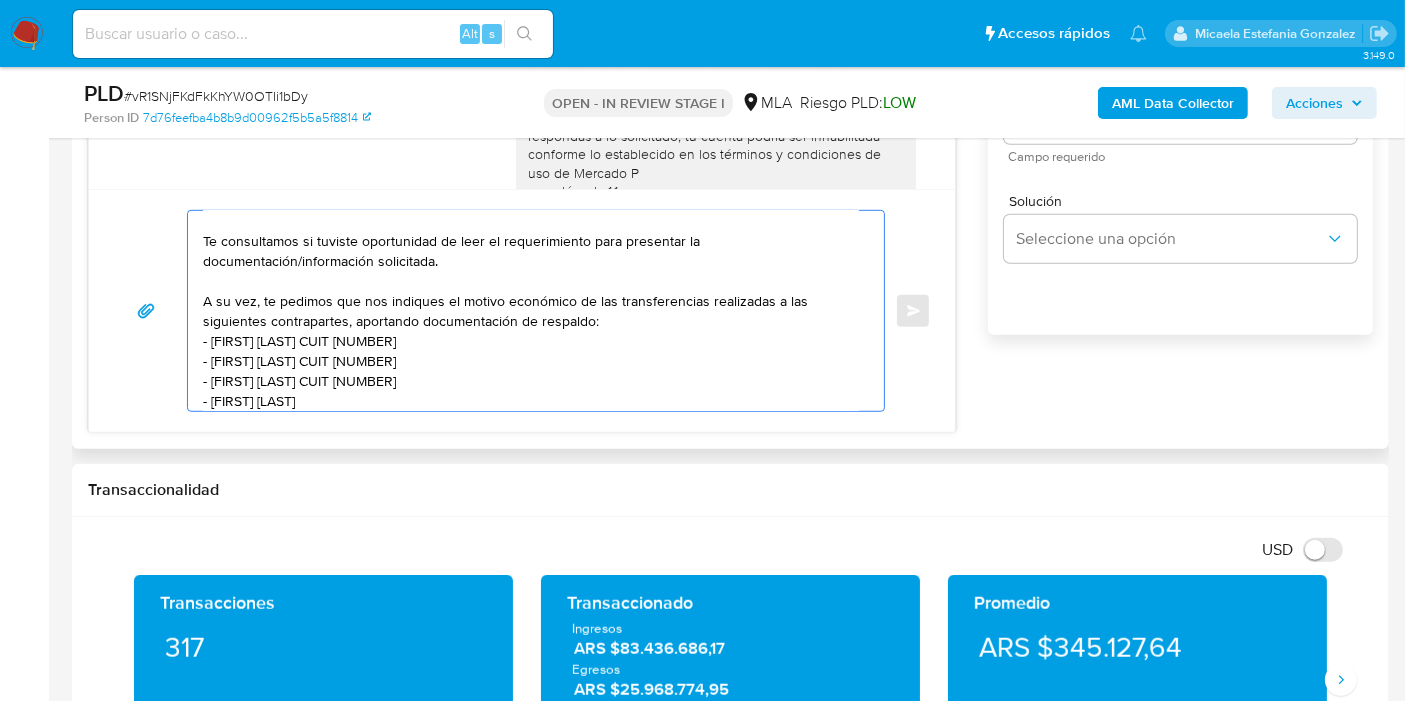 click on "Buenos días, Marcelo. Esperamos que te encuentres bien.
Te consultamos si tuviste oportunidad de leer el requerimiento para presentar la documentación/información solicitada.
A su vez, te pedimos que nos indiques el motivo económico de las transferencias realizadas a las siguientes contrapartes, aportando documentación de respaldo:
- Carlos Mosca CUIT 20266170409
- Claudia Karina Peizzie CUIT 27243021761
- Juan Francisco Ojeda CUIT 23422210679
- Mario Del Jesus
Aguardamos respuesta.
Saludos,
Equipo de Mercado Pago." at bounding box center (531, 311) 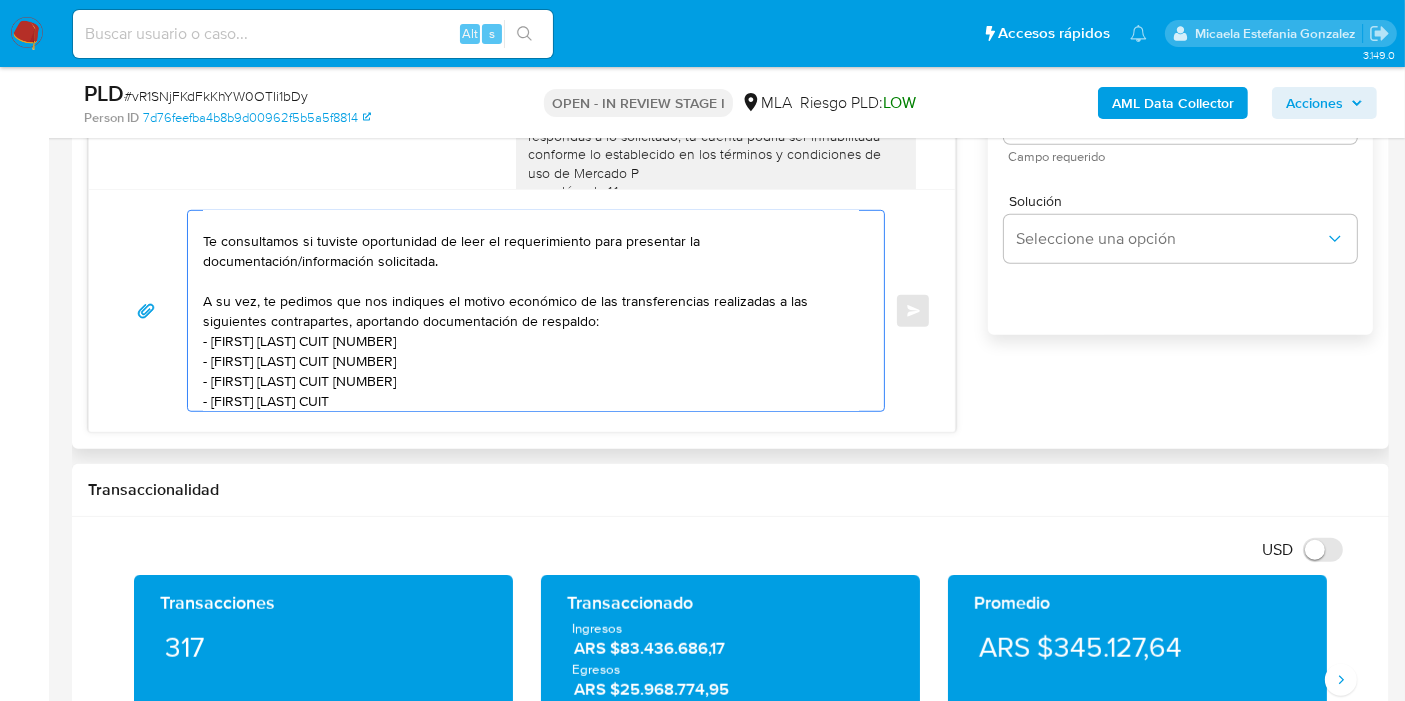 paste on "20168054182" 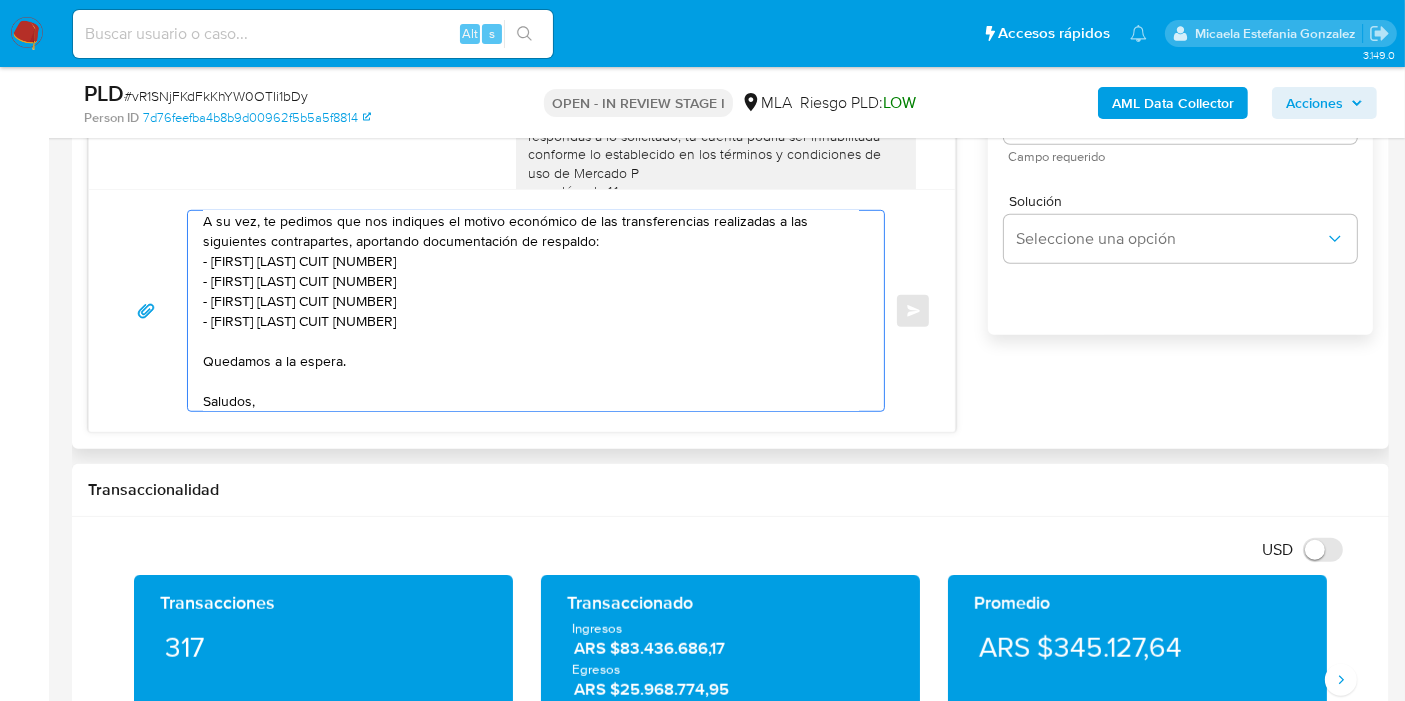 scroll, scrollTop: 127, scrollLeft: 0, axis: vertical 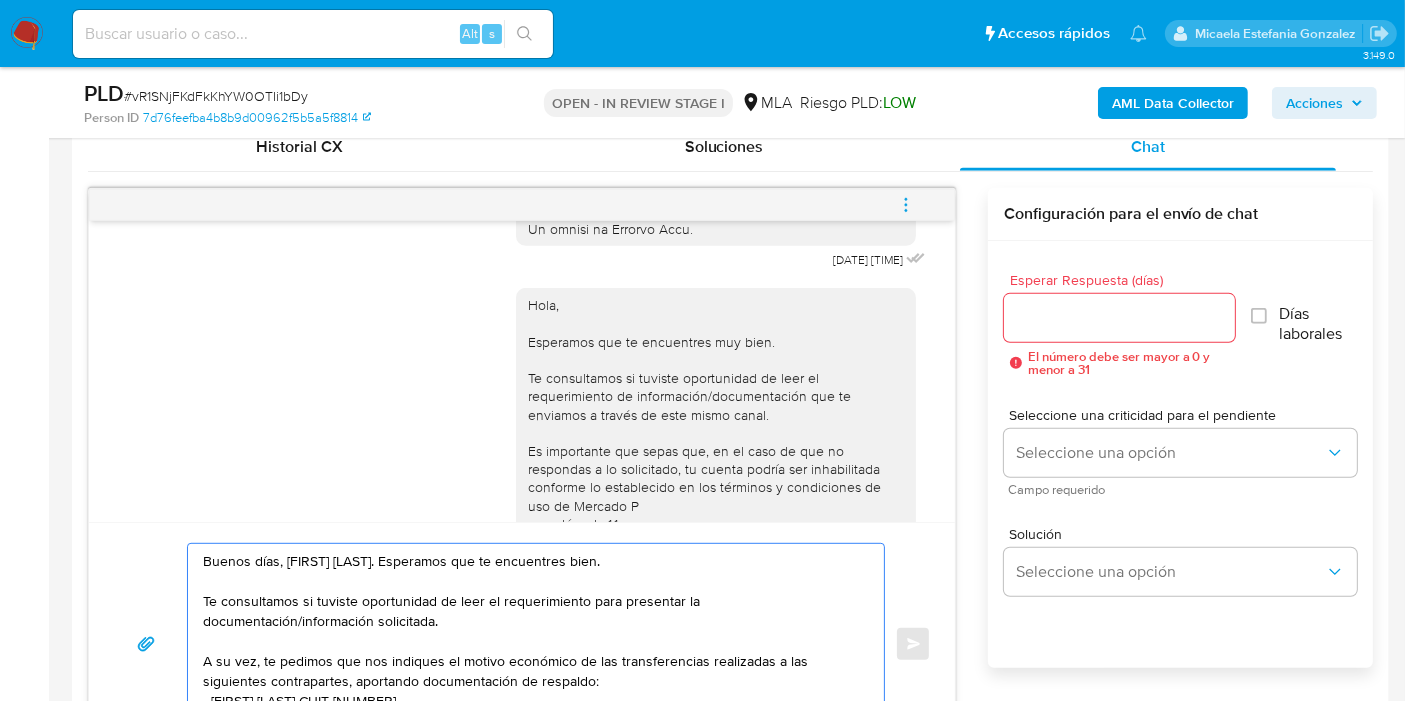 type on "Buenos días, Marcelo. Esperamos que te encuentres bien.
Te consultamos si tuviste oportunidad de leer el requerimiento para presentar la documentación/información solicitada.
A su vez, te pedimos que nos indiques el motivo económico de las transferencias realizadas a las siguientes contrapartes, aportando documentación de respaldo:
- Carlos Mosca CUIT 20266170409
- Claudia Karina Peizzie CUIT 27243021761
- Juan Francisco Ojeda CUIT 23422210679
- Mario Del Jesus Salguero CUIT 20168054182
Quedamos a la espera.
Saludos,
Equipo de Mercado Pago.
Aguardamos respuesta.
Saludos,
Equipo de Mercado Pago." 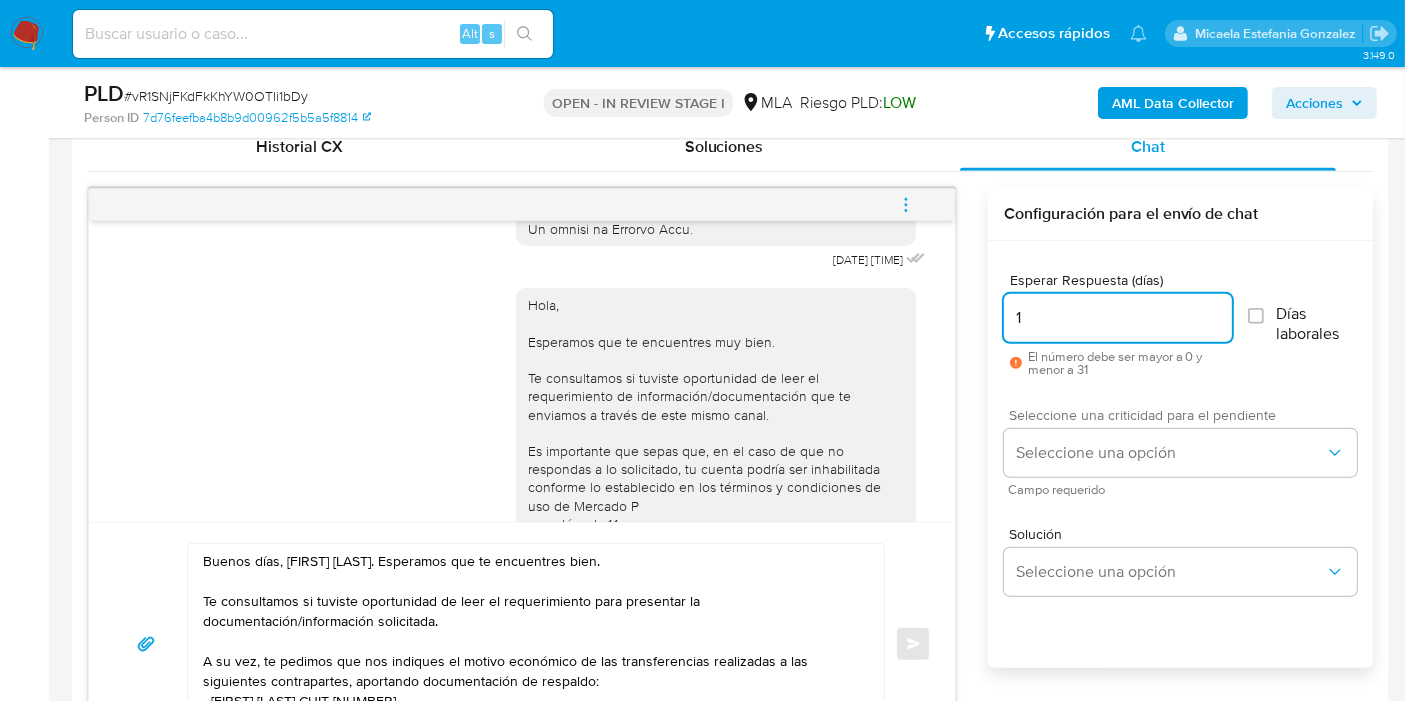 type on "1" 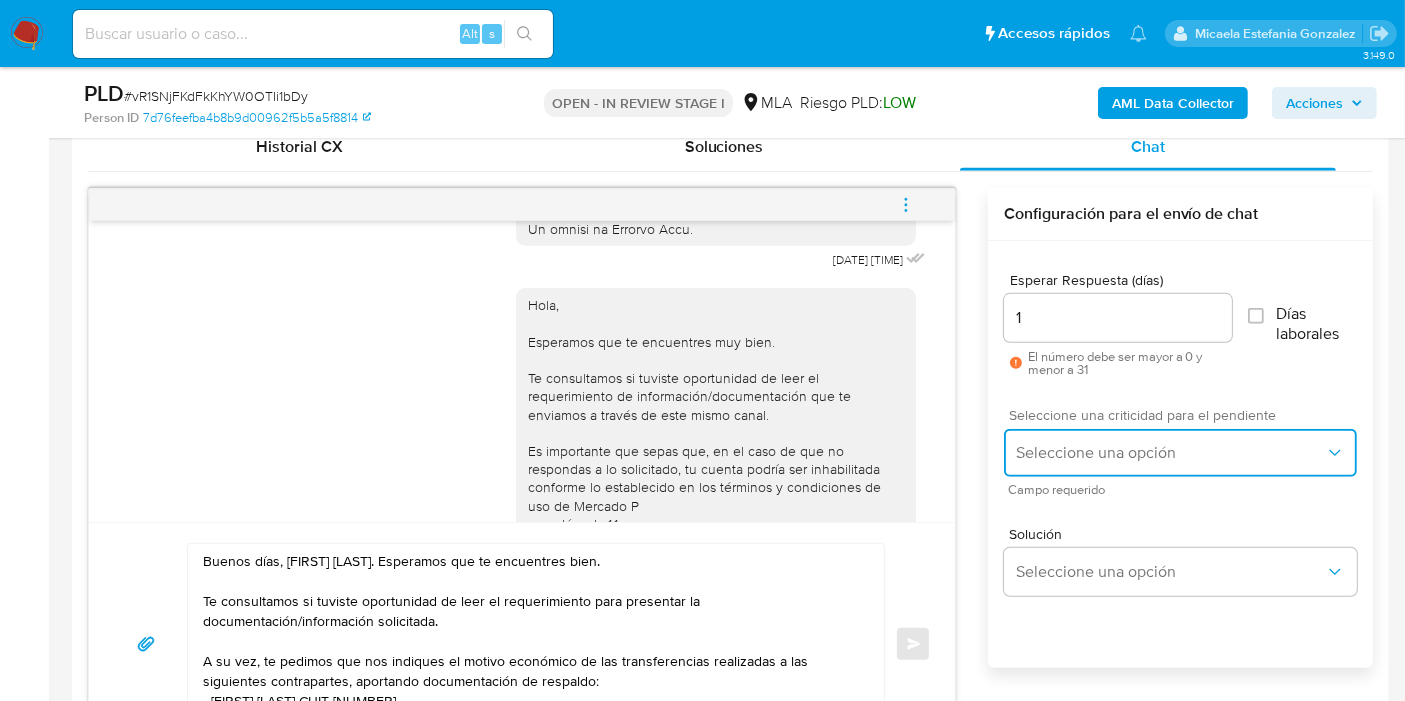 click on "Seleccione una opción" at bounding box center [1170, 453] 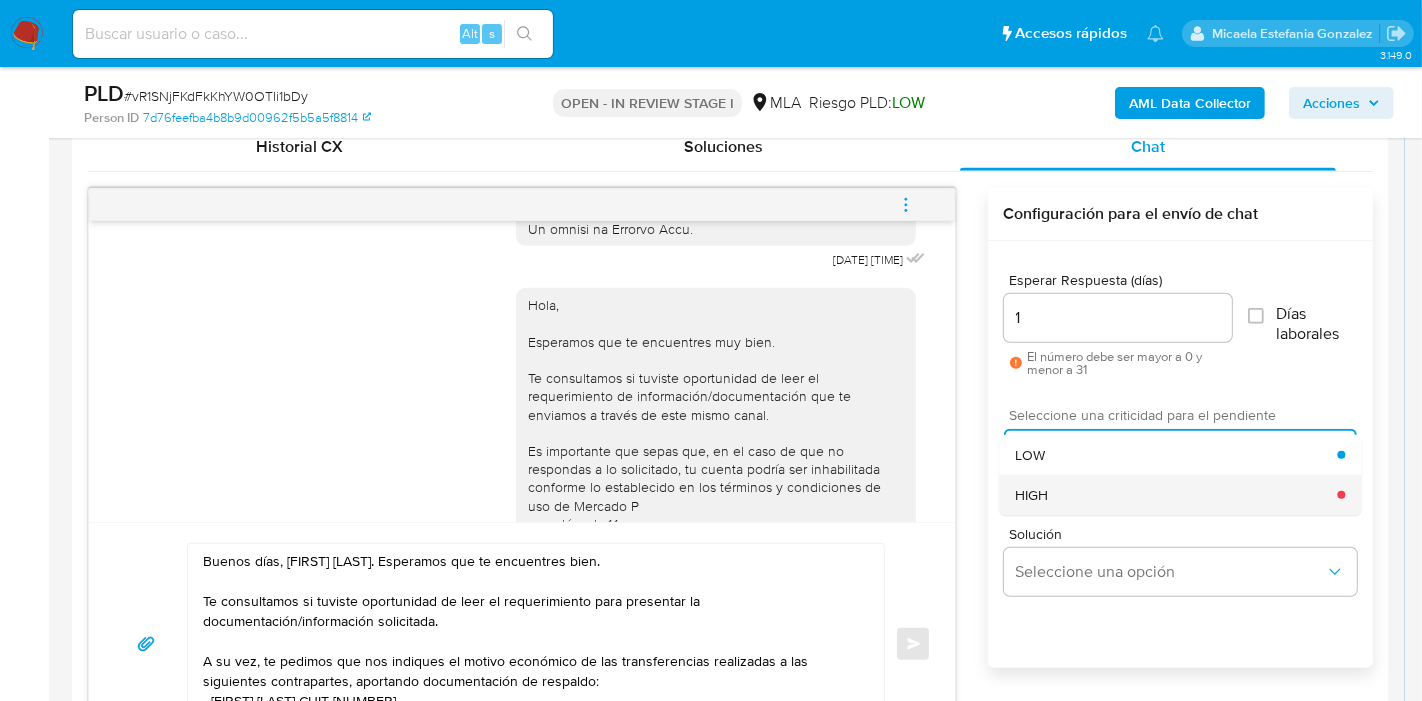 click on "HIGH" at bounding box center [1176, 495] 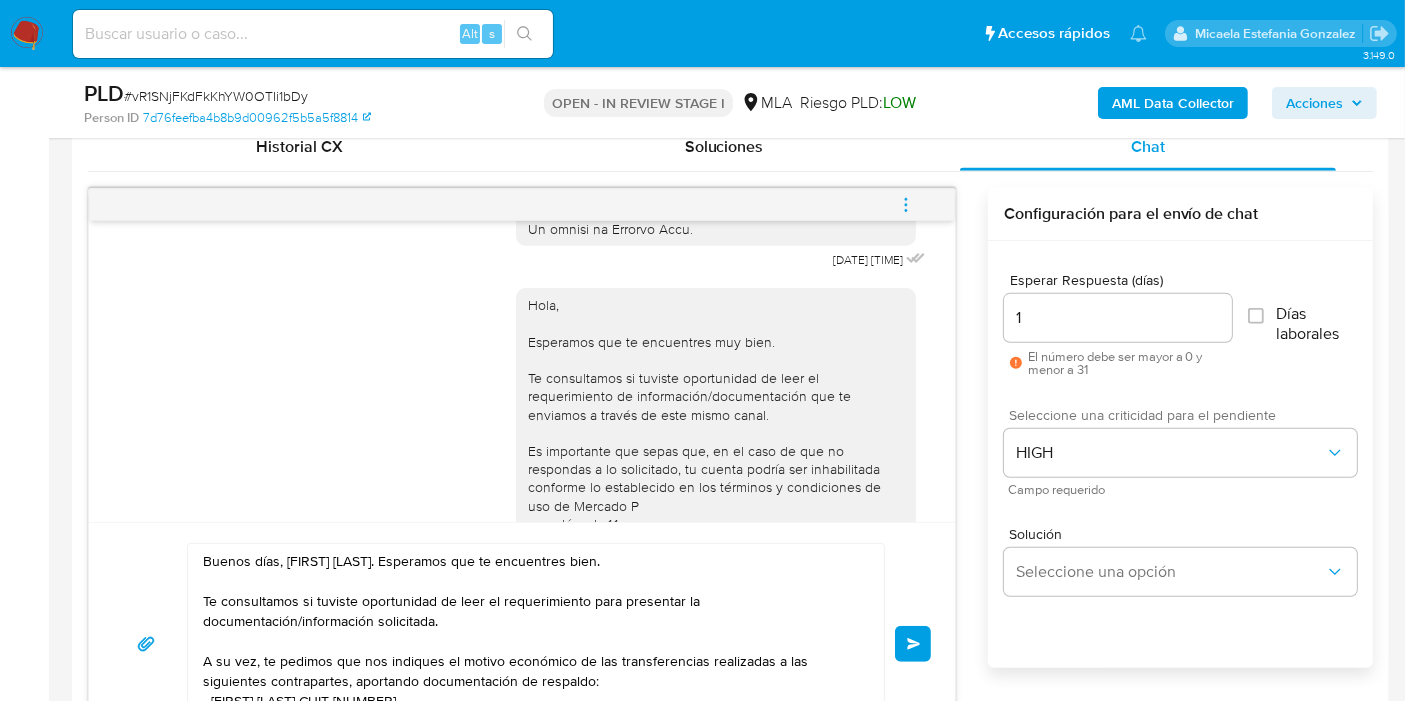 click on "Enviar" at bounding box center [914, 644] 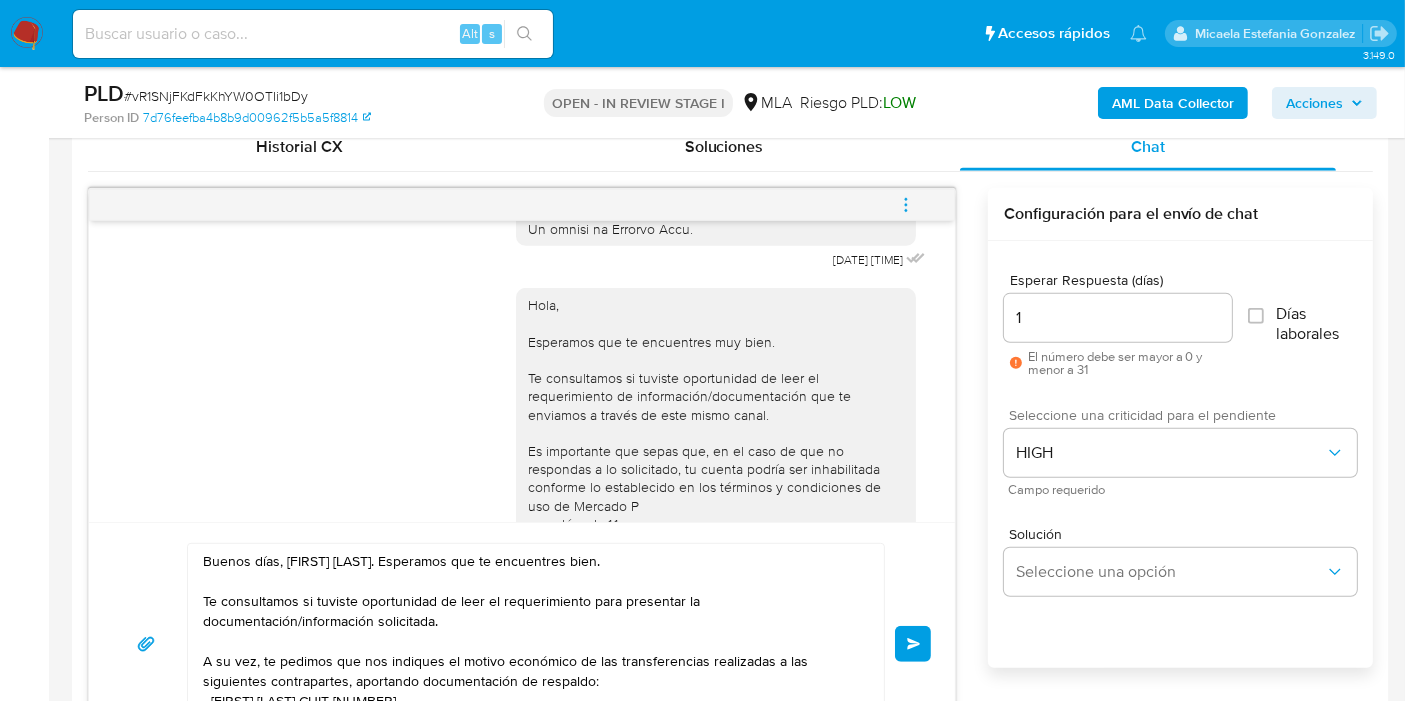 type 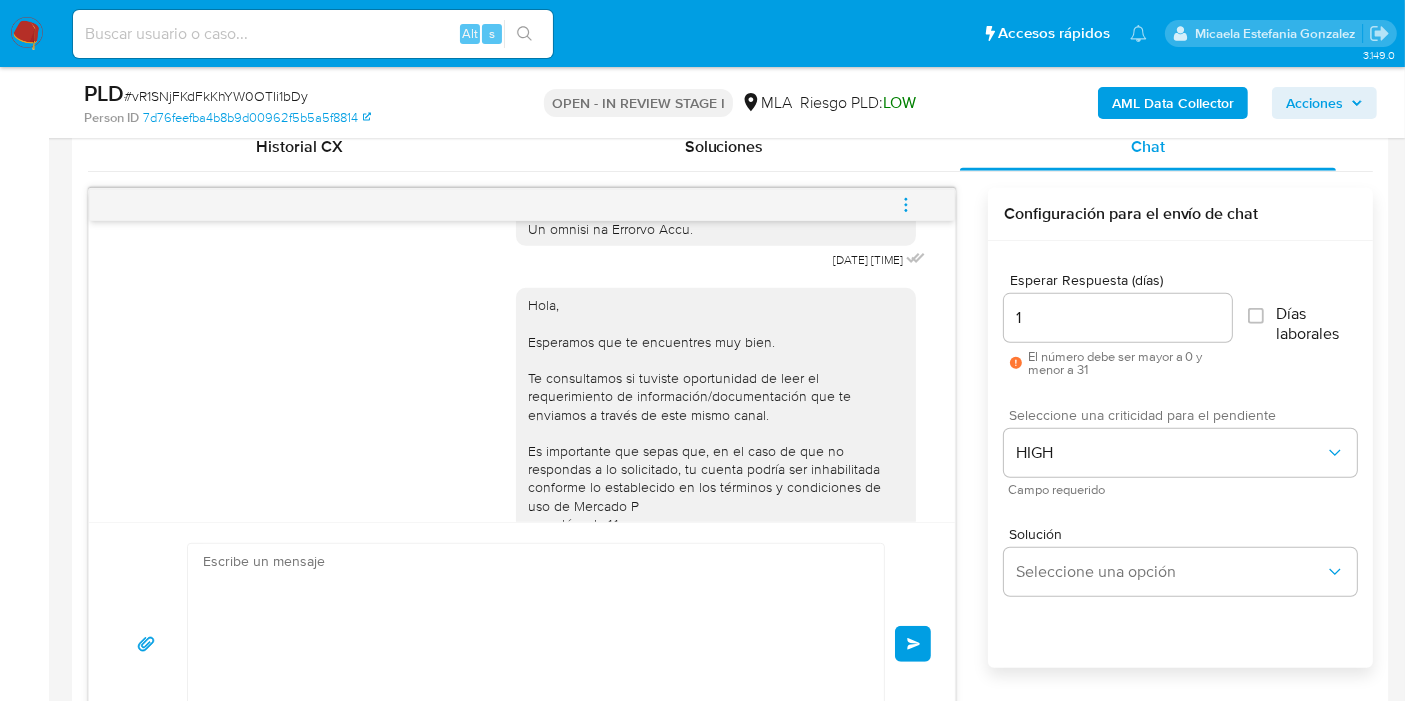 scroll, scrollTop: 1750, scrollLeft: 0, axis: vertical 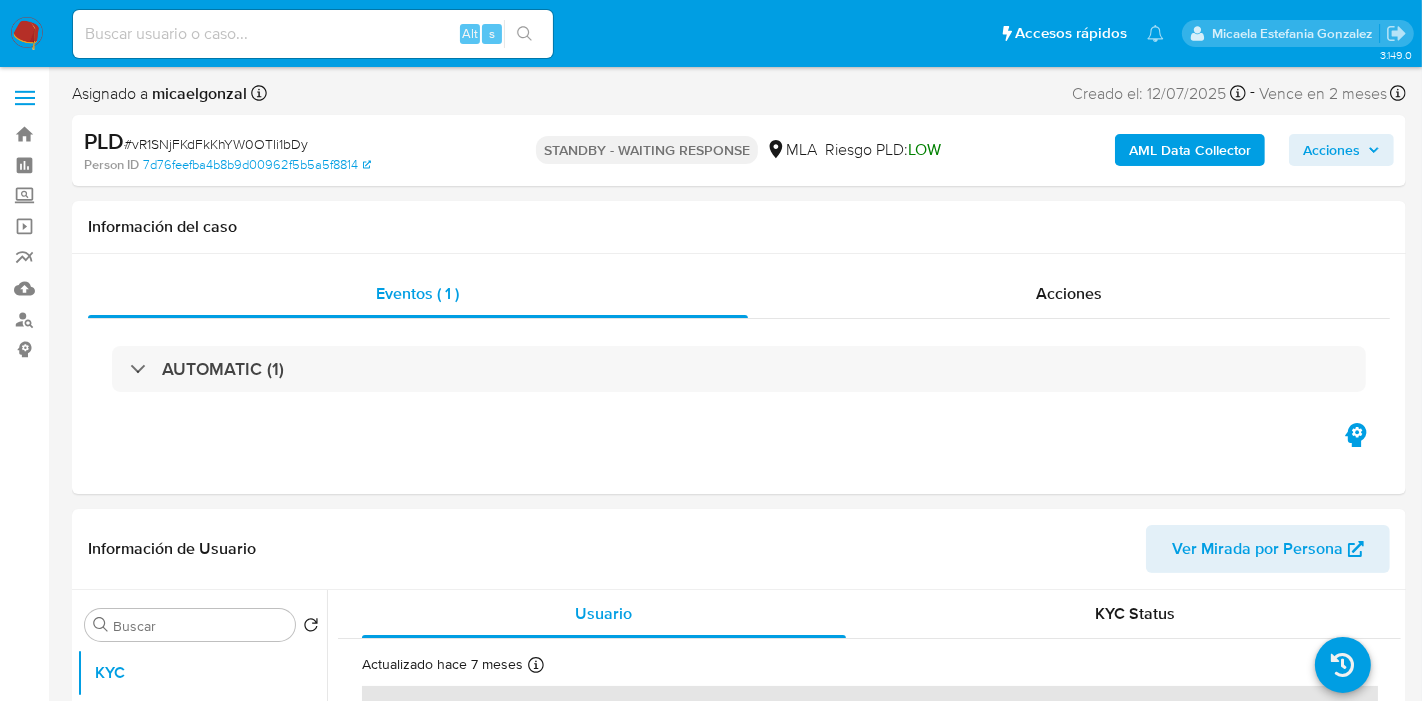 select on "10" 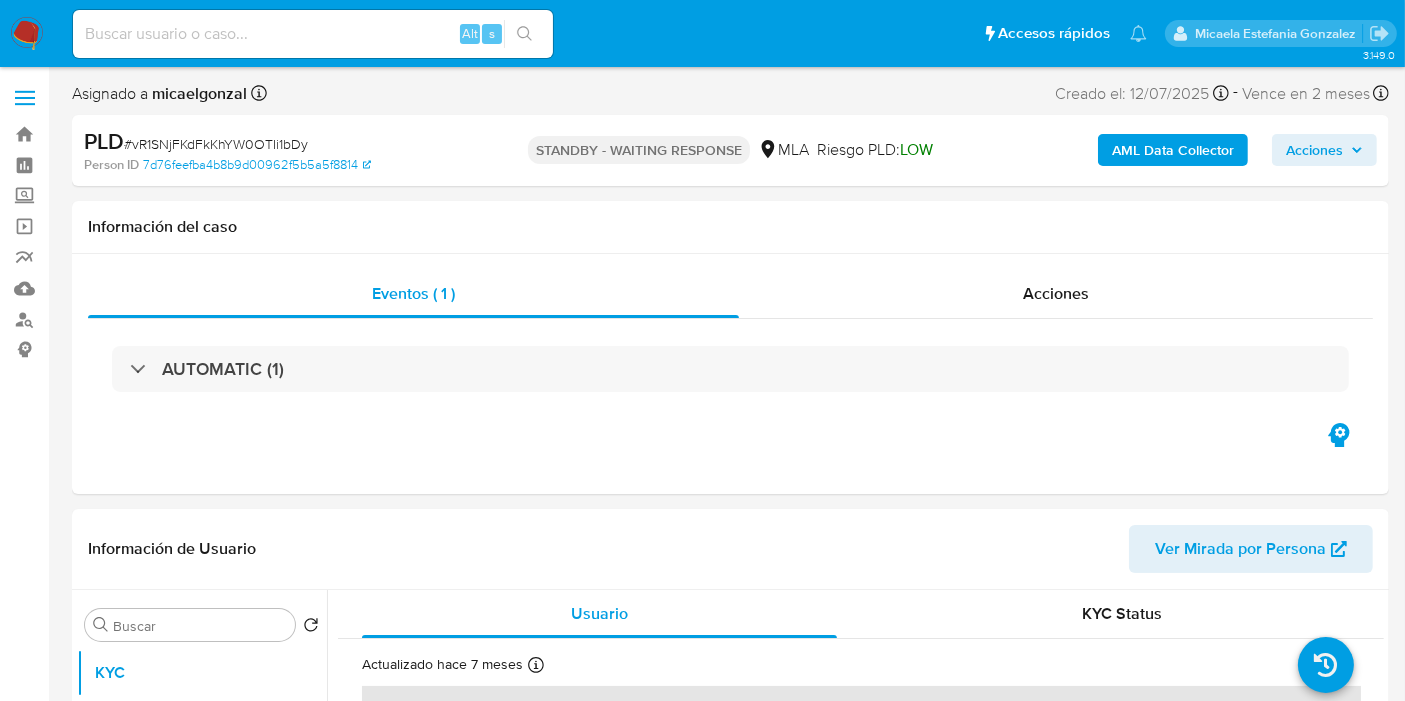 click at bounding box center [313, 34] 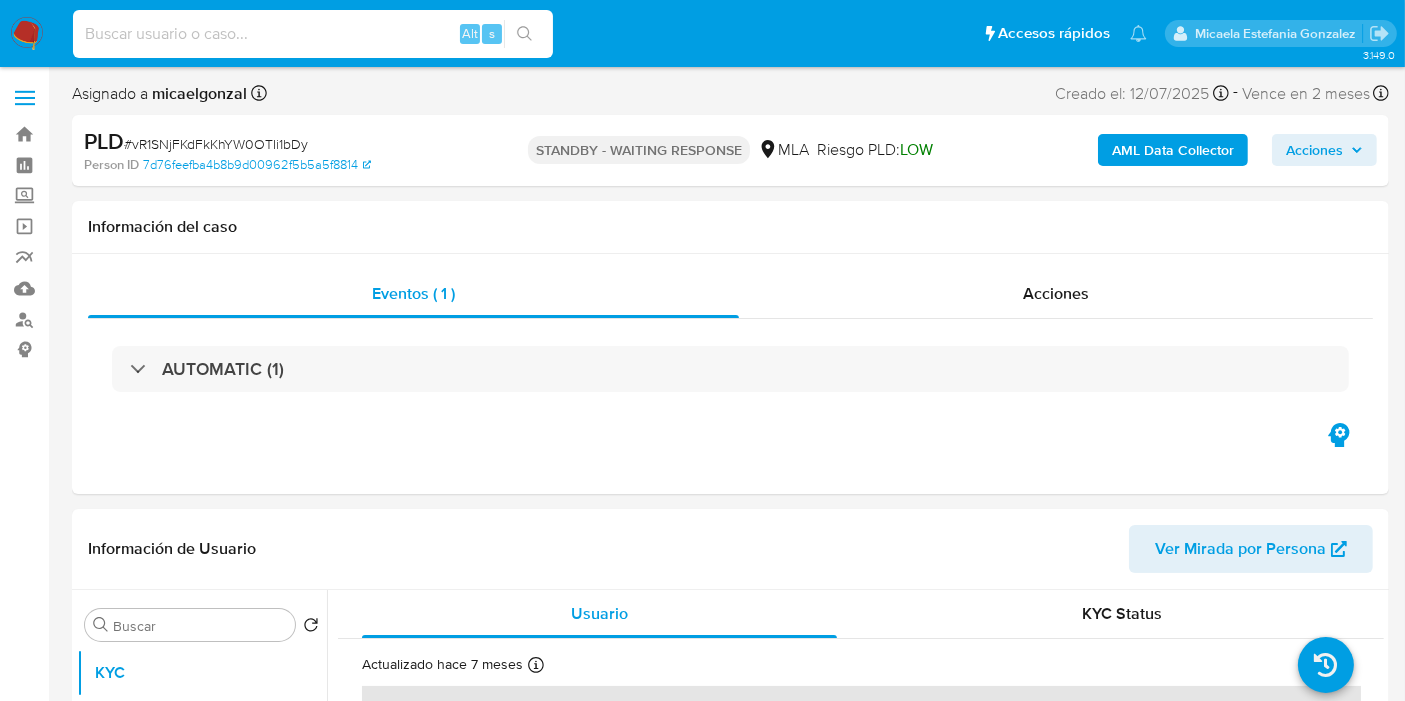 paste on "H45UNBY5VfzeI2iY9bVtREfl" 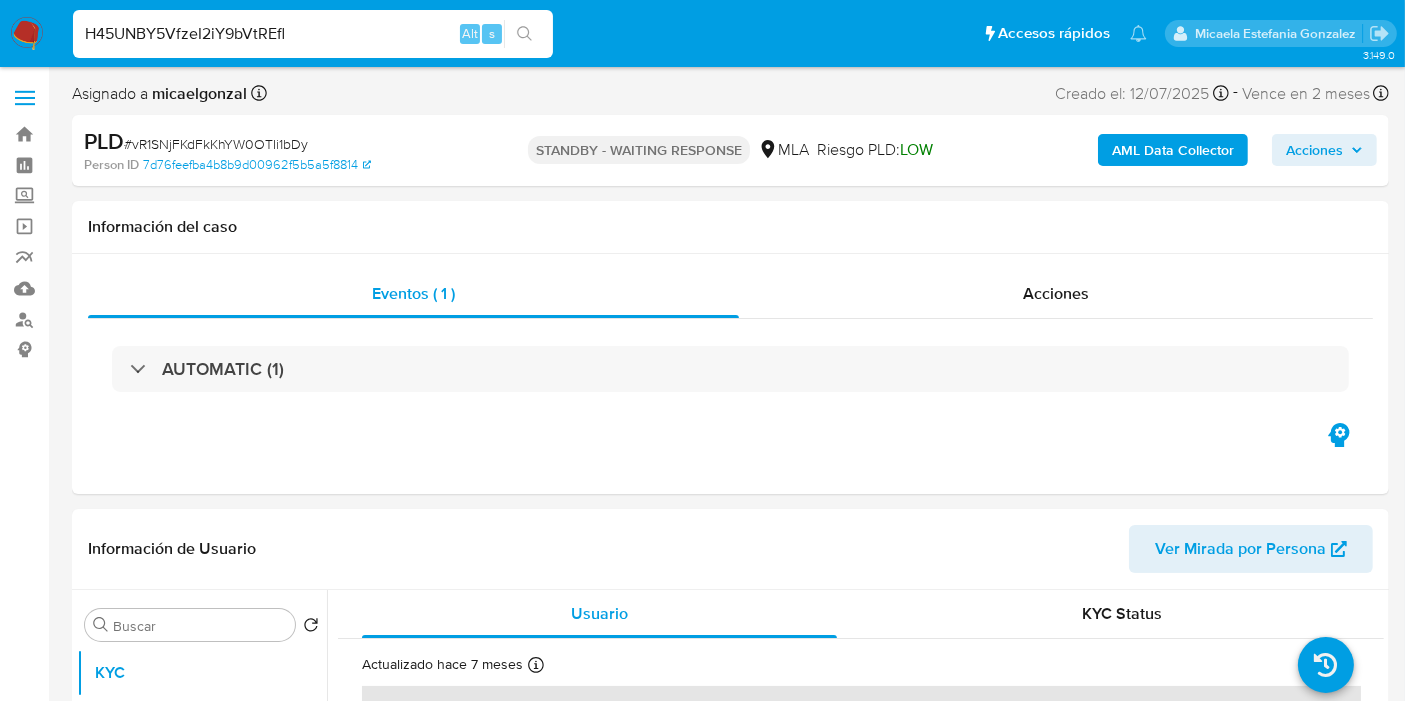 type on "H45UNBY5VfzeI2iY9bVtREfl" 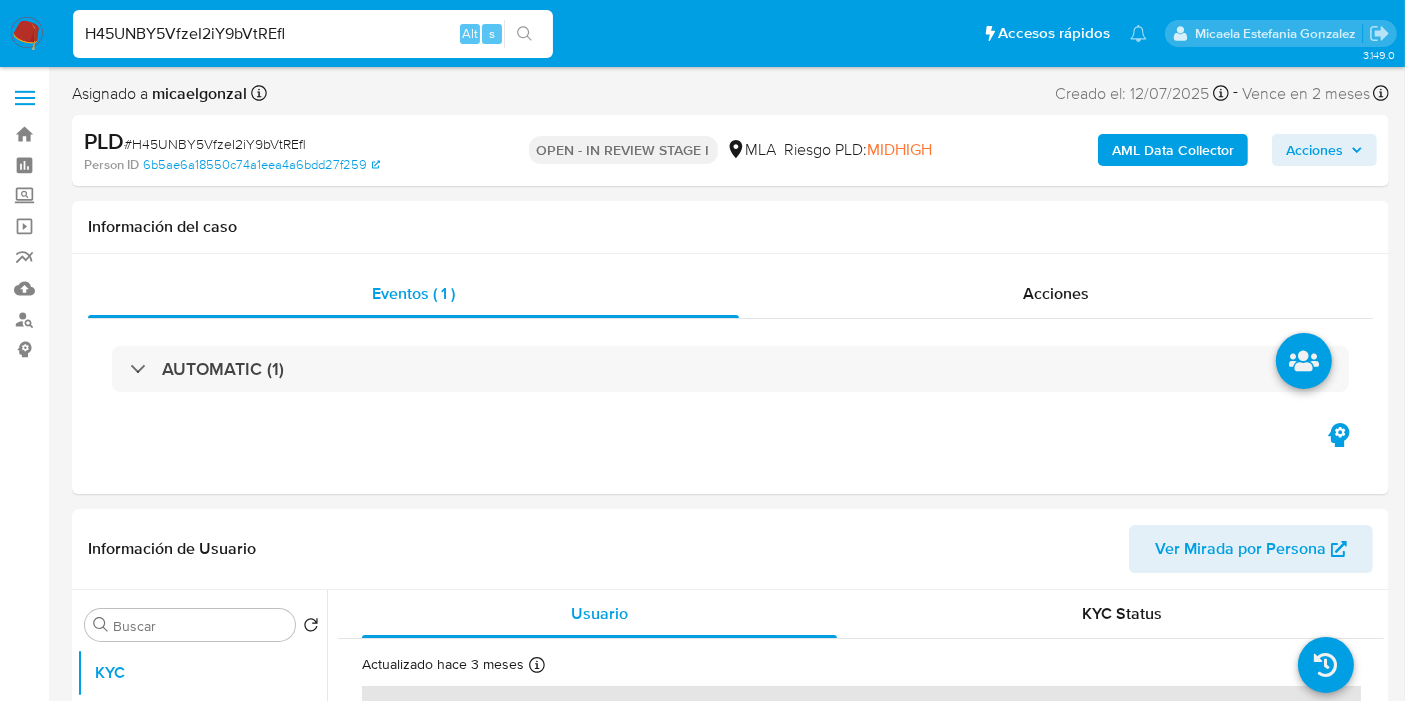select on "10" 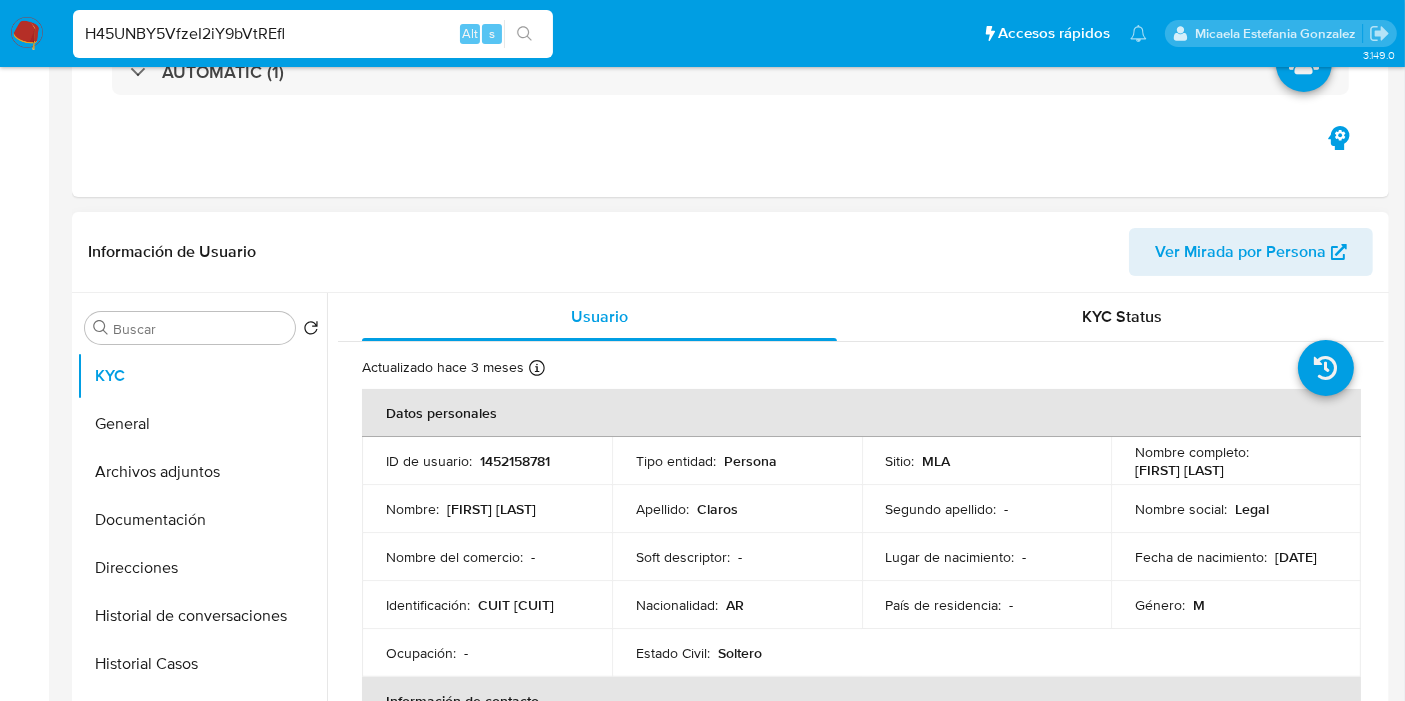 scroll, scrollTop: 444, scrollLeft: 0, axis: vertical 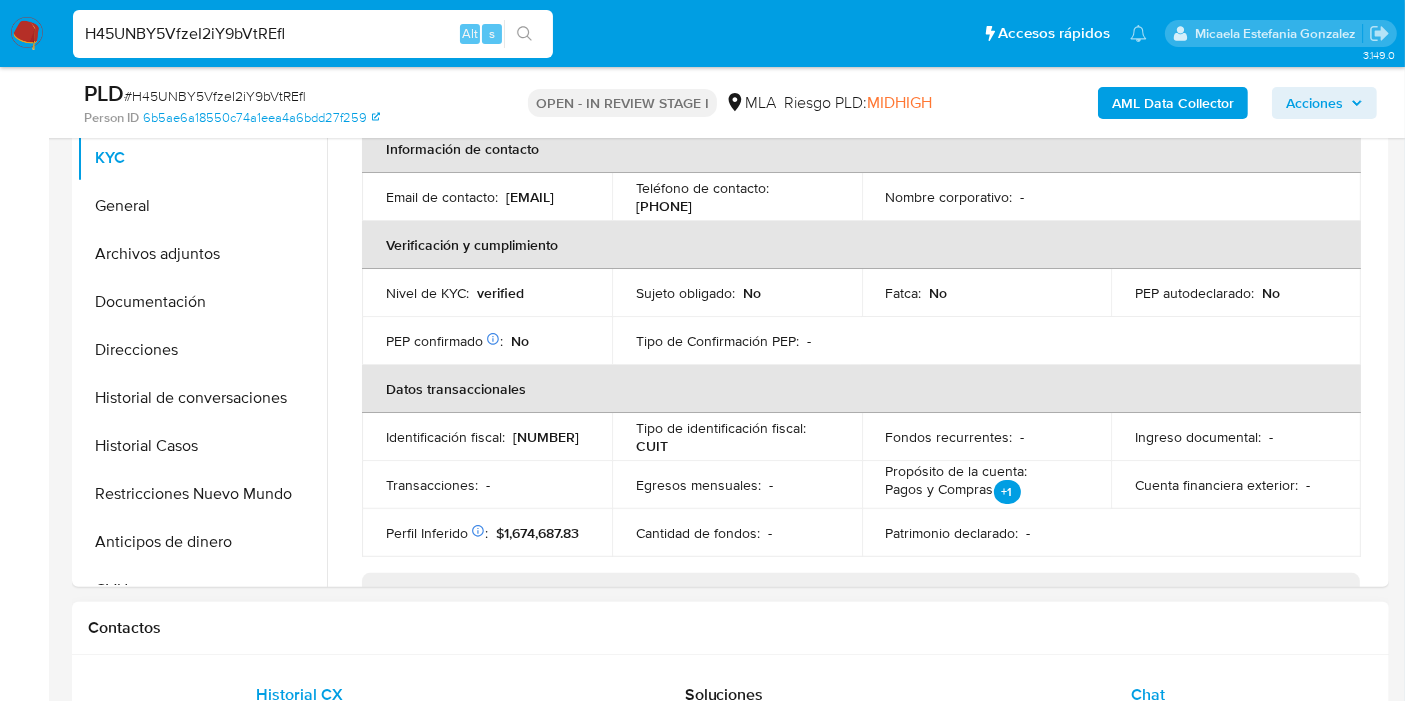 click on "Chat" at bounding box center [1148, 695] 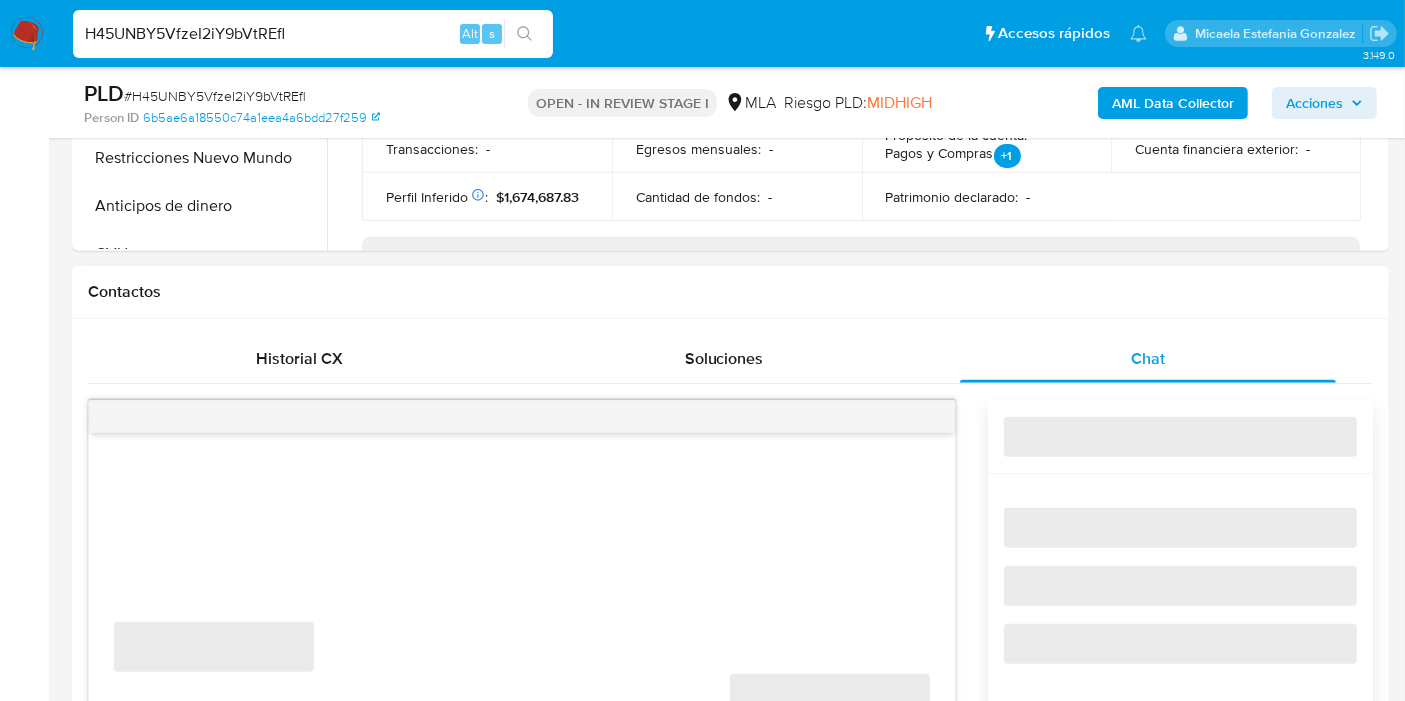 scroll, scrollTop: 888, scrollLeft: 0, axis: vertical 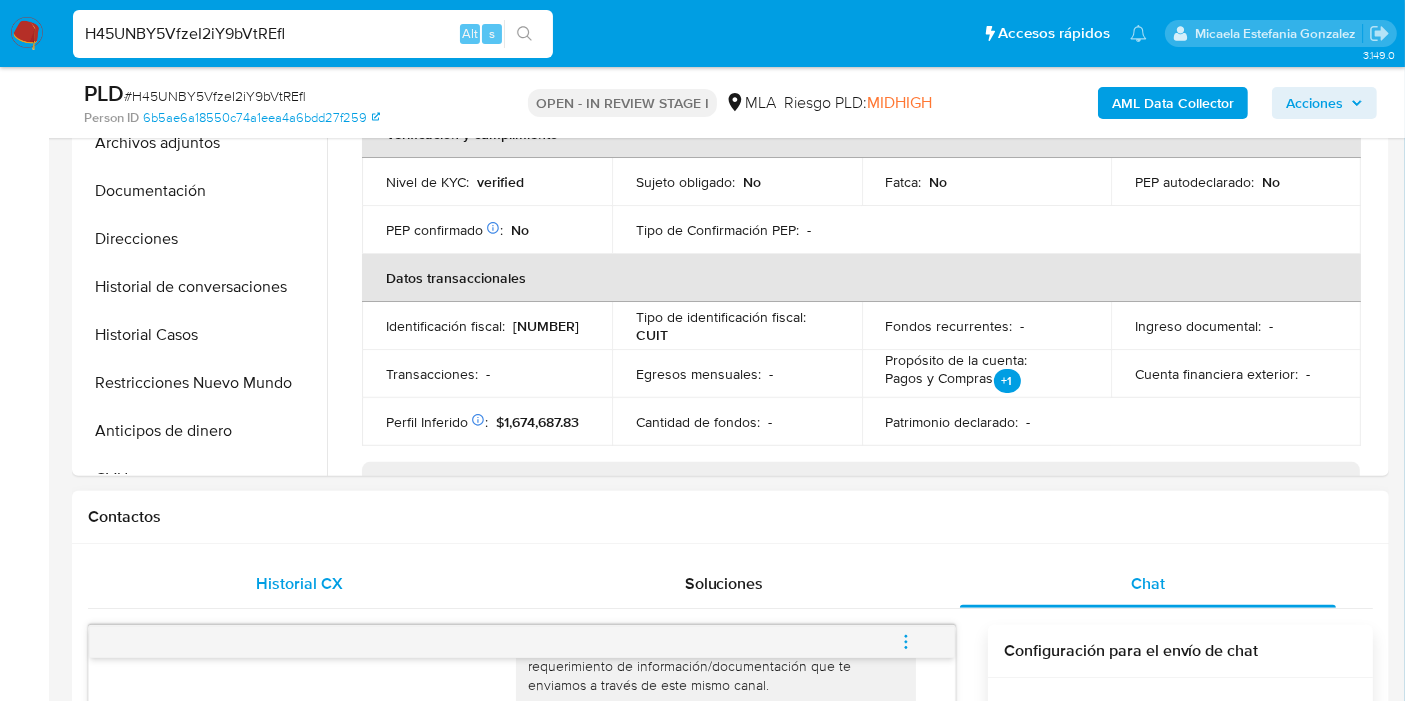 drag, startPoint x: 370, startPoint y: 541, endPoint x: 346, endPoint y: 573, distance: 40 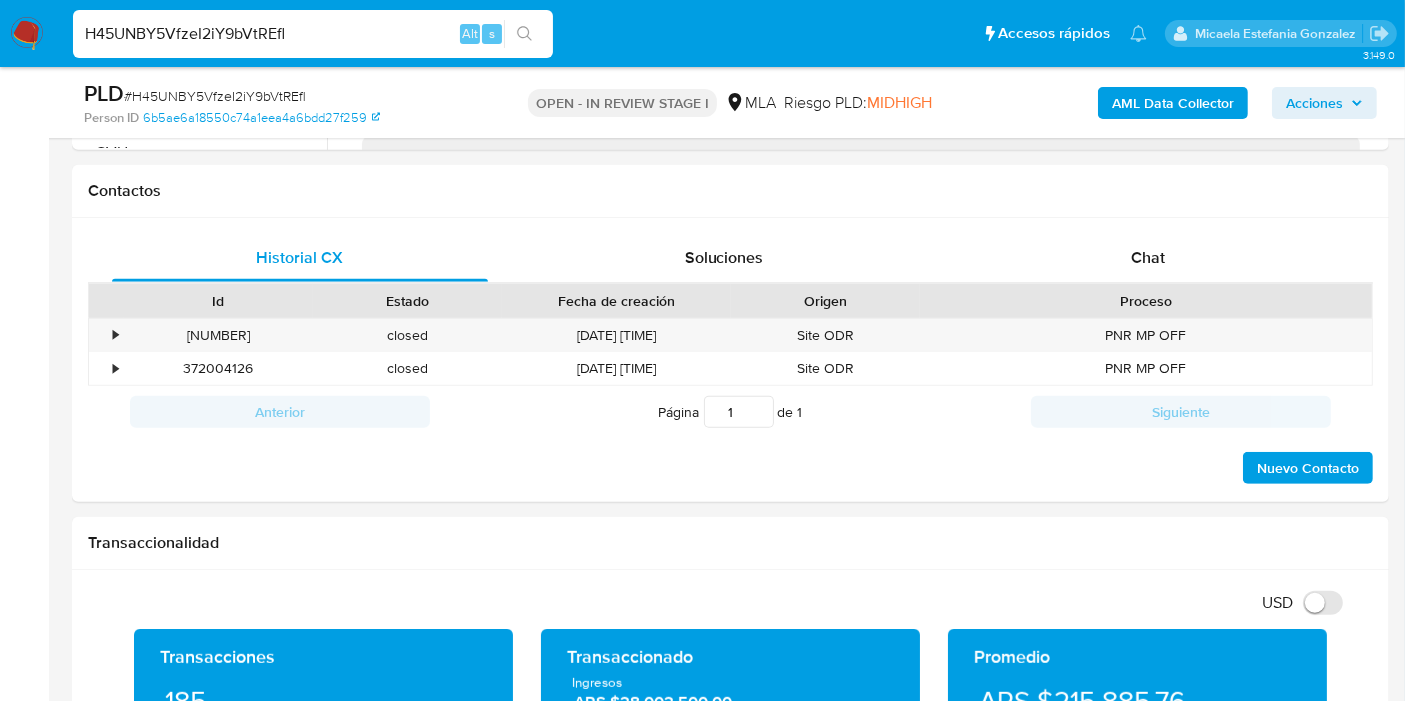 scroll, scrollTop: 888, scrollLeft: 0, axis: vertical 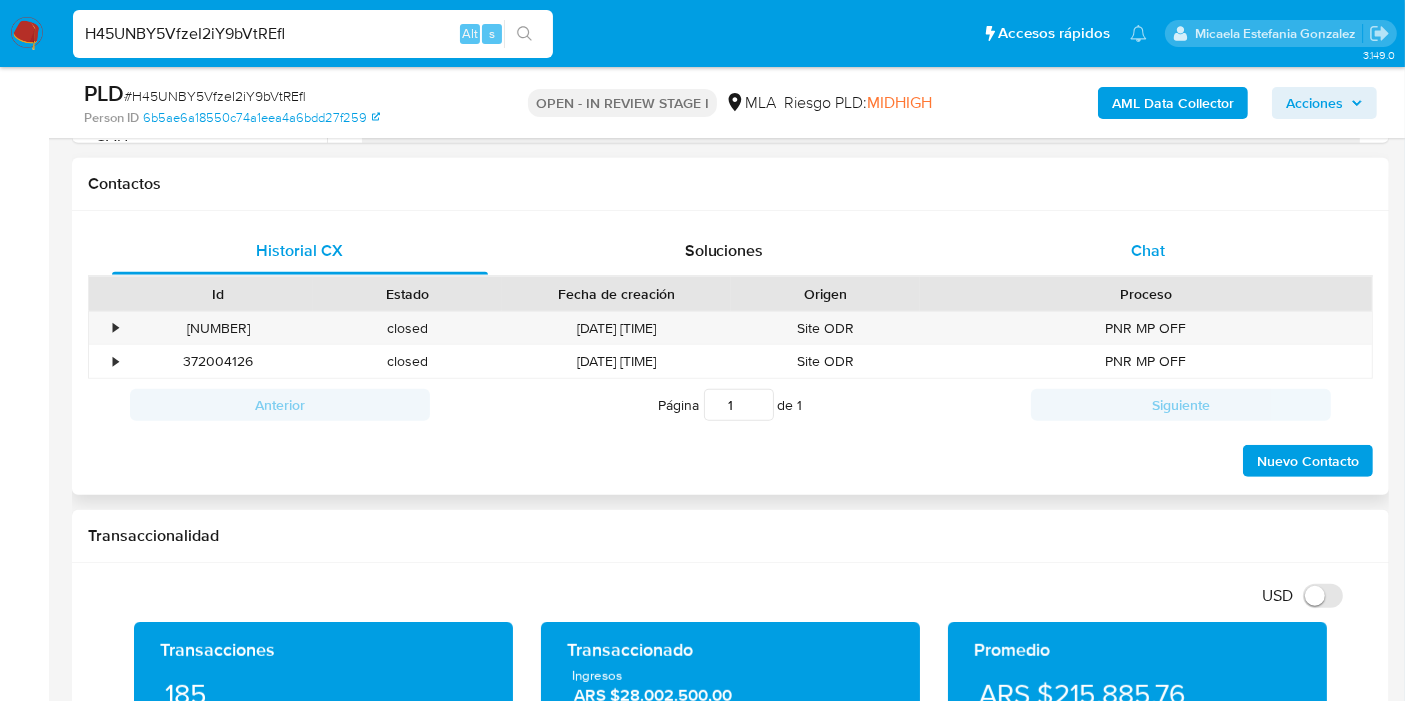 click on "Chat" at bounding box center [1148, 251] 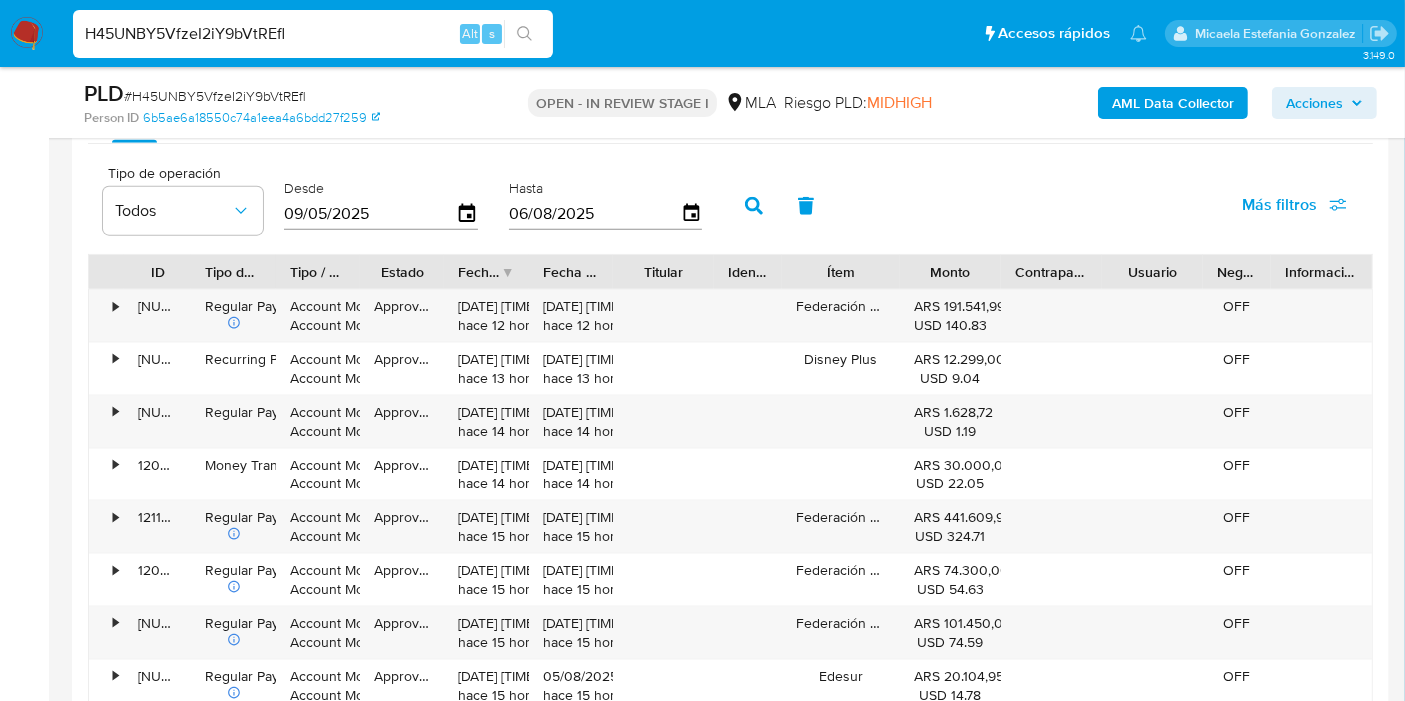 scroll, scrollTop: 2666, scrollLeft: 0, axis: vertical 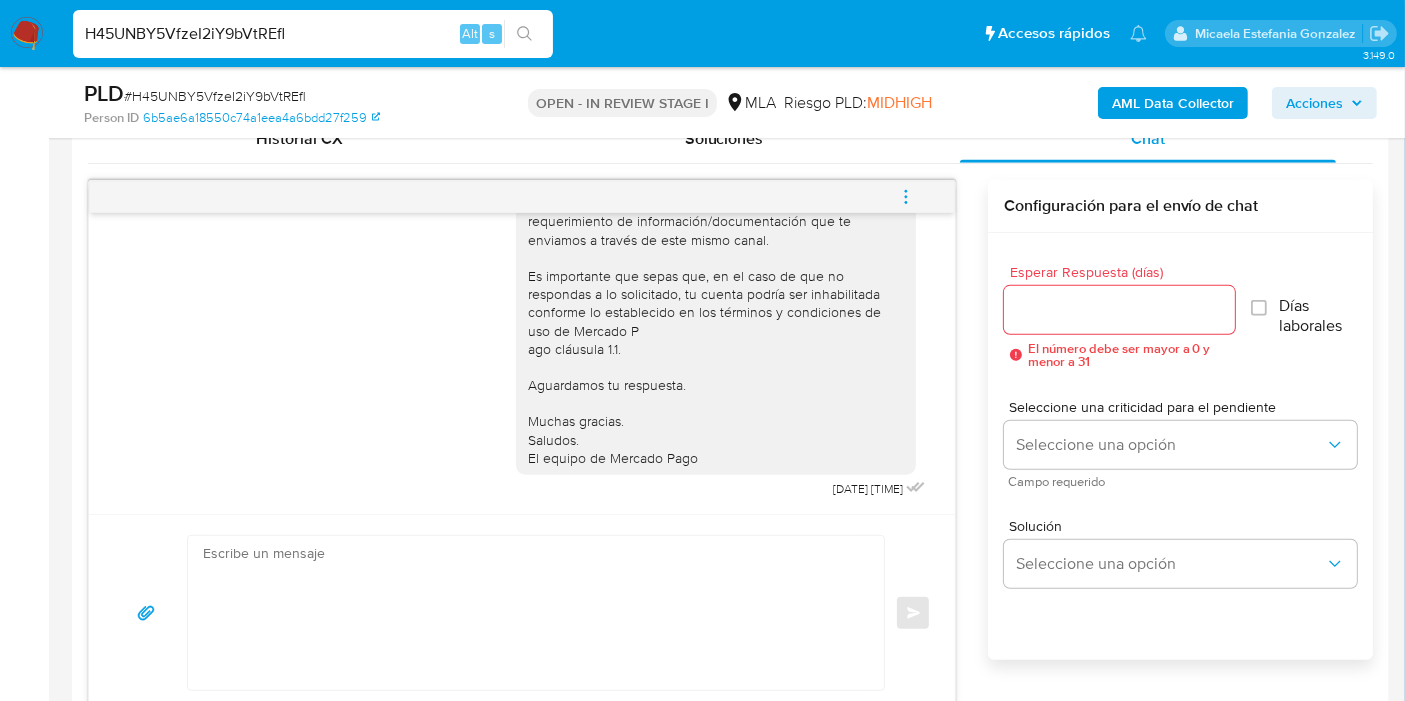 click at bounding box center [531, 613] 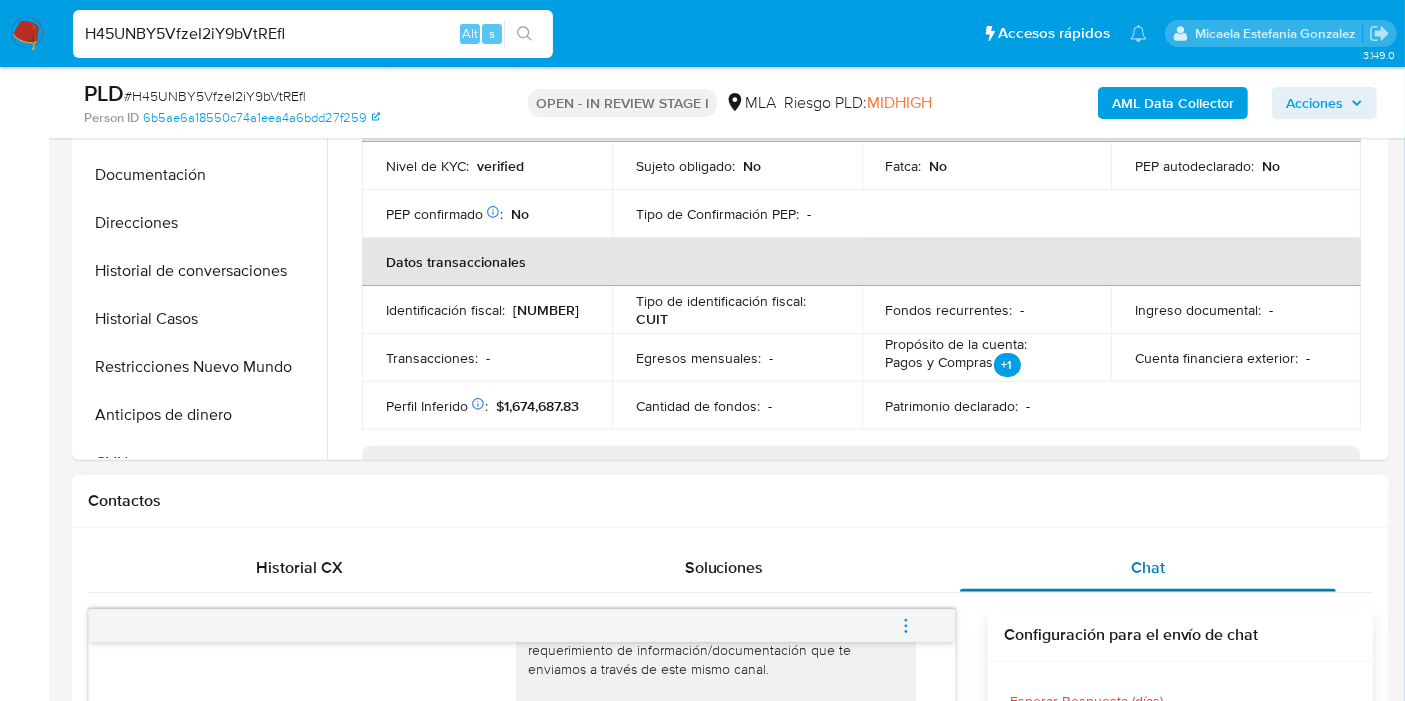 scroll, scrollTop: 555, scrollLeft: 0, axis: vertical 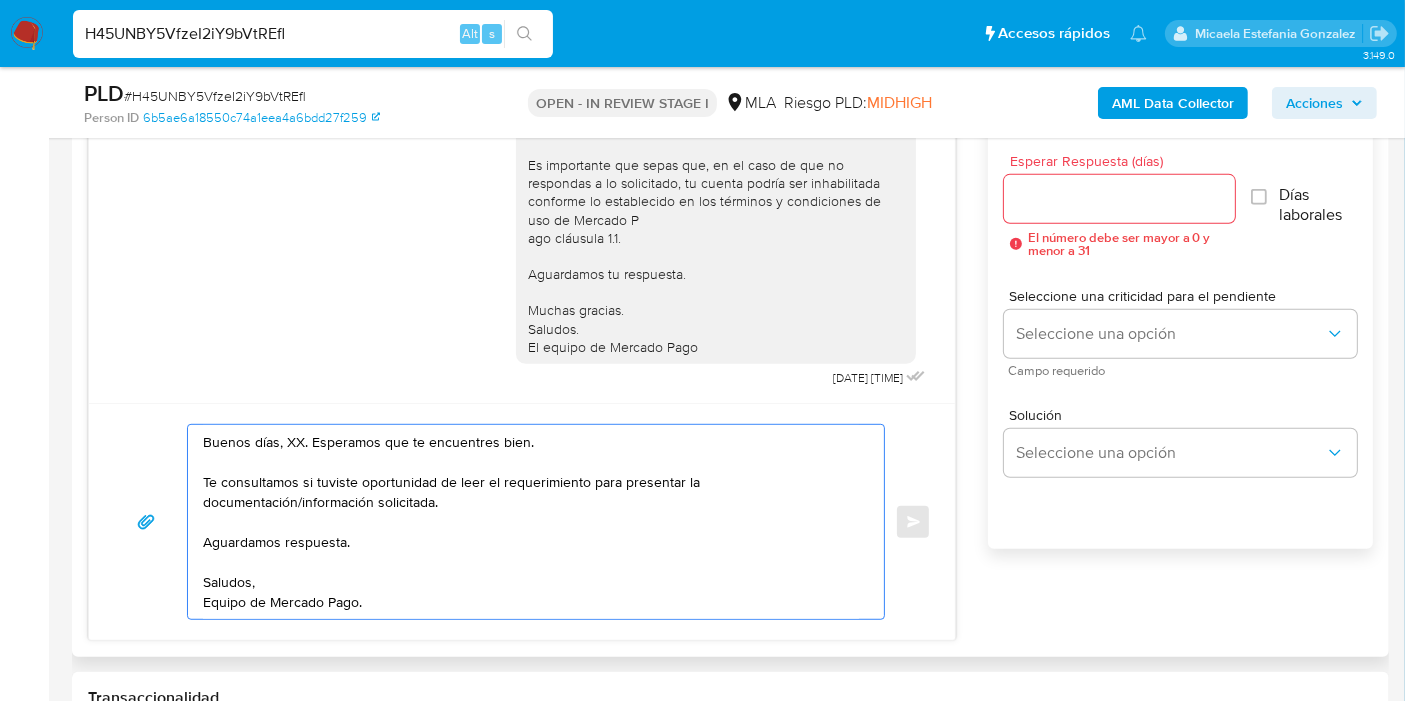 click on "Buenos días, XX. Esperamos que te encuentres bien.
Te consultamos si tuviste oportunidad de leer el requerimiento para presentar la documentación/información solicitada.
Aguardamos respuesta.
Saludos,
Equipo de Mercado Pago." at bounding box center (531, 522) 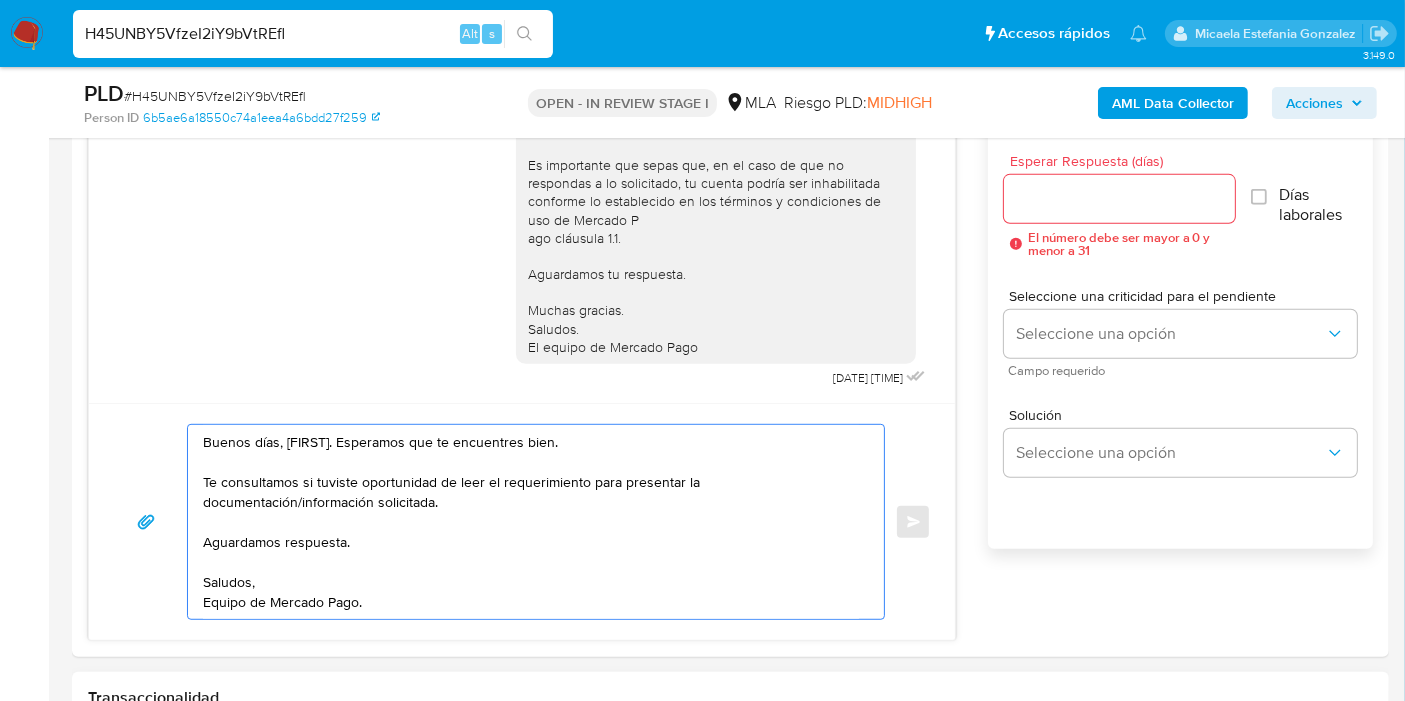 click on "Transaccionalidad" at bounding box center (730, 698) 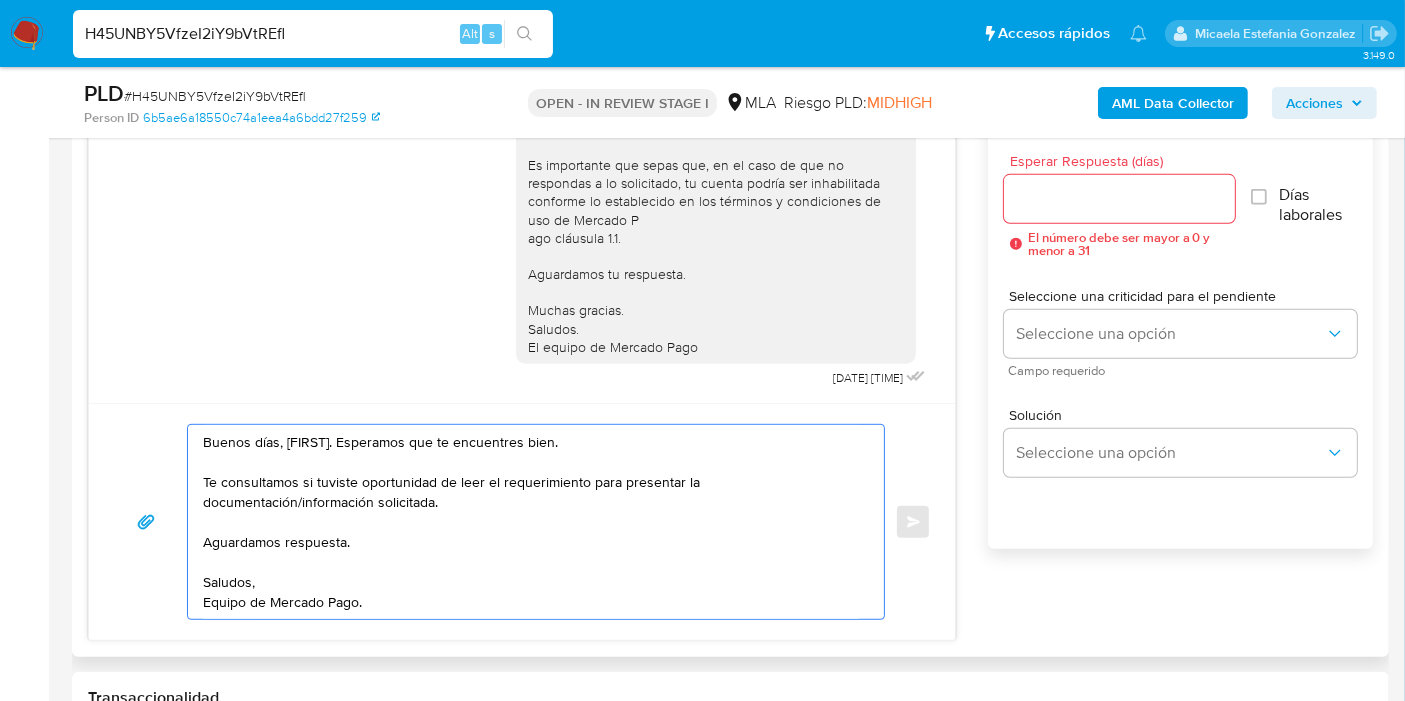 click on "Buenos días, Rafael. Esperamos que te encuentres bien.
Te consultamos si tuviste oportunidad de leer el requerimiento para presentar la documentación/información solicitada.
Aguardamos respuesta.
Saludos,
Equipo de Mercado Pago." at bounding box center (531, 522) 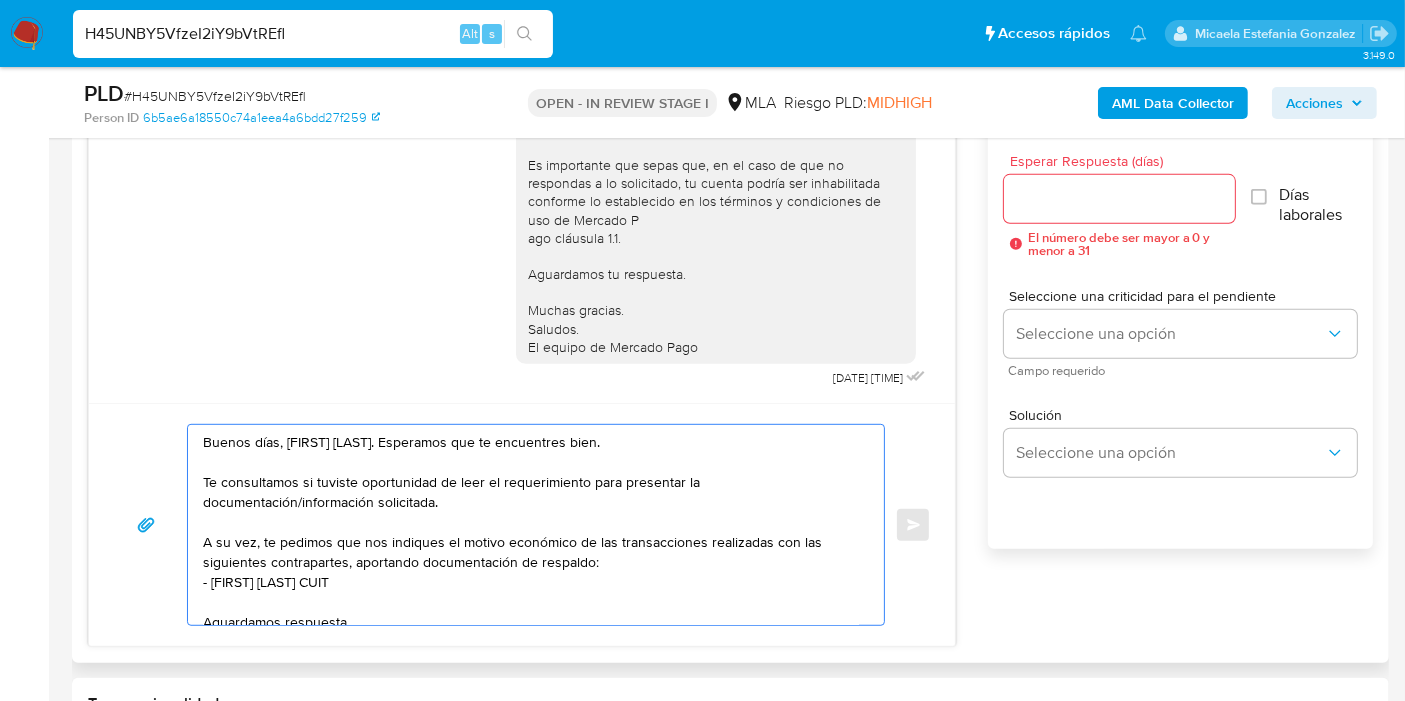 paste on "20249666034" 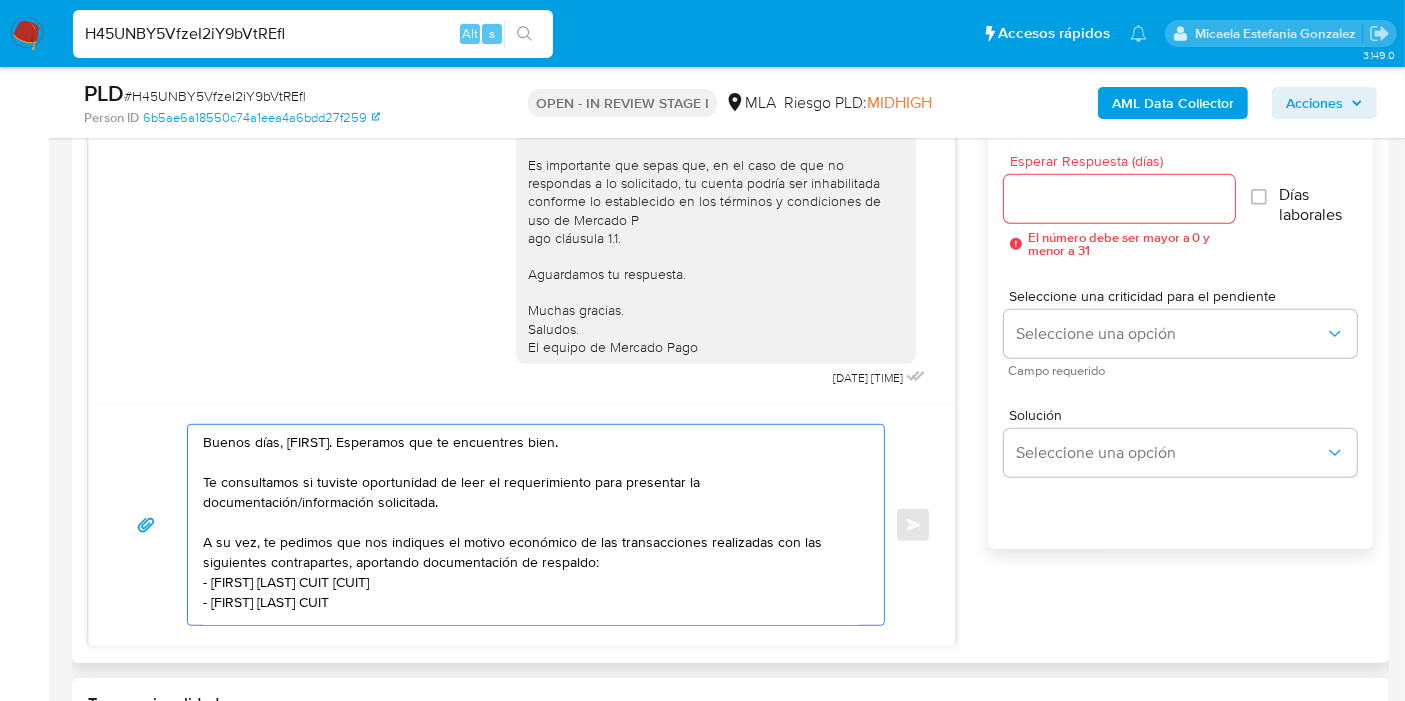 paste on "20331128830" 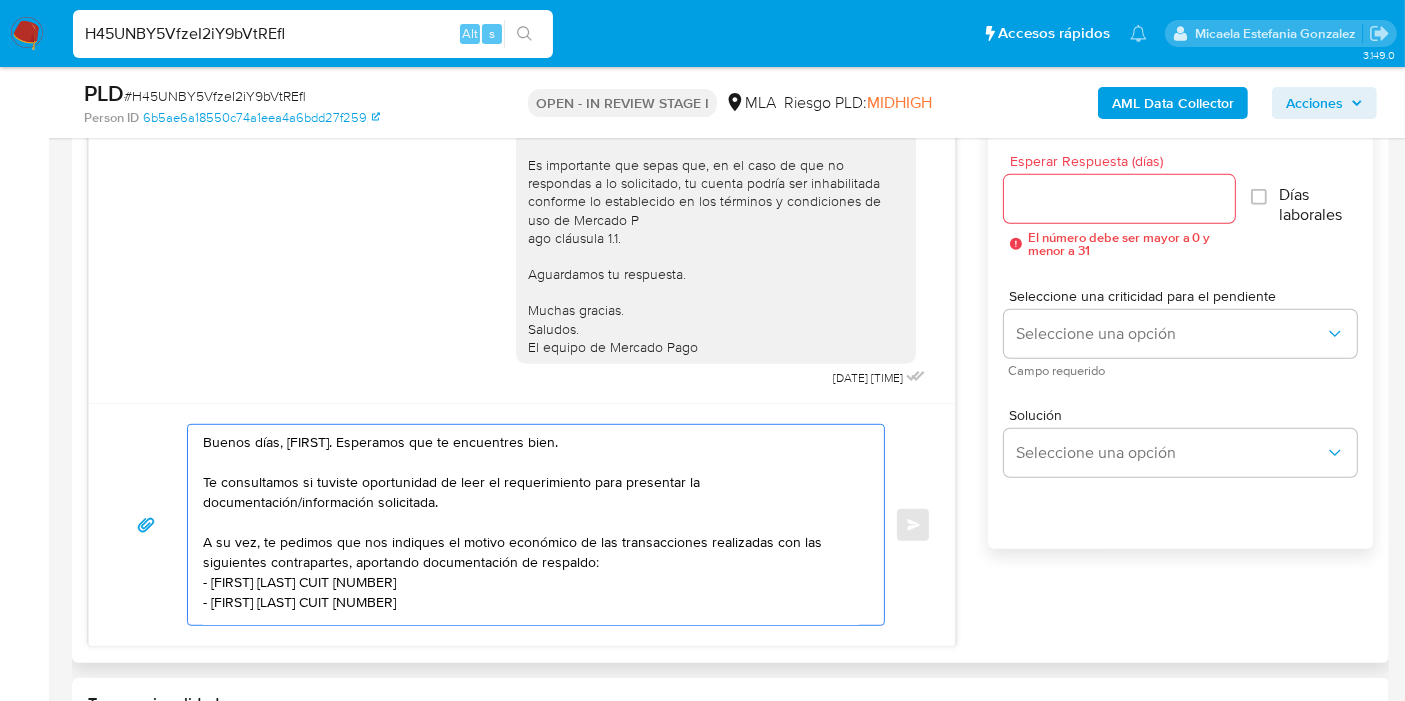 scroll, scrollTop: 7, scrollLeft: 0, axis: vertical 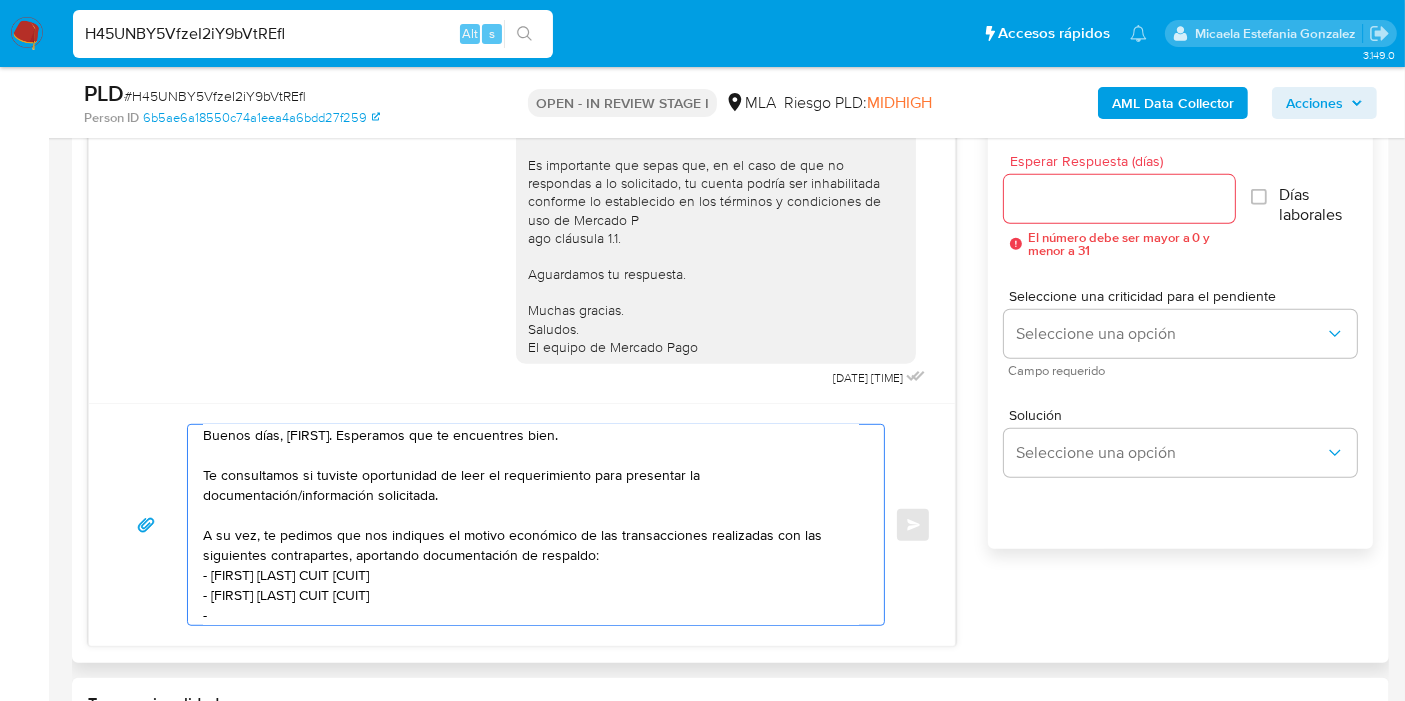 paste on "Maciel Figueredo Walter" 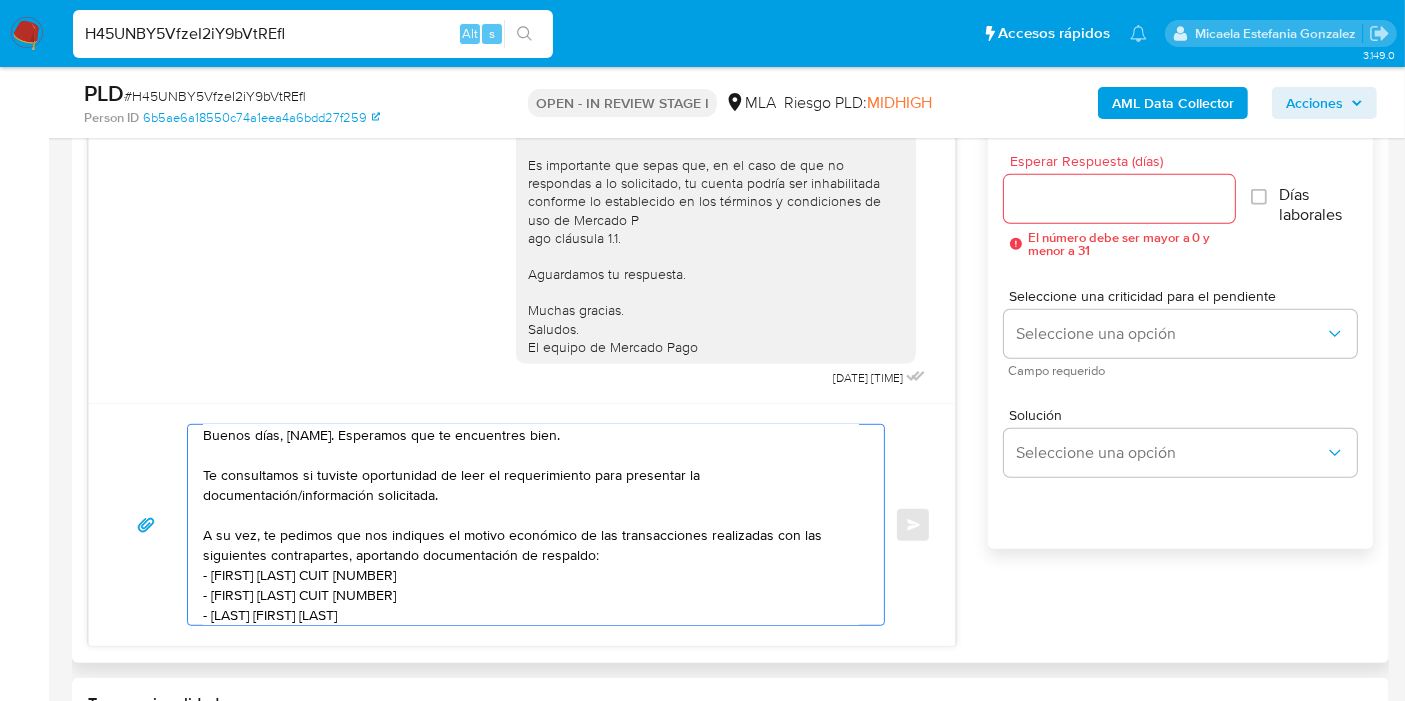click on "Buenos días, Rafael. Esperamos que te encuentres bien.
Te consultamos si tuviste oportunidad de leer el requerimiento para presentar la documentación/información solicitada.
A su vez, te pedimos que nos indiques el motivo económico de las transacciones realizadas con las siguientes contrapartes, aportando documentación de respaldo:
- Leandro Nicolás Bechini CUIT 20249666034
- Guillermo Andrés Martinez CUIT 20331128830
- Maciel Figueredo Walter
Aguardamos respuesta.
Saludos,
Equipo de Mercado Pago." at bounding box center (531, 525) 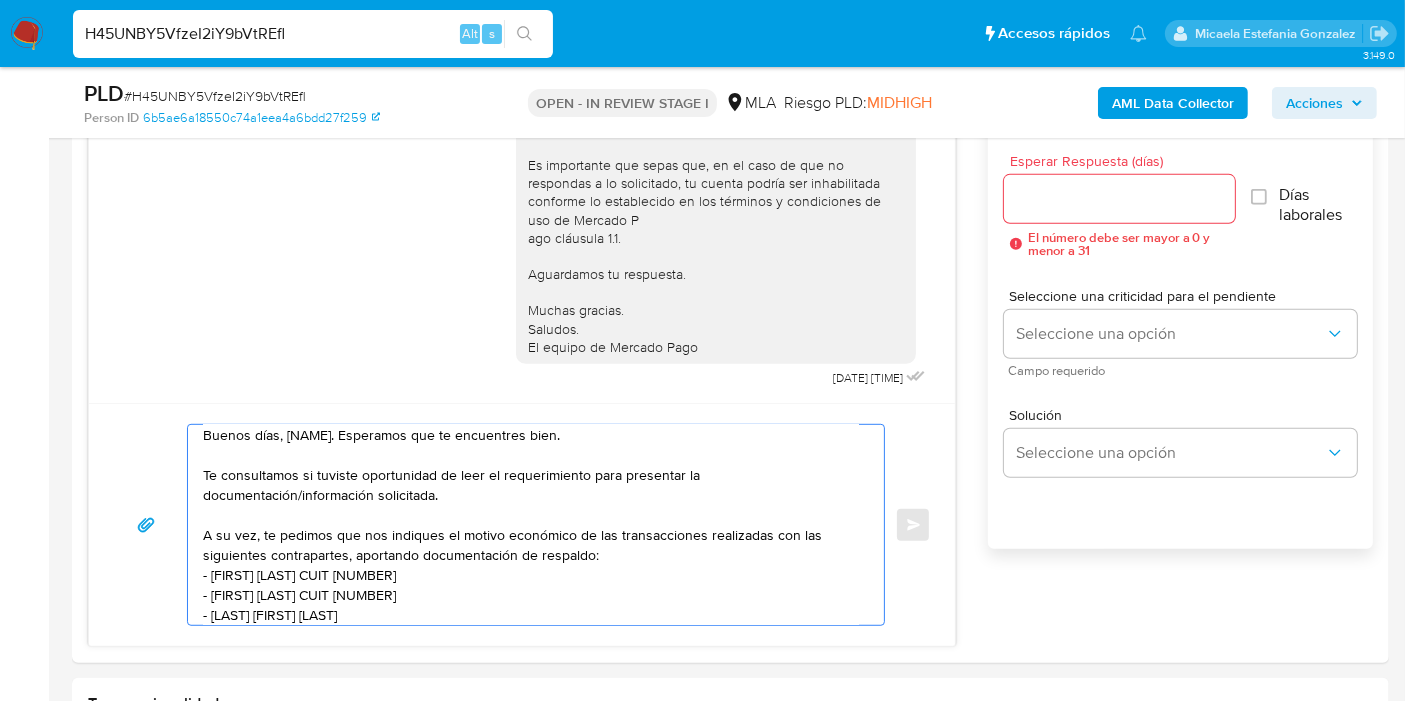 click on "Mart í nez" 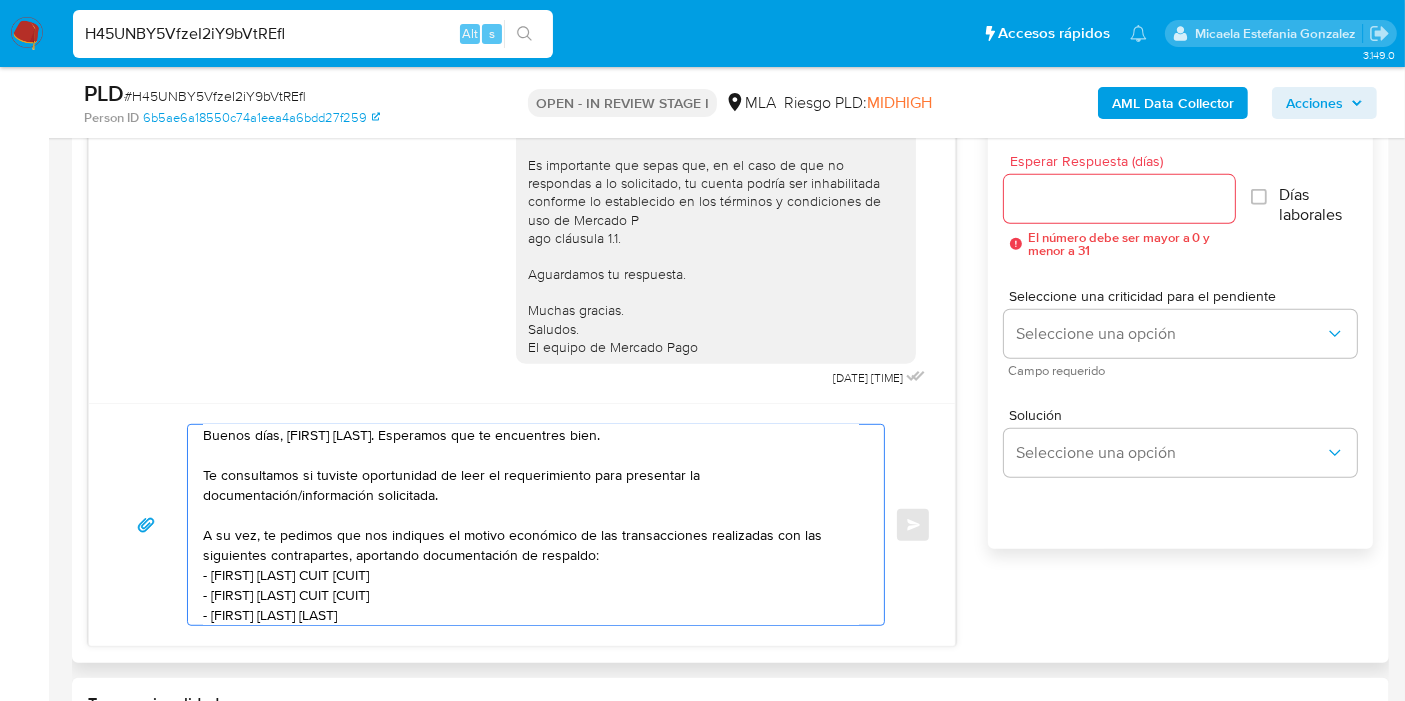 click on "Buenos días, Rafael. Esperamos que te encuentres bien.
Te consultamos si tuviste oportunidad de leer el requerimiento para presentar la documentación/información solicitada.
A su vez, te pedimos que nos indiques el motivo económico de las transacciones realizadas con las siguientes contrapartes, aportando documentación de respaldo:
- Leandro Nicolás Bechini CUIT 20249666034
- Guillermo Andrés Martínez CUIT 20331128830
- Maciel Figueredo Walter
Aguardamos respuesta.
Saludos,
Equipo de Mercado Pago." at bounding box center [531, 525] 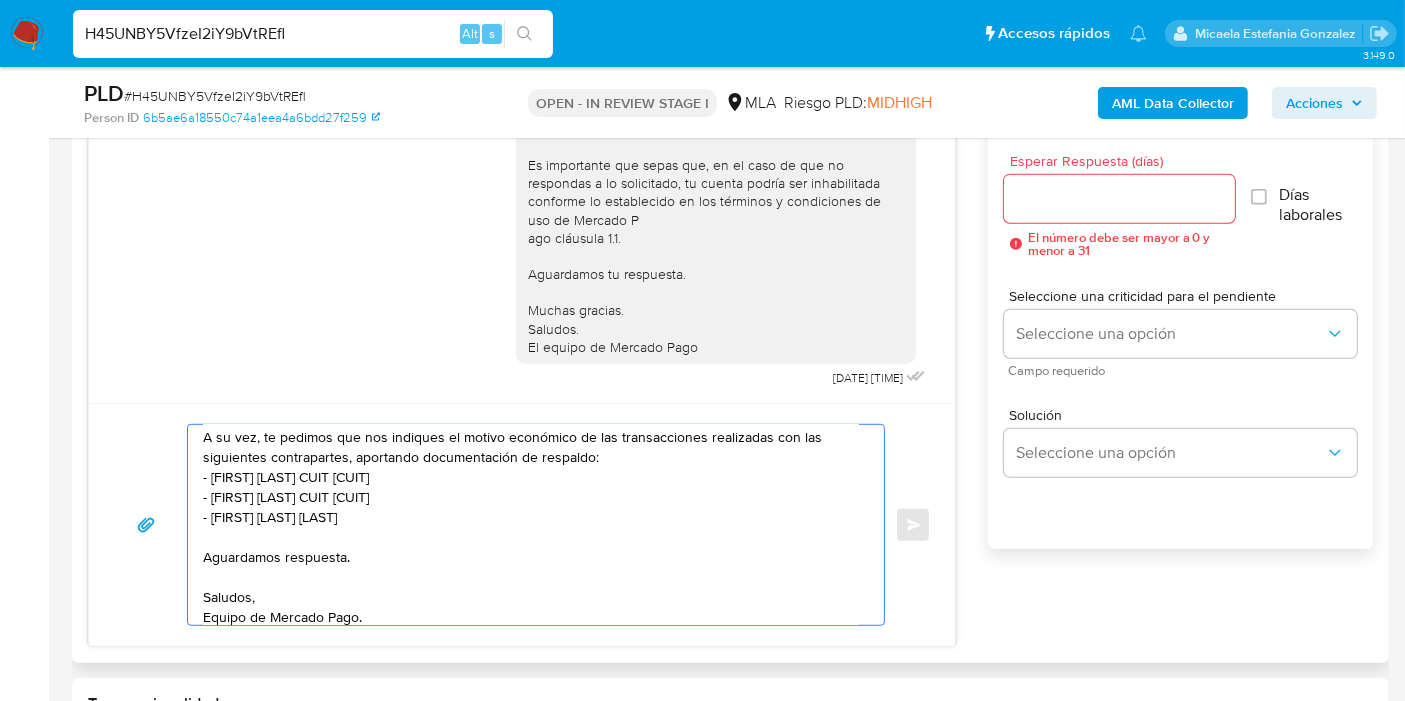 scroll, scrollTop: 114, scrollLeft: 0, axis: vertical 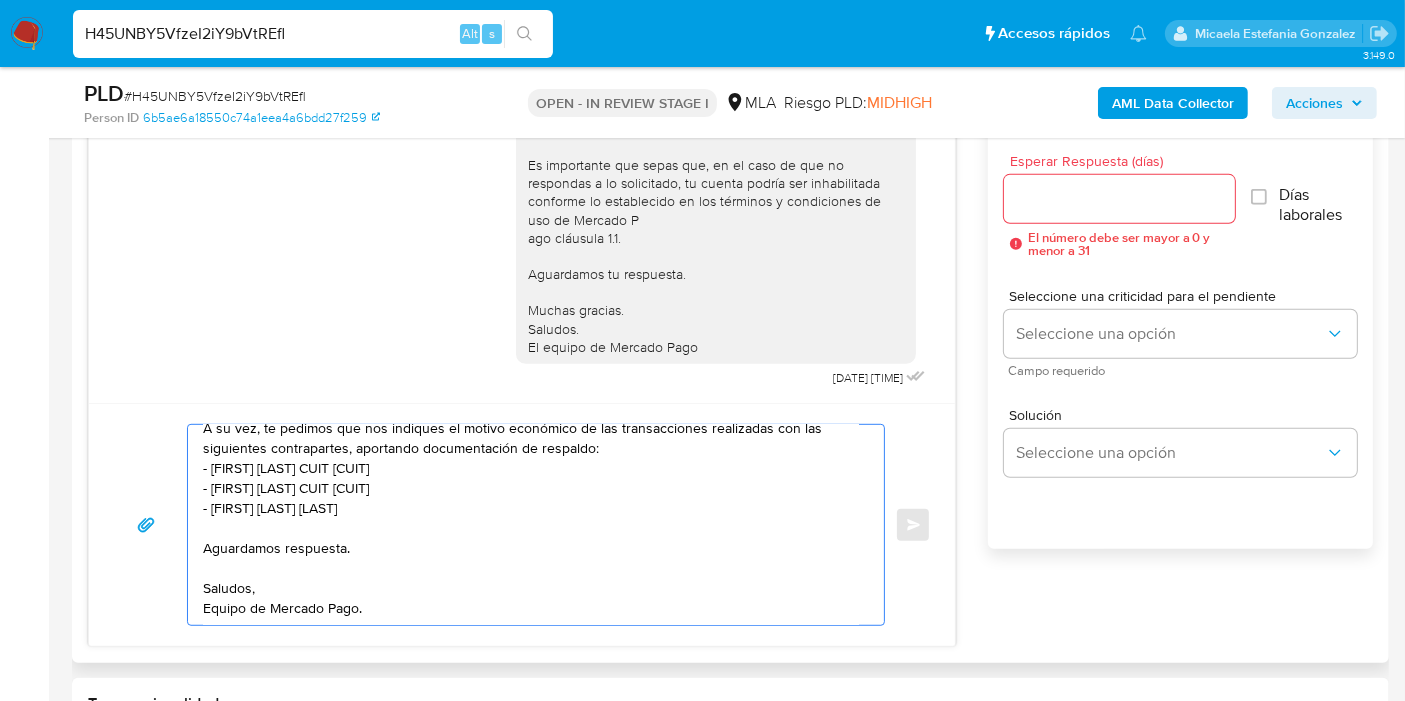 drag, startPoint x: 209, startPoint y: 612, endPoint x: 314, endPoint y: 501, distance: 152.79398 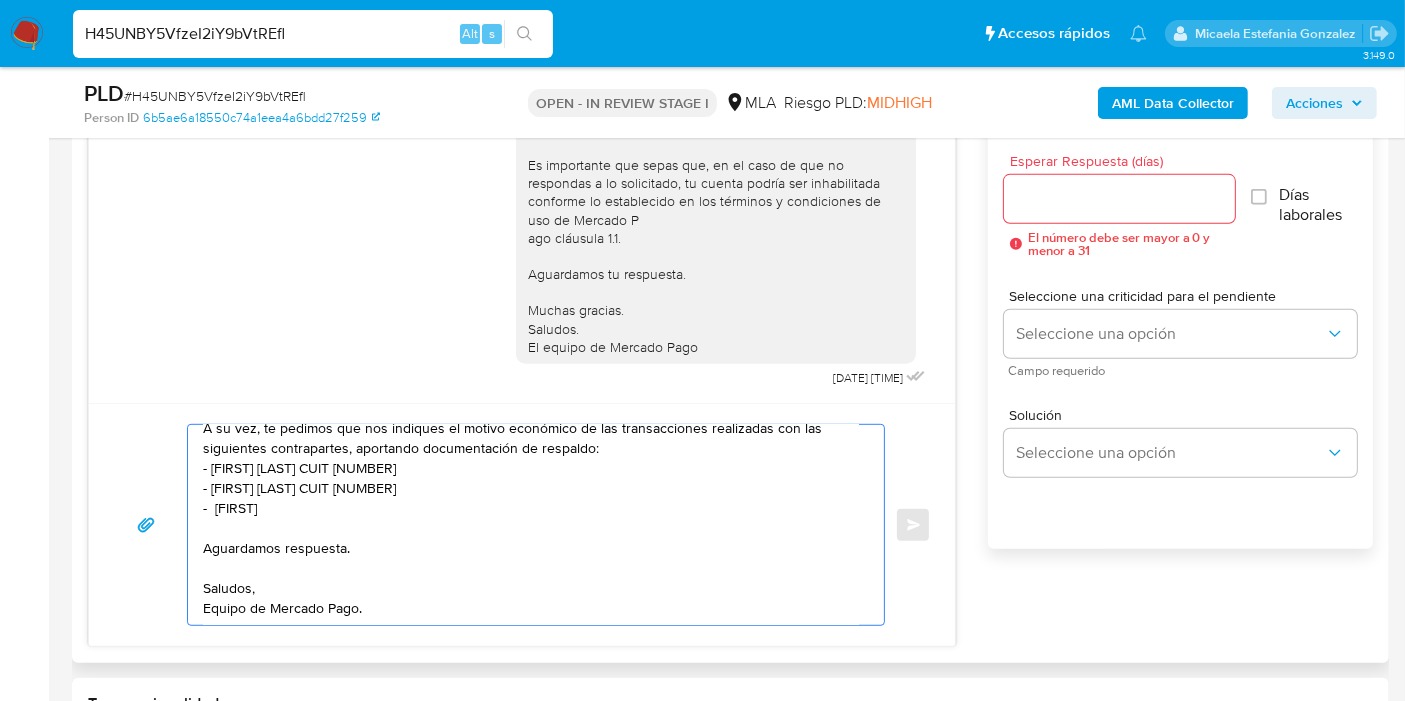 click on "Buenos días, Rafael. Esperamos que te encuentres bien.
Te consultamos si tuviste oportunidad de leer el requerimiento para presentar la documentación/información solicitada.
A su vez, te pedimos que nos indiques el motivo económico de las transacciones realizadas con las siguientes contrapartes, aportando documentación de respaldo:
- Leandro Nicolás Bechini CUIT 20249666034
- Guillermo Andrés Martínez CUIT 20331128830
-  Walter
Aguardamos respuesta.
Saludos,
Equipo de Mercado Pago." at bounding box center (531, 525) 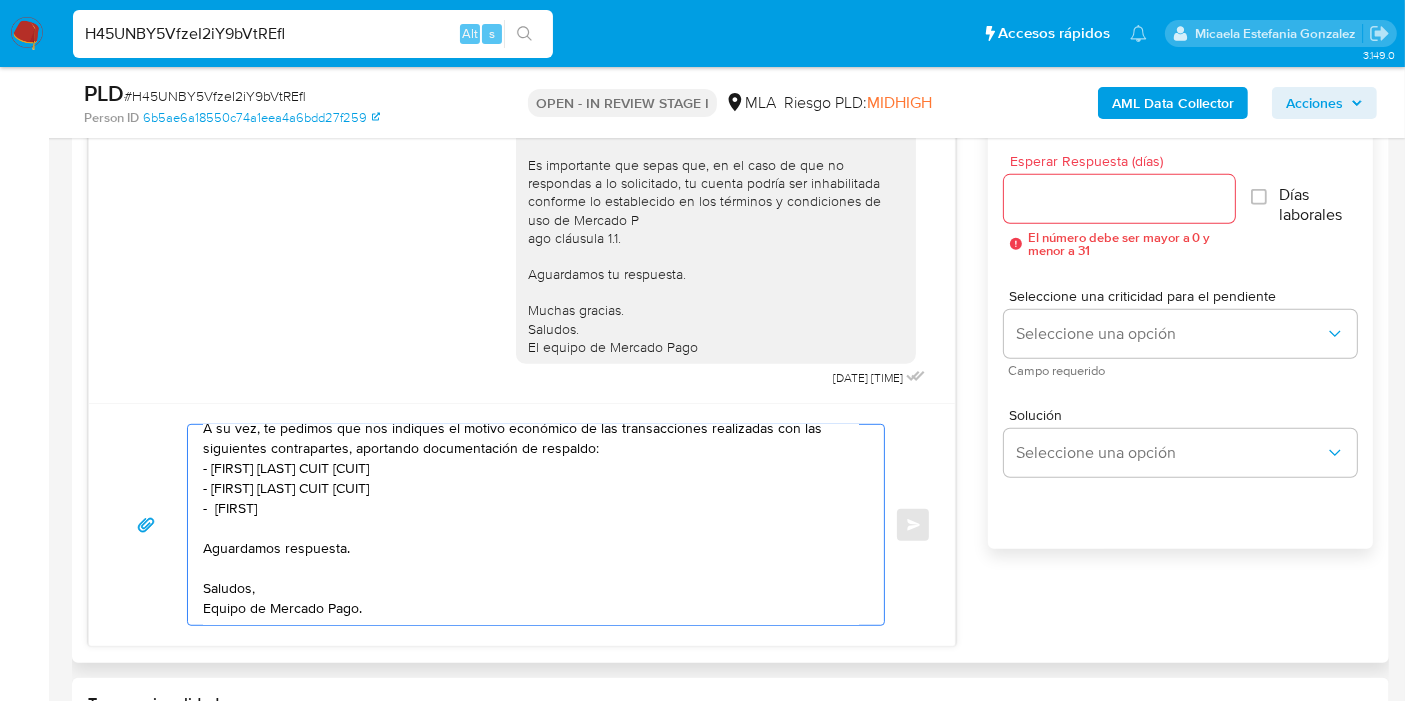 paste on "Maciel Figueredo" 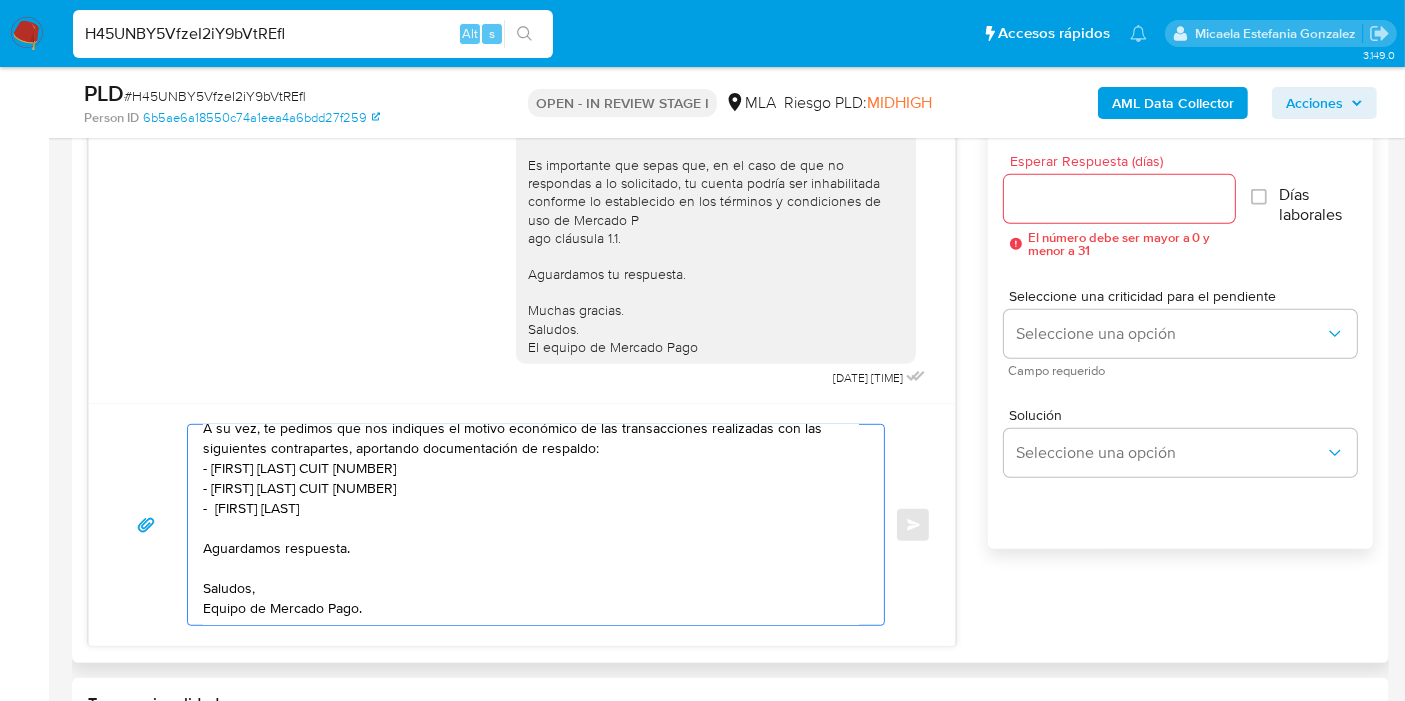click on "Buenos días, Rafael. Esperamos que te encuentres bien.
Te consultamos si tuviste oportunidad de leer el requerimiento para presentar la documentación/información solicitada.
A su vez, te pedimos que nos indiques el motivo económico de las transacciones realizadas con las siguientes contrapartes, aportando documentación de respaldo:
- Leandro Nicolás Bechini CUIT 20249666034
- Guillermo Andrés Martínez CUIT 20331128830
-  Walter Maciel Figueredo
Aguardamos respuesta.
Saludos,
Equipo de Mercado Pago." at bounding box center [531, 525] 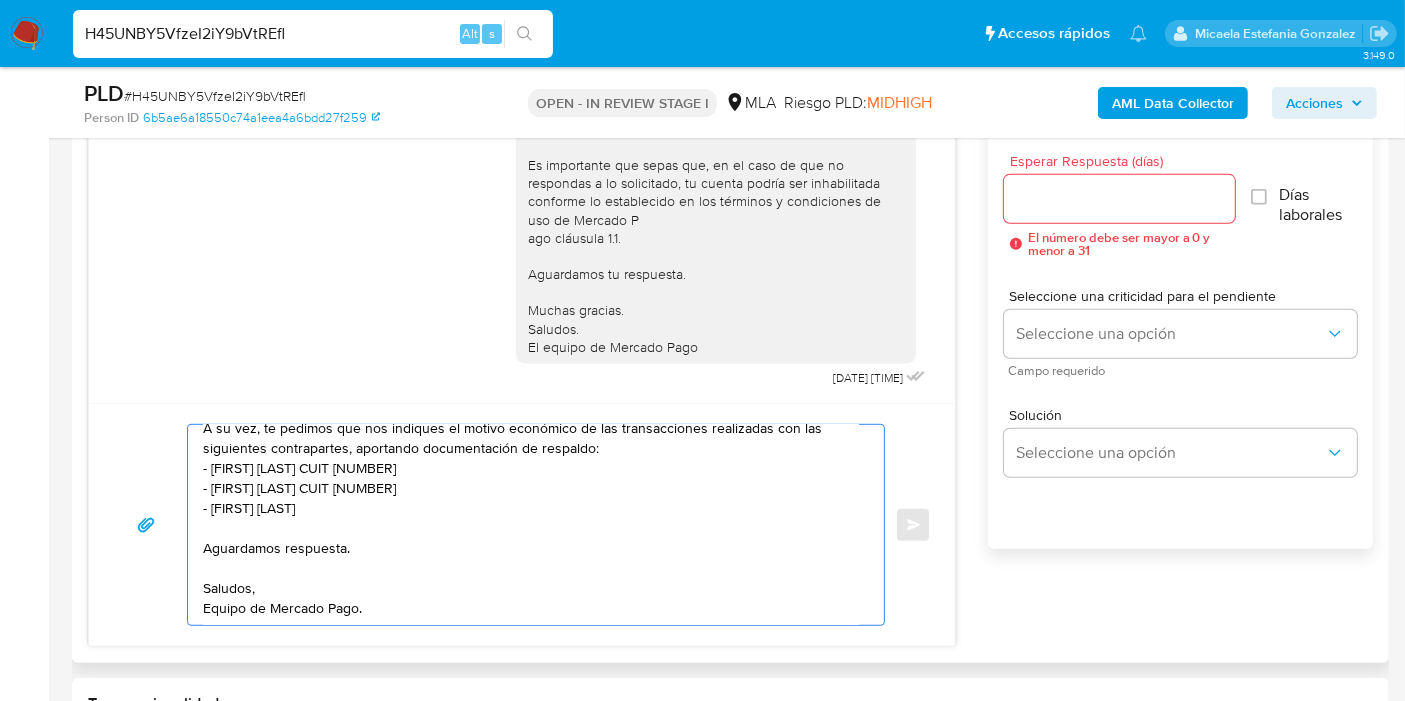 click on "Buenos días, Rafael. Esperamos que te encuentres bien.
Te consultamos si tuviste oportunidad de leer el requerimiento para presentar la documentación/información solicitada.
A su vez, te pedimos que nos indiques el motivo económico de las transacciones realizadas con las siguientes contrapartes, aportando documentación de respaldo:
- Leandro Nicolás Bechini CUIT 20249666034
- Guillermo Andrés Martínez CUIT 20331128830
- Walter Maciel Figueredo
Aguardamos respuesta.
Saludos,
Equipo de Mercado Pago." at bounding box center (531, 525) 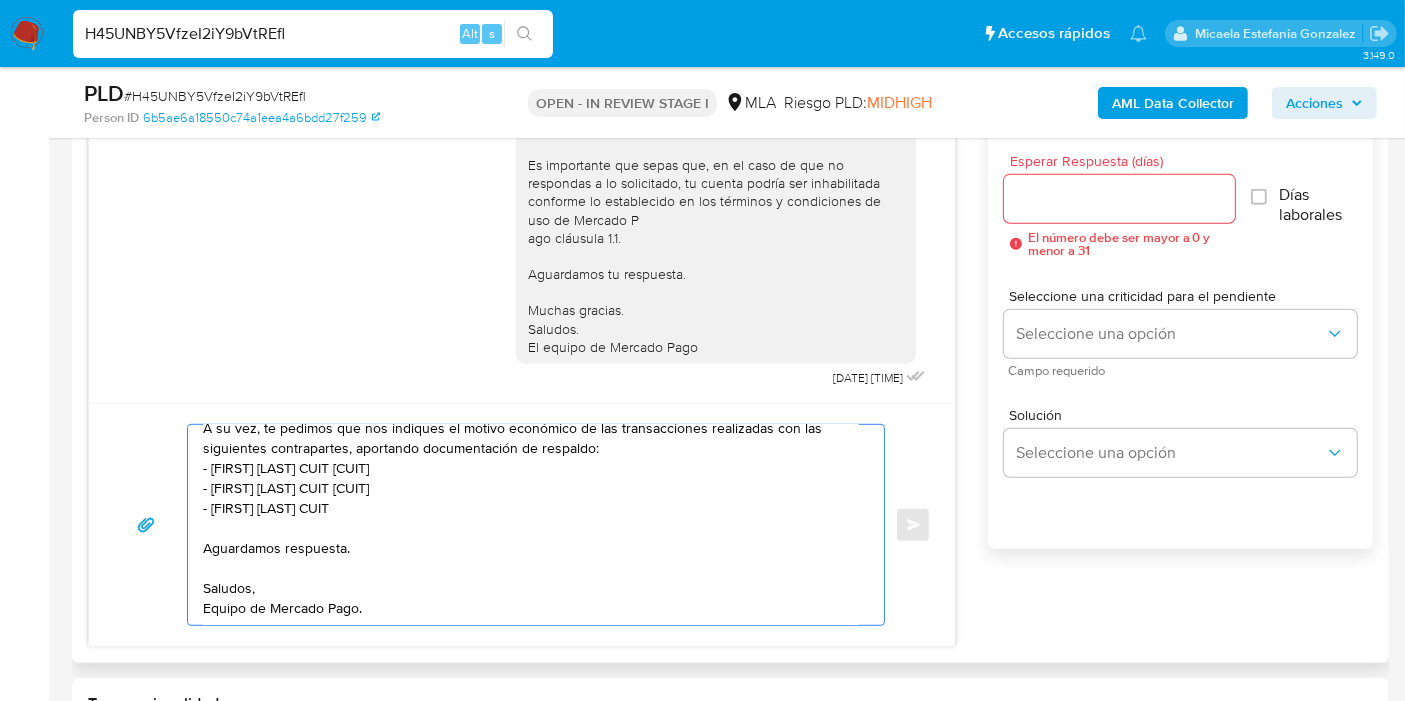 paste on "23945844809" 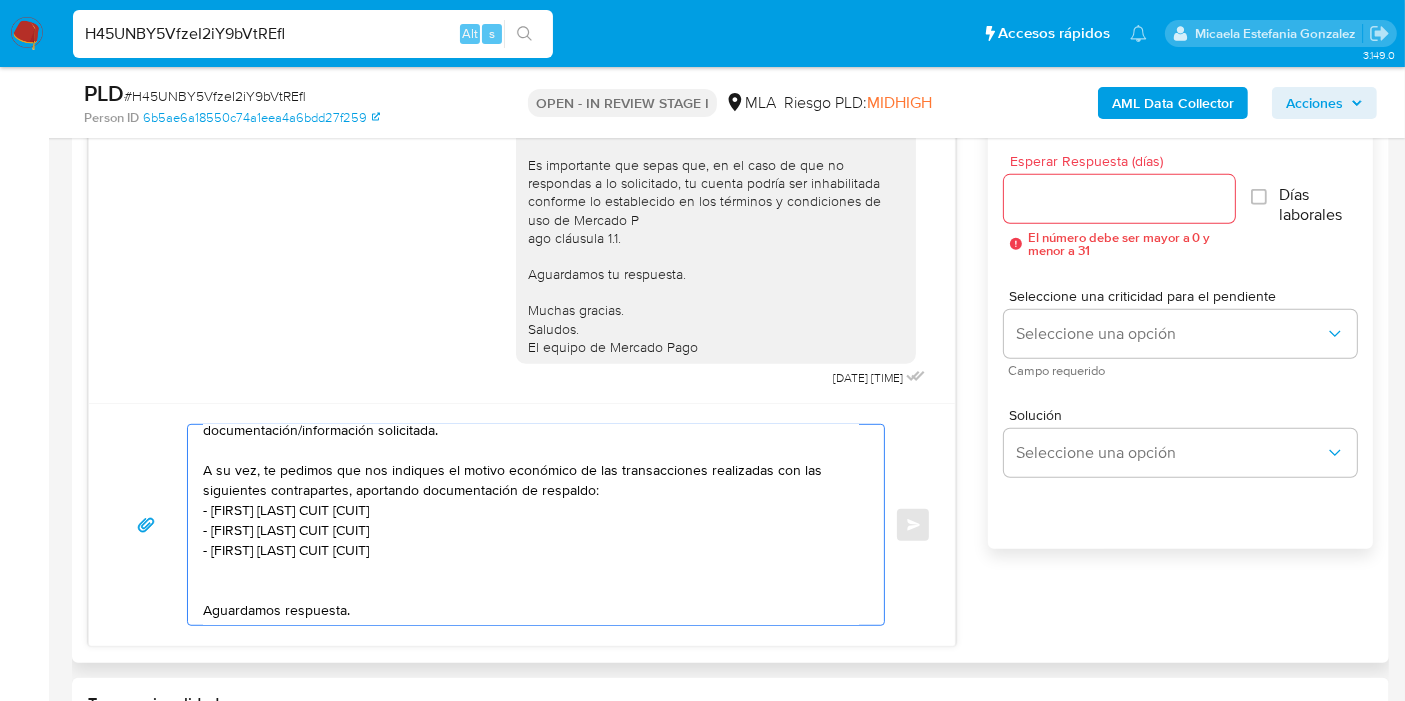 scroll, scrollTop: 134, scrollLeft: 0, axis: vertical 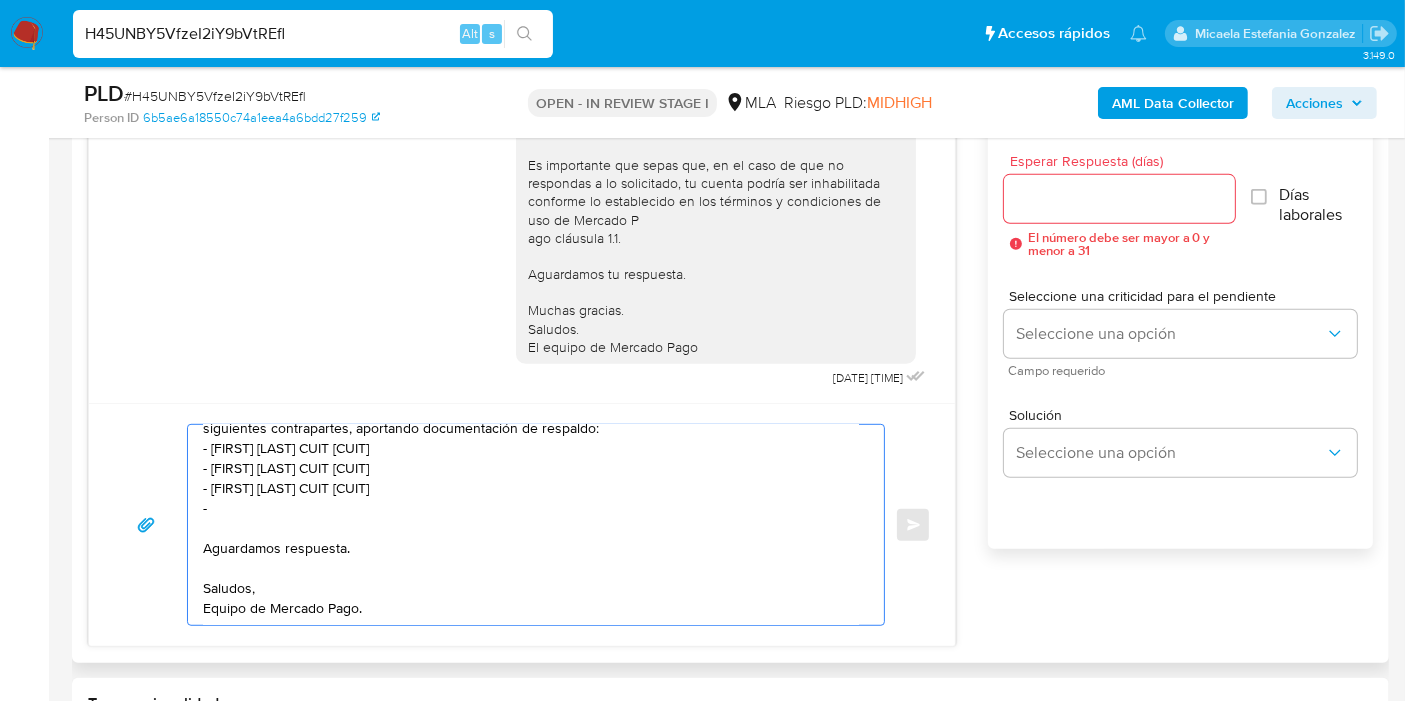 paste on "Adrian Ezequiel Ojues" 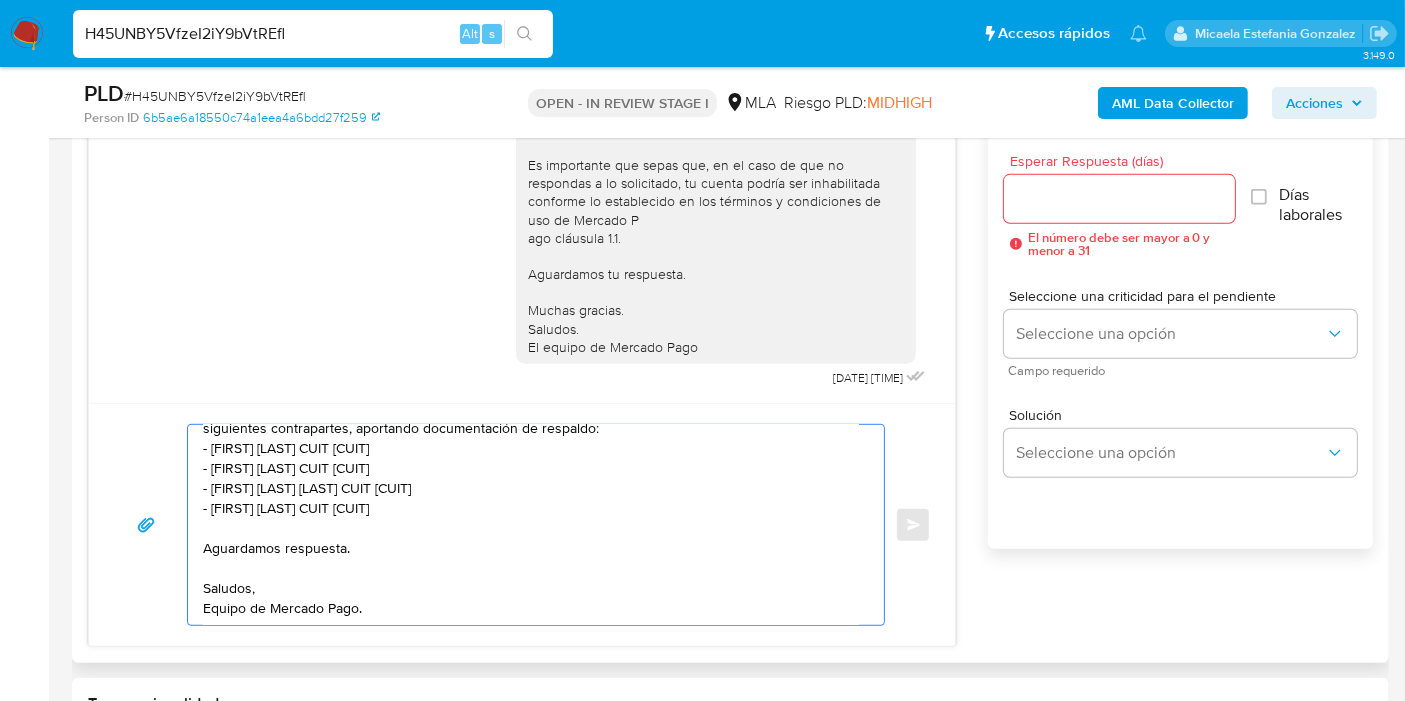 paste on "20337798013" 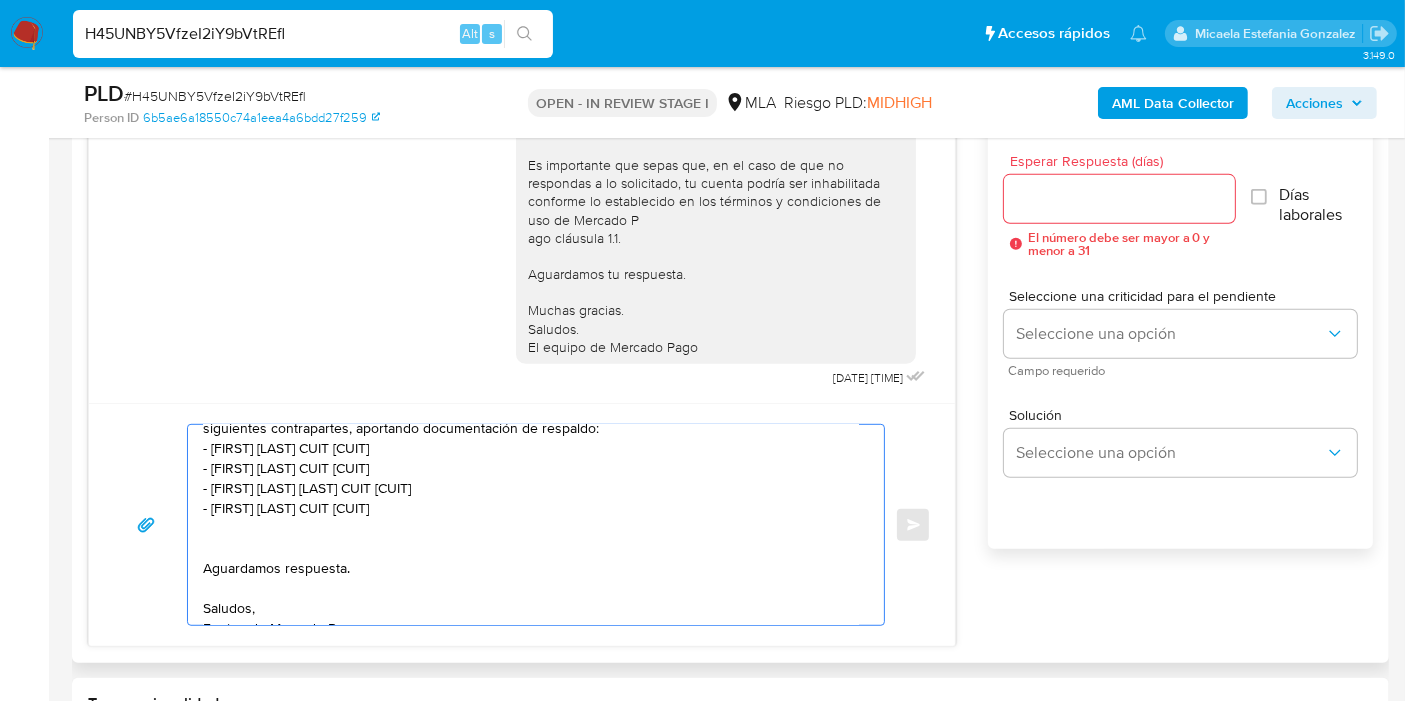 click on "Buenos días, Rafael. Esperamos que te encuentres bien.
Te consultamos si tuviste oportunidad de leer el requerimiento para presentar la documentación/información solicitada.
A su vez, te pedimos que nos indiques el motivo económico de las transacciones realizadas con las siguientes contrapartes, aportando documentación de respaldo:
- Leandro Nicolás Bechini CUIT 20249666034
- Guillermo Andrés Martínez CUIT 20331128830
- Walter Maciel Figueredo CUIT 23945844809
- Adrian Ezequiel Ojues CUIT 20337798013
Aguardamos respuesta.
Saludos,
Equipo de Mercado Pago." at bounding box center [531, 525] 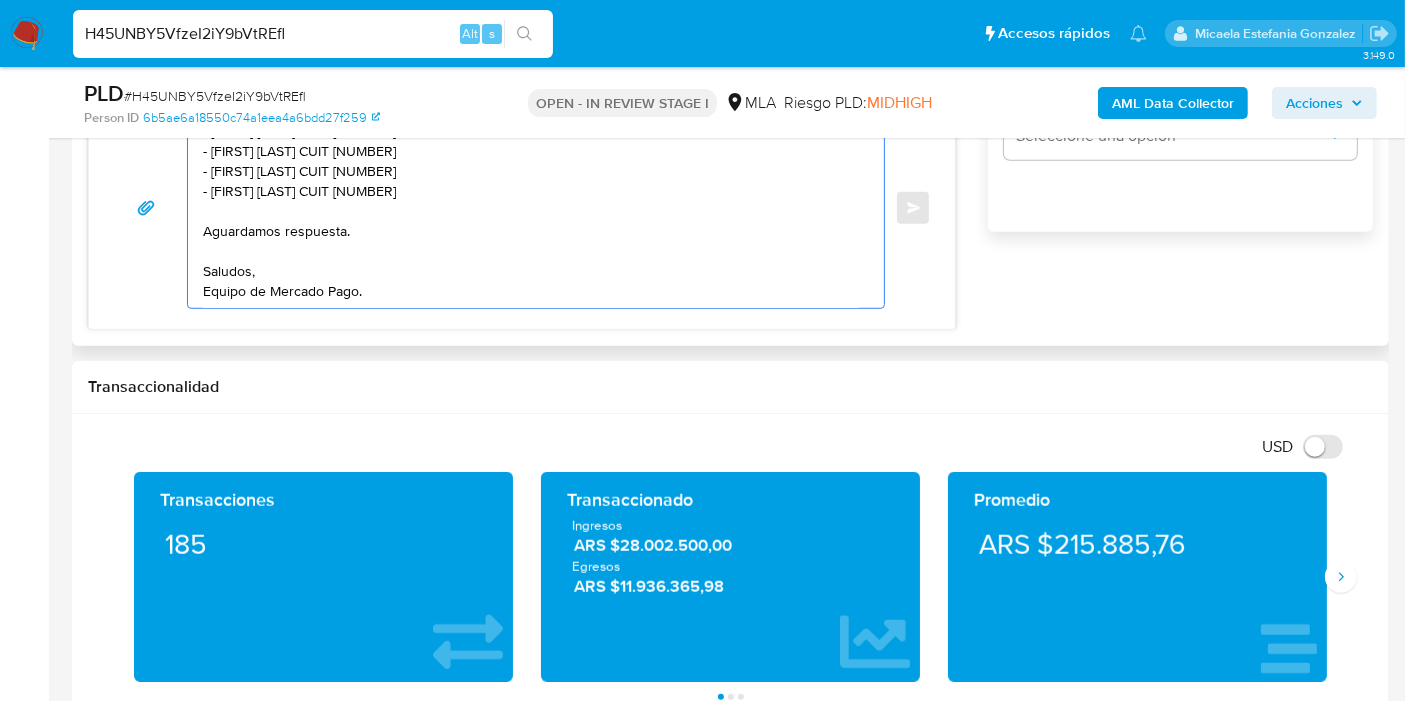 scroll, scrollTop: 1333, scrollLeft: 0, axis: vertical 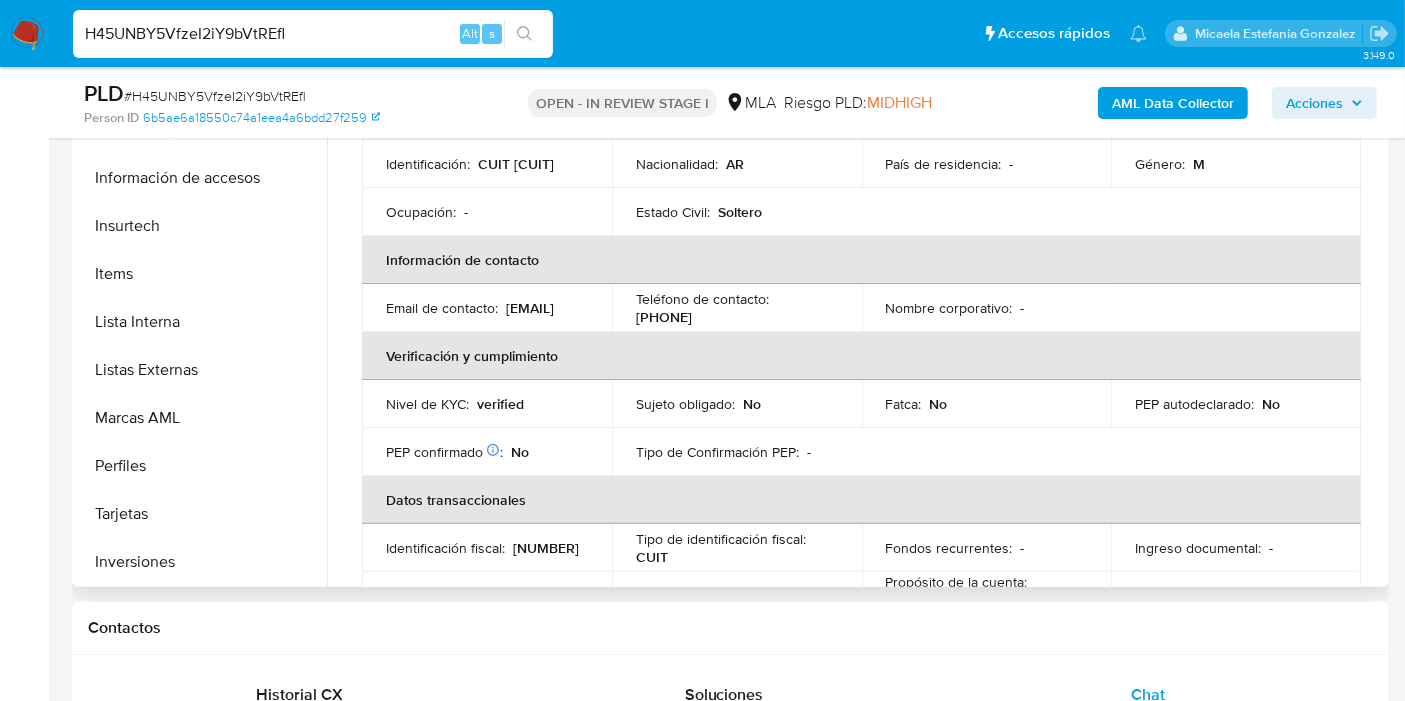click on "Identificación fiscal :" at bounding box center [445, 548] 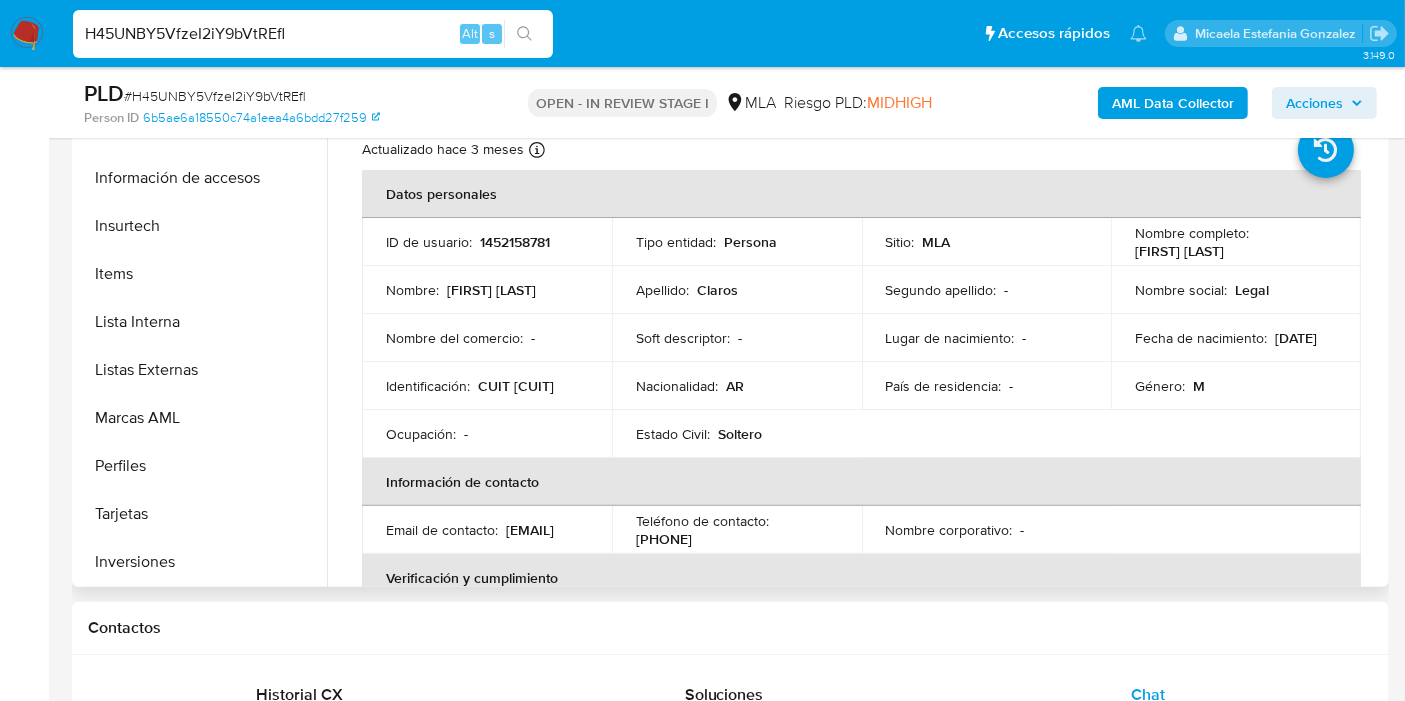 drag, startPoint x: 1257, startPoint y: 247, endPoint x: 1133, endPoint y: 248, distance: 124.004036 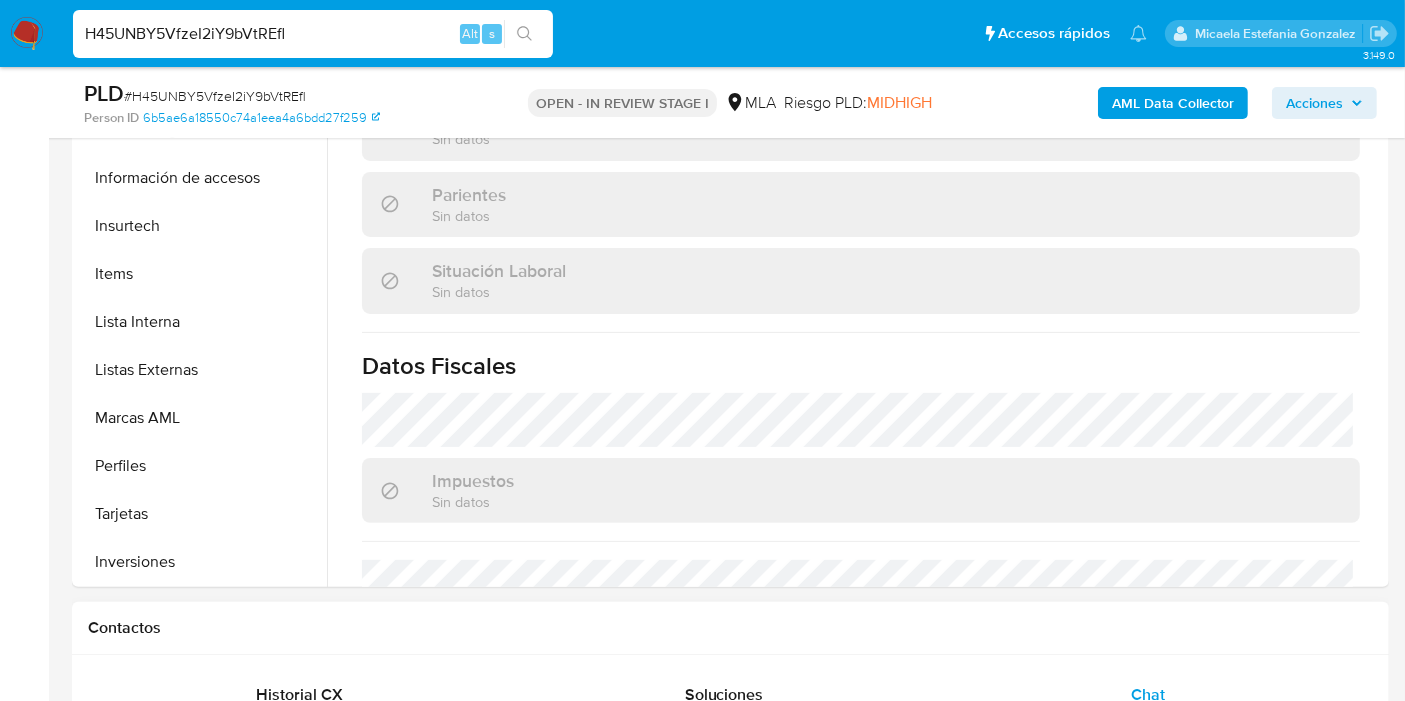 scroll, scrollTop: 1122, scrollLeft: 0, axis: vertical 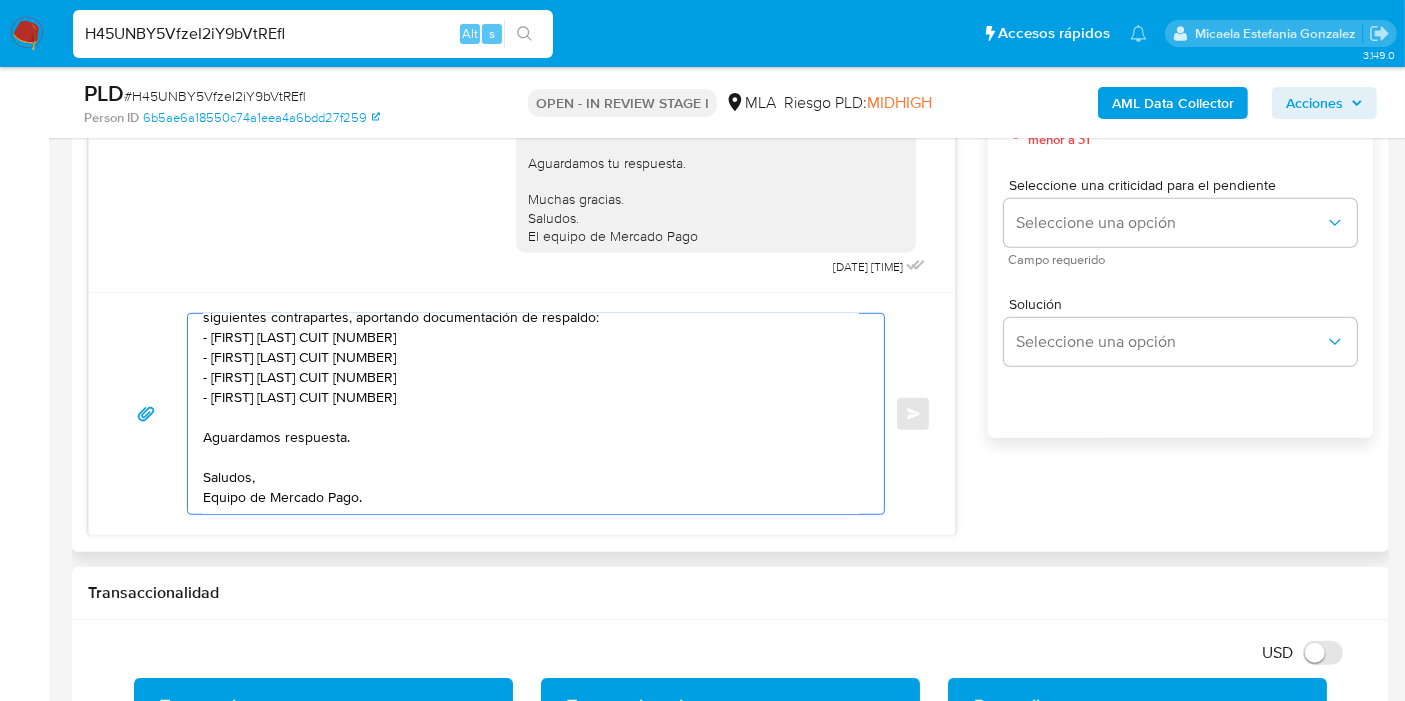click on "Buenos días, Rafael. Esperamos que te encuentres bien.
Te consultamos si tuviste oportunidad de leer el requerimiento para presentar la documentación/información solicitada.
A su vez, te pedimos que nos indiques el motivo económico de las transacciones realizadas con las siguientes contrapartes, aportando documentación de respaldo:
- Leandro Nicolás Bechini CUIT 20249666034
- Guillermo Andrés Martínez CUIT 20331128830
- Walter Maciel Figueredo CUIT 23945844809
- Adrian Ezequiel Ojues CUIT 20337798013
Aguardamos respuesta.
Saludos,
Equipo de Mercado Pago." at bounding box center [531, 414] 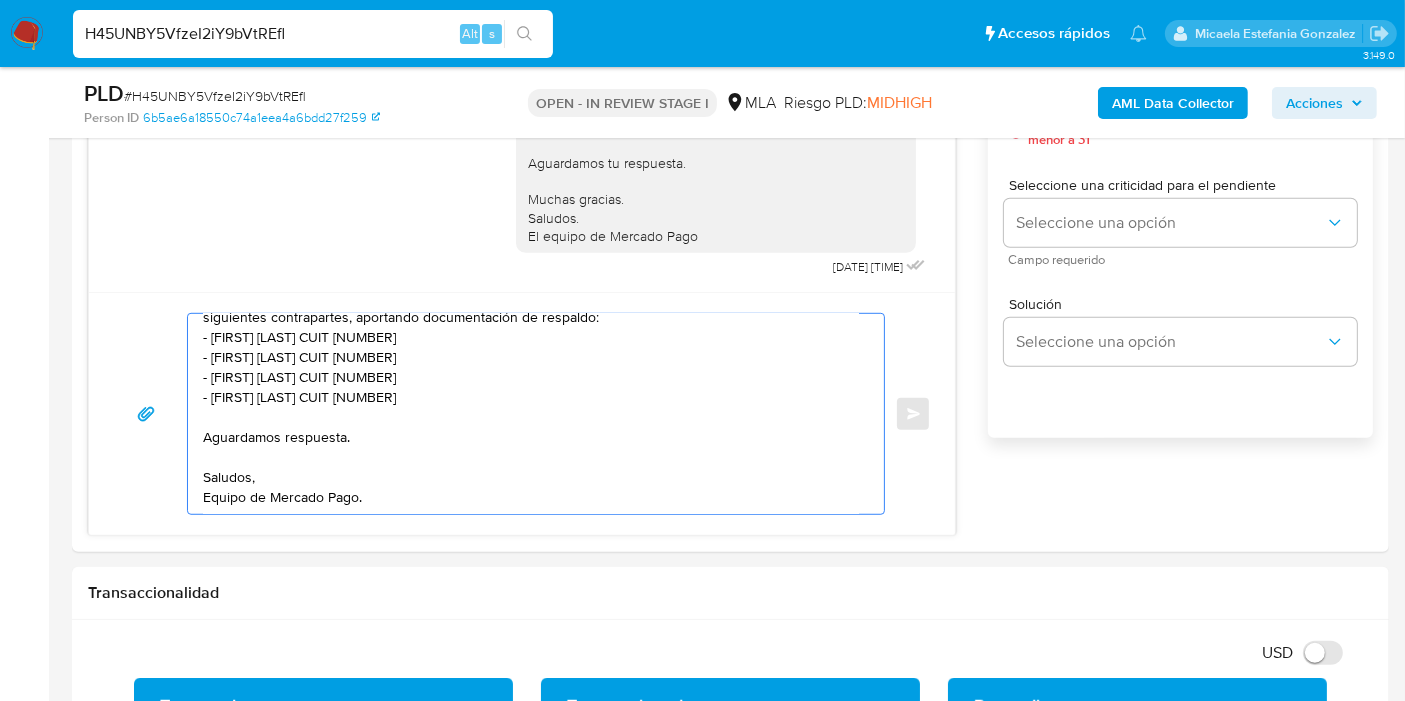 click on "Adrián" 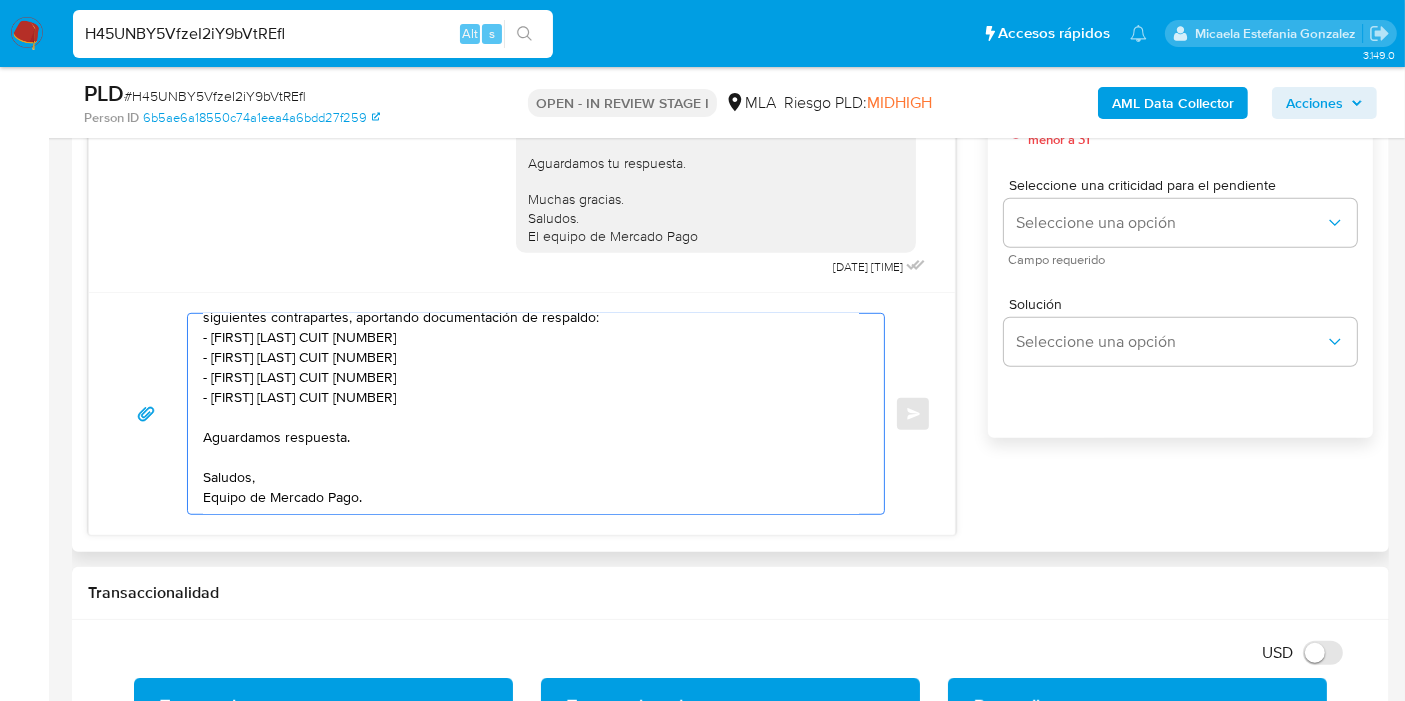 click on "Buenos días, Rafael. Esperamos que te encuentres bien.
Te consultamos si tuviste oportunidad de leer el requerimiento para presentar la documentación/información solicitada.
A su vez, te pedimos que nos indiques el motivo económico de las transacciones realizadas con las siguientes contrapartes, aportando documentación de respaldo:
- Leandro Nicolás Bechini CUIT 20249666034
- Guillermo Andrés Martínez CUIT 20331128830
- Walter Maciel Figueredo CUIT 23945844809
- Adrián Ezequiel Ojues CUIT 20337798013
Aguardamos respuesta.
Saludos,
Equipo de Mercado Pago." at bounding box center (531, 414) 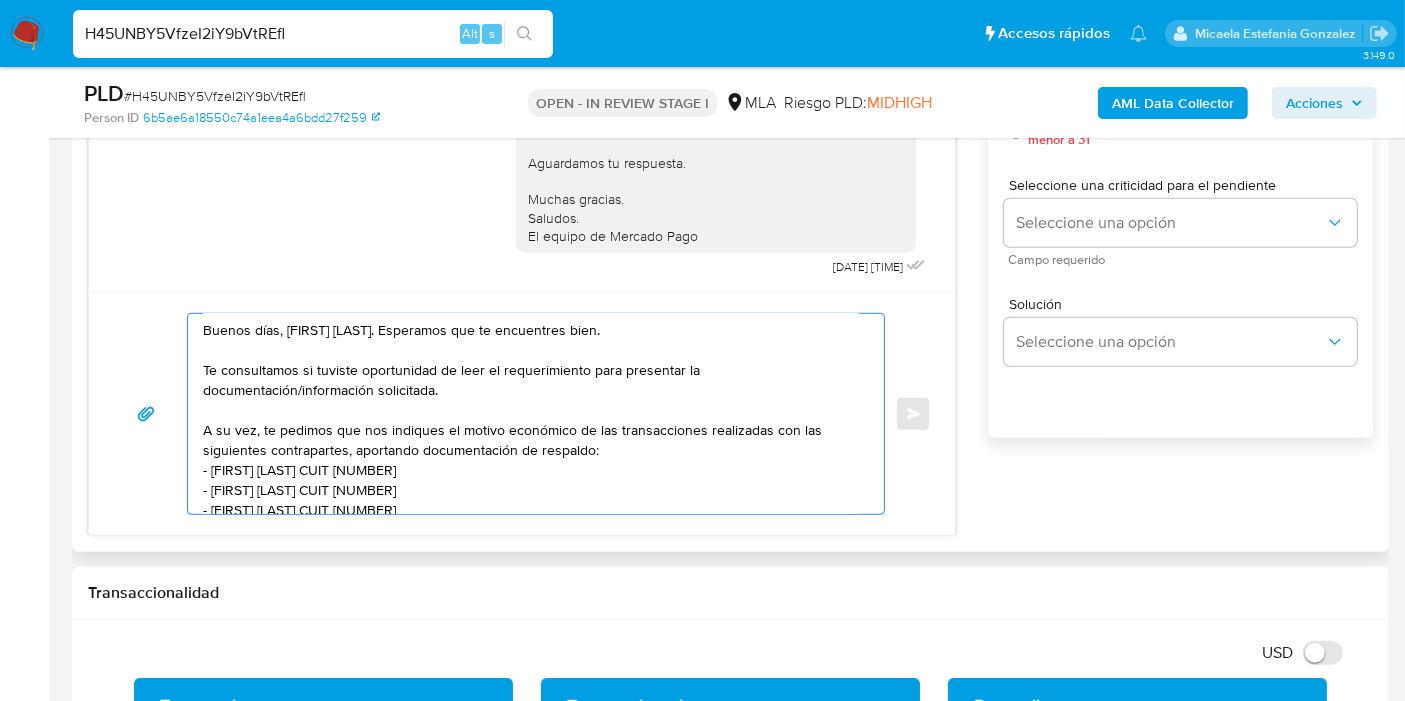 scroll, scrollTop: 0, scrollLeft: 0, axis: both 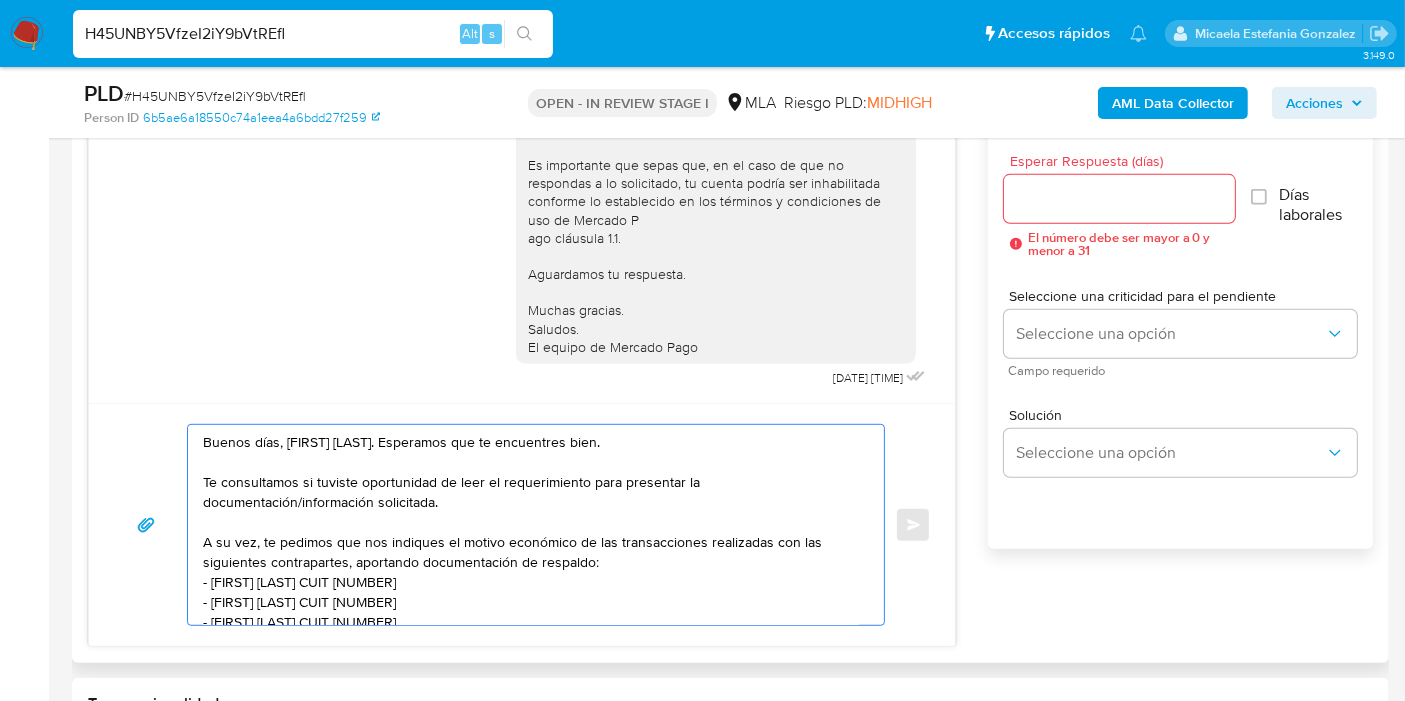 drag, startPoint x: 419, startPoint y: 618, endPoint x: 190, endPoint y: 408, distance: 310.71048 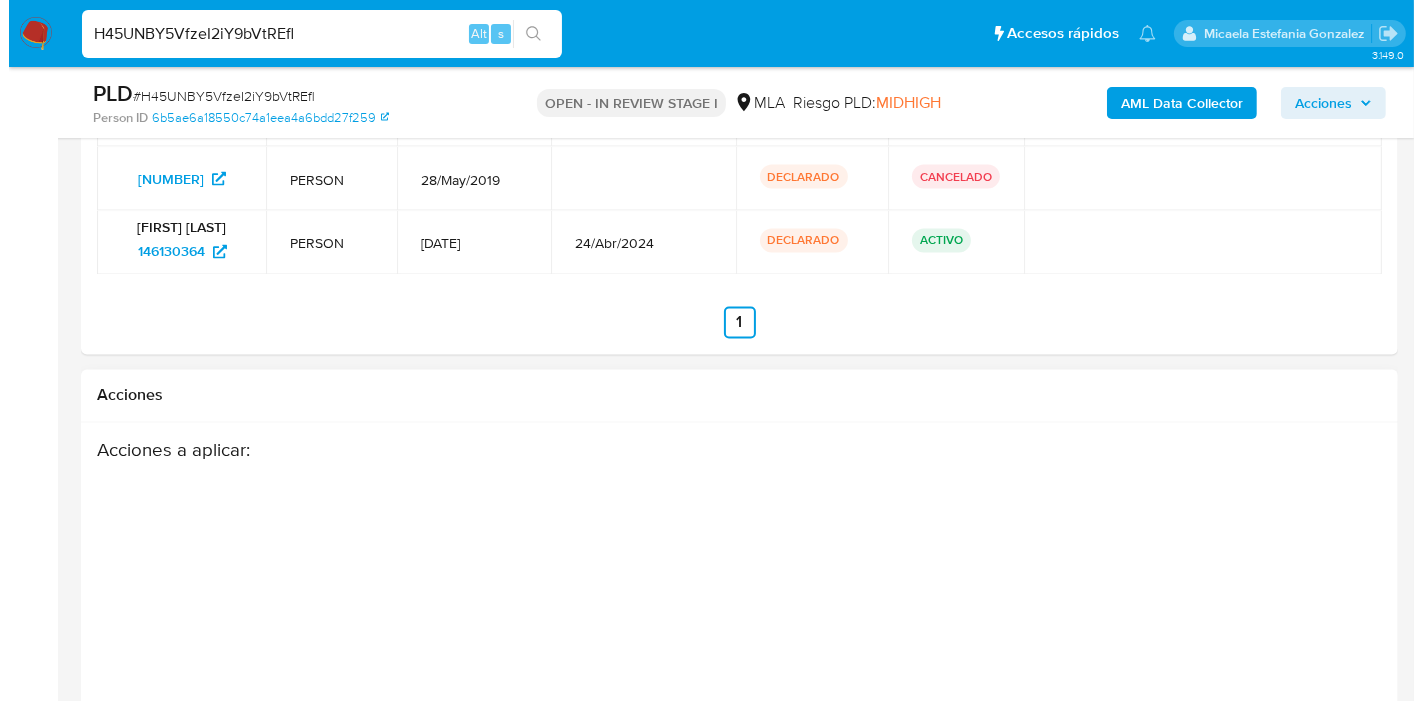 scroll, scrollTop: 3743, scrollLeft: 0, axis: vertical 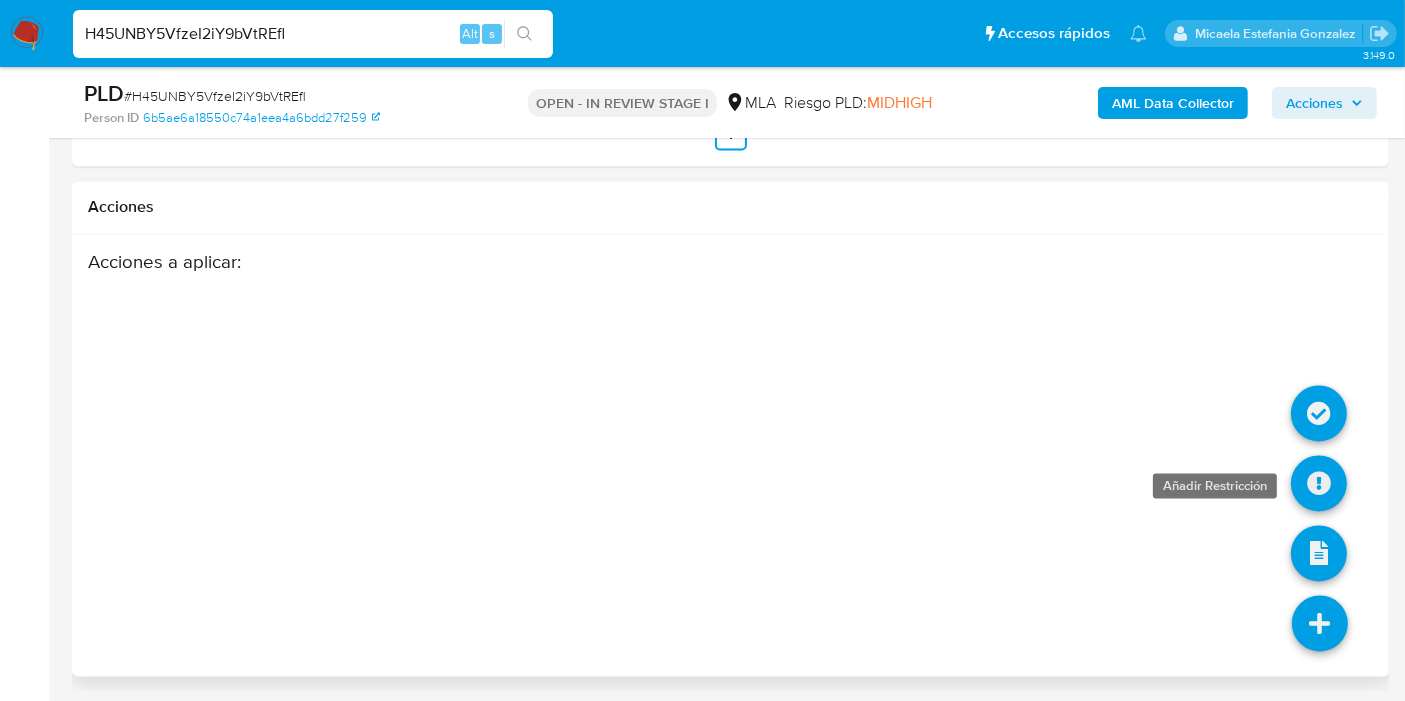 type on "Buenos días, Rafael. Esperamos que te encuentres bien.
Te consultamos si tuviste oportunidad de leer el requerimiento para presentar la documentación/información solicitada.
A su vez, te pedimos que nos indiques el motivo económico de las transacciones realizadas con las siguientes contrapartes, aportando documentación de respaldo:
- Leandro Nicolás Bechini CUIT 20249666034
- Guillermo Andrés Martínez CUIT 20331128830
- Walter Maciel Figueredo CUIT 23945844809
- Adrián Ezequiel Ojues CUIT 20337798013
Aguardamos respuesta.
Saludos,
Equipo de Mercado Pago." 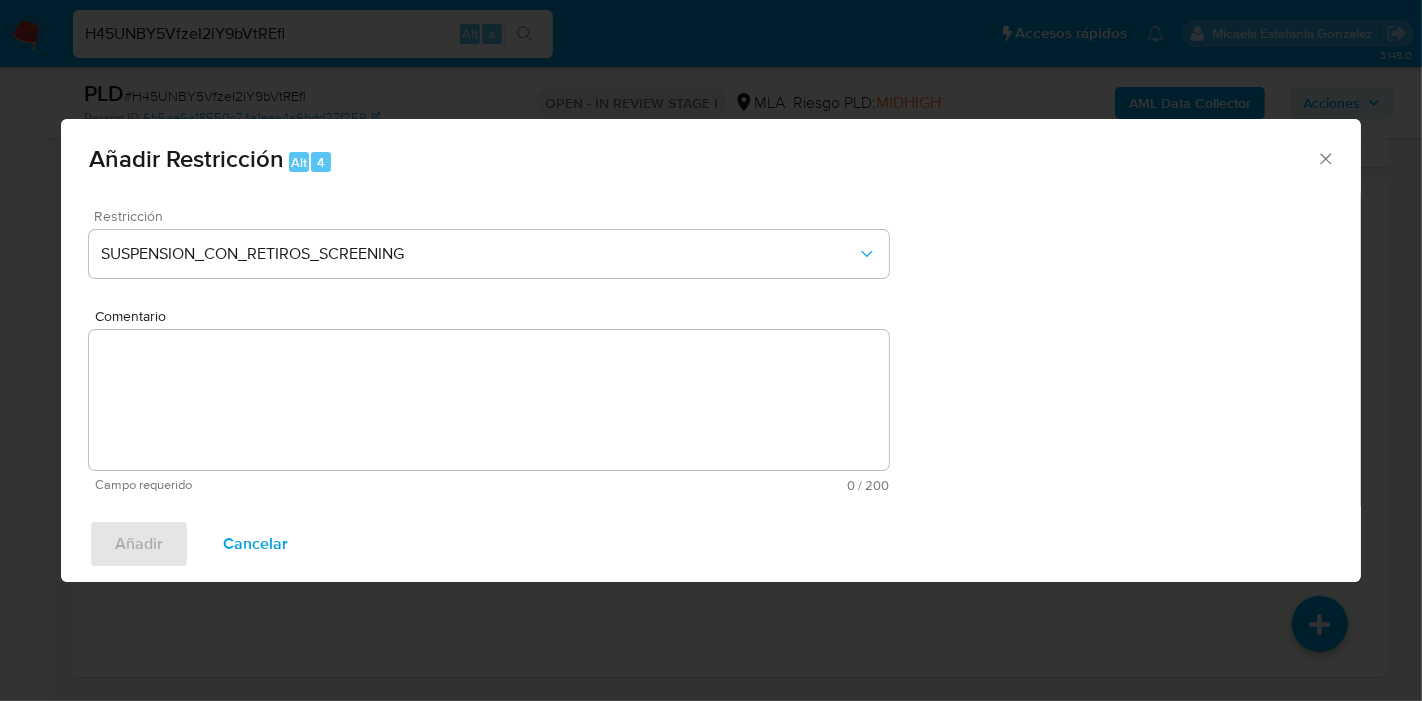 click on "Restricción SUSPENSION_CON_RETIROS_SCREENING" at bounding box center (489, 256) 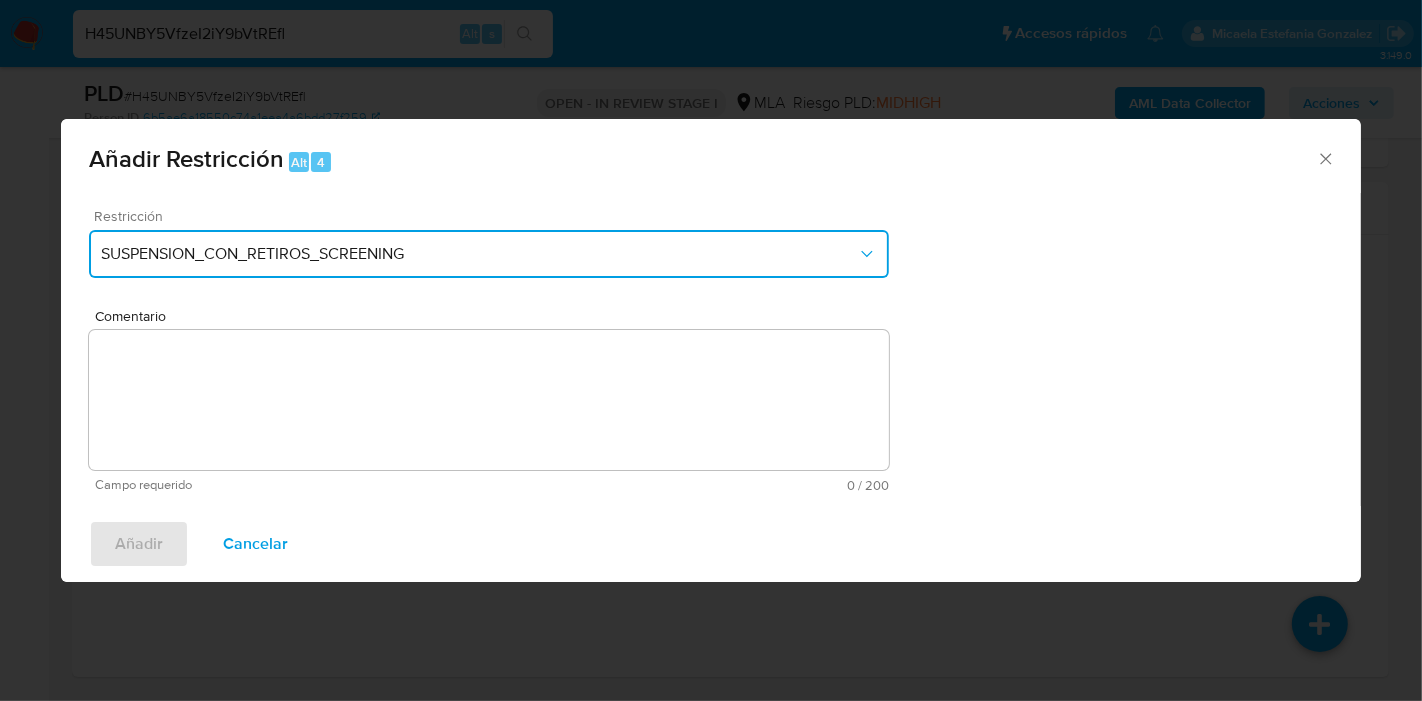 click on "SUSPENSION_CON_RETIROS_SCREENING" at bounding box center (489, 254) 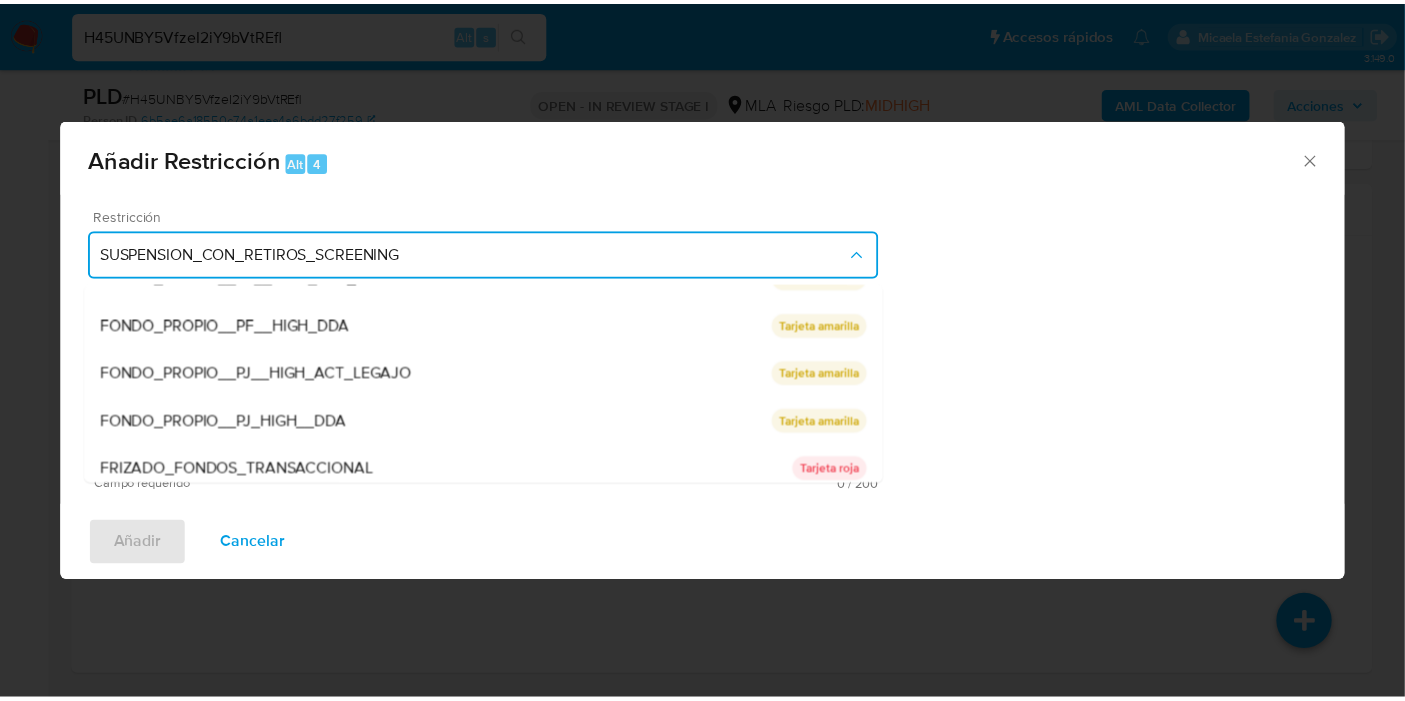 scroll, scrollTop: 328, scrollLeft: 0, axis: vertical 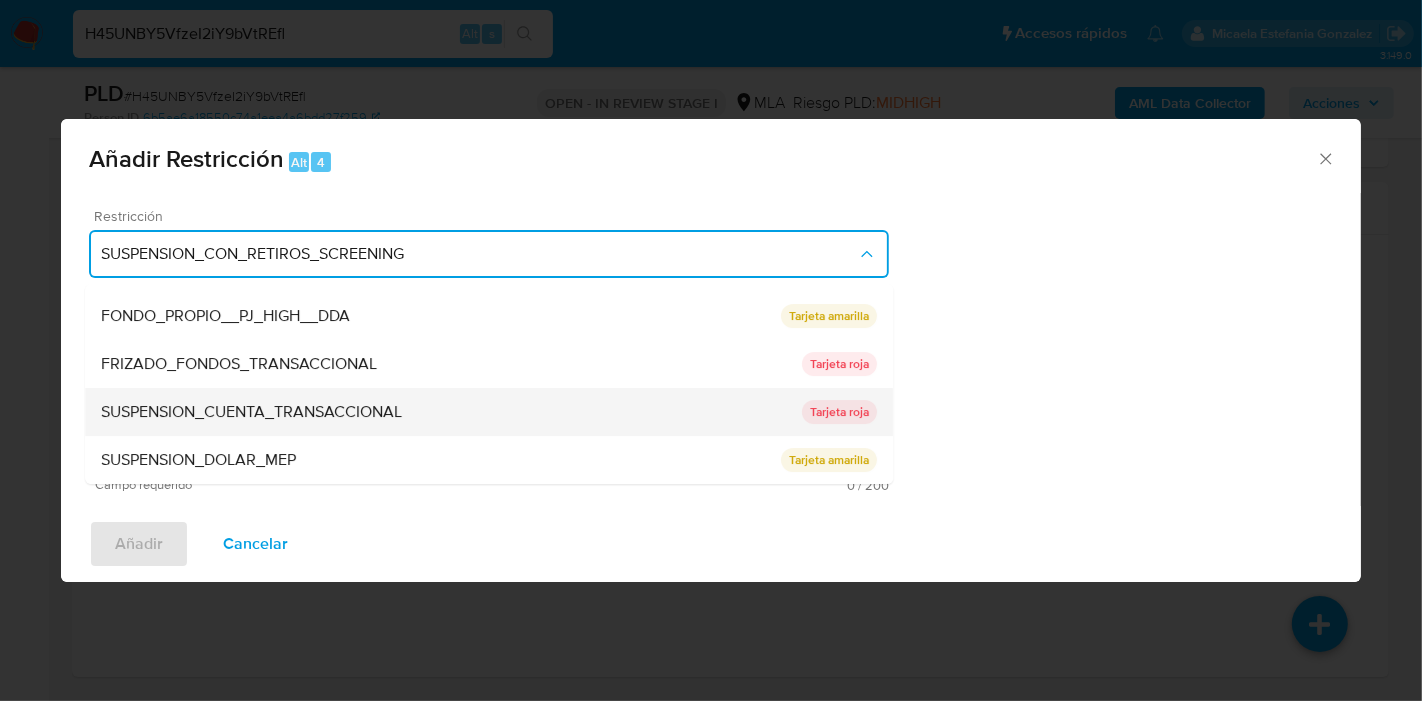 click on "SUSPENSION_CUENTA_TRANSACCIONAL" at bounding box center [451, 412] 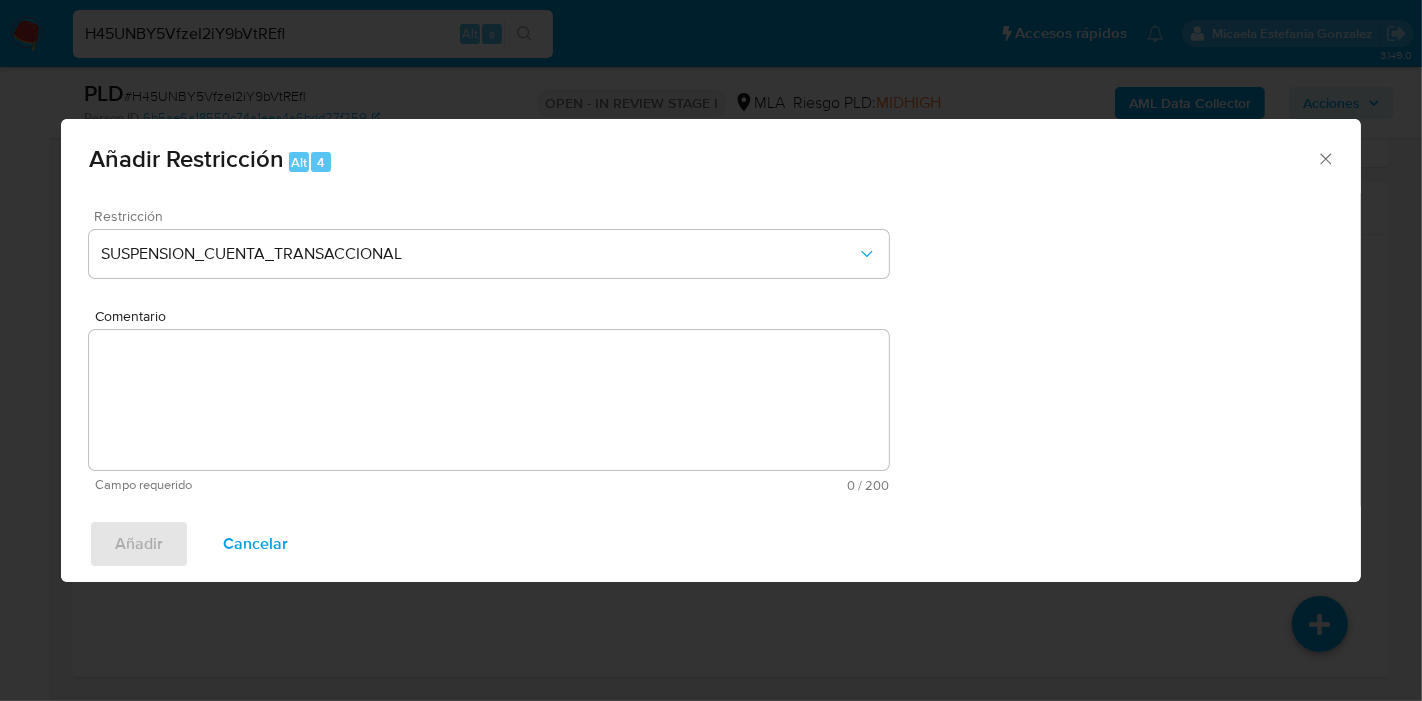 click on "Comentario" at bounding box center [489, 400] 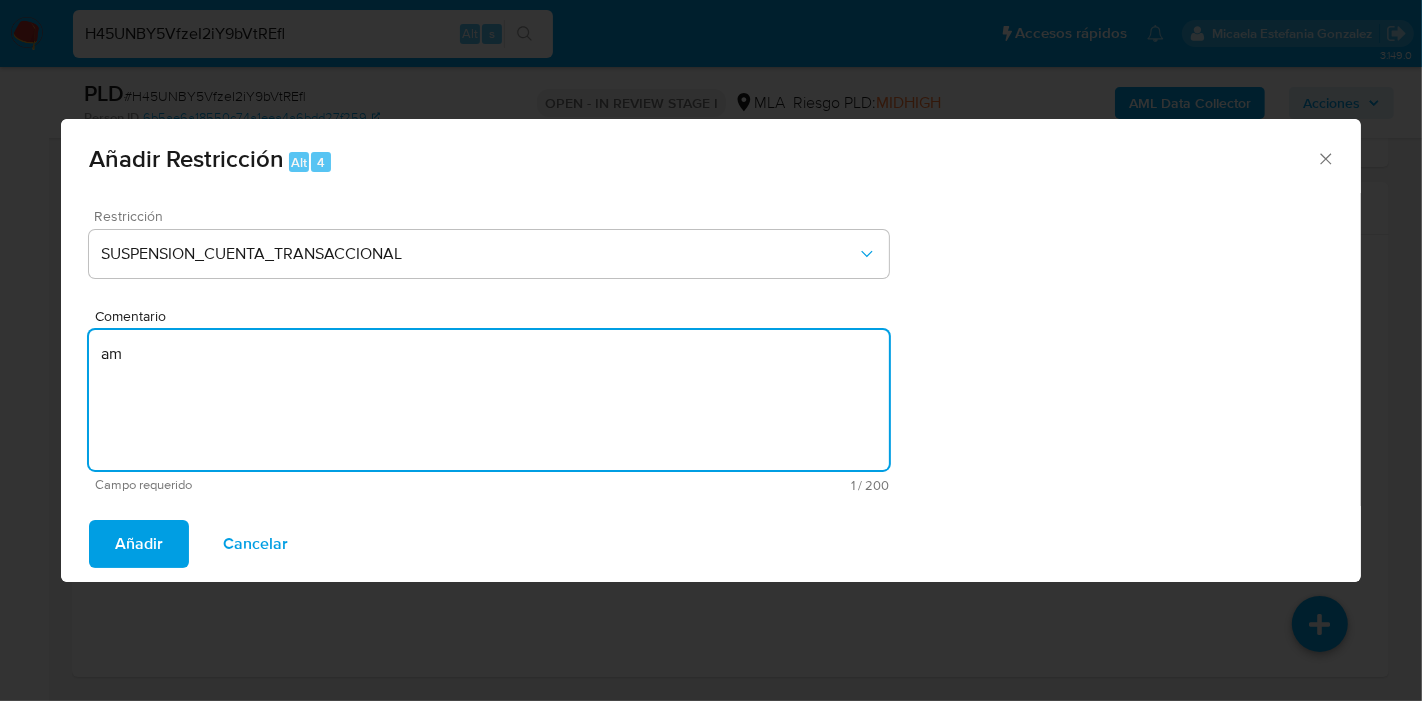 type on "a" 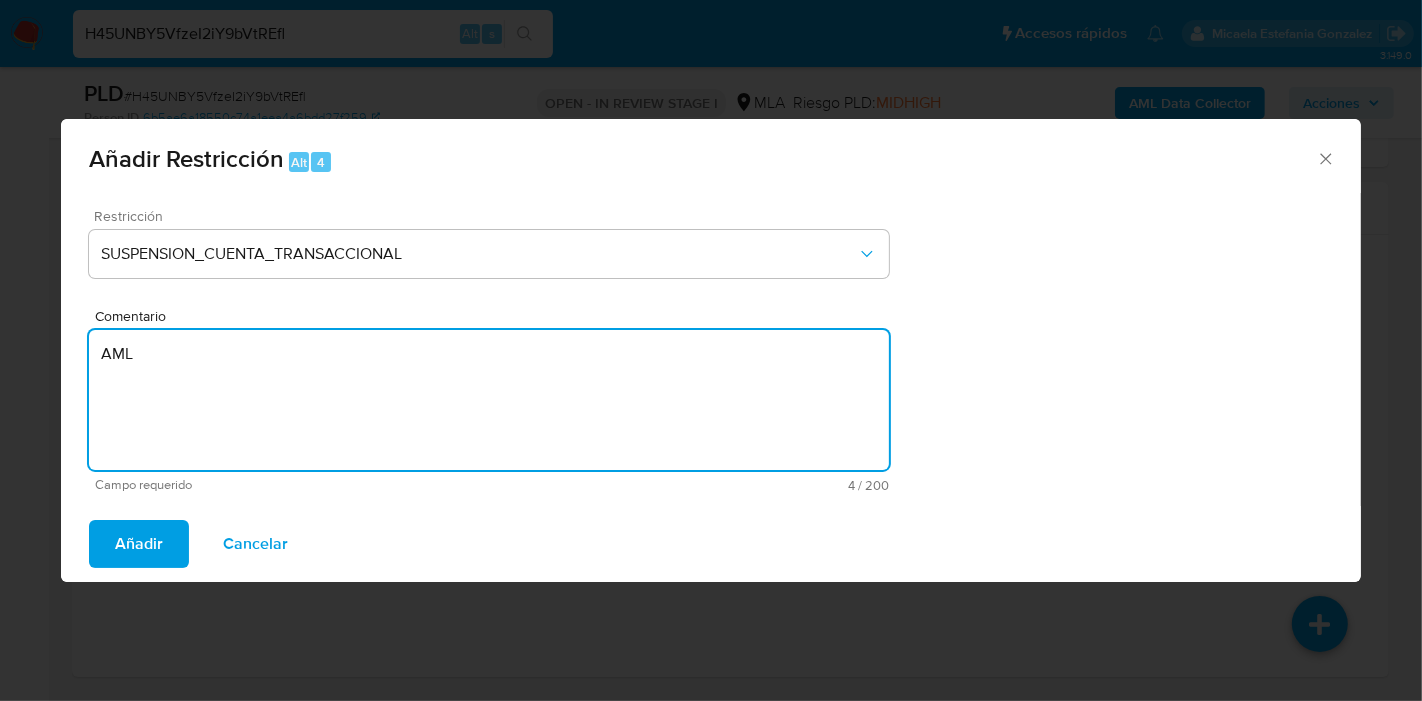 type on "AML" 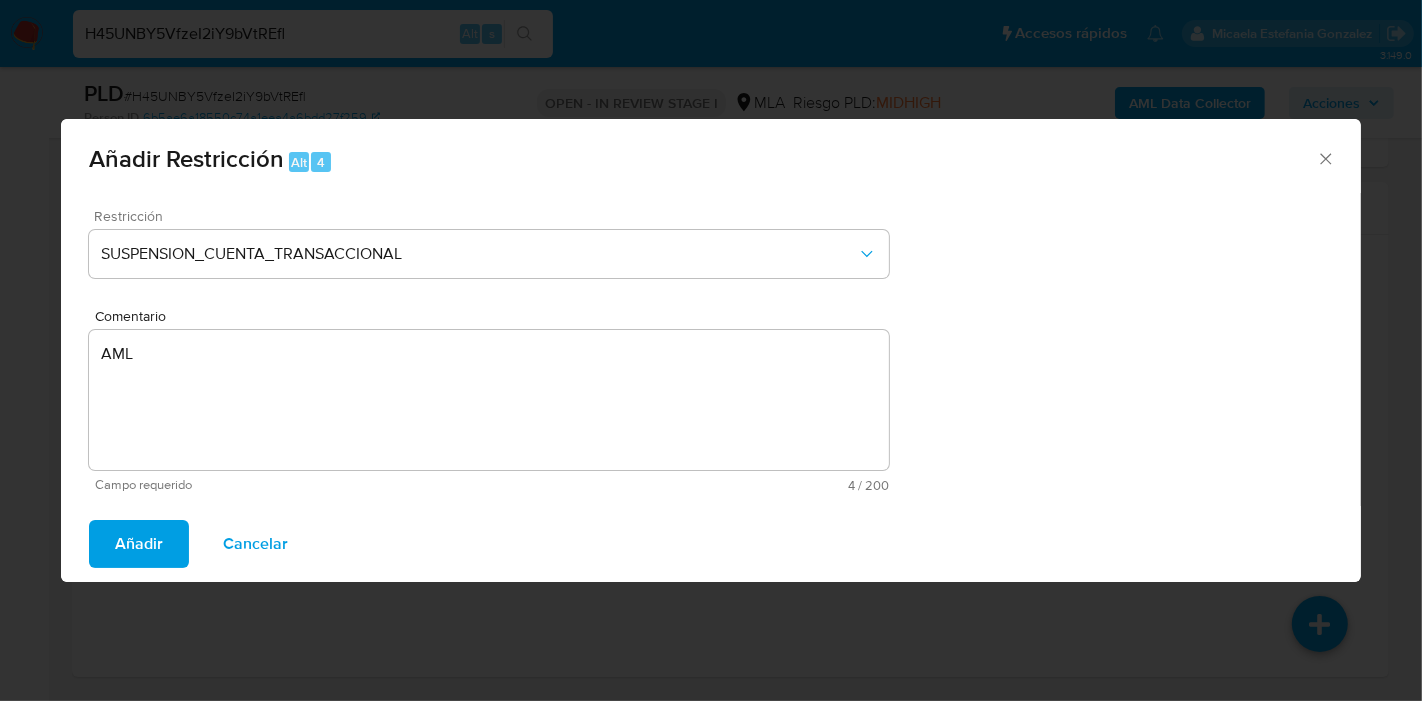 click on "Añadir Cancelar" at bounding box center [711, 544] 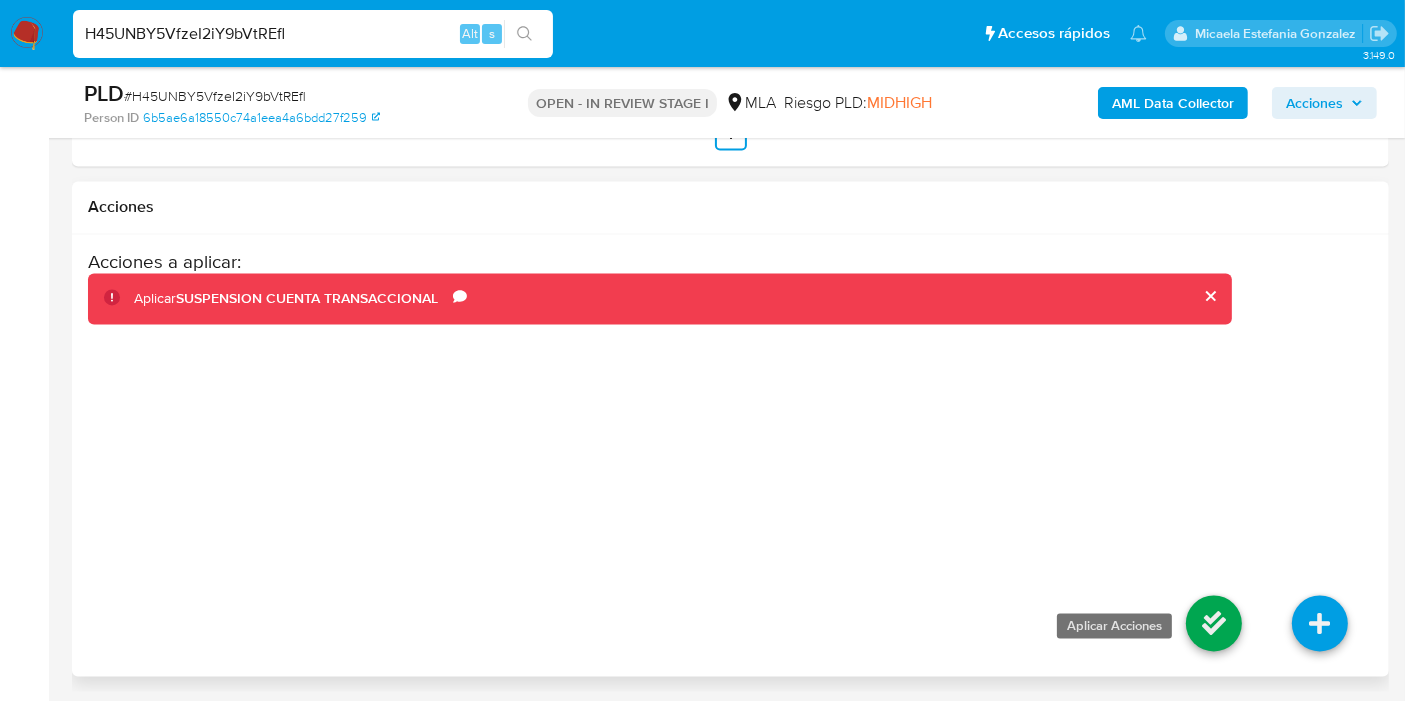 click at bounding box center (1214, 624) 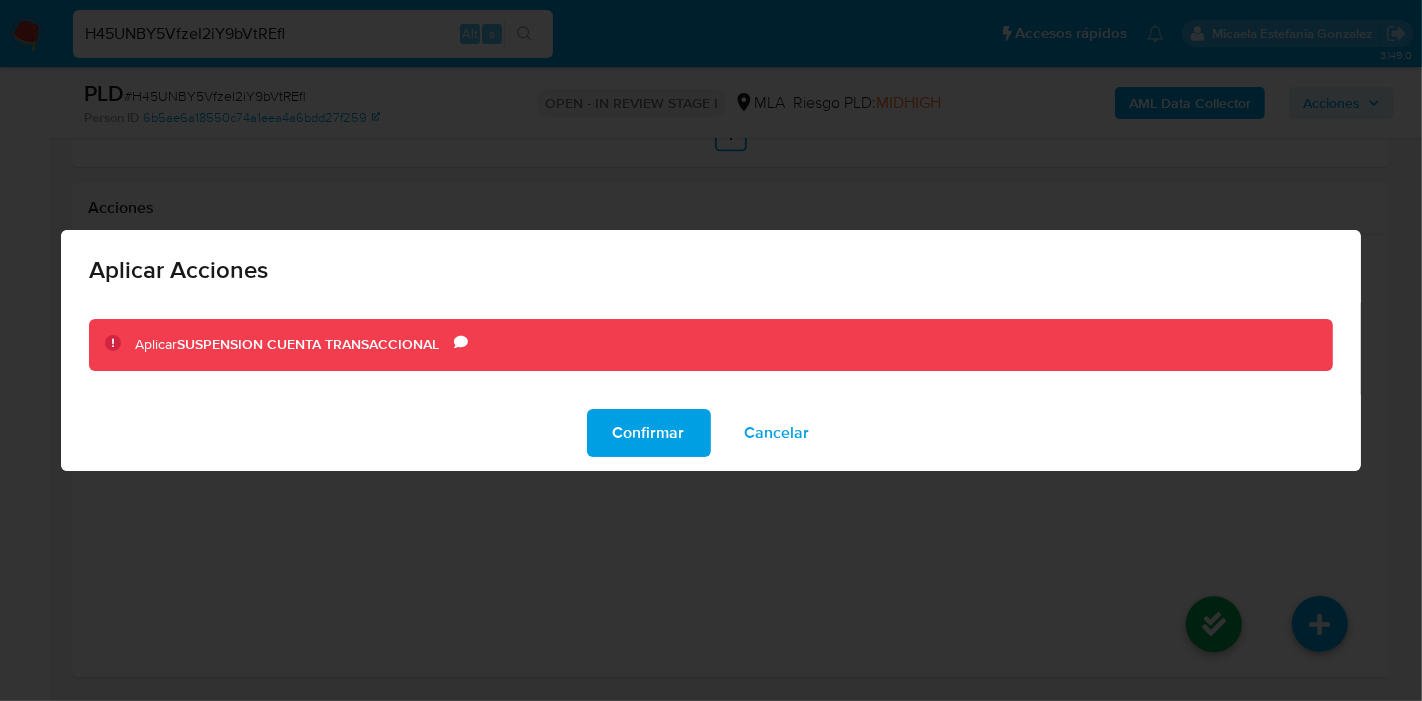 click on "Confirmar" at bounding box center (649, 433) 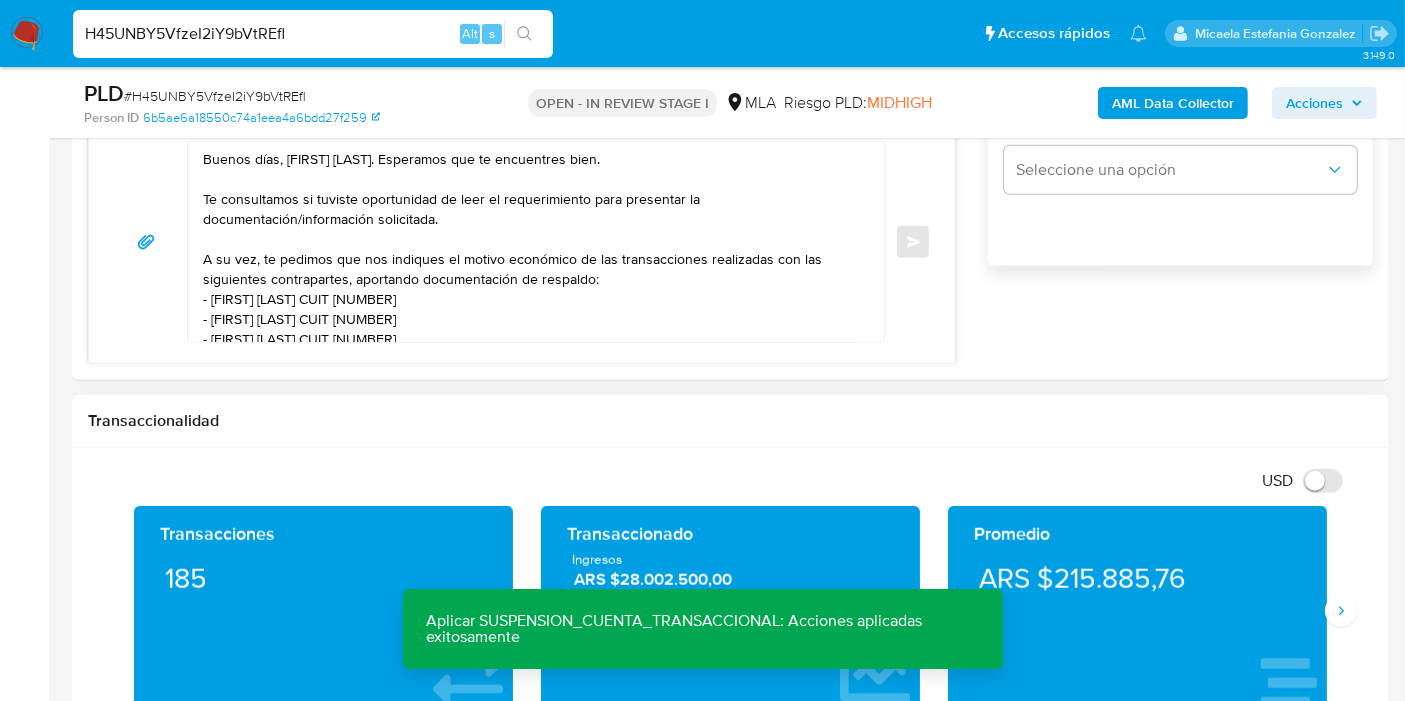 scroll, scrollTop: 1299, scrollLeft: 0, axis: vertical 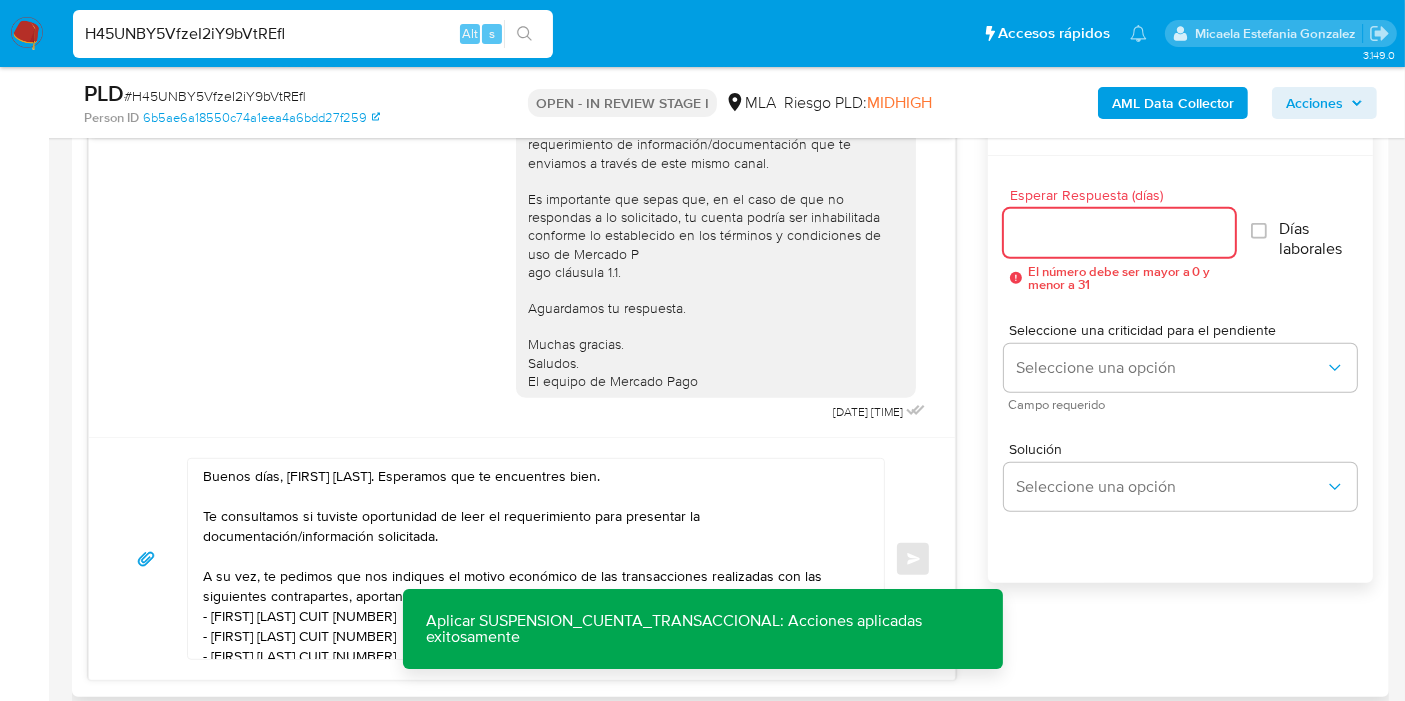 click on "Esperar Respuesta (días)" at bounding box center (1119, 233) 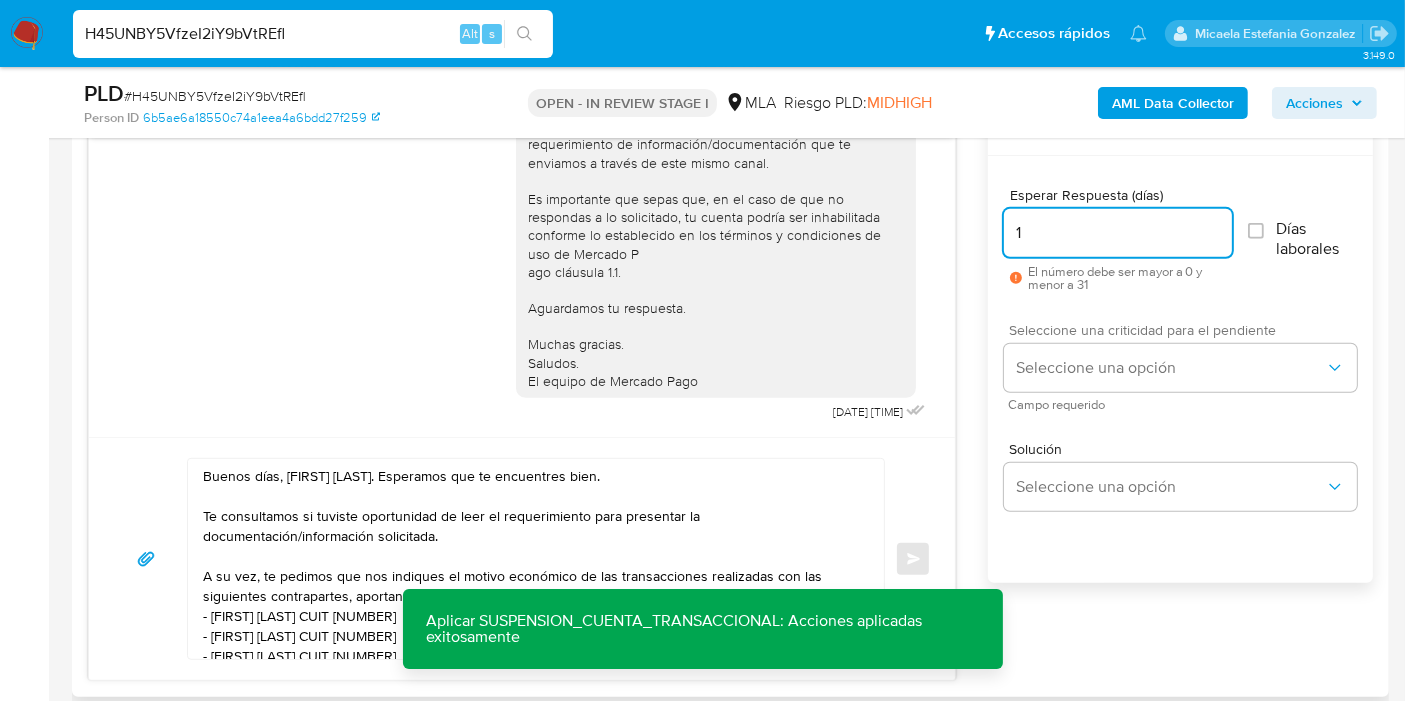 type on "1" 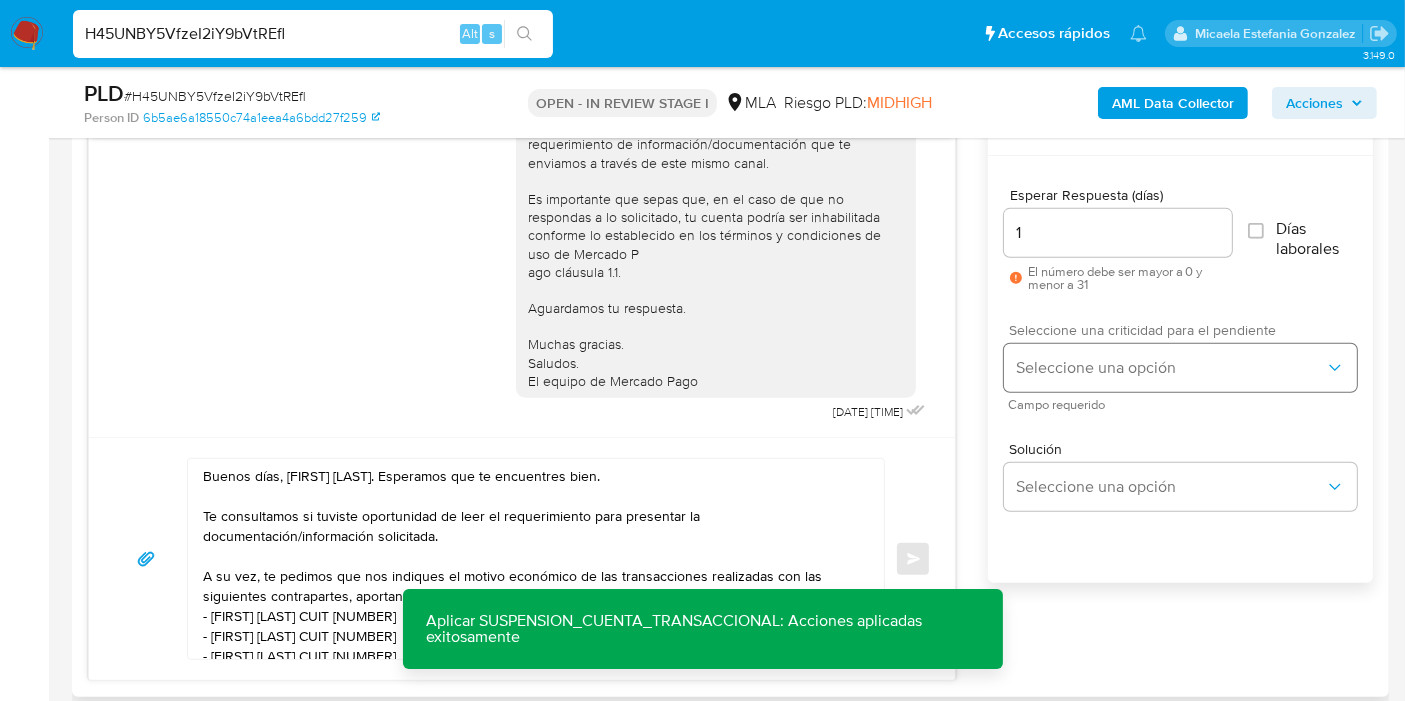 drag, startPoint x: 1108, startPoint y: 333, endPoint x: 1097, endPoint y: 380, distance: 48.270073 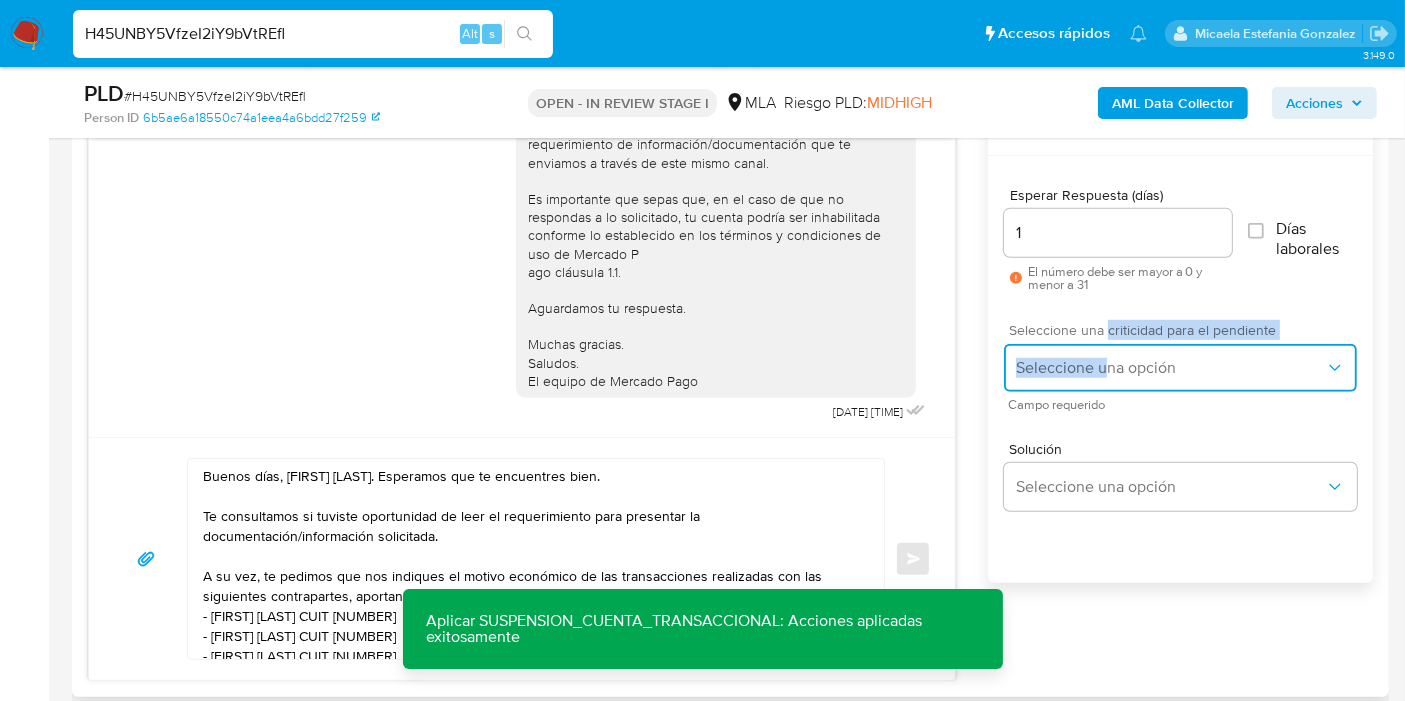 click on "Seleccione una opción" at bounding box center [1180, 368] 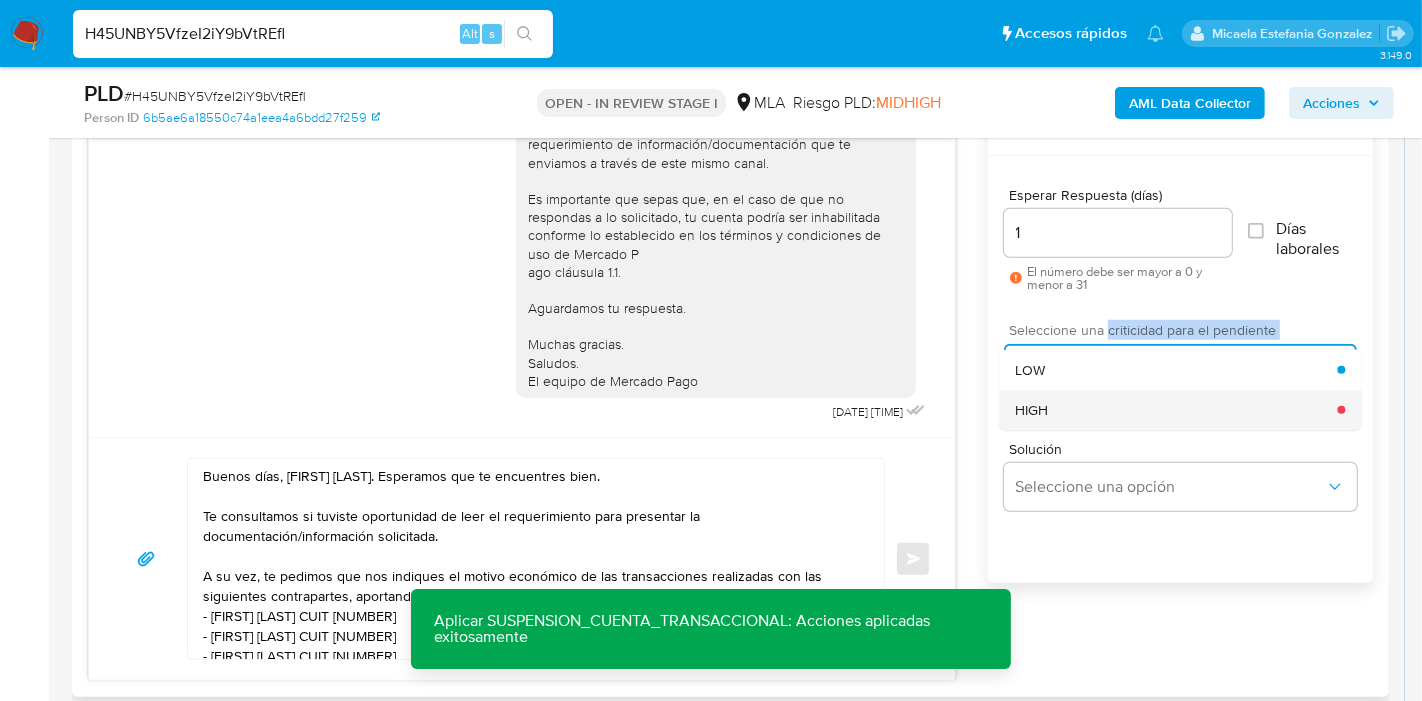 click on "HIGH" at bounding box center [1176, 410] 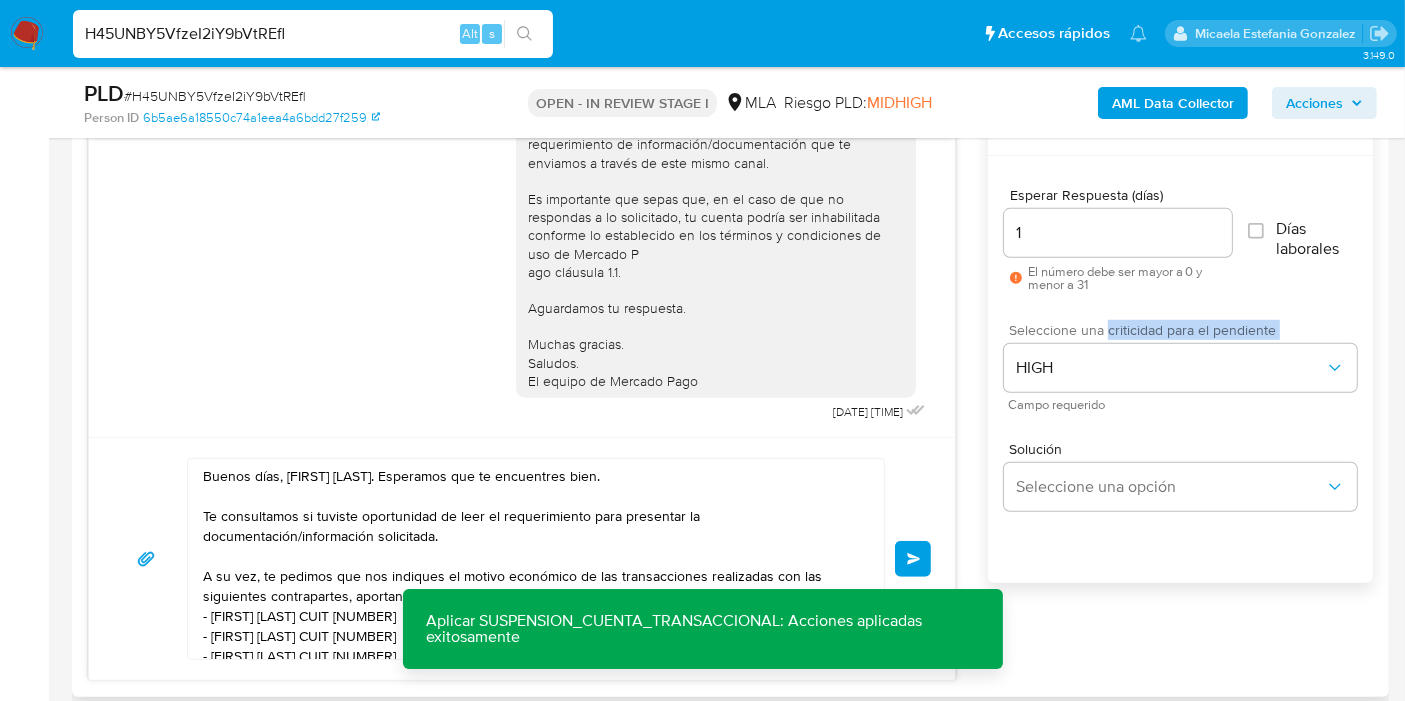click on "Enviar" at bounding box center [913, 559] 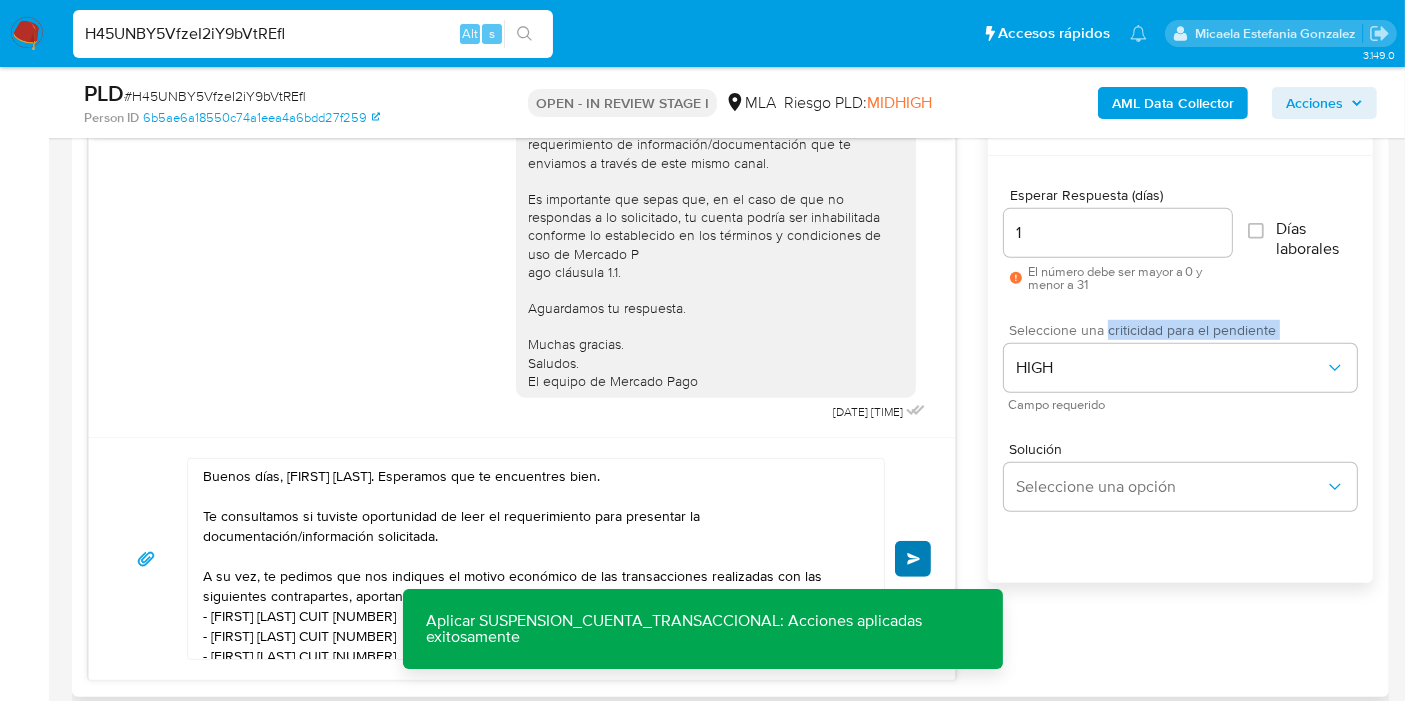 type 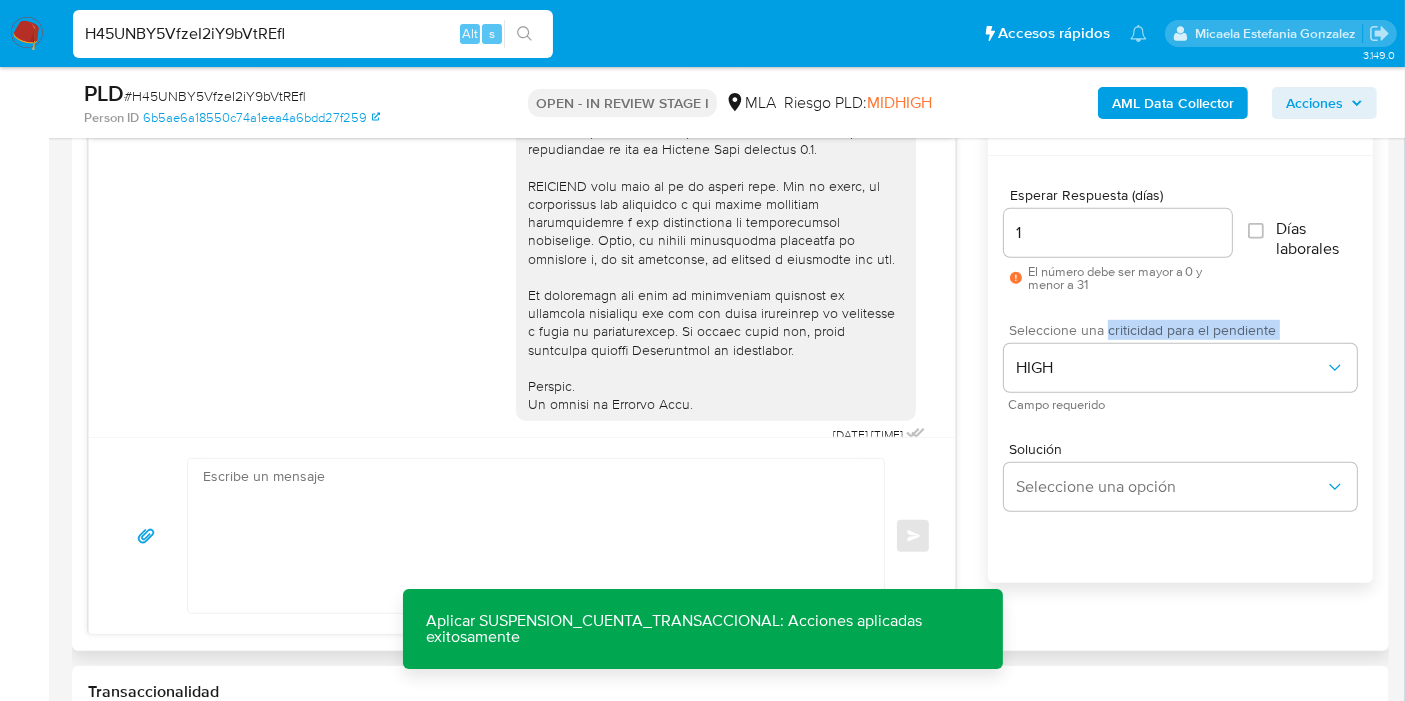 scroll, scrollTop: 659, scrollLeft: 0, axis: vertical 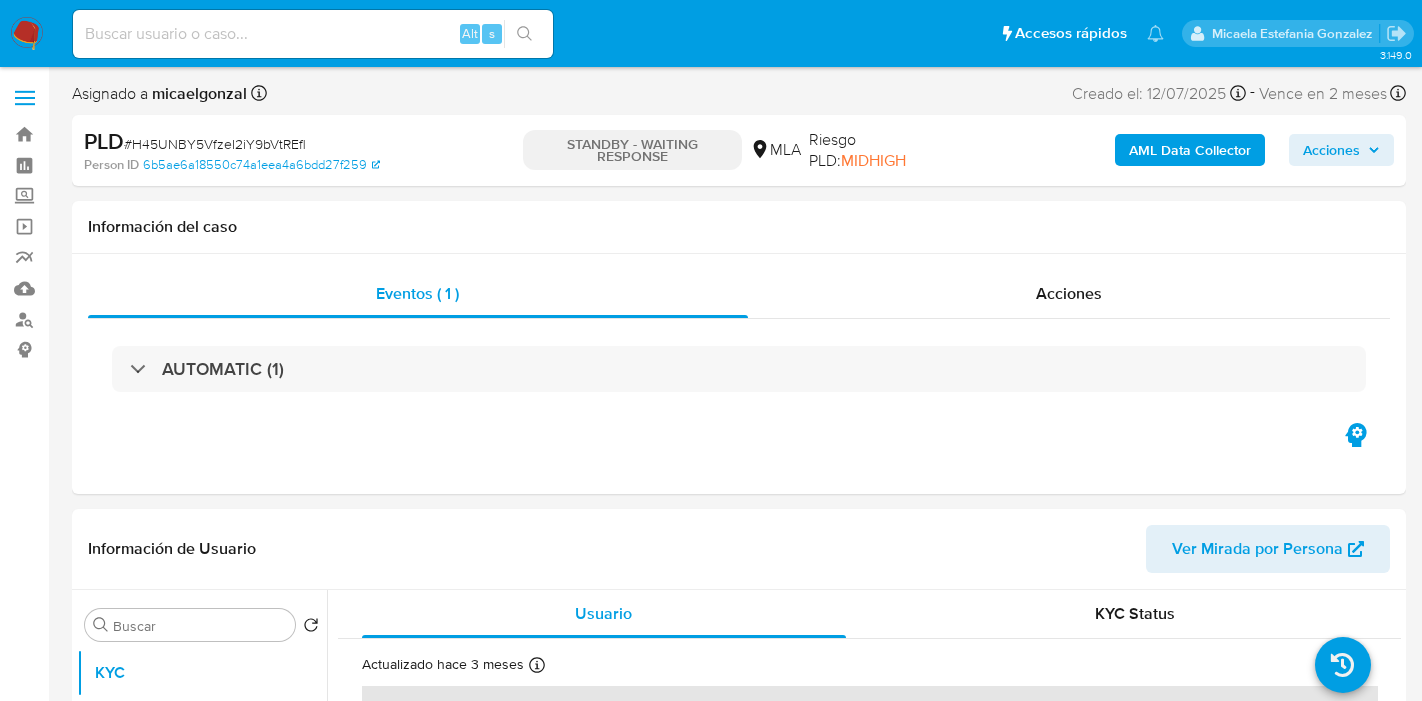 select on "10" 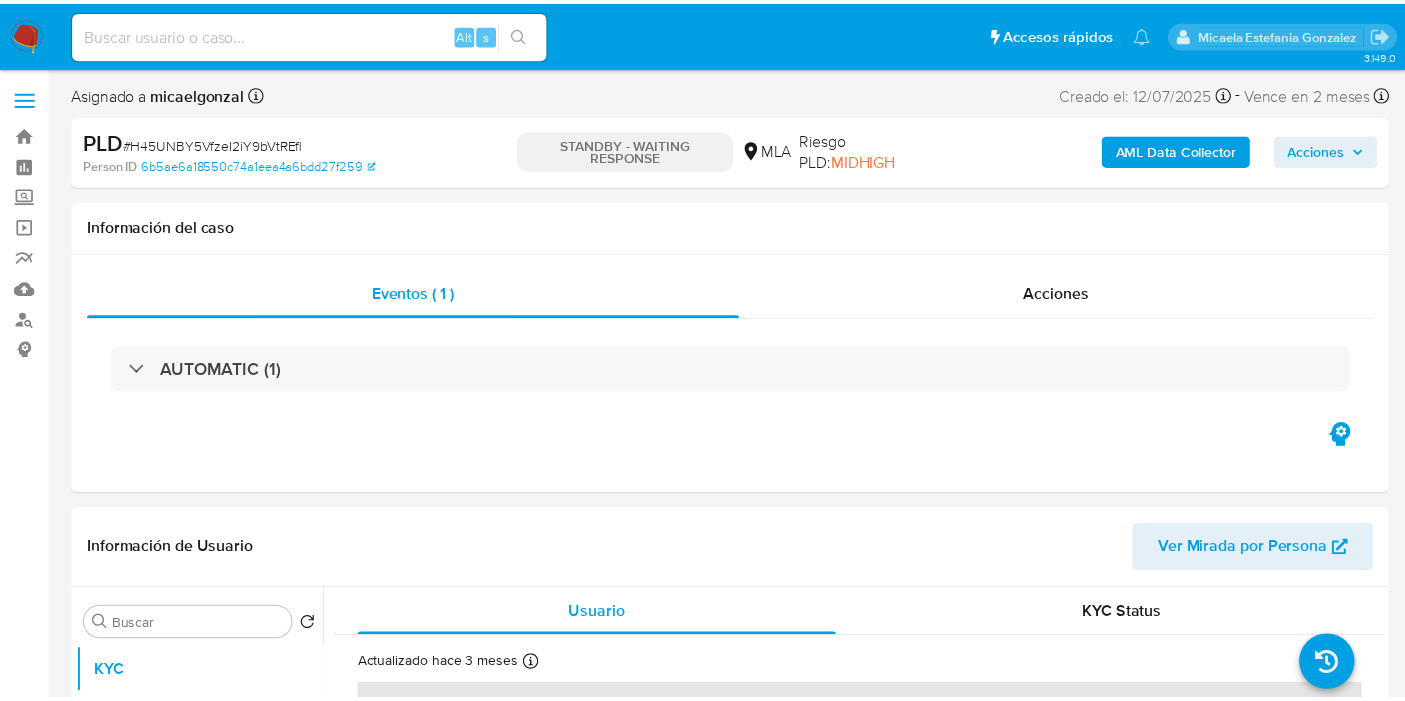 scroll, scrollTop: 0, scrollLeft: 0, axis: both 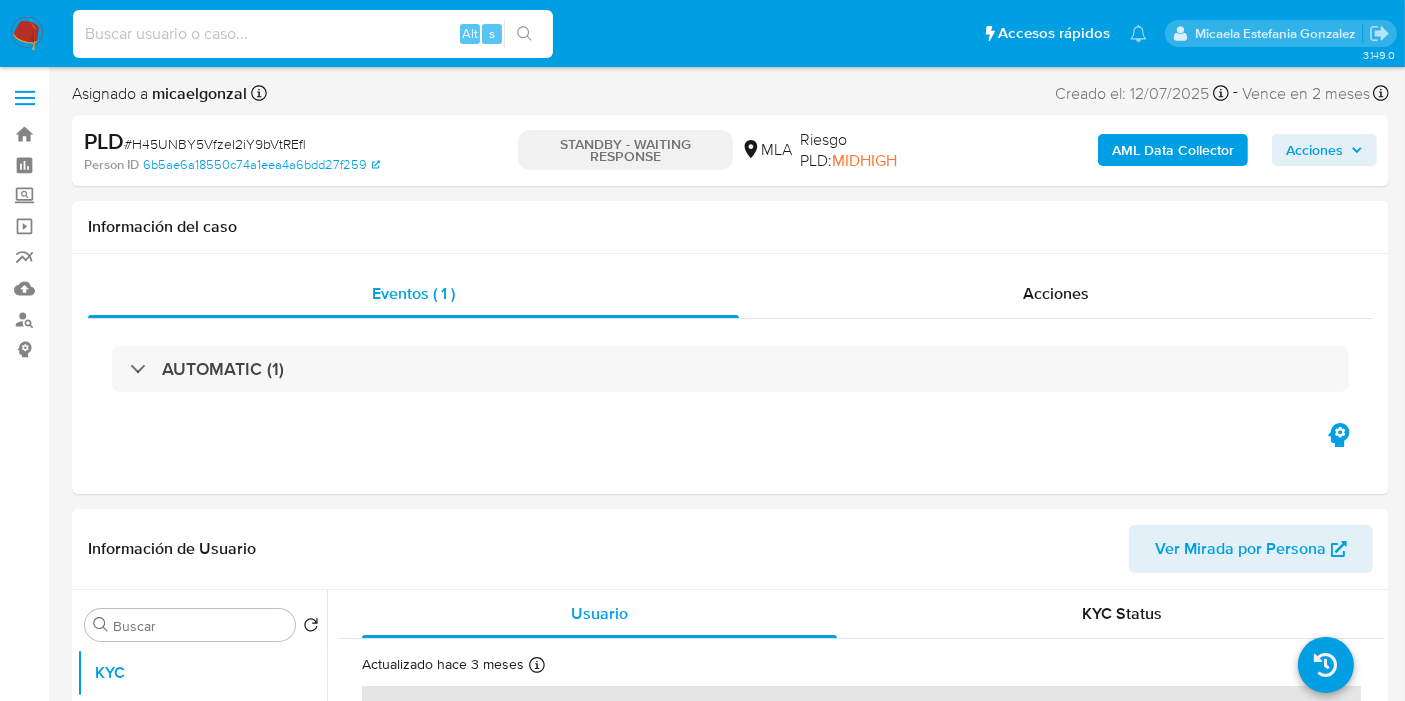 click at bounding box center (313, 34) 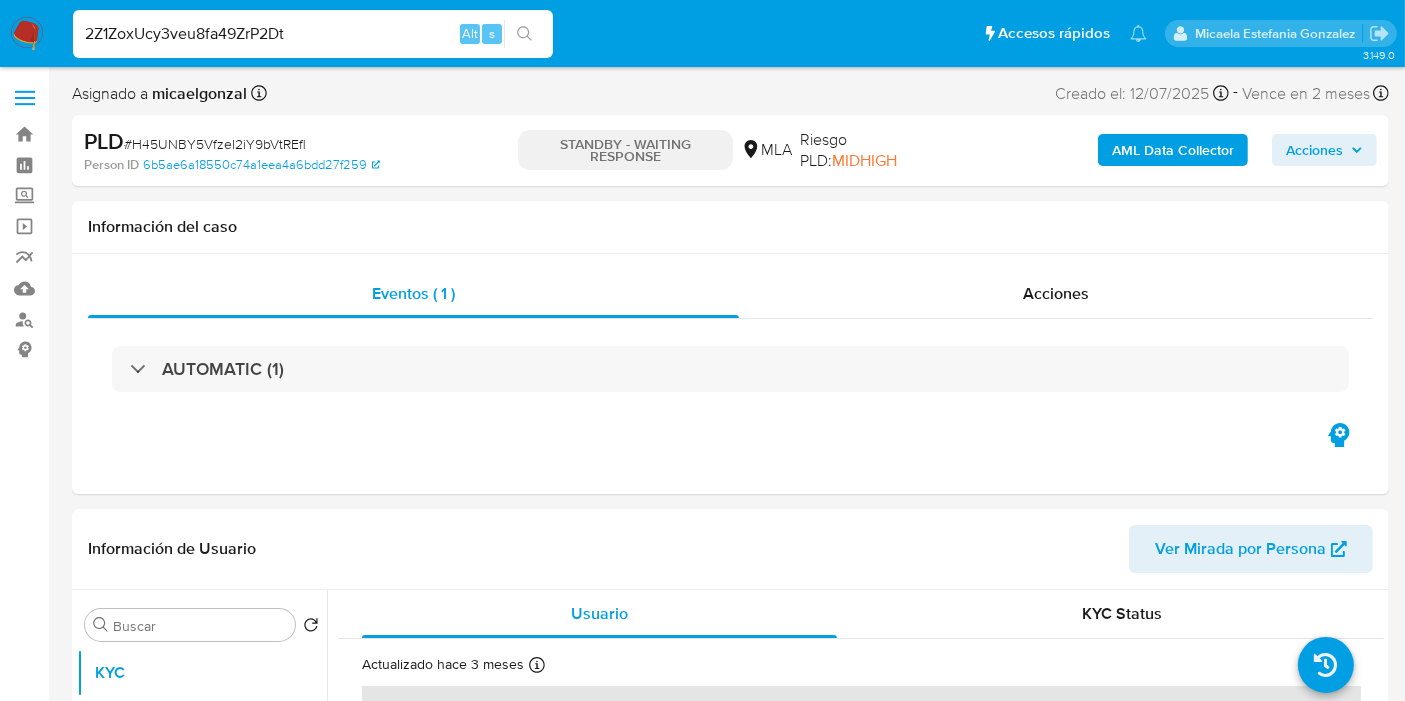 type on "2Z1ZoxUcy3veu8fa49ZrP2Dt" 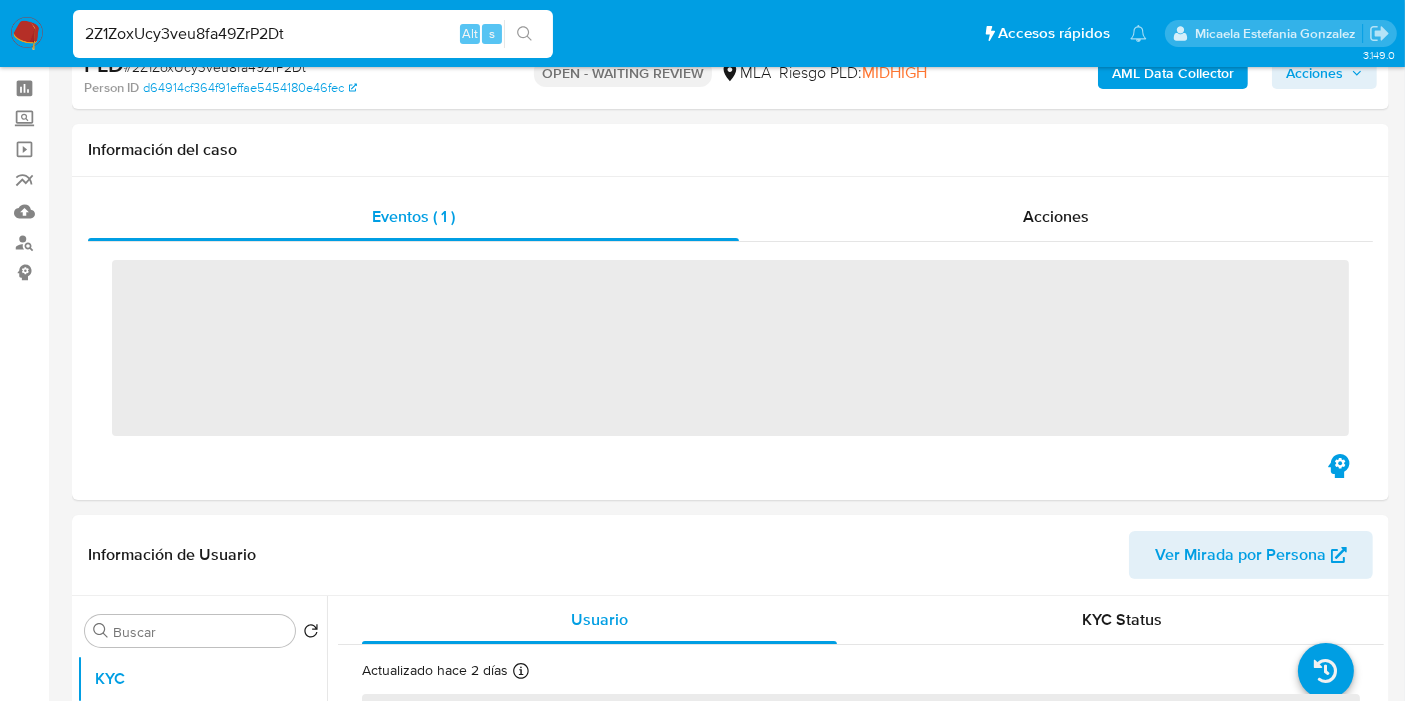scroll, scrollTop: 111, scrollLeft: 0, axis: vertical 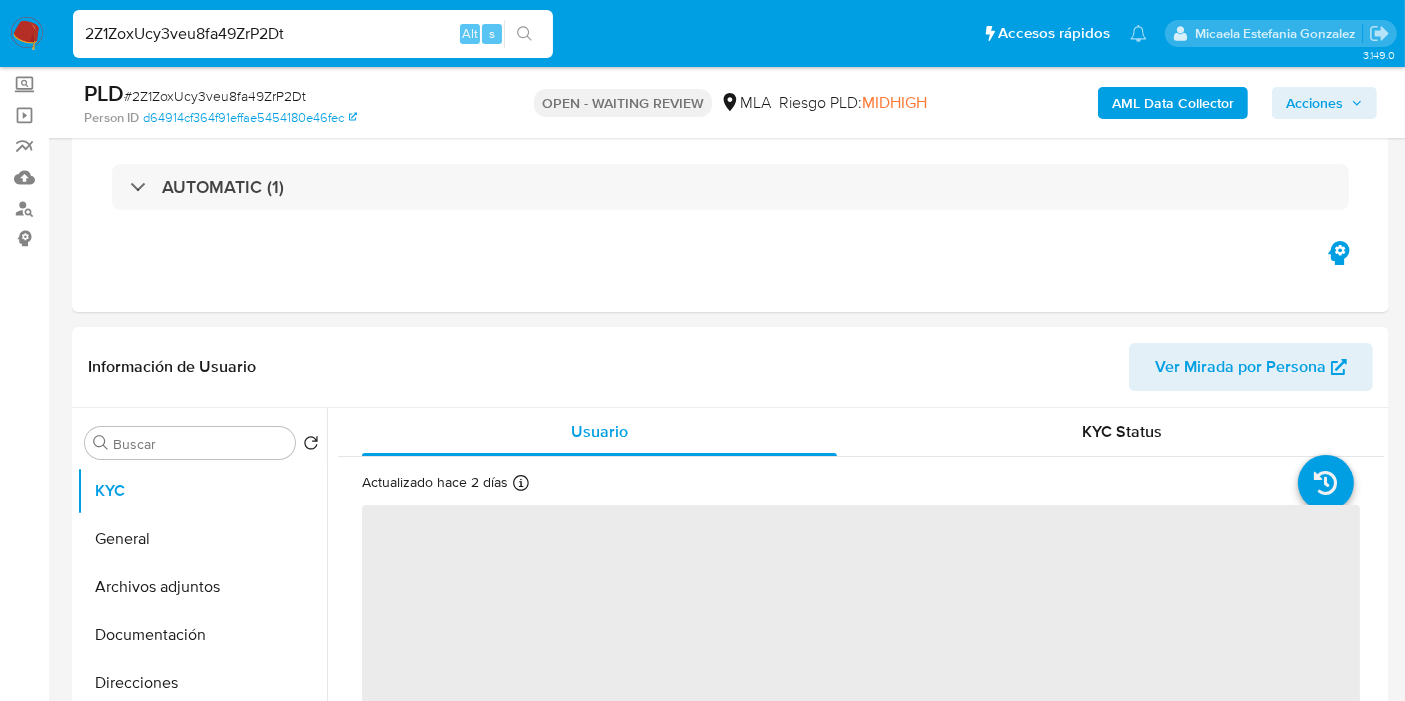 click at bounding box center [27, 34] 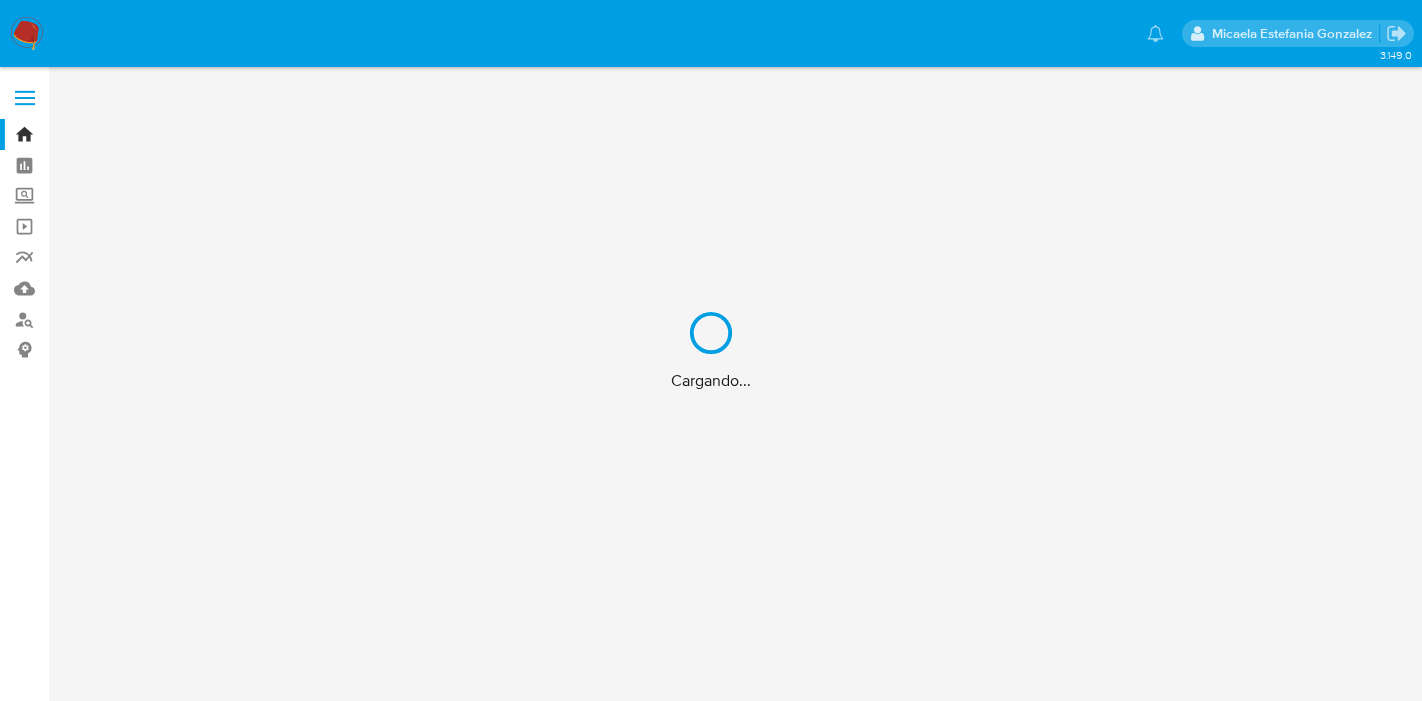 scroll, scrollTop: 0, scrollLeft: 0, axis: both 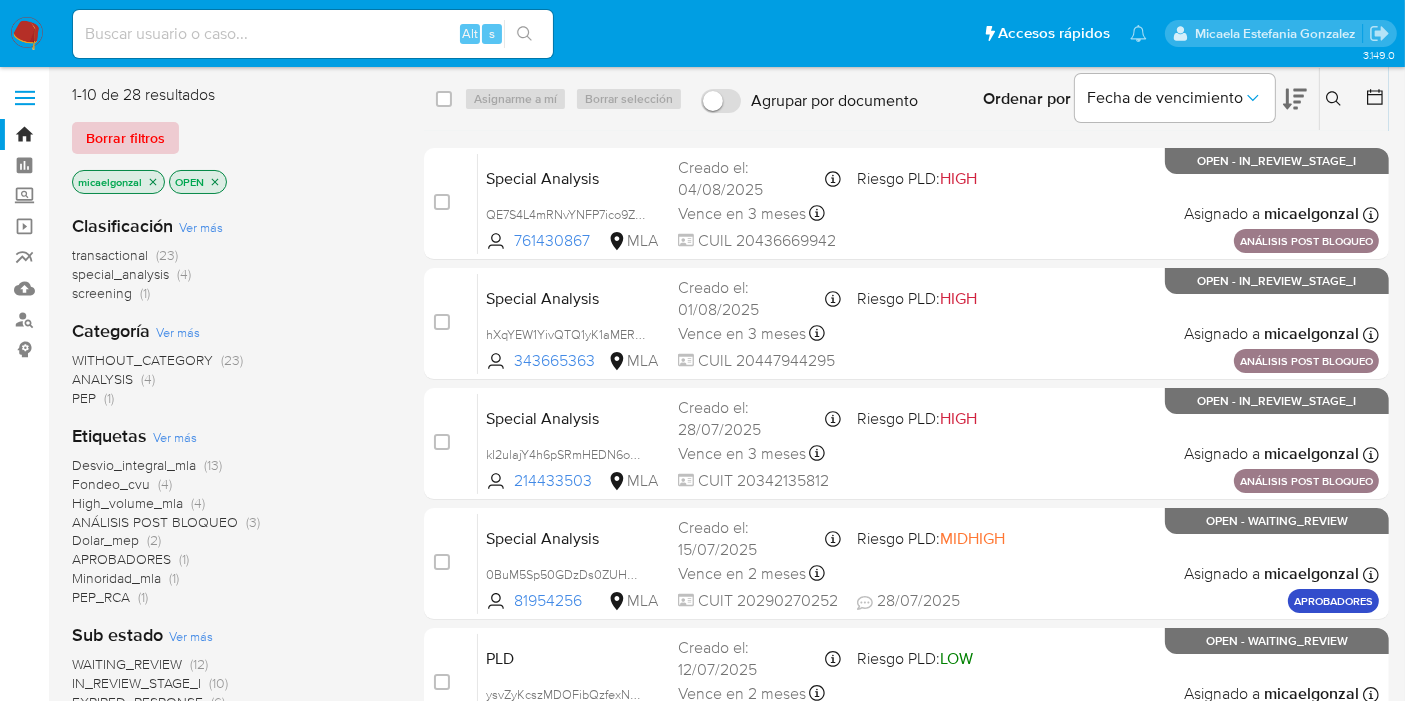 click on "Borrar filtros" at bounding box center (125, 138) 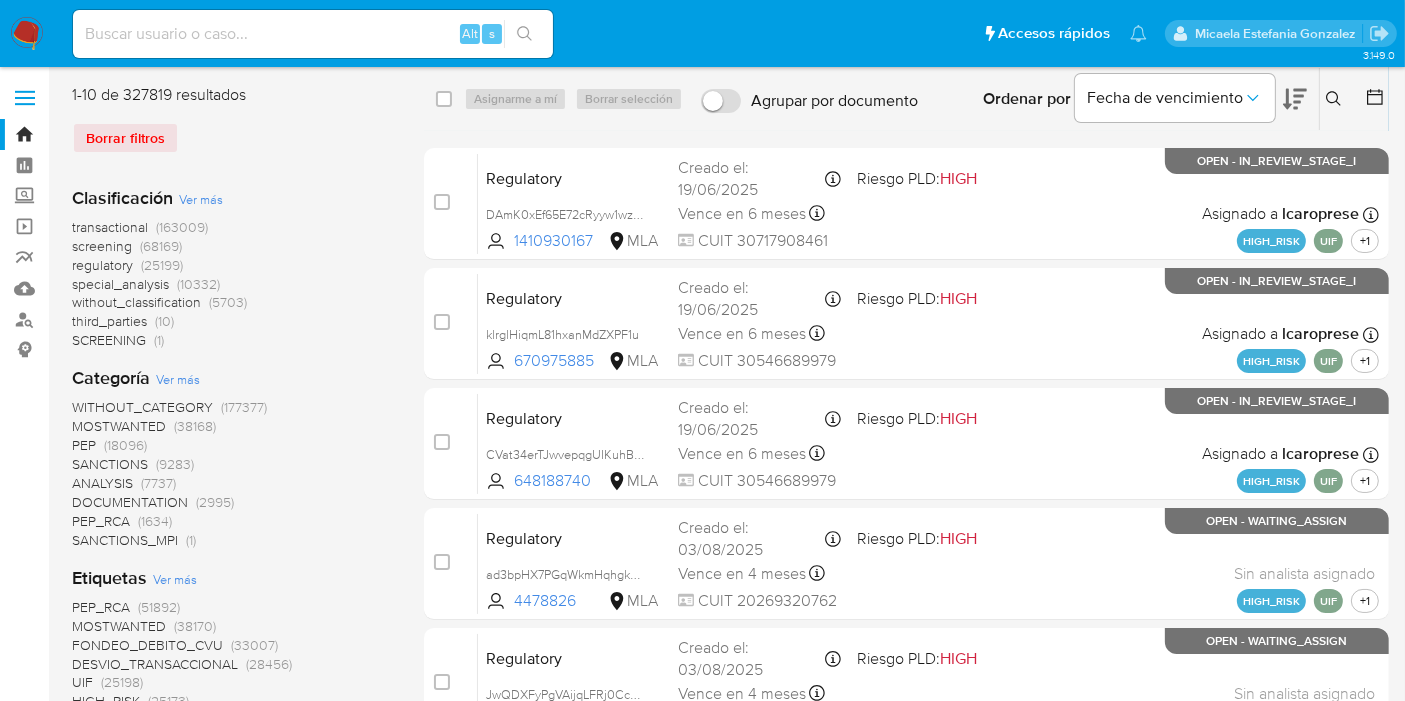 click 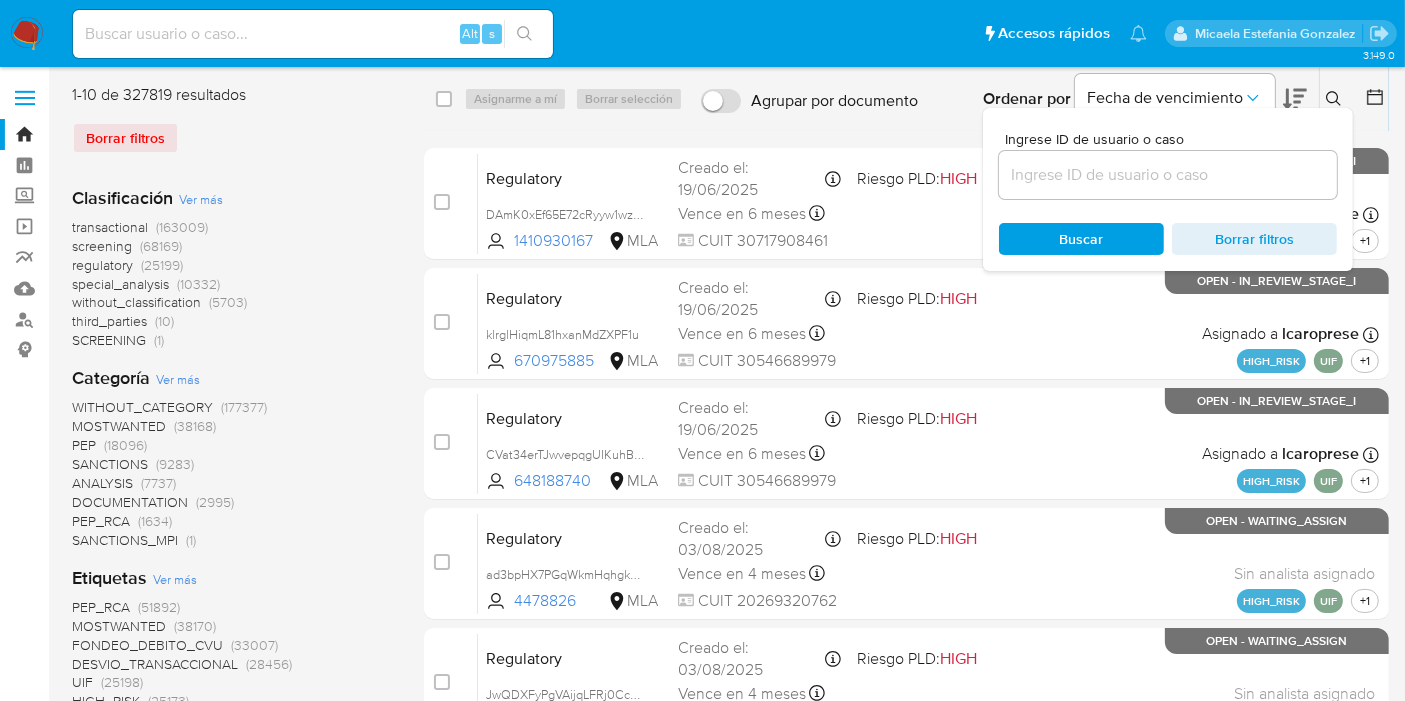 click at bounding box center [1168, 175] 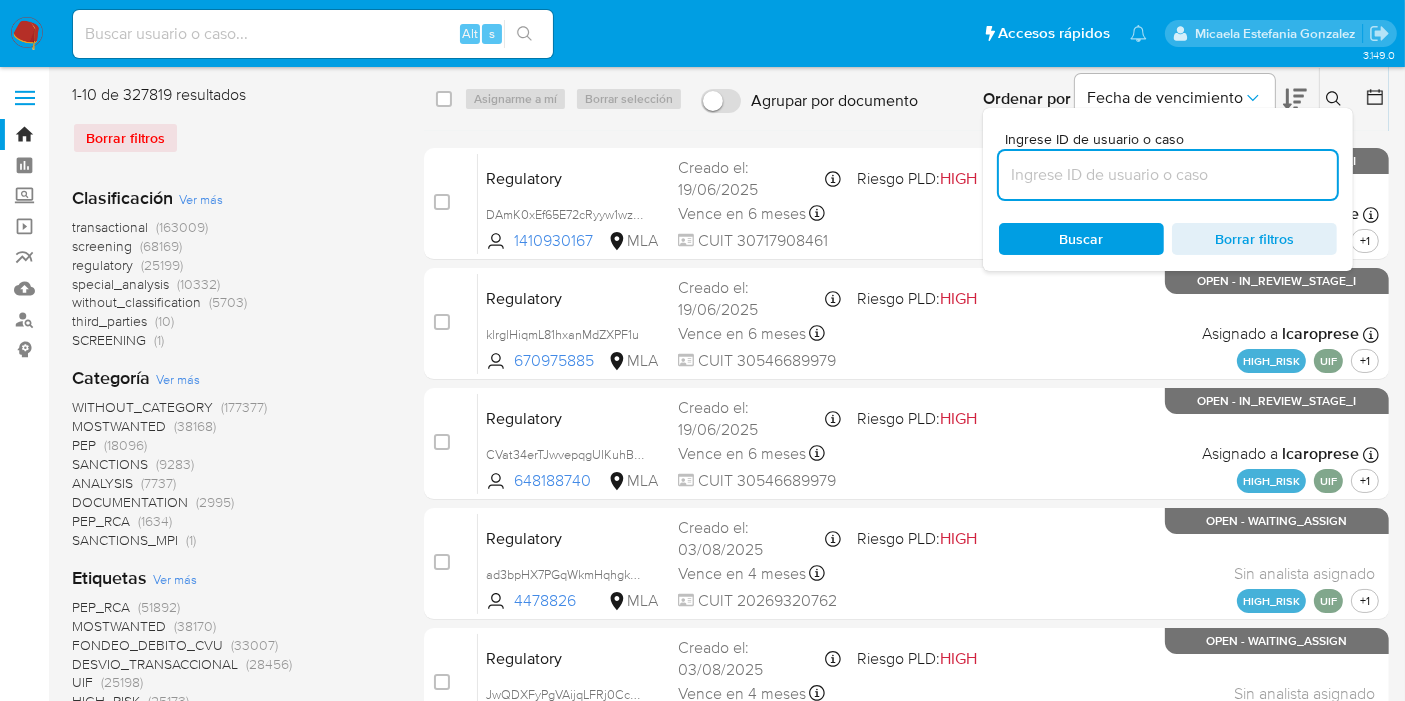 click at bounding box center (1168, 175) 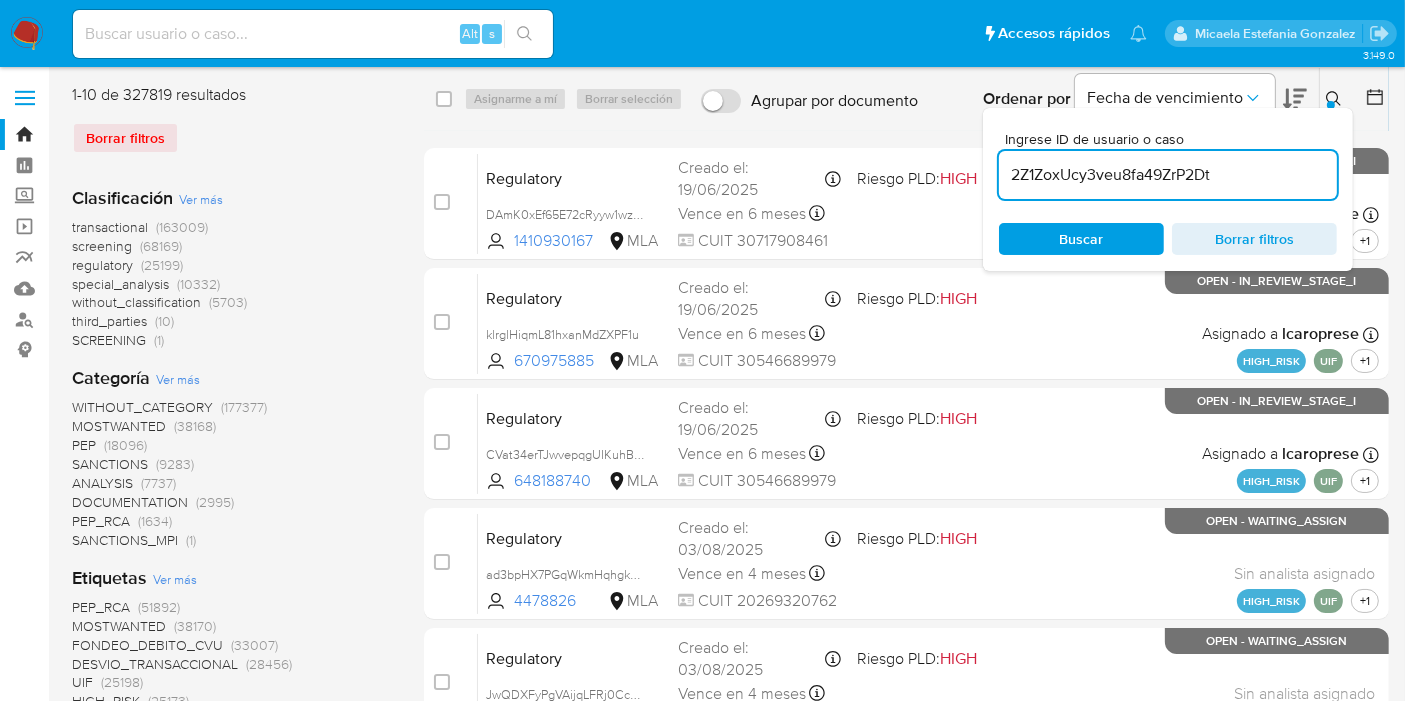 type on "2Z1ZoxUcy3veu8fa49ZrP2Dt" 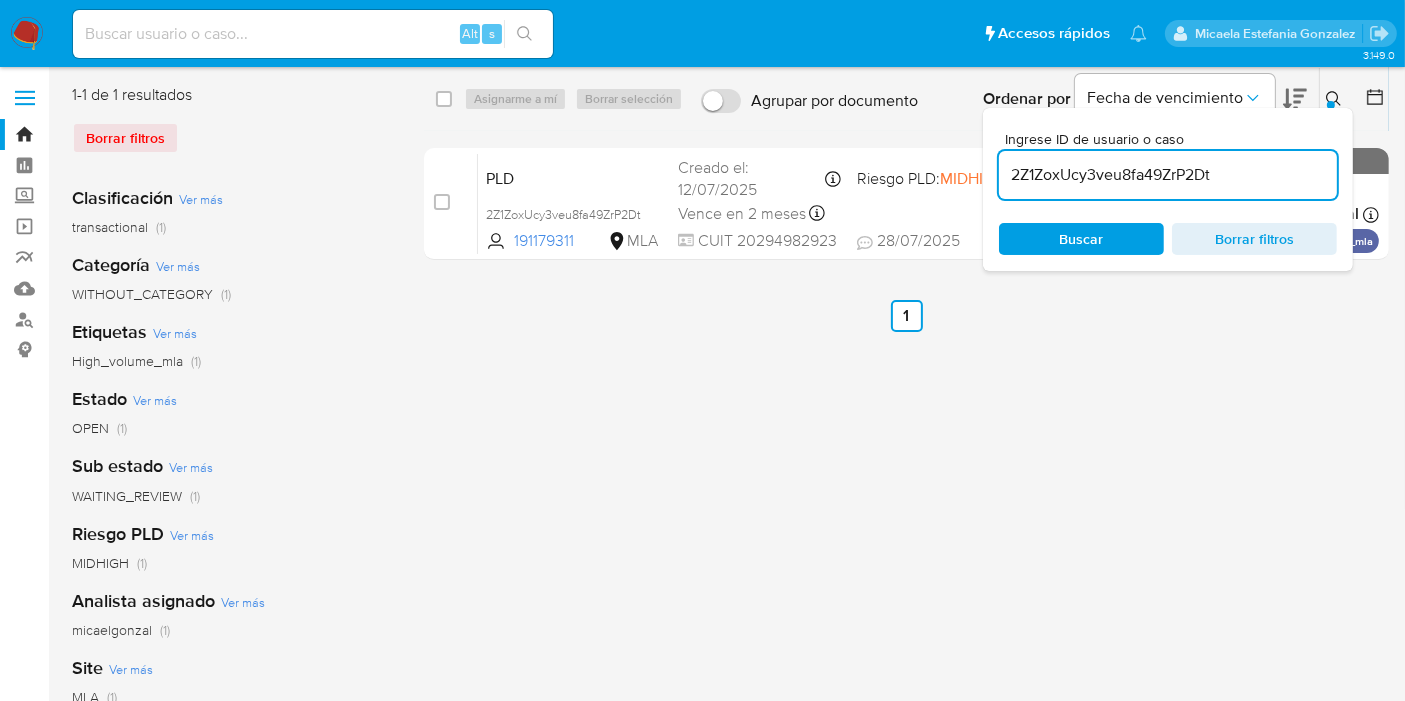 click at bounding box center (444, 99) 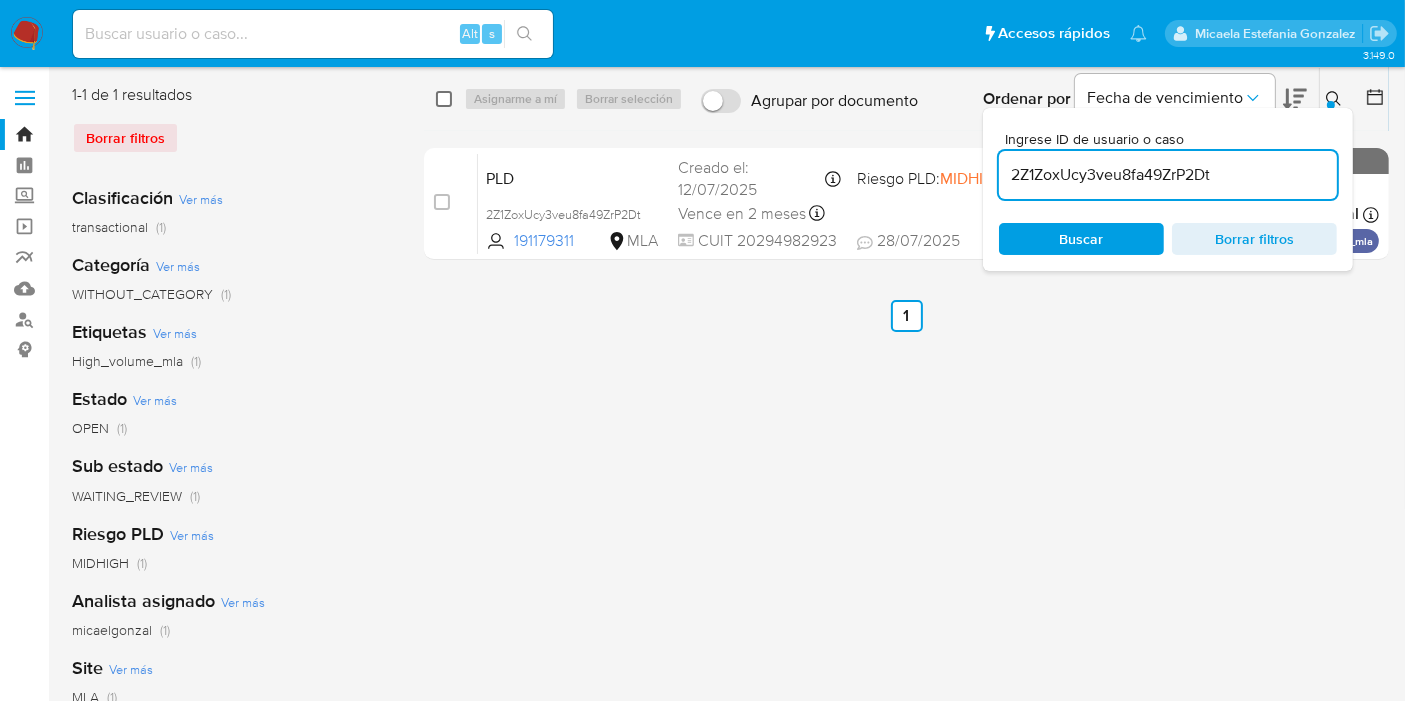 click at bounding box center (444, 99) 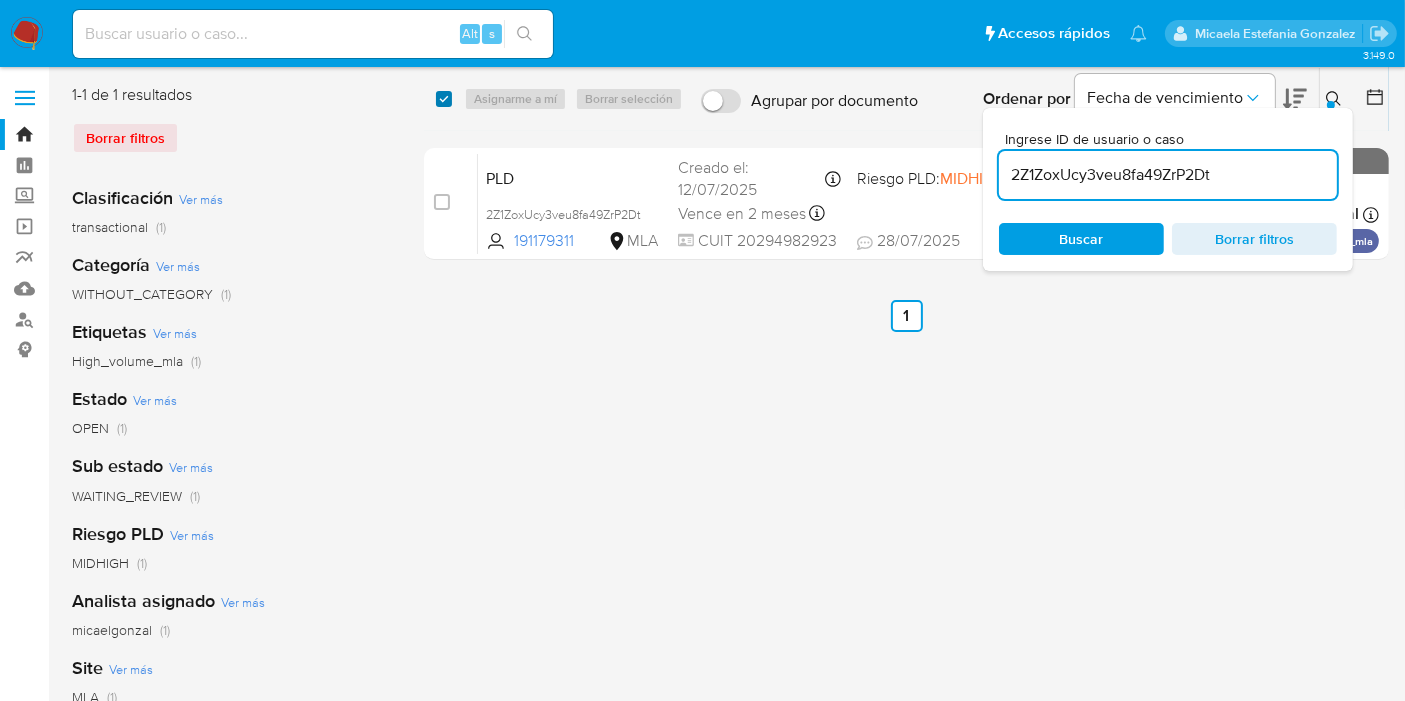 checkbox on "true" 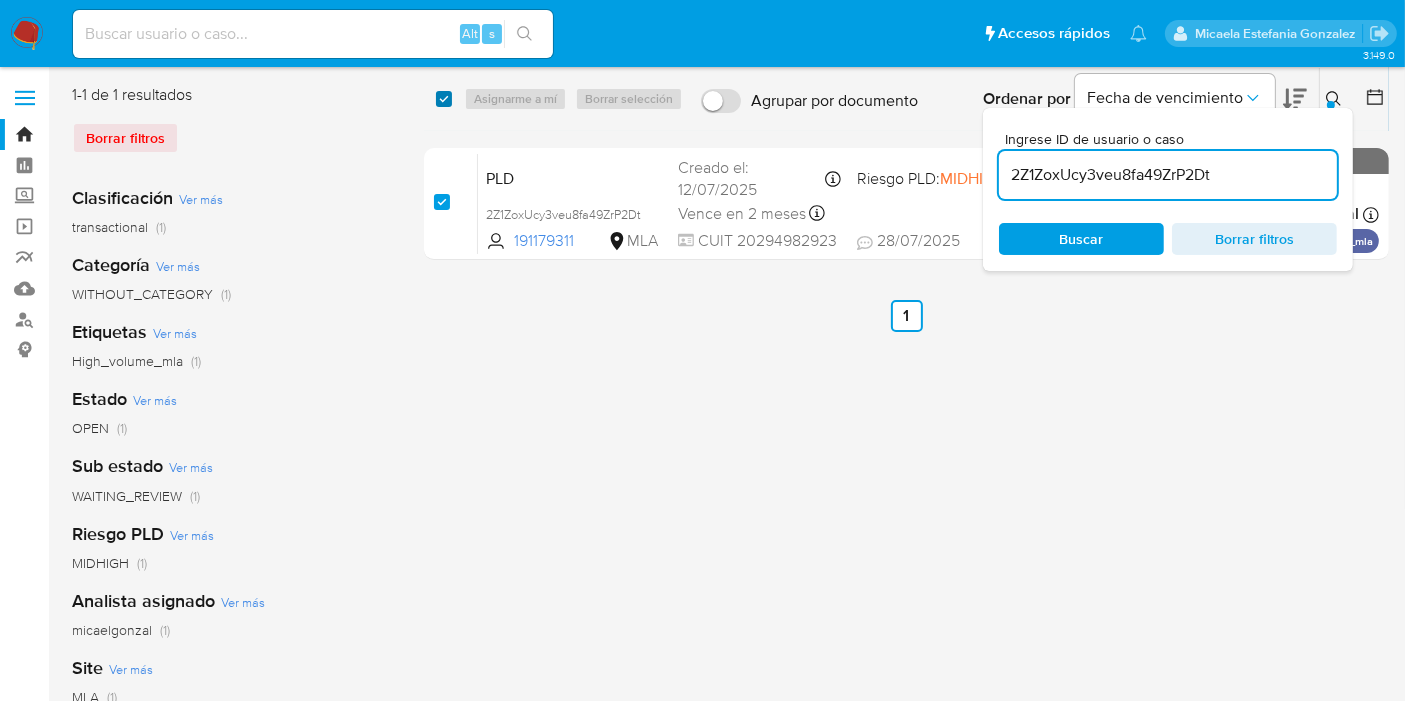 checkbox on "true" 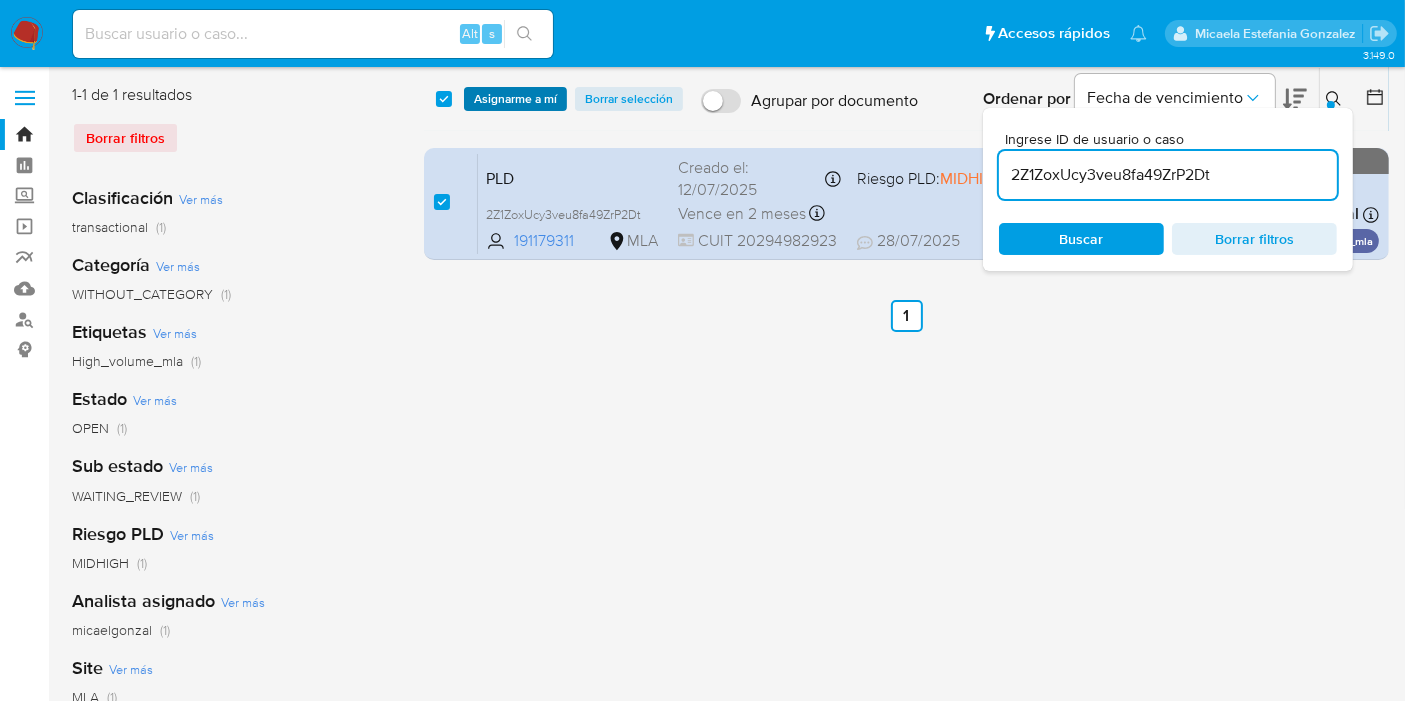 click on "Asignarme a mí" at bounding box center [515, 99] 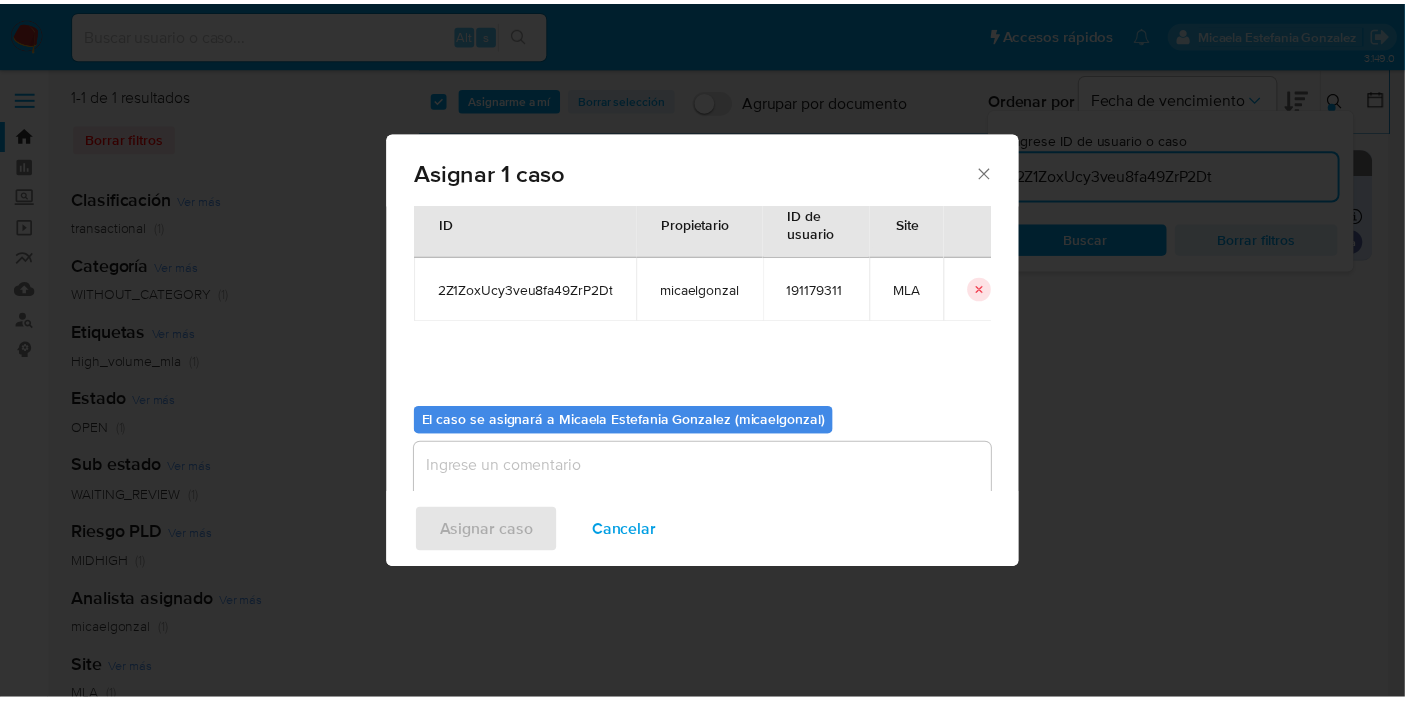 scroll, scrollTop: 102, scrollLeft: 0, axis: vertical 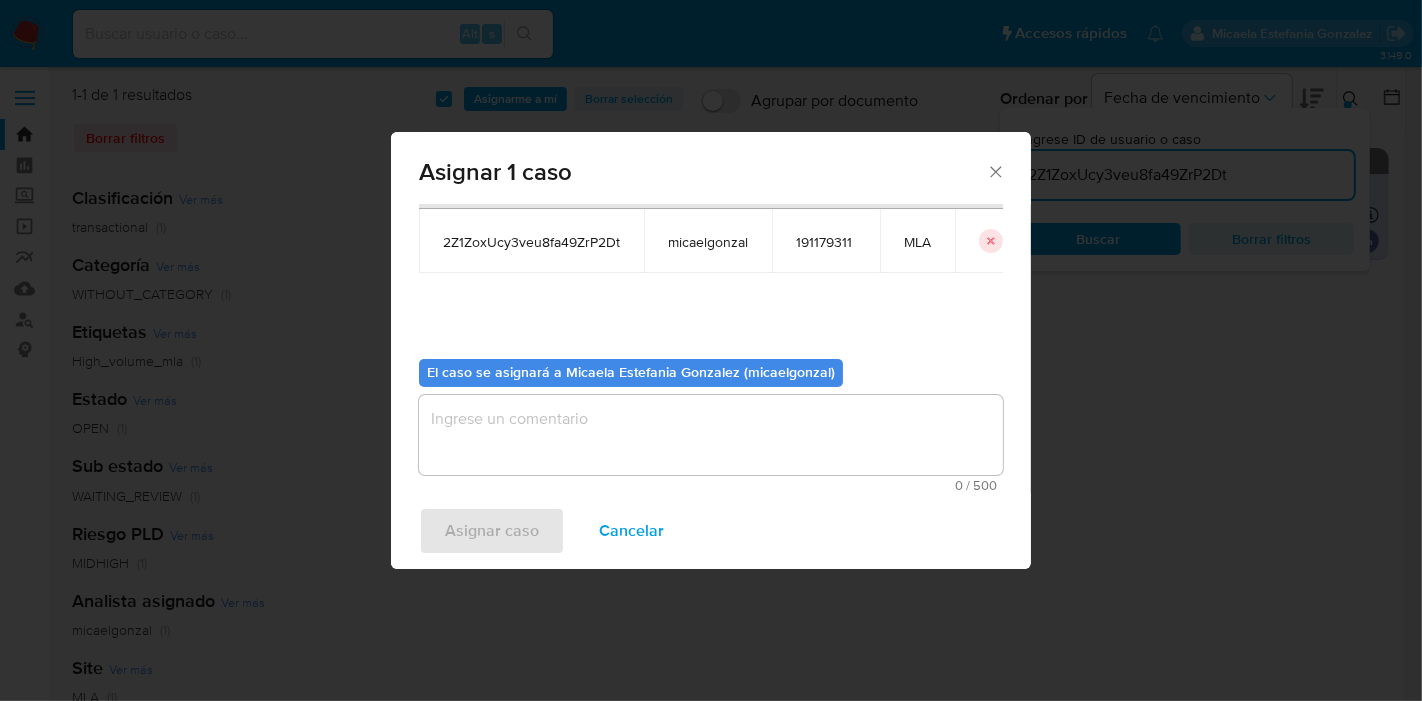 click at bounding box center [711, 435] 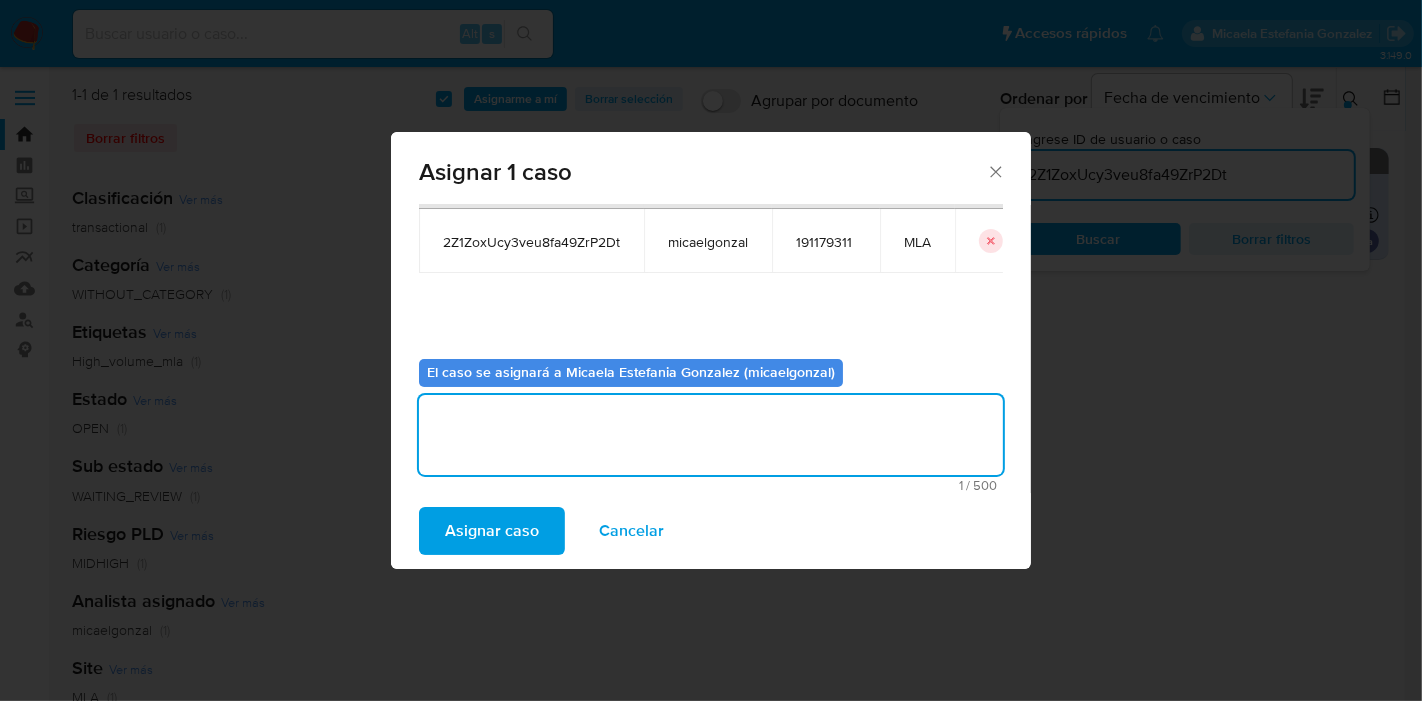 click on "Asignar caso" at bounding box center [492, 531] 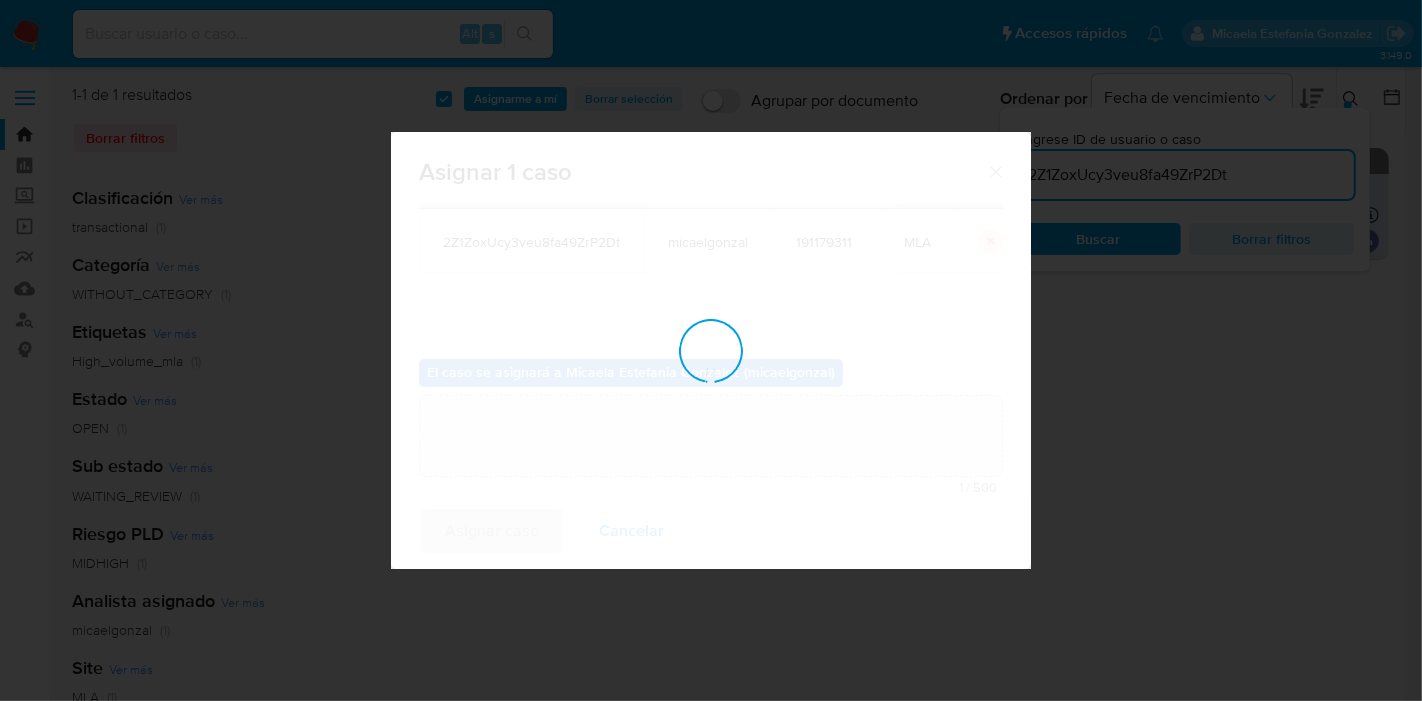 type 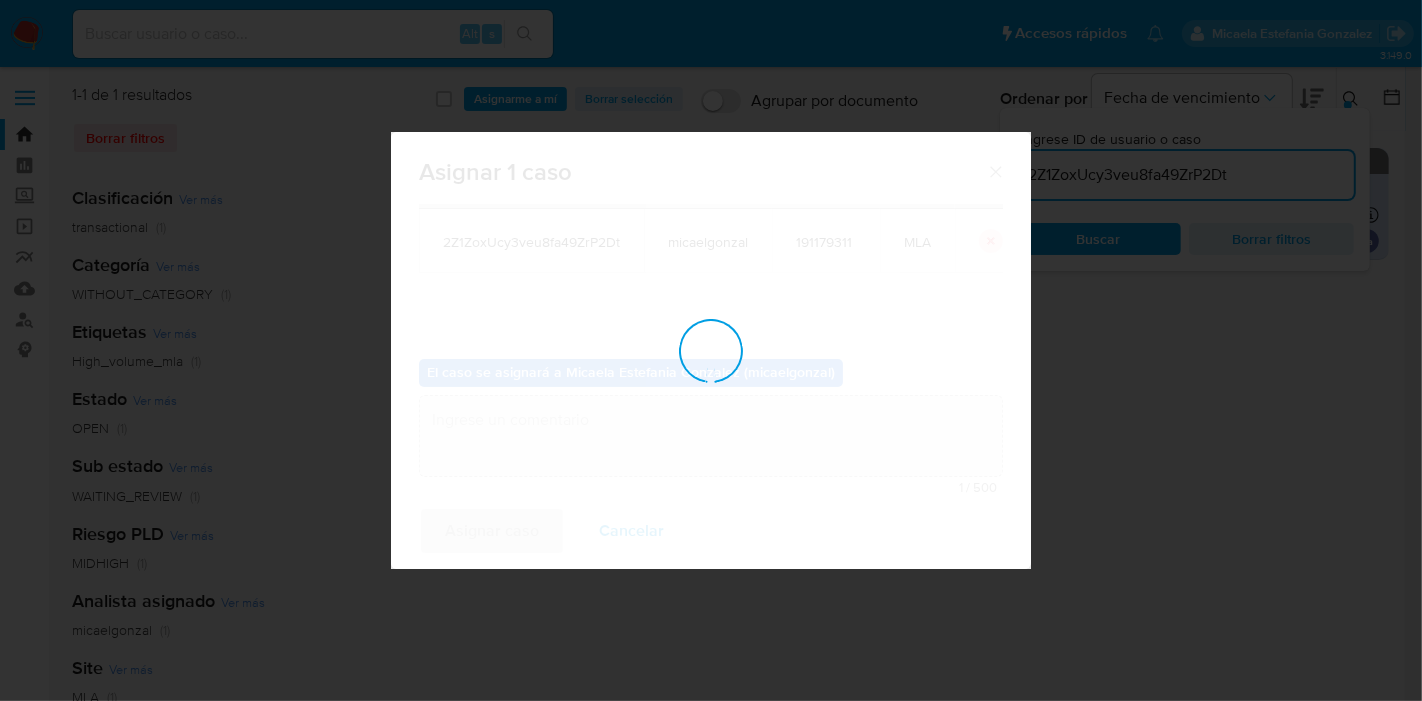 checkbox on "false" 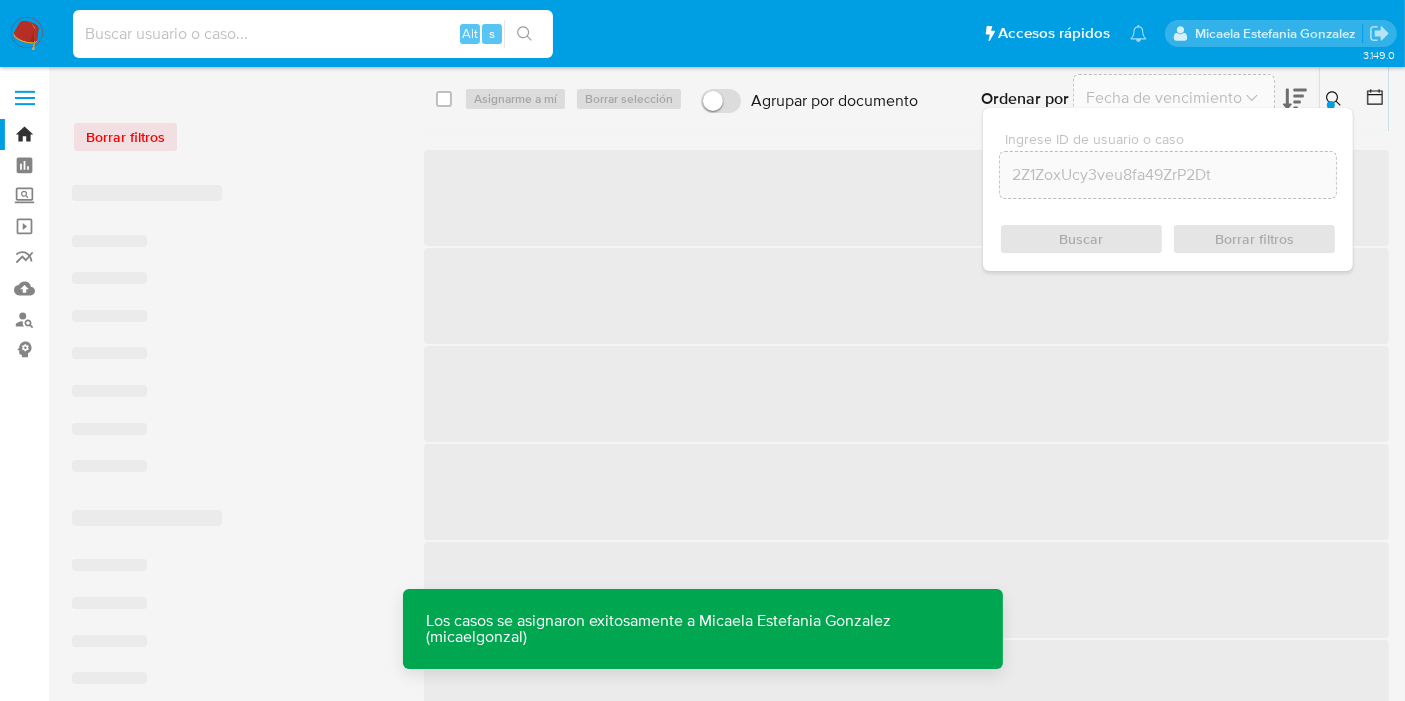 click at bounding box center (313, 34) 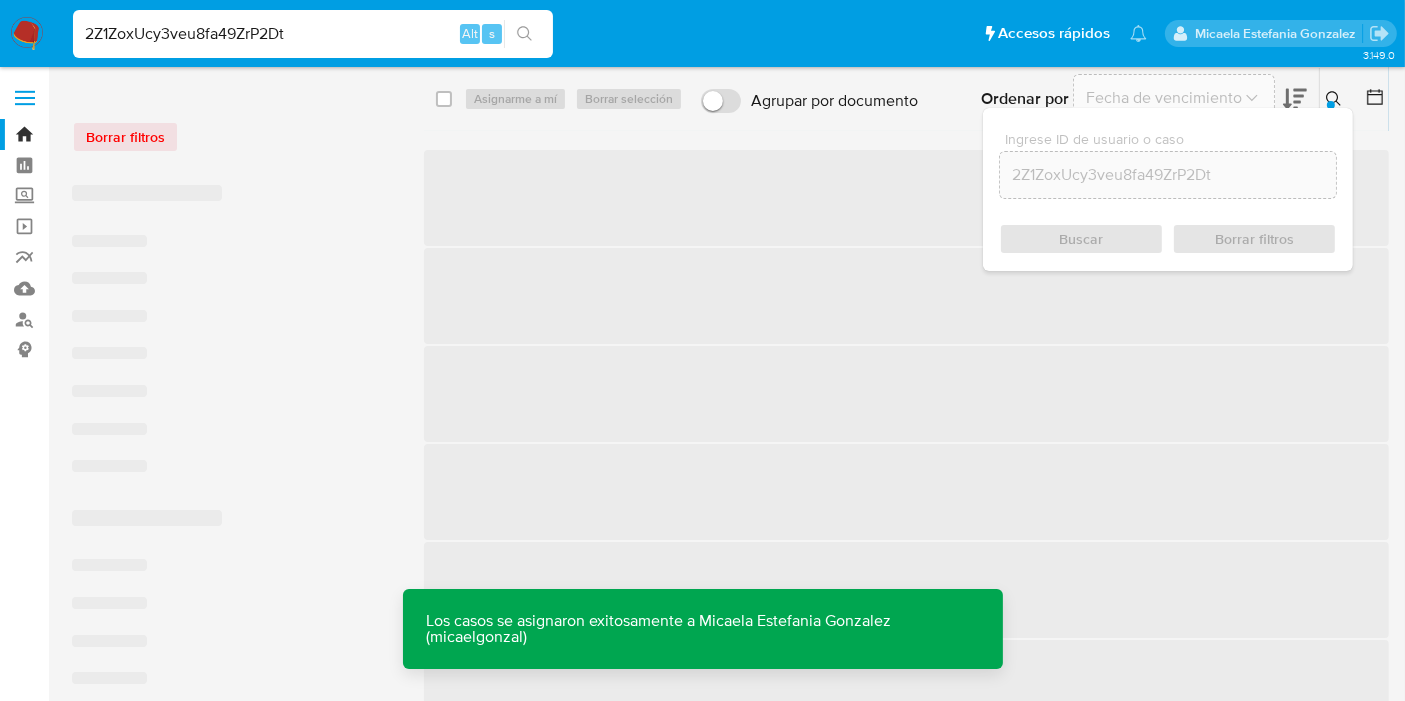 type on "2Z1ZoxUcy3veu8fa49ZrP2Dt" 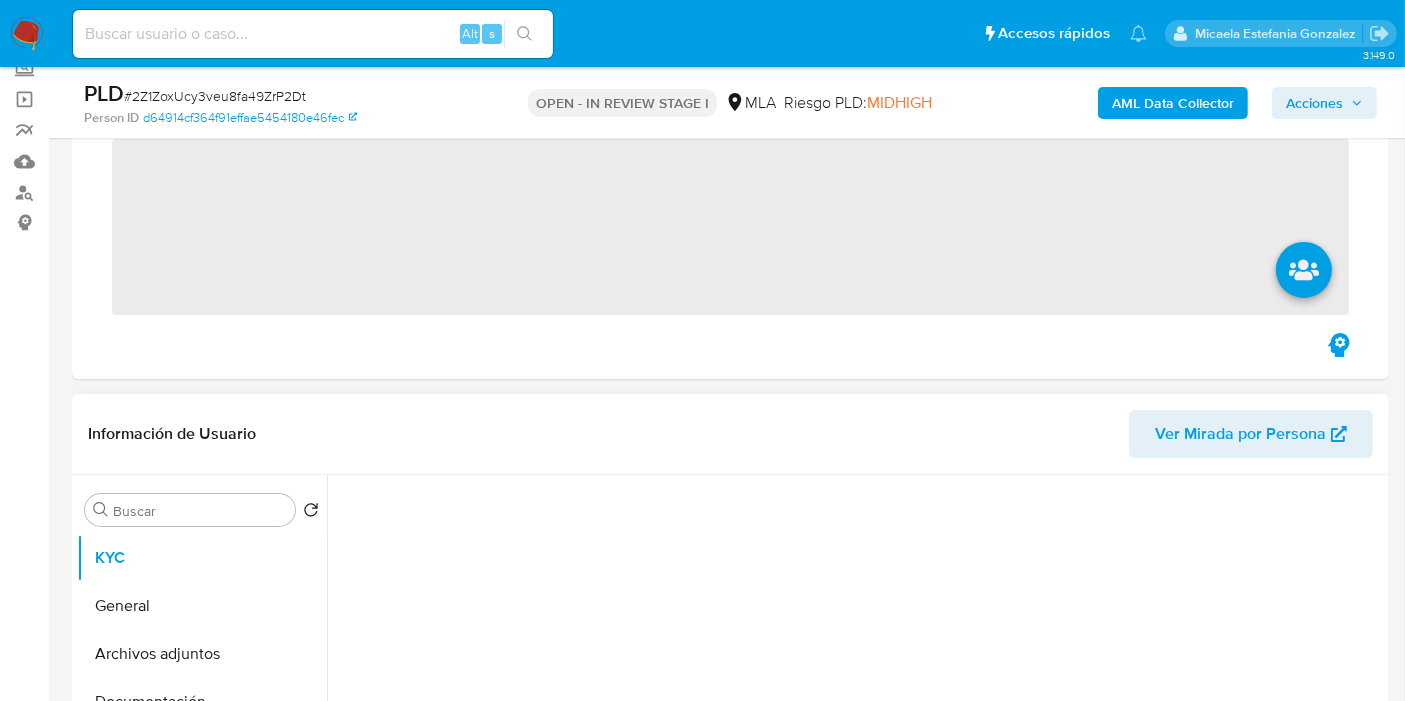 scroll, scrollTop: 222, scrollLeft: 0, axis: vertical 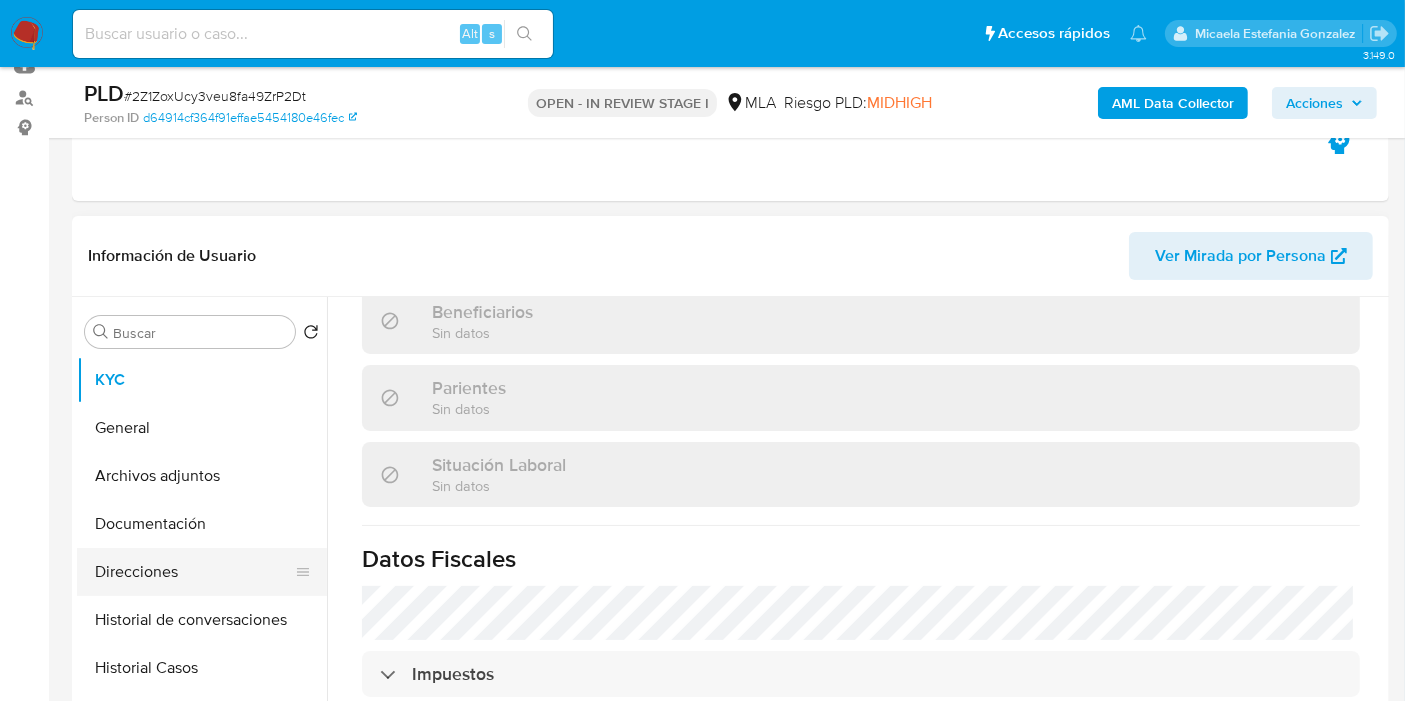 select on "10" 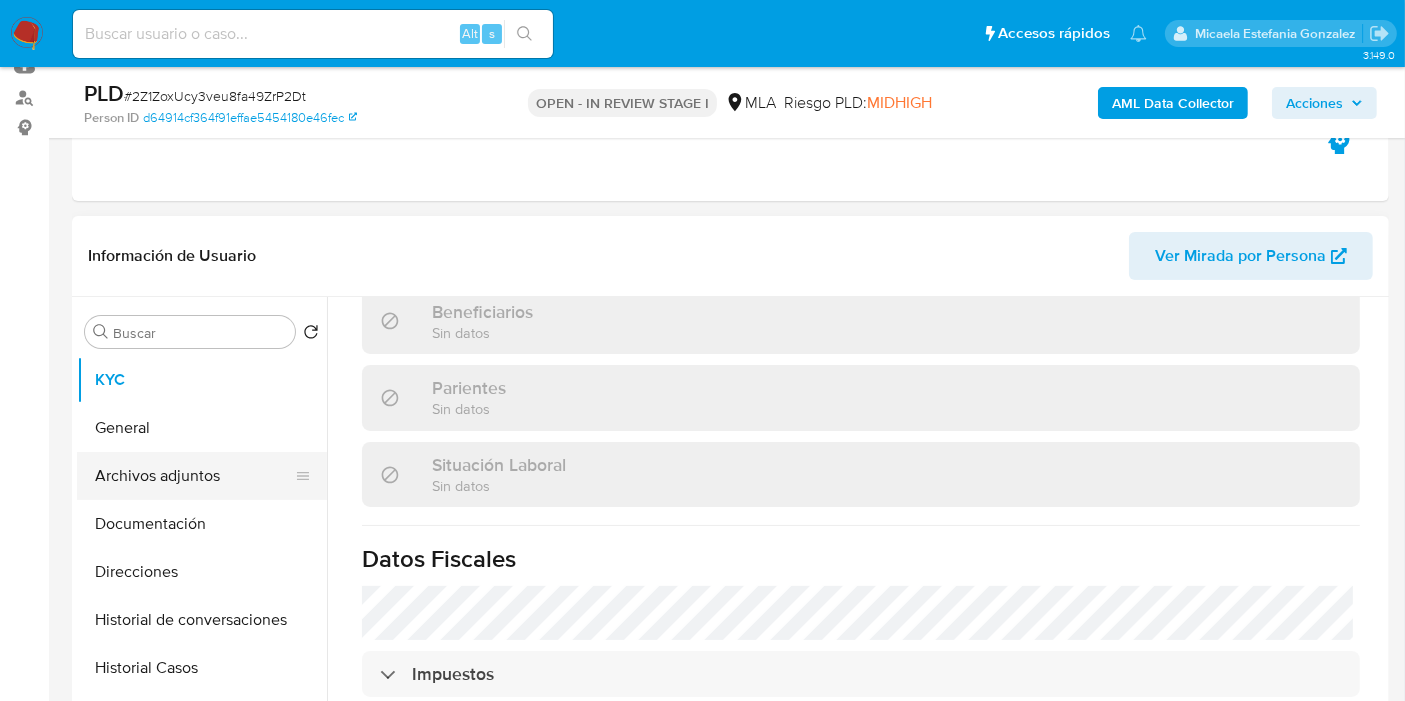 click on "Archivos adjuntos" at bounding box center (194, 476) 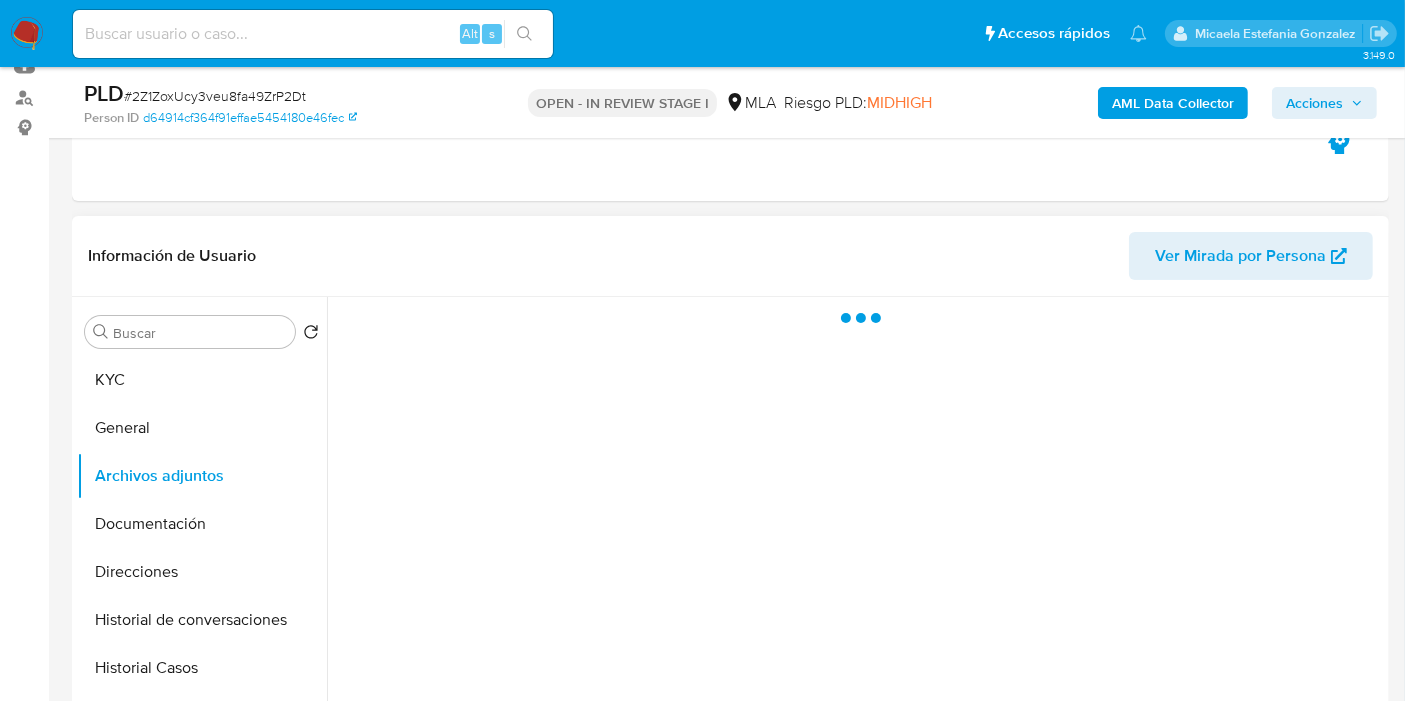 scroll, scrollTop: 0, scrollLeft: 0, axis: both 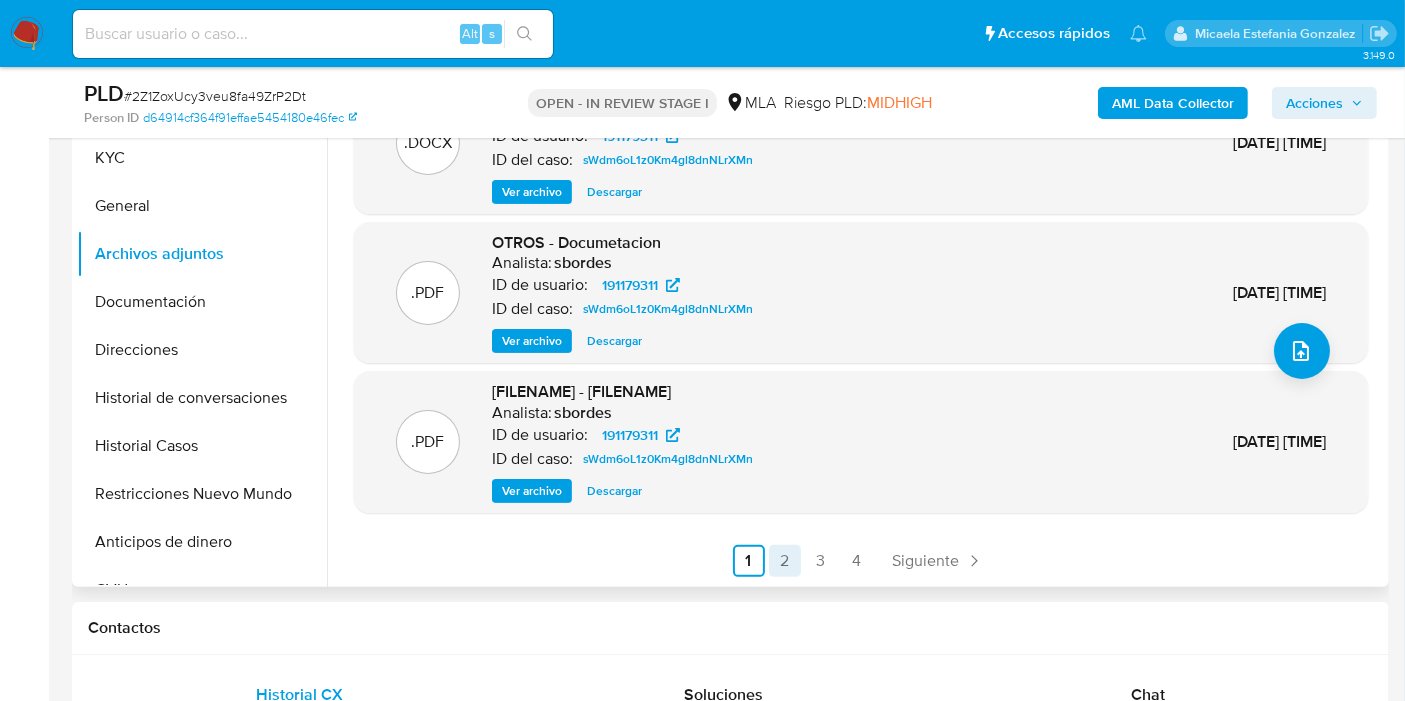 click on "2" at bounding box center [785, 561] 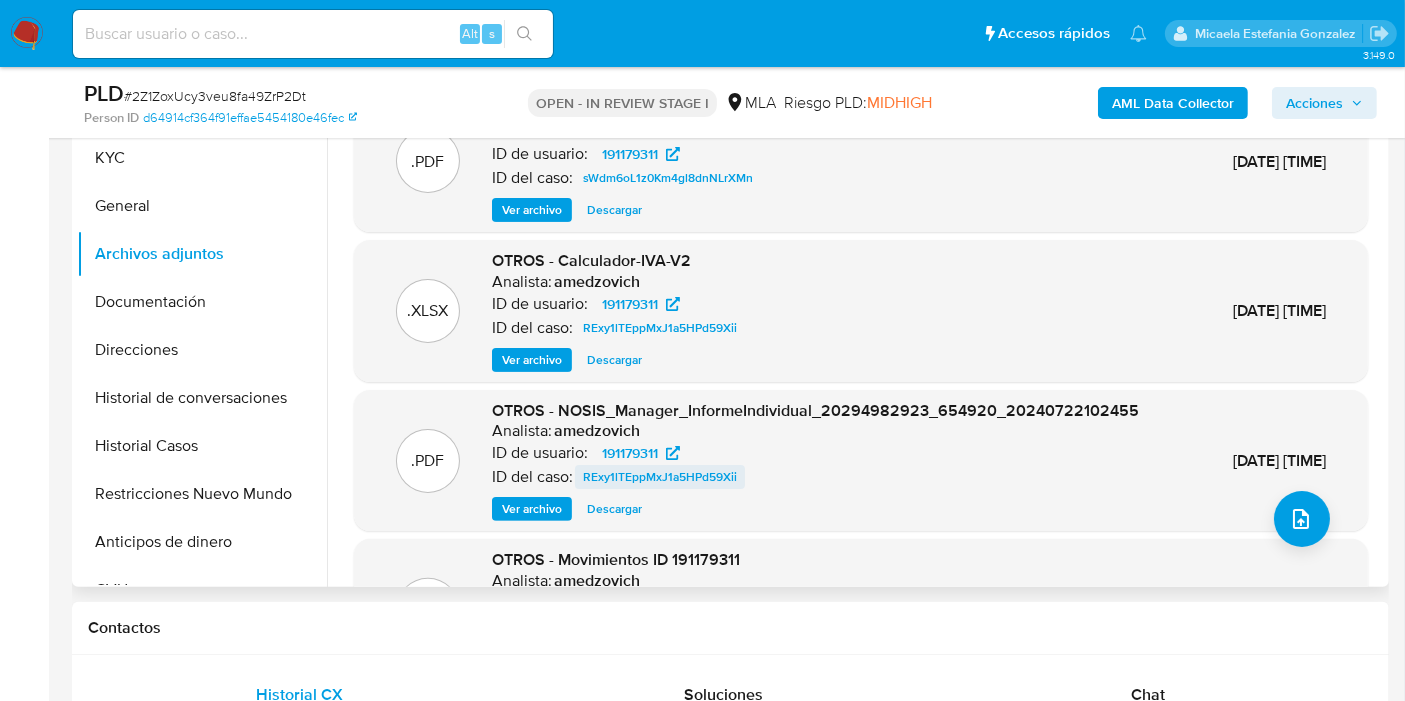 scroll, scrollTop: 222, scrollLeft: 0, axis: vertical 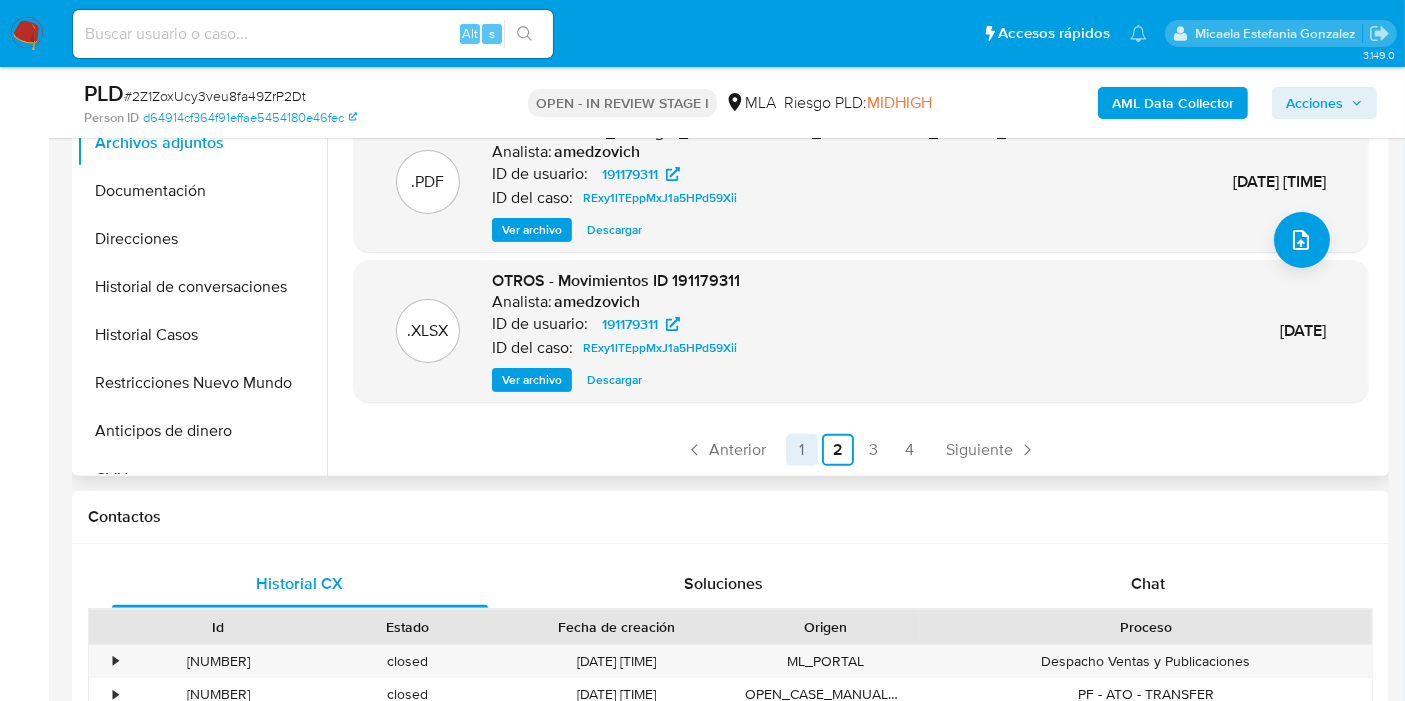 click on "1" at bounding box center (802, 450) 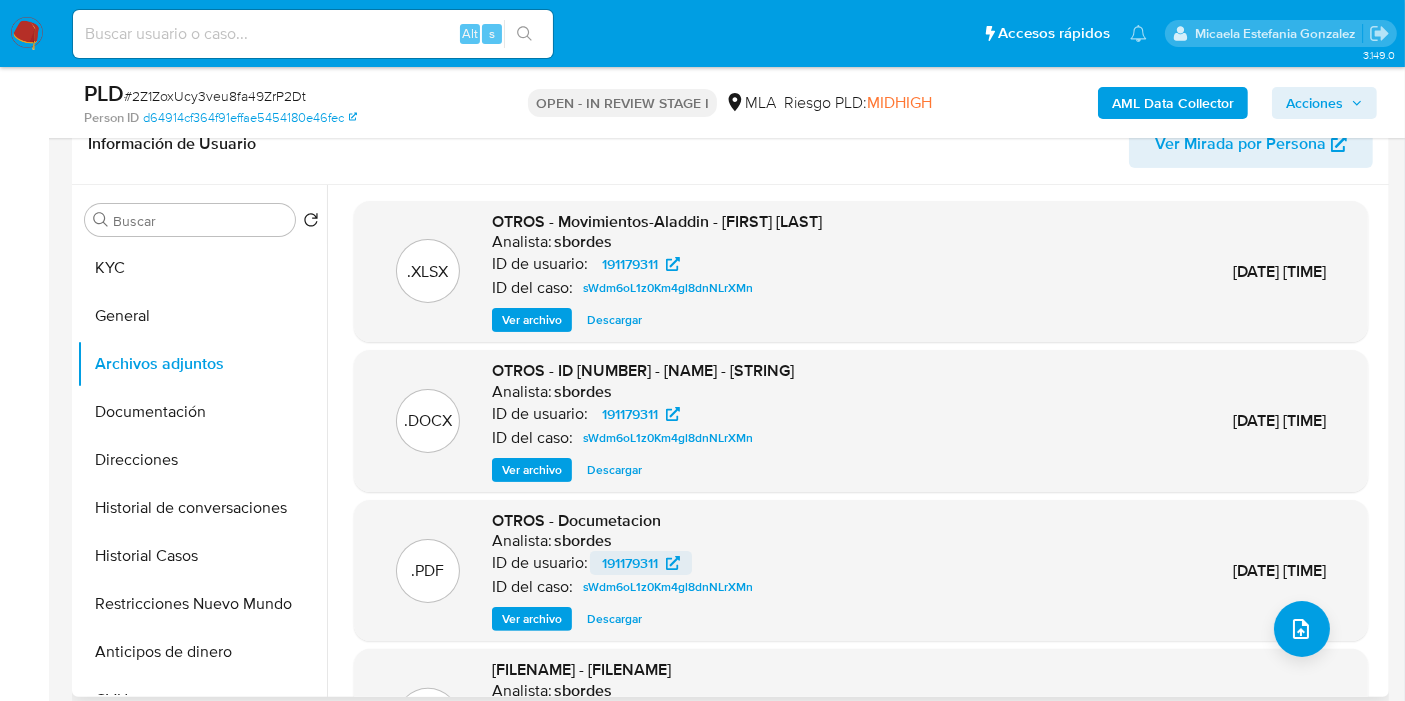 scroll, scrollTop: 333, scrollLeft: 0, axis: vertical 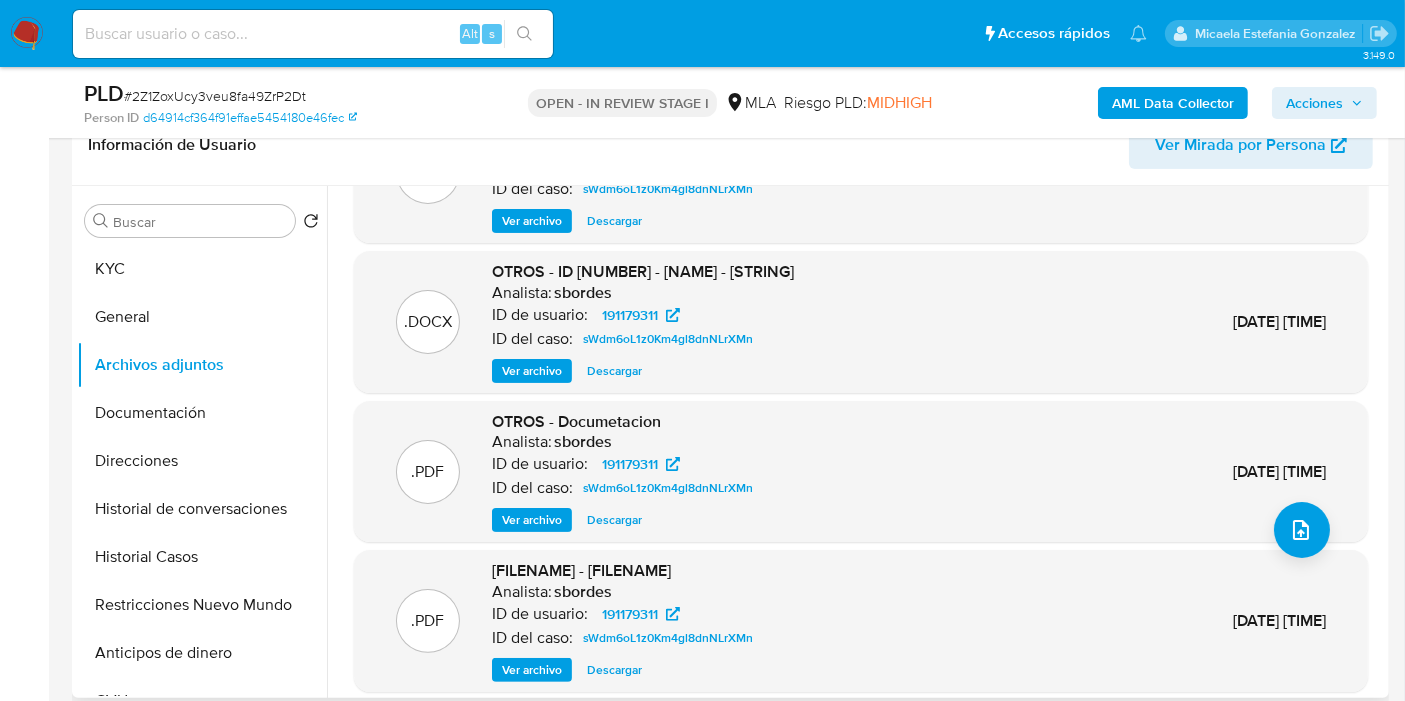 click on ".DOCX OTROS - ID 191179311 - Roberto Reino - sWdm6oL1z0Km4gl8dnNLrXMn_2025_07_07_11_38_38 Analista: sbordes ID de usuario: 191179311 ID del caso: sWdm6oL1z0Km4gl8dnNLrXMn Ver archivo Descargar 07/Jul/2025 16:49:25" at bounding box center [861, 322] 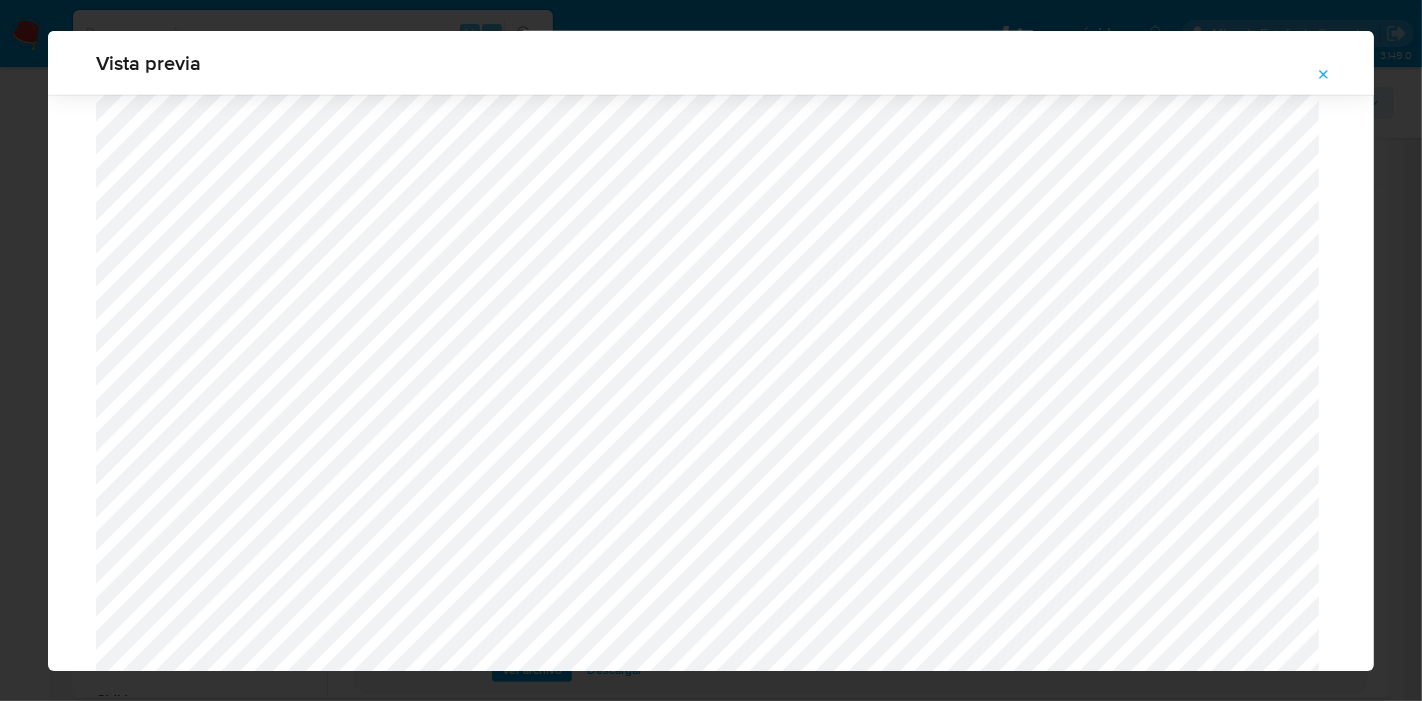 scroll, scrollTop: 1626, scrollLeft: 0, axis: vertical 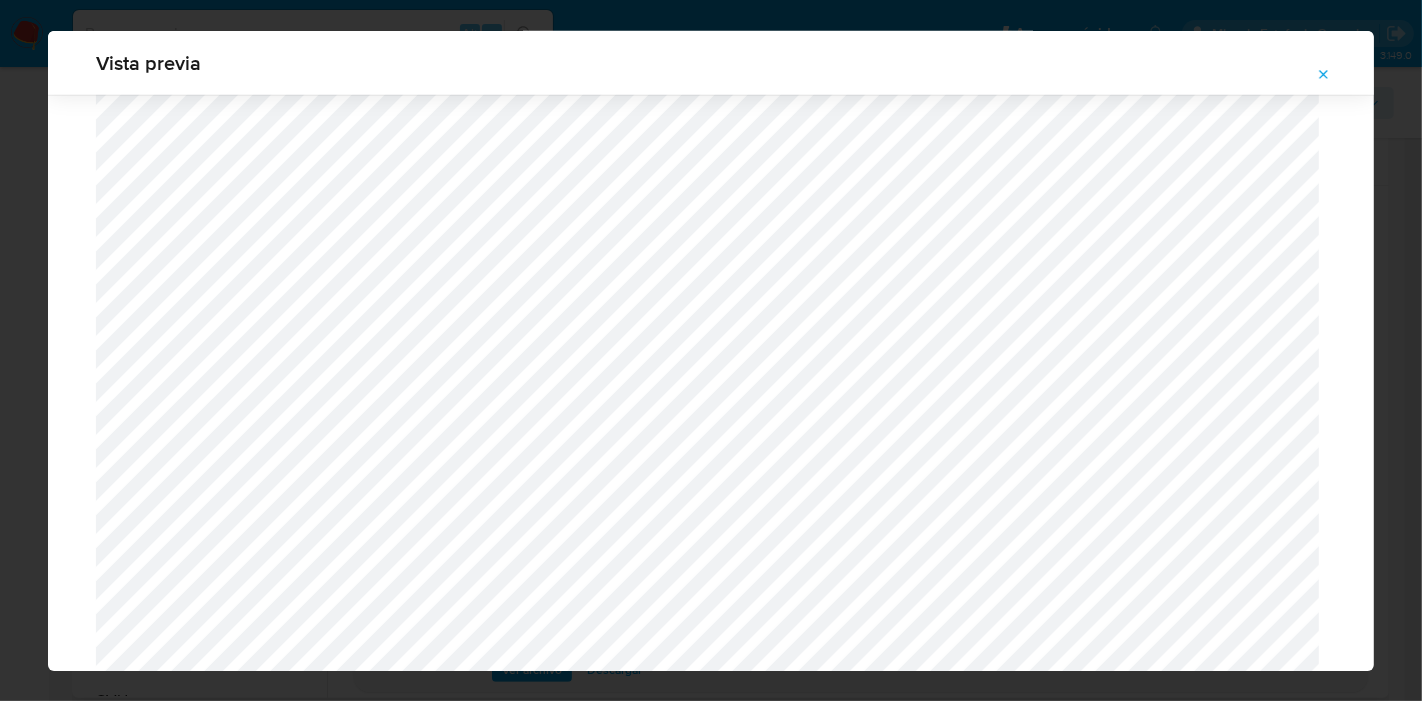 click at bounding box center [1324, 75] 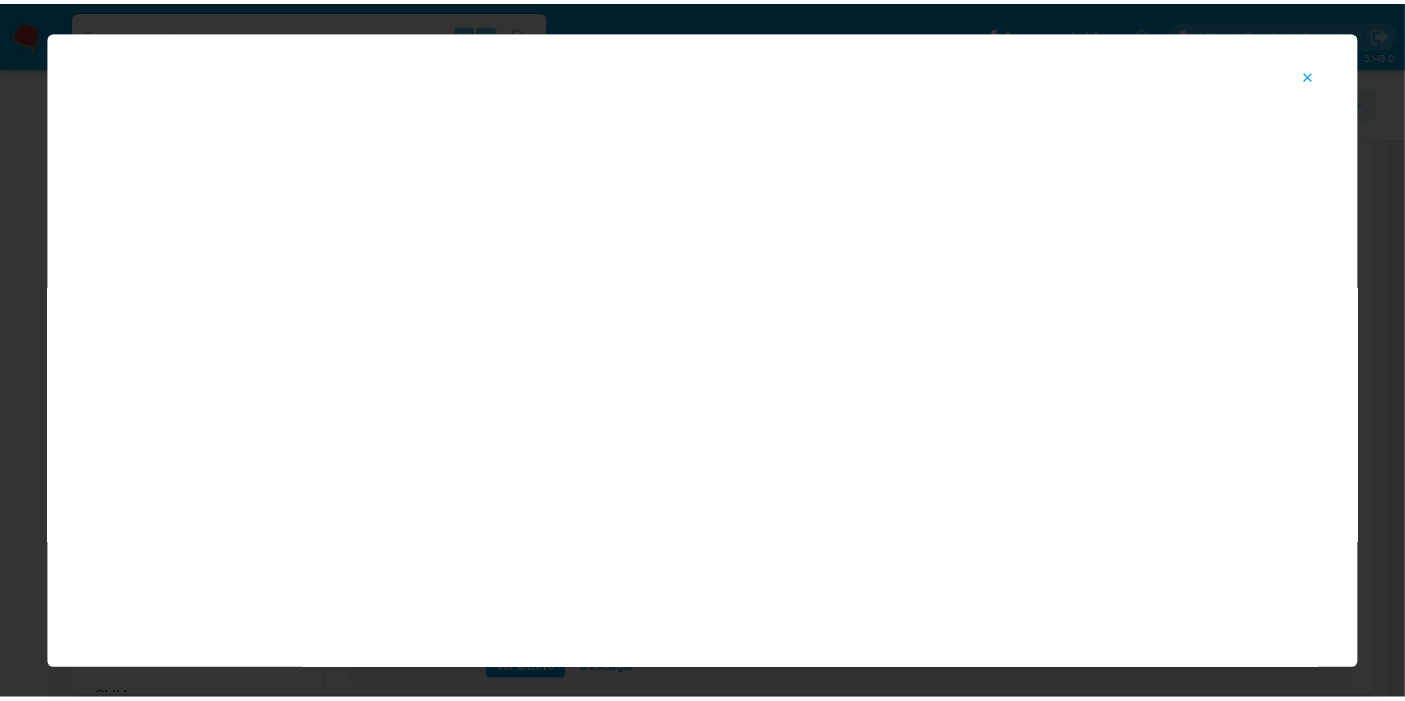 scroll, scrollTop: 103, scrollLeft: 0, axis: vertical 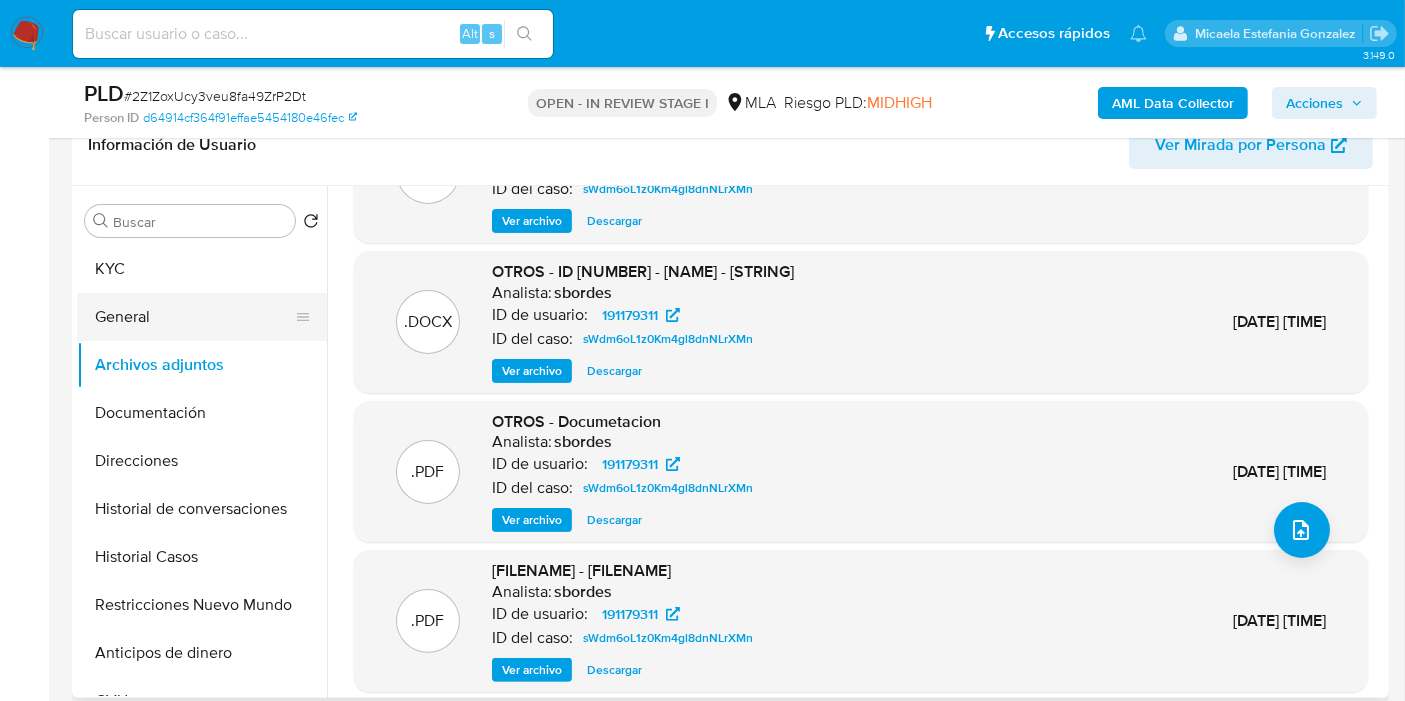 click on "General" at bounding box center (194, 317) 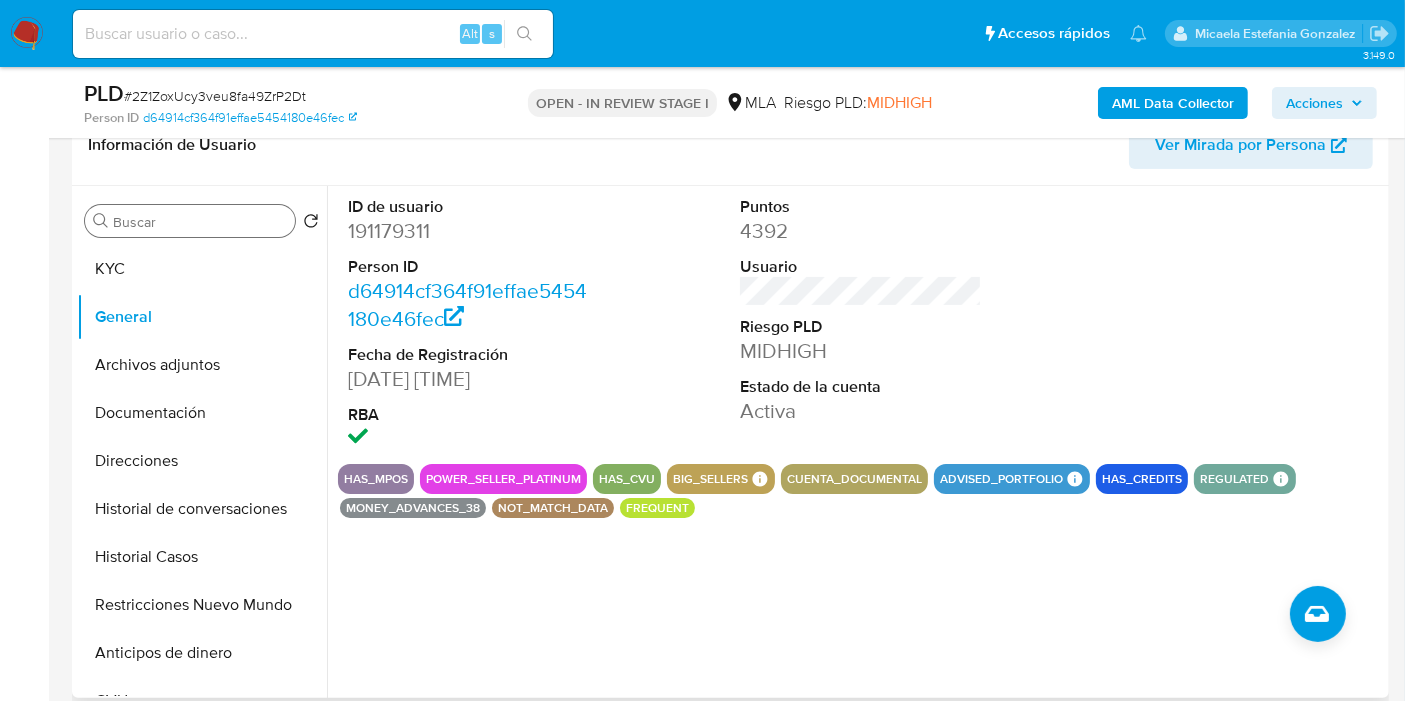 click on "Buscar" at bounding box center [190, 221] 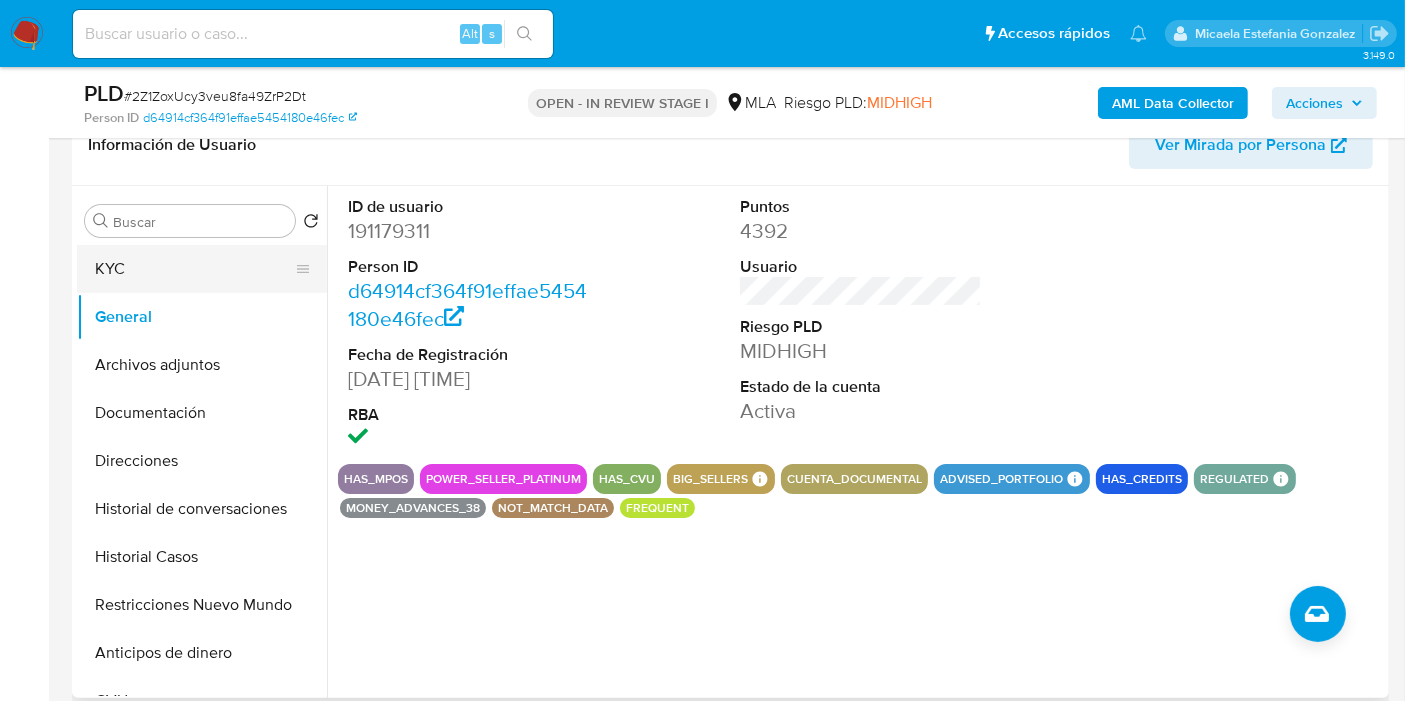 click on "KYC" at bounding box center [194, 269] 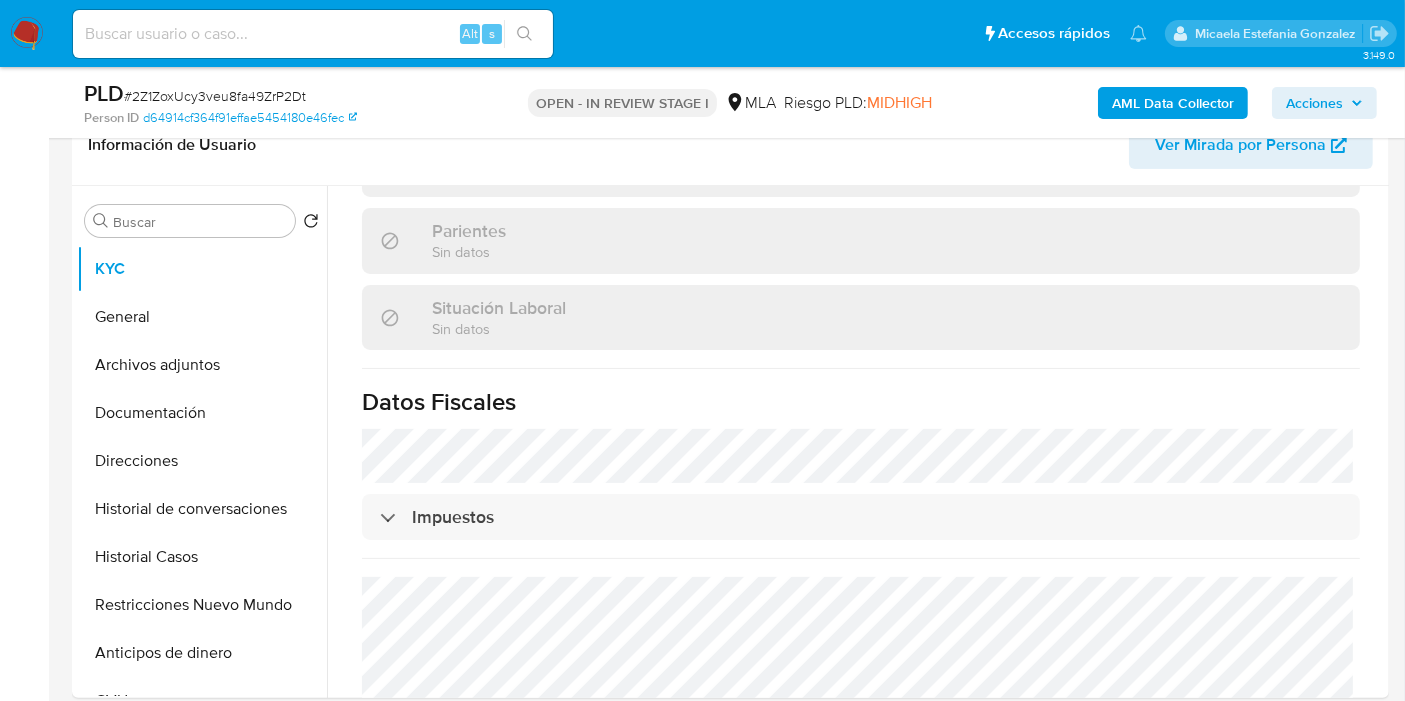 scroll, scrollTop: 1083, scrollLeft: 0, axis: vertical 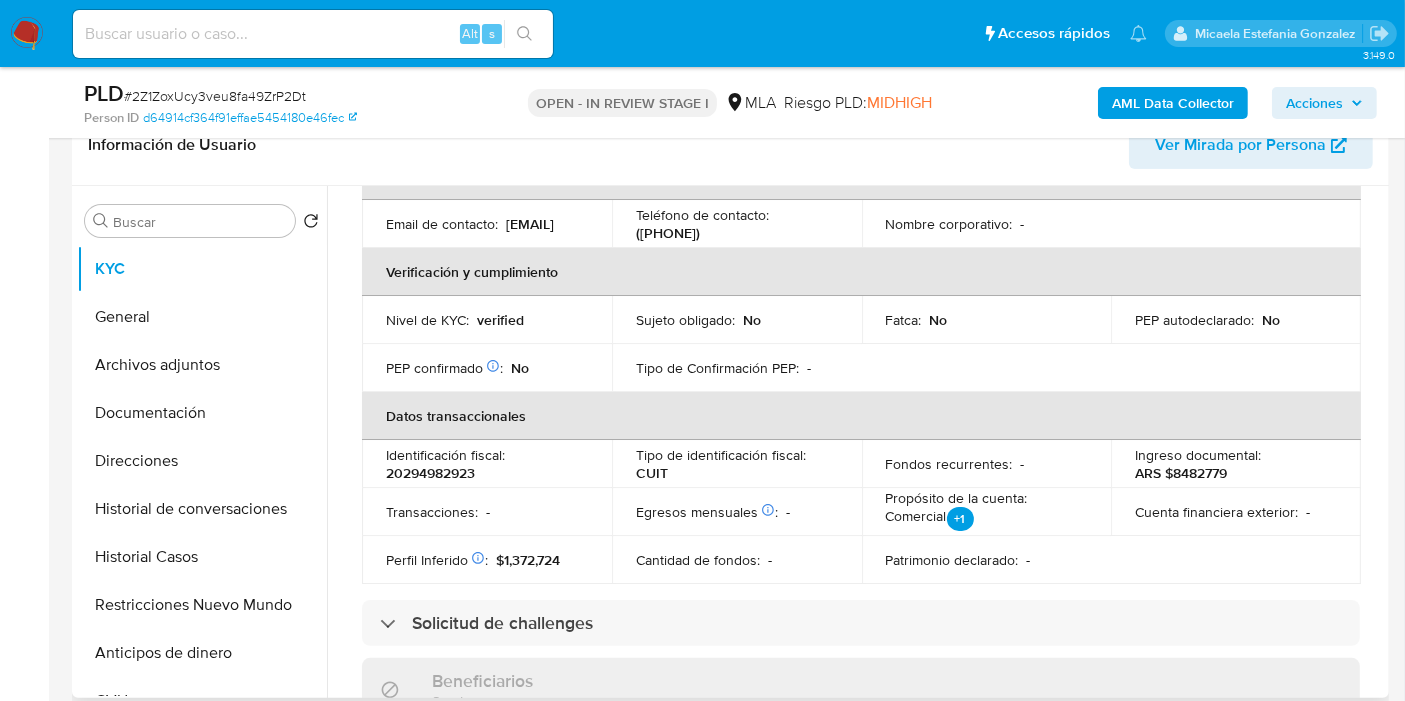 drag, startPoint x: 591, startPoint y: 235, endPoint x: 380, endPoint y: 230, distance: 211.05923 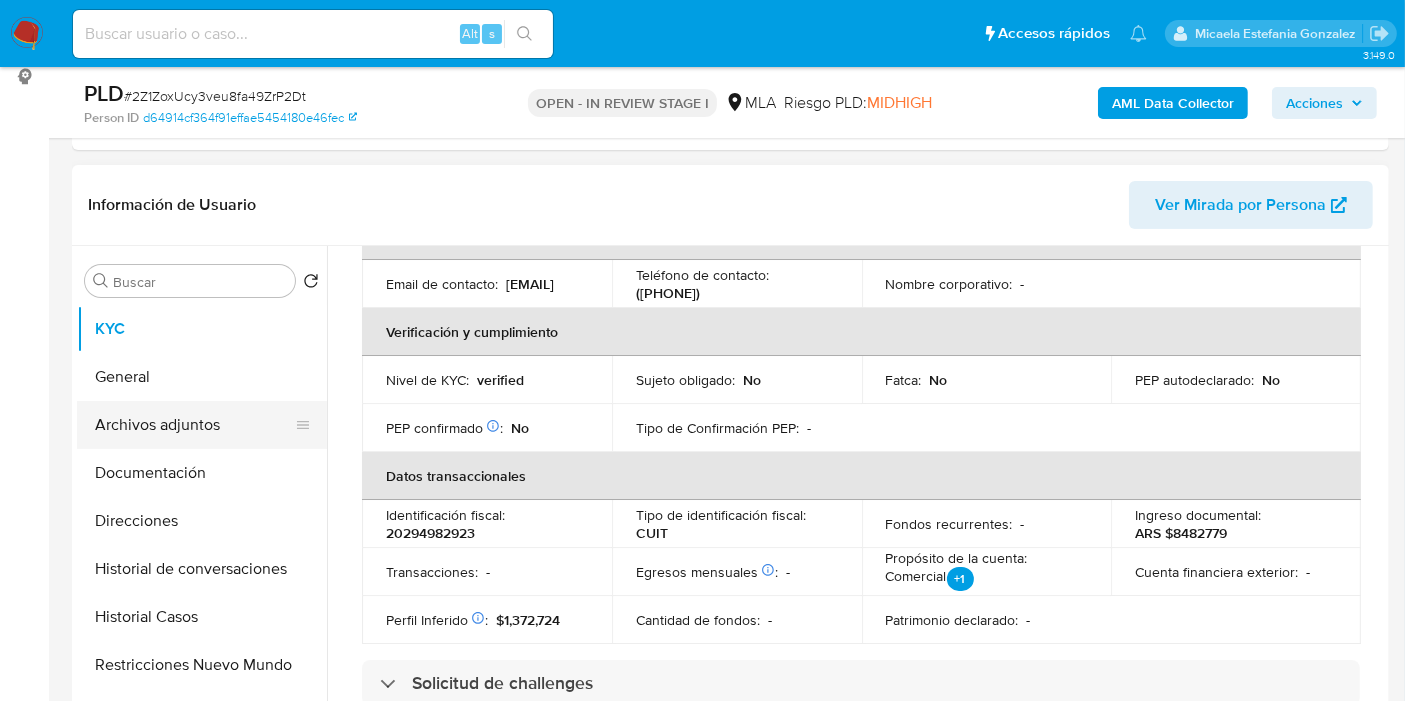 scroll, scrollTop: 222, scrollLeft: 0, axis: vertical 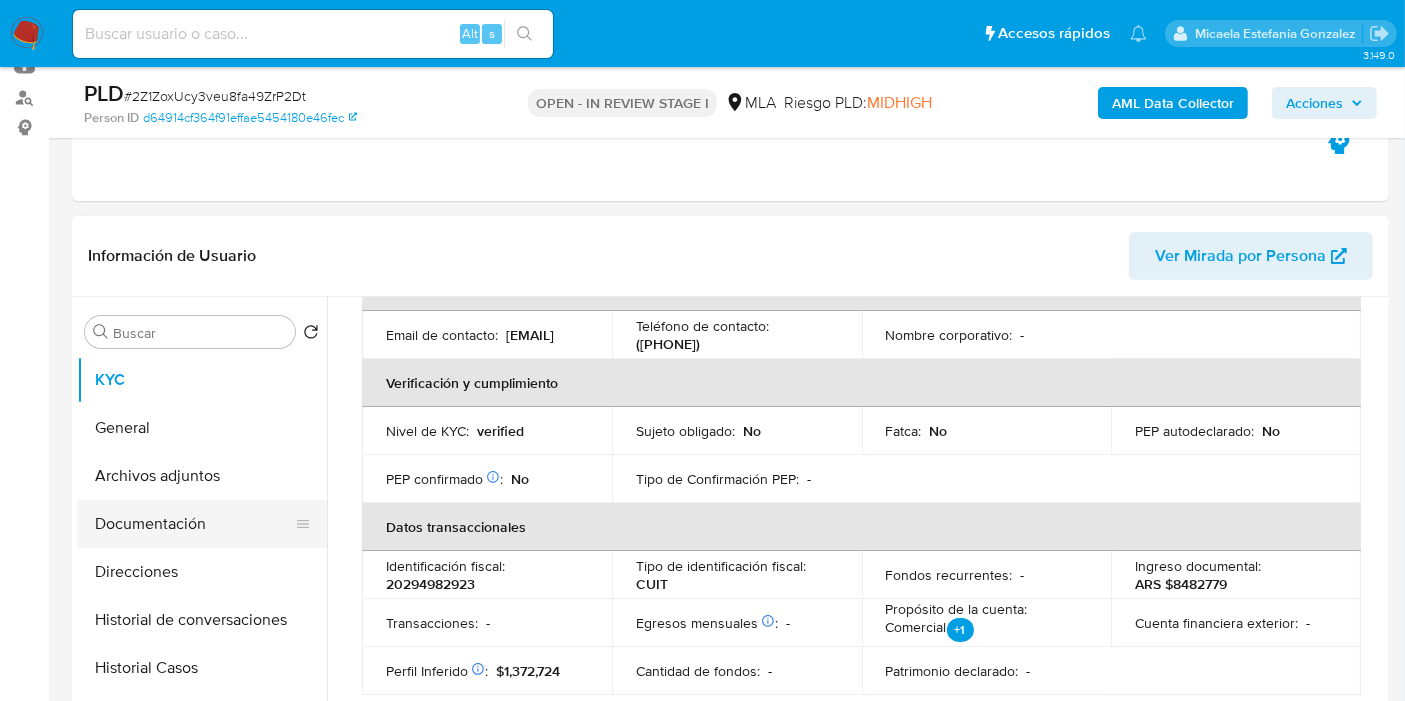 click on "Documentación" at bounding box center [194, 524] 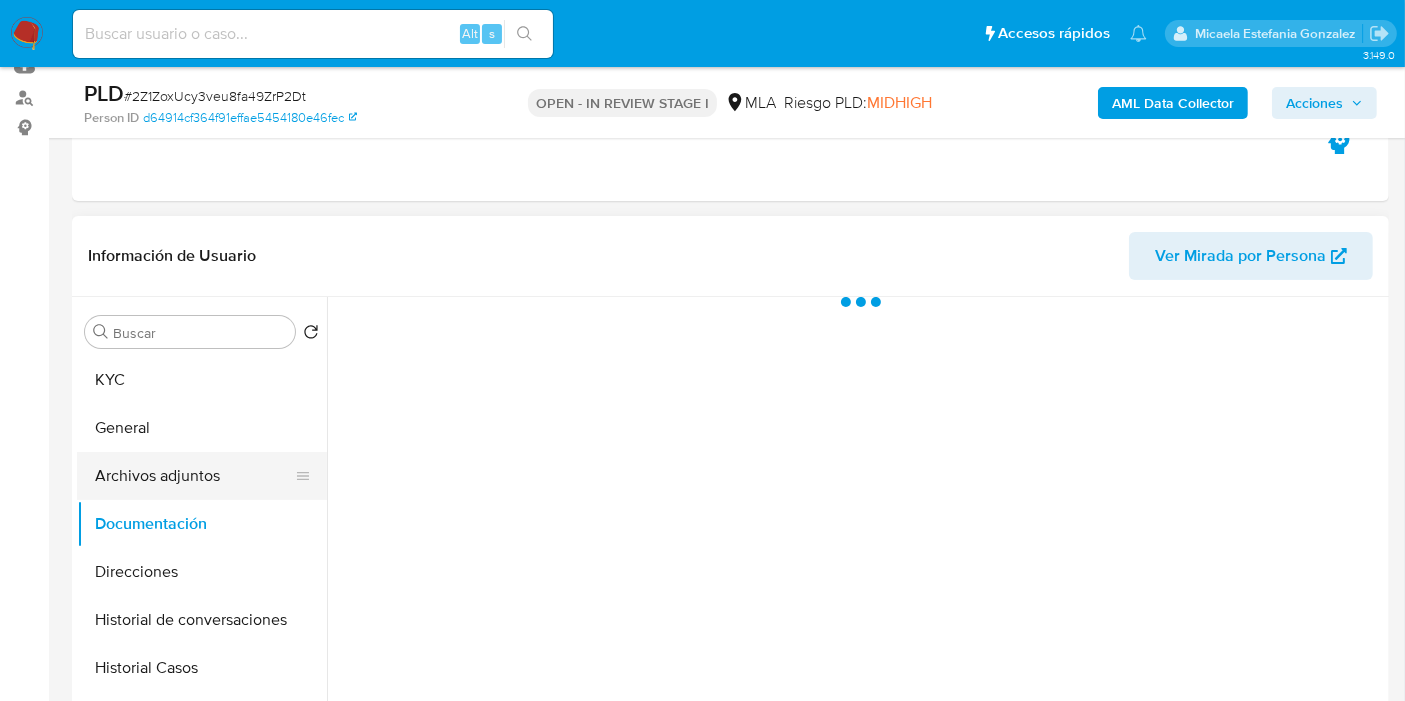 scroll, scrollTop: 0, scrollLeft: 0, axis: both 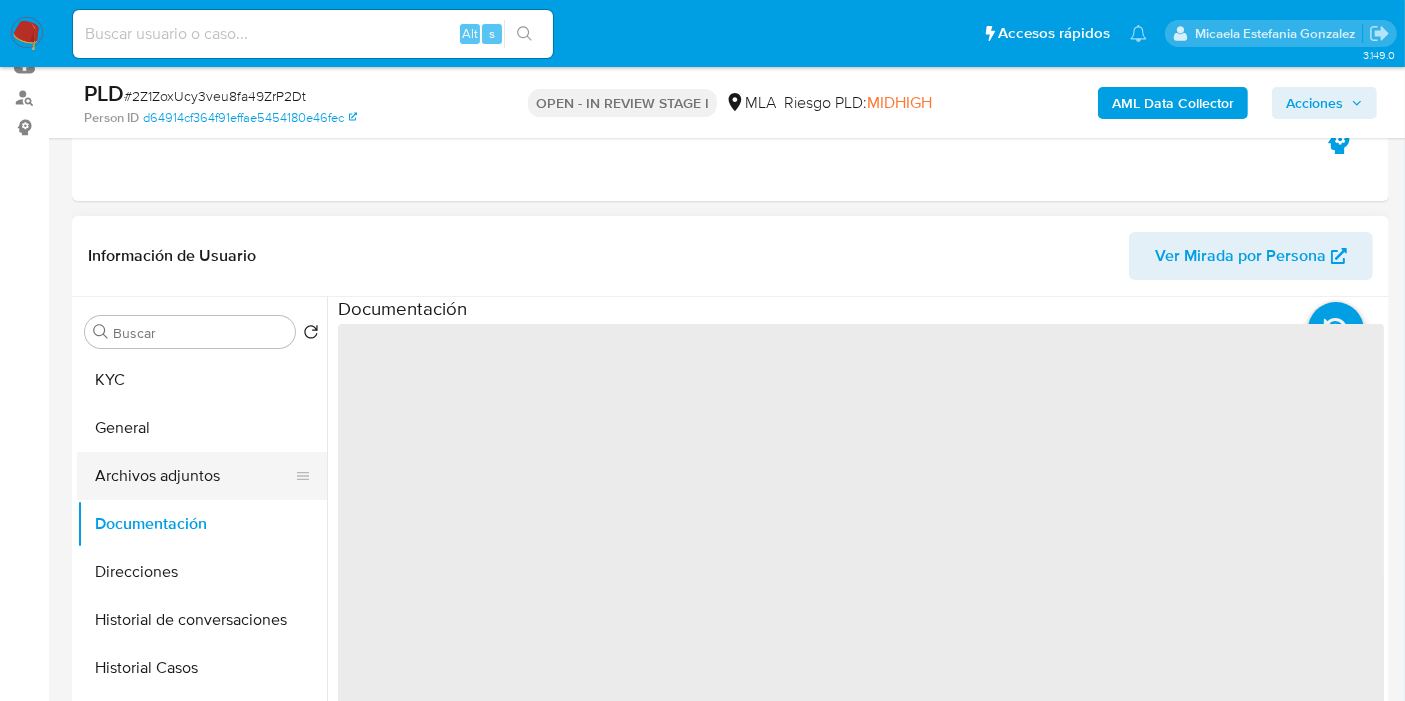 click on "Archivos adjuntos" at bounding box center (194, 476) 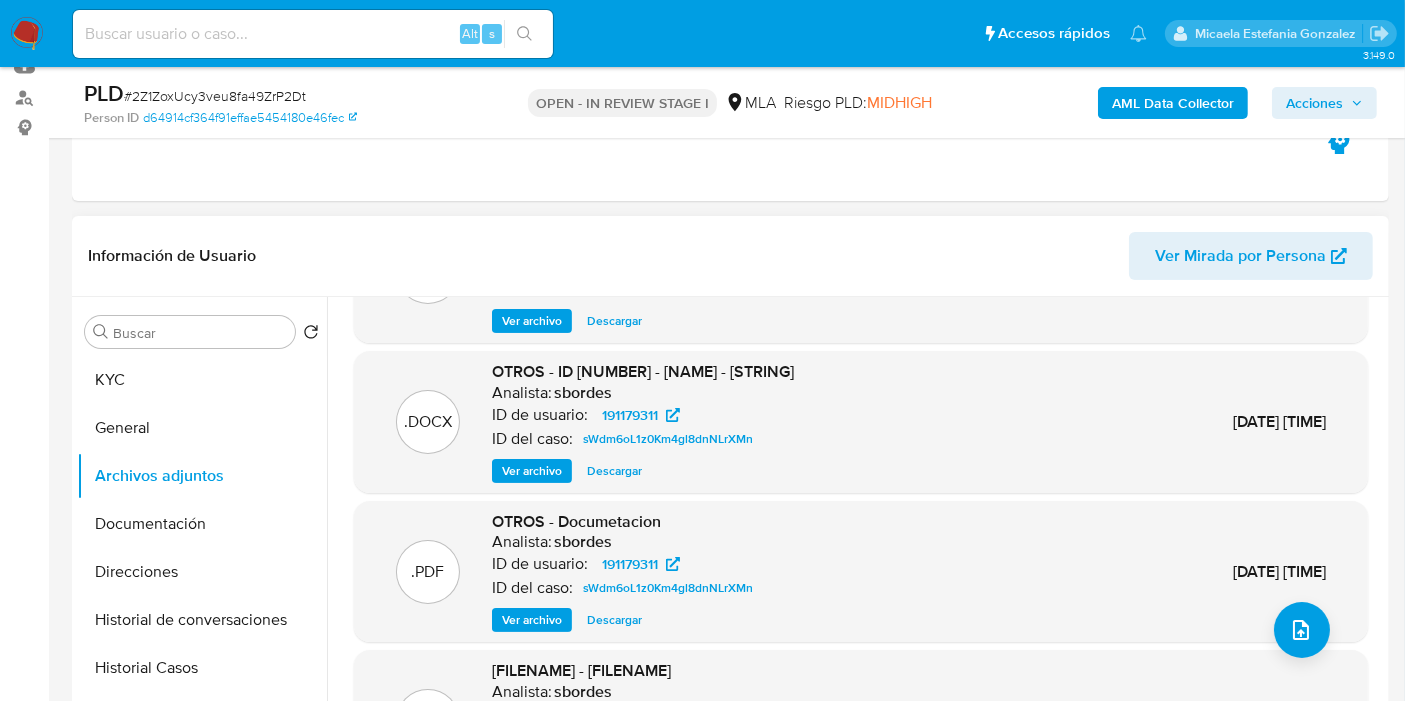 scroll, scrollTop: 211, scrollLeft: 0, axis: vertical 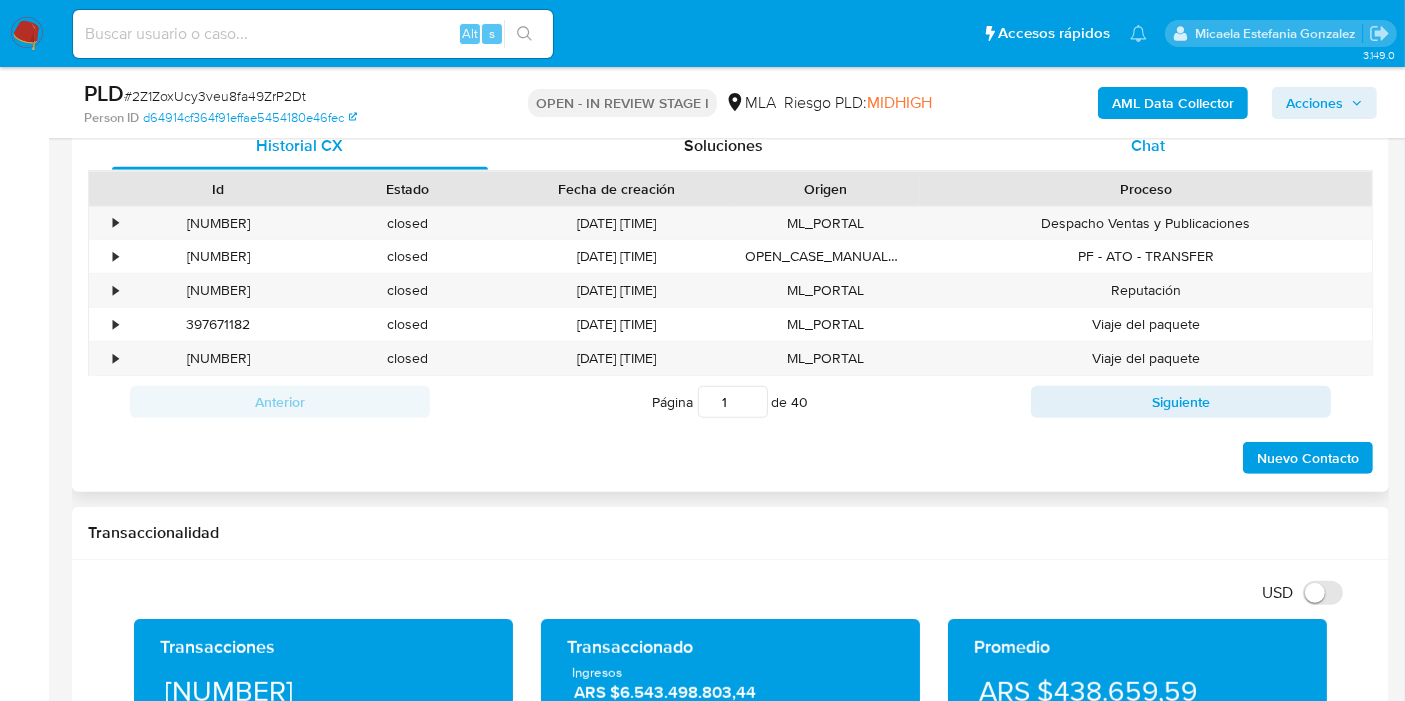 click on "Chat" at bounding box center (1148, 146) 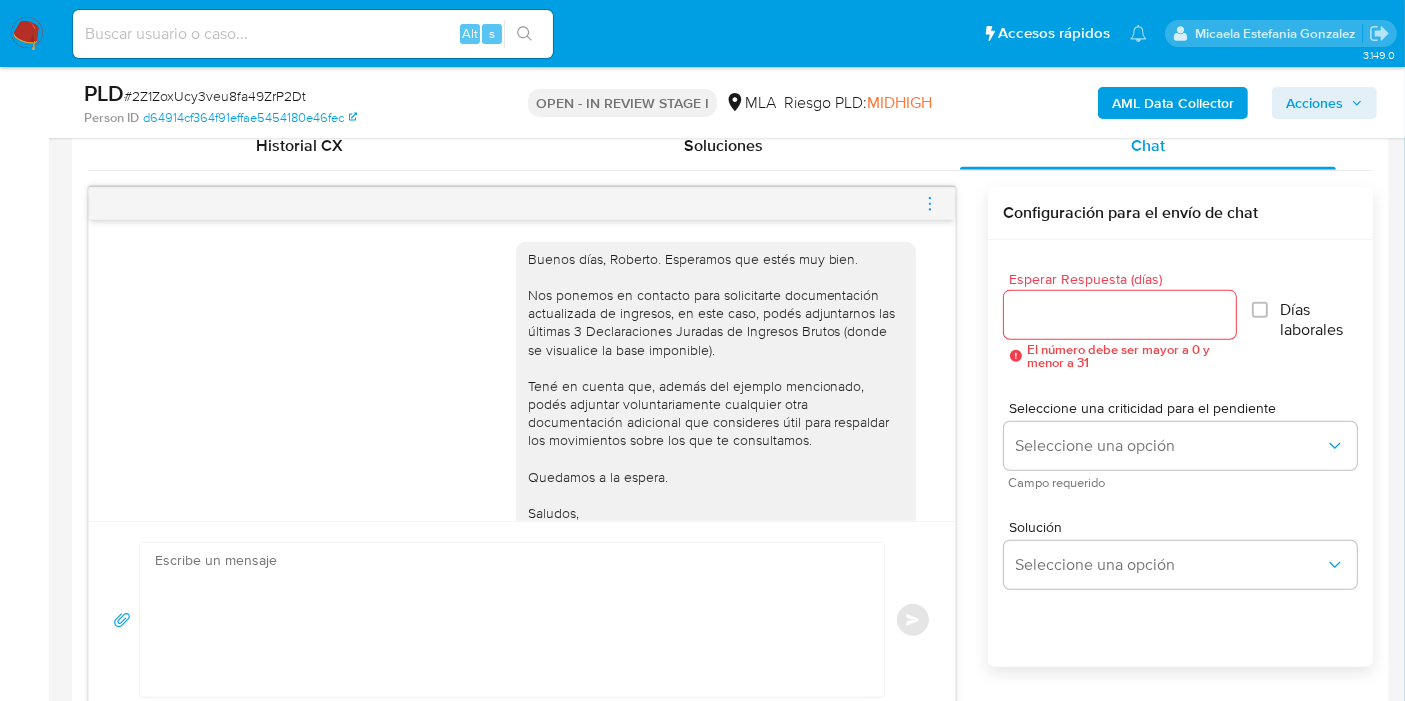scroll, scrollTop: 0, scrollLeft: 0, axis: both 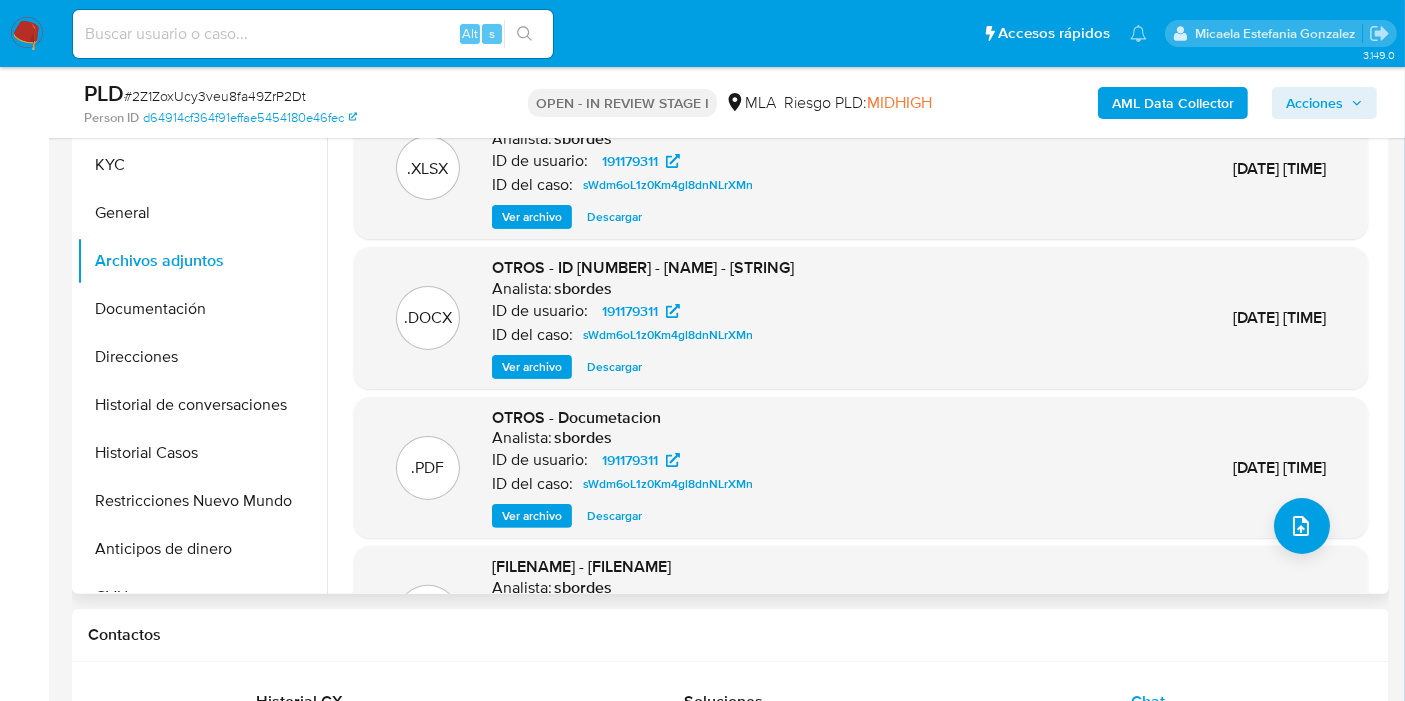 click on "Ver archivo" at bounding box center [532, 367] 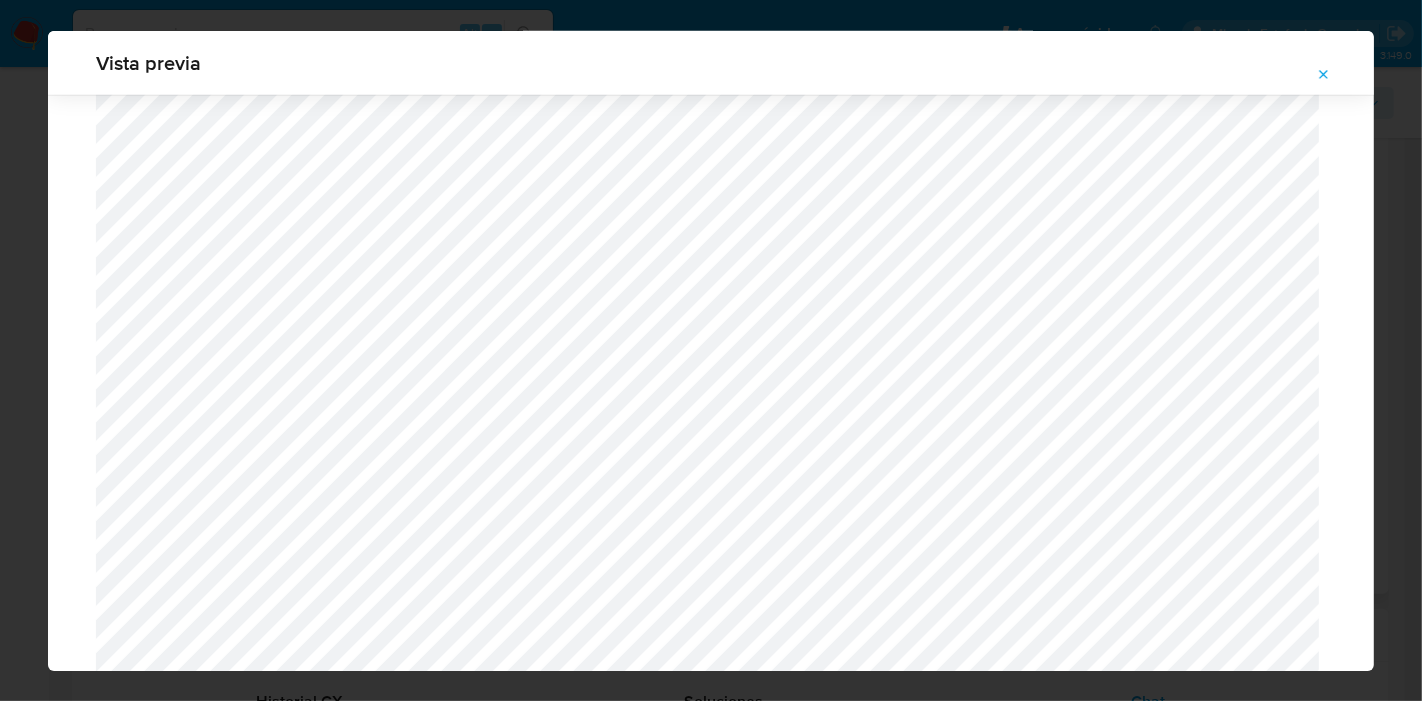 scroll, scrollTop: 1848, scrollLeft: 0, axis: vertical 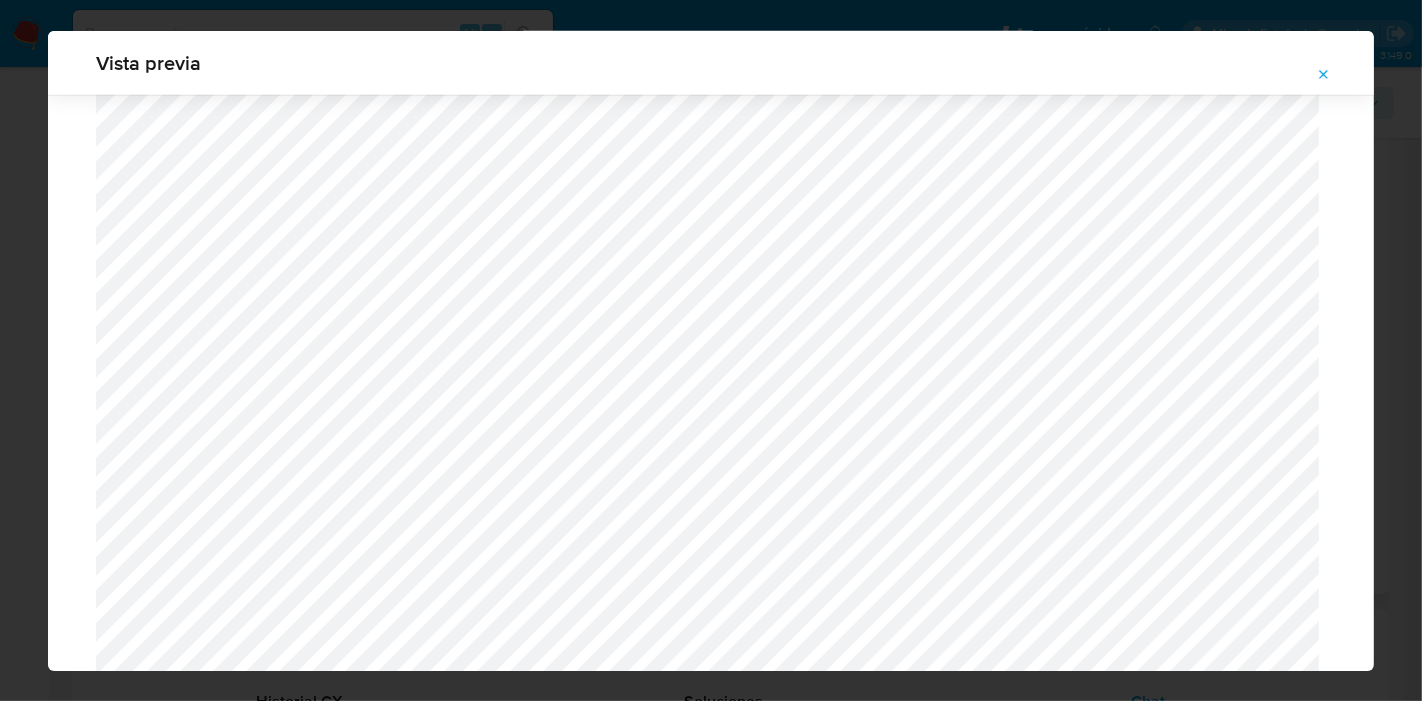 click on "Vista previa" at bounding box center [711, 350] 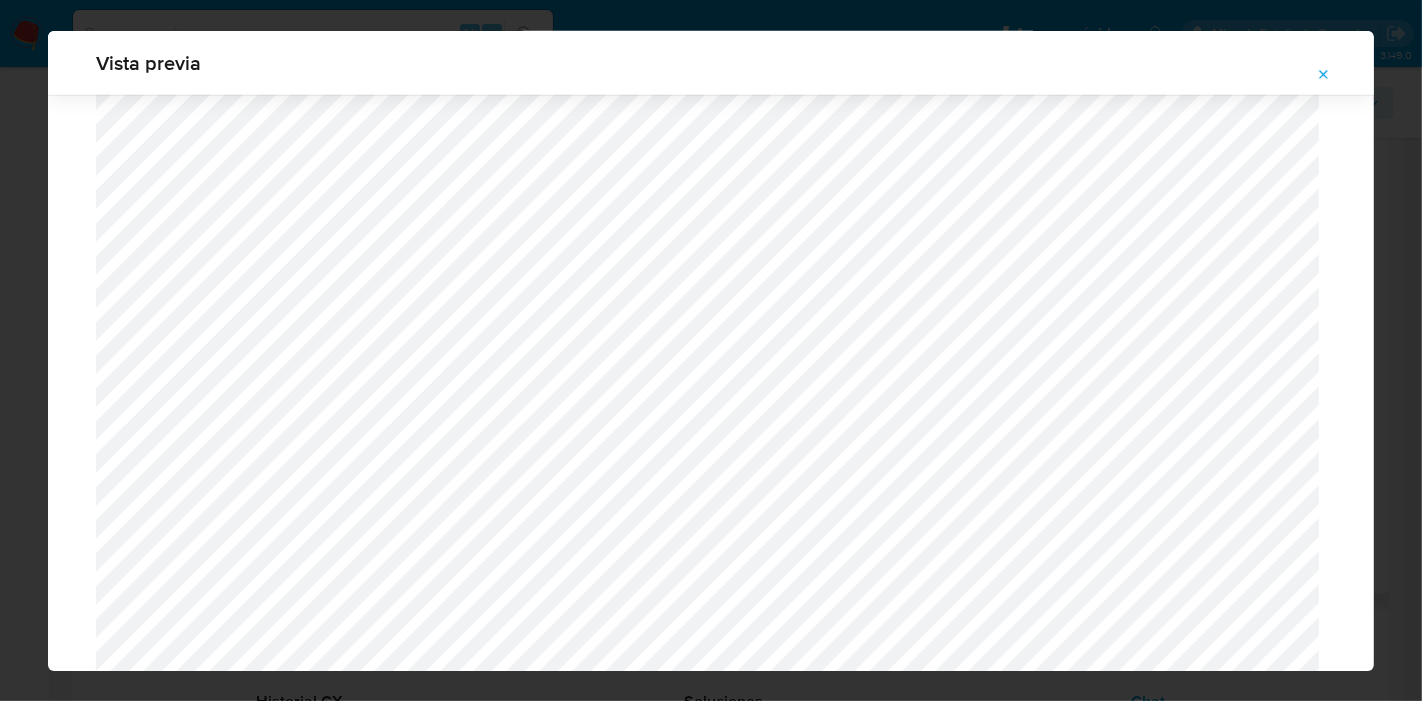 scroll, scrollTop: 2293, scrollLeft: 0, axis: vertical 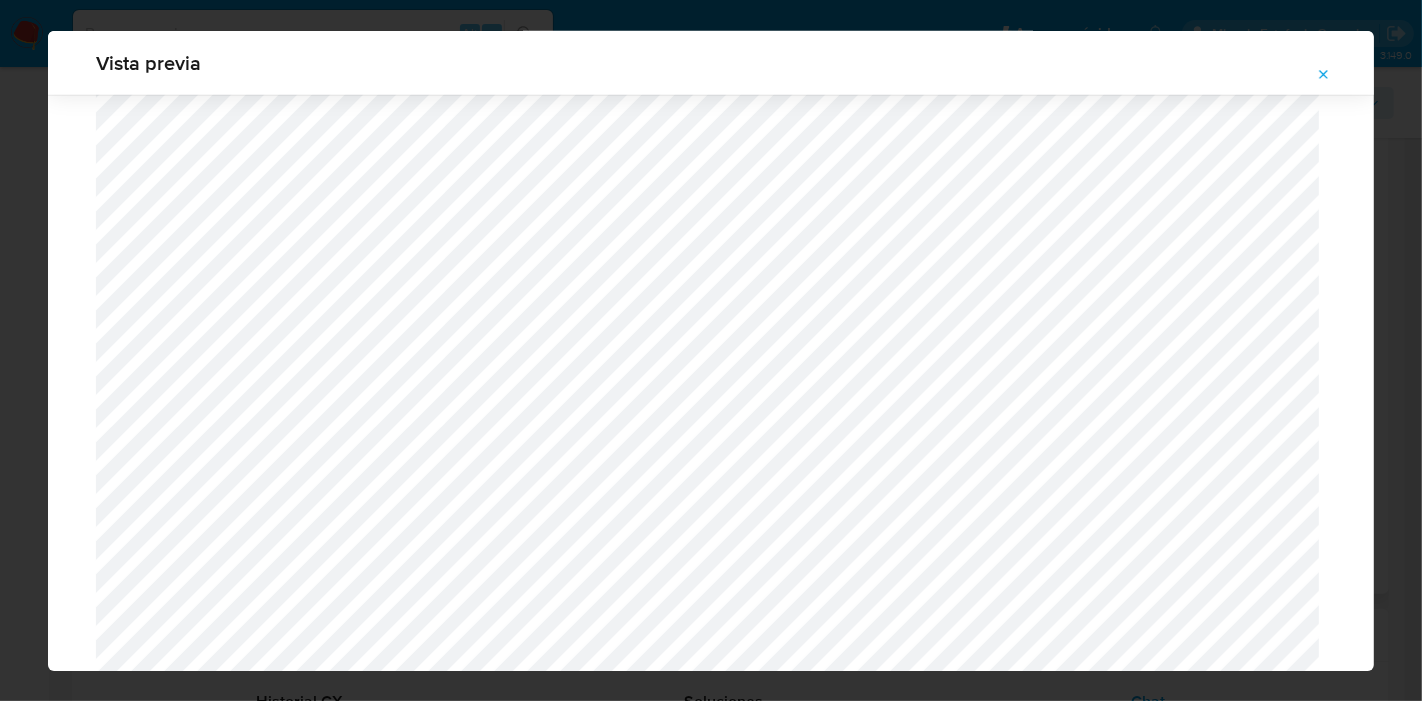 click at bounding box center [711, 1654] 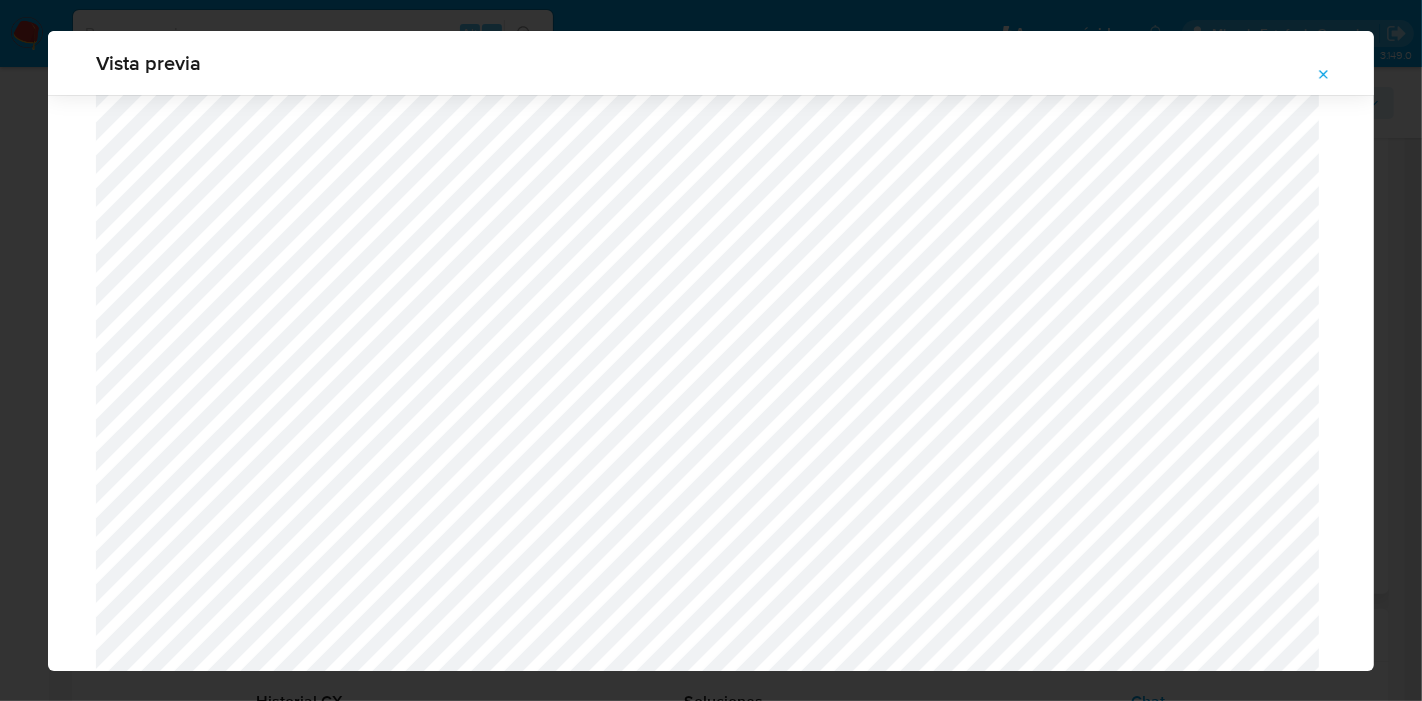 scroll, scrollTop: 6127, scrollLeft: 0, axis: vertical 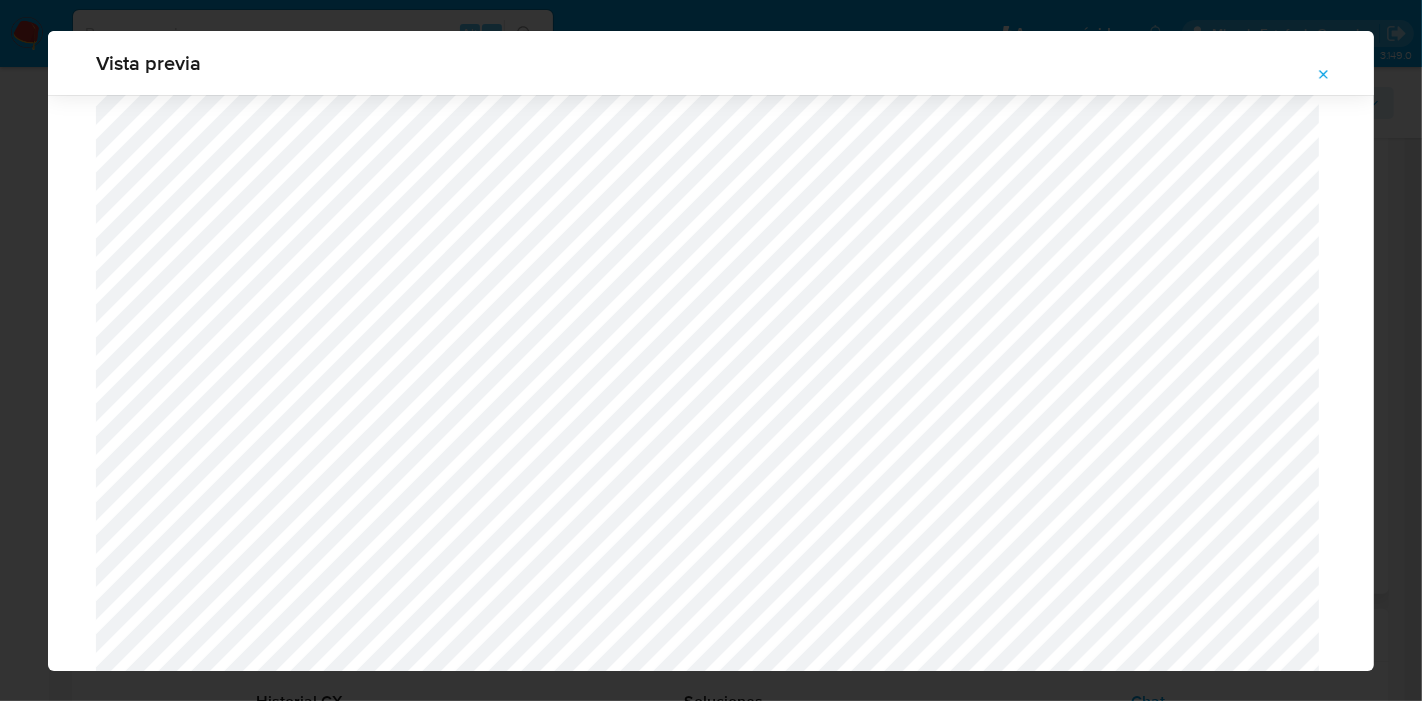 click on "Vista previa" at bounding box center (711, 350) 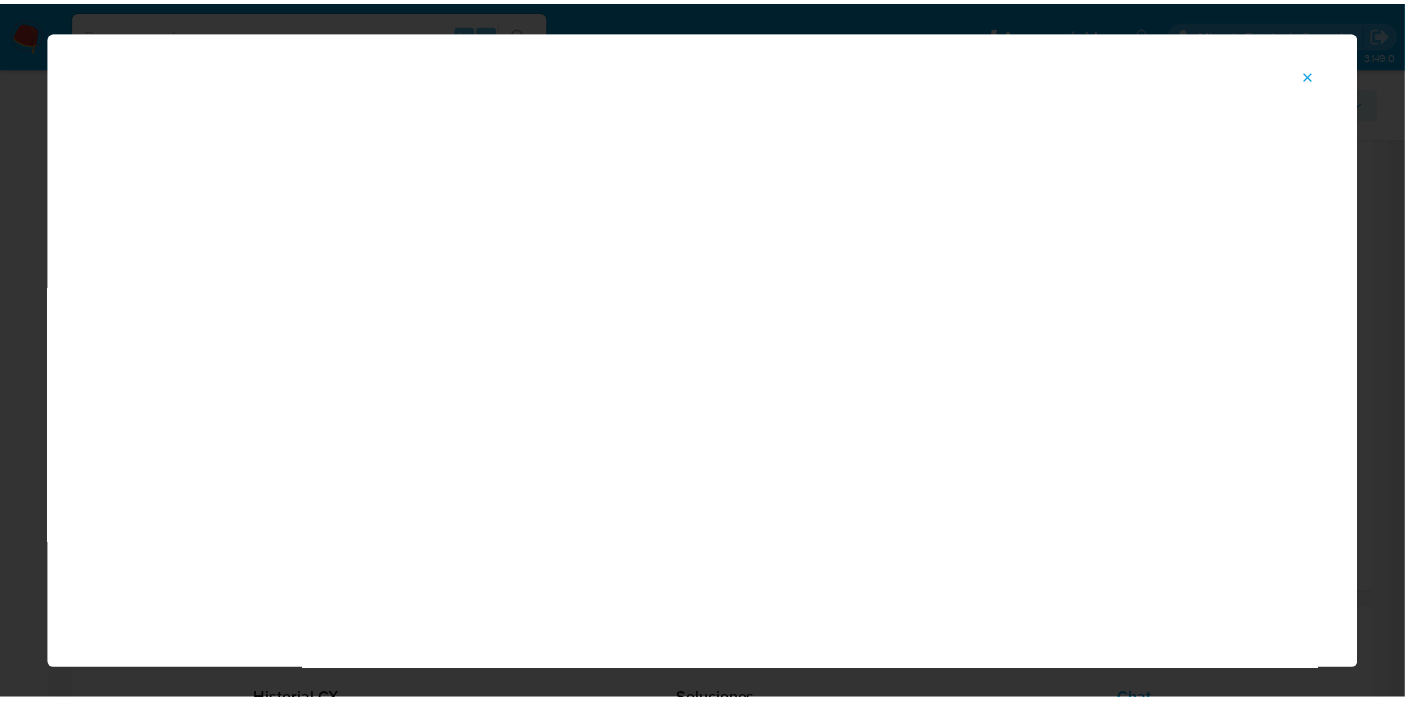 scroll, scrollTop: 103, scrollLeft: 0, axis: vertical 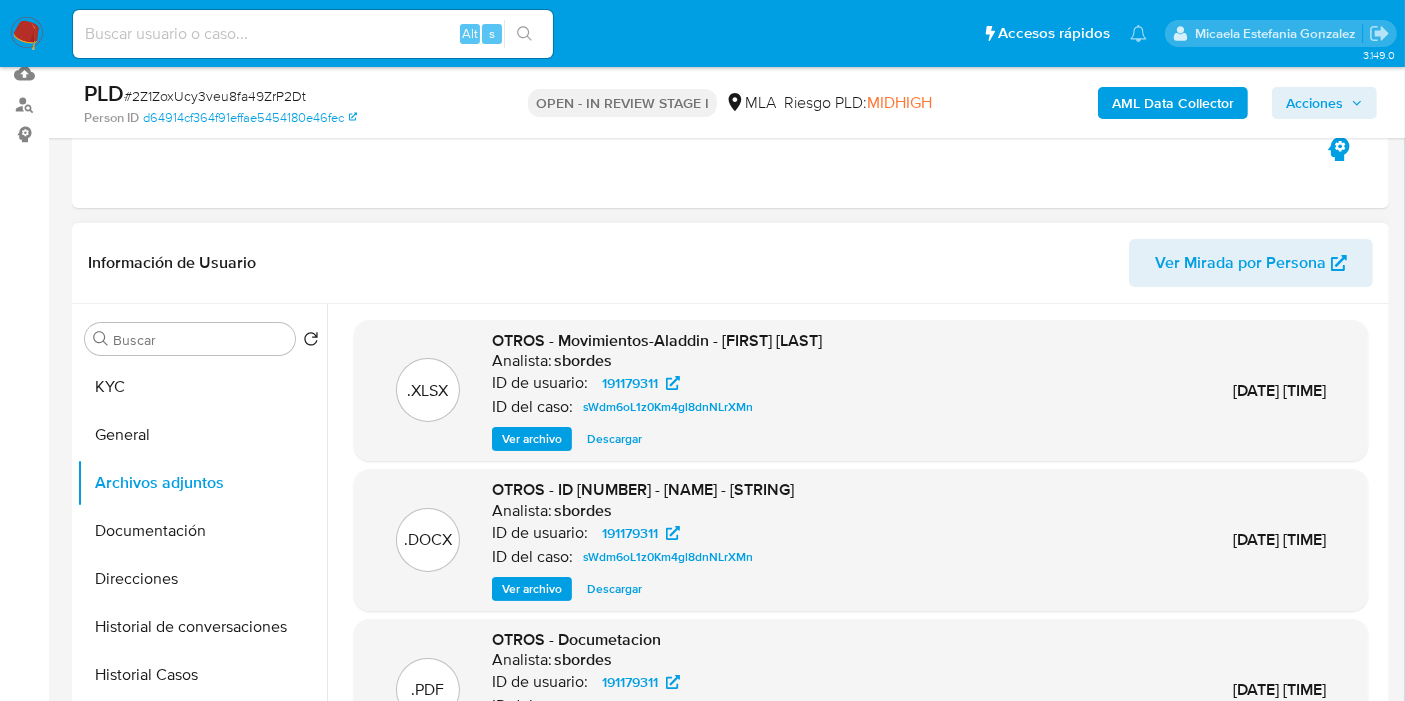 click on "Ver archivo" at bounding box center [532, 589] 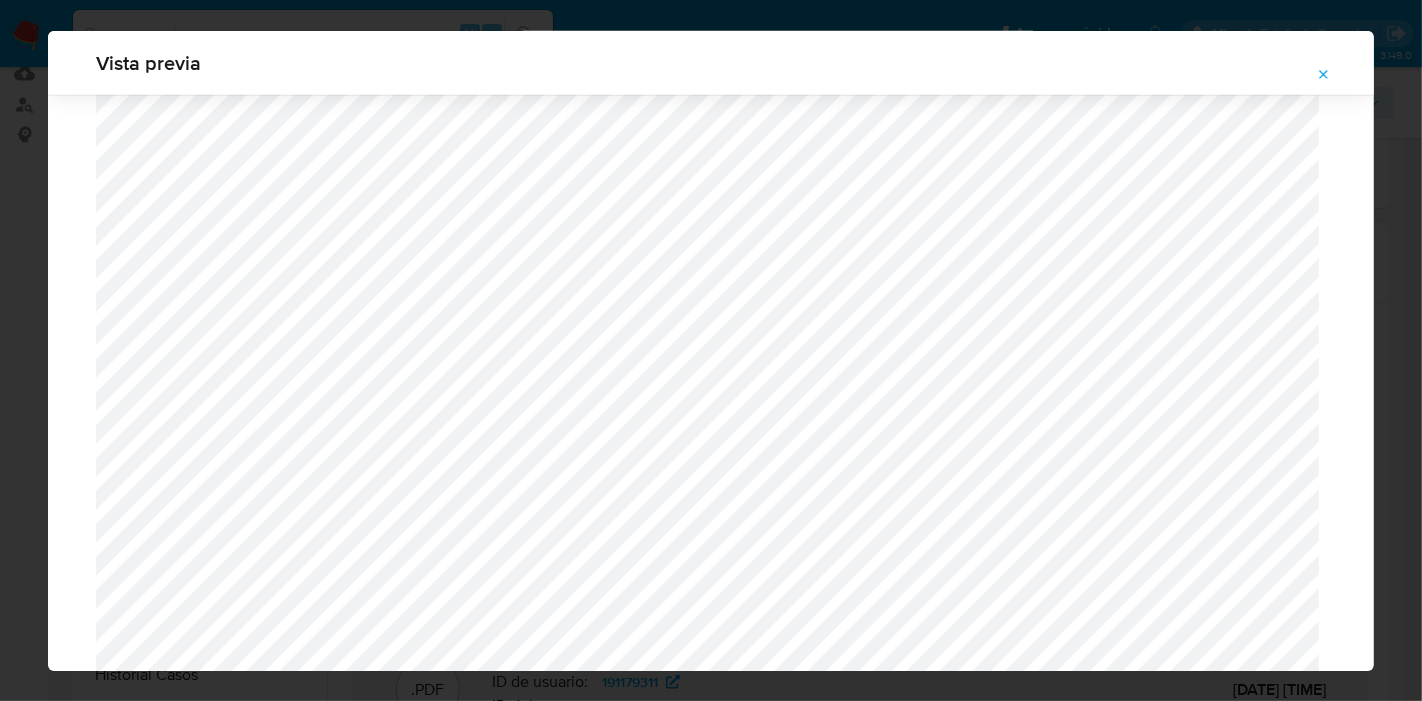 scroll, scrollTop: 1737, scrollLeft: 0, axis: vertical 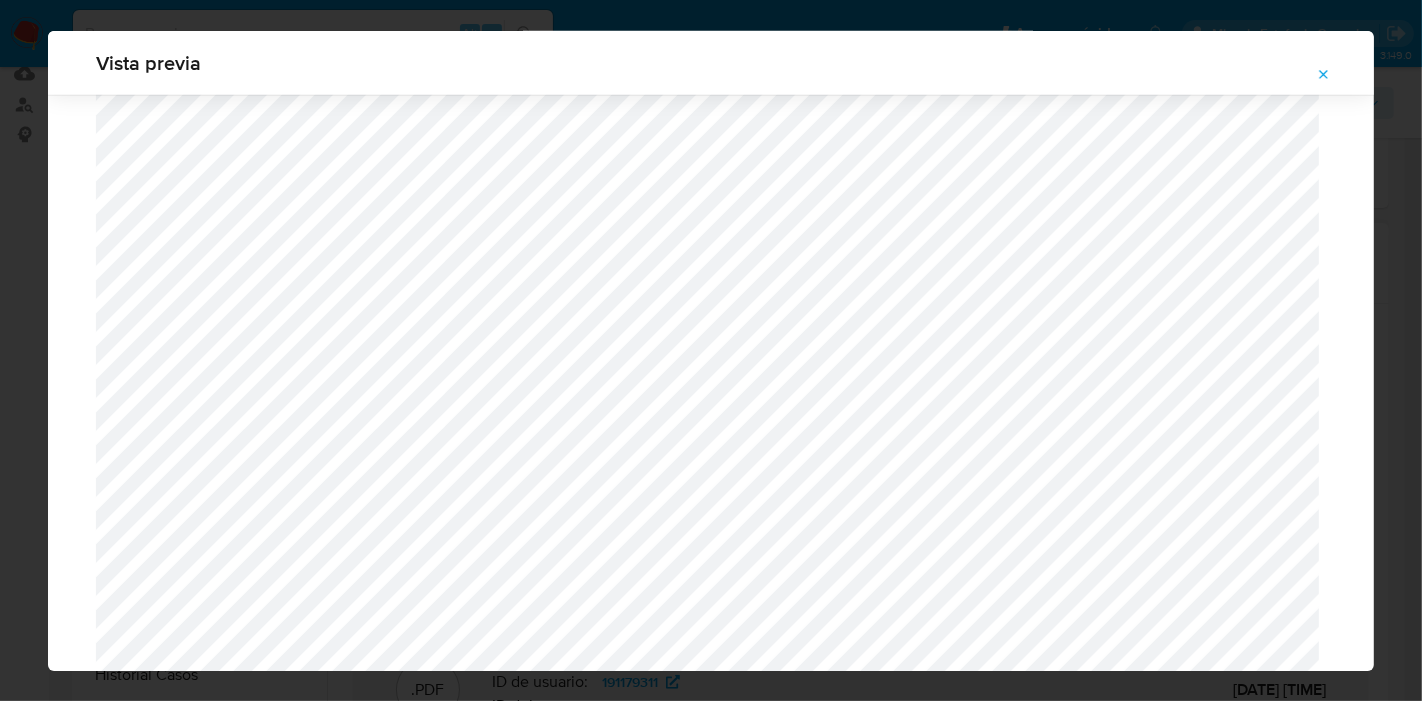 click 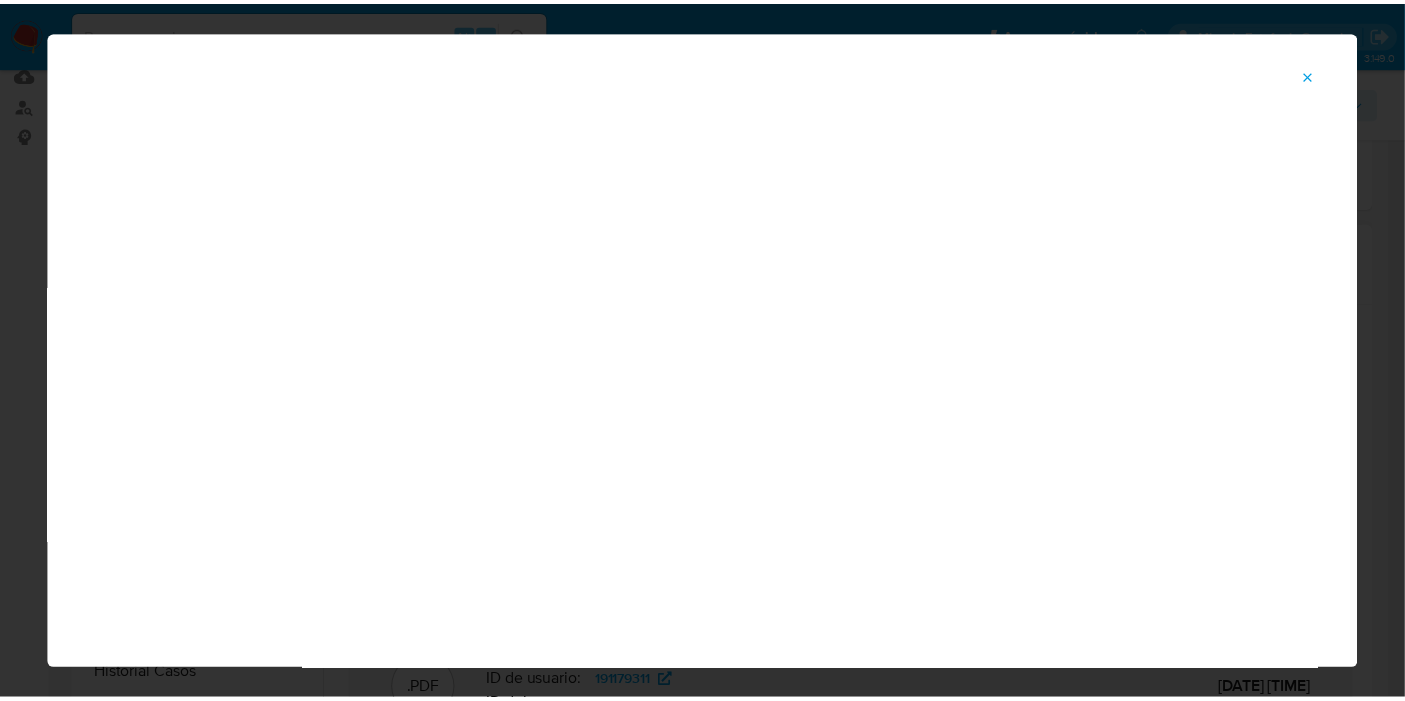 scroll, scrollTop: 103, scrollLeft: 0, axis: vertical 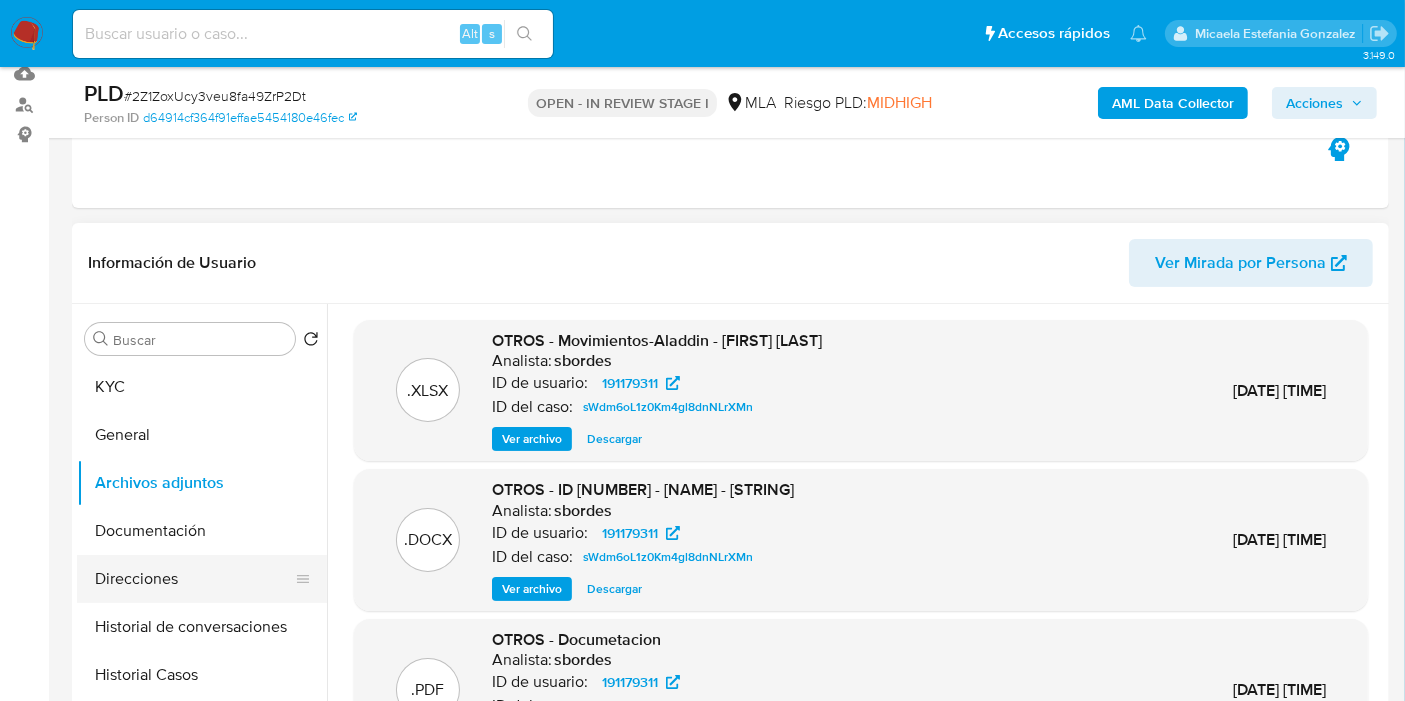click on "Direcciones" at bounding box center [194, 579] 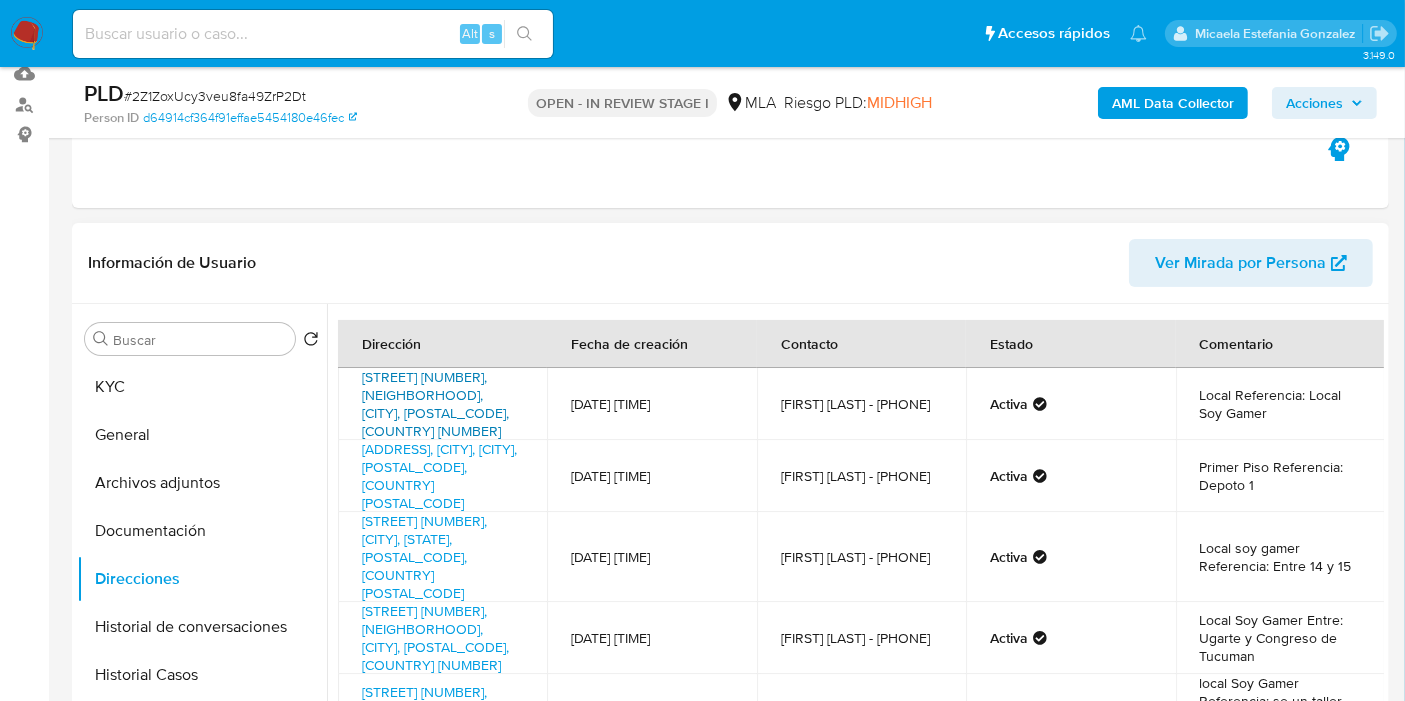 click on "Avenida Cabildo 2852, Belgrano, Capital Federal, 1428, Argentina 2852" at bounding box center (435, 404) 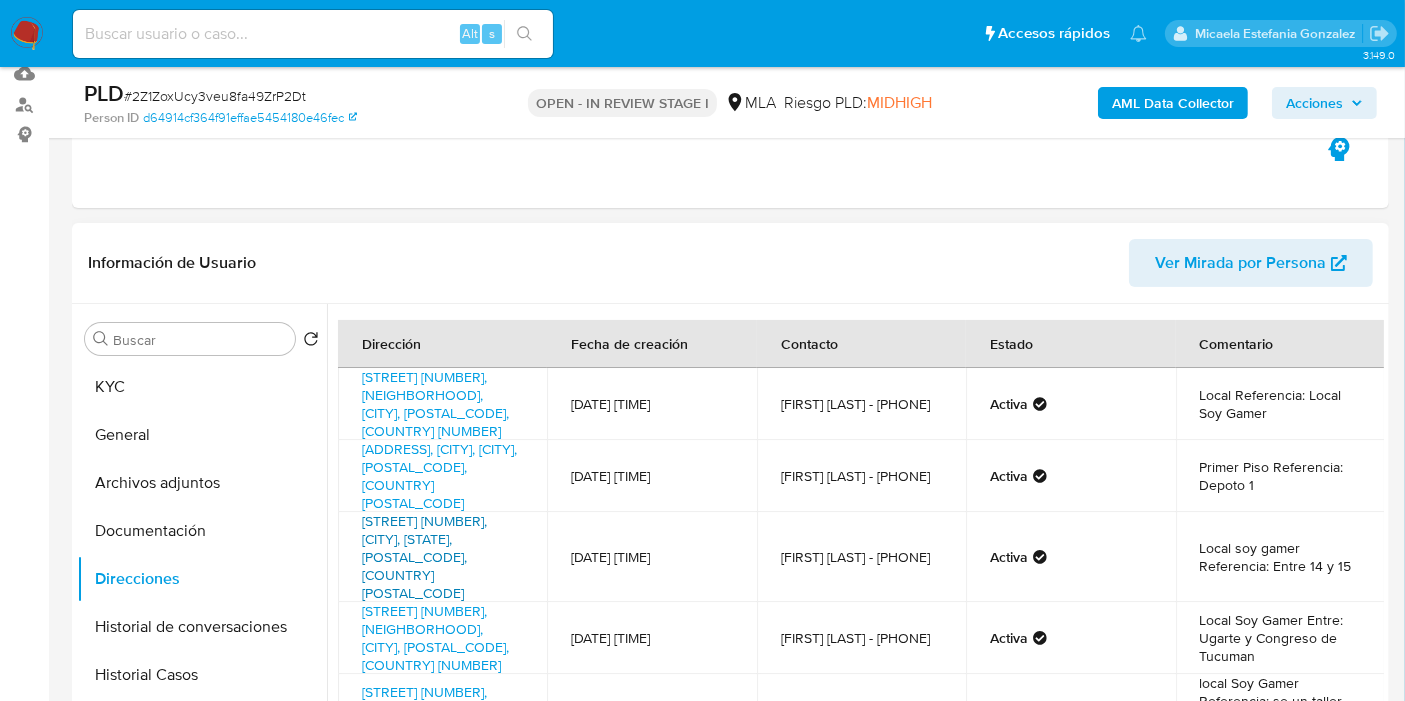 click on "Calle 149 1423, Berazategui, Buenos Aires, 1880, Argentina 1423" at bounding box center [424, 557] 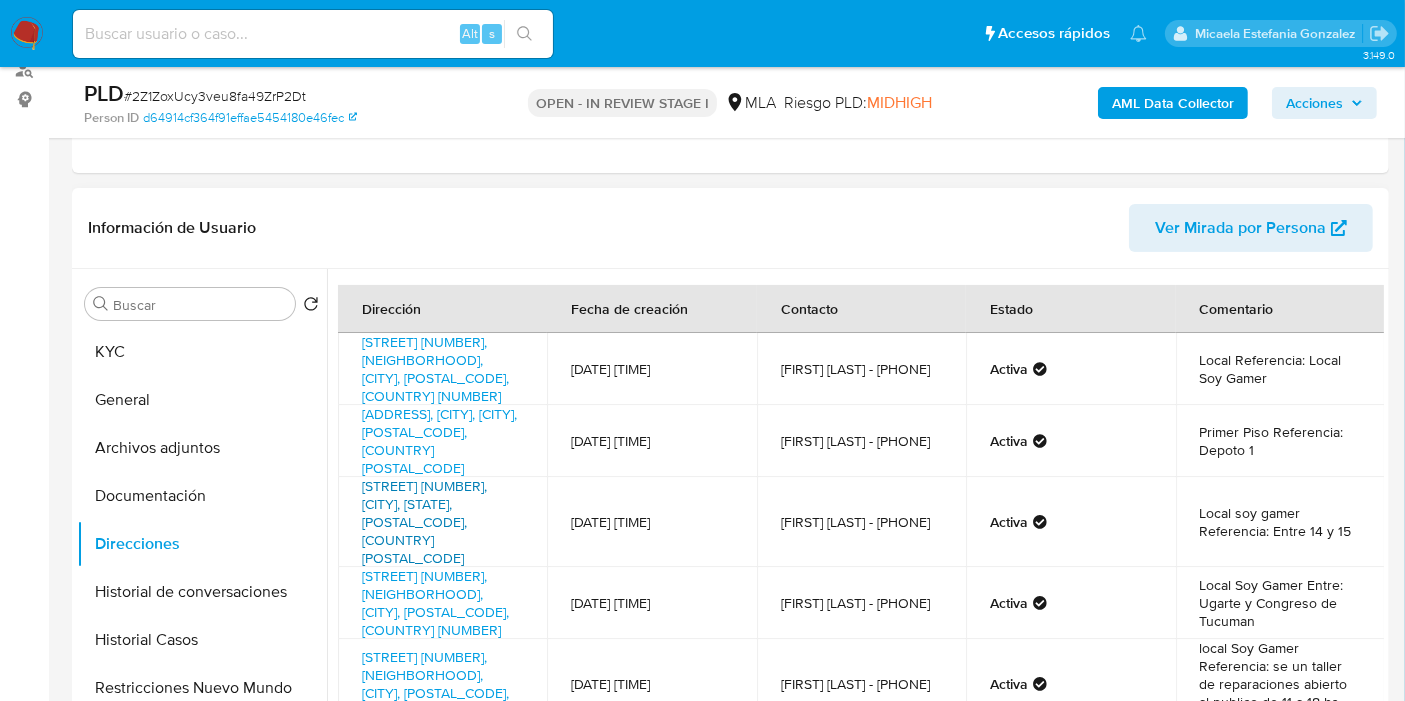 scroll, scrollTop: 215, scrollLeft: 0, axis: vertical 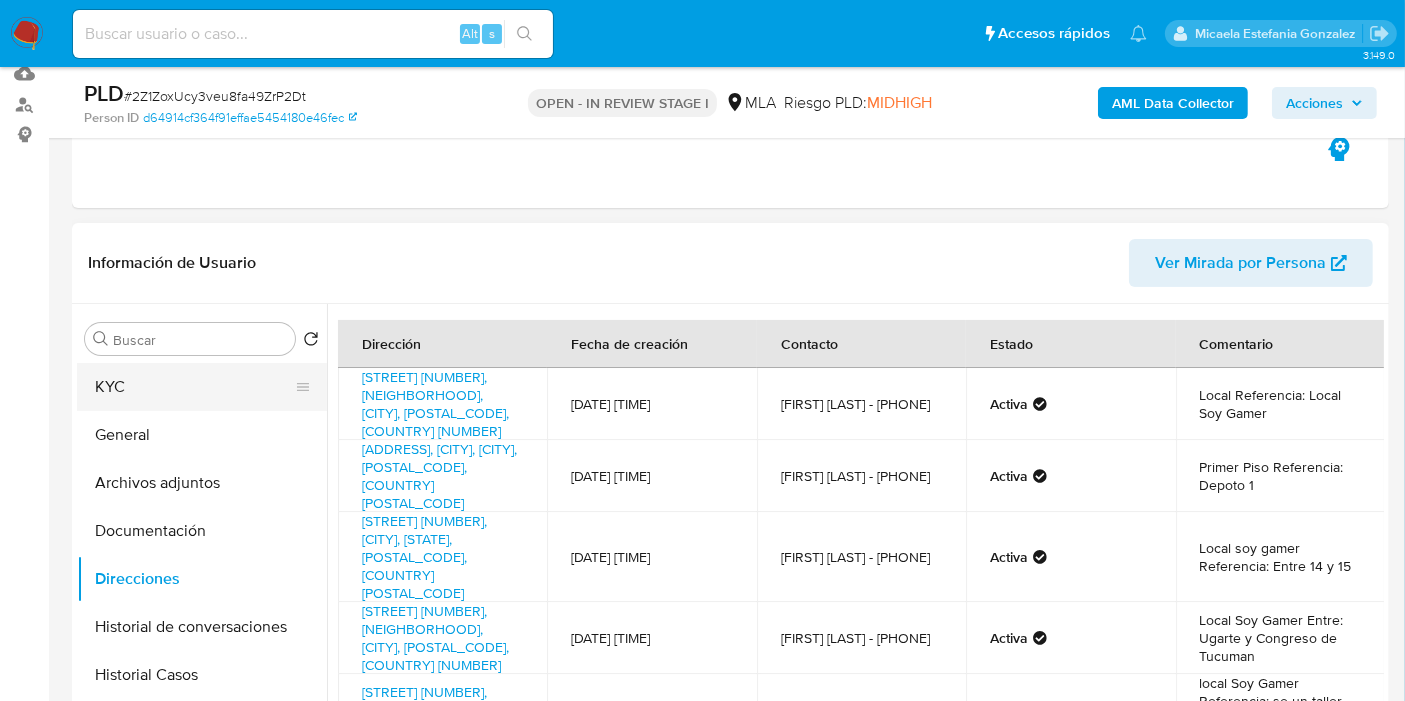 click on "KYC" at bounding box center [194, 387] 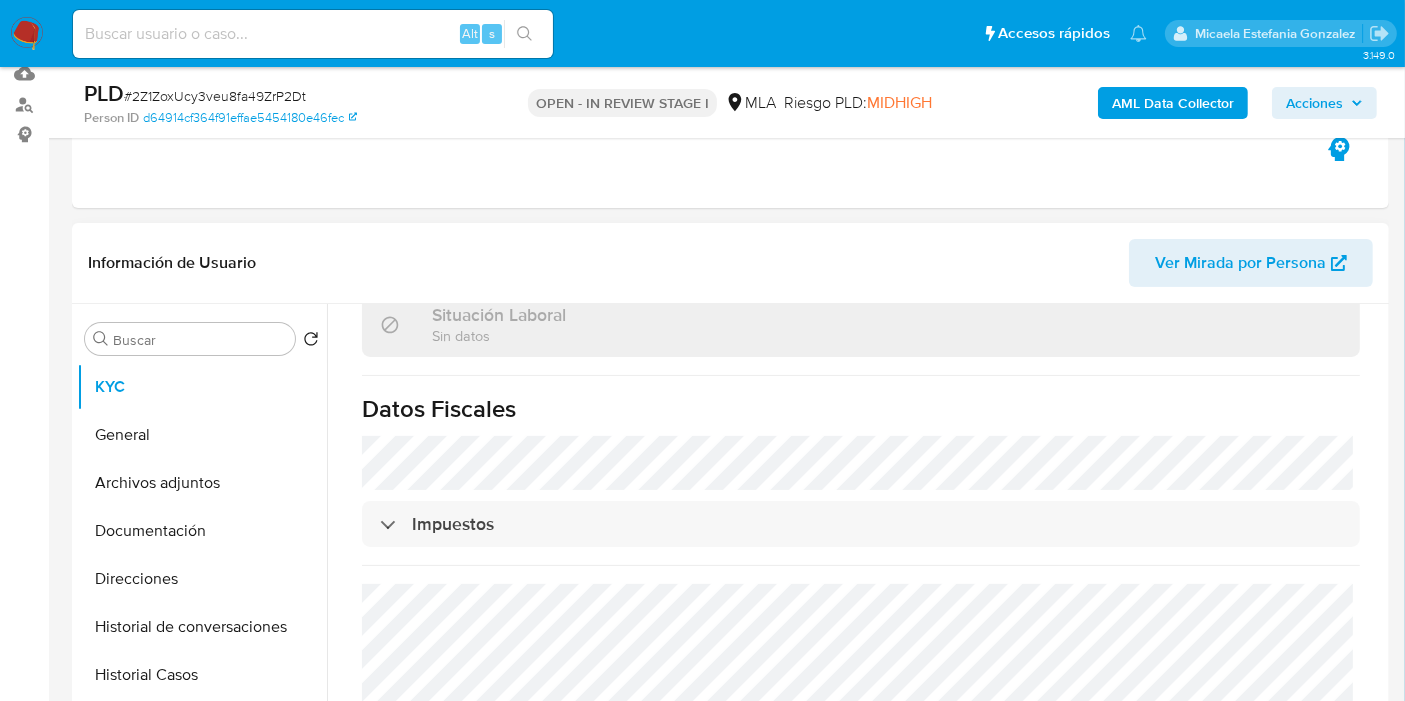 scroll, scrollTop: 1083, scrollLeft: 0, axis: vertical 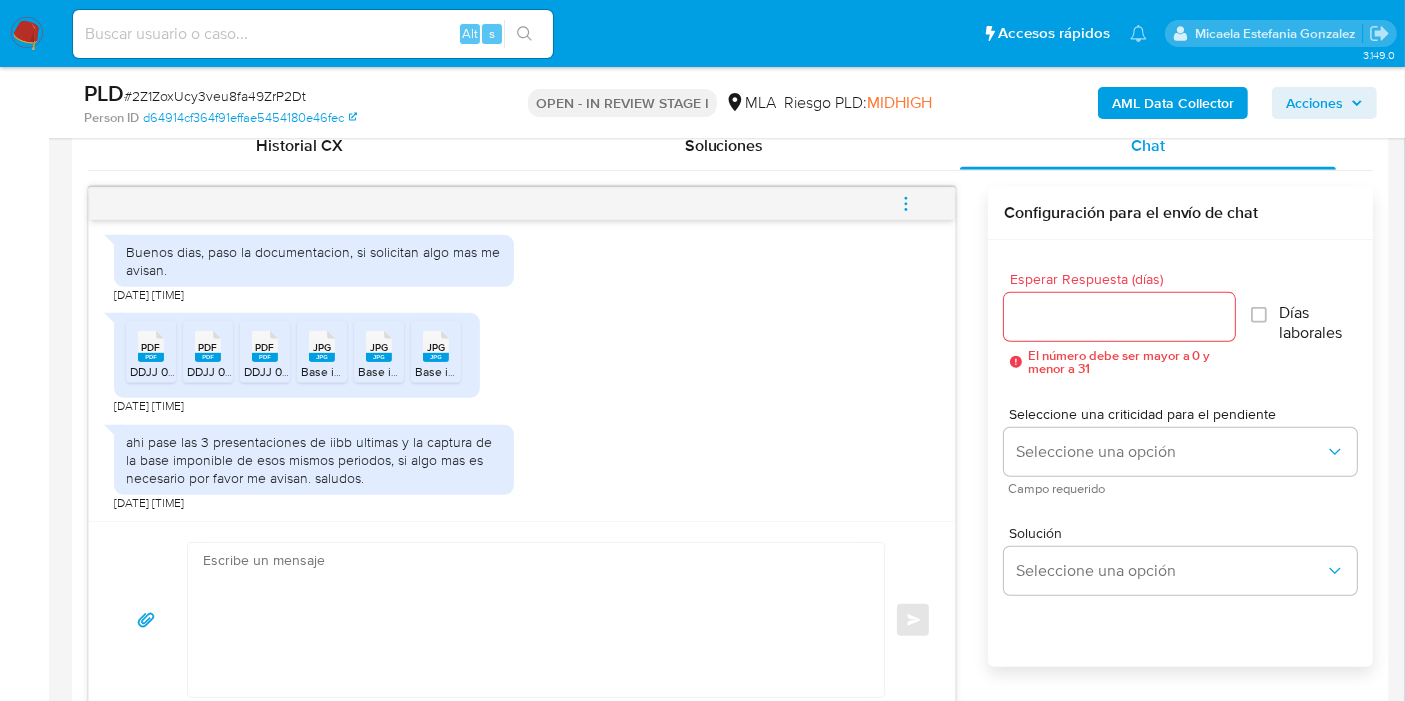 click at bounding box center [531, 620] 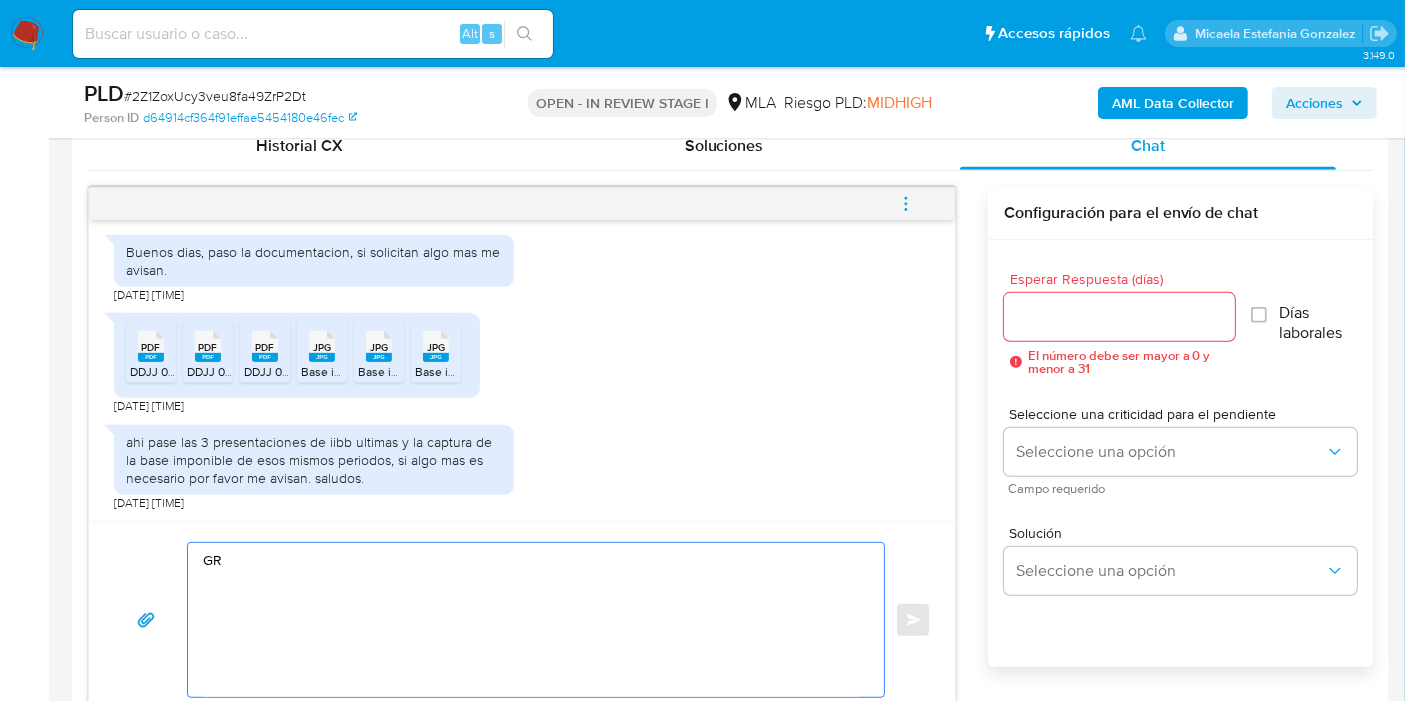 type on "G" 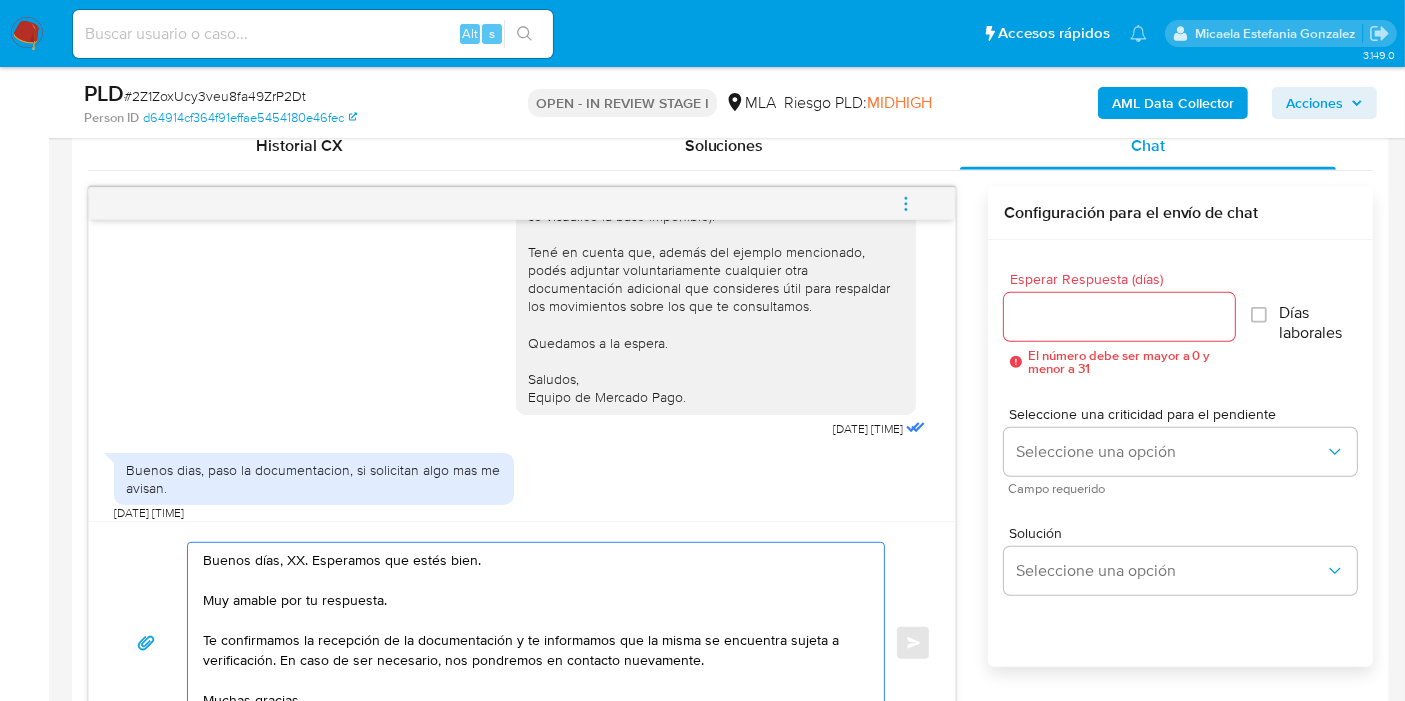 scroll, scrollTop: 0, scrollLeft: 0, axis: both 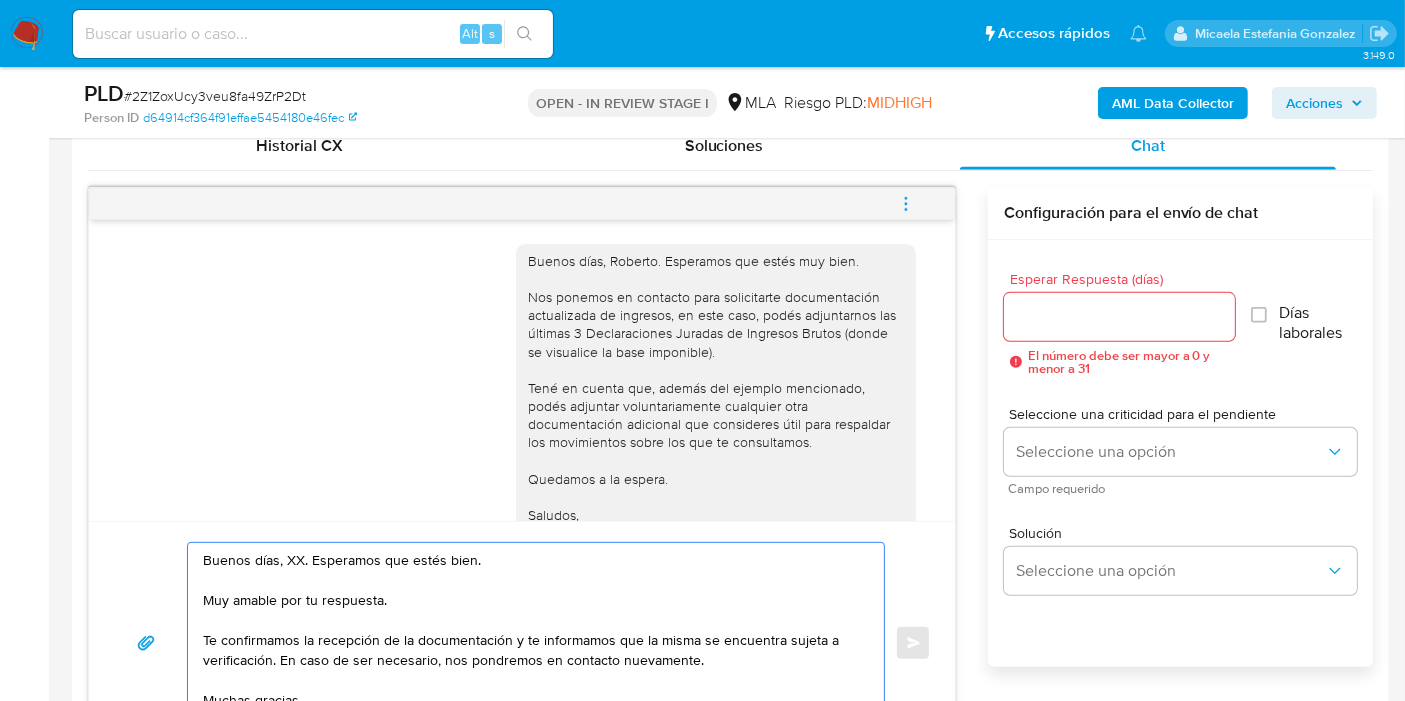 click on "Buenos días, XX. Esperamos que estés bien.
Muy amable por tu respuesta.
Te confirmamos la recepción de la documentación y te informamos que la misma se encuentra sujeta a verificación. En caso de ser necesario, nos pondremos en contacto nuevamente.
Muchas gracias.
Saludos,
Equipo de Mercado Pago." at bounding box center (531, 643) 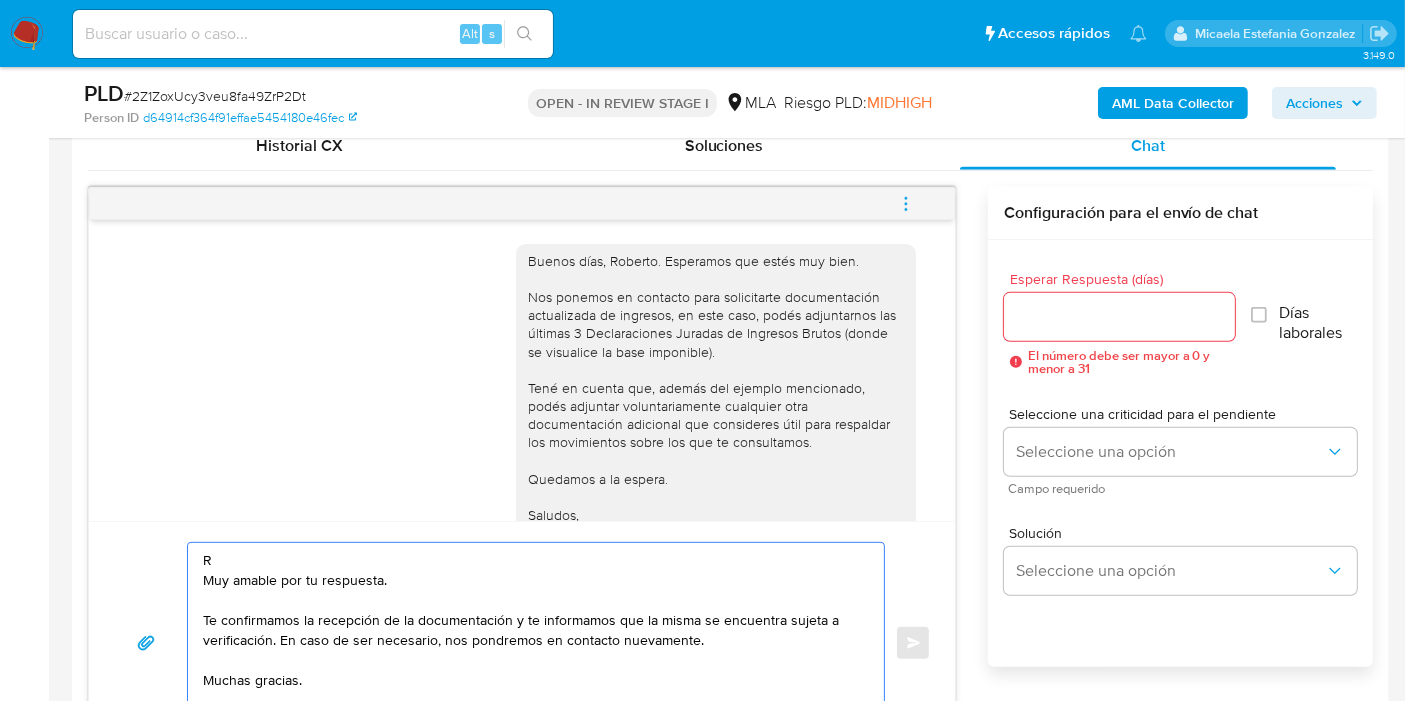 click on "R
Muy amable por tu respuesta.
Te confirmamos la recepción de la documentación y te informamos que la misma se encuentra sujeta a verificación. En caso de ser necesario, nos pondremos en contacto nuevamente.
Muchas gracias.
Saludos,
Equipo de Mercado Pago." at bounding box center [531, 643] 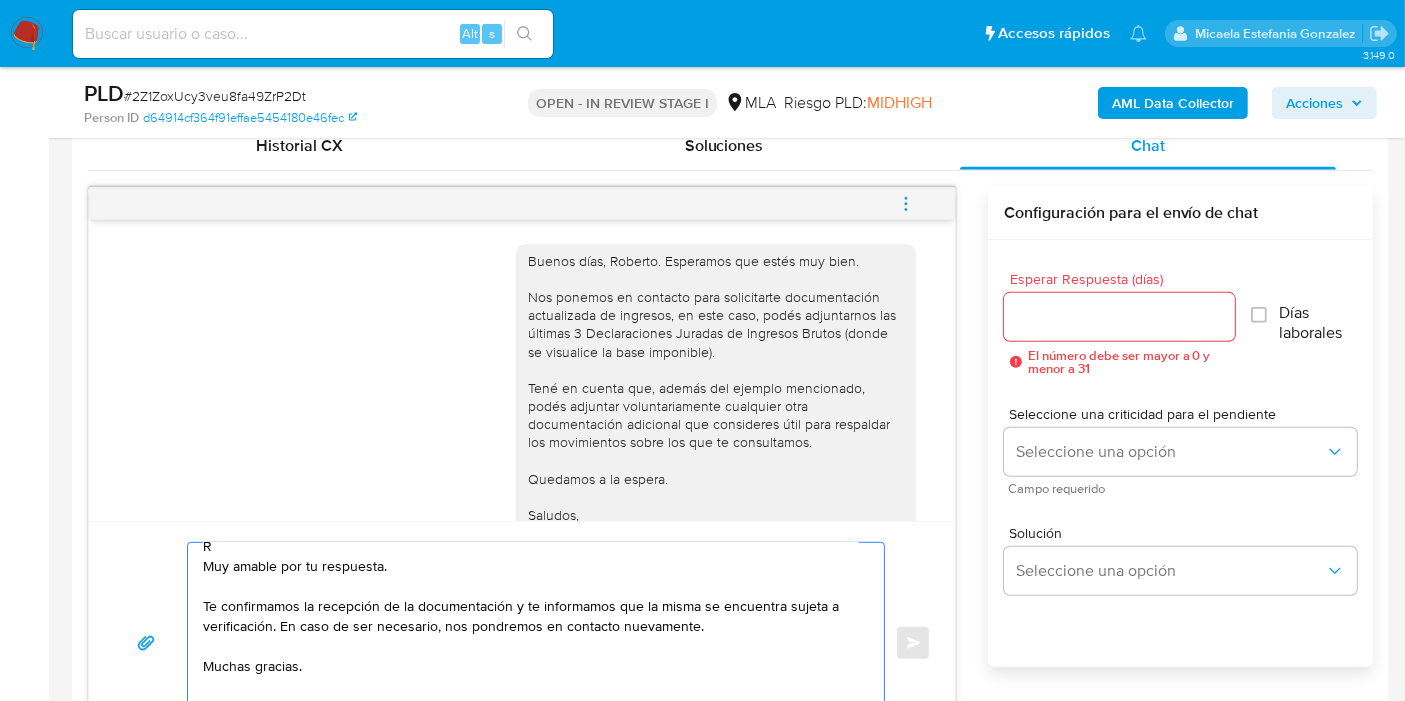 scroll, scrollTop: 74, scrollLeft: 0, axis: vertical 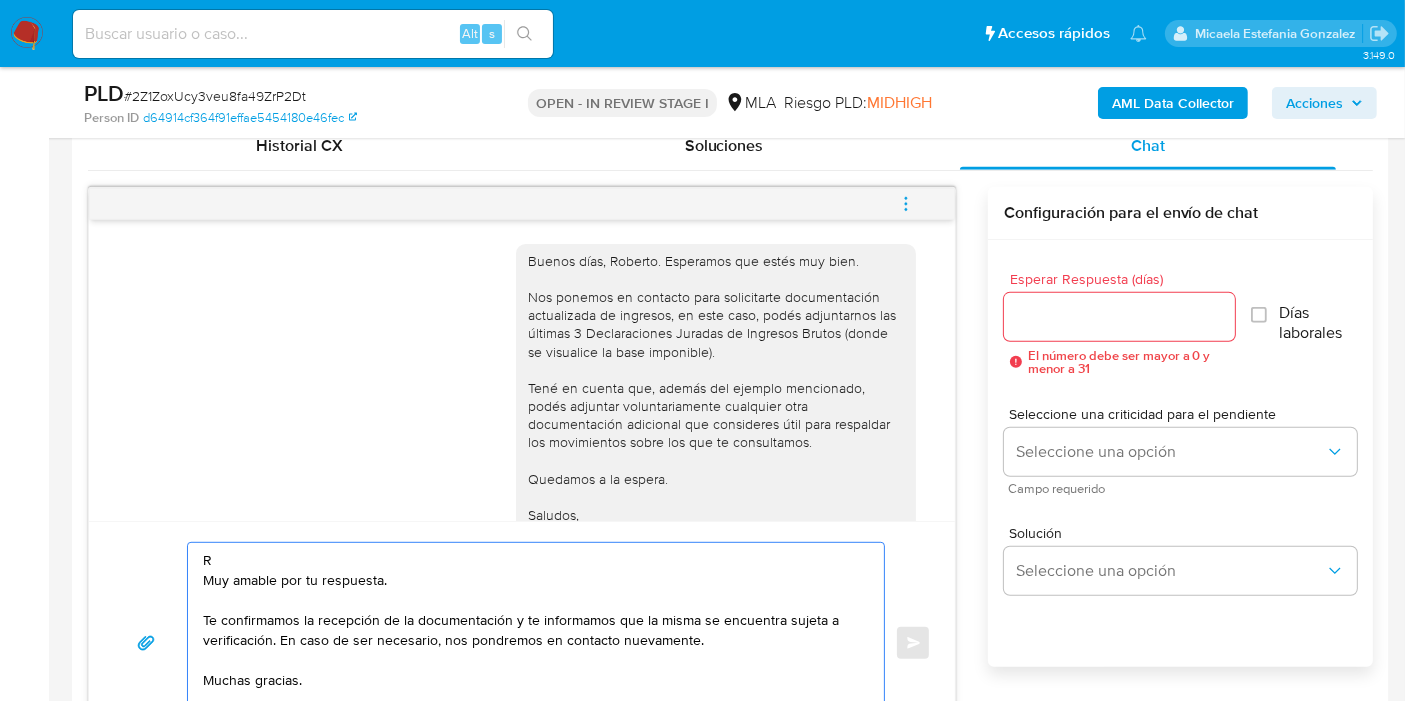 drag, startPoint x: 362, startPoint y: 678, endPoint x: 48, endPoint y: 506, distance: 358.02234 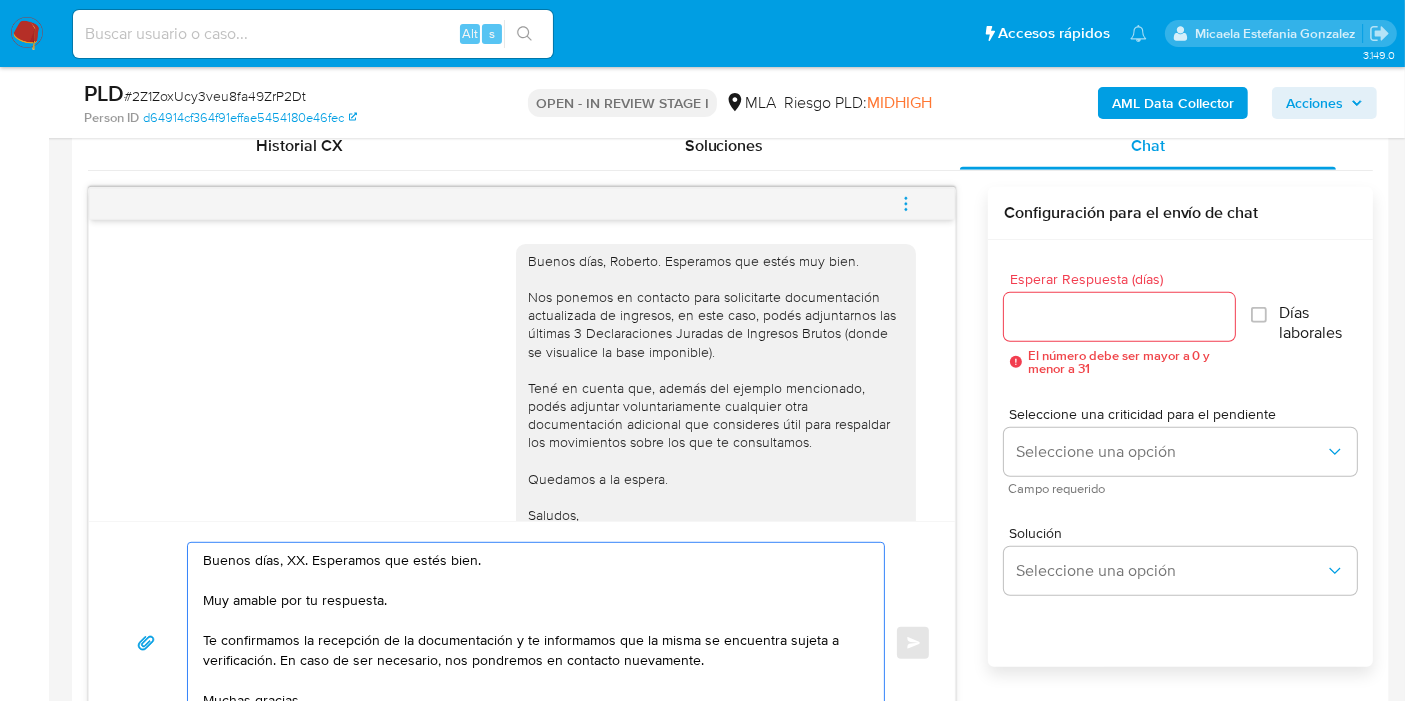 click on "Buenos días, XX. Esperamos que estés bien.
Muy amable por tu respuesta.
Te confirmamos la recepción de la documentación y te informamos que la misma se encuentra sujeta a verificación. En caso de ser necesario, nos pondremos en contacto nuevamente.
Muchas gracias.
Saludos,
Equipo de Mercado Pago." at bounding box center (531, 643) 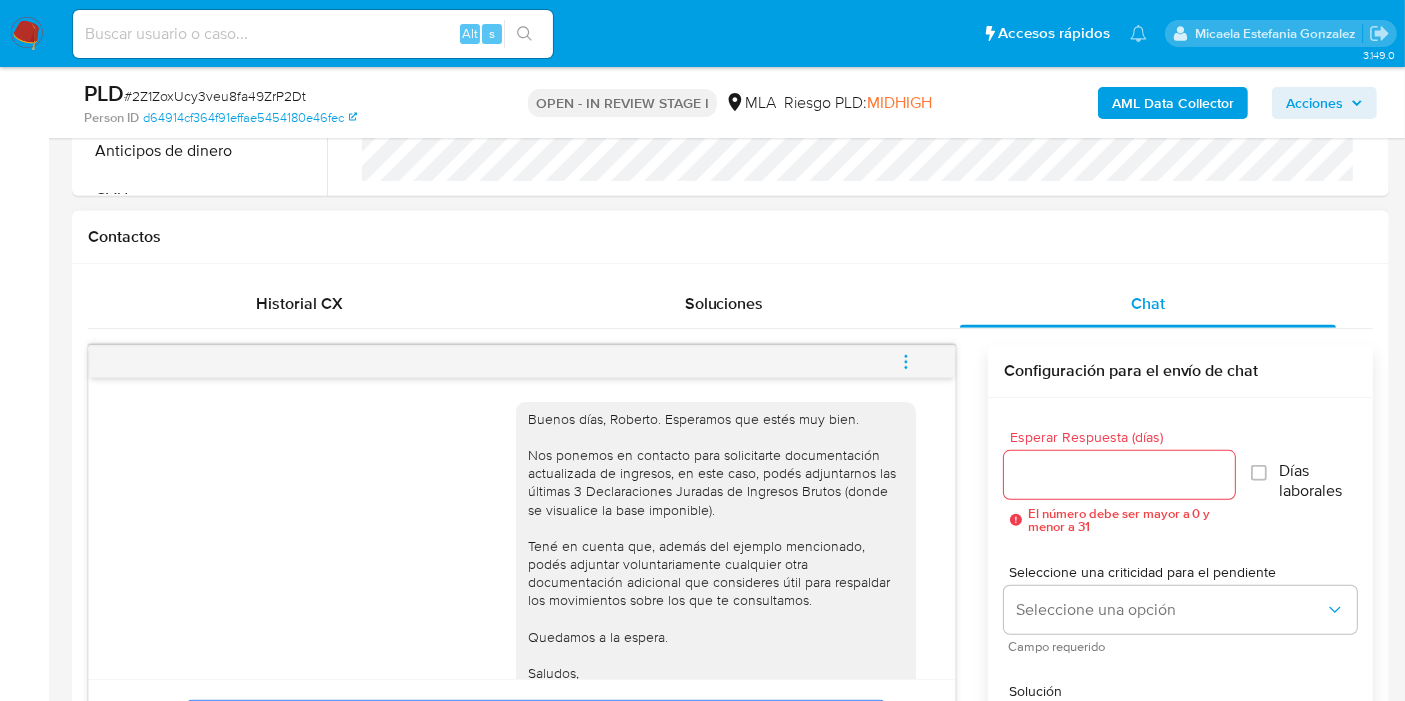 scroll, scrollTop: 993, scrollLeft: 0, axis: vertical 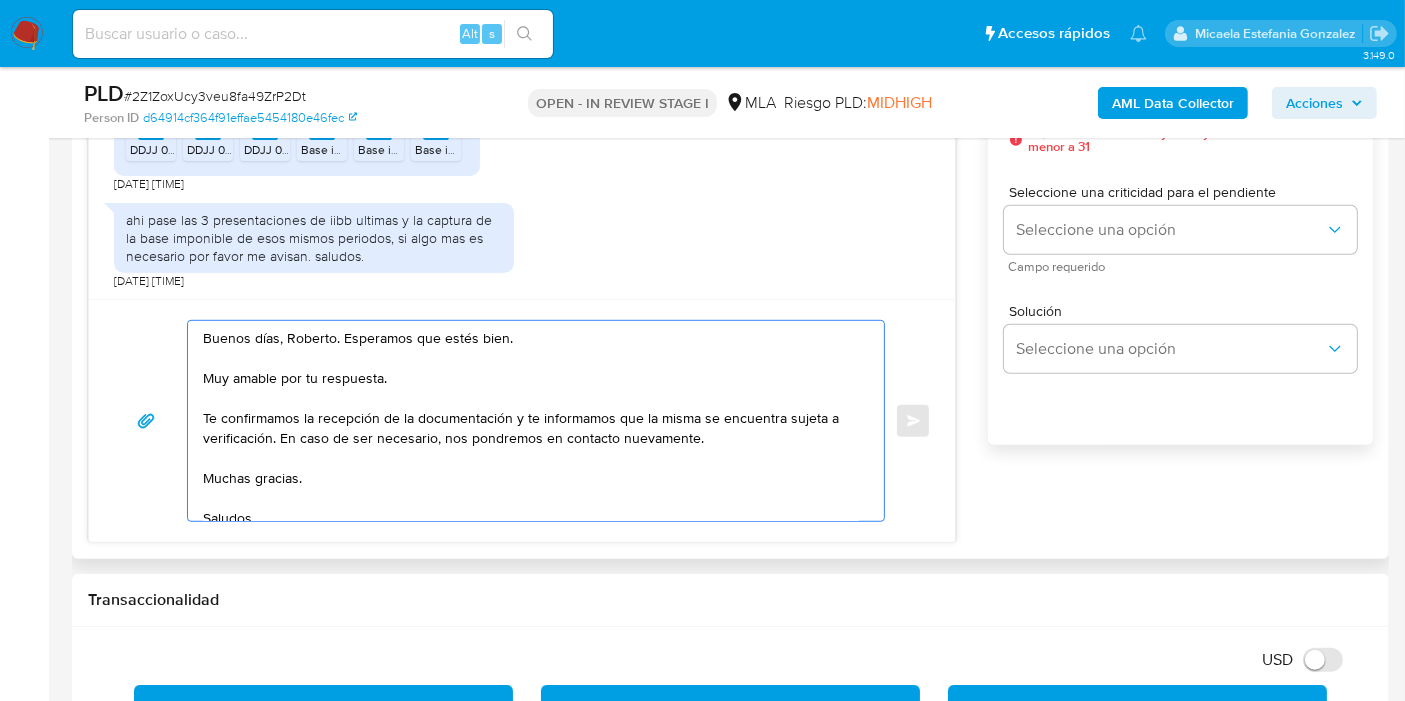 click on "Buenos días, Roberto. Esperamos que estés bien.
Muy amable por tu respuesta.
Te confirmamos la recepción de la documentación y te informamos que la misma se encuentra sujeta a verificación. En caso de ser necesario, nos pondremos en contacto nuevamente.
Muchas gracias.
Saludos,
Equipo de Mercado Pago." at bounding box center [531, 421] 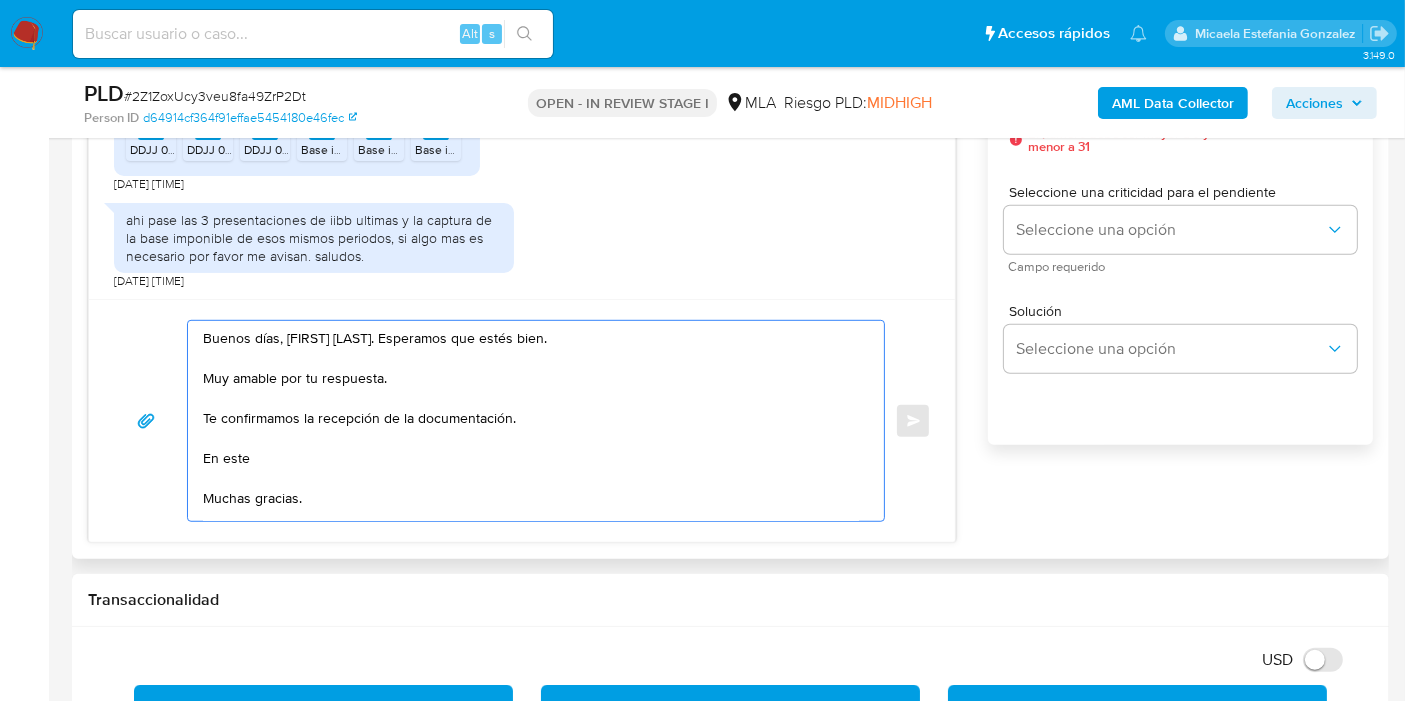 drag, startPoint x: 254, startPoint y: 364, endPoint x: 246, endPoint y: 377, distance: 15.264338 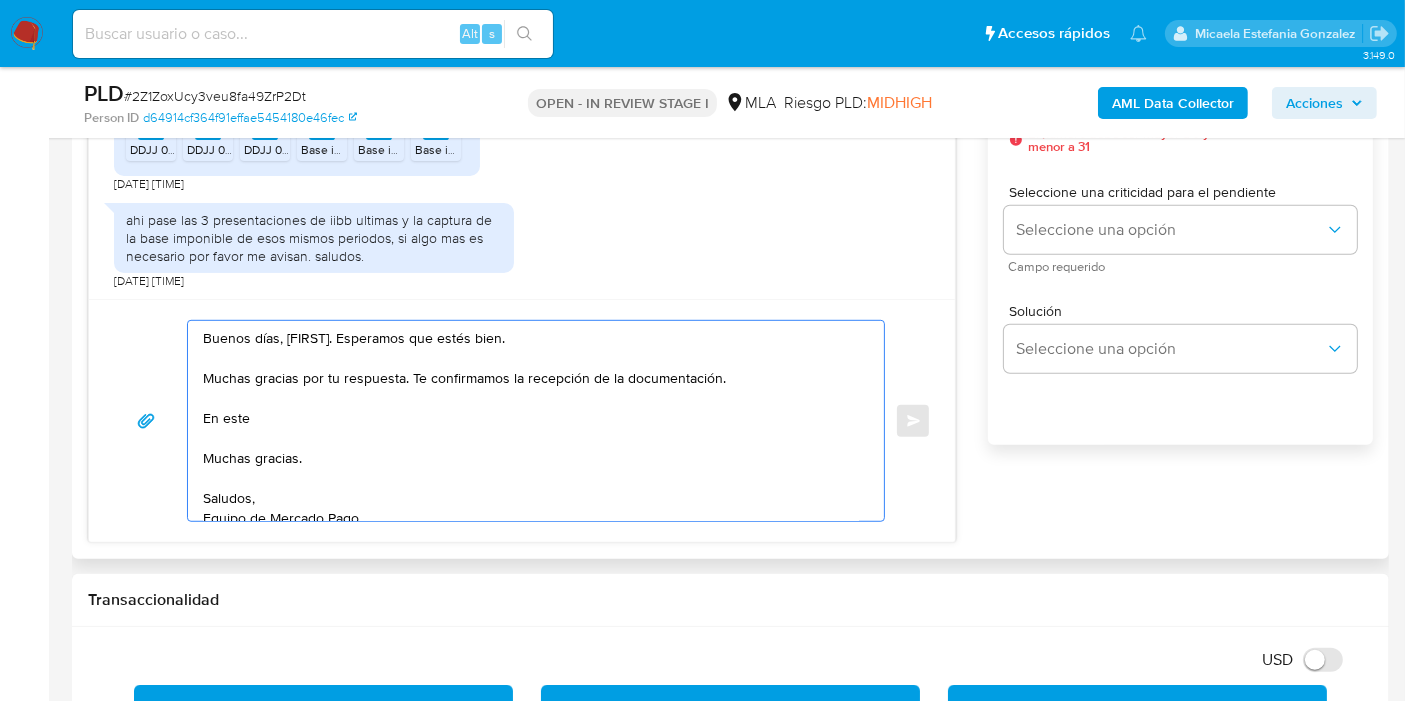 click on "Buenos días, Roberto. Esperamos que estés bien.
Muchas gracias por tu respuesta. Te confirmamos la recepción de la documentación.
En este
Muchas gracias.
Saludos,
Equipo de Mercado Pago." at bounding box center [531, 421] 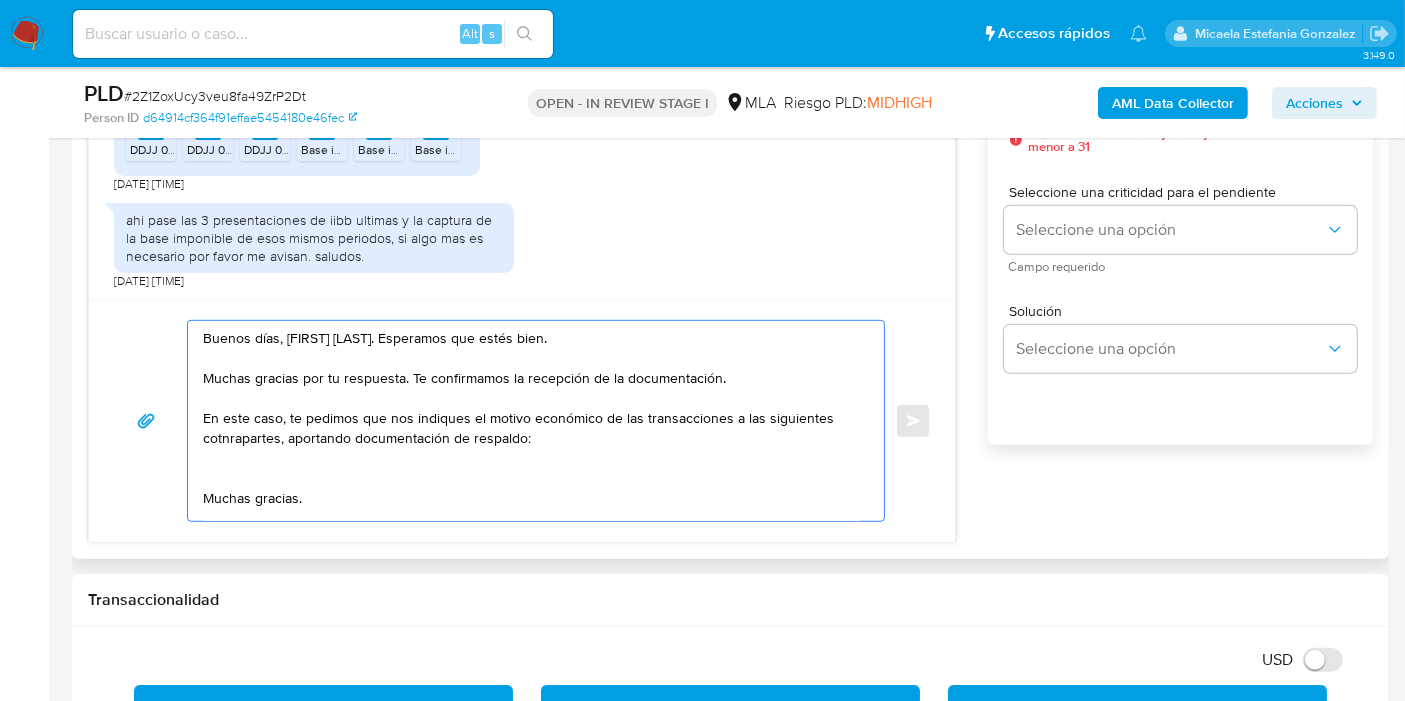 click on "Buenos días, Roberto. Esperamos que estés bien.
Muchas gracias por tu respuesta. Te confirmamos la recepción de la documentación.
En este caso, te pedimos que nos indiques el motivo económico de las transacciones a las siguientes cotnrapartes, aportando documentación de respaldo:
Muchas gracias.
Saludos,
Equipo de Mercado Pago." at bounding box center [531, 421] 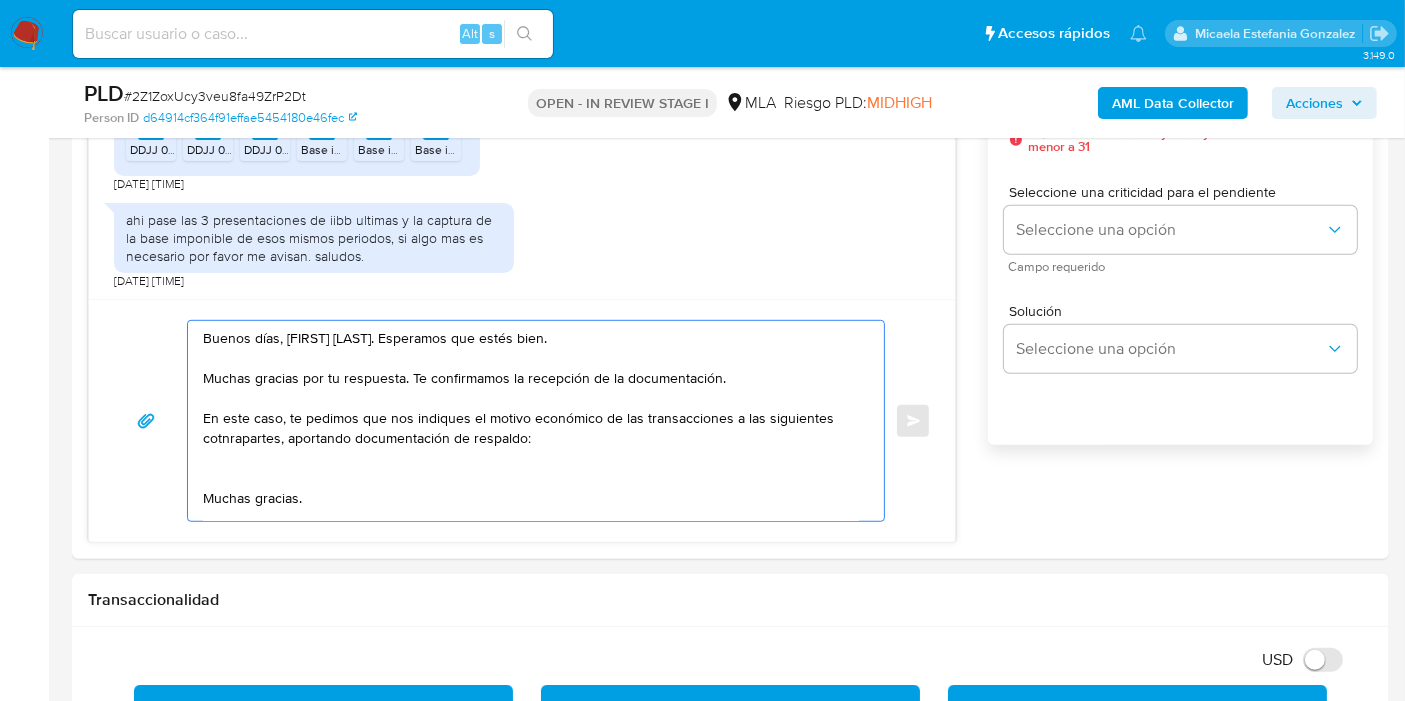 click on "co nt rapartes" 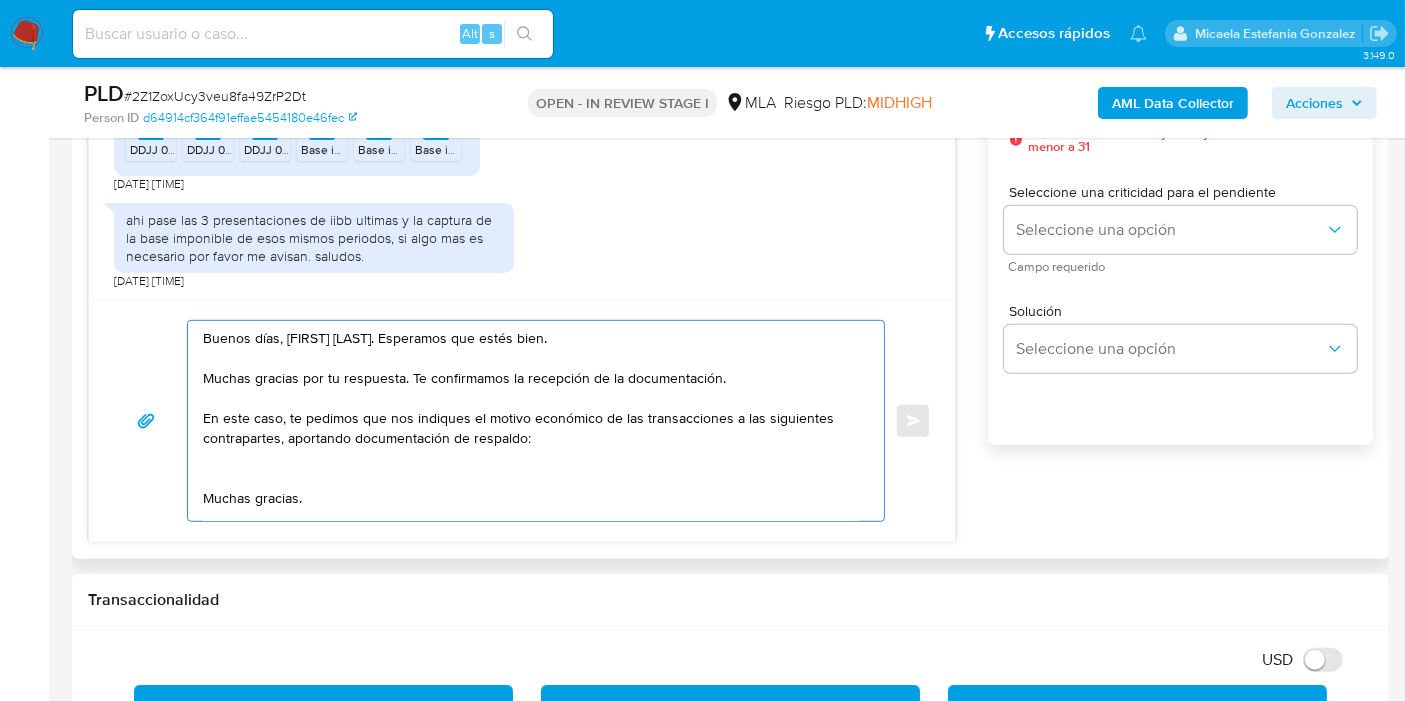 click on "Buenos días, Roberto. Esperamos que estés bien.
Muchas gracias por tu respuesta. Te confirmamos la recepción de la documentación.
En este caso, te pedimos que nos indiques el motivo económico de las transacciones a las siguientes contrapartes, aportando documentación de respaldo:
Muchas gracias.
Saludos,
Equipo de Mercado Pago." at bounding box center (531, 421) 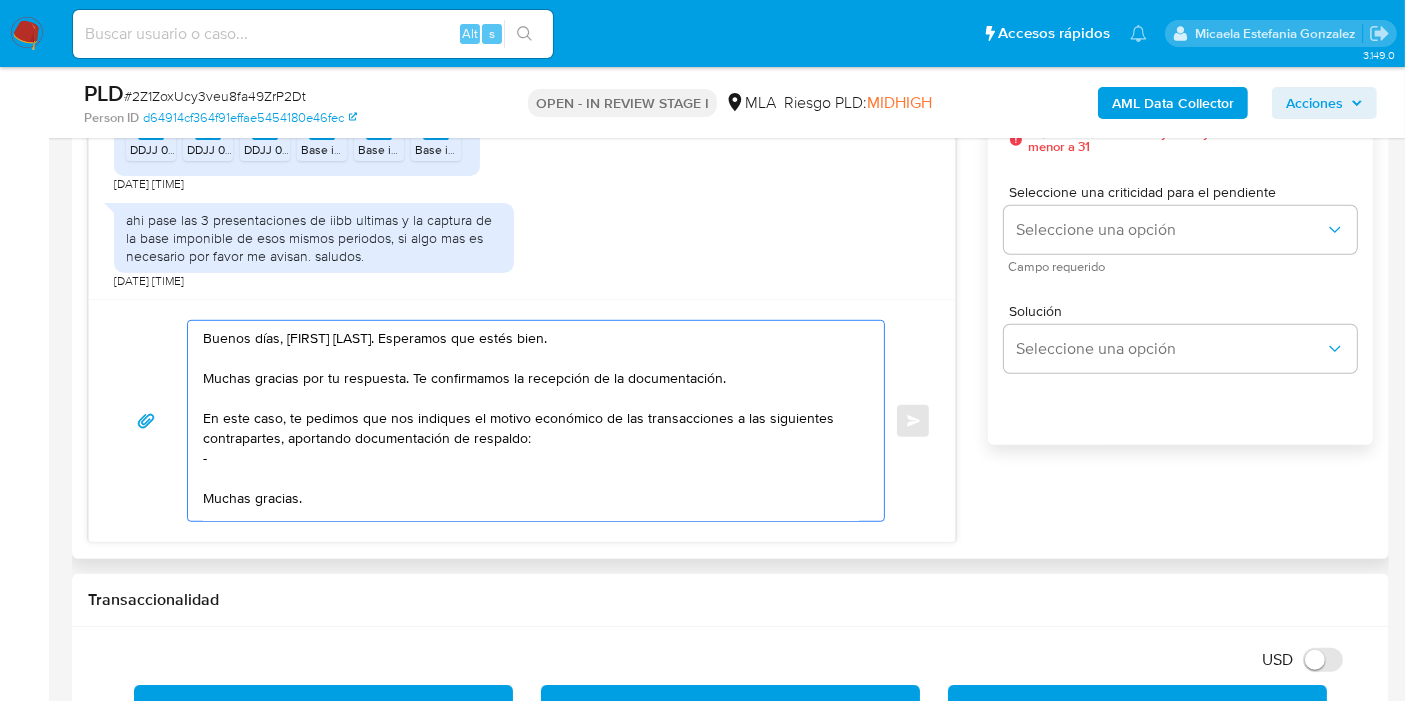 paste on "Andres Emiliano Daspett" 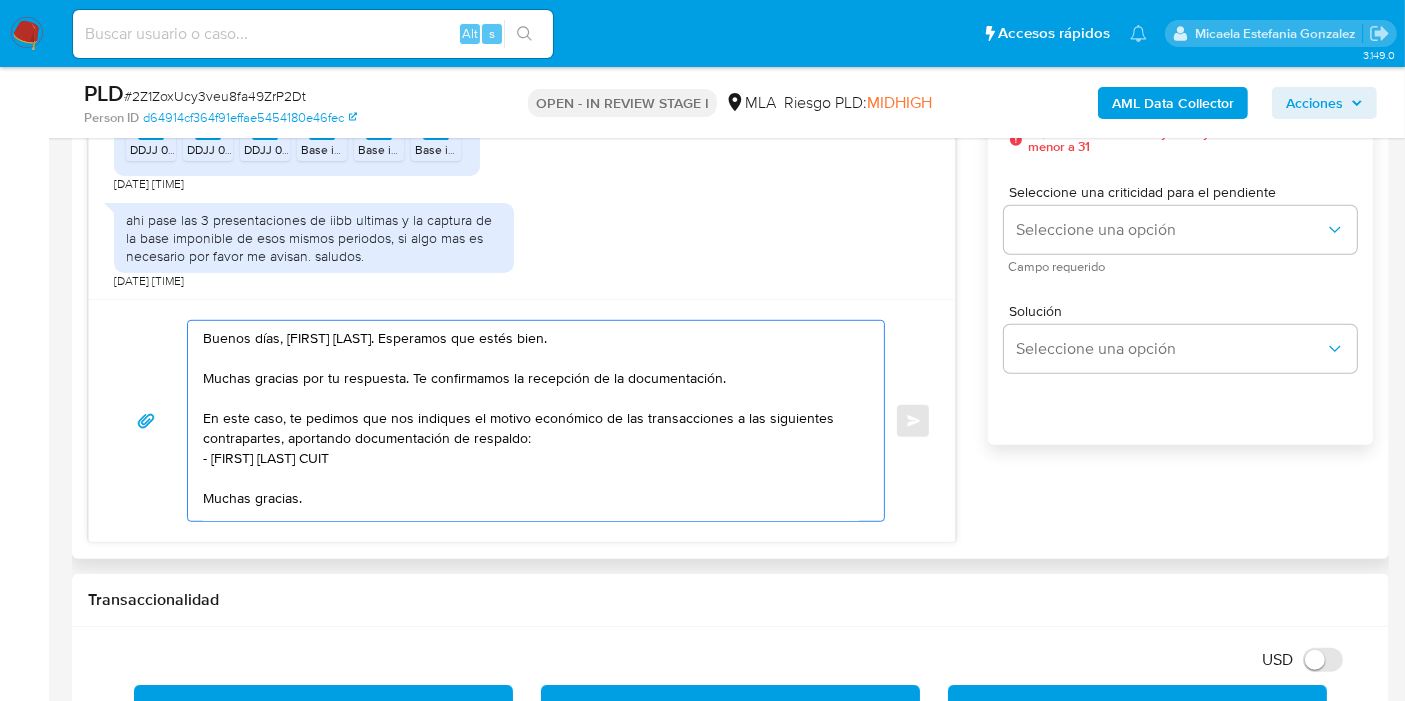 paste on "20375599377" 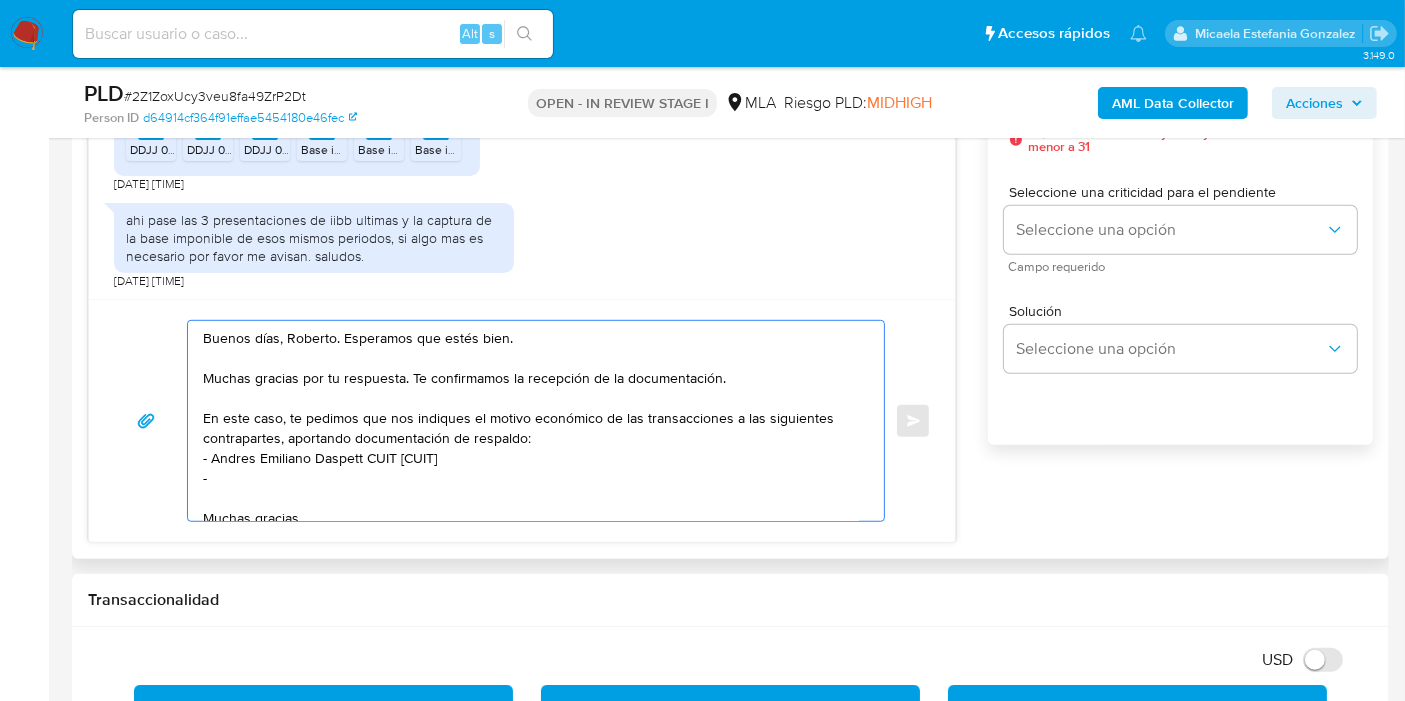 paste on "Ponsone Conrado" 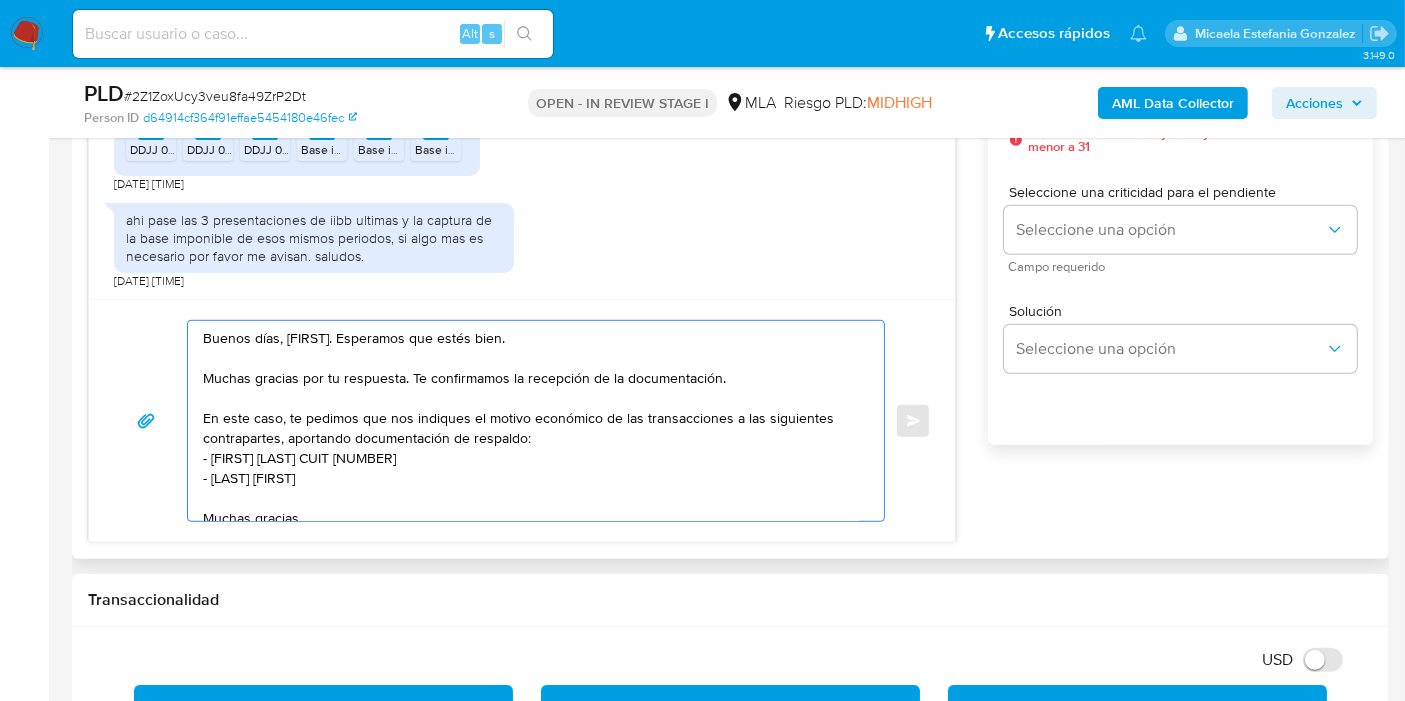 click on "Buenos días, Roberto. Esperamos que estés bien.
Muchas gracias por tu respuesta. Te confirmamos la recepción de la documentación.
En este caso, te pedimos que nos indiques el motivo económico de las transacciones a las siguientes contrapartes, aportando documentación de respaldo:
- Andres Emiliano Daspett CUIT 20375599377
- Ponsone Conrado
Muchas gracias.
Saludos,
Equipo de Mercado Pago." at bounding box center [531, 421] 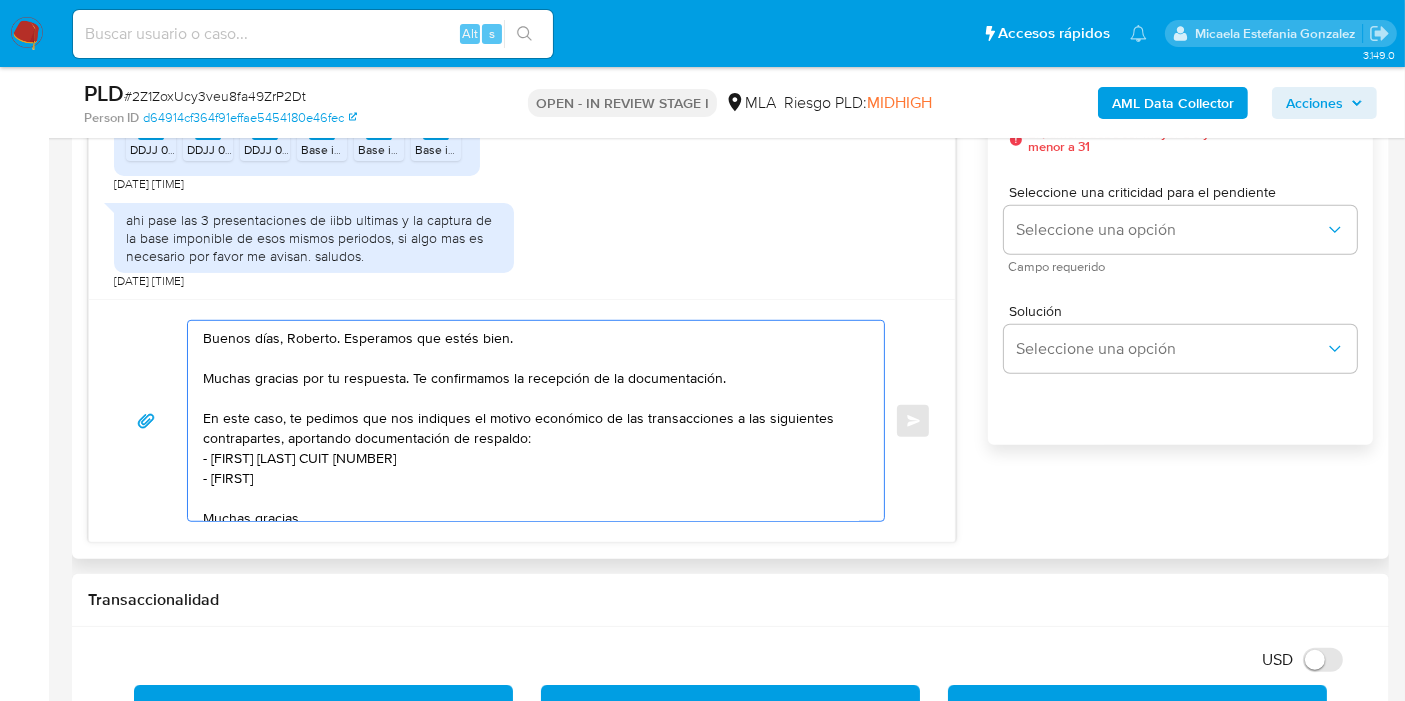 click on "Buenos días, Roberto. Esperamos que estés bien.
Muchas gracias por tu respuesta. Te confirmamos la recepción de la documentación.
En este caso, te pedimos que nos indiques el motivo económico de las transacciones a las siguientes contrapartes, aportando documentación de respaldo:
- Andres Emiliano Daspett CUIT 20375599377
- Conrado
Muchas gracias.
Saludos,
Equipo de Mercado Pago." at bounding box center (531, 421) 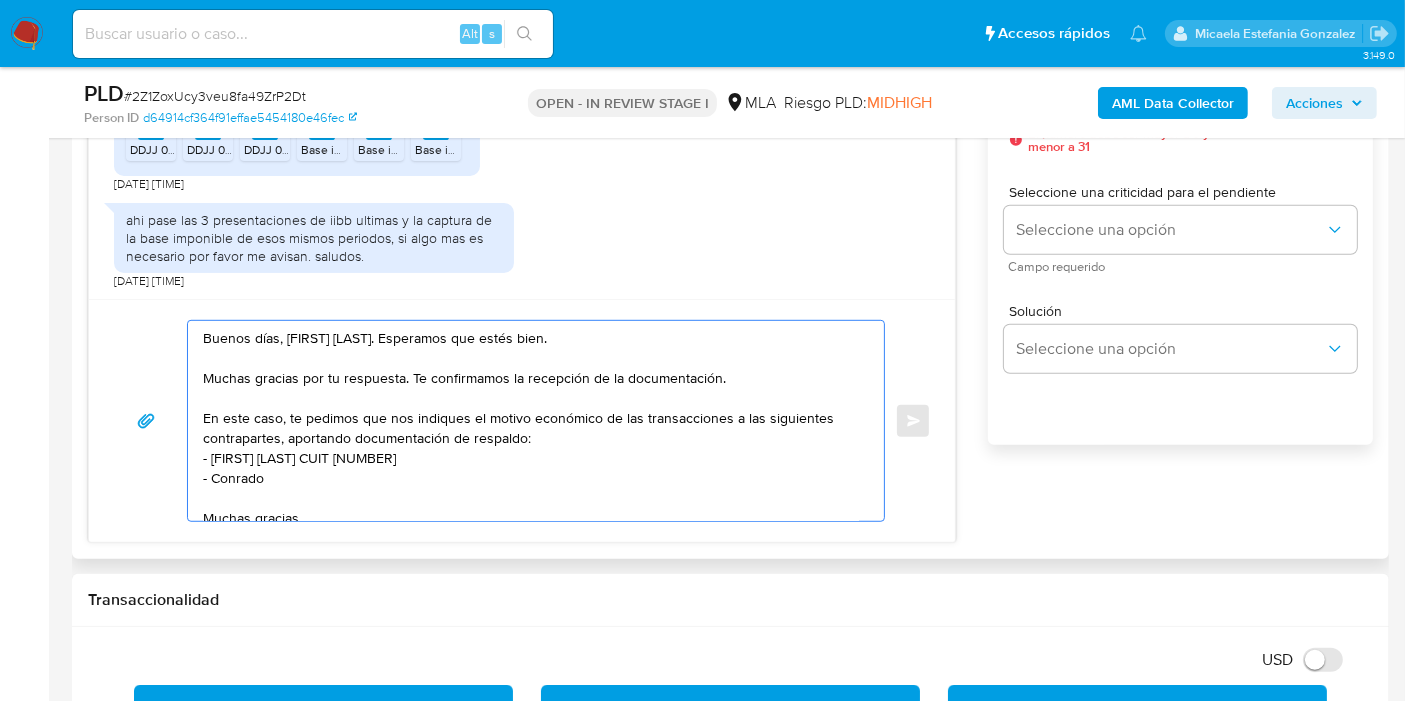 paste on "Ponsone" 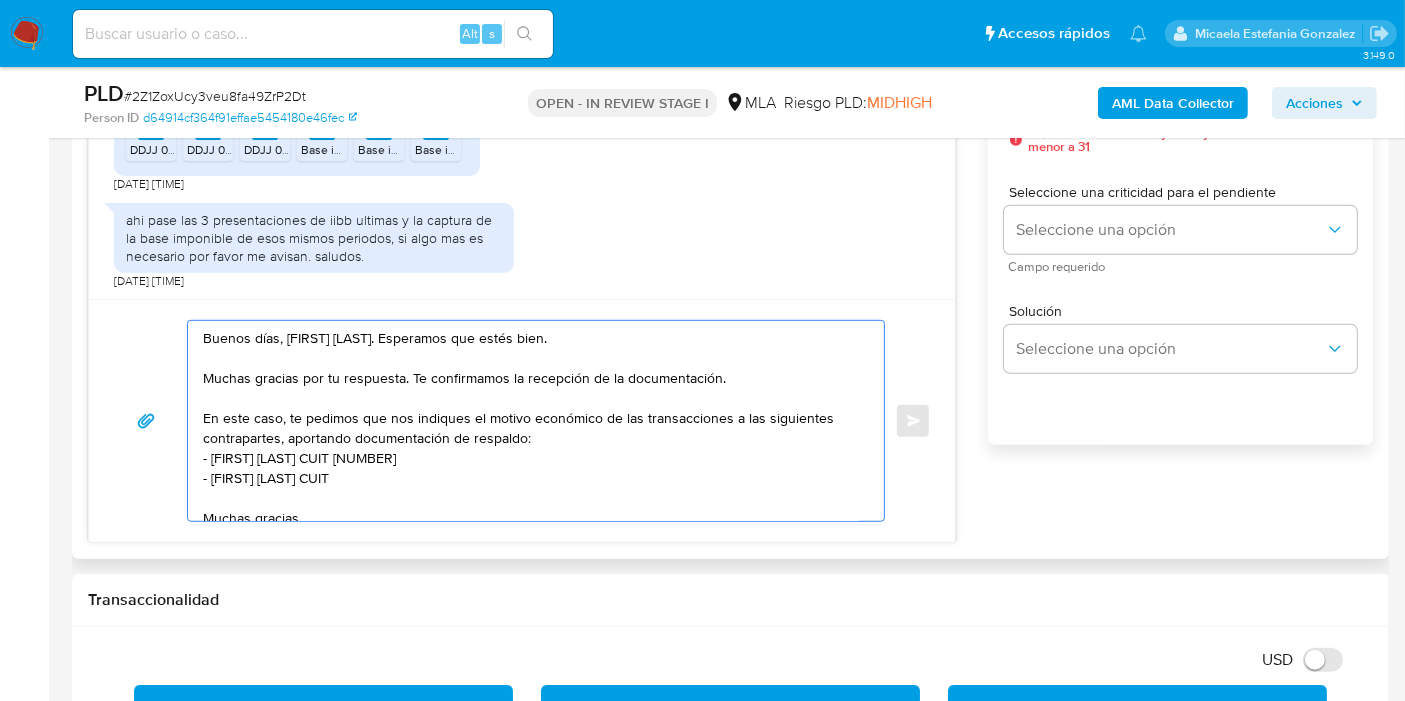 paste on "20381088163" 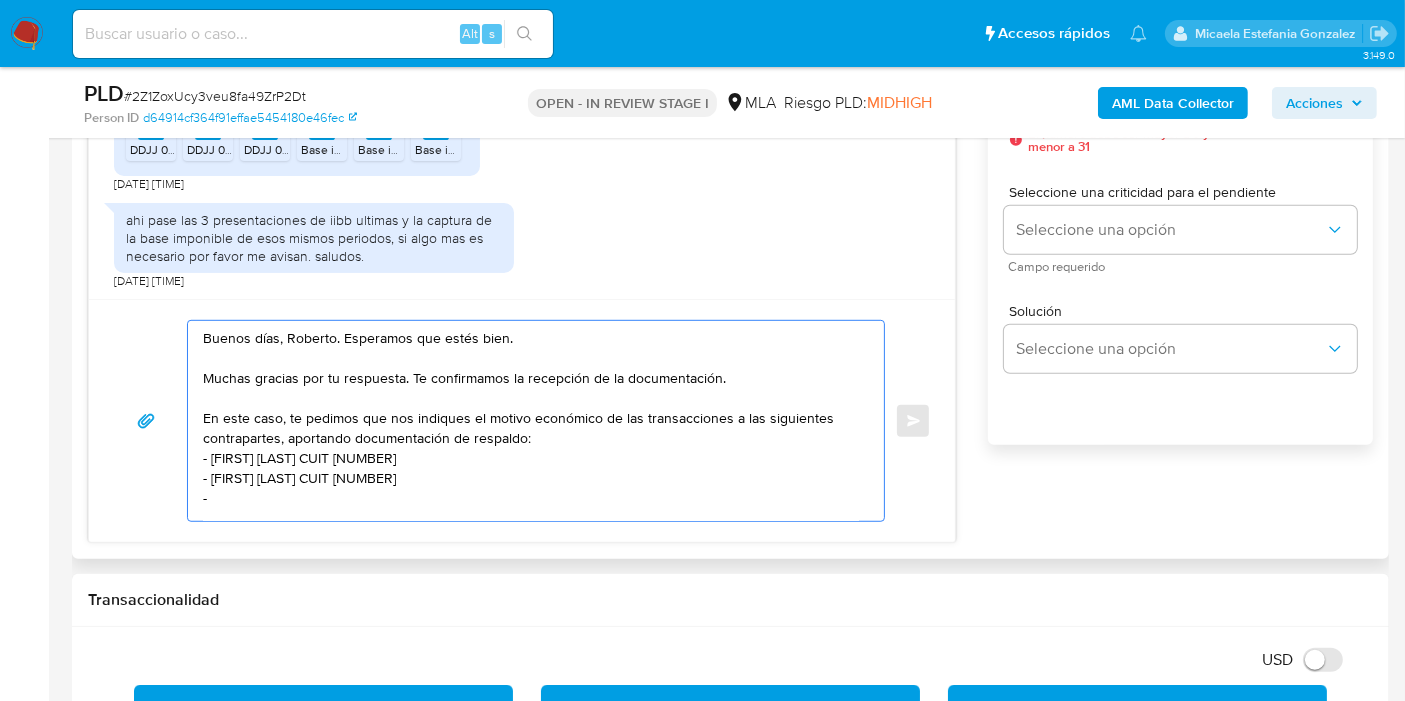 paste on "Valeria Susana Louzao" 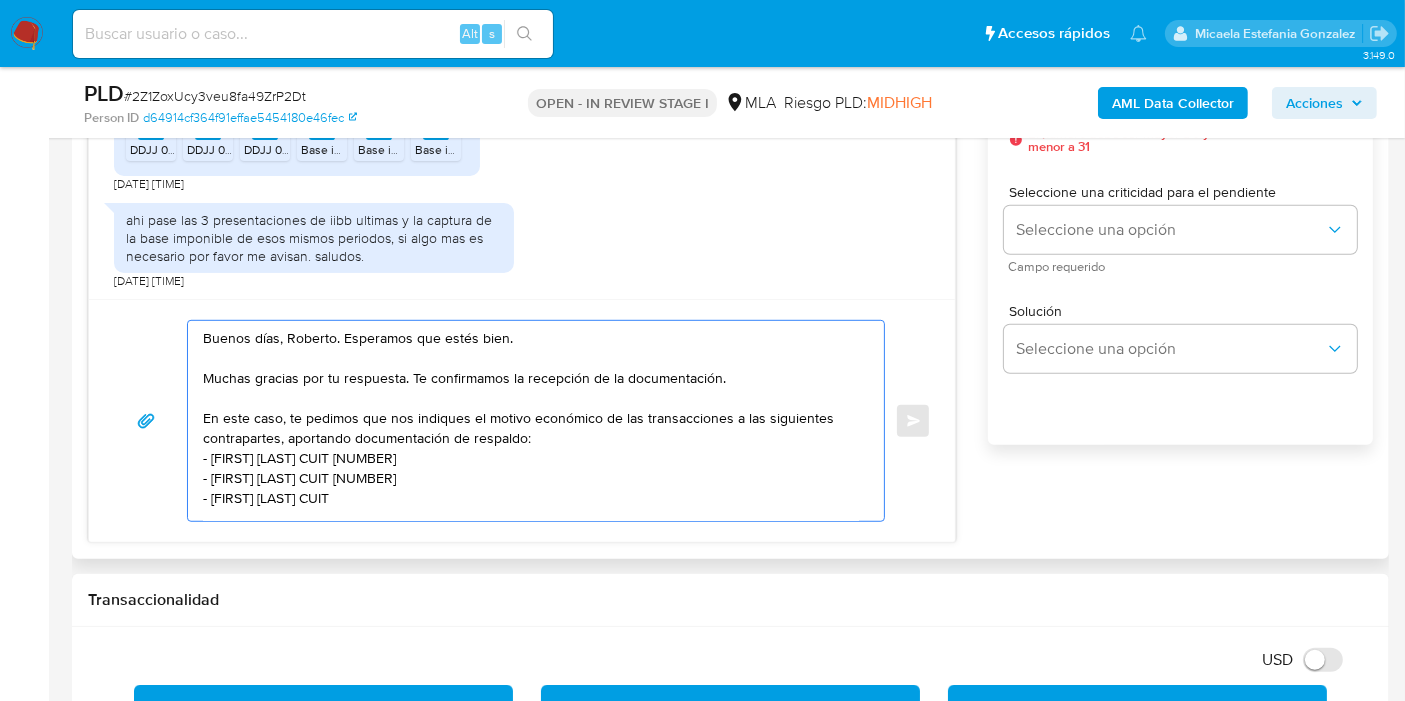 paste on "27215870931" 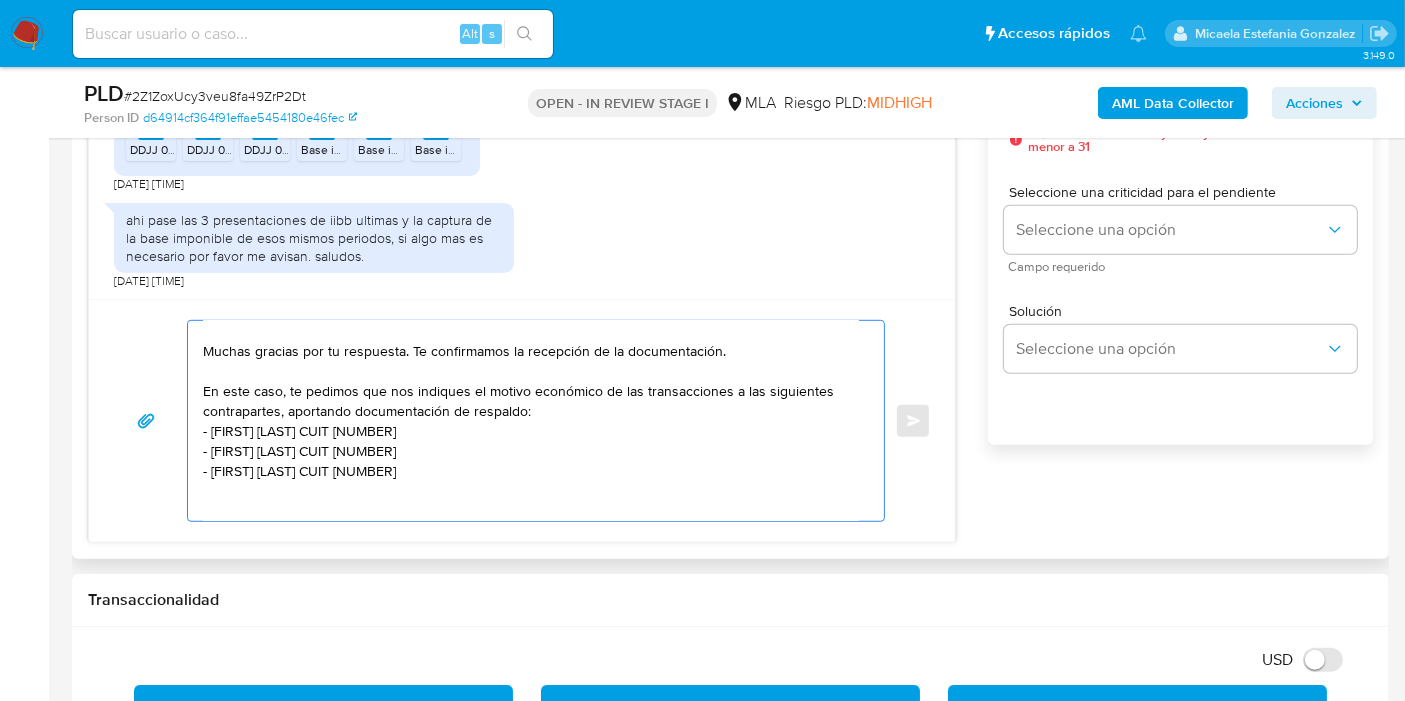 scroll, scrollTop: 47, scrollLeft: 0, axis: vertical 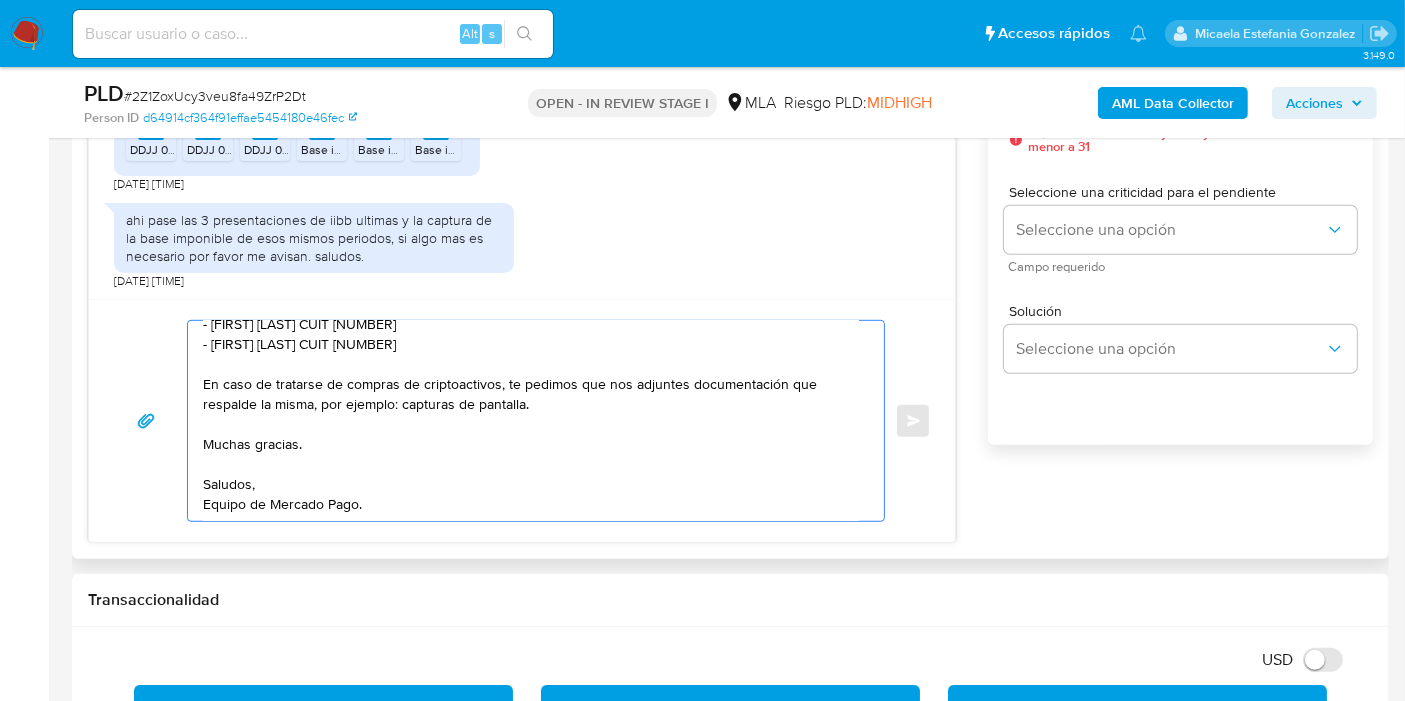 click on "Buenos días, Roberto. Esperamos que estés bien.
Muchas gracias por tu respuesta. Te confirmamos la recepción de la documentación.
En este caso, te pedimos que nos indiques el motivo económico de las transacciones a las siguientes contrapartes, aportando documentación de respaldo:
- Andres Emiliano Daspett CUIT 20375599377
- Conrado Ponsone CUIT 20381088163
- Valeria Susana Louzao CUIT 27215870931
En caso de tratarse de compras de criptoactivos, te pedimos que nos adjuntes documentación que respalde la misma, por ejemplo: capturas de pantalla.
Muchas gracias.
Saludos,
Equipo de Mercado Pago." at bounding box center (531, 421) 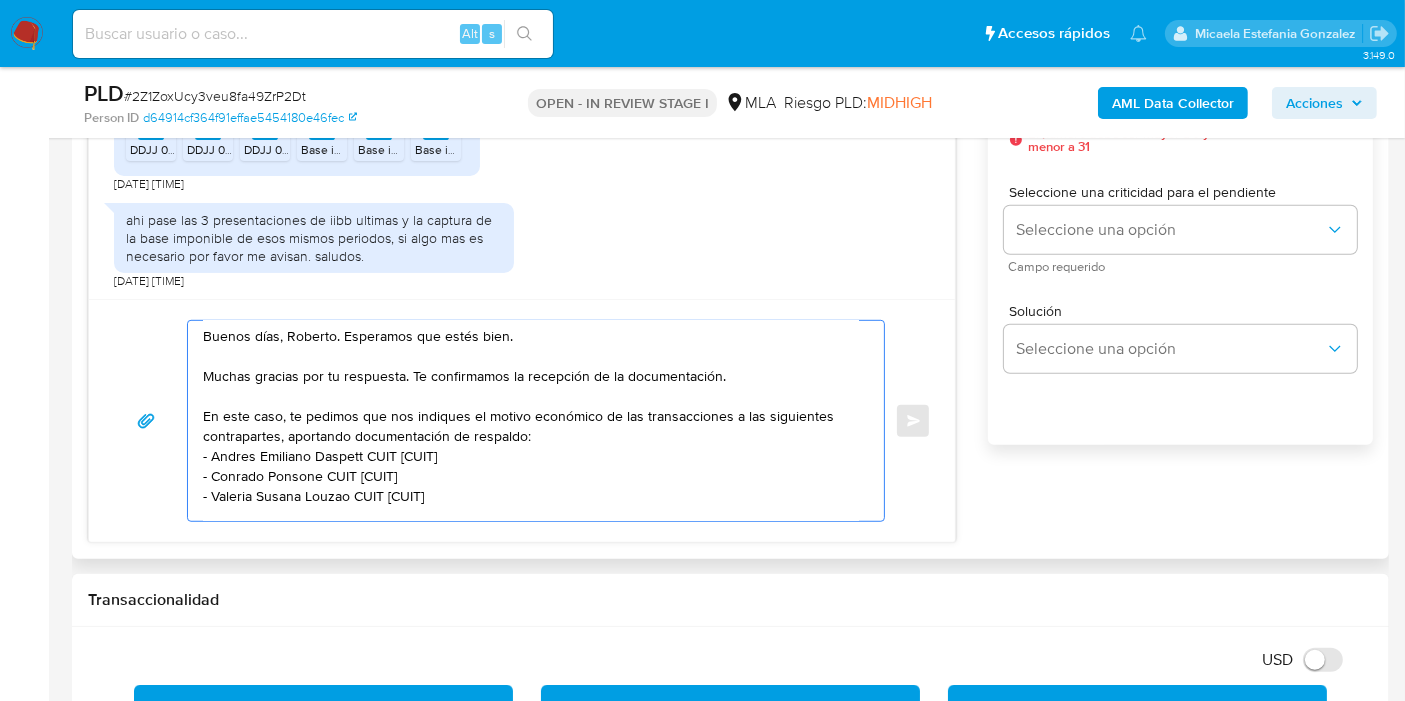 scroll, scrollTop: 0, scrollLeft: 0, axis: both 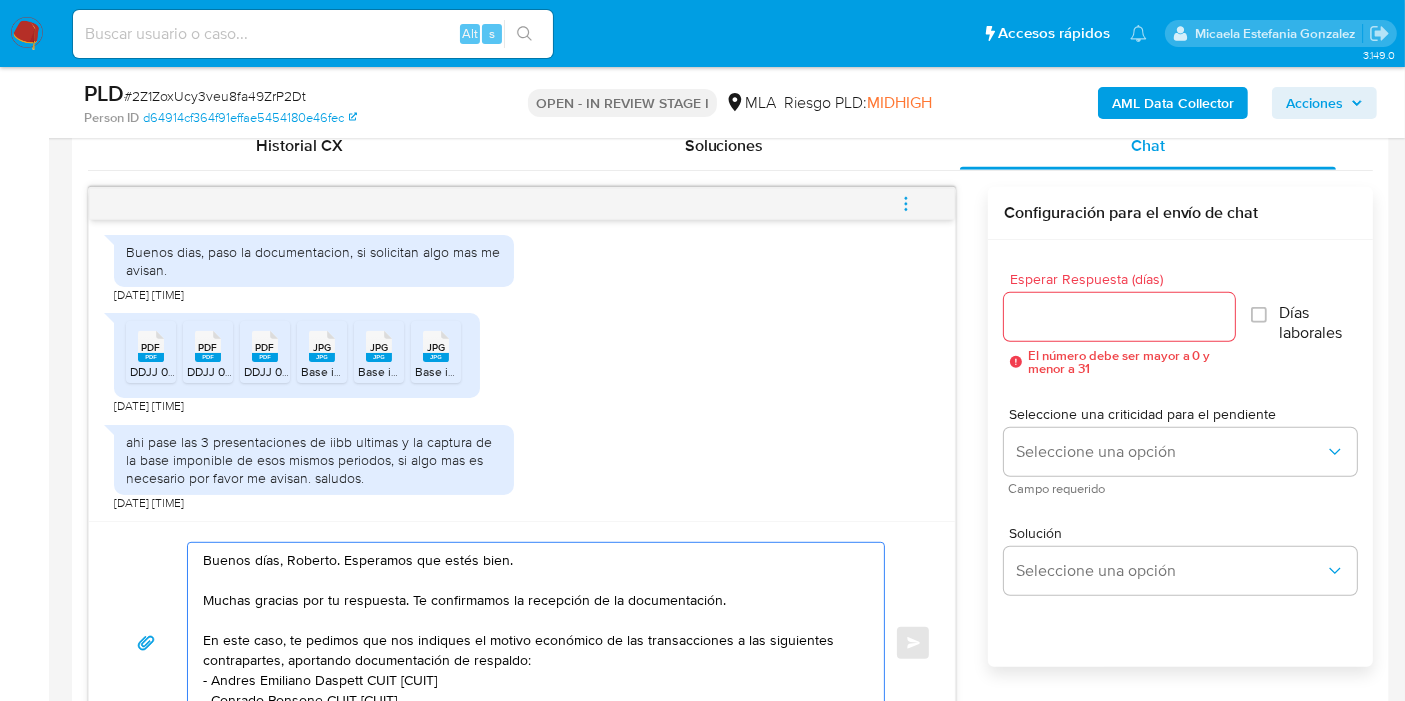 type on "Buenos días, Roberto. Esperamos que estés bien.
Muchas gracias por tu respuesta. Te confirmamos la recepción de la documentación.
En este caso, te pedimos que nos indiques el motivo económico de las transacciones a las siguientes contrapartes, aportando documentación de respaldo:
- Andres Emiliano Daspett CUIT 20375599377
- Conrado Ponsone CUIT 20381088163
- Valeria Susana Louzao CUIT 27215870931
En caso de tratarse de compras de criptoactivos, te pedimos que nos adjuntes documentación que respalde la misma, por ejemplo: capturas de pantalla.
Quedamos a la espera.
Saludos,
Equipo de Mercado Pago." 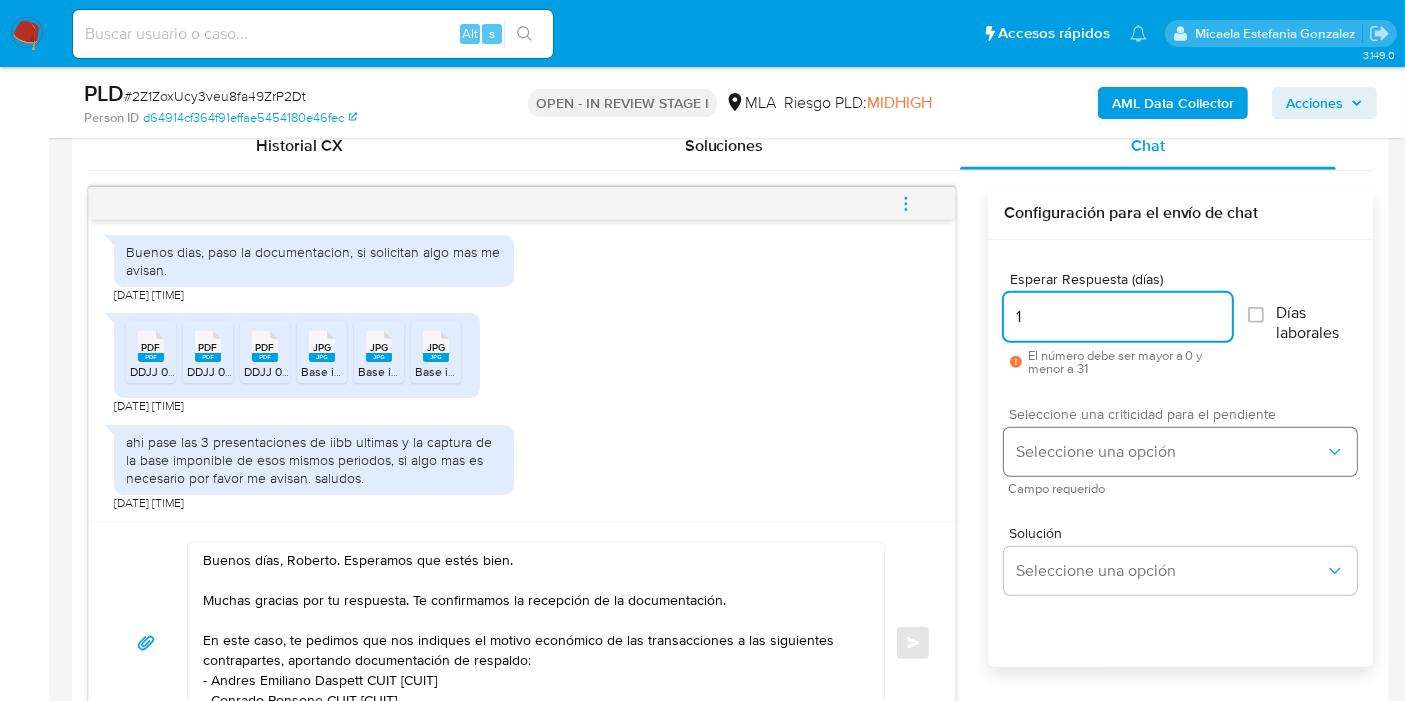 type on "1" 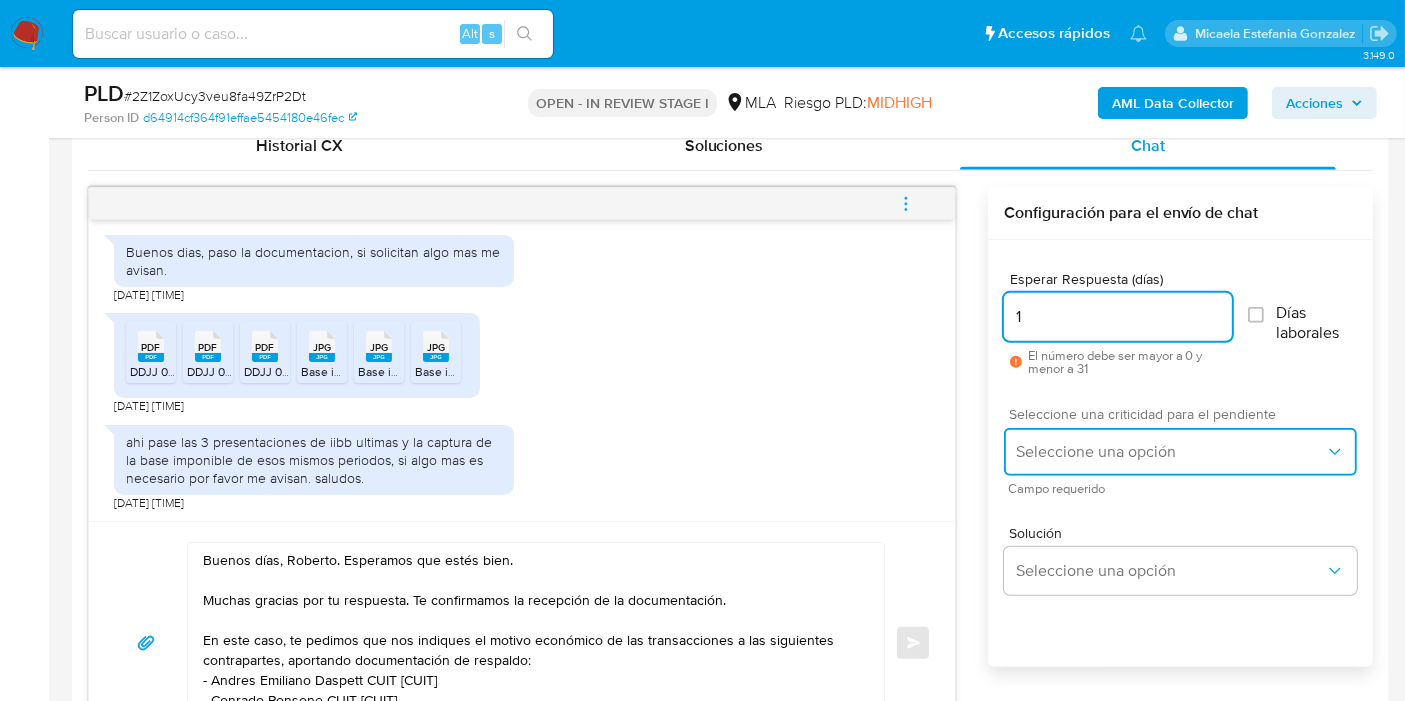 click on "Seleccione una opción" at bounding box center [1180, 452] 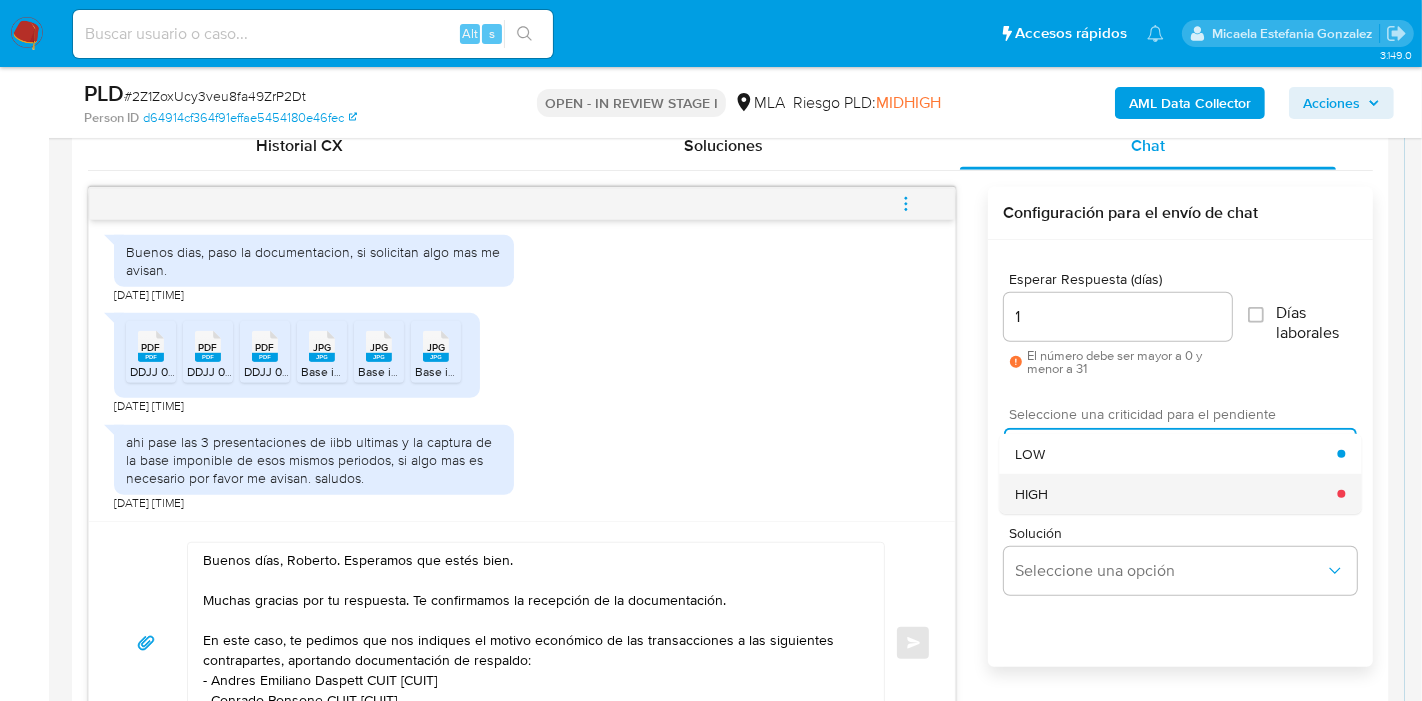 click on "HIGH" at bounding box center (1176, 494) 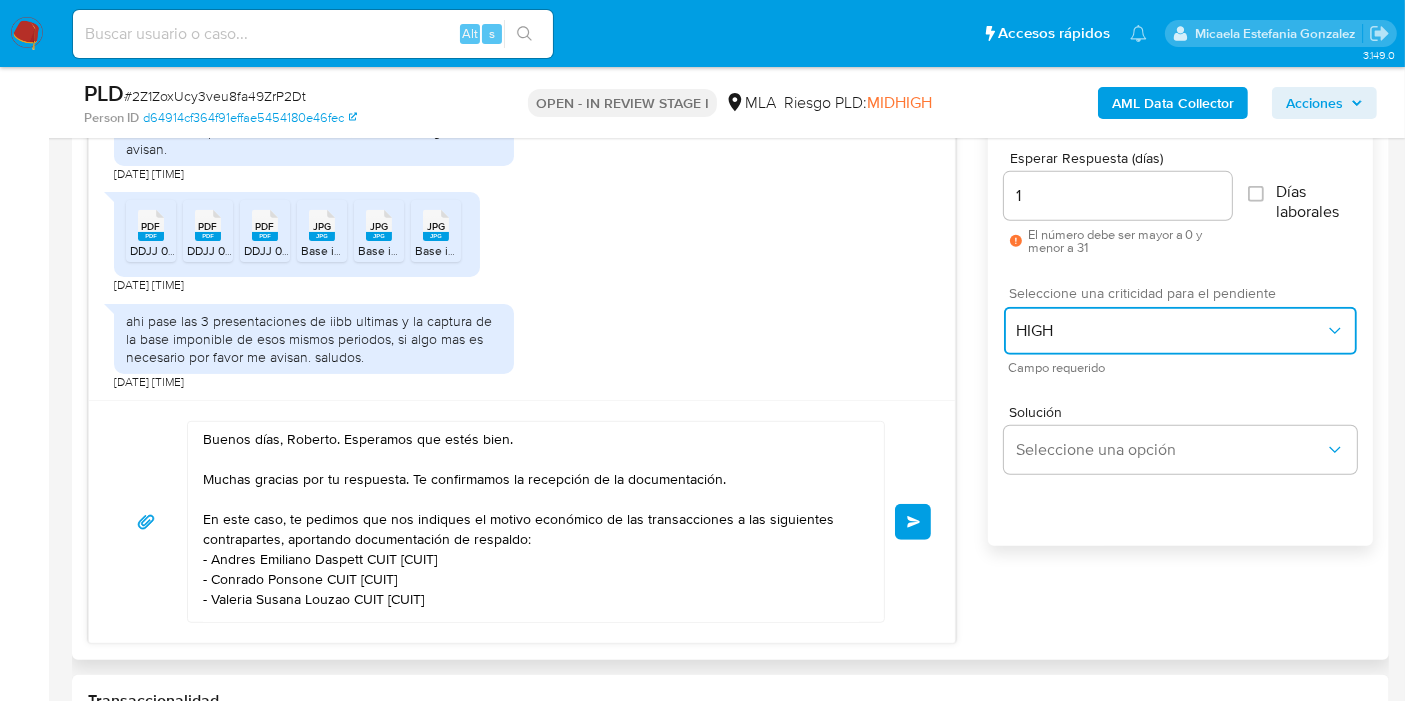 scroll, scrollTop: 1215, scrollLeft: 0, axis: vertical 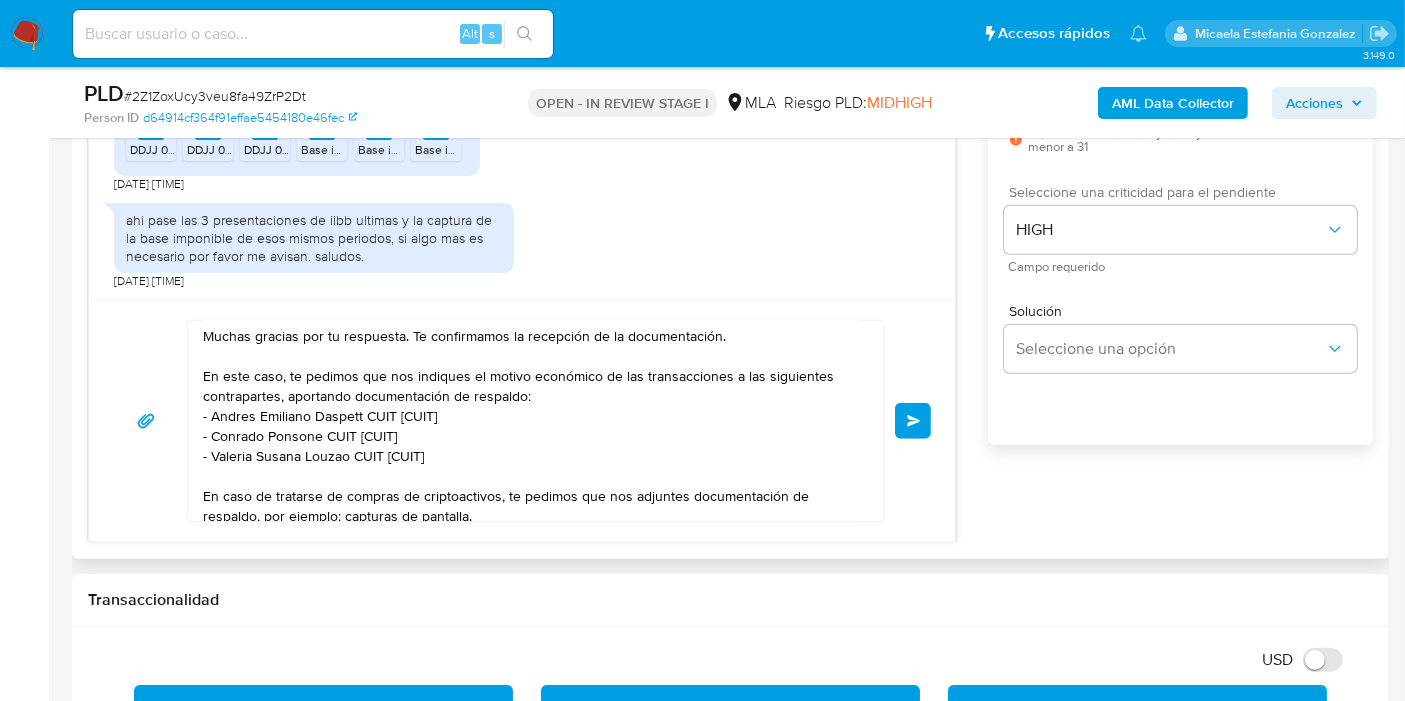 click on "Enviar" at bounding box center [914, 421] 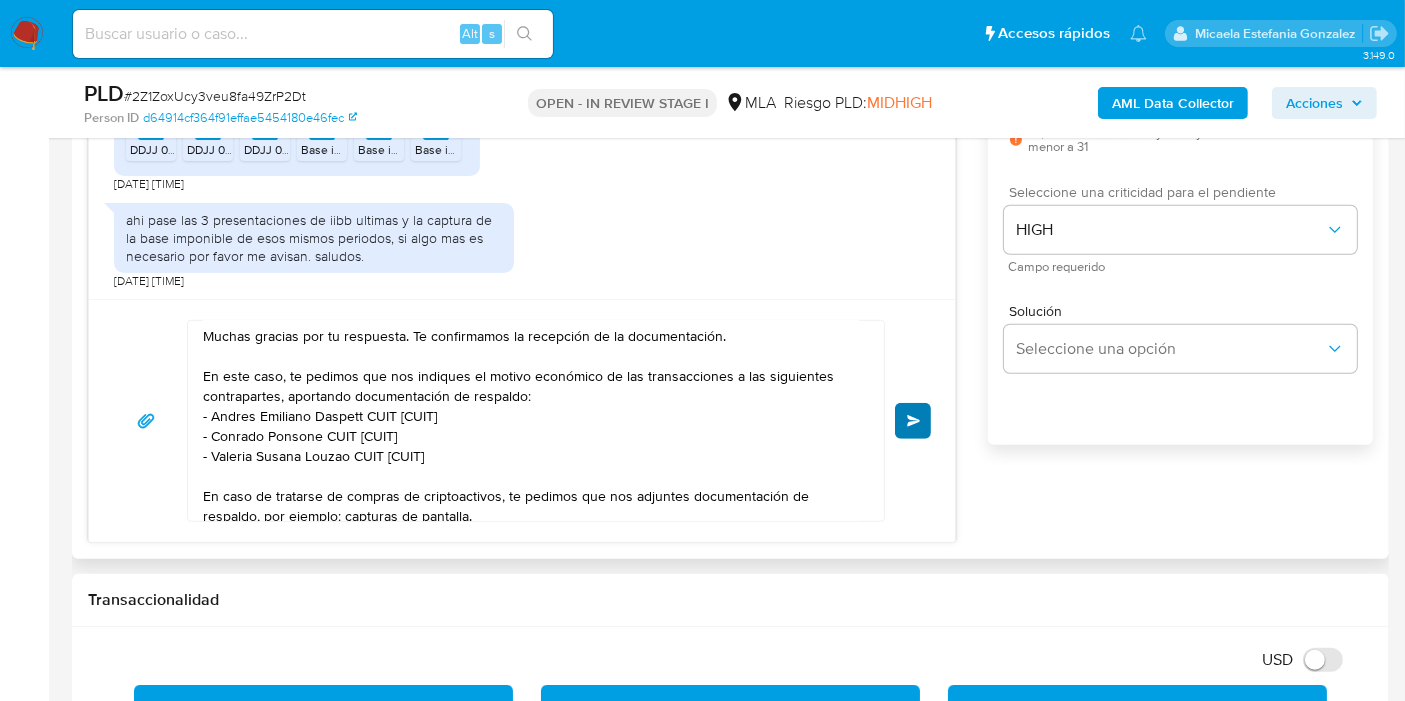 type 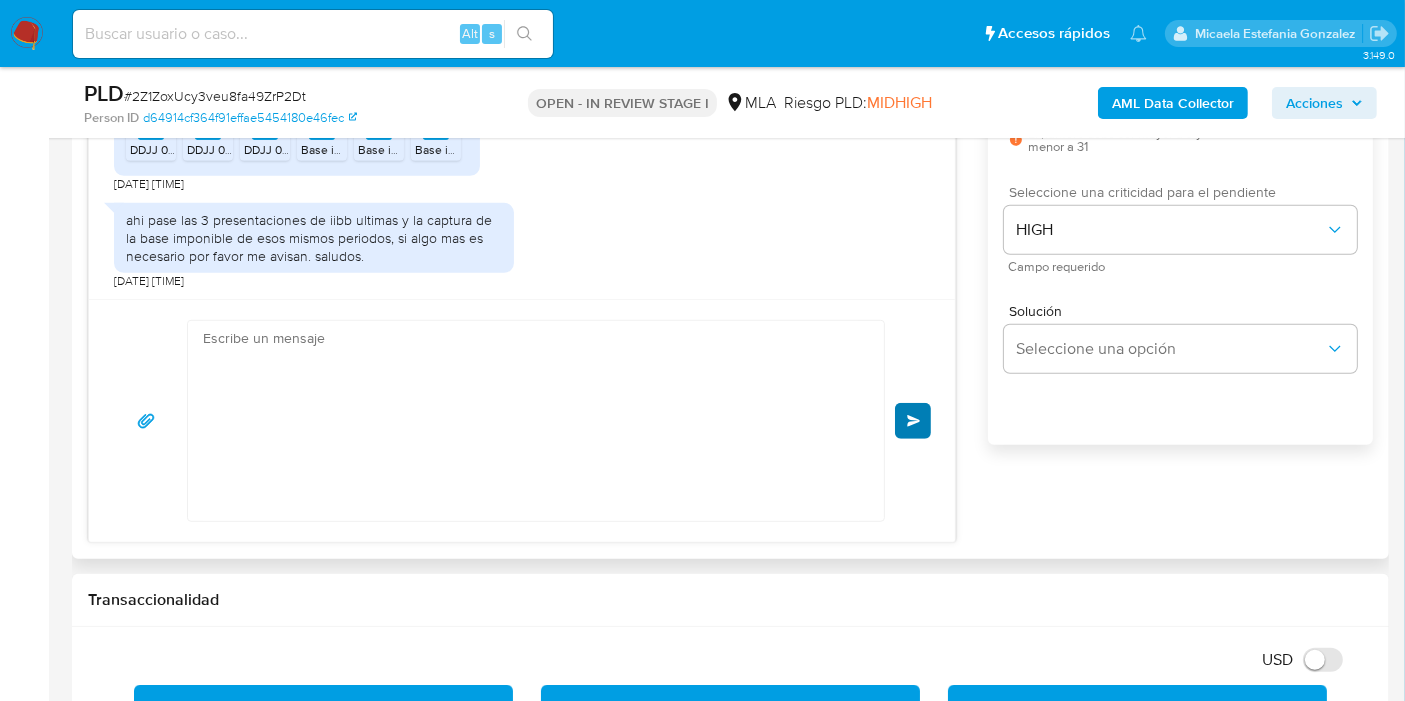 scroll, scrollTop: 777, scrollLeft: 0, axis: vertical 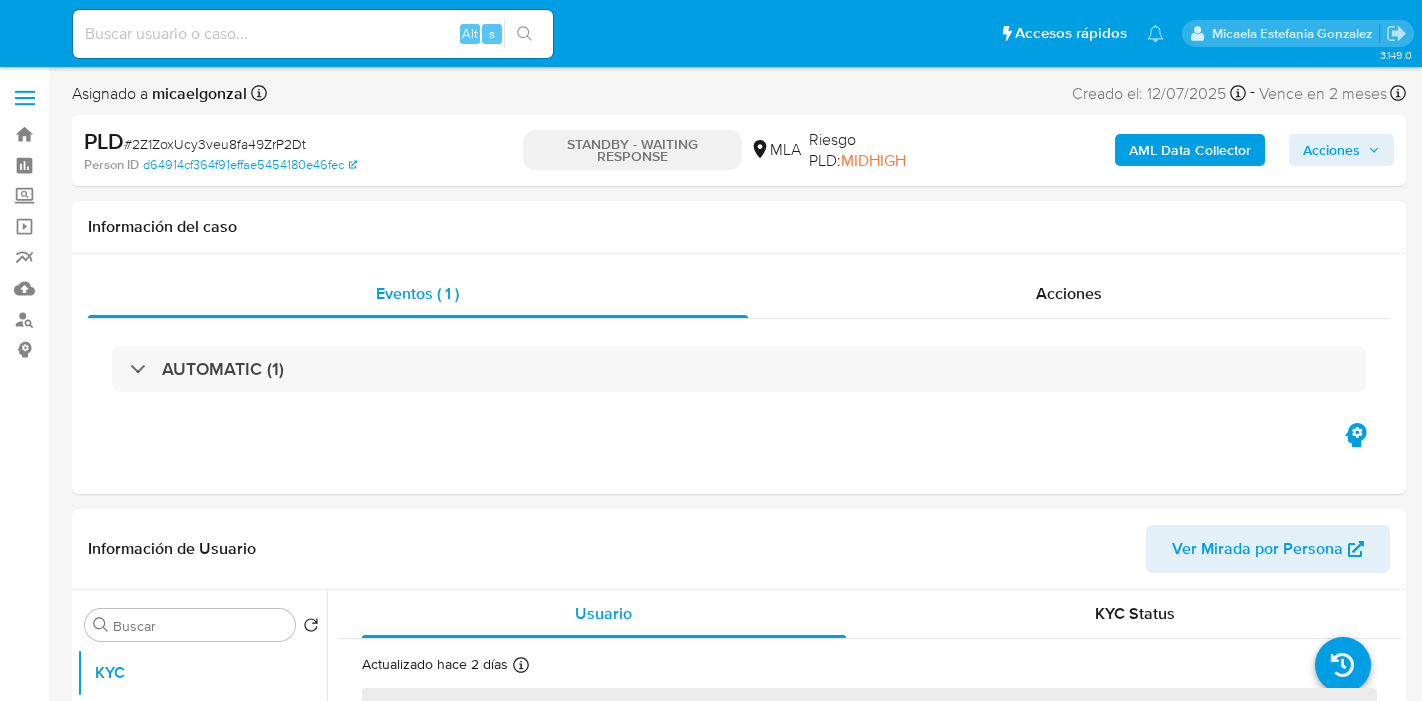 select on "10" 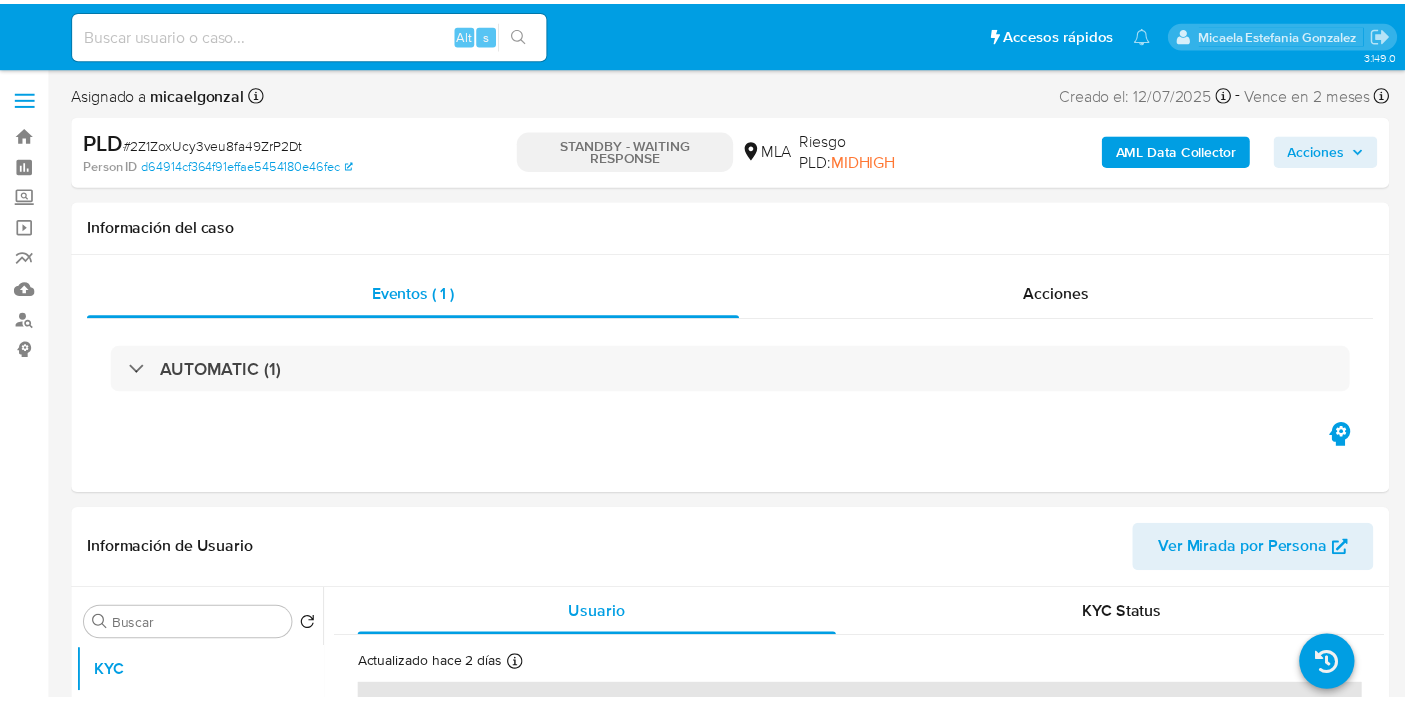 scroll, scrollTop: 0, scrollLeft: 0, axis: both 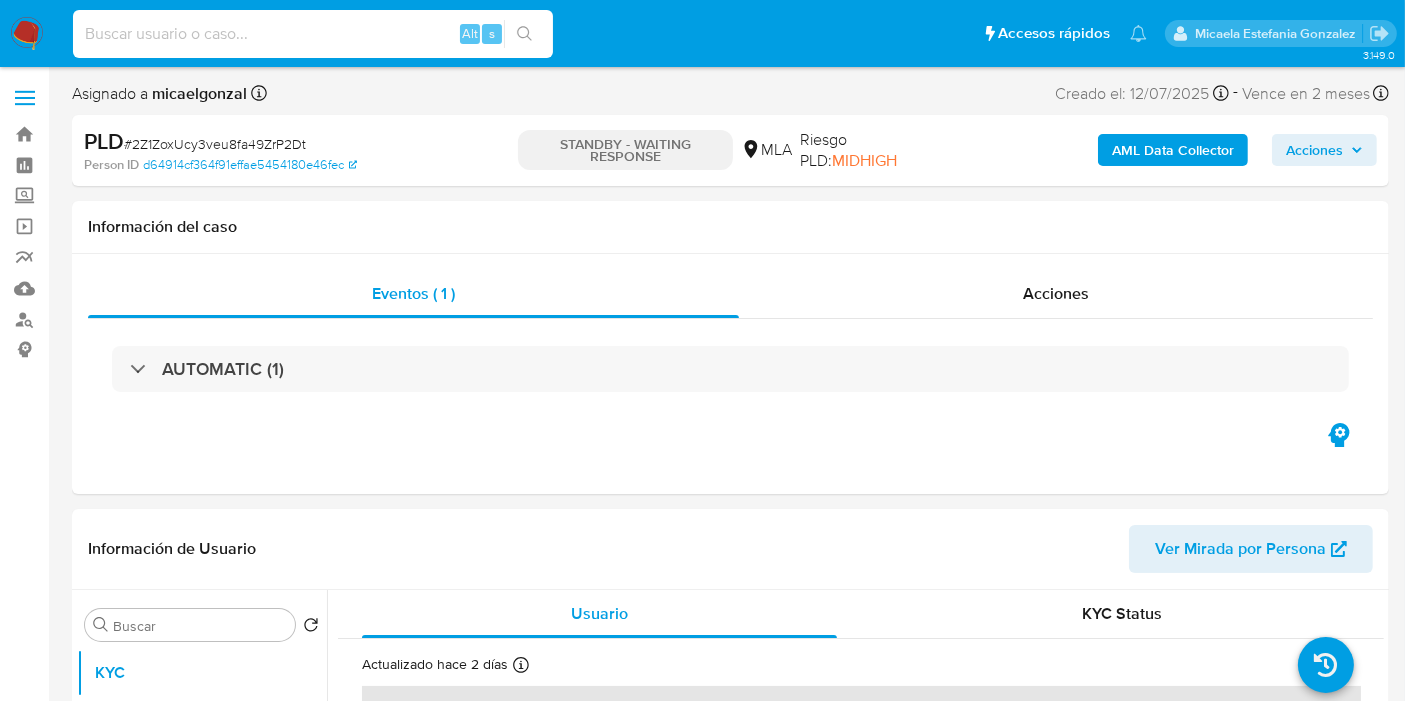 click at bounding box center (313, 34) 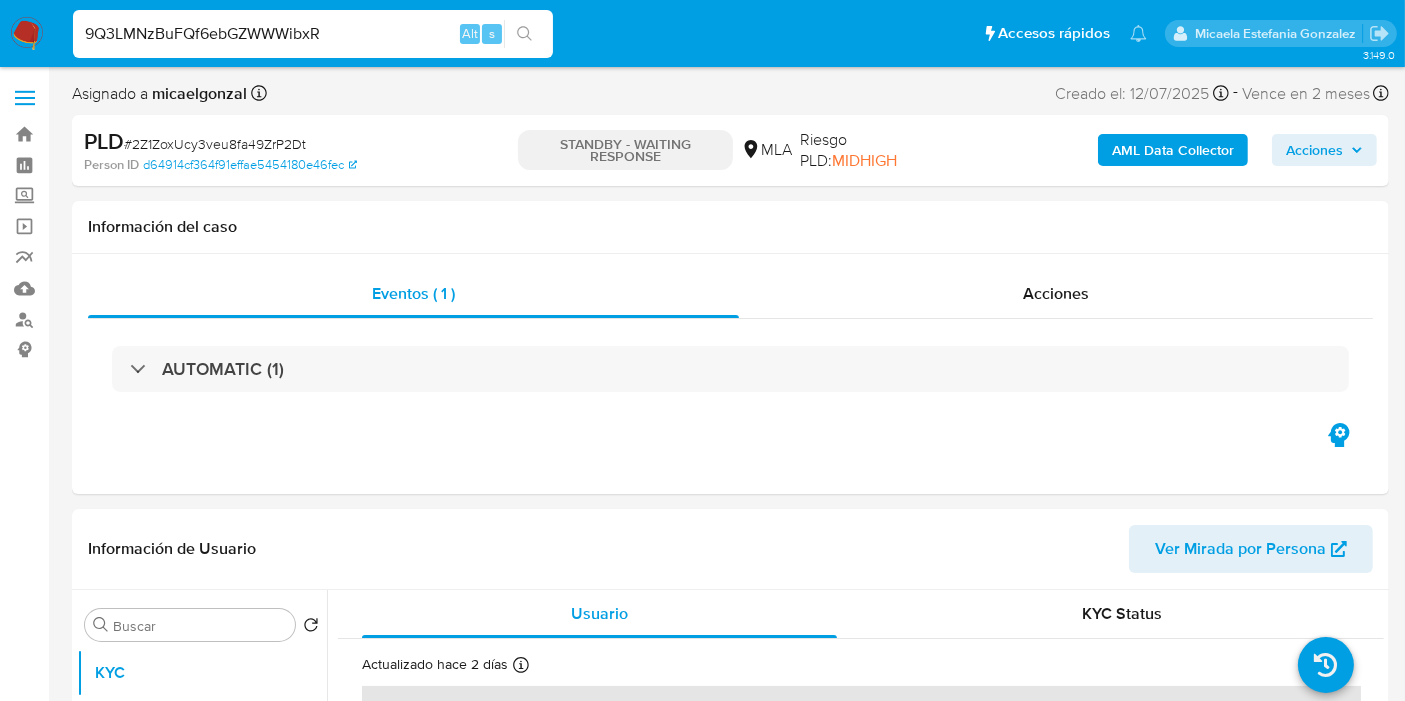 type on "9Q3LMNzBuFQf6ebGZWWWibxR" 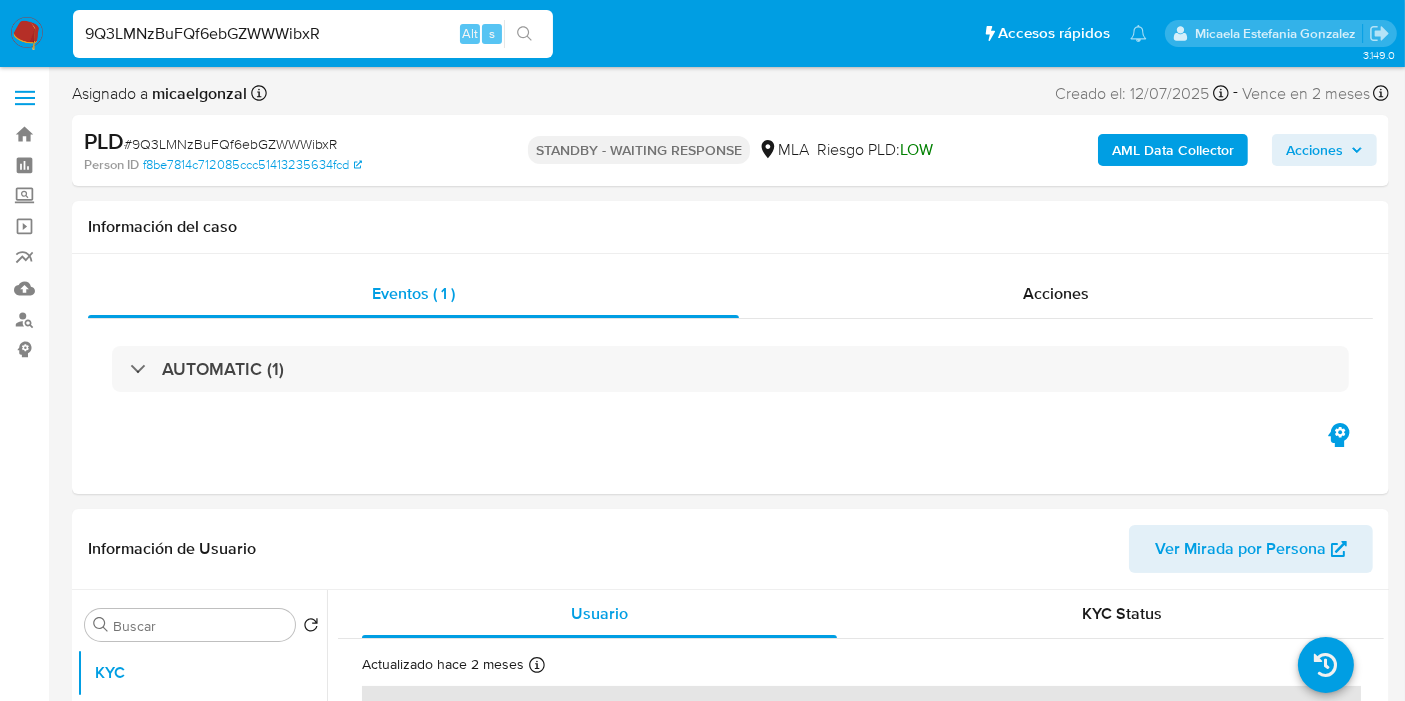 select on "10" 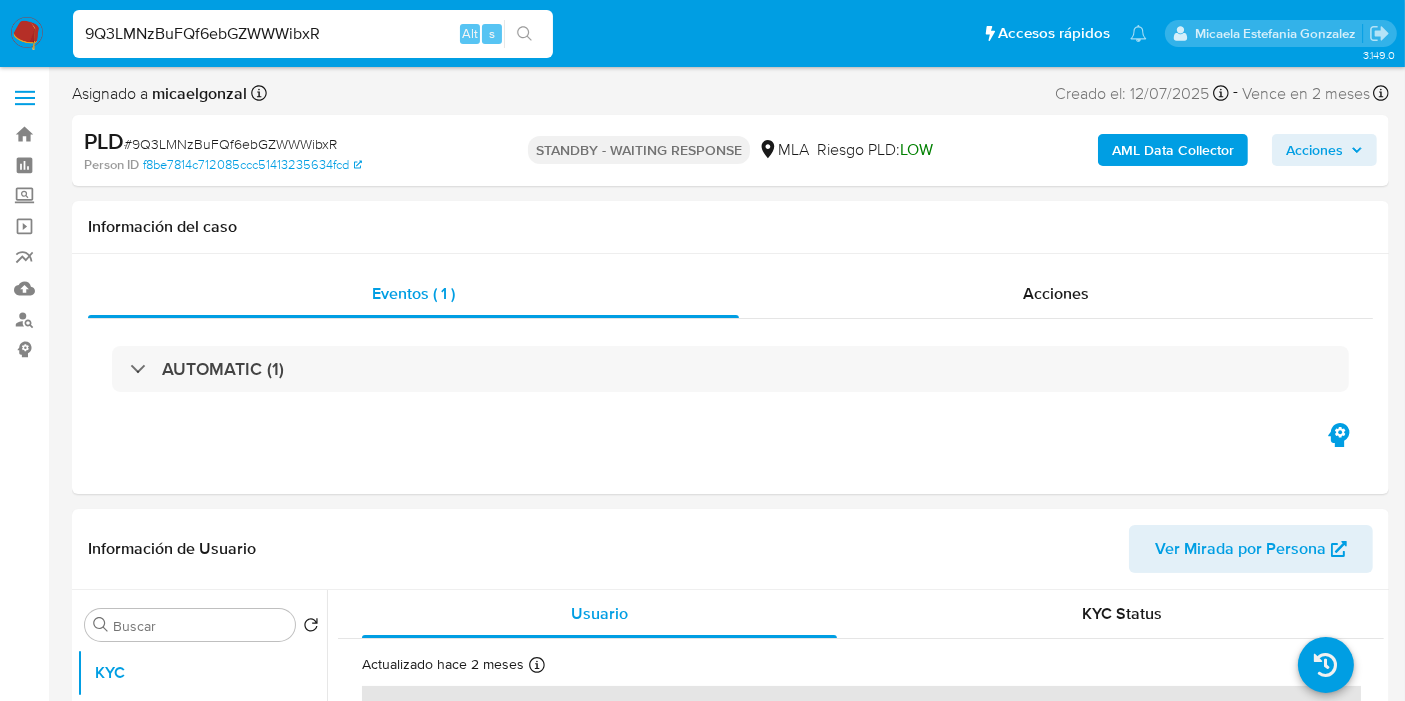 click on "9Q3LMNzBuFQf6ebGZWWWibxR" at bounding box center [313, 34] 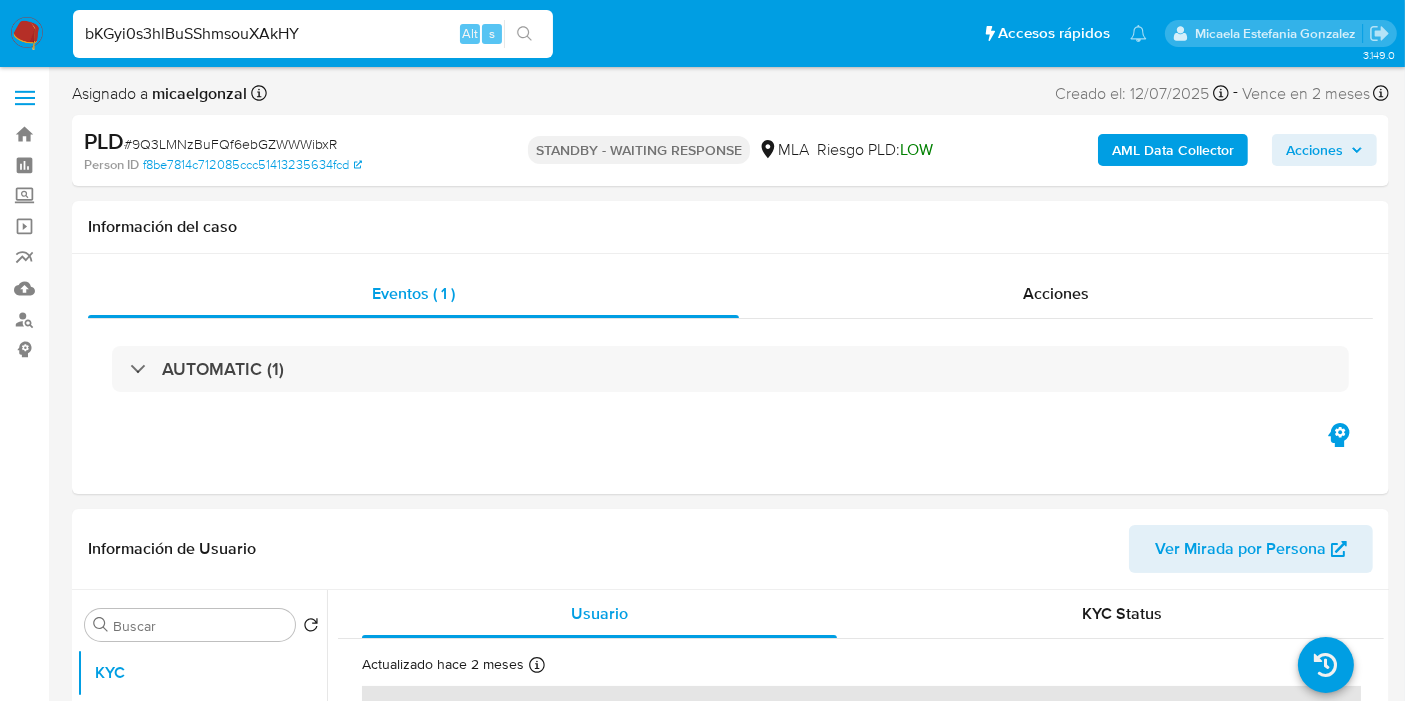 type on "bKGyi0s3hlBuSShmsouXAkHY" 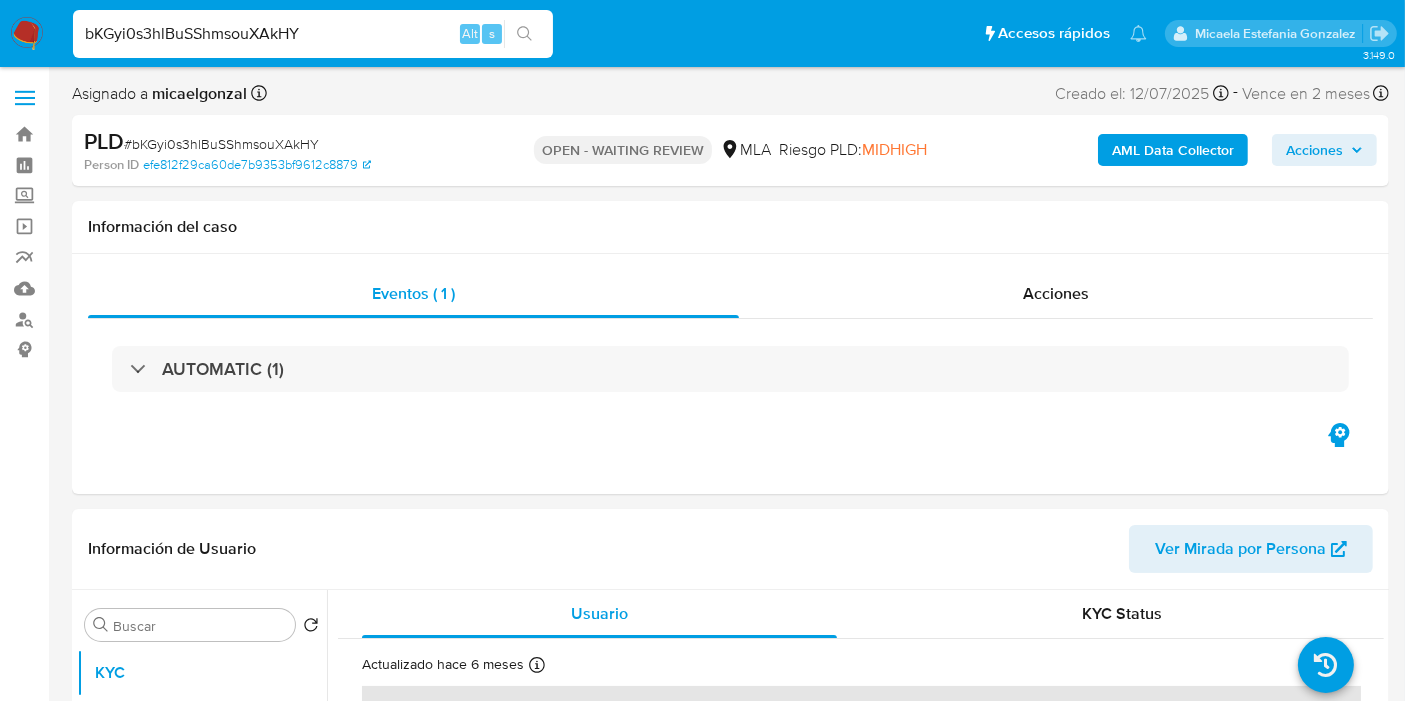 select on "10" 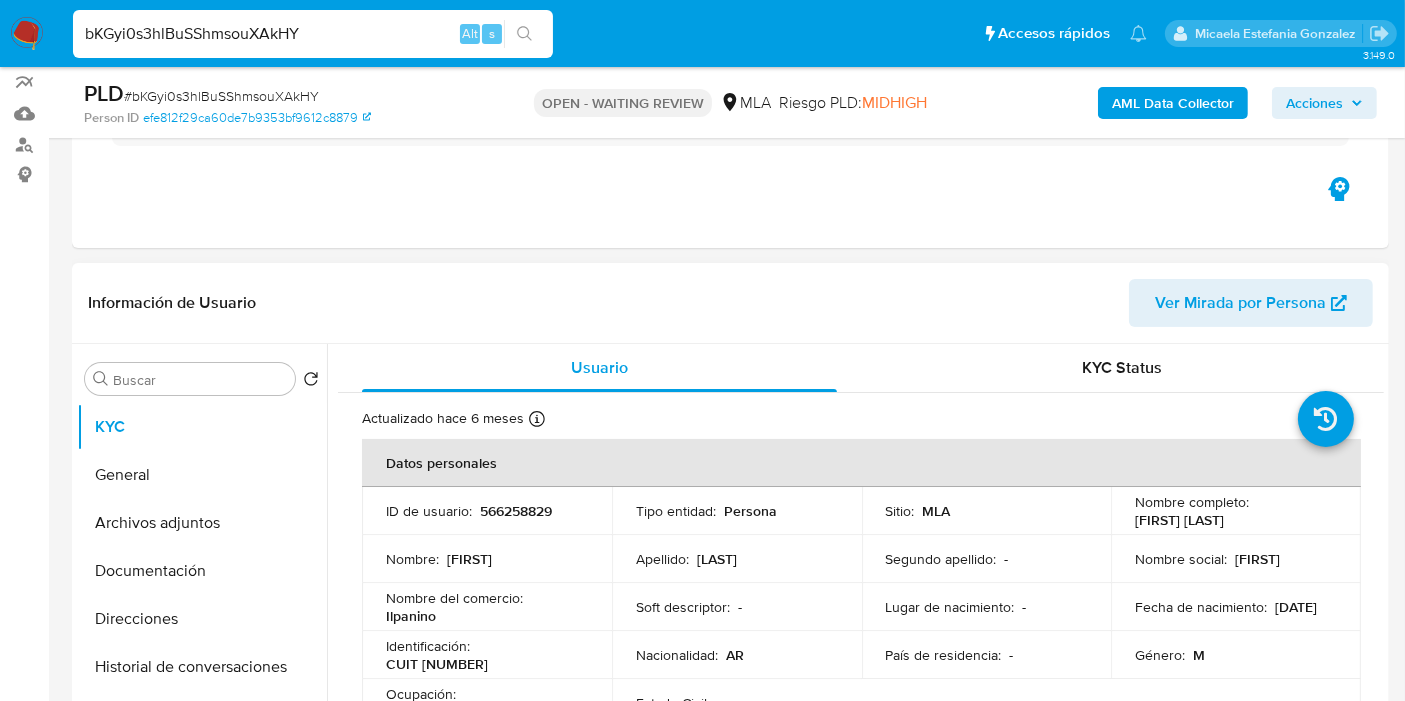 scroll, scrollTop: 222, scrollLeft: 0, axis: vertical 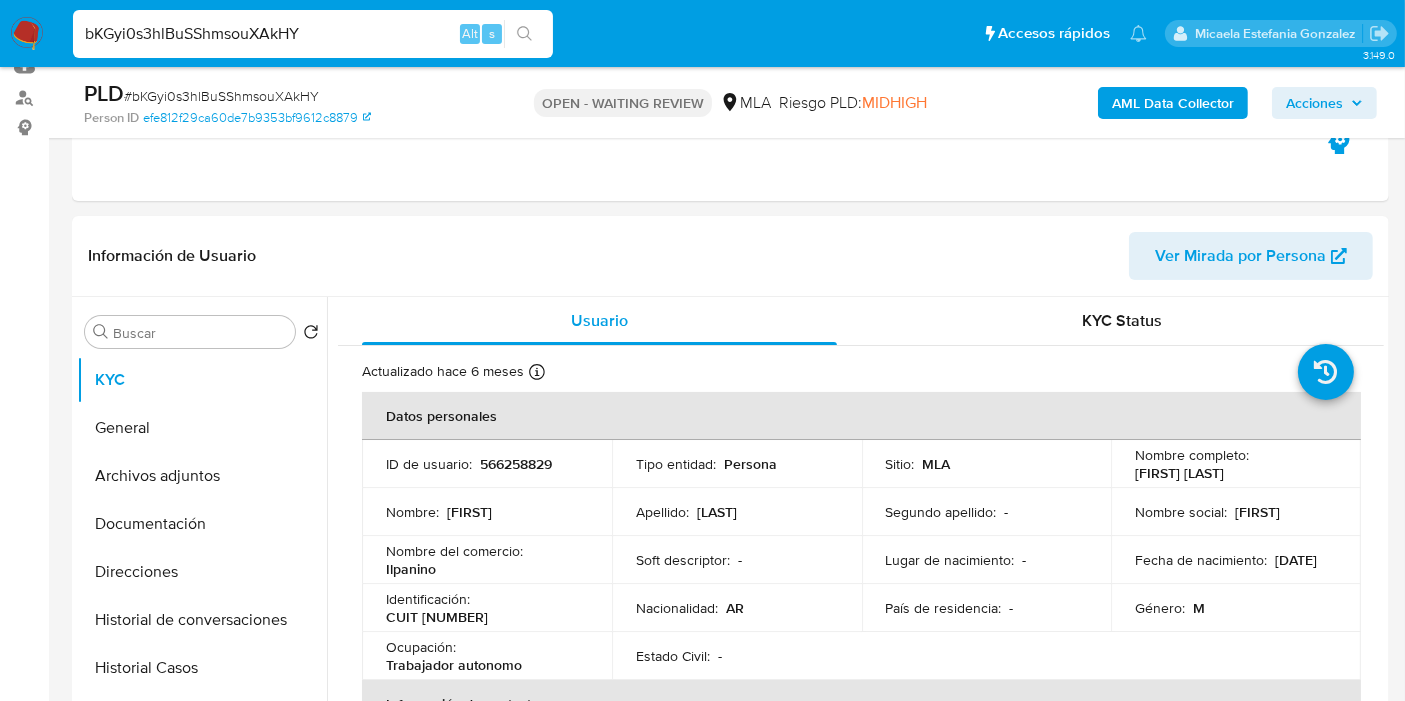 click on "# bKGyi0s3hlBuSShmsouXAkHY" at bounding box center (221, 96) 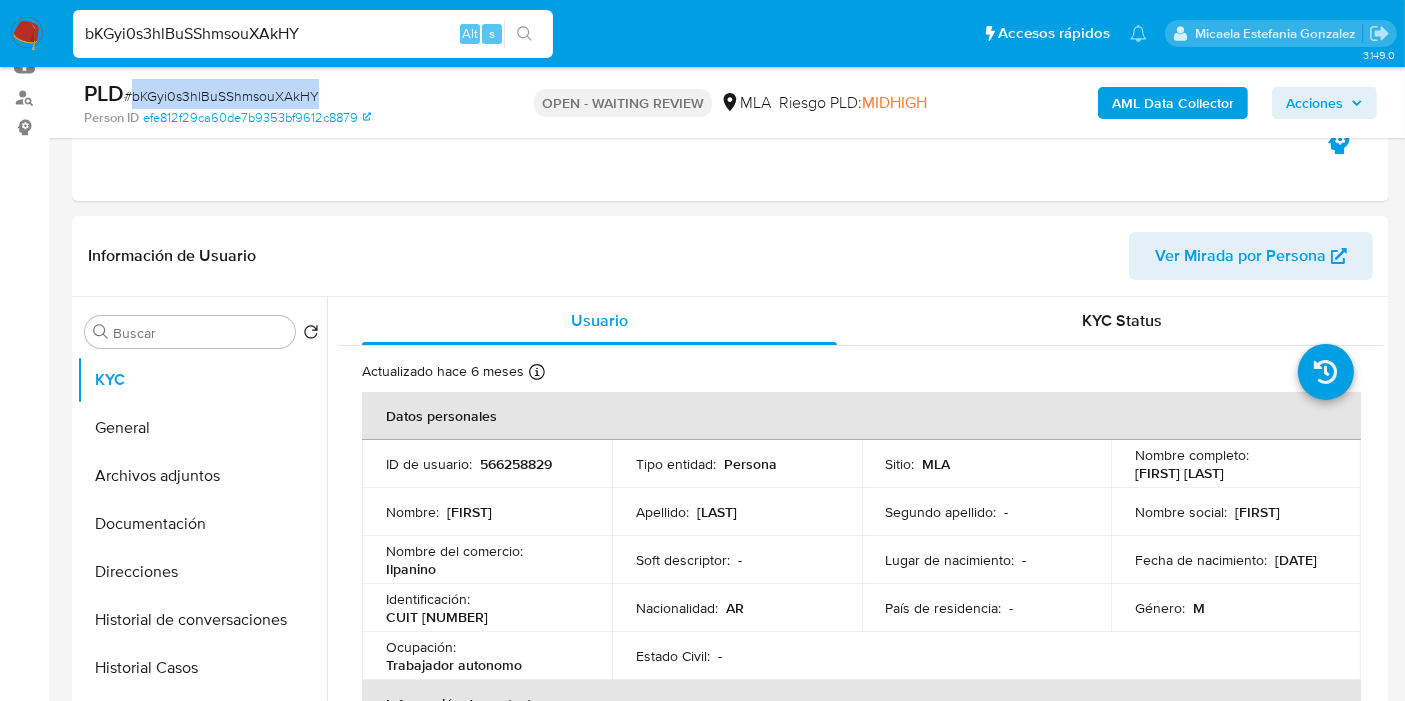 click on "# bKGyi0s3hlBuSShmsouXAkHY" at bounding box center [221, 96] 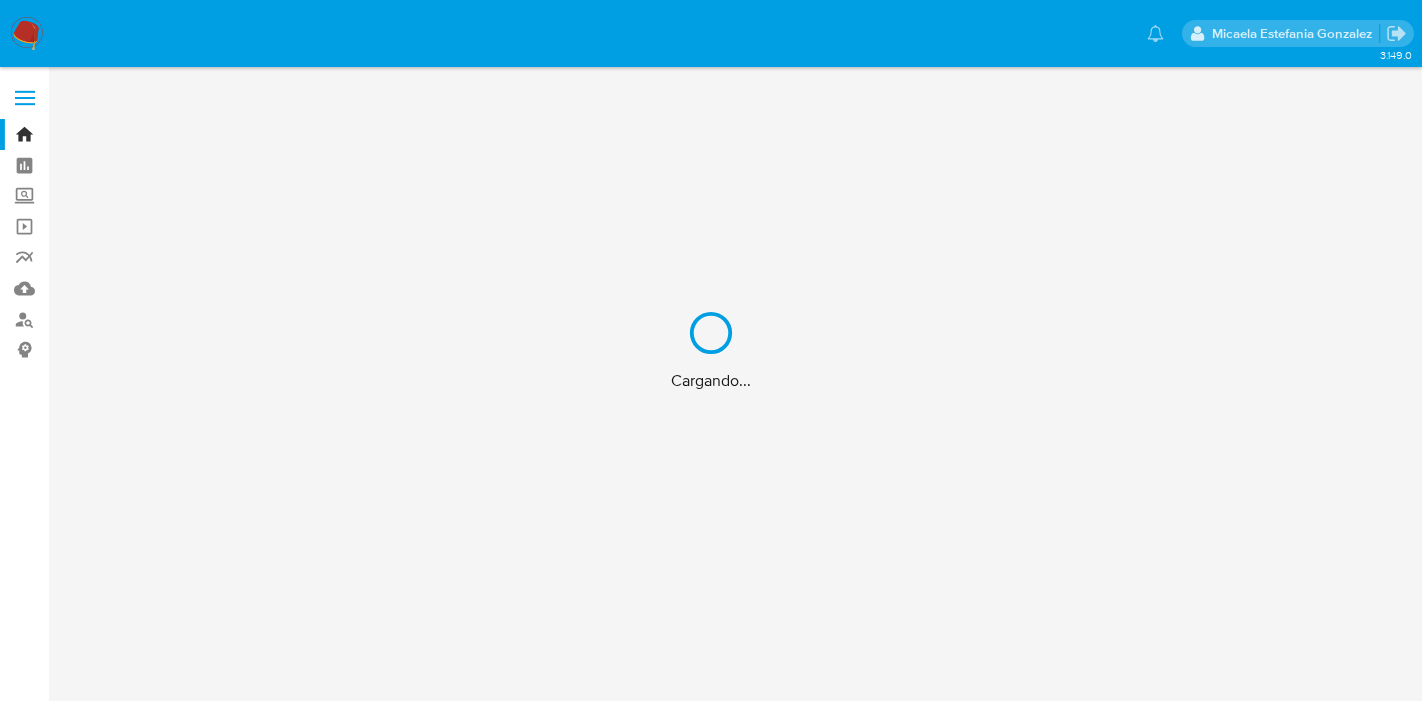 scroll, scrollTop: 0, scrollLeft: 0, axis: both 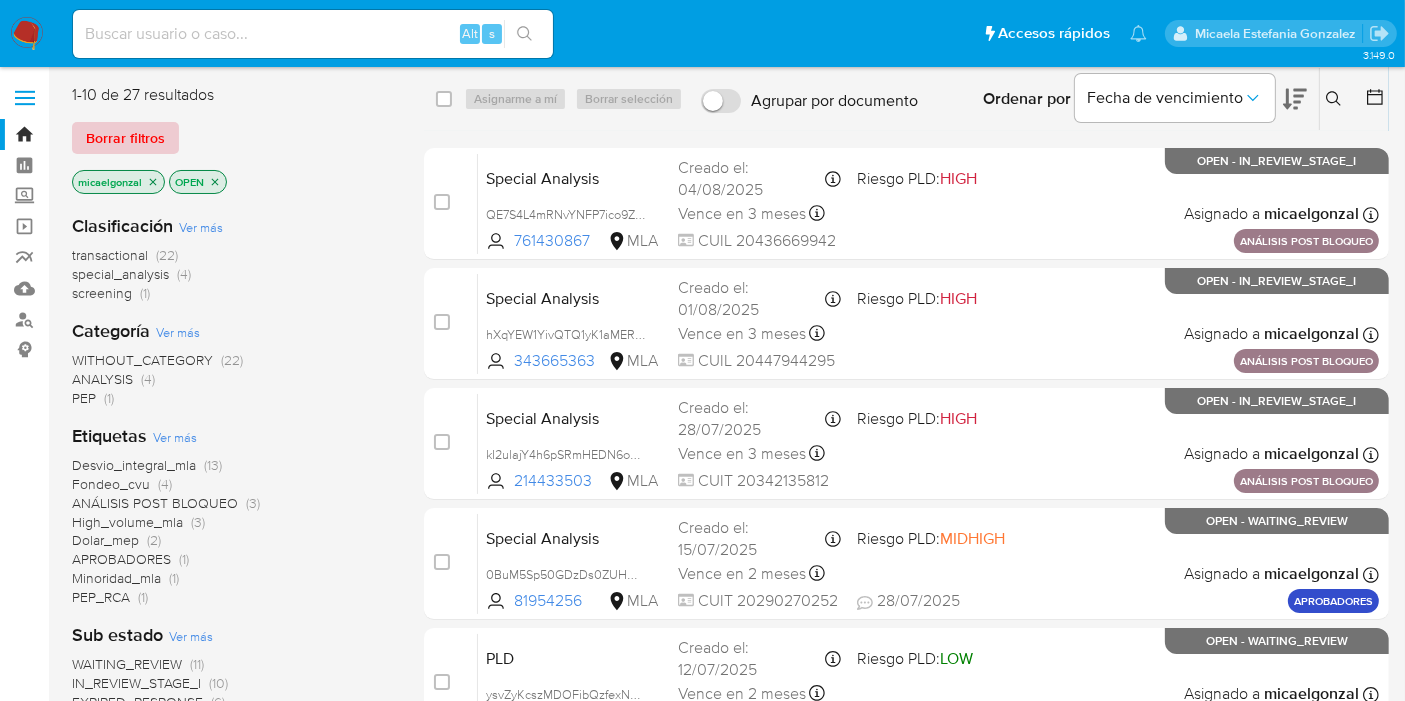click on "Borrar filtros" at bounding box center [125, 138] 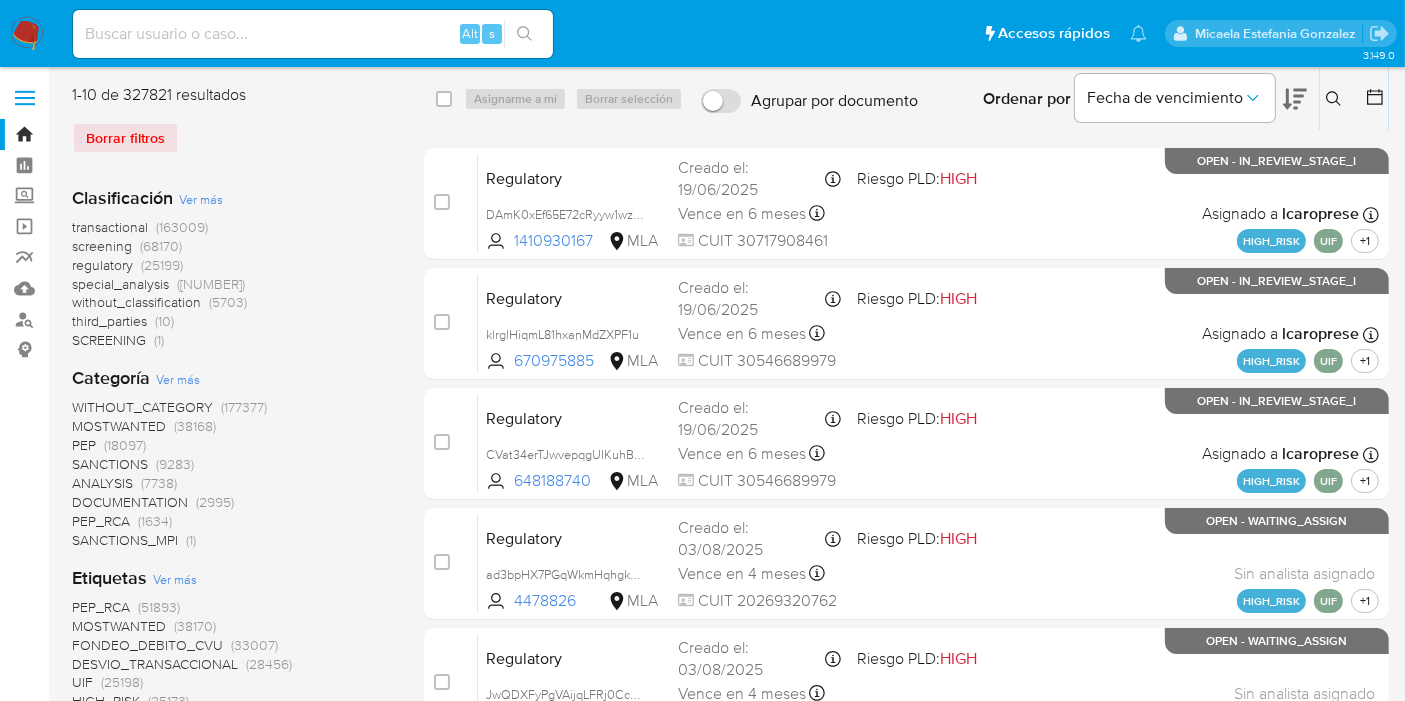 click 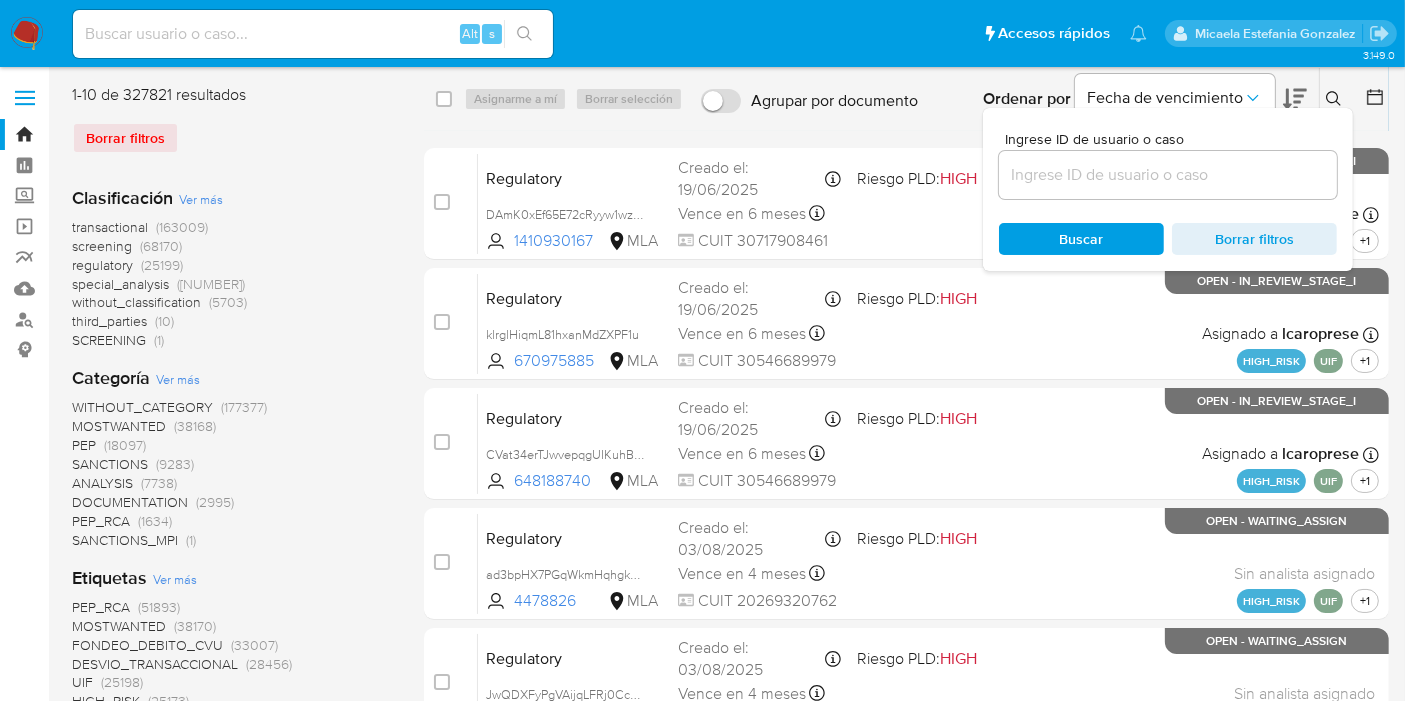 click at bounding box center [1168, 175] 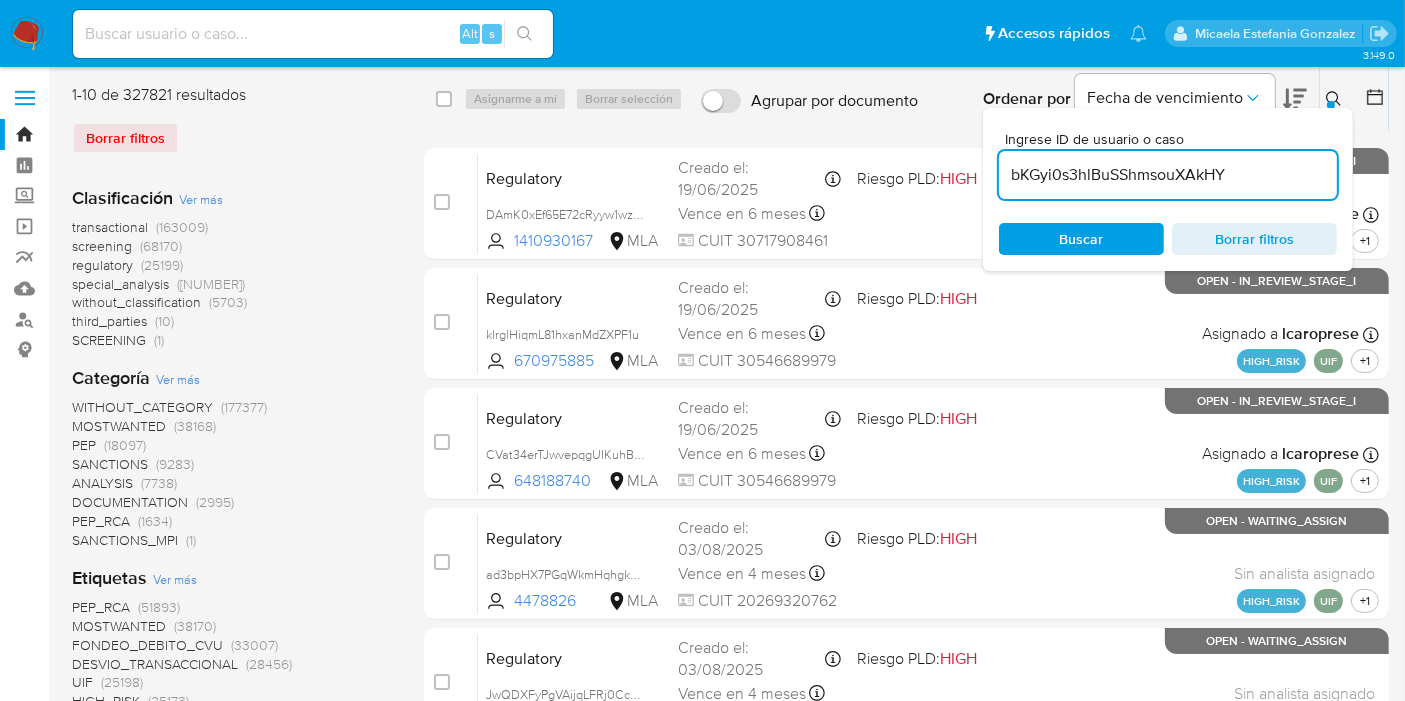 type on "bKGyi0s3hlBuSShmsouXAkHY" 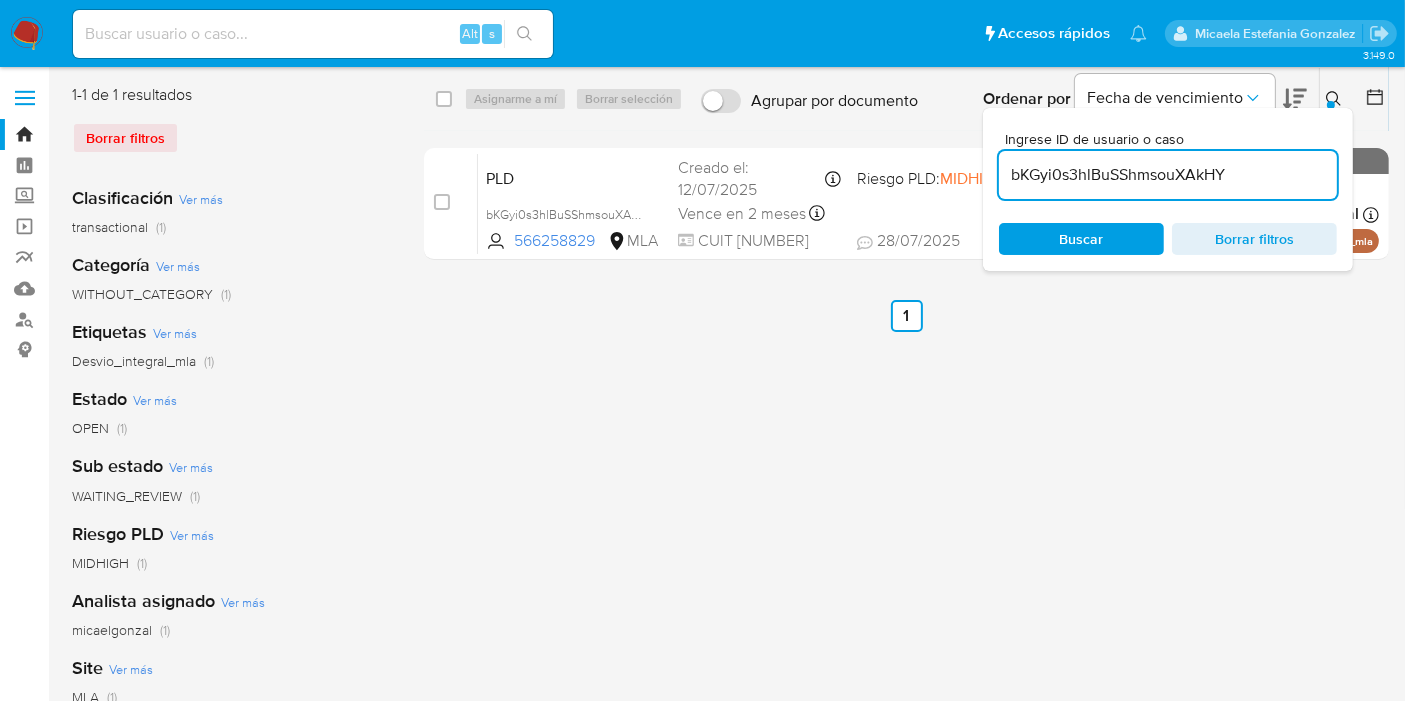 click on "select-all-cases-checkbox Asignarme a mí Borrar selección Agrupar por documento Ordenar por Fecha de vencimiento   No es posible ordenar los resultados mientras se encuentren agrupados. Ingrese ID de usuario o caso bKGyi0s3hlBuSShmsouXAkHY Buscar Borrar filtros" at bounding box center (906, 99) 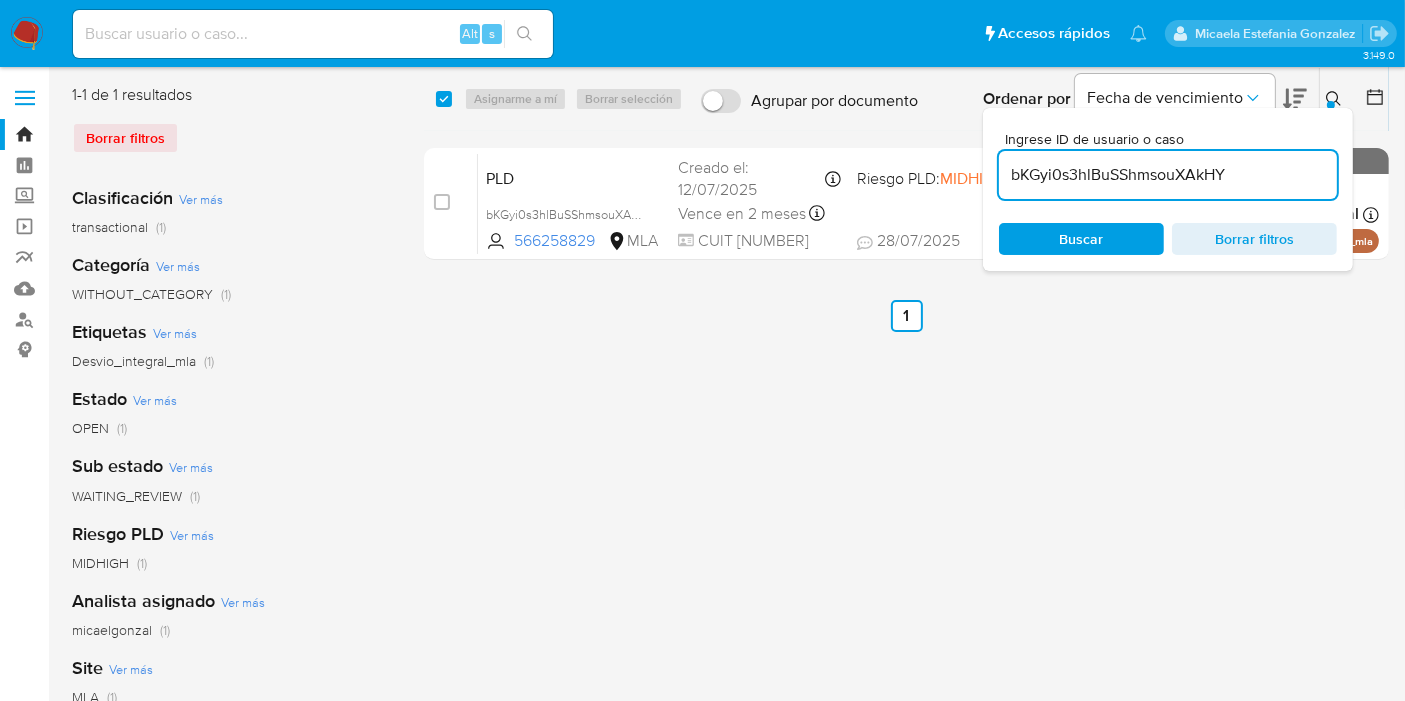 checkbox on "true" 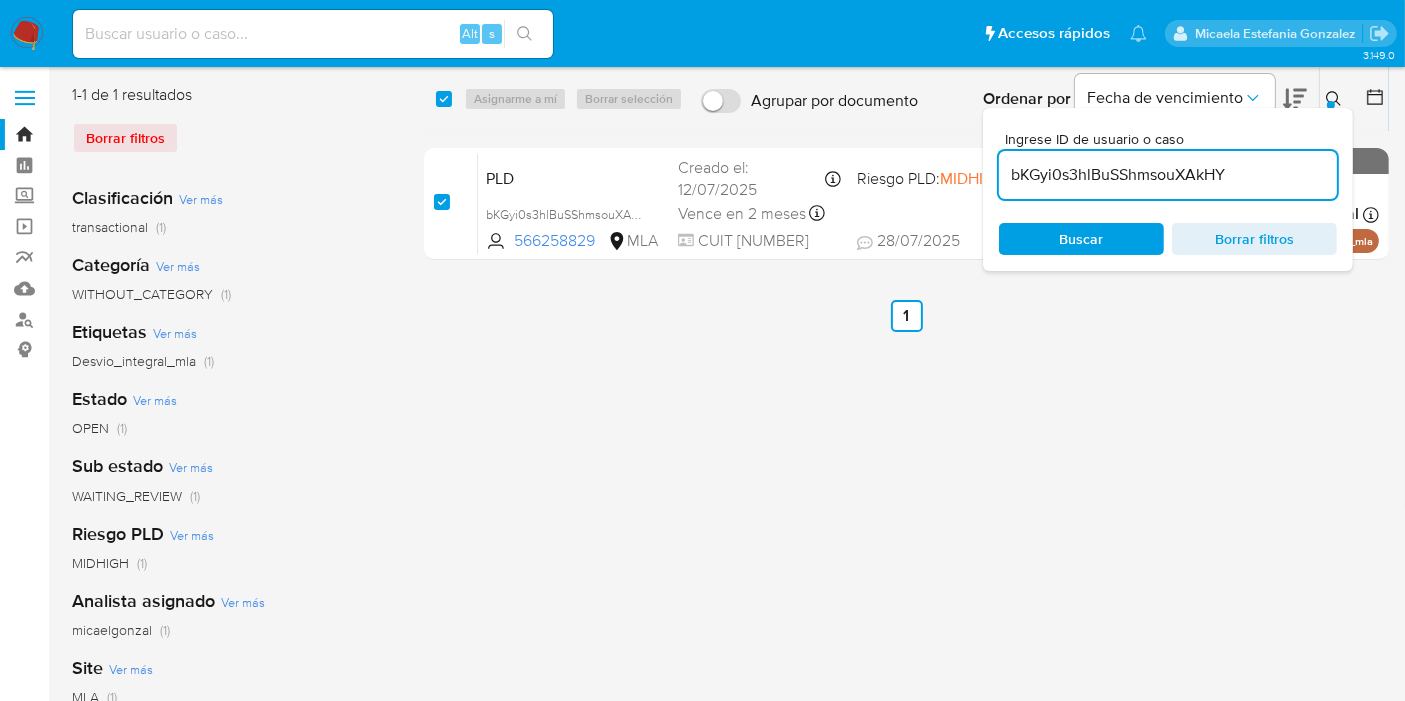 checkbox on "true" 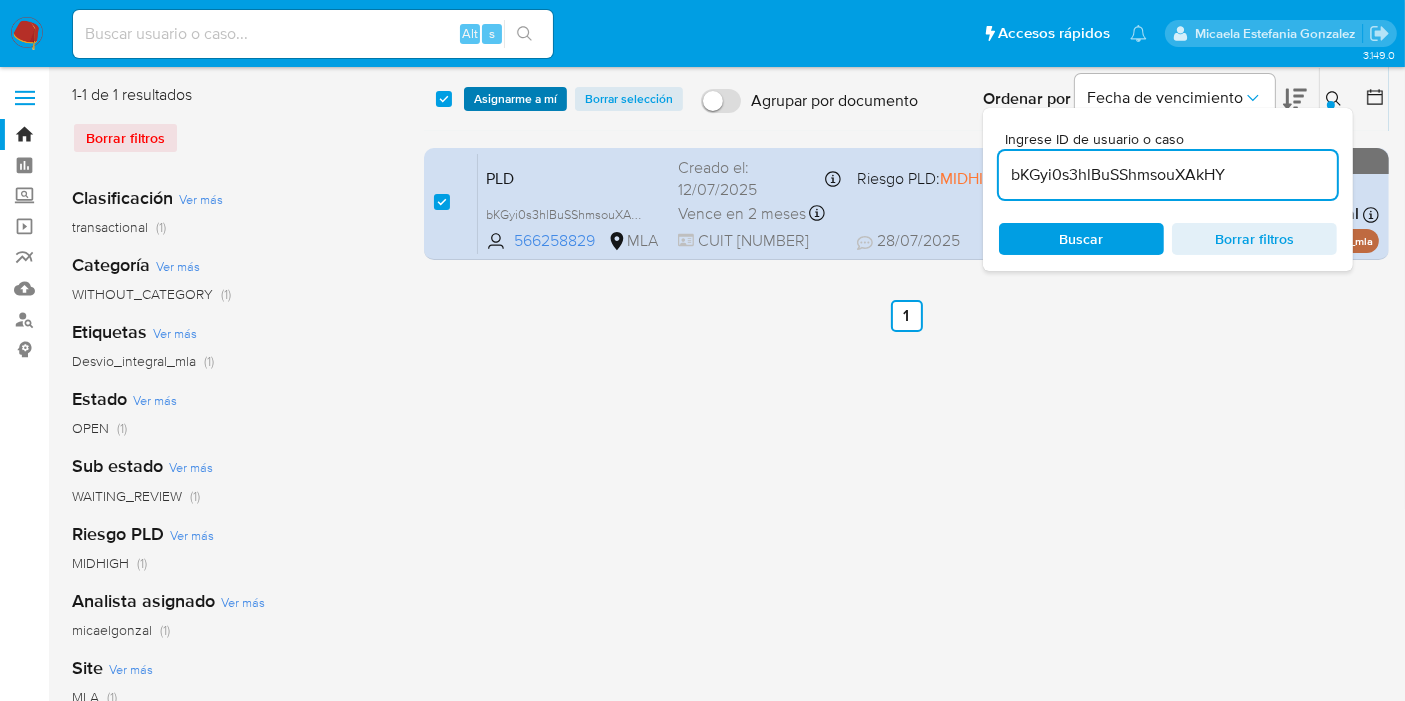 click on "Asignarme a mí" at bounding box center [515, 99] 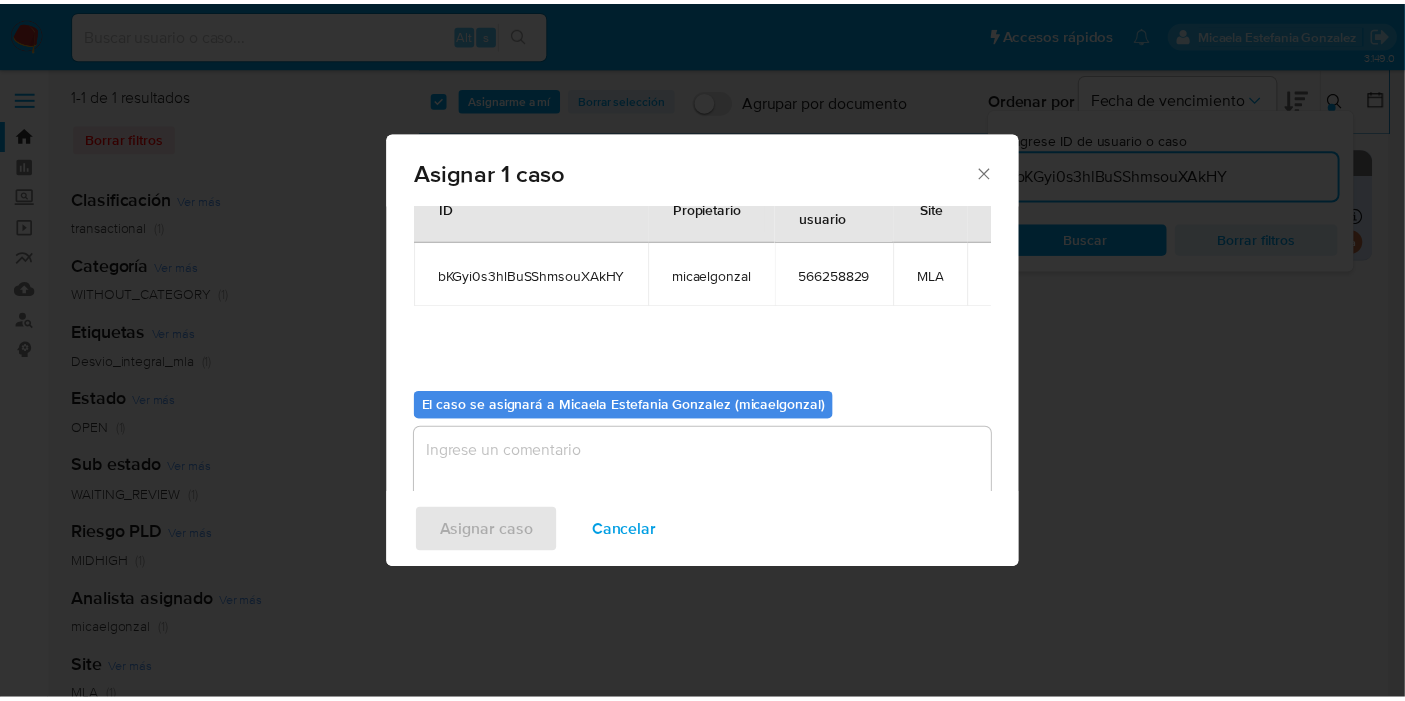 scroll, scrollTop: 102, scrollLeft: 0, axis: vertical 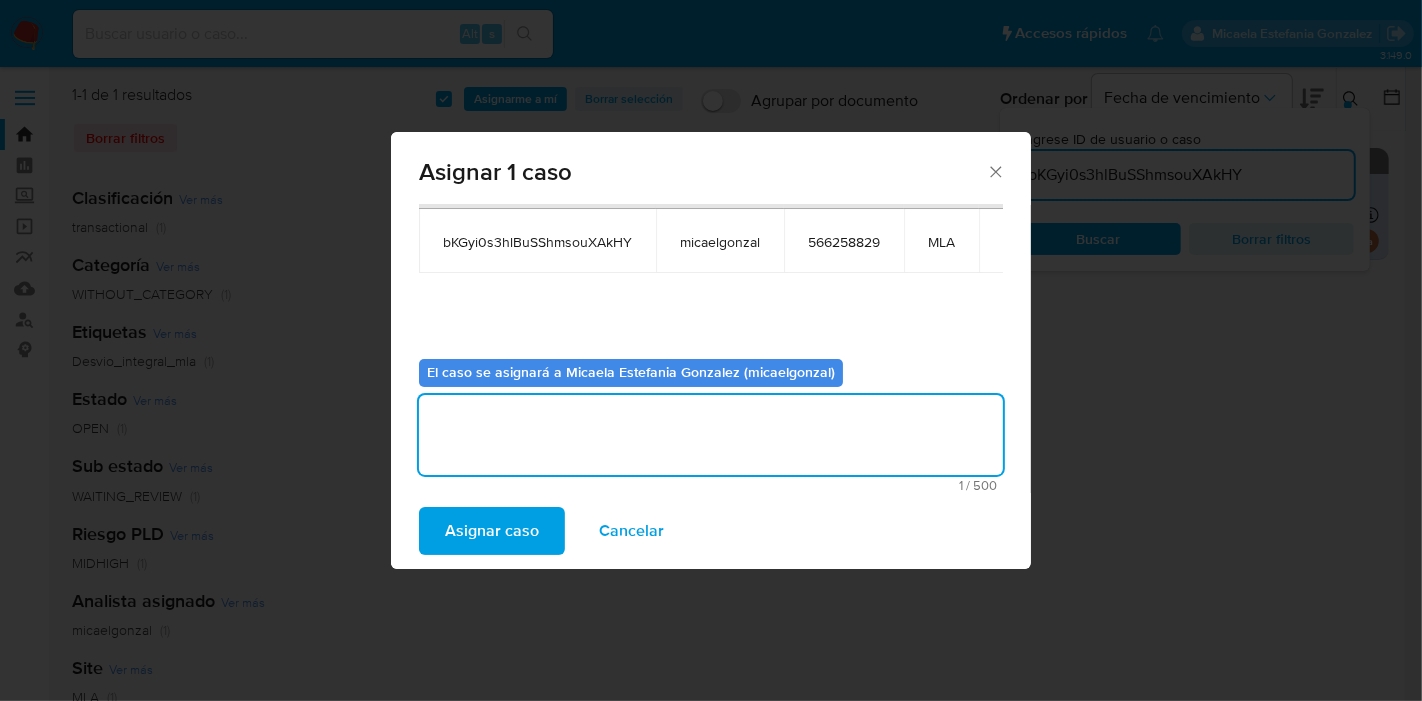 click at bounding box center [711, 435] 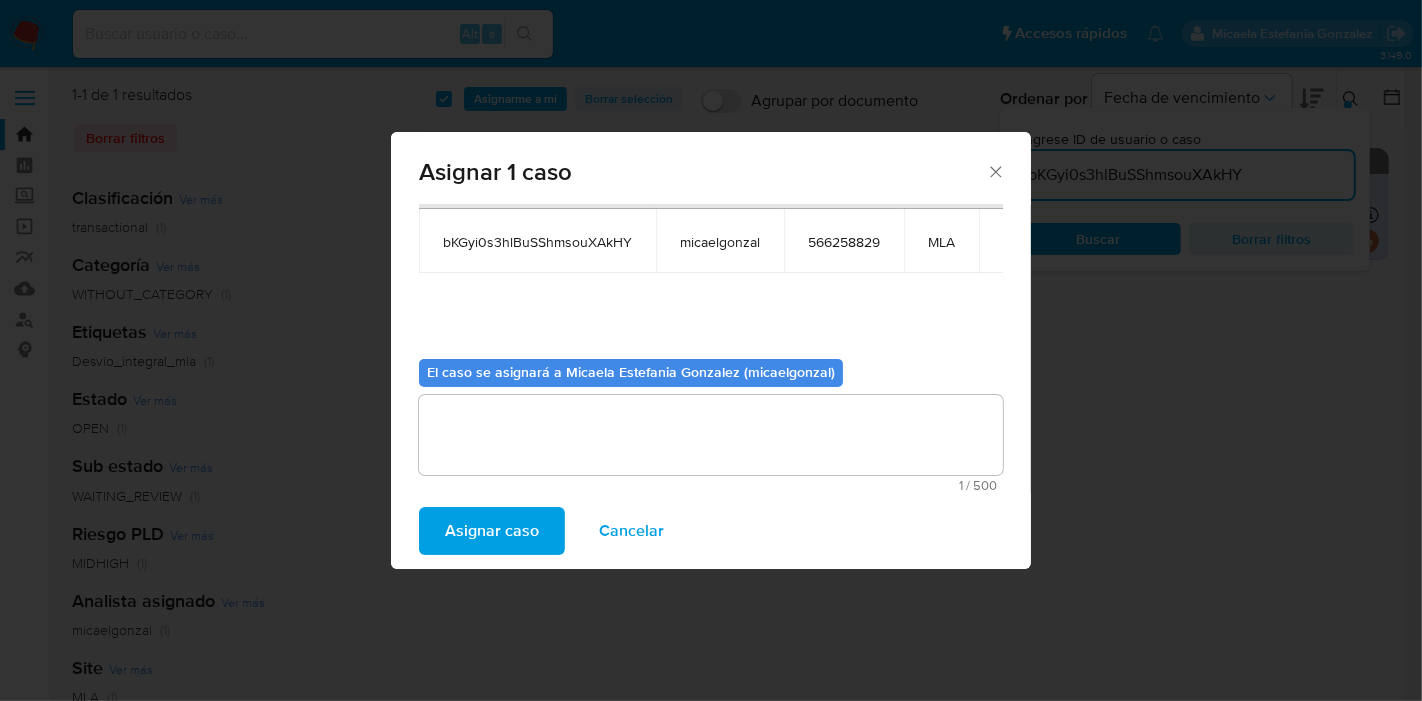 click on "Asignar caso" at bounding box center [492, 531] 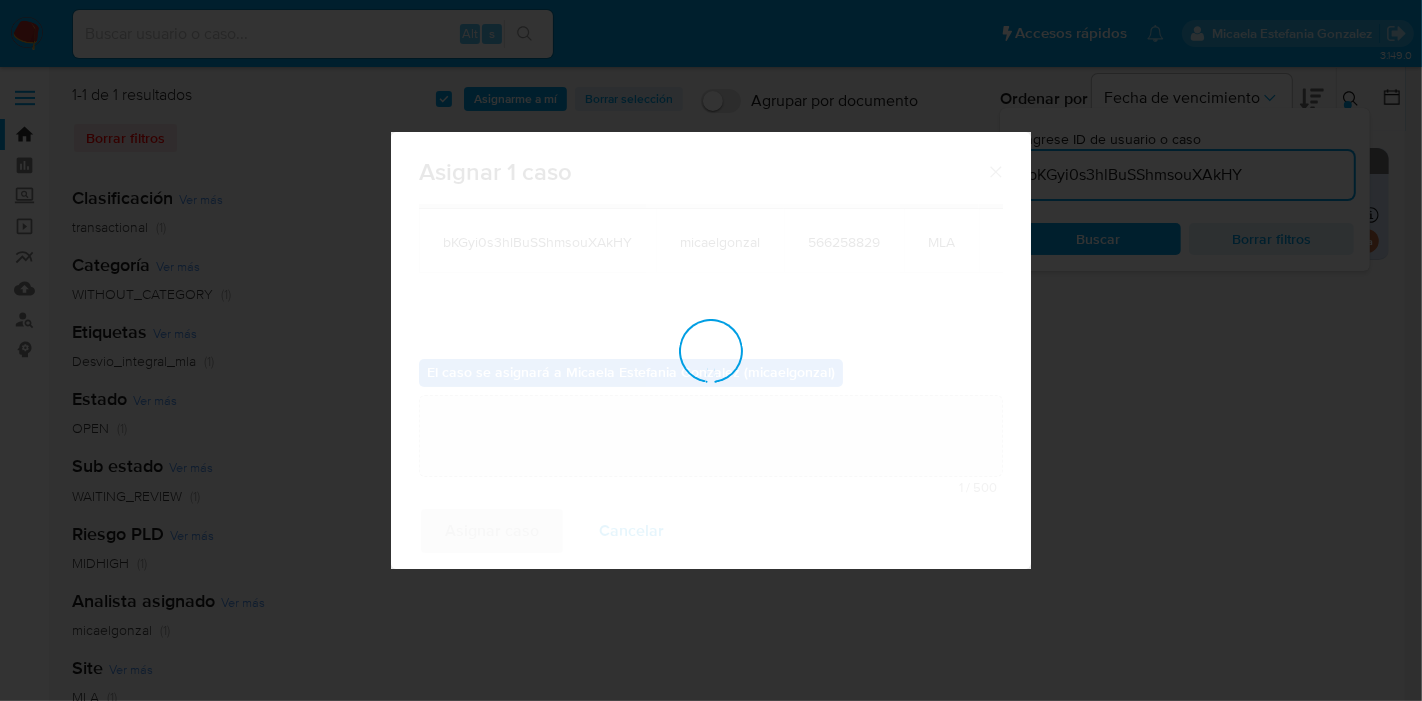 type 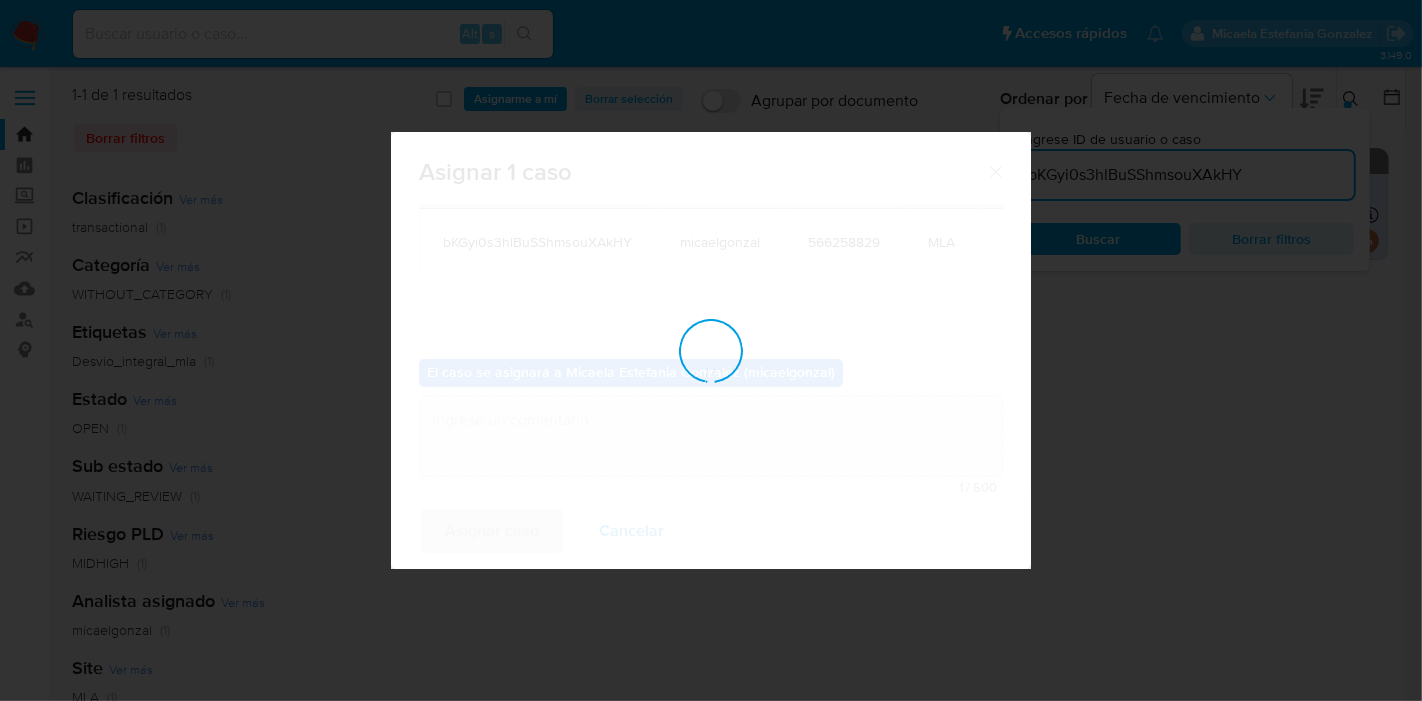 checkbox on "false" 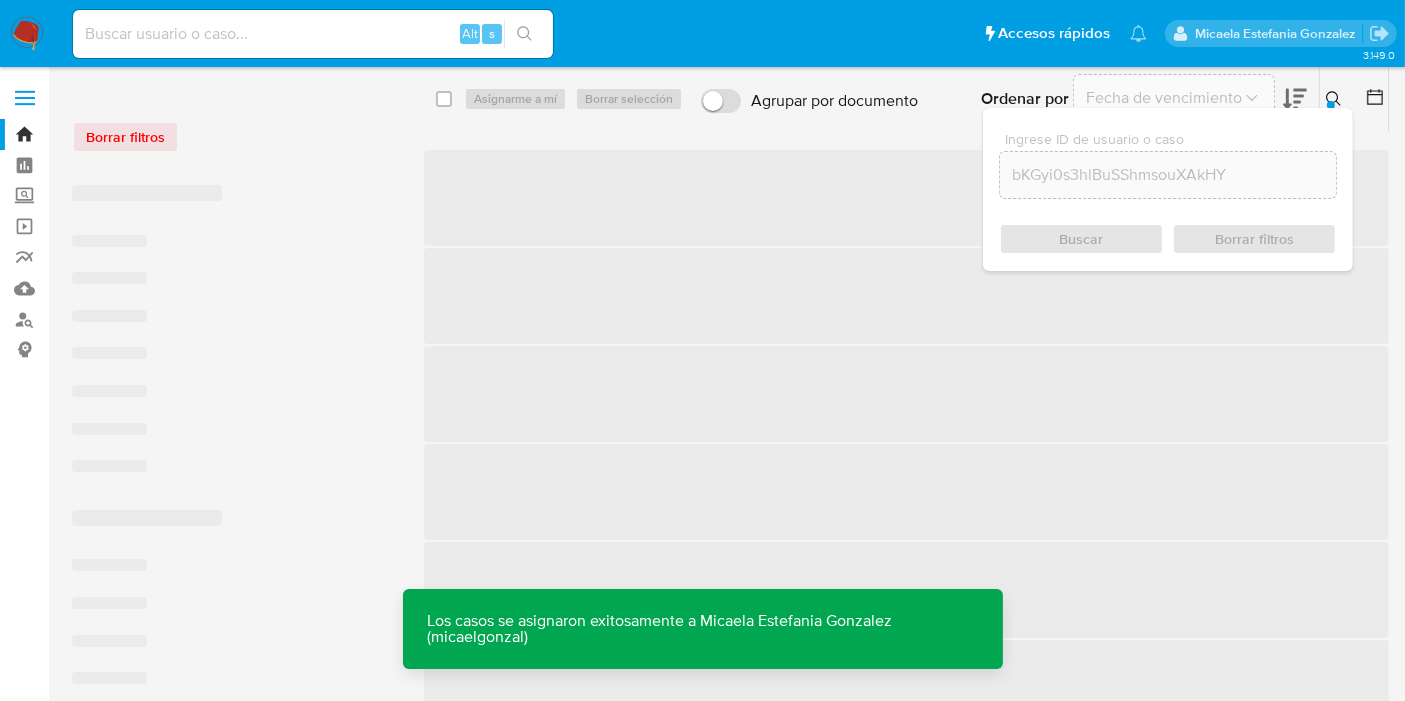 click at bounding box center [313, 34] 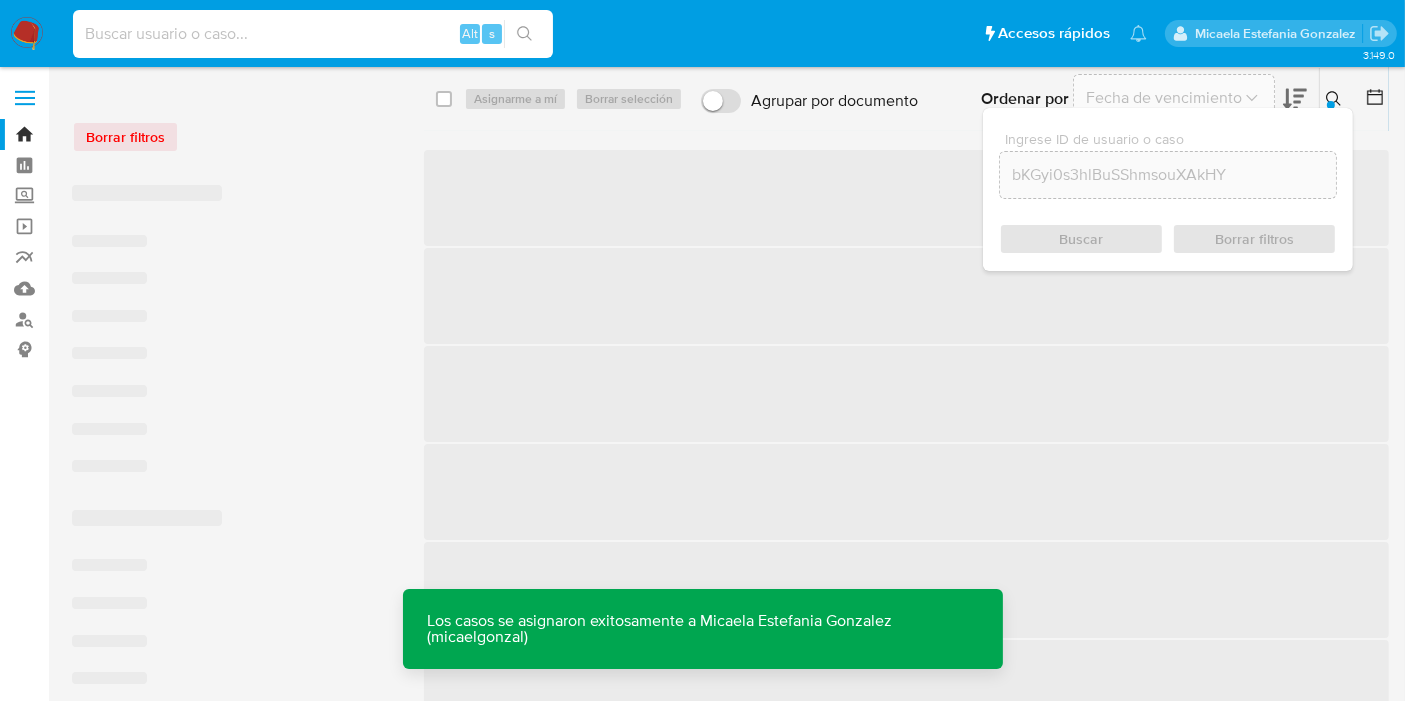 paste on "bKGyi0s3hlBuSShmsouXAkHY" 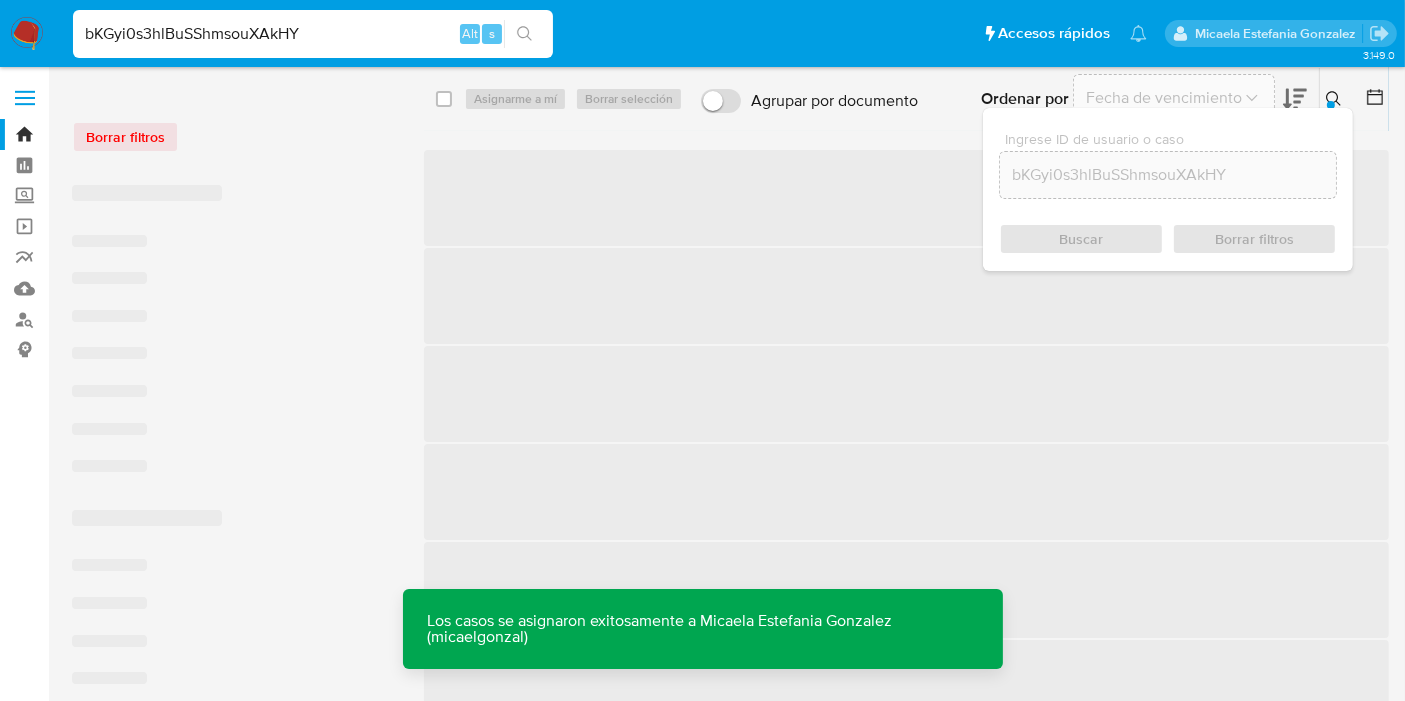 type on "bKGyi0s3hlBuSShmsouXAkHY" 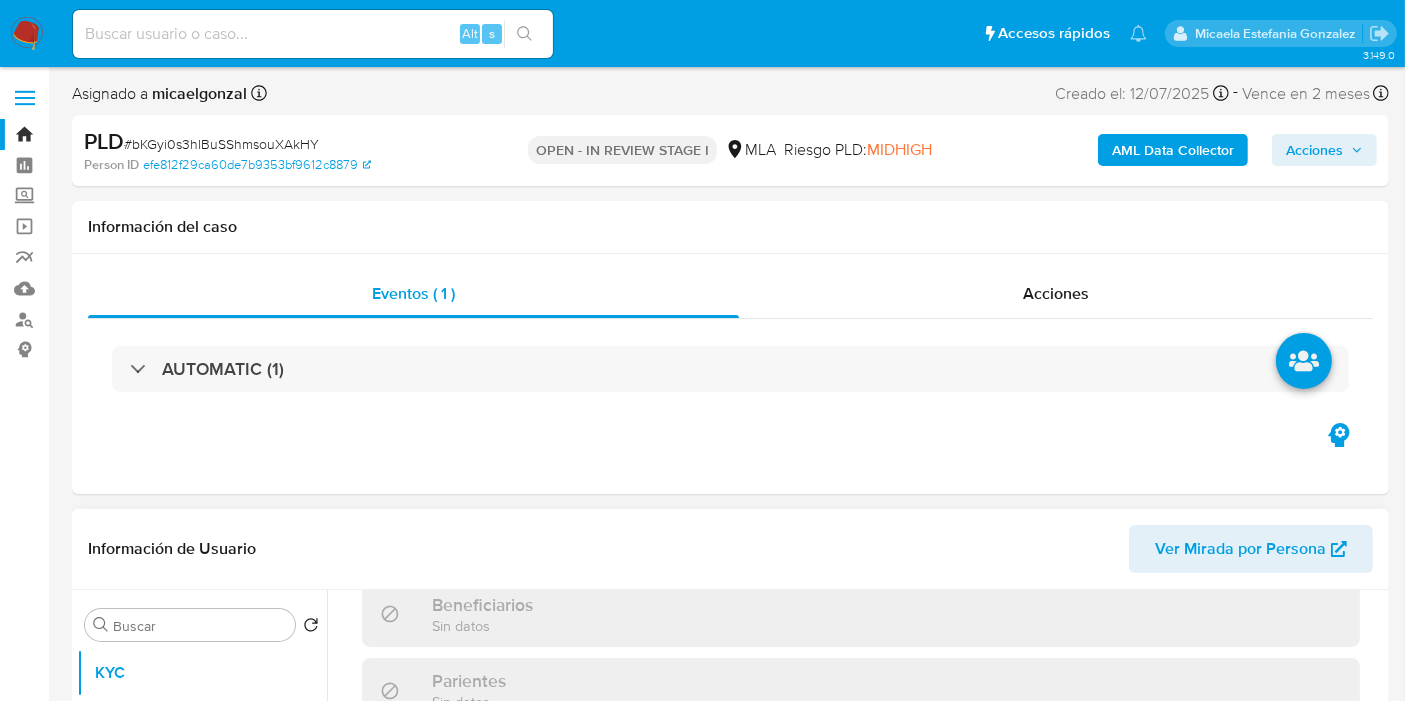 scroll, scrollTop: 425, scrollLeft: 0, axis: vertical 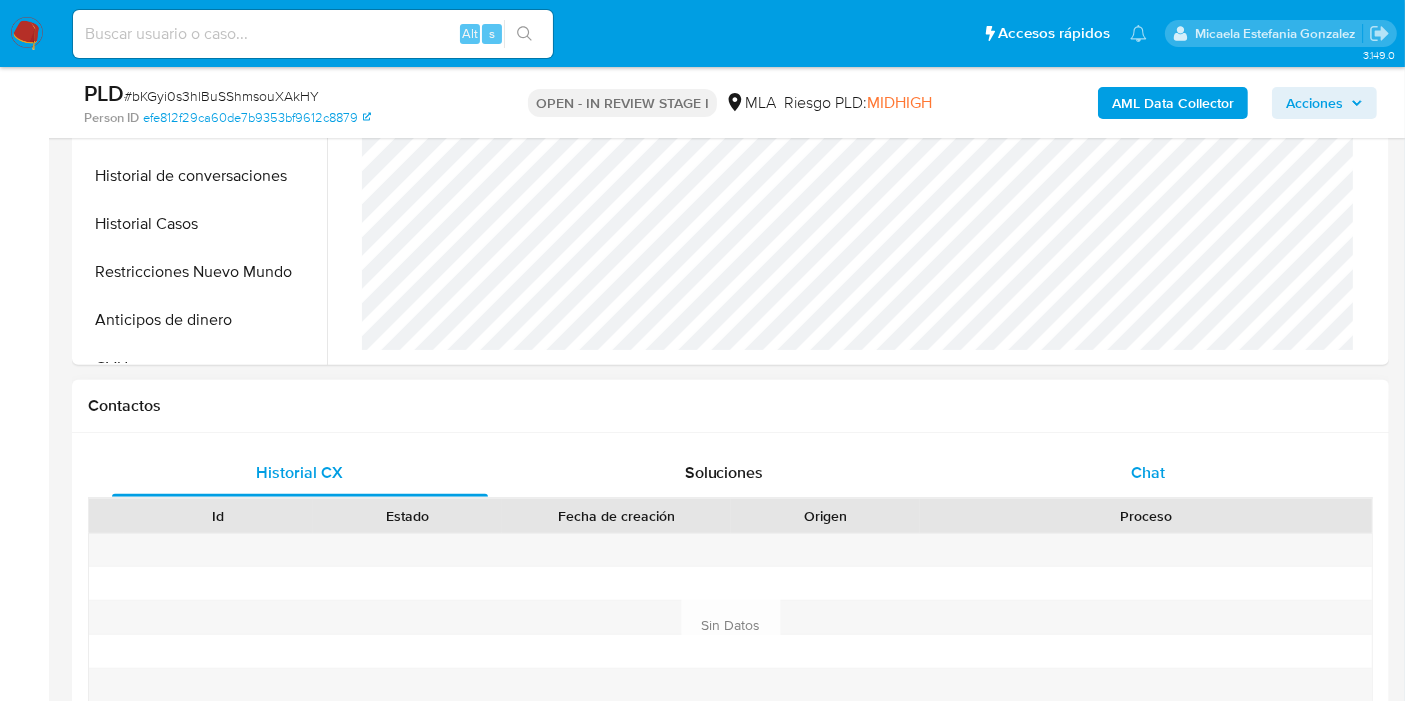 click on "Chat" at bounding box center (1148, 473) 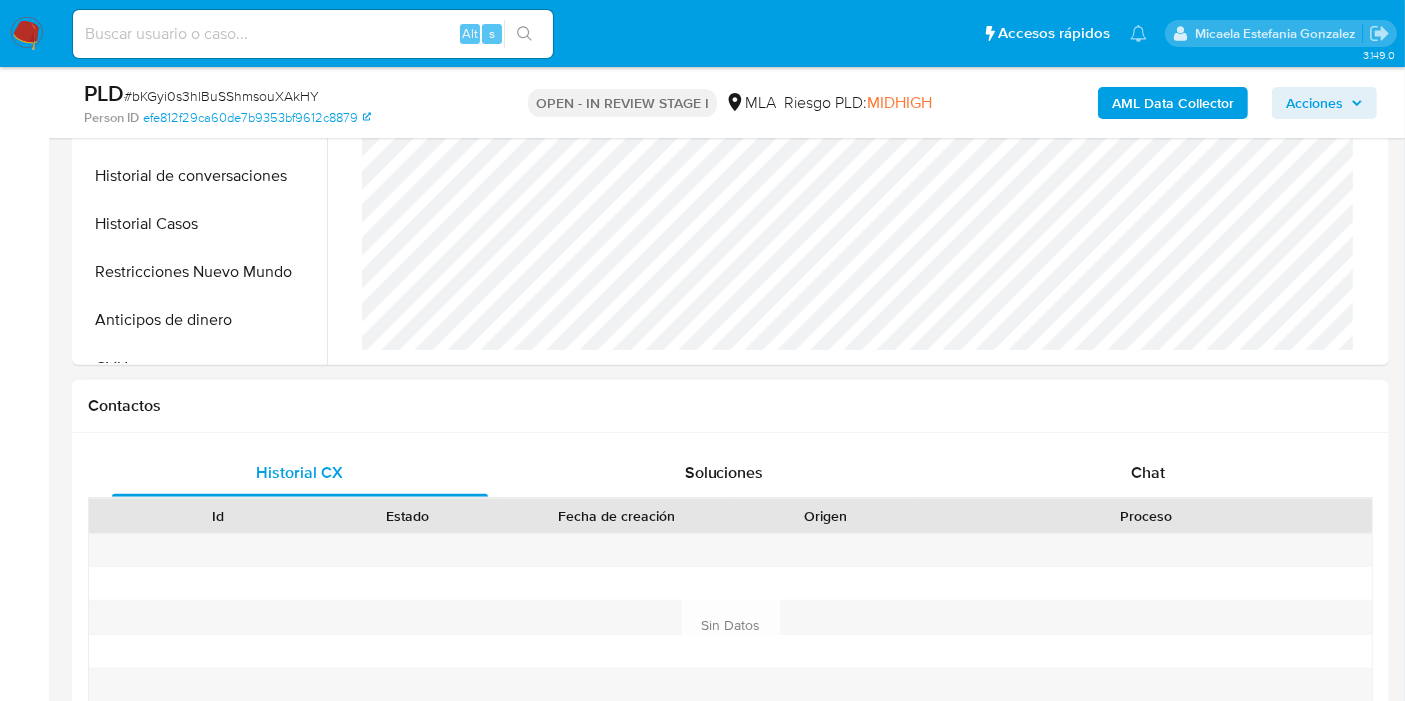 select on "10" 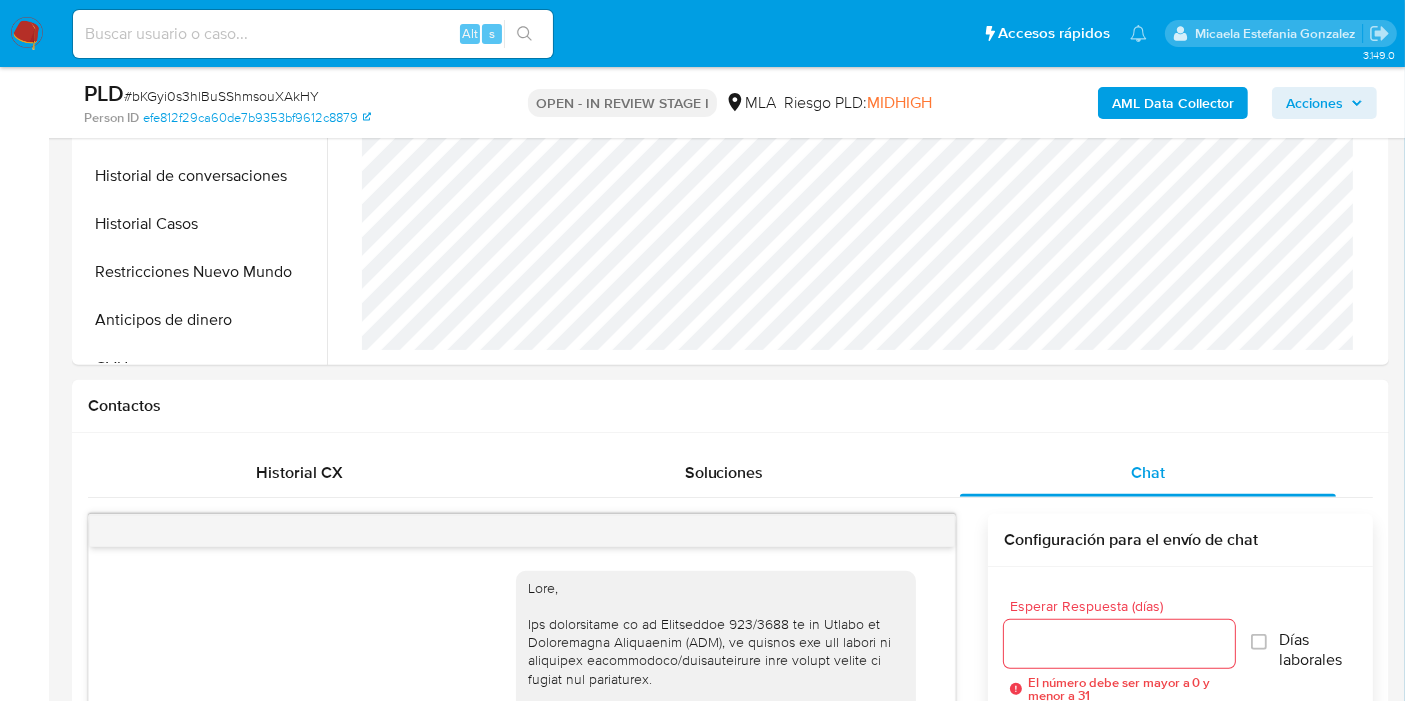 scroll, scrollTop: 1740, scrollLeft: 0, axis: vertical 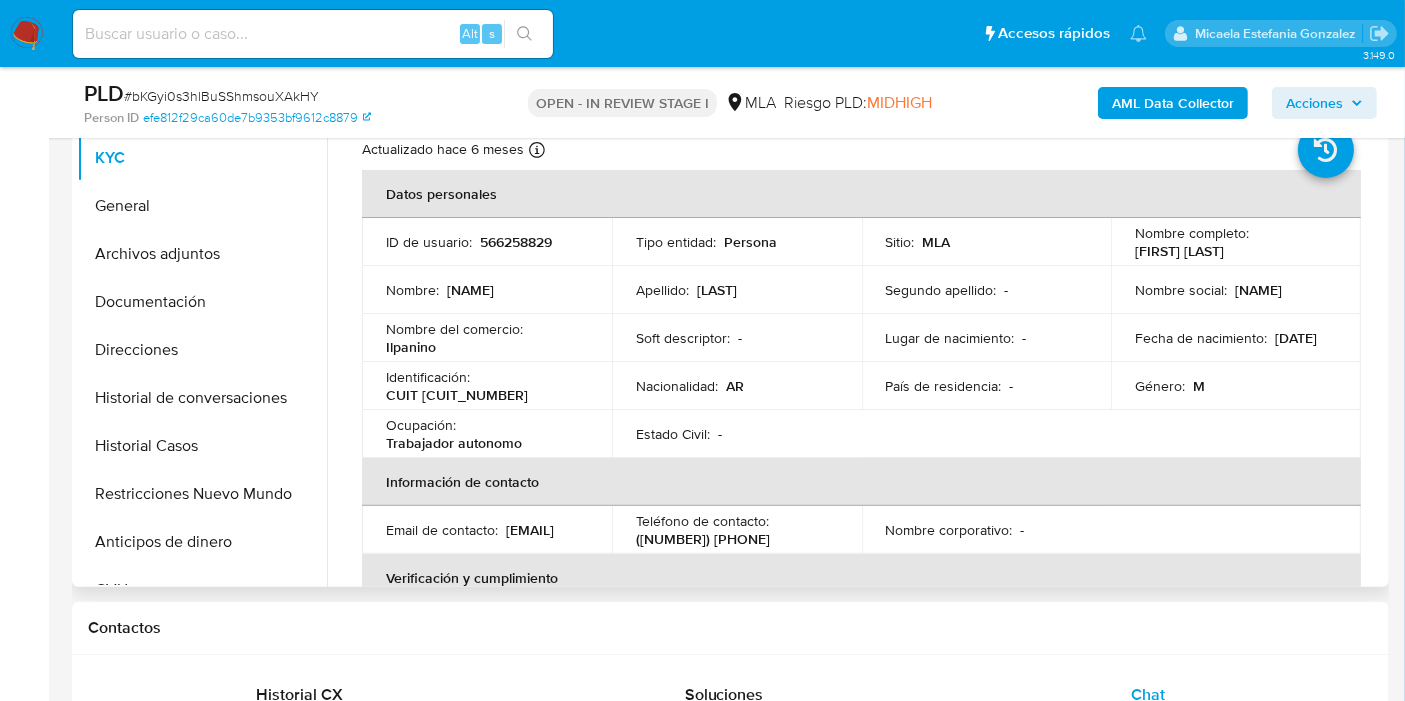 click on "CUIT 20296393127" at bounding box center (457, 395) 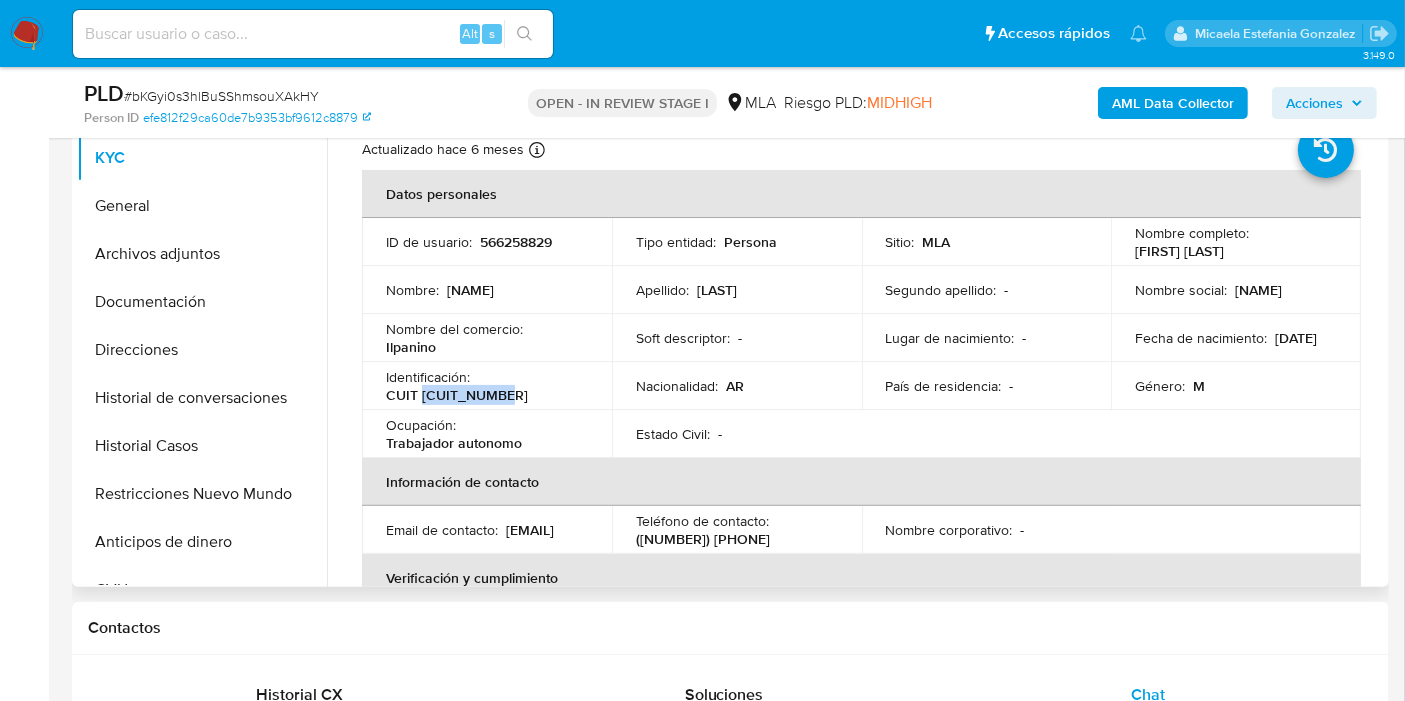 click on "CUIT 20296393127" at bounding box center (457, 395) 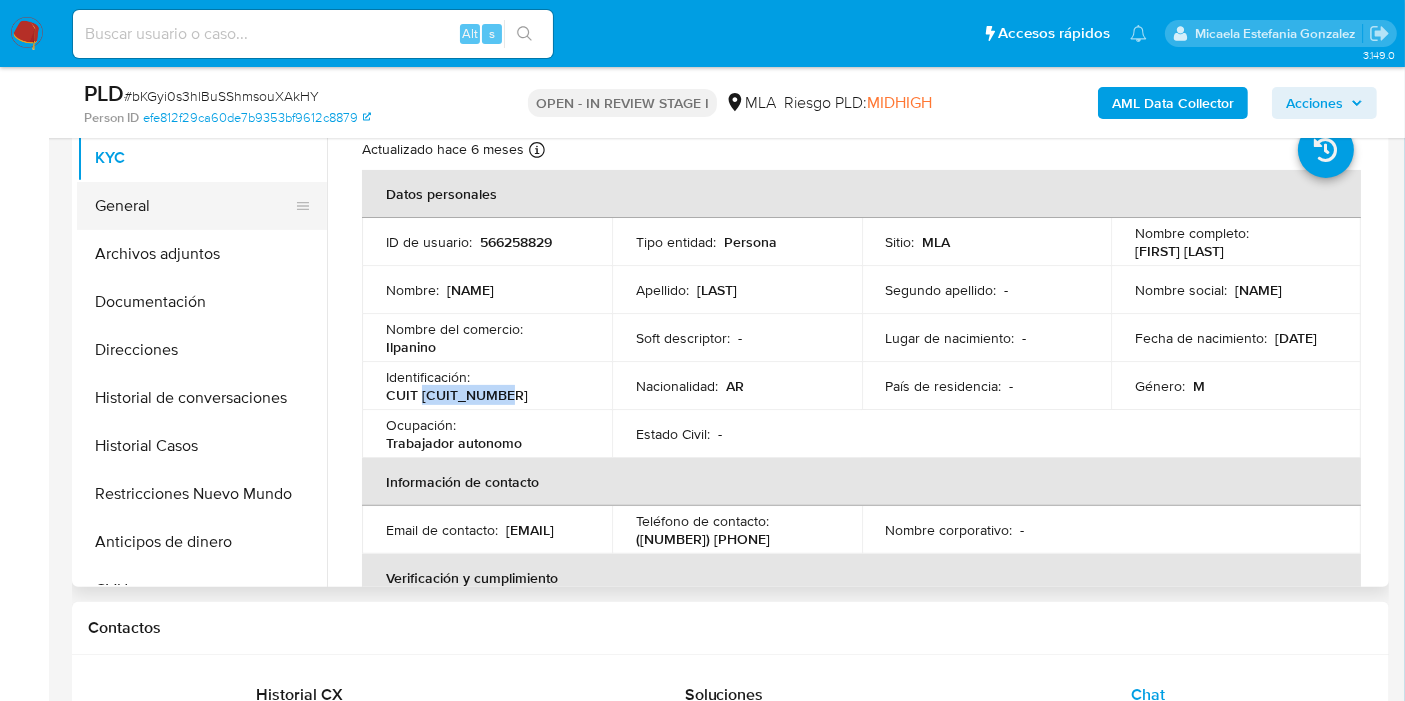 click on "General" at bounding box center (194, 206) 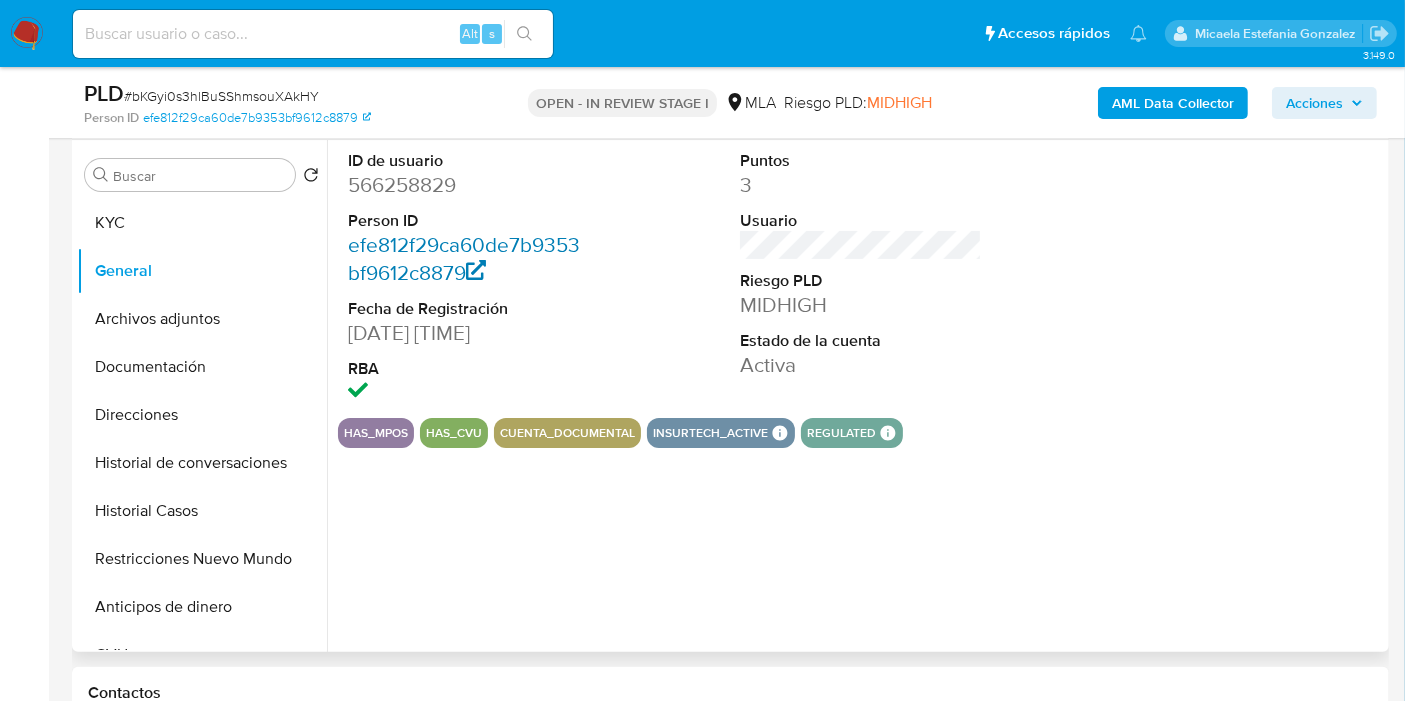 scroll, scrollTop: 333, scrollLeft: 0, axis: vertical 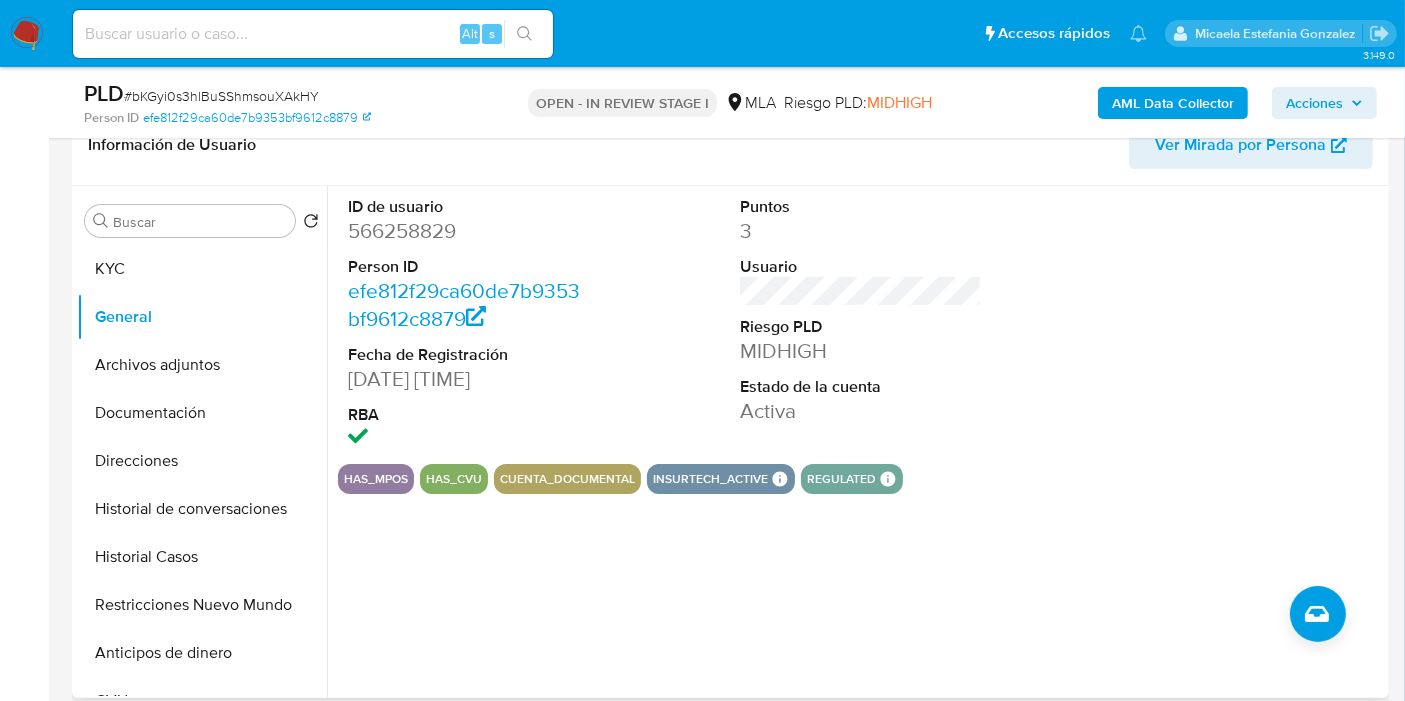 click on "566258829" at bounding box center (469, 231) 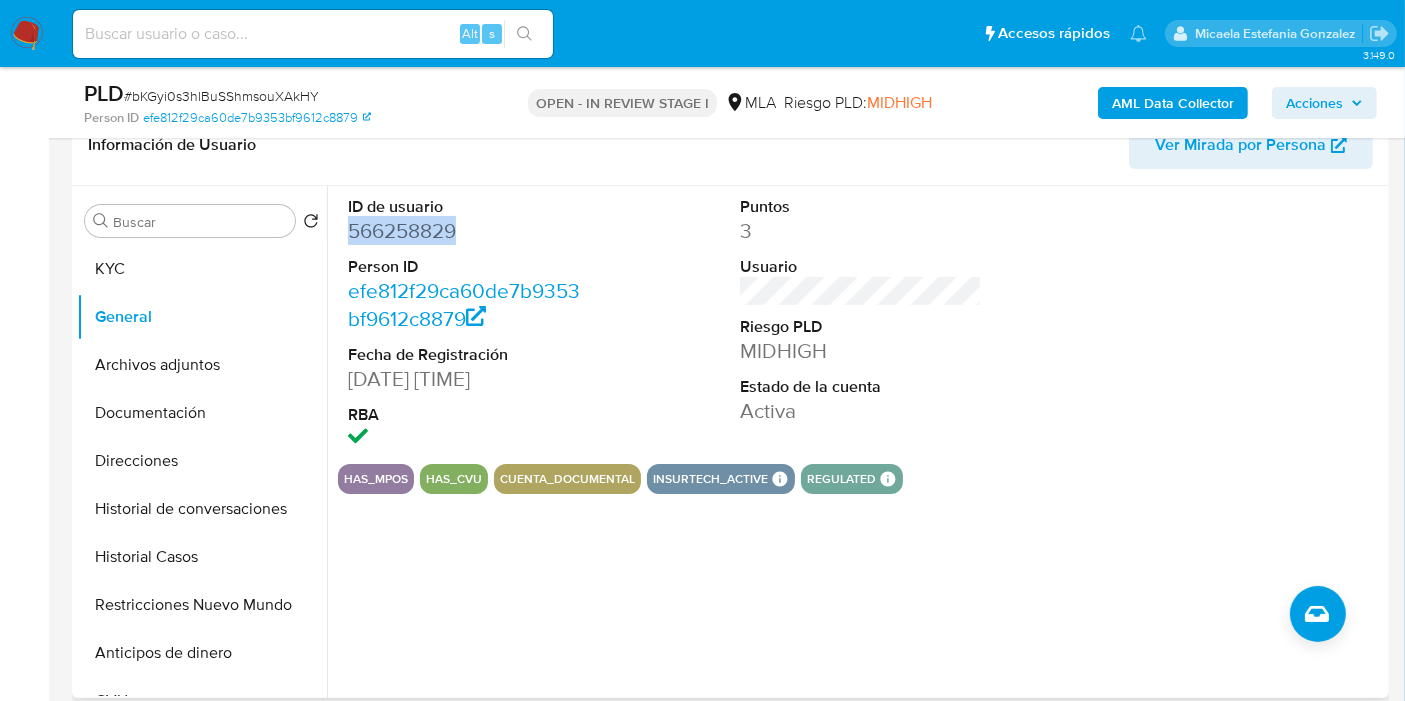 click on "566258829" at bounding box center [469, 231] 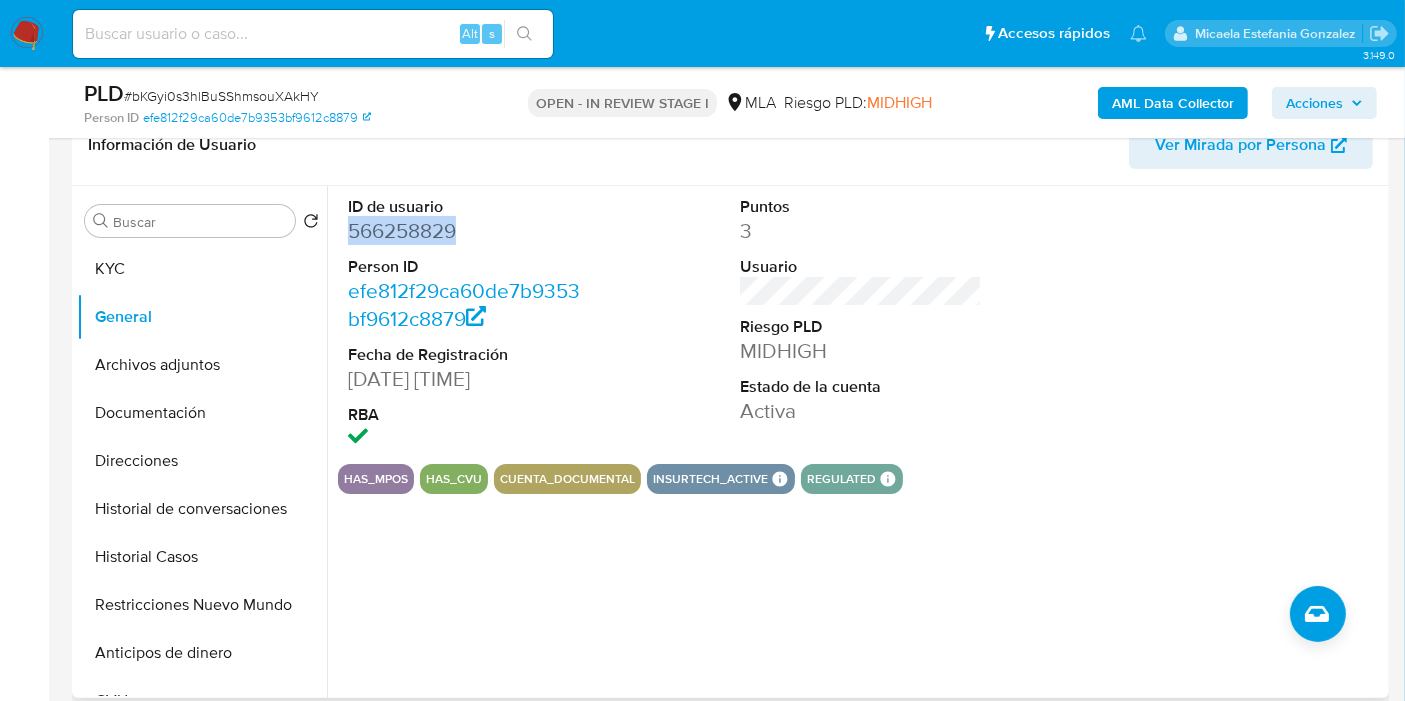 copy on "566258829" 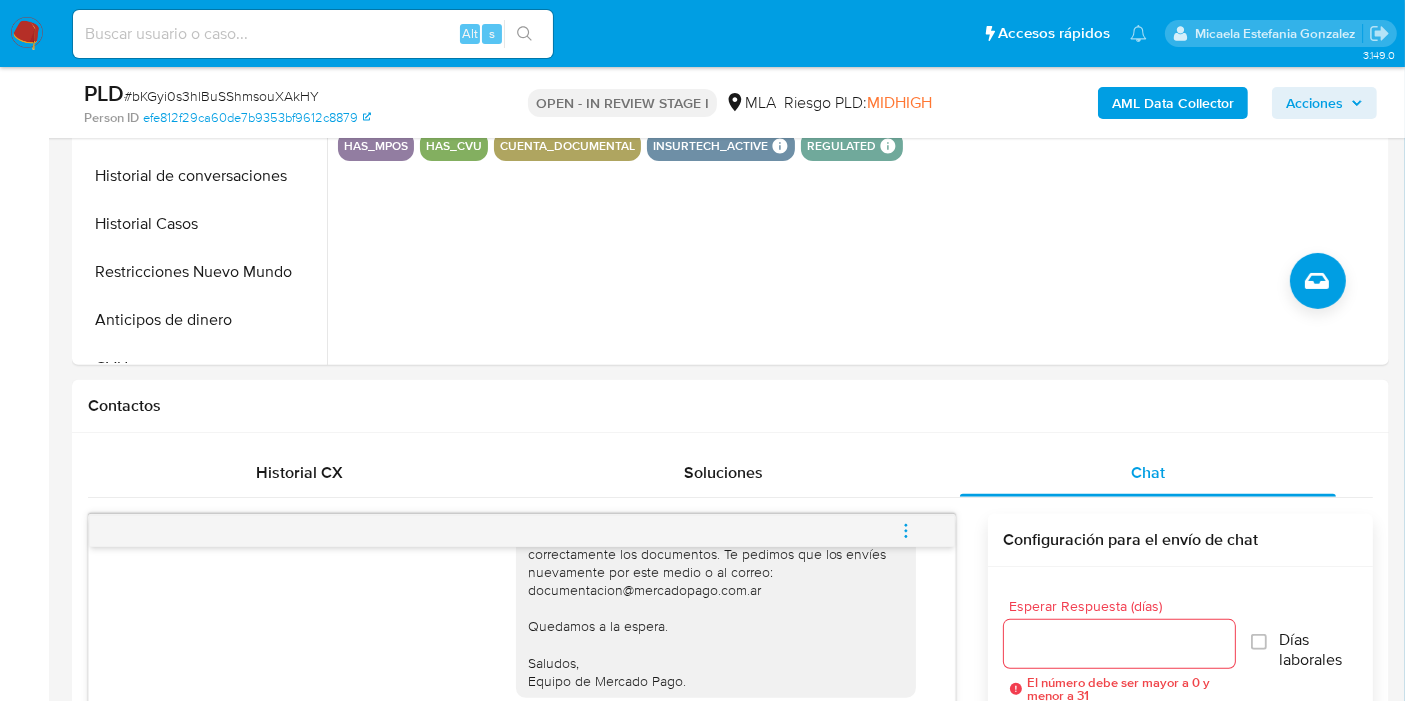 scroll, scrollTop: 333, scrollLeft: 0, axis: vertical 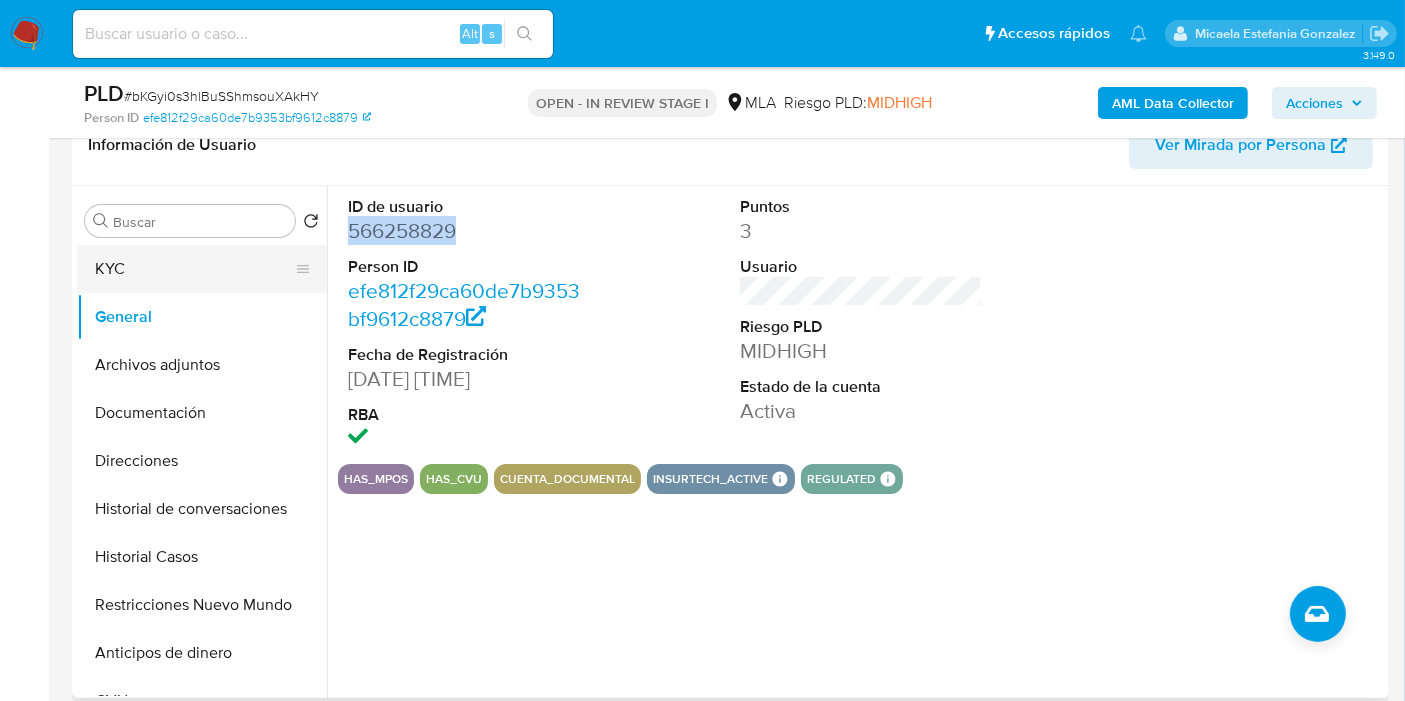 click on "KYC" at bounding box center (194, 269) 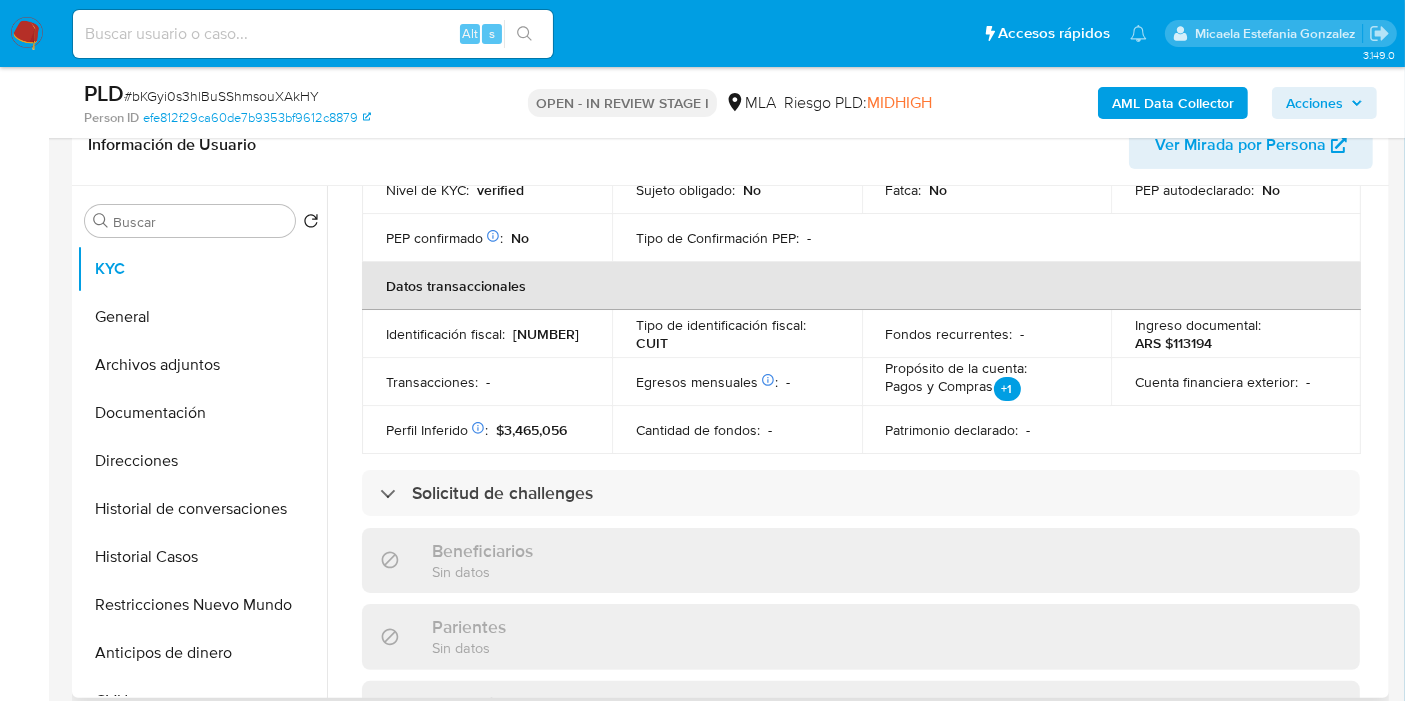 scroll, scrollTop: 325, scrollLeft: 0, axis: vertical 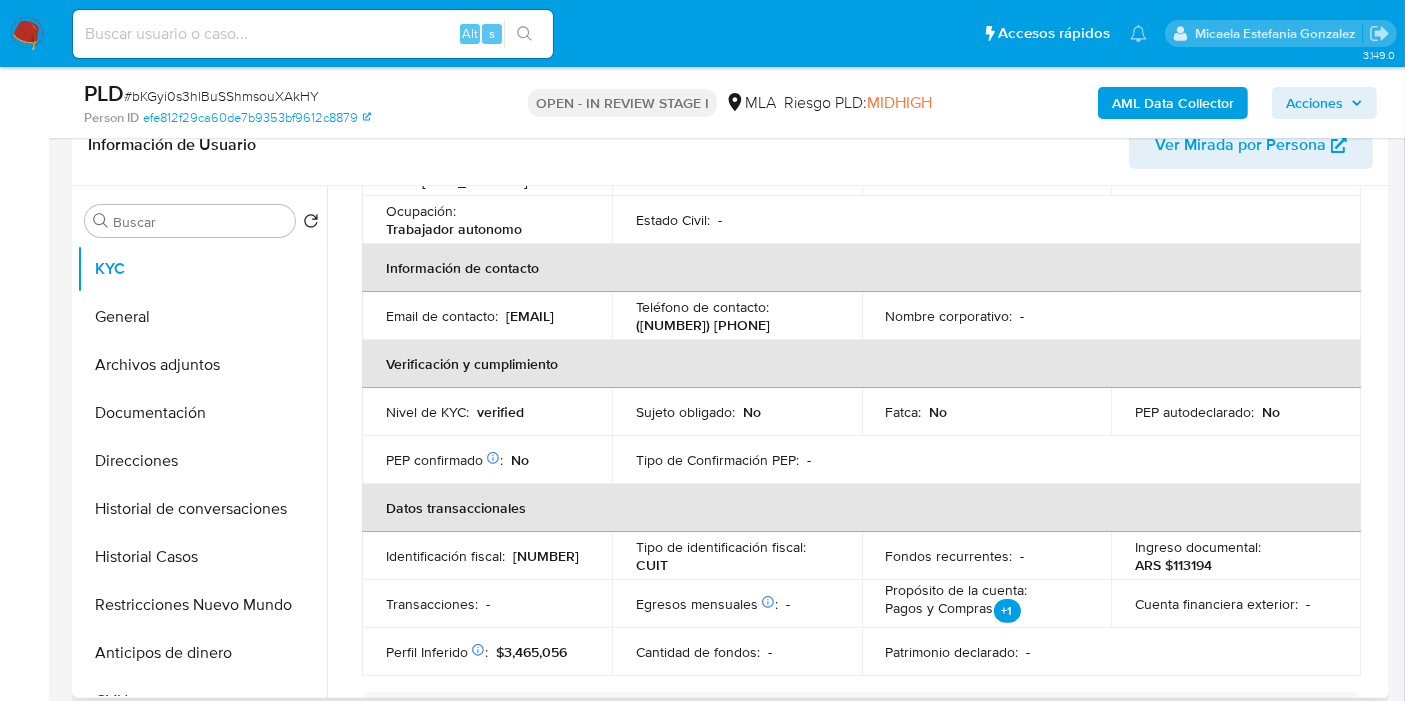 drag, startPoint x: 551, startPoint y: 327, endPoint x: 389, endPoint y: 326, distance: 162.00308 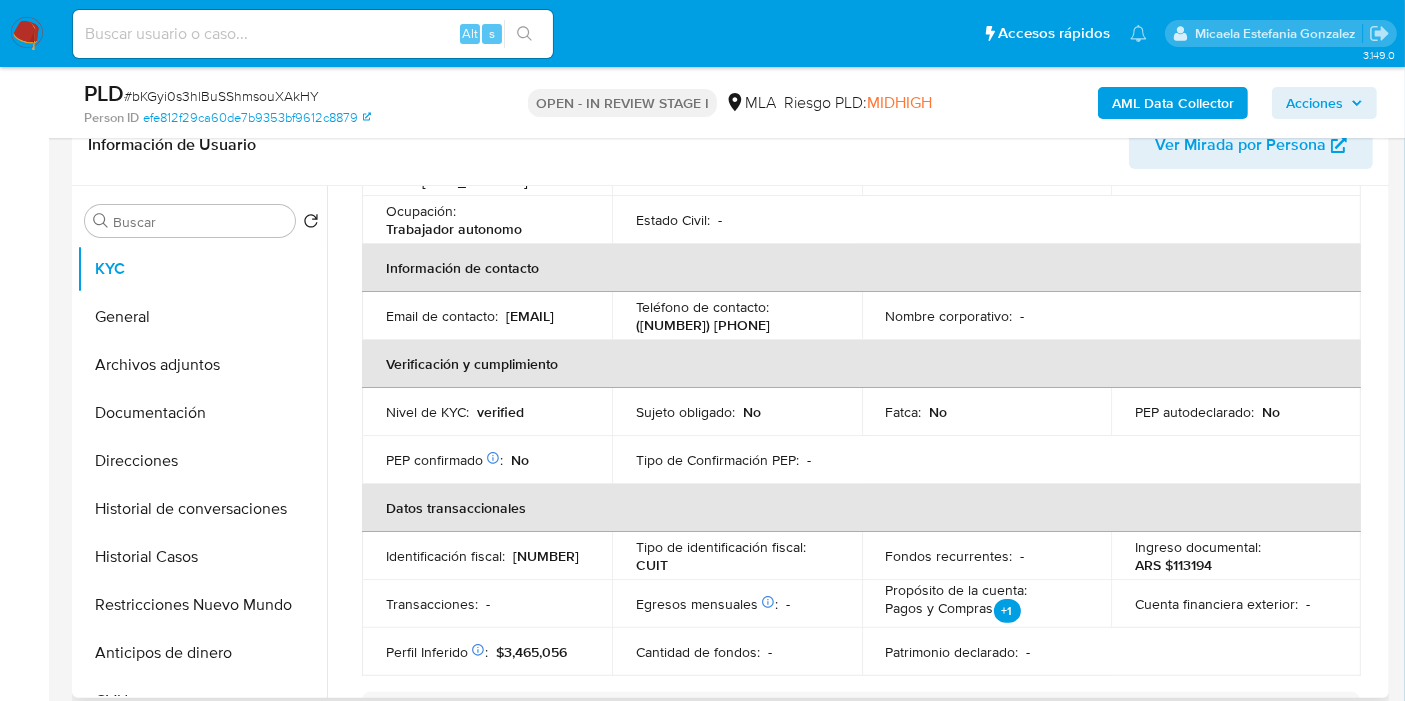 click on "(2657) 717619" at bounding box center (703, 325) 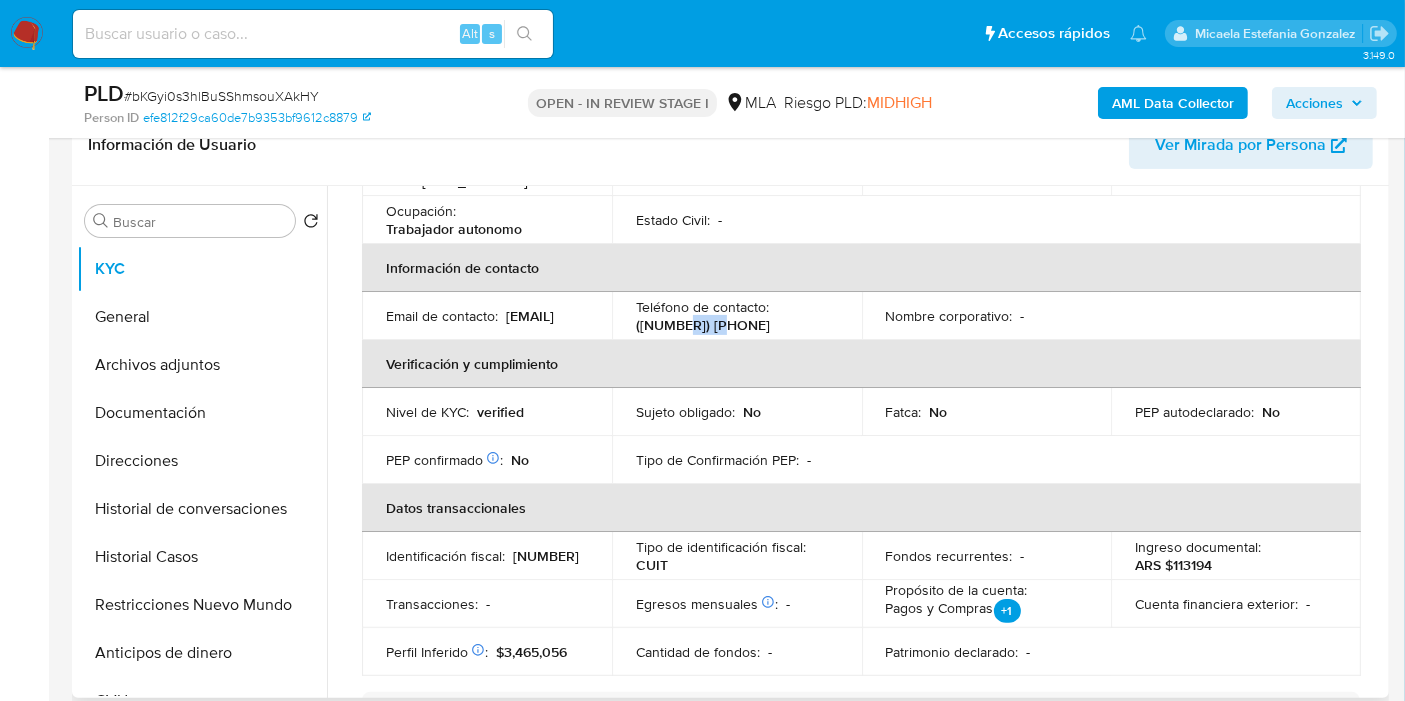 click on "(2657) 717619" at bounding box center (703, 325) 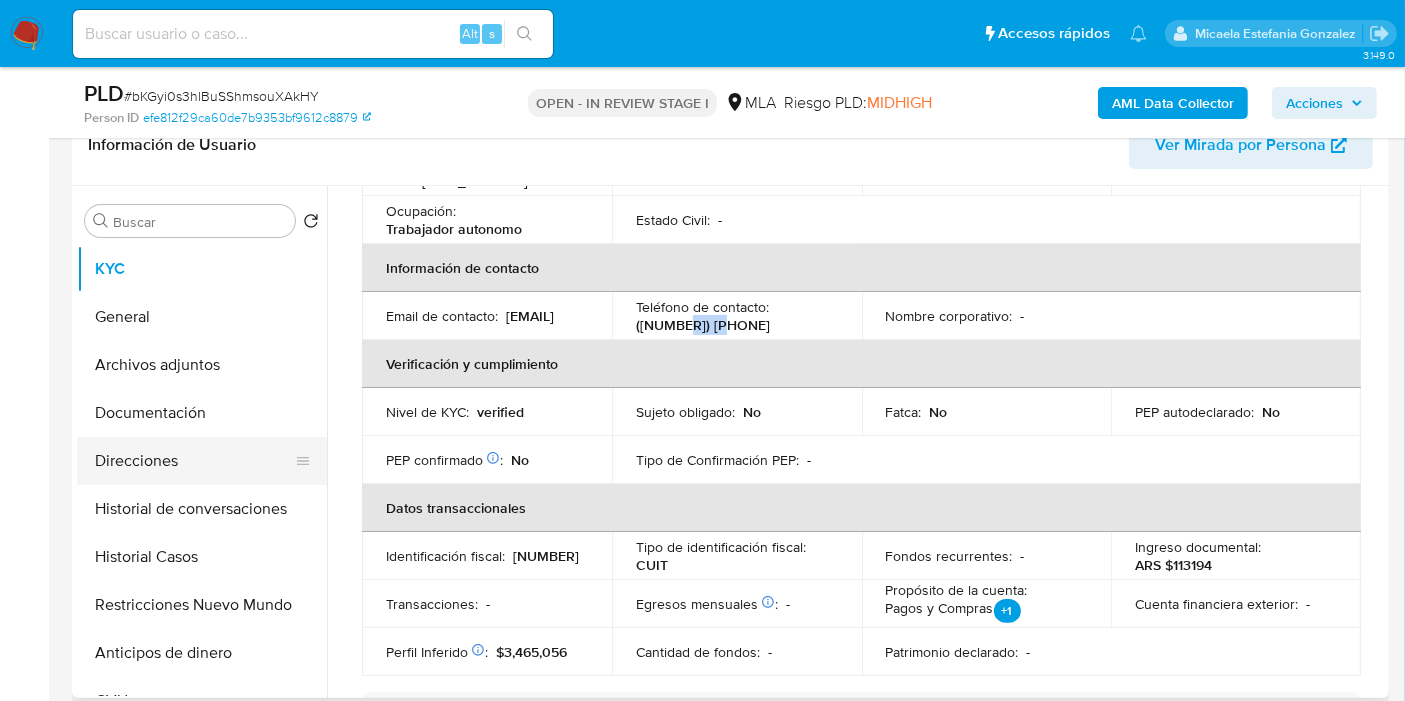 click on "Direcciones" at bounding box center [194, 461] 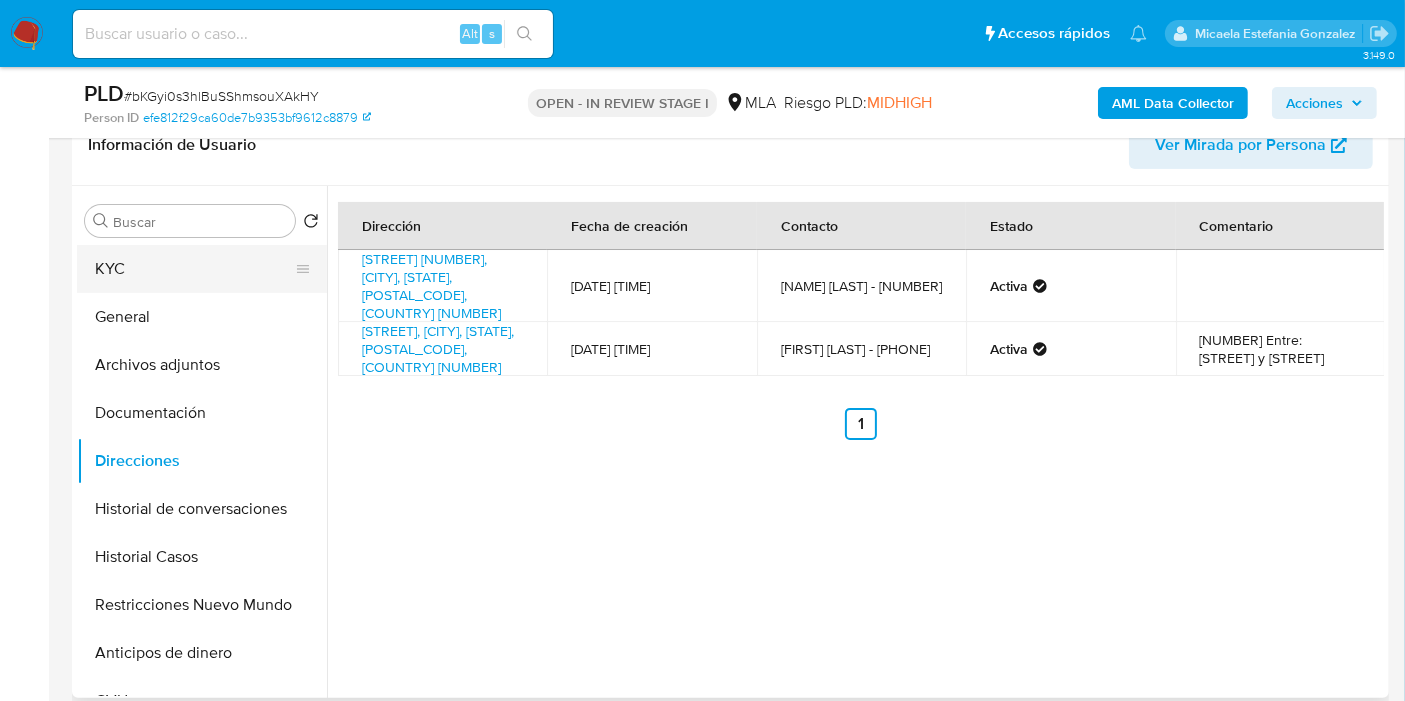 click on "KYC" at bounding box center [194, 269] 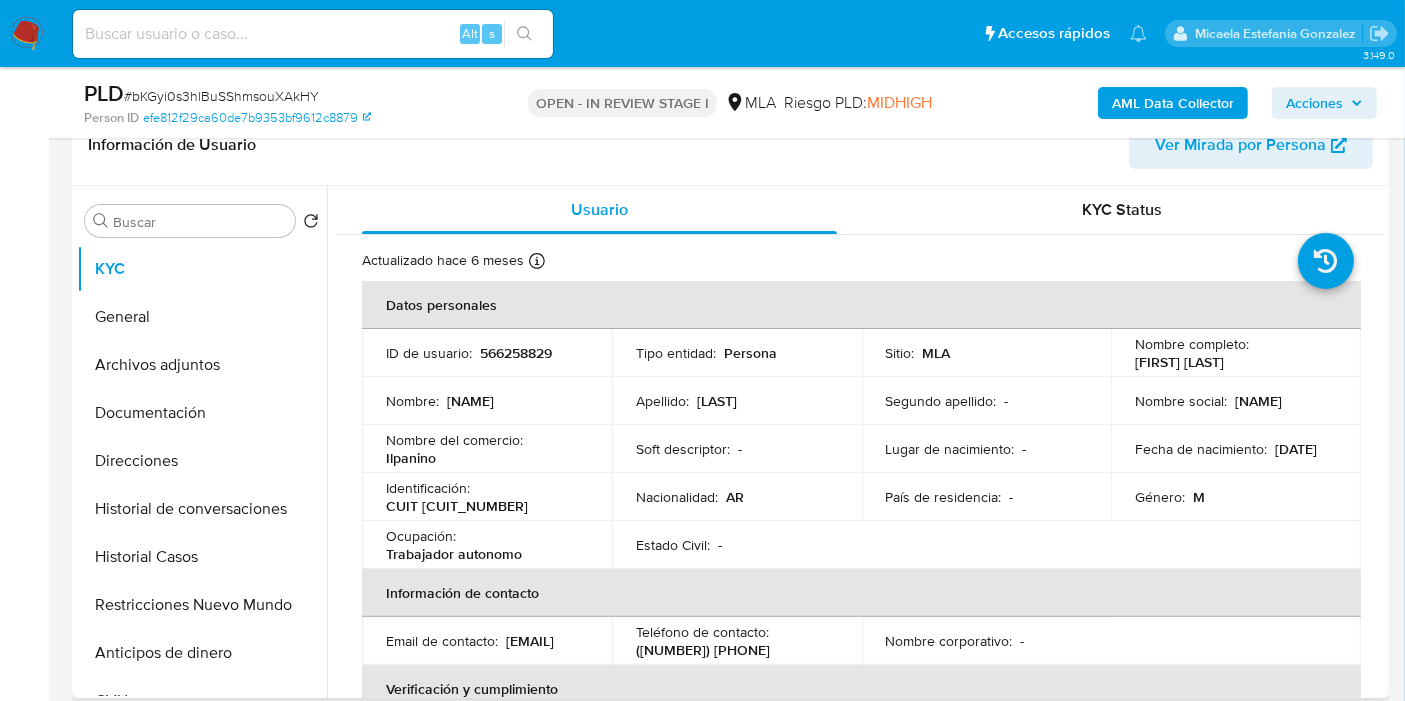 click on "CUIT 20296393127" at bounding box center [457, 506] 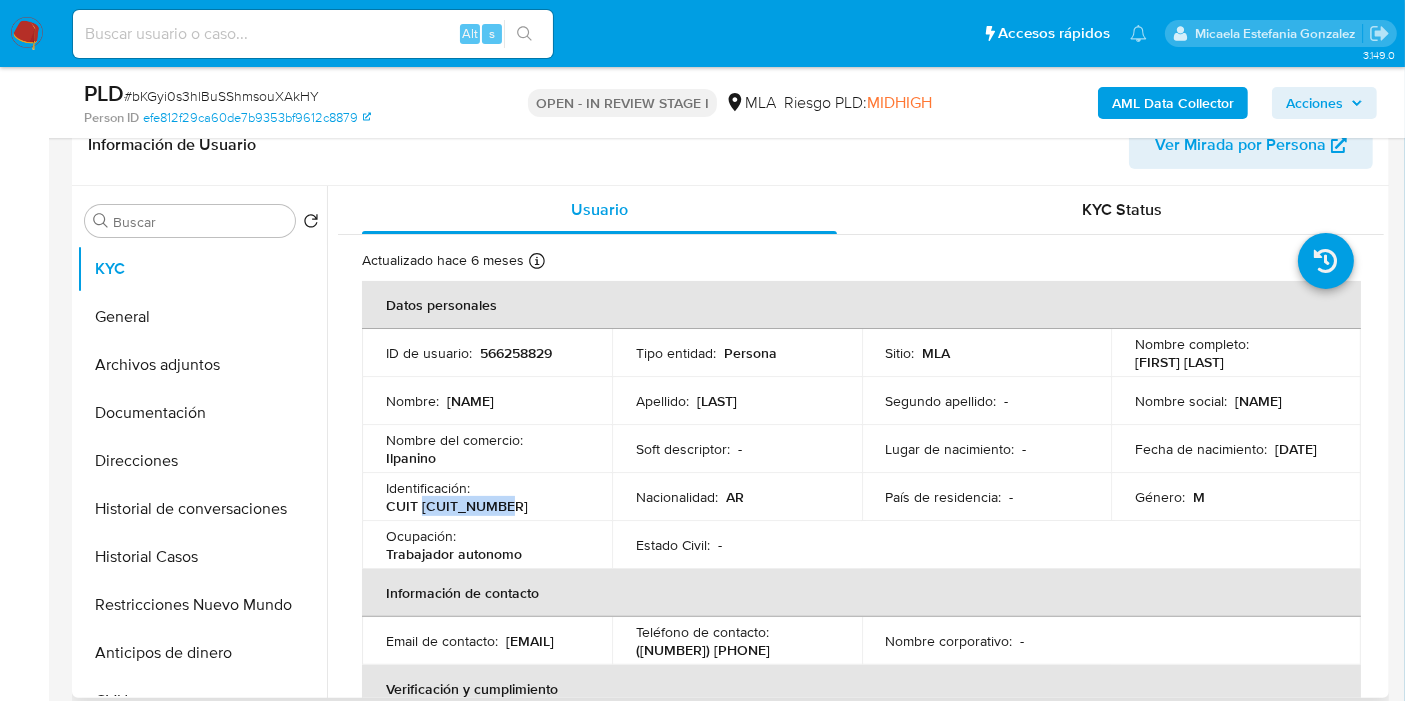 click on "CUIT 20296393127" at bounding box center (457, 506) 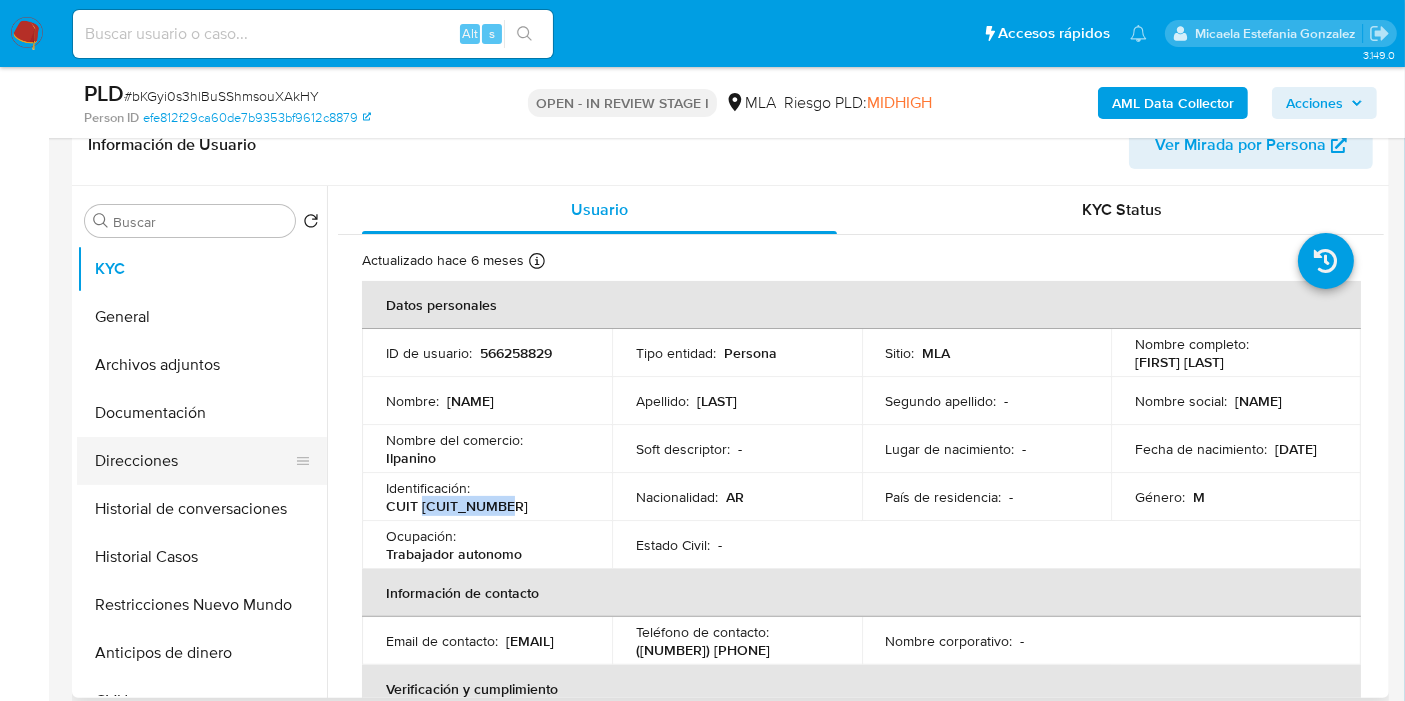 click on "Direcciones" at bounding box center [194, 461] 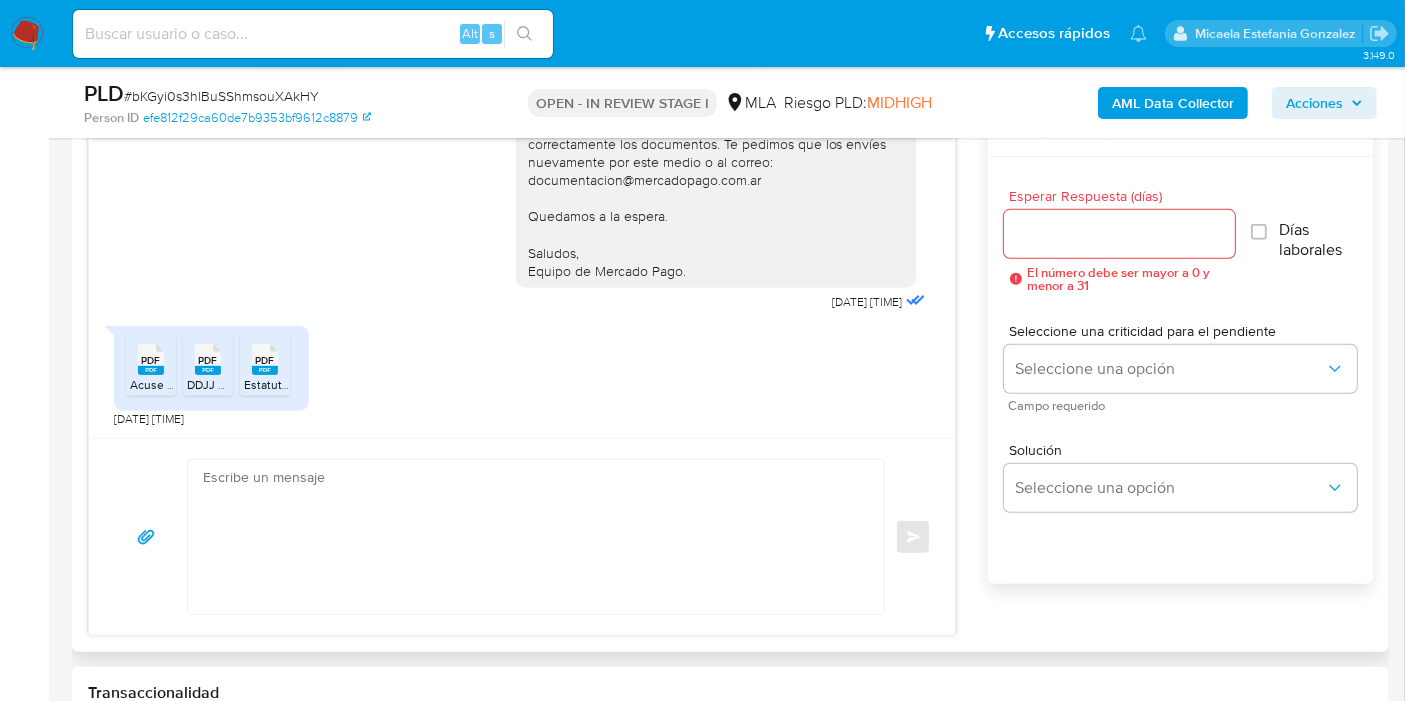 scroll, scrollTop: 1111, scrollLeft: 0, axis: vertical 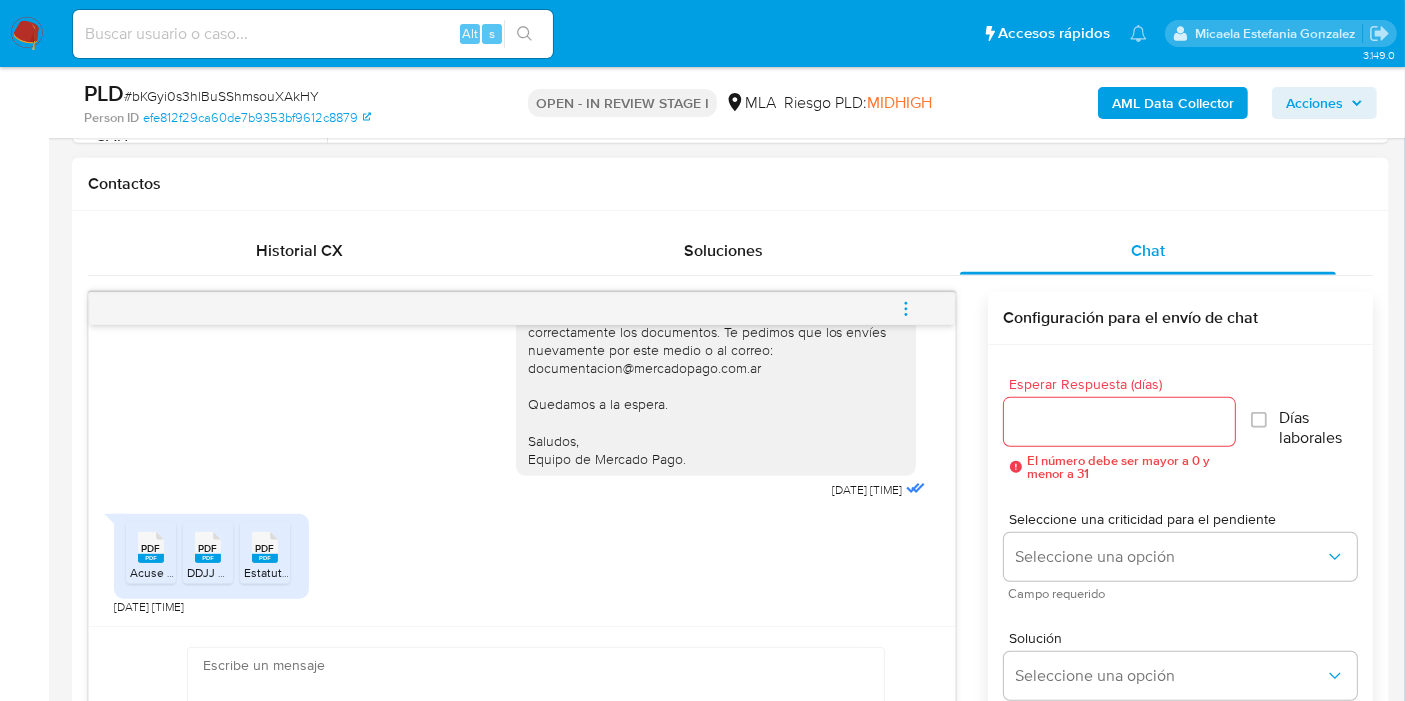 click at bounding box center (531, 725) 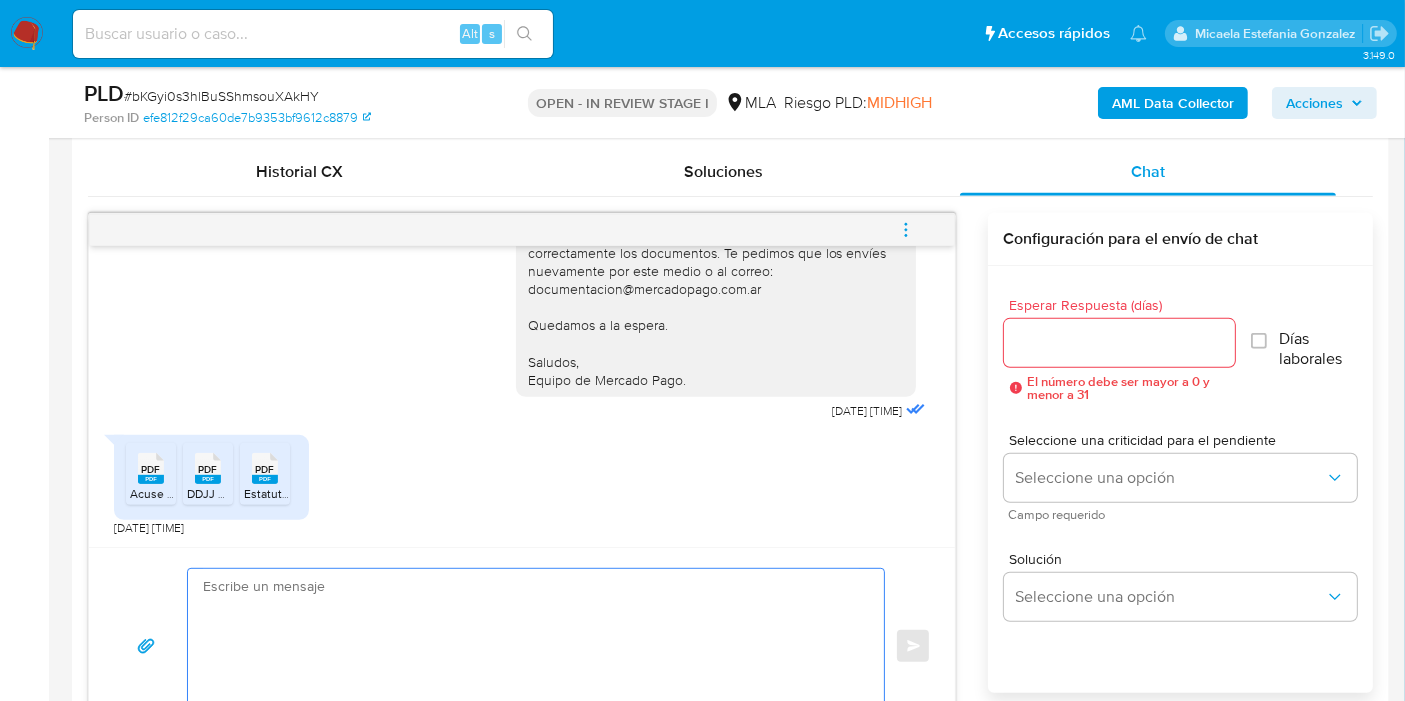 scroll, scrollTop: 1000, scrollLeft: 0, axis: vertical 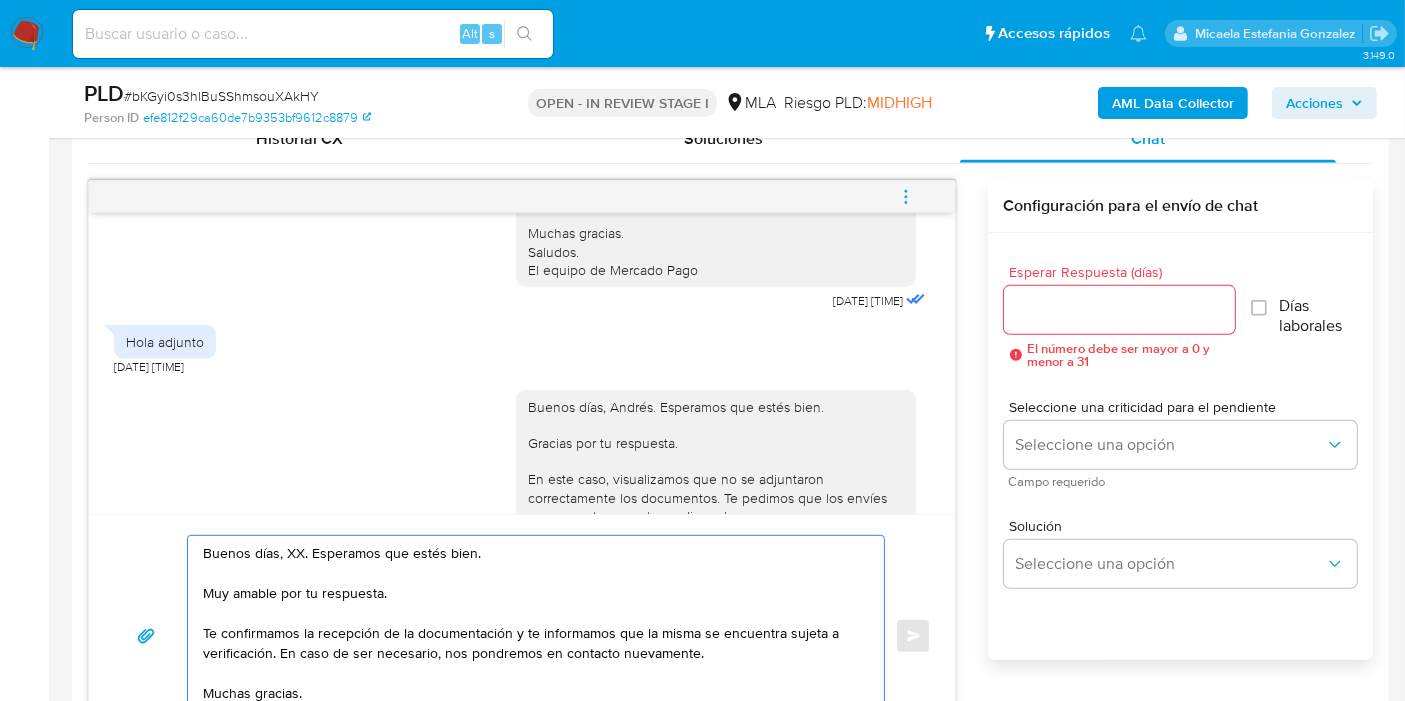 click on "Buenos días, XX. Esperamos que estés bien.
Muy amable por tu respuesta.
Te confirmamos la recepción de la documentación y te informamos que la misma se encuentra sujeta a verificación. En caso de ser necesario, nos pondremos en contacto nuevamente.
Muchas gracias.
Saludos,
Equipo de Mercado Pago." at bounding box center [531, 636] 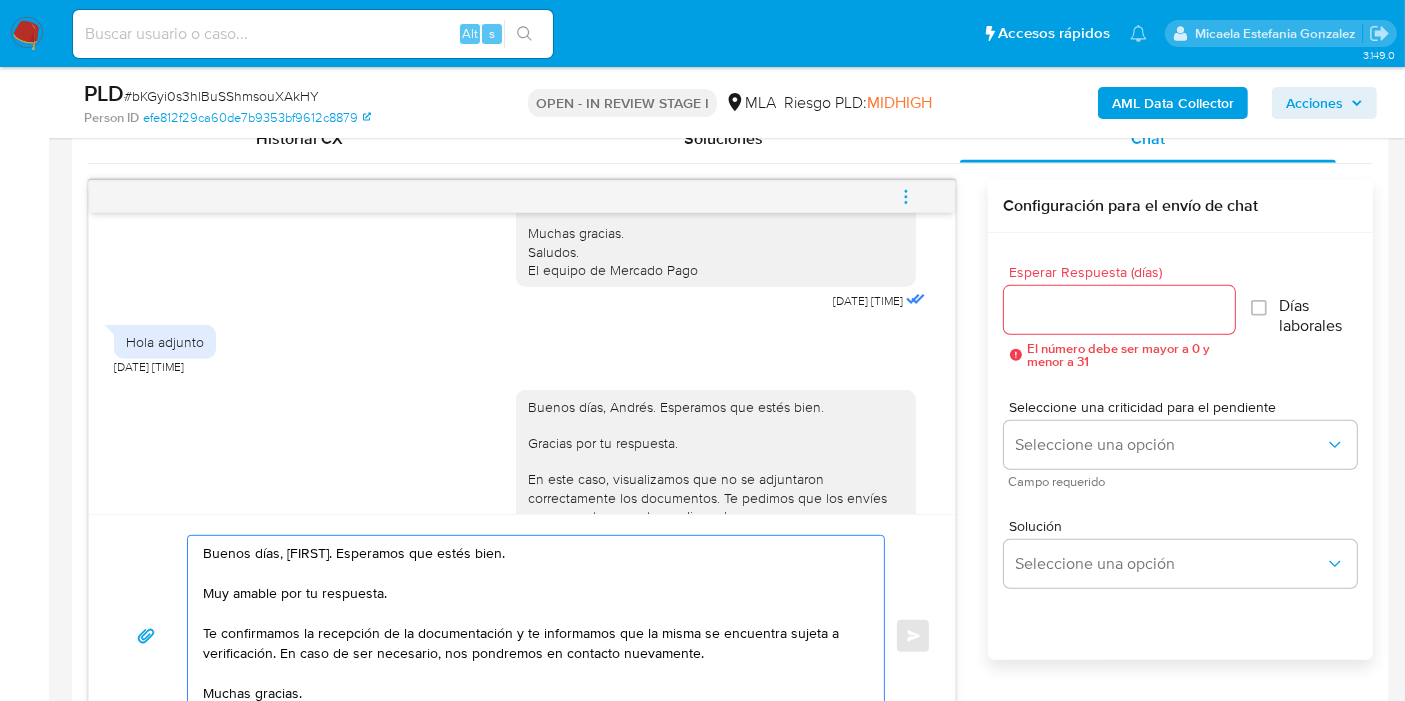 click on "Buenos días, Andrés. Esperamos que estés bien.
Muy amable por tu respuesta.
Te confirmamos la recepción de la documentación y te informamos que la misma se encuentra sujeta a verificación. En caso de ser necesario, nos pondremos en contacto nuevamente.
Muchas gracias.
Saludos,
Equipo de Mercado Pago." at bounding box center [531, 636] 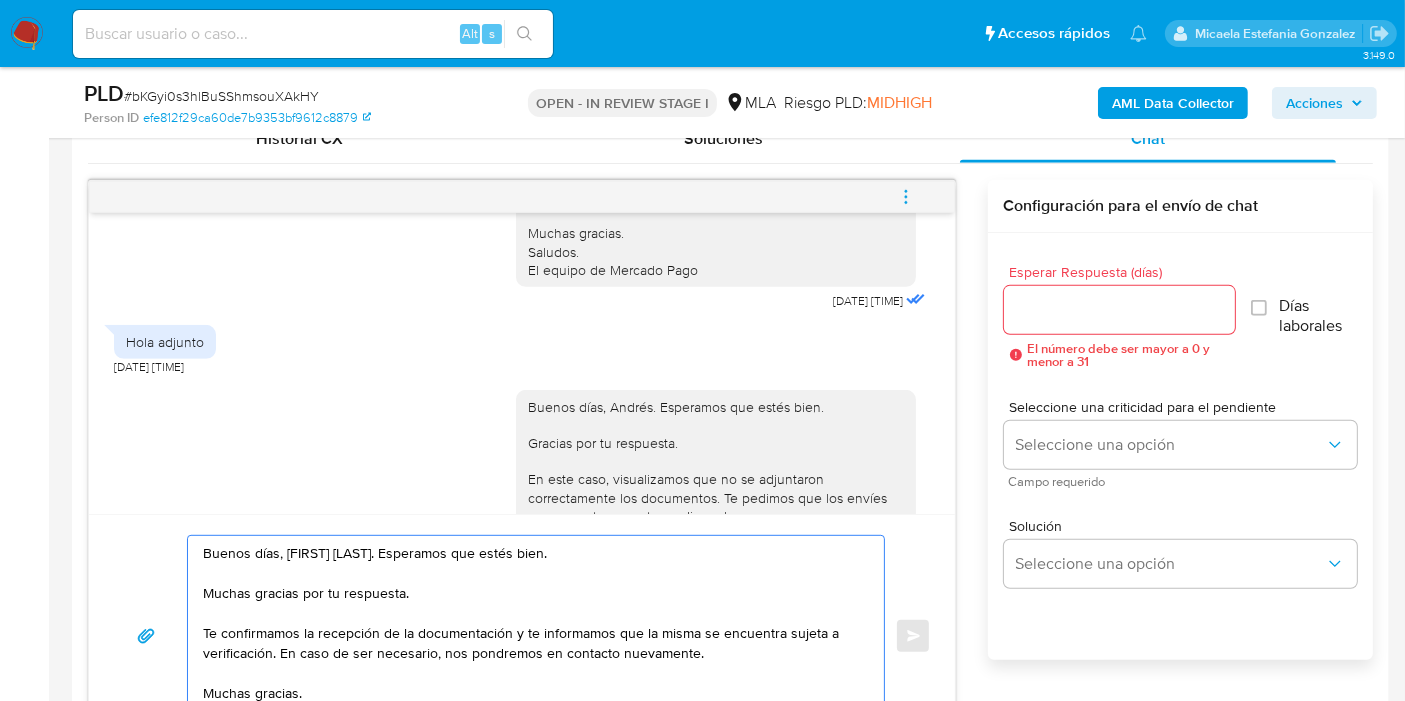 click on "Buenos días, Andrés. Esperamos que estés bien.
Muchas gracias por tu respuesta.
Te confirmamos la recepción de la documentación y te informamos que la misma se encuentra sujeta a verificación. En caso de ser necesario, nos pondremos en contacto nuevamente.
Muchas gracias.
Saludos,
Equipo de Mercado Pago." at bounding box center [531, 636] 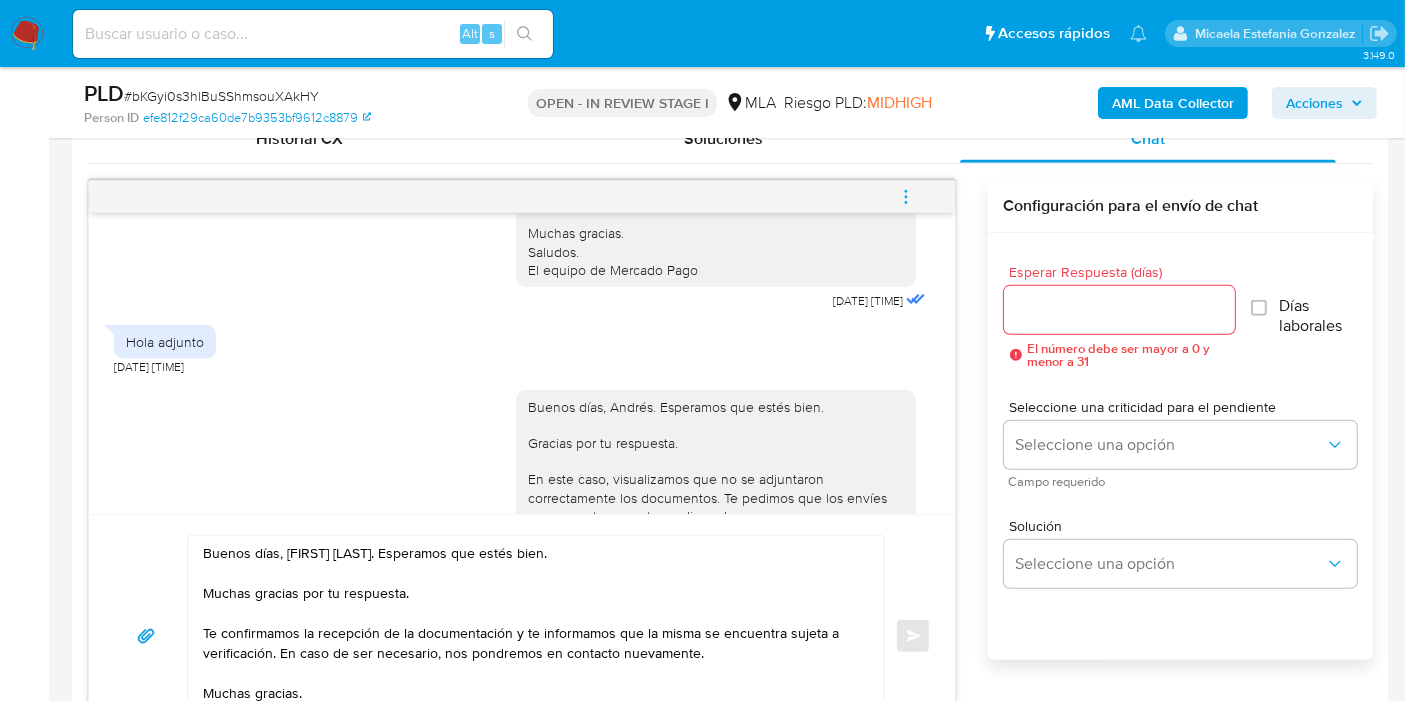 click on "Buenos días, Andrés. Esperamos que estés bien.
Muchas gracias por tu respuesta.
Te confirmamos la recepción de la documentación y te informamos que la misma se encuentra sujeta a verificación. En caso de ser necesario, nos pondremos en contacto nuevamente.
Muchas gracias.
Saludos,
Equipo de Mercado Pago." at bounding box center [531, 636] 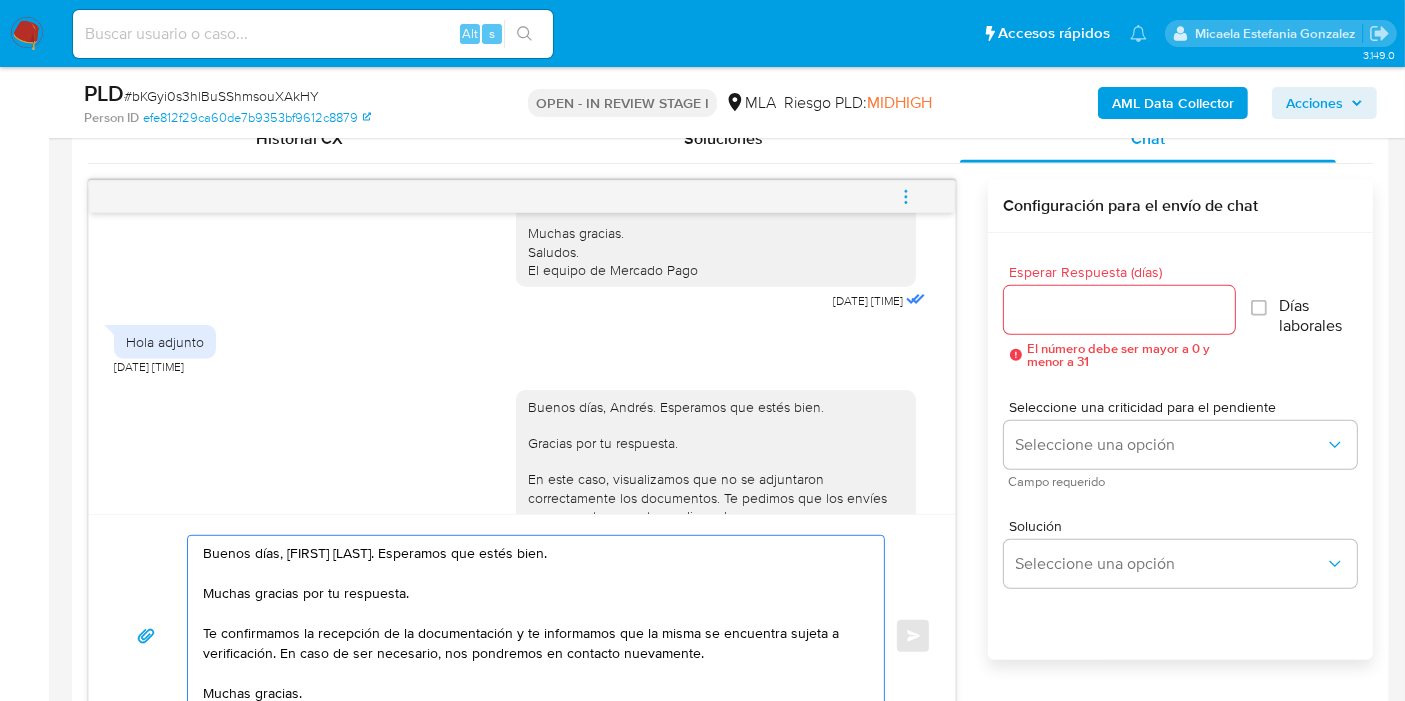 click on "Buenos días, Andrés. Esperamos que estés bien.
Muchas gracias por tu respuesta.
Te confirmamos la recepción de la documentación y te informamos que la misma se encuentra sujeta a verificación. En caso de ser necesario, nos pondremos en contacto nuevamente.
Muchas gracias.
Saludos,
Equipo de Mercado Pago." at bounding box center (531, 636) 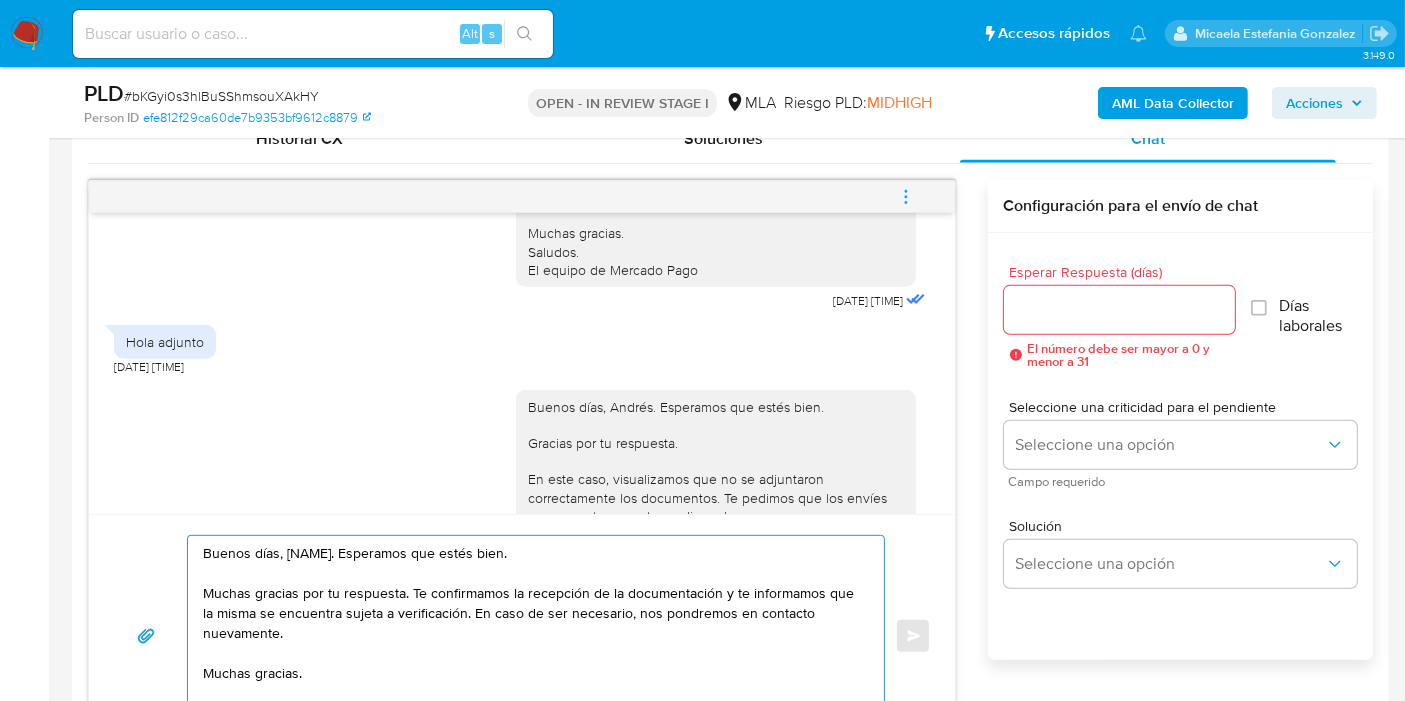 drag, startPoint x: 723, startPoint y: 591, endPoint x: 737, endPoint y: 634, distance: 45.221676 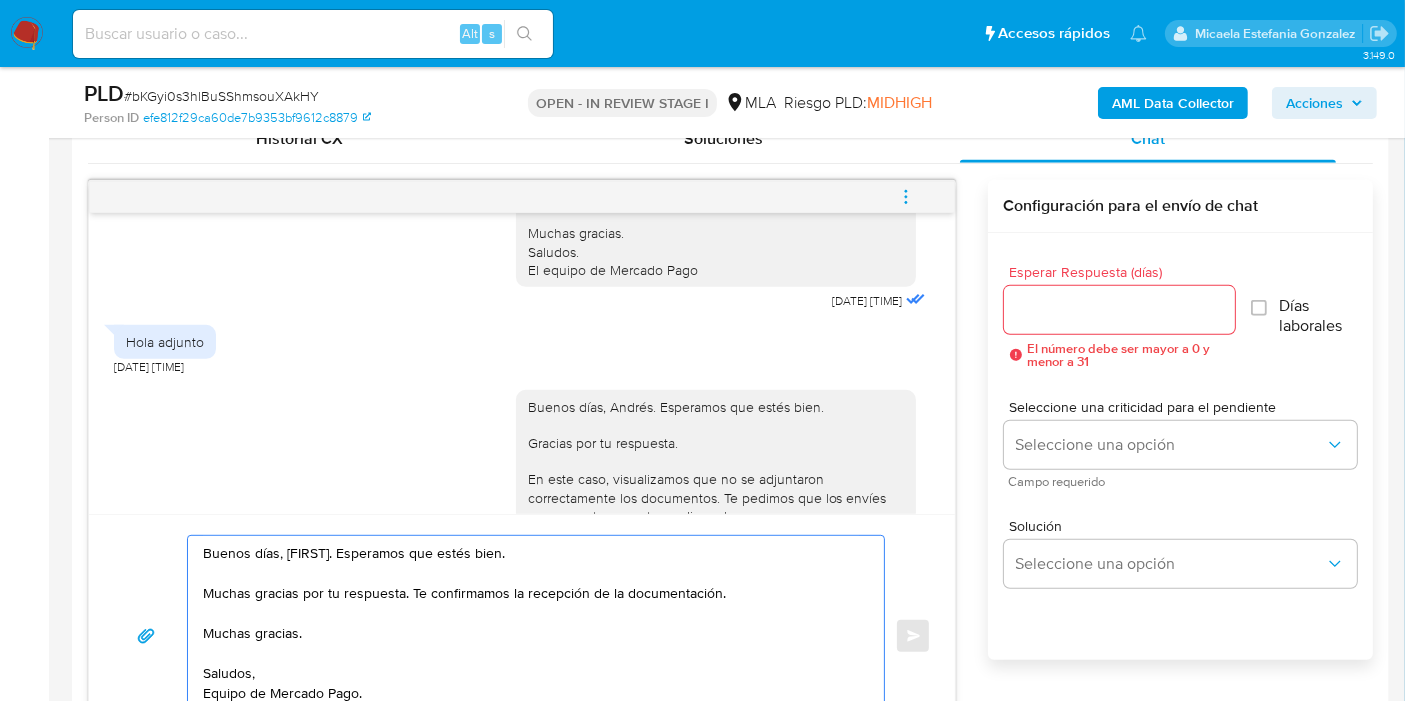 click on "Buenos días, Andrés. Esperamos que estés bien.
Muchas gracias por tu respuesta. Te confirmamos la recepción de la documentación.
Muchas gracias.
Saludos,
Equipo de Mercado Pago." at bounding box center [531, 636] 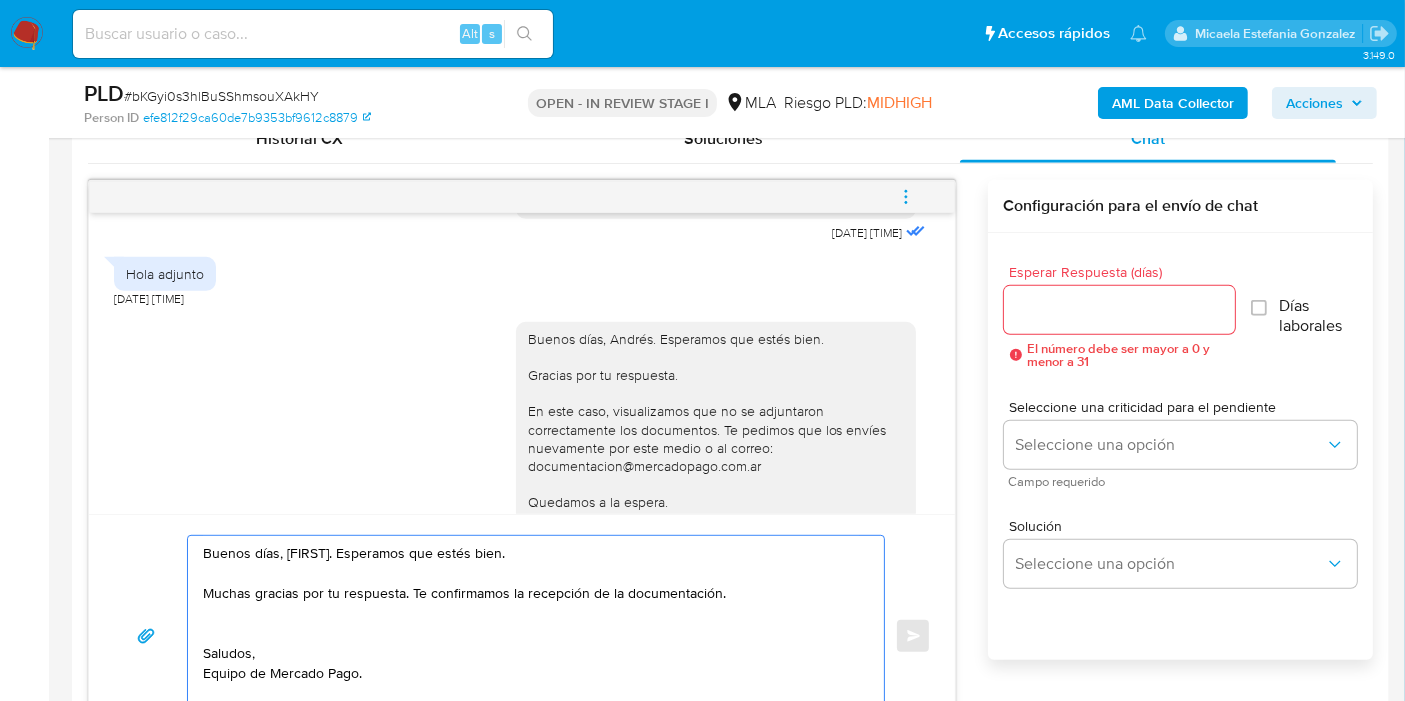 scroll, scrollTop: 1517, scrollLeft: 0, axis: vertical 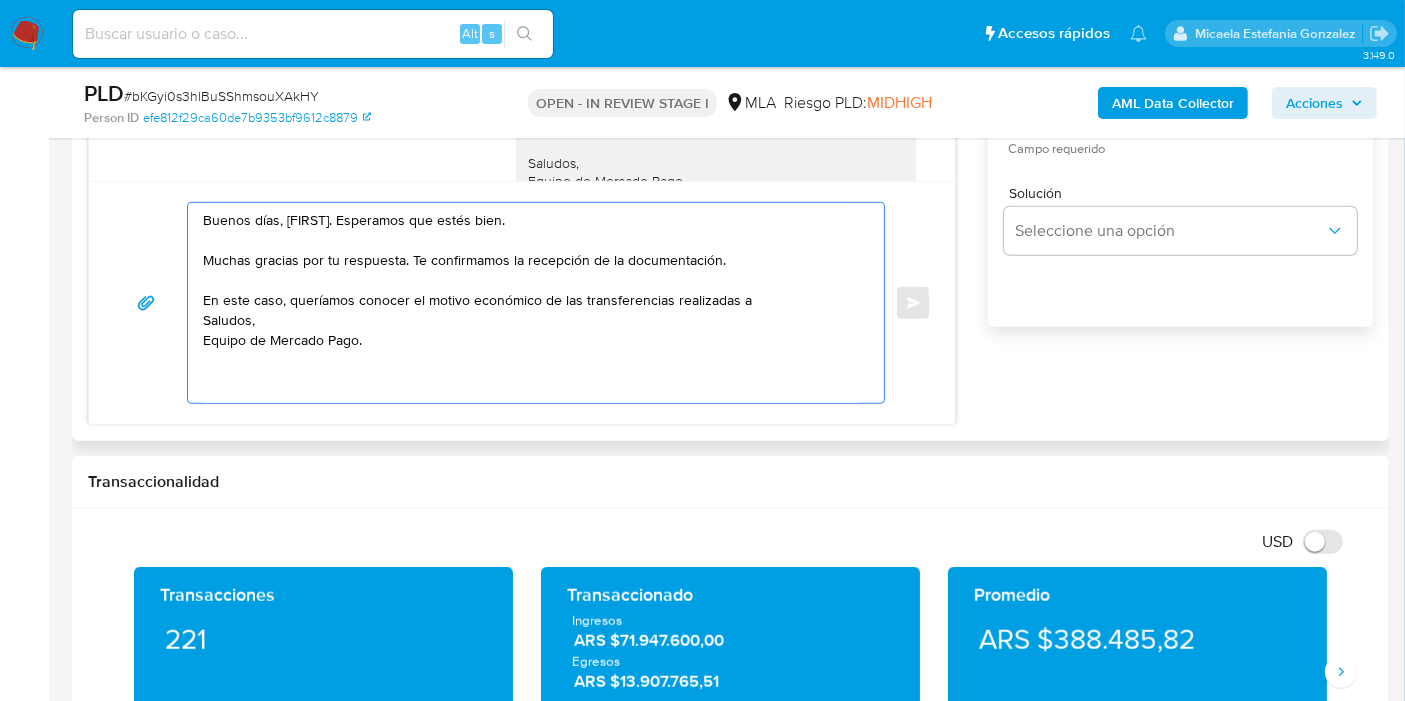 paste on "Lucio Capolongo Bersano" 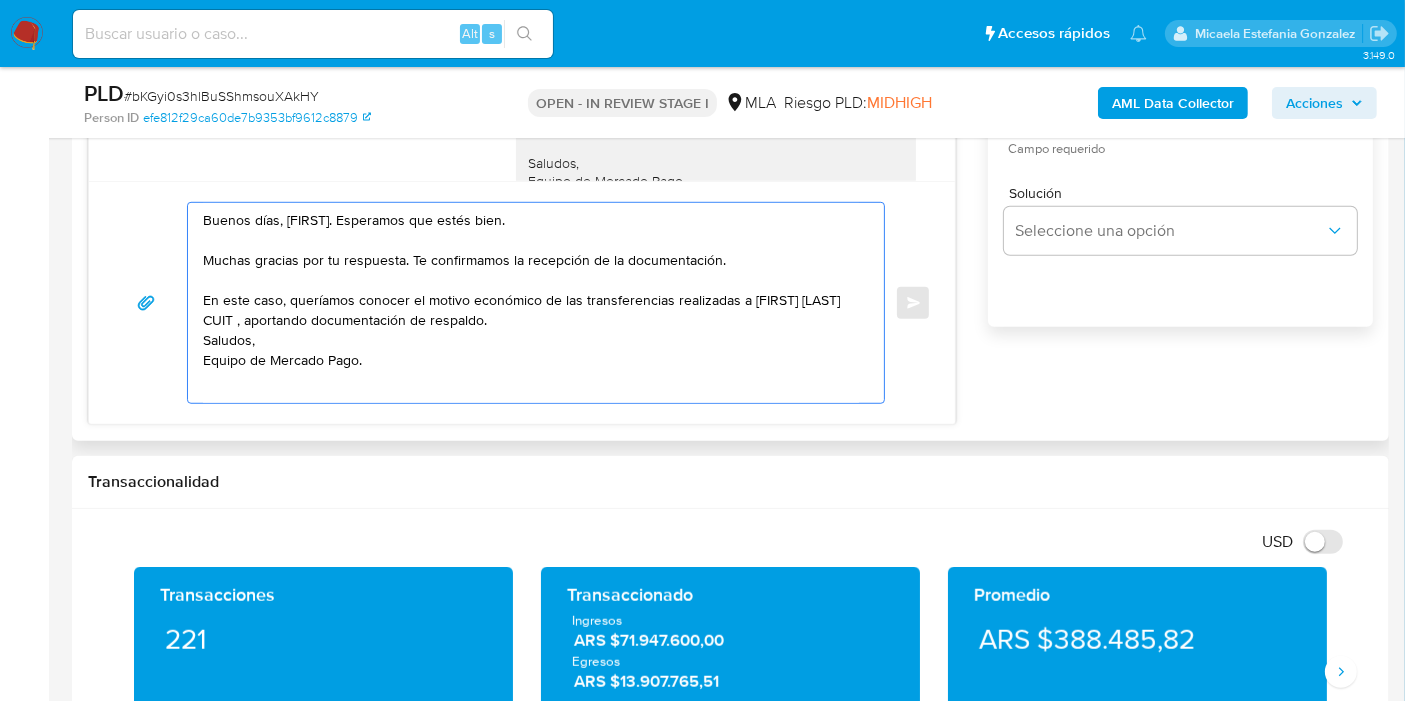 click on "Buenos días, Andrés. Esperamos que estés bien.
Muchas gracias por tu respuesta. Te confirmamos la recepción de la documentación.
En este caso, queríamos conocer el motivo económico de las transferencias realizadas a Lucio Capolongo Bersano CUIT , aportando documentación de respaldo.
Saludos,
Equipo de Mercado Pago." at bounding box center (531, 303) 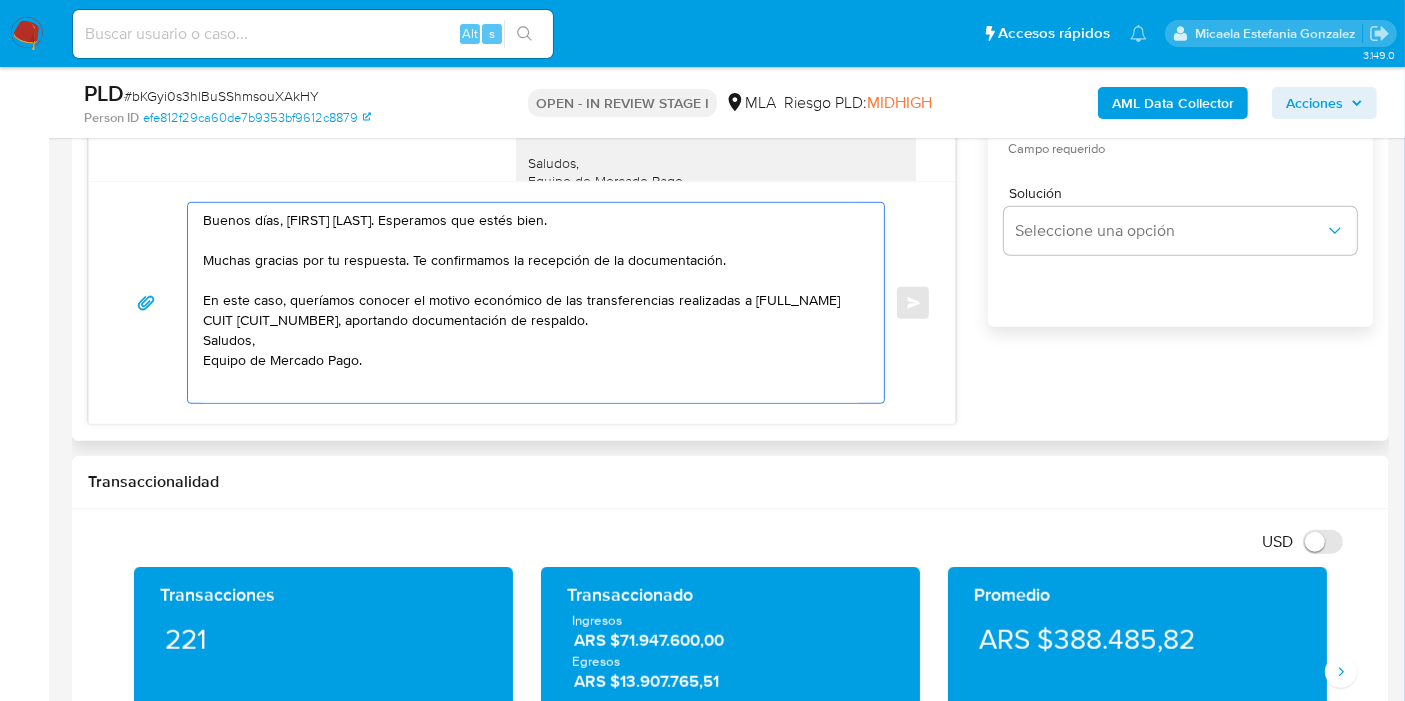click on "Buenos días, Andrés. Esperamos que estés bien.
Muchas gracias por tu respuesta. Te confirmamos la recepción de la documentación.
En este caso, queríamos conocer el motivo económico de las transferencias realizadas a Lucio Capolongo Bersano CUIT 20348324978, aportando documentación de respaldo.
Saludos,
Equipo de Mercado Pago." at bounding box center (531, 303) 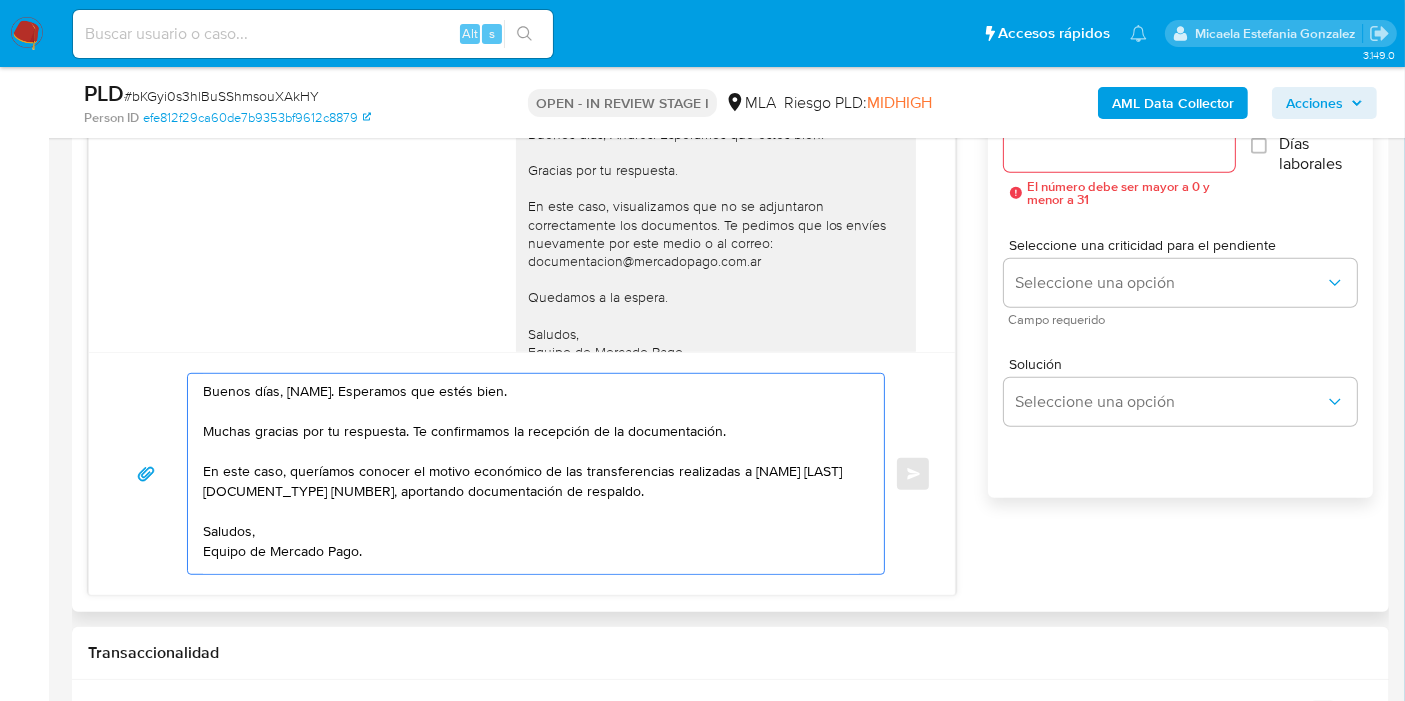 scroll, scrollTop: 1111, scrollLeft: 0, axis: vertical 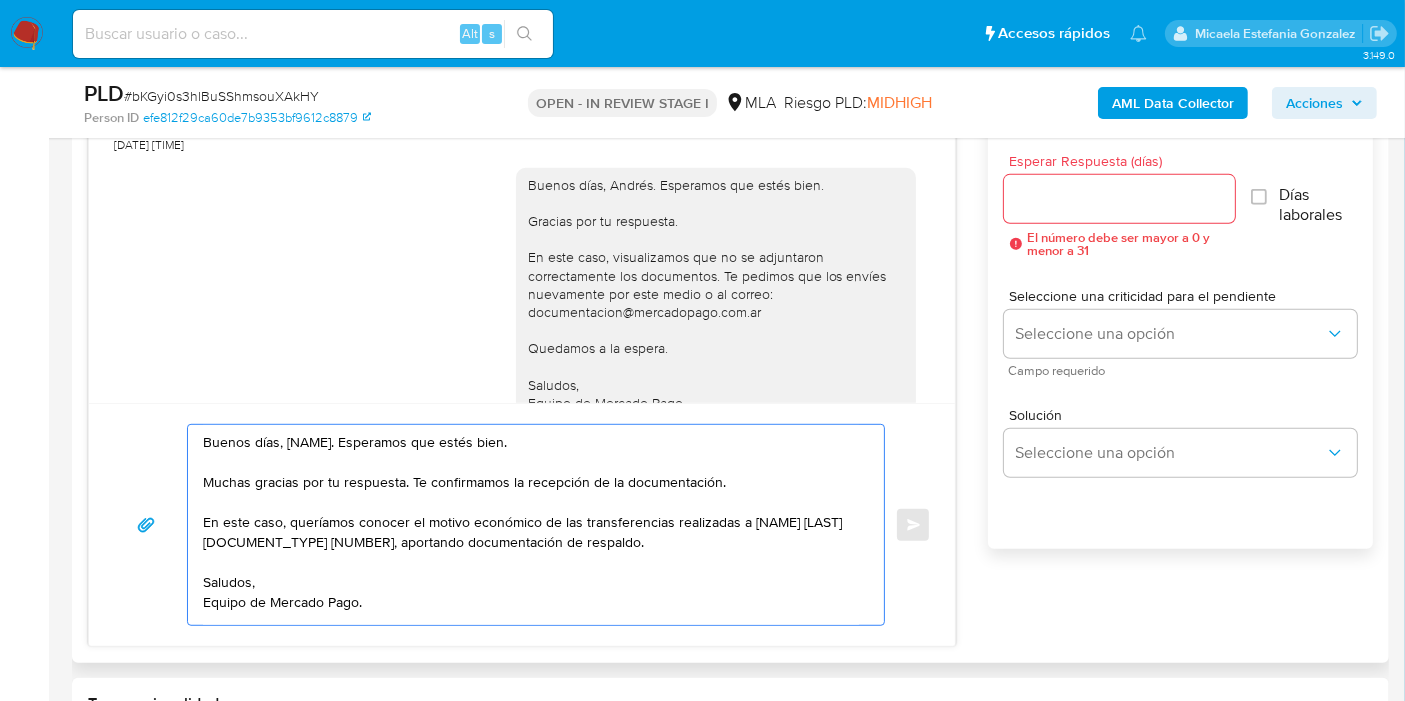 type on "Buenos días, Andrés. Esperamos que estés bien.
Muchas gracias por tu respuesta. Te confirmamos la recepción de la documentación.
En este caso, queríamos conocer el motivo económico de las transferencias realizadas a Lucio Capolongo Bersano CUIT 20348324978, aportando documentación de respaldo.
Saludos,
Equipo de Mercado Pago." 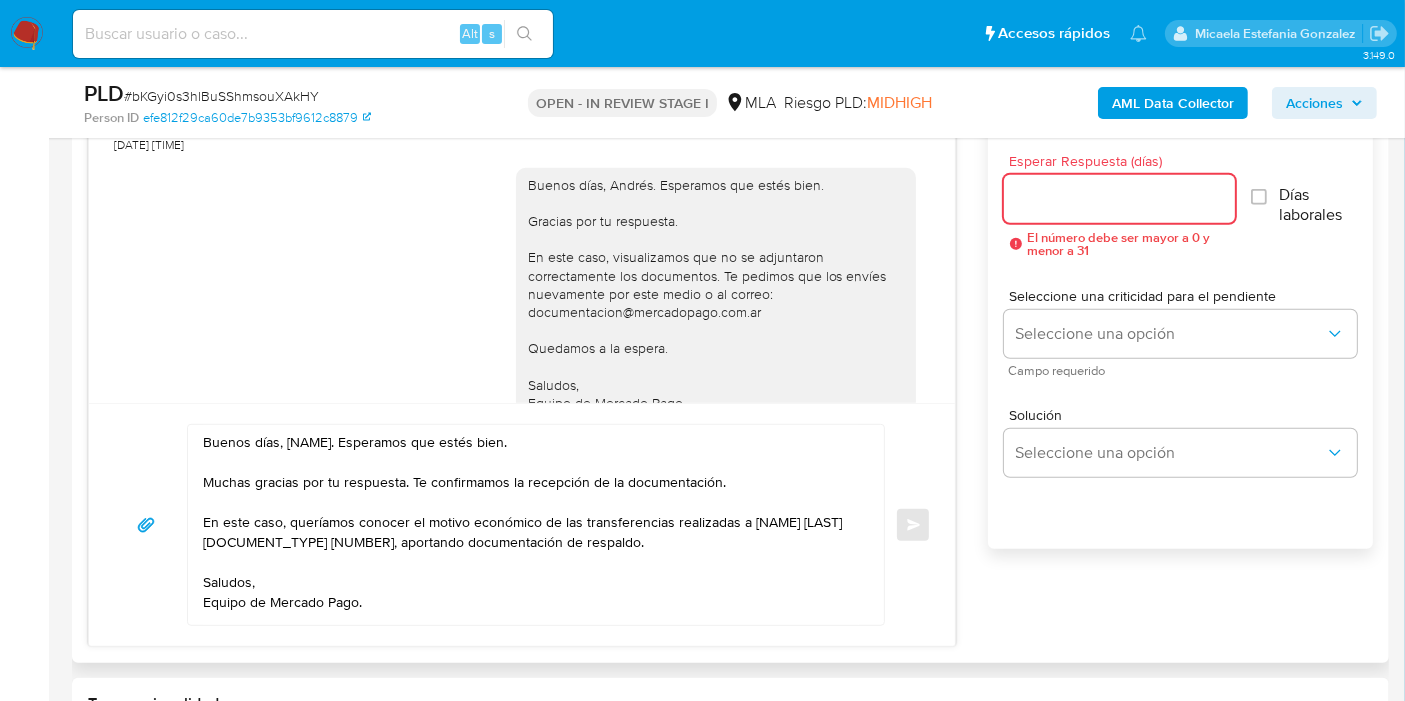 click on "Esperar Respuesta (días)" at bounding box center (1119, 199) 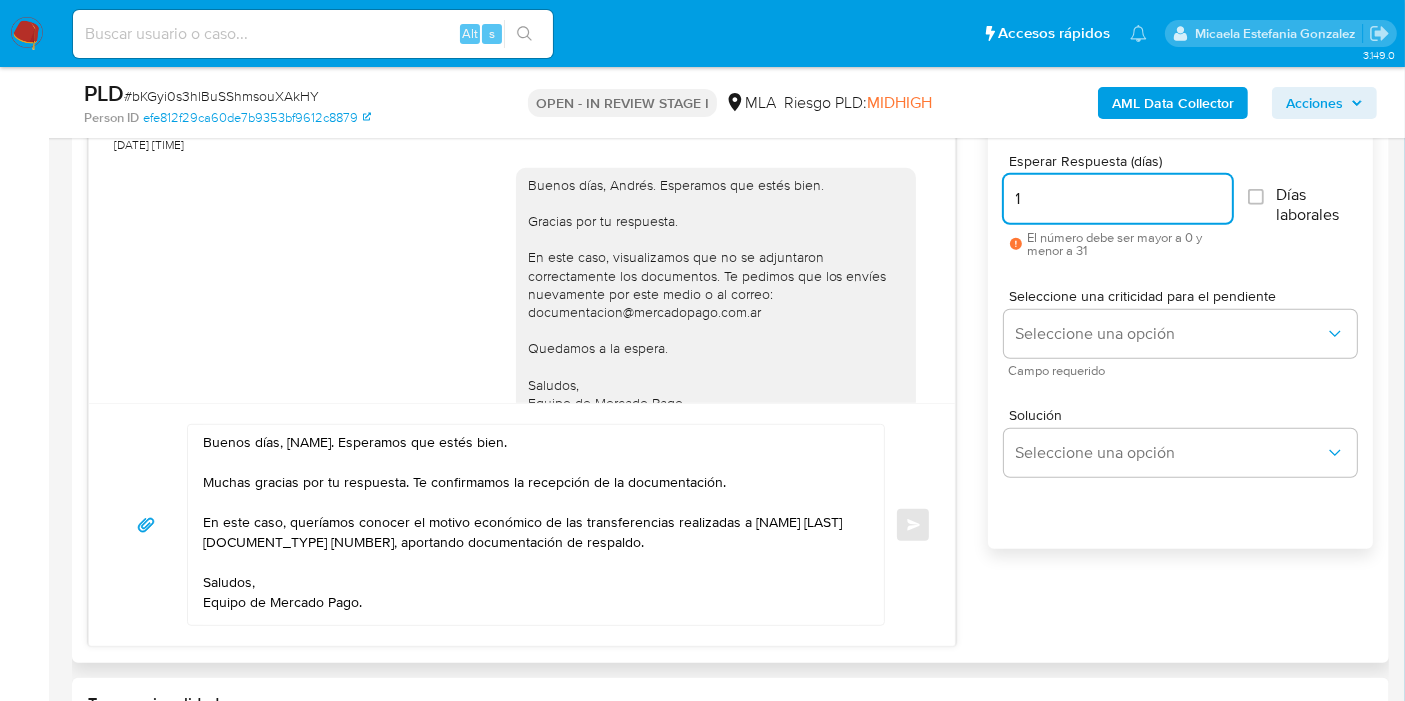 type on "1" 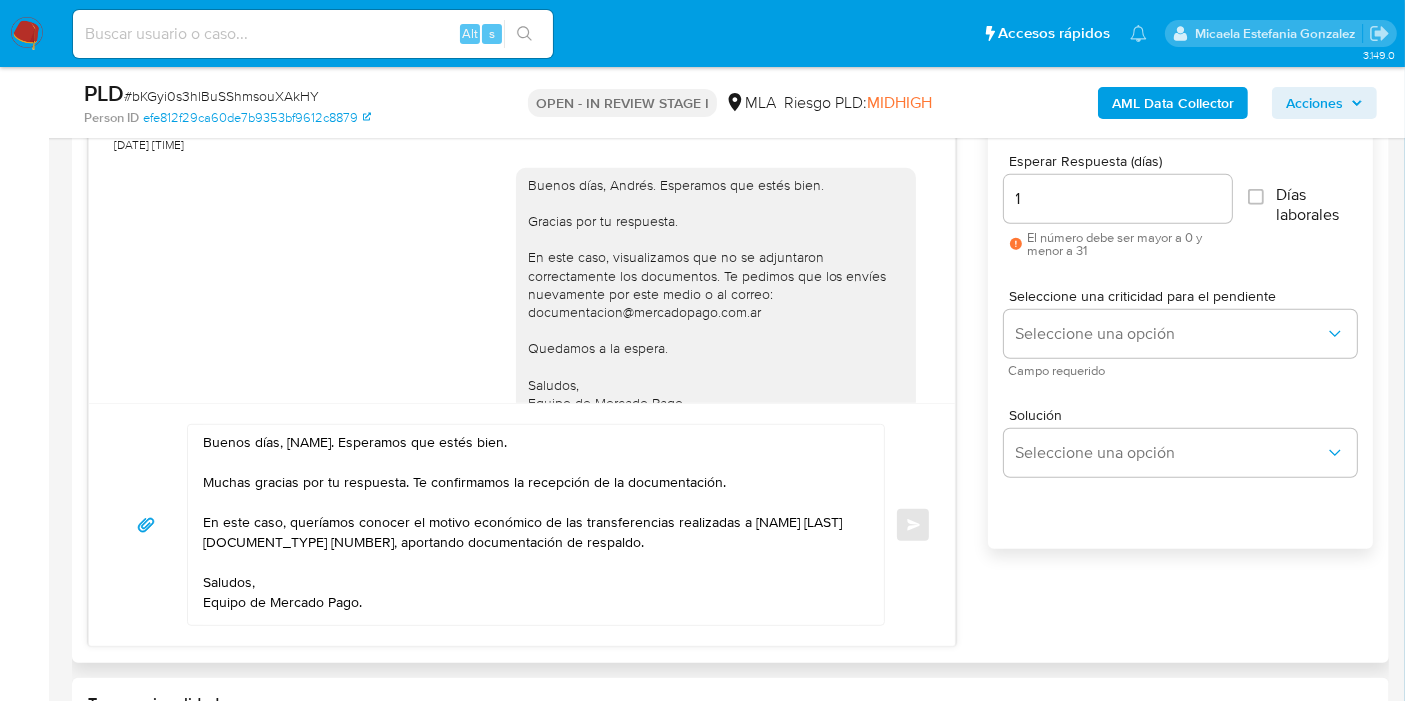 click on "Buenos días, Andrés. Esperamos que estés bien.
Muchas gracias por tu respuesta. Te confirmamos la recepción de la documentación.
En este caso, queríamos conocer el motivo económico de las transferencias realizadas a Lucio Capolongo Bersano CUIT 20348324978, aportando documentación de respaldo.
Saludos,
Equipo de Mercado Pago.
Enviar" at bounding box center (522, 524) 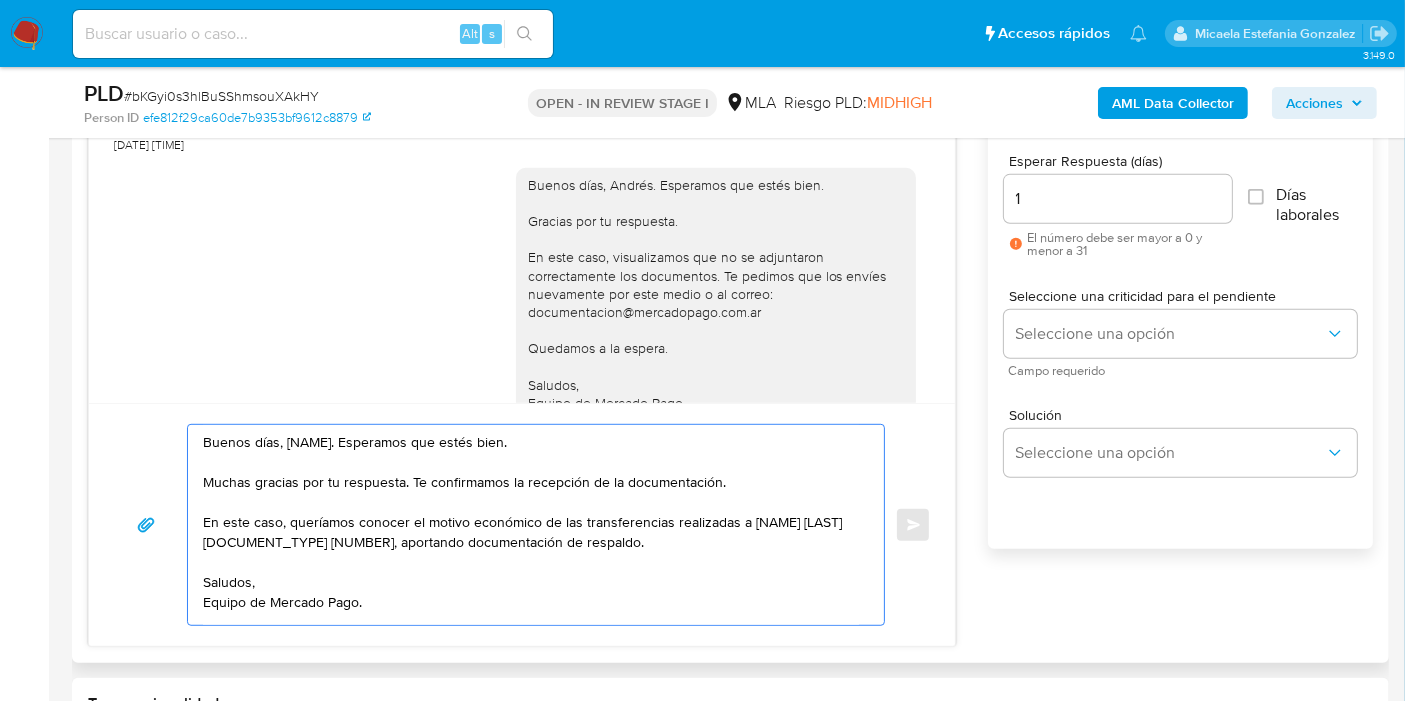 click on "Buenos días, Andrés. Esperamos que estés bien.
Muchas gracias por tu respuesta. Te confirmamos la recepción de la documentación.
En este caso, queríamos conocer el motivo económico de las transferencias realizadas a Lucio Capolongo Bersano CUIT 20348324978, aportando documentación de respaldo.
Saludos,
Equipo de Mercado Pago." at bounding box center [531, 525] 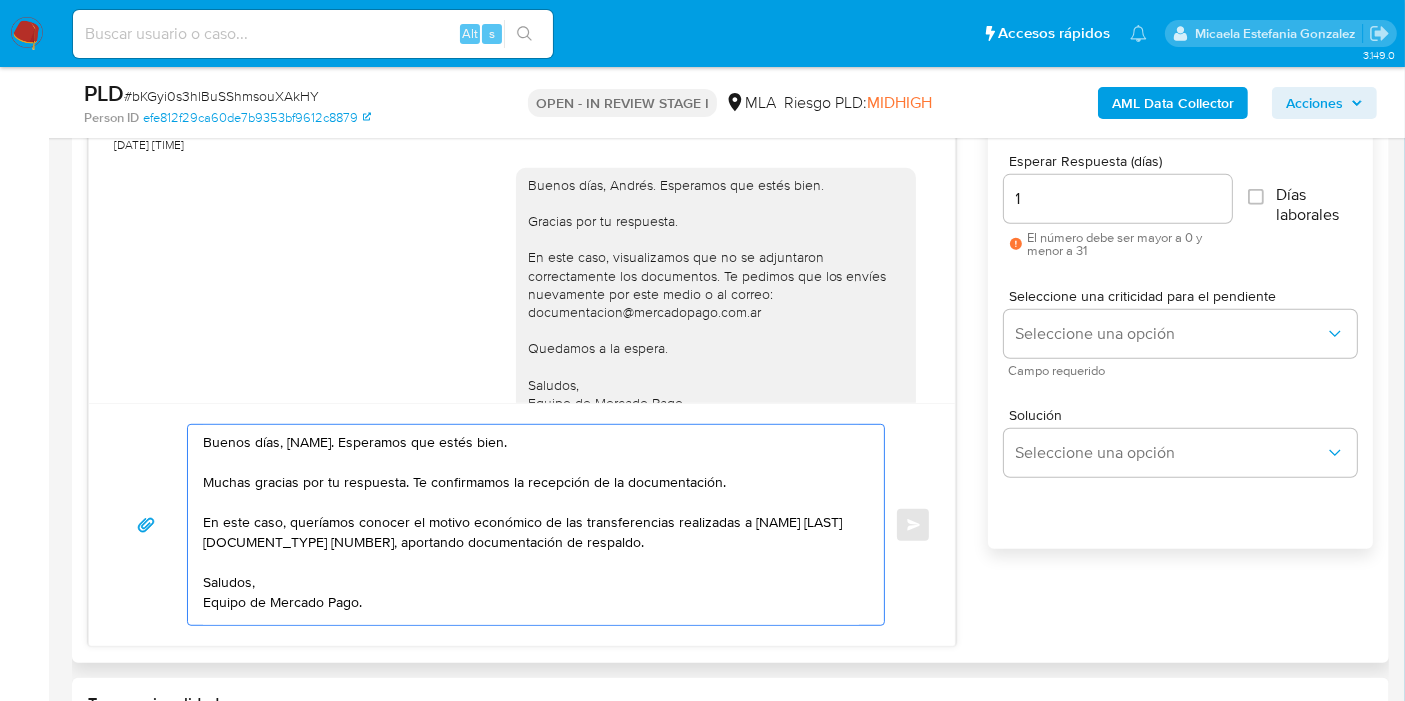 drag, startPoint x: 474, startPoint y: 501, endPoint x: 455, endPoint y: 515, distance: 23.600847 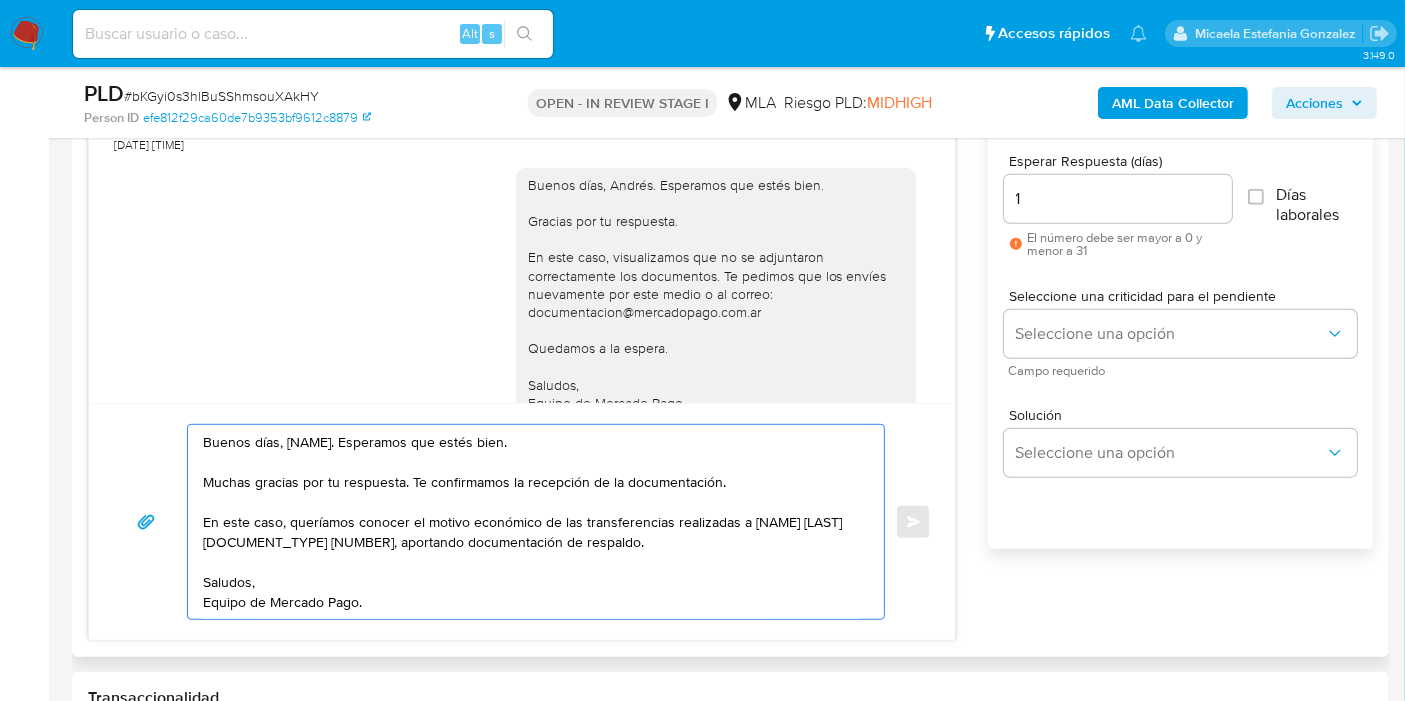 scroll, scrollTop: 0, scrollLeft: 0, axis: both 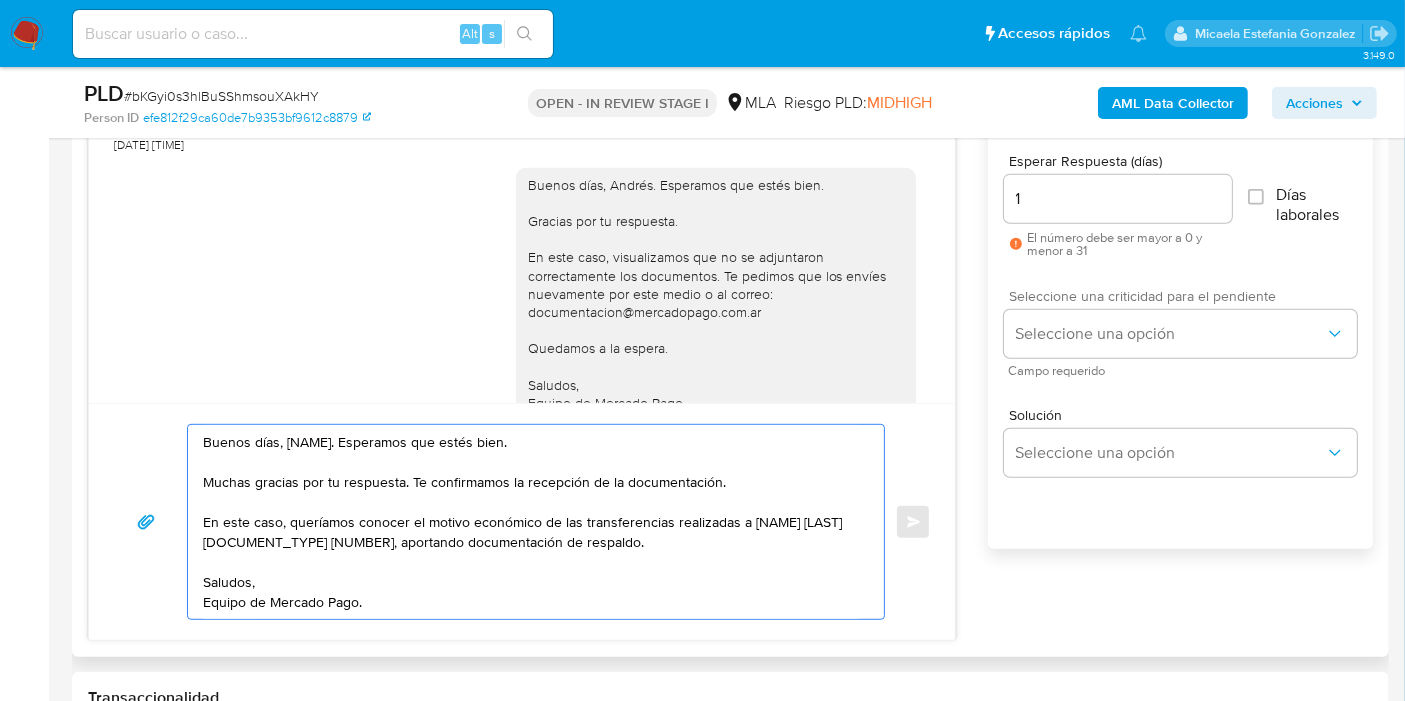 type on "Buenos días, Andrés. Esperamos que estés bien.
Muchas gracias por tu respuesta. Te confirmamos la recepción de la documentación.
En este caso, queríamos conocer el motivo económico de las transferencias realizadas a Lucio Capolongo Bersano CUIT 20348324978, aportando documentación de respaldo.
Saludos,
Equipo de Mercado Pago." 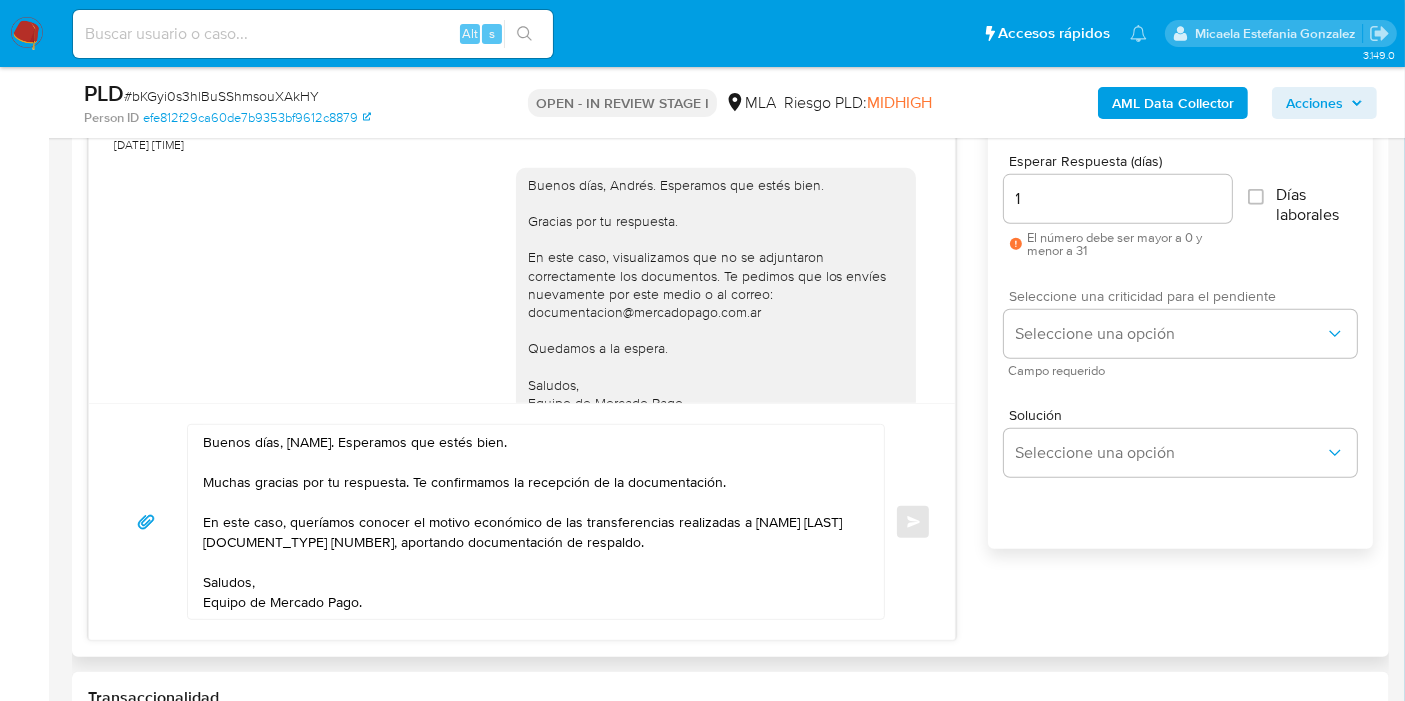 click on "Campo requerido" at bounding box center (1184, 371) 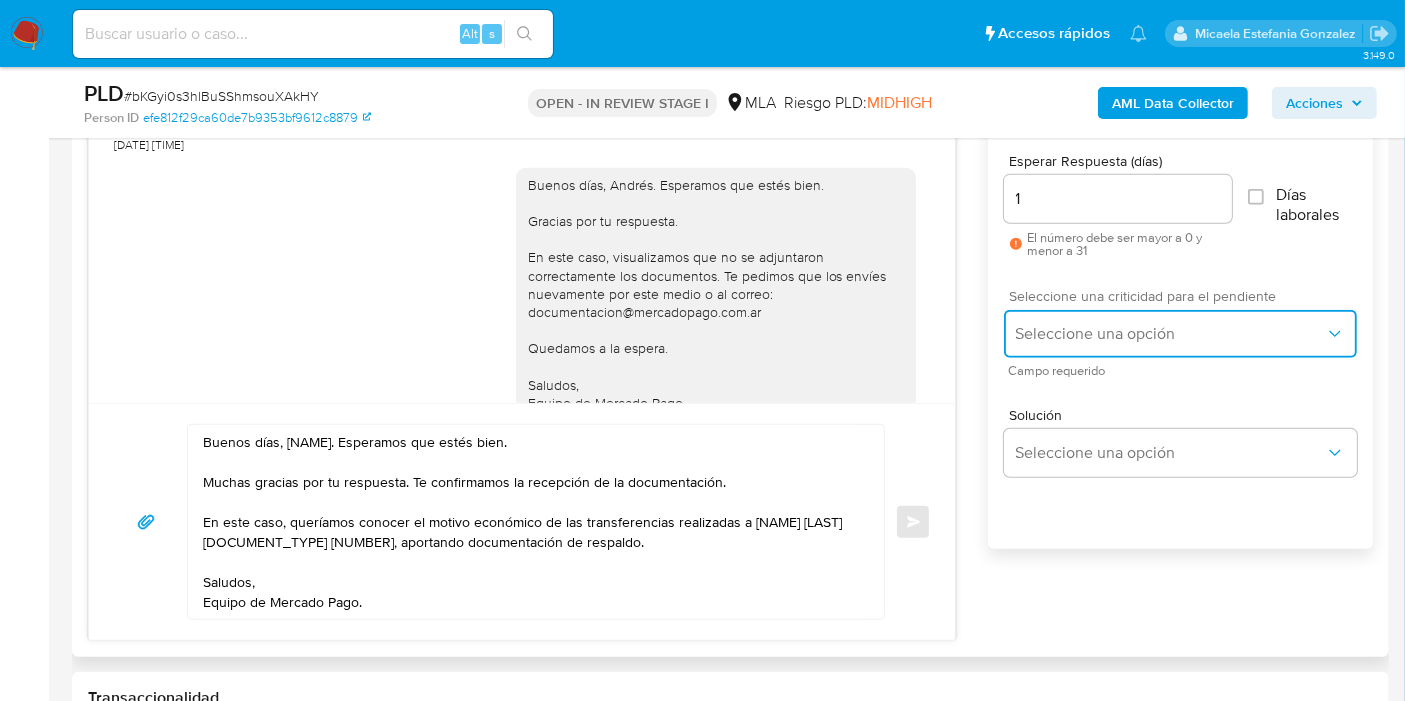 click on "Seleccione una opción" at bounding box center [1170, 334] 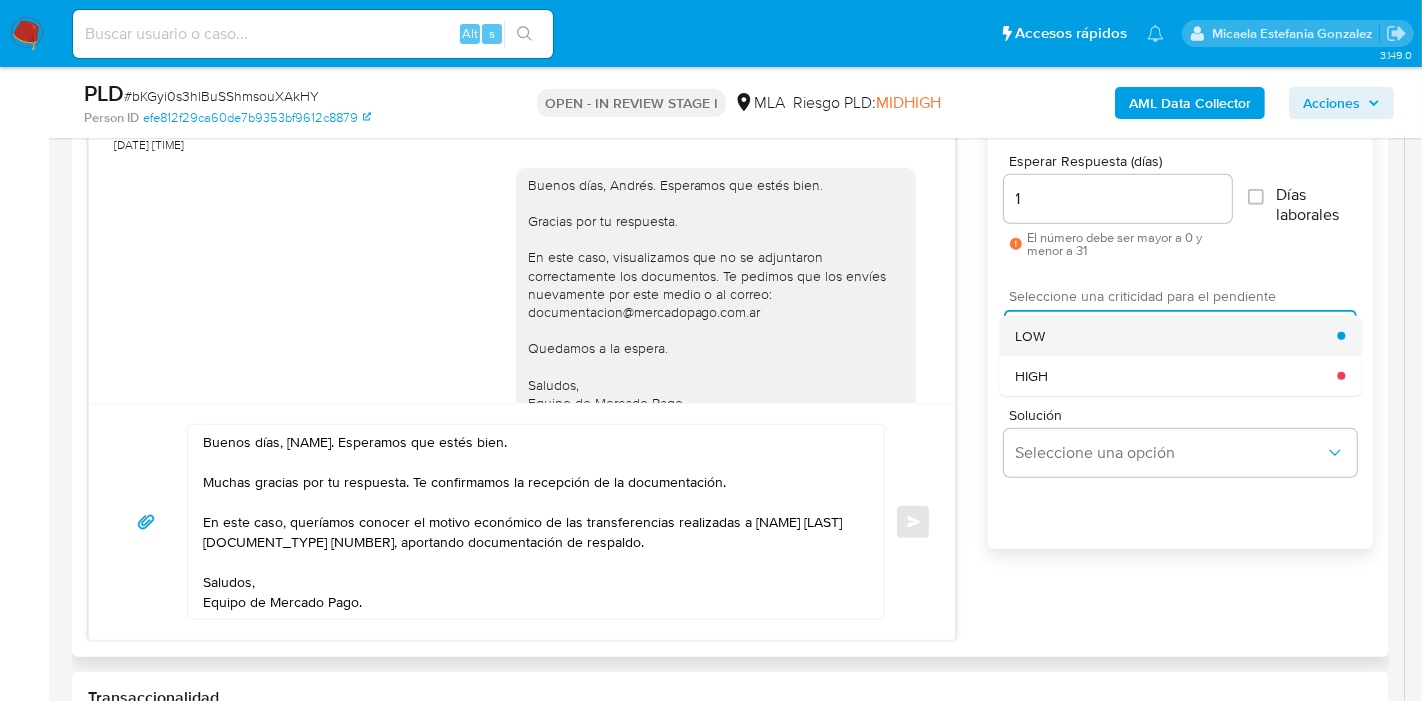 click on "LOW" at bounding box center [1176, 336] 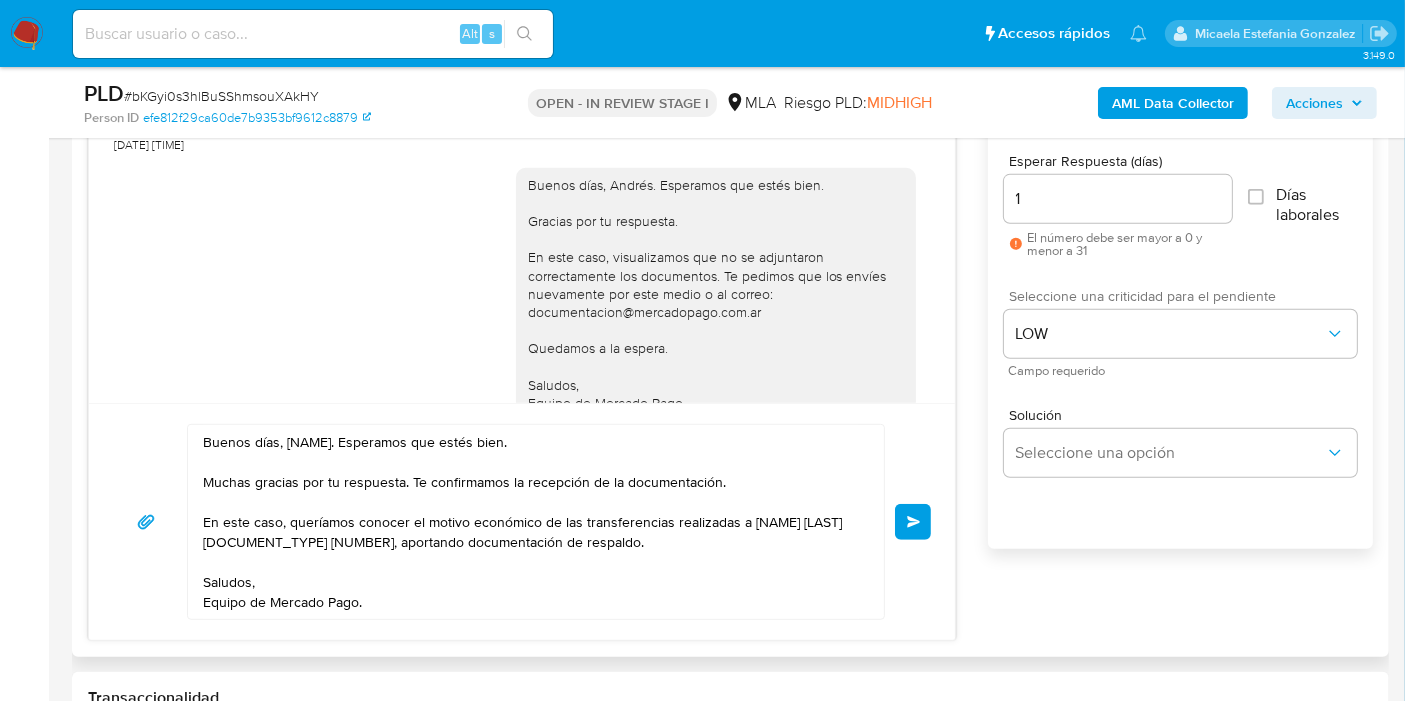 click on "Buenos días, Andrés. Esperamos que estés bien.
Muchas gracias por tu respuesta. Te confirmamos la recepción de la documentación.
En este caso, queríamos conocer el motivo económico de las transferencias realizadas a Lucio Capolongo Bersano CUIT 20348324978, aportando documentación de respaldo.
Saludos,
Equipo de Mercado Pago. Enviar" at bounding box center [522, 521] 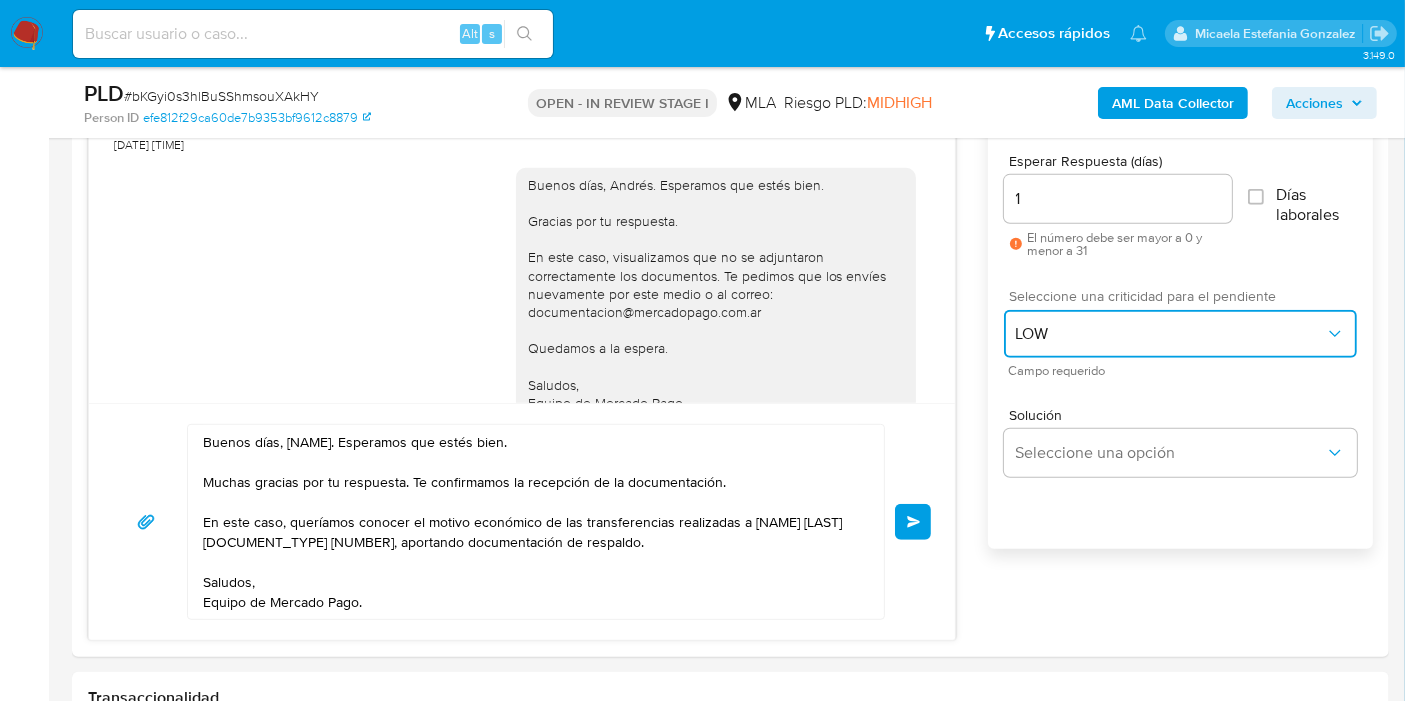 click on "LOW" at bounding box center (1170, 334) 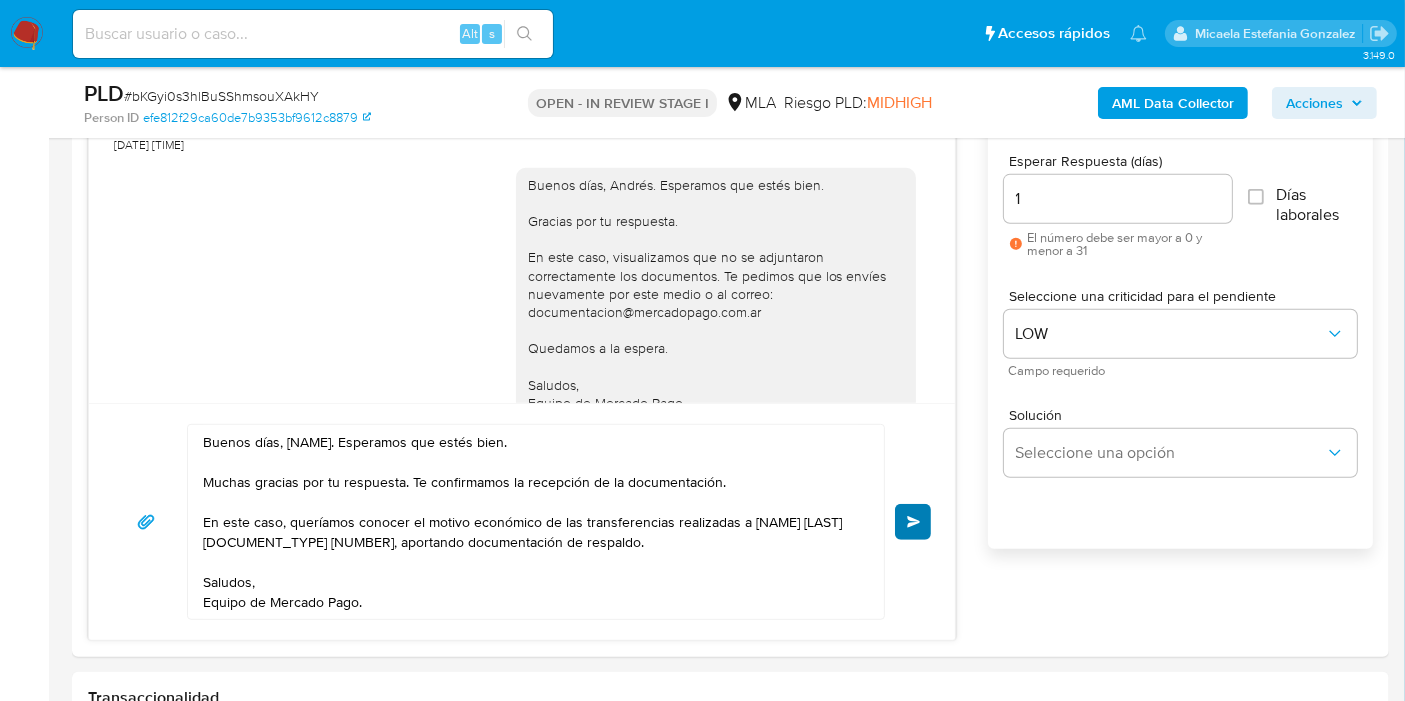 click on "Enviar" at bounding box center (913, 522) 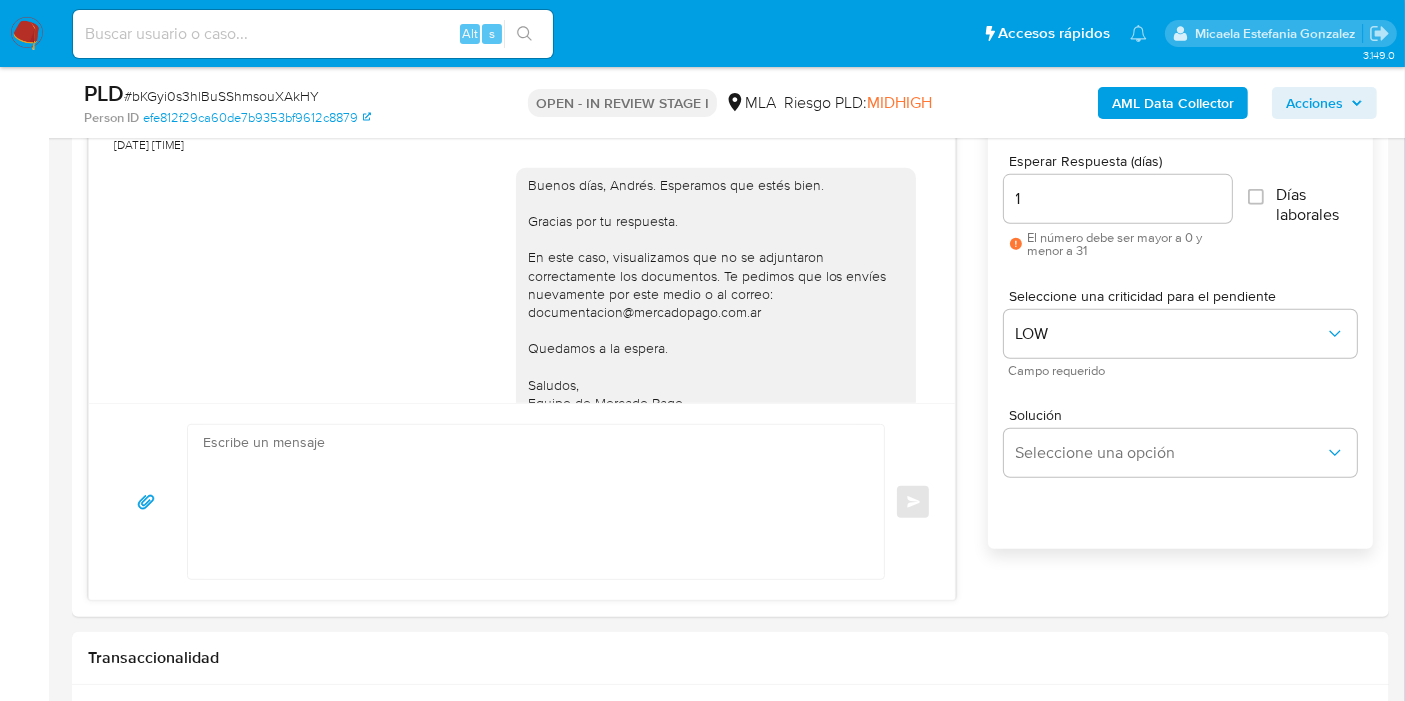 scroll, scrollTop: 1998, scrollLeft: 0, axis: vertical 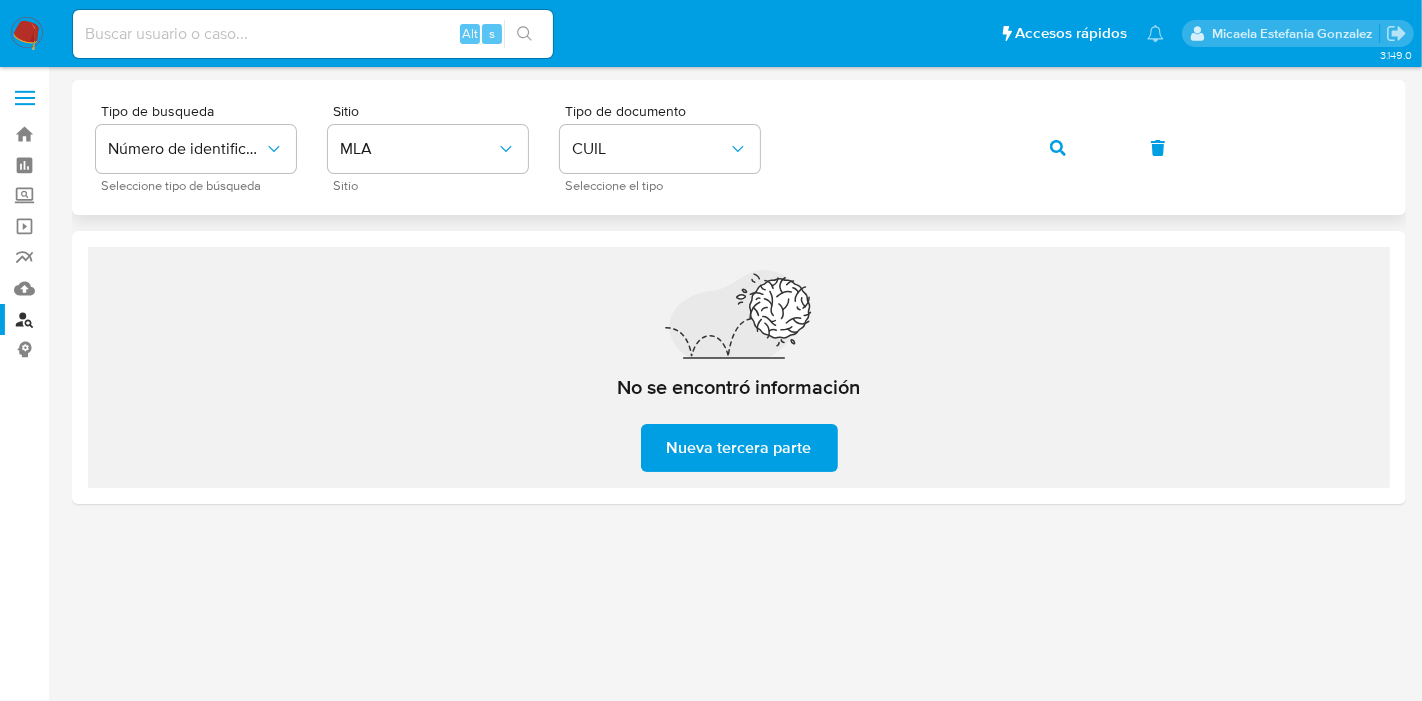 click at bounding box center [1058, 148] 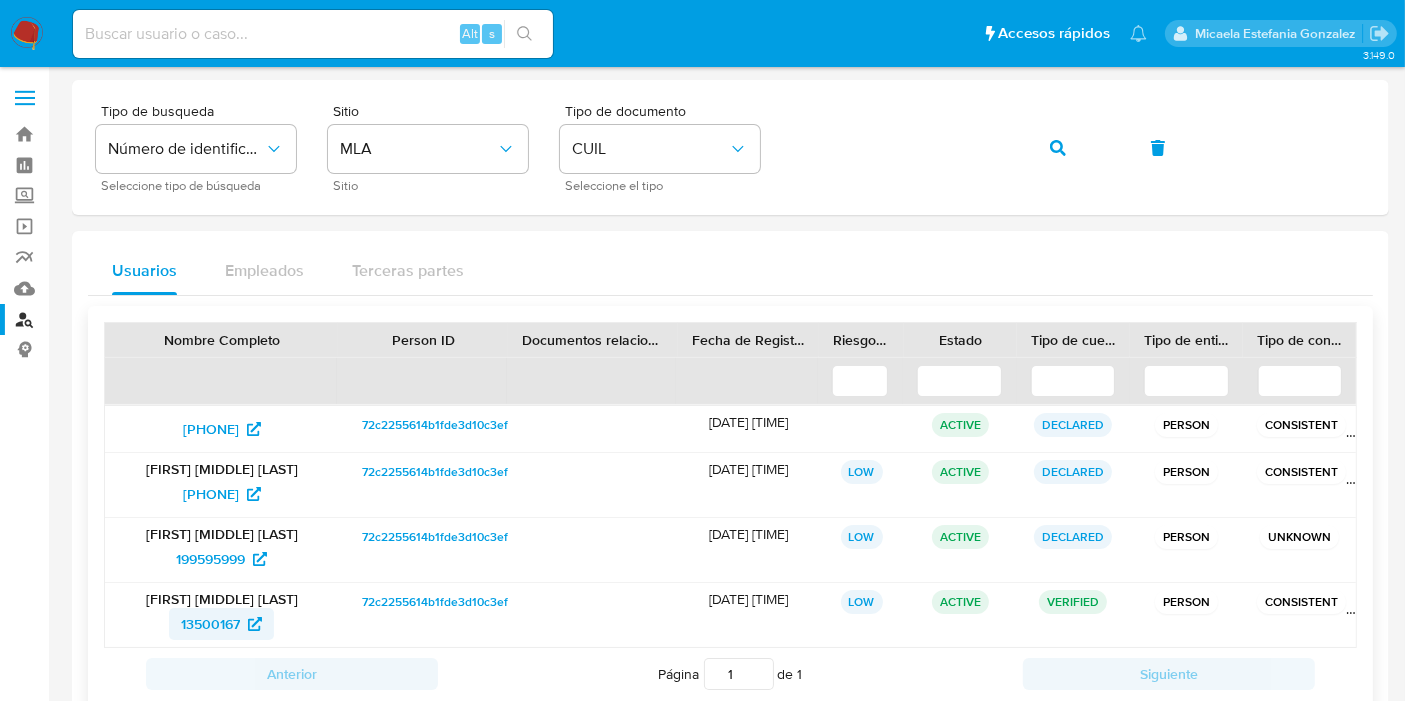 click on "13500167" at bounding box center (210, 624) 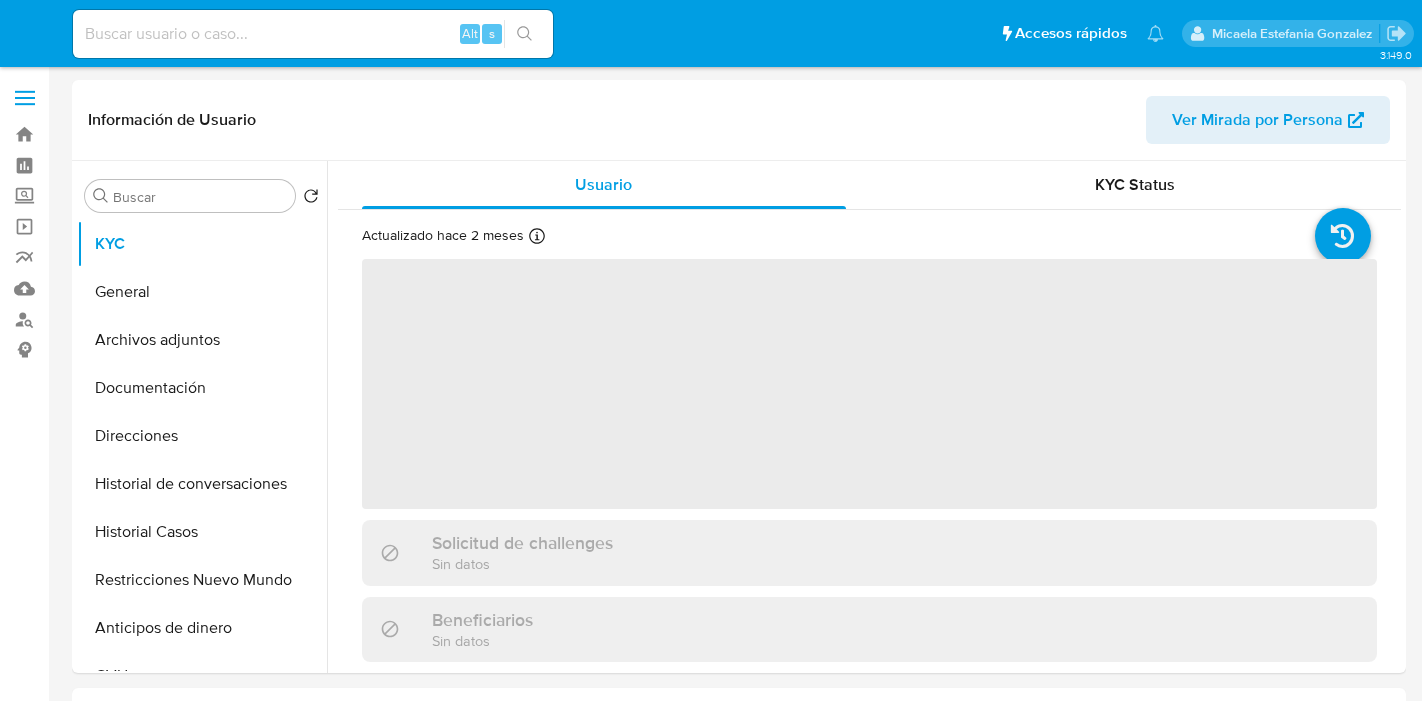 select on "10" 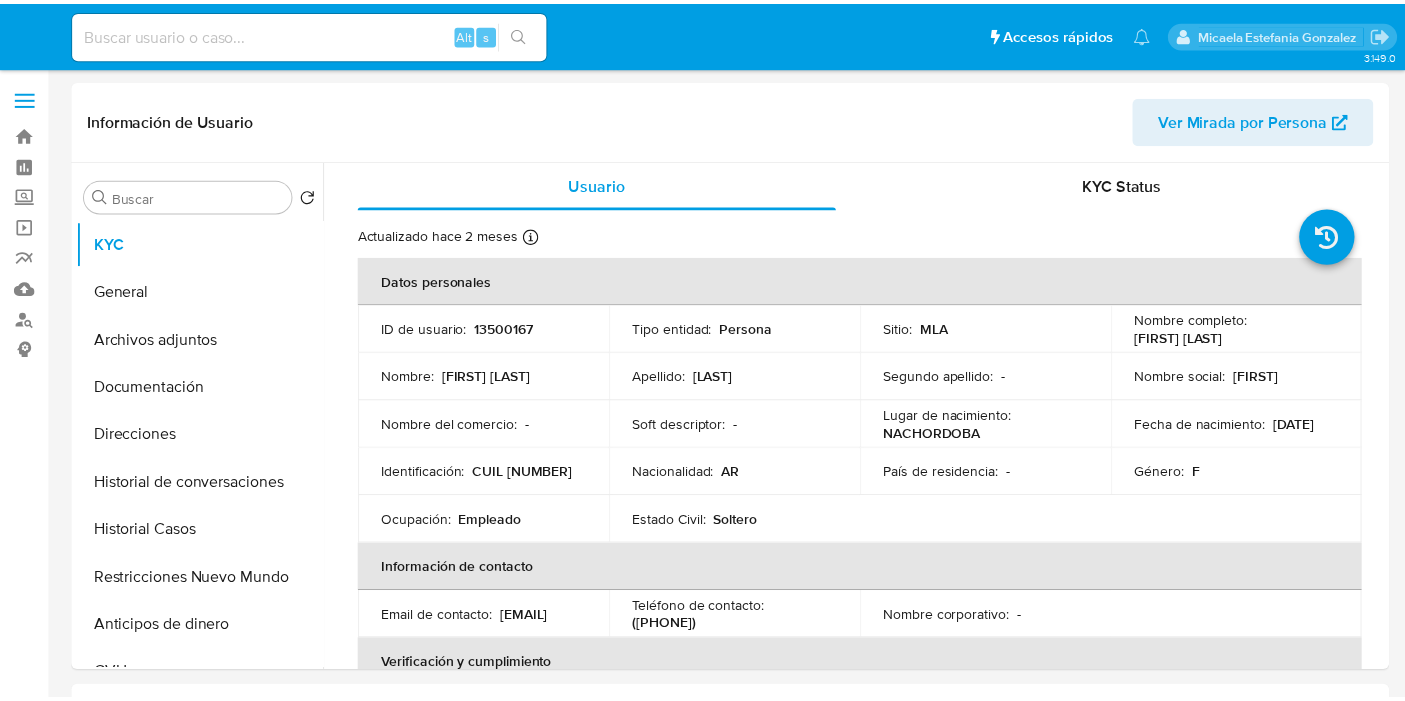 scroll, scrollTop: 0, scrollLeft: 0, axis: both 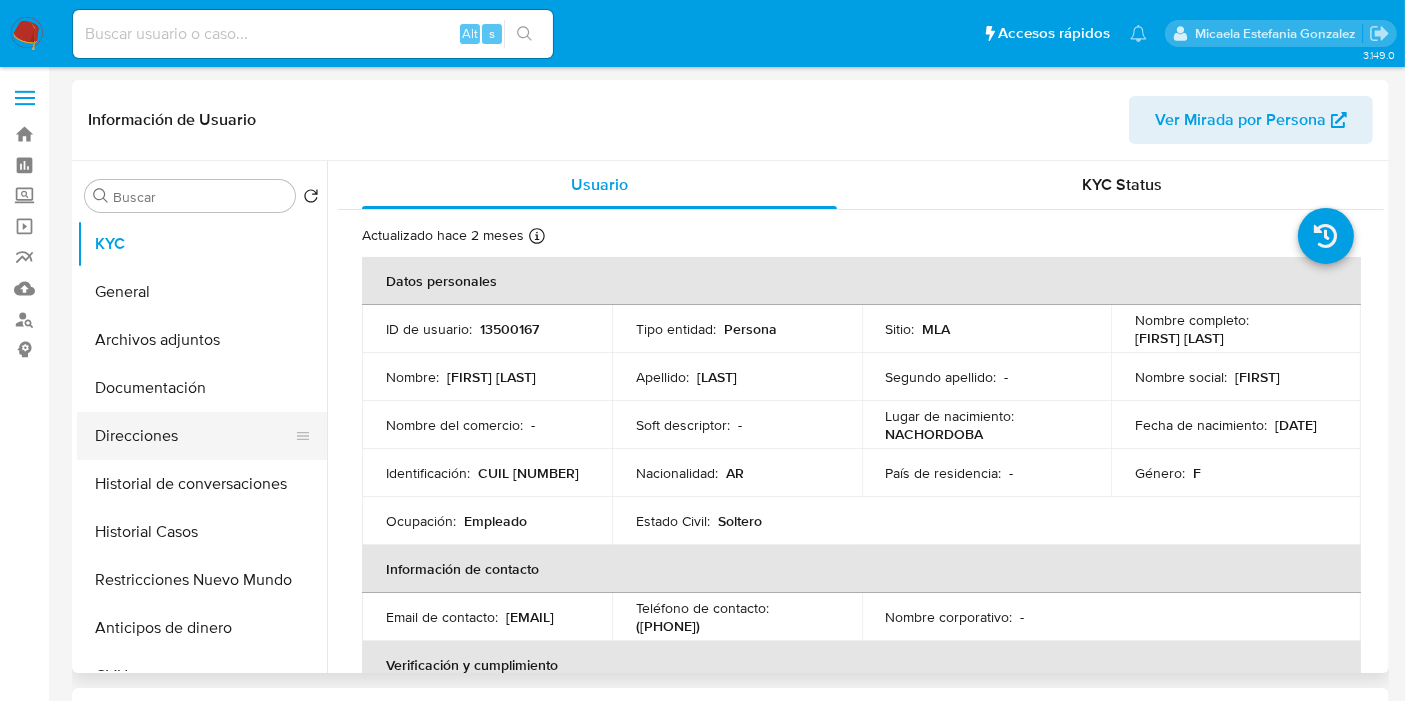click on "Direcciones" at bounding box center [194, 436] 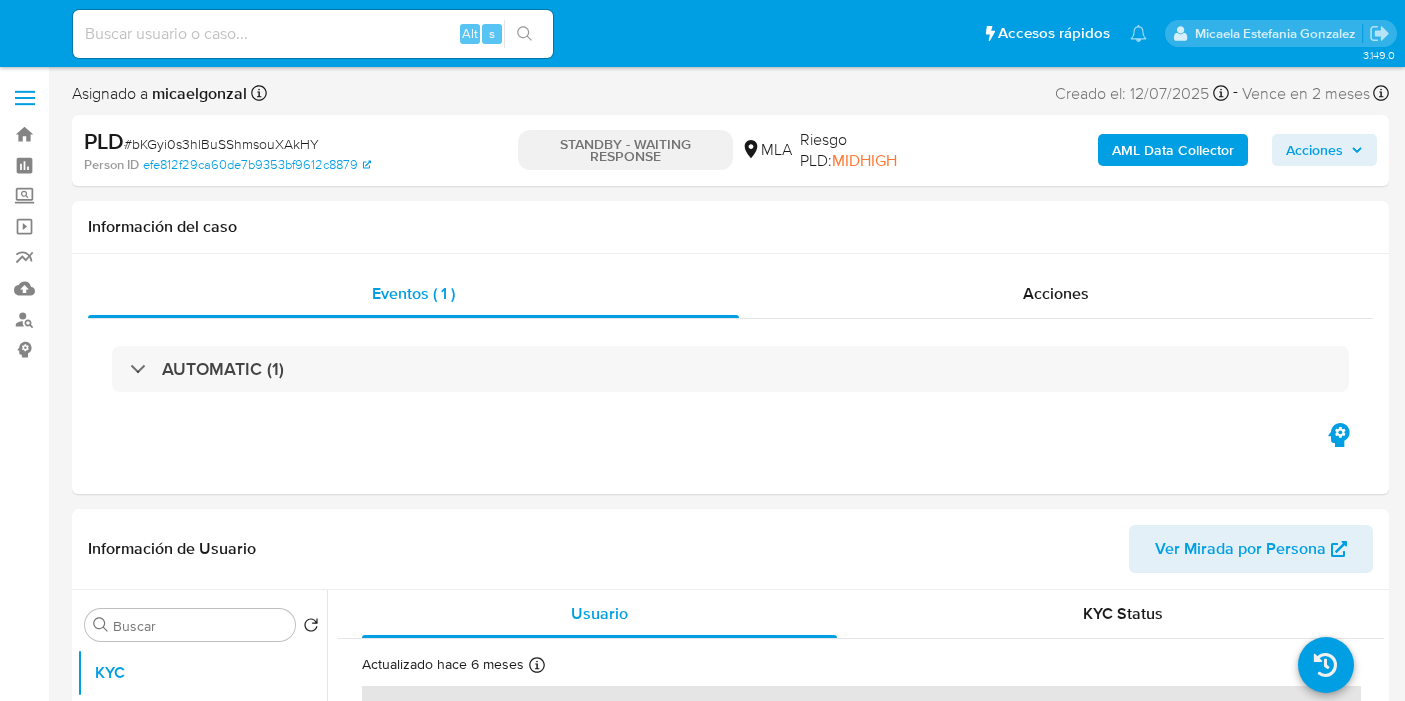 select on "10" 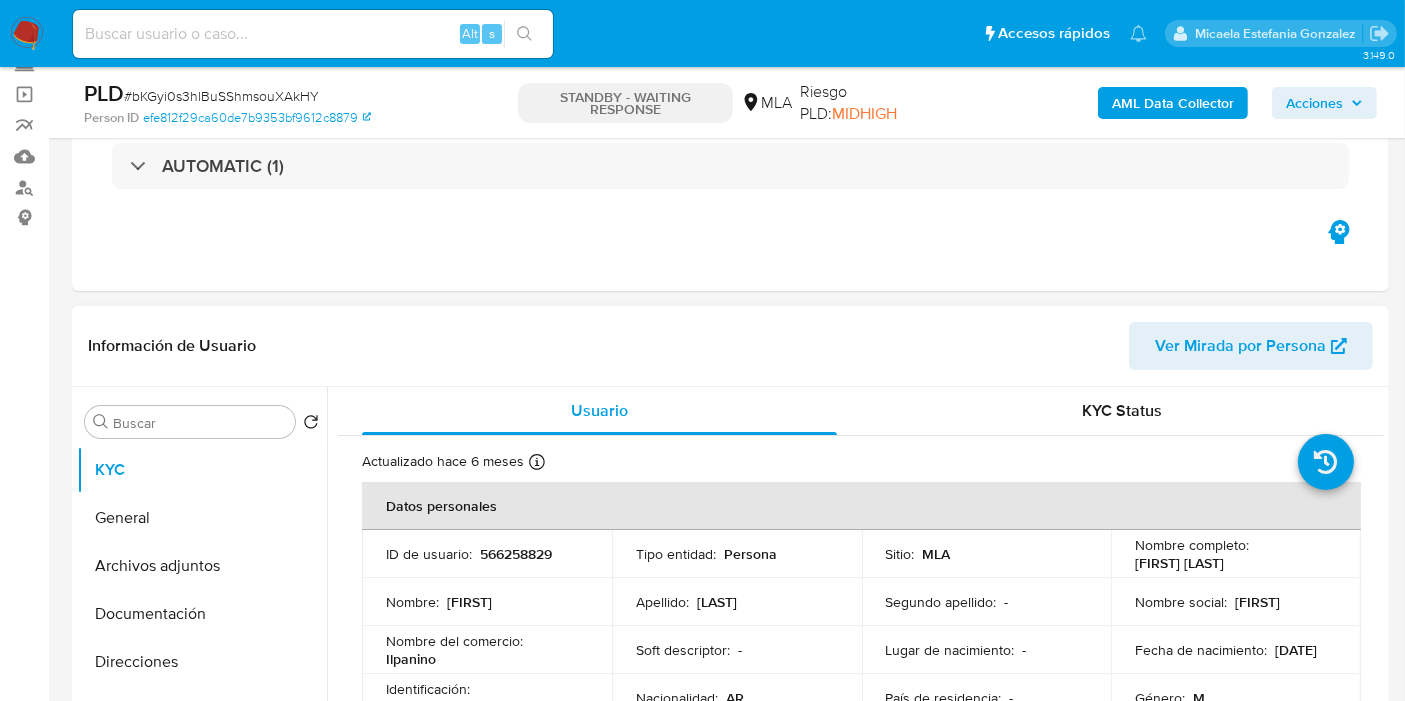 scroll, scrollTop: 333, scrollLeft: 0, axis: vertical 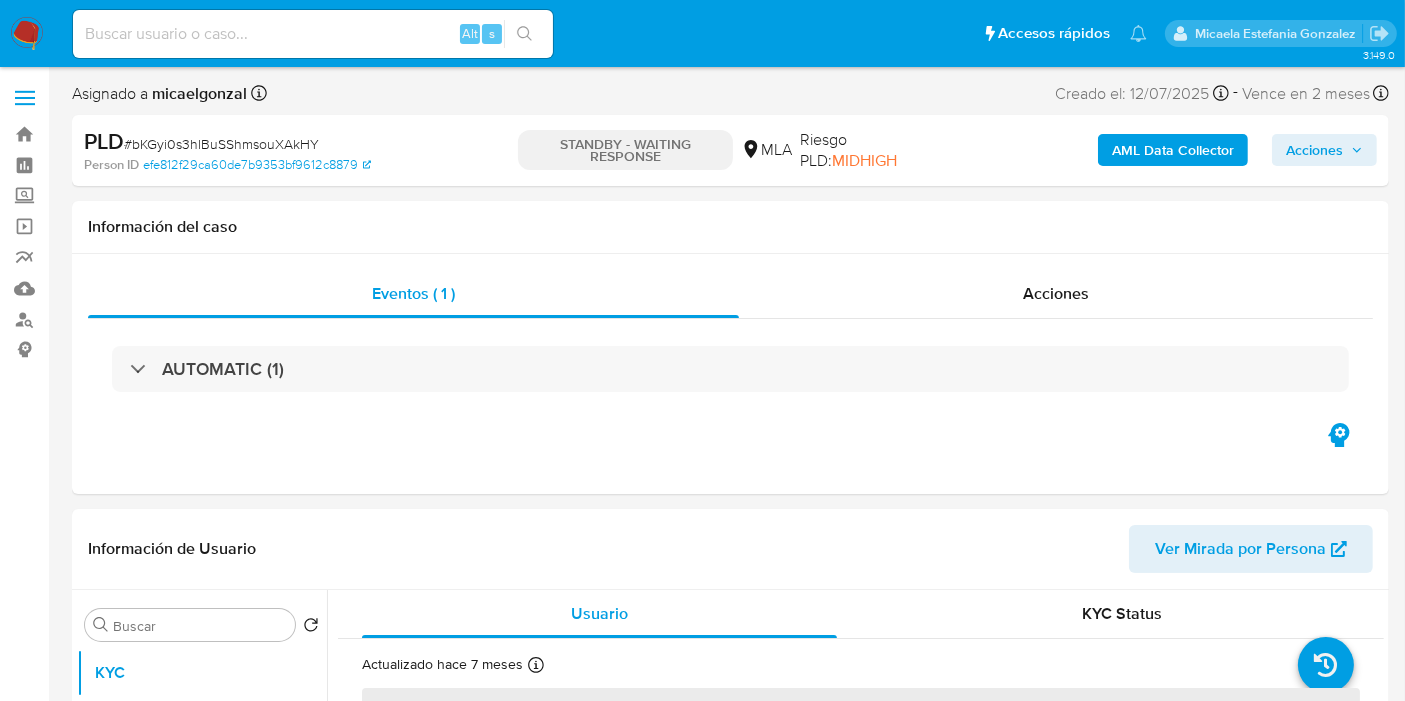 click at bounding box center (27, 34) 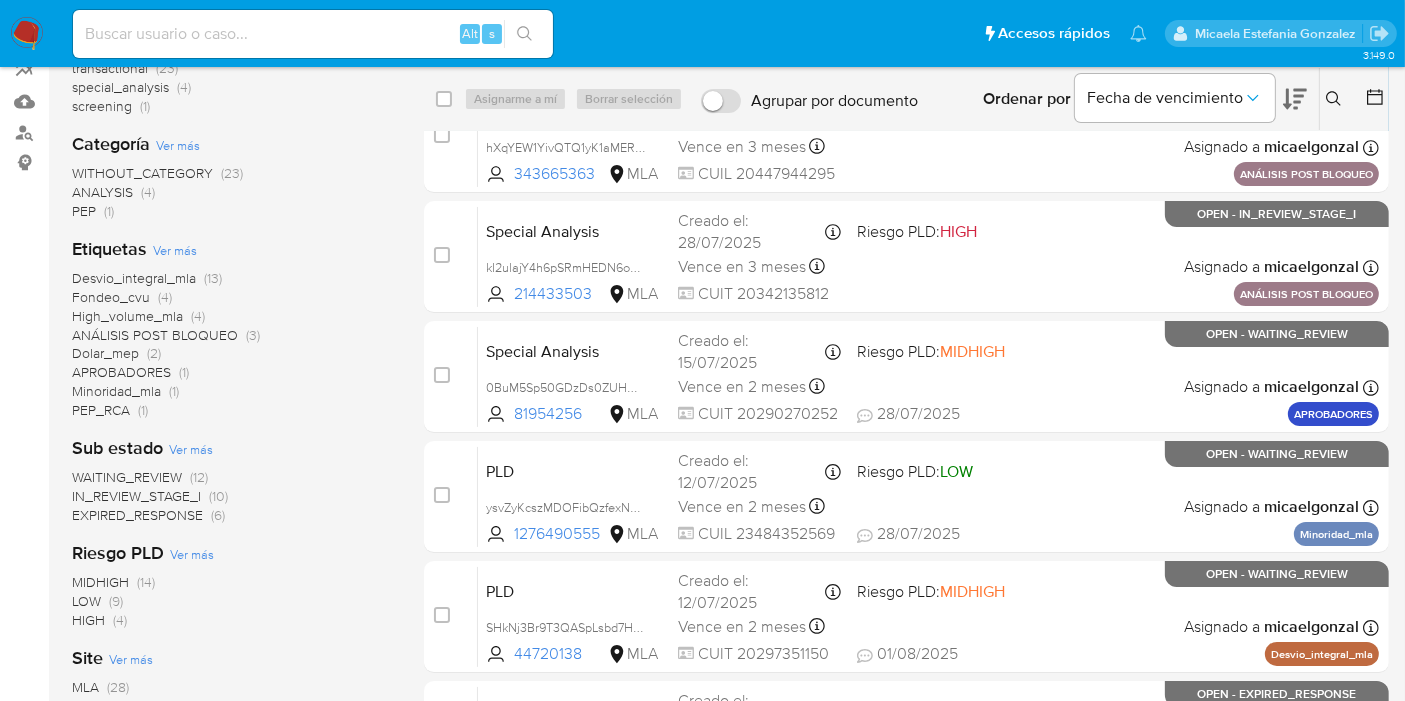 scroll, scrollTop: 222, scrollLeft: 0, axis: vertical 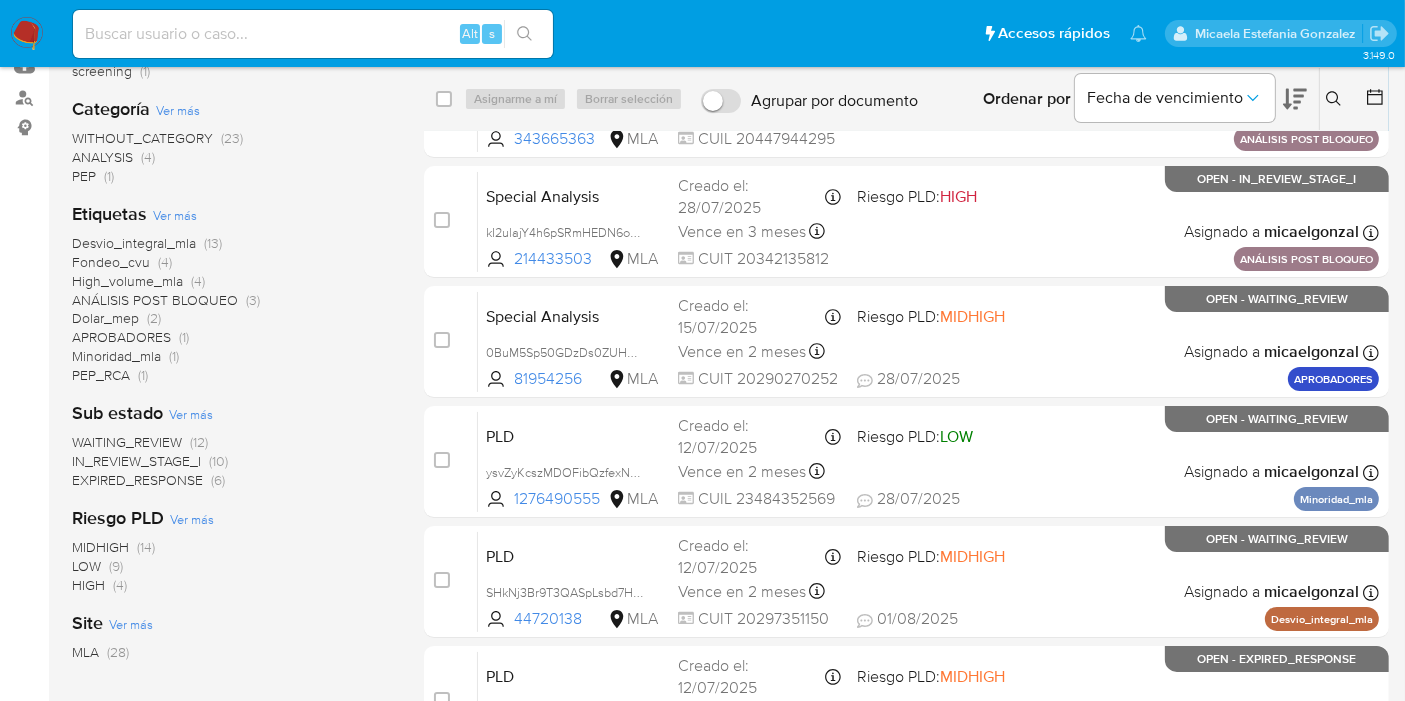click on "IN_REVIEW_STAGE_I" at bounding box center (136, 461) 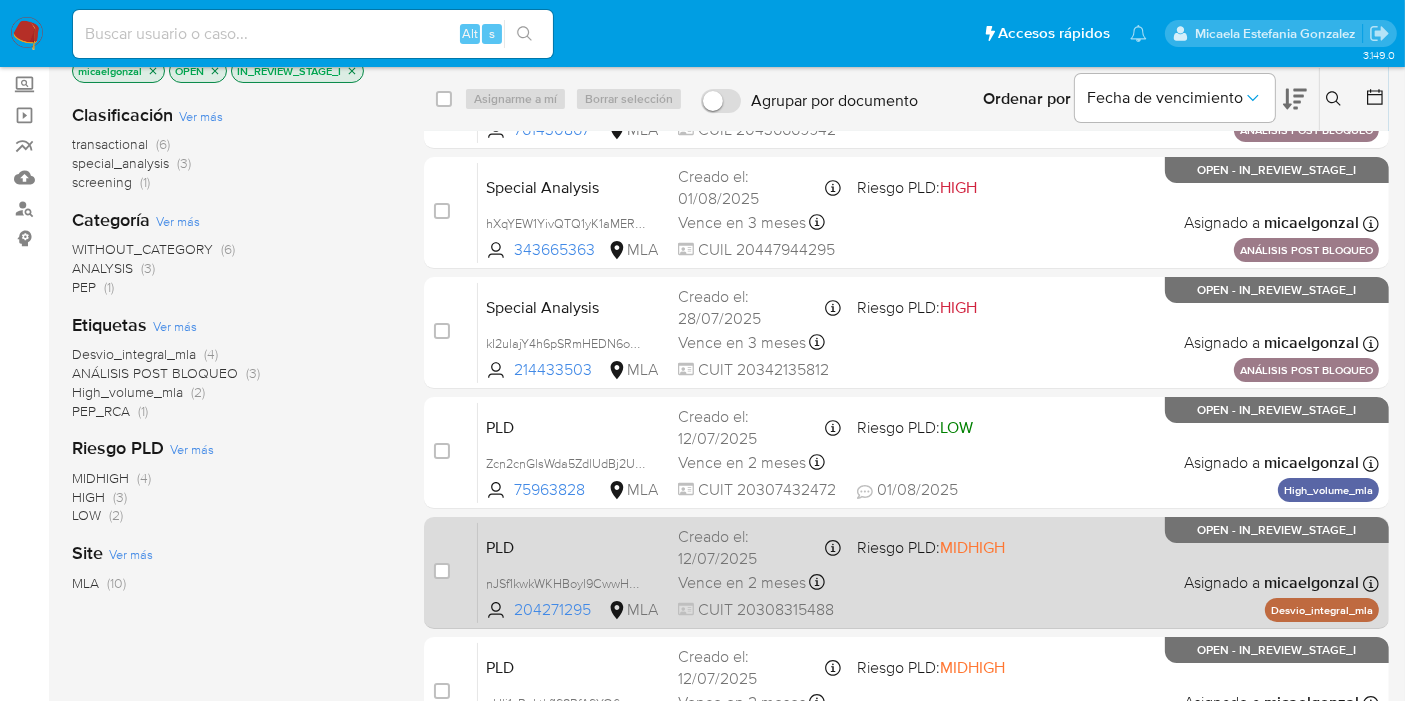 scroll, scrollTop: 0, scrollLeft: 0, axis: both 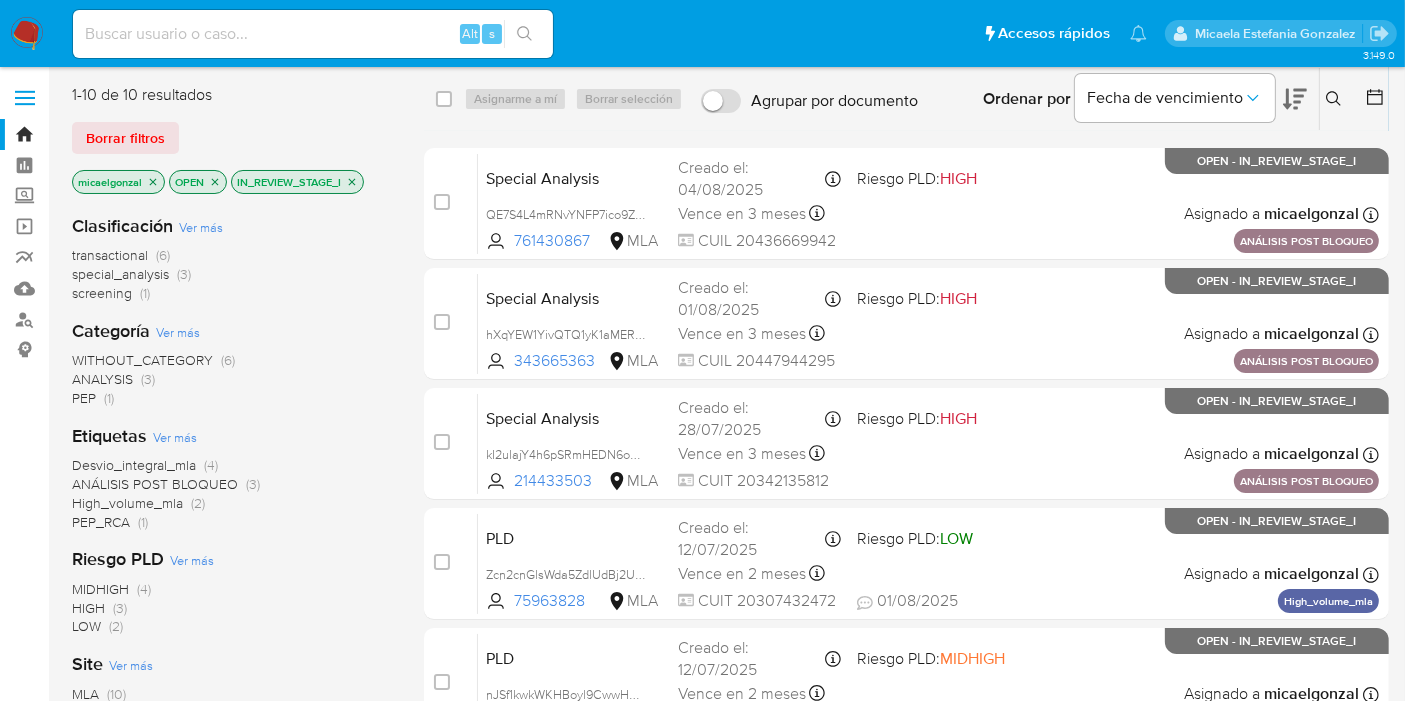 click at bounding box center [27, 34] 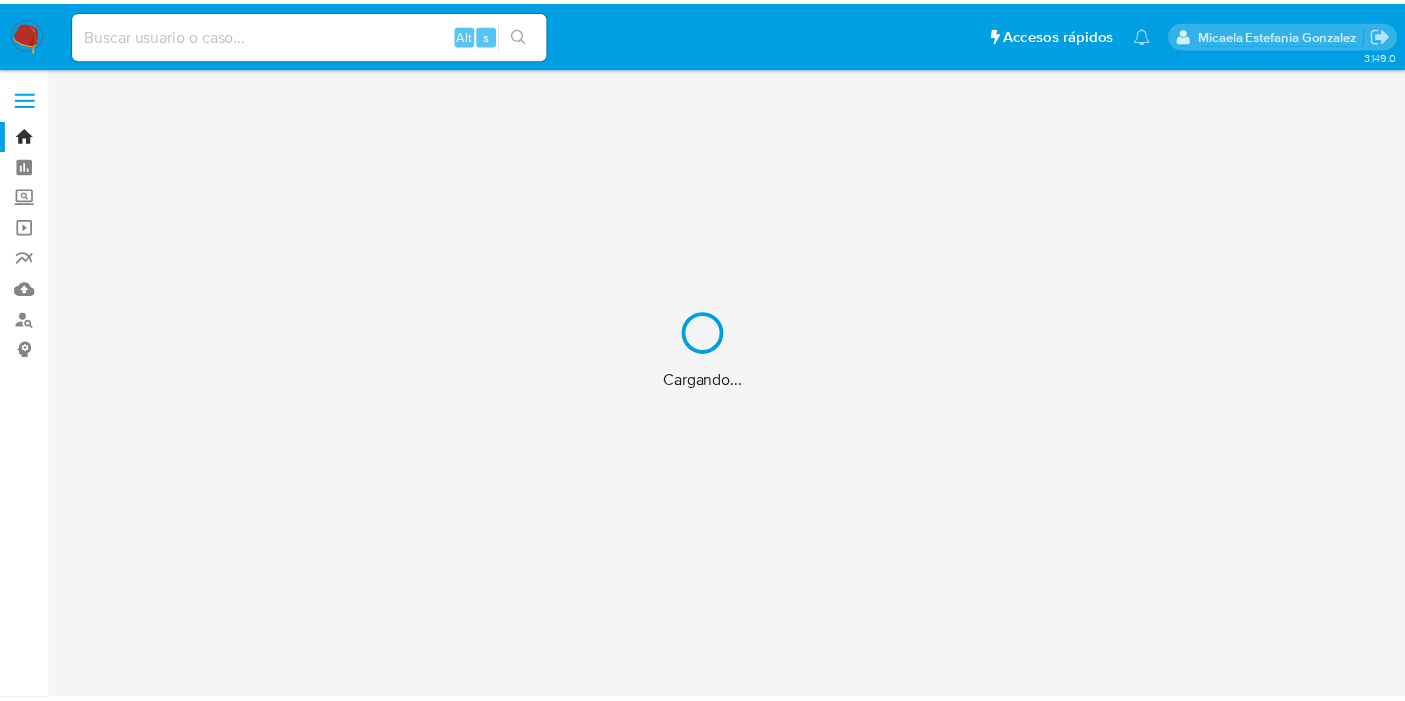 scroll, scrollTop: 0, scrollLeft: 0, axis: both 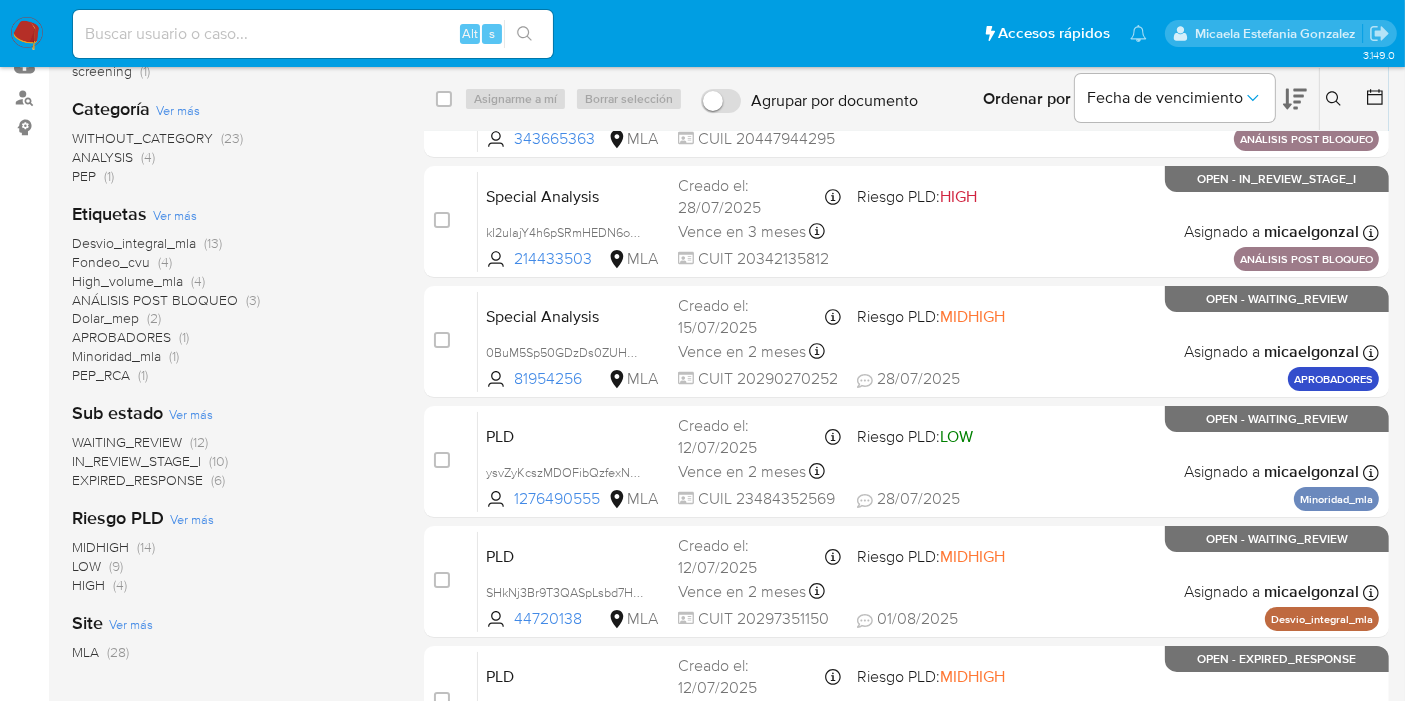 click on "IN_REVIEW_STAGE_I" at bounding box center (136, 461) 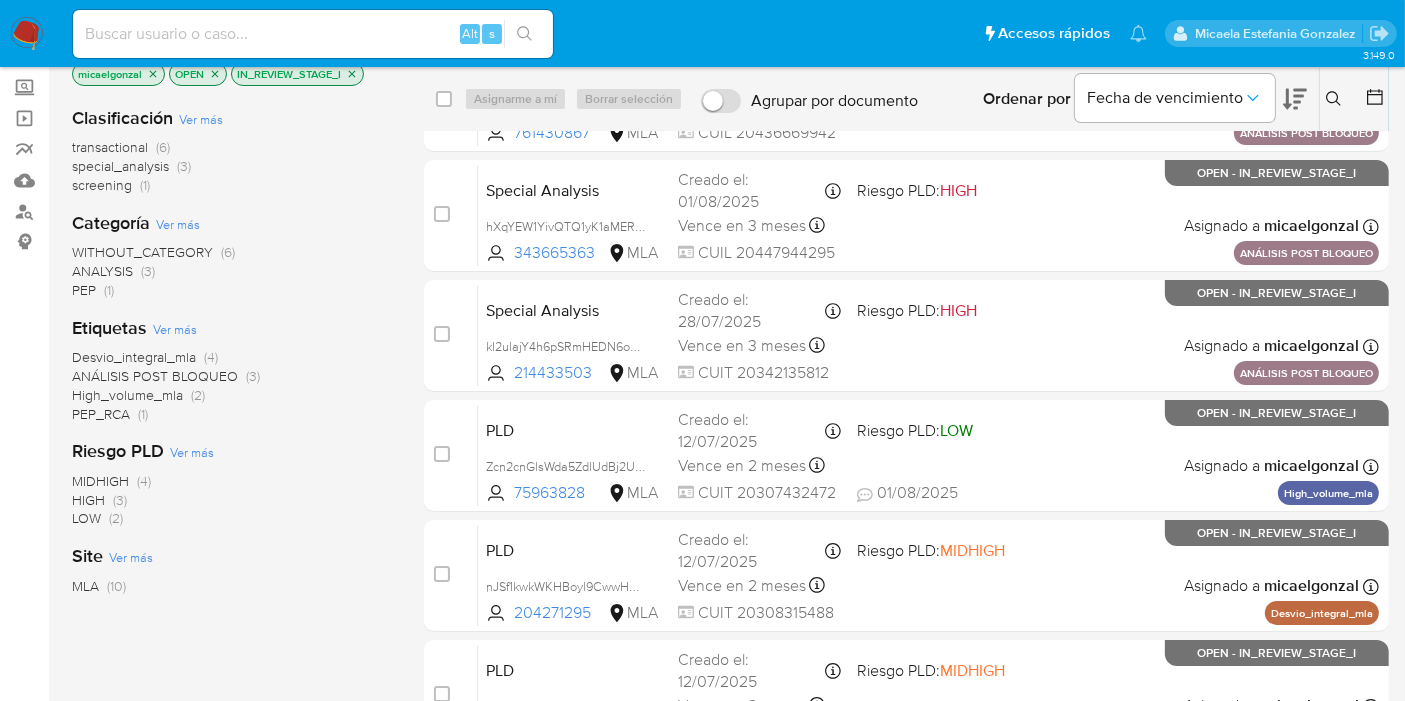 scroll, scrollTop: 0, scrollLeft: 0, axis: both 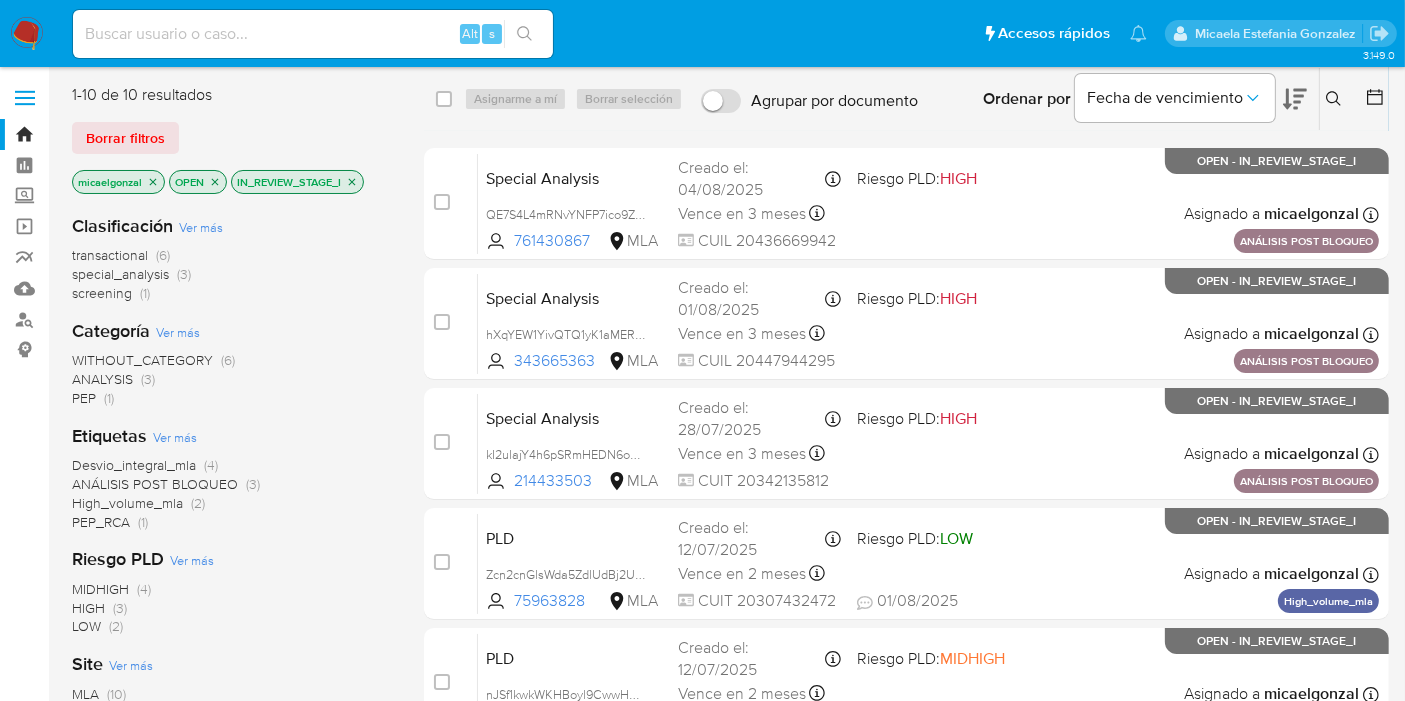 click on "[USERNAME] OPEN IN_REVIEW_STAGE_I" at bounding box center [232, 184] 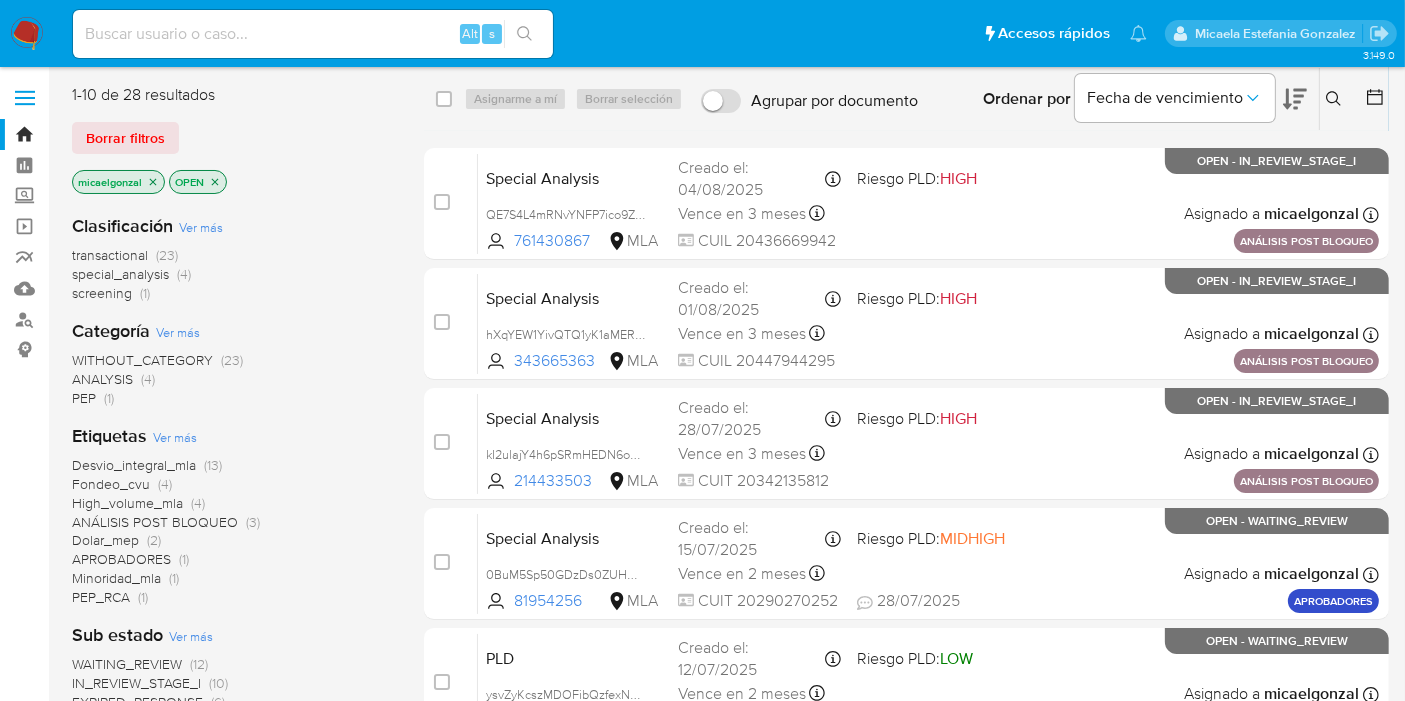 click on "WAITING_REVIEW" at bounding box center [127, 664] 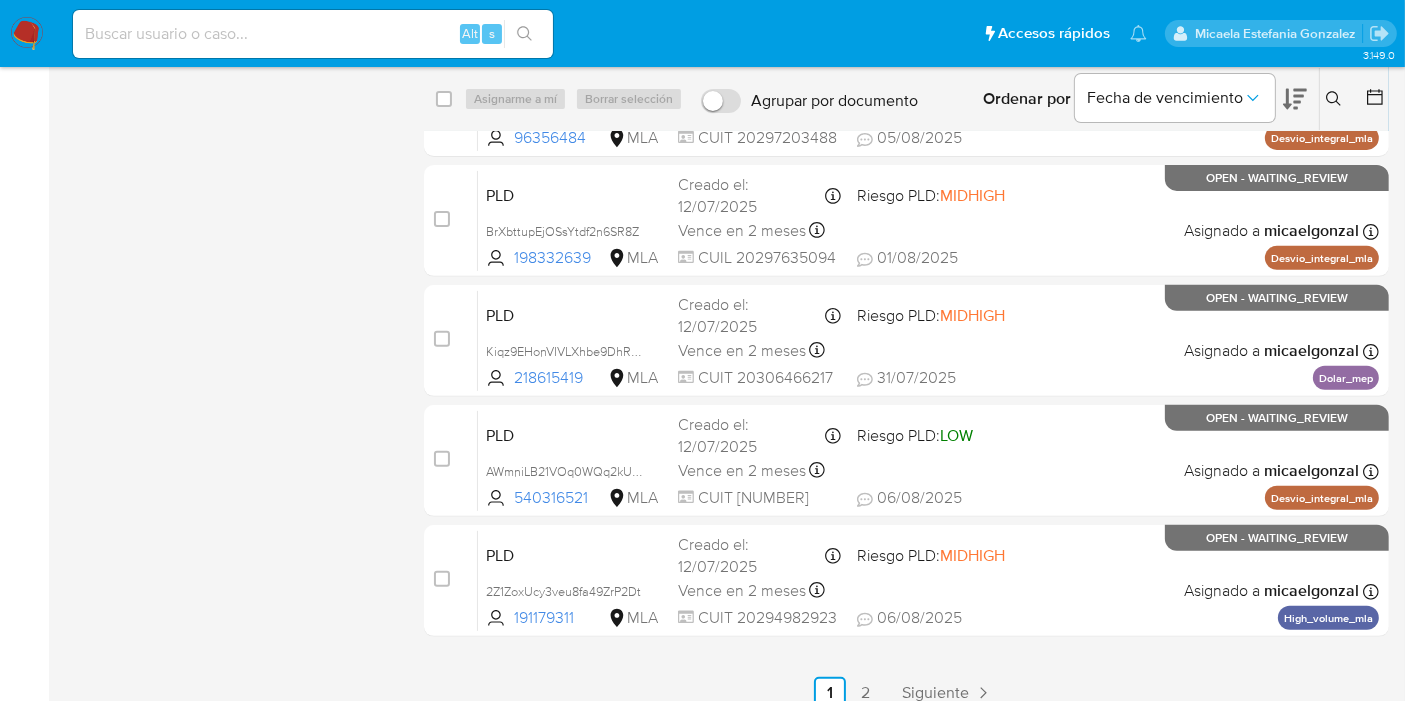 scroll, scrollTop: 722, scrollLeft: 0, axis: vertical 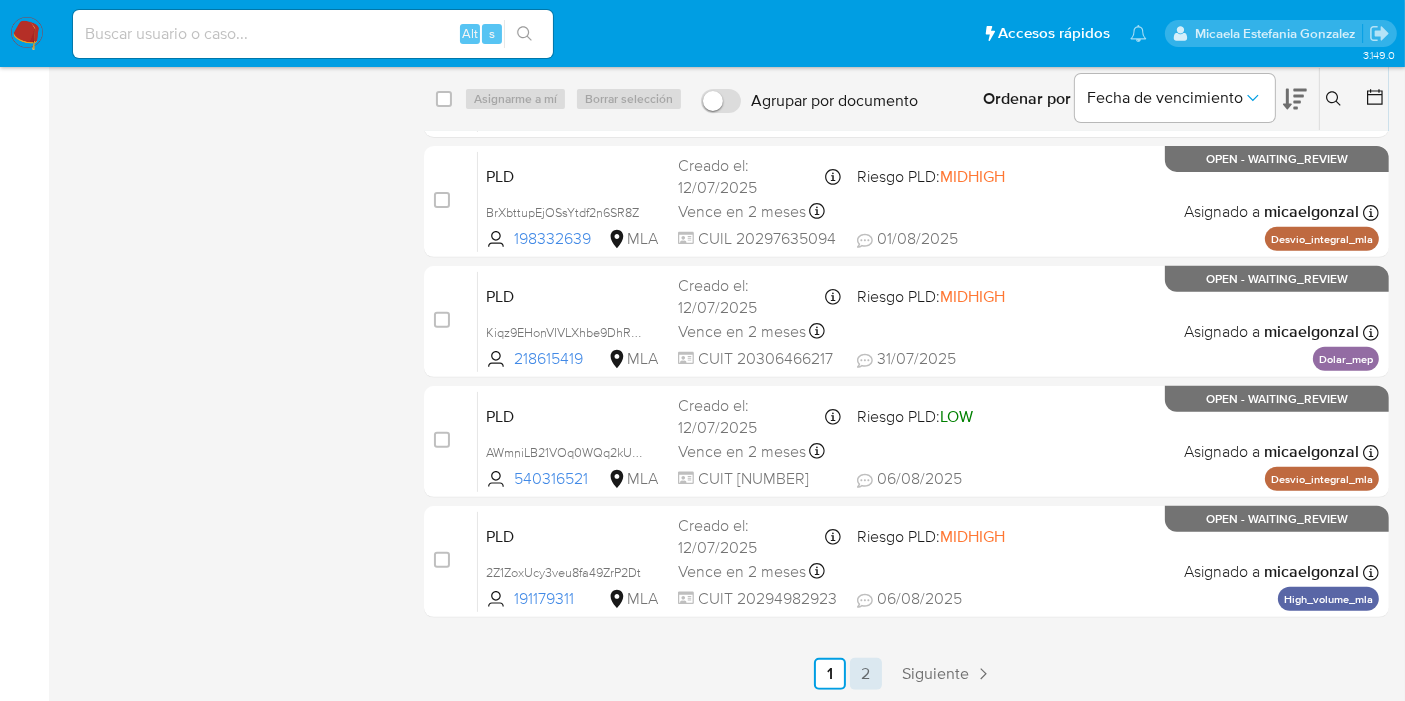 drag, startPoint x: 845, startPoint y: 681, endPoint x: 857, endPoint y: 681, distance: 12 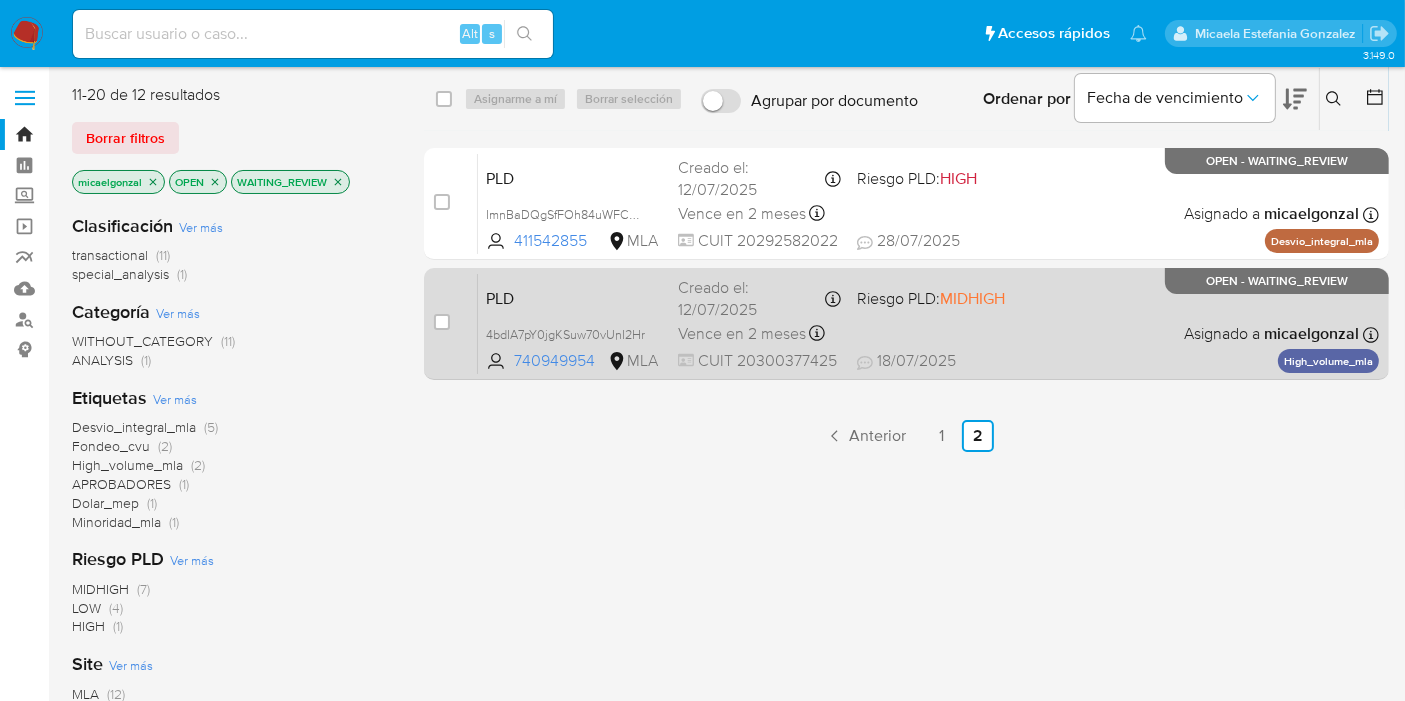 click on "Creado el: [DATE]   Creado el: [DATE] [TIME]" at bounding box center (759, 298) 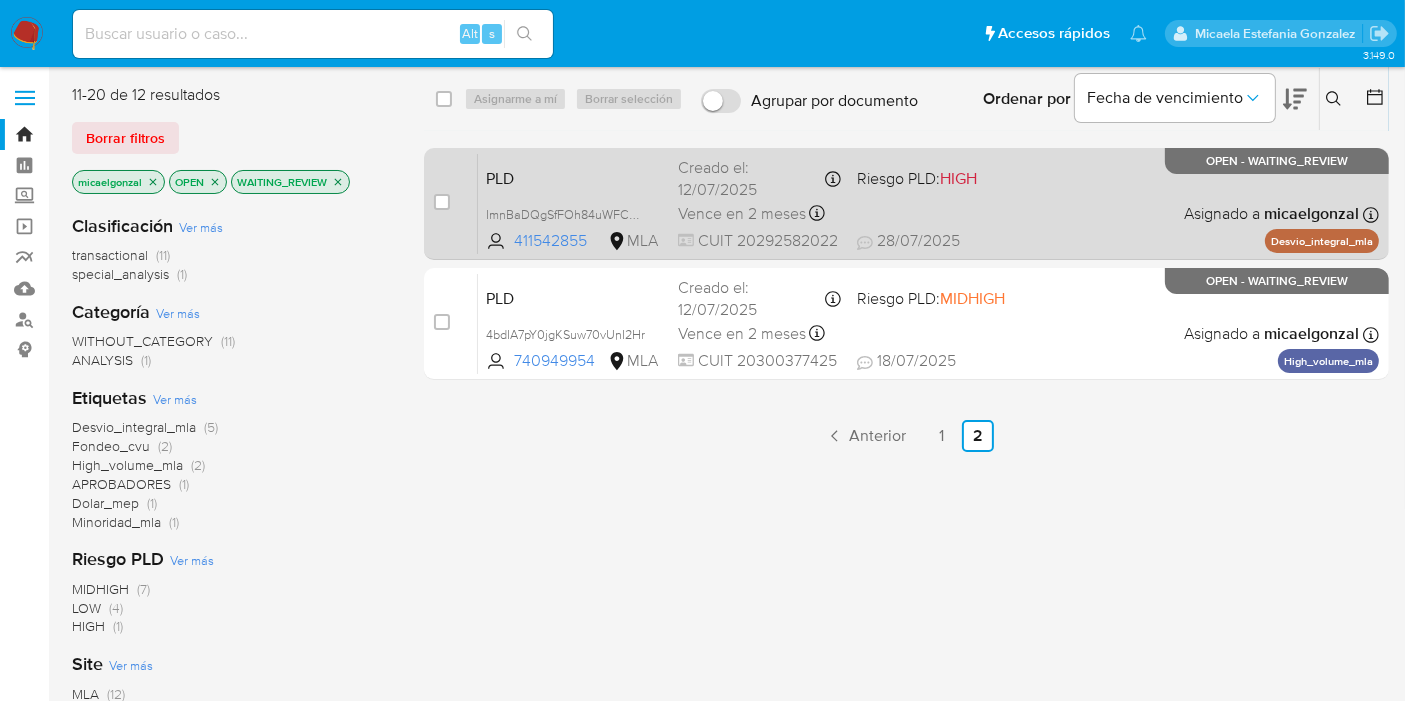 click on "PLD ImnBaDQgSfFOh84uWFCR1rrs [NUMBER] MLA Riesgo PLD:  HIGH Creado el: [DATE]   Creado el: [DATE] [TIME] Vence en 2 meses   Vence el [DATE] [TIME] CUIT   [NUMBER] [DATE]   [DATE] [TIME] Asignado a   [USERNAME]   Asignado el: [DATE] [TIME] Desvio_integral_mla OPEN - WAITING_REVIEW" at bounding box center (928, 203) 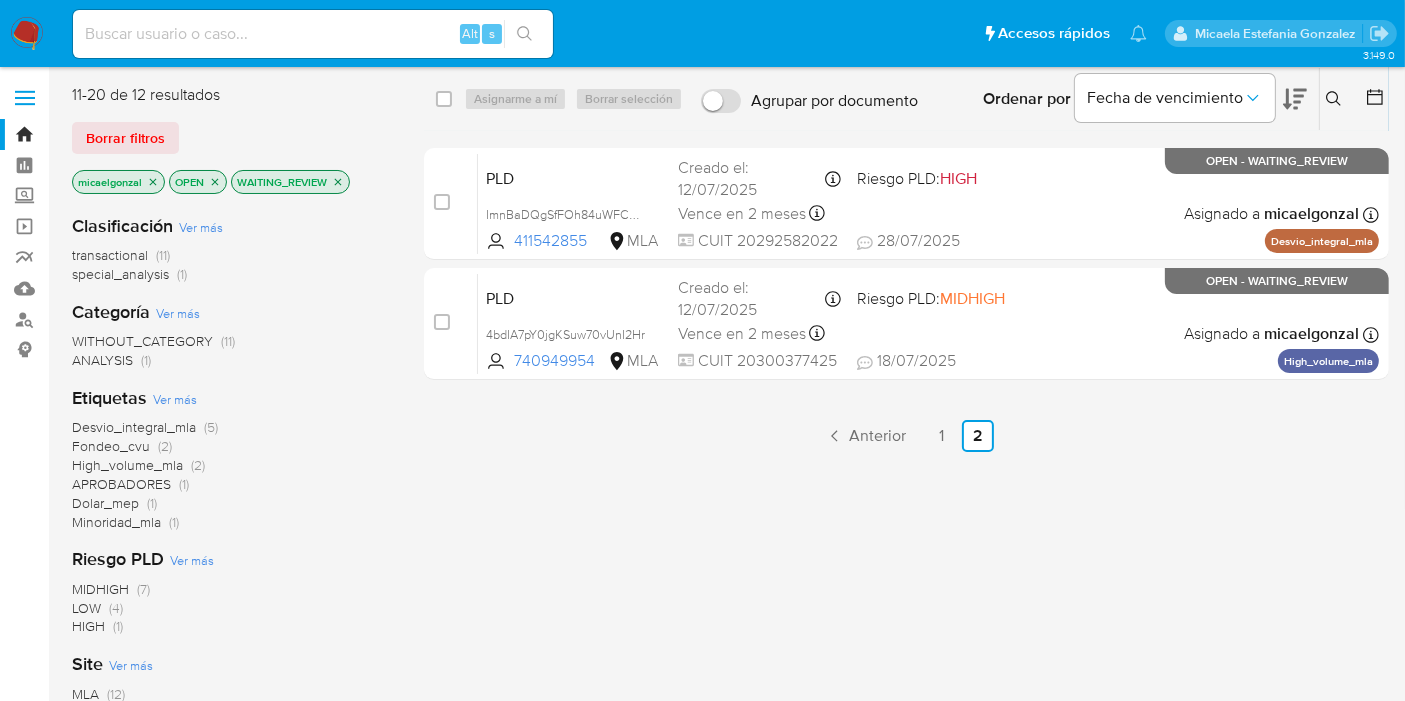click on "Pausado Ver notificaciones Alt s Accesos rápidos   Presiona las siguientes teclas para acceder a algunas de las funciones Buscar caso o usuario Alt s Volver al home Alt h [FIRST] [LAST]" at bounding box center (702, 33) 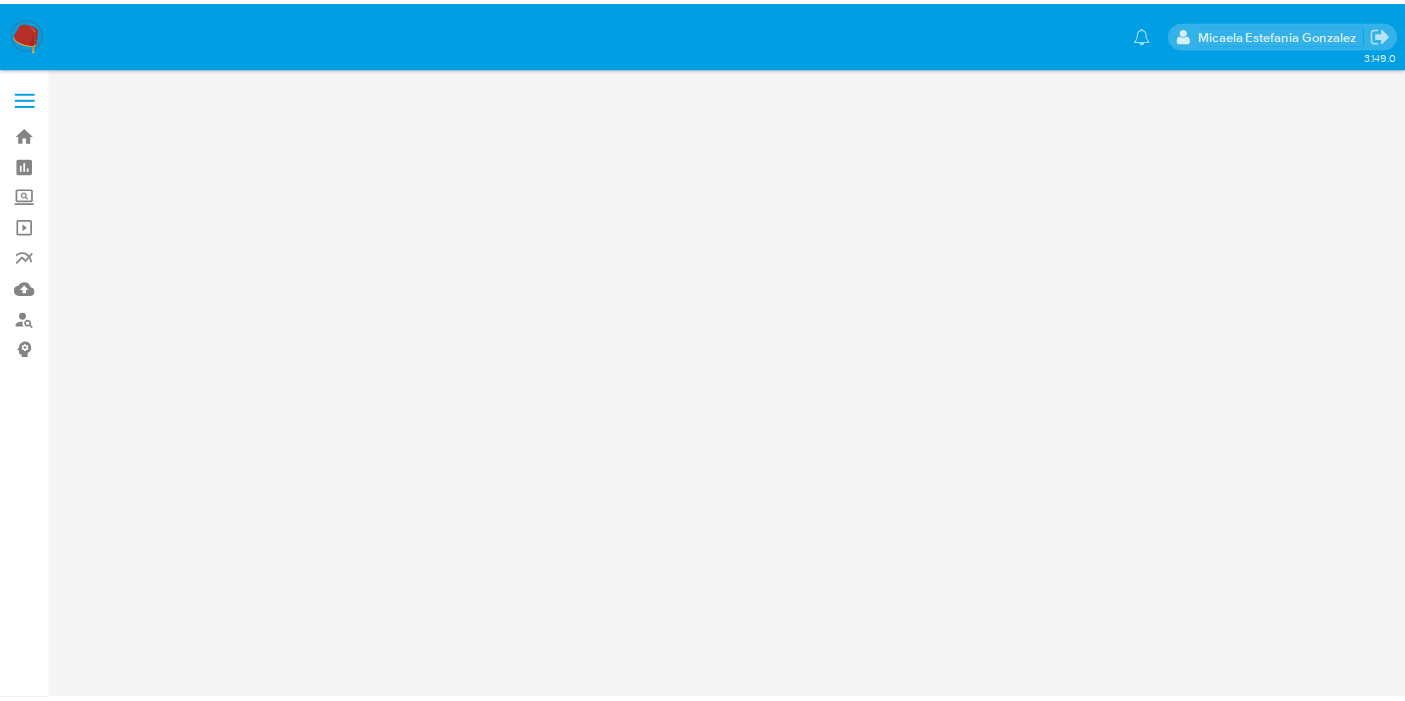 scroll, scrollTop: 0, scrollLeft: 0, axis: both 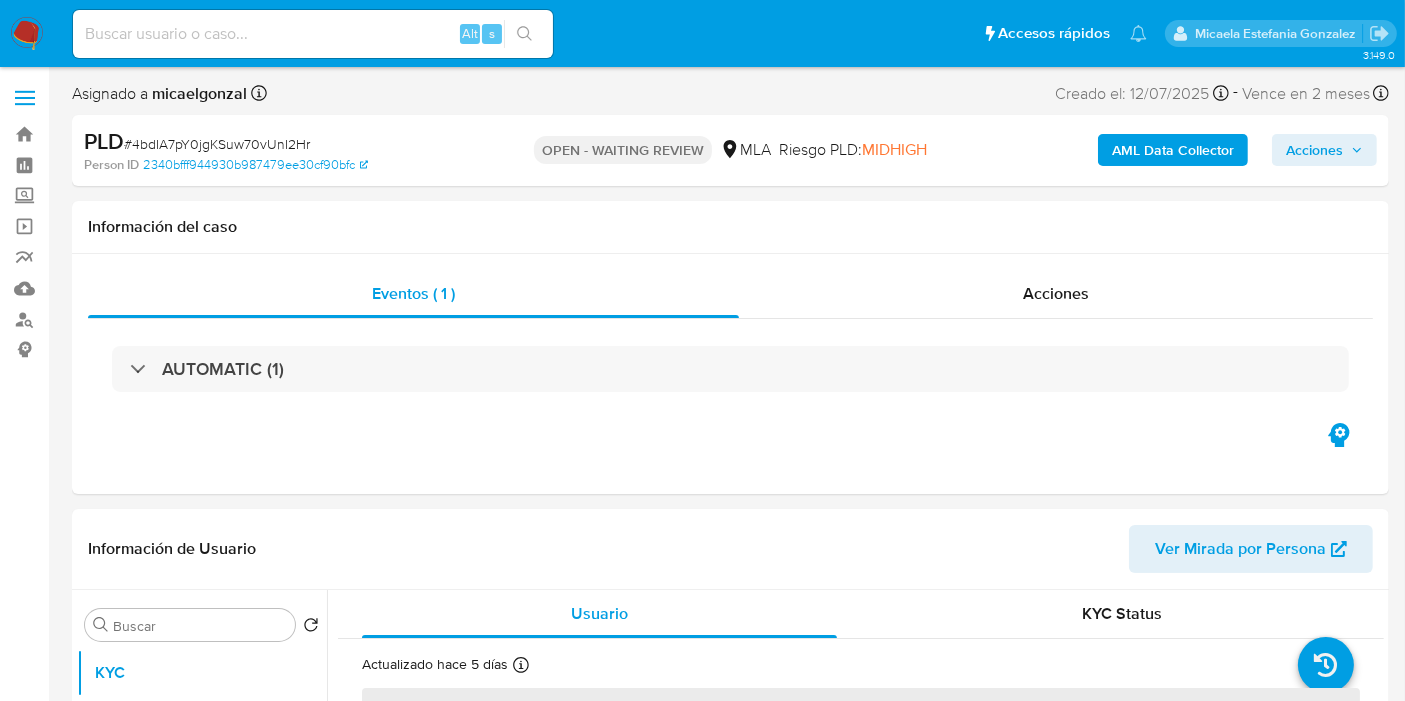 select on "10" 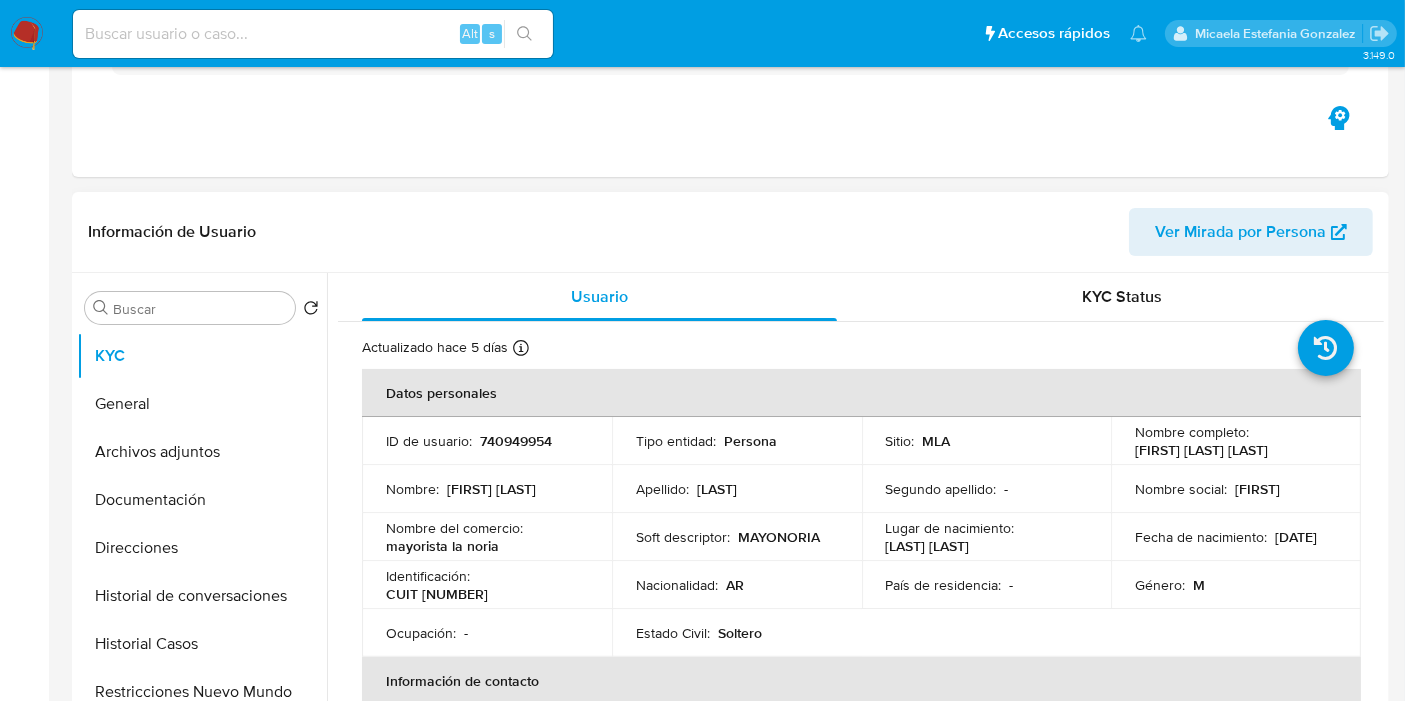 scroll, scrollTop: 333, scrollLeft: 0, axis: vertical 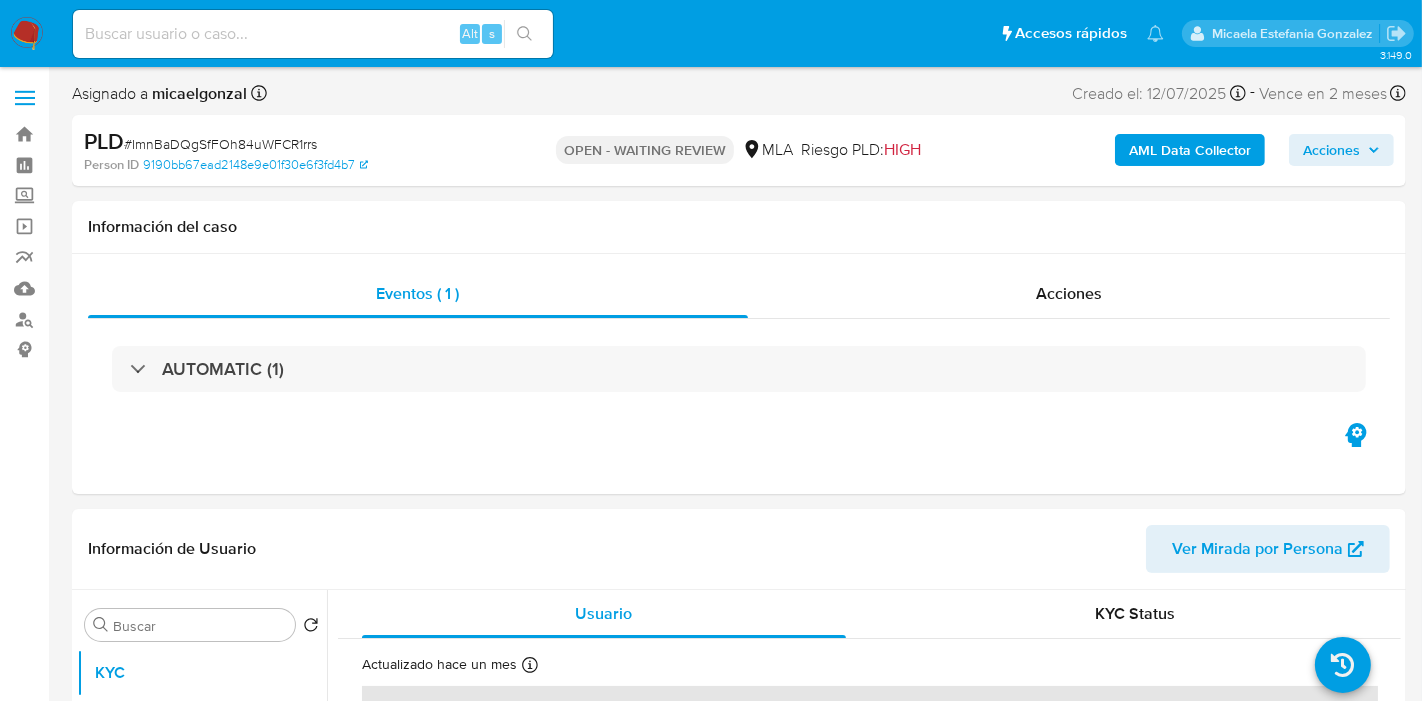 select on "10" 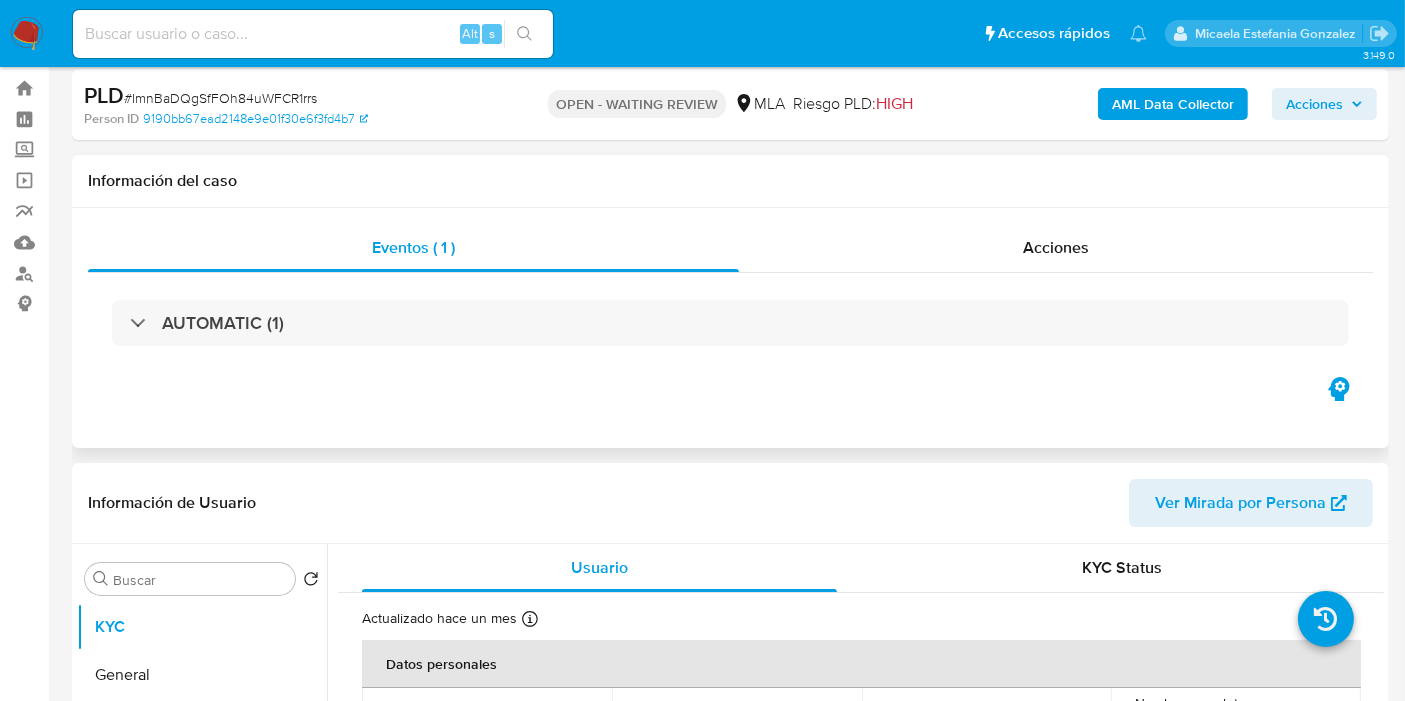 scroll, scrollTop: 333, scrollLeft: 0, axis: vertical 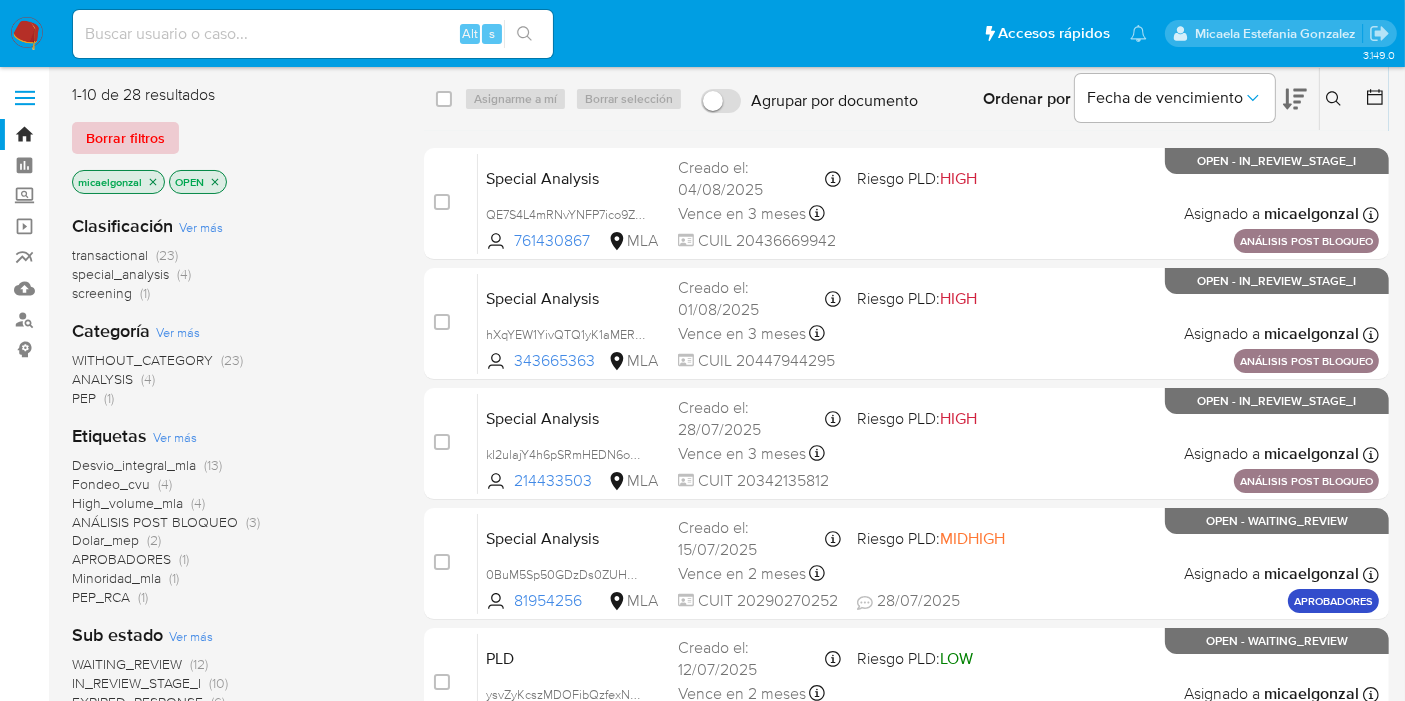 click on "Borrar filtros" at bounding box center (125, 138) 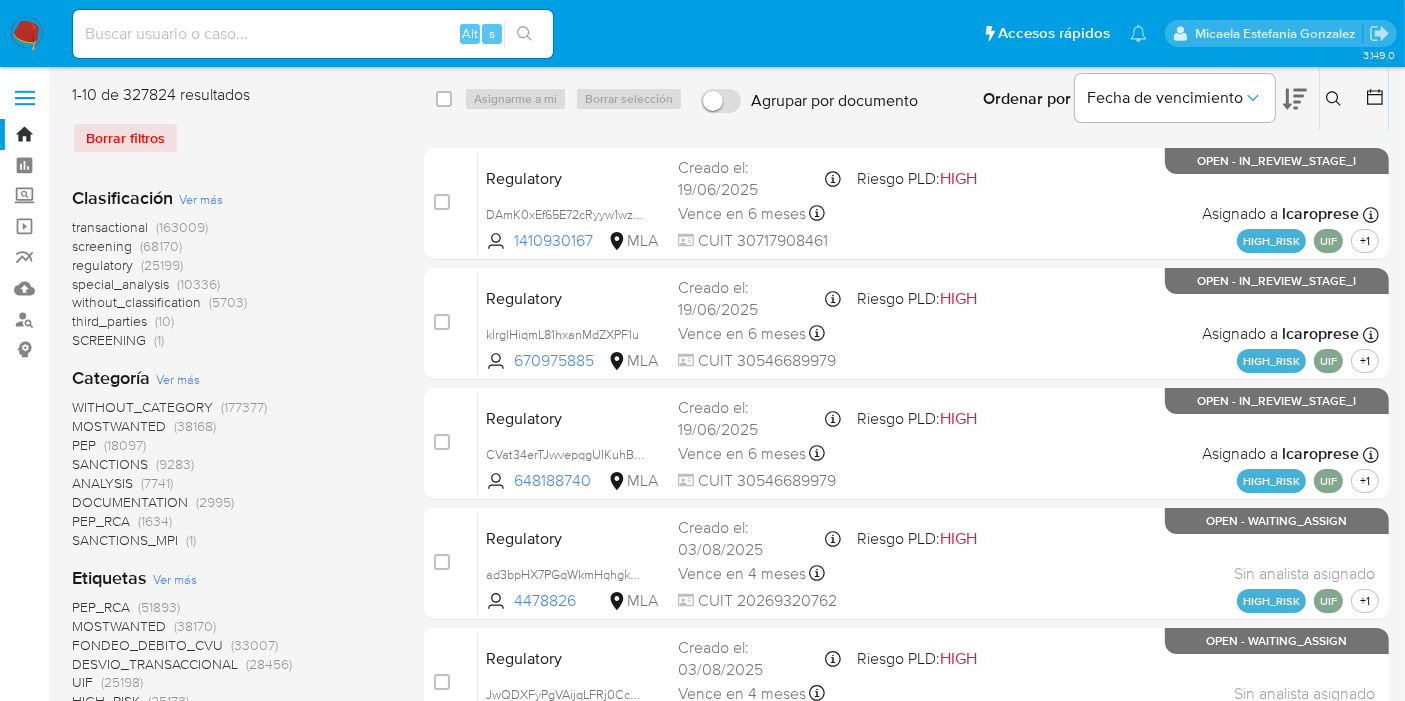 click at bounding box center (1336, 99) 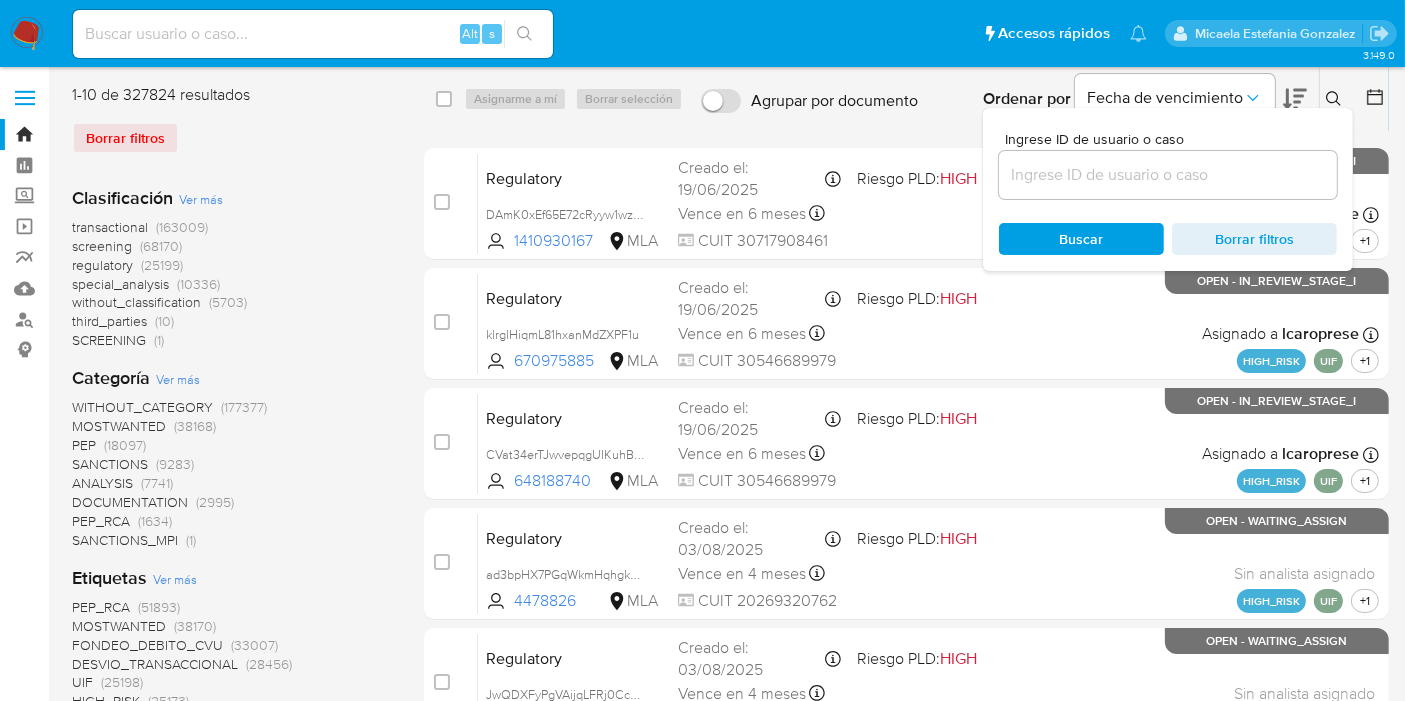click at bounding box center [1168, 175] 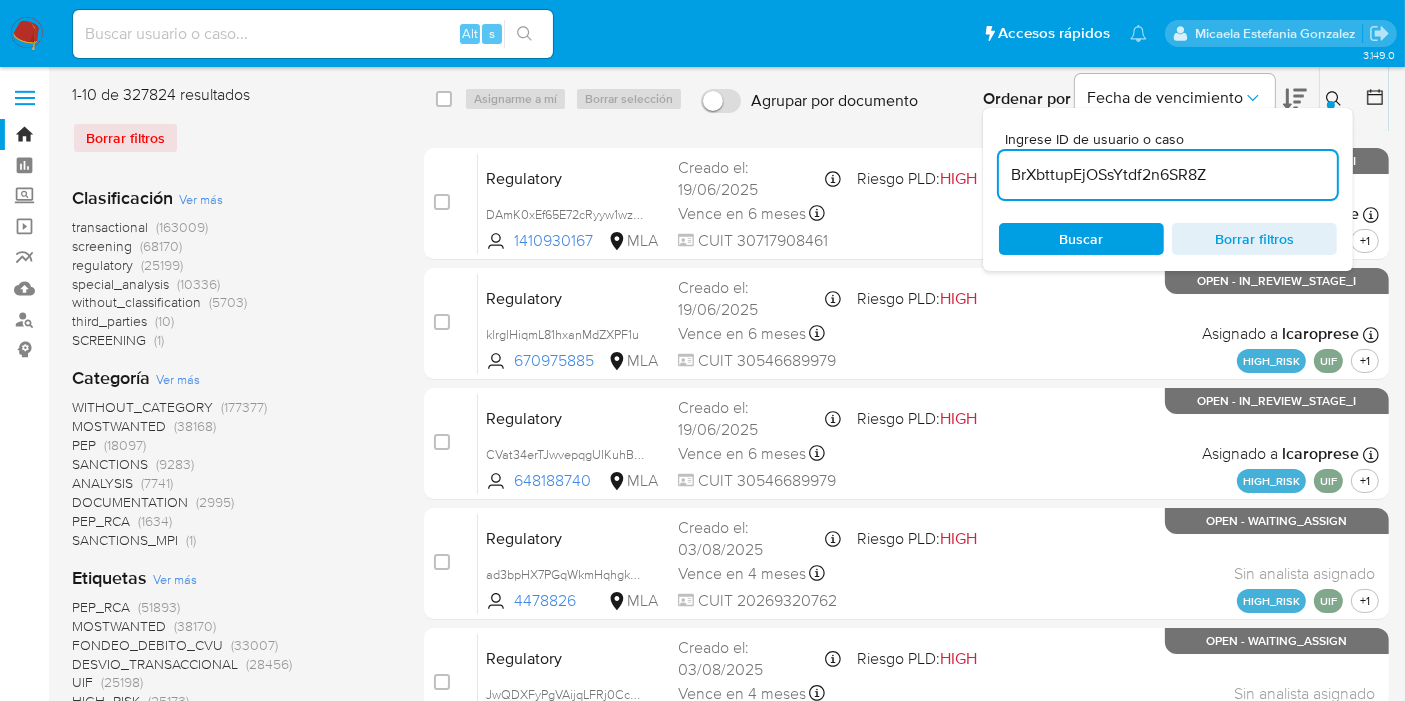 type on "BrXbttupEjOSsYtdf2n6SR8Z" 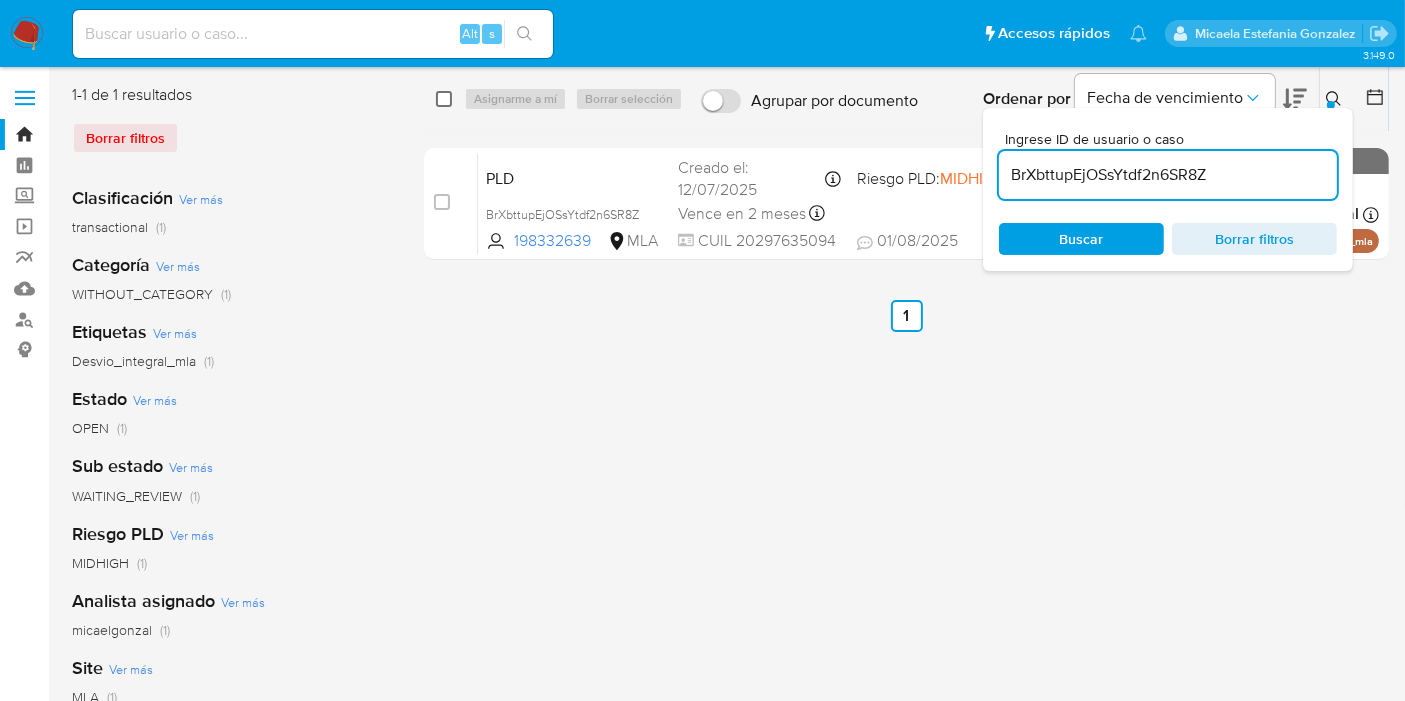 click on "select-all-cases-checkbox Asignarme a mí Borrar selección Agrupar por documento Ordenar por Fecha de vencimiento   No es posible ordenar los resultados mientras se encuentren agrupados. Ingrese ID de usuario o caso [TEXT] Buscar Borrar filtros" at bounding box center [906, 99] 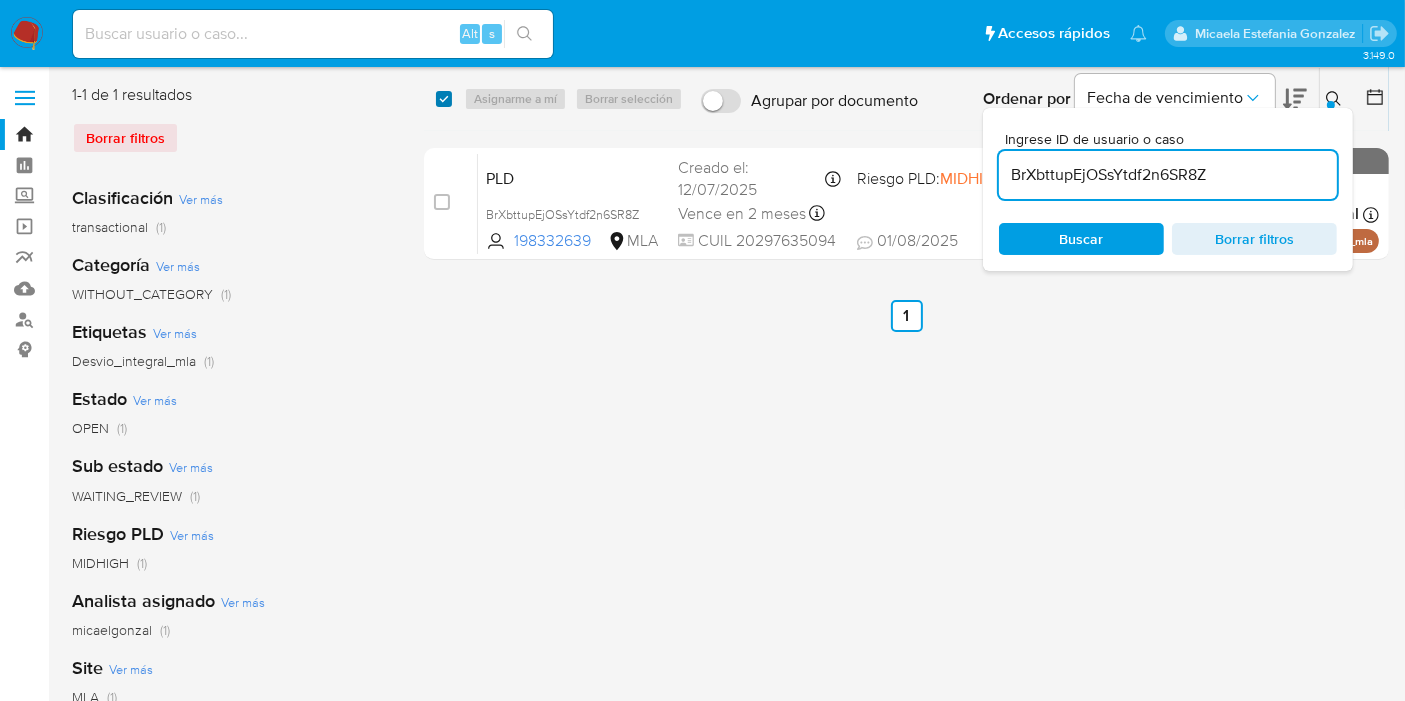 checkbox on "true" 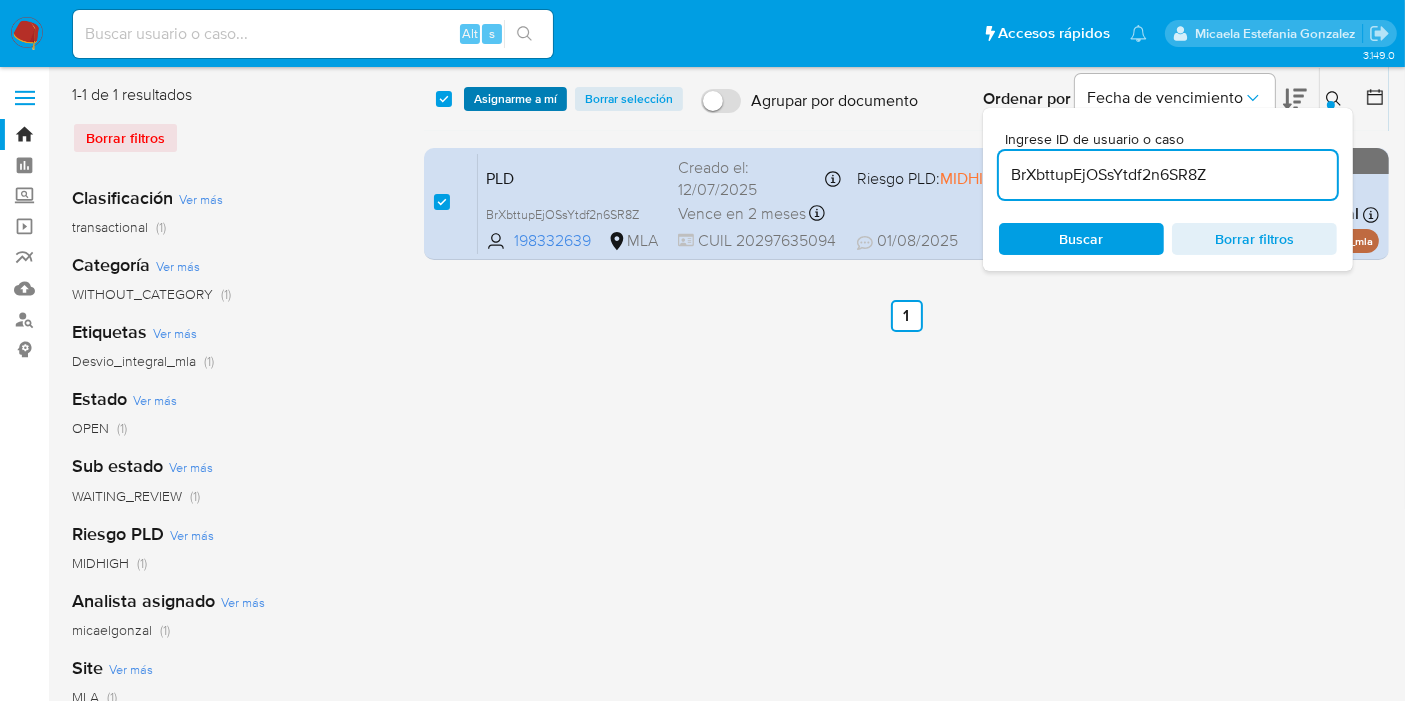 click on "Asignarme a mí" at bounding box center (515, 99) 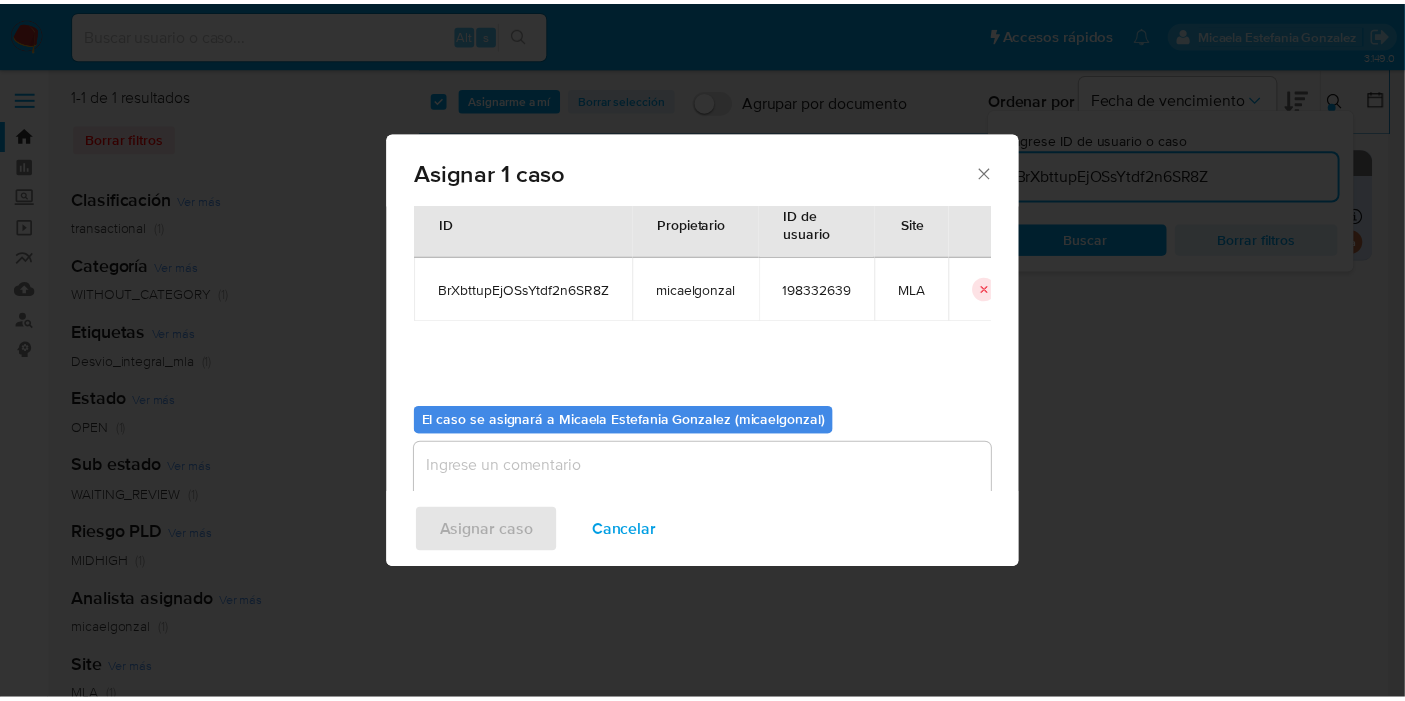 scroll, scrollTop: 102, scrollLeft: 0, axis: vertical 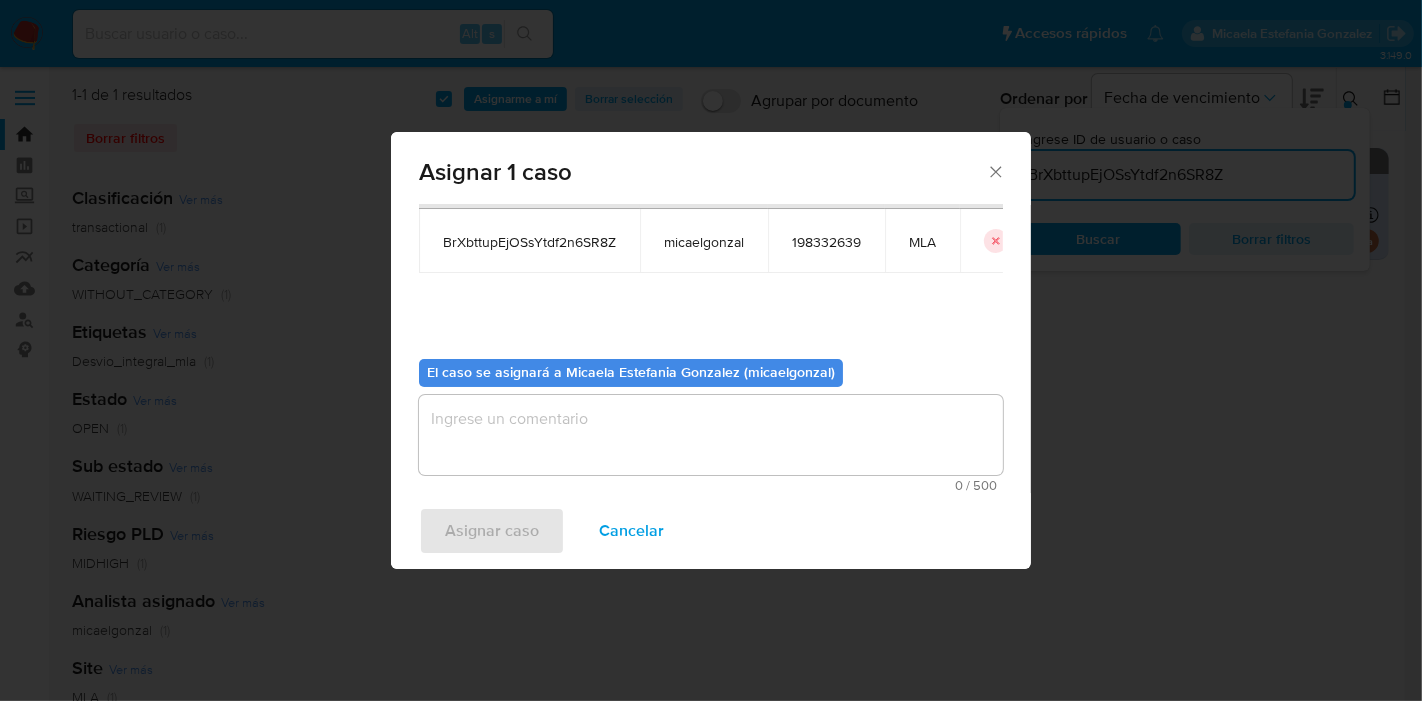 click at bounding box center (711, 435) 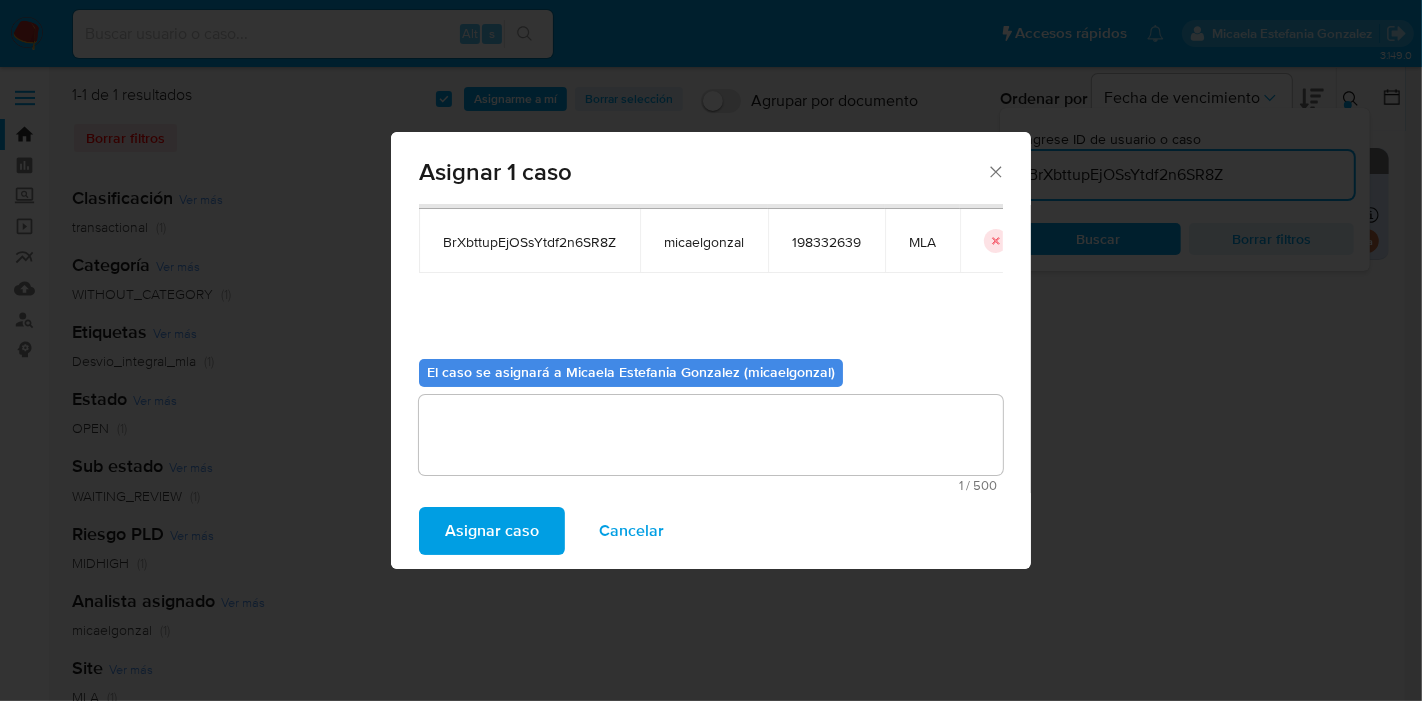 drag, startPoint x: 506, startPoint y: 538, endPoint x: 732, endPoint y: 605, distance: 235.72229 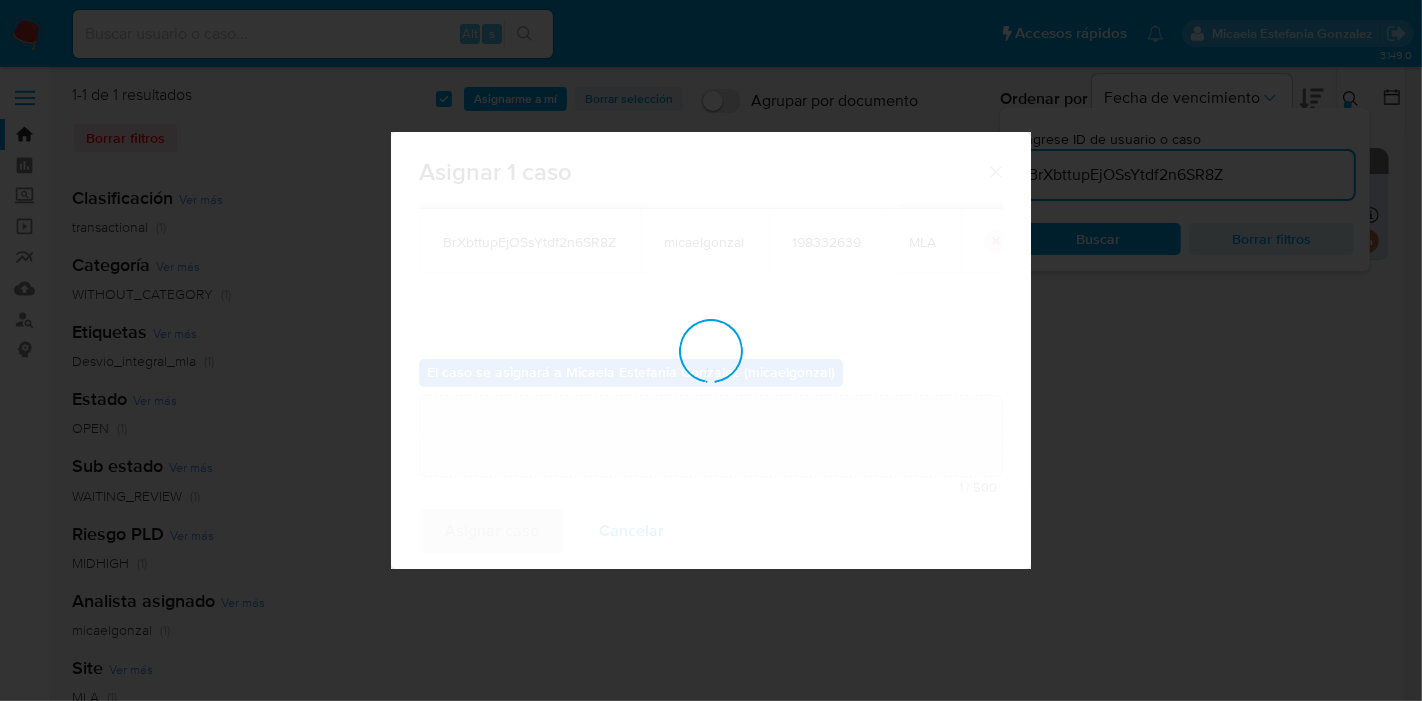 type 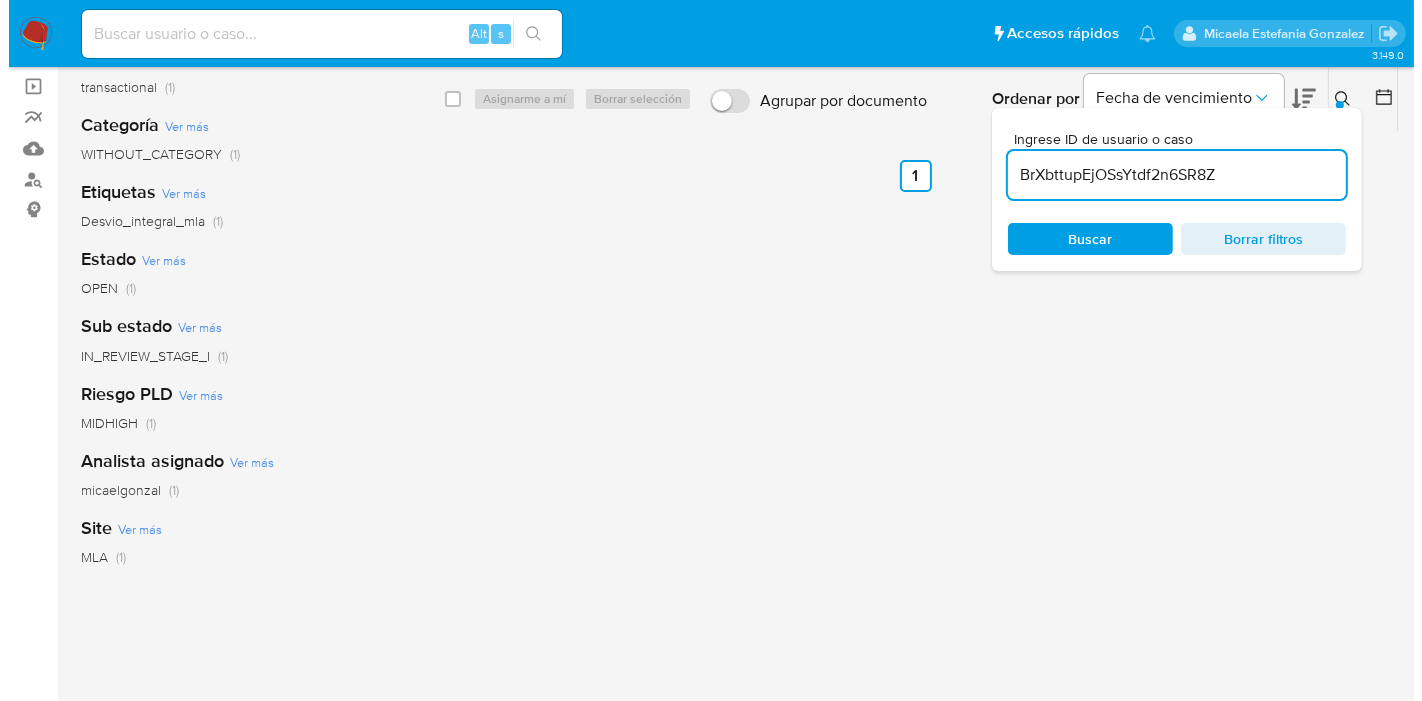 scroll, scrollTop: 0, scrollLeft: 0, axis: both 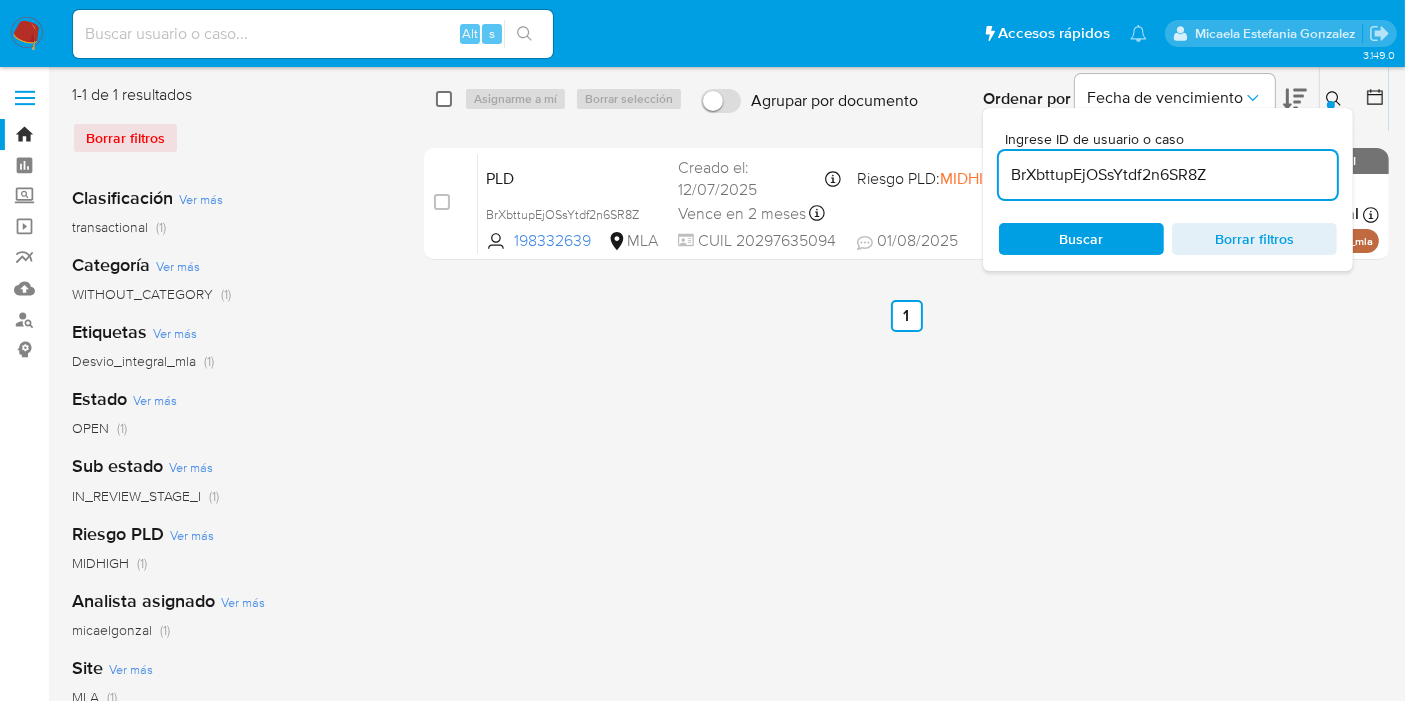 drag, startPoint x: 441, startPoint y: 82, endPoint x: 440, endPoint y: 100, distance: 18.027756 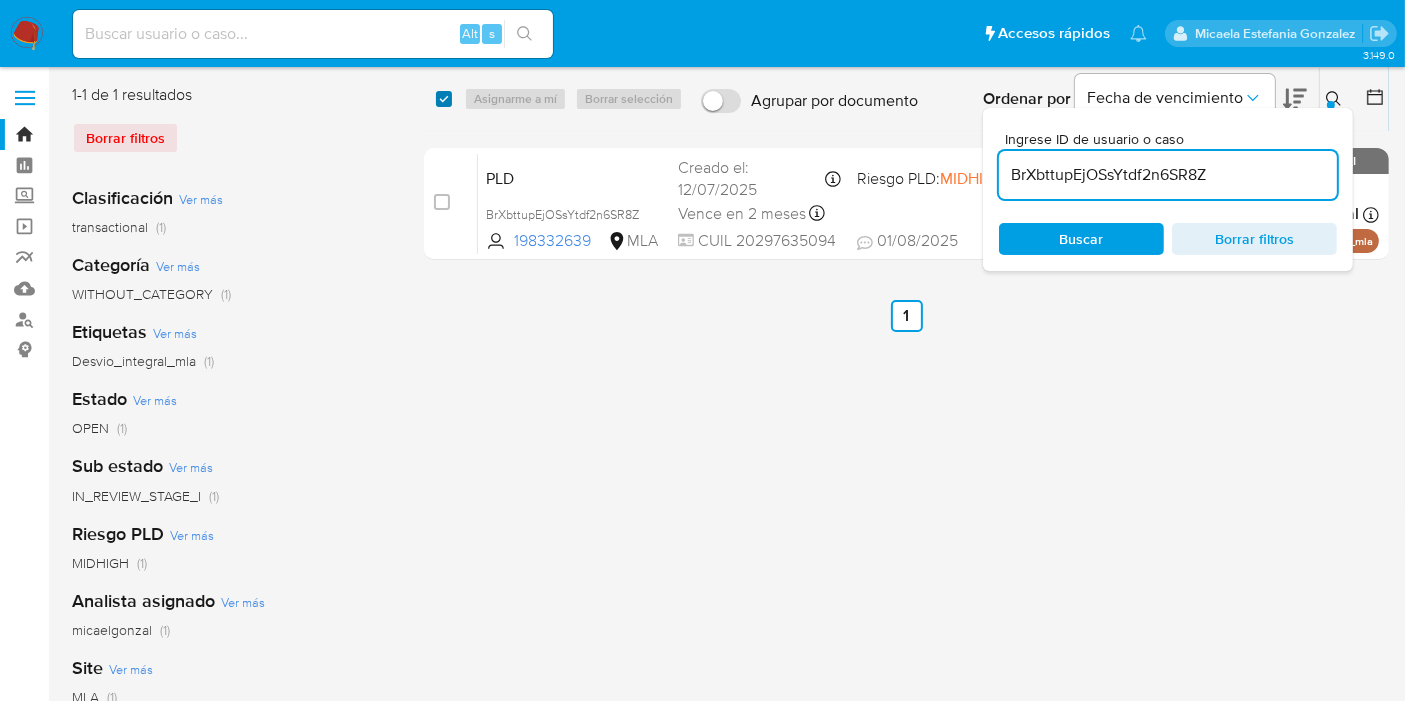 checkbox on "true" 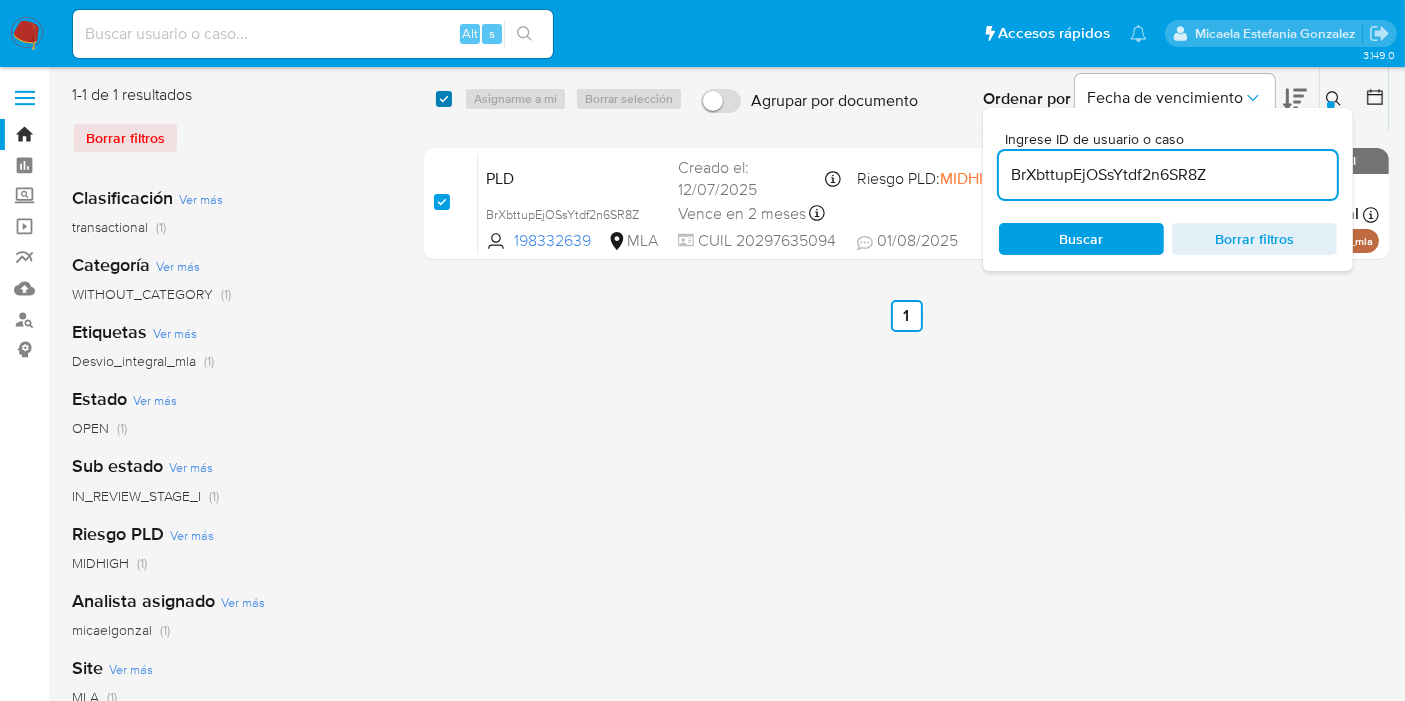 checkbox on "true" 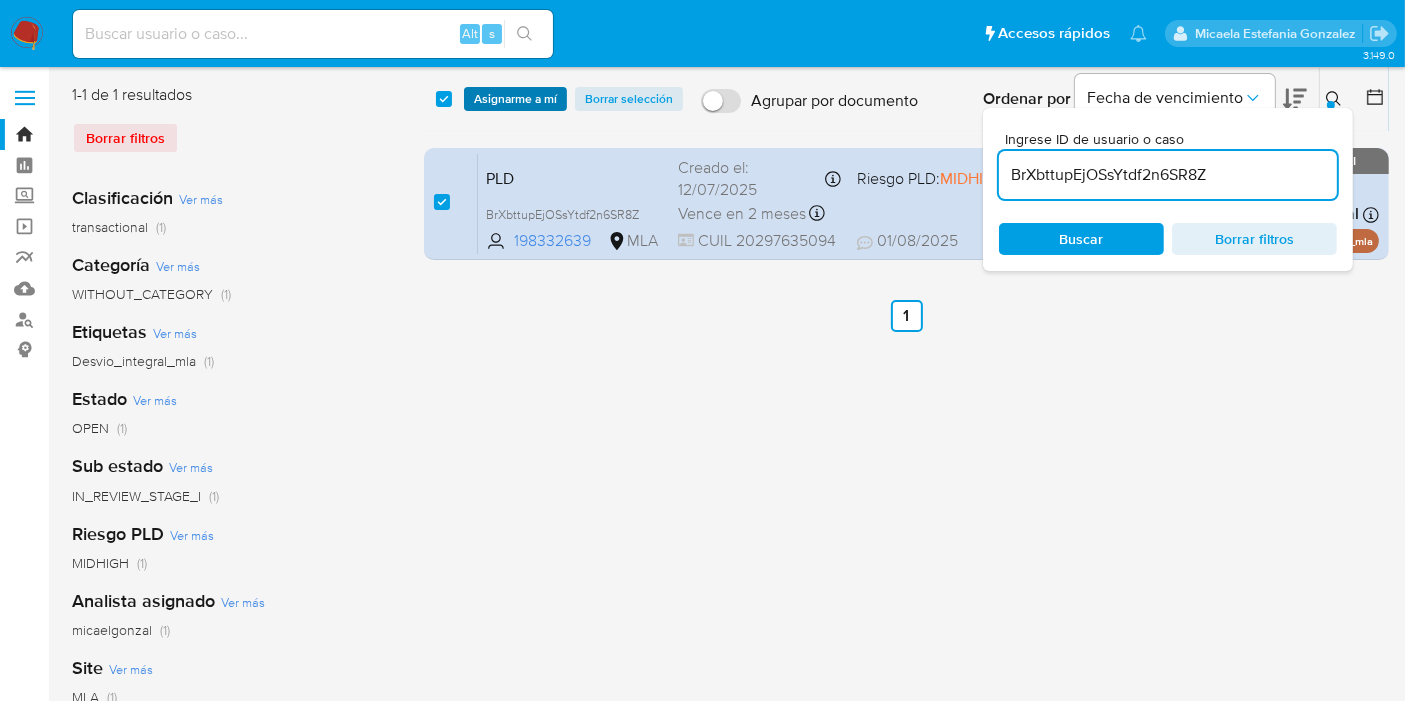 click on "Asignarme a mí" at bounding box center [515, 99] 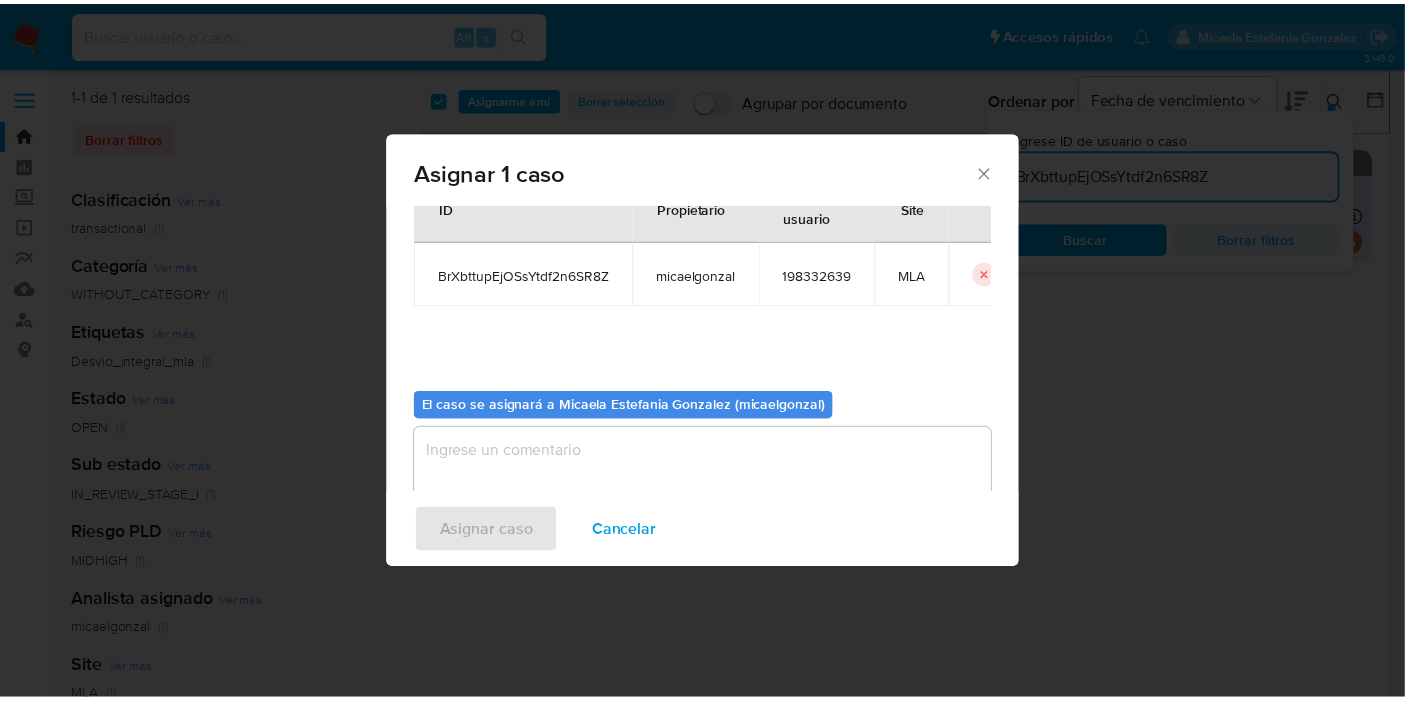 scroll, scrollTop: 102, scrollLeft: 0, axis: vertical 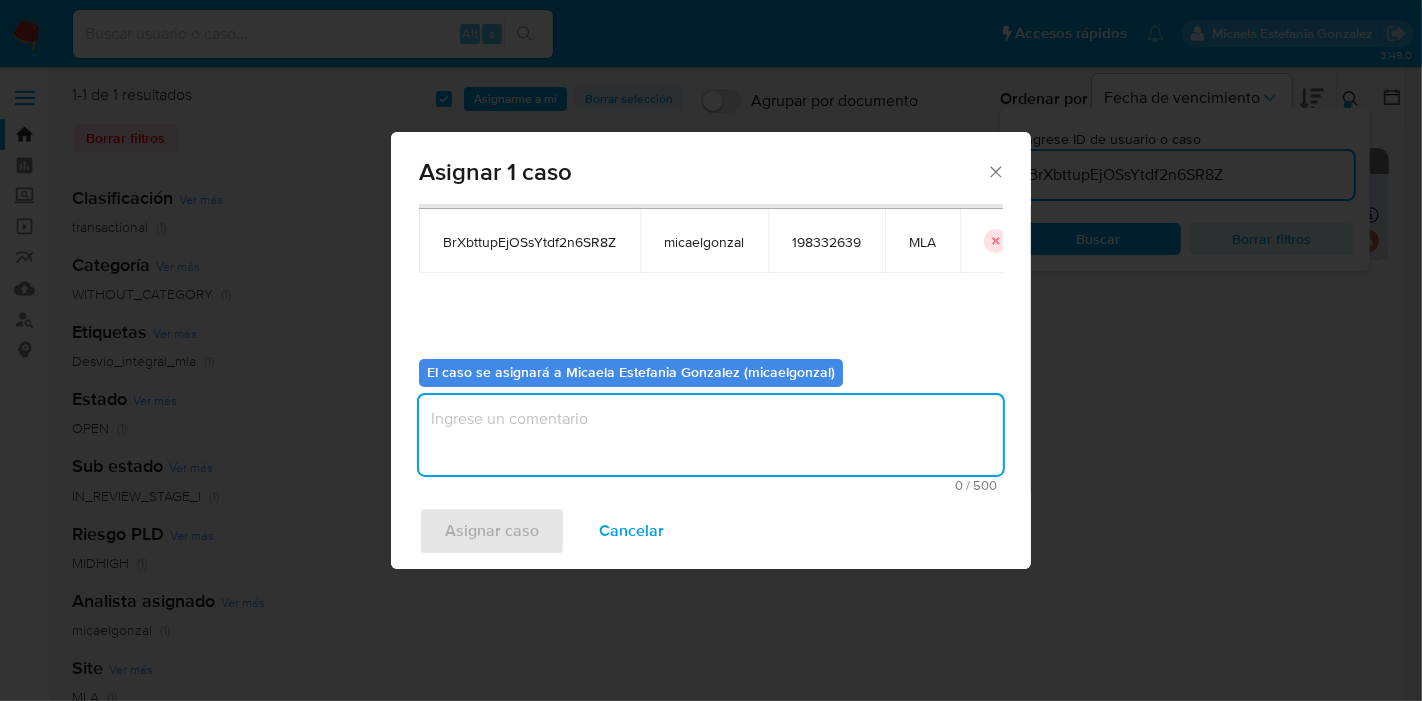 click at bounding box center (711, 435) 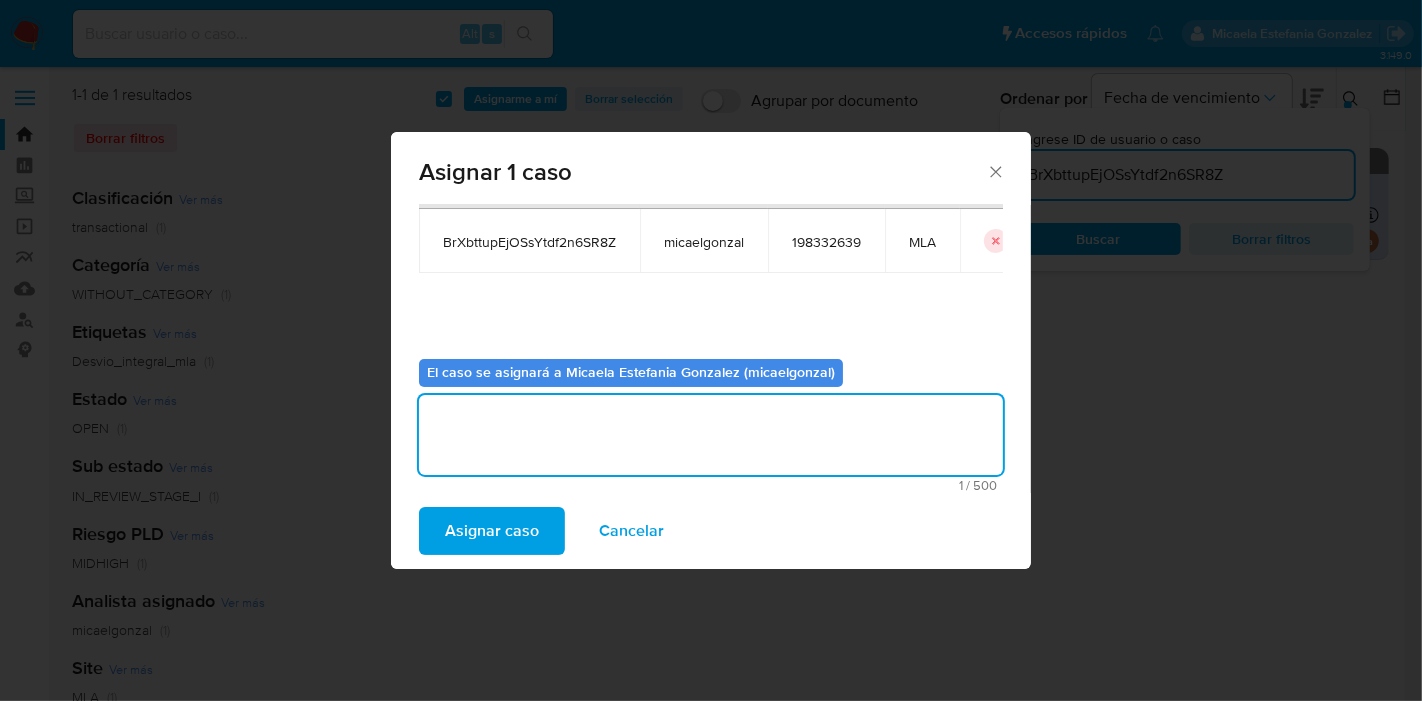 click on "Asignar caso" at bounding box center [492, 531] 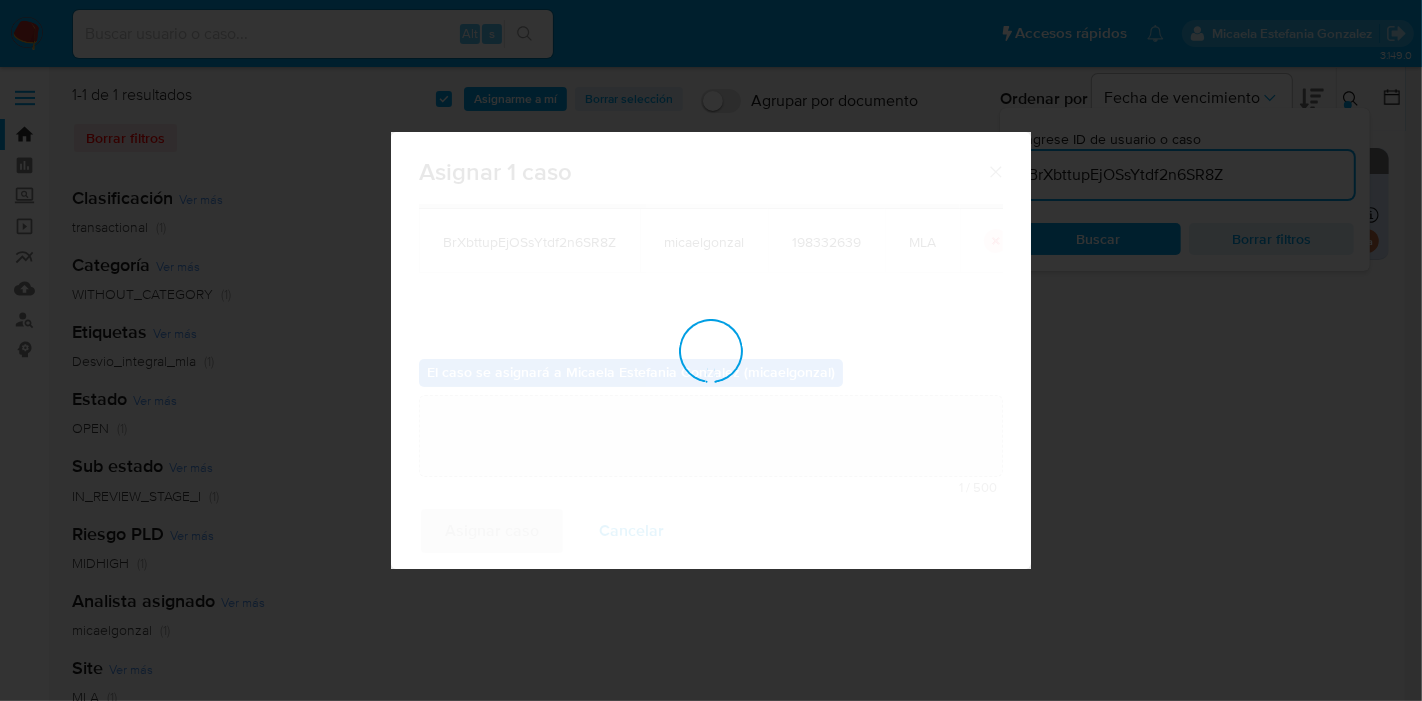 type 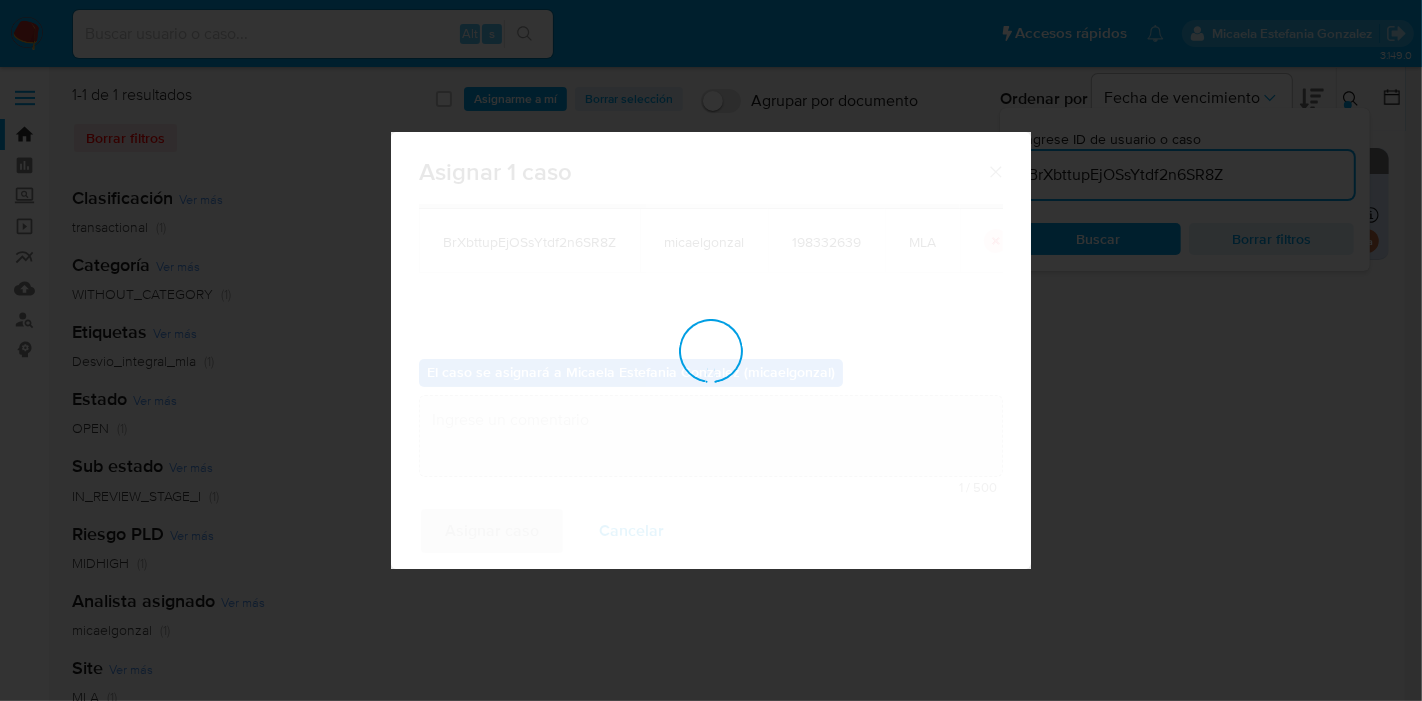 checkbox on "false" 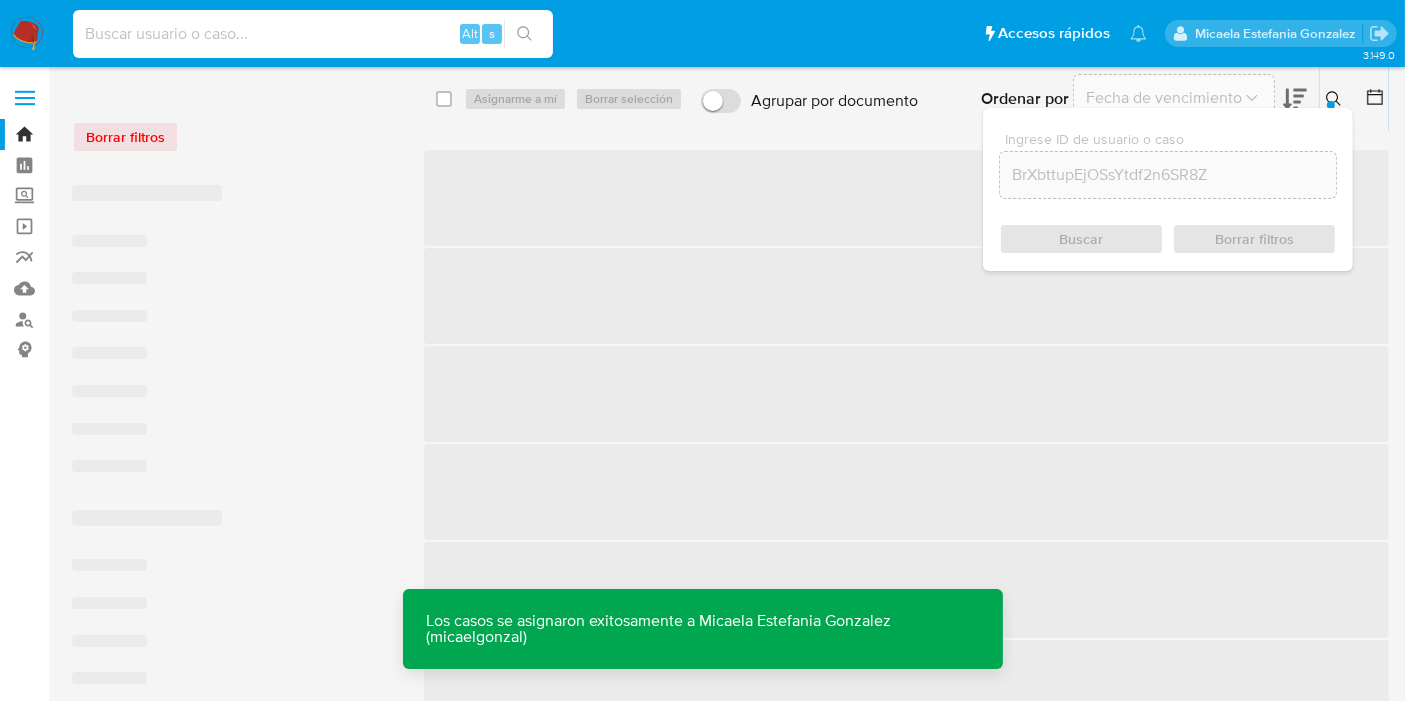 click at bounding box center (313, 34) 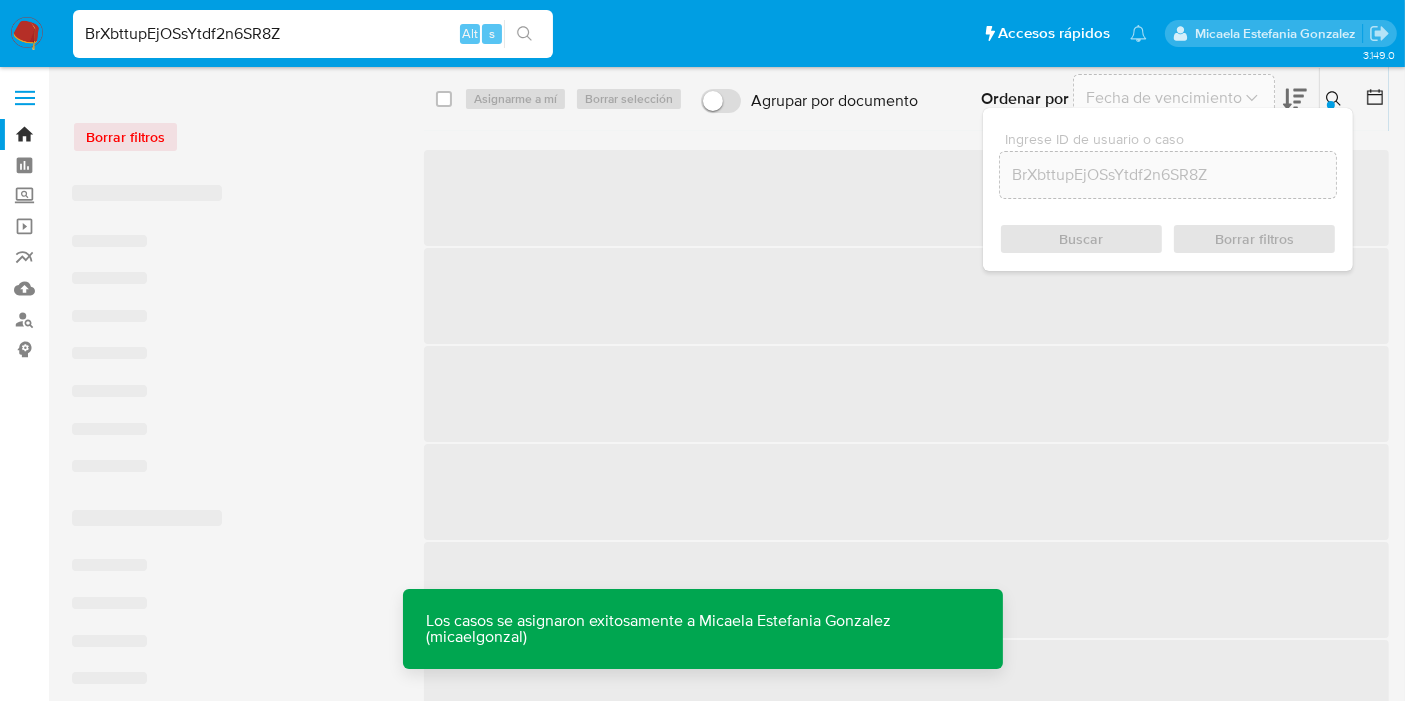 type on "BrXbttupEjOSsYtdf2n6SR8Z" 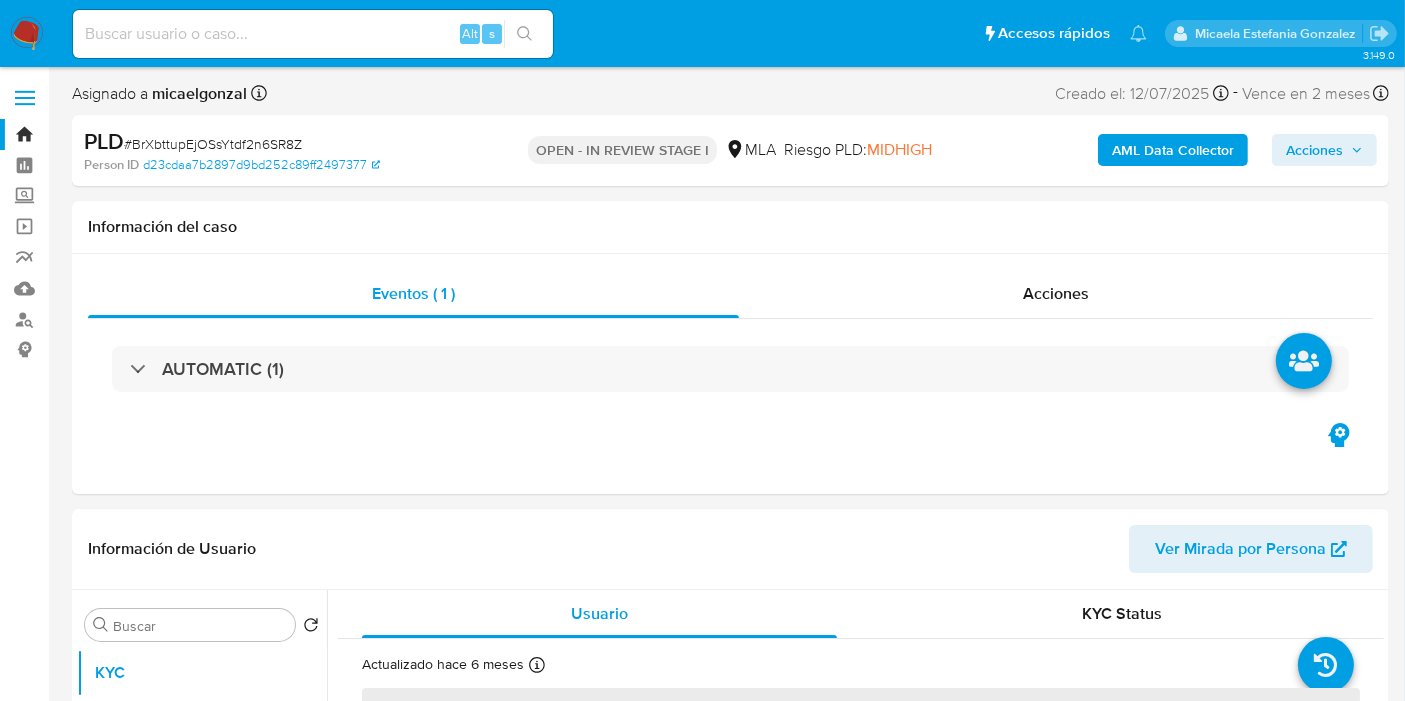 select on "10" 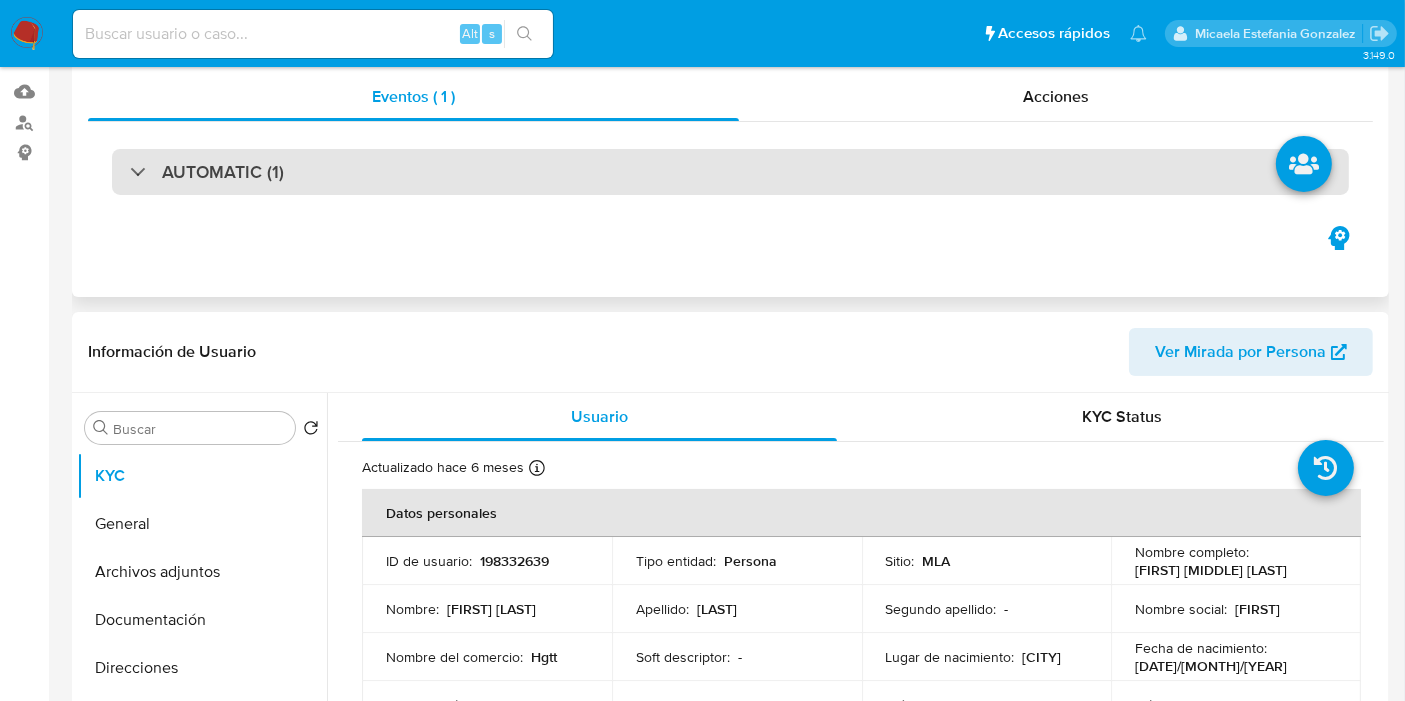 scroll, scrollTop: 333, scrollLeft: 0, axis: vertical 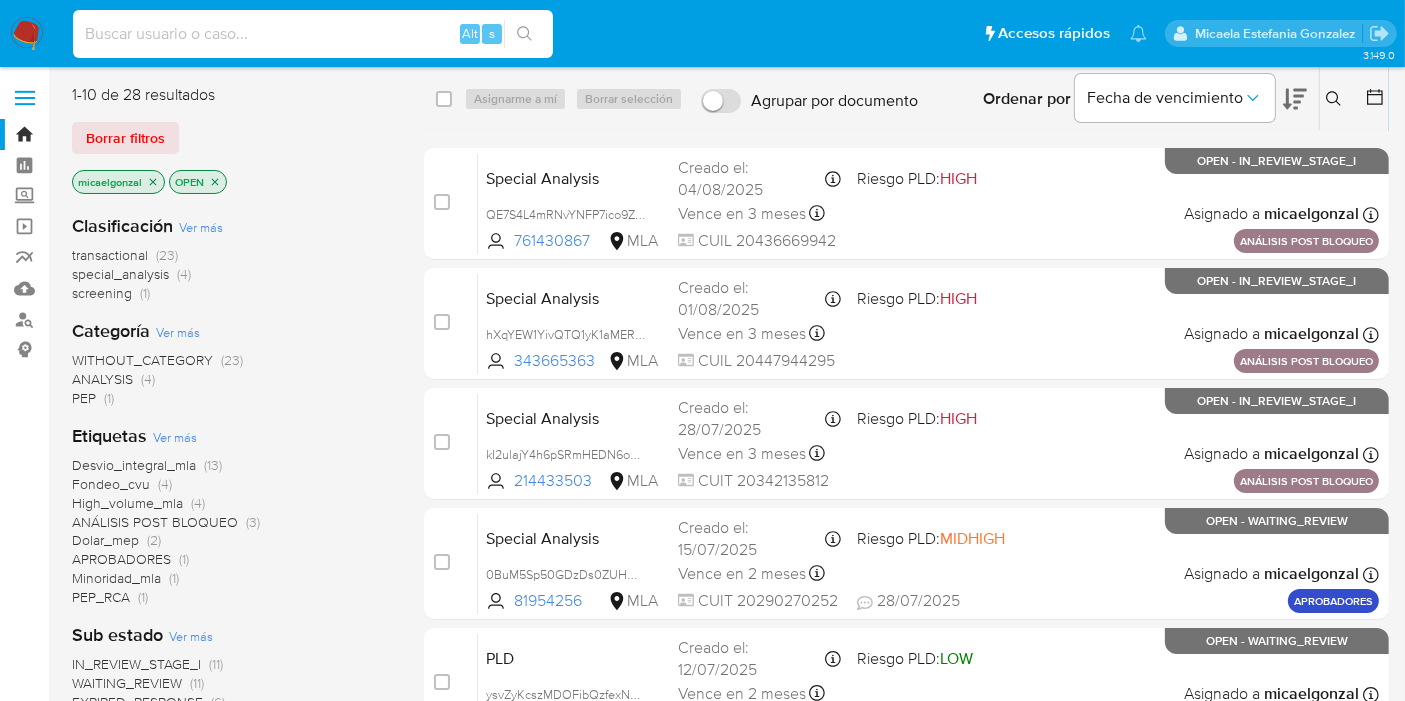 click at bounding box center [313, 34] 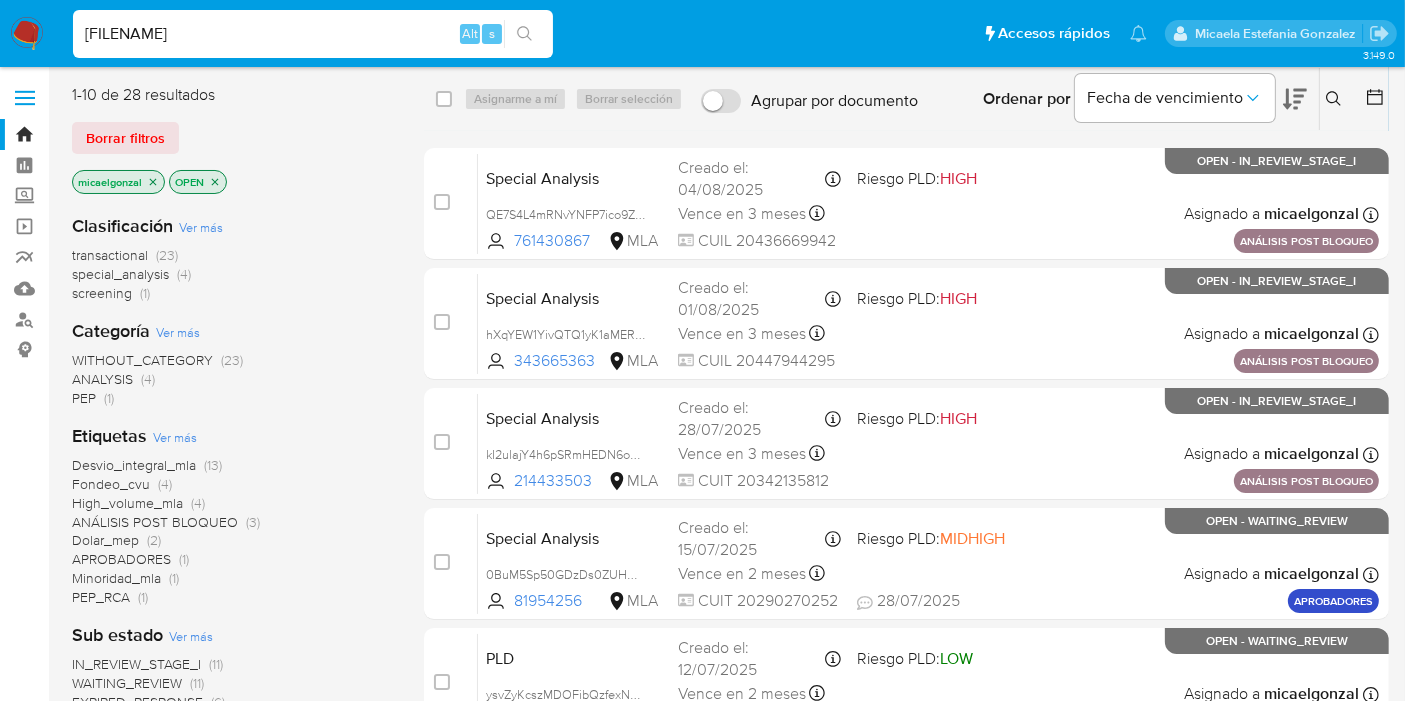 type on "[FILENAME]" 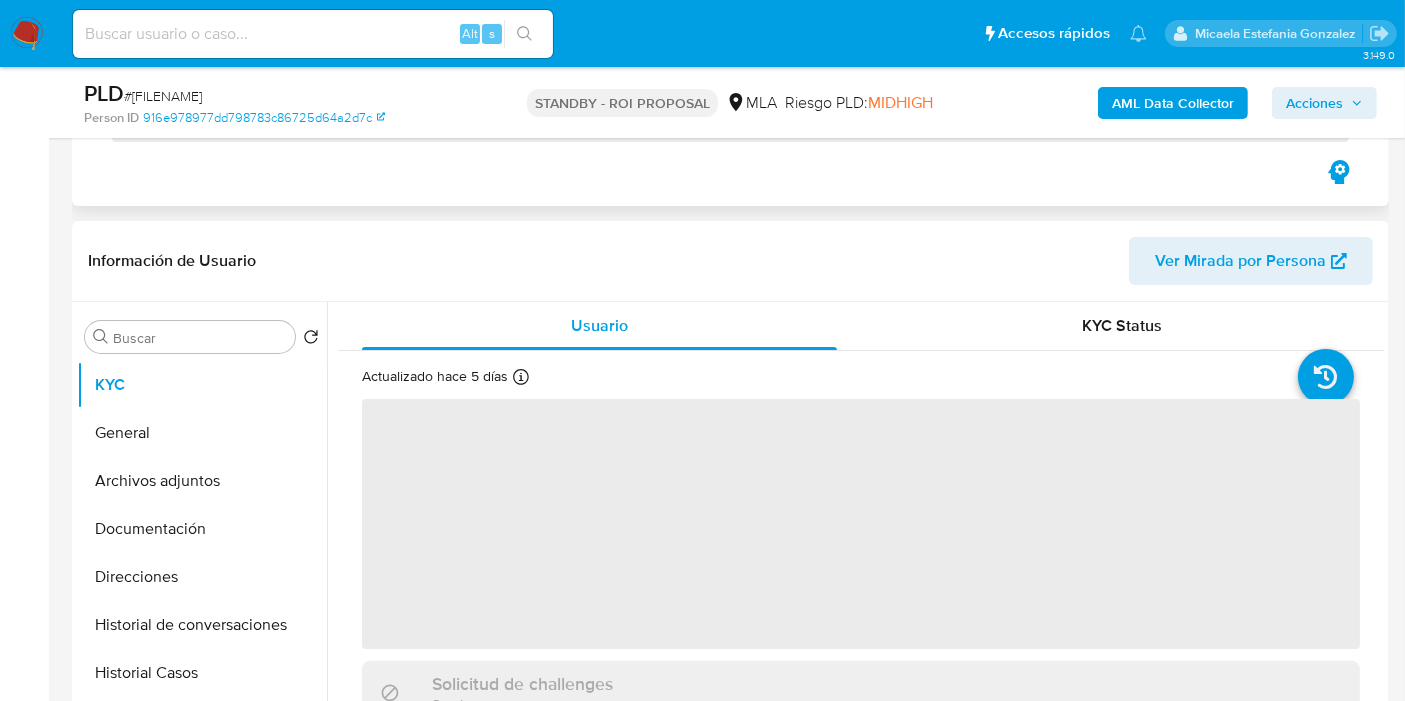 scroll, scrollTop: 333, scrollLeft: 0, axis: vertical 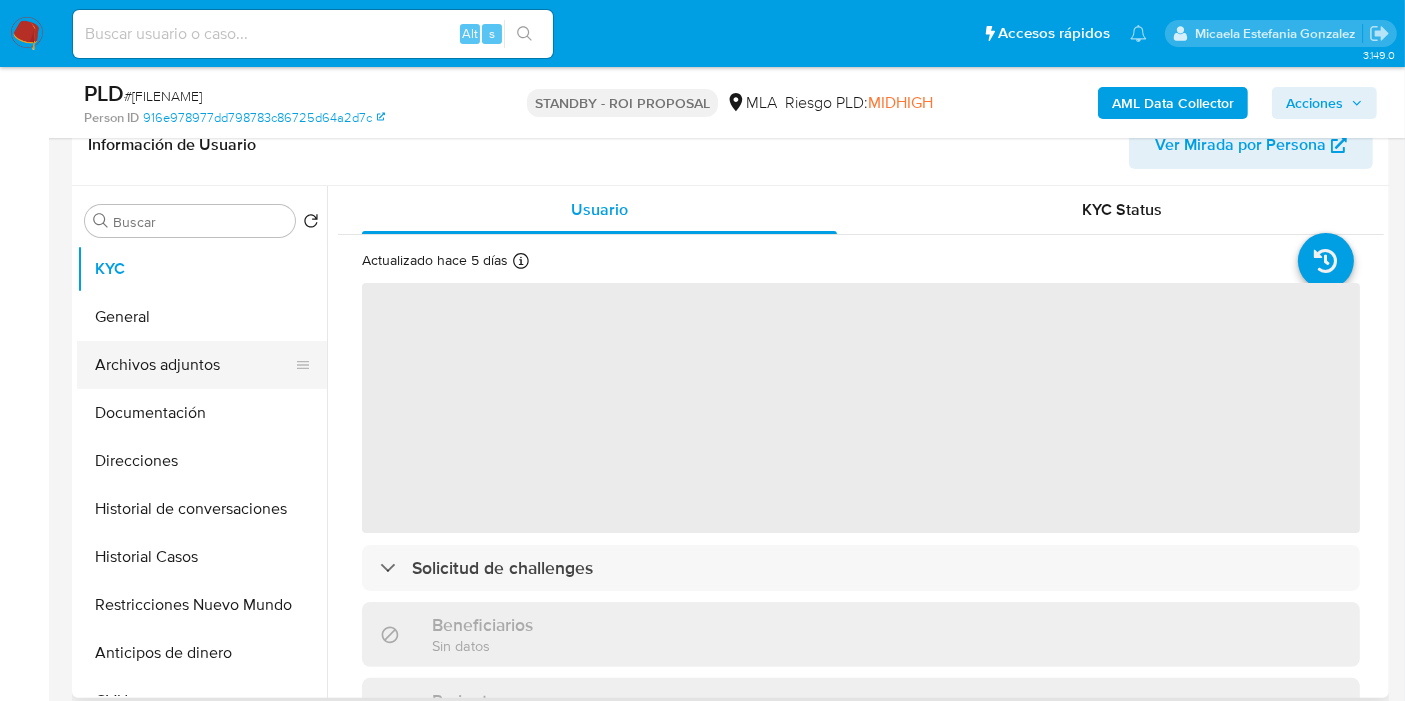 click on "Archivos adjuntos" at bounding box center [194, 365] 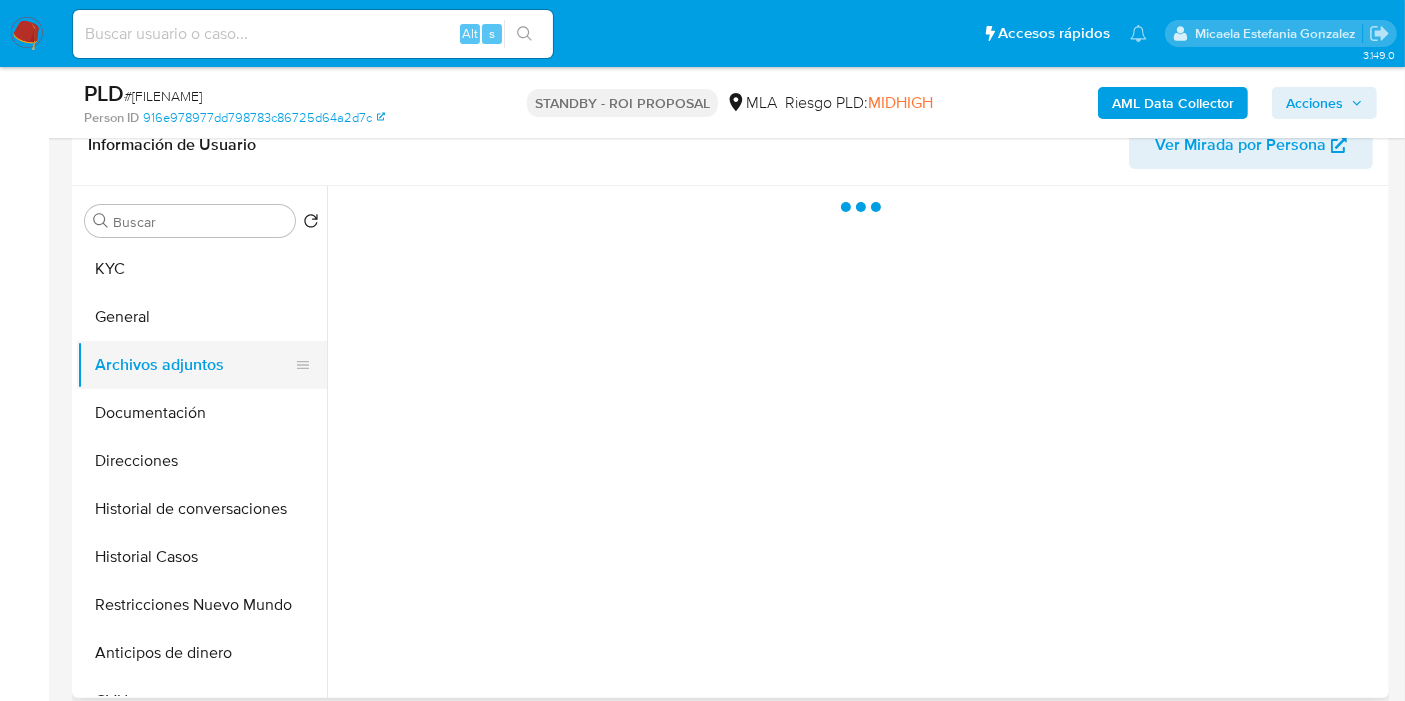 select on "10" 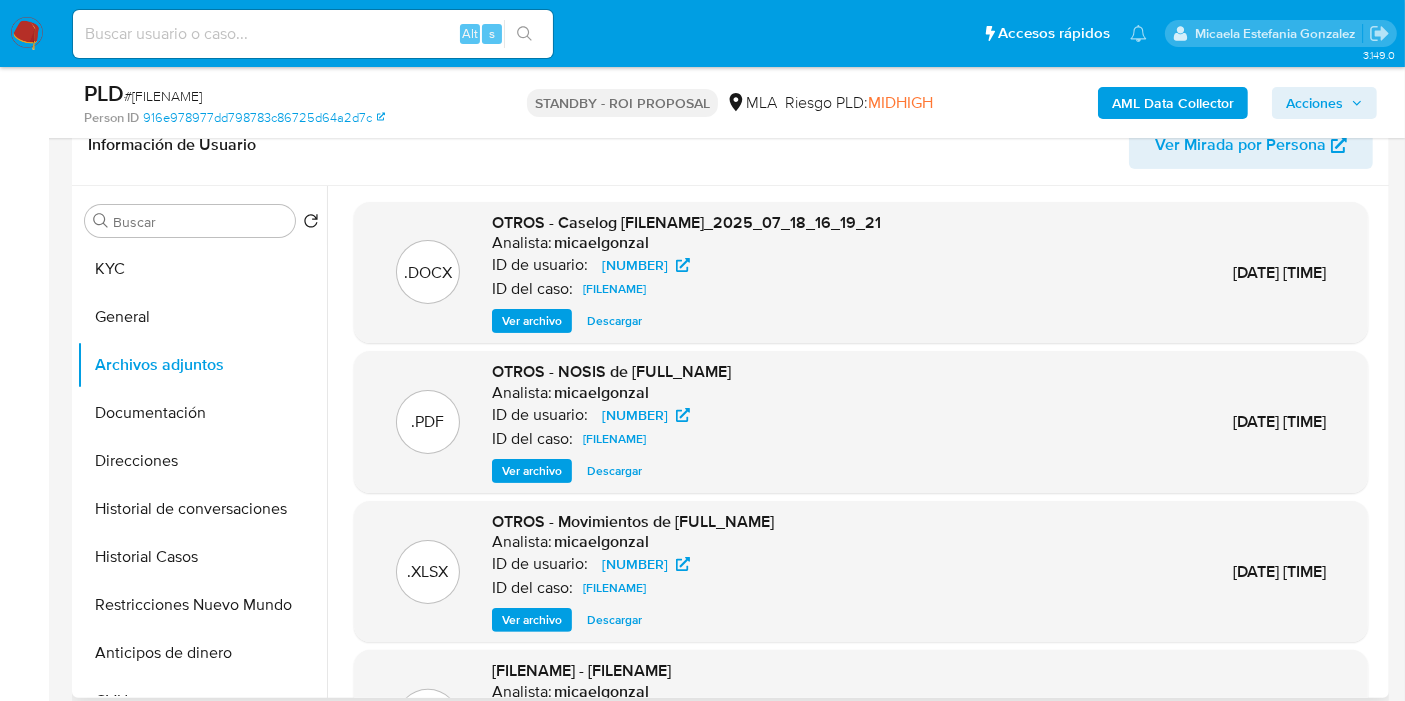 click on "Descargar" at bounding box center (614, 321) 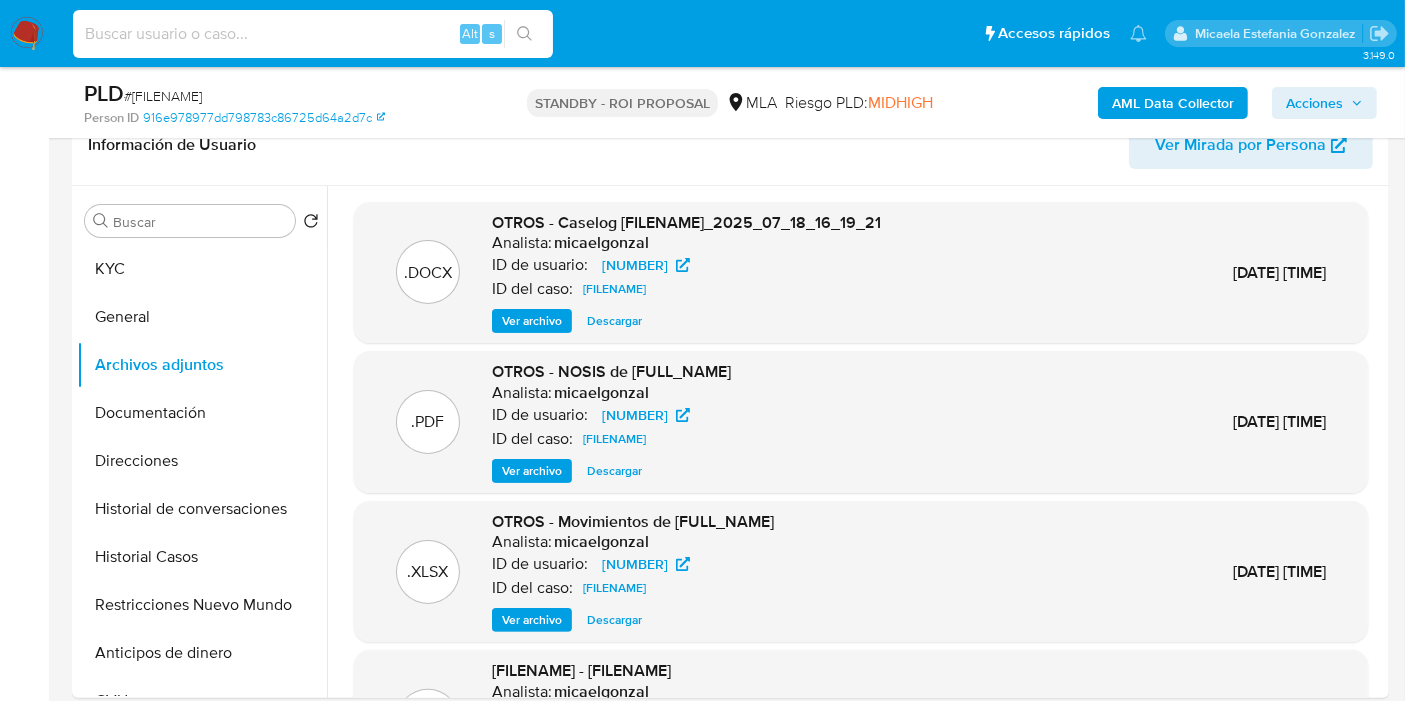 click at bounding box center [313, 34] 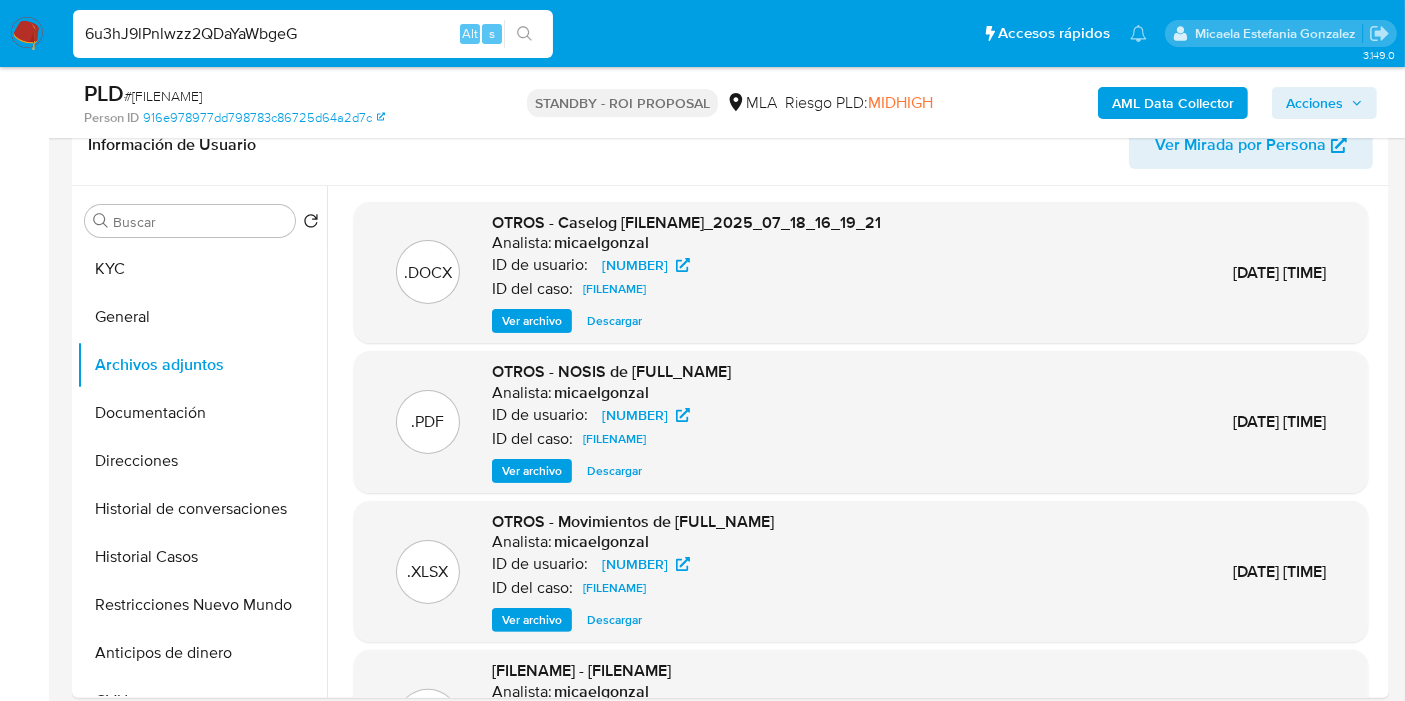 type on "6u3hJ9lPnlwzz2QDaYaWbgeG" 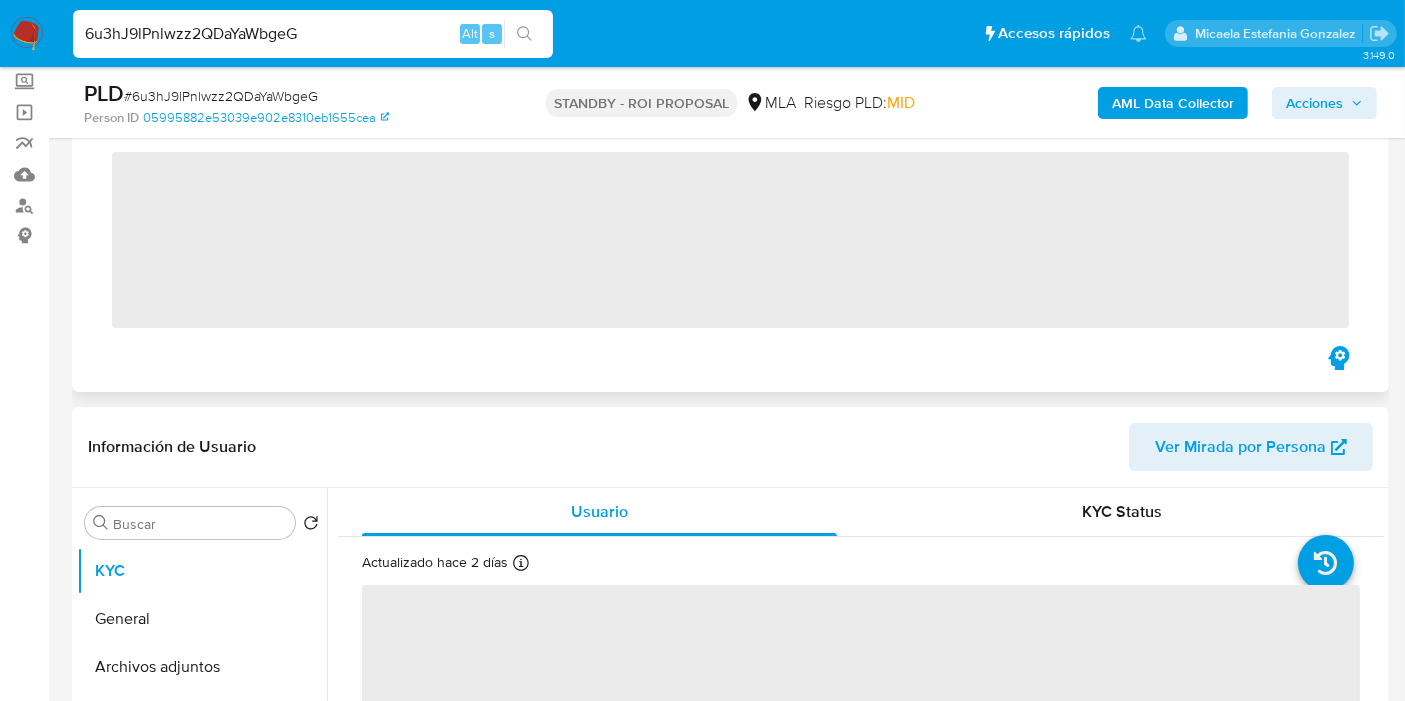 scroll, scrollTop: 333, scrollLeft: 0, axis: vertical 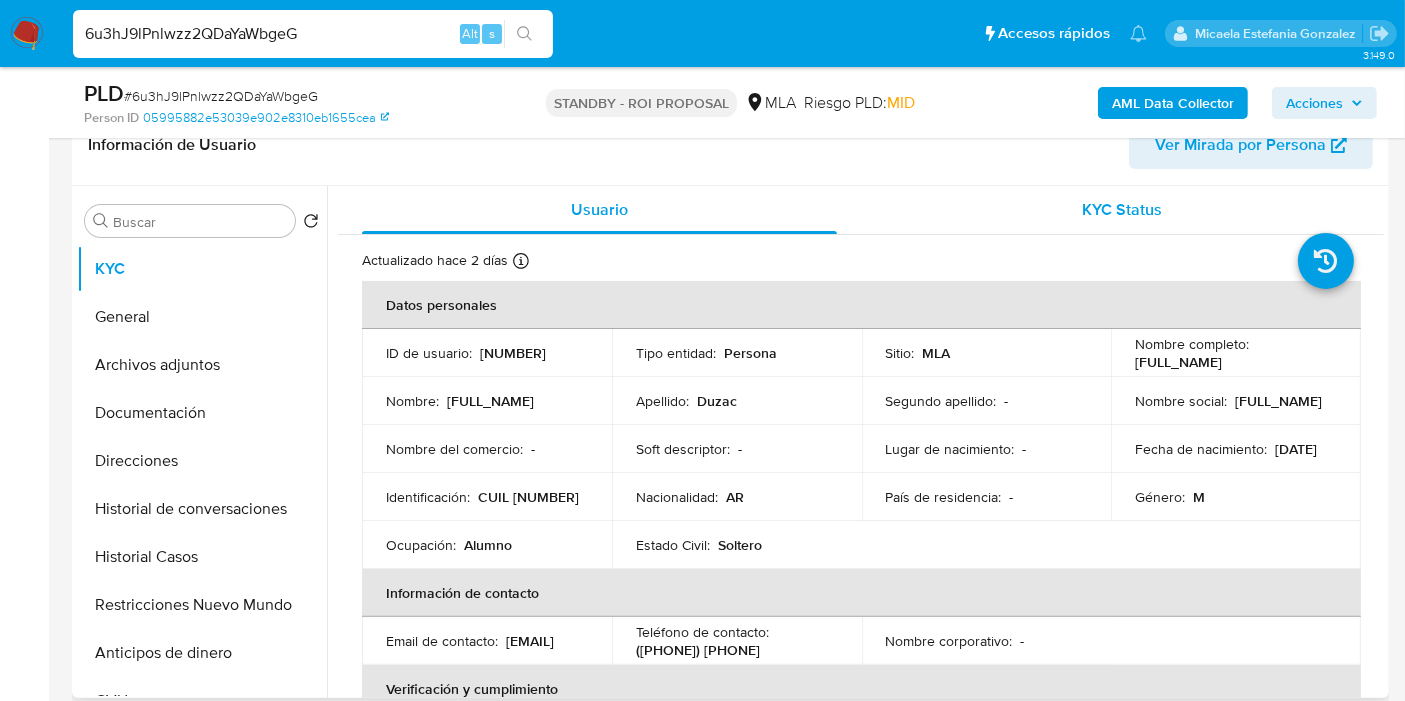 select on "10" 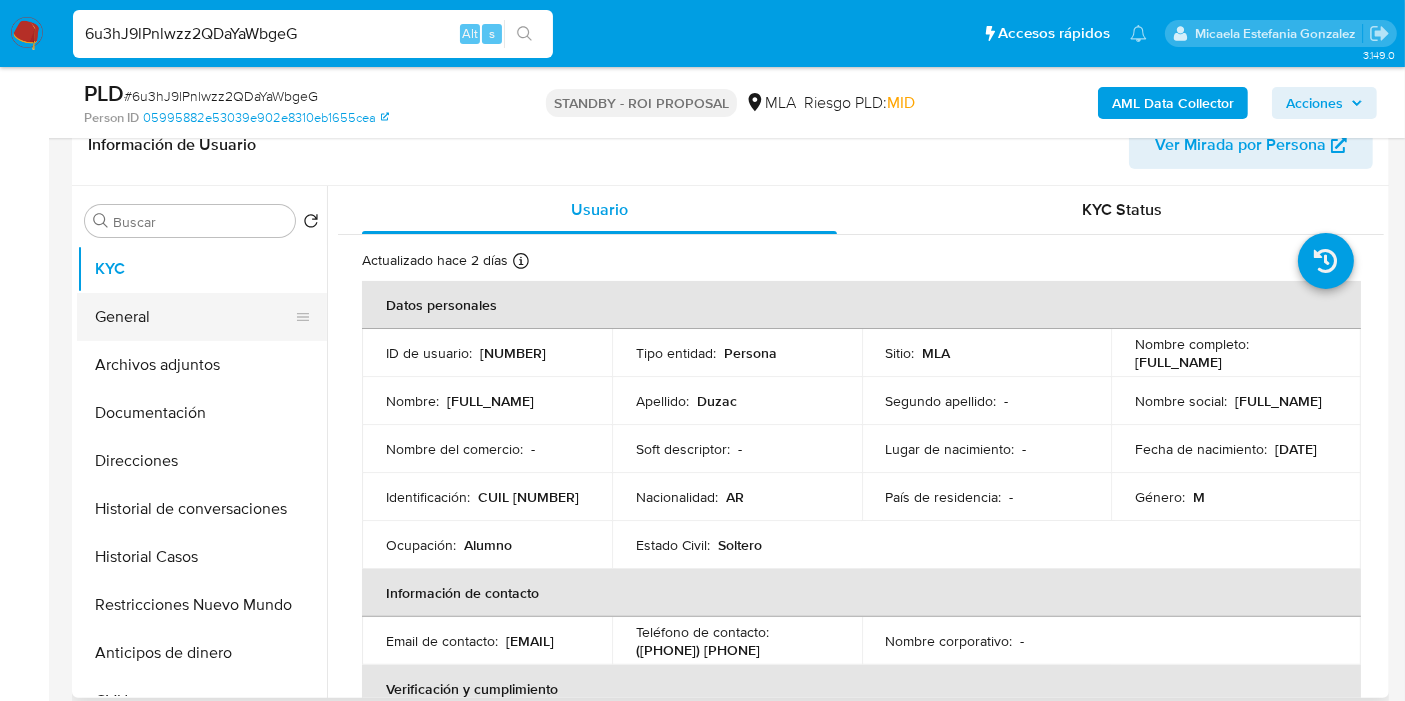 click on "General" at bounding box center [194, 317] 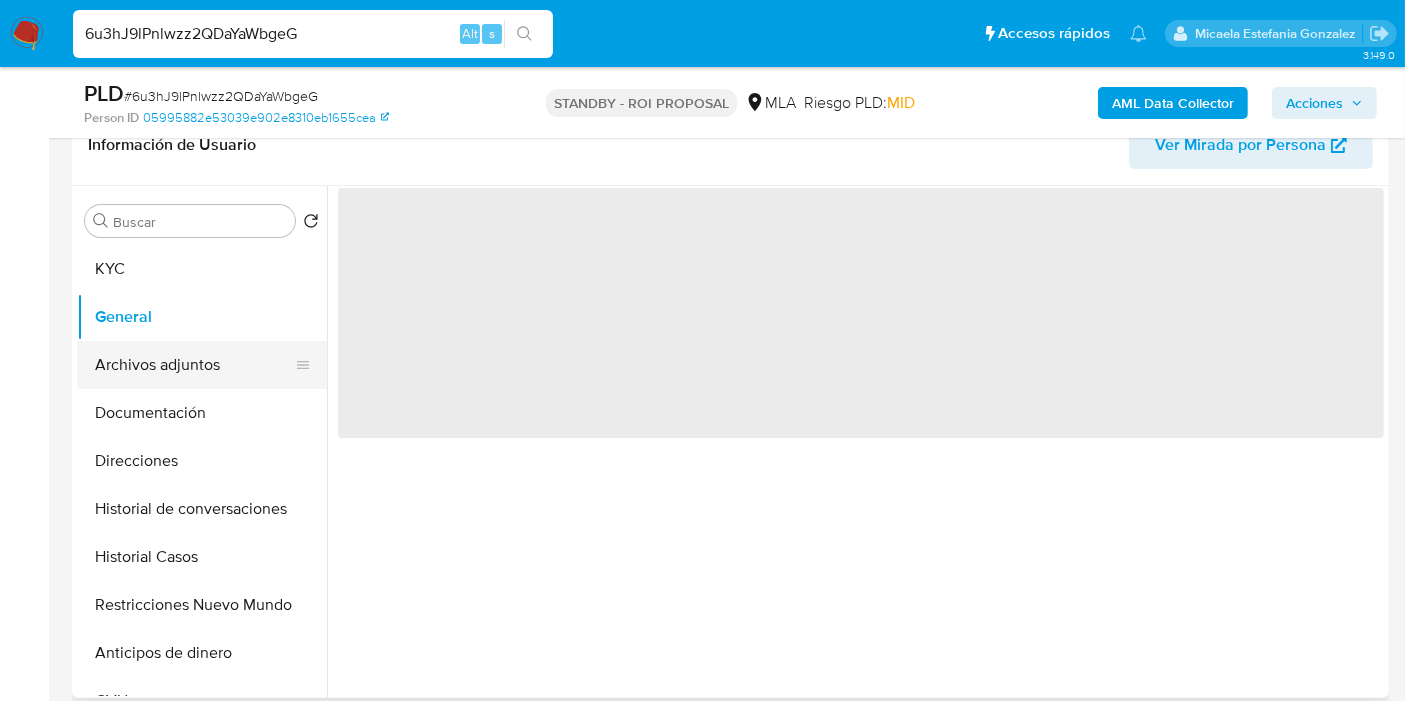 click on "Archivos adjuntos" at bounding box center (194, 365) 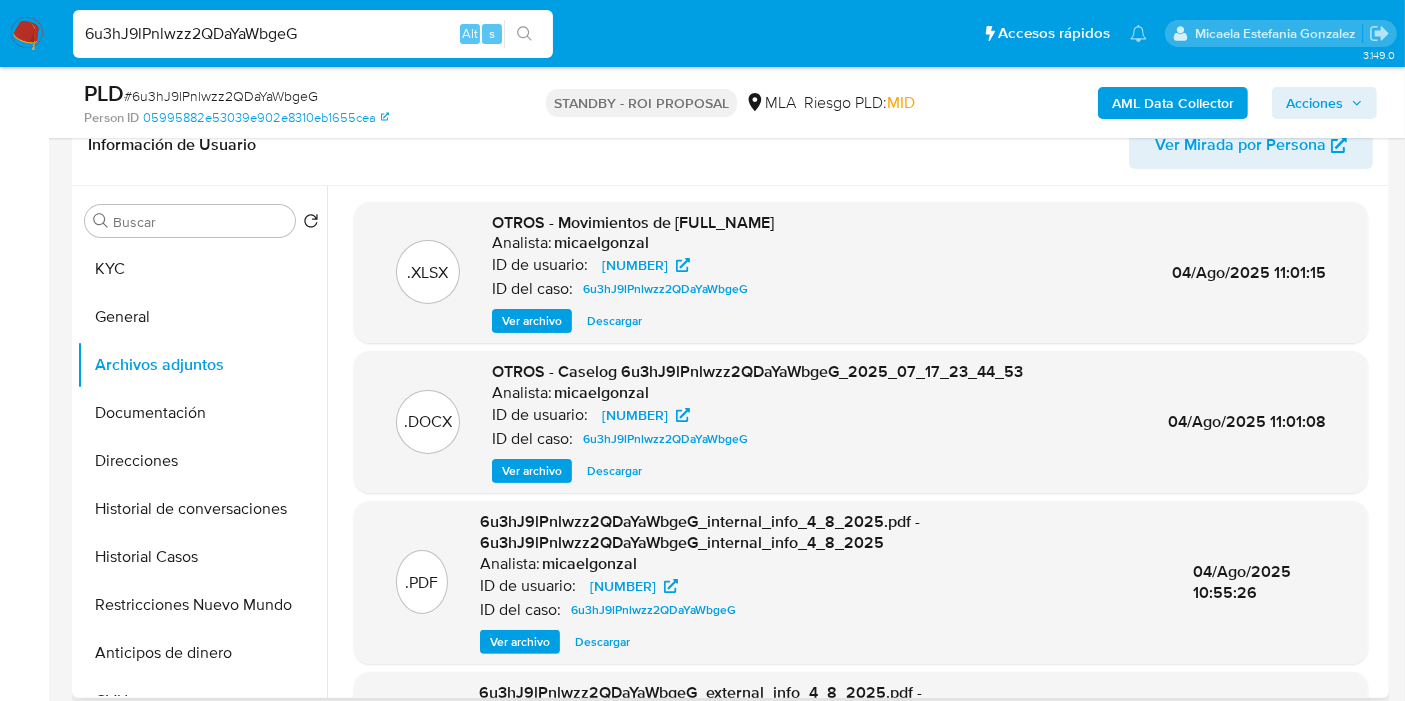 click on "Descargar" at bounding box center [614, 471] 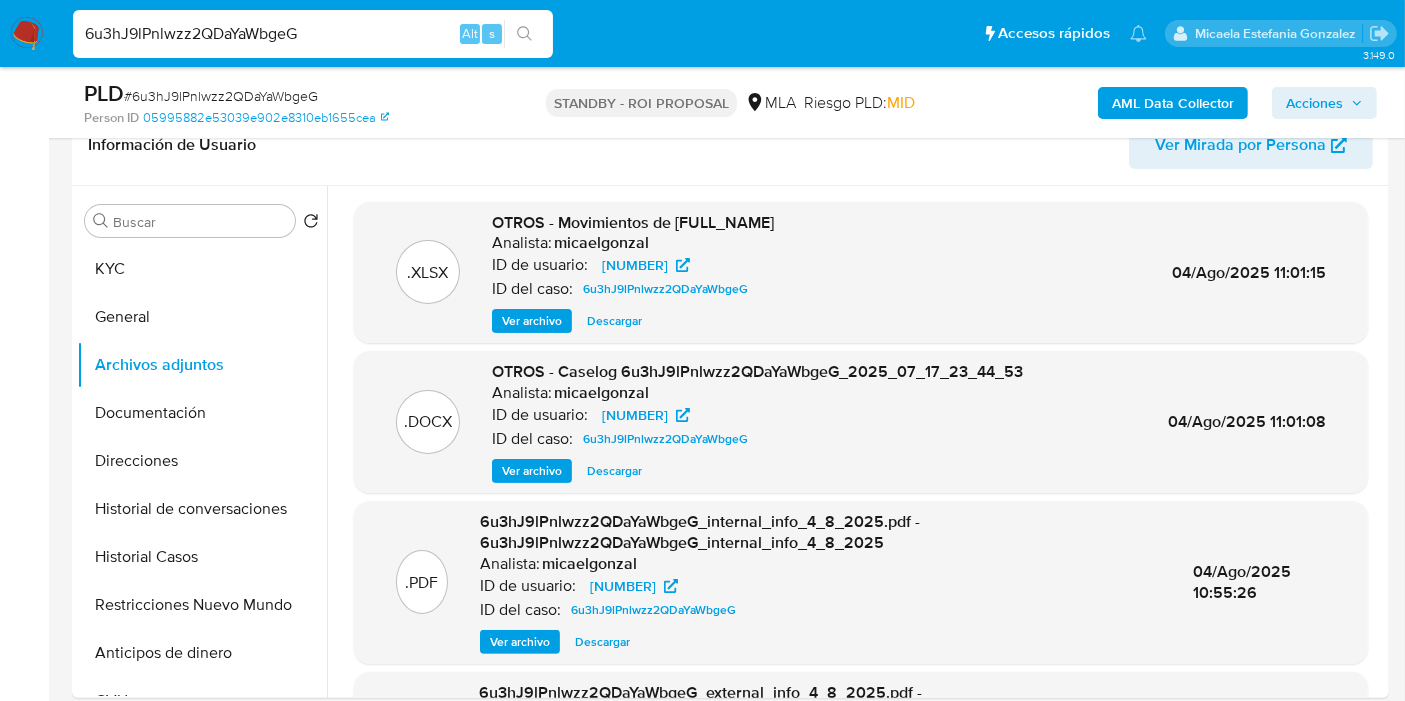 click on "6u3hJ9lPnlwzz2QDaYaWbgeG" at bounding box center [313, 34] 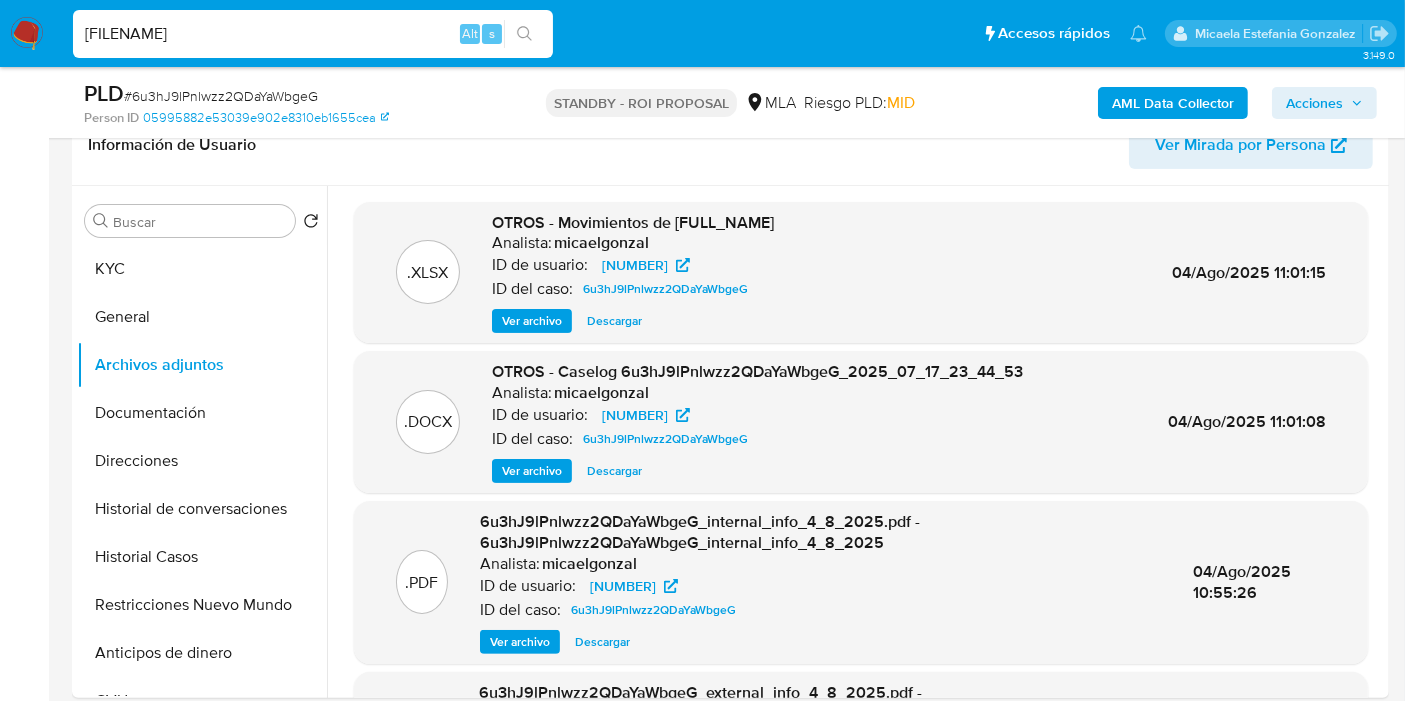 type on "[FILENAME]" 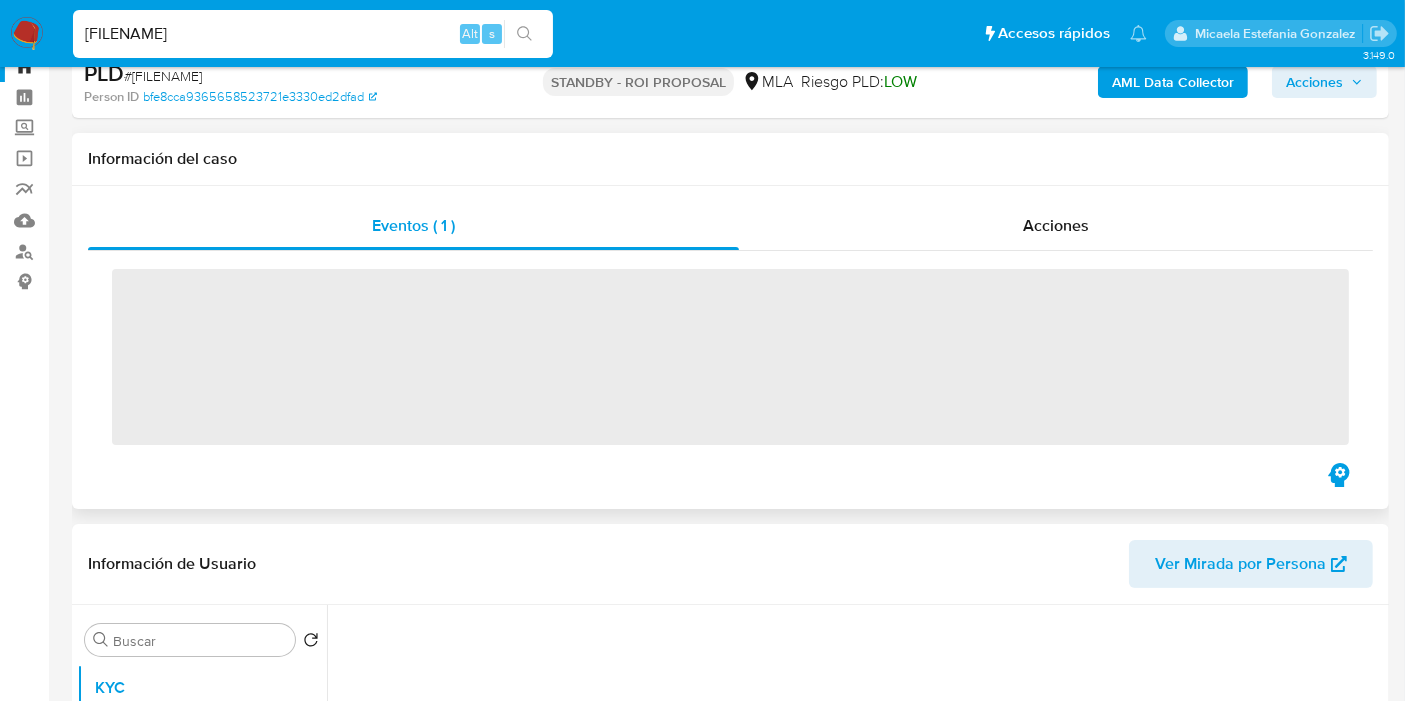 scroll, scrollTop: 222, scrollLeft: 0, axis: vertical 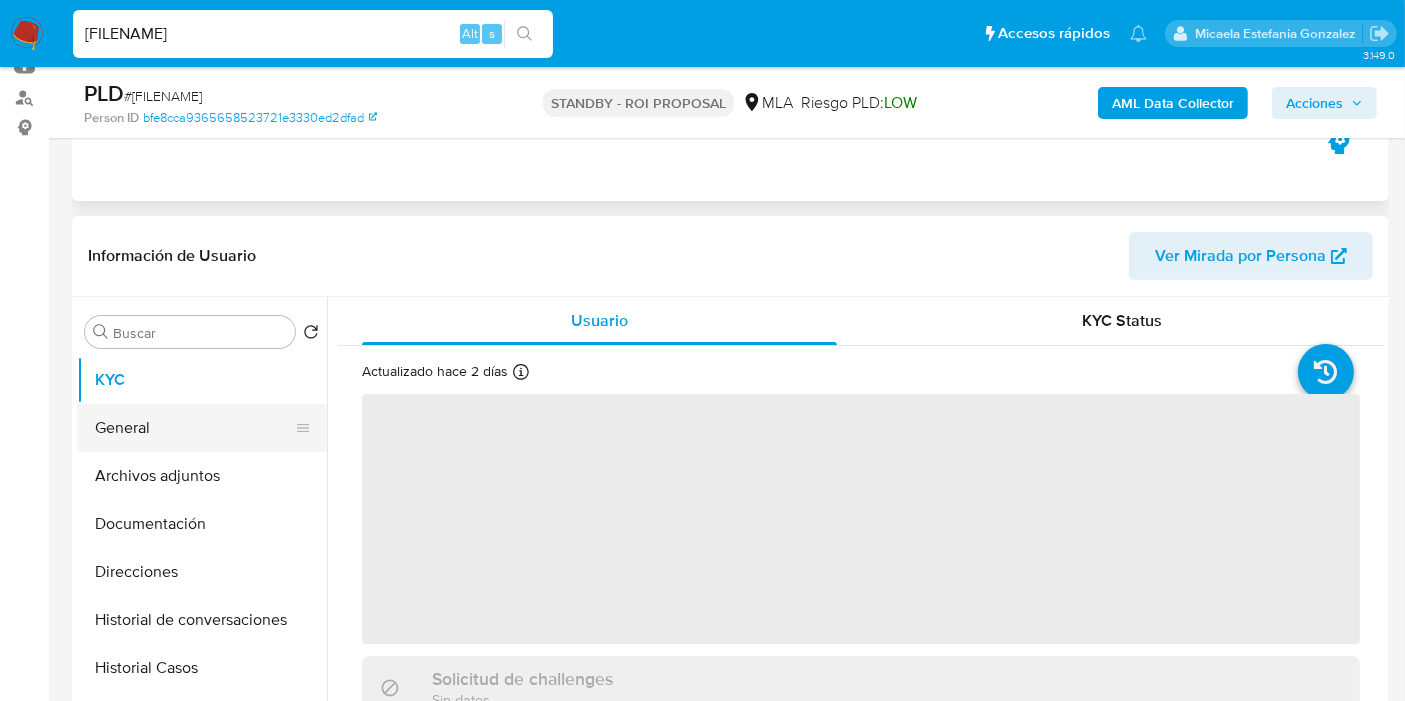 select on "10" 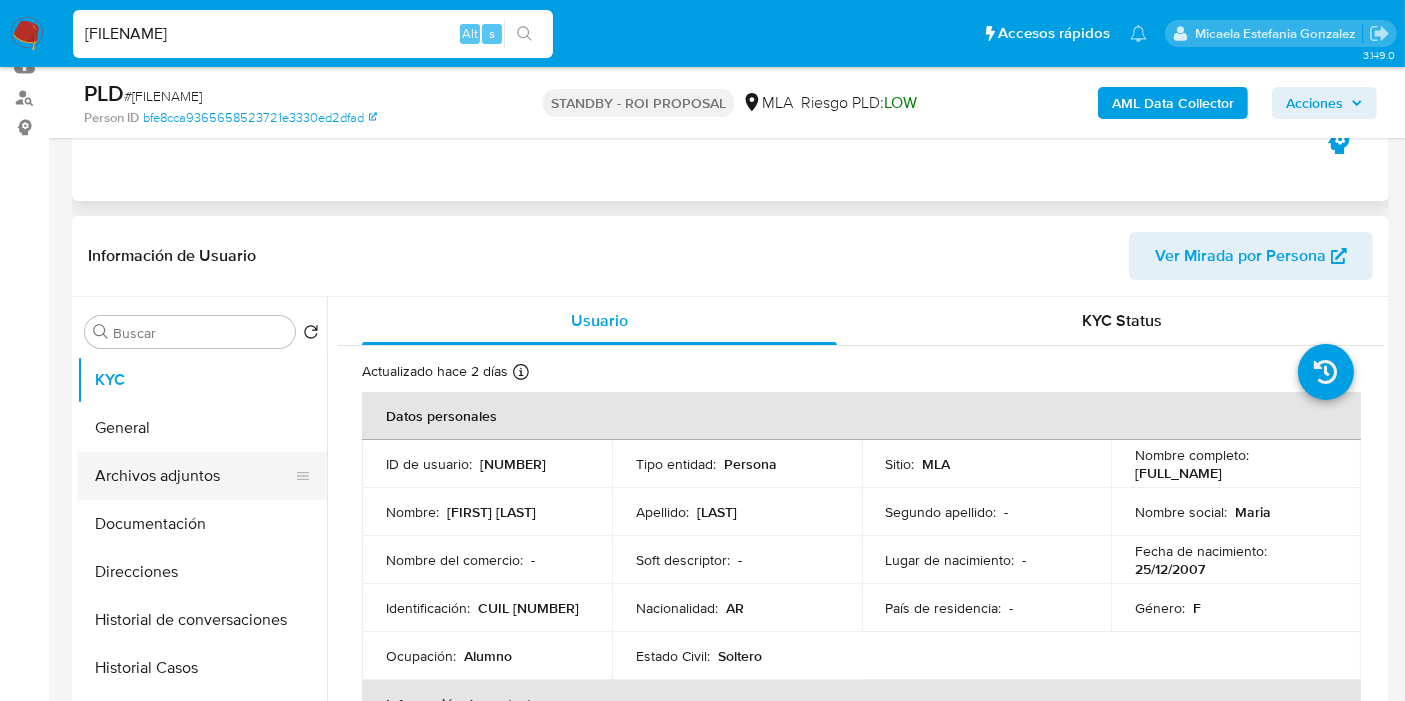 click on "Archivos adjuntos" at bounding box center (194, 476) 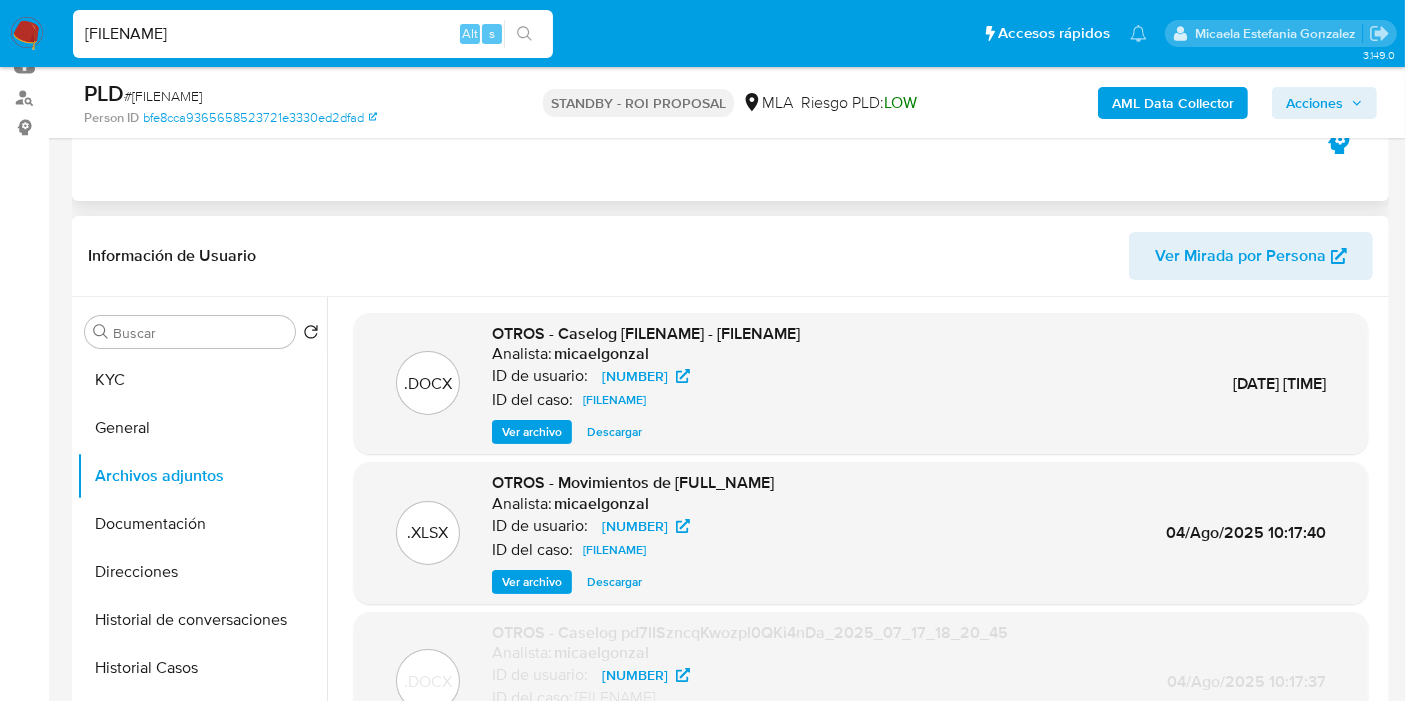 click on "Descargar" at bounding box center [614, 432] 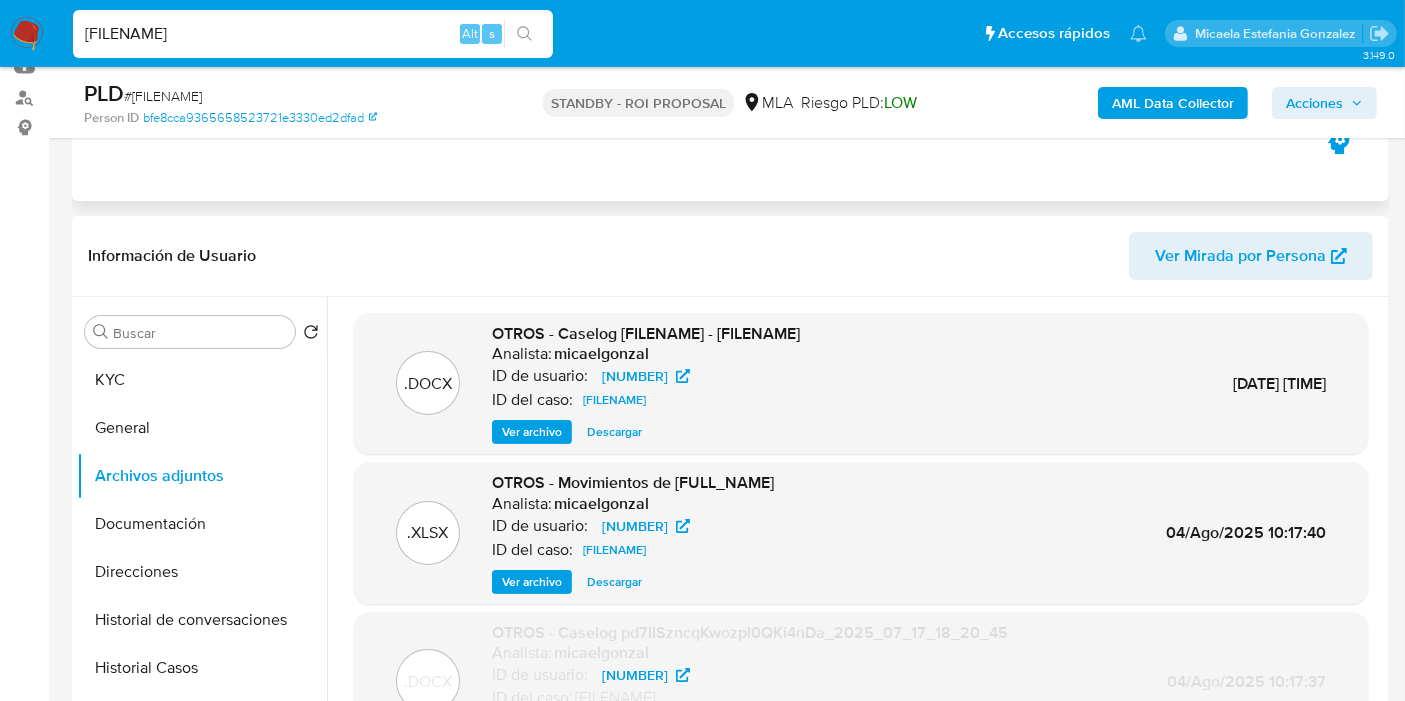 click on "pd7lISzncqKwozpl0QKi4nDa" at bounding box center (313, 34) 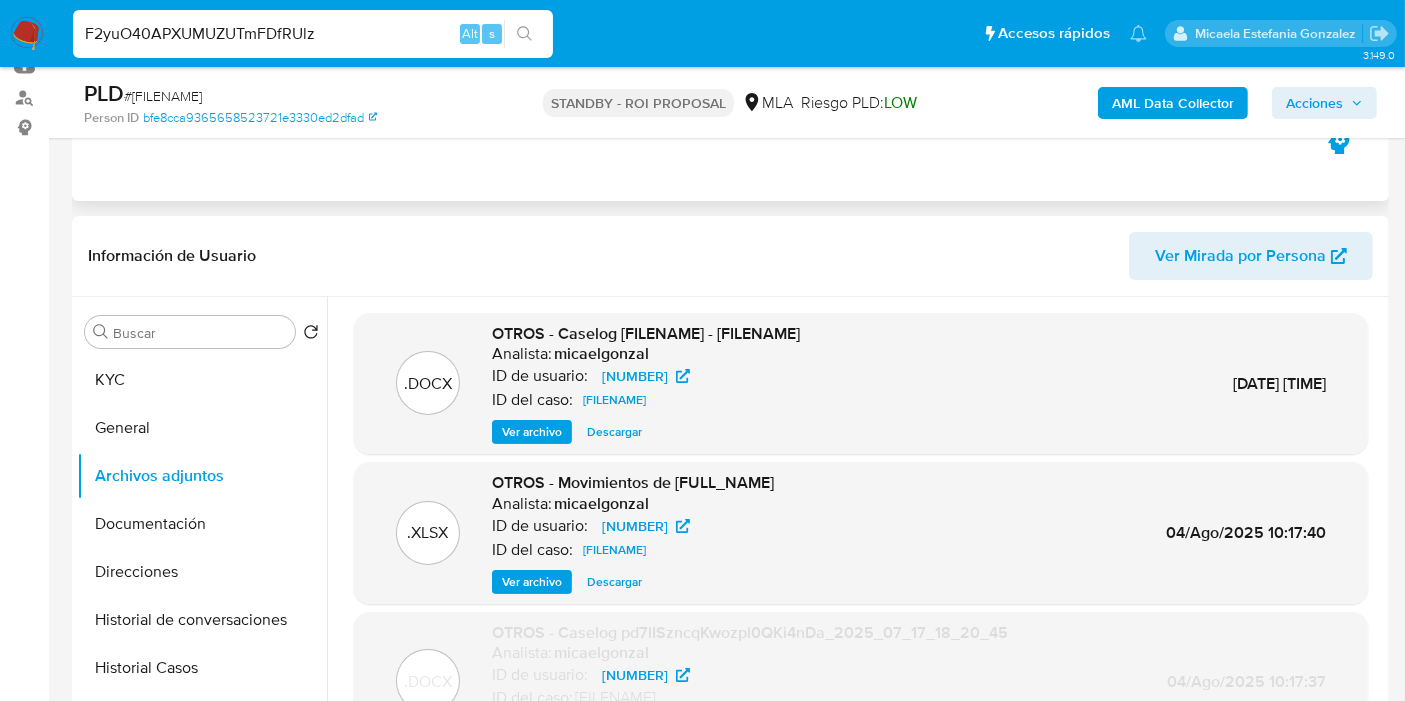 type on "F2yuO40APXUMUZUTmFDfRUlz" 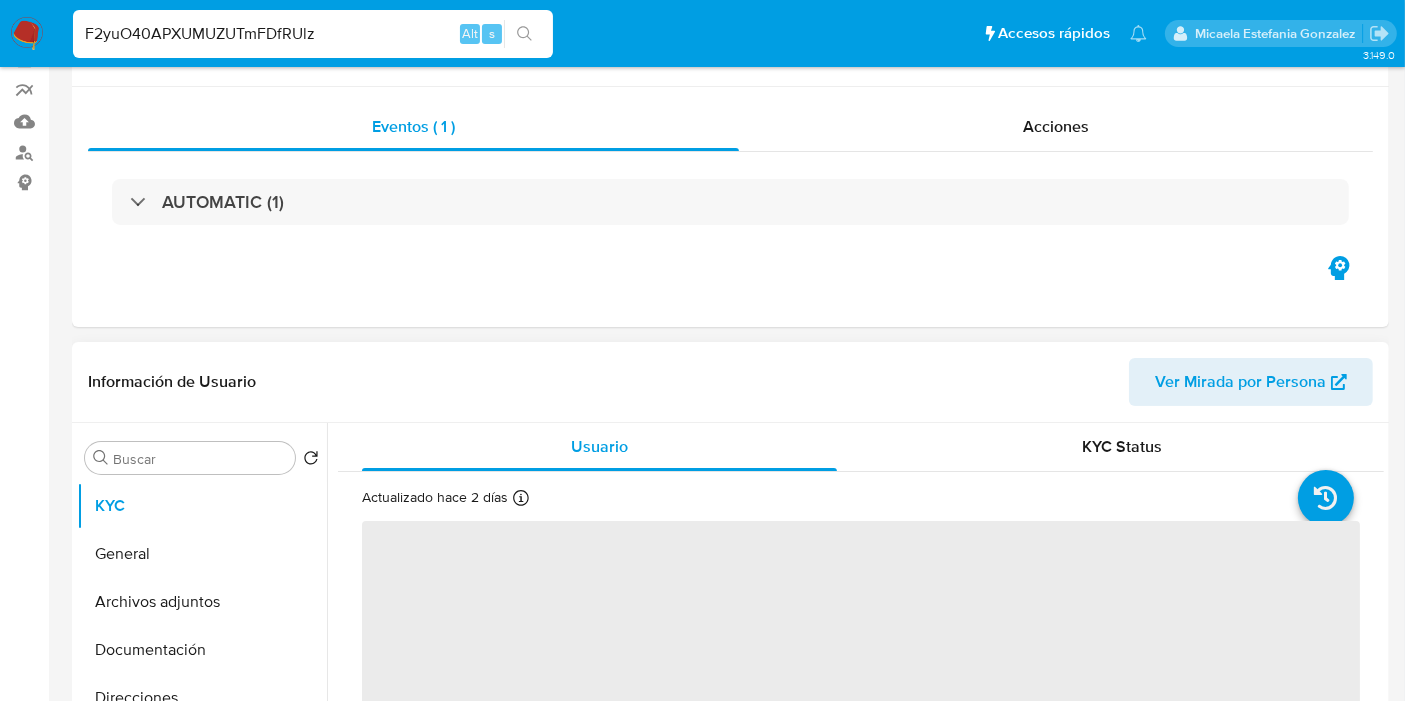 scroll, scrollTop: 333, scrollLeft: 0, axis: vertical 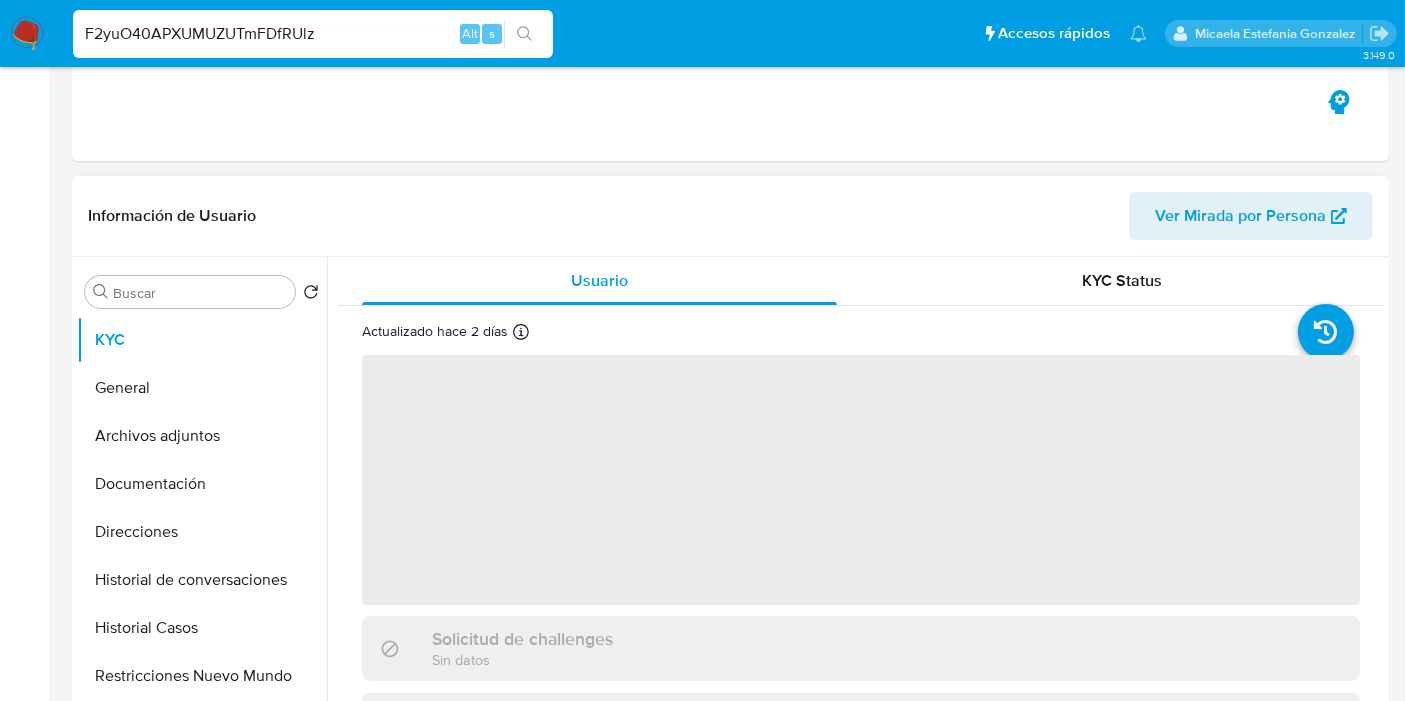 select on "10" 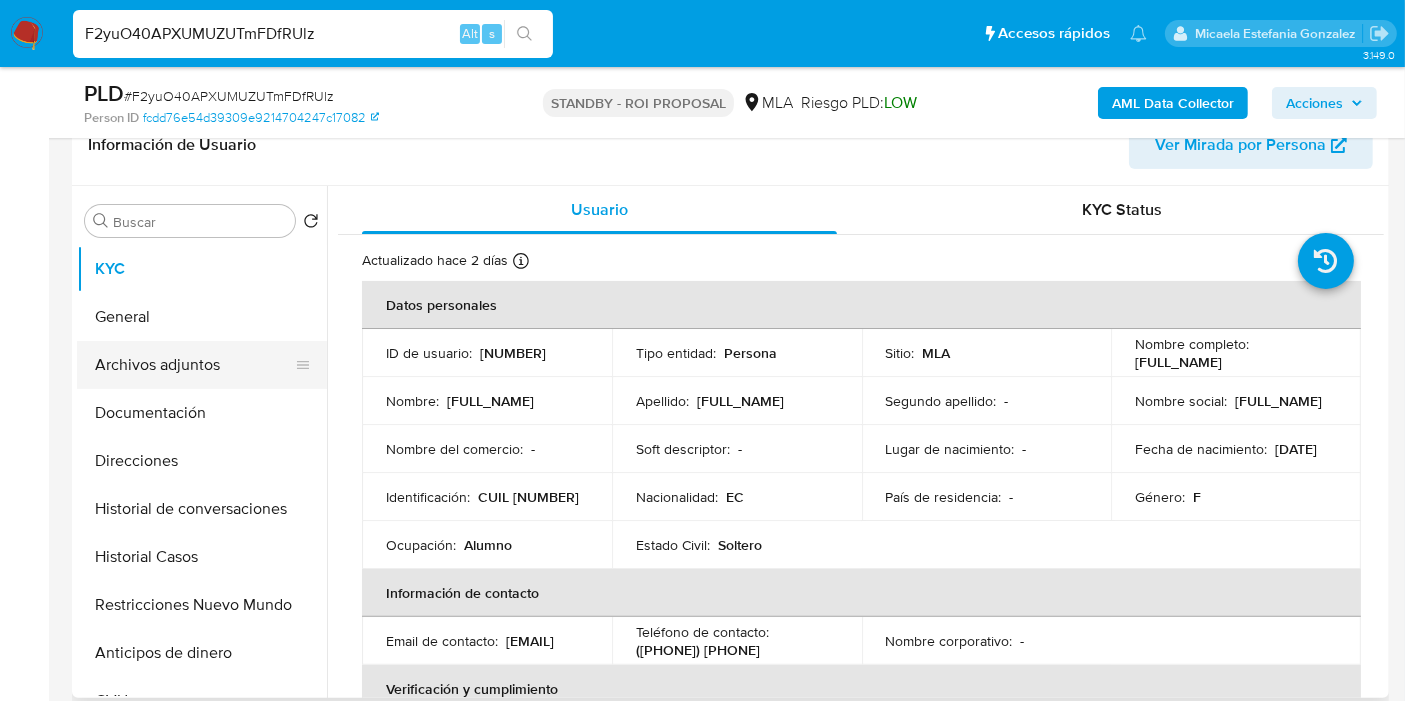 click on "Archivos adjuntos" at bounding box center [194, 365] 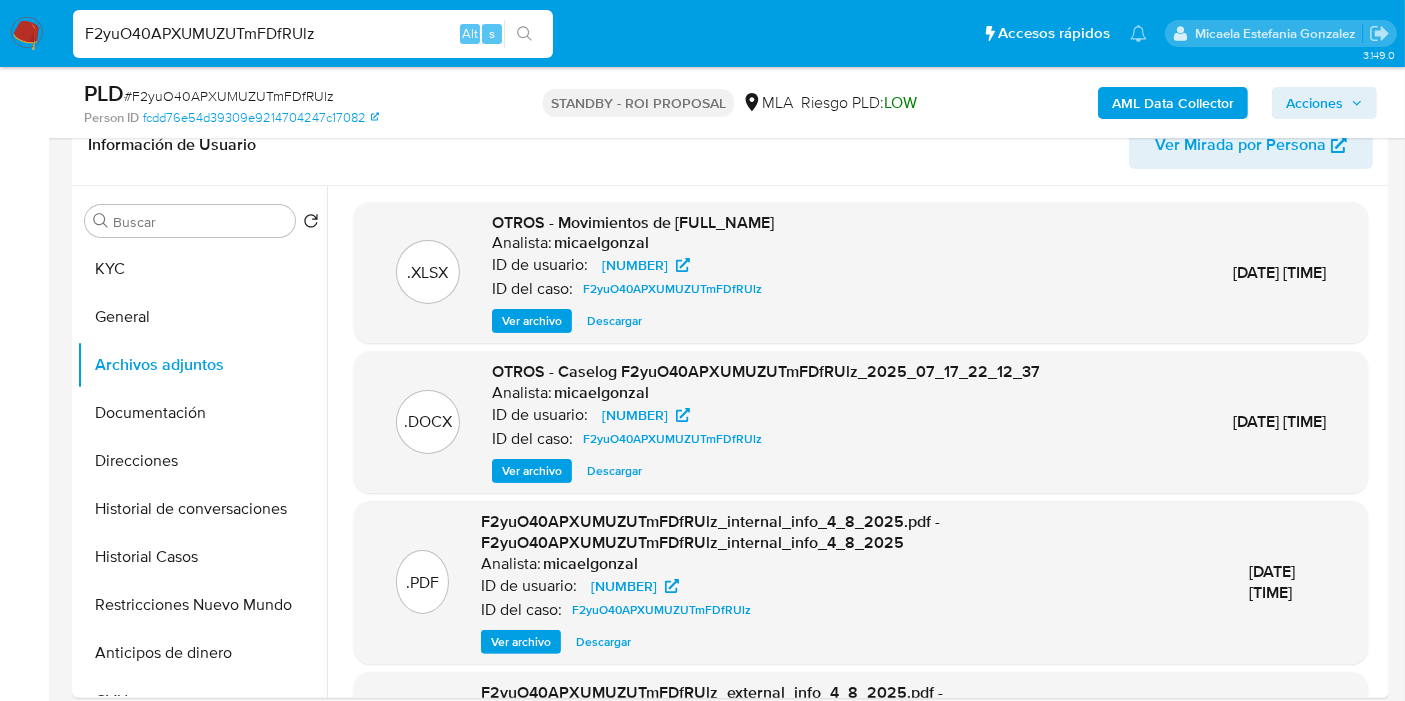 click on "Descargar" at bounding box center [614, 471] 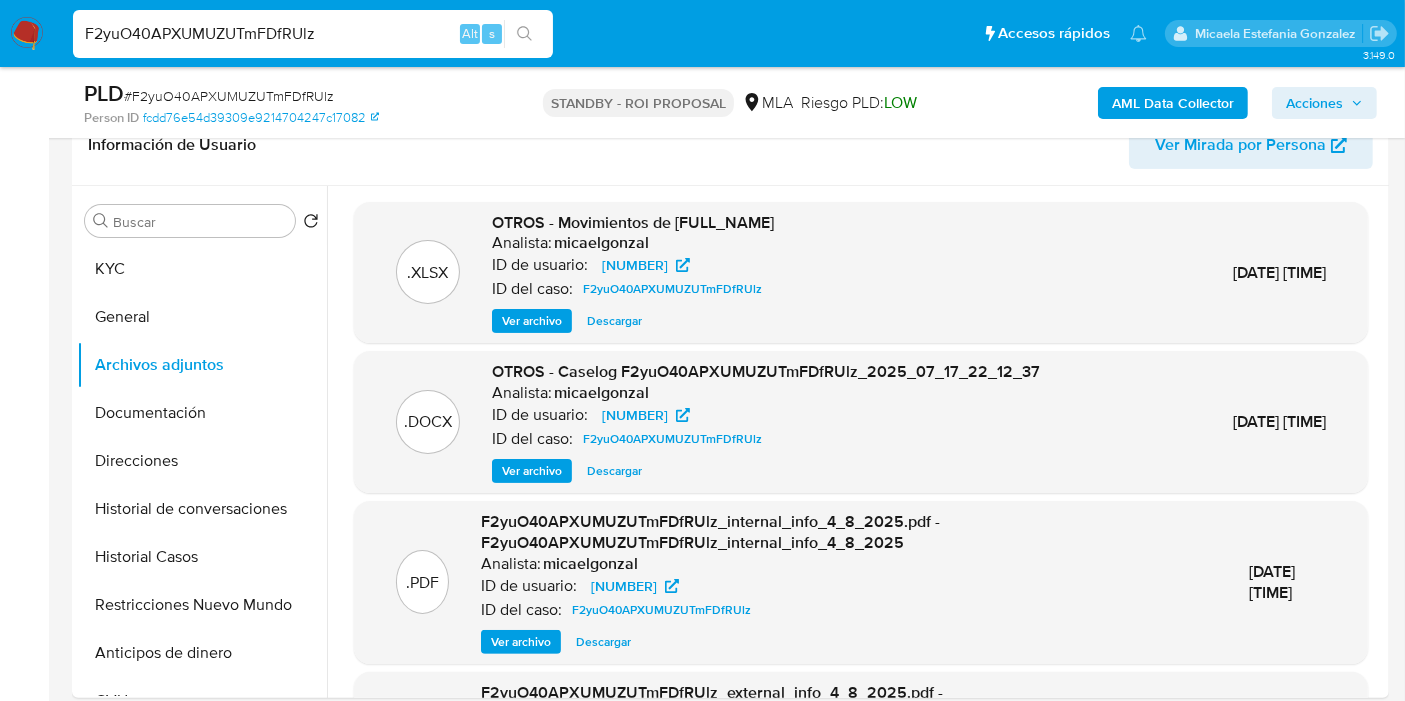 click on "F2yuO40APXUMUZUTmFDfRUlz" at bounding box center [313, 34] 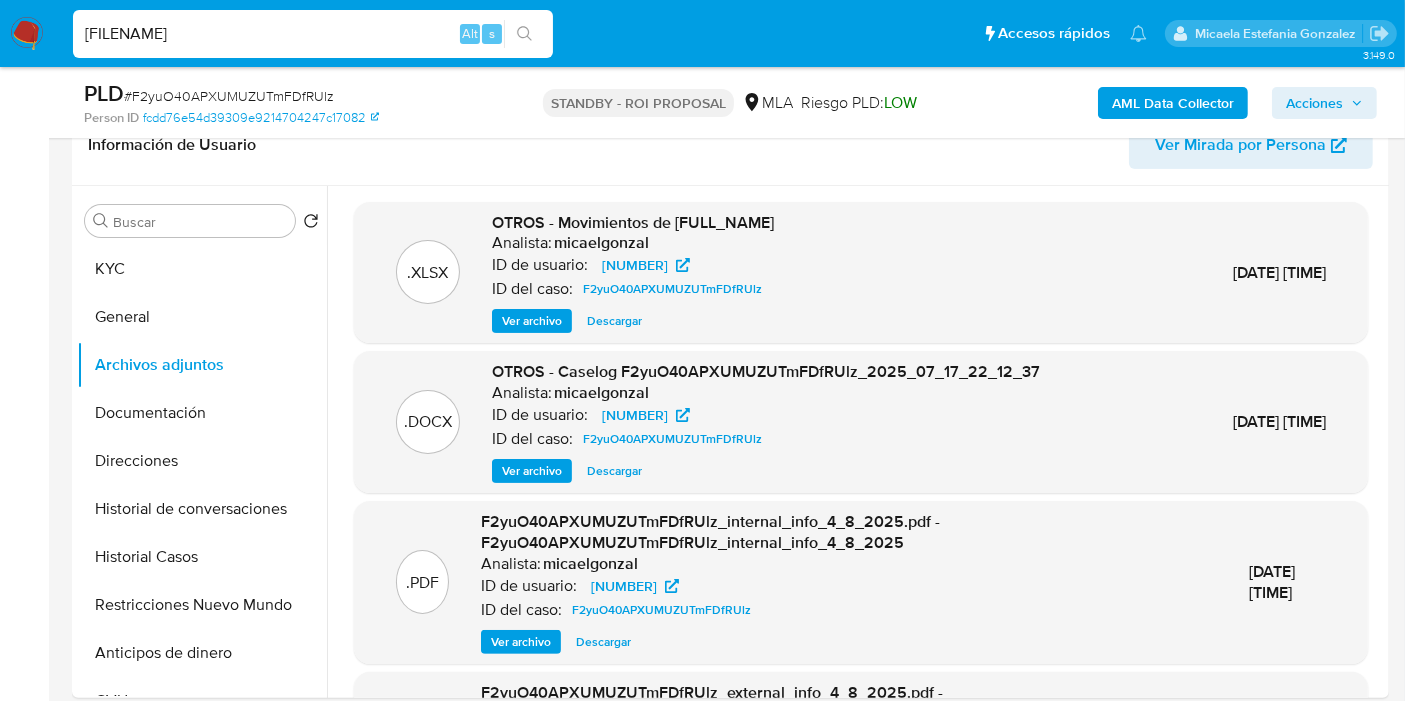 type on "967Omo8826YhxEwWFyq4hwGU" 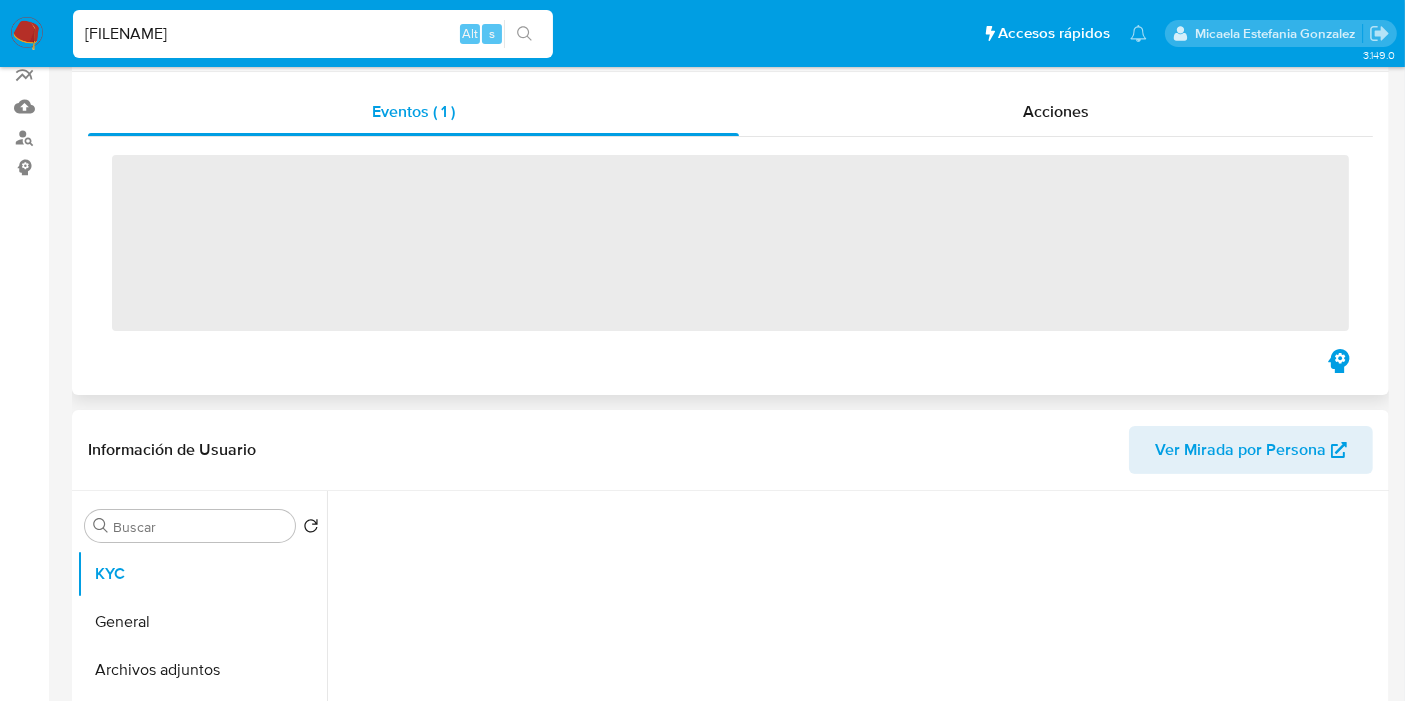 scroll, scrollTop: 333, scrollLeft: 0, axis: vertical 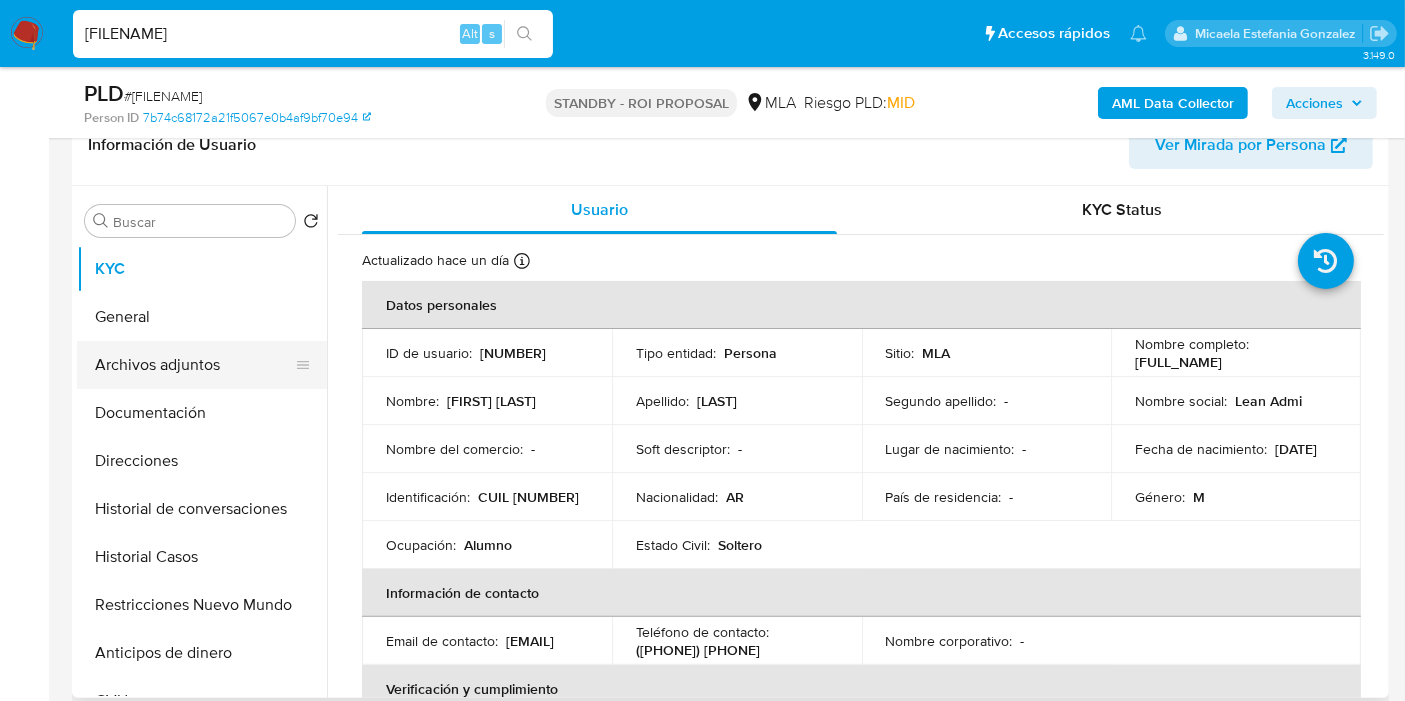 select on "10" 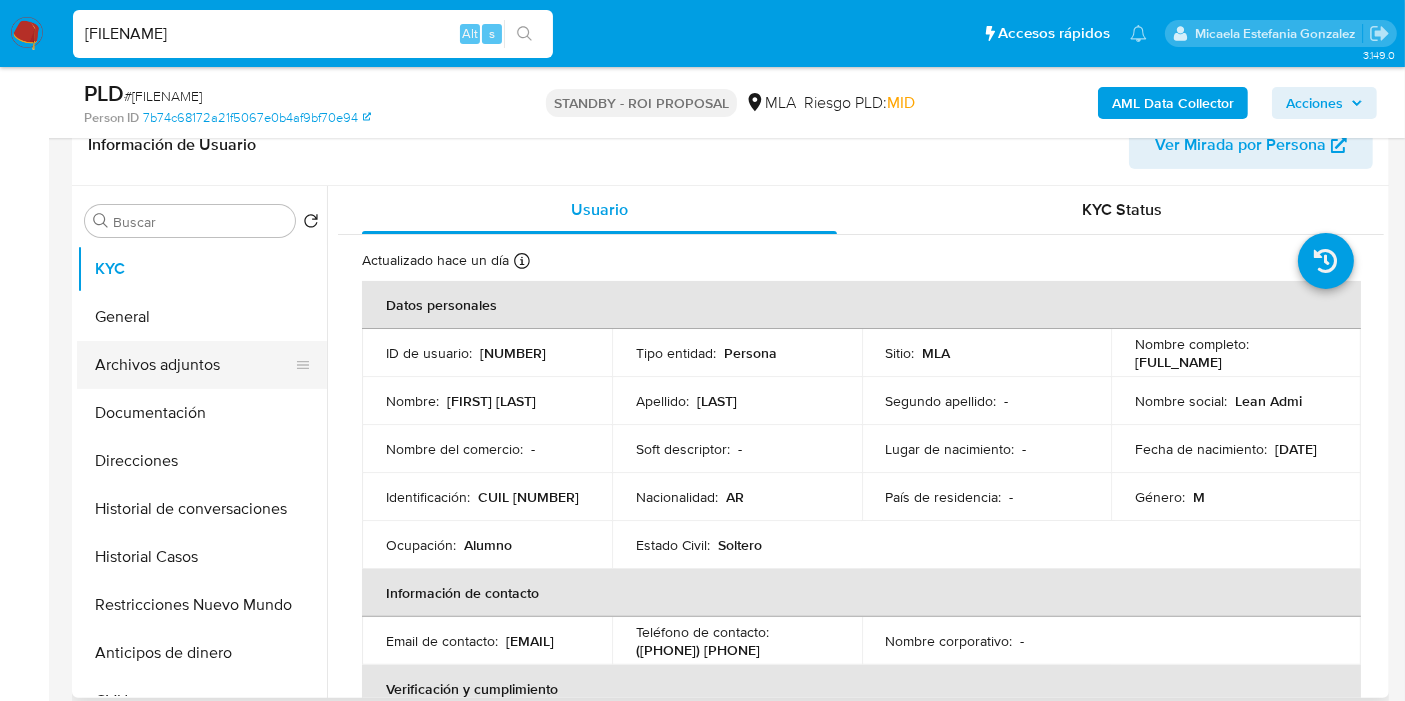 click on "Archivos adjuntos" at bounding box center (194, 365) 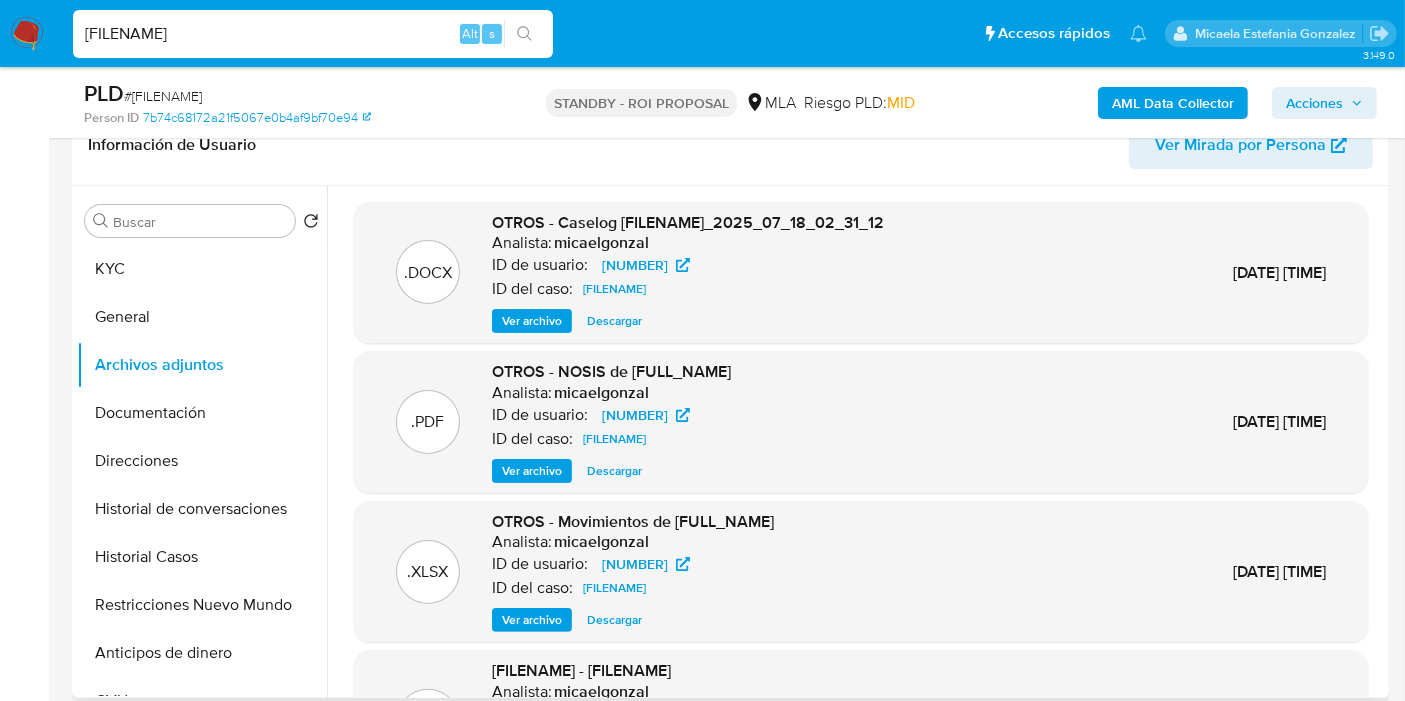 click on "Descargar" at bounding box center (614, 321) 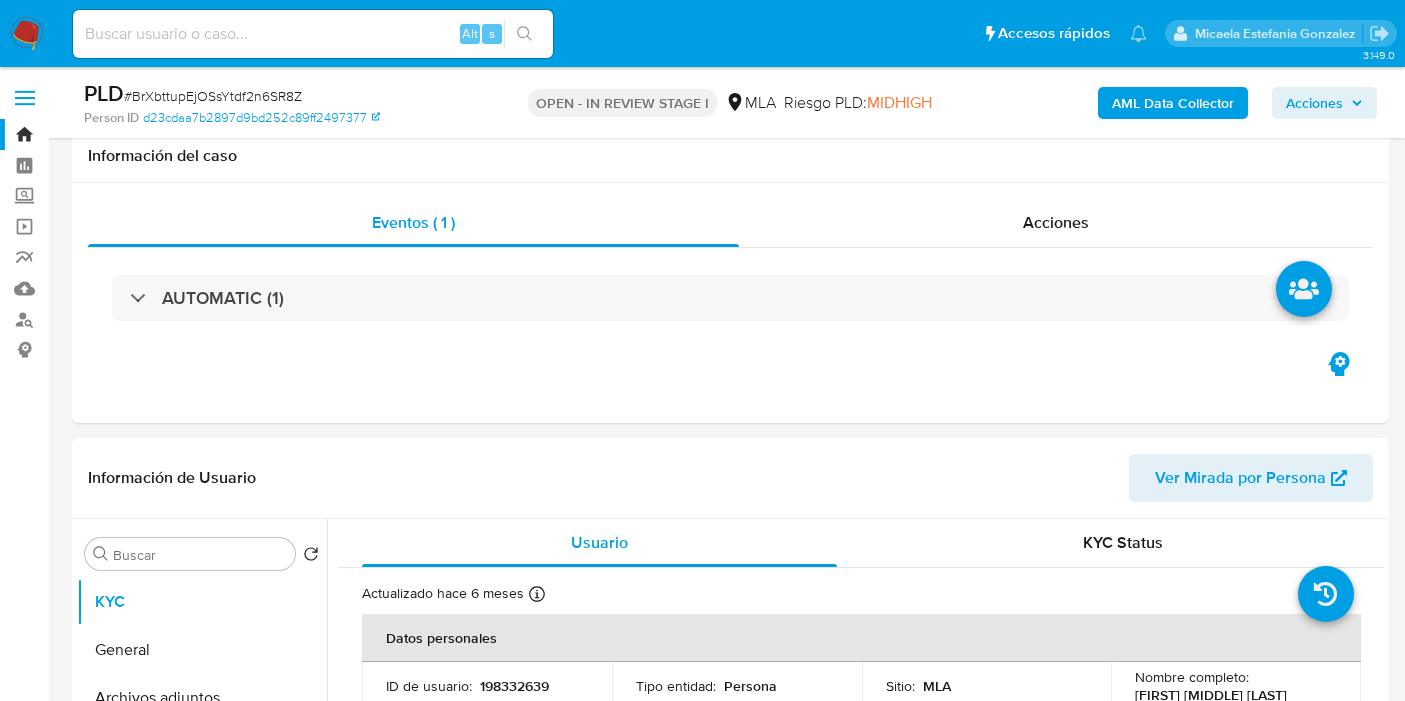 select on "10" 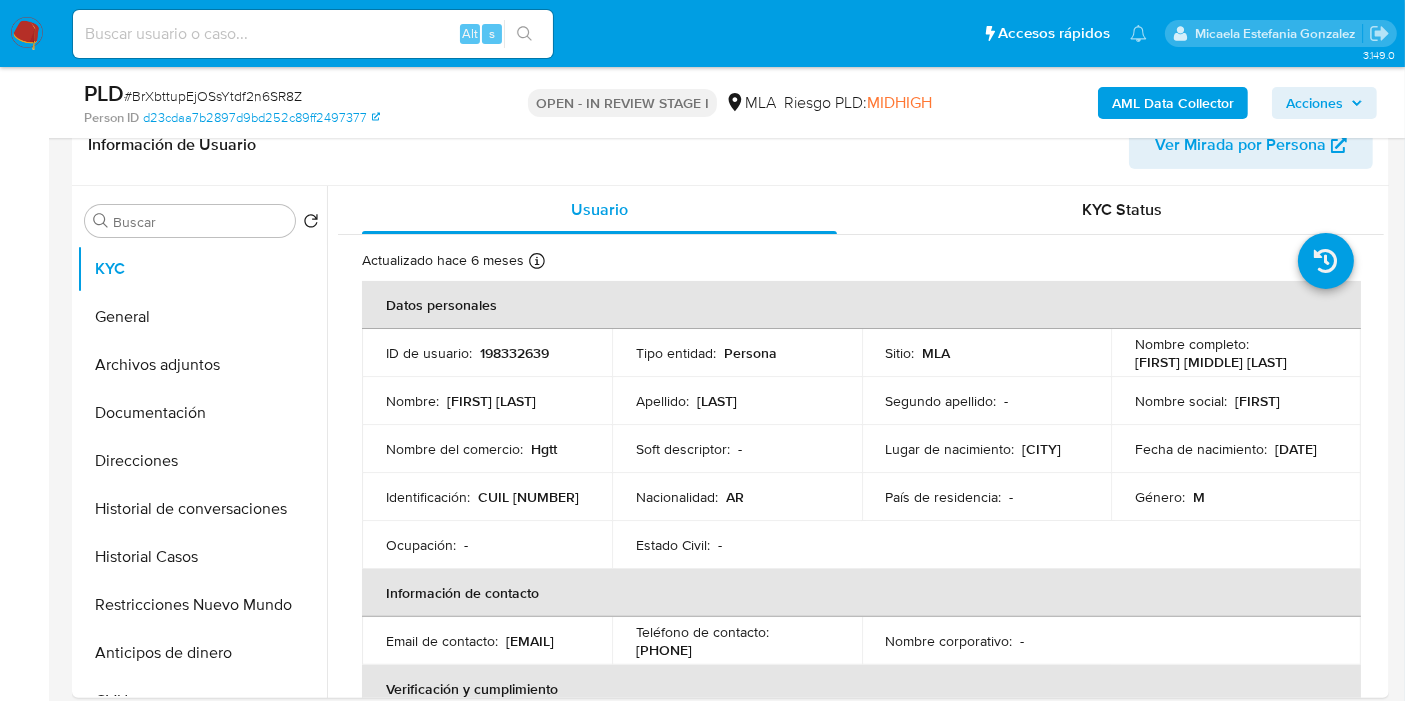 scroll, scrollTop: 333, scrollLeft: 0, axis: vertical 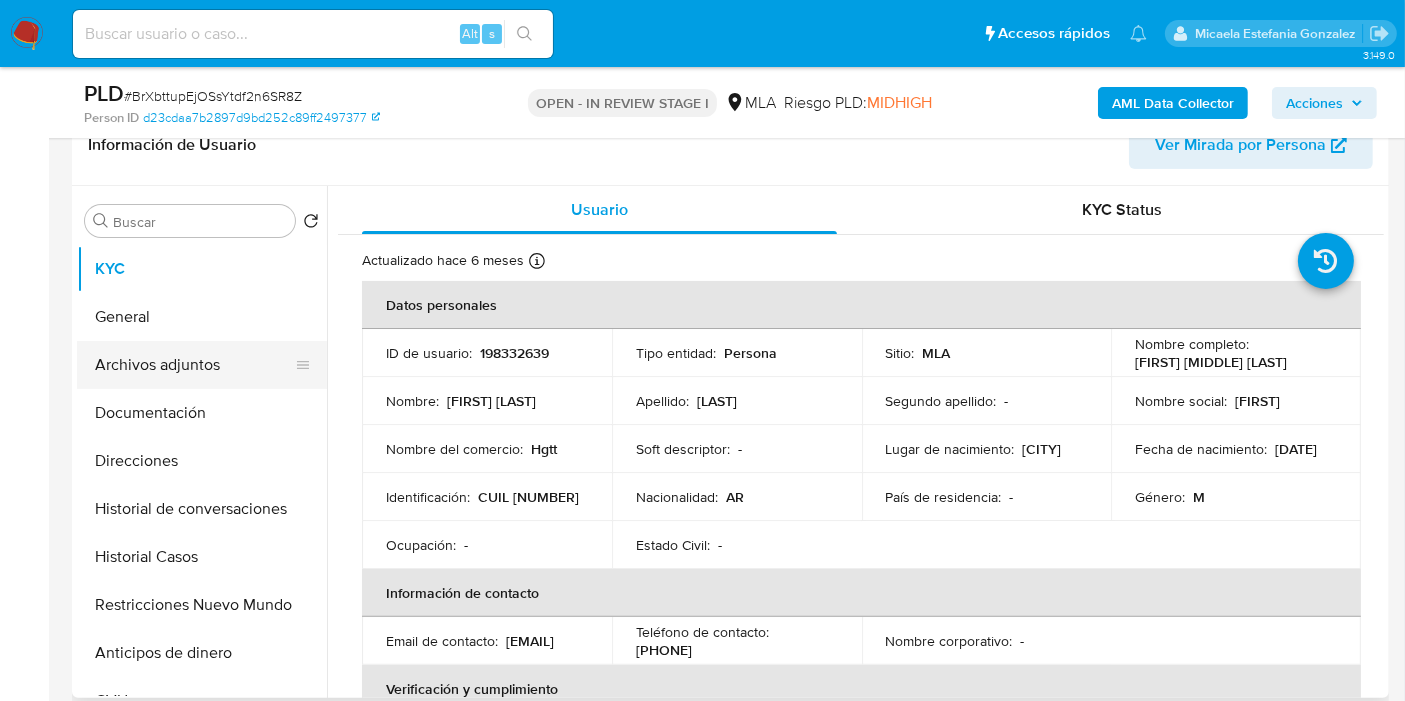 click on "Archivos adjuntos" at bounding box center [194, 365] 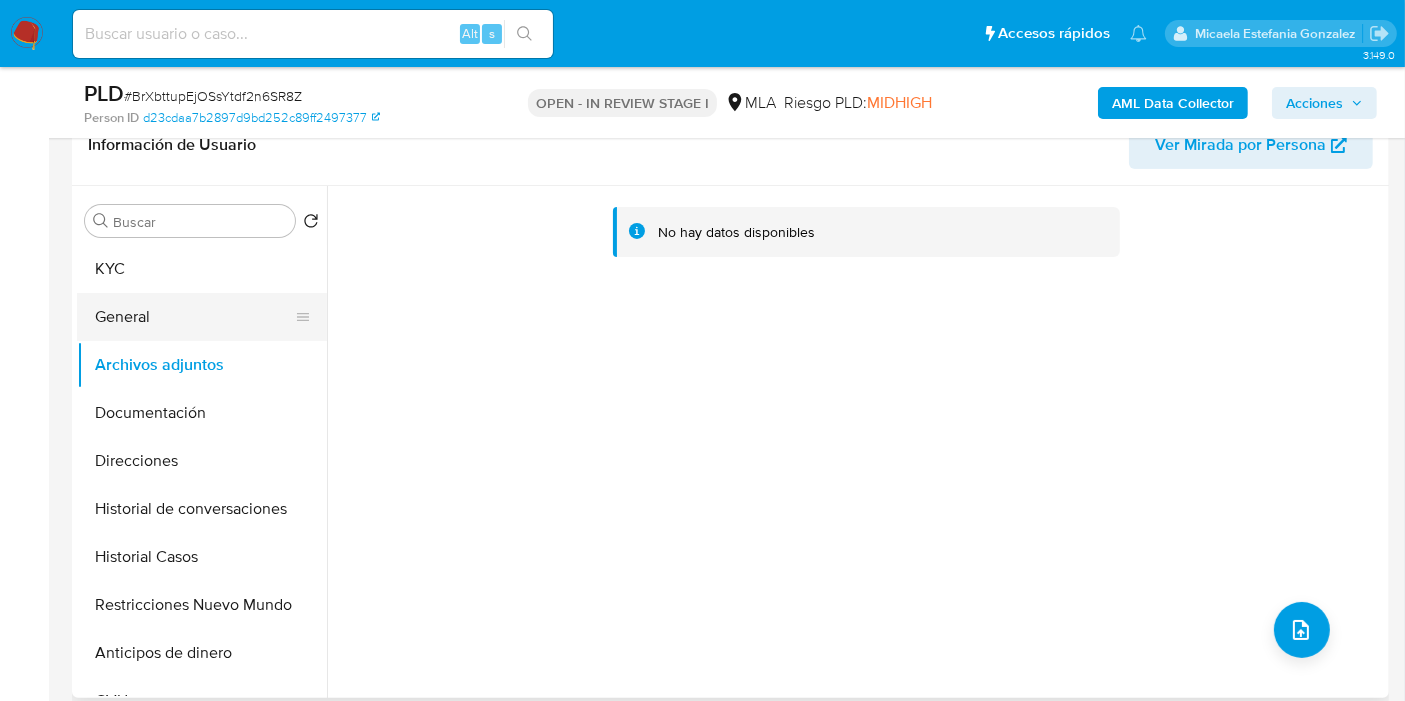 click on "General" at bounding box center (194, 317) 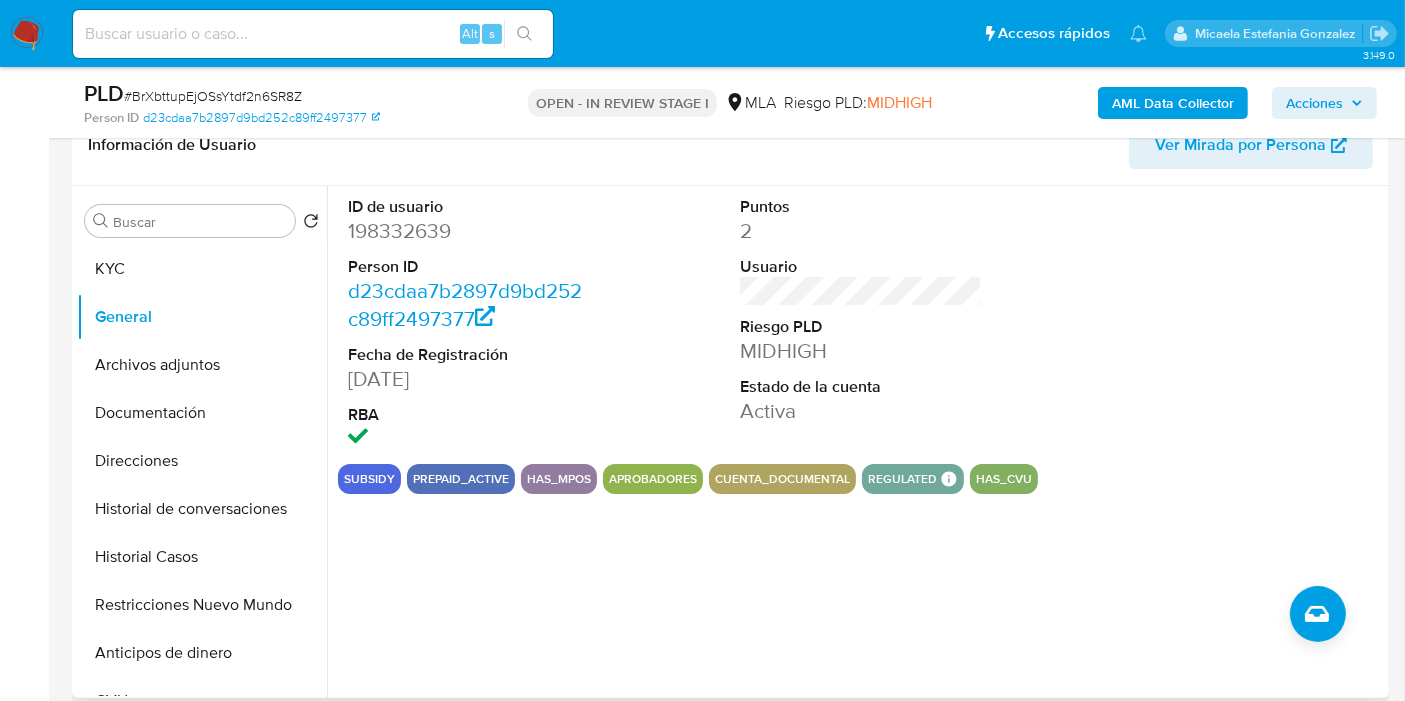 click on "198332639" at bounding box center (469, 231) 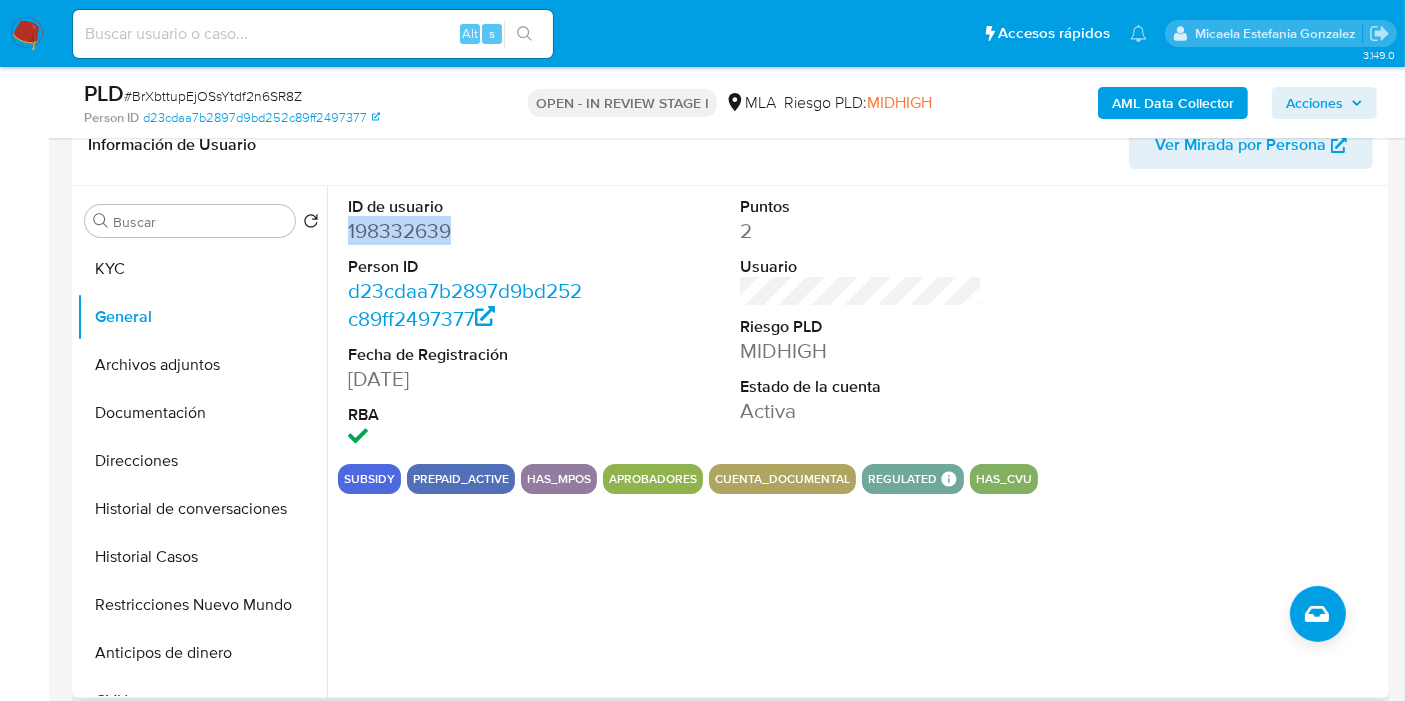 click on "198332639" at bounding box center (469, 231) 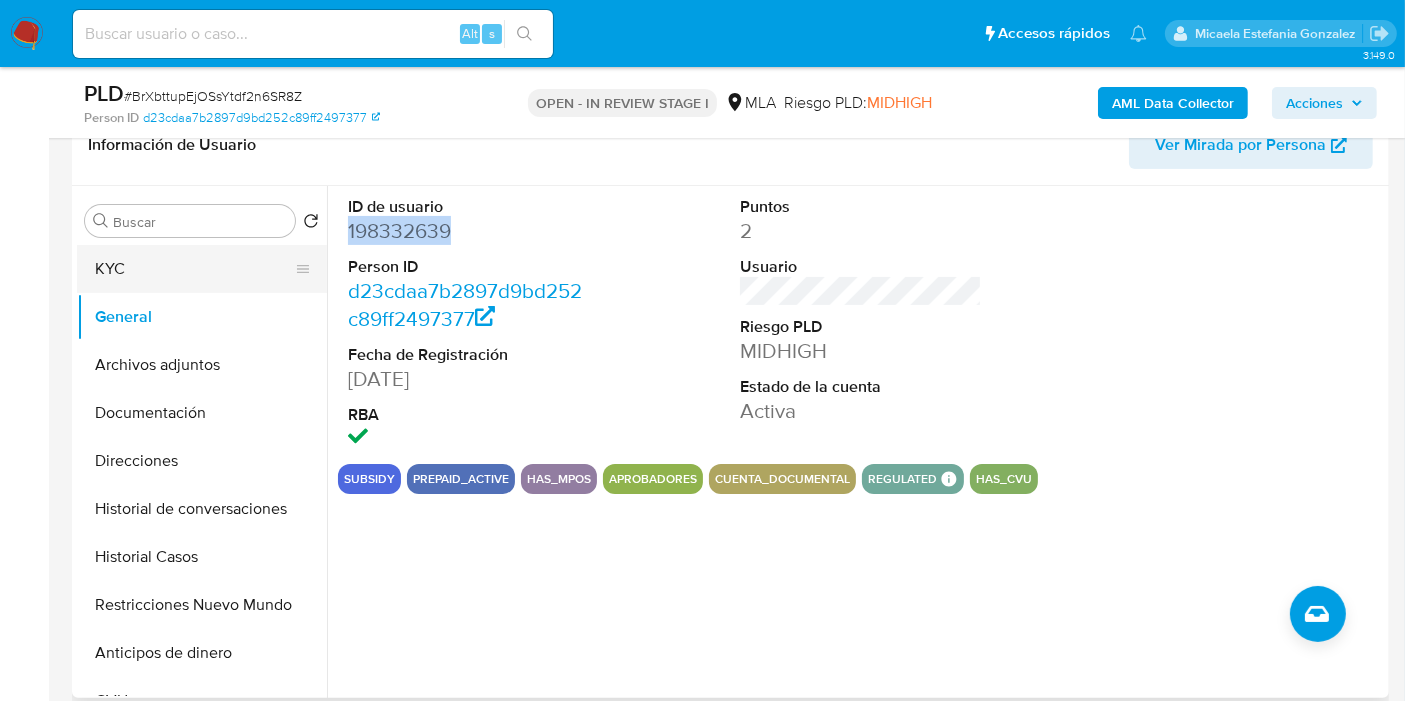click on "KYC" at bounding box center (194, 269) 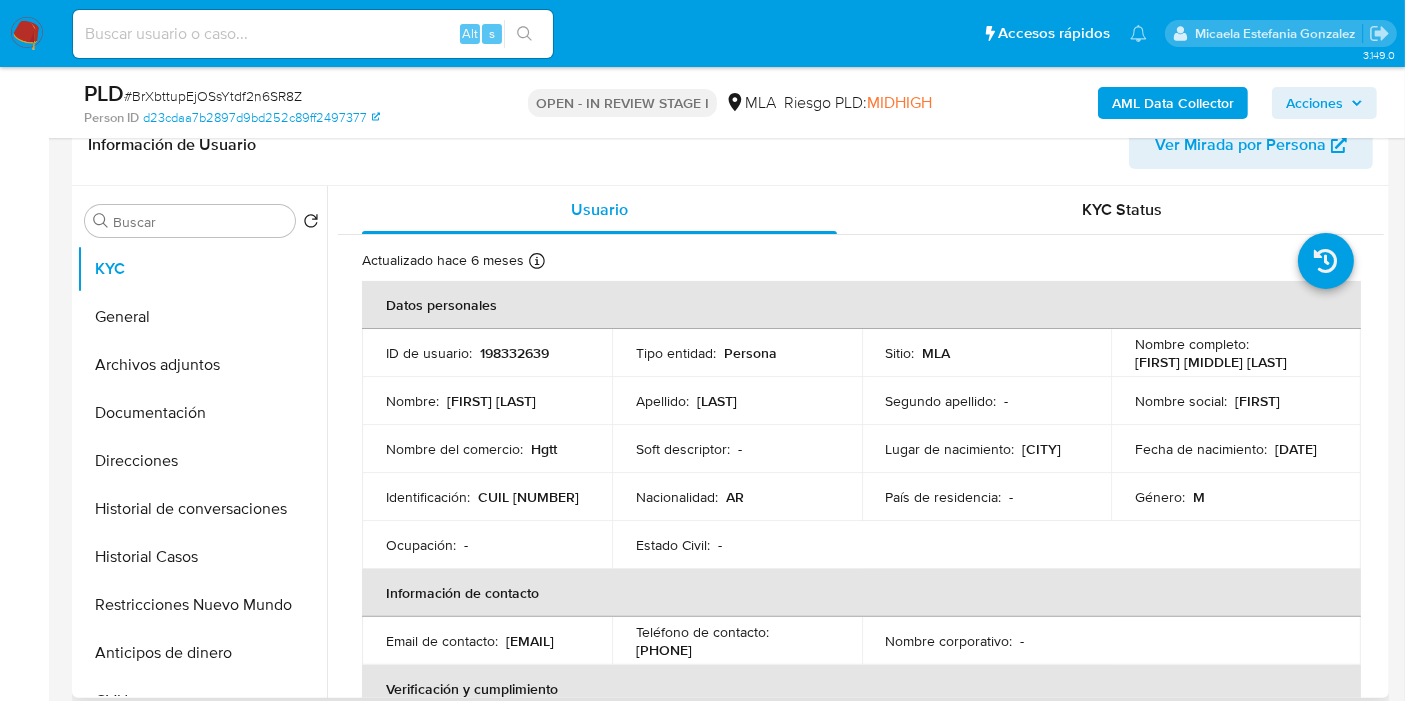 scroll, scrollTop: 222, scrollLeft: 0, axis: vertical 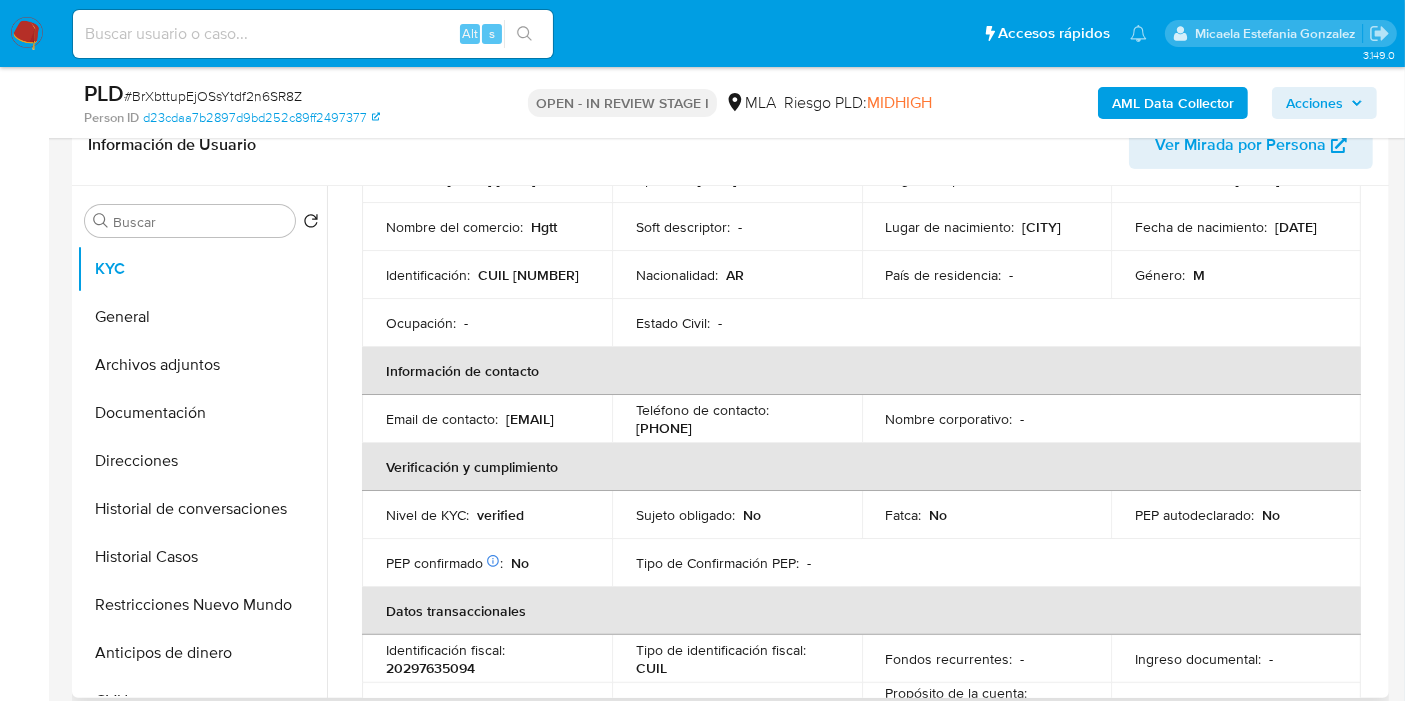 drag, startPoint x: 599, startPoint y: 431, endPoint x: 353, endPoint y: 430, distance: 246.00203 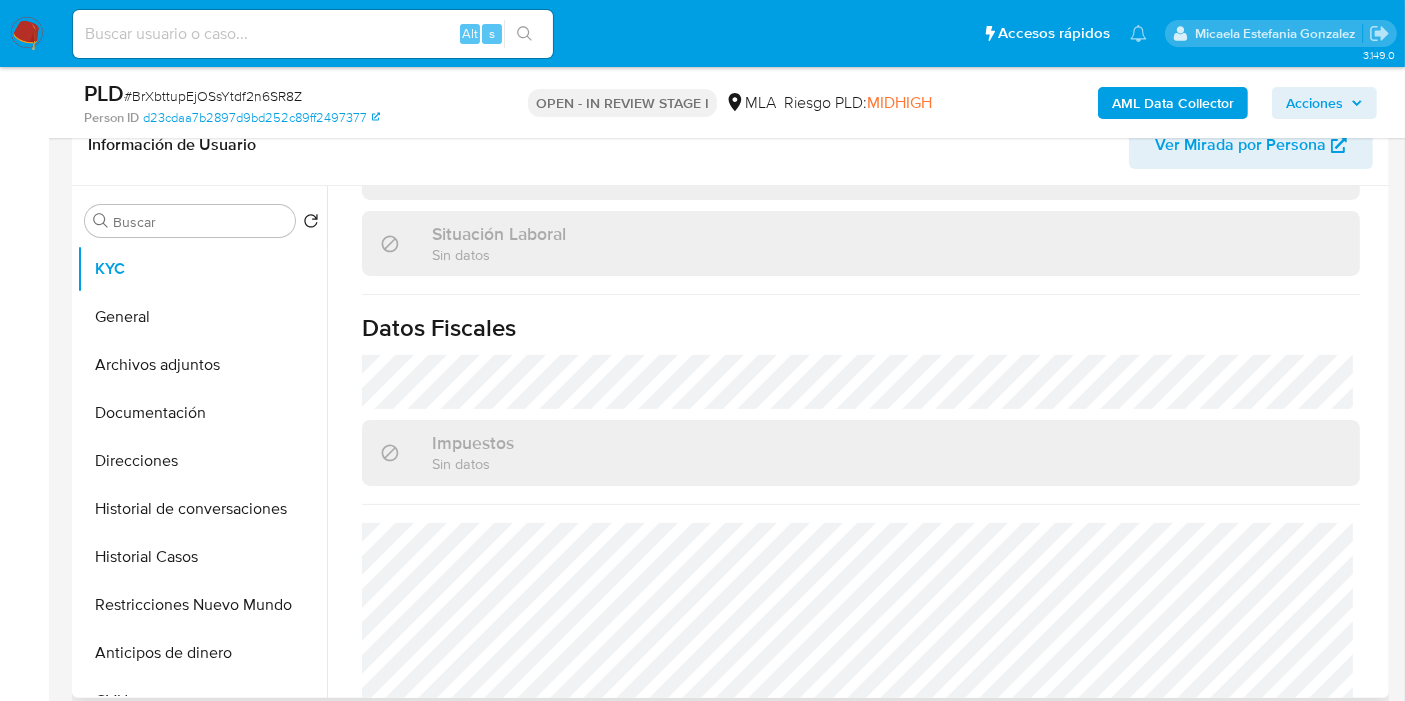 scroll, scrollTop: 1051, scrollLeft: 0, axis: vertical 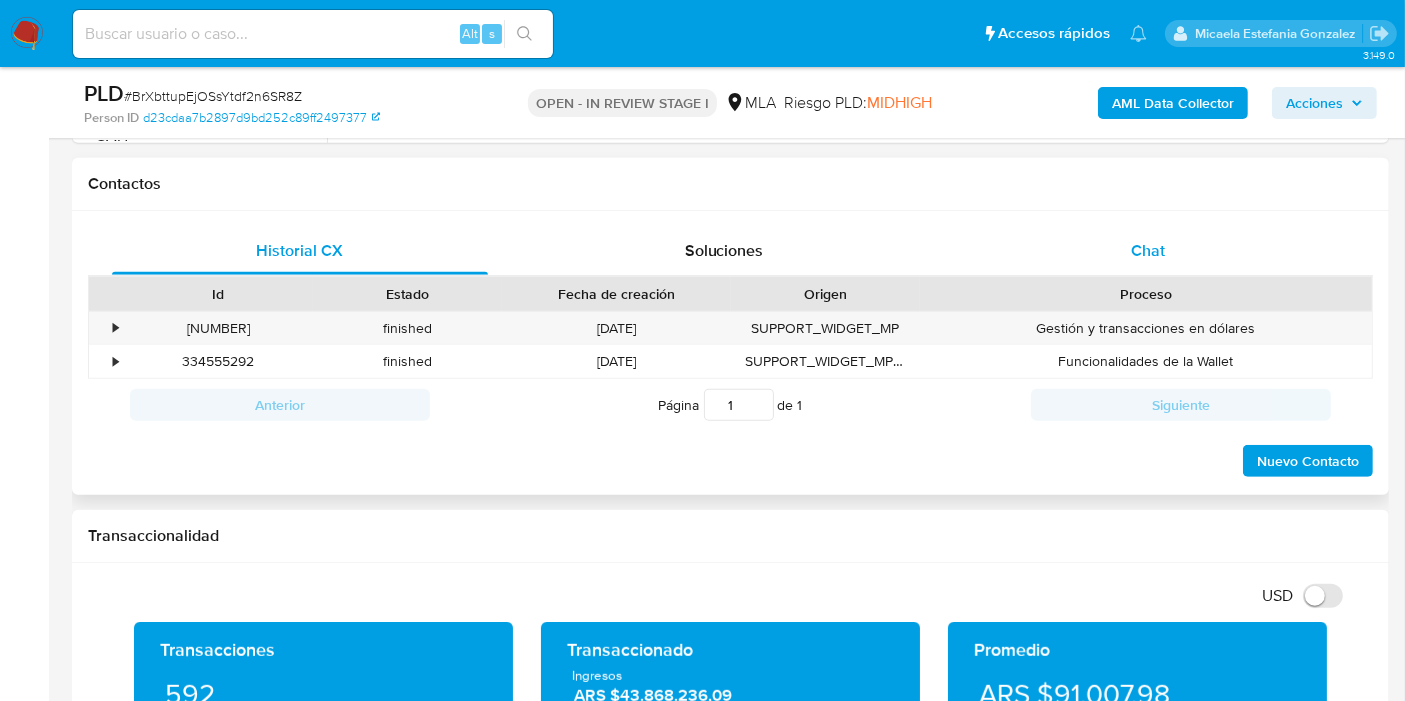 click on "Chat" at bounding box center [1148, 251] 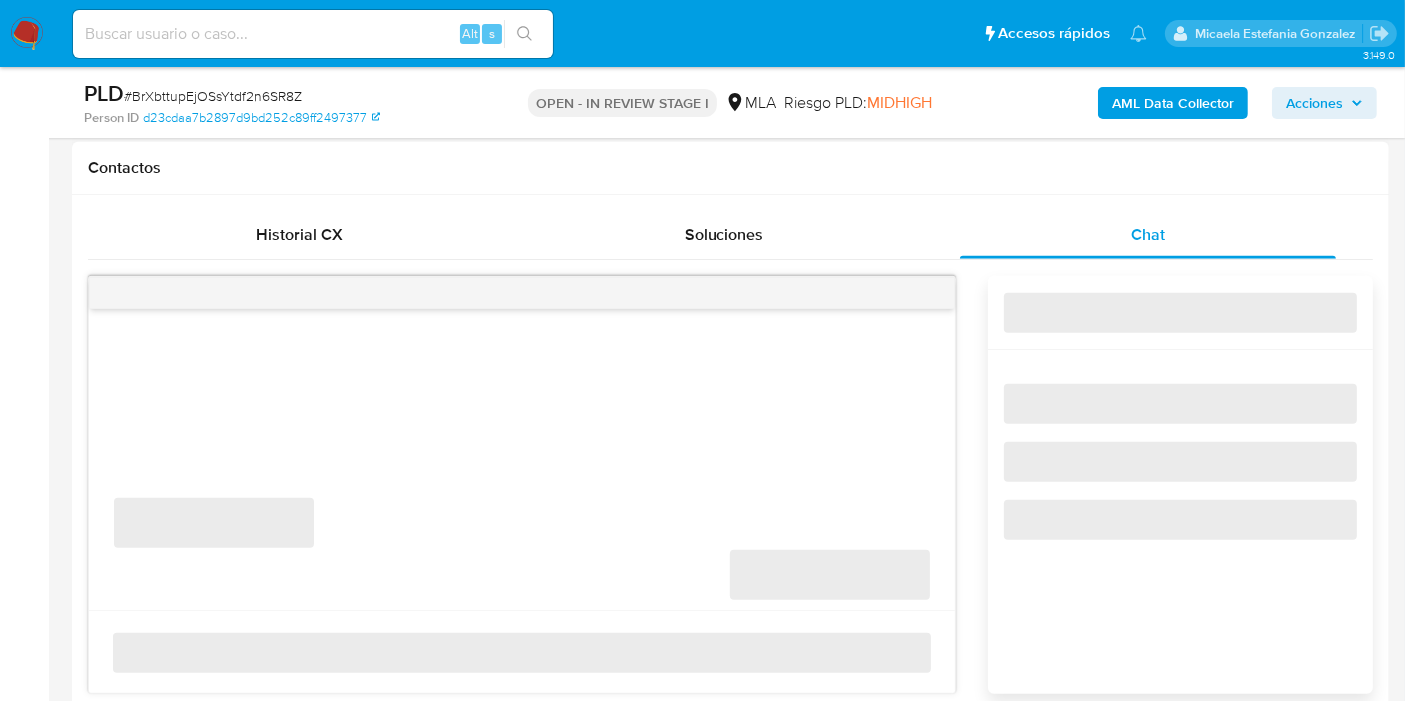 scroll, scrollTop: 1000, scrollLeft: 0, axis: vertical 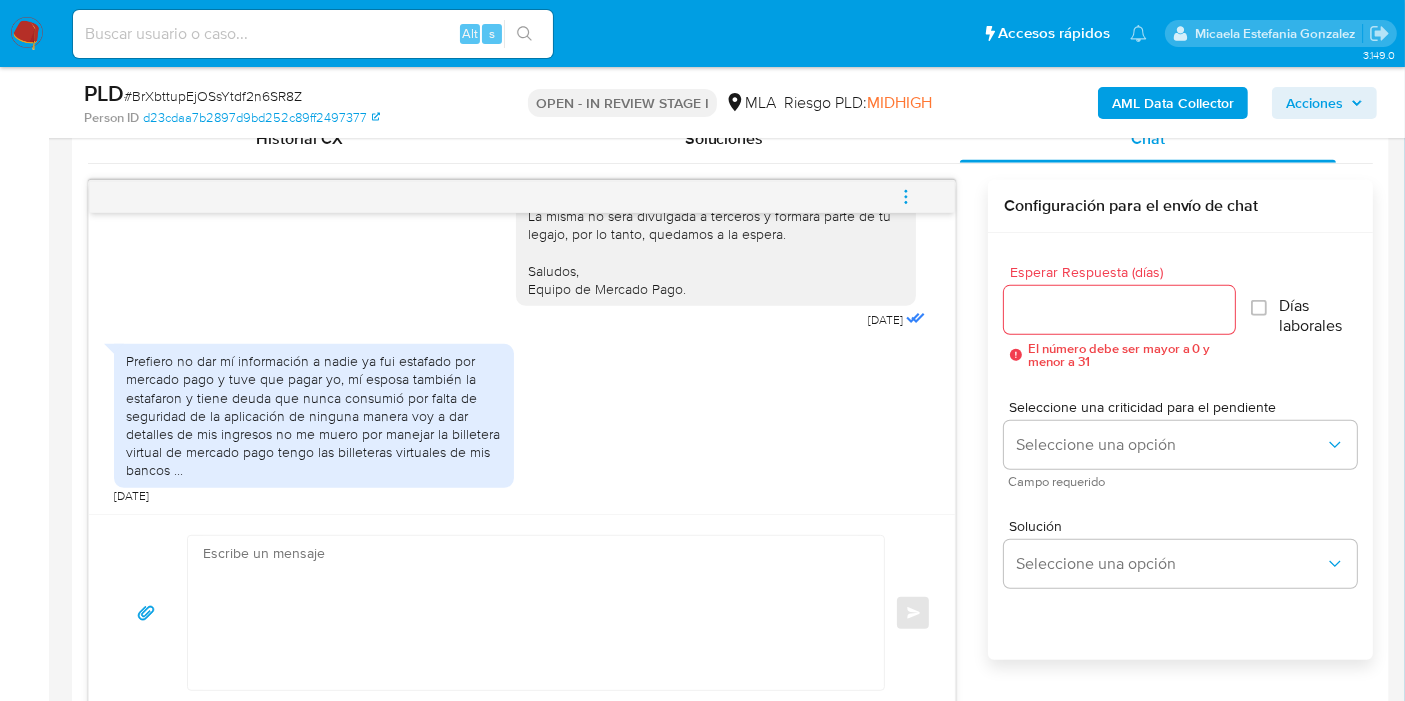 click at bounding box center [531, 613] 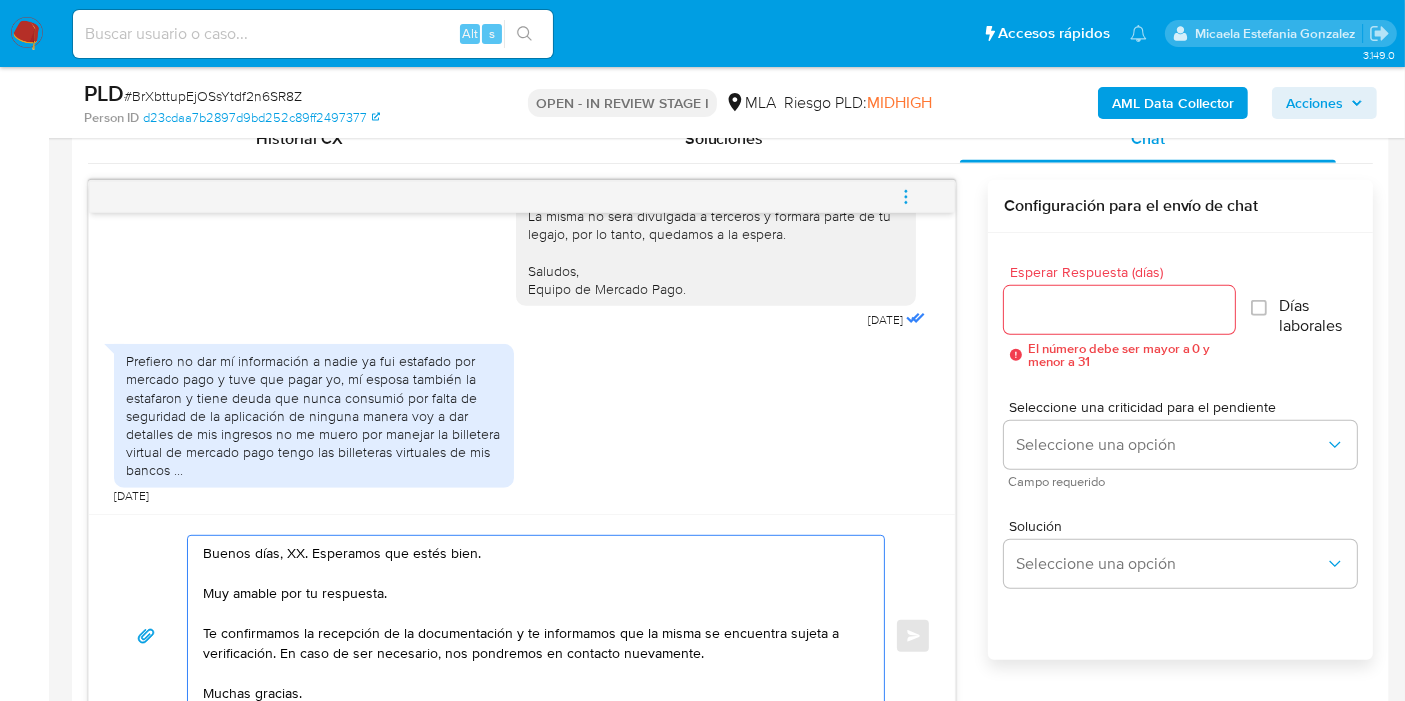 click on "Buenos días, XX. Esperamos que estés bien.
Muy amable por tu respuesta.
Te confirmamos la recepción de la documentación y te informamos que la misma se encuentra sujeta a verificación. En caso de ser necesario, nos pondremos en contacto nuevamente.
Muchas gracias.
Saludos,
Equipo de Mercado Pago." at bounding box center (531, 636) 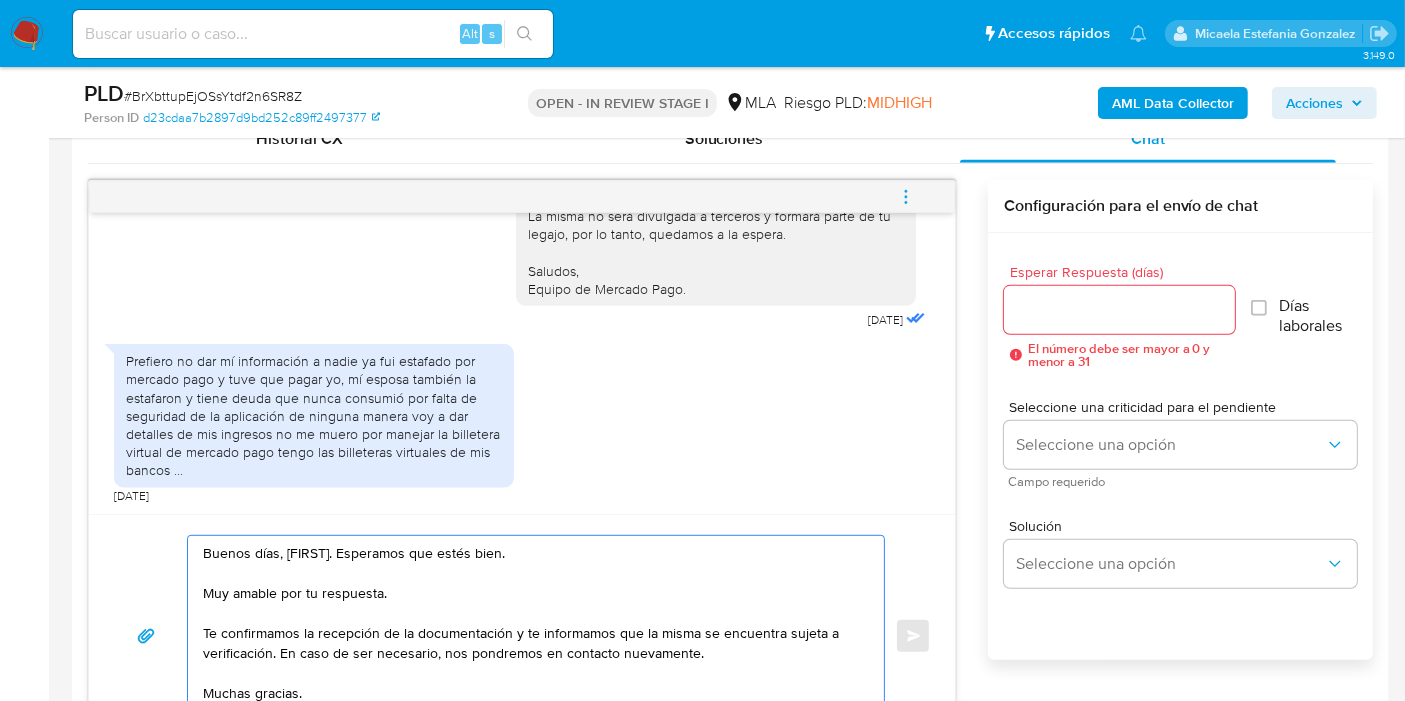 drag, startPoint x: 268, startPoint y: 648, endPoint x: 196, endPoint y: 591, distance: 91.83137 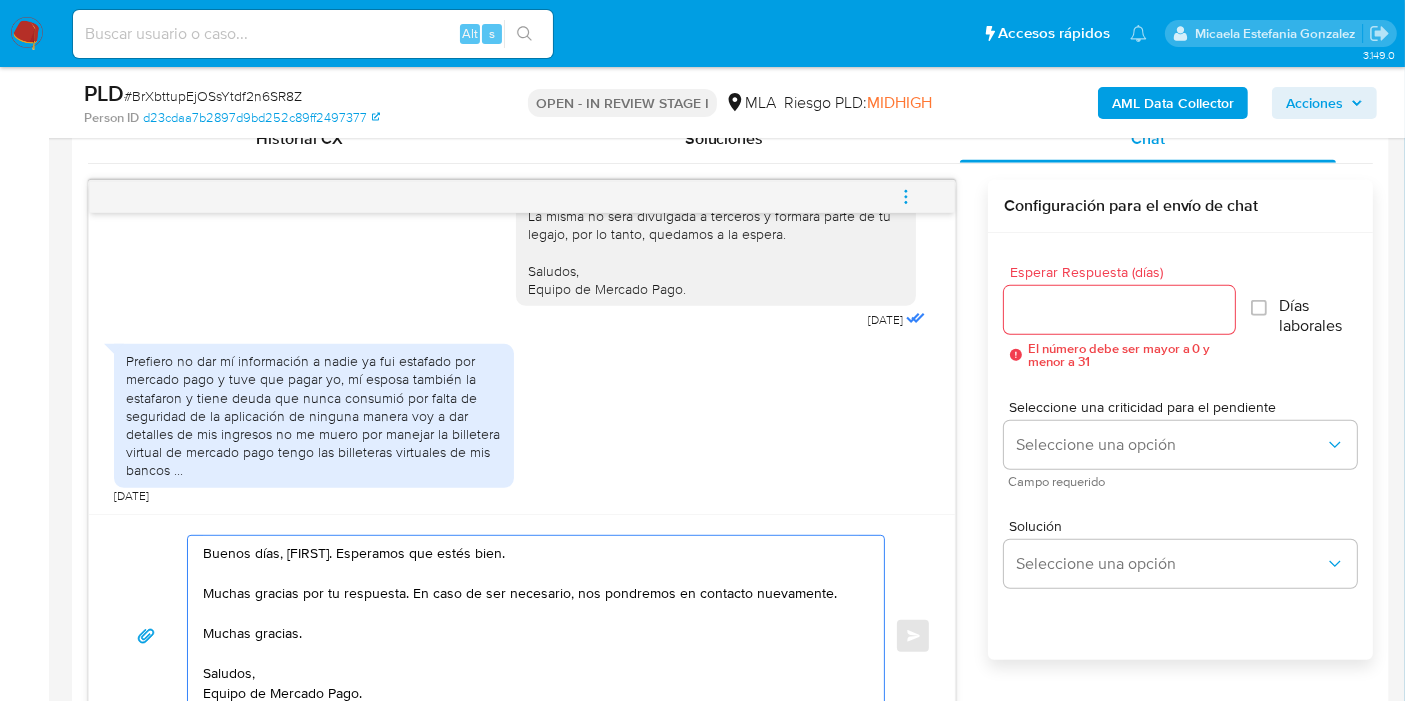 click on "Buenos días, Jeremias. Esperamos que estés bien.
Muchas gracias por tu respuesta. En caso de ser necesario, nos pondremos en contacto nuevamente.
Muchas gracias.
Saludos,
Equipo de Mercado Pago." at bounding box center [531, 636] 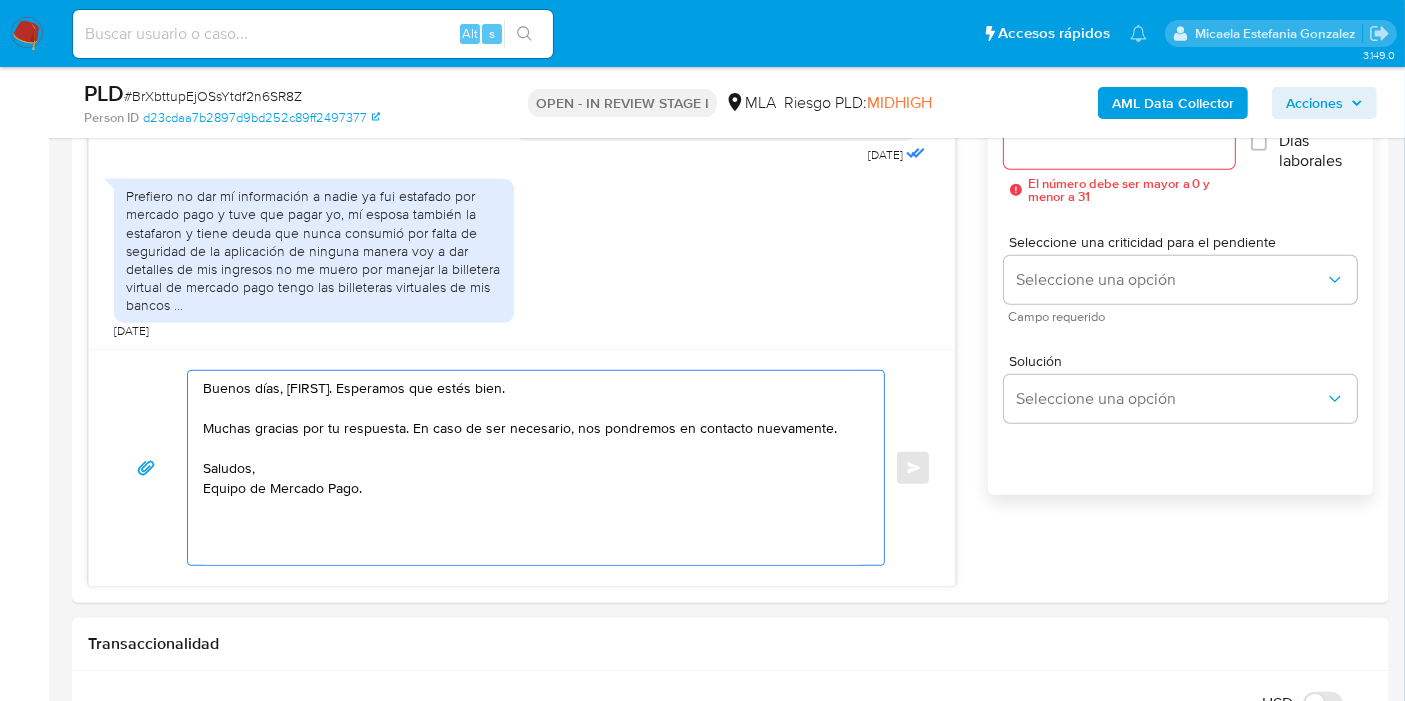 scroll, scrollTop: 1333, scrollLeft: 0, axis: vertical 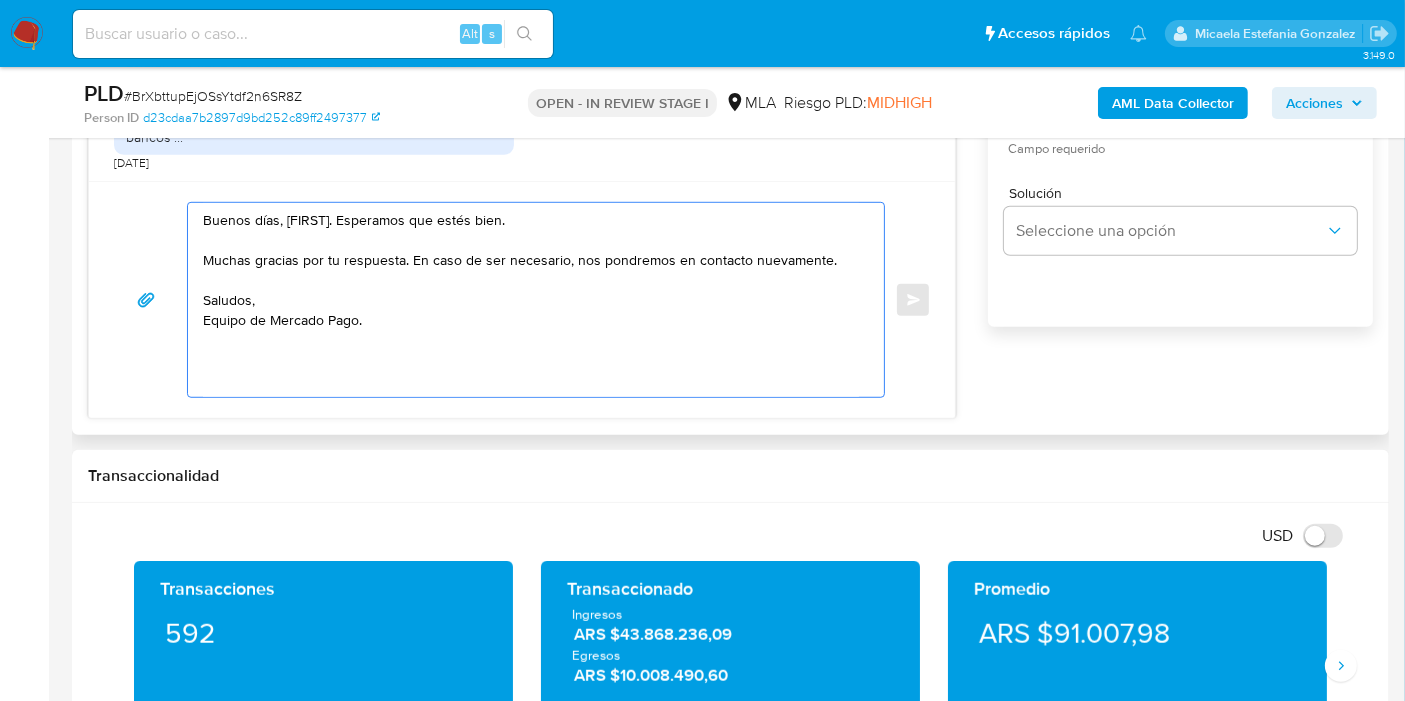 click on "Buenos días, Jeremias. Esperamos que estés bien.
Muchas gracias por tu respuesta. En caso de ser necesario, nos pondremos en contacto nuevamente.
Saludos,
Equipo de Mercado Pago.
Enviar" at bounding box center (522, 299) 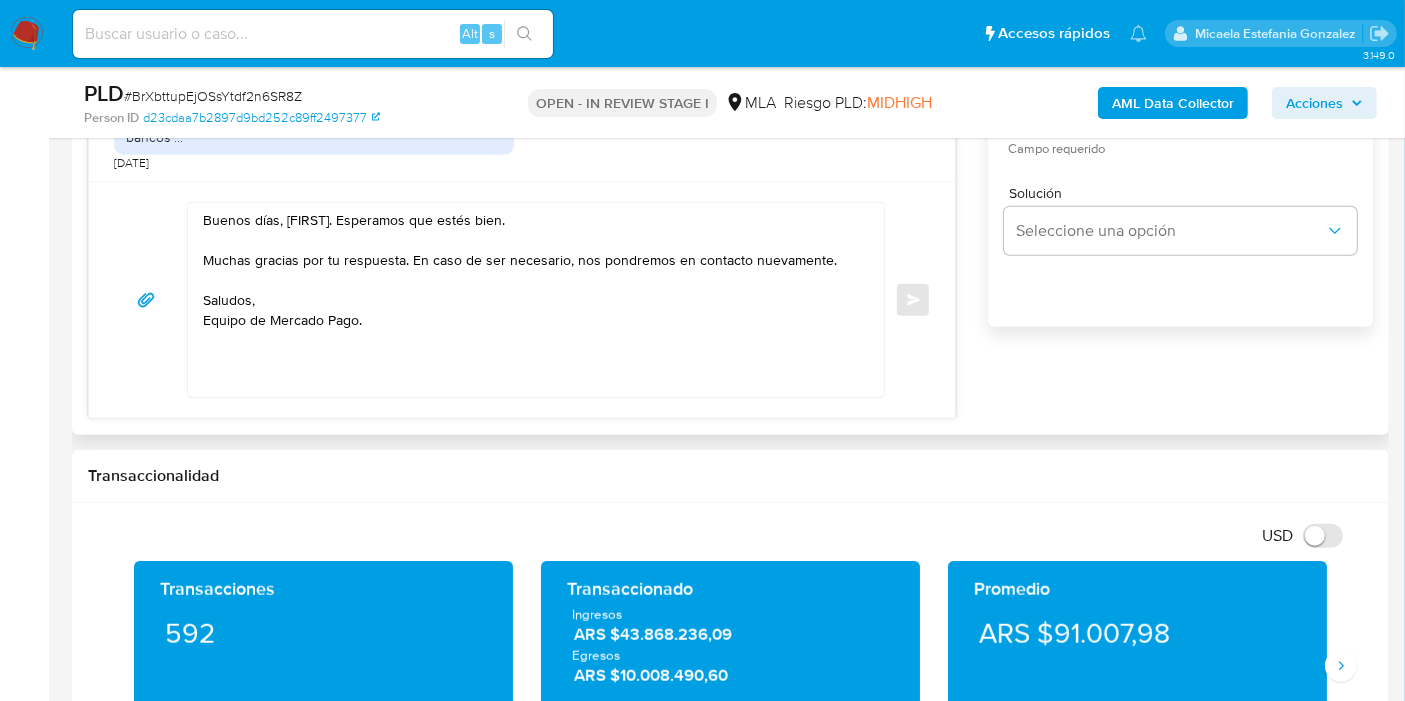drag, startPoint x: 265, startPoint y: 395, endPoint x: 277, endPoint y: 378, distance: 20.808653 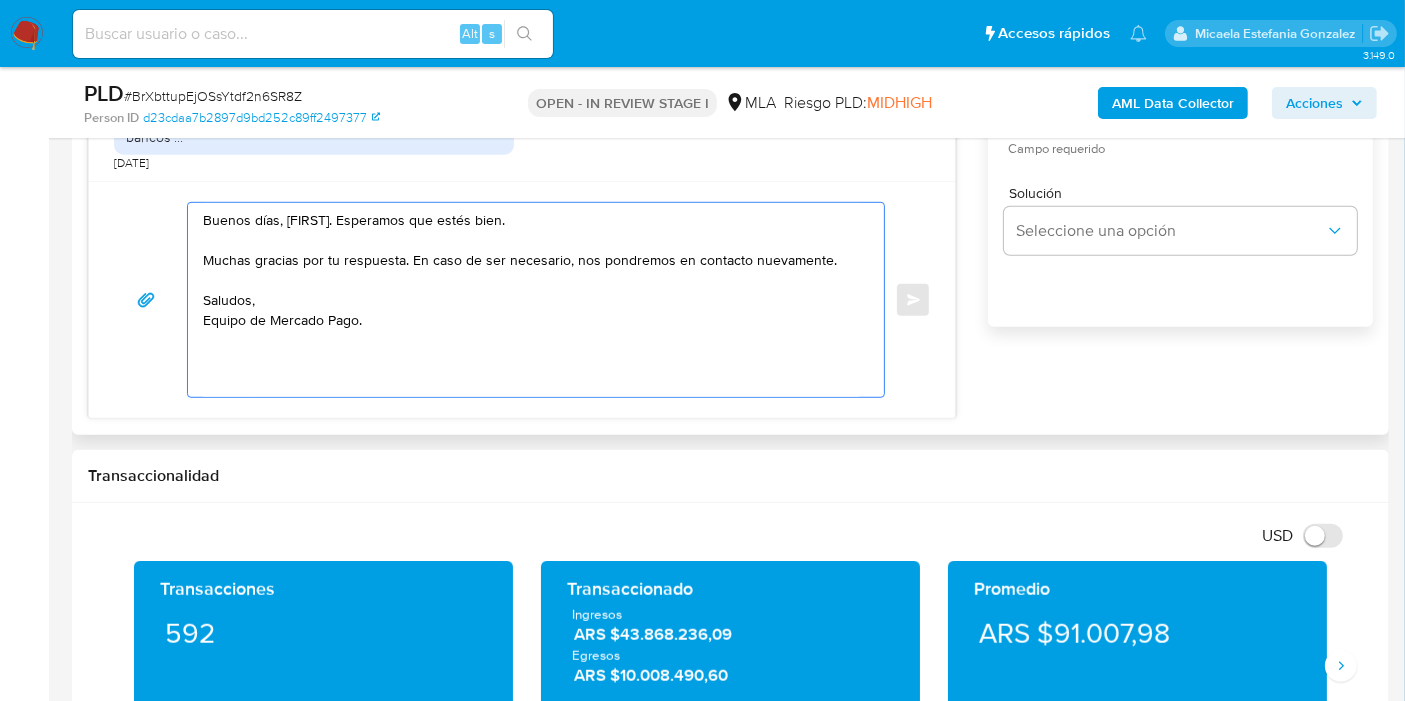 click on "Buenos días, Jeremias. Esperamos que estés bien.
Muchas gracias por tu respuesta. En caso de ser necesario, nos pondremos en contacto nuevamente.
Saludos,
Equipo de Mercado Pago." at bounding box center (531, 300) 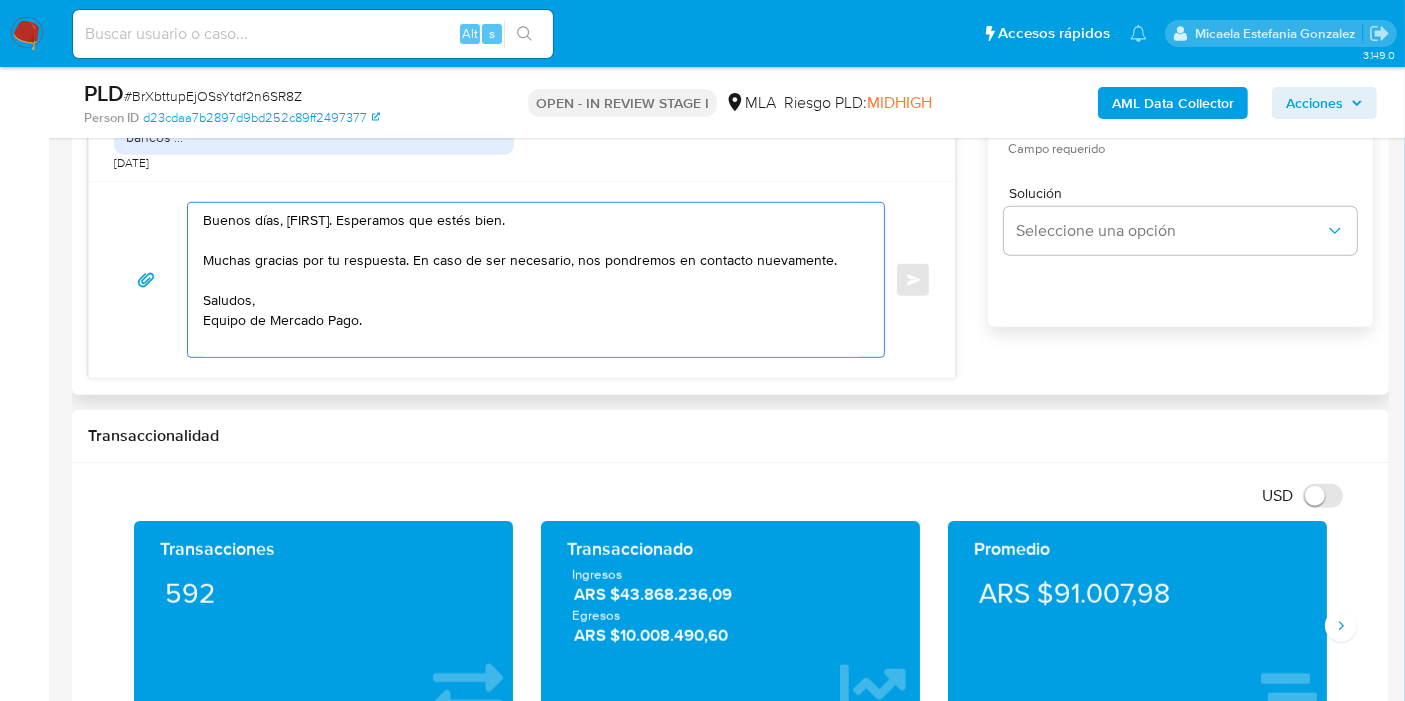 click on "Buenos días, Jeremias. Esperamos que estés bien.
Muchas gracias por tu respuesta. En caso de ser necesario, nos pondremos en contacto nuevamente.
Saludos,
Equipo de Mercado Pago." at bounding box center [531, 280] 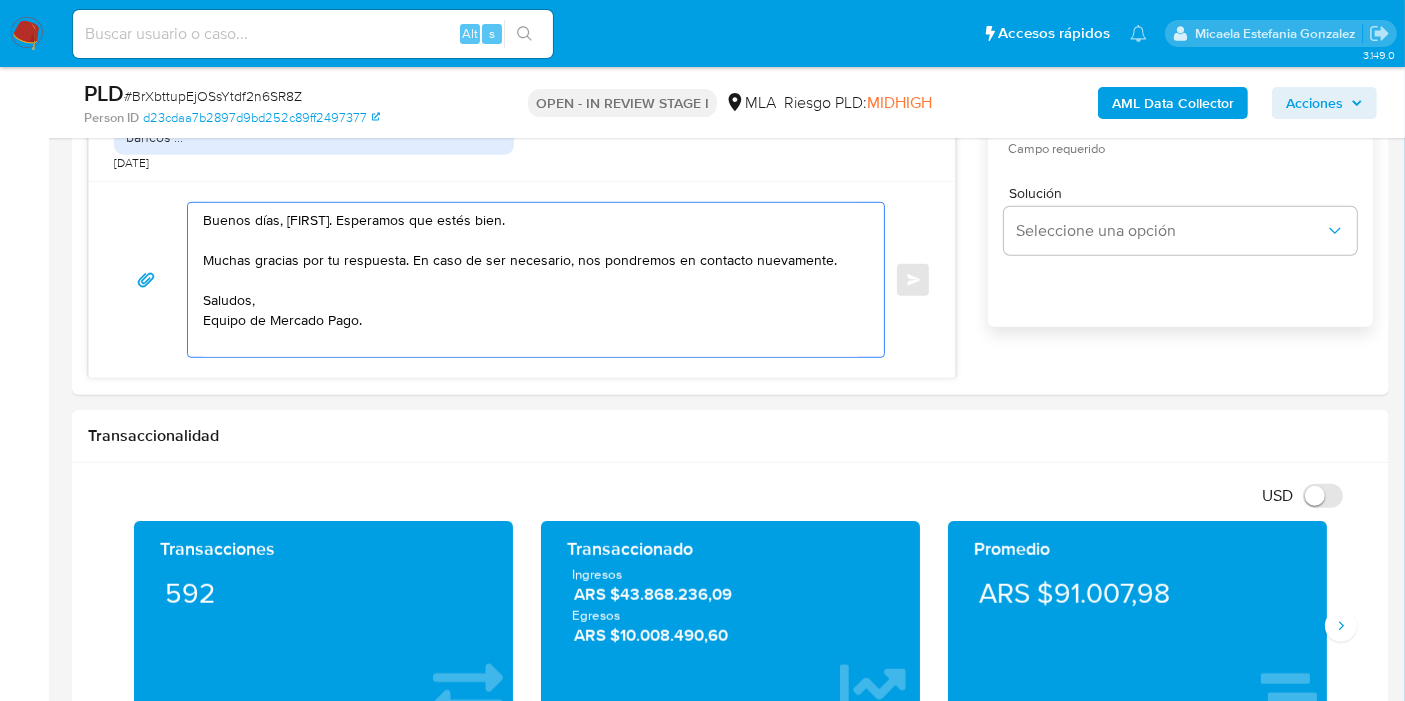 click on "Jerem í as" 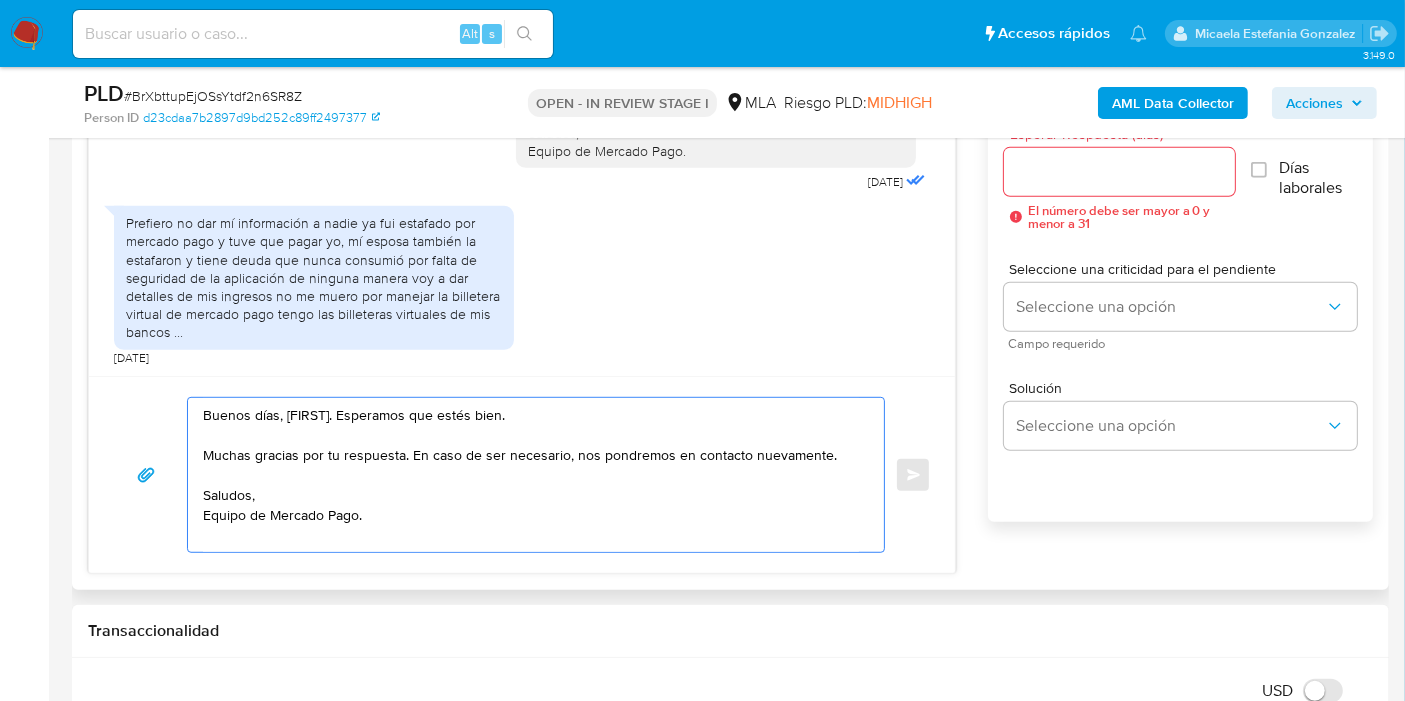 scroll, scrollTop: 1000, scrollLeft: 0, axis: vertical 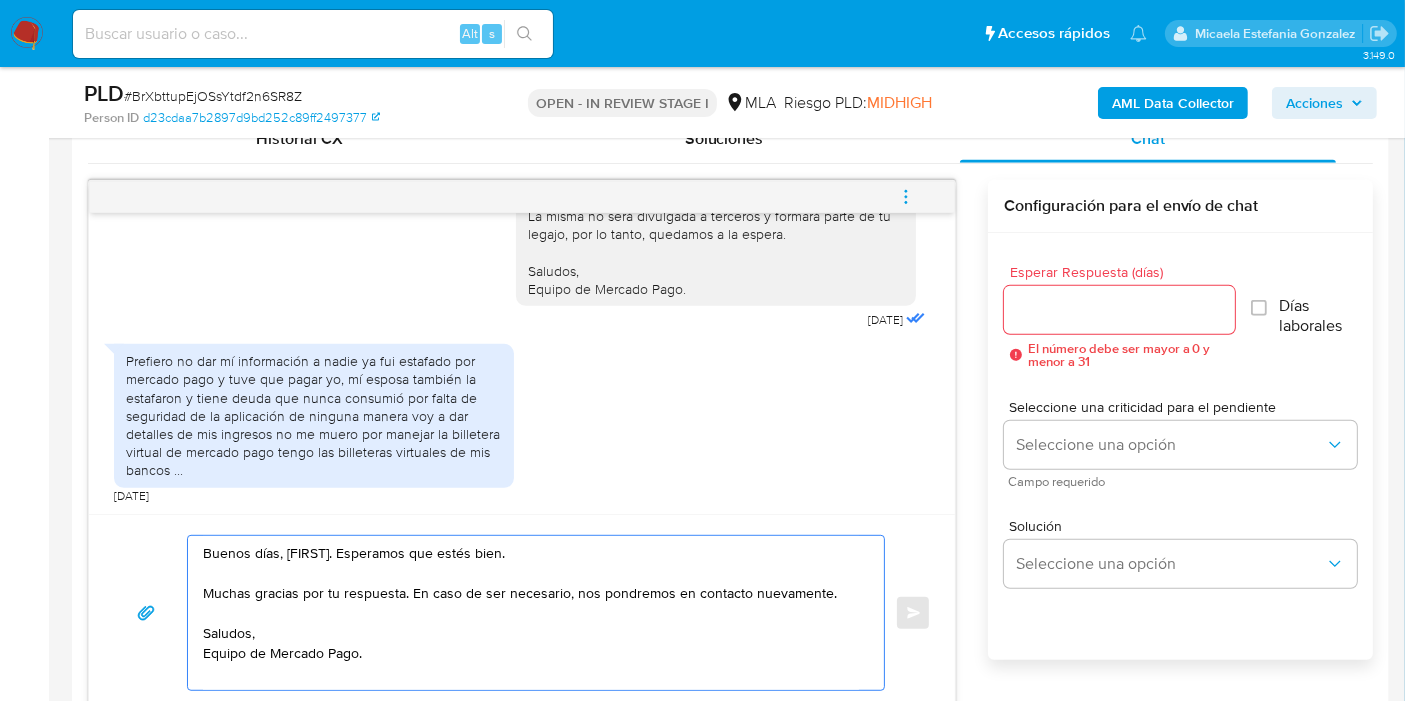 type on "Buenos días, [FIRST]. Esperamos que estés bien.
Muchas gracias por tu respuesta. En caso de ser necesario, nos pondremos en contacto nuevamente.
Saludos,
Equipo de Mercado Pago." 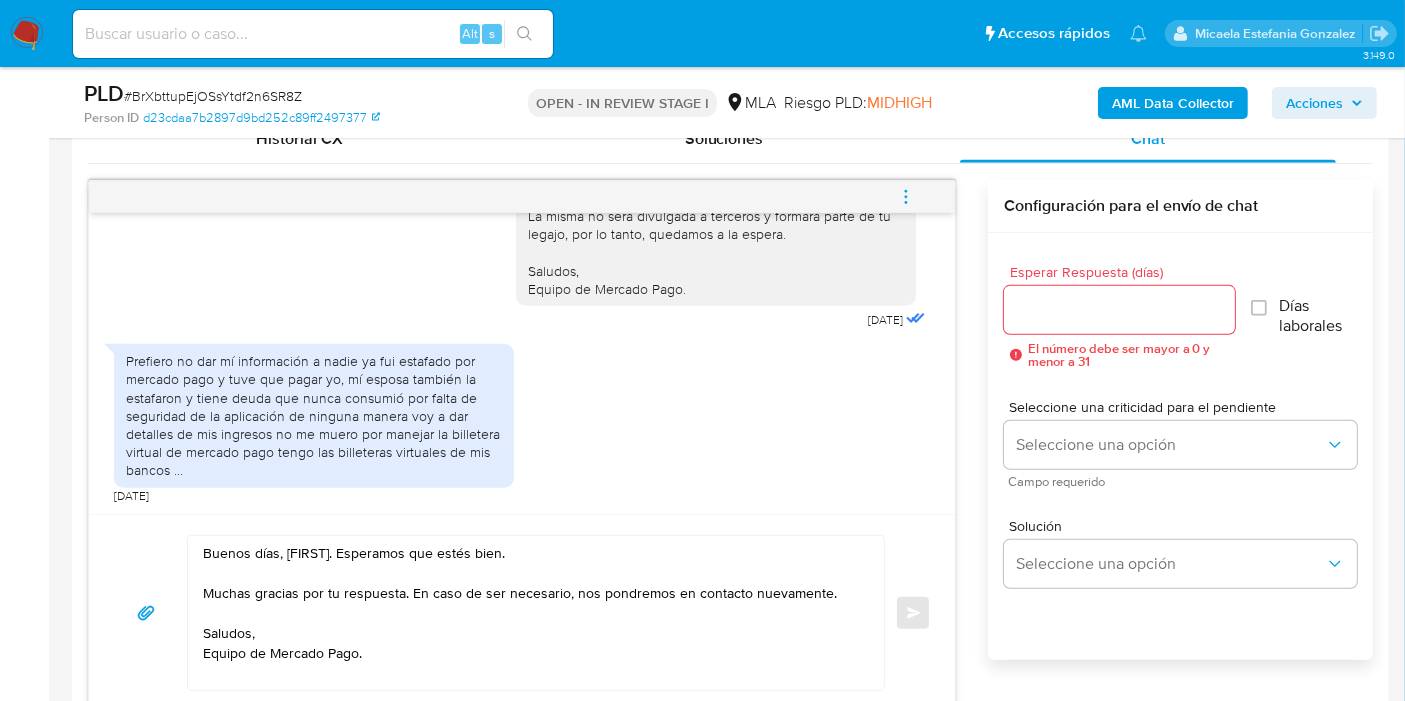 click on "Esperar Respuesta (días)" at bounding box center [1119, 310] 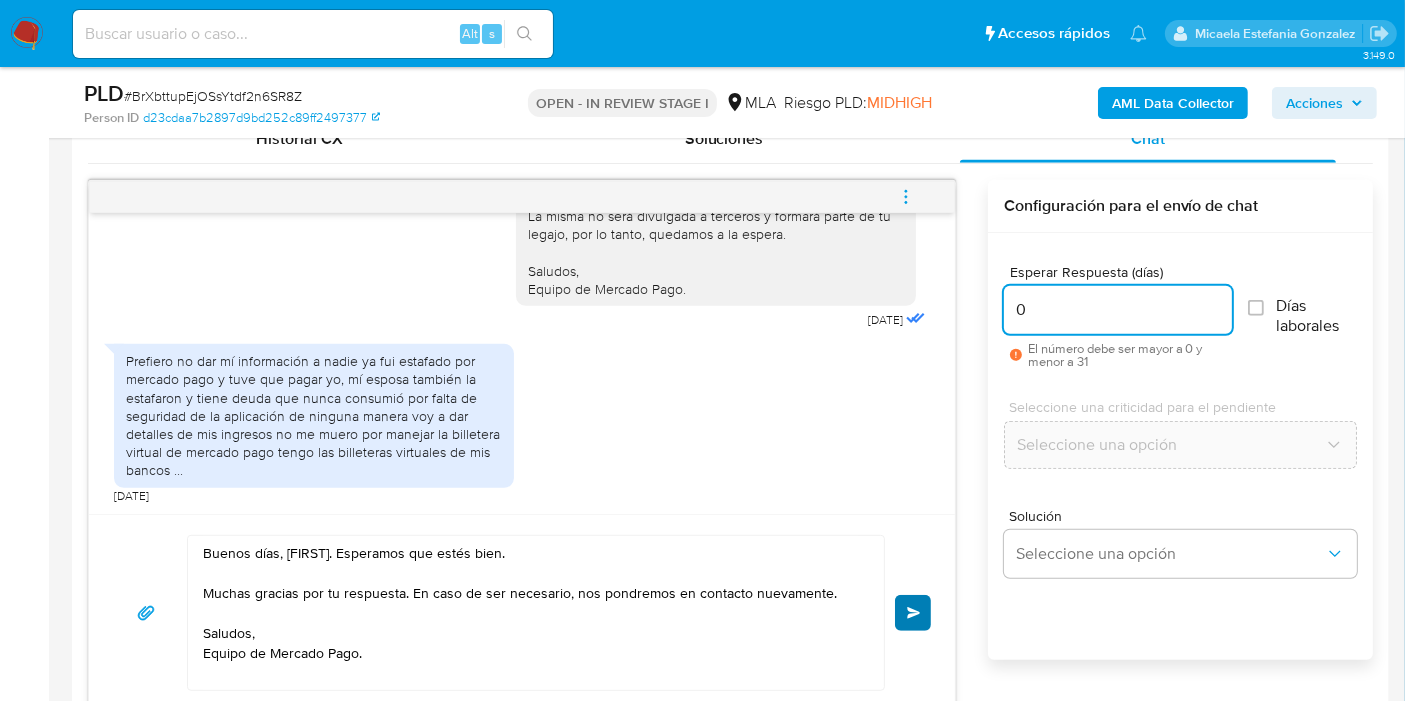 type on "0" 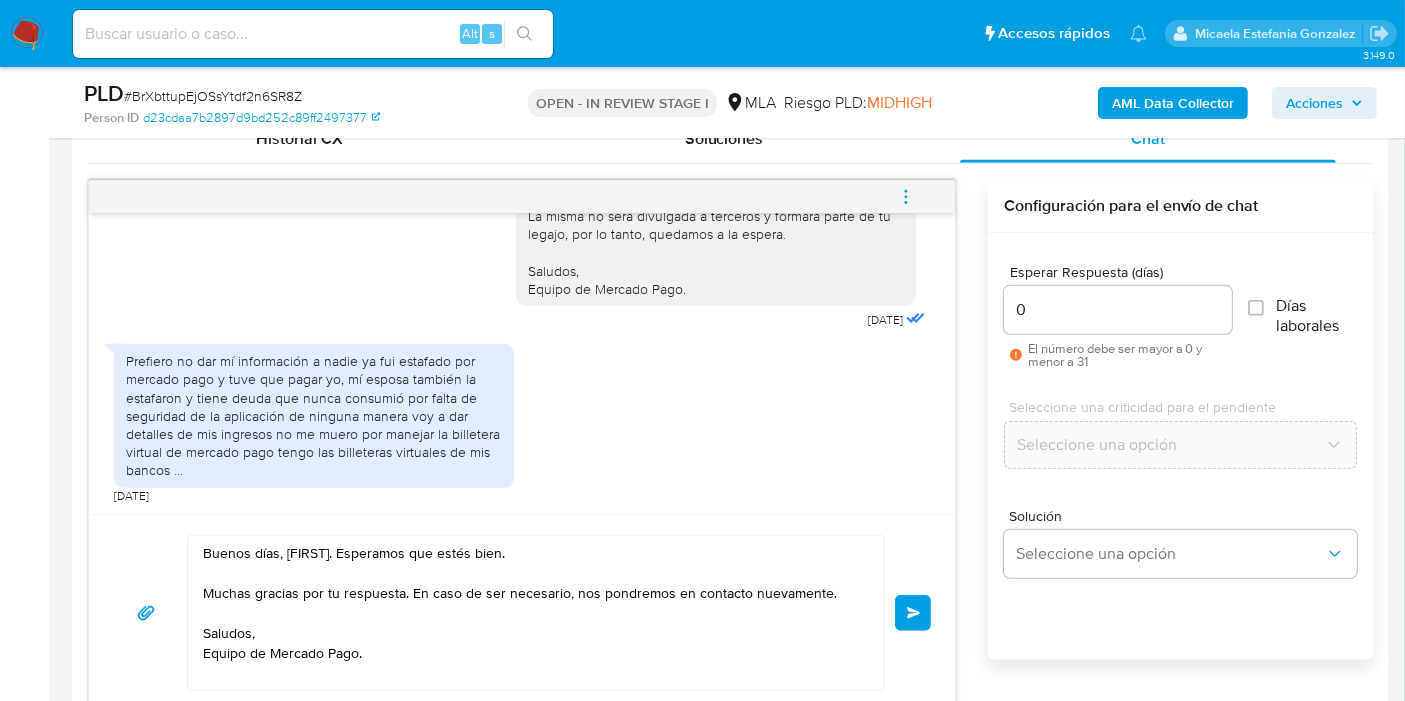 click on "Enviar" at bounding box center [913, 613] 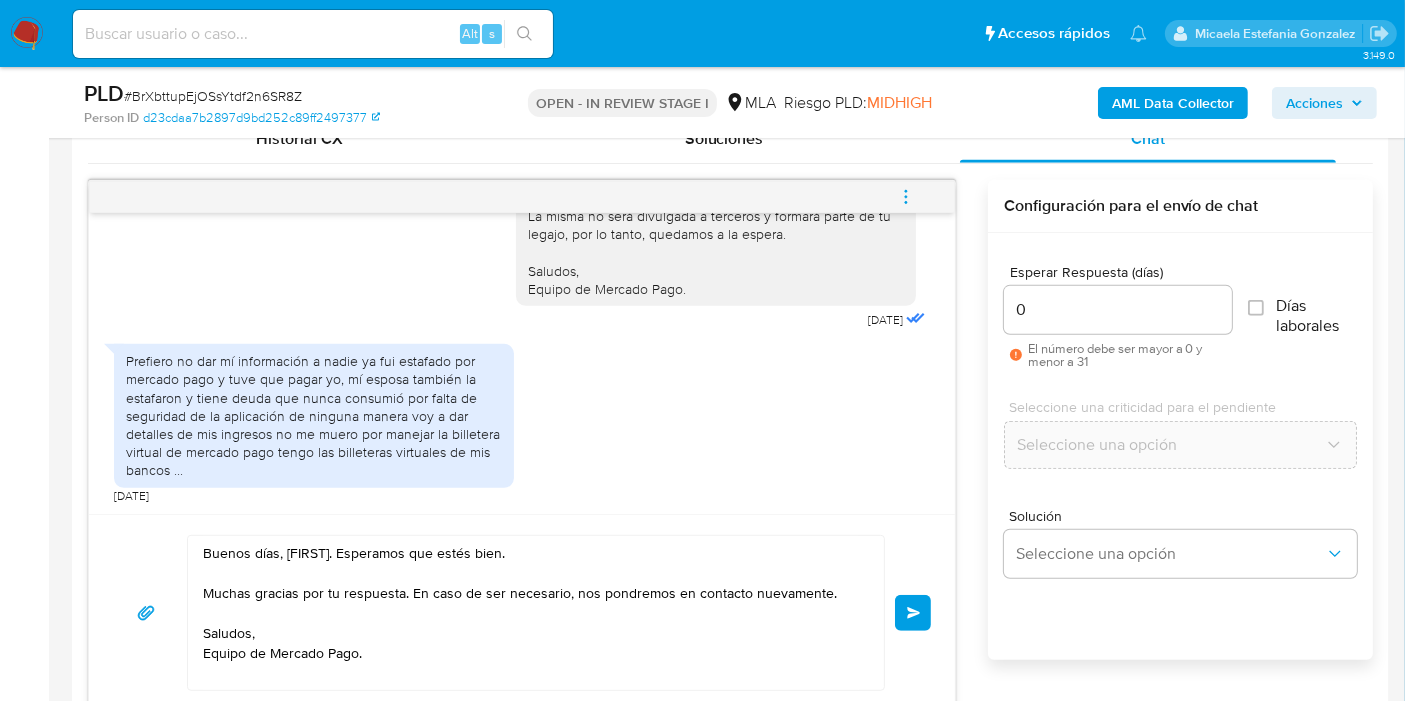type 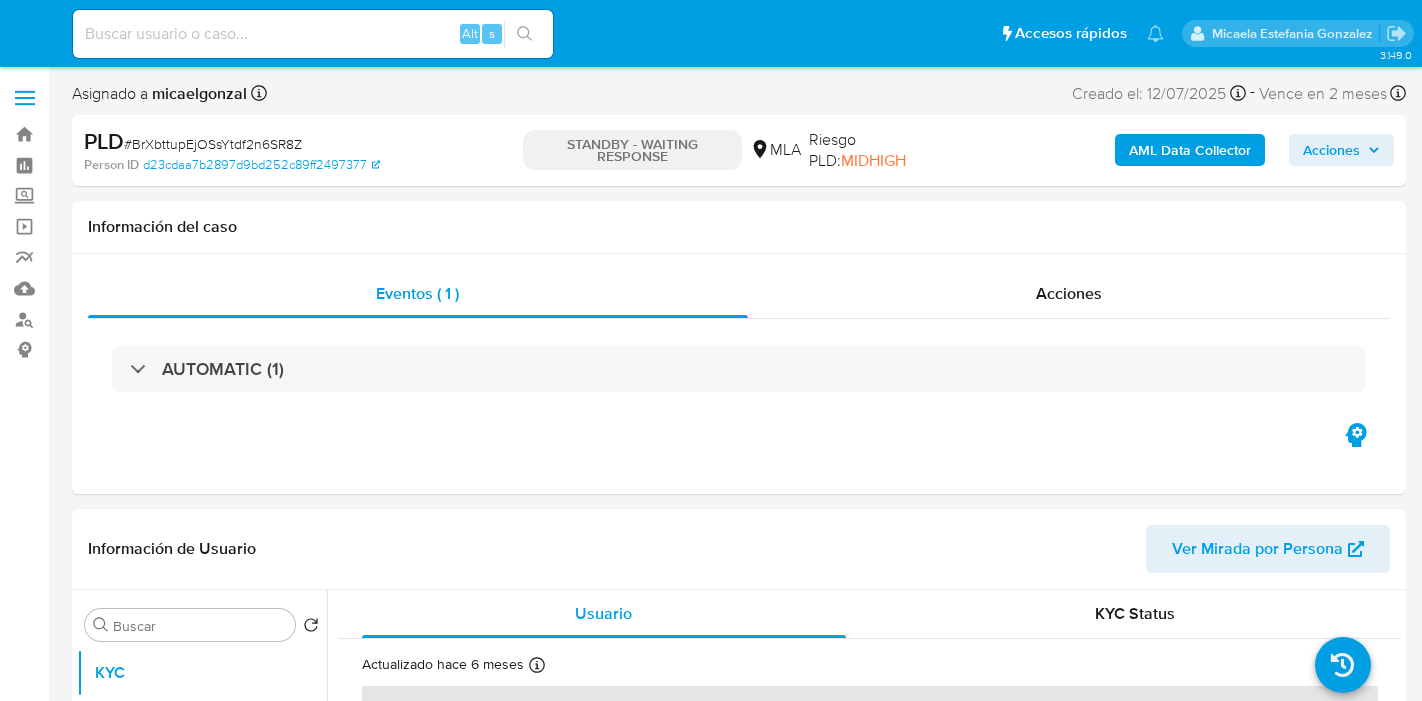 select on "10" 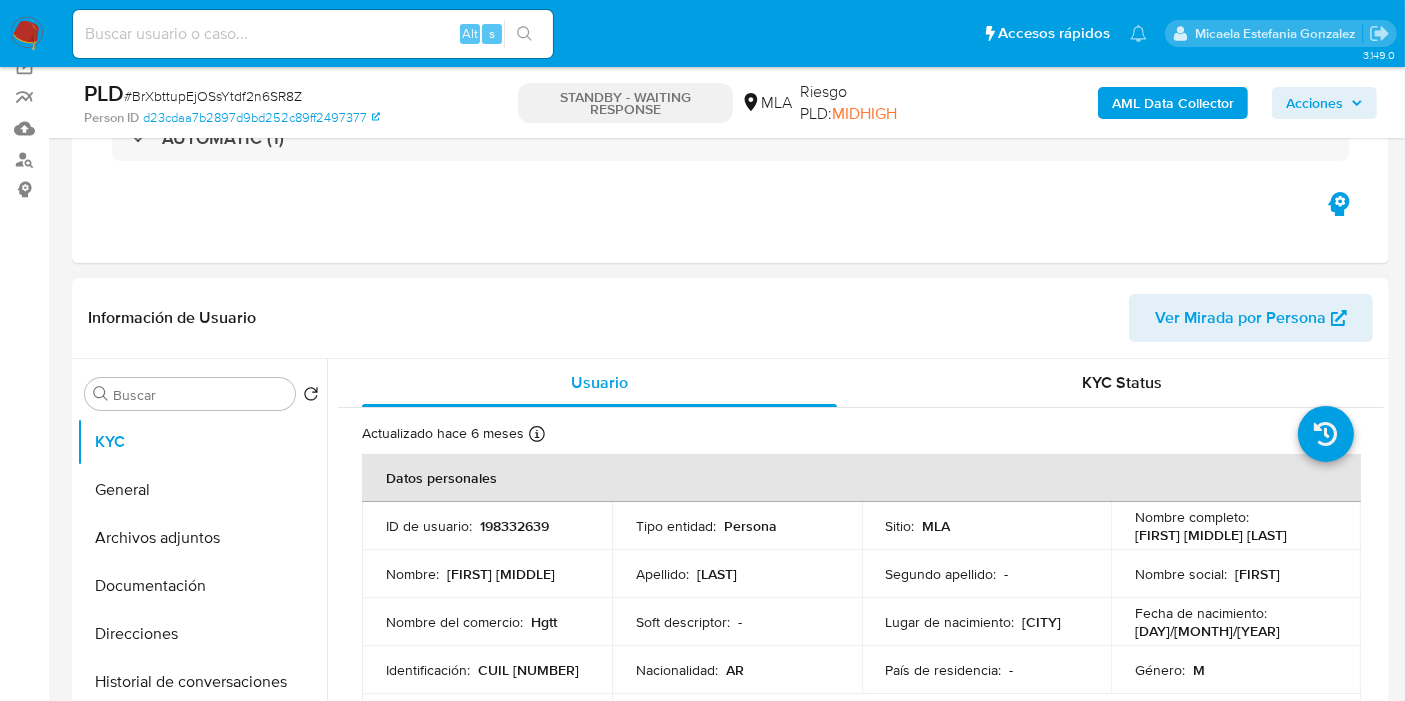 scroll, scrollTop: 222, scrollLeft: 0, axis: vertical 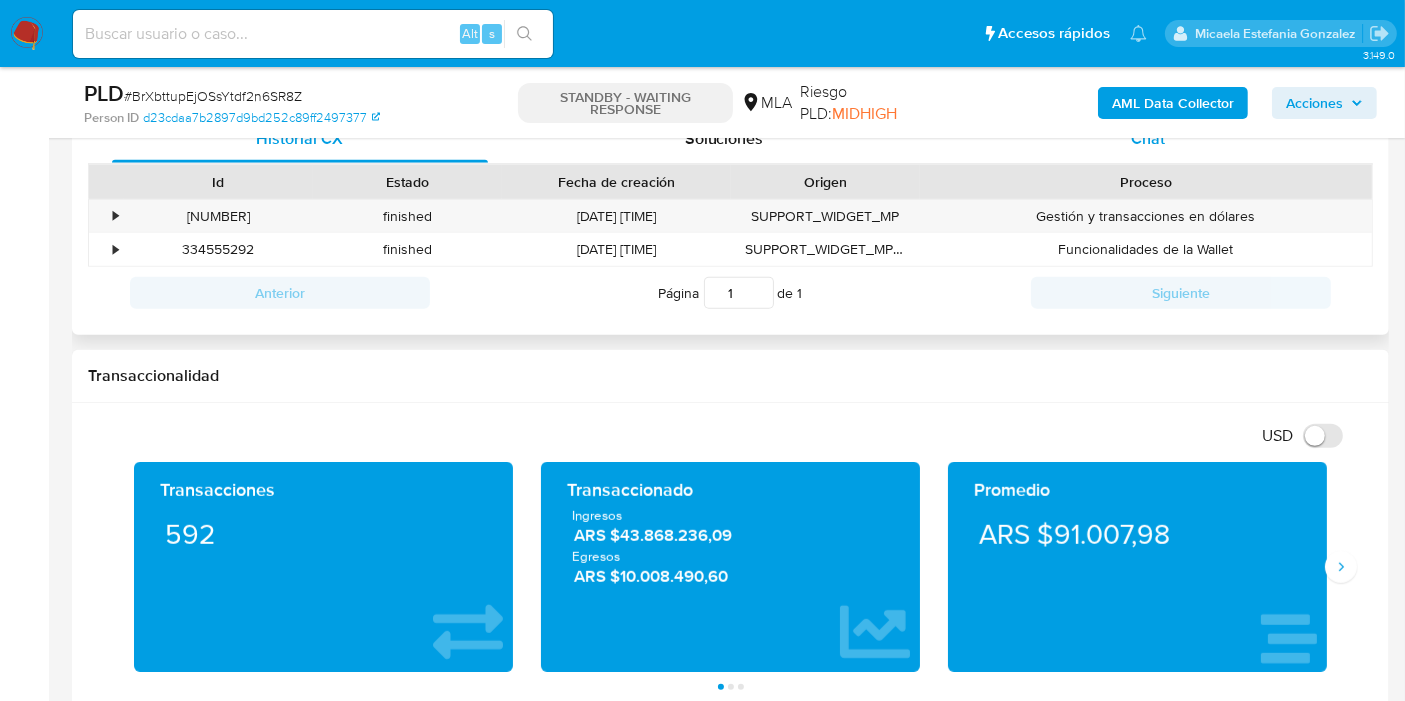 click on "Chat" at bounding box center (1148, 139) 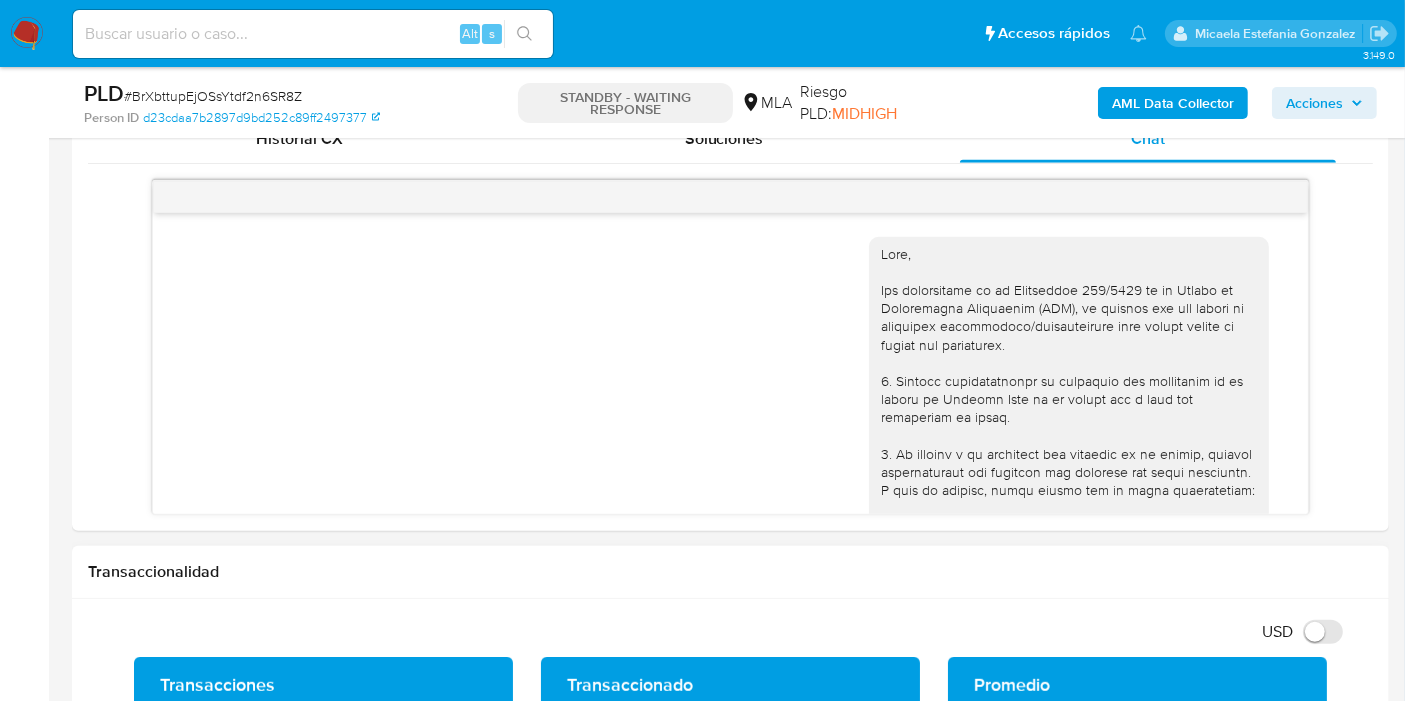 scroll, scrollTop: 1930, scrollLeft: 0, axis: vertical 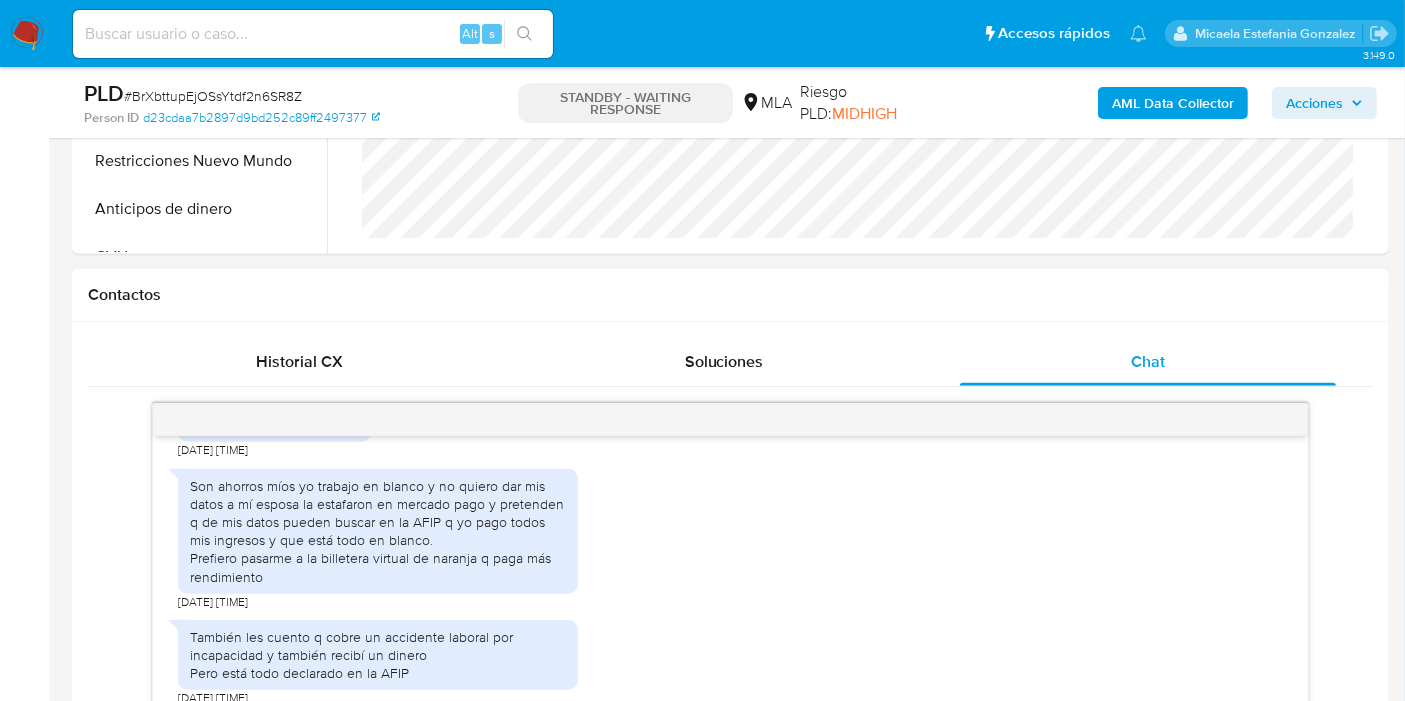 click on "Son ahorros míos yo trabajo en blanco y no quiero dar mis datos a mí esposa la estafaron en mercado pago y pretenden q de mis datos pueden buscar en la AFIP q yo pago todos mis ingresos y que está todo en blanco.
Prefiero pasarme a la billetera virtual de naranja q paga más rendimiento" at bounding box center (378, 531) 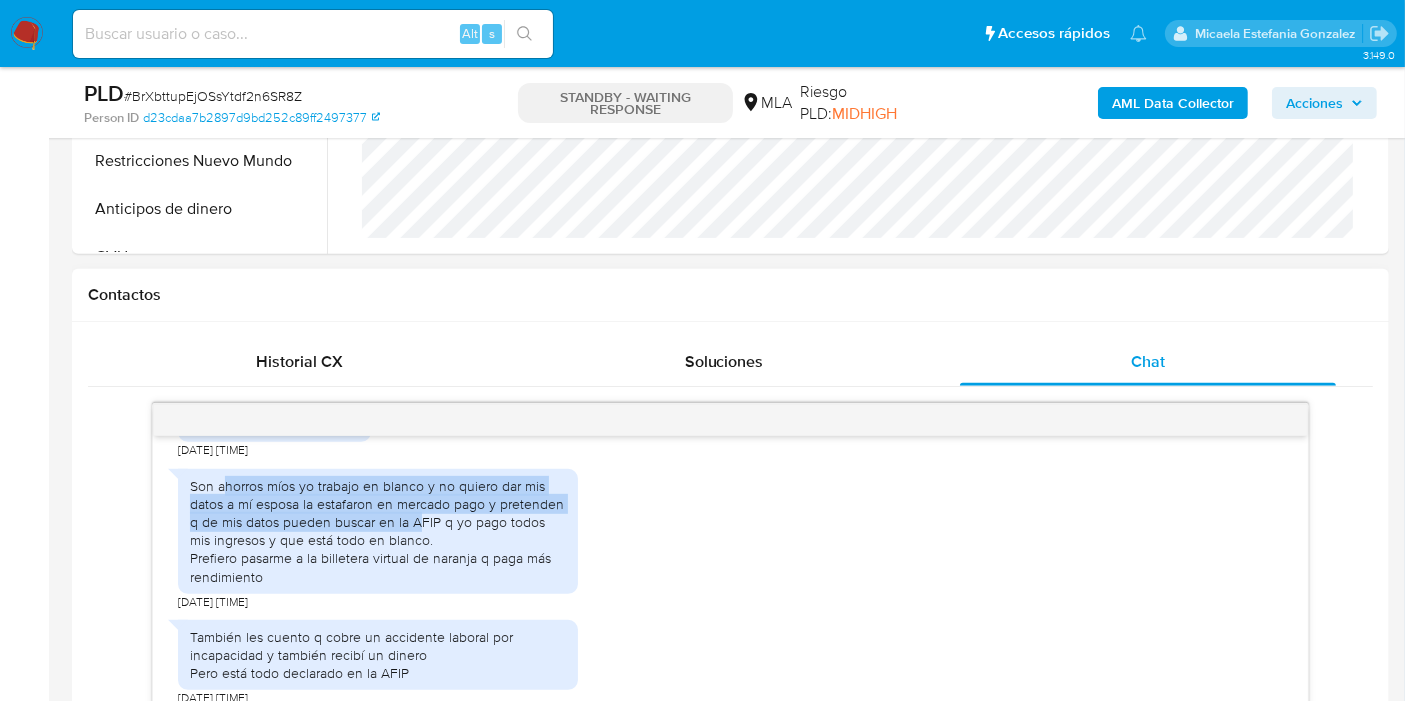 drag, startPoint x: 228, startPoint y: 526, endPoint x: 422, endPoint y: 563, distance: 197.49684 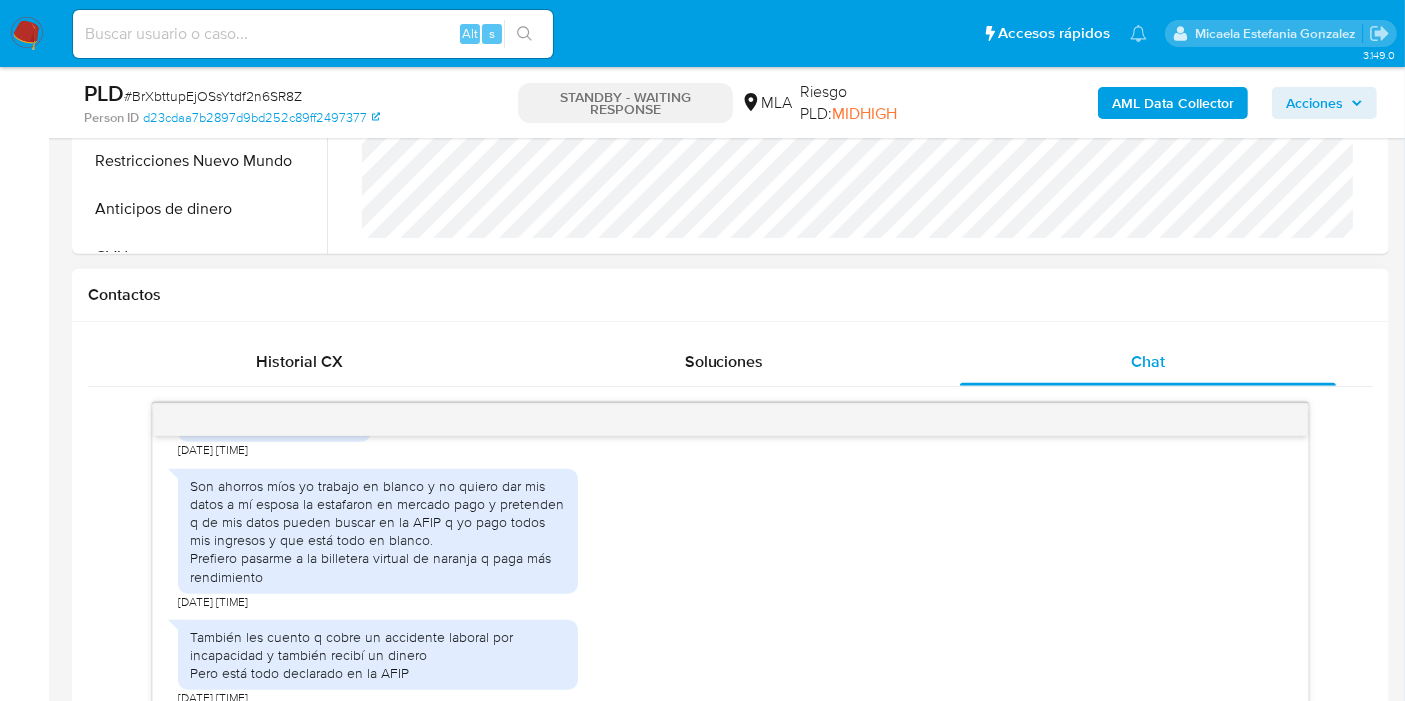click on "Son ahorros míos yo trabajo en blanco y no quiero dar mis datos a mí esposa la estafaron en mercado pago y pretenden q de mis datos pueden buscar en la AFIP q yo pago todos mis ingresos y que está todo en blanco.
Prefiero pasarme a la billetera virtual de naranja q paga más rendimiento" at bounding box center (378, 531) 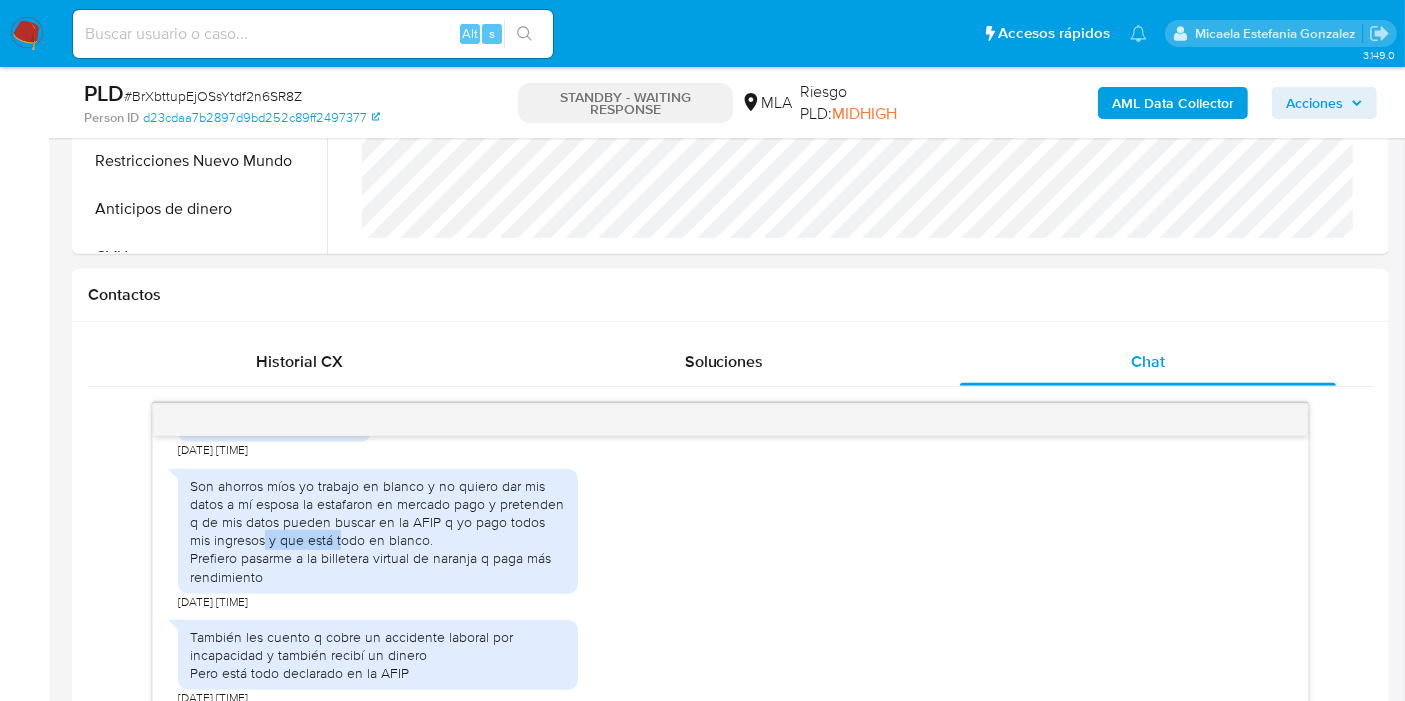 drag, startPoint x: 242, startPoint y: 583, endPoint x: 315, endPoint y: 584, distance: 73.00685 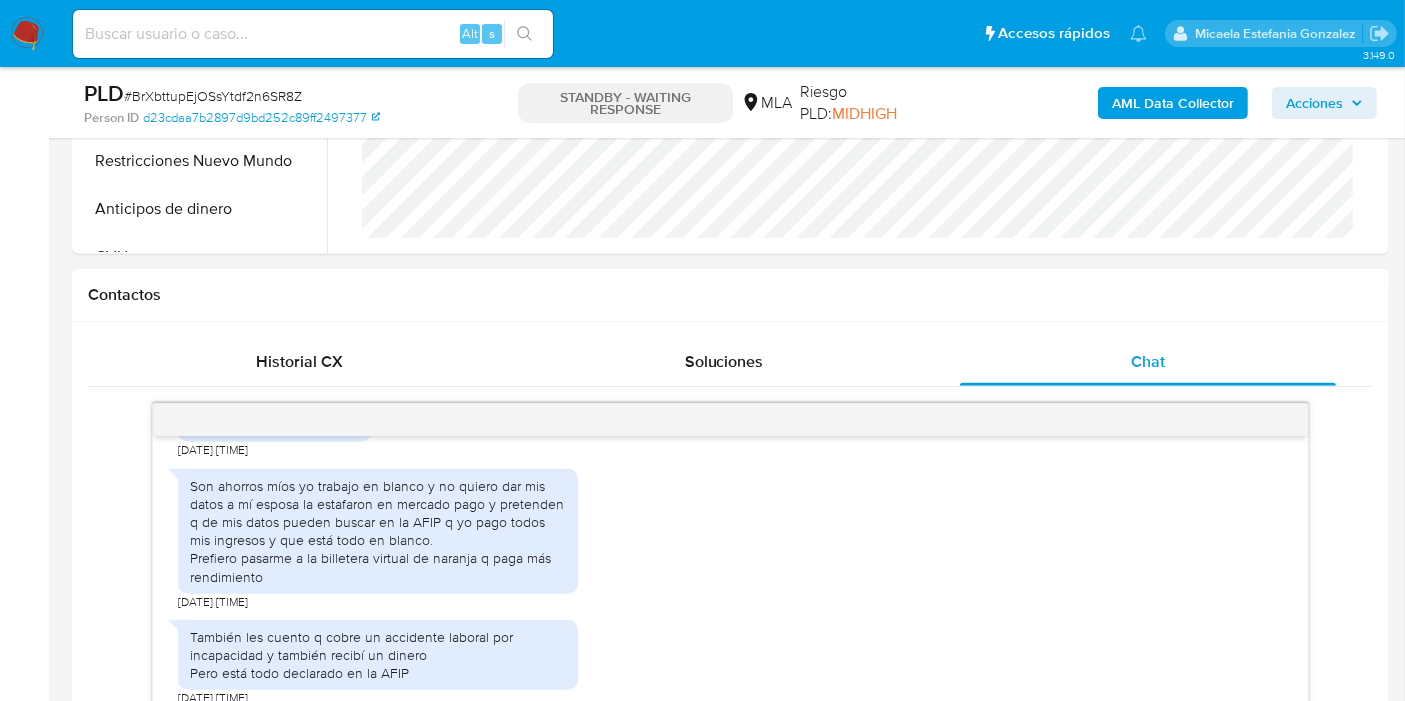 click on "Son ahorros míos yo trabajo en blanco y no quiero dar mis datos a mí esposa la estafaron en mercado pago y pretenden q de mis datos pueden buscar en la AFIP q yo pago todos mis ingresos y que está todo en blanco.
Prefiero pasarme a la billetera virtual de naranja q paga más rendimiento" at bounding box center (378, 531) 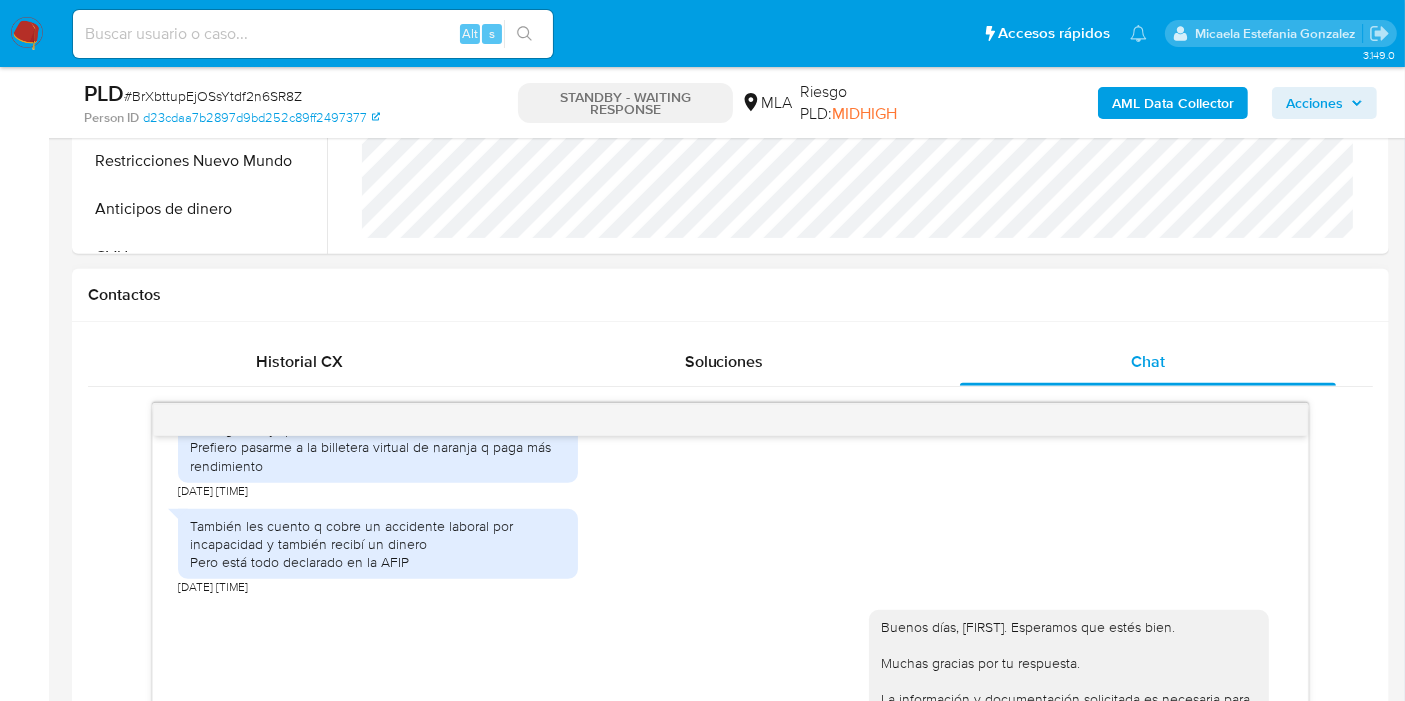 click on "También les cuento q cobre un accidente laboral por incapacidad y también recibí un dinero
Pero está todo declarado en la AFIP" at bounding box center (378, 544) 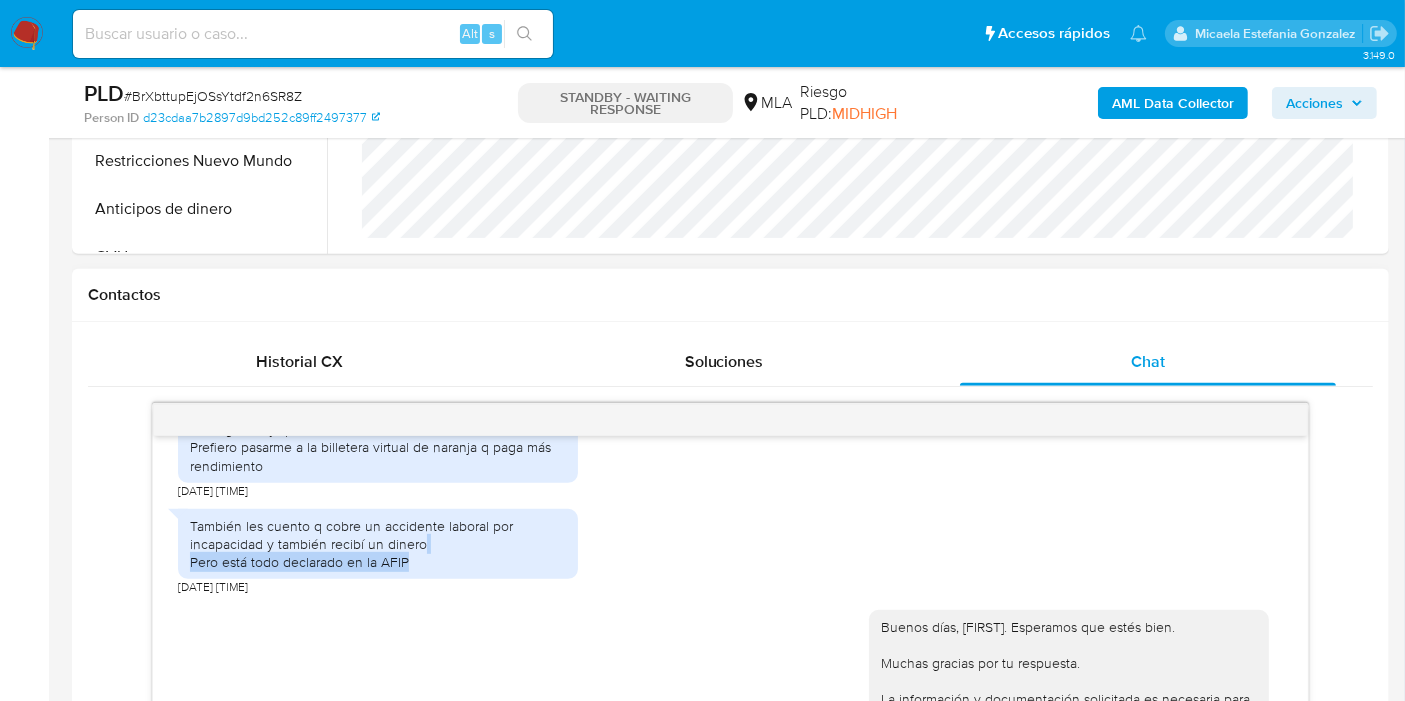 click on "También les cuento q cobre un accidente laboral por incapacidad y también recibí un dinero
Pero está todo declarado en la AFIP" at bounding box center [378, 544] 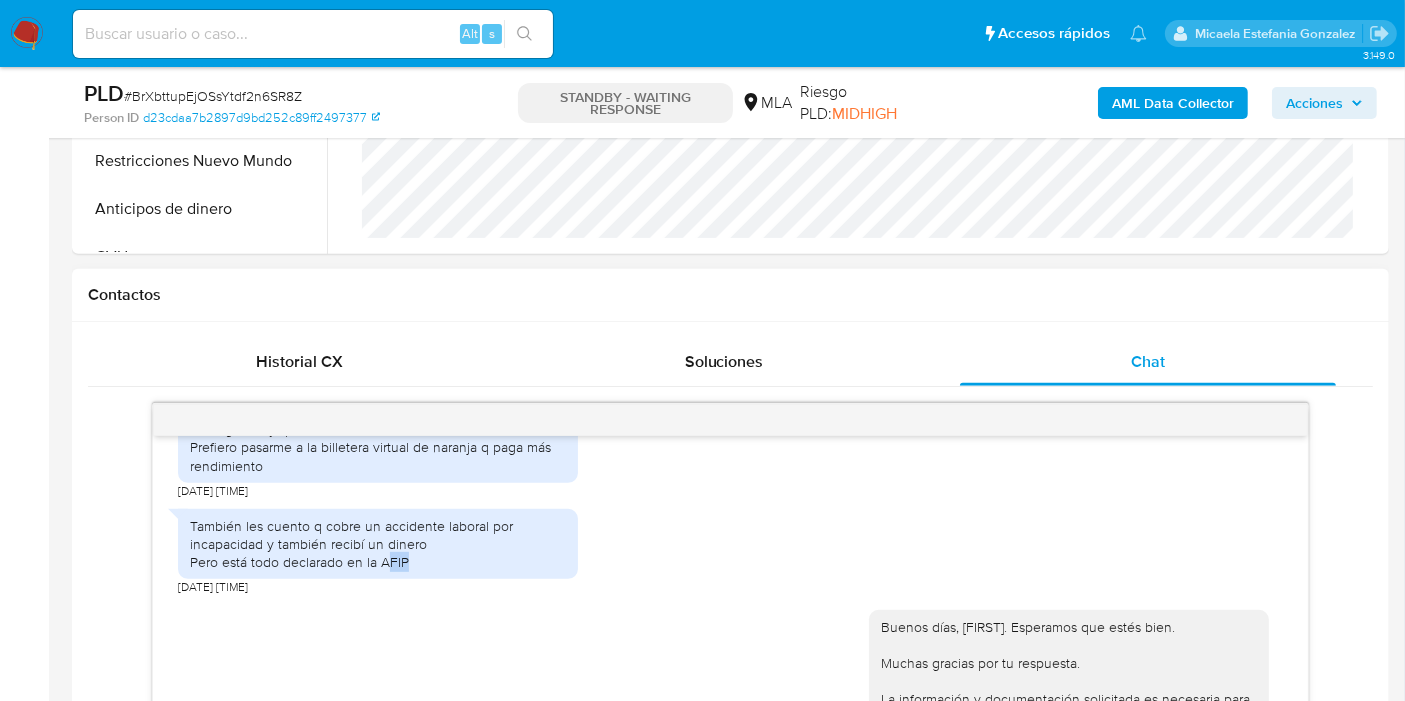 drag, startPoint x: 412, startPoint y: 592, endPoint x: 389, endPoint y: 590, distance: 23.086792 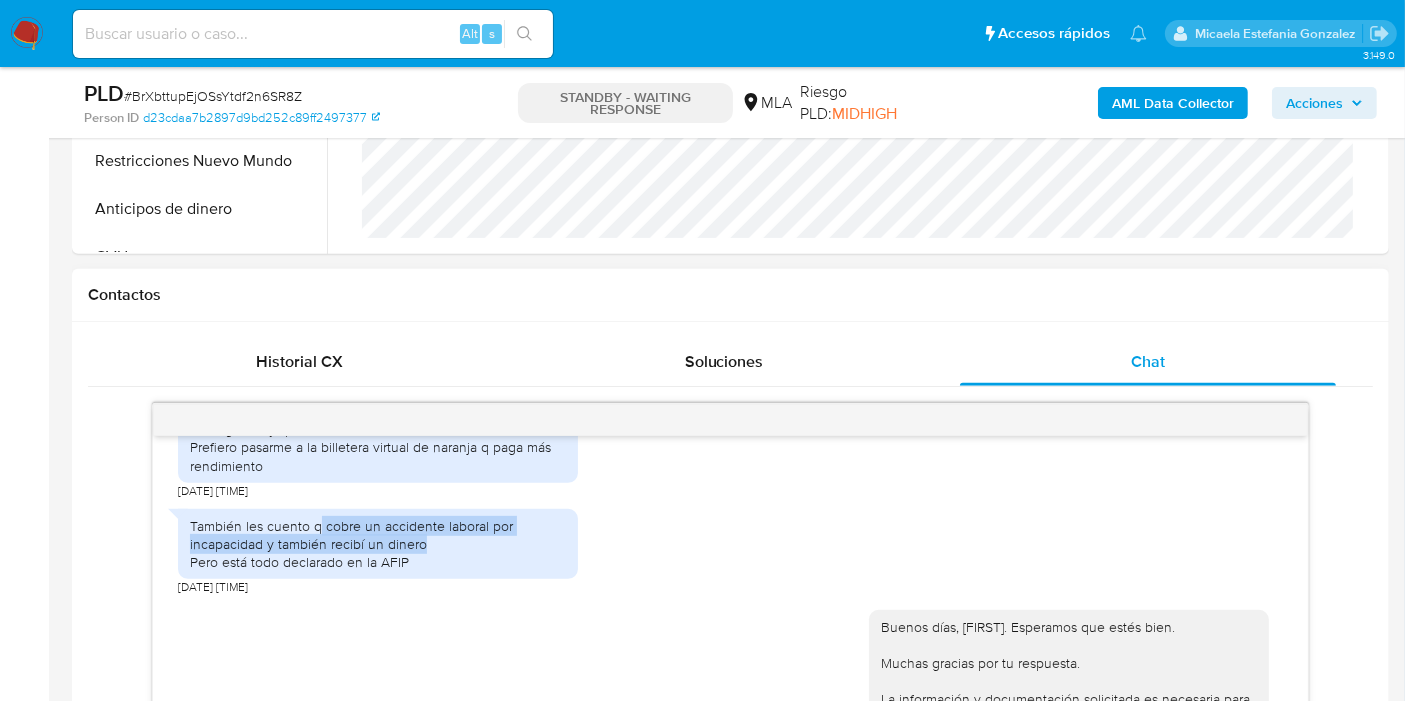 drag, startPoint x: 426, startPoint y: 580, endPoint x: 315, endPoint y: 561, distance: 112.61439 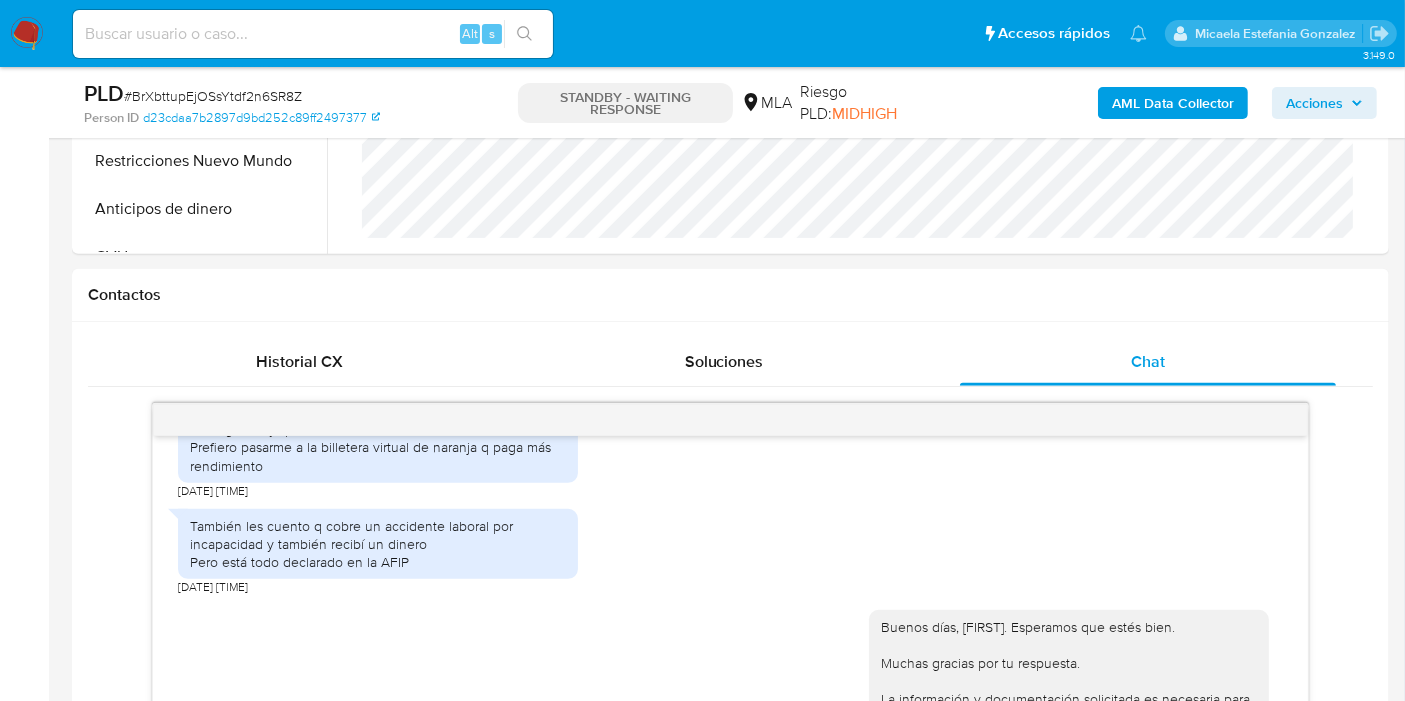 click on "# BrXbttupEjOSsYtdf2n6SR8Z" at bounding box center [213, 96] 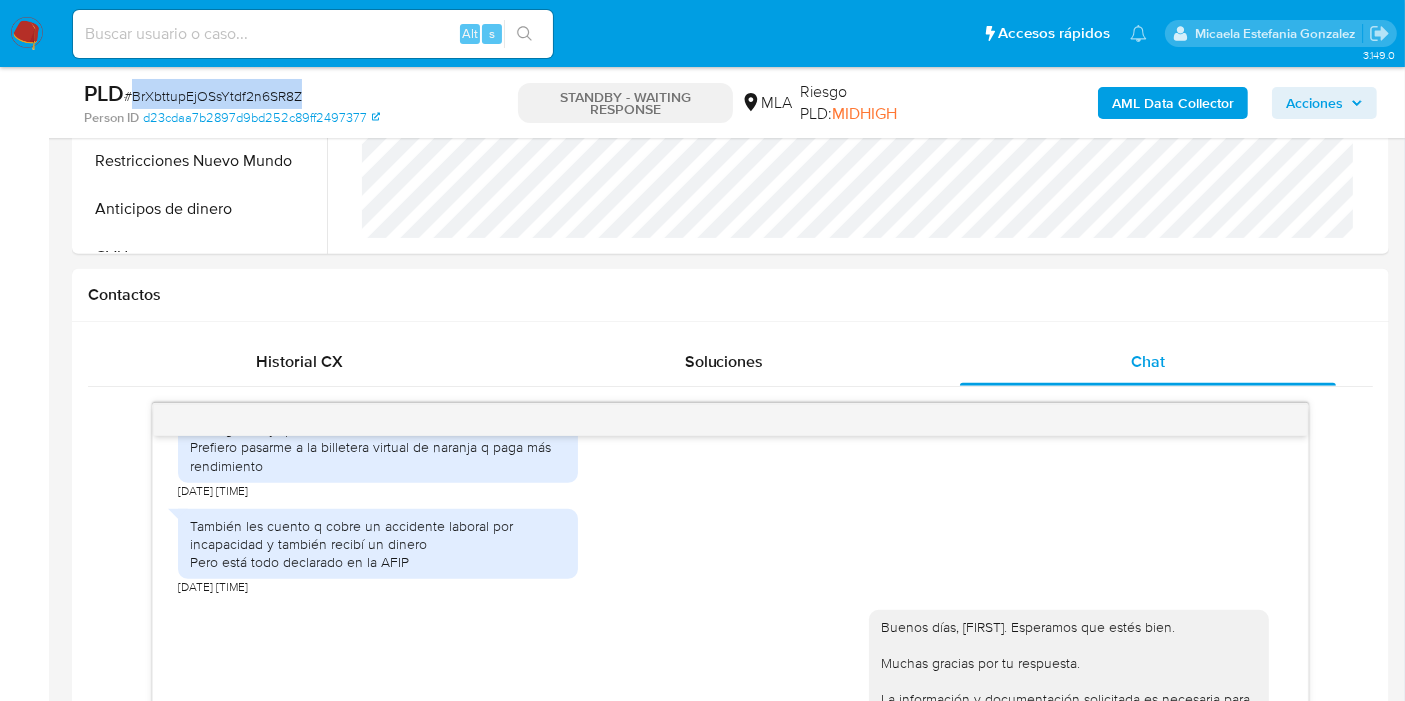 click on "# BrXbttupEjOSsYtdf2n6SR8Z" at bounding box center [213, 96] 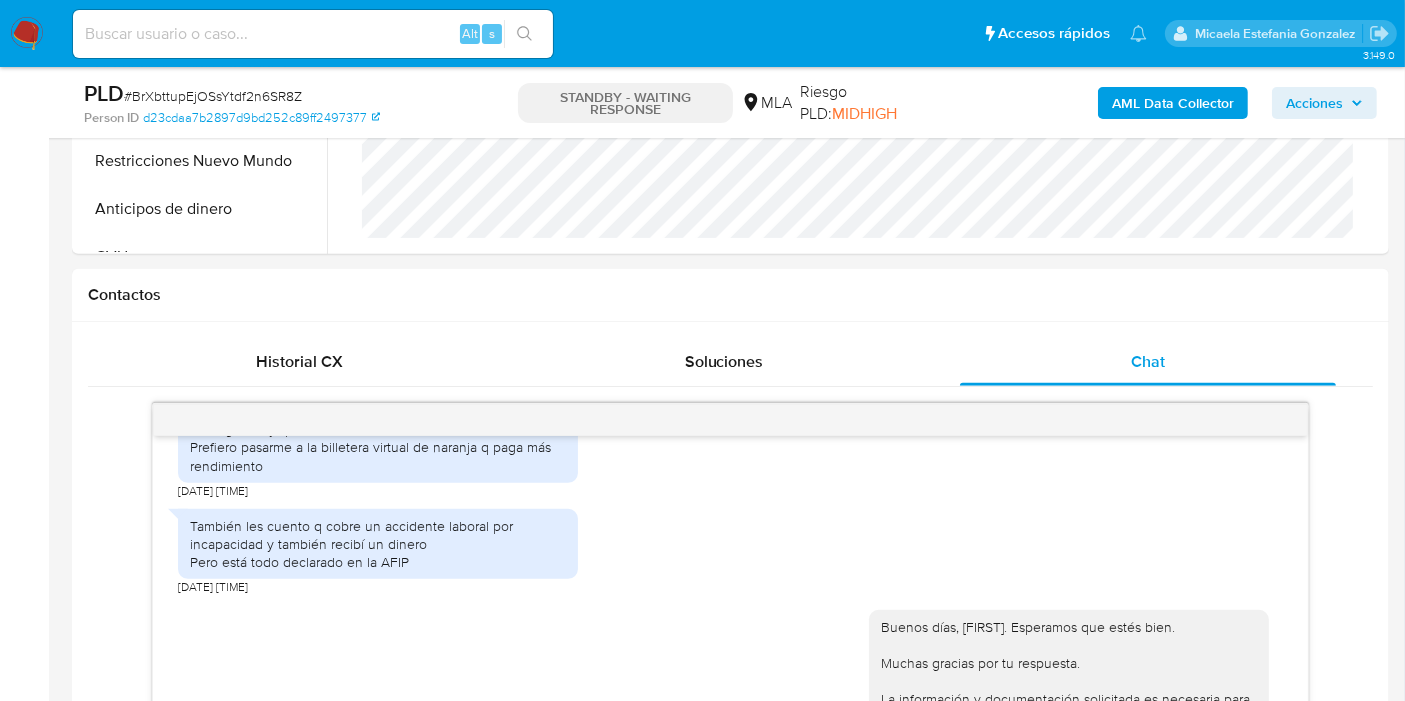 click on "Pausado Ver notificaciones Alt s Accesos rápidos   Presiona las siguientes teclas para acceder a algunas de las funciones Buscar caso o usuario Alt s Volver al home Alt h Agregar un comentario Alt c Ir a la resolucion de un caso Alt r Agregar un archivo adjunto Alt a Micaela Estefania Gonzalez" at bounding box center [702, 33] 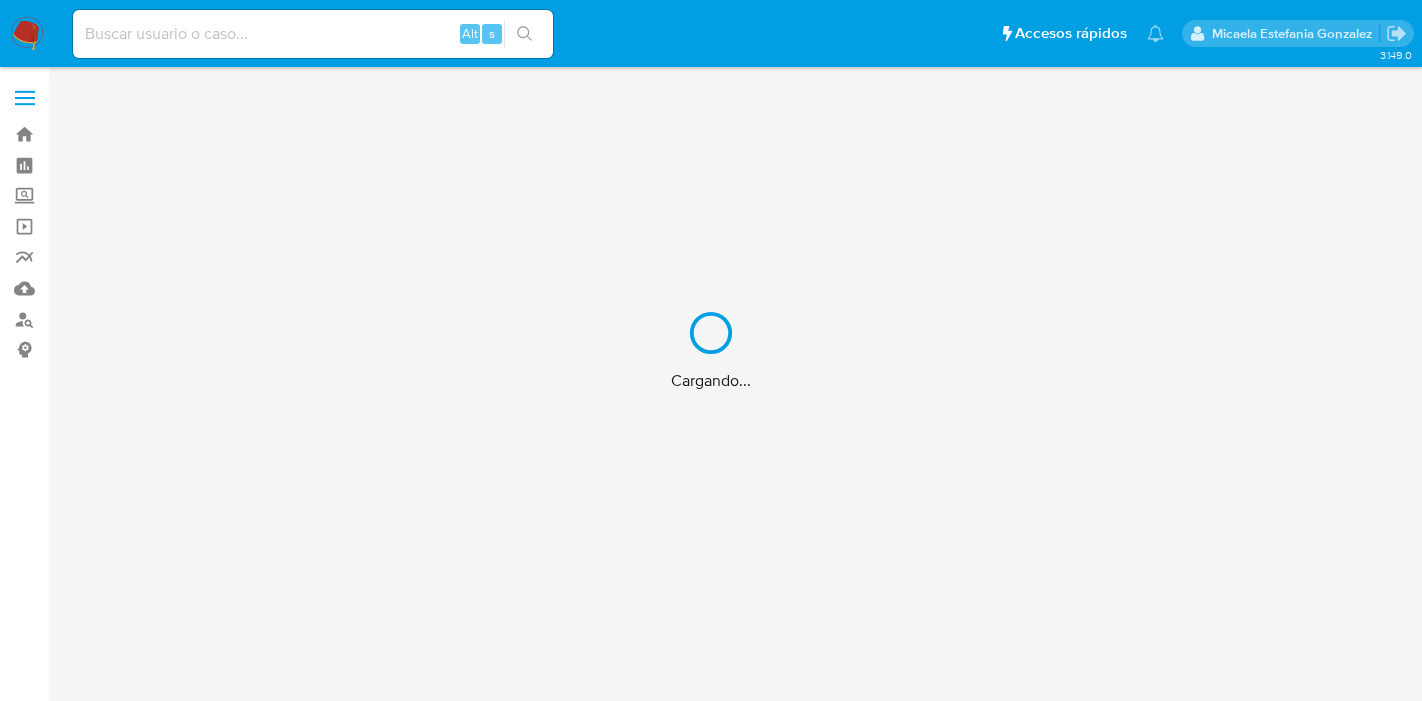 scroll, scrollTop: 0, scrollLeft: 0, axis: both 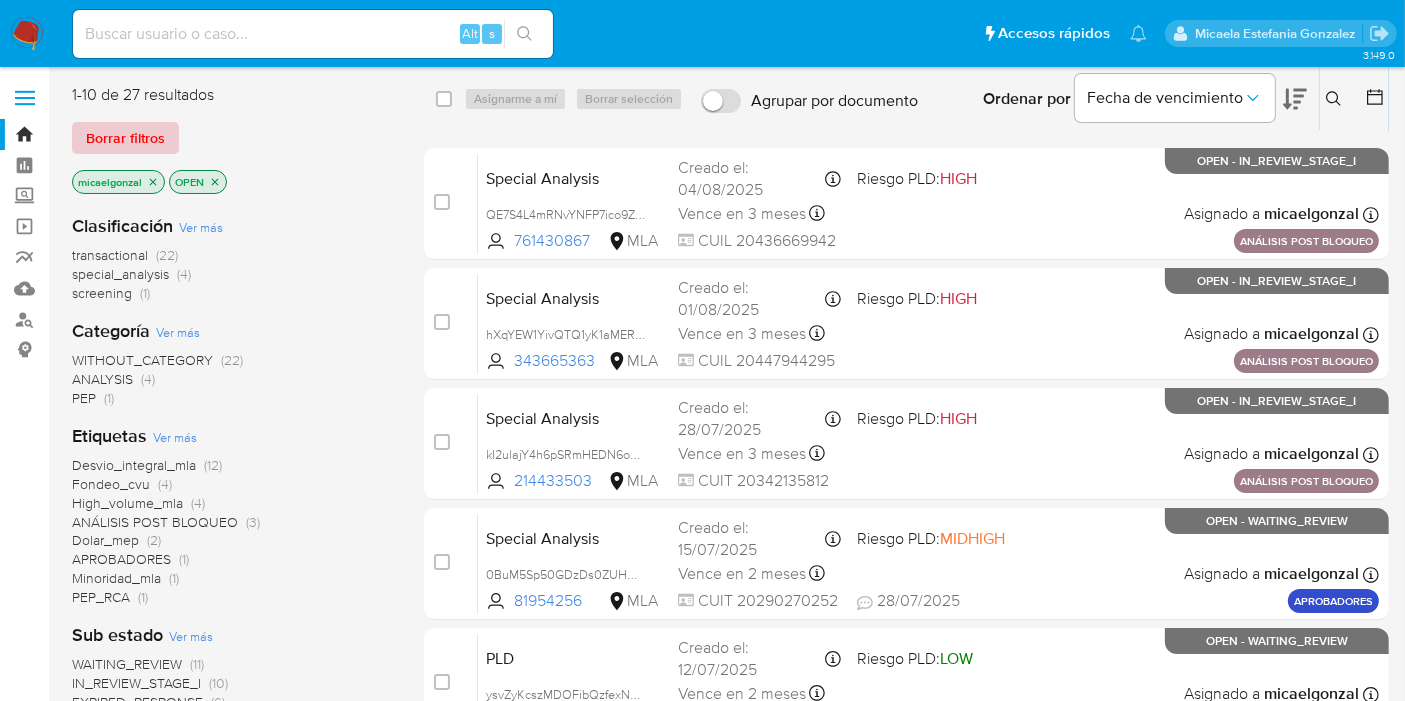 click on "Borrar filtros" at bounding box center [125, 138] 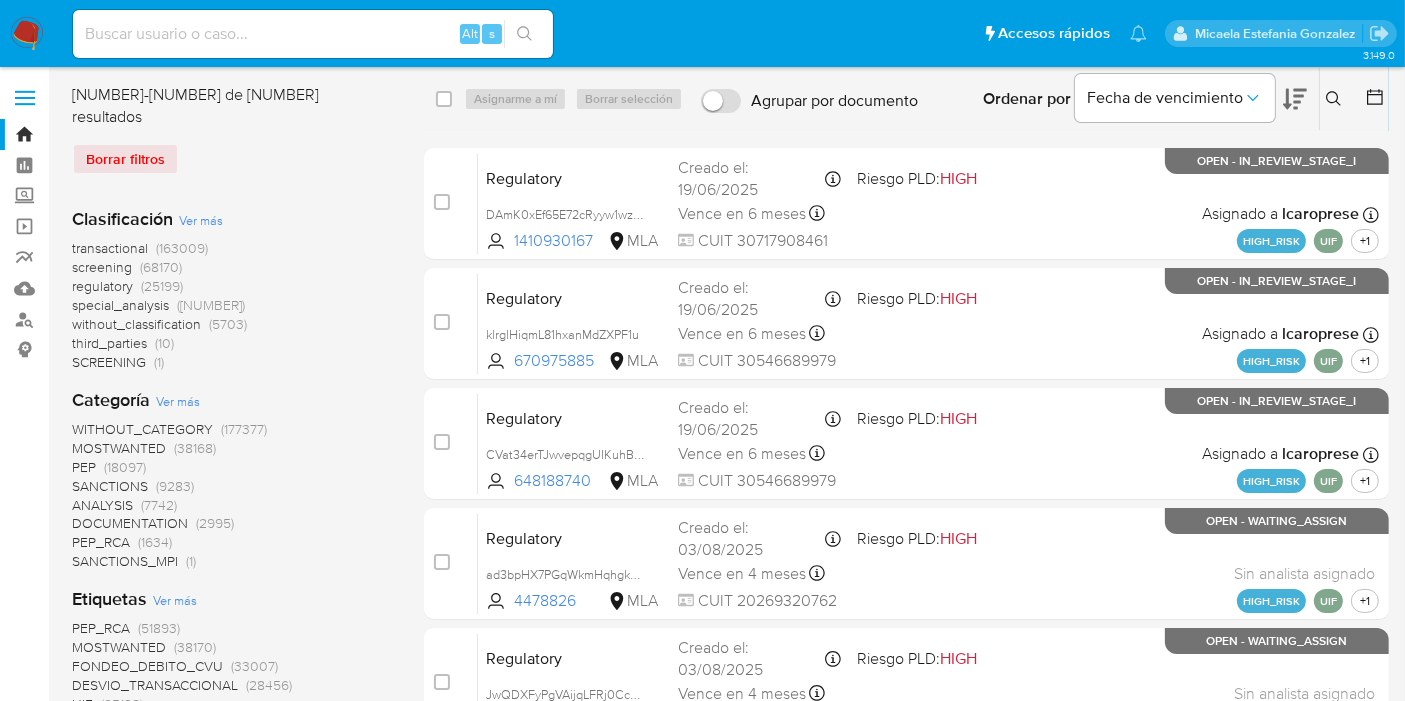 drag, startPoint x: 1335, startPoint y: 87, endPoint x: 1167, endPoint y: 142, distance: 176.77386 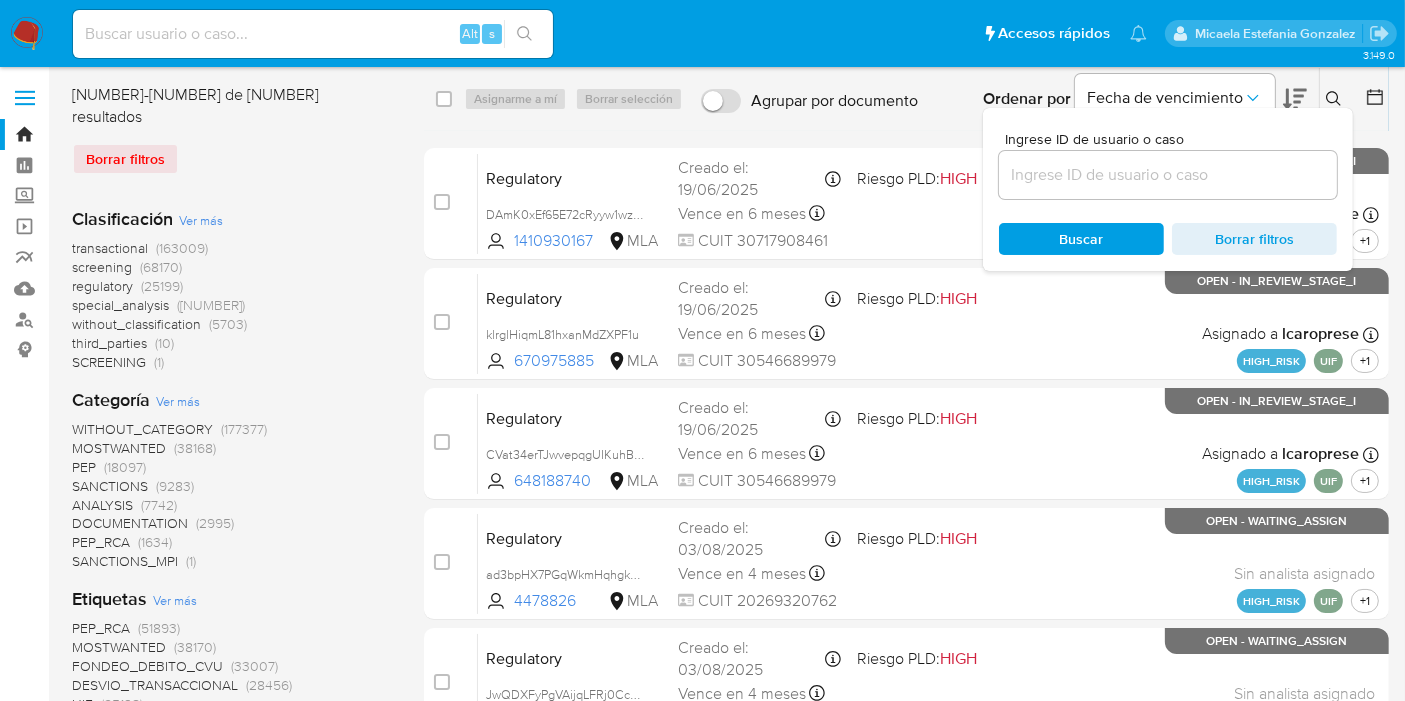 drag, startPoint x: 1165, startPoint y: 142, endPoint x: 1089, endPoint y: 189, distance: 89.358826 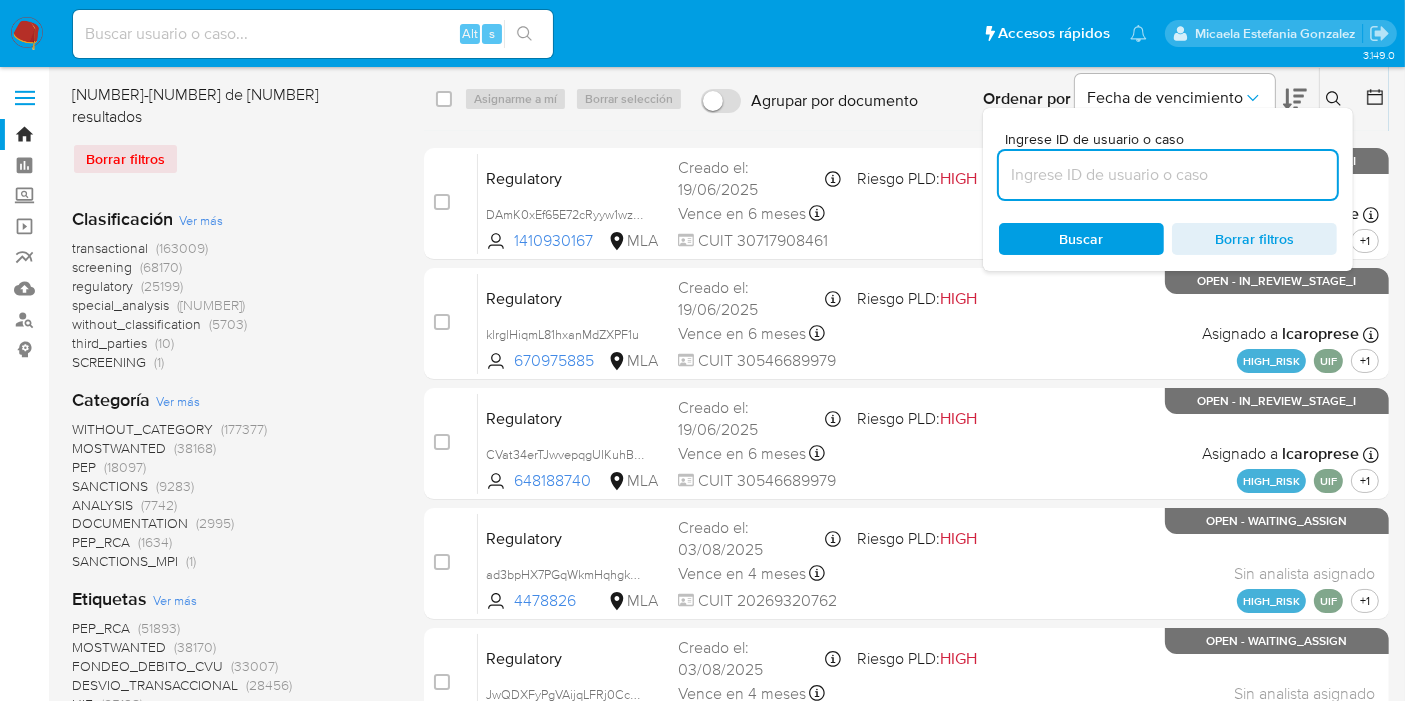 drag, startPoint x: 1062, startPoint y: 187, endPoint x: 1068, endPoint y: 167, distance: 20.880613 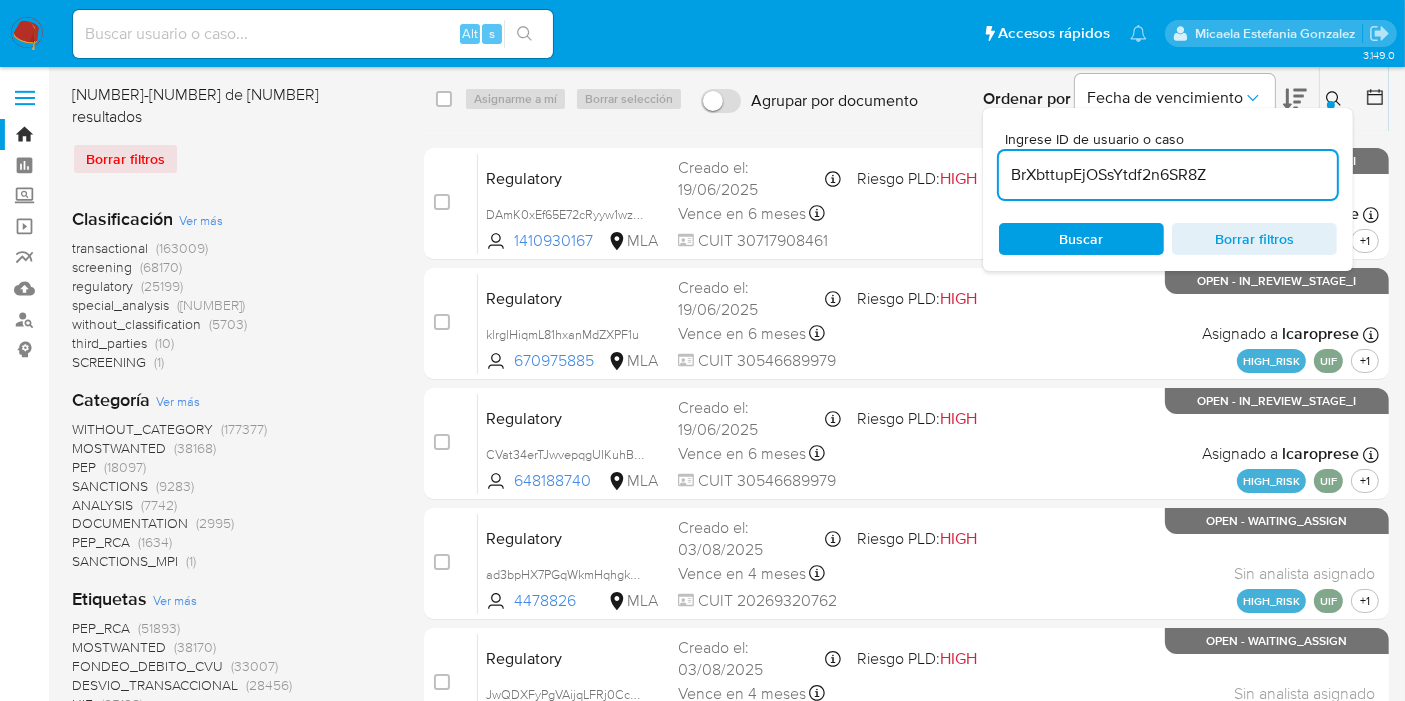 type on "BrXbttupEjOSsYtdf2n6SR8Z" 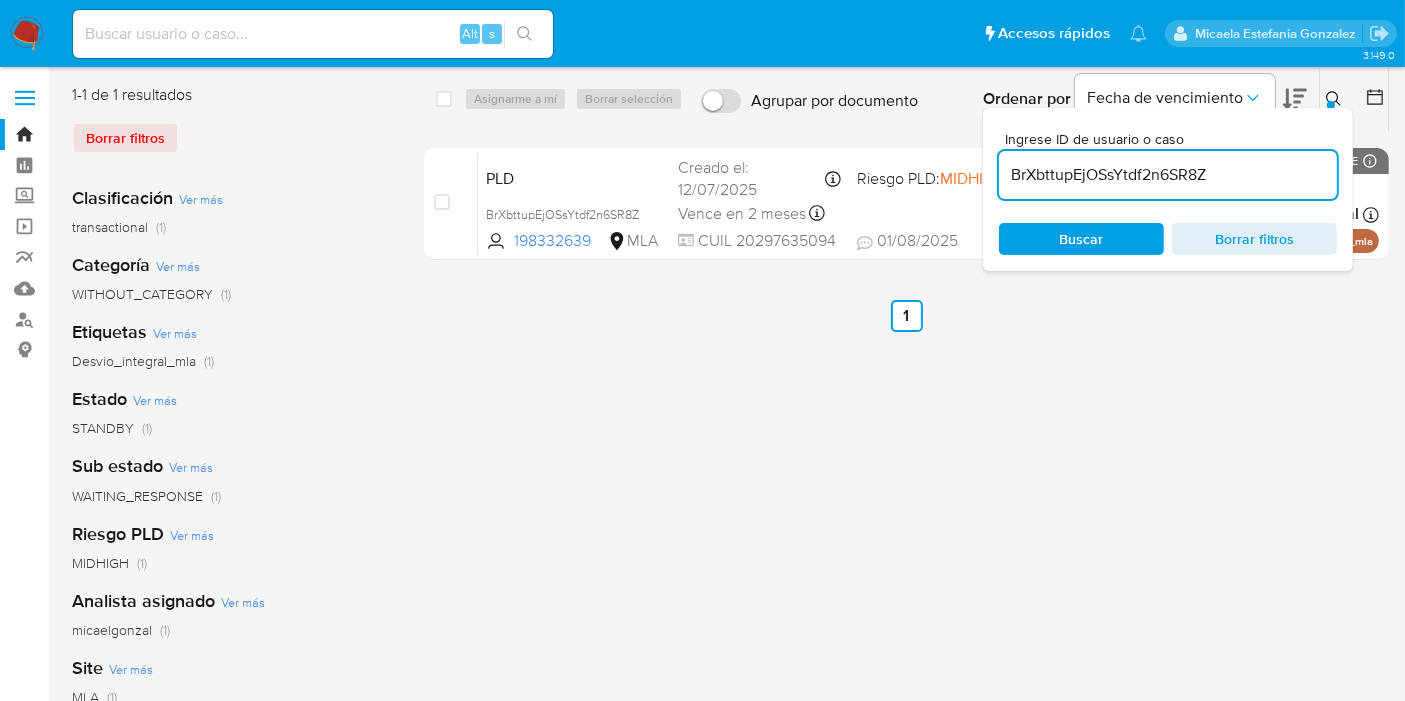 click on "Buscar" at bounding box center [1081, 239] 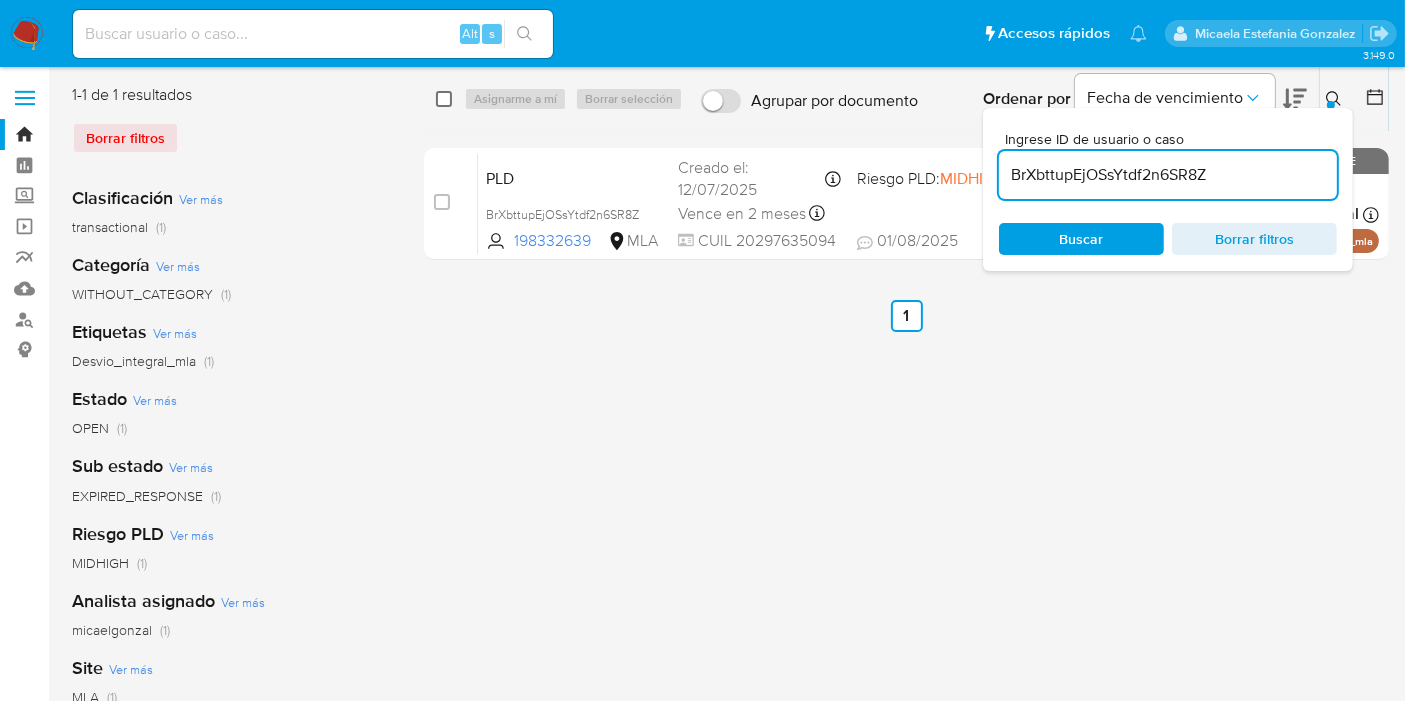 click at bounding box center (444, 99) 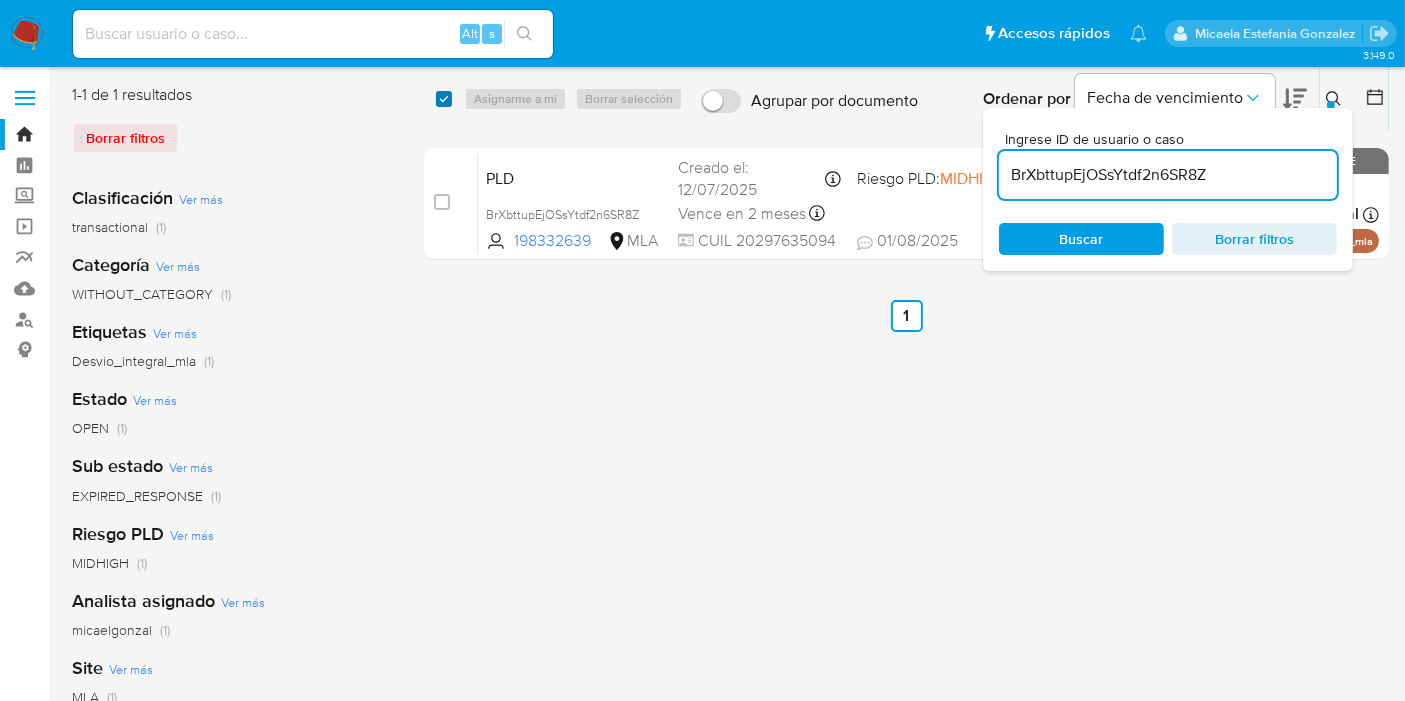 checkbox on "true" 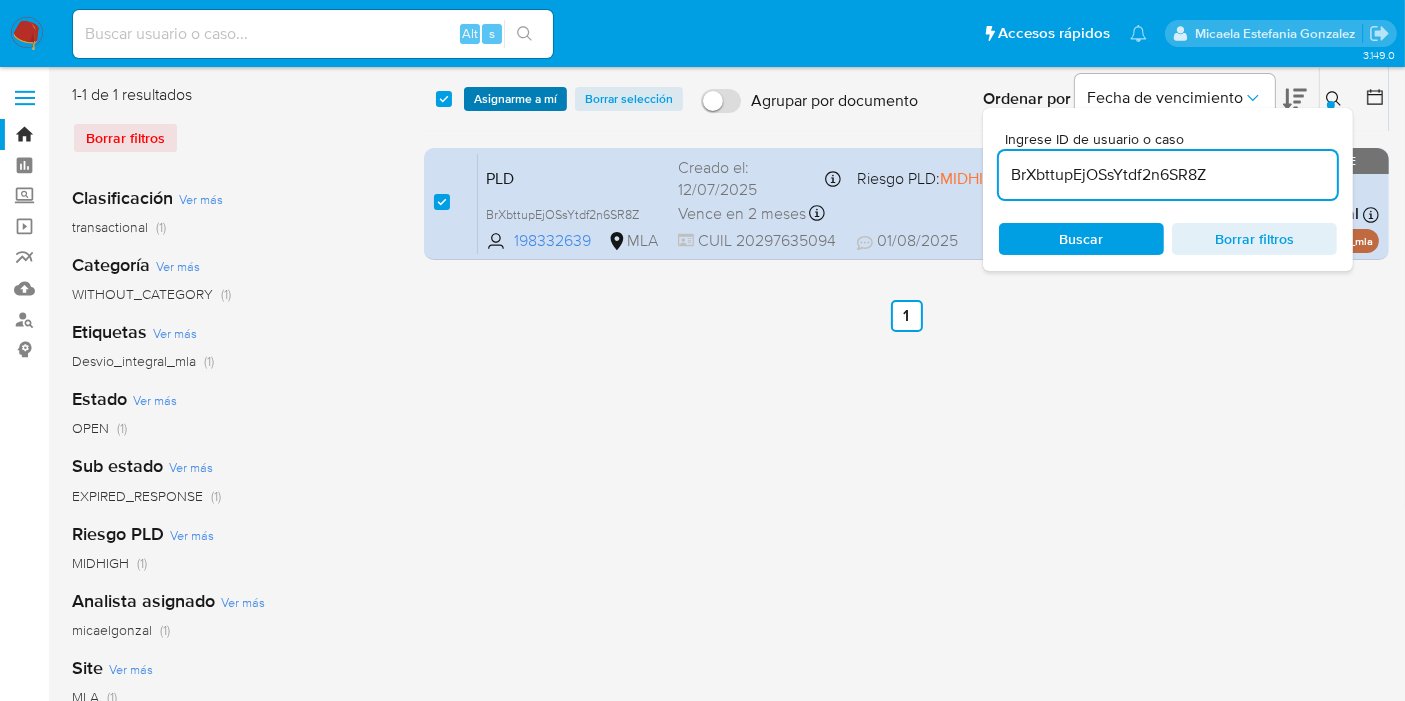 click on "Asignarme a mí" at bounding box center [515, 99] 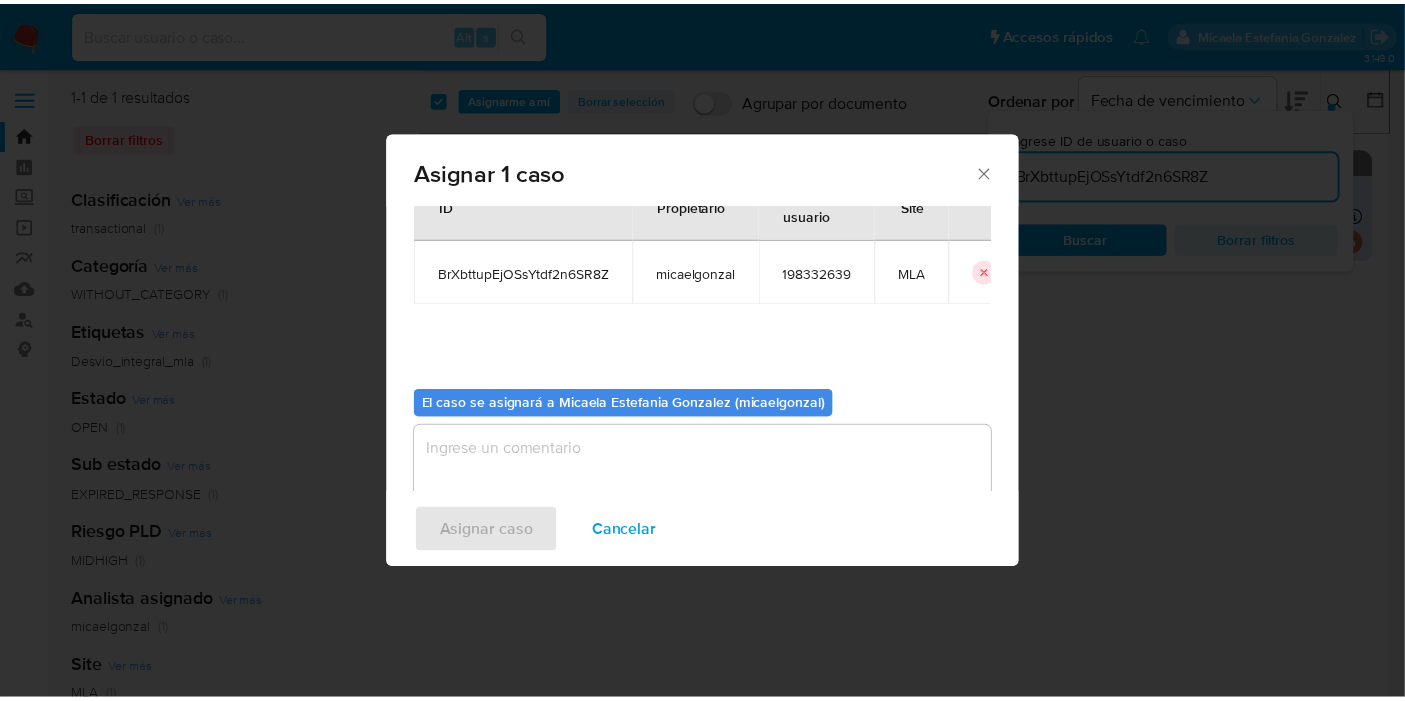 scroll, scrollTop: 102, scrollLeft: 0, axis: vertical 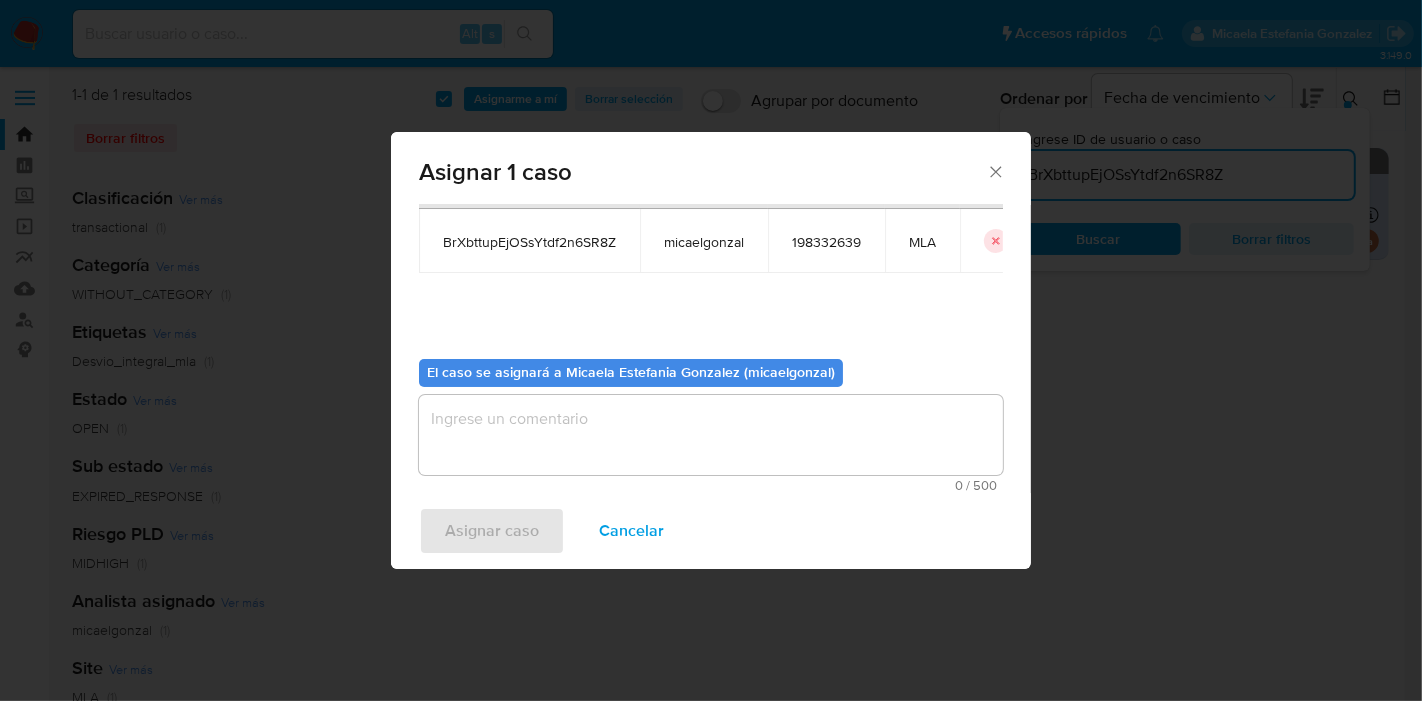 click at bounding box center [711, 435] 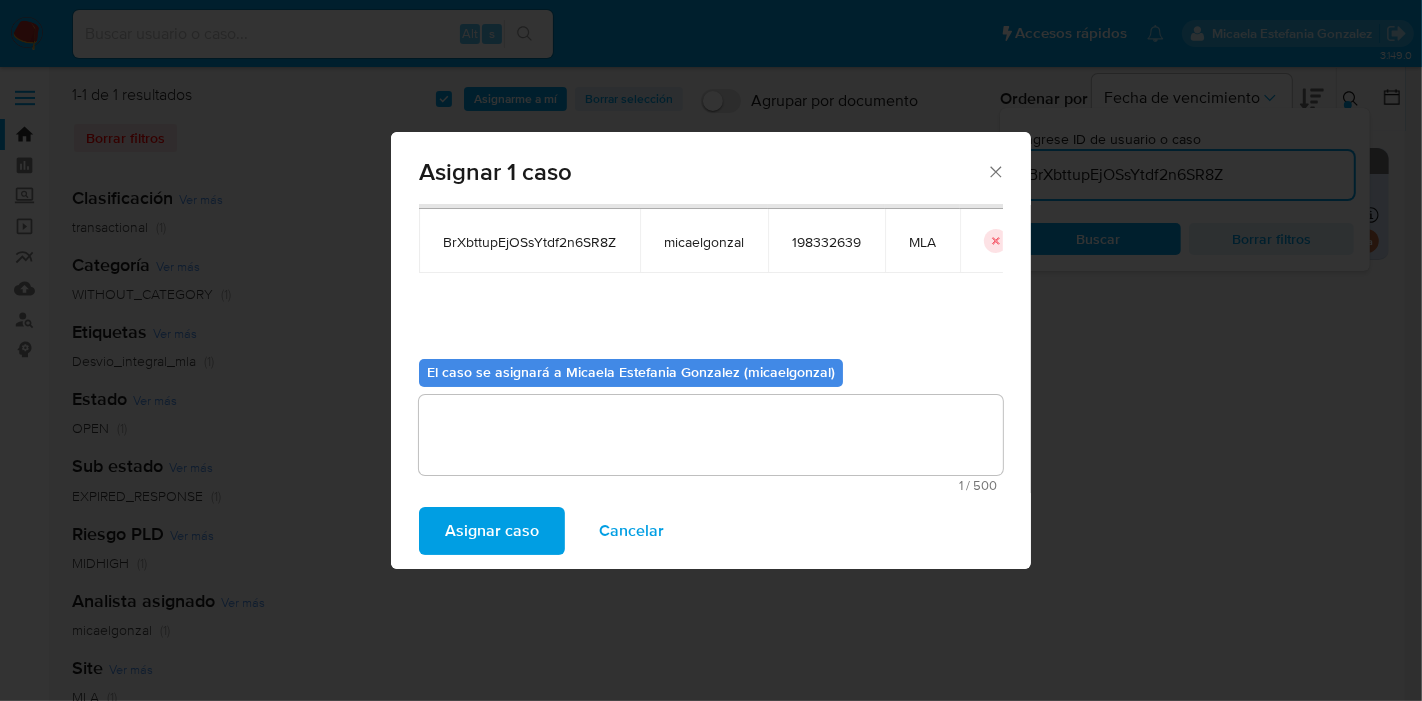 click on "Asignar caso Cancelar" at bounding box center (711, 531) 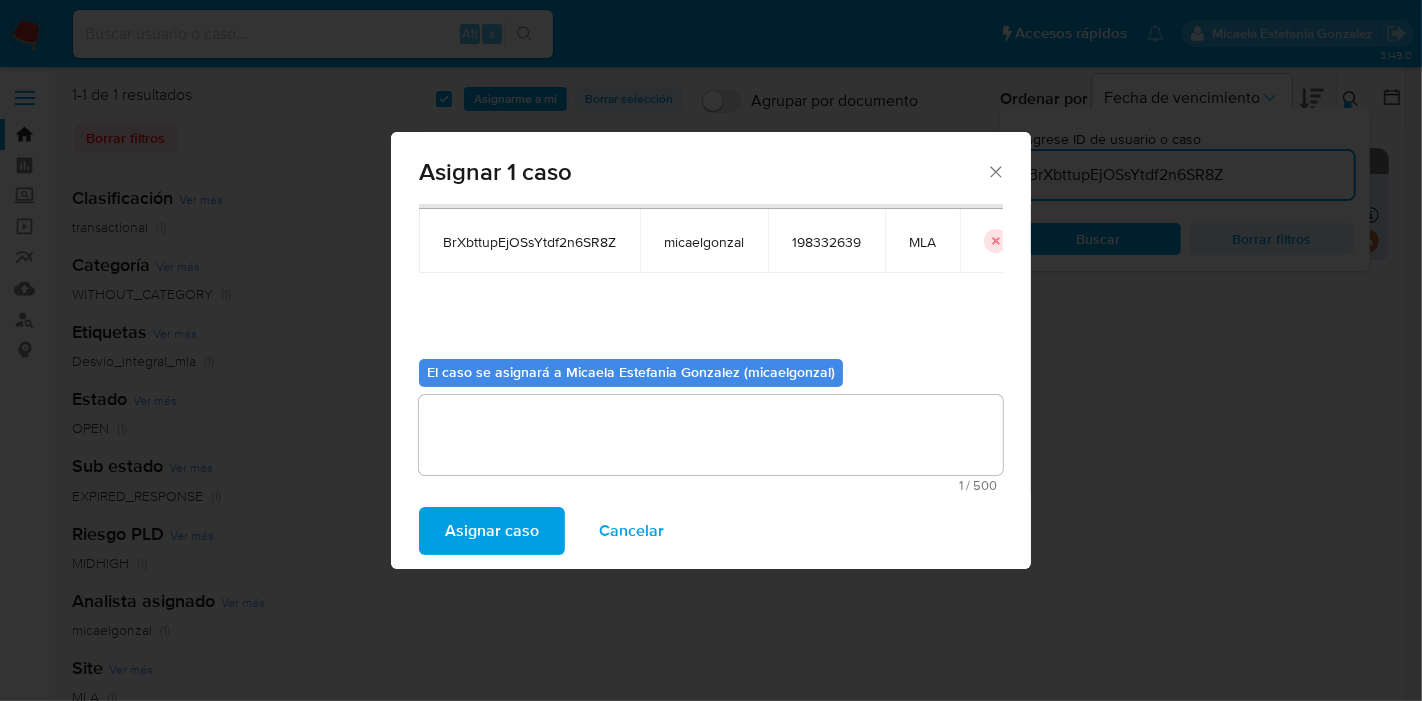 click on "Asignar caso" at bounding box center [492, 531] 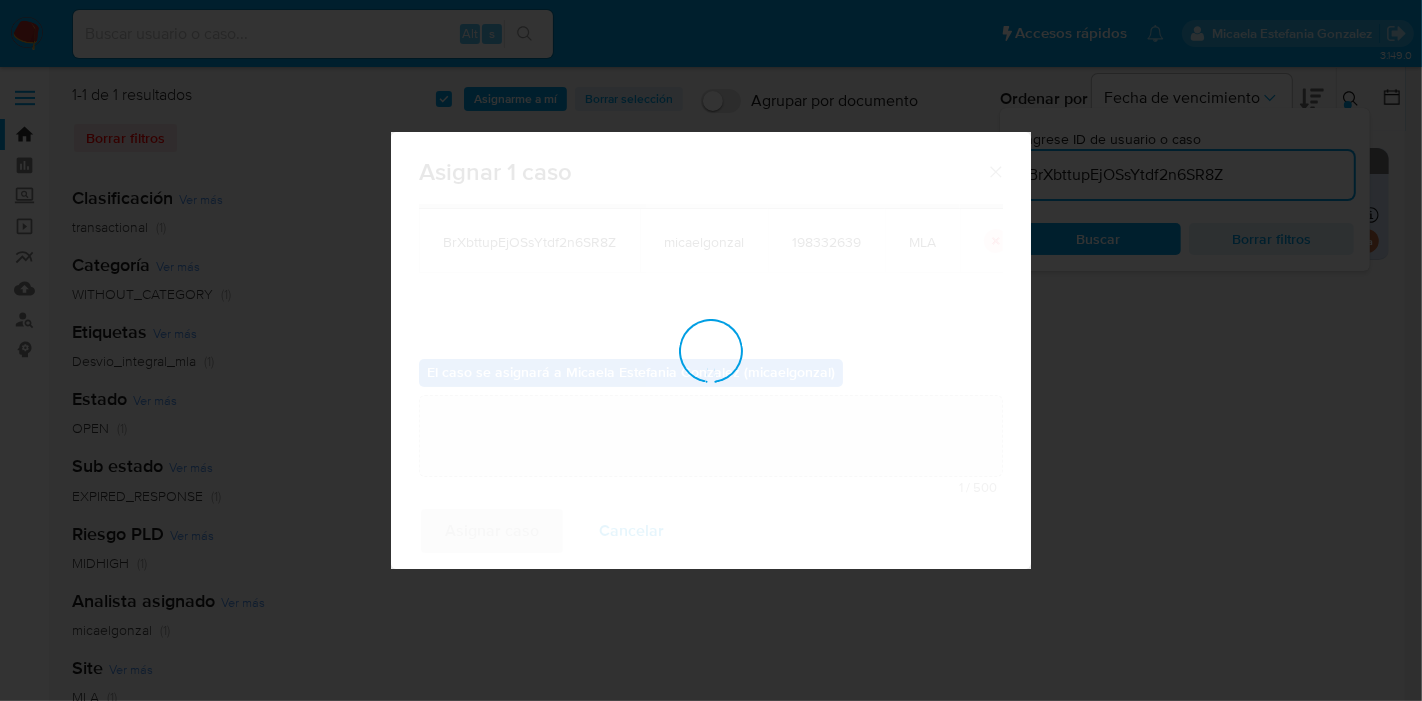 type 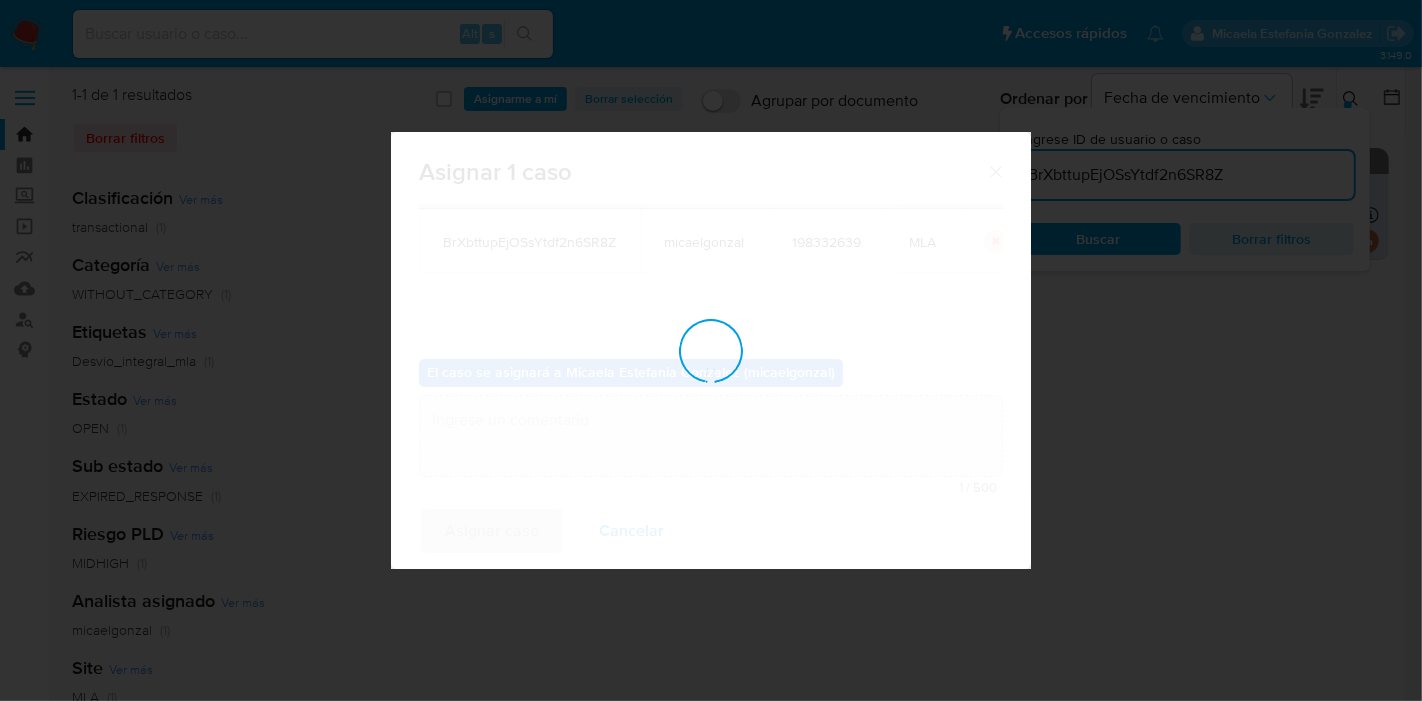 checkbox on "false" 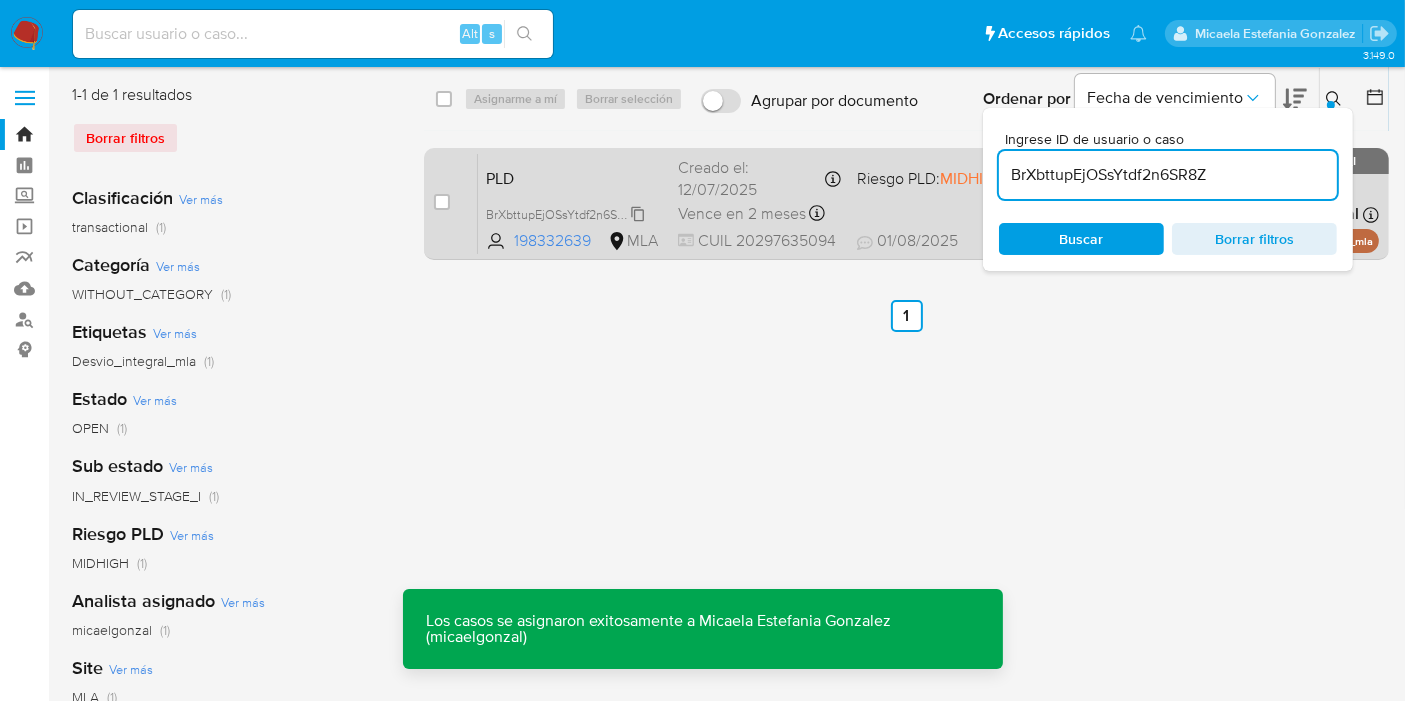 click on "BrXbttupEjOSsYtdf2n6SR8Z" at bounding box center [562, 213] 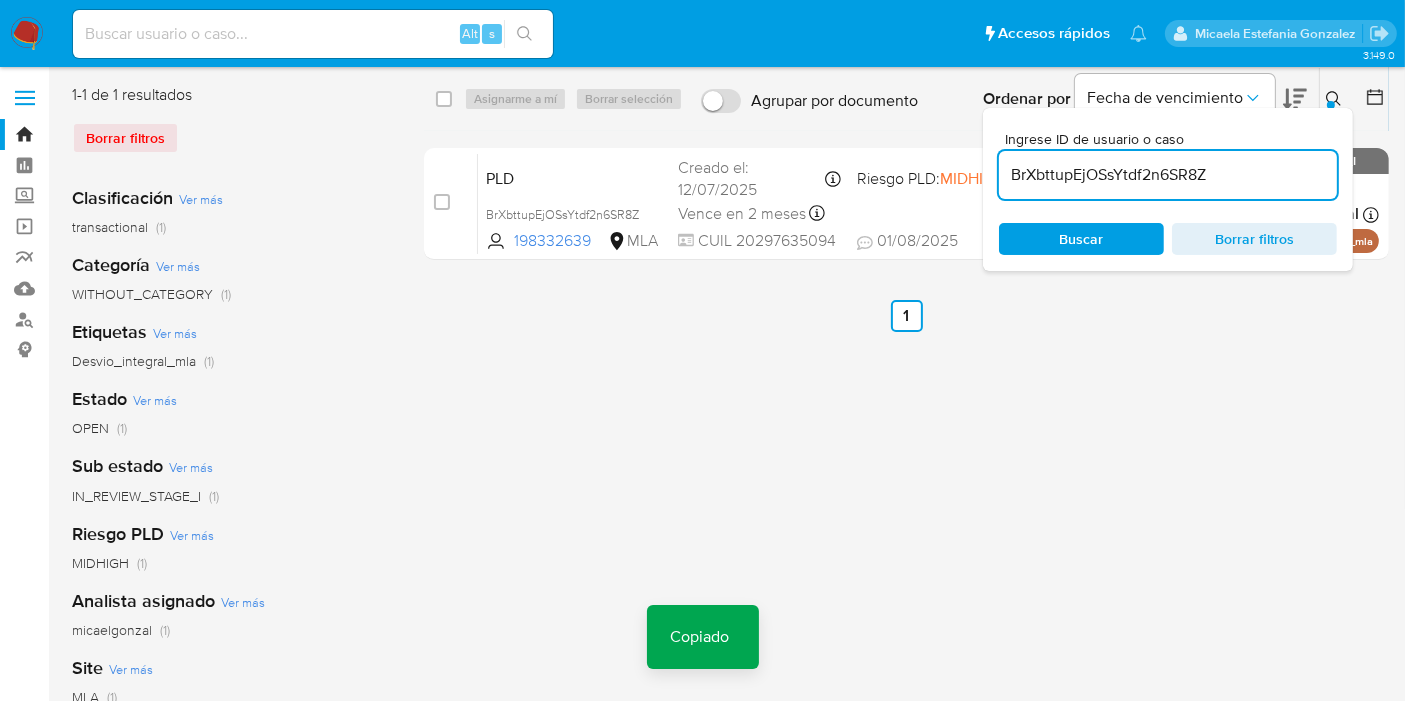 click on "Alt s" at bounding box center [313, 34] 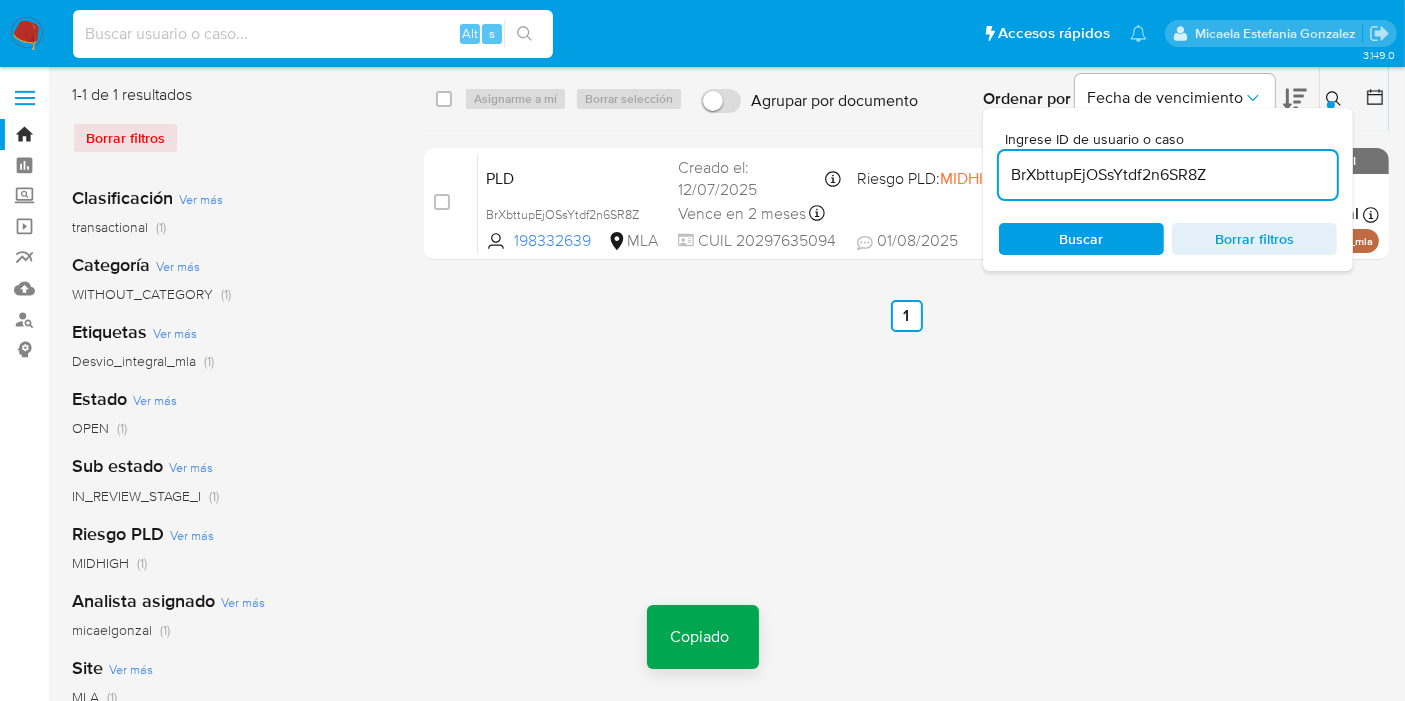 click at bounding box center [313, 34] 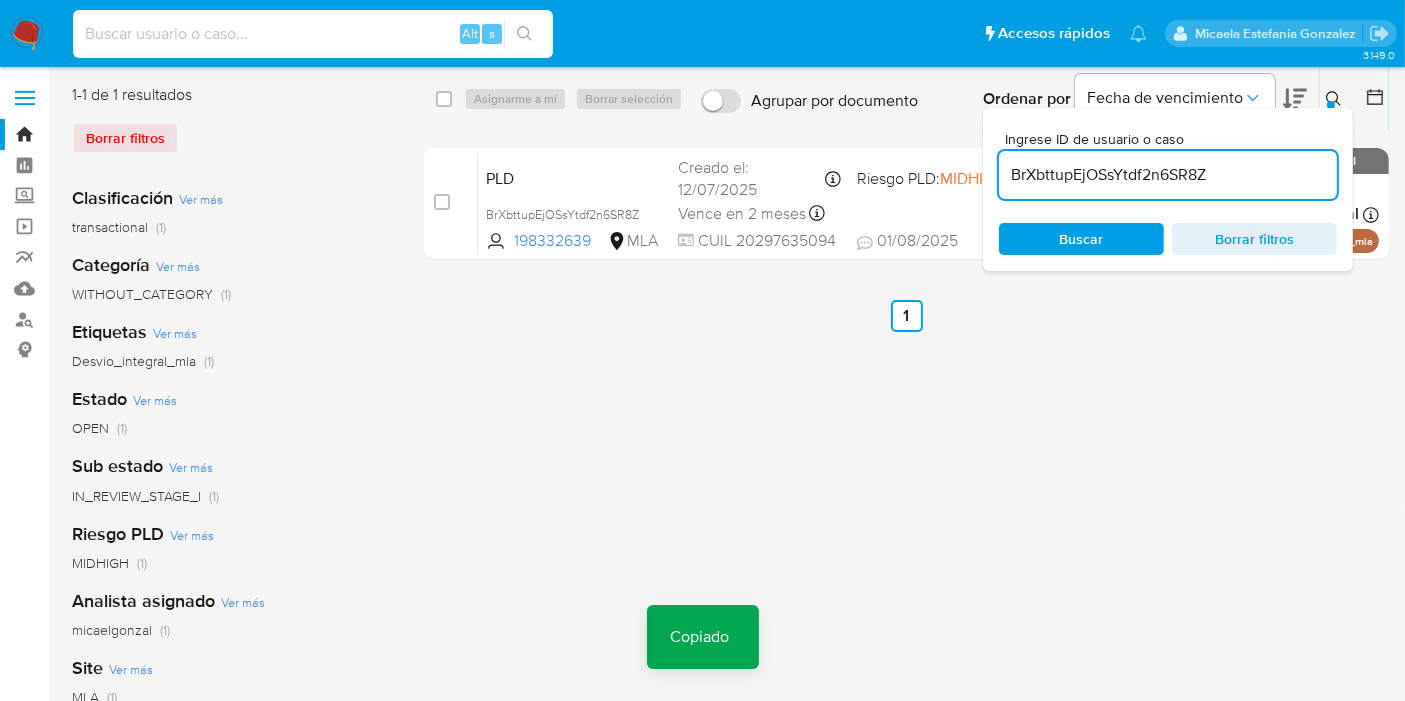 paste on "BrXbttupEjOSsYtdf2n6SR8Z" 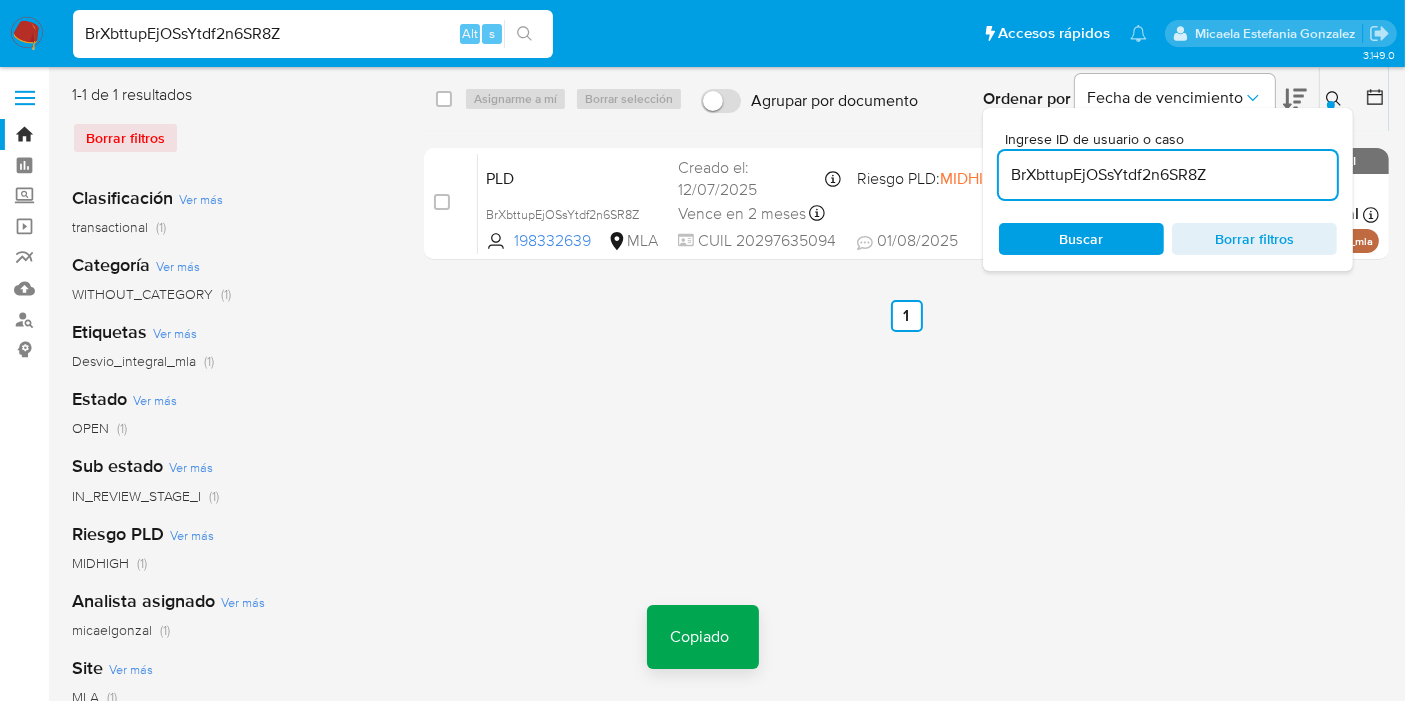 type on "BrXbttupEjOSsYtdf2n6SR8Z" 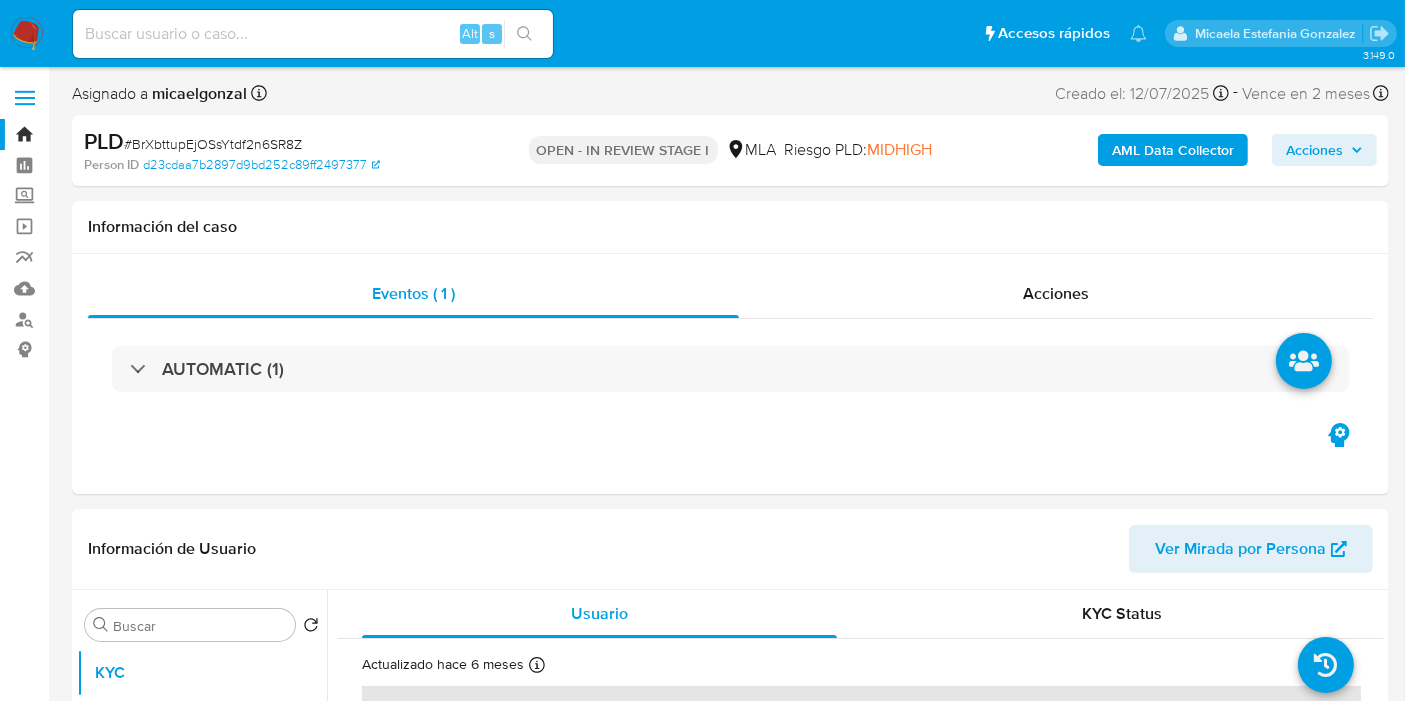 select on "10" 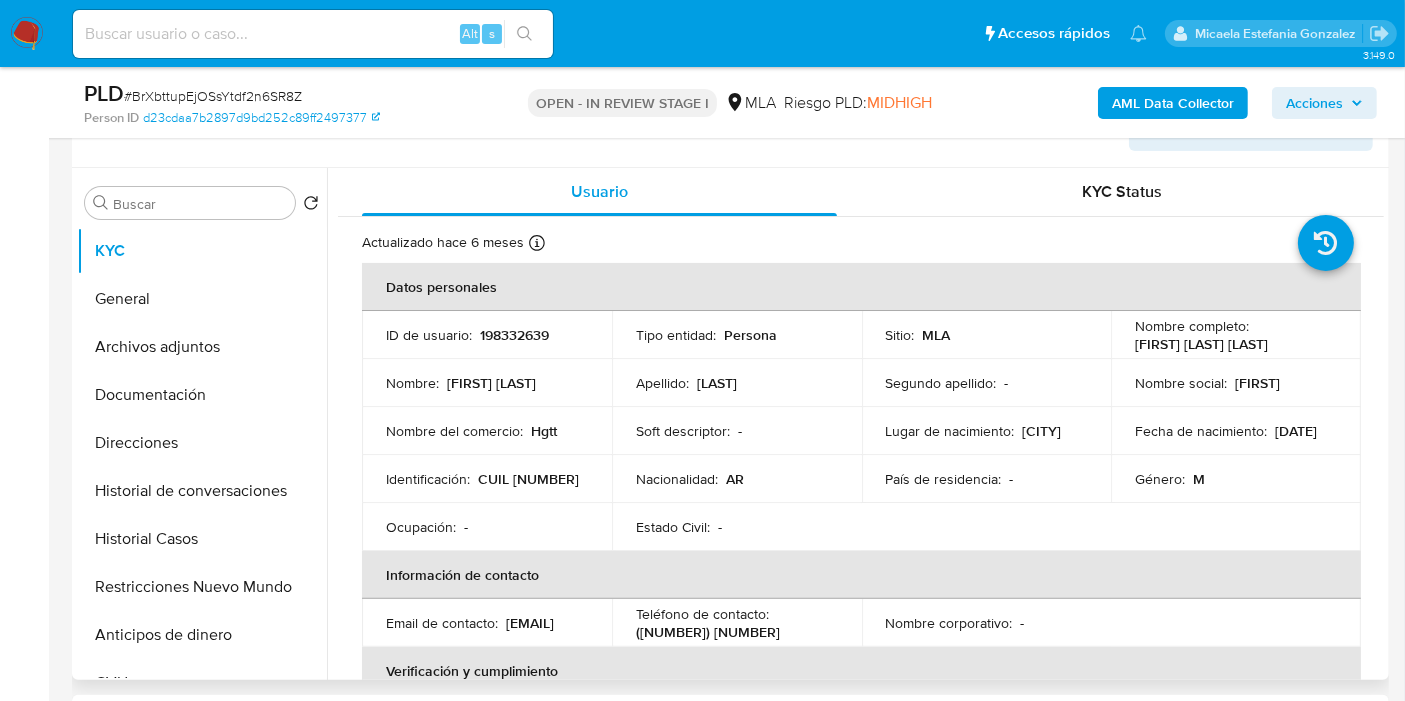 scroll, scrollTop: 444, scrollLeft: 0, axis: vertical 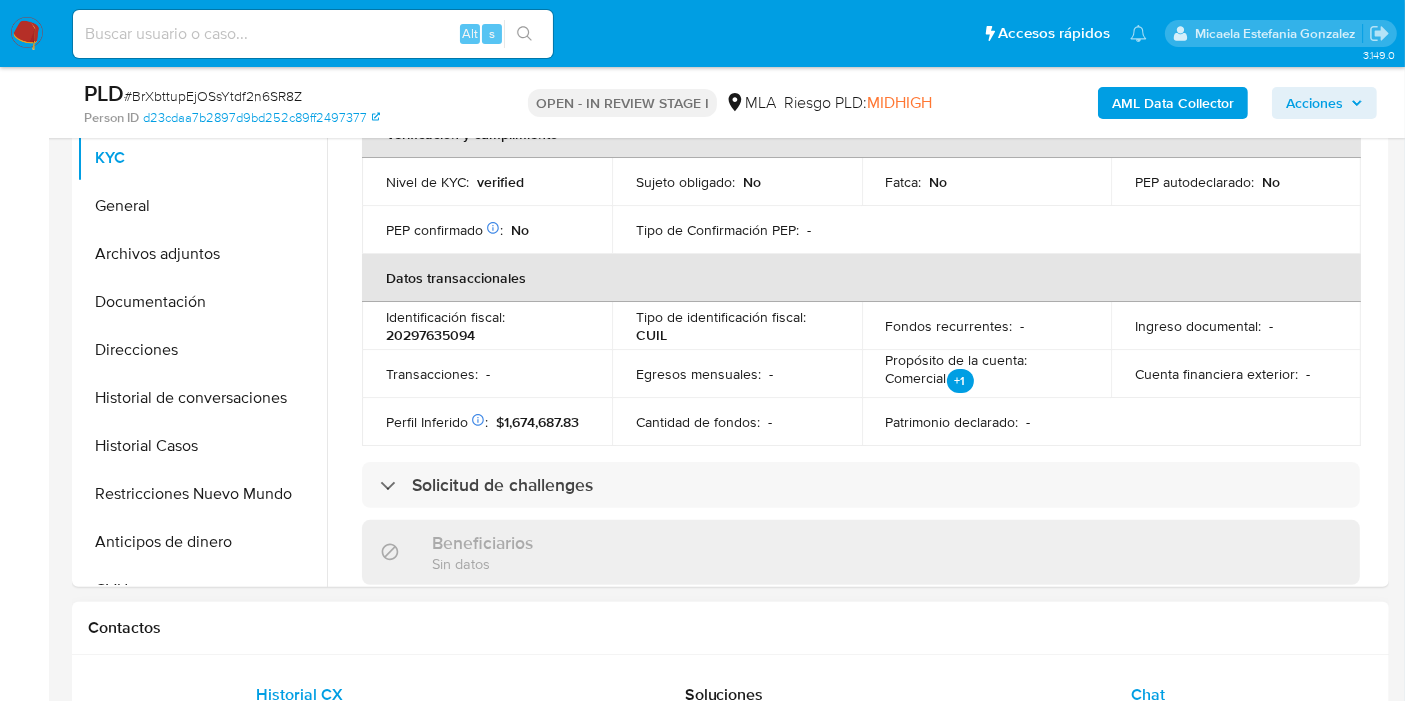 click on "Chat" at bounding box center (1148, 695) 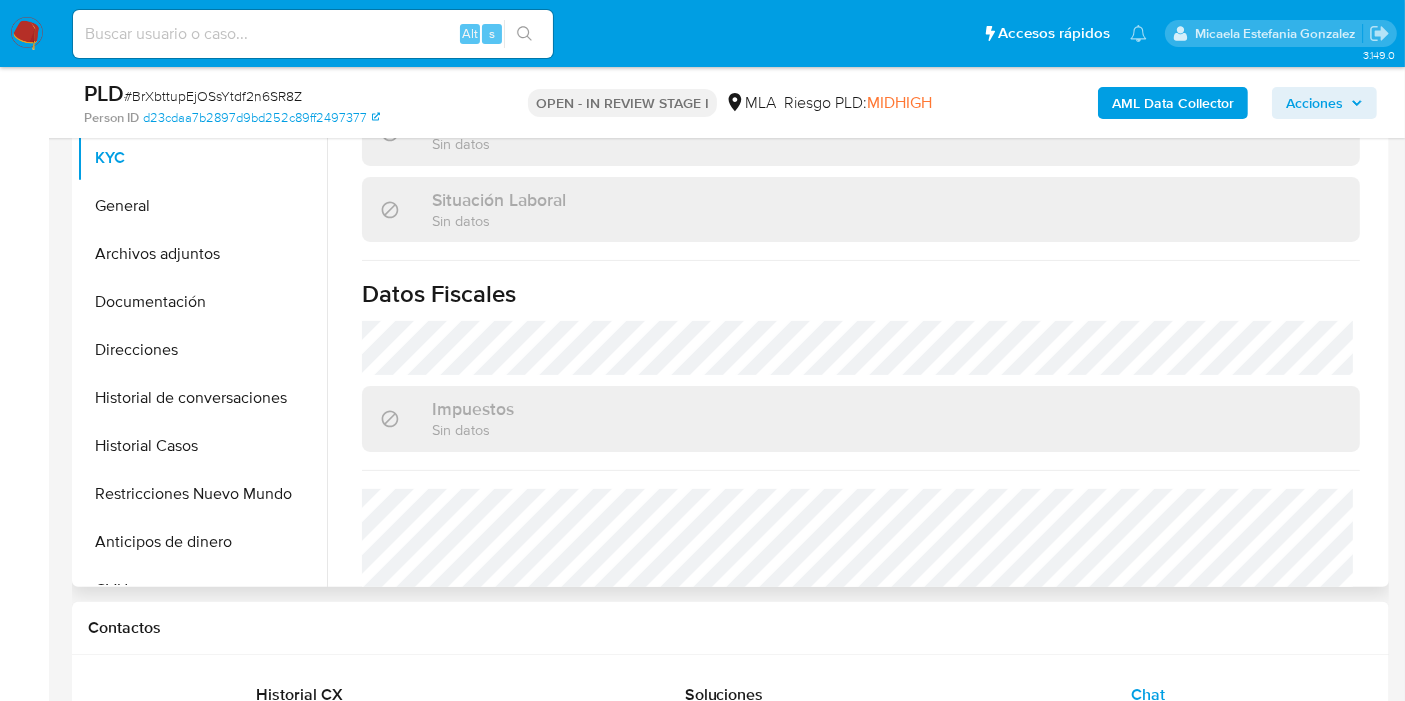 scroll, scrollTop: 1051, scrollLeft: 0, axis: vertical 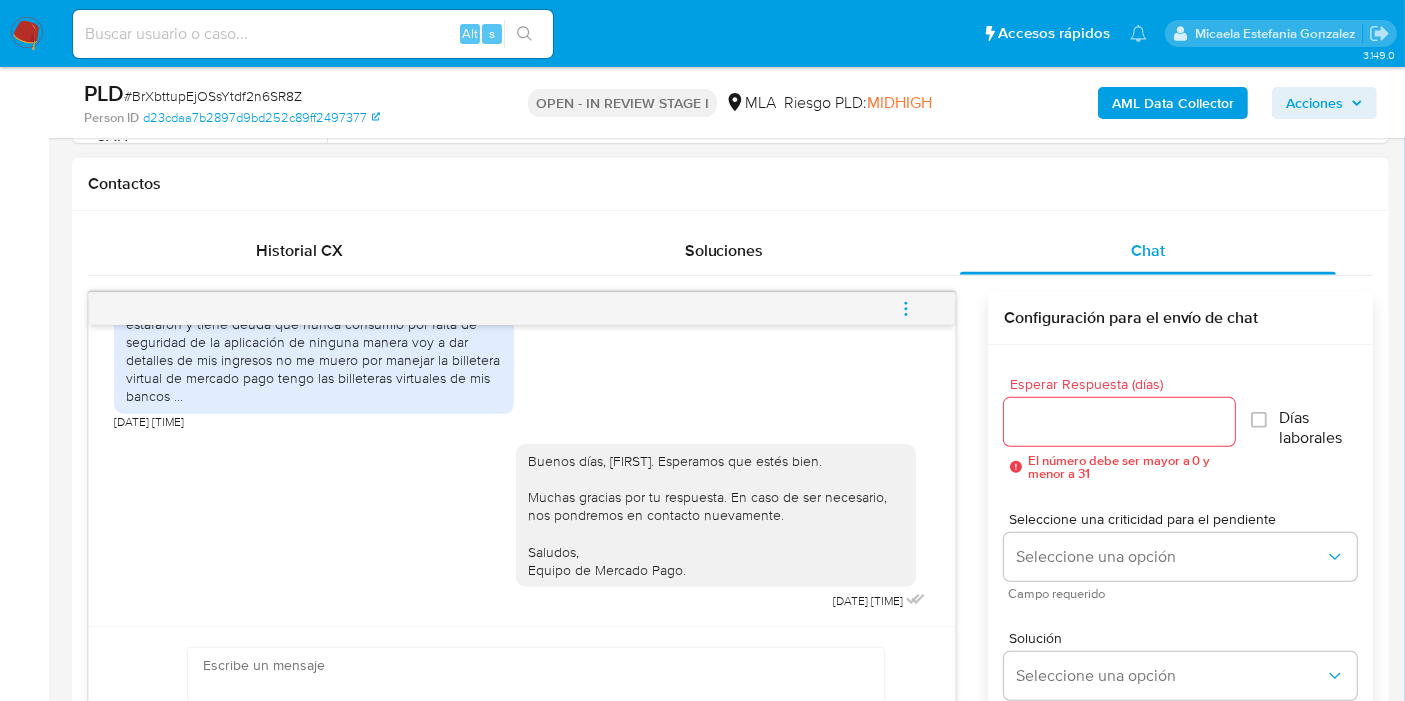 click at bounding box center [906, 309] 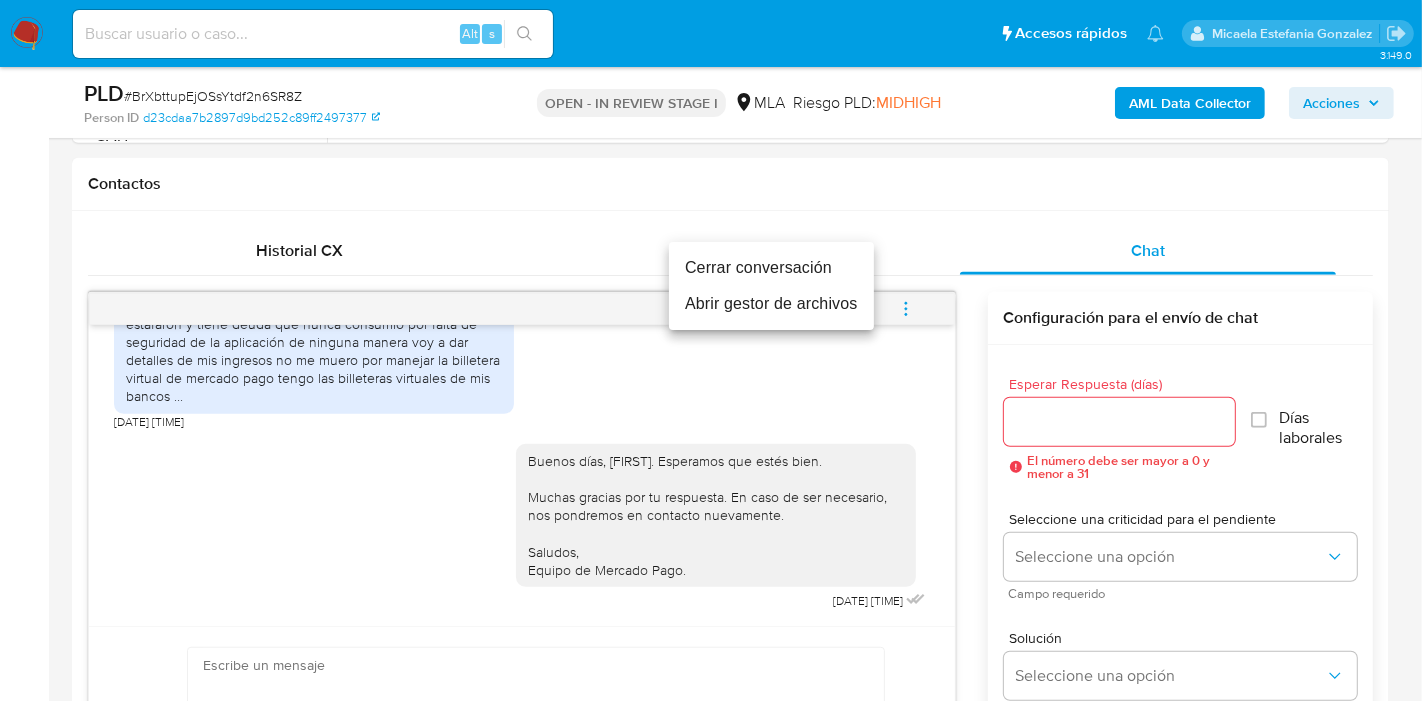 click on "Cerrar conversación" at bounding box center [771, 268] 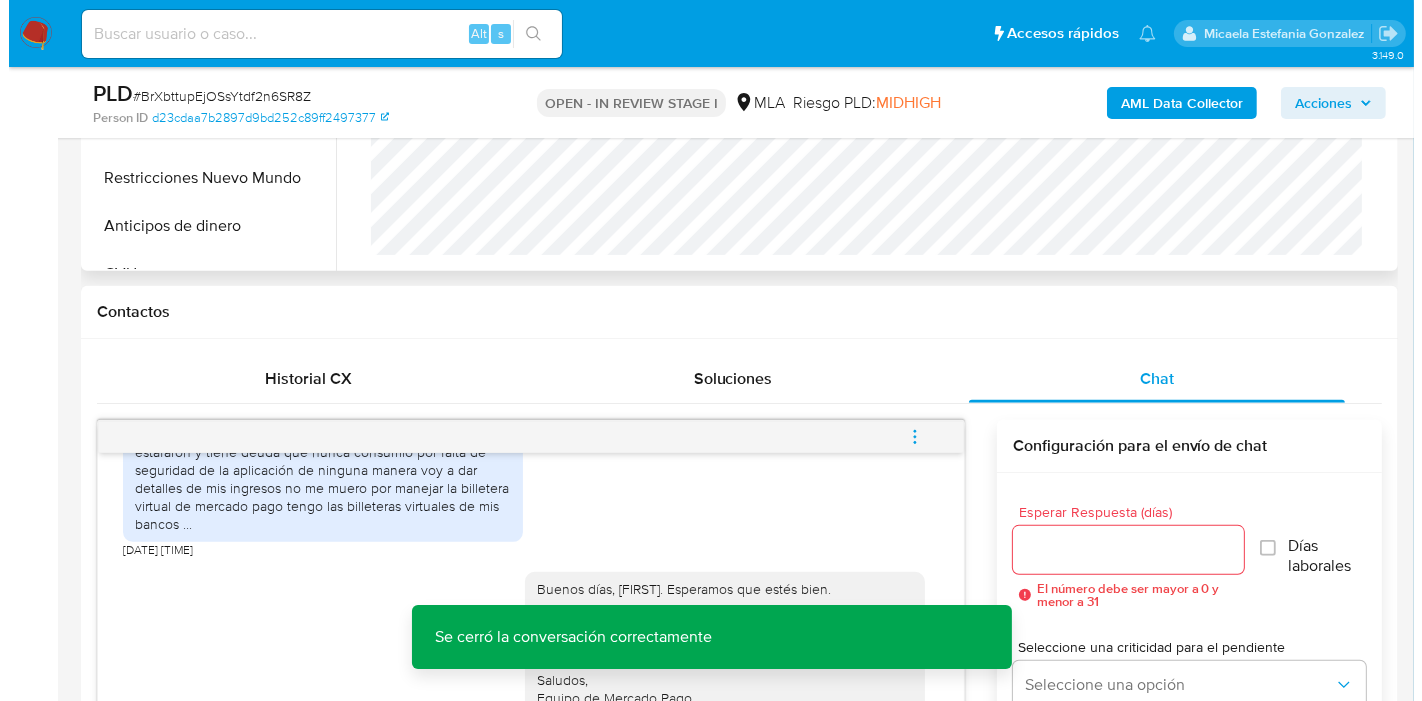 scroll, scrollTop: 555, scrollLeft: 0, axis: vertical 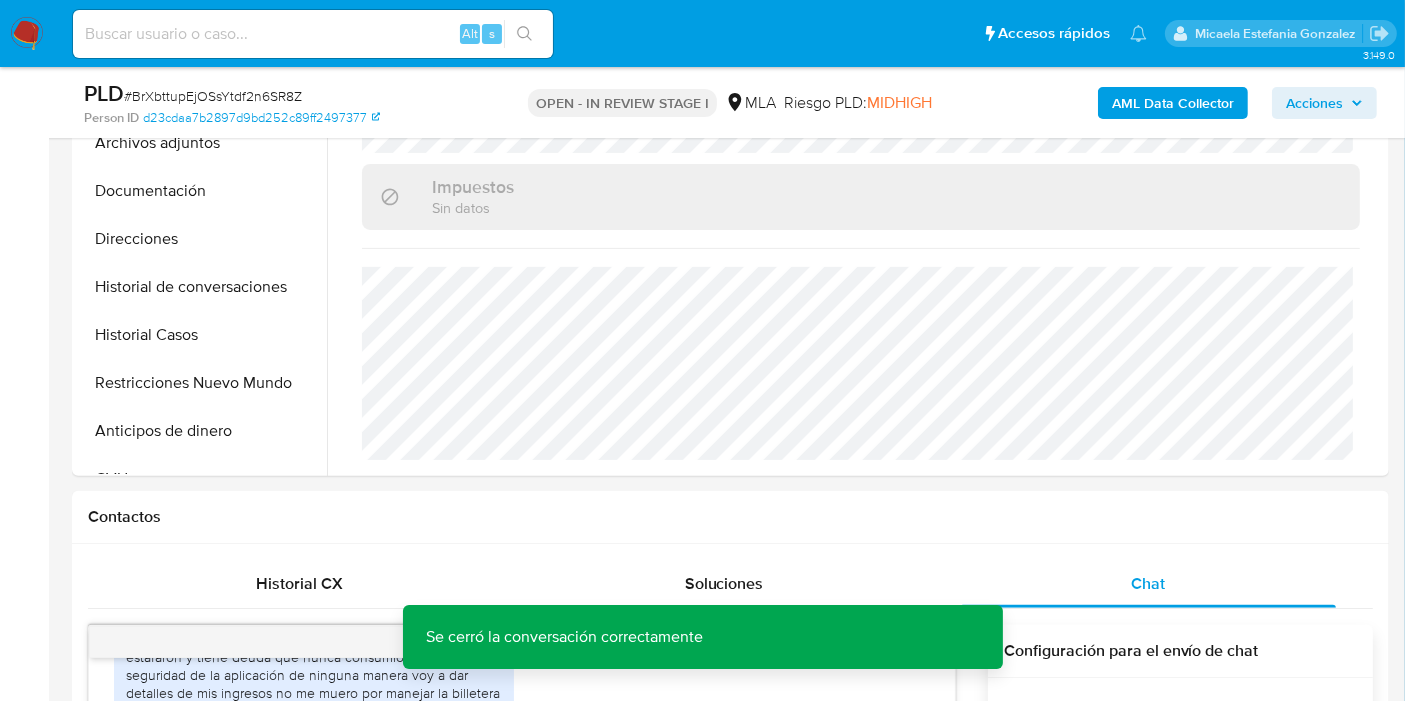 drag, startPoint x: 1182, startPoint y: 124, endPoint x: 1203, endPoint y: 107, distance: 27.018513 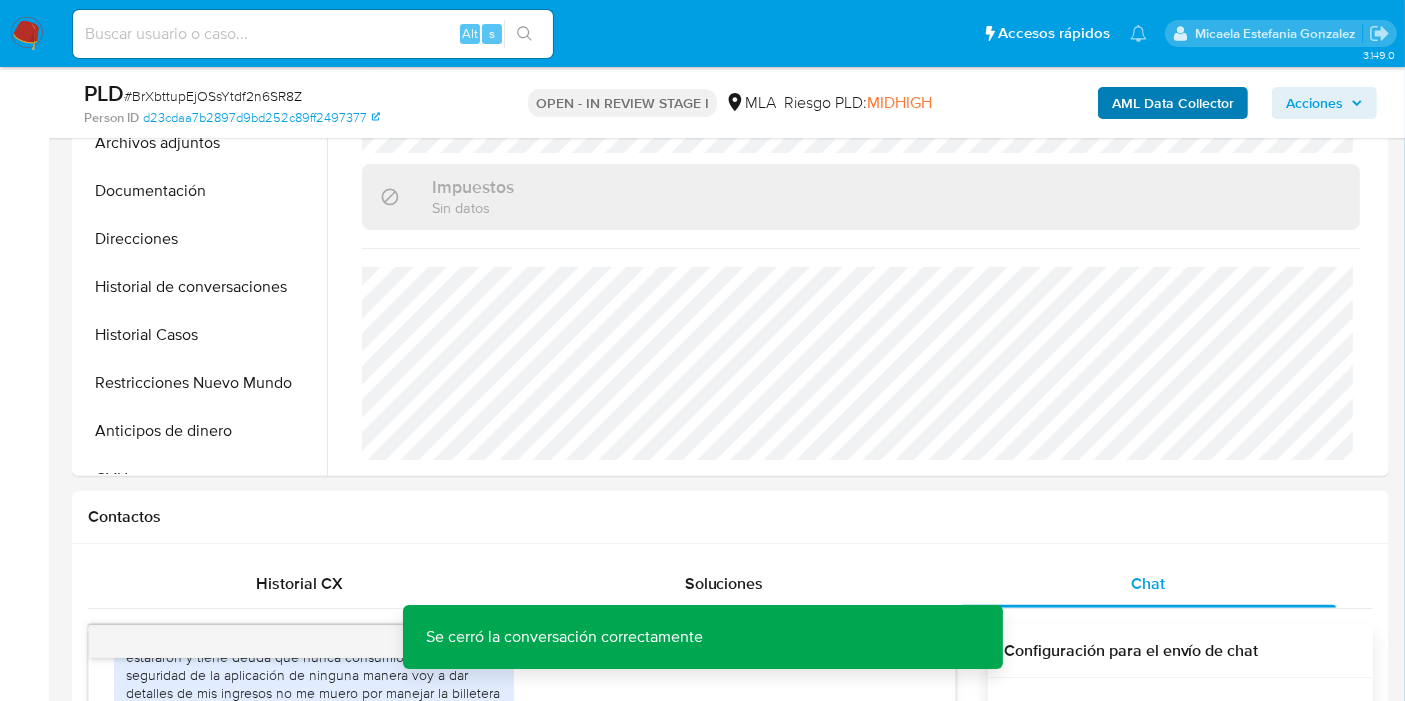 click on "AML Data Collector Acciones" at bounding box center (1164, 102) 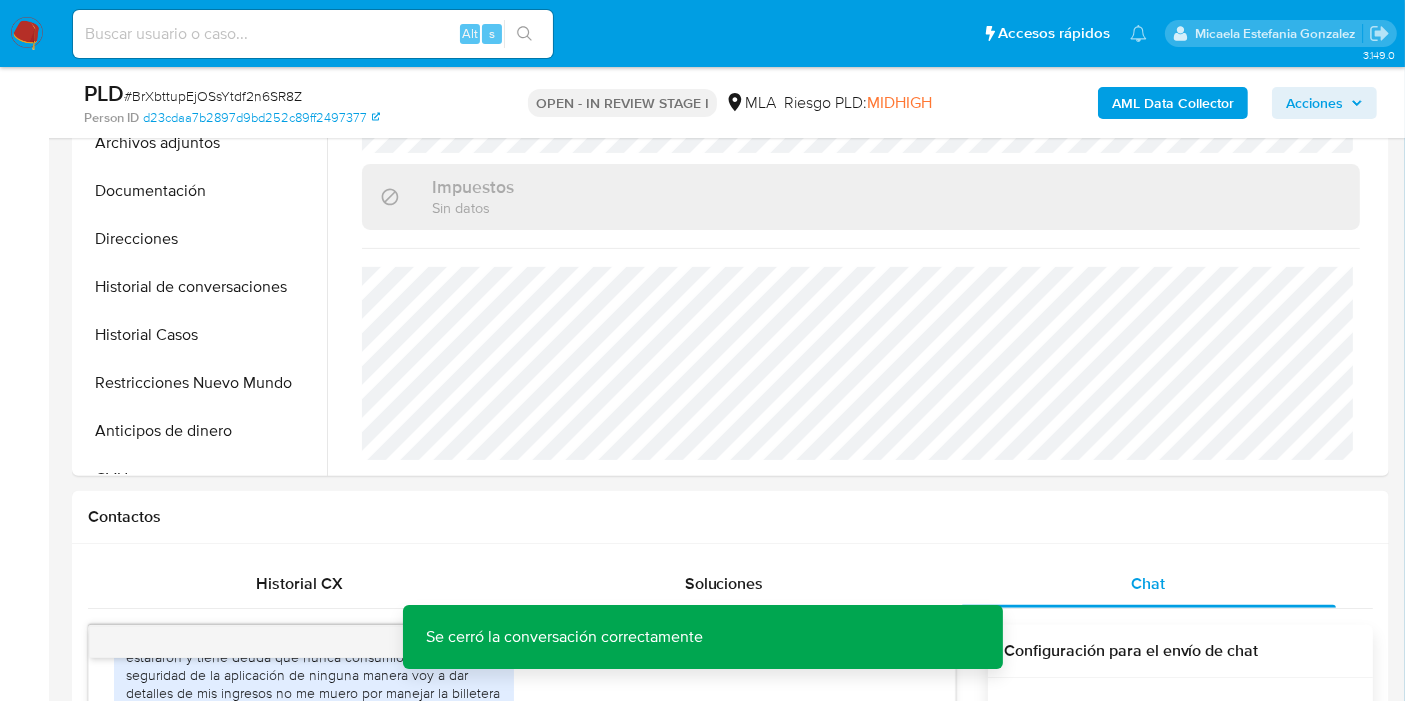 click on "AML Data Collector" at bounding box center (1173, 103) 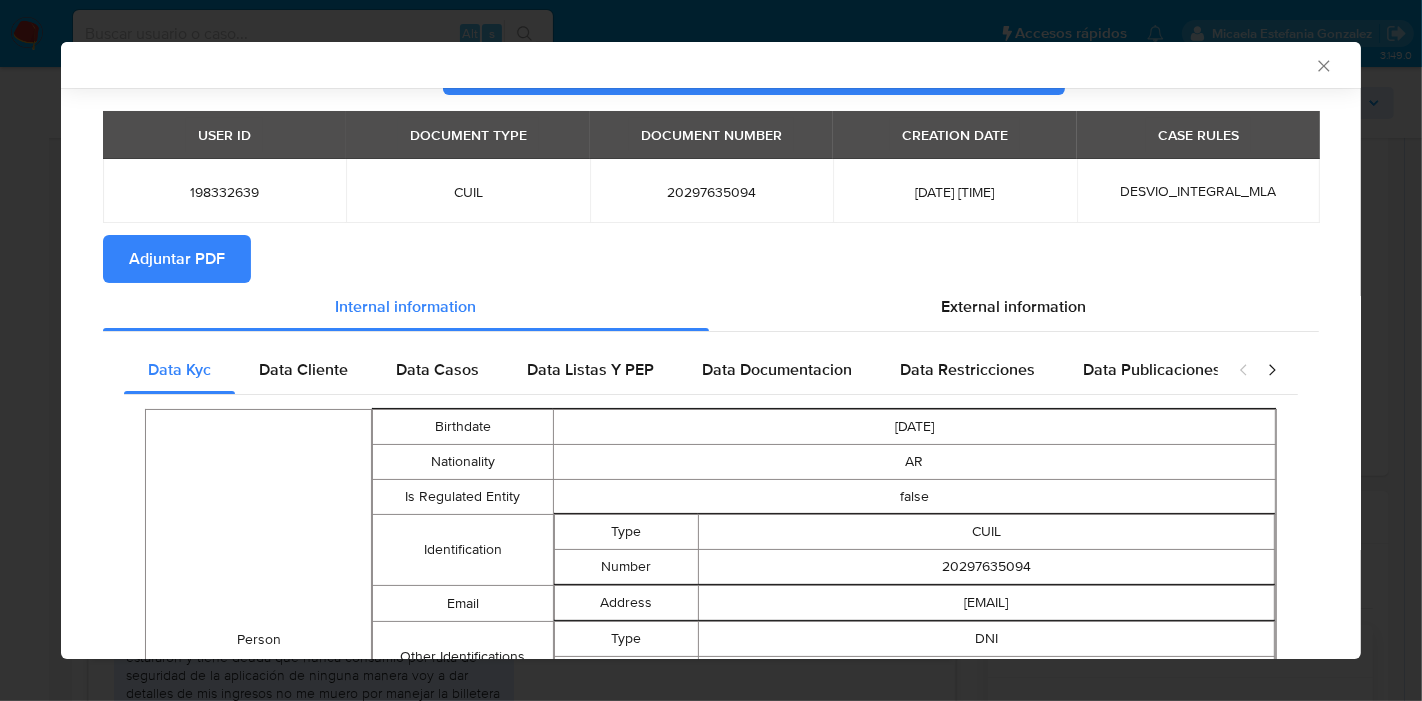 scroll, scrollTop: 0, scrollLeft: 0, axis: both 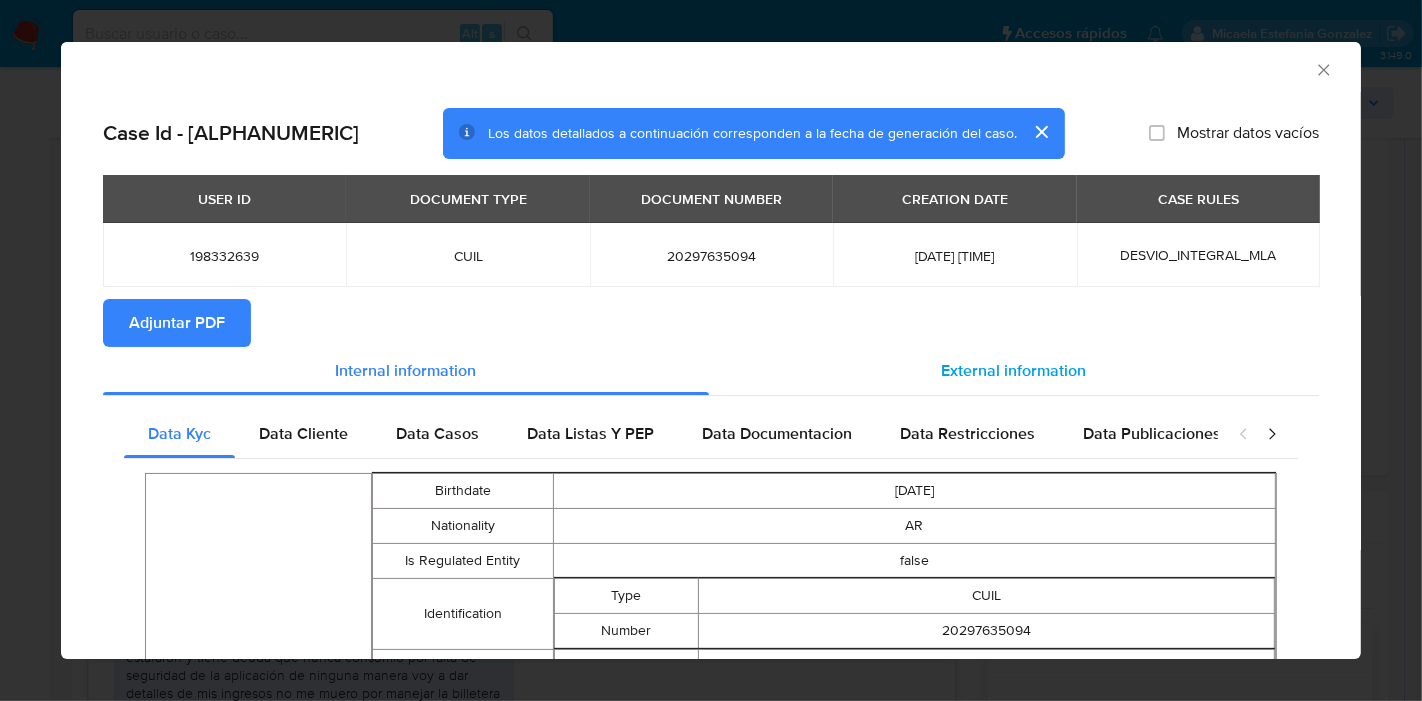 click on "External information" at bounding box center [1014, 371] 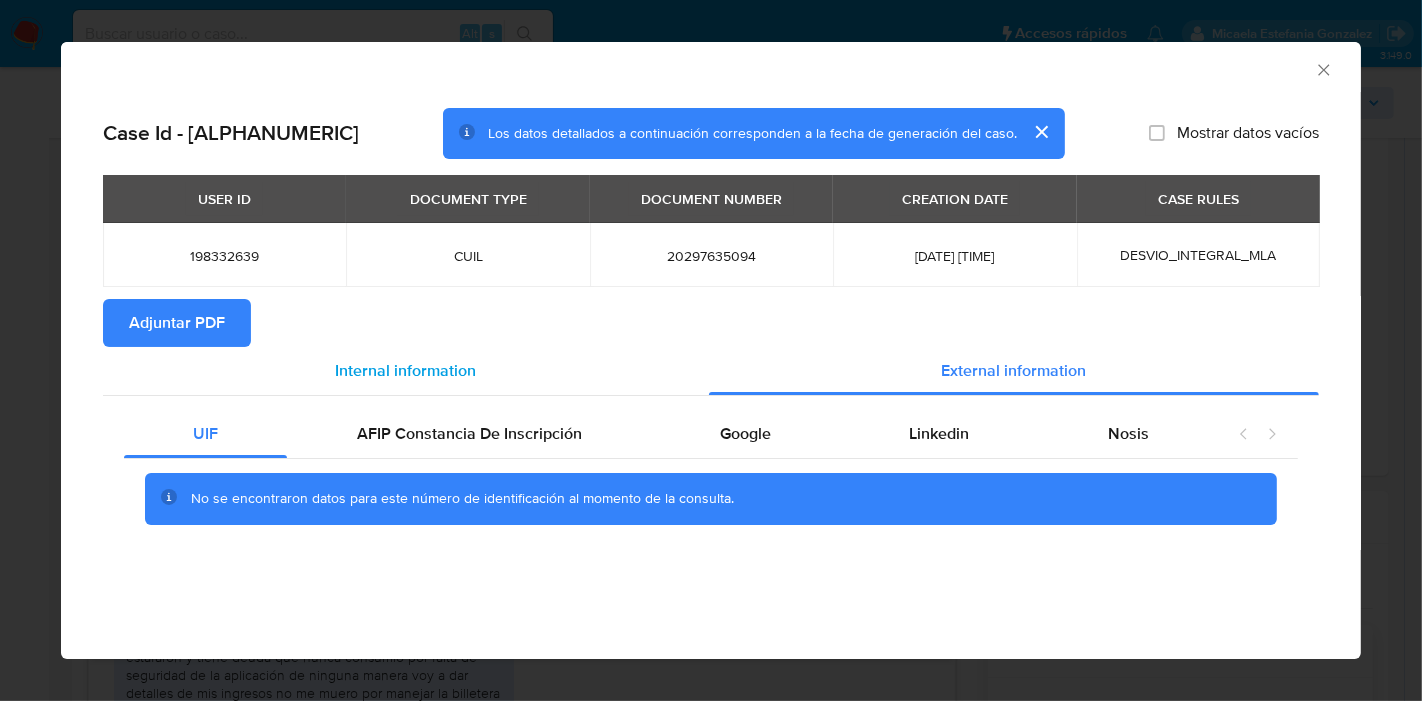 click on "Internal information" at bounding box center [406, 370] 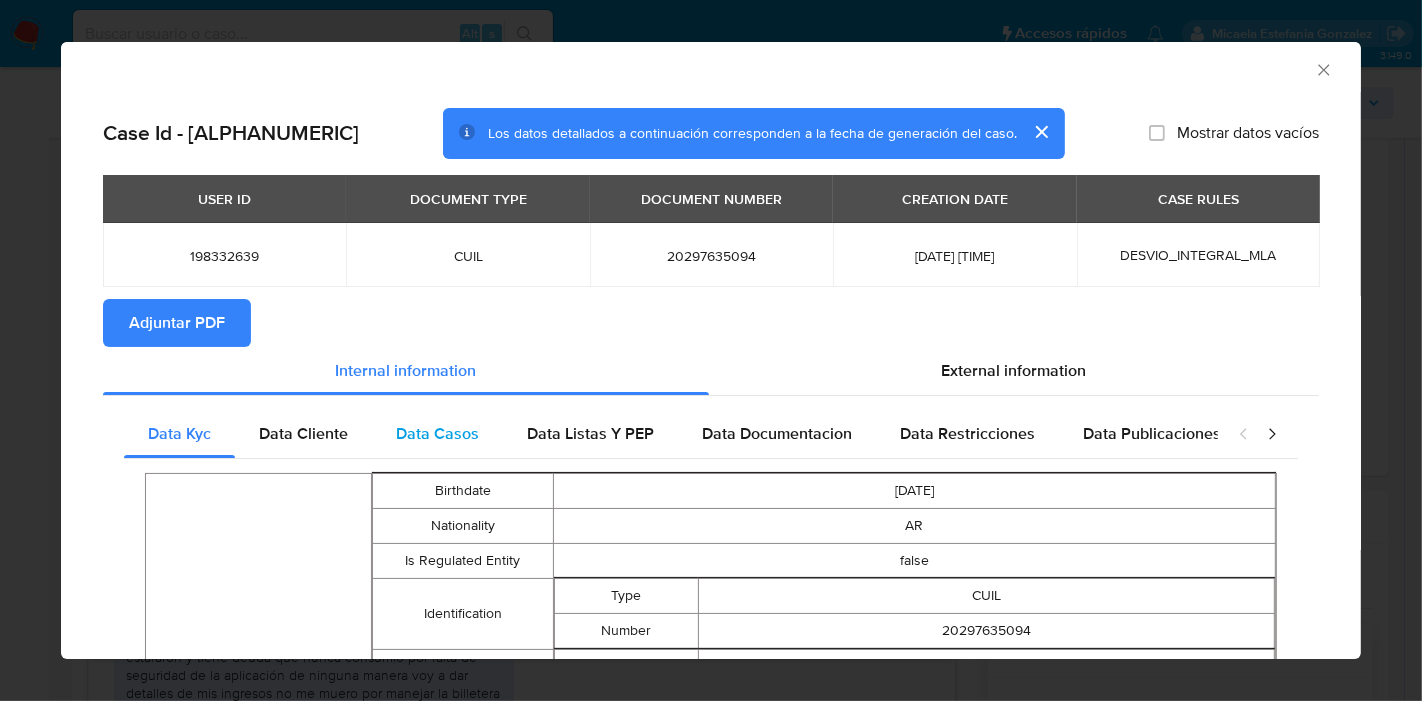 click on "Data Casos" at bounding box center [437, 434] 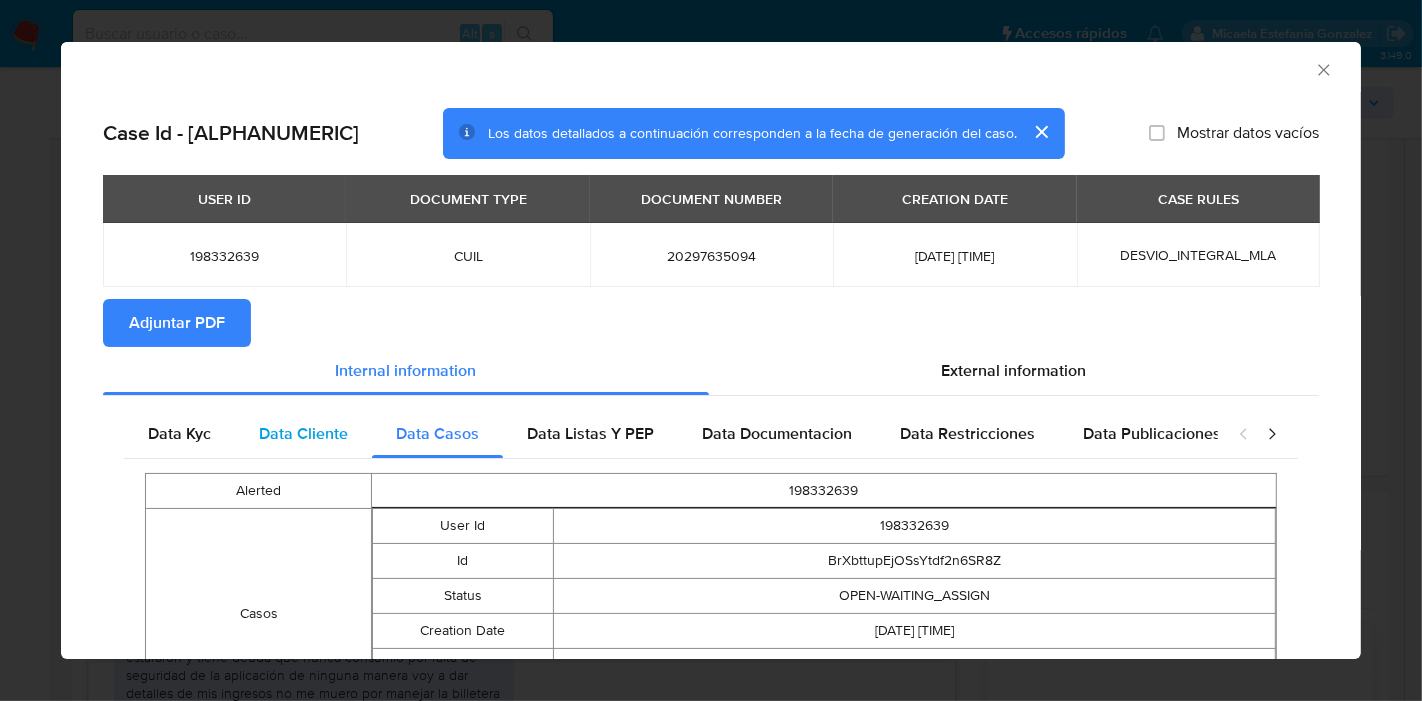 click on "Data Cliente" at bounding box center (303, 433) 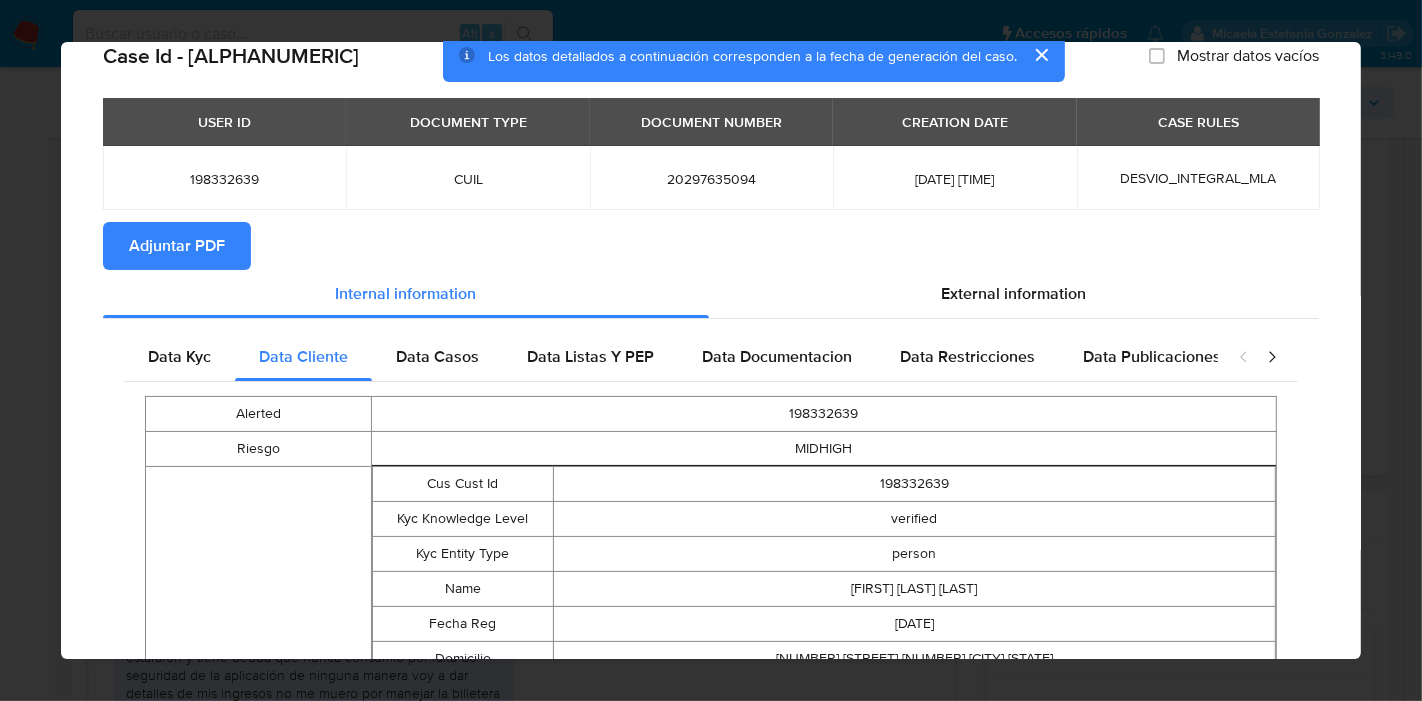 scroll, scrollTop: 218, scrollLeft: 0, axis: vertical 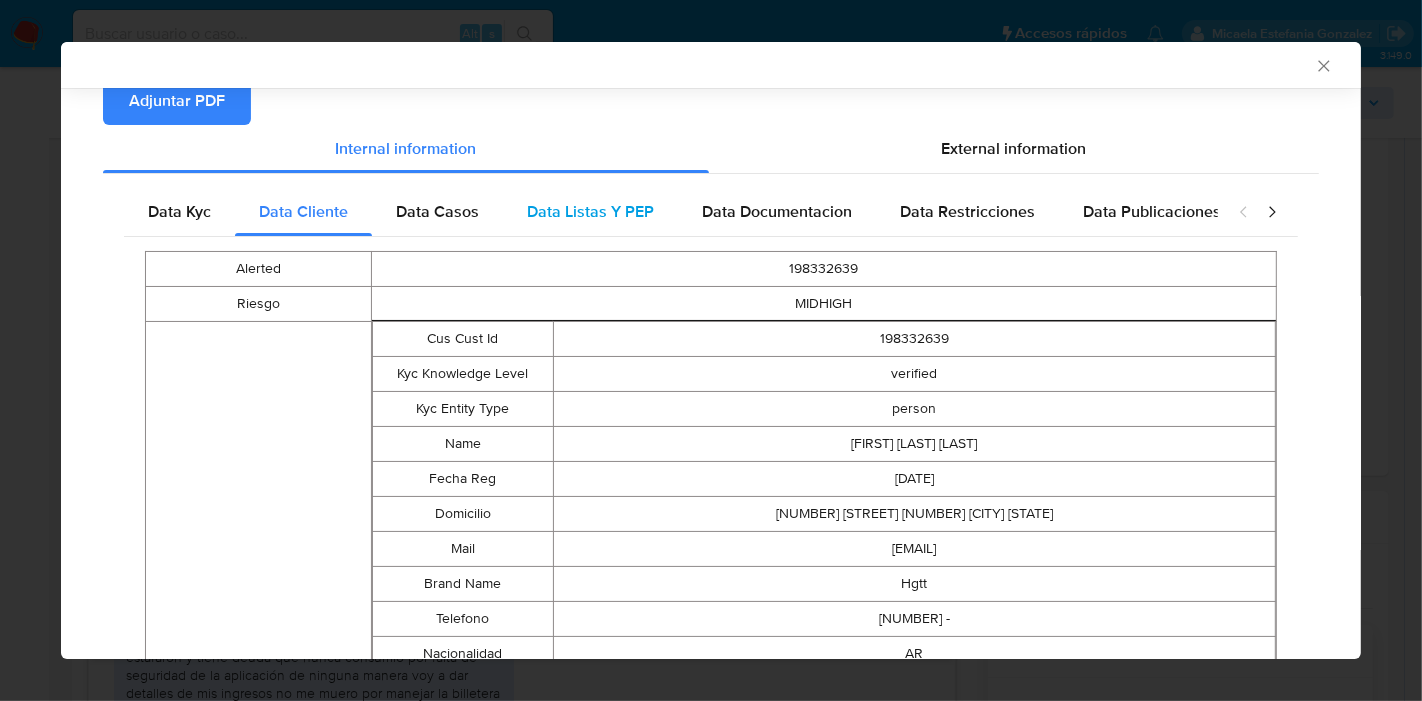 drag, startPoint x: 555, startPoint y: 244, endPoint x: 585, endPoint y: 221, distance: 37.802116 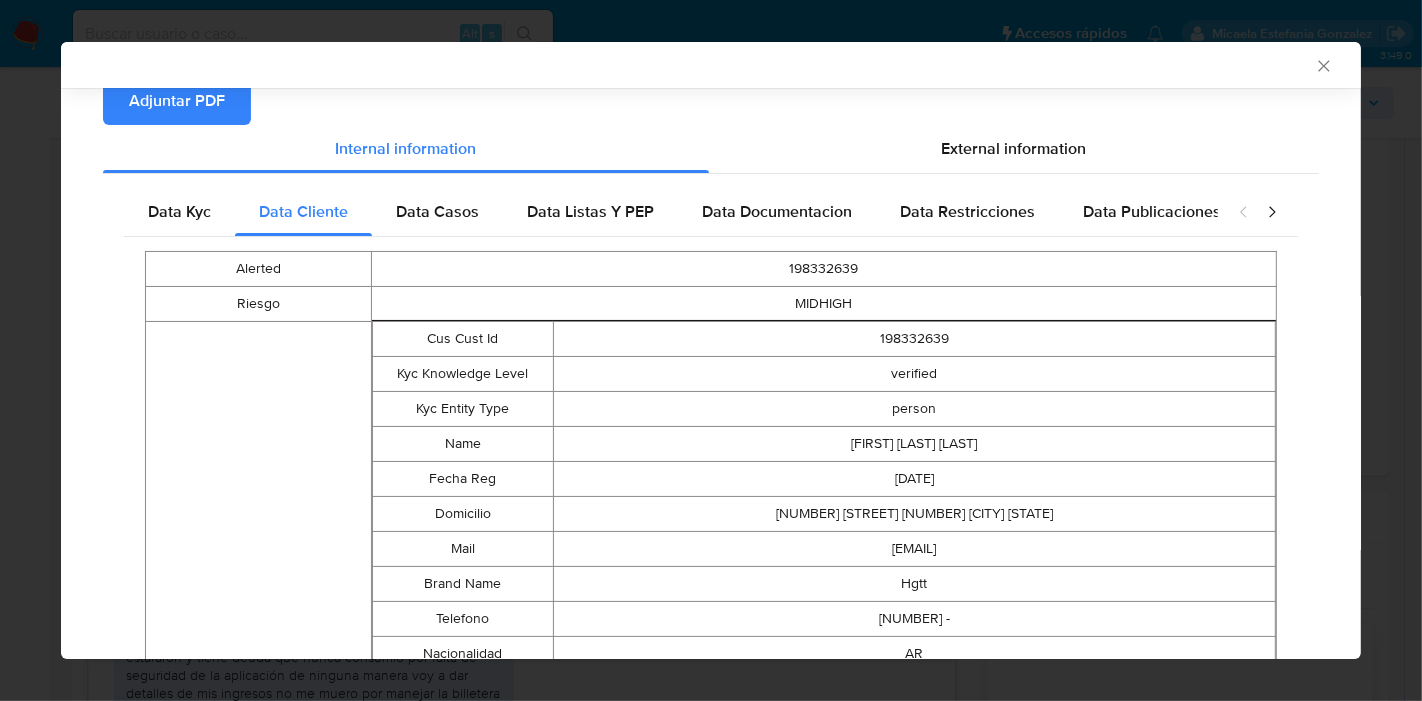 scroll, scrollTop: 0, scrollLeft: 0, axis: both 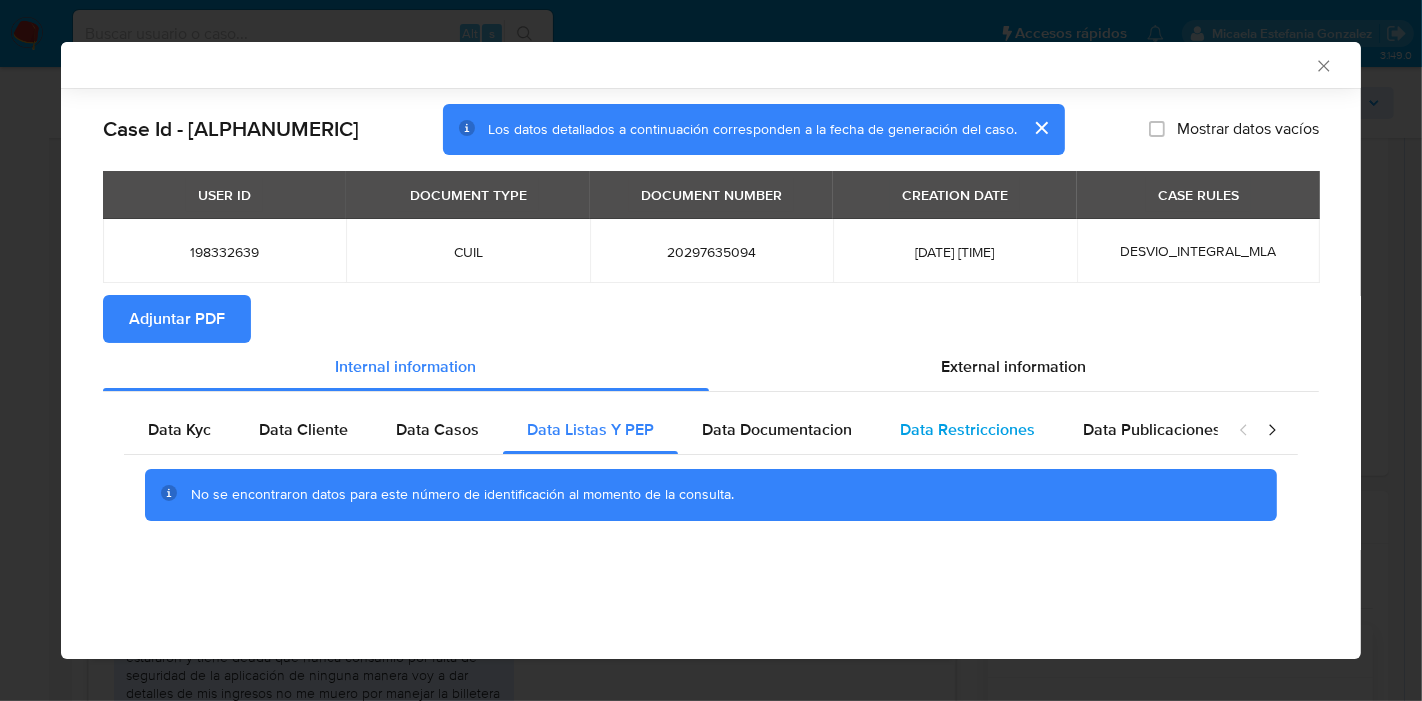 drag, startPoint x: 759, startPoint y: 432, endPoint x: 1002, endPoint y: 411, distance: 243.90572 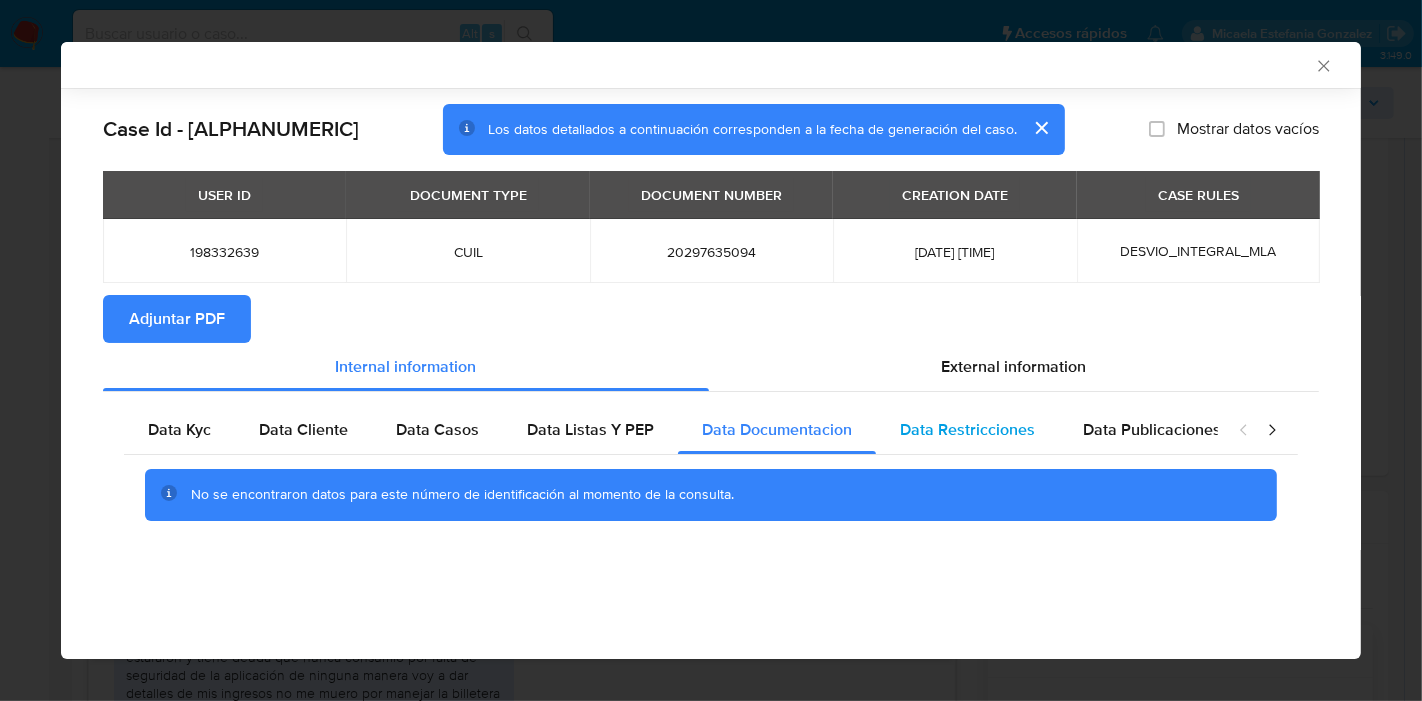 click on "Data Restricciones" at bounding box center [967, 430] 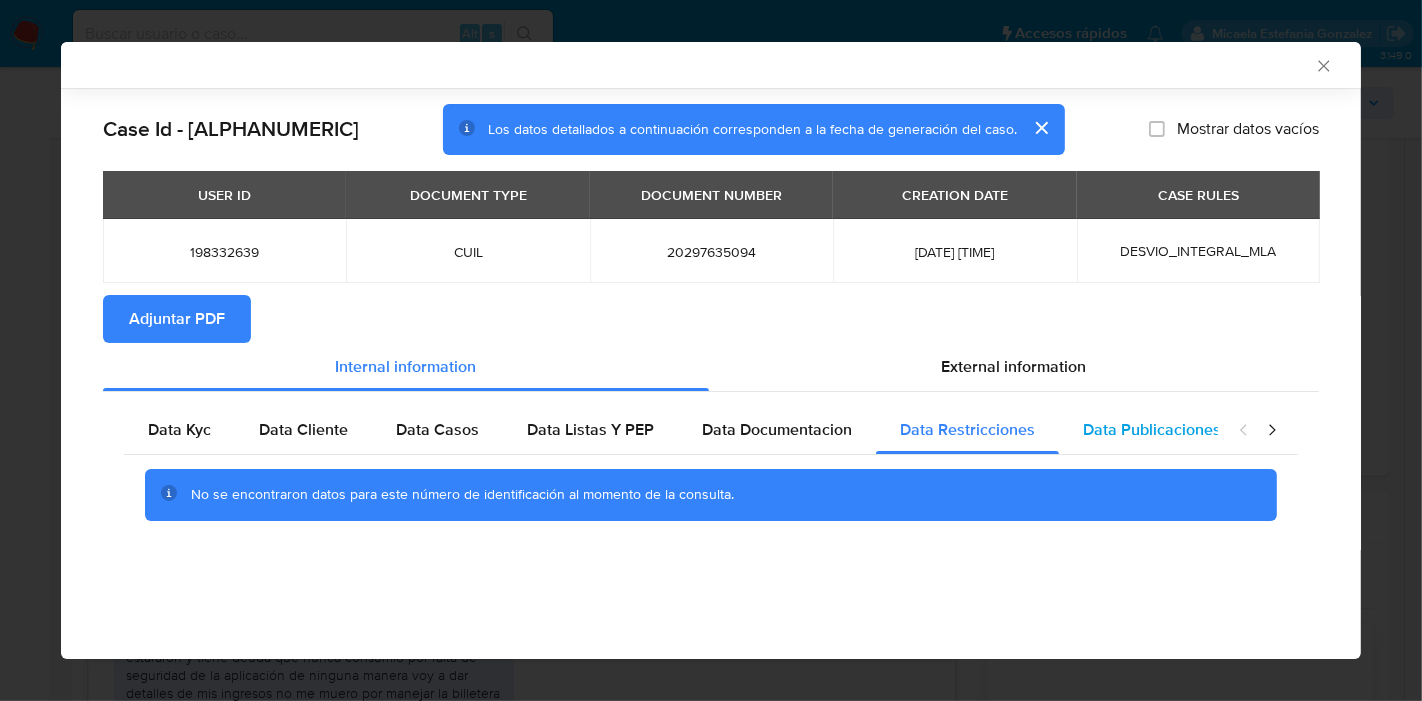 drag, startPoint x: 1140, startPoint y: 441, endPoint x: 1168, endPoint y: 443, distance: 28.071337 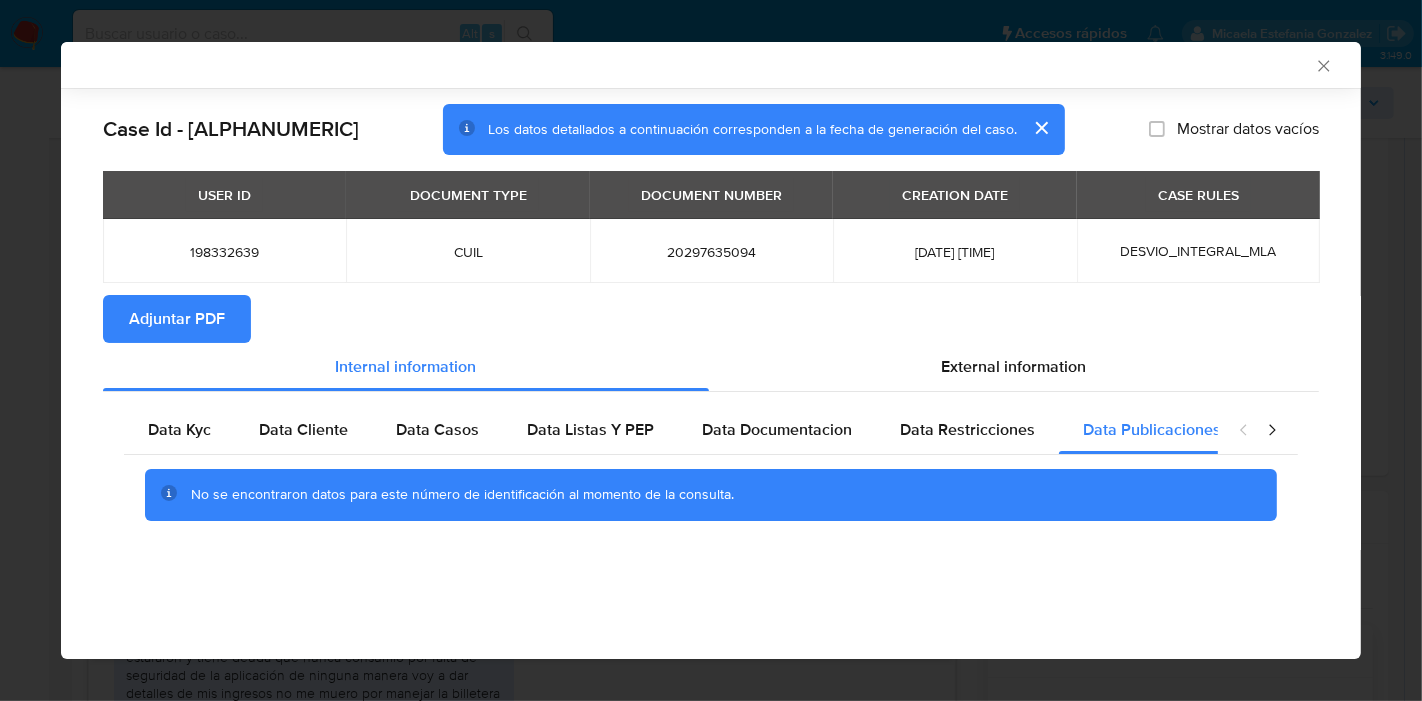 click 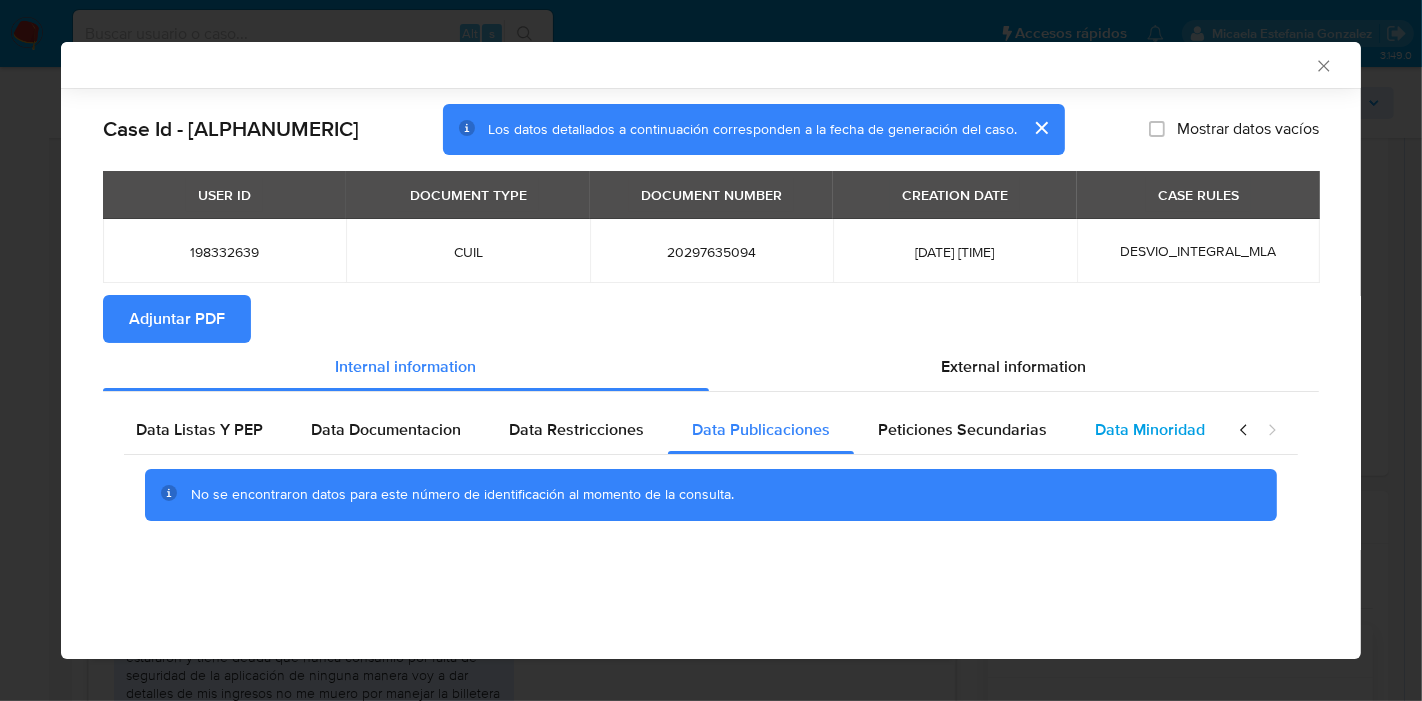click on "Data Minoridad" at bounding box center (1150, 430) 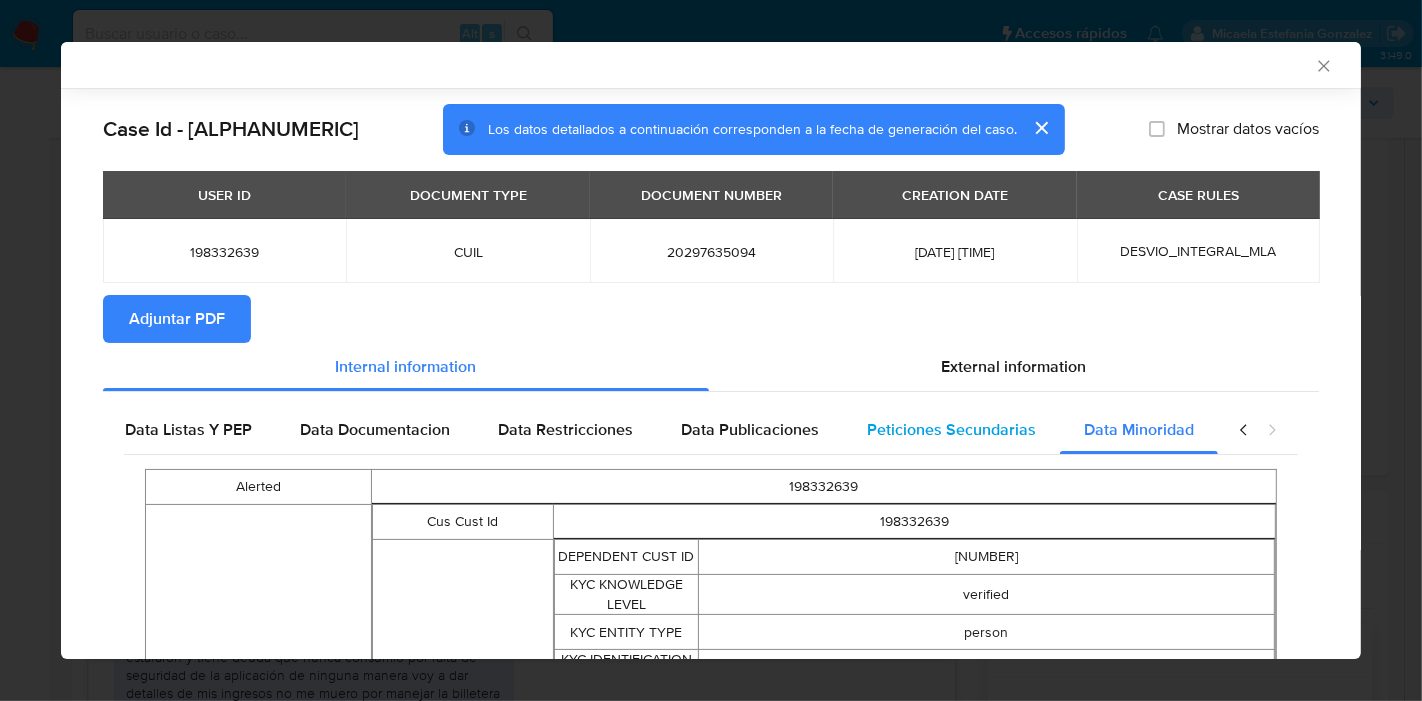 click on "Peticiones Secundarias" at bounding box center (951, 430) 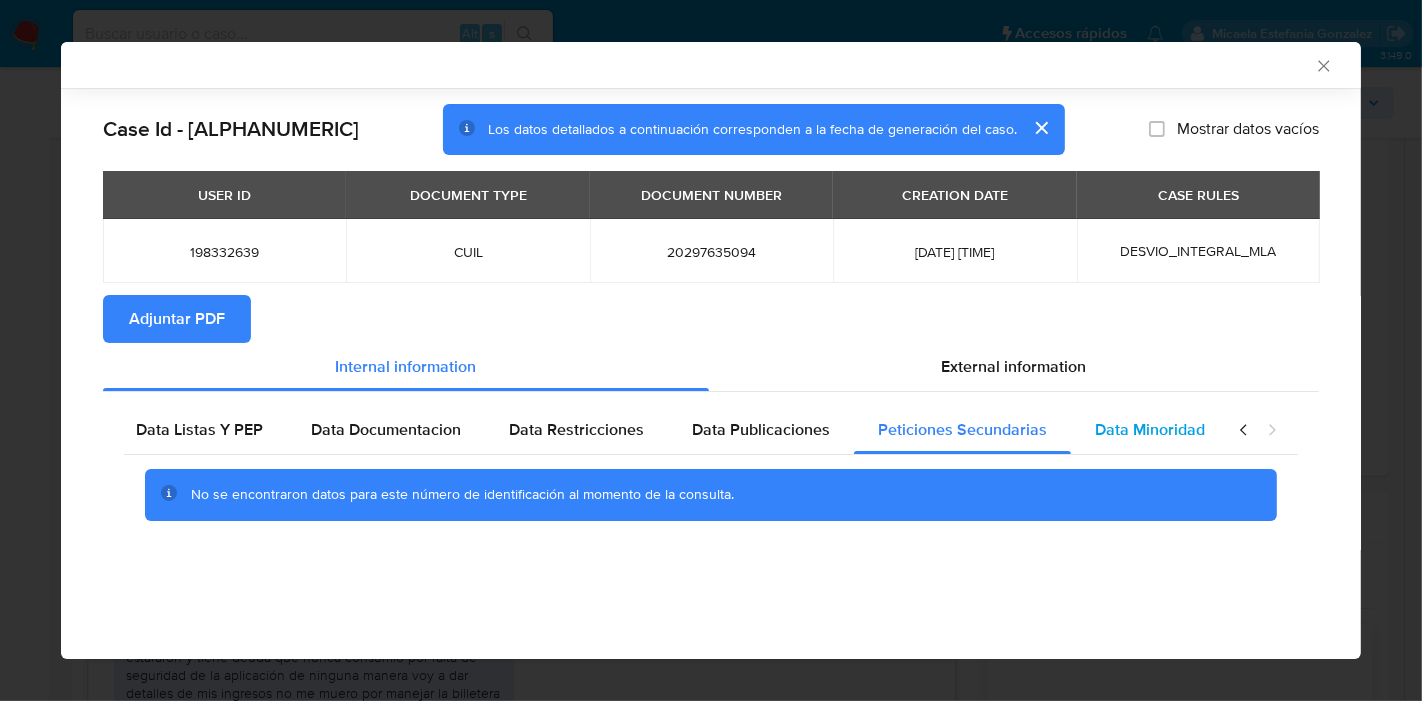click on "Data Minoridad" at bounding box center [1150, 430] 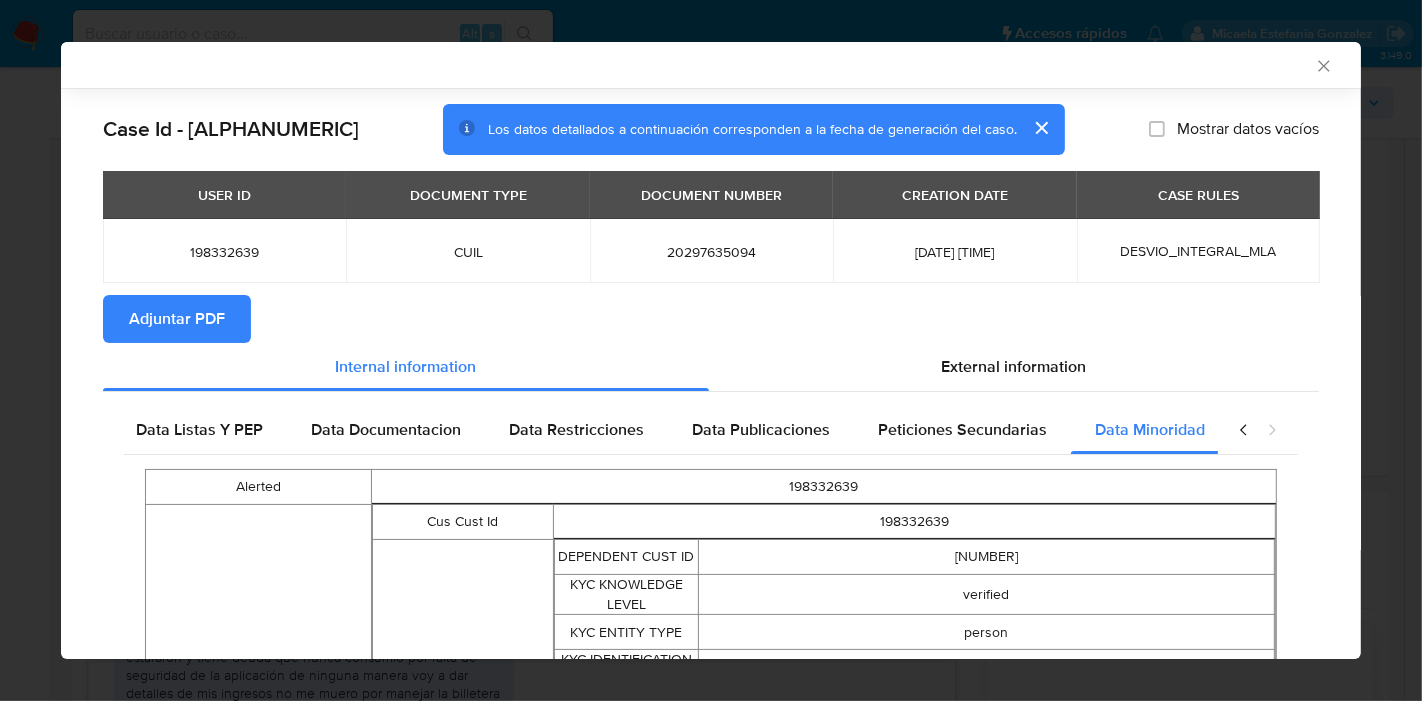 scroll, scrollTop: 0, scrollLeft: 408, axis: horizontal 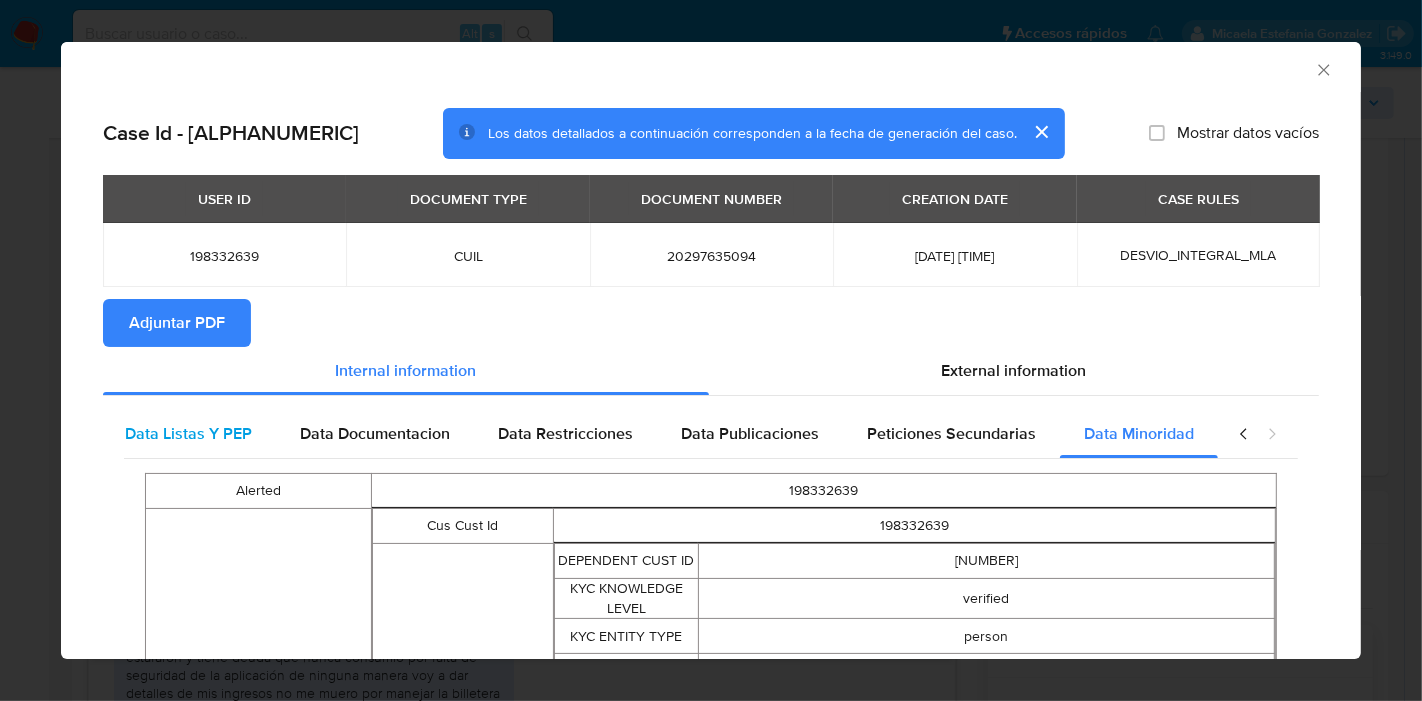 drag, startPoint x: 168, startPoint y: 427, endPoint x: 187, endPoint y: 427, distance: 19 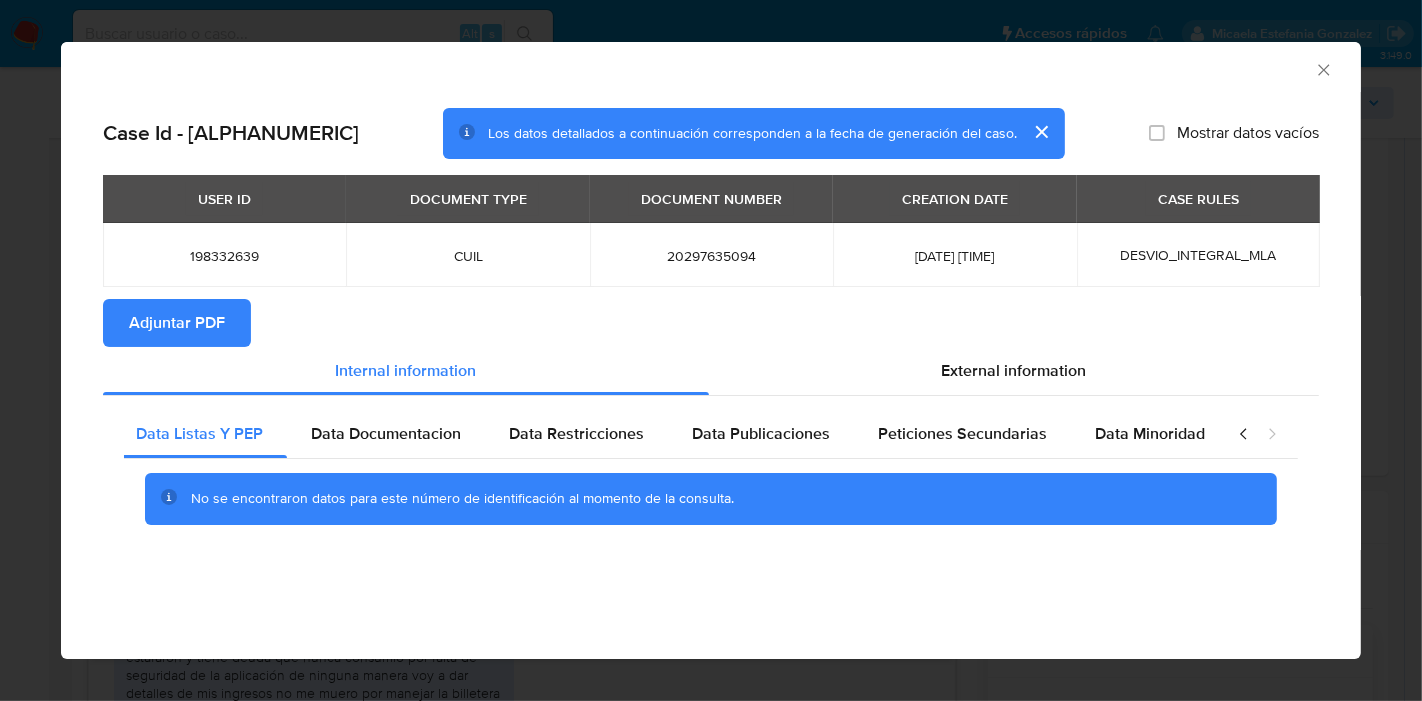 click 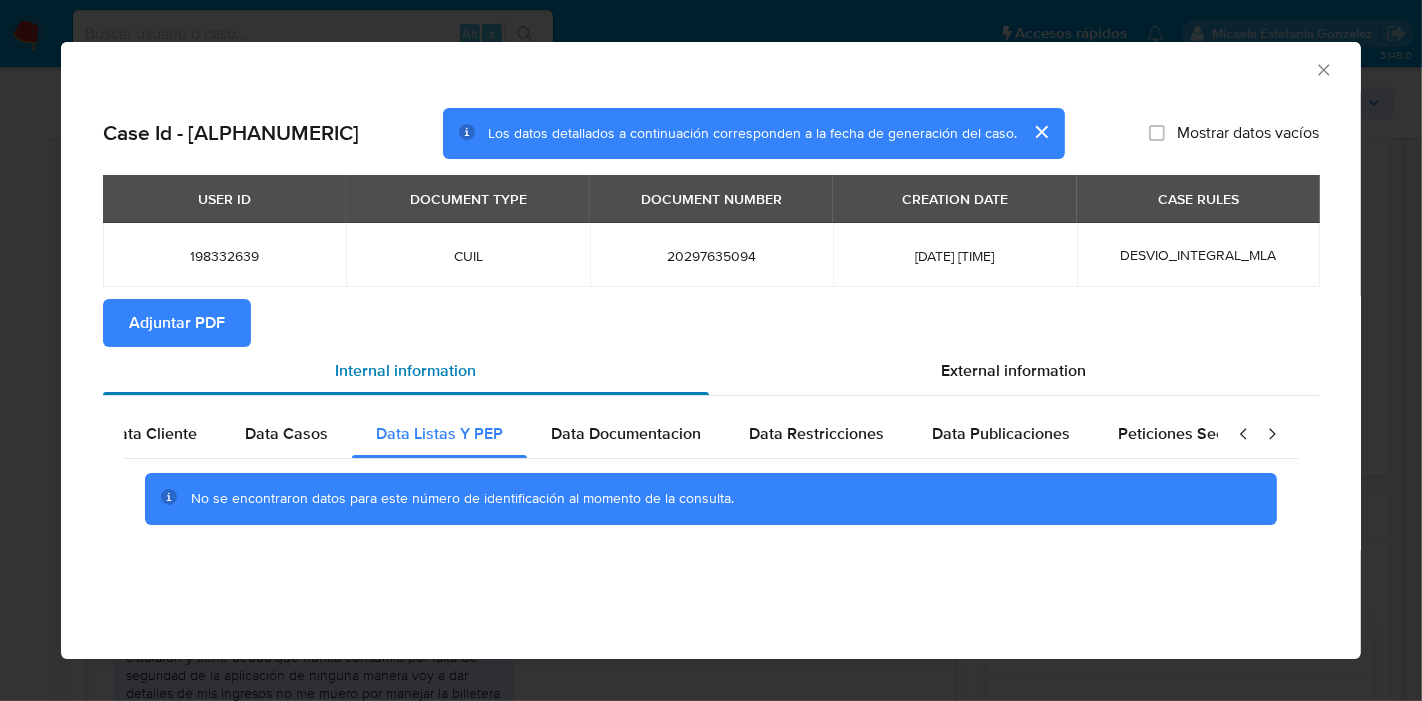 scroll, scrollTop: 0, scrollLeft: 0, axis: both 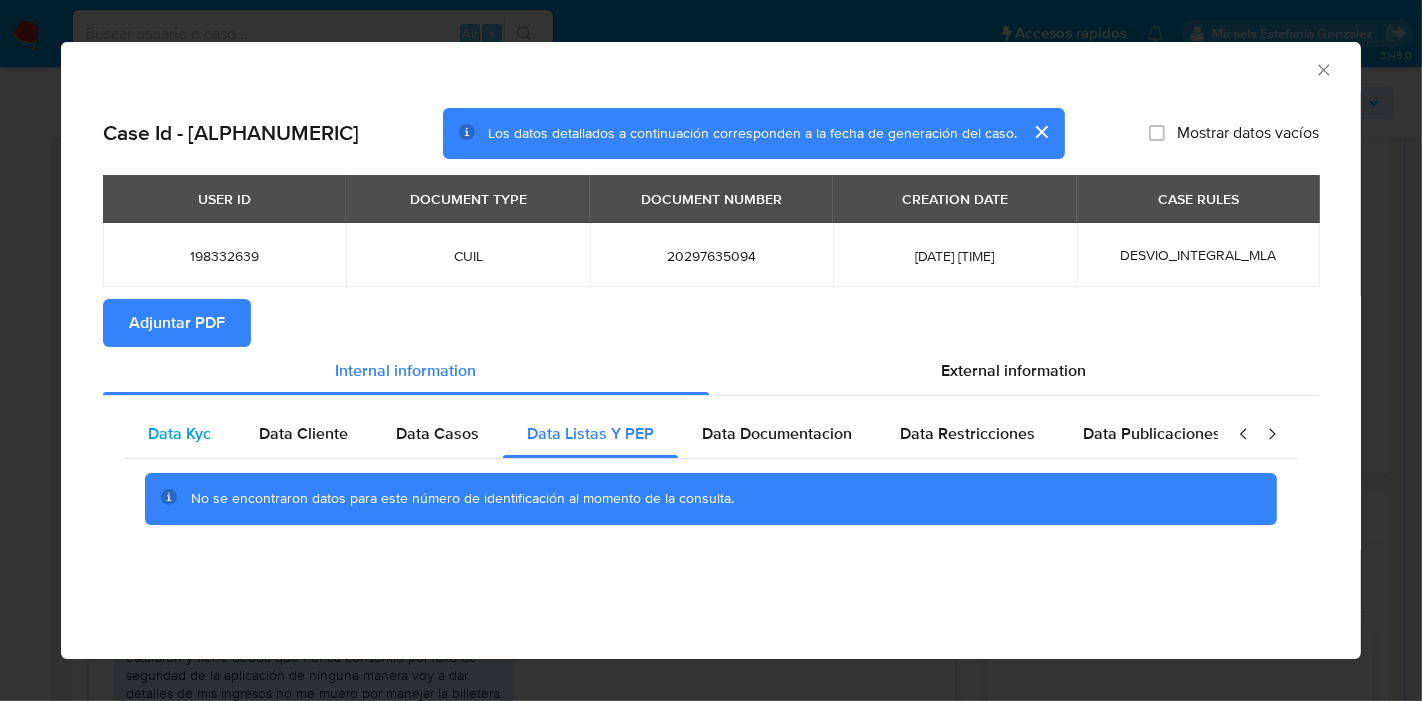 click on "Data Kyc" at bounding box center (179, 434) 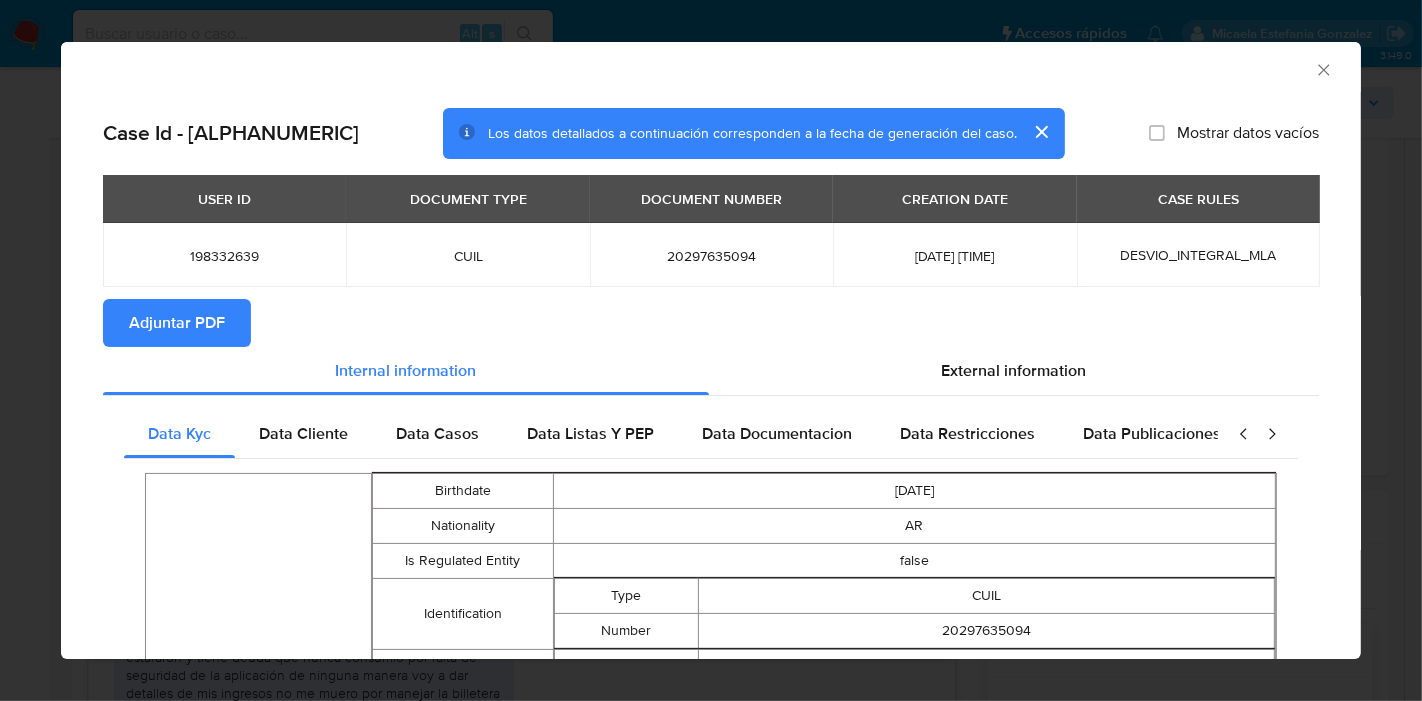 click on "Data Kyc Data Cliente Data Casos Data Listas Y PEP Data Documentacion Data Restricciones Data Publicaciones Peticiones Secundarias Data Minoridad Person Birthdate 1983-01-26 Nationality AR Is Regulated Entity false Identification Type CUIL Number 20297635094 Email Address jeremiasestevelle2.je@gmail.com Other Identifications Type DNI Number 29763509 Gender M Address Full Address 421 Bis Esquina 12 1096 La Plata Buenos Aires Argentina 1894 Phone Number 32422460 Area Code 11 Is Pep false Identification Type CUIL Number 20297635094 Fiscal Identity Taxpayer Type Consumidor Final Names Legal Jeremias Andres Estevelle Brand Hgtt Preferred Full Jeremias Estevelle Activities Code AC003002 Description Alimentos y bebidas Is Primary true Primary Activity Code AC003002 Site Id MLA Entity Type person Kyc Knowledge Level verified Date Last Update 2025-02-14T19:13:28.743425248Z" at bounding box center (711, 926) 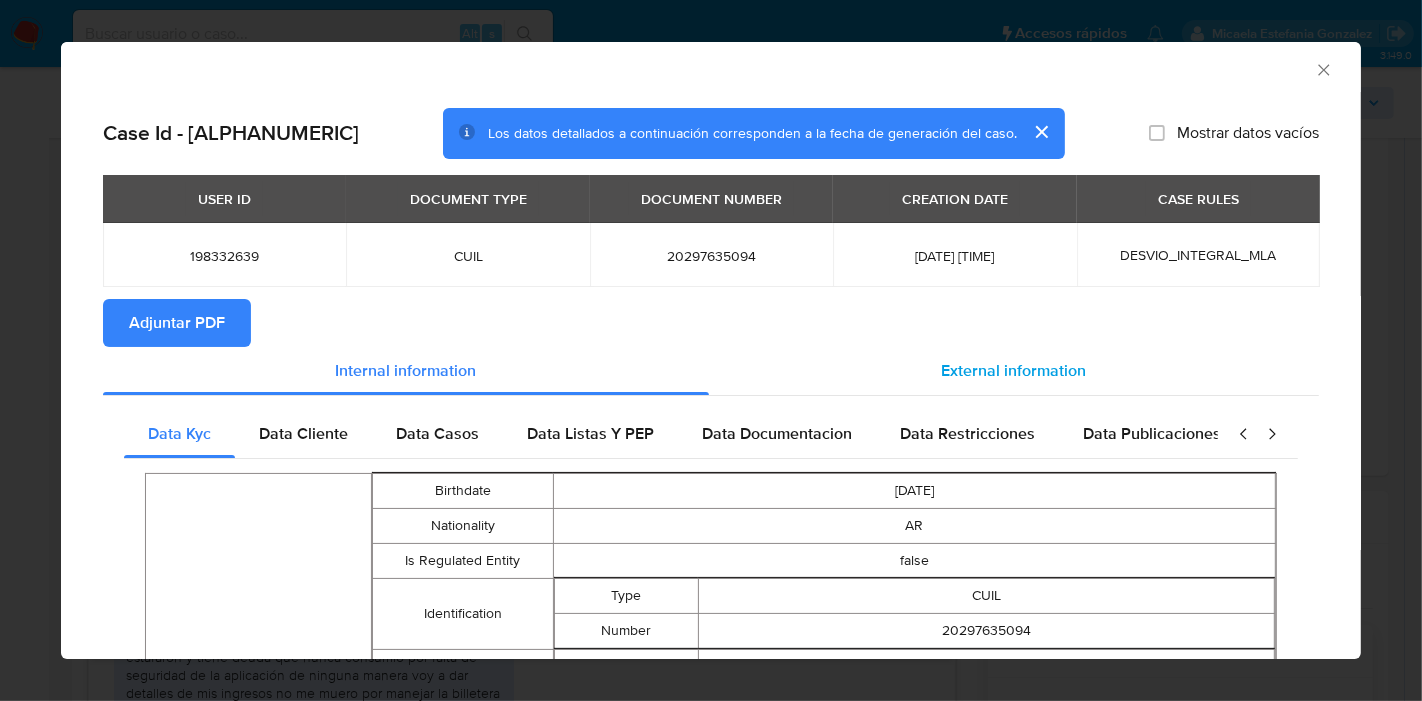 click on "External information" at bounding box center [1014, 370] 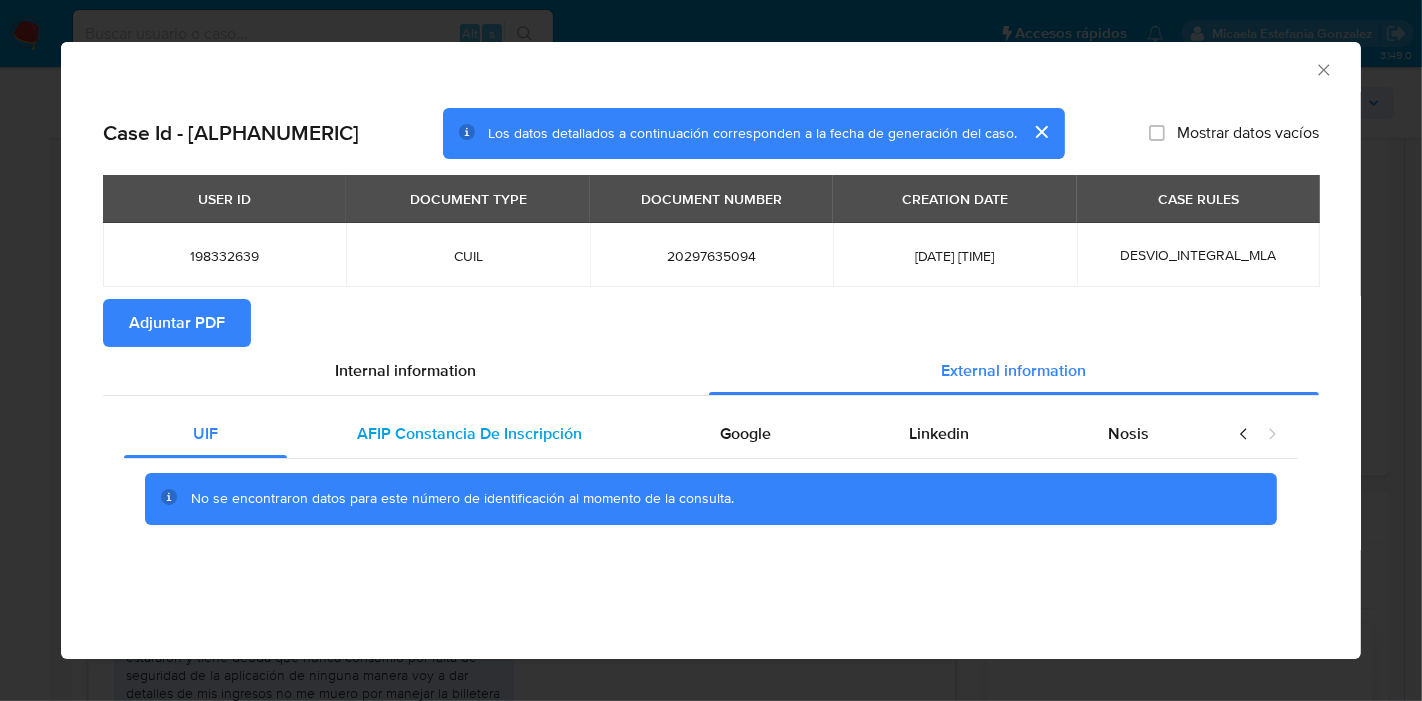 click on "AFIP Constancia De Inscripción" at bounding box center [468, 434] 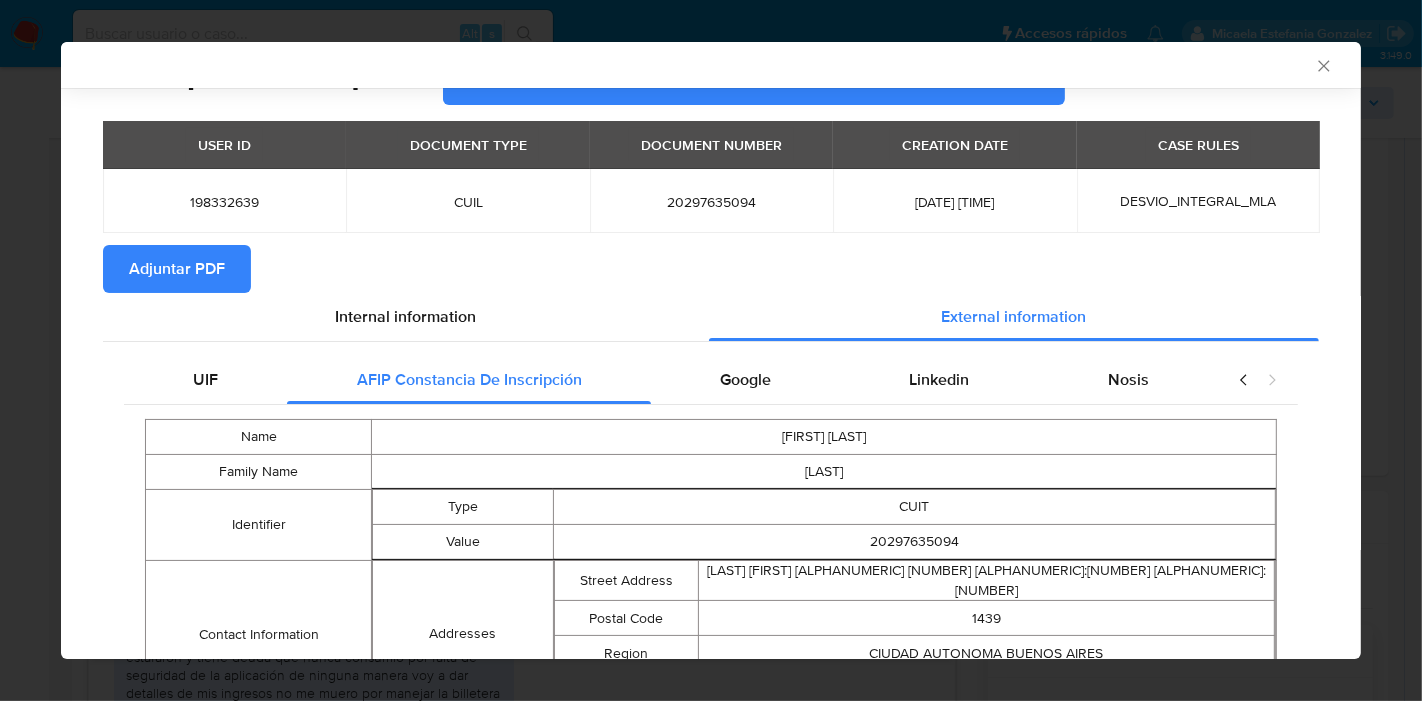 scroll, scrollTop: 218, scrollLeft: 0, axis: vertical 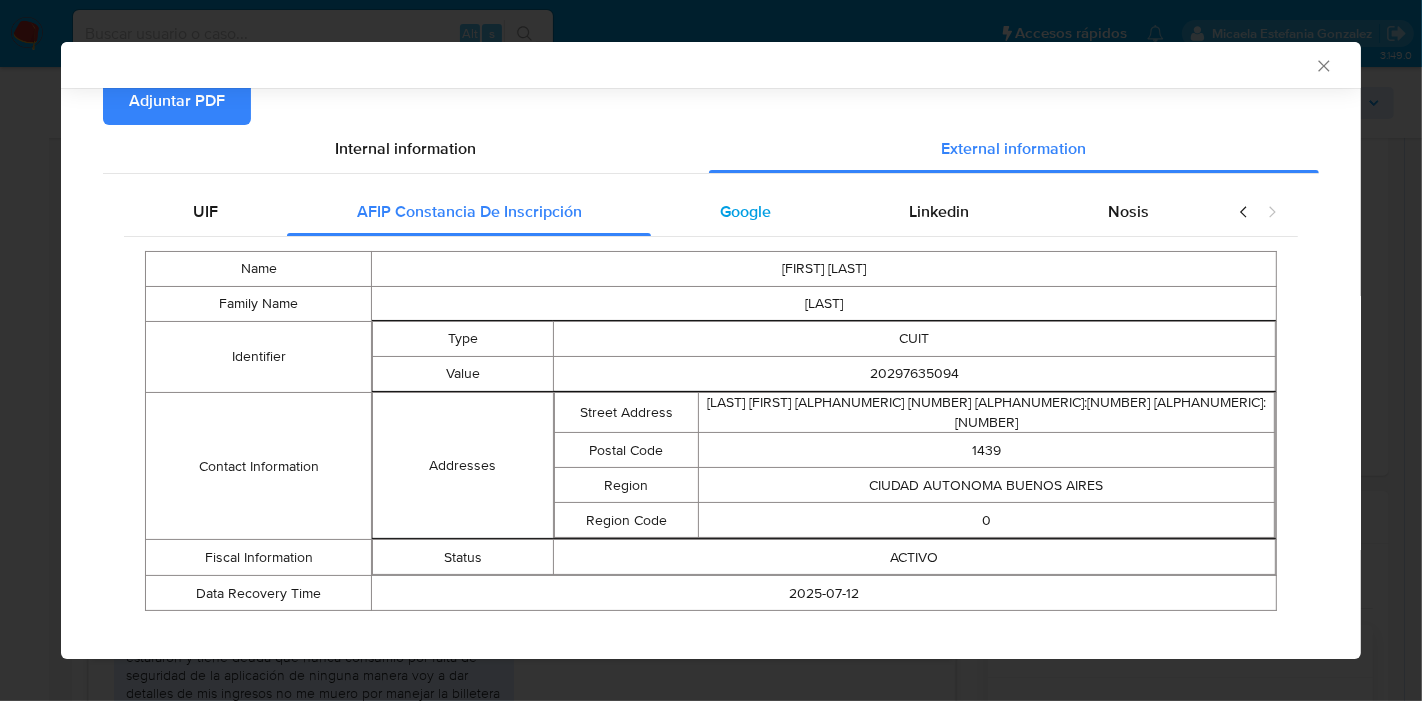 click on "Google" at bounding box center (745, 212) 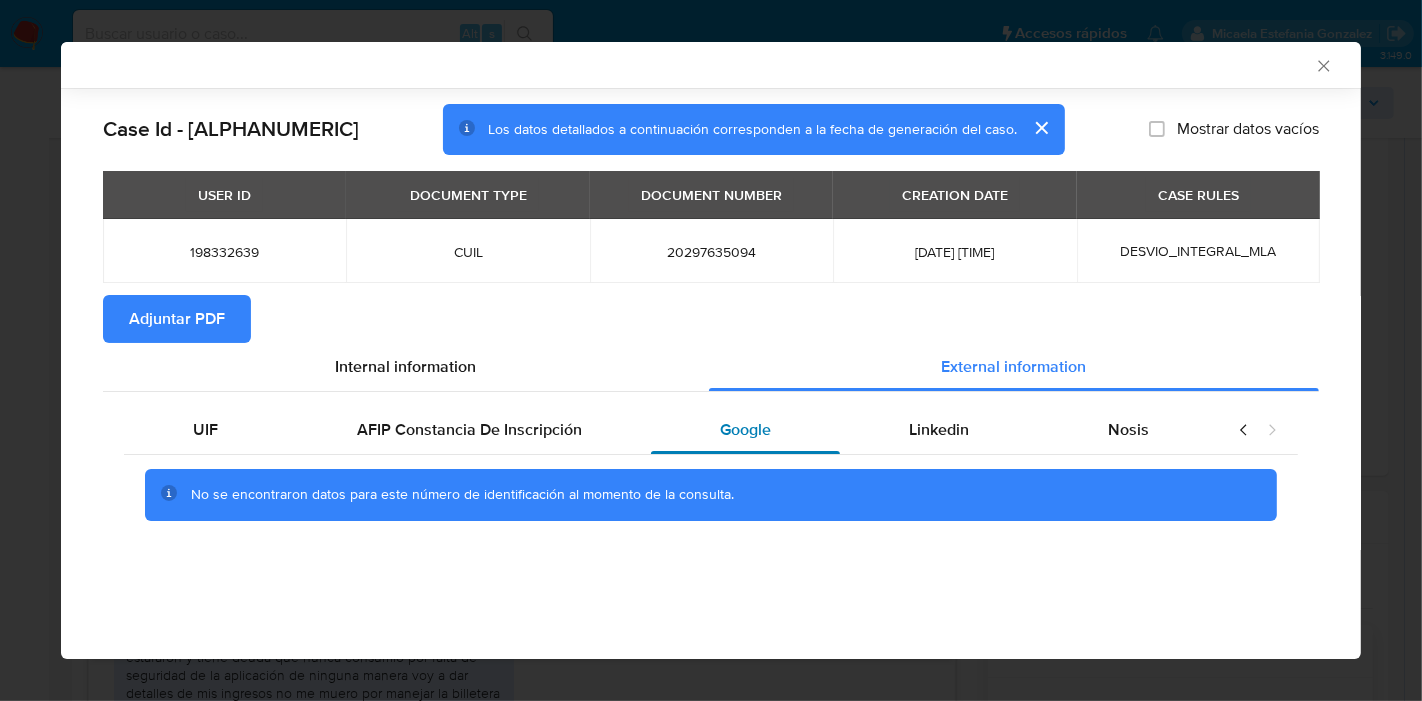 scroll, scrollTop: 0, scrollLeft: 0, axis: both 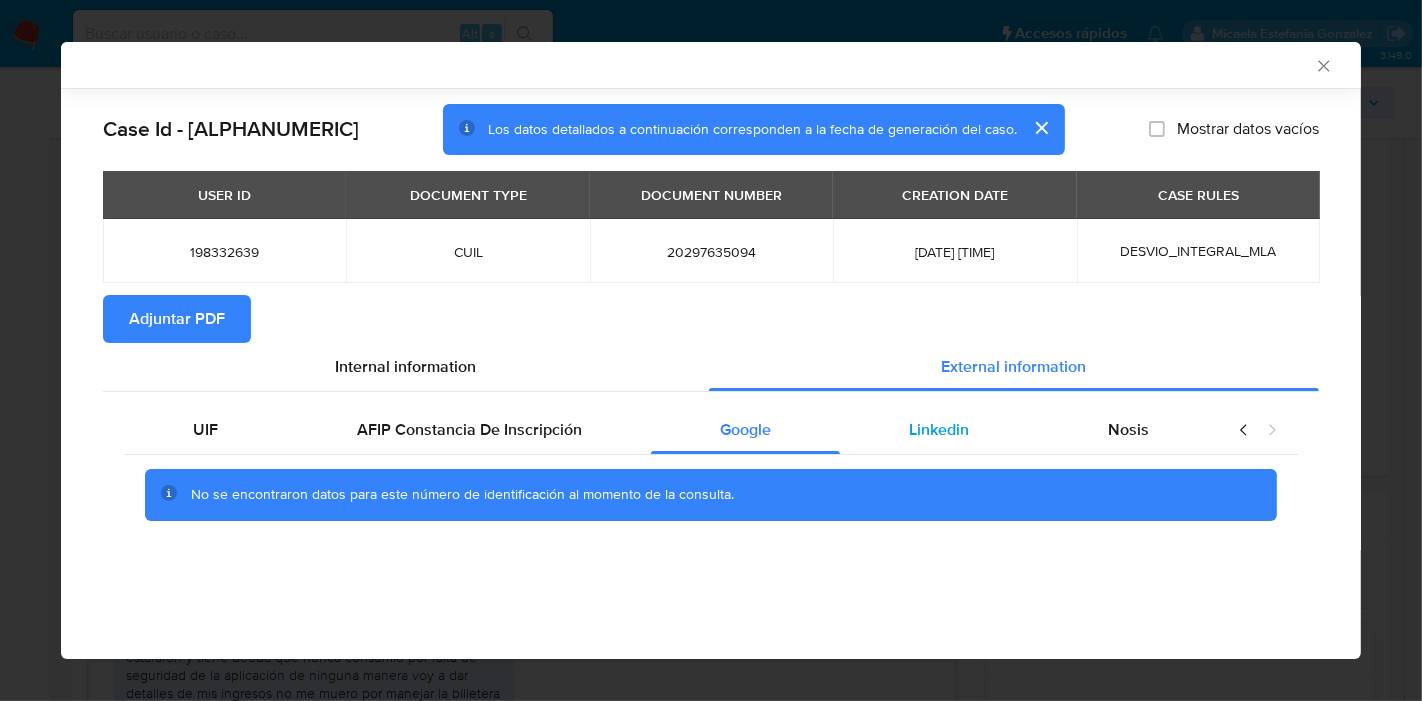 click on "Linkedin" at bounding box center [939, 430] 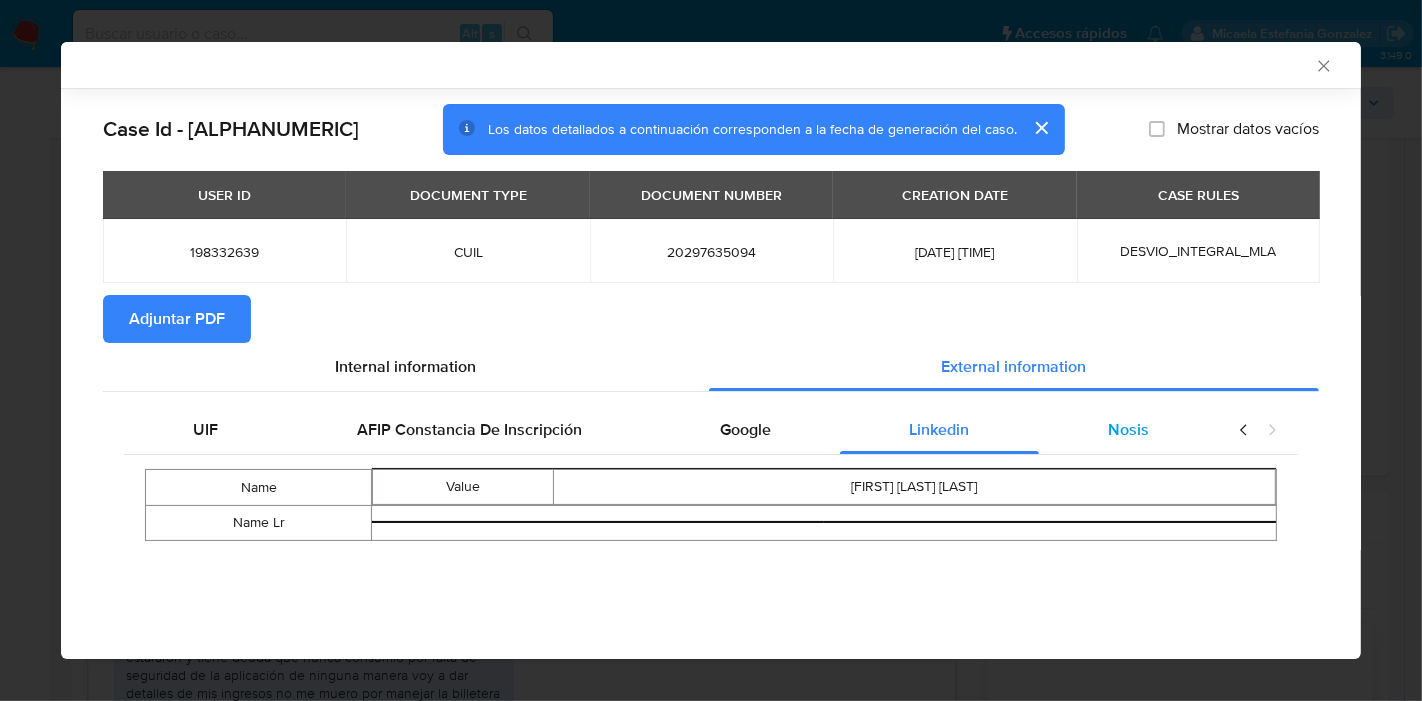 click on "Nosis" at bounding box center (1128, 430) 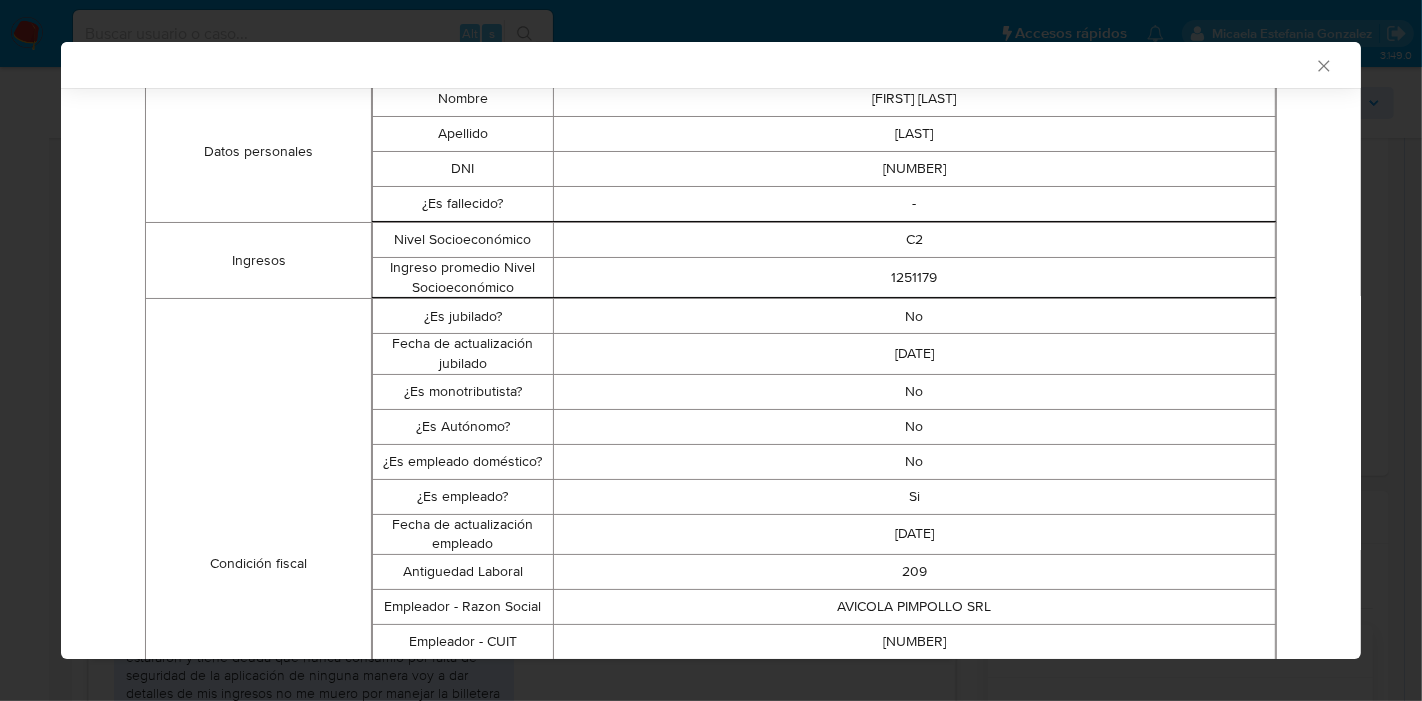 scroll, scrollTop: 329, scrollLeft: 0, axis: vertical 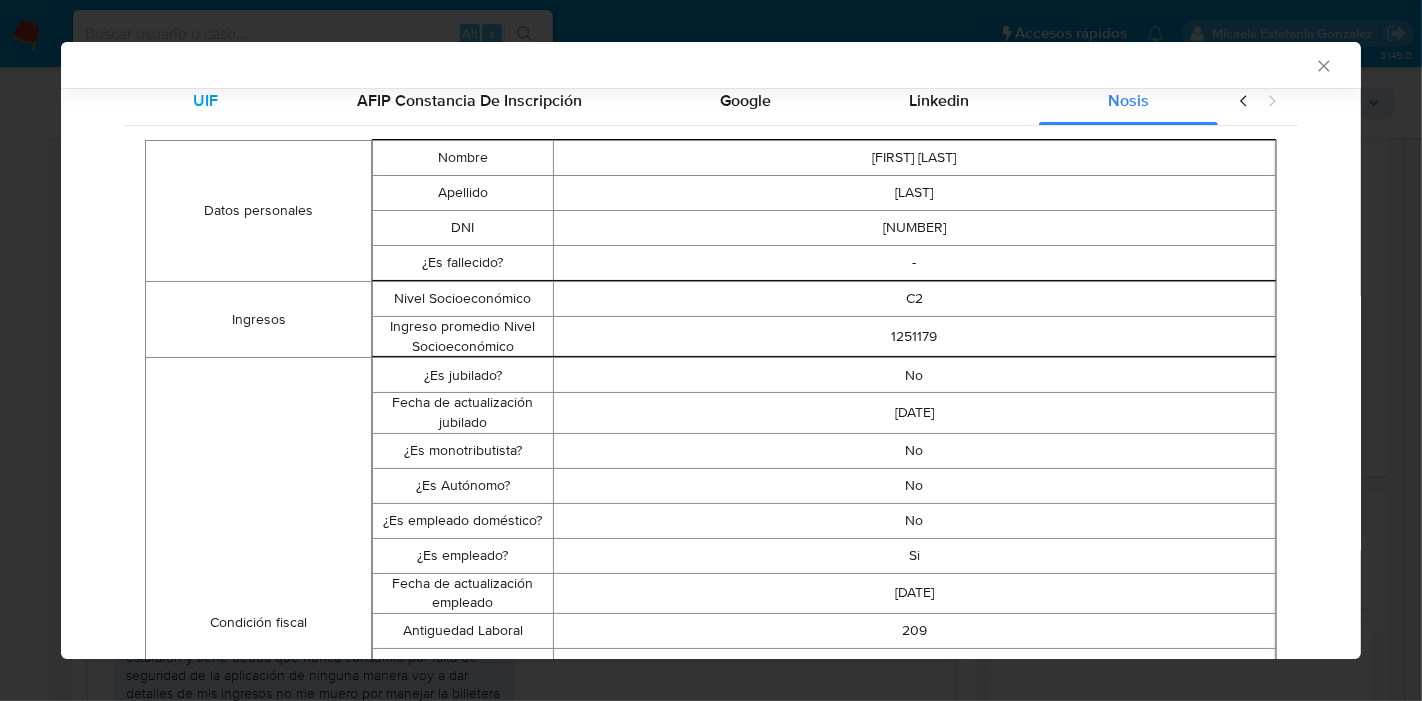 click on "UIF" at bounding box center (205, 100) 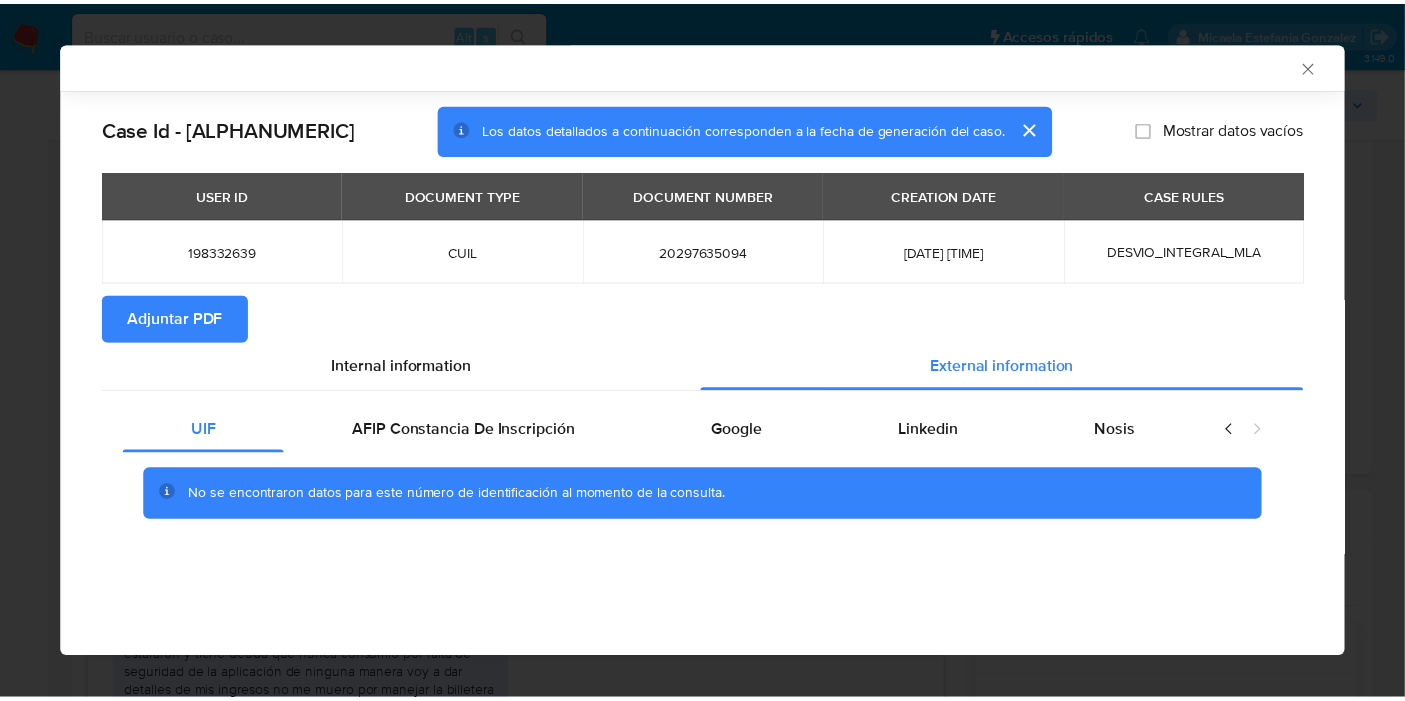 scroll, scrollTop: 0, scrollLeft: 0, axis: both 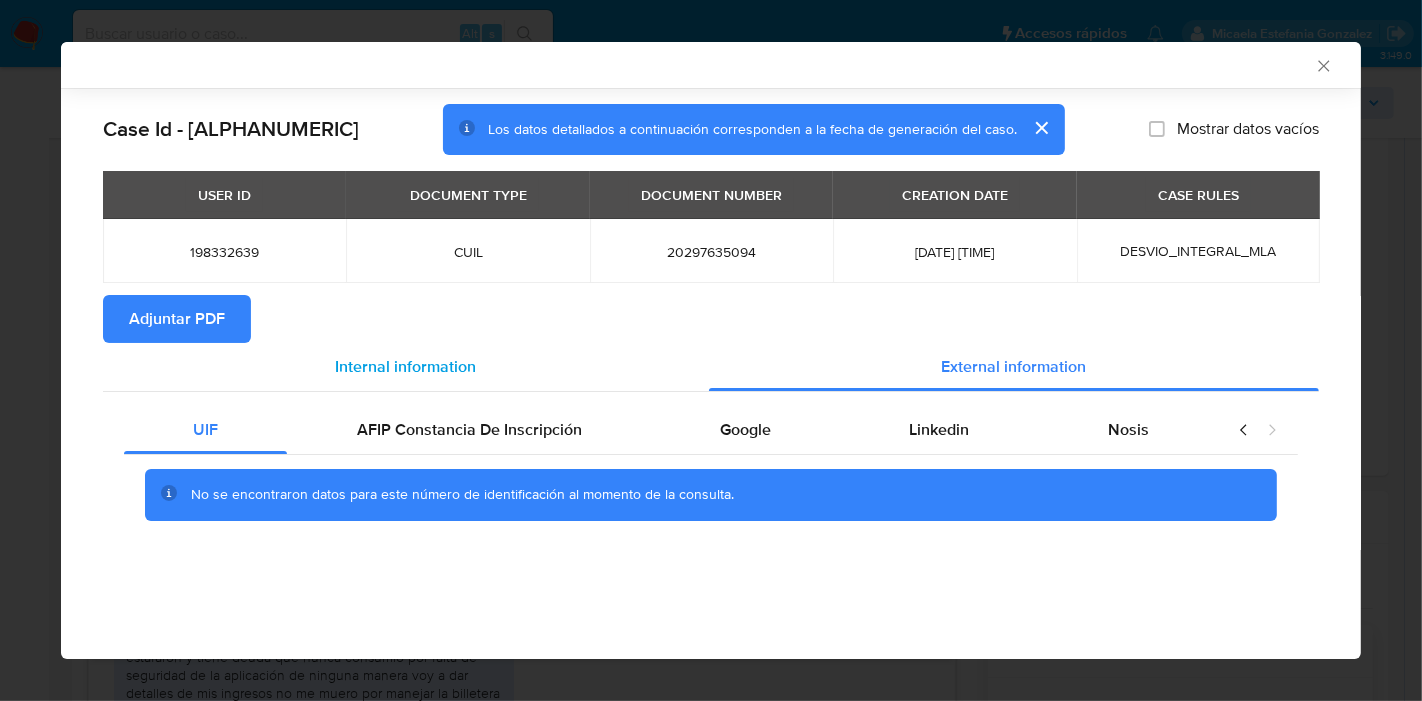 click on "Internal information" at bounding box center (406, 366) 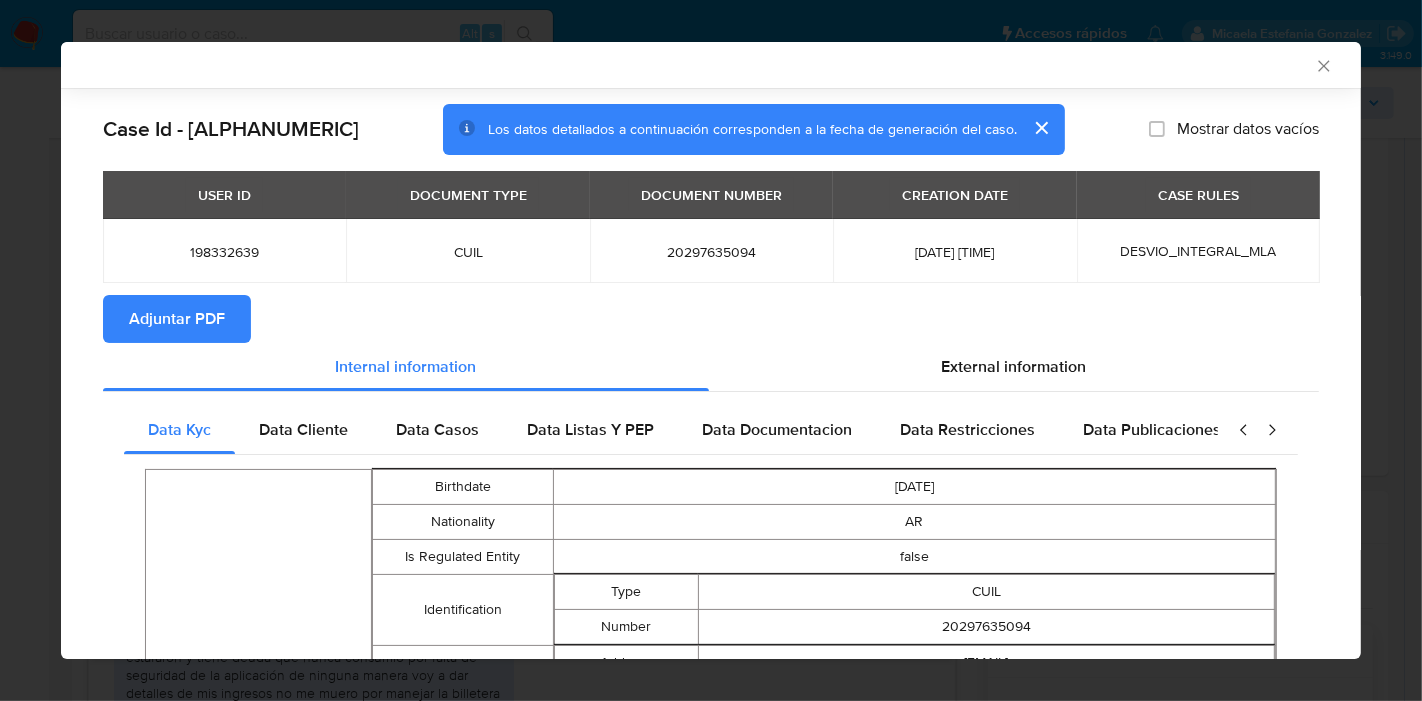 click on "Adjuntar PDF" at bounding box center (177, 319) 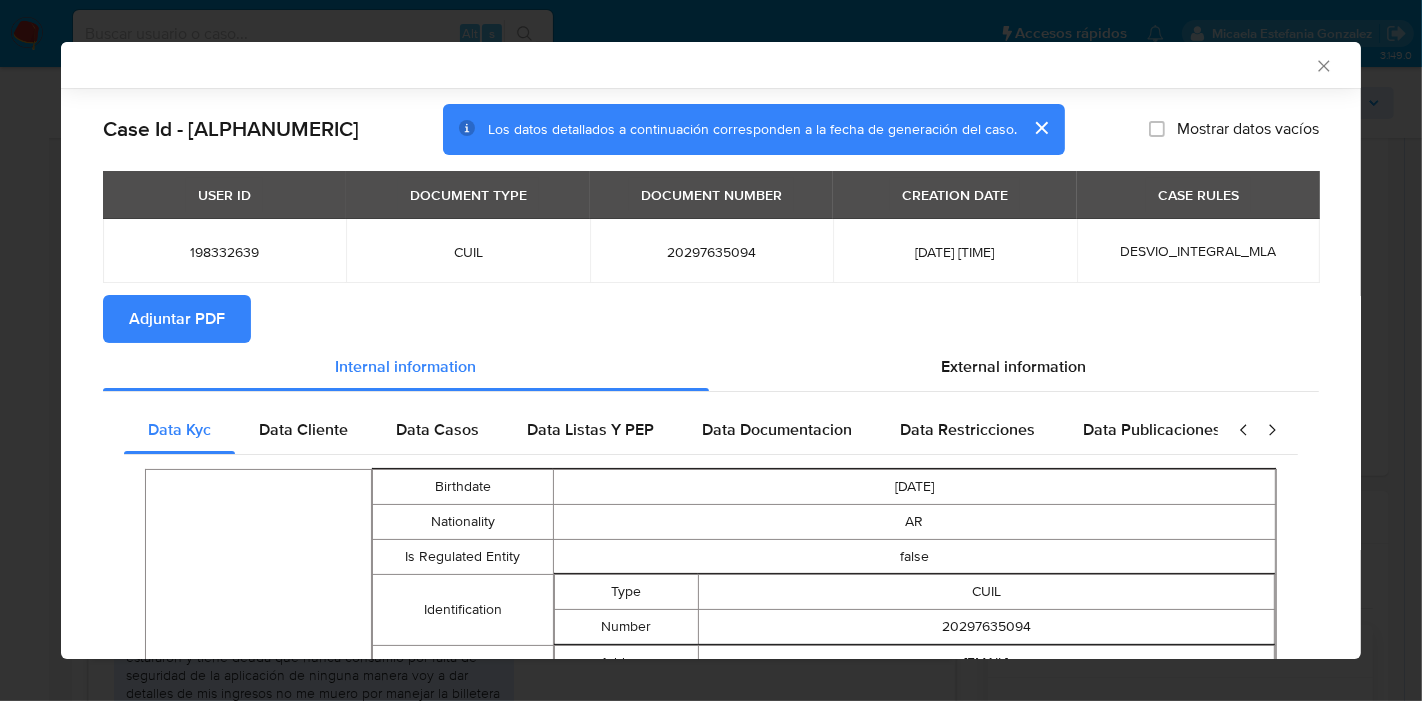 click on "AML Data Collector Case Id - BrXbttupEjOSsYtdf2n6SR8Z Los datos detallados a continuación corresponden a la fecha de generación del caso. Mostrar datos vacíos USER ID DOCUMENT TYPE DOCUMENT NUMBER CREATION DATE CASE RULES 198332639 CUIL 20297635094 2025-07-12 06:25:20 DESVIO_INTEGRAL_MLA   Adjuntar PDF   Internal Info Las siguientes tablas no tienen datos Data Listas Y PEP   Data Documentacion   Data Restricciones   Data Publicaciones   Peticiones Secundarias   Data Kyc Person Birthdate 1983-01-26 Nationality AR Is Regulated Entity false Identification Type CUIL Number 20297635094 Email Address jeremiasestevelle2.je@gmail.com Other Identifications Type DNI Number 29763509 Gender M Address Full Address 421 Bis Esquina 12 1096 La Plata Buenos Aires Argentina 1894 Additional Info - - - Declared Address - - - Phone Number 32422460 Area Code 11 Is Pep false Identification Type CUIL Number 20297635094 Fiscal Identity Taxpayer Type Consumidor Final Names Legal Jeremias Andres Estevelle Brand Hgtt Preferred Full" at bounding box center (711, 350) 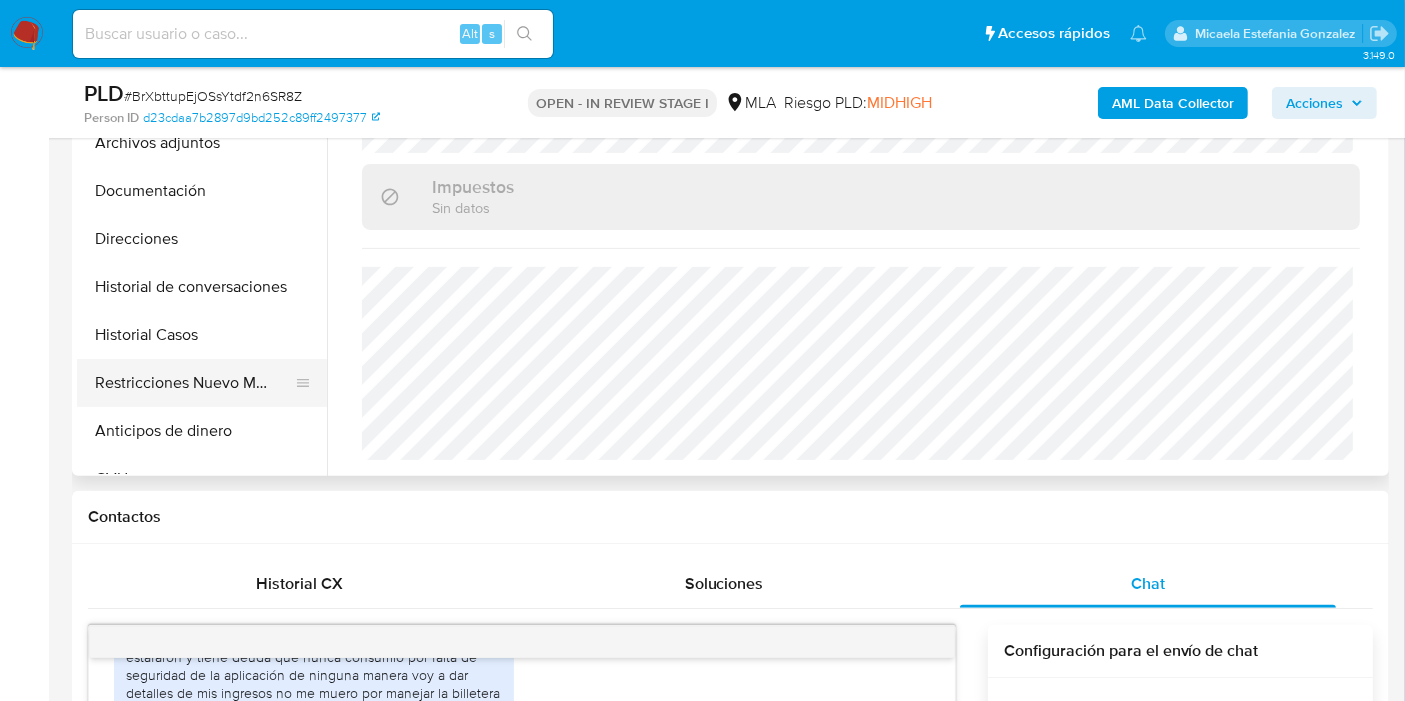 click on "Restricciones Nuevo Mundo" at bounding box center (194, 383) 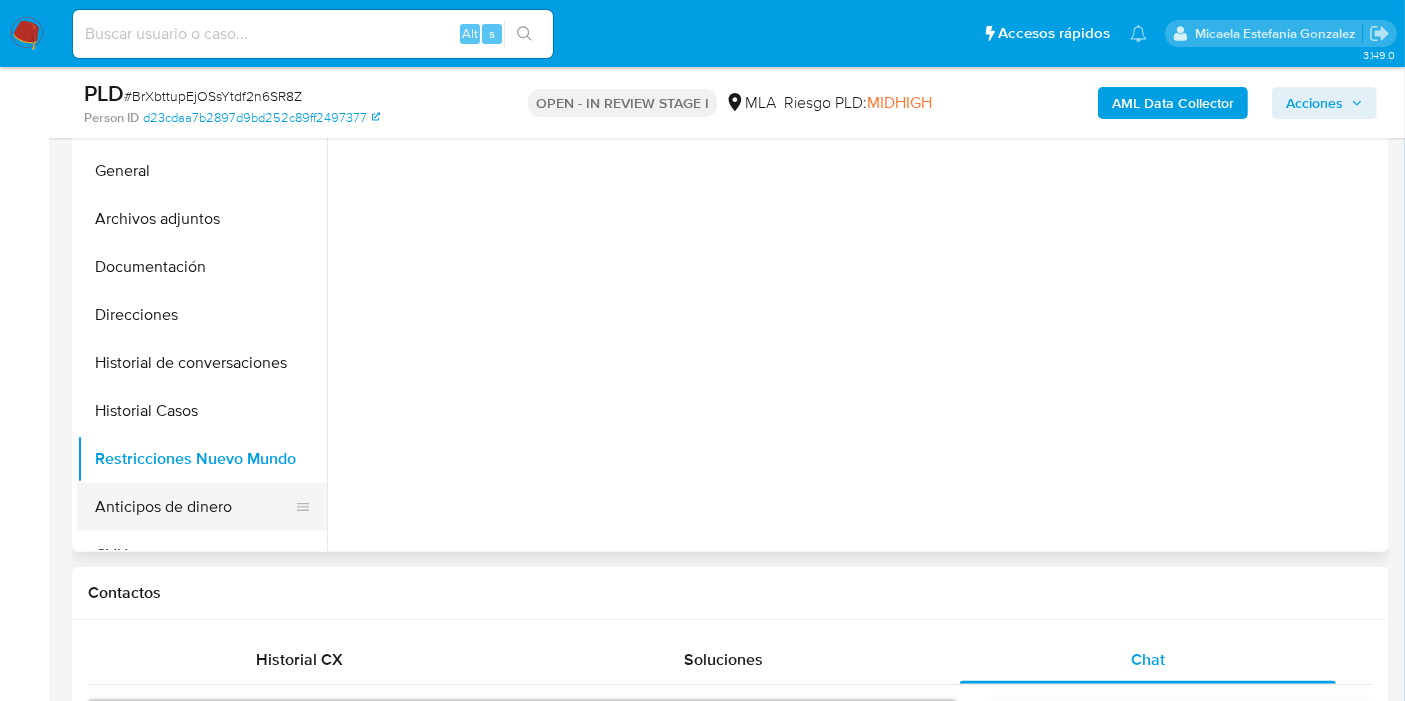 scroll, scrollTop: 444, scrollLeft: 0, axis: vertical 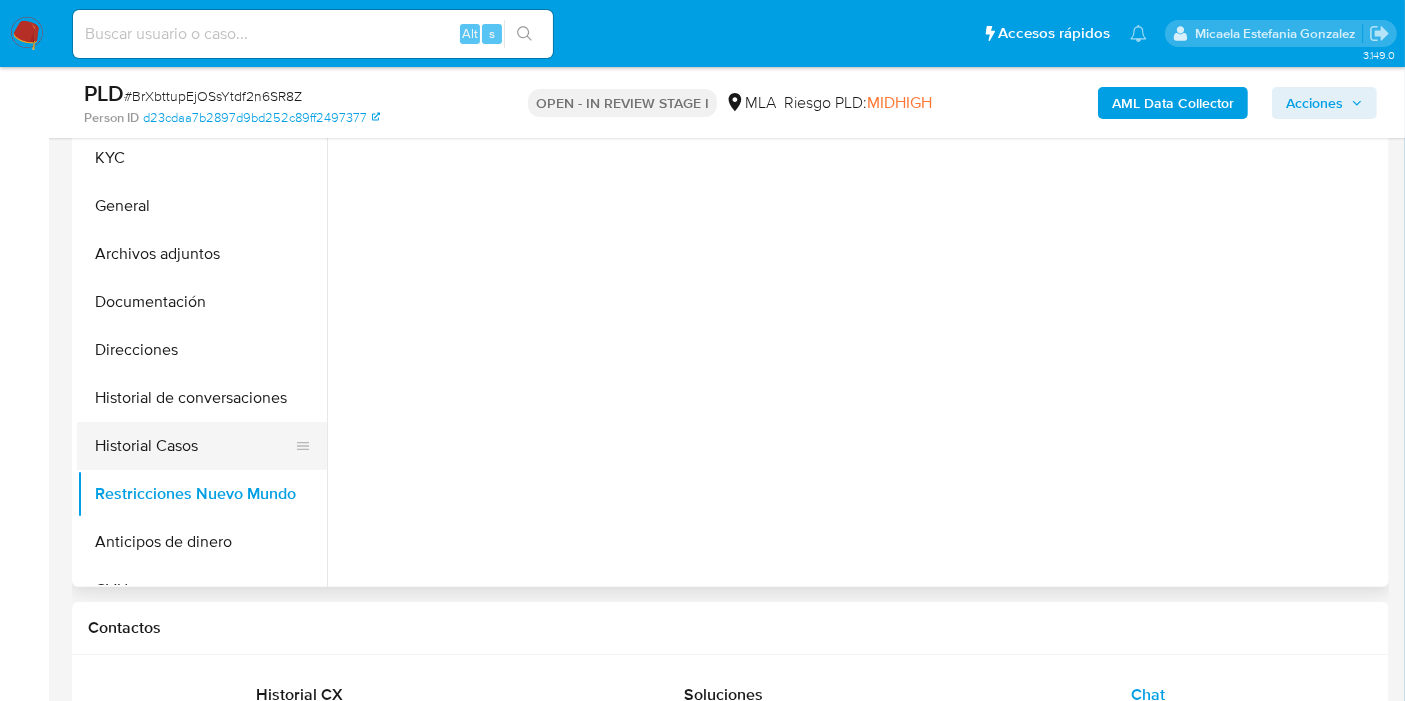 click on "Historial Casos" at bounding box center (194, 446) 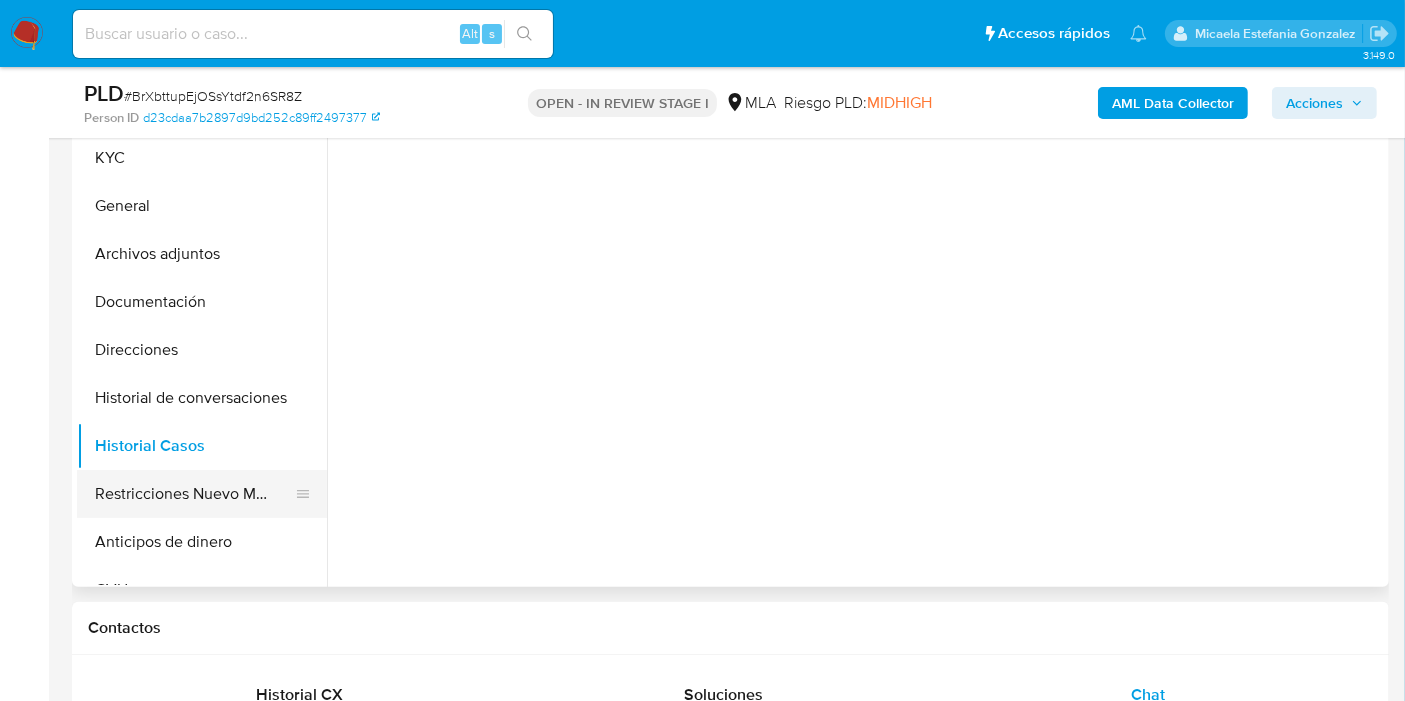click on "Restricciones Nuevo Mundo" at bounding box center [194, 494] 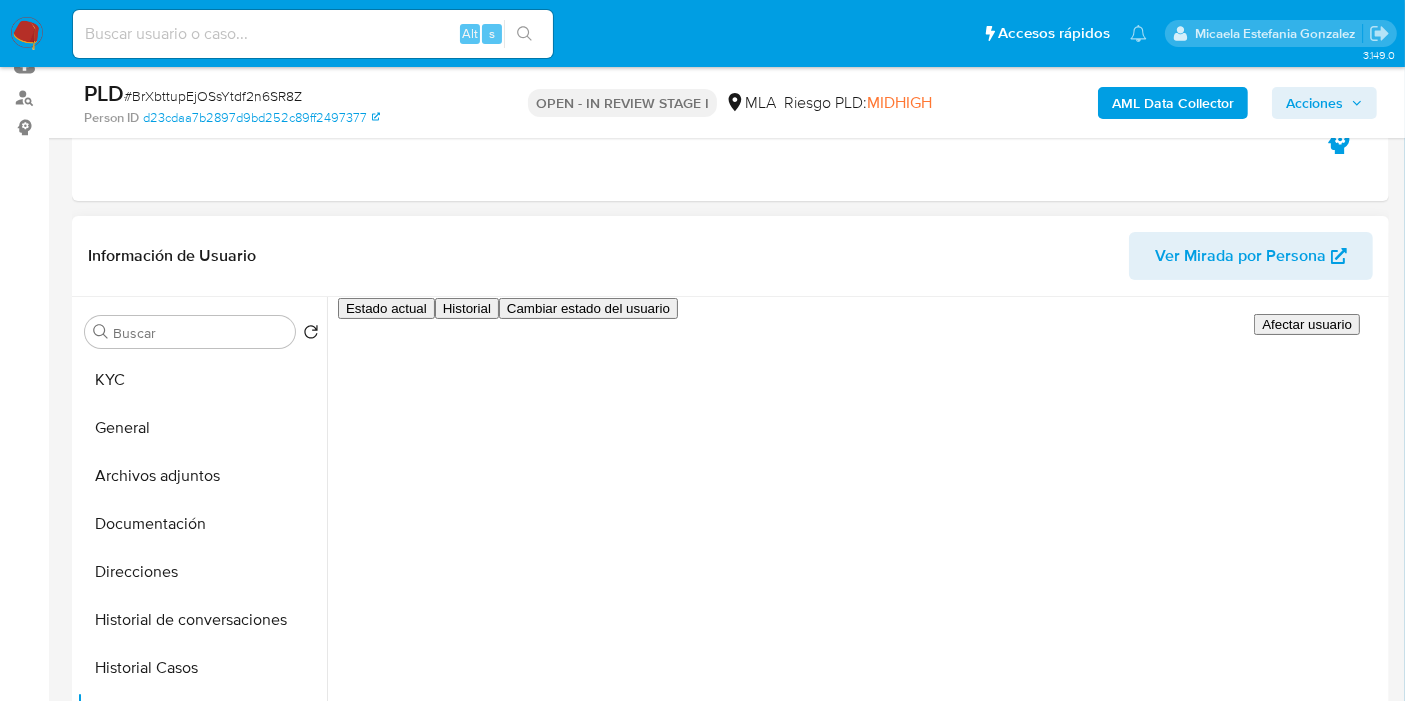 scroll, scrollTop: 444, scrollLeft: 0, axis: vertical 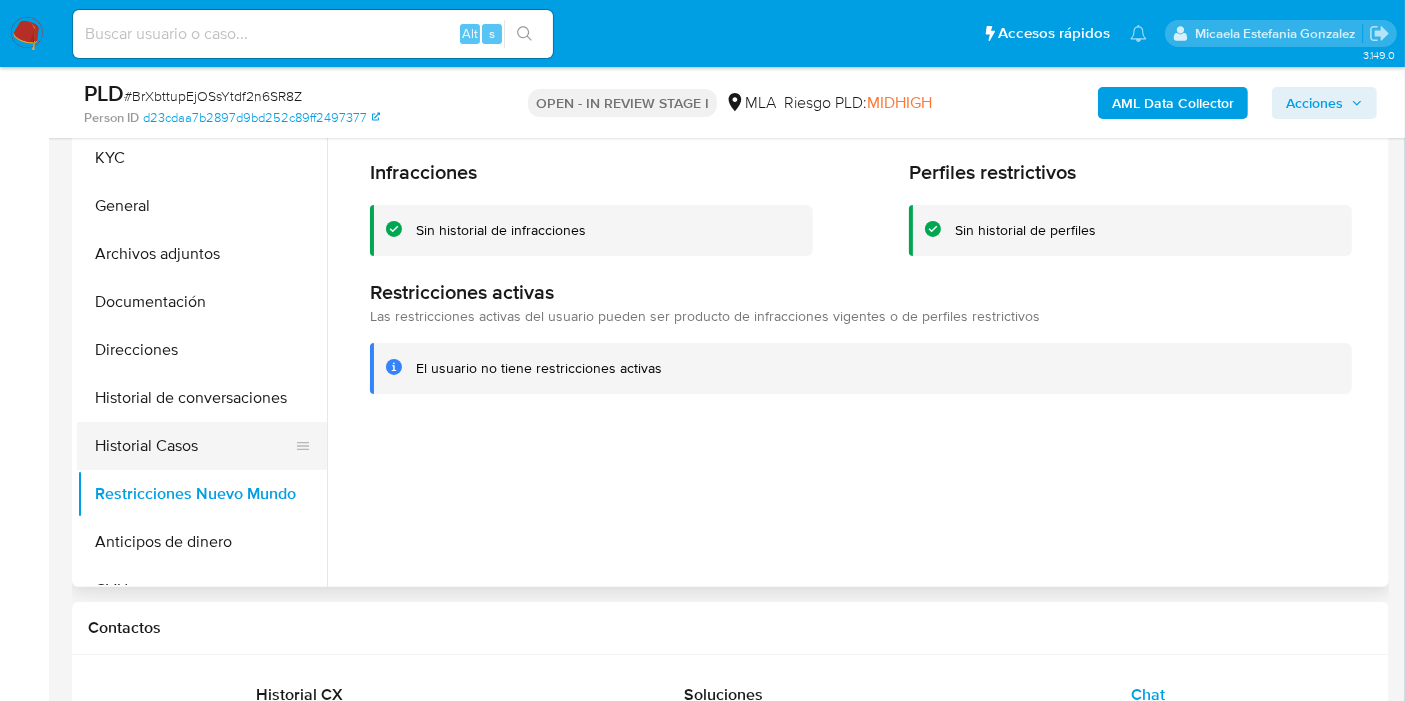 click on "Historial Casos" at bounding box center [194, 446] 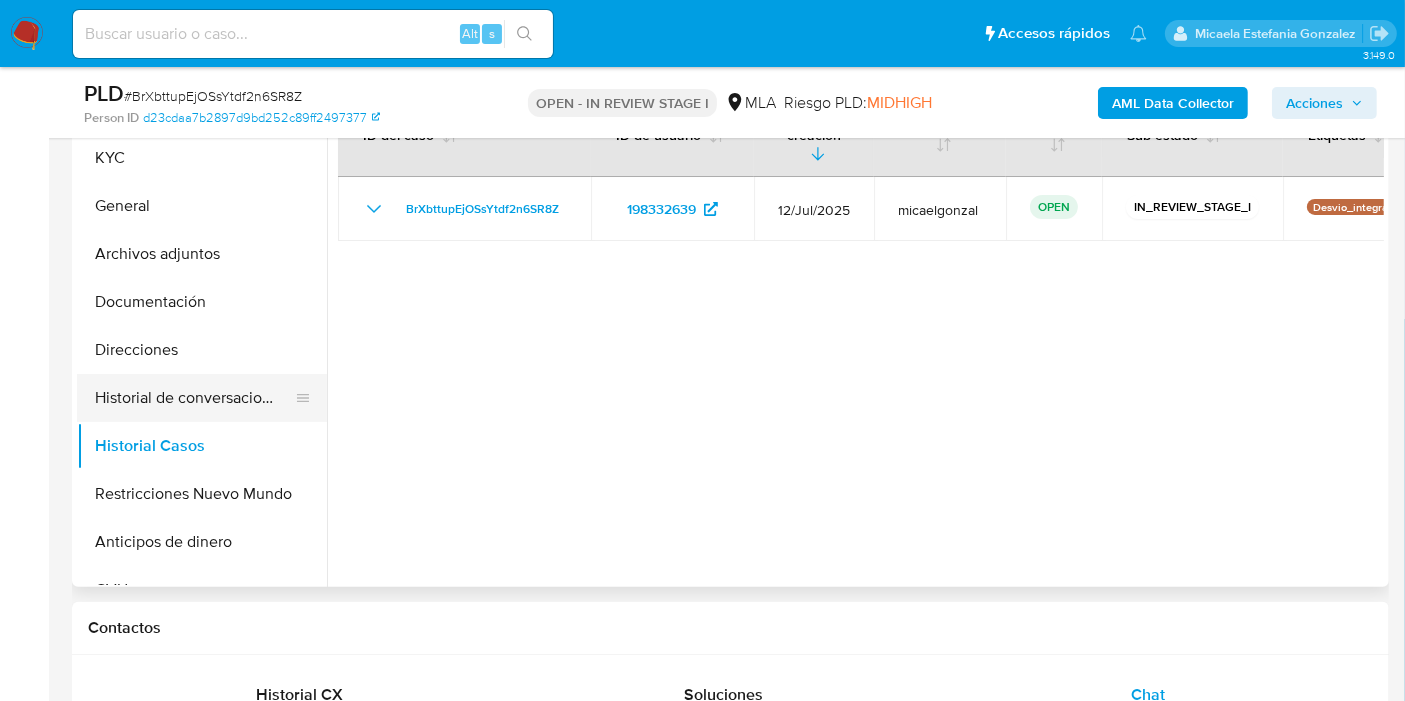click on "Historial de conversaciones" at bounding box center [194, 398] 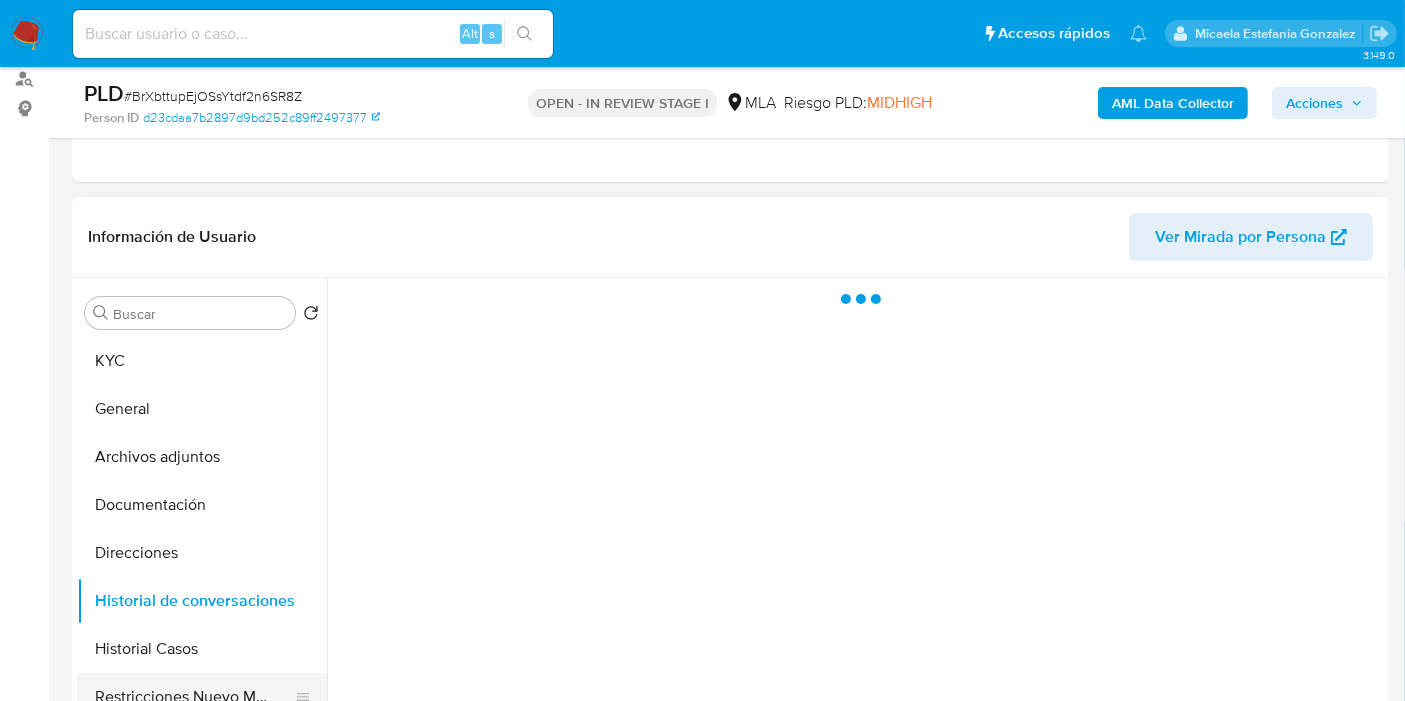 scroll, scrollTop: 222, scrollLeft: 0, axis: vertical 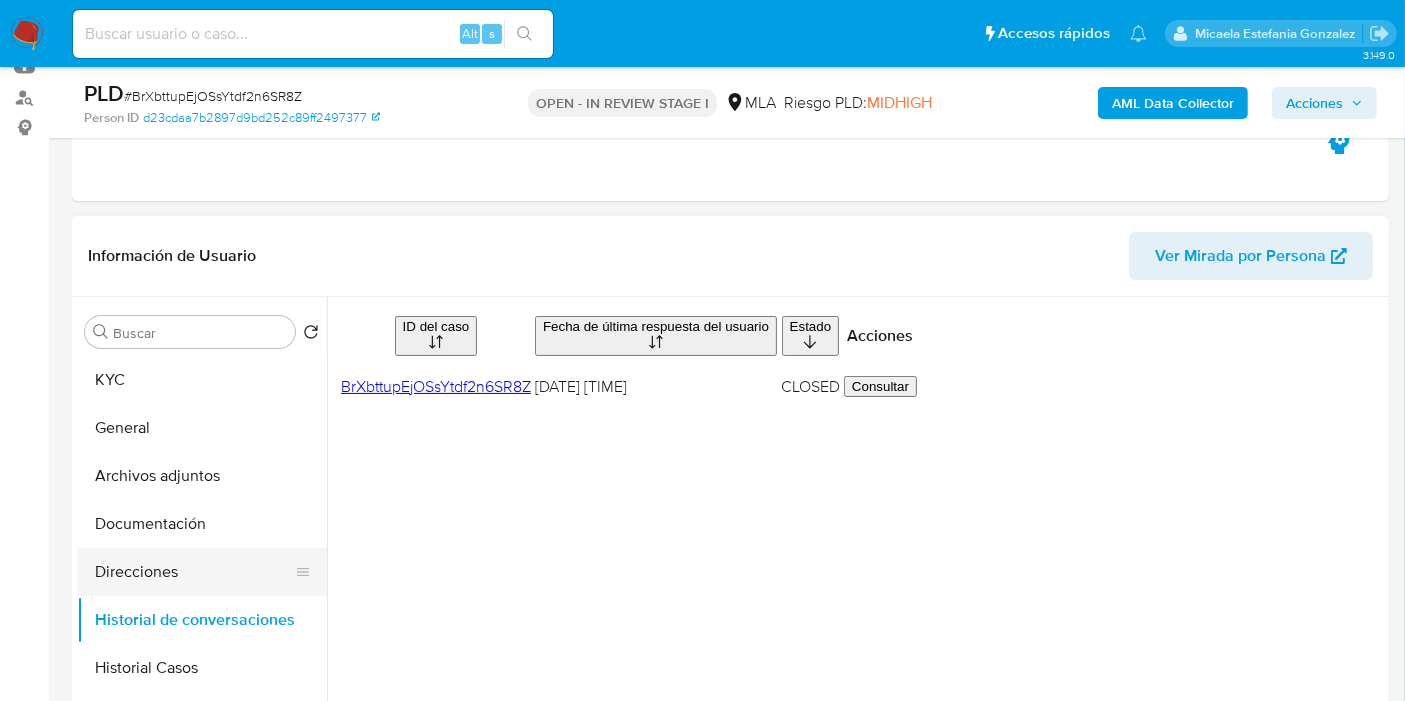 click on "Direcciones" at bounding box center (194, 572) 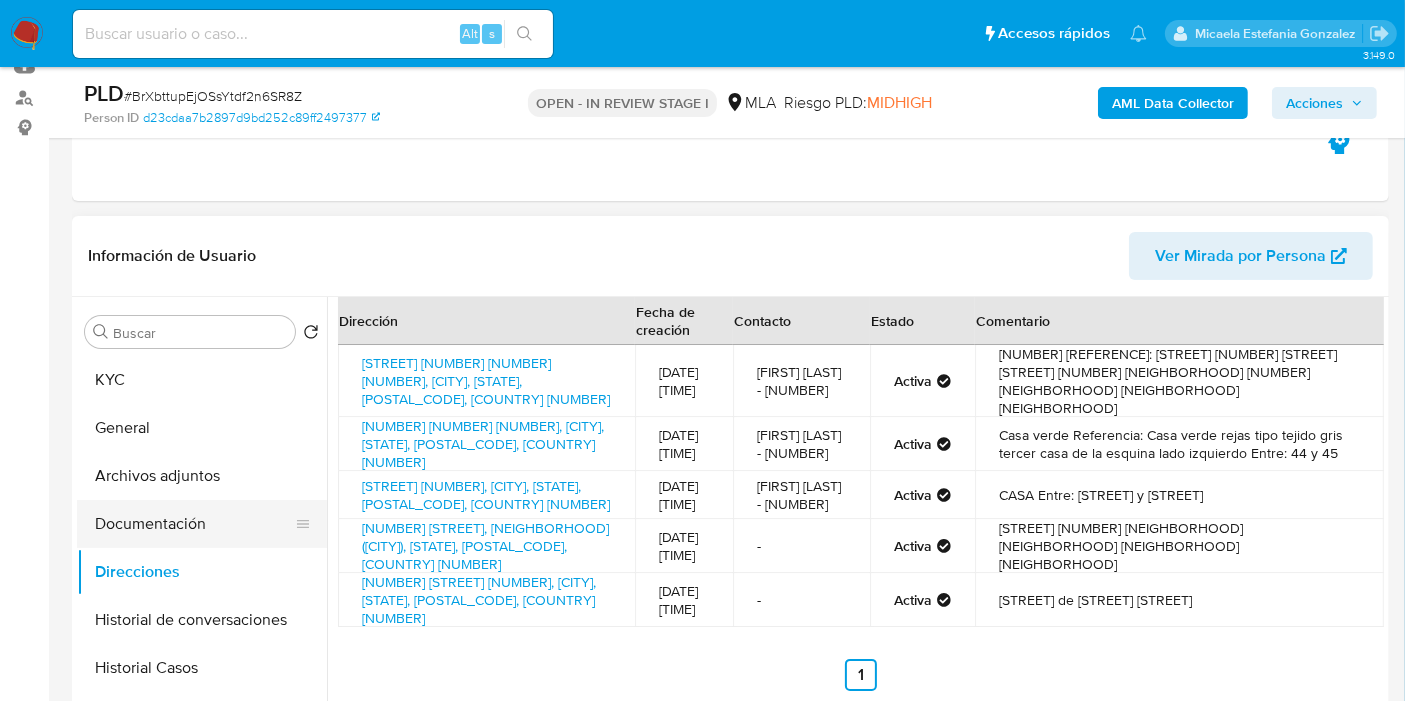 click on "Documentación" at bounding box center (194, 524) 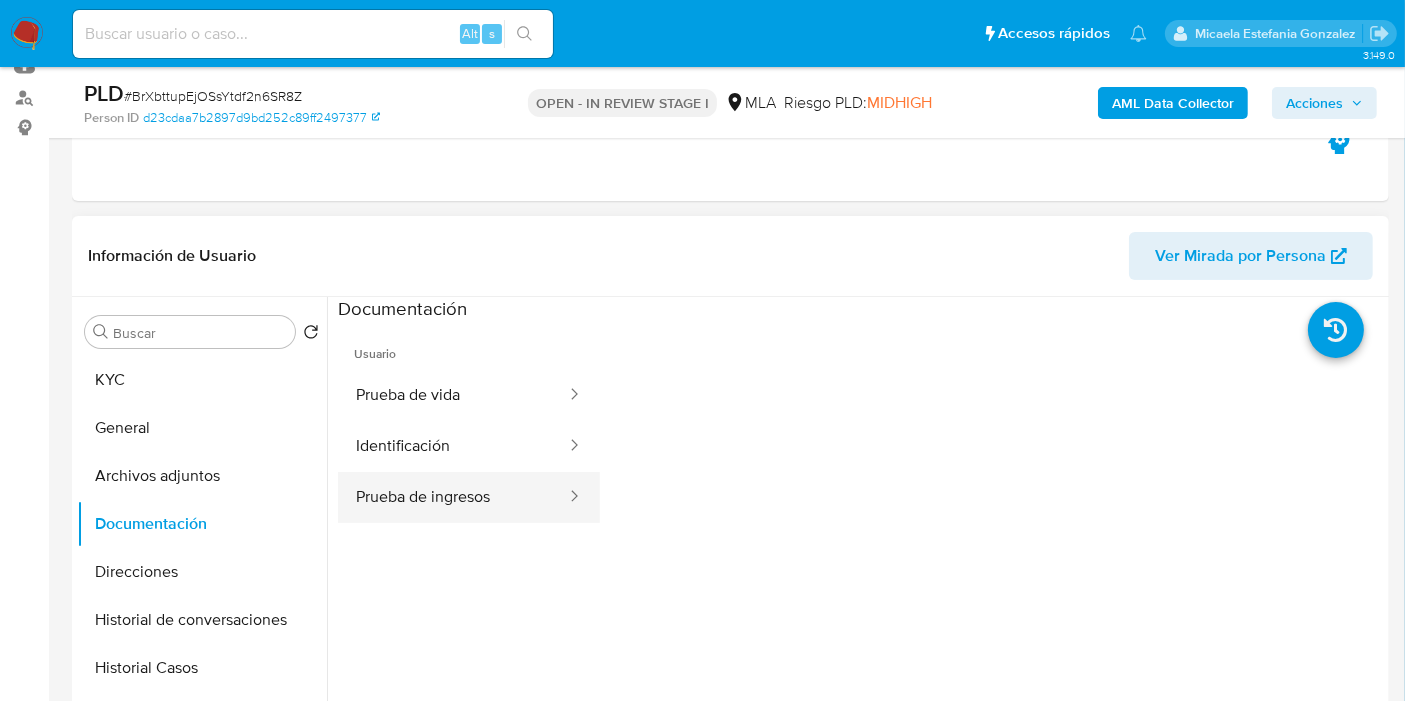 click on "Prueba de ingresos" at bounding box center (453, 497) 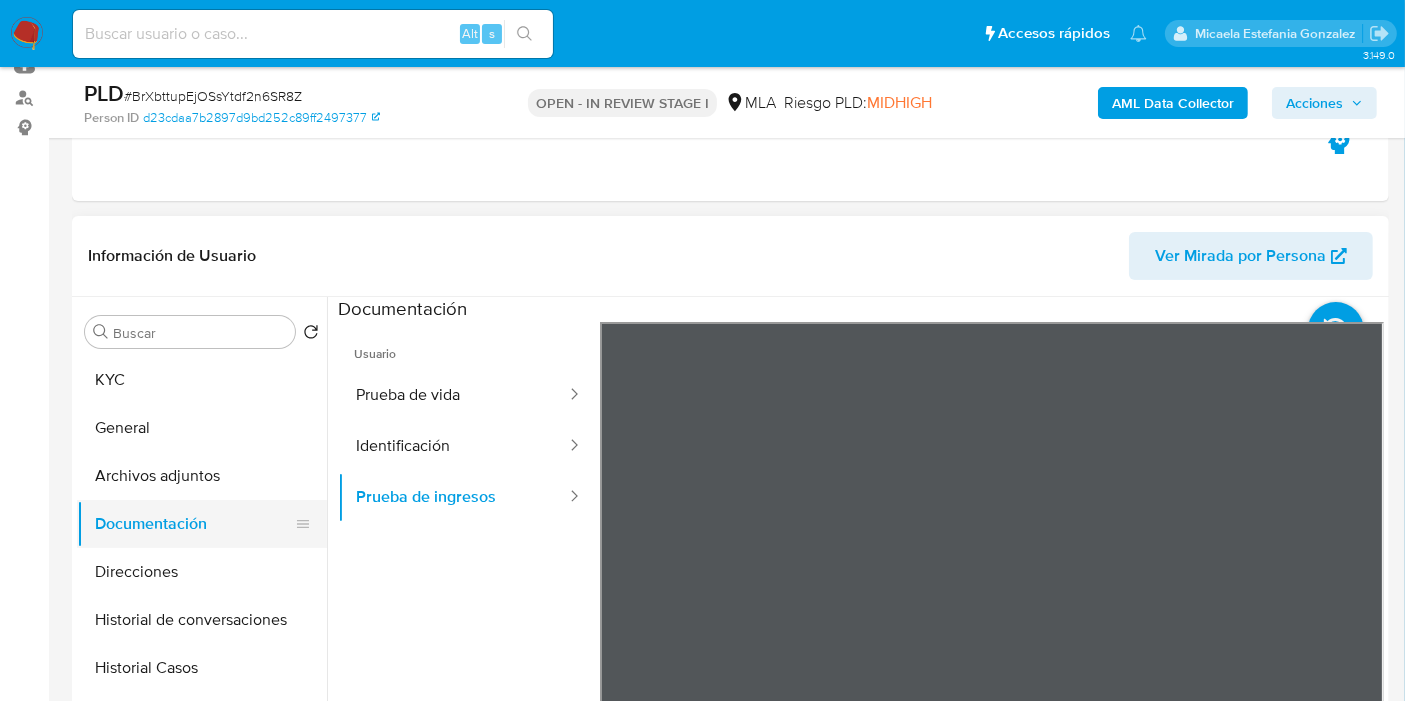click on "Documentación" at bounding box center (194, 524) 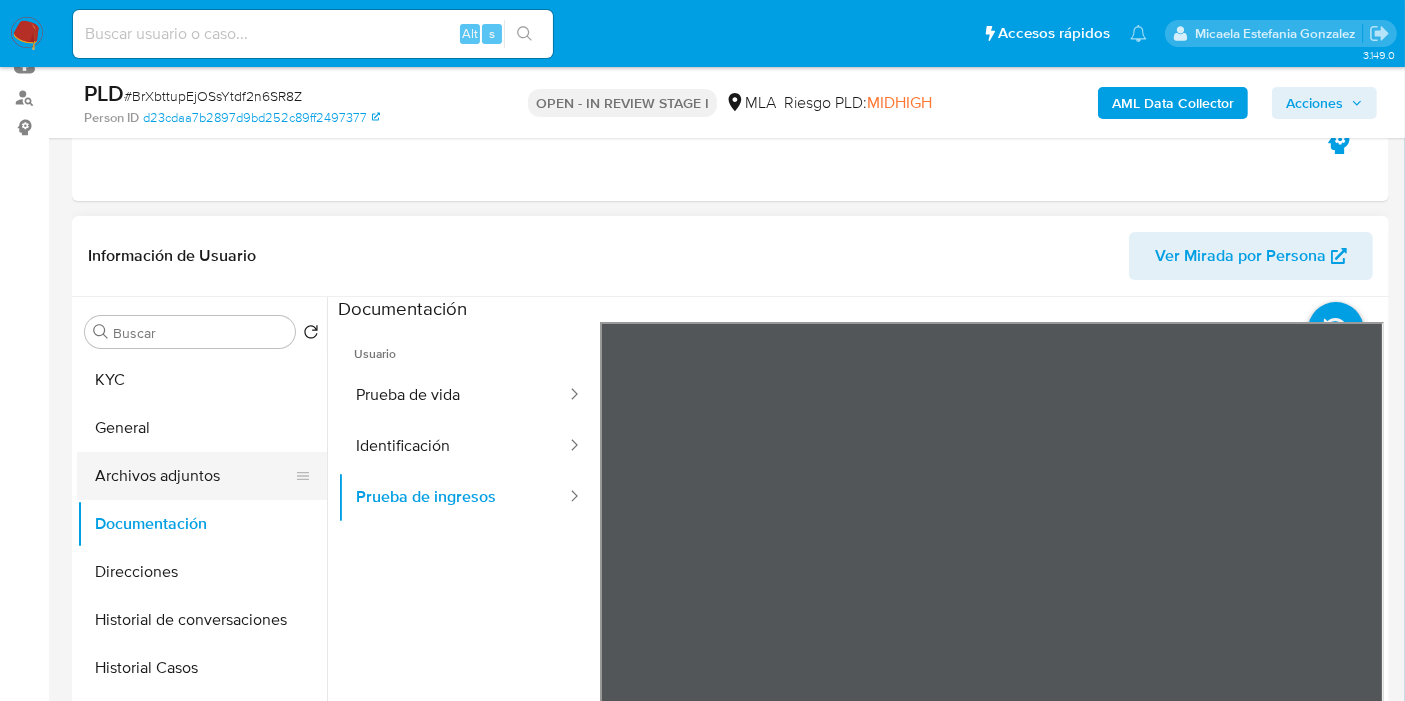 click on "Archivos adjuntos" at bounding box center [194, 476] 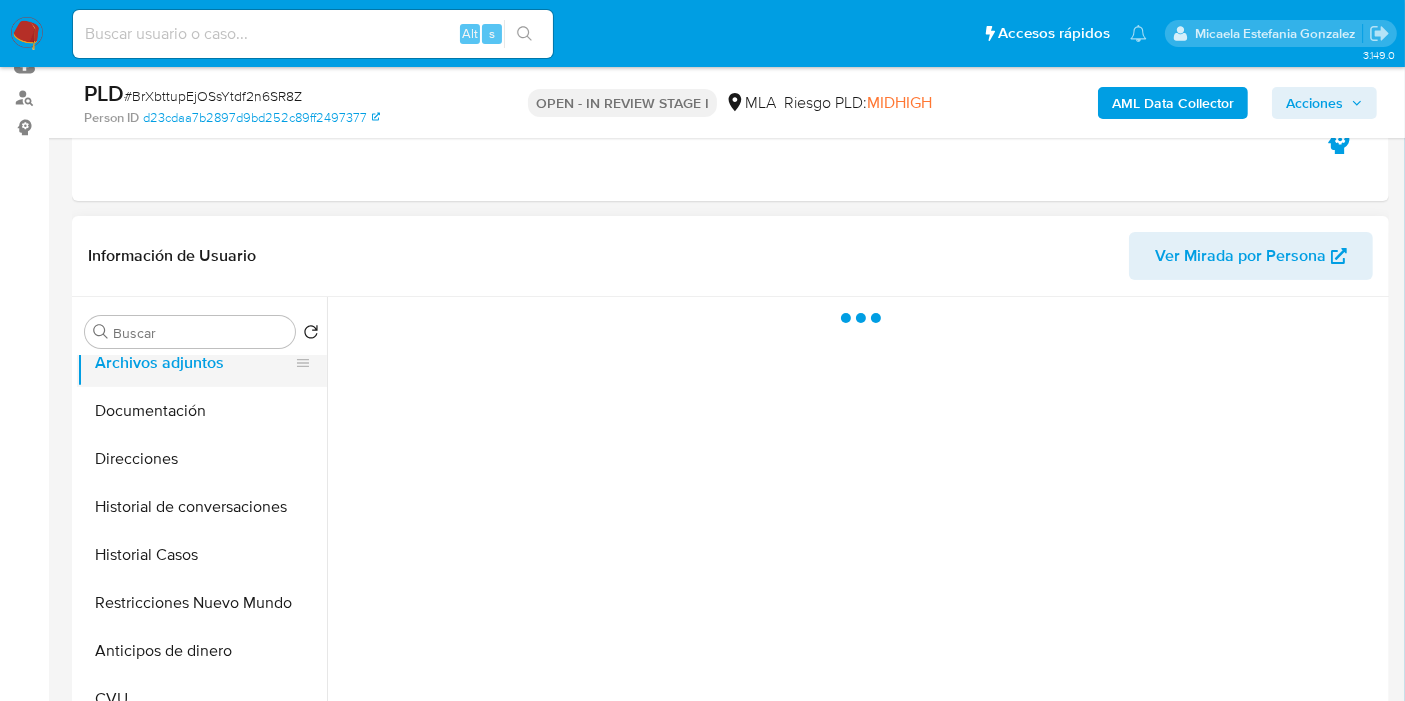 scroll, scrollTop: 222, scrollLeft: 0, axis: vertical 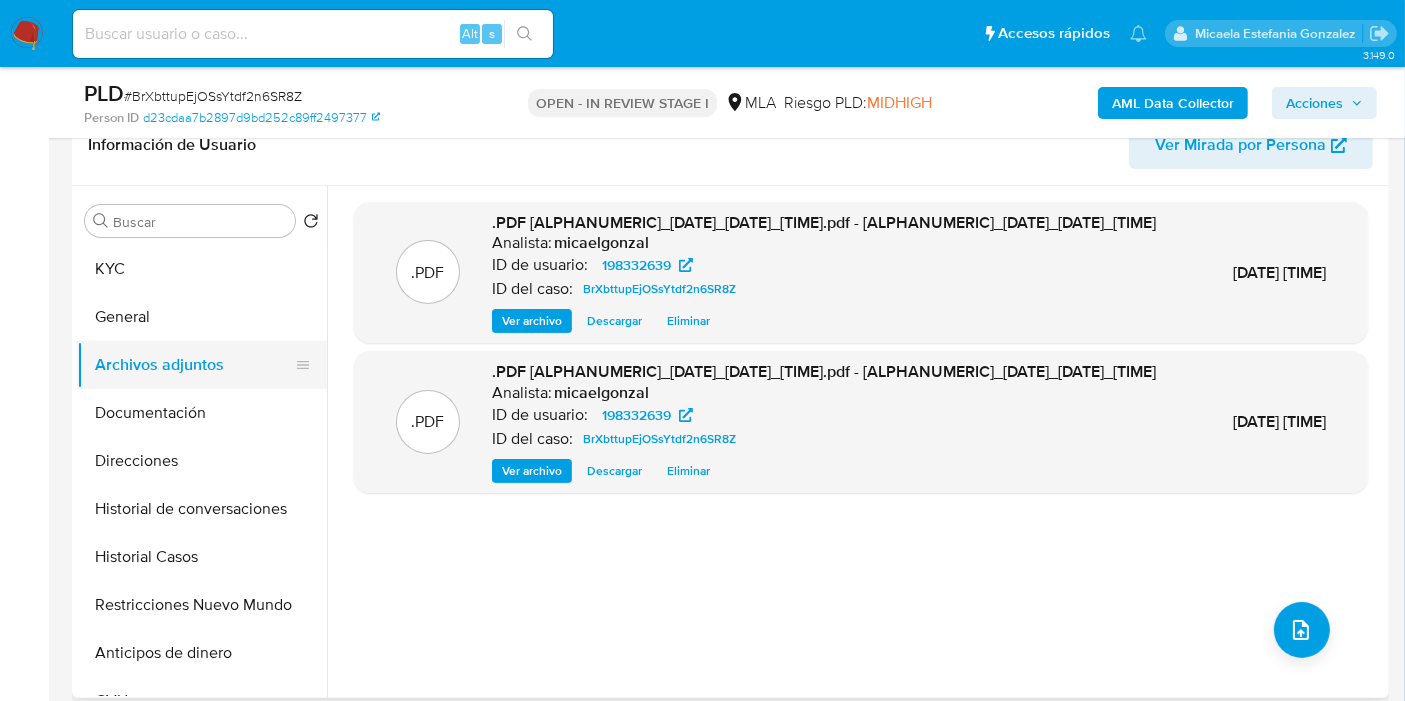 click on "Archivos adjuntos" at bounding box center [194, 365] 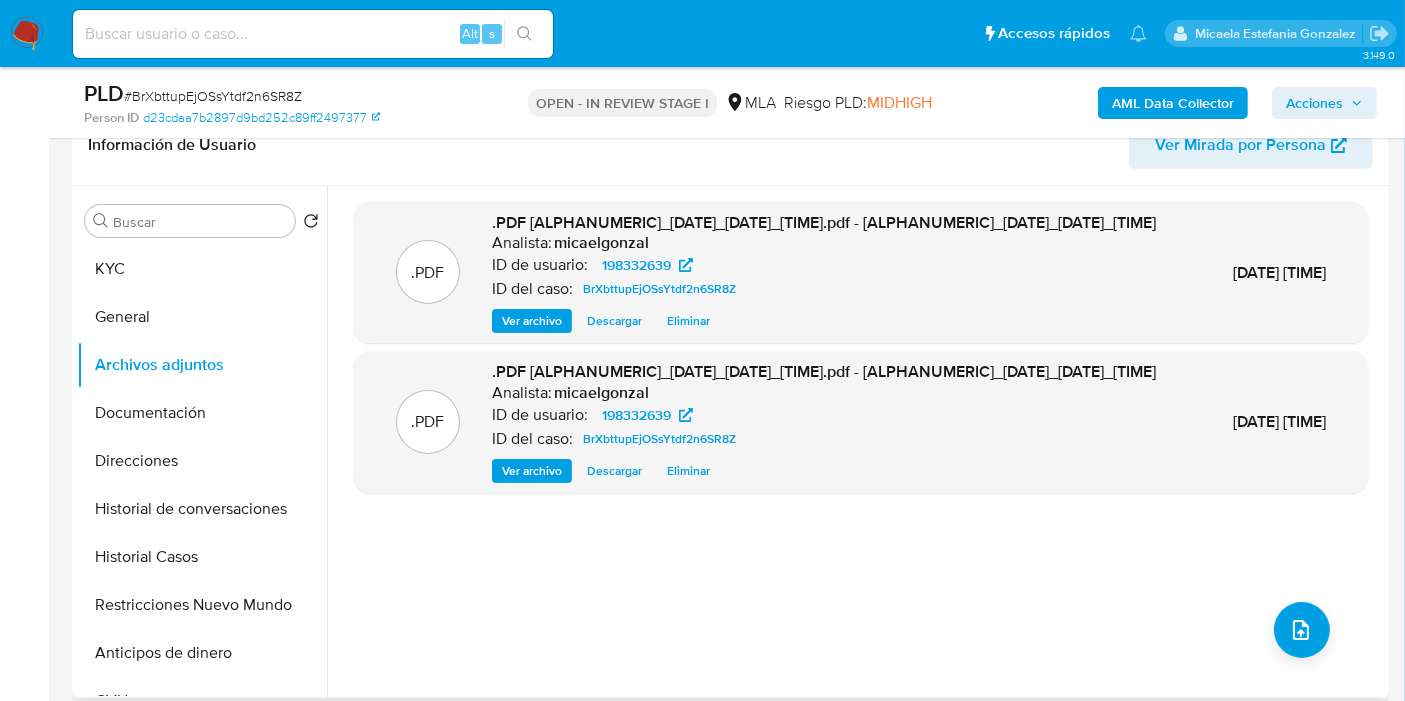 drag, startPoint x: 1354, startPoint y: 597, endPoint x: 1341, endPoint y: 601, distance: 13.601471 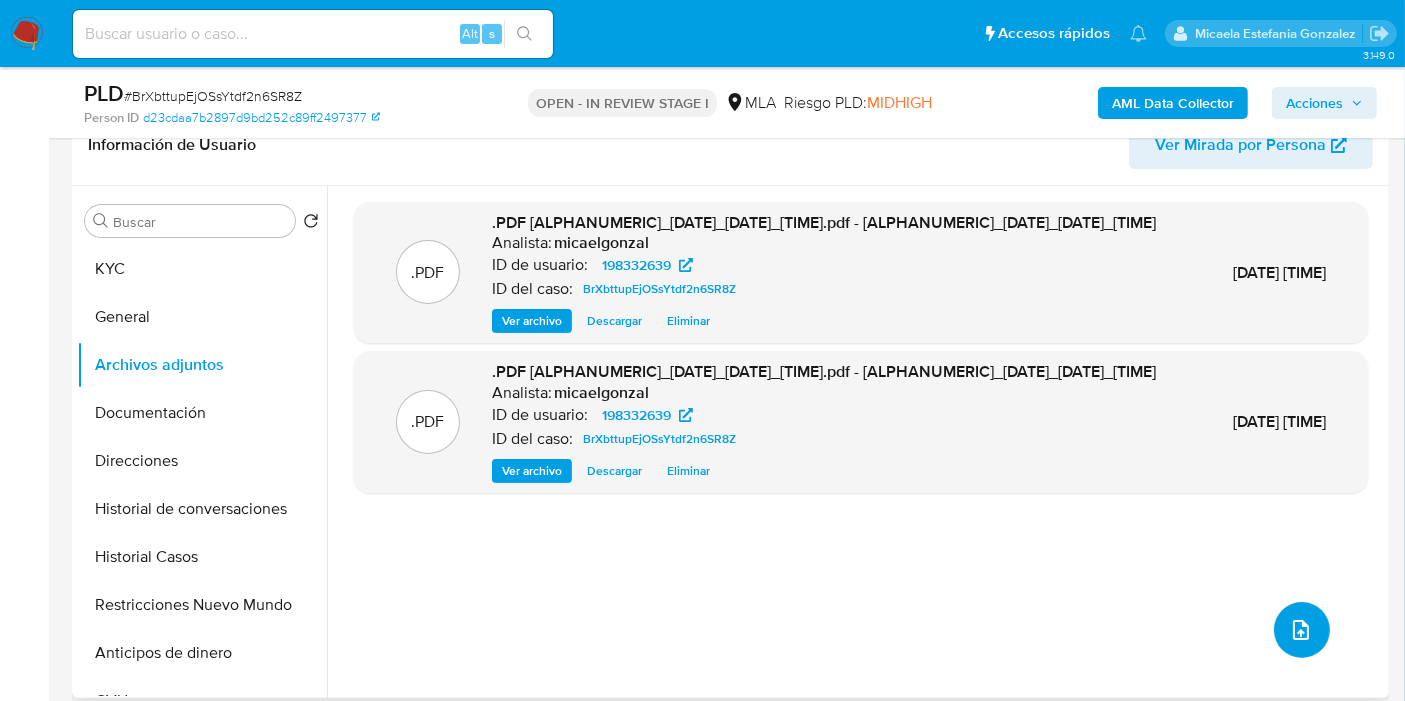 click 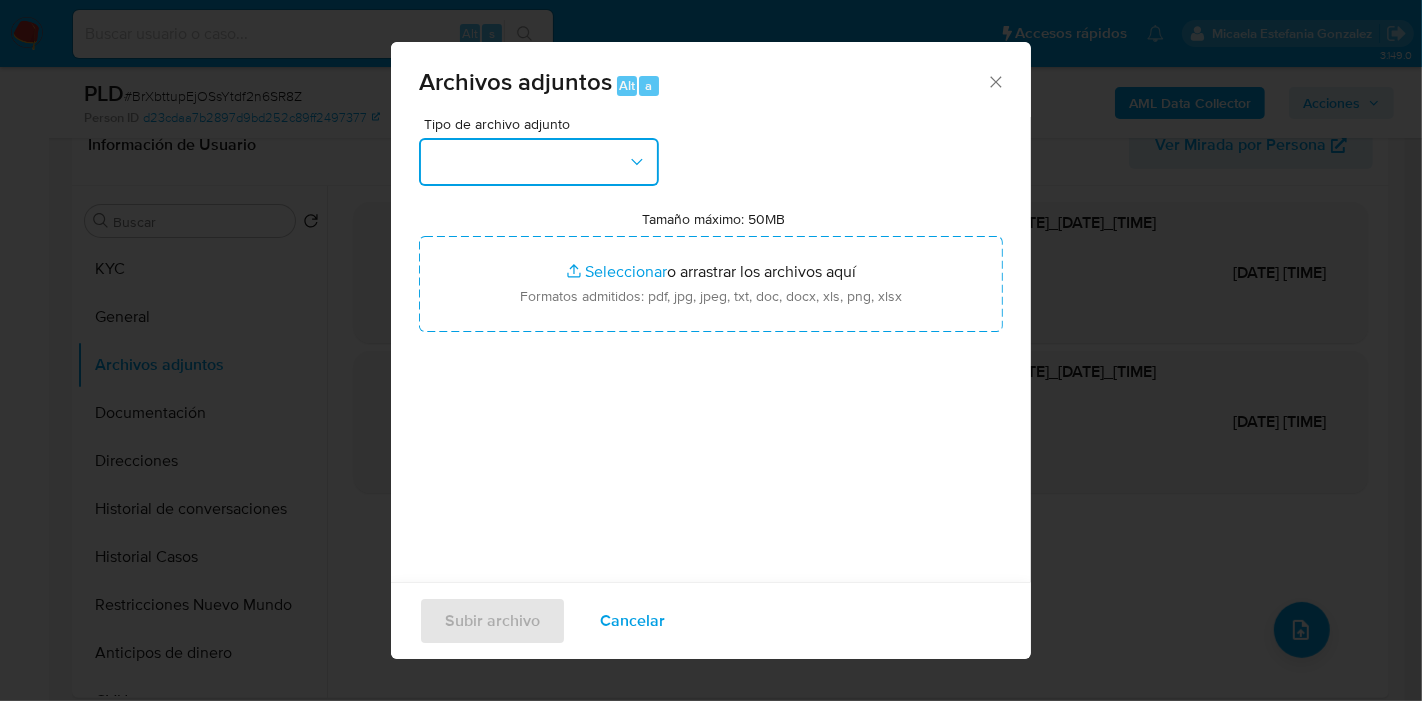 click at bounding box center [539, 162] 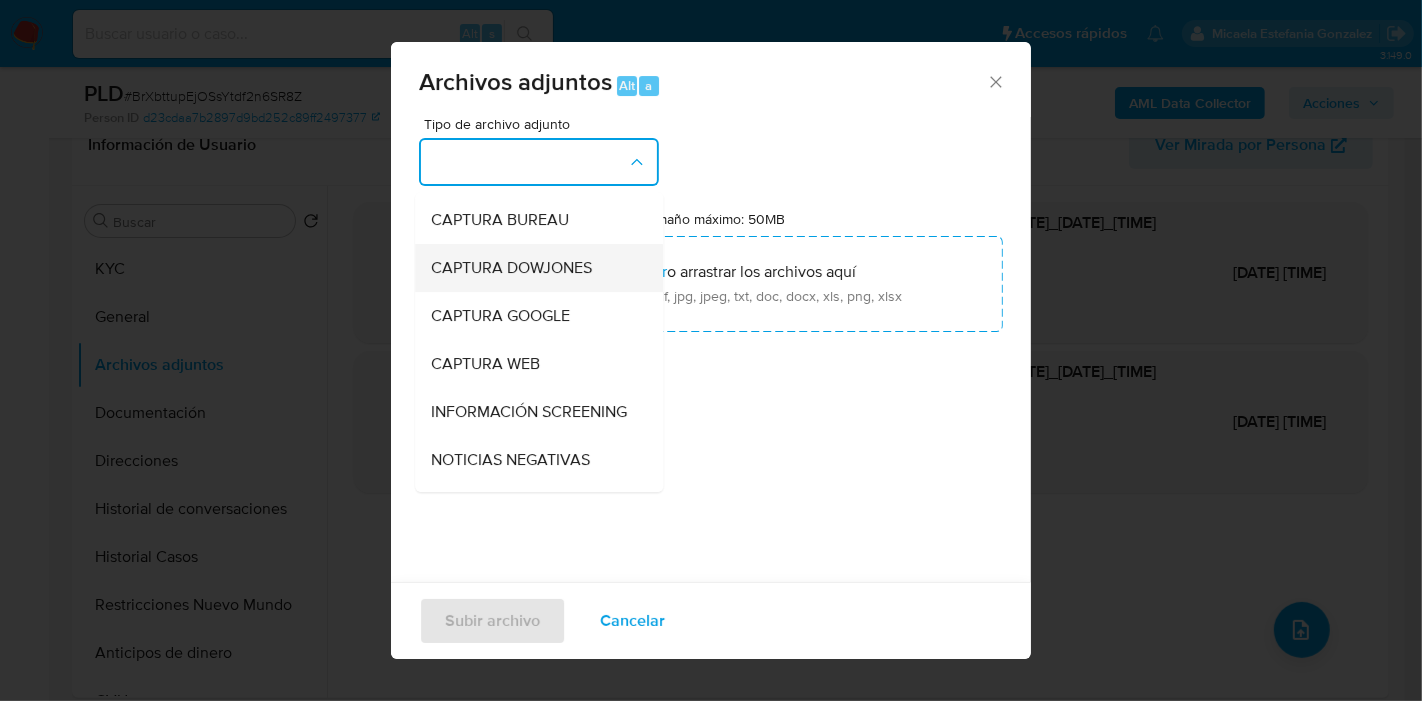 scroll, scrollTop: 222, scrollLeft: 0, axis: vertical 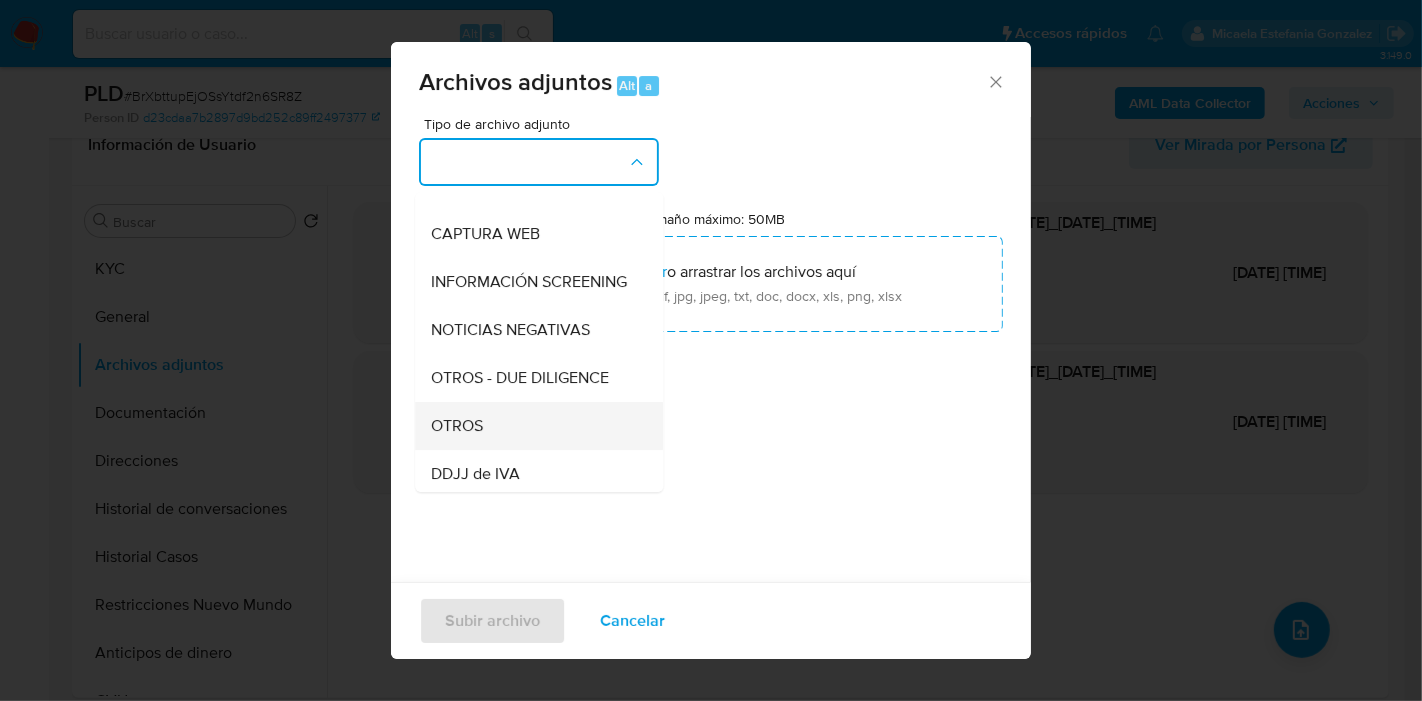 click on "OTROS" at bounding box center (533, 426) 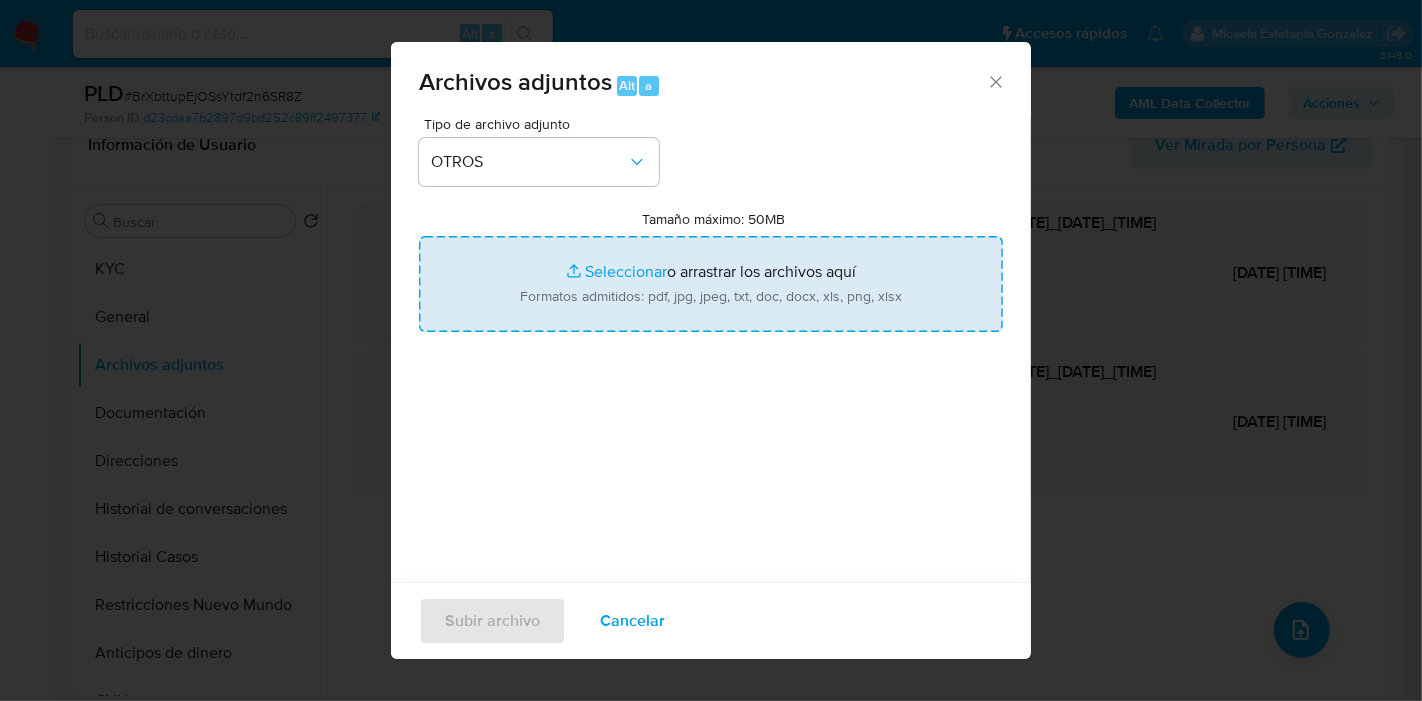 click on "Tamaño máximo: 50MB Seleccionar archivos" at bounding box center [711, 284] 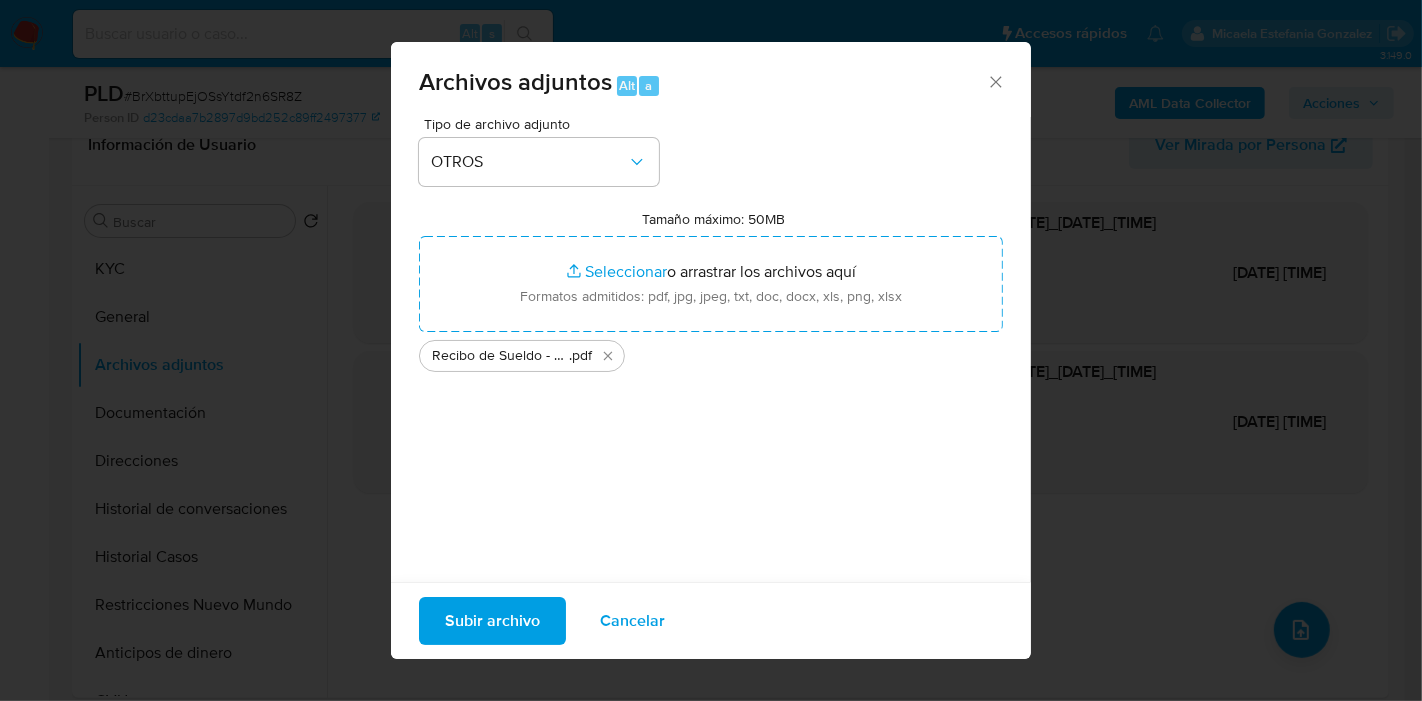 click on "Recibo de Sueldo - Enero 2024 .pdf" at bounding box center [711, 352] 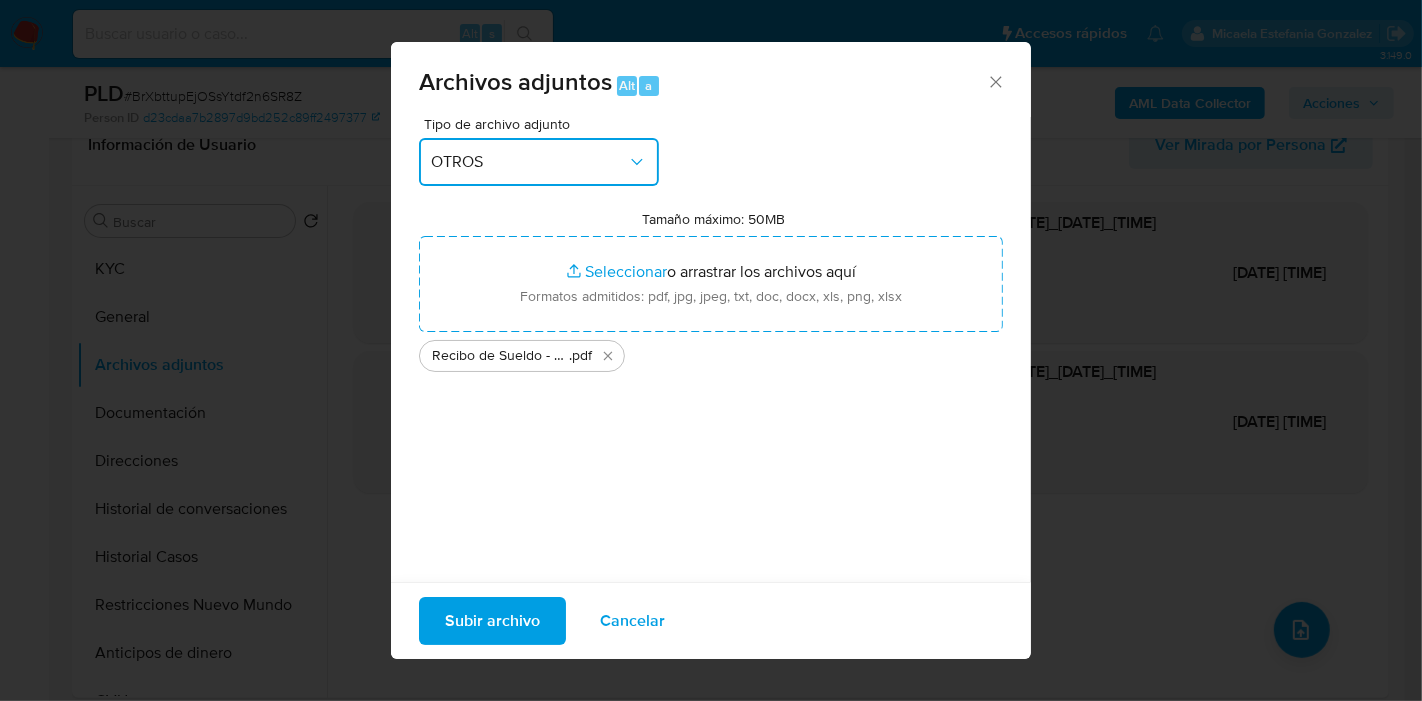 click on "OTROS" at bounding box center (539, 162) 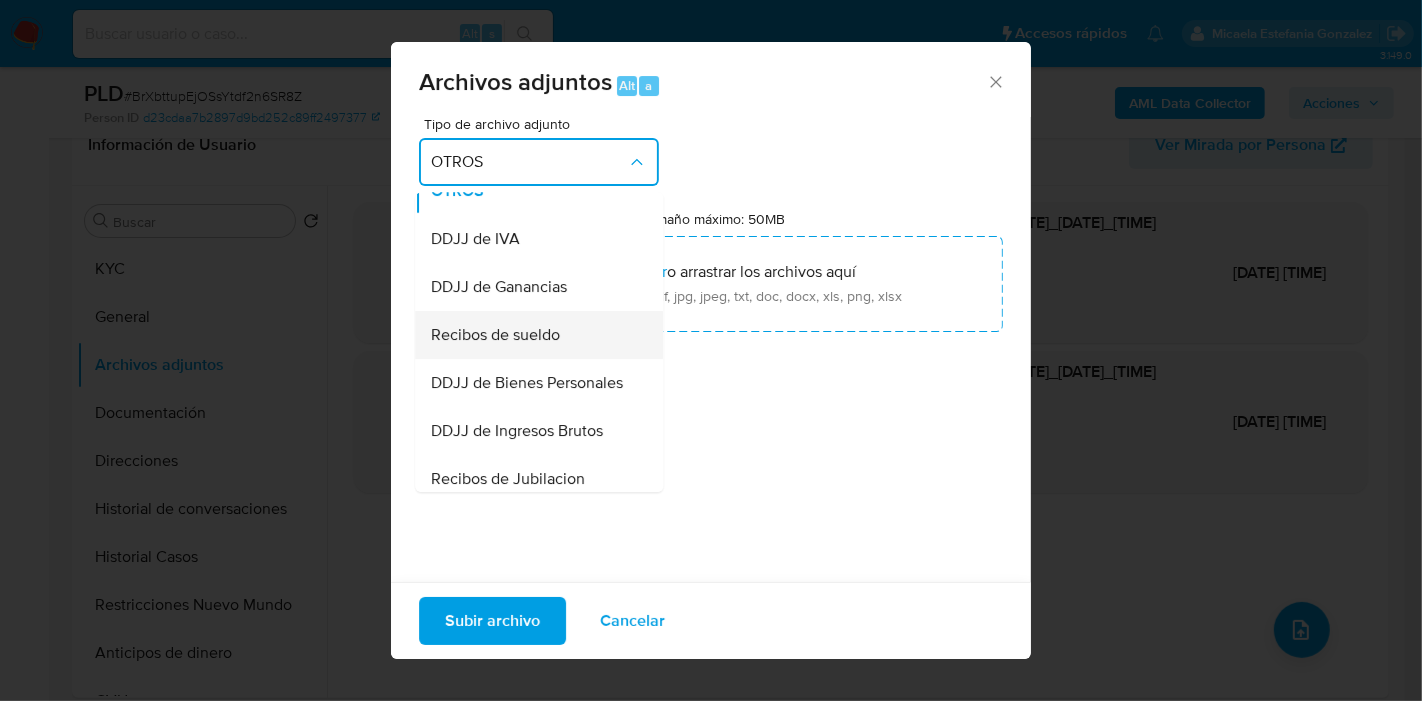 scroll, scrollTop: 437, scrollLeft: 0, axis: vertical 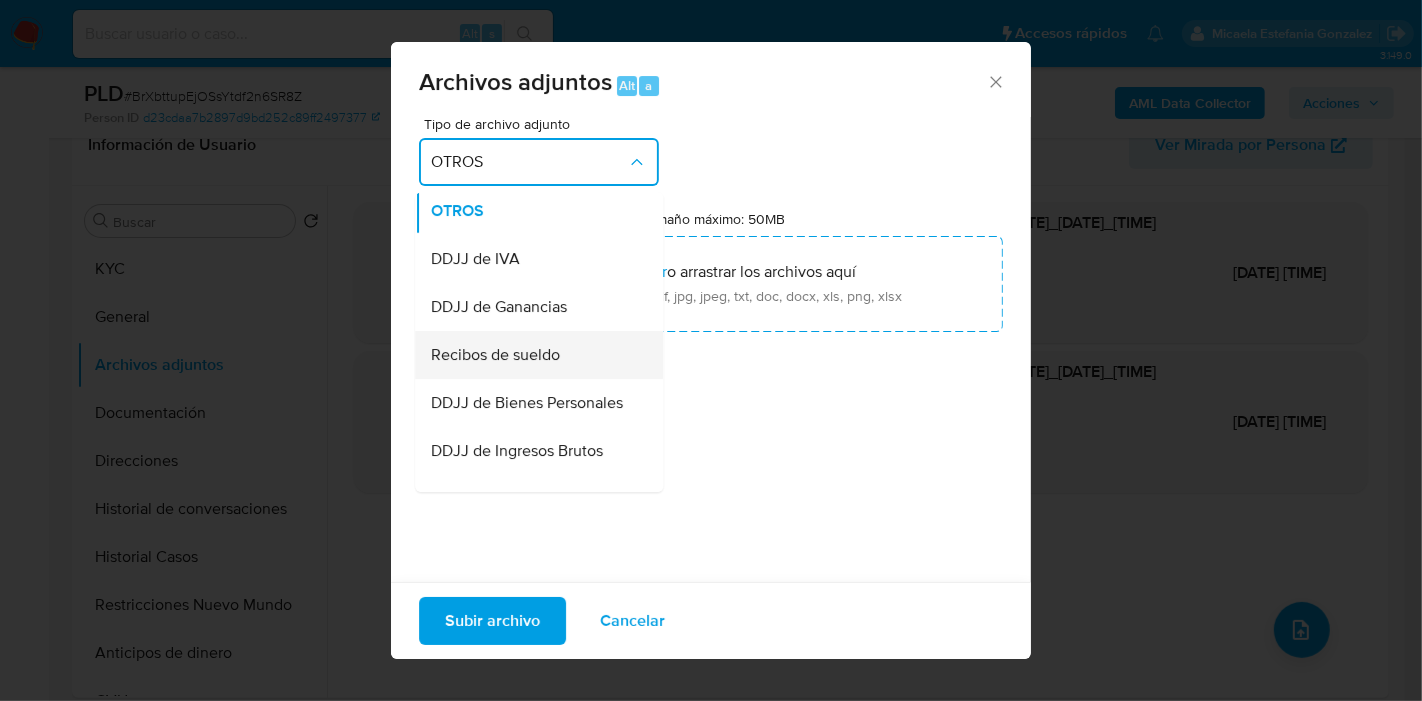 click on "Recibos de sueldo" at bounding box center (495, 355) 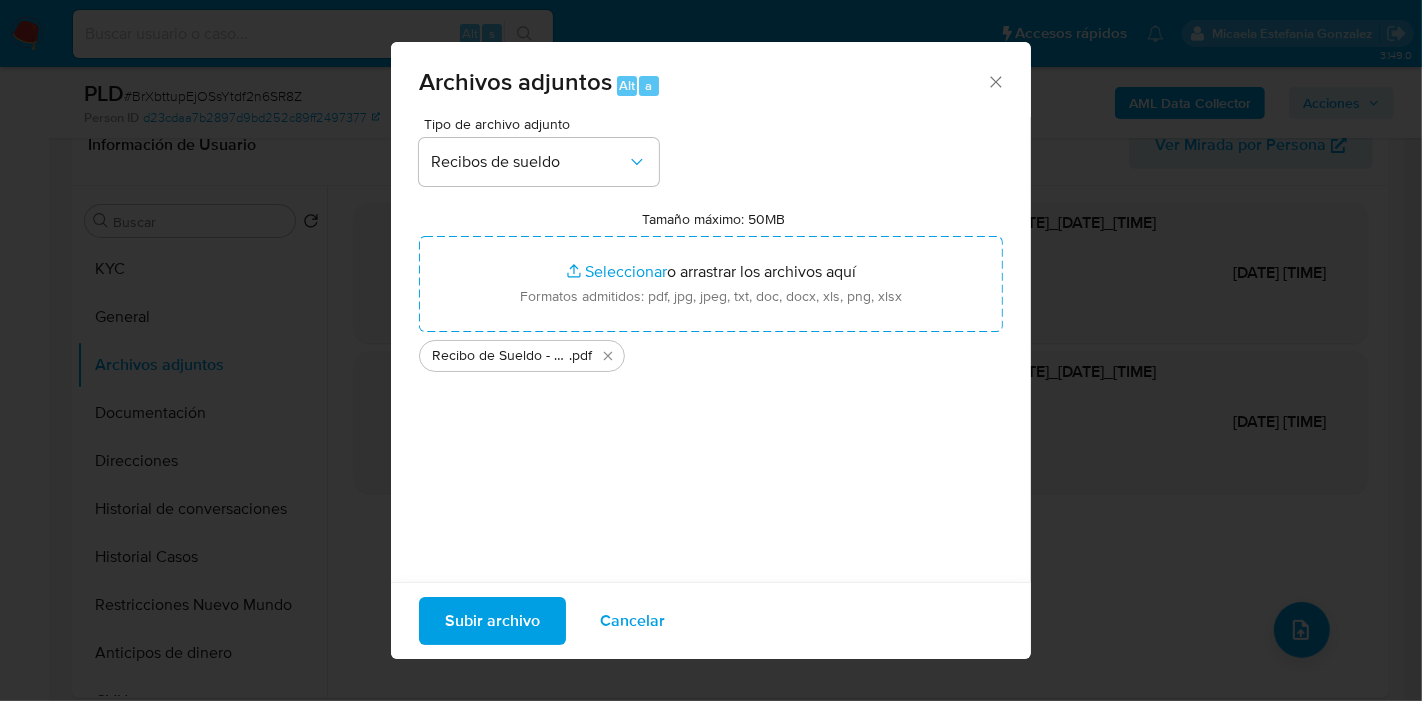 click on "Subir archivo" at bounding box center (492, 621) 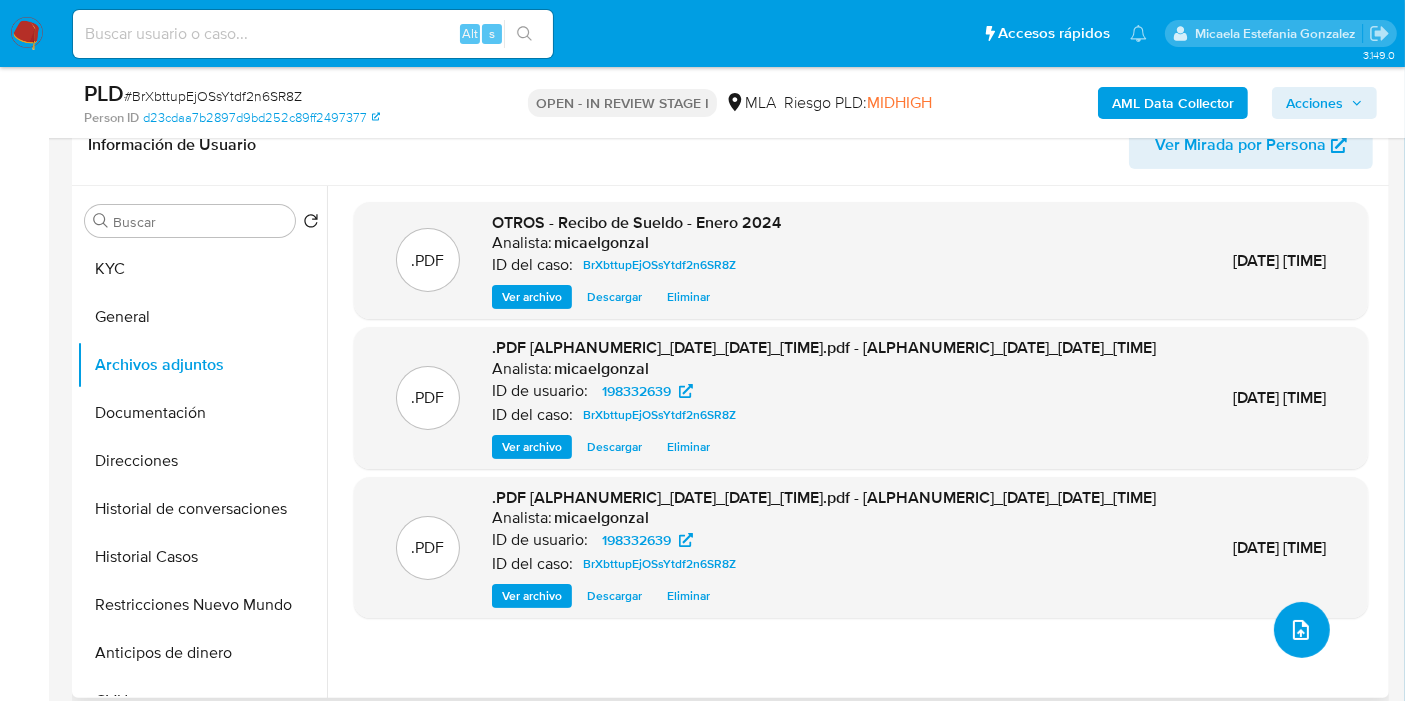 click at bounding box center (1301, 630) 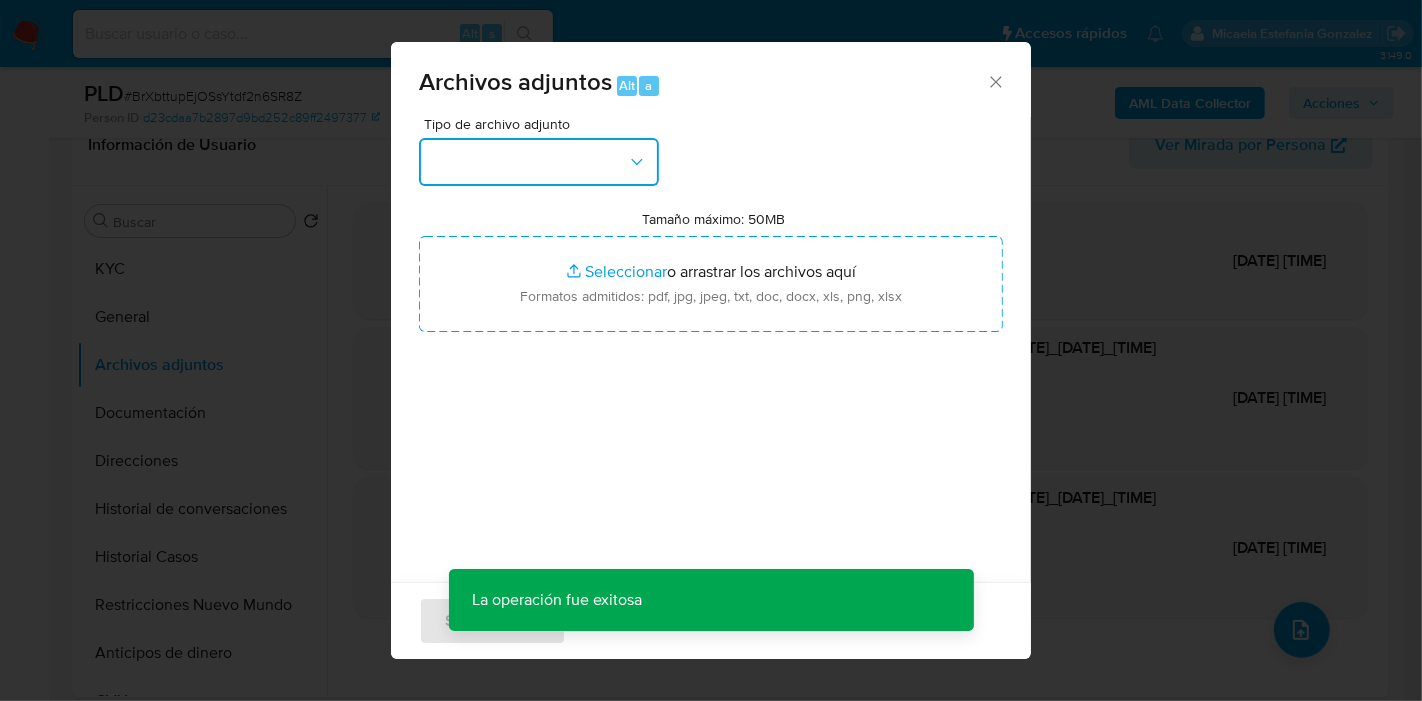 click at bounding box center (539, 162) 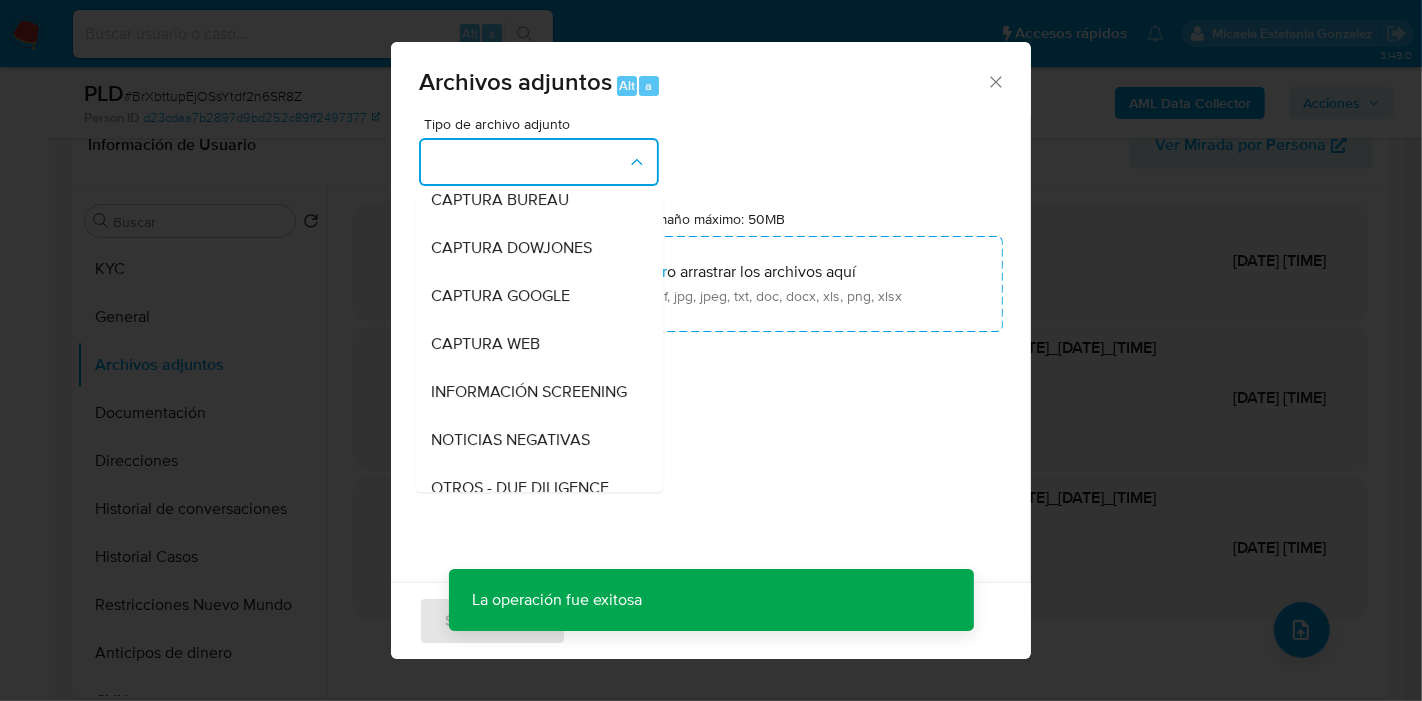 scroll, scrollTop: 222, scrollLeft: 0, axis: vertical 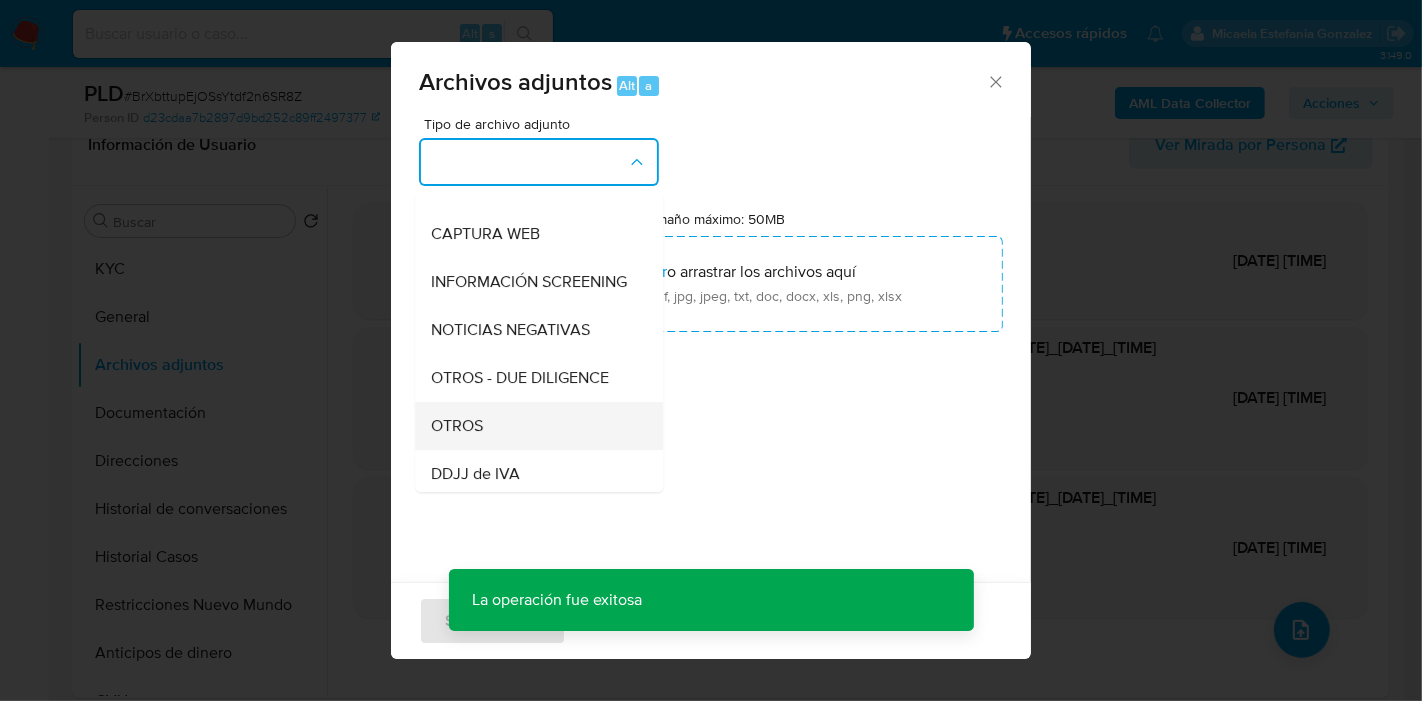 click on "OTROS" at bounding box center (533, 426) 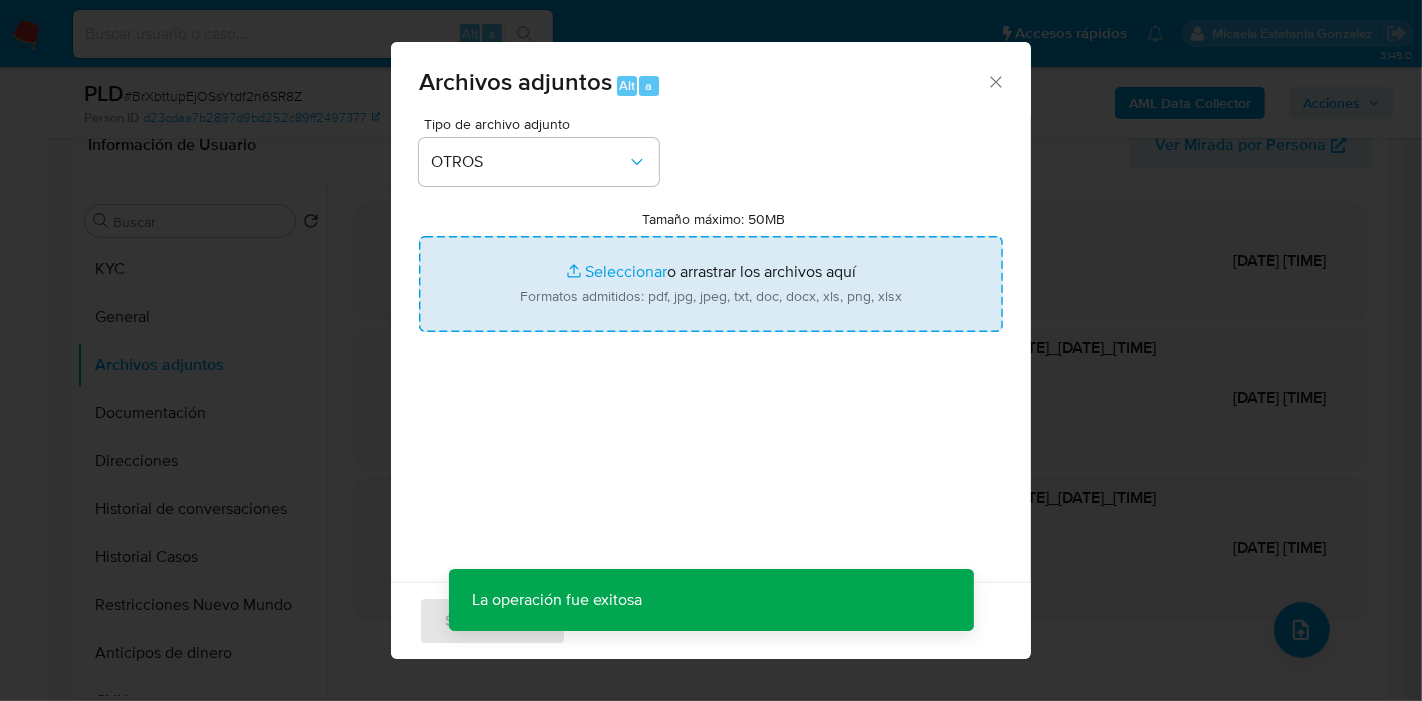 click on "Tamaño máximo: 50MB Seleccionar archivos" at bounding box center [711, 284] 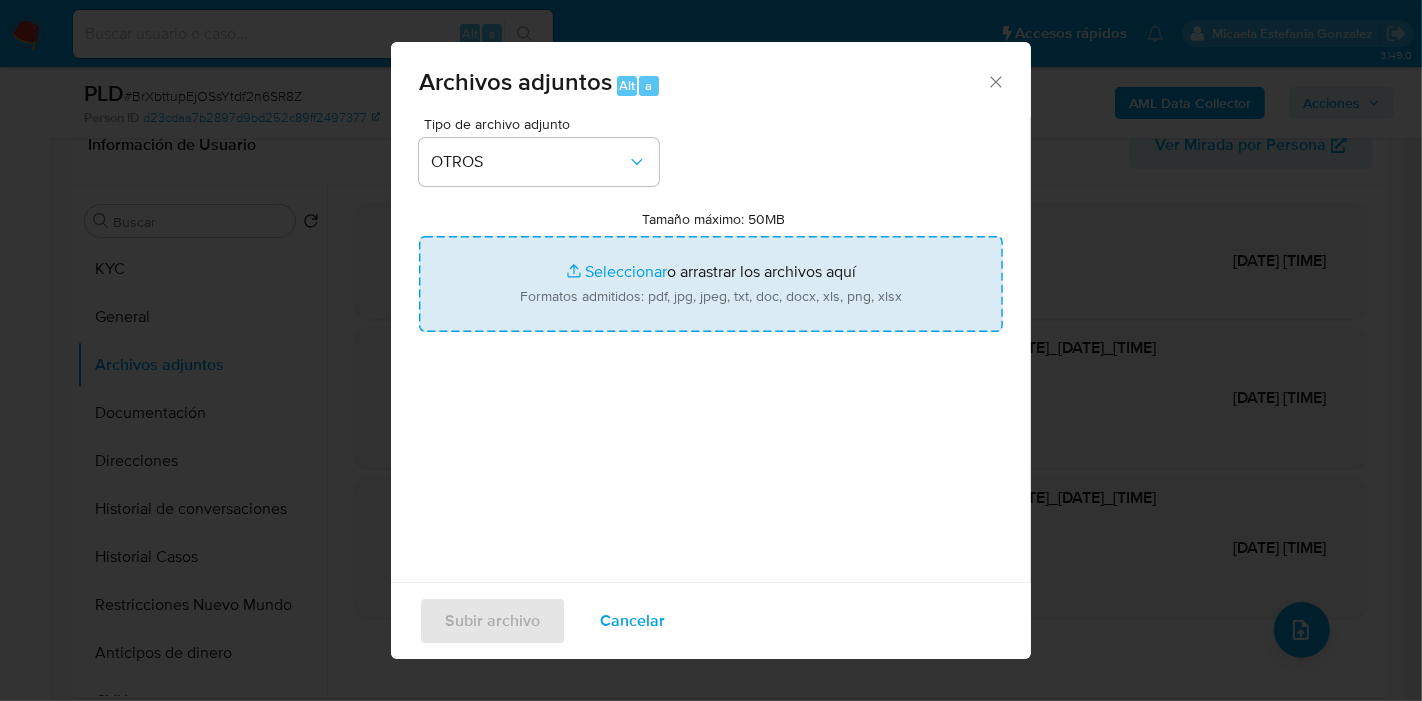 type on "C:\fakepath\Movimientos de Jeremias Andres Estevelle.xlsx" 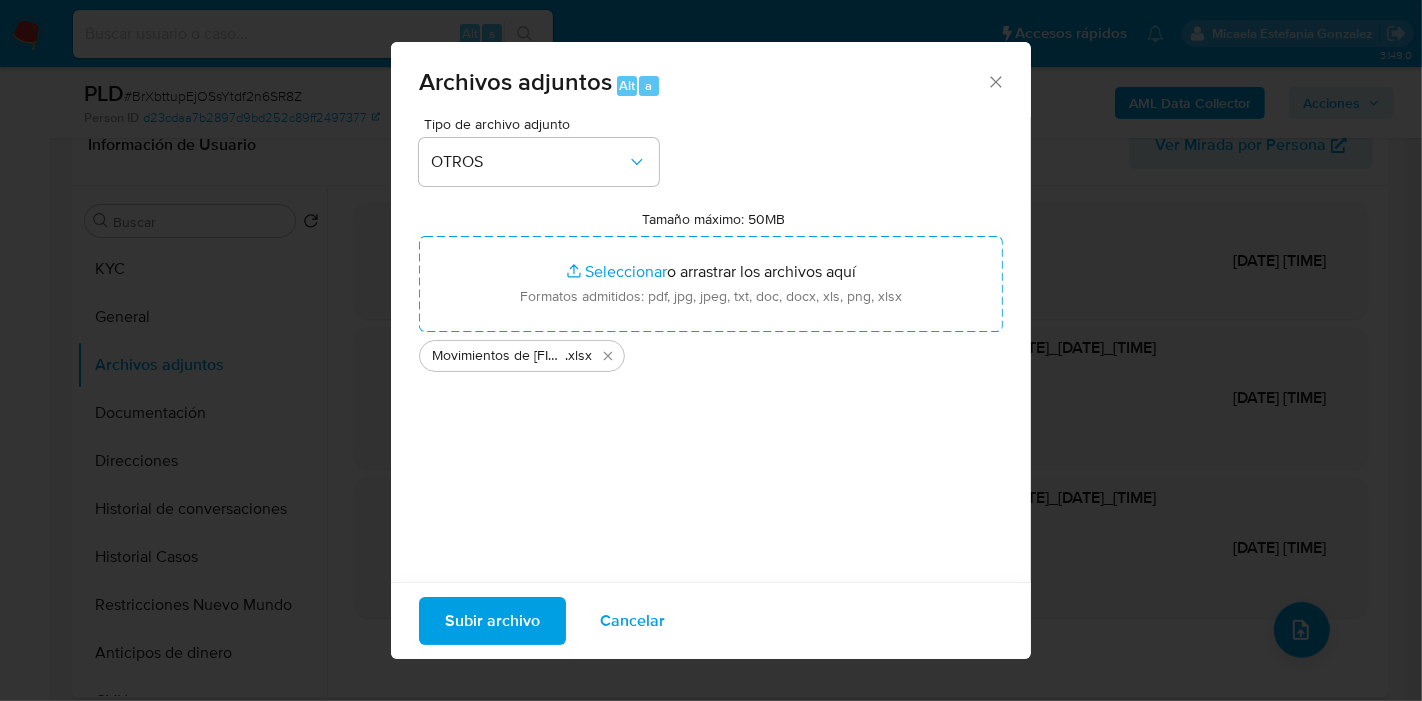 click on "Subir archivo" at bounding box center (492, 621) 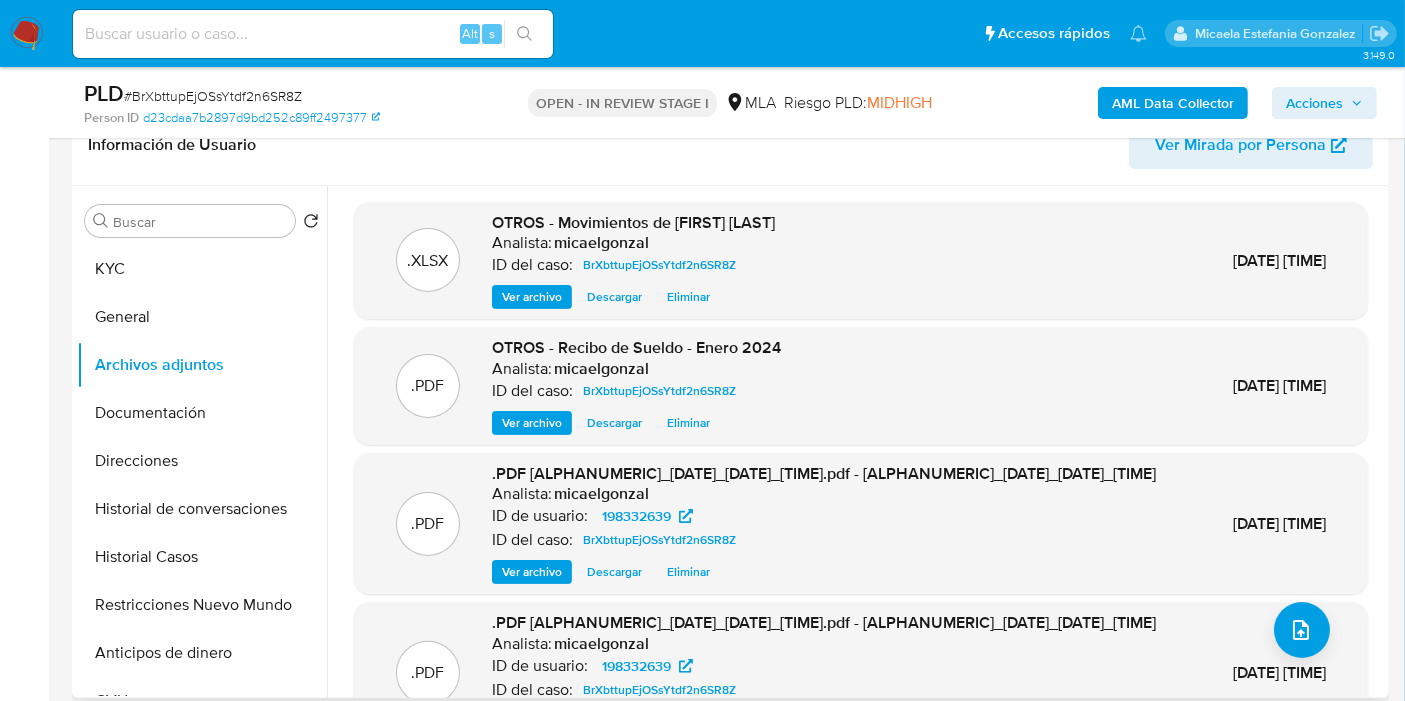 click on ".PDF BrXbttupEjOSsYtdf2n6SR8Z_external_info_6_8_2025.pdf - BrXbttupEjOSsYtdf2n6SR8Z_external_info_6_8_2025 Analista: micaelgonzal ID de usuario: 198332639 ID del caso: BrXbttupEjOSsYtdf2n6SR8Z Ver archivo Descargar Eliminar 06/Ago/2025 13:46:35" at bounding box center (861, 673) 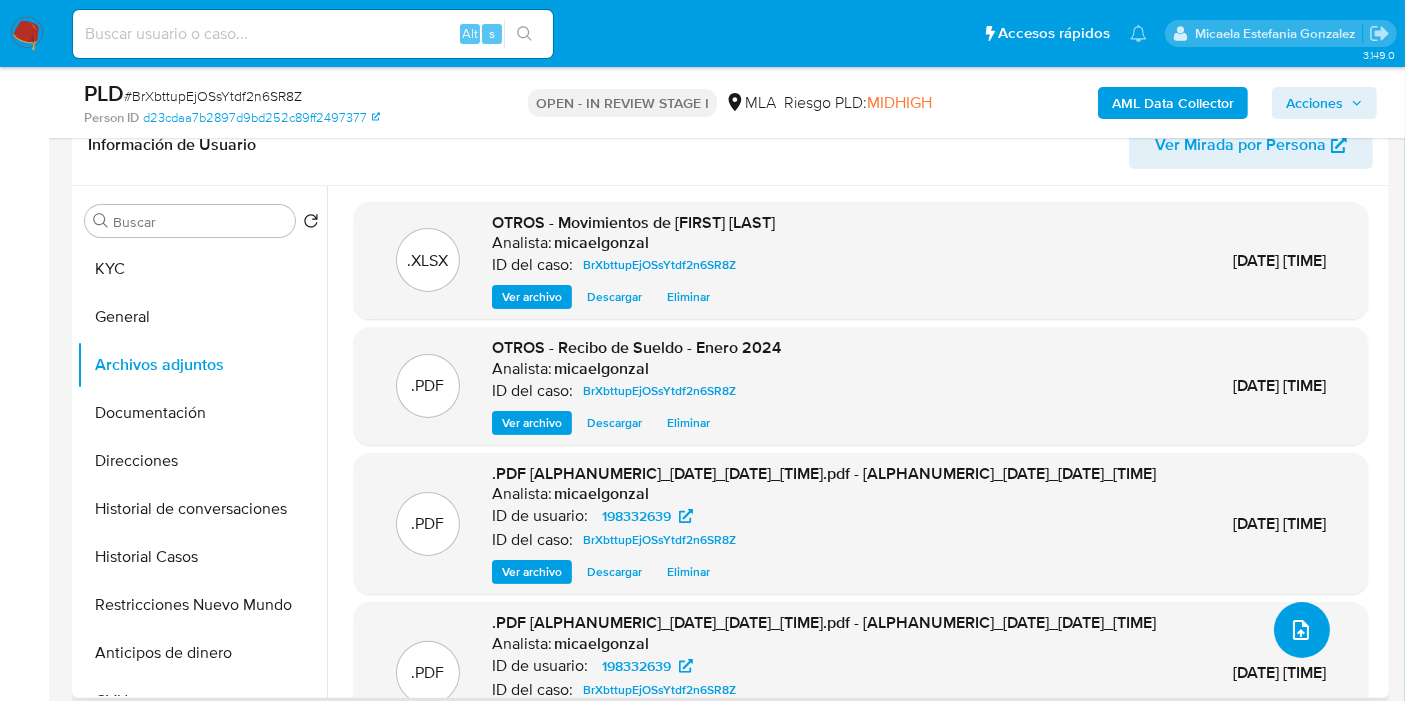 click 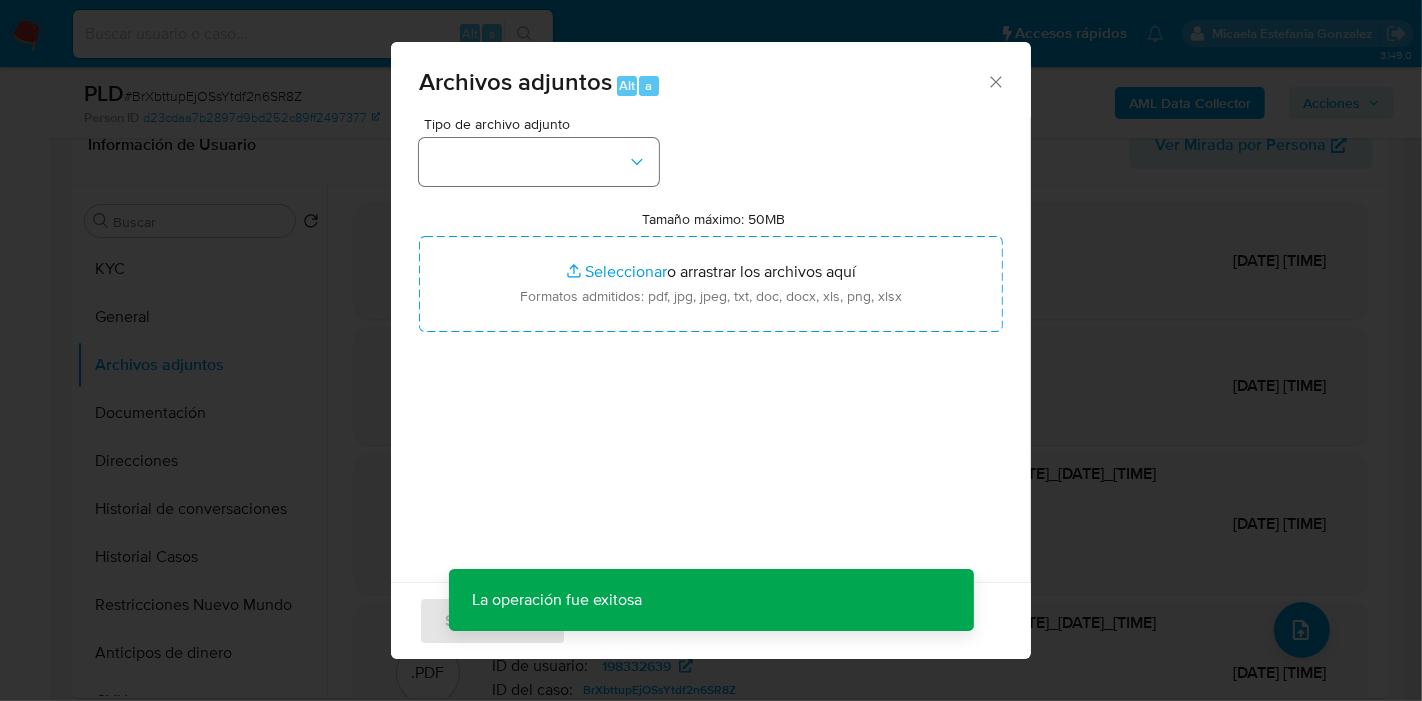click on "Tipo de archivo adjunto" at bounding box center (539, 151) 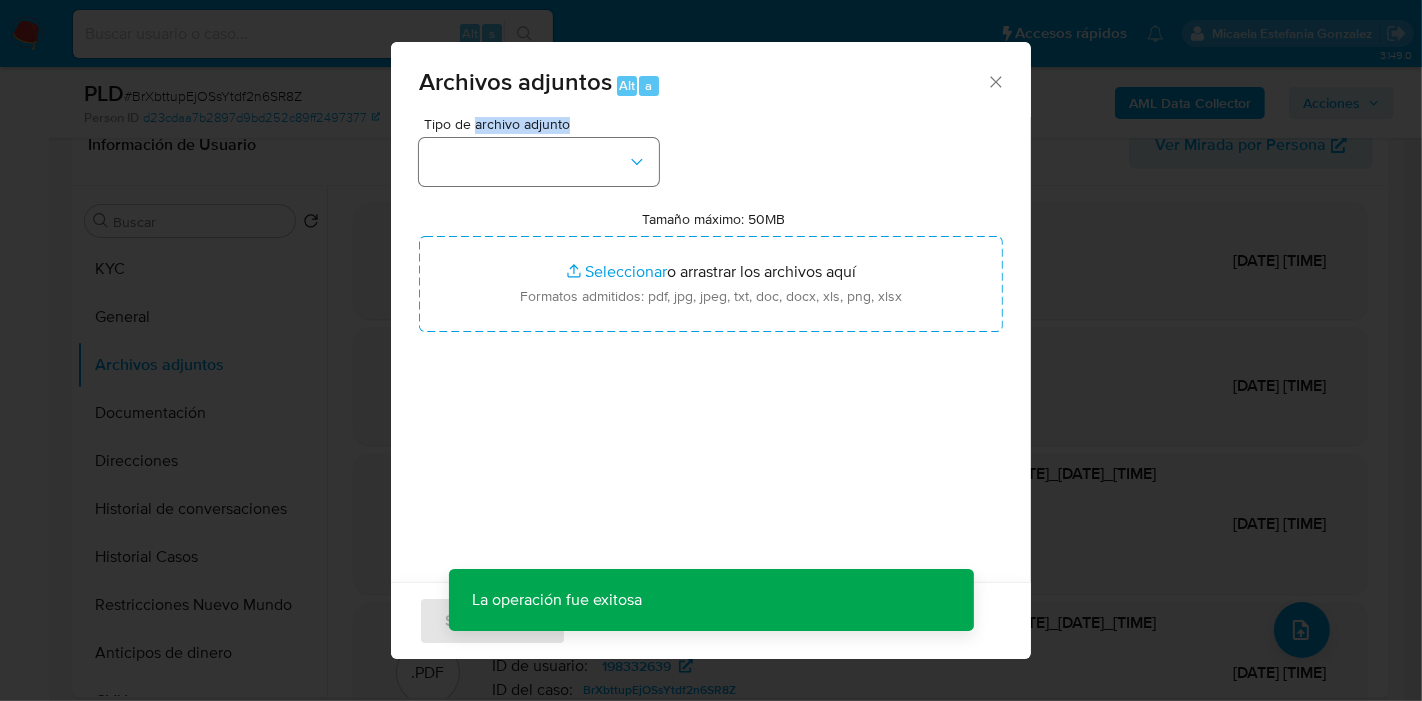 click at bounding box center (539, 162) 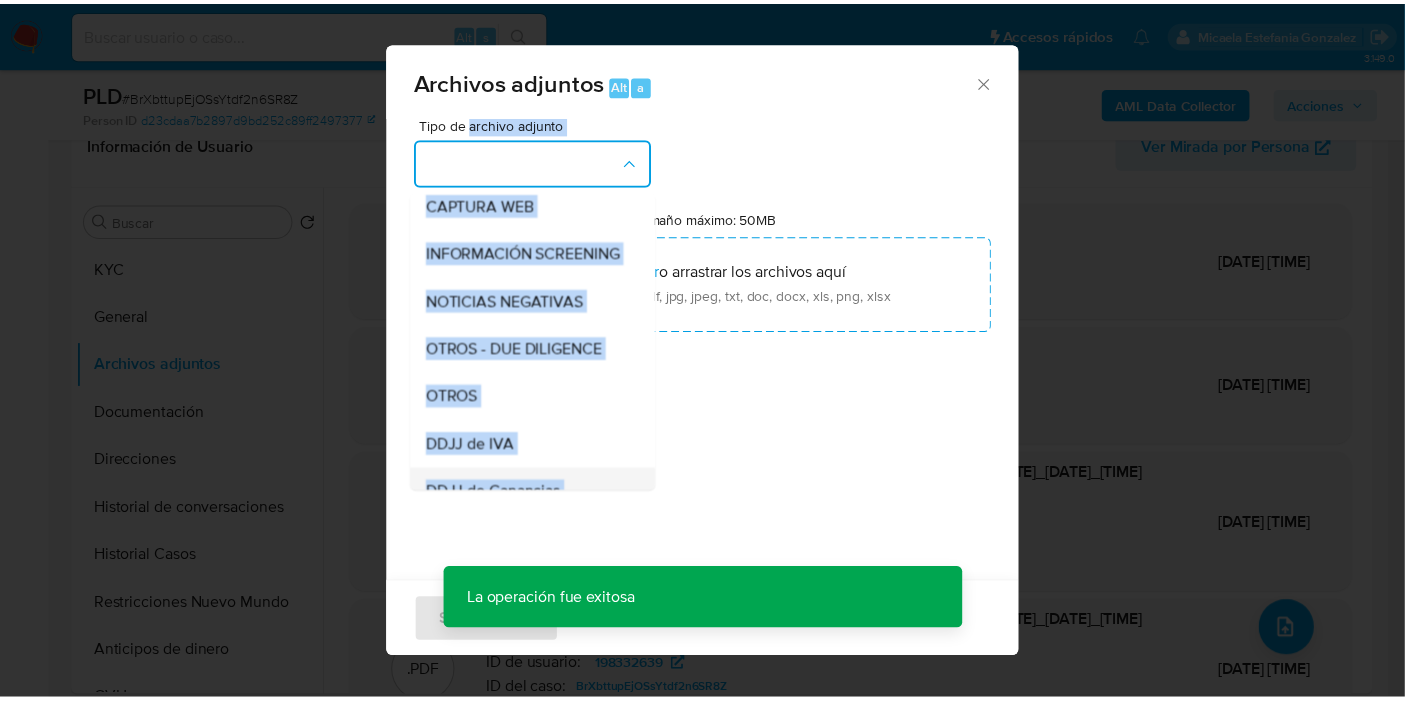 scroll, scrollTop: 444, scrollLeft: 0, axis: vertical 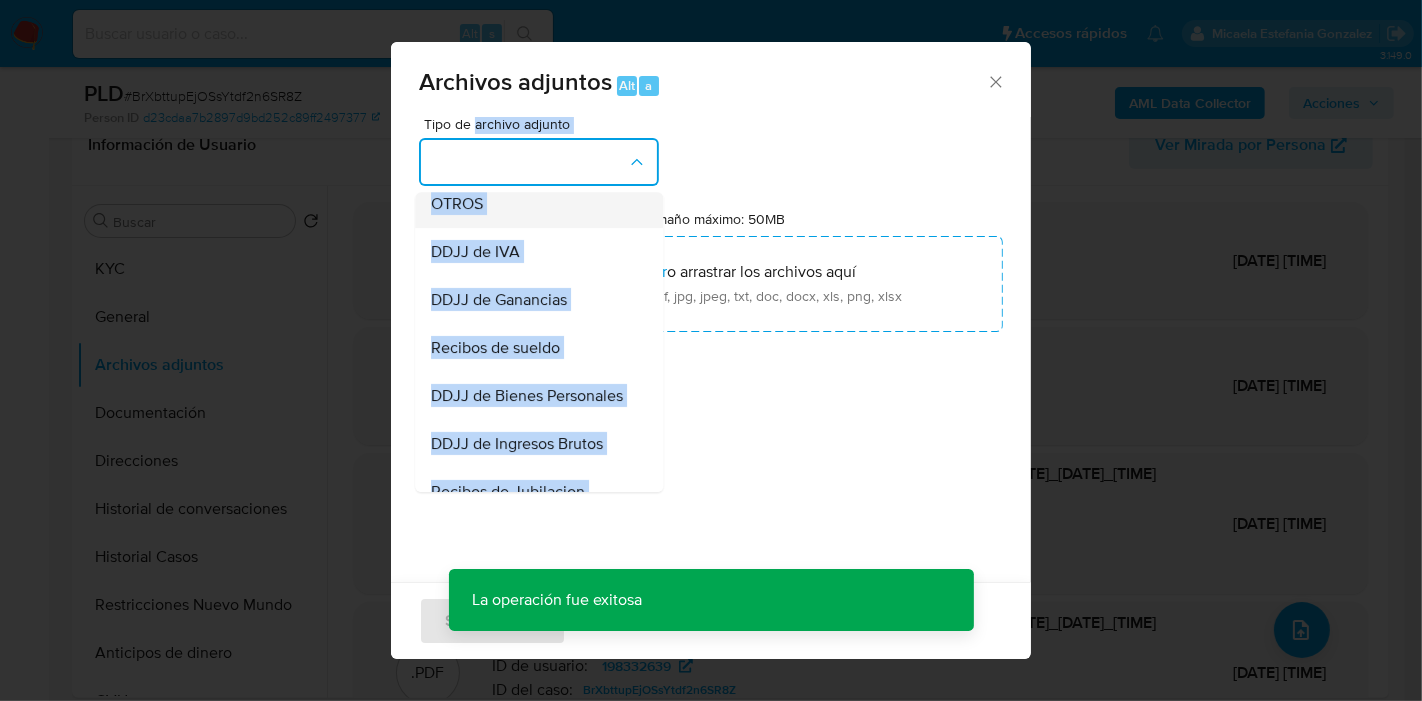click on "OTROS" at bounding box center [533, 204] 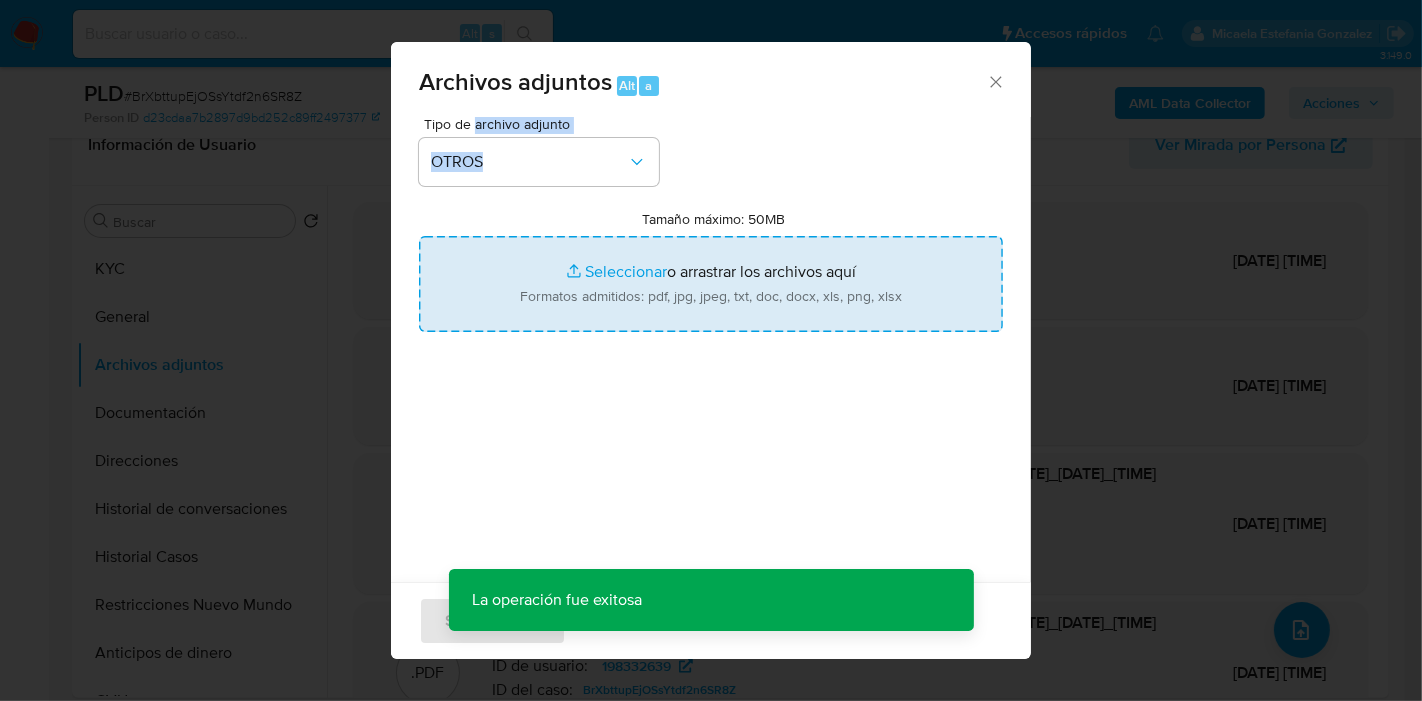 click on "Tamaño máximo: 50MB Seleccionar archivos" at bounding box center [711, 284] 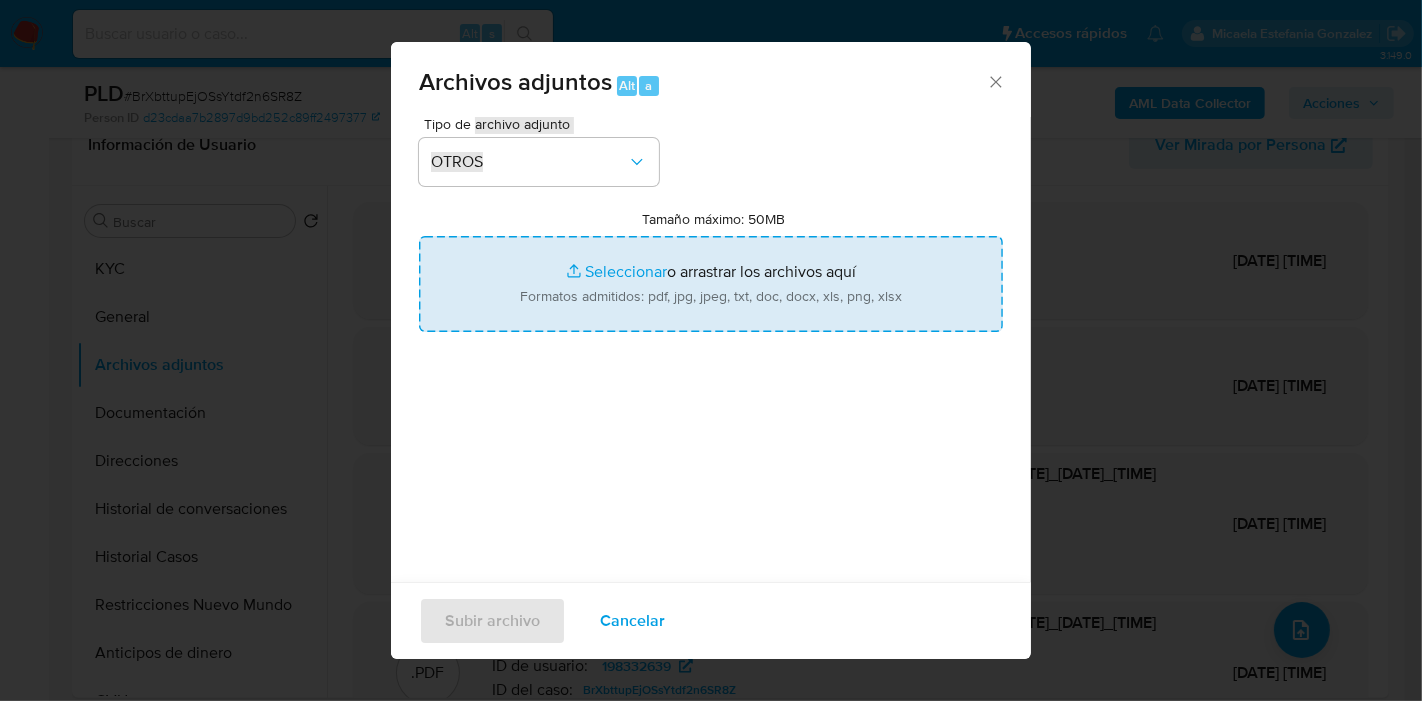 type on "C:\fakepath\Caselog BrXbttupEjOSsYtdf2n6SR8Z_2025_07_18_09_32_48.docx" 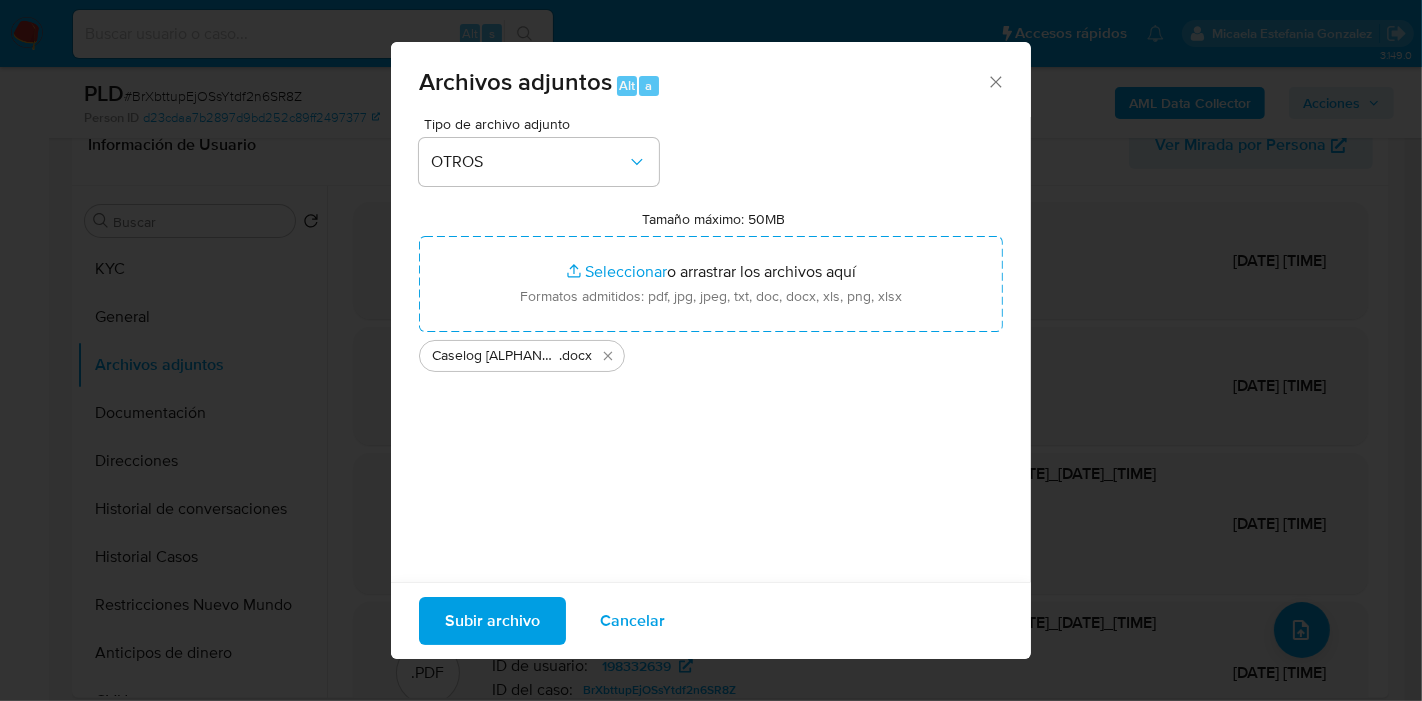 click on "Tipo de archivo adjunto OTROS Tamaño máximo: 50MB Seleccionar archivos Seleccionar  o arrastrar los archivos aquí Formatos admitidos: pdf, jpg, jpeg, txt, doc, docx, xls, png, xlsx Caselog BrXbttupEjOSsYtdf2n6SR8Z_2025_07_18_09_32_48 .docx" at bounding box center (711, 353) 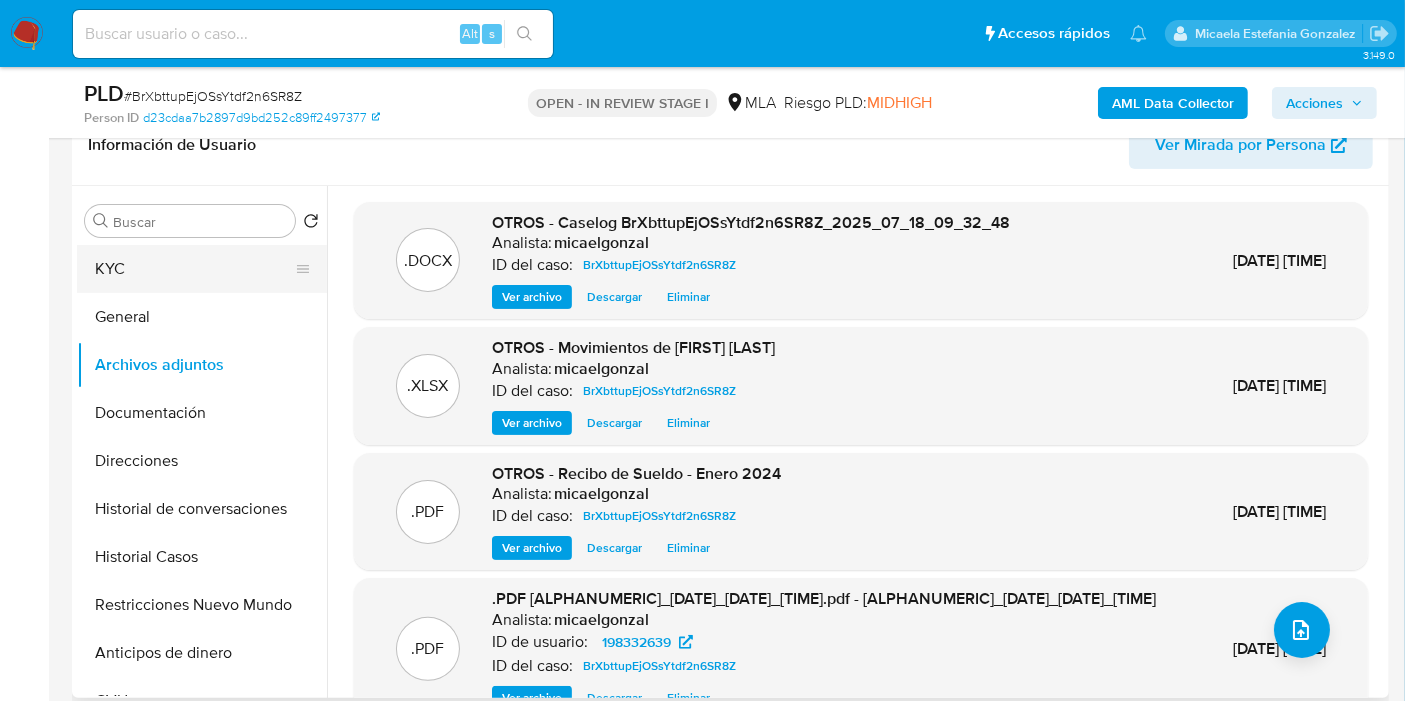 click on "KYC" at bounding box center (194, 269) 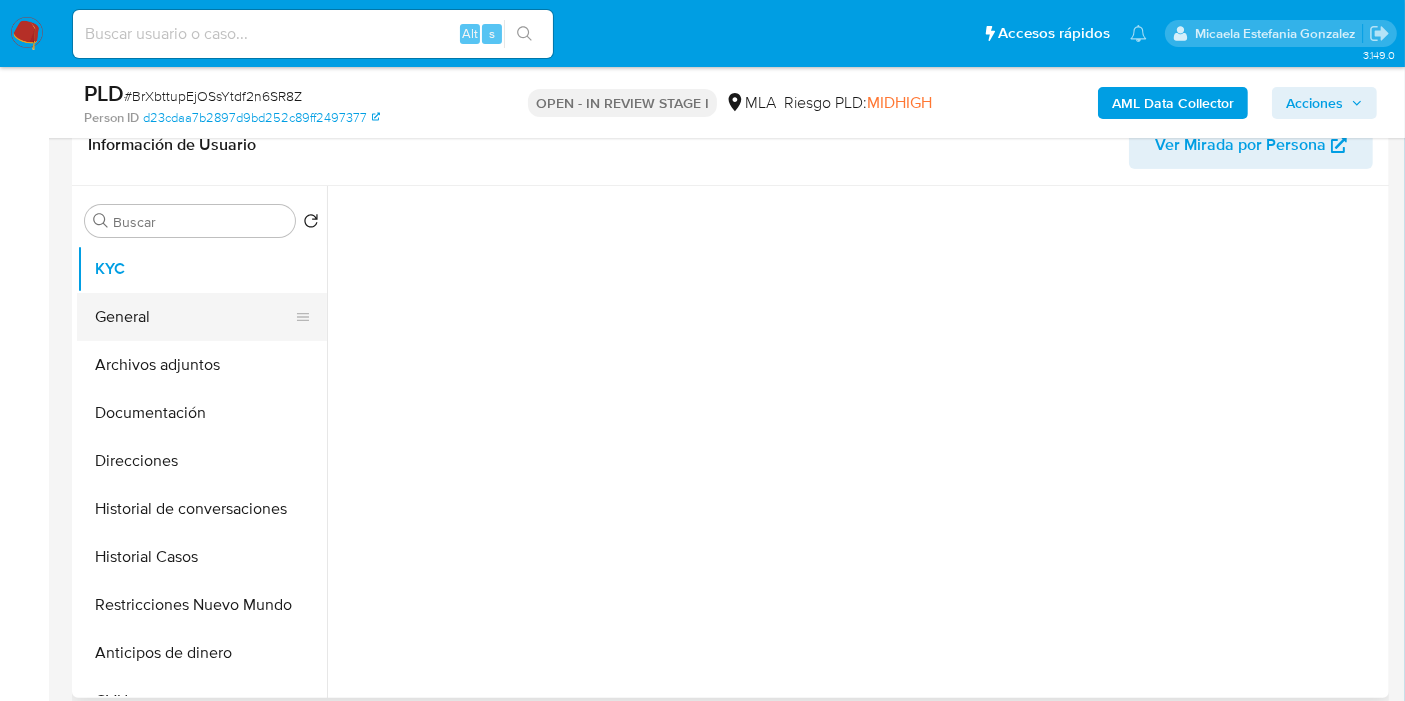 click on "General" at bounding box center [194, 317] 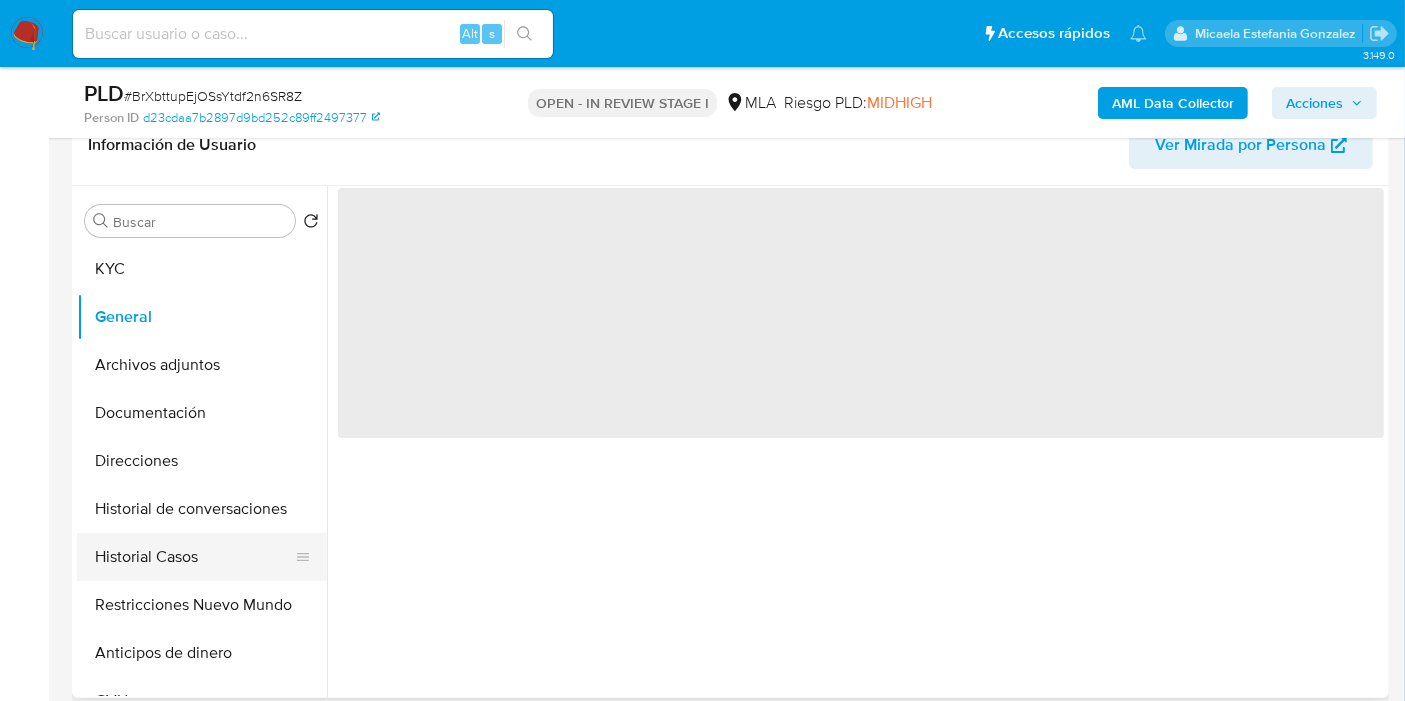 click on "Historial Casos" at bounding box center [194, 557] 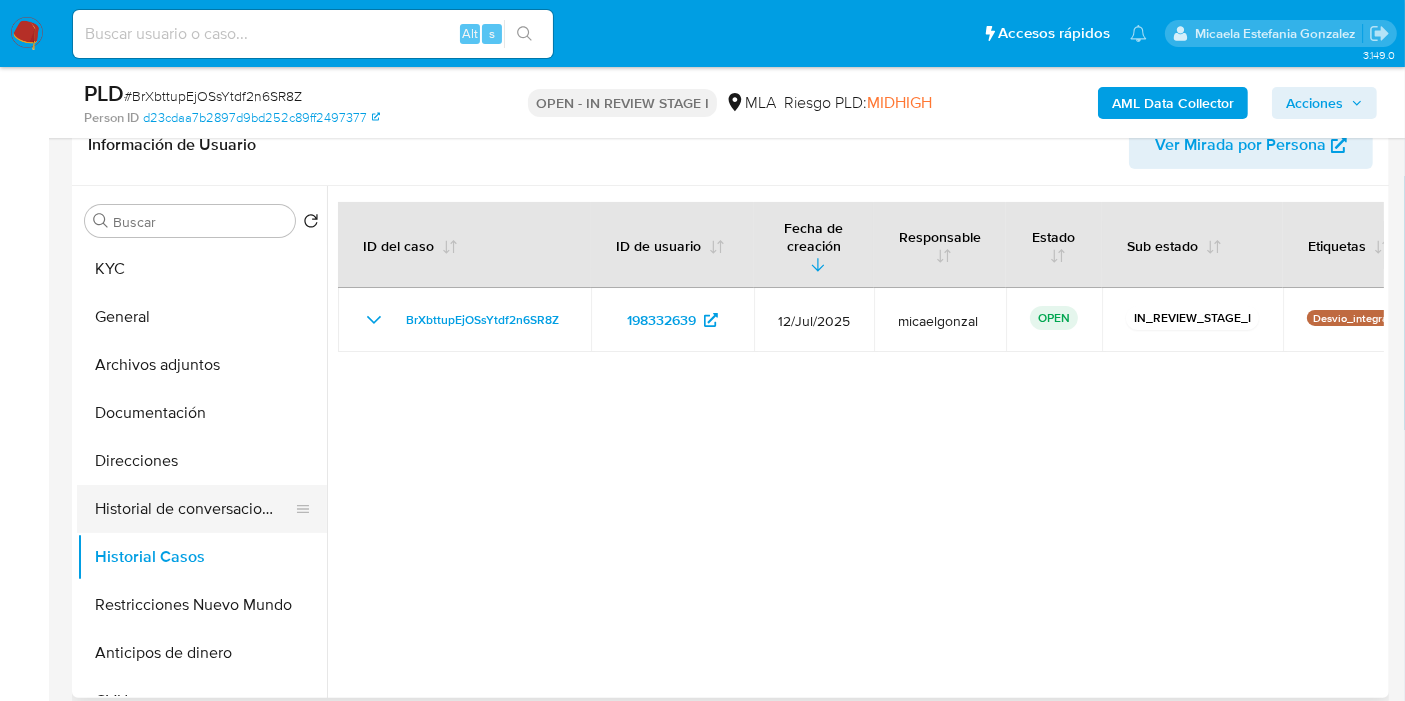 click on "Historial de conversaciones" at bounding box center (194, 509) 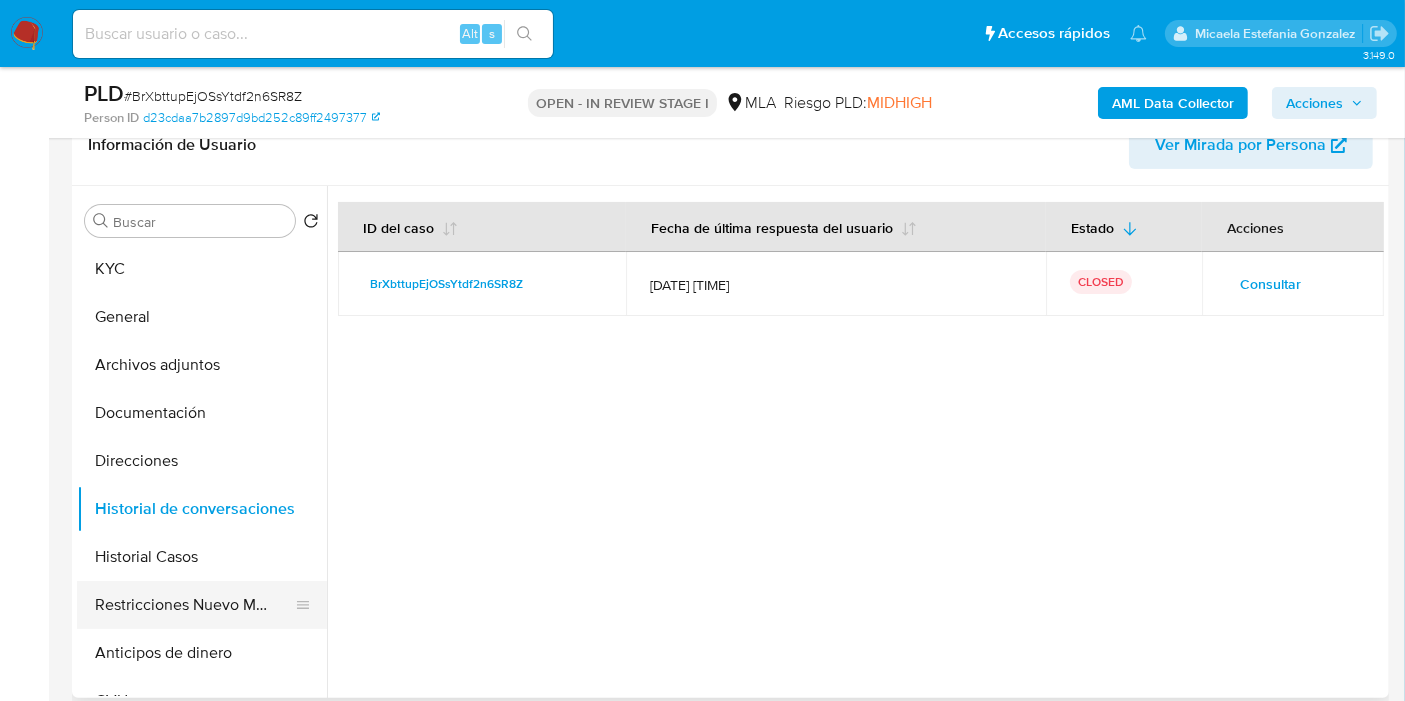 click on "Restricciones Nuevo Mundo" at bounding box center [194, 605] 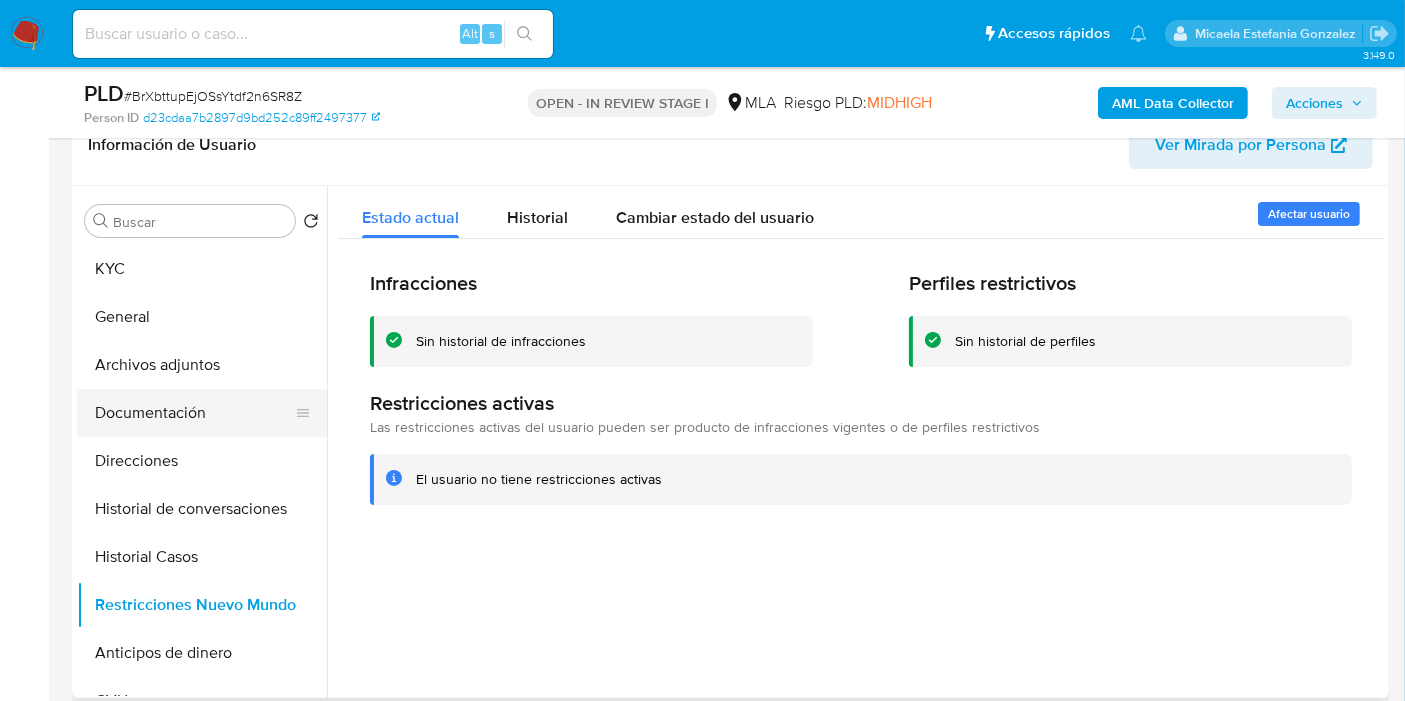 click on "Documentación" at bounding box center [194, 413] 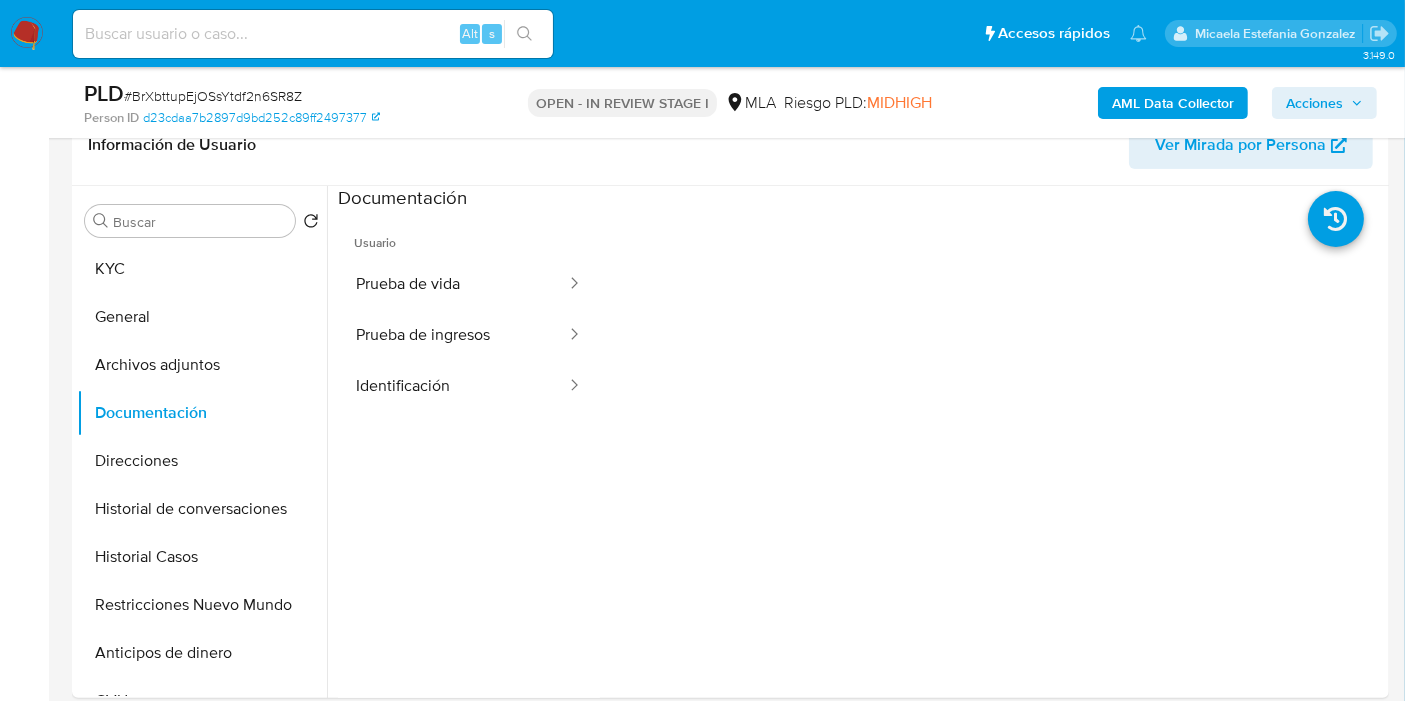 click on "Prueba de ingresos" at bounding box center [453, 335] 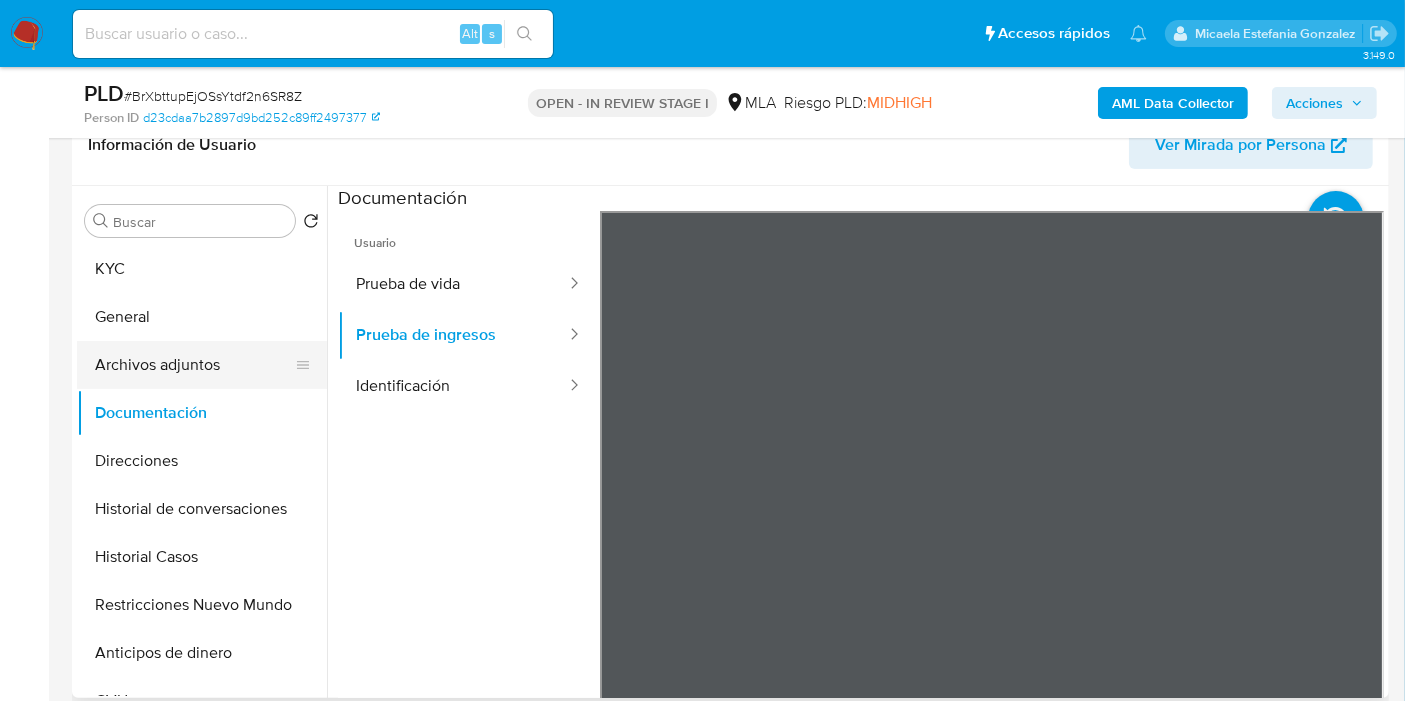 click on "Archivos adjuntos" at bounding box center (194, 365) 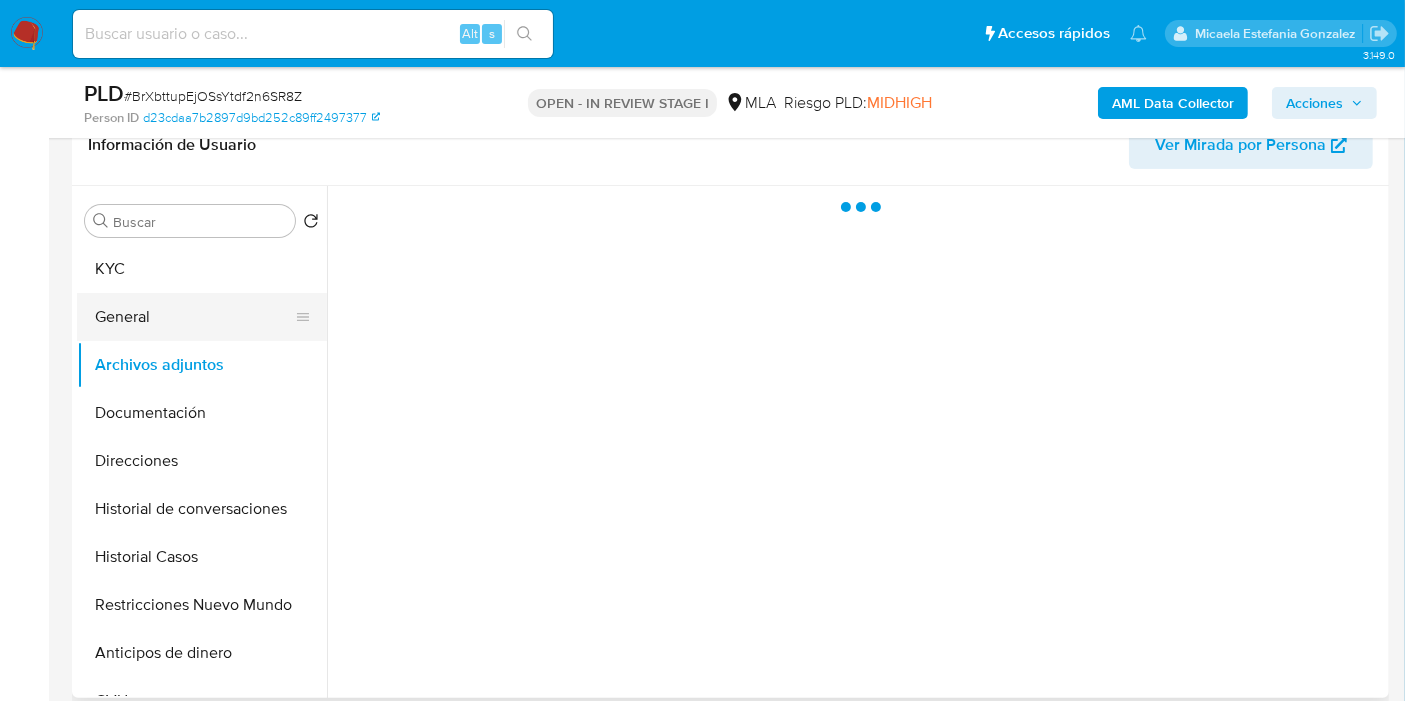 click on "General" at bounding box center (194, 317) 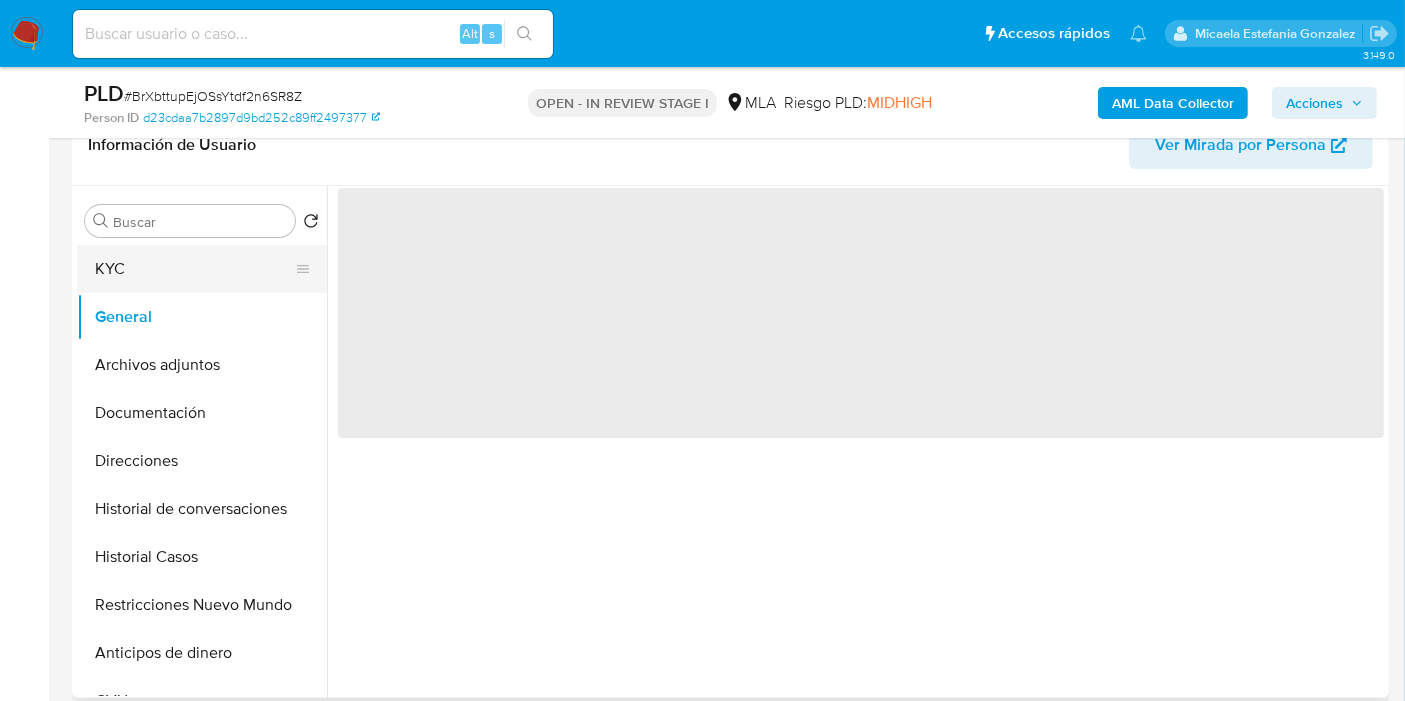 click on "KYC" at bounding box center (194, 269) 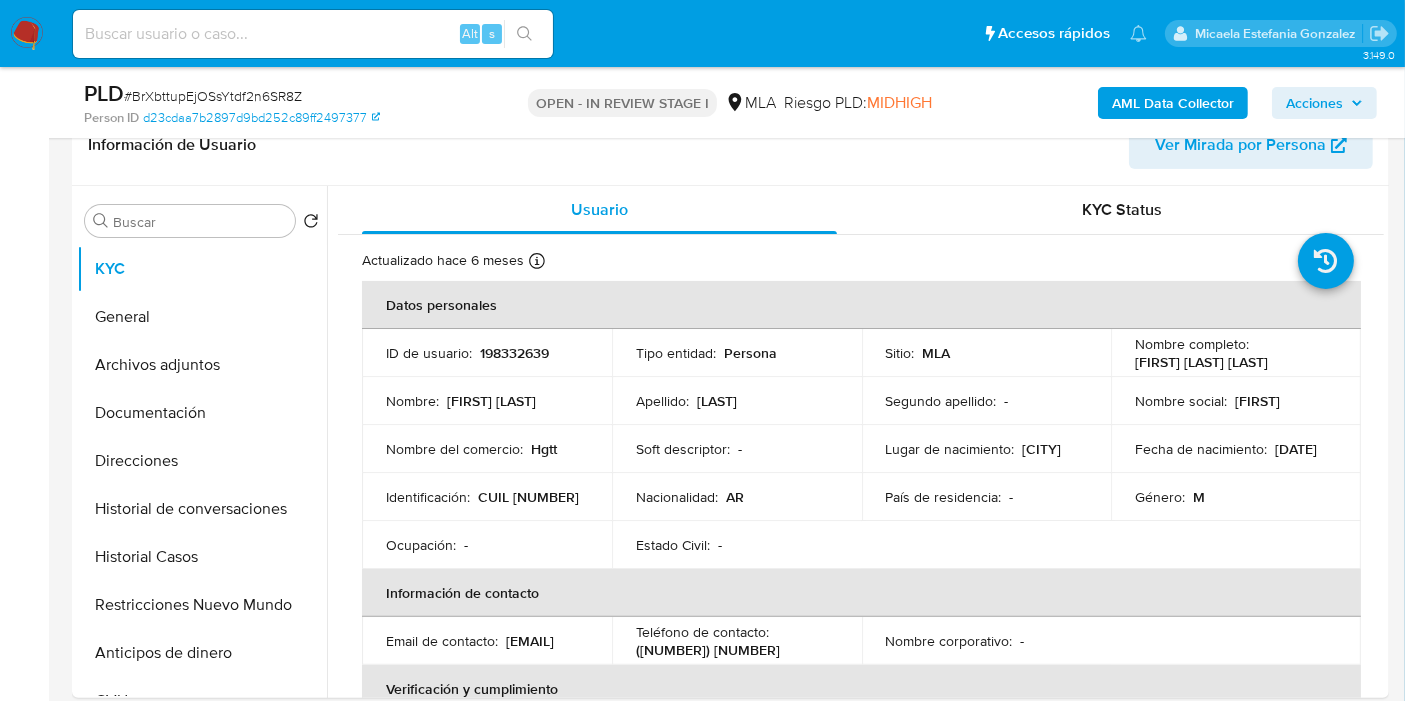 click on "Acciones" at bounding box center [1314, 103] 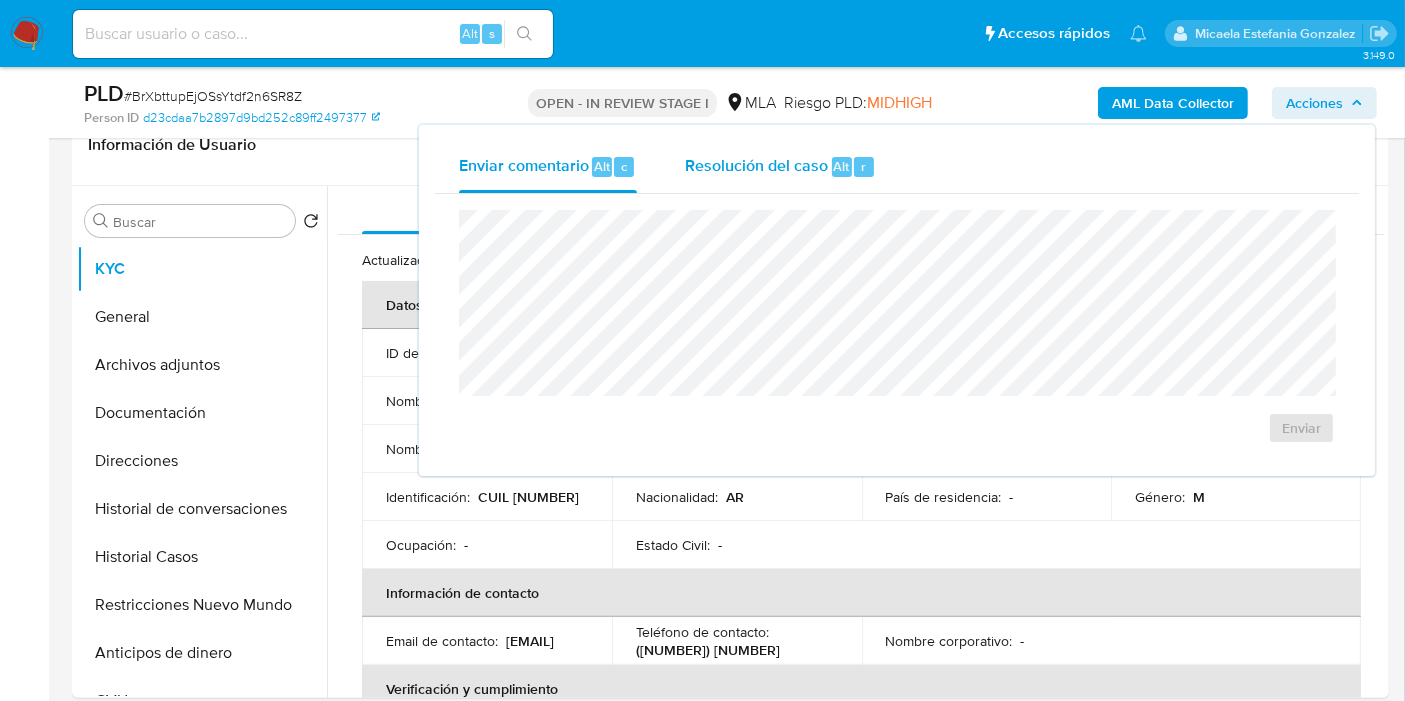 click on "Resolución del caso" at bounding box center [756, 165] 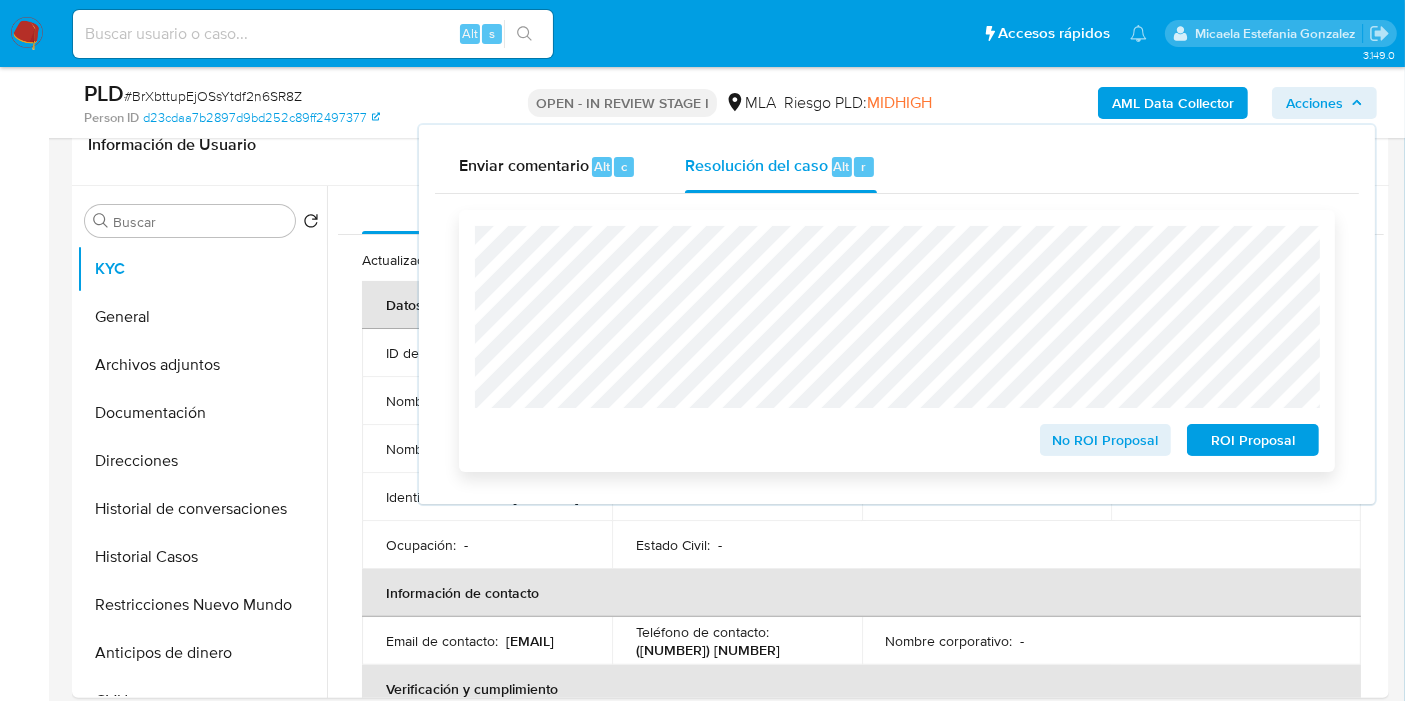 click on "No ROI Proposal" at bounding box center [1106, 436] 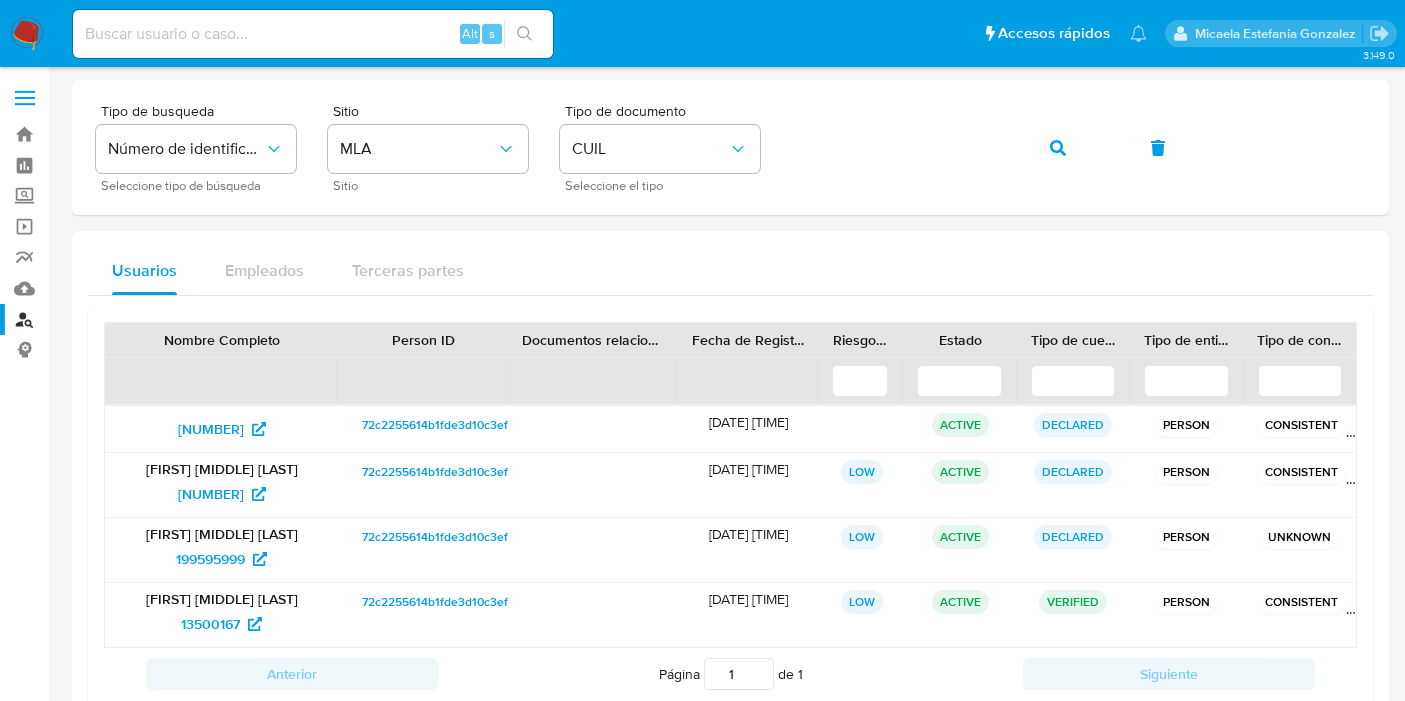 scroll, scrollTop: 0, scrollLeft: 0, axis: both 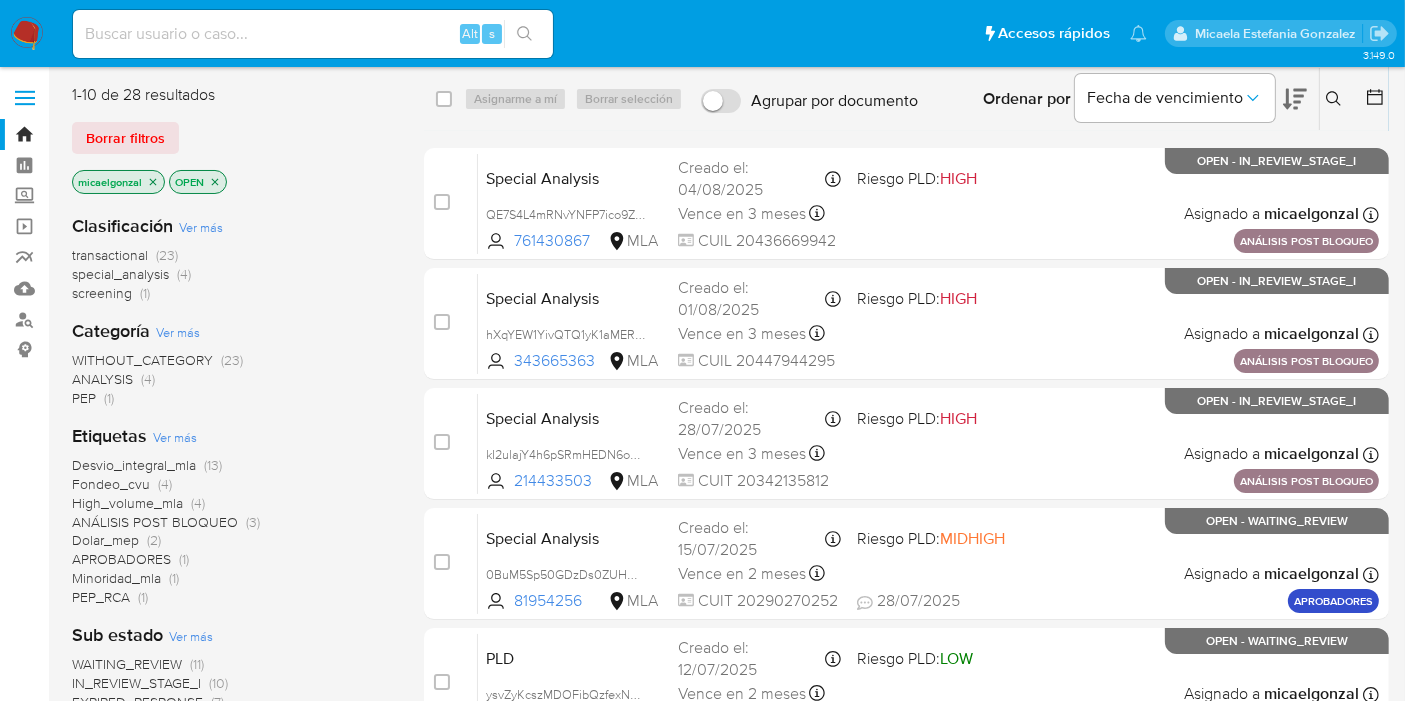 click on "Alt s" at bounding box center (313, 34) 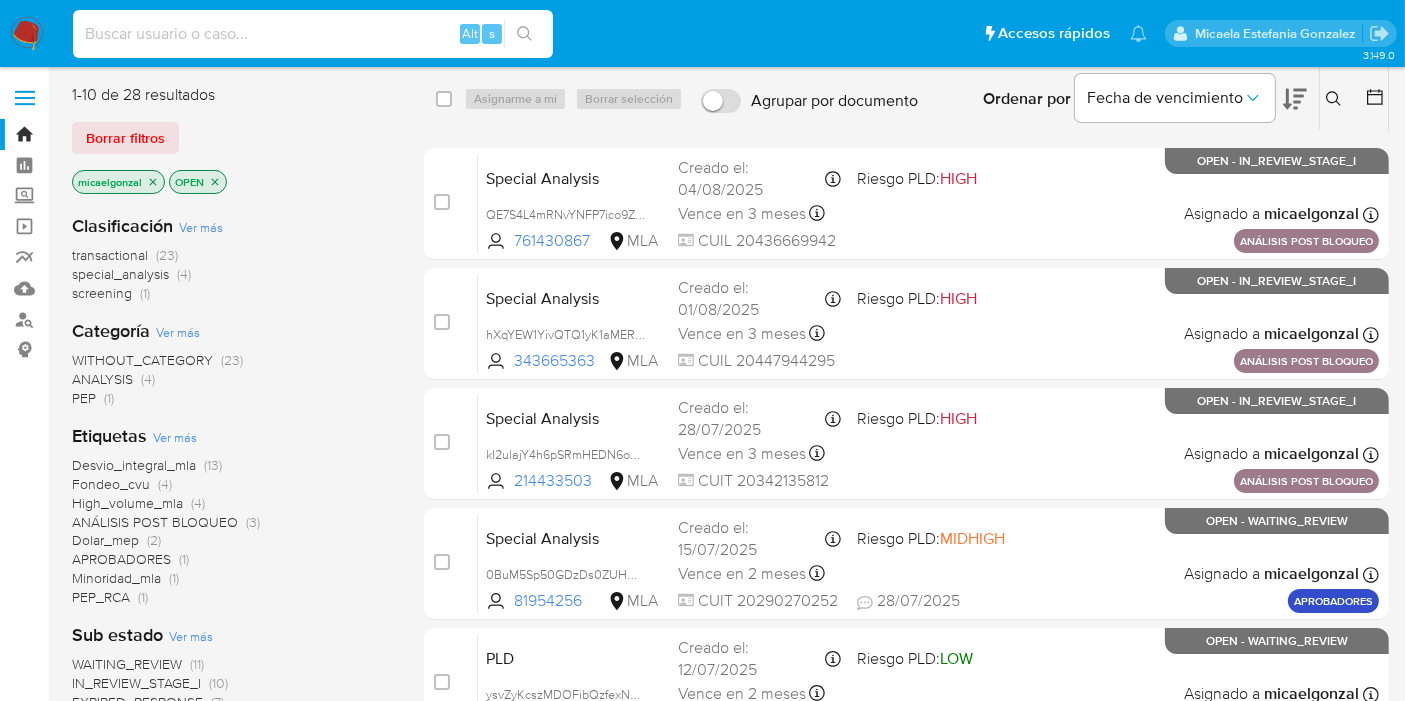 click at bounding box center [313, 34] 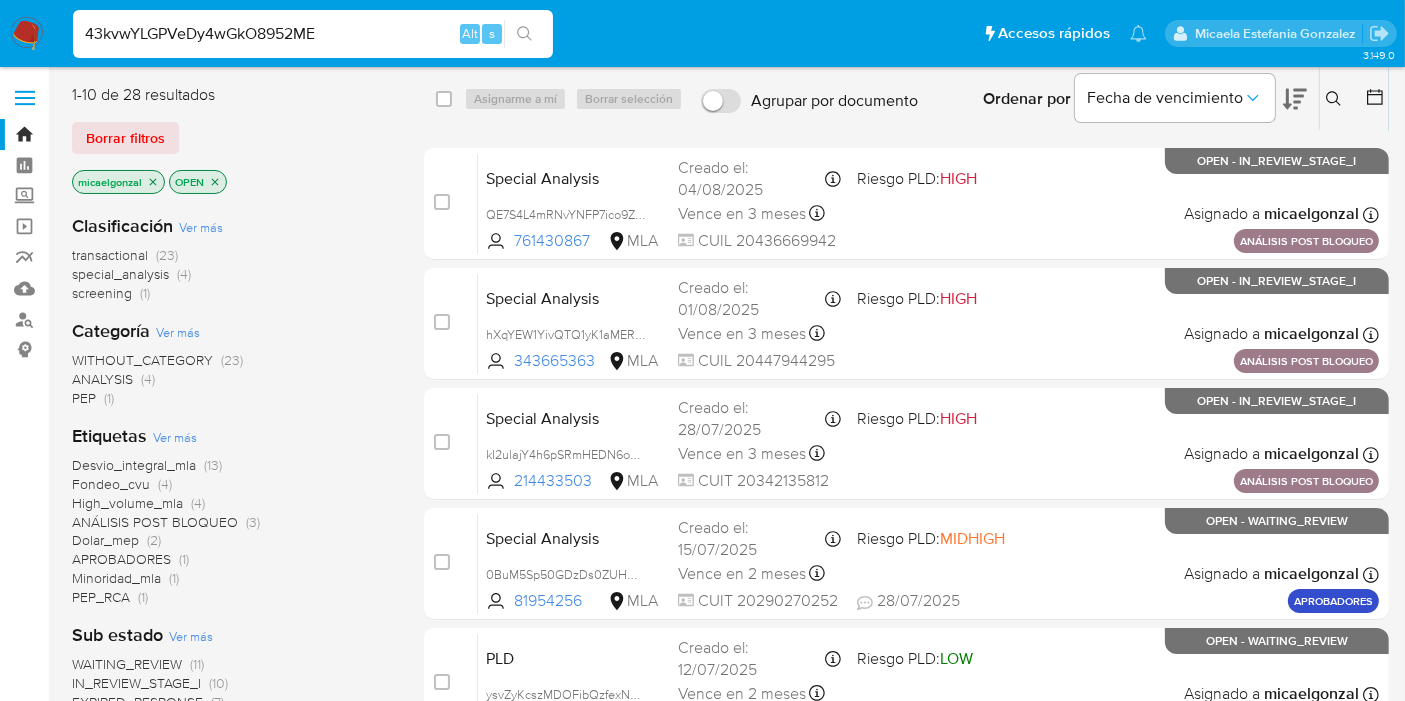 type on "43kvwYLGPVeDy4wGkO8952ME" 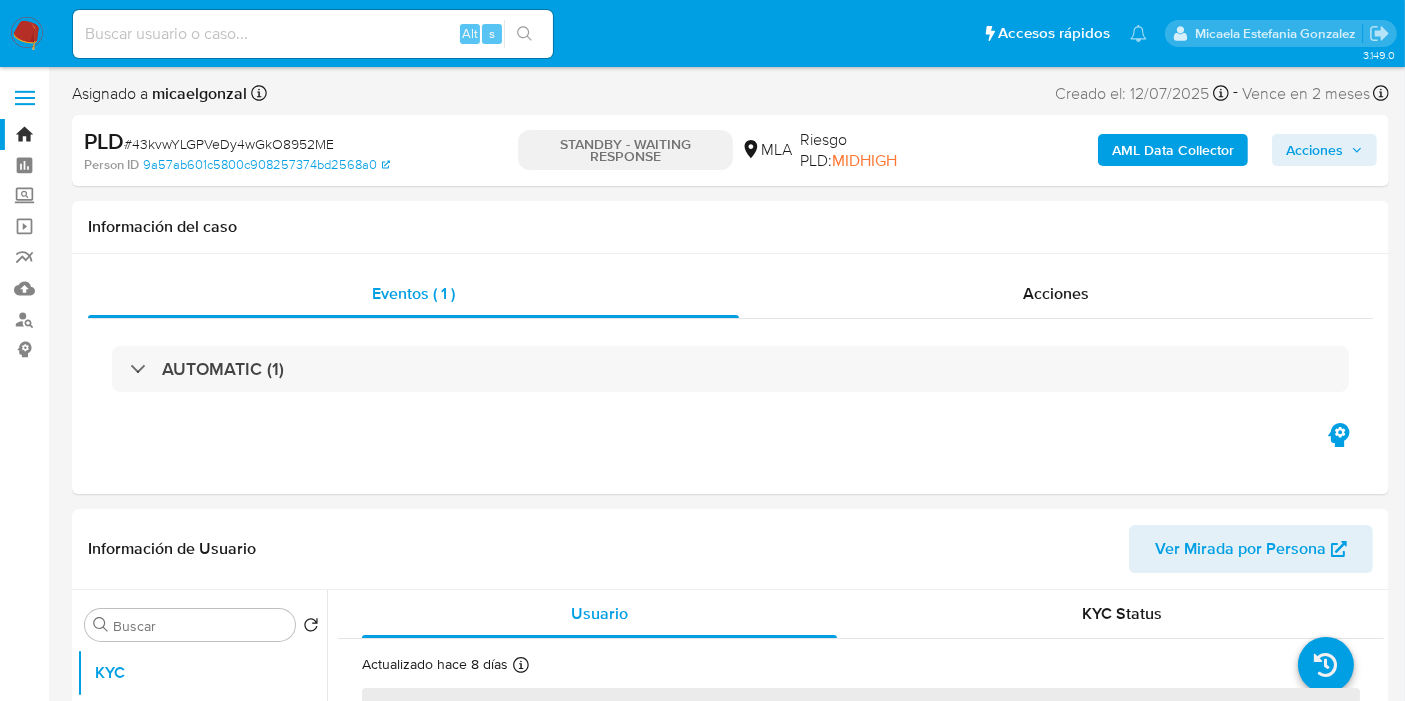 select on "10" 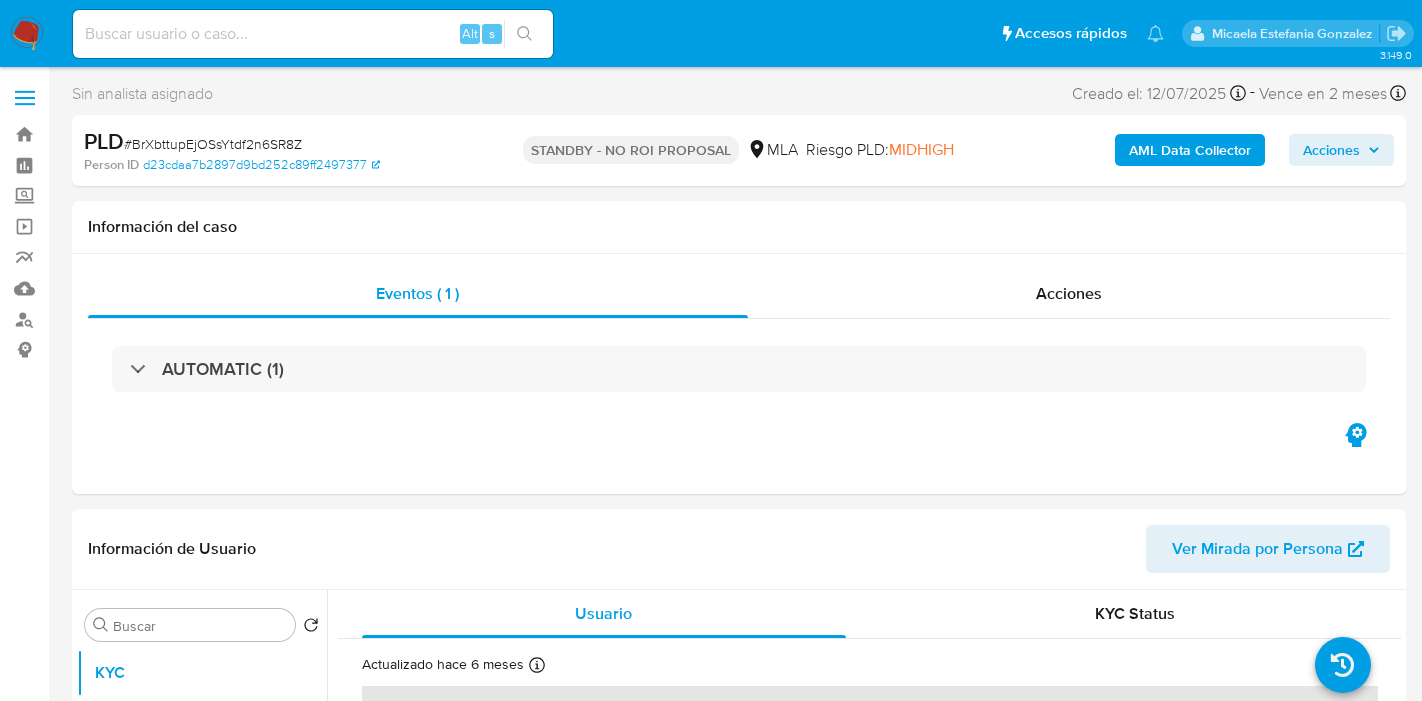 select on "10" 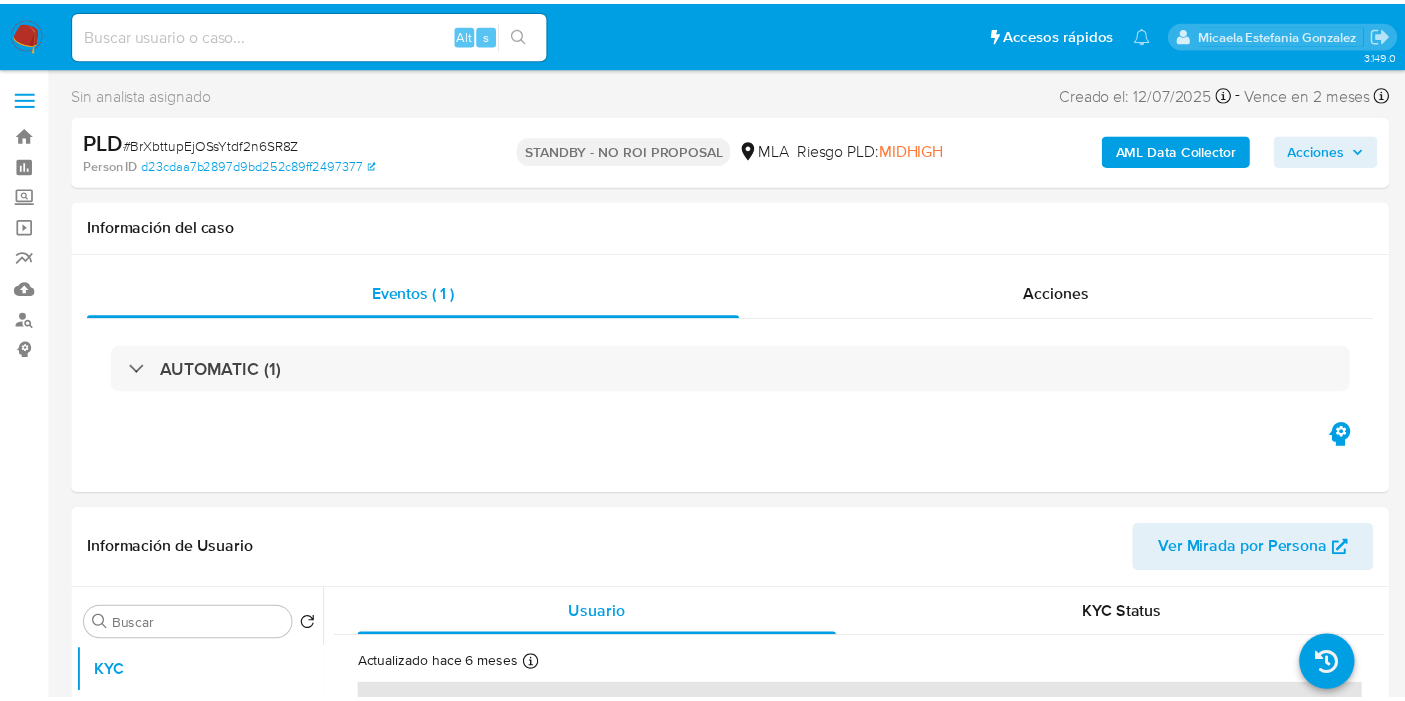 scroll, scrollTop: 0, scrollLeft: 0, axis: both 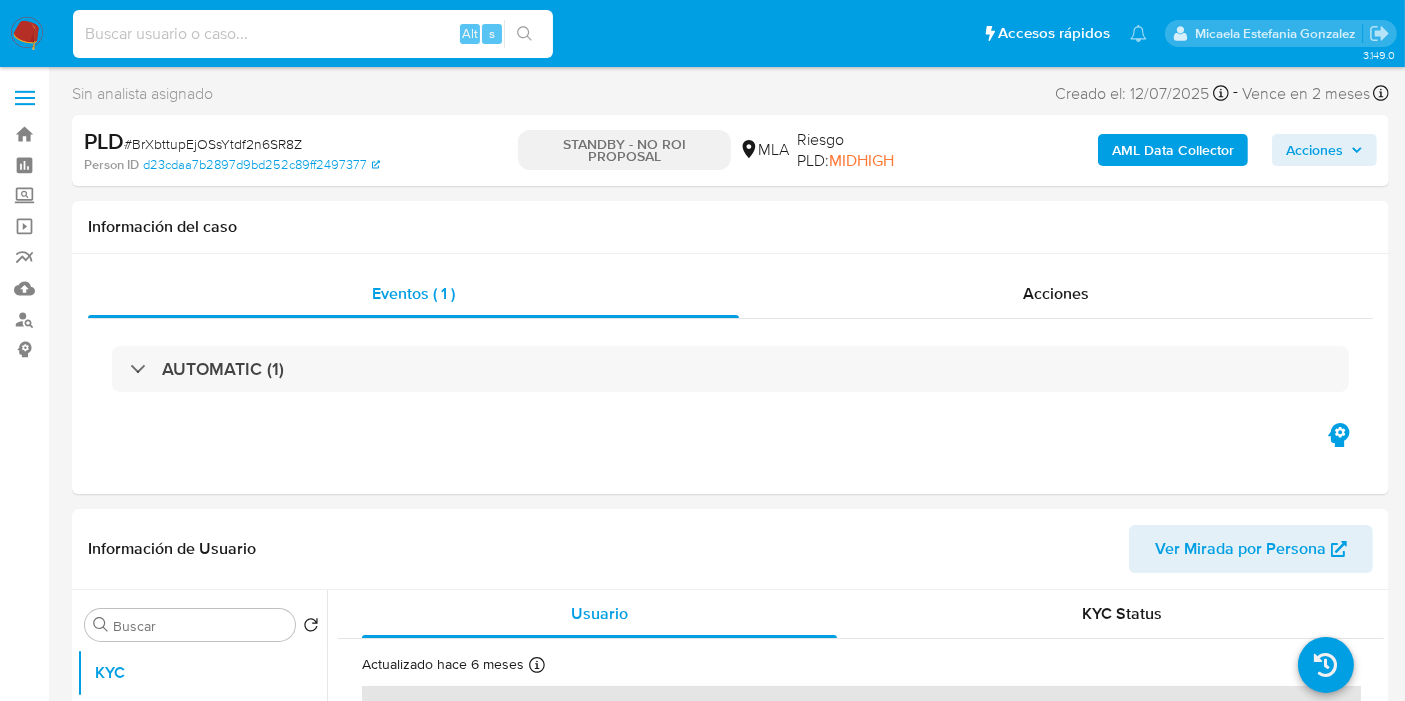 click at bounding box center (313, 34) 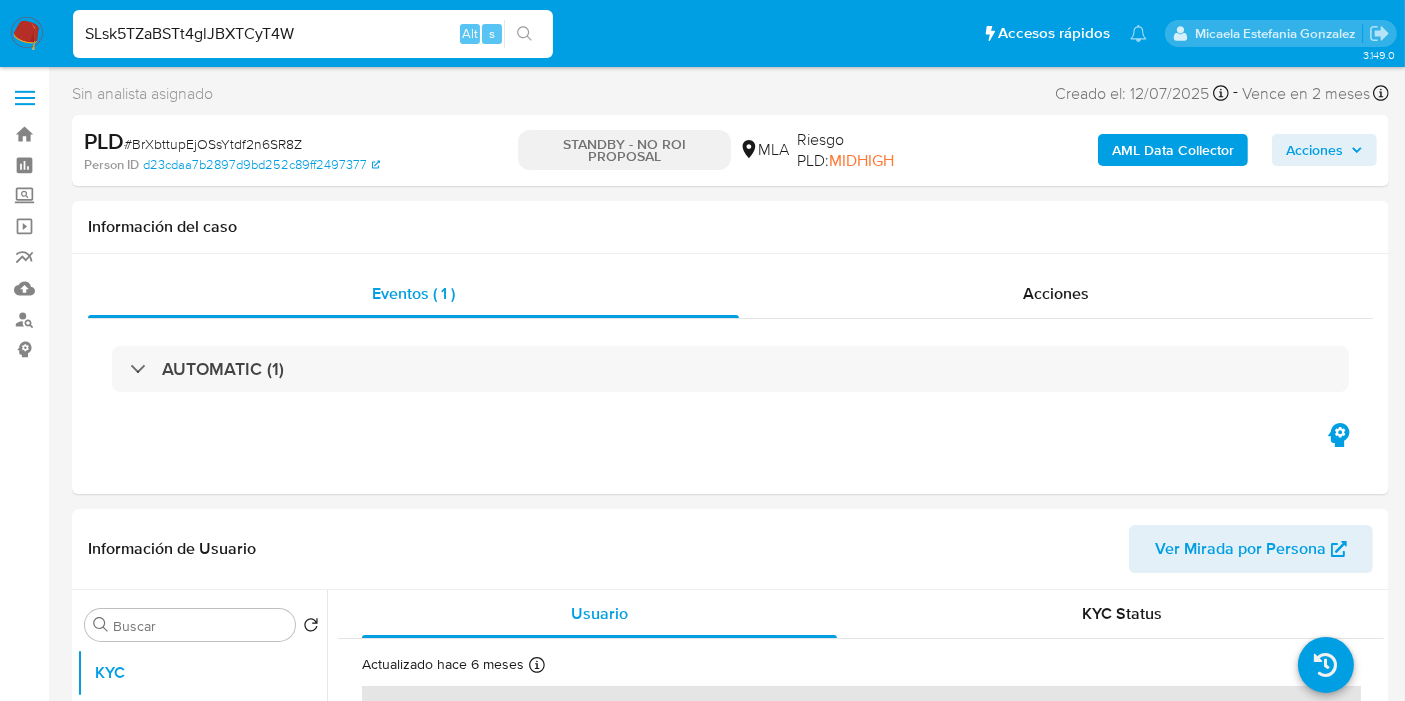 type on "SLsk5TZaBSTt4glJBXTCyT4W" 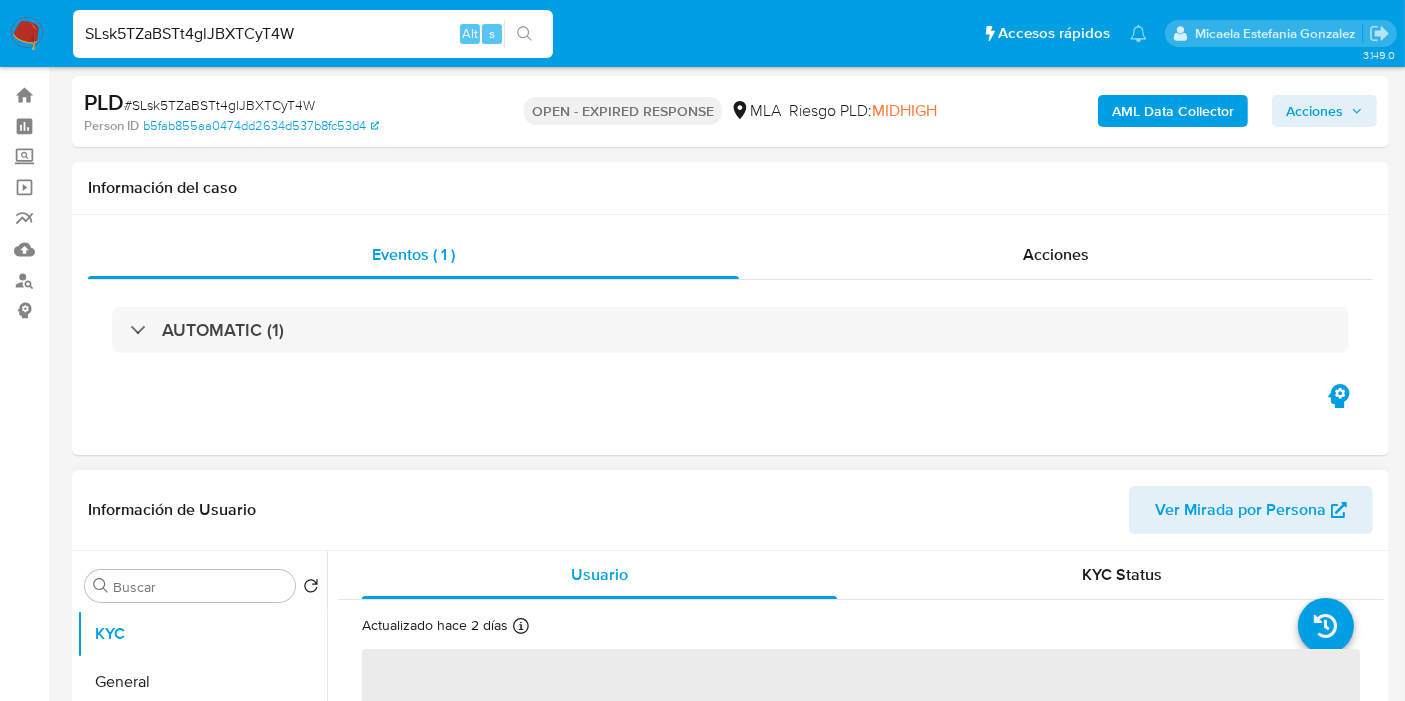 scroll, scrollTop: 333, scrollLeft: 0, axis: vertical 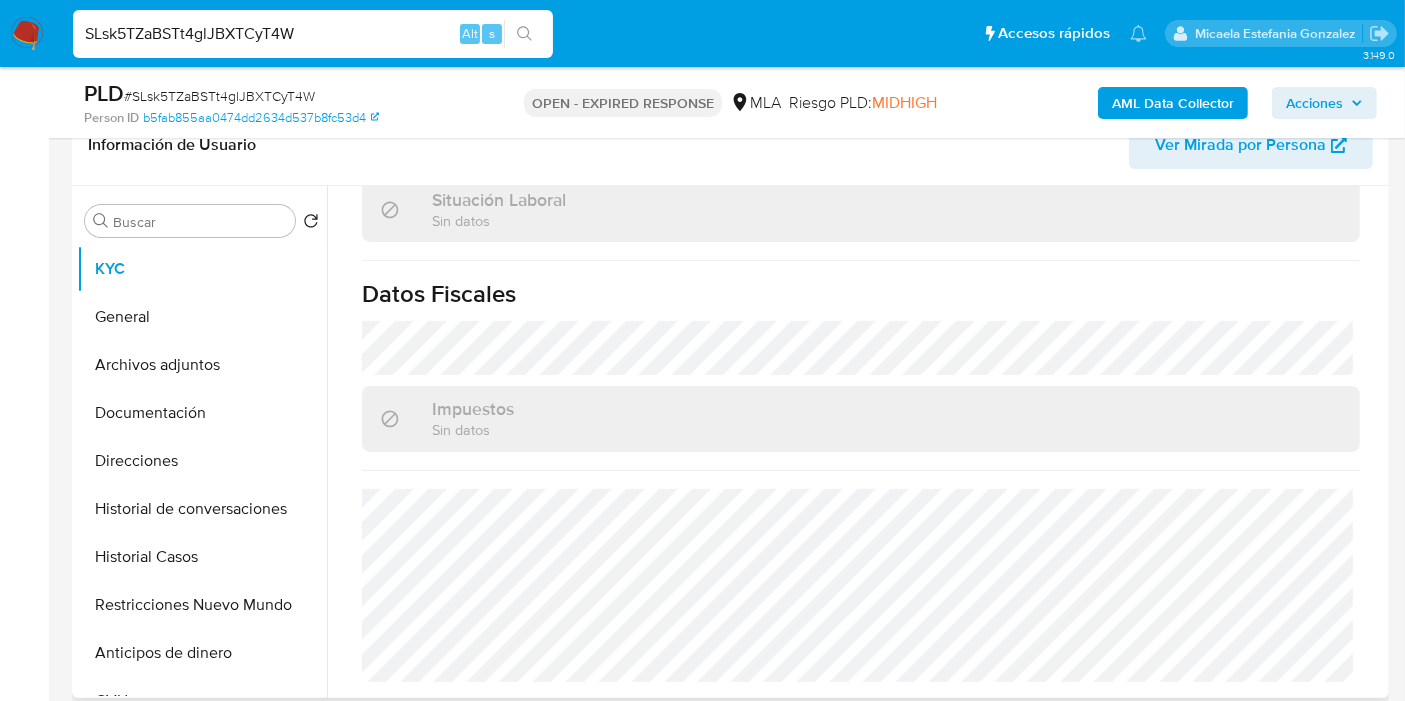 select on "10" 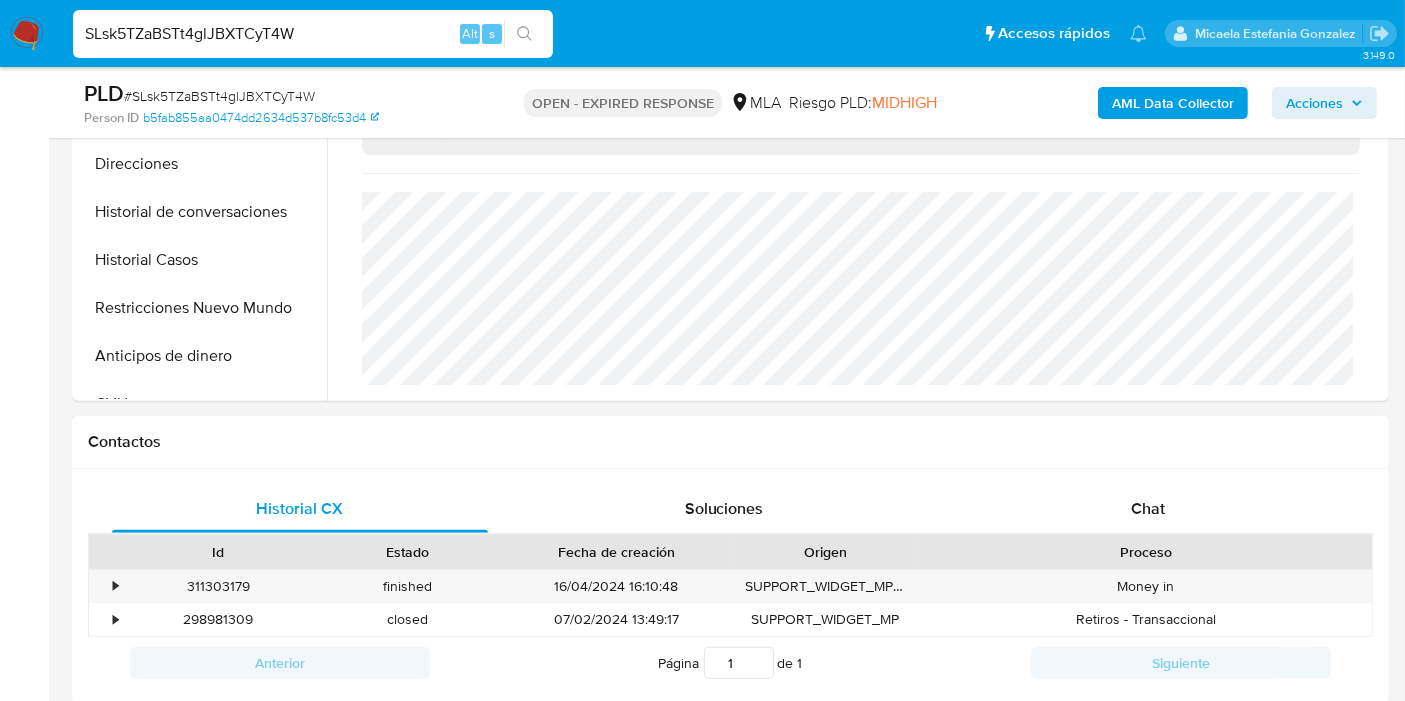 scroll, scrollTop: 666, scrollLeft: 0, axis: vertical 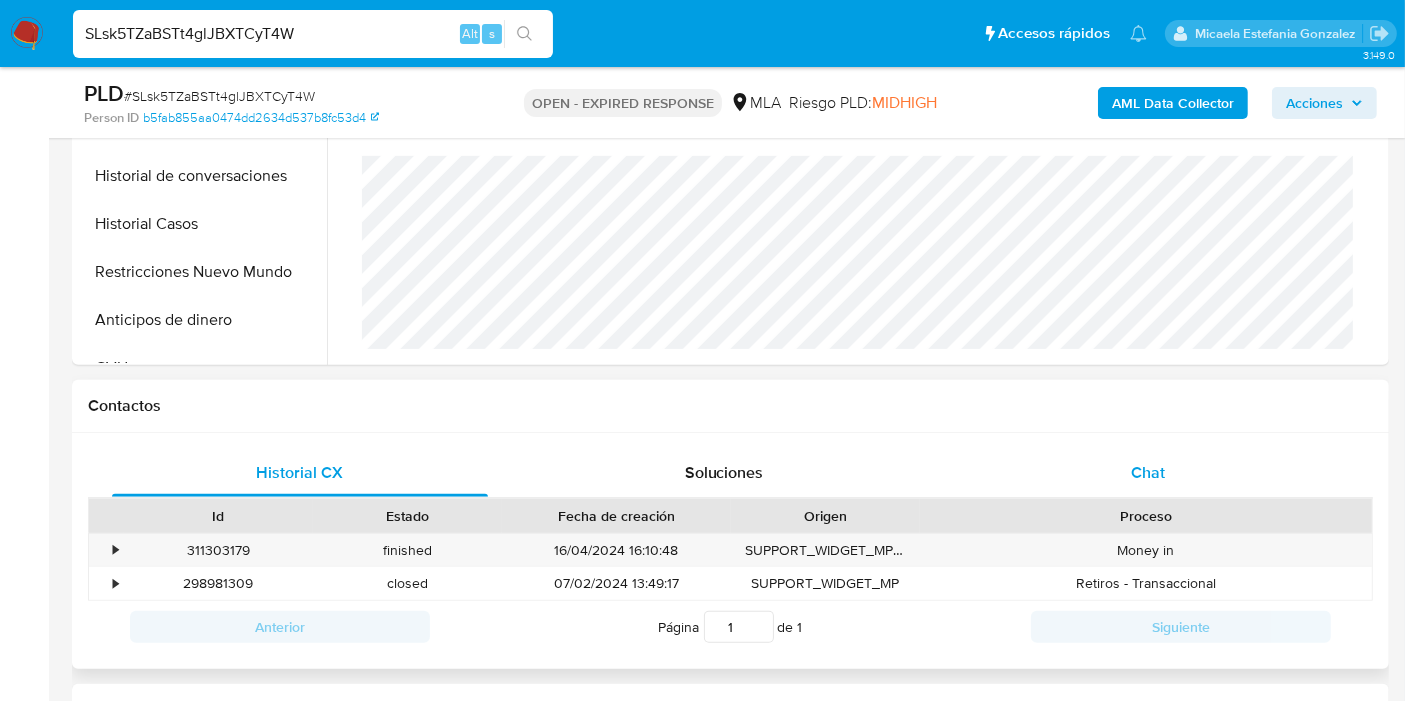 click on "Chat" at bounding box center [1148, 473] 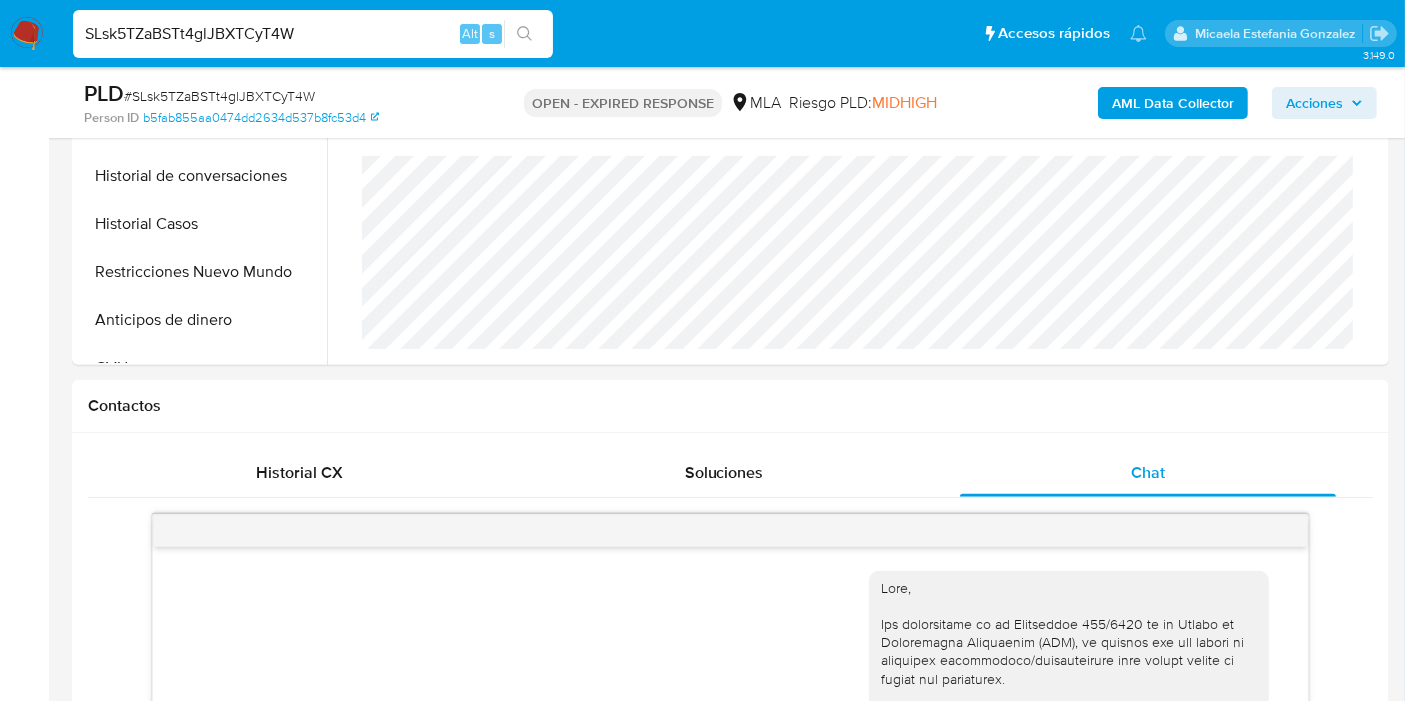 scroll, scrollTop: 2204, scrollLeft: 0, axis: vertical 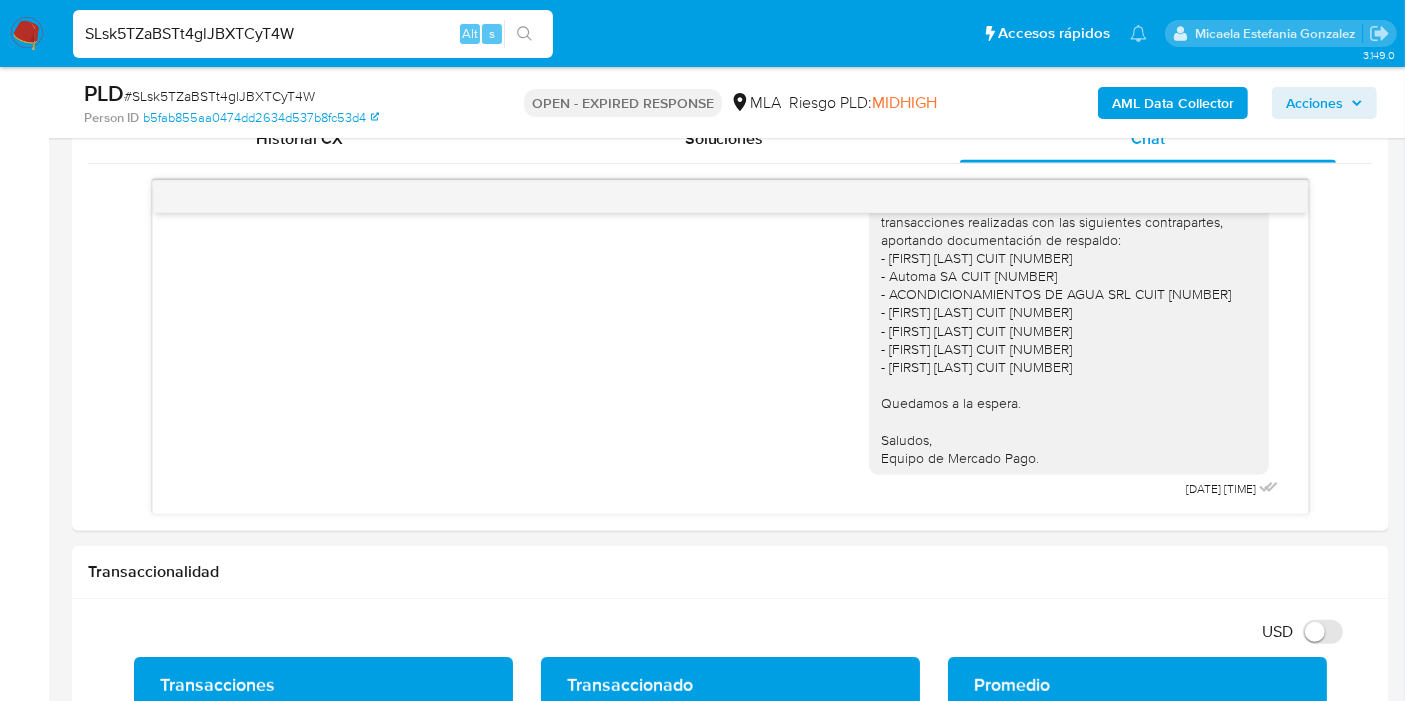 click on "# SLsk5TZaBSTt4glJBXTCyT4W" at bounding box center [219, 96] 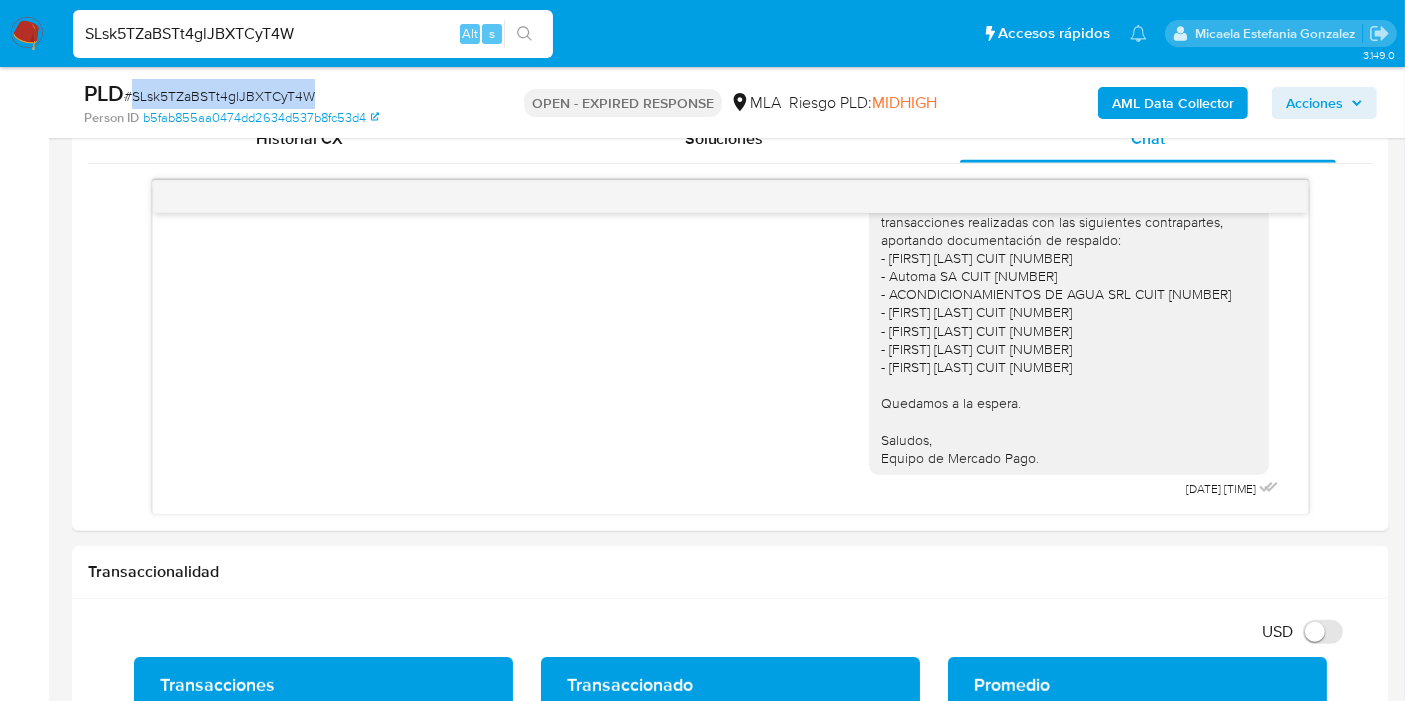 click on "# SLsk5TZaBSTt4glJBXTCyT4W" at bounding box center (219, 96) 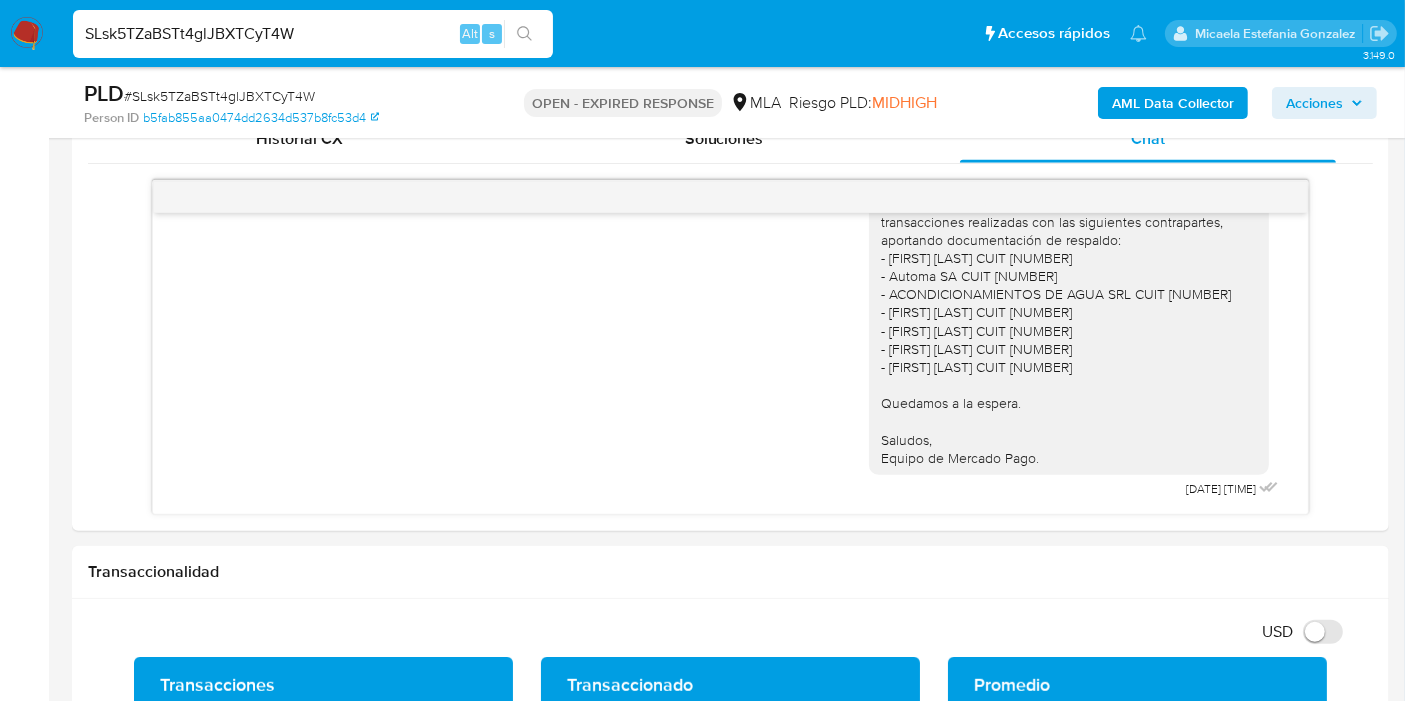 click on "Pausado Ver notificaciones SLsk5TZaBSTt4glJBXTCyT4W Alt s Accesos rápidos   Presiona las siguientes teclas para acceder a algunas de las funciones Buscar caso o usuario Alt s Volver al home Alt h Agregar un comentario Alt c Ir a la resolucion de un caso Alt r Agregar un archivo adjunto Alt a Micaela Estefania Gonzalez" at bounding box center (702, 33) 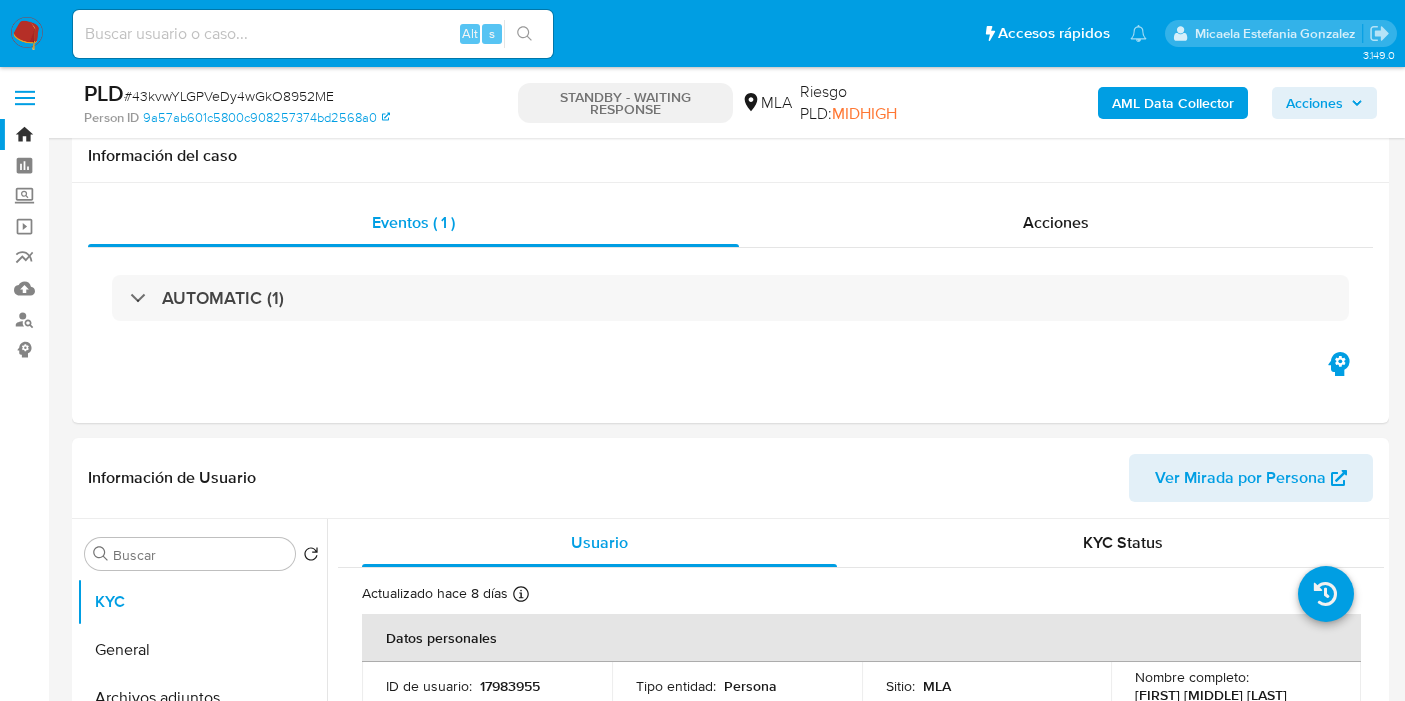 select on "10" 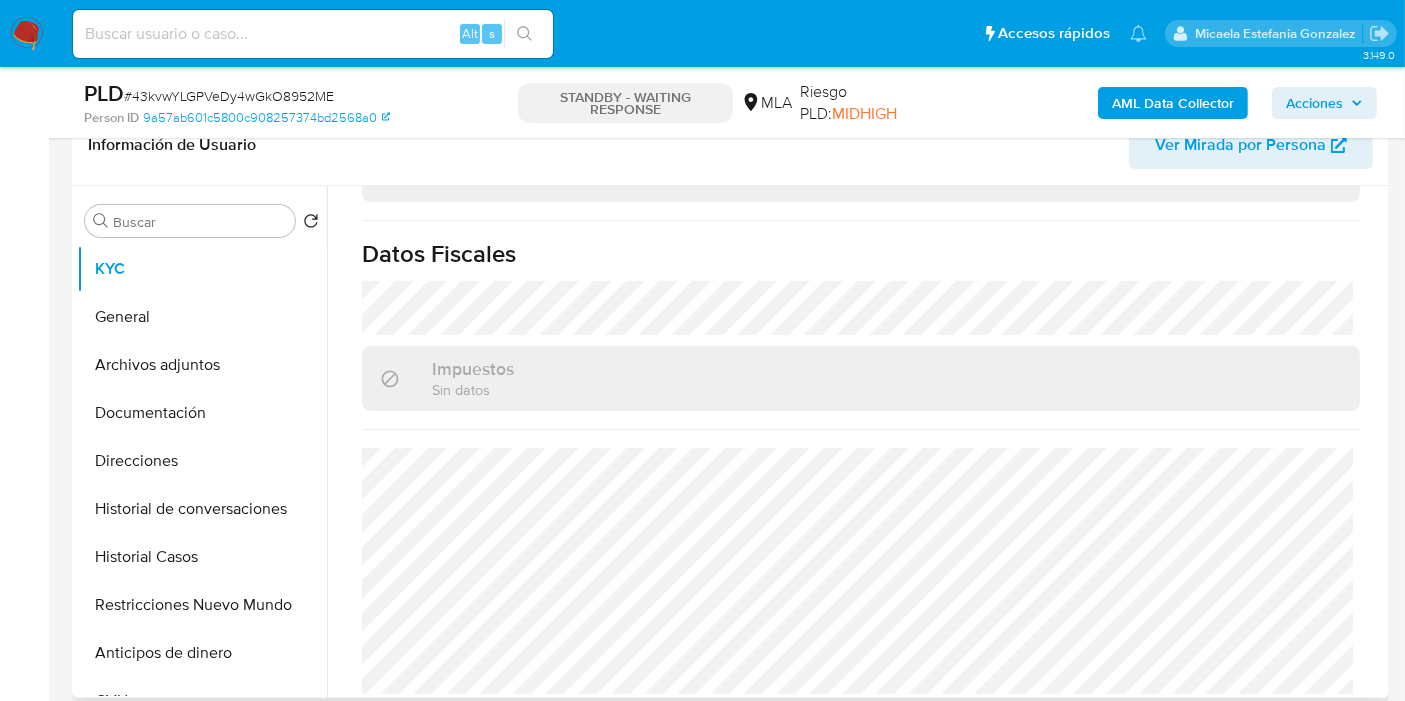 scroll, scrollTop: 1122, scrollLeft: 0, axis: vertical 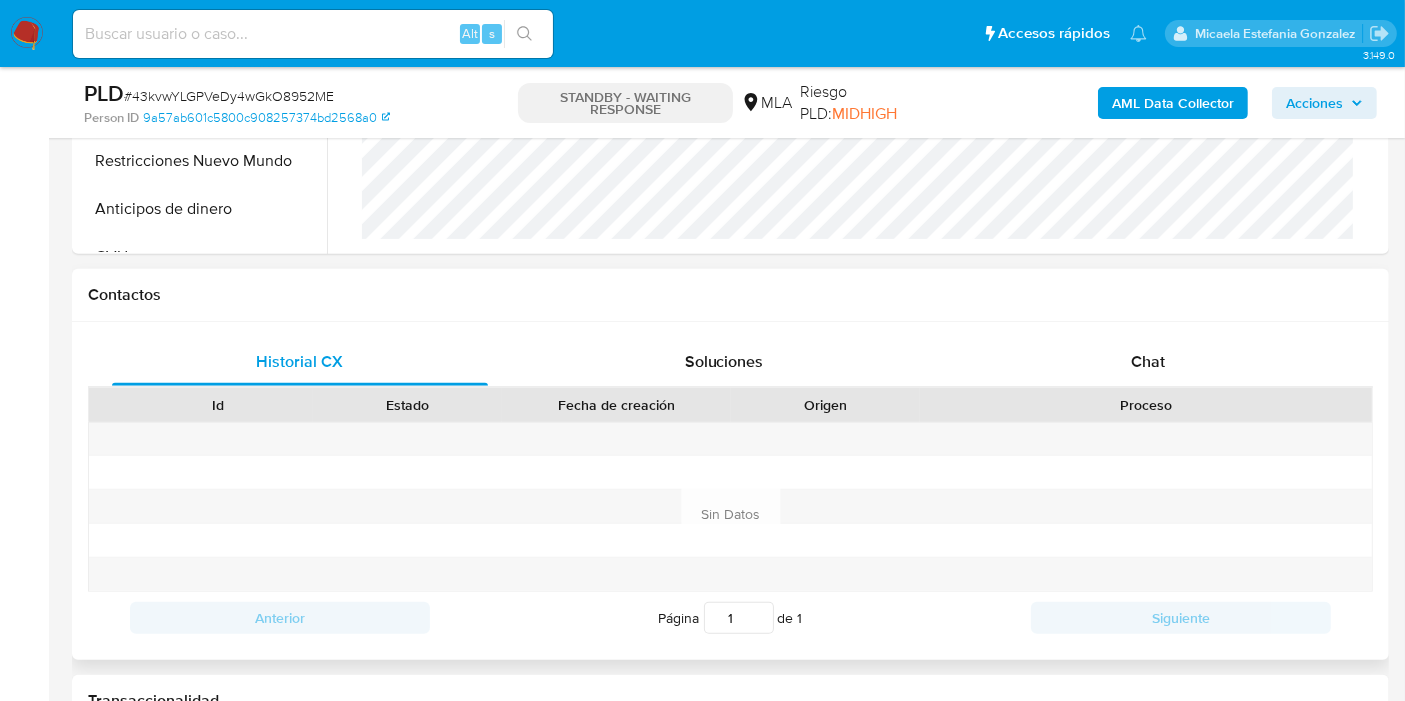 click at bounding box center (1146, 439) 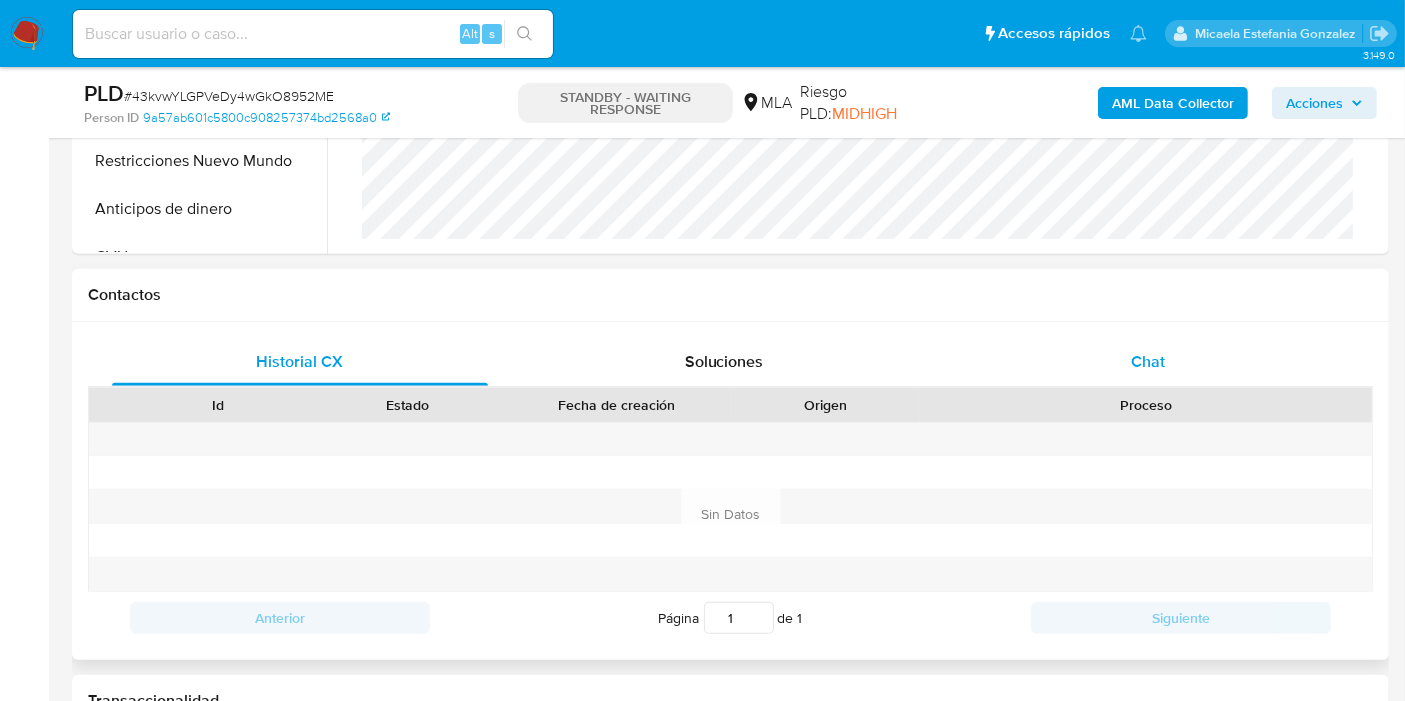 click on "Chat" at bounding box center (1148, 362) 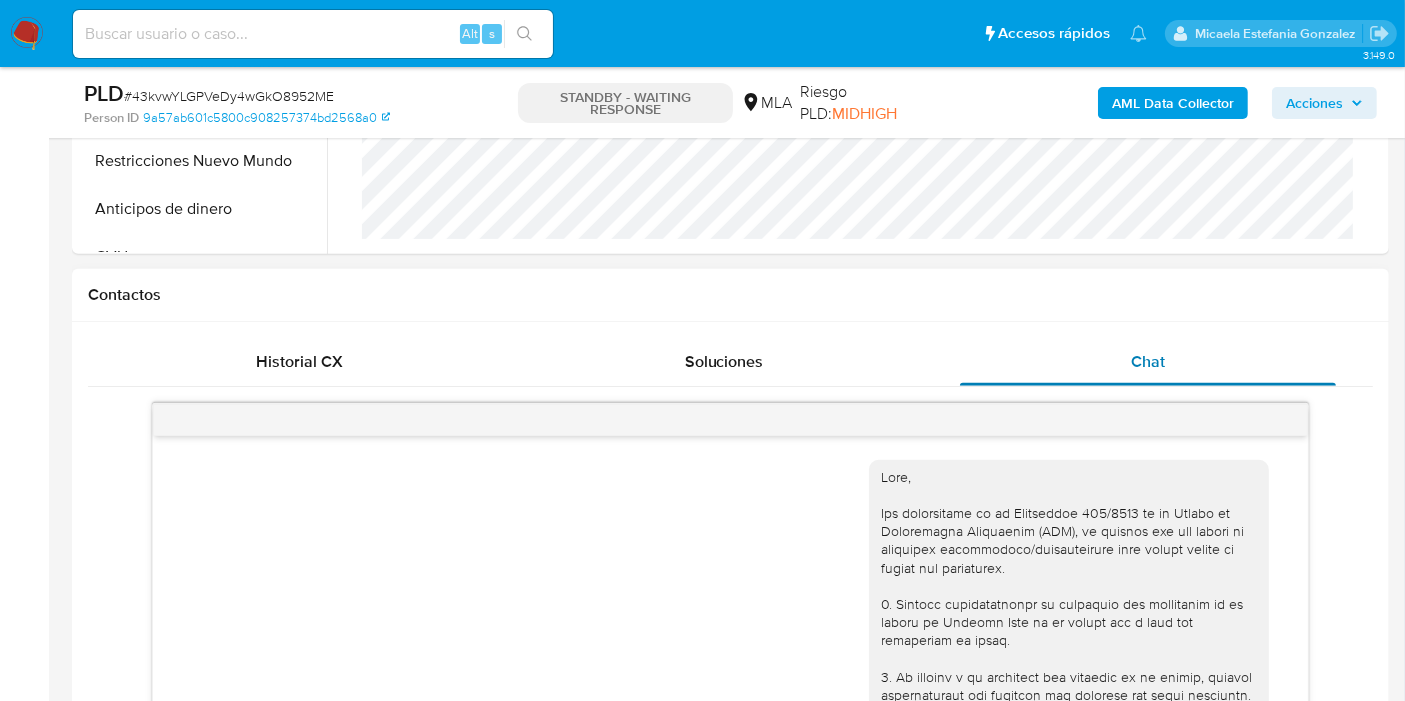 scroll, scrollTop: 2390, scrollLeft: 0, axis: vertical 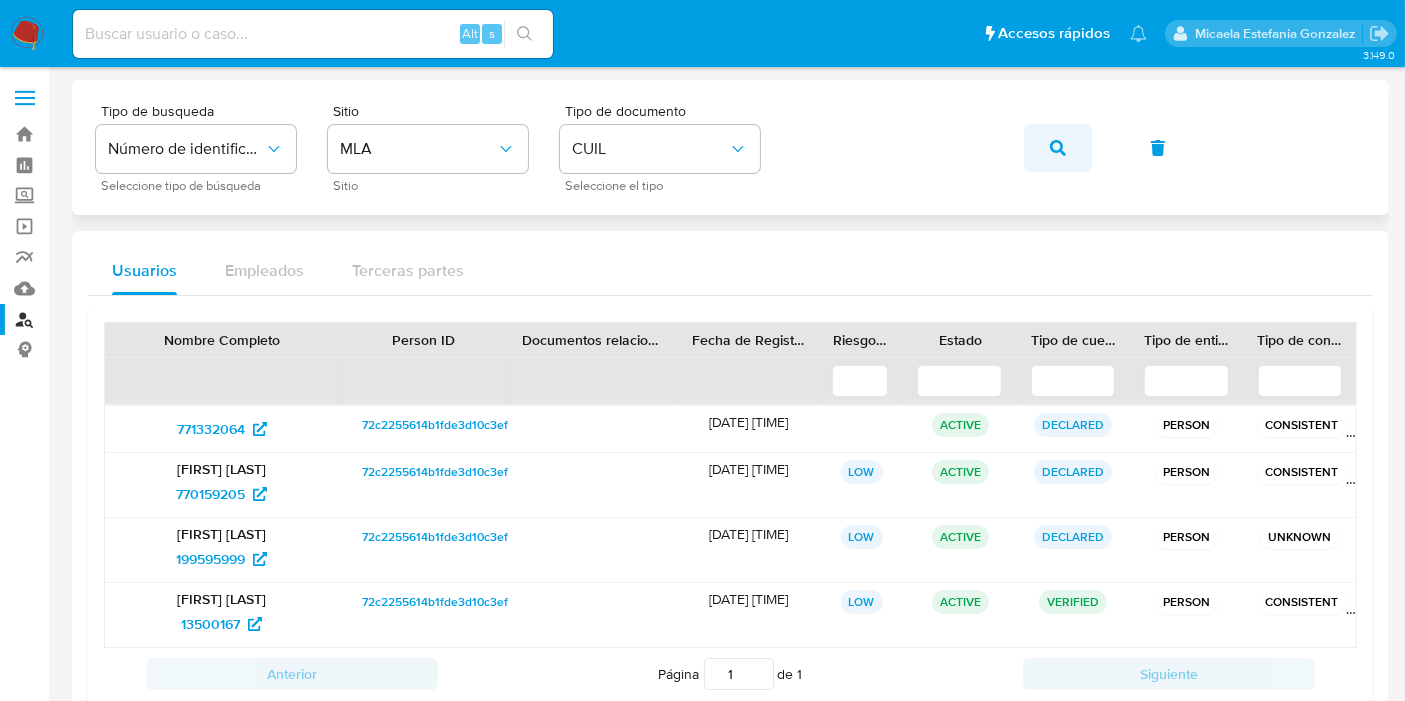 click 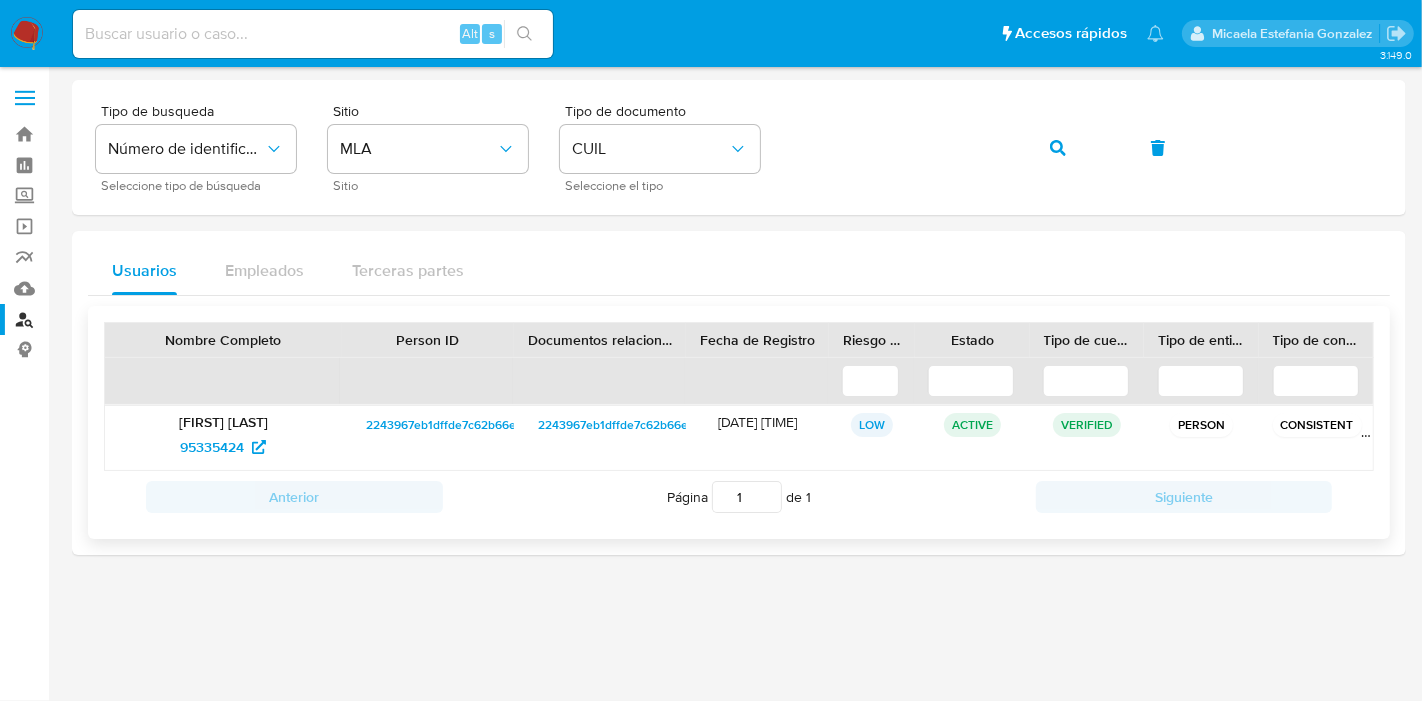click on "[FIRST] [LAST]" at bounding box center [223, 422] 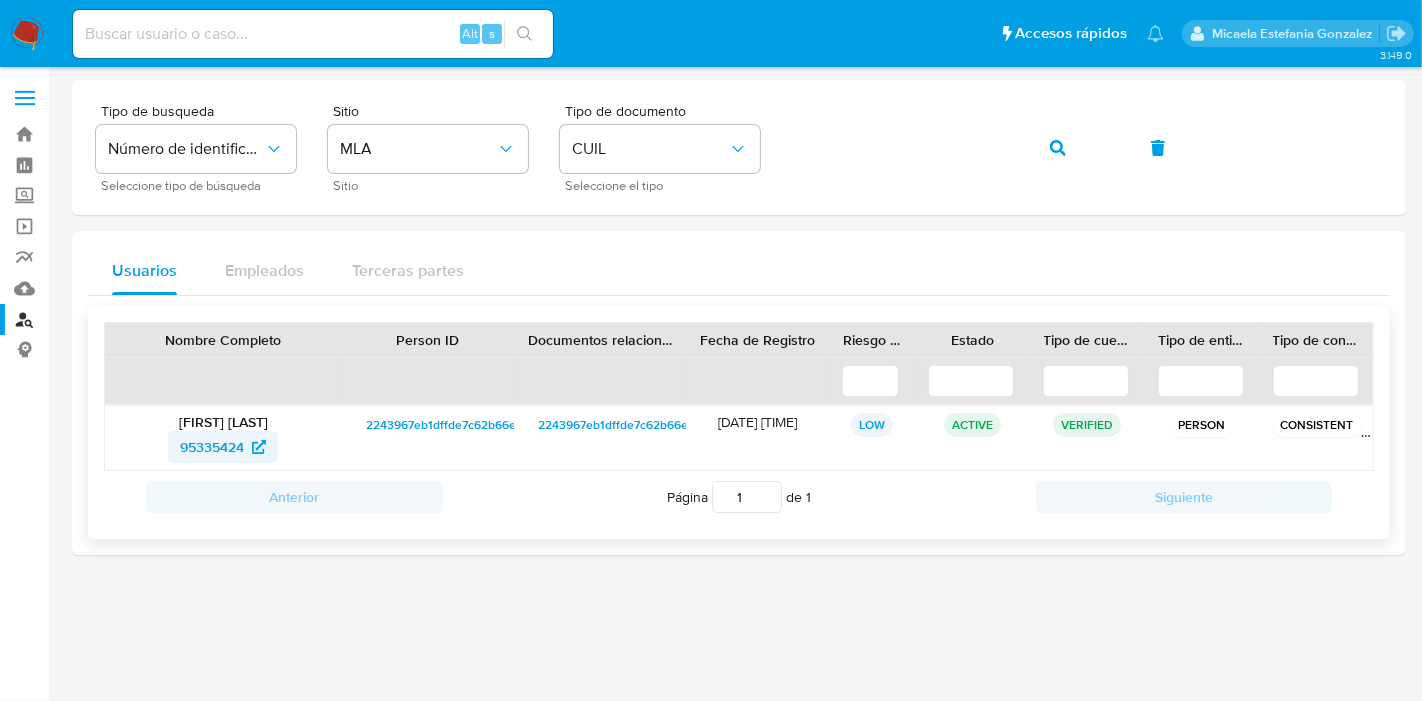 click on "95335424" at bounding box center [212, 447] 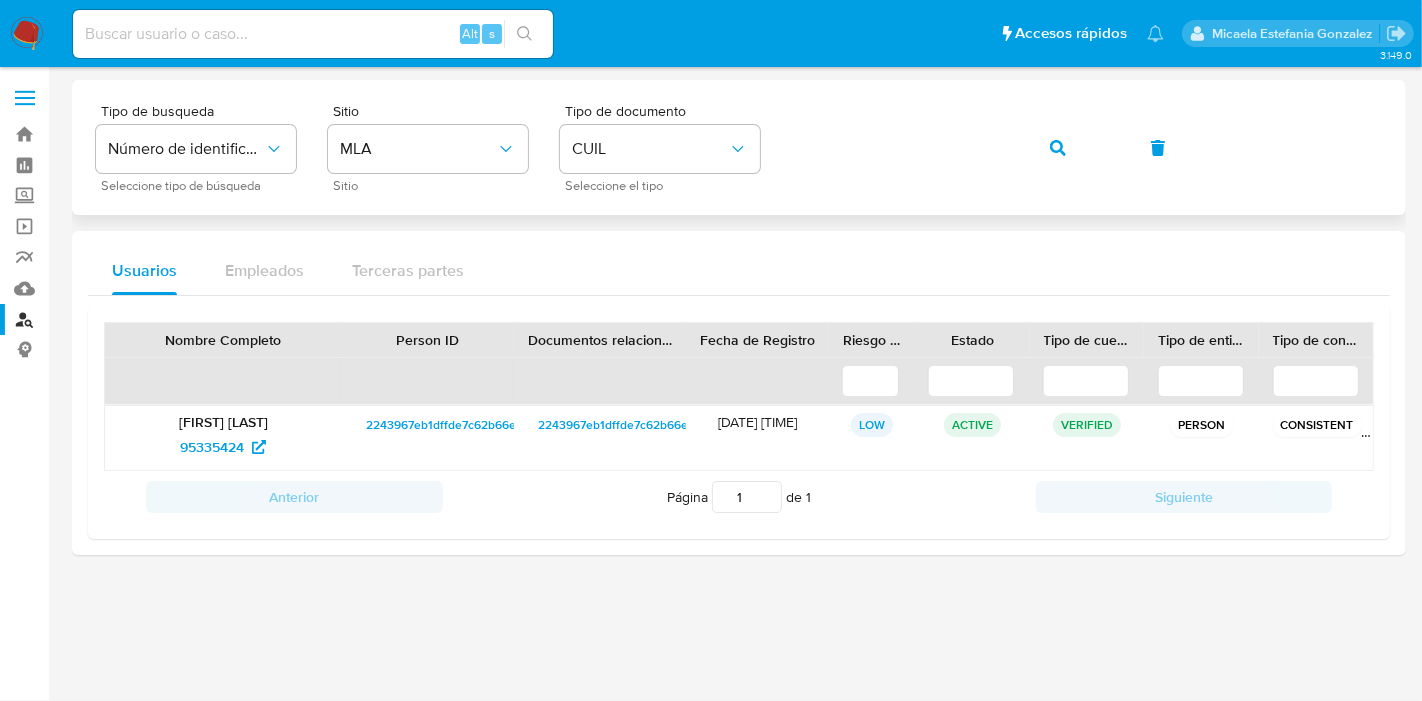 click on "Tipo de busqueda Número de identificación Seleccione tipo de búsqueda Sitio MLA Sitio Tipo de documento CUIL Seleccione el tipo" at bounding box center (739, 147) 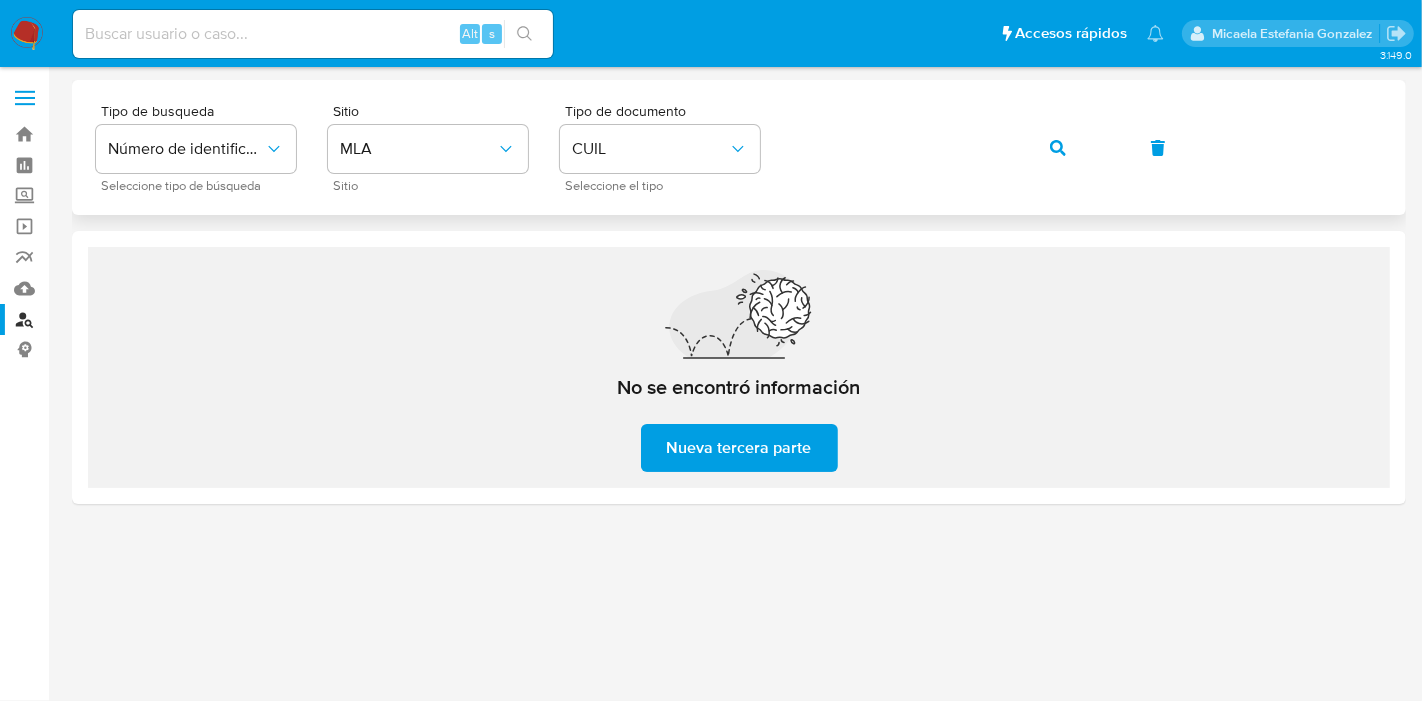 click at bounding box center (1058, 148) 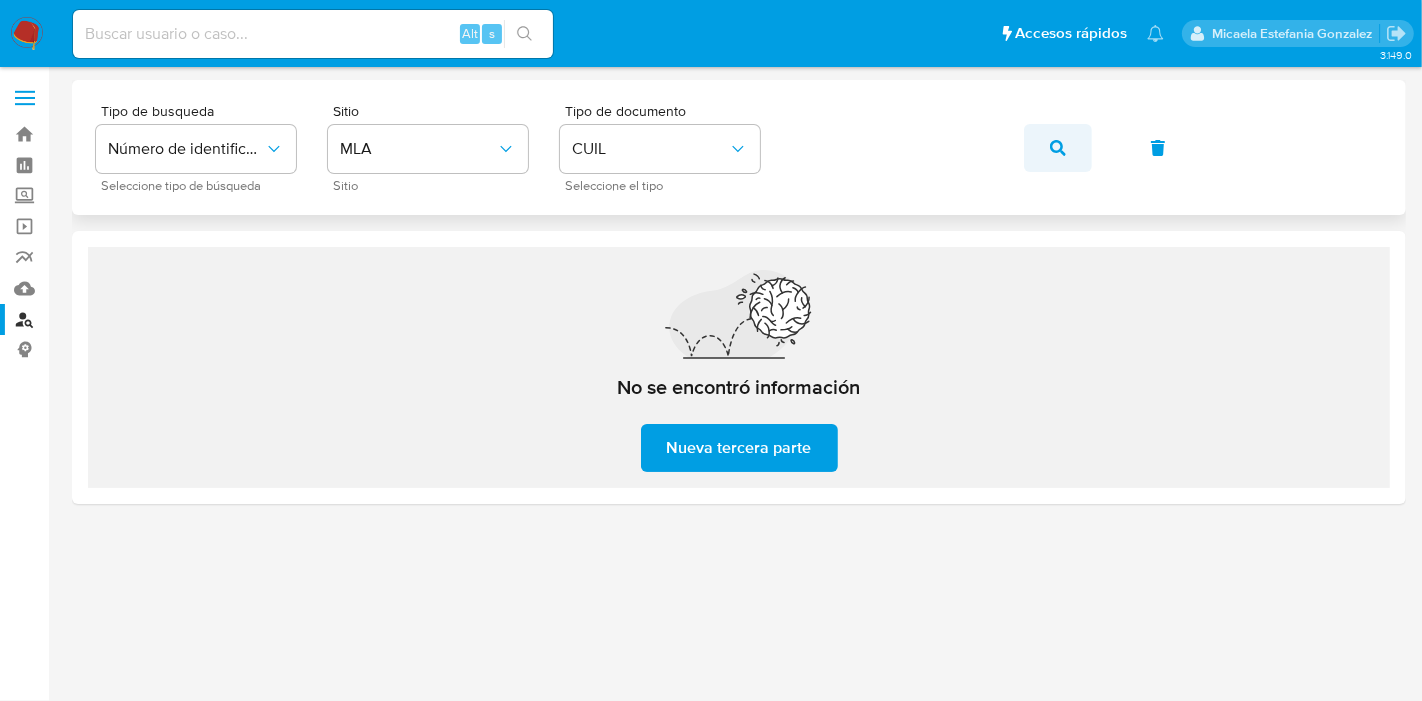 click at bounding box center [1058, 148] 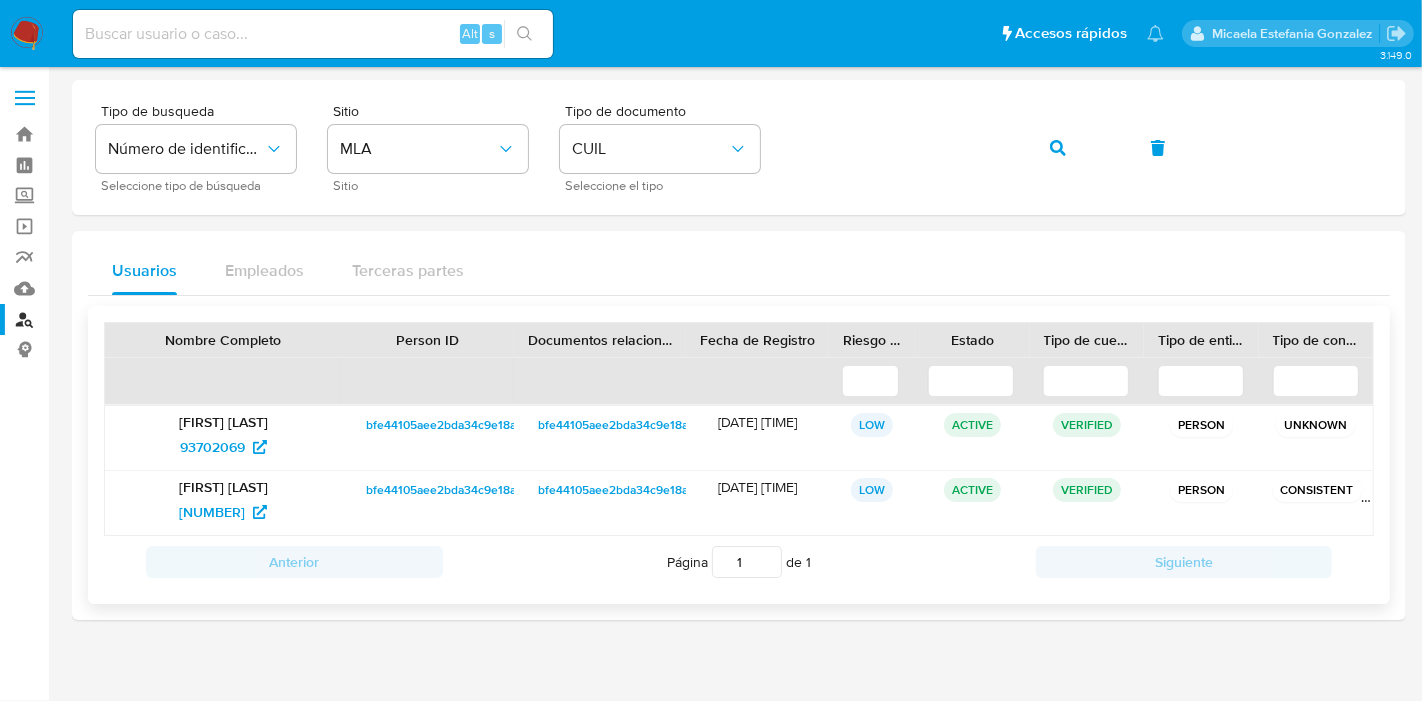 click on "bfe44105aee2bda34c9e18a30ab0aa67" at bounding box center (428, 503) 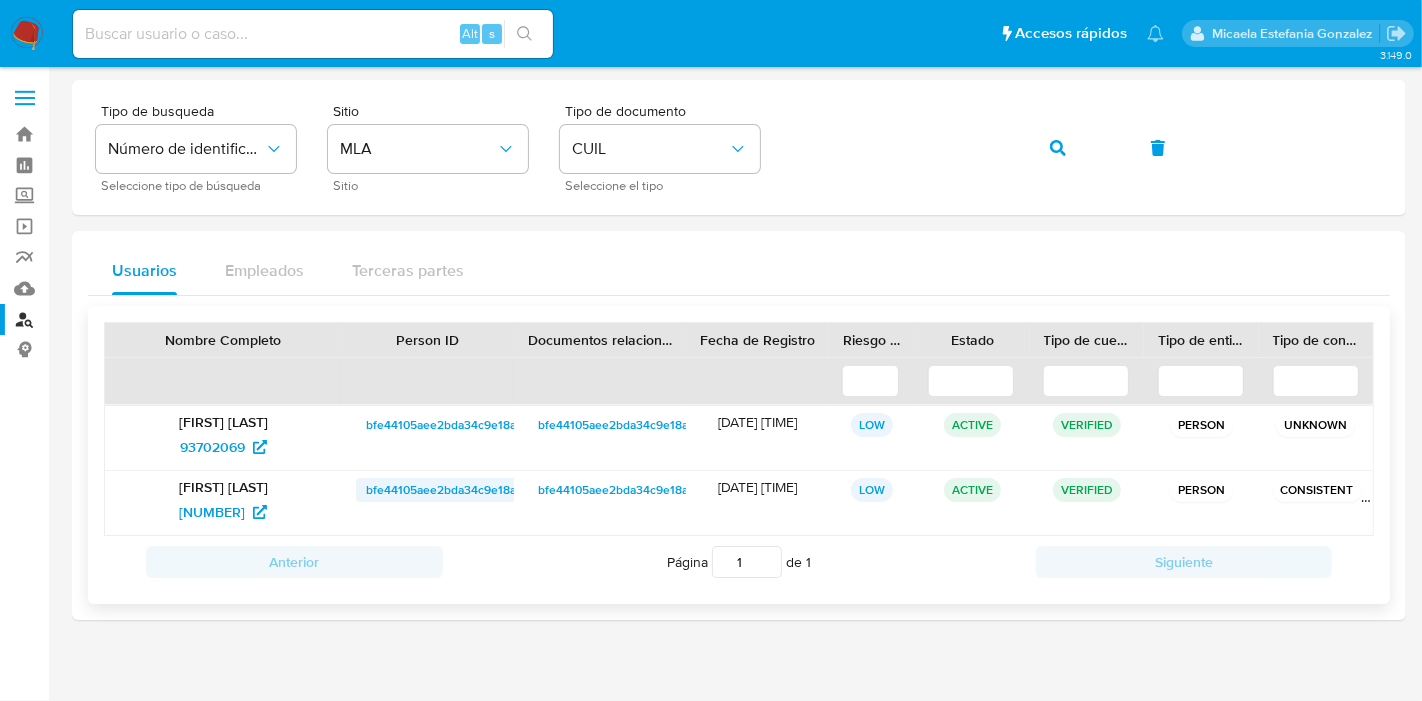 click on "bfe44105aee2bda34c9e18a30ab0aa67" at bounding box center [470, 490] 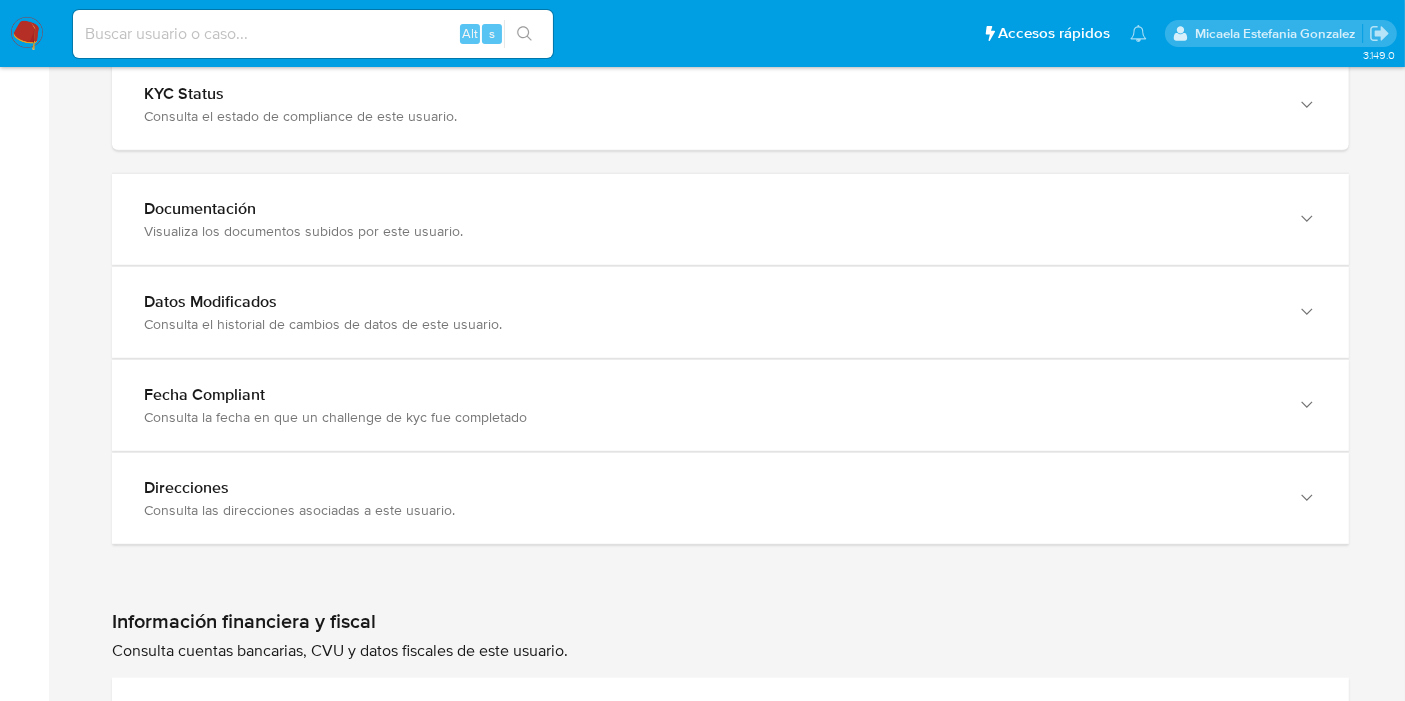 scroll, scrollTop: 2000, scrollLeft: 0, axis: vertical 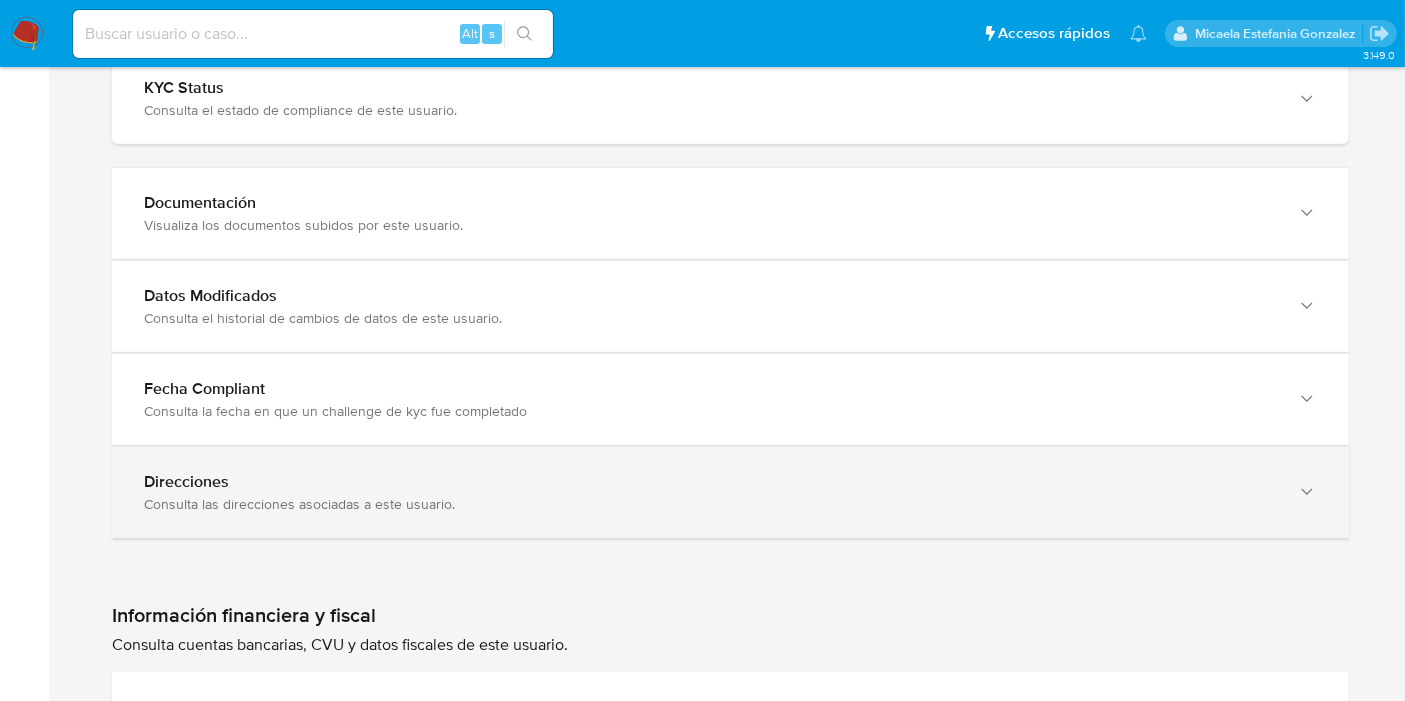 click on "Consulta las direcciones asociadas a este usuario." at bounding box center (710, 504) 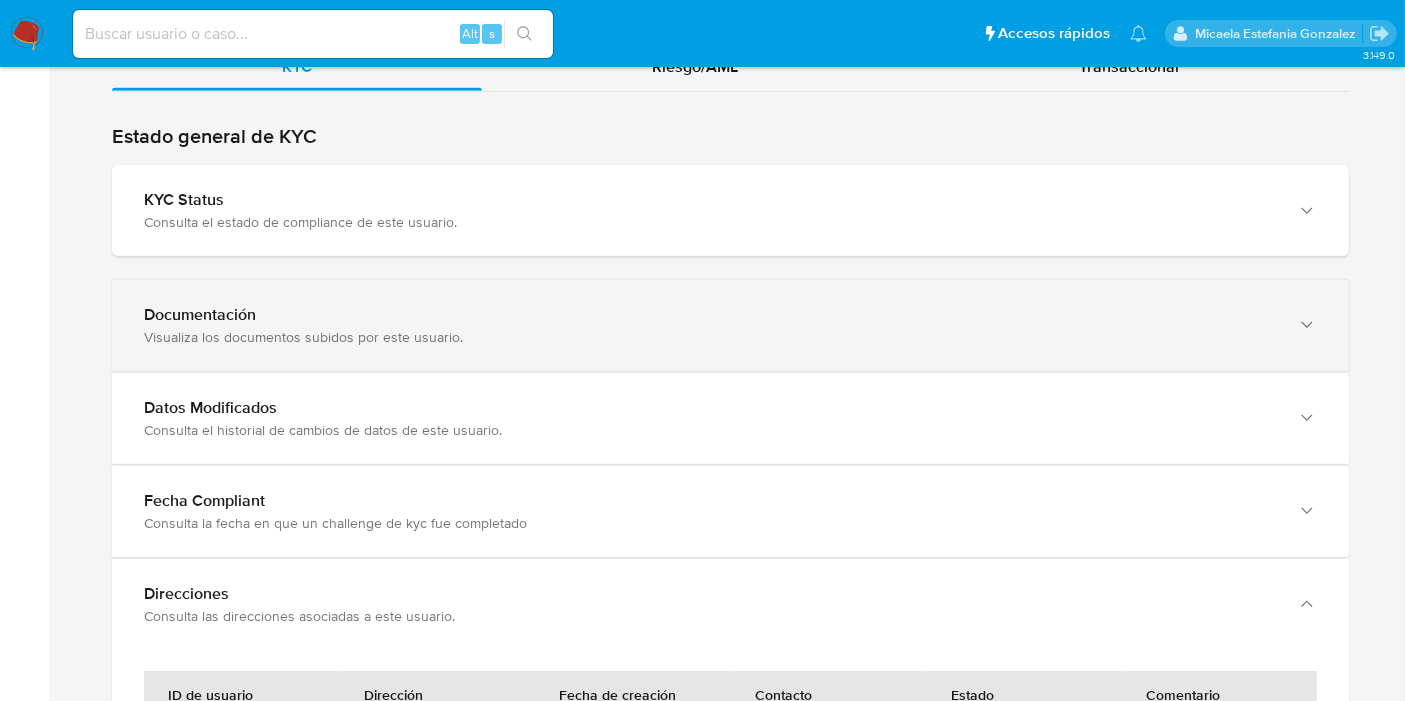 scroll, scrollTop: 1555, scrollLeft: 0, axis: vertical 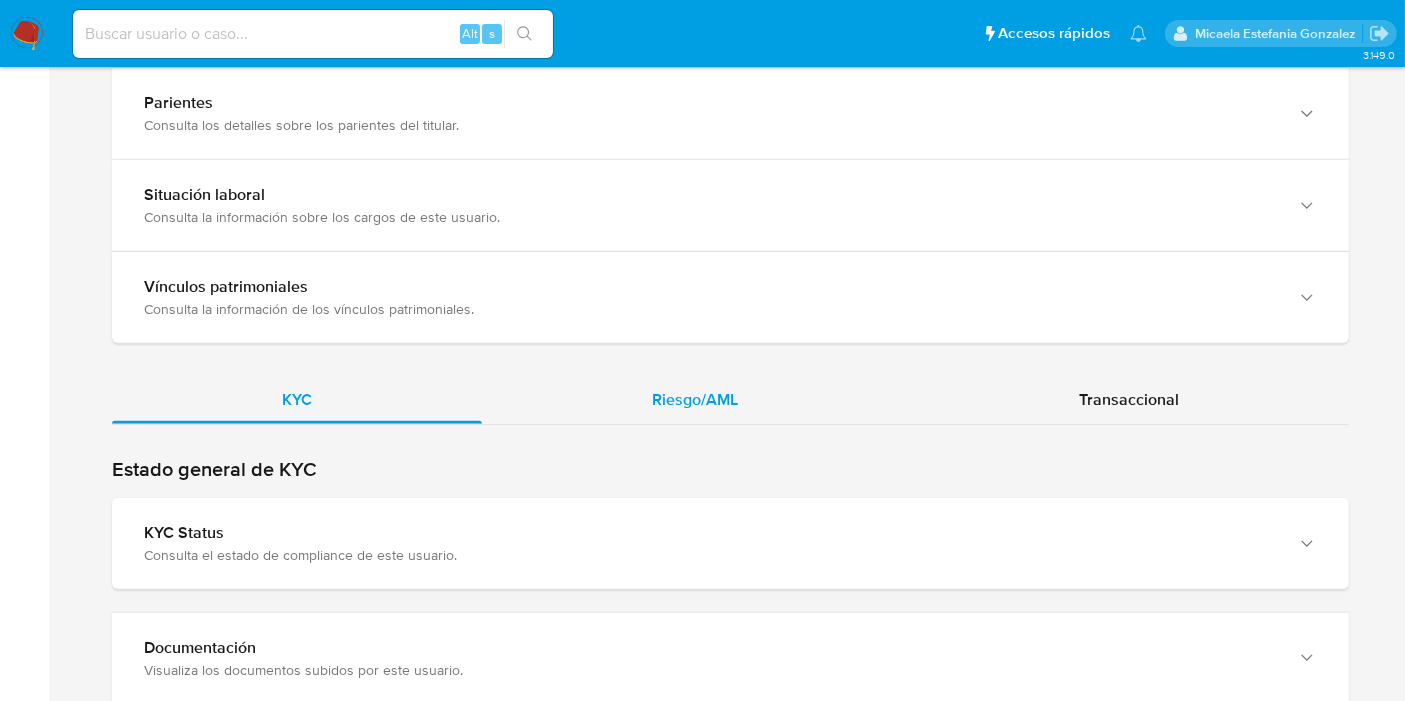 click on "Riesgo/AML" at bounding box center [695, 399] 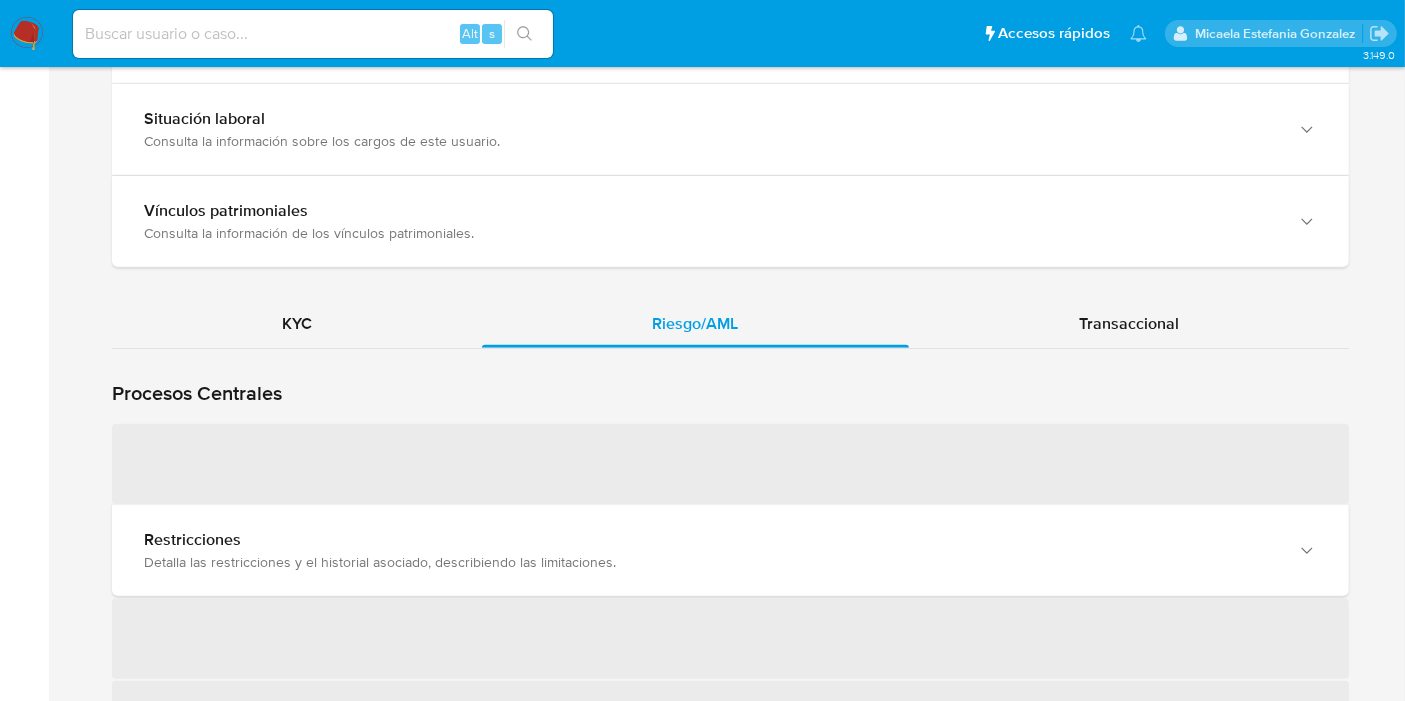 scroll, scrollTop: 1666, scrollLeft: 0, axis: vertical 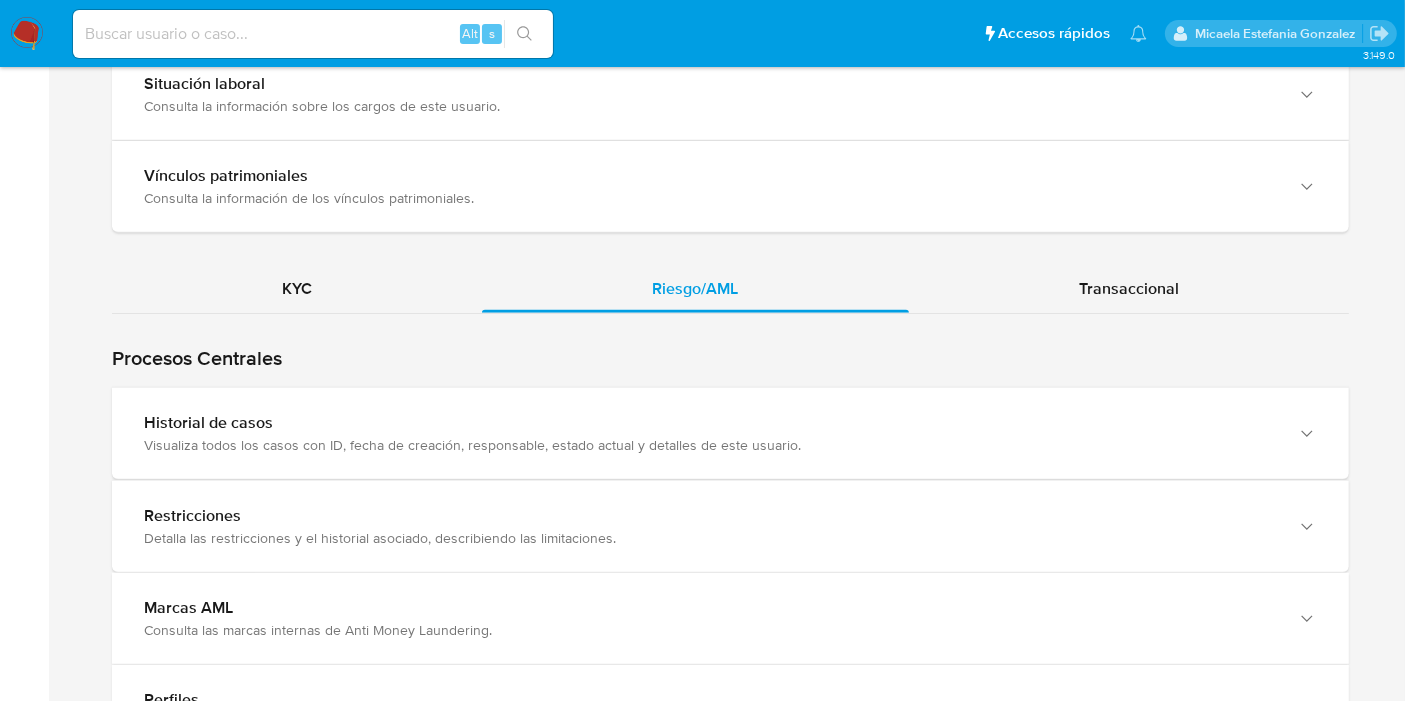 click on "Historial de casos Visualiza todos los casos con ID, fecha de creación, responsable, estado actual y detalles de este usuario." at bounding box center (730, 433) 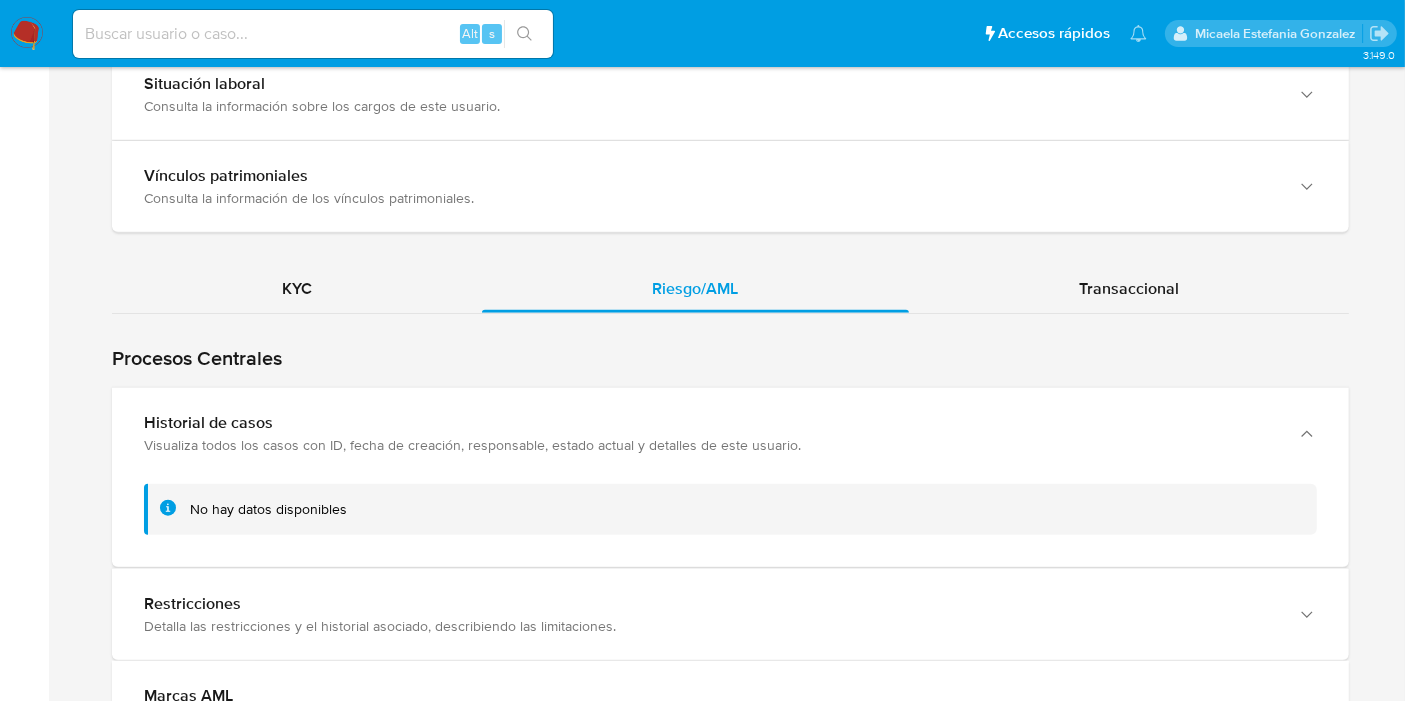click on "Historial de casos" at bounding box center (710, 423) 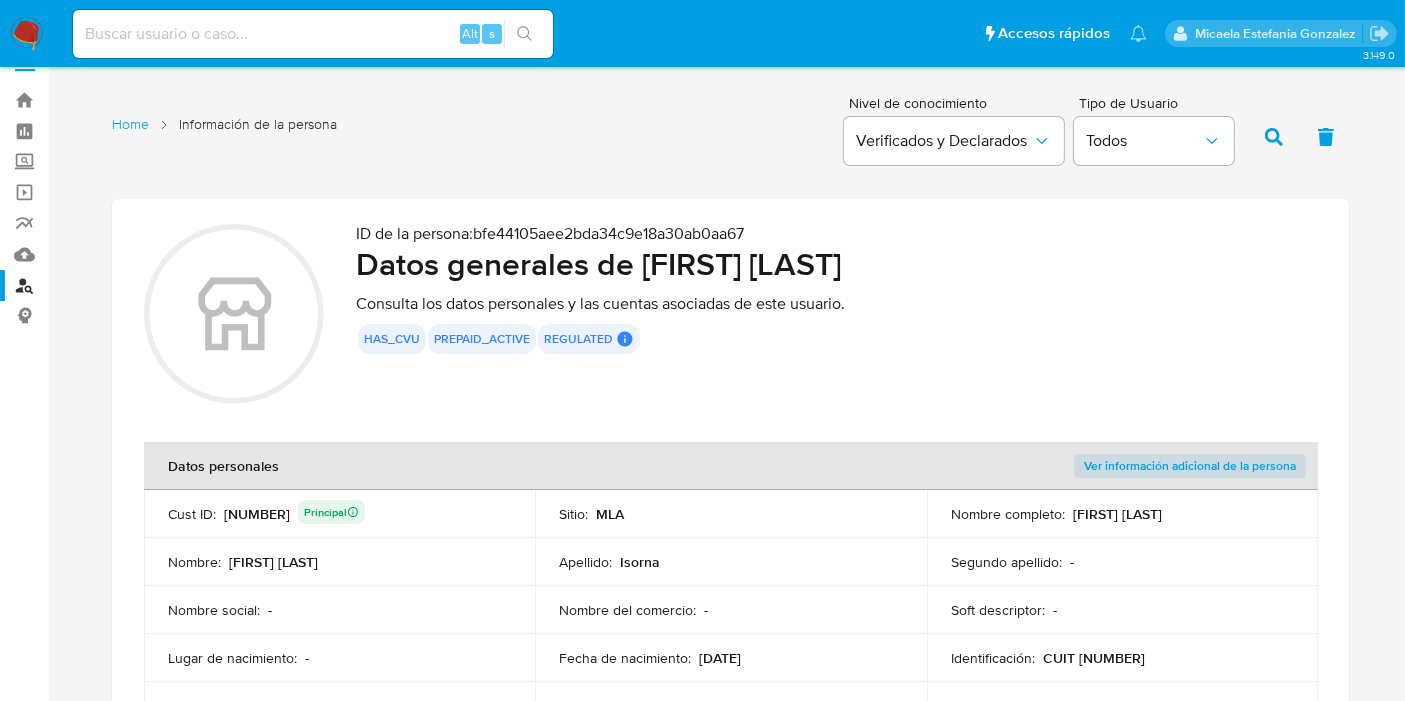 scroll, scrollTop: 0, scrollLeft: 0, axis: both 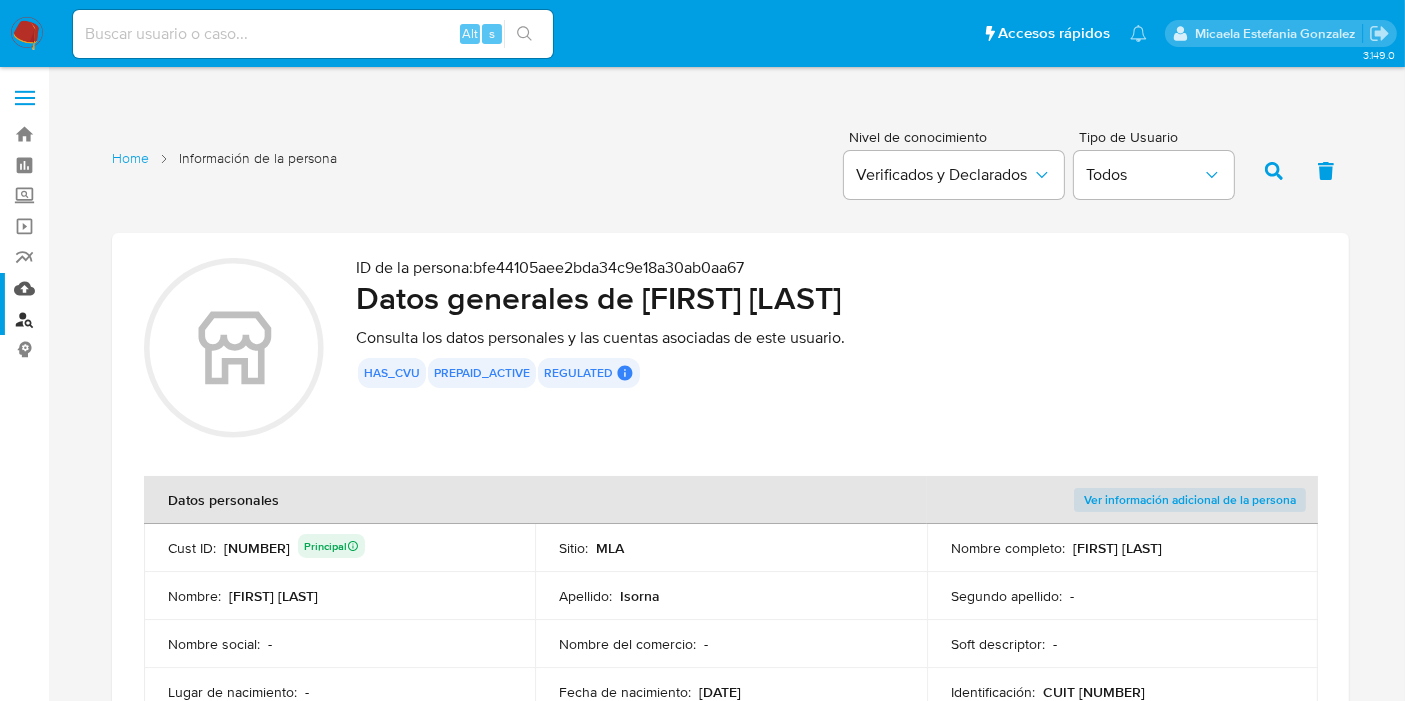 click on "Mulan" at bounding box center (119, 288) 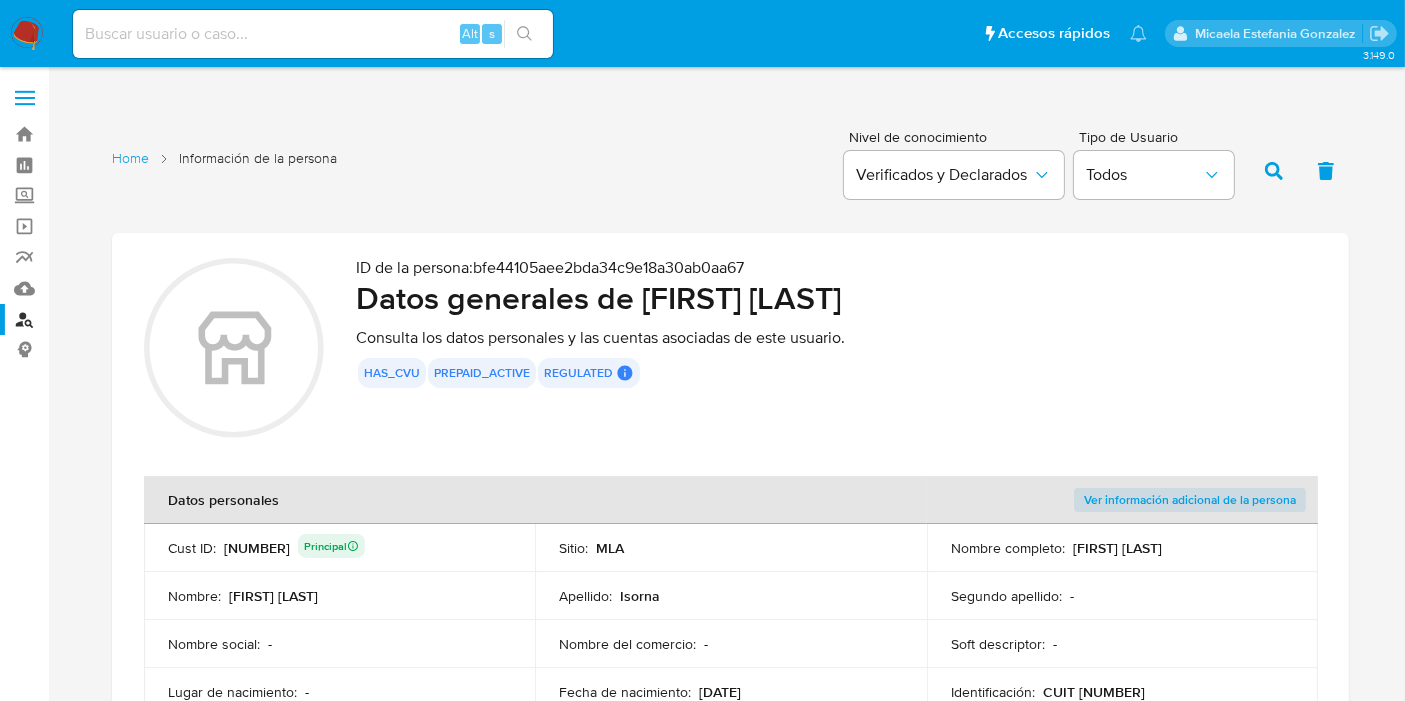 click on "Buscador de personas" at bounding box center (119, 319) 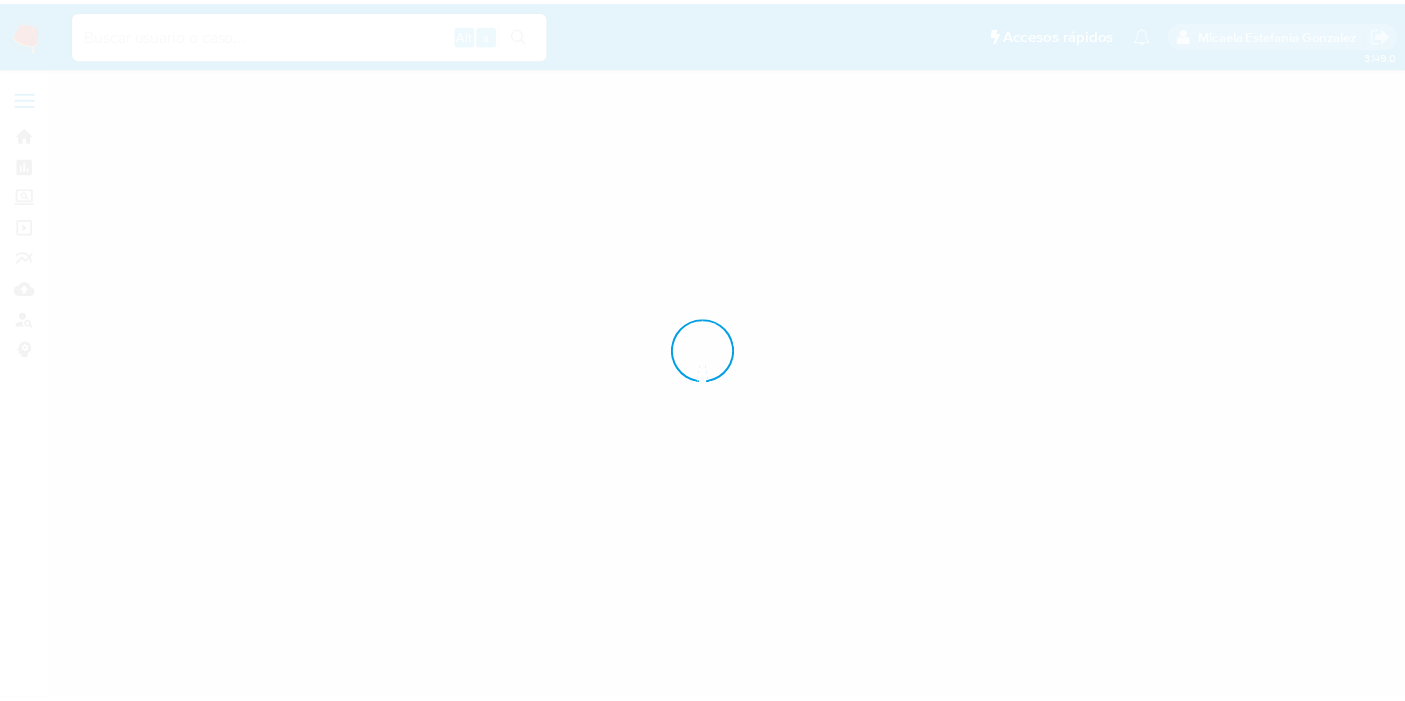 scroll, scrollTop: 0, scrollLeft: 0, axis: both 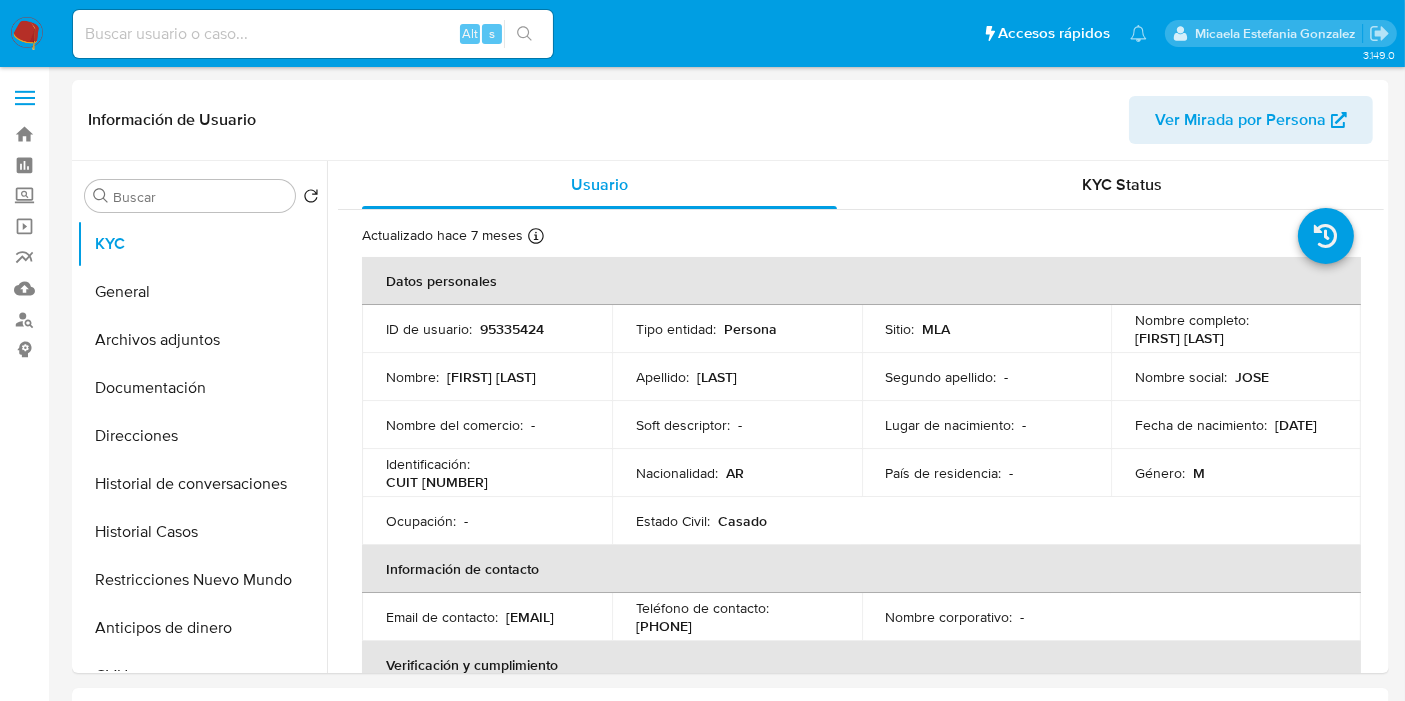 select on "10" 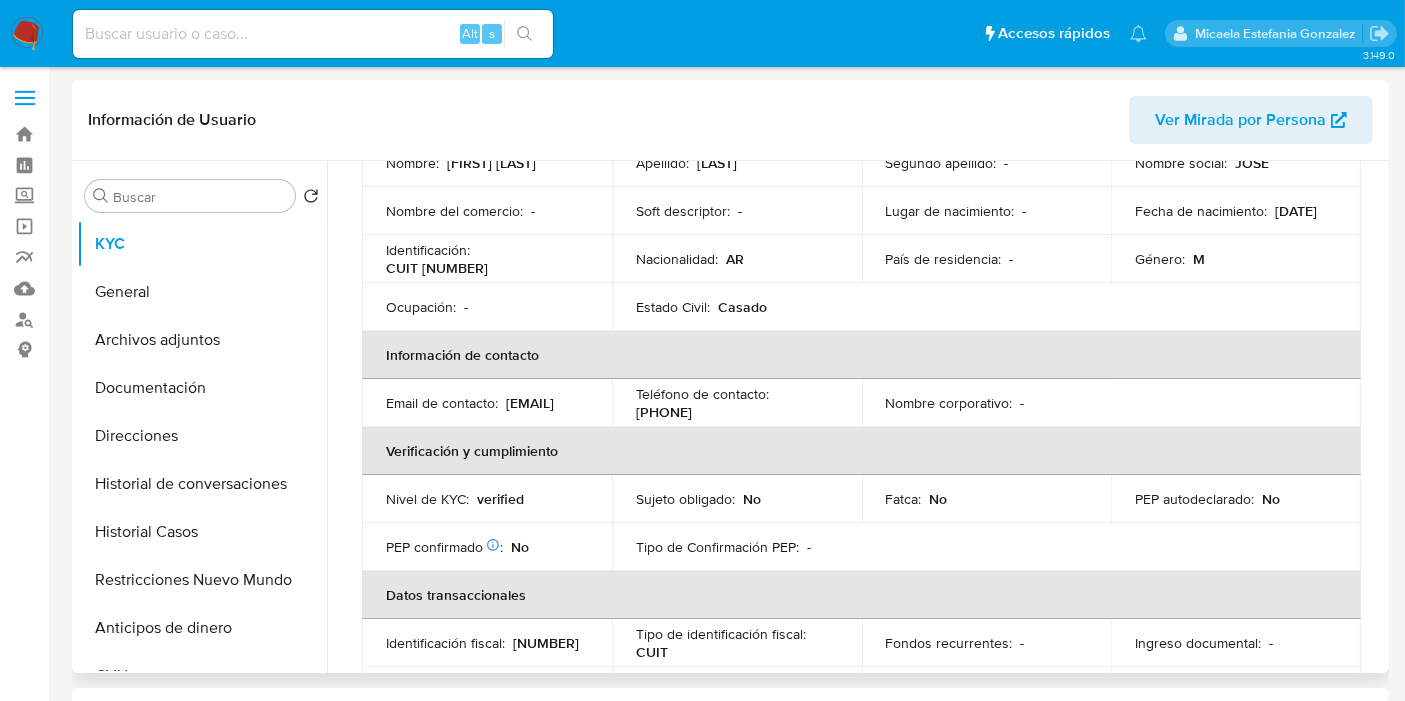 scroll, scrollTop: 222, scrollLeft: 0, axis: vertical 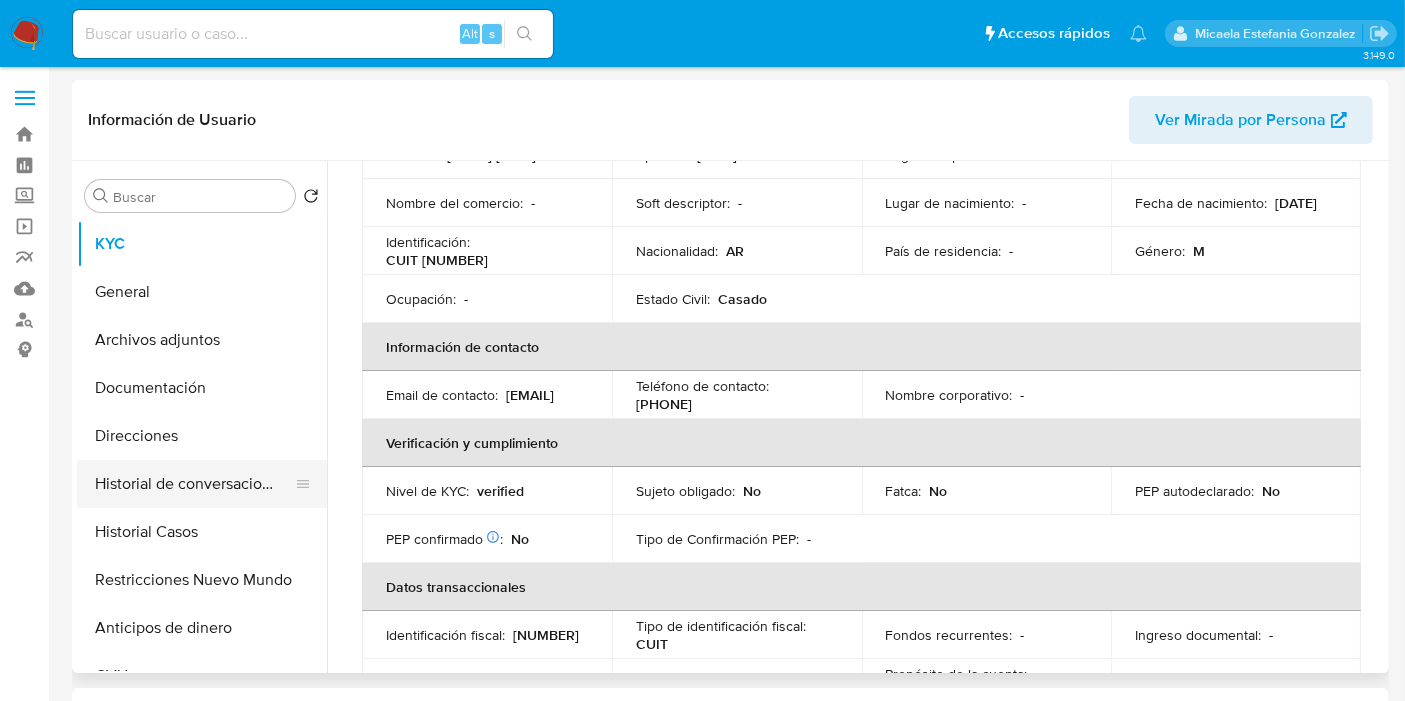 click on "Historial de conversaciones" at bounding box center (194, 484) 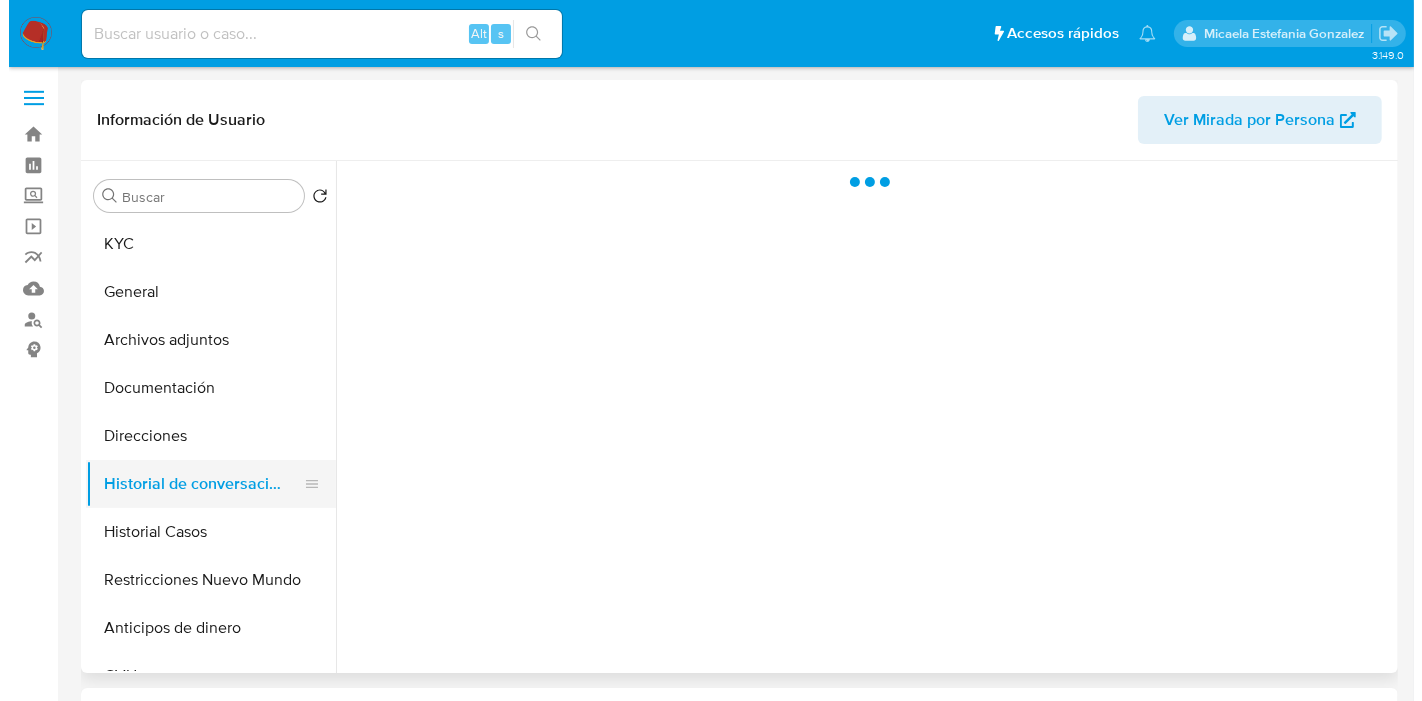 scroll, scrollTop: 0, scrollLeft: 0, axis: both 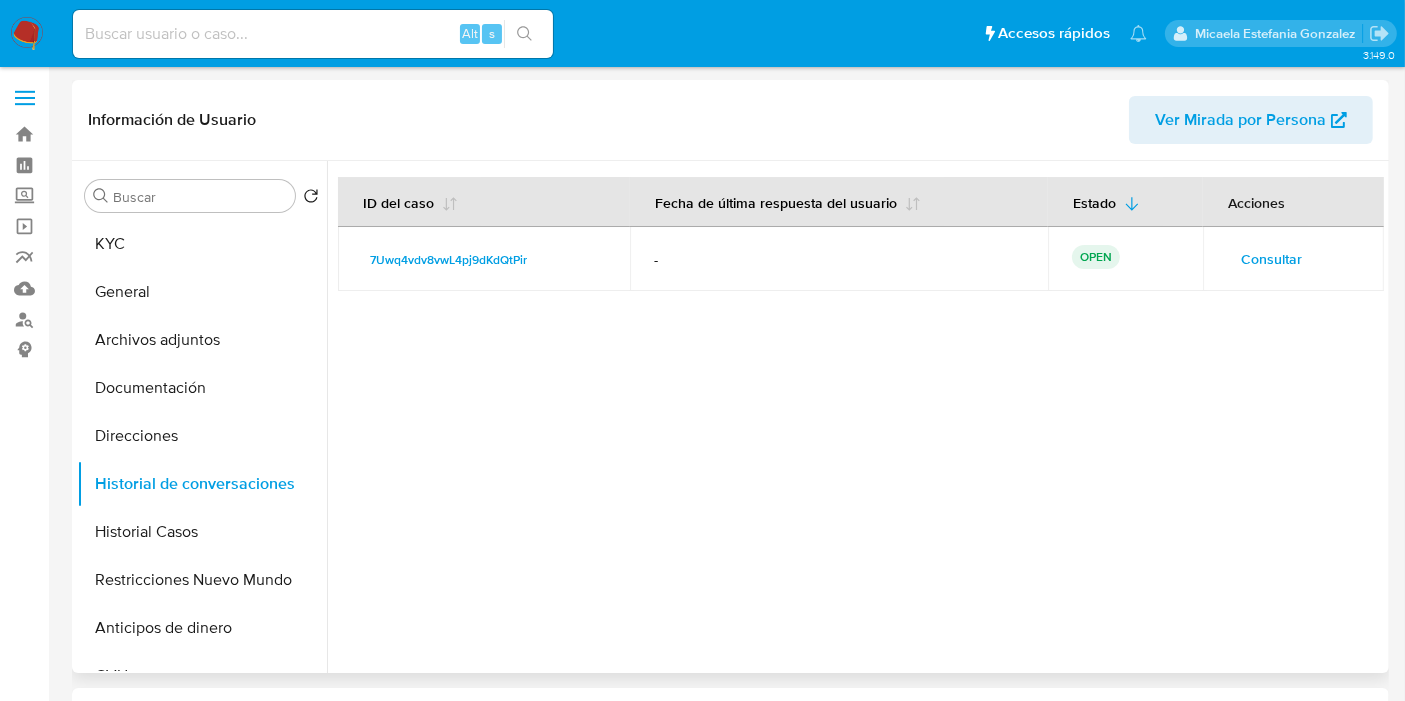 click on "Consultar" at bounding box center (1271, 259) 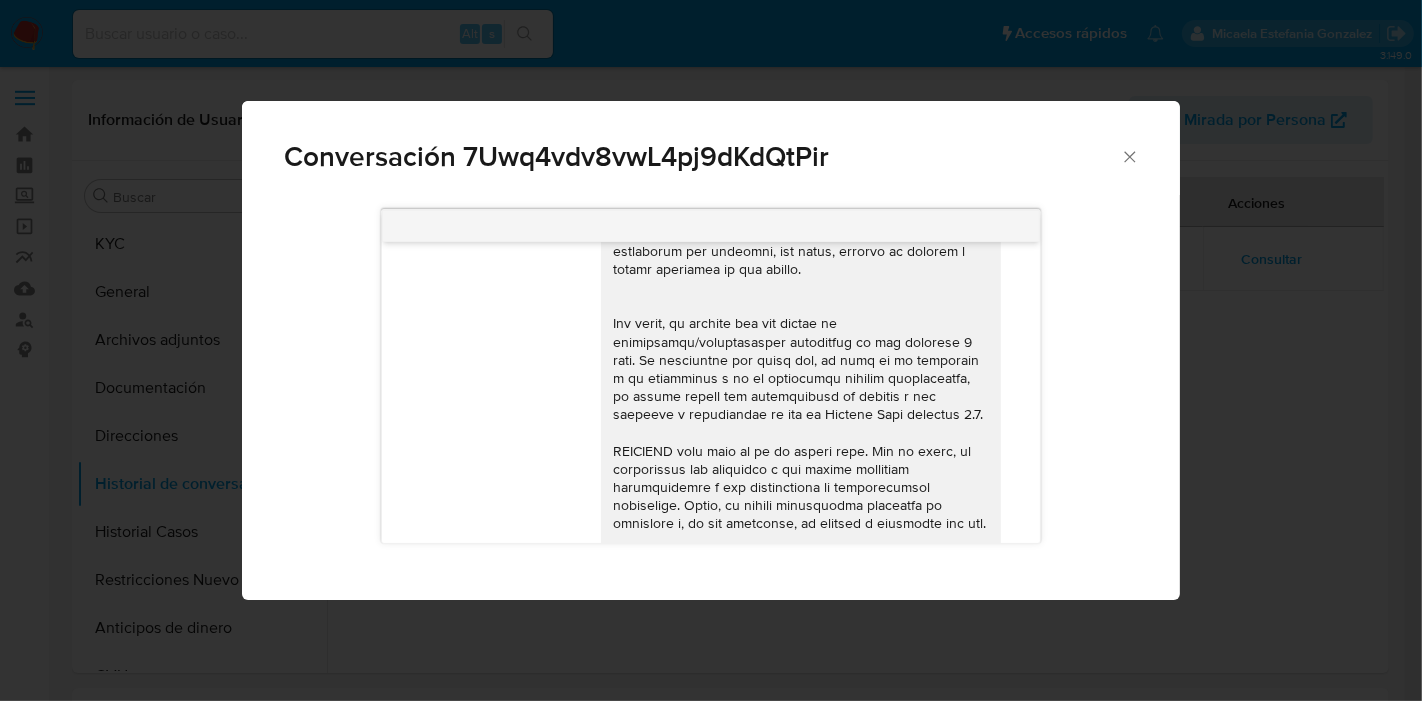scroll, scrollTop: 496, scrollLeft: 0, axis: vertical 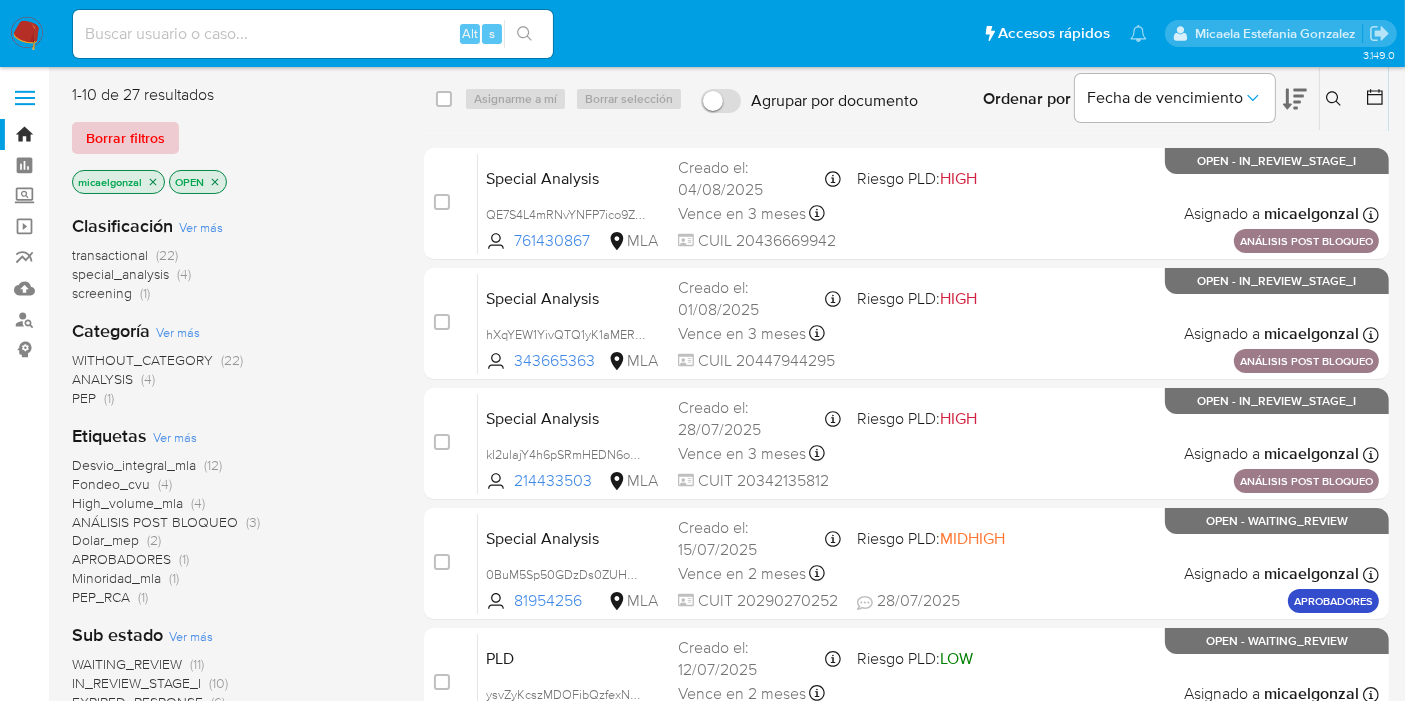 click on "Borrar filtros" at bounding box center [125, 138] 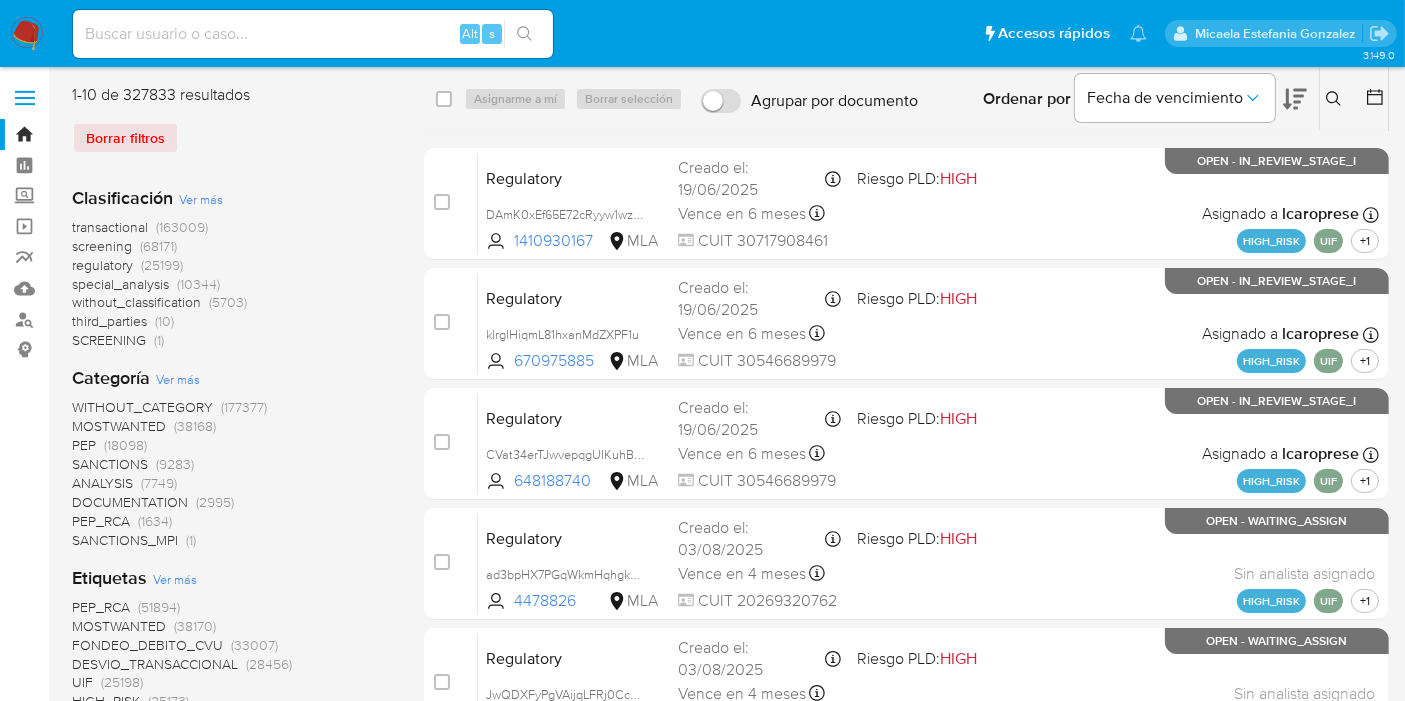 click 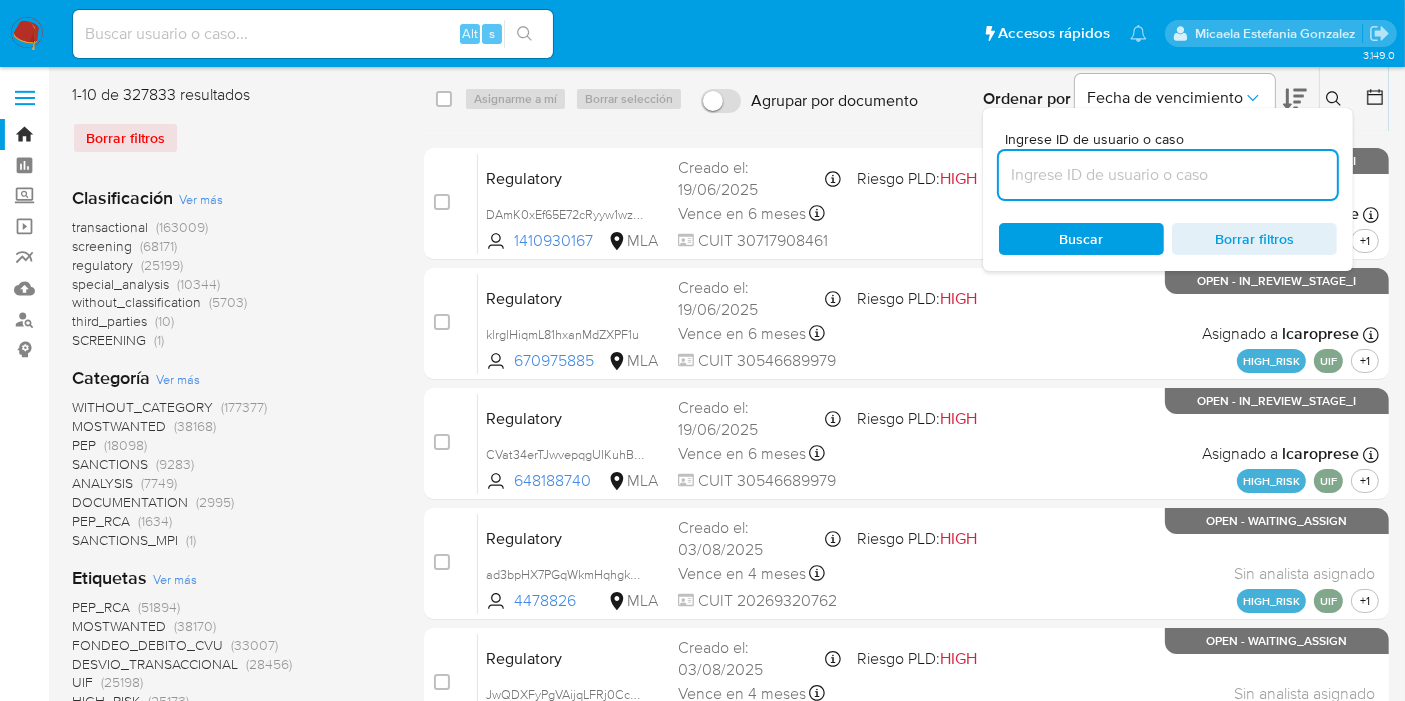 click at bounding box center [1168, 175] 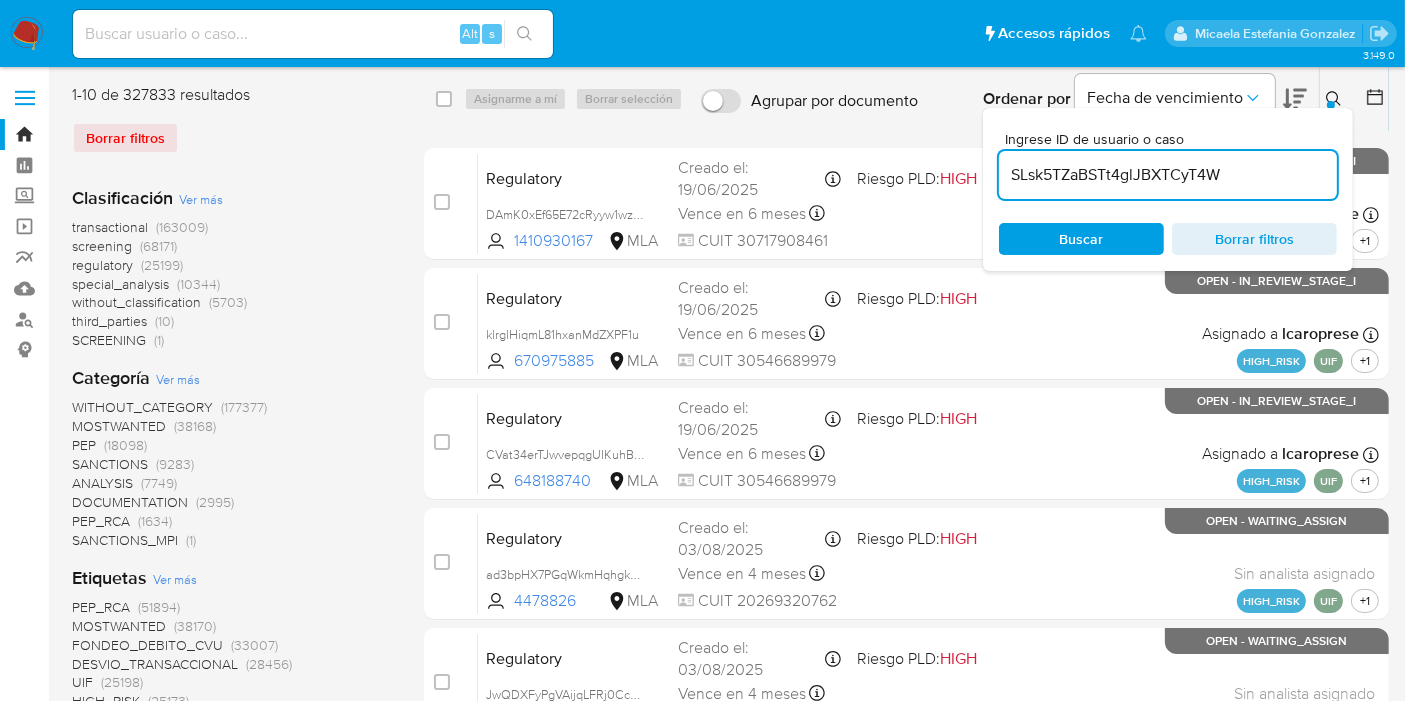 type on "SLsk5TZaBSTt4glJBXTCyT4W" 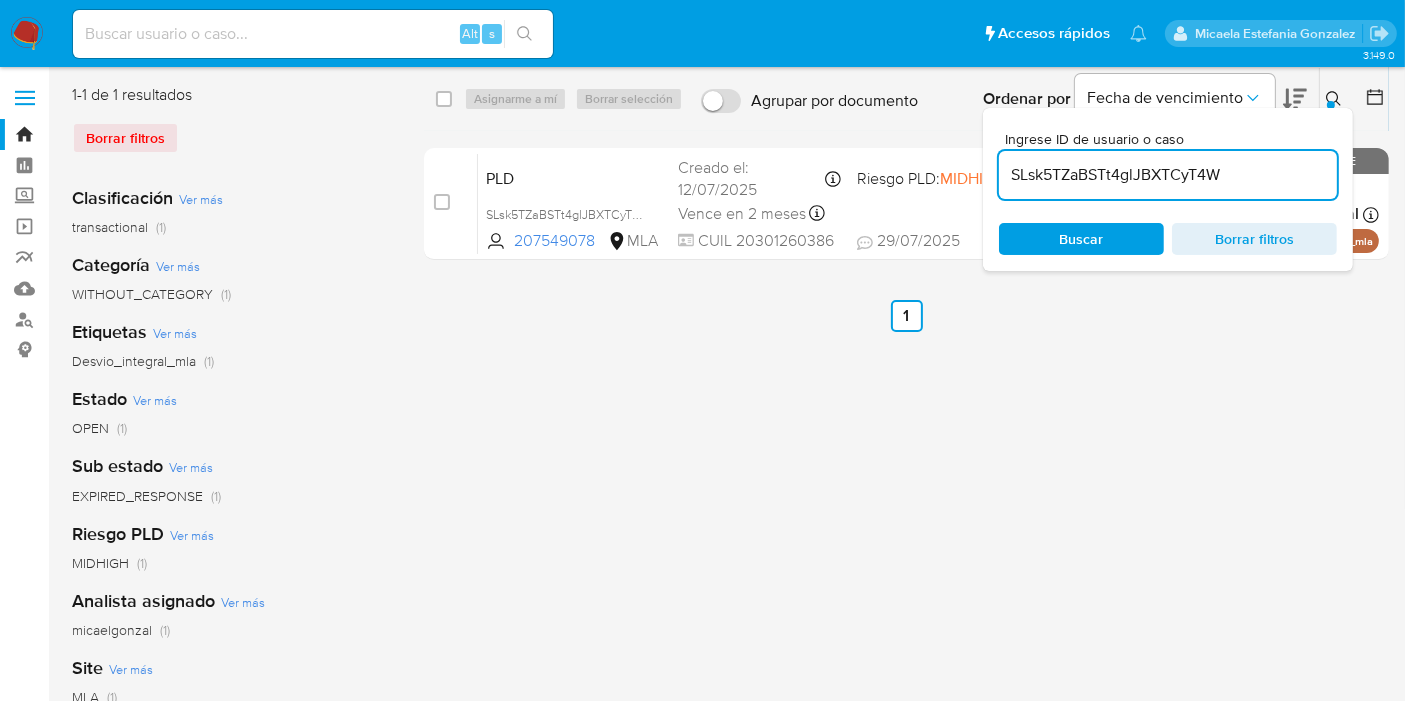 drag, startPoint x: 447, startPoint y: 97, endPoint x: 465, endPoint y: 93, distance: 18.439089 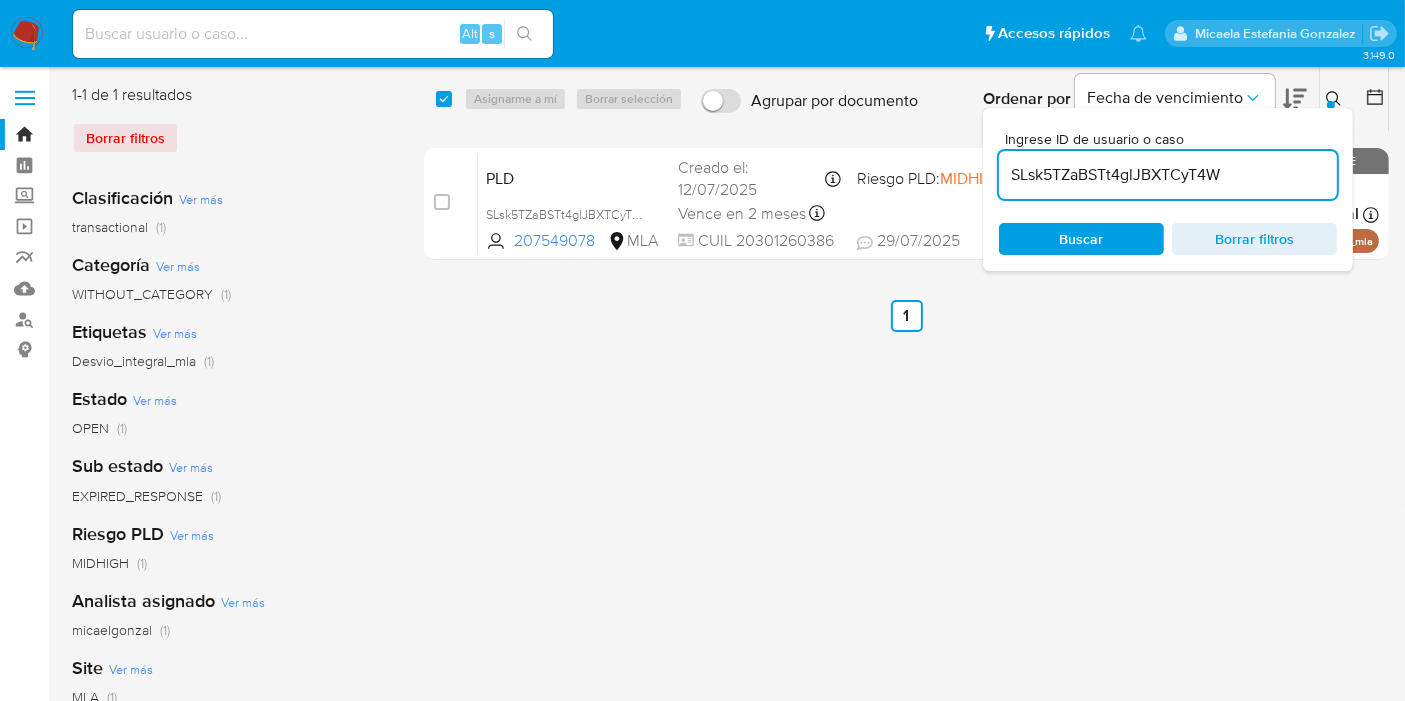 checkbox on "true" 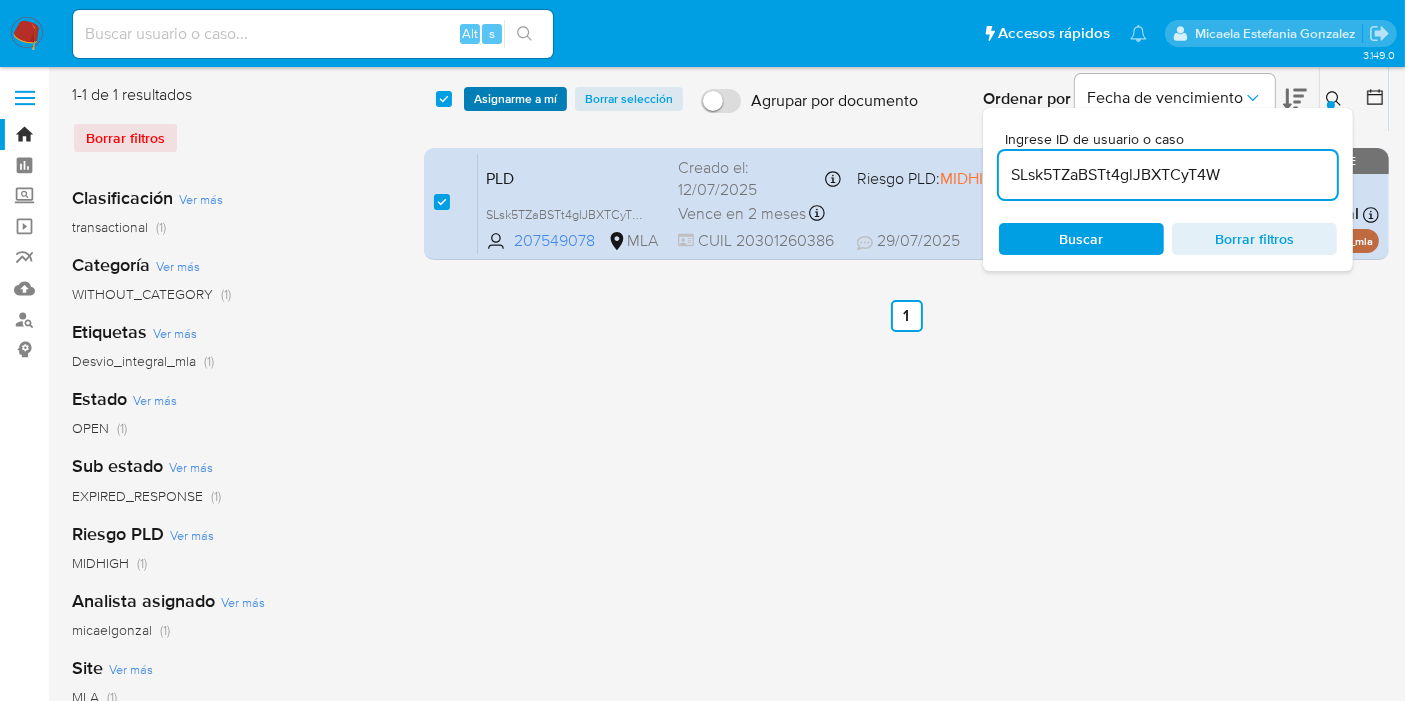 click on "Asignarme a mí" at bounding box center [515, 99] 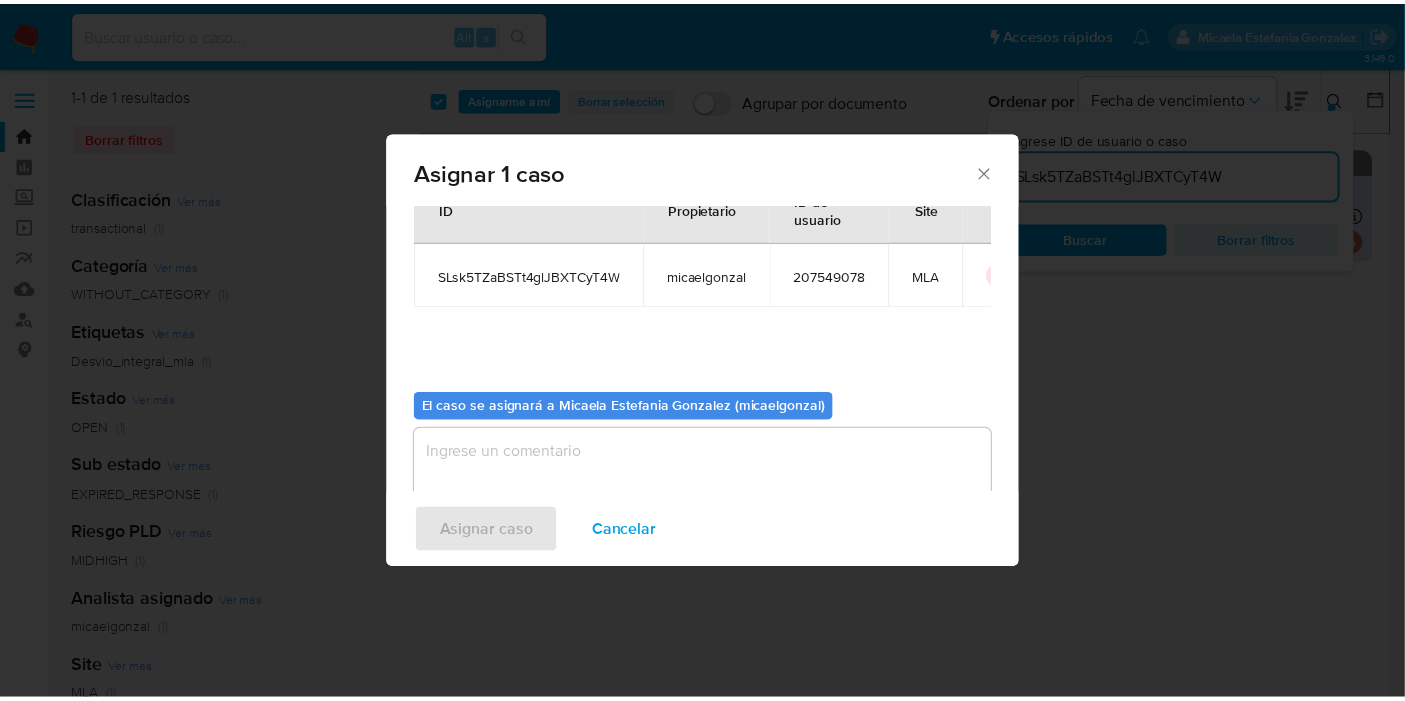scroll, scrollTop: 102, scrollLeft: 0, axis: vertical 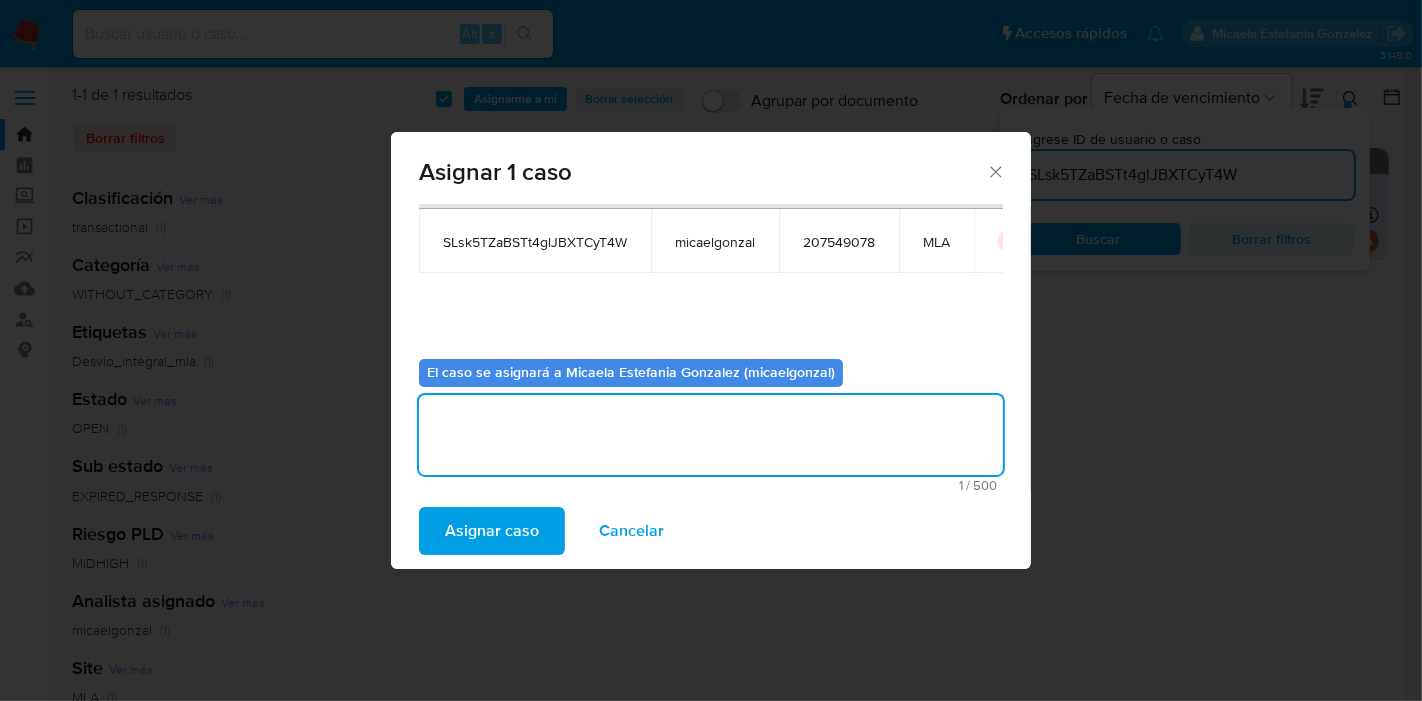 click at bounding box center [711, 435] 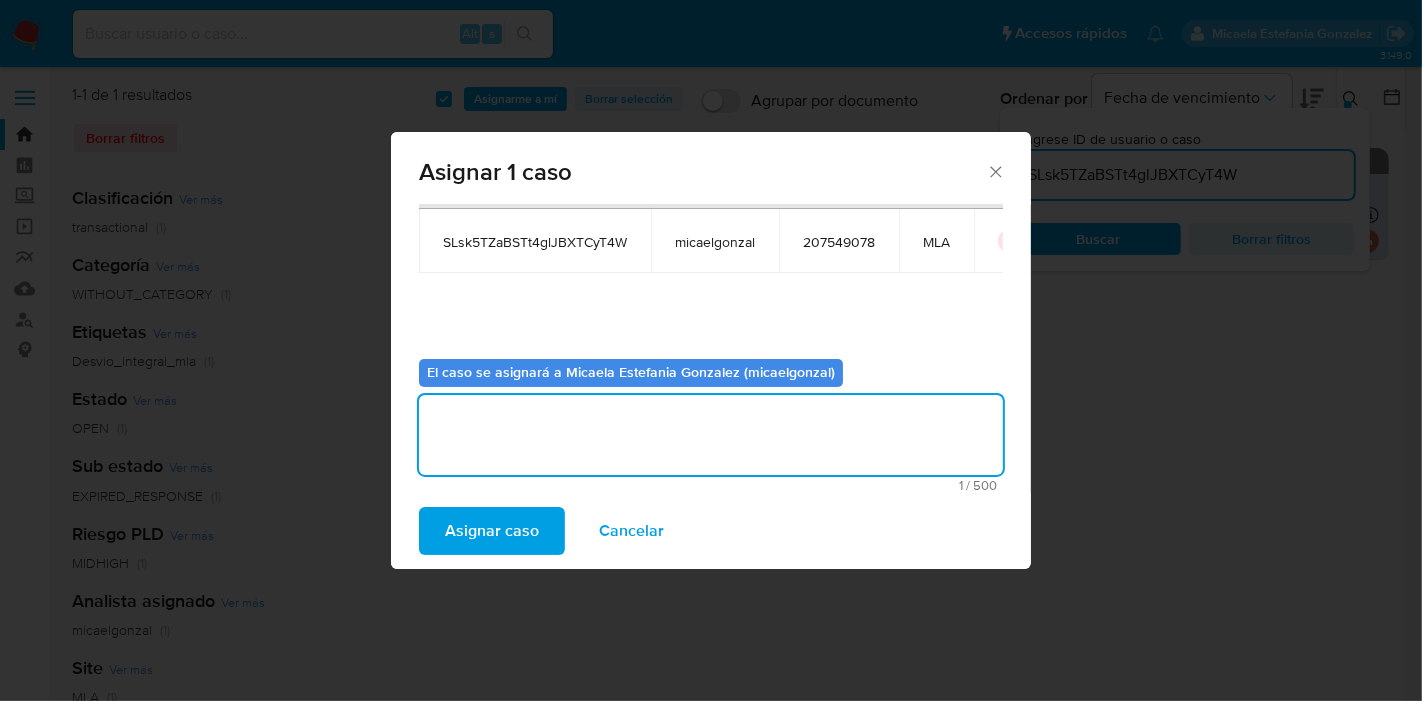 click on "Asignar caso" at bounding box center (492, 531) 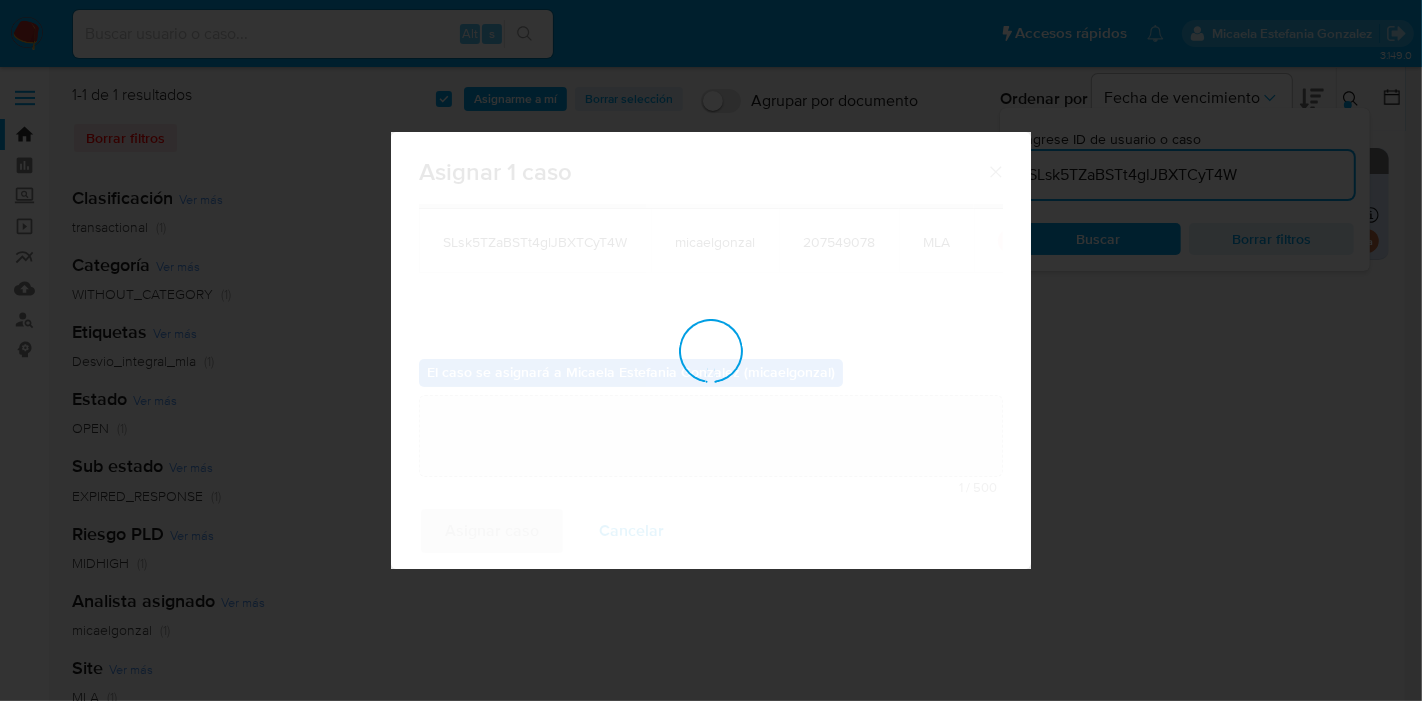 type 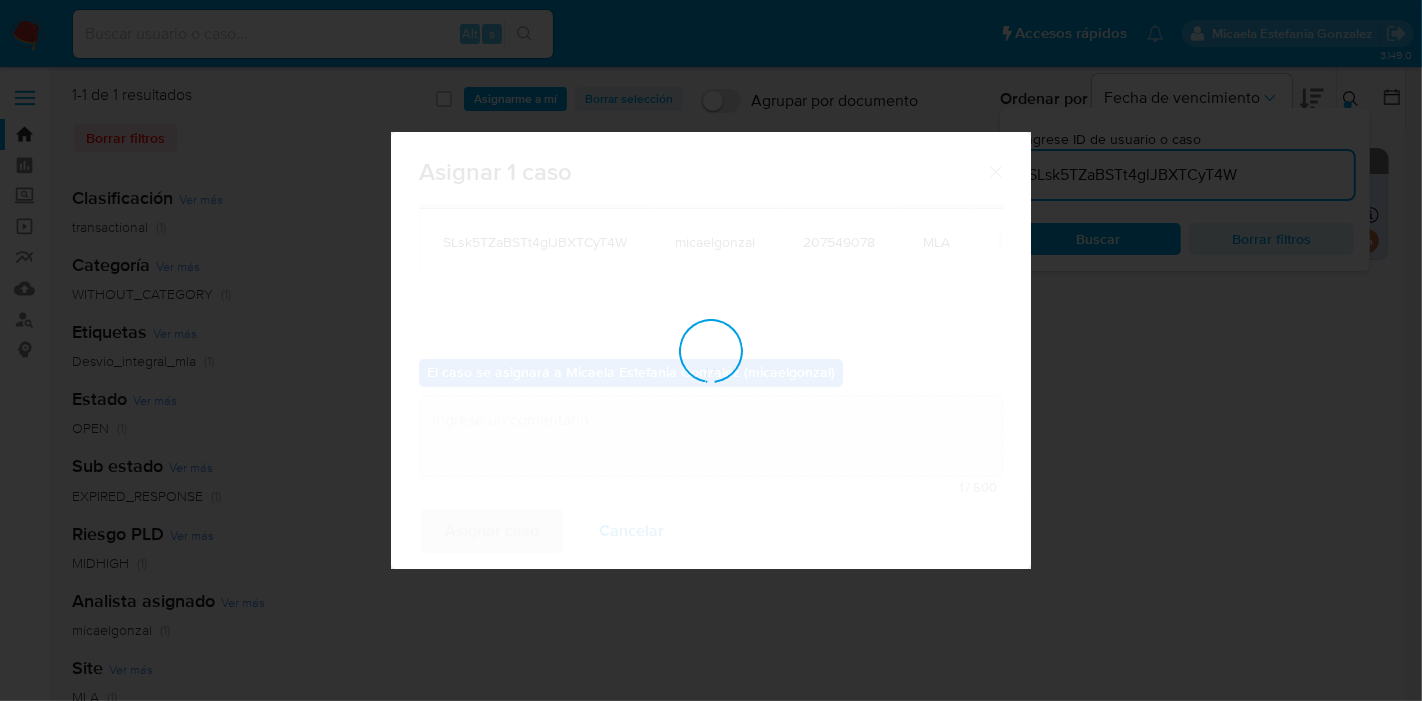 checkbox on "false" 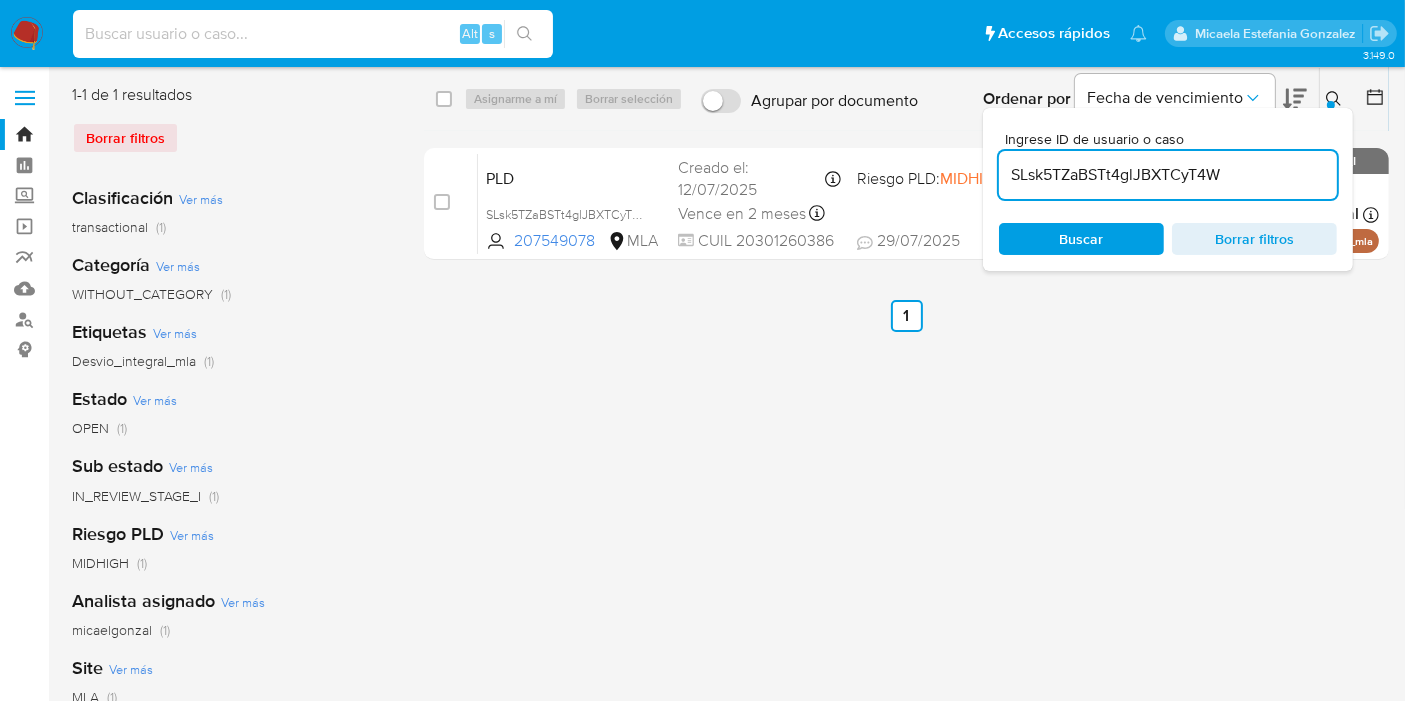 click at bounding box center (313, 34) 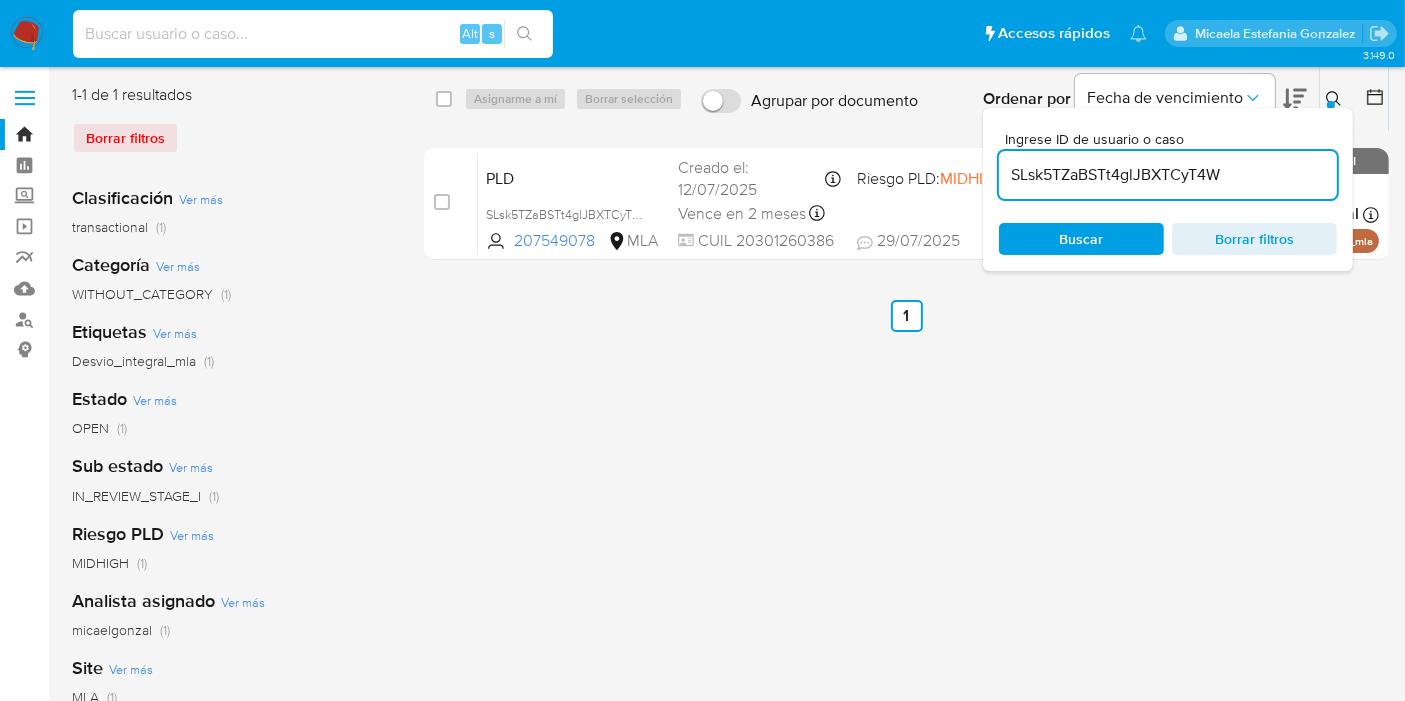 paste on "SLsk5TZaBSTt4glJBXTCyT4W" 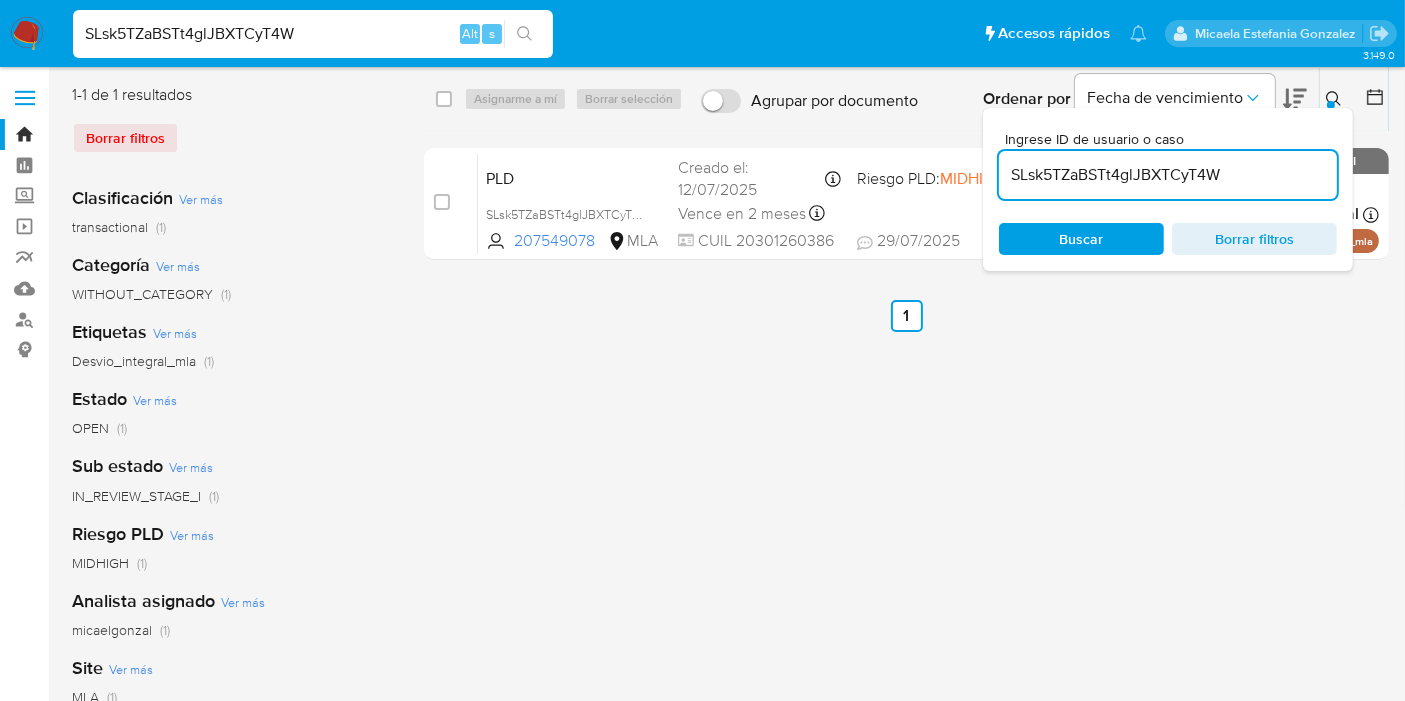 type on "SLsk5TZaBSTt4glJBXTCyT4W" 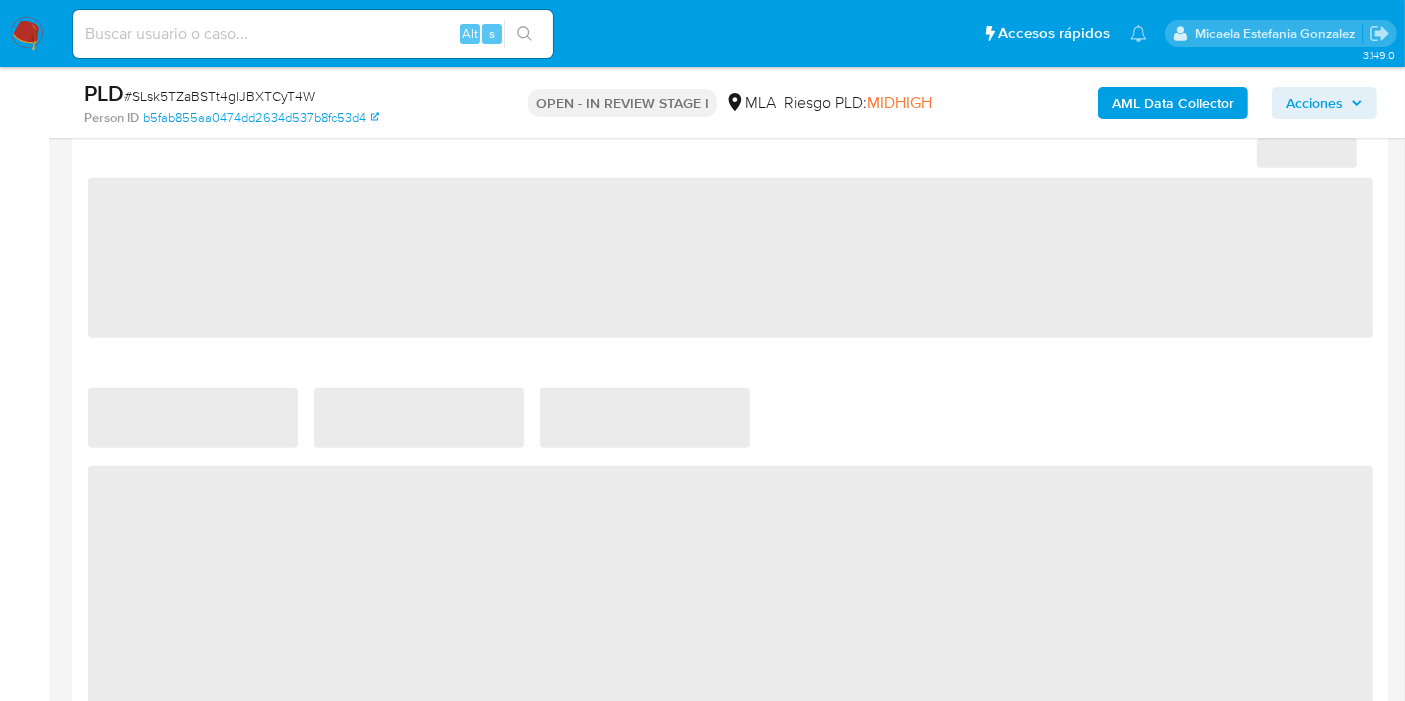 select on "10" 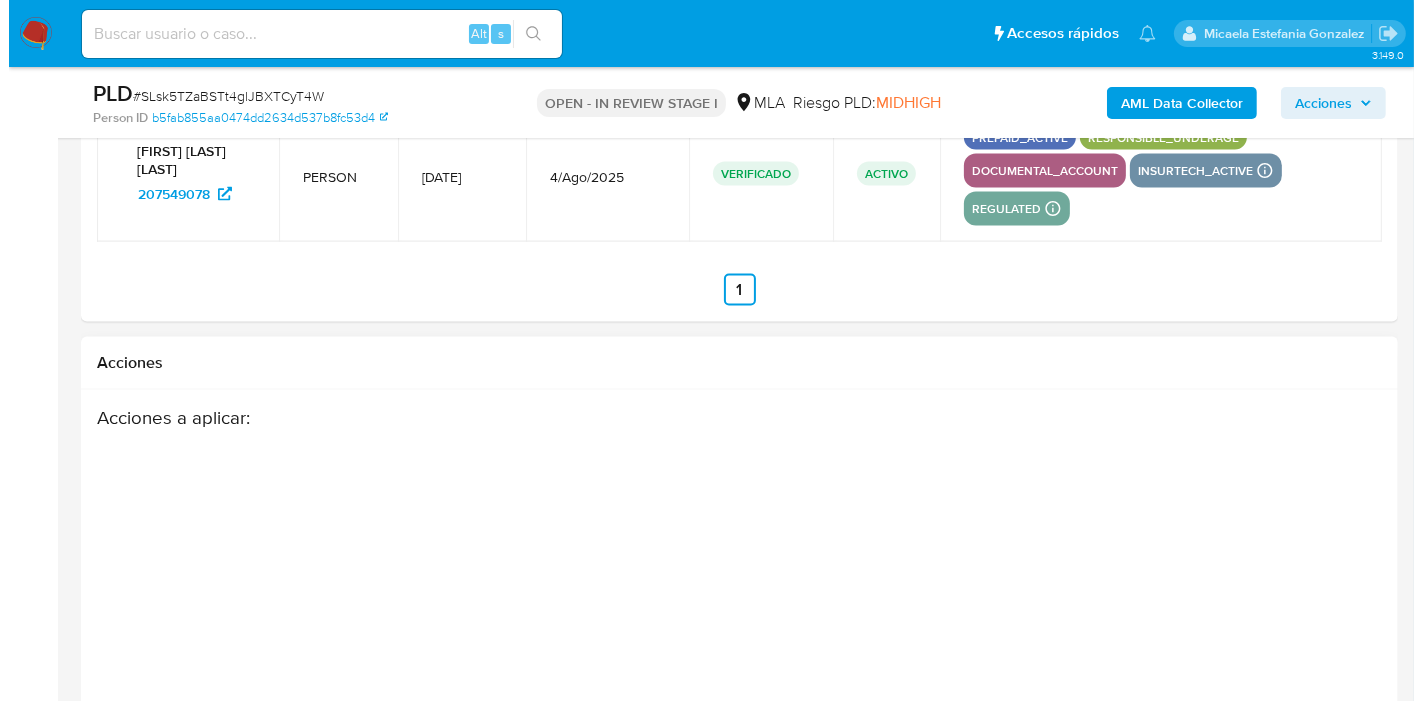 scroll, scrollTop: 3335, scrollLeft: 0, axis: vertical 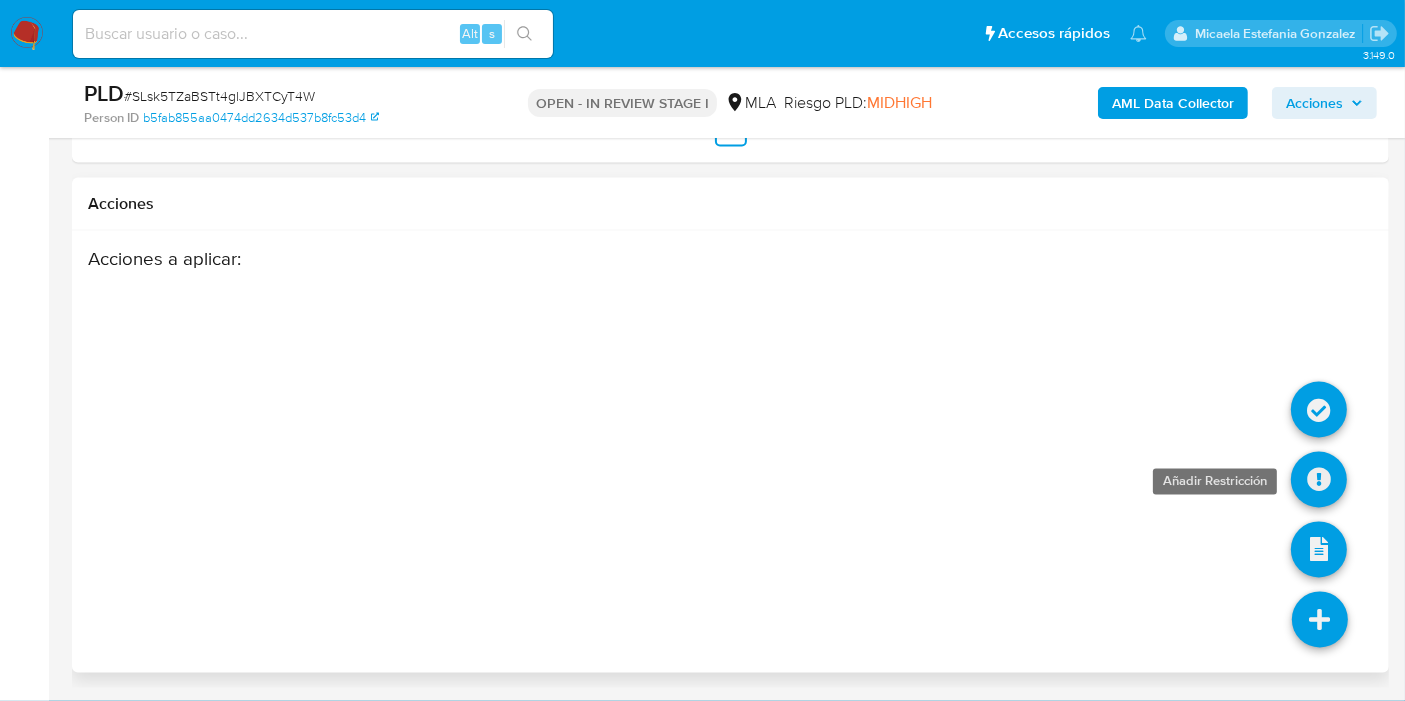 click at bounding box center [1319, 480] 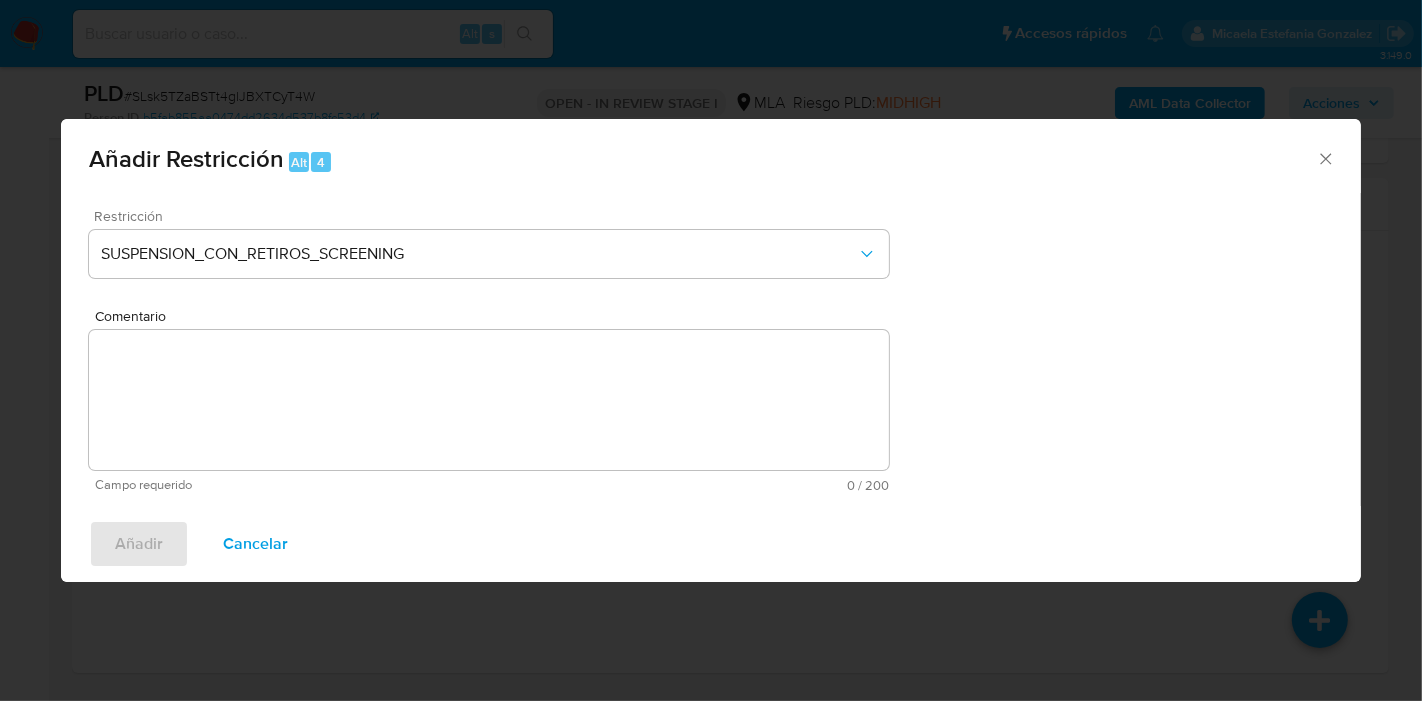 click on "Restricción" at bounding box center (494, 216) 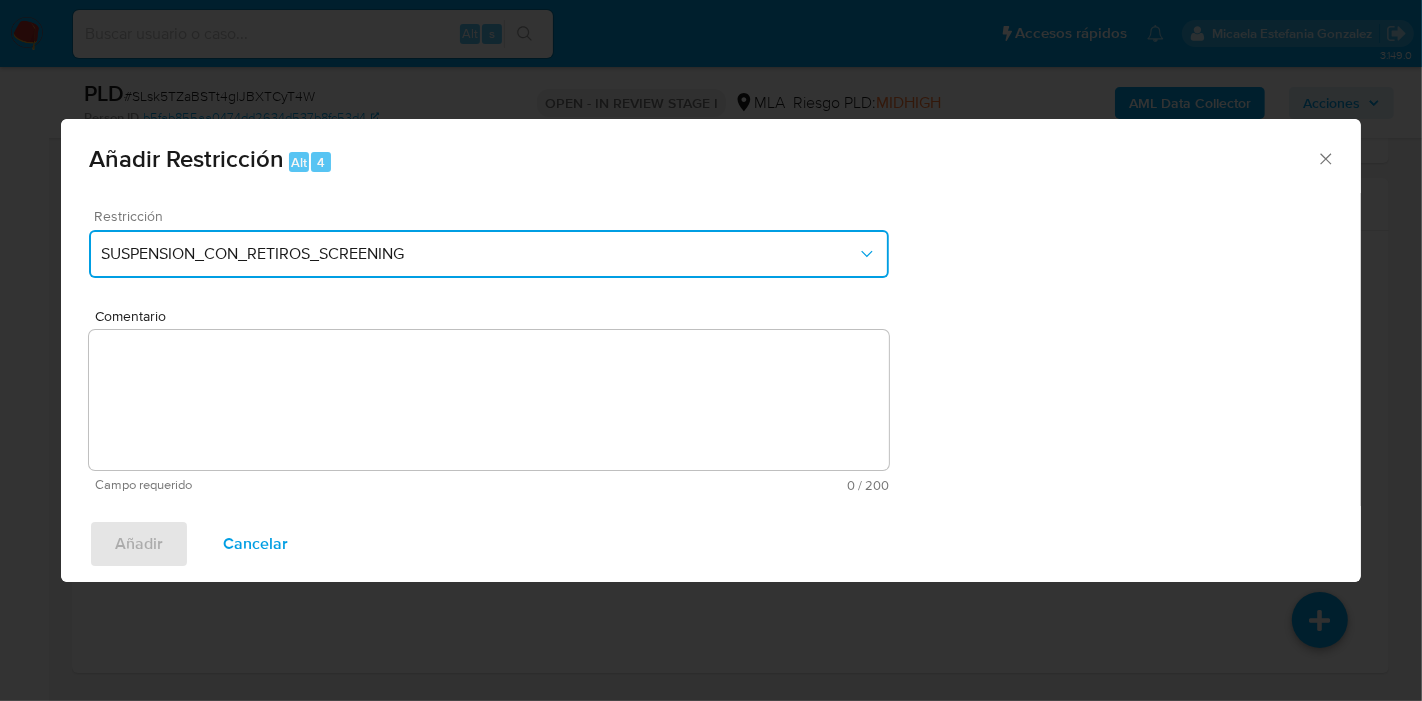 click on "SUSPENSION_CON_RETIROS_SCREENING" at bounding box center (489, 254) 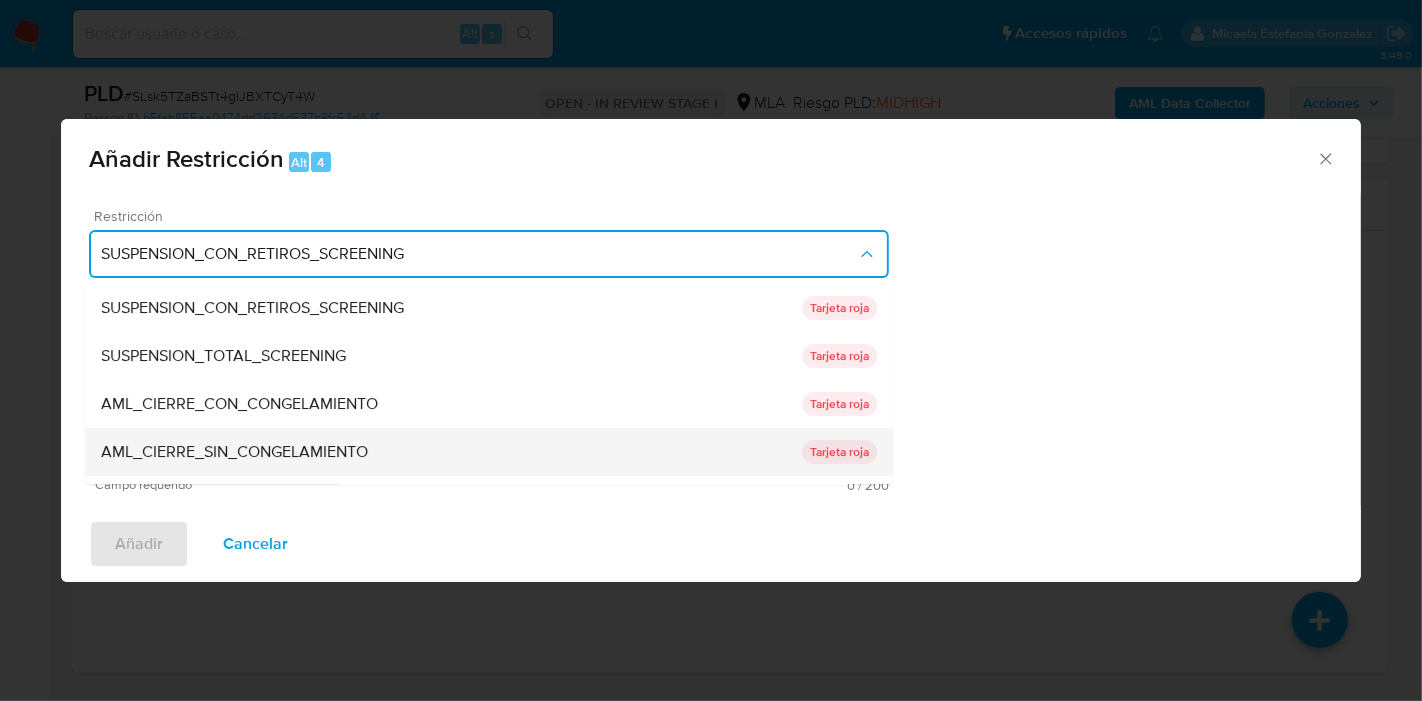 scroll, scrollTop: 328, scrollLeft: 0, axis: vertical 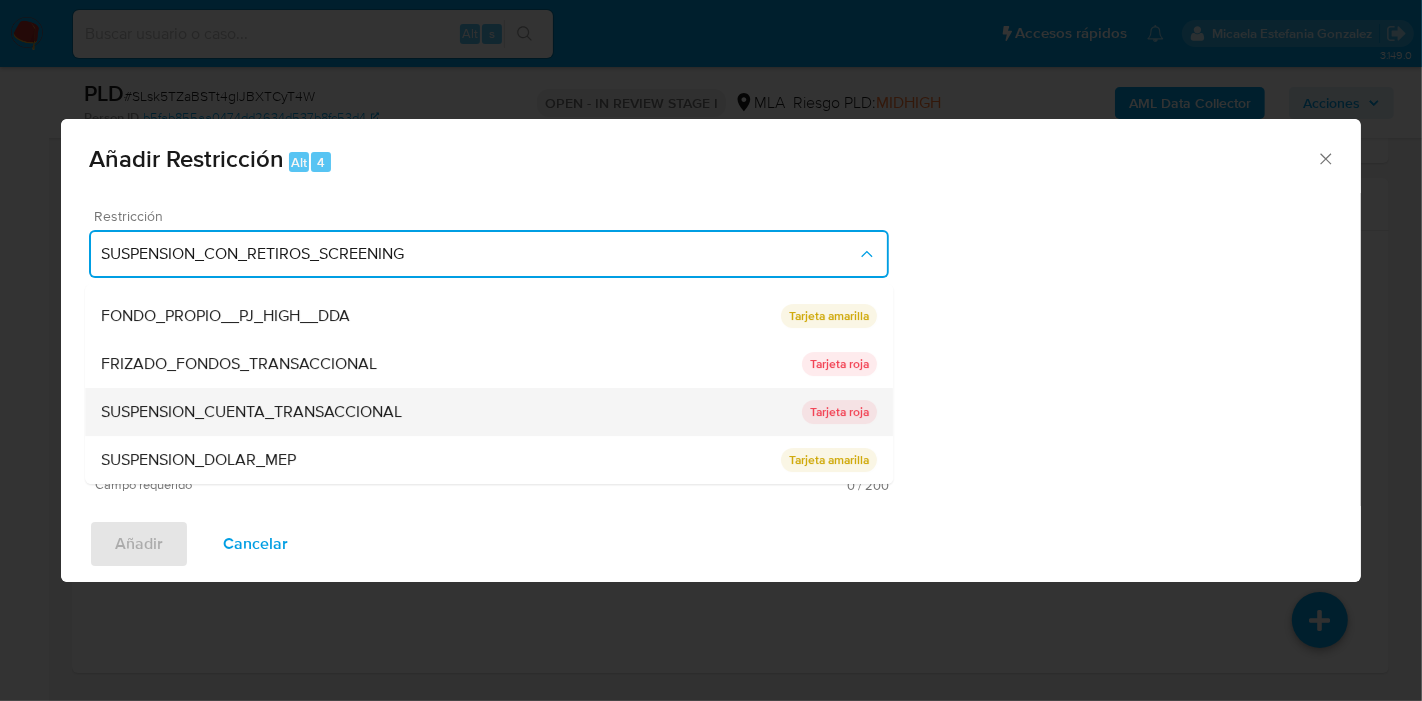 click on "SUSPENSION_CUENTA_TRANSACCIONAL" at bounding box center (451, 412) 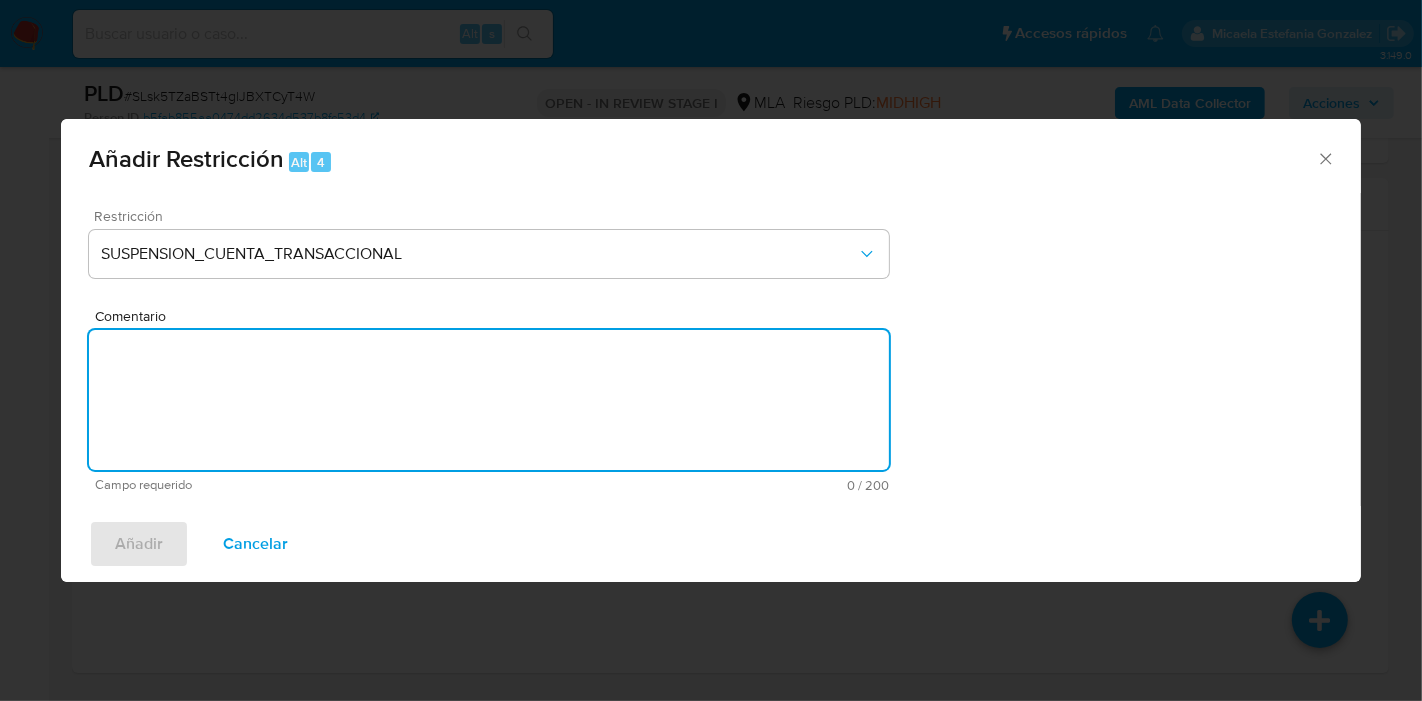 click on "Comentario" at bounding box center (489, 400) 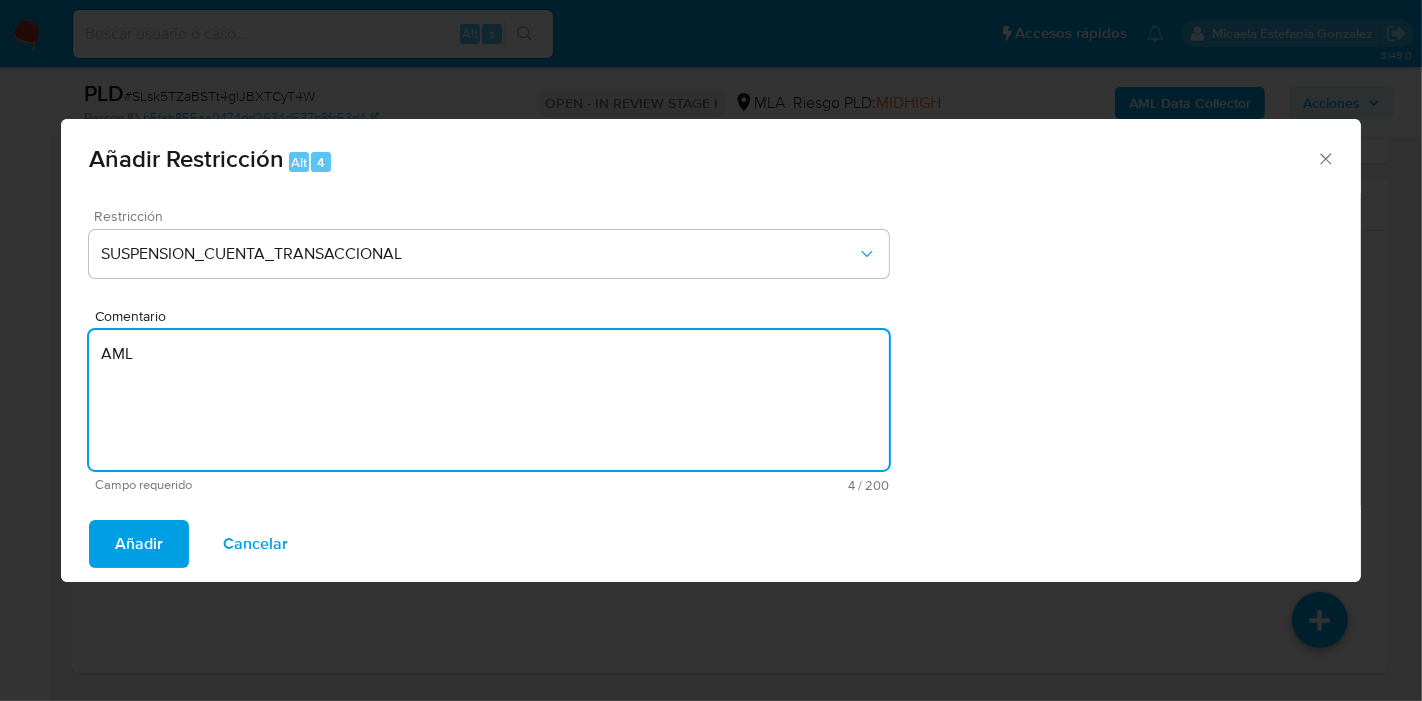 type on "AML" 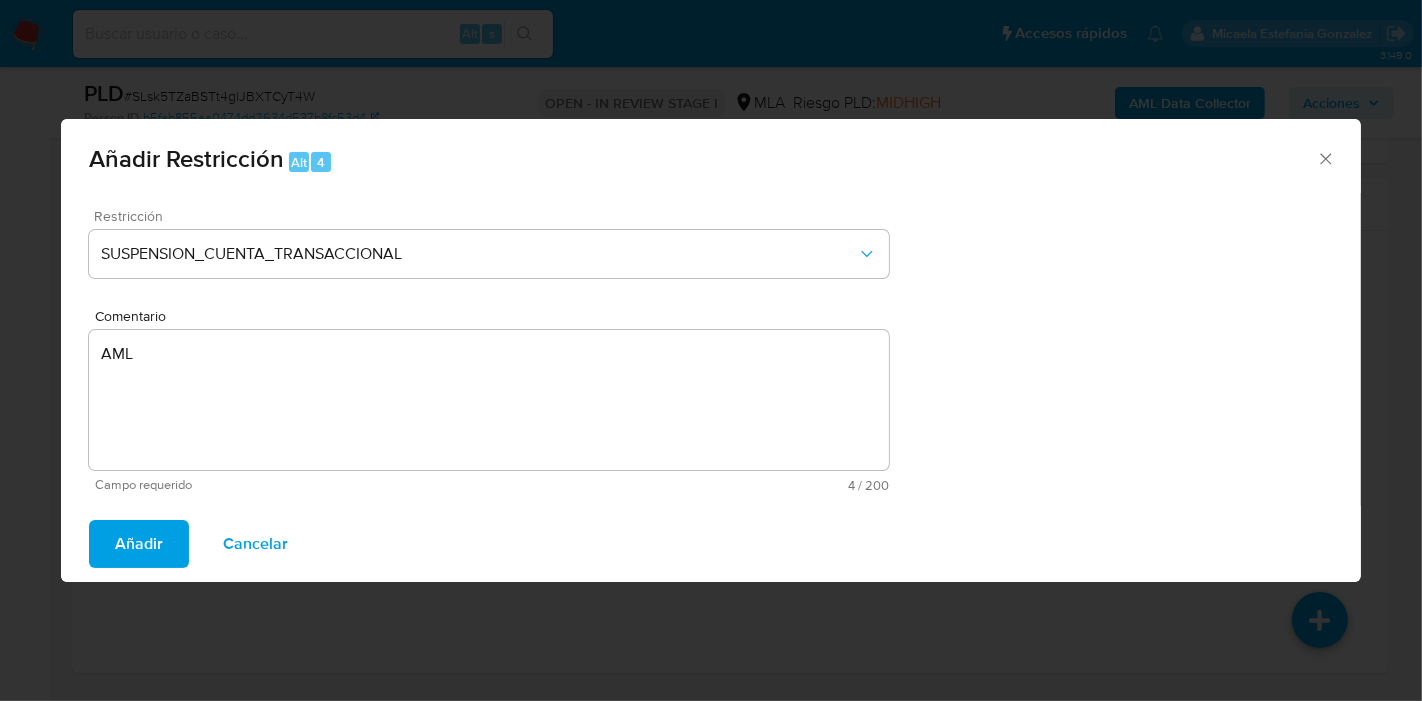 click on "Añadir" at bounding box center (139, 544) 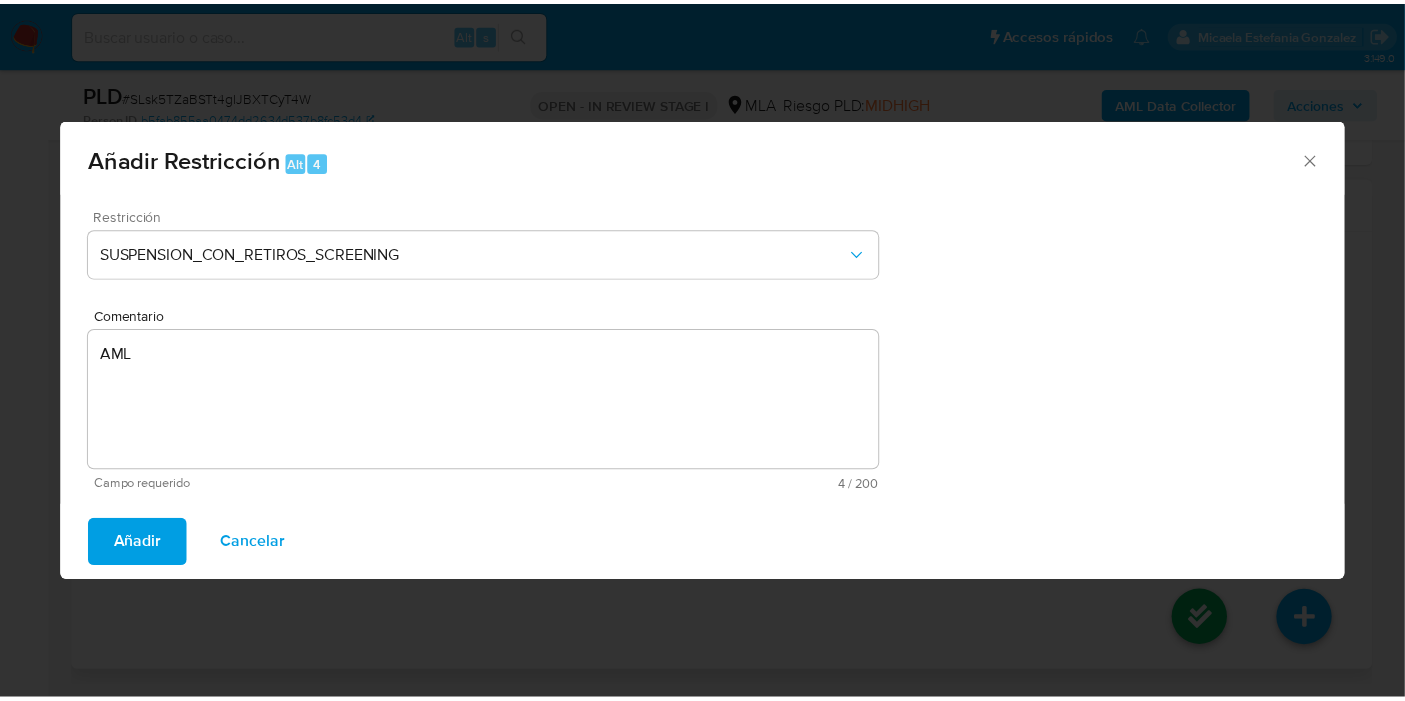 scroll, scrollTop: 3317, scrollLeft: 0, axis: vertical 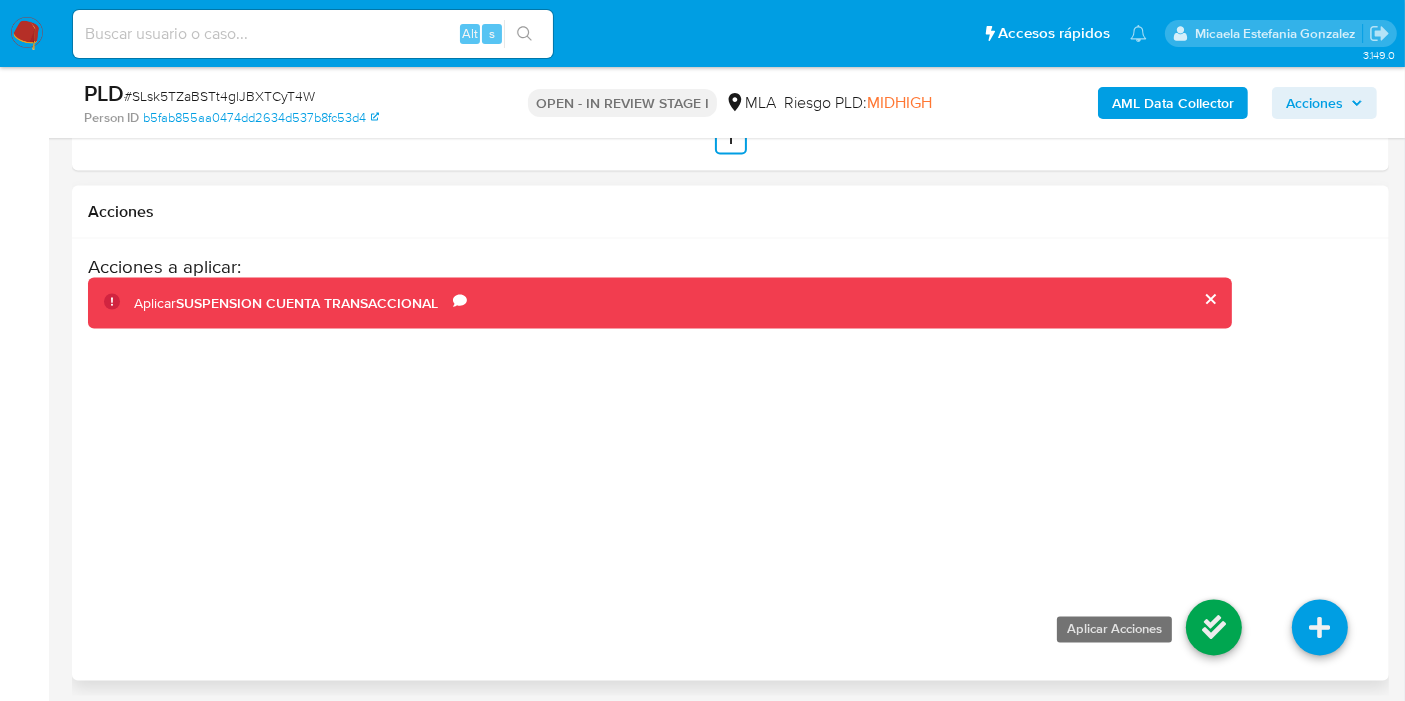 click at bounding box center [1214, 628] 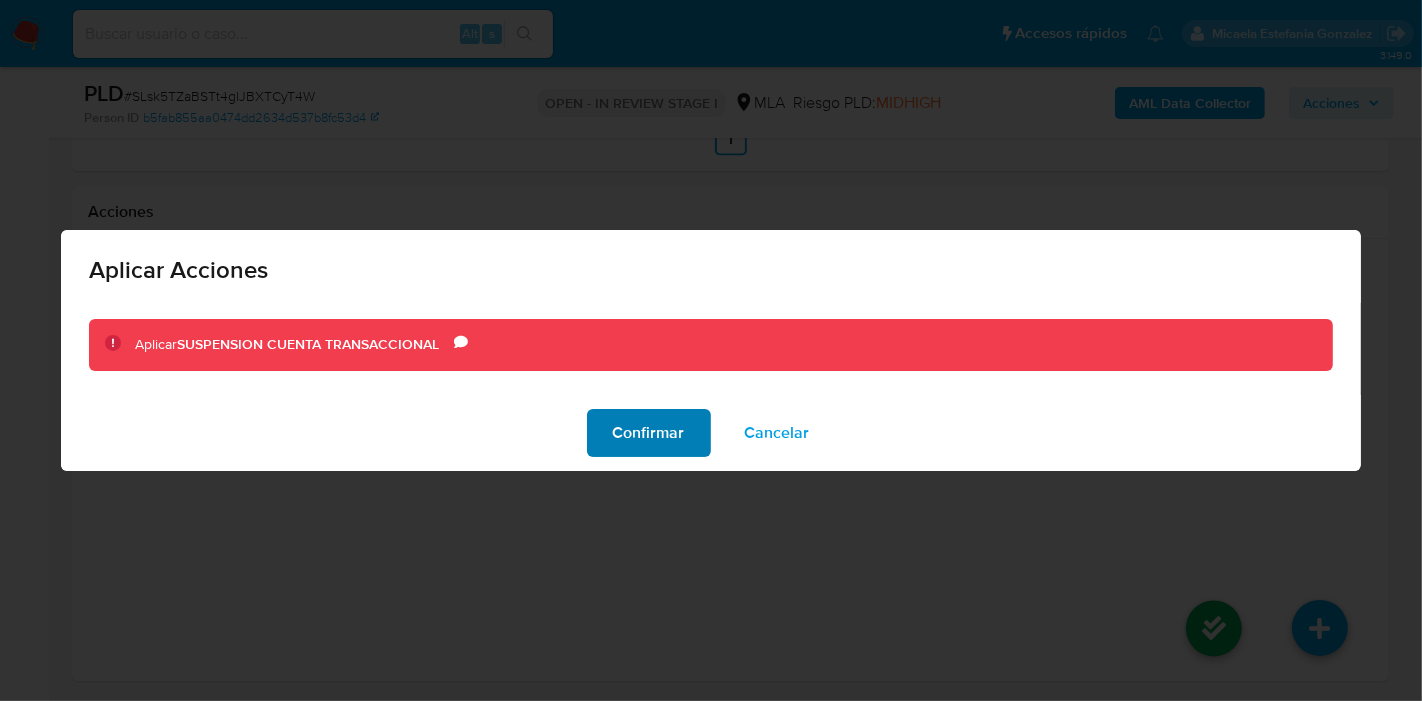 drag, startPoint x: 625, startPoint y: 461, endPoint x: 677, endPoint y: 431, distance: 60.033325 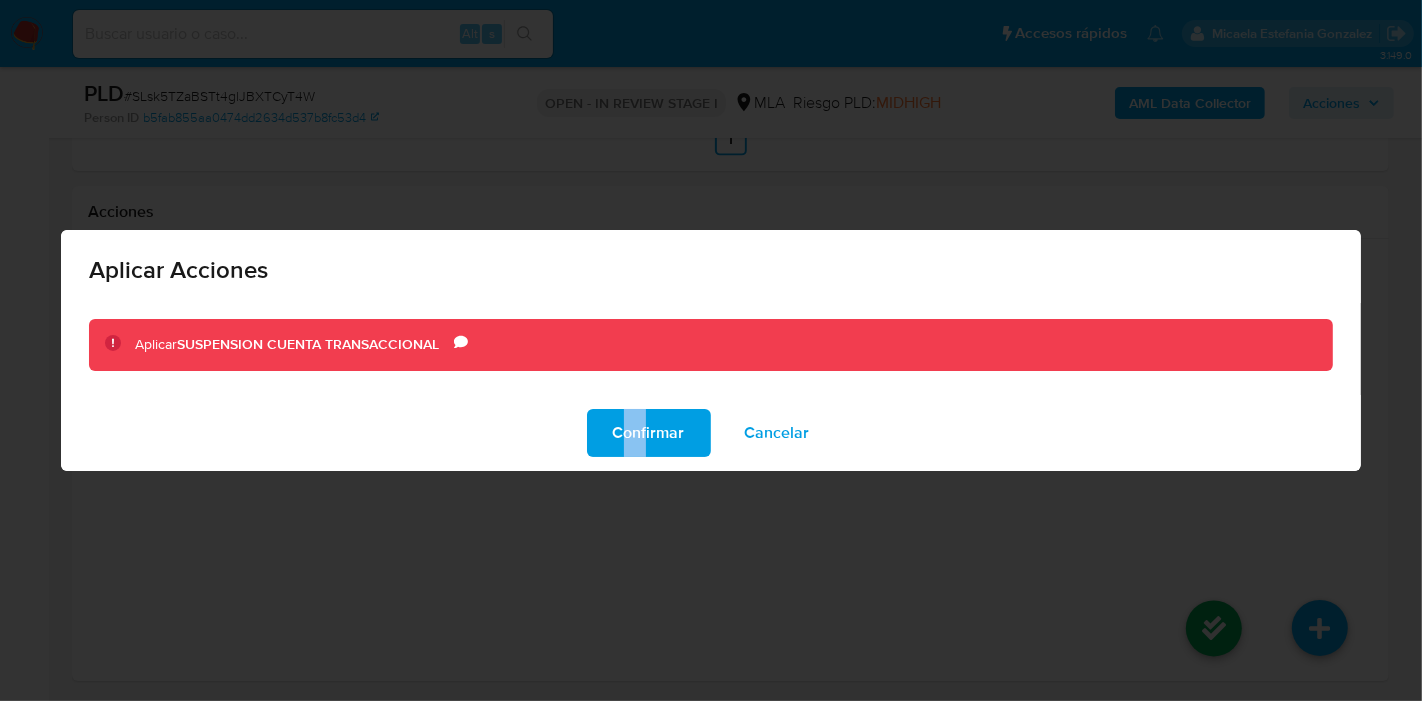 click on "Confirmar" at bounding box center (649, 433) 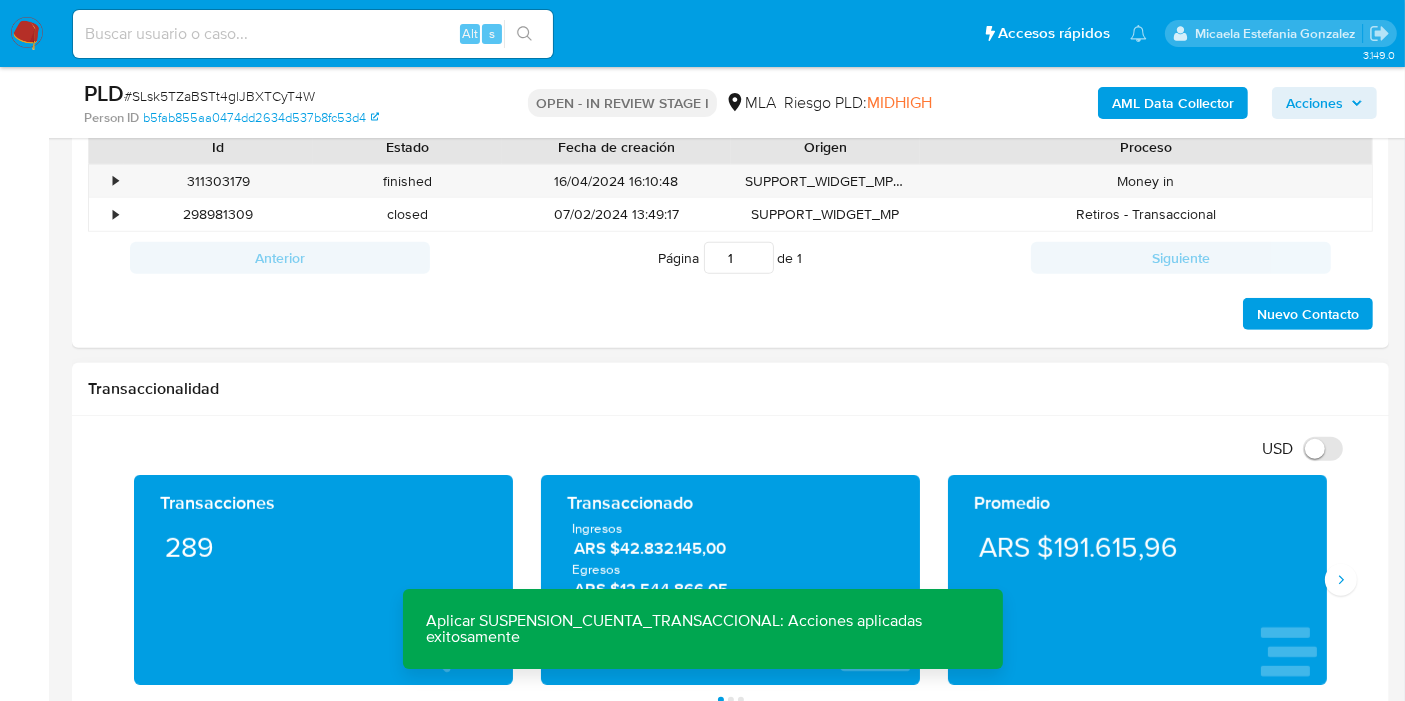 scroll, scrollTop: 762, scrollLeft: 0, axis: vertical 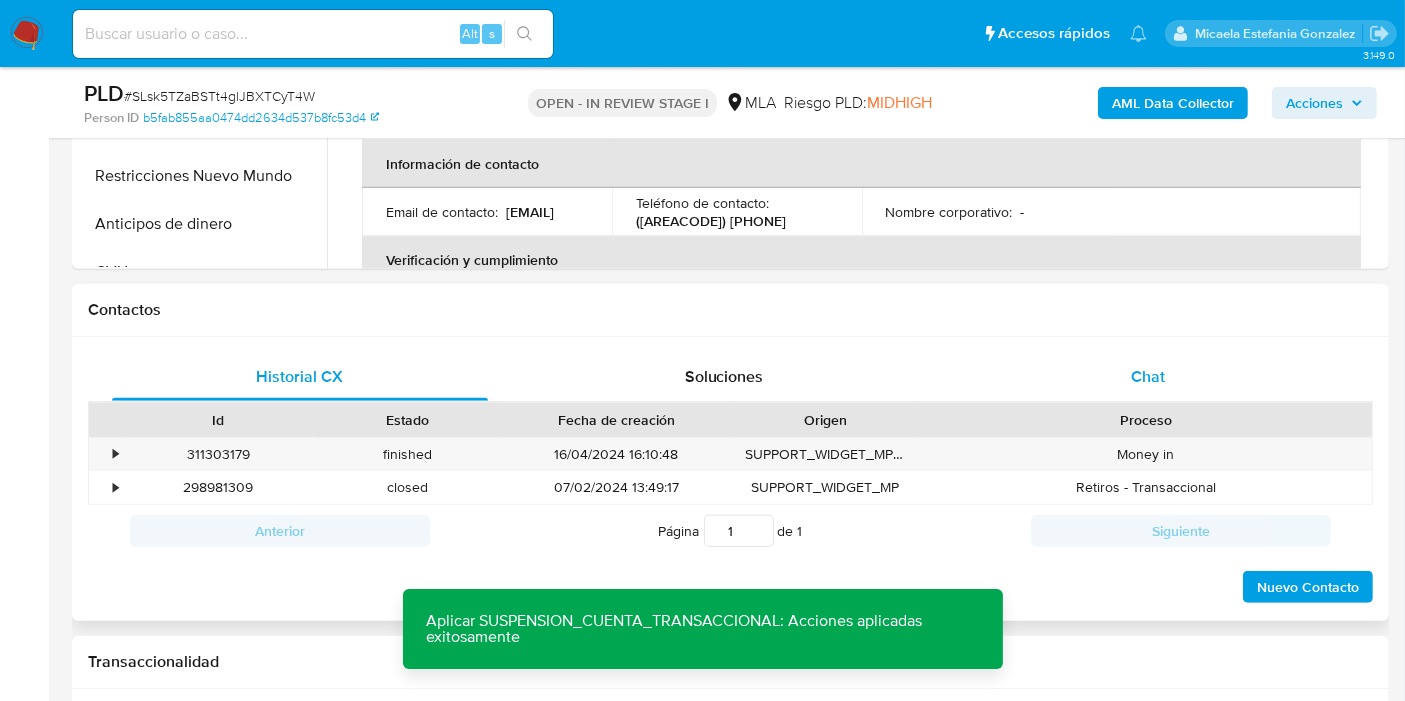click on "Chat" at bounding box center (1148, 377) 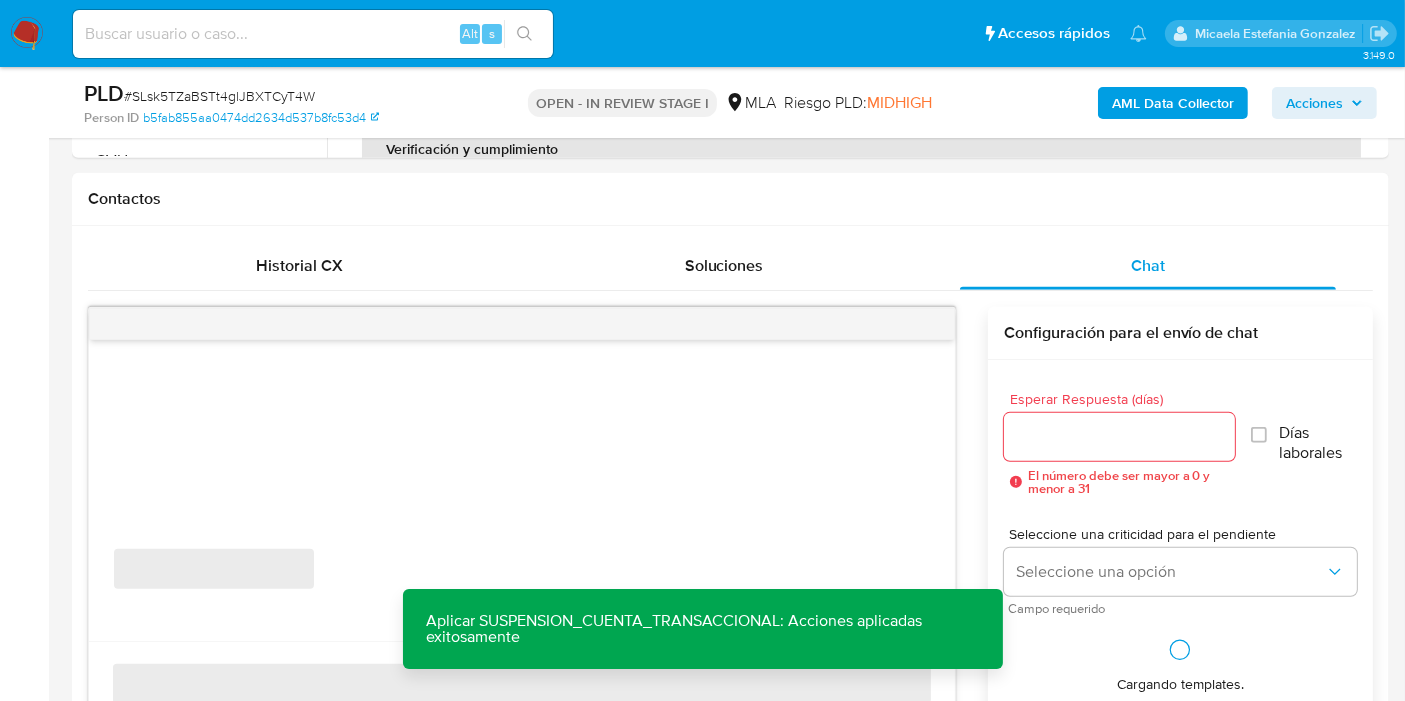 scroll, scrollTop: 1095, scrollLeft: 0, axis: vertical 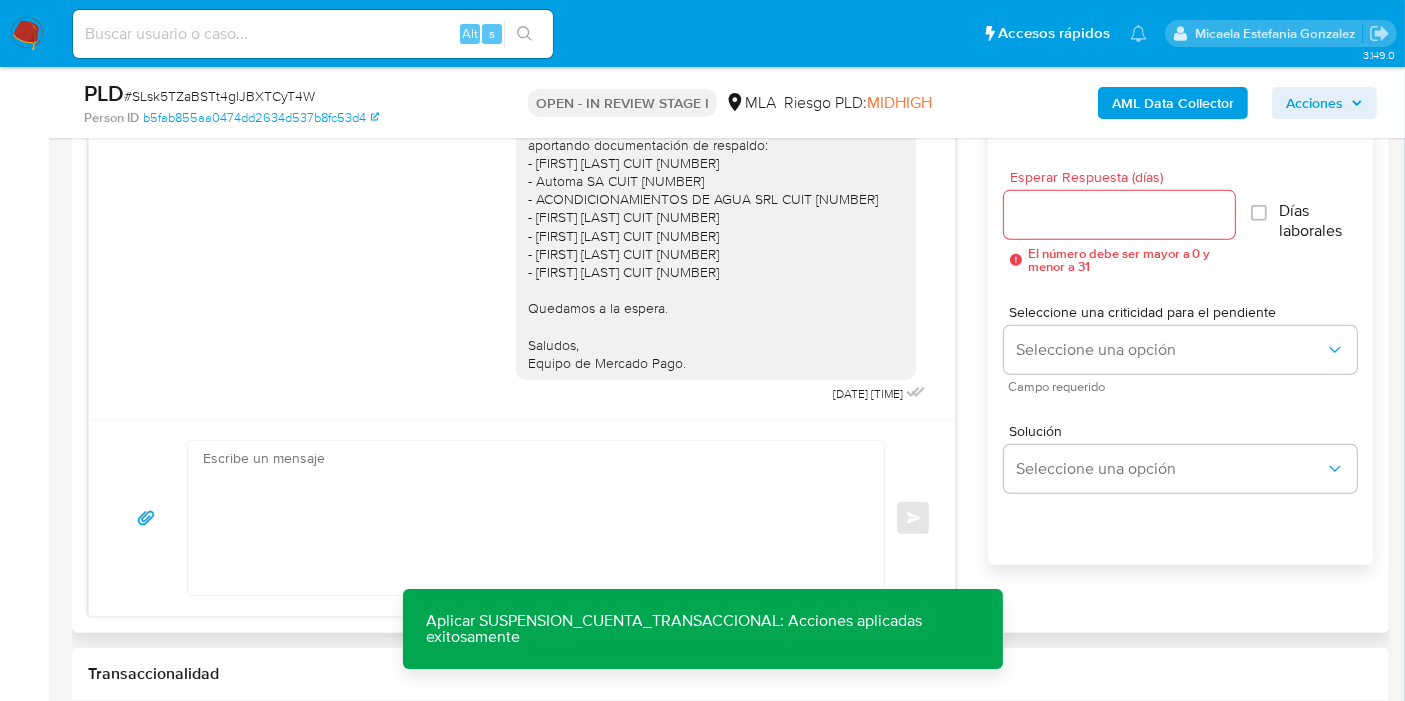 click at bounding box center [531, 518] 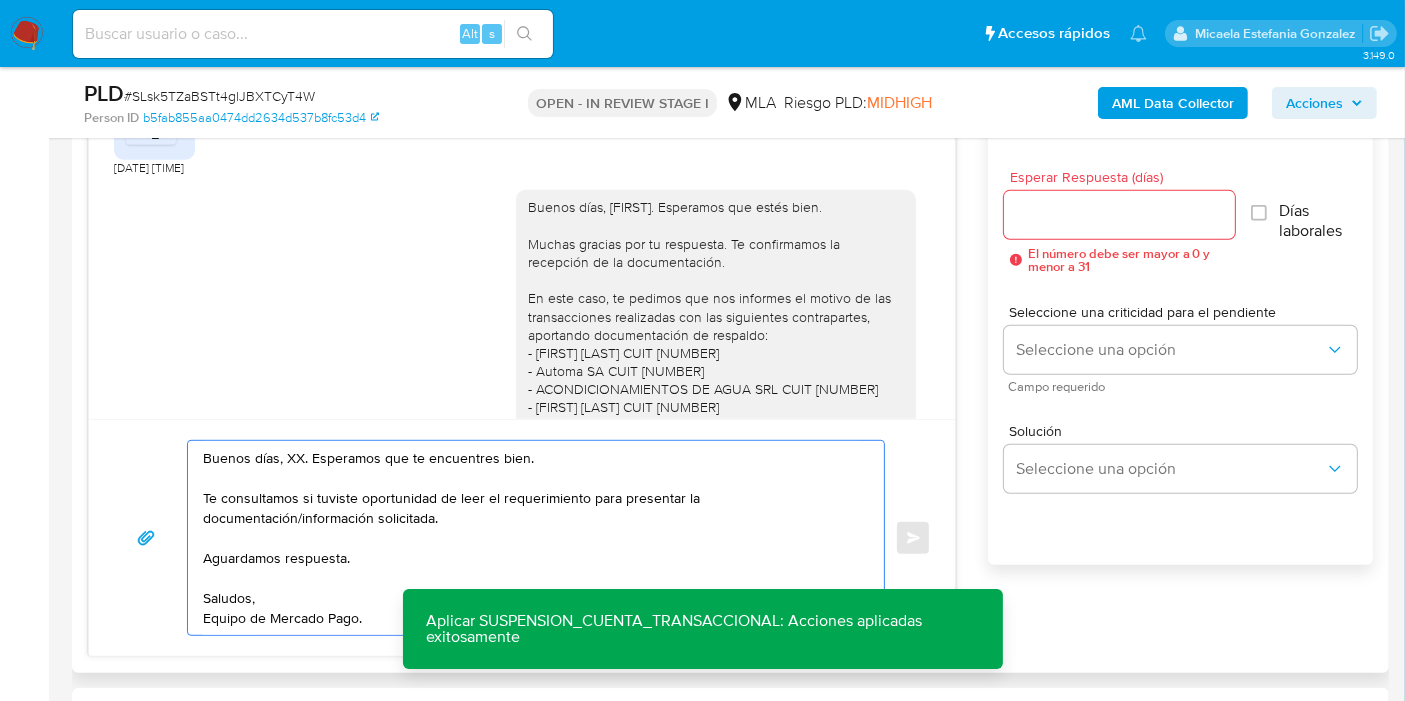 scroll, scrollTop: 1871, scrollLeft: 0, axis: vertical 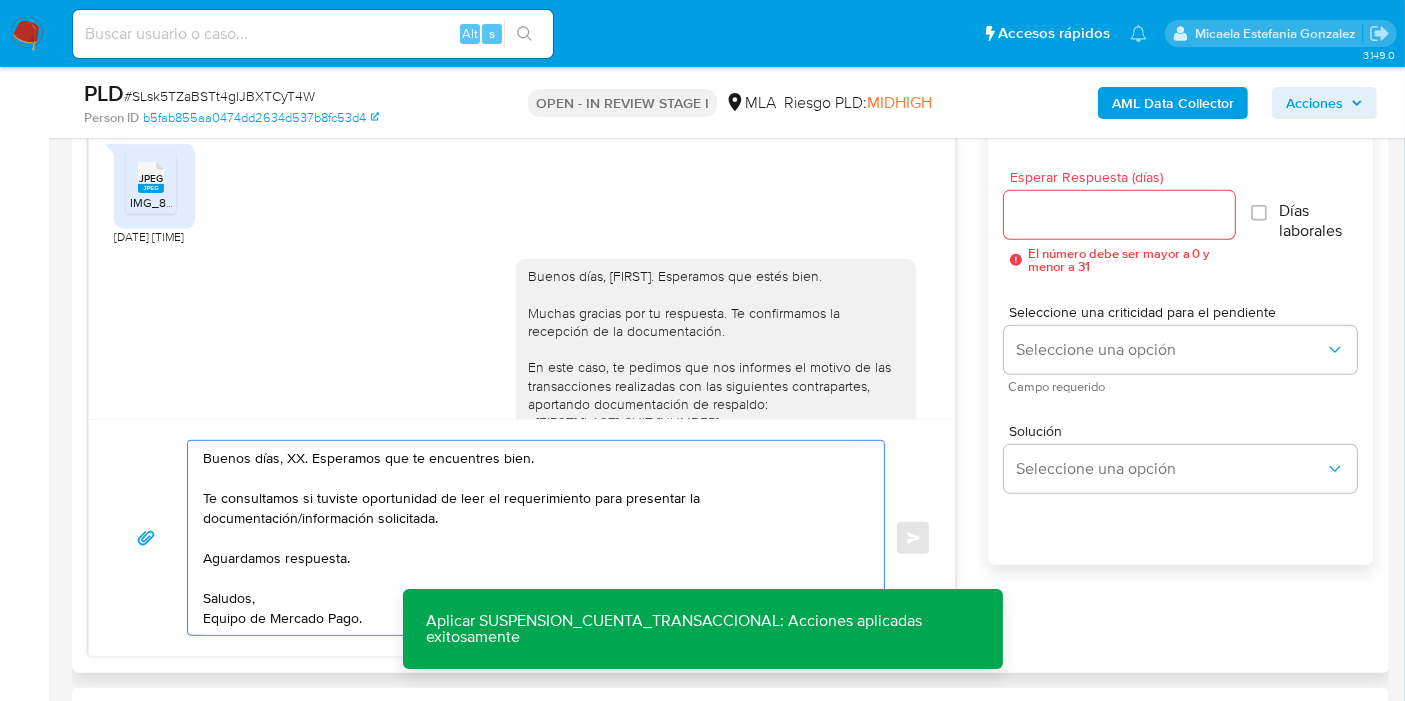 click on "Buenos días, XX. Esperamos que te encuentres bien.
Te consultamos si tuviste oportunidad de leer el requerimiento para presentar la documentación/información solicitada.
Aguardamos respuesta.
Saludos,
Equipo de Mercado Pago." at bounding box center [531, 538] 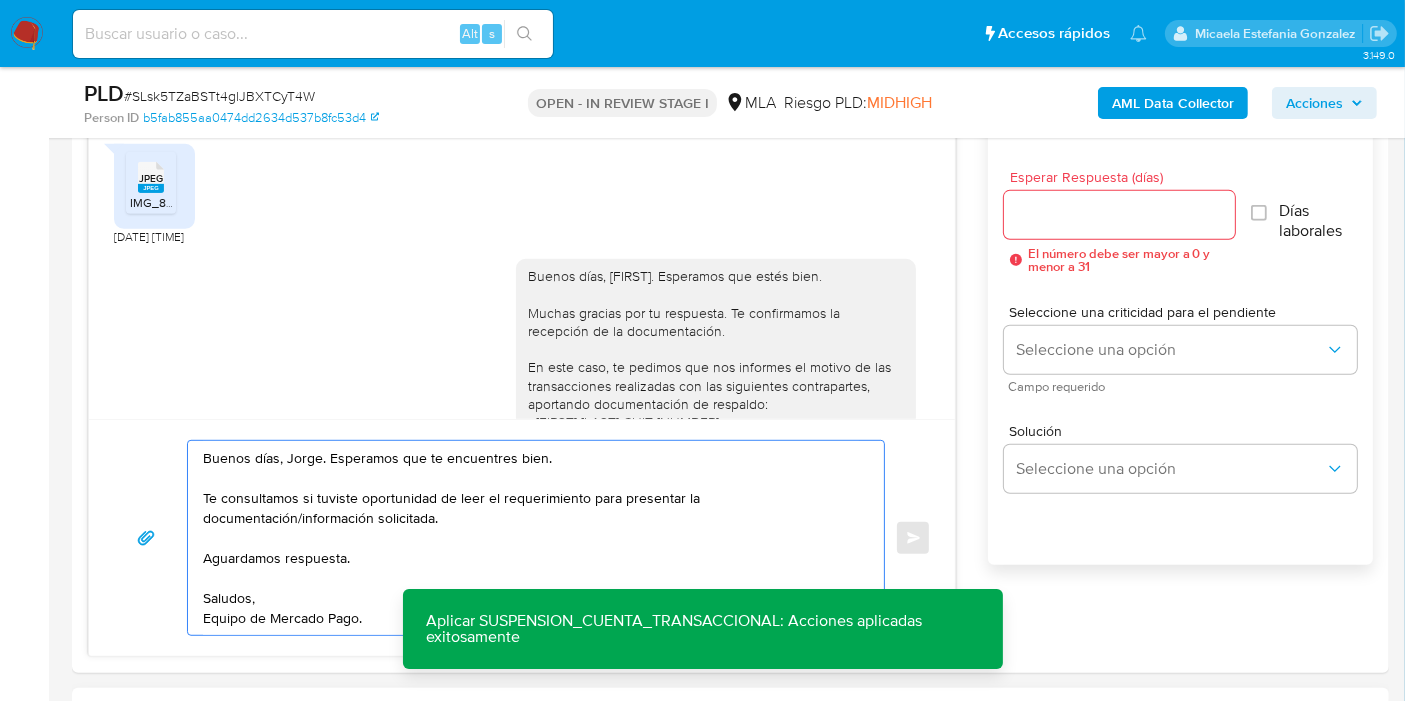type on "Buenos días, Jorge. Esperamos que te encuentres bien.
Te consultamos si tuviste oportunidad de leer el requerimiento para presentar la documentación/información solicitada.
Aguardamos respuesta.
Saludos,
Equipo de Mercado Pago." 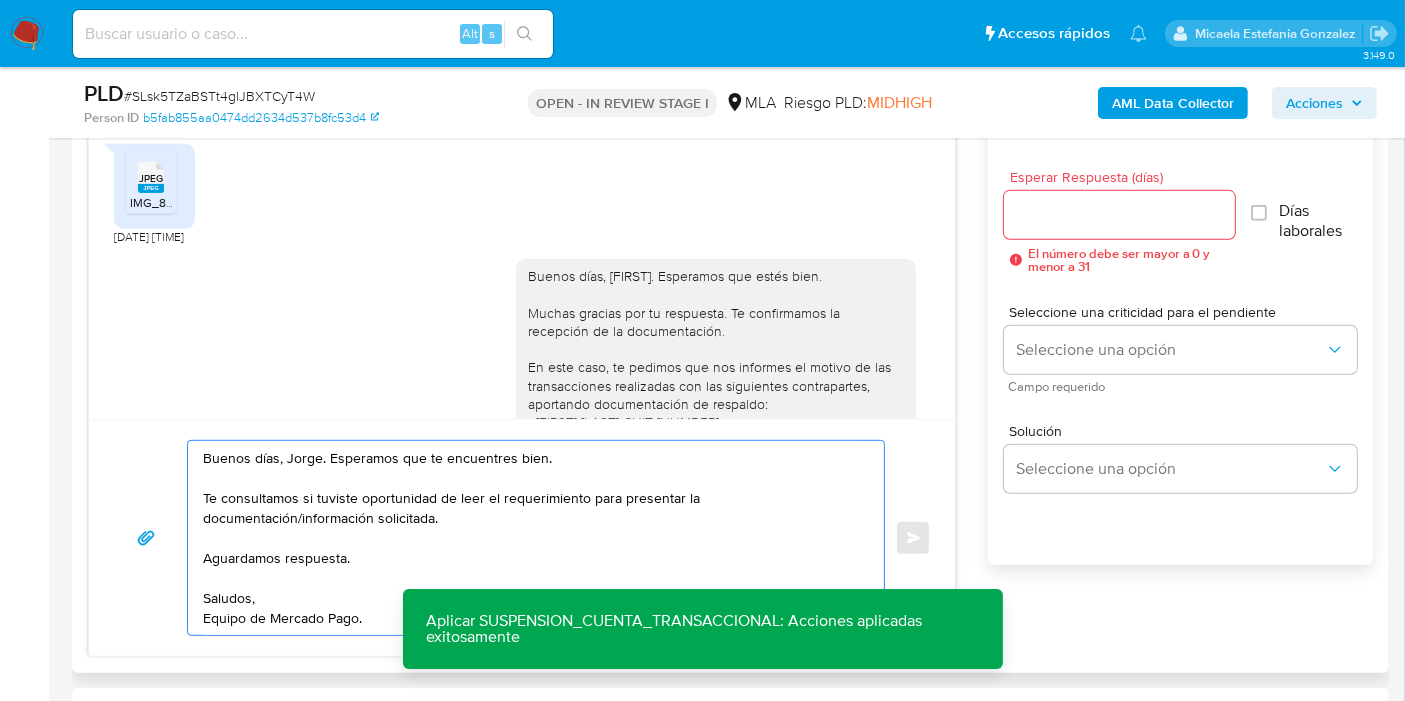 click on "Buenos días, Jorge. Esperamos que te encuentres bien.
Te consultamos si tuviste oportunidad de leer el requerimiento para presentar la documentación/información solicitada.
Aguardamos respuesta.
Saludos,
Equipo de Mercado Pago." at bounding box center (531, 538) 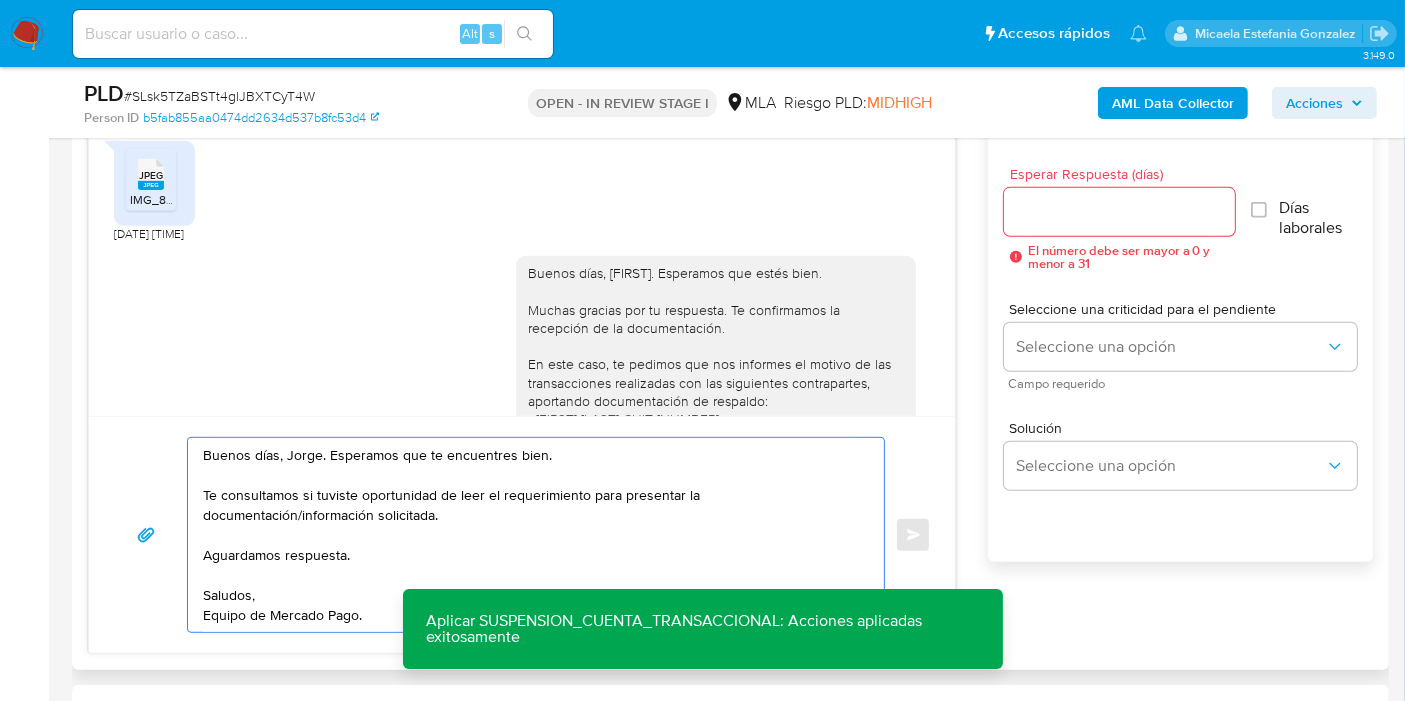 scroll, scrollTop: 984, scrollLeft: 0, axis: vertical 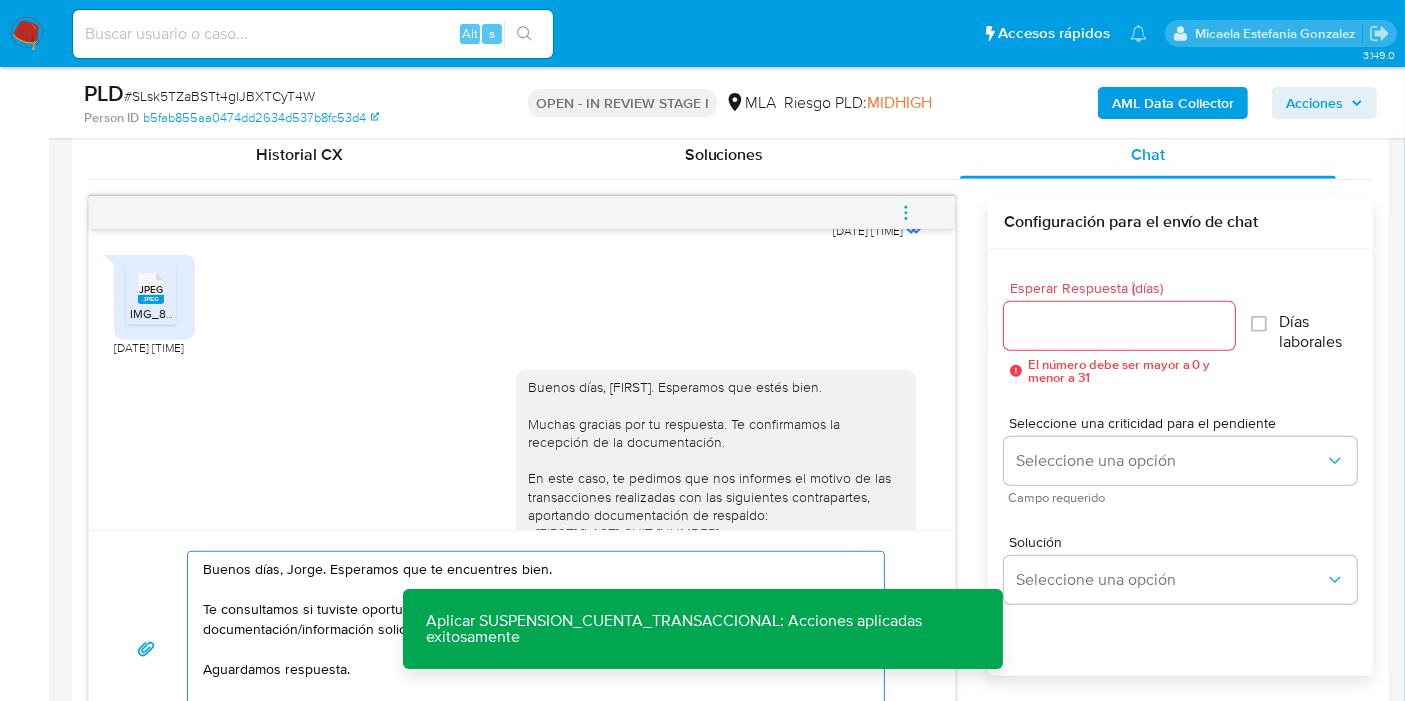 click on "Esperar Respuesta (días) El número debe ser mayor a 0 y menor a 31 Días laborales" at bounding box center [1180, 332] 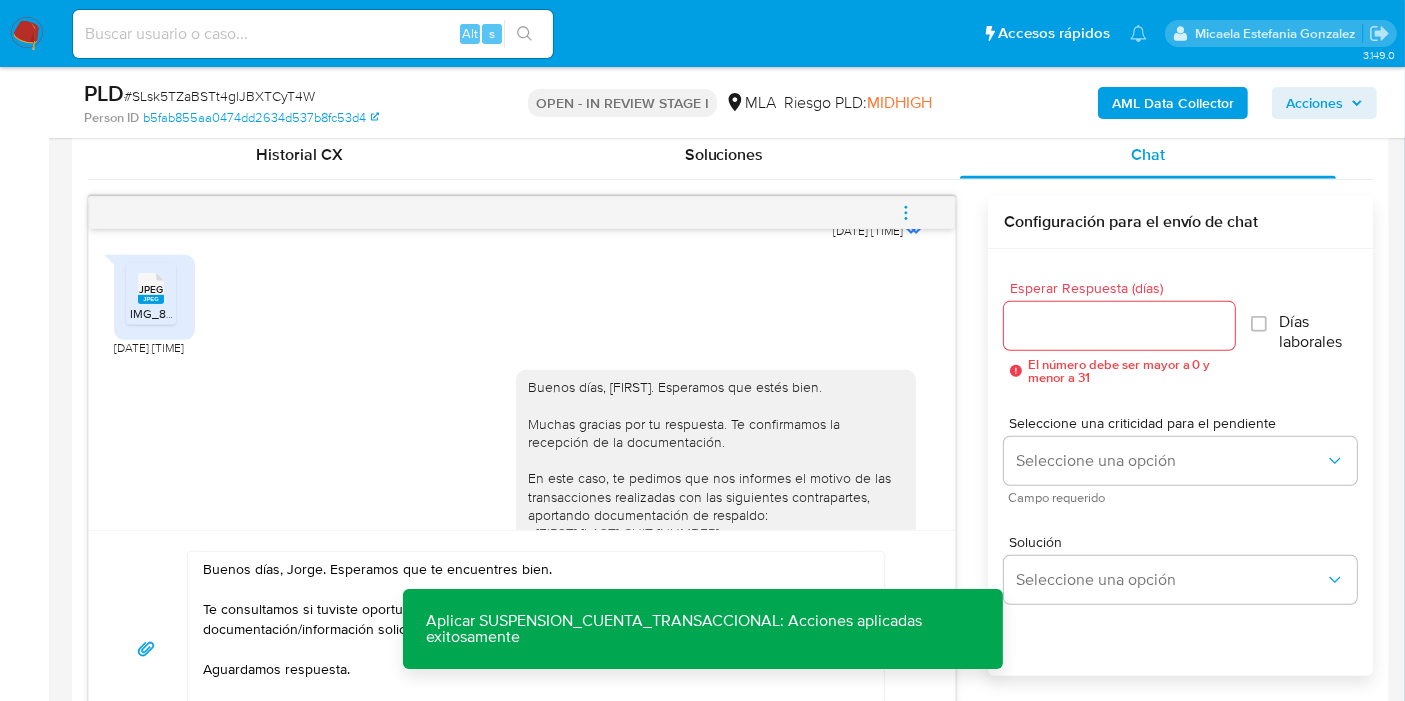 click at bounding box center [1119, 326] 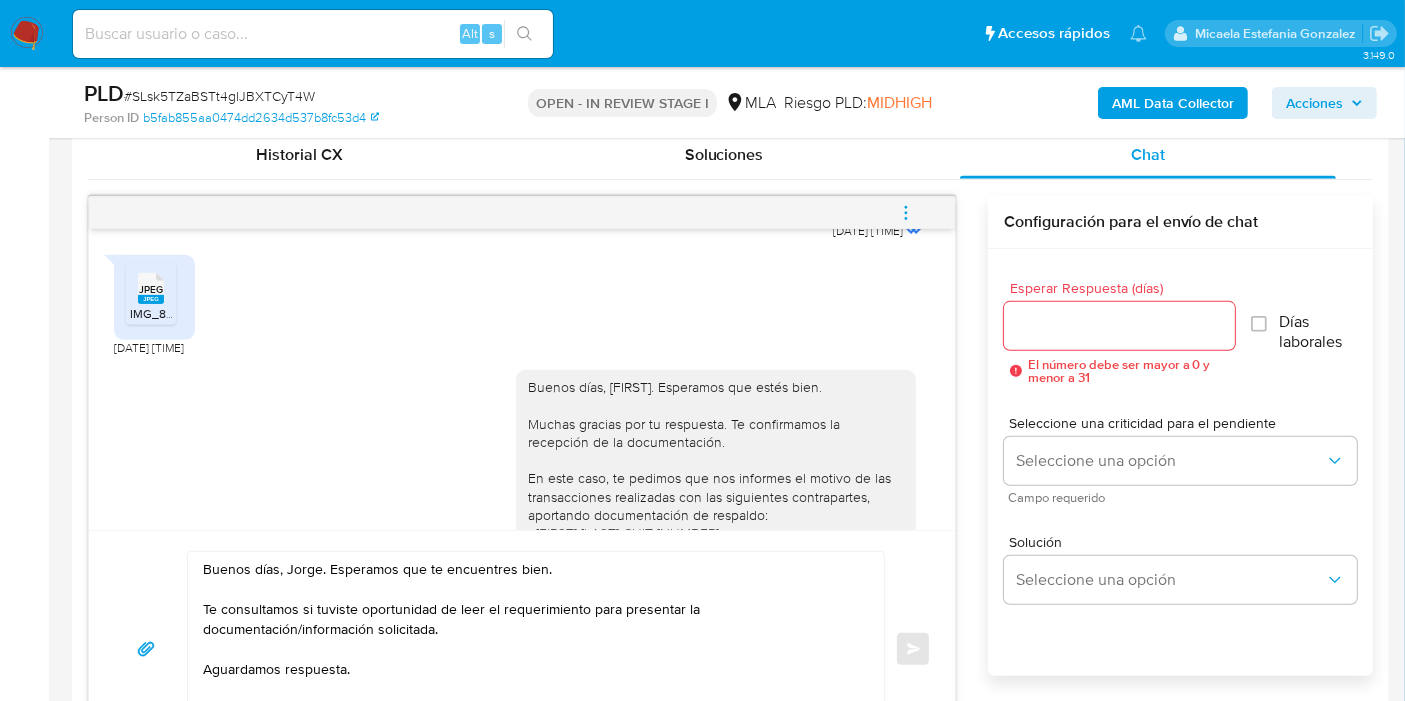 click on "Esperar Respuesta (días)" at bounding box center (1119, 326) 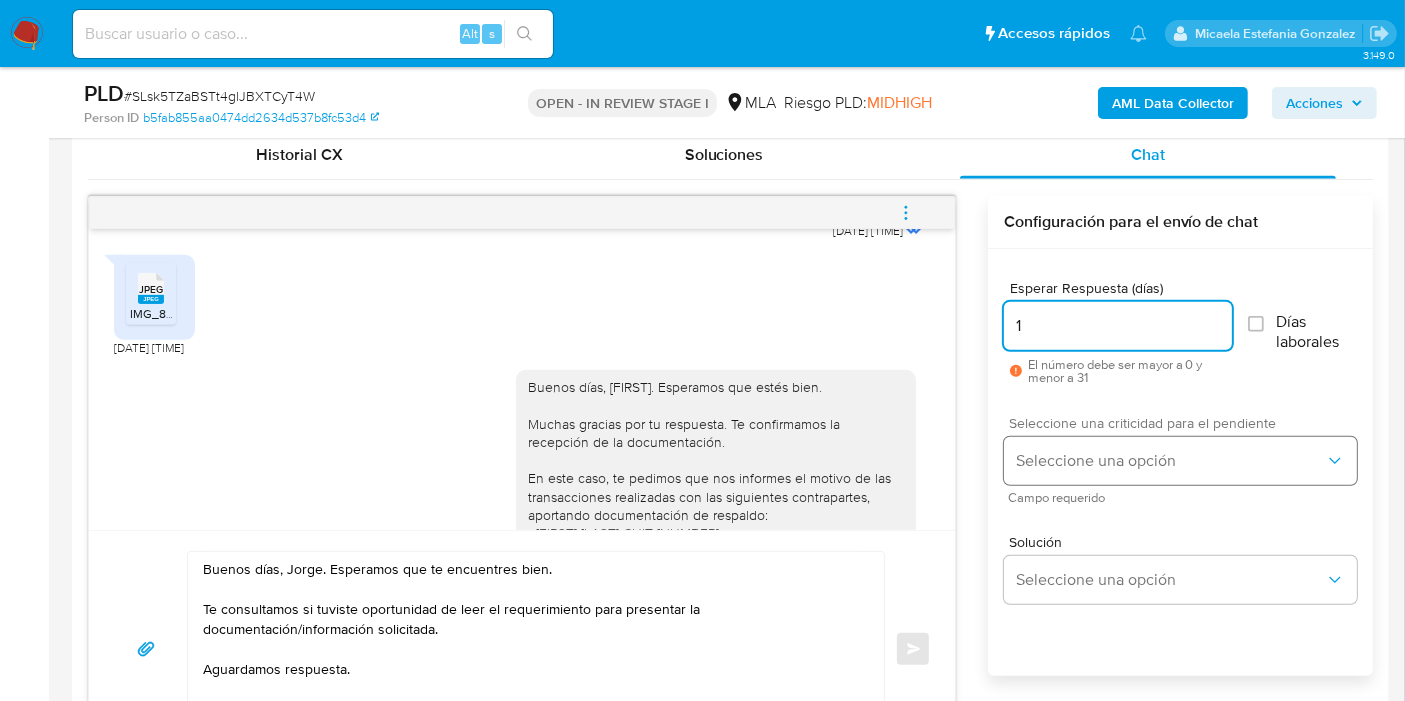 type on "1" 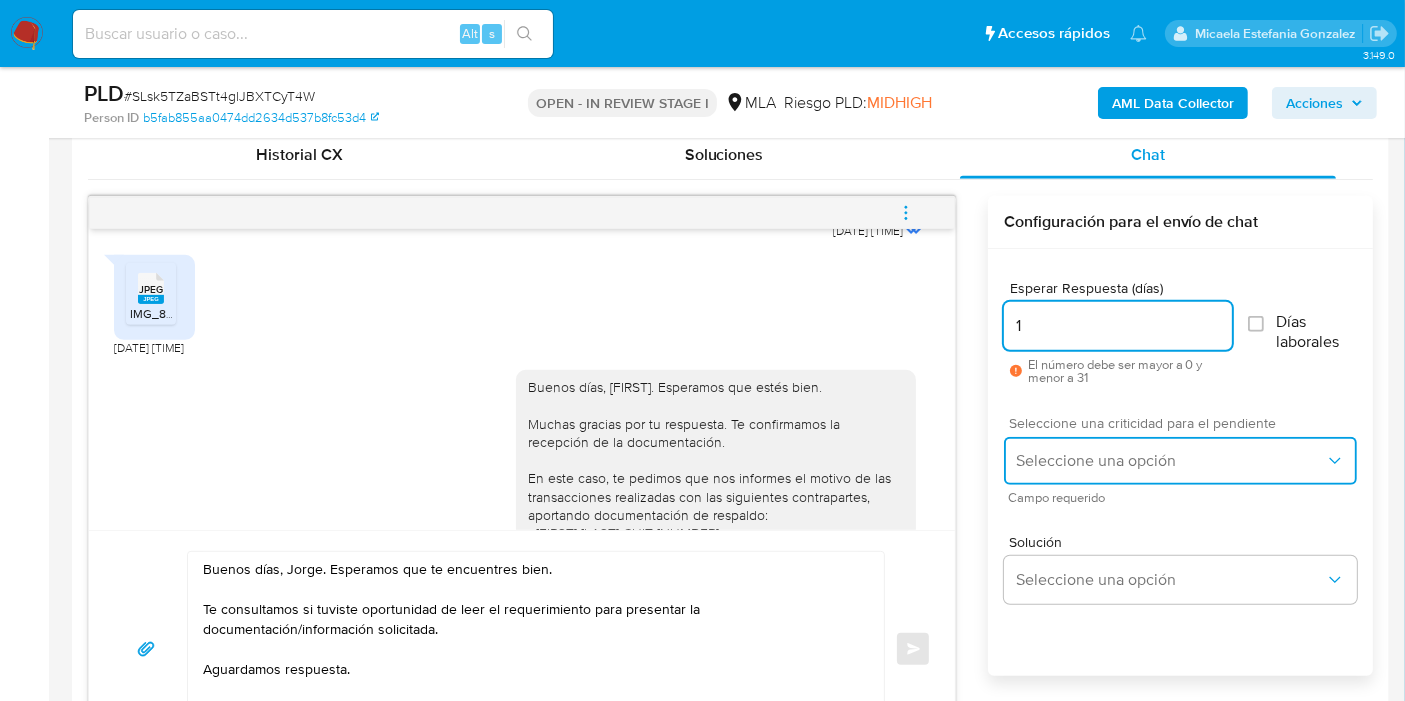 click on "Seleccione una opción" at bounding box center (1180, 461) 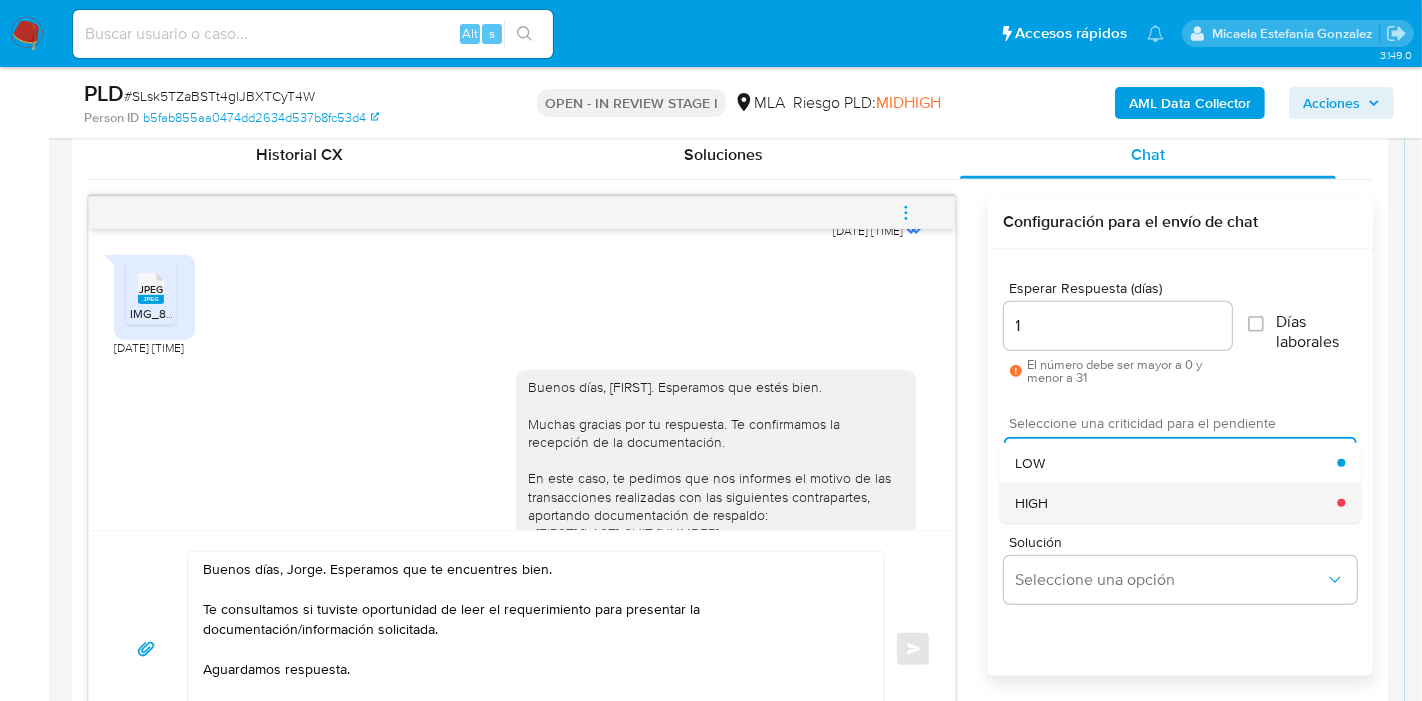 click on "HIGH" at bounding box center (1176, 503) 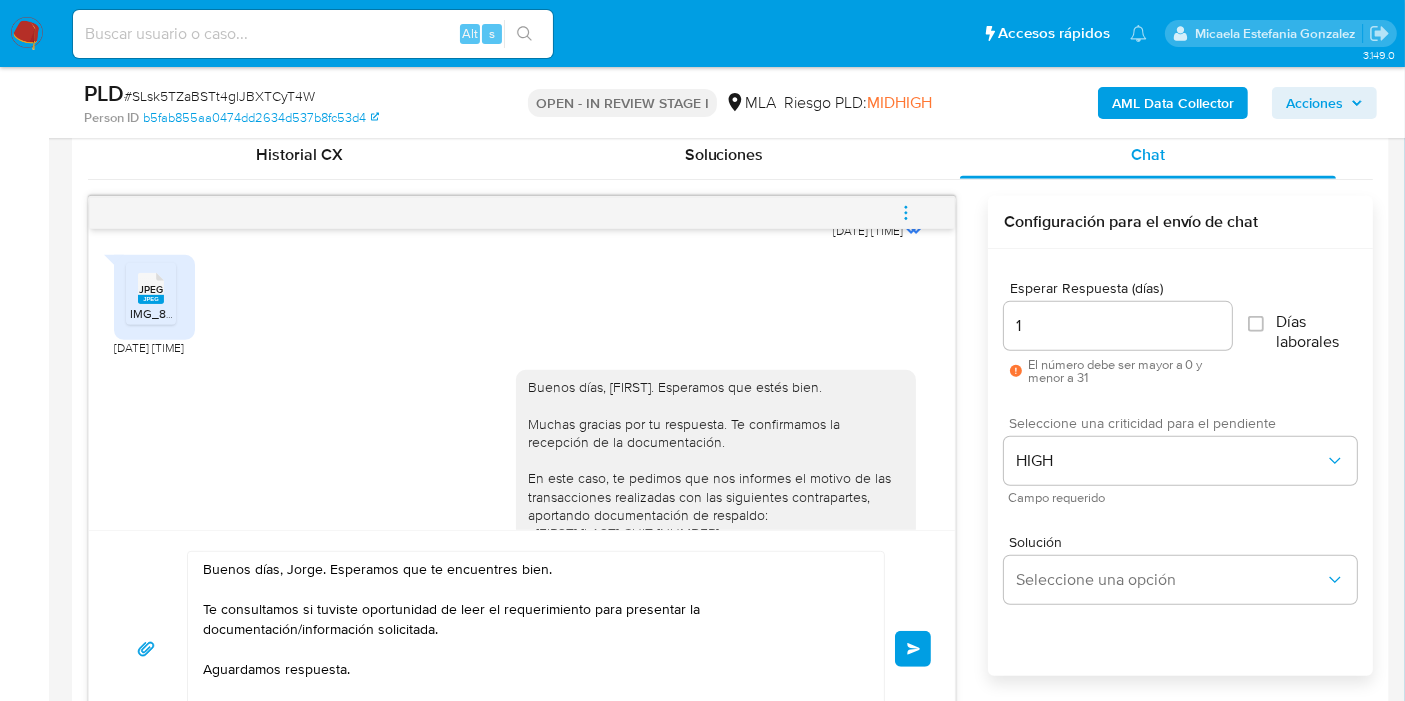click on "Enviar" at bounding box center [914, 649] 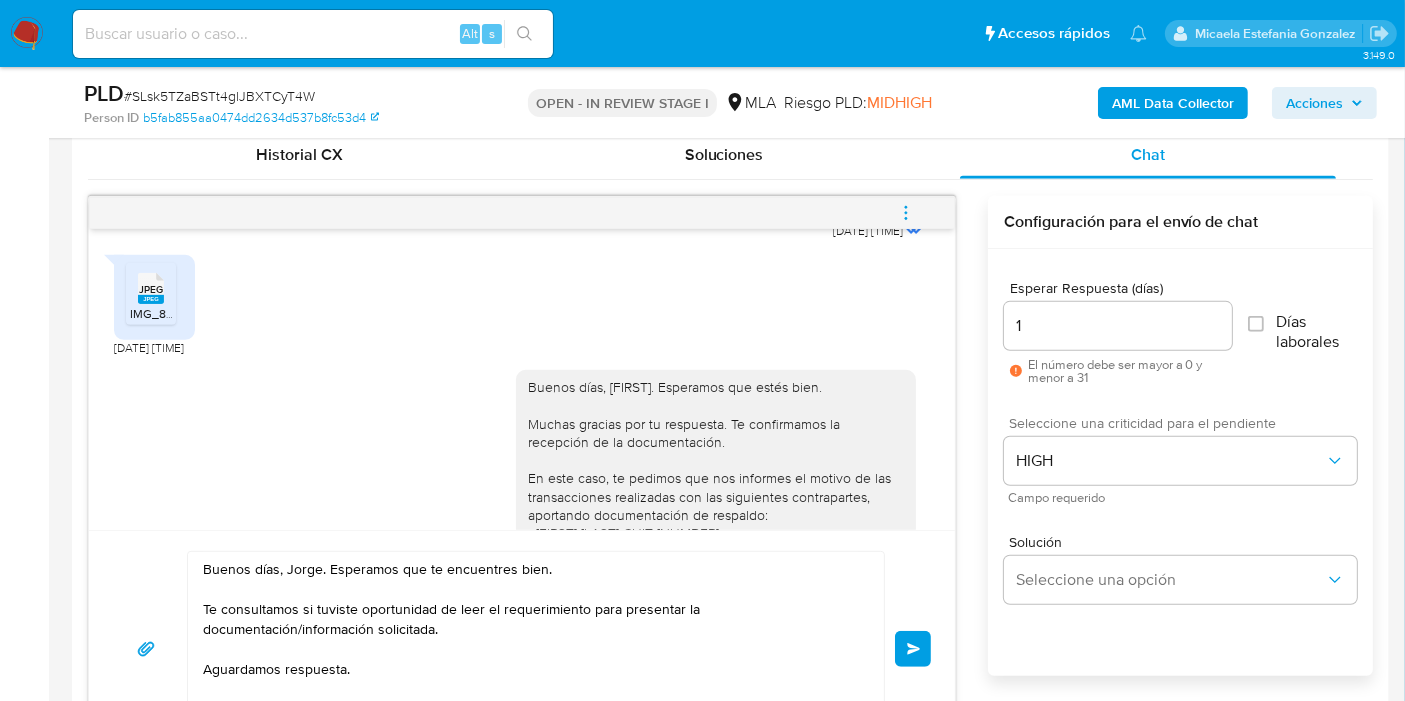 type 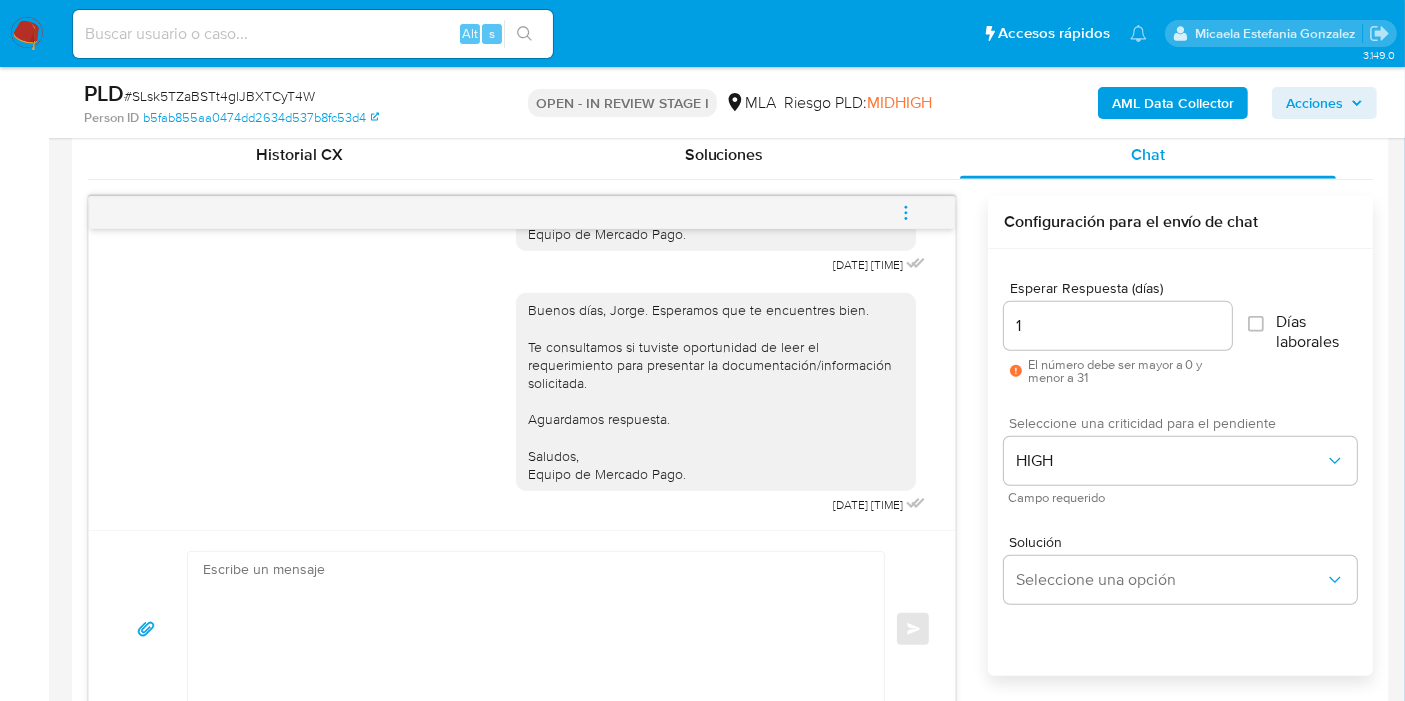 scroll, scrollTop: 2444, scrollLeft: 0, axis: vertical 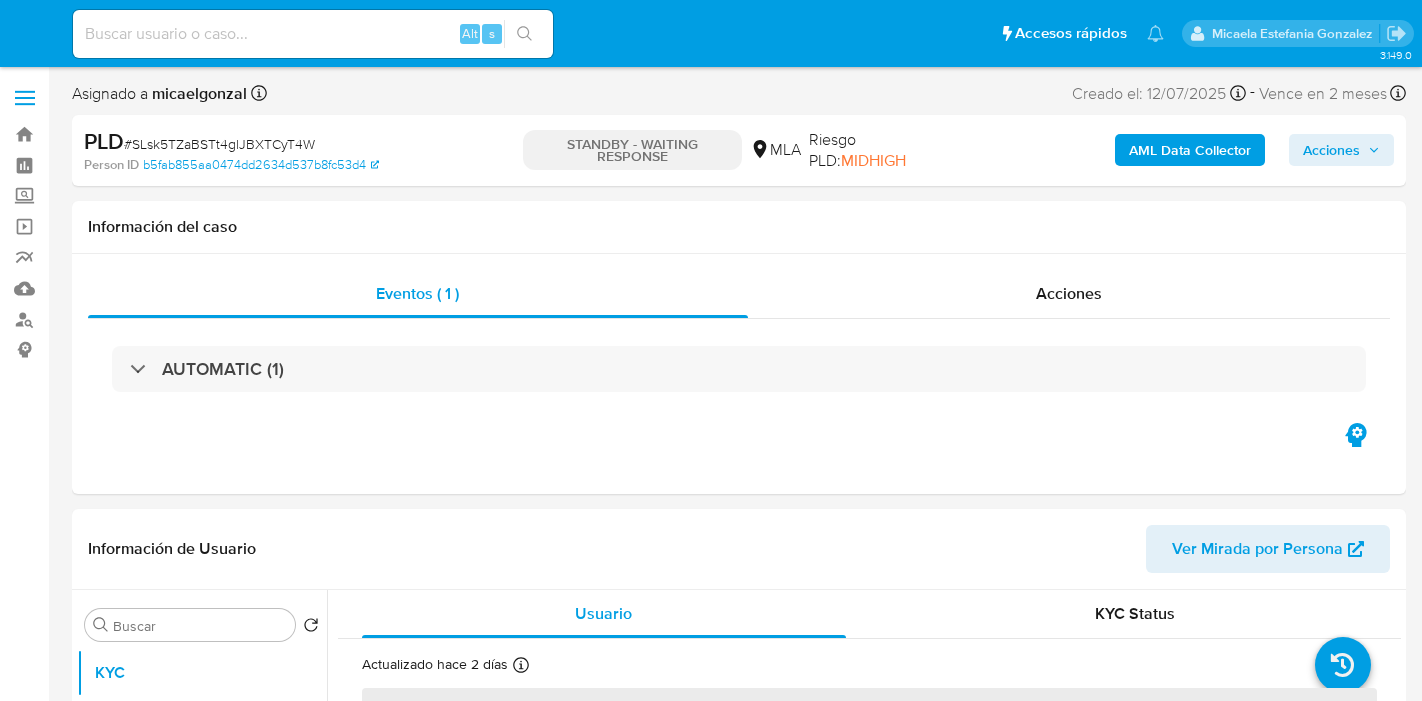 select on "10" 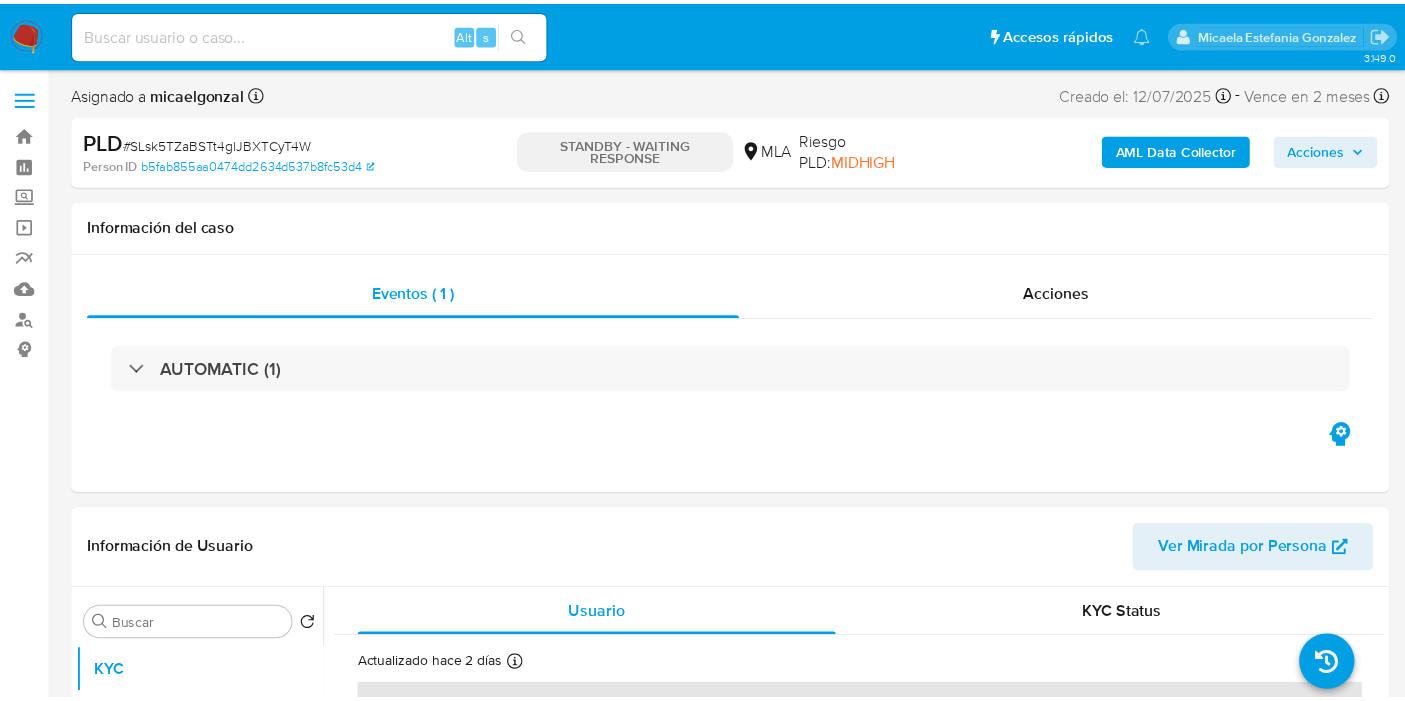 scroll, scrollTop: 0, scrollLeft: 0, axis: both 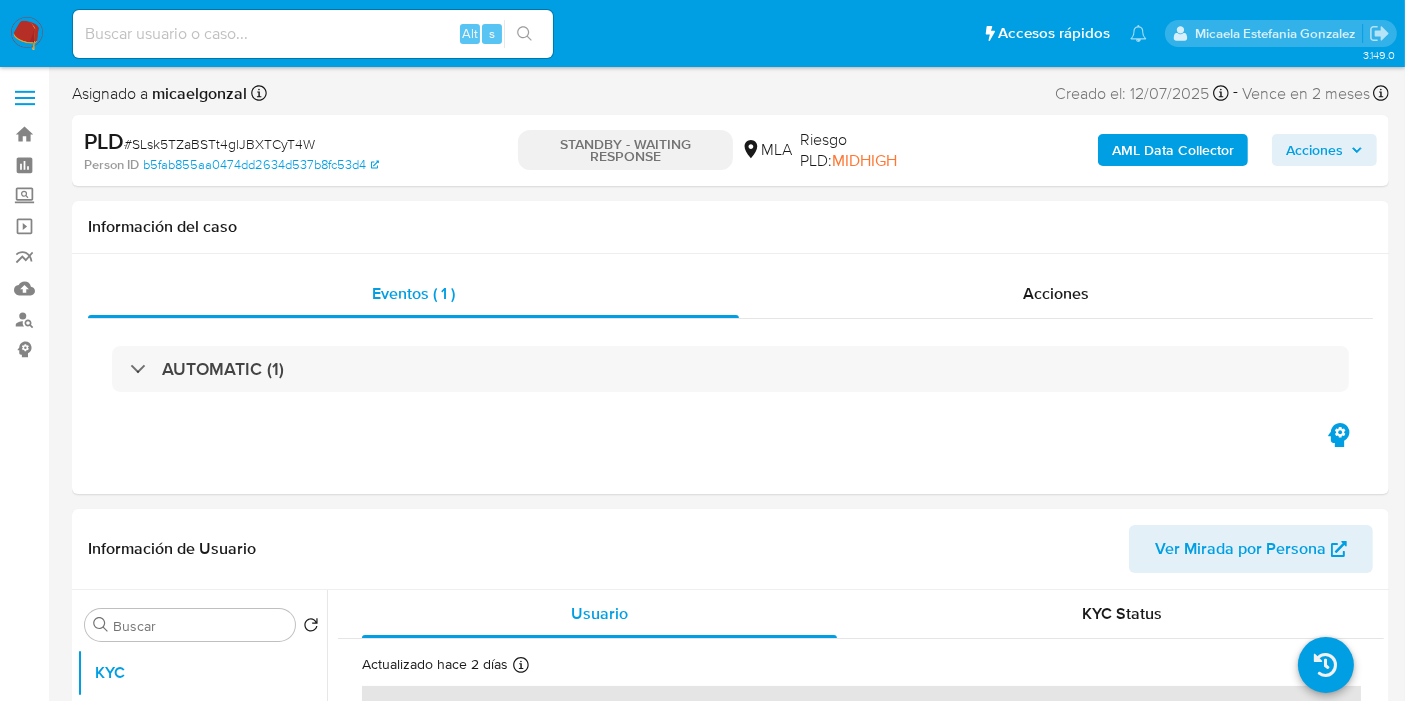 click at bounding box center (313, 34) 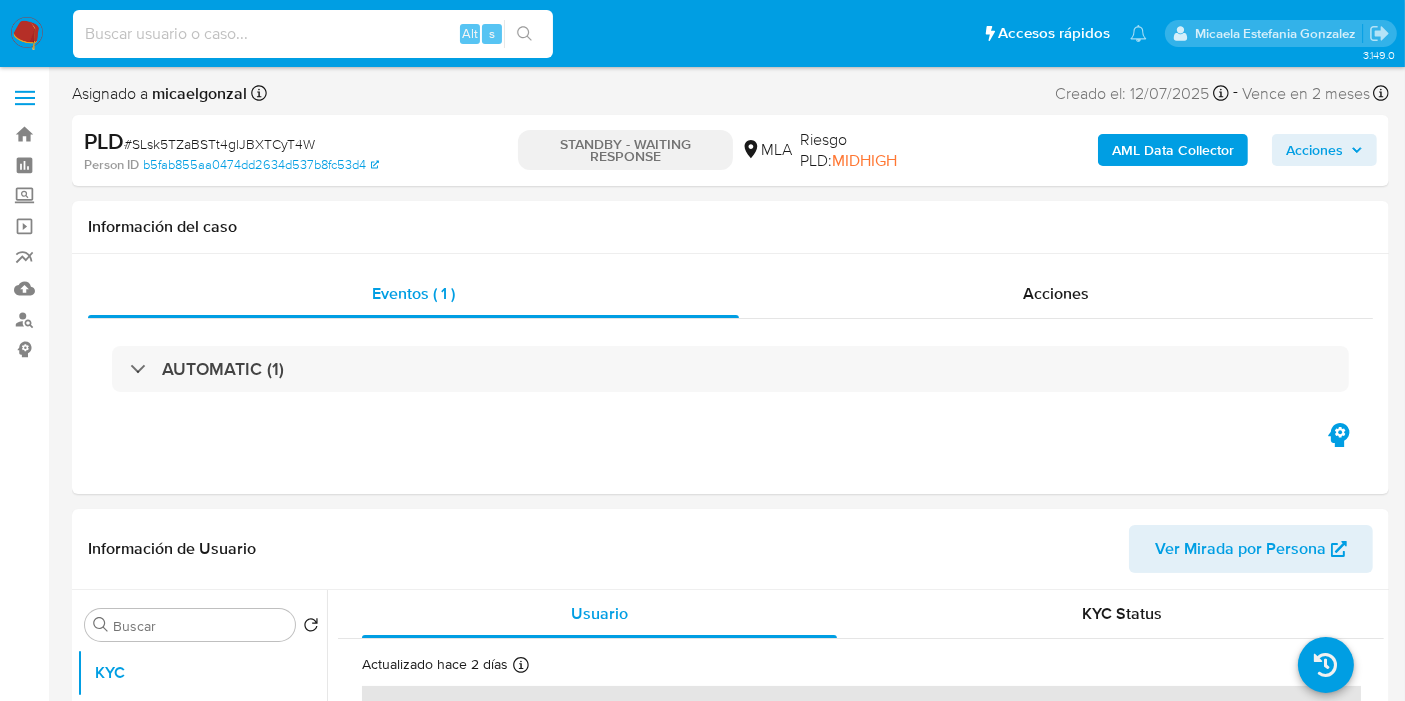 paste on "2Z1ZoxUcy3veu8fa49ZrP2Dt" 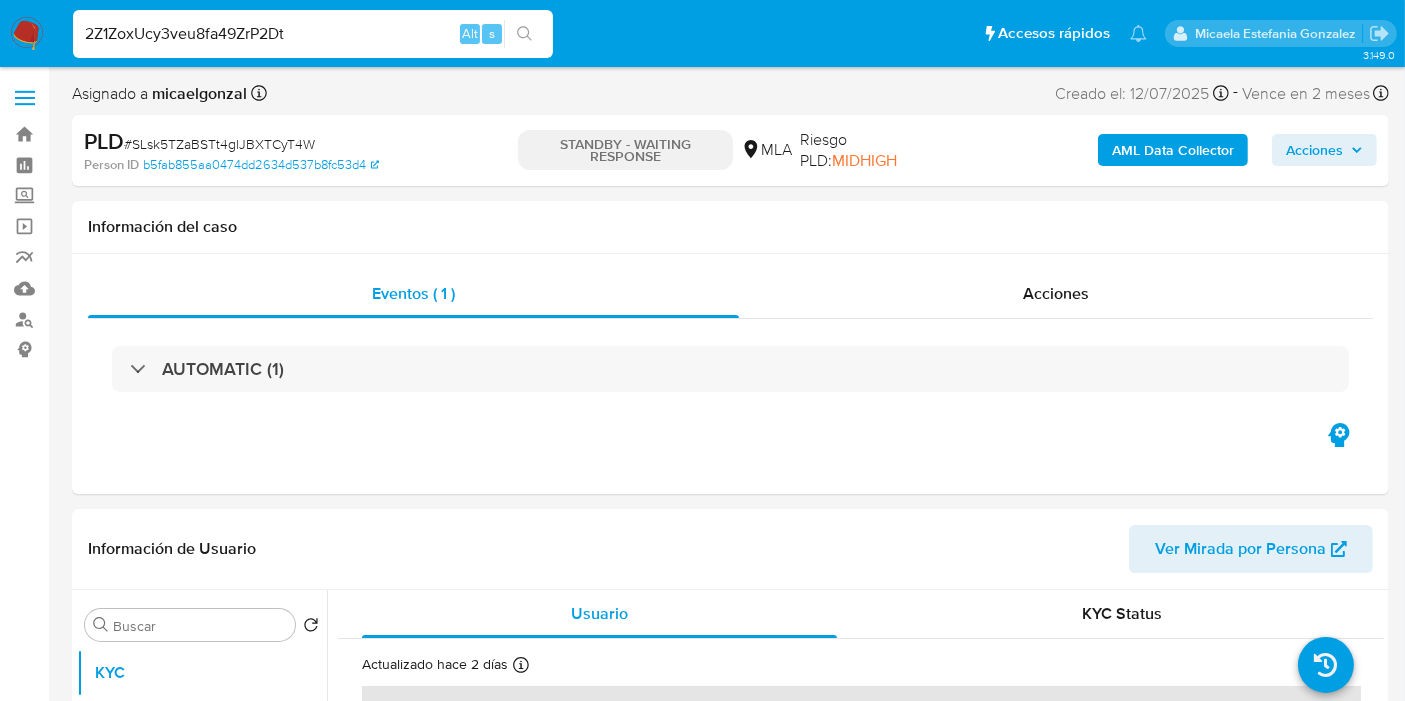 type on "2Z1ZoxUcy3veu8fa49ZrP2Dt" 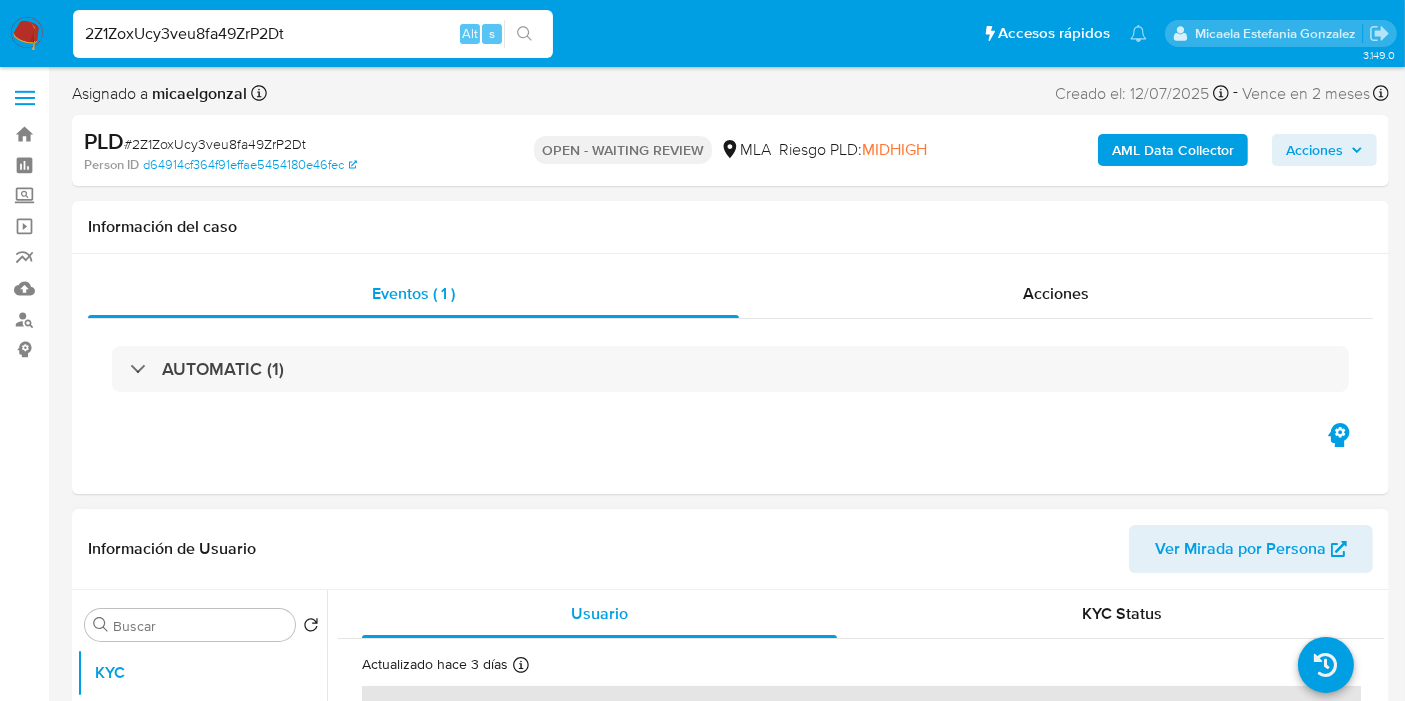 select on "10" 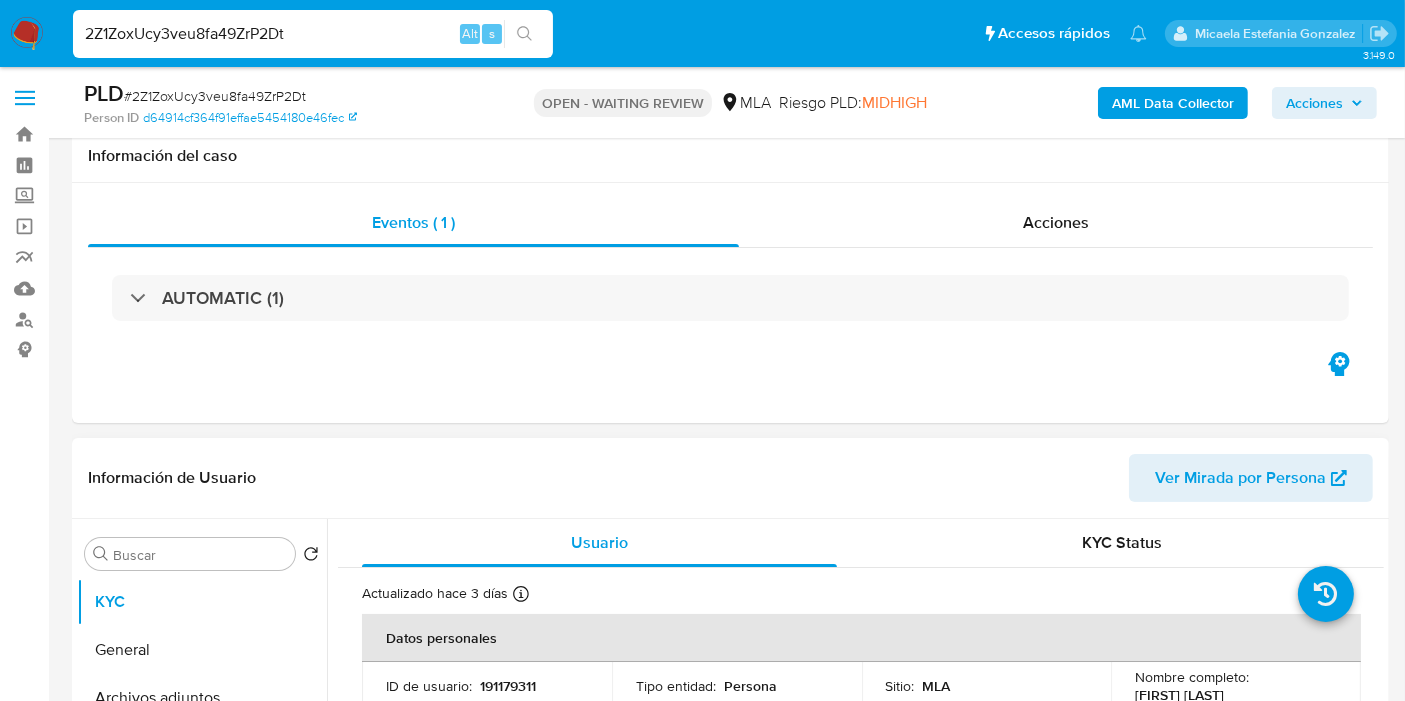 scroll, scrollTop: 444, scrollLeft: 0, axis: vertical 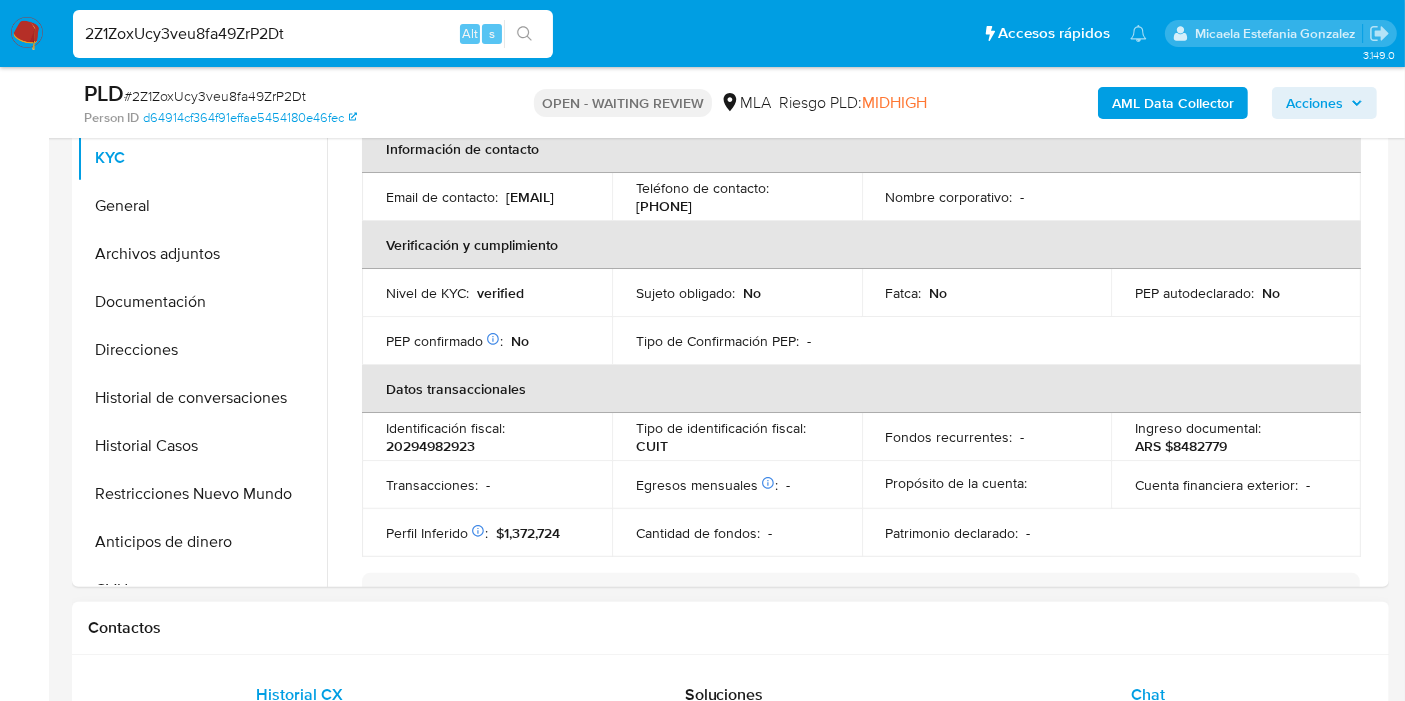click on "Chat" at bounding box center (1148, 694) 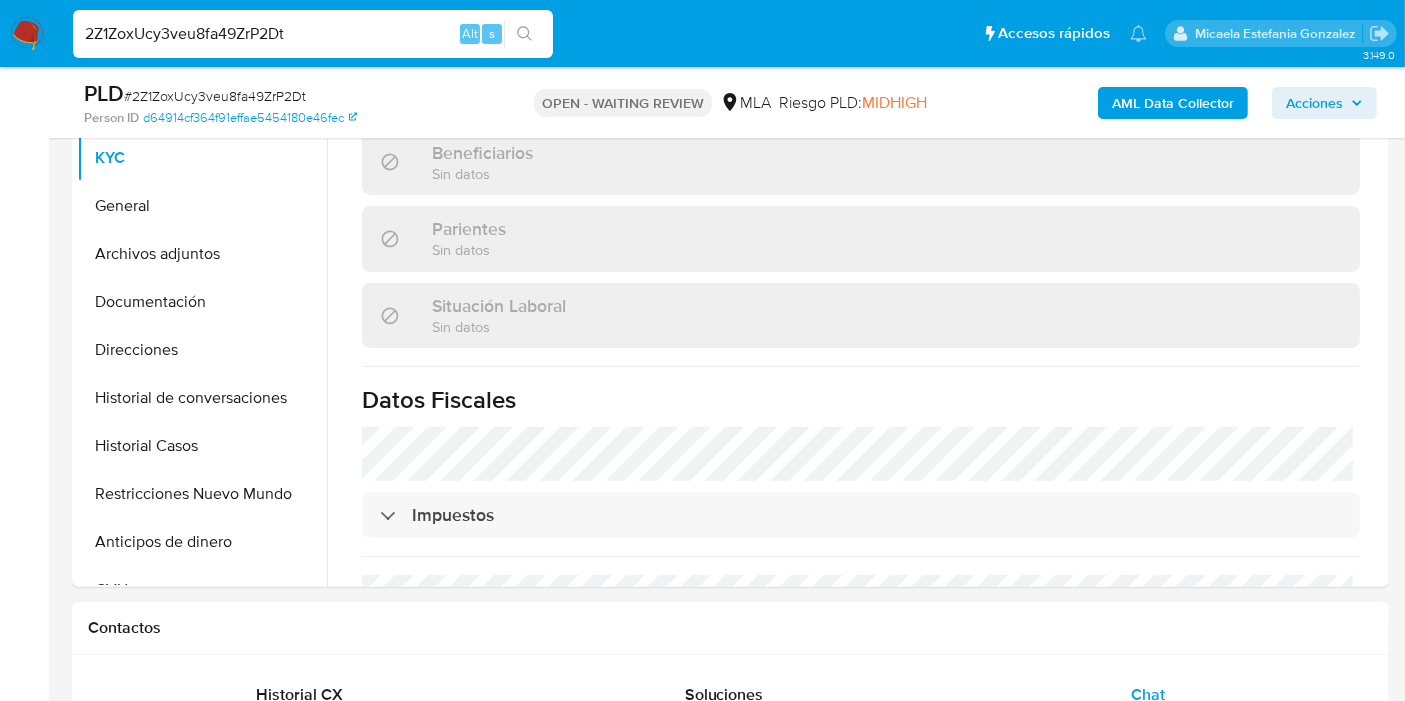 scroll, scrollTop: 1000, scrollLeft: 0, axis: vertical 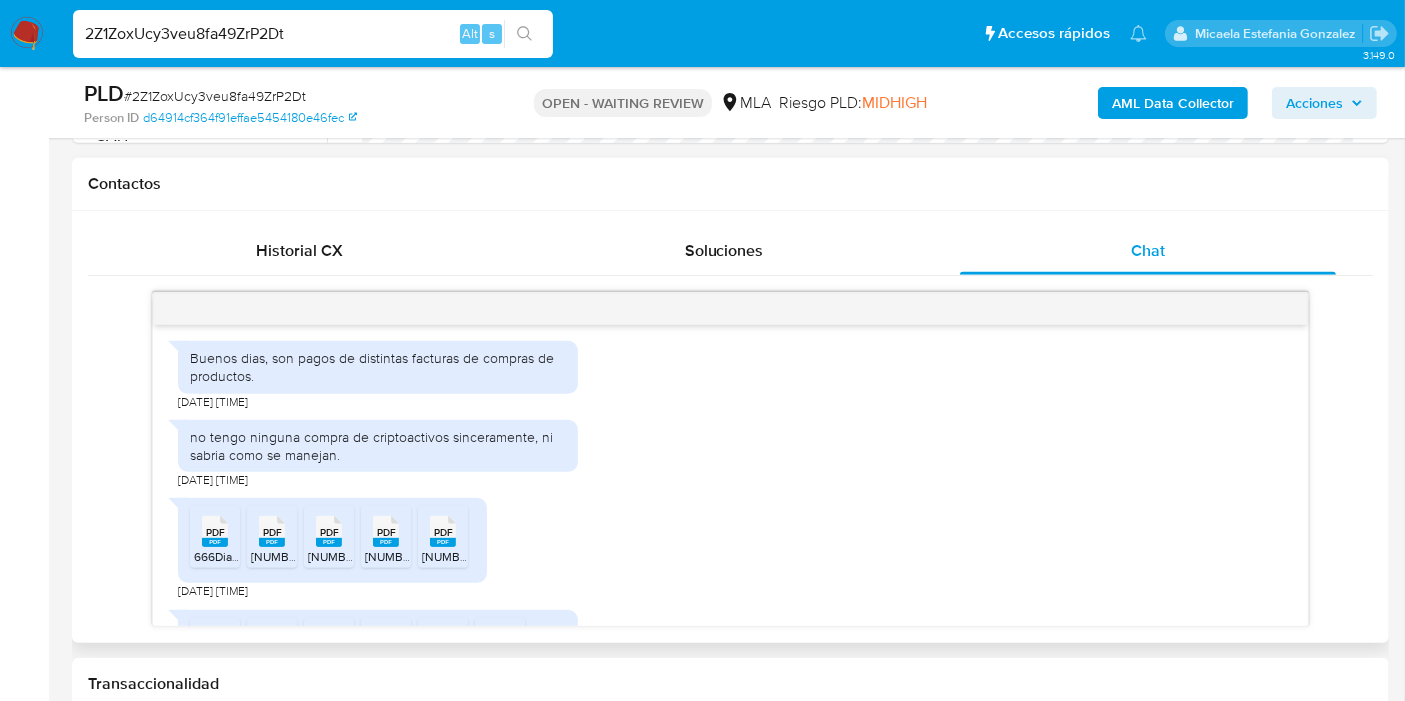 click on "666DiazReinoRoberto4-1.pdf" at bounding box center (270, 556) 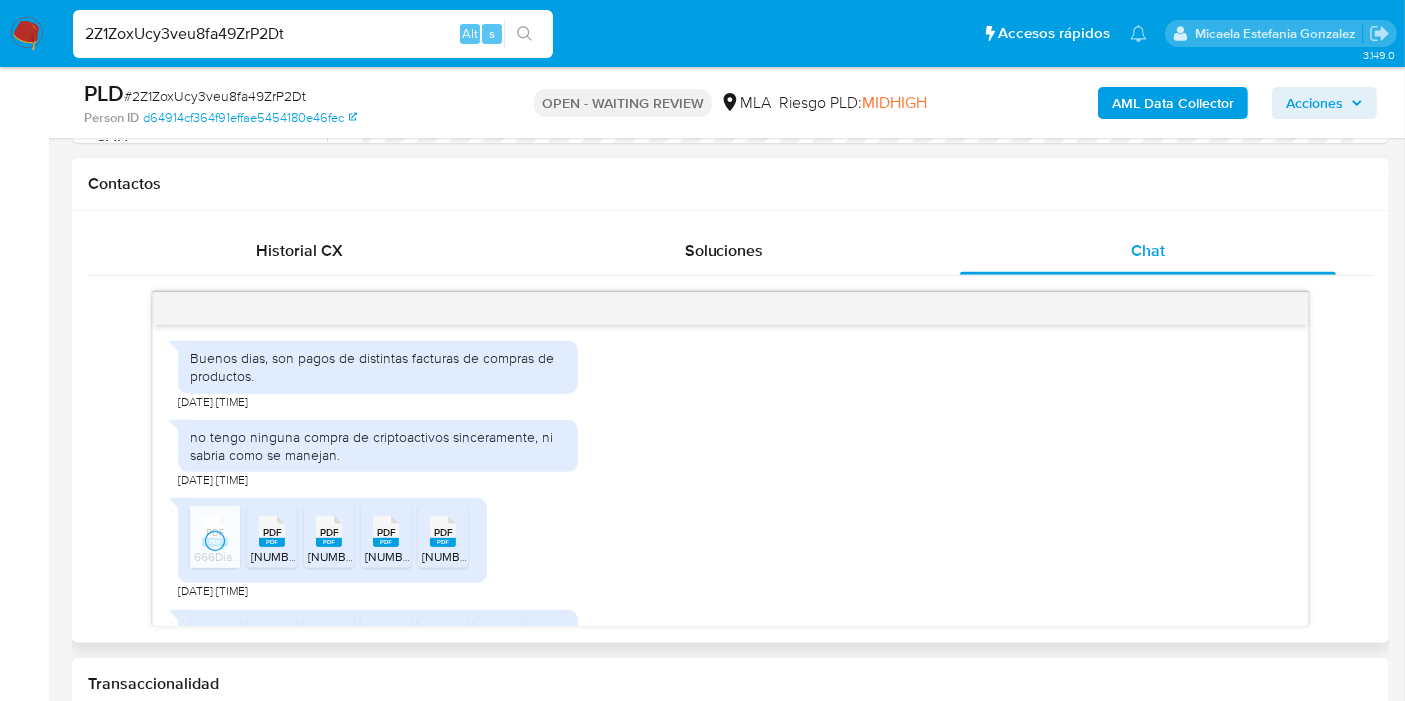 click on "PDF PDF" at bounding box center (272, 529) 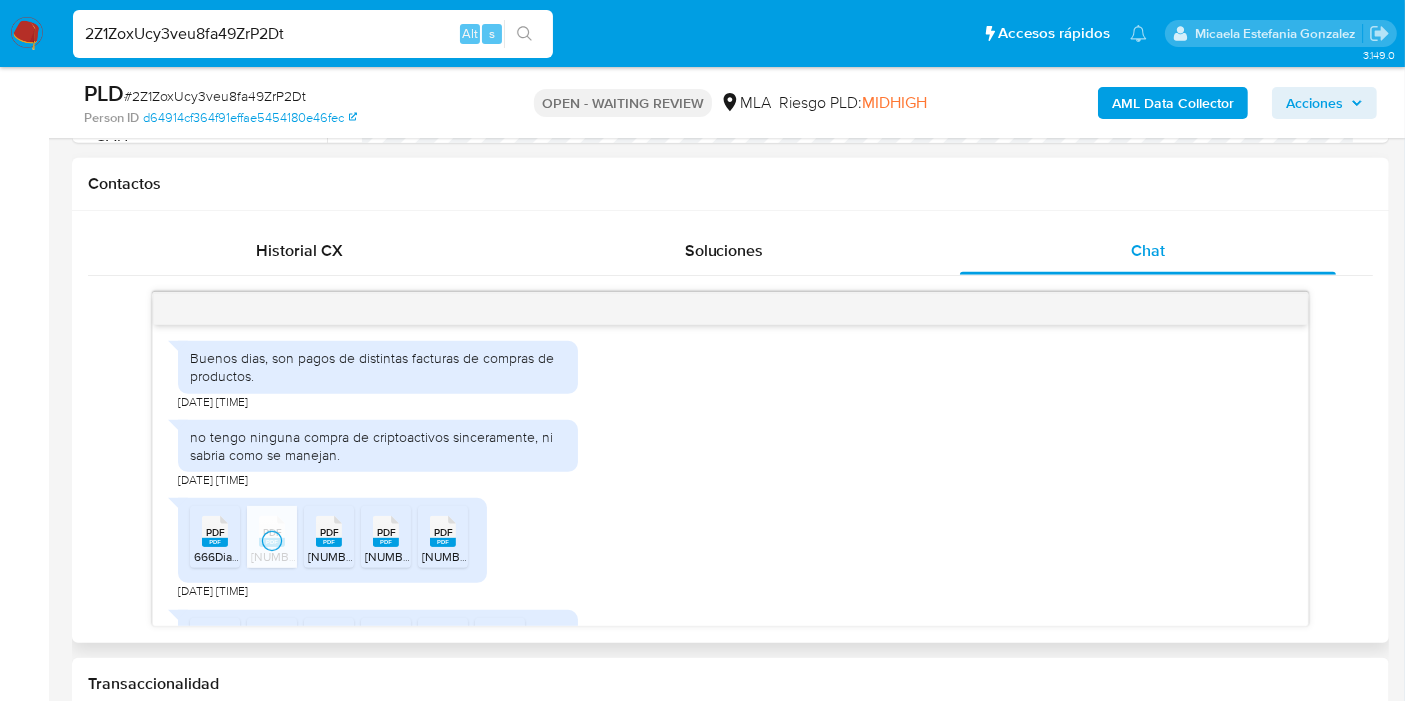 click on "PDF PDF" at bounding box center [329, 529] 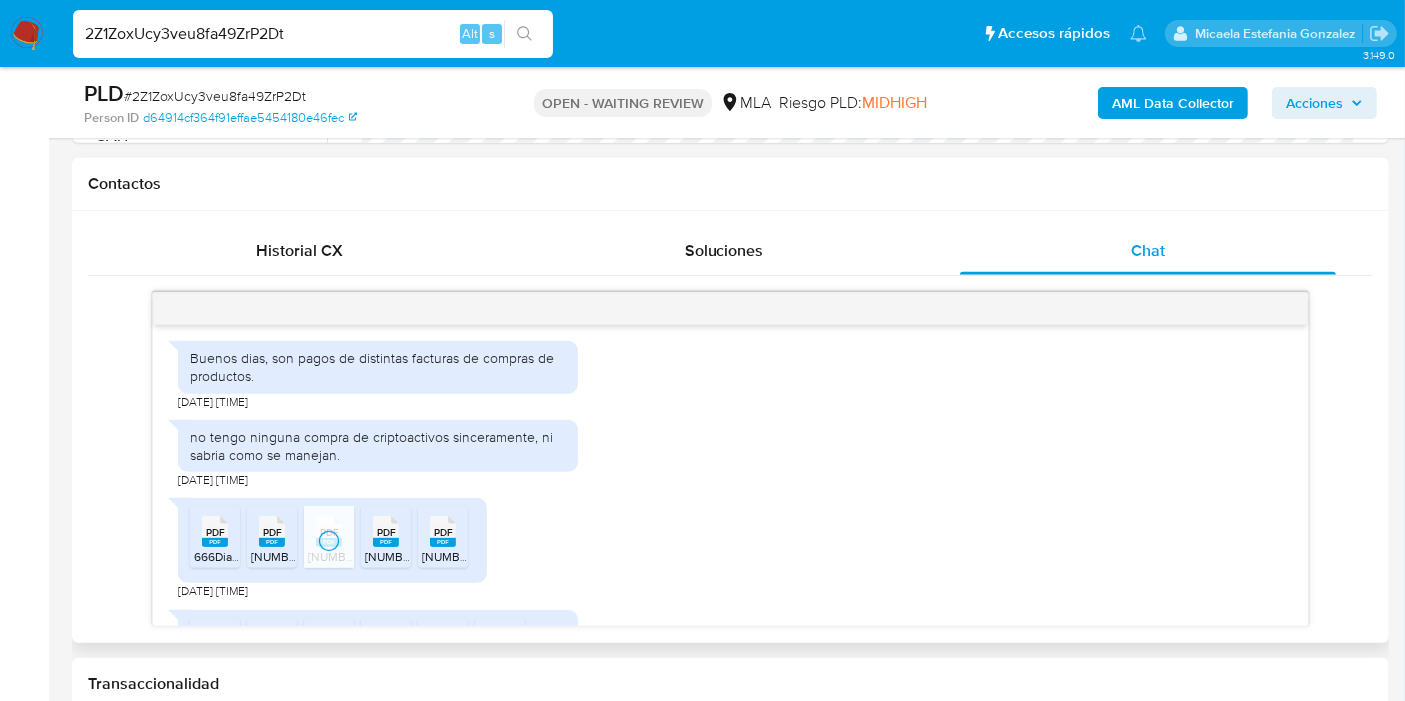 drag, startPoint x: 404, startPoint y: 538, endPoint x: 448, endPoint y: 547, distance: 44.911022 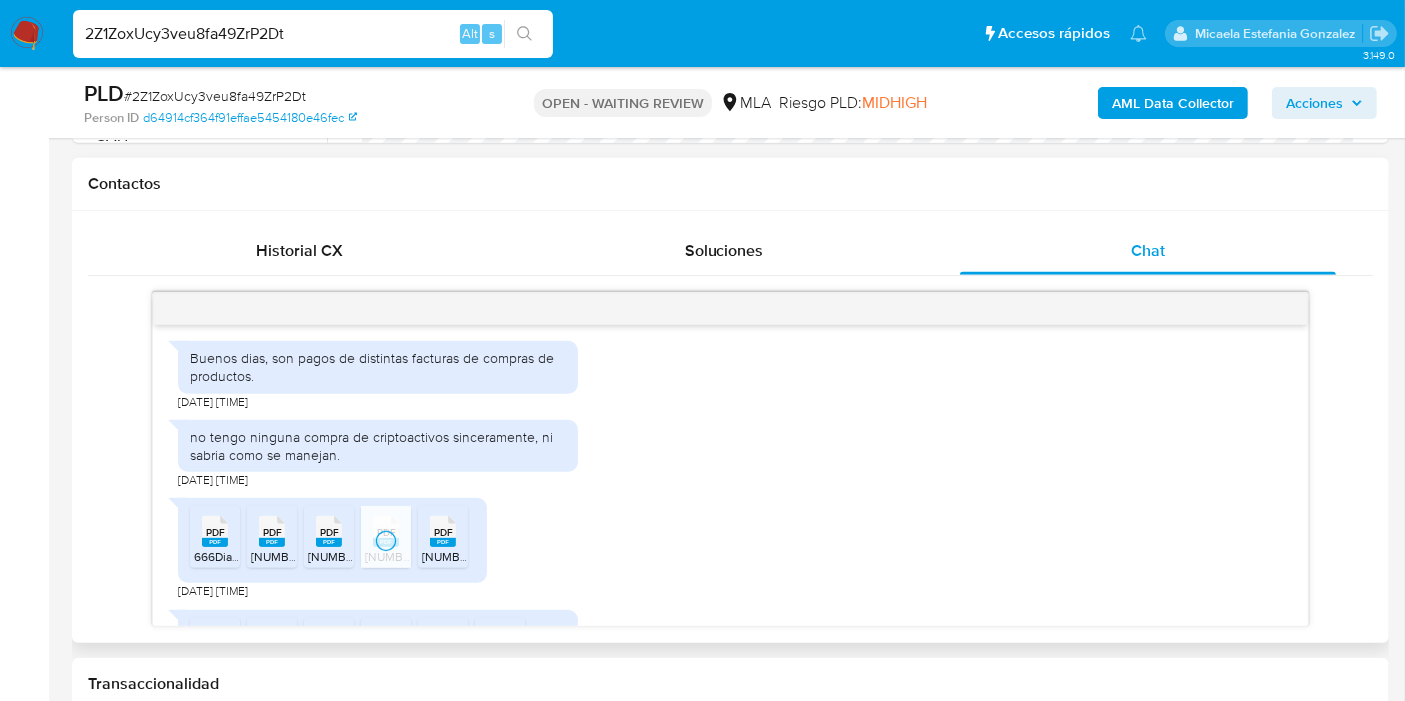 click 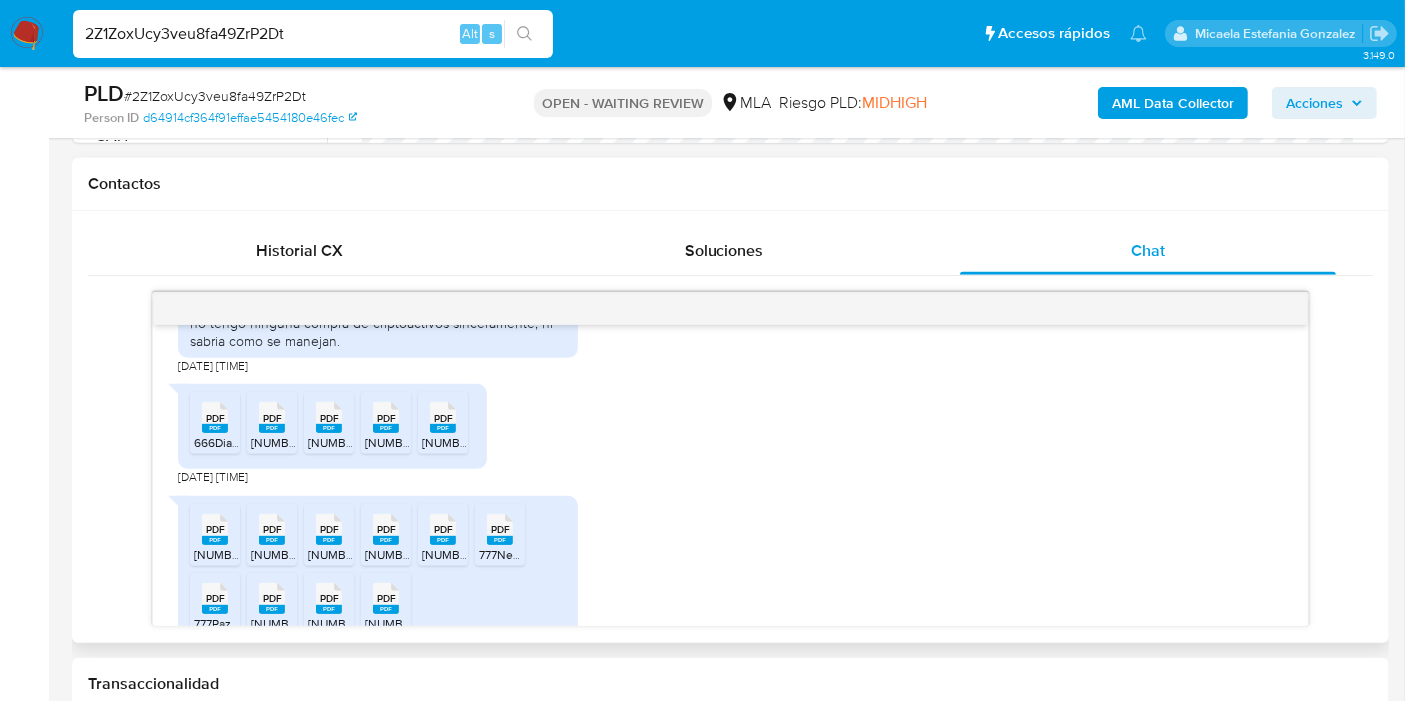scroll, scrollTop: 1283, scrollLeft: 0, axis: vertical 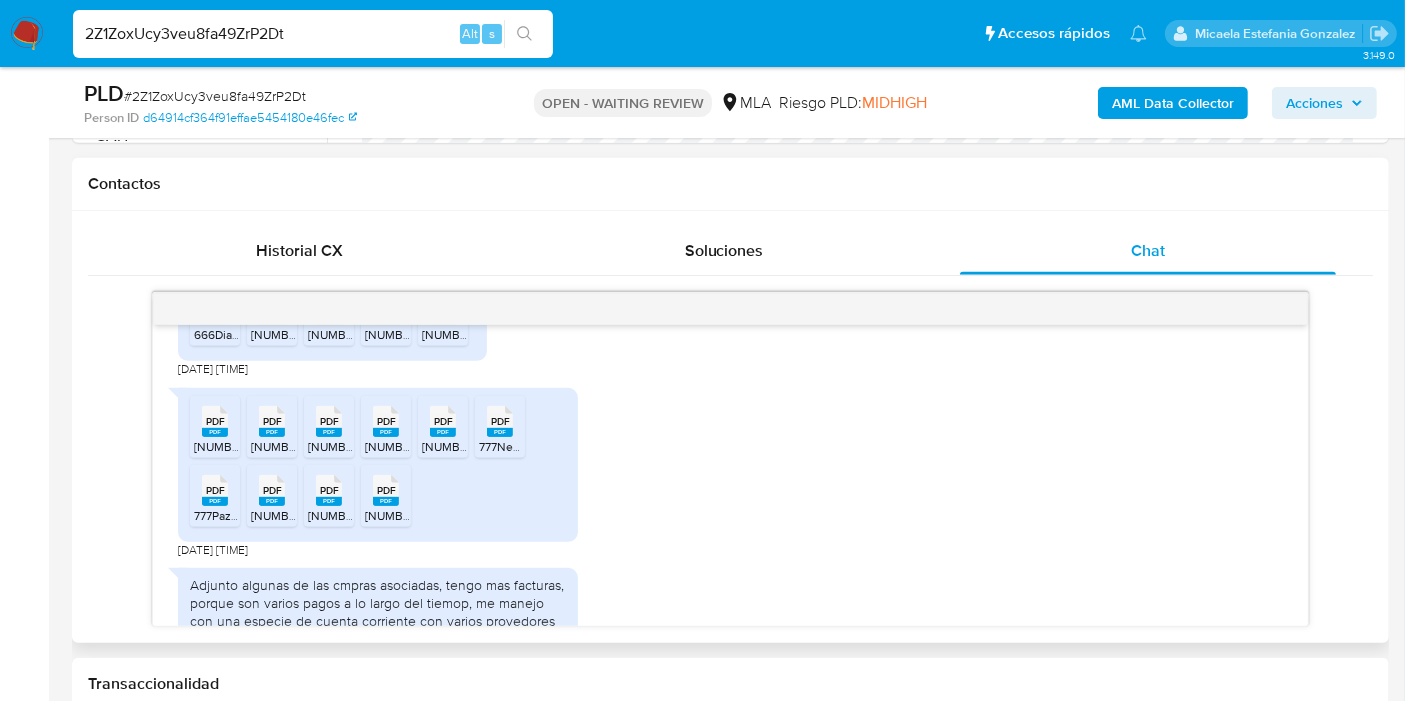drag, startPoint x: 207, startPoint y: 410, endPoint x: 264, endPoint y: 429, distance: 60.083275 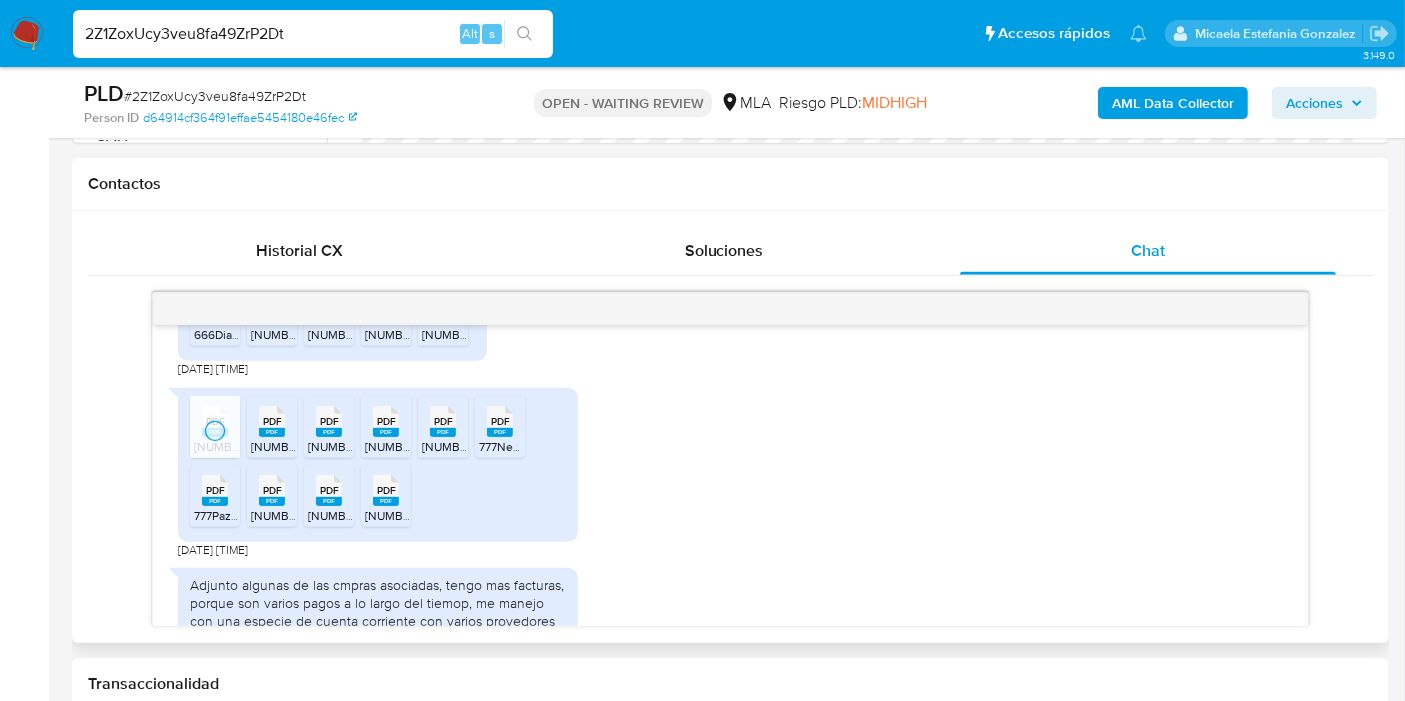 click on "777PazReinoRoberto9.pdf" at bounding box center (351, 446) 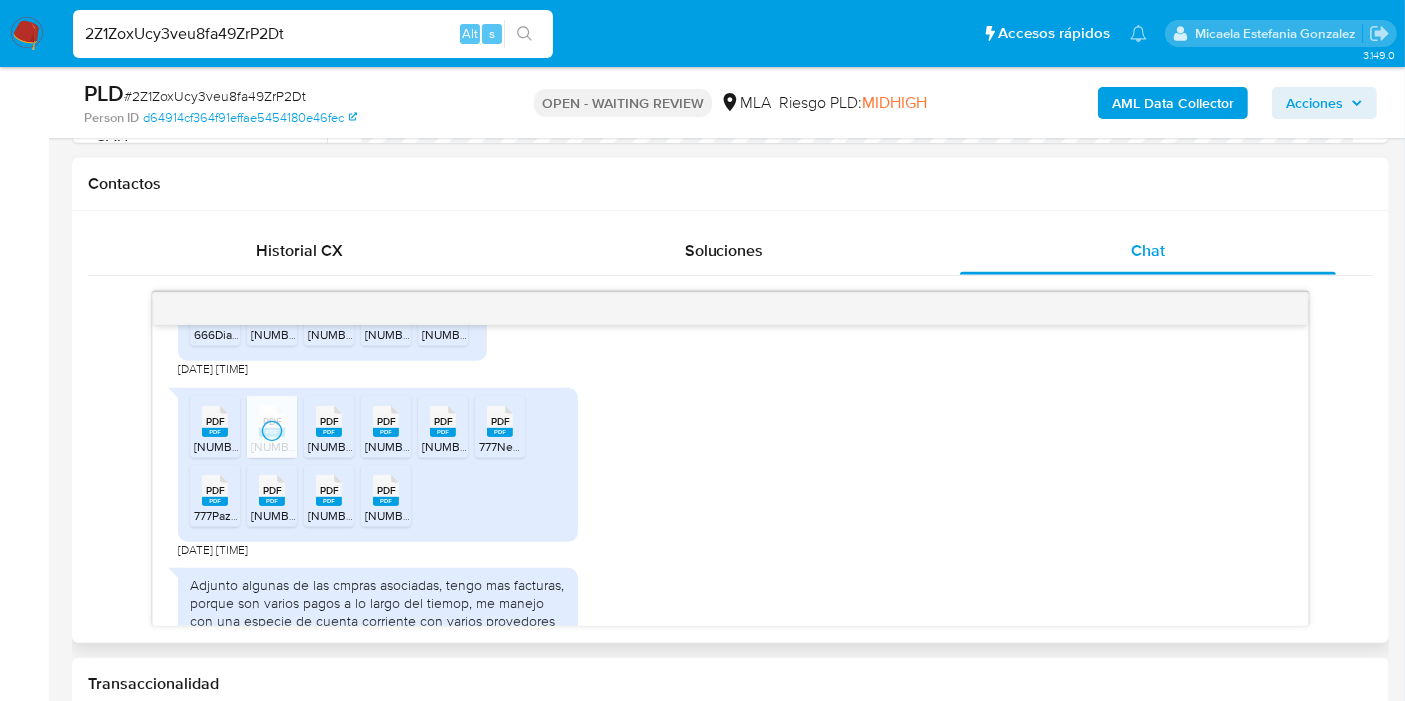 click on "PDF" at bounding box center (329, 421) 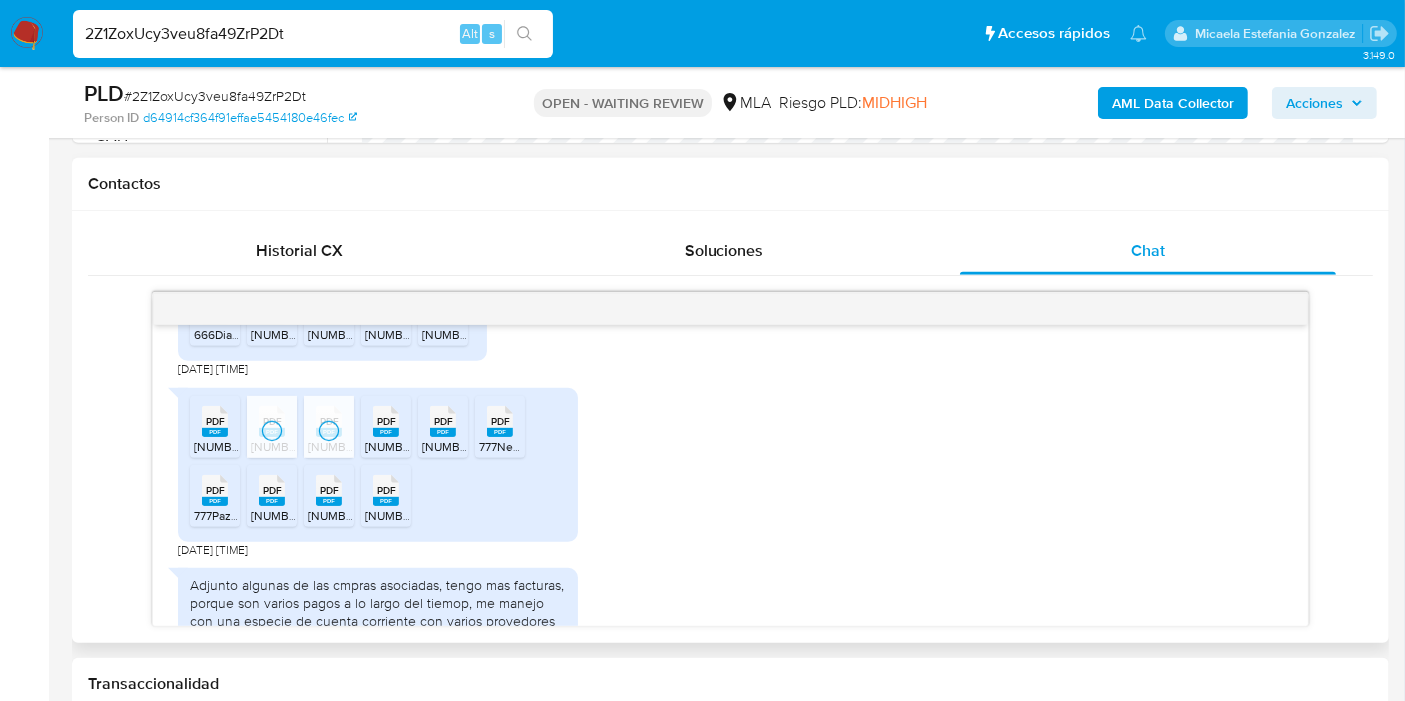 click on "PDF" at bounding box center [386, 421] 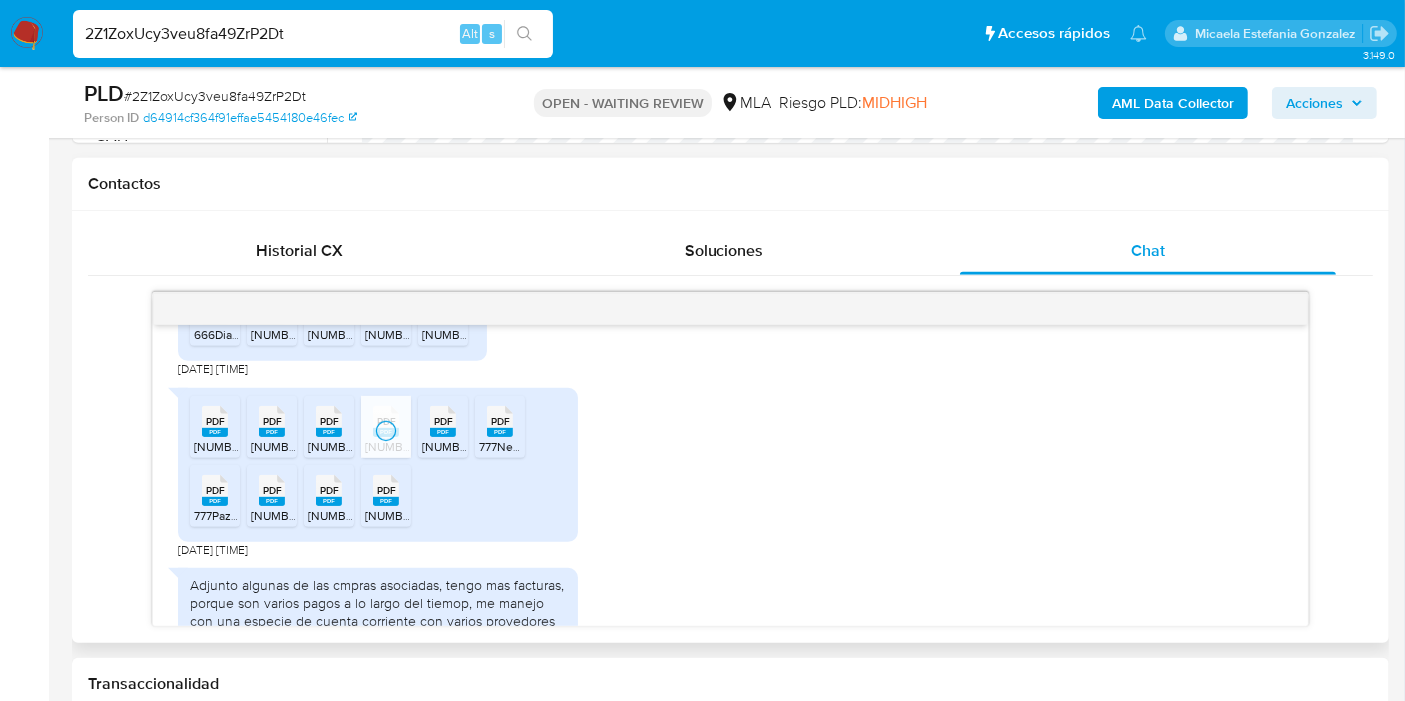 click on "PDF" at bounding box center (443, 421) 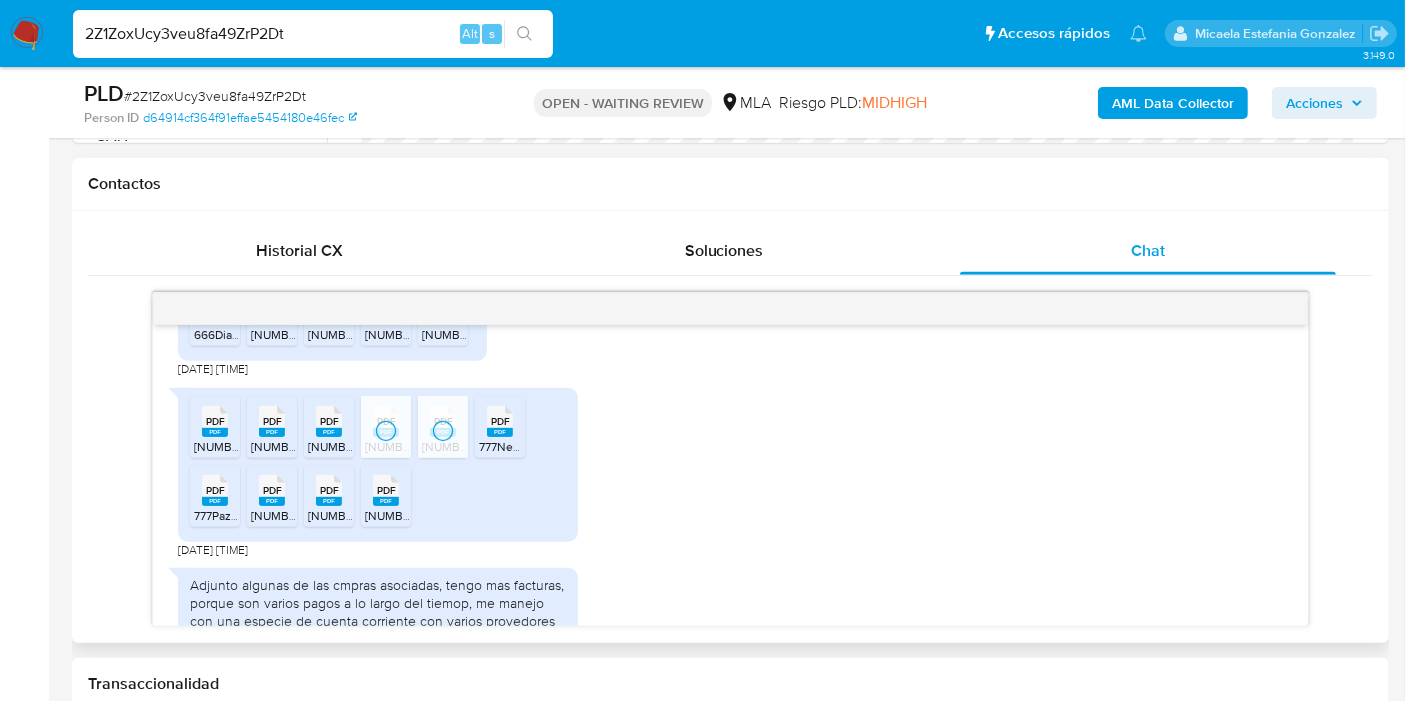 click on "PDF" 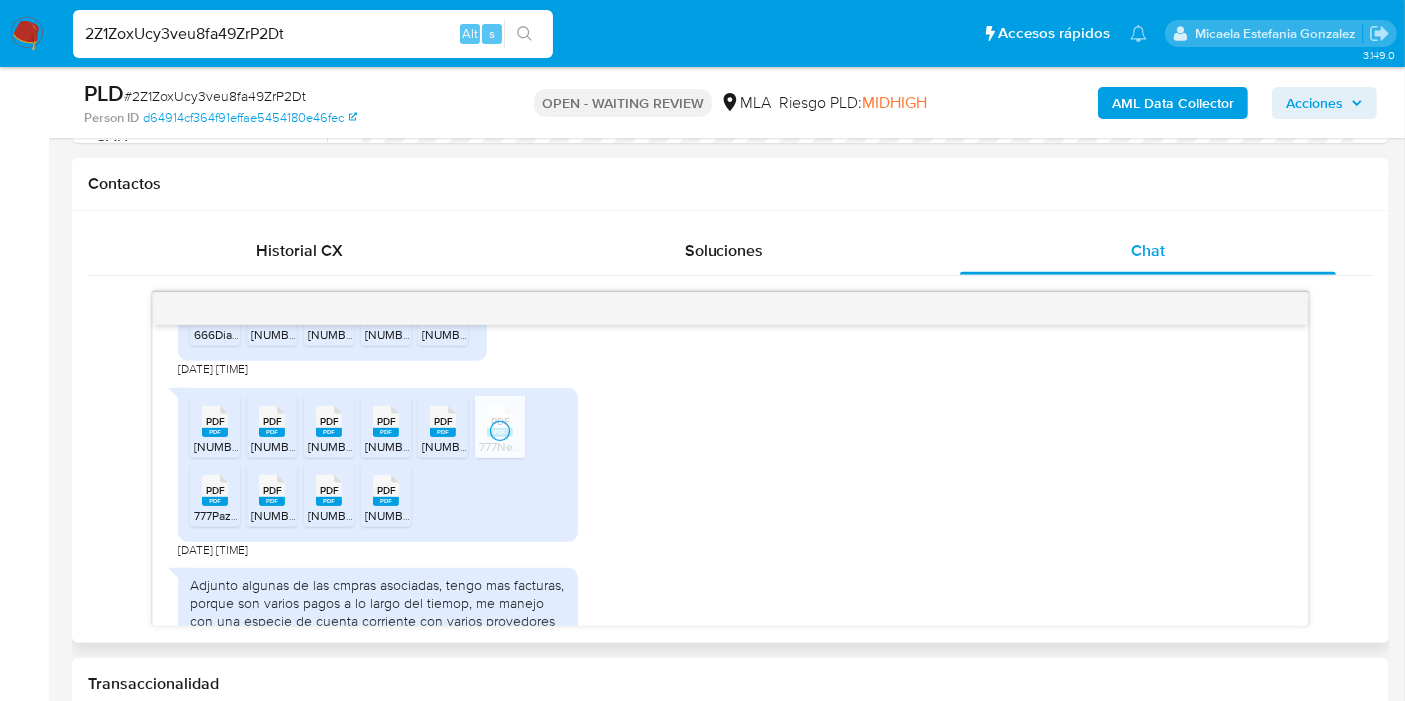 drag, startPoint x: 386, startPoint y: 489, endPoint x: 291, endPoint y: 478, distance: 95.63472 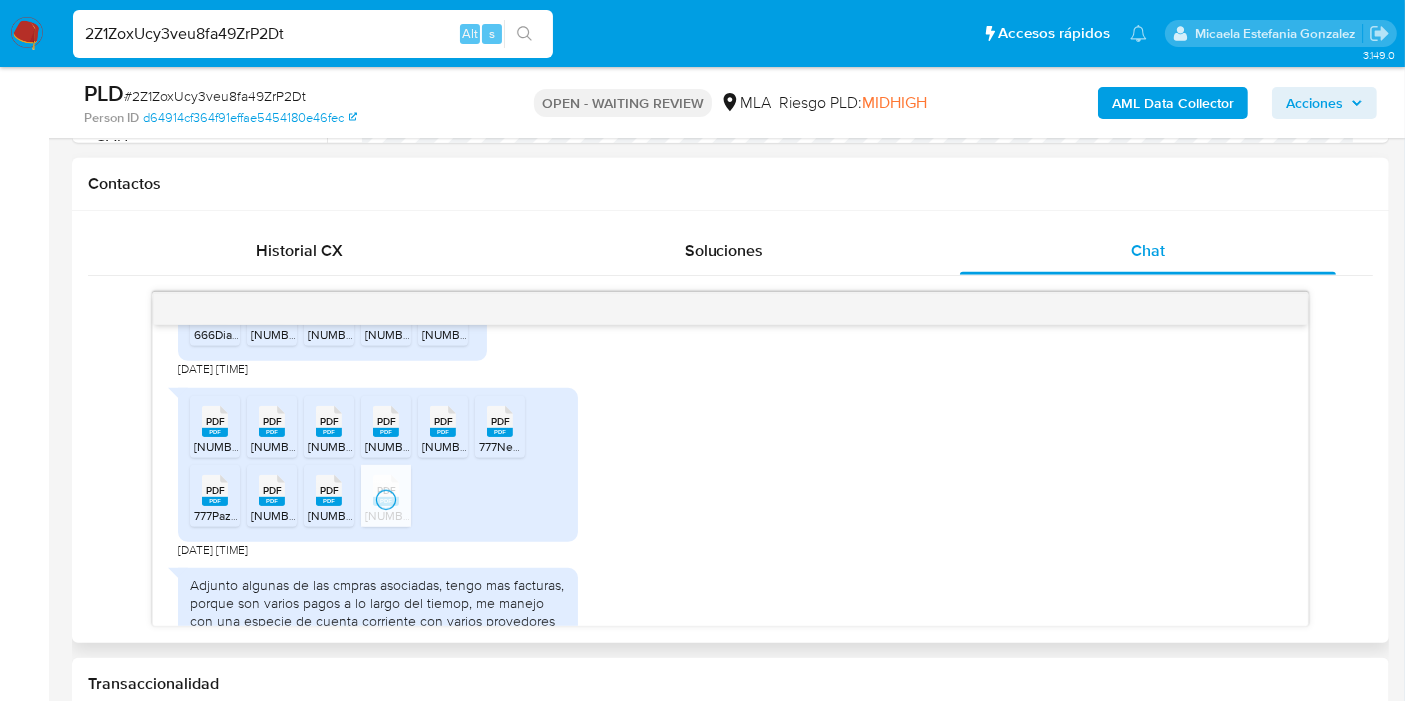 drag, startPoint x: 315, startPoint y: 487, endPoint x: 287, endPoint y: 487, distance: 28 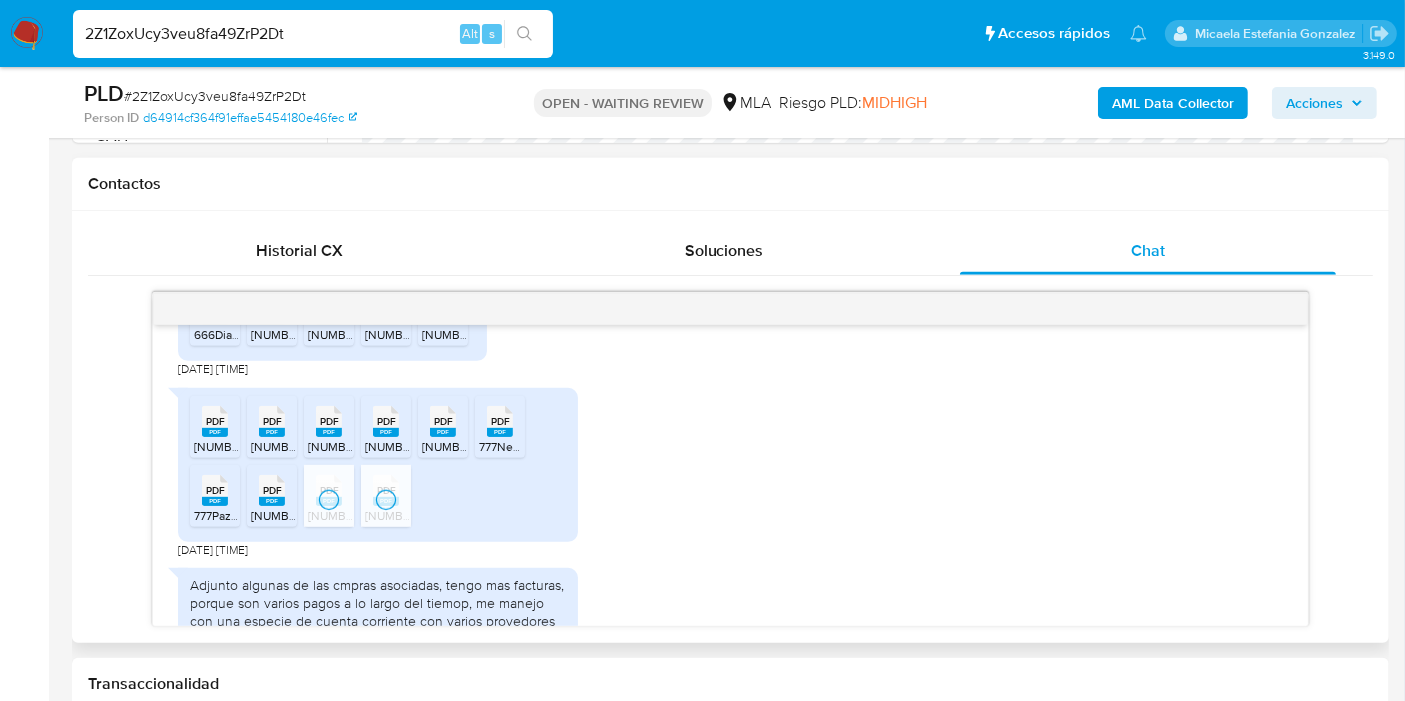 click on "PDF" at bounding box center (272, 490) 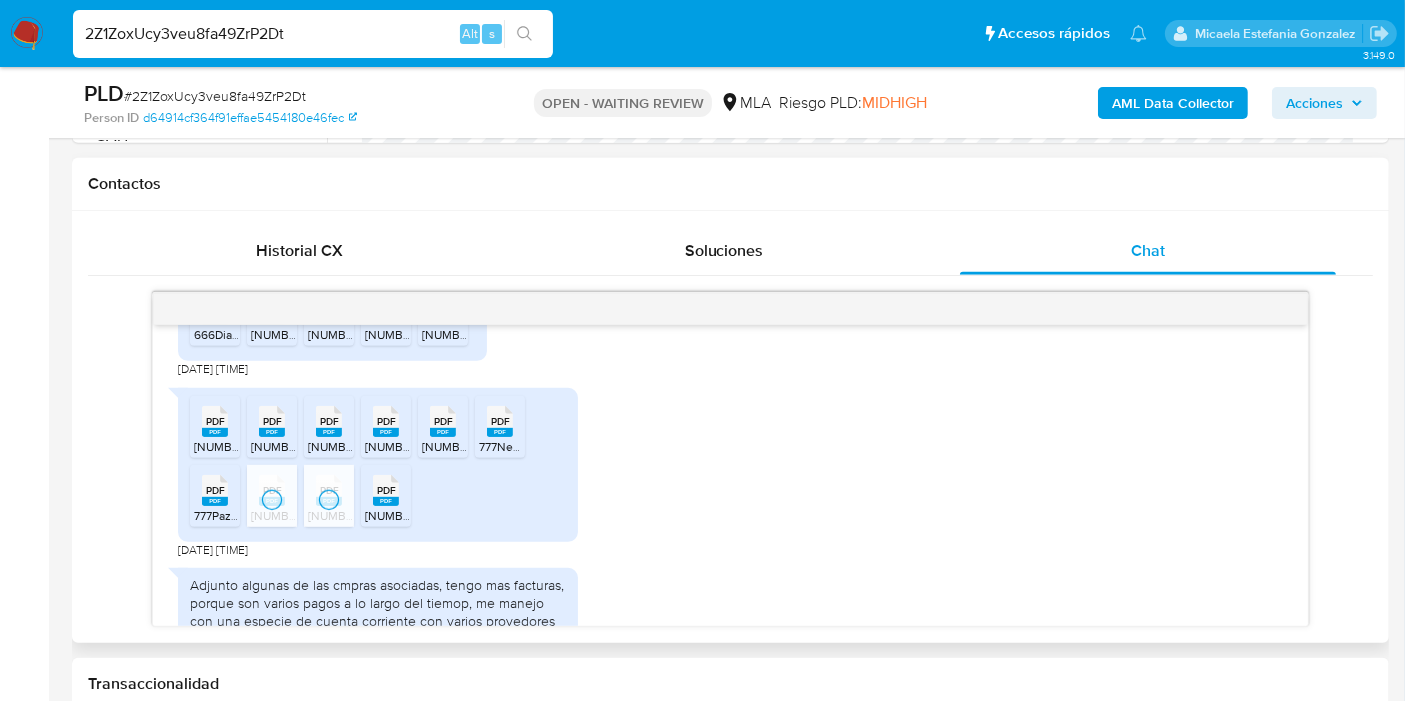 click on "PDF PDF" at bounding box center [215, 488] 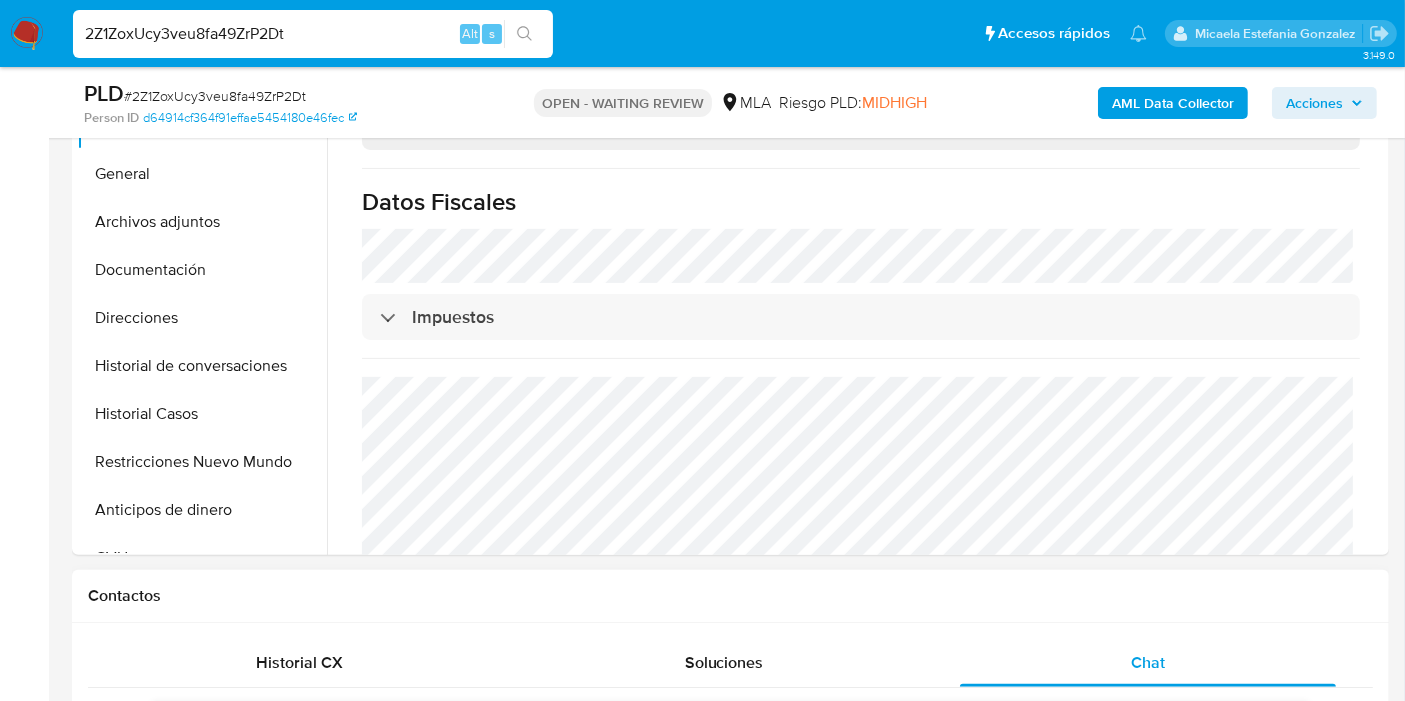 scroll, scrollTop: 333, scrollLeft: 0, axis: vertical 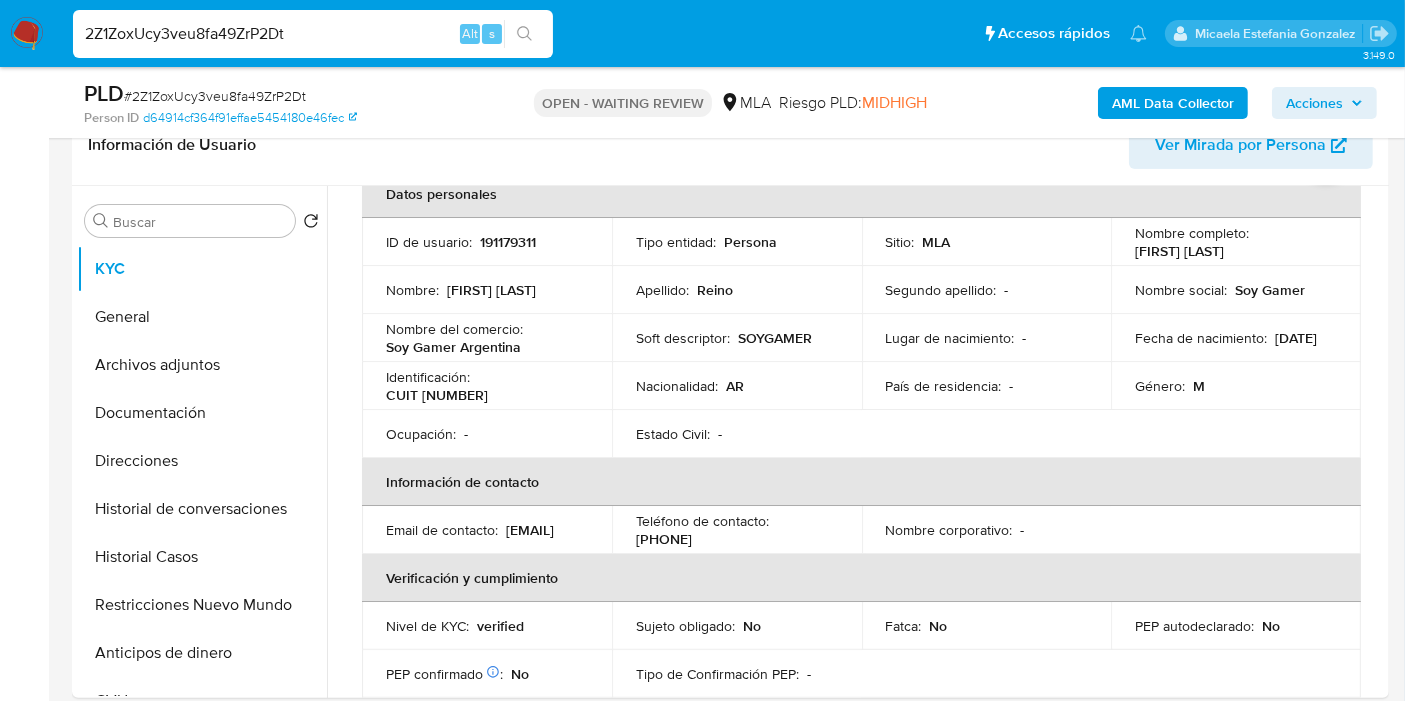 click on "# 2Z1ZoxUcy3veu8fa49ZrP2Dt" at bounding box center (215, 96) 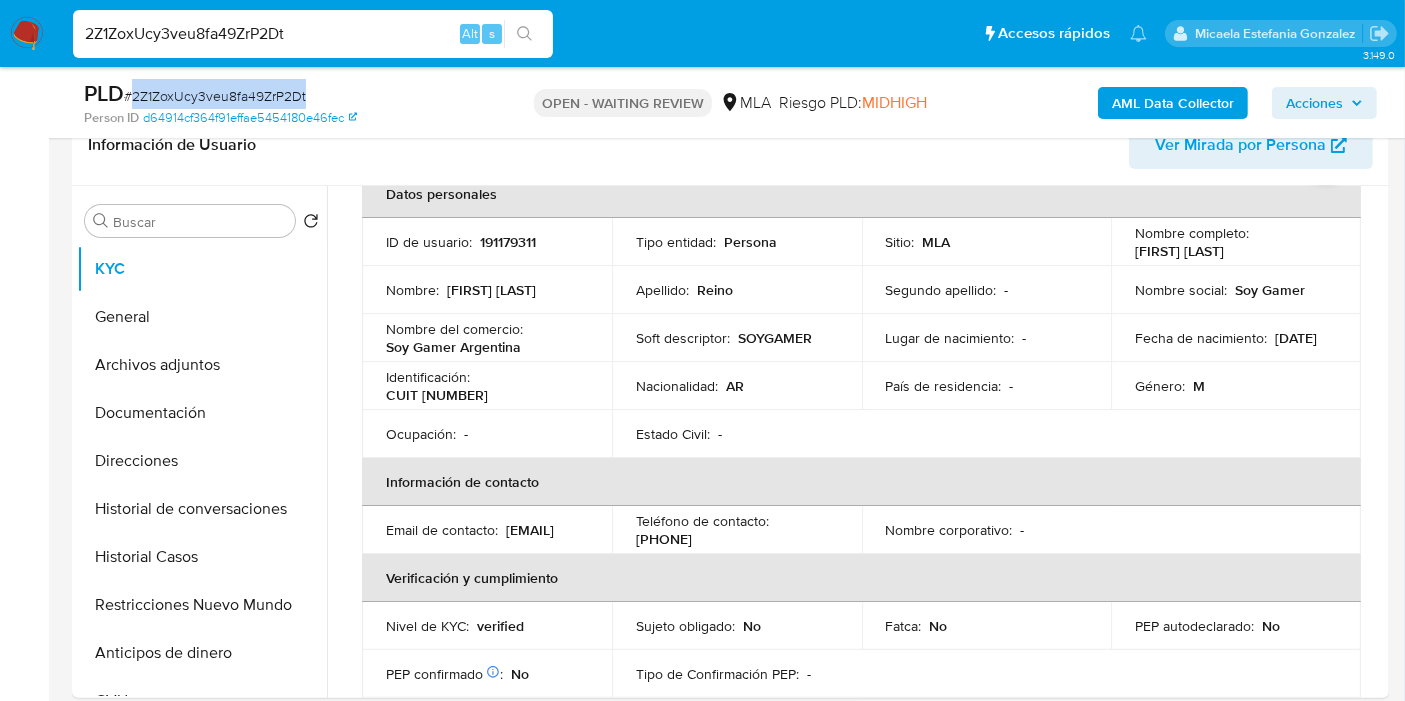 click on "# 2Z1ZoxUcy3veu8fa49ZrP2Dt" at bounding box center [215, 96] 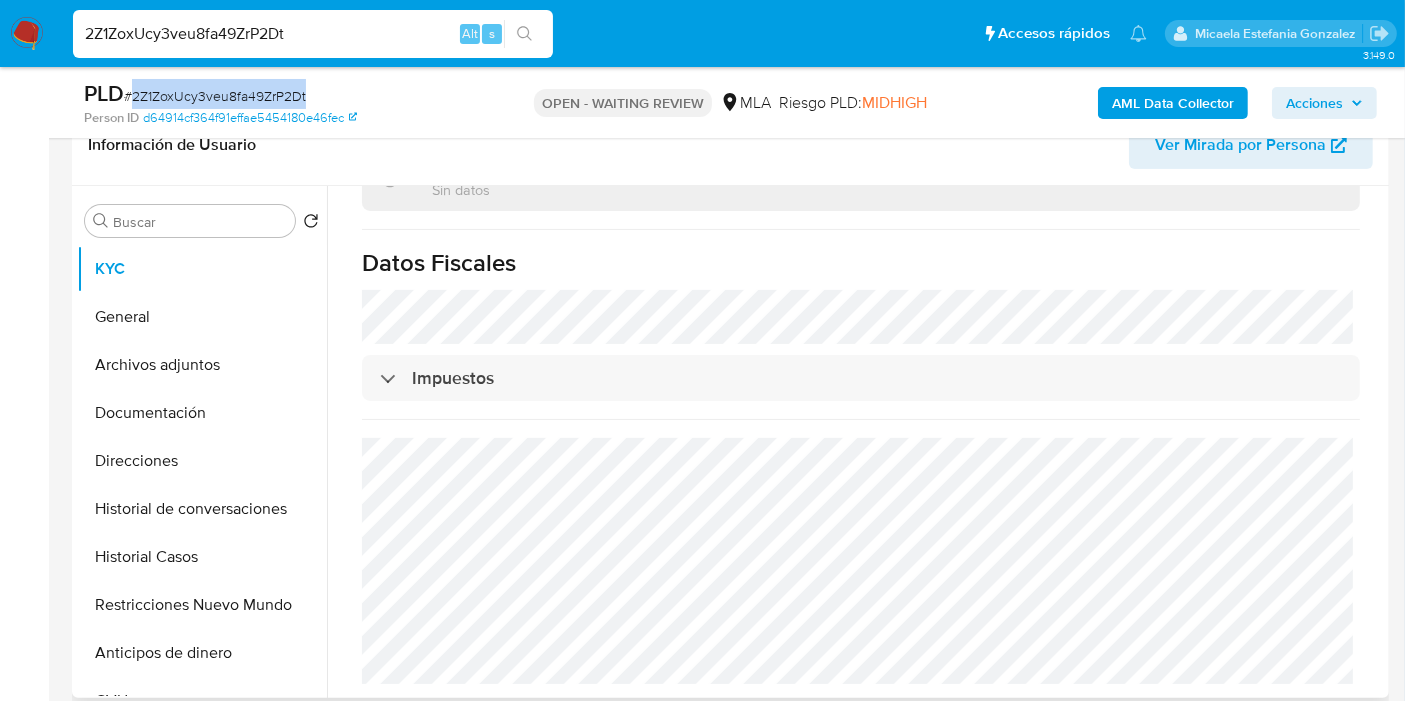 scroll, scrollTop: 1083, scrollLeft: 0, axis: vertical 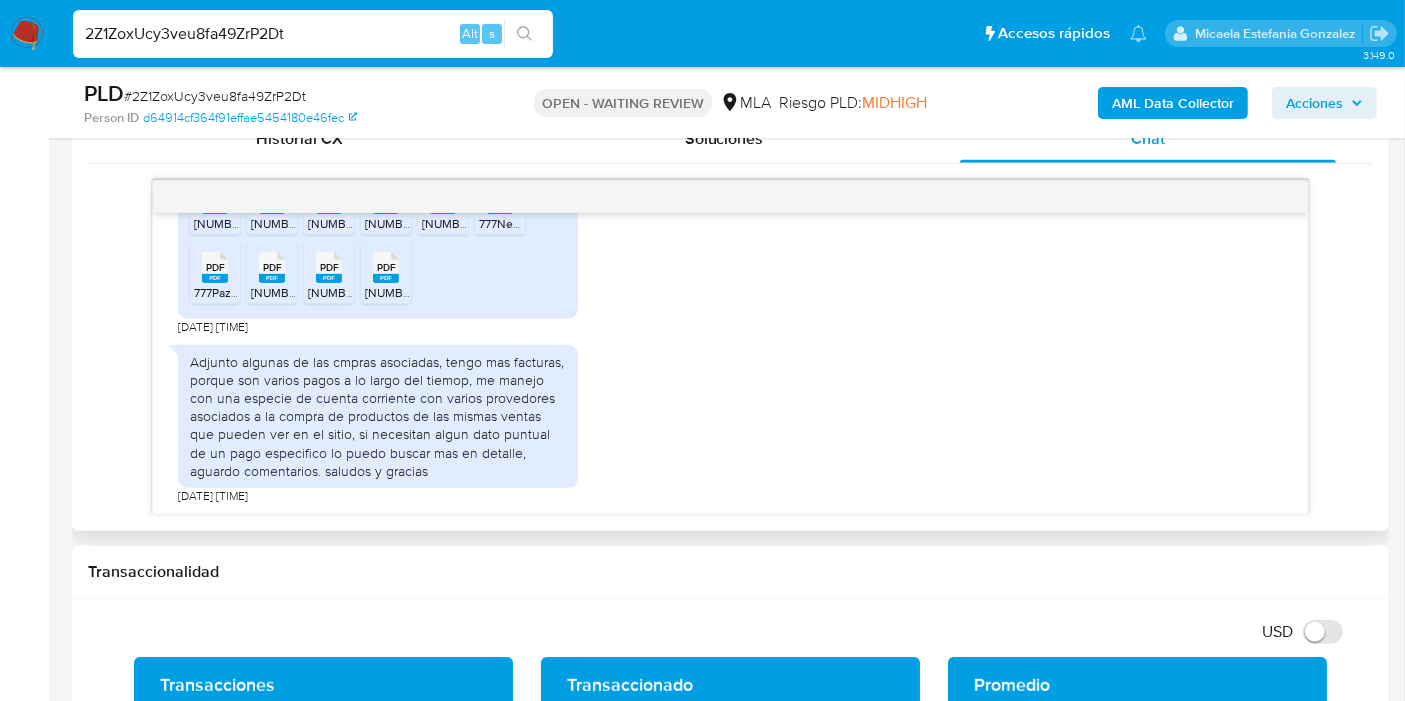 click on "Adjunto algunas de las cmpras asociadas, tengo mas facturas, porque son varios pagos a lo largo del tiemop, me manejo con una especie de cuenta corriente con varios provedores asociados a la compra de productos de las mismas ventas que pueden ver en el sitio, si necesitan algun dato puntual de un pago especifico lo puedo buscar mas en detalle, aguardo comentarios. saludos y gracias" at bounding box center (378, 416) 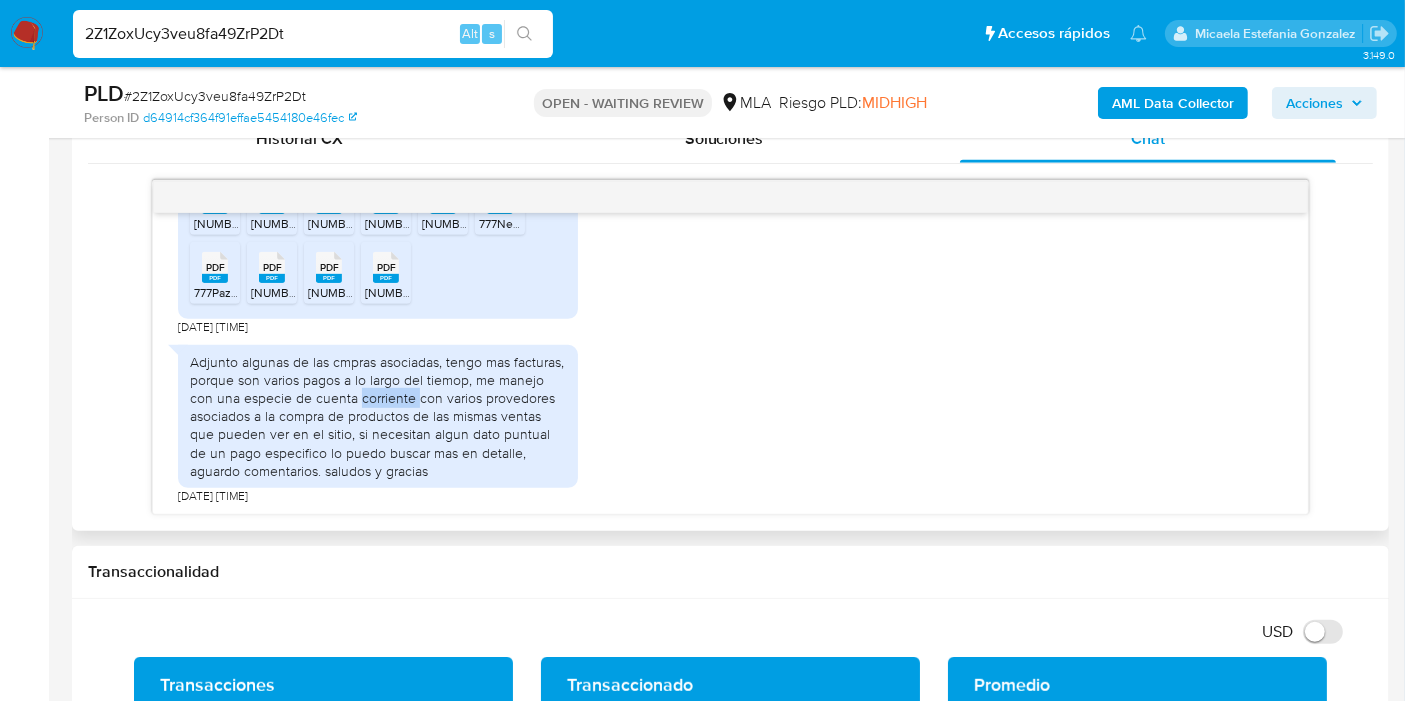click on "Adjunto algunas de las cmpras asociadas, tengo mas facturas, porque son varios pagos a lo largo del tiemop, me manejo con una especie de cuenta corriente con varios provedores asociados a la compra de productos de las mismas ventas que pueden ver en el sitio, si necesitan algun dato puntual de un pago especifico lo puedo buscar mas en detalle, aguardo comentarios. saludos y gracias" at bounding box center [378, 416] 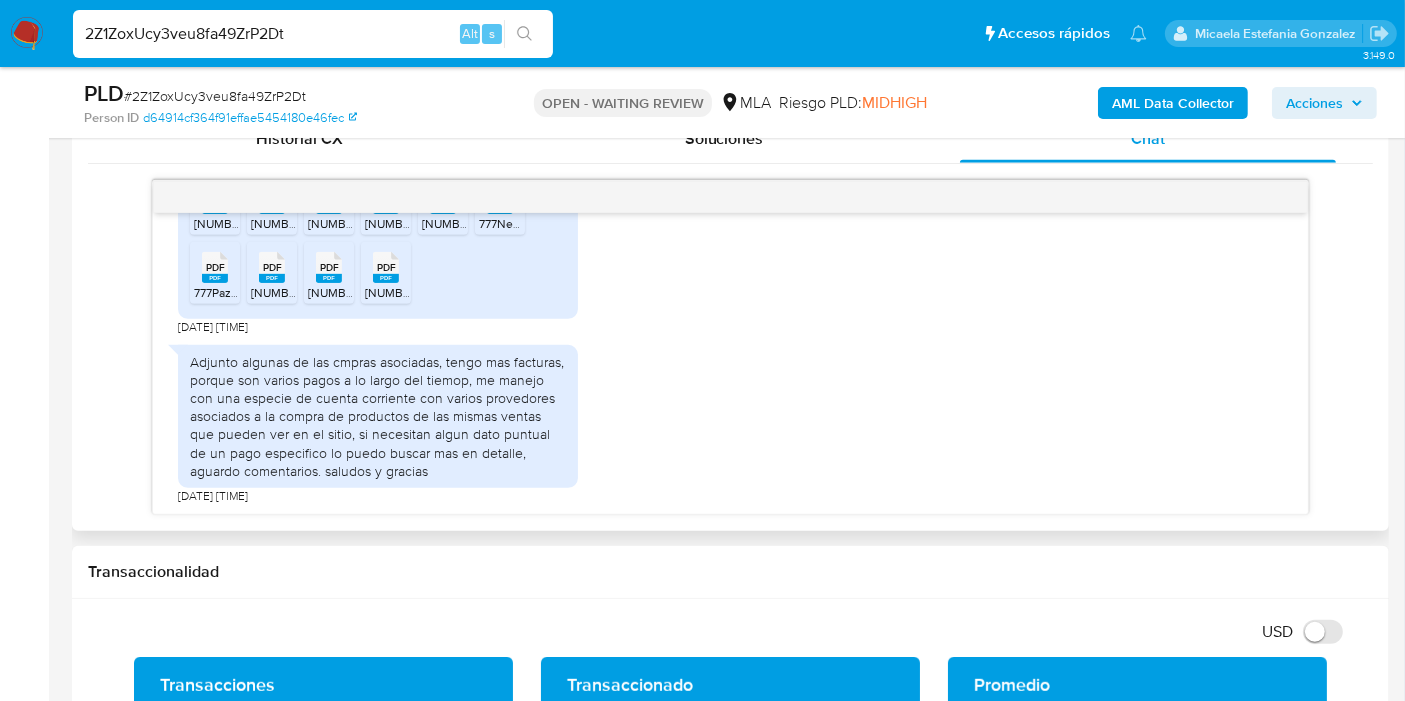 click on "Adjunto algunas de las cmpras asociadas, tengo mas facturas, porque son varios pagos a lo largo del tiemop, me manejo con una especie de cuenta corriente con varios provedores asociados a la compra de productos de las mismas ventas que pueden ver en el sitio, si necesitan algun dato puntual de un pago especifico lo puedo buscar mas en detalle, aguardo comentarios. saludos y gracias" at bounding box center (378, 416) 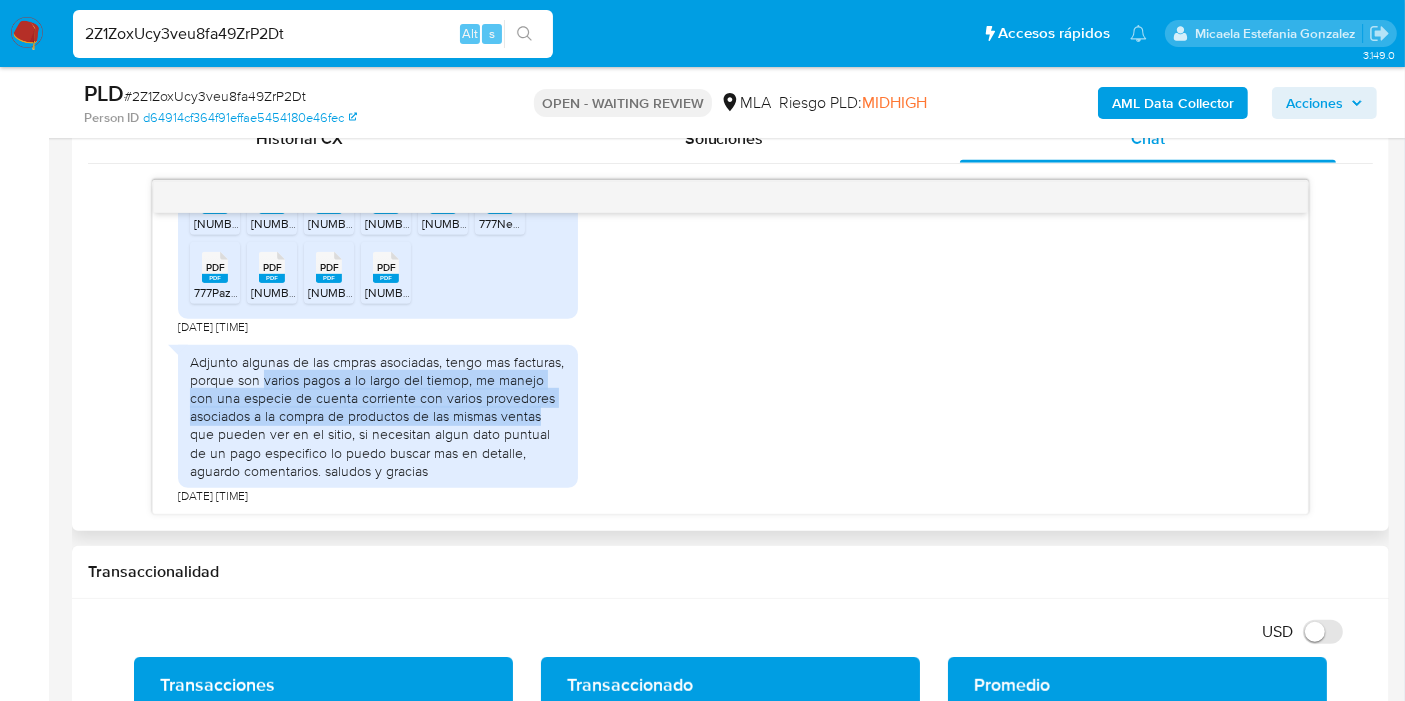 drag, startPoint x: 271, startPoint y: 375, endPoint x: 598, endPoint y: 407, distance: 328.562 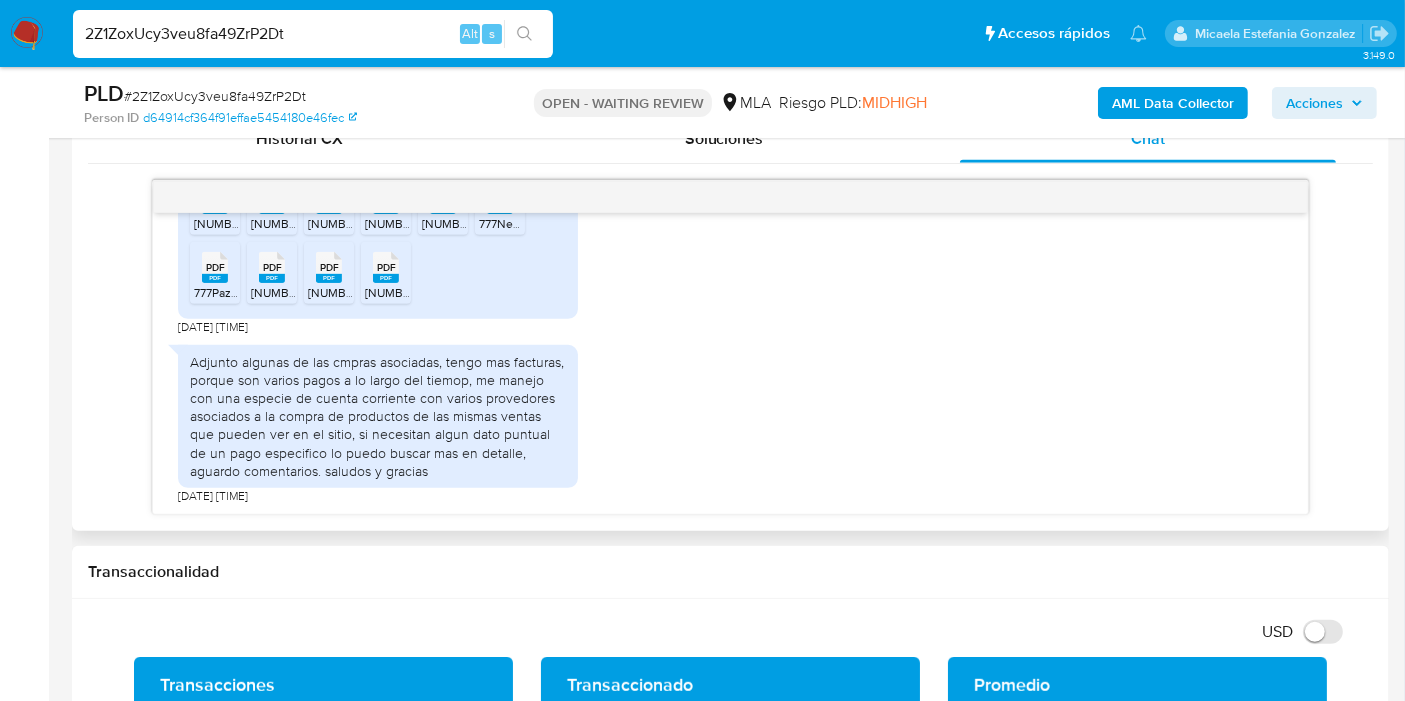 click on "Adjunto algunas de las cmpras asociadas, tengo mas facturas, porque son varios pagos a lo largo del tiemop, me manejo con una especie de cuenta corriente con varios provedores asociados a la compra de productos de las mismas ventas que pueden ver en el sitio, si necesitan algun dato puntual de un pago especifico lo puedo buscar mas en detalle, aguardo comentarios. saludos y gracias" at bounding box center (378, 416) 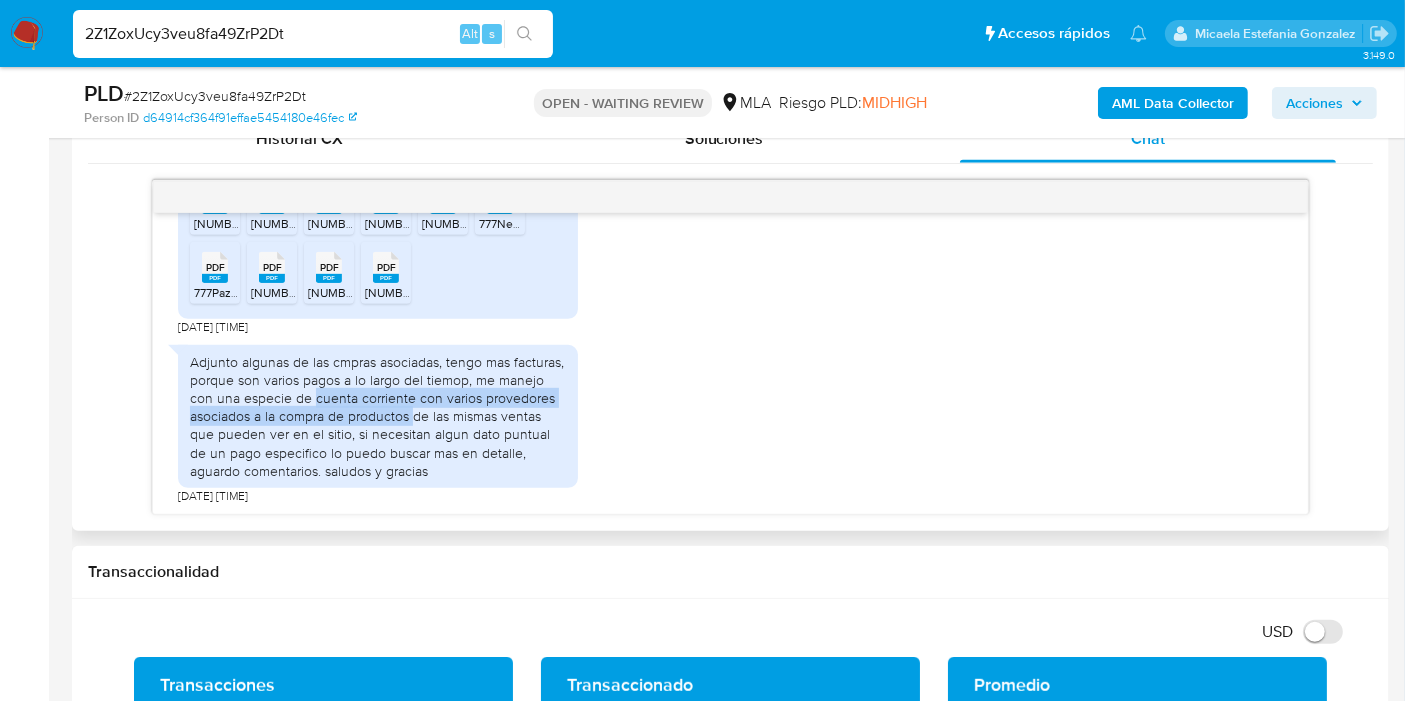 drag, startPoint x: 318, startPoint y: 402, endPoint x: 408, endPoint y: 415, distance: 90.934044 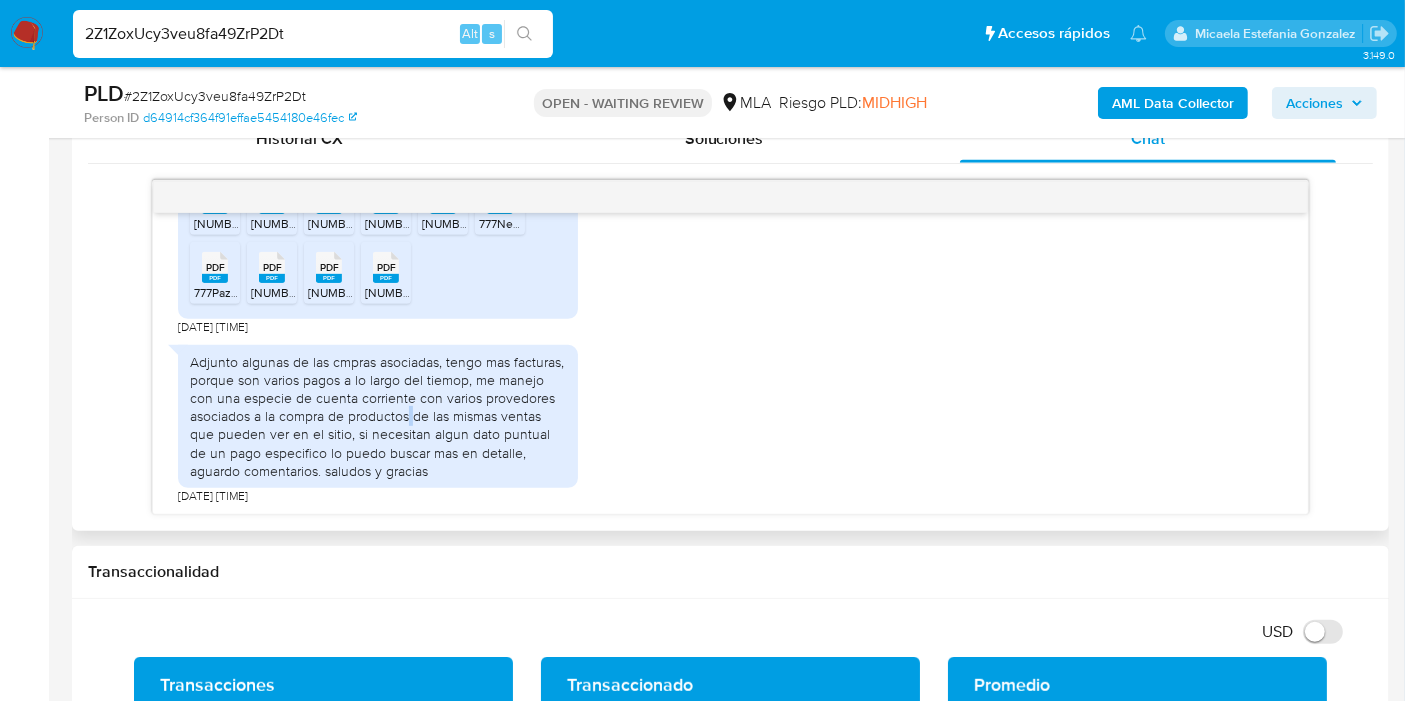 click on "Adjunto algunas de las cmpras asociadas, tengo mas facturas, porque son varios pagos a lo largo del tiemop, me manejo con una especie de cuenta corriente con varios provedores asociados a la compra de productos de las mismas ventas que pueden ver en el sitio, si necesitan algun dato puntual de un pago especifico lo puedo buscar mas en detalle, aguardo comentarios. saludos y gracias" at bounding box center (378, 416) 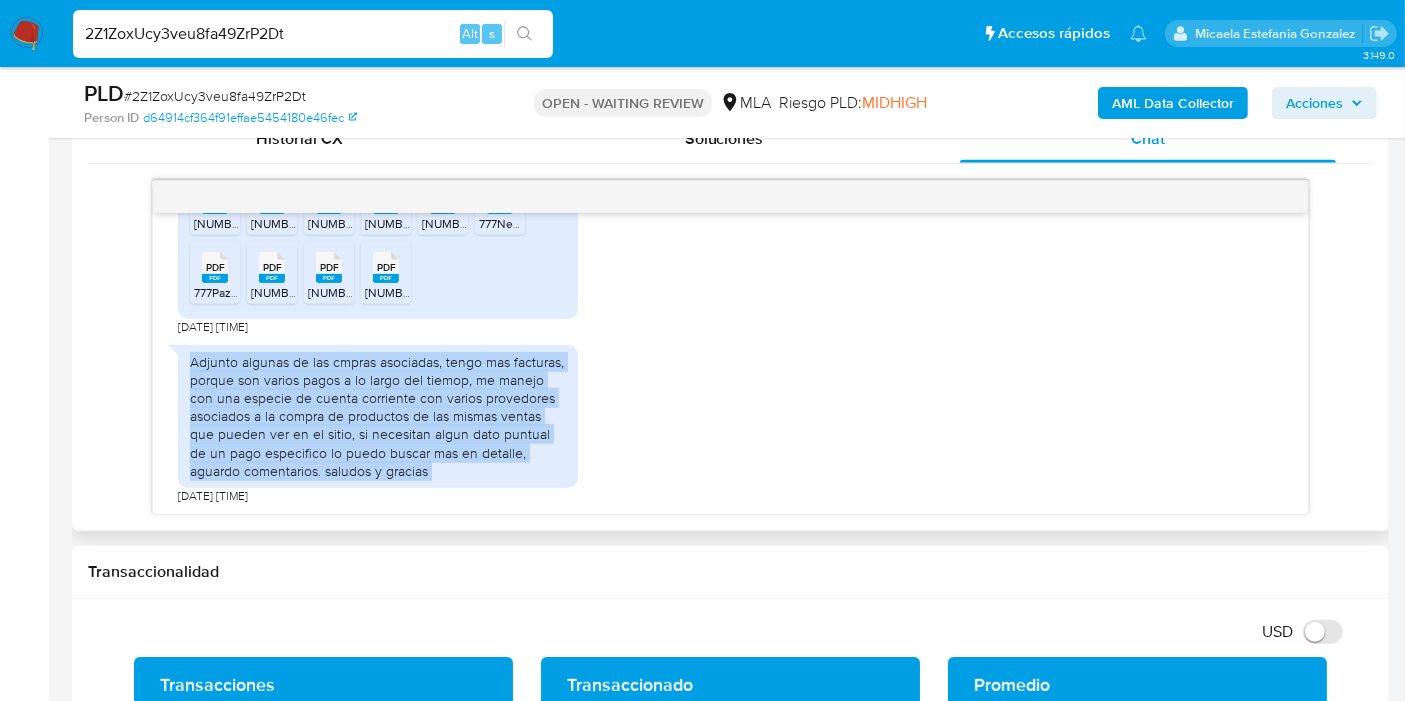 click on "Adjunto algunas de las cmpras asociadas, tengo mas facturas, porque son varios pagos a lo largo del tiemop, me manejo con una especie de cuenta corriente con varios provedores asociados a la compra de productos de las mismas ventas que pueden ver en el sitio, si necesitan algun dato puntual de un pago especifico lo puedo buscar mas en detalle, aguardo comentarios. saludos y gracias" at bounding box center (378, 416) 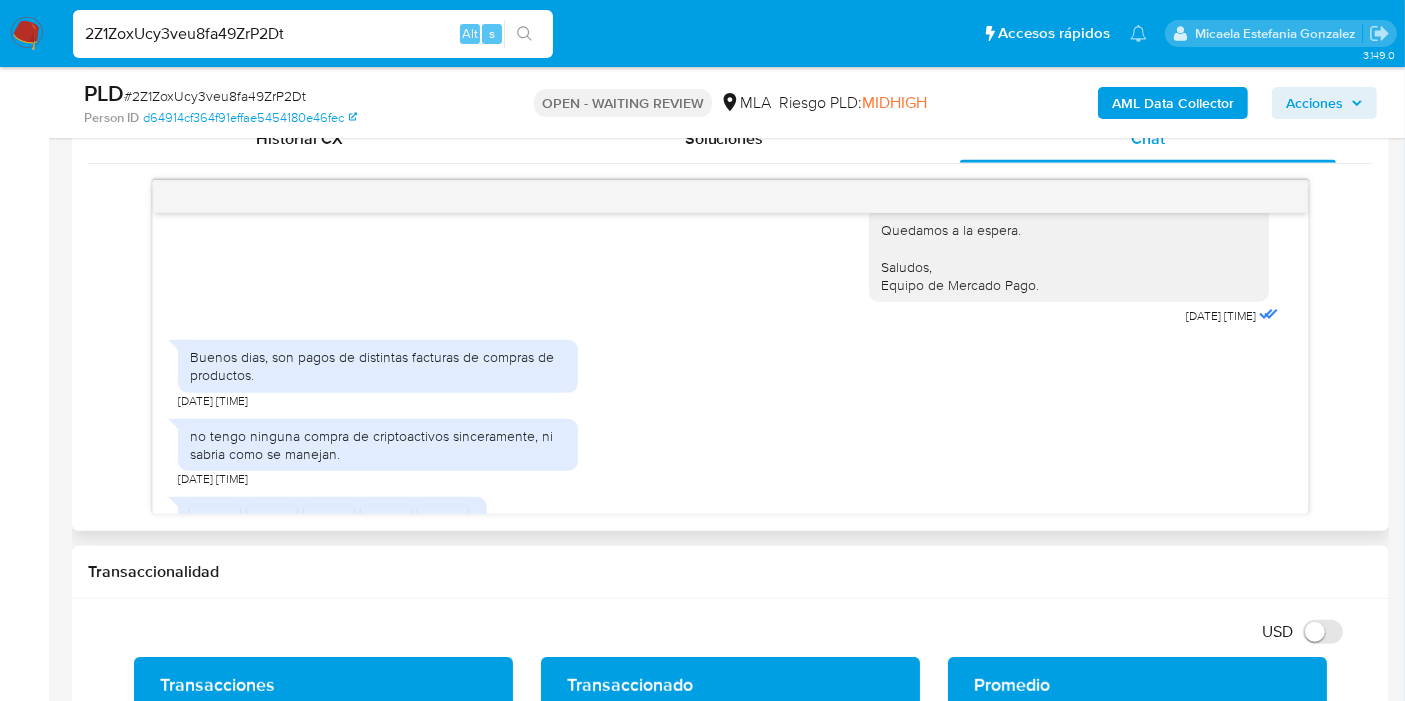 scroll, scrollTop: 617, scrollLeft: 0, axis: vertical 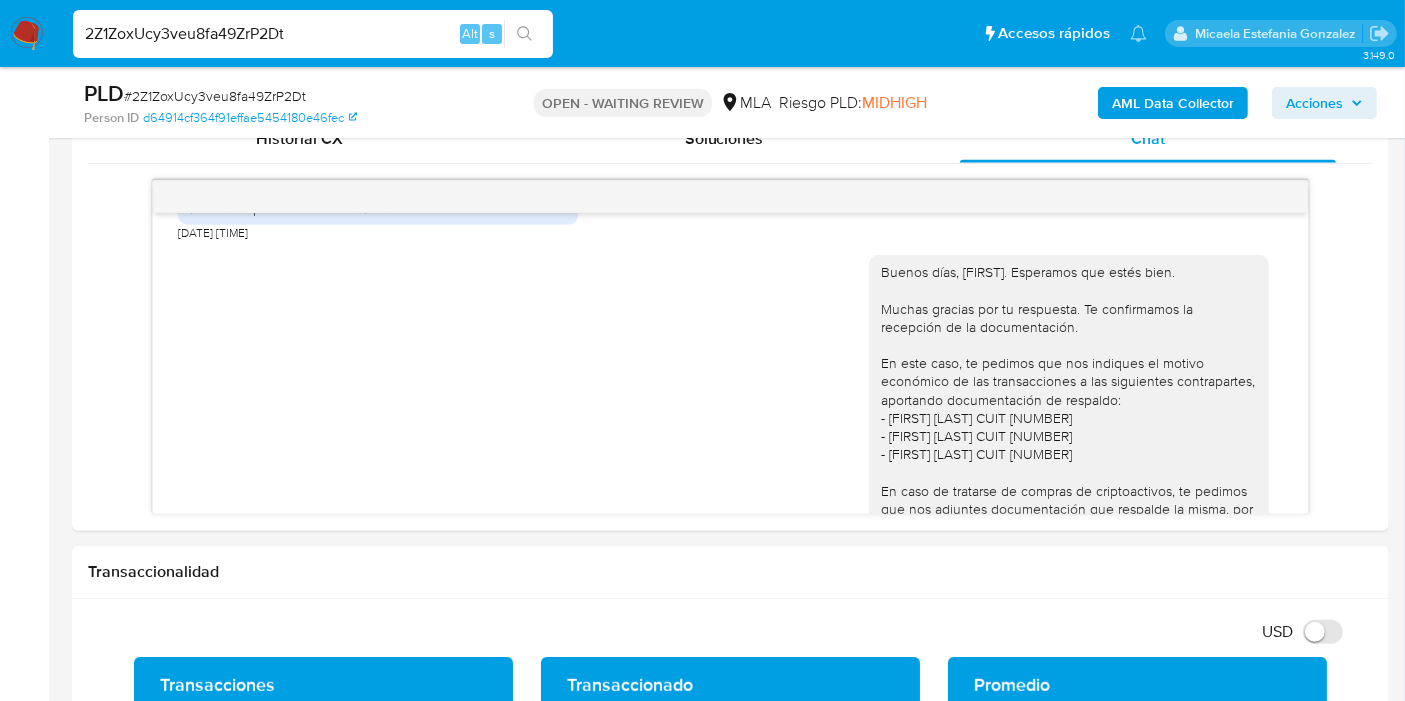click at bounding box center [27, 34] 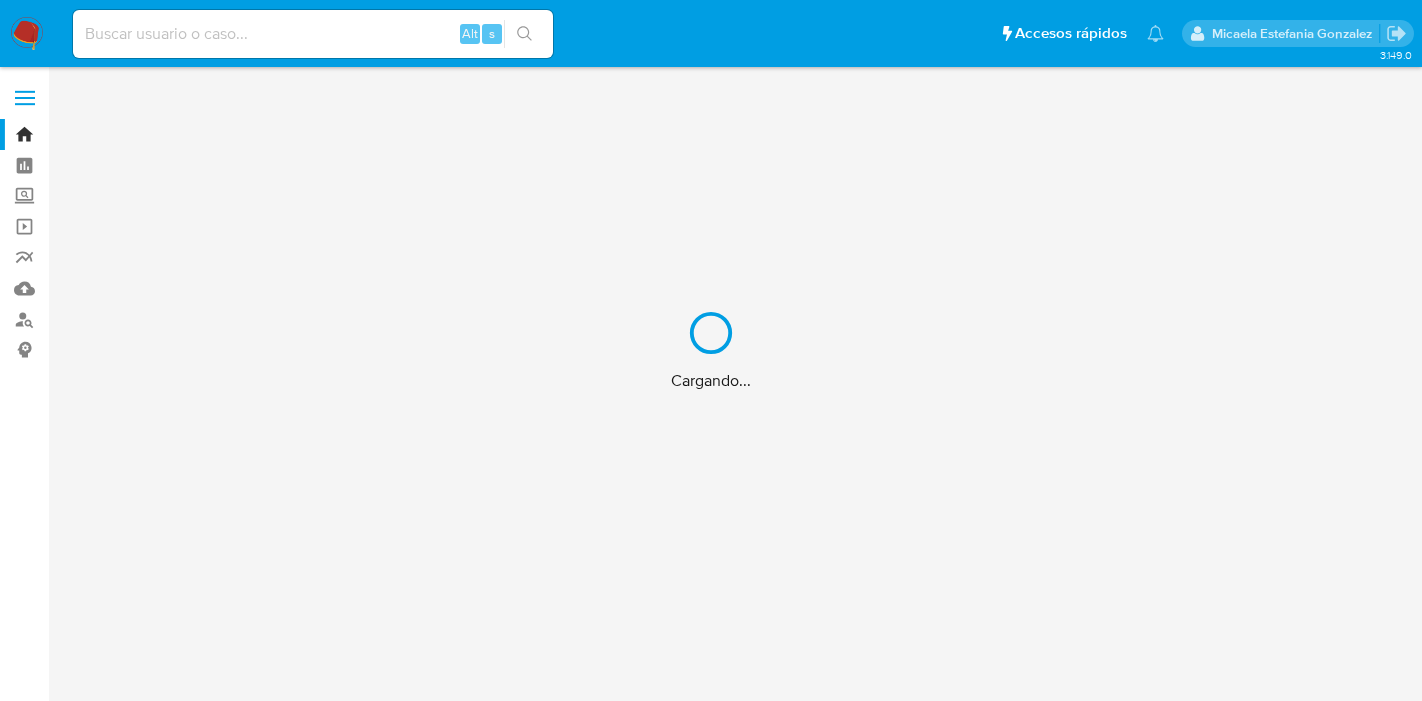 scroll, scrollTop: 0, scrollLeft: 0, axis: both 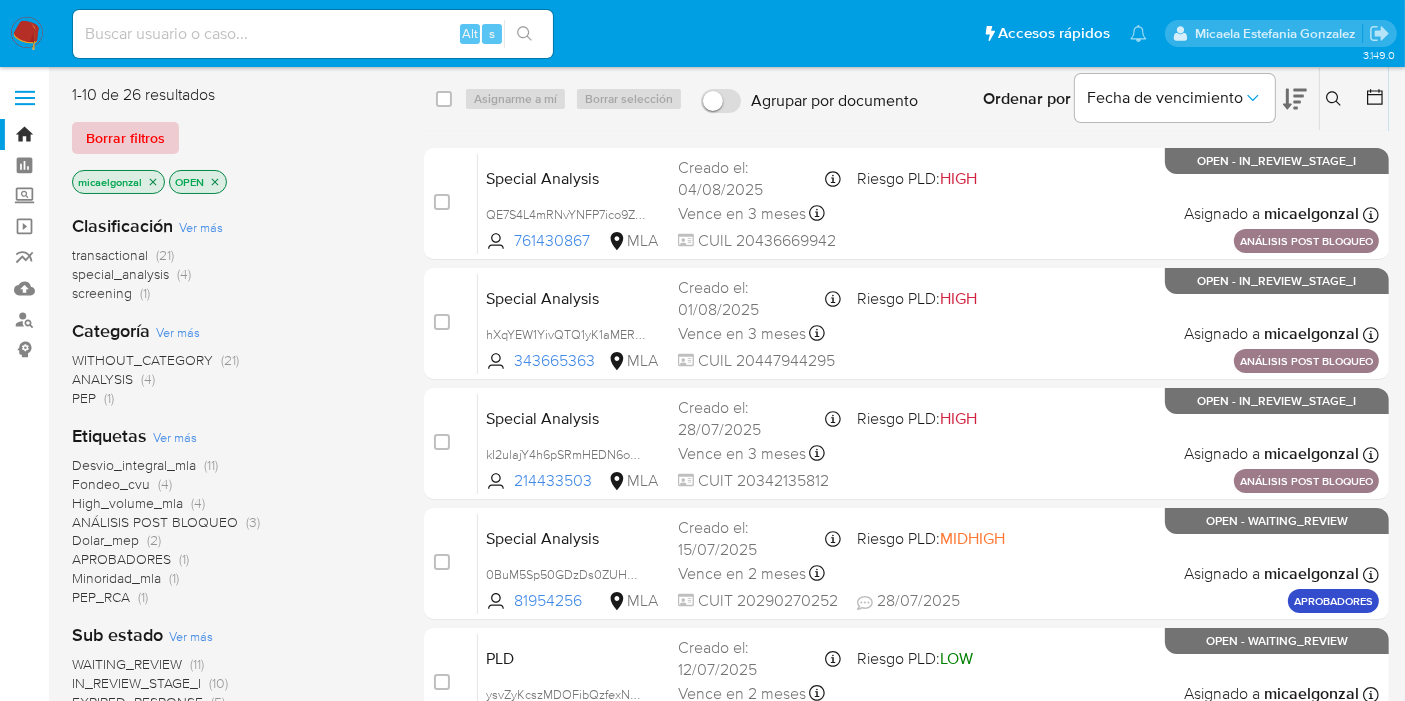 click on "Borrar filtros" at bounding box center [125, 138] 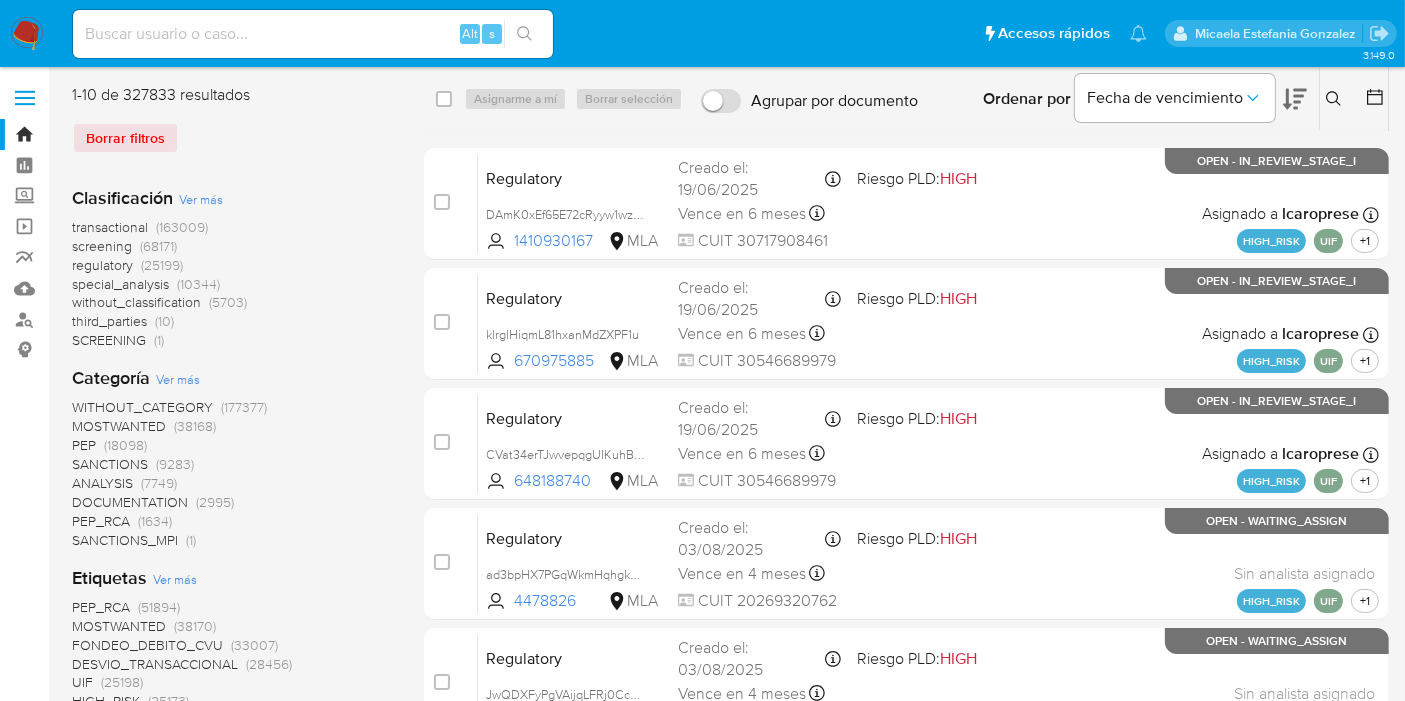 click at bounding box center [1336, 99] 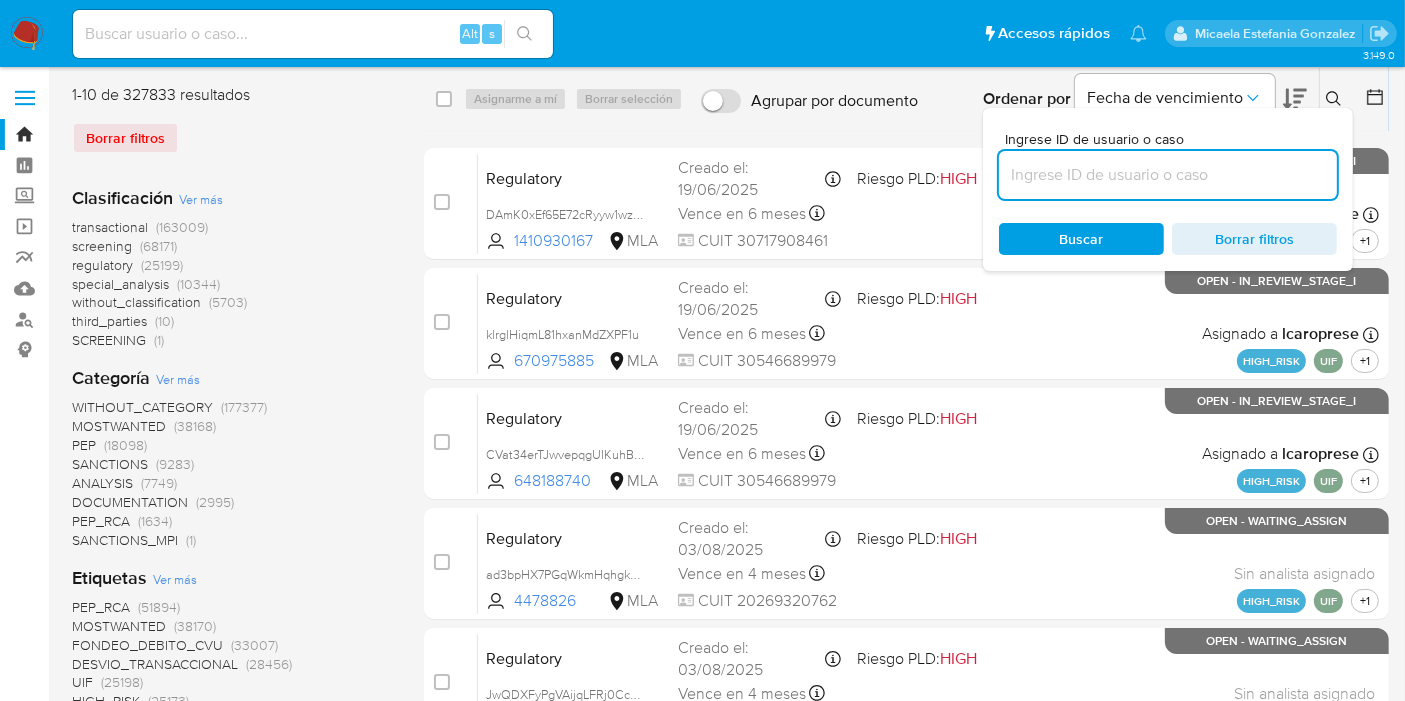 click at bounding box center [1168, 175] 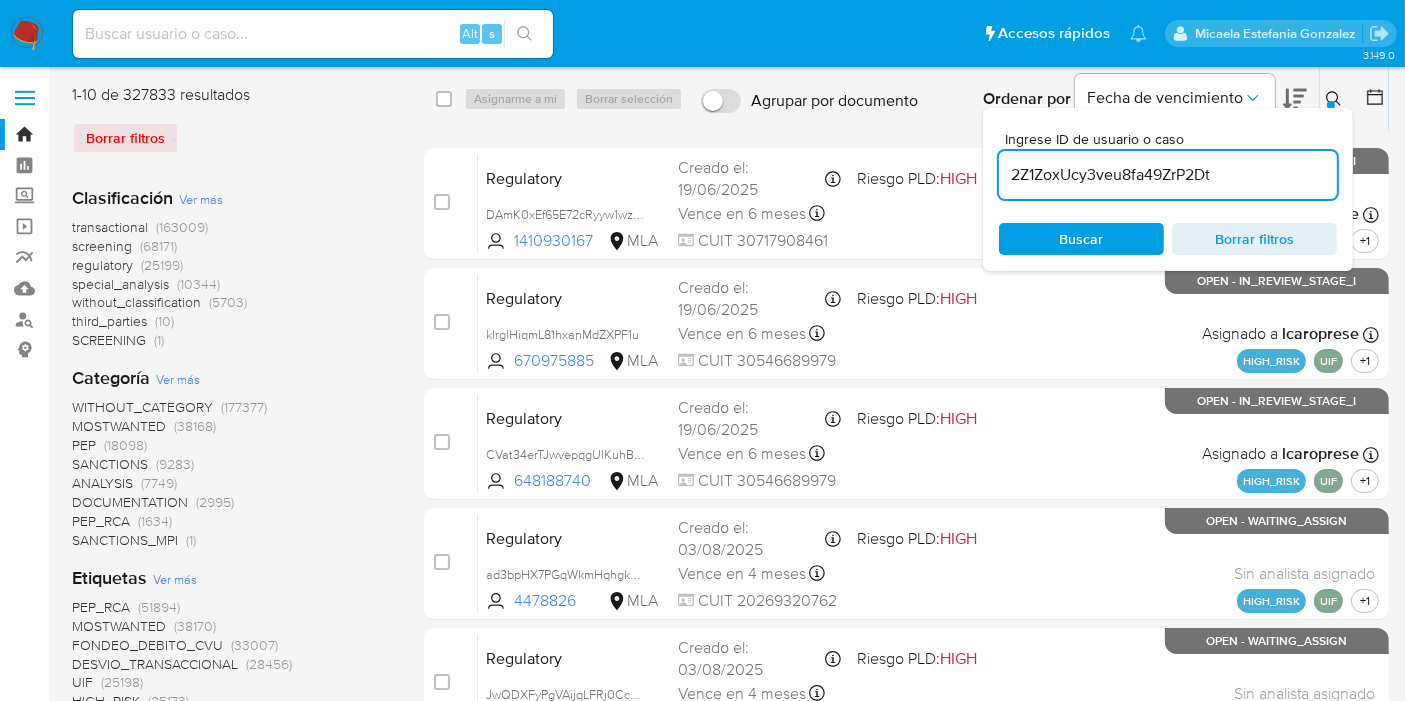 type on "2Z1ZoxUcy3veu8fa49ZrP2Dt" 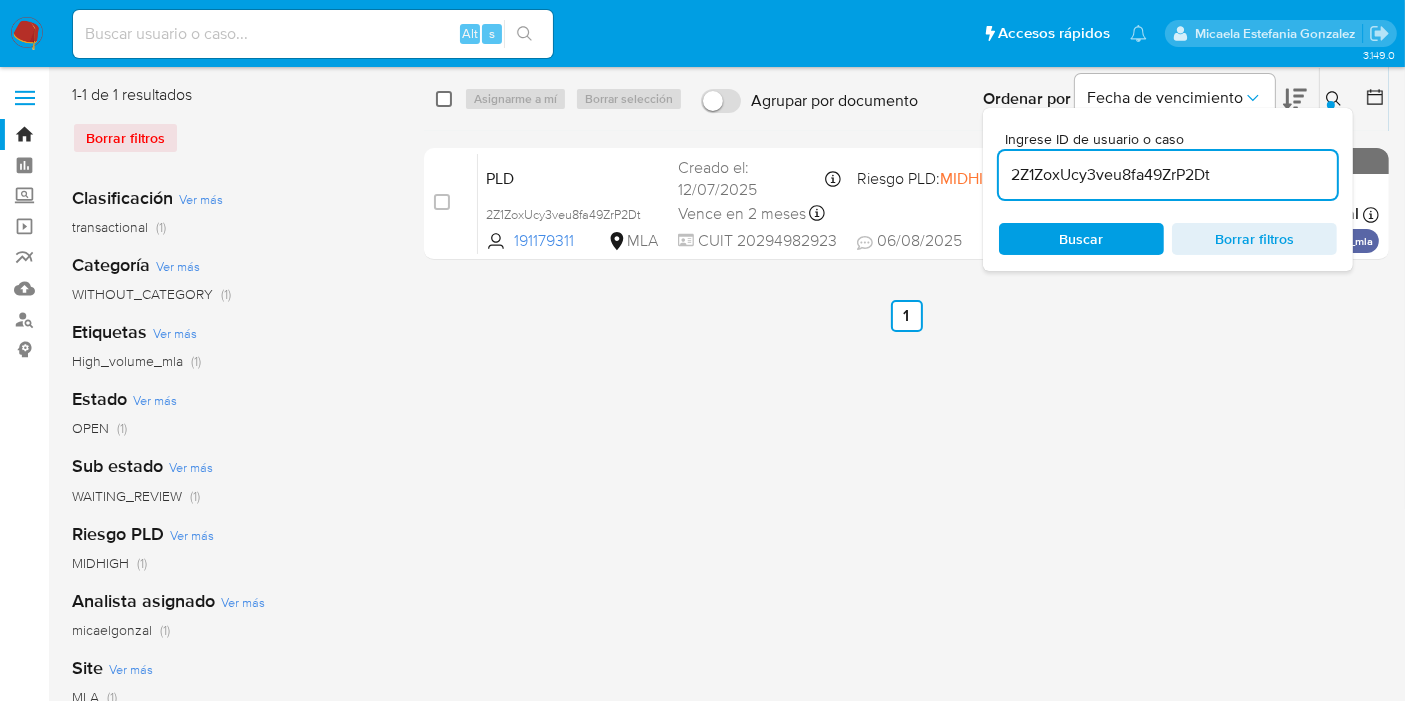 click at bounding box center [444, 99] 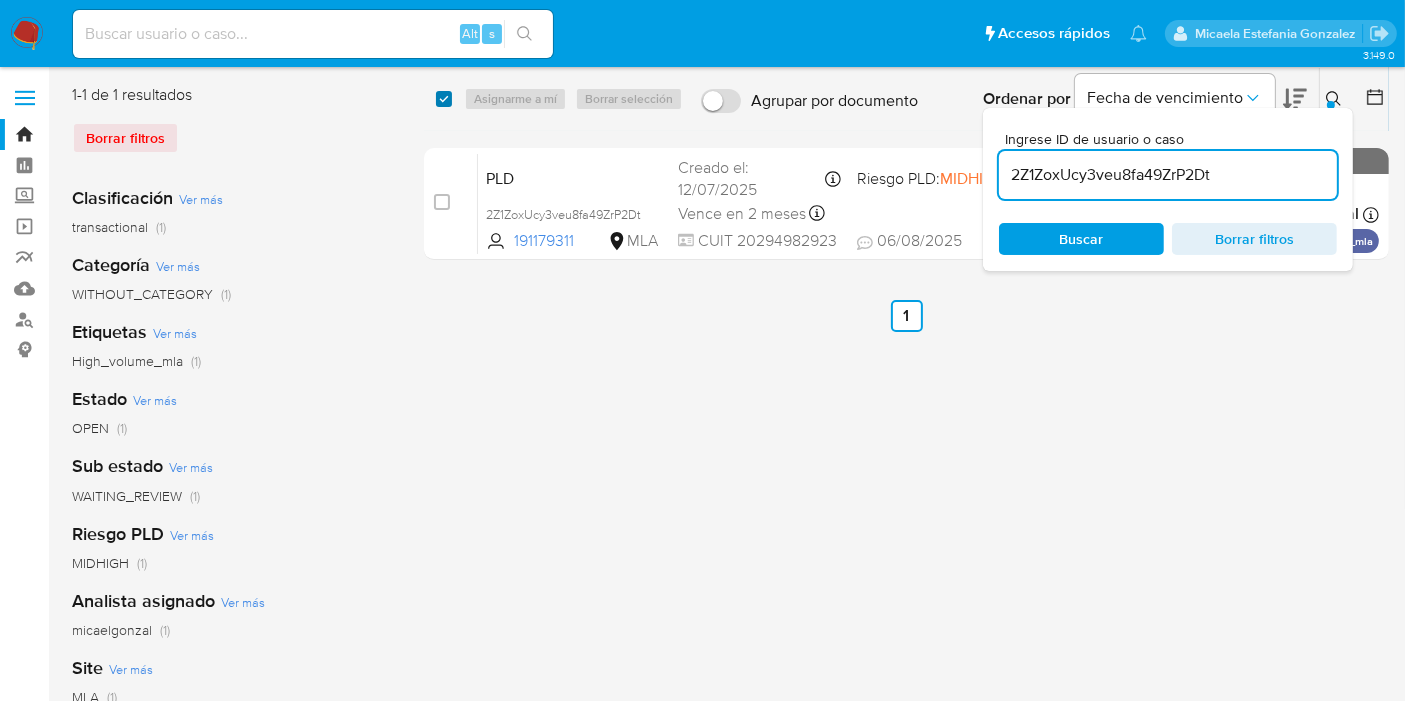 checkbox on "true" 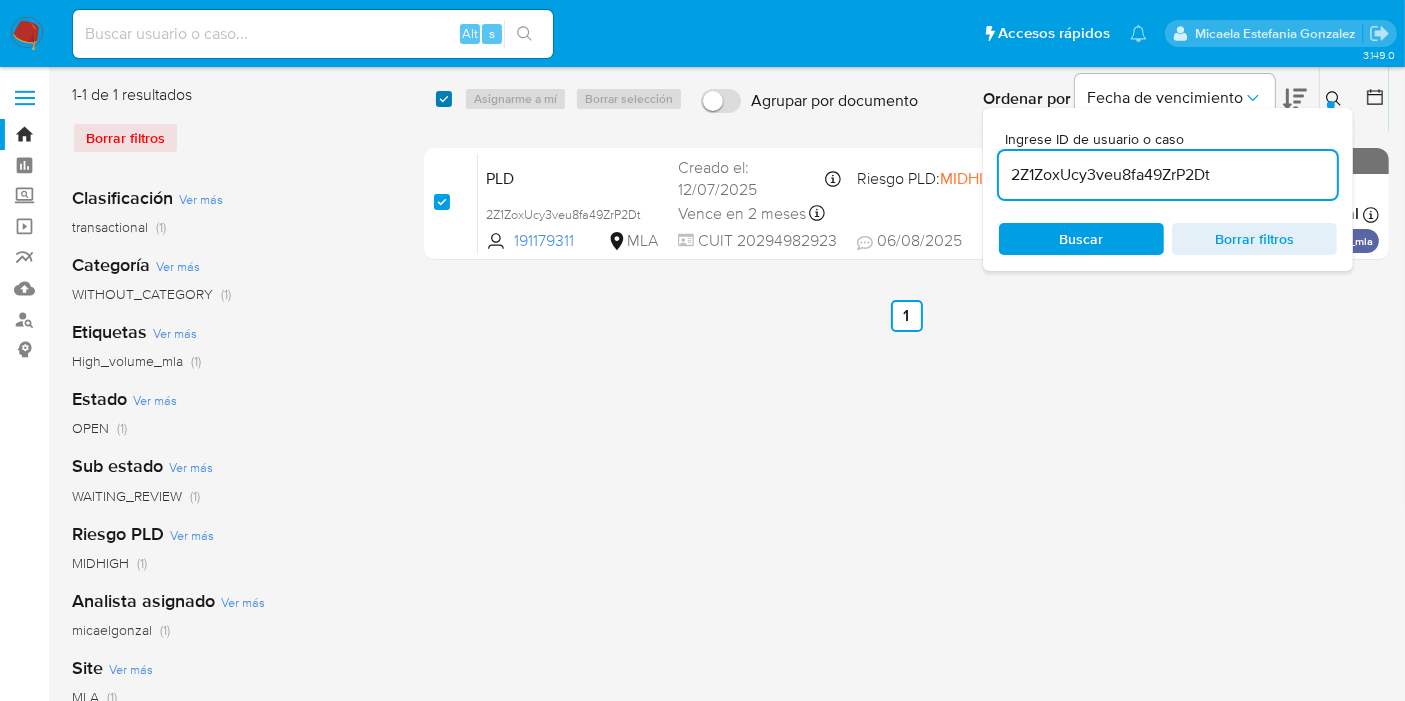checkbox on "true" 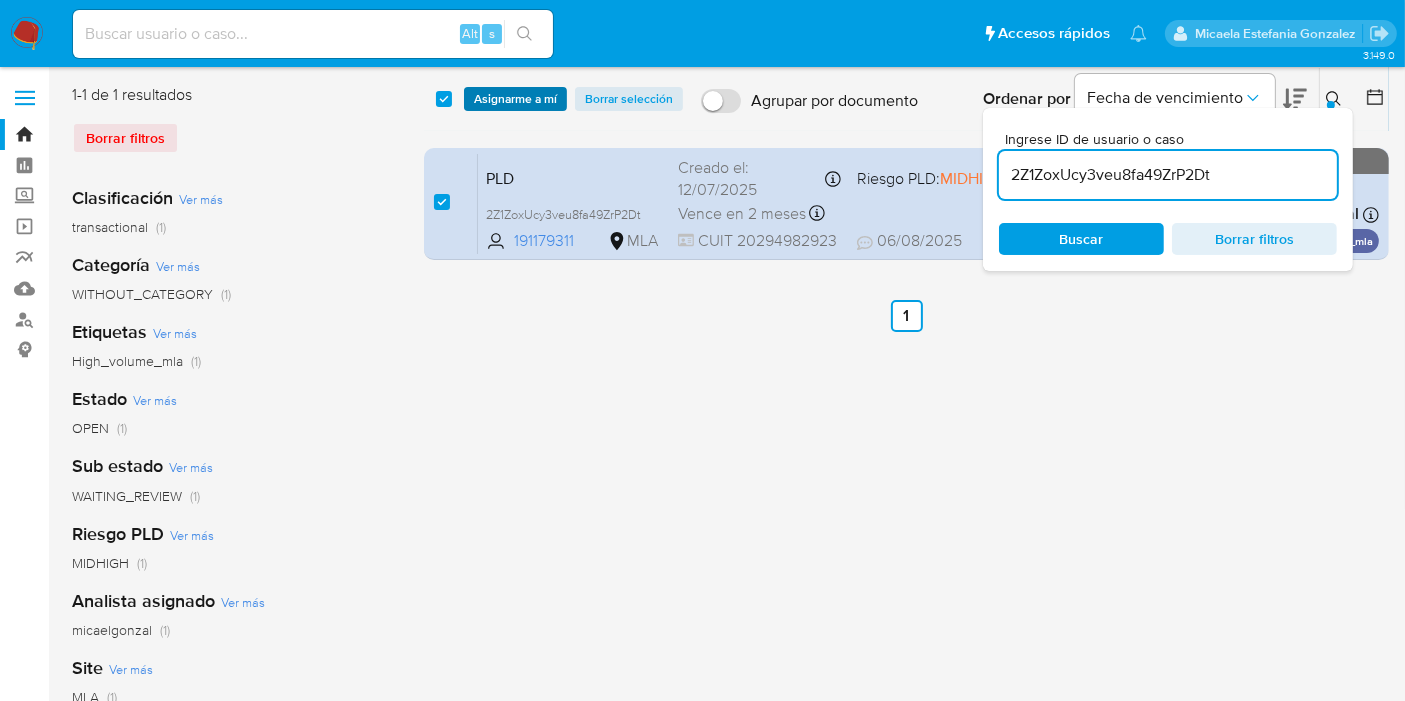 click on "Asignarme a mí" at bounding box center [515, 99] 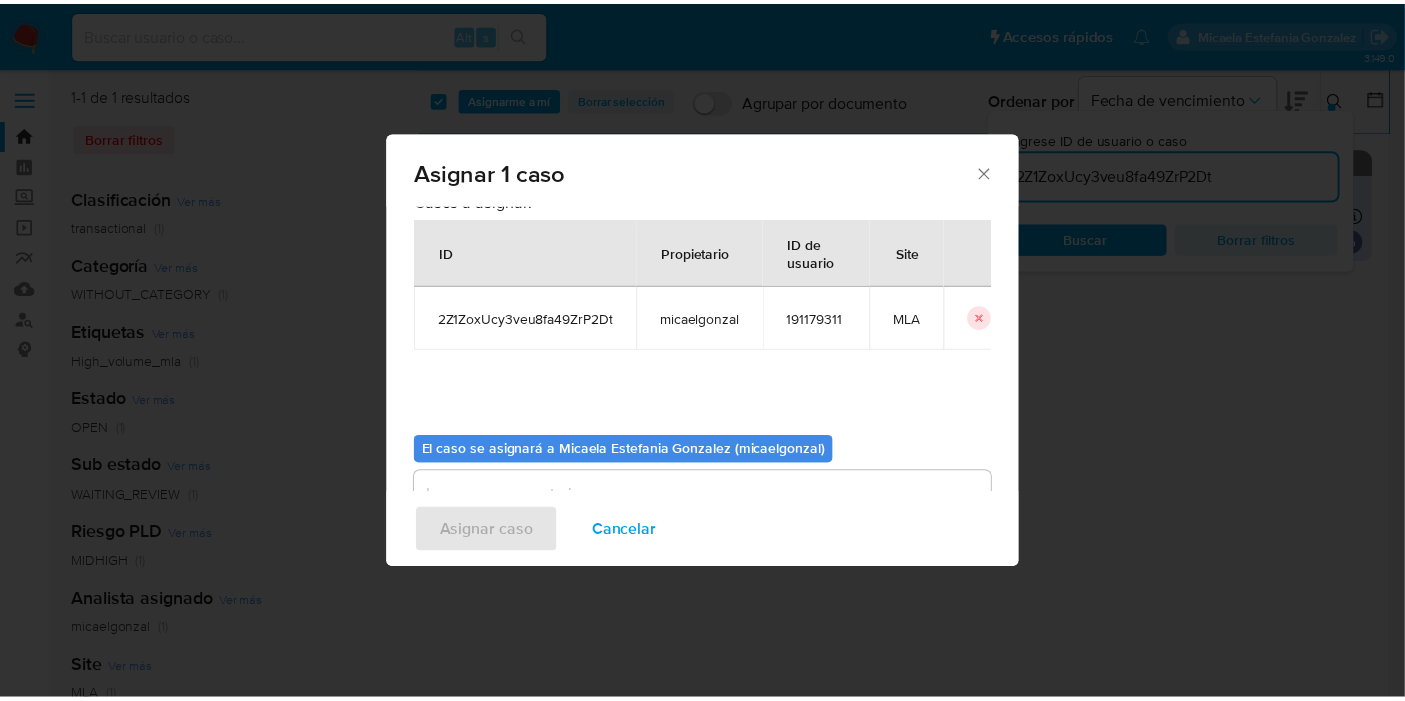scroll, scrollTop: 102, scrollLeft: 0, axis: vertical 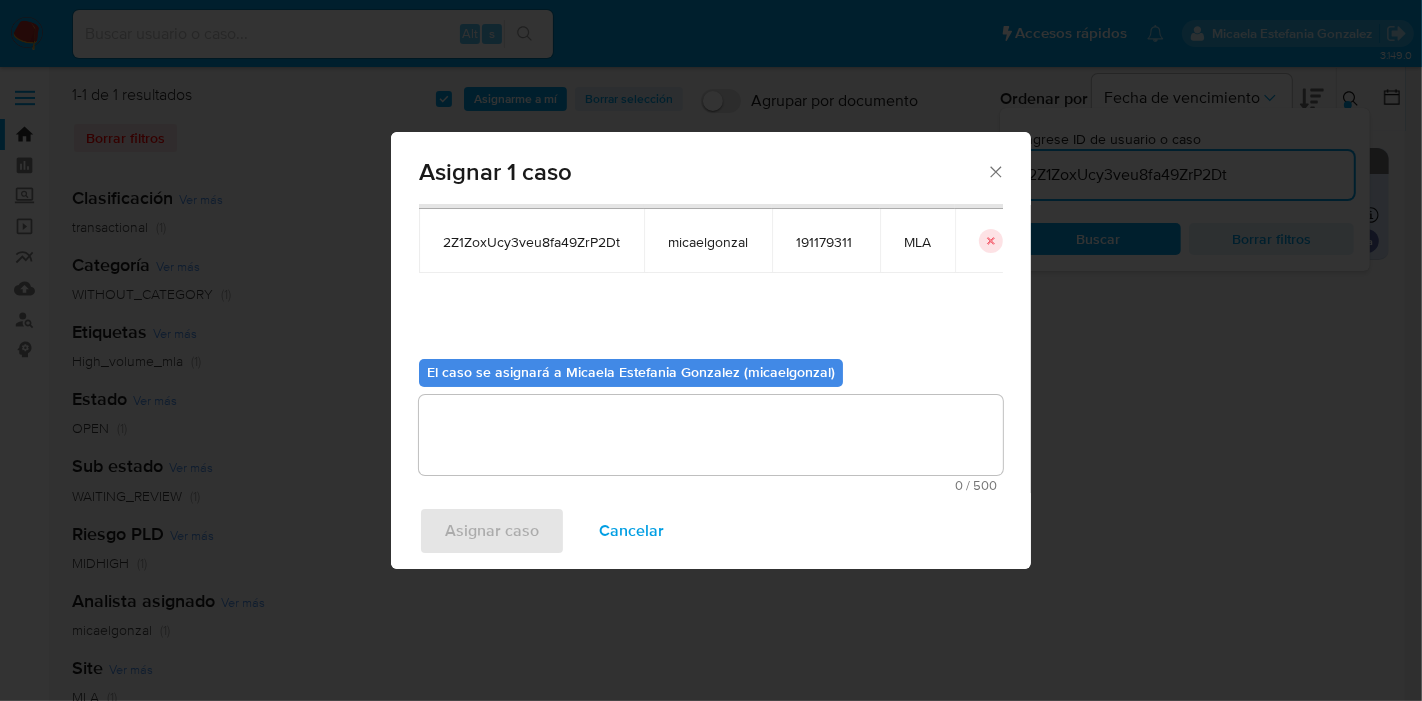 click at bounding box center (711, 435) 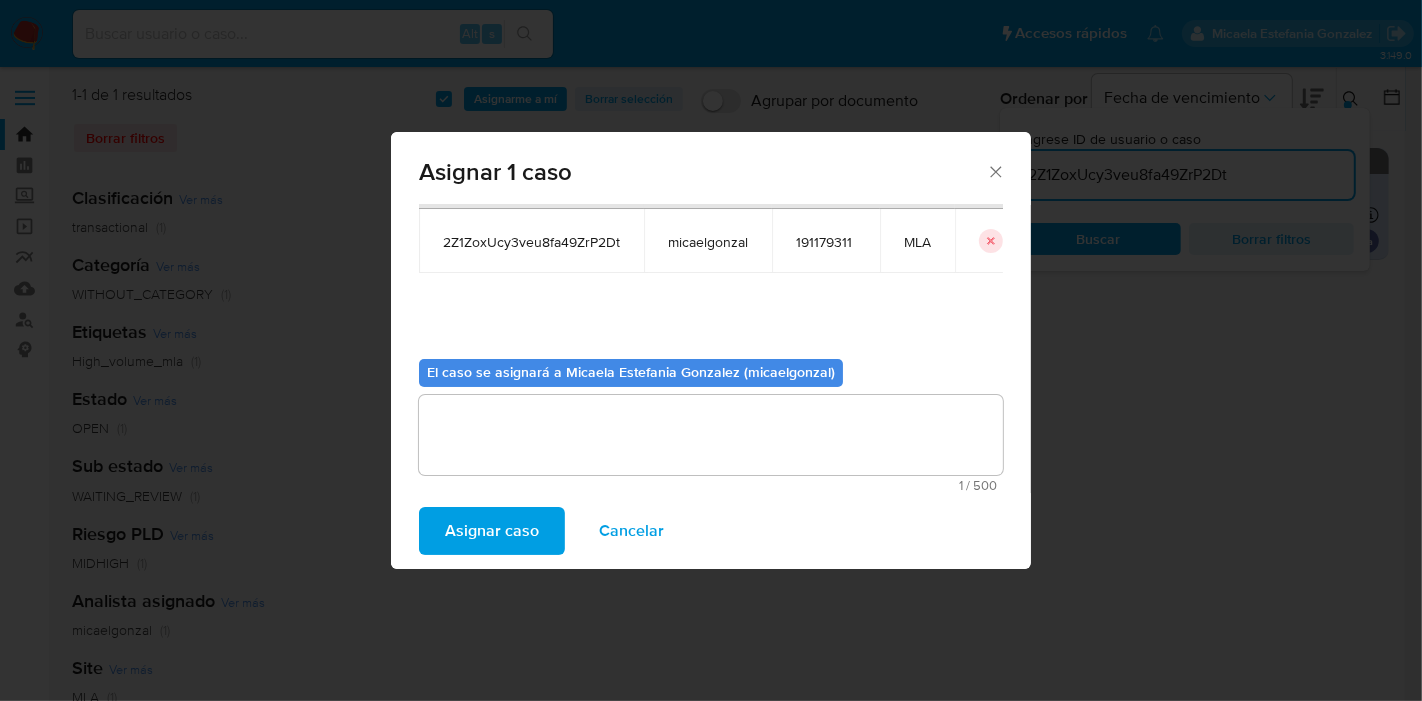 click on "Asignar caso Cancelar" at bounding box center [711, 531] 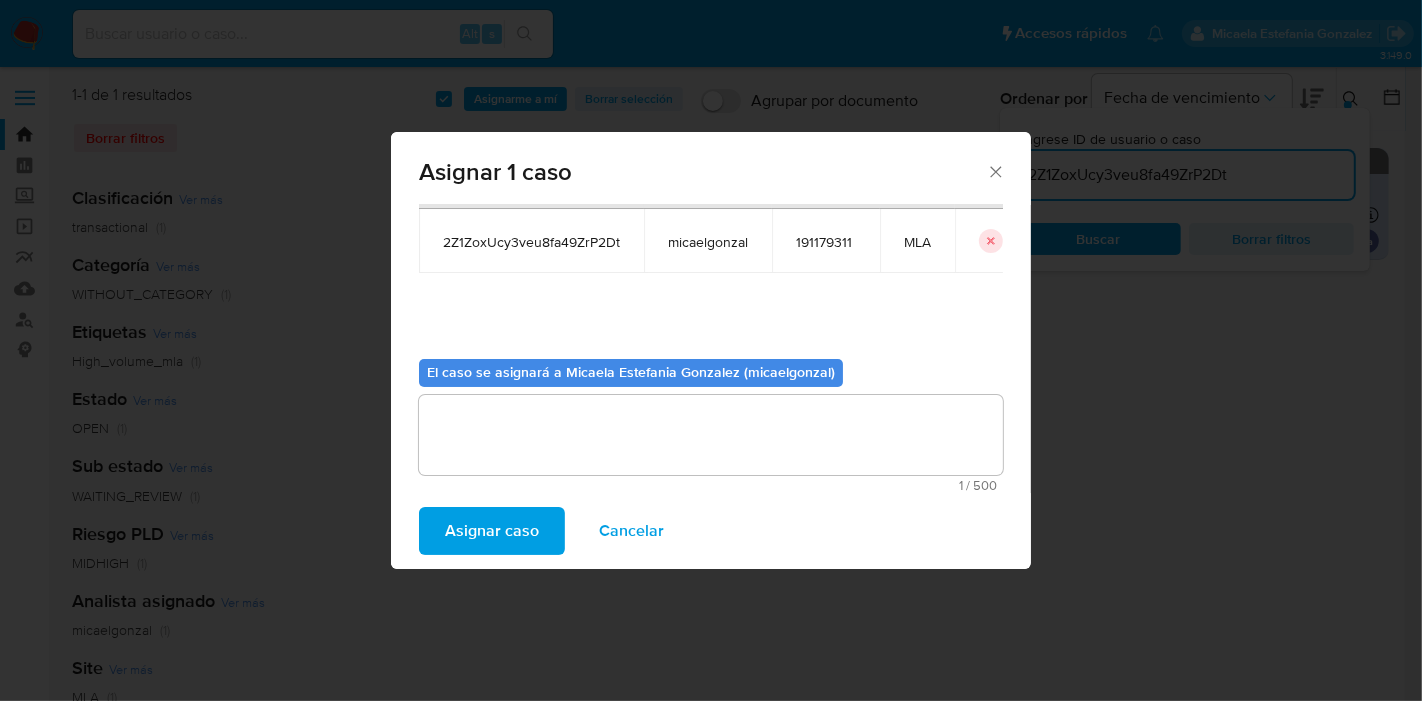 click on "Asignar caso" at bounding box center [492, 531] 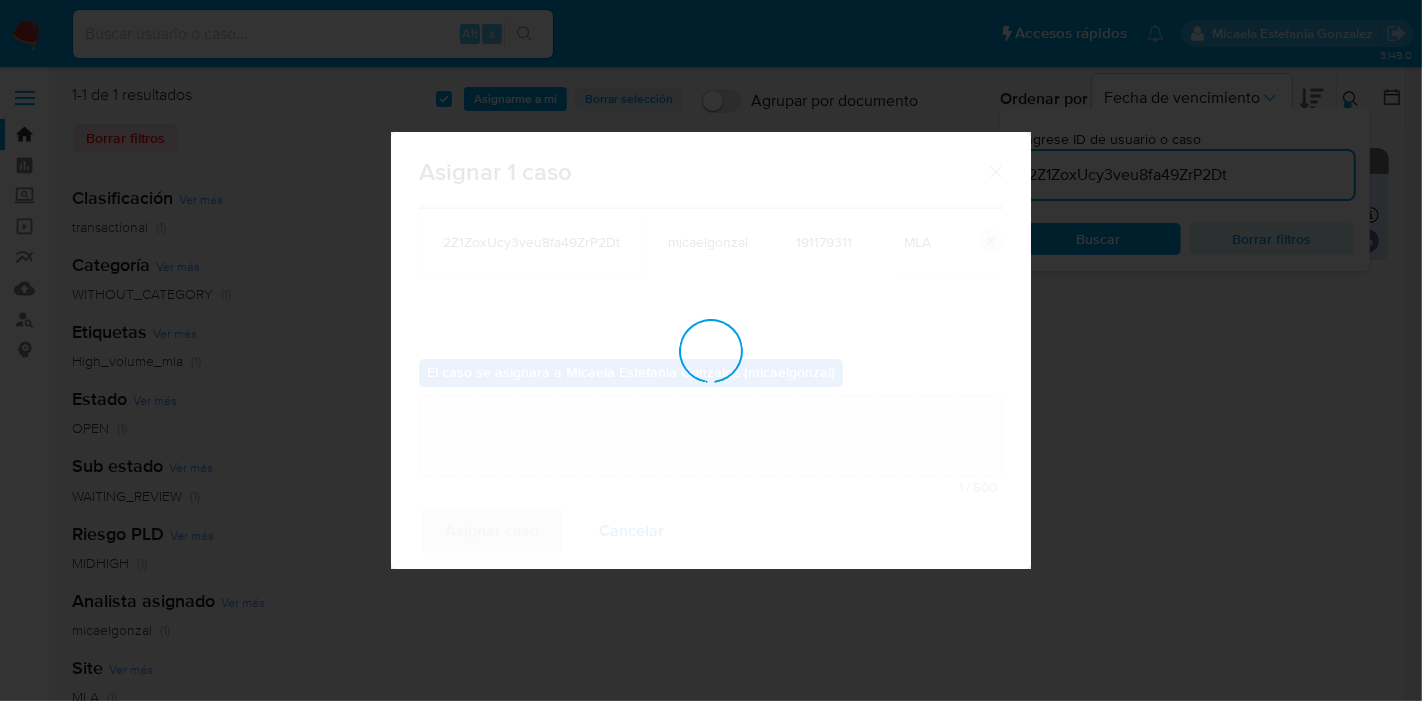 type 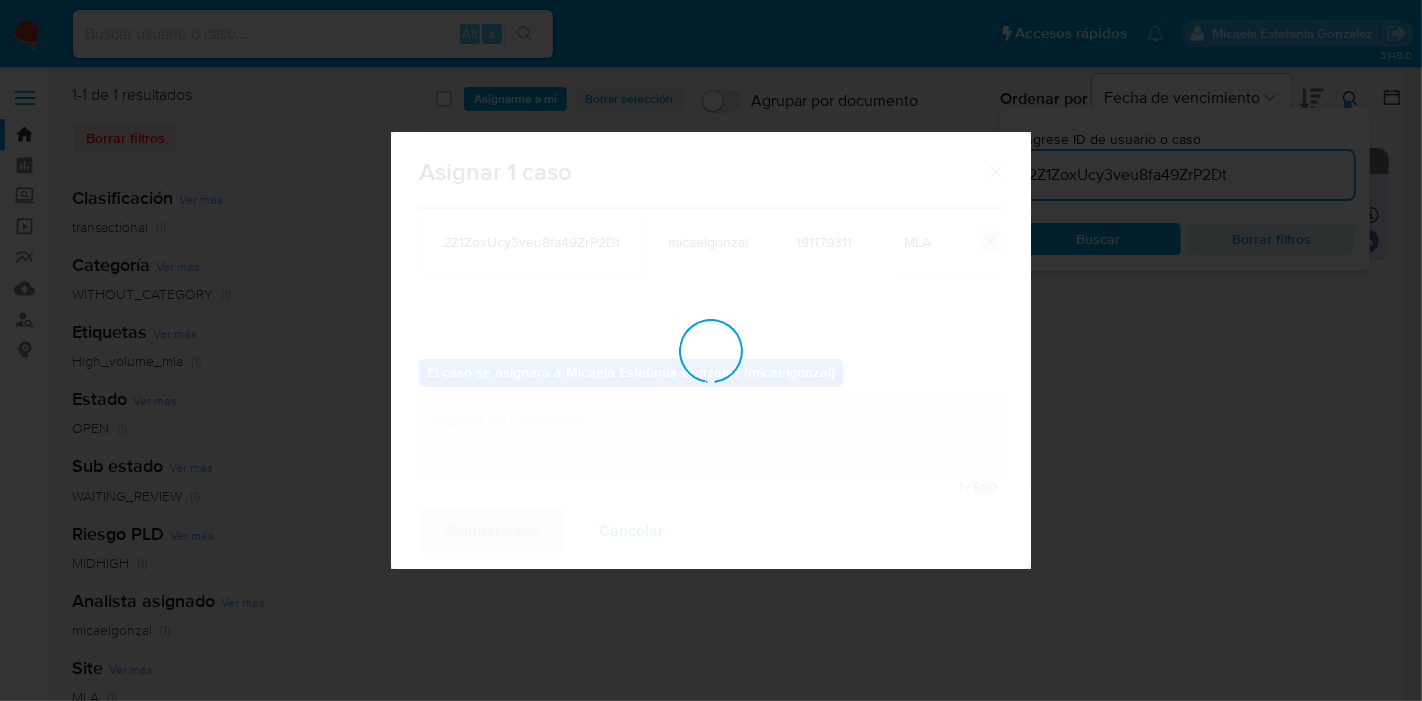 checkbox on "false" 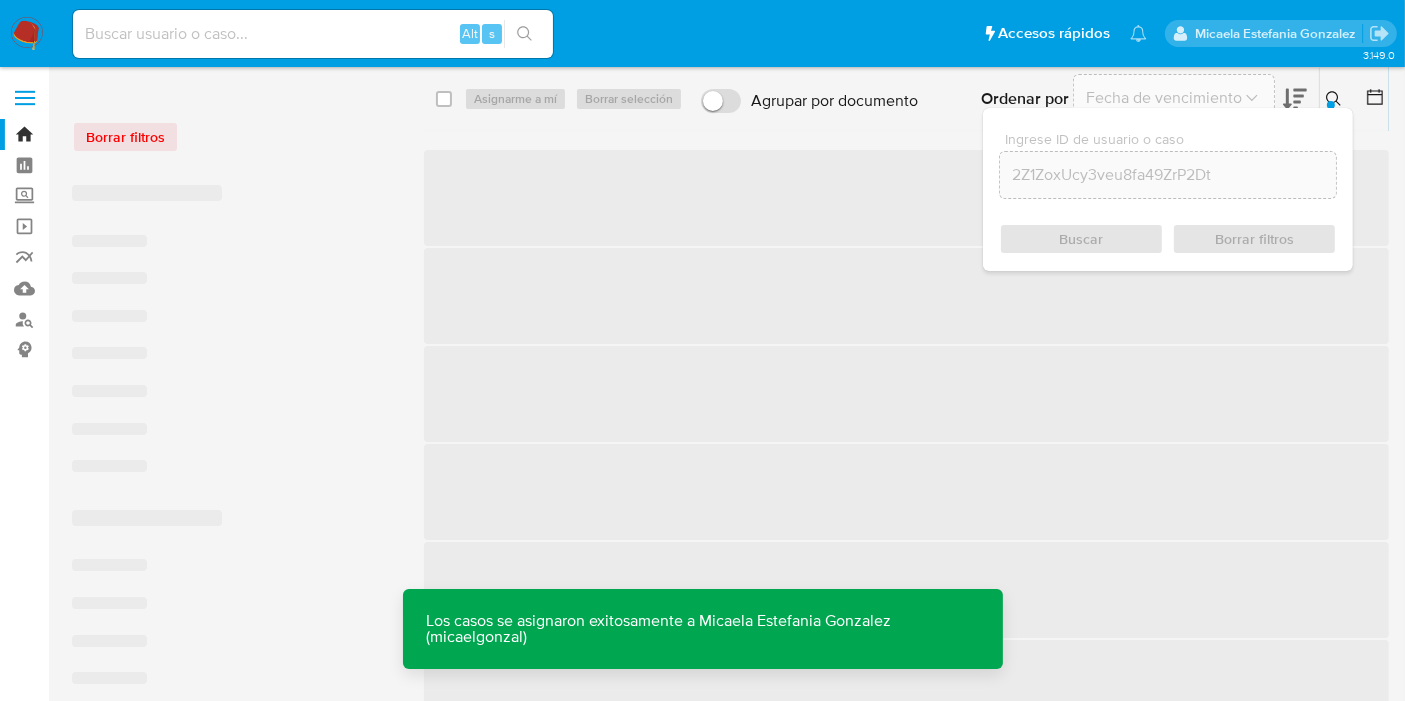 click at bounding box center (313, 34) 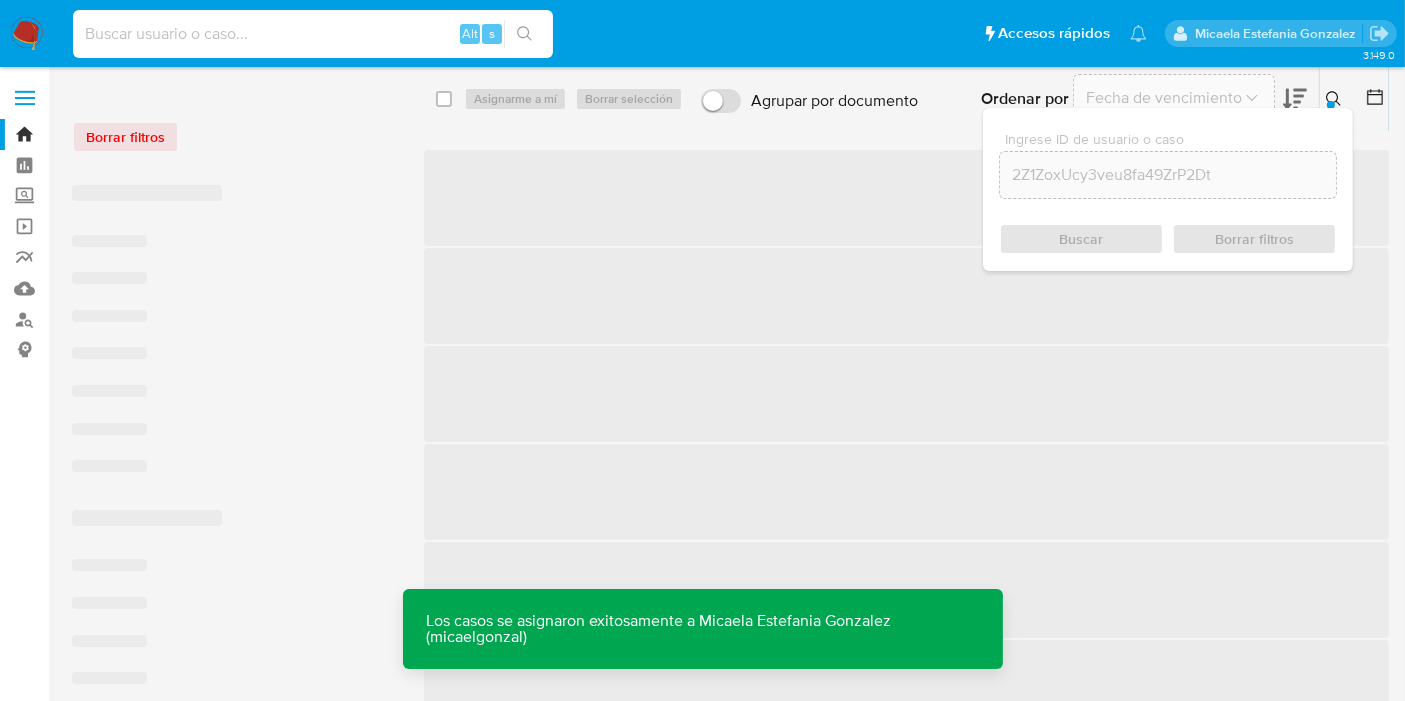 paste on "2Z1ZoxUcy3veu8fa49ZrP2Dt" 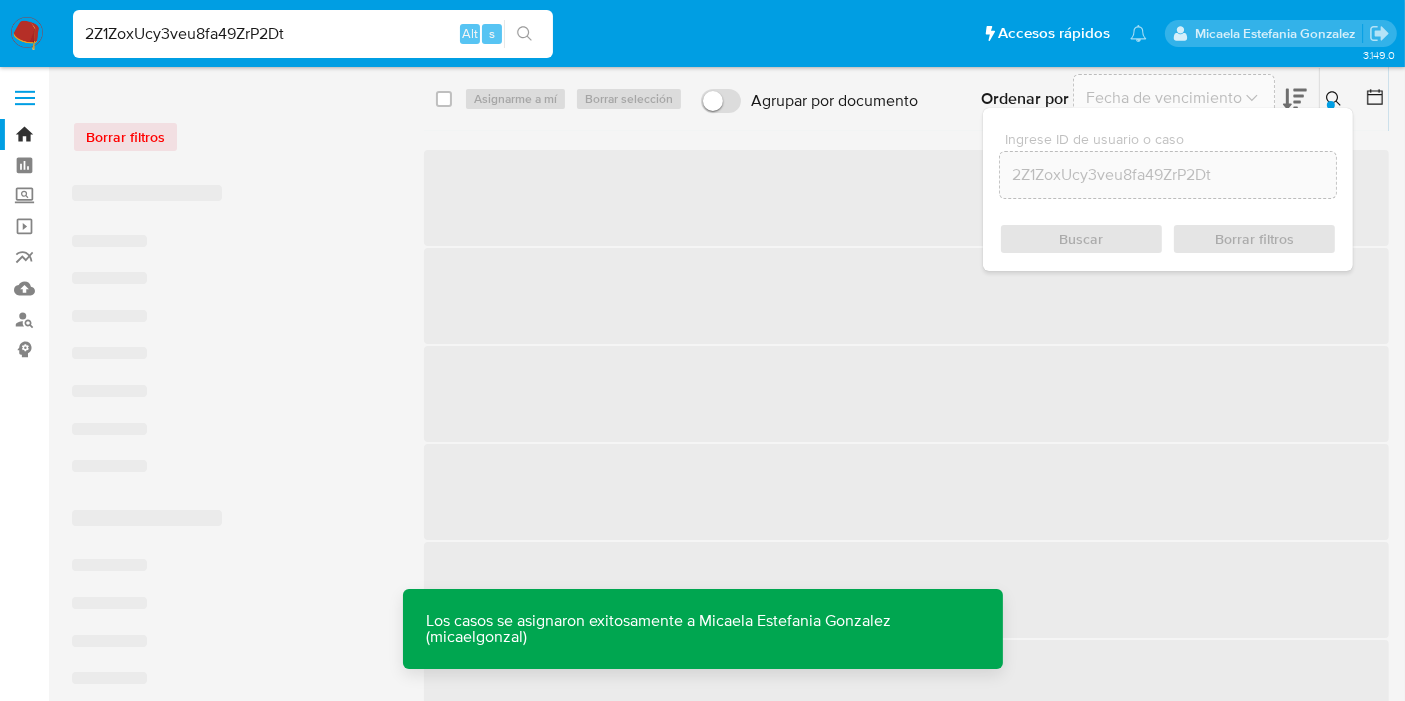 type on "2Z1ZoxUcy3veu8fa49ZrP2Dt" 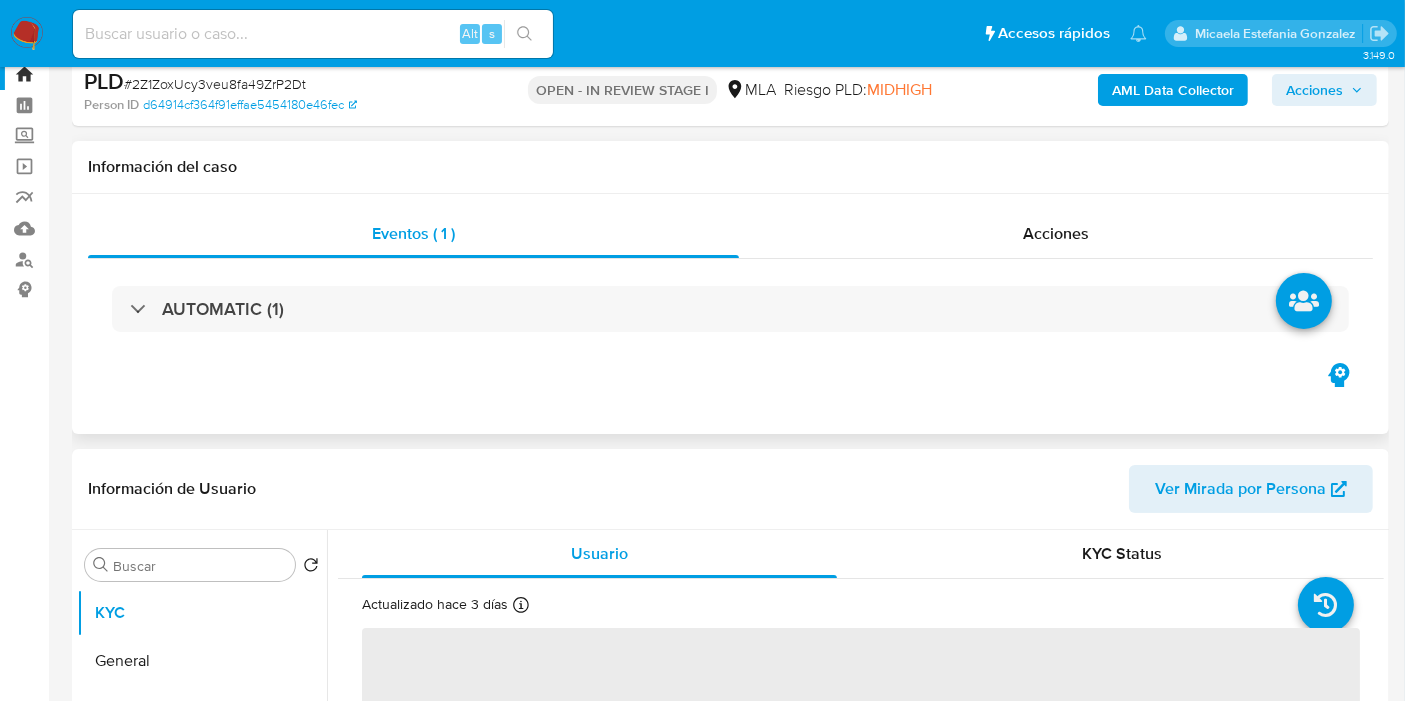 select on "10" 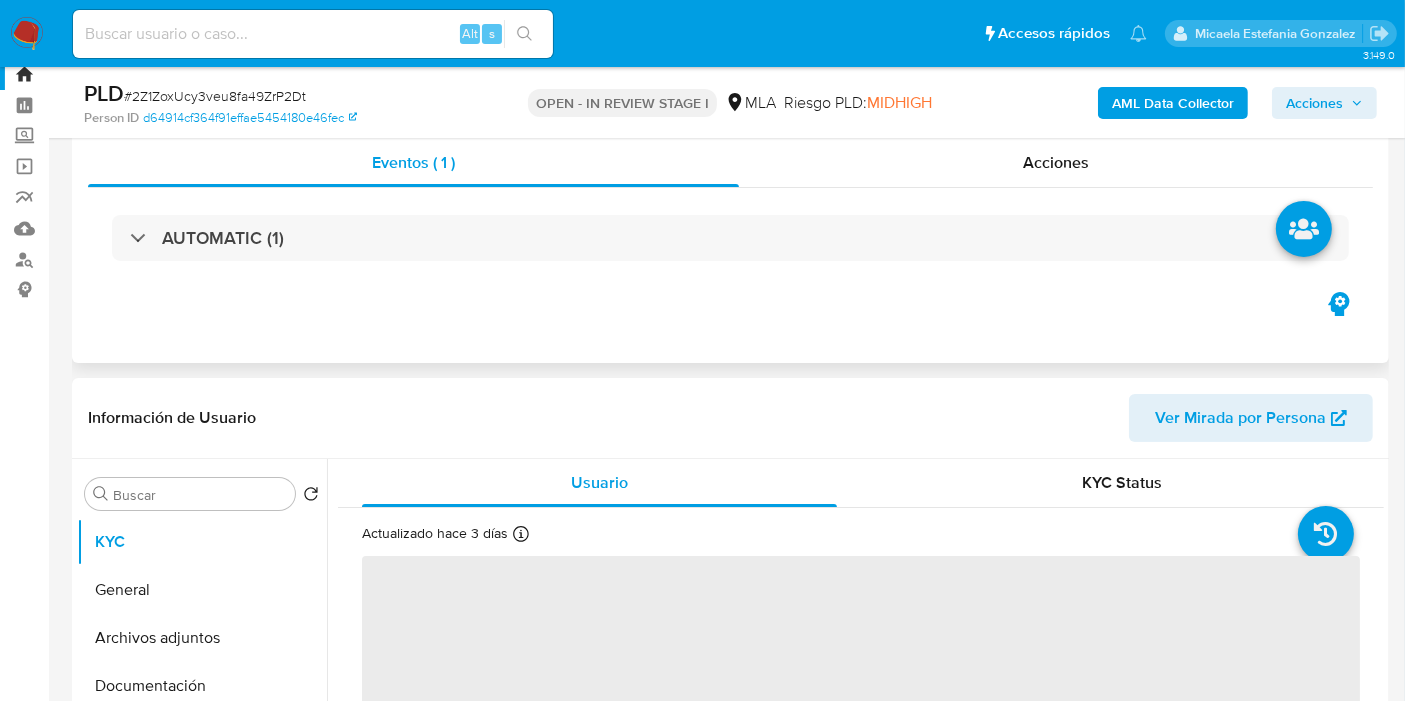 scroll, scrollTop: 333, scrollLeft: 0, axis: vertical 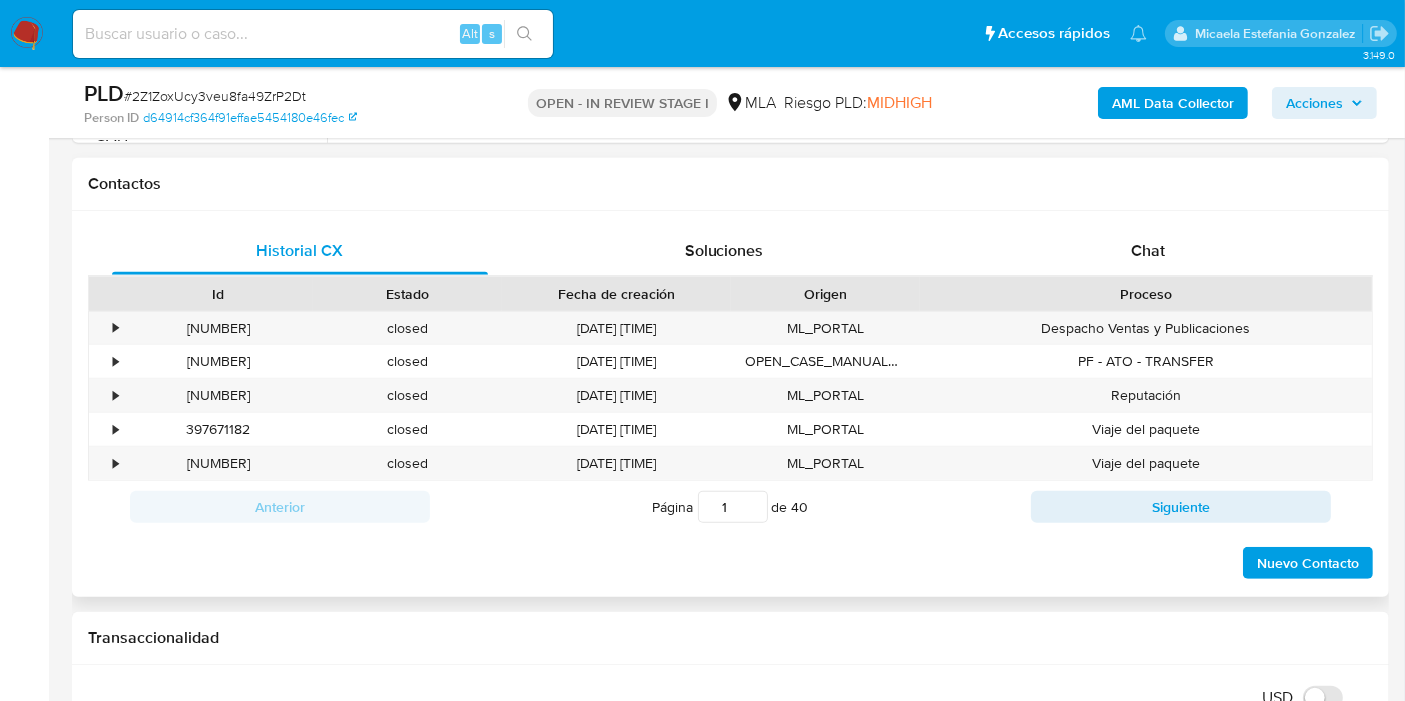 drag, startPoint x: 1153, startPoint y: 301, endPoint x: 1182, endPoint y: 275, distance: 38.948685 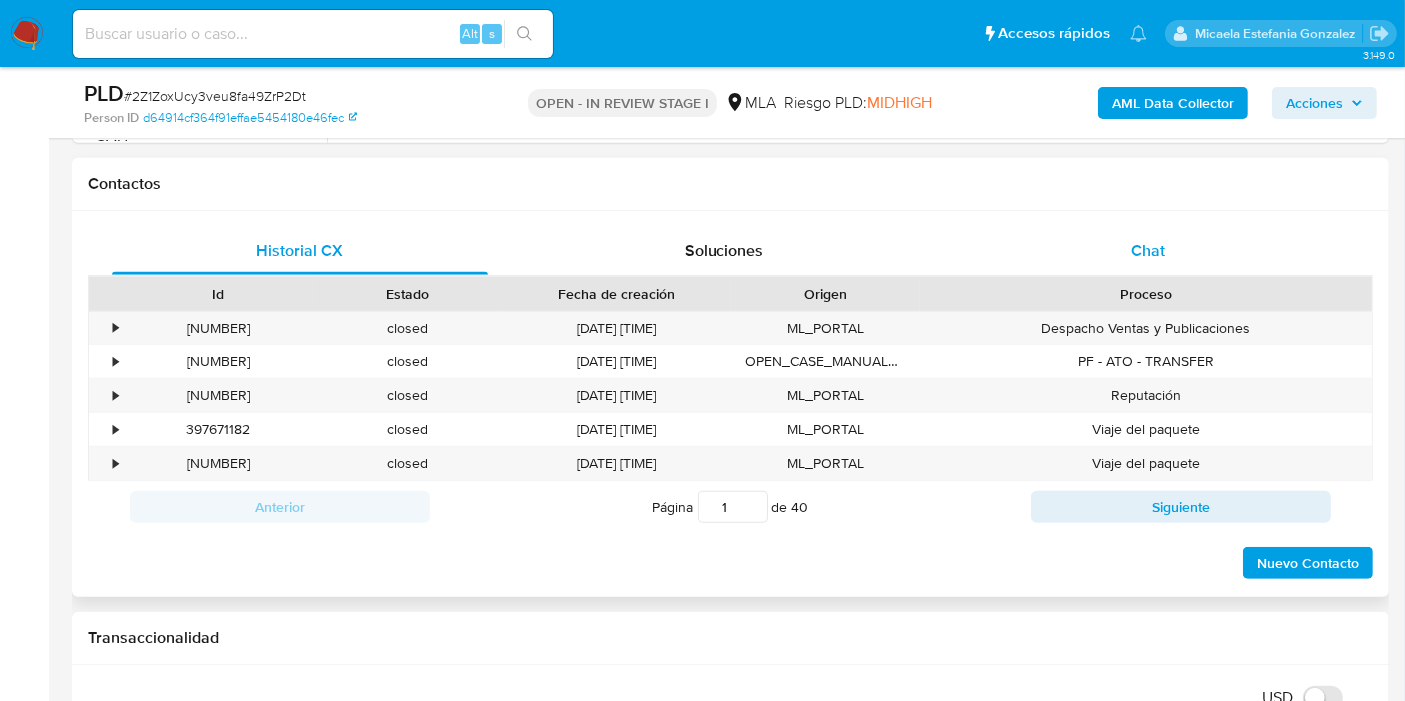 click on "Chat" at bounding box center [1148, 251] 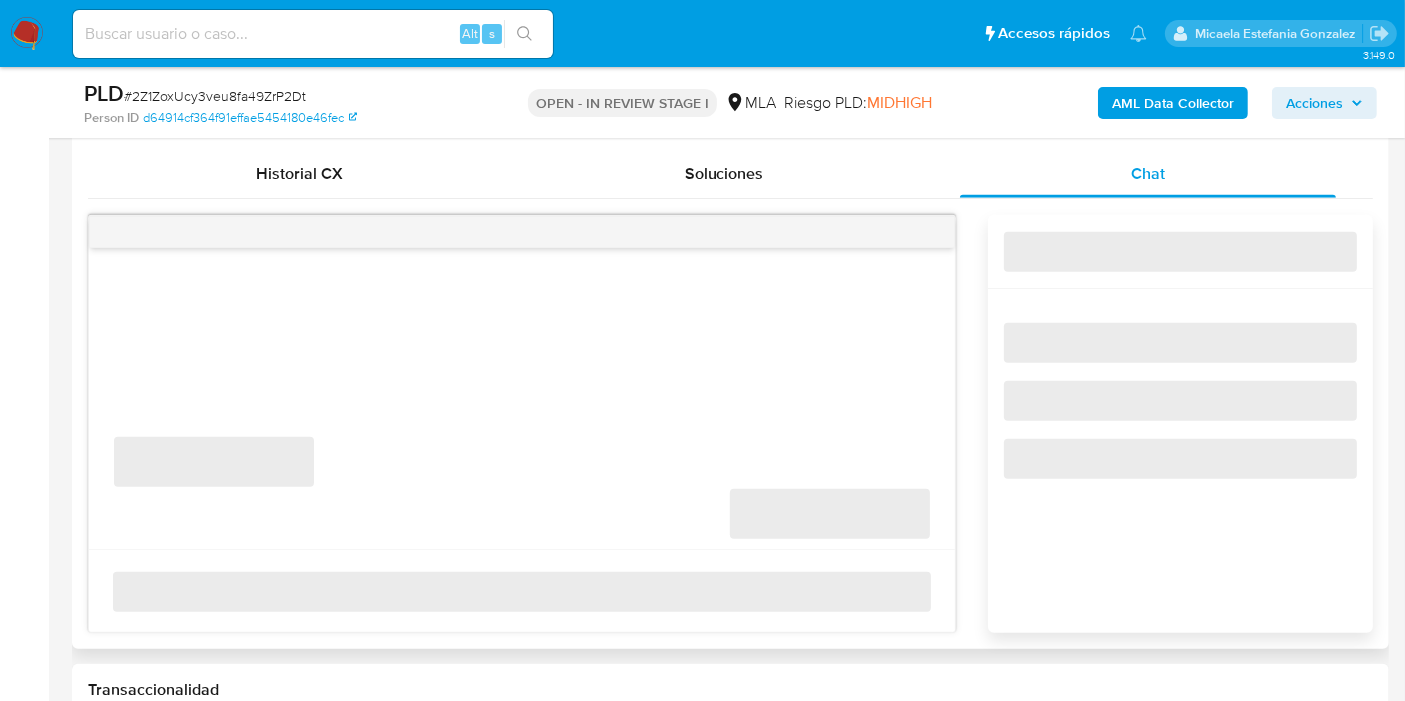 scroll, scrollTop: 1000, scrollLeft: 0, axis: vertical 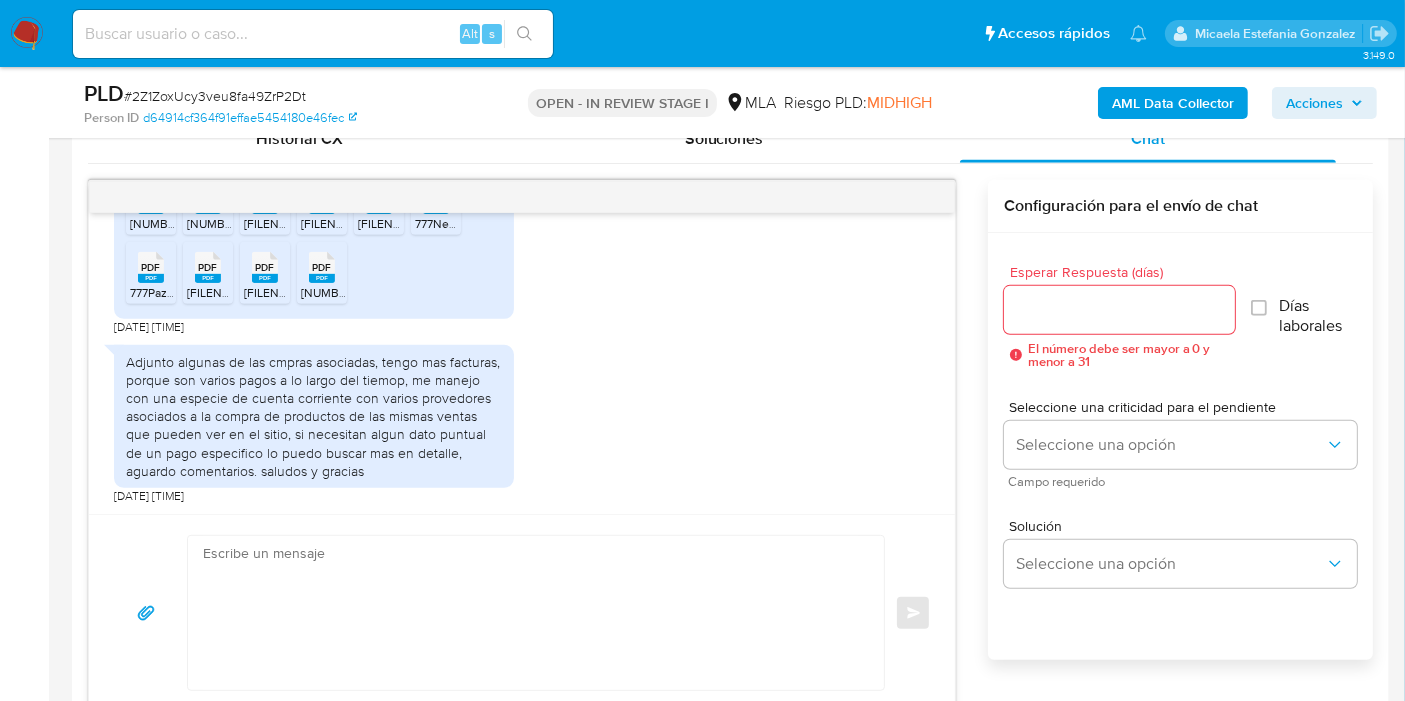 click at bounding box center (531, 613) 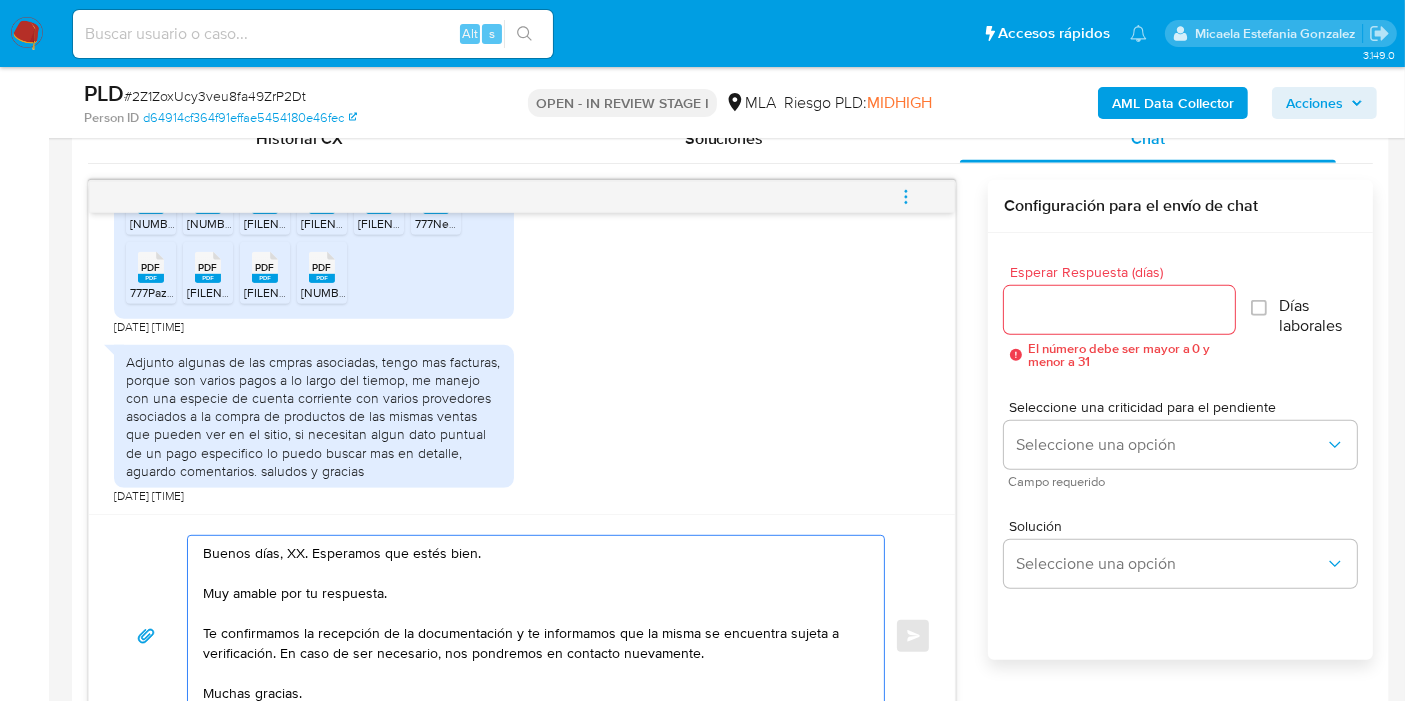 click on "Buenos días, XX. Esperamos que estés bien.
Muy amable por tu respuesta.
Te confirmamos la recepción de la documentación y te informamos que la misma se encuentra sujeta a verificación. En caso de ser necesario, nos pondremos en contacto nuevamente.
Muchas gracias.
Saludos,
Equipo de Mercado Pago." at bounding box center (531, 636) 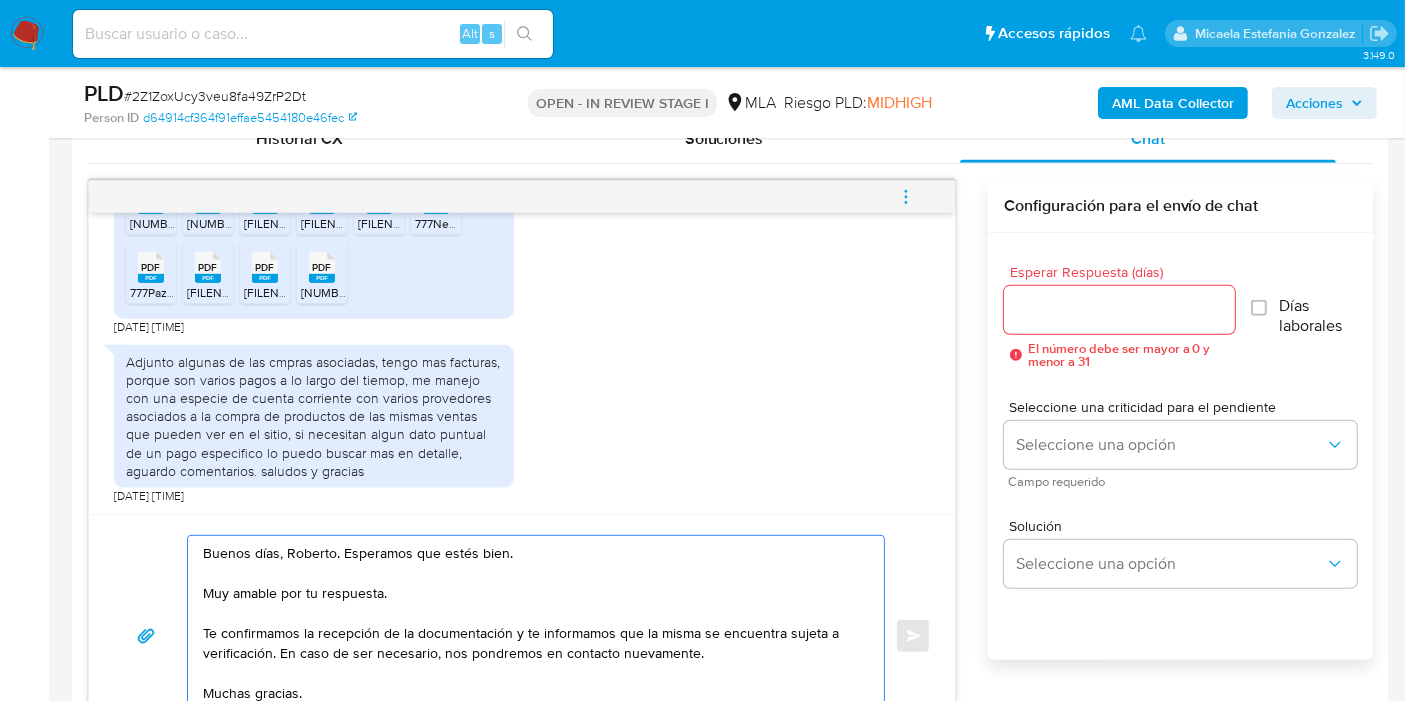 click on "Buenos días, Roberto. Esperamos que estés bien.
Muy amable por tu respuesta.
Te confirmamos la recepción de la documentación y te informamos que la misma se encuentra sujeta a verificación. En caso de ser necesario, nos pondremos en contacto nuevamente.
Muchas gracias.
Saludos,
Equipo de Mercado Pago." at bounding box center [531, 636] 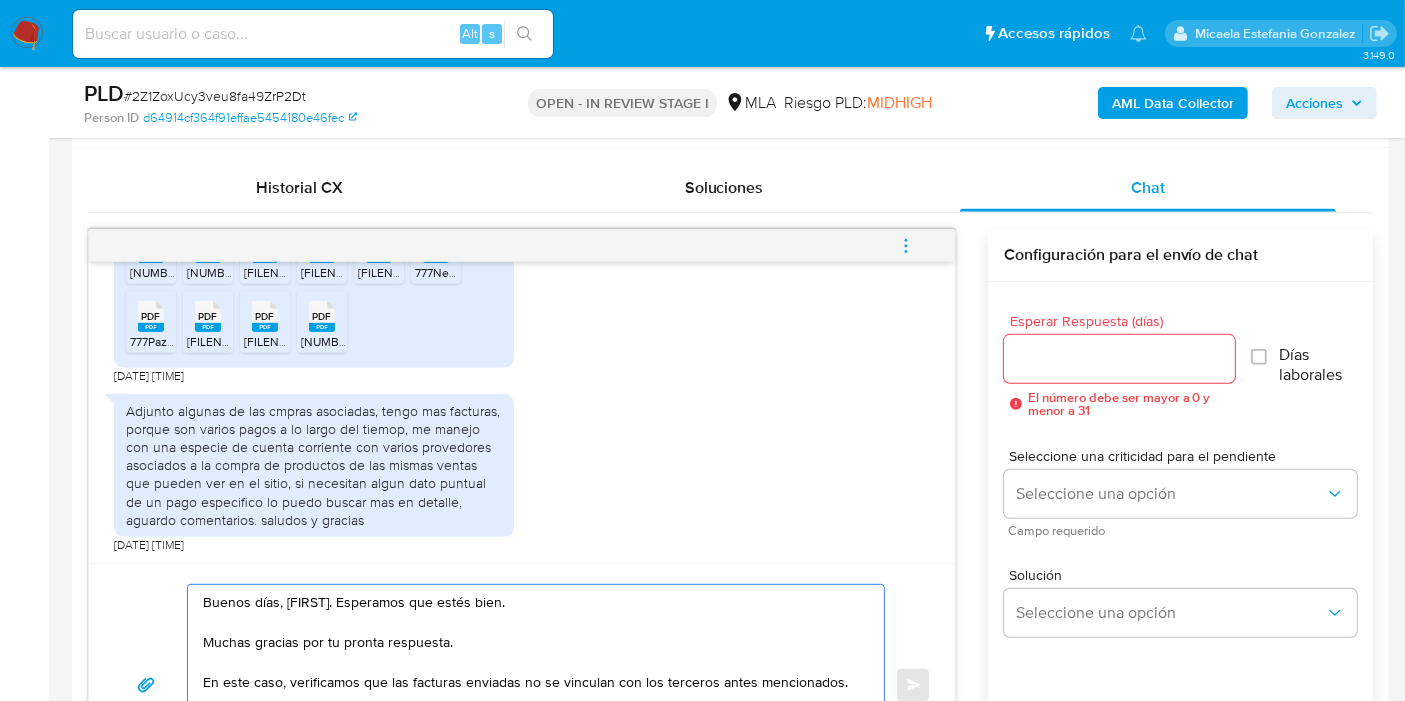 scroll, scrollTop: 888, scrollLeft: 0, axis: vertical 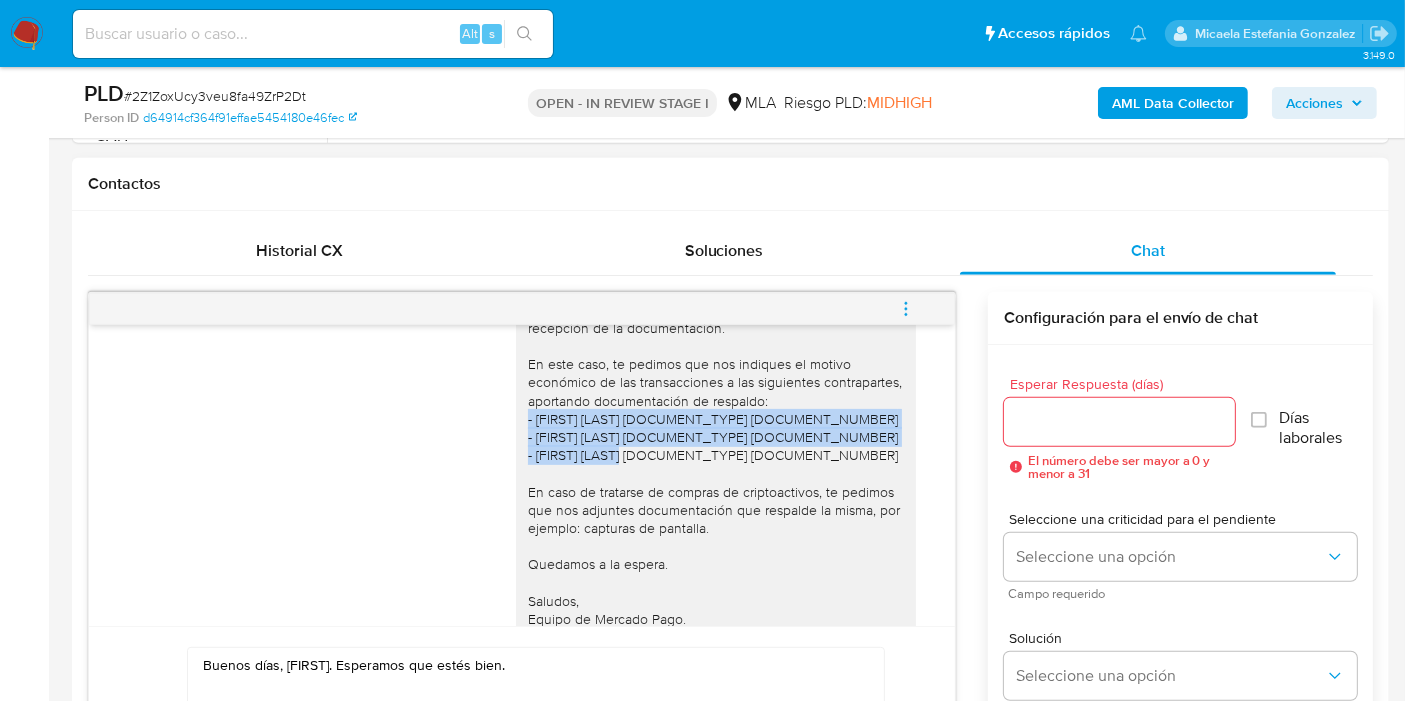 drag, startPoint x: 797, startPoint y: 455, endPoint x: 511, endPoint y: 421, distance: 288.0139 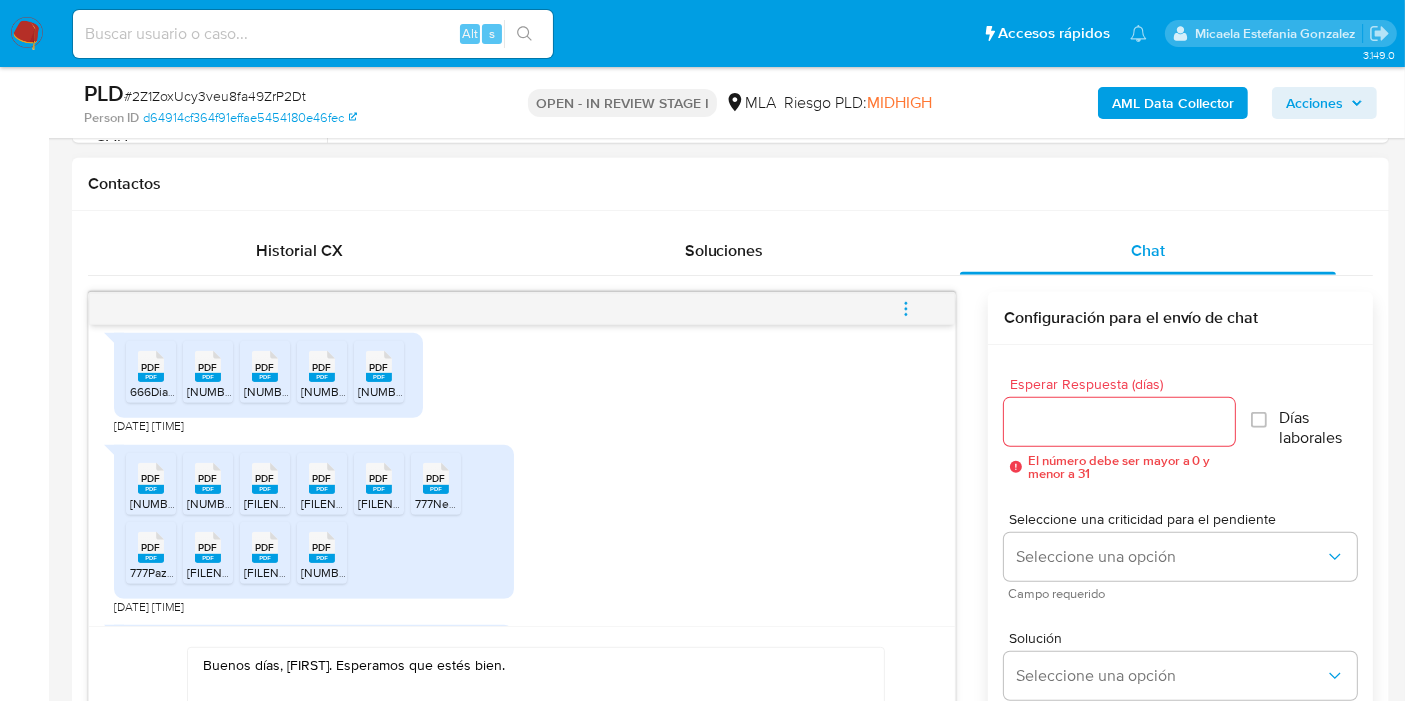 scroll, scrollTop: 1394, scrollLeft: 0, axis: vertical 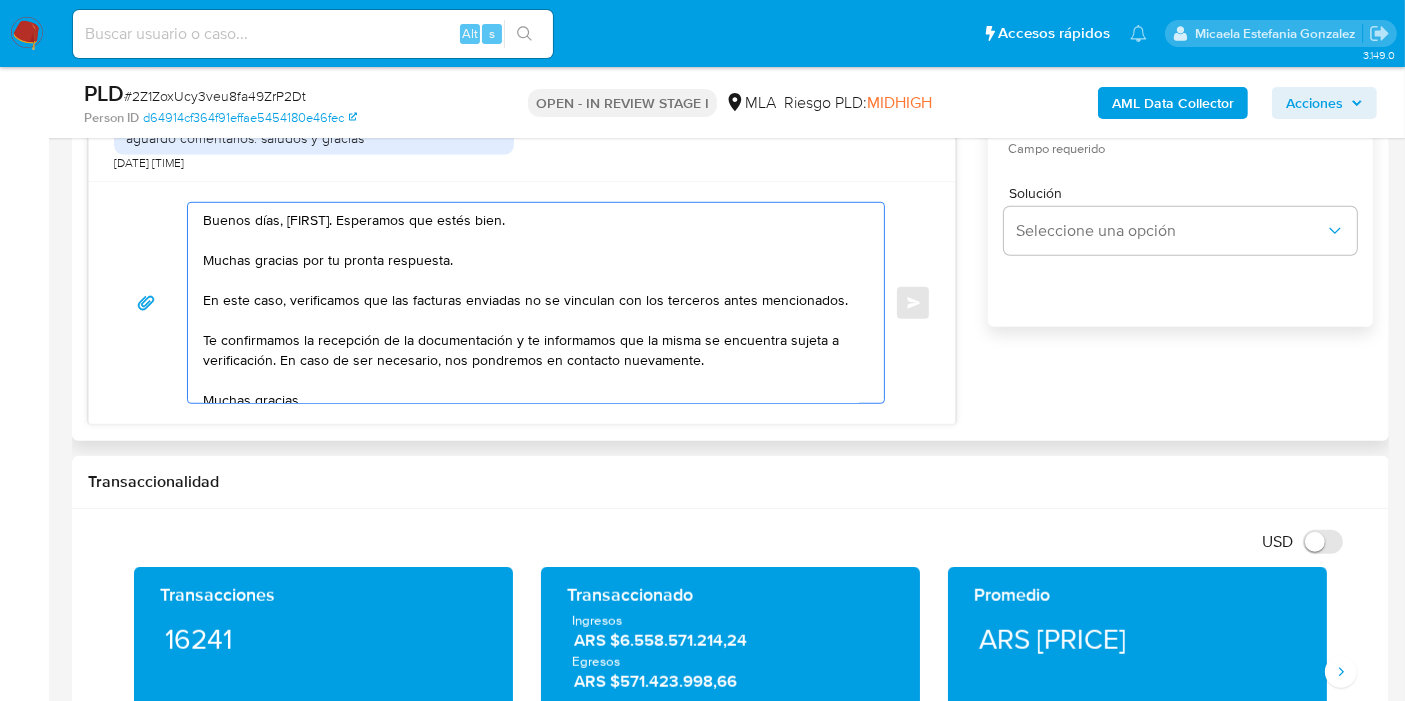 click on "Buenos días, Roberto. Esperamos que estés bien.
Muchas gracias por tu pronta respuesta.
En este caso, verificamos que las facturas enviadas no se vinculan con los terceros antes mencionados.
Te confirmamos la recepción de la documentación y te informamos que la misma se encuentra sujeta a verificación. En caso de ser necesario, nos pondremos en contacto nuevamente.
Muchas gracias.
Saludos,
Equipo de Mercado Pago." at bounding box center (531, 303) 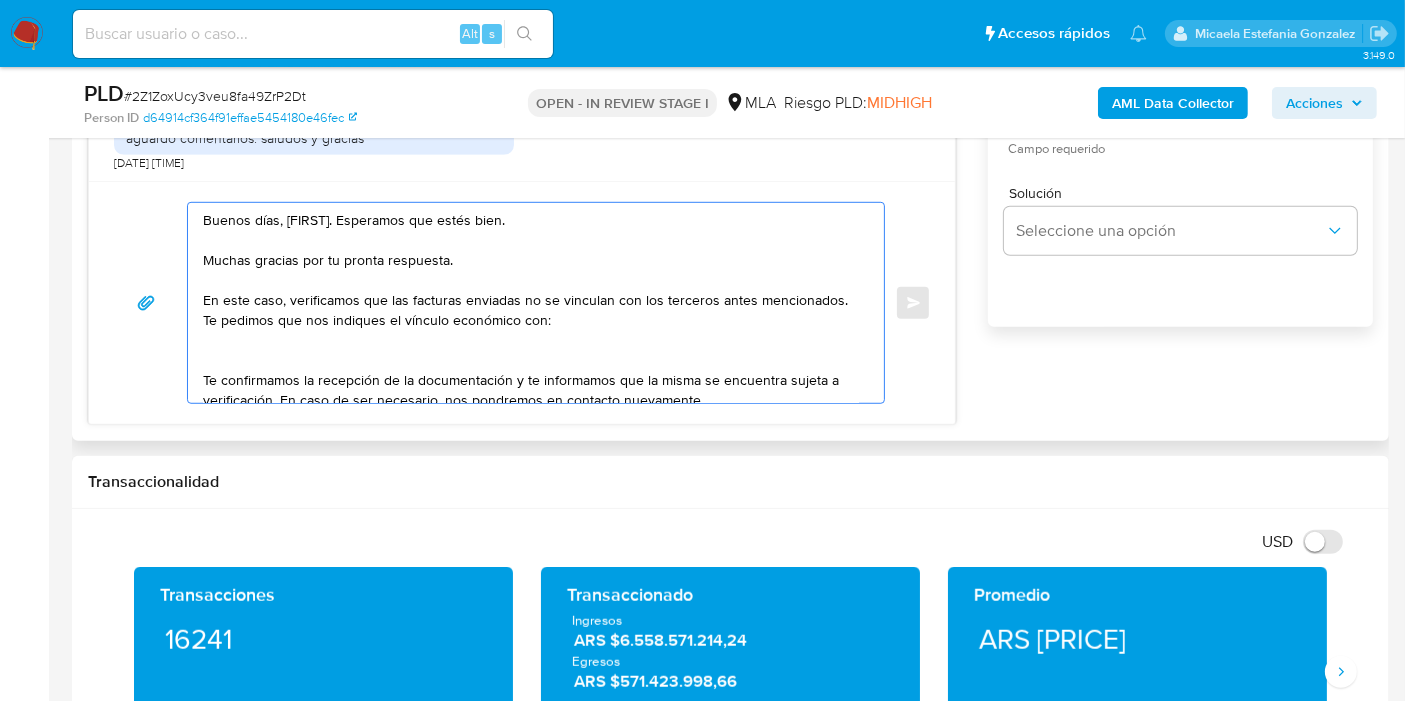 paste on "- Andres Emiliano Daspett CUIT 20375599377
- Conrado Ponsone CUIT 20381088163
- Valeria Susana Louzao CUIT 27215870931" 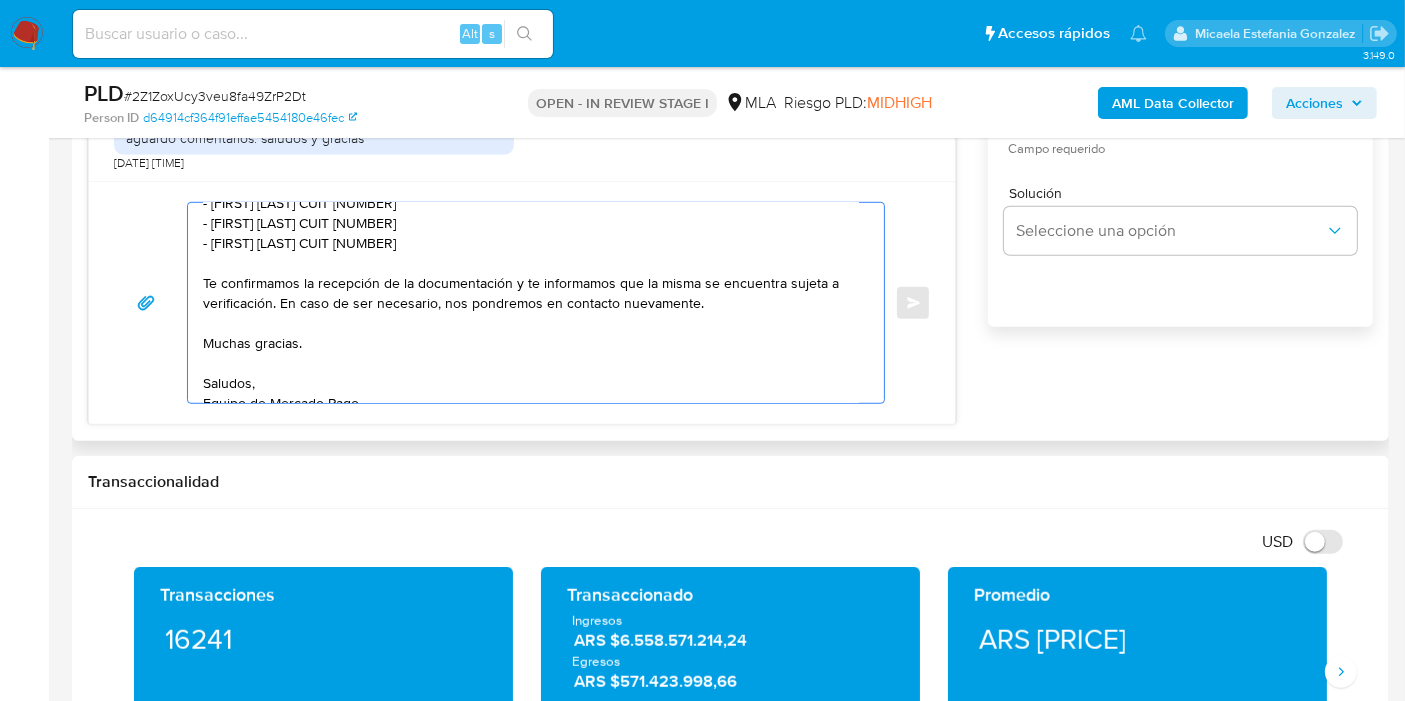 scroll, scrollTop: 102, scrollLeft: 0, axis: vertical 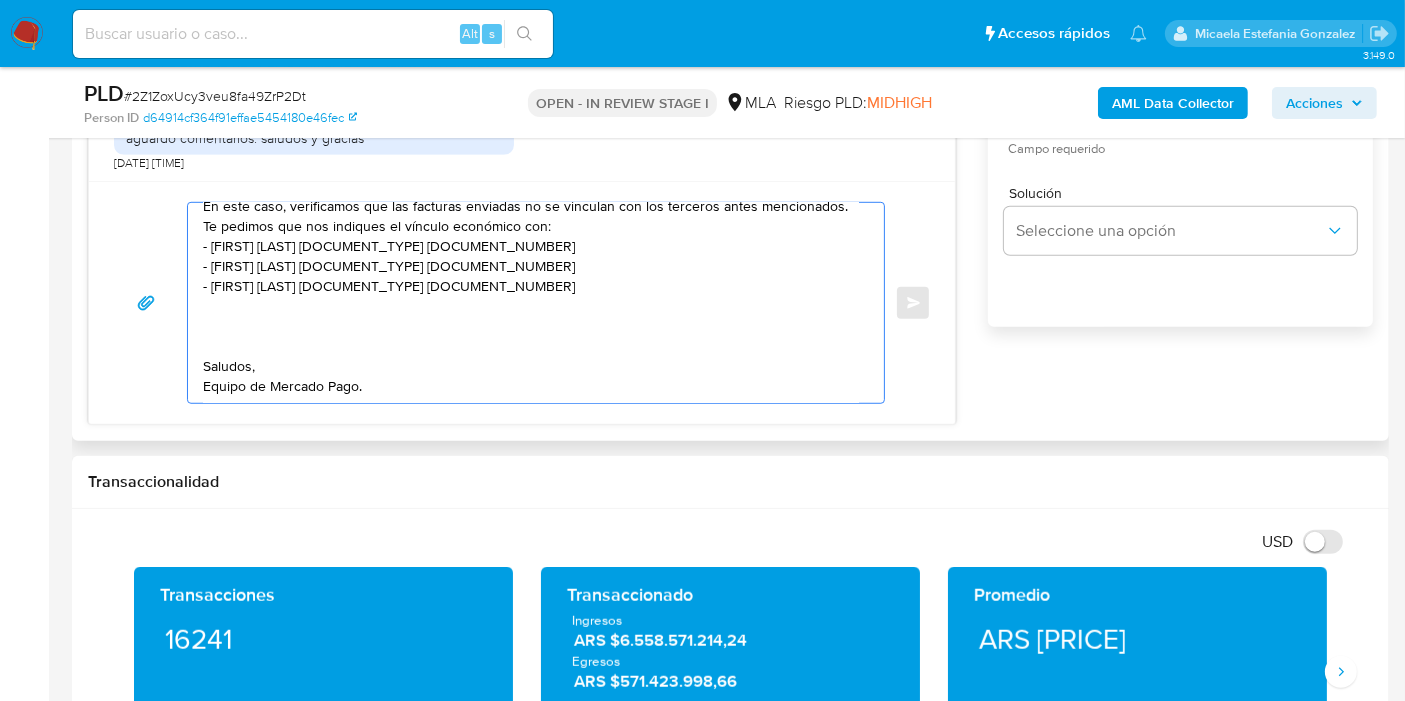 drag, startPoint x: 385, startPoint y: 378, endPoint x: 197, endPoint y: 315, distance: 198.27505 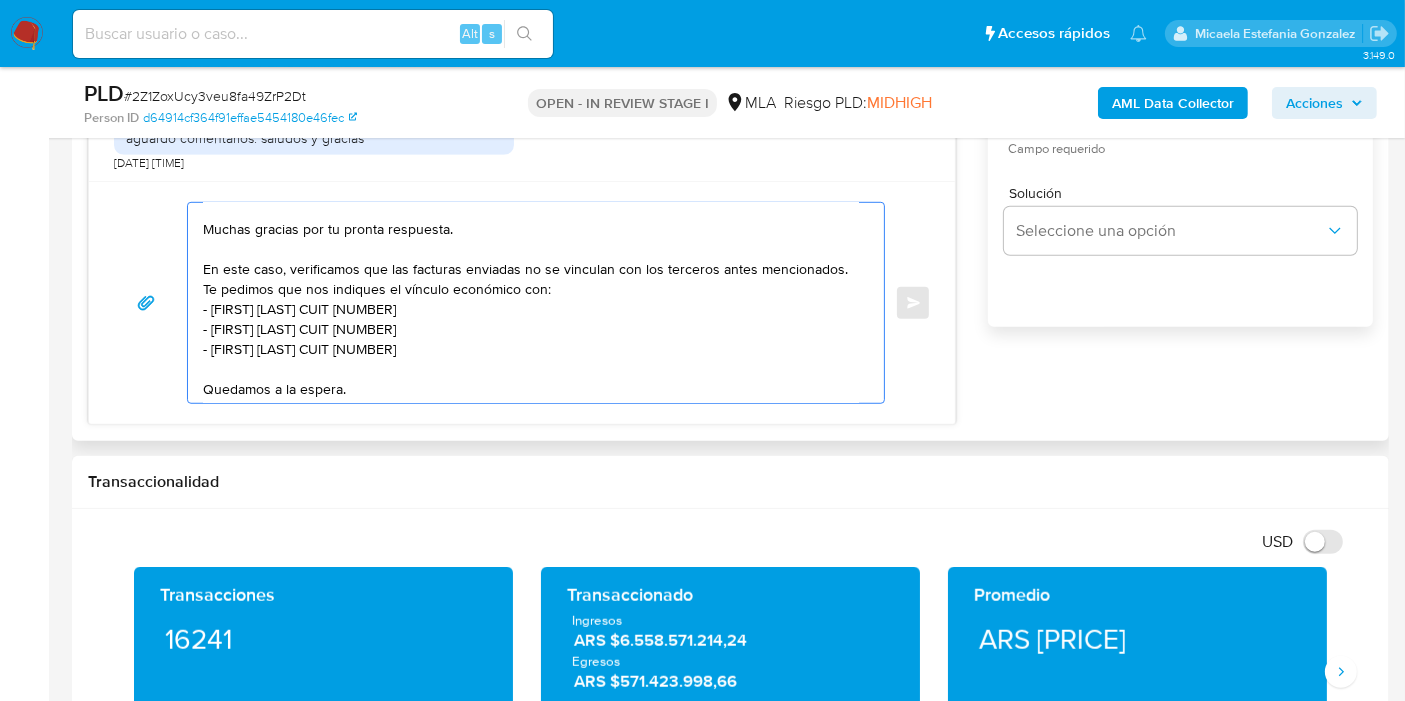scroll, scrollTop: 0, scrollLeft: 0, axis: both 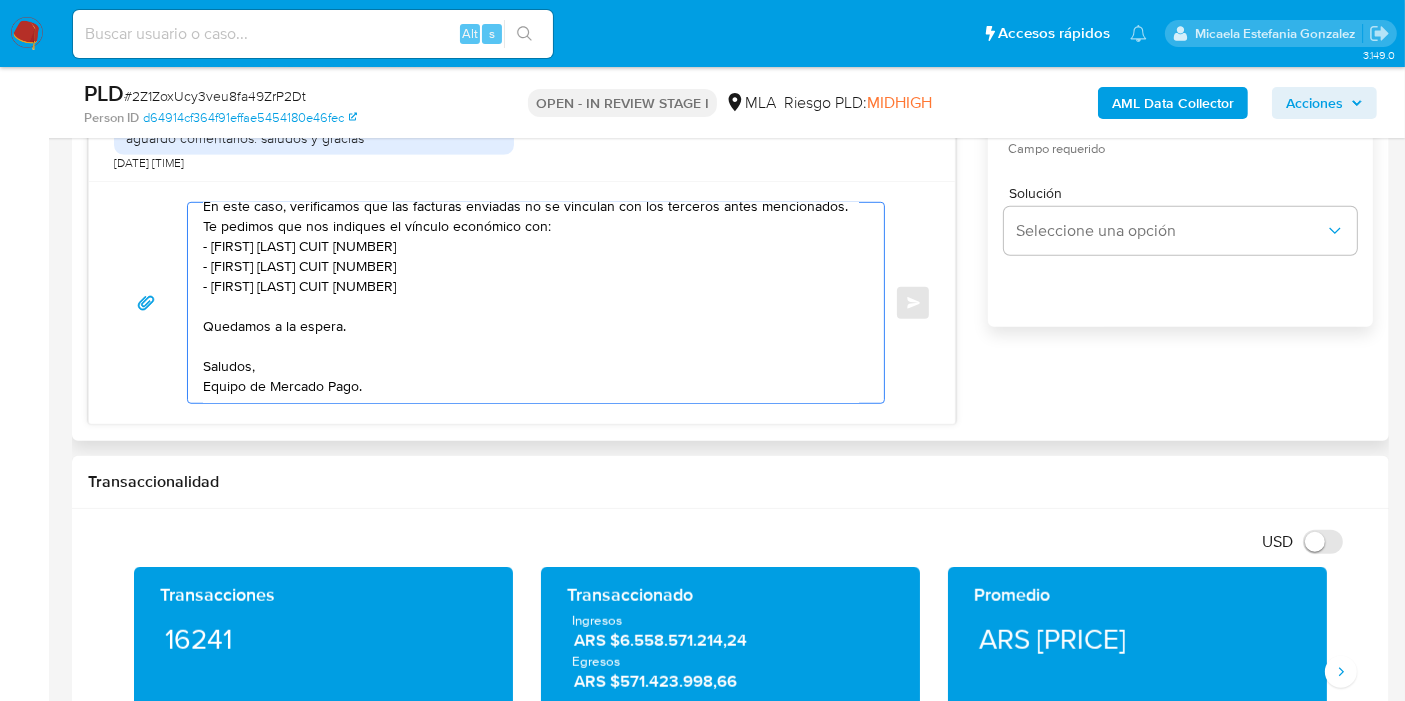 click on "Buenos días, Roberto. Esperamos que estés bien.
Muchas gracias por tu pronta respuesta.
En este caso, verificamos que las facturas enviadas no se vinculan con los terceros antes mencionados. Te pedimos que nos indiques el vínculo económico con:
- Andres Emiliano Daspett CUIT 20375599377
- Conrado Ponsone CUIT 20381088163
- Valeria Susana Louzao CUIT 27215870931
Quedamos a la espera.
Saludos,
Equipo de Mercado Pago." at bounding box center (531, 303) 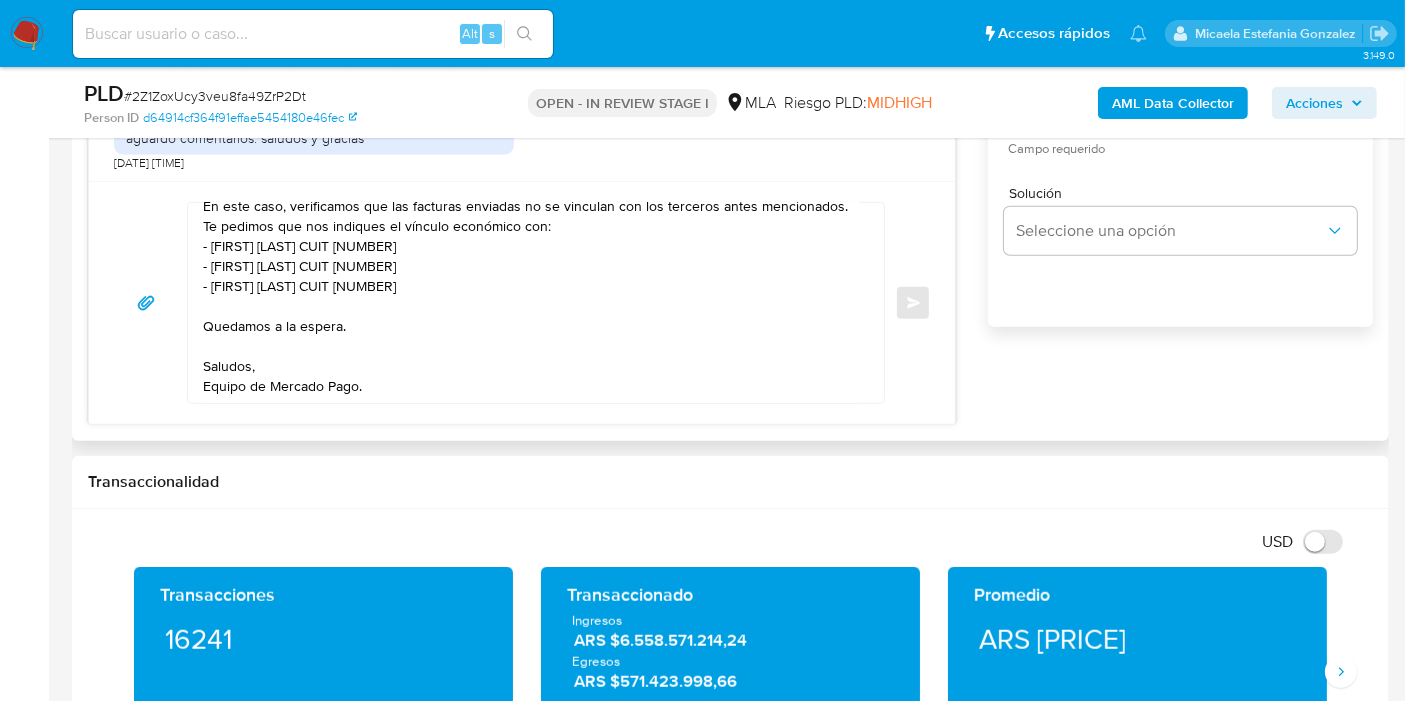 click on "Buenos días, Roberto. Esperamos que estés bien.
Muchas gracias por tu pronta respuesta.
En este caso, verificamos que las facturas enviadas no se vinculan con los terceros antes mencionados. Te pedimos que nos indiques el vínculo económico con:
- Andres Emiliano Daspett CUIT 20375599377
- Conrado Ponsone CUIT 20381088163
- Valeria Susana Louzao CUIT 27215870931
Quedamos a la espera.
Saludos,
Equipo de Mercado Pago.
Enviar" at bounding box center (522, 302) 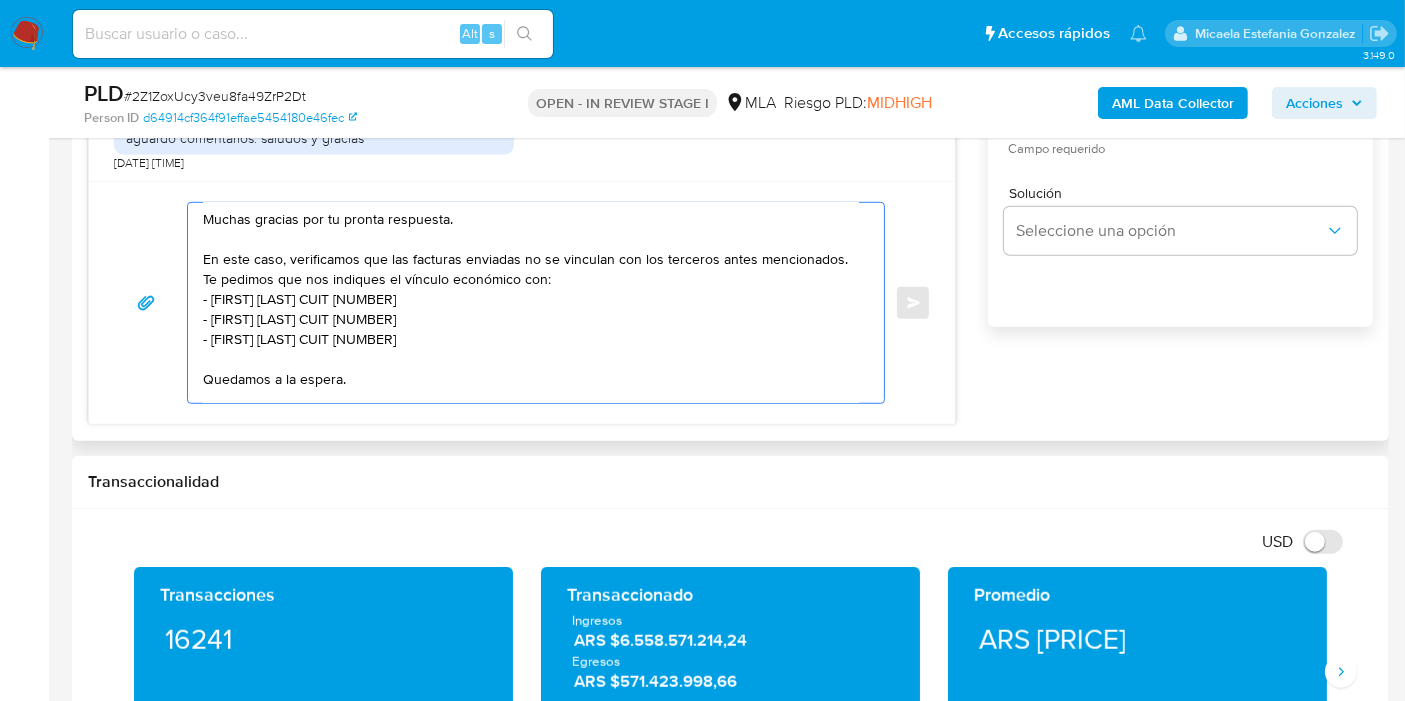 scroll, scrollTop: 0, scrollLeft: 0, axis: both 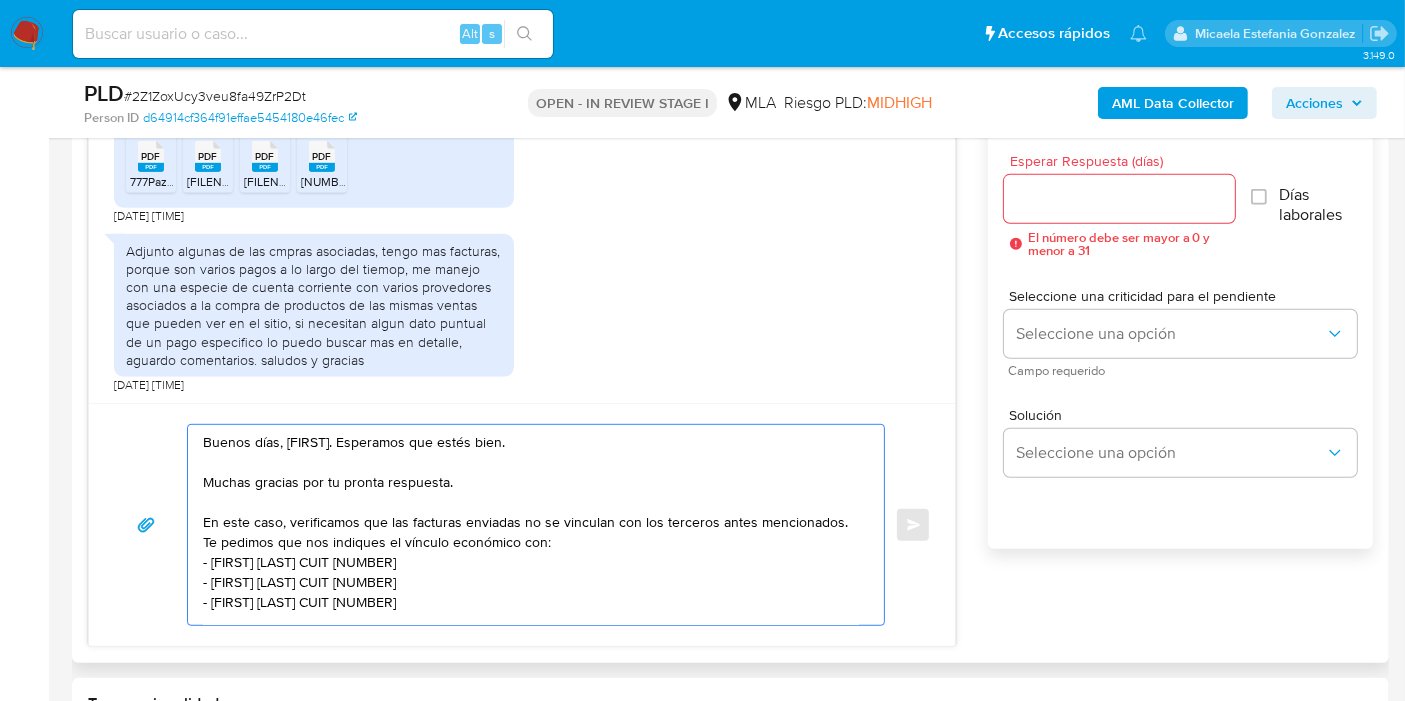 type on "Buenos días, Roberto. Esperamos que estés bien.
Muchas gracias por tu pronta respuesta.
En este caso, verificamos que las facturas enviadas no se vinculan con los terceros antes mencionados. Te pedimos que nos indiques el vínculo económico con:
- Andres Emiliano Daspett CUIT 20375599377
- Conrado Ponsone CUIT 20381088163
- Valeria Susana Louzao CUIT 27215870931
Quedamos a la espera.
Saludos,
Equipo de Mercado Pago." 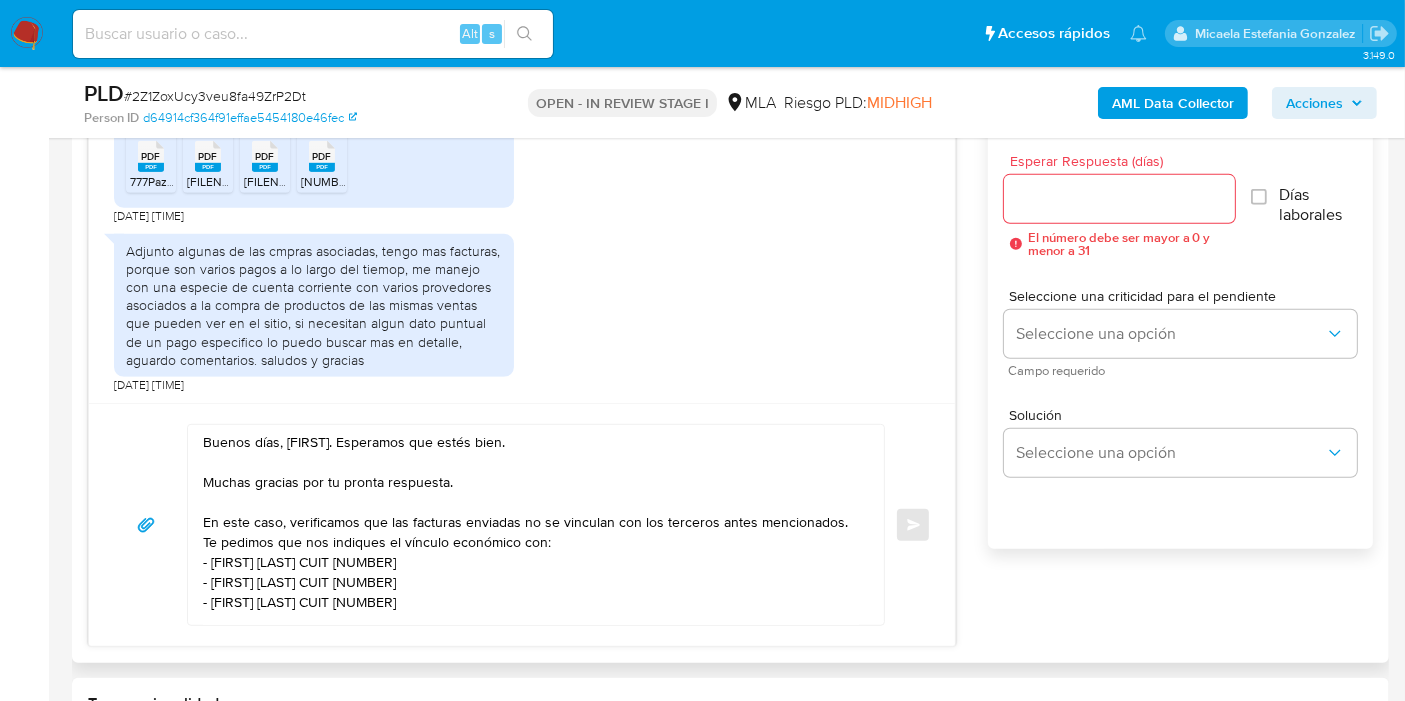 drag, startPoint x: 1168, startPoint y: 222, endPoint x: 1145, endPoint y: 199, distance: 32.526913 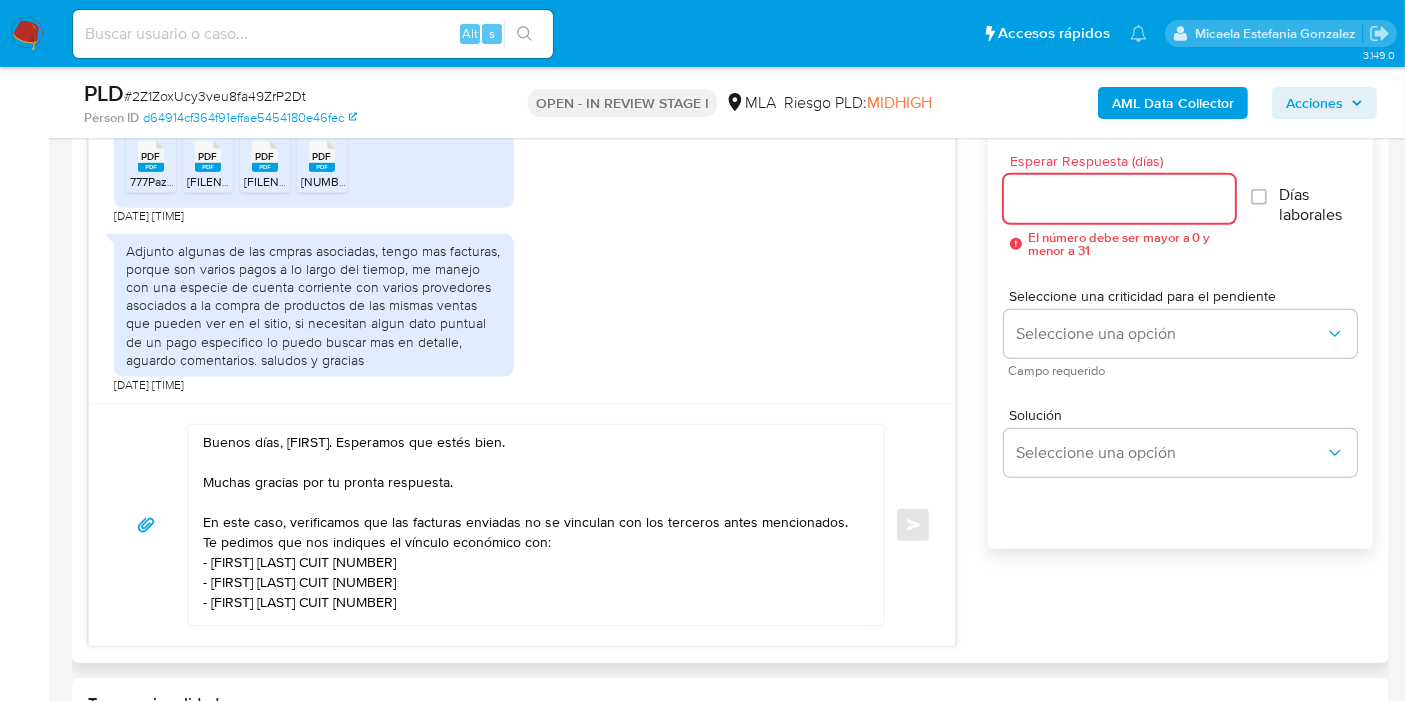 click on "Esperar Respuesta (días)" at bounding box center (1119, 199) 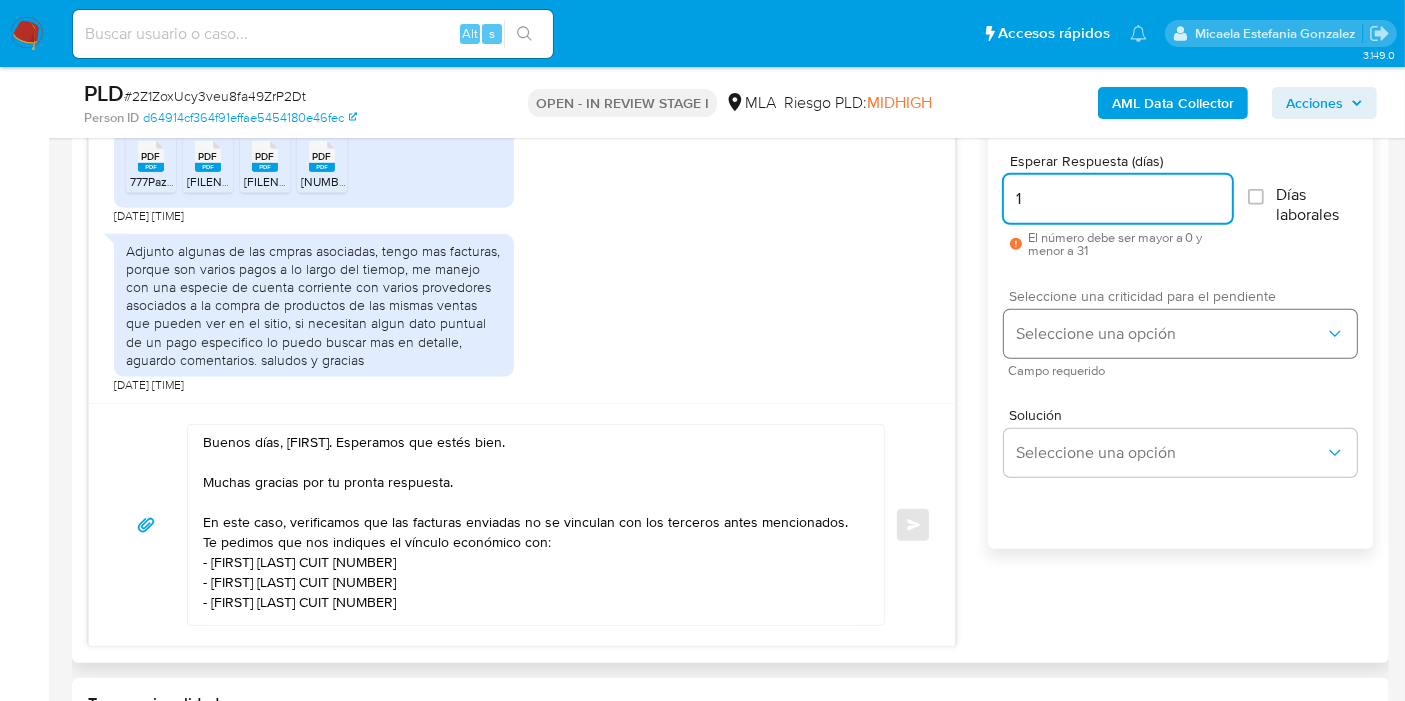 type on "1" 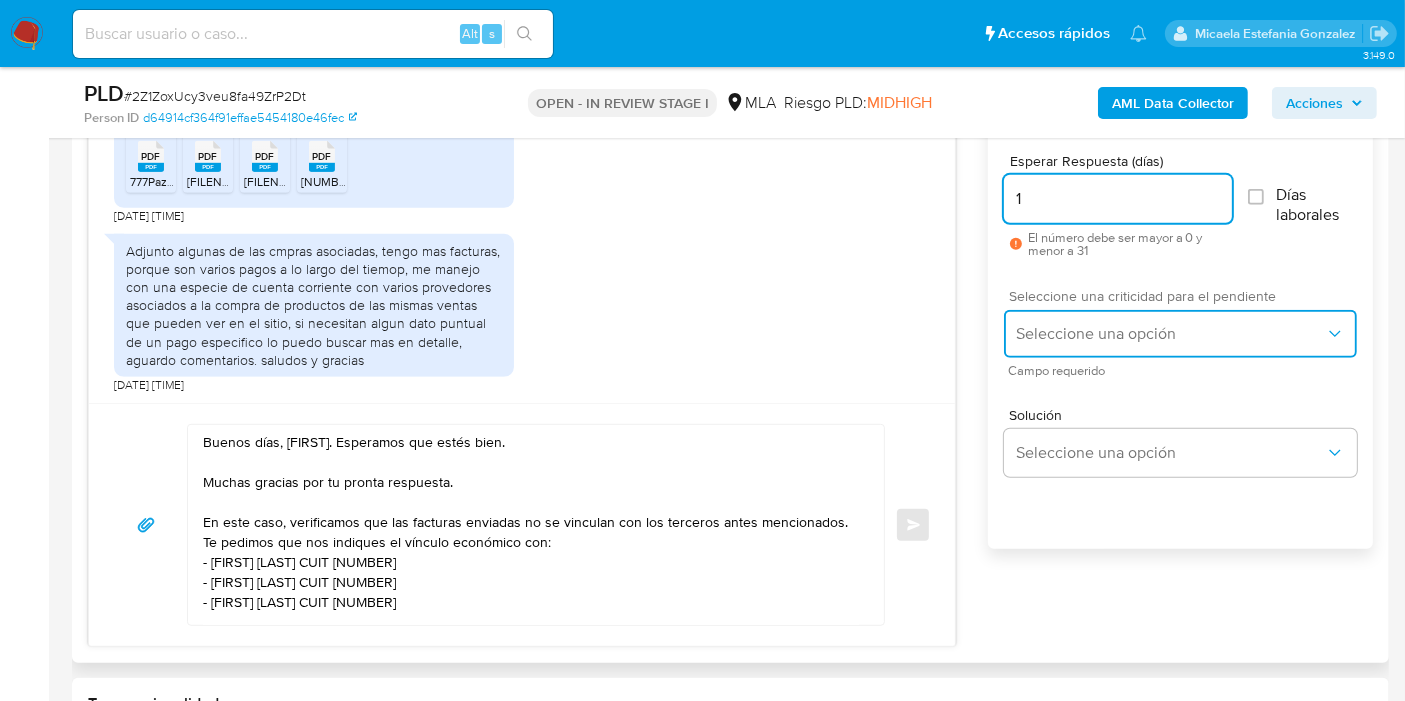 click on "Seleccione una opción" at bounding box center (1170, 334) 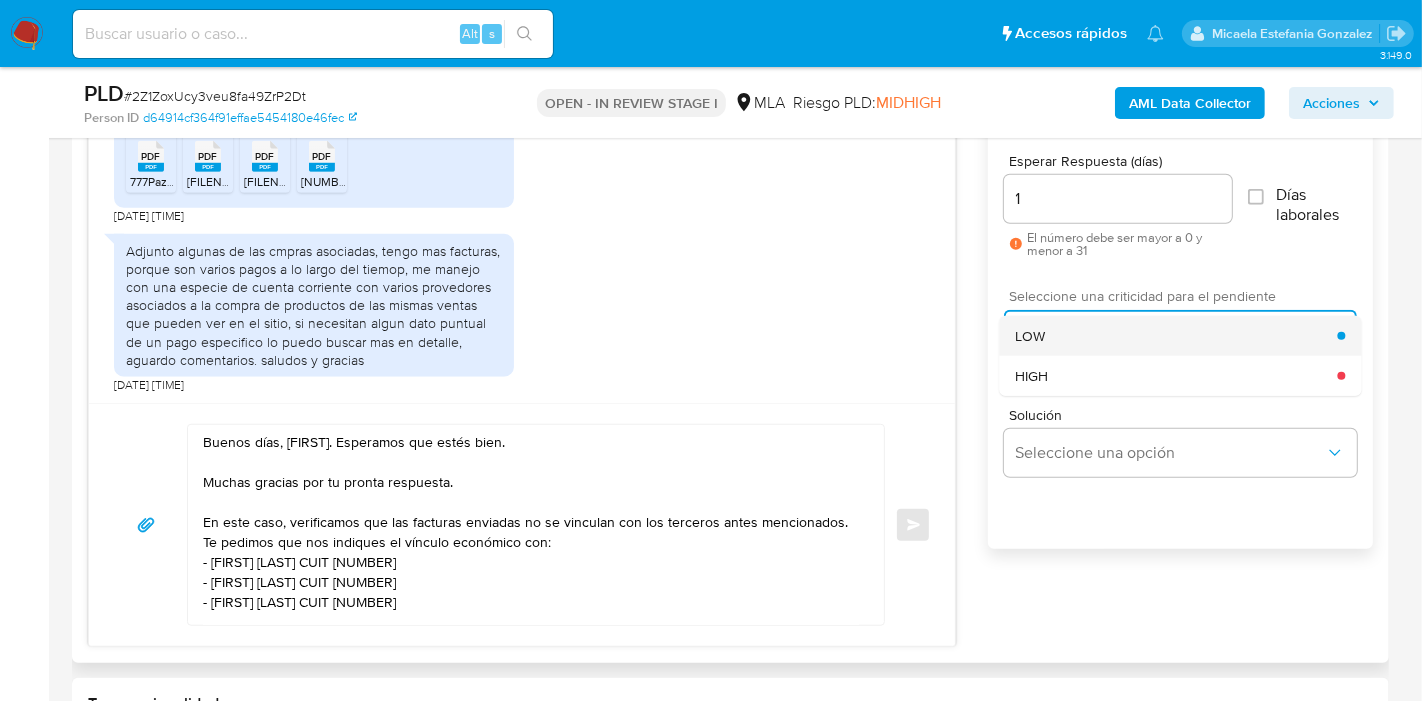 click on "LOW" at bounding box center (1176, 336) 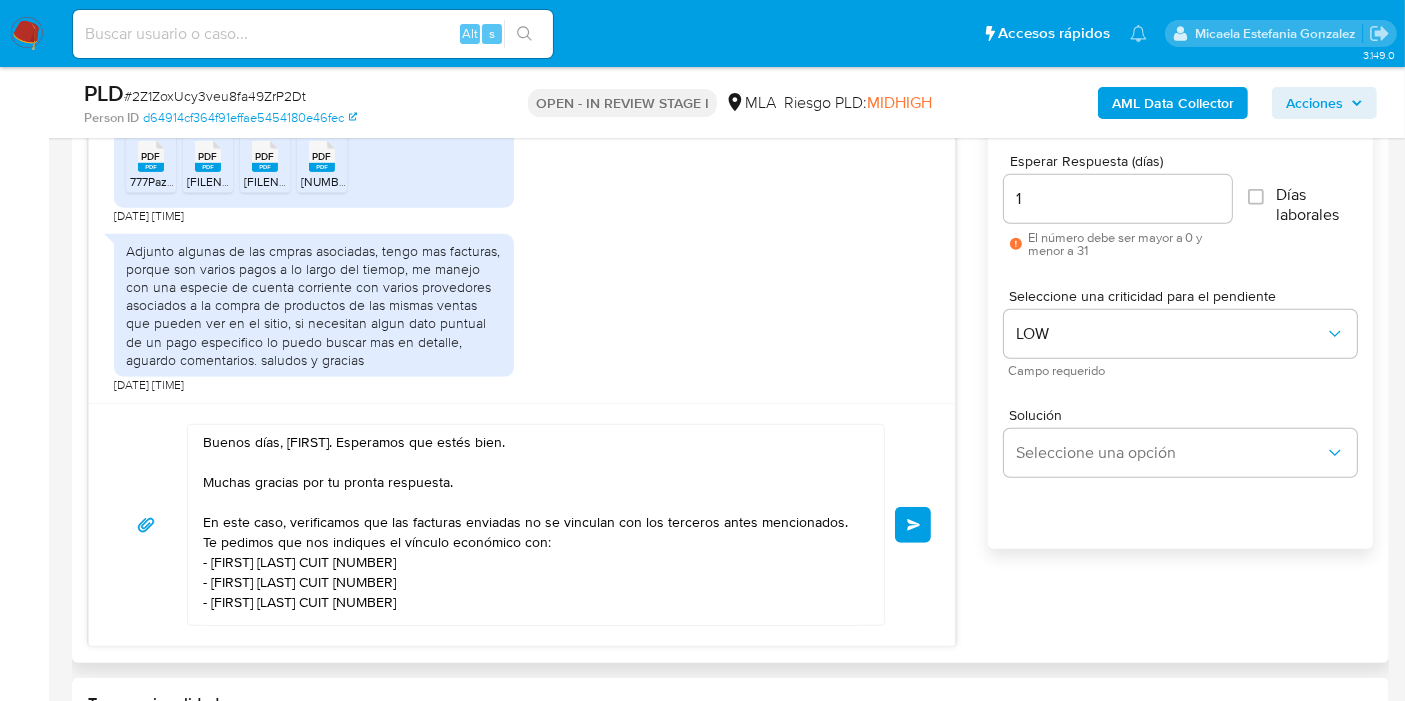 click on "Enviar" at bounding box center [913, 525] 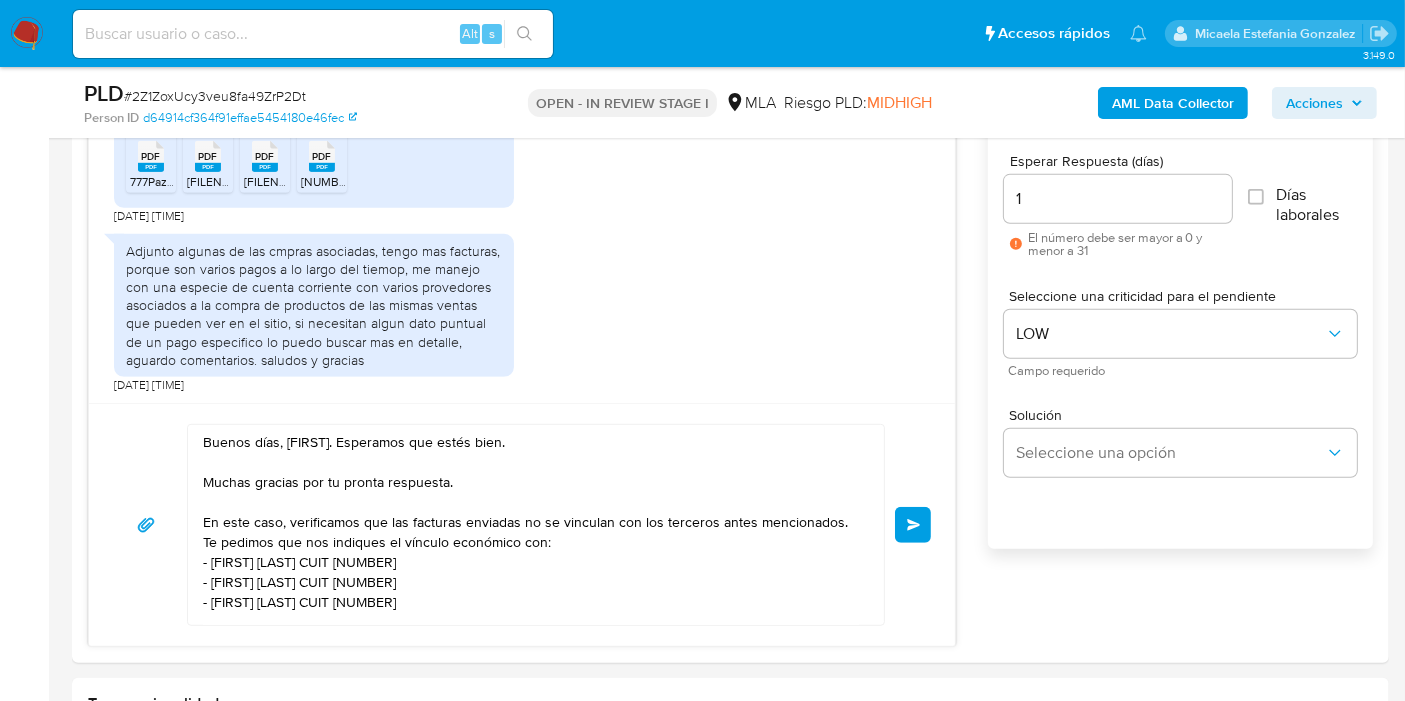 type 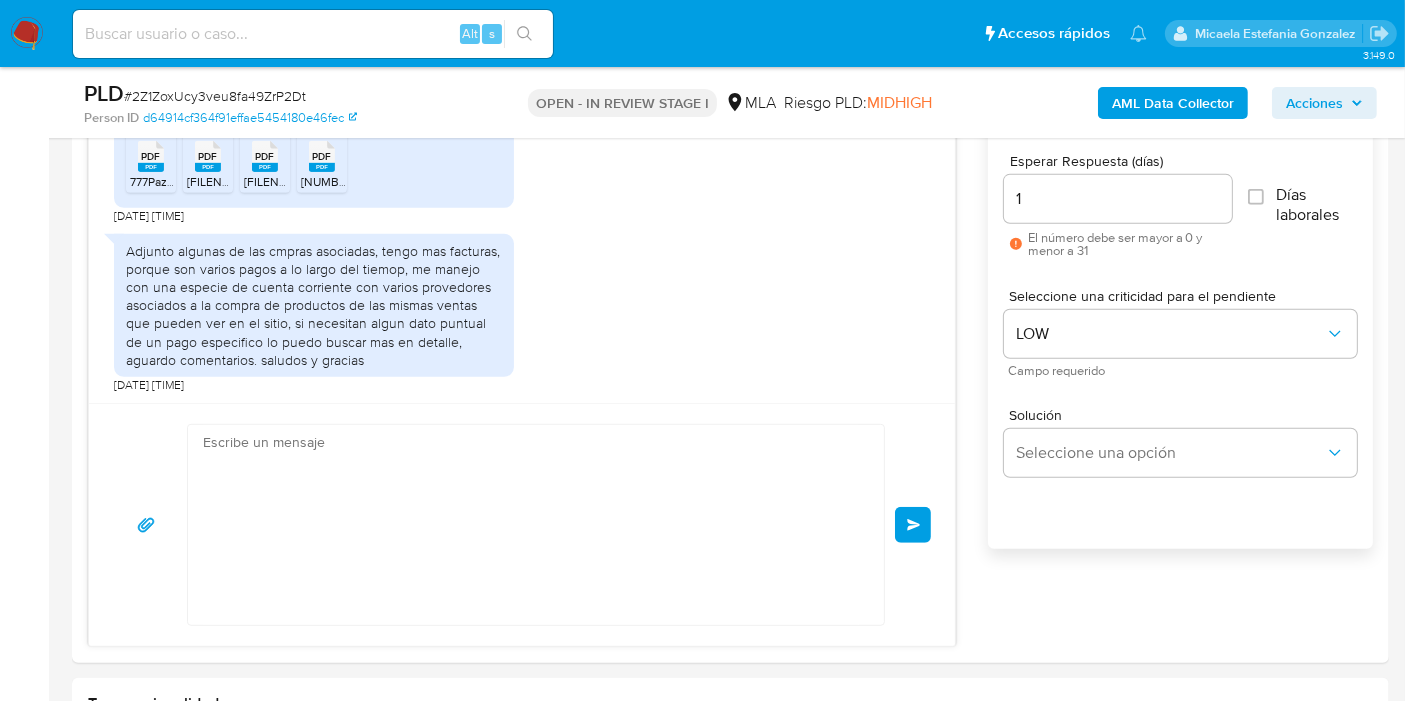 scroll, scrollTop: 1726, scrollLeft: 0, axis: vertical 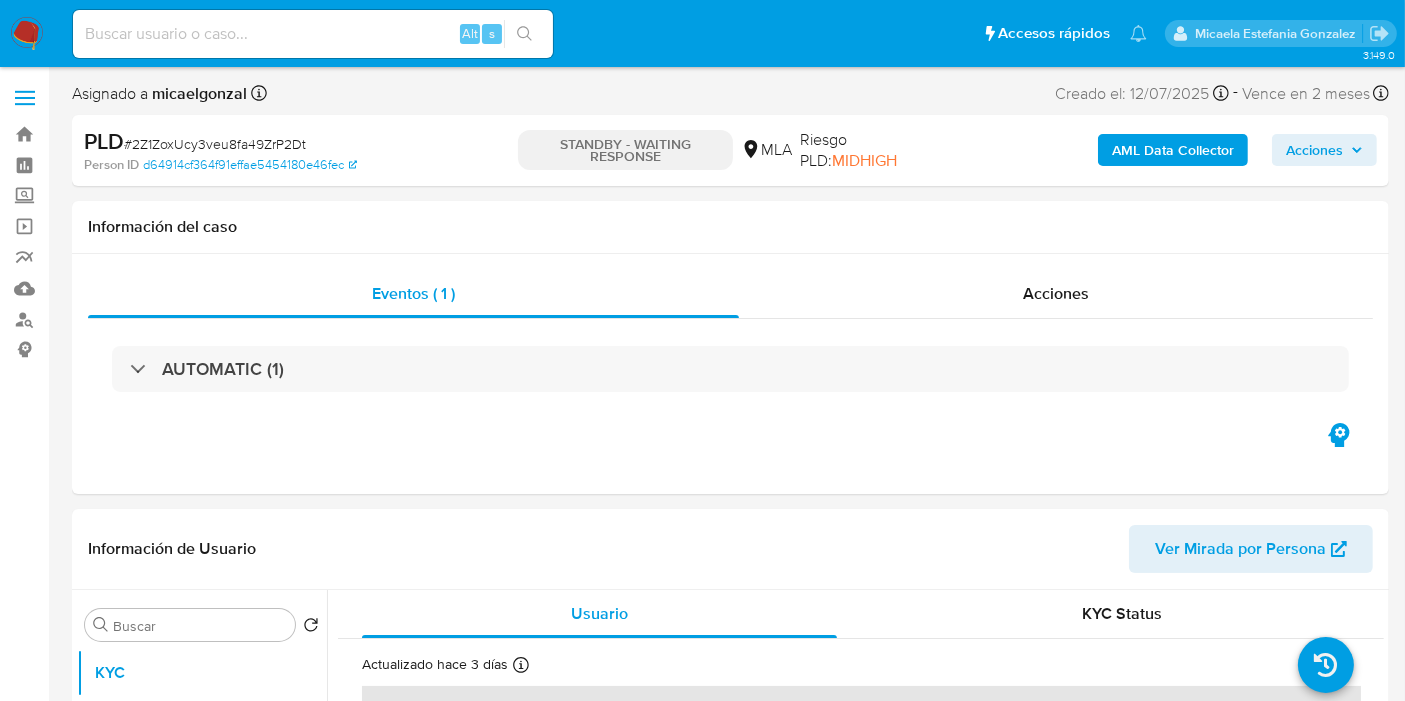 select on "10" 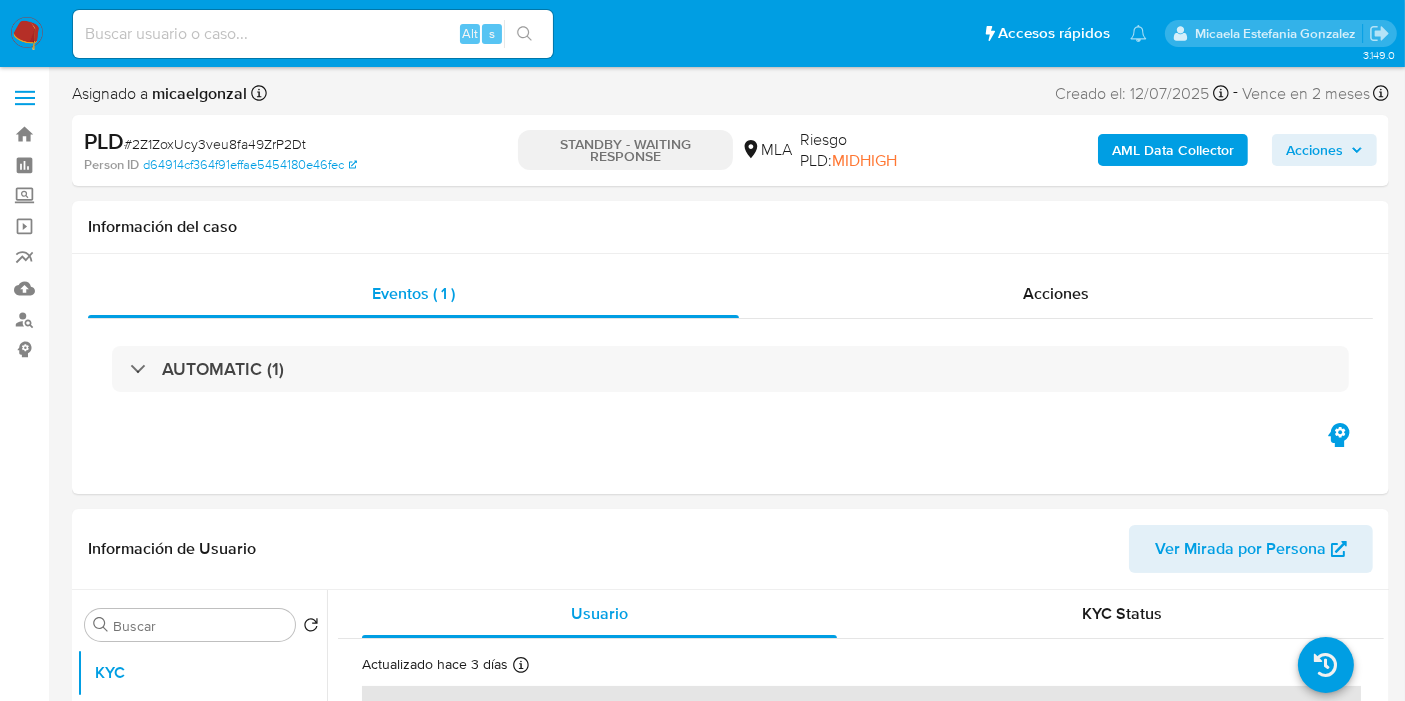 click on "Alt s" at bounding box center (313, 34) 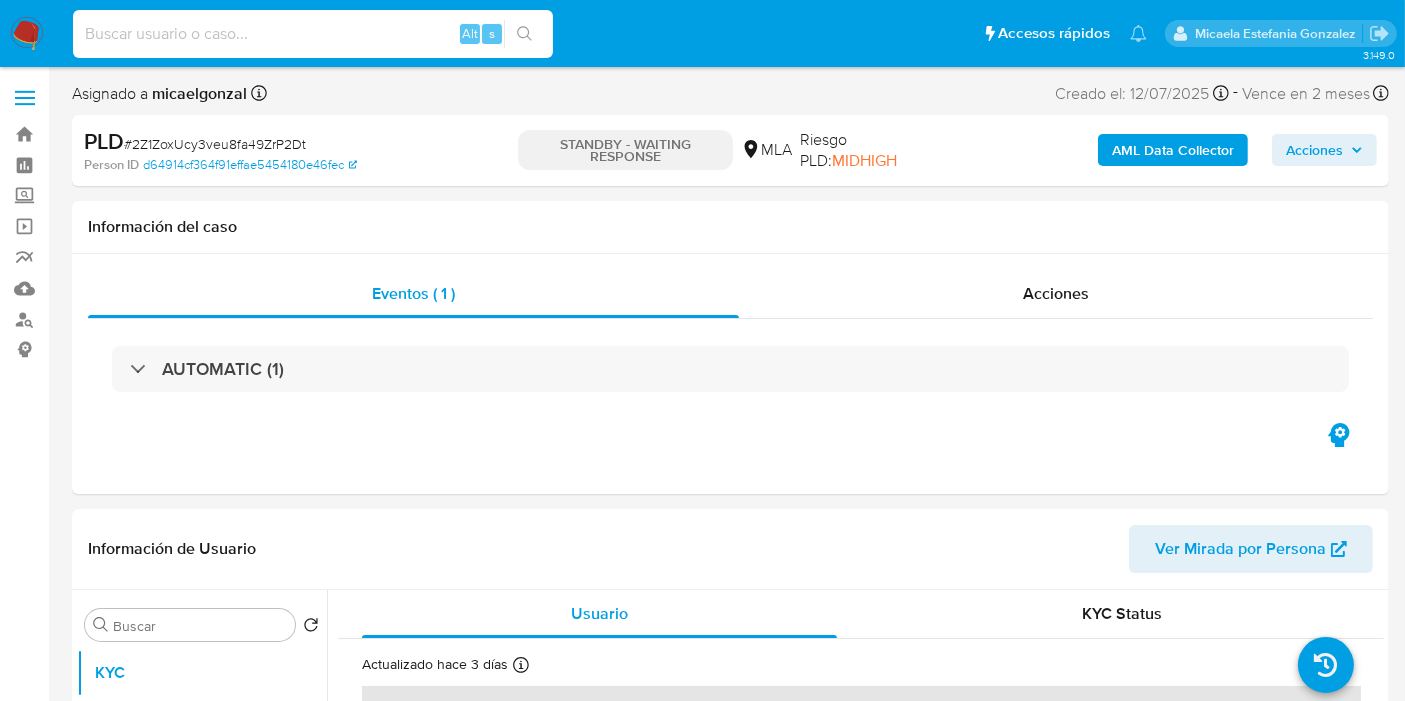 paste on "9Q3LMNzBuFQf6ebGZWWWibxR" 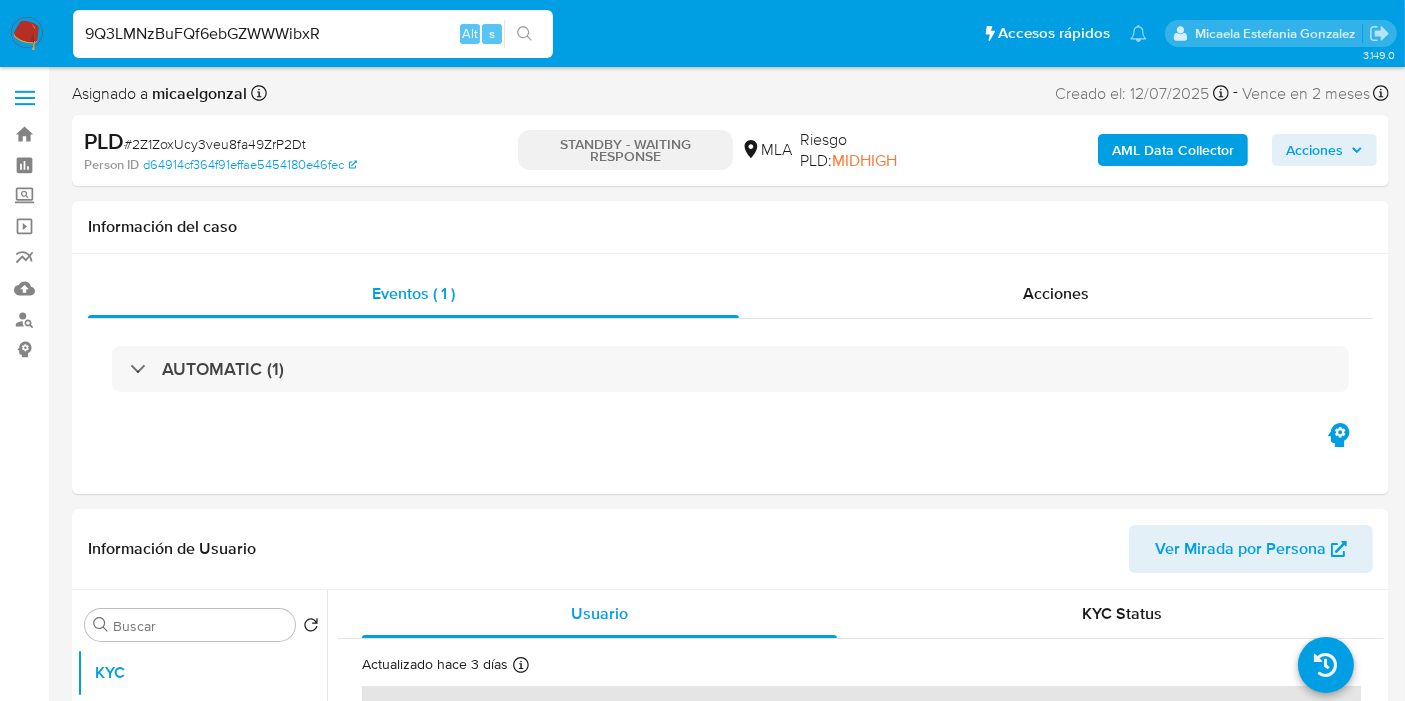 type on "9Q3LMNzBuFQf6ebGZWWWibxR" 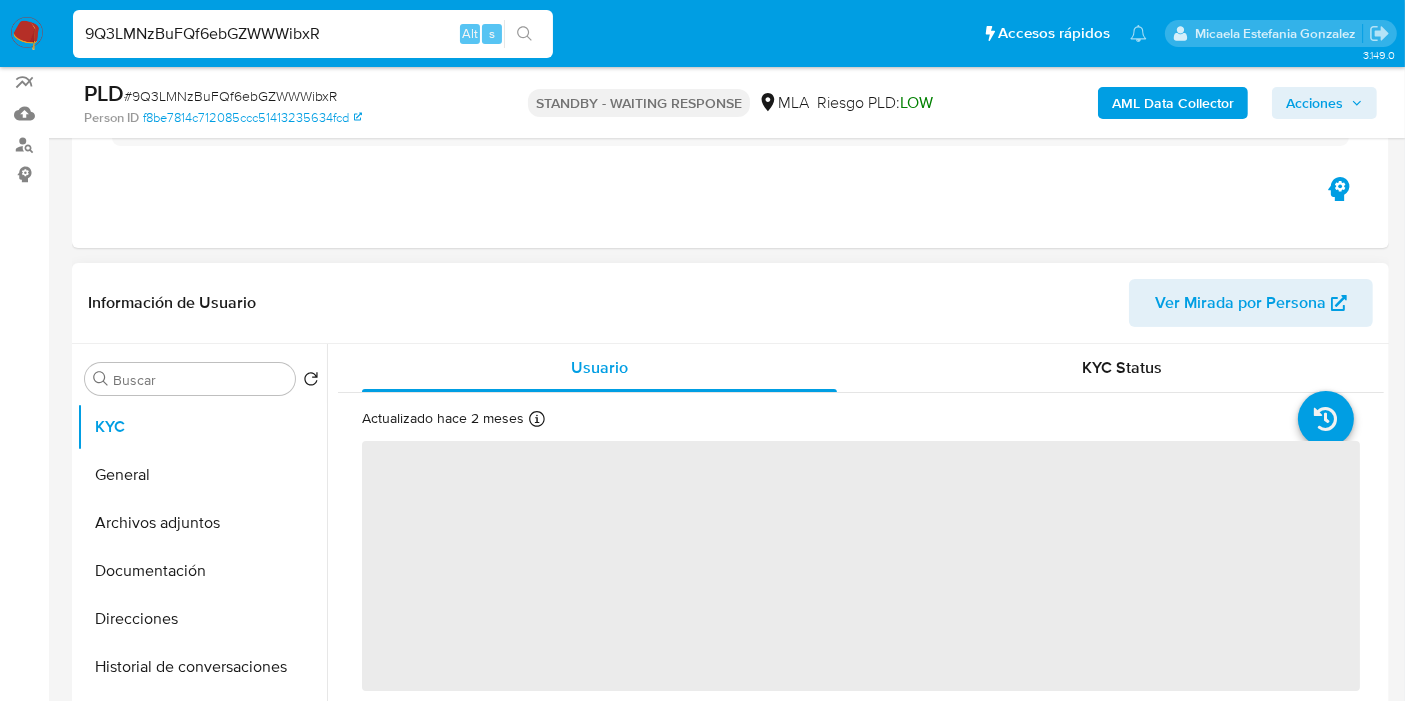 scroll, scrollTop: 222, scrollLeft: 0, axis: vertical 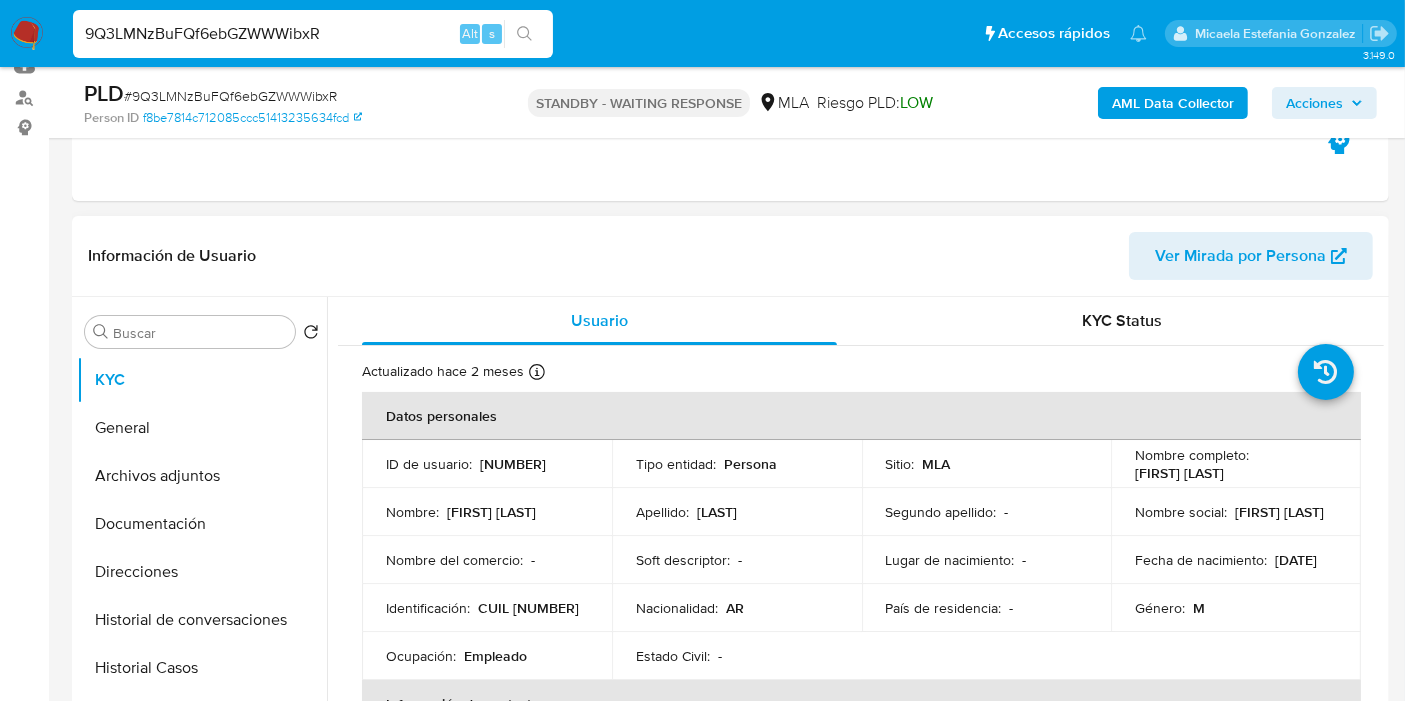 select on "10" 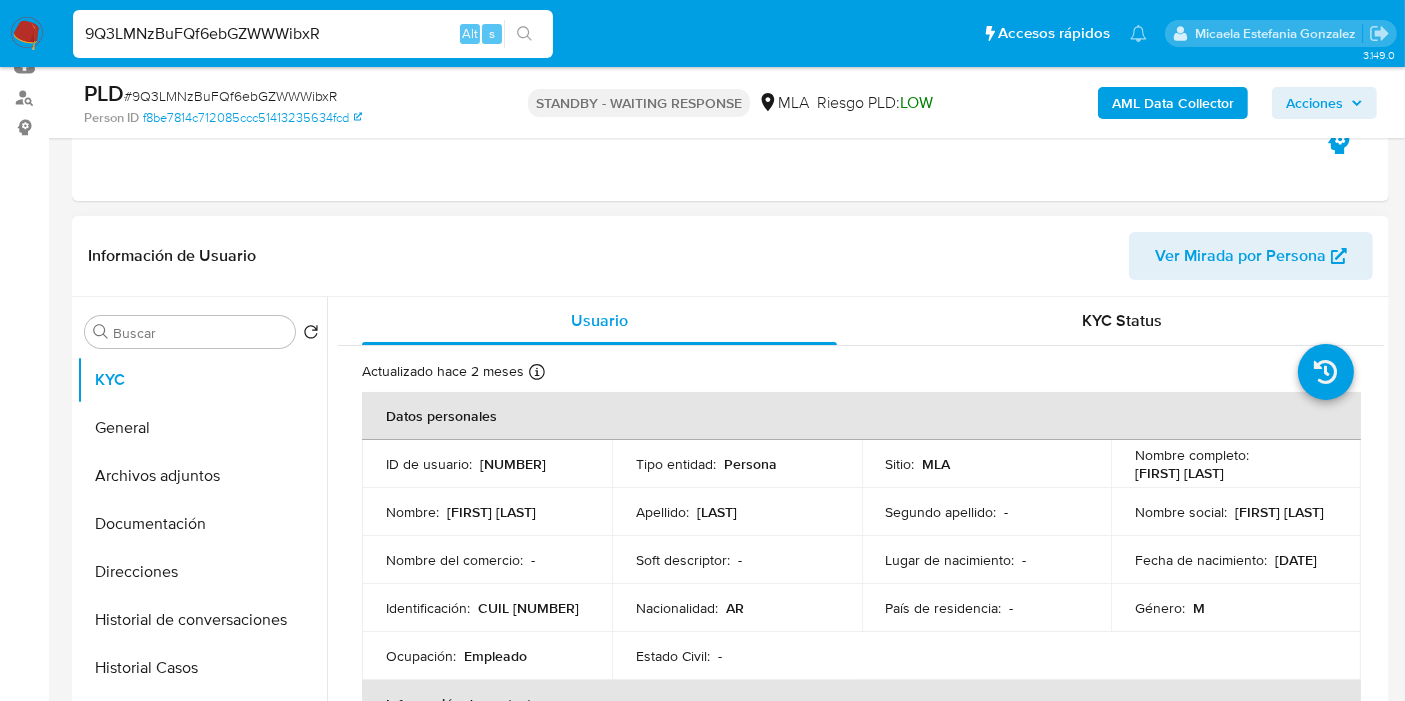 click on "9Q3LMNzBuFQf6ebGZWWWibxR Alt s" at bounding box center [313, 34] 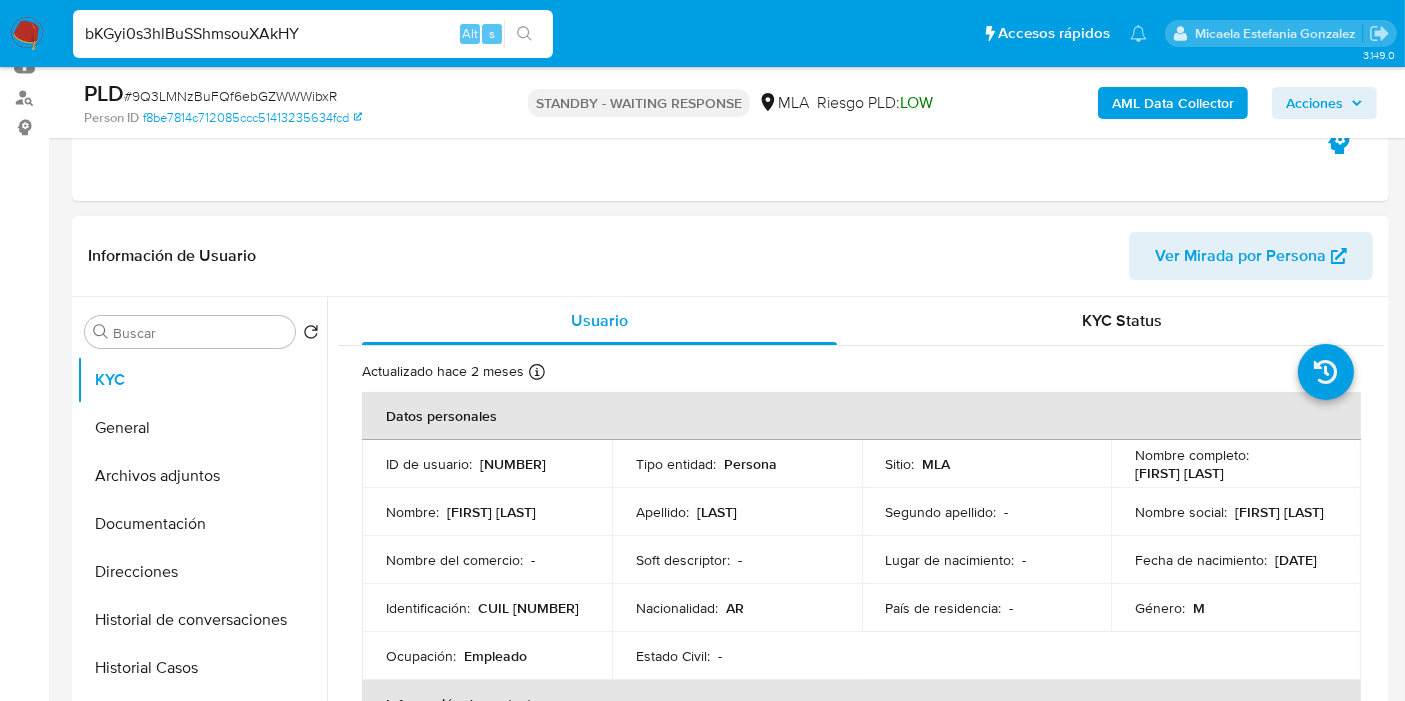 type on "bKGyi0s3hlBuSShmsouXAkHY" 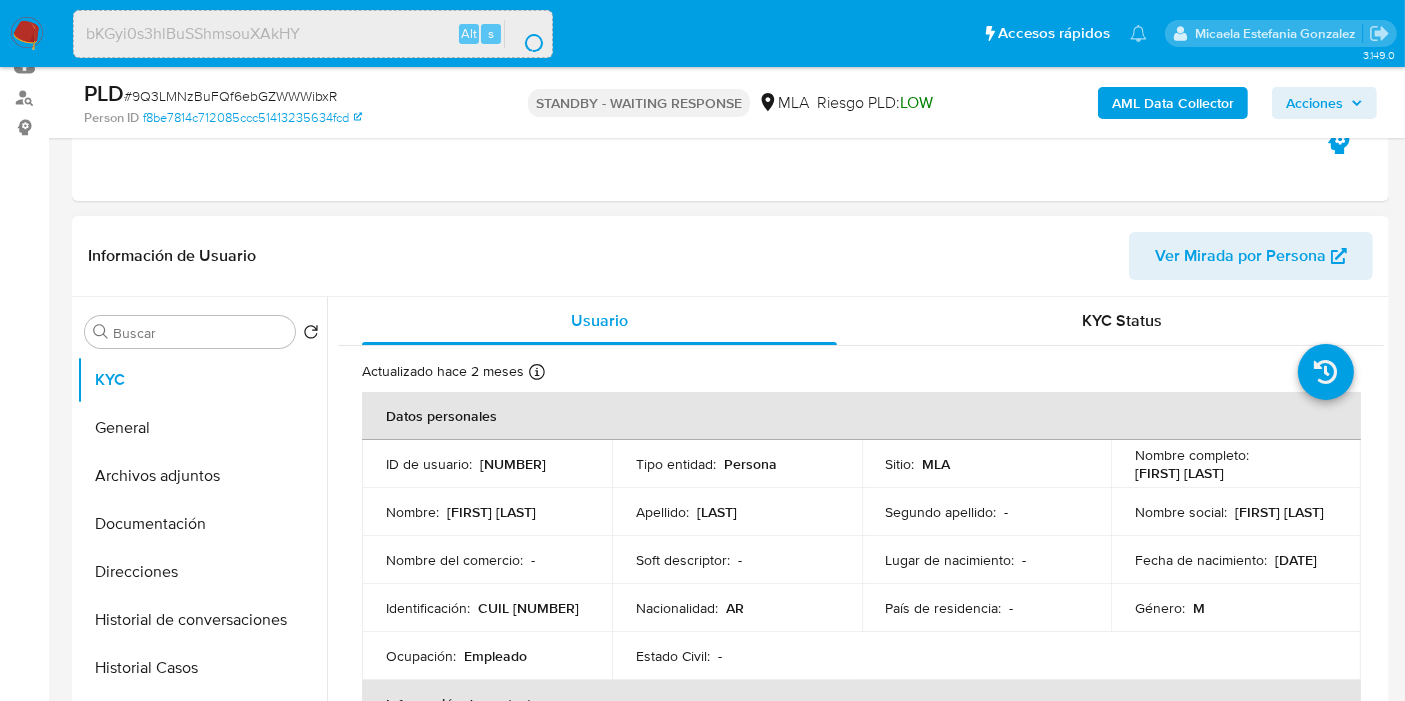 scroll, scrollTop: 0, scrollLeft: 0, axis: both 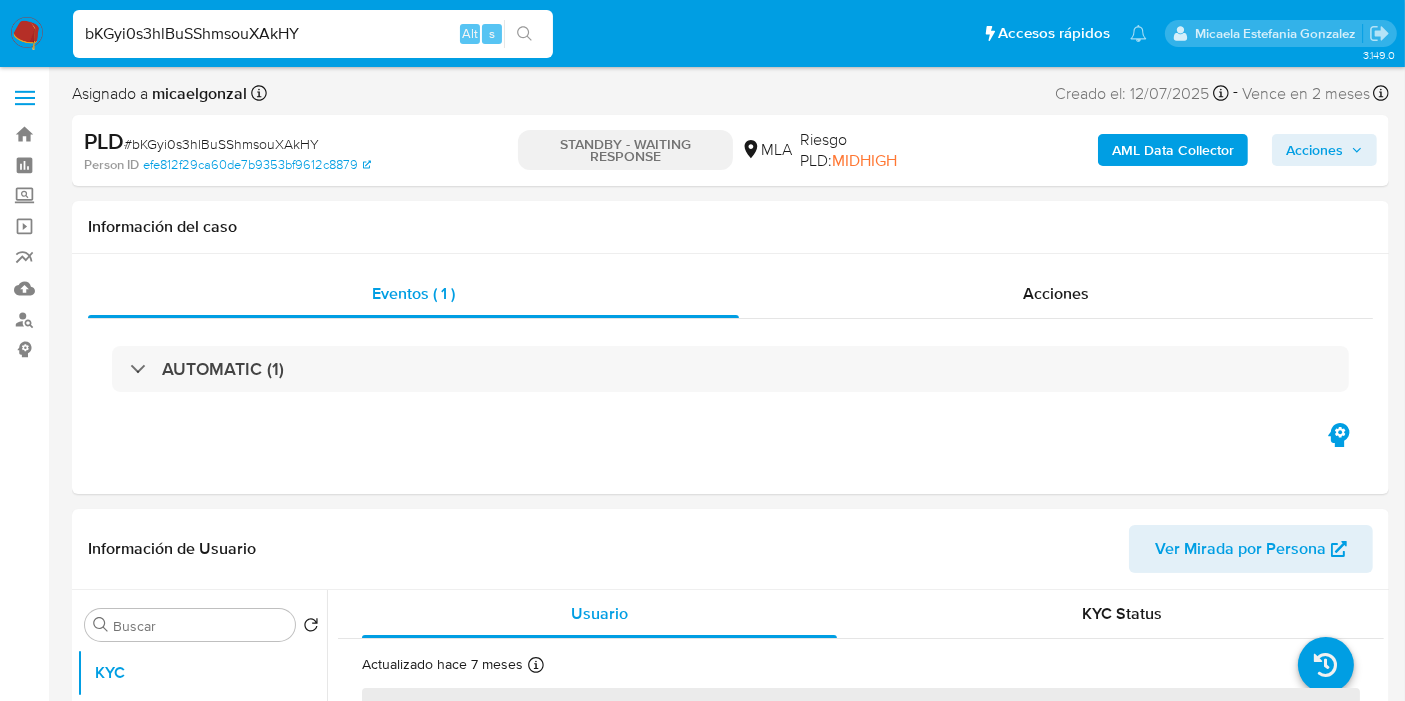 select on "10" 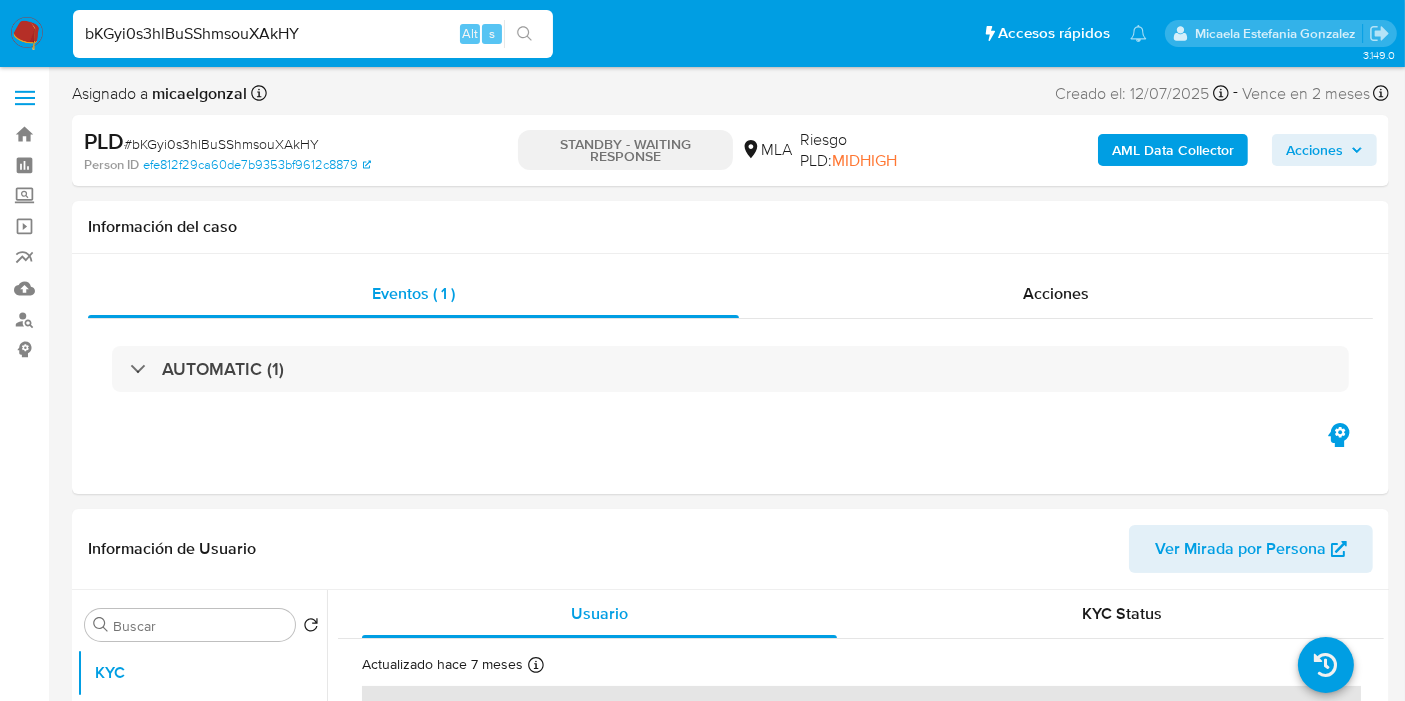 click on "bKGyi0s3hlBuSShmsouXAkHY" at bounding box center [313, 34] 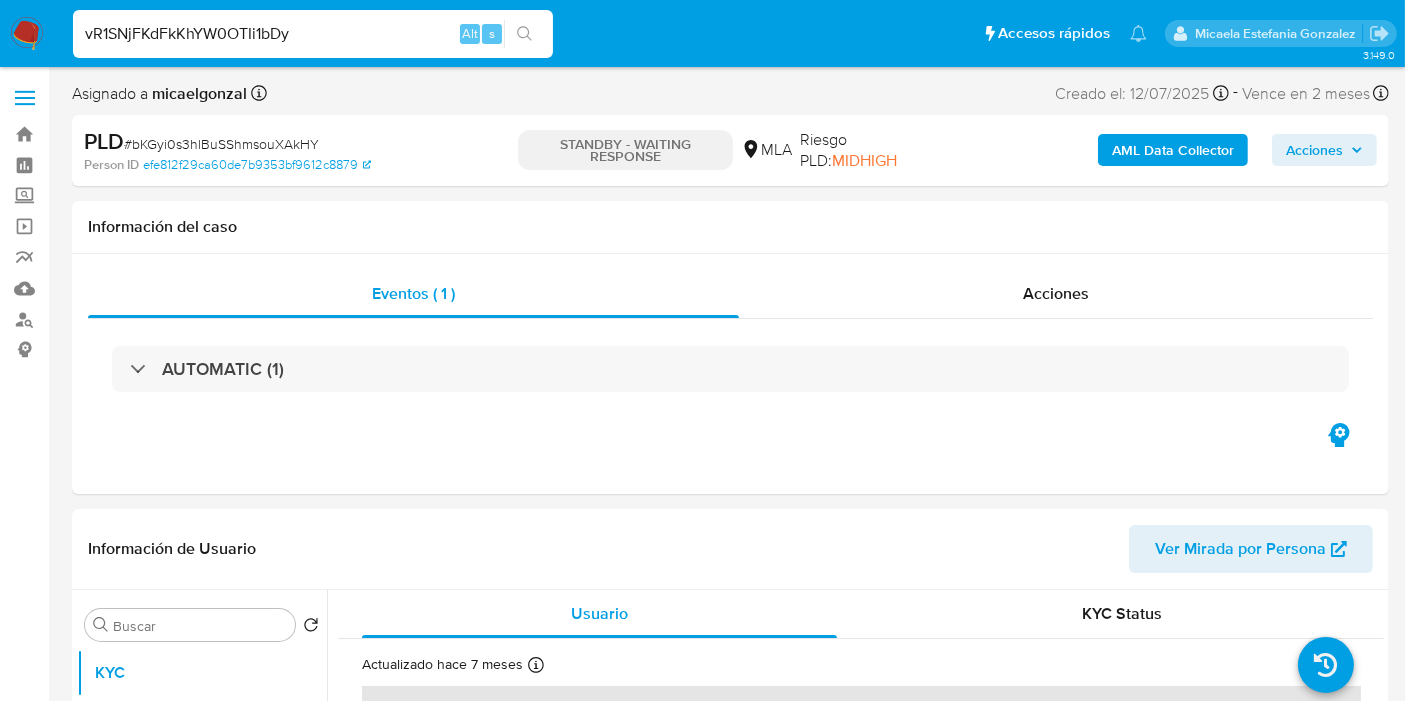 type on "vR1SNjFKdFkKhYW0OTIi1bDy" 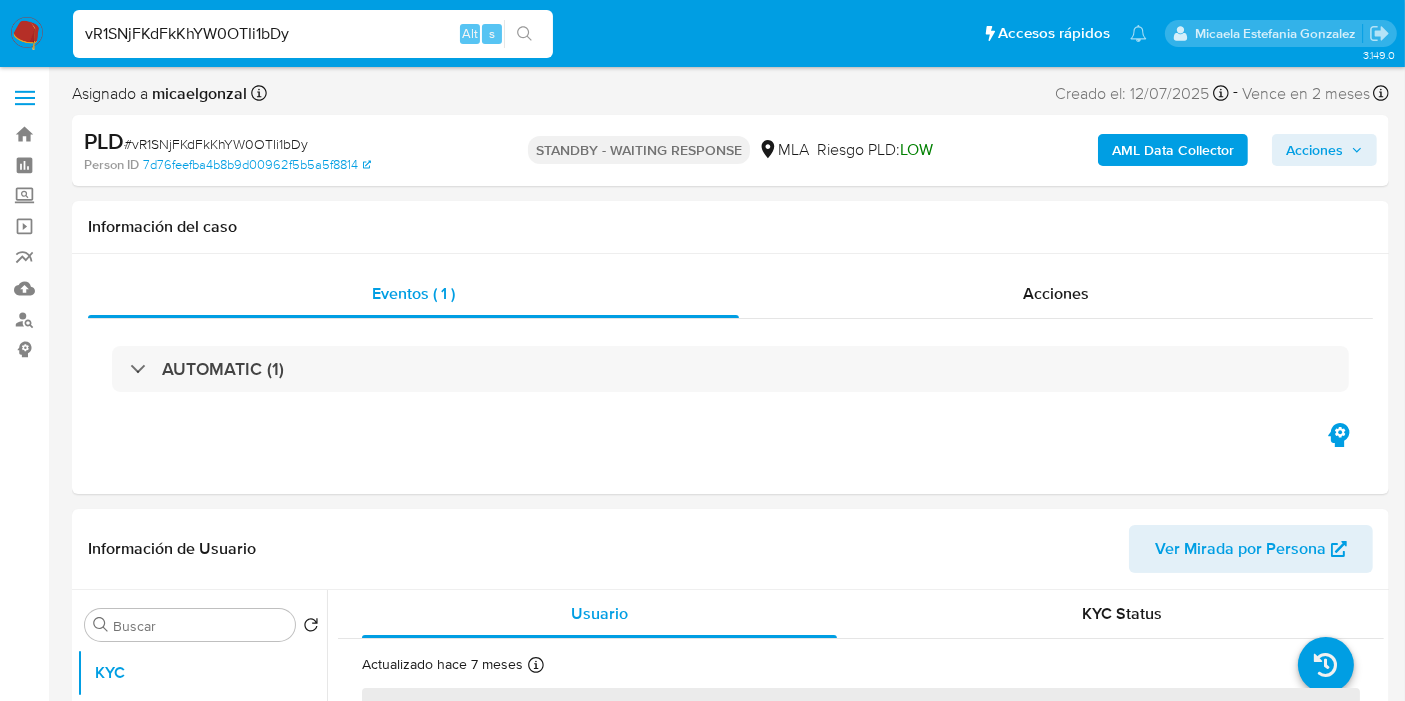select on "10" 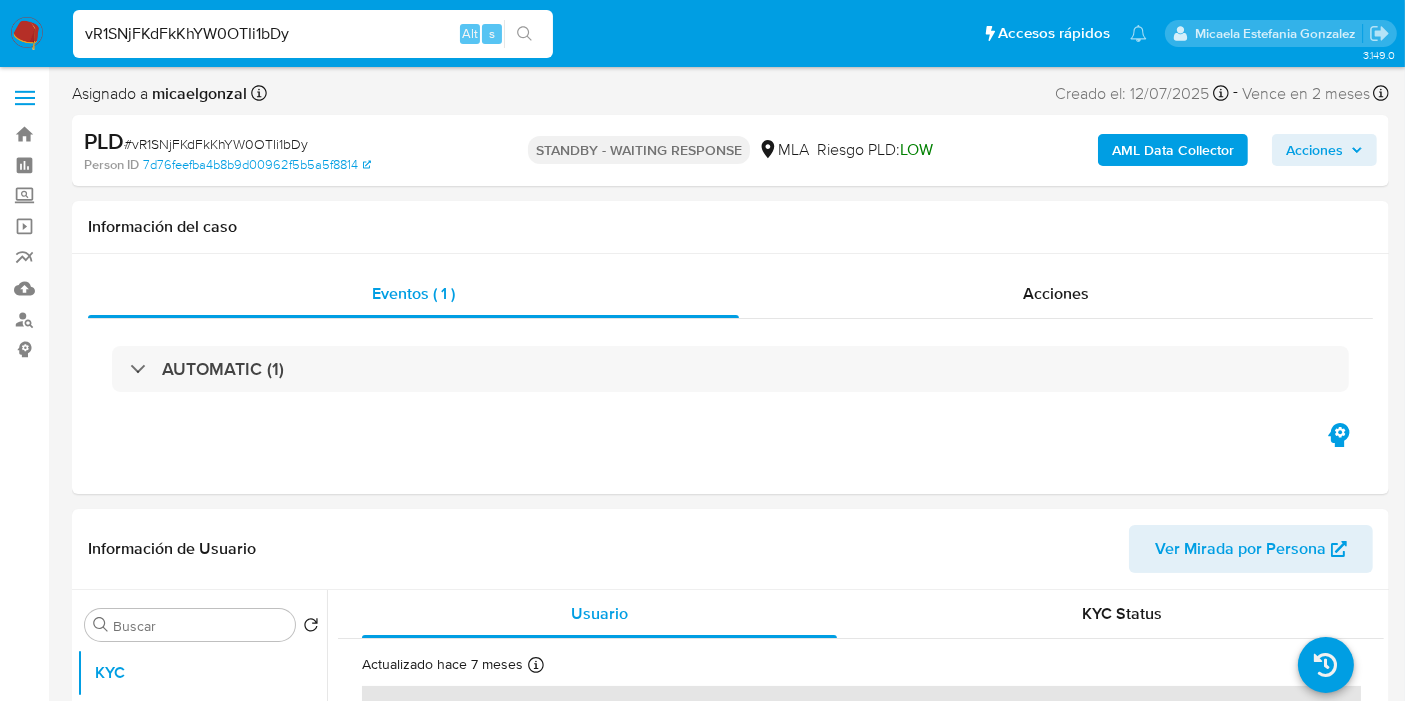 click on "vR1SNjFKdFkKhYW0OTIi1bDy" at bounding box center (313, 34) 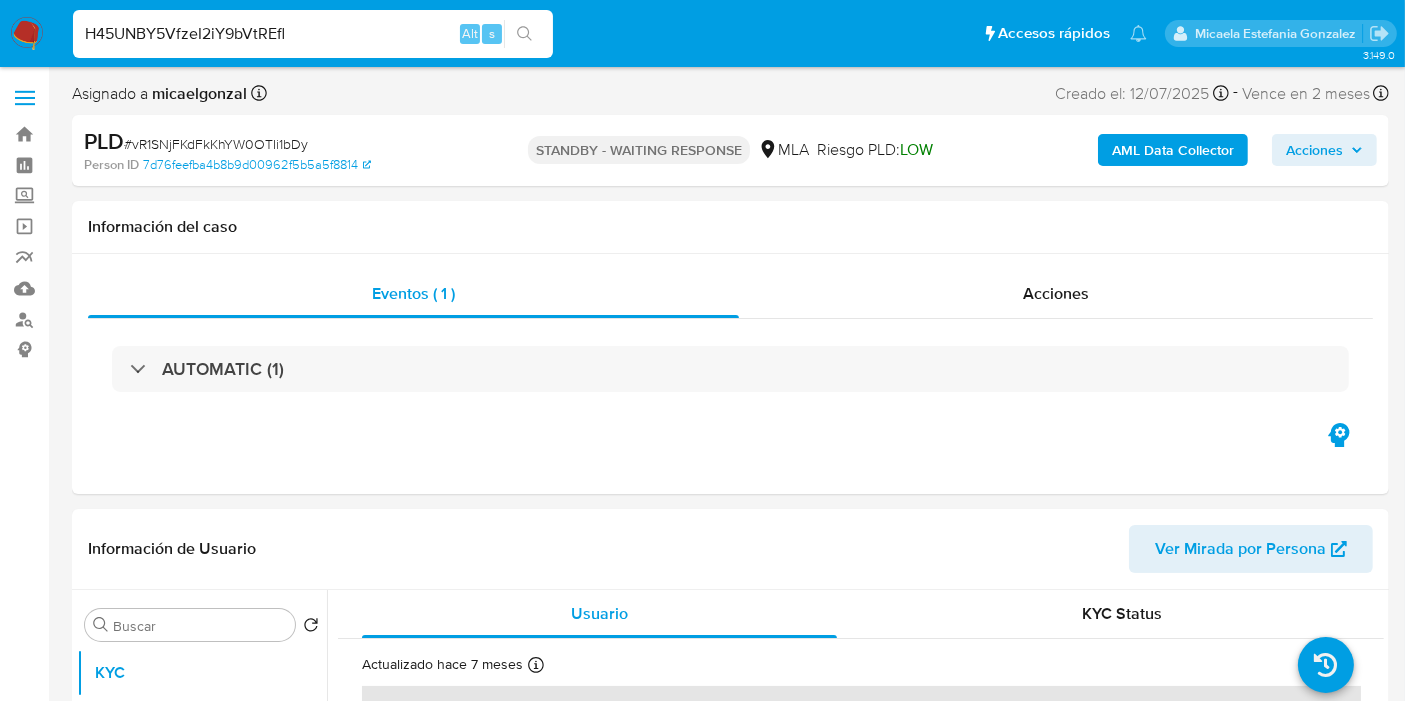 type on "H45UNBY5VfzeI2iY9bVtREfl" 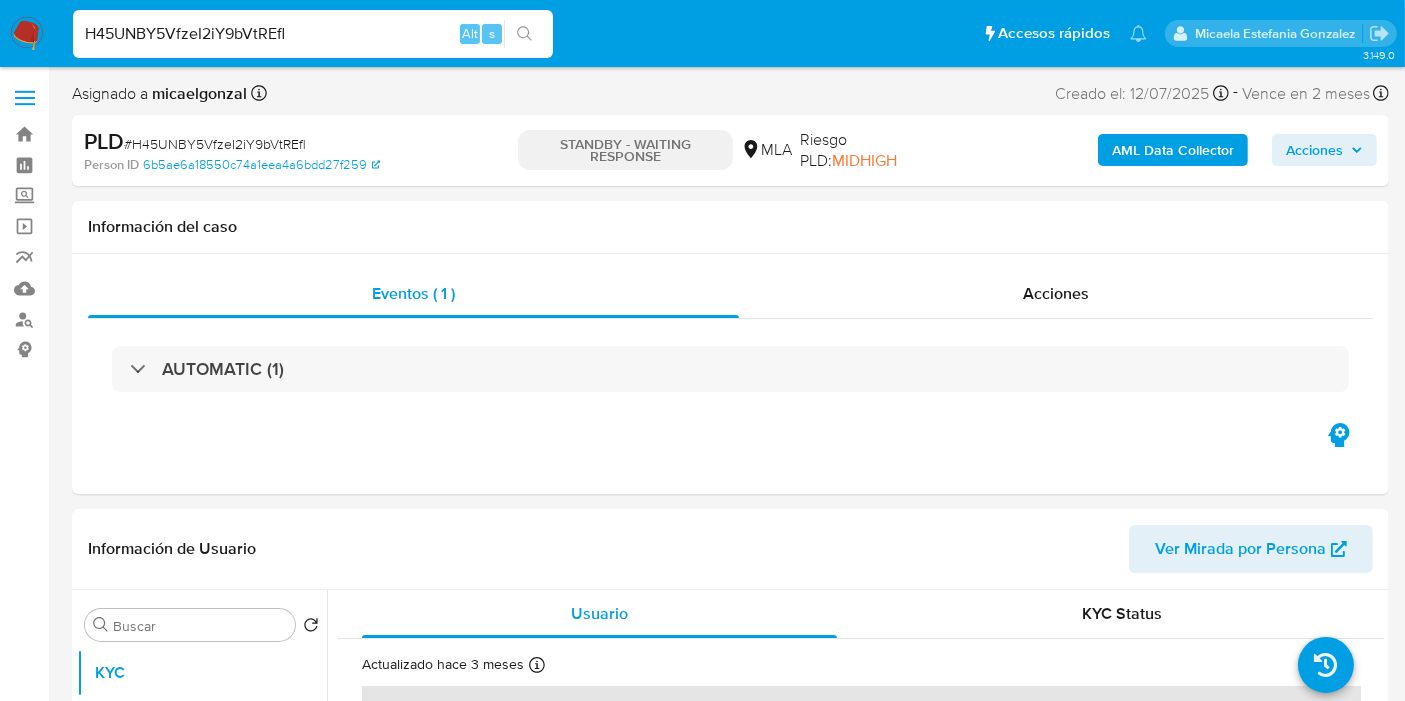select on "10" 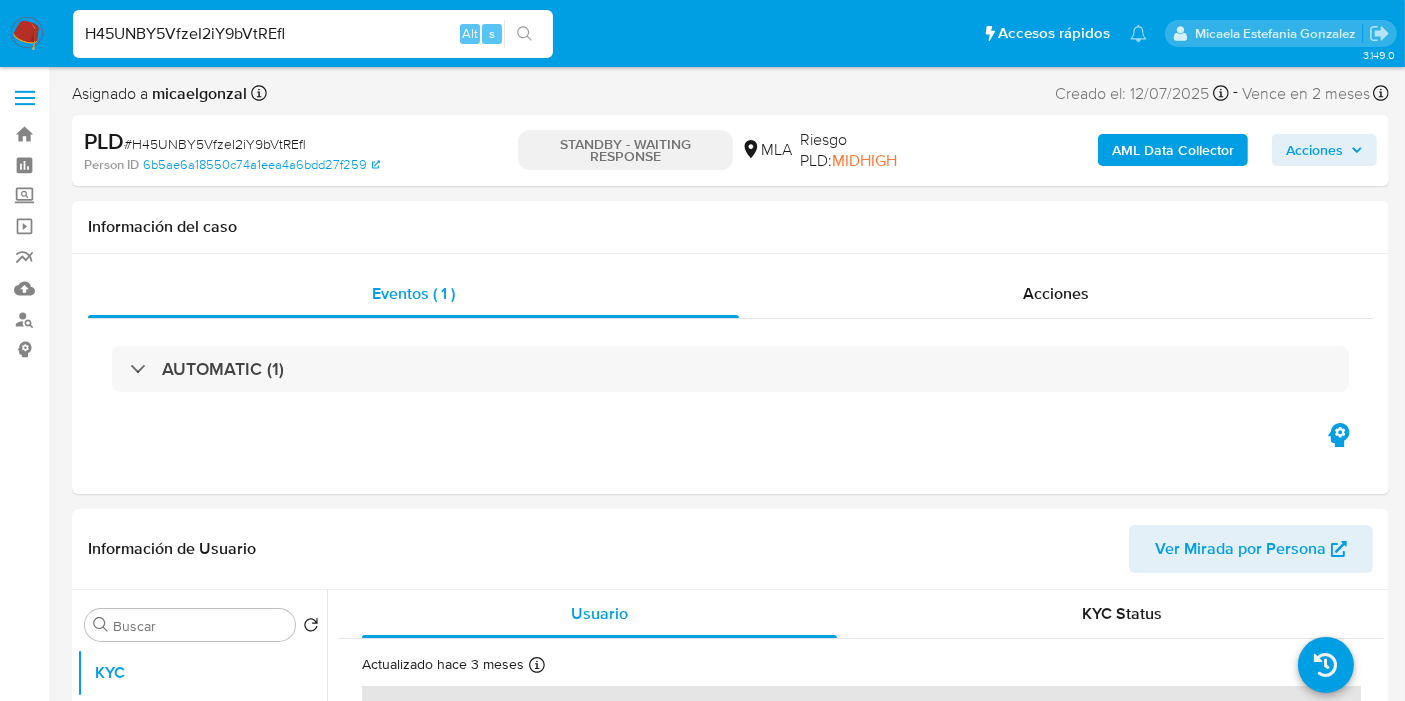 click on "H45UNBY5VfzeI2iY9bVtREfl" at bounding box center [313, 34] 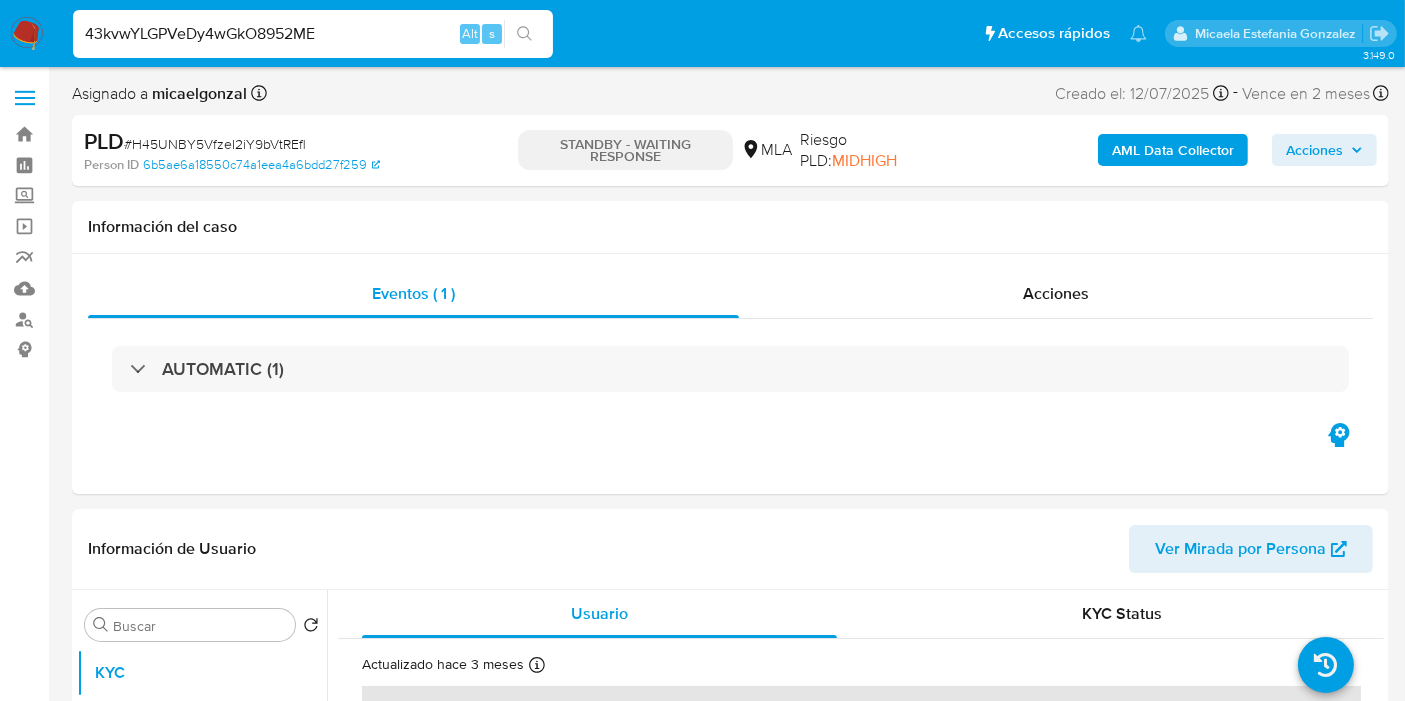 type on "43kvwYLGPVeDy4wGkO8952ME" 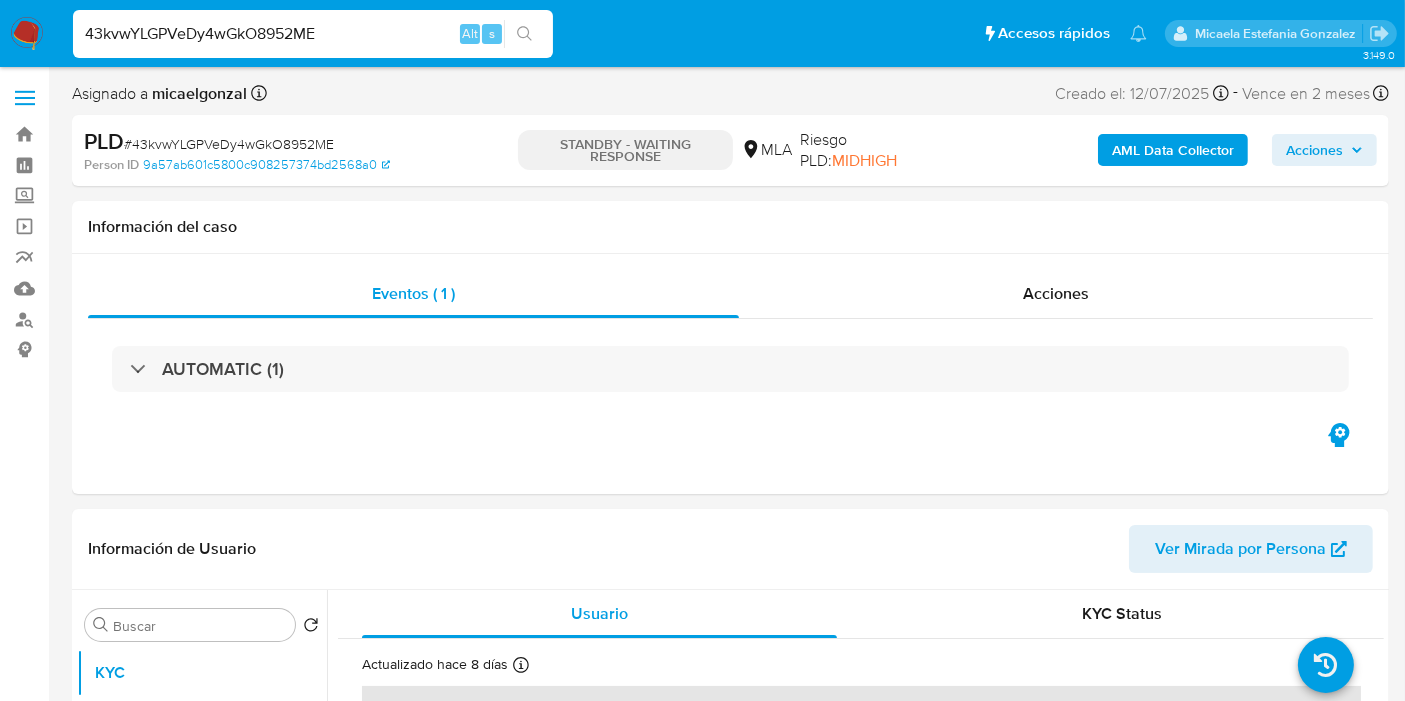 select on "10" 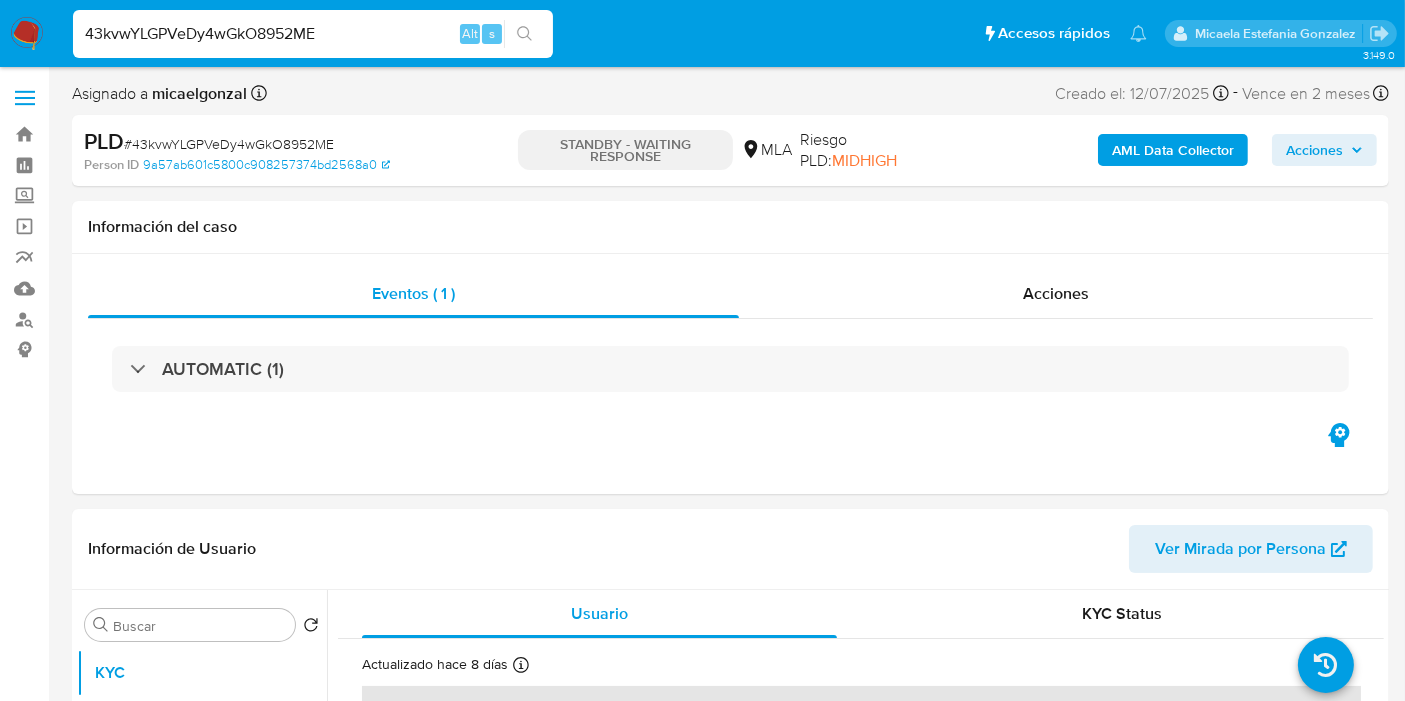 click on "43kvwYLGPVeDy4wGkO8952ME" at bounding box center [313, 34] 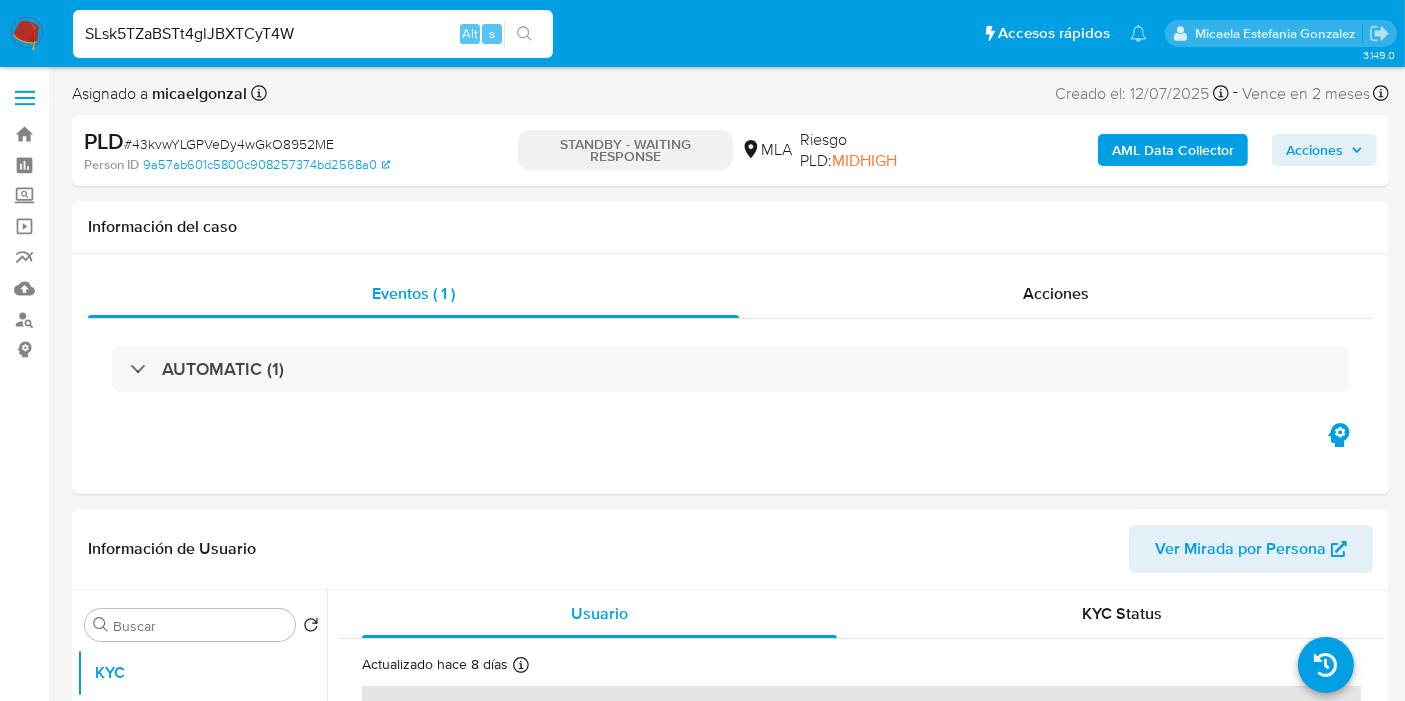 type on "SLsk5TZaBSTt4glJBXTCyT4W" 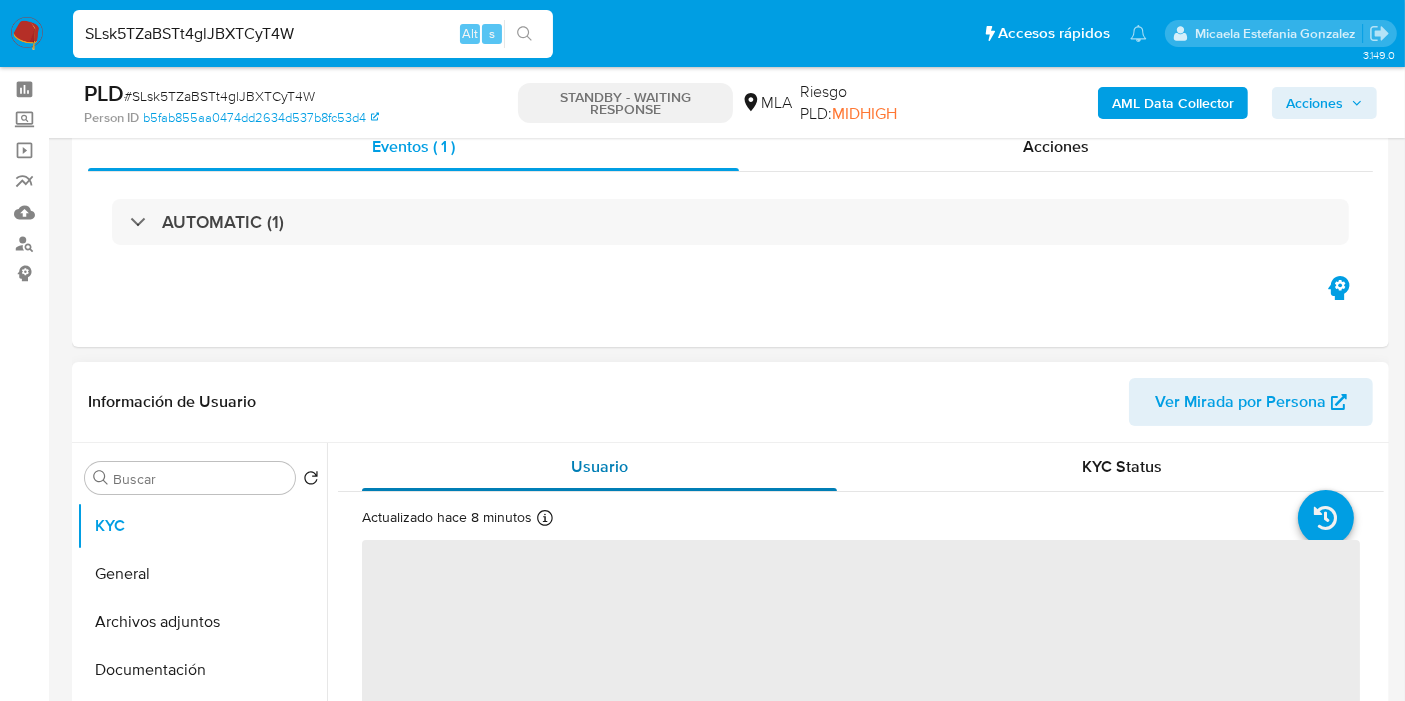 scroll, scrollTop: 111, scrollLeft: 0, axis: vertical 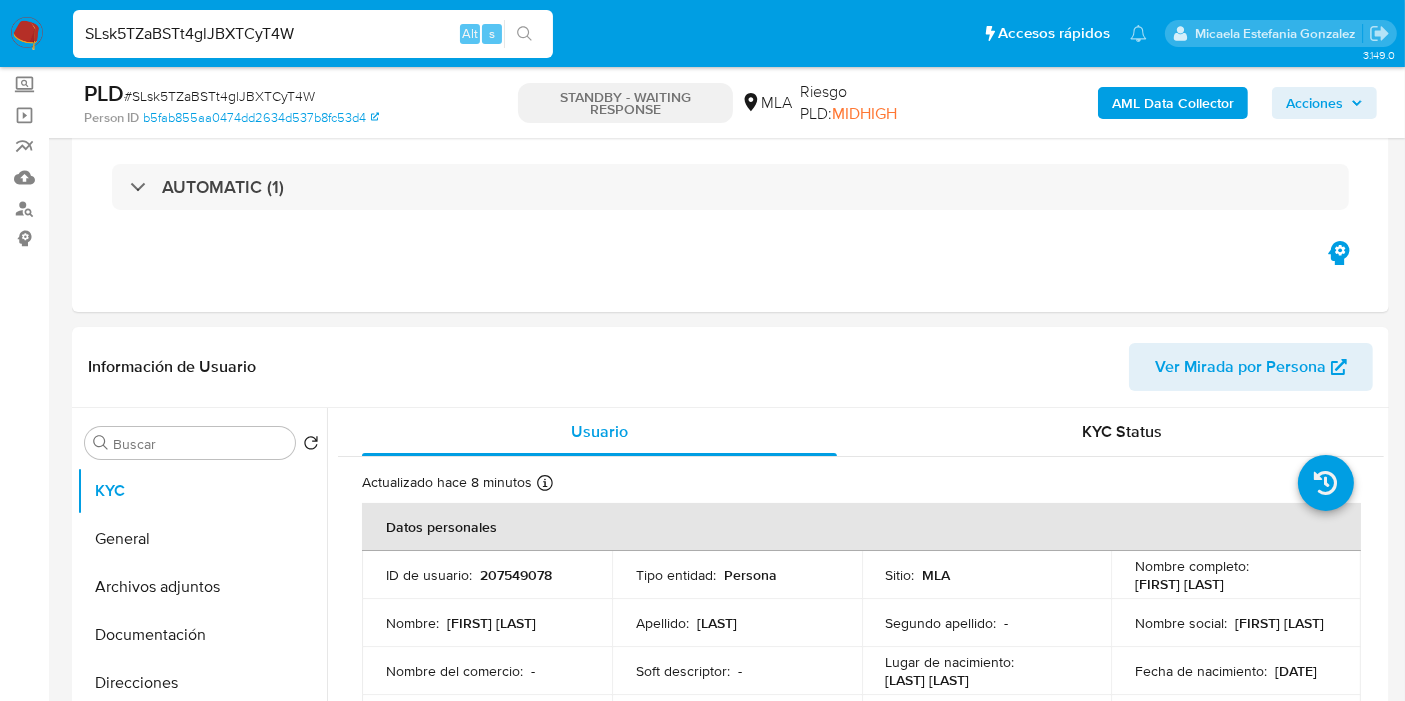 select on "10" 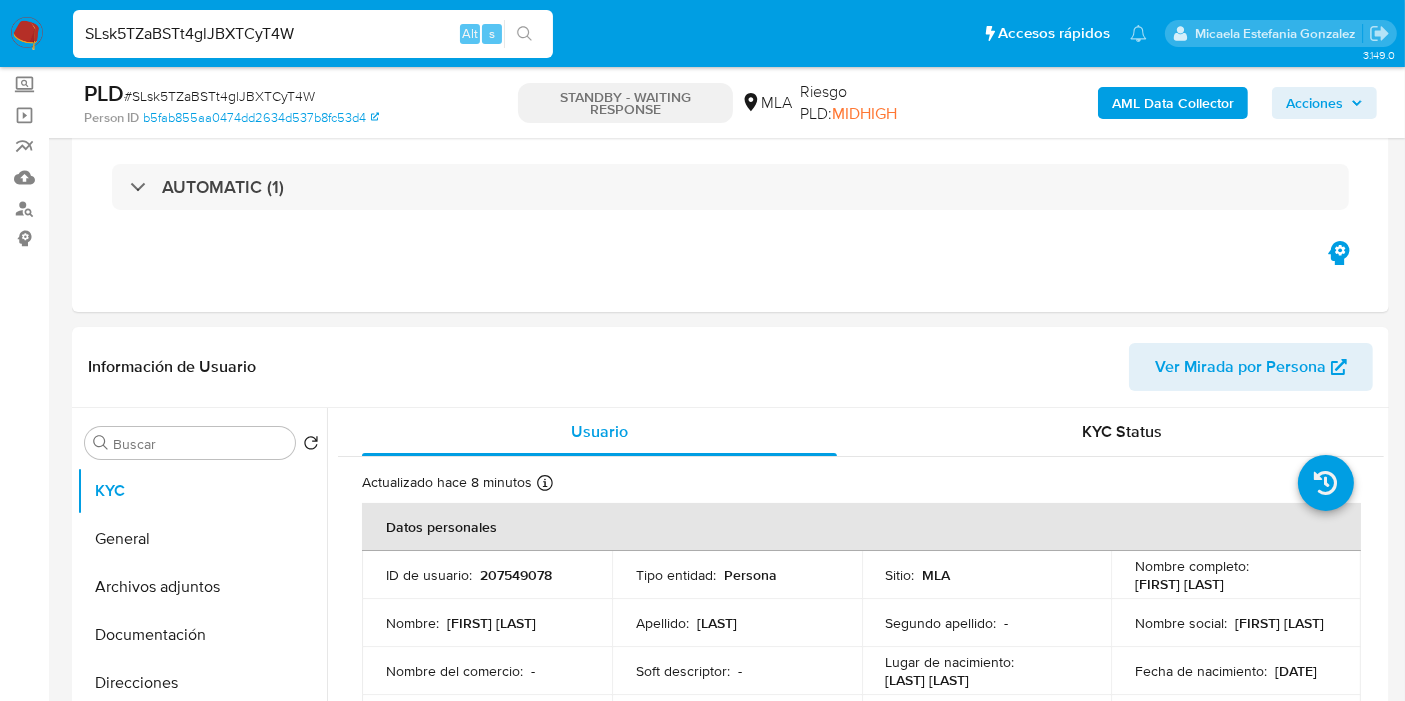 click on "SLsk5TZaBSTt4glJBXTCyT4W" at bounding box center [313, 34] 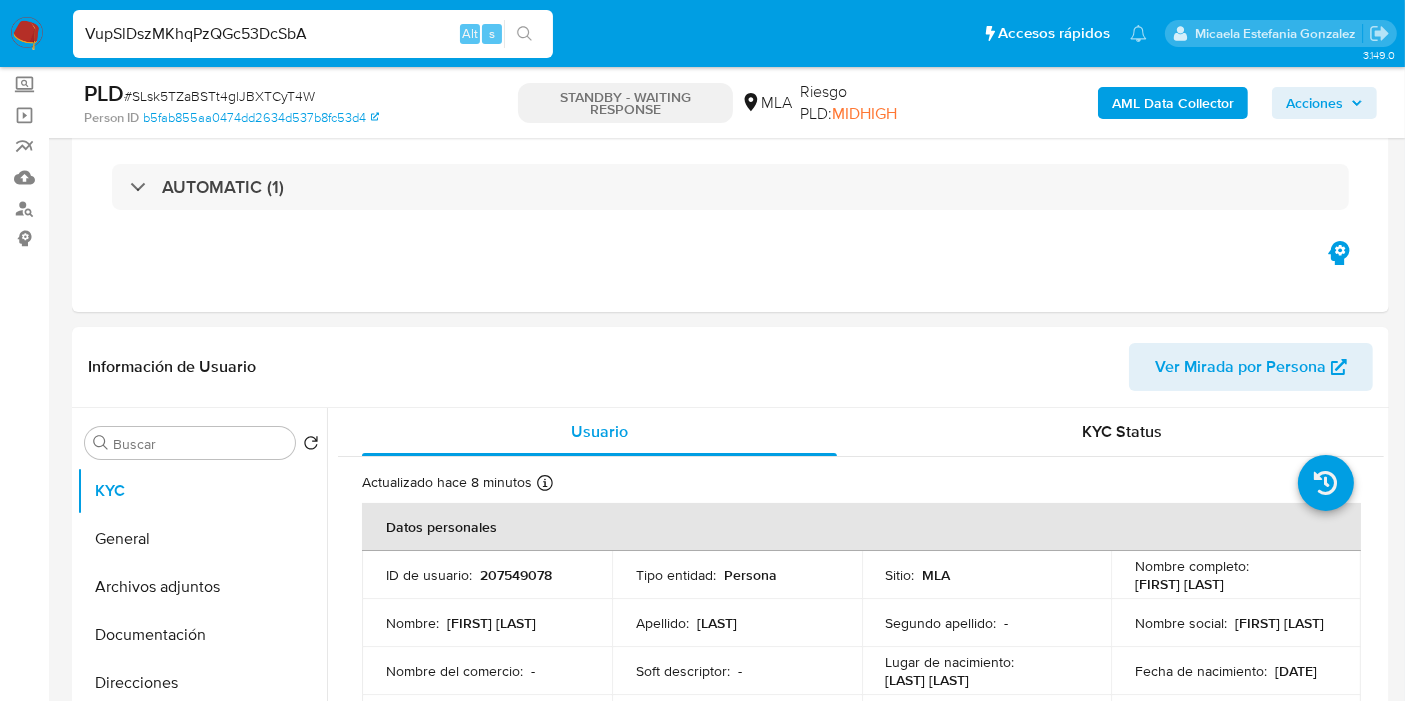 type on "VupSlDszMKhqPzQGc53DcSbA" 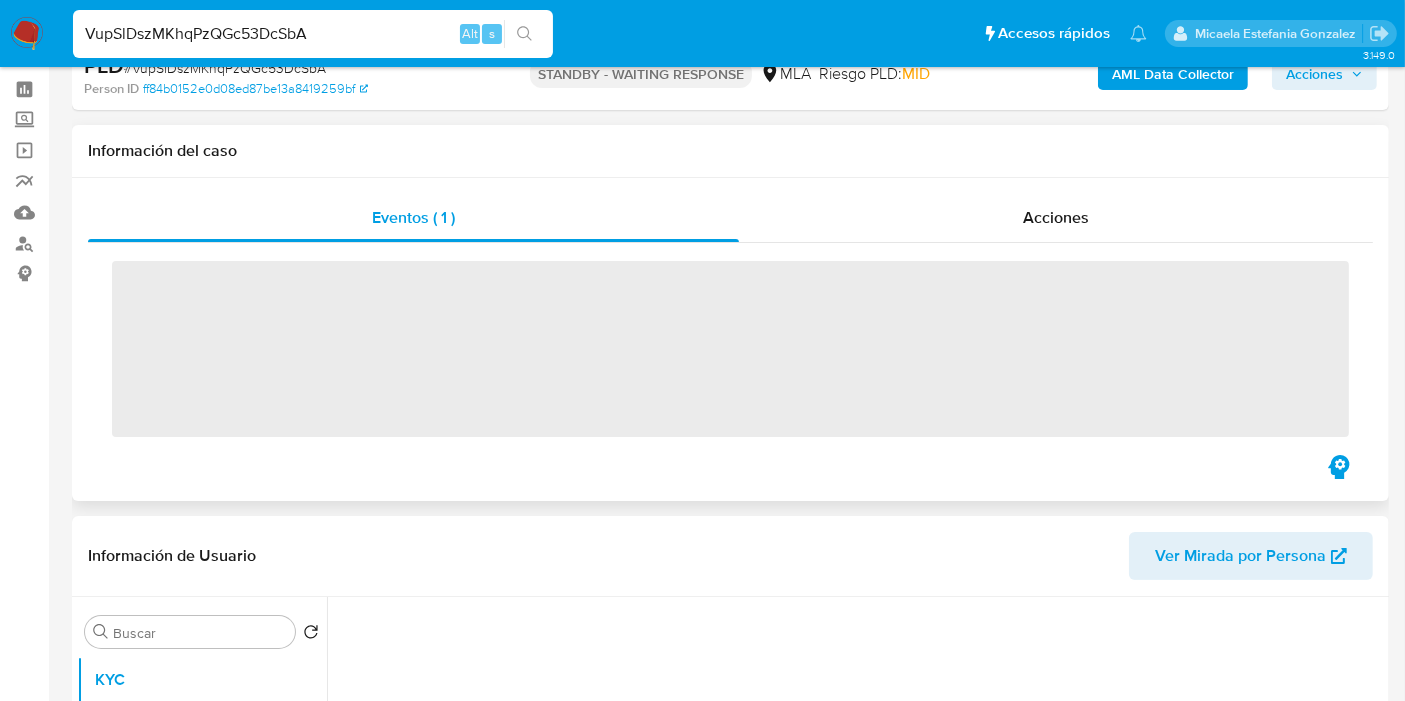 scroll, scrollTop: 111, scrollLeft: 0, axis: vertical 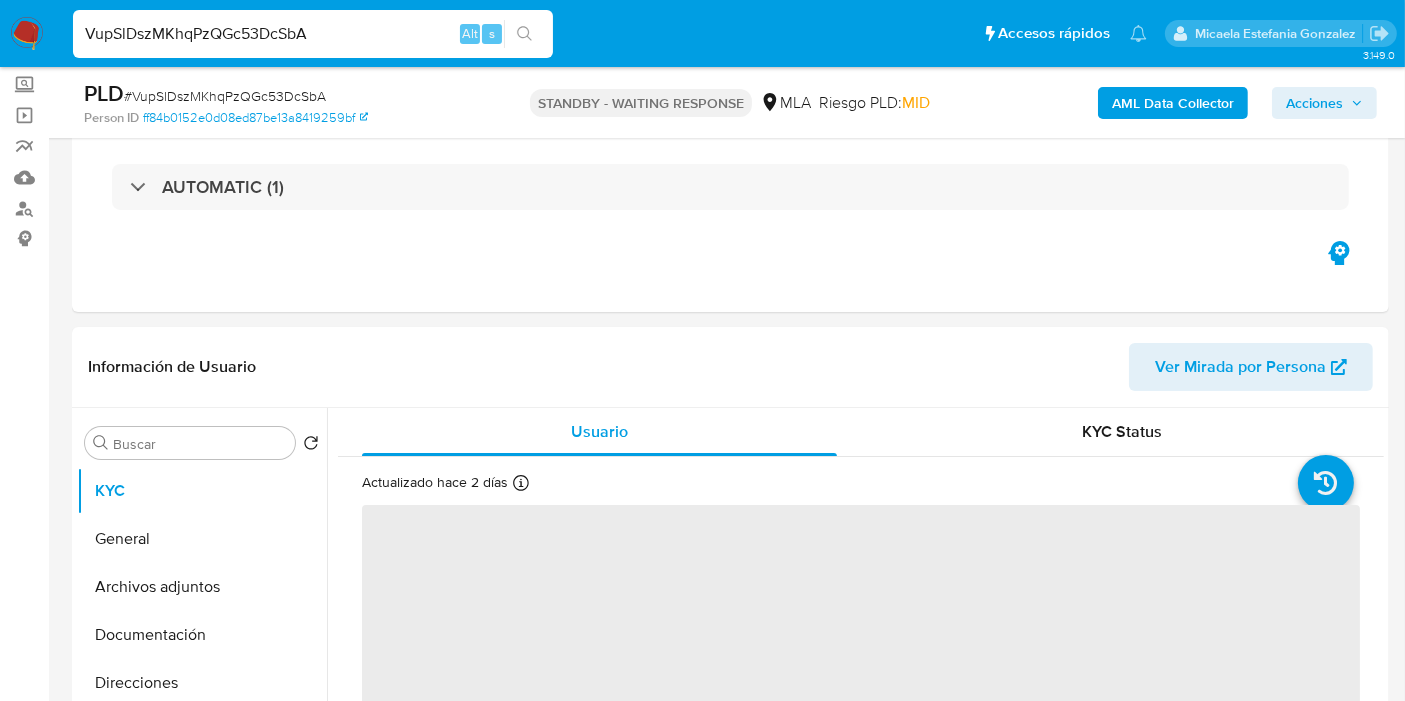 select on "10" 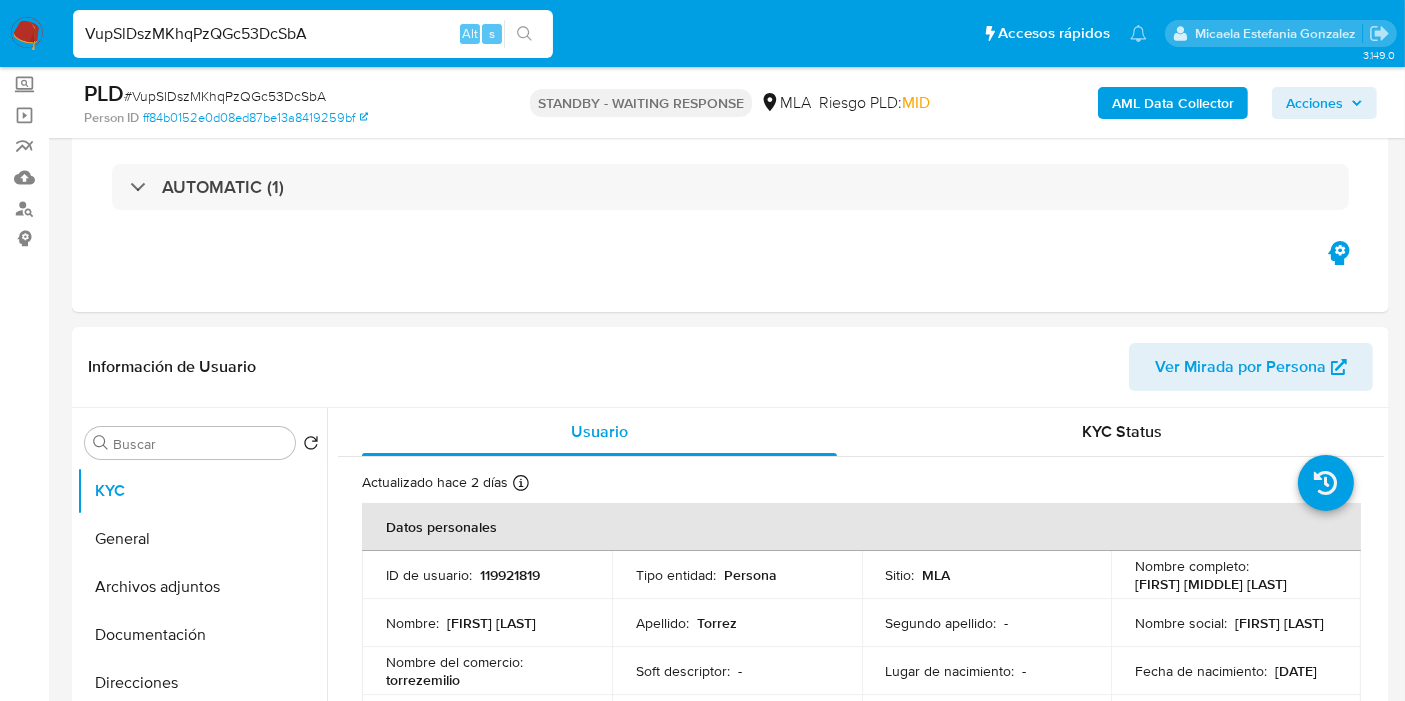 click on "VupSlDszMKhqPzQGc53DcSbA" at bounding box center [313, 34] 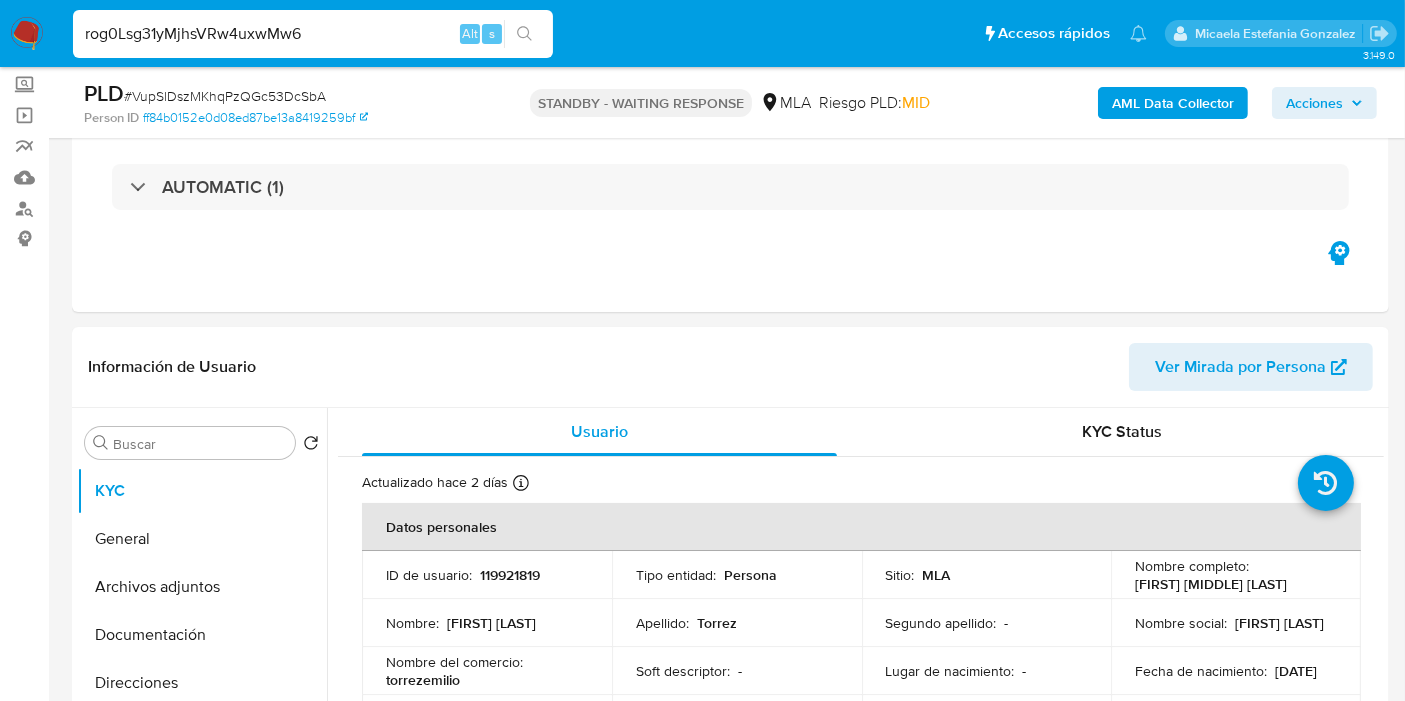 type on "rog0Lsg31yMjhsVRw4uxwMw6" 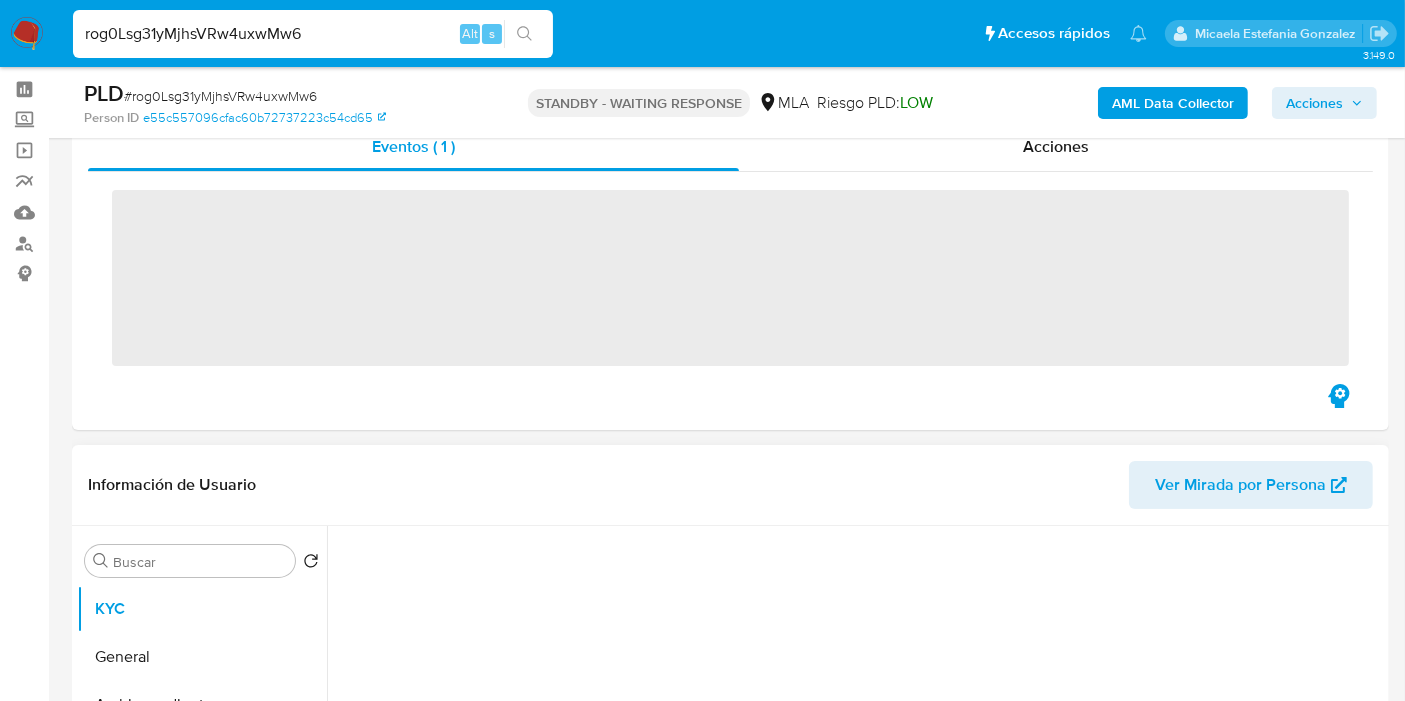 scroll, scrollTop: 111, scrollLeft: 0, axis: vertical 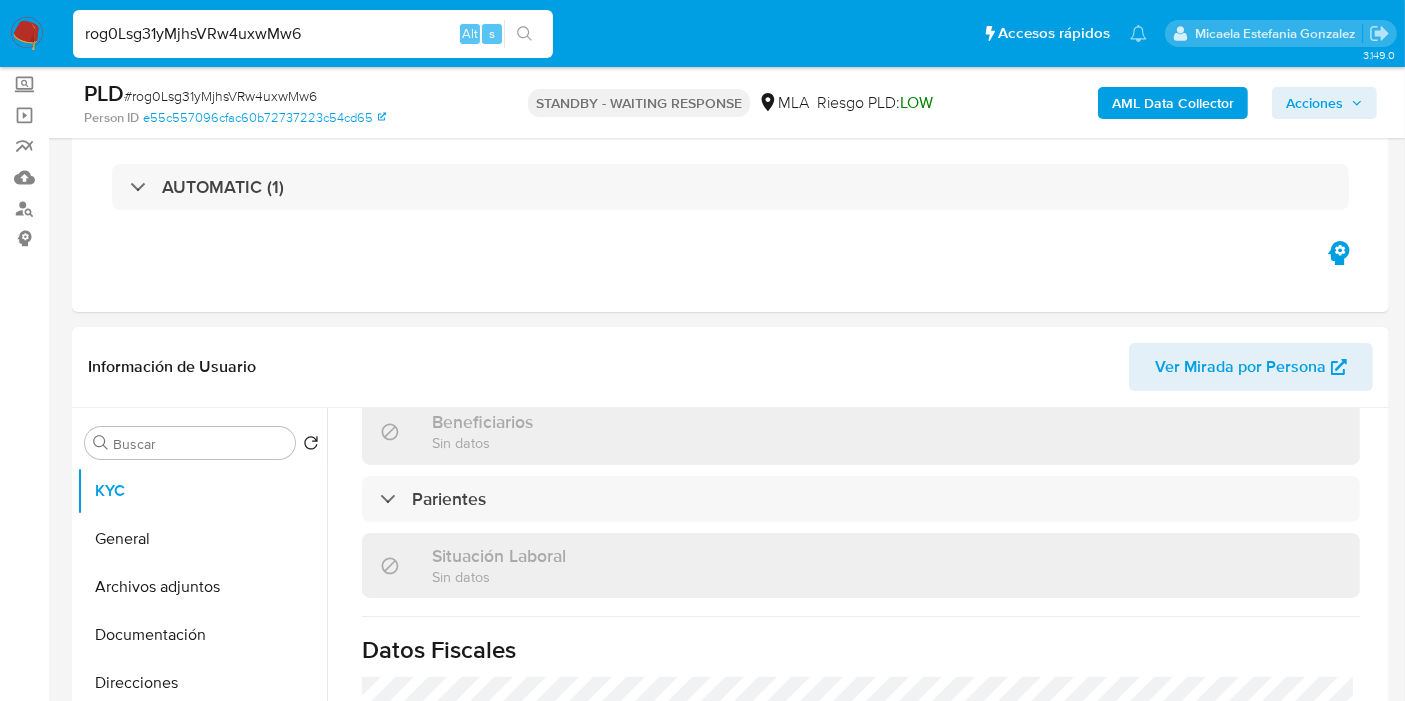 select on "10" 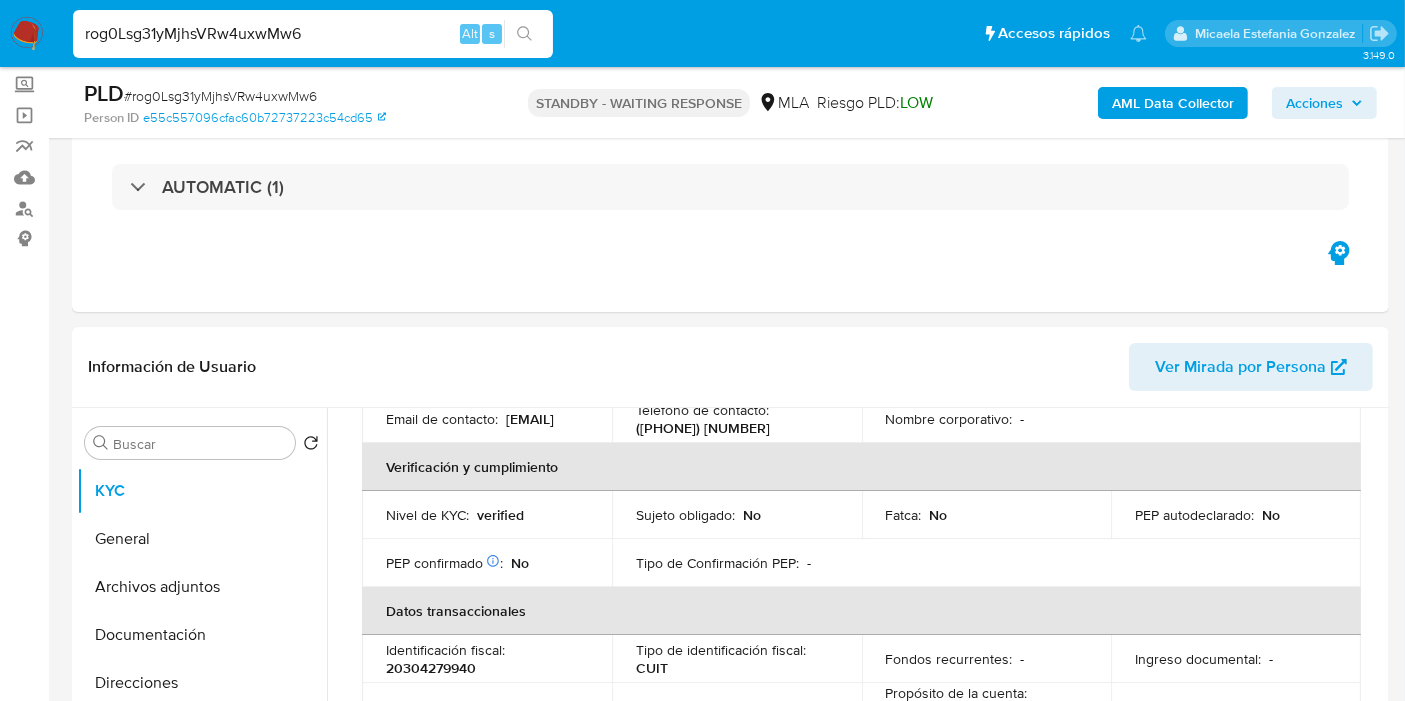 scroll, scrollTop: 916, scrollLeft: 0, axis: vertical 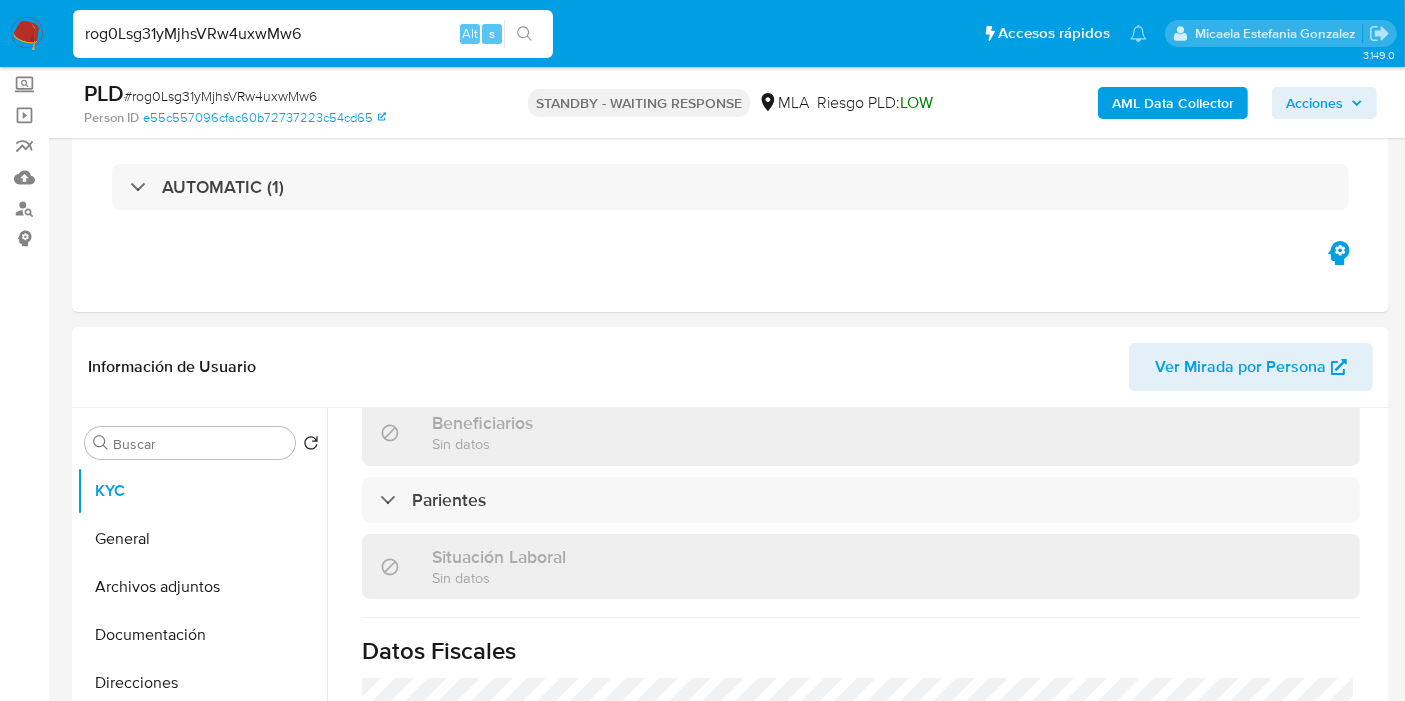 click on "rog0Lsg31yMjhsVRw4uxwMw6" at bounding box center [313, 34] 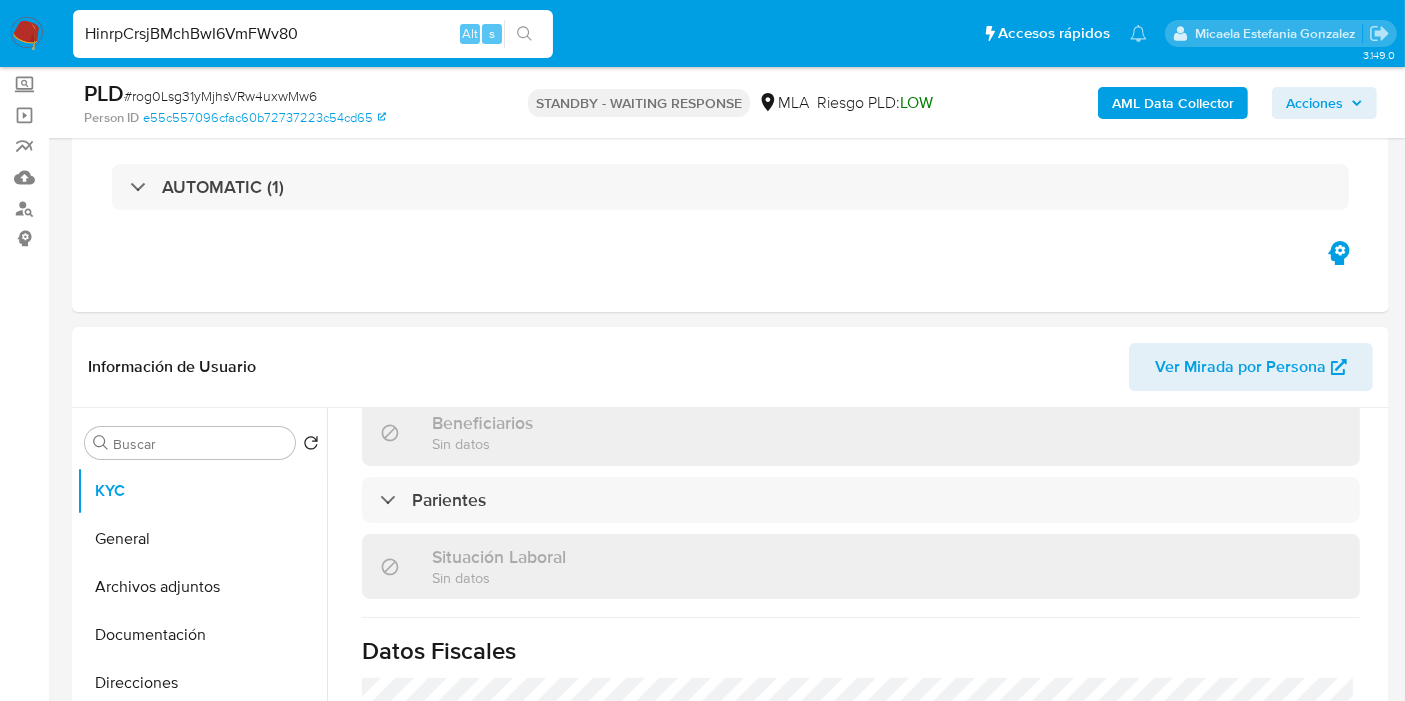 type on "HinrpCrsjBMchBwI6VmFWv80" 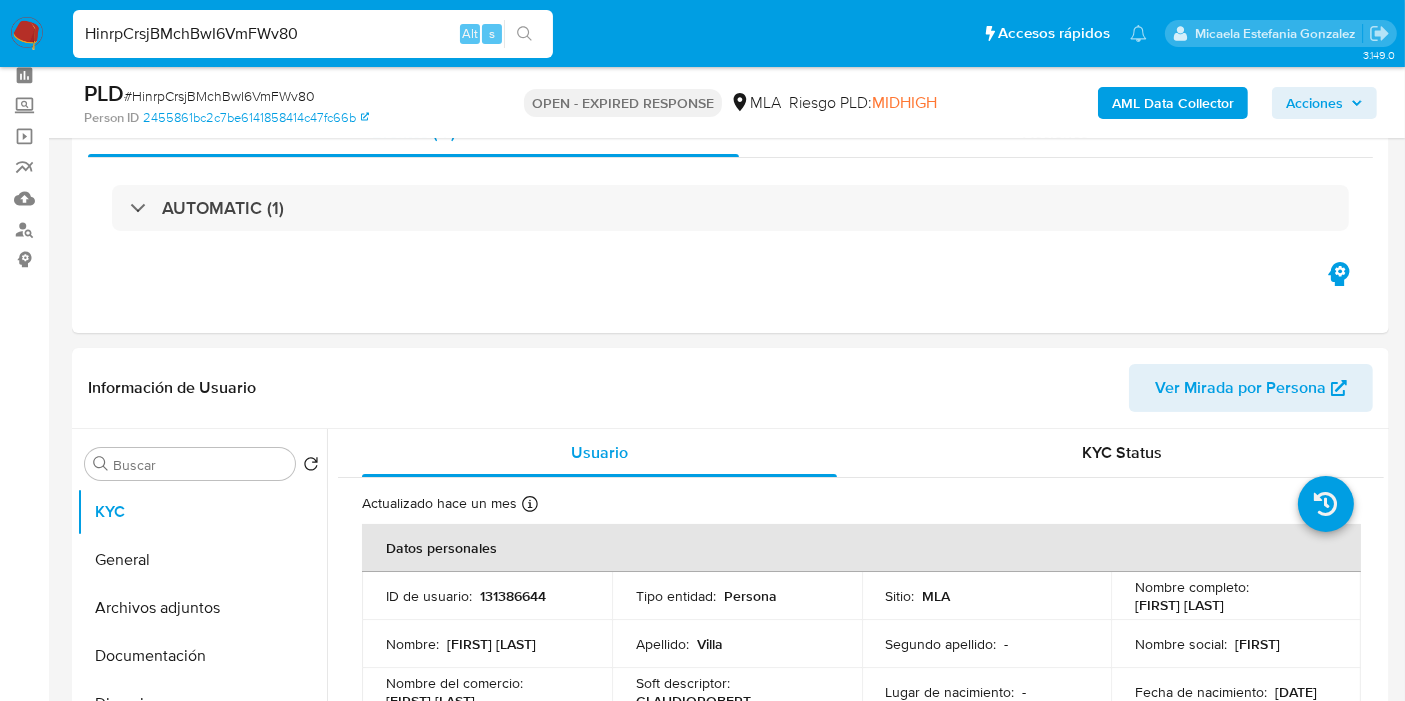 scroll, scrollTop: 111, scrollLeft: 0, axis: vertical 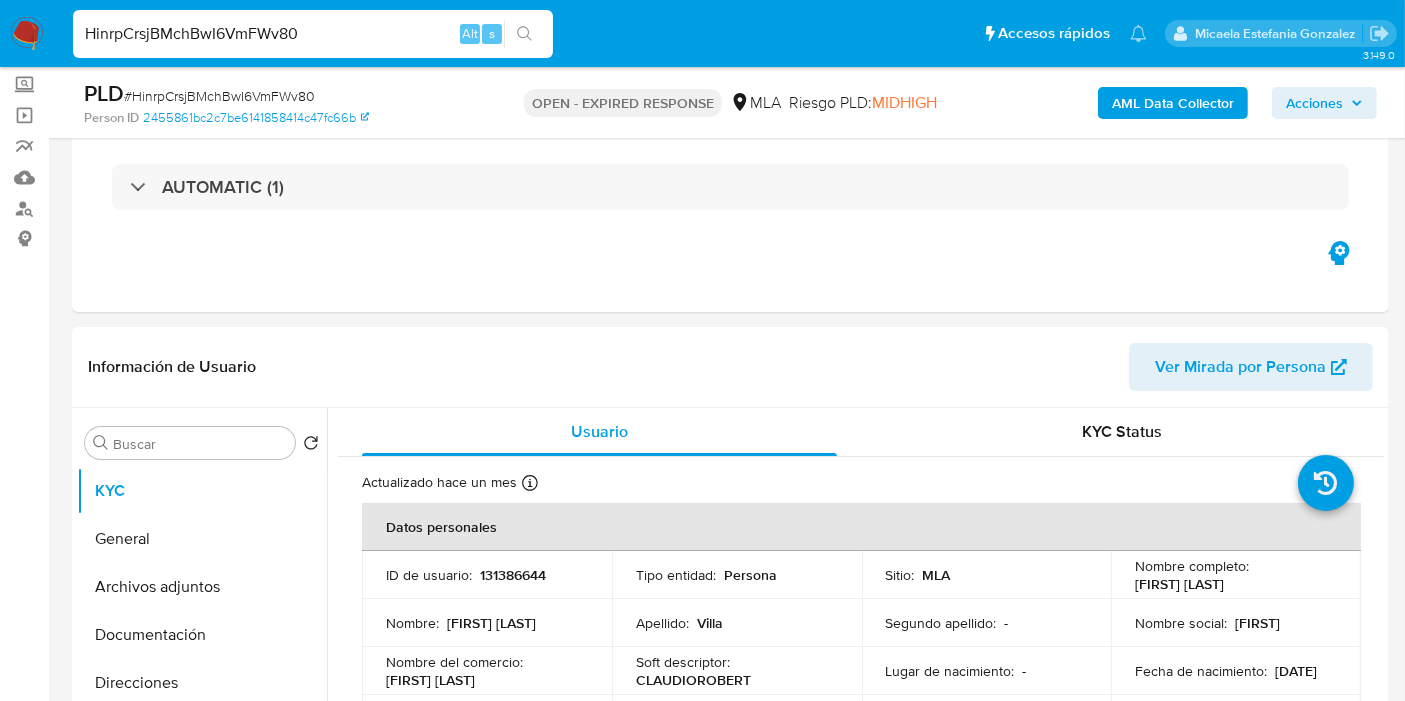 select on "10" 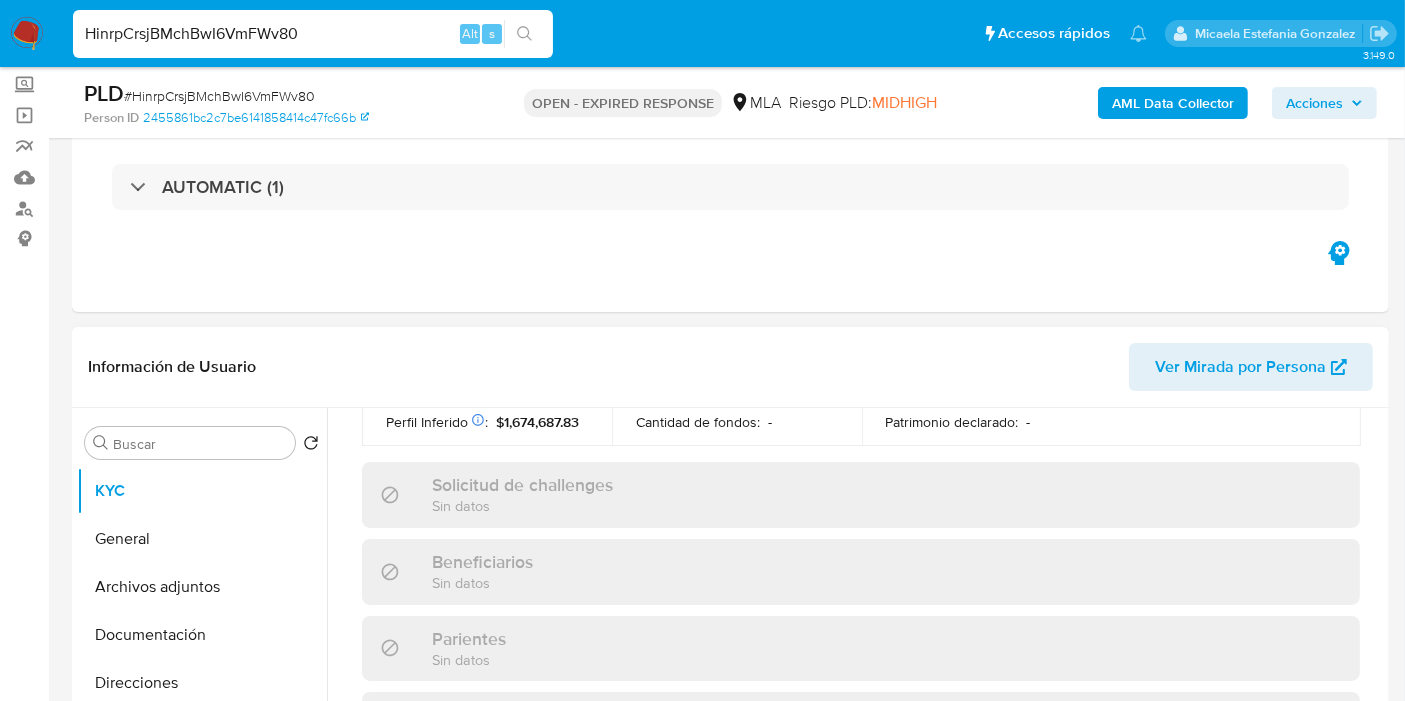 scroll, scrollTop: 1070, scrollLeft: 0, axis: vertical 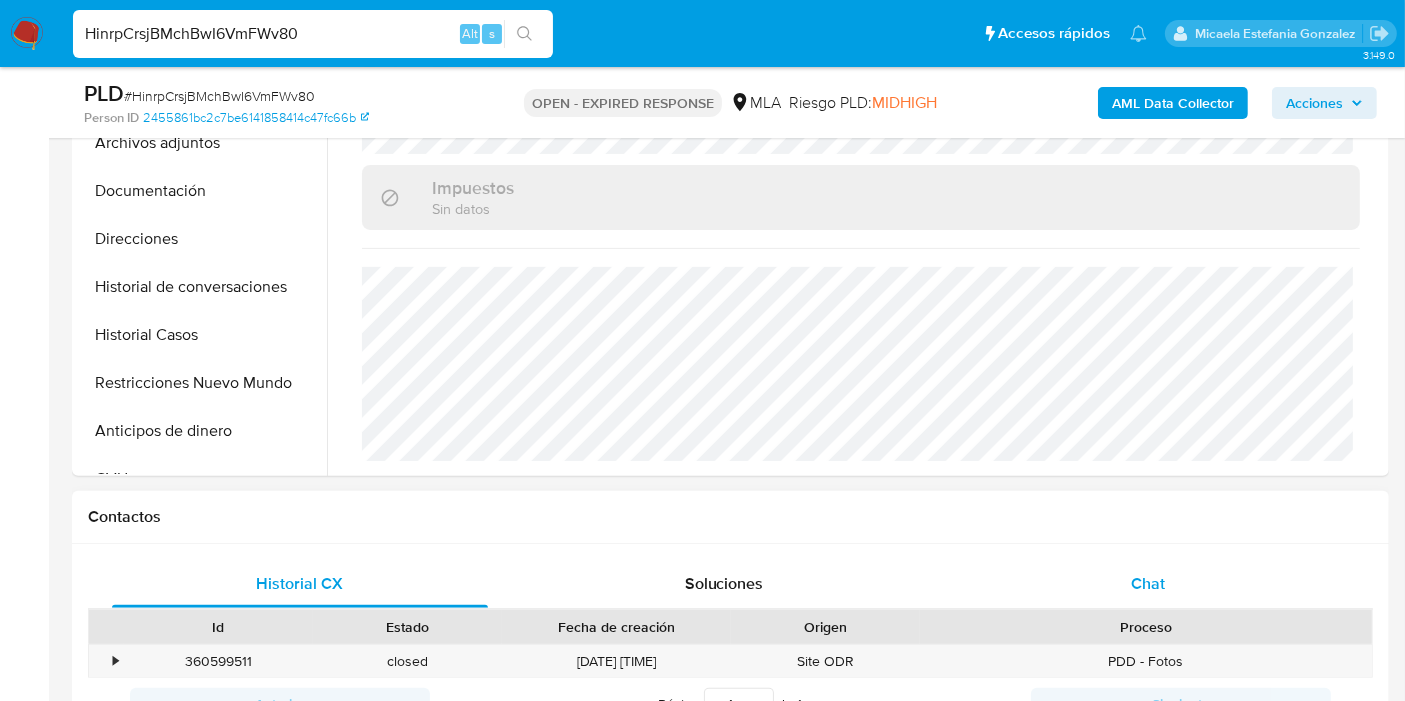 click on "Chat" at bounding box center (1148, 584) 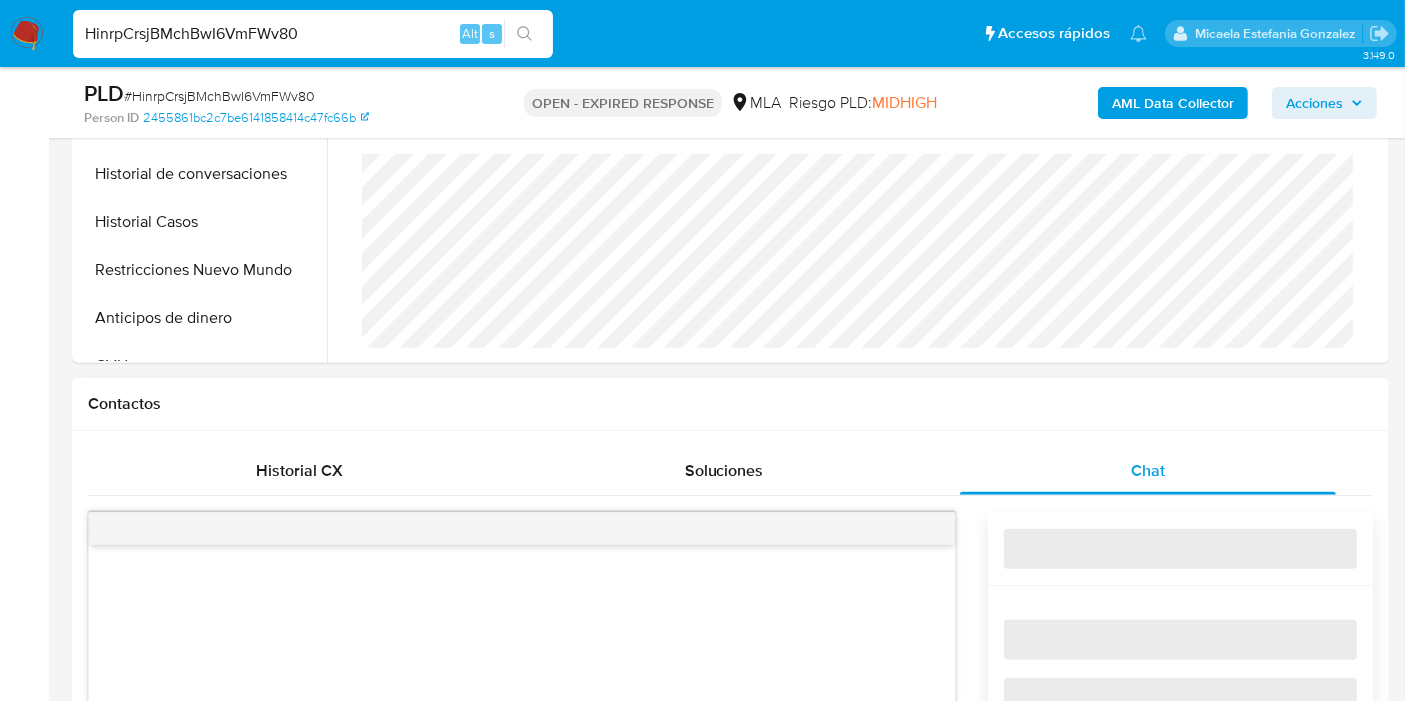 scroll, scrollTop: 888, scrollLeft: 0, axis: vertical 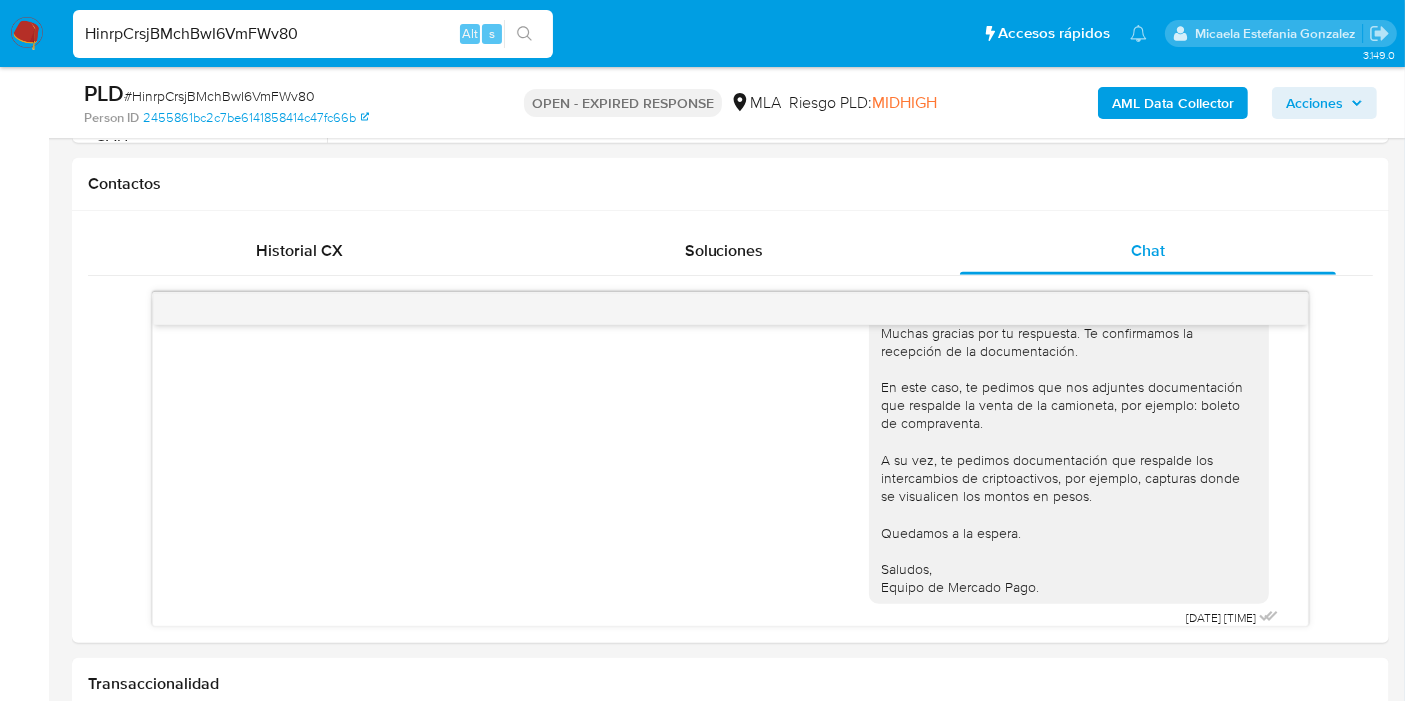 click on "PLD # HinrpCrsjBMchBwI6VmFWv80" at bounding box center [296, 94] 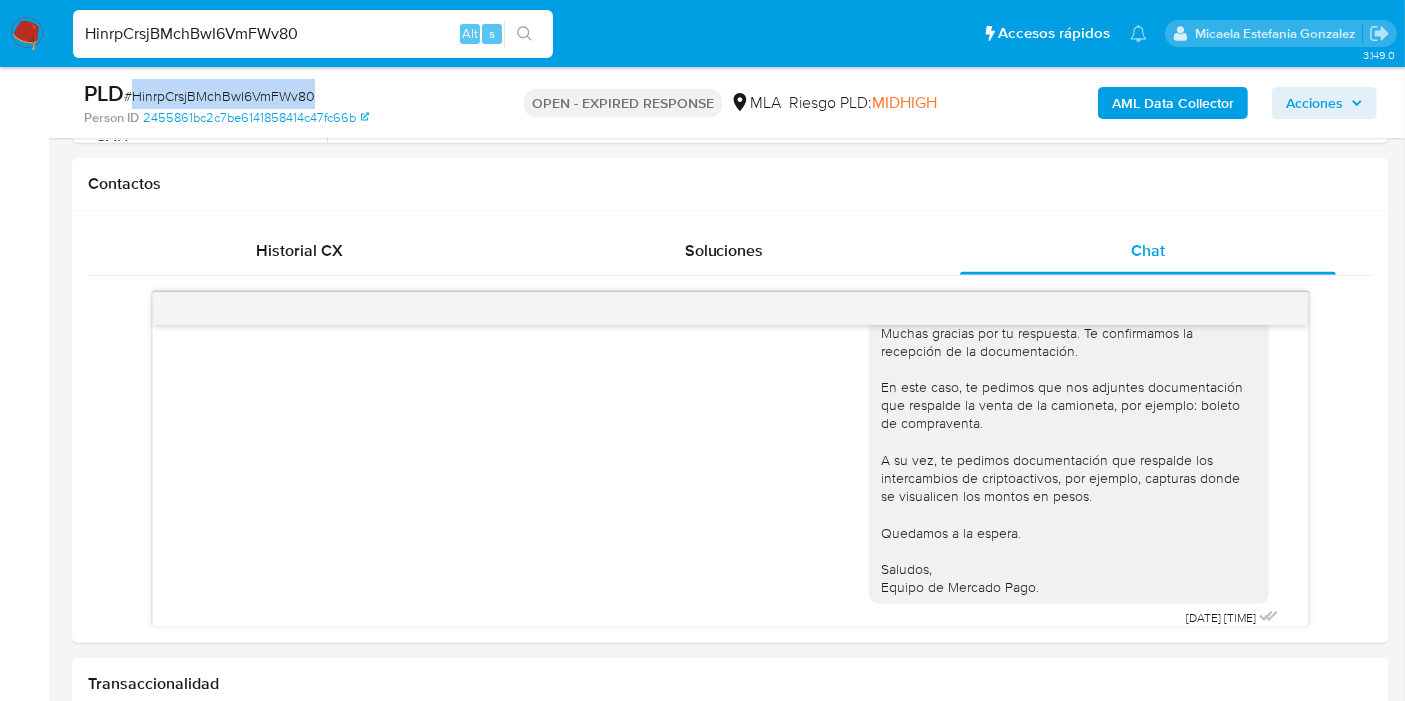 click on "# HinrpCrsjBMchBwI6VmFWv80" at bounding box center [219, 96] 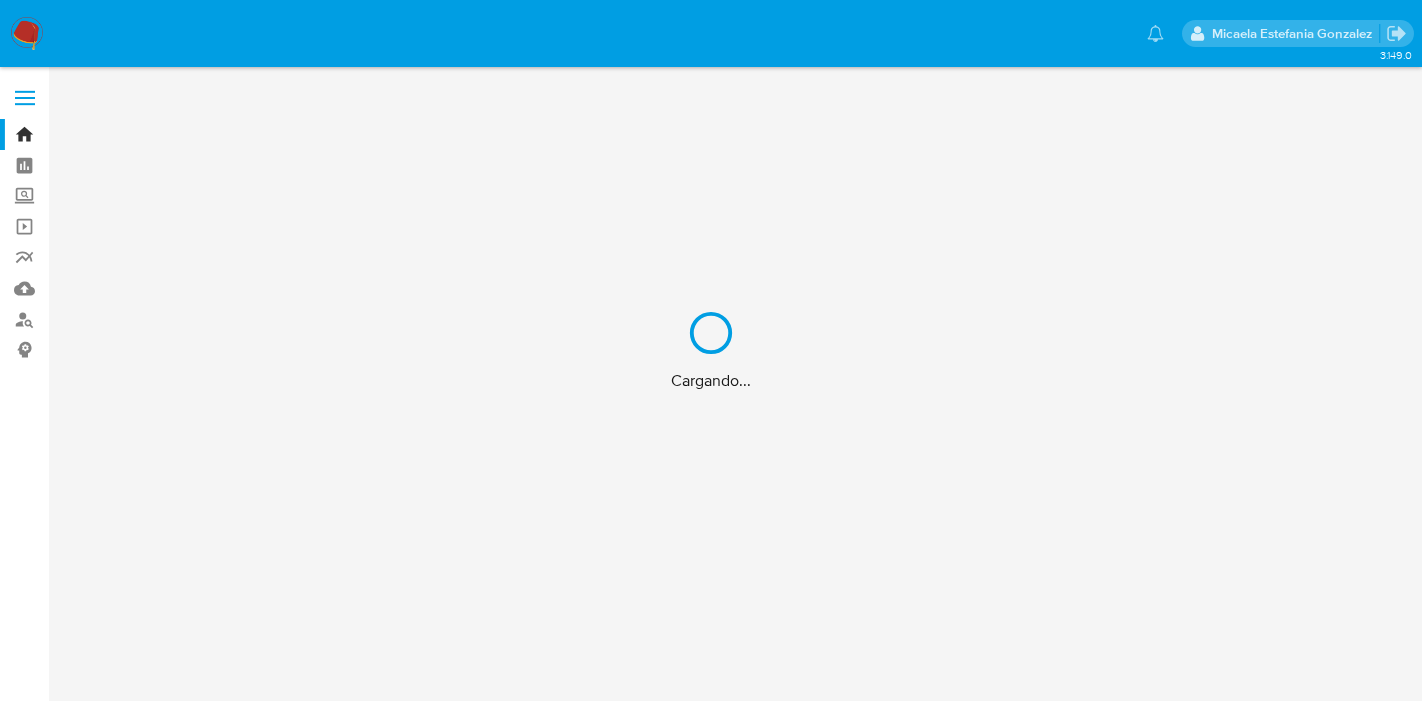 scroll, scrollTop: 0, scrollLeft: 0, axis: both 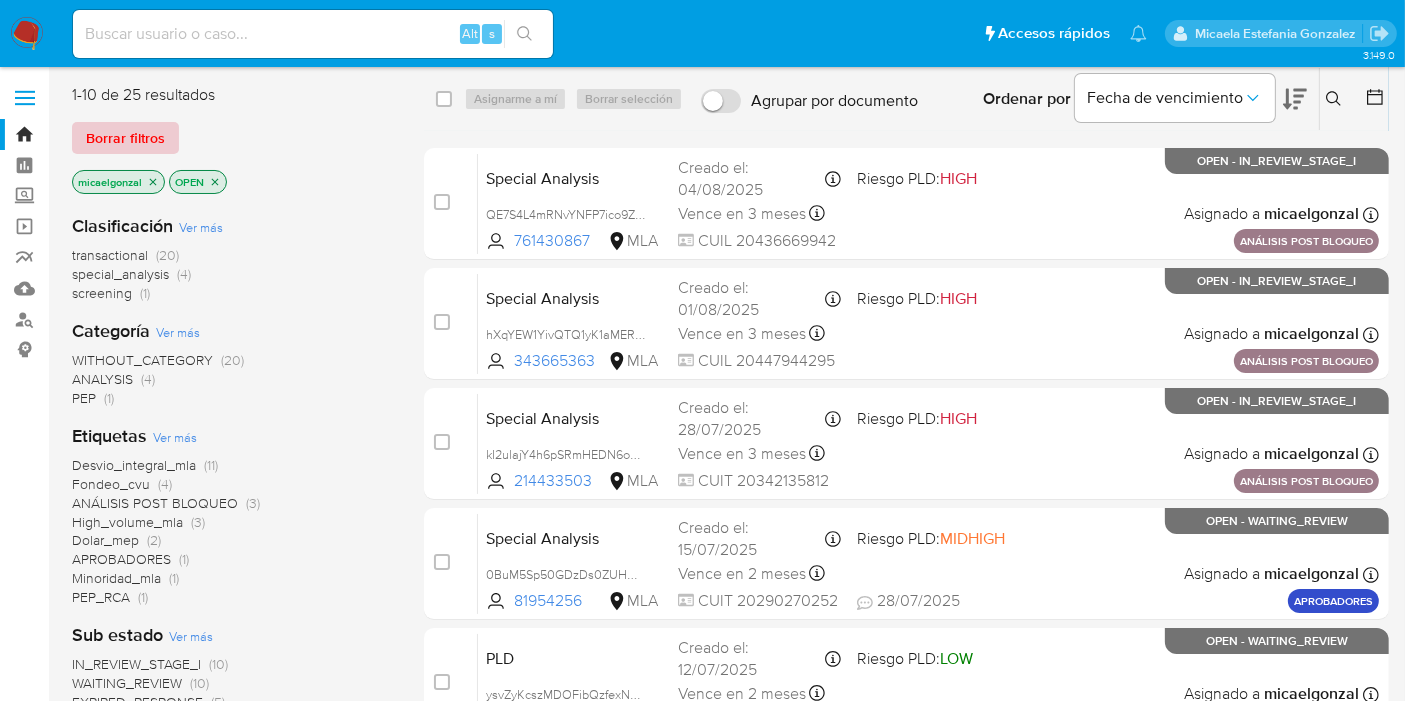 click on "Borrar filtros" at bounding box center [125, 138] 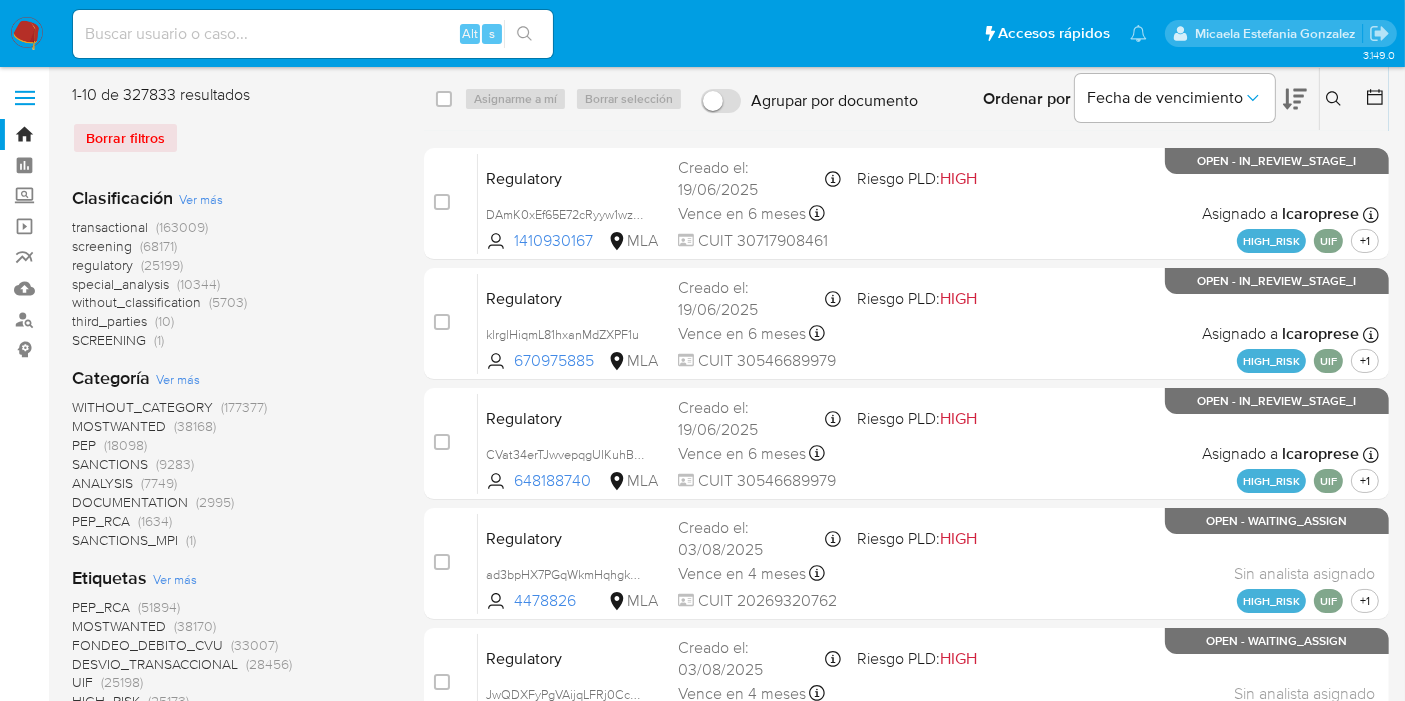 click 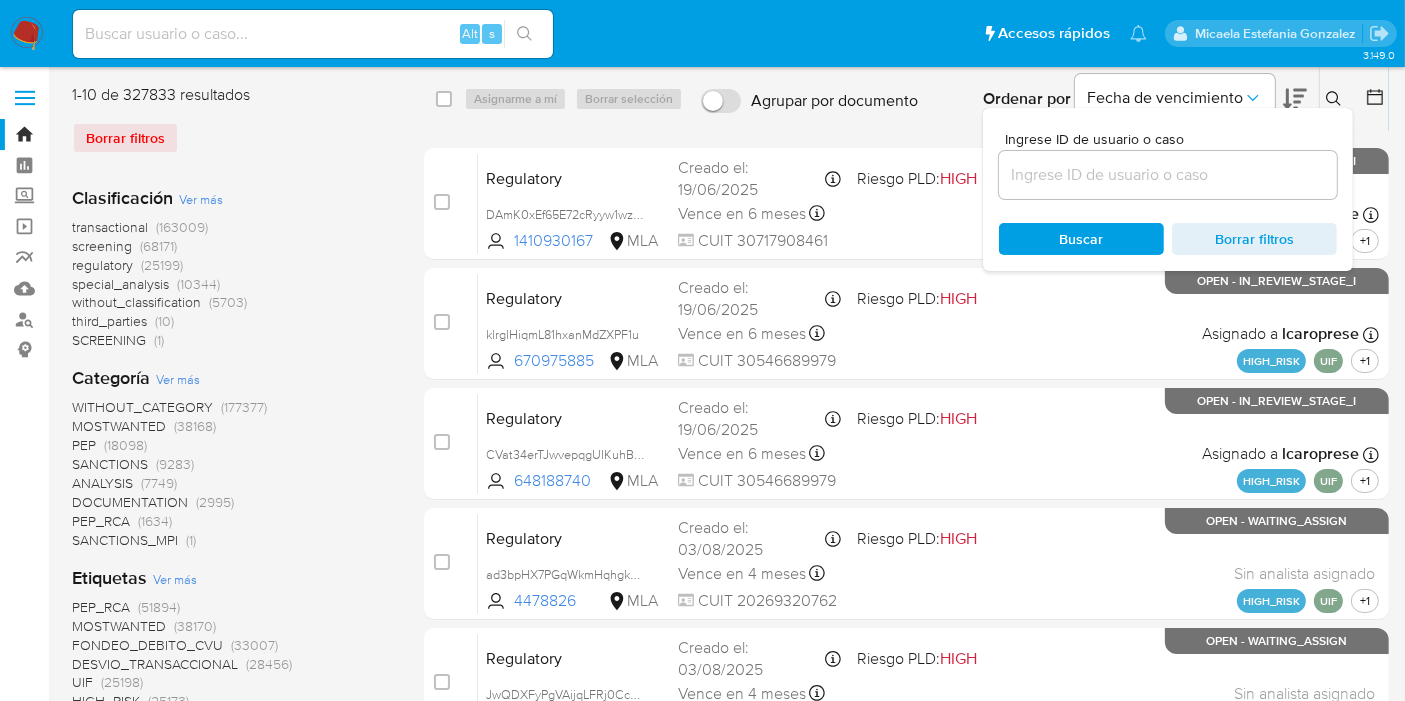 click at bounding box center (1168, 175) 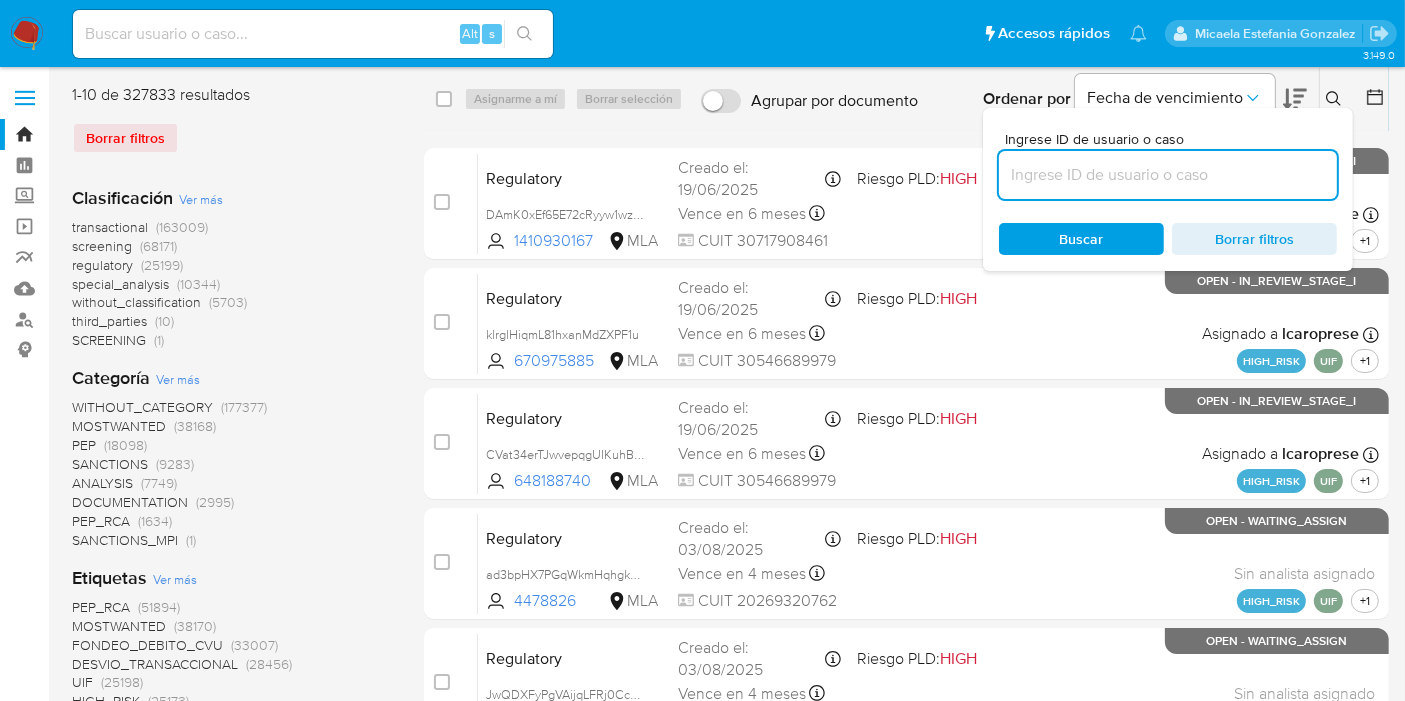 click at bounding box center (1168, 175) 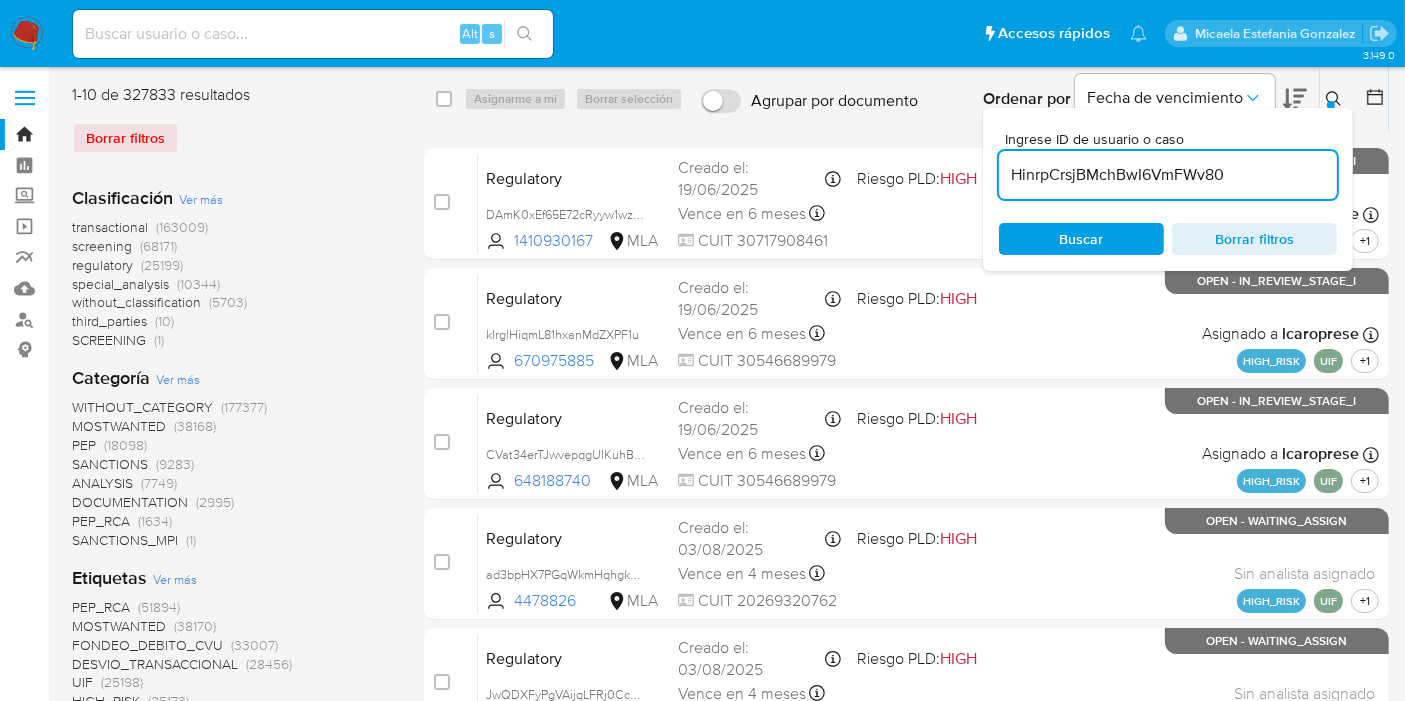 type on "HinrpCrsjBMchBwI6VmFWv80" 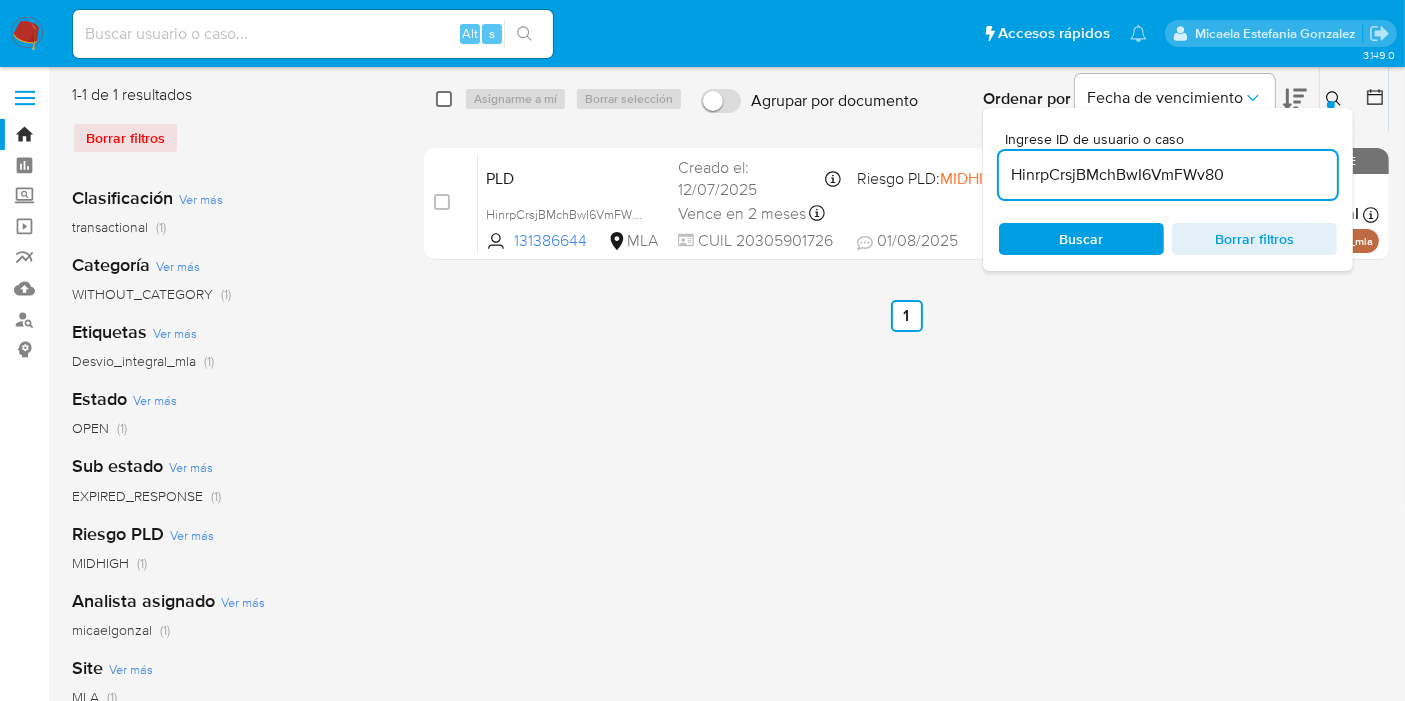 click at bounding box center (444, 99) 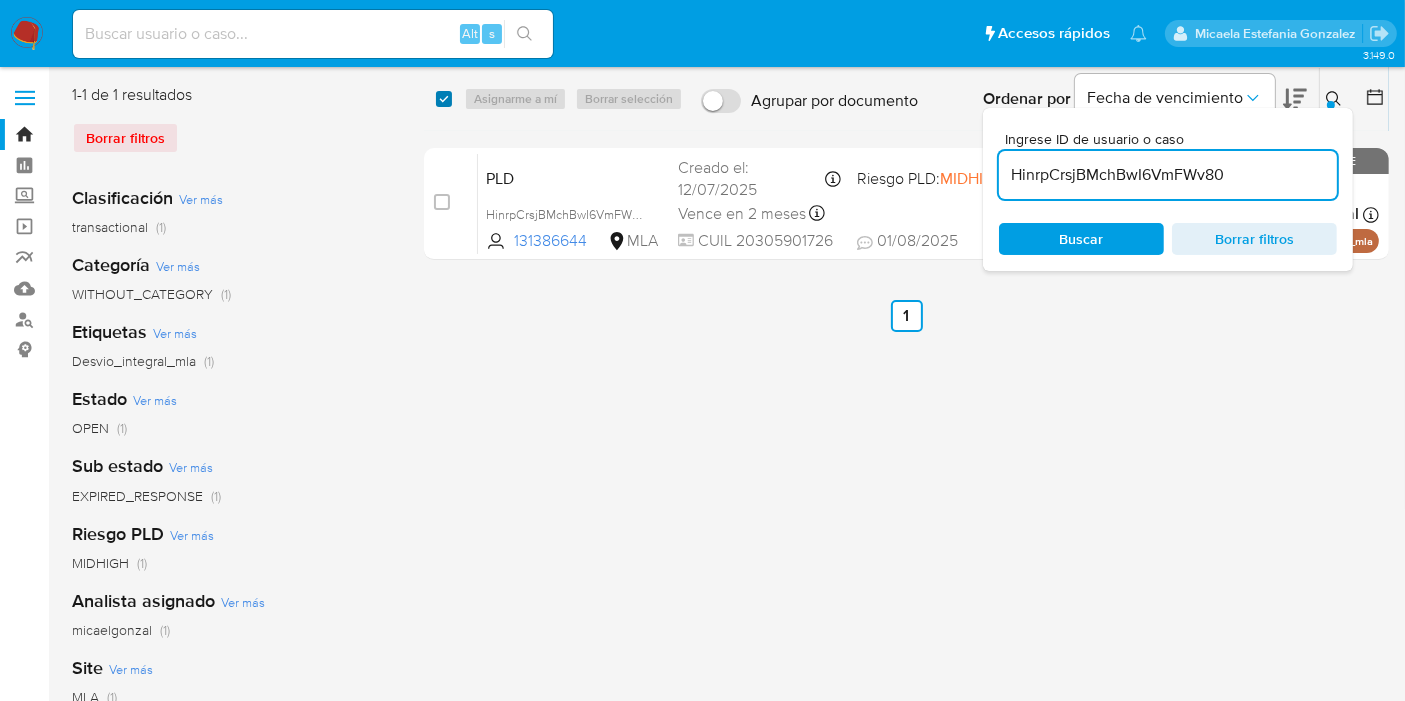 checkbox on "true" 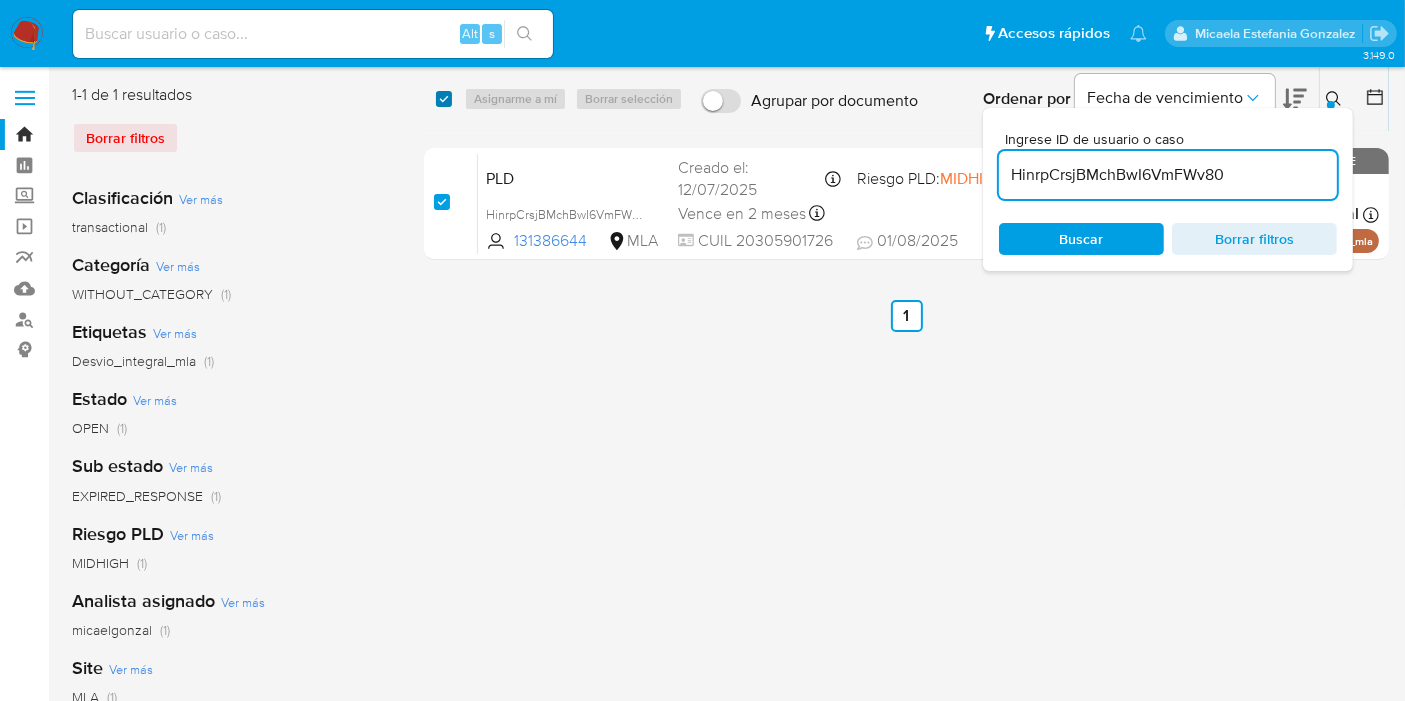checkbox on "true" 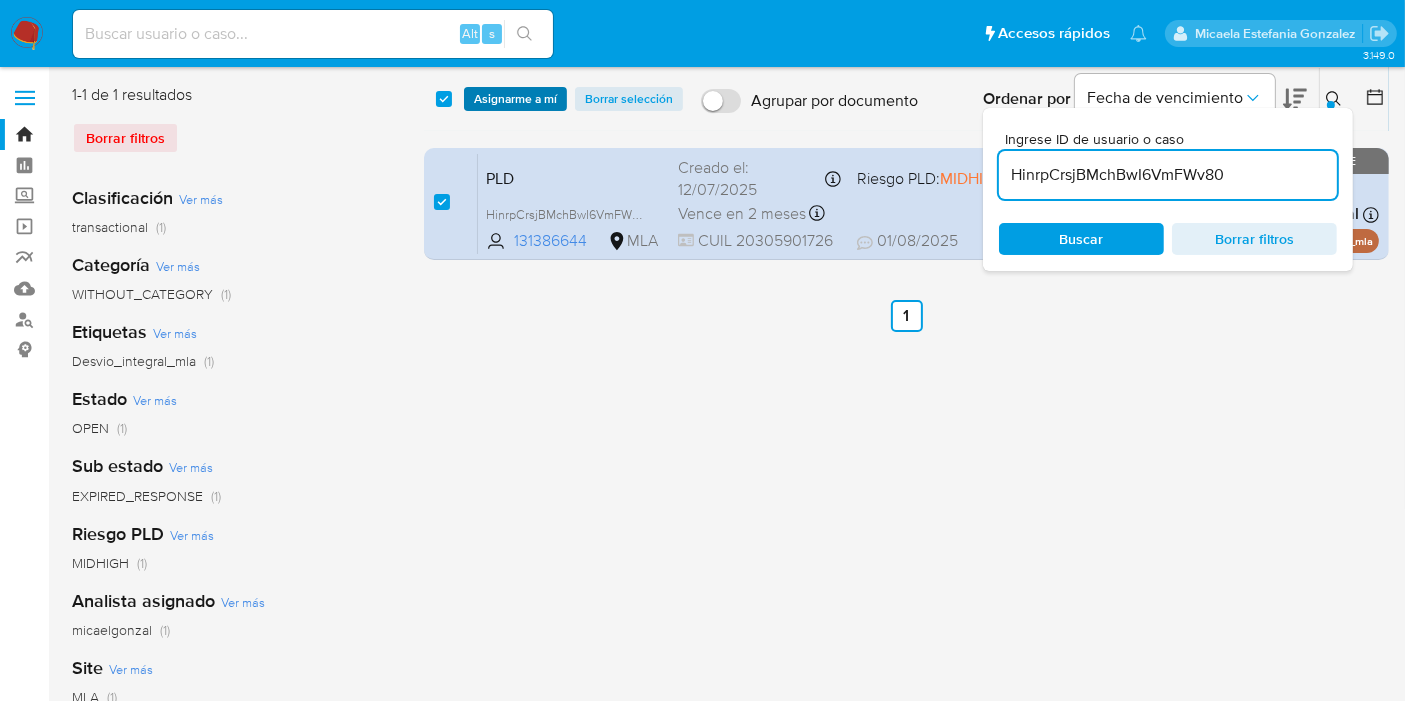 click on "Asignarme a mí" at bounding box center (515, 99) 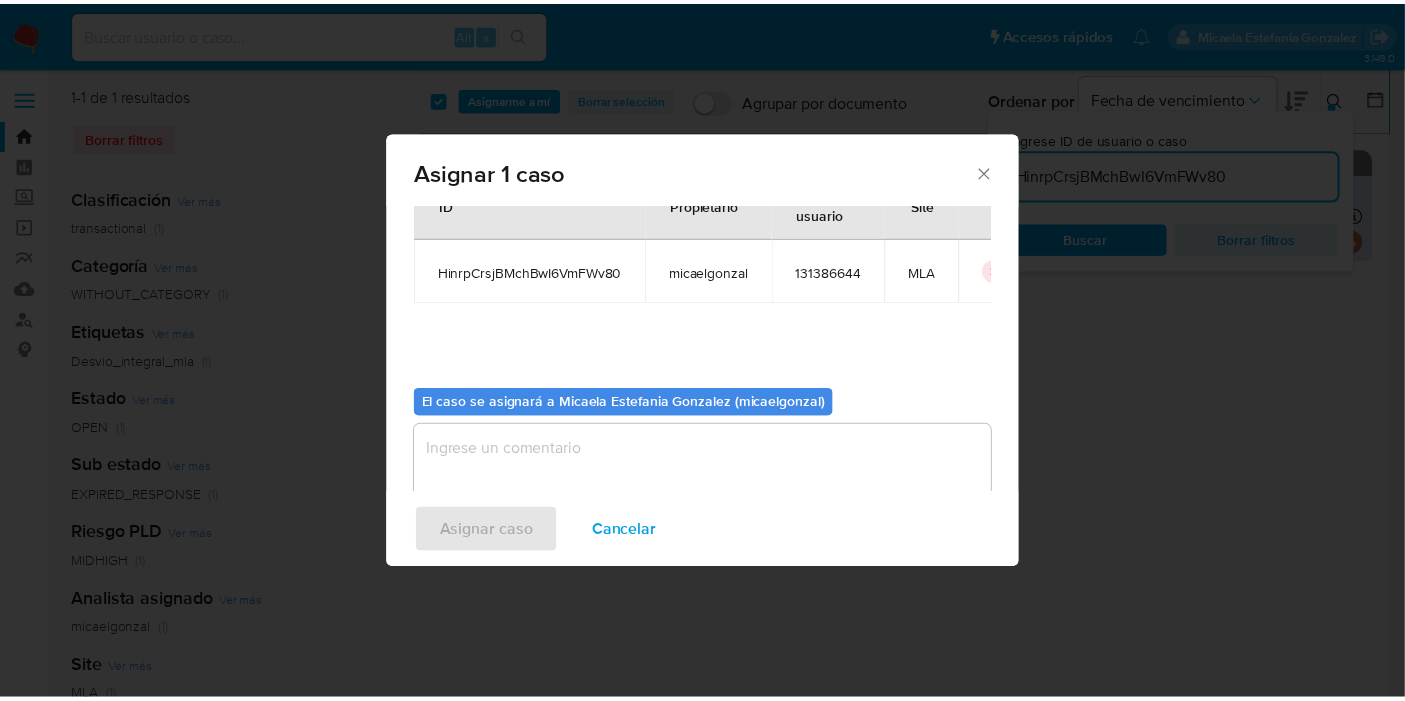 scroll, scrollTop: 102, scrollLeft: 0, axis: vertical 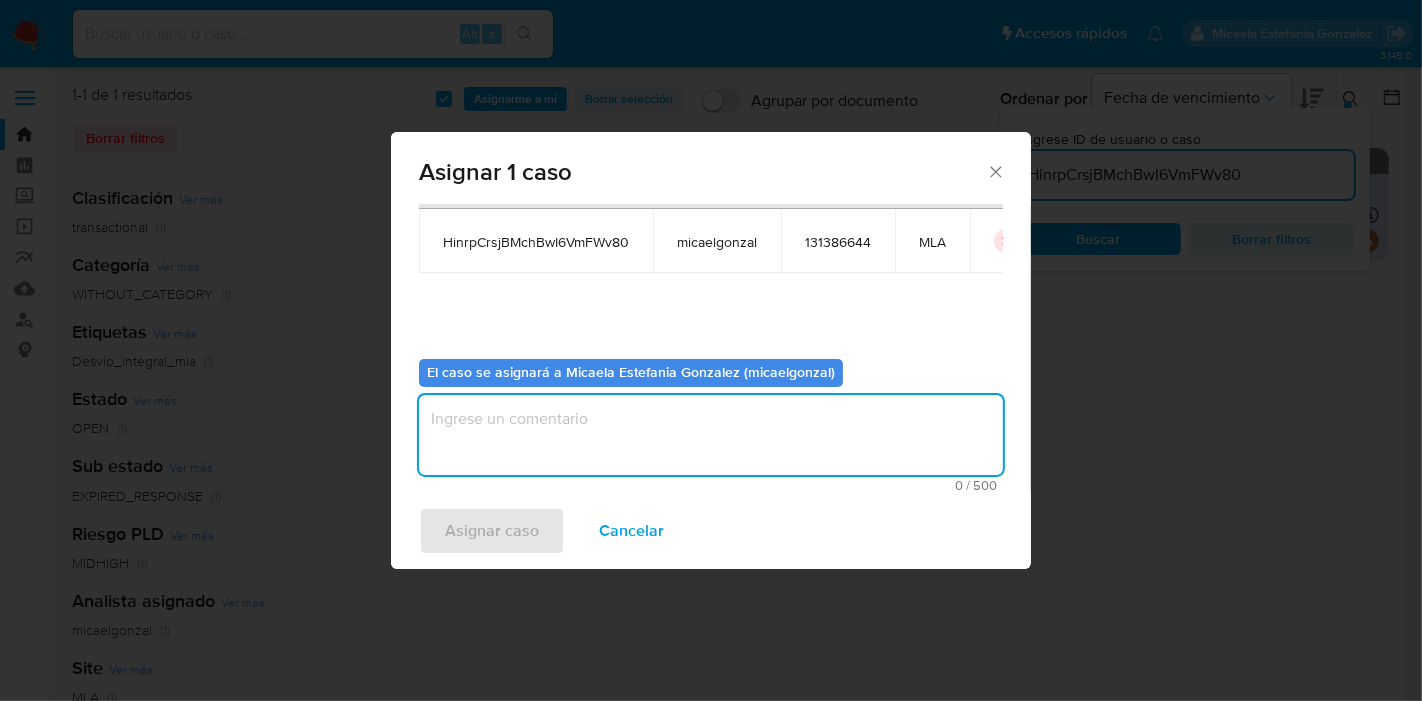 click at bounding box center [711, 435] 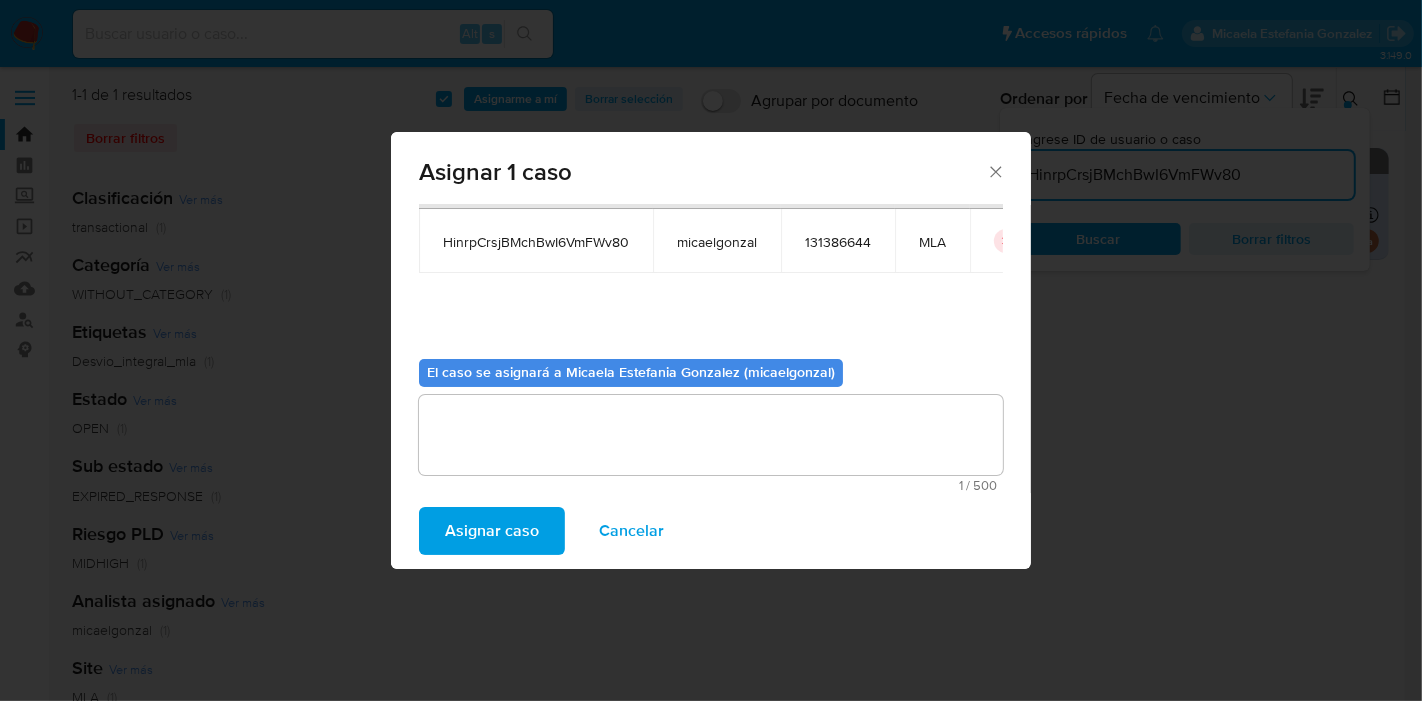 click on "Asignar caso" at bounding box center (492, 531) 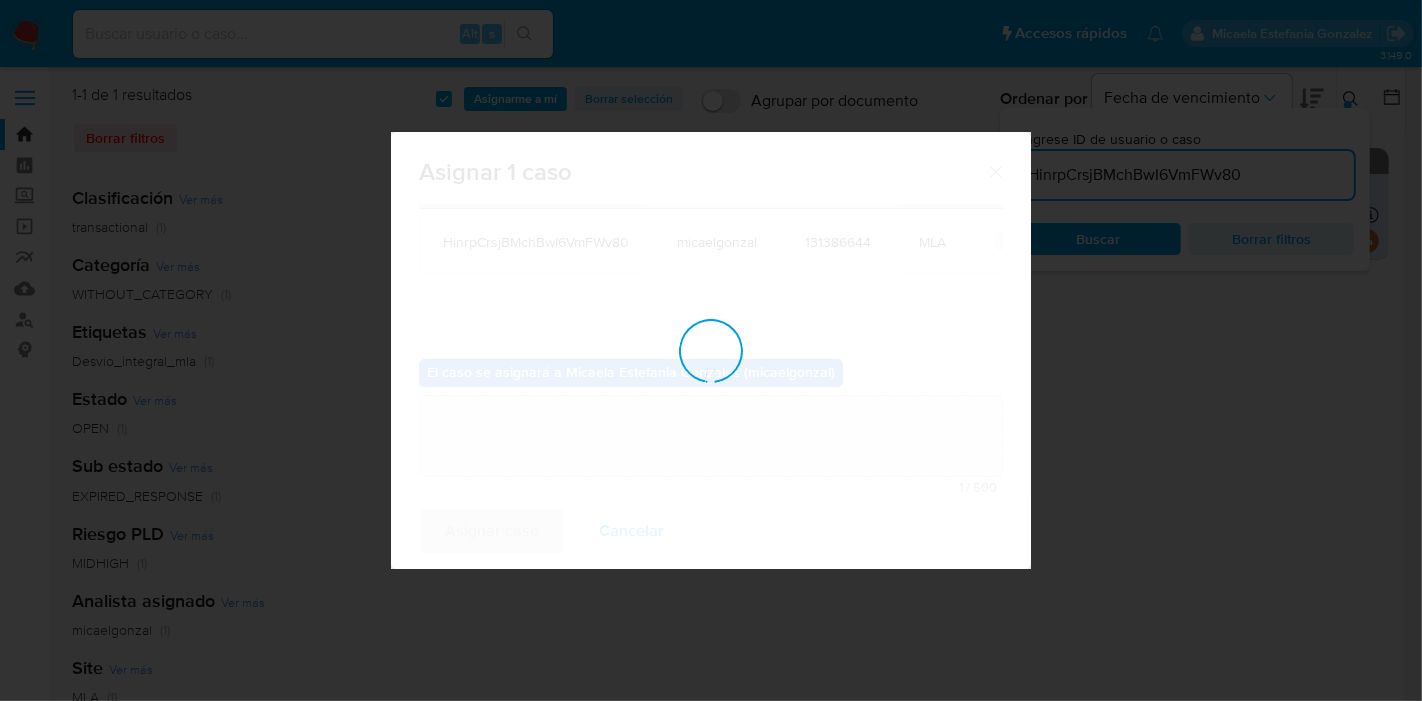 type 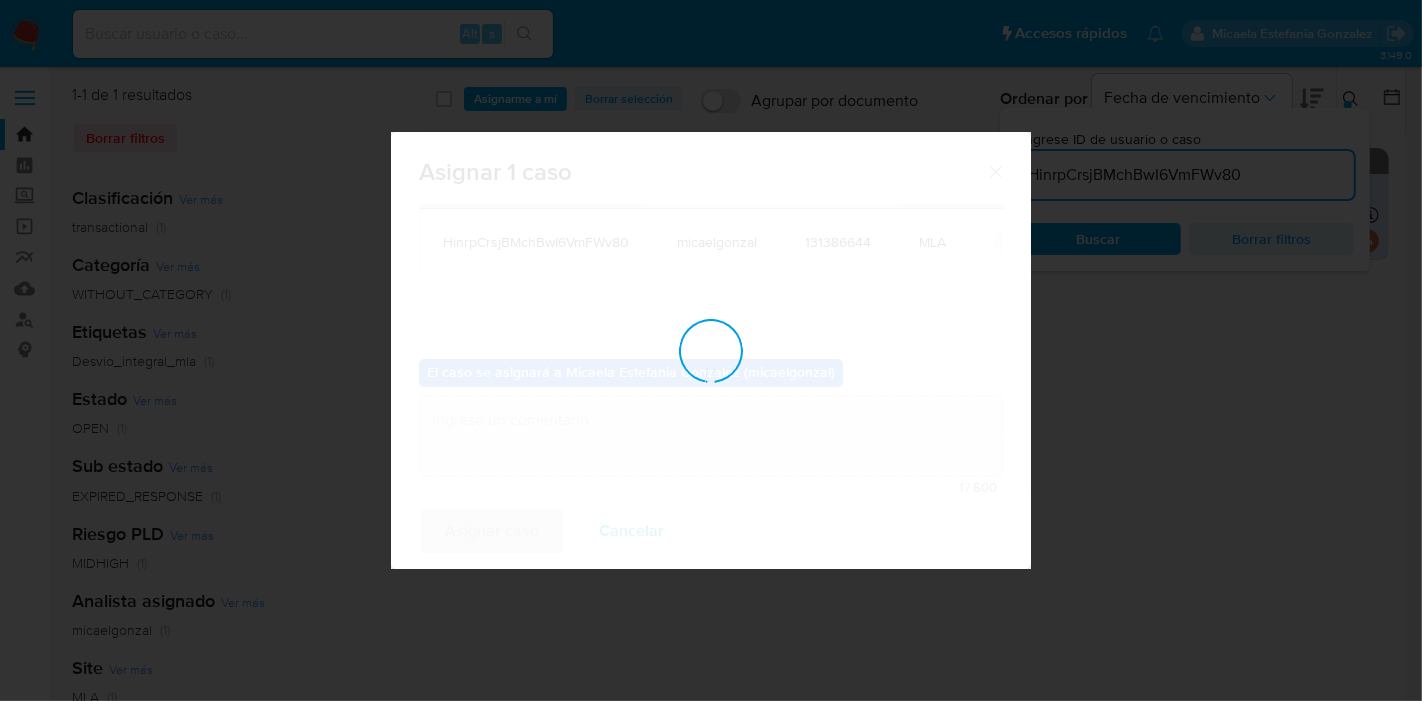 checkbox on "false" 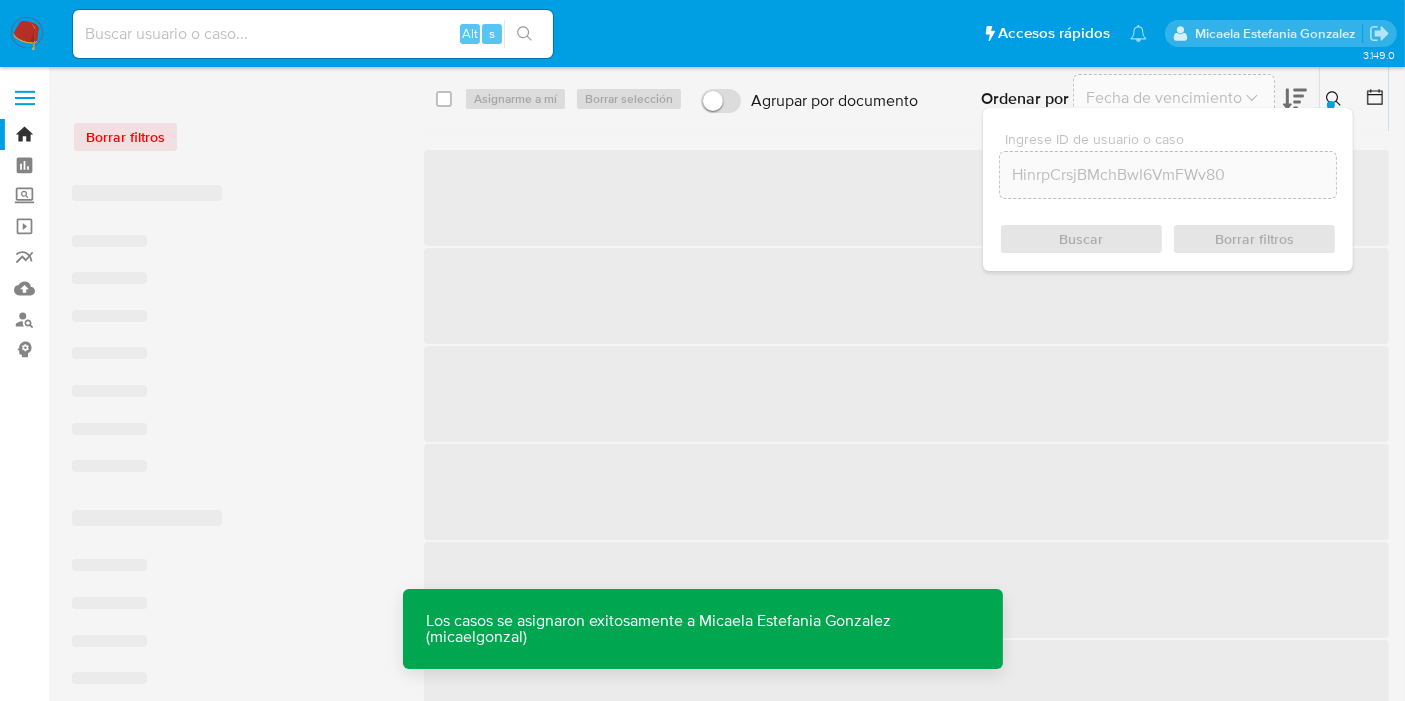 click at bounding box center (313, 34) 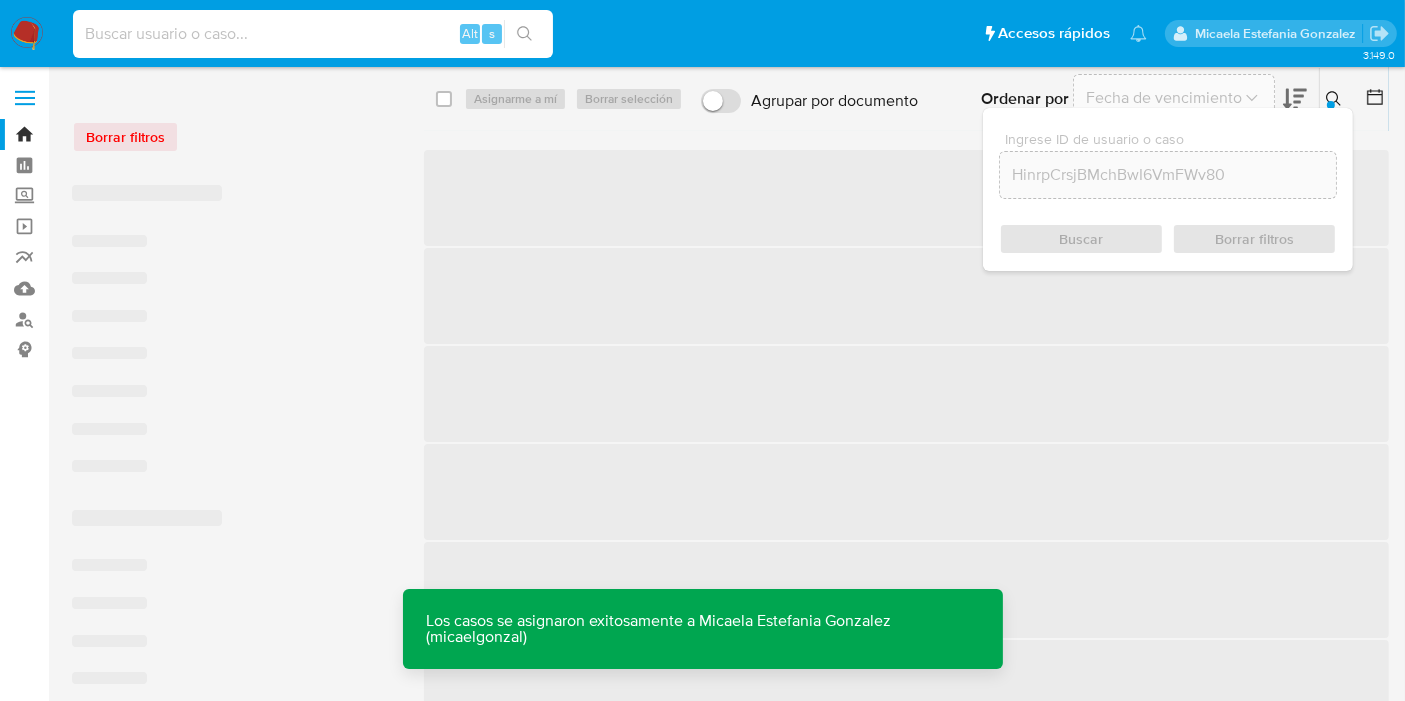 click at bounding box center (313, 34) 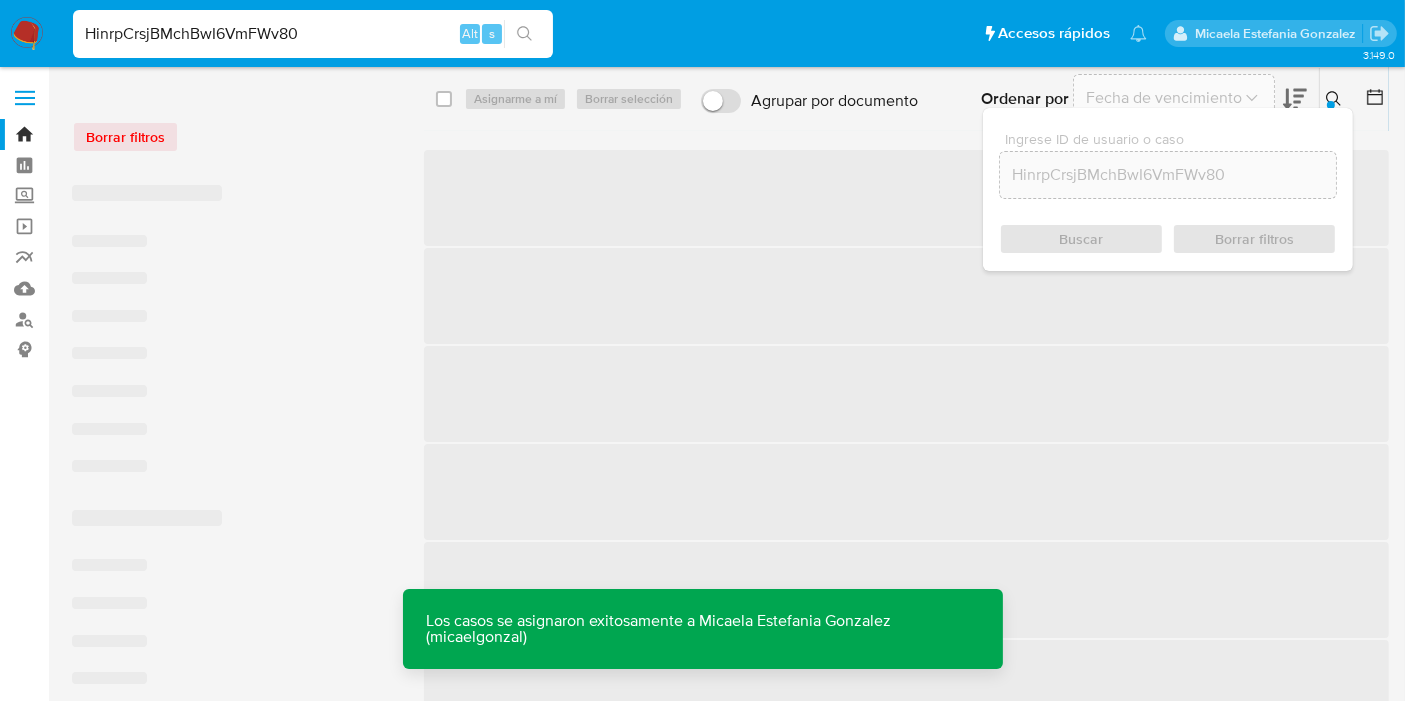 type on "HinrpCrsjBMchBwI6VmFWv80" 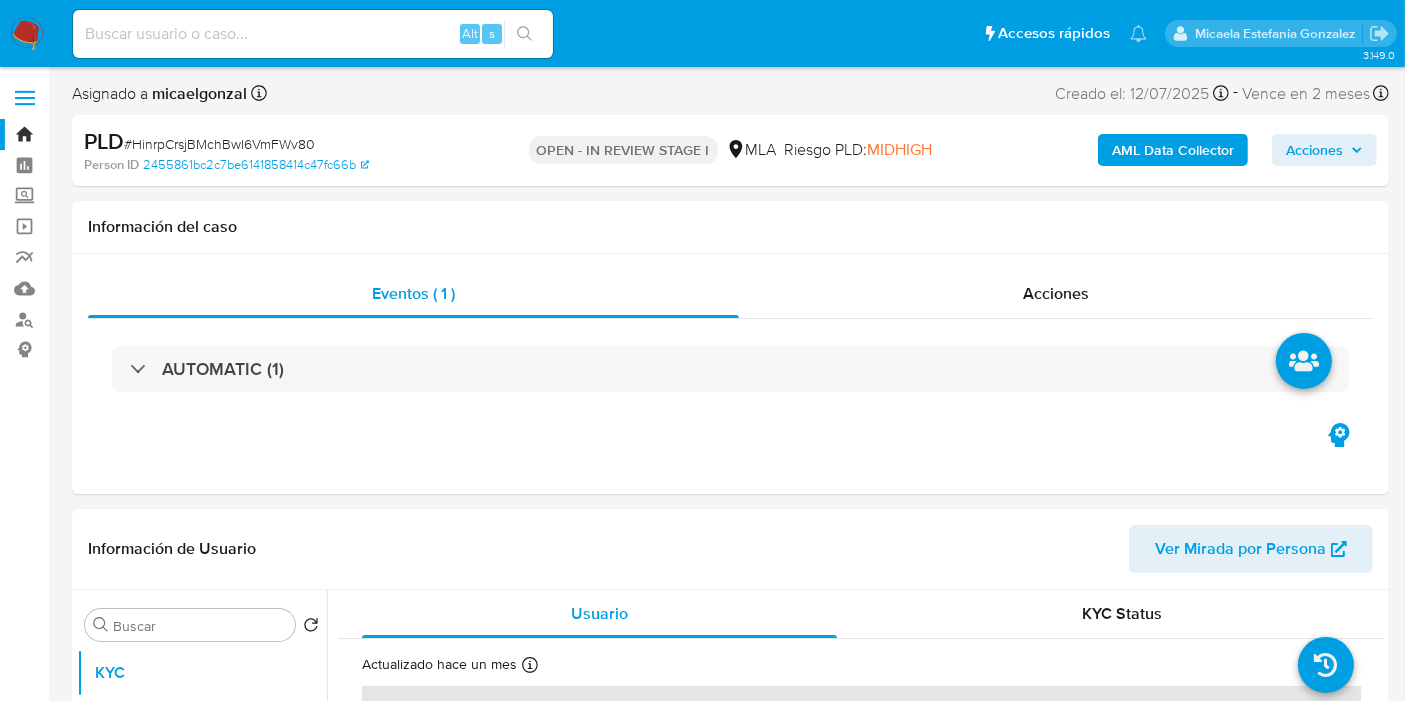 select on "10" 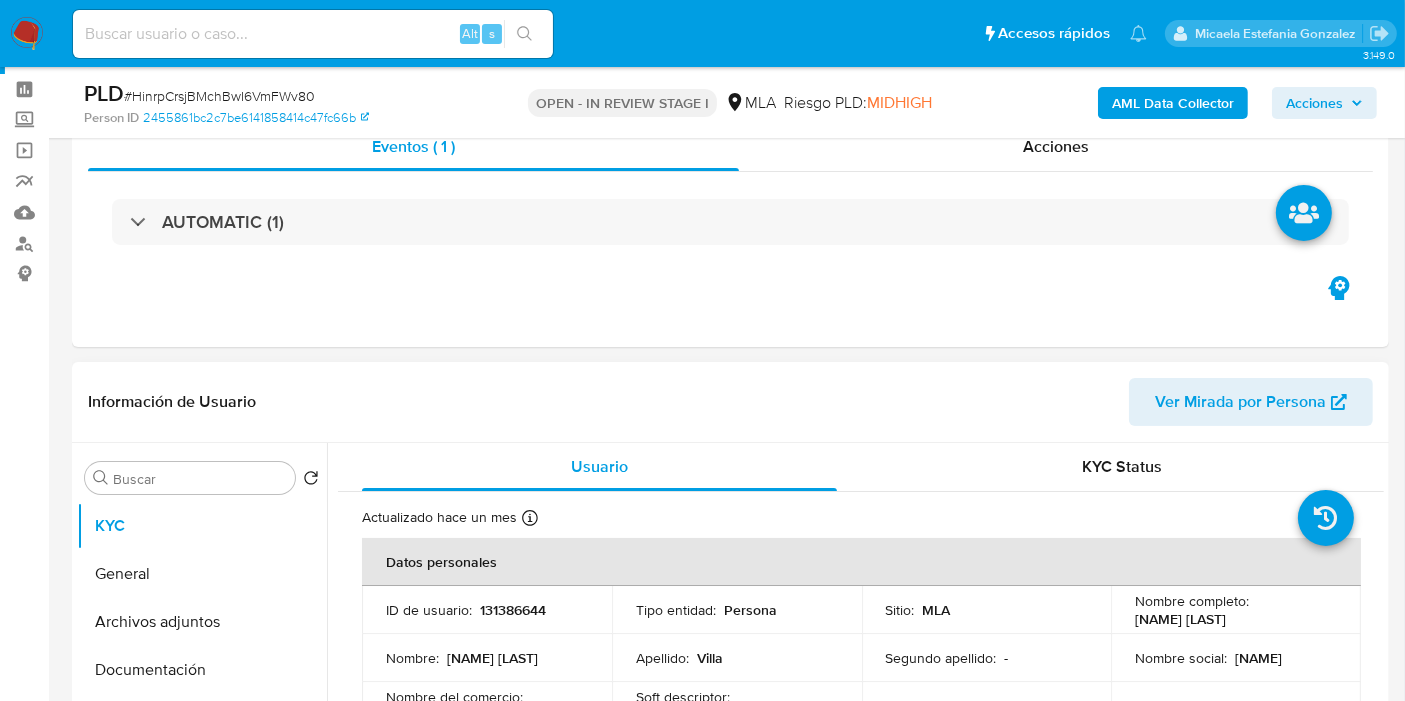 scroll, scrollTop: 111, scrollLeft: 0, axis: vertical 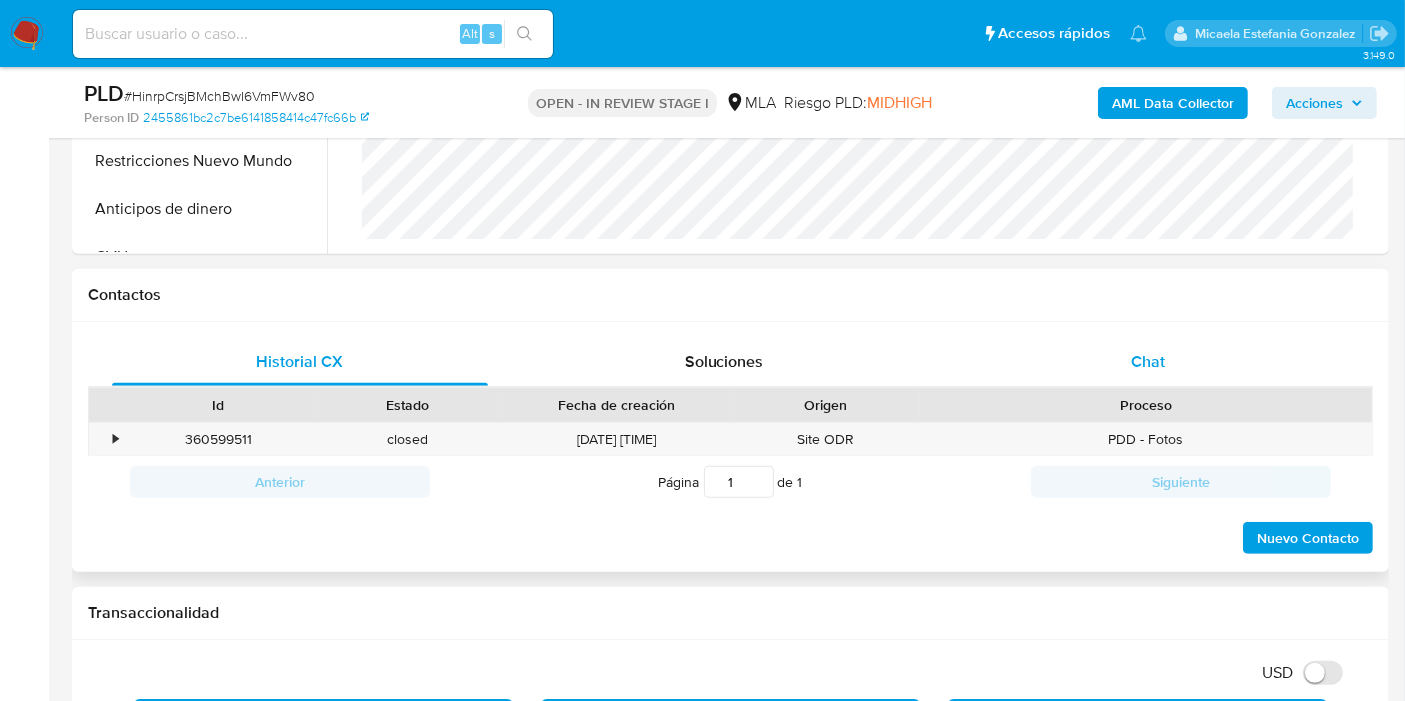 click on "Chat" at bounding box center [1148, 362] 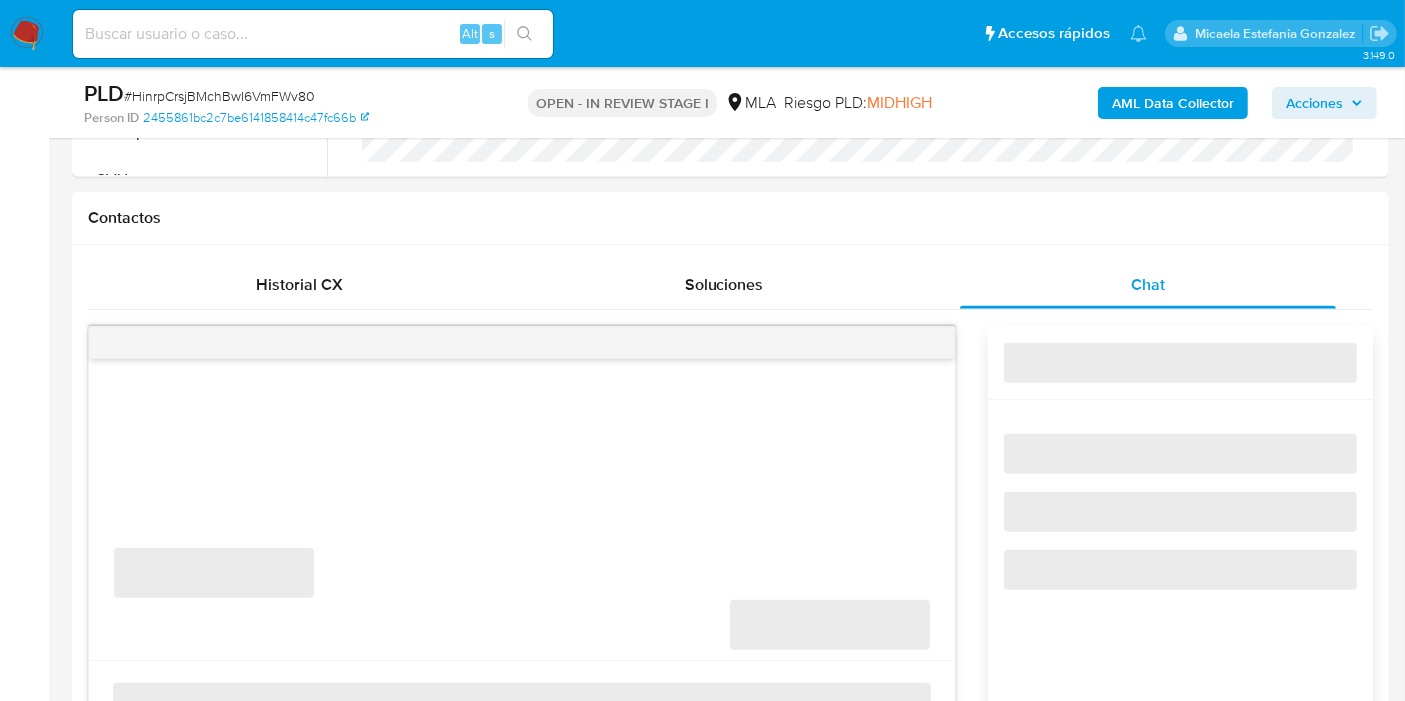 scroll, scrollTop: 888, scrollLeft: 0, axis: vertical 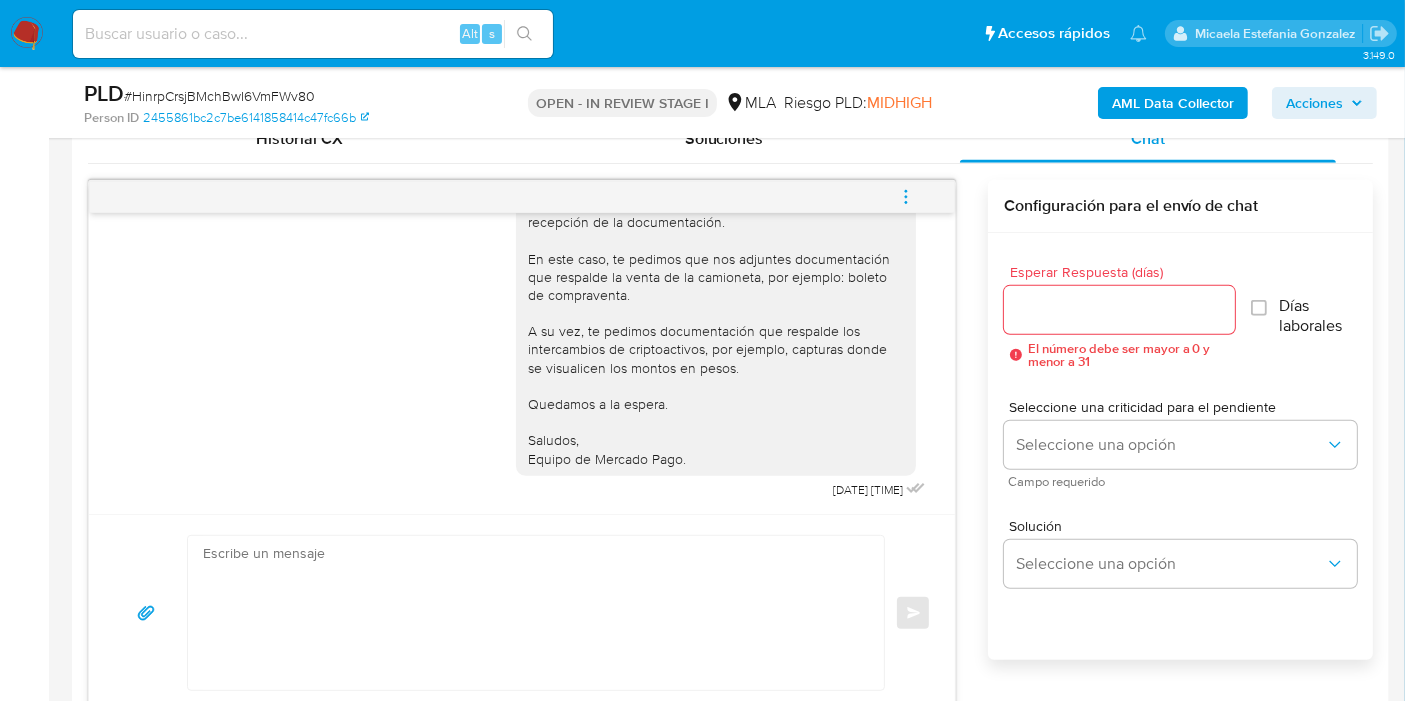 click at bounding box center (531, 613) 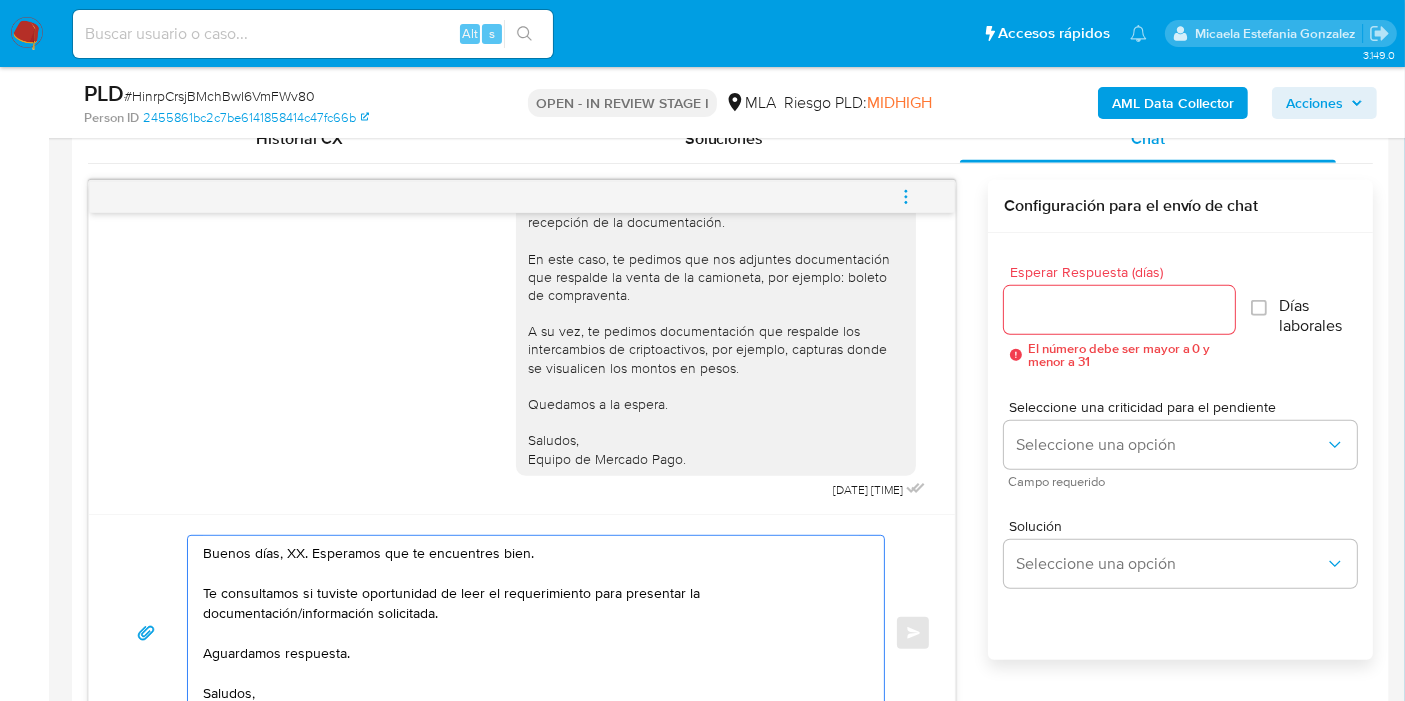 click on "Buenos días, XX. Esperamos que te encuentres bien.
Te consultamos si tuviste oportunidad de leer el requerimiento para presentar la documentación/información solicitada.
Aguardamos respuesta.
Saludos,
Equipo de Mercado Pago." at bounding box center [531, 633] 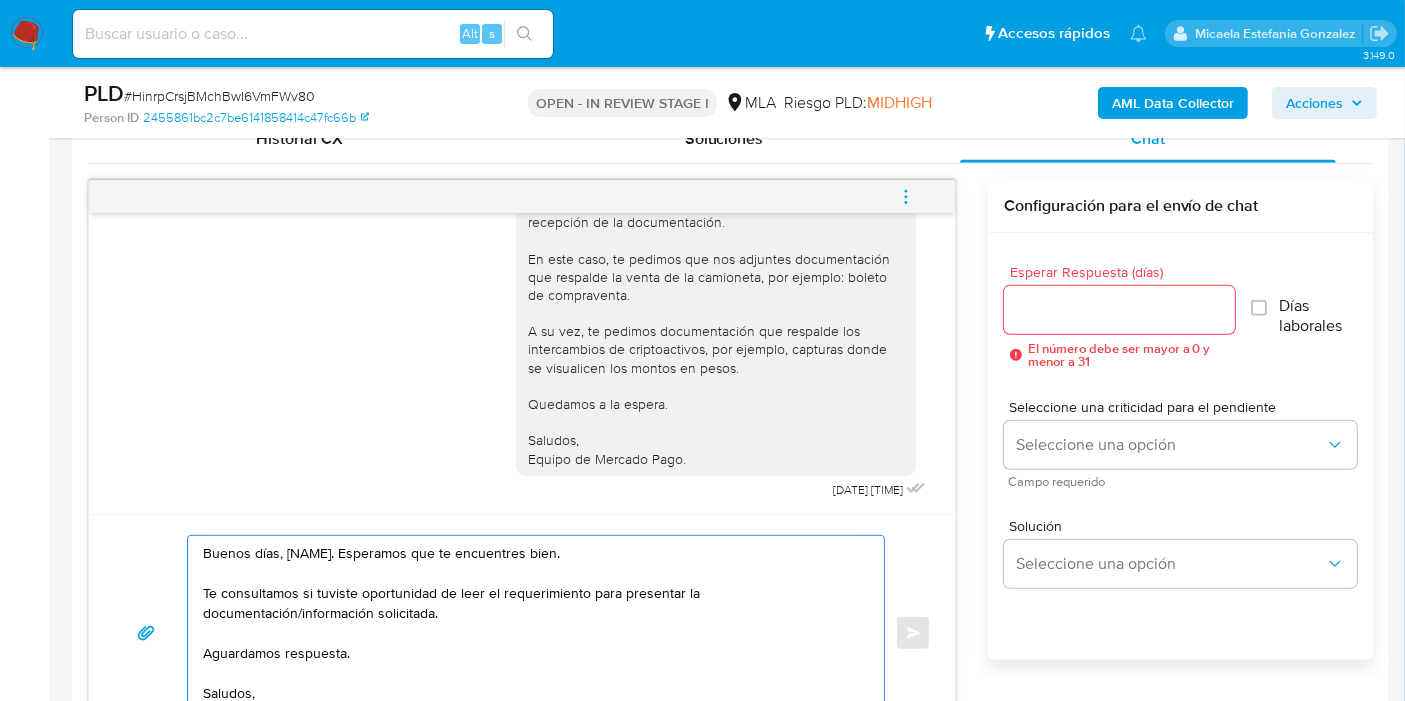 click on "Buenos días, Claudio. Esperamos que te encuentres bien.
Te consultamos si tuviste oportunidad de leer el requerimiento para presentar la documentación/información solicitada.
Aguardamos respuesta.
Saludos,
Equipo de Mercado Pago." at bounding box center [531, 633] 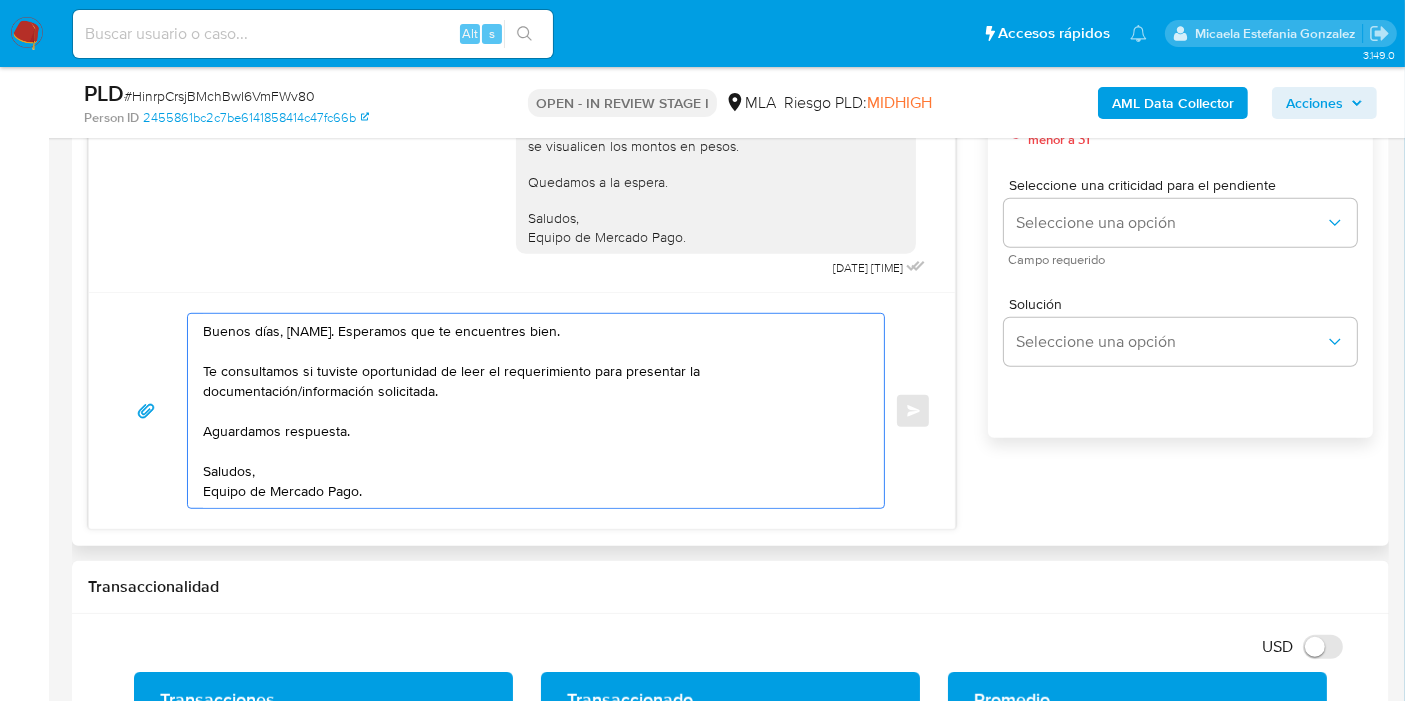 scroll, scrollTop: 1000, scrollLeft: 0, axis: vertical 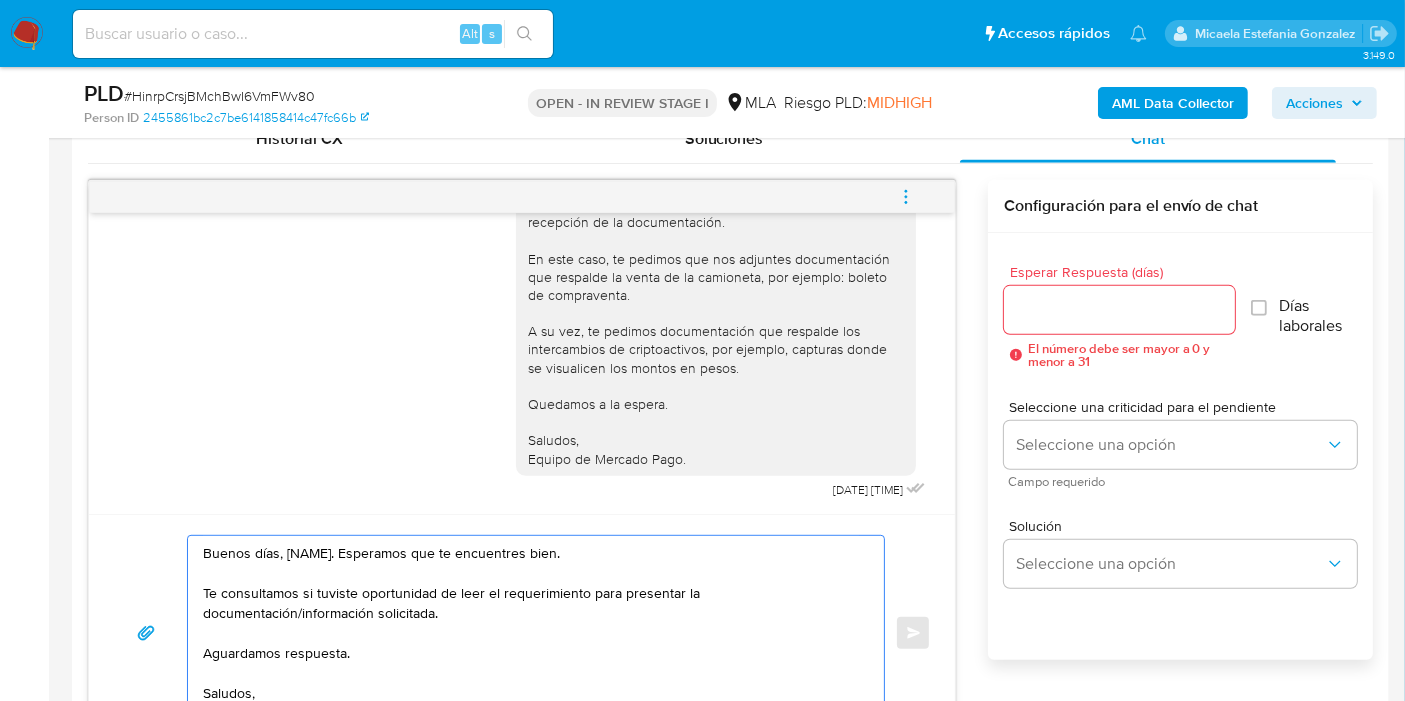 drag, startPoint x: 199, startPoint y: 611, endPoint x: 237, endPoint y: 610, distance: 38.013157 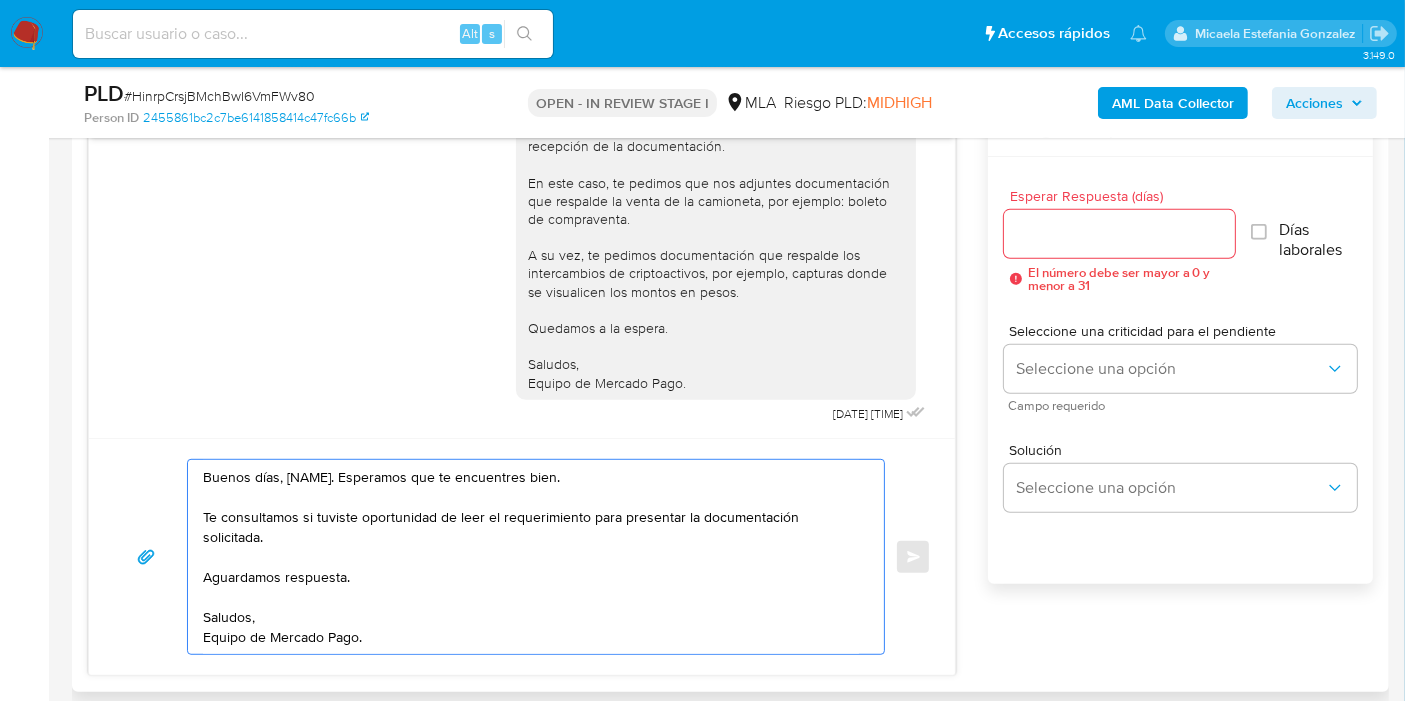 scroll, scrollTop: 1111, scrollLeft: 0, axis: vertical 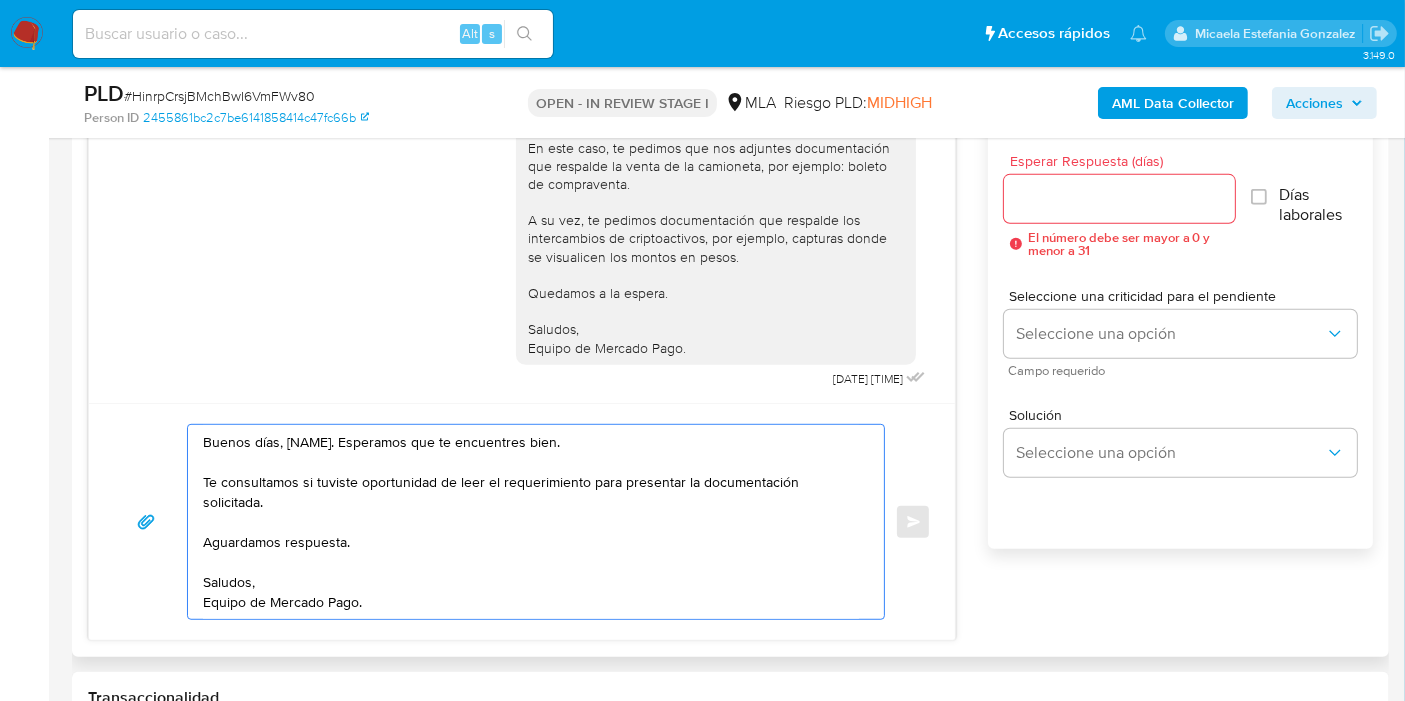 click on "Buenos días, Claudio. Esperamos que te encuentres bien.
Te consultamos si tuviste oportunidad de leer el requerimiento para presentar la documentación solicitada.
Aguardamos respuesta.
Saludos,
Equipo de Mercado Pago." at bounding box center [531, 522] 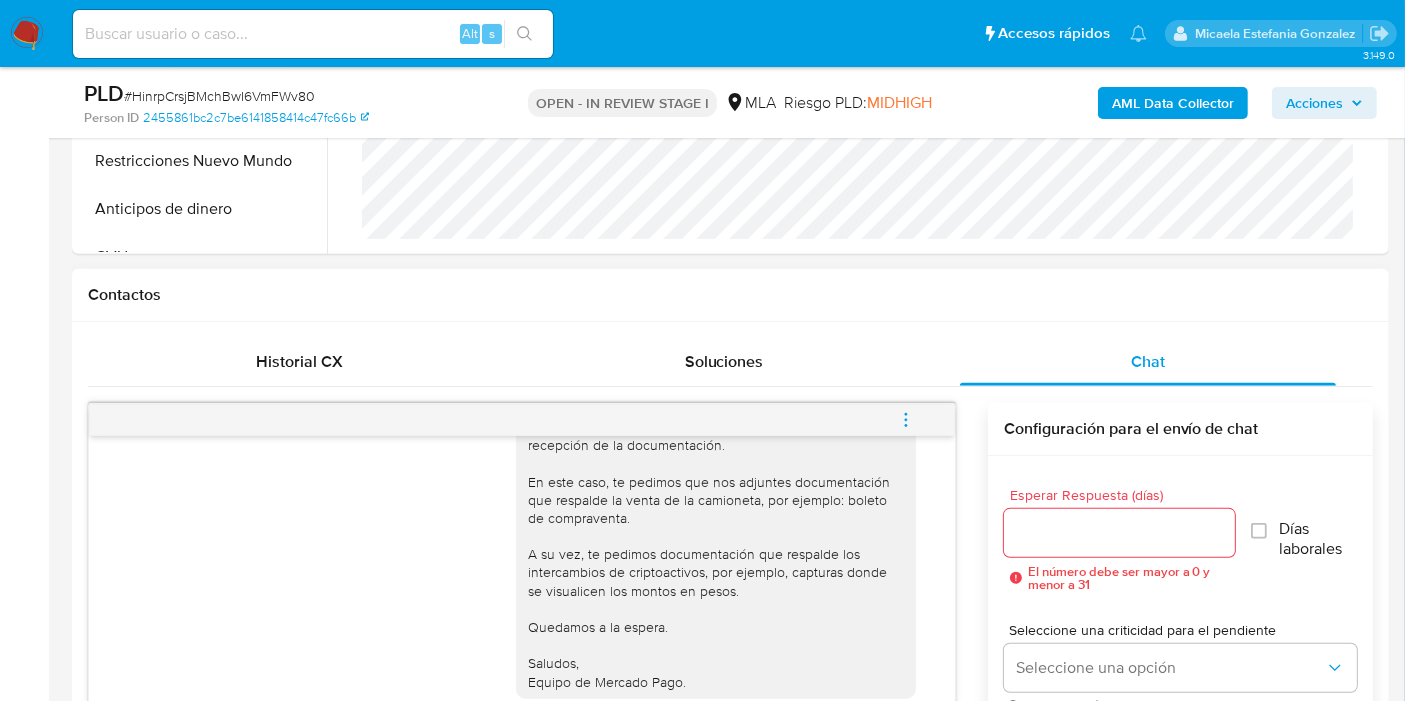 type on "Buenos días, Claudio. Esperamos que te encuentres bien.
Te consultamos si tuviste oportunidad de leer el requerimiento para presentar la documentación solicitada.
Aguardamos respuesta.
Saludos,
Equipo de Mercado Pago." 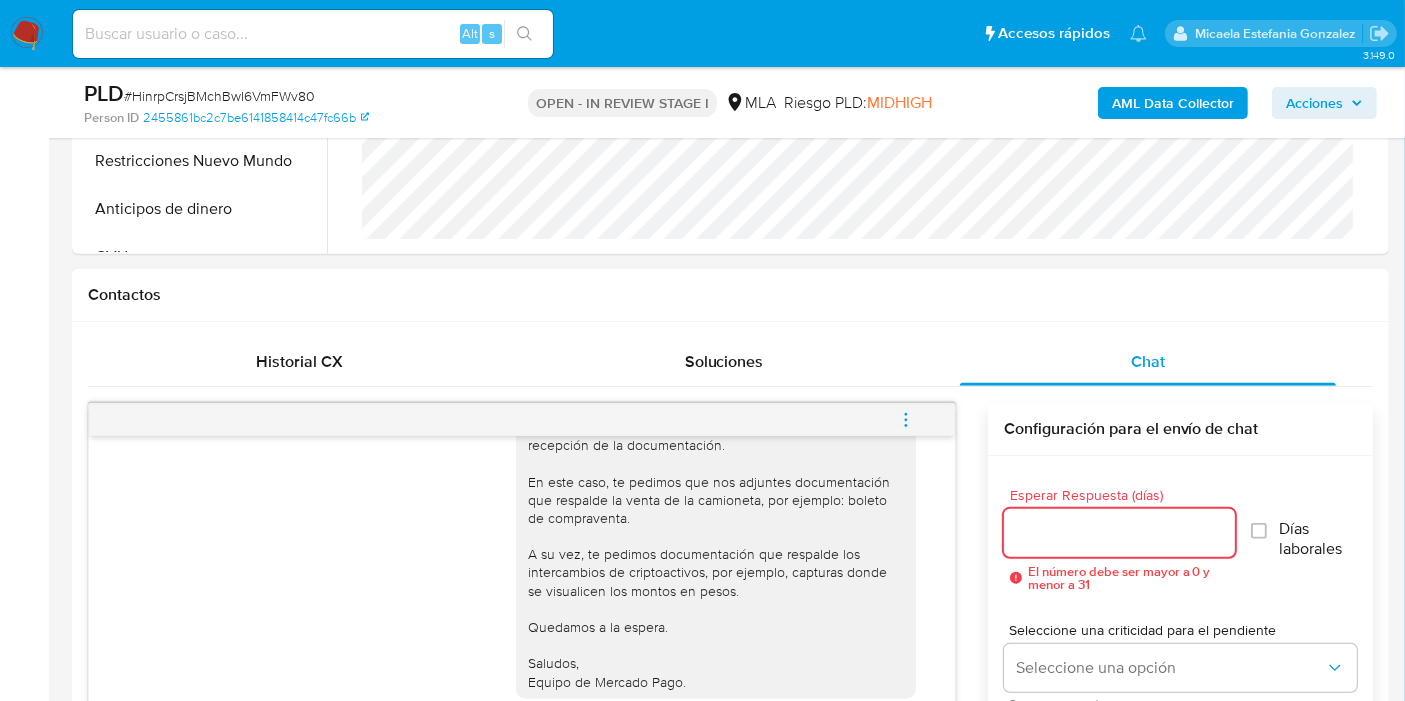 click at bounding box center [1119, 533] 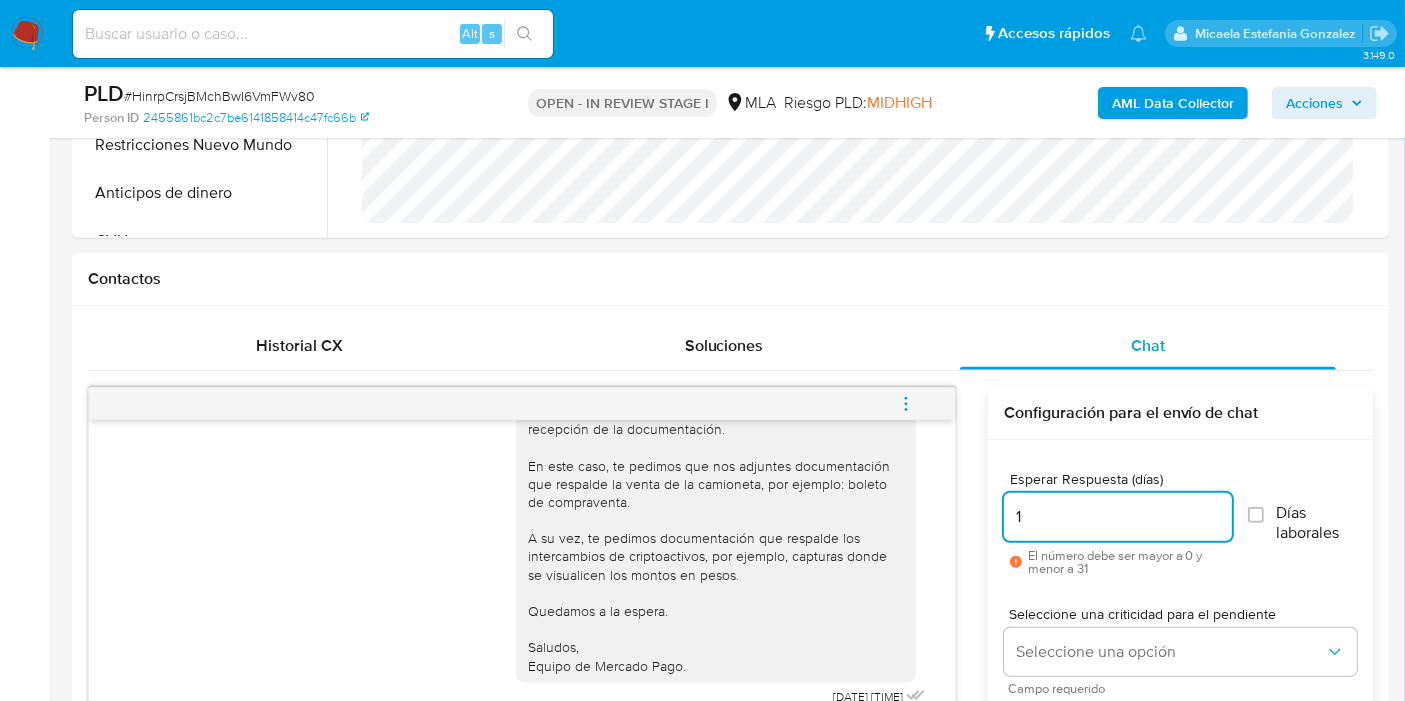 scroll, scrollTop: 888, scrollLeft: 0, axis: vertical 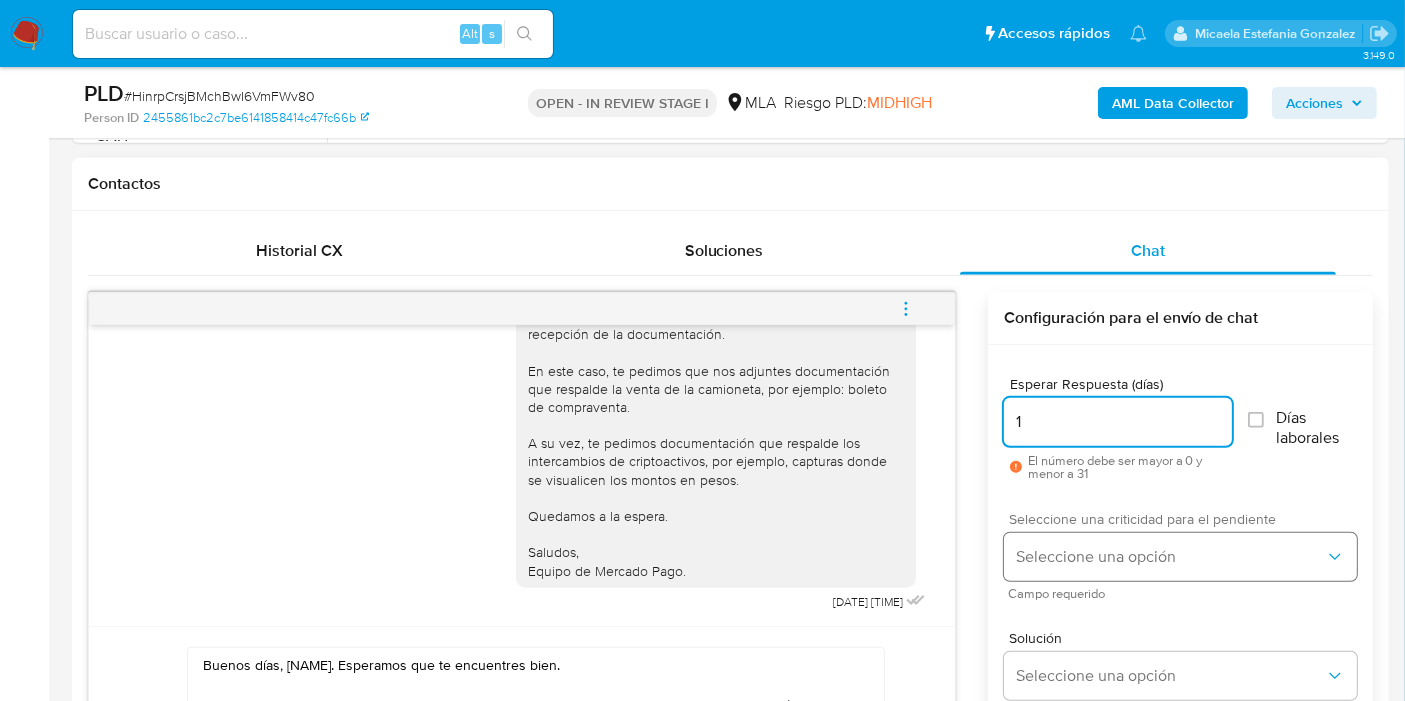type on "1" 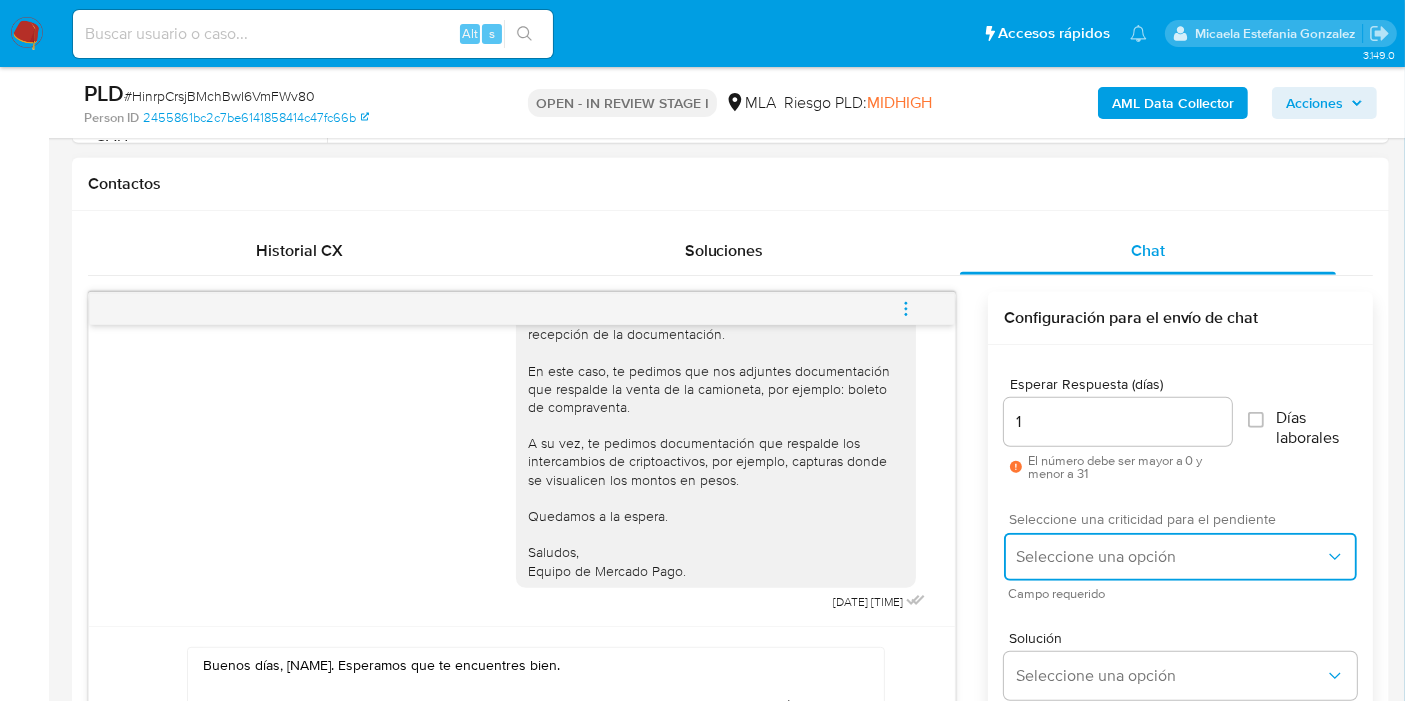 click on "Seleccione una opción" at bounding box center (1180, 557) 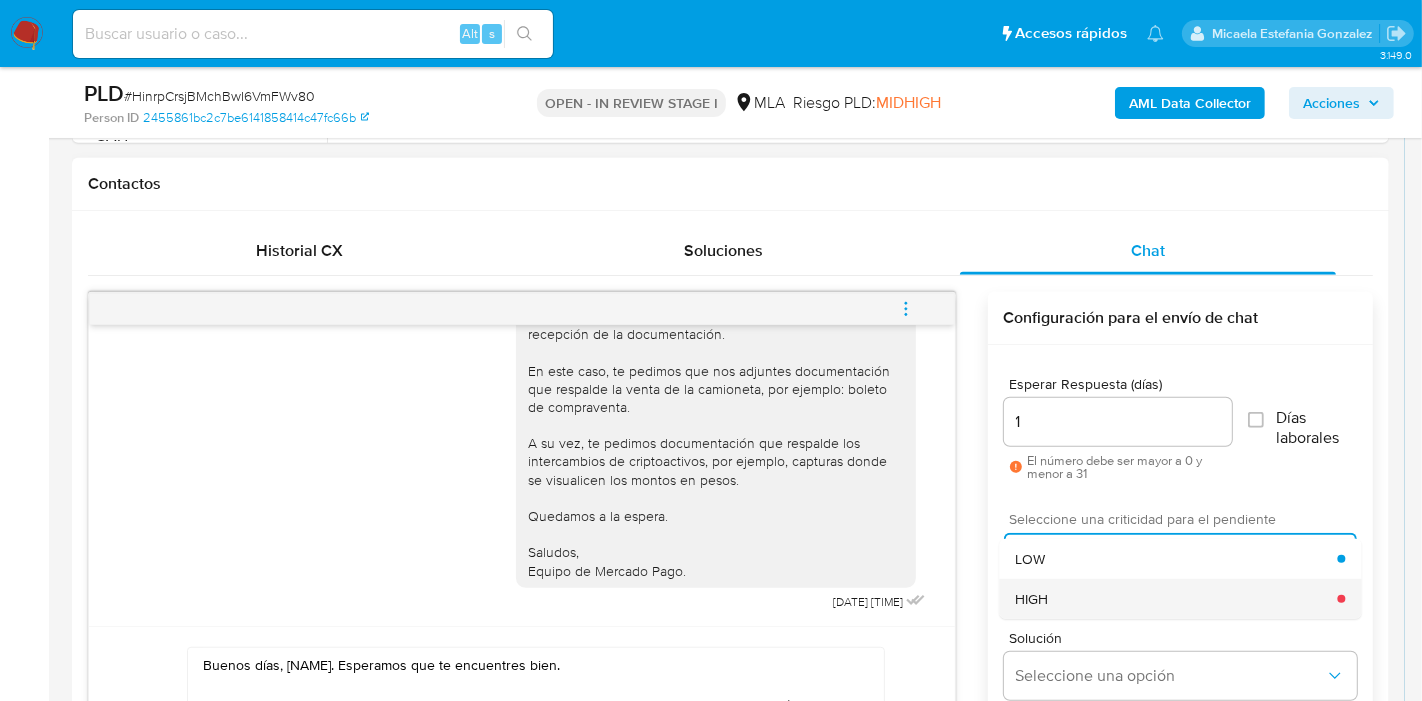 click on "HIGH" at bounding box center (1176, 599) 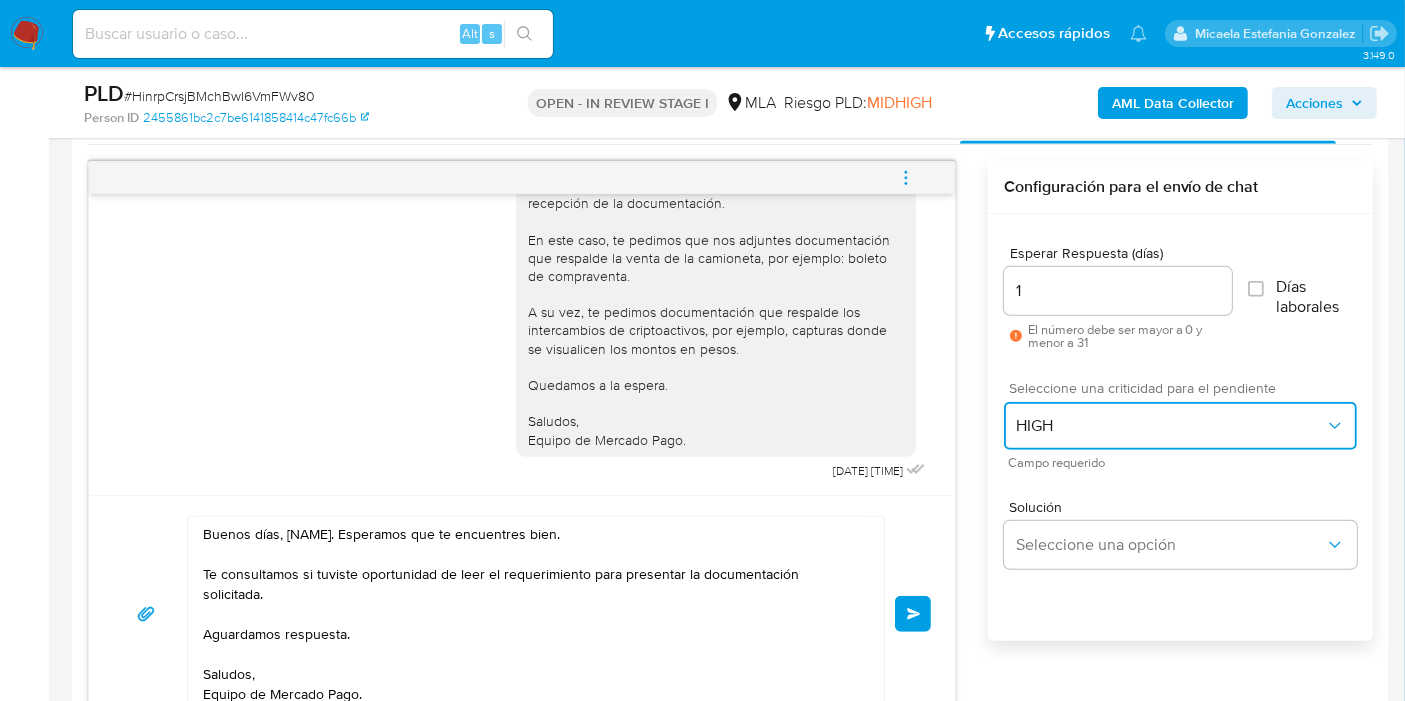 scroll, scrollTop: 1222, scrollLeft: 0, axis: vertical 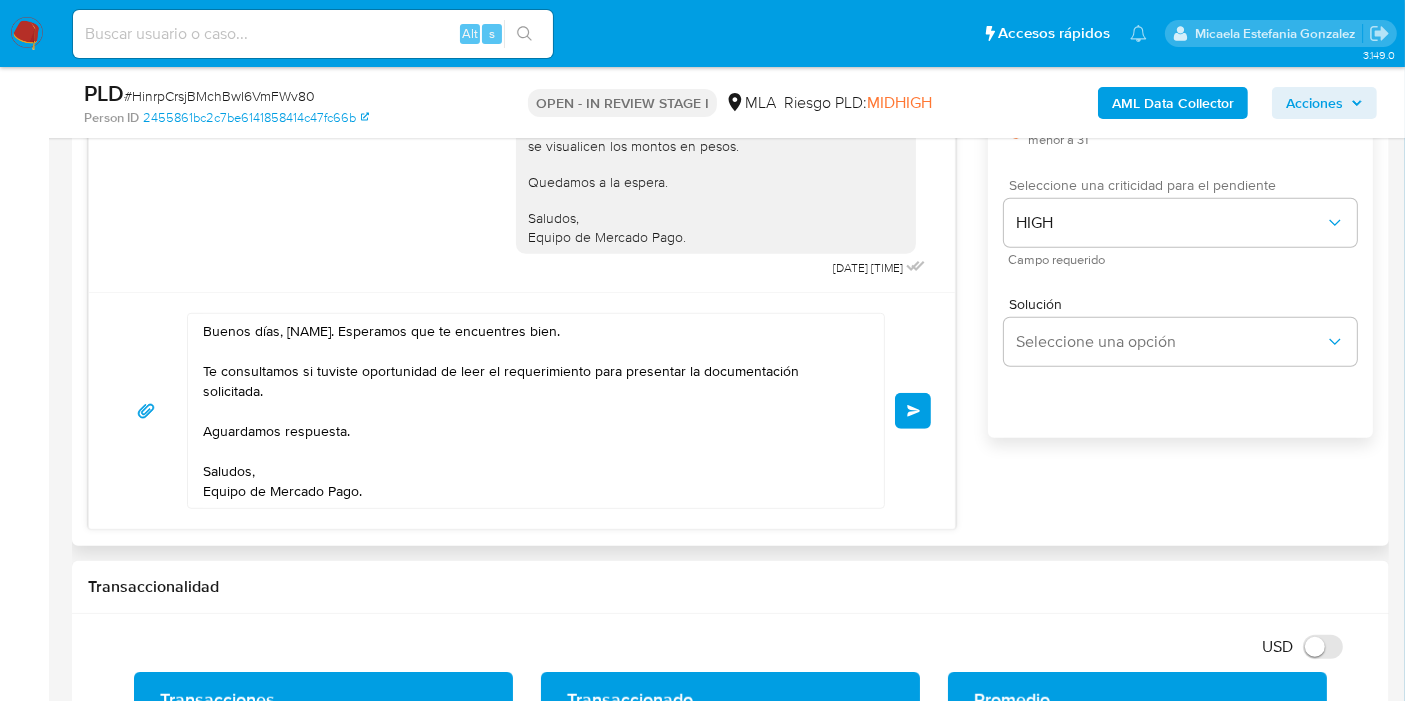 click on "Enviar" at bounding box center (914, 411) 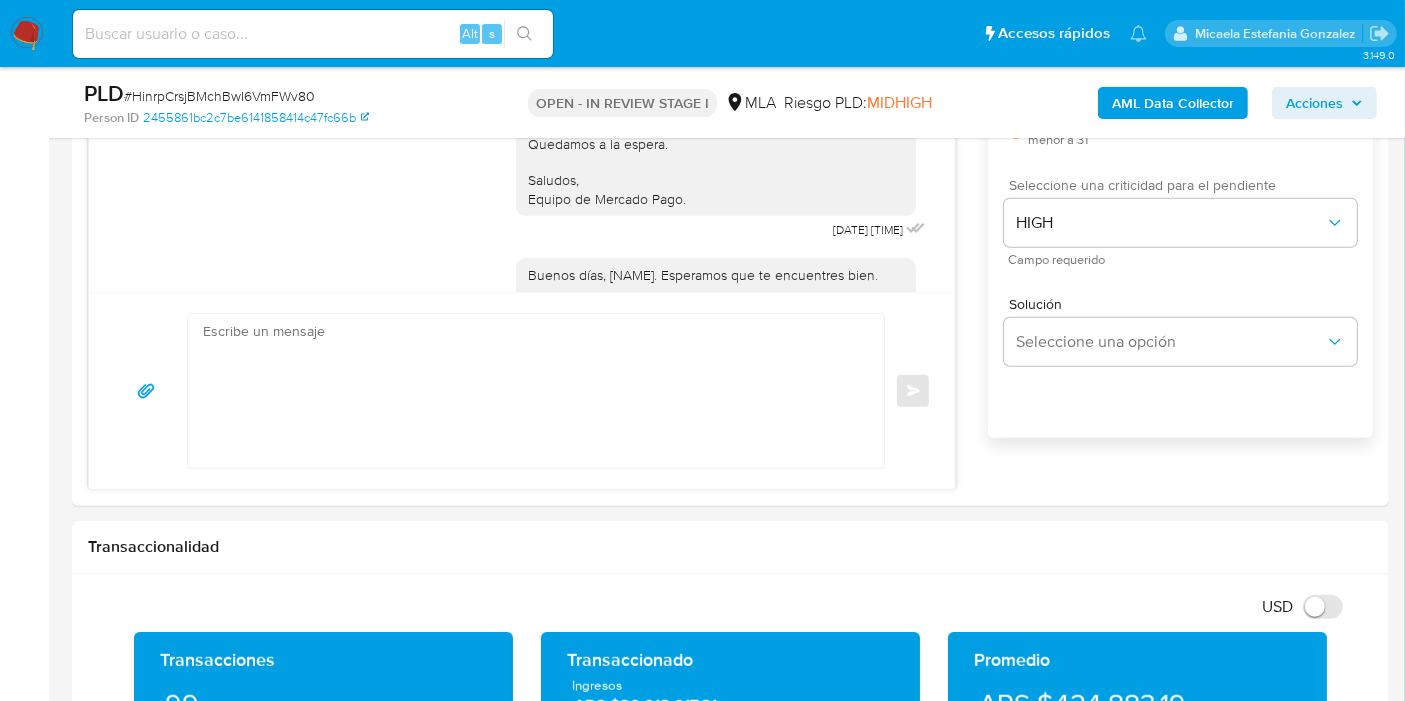 scroll, scrollTop: 3146, scrollLeft: 0, axis: vertical 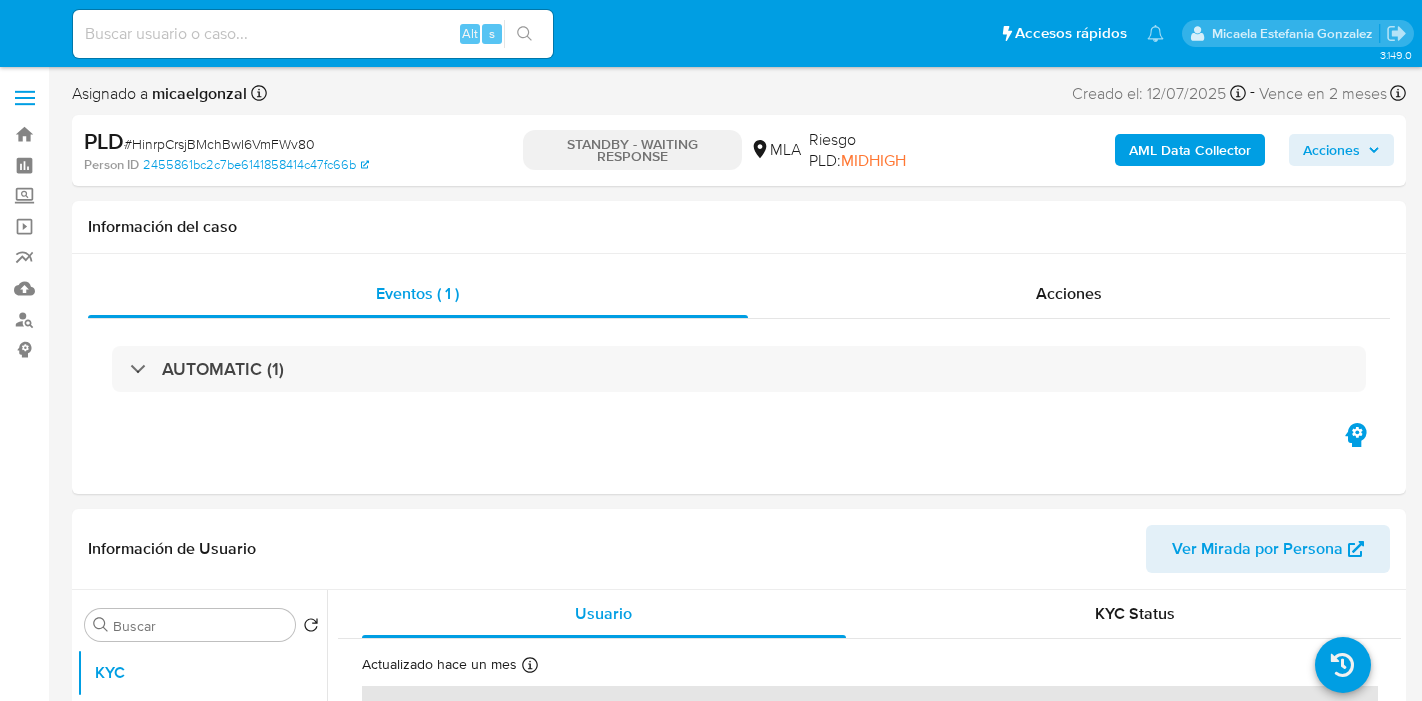 select on "10" 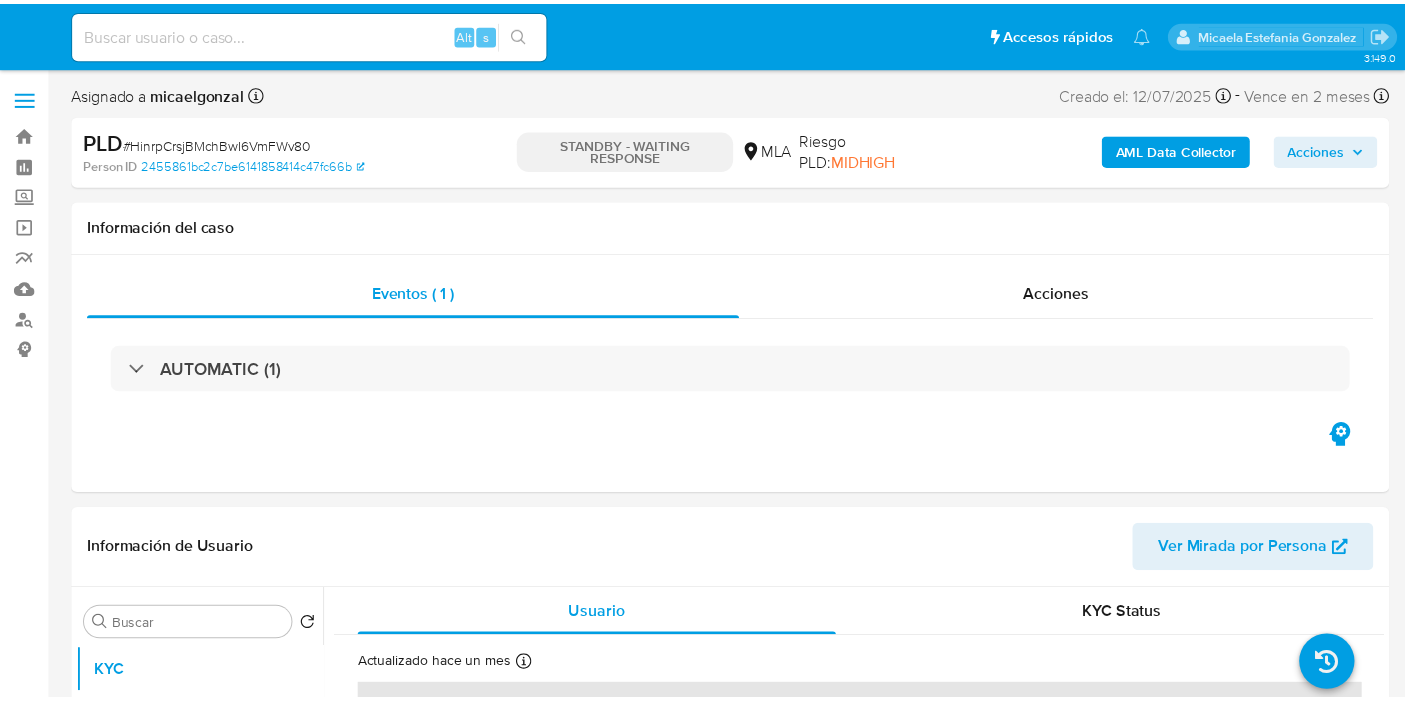 scroll, scrollTop: 0, scrollLeft: 0, axis: both 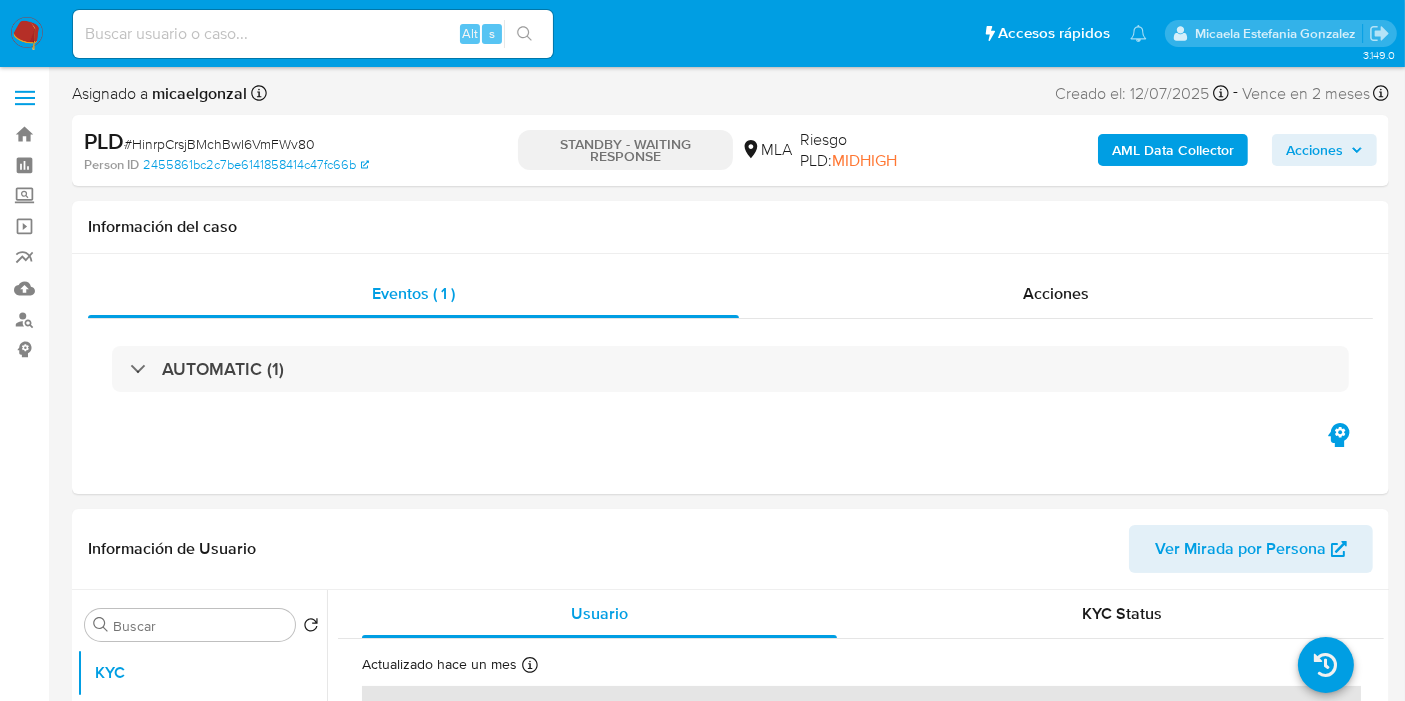 click at bounding box center [27, 34] 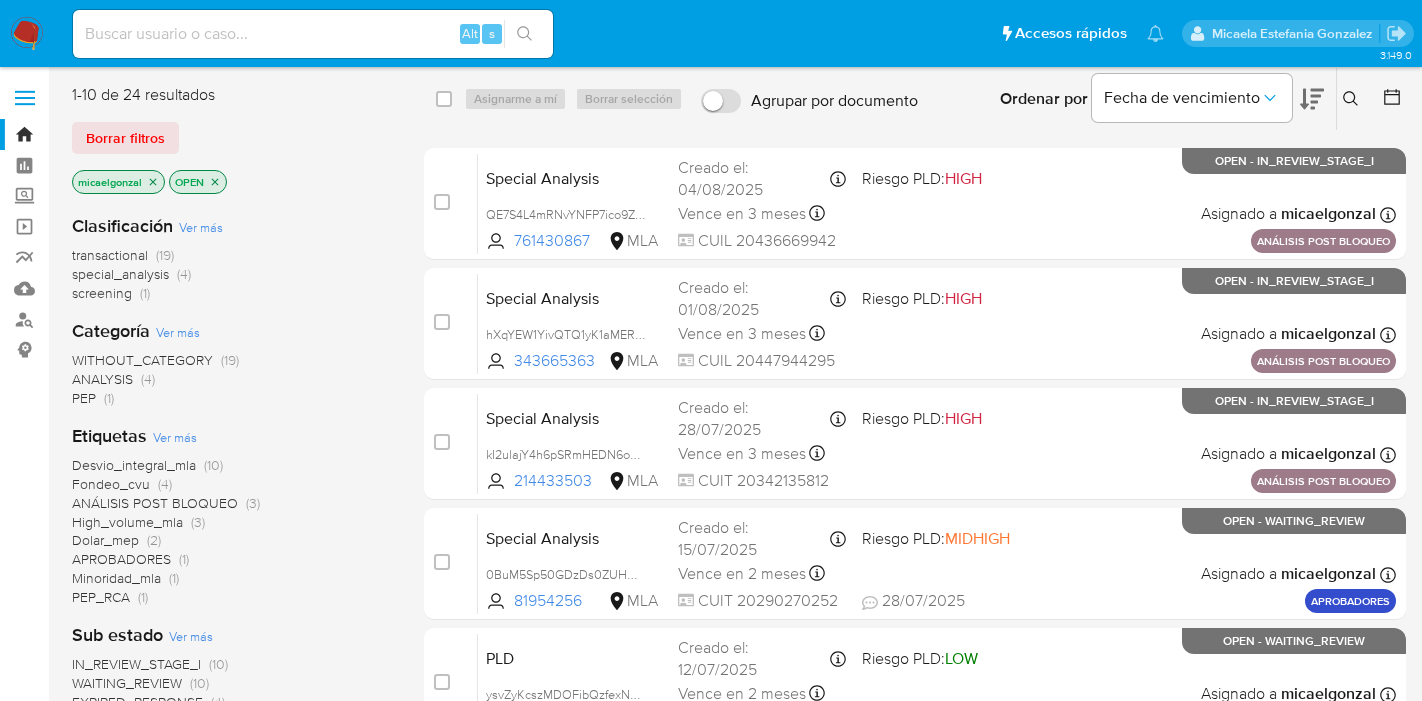 scroll, scrollTop: 0, scrollLeft: 0, axis: both 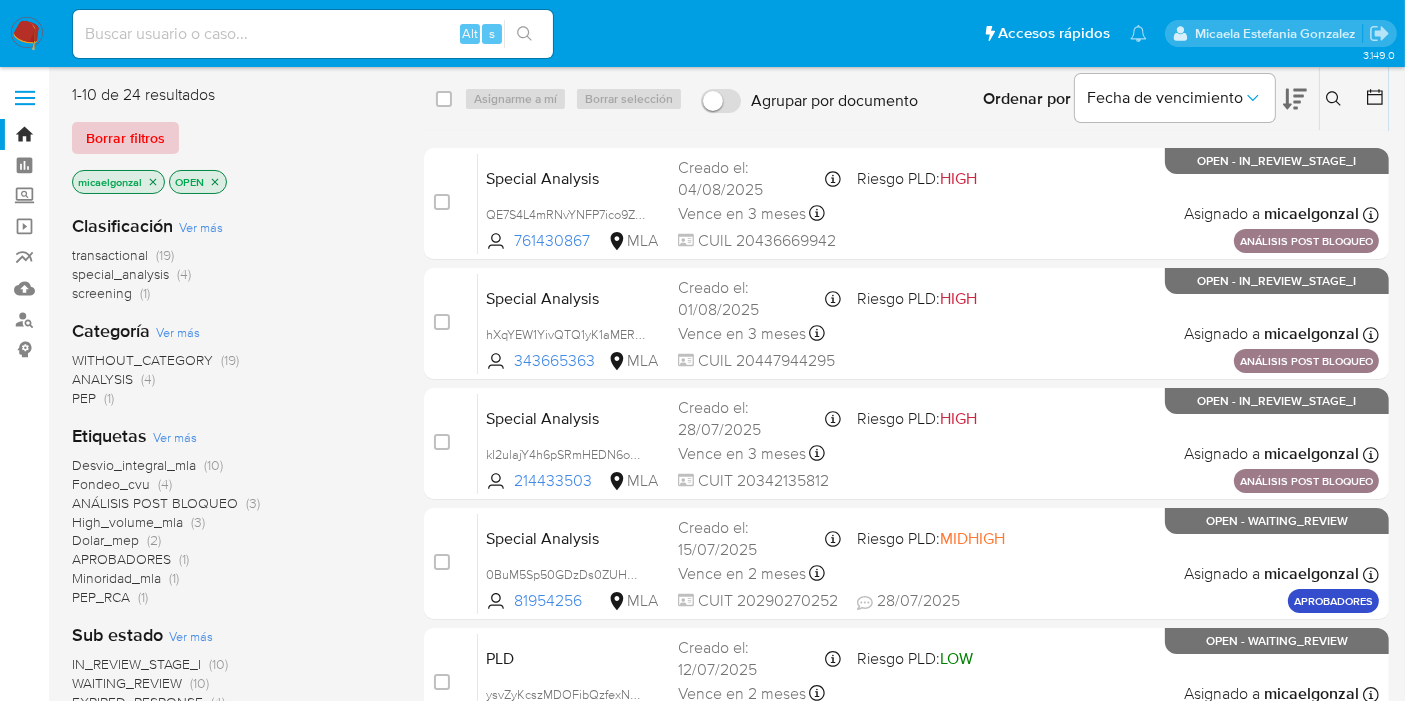 click on "Borrar filtros" at bounding box center [125, 138] 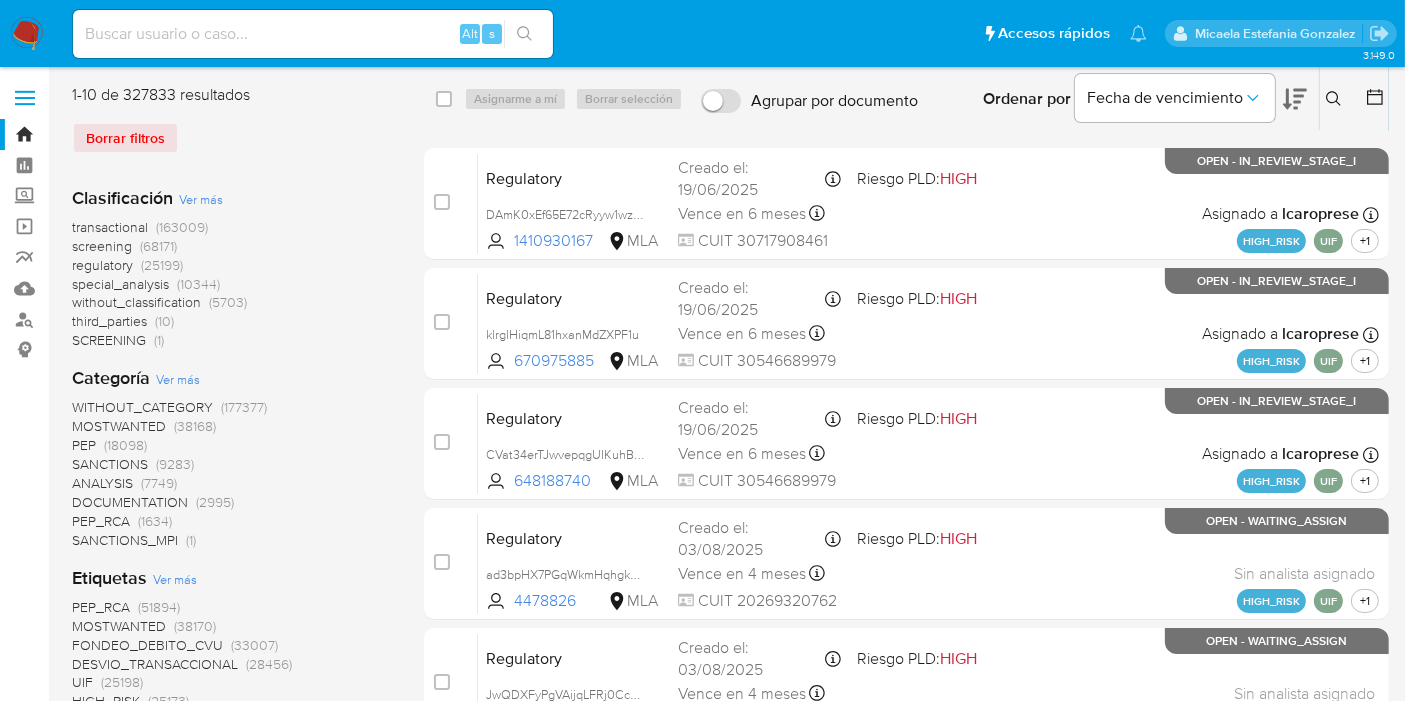 click at bounding box center (1336, 99) 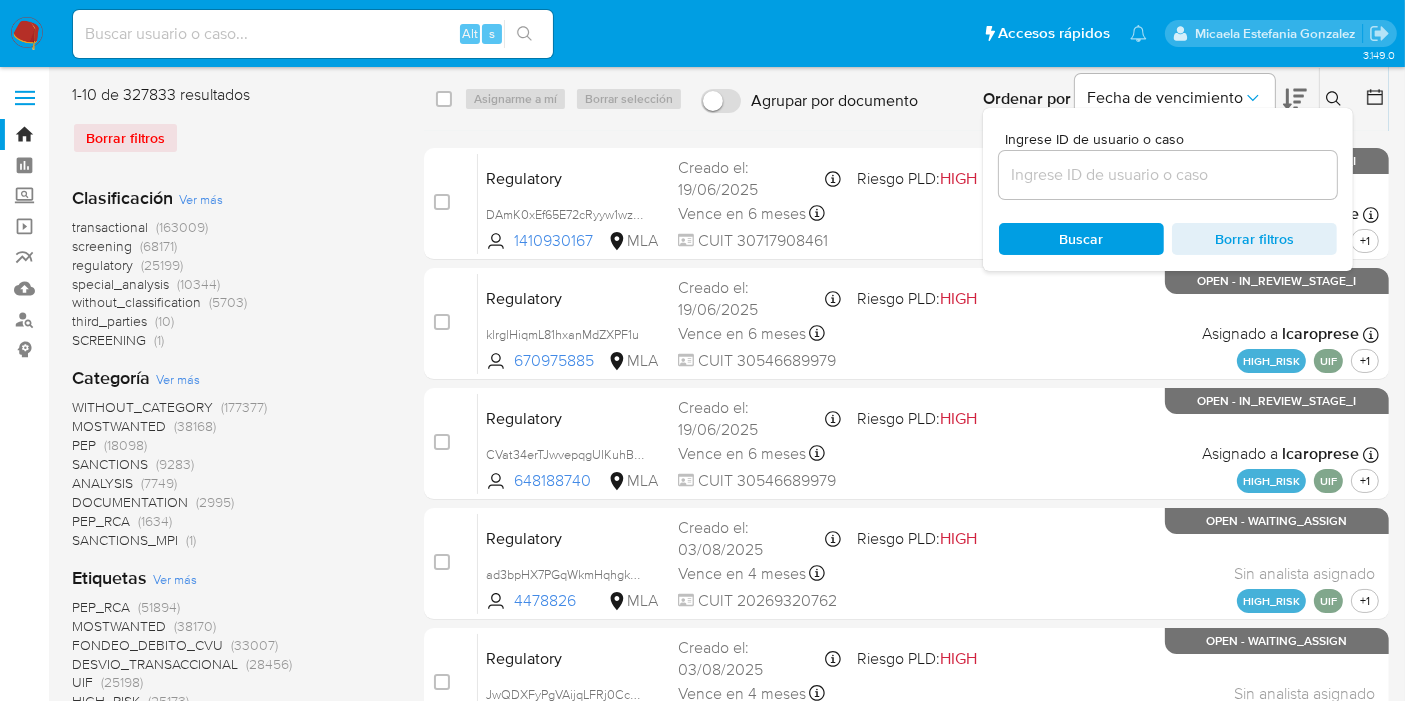 drag, startPoint x: 1168, startPoint y: 158, endPoint x: 1149, endPoint y: 172, distance: 23.600847 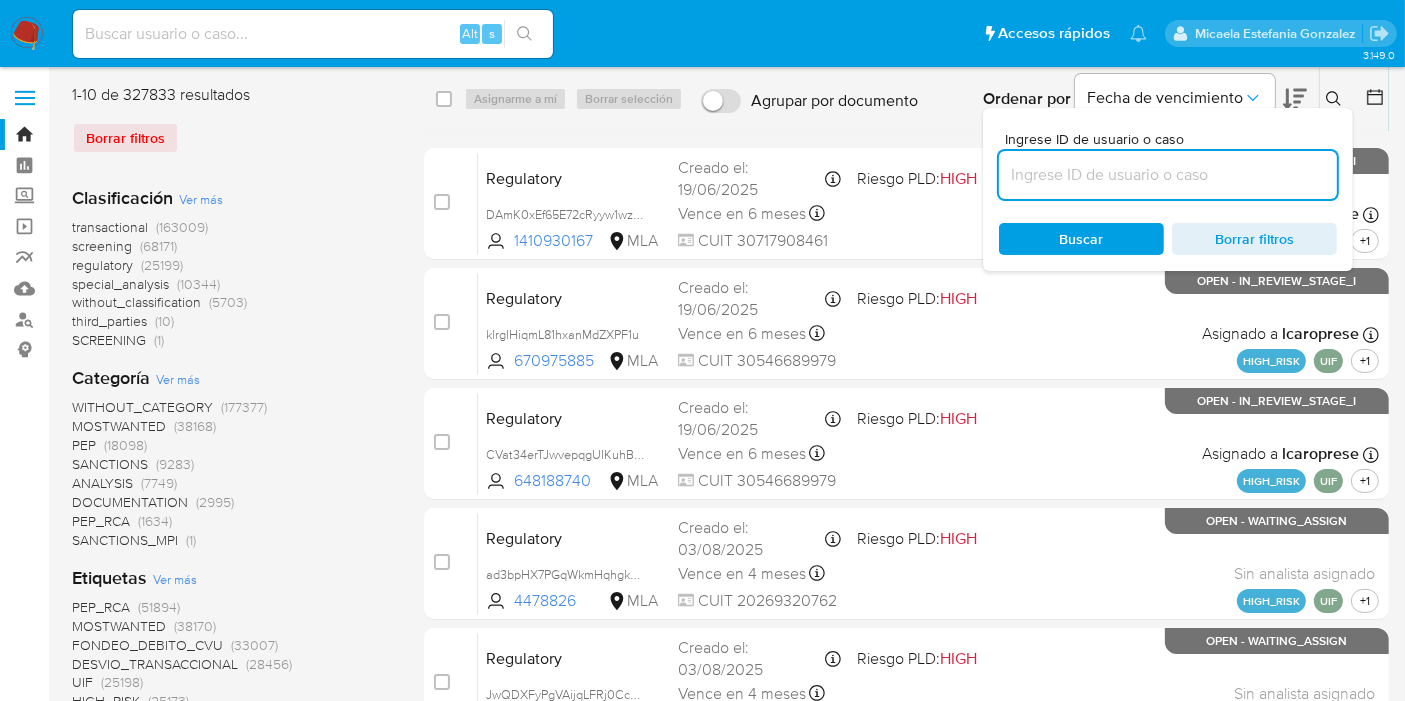 paste on "Kiqz9EHonVIVLXhbe9DhRDC6" 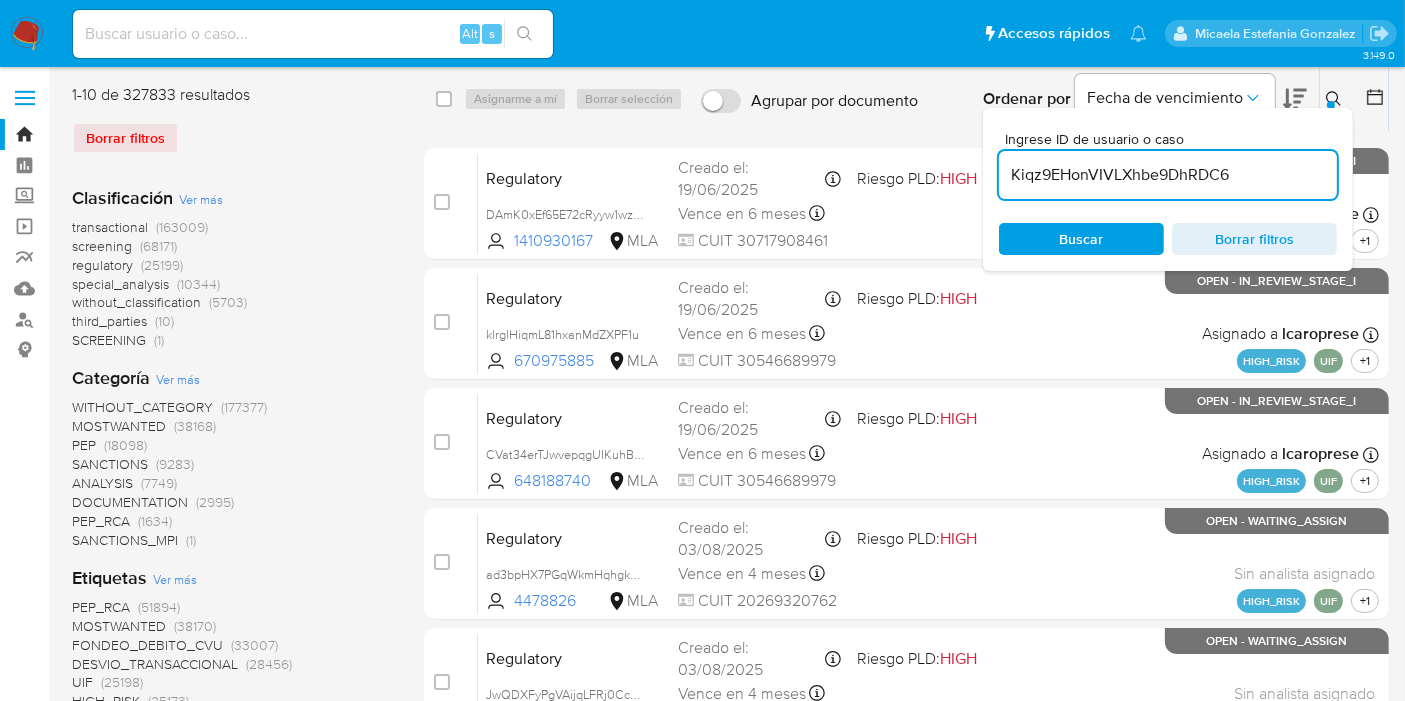 type on "Kiqz9EHonVIVLXhbe9DhRDC6" 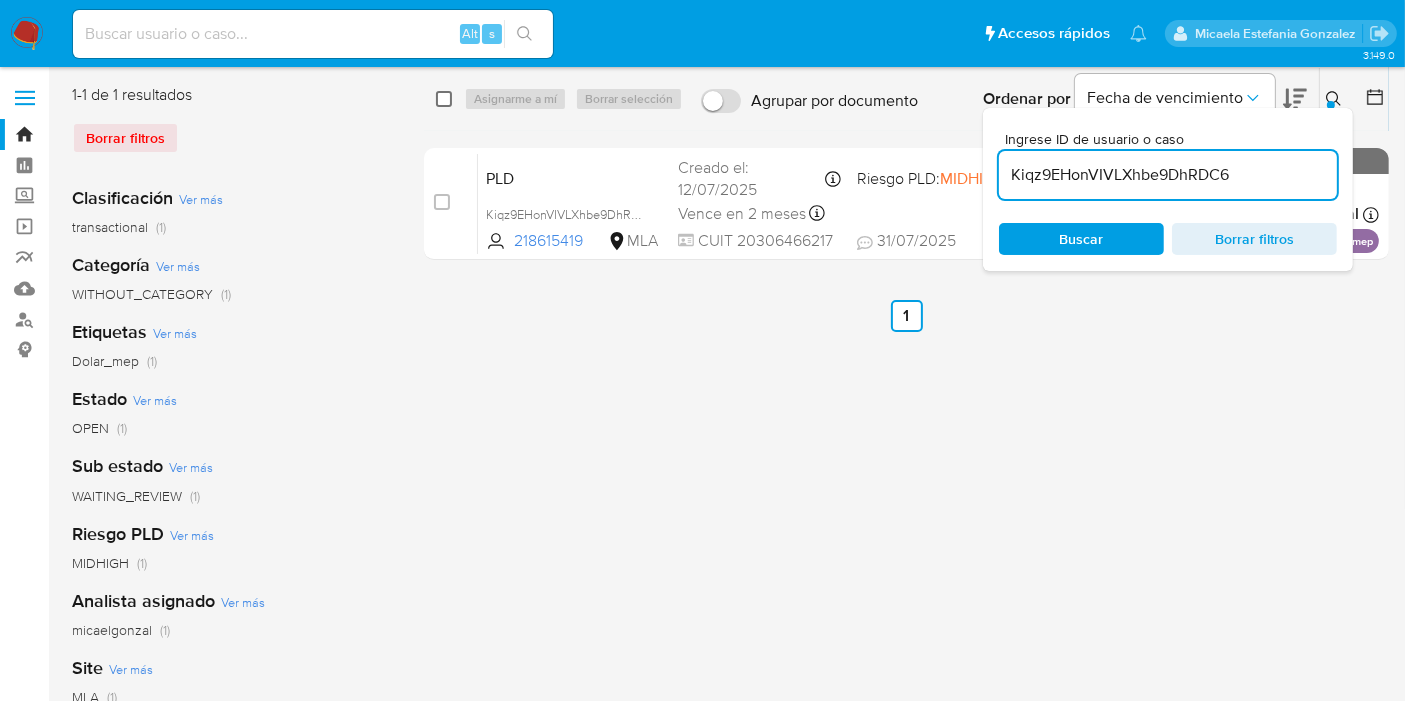 click at bounding box center [444, 99] 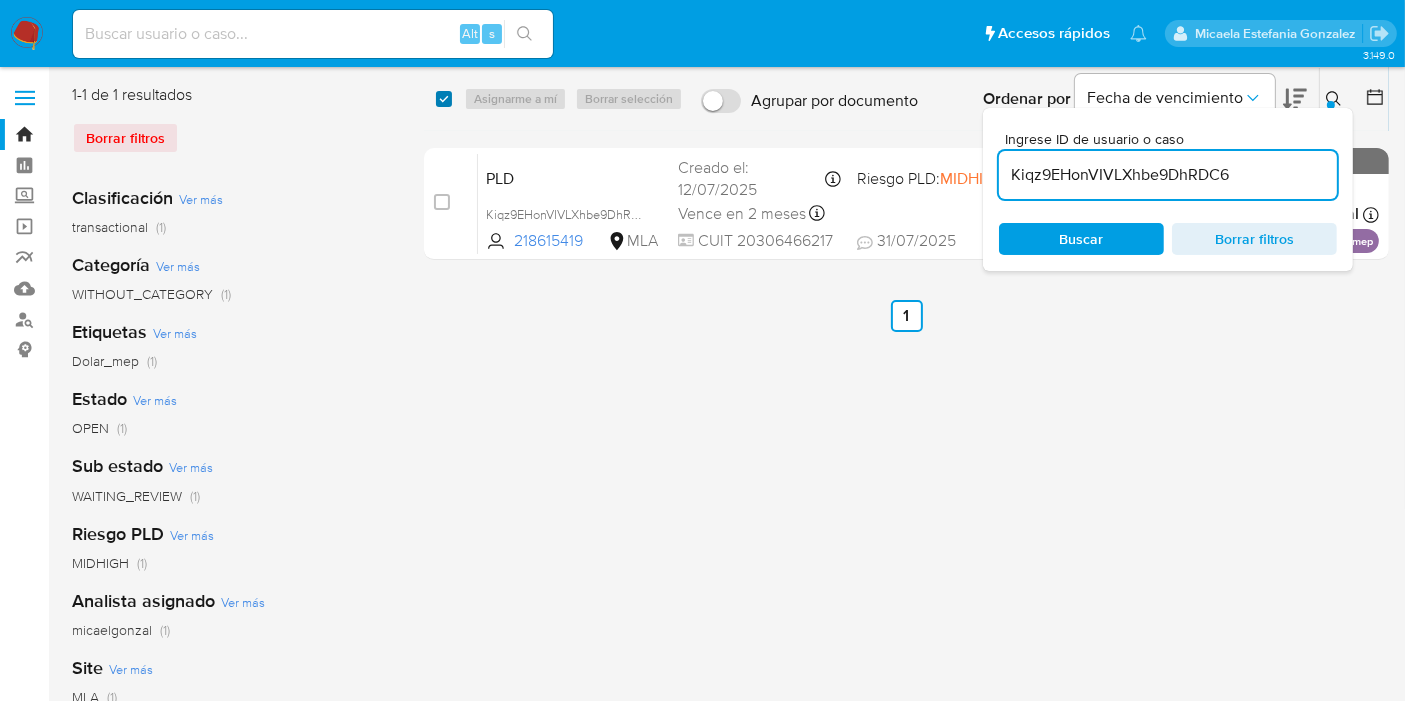 checkbox on "true" 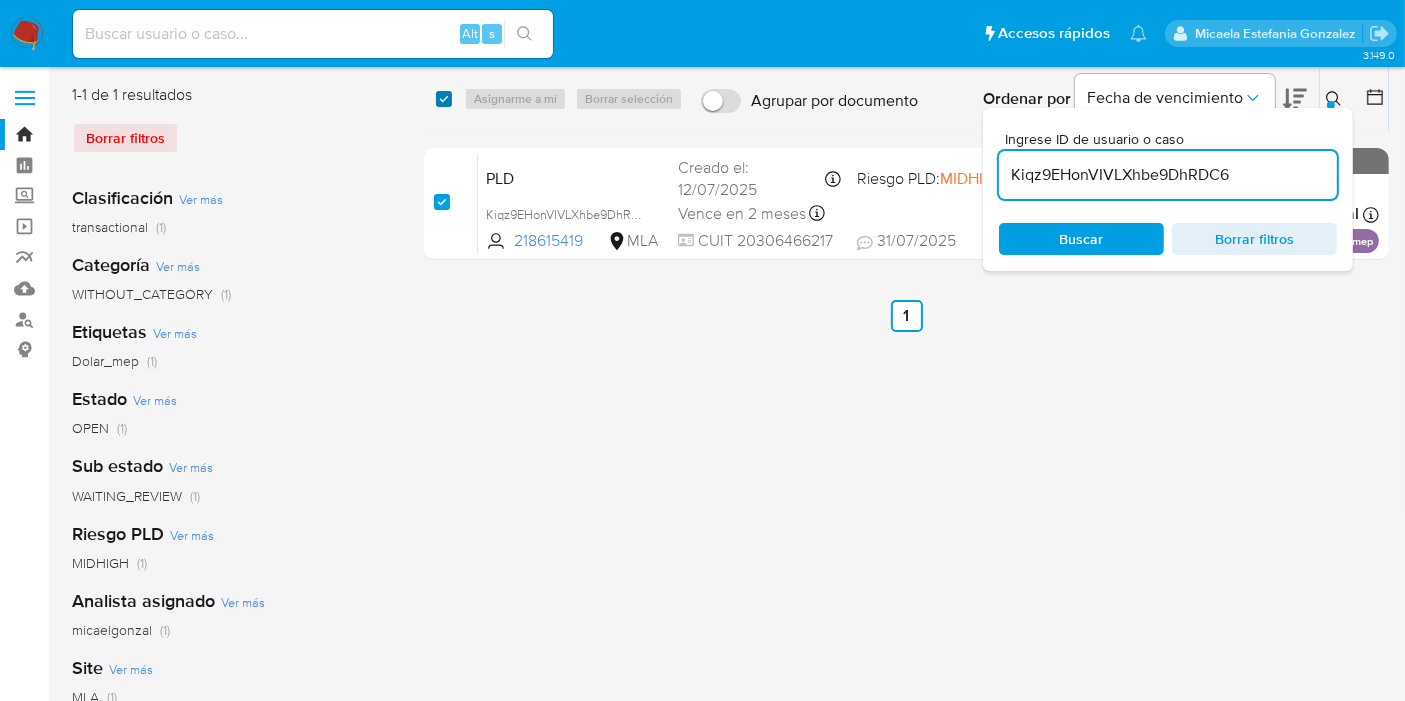 checkbox on "true" 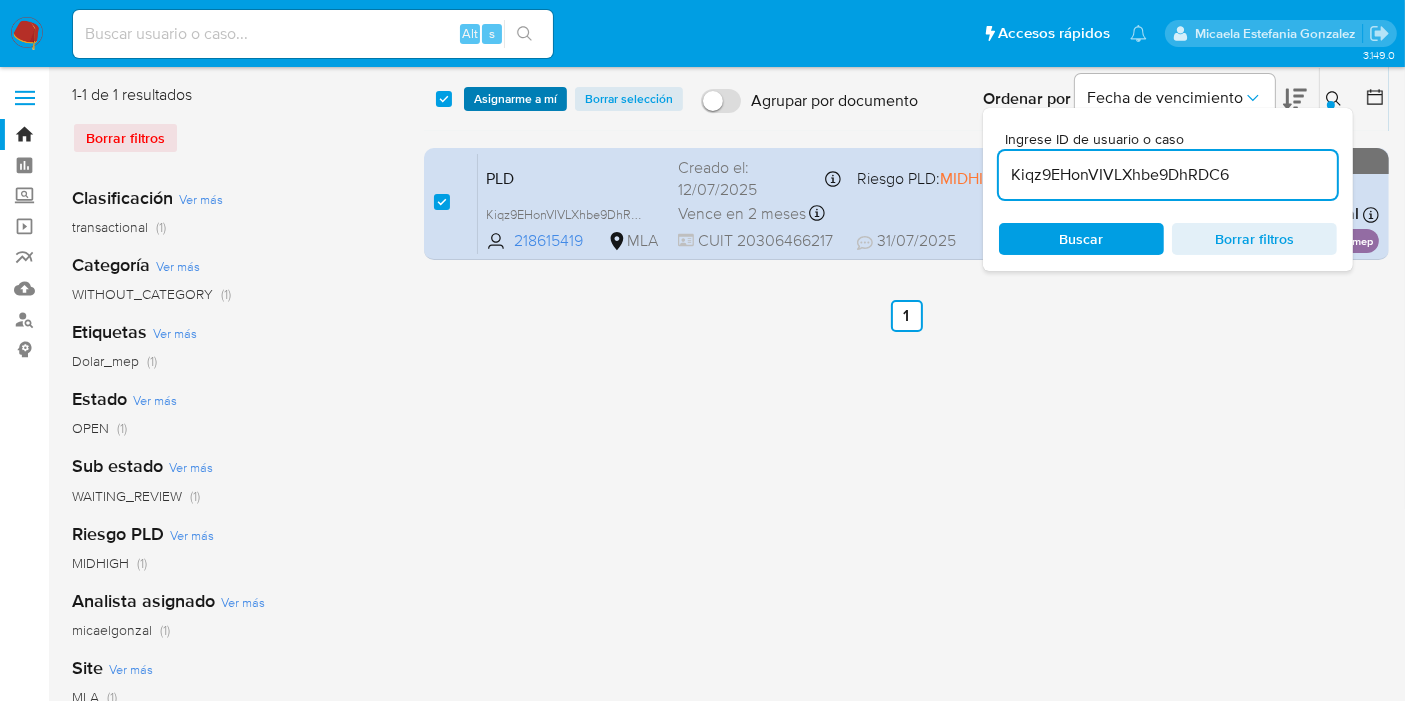 click on "Asignarme a mí" at bounding box center (515, 99) 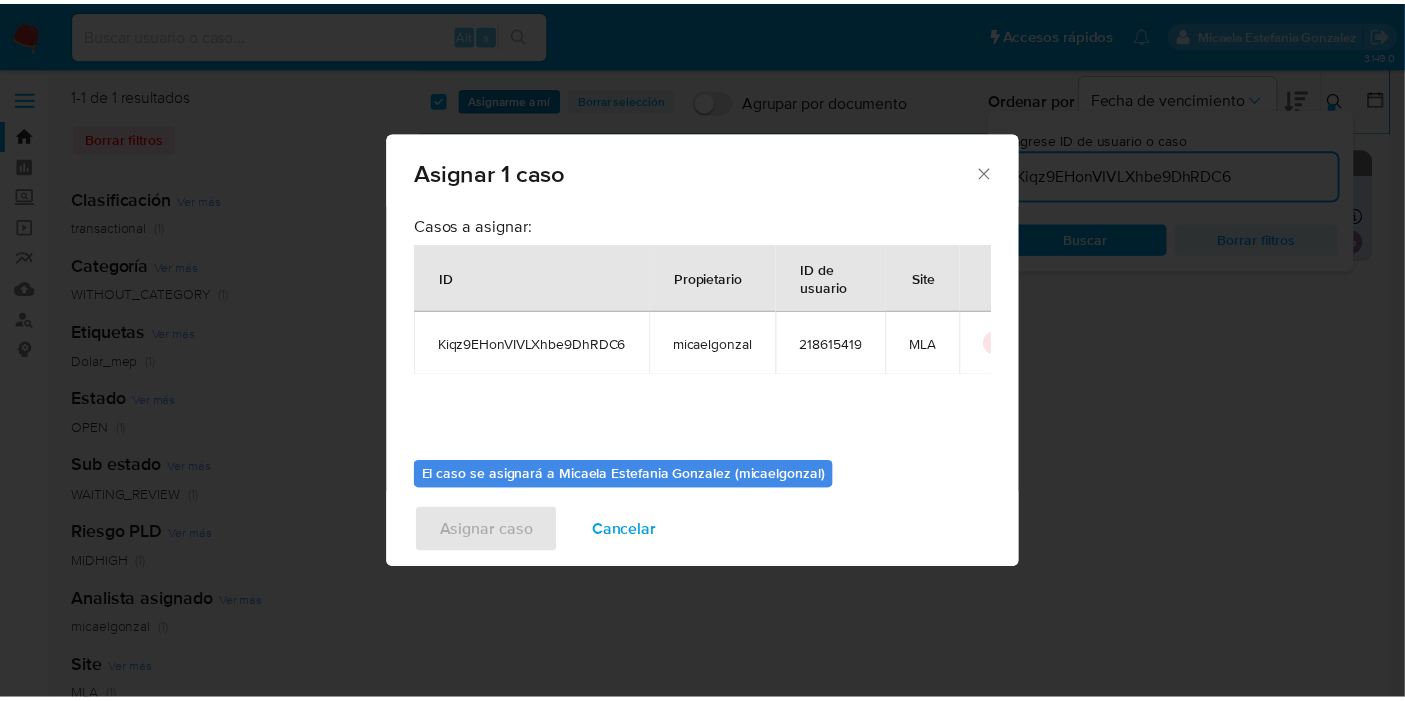 scroll, scrollTop: 102, scrollLeft: 0, axis: vertical 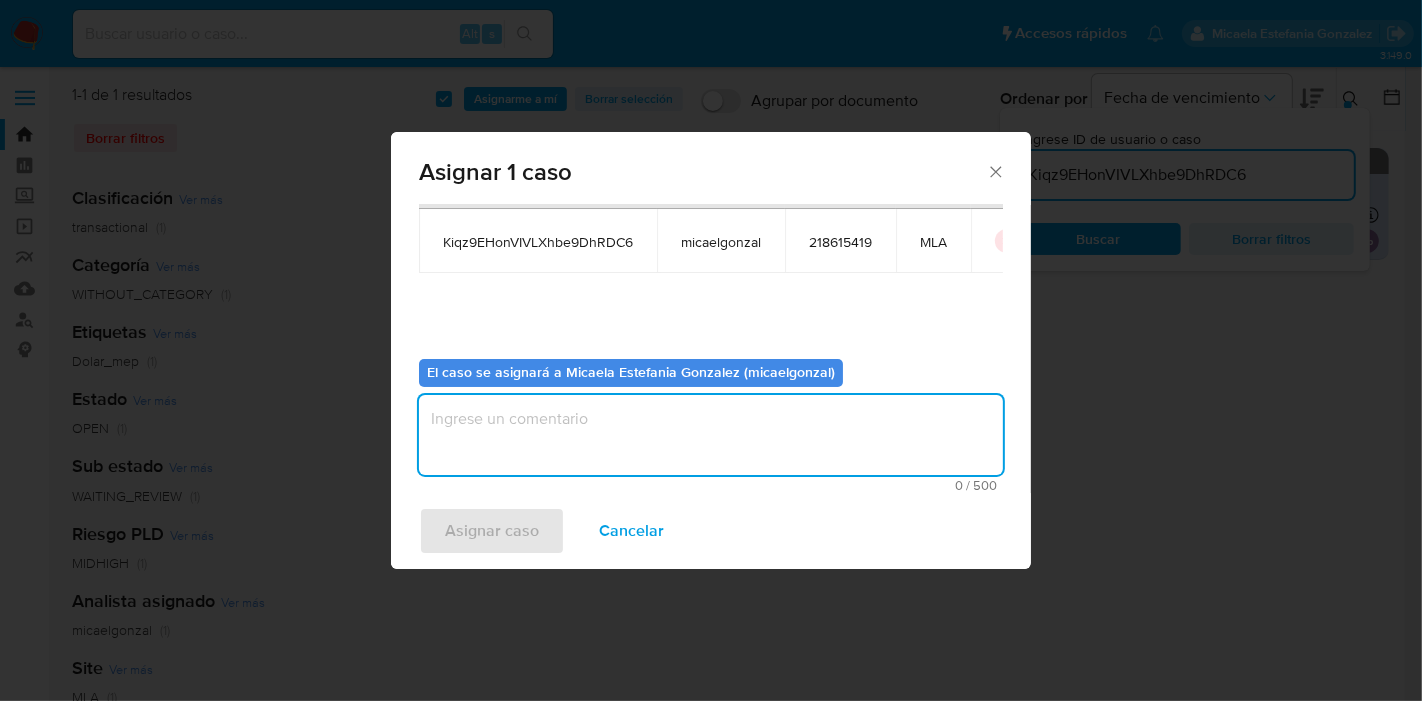 click at bounding box center (711, 435) 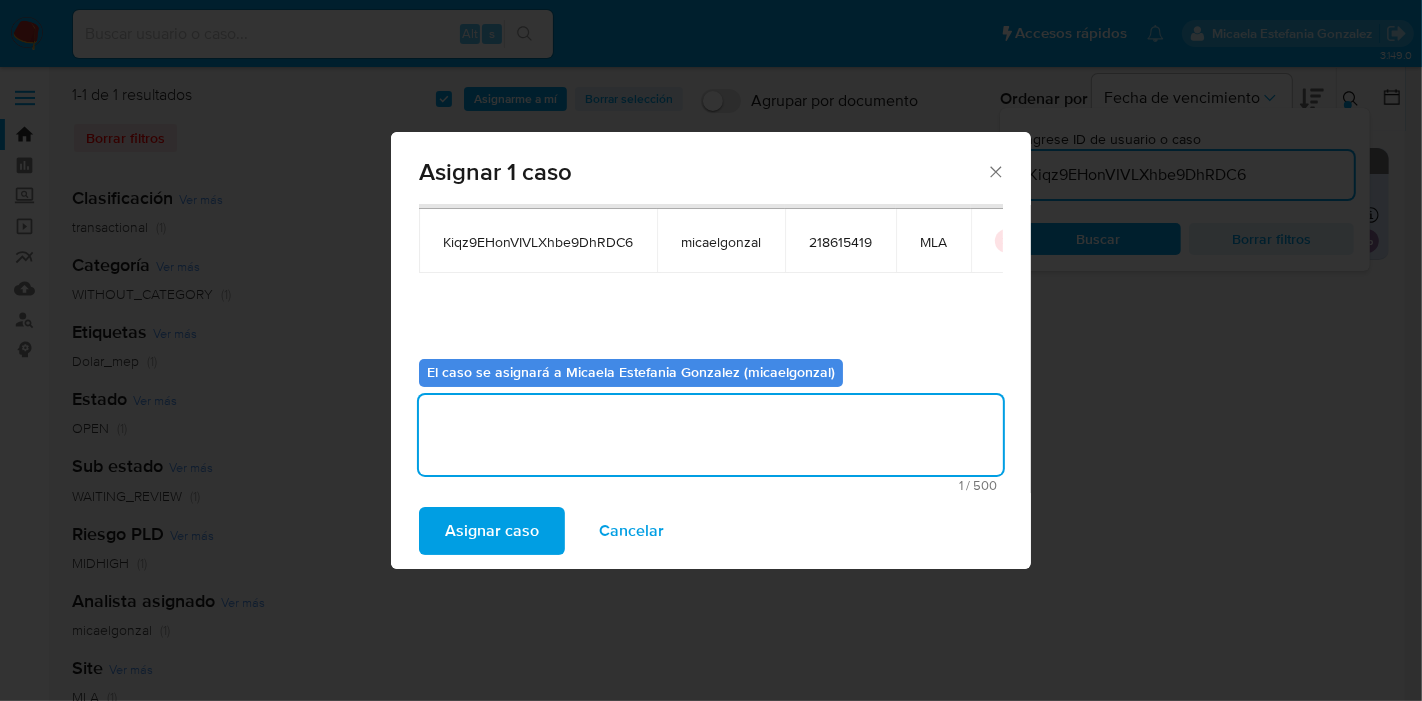 click on "Asignar caso Cancelar" at bounding box center [711, 531] 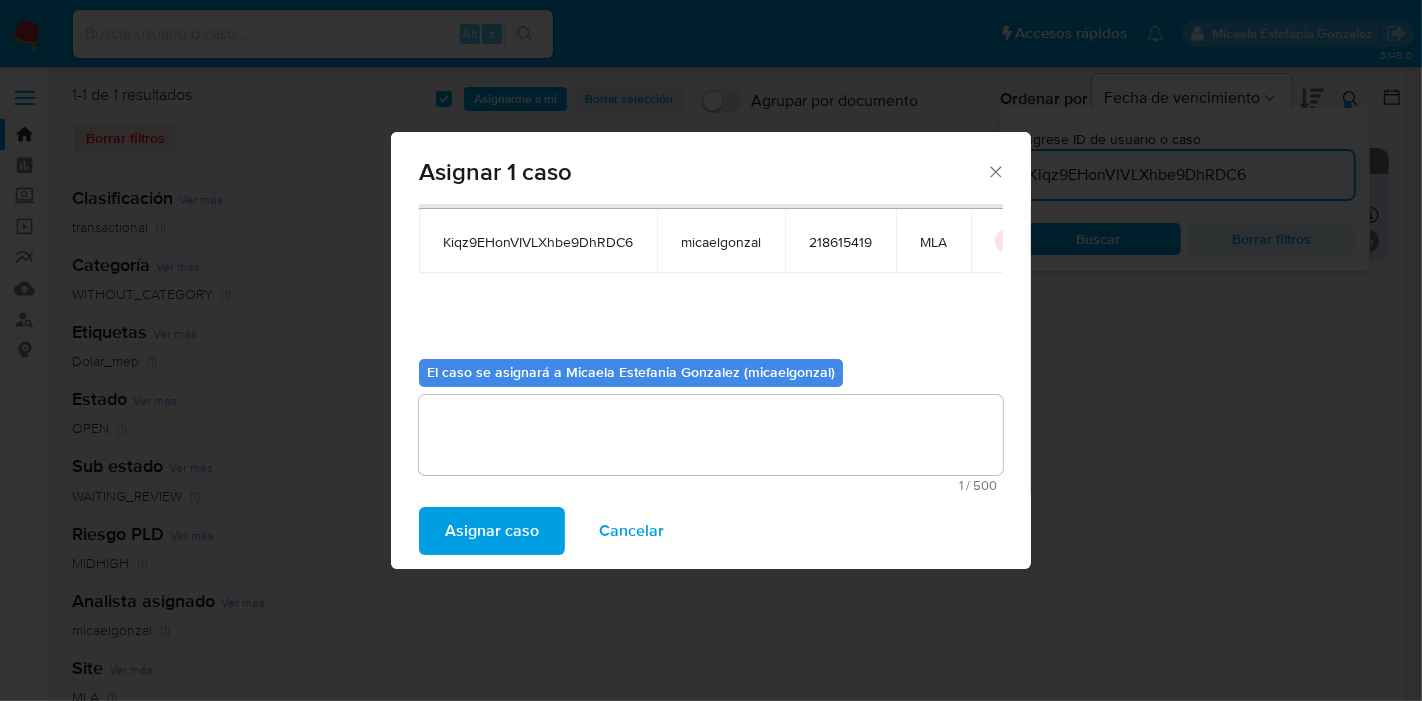click on "Asignar caso" at bounding box center [492, 531] 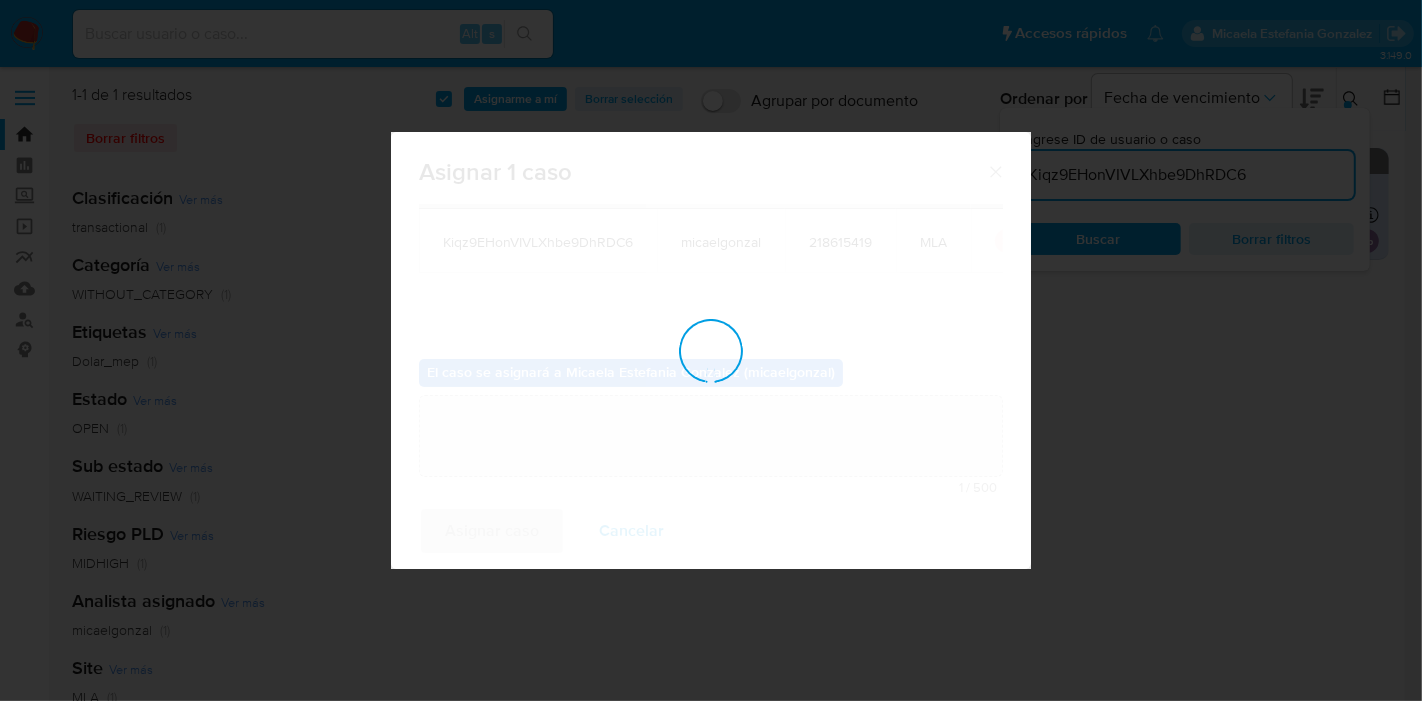 type 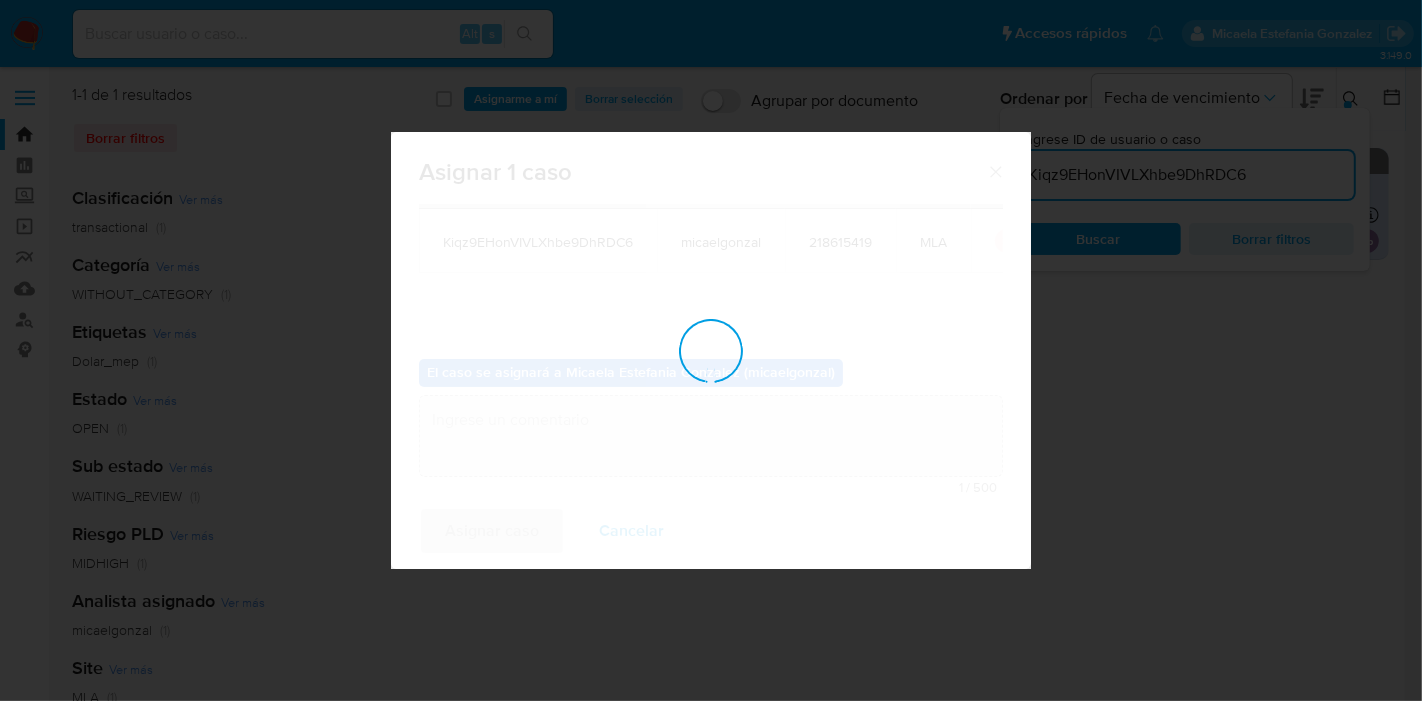checkbox on "false" 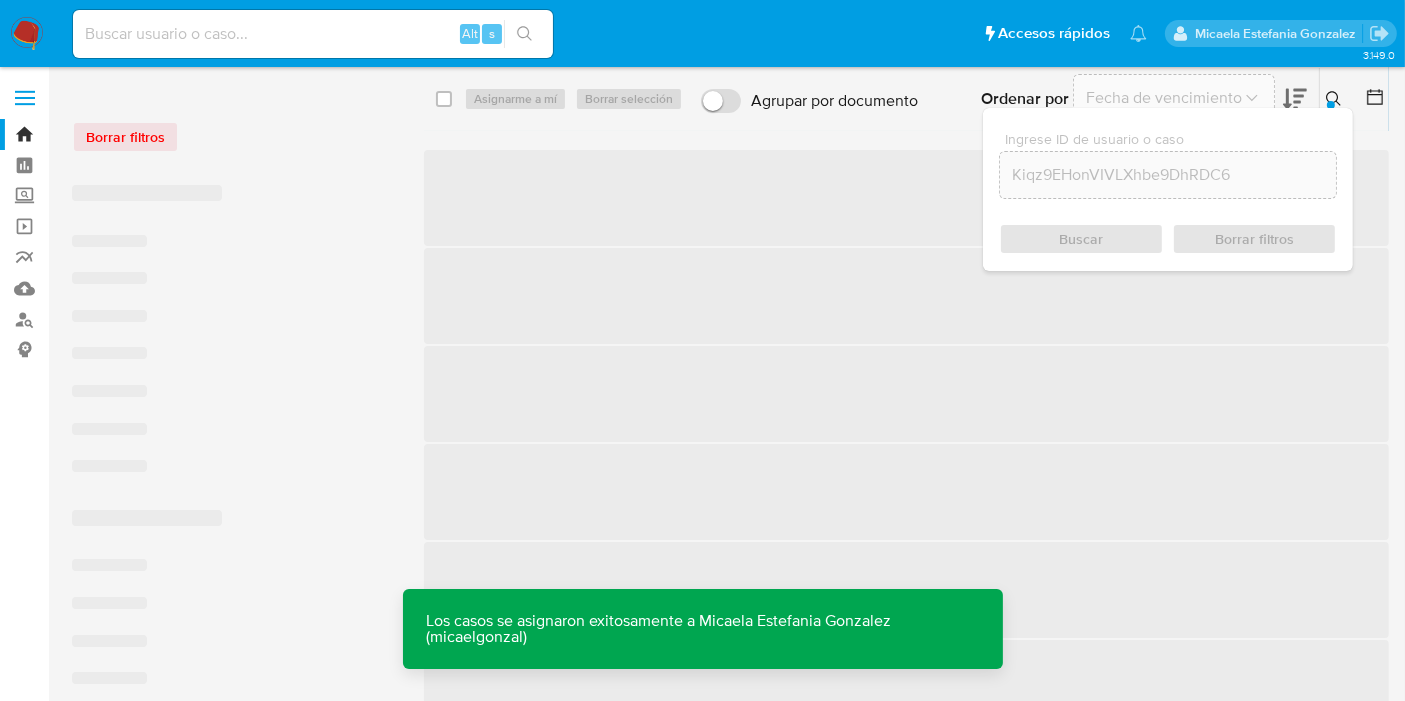click at bounding box center (313, 34) 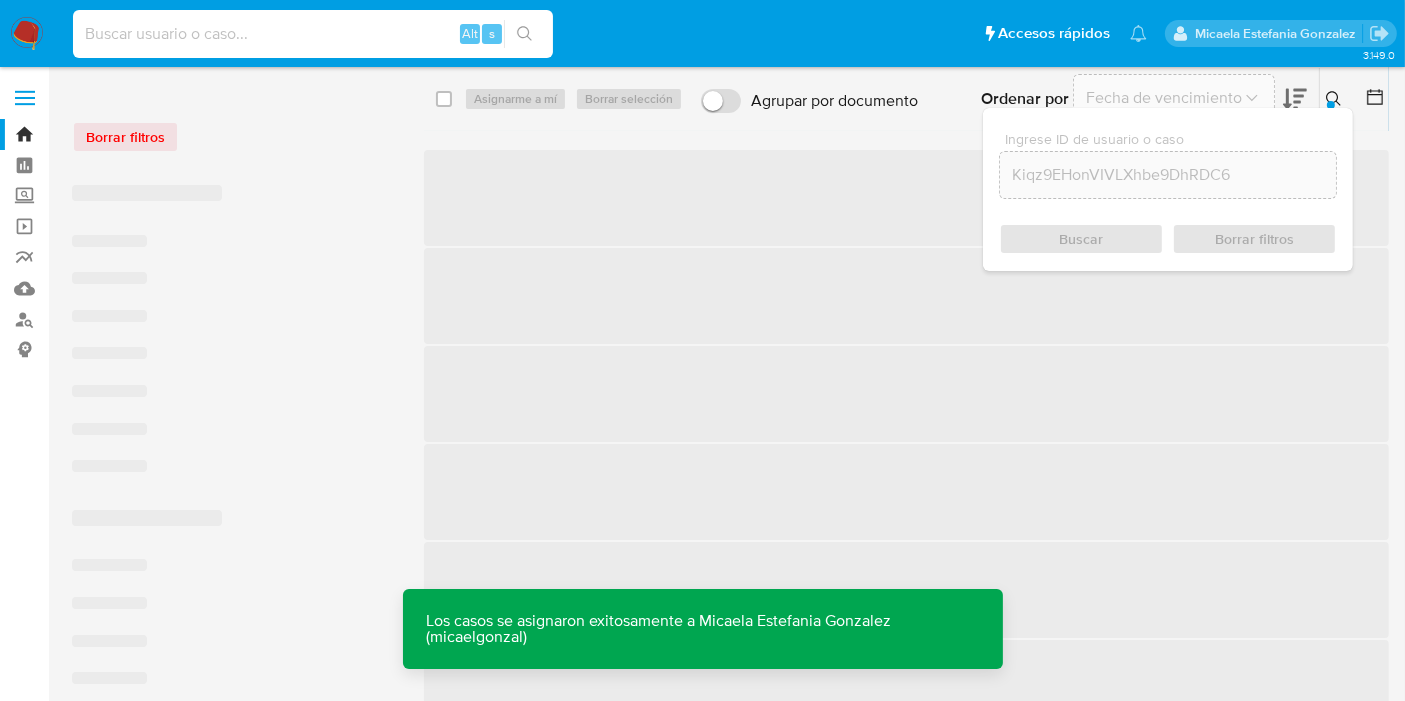 click on "Alt s" at bounding box center (313, 34) 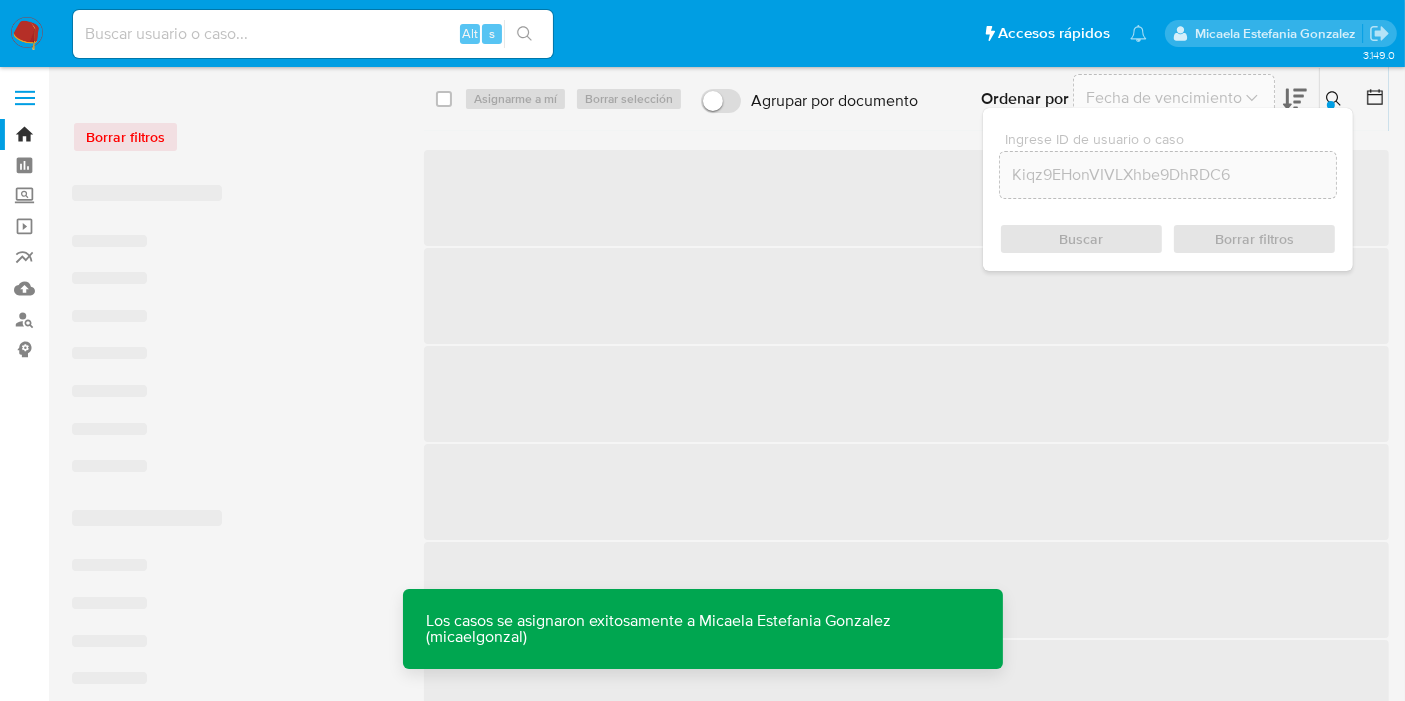 click at bounding box center [313, 34] 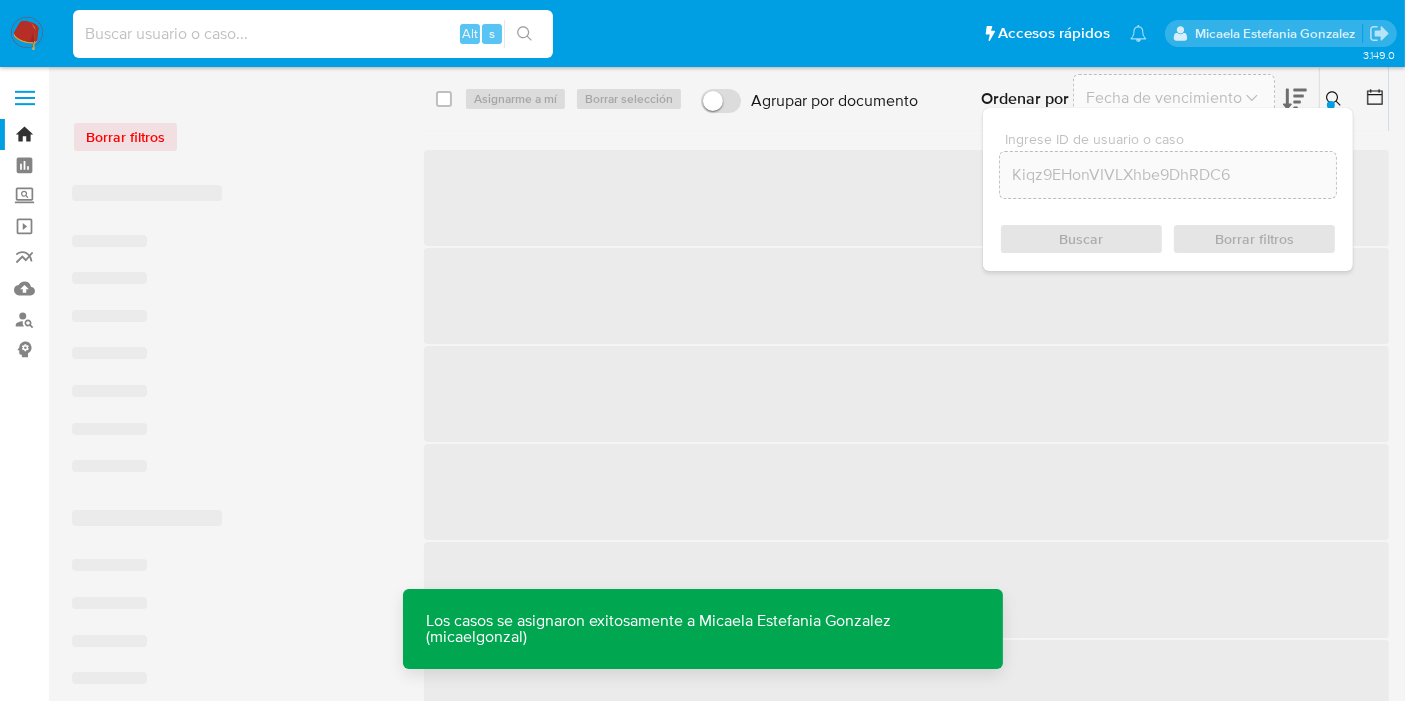 paste on "Kiqz9EHonVIVLXhbe9DhRDC6" 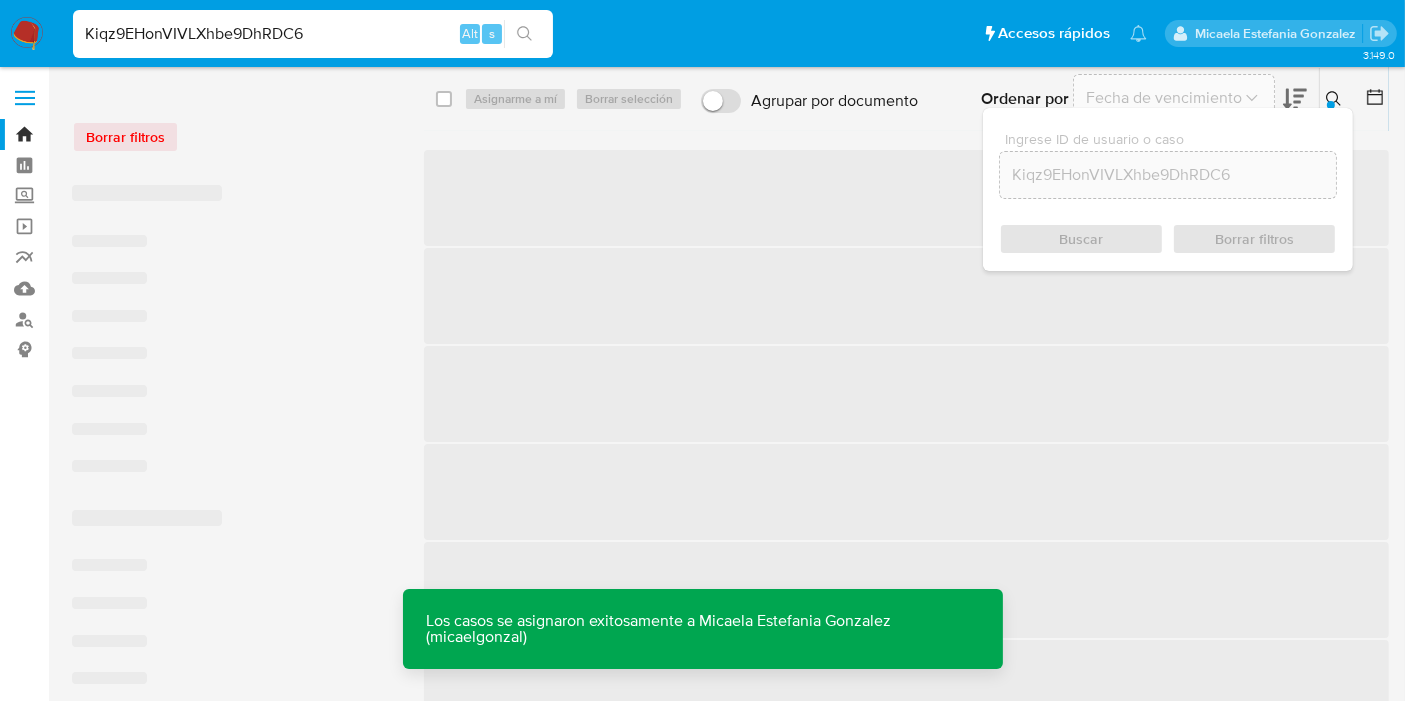 type on "Kiqz9EHonVIVLXhbe9DhRDC6" 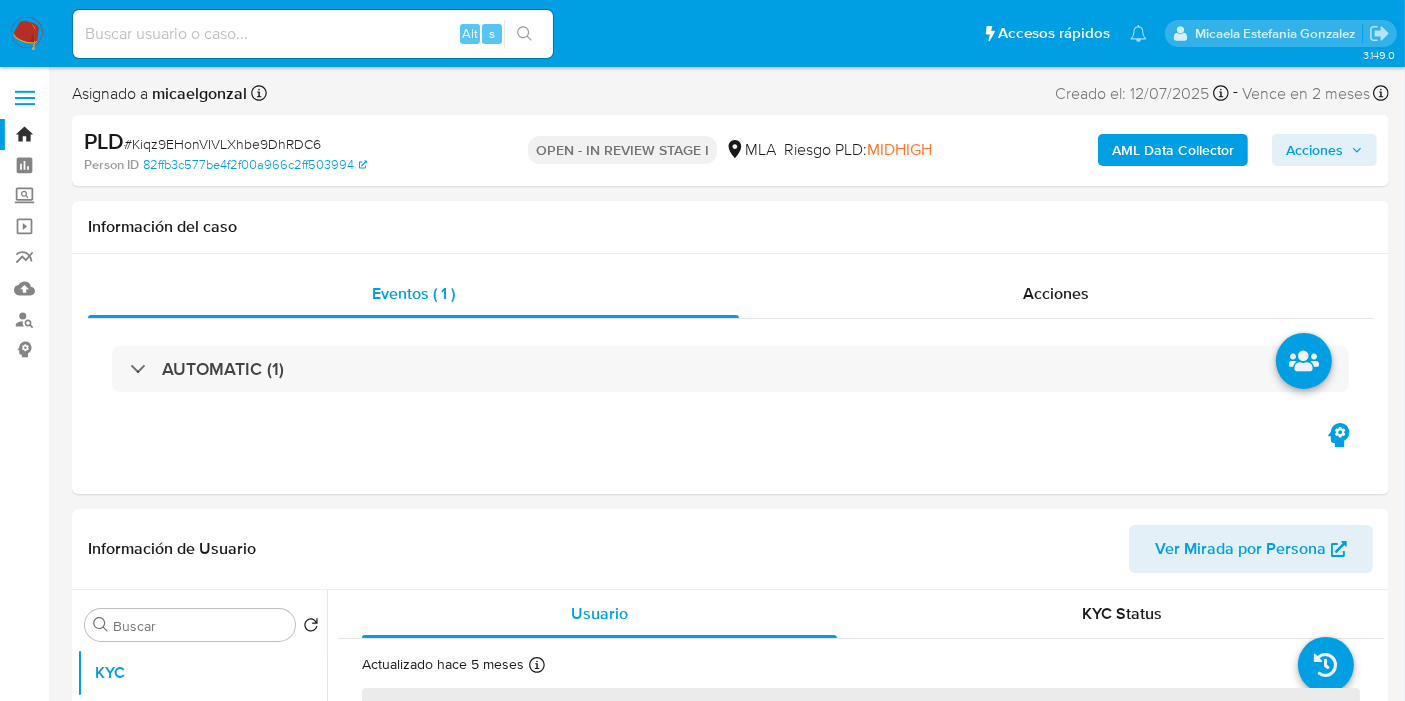 select on "10" 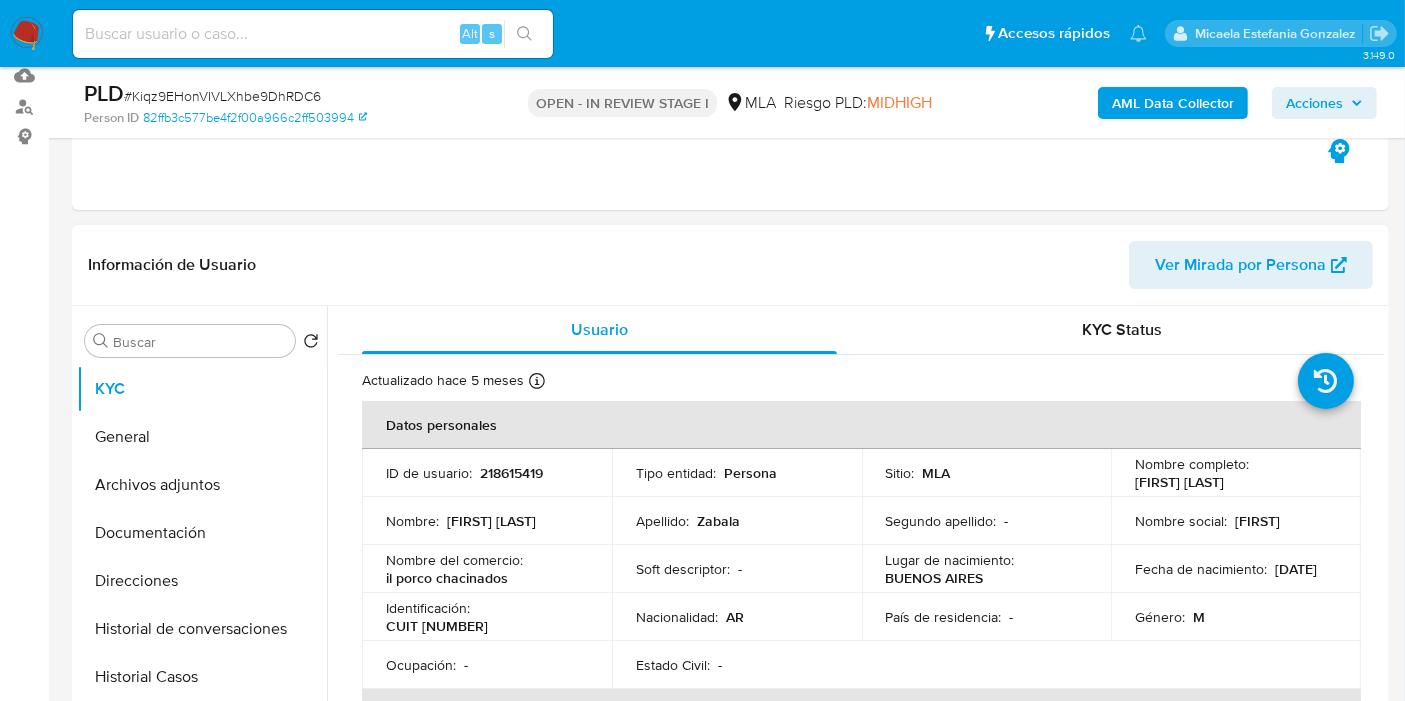scroll, scrollTop: 444, scrollLeft: 0, axis: vertical 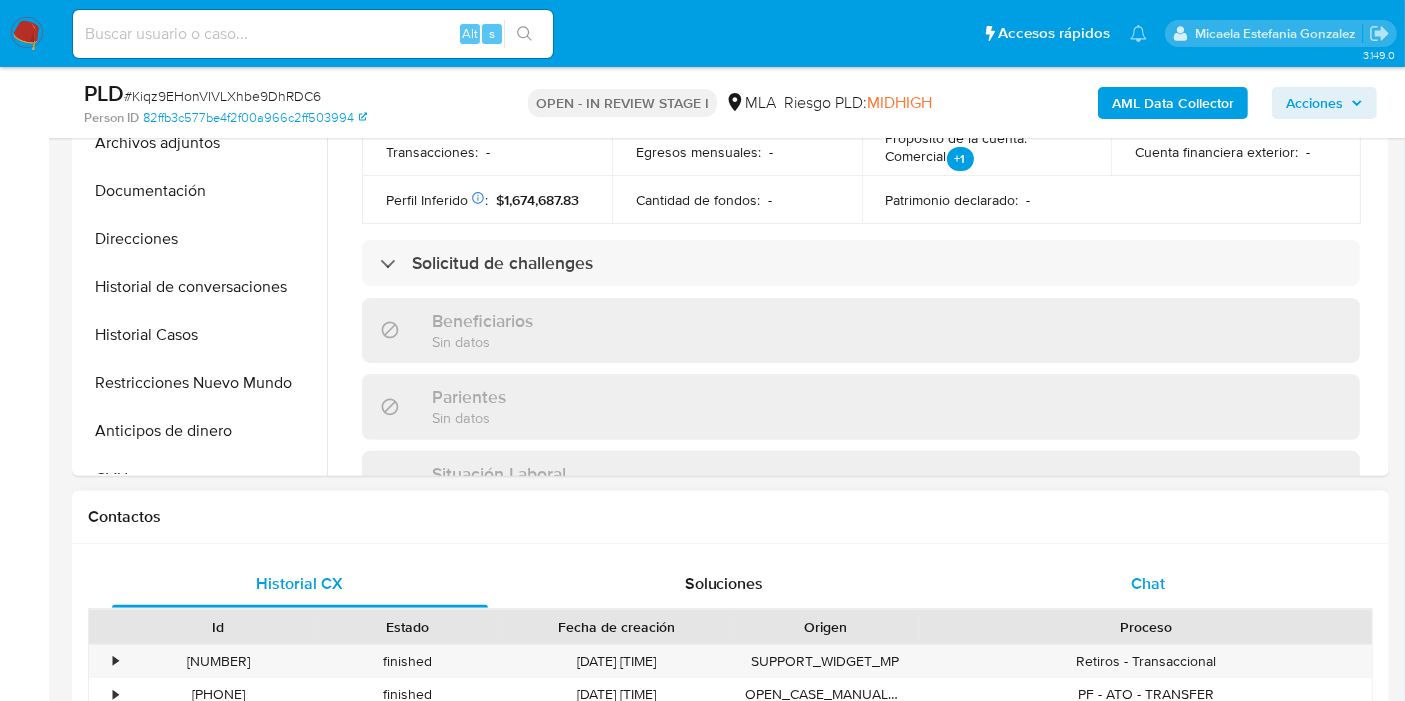 click on "Chat" at bounding box center [1148, 584] 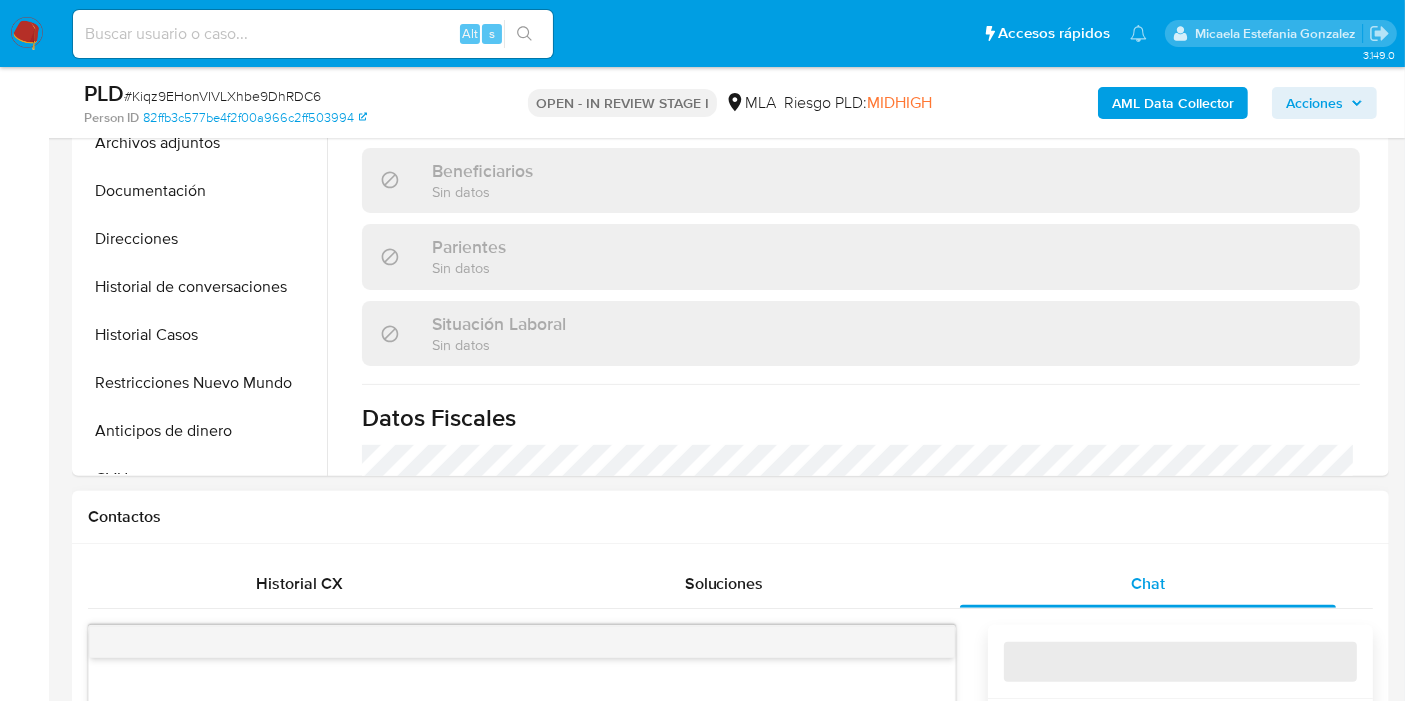 scroll, scrollTop: 888, scrollLeft: 0, axis: vertical 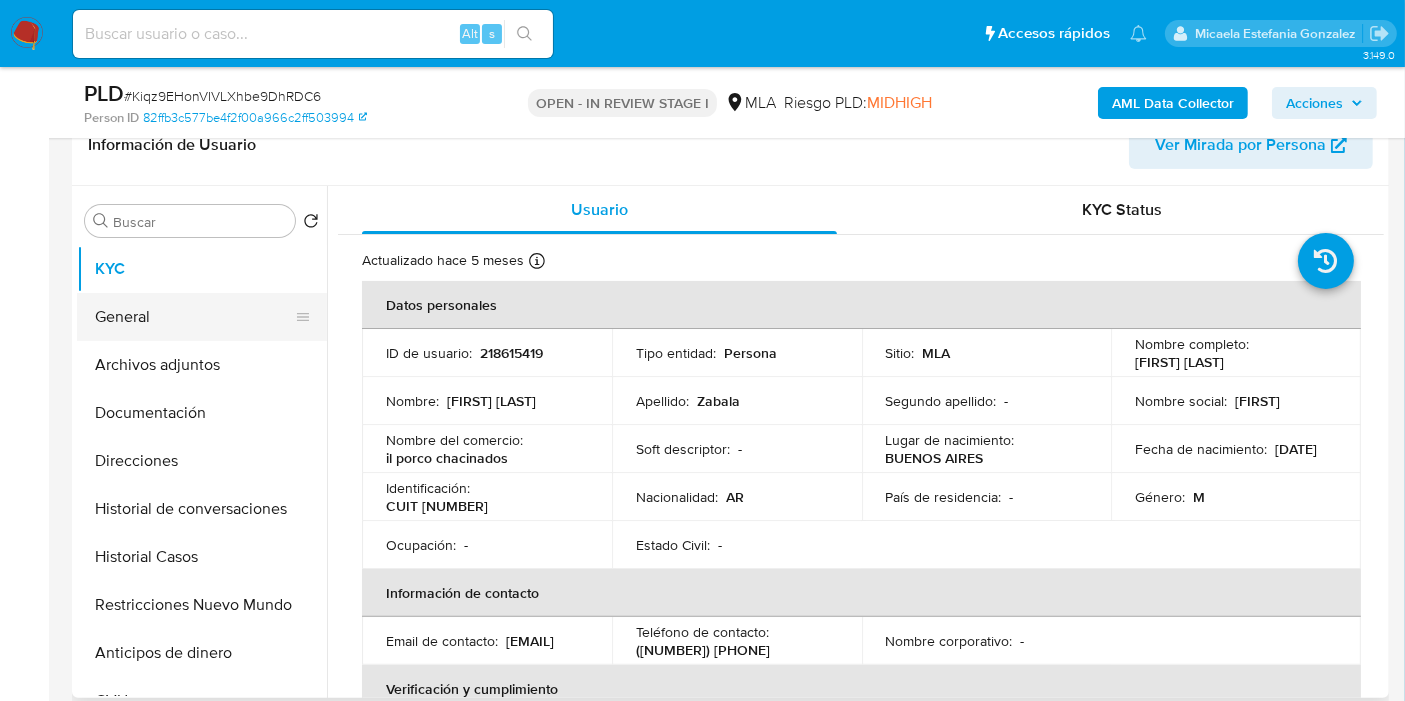 click on "General" at bounding box center [194, 317] 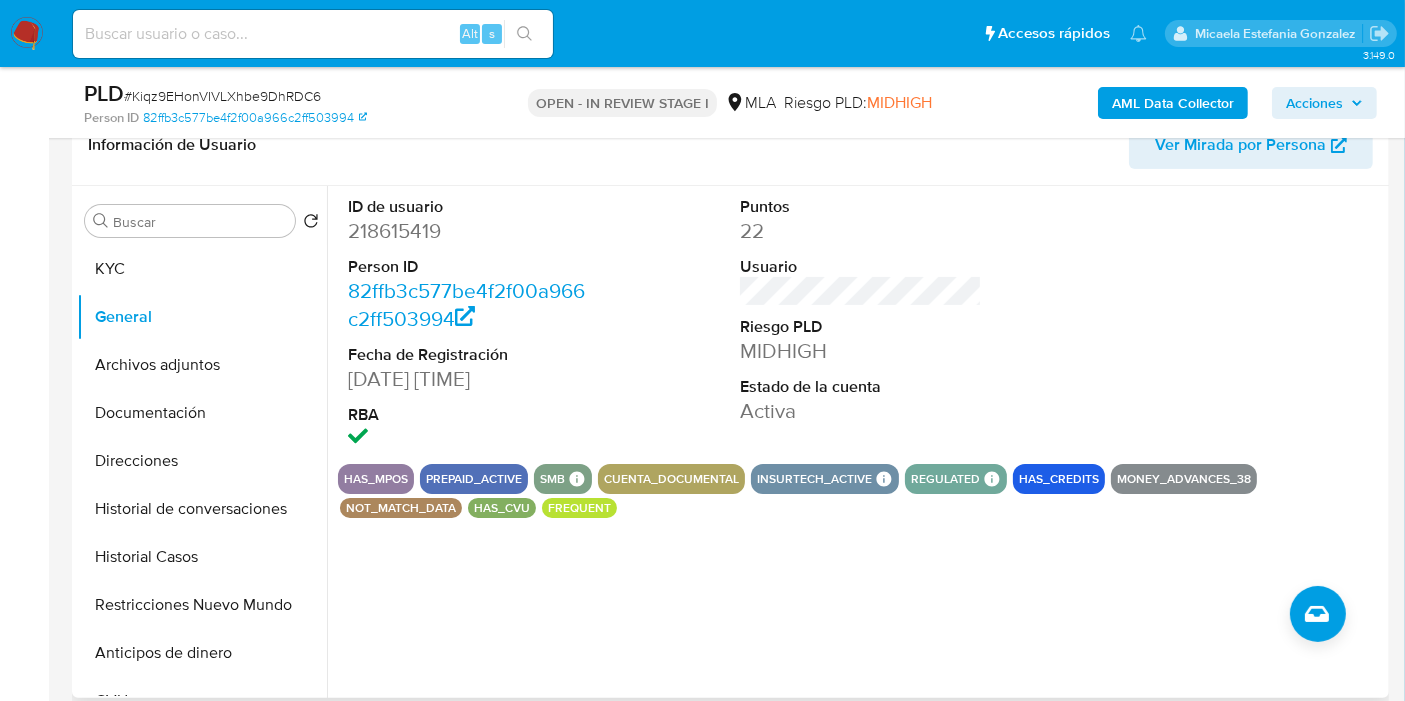 click on "218615419" at bounding box center (469, 231) 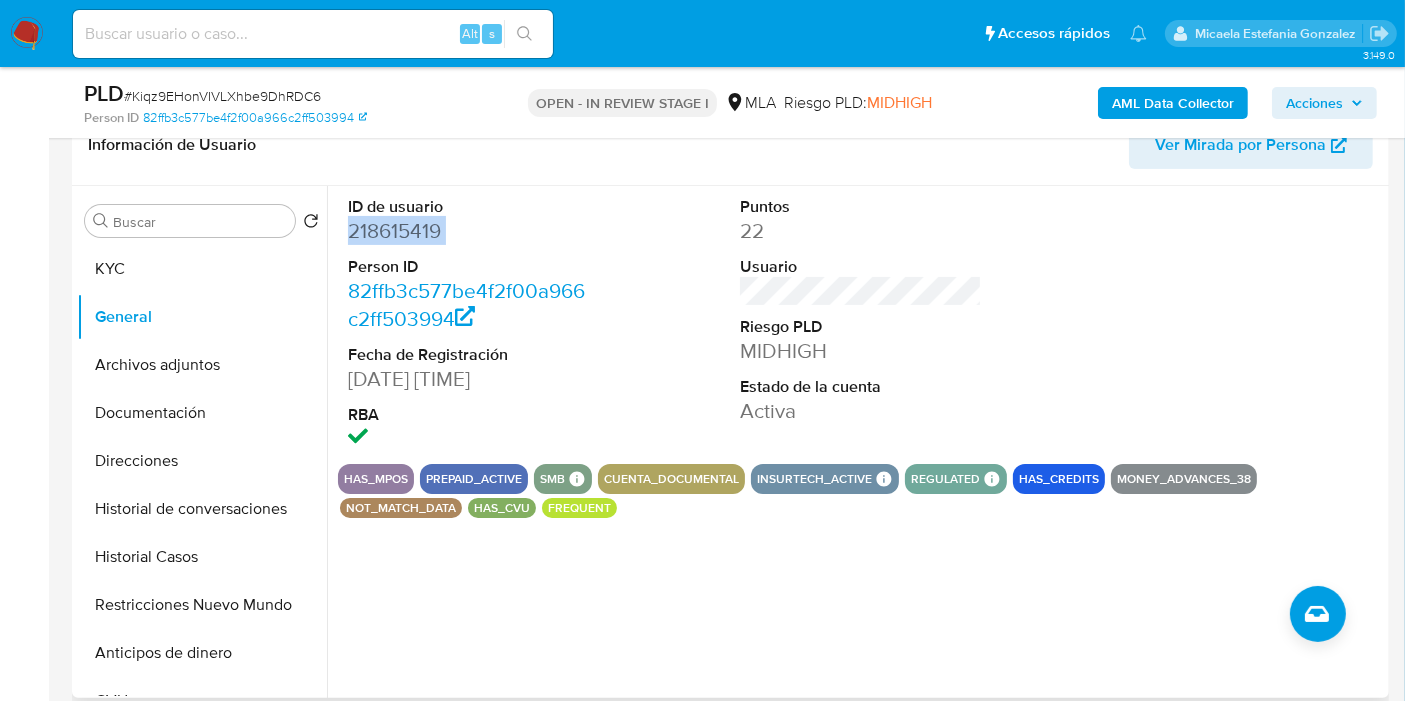 click on "218615419" at bounding box center [469, 231] 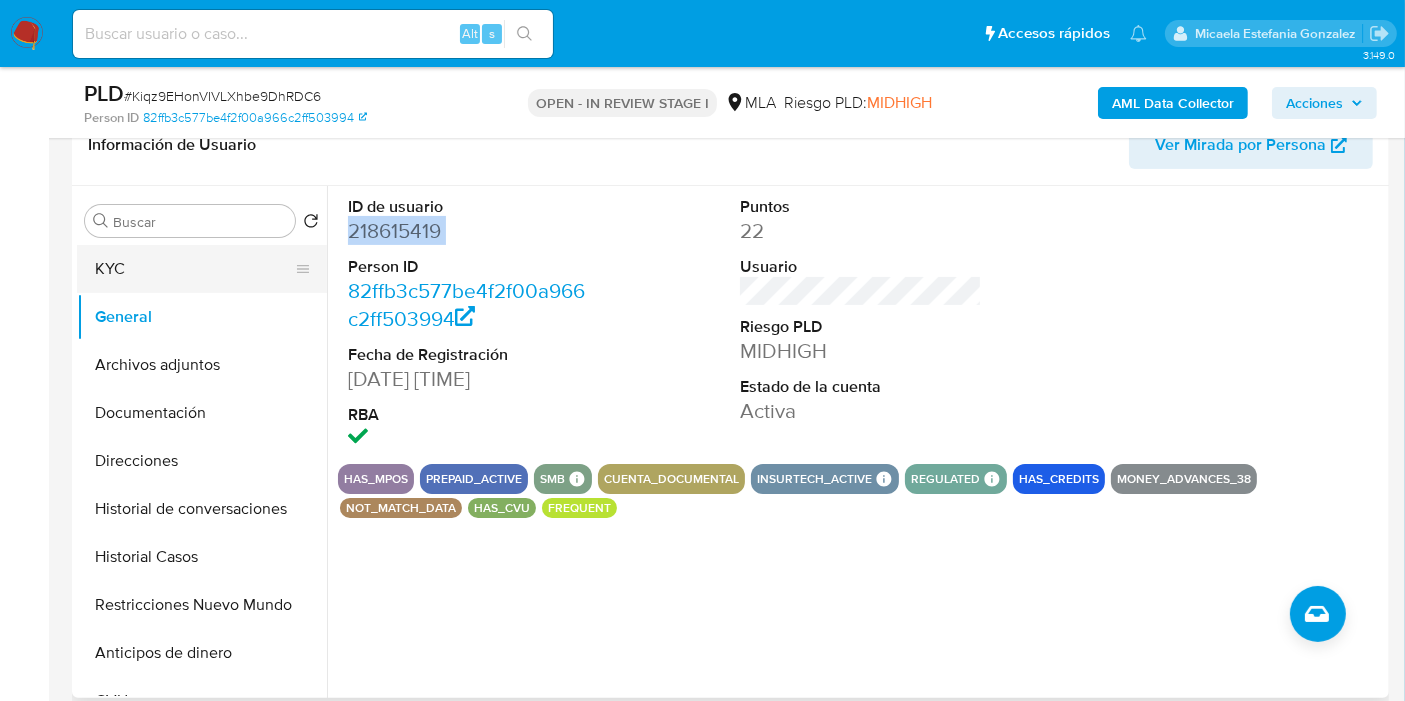 click on "KYC" at bounding box center [194, 269] 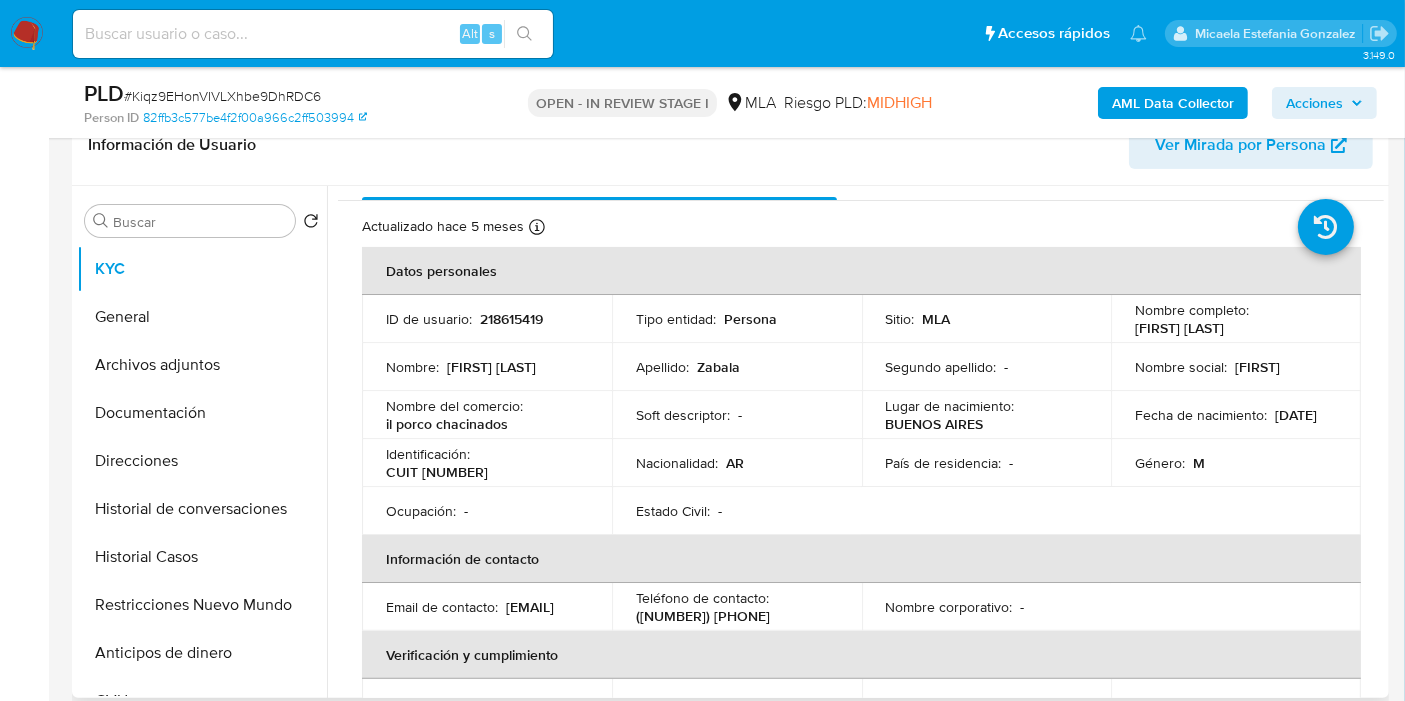 scroll, scrollTop: 0, scrollLeft: 0, axis: both 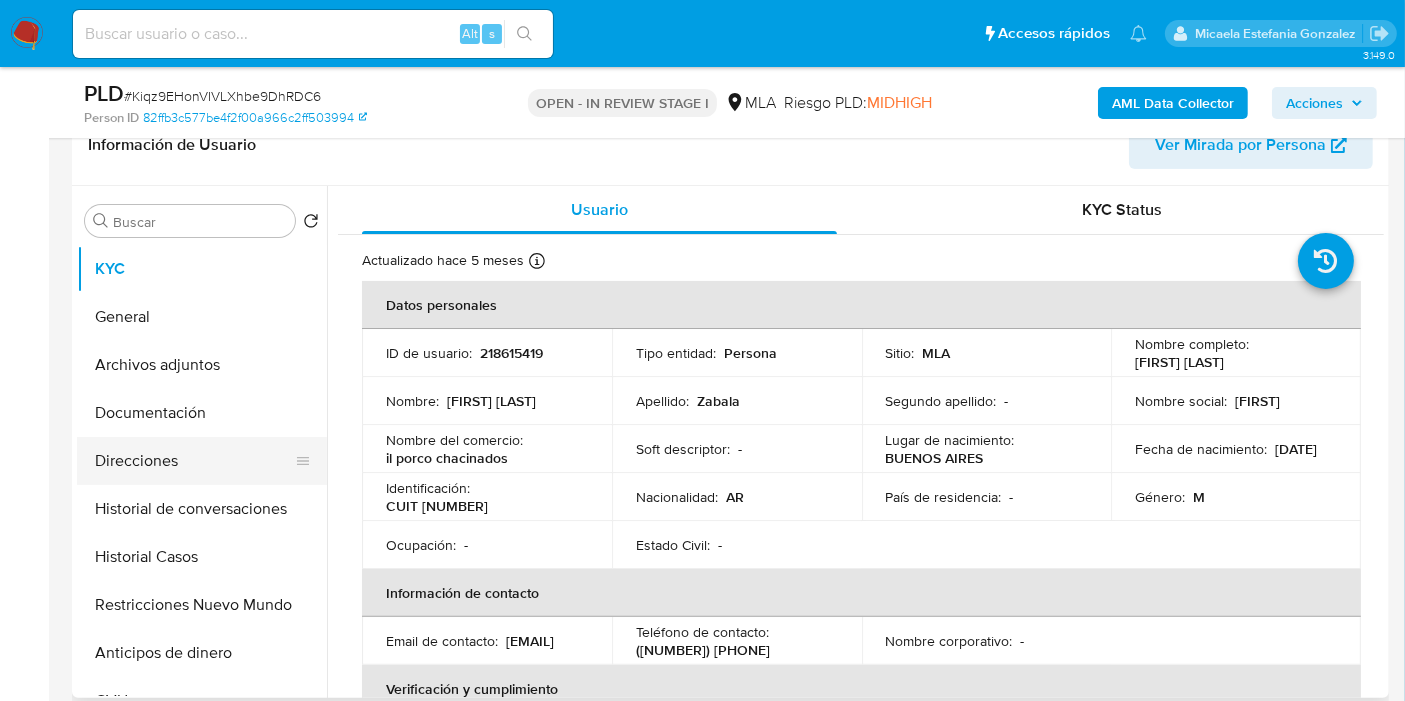click on "Direcciones" at bounding box center [194, 461] 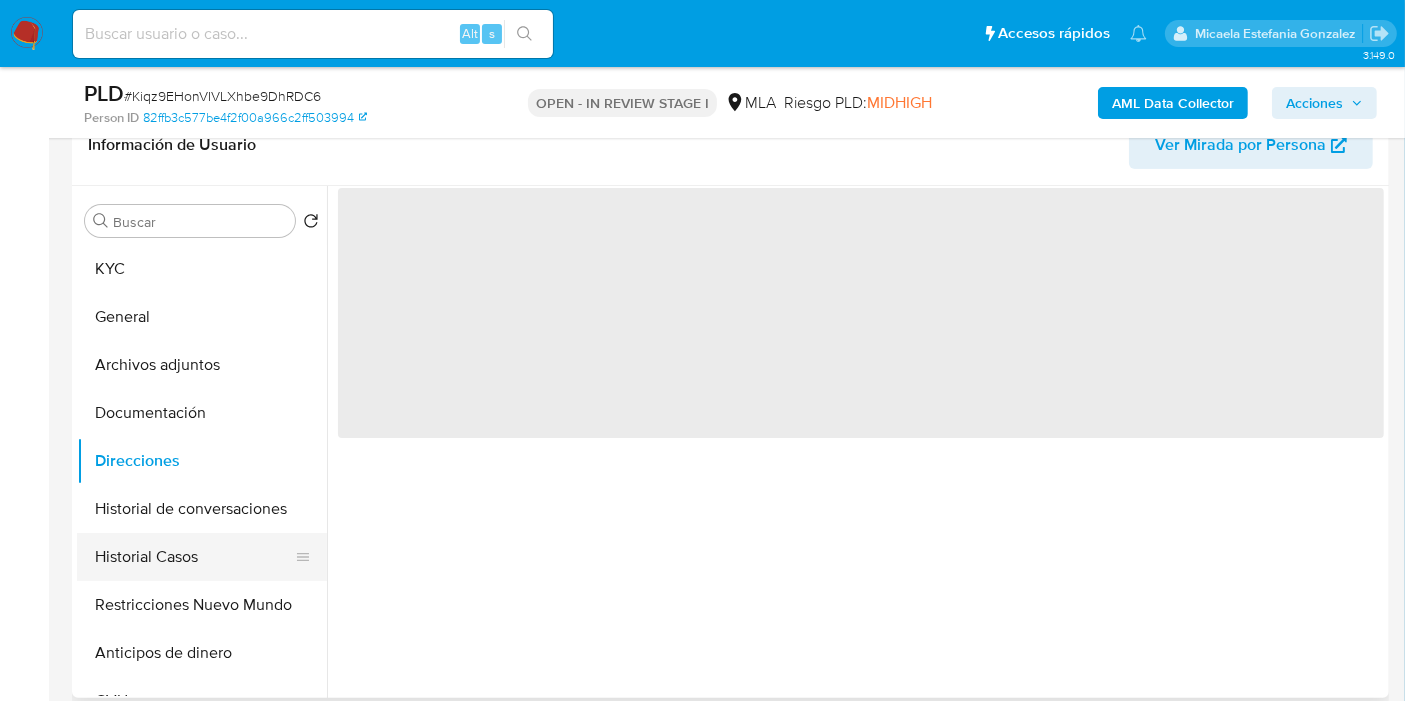 click on "Historial Casos" at bounding box center (194, 557) 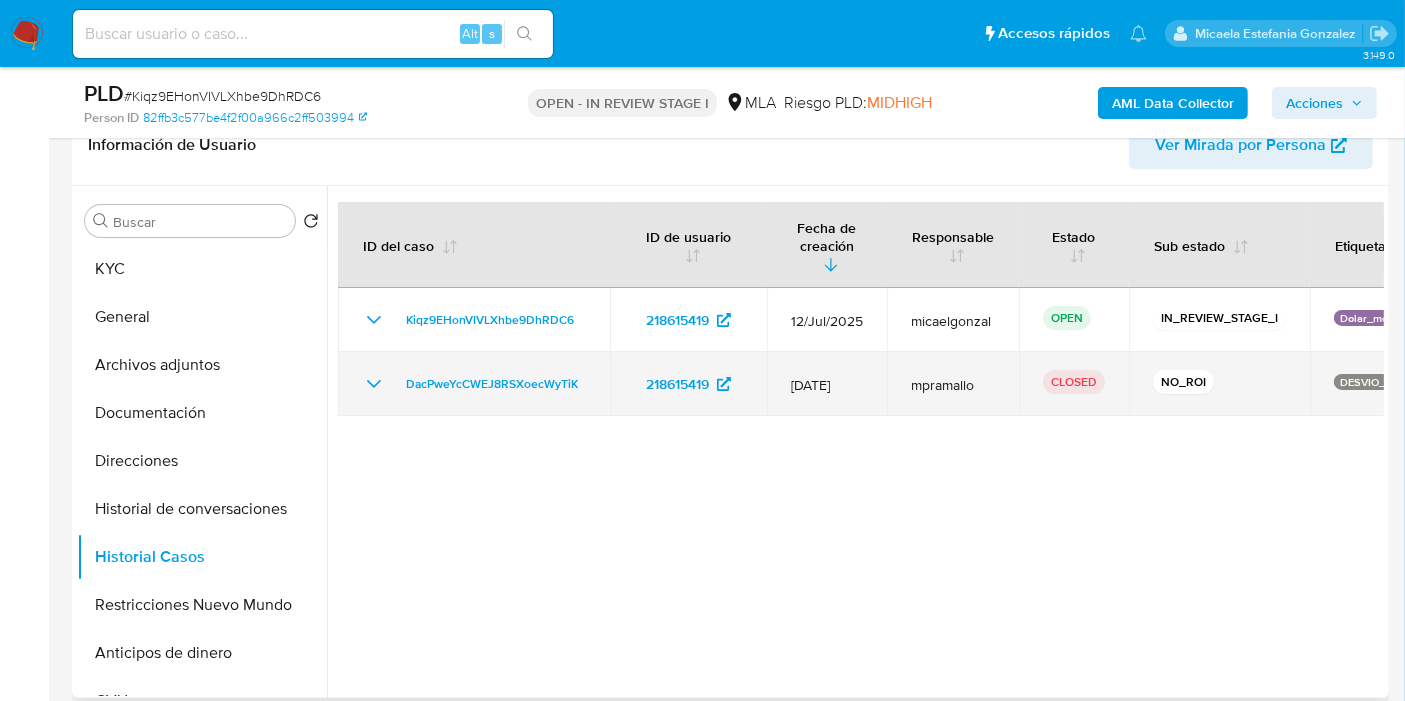 click 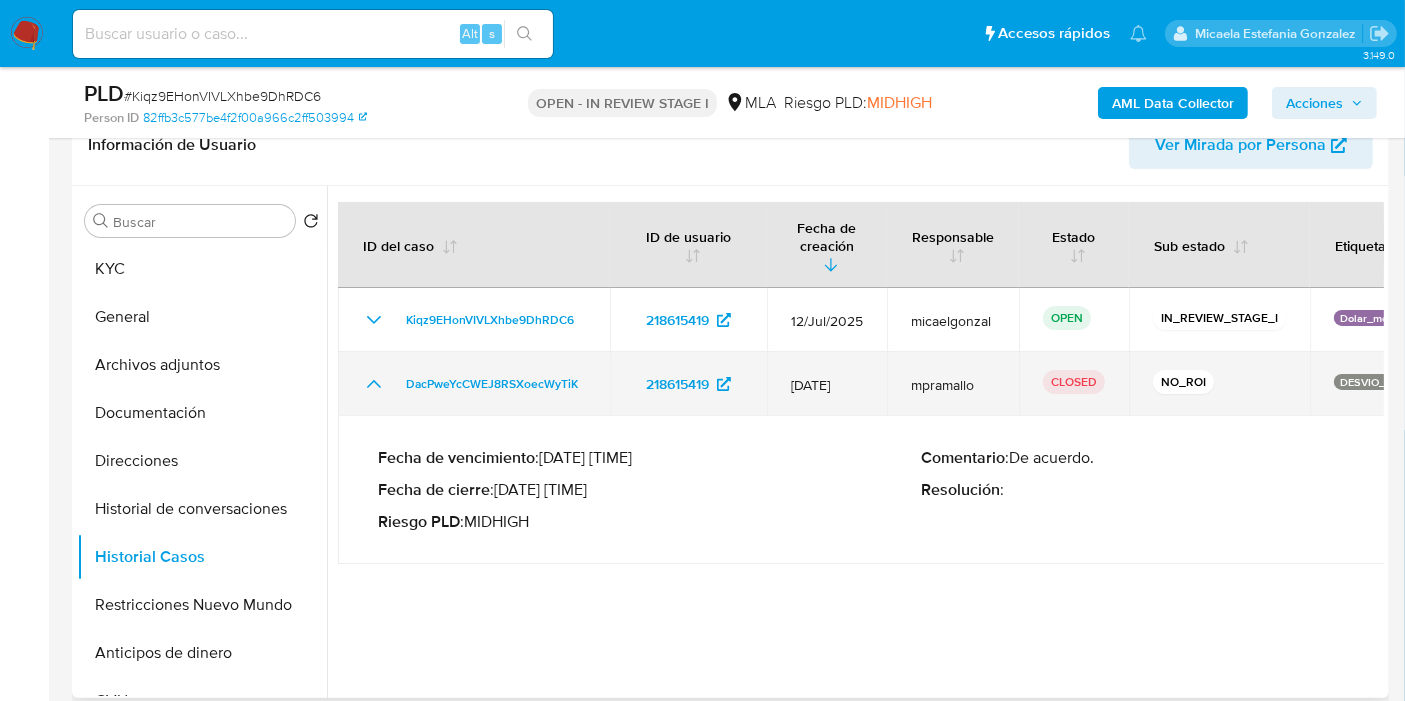 click on "DacPweYcCWEJ8RSXoecWyTiK" at bounding box center (474, 384) 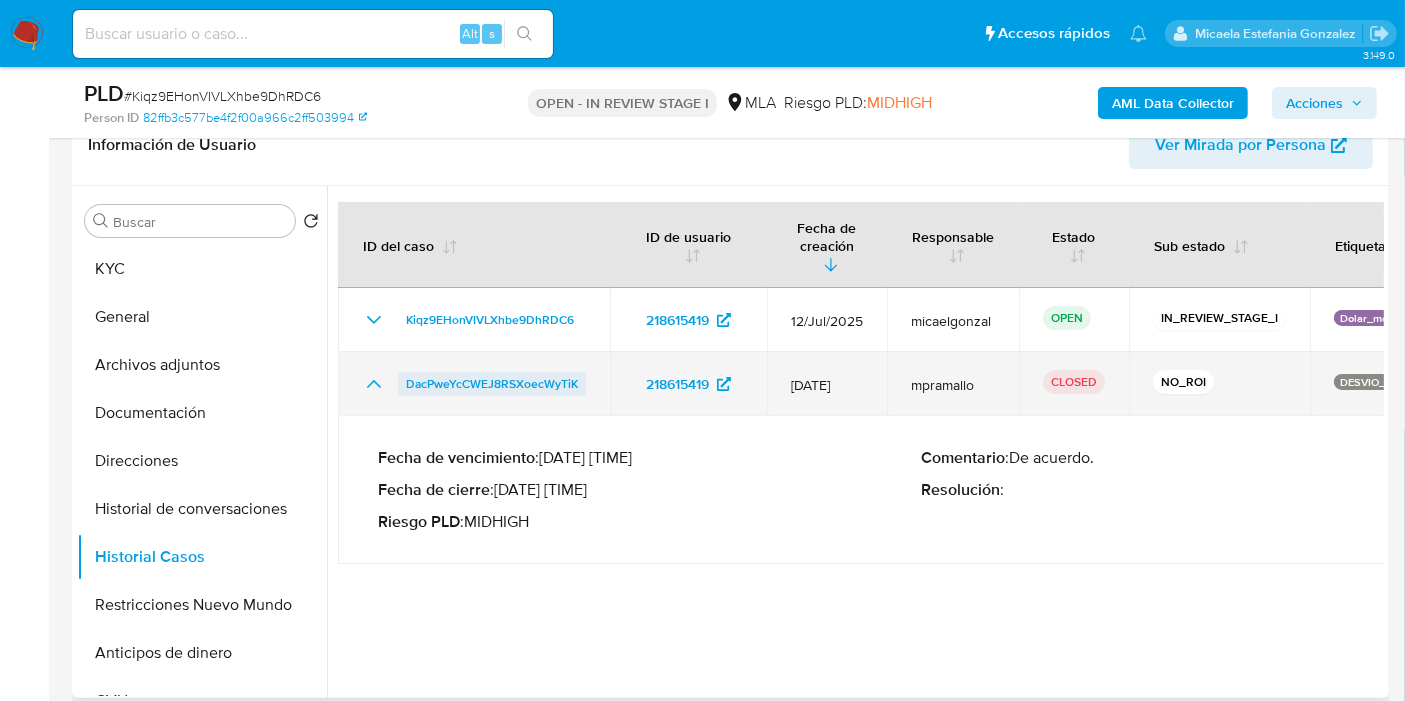 click on "DacPweYcCWEJ8RSXoecWyTiK" at bounding box center [492, 384] 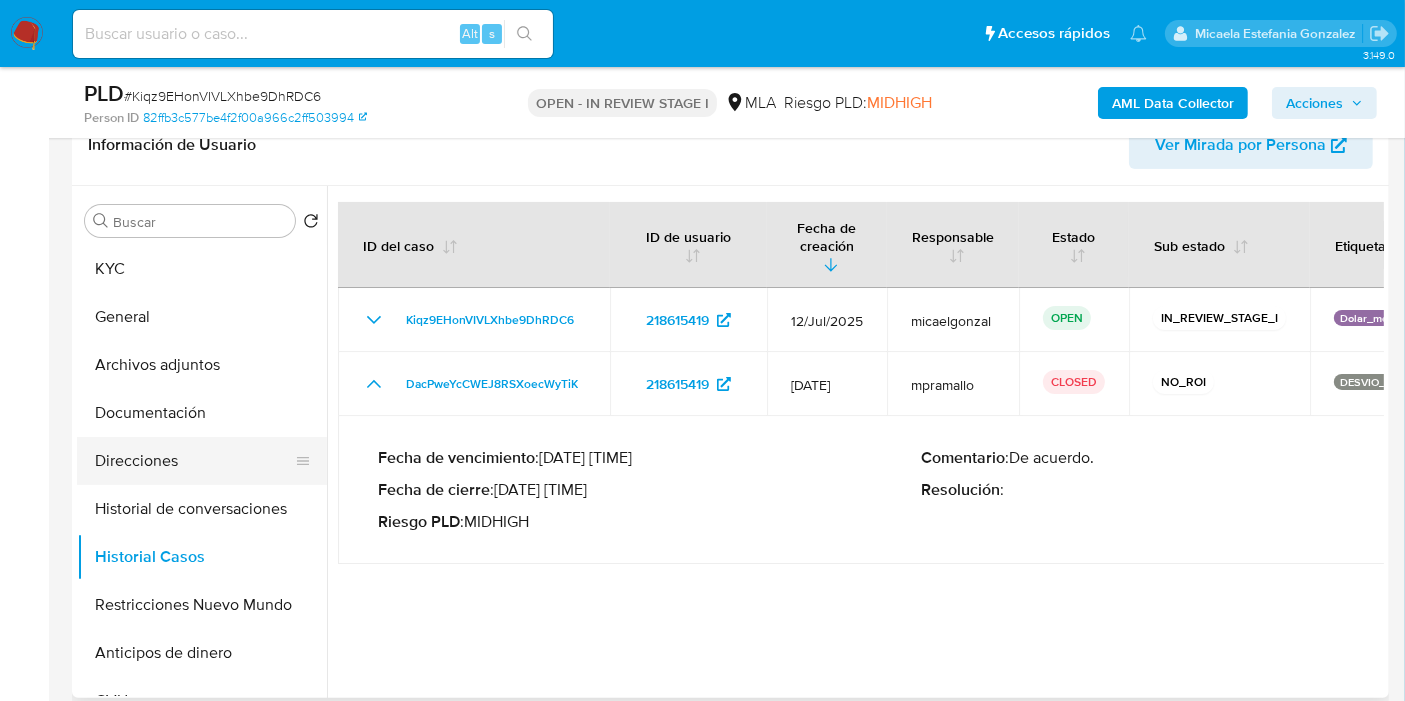 click on "Direcciones" at bounding box center (194, 461) 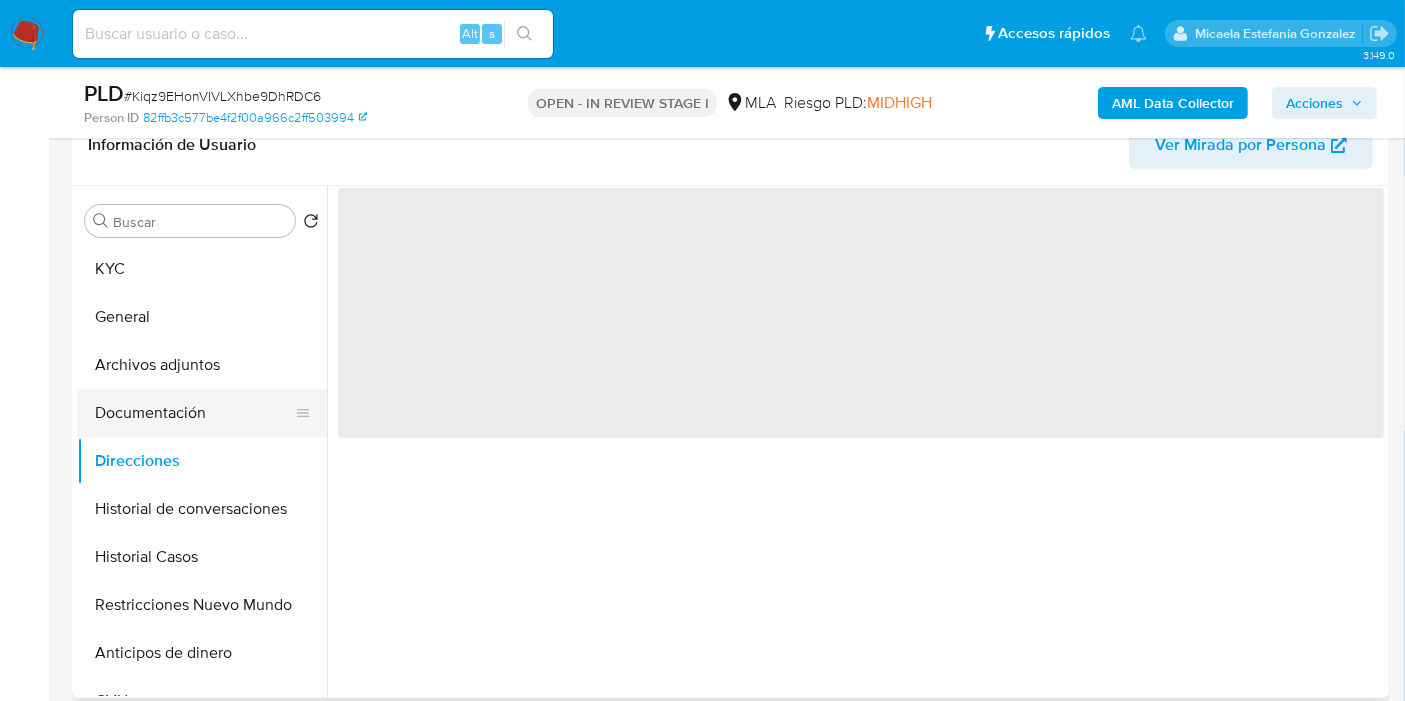 click on "Documentación" at bounding box center [194, 413] 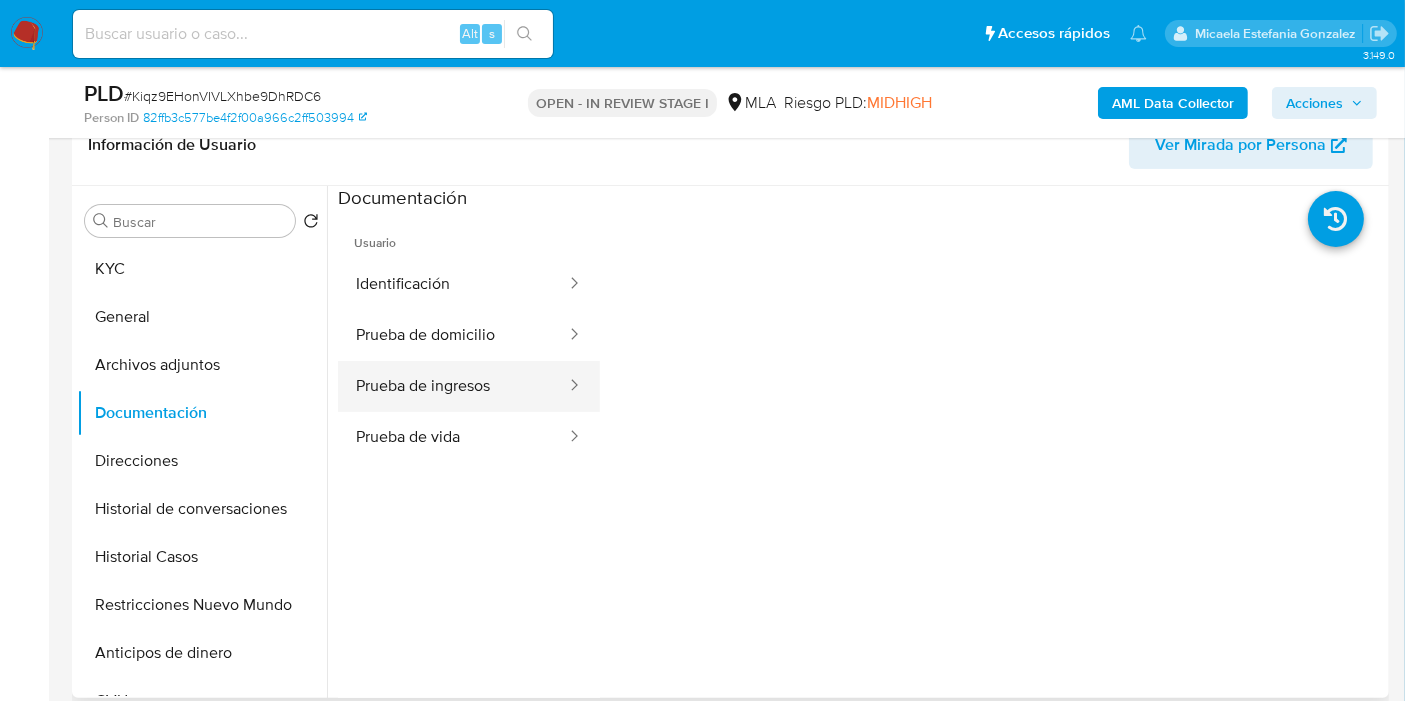 click on "Prueba de ingresos" at bounding box center [453, 386] 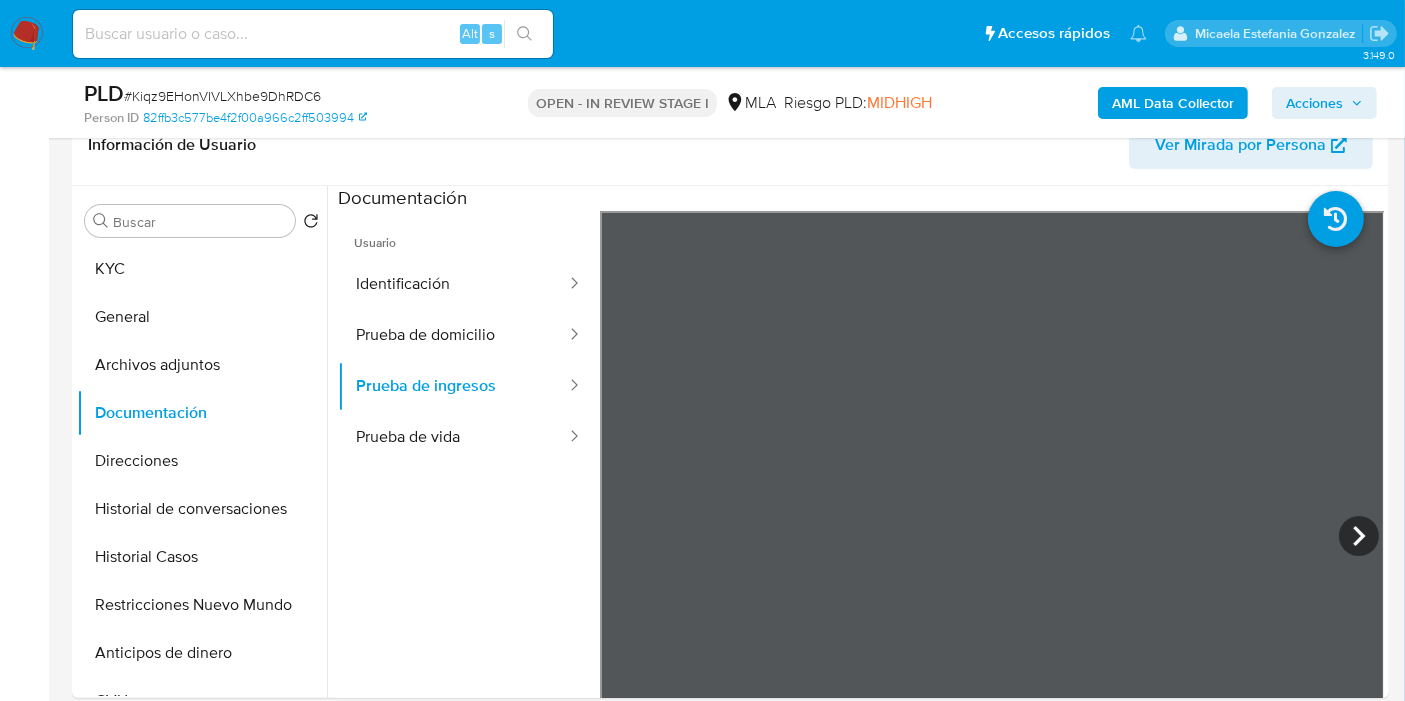 click on "Pausado Ver notificaciones Alt s Accesos rápidos   Presiona las siguientes teclas para acceder a algunas de las funciones Buscar caso o usuario Alt s Volver al home Alt h Agregar un comentario Alt c Ir a la resolucion de un caso Alt r Agregar un archivo adjunto Alt a Solicitar KYC challenge Alt 3 Agregar restricción Alt 4 Eliminar restricción Alt 5 Micaela Estefania Gonzalez Bandeja Tablero Screening Búsqueda en Listas Watchlist Herramientas Operaciones masivas Reportes Mulan Buscador de personas Consolidado 3.149.0 Asignado a   micaelgonzal   Asignado el: 17/07/2025 16:36:40 Creado el: 12/07/2025   Creado el: 12/07/2025 03:23:21 - Vence en 2 meses   Vence el 10/10/2025 03:23:22 PLD # Kiqz9EHonVIVLXhbe9DhRDC6 Person ID 82ffb3c577be4f2f00a966c2ff503994 OPEN - IN REVIEW STAGE I  MLA Riesgo PLD:  MIDHIGH AML Data Collector Acciones Información del caso Eventos ( 1 ) Acciones AUTOMATIC (1) Información de Usuario Ver Mirada por Persona Buscar   Volver al orden por defecto KYC General Archivos adjuntos CVU Id" at bounding box center (702, 1859) 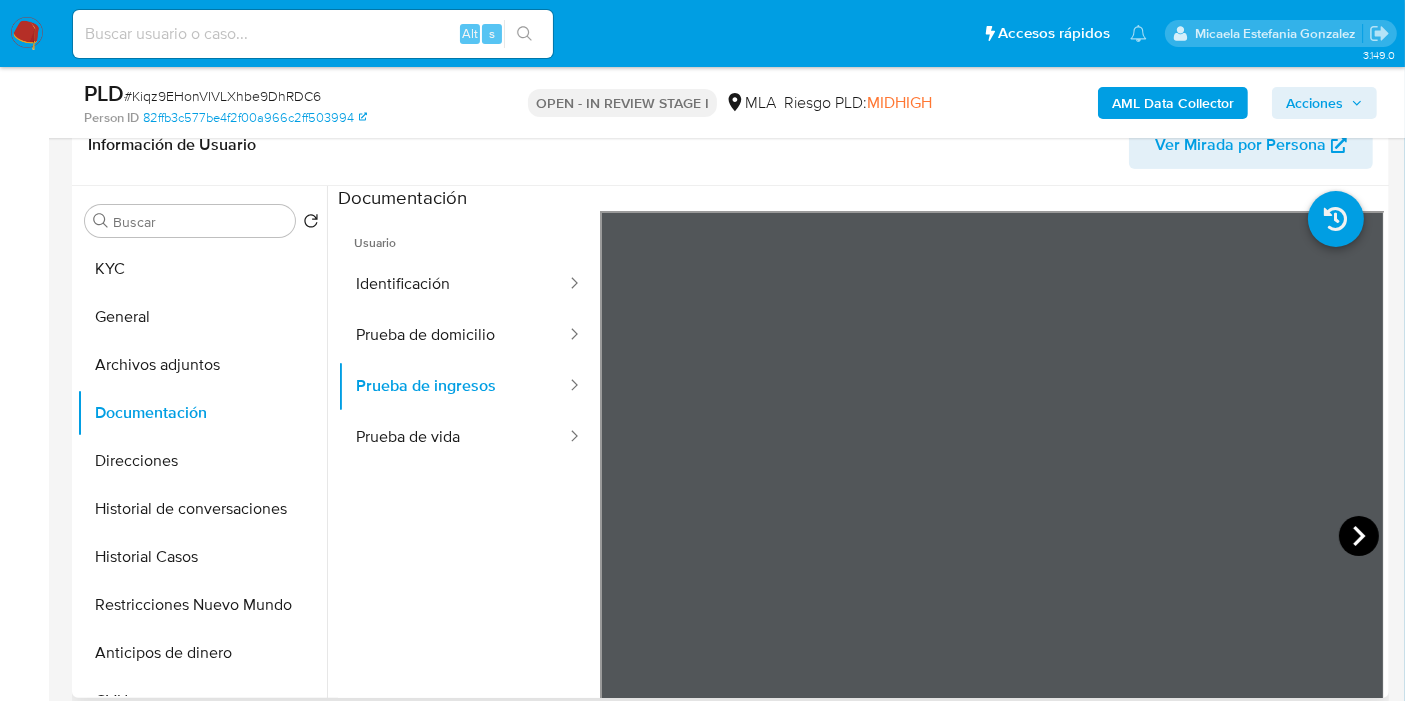 click 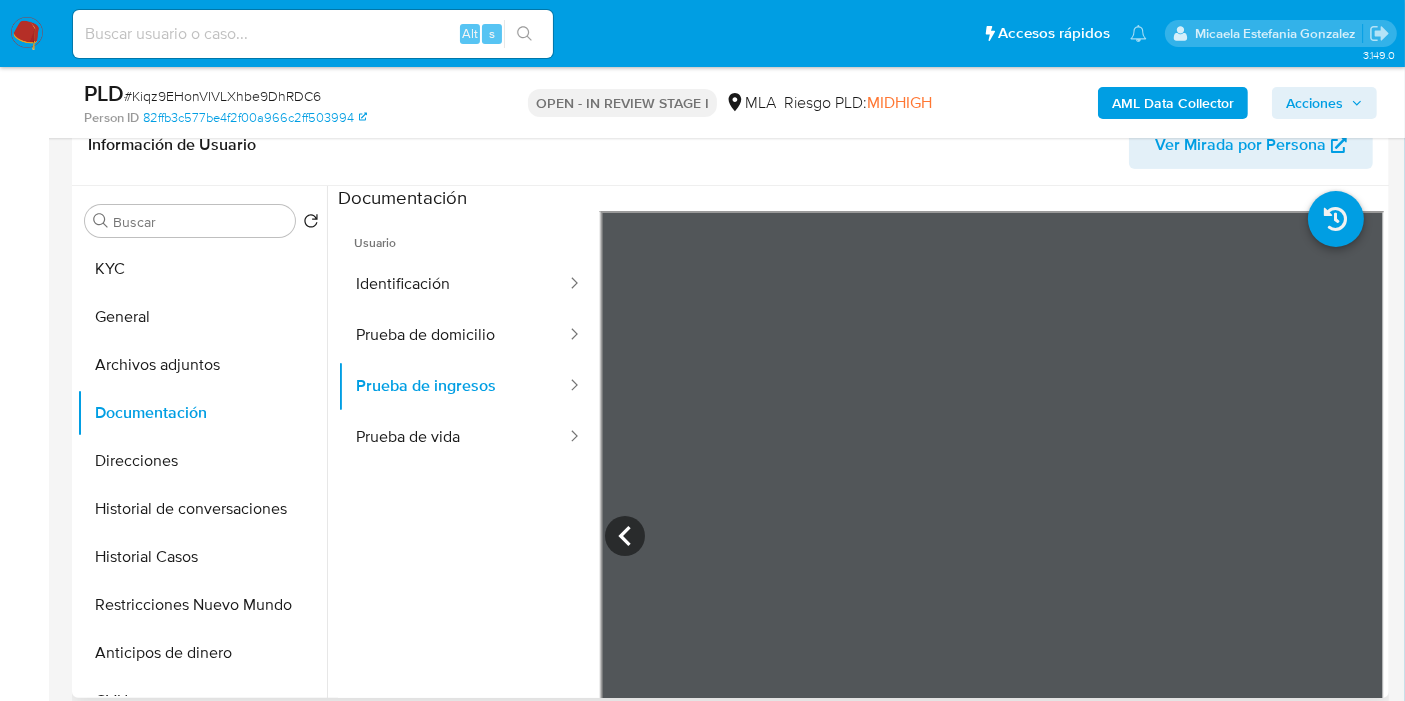 click on "Pausado Ver notificaciones Alt s Accesos rápidos   Presiona las siguientes teclas para acceder a algunas de las funciones Buscar caso o usuario Alt s Volver al home Alt h Agregar un comentario Alt c Ir a la resolucion de un caso Alt r Agregar un archivo adjunto Alt a Solicitar KYC challenge Alt 3 Agregar restricción Alt 4 Eliminar restricción Alt 5 Micaela Estefania Gonzalez Bandeja Tablero Screening Búsqueda en Listas Watchlist Herramientas Operaciones masivas Reportes Mulan Buscador de personas Consolidado 3.149.0 Asignado a   micaelgonzal   Asignado el: 17/07/2025 16:36:40 Creado el: 12/07/2025   Creado el: 12/07/2025 03:23:21 - Vence en 2 meses   Vence el 10/10/2025 03:23:22 PLD # Kiqz9EHonVIVLXhbe9DhRDC6 Person ID 82ffb3c577be4f2f00a966c2ff503994 OPEN - IN REVIEW STAGE I  MLA Riesgo PLD:  MIDHIGH AML Data Collector Acciones Información del caso Eventos ( 1 ) Acciones AUTOMATIC (1) Información de Usuario Ver Mirada por Persona Buscar   Volver al orden por defecto KYC General Archivos adjuntos CVU Id" at bounding box center [702, 1859] 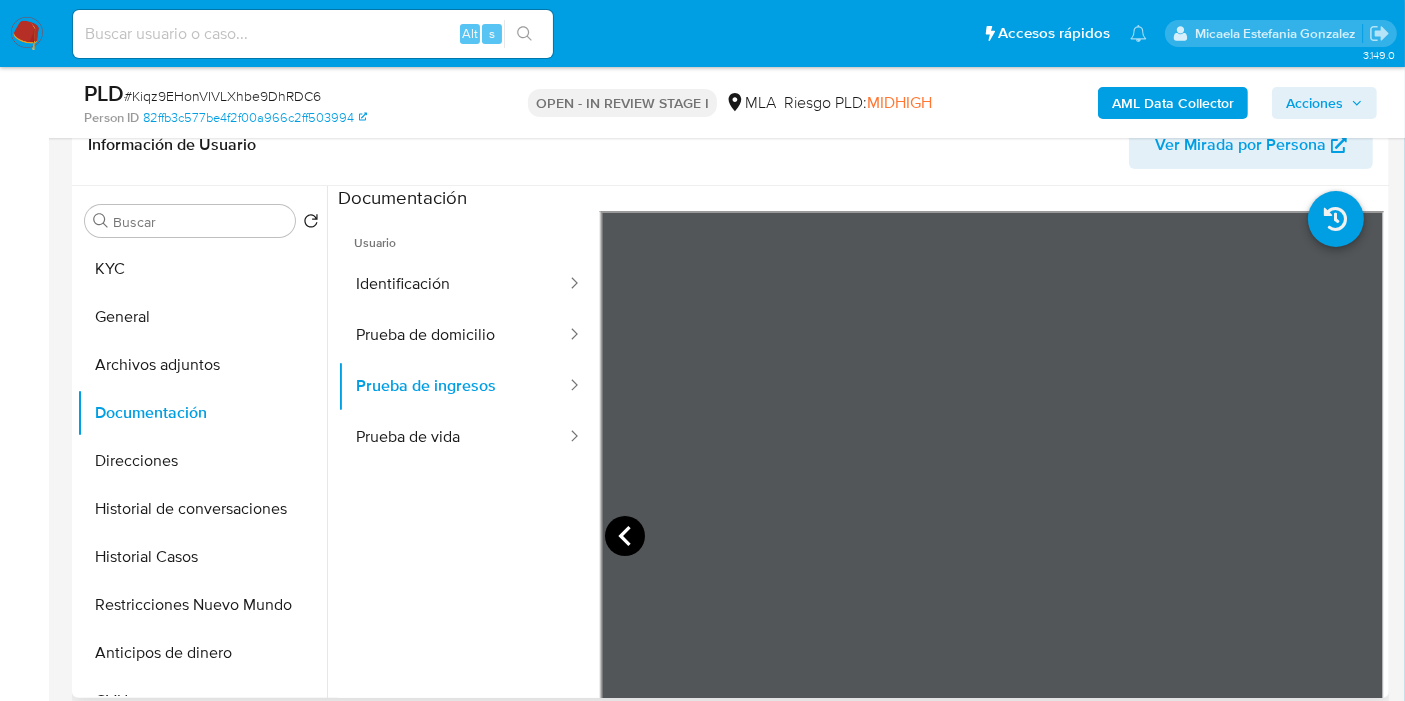click at bounding box center (992, 539) 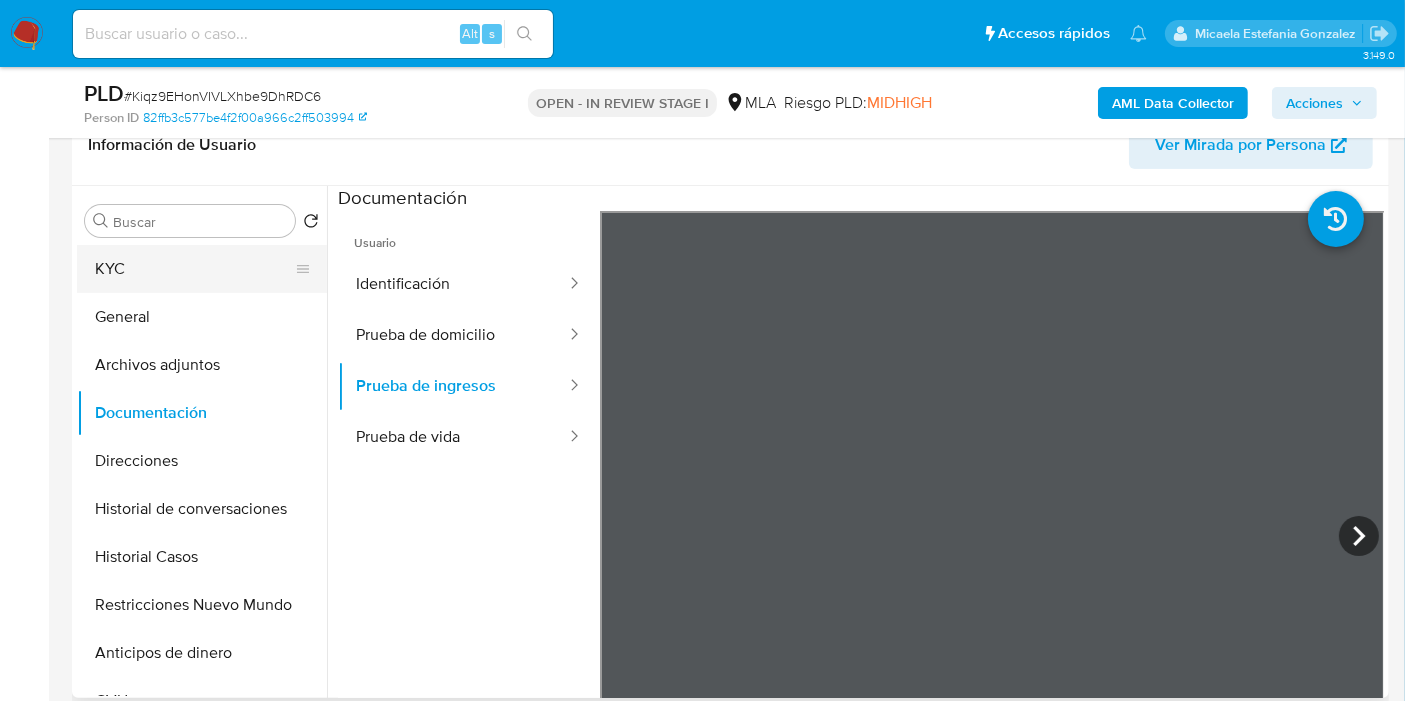 click on "KYC" at bounding box center [194, 269] 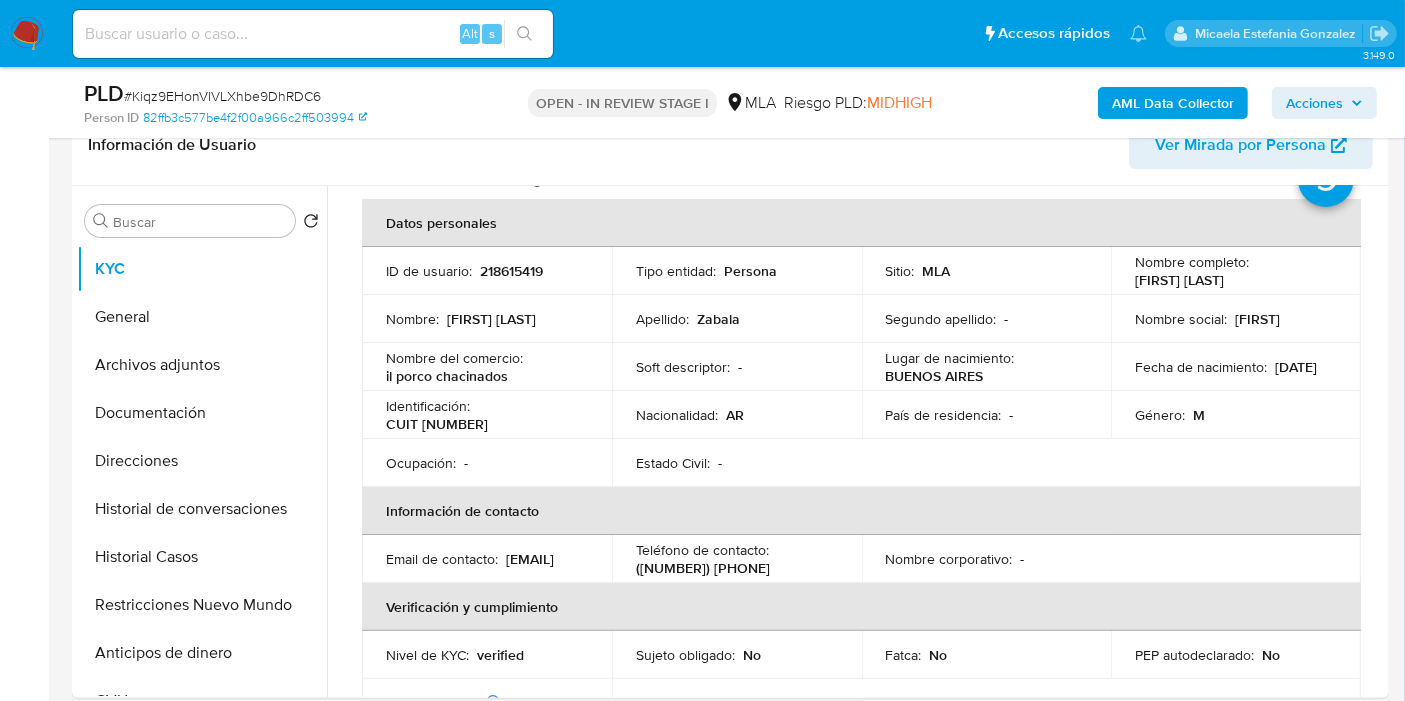 scroll, scrollTop: 111, scrollLeft: 0, axis: vertical 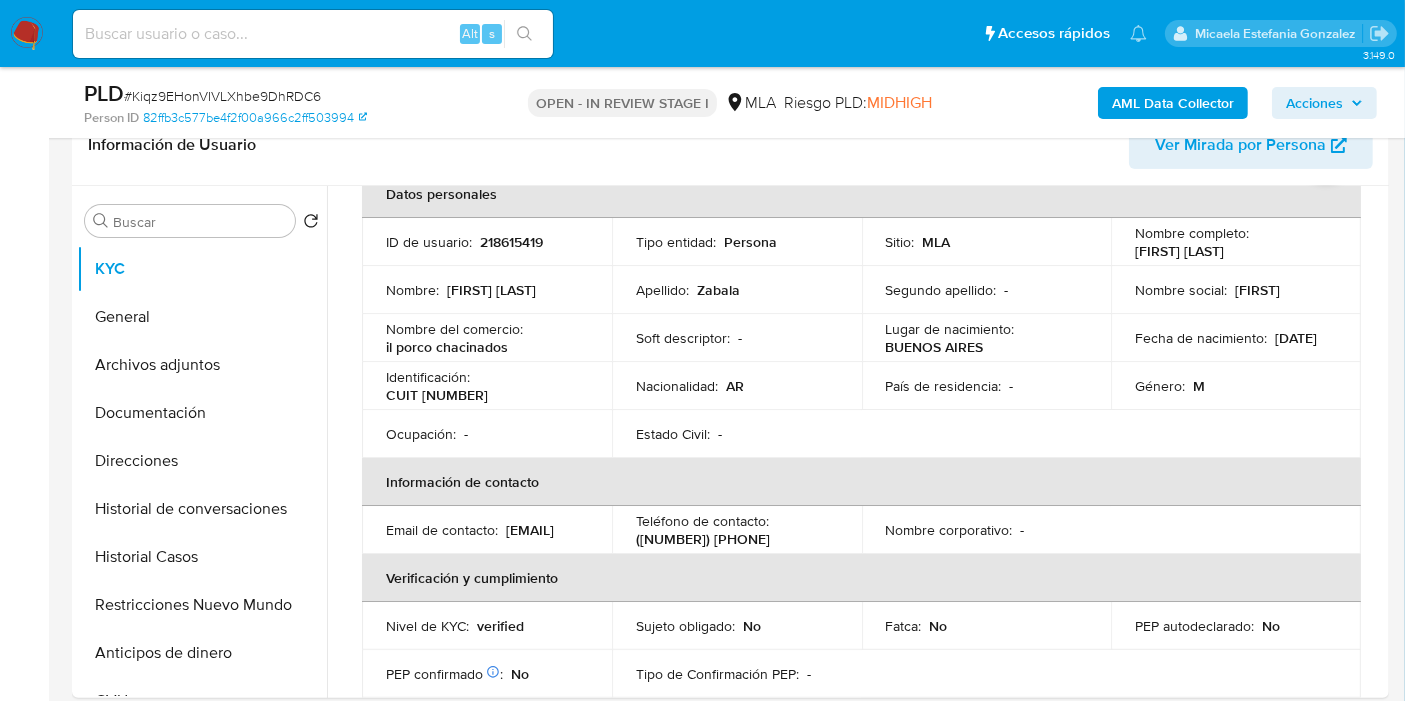 drag, startPoint x: 551, startPoint y: 540, endPoint x: 376, endPoint y: 541, distance: 175.00285 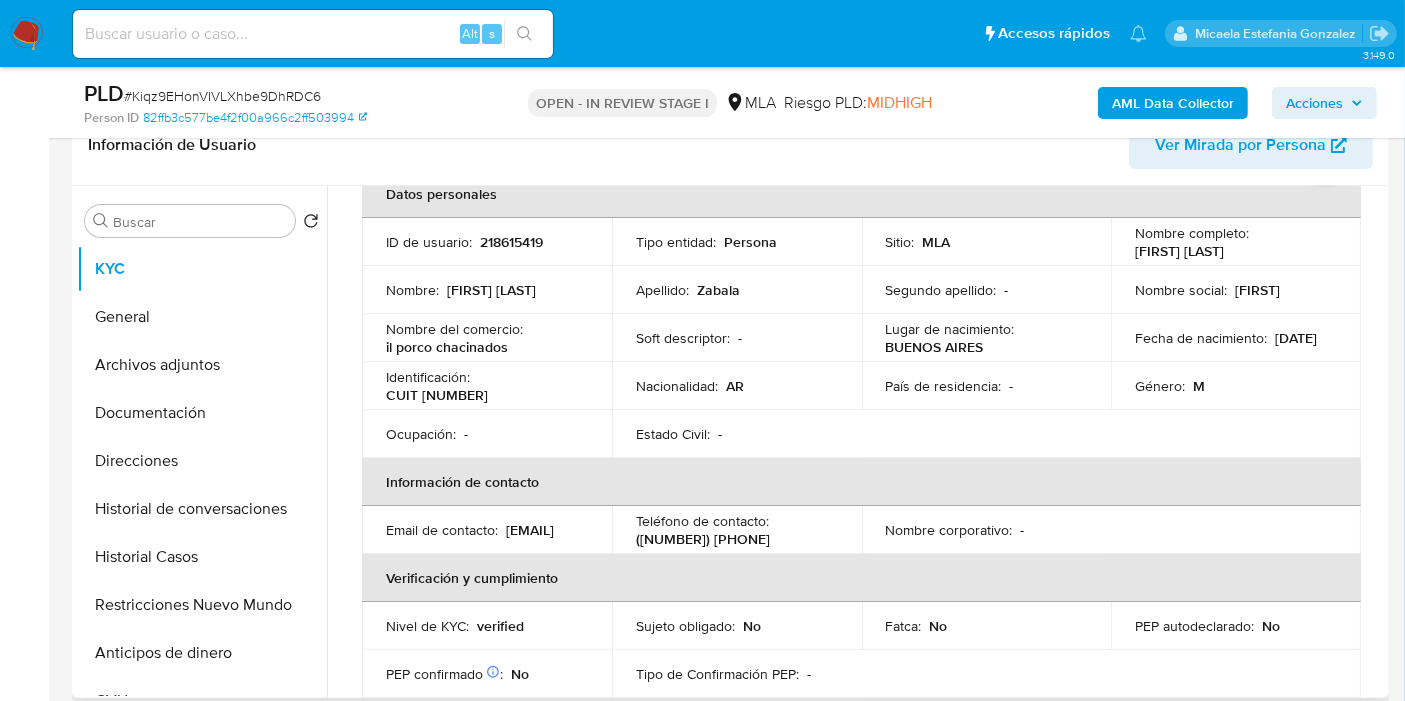 click on "CUIT [NUMBER]" at bounding box center [437, 395] 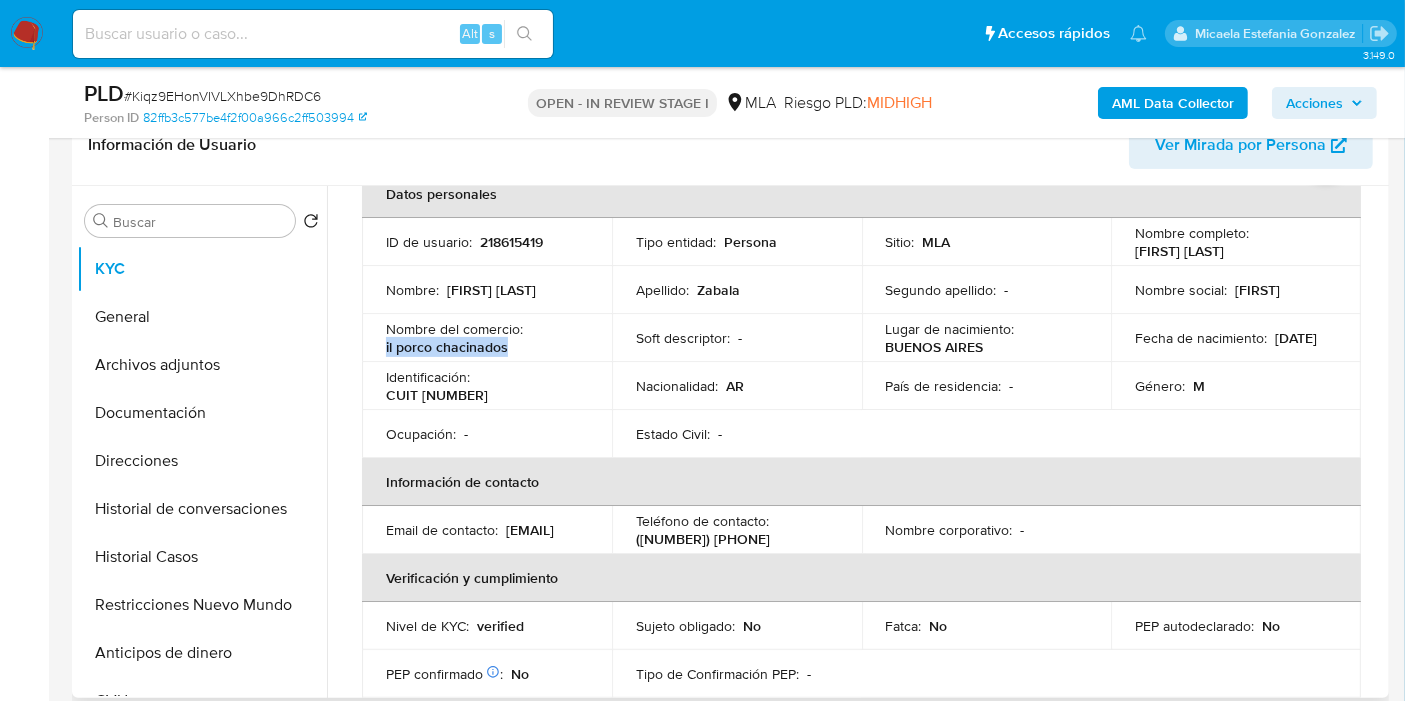 drag, startPoint x: 514, startPoint y: 356, endPoint x: 376, endPoint y: 355, distance: 138.00362 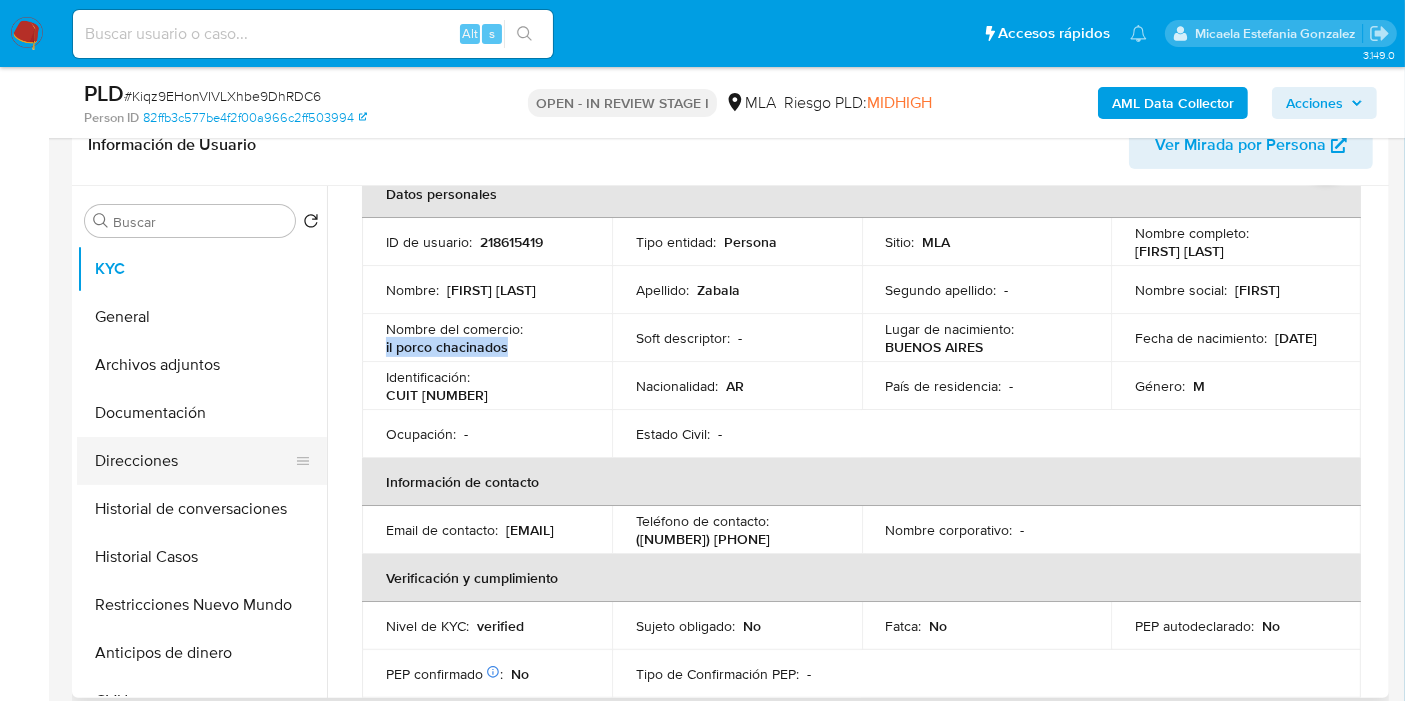 click on "Direcciones" at bounding box center [194, 461] 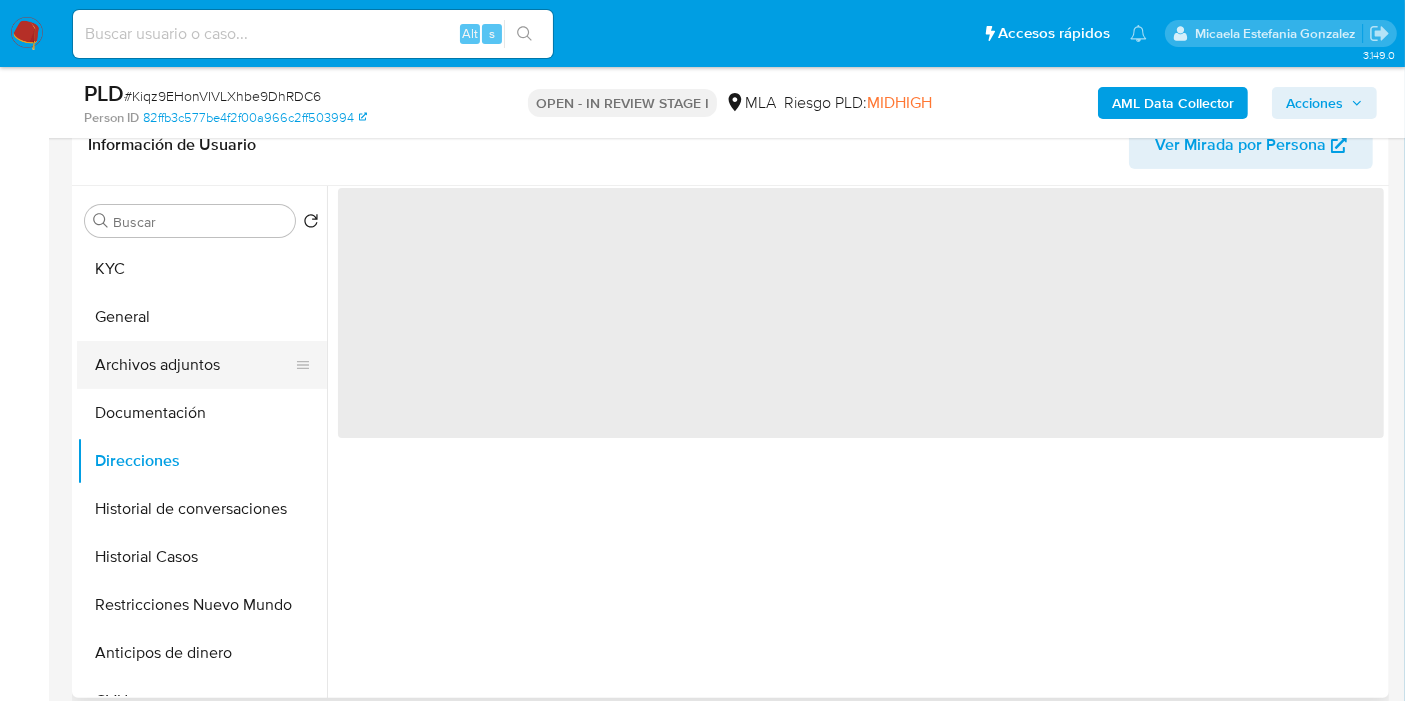 scroll, scrollTop: 0, scrollLeft: 0, axis: both 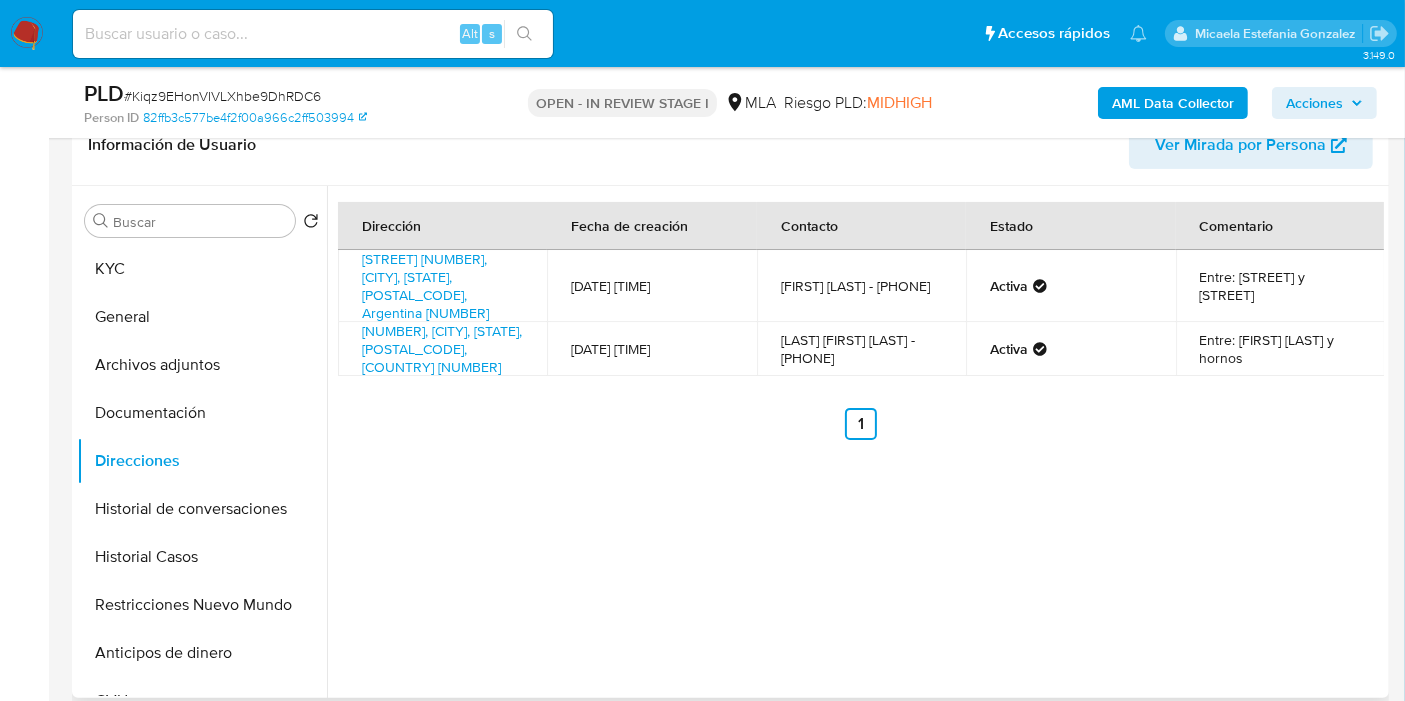 click on "Dirección" at bounding box center (442, 226) 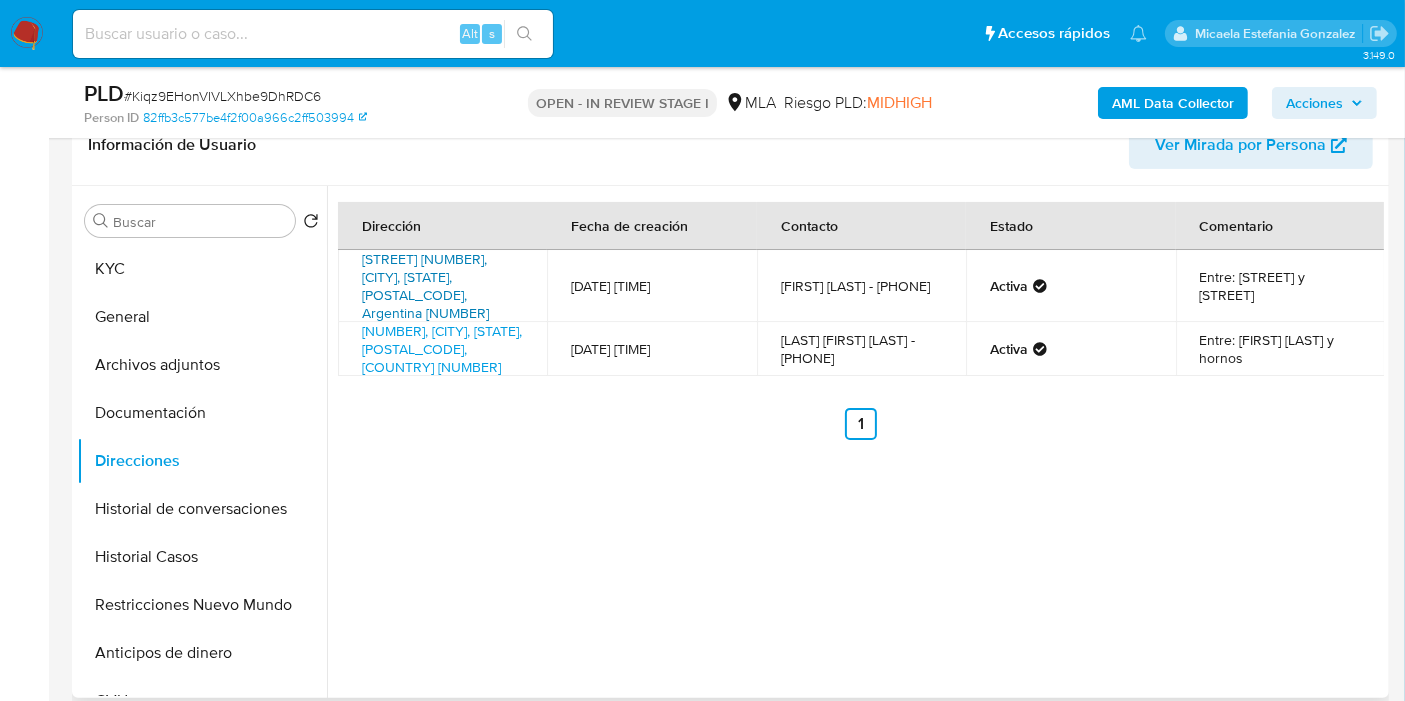 click on "Alem 625, Arrecifes, Buenos Aires, 2740, Argentina 625" at bounding box center (425, 286) 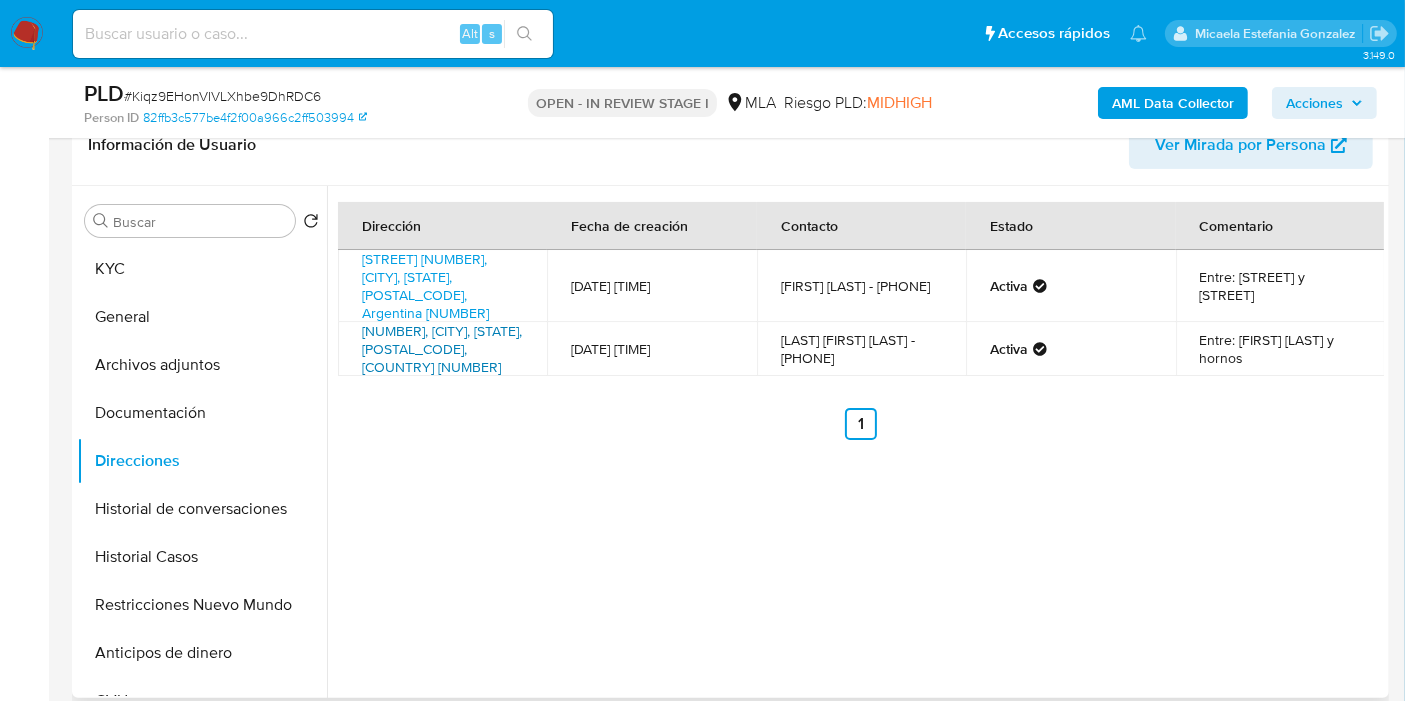 click on "Dorrego 459, Arrecifes, Buenos Aires, 2740, Argentina 459" at bounding box center [442, 349] 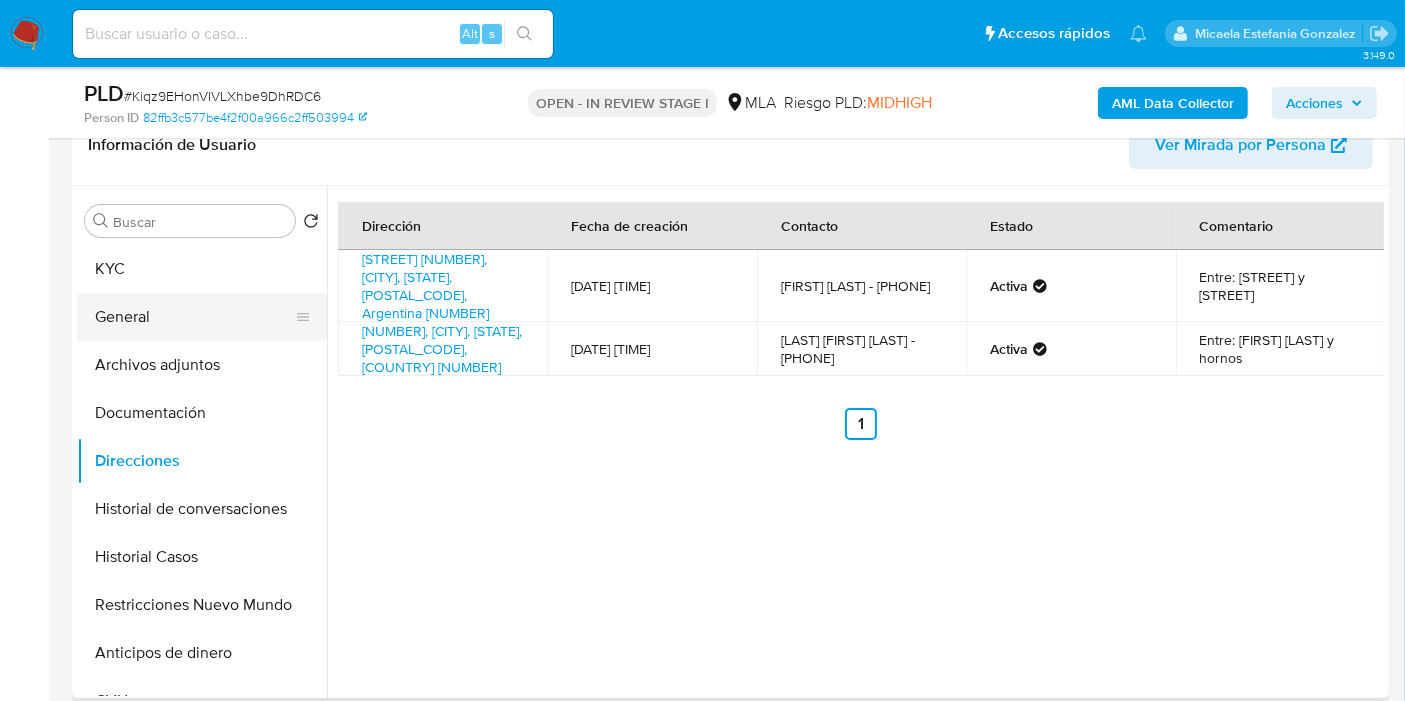 click on "General" at bounding box center (194, 317) 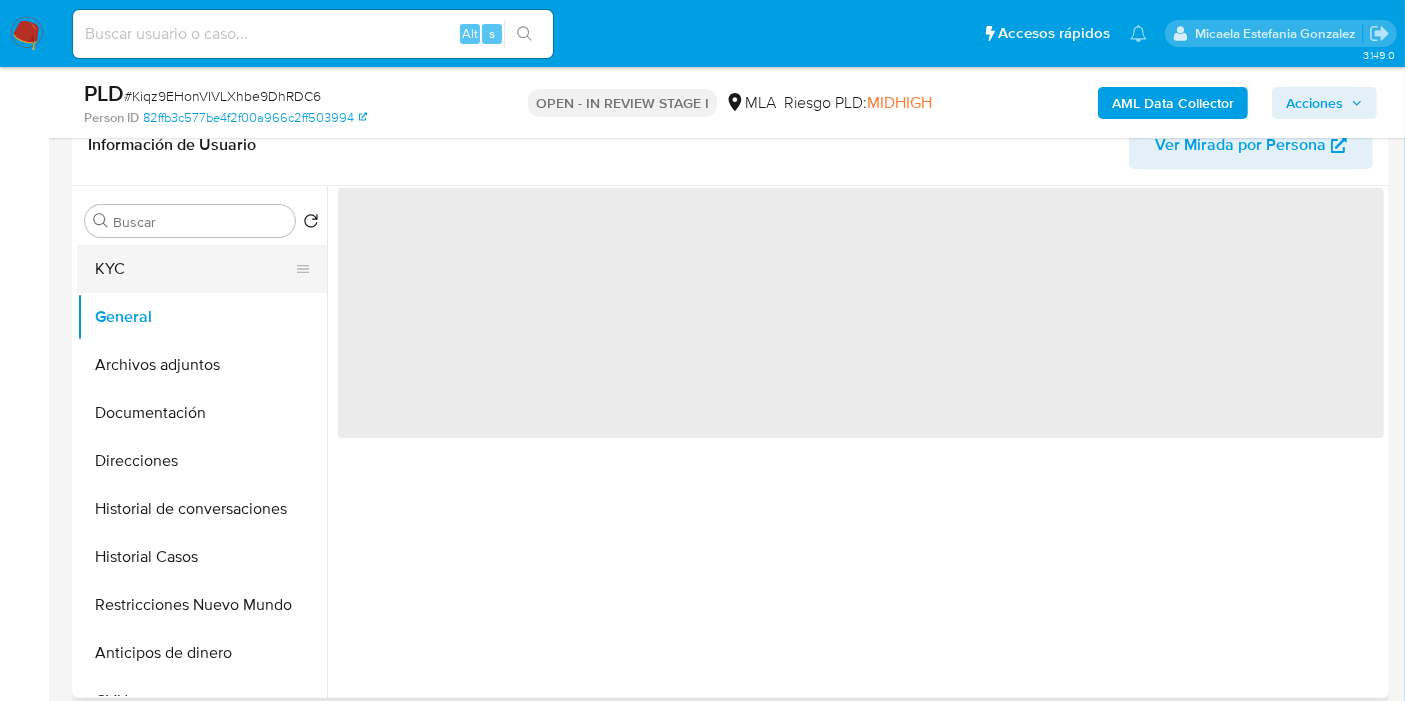click on "KYC" at bounding box center (194, 269) 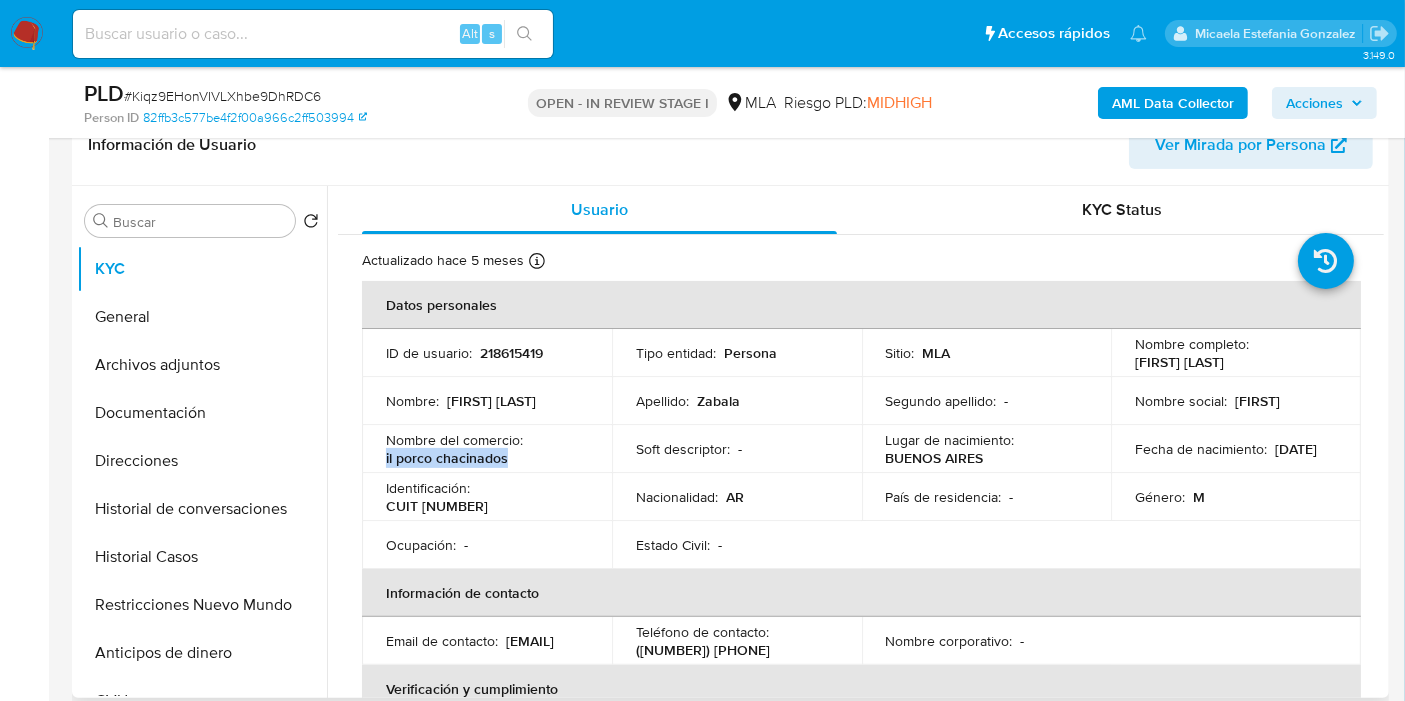 drag, startPoint x: 508, startPoint y: 470, endPoint x: 373, endPoint y: 464, distance: 135.13327 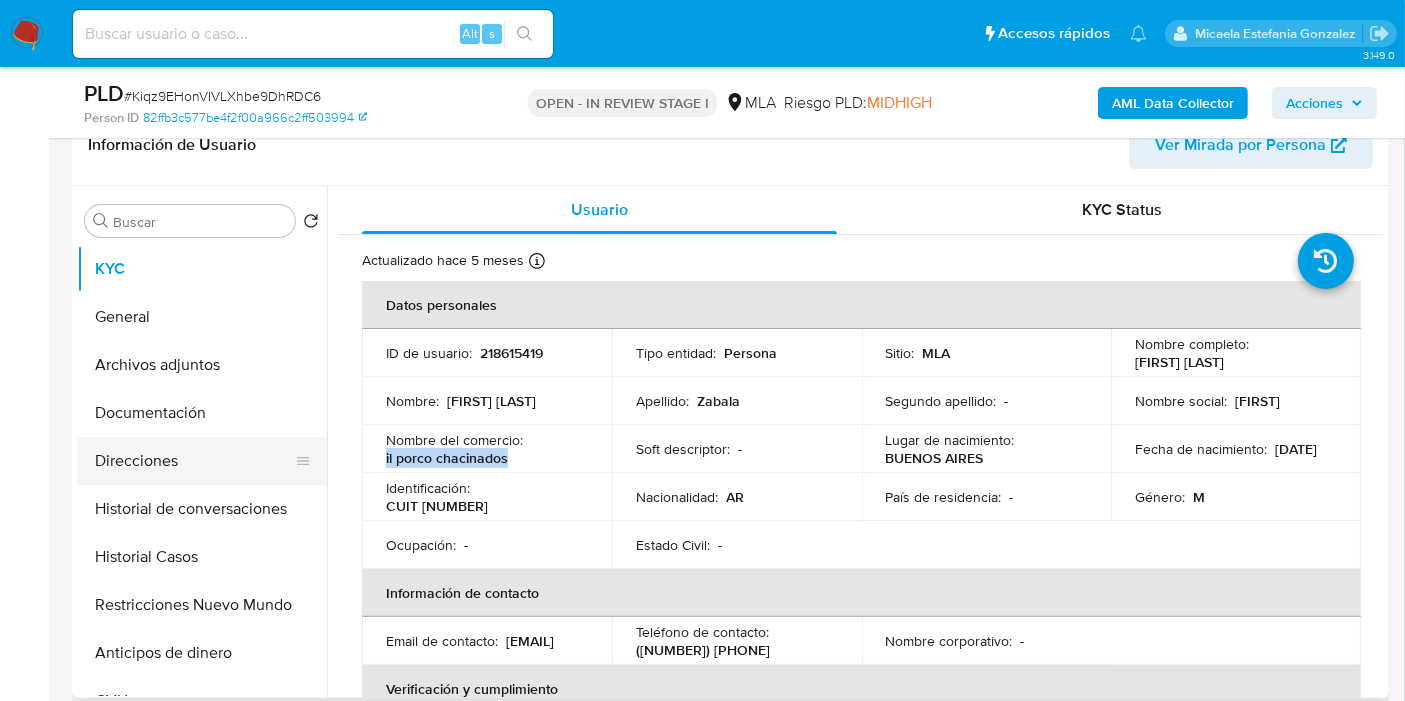 click on "Direcciones" at bounding box center [194, 461] 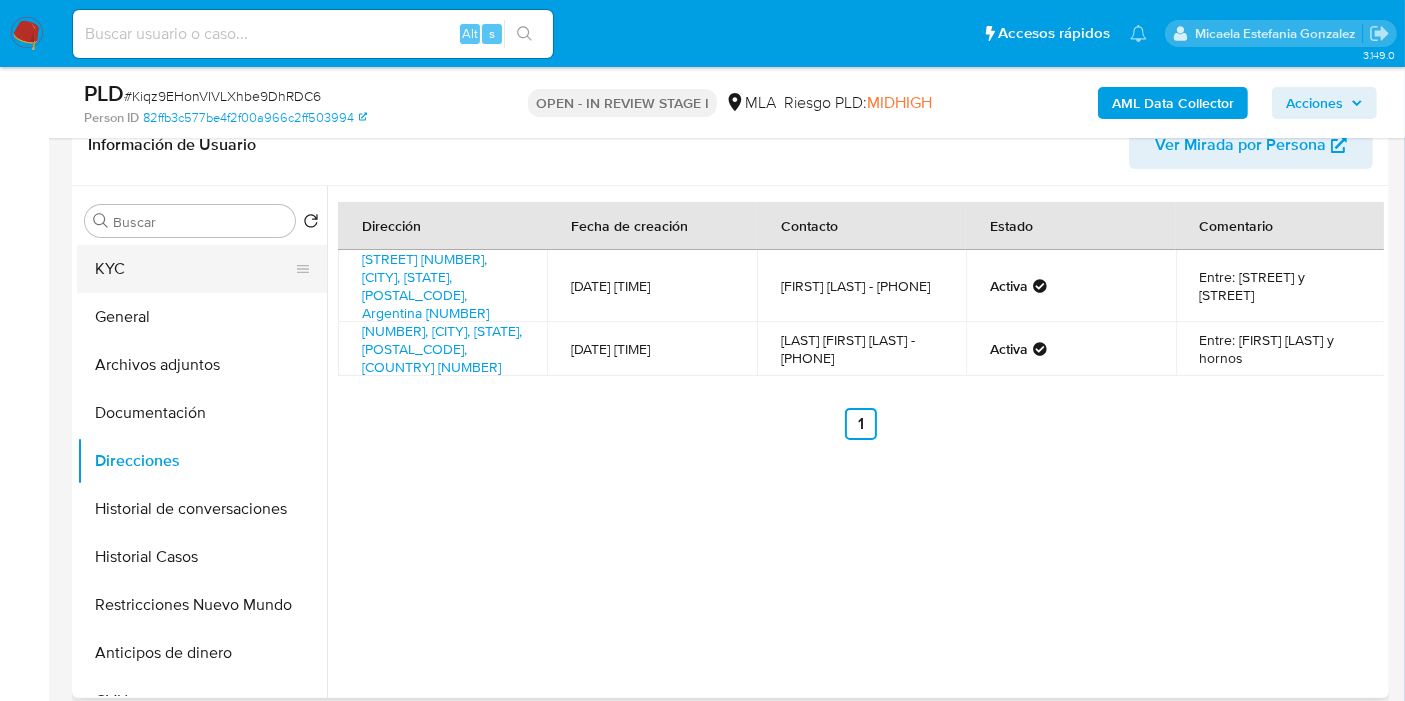 click on "KYC" at bounding box center (194, 269) 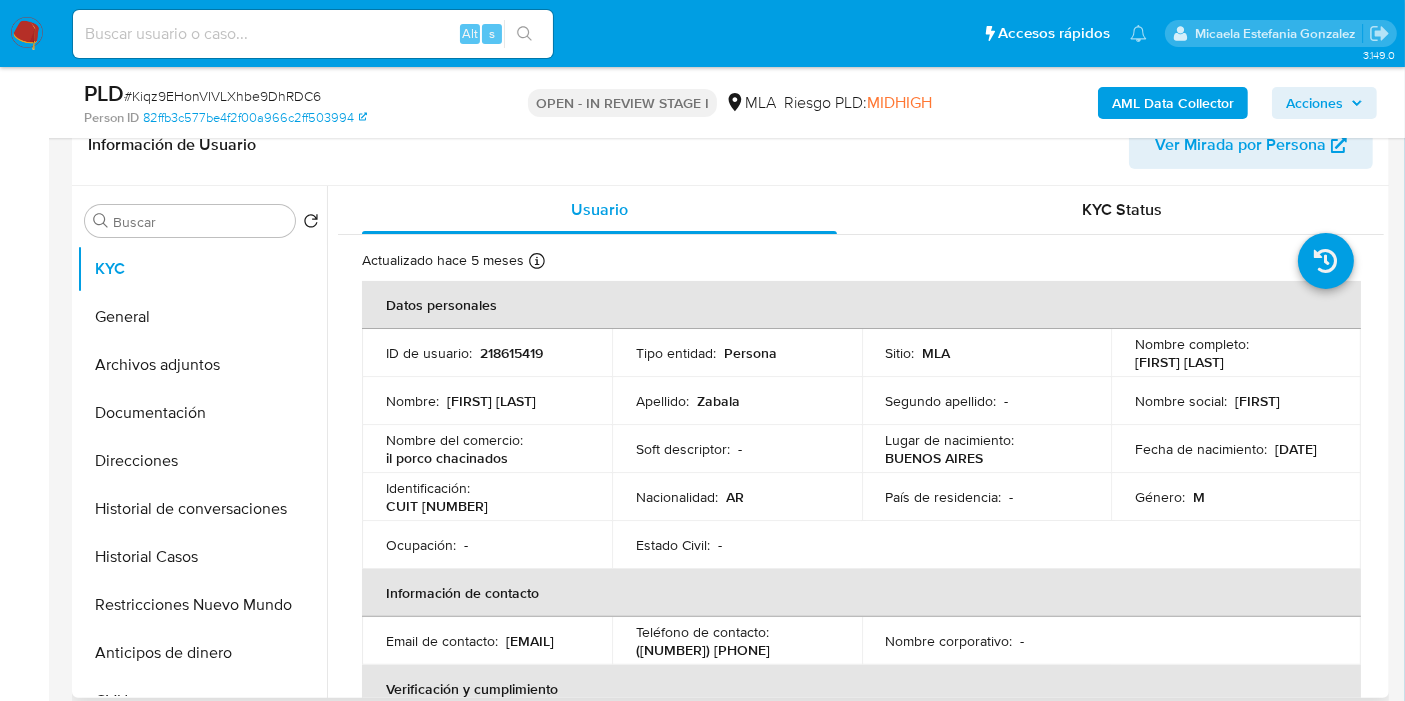 click on "[CUIT]" at bounding box center (437, 506) 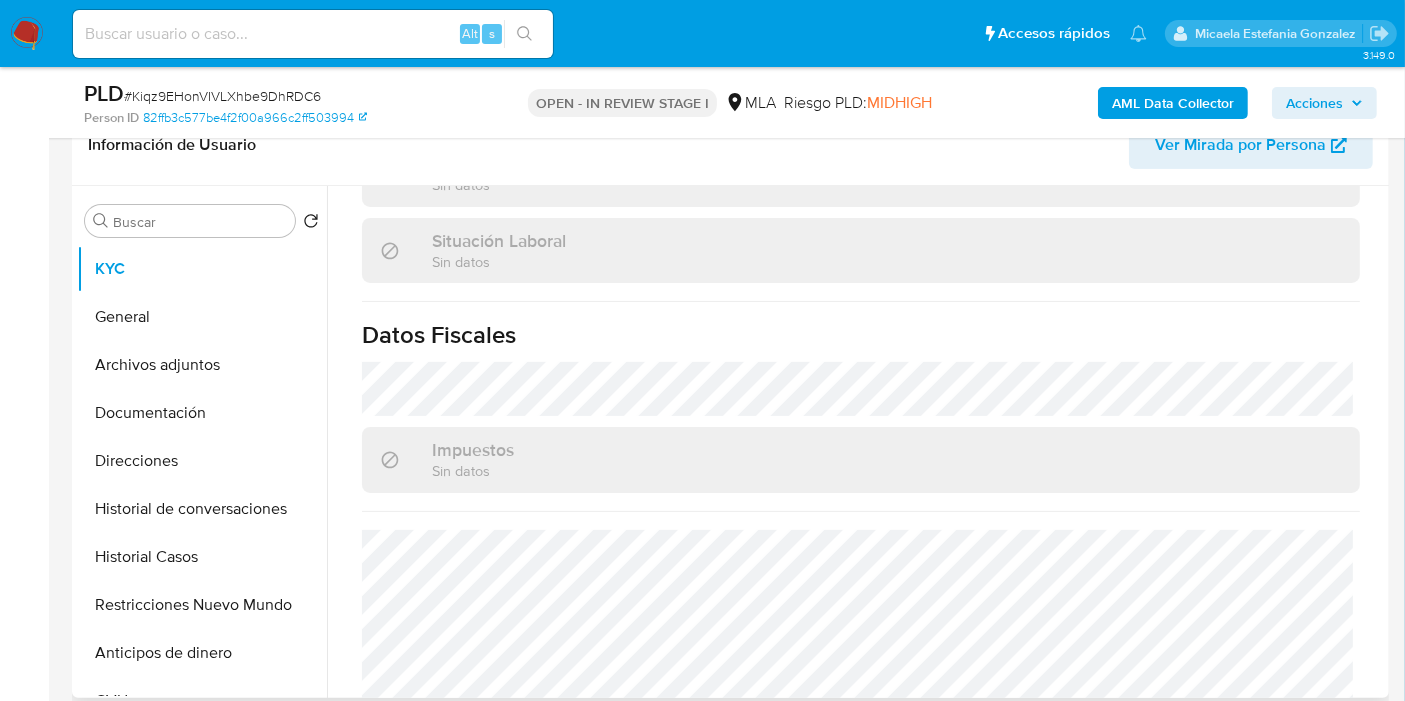 scroll, scrollTop: 1102, scrollLeft: 0, axis: vertical 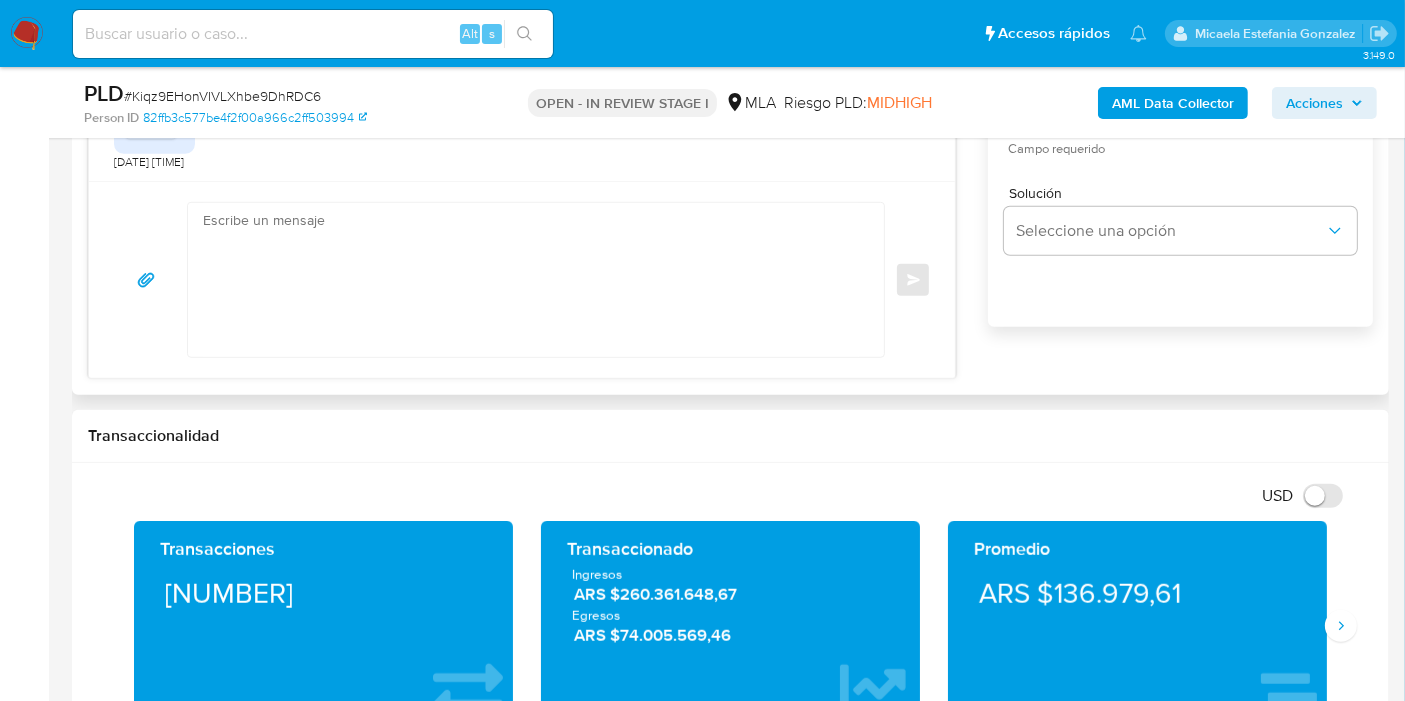click at bounding box center (531, 280) 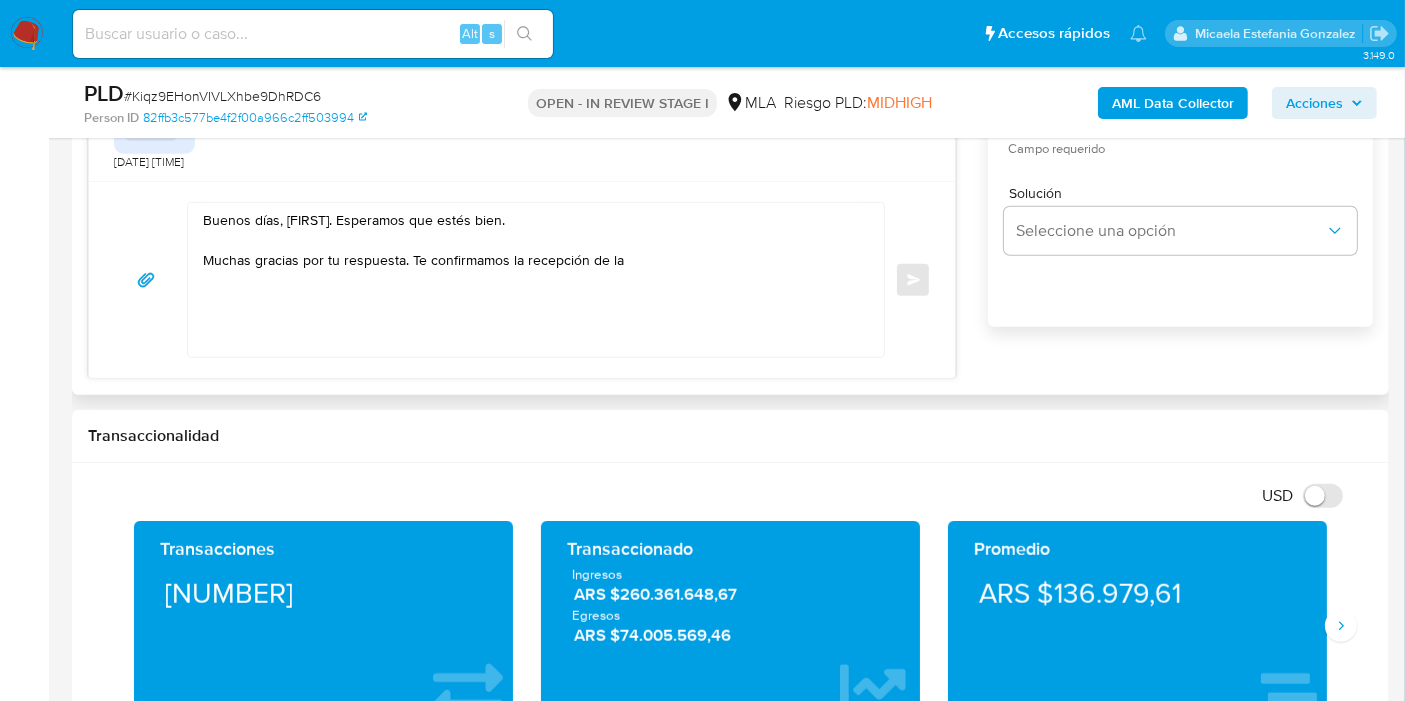 click on "Buenos días, Cristian. Esperamos que estés bien.
Muchas gracias por tu respuesta. Te confirmamos la recepción de la" at bounding box center [531, 280] 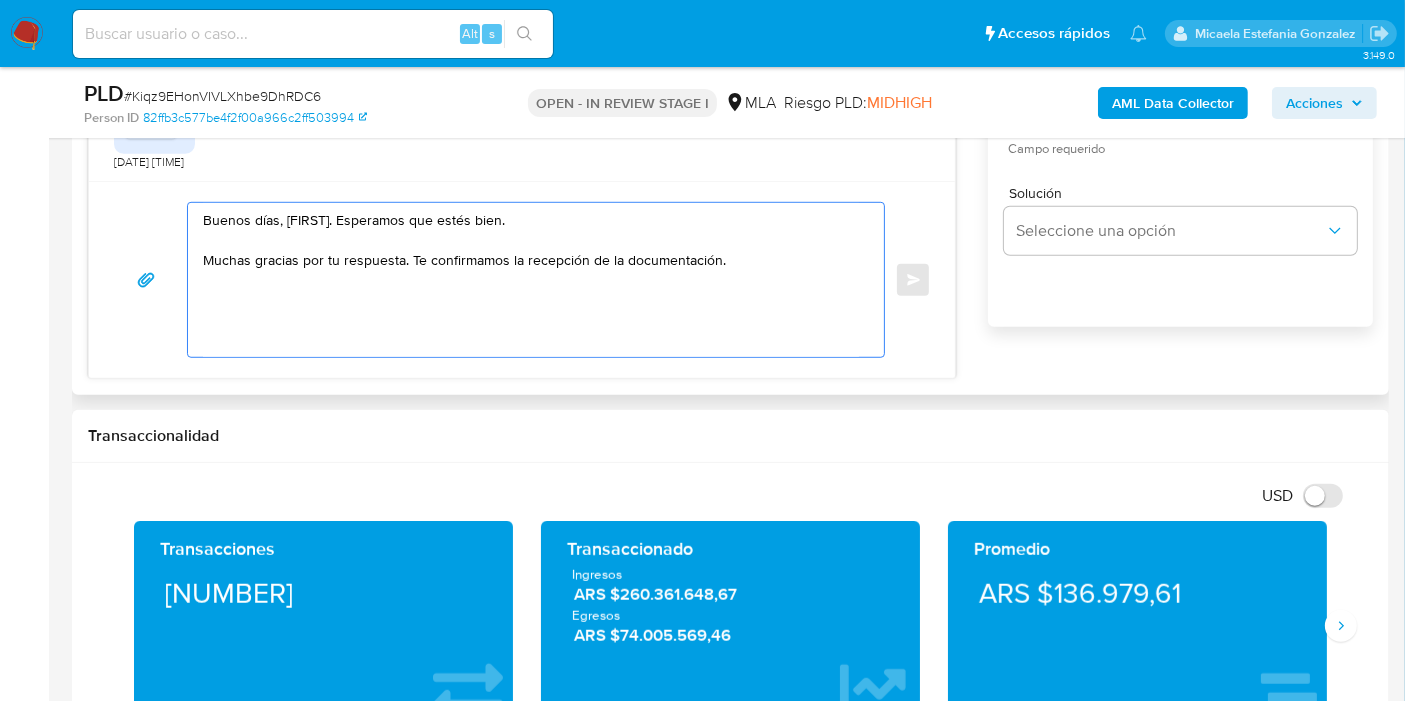 paste on "Queremos informarte que el uso de la cuenta es personal y no se deben canalizar fondos de terceros. Te recomendamos que, para evitar posibles suspensiones, evites realizar dicha operatoria." 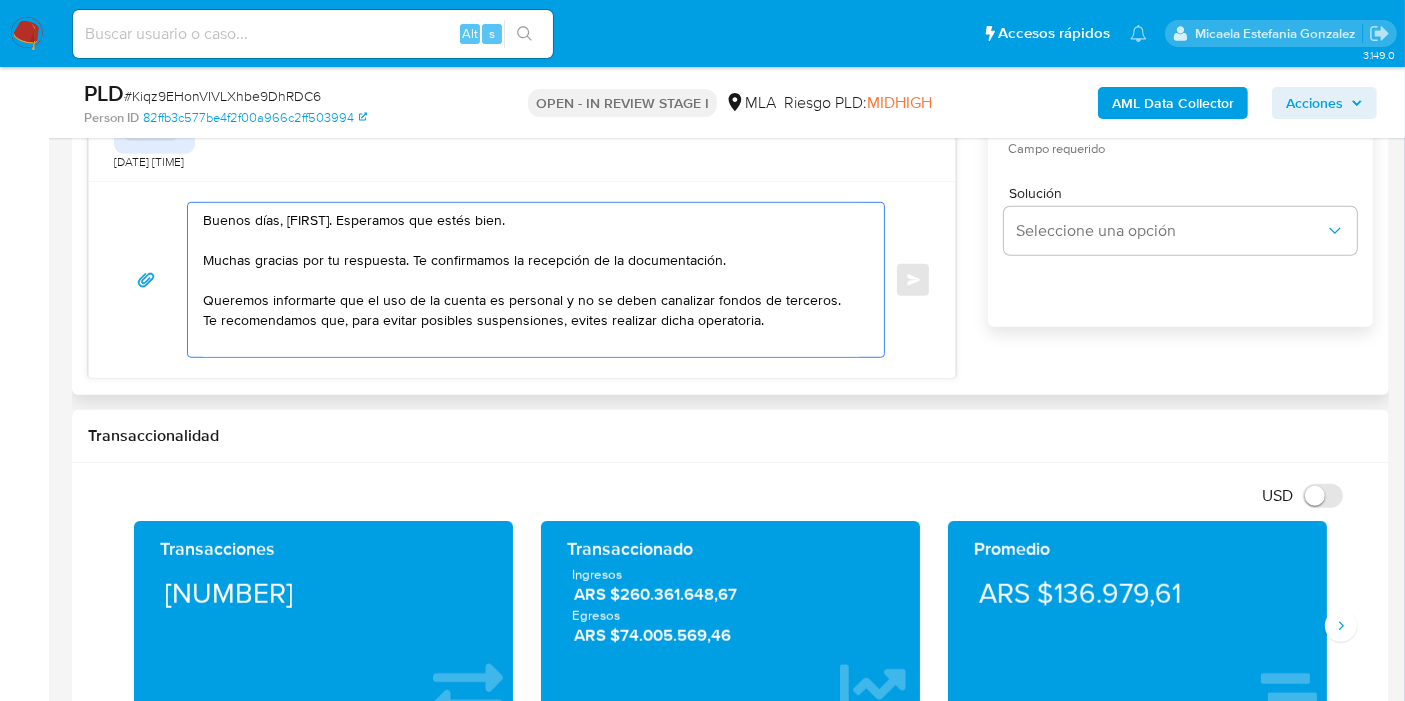 click on "Buenos días, Cristian. Esperamos que estés bien.
Muchas gracias por tu respuesta. Te confirmamos la recepción de la documentación.
Queremos informarte que el uso de la cuenta es personal y no se deben canalizar fondos de terceros. Te recomendamos que, para evitar posibles suspensiones, evites realizar dicha operatoria." at bounding box center (531, 280) 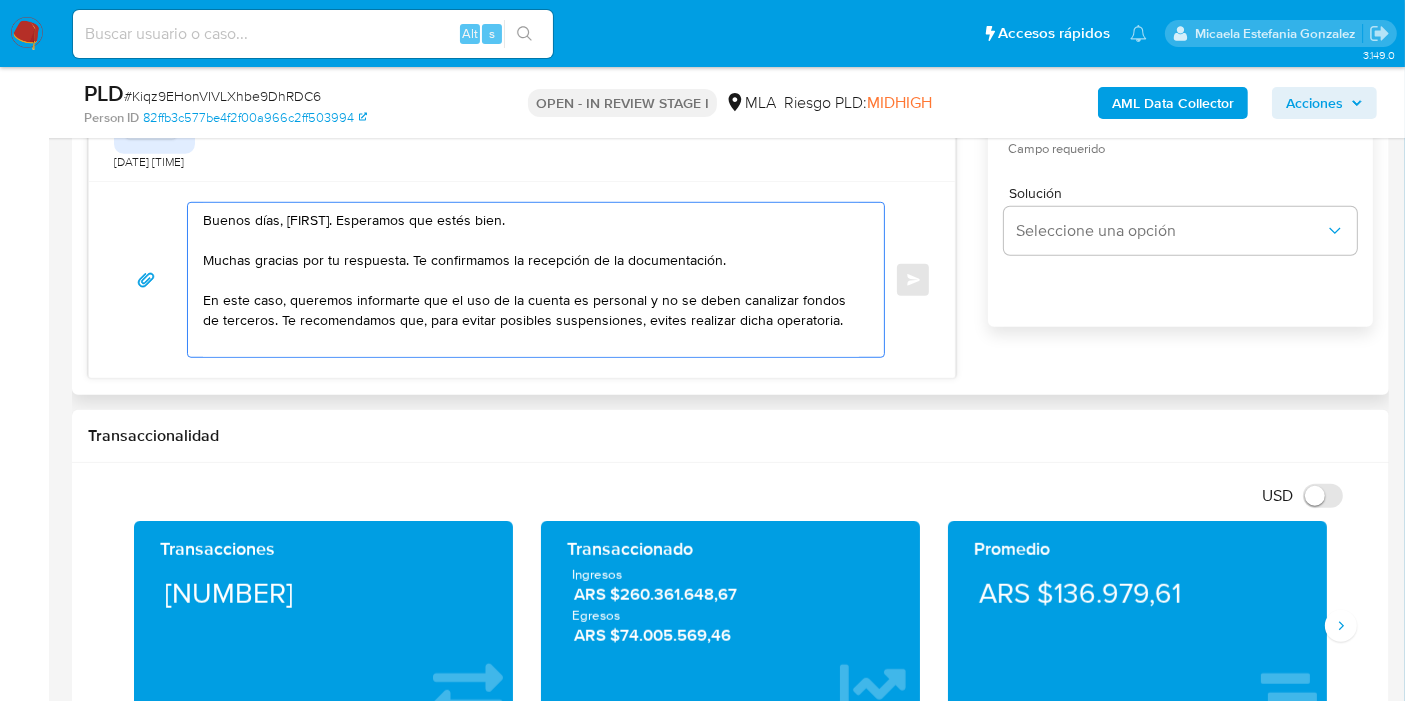 click on "Buenos días, Cristian. Esperamos que estés bien.
Muchas gracias por tu respuesta. Te confirmamos la recepción de la documentación.
En este caso, queremos informarte que el uso de la cuenta es personal y no se deben canalizar fondos de terceros. Te recomendamos que, para evitar posibles suspensiones, evites realizar dicha operatoria." at bounding box center (531, 280) 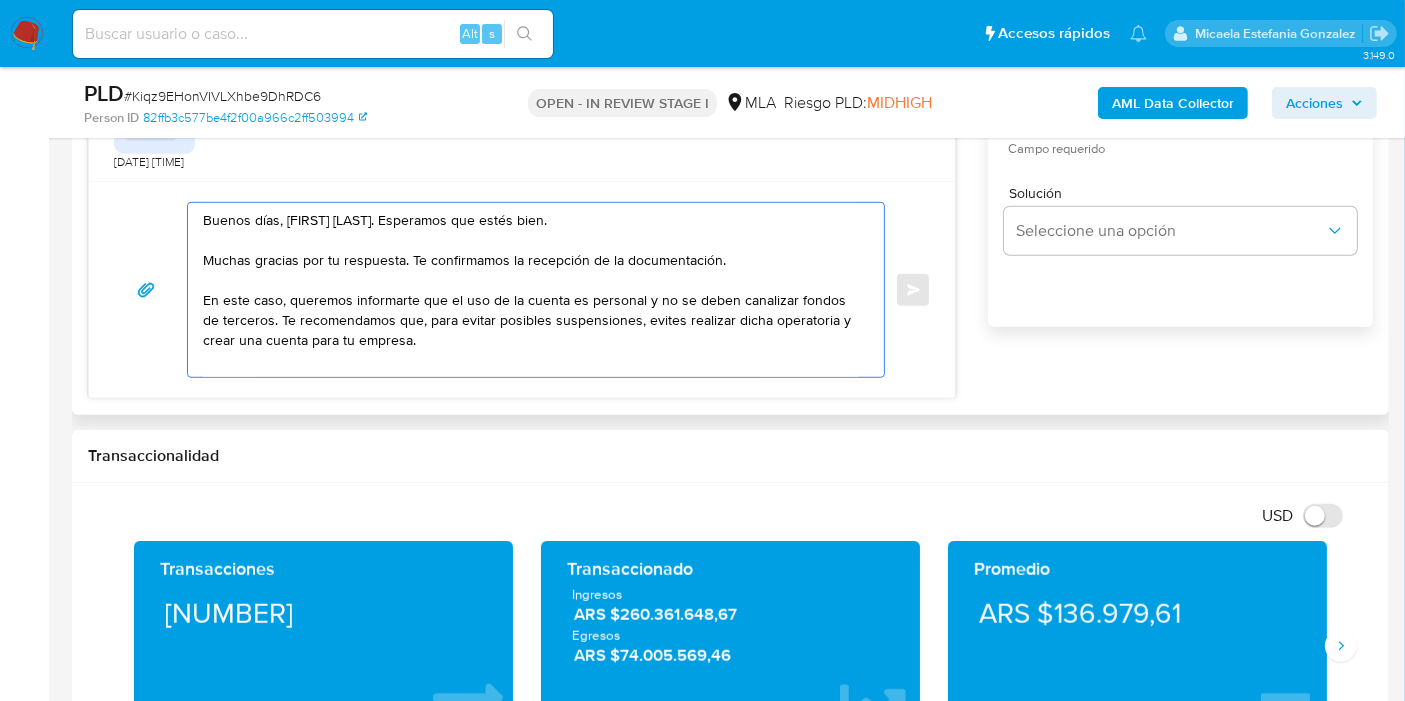 click on "Buenos días, Cristian. Esperamos que estés bien.
Muchas gracias por tu respuesta. Te confirmamos la recepción de la documentación.
En este caso, queremos informarte que el uso de la cuenta es personal y no se deben canalizar fondos de terceros. Te recomendamos que, para evitar posibles suspensiones, evites realizar dicha operatoria y crear una cuenta para tu empresa." at bounding box center (531, 290) 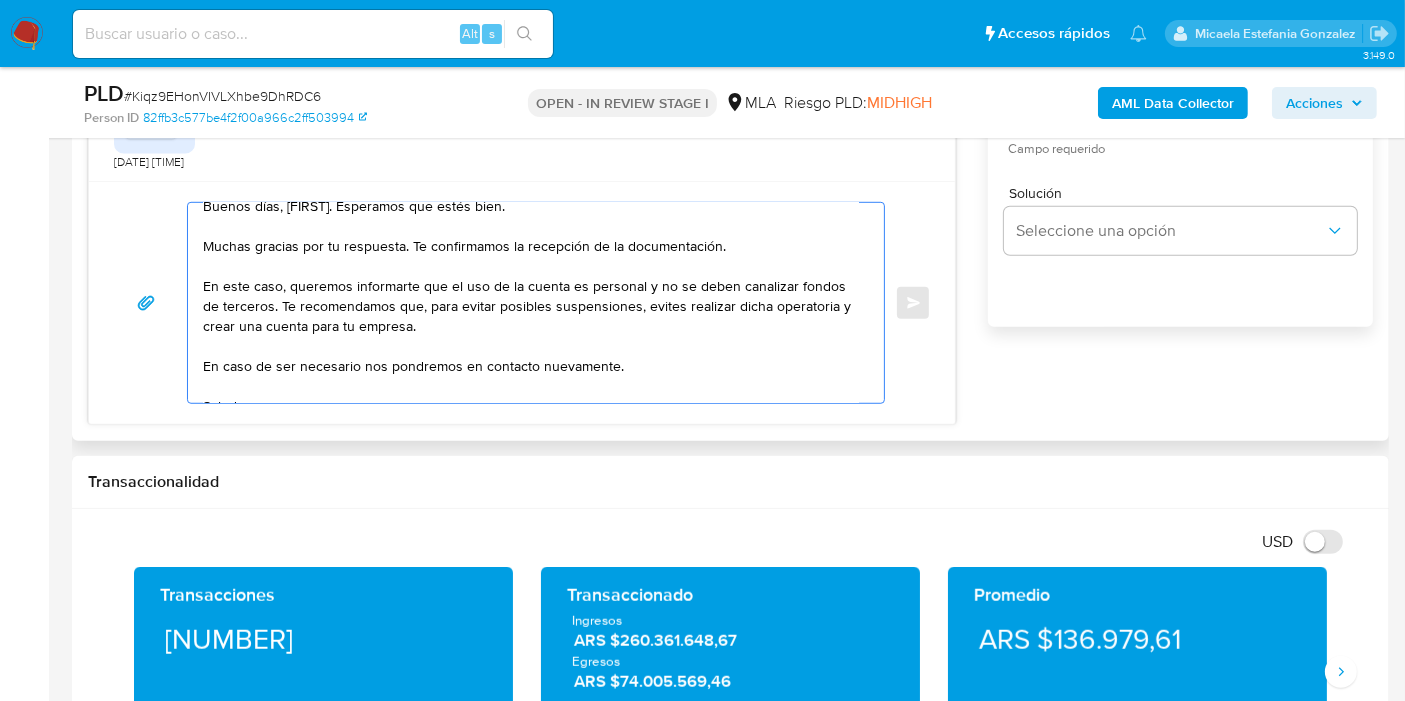 scroll, scrollTop: 0, scrollLeft: 0, axis: both 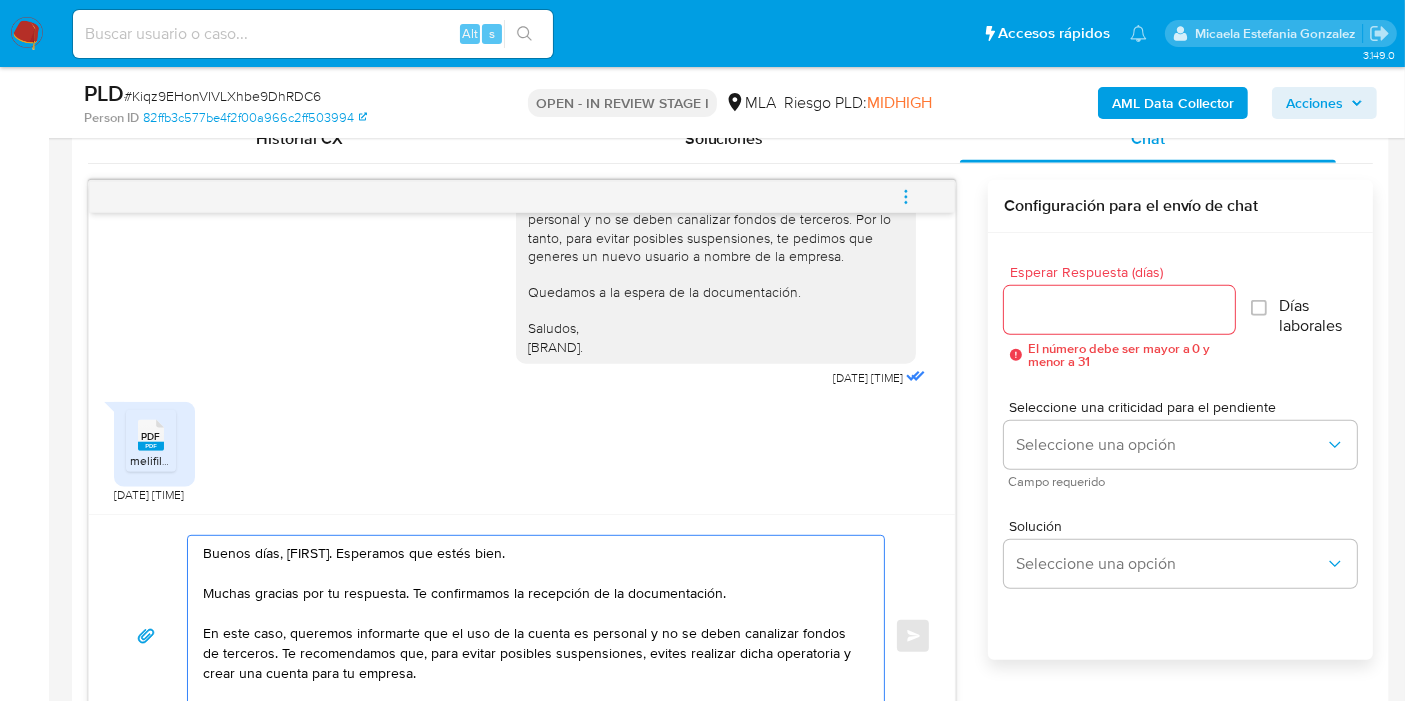type on "Buenos días, Cristian. Esperamos que estés bien.
Muchas gracias por tu respuesta. Te confirmamos la recepción de la documentación.
En este caso, queremos informarte que el uso de la cuenta es personal y no se deben canalizar fondos de terceros. Te recomendamos que, para evitar posibles suspensiones, evites realizar dicha operatoria y crear una cuenta para tu empresa.
En caso de ser necesario nos pondremos en contacto nuevamente.
Saludos,
Equipo de Mercado Pago." 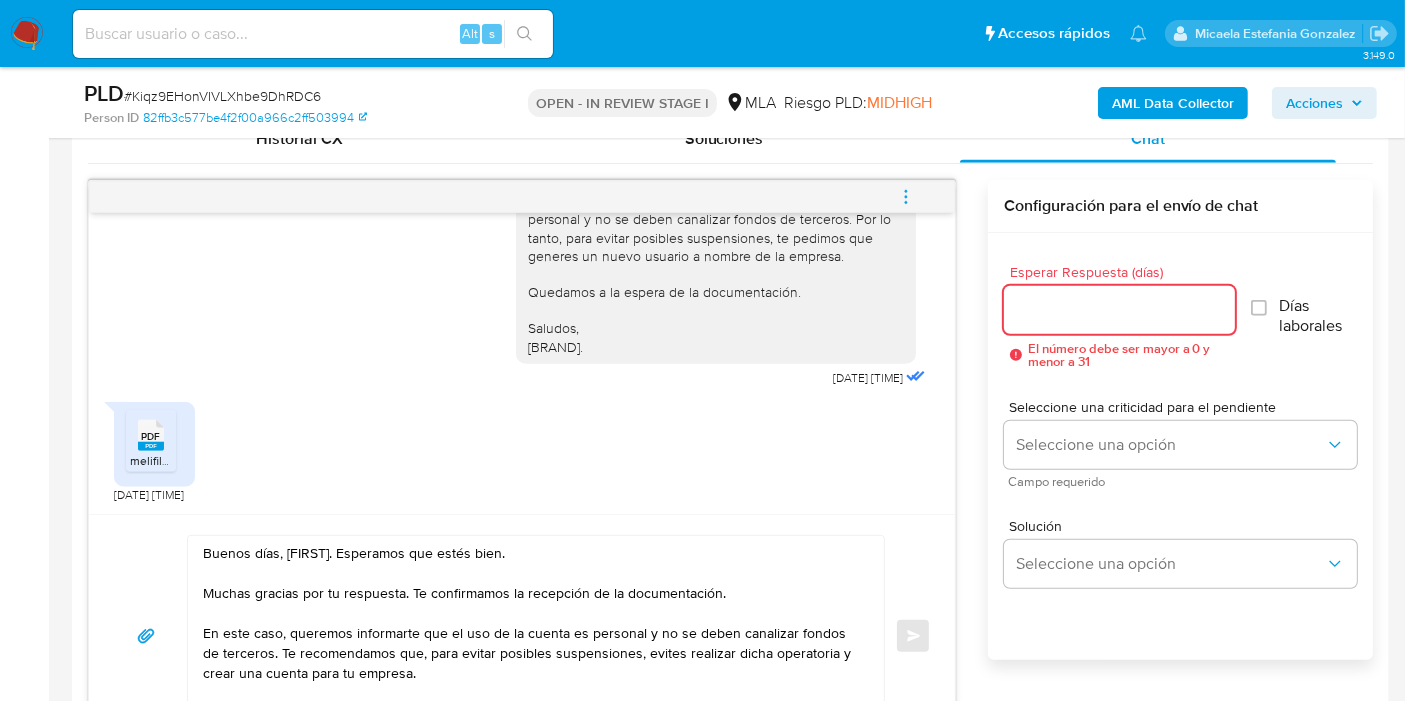 click on "Esperar Respuesta (días)" at bounding box center [1119, 310] 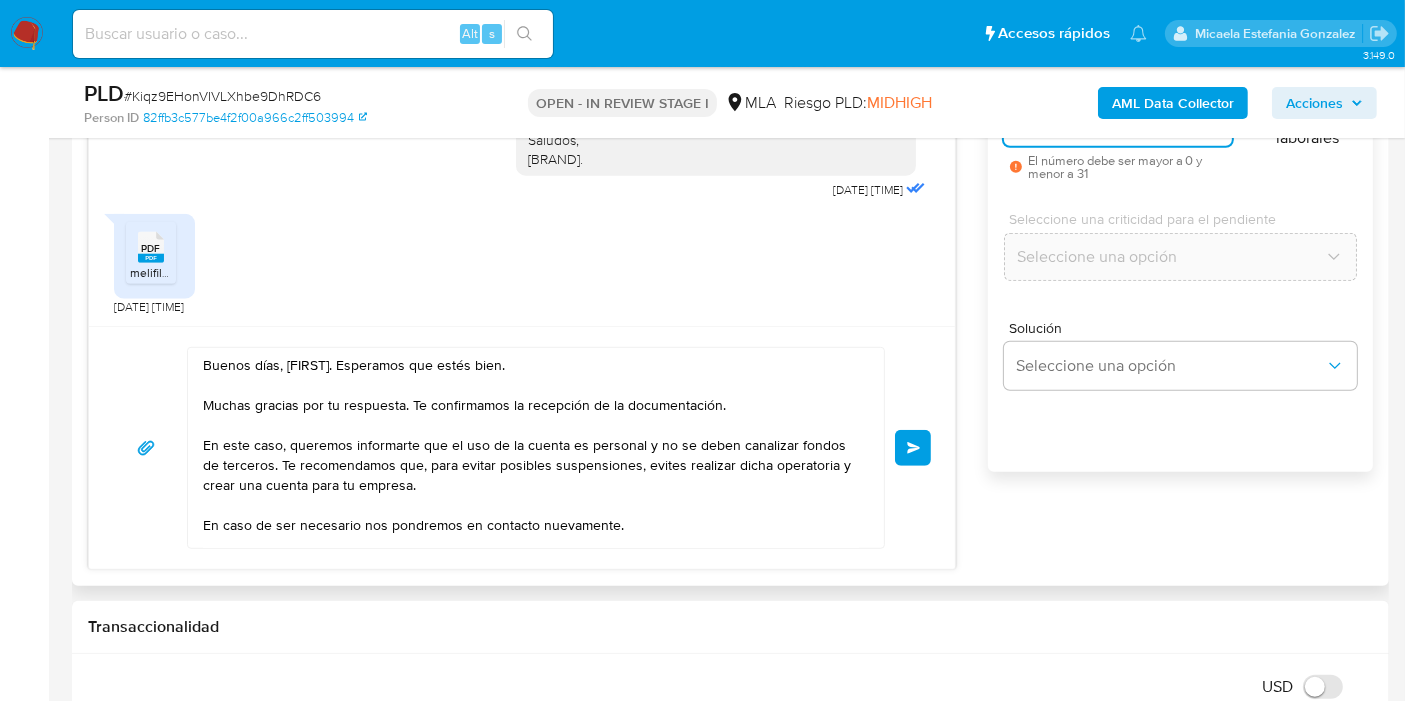 scroll, scrollTop: 1222, scrollLeft: 0, axis: vertical 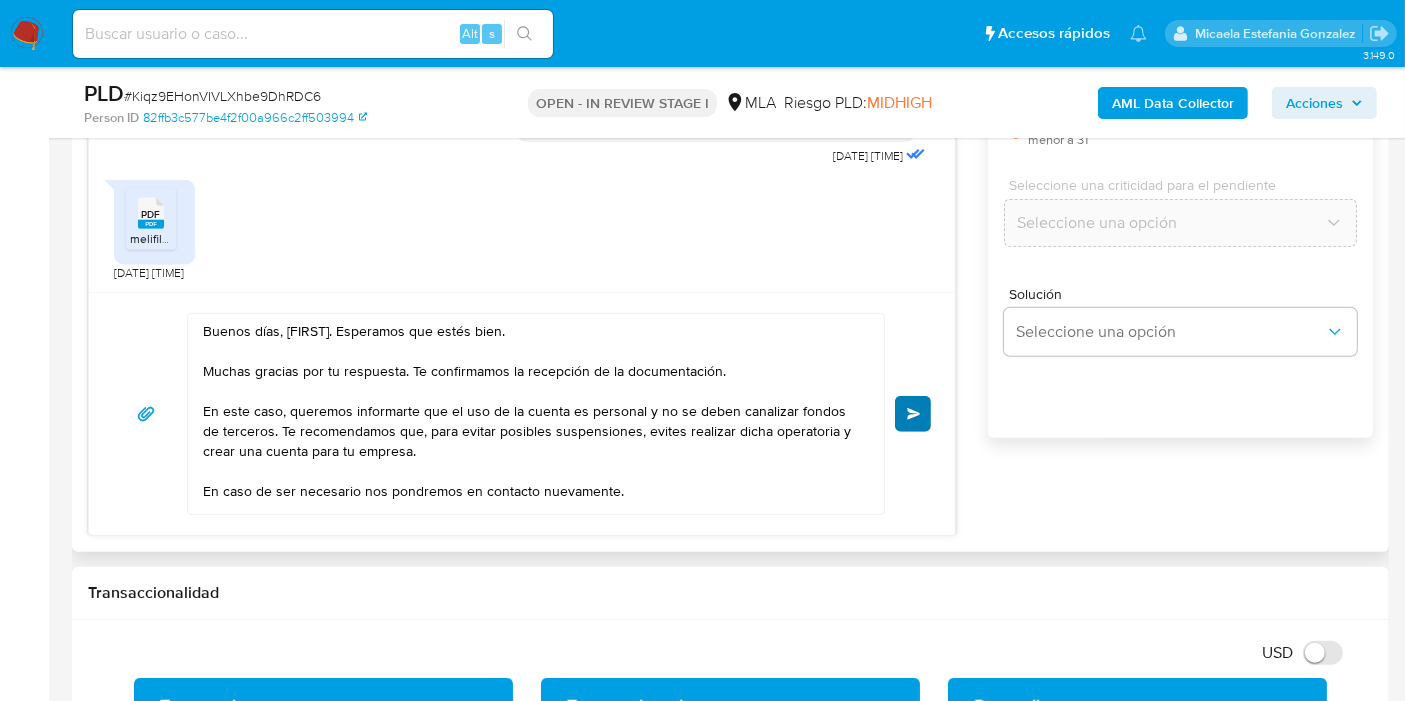 type on "0" 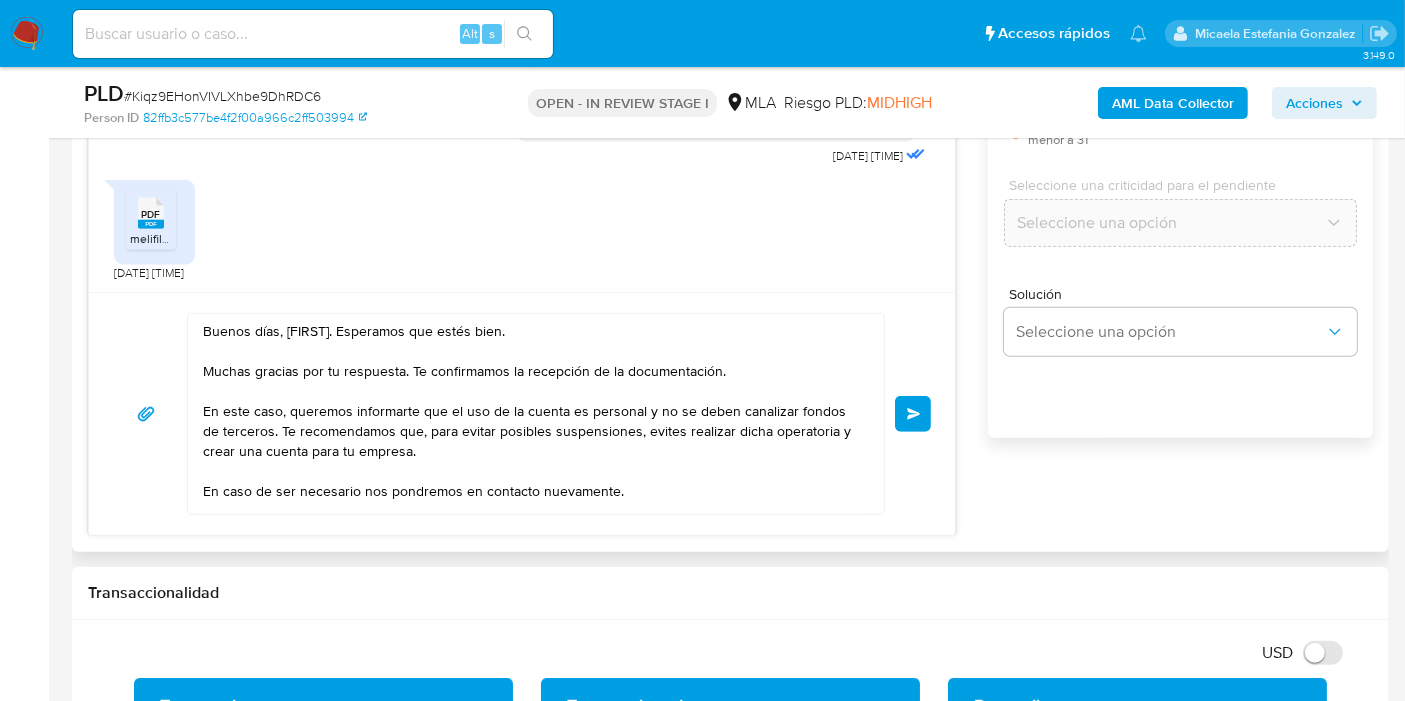 click on "Enviar" at bounding box center [913, 414] 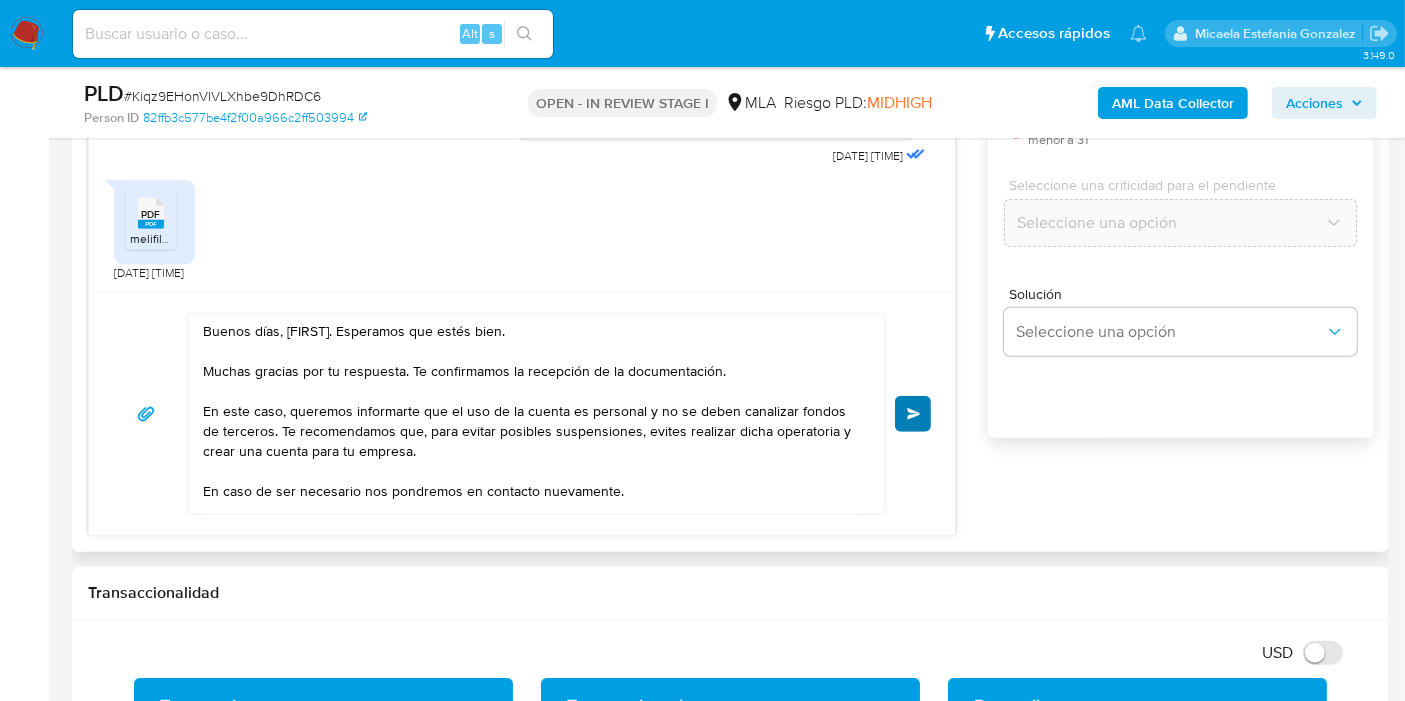 type 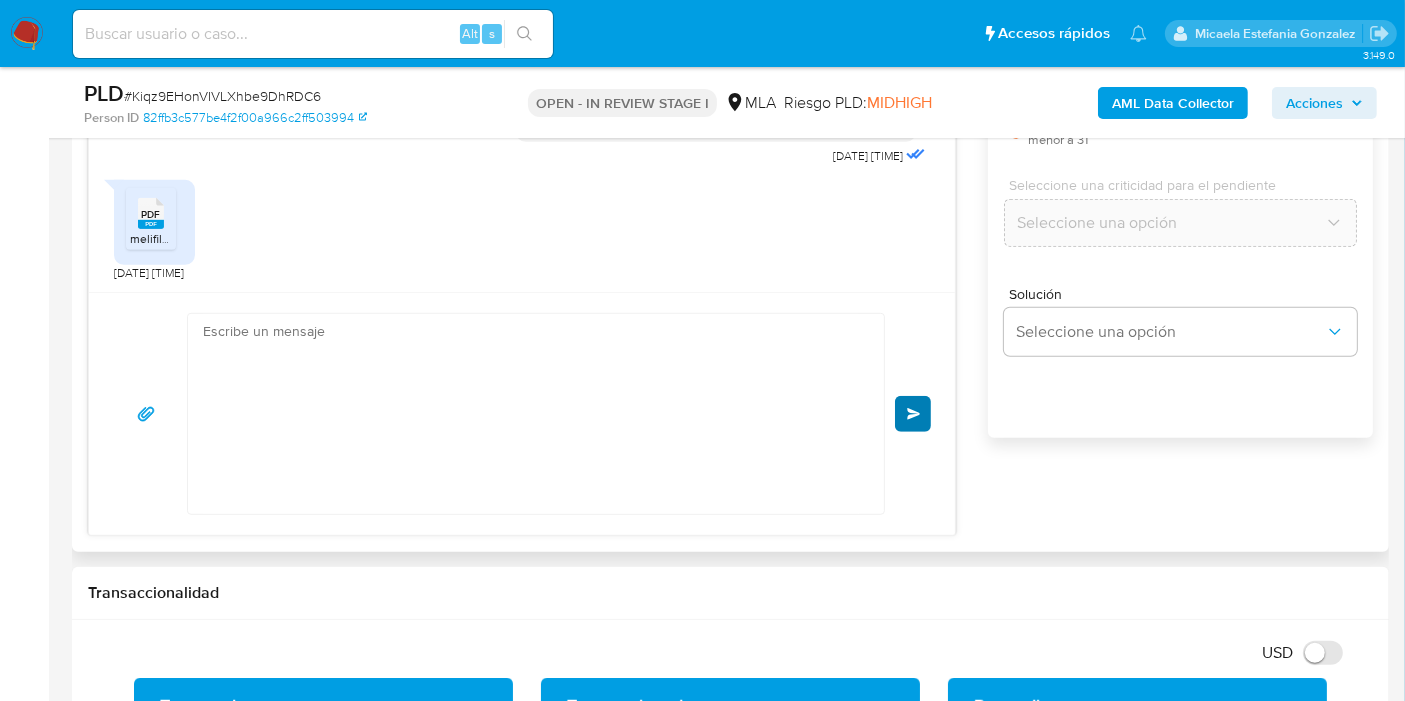 scroll, scrollTop: 2419, scrollLeft: 0, axis: vertical 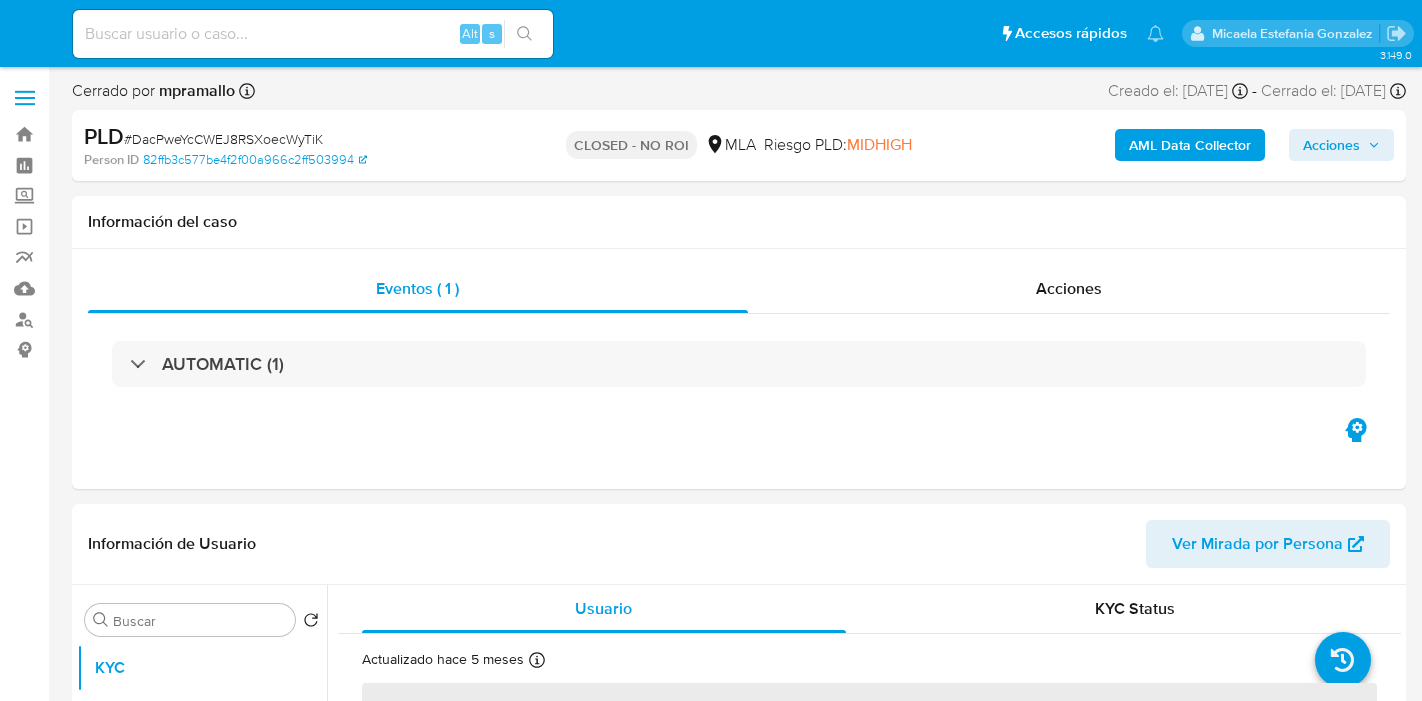 select on "10" 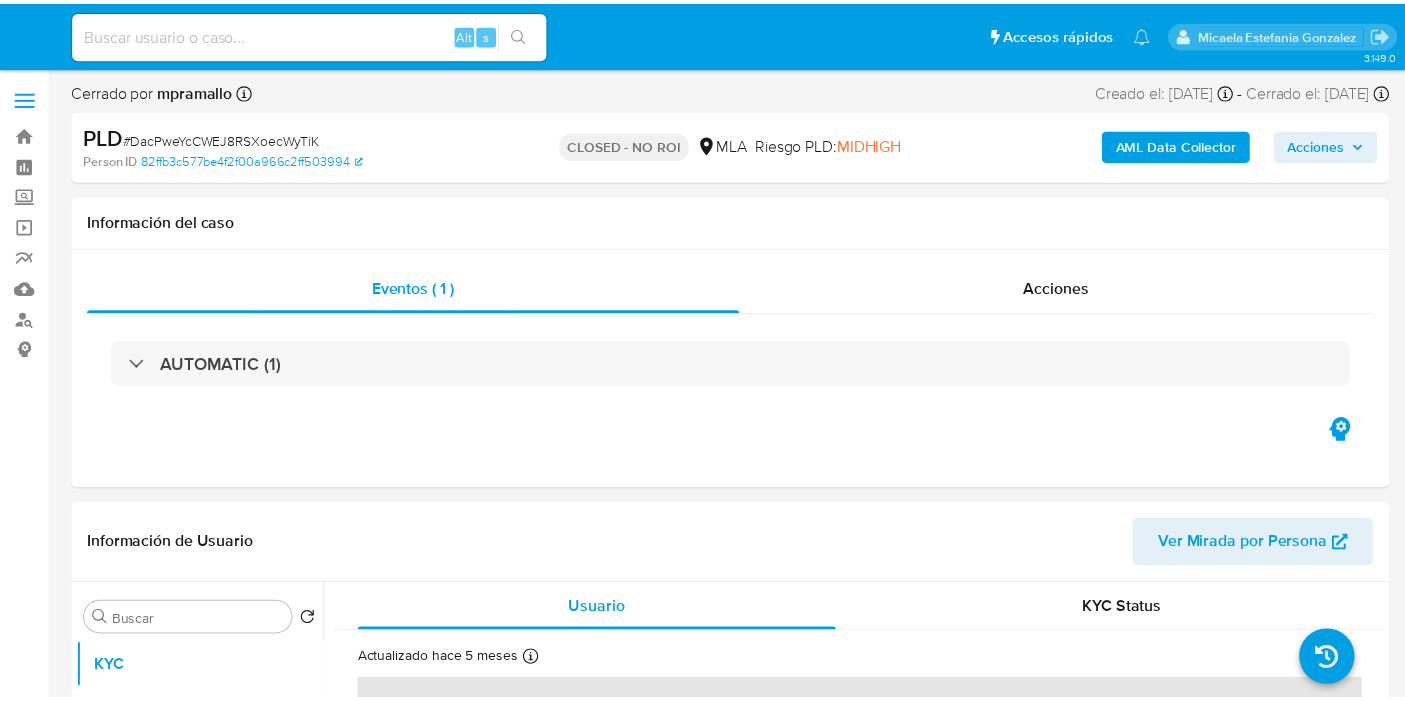 scroll, scrollTop: 0, scrollLeft: 0, axis: both 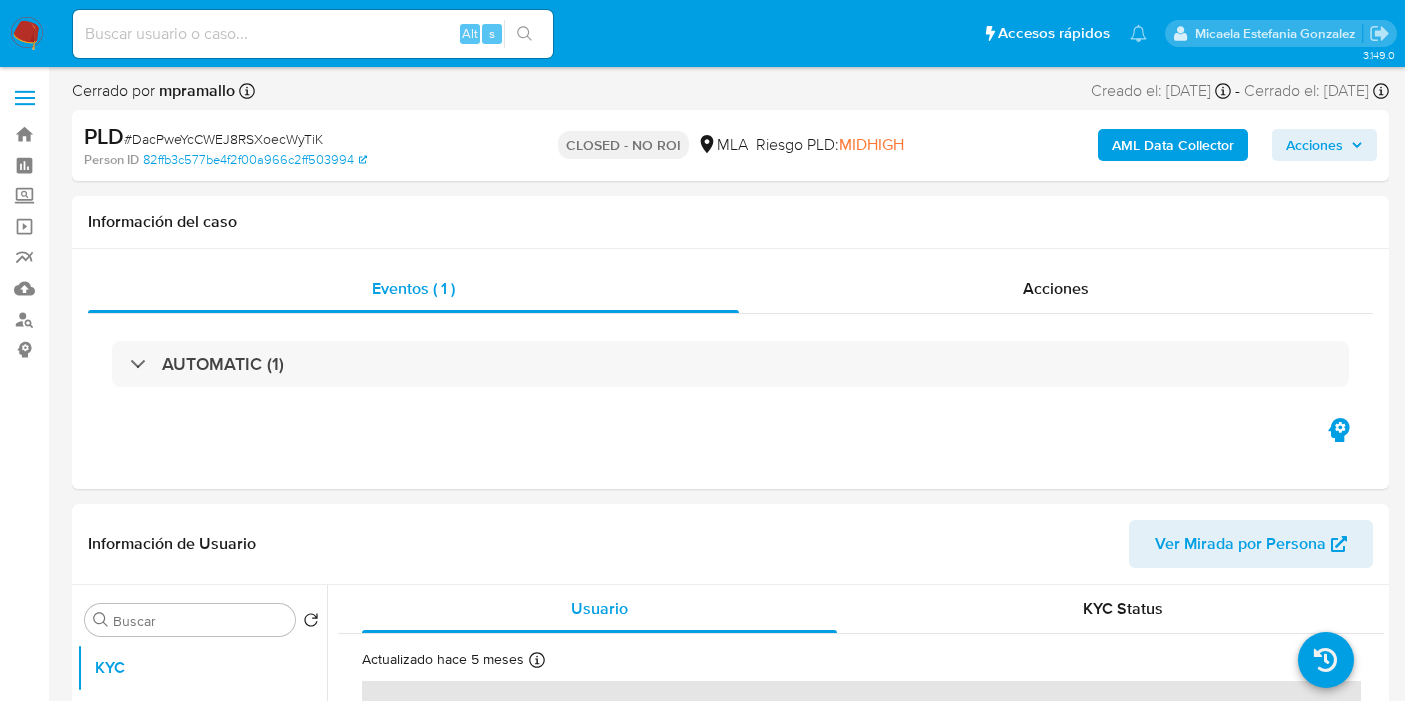 select on "10" 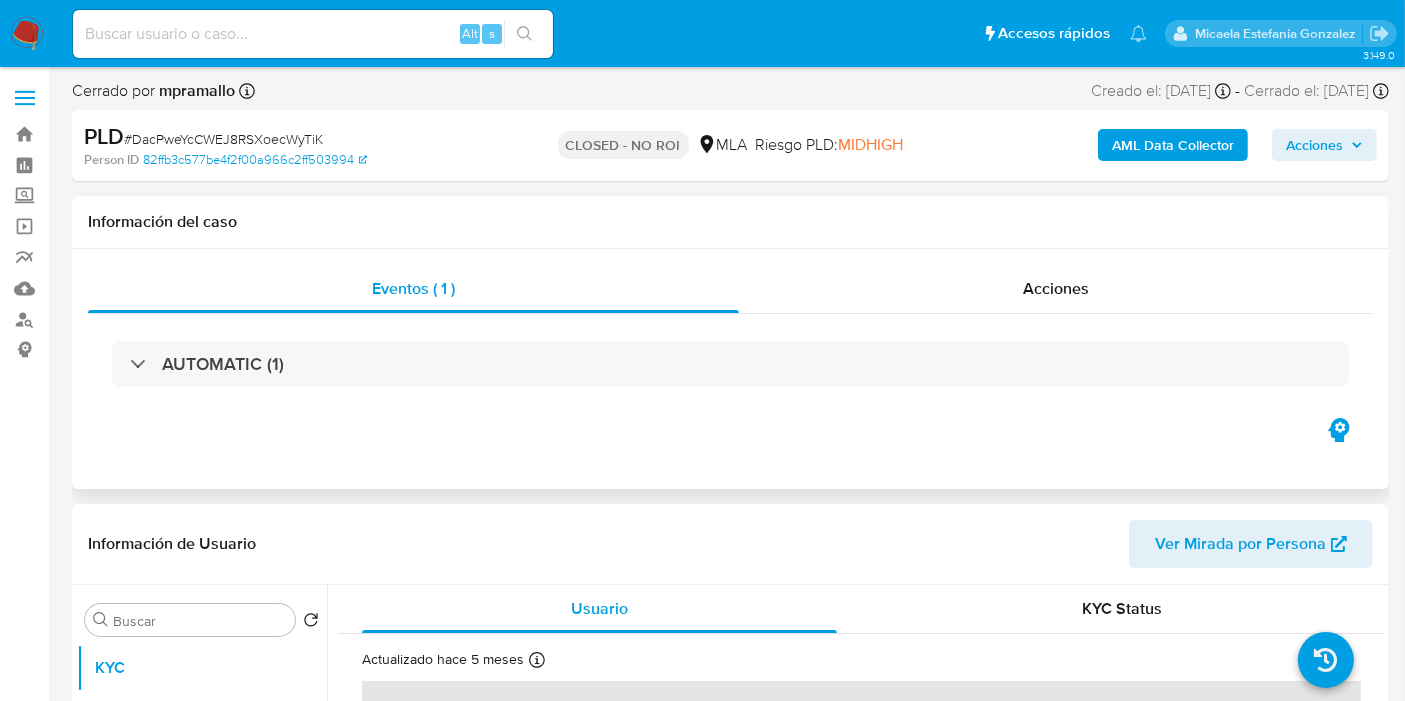 click on "Eventos ( 1 ) Acciones AUTOMATIC (1)" at bounding box center [730, 369] 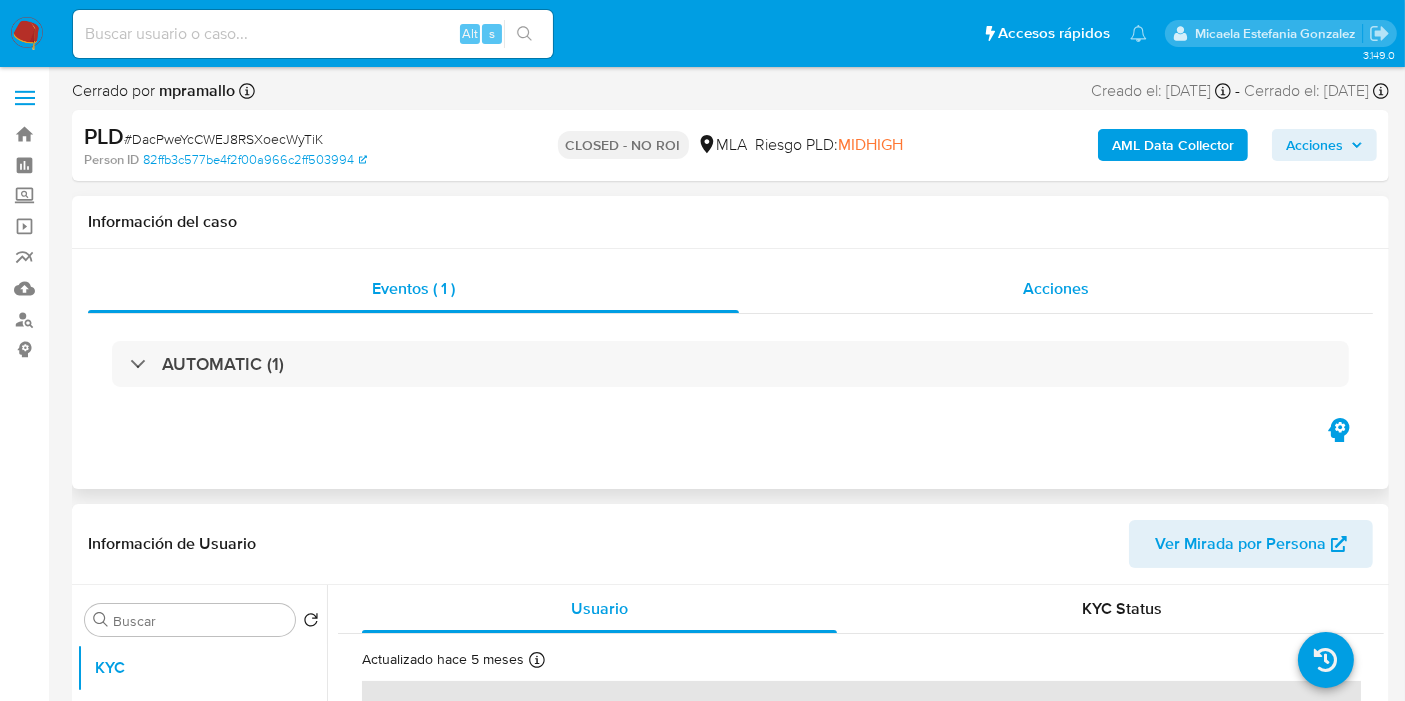 click on "Acciones" at bounding box center (1056, 289) 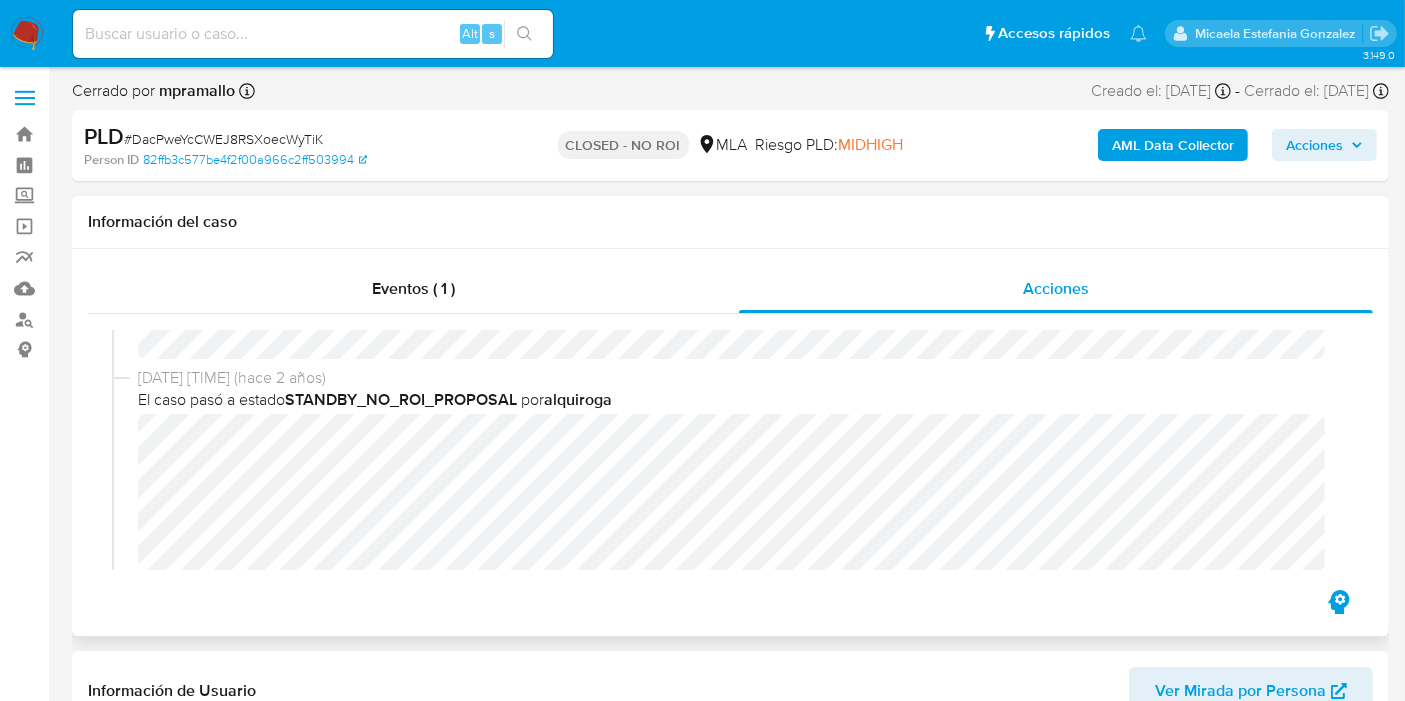 scroll, scrollTop: 222, scrollLeft: 0, axis: vertical 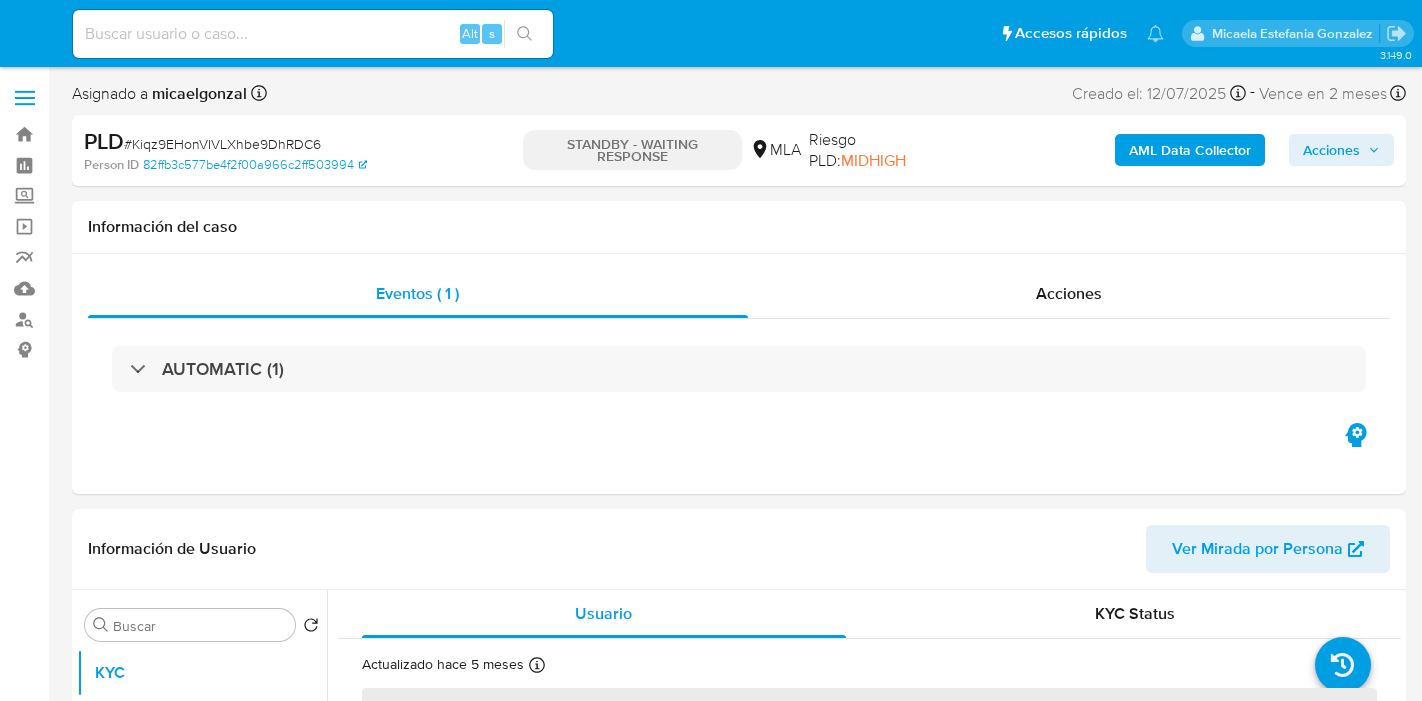 select on "10" 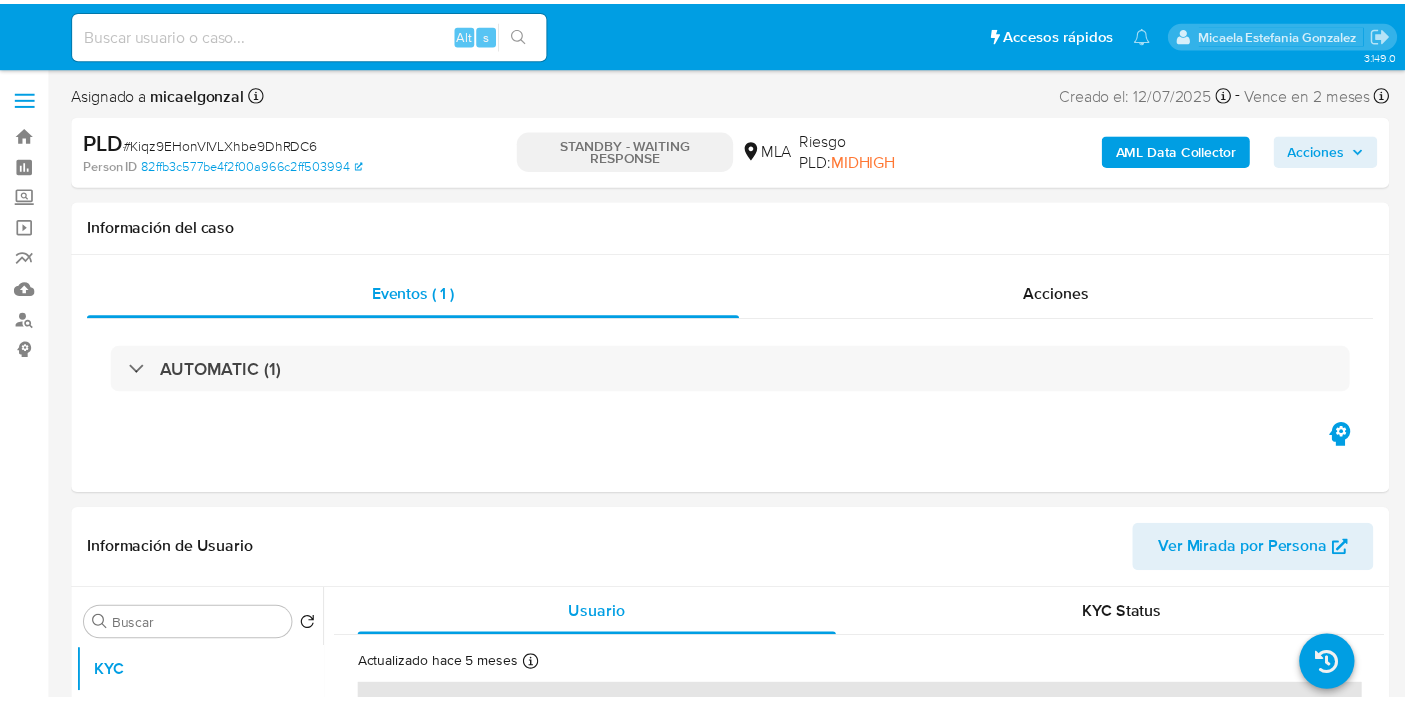 scroll, scrollTop: 0, scrollLeft: 0, axis: both 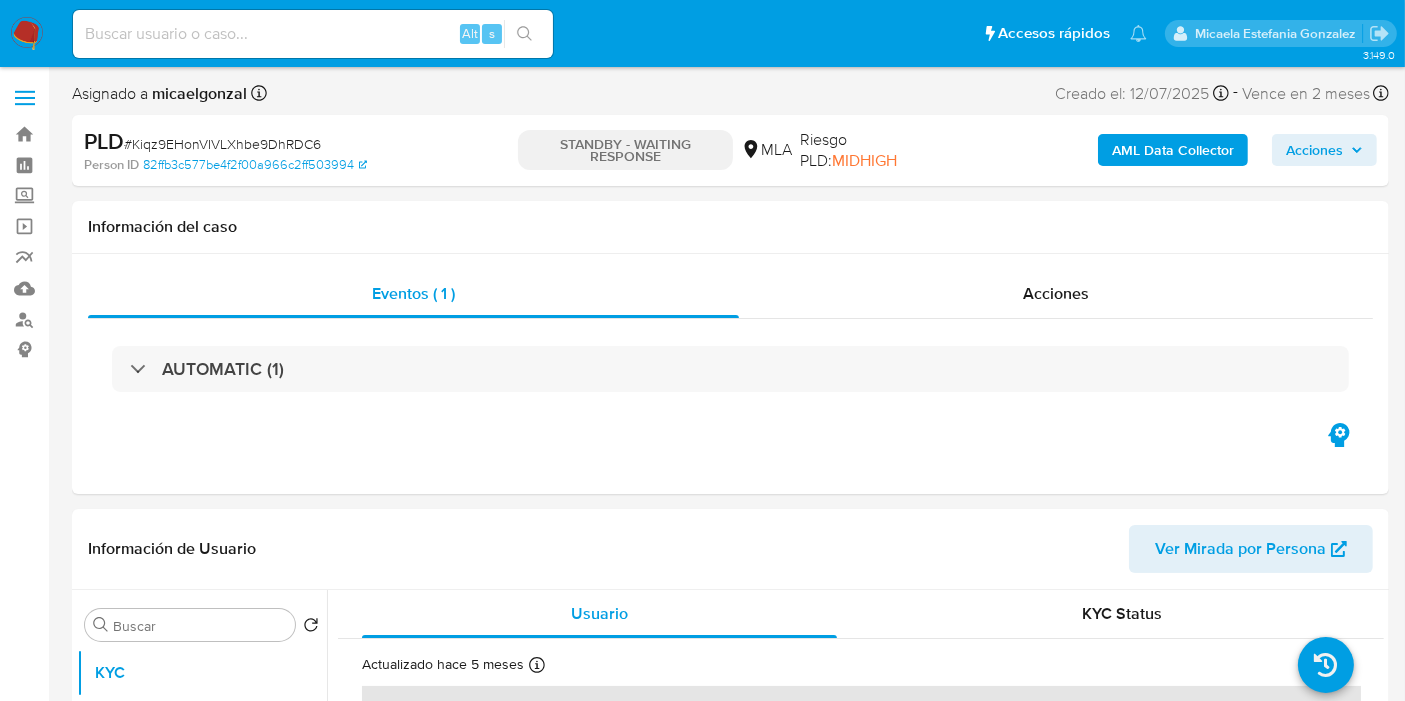 click on "[ID]" at bounding box center [296, 142] 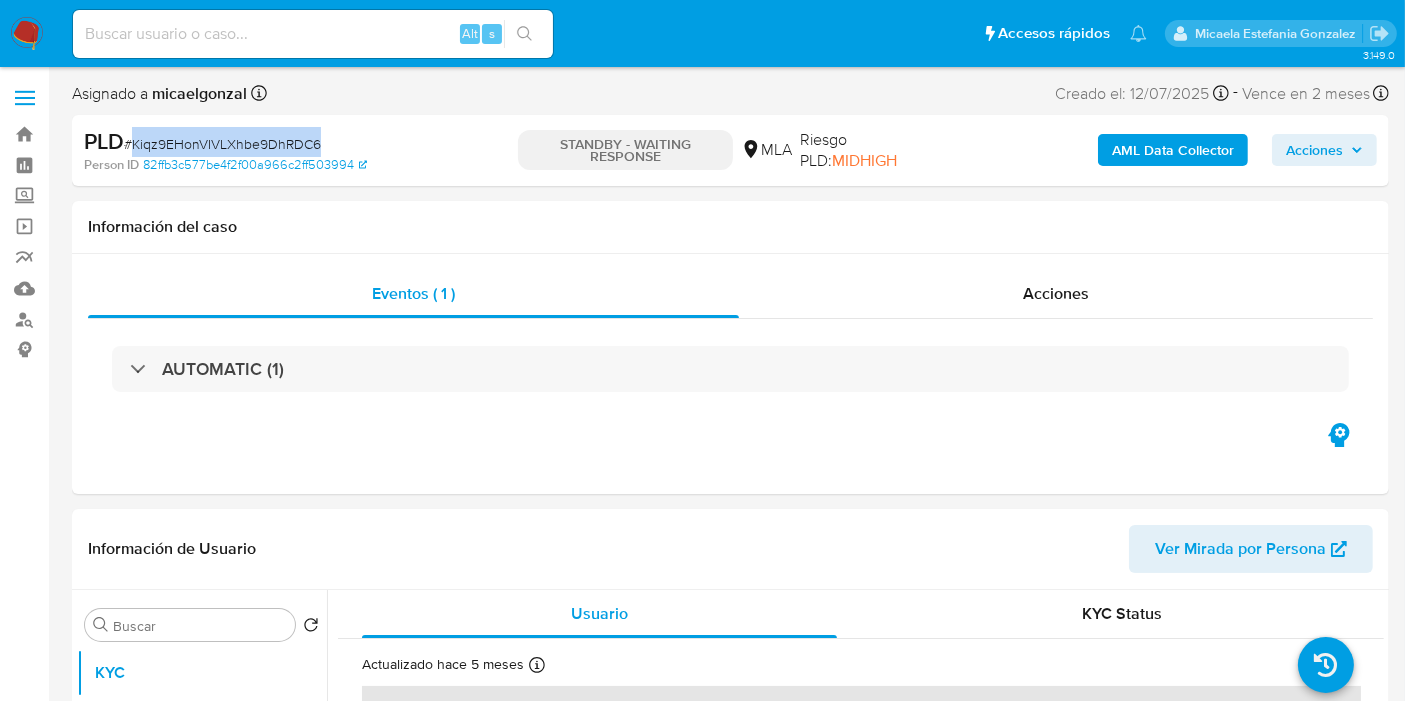 click on "[ID]" at bounding box center (296, 142) 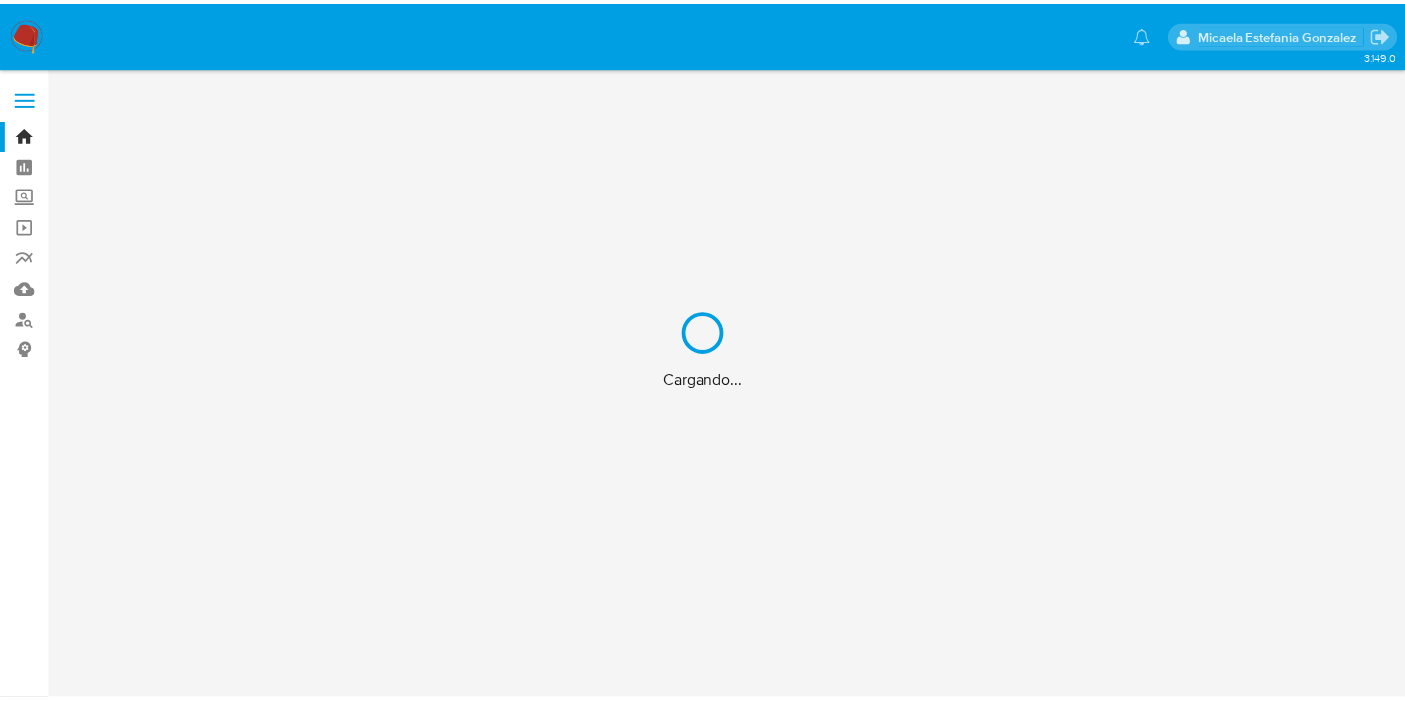 scroll, scrollTop: 0, scrollLeft: 0, axis: both 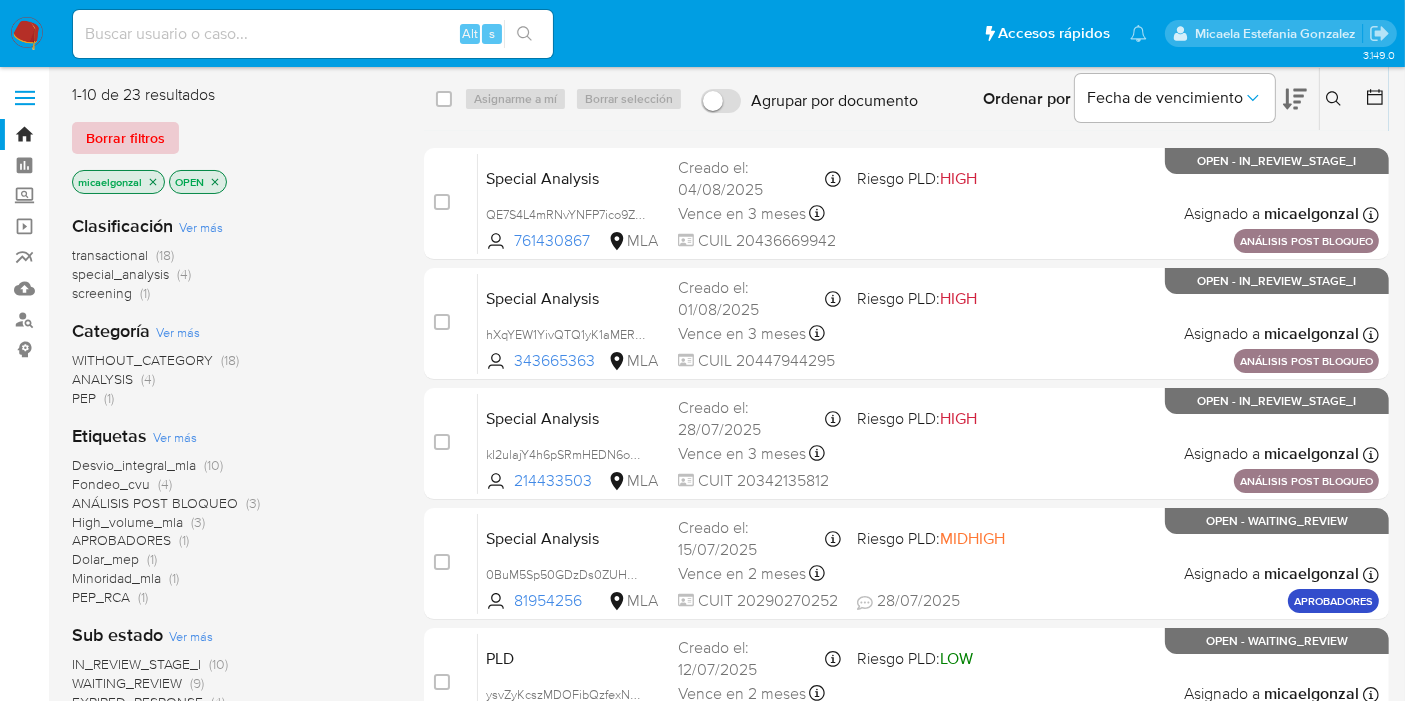 click on "Borrar filtros" at bounding box center (125, 138) 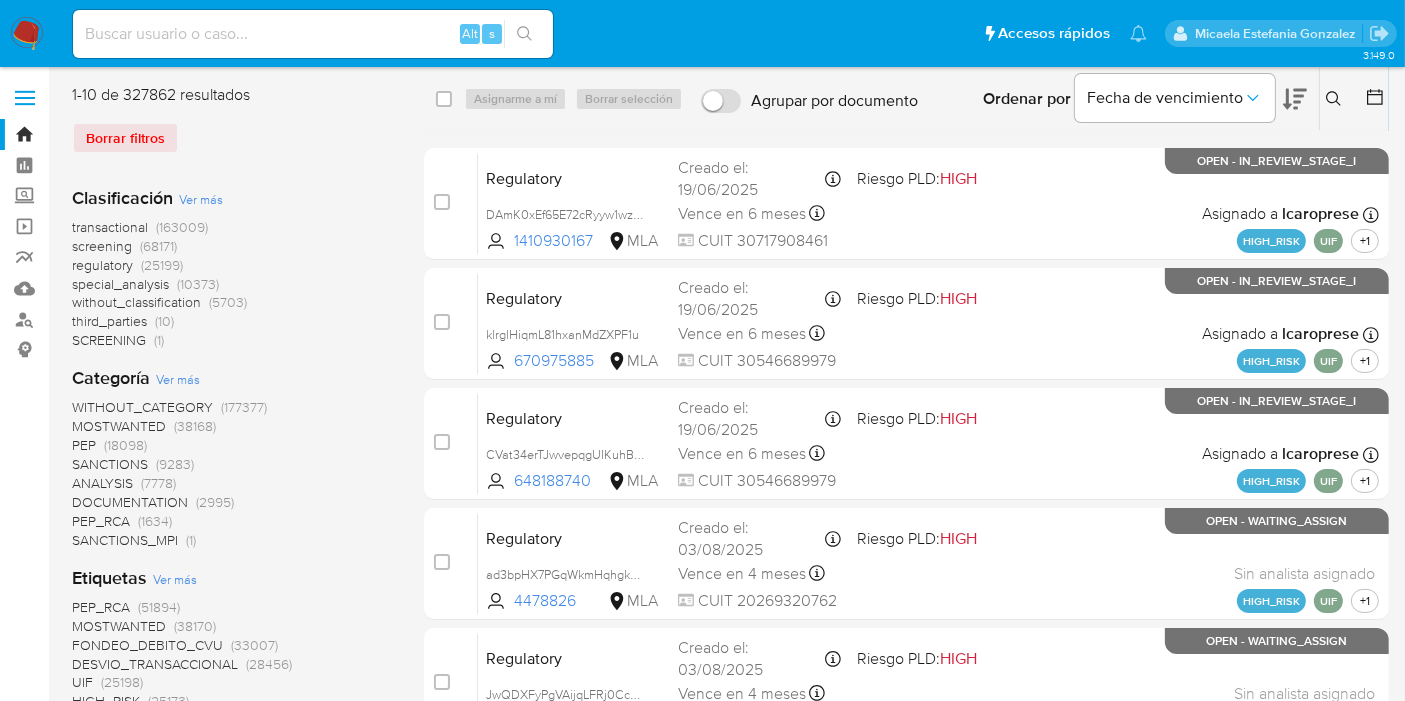 click at bounding box center [1336, 99] 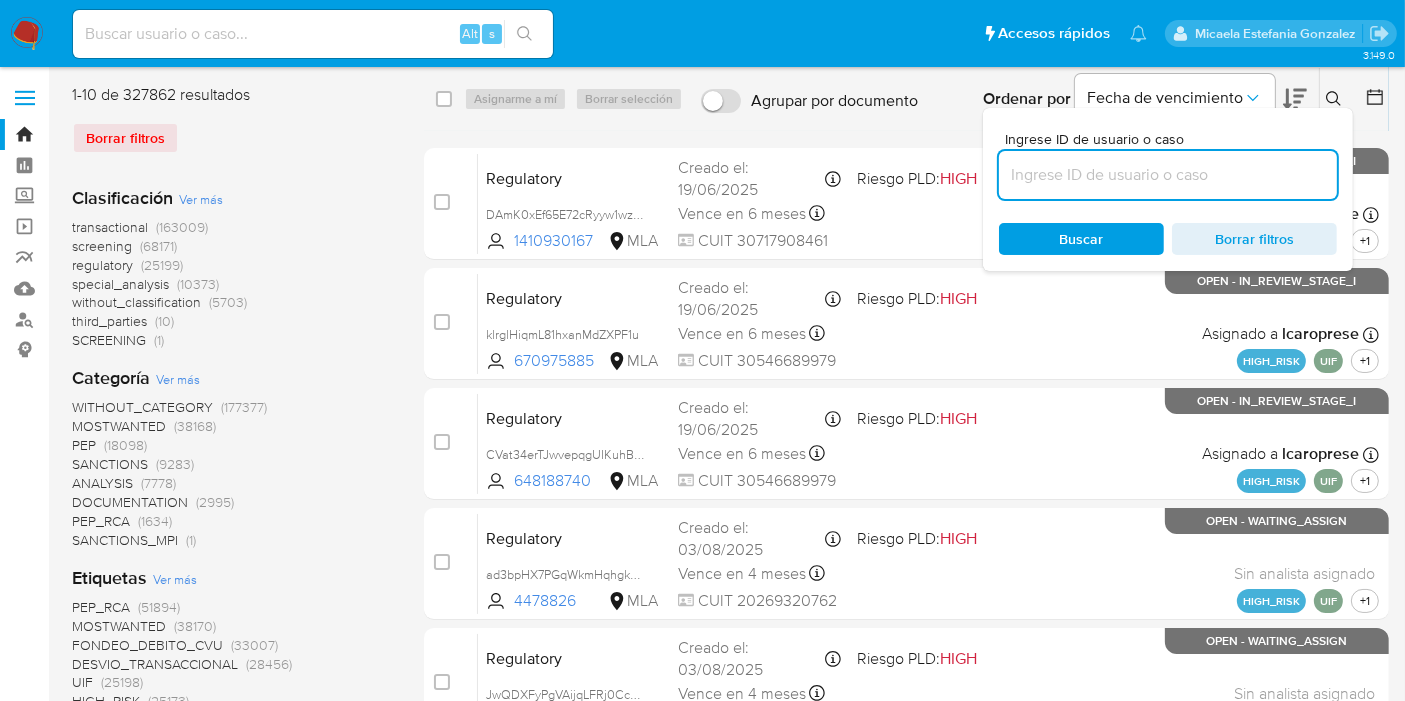 click at bounding box center [1168, 175] 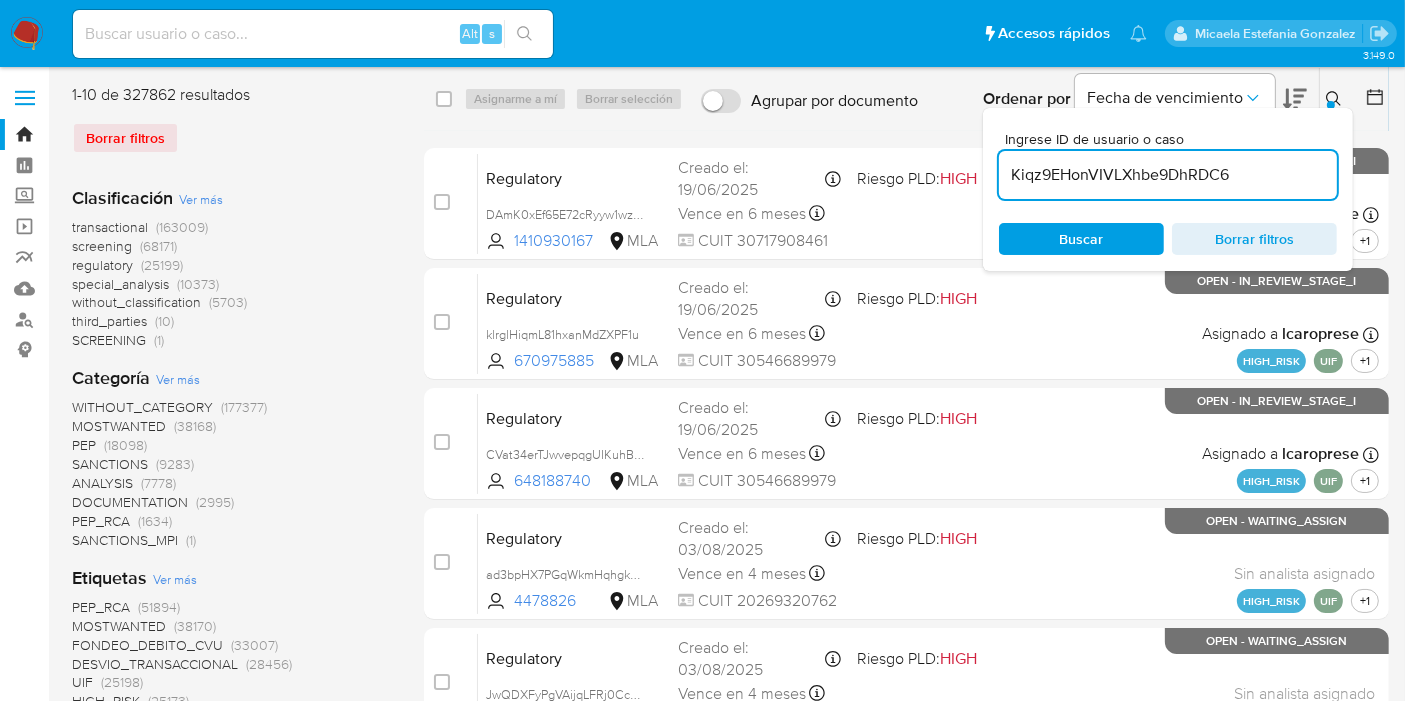 type on "Kiqz9EHonVIVLXhbe9DhRDC6" 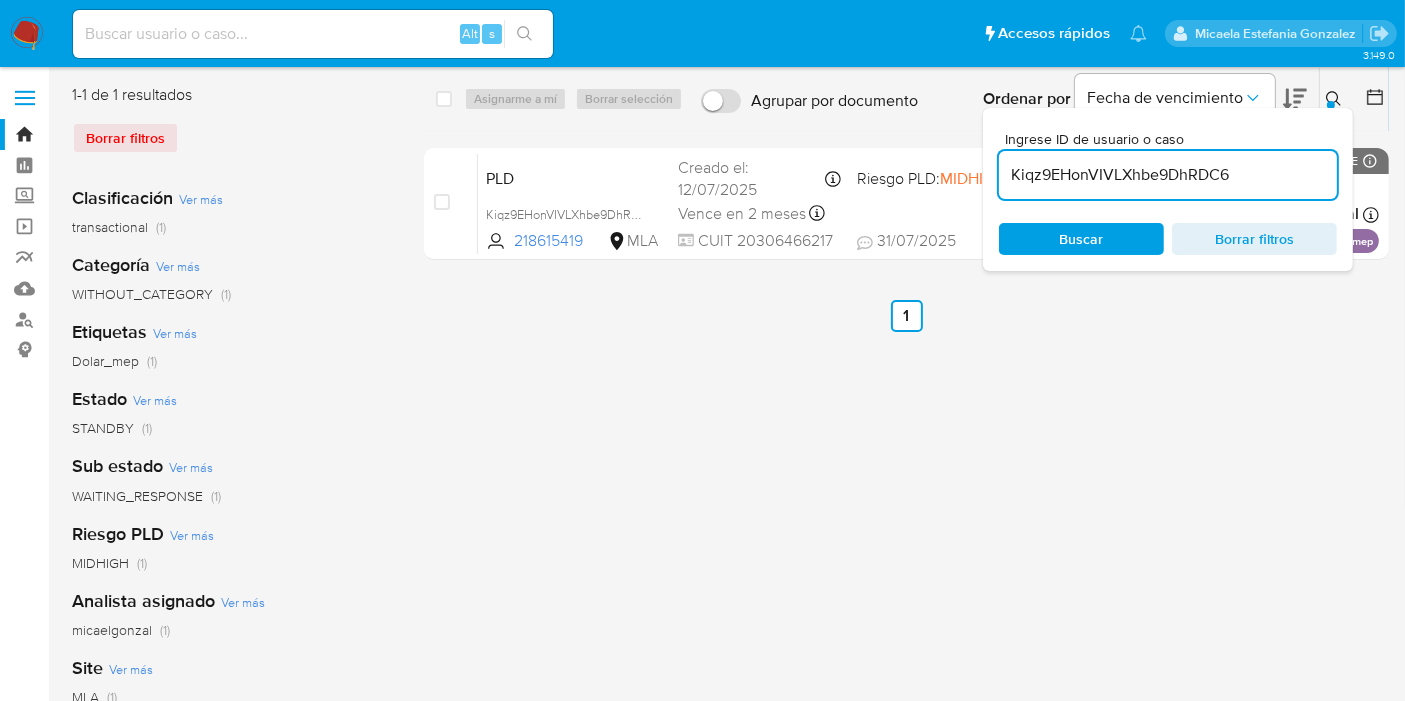 click on "select-all-cases-checkbox Asignarme a mí Borrar selección Agrupar por documento Ordenar por Fecha de vencimiento   No es posible ordenar los resultados mientras se encuentren agrupados. Ingrese ID de usuario o caso [USER_ID], Buscar Borrar filtros" at bounding box center [906, 99] 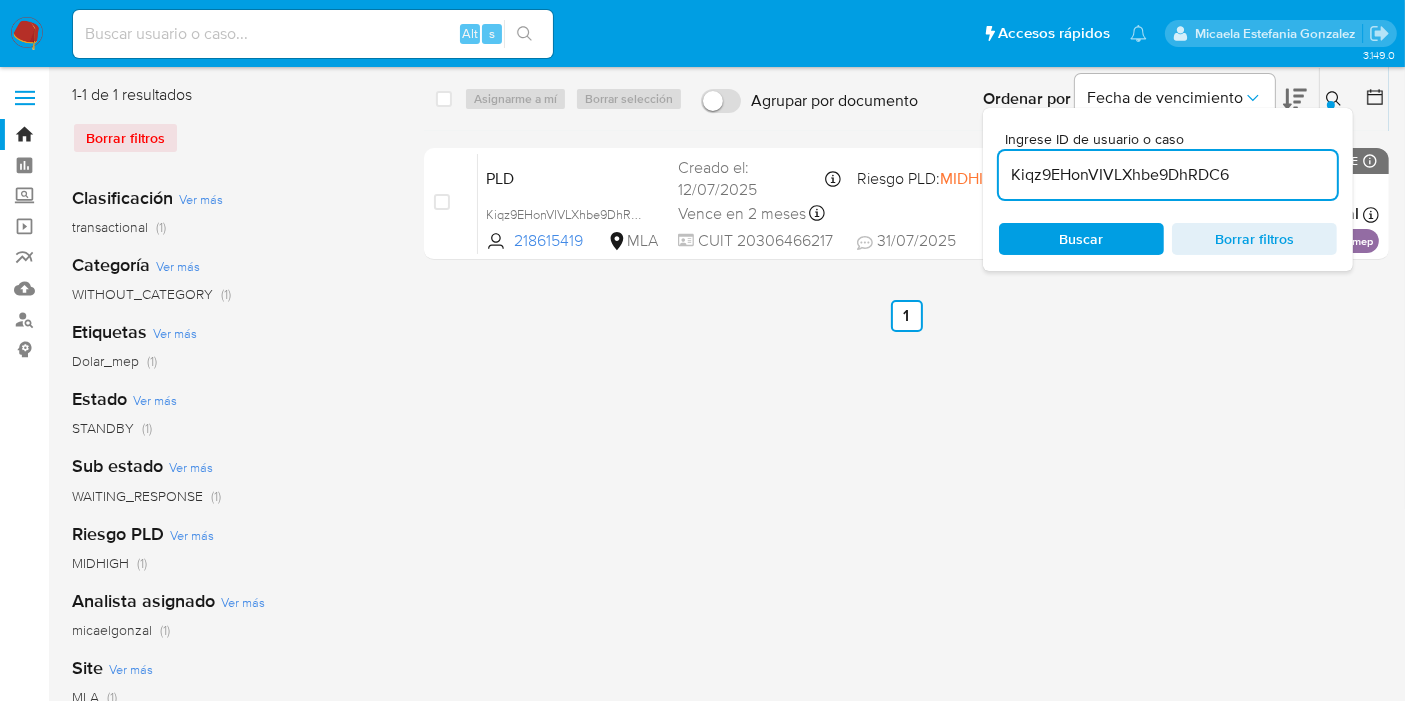 click on "Buscar" at bounding box center (1081, 239) 